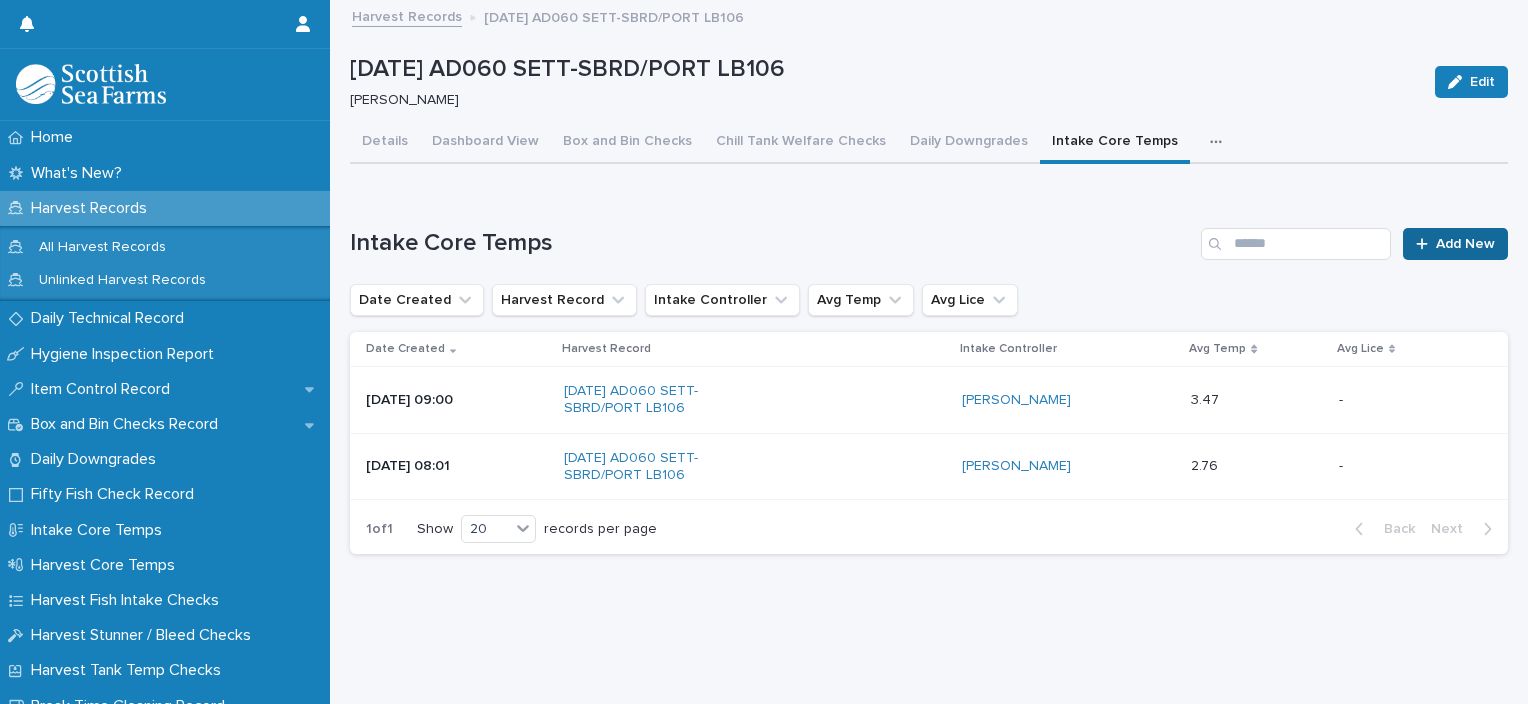 scroll, scrollTop: 0, scrollLeft: 0, axis: both 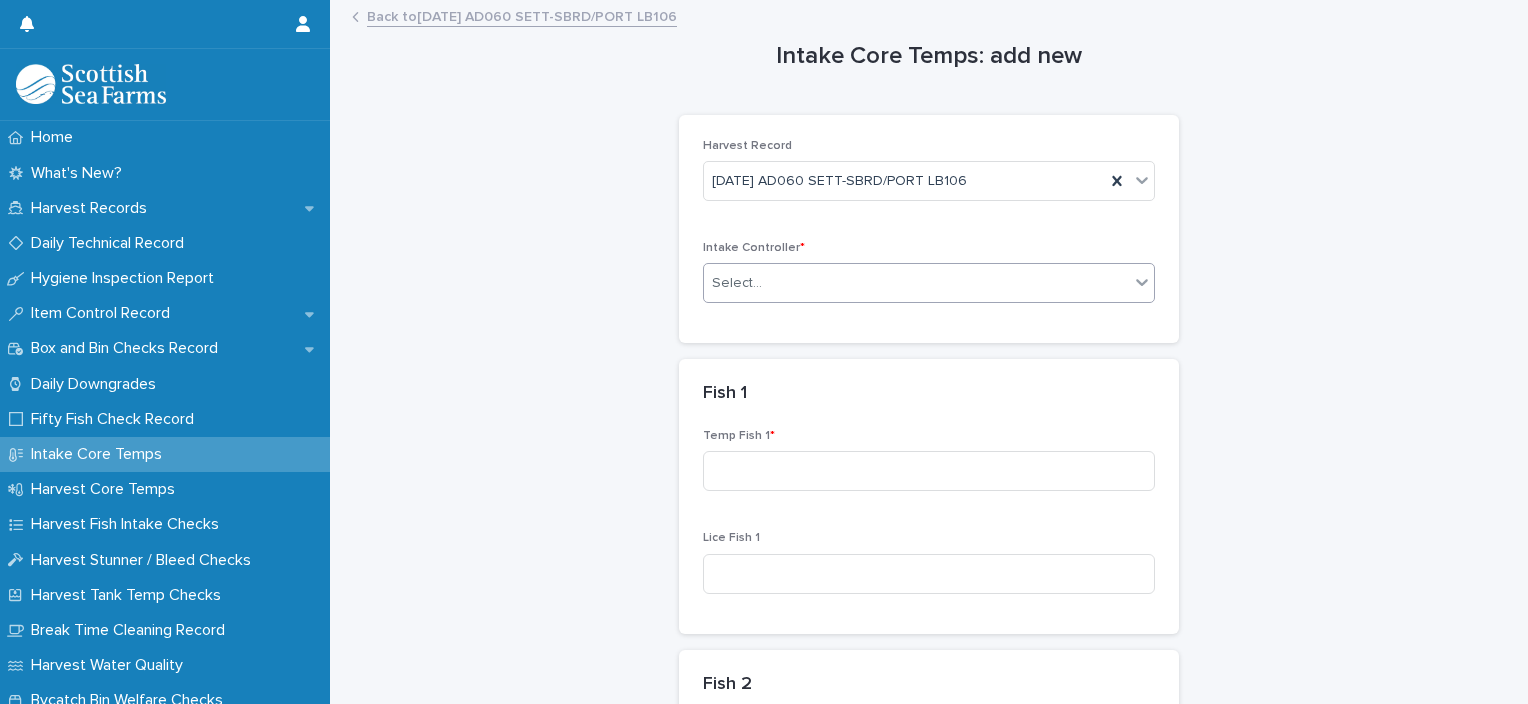 click on "Select..." at bounding box center [916, 283] 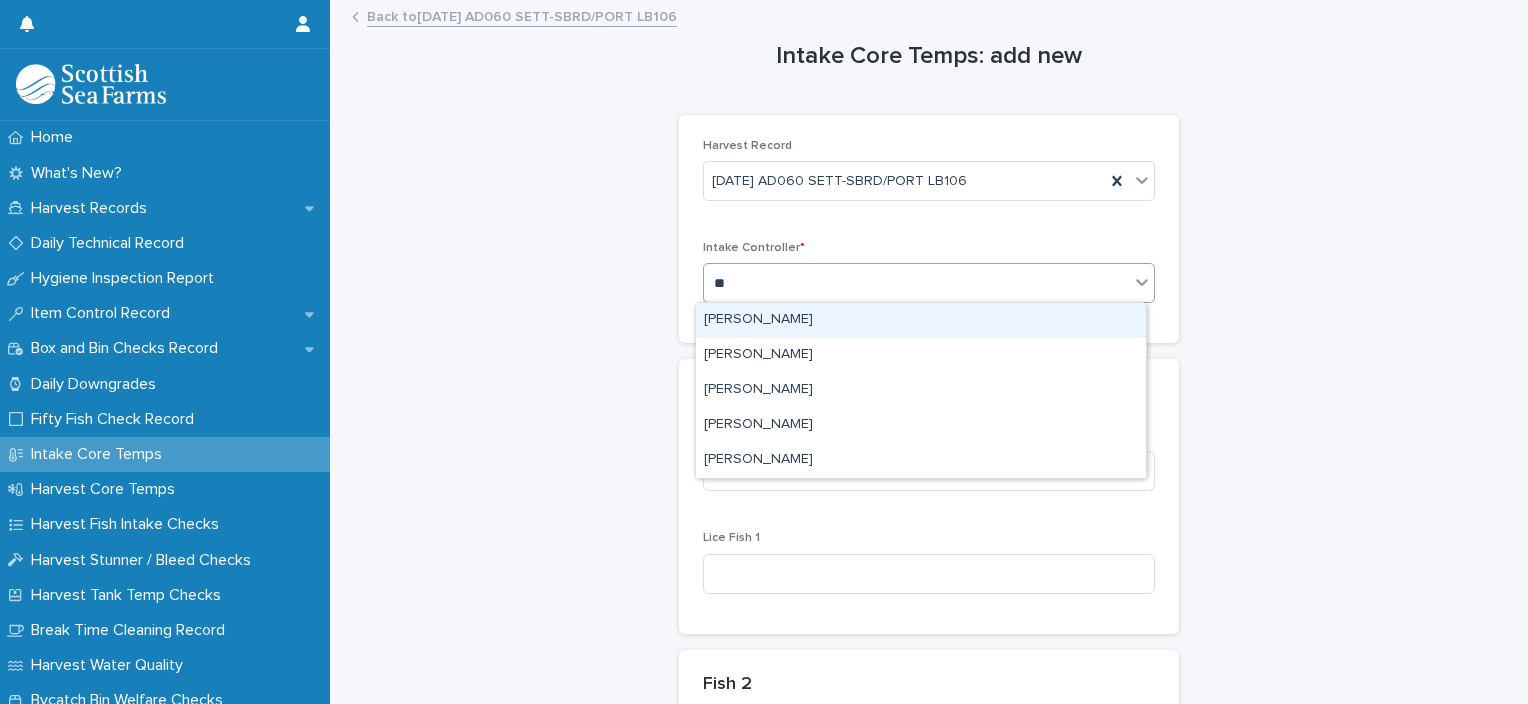 type on "***" 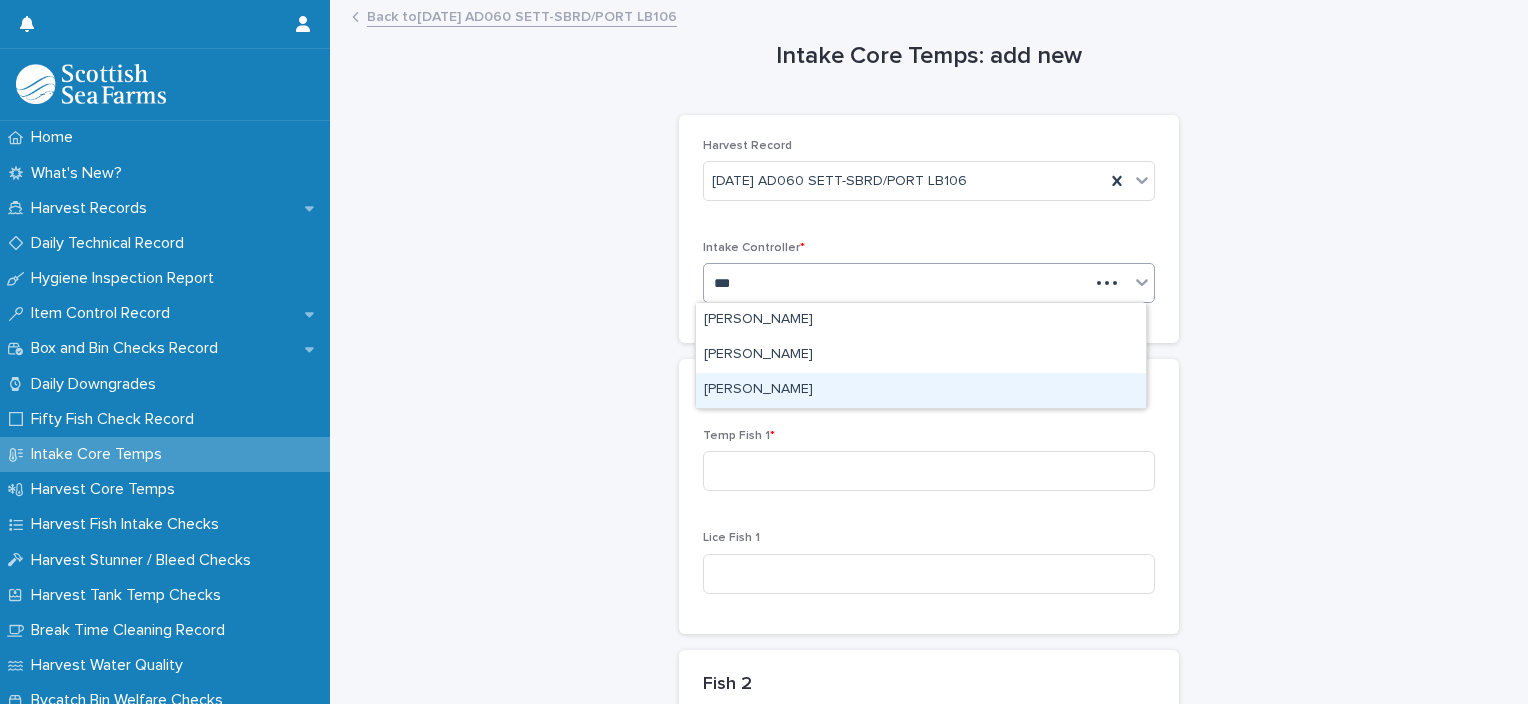 type 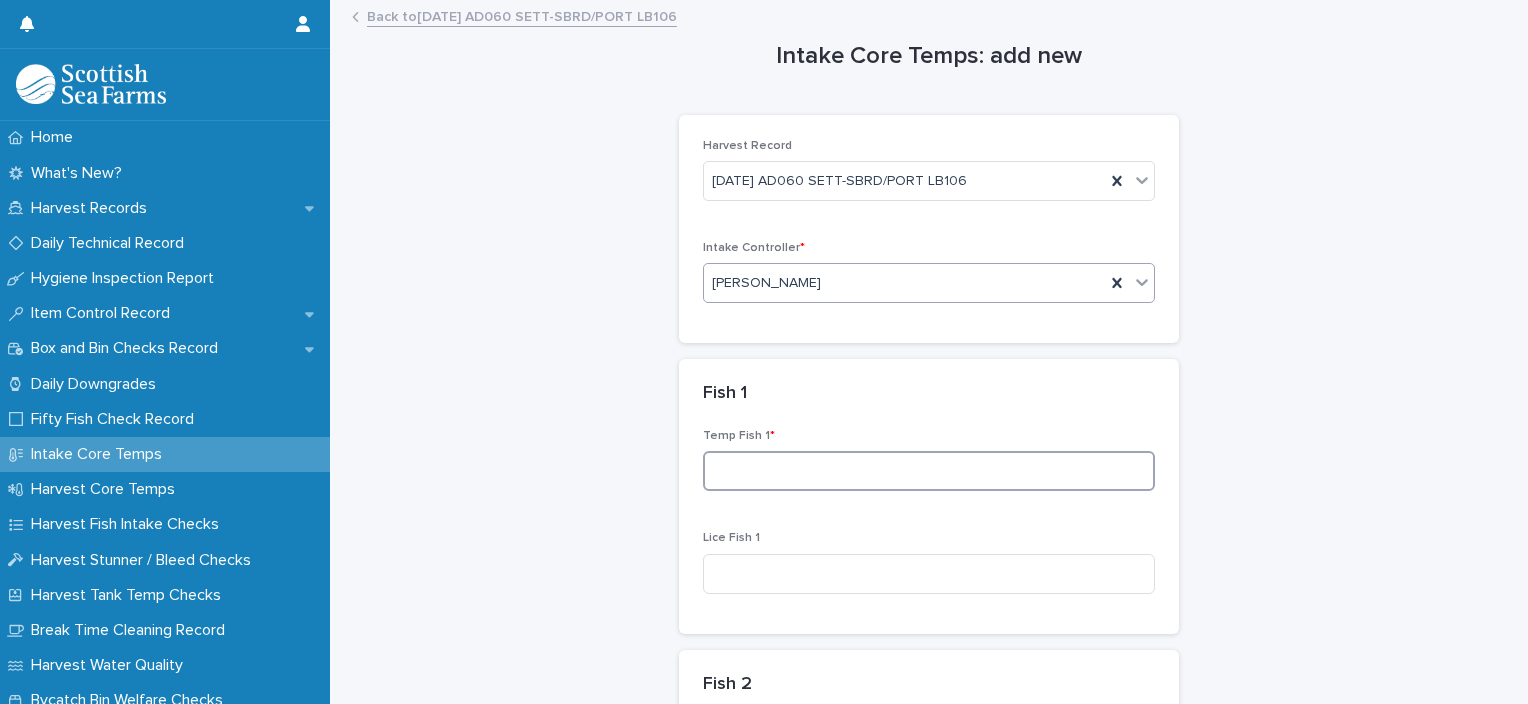 click at bounding box center [929, 471] 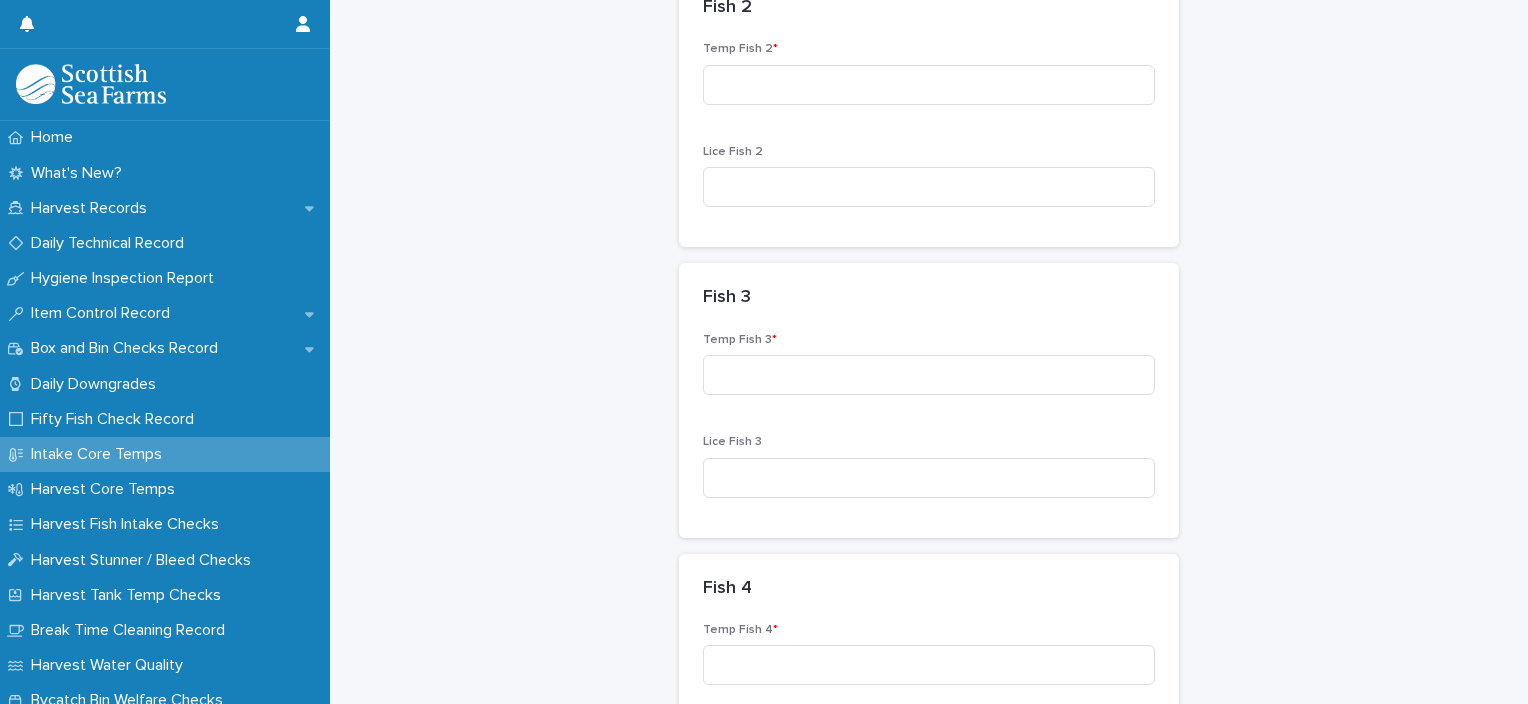 scroll, scrollTop: 691, scrollLeft: 0, axis: vertical 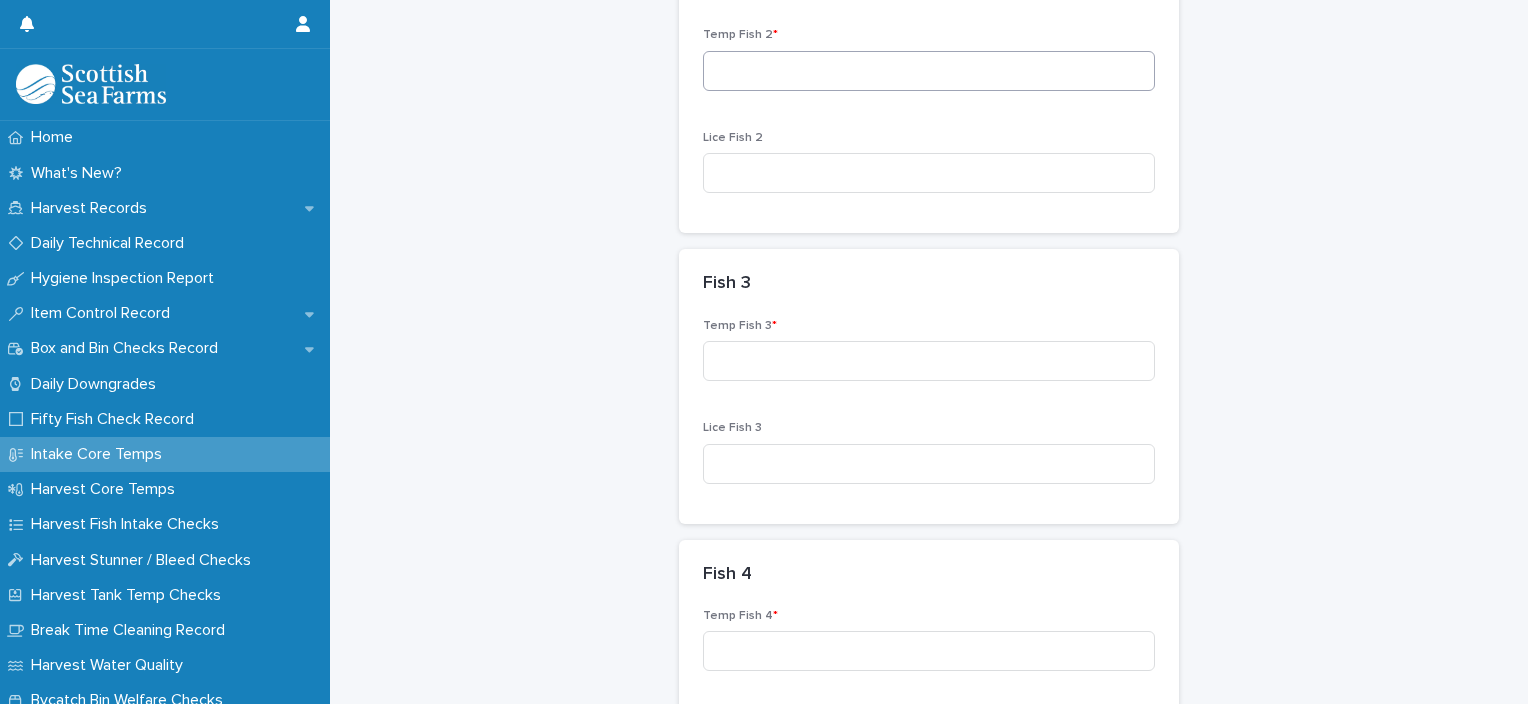 type on "***" 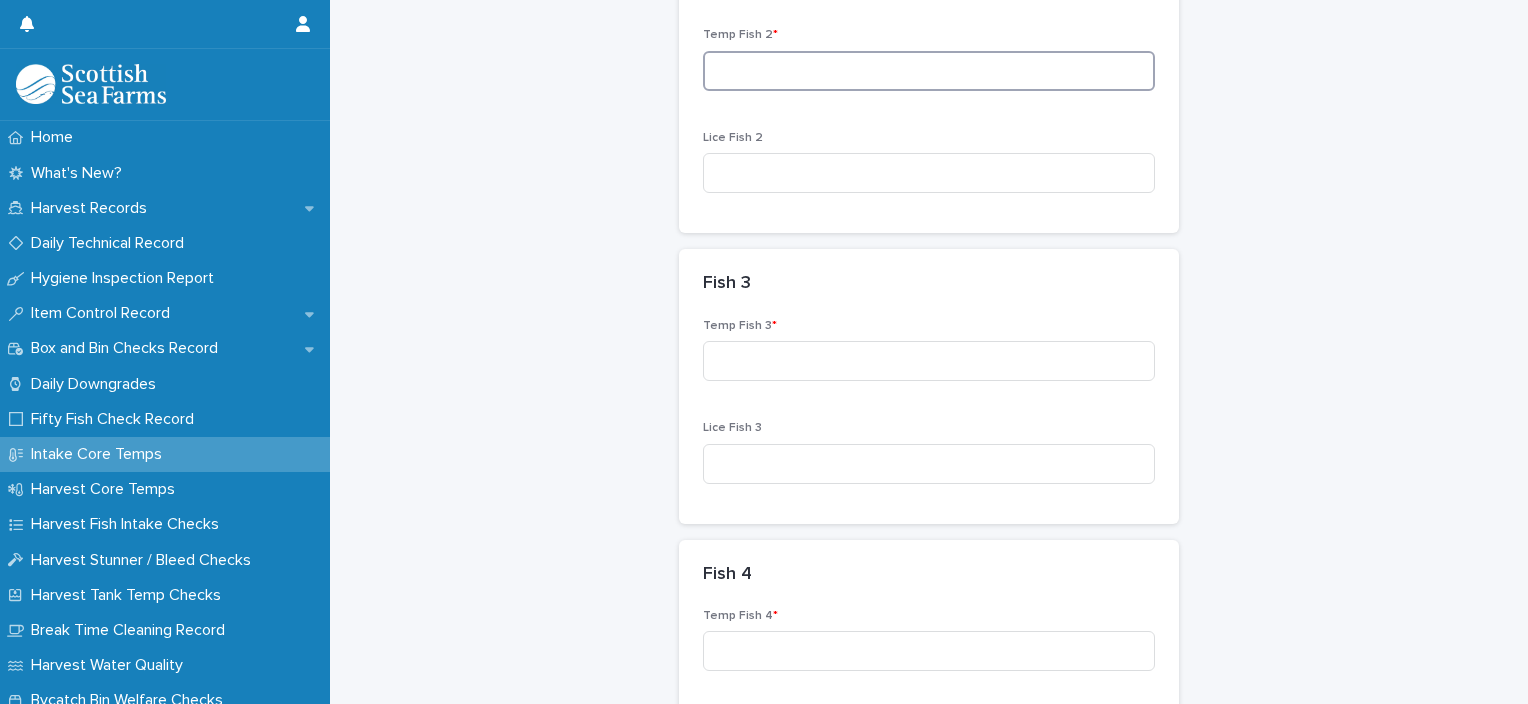 click at bounding box center [929, 71] 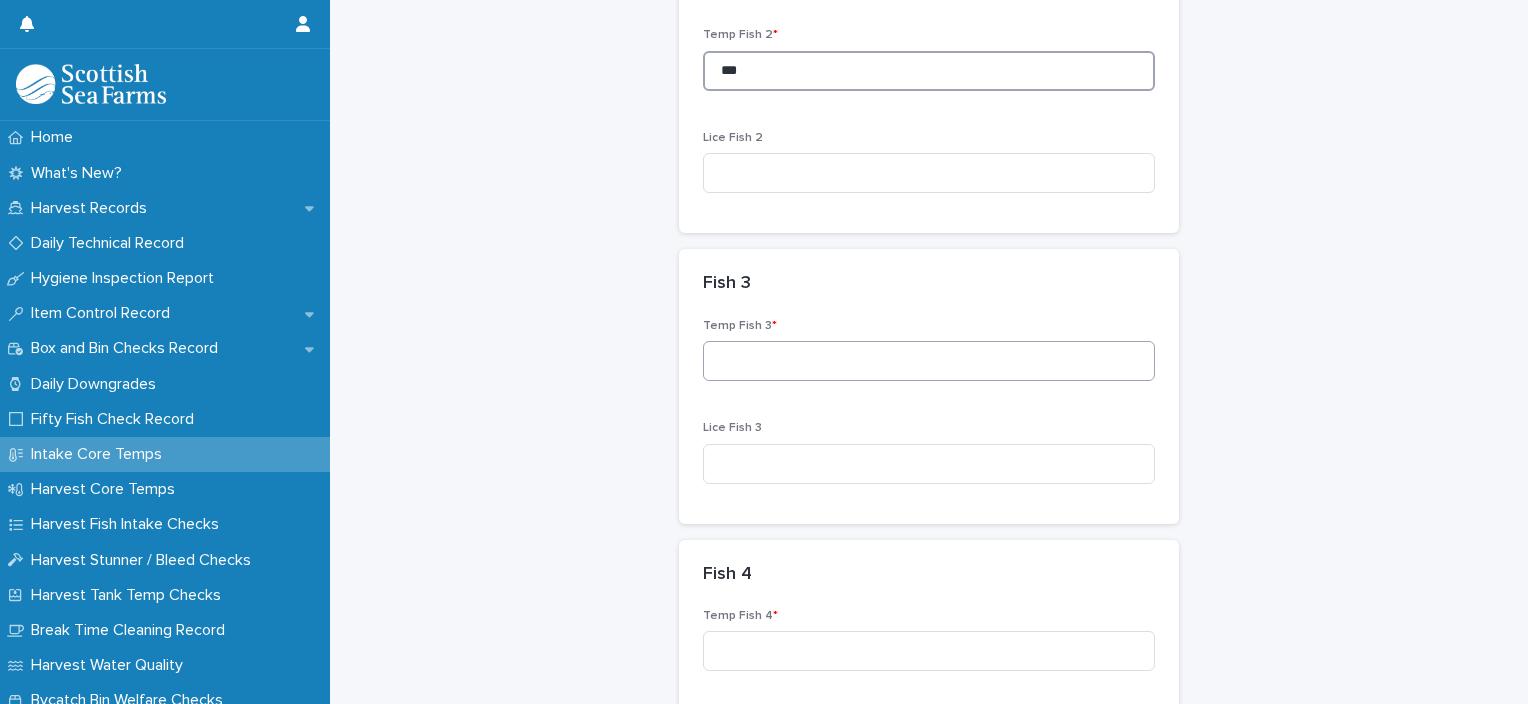 type on "***" 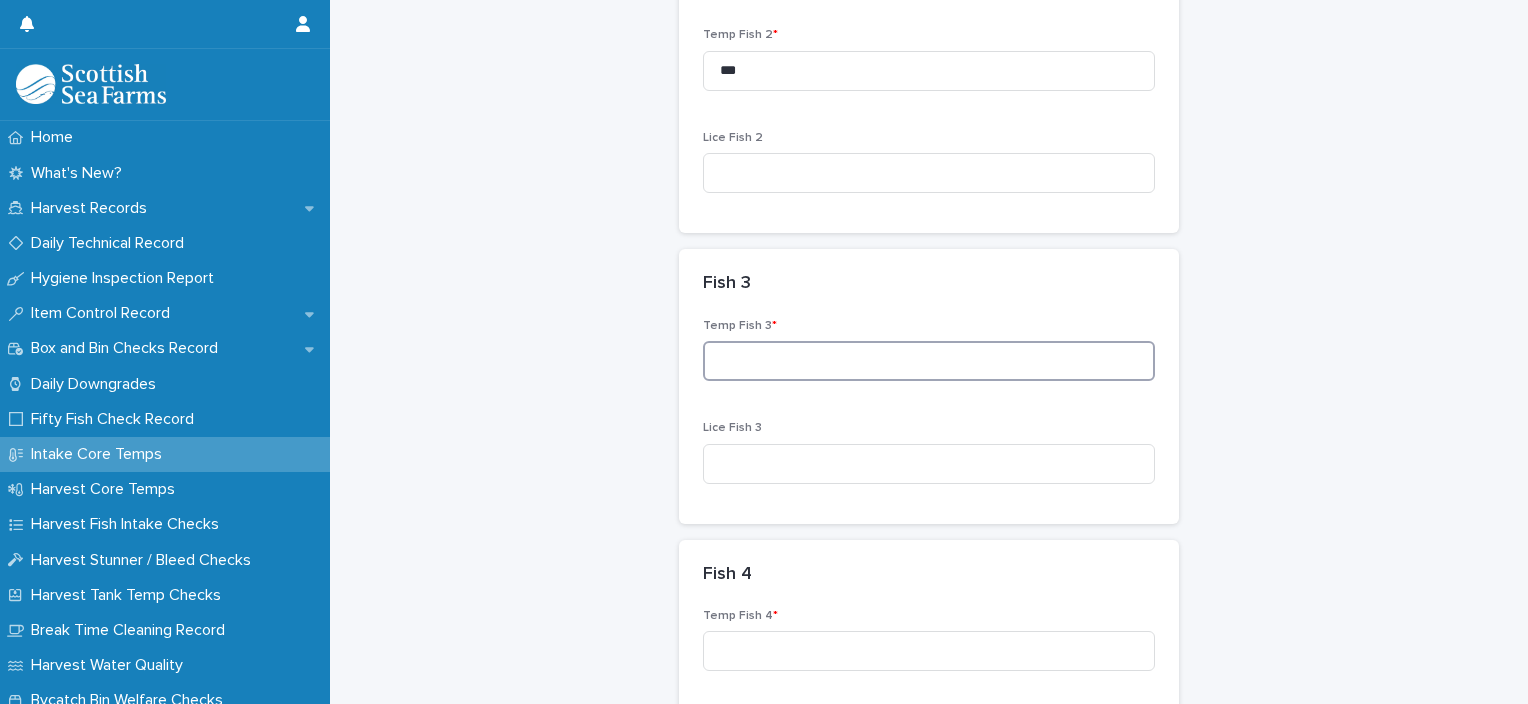 click at bounding box center [929, 361] 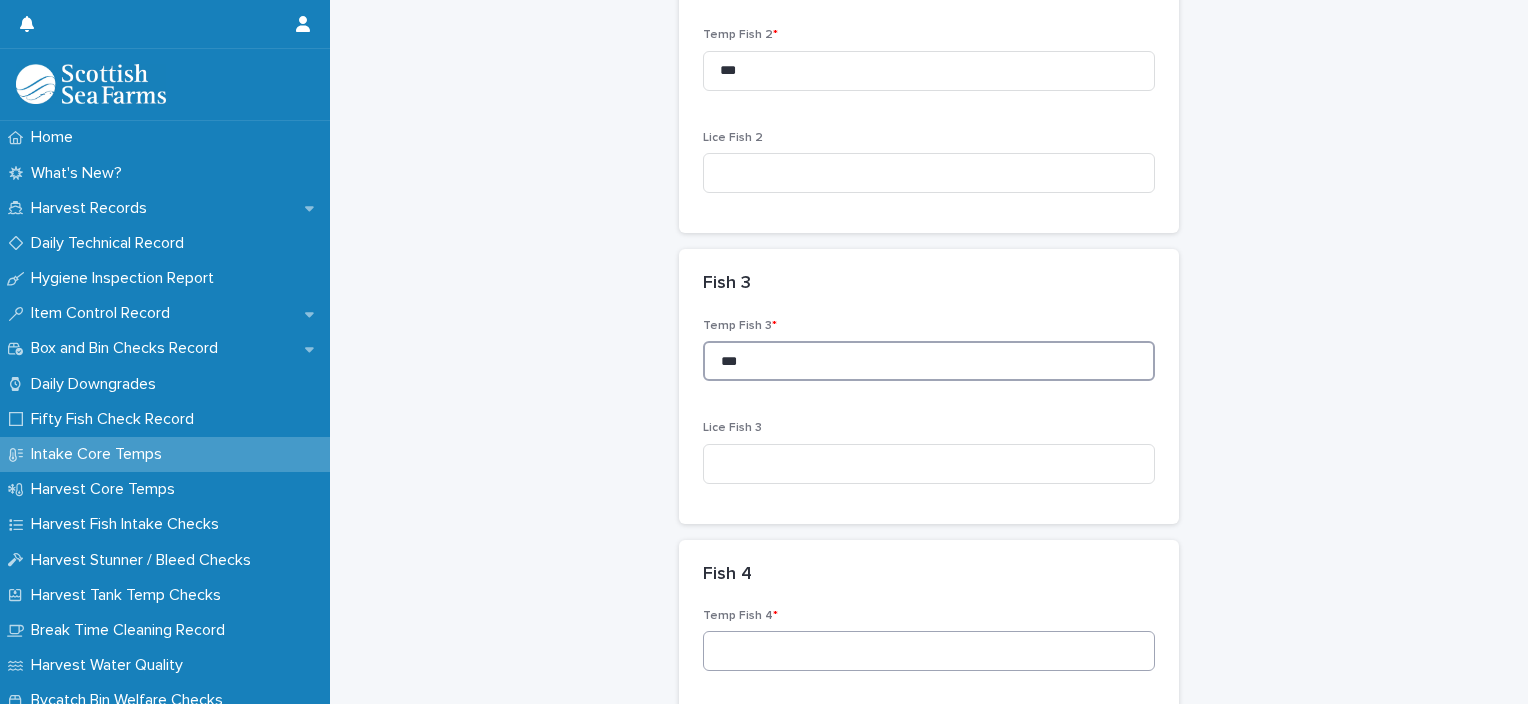type on "***" 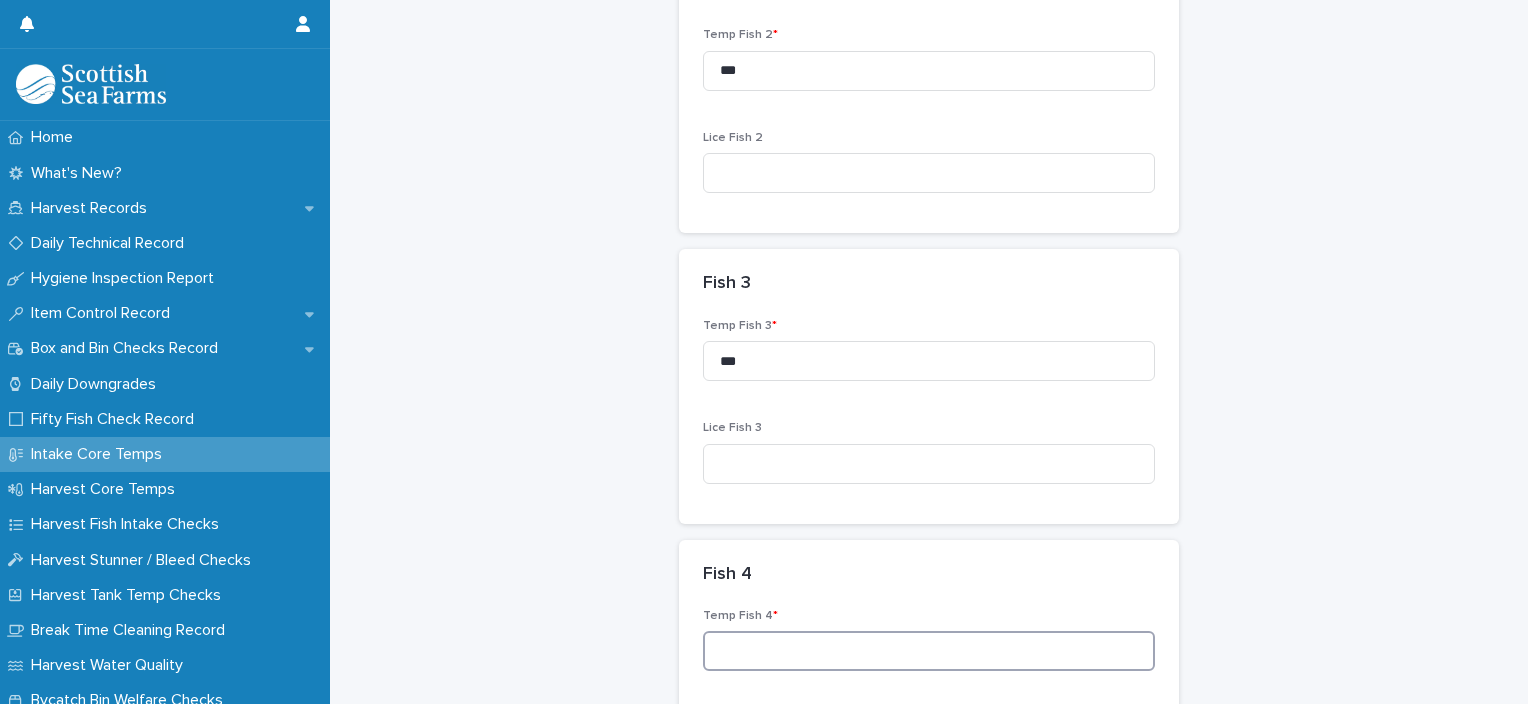click at bounding box center [929, 651] 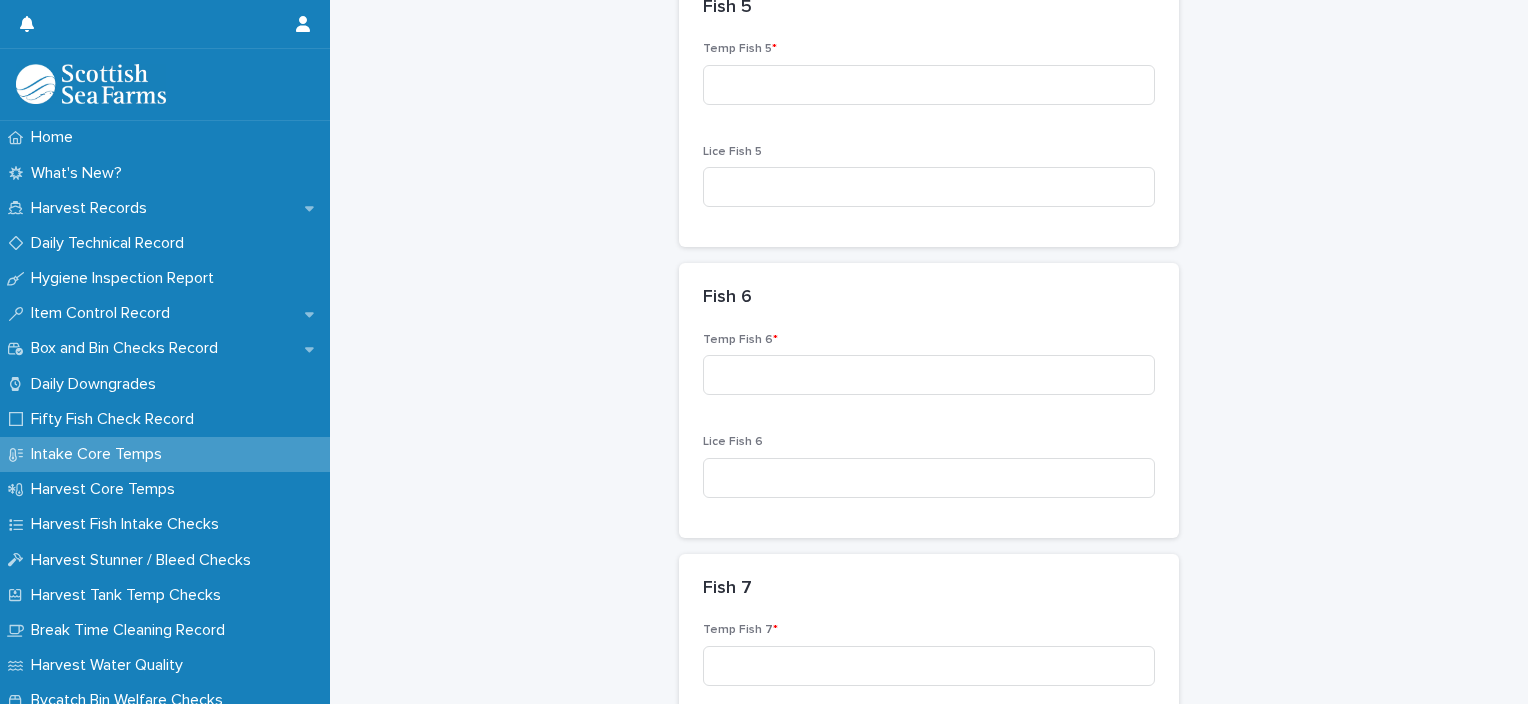 scroll, scrollTop: 1569, scrollLeft: 0, axis: vertical 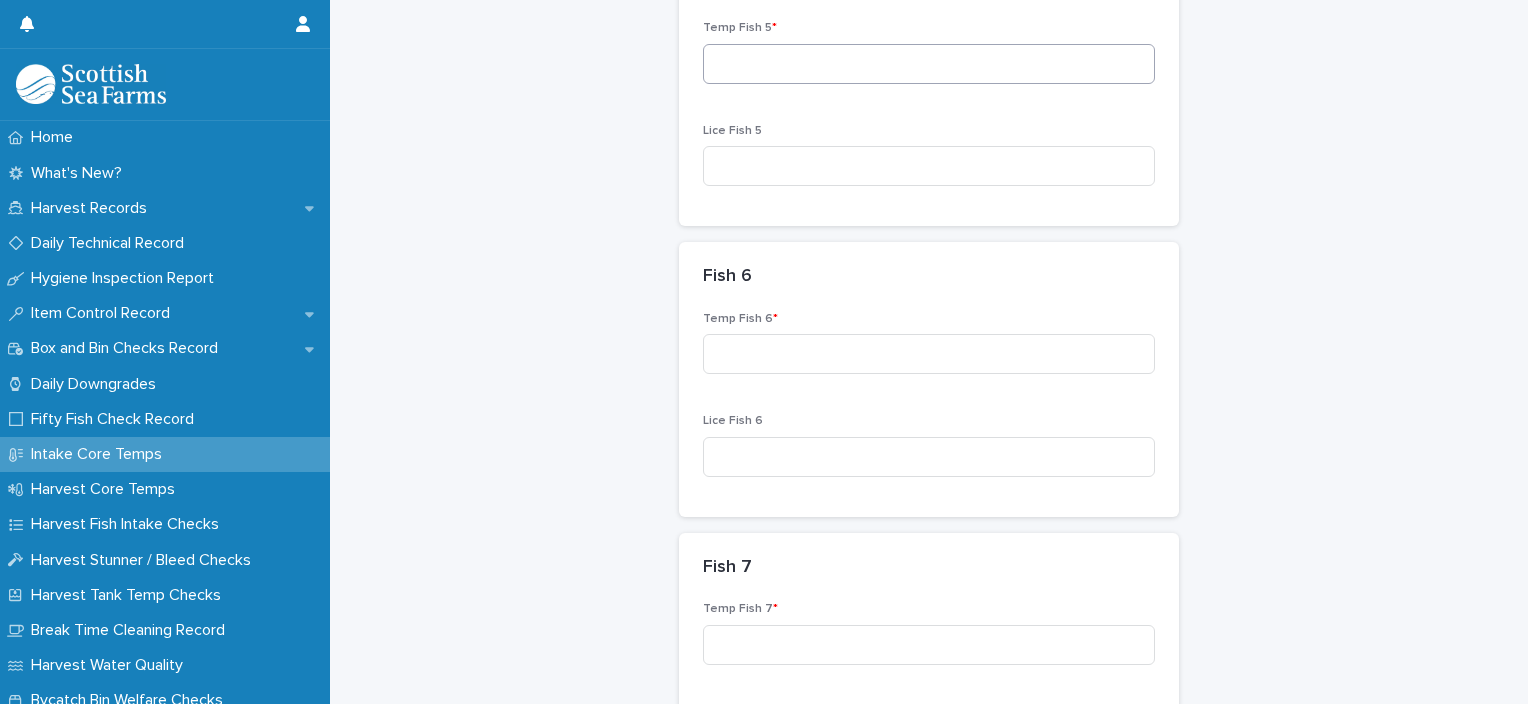 type on "***" 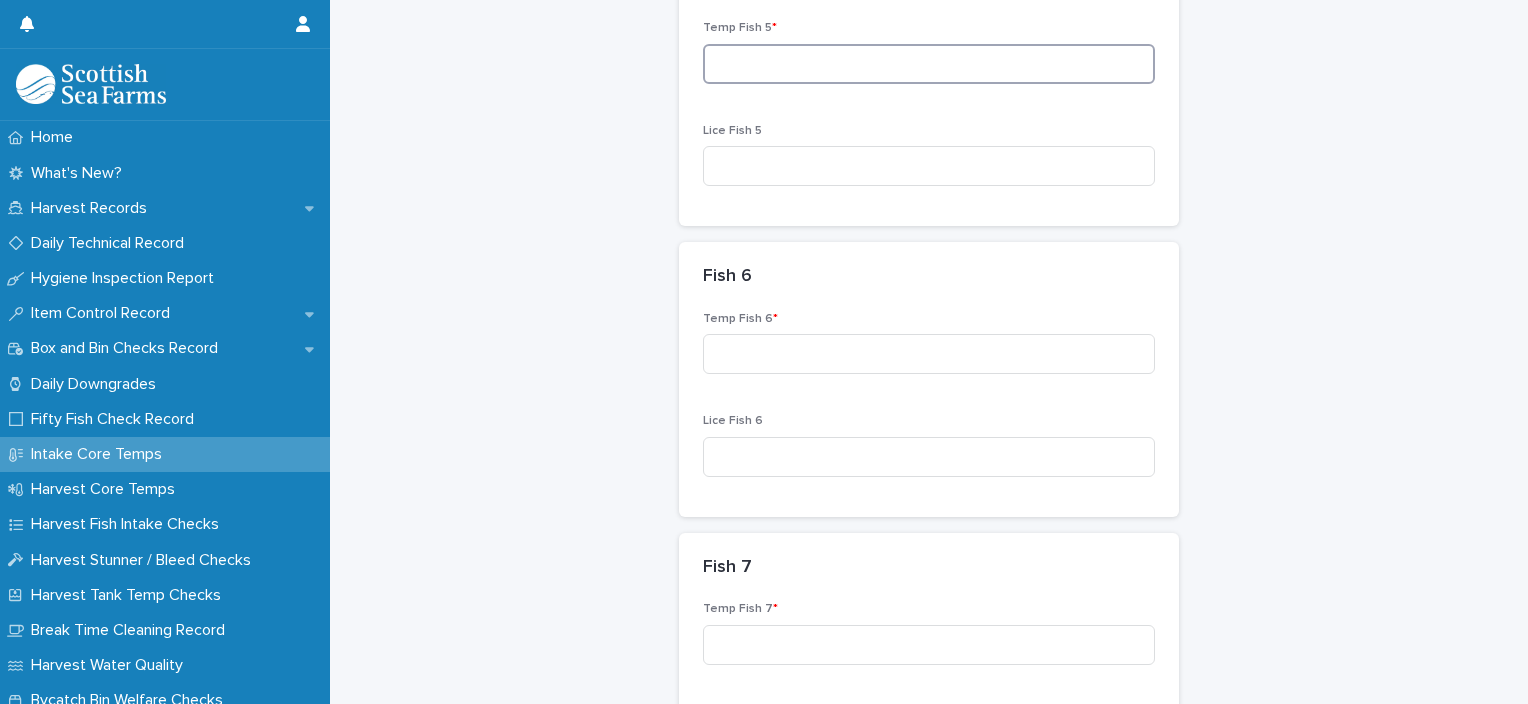 click at bounding box center [929, 64] 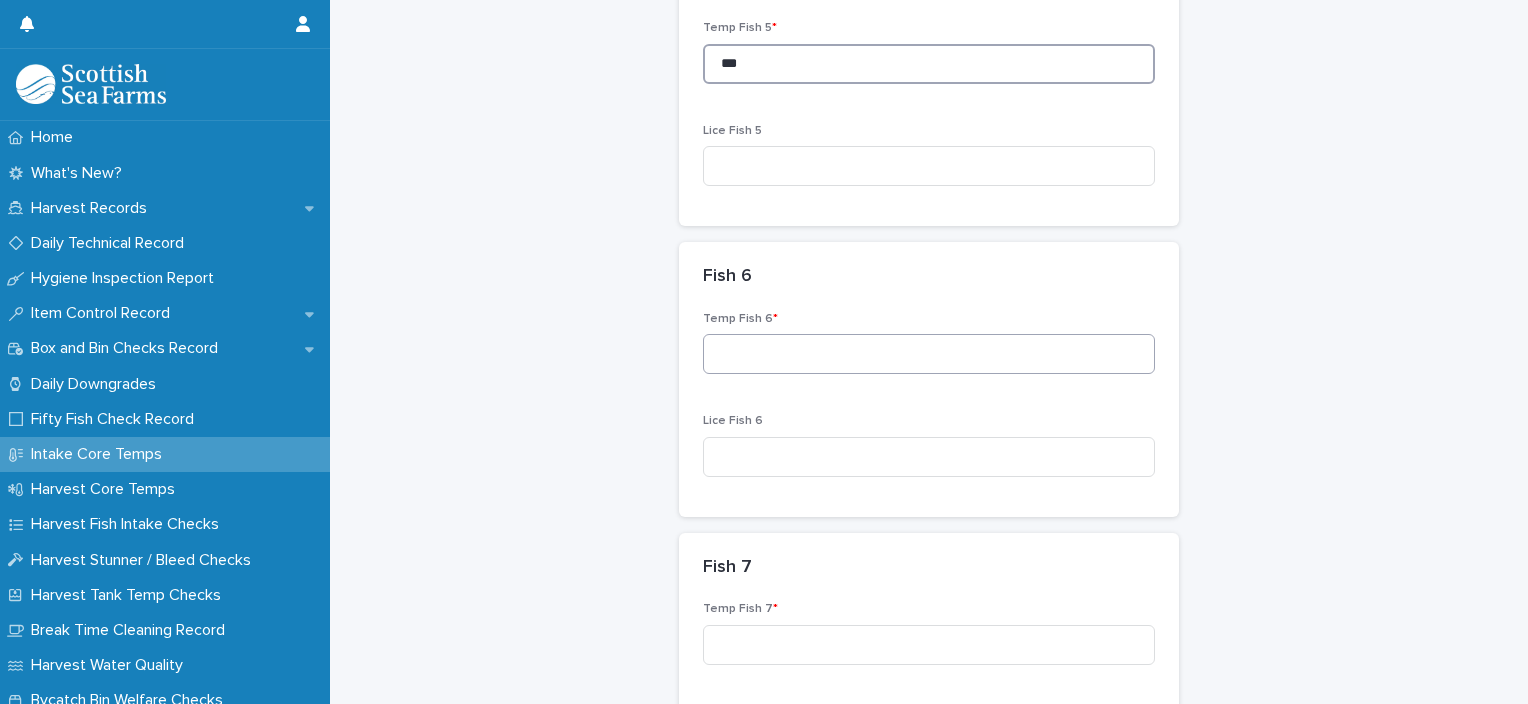type on "***" 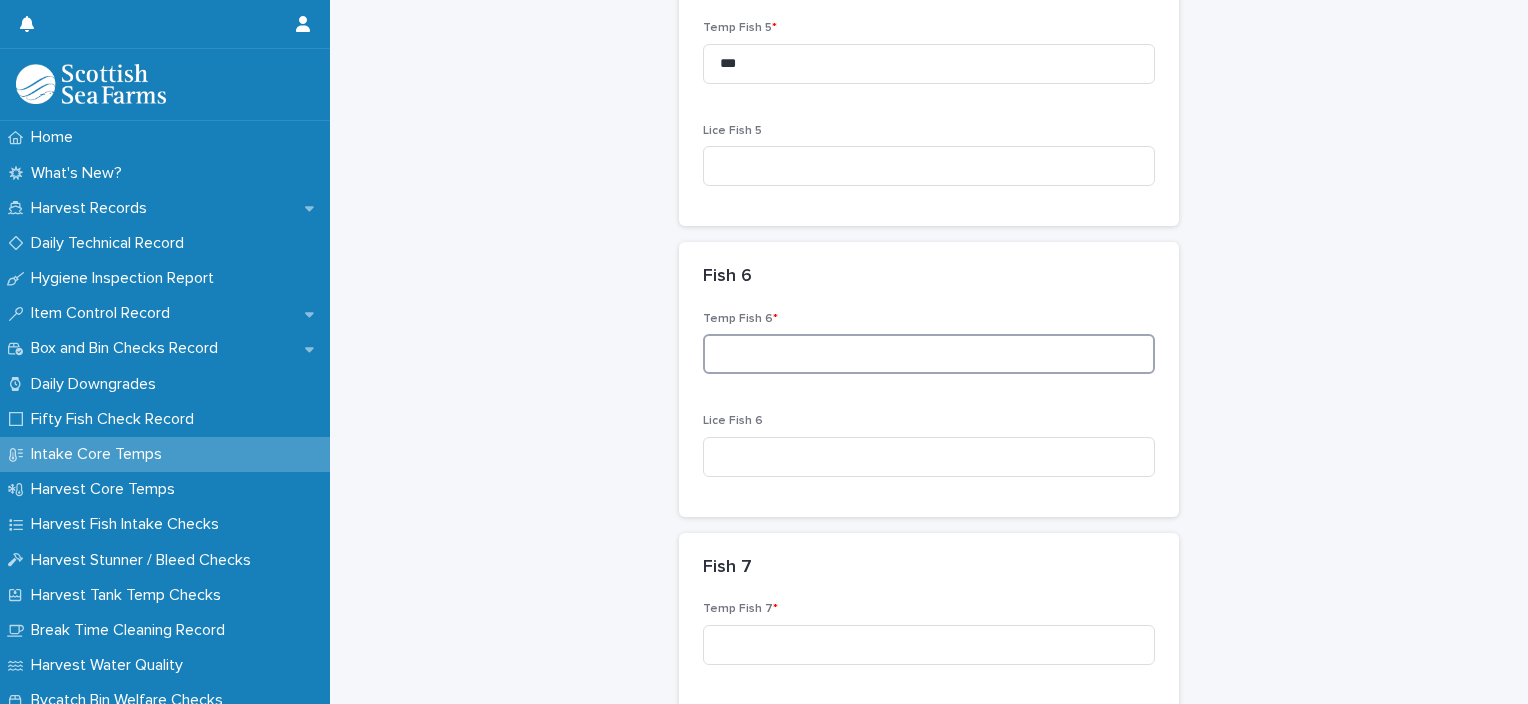 click at bounding box center [929, 354] 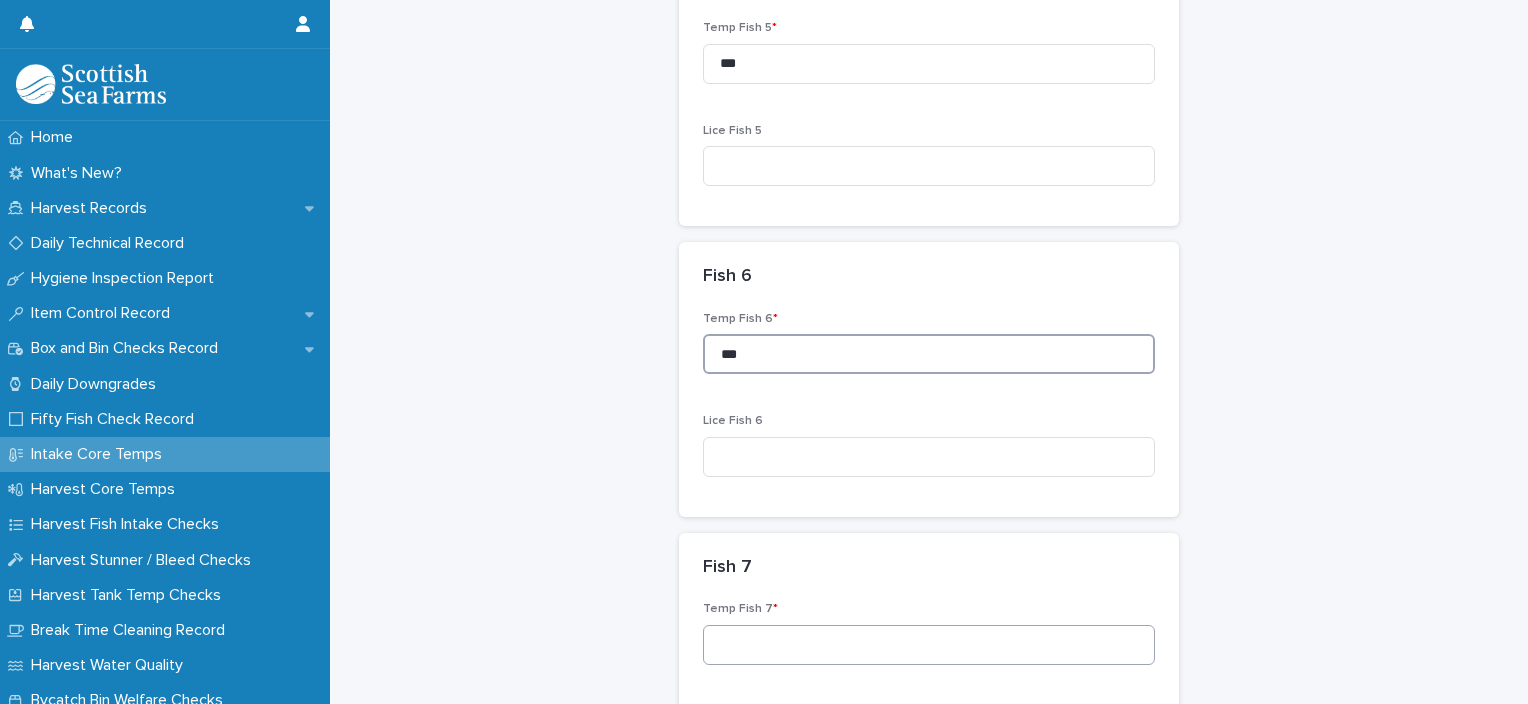 type on "***" 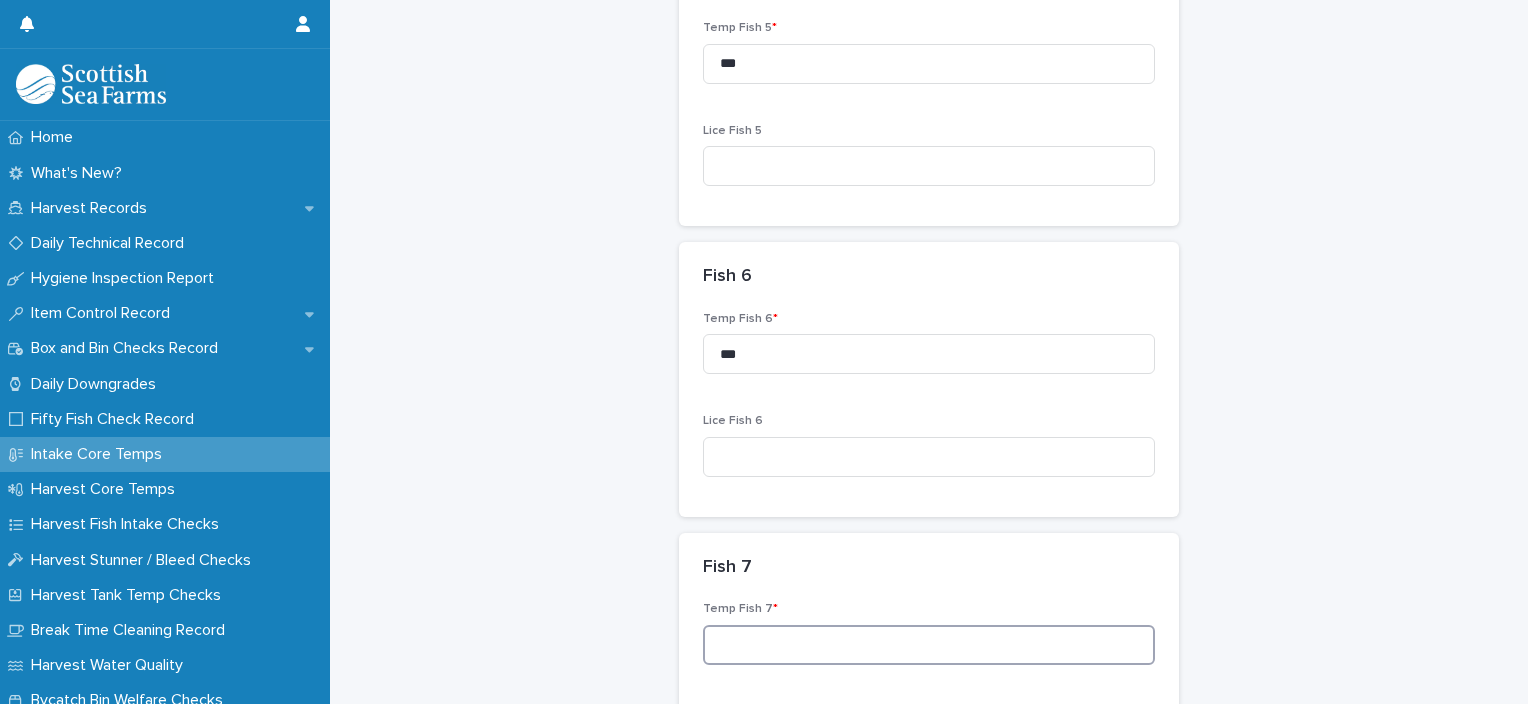 click at bounding box center (929, 645) 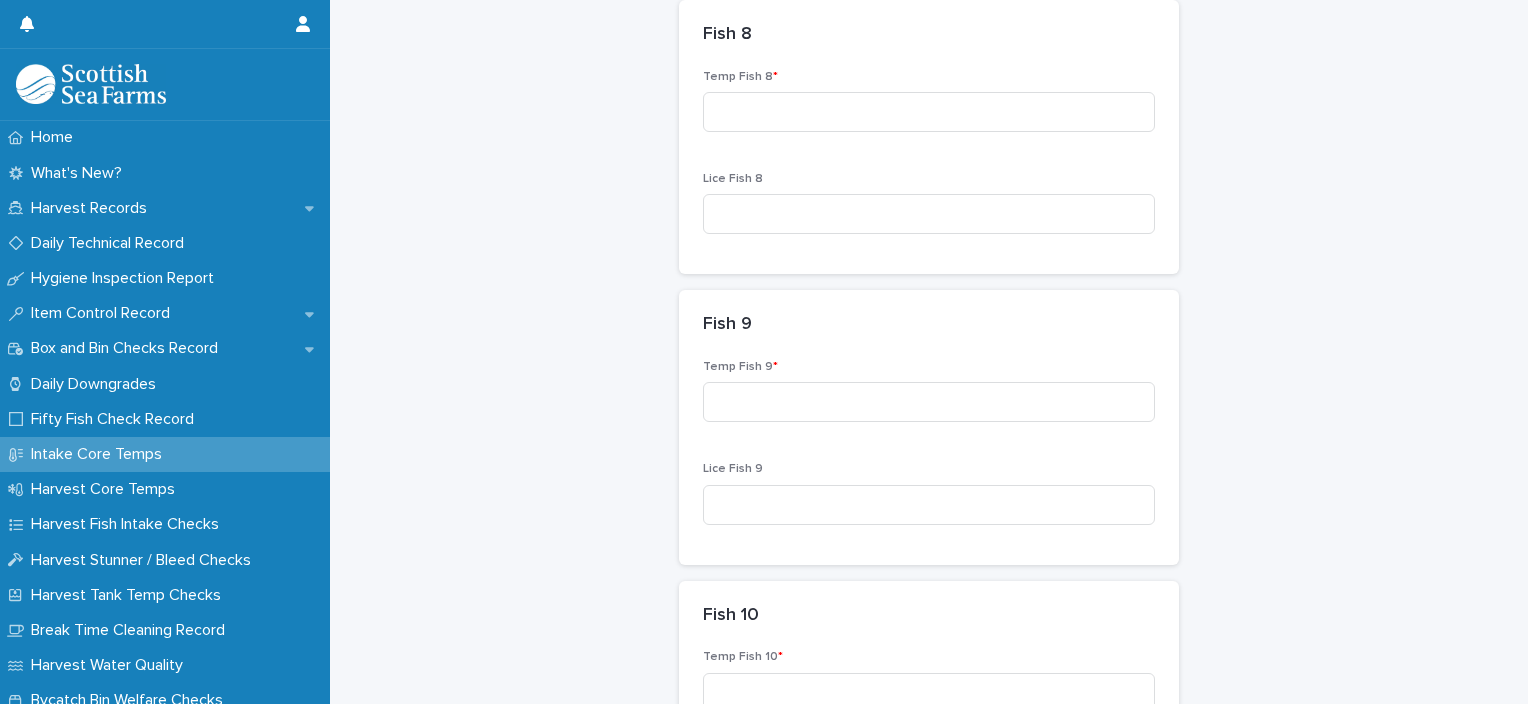 scroll, scrollTop: 2418, scrollLeft: 0, axis: vertical 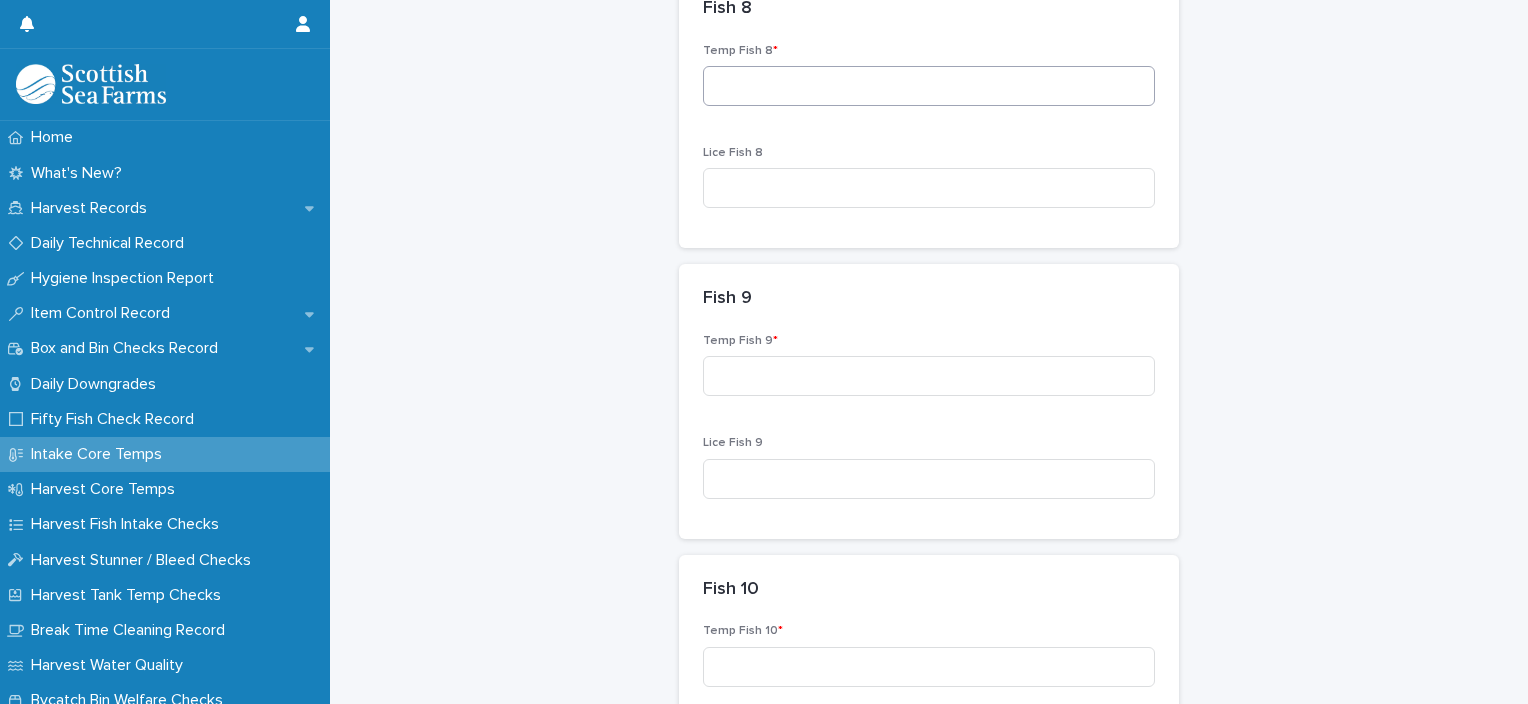 type on "***" 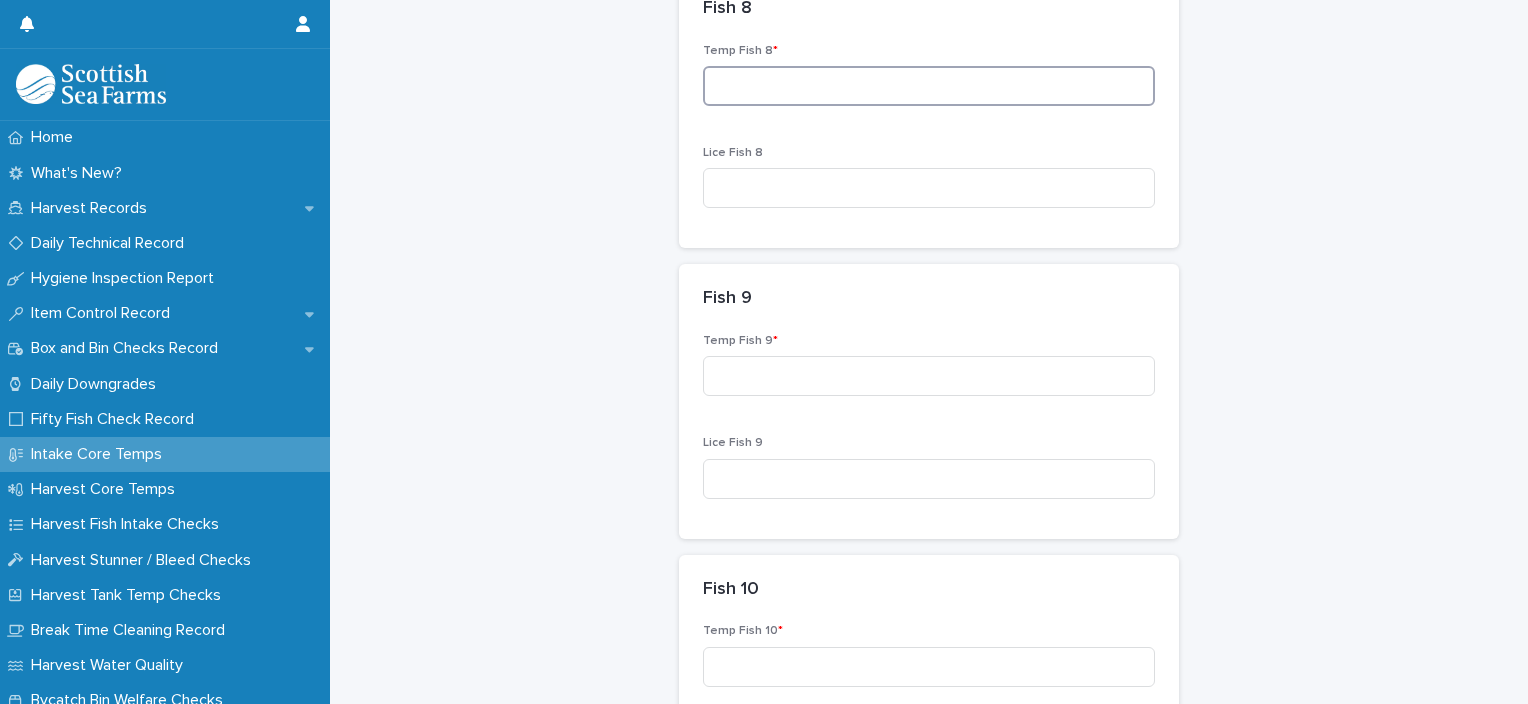 click at bounding box center [929, 86] 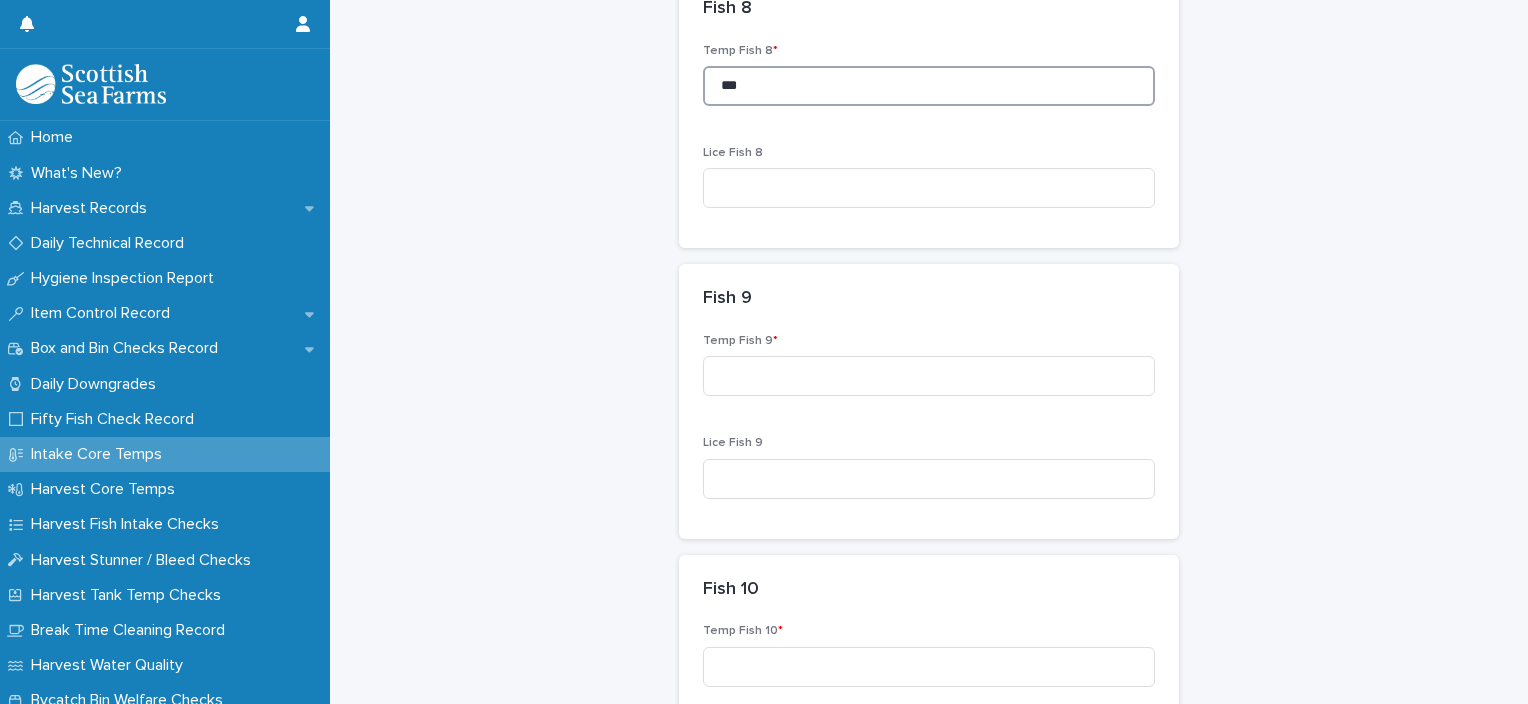 type on "***" 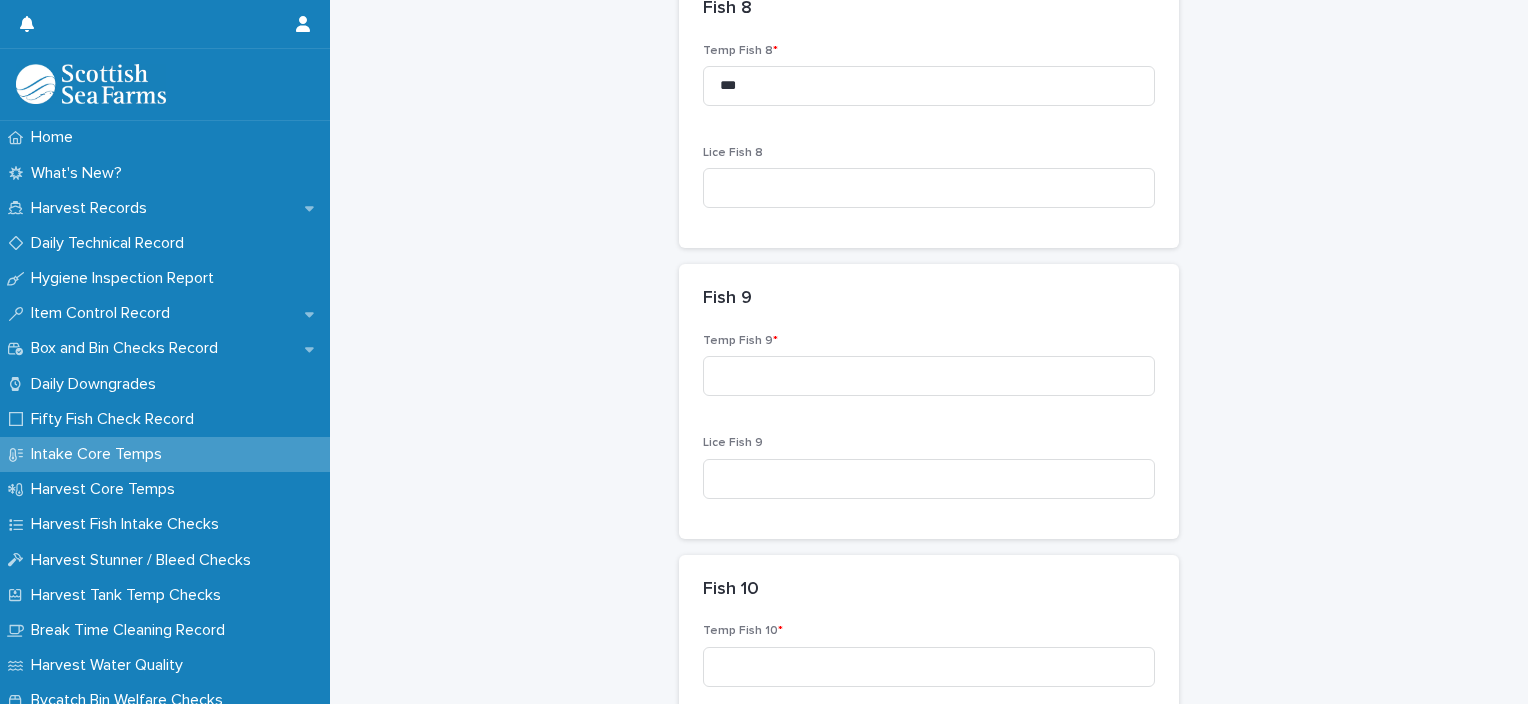 click on "Temp Fish 9 *" at bounding box center [929, 373] 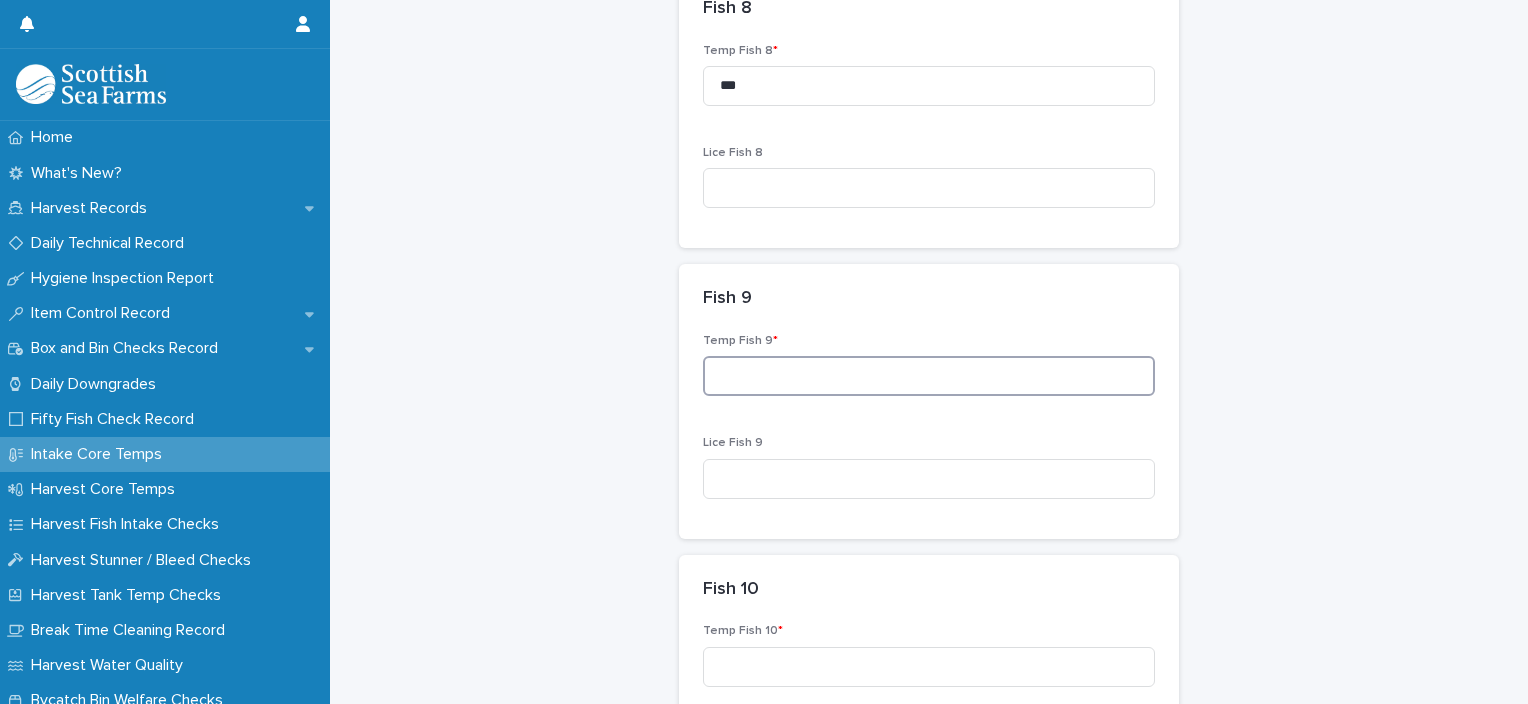 click at bounding box center (929, 376) 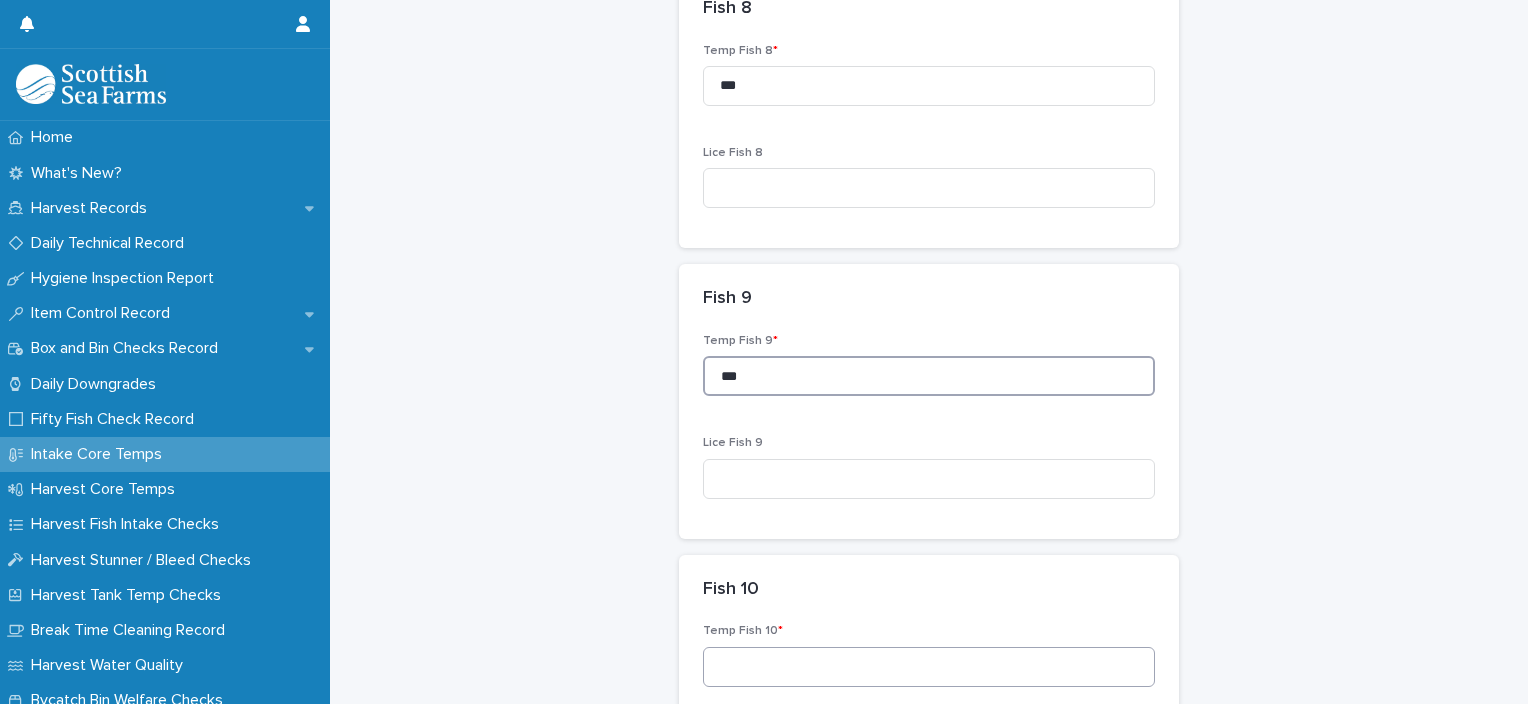 type on "***" 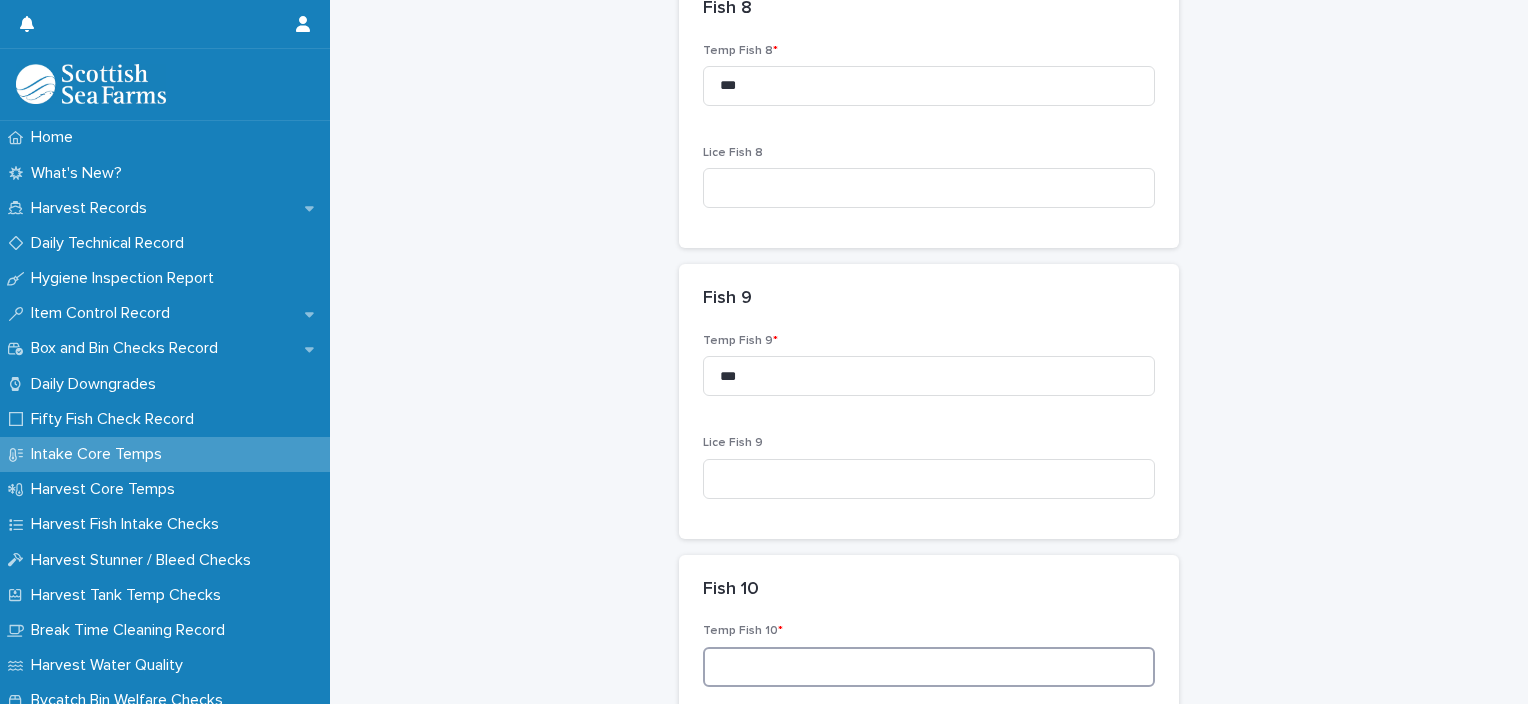 click at bounding box center (929, 667) 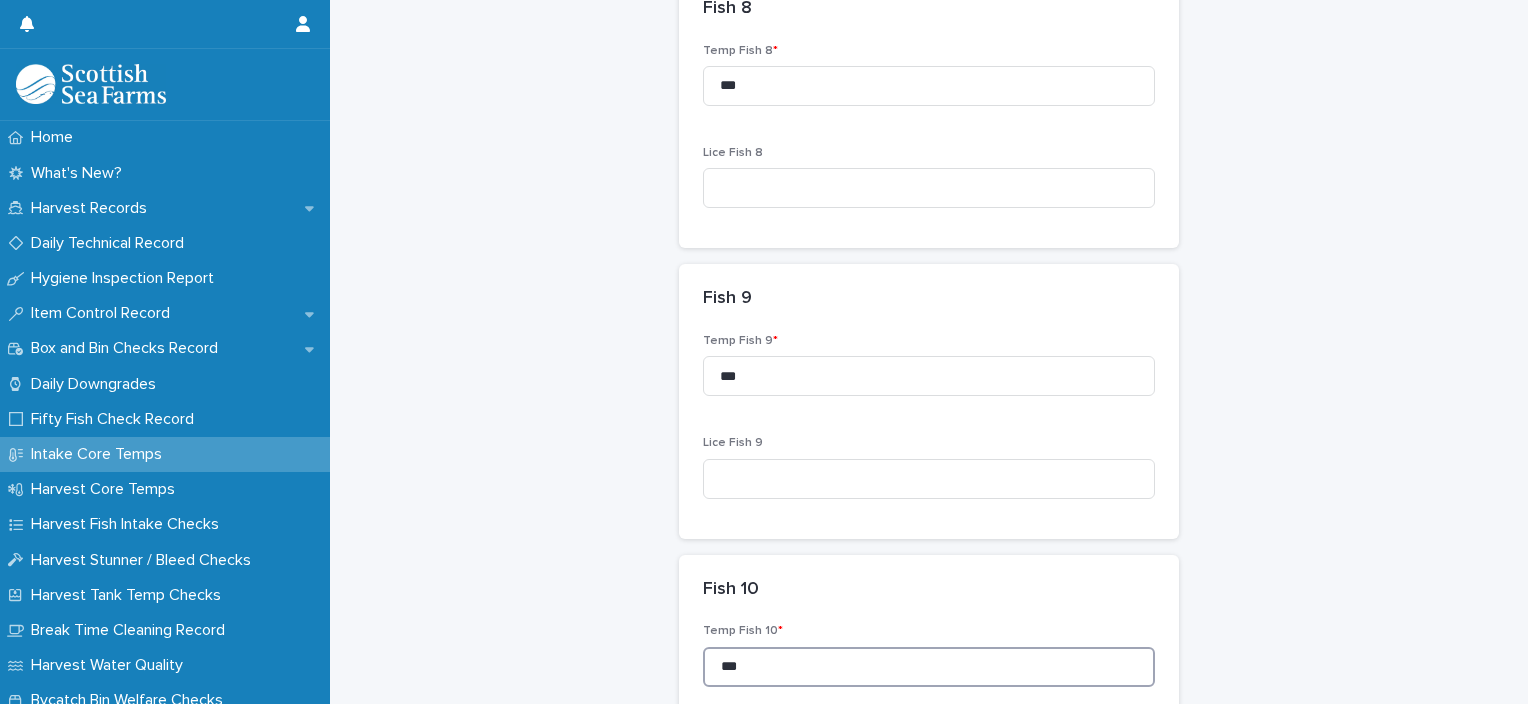 type on "***" 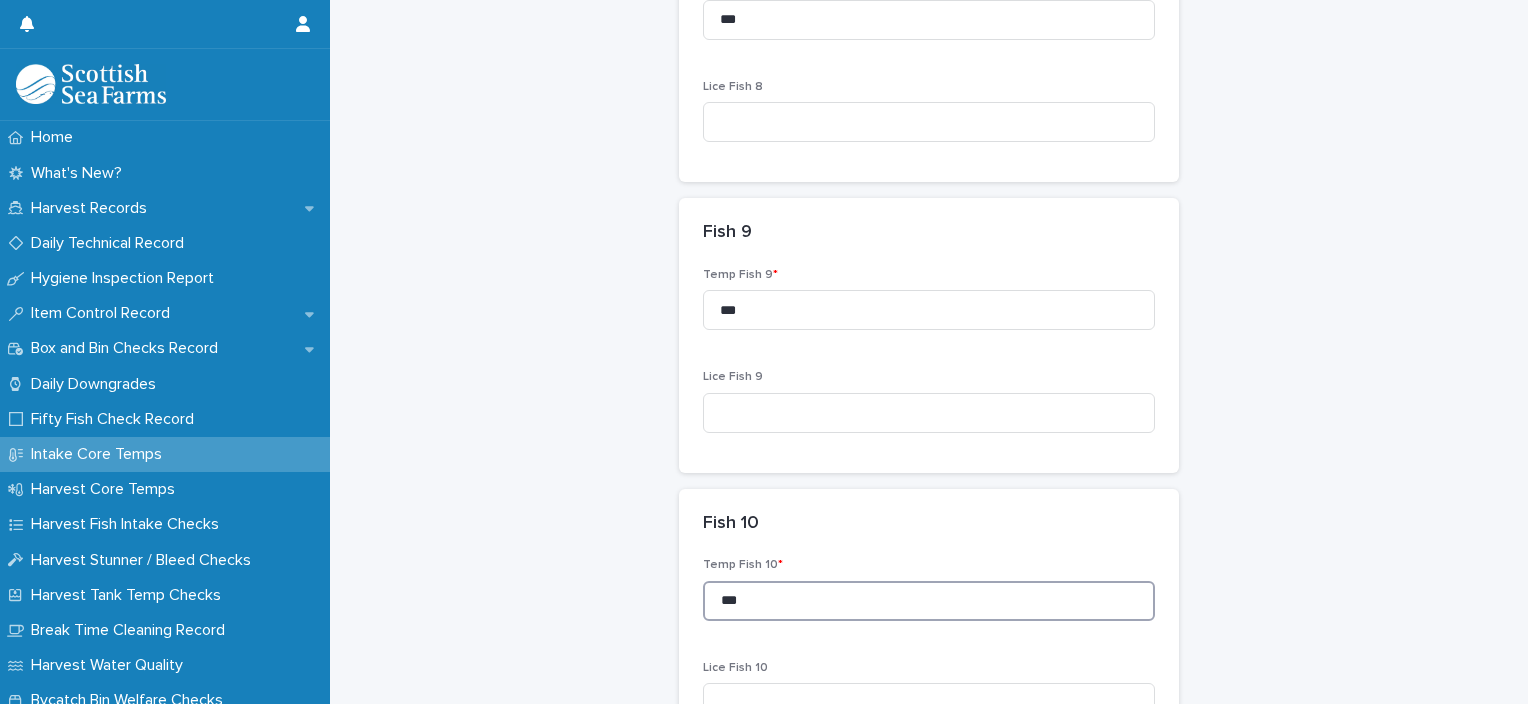 scroll, scrollTop: 2505, scrollLeft: 0, axis: vertical 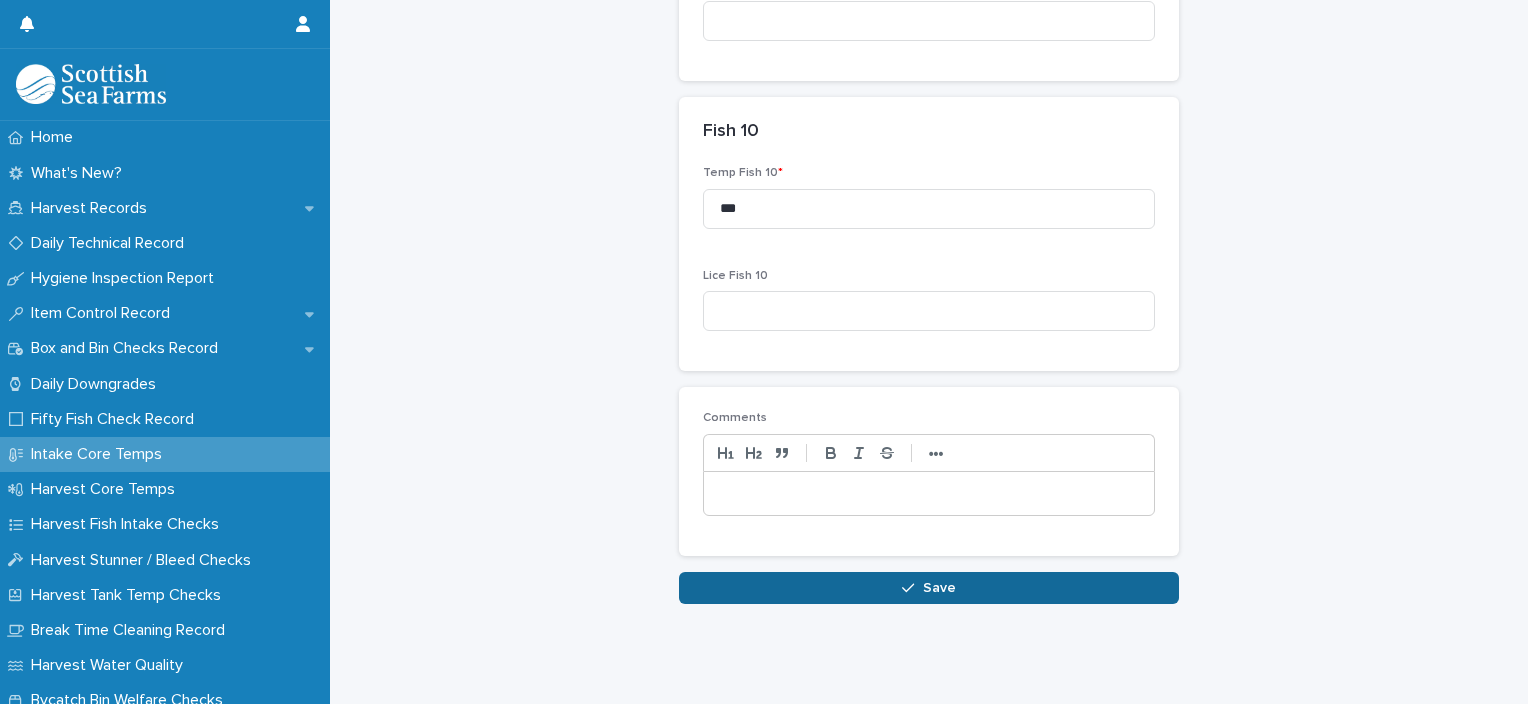 click on "Save" at bounding box center [929, 588] 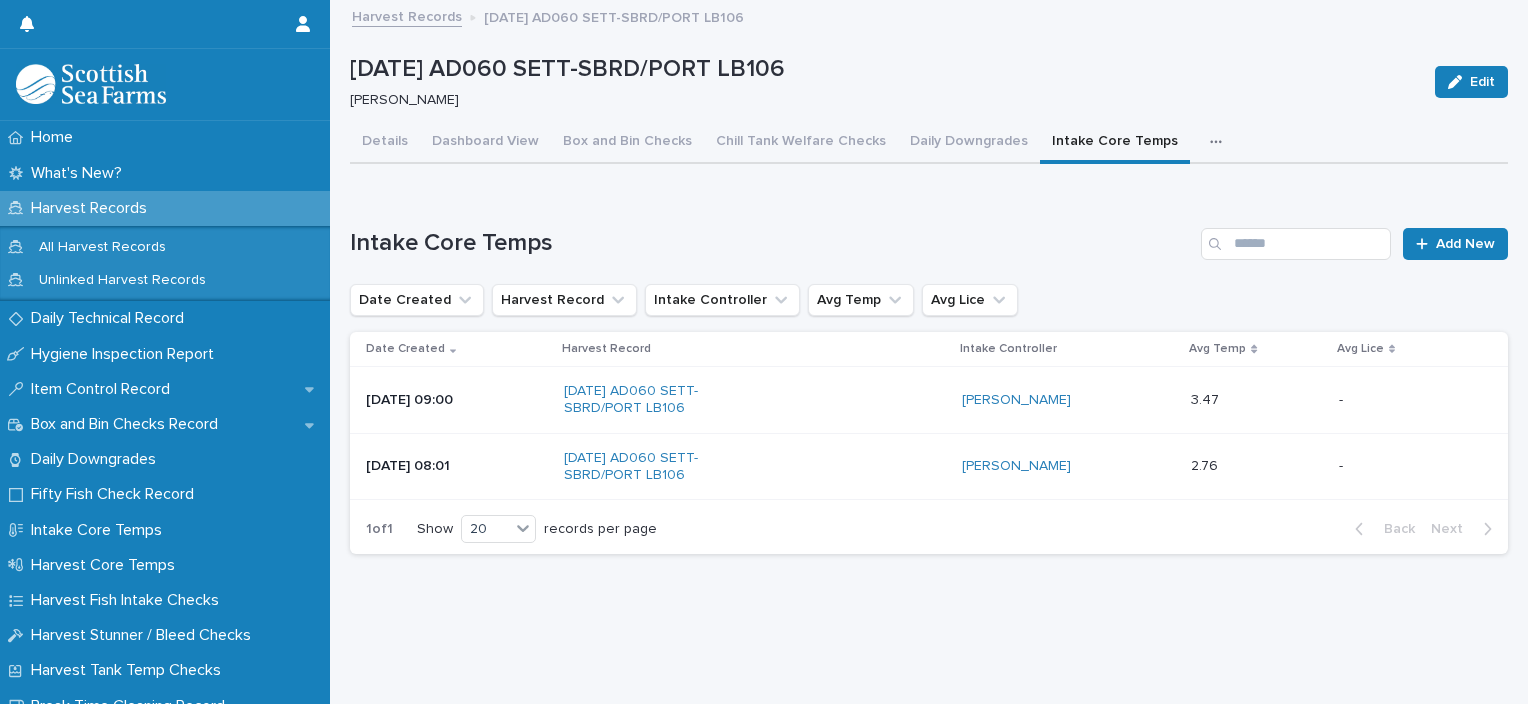 scroll, scrollTop: 0, scrollLeft: 0, axis: both 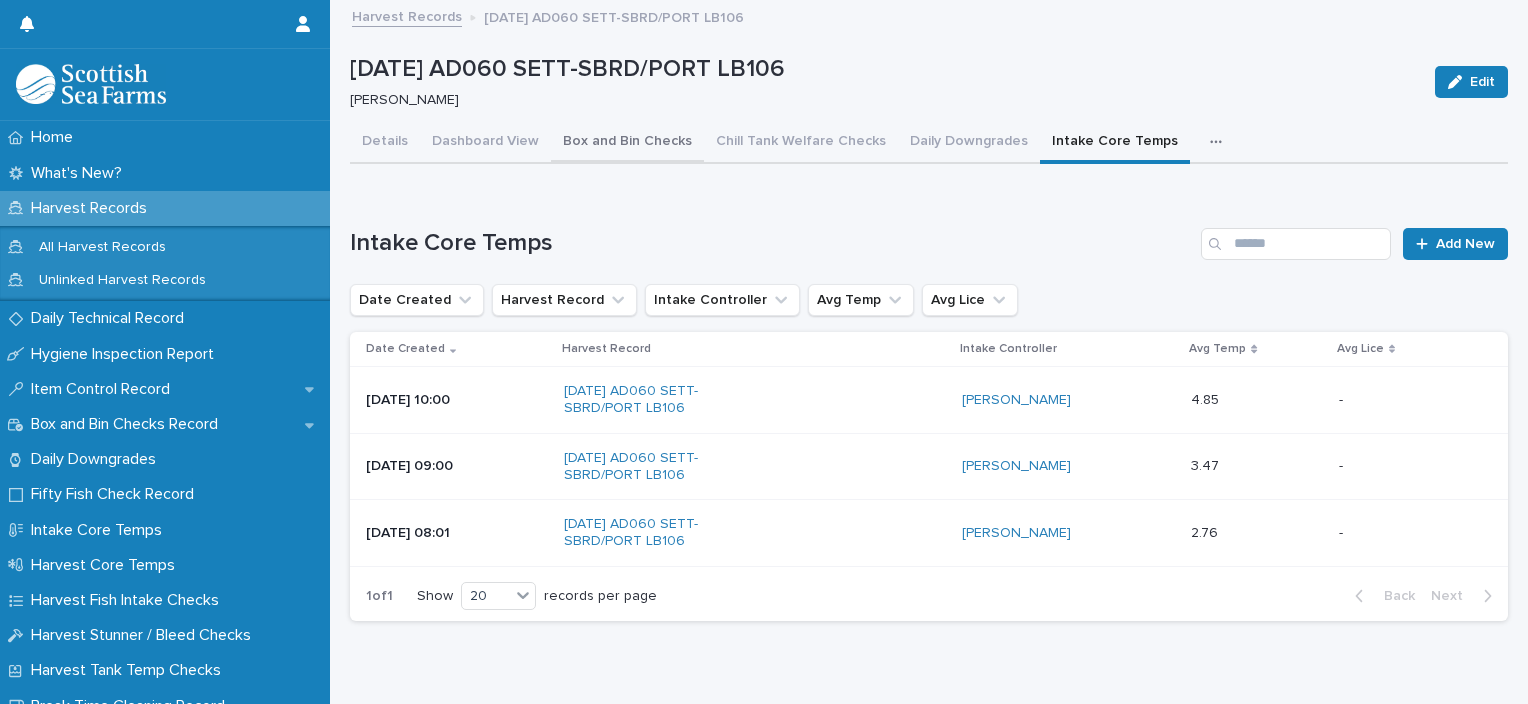 click on "Box and Bin Checks" at bounding box center (627, 143) 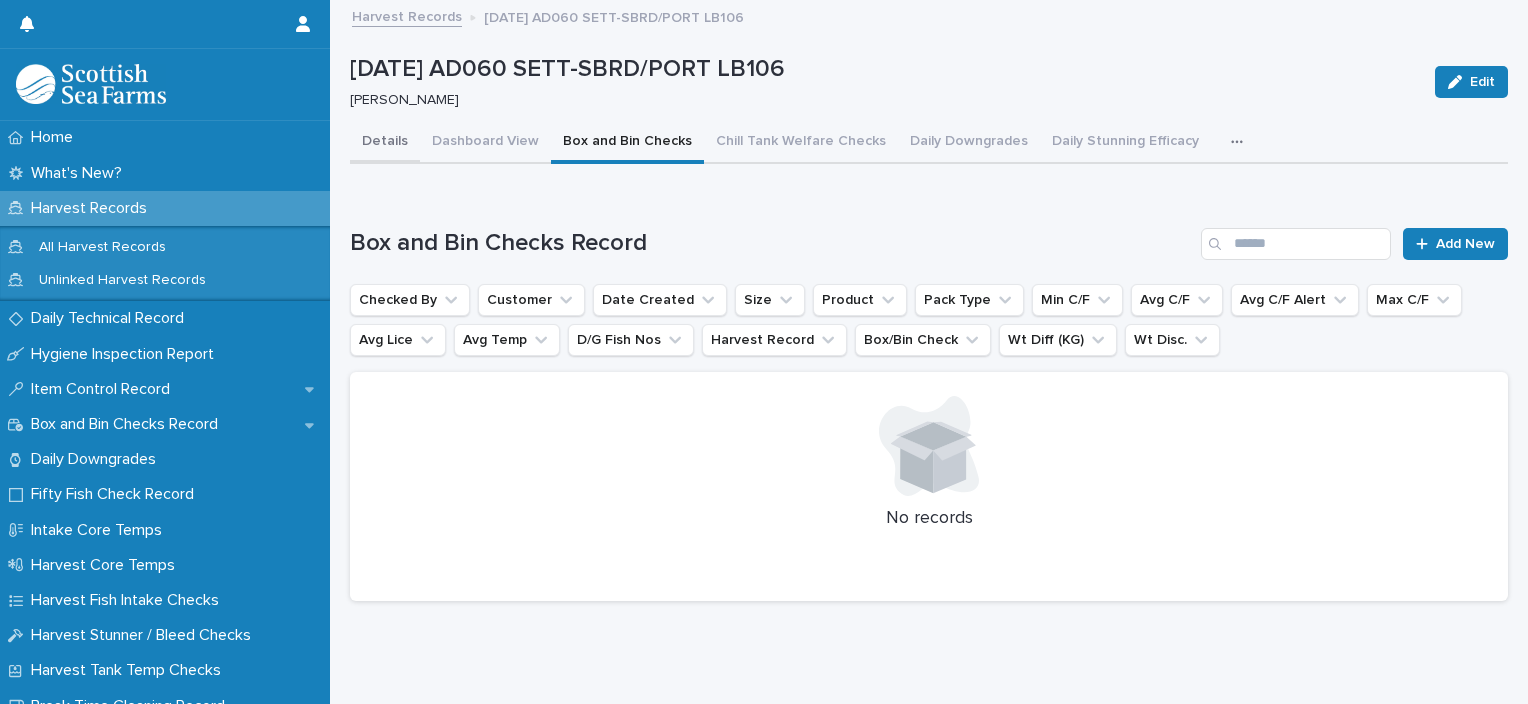 click on "Details" at bounding box center (385, 143) 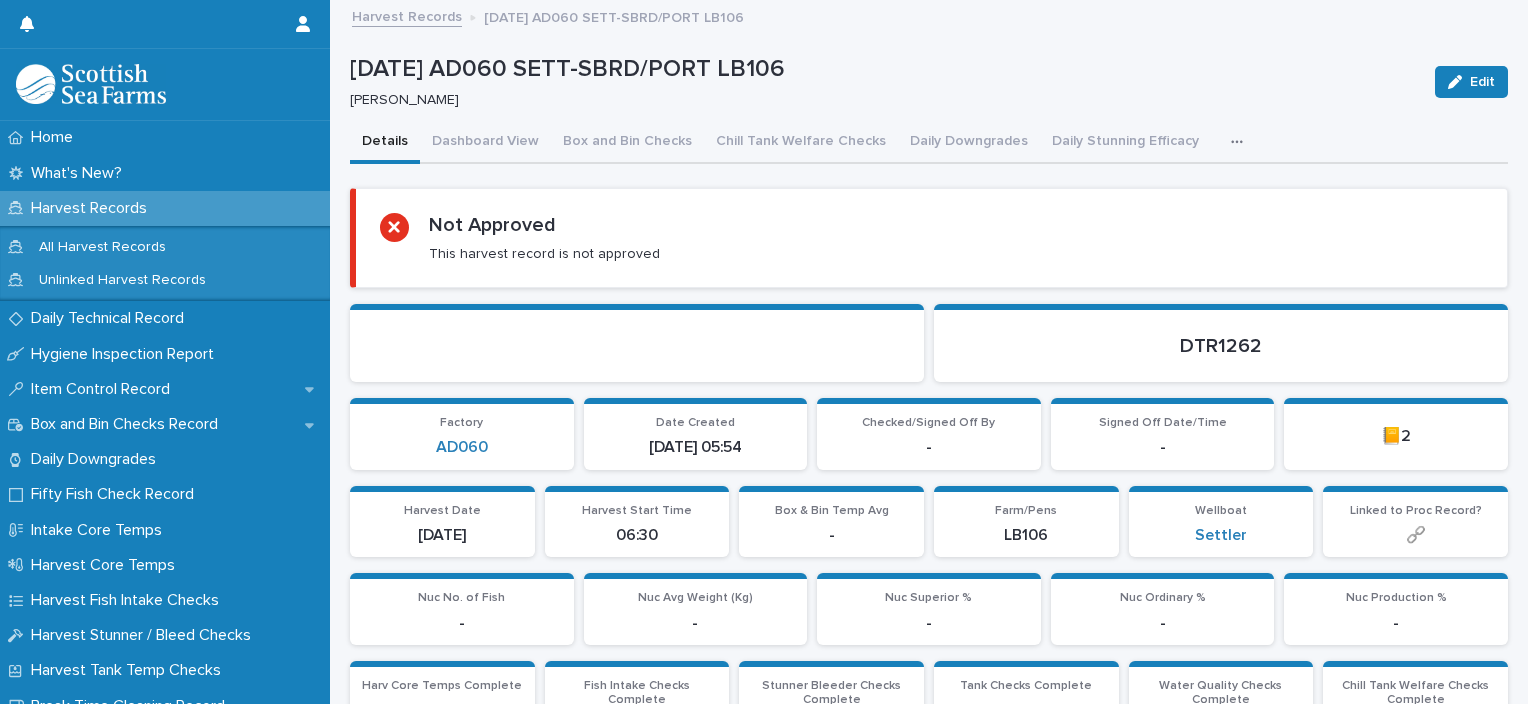click 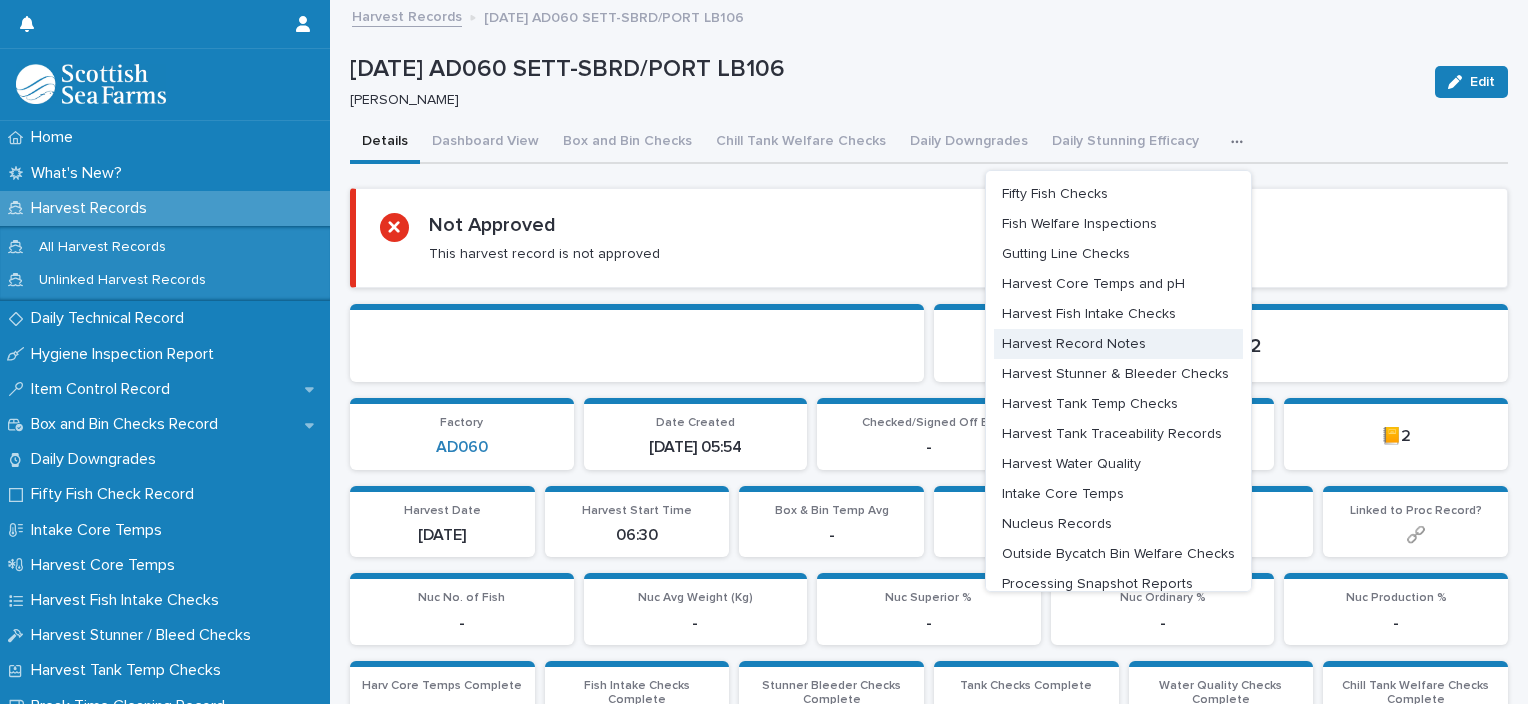 click on "Harvest Record Notes" at bounding box center (1074, 344) 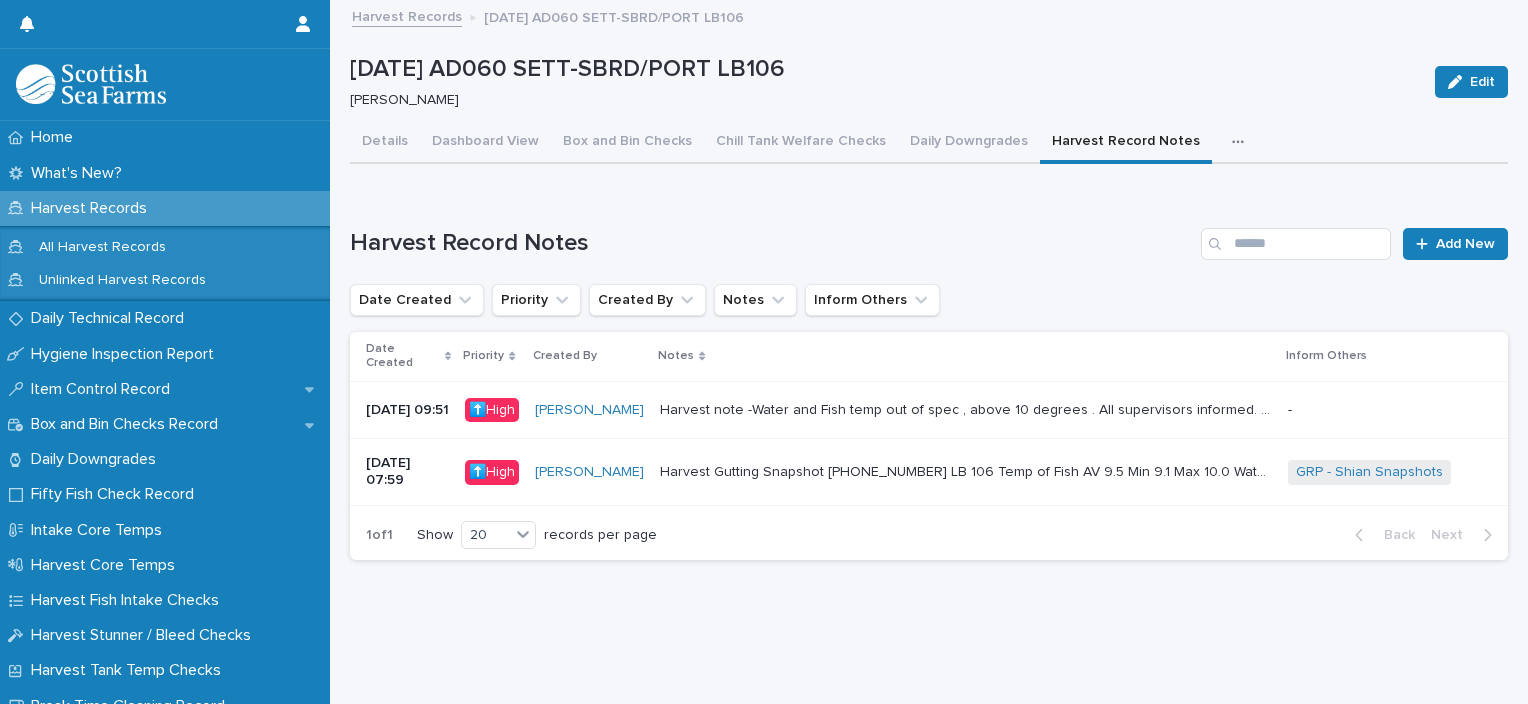 click on "Harvest Gutting Snapshot
13-07-20252025
LB 106
Temp of Fish
AV 9.5
Min 9.1
Max 10.0
Water temp ❗
10.6
pH
AV 7.49
Min 7.36
Max 7.72
Sea lice❗
AV 7.6
Min 5
Max 11
Gutting
Temp
AV 7.2
Min 5.5
Max 7.9
Sea lice
Av 5.5
Min 2
Max 9
Baader1
2/50 Ungutted
2/50 cleaning issue
2/50 Baader damage
reported
Baader 2
1/50 Squint cut
1/50 Ungutted
Baader 3
7/50 Baader damage / reported
3/50 Cleaning issue
2/50 Ungutted
Baader 4
2/50 squint cut
I noticed deform fish , sea lice damage, lesions, mature fish , snout damage , vacc/bruis and soft fish . Pic attached
Gutting only visual check due to low tonnage .
Barbara Milewska" at bounding box center (966, 472) 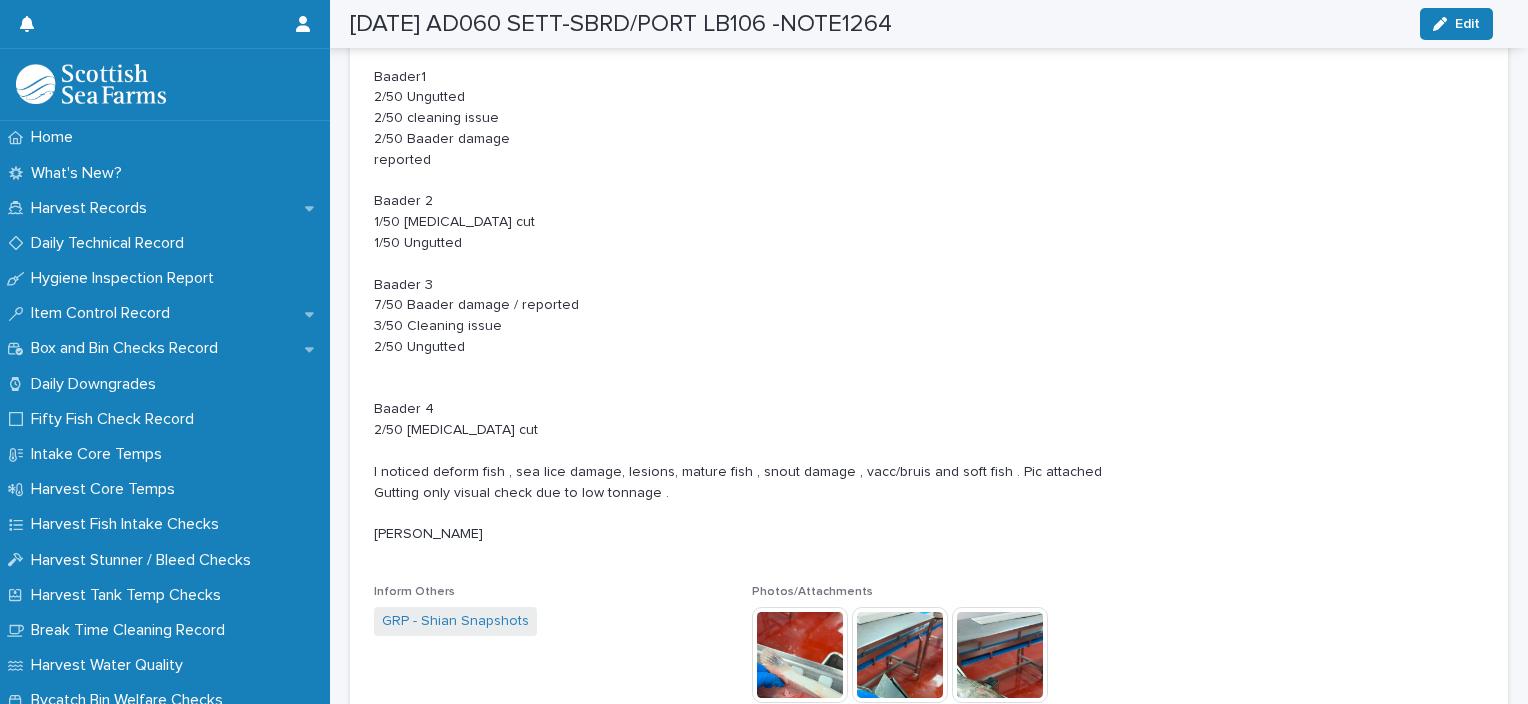 scroll, scrollTop: 1063, scrollLeft: 0, axis: vertical 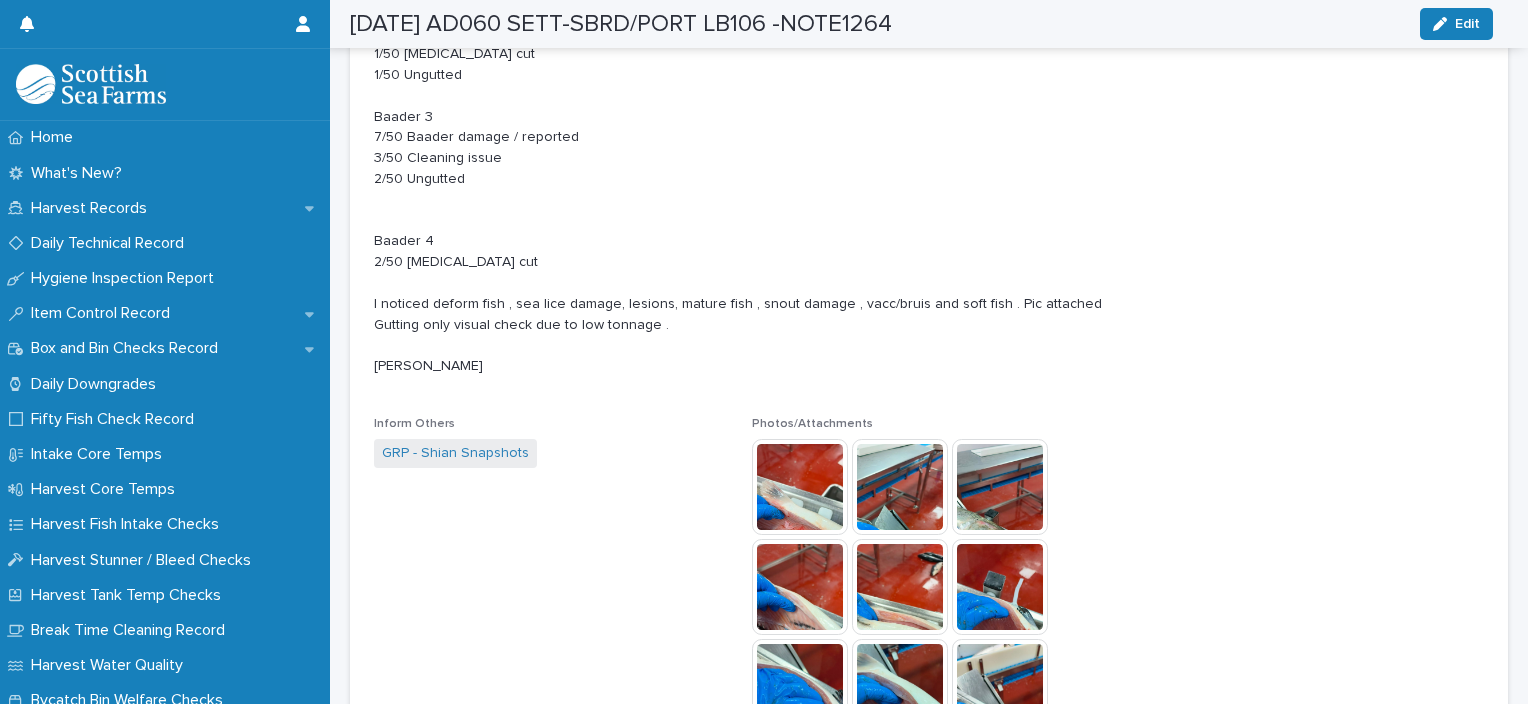 click at bounding box center [900, 487] 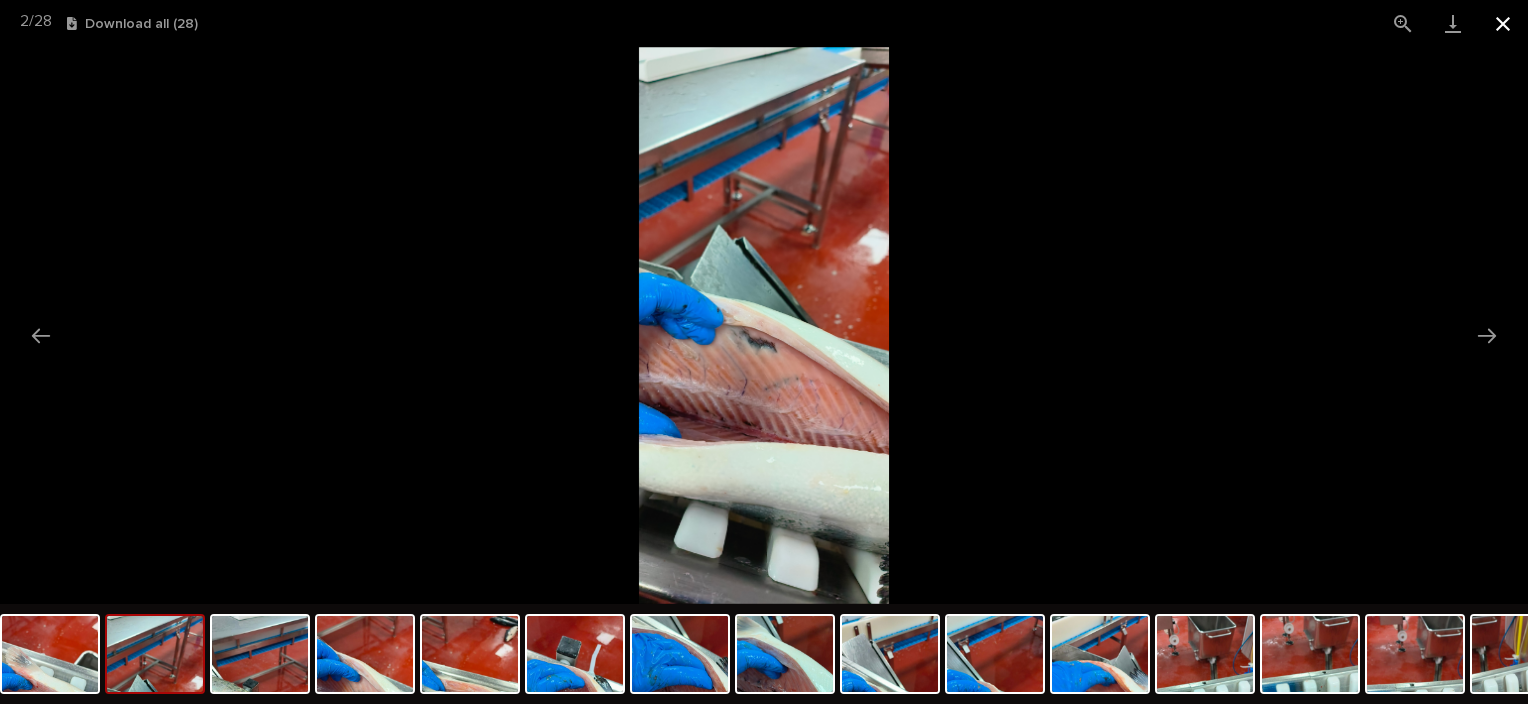 click at bounding box center [1503, 23] 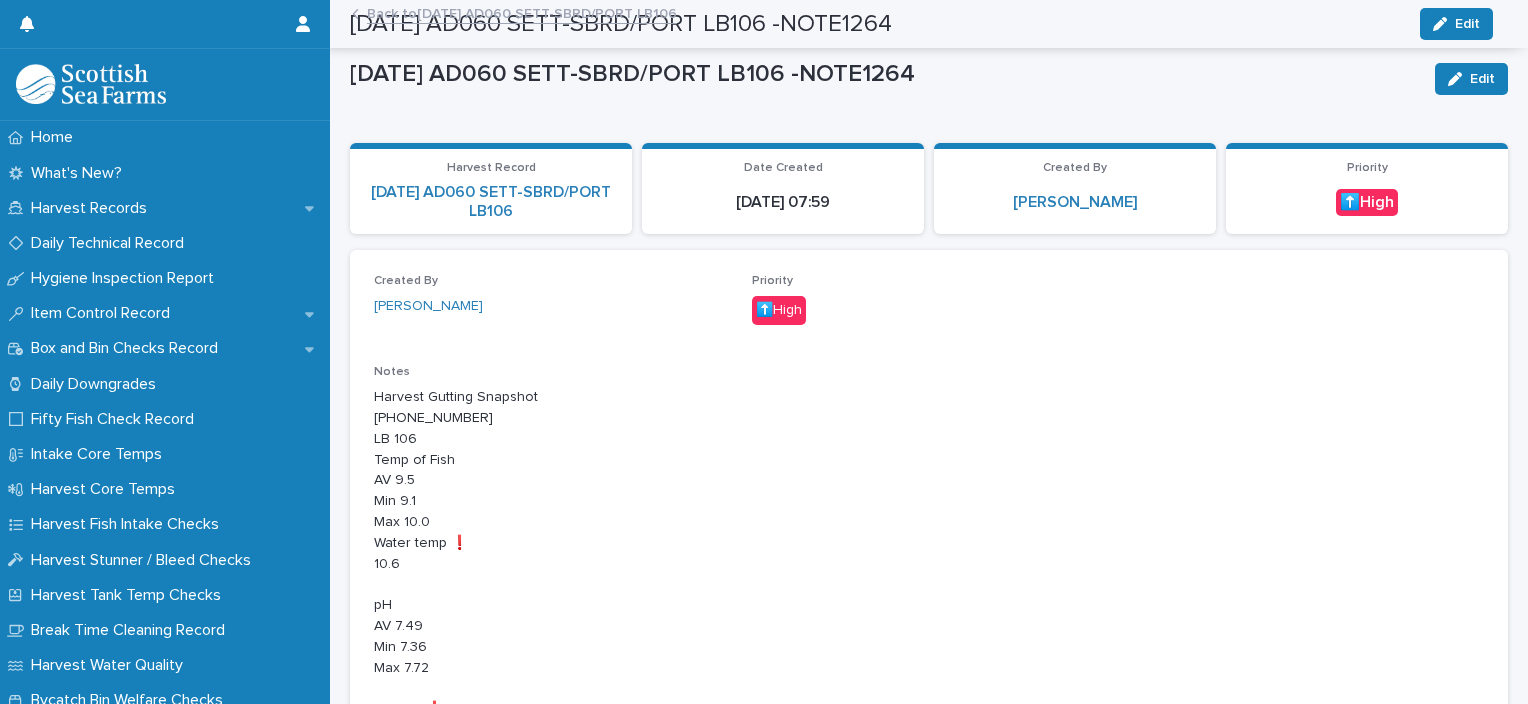 scroll, scrollTop: 0, scrollLeft: 0, axis: both 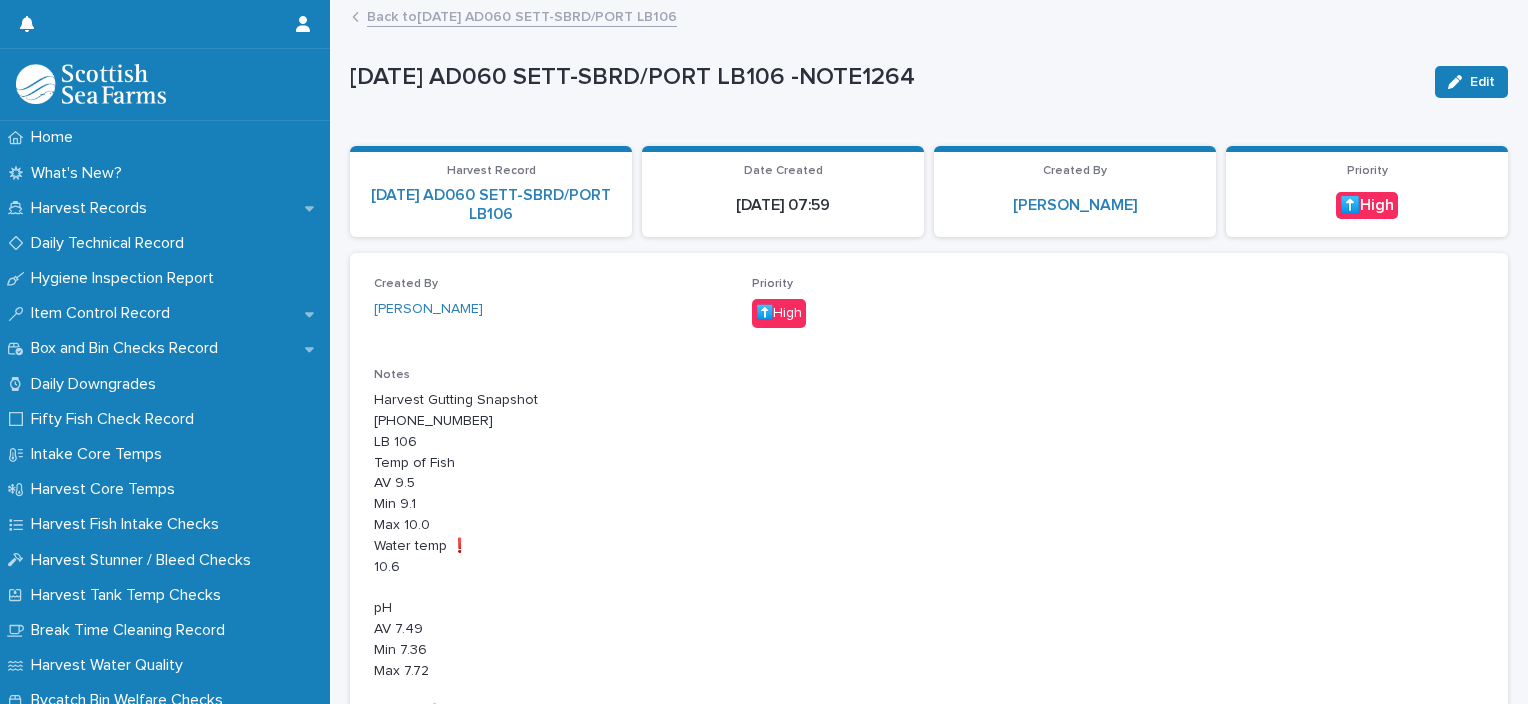 click on "Back to  13-07-2025 AD060 SETT-SBRD/PORT LB106" at bounding box center (522, 15) 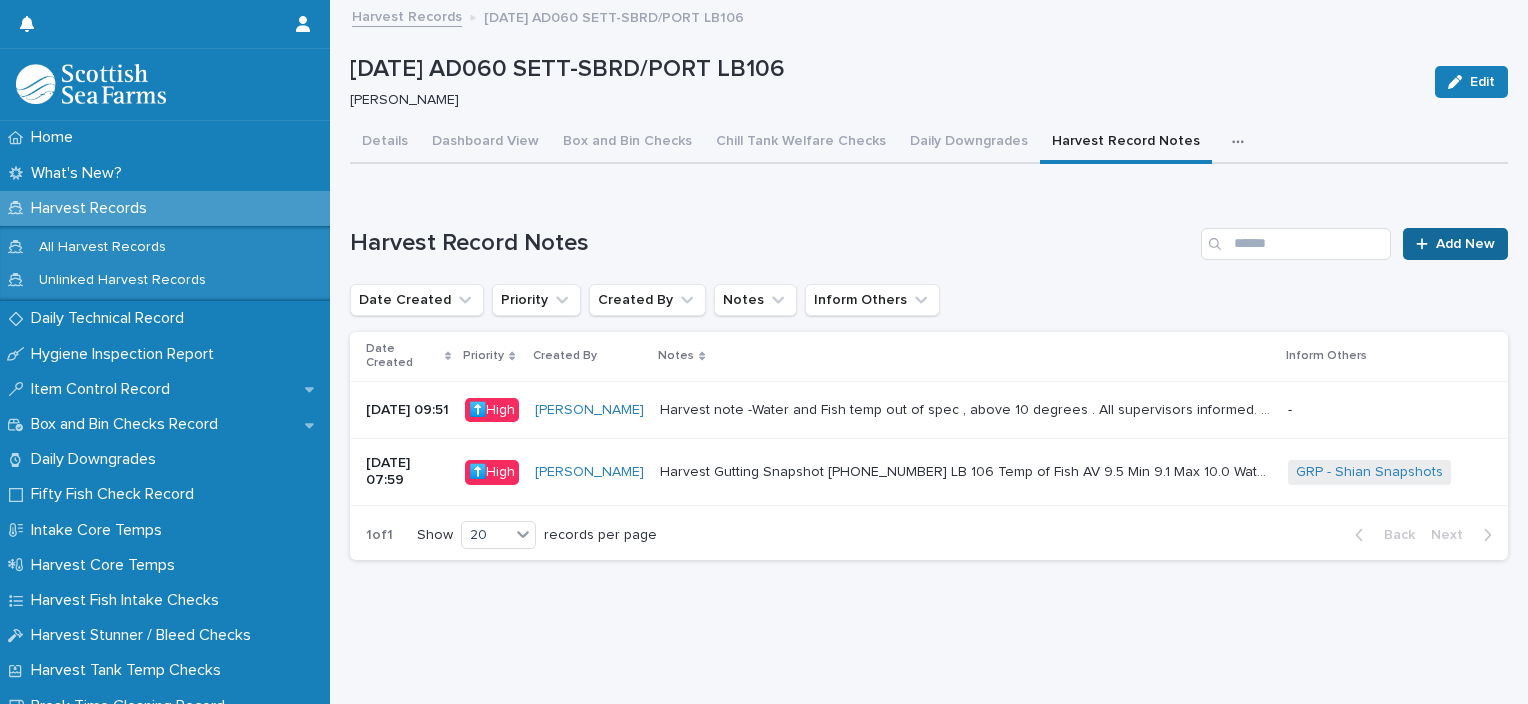 click on "Add New" at bounding box center (1465, 244) 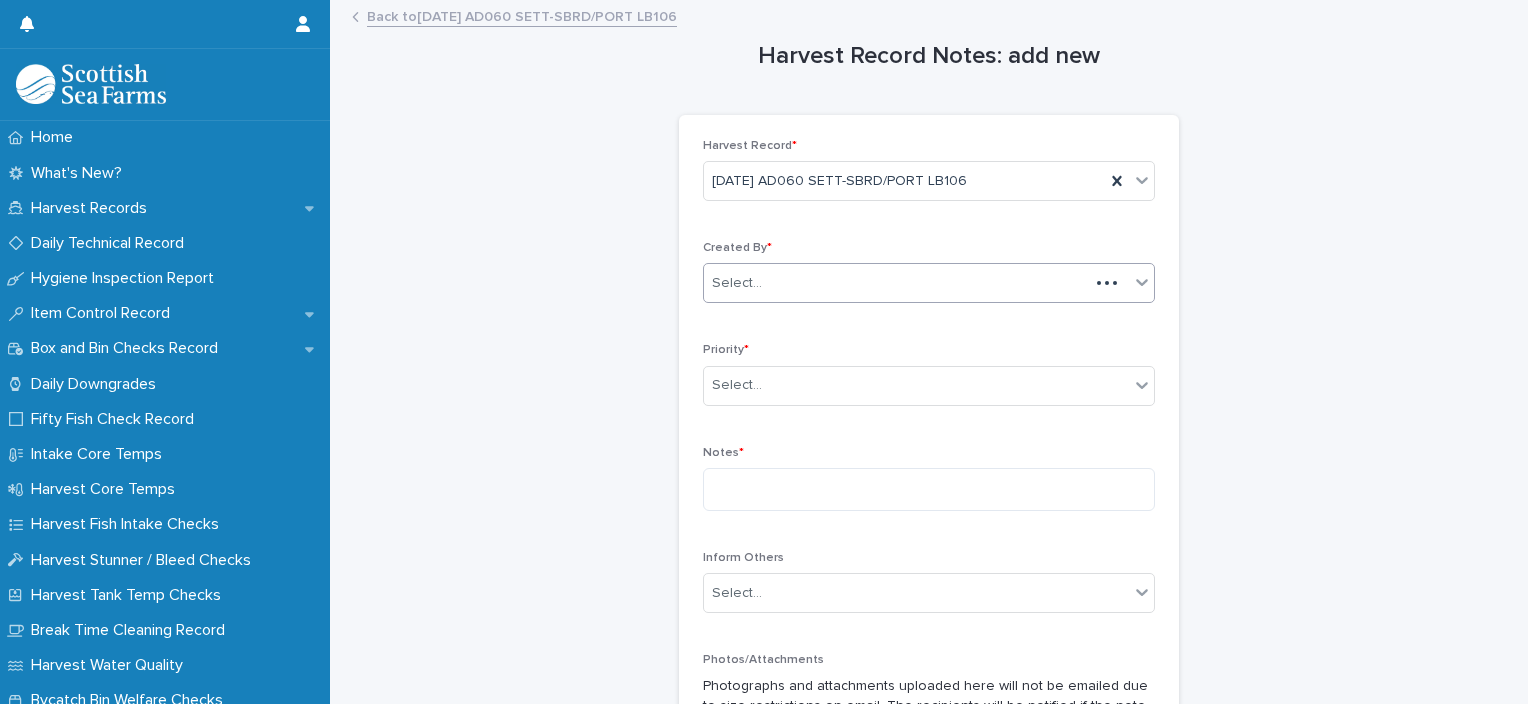 click on "Select..." at bounding box center (896, 283) 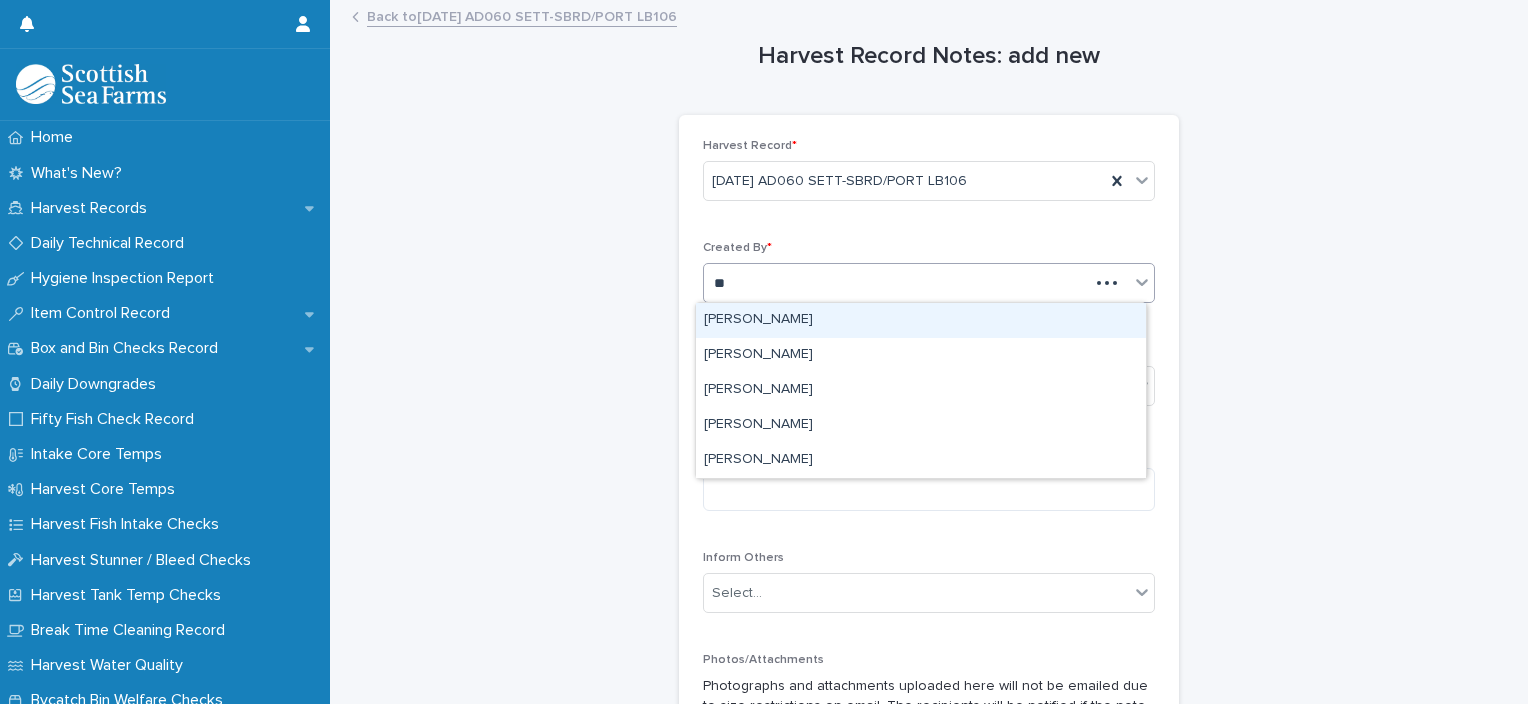 type on "***" 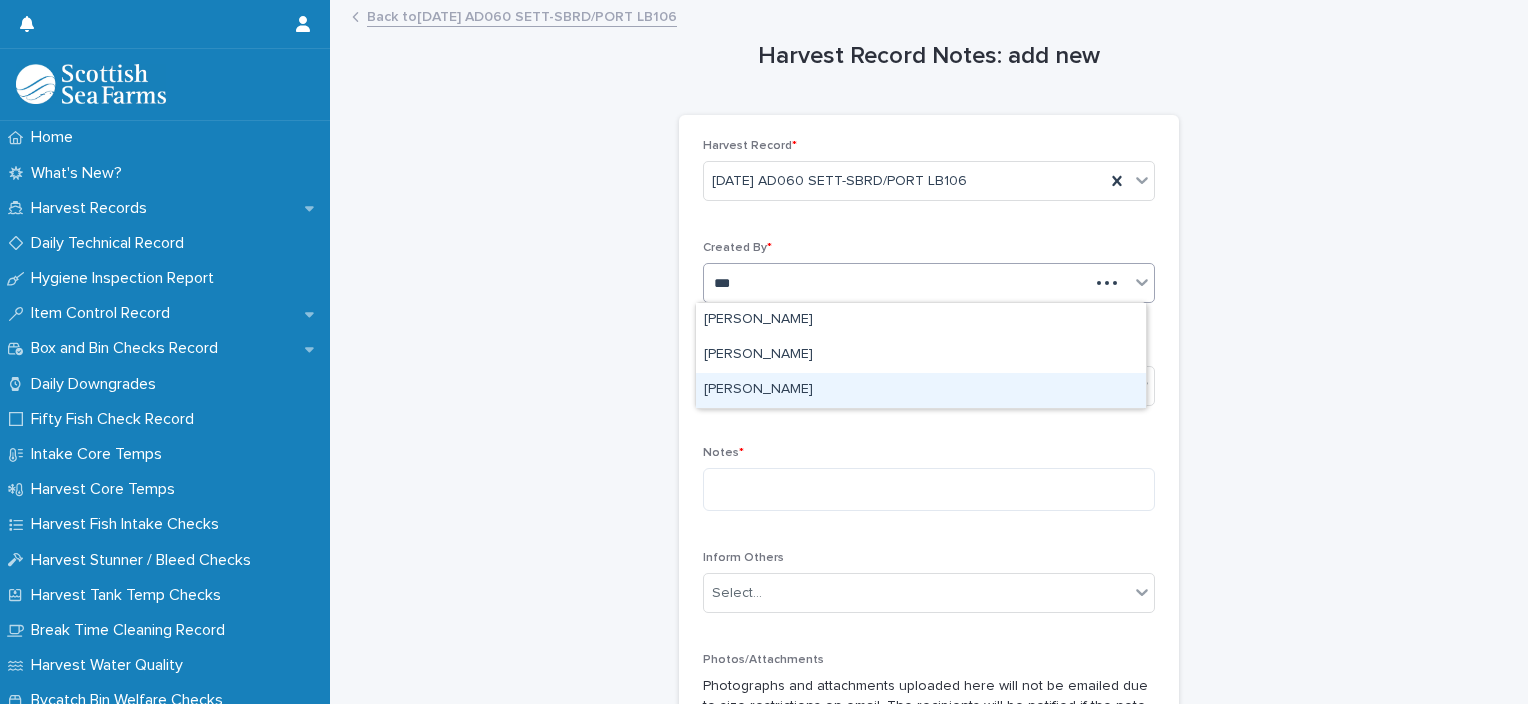 click on "[PERSON_NAME]" at bounding box center (921, 390) 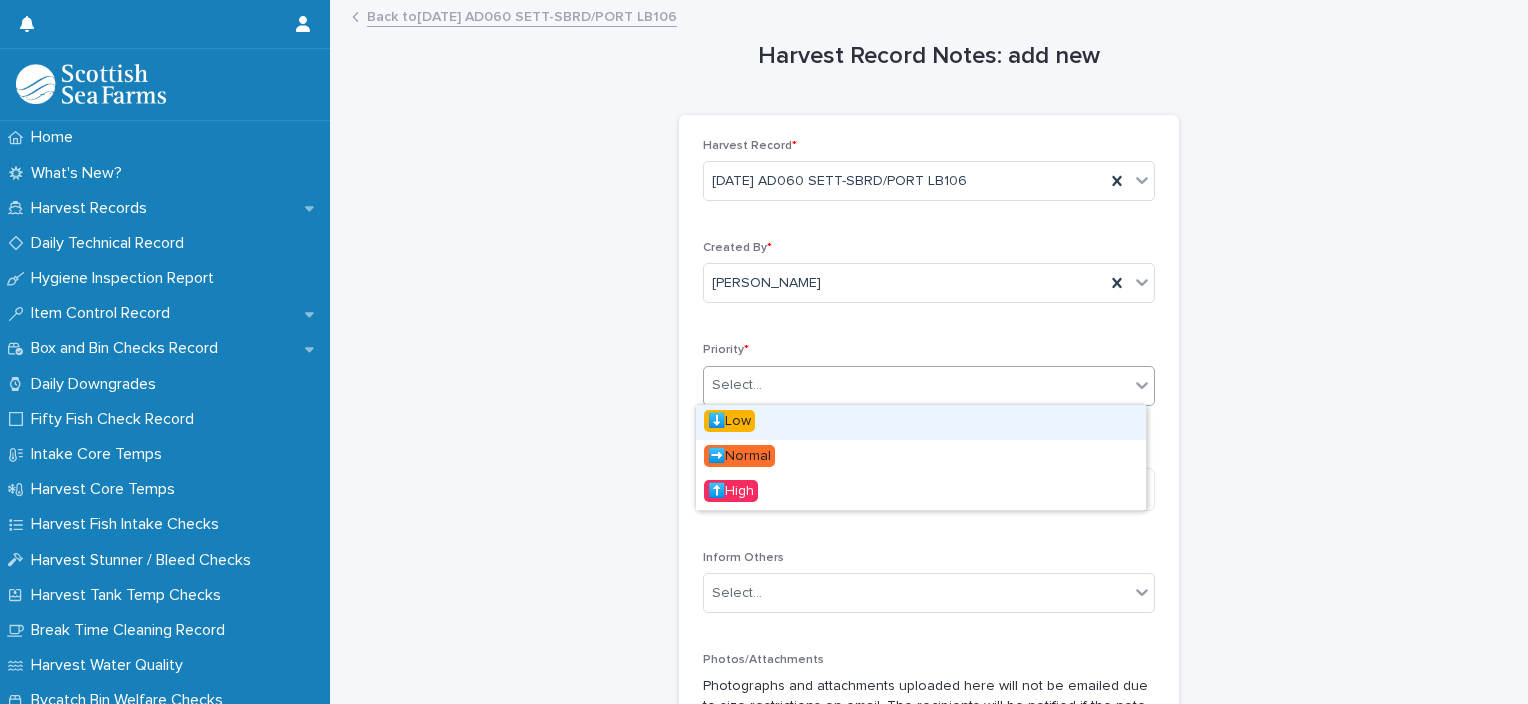 click on "Select..." at bounding box center [916, 385] 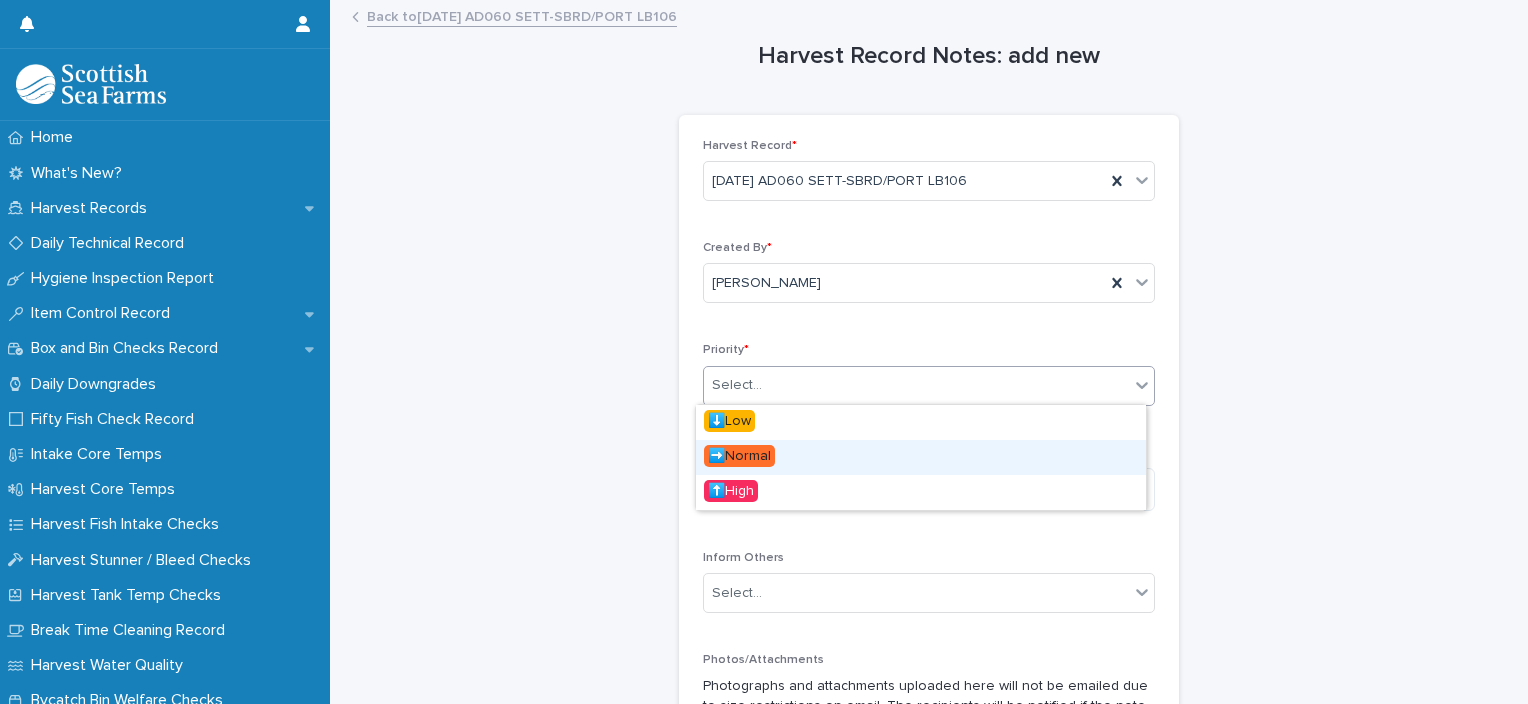 click on "➡️Normal" at bounding box center [921, 457] 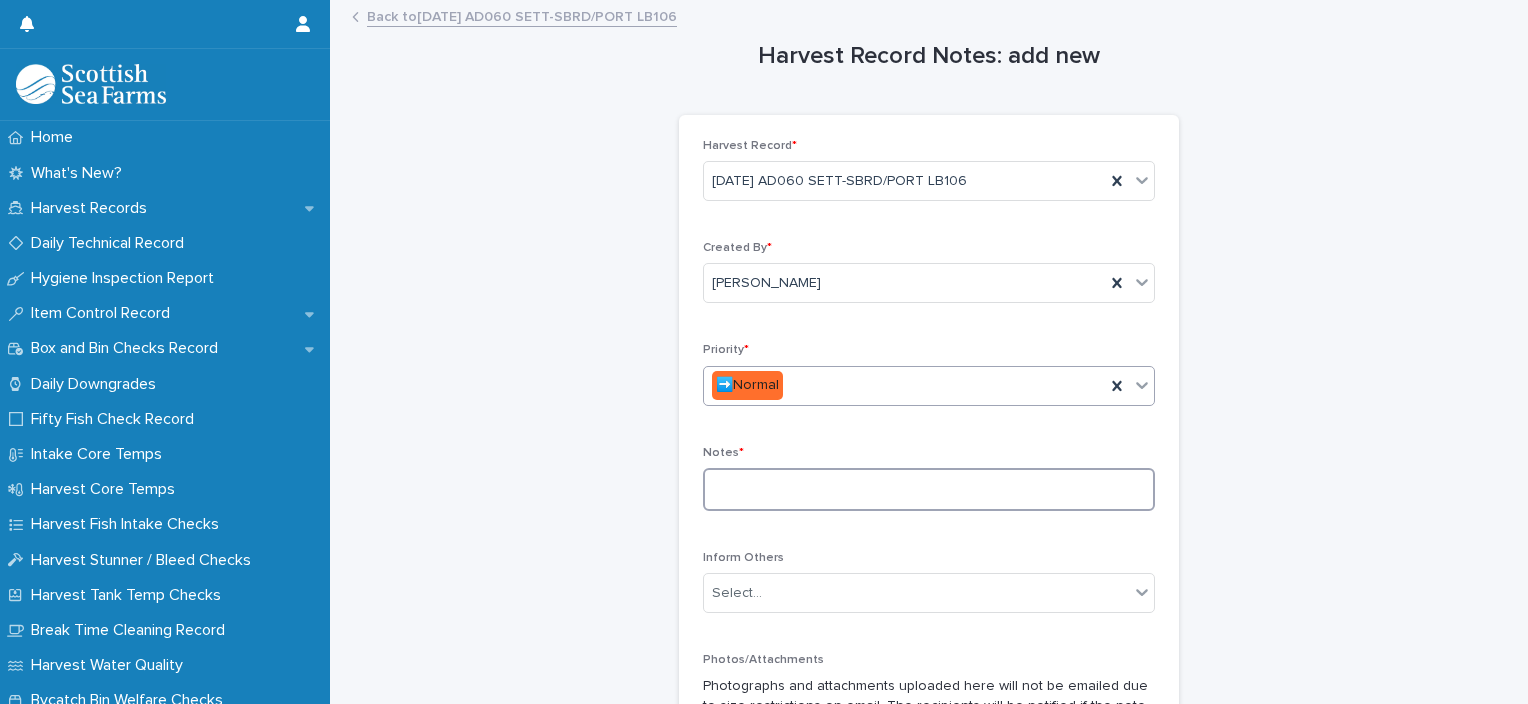 click at bounding box center [929, 489] 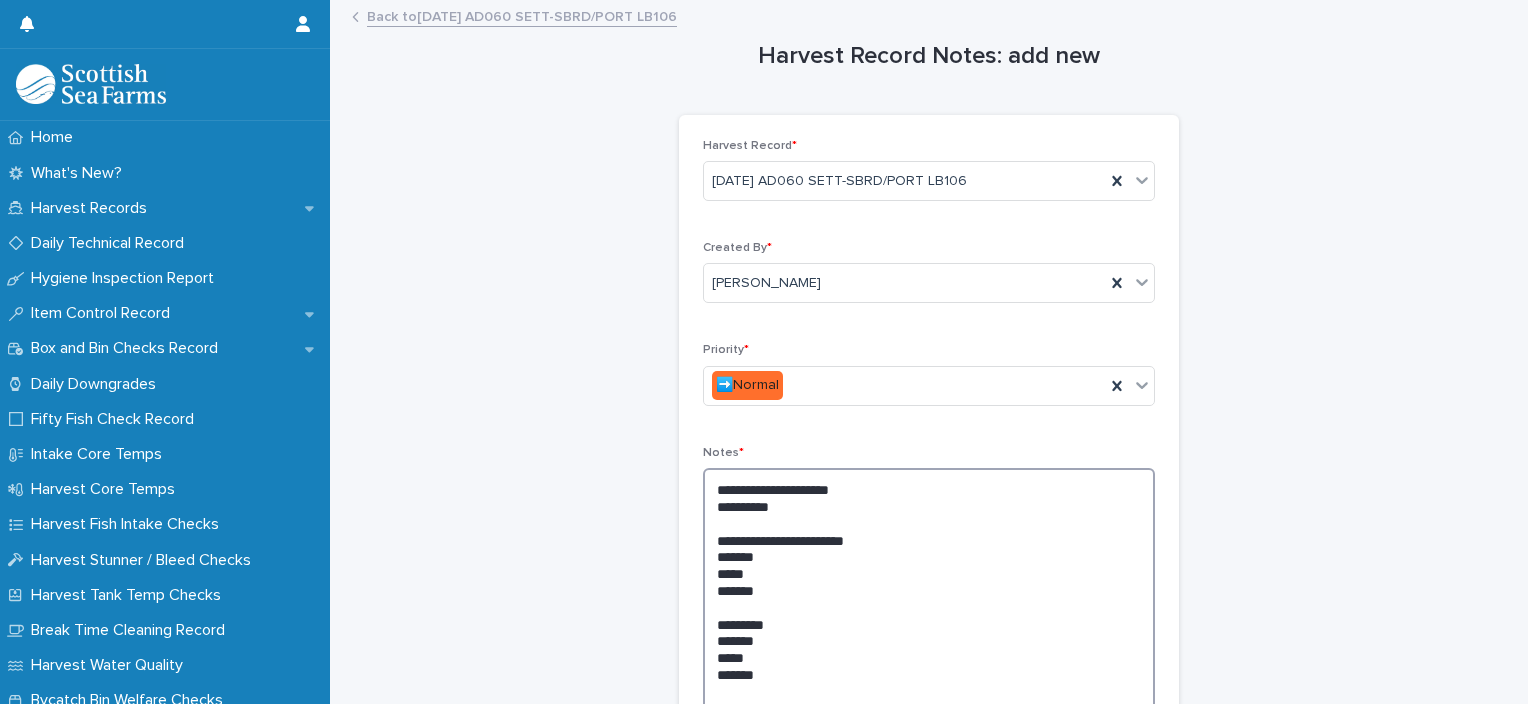 scroll, scrollTop: 10, scrollLeft: 0, axis: vertical 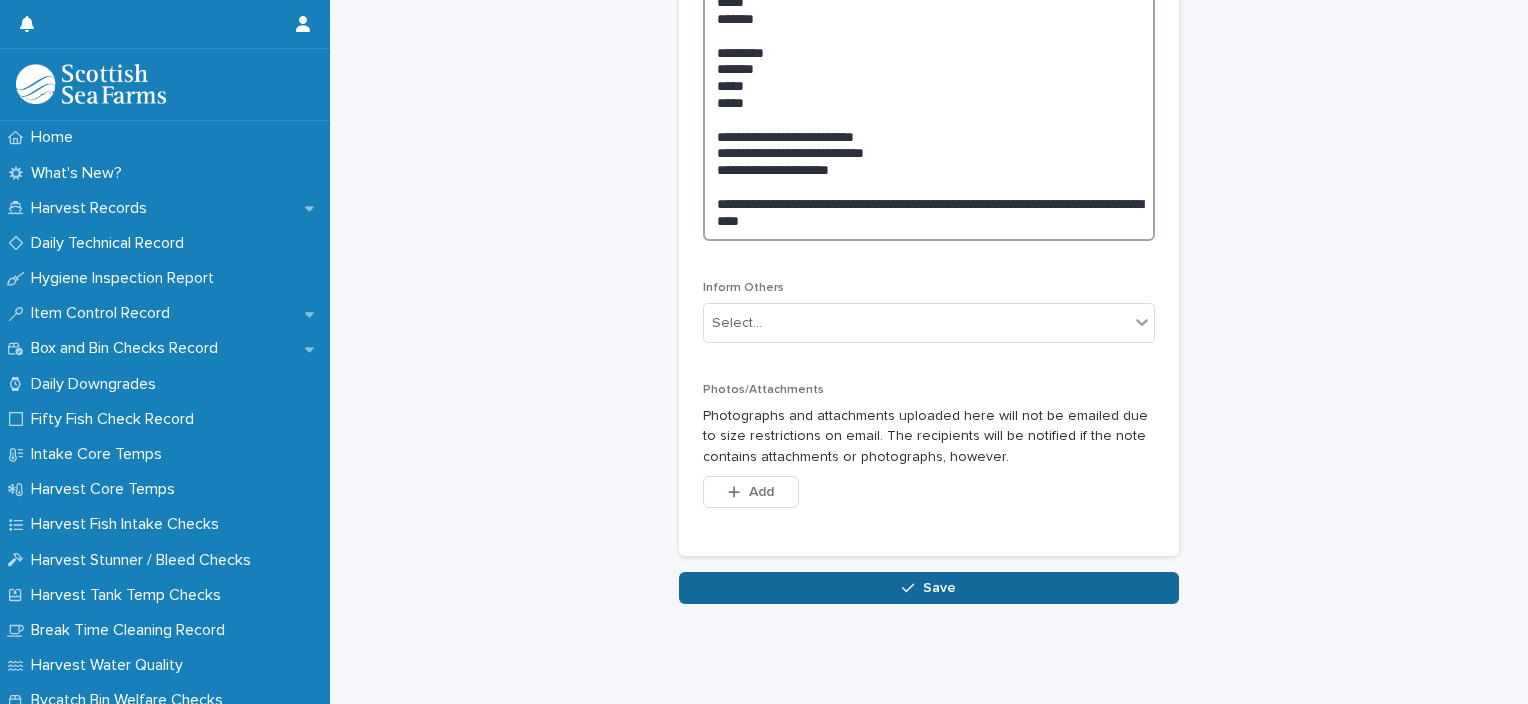 type on "**********" 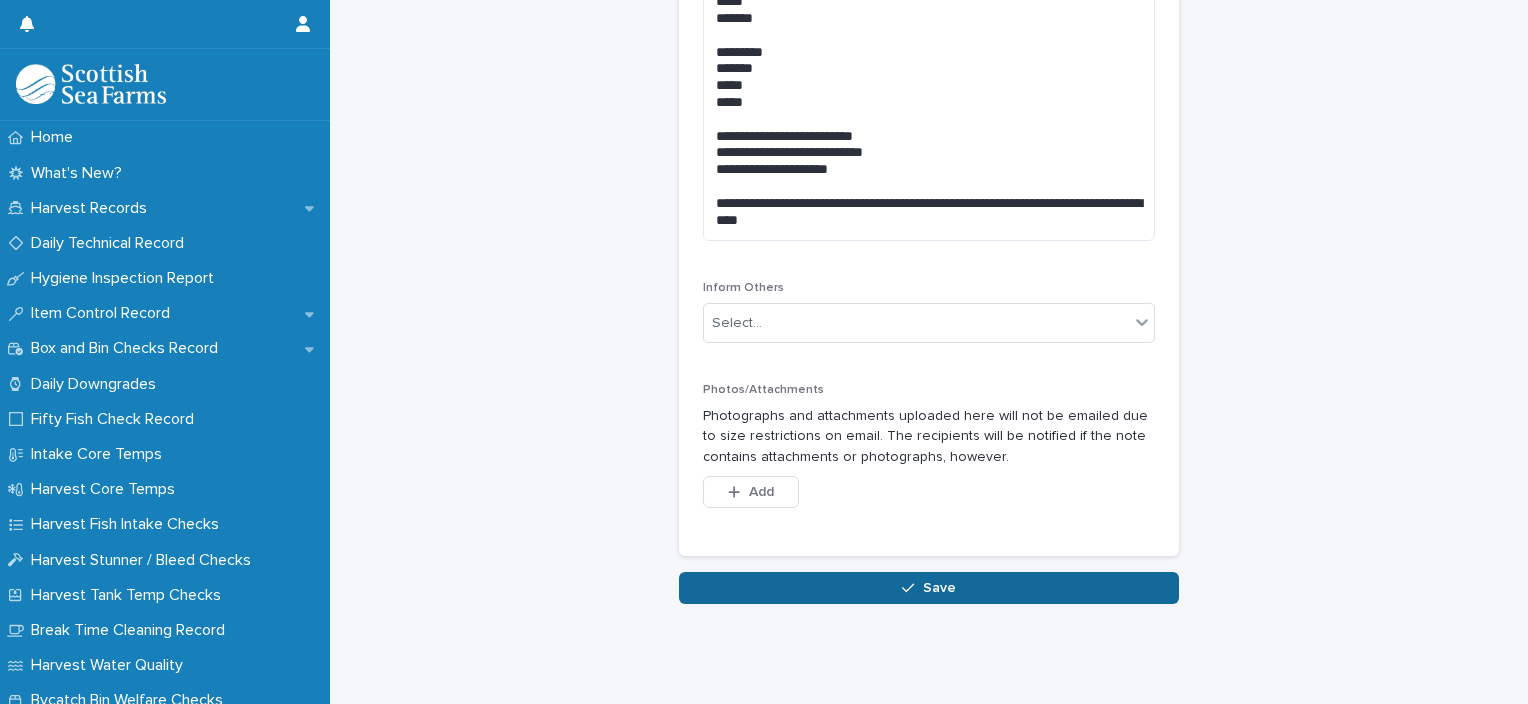 click on "Save" at bounding box center [929, 588] 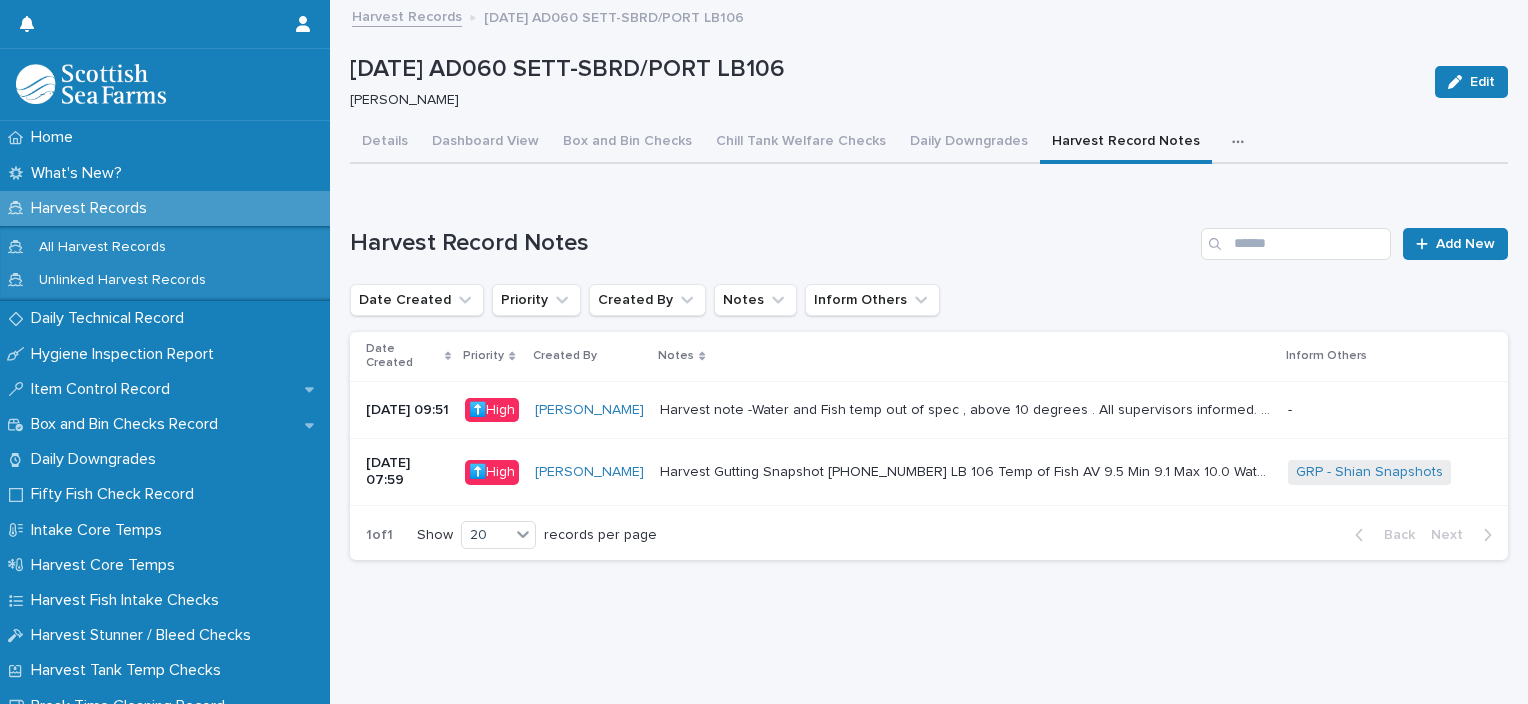 scroll, scrollTop: 0, scrollLeft: 0, axis: both 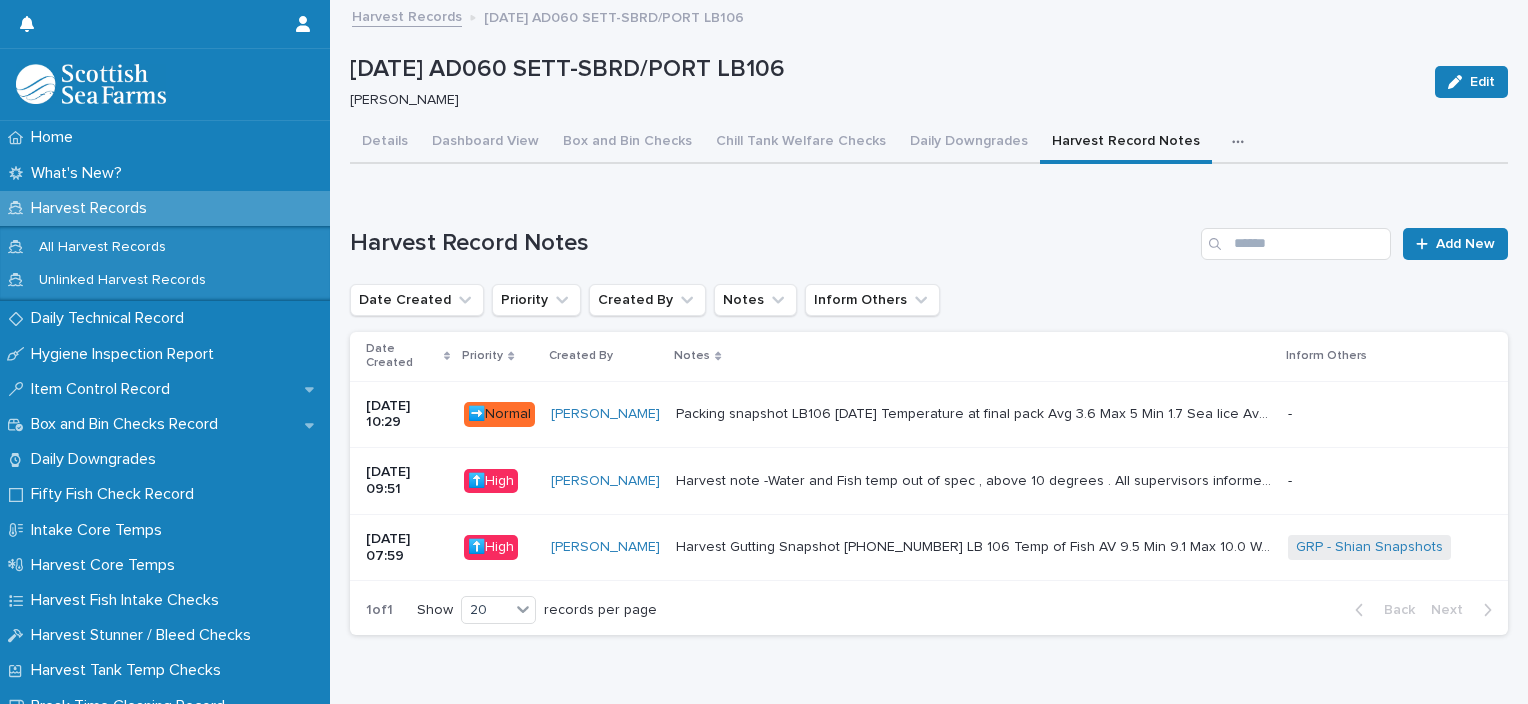 click on "[PERSON_NAME]" at bounding box center [605, 414] 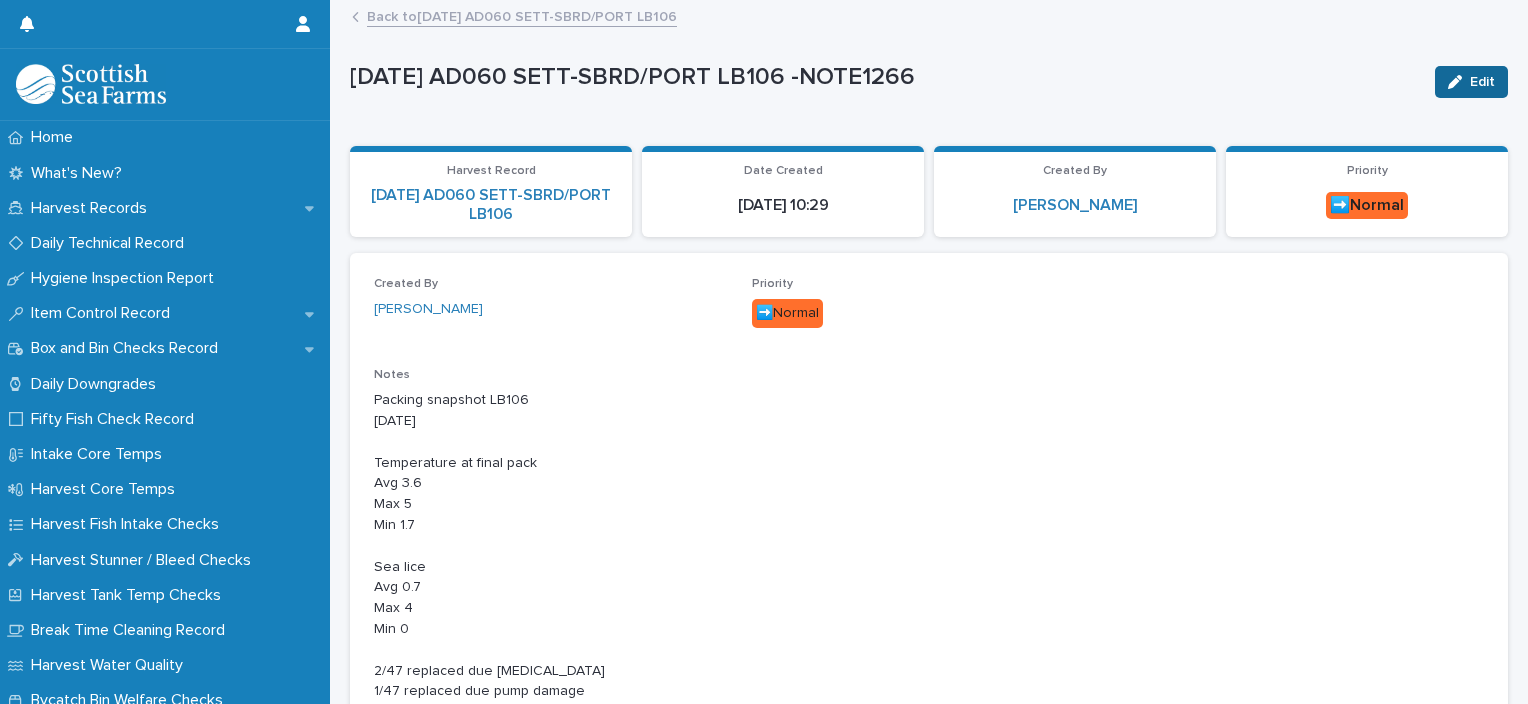 click on "Edit" at bounding box center (1471, 82) 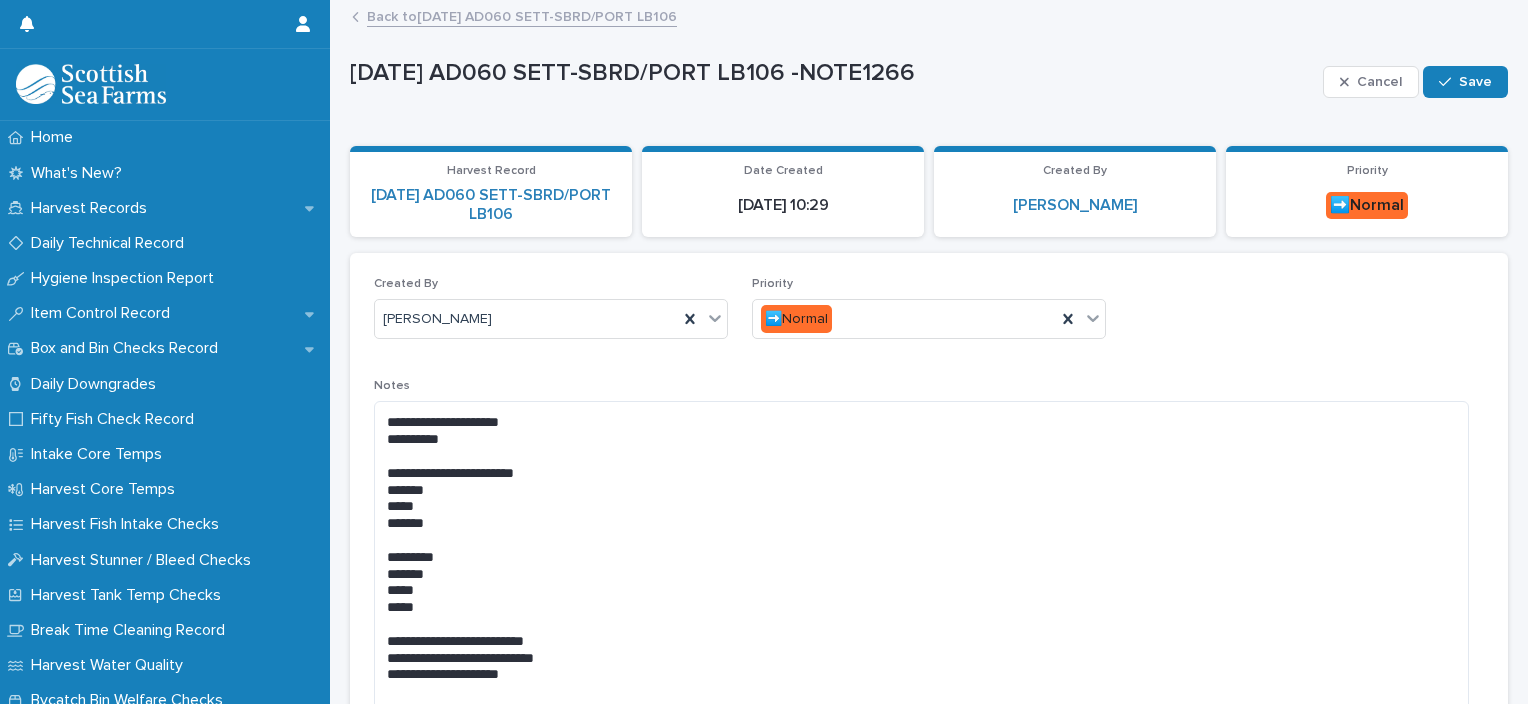 scroll, scrollTop: 297, scrollLeft: 0, axis: vertical 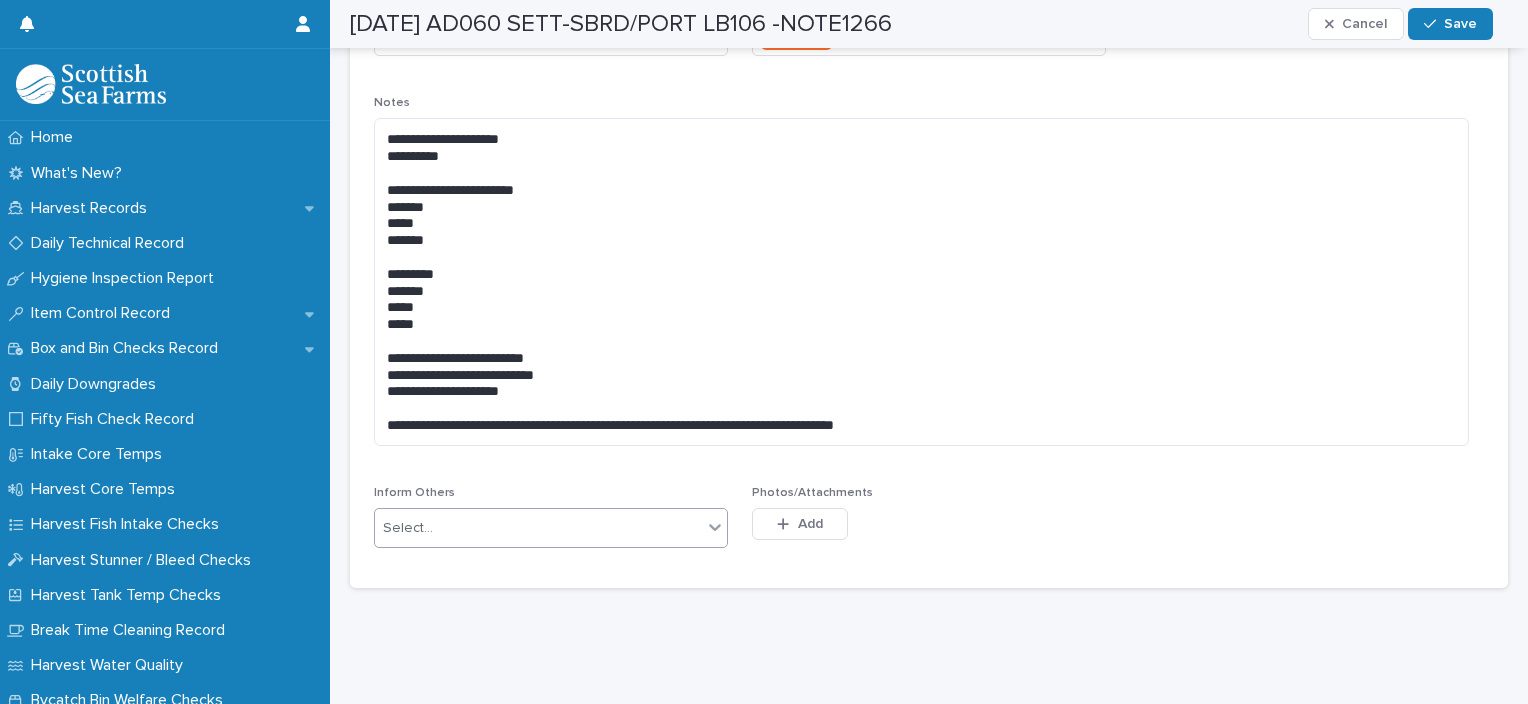click on "Select..." at bounding box center (538, 528) 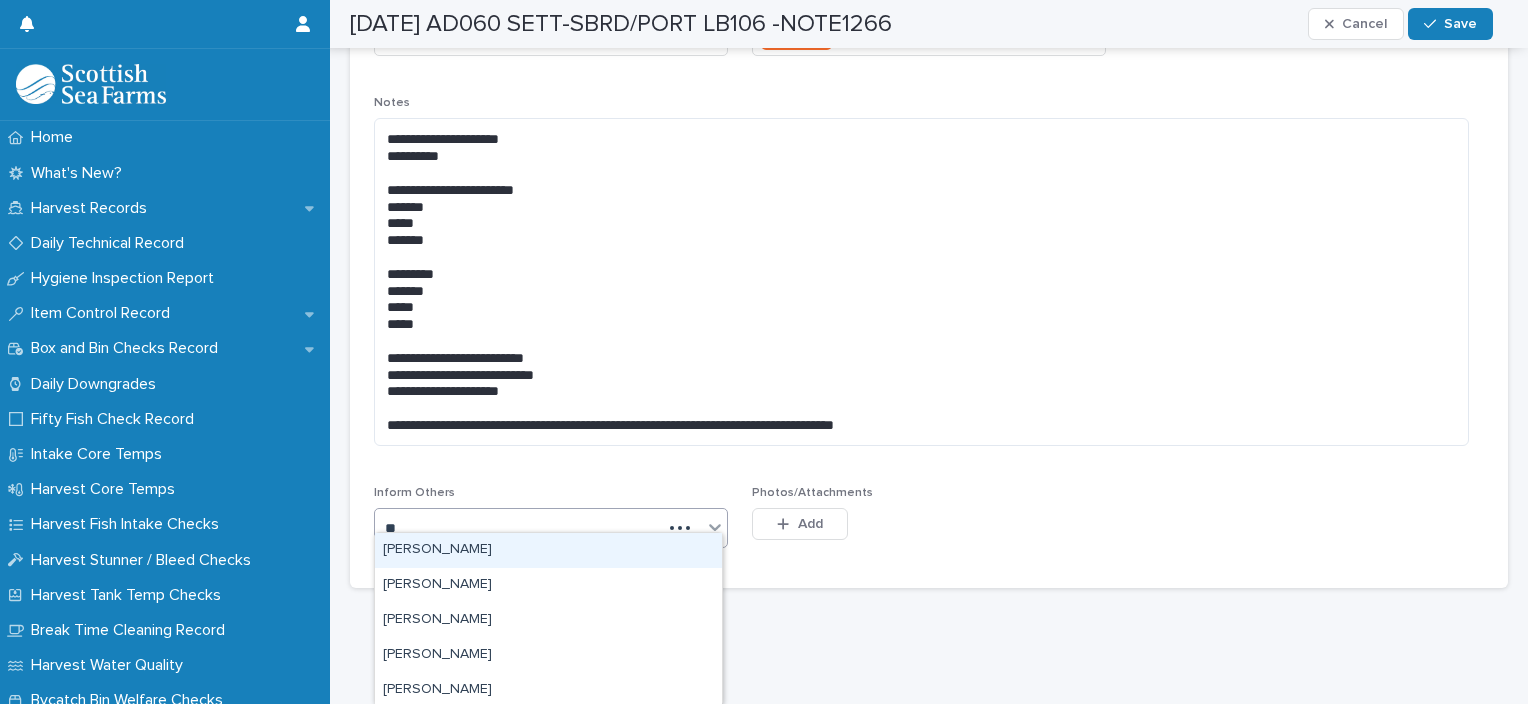 type on "***" 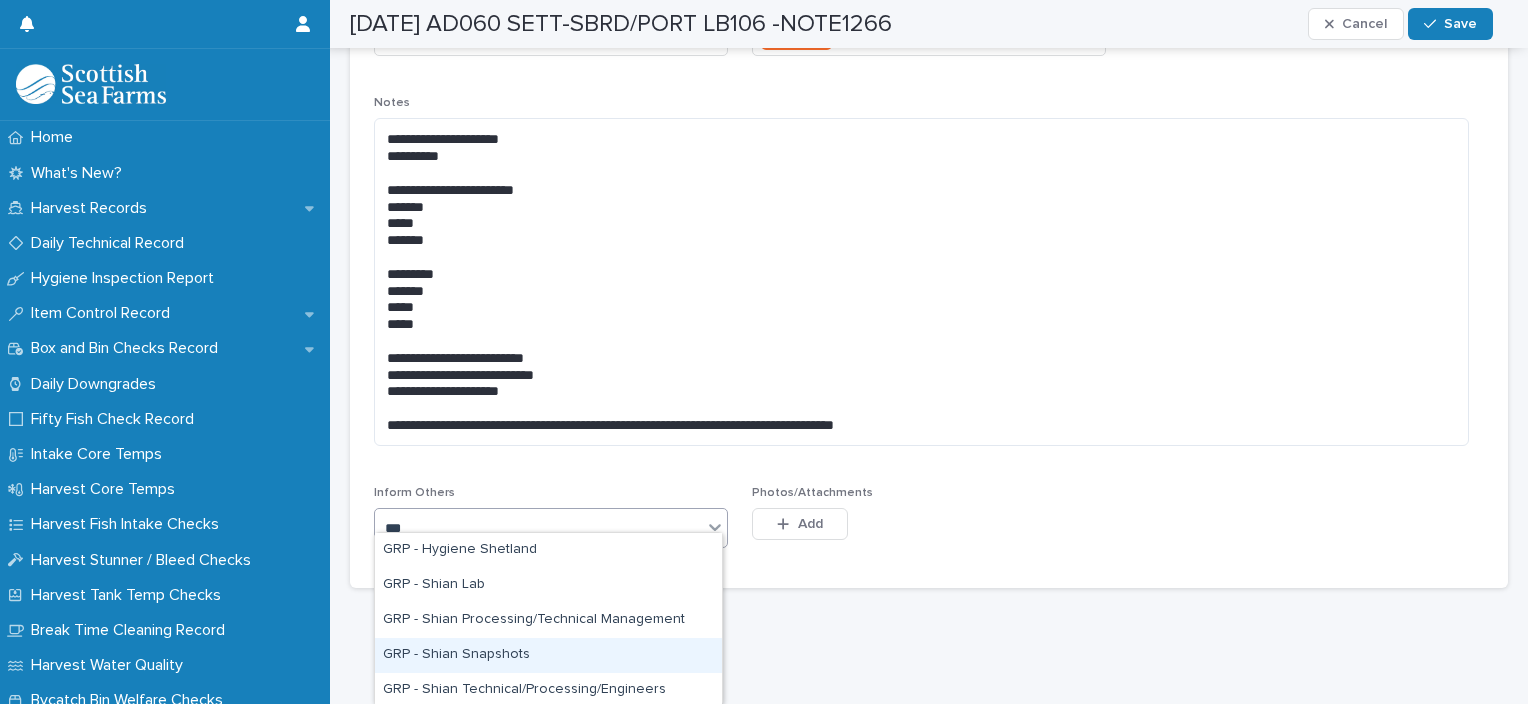 click on "GRP - Shian Snapshots" at bounding box center (548, 655) 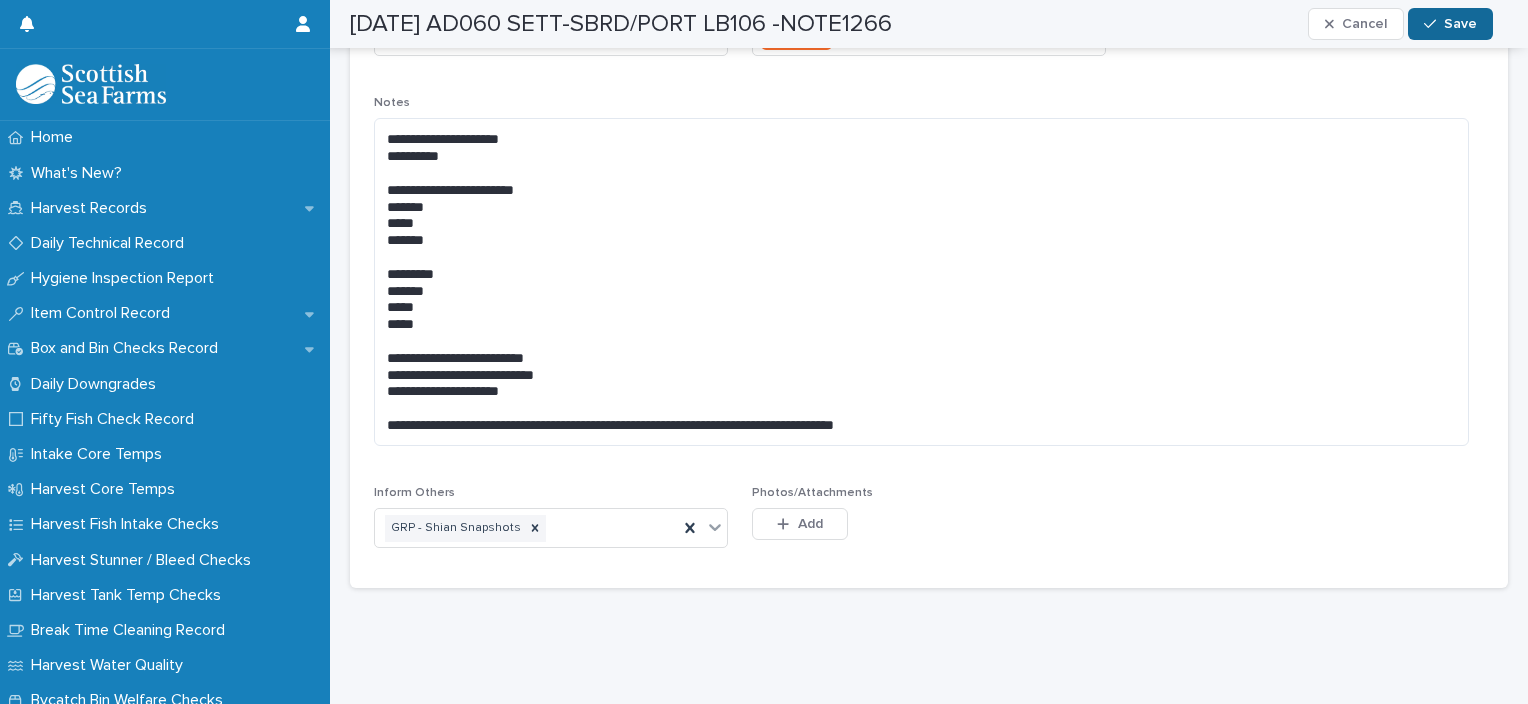 click on "Save" at bounding box center (1460, 24) 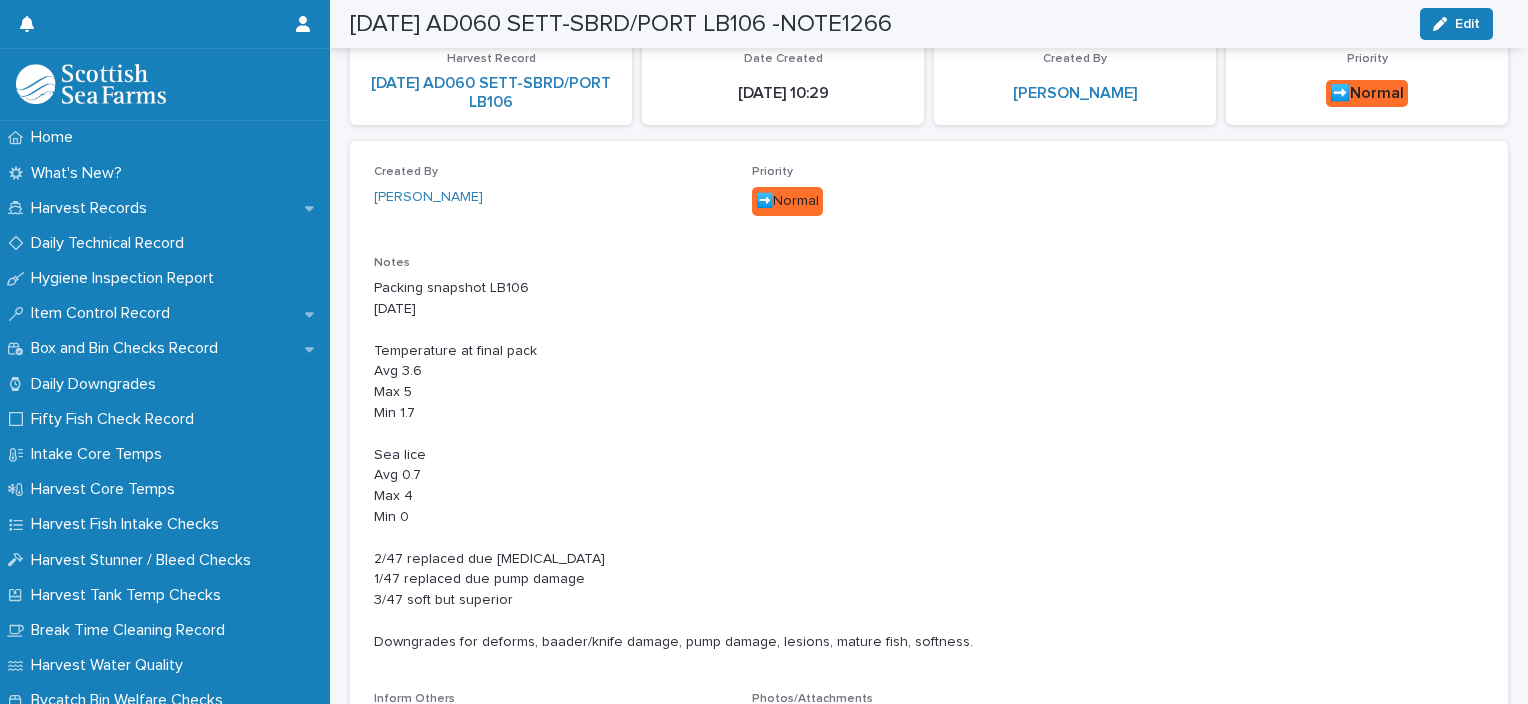 scroll, scrollTop: 0, scrollLeft: 0, axis: both 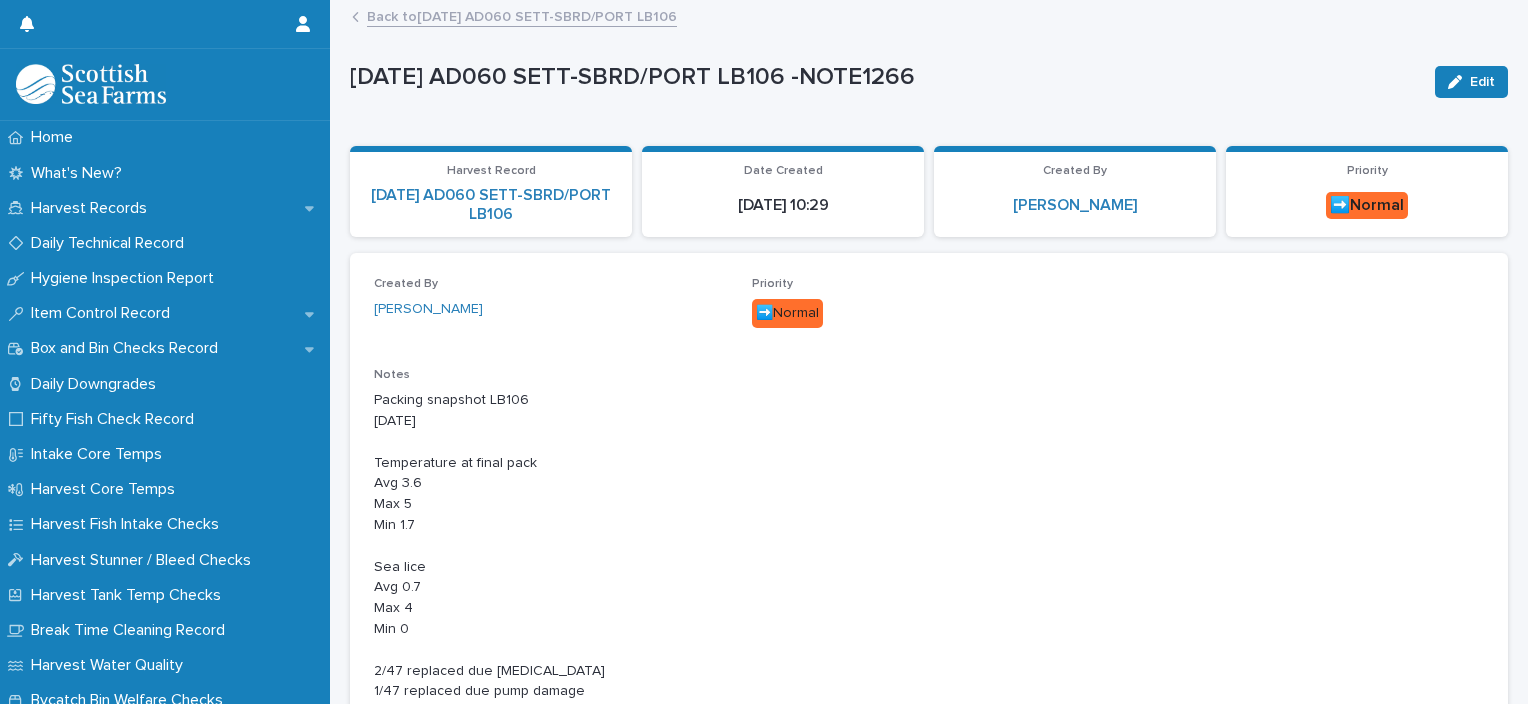 click on "Back to  13-07-2025 AD060 SETT-SBRD/PORT LB106" at bounding box center (522, 15) 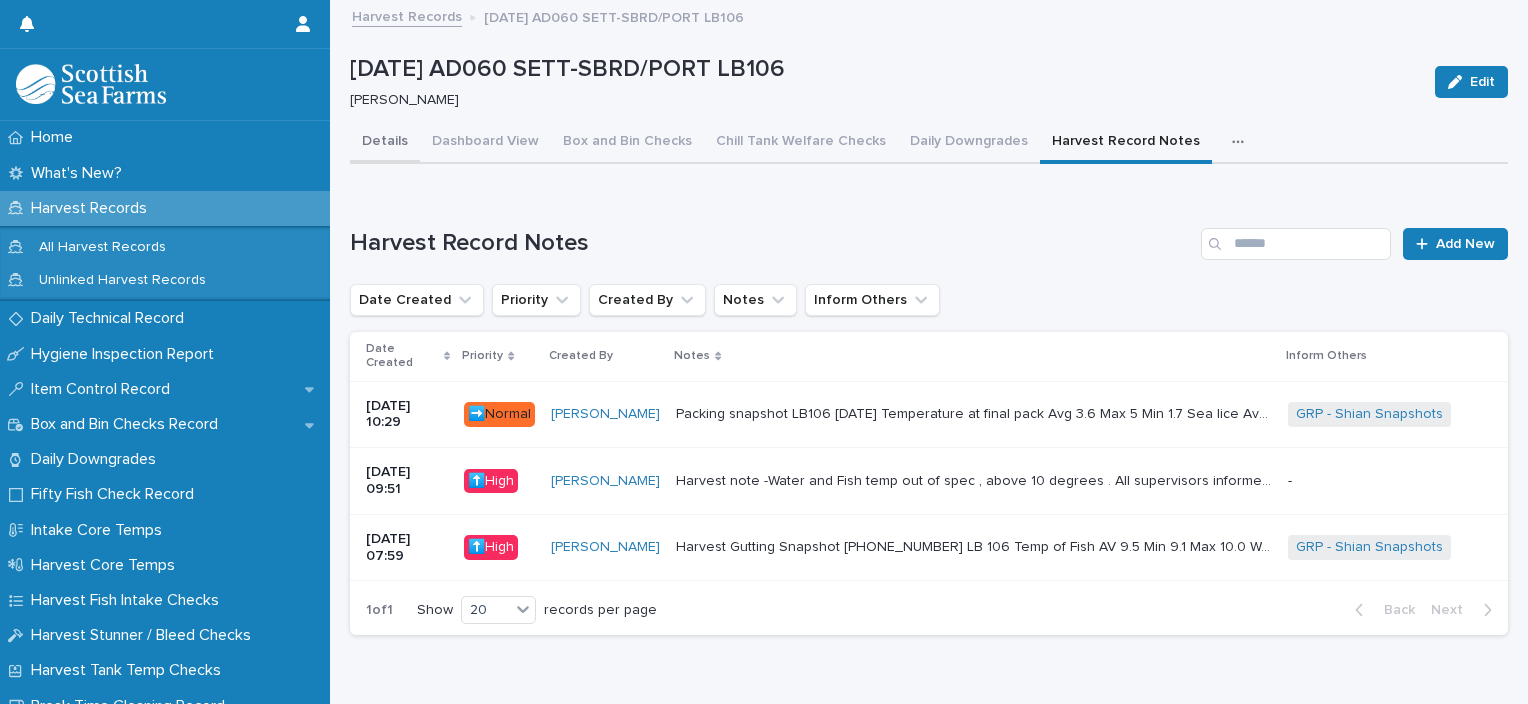click on "Details" at bounding box center (385, 143) 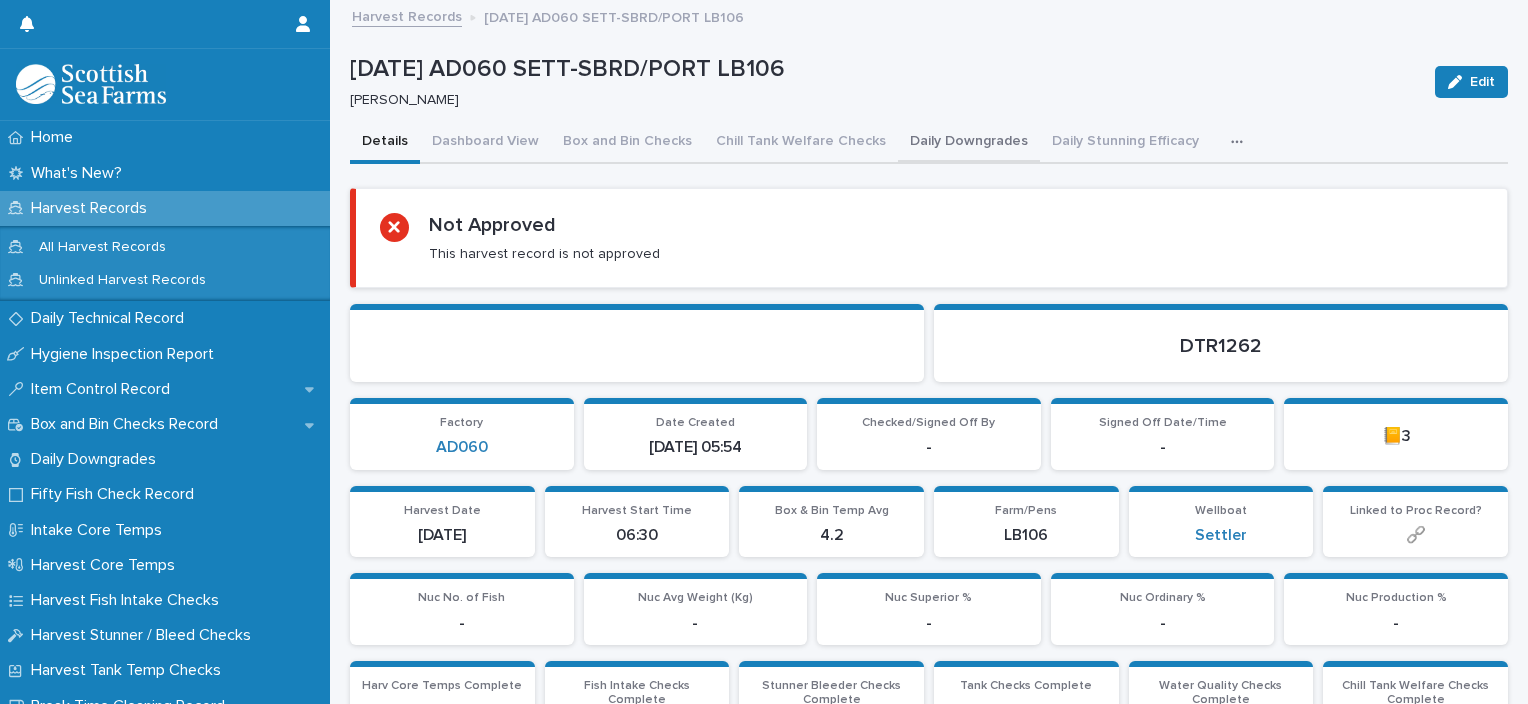 click on "Daily Downgrades" at bounding box center (969, 143) 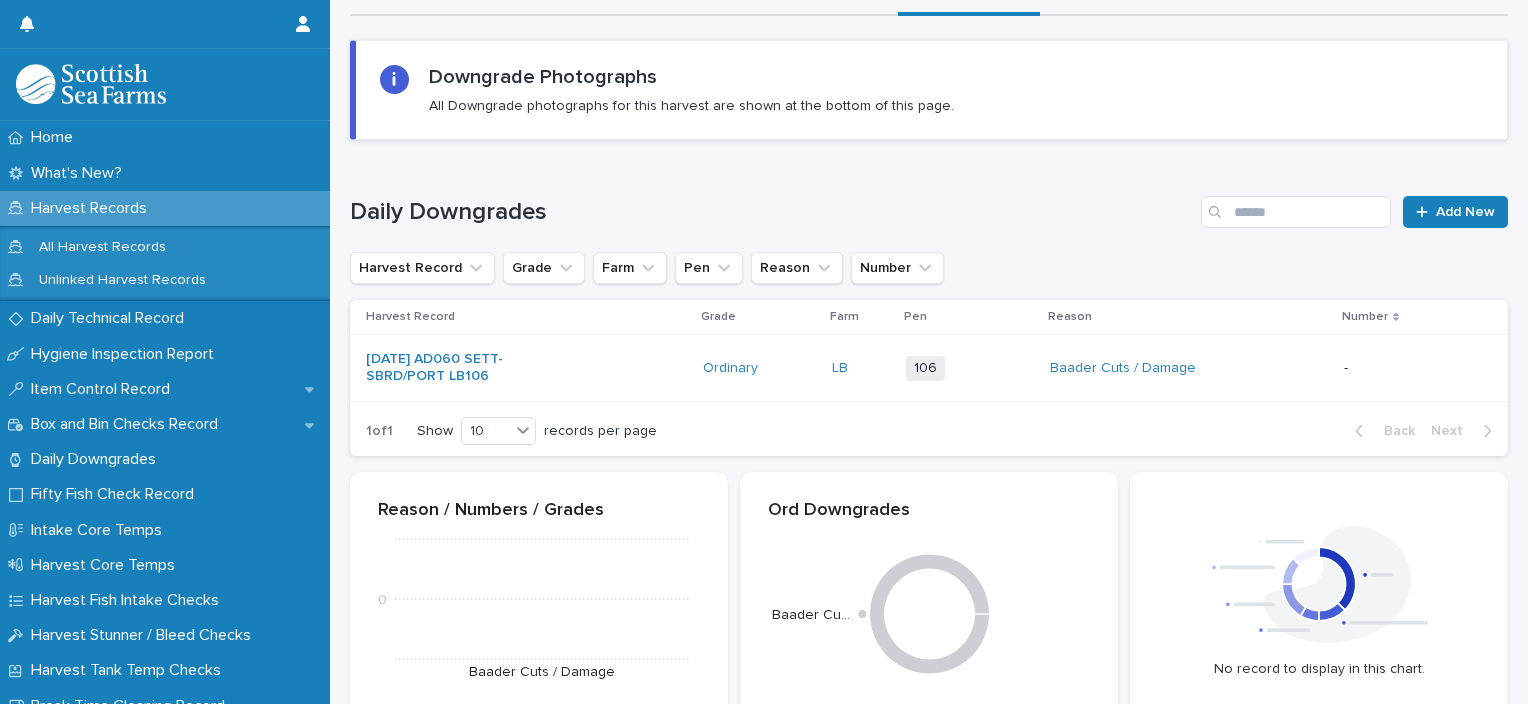 scroll, scrollTop: 200, scrollLeft: 0, axis: vertical 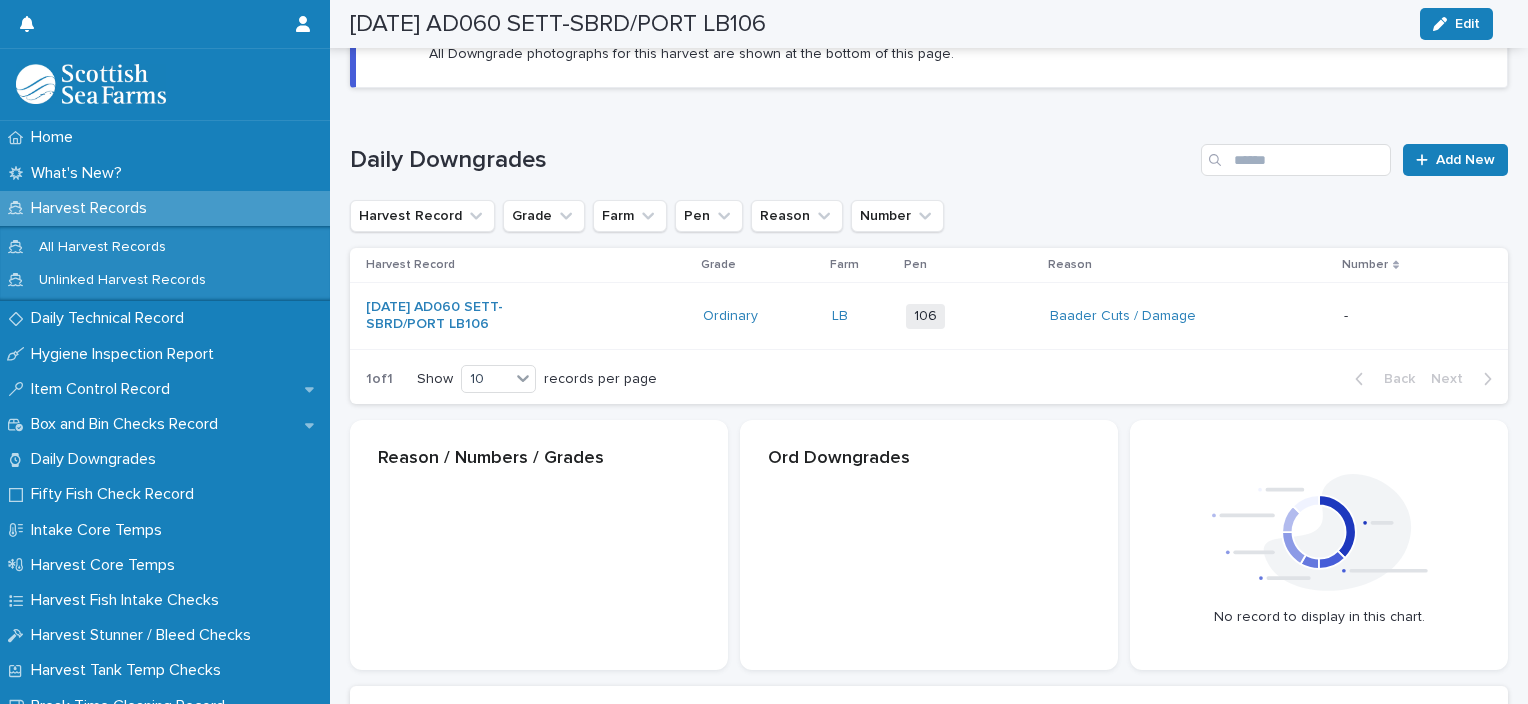 click on "Baader Cuts / Damage" at bounding box center (1188, 316) 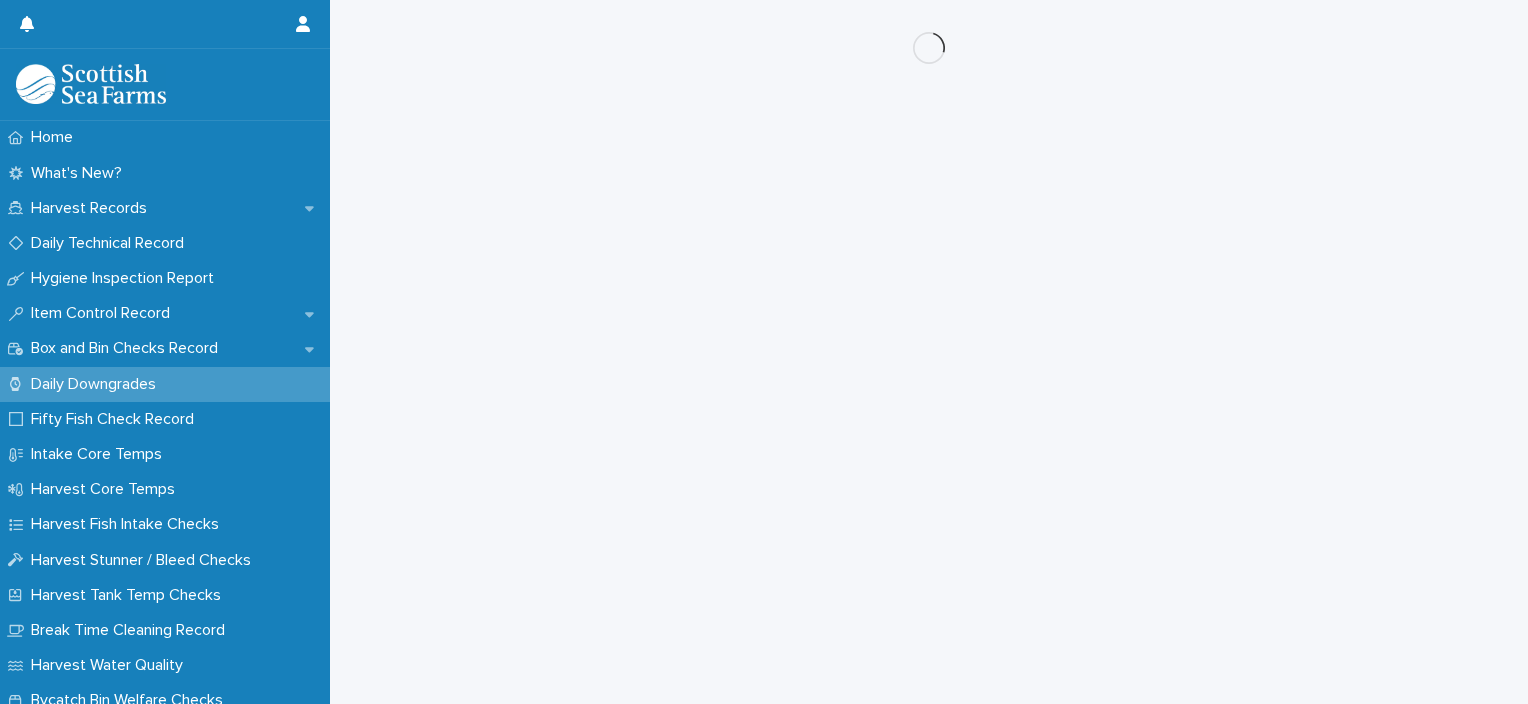 scroll, scrollTop: 0, scrollLeft: 0, axis: both 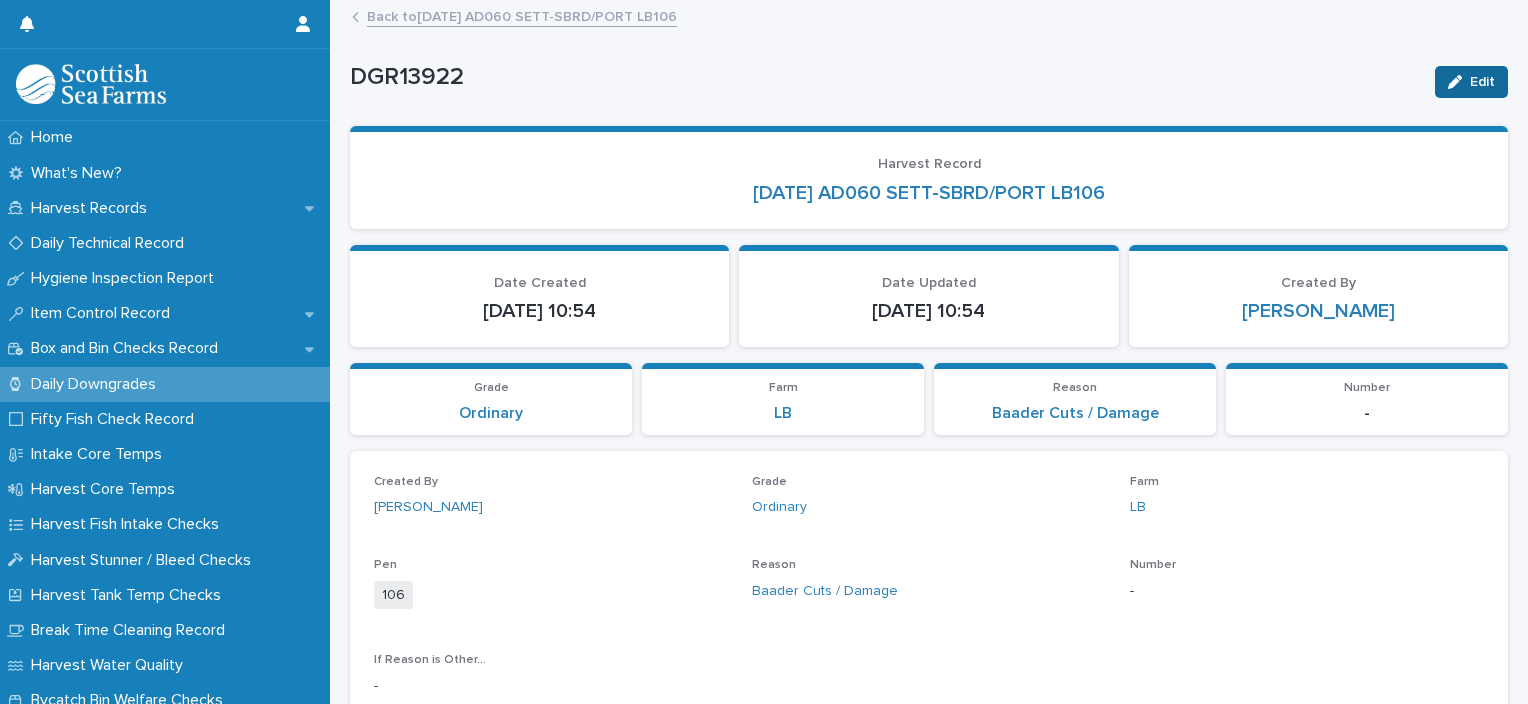 click on "Edit" at bounding box center (1482, 82) 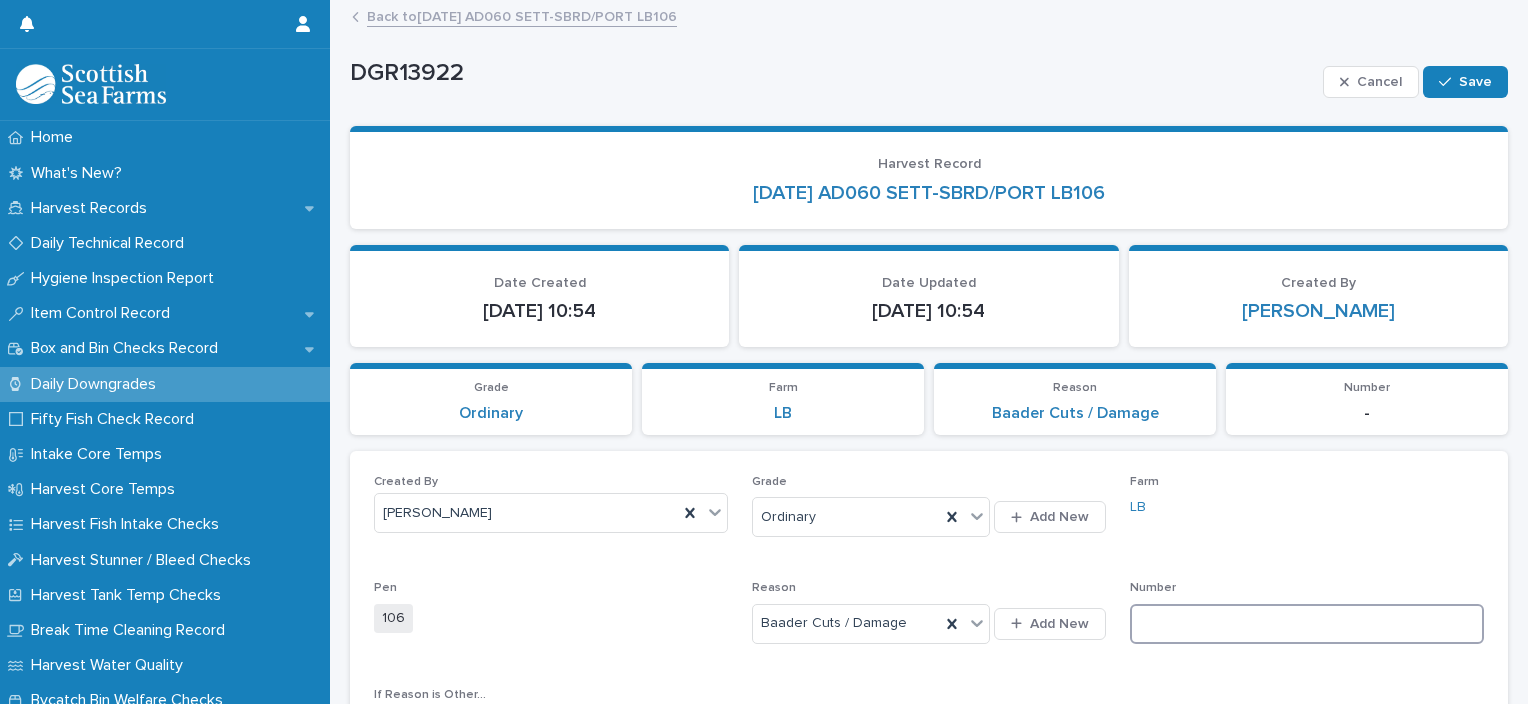 click at bounding box center [1307, 624] 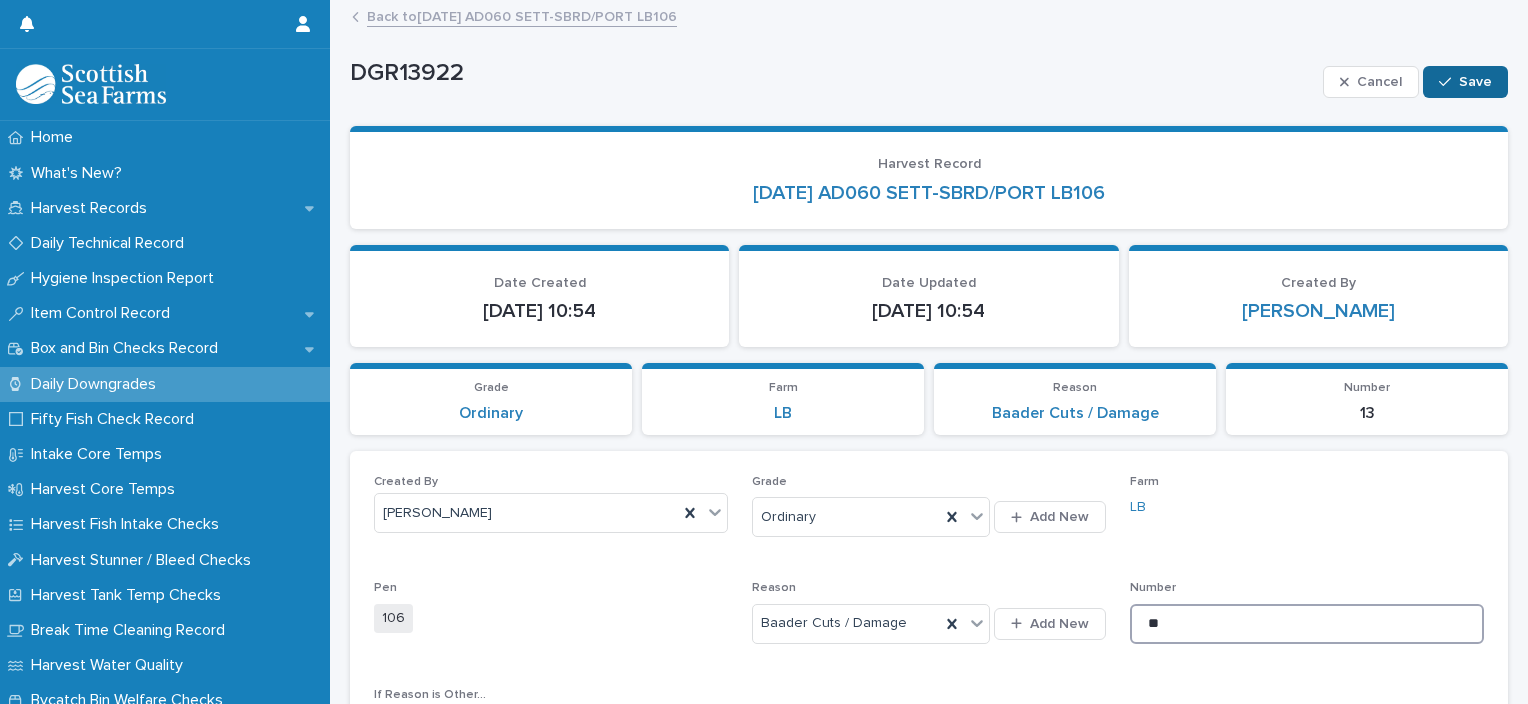 type on "**" 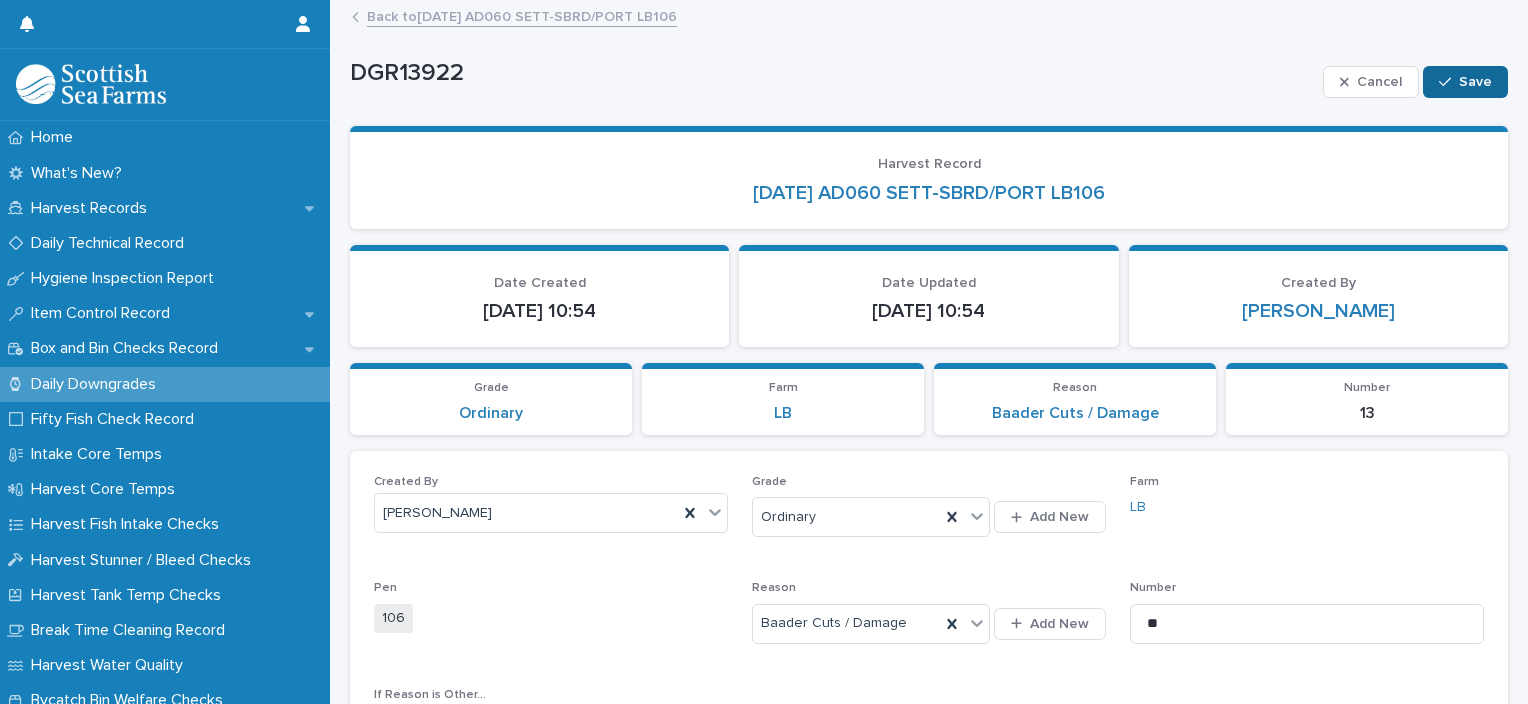 click on "Save" at bounding box center [1475, 82] 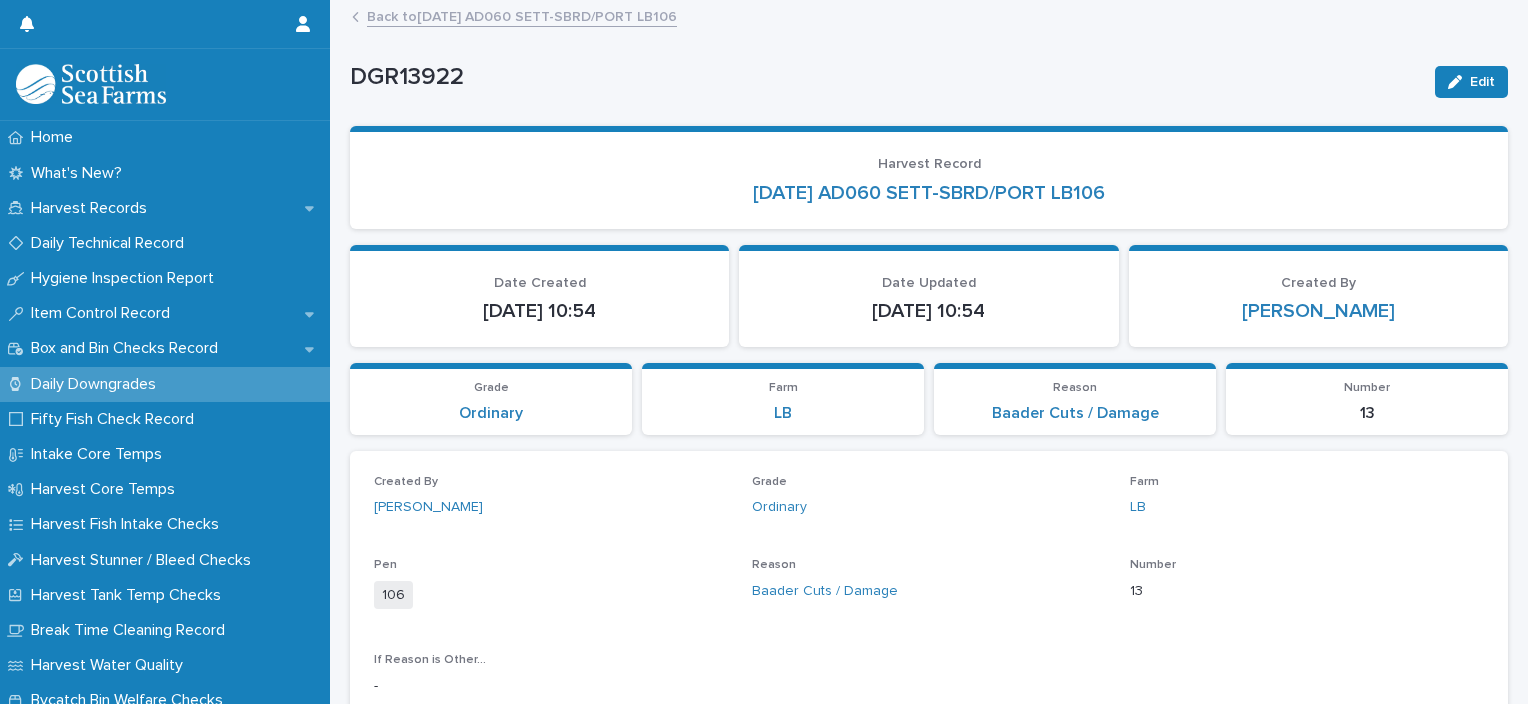 click on "Back to  13-07-2025 AD060 SETT-SBRD/PORT LB106" at bounding box center (522, 15) 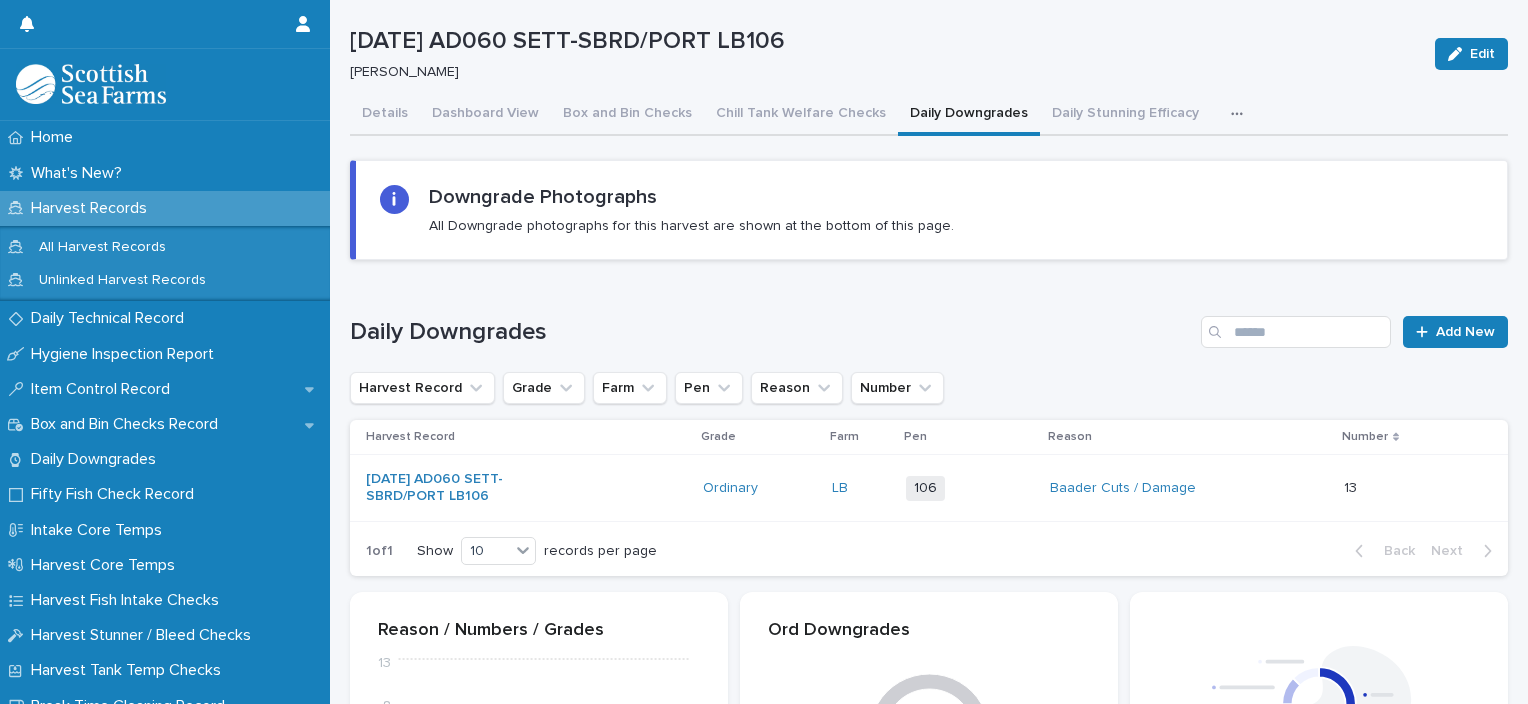 scroll, scrollTop: 50, scrollLeft: 0, axis: vertical 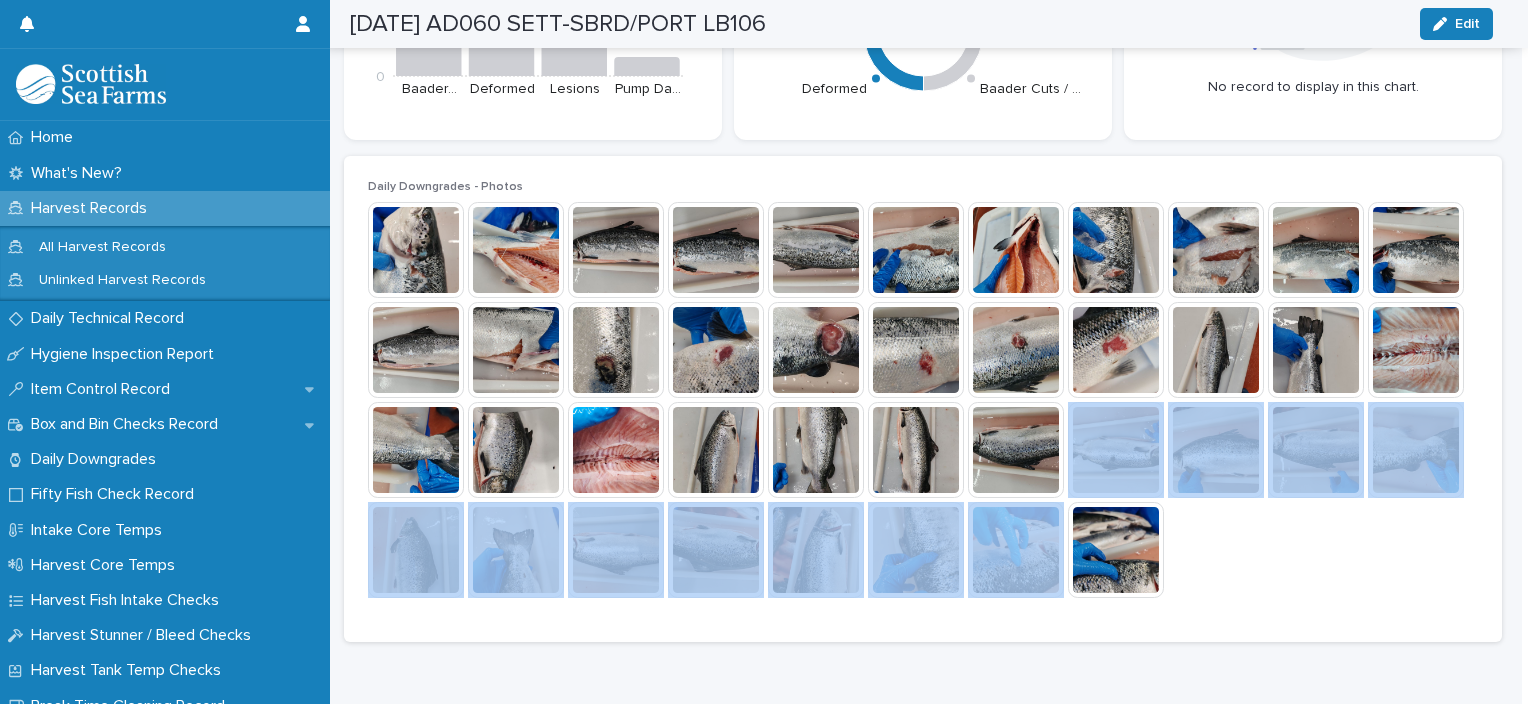 drag, startPoint x: 1509, startPoint y: 612, endPoint x: 1531, endPoint y: 414, distance: 199.21848 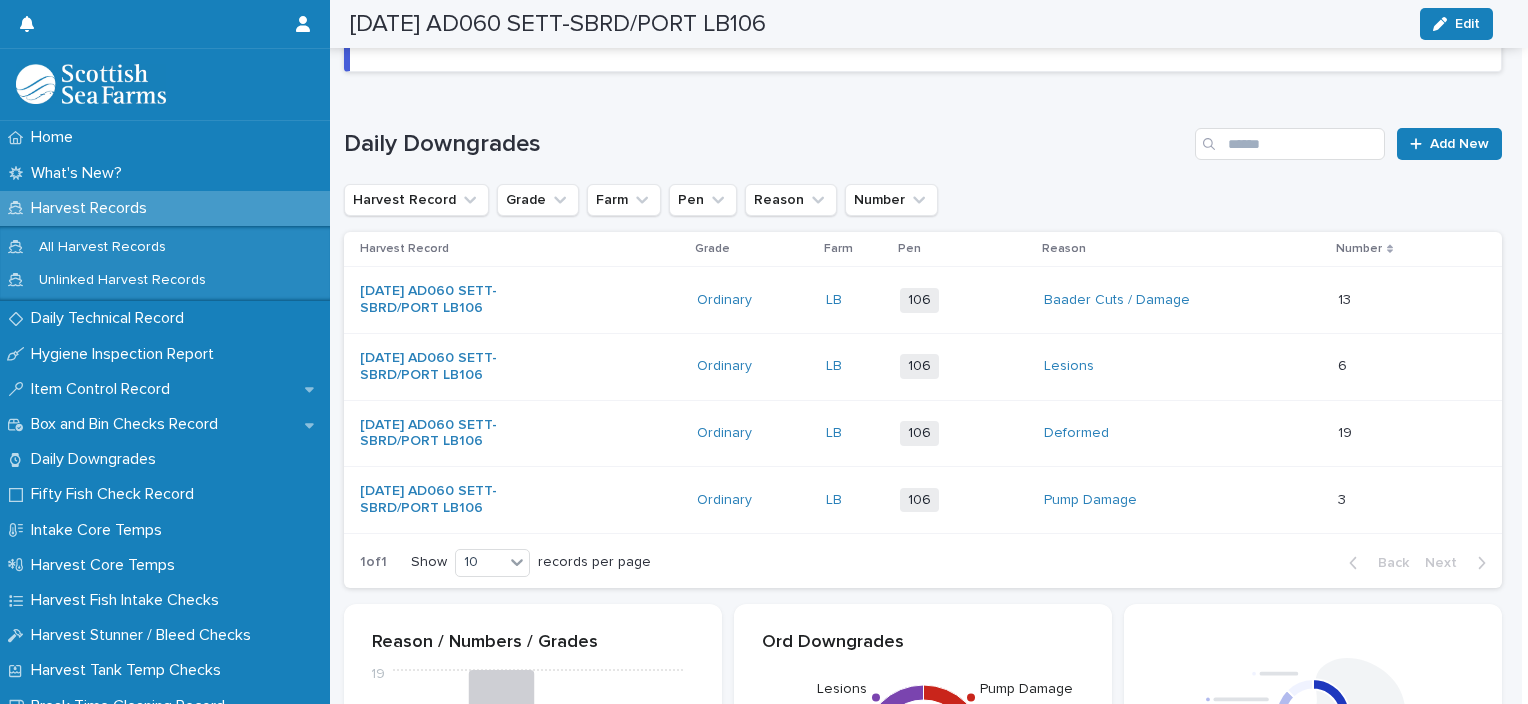 scroll, scrollTop: 151, scrollLeft: 0, axis: vertical 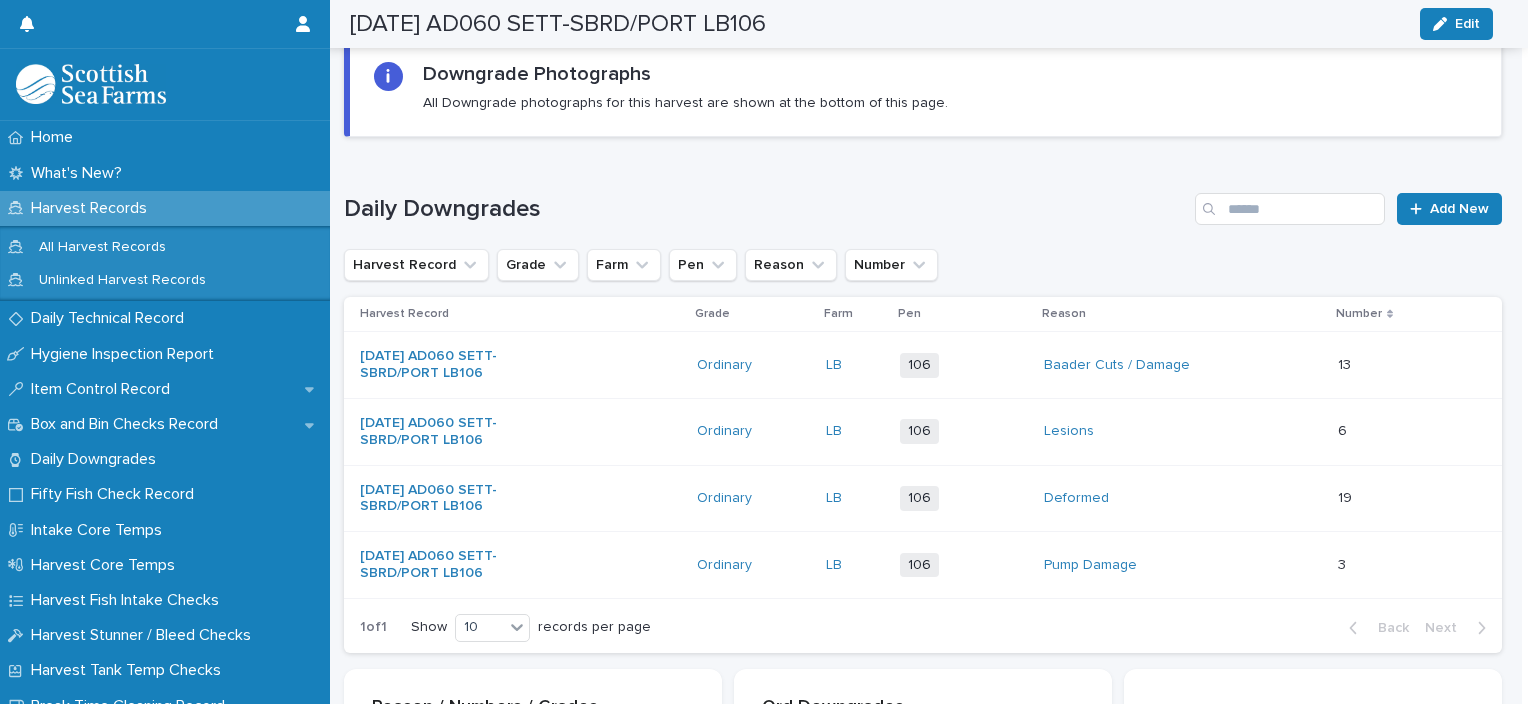 click on "Loading... Saving… Daily Downgrades Add New Harvest Record Grade Farm Pen Reason Number Harvest Record Grade Farm Pen Reason Number 13-07-2025 AD060 SETT-SBRD/PORT LB106   Ordinary   LB   106 + 0 Baader Cuts / Damage   13 13   13-07-2025 AD060 SETT-SBRD/PORT LB106   Ordinary   LB   106 + 0 Lesions   6 6   13-07-2025 AD060 SETT-SBRD/PORT LB106   Ordinary   LB   106 + 0 Deformed   19 19   13-07-2025 AD060 SETT-SBRD/PORT LB106   Ordinary   LB   106 + 0 Pump Damage   3 3   1  of  1 Show 10 records per page Back Next" at bounding box center [923, 411] 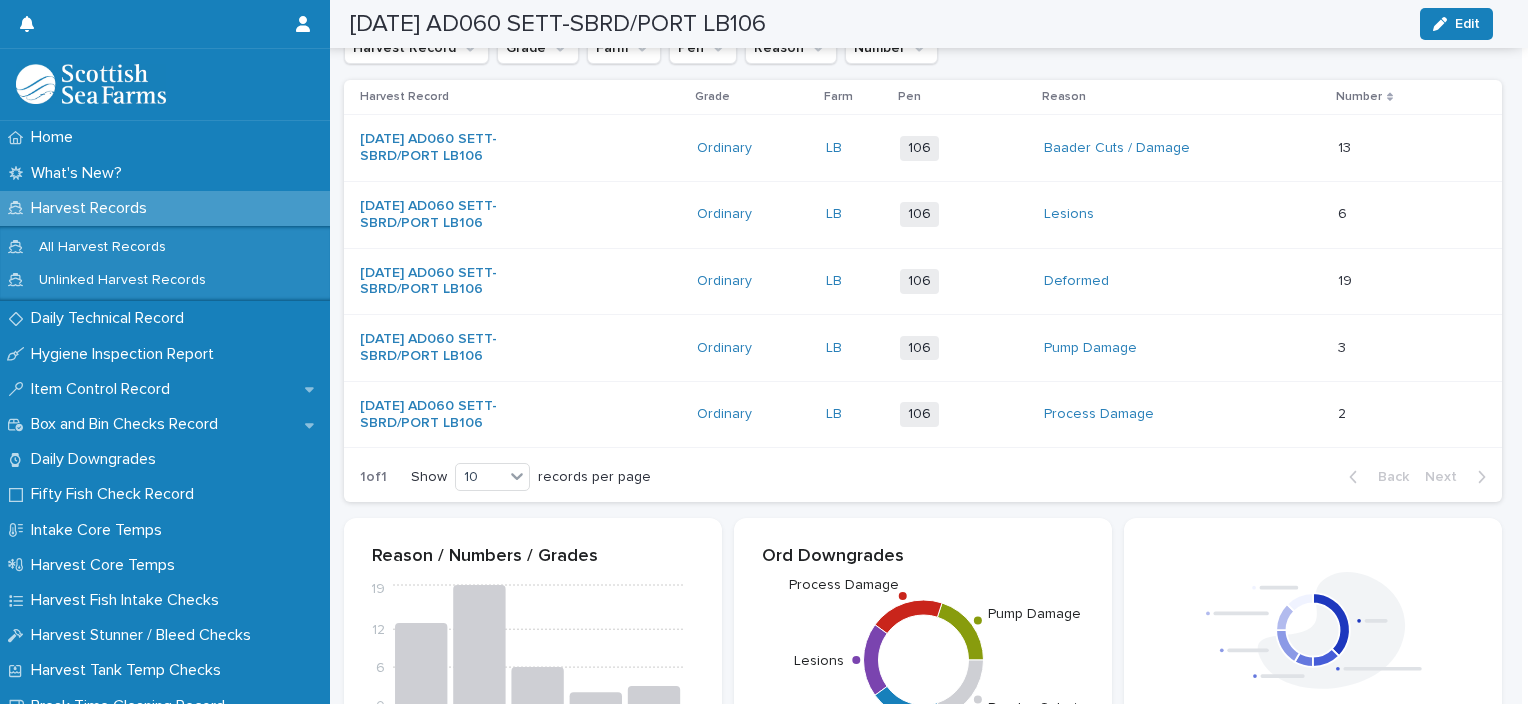 scroll, scrollTop: 389, scrollLeft: 0, axis: vertical 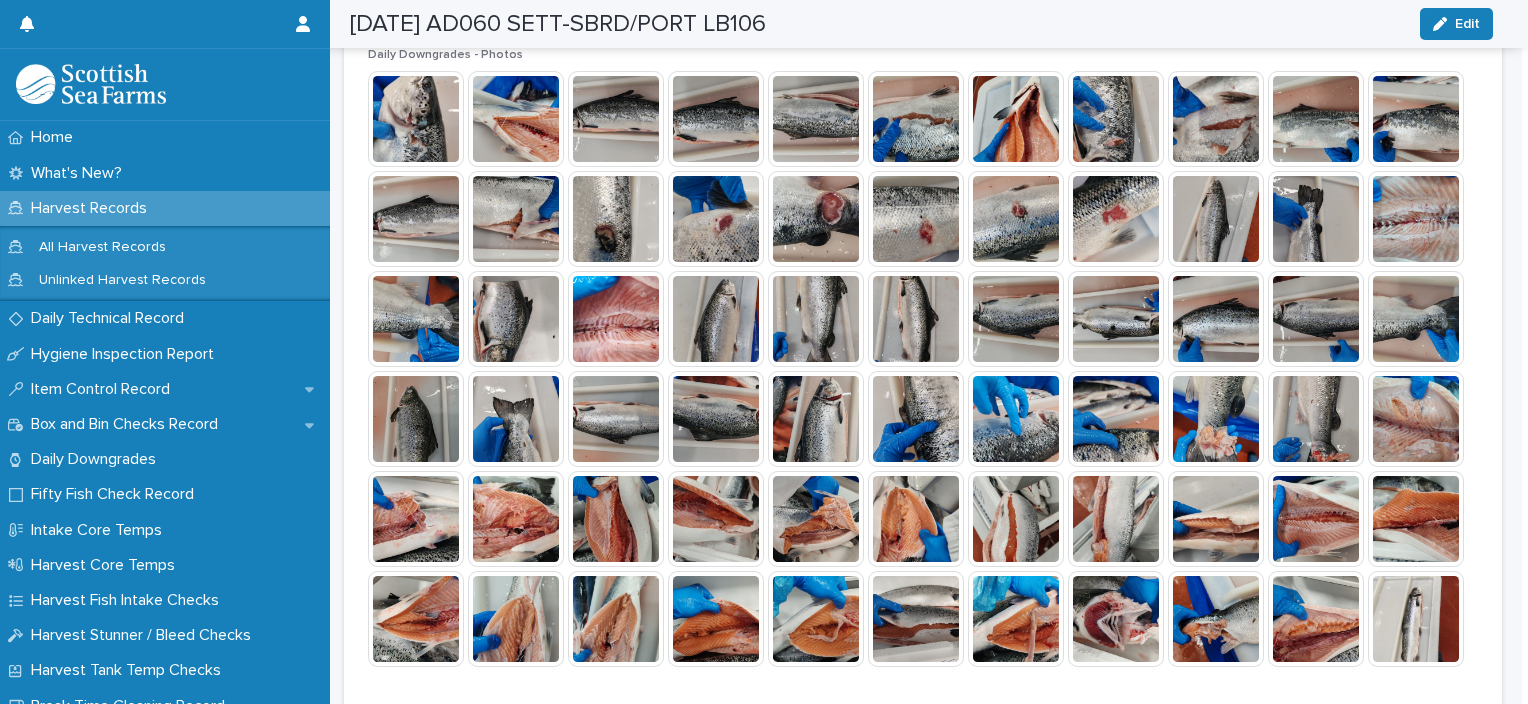 click at bounding box center (1016, 419) 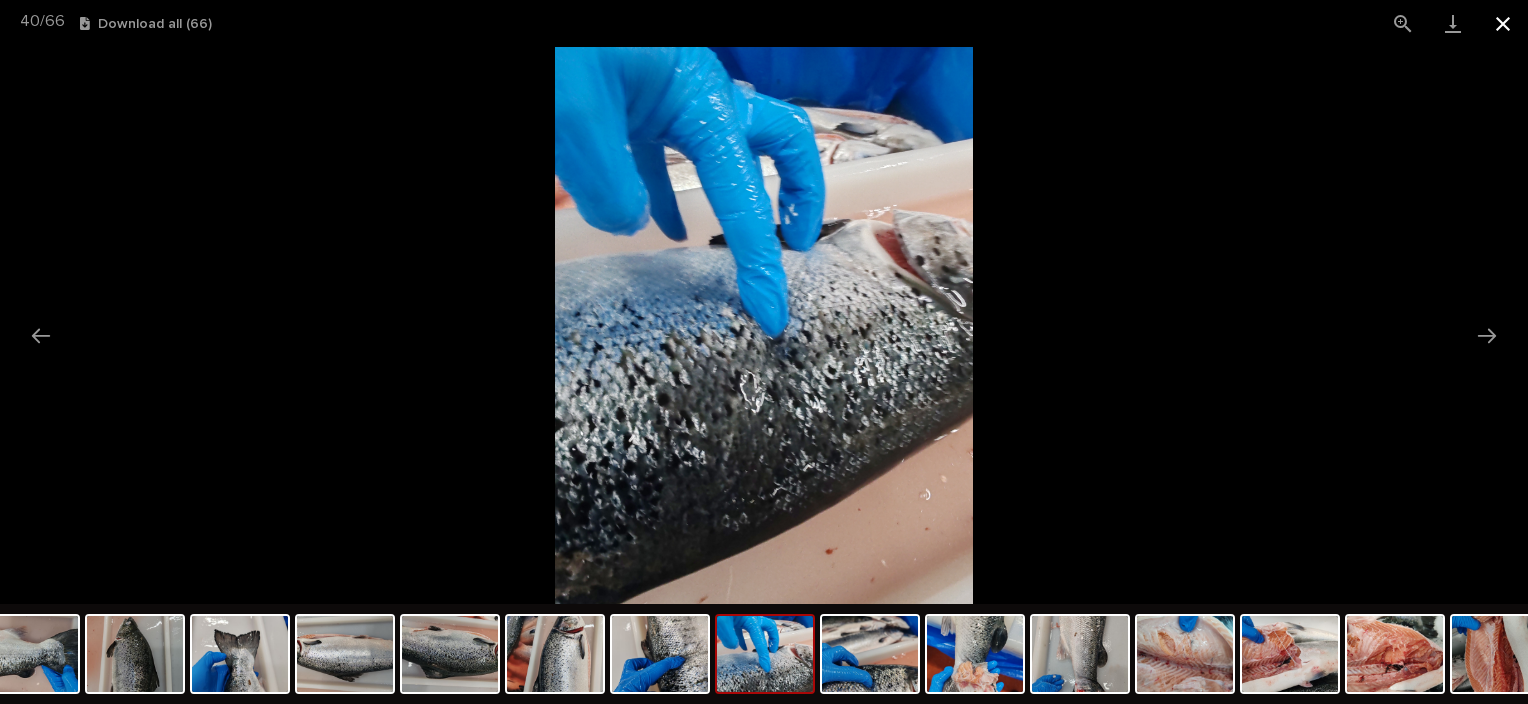 click at bounding box center (1503, 23) 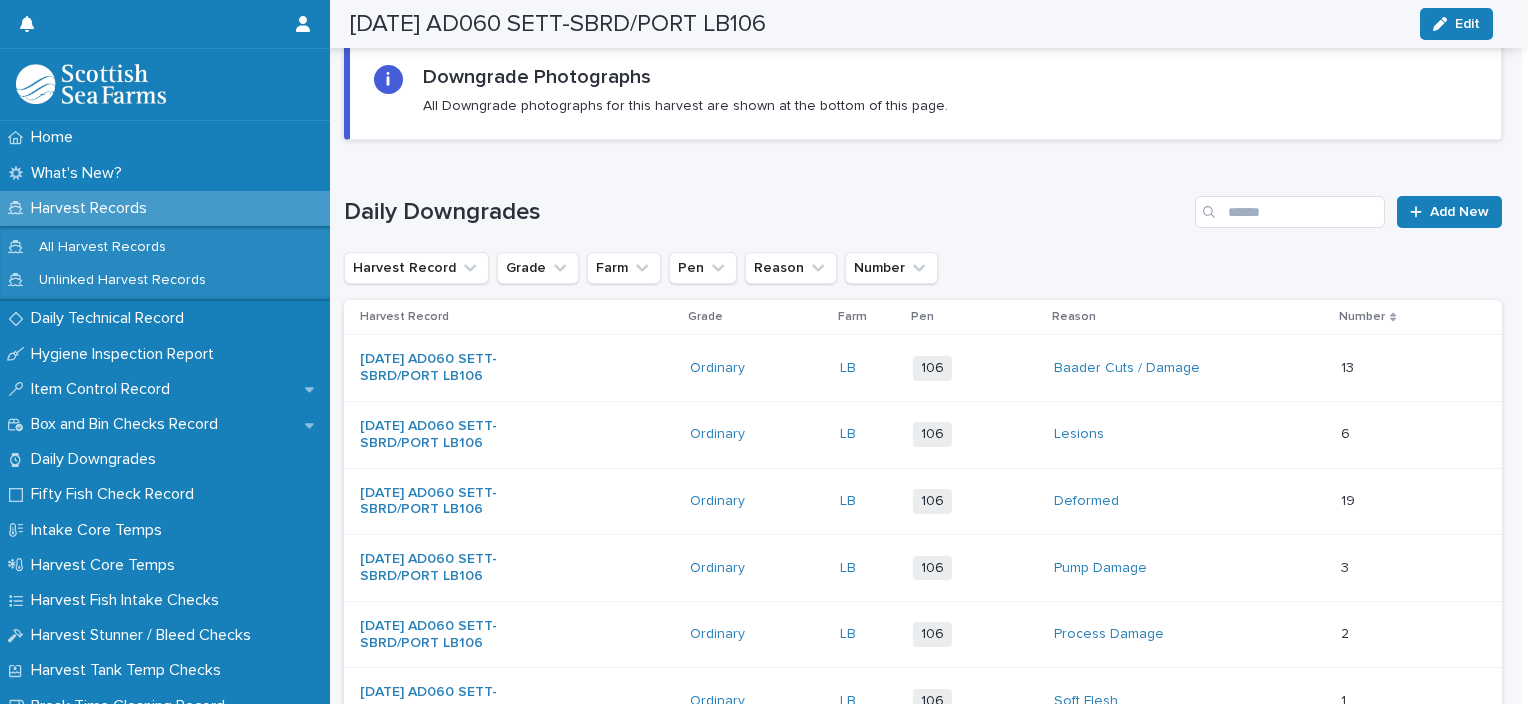 scroll, scrollTop: 122, scrollLeft: 0, axis: vertical 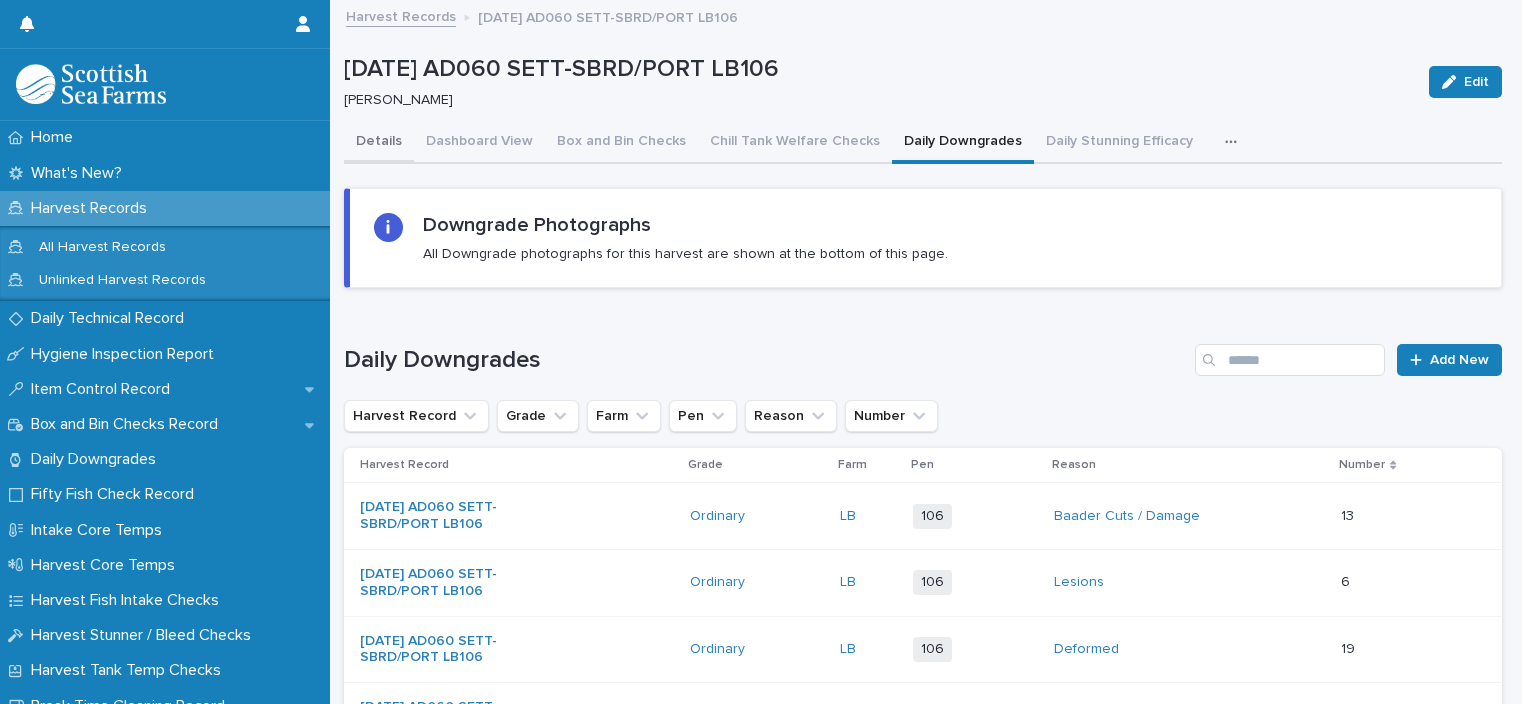 click on "Details" at bounding box center (379, 143) 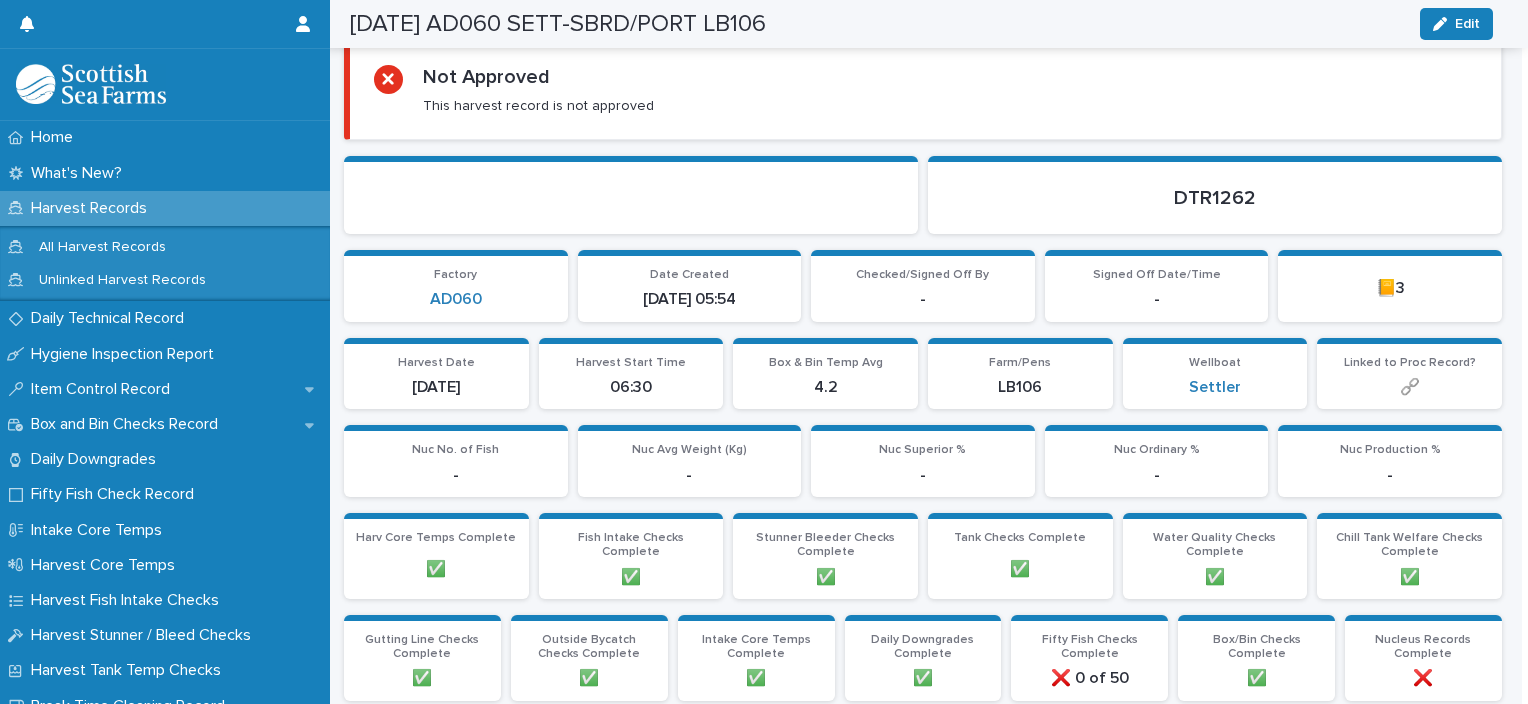 scroll, scrollTop: 0, scrollLeft: 0, axis: both 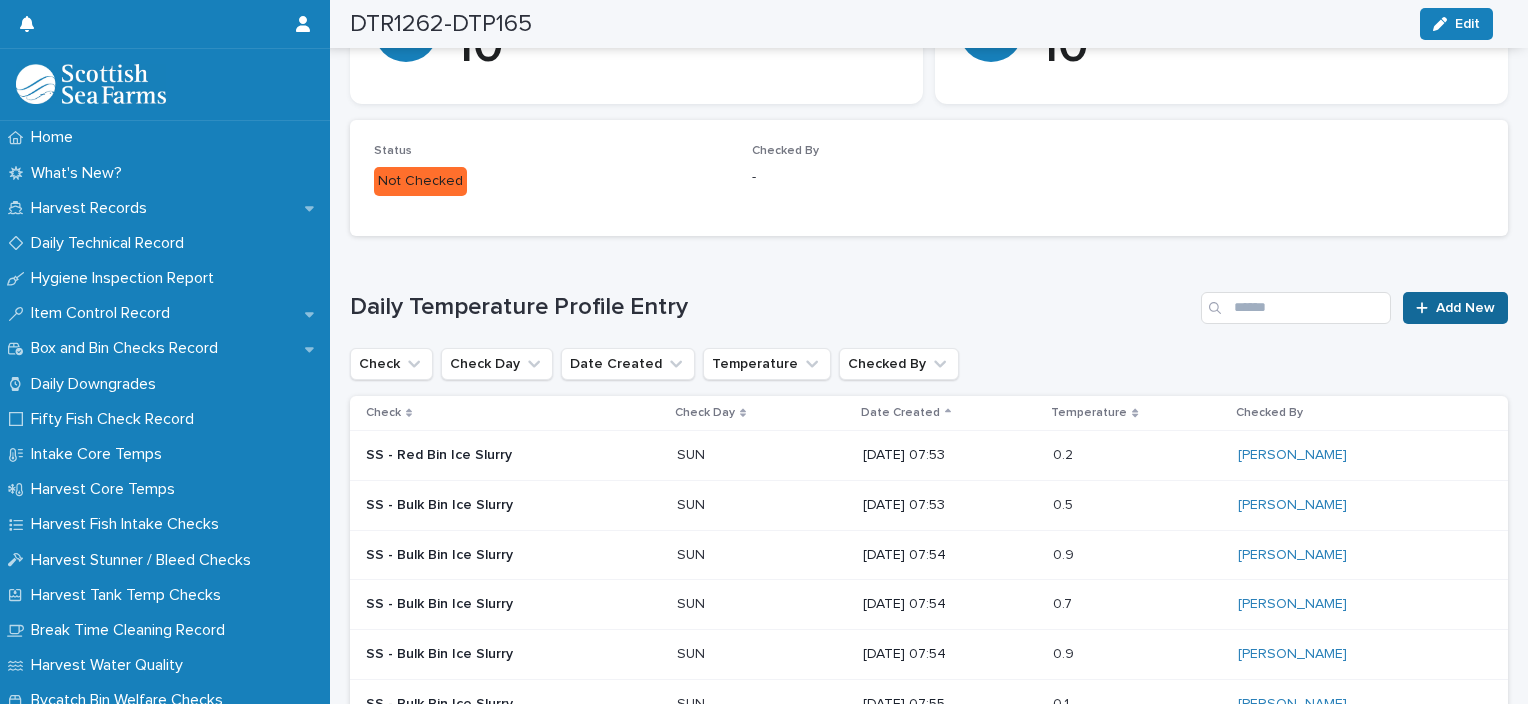 click on "Add New" at bounding box center (1455, 308) 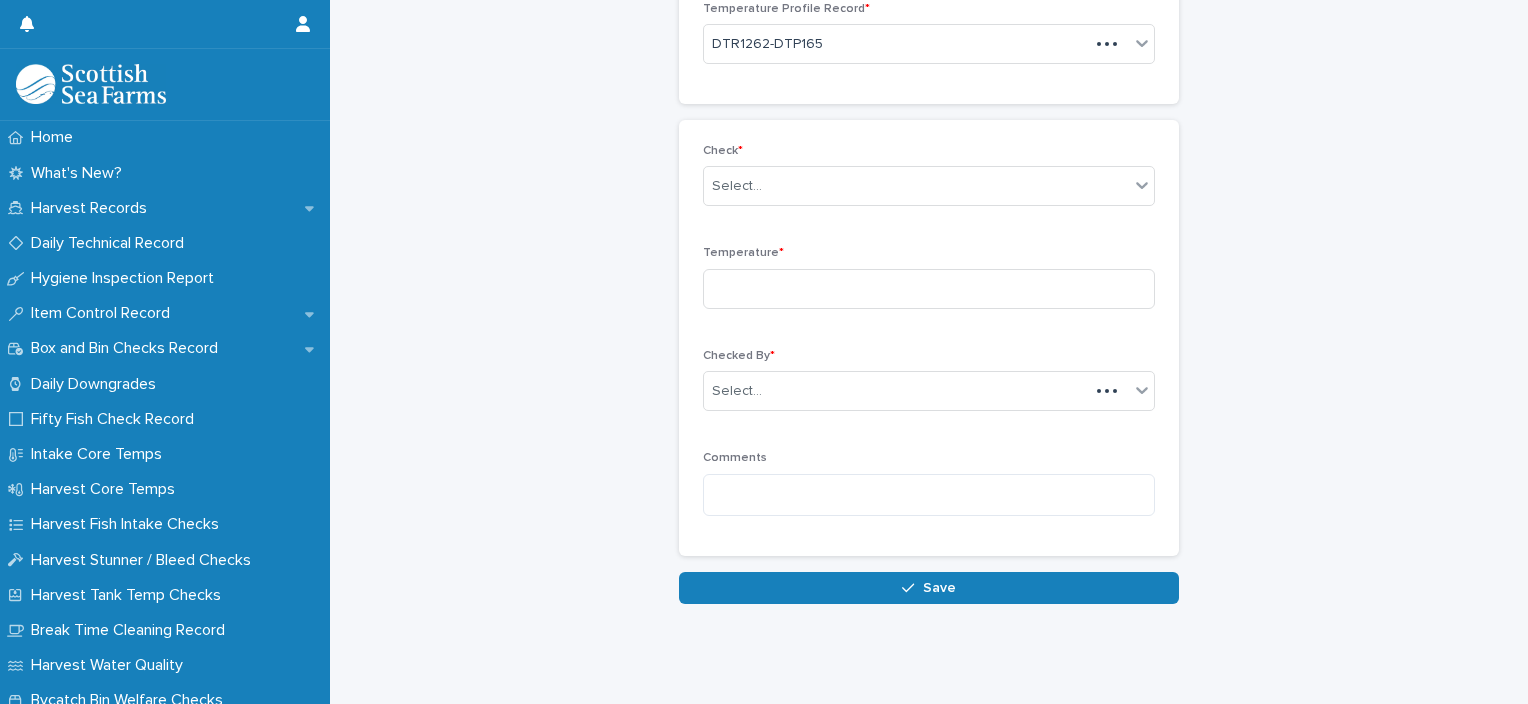 scroll, scrollTop: 136, scrollLeft: 0, axis: vertical 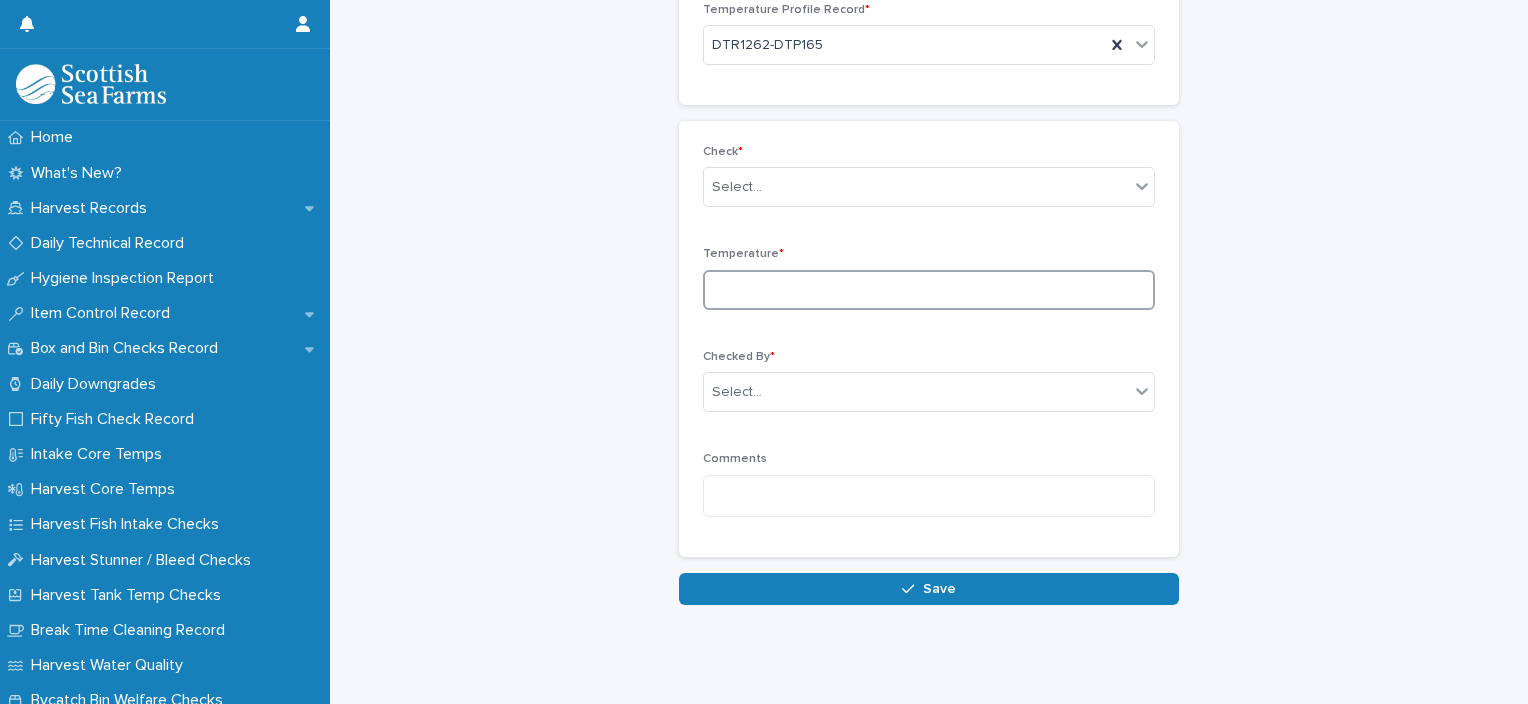 click at bounding box center [929, 290] 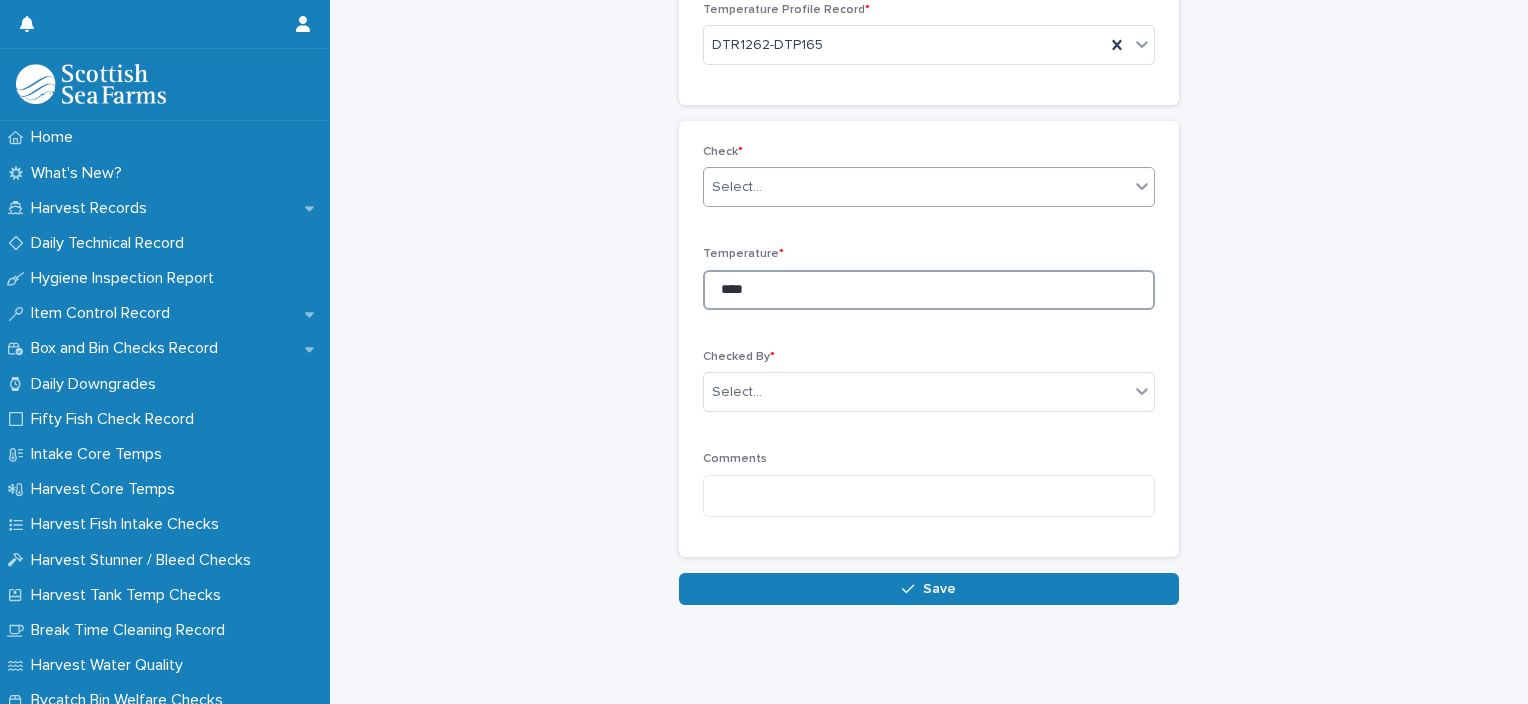 type on "****" 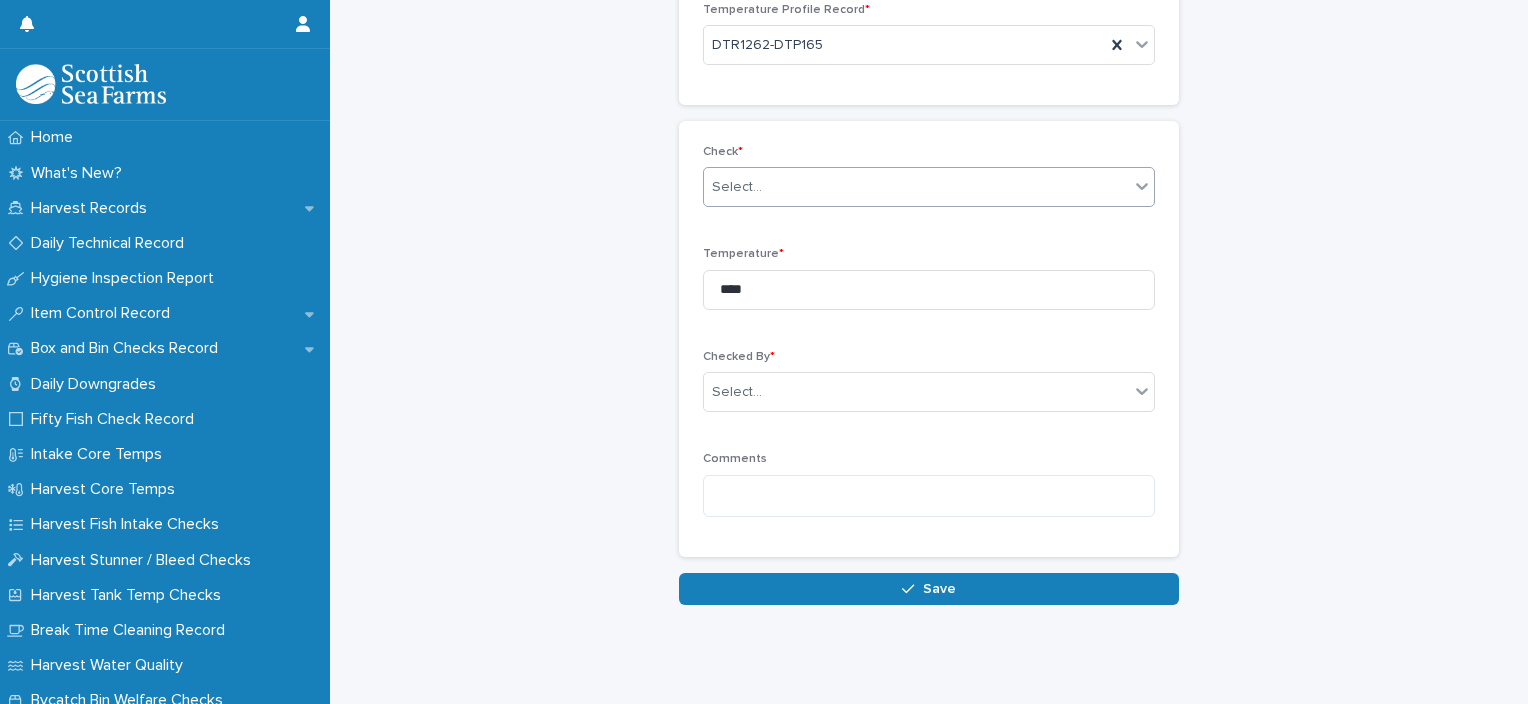 drag, startPoint x: 700, startPoint y: 175, endPoint x: 711, endPoint y: 183, distance: 13.601471 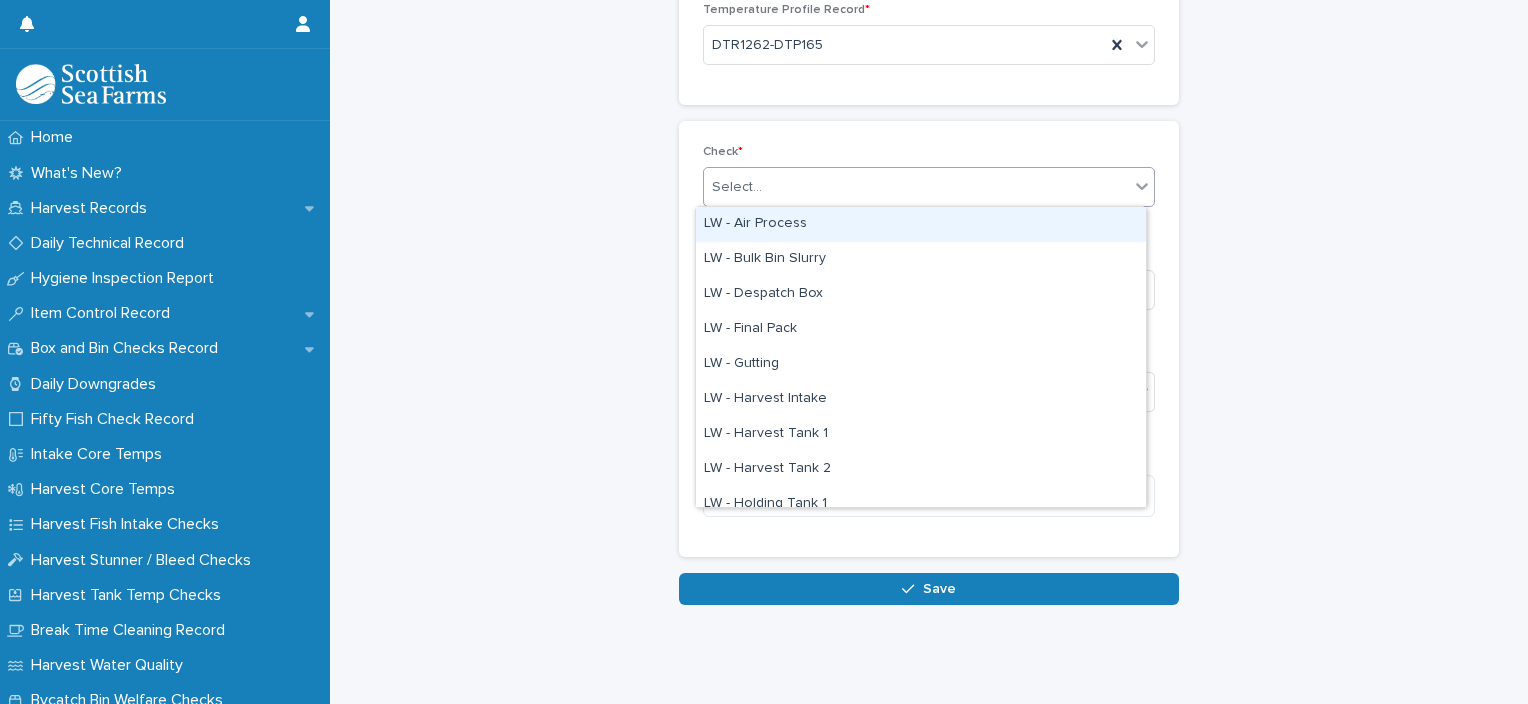 click on "Select..." at bounding box center [737, 187] 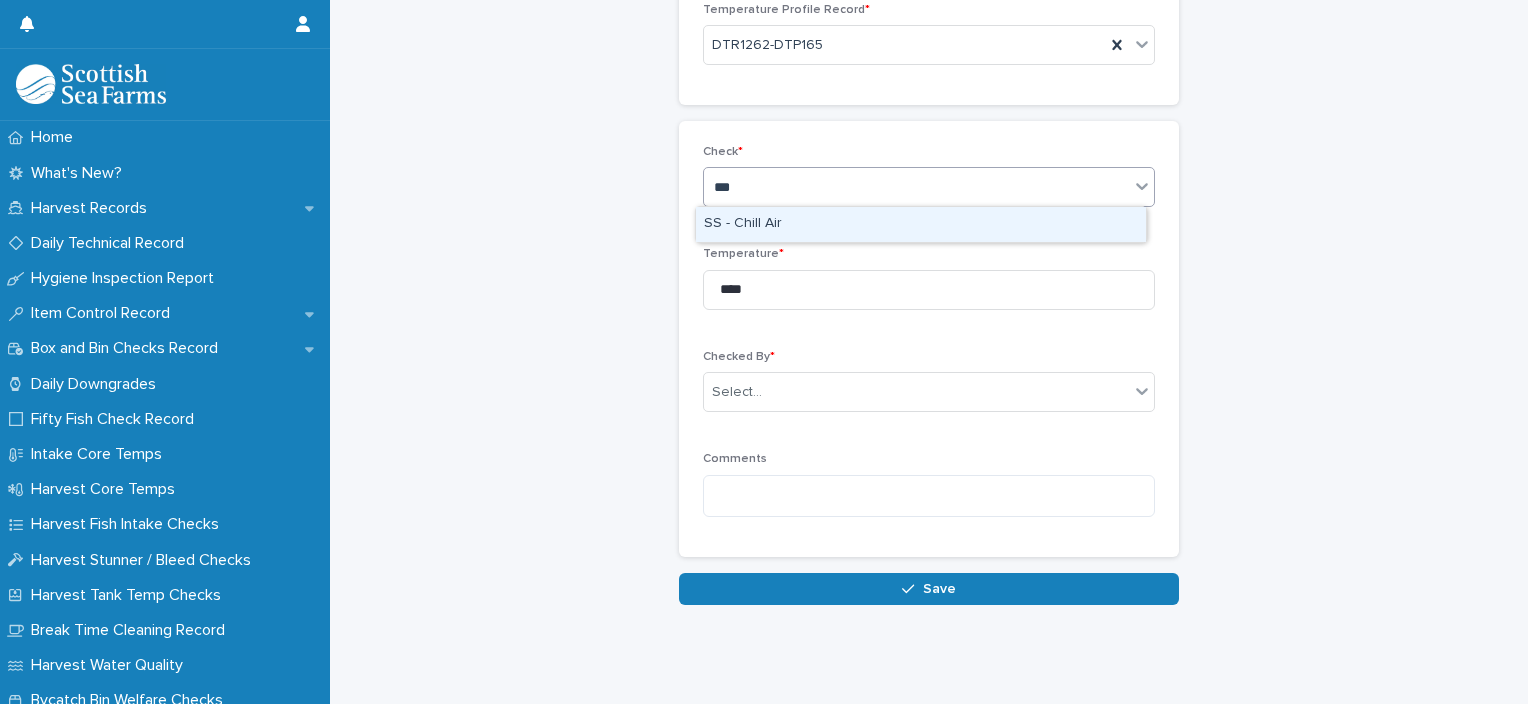 type on "****" 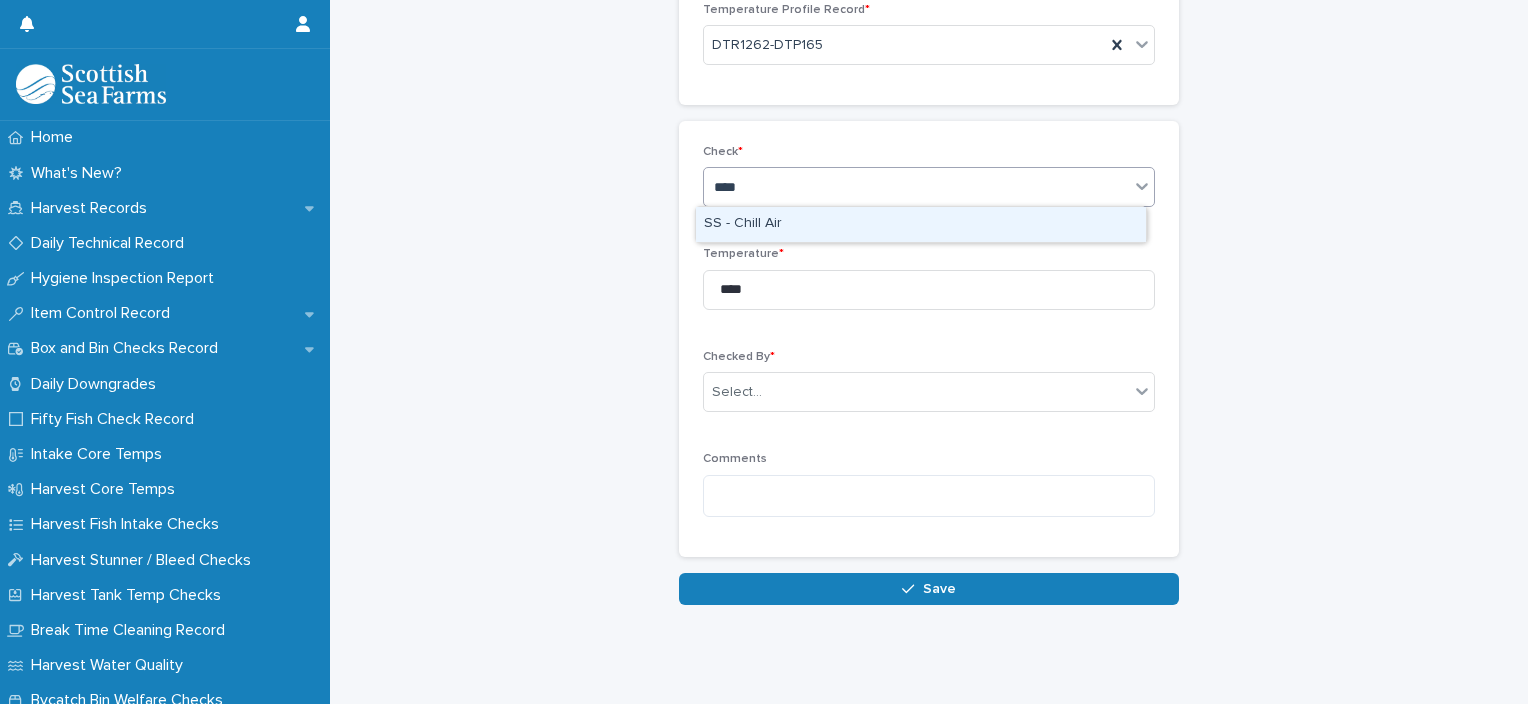 click on "SS - Chill Air" at bounding box center (921, 224) 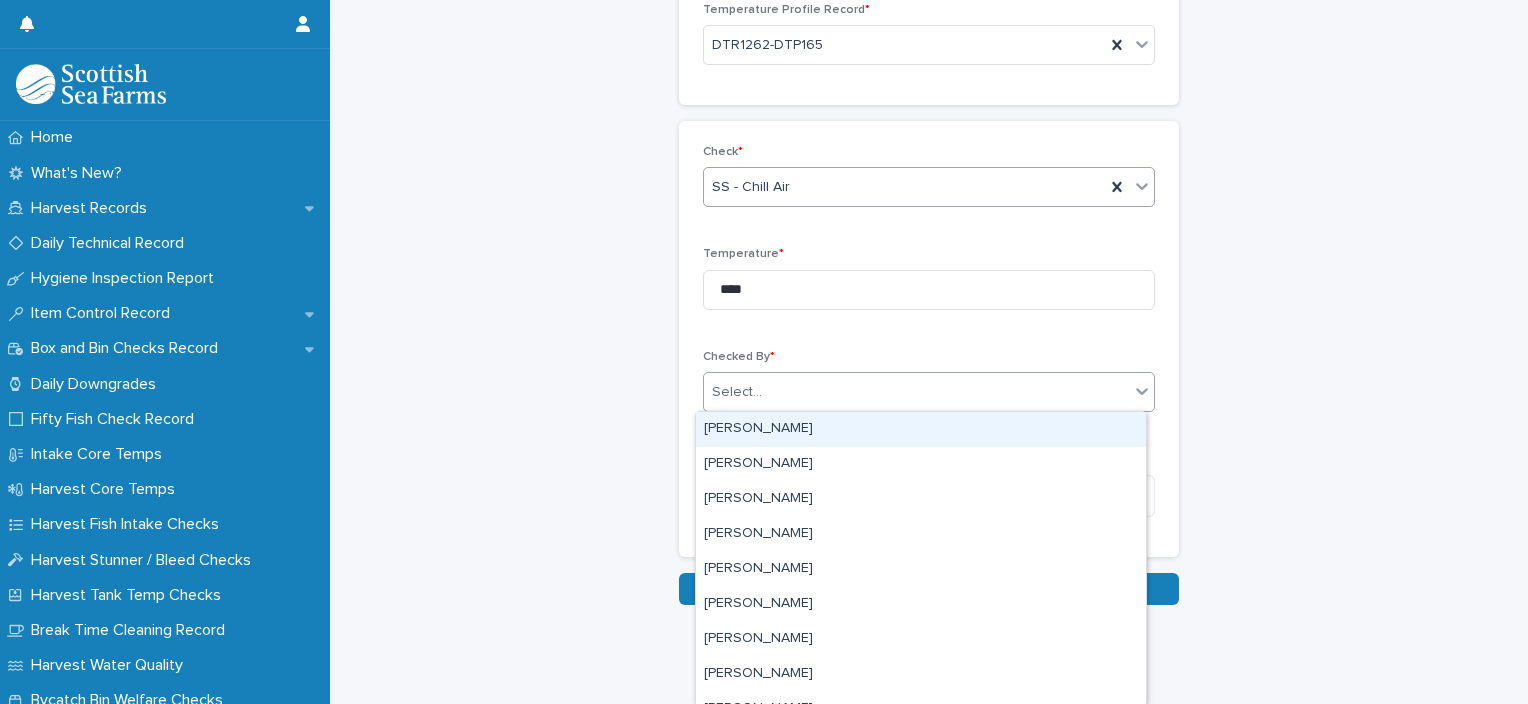 click on "Select..." at bounding box center (916, 392) 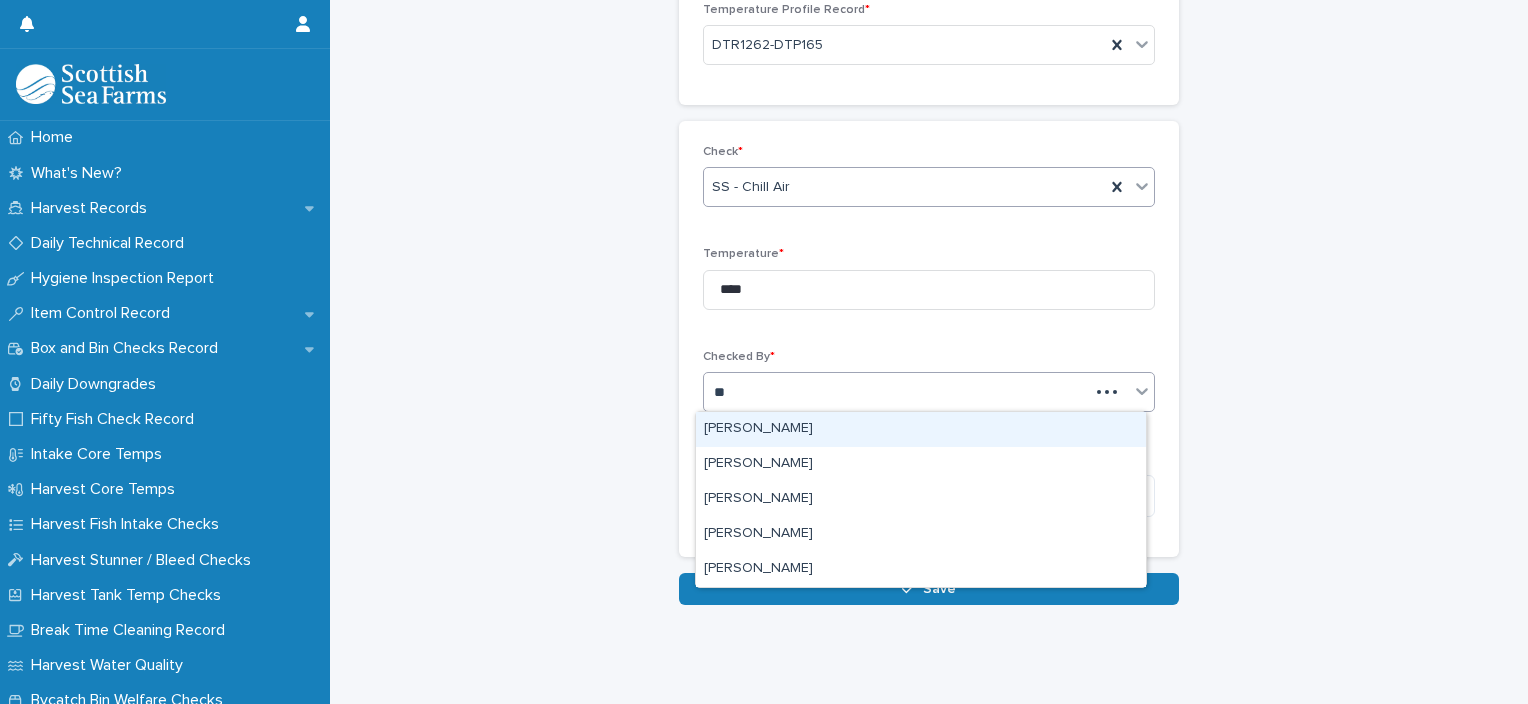 type on "***" 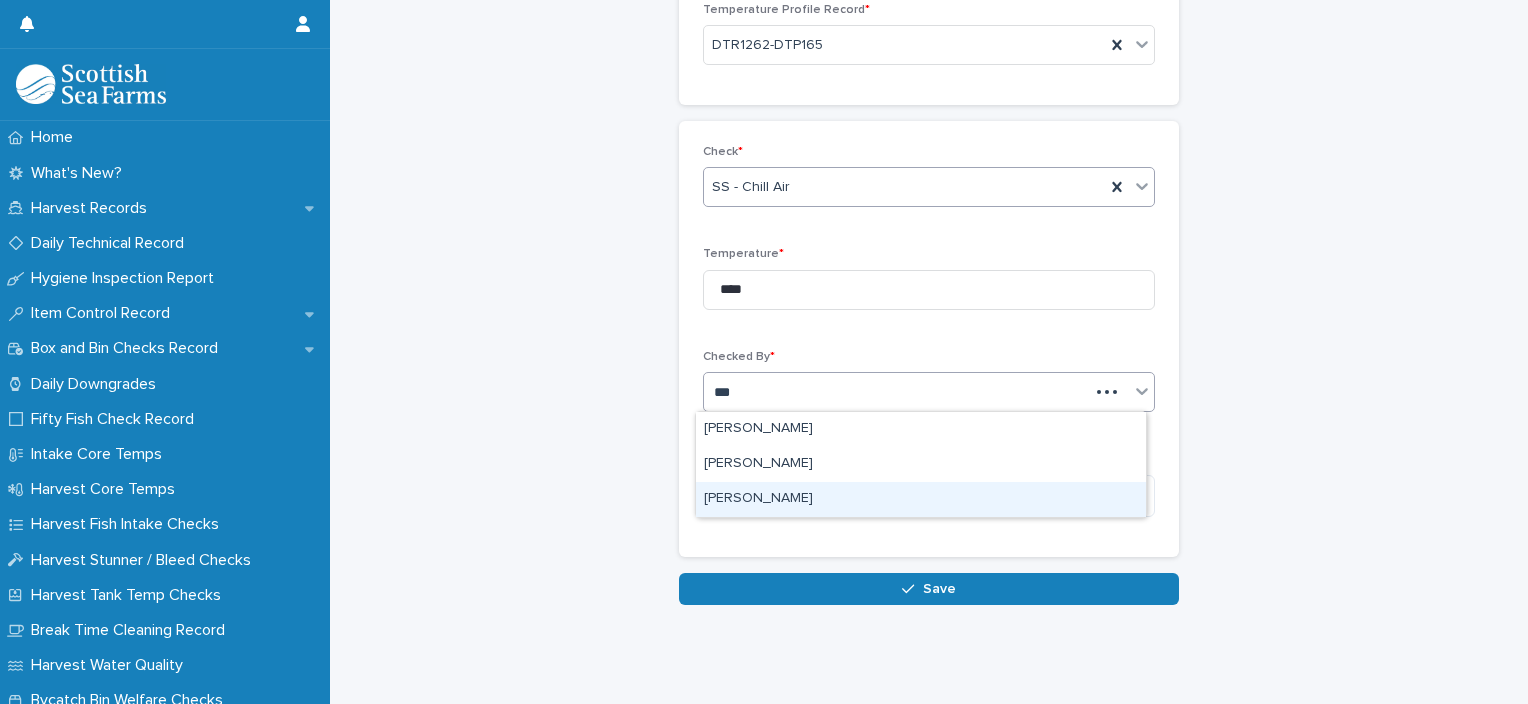 click on "[PERSON_NAME]" at bounding box center [921, 499] 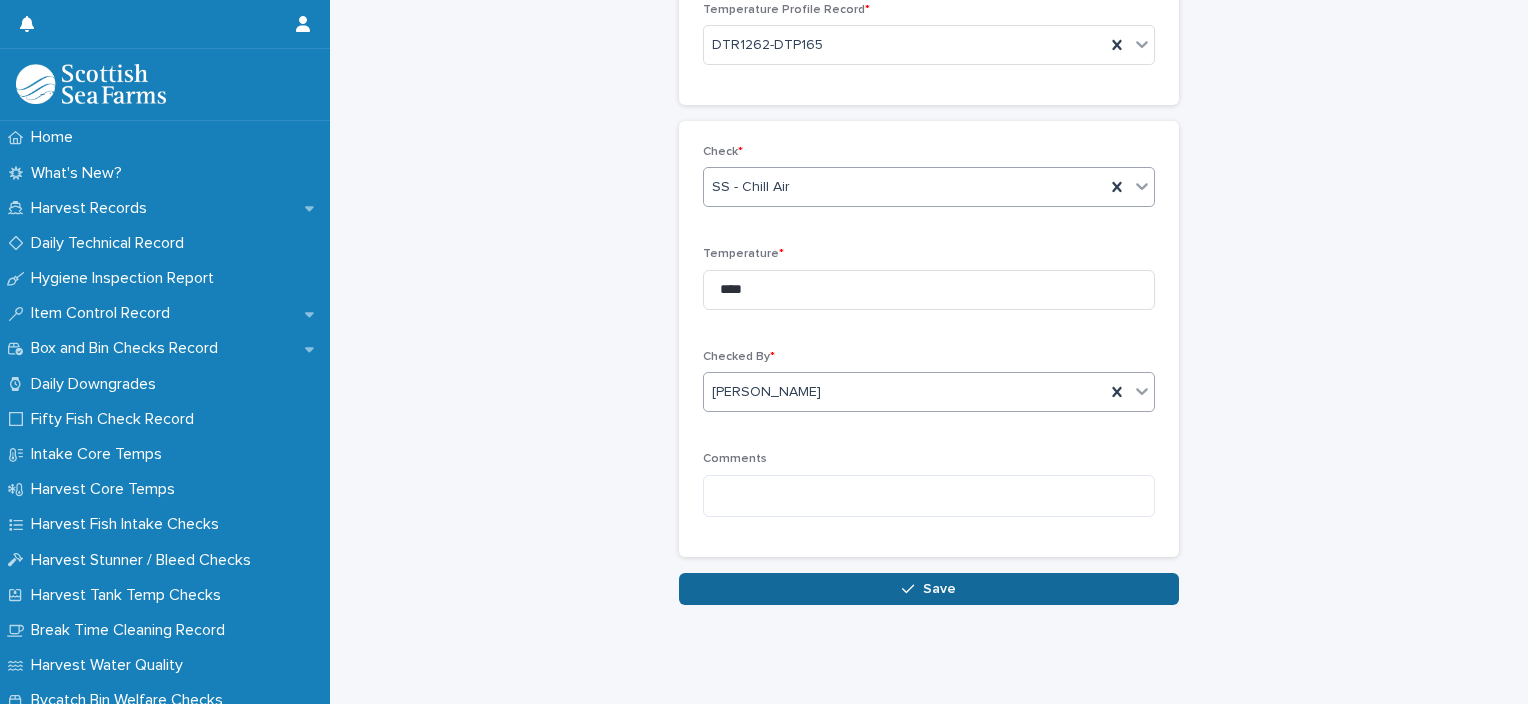 click at bounding box center [912, 589] 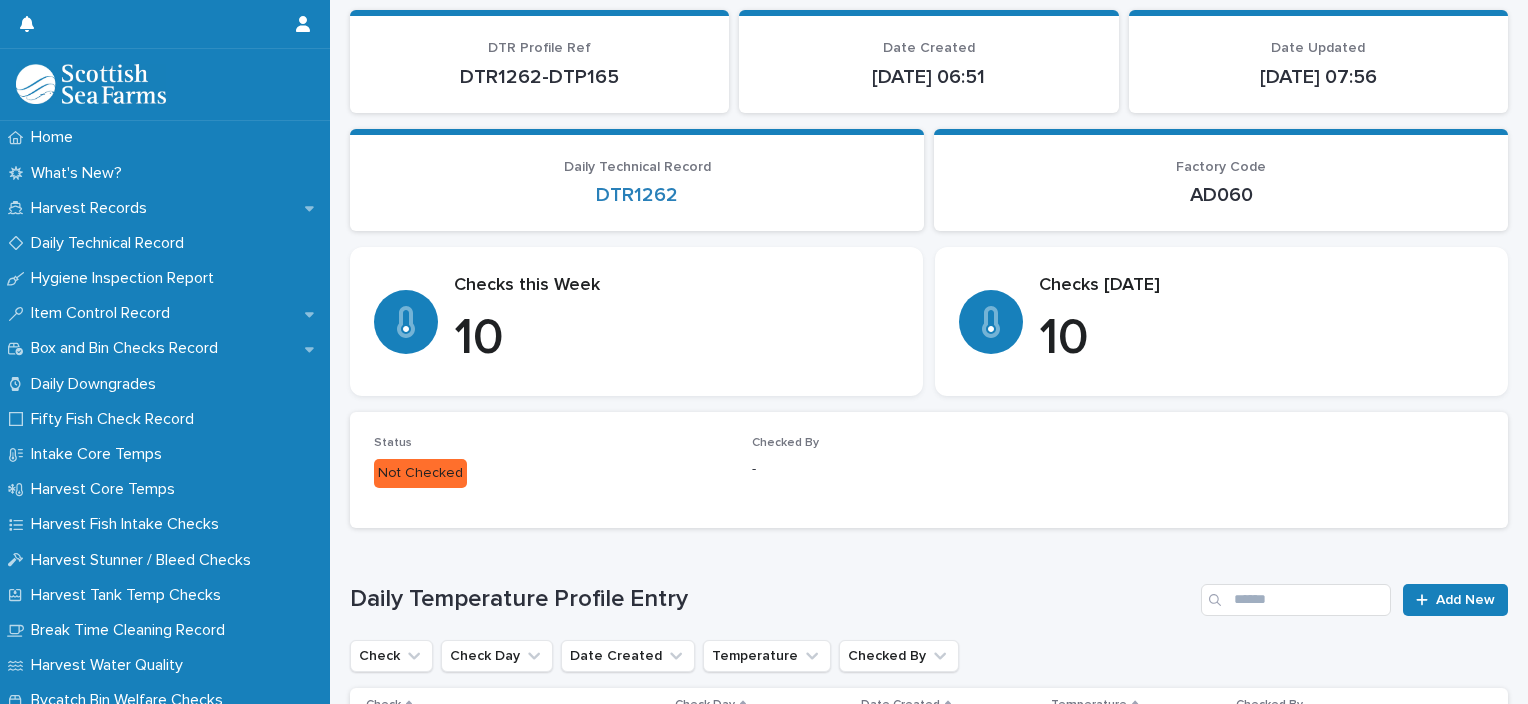 scroll, scrollTop: 0, scrollLeft: 0, axis: both 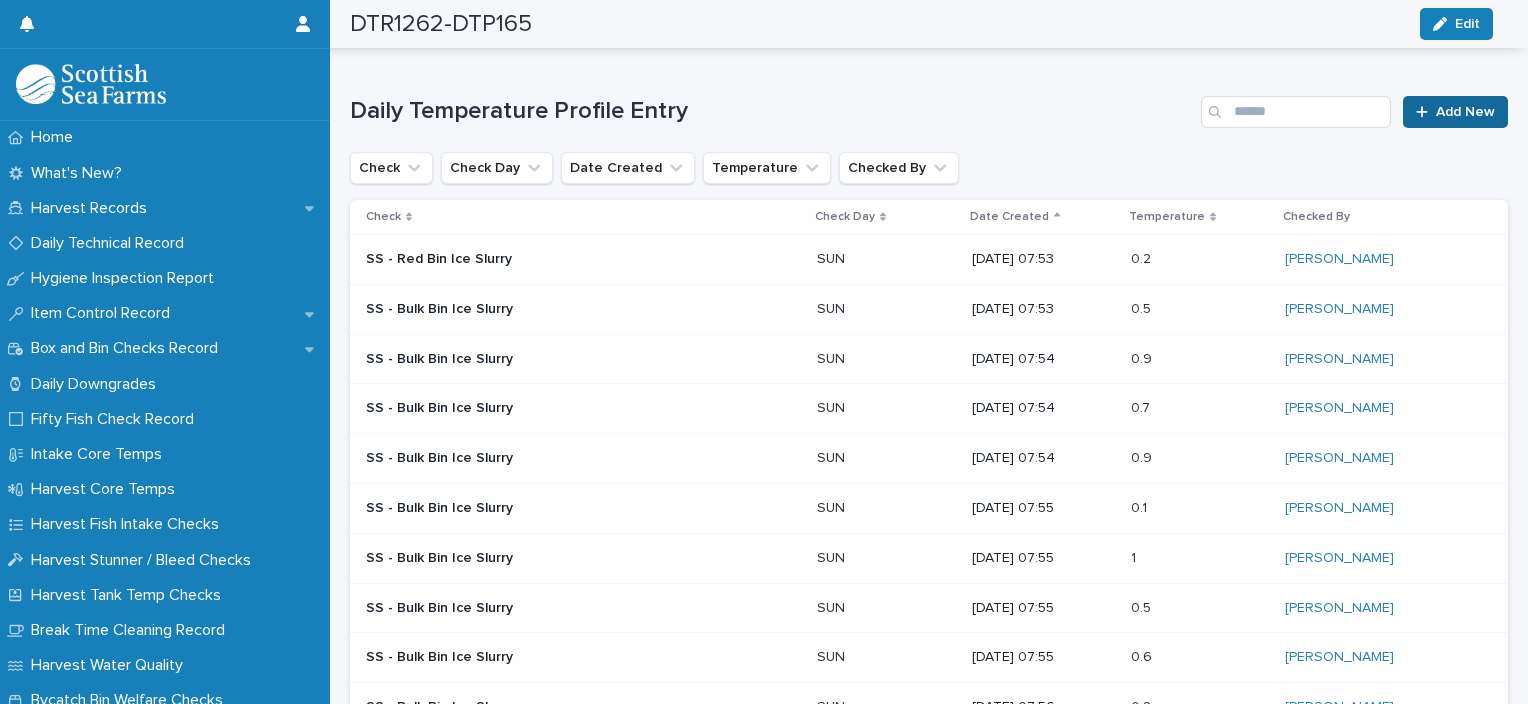 click on "Add New" at bounding box center [1465, 112] 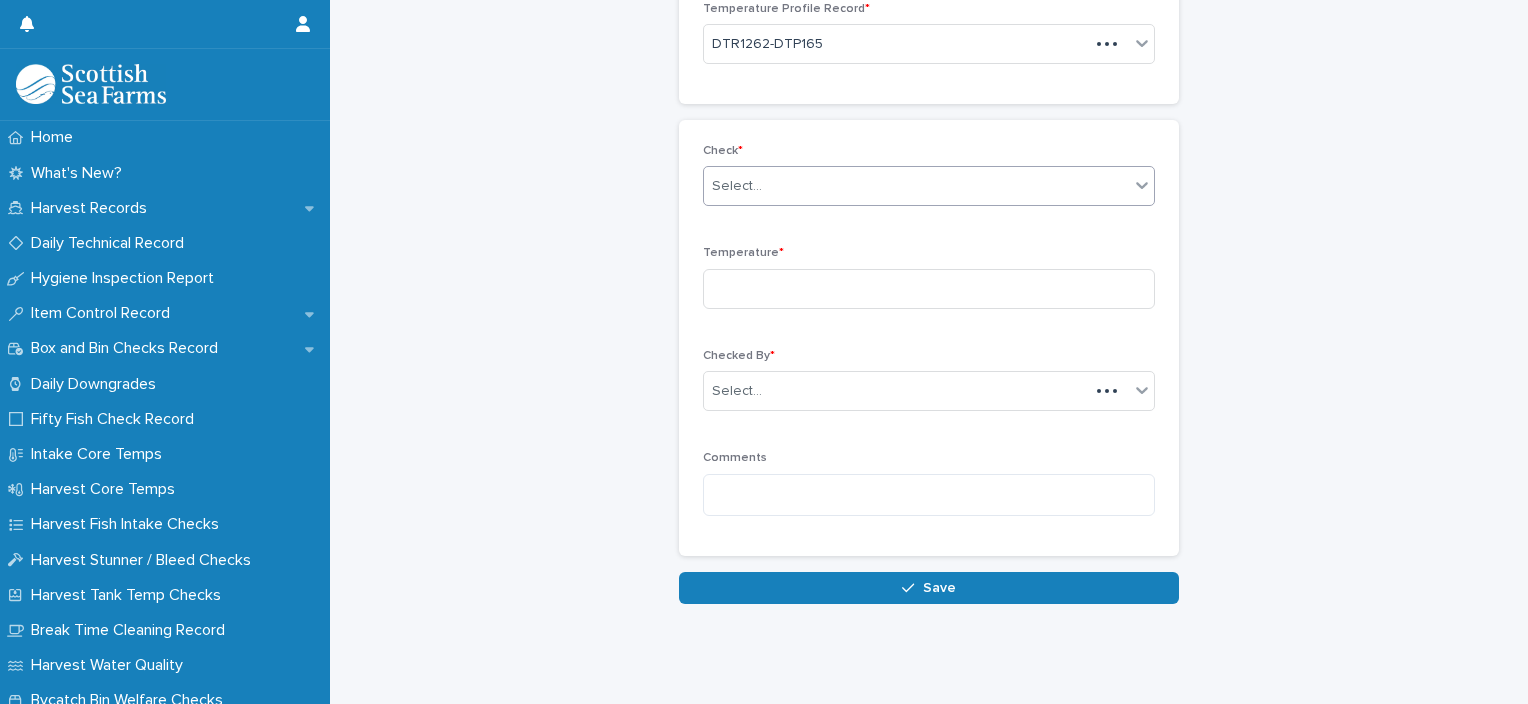 scroll, scrollTop: 136, scrollLeft: 0, axis: vertical 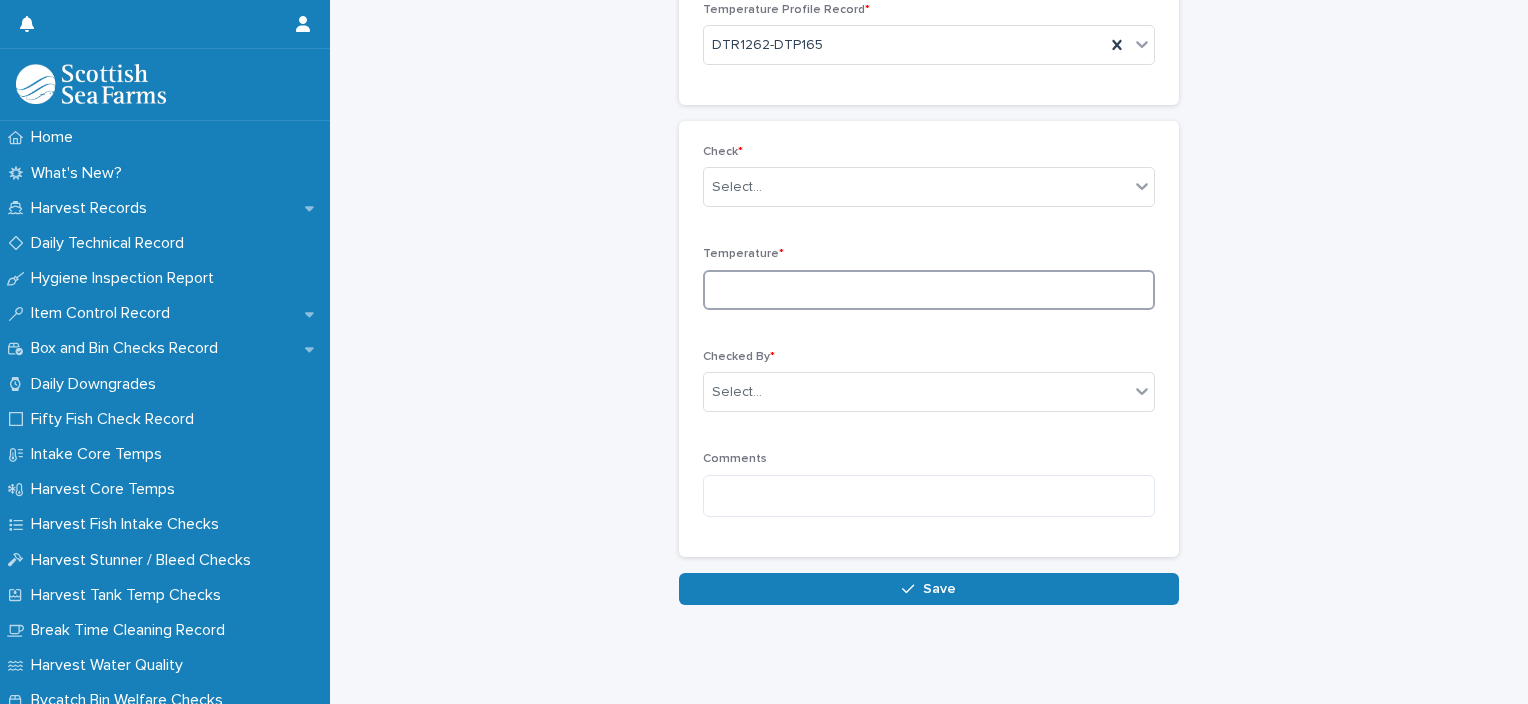 click at bounding box center [929, 290] 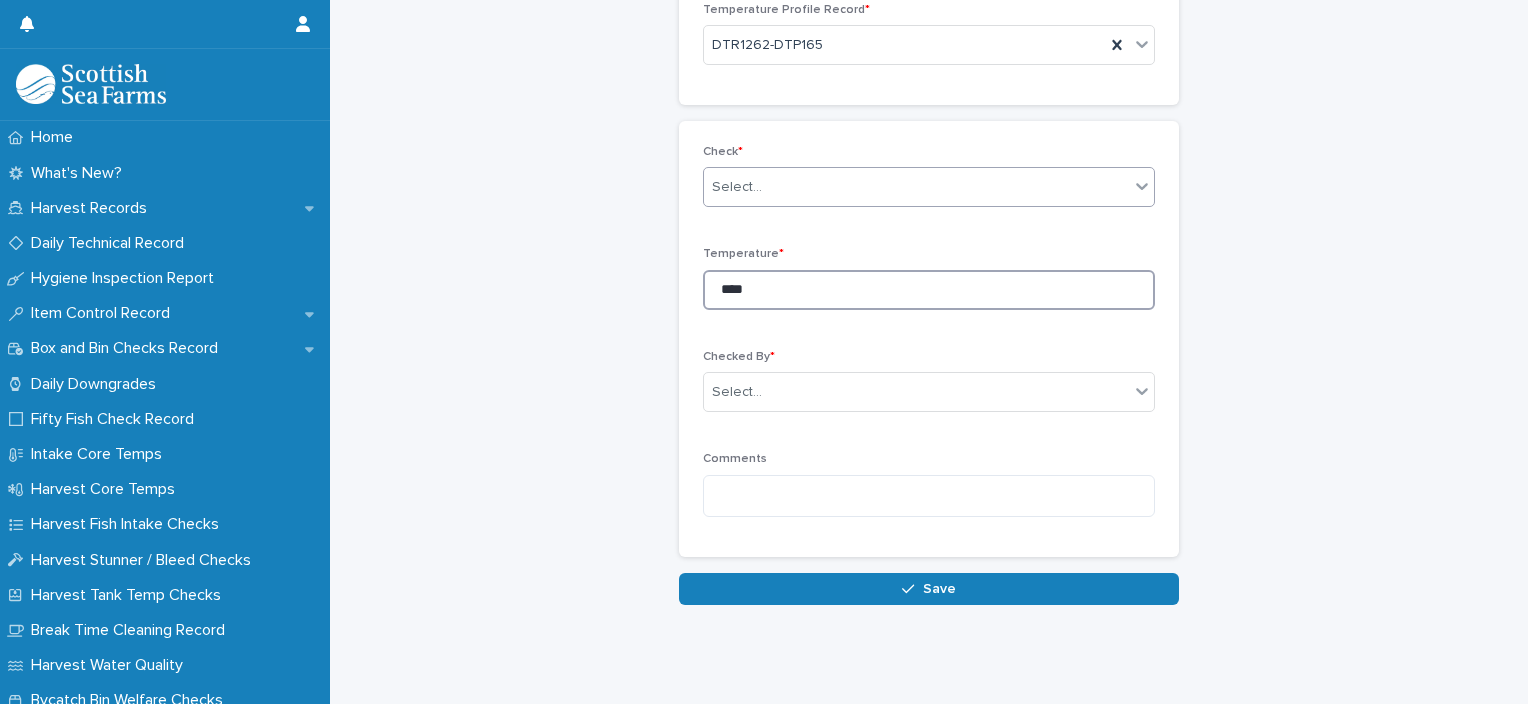 type on "****" 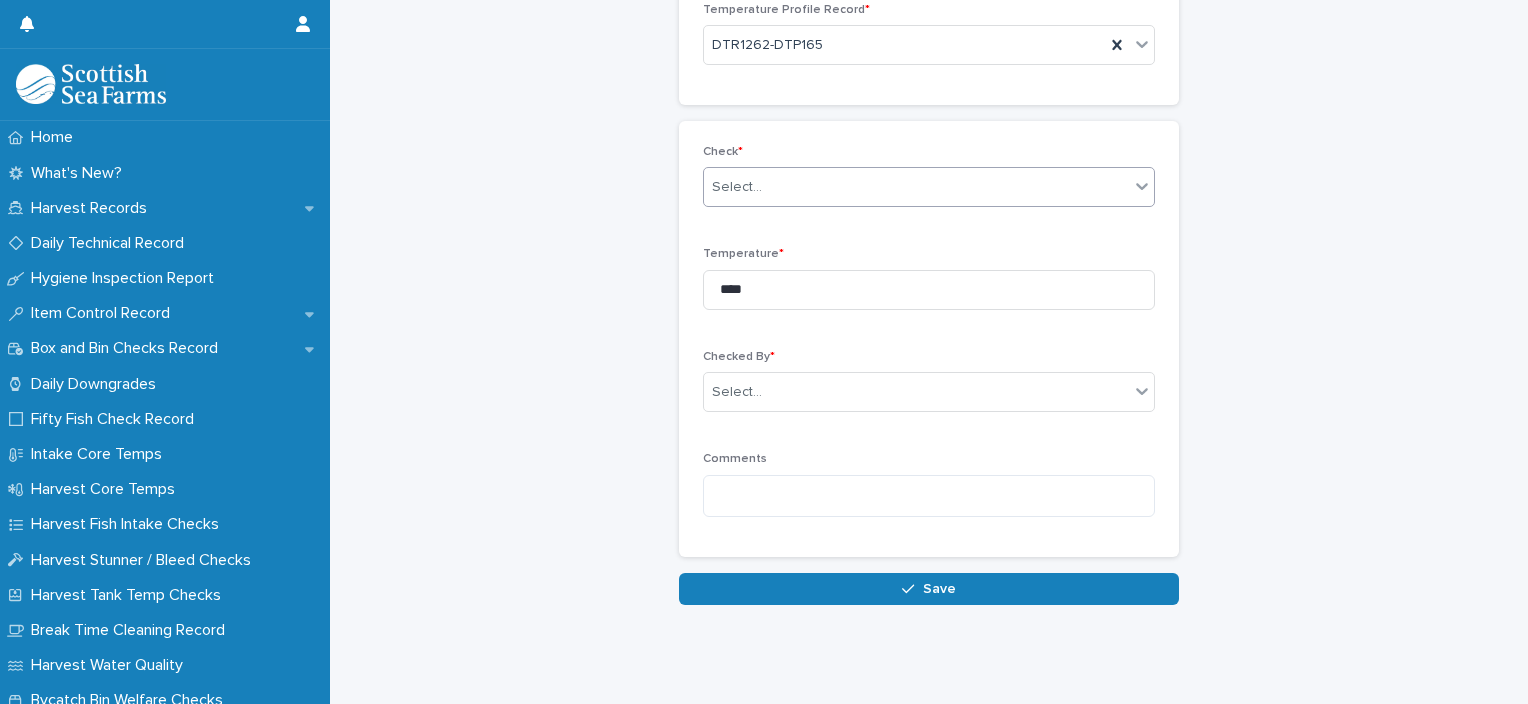 click on "Select..." at bounding box center (916, 187) 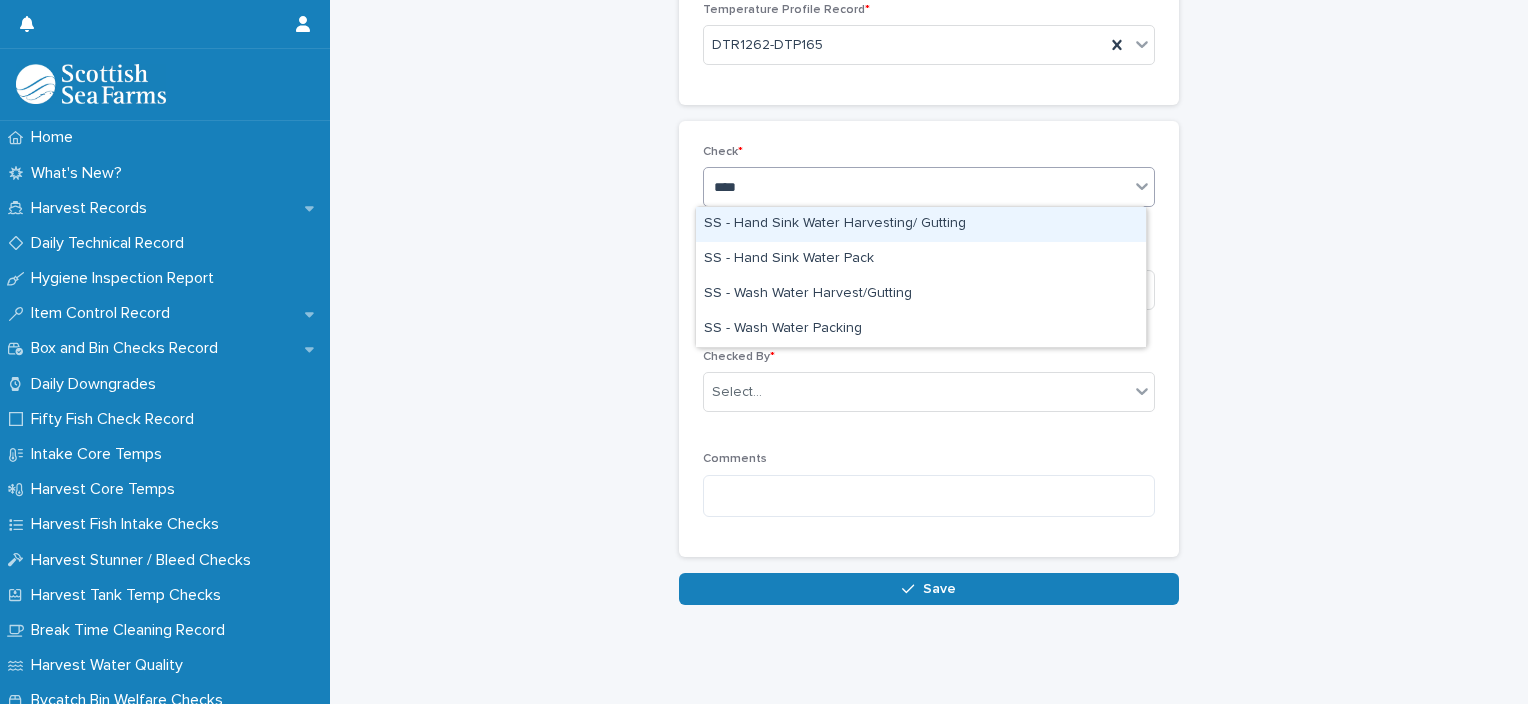 type on "*****" 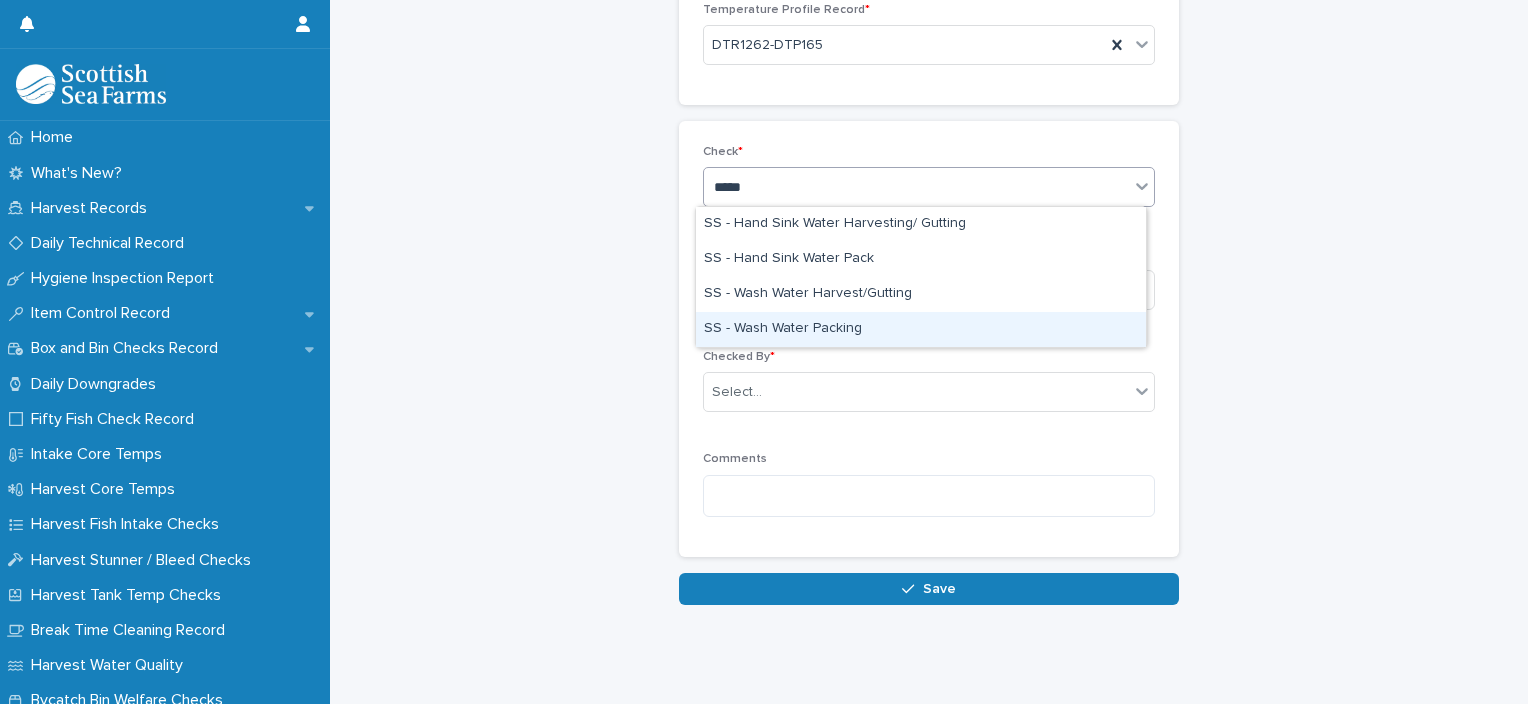 click on "SS - Wash Water Packing" at bounding box center (921, 329) 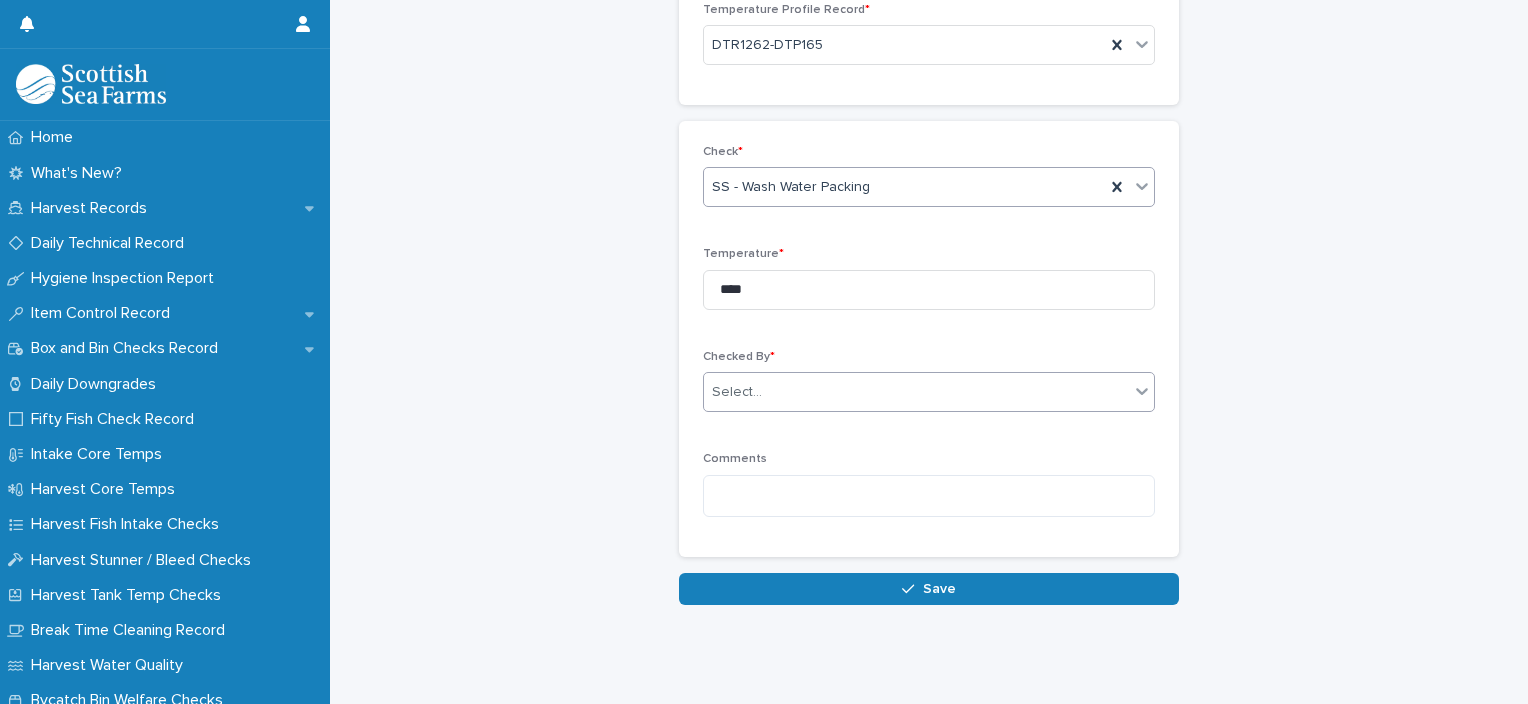 click on "Select..." at bounding box center [929, 392] 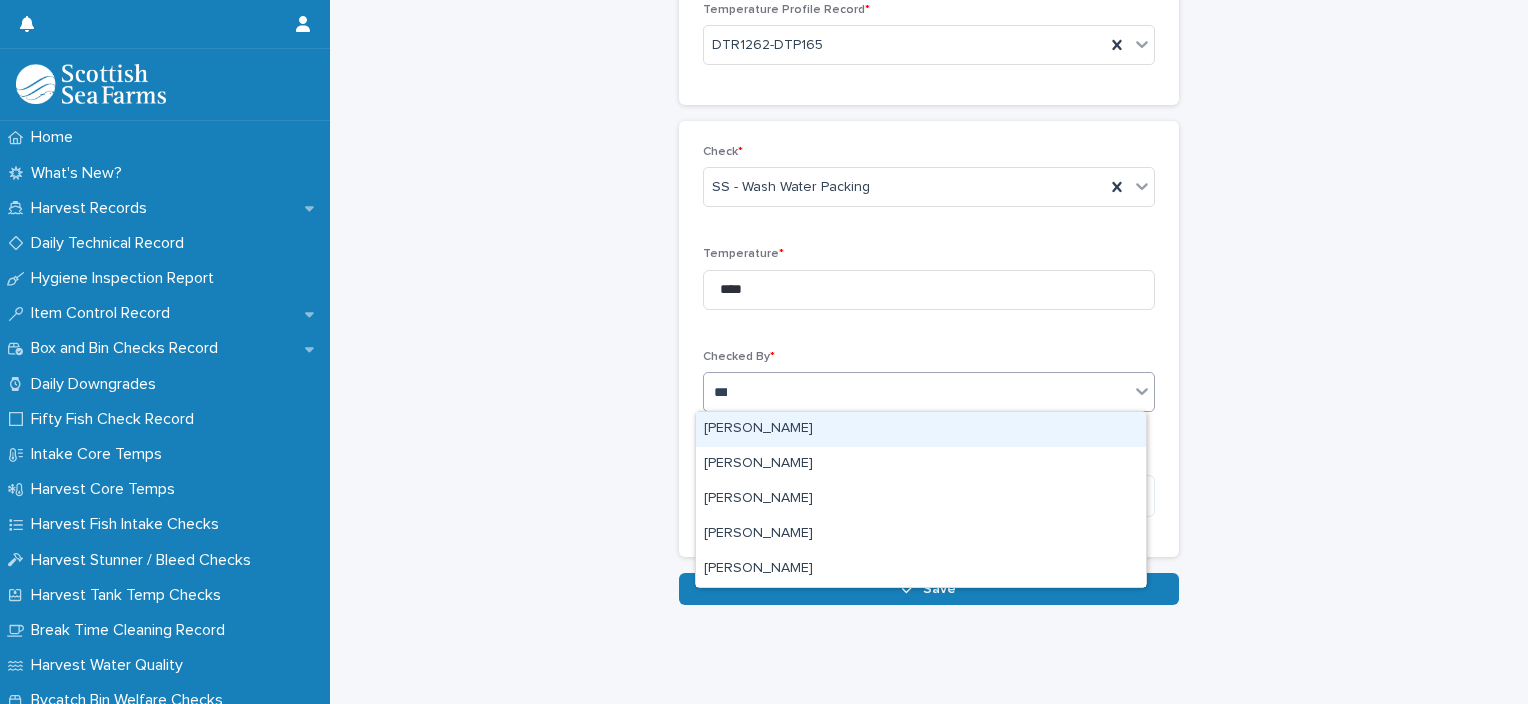 type on "****" 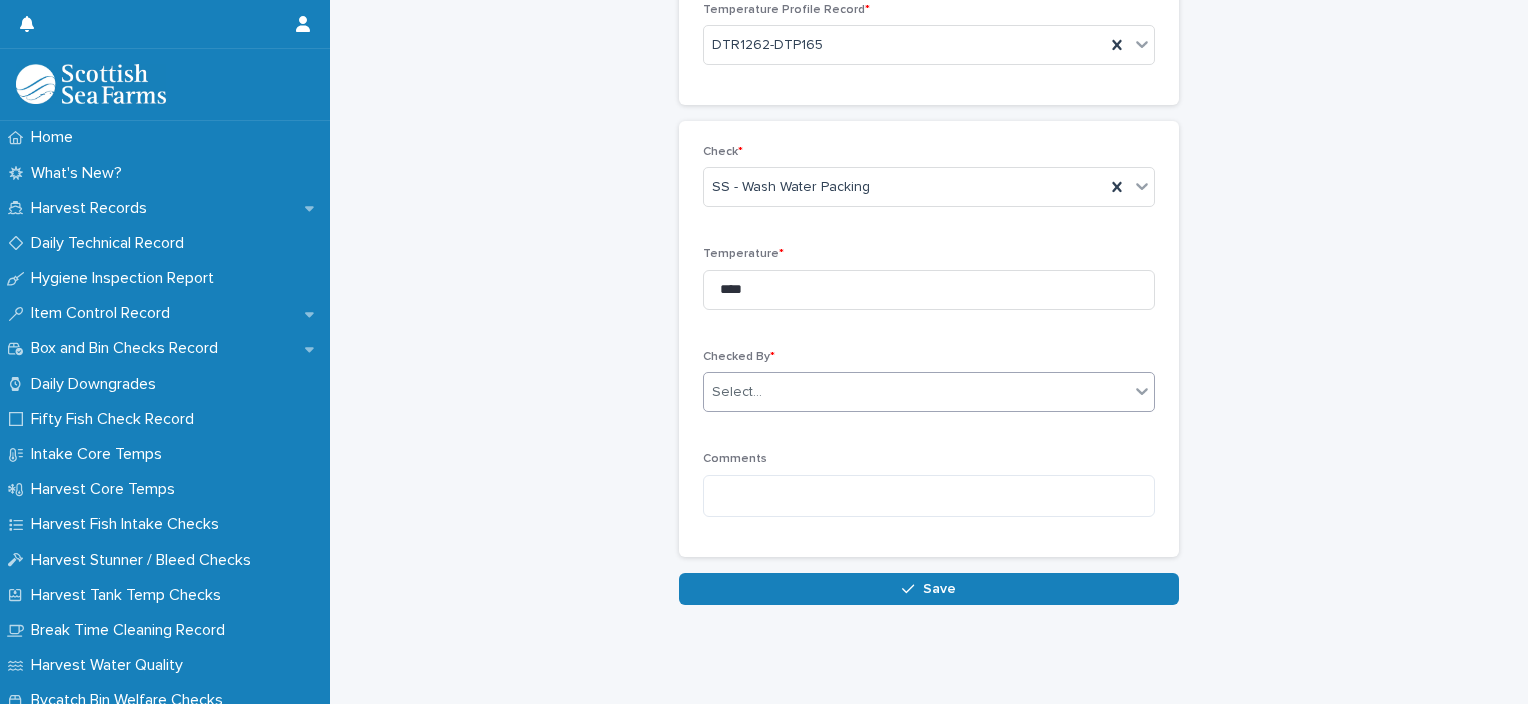 click on "Select..." at bounding box center [916, 392] 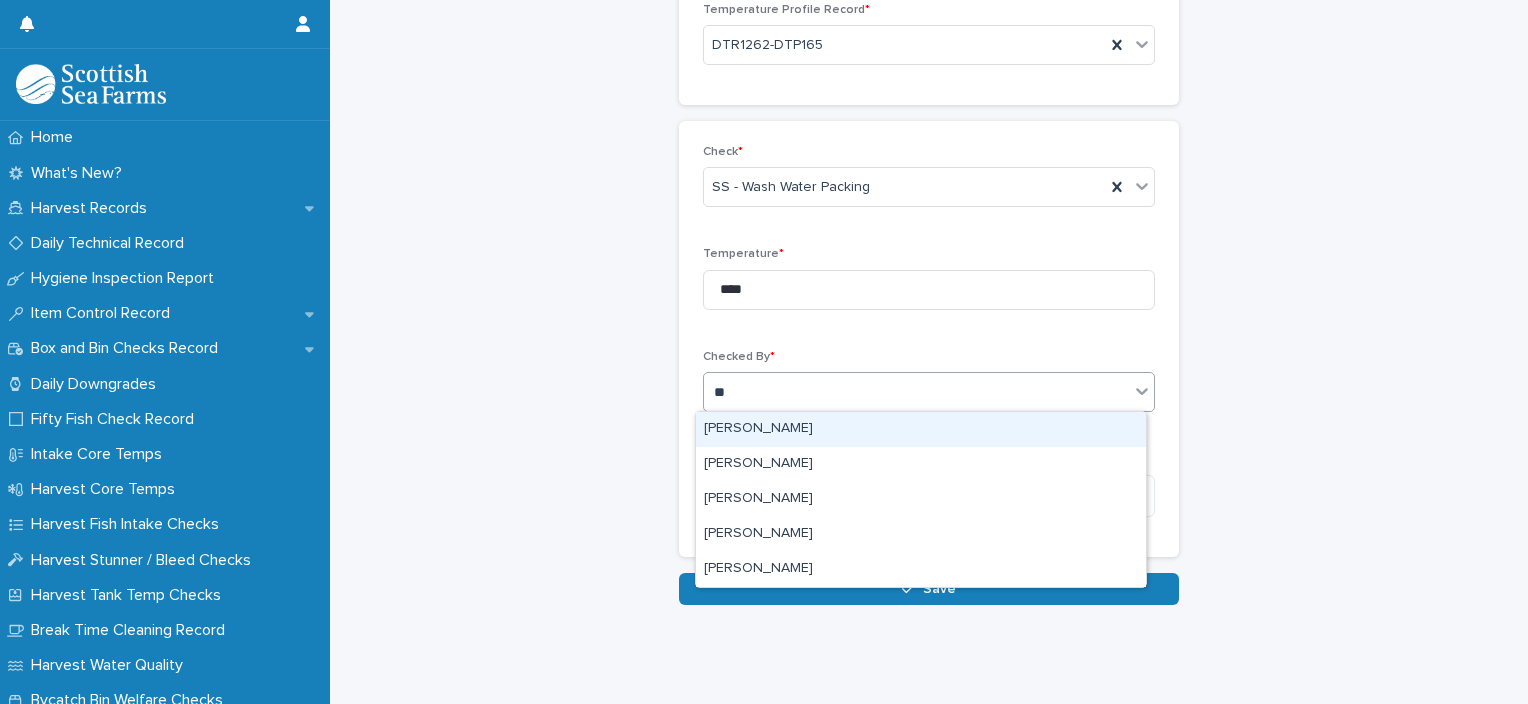 type on "***" 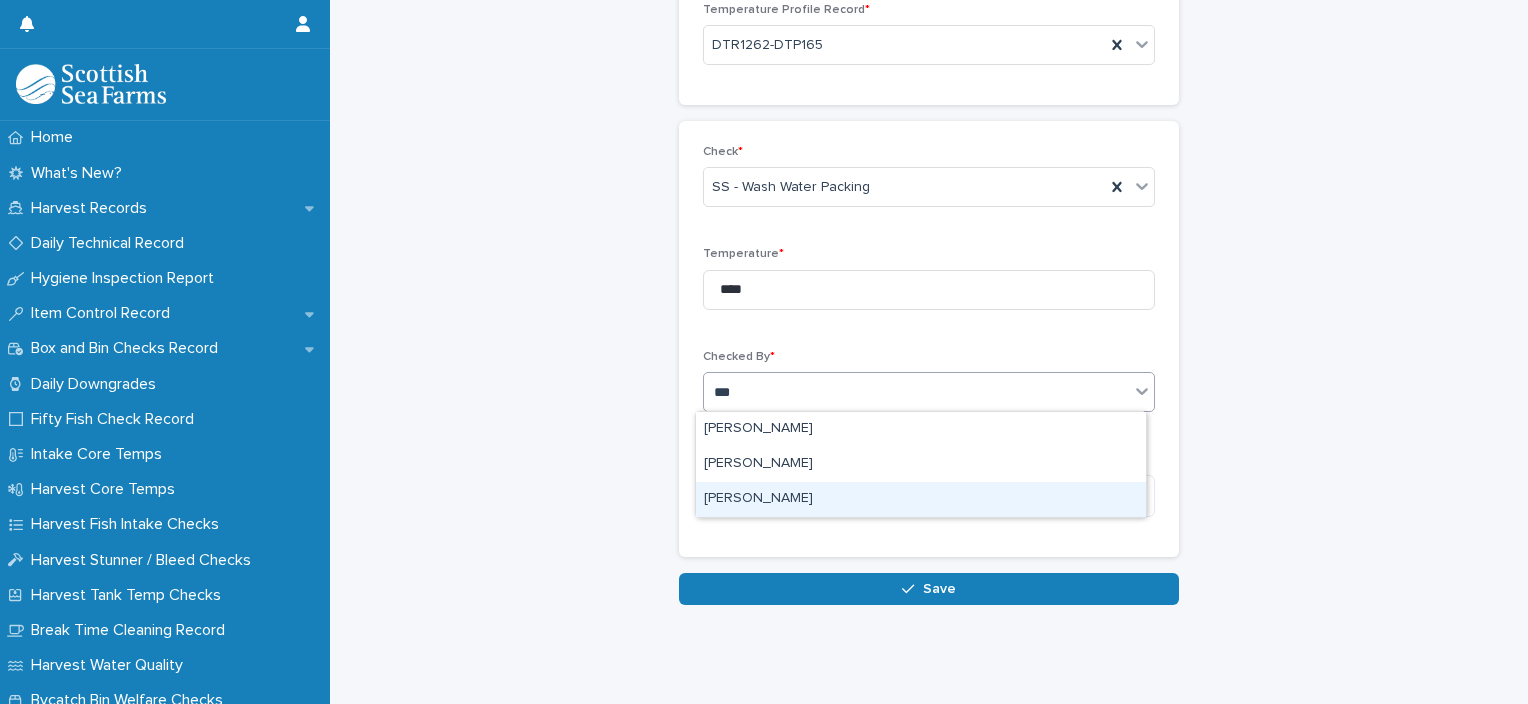 click on "[PERSON_NAME]" at bounding box center [921, 499] 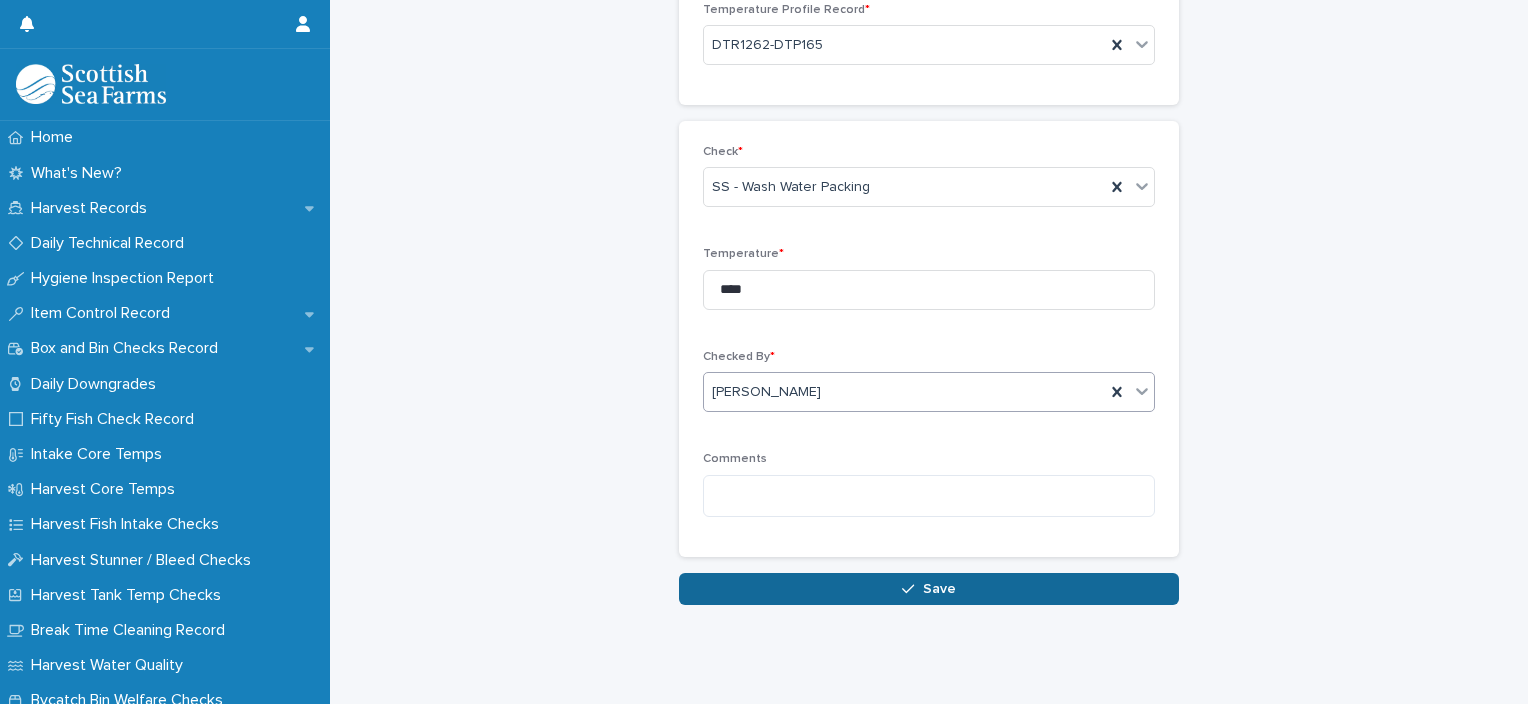 click 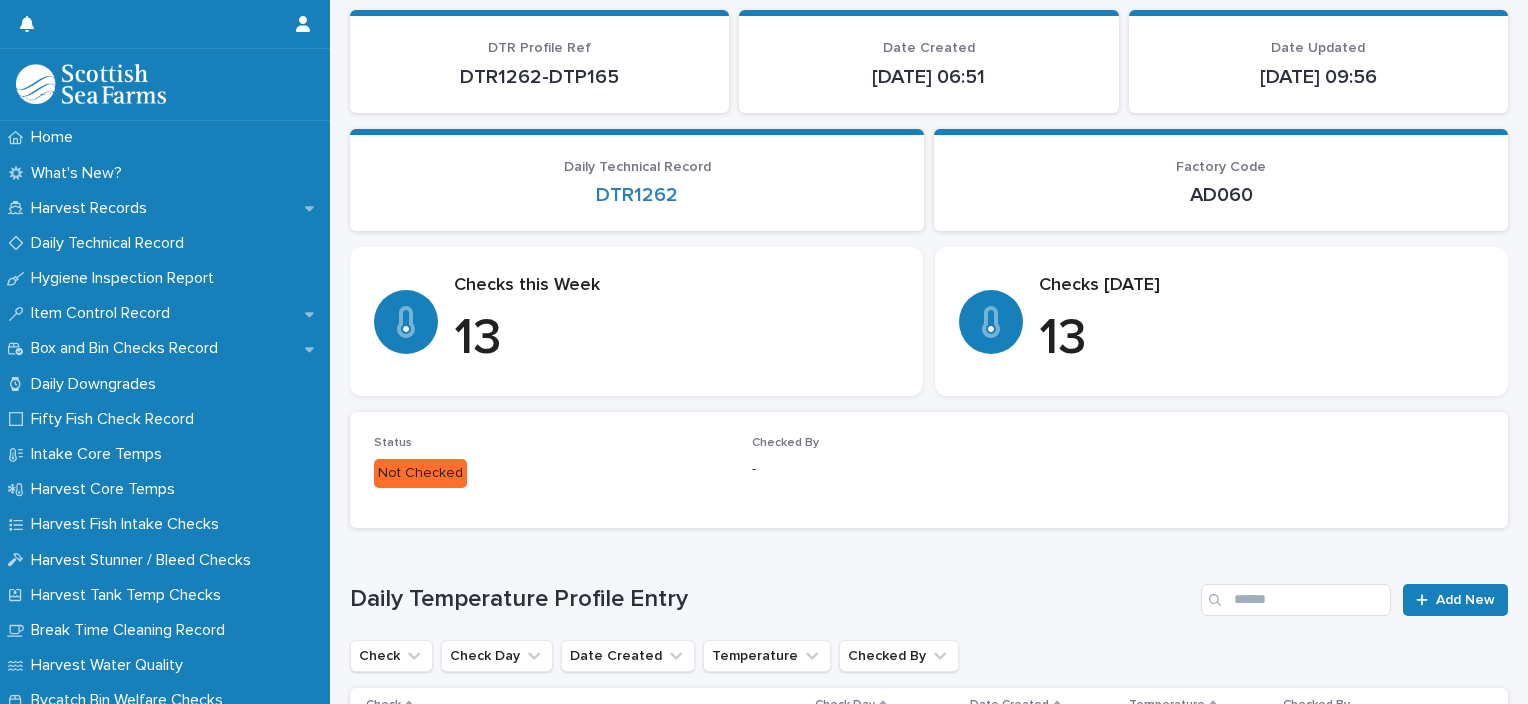 scroll, scrollTop: 0, scrollLeft: 0, axis: both 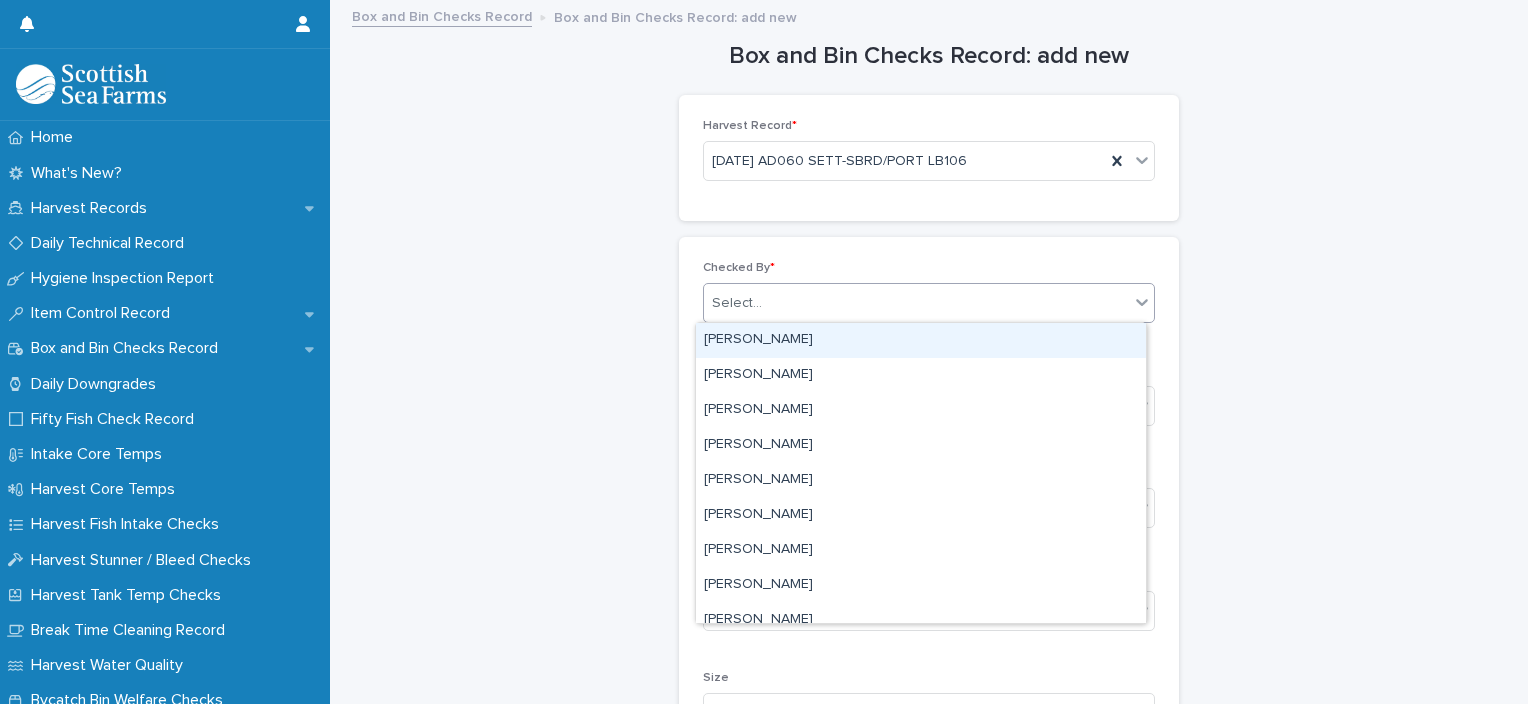 click on "Select..." at bounding box center (916, 303) 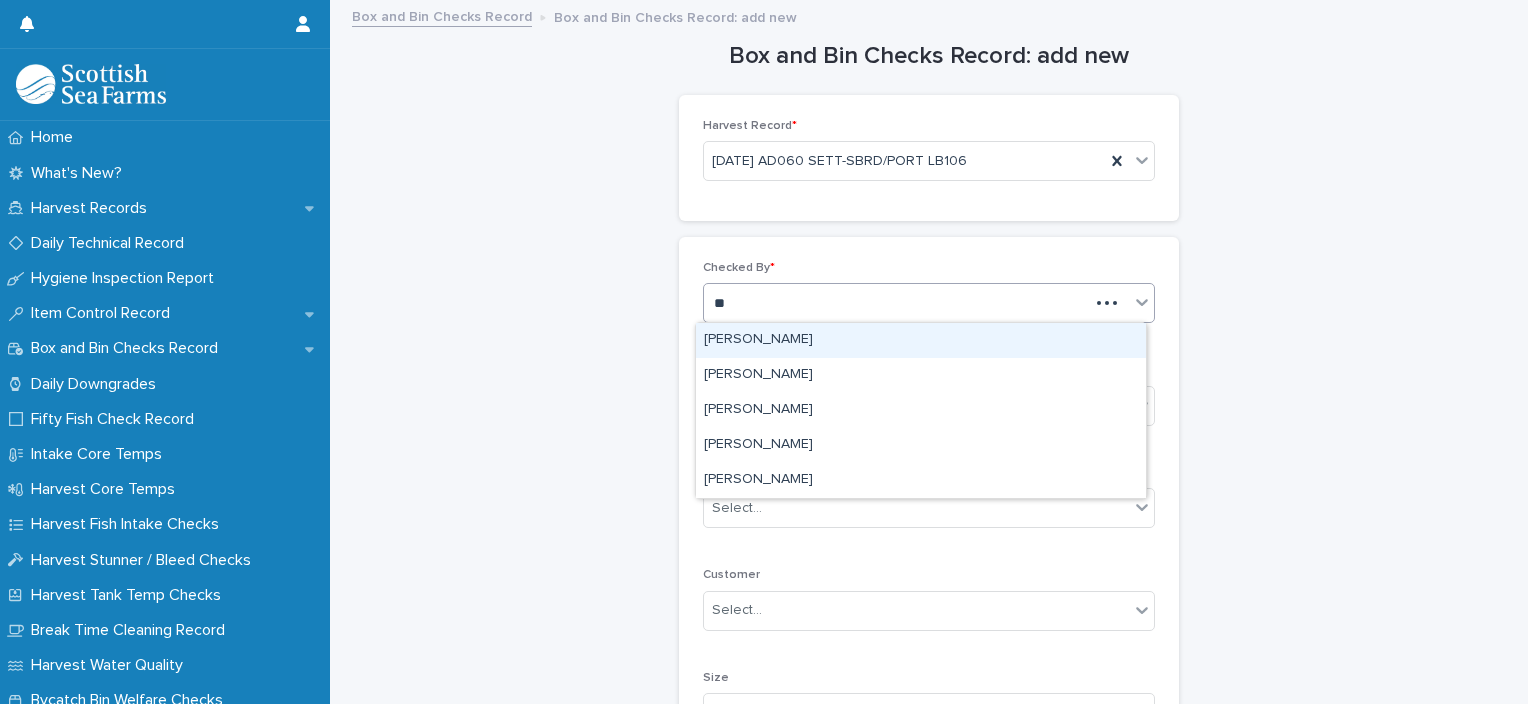 type on "***" 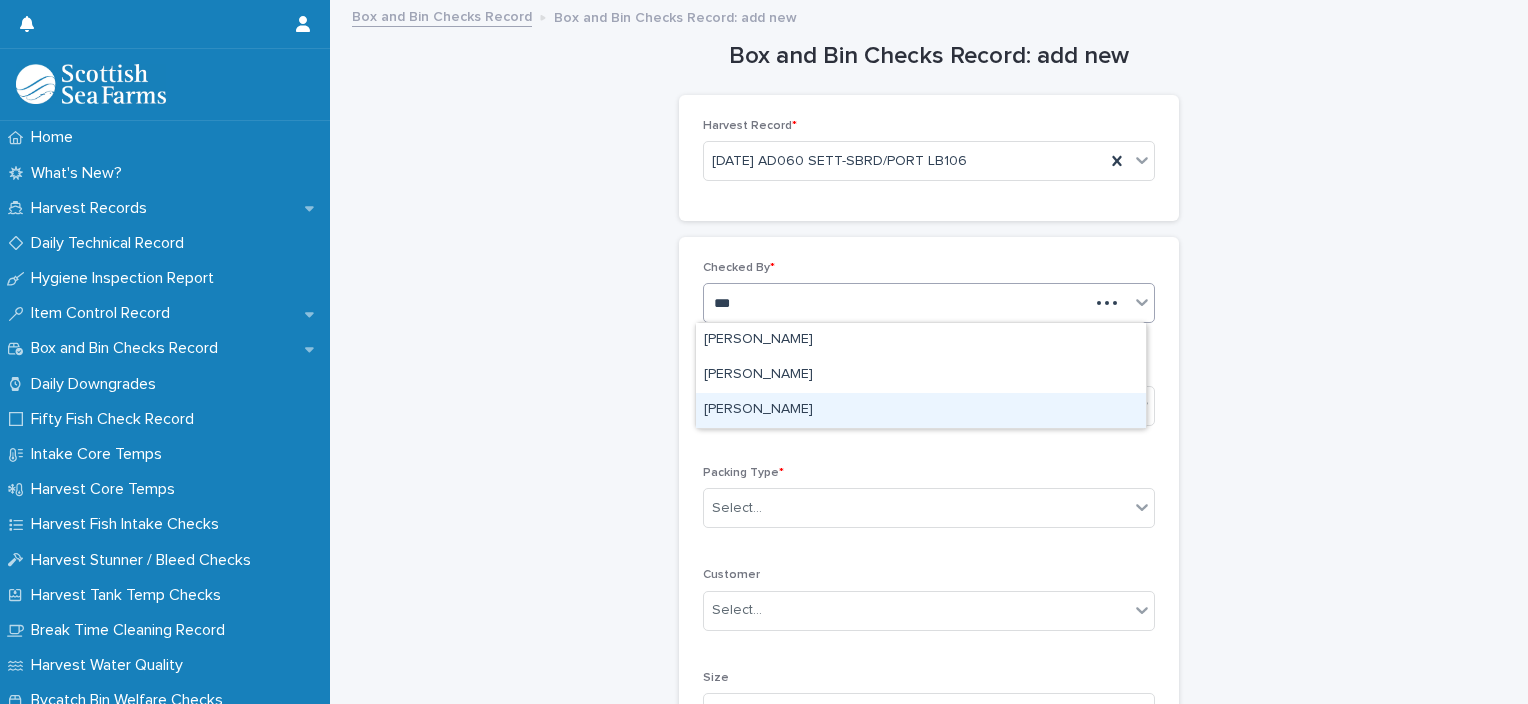 click on "[PERSON_NAME]" at bounding box center [921, 410] 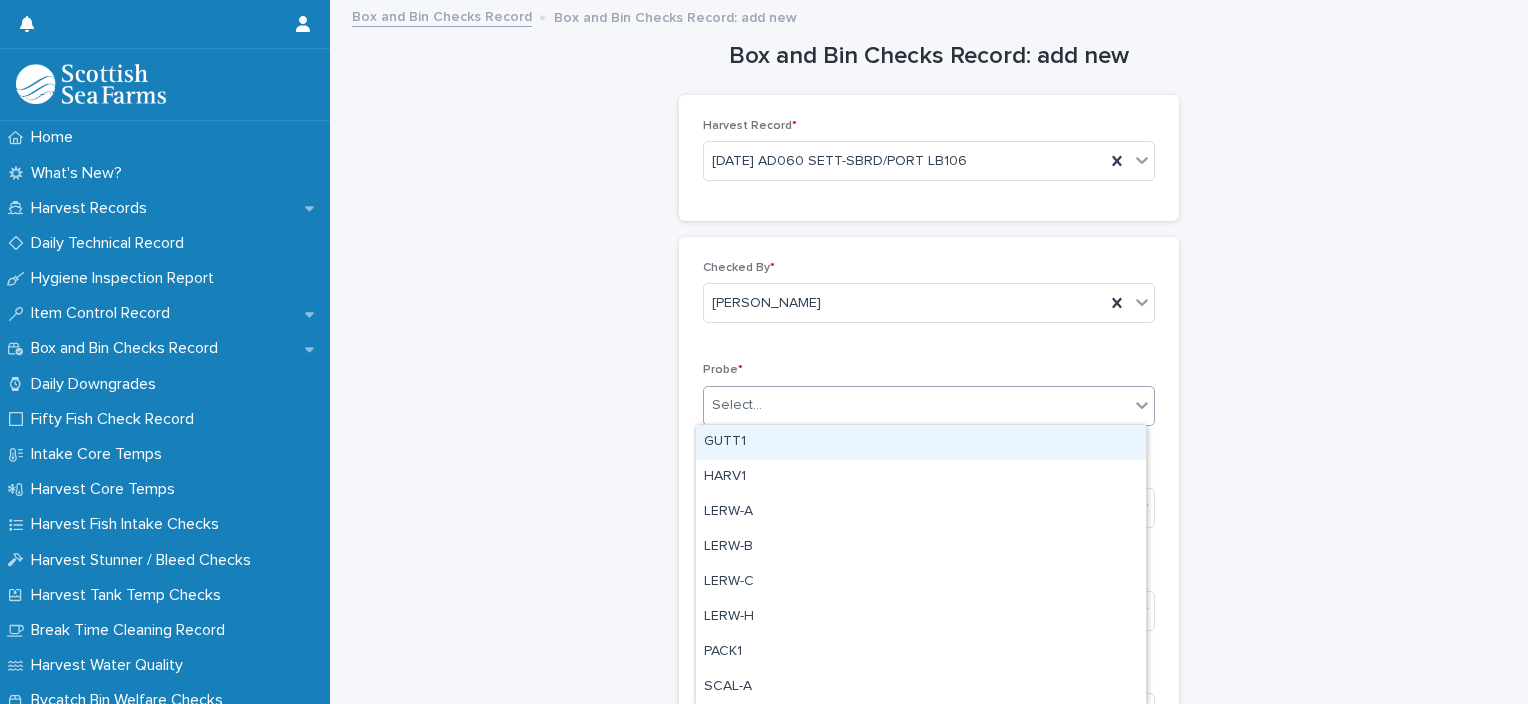 click on "Select..." at bounding box center [916, 405] 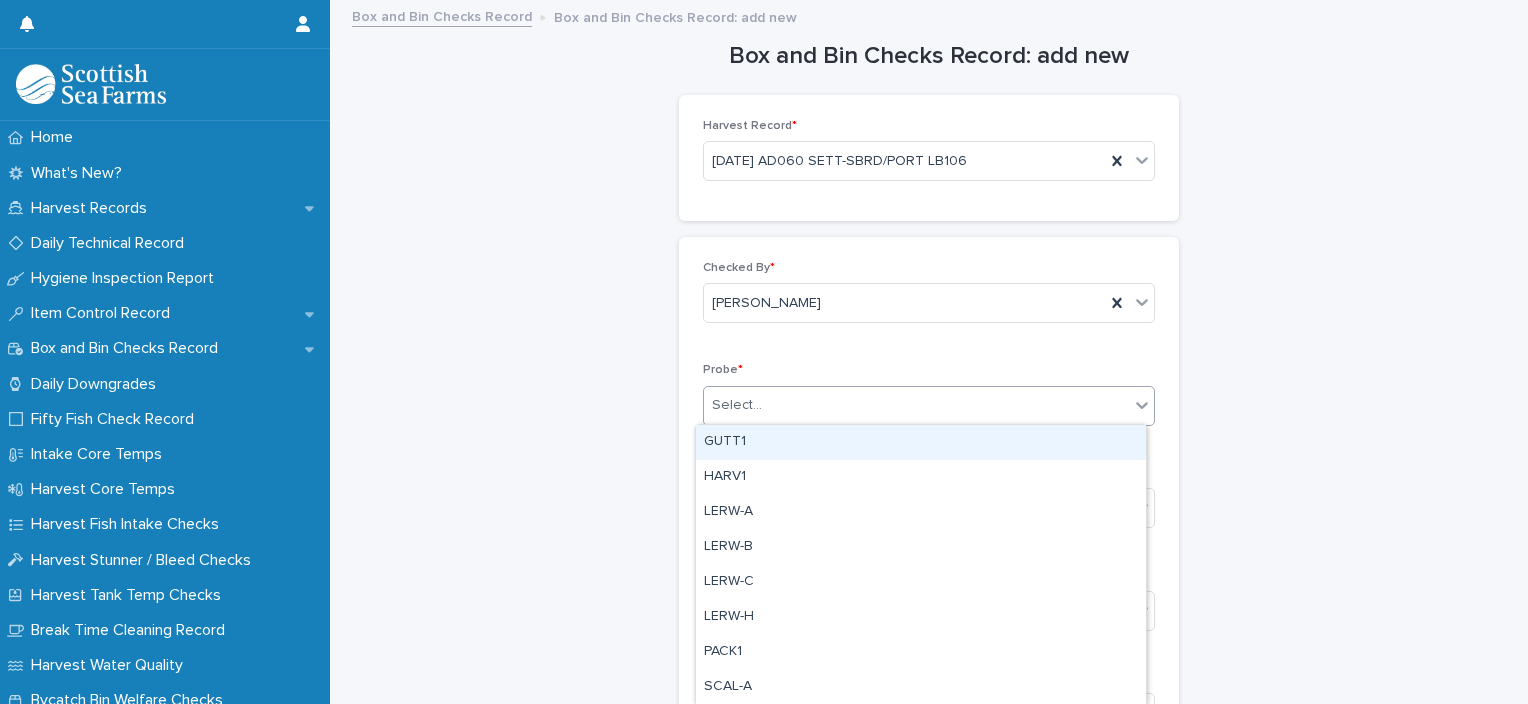 type on "*" 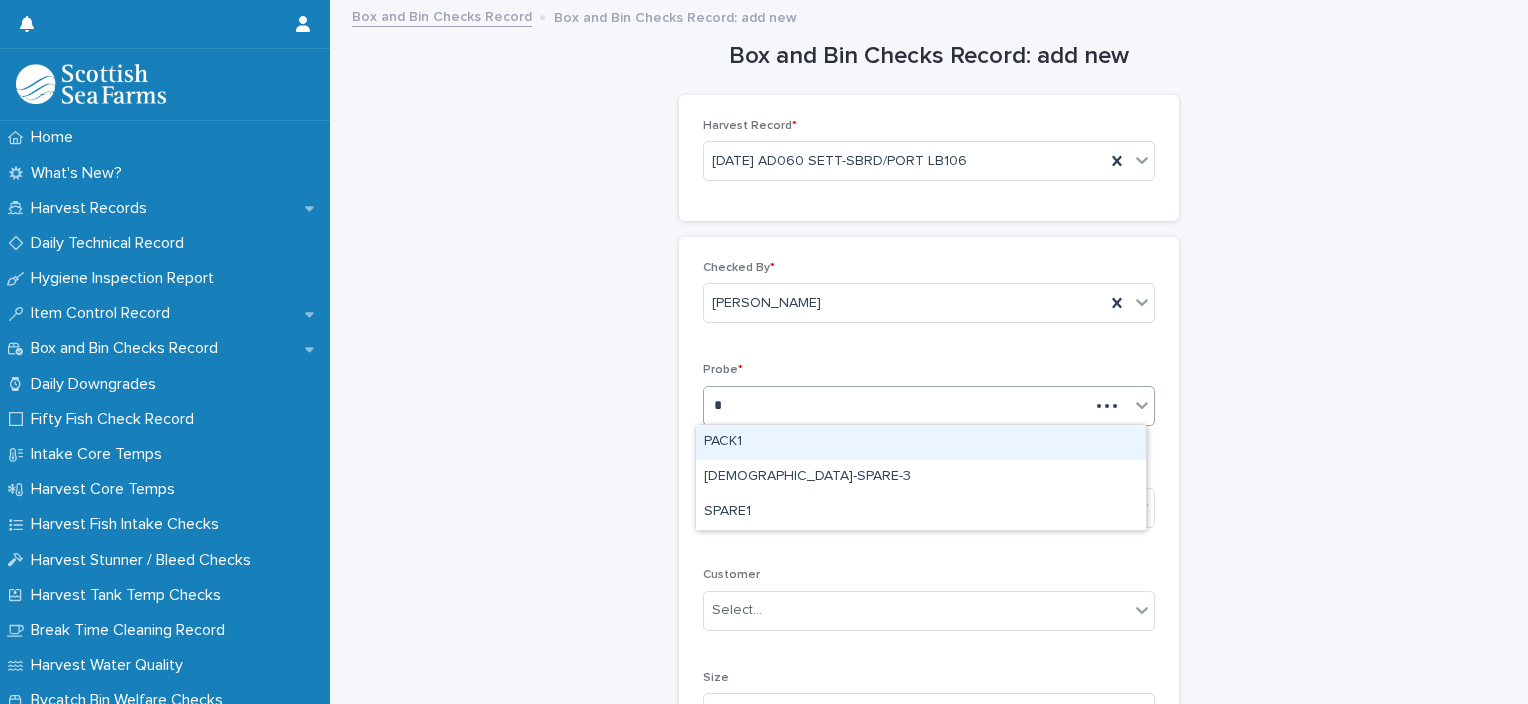 type 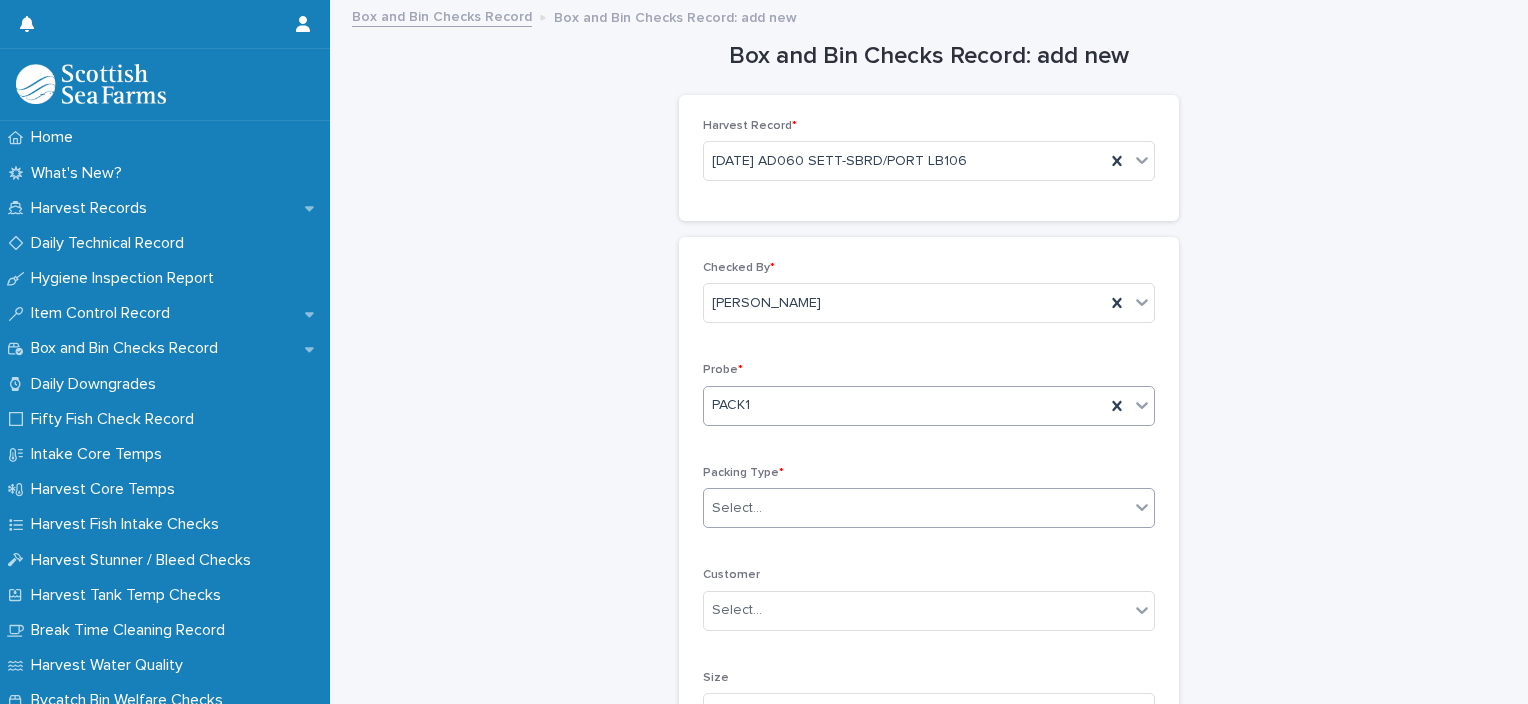 click on "Select..." at bounding box center [916, 508] 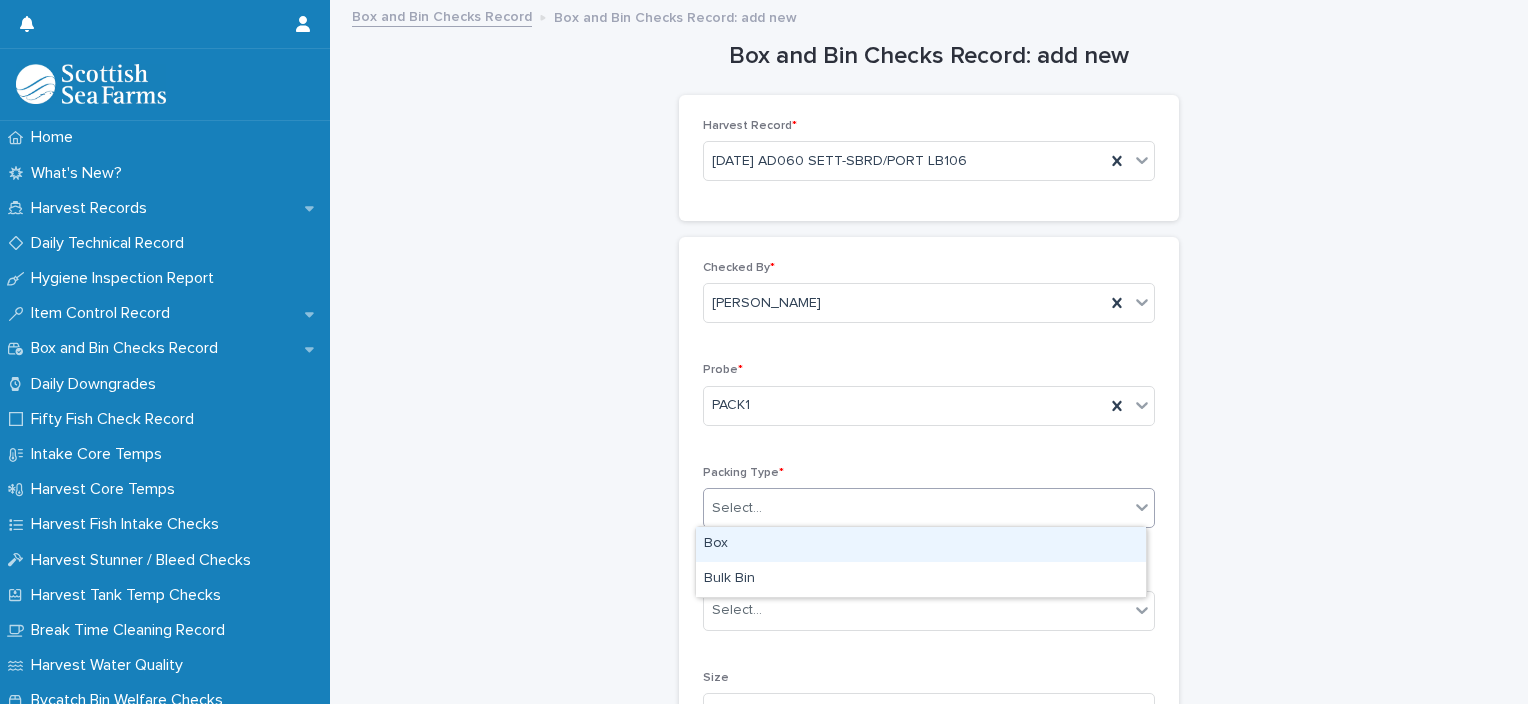 click on "Box" at bounding box center (921, 544) 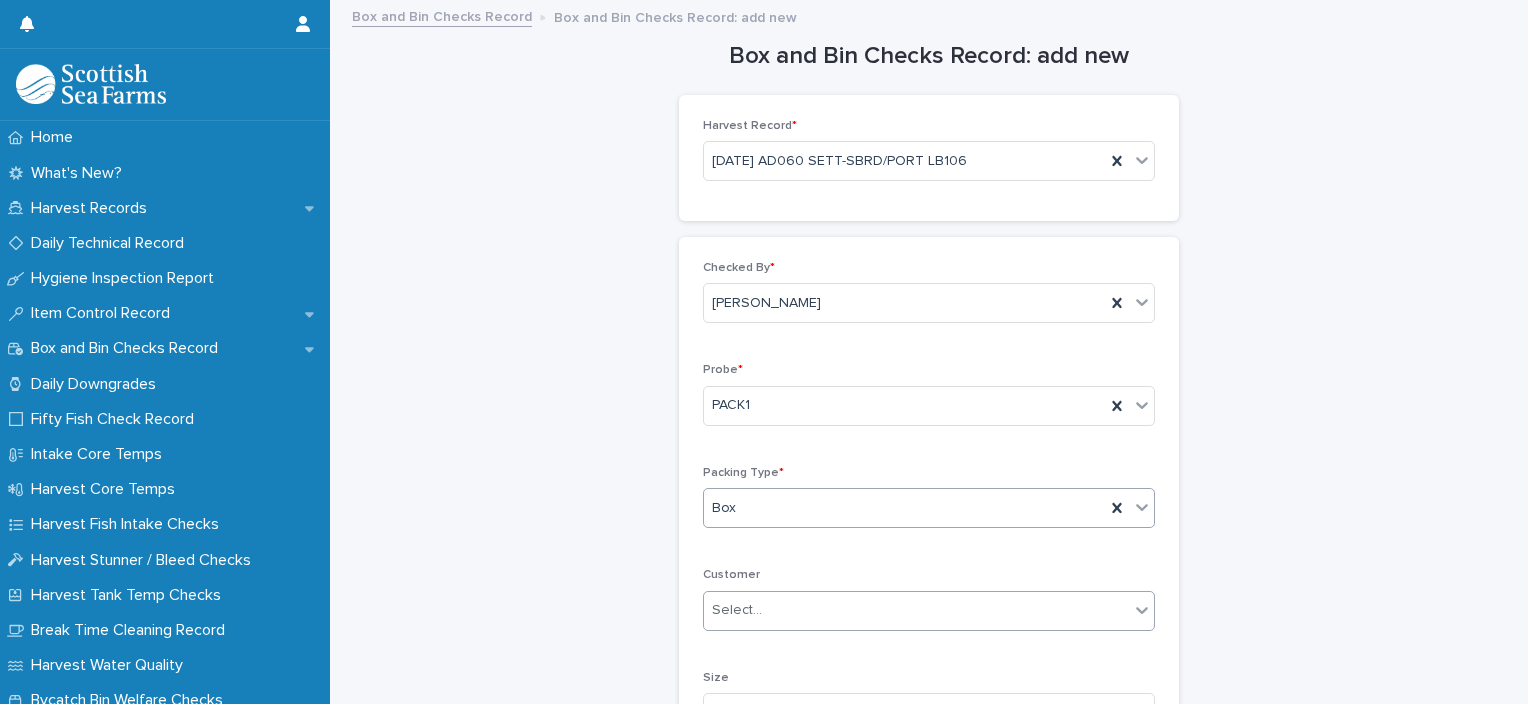 click on "Select..." at bounding box center [916, 610] 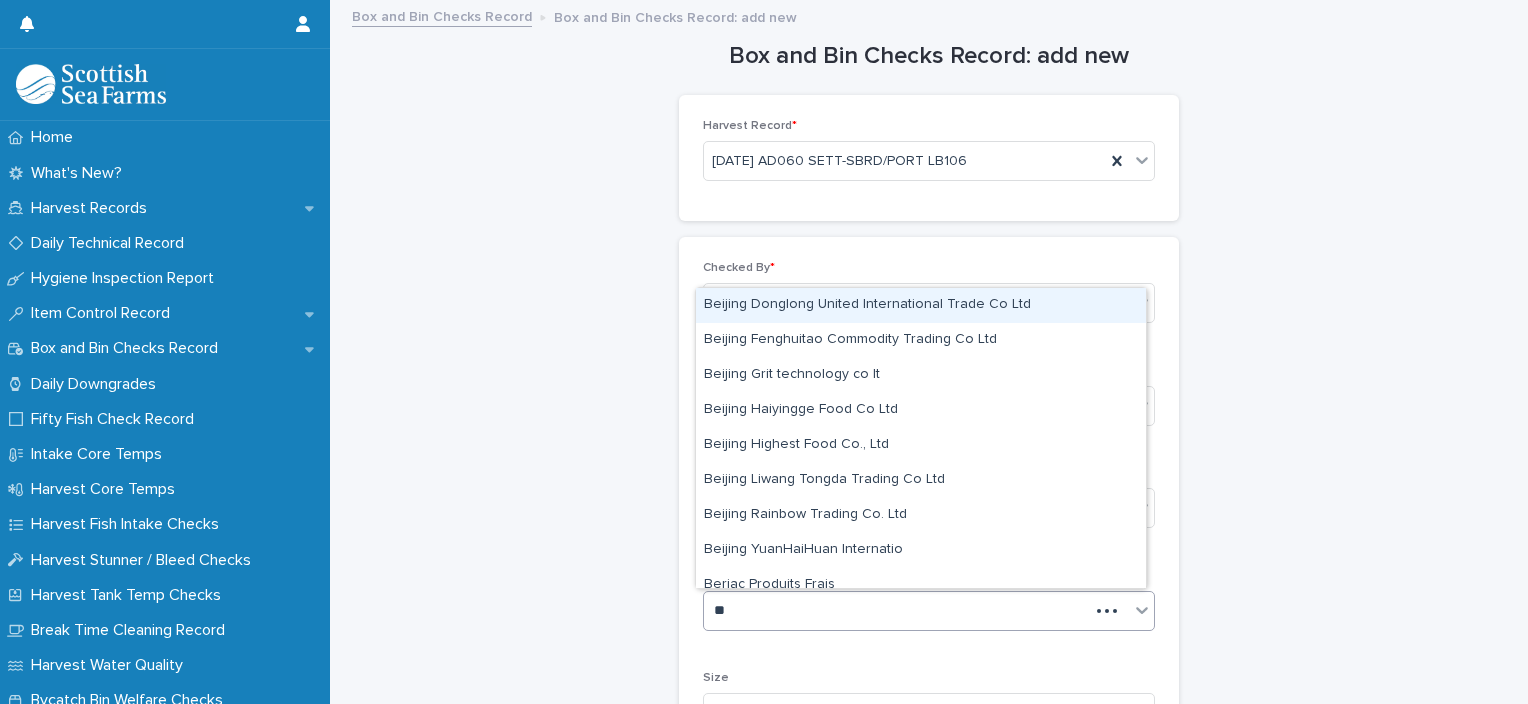 type on "***" 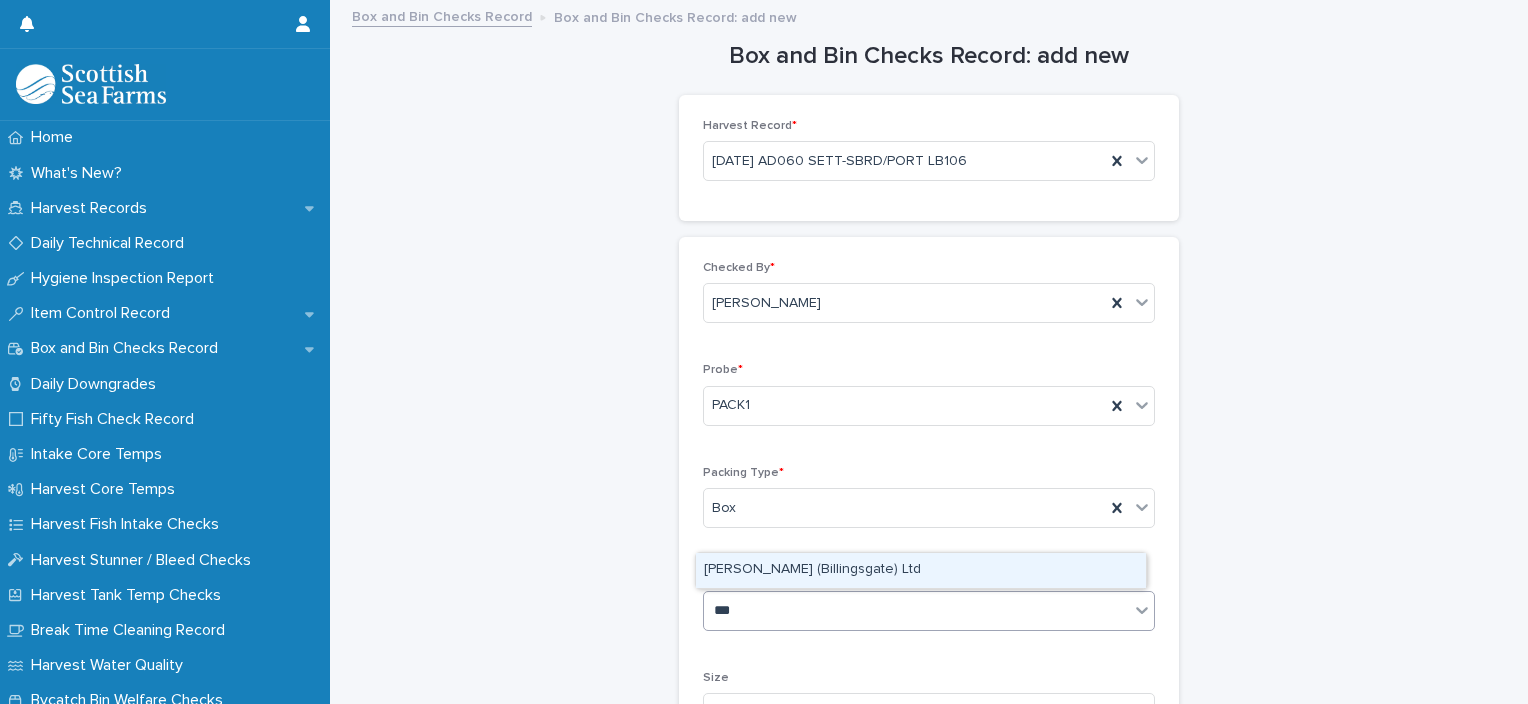click on "J Bennett (Billingsgate) Ltd" at bounding box center (921, 570) 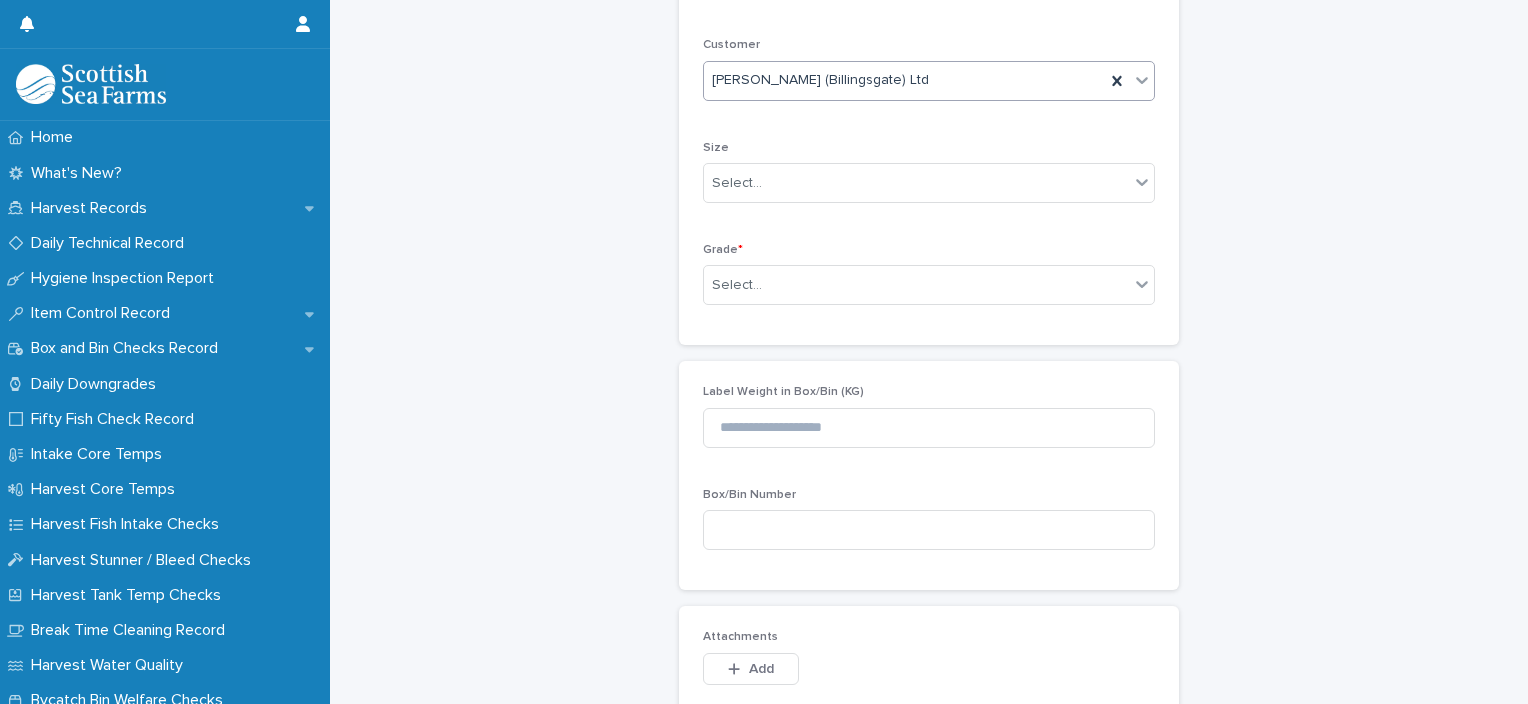 scroll, scrollTop: 541, scrollLeft: 0, axis: vertical 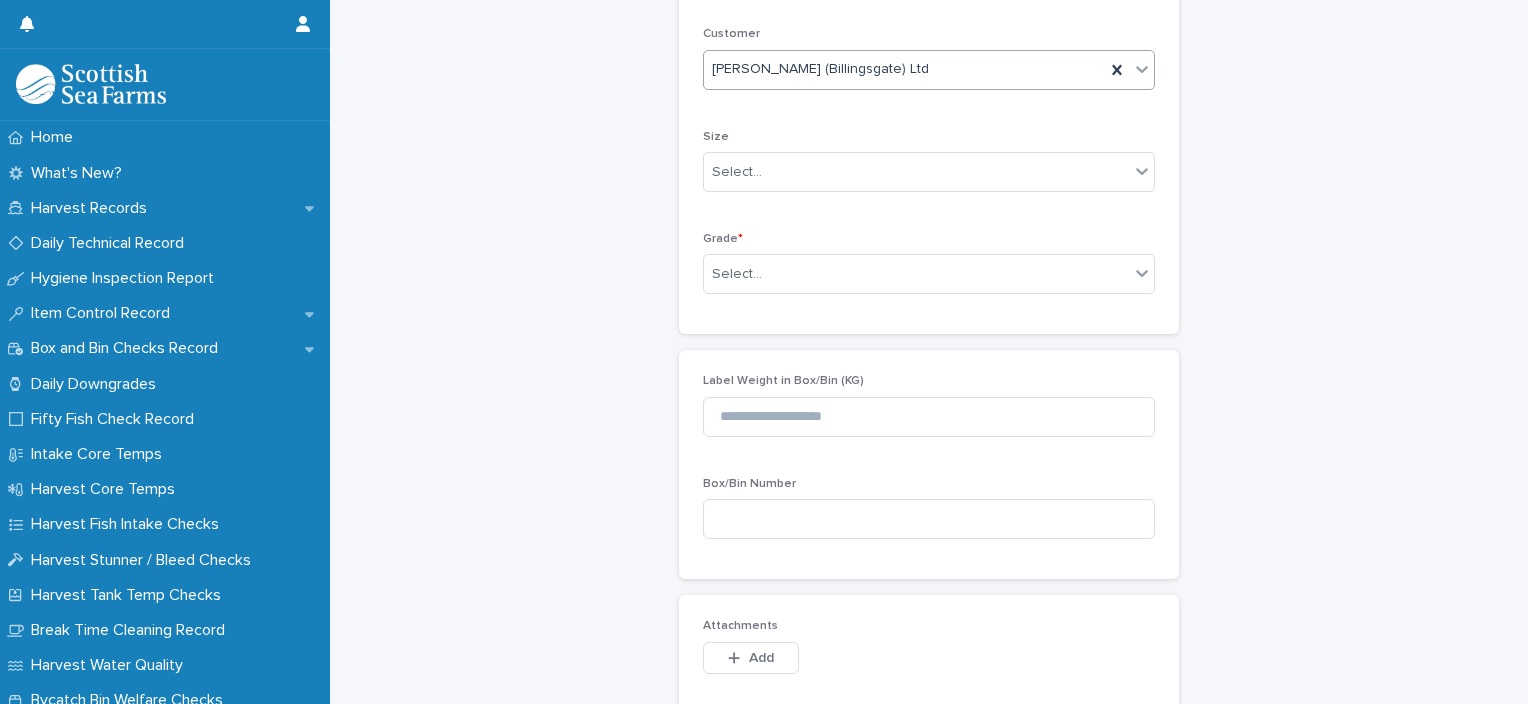 click on "Size Select..." at bounding box center [929, 169] 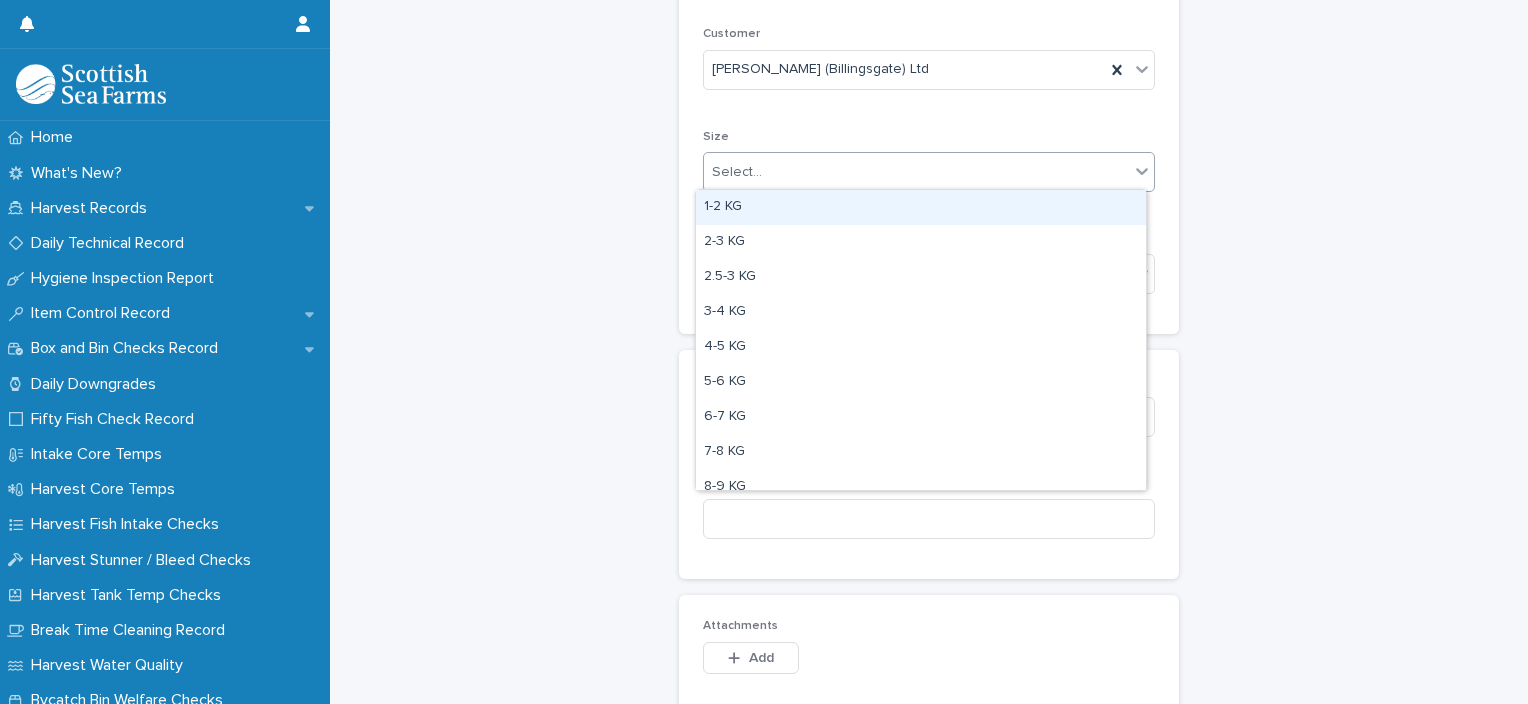 click on "Select..." at bounding box center [916, 172] 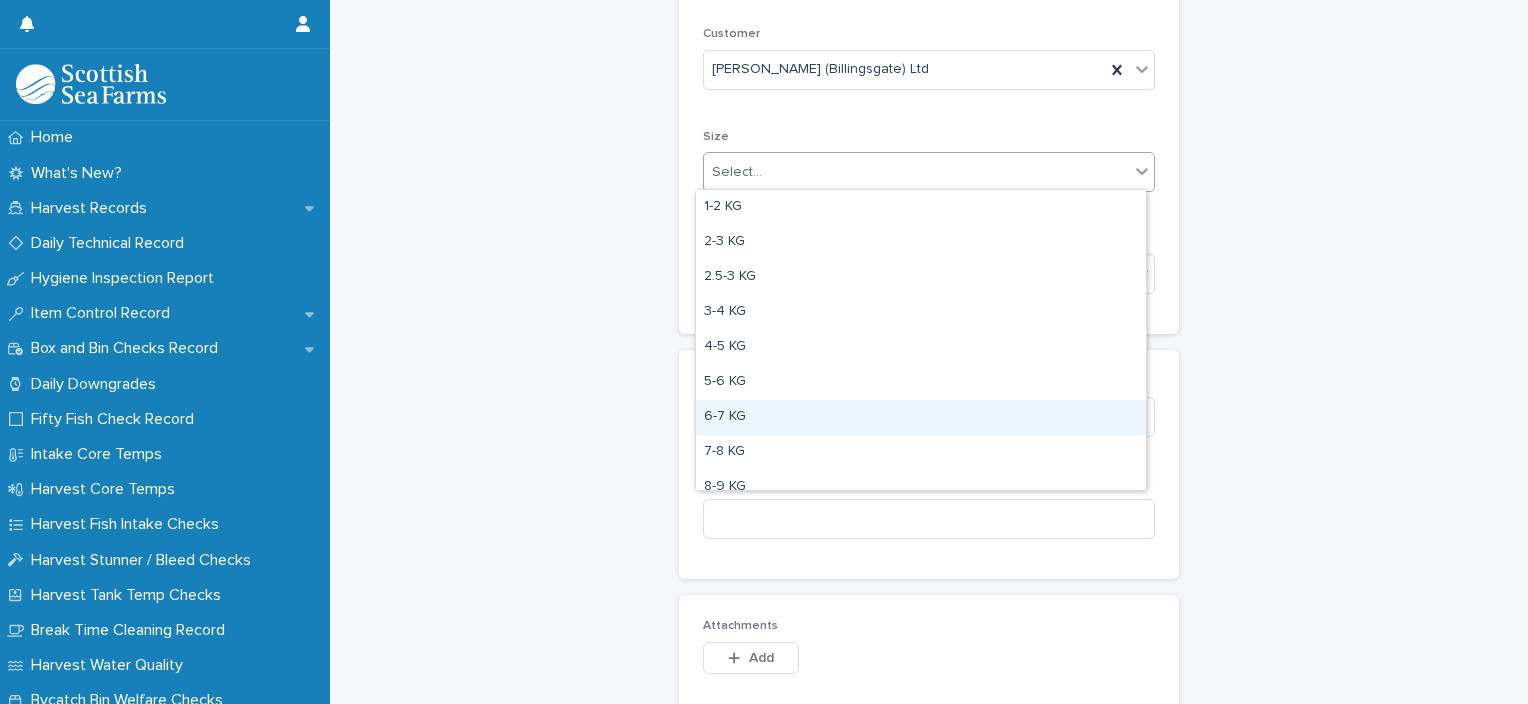 click on "6-7 KG" at bounding box center [921, 417] 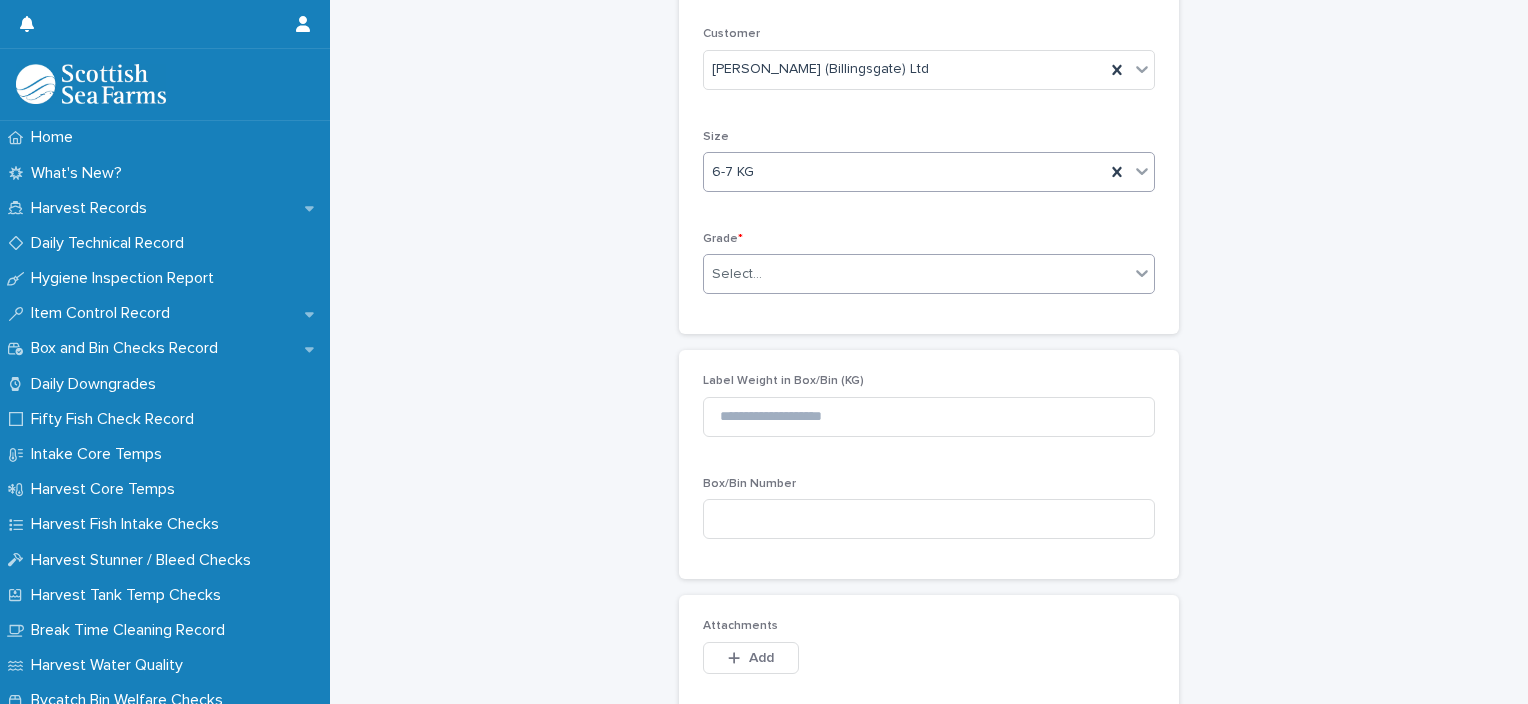 click on "Select..." at bounding box center (916, 274) 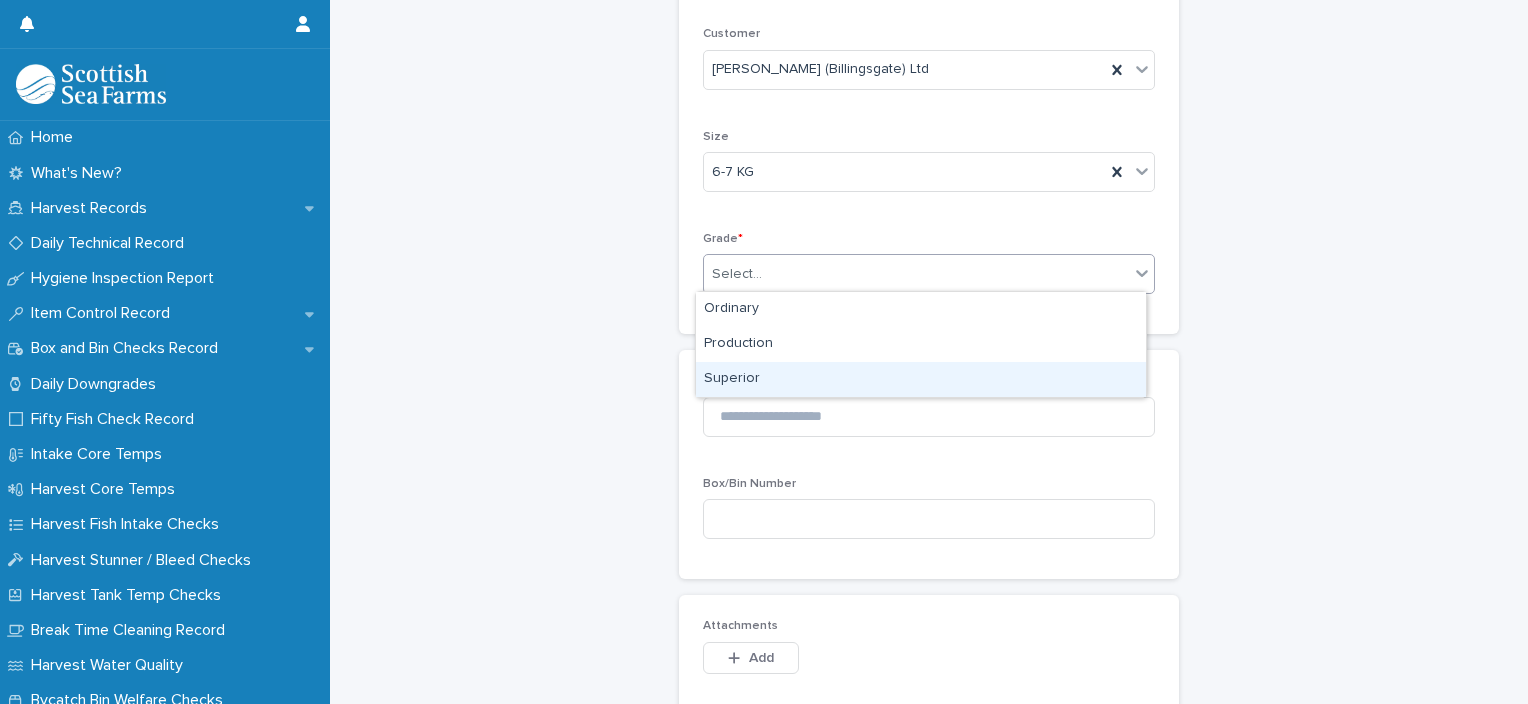click on "Superior" at bounding box center (921, 379) 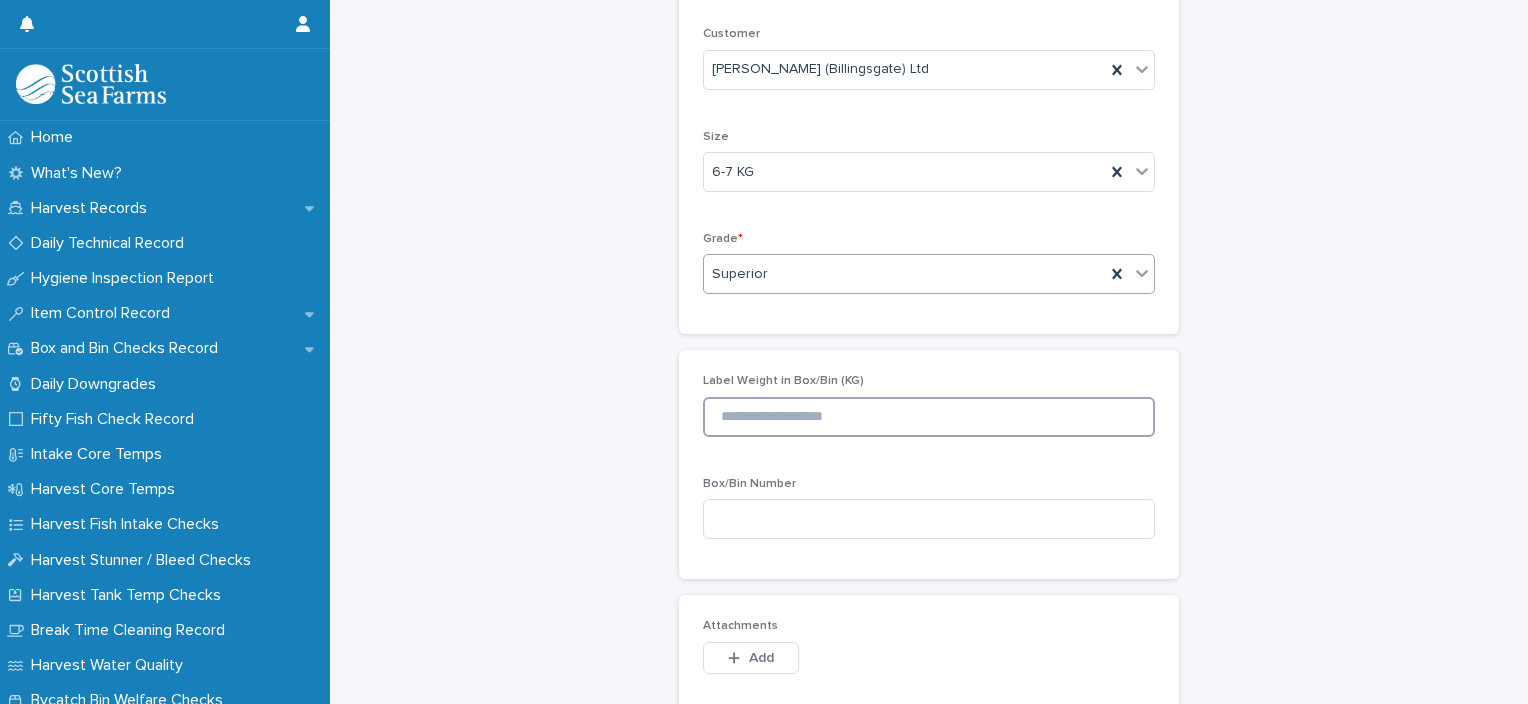 click at bounding box center (929, 417) 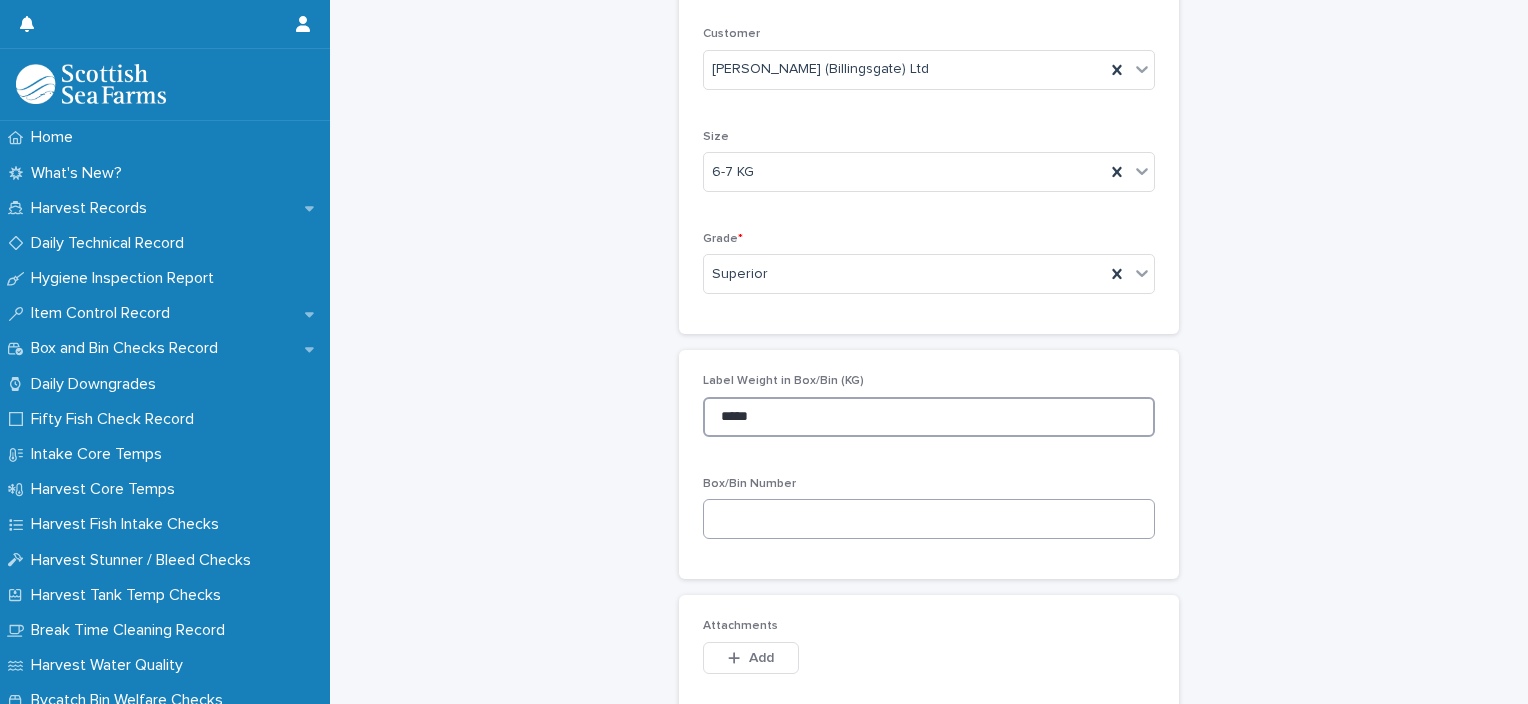 type on "*****" 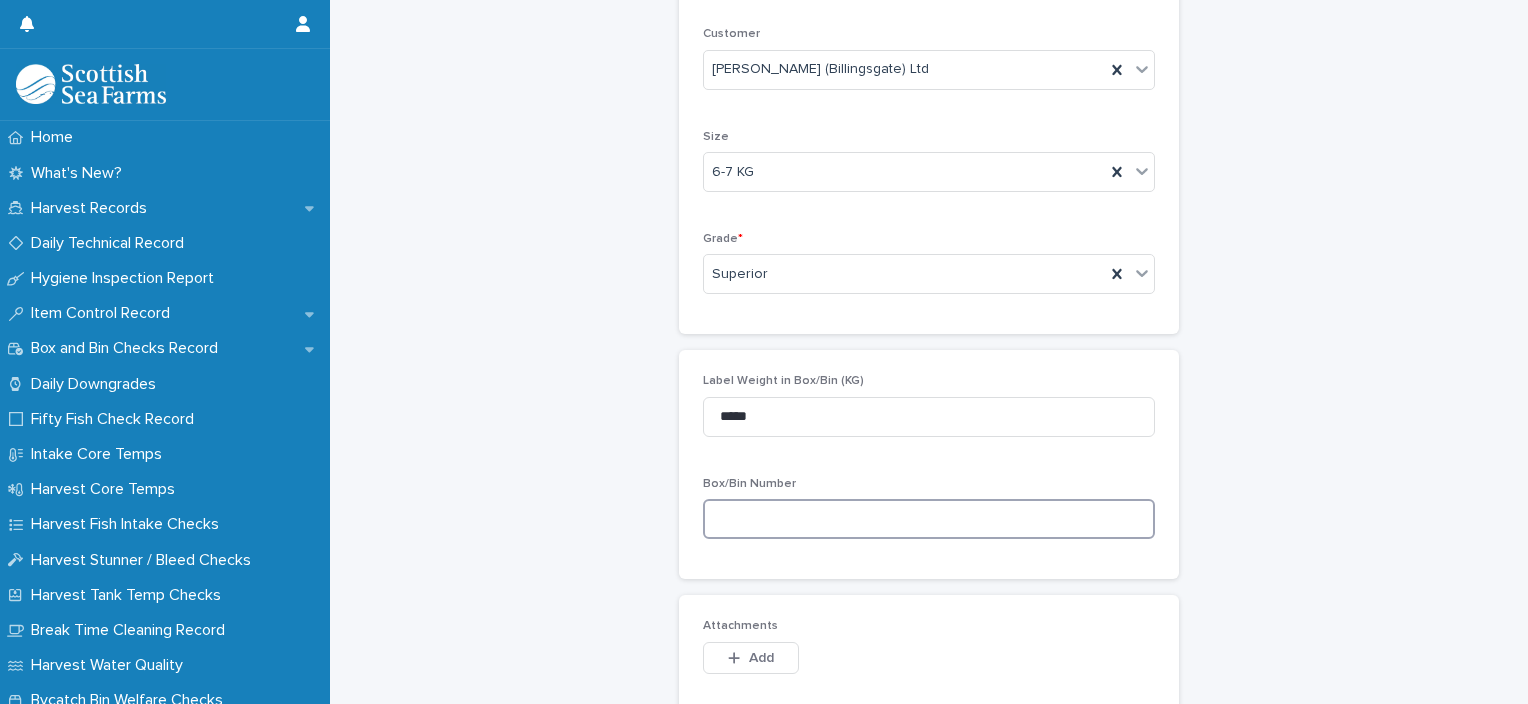 click at bounding box center [929, 519] 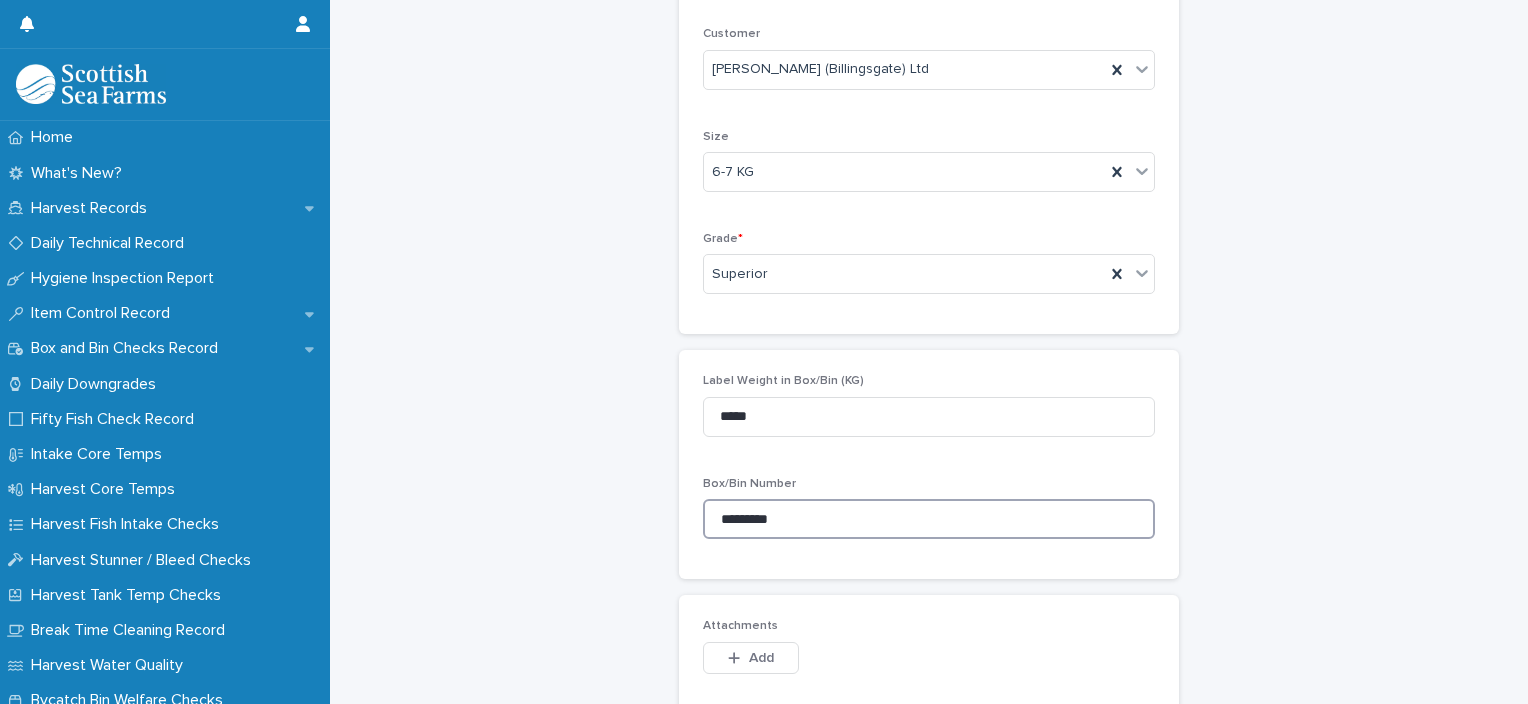 drag, startPoint x: 808, startPoint y: 513, endPoint x: 755, endPoint y: 515, distance: 53.037724 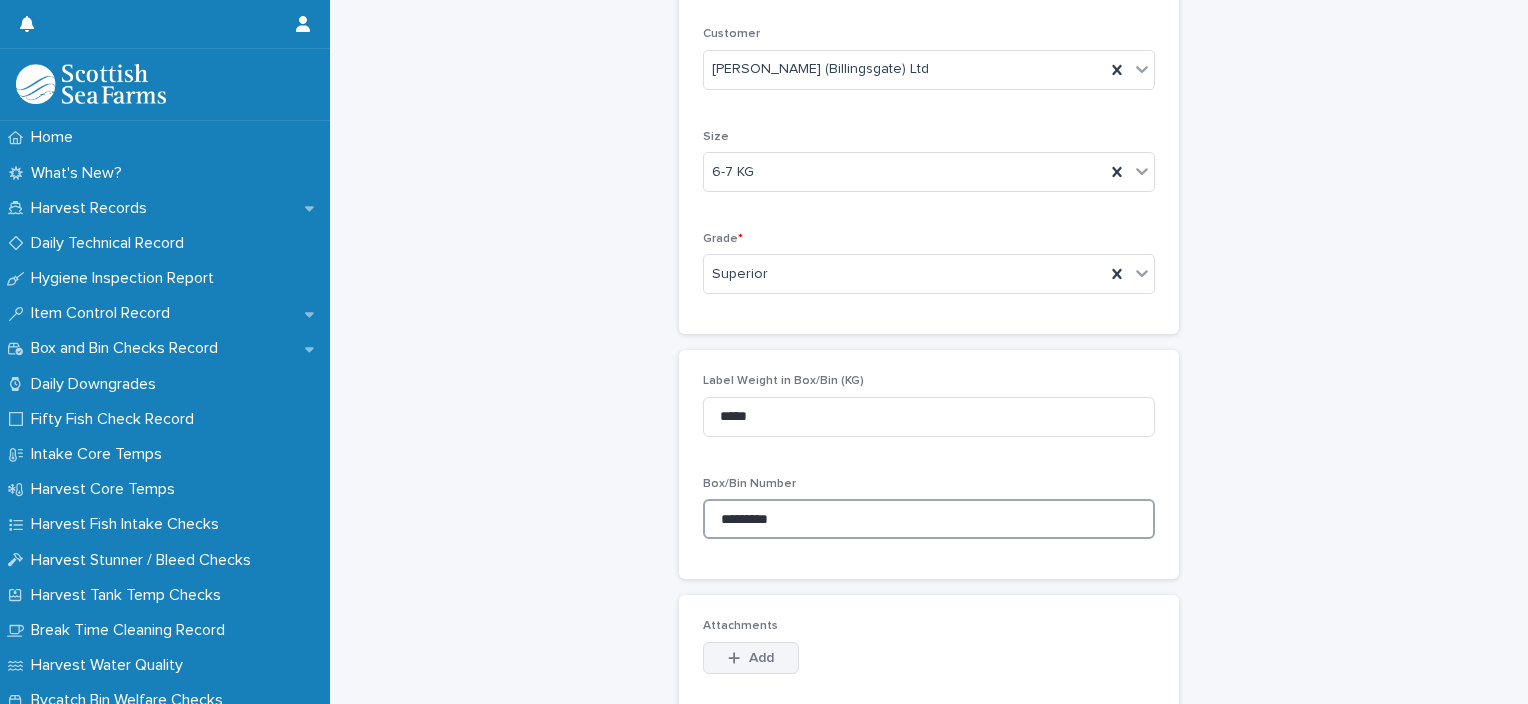 type on "*********" 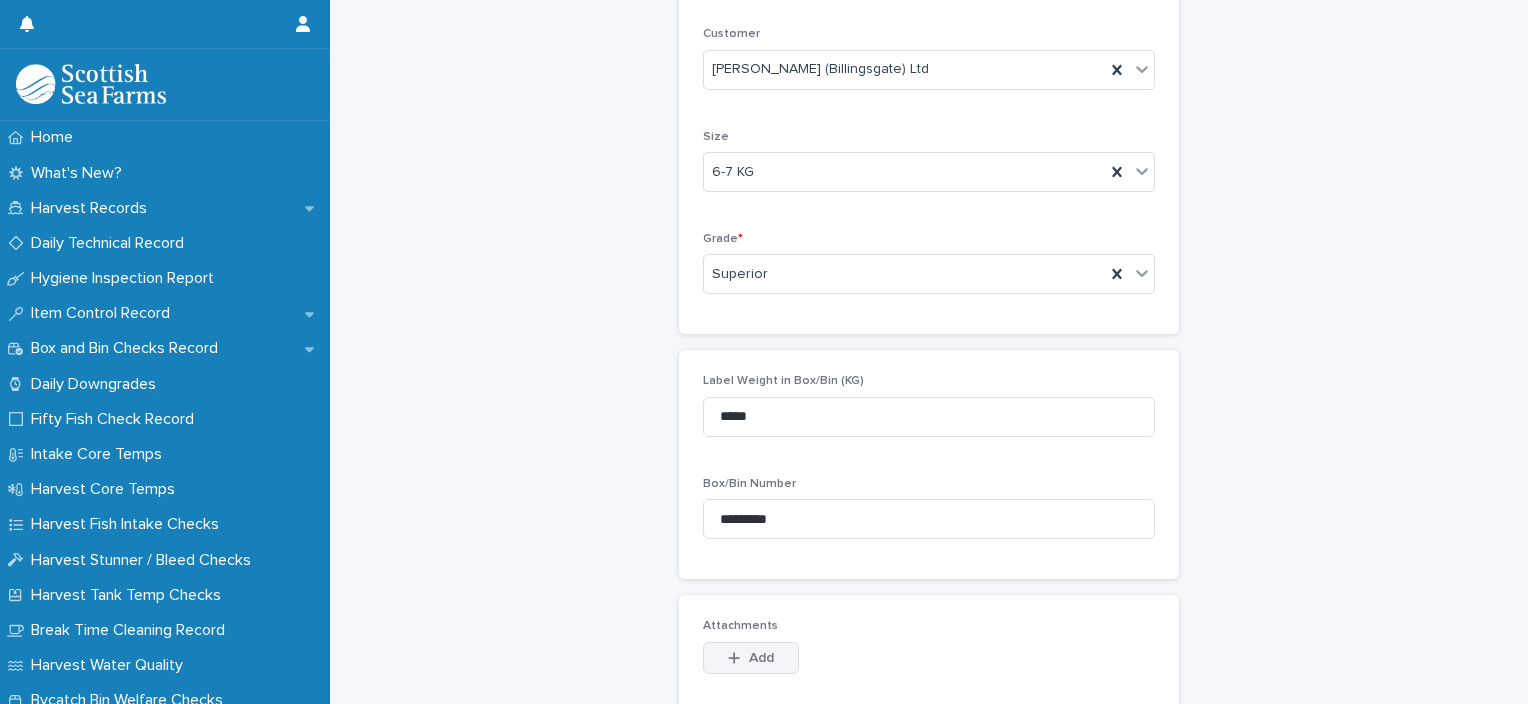 click on "Add" at bounding box center (761, 658) 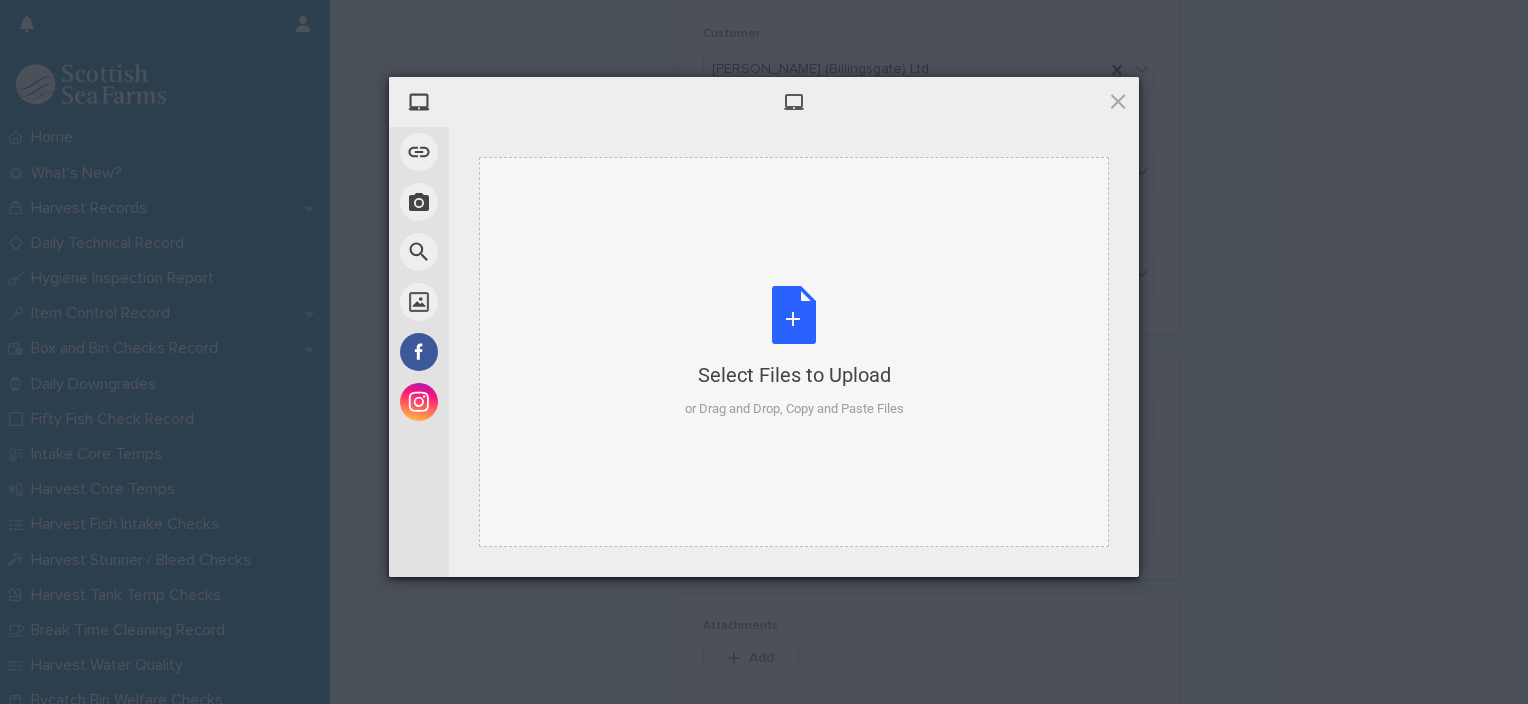 click on "Select Files to Upload
or Drag and Drop, Copy and Paste Files" at bounding box center (794, 352) 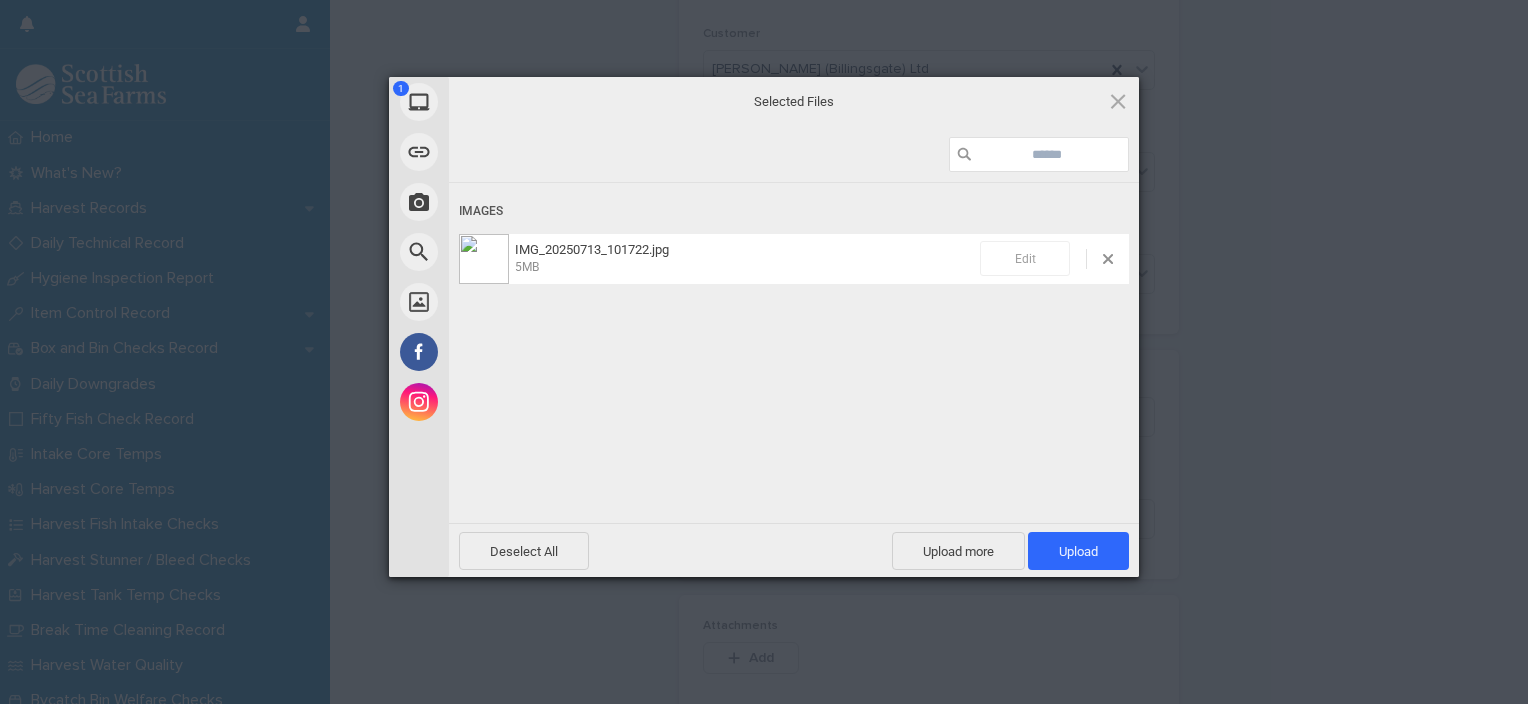 click on "Edit" at bounding box center [1025, 258] 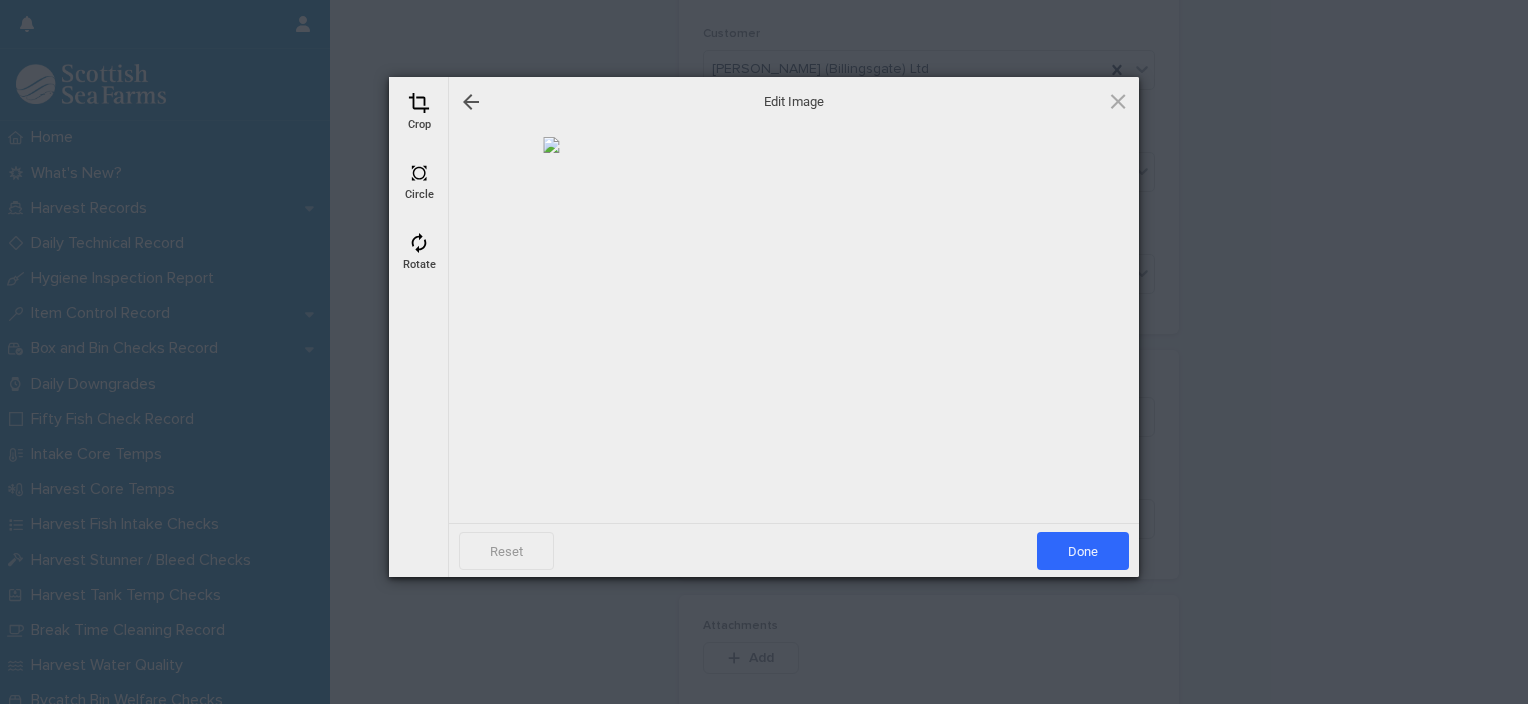 drag, startPoint x: 434, startPoint y: 112, endPoint x: 515, endPoint y: 123, distance: 81.7435 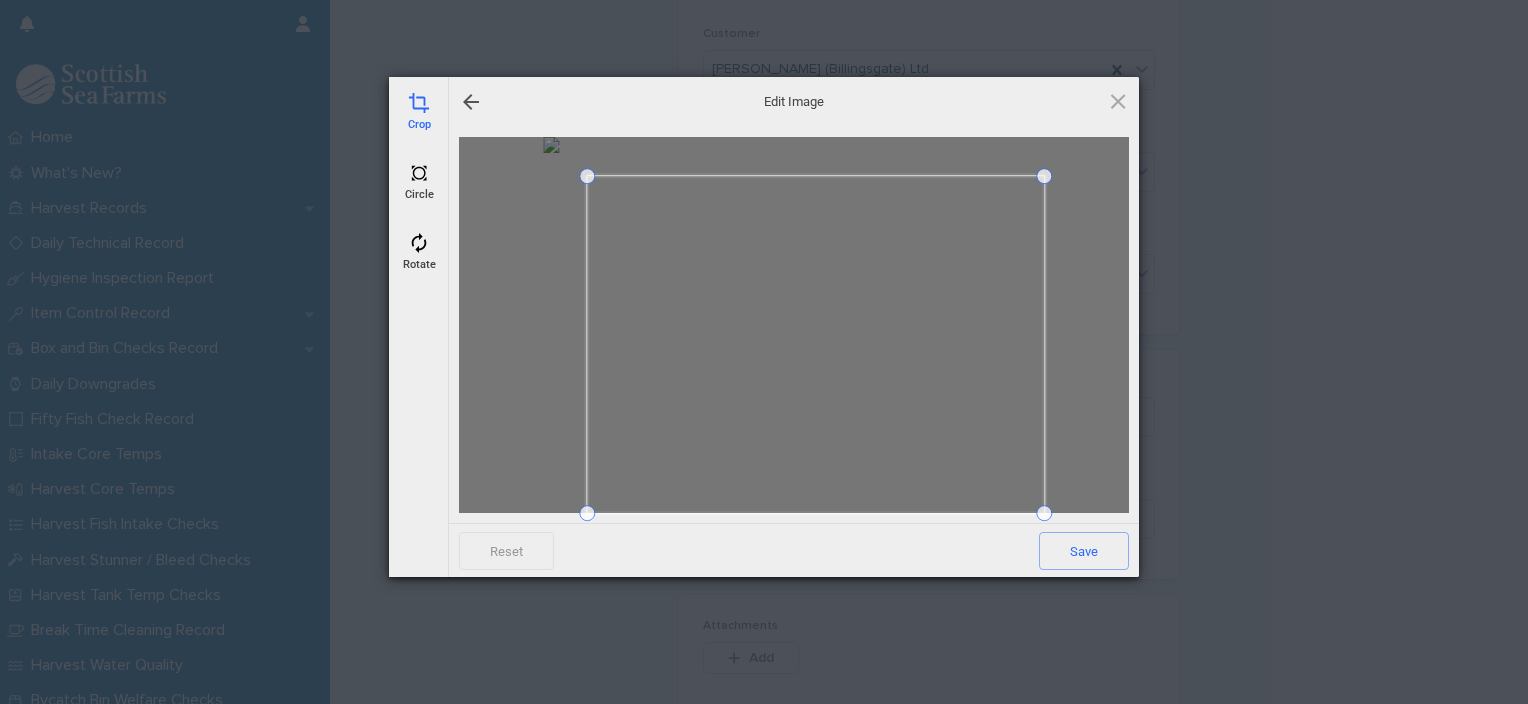 click at bounding box center [587, 176] 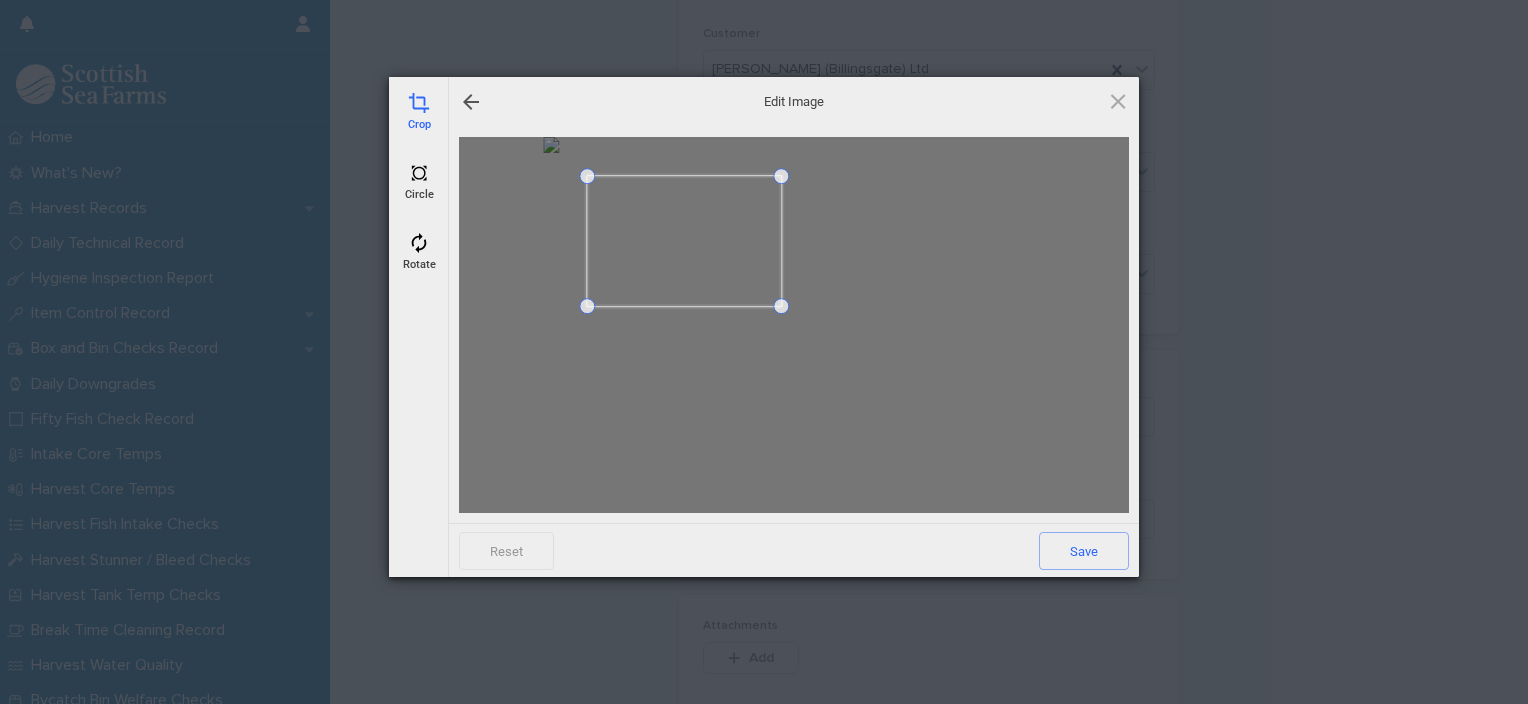 click at bounding box center (781, 306) 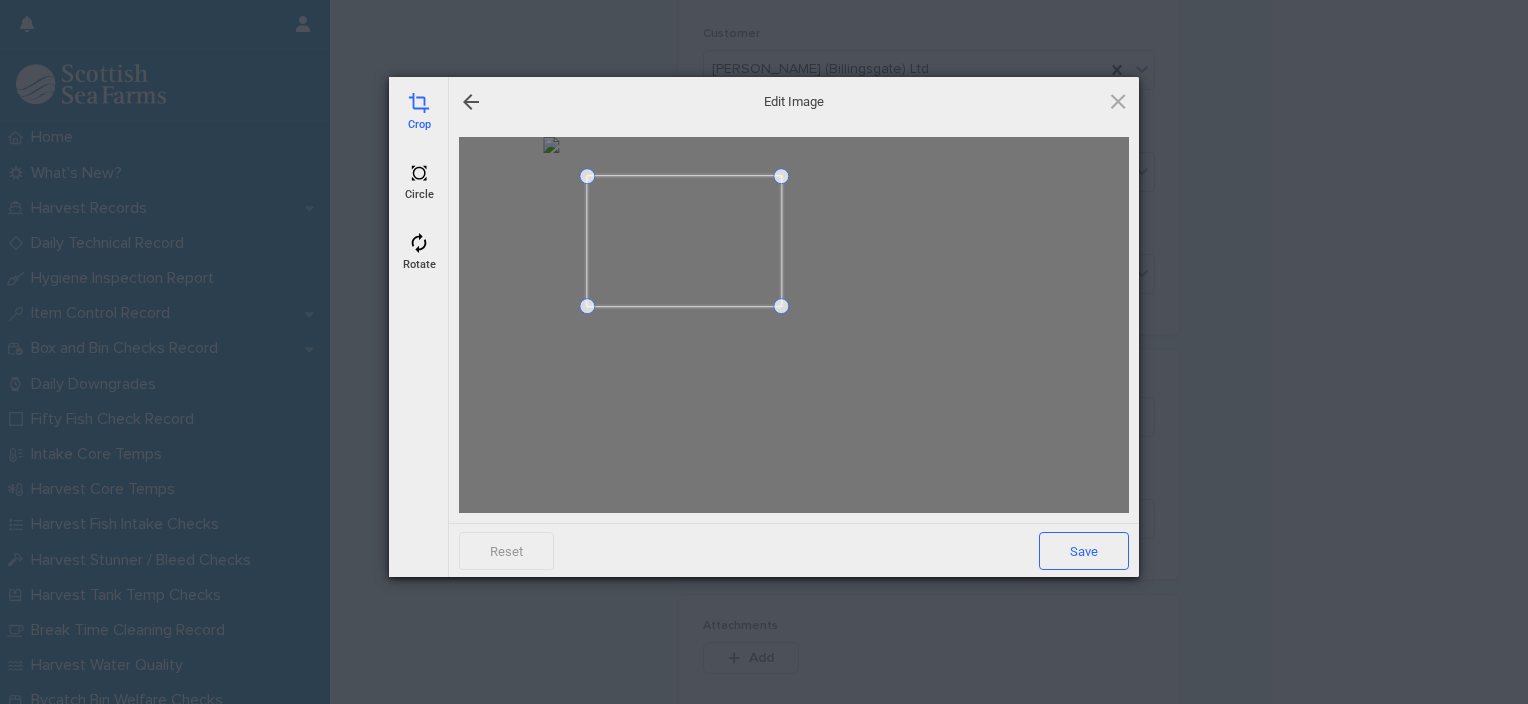 click on "Save" at bounding box center (1084, 551) 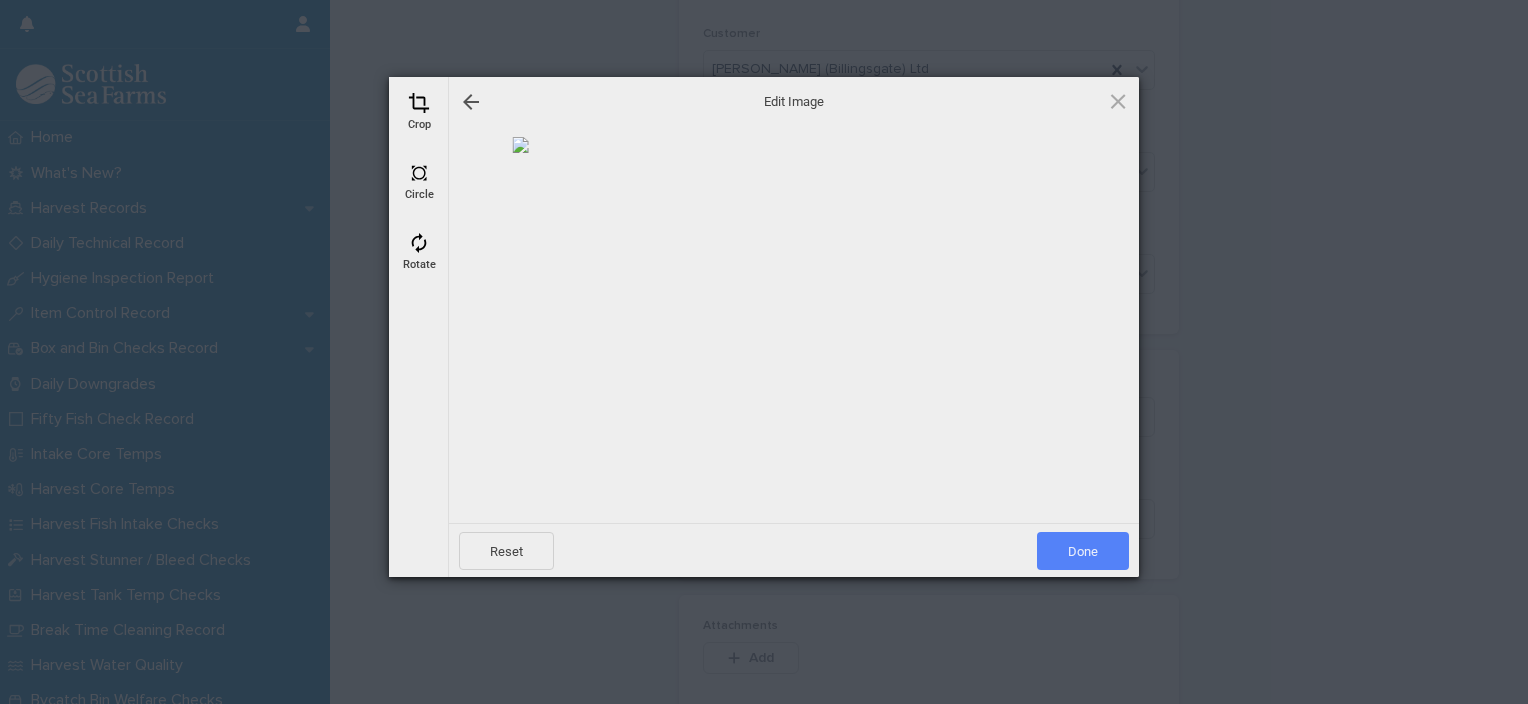 click on "Done" at bounding box center (1083, 551) 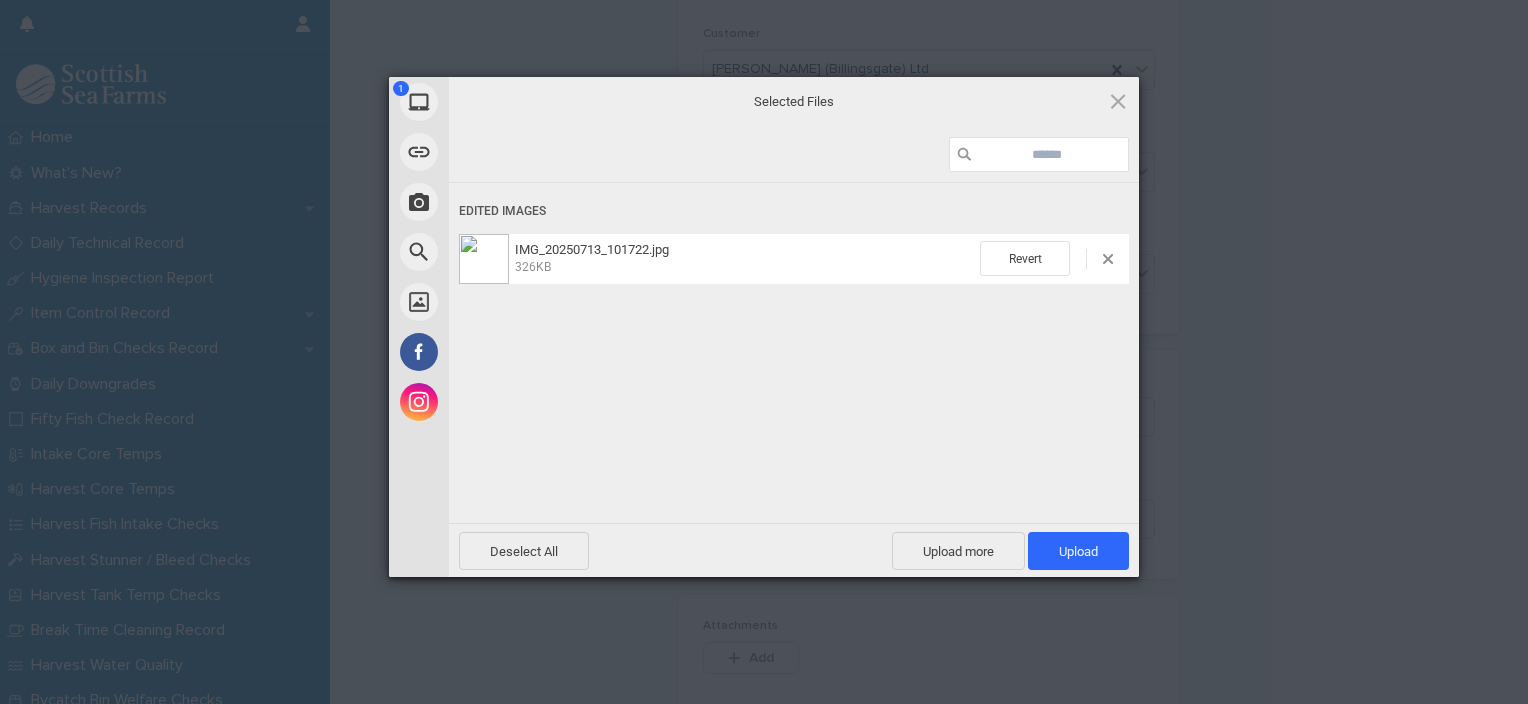 click on "Upload
1" at bounding box center (1078, 551) 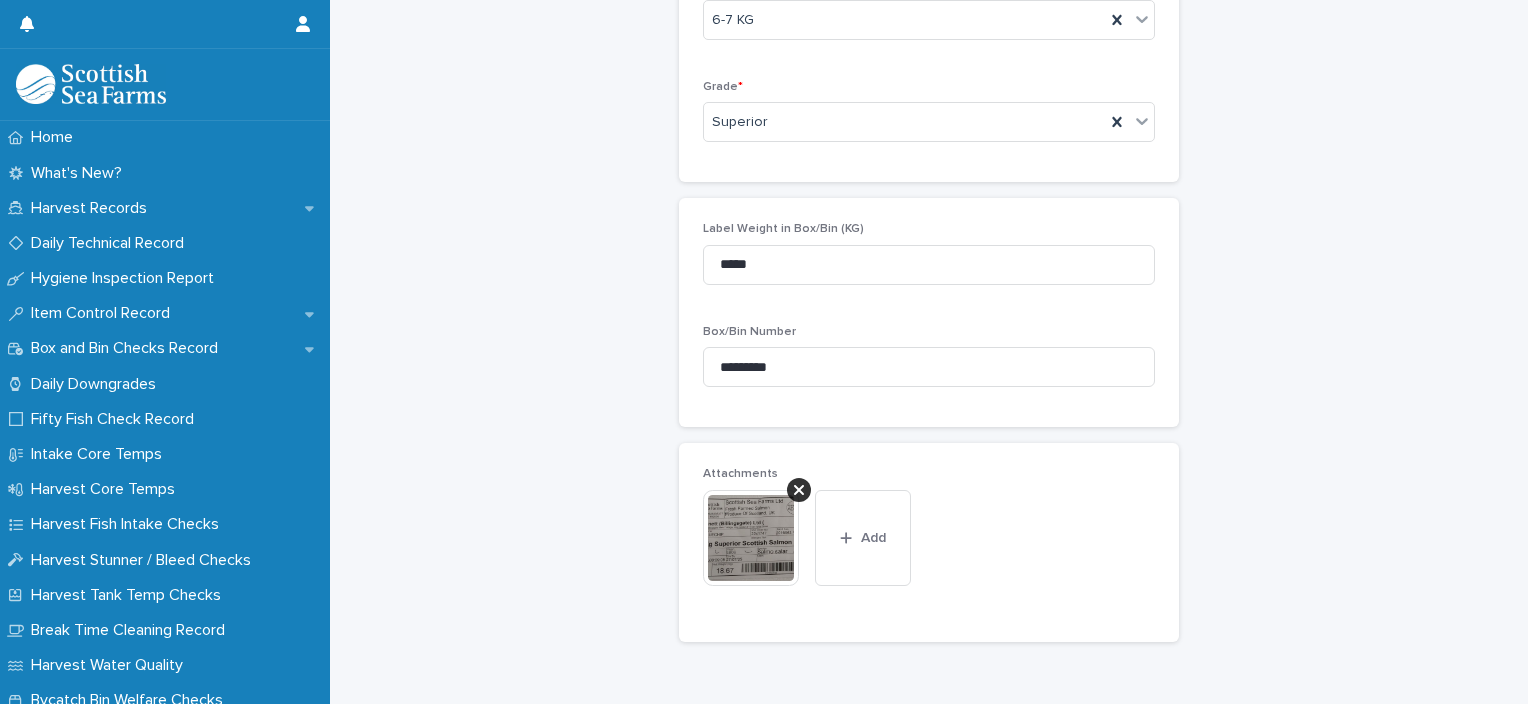 scroll, scrollTop: 787, scrollLeft: 0, axis: vertical 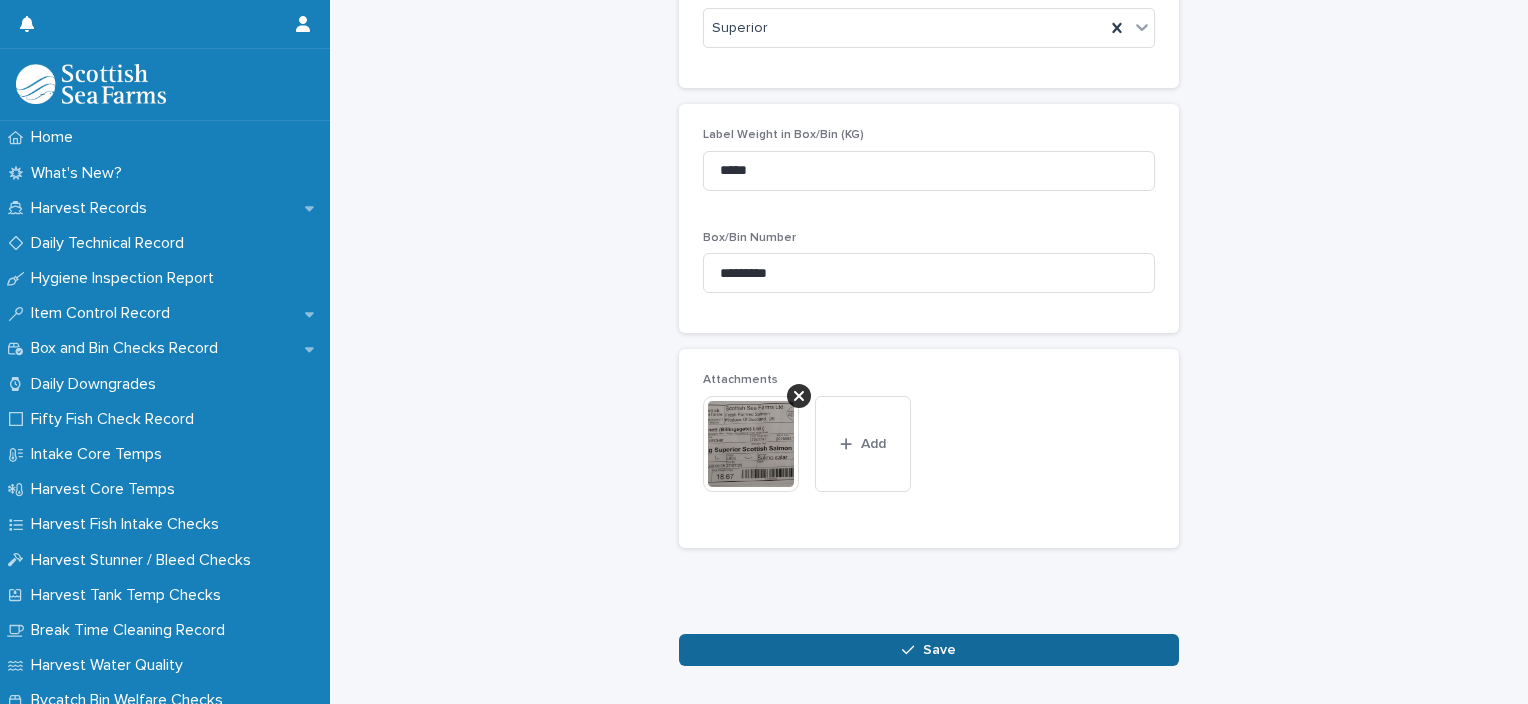 click on "Save" at bounding box center [929, 650] 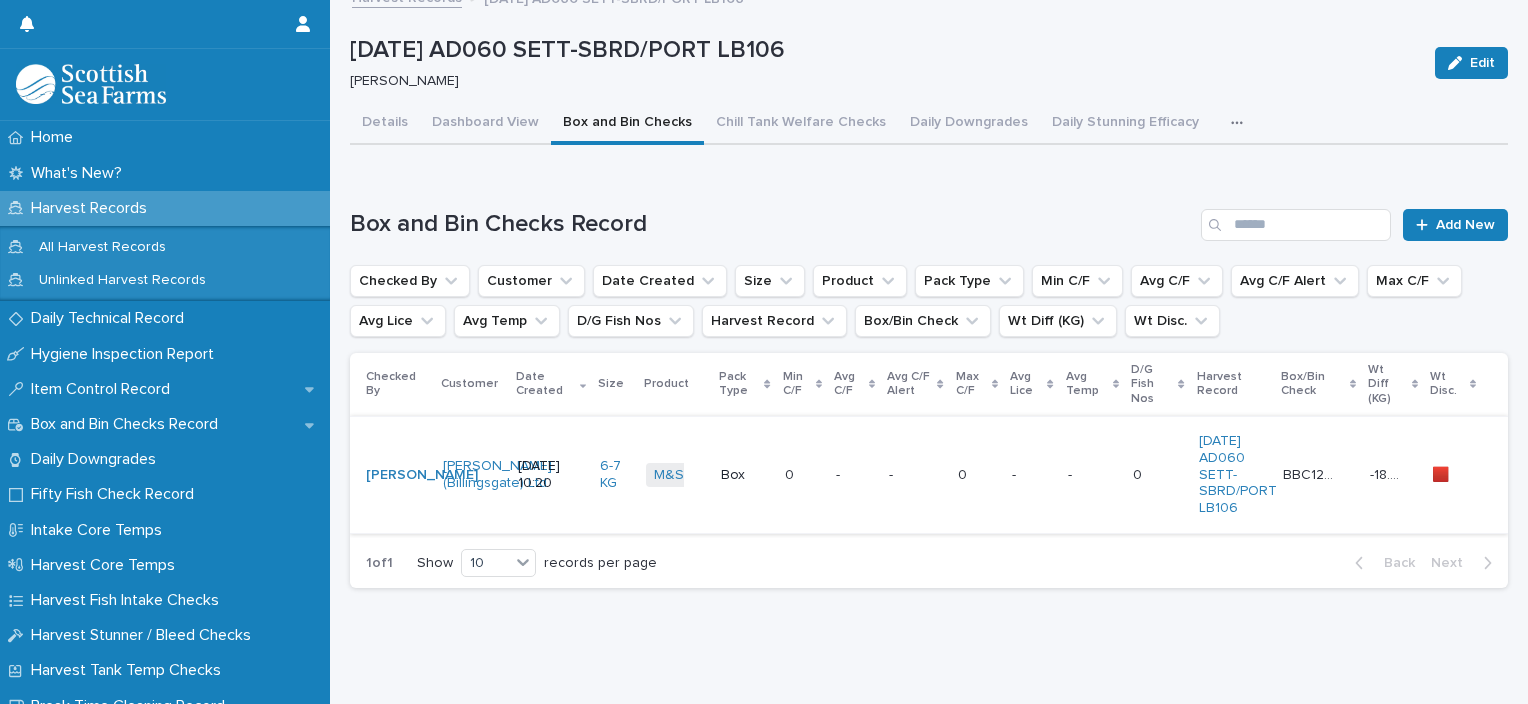 scroll, scrollTop: 0, scrollLeft: 0, axis: both 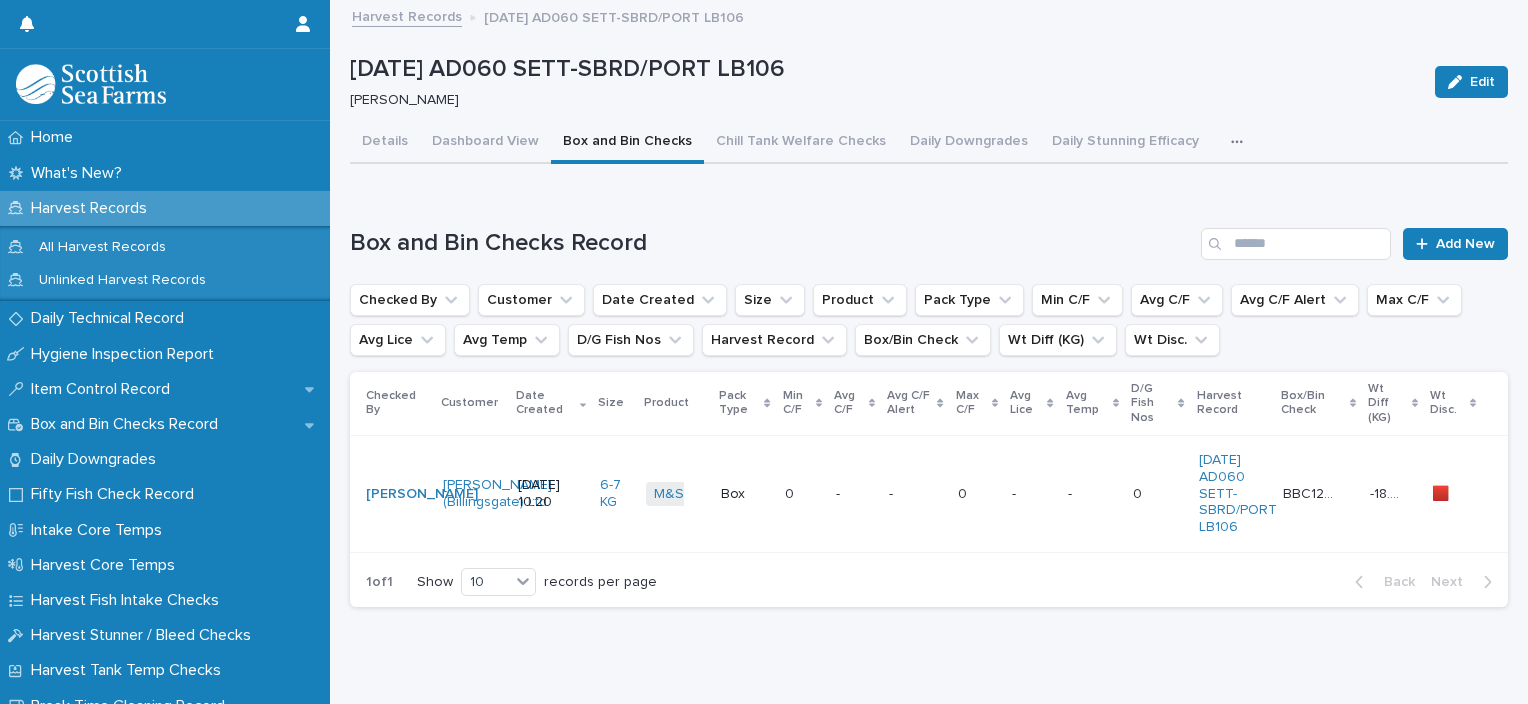 click at bounding box center [915, 494] 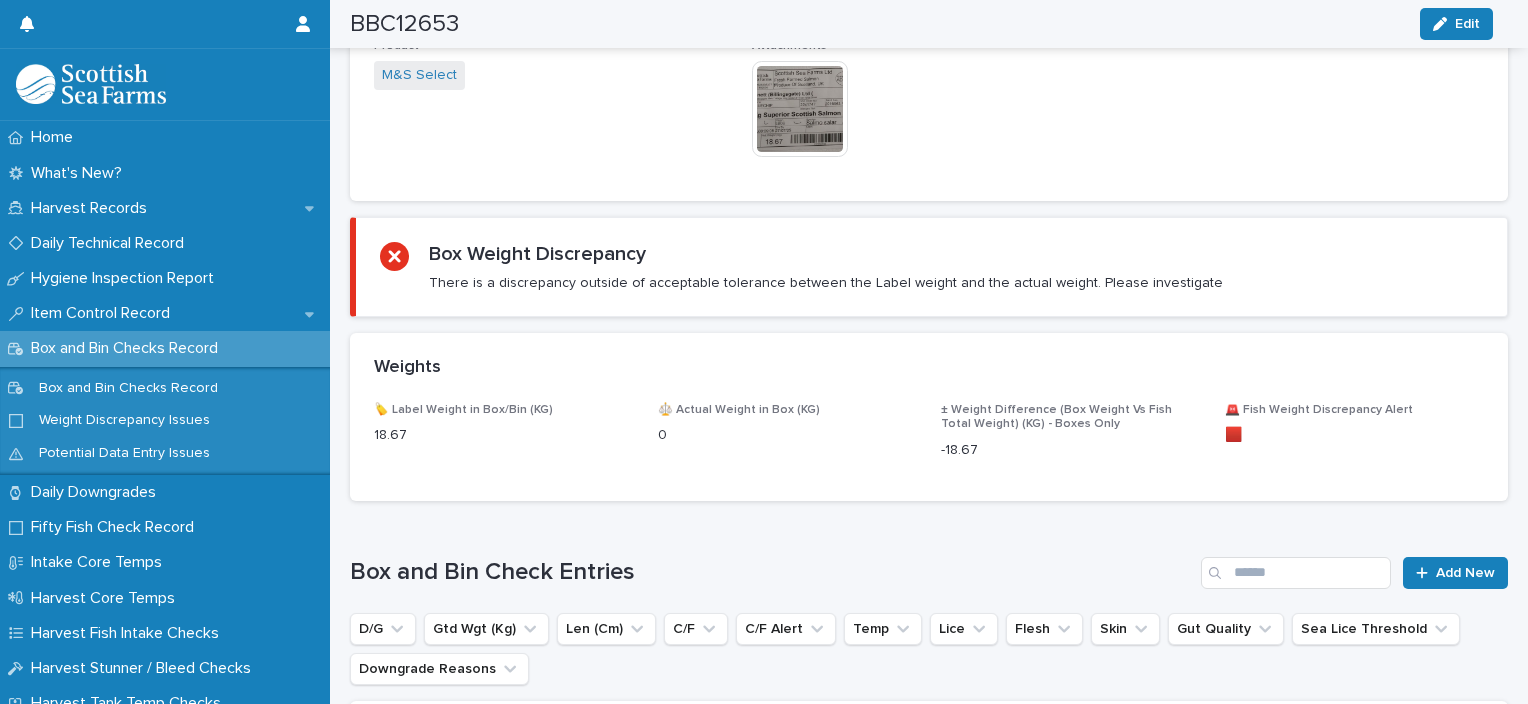 scroll, scrollTop: 837, scrollLeft: 0, axis: vertical 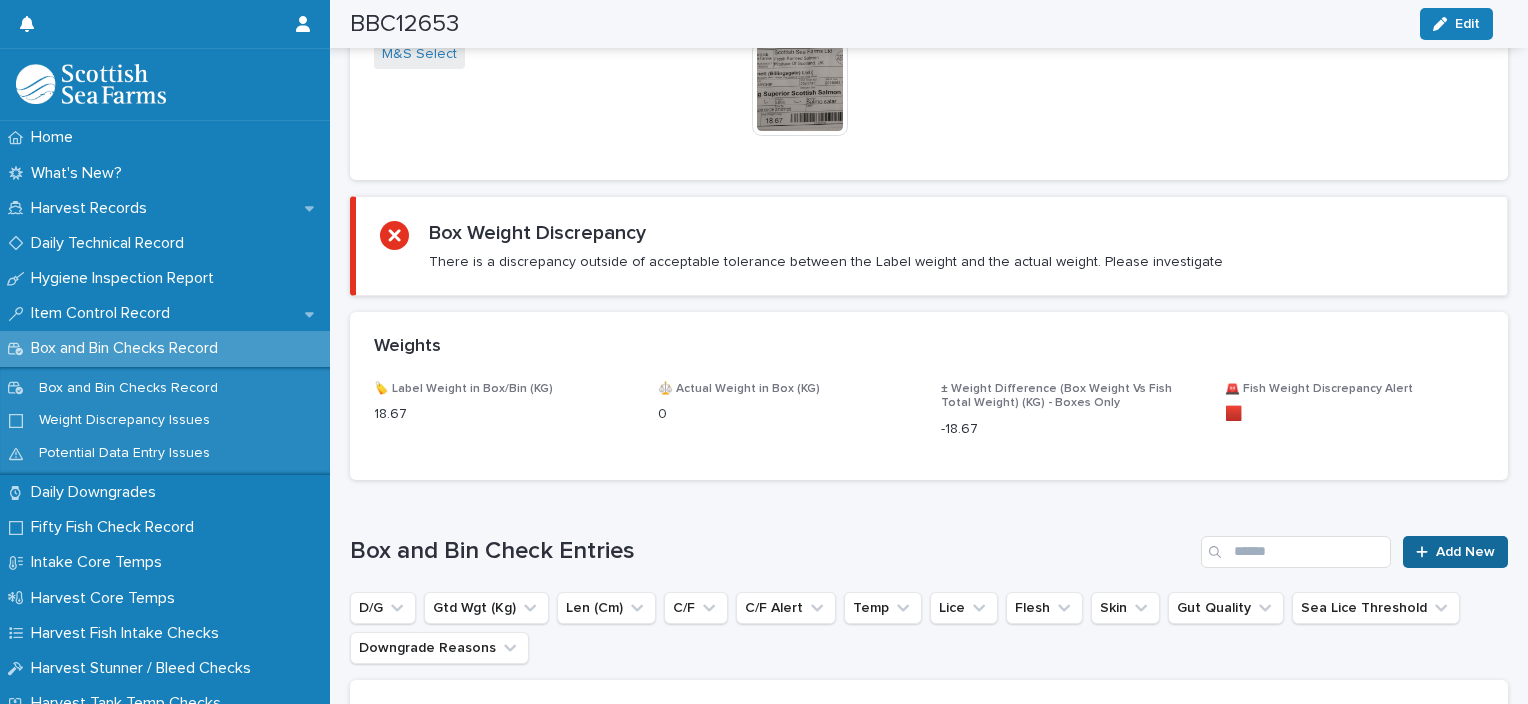 click on "Add New" at bounding box center [1465, 552] 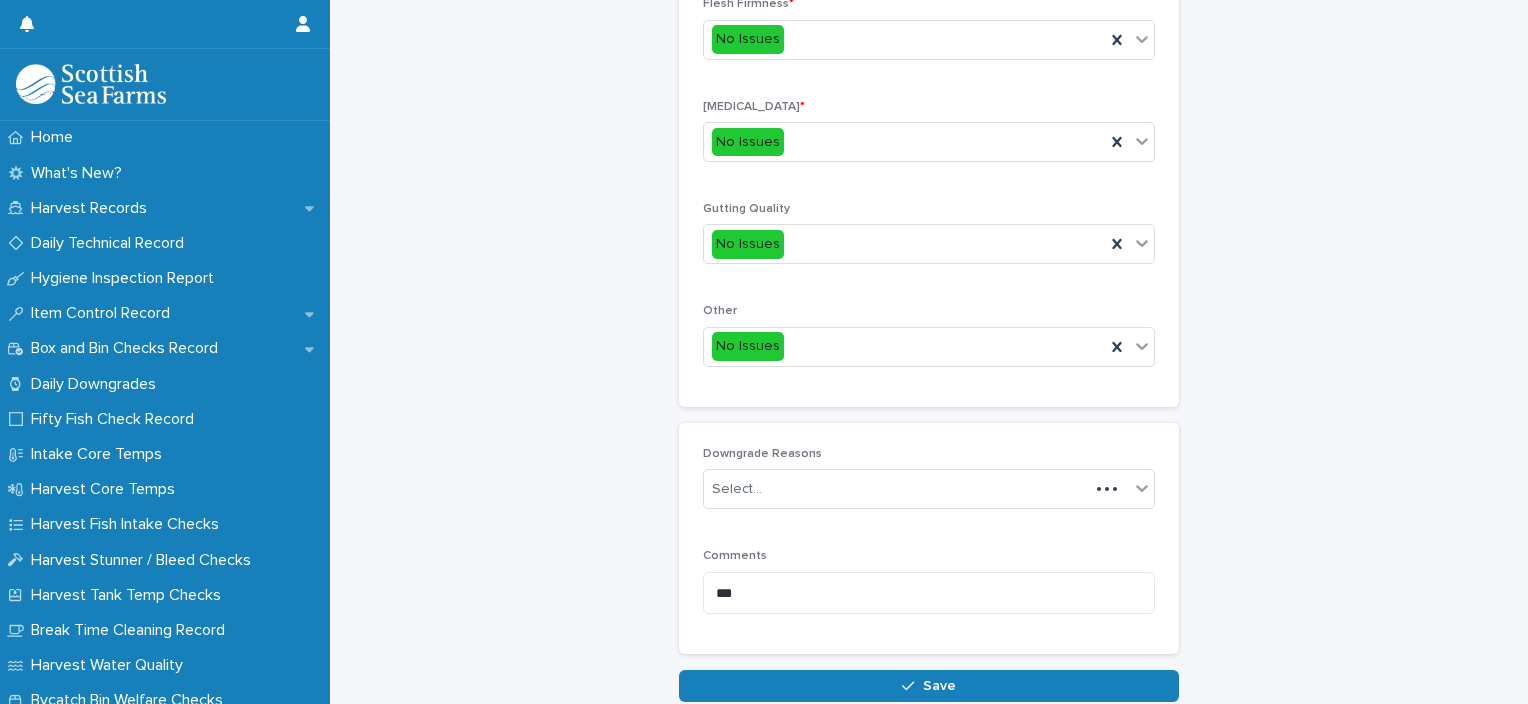 scroll, scrollTop: 839, scrollLeft: 0, axis: vertical 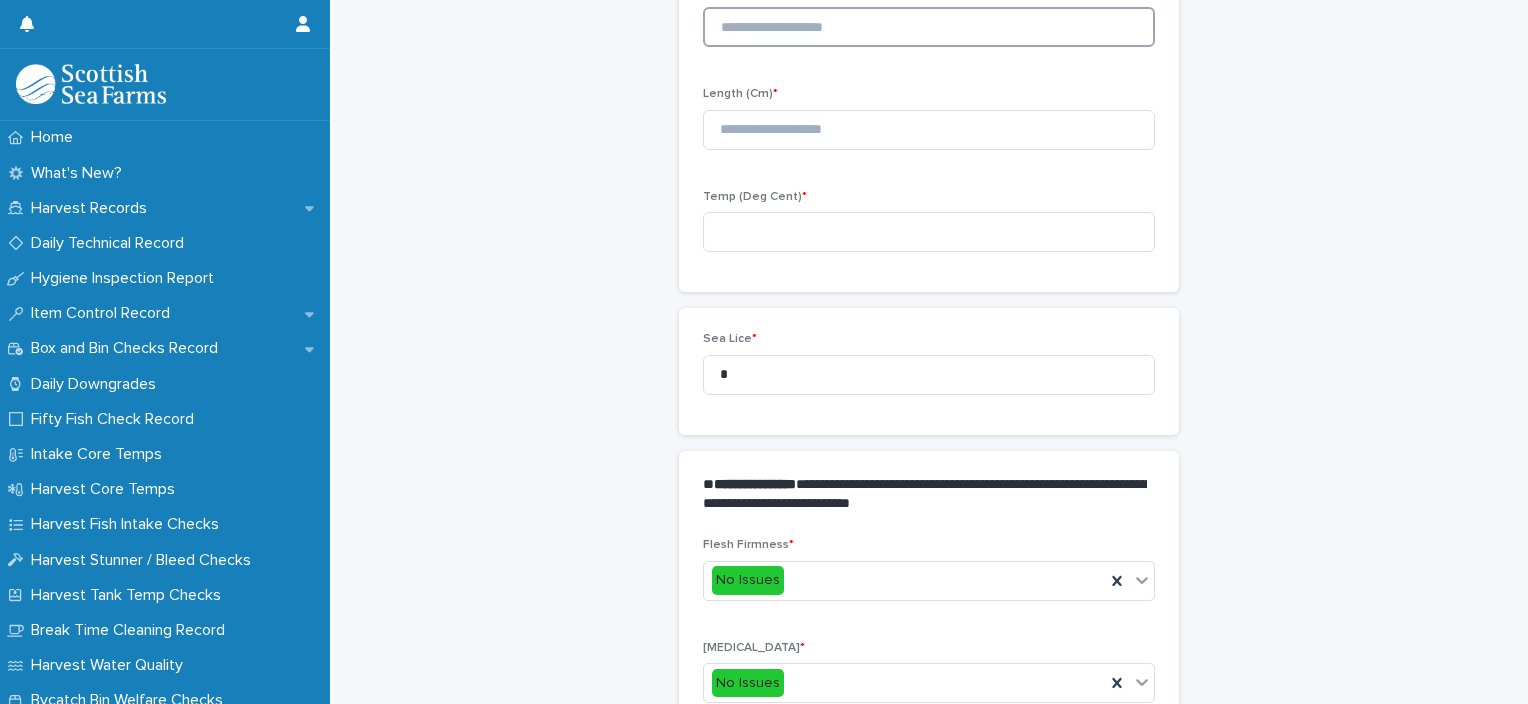 click at bounding box center [929, 27] 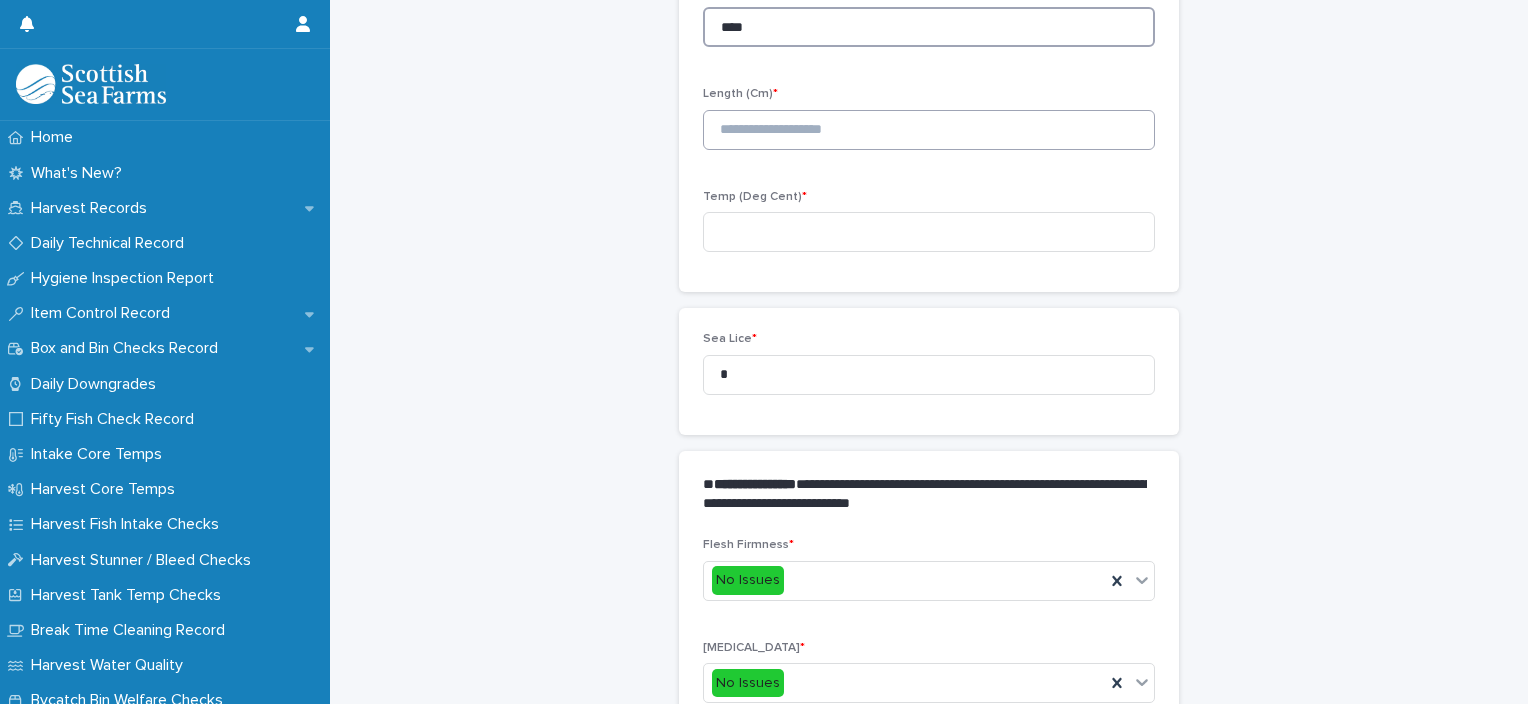 type on "****" 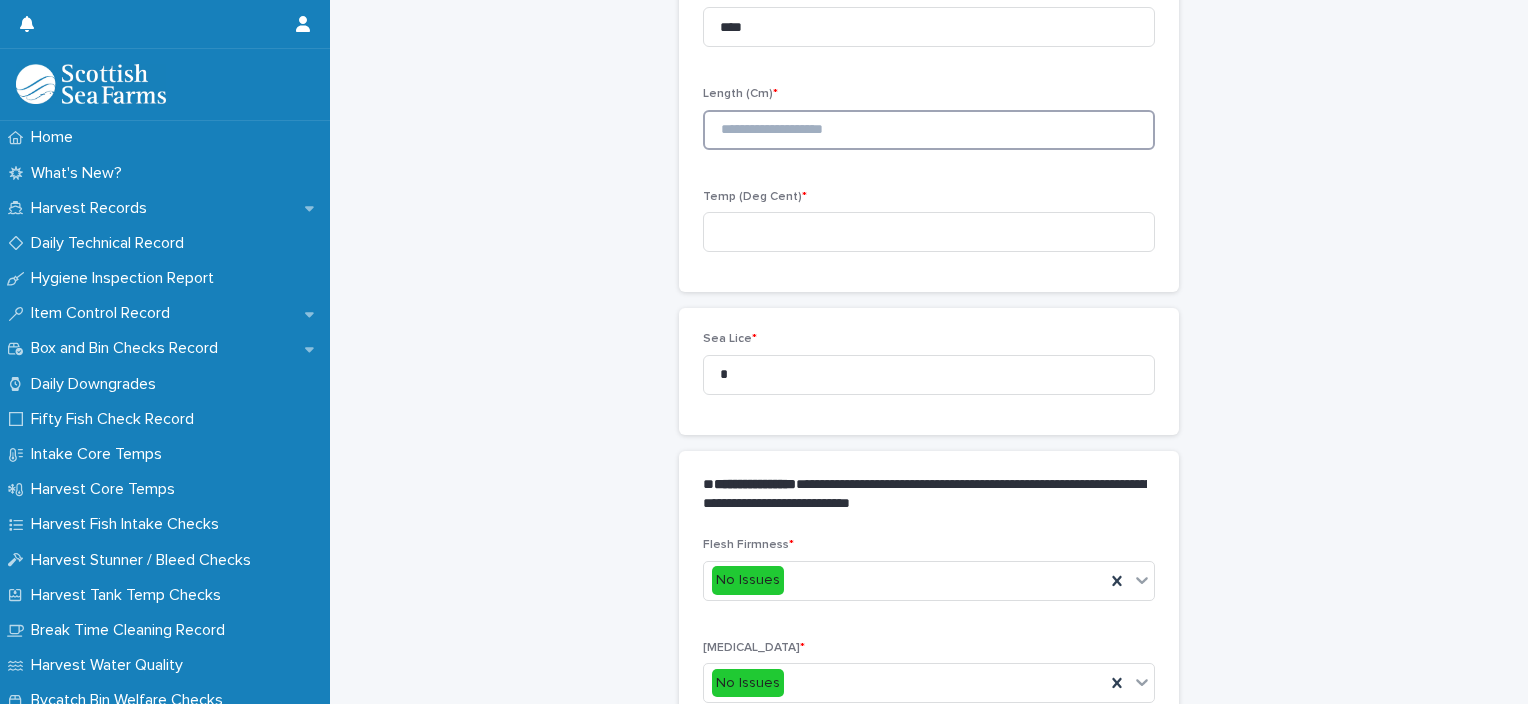 click at bounding box center (929, 130) 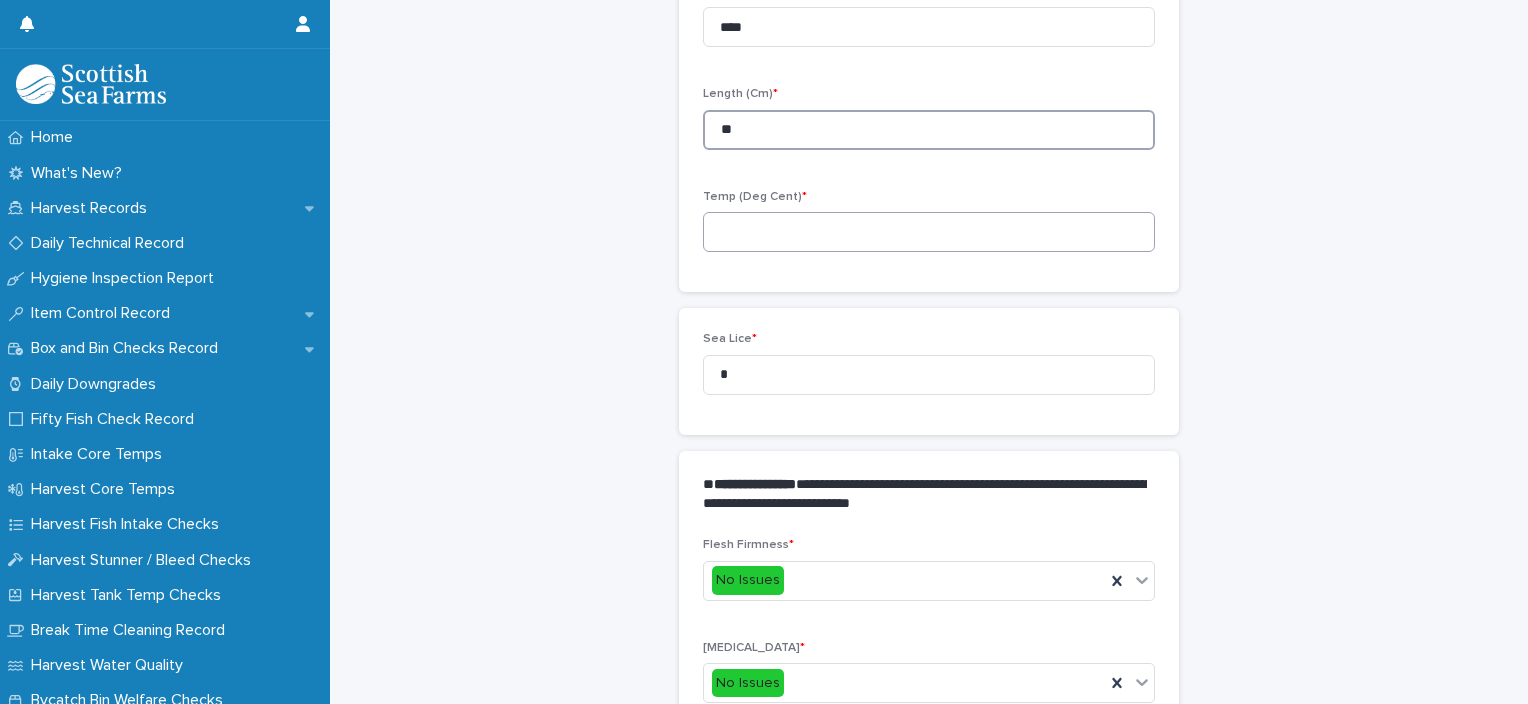 type on "**" 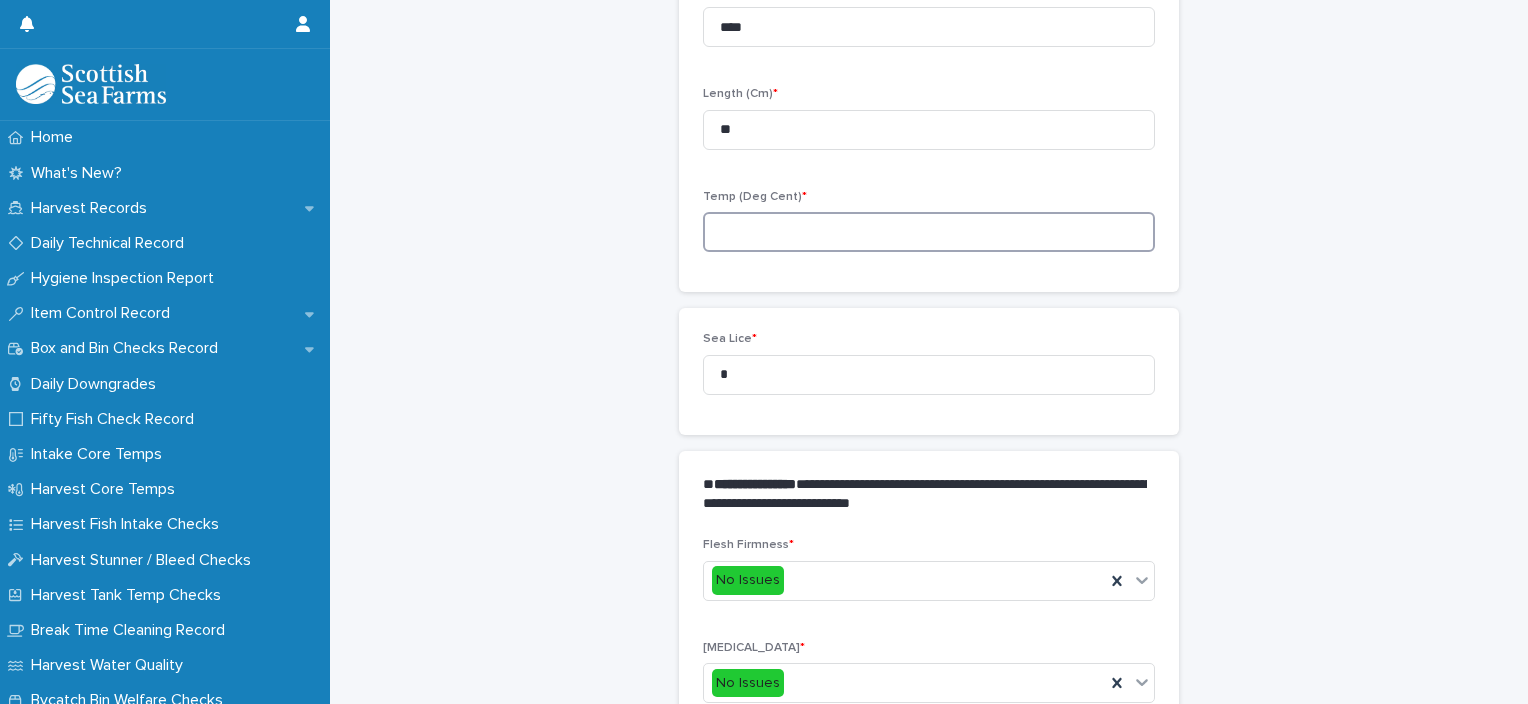 click at bounding box center (929, 232) 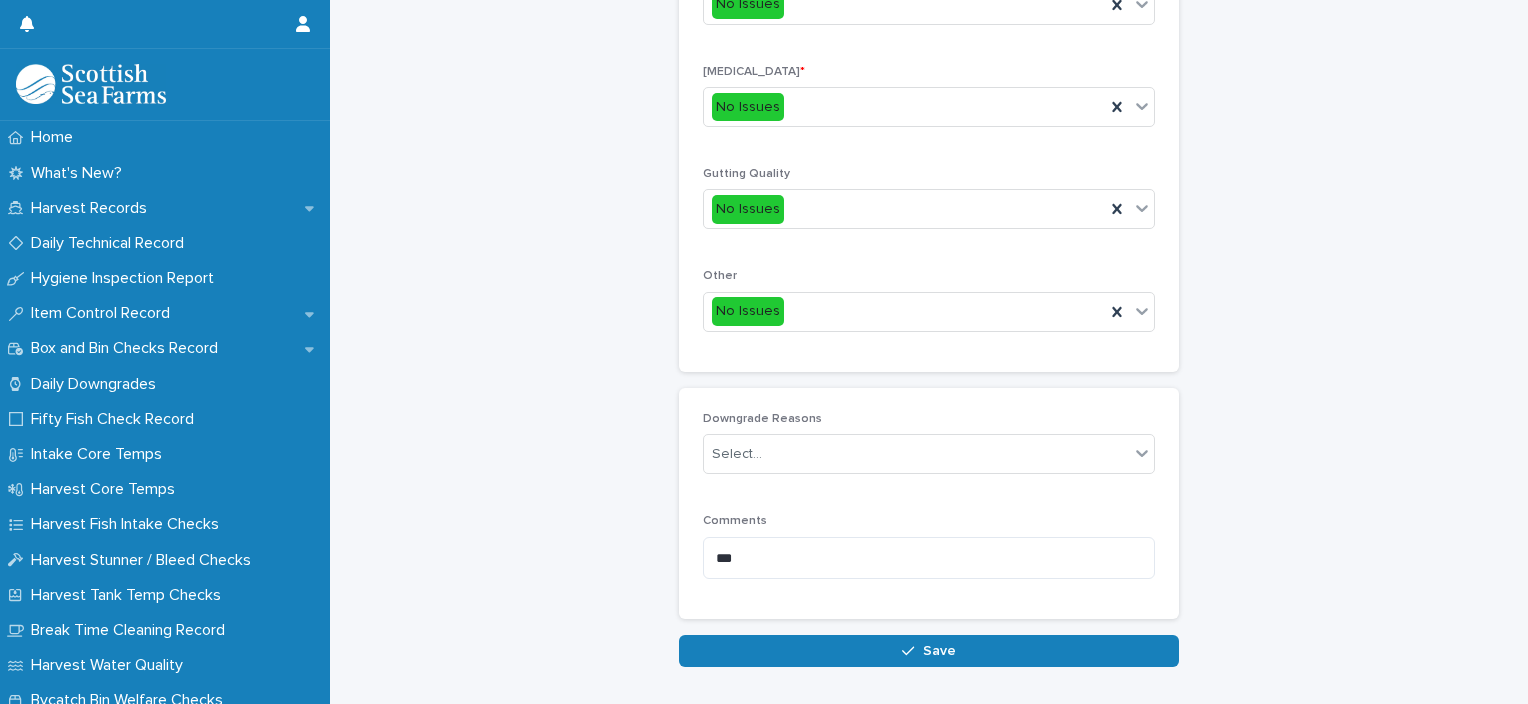 scroll, scrollTop: 900, scrollLeft: 0, axis: vertical 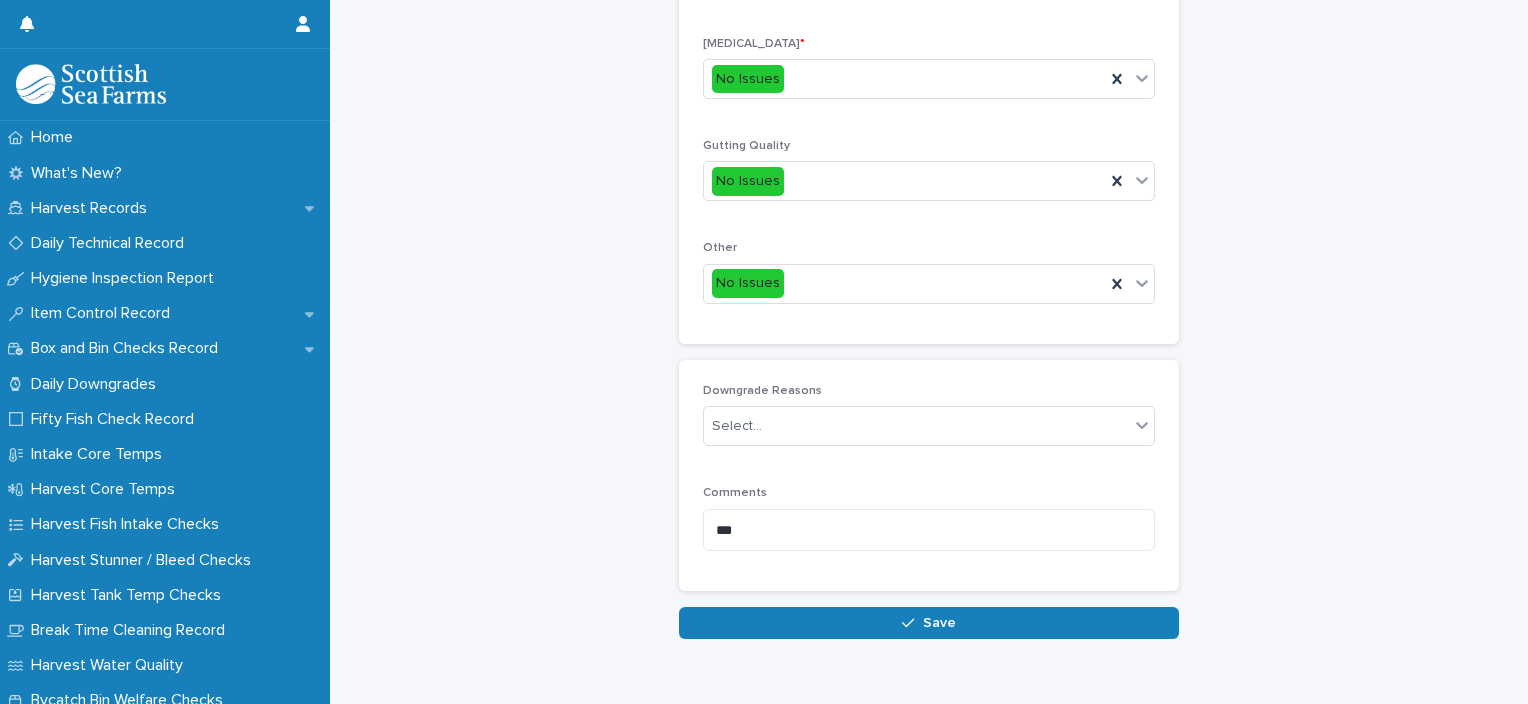 type on "***" 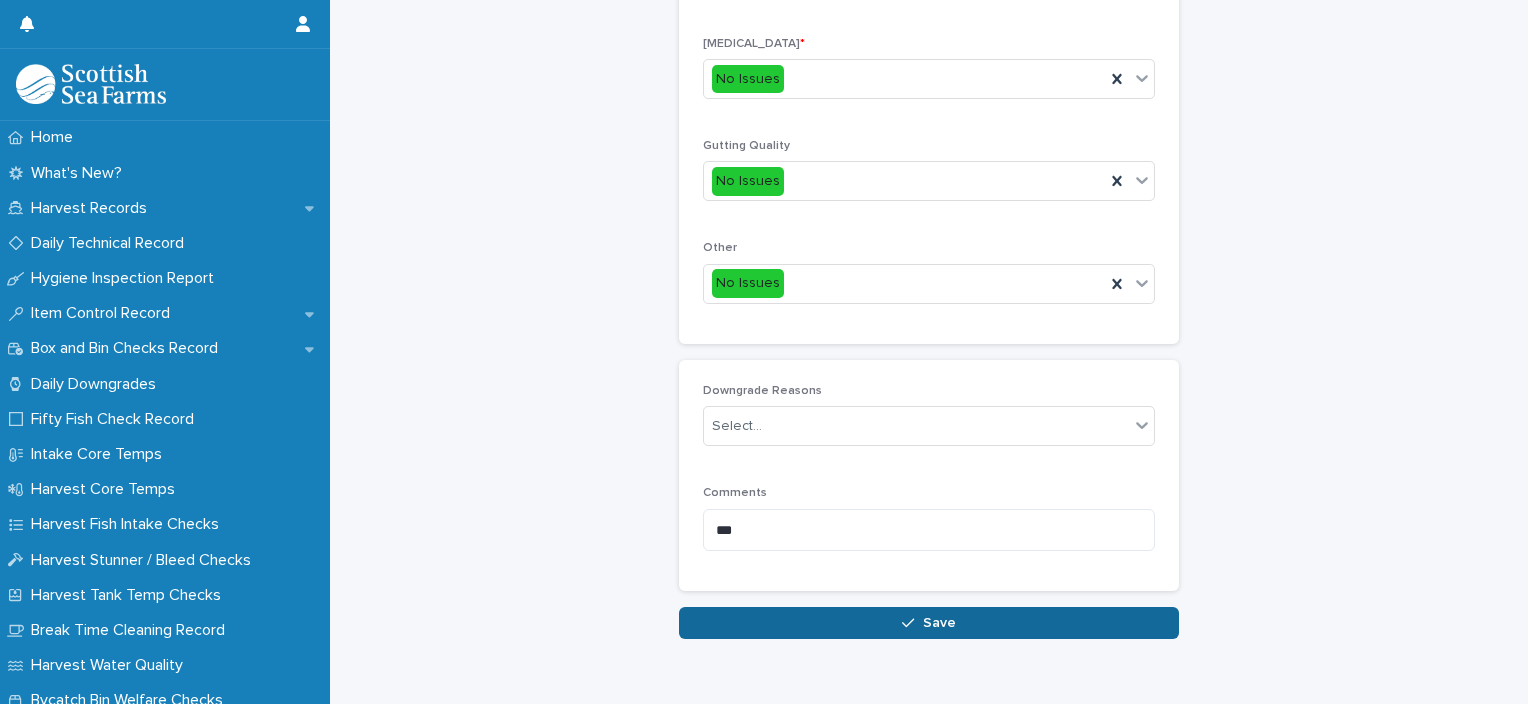 drag, startPoint x: 1080, startPoint y: 599, endPoint x: 1088, endPoint y: 627, distance: 29.12044 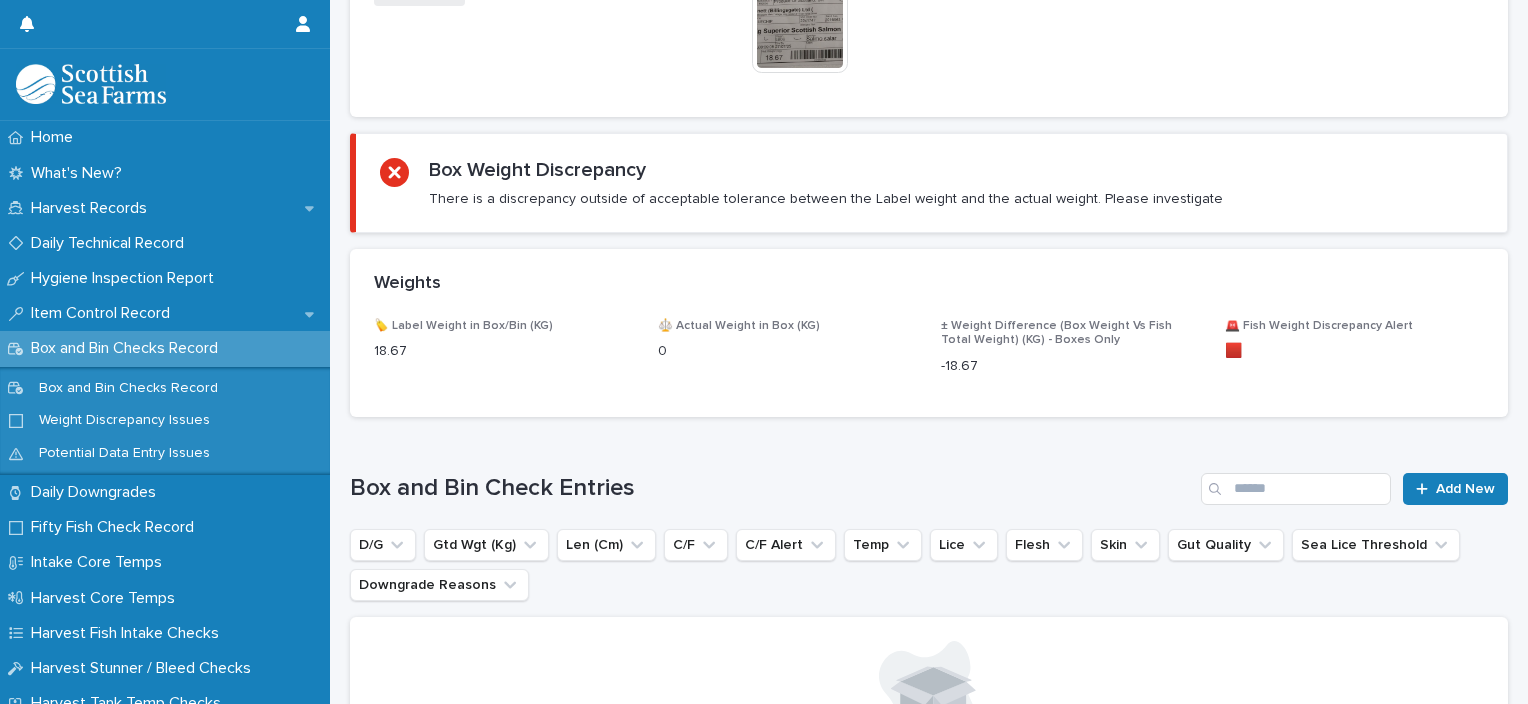 scroll, scrollTop: 0, scrollLeft: 0, axis: both 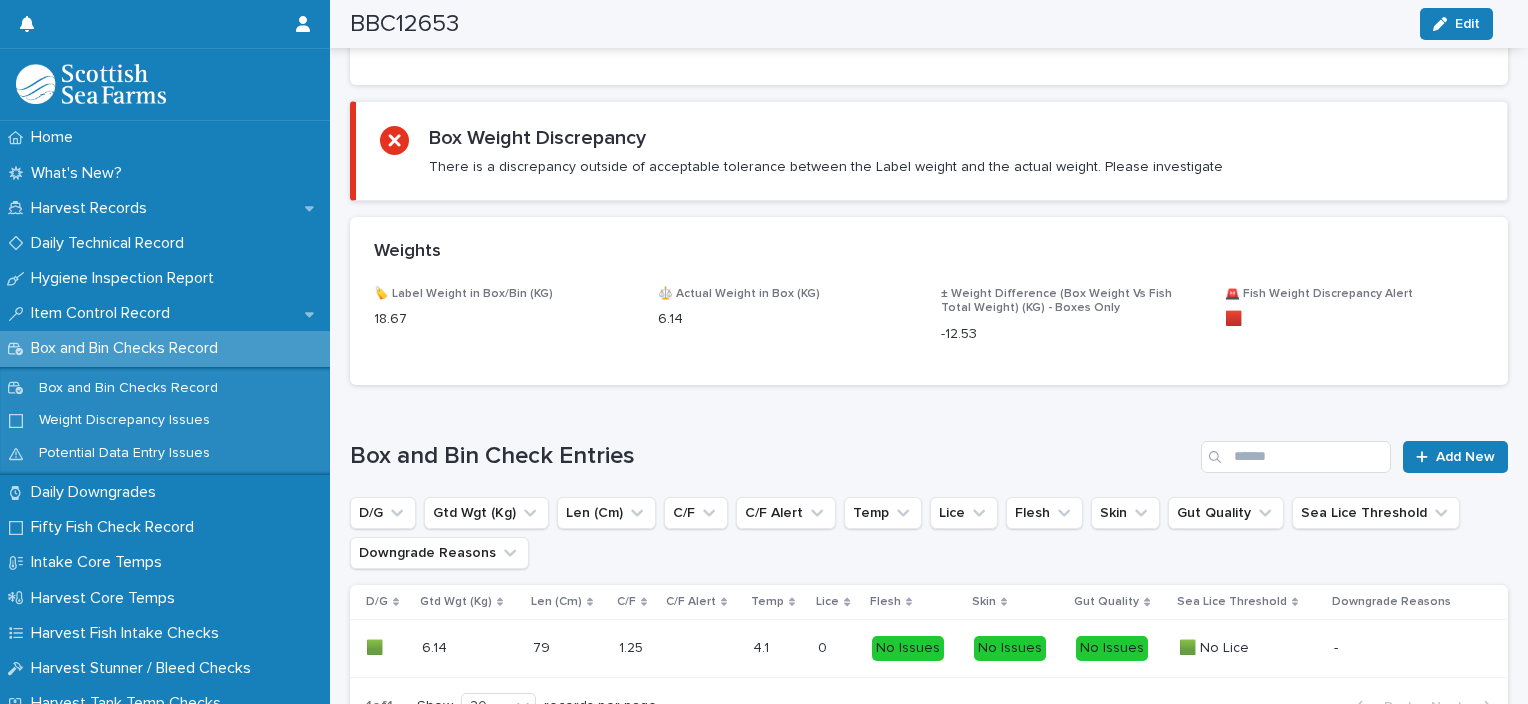 drag, startPoint x: 1443, startPoint y: 453, endPoint x: 1527, endPoint y: 508, distance: 100.40418 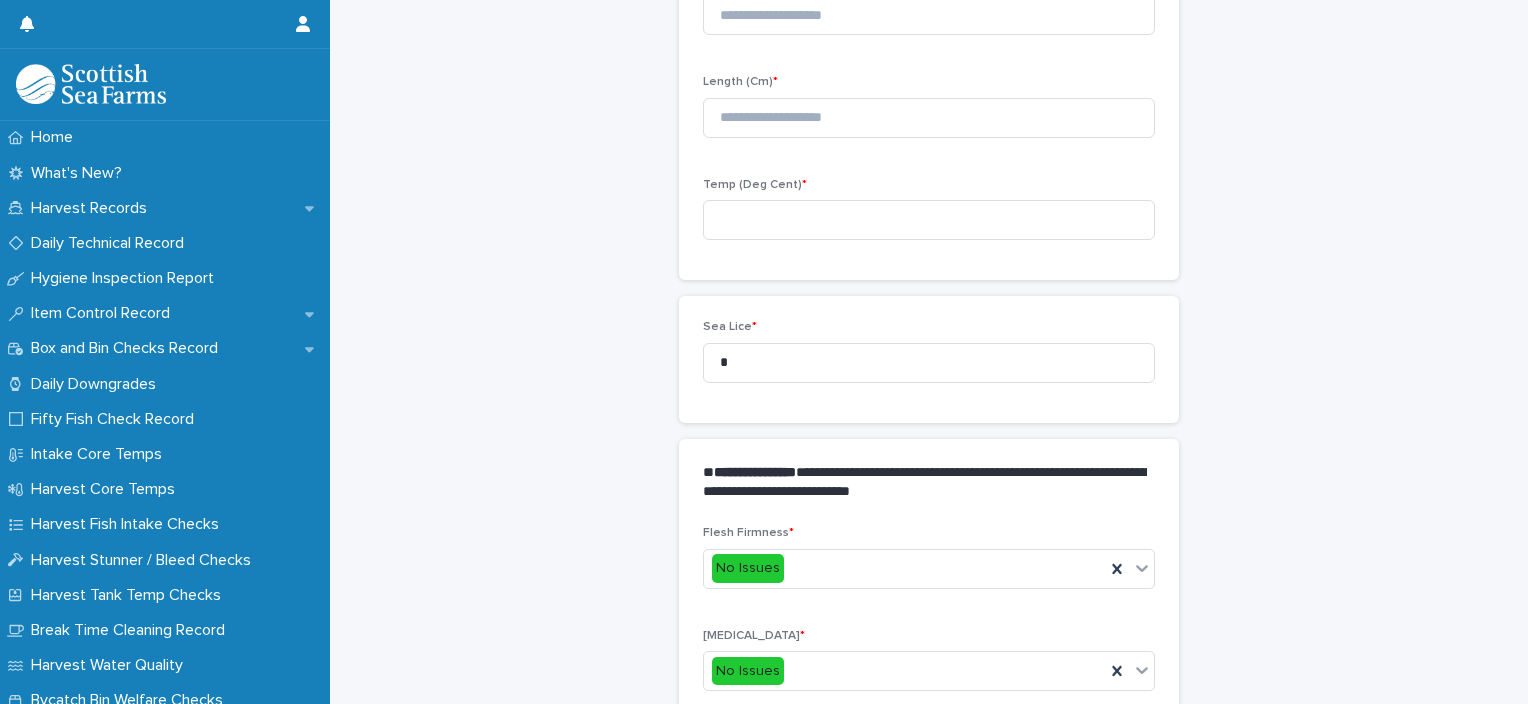 scroll, scrollTop: 164, scrollLeft: 0, axis: vertical 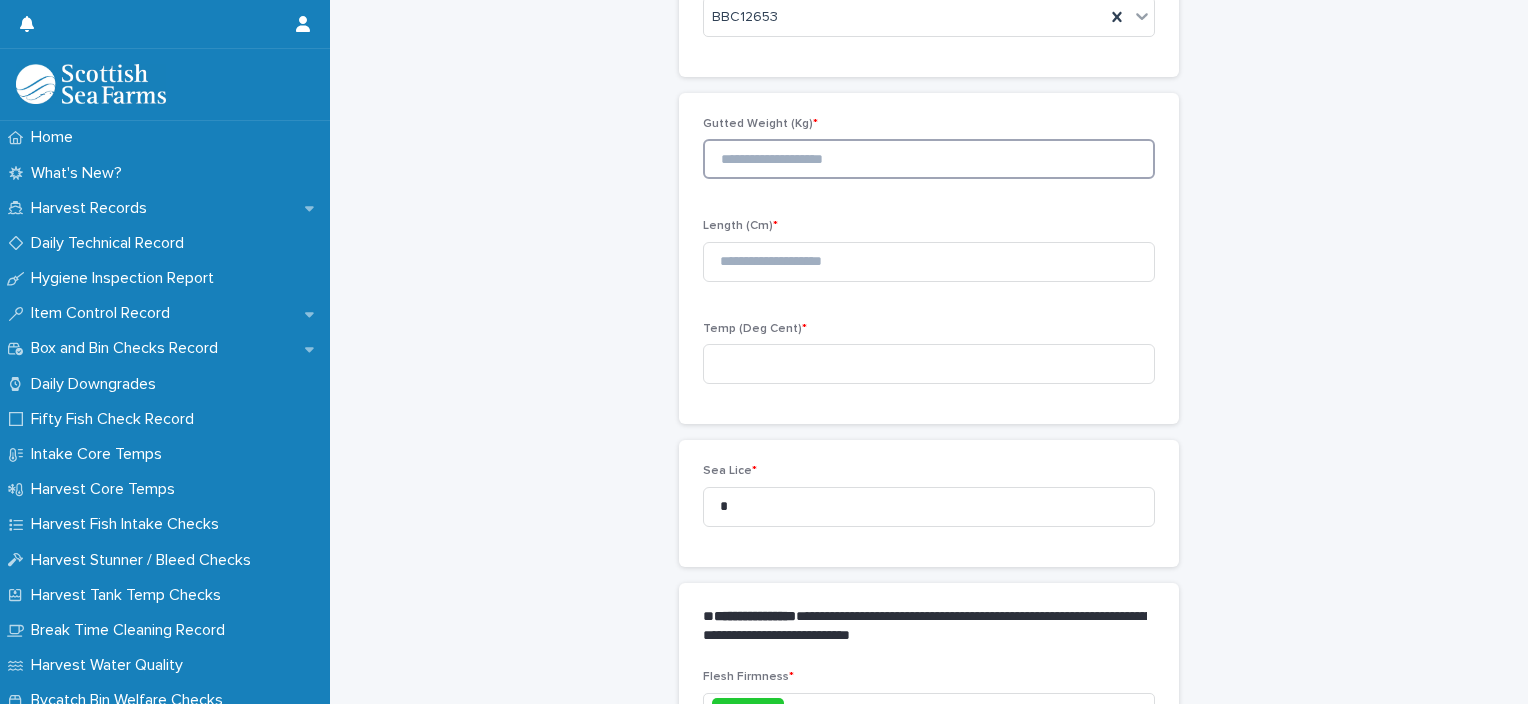 click at bounding box center (929, 159) 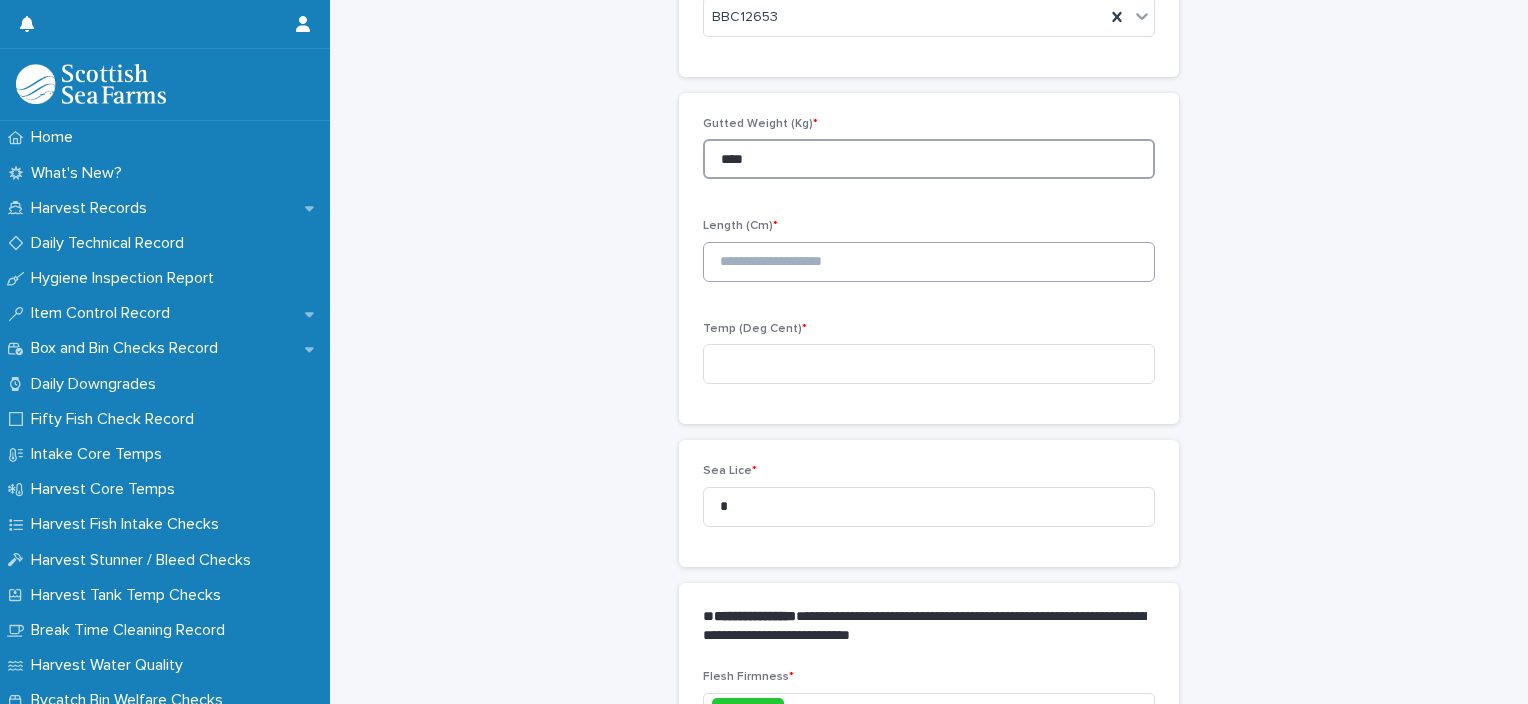 type on "****" 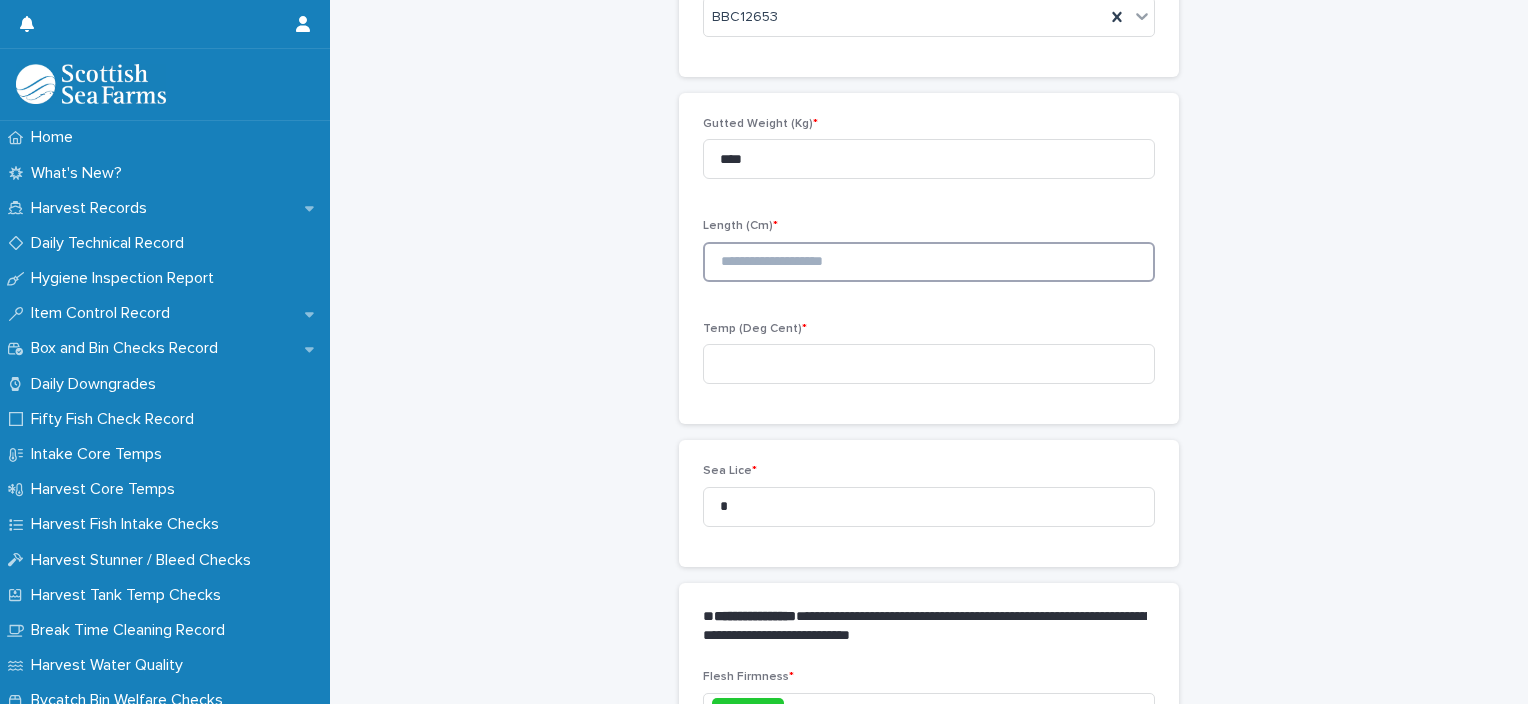 click at bounding box center [929, 262] 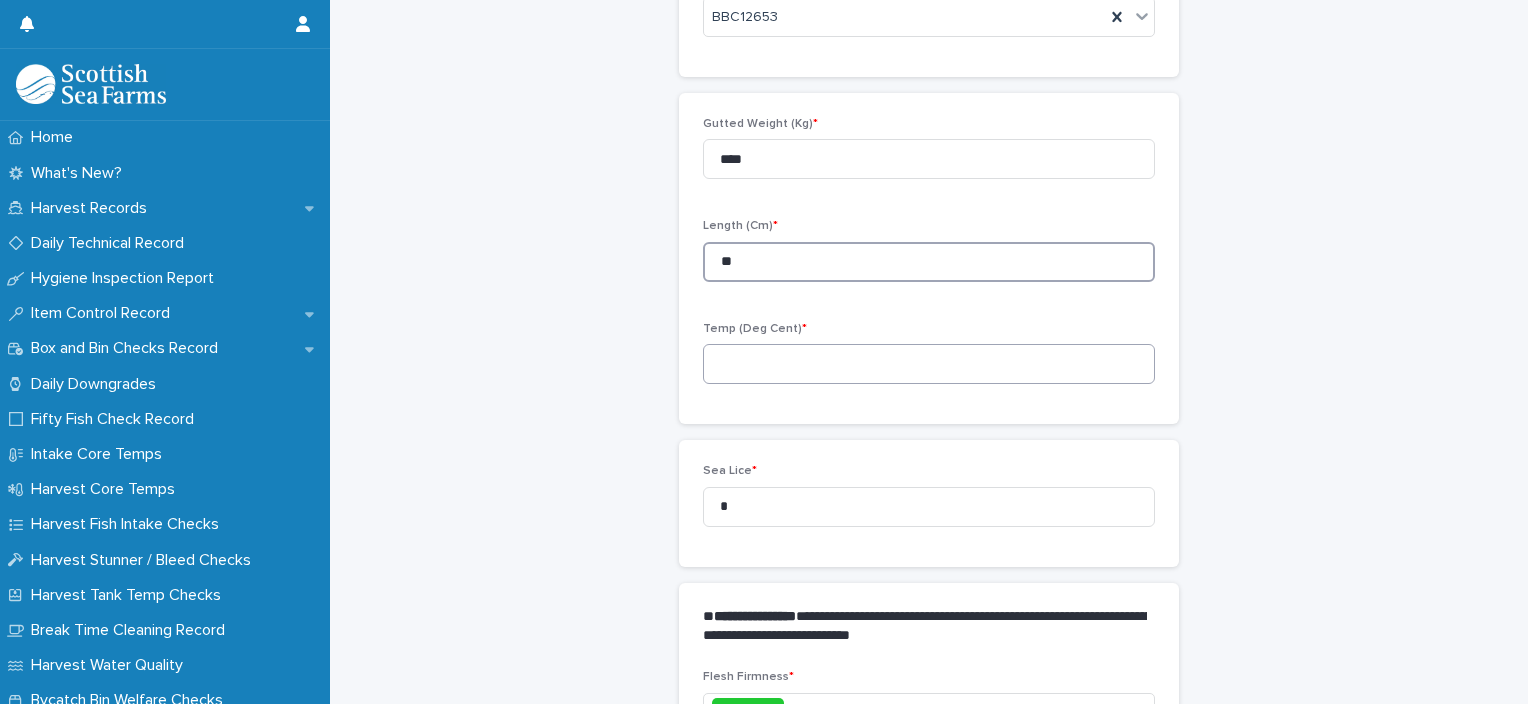 type on "**" 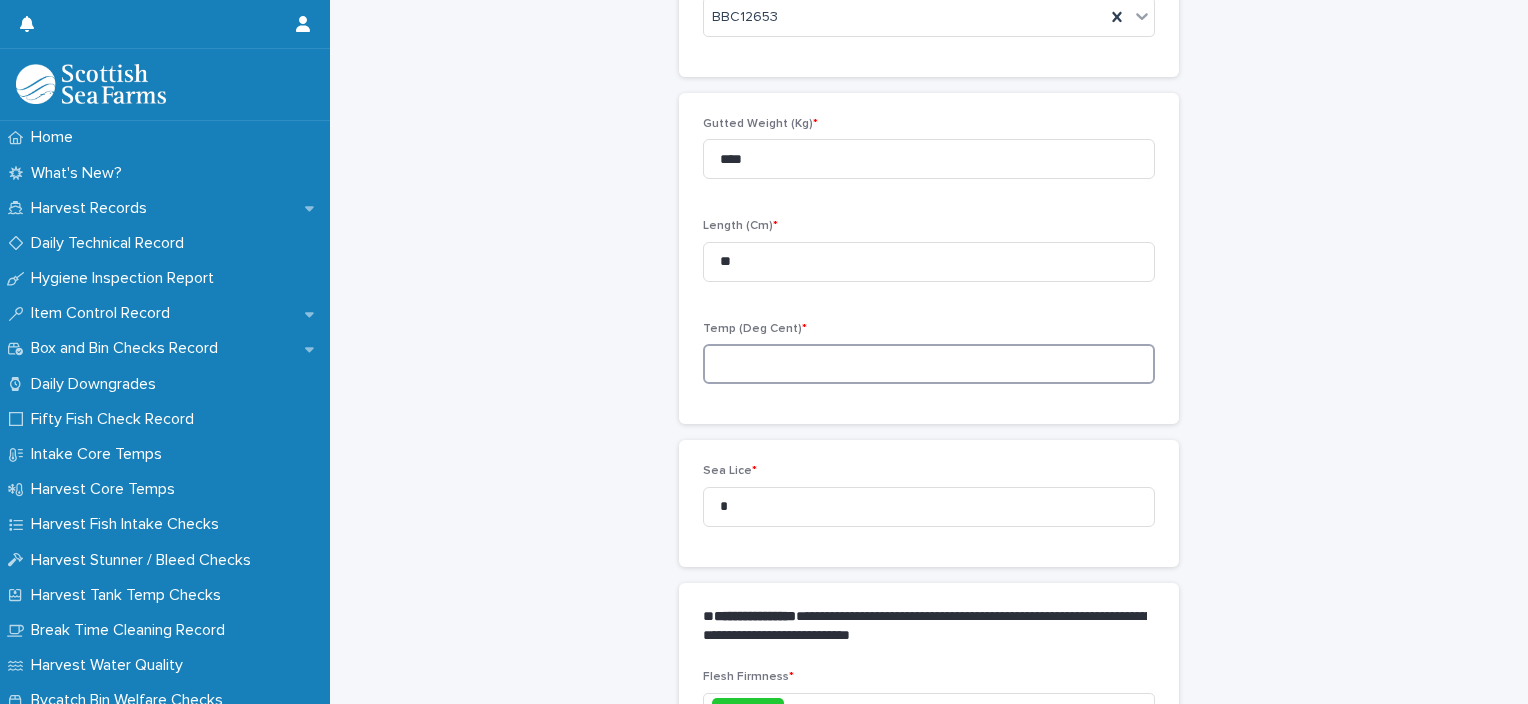 click at bounding box center [929, 364] 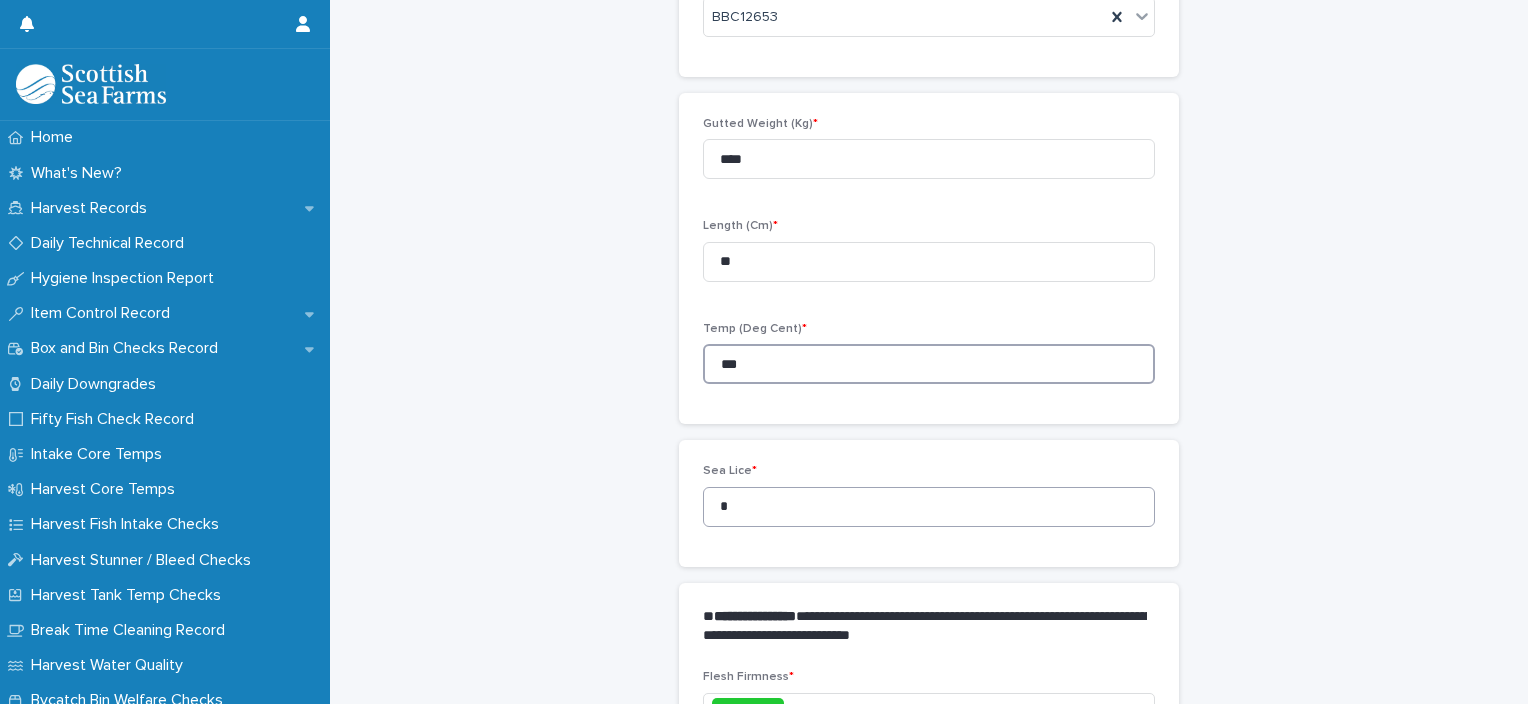 type on "***" 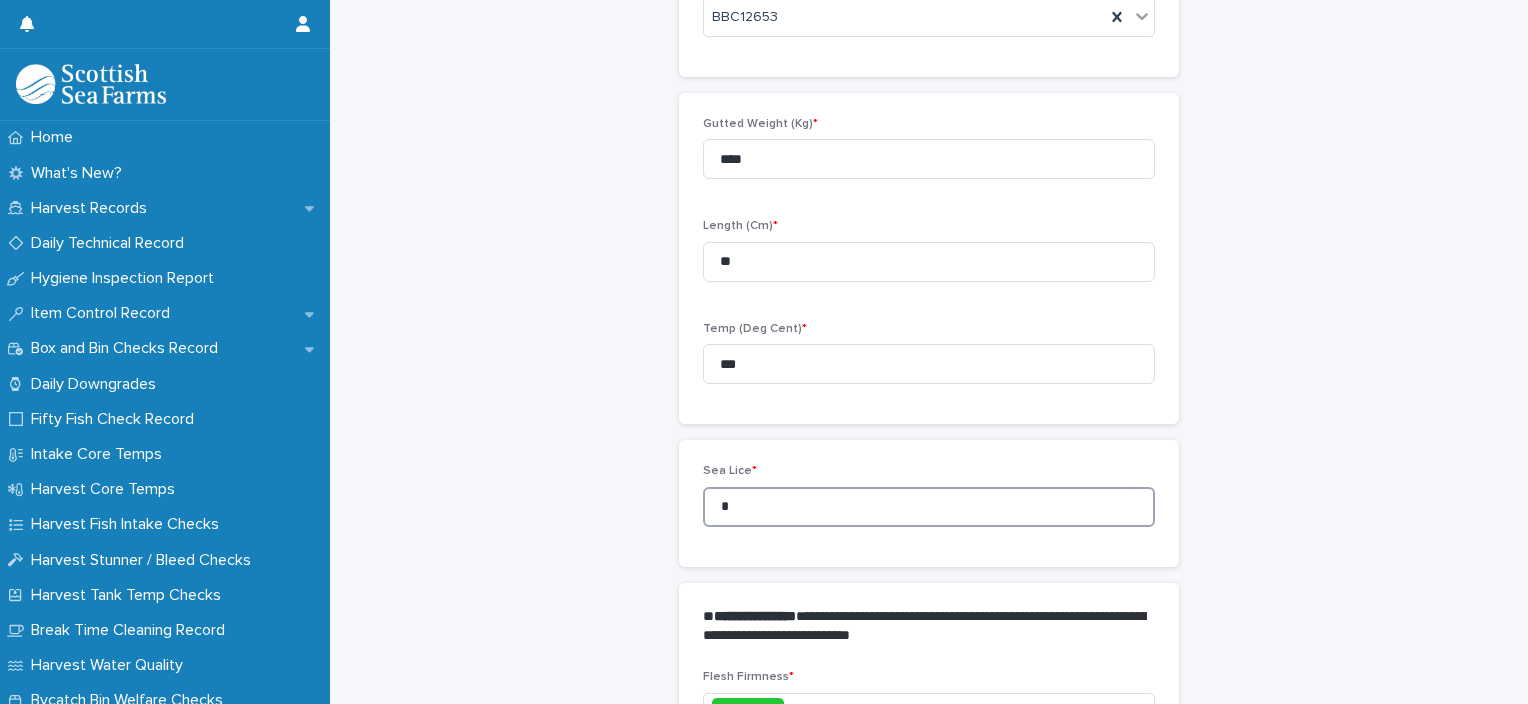 drag, startPoint x: 728, startPoint y: 519, endPoint x: 675, endPoint y: 516, distance: 53.08484 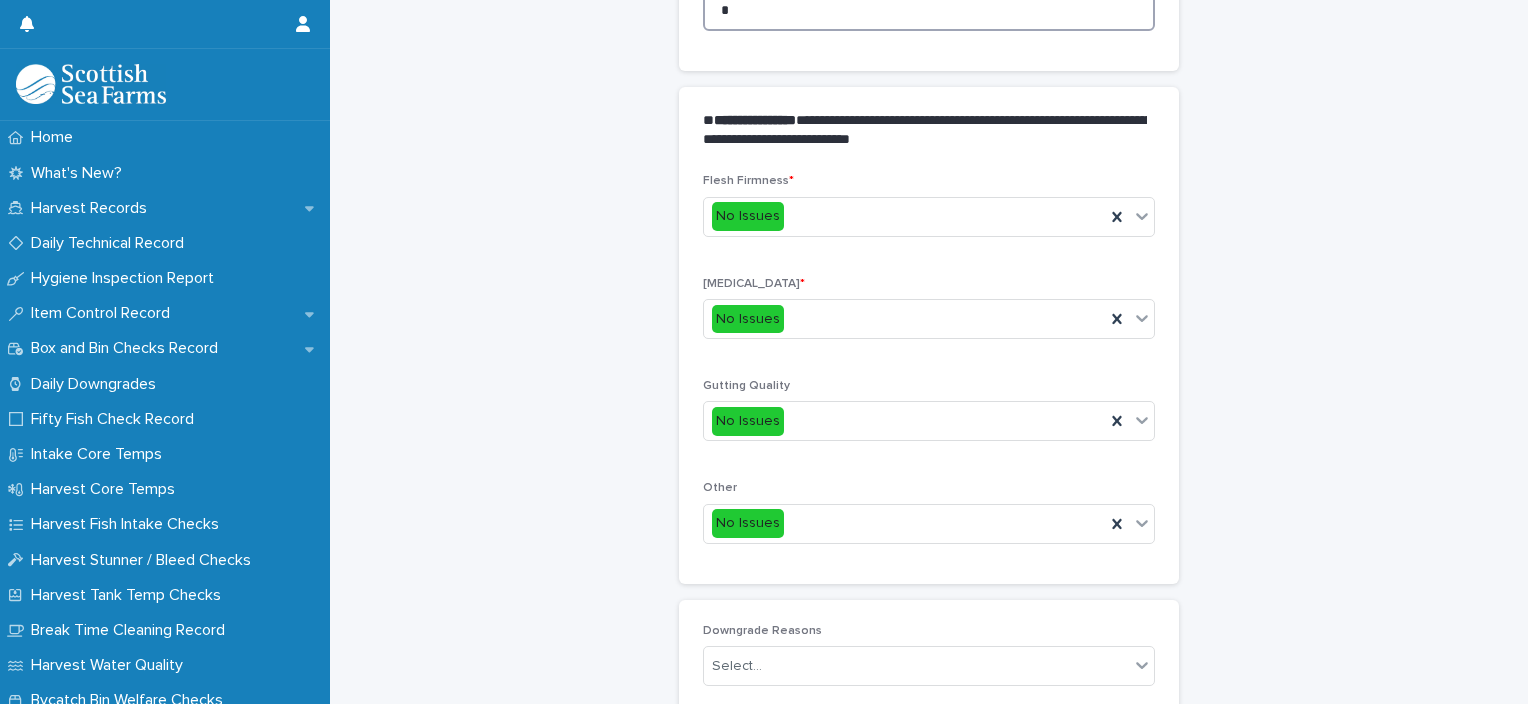 scroll, scrollTop: 948, scrollLeft: 0, axis: vertical 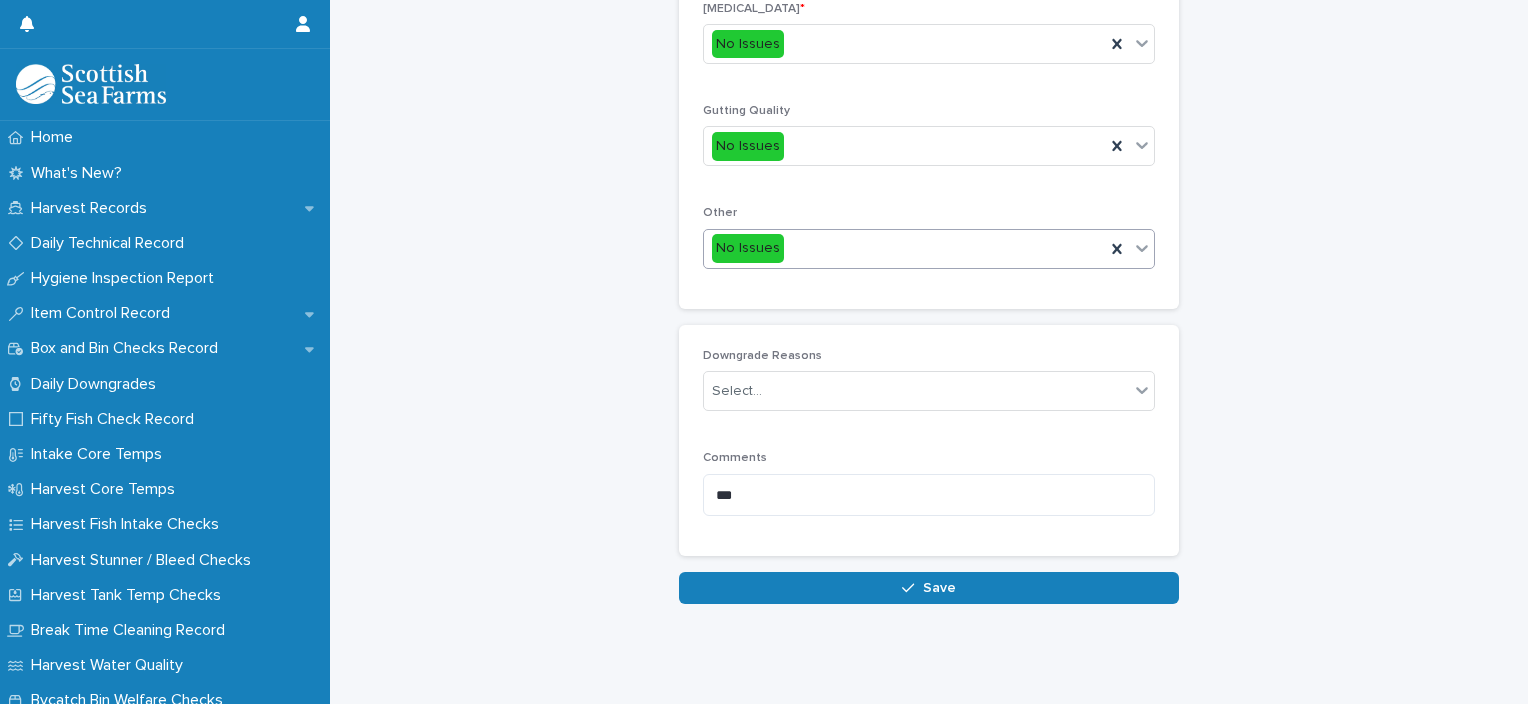 type on "*" 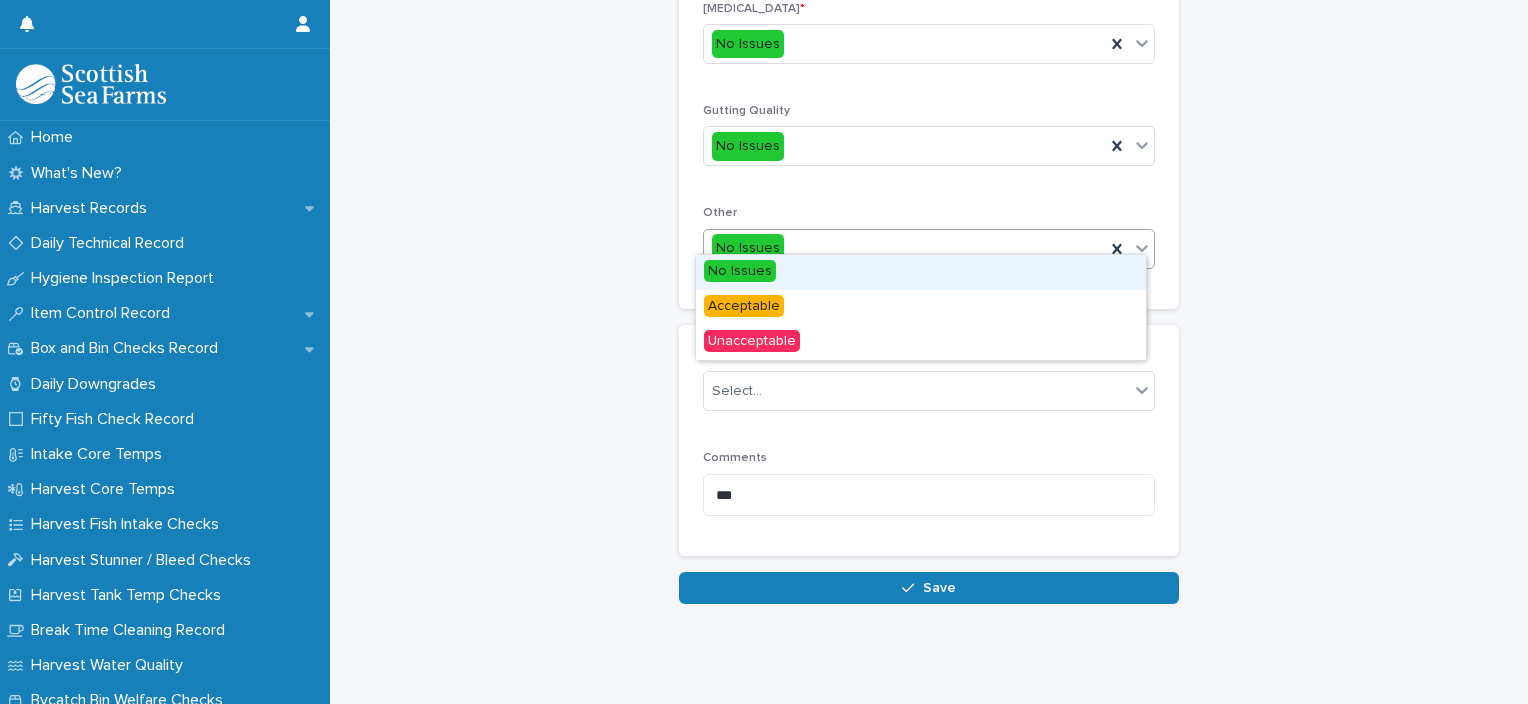 click on "No Issues" at bounding box center [904, 248] 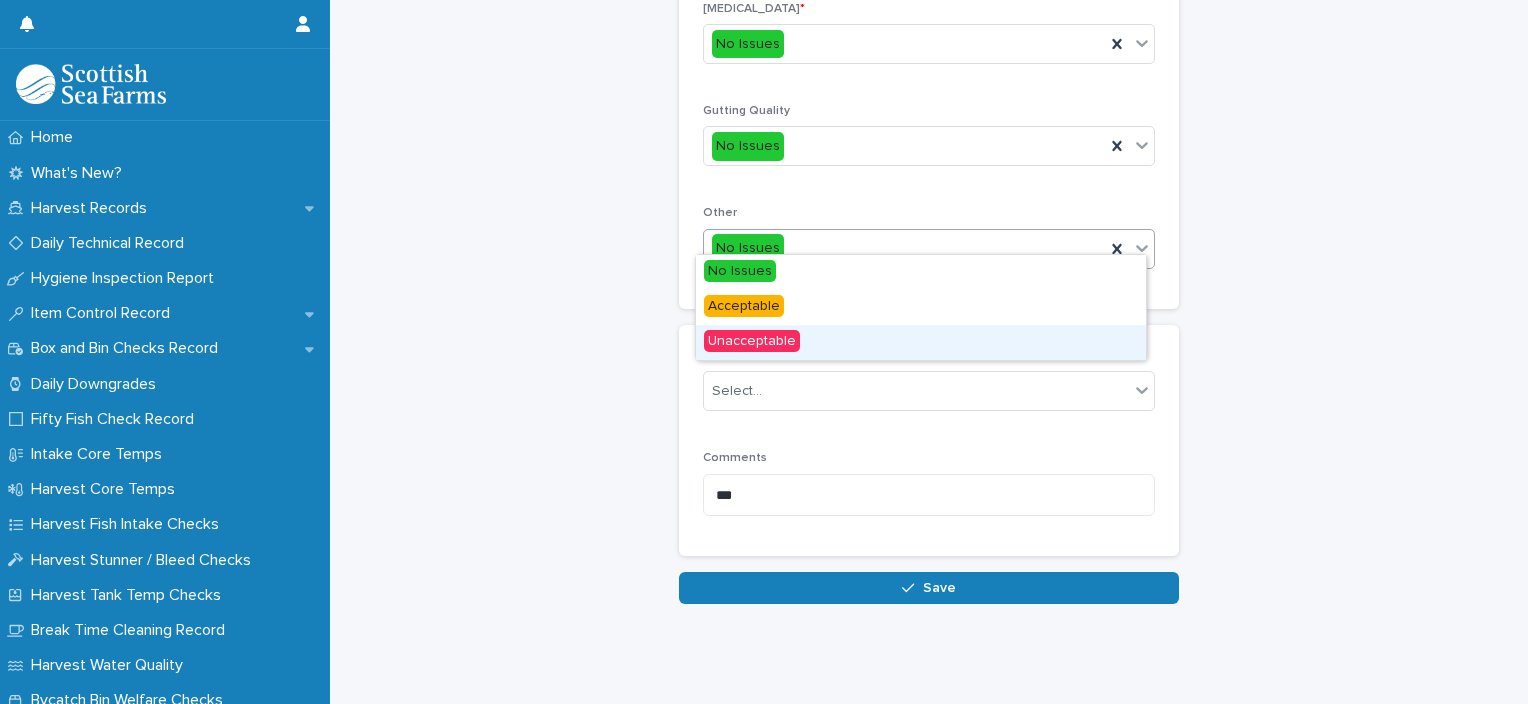 click on "Unacceptable" at bounding box center (921, 342) 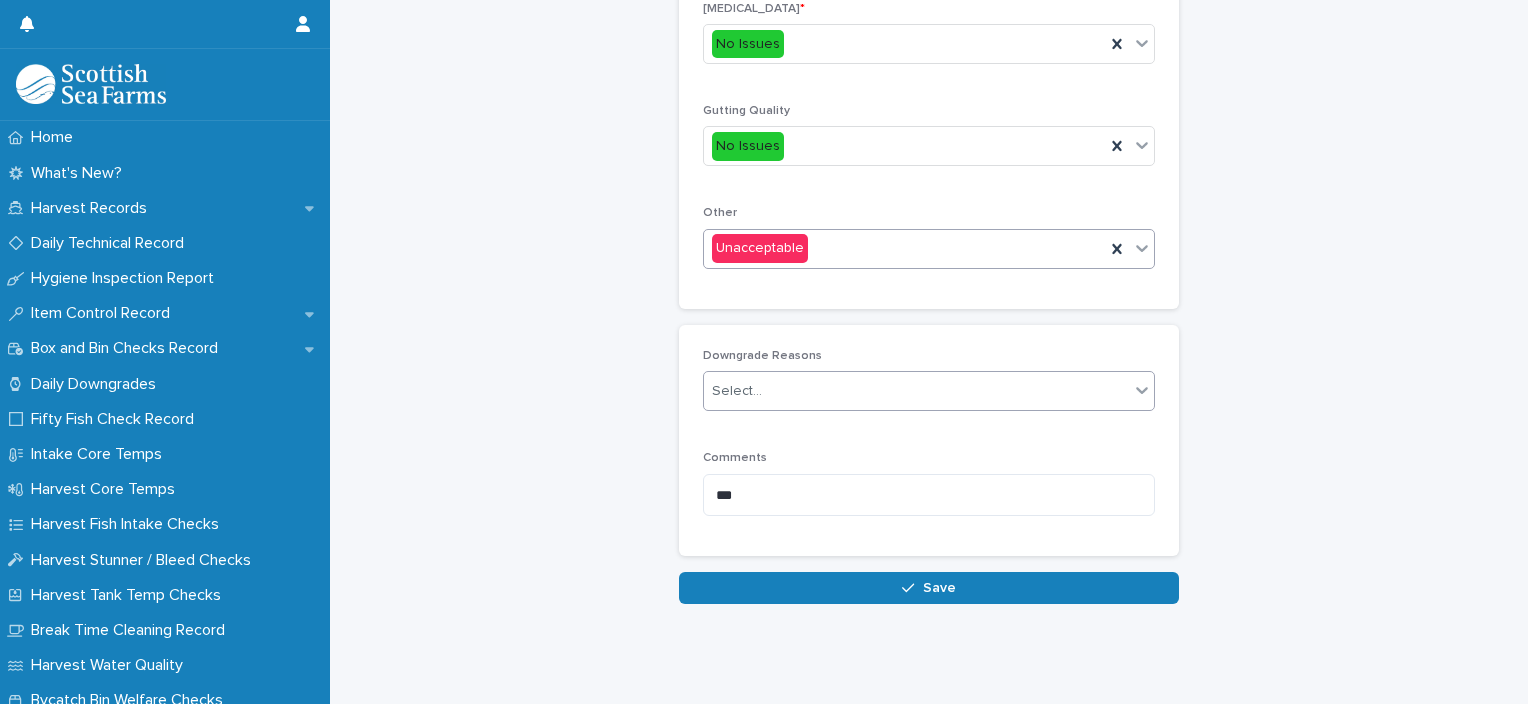 click on "Select..." at bounding box center (916, 391) 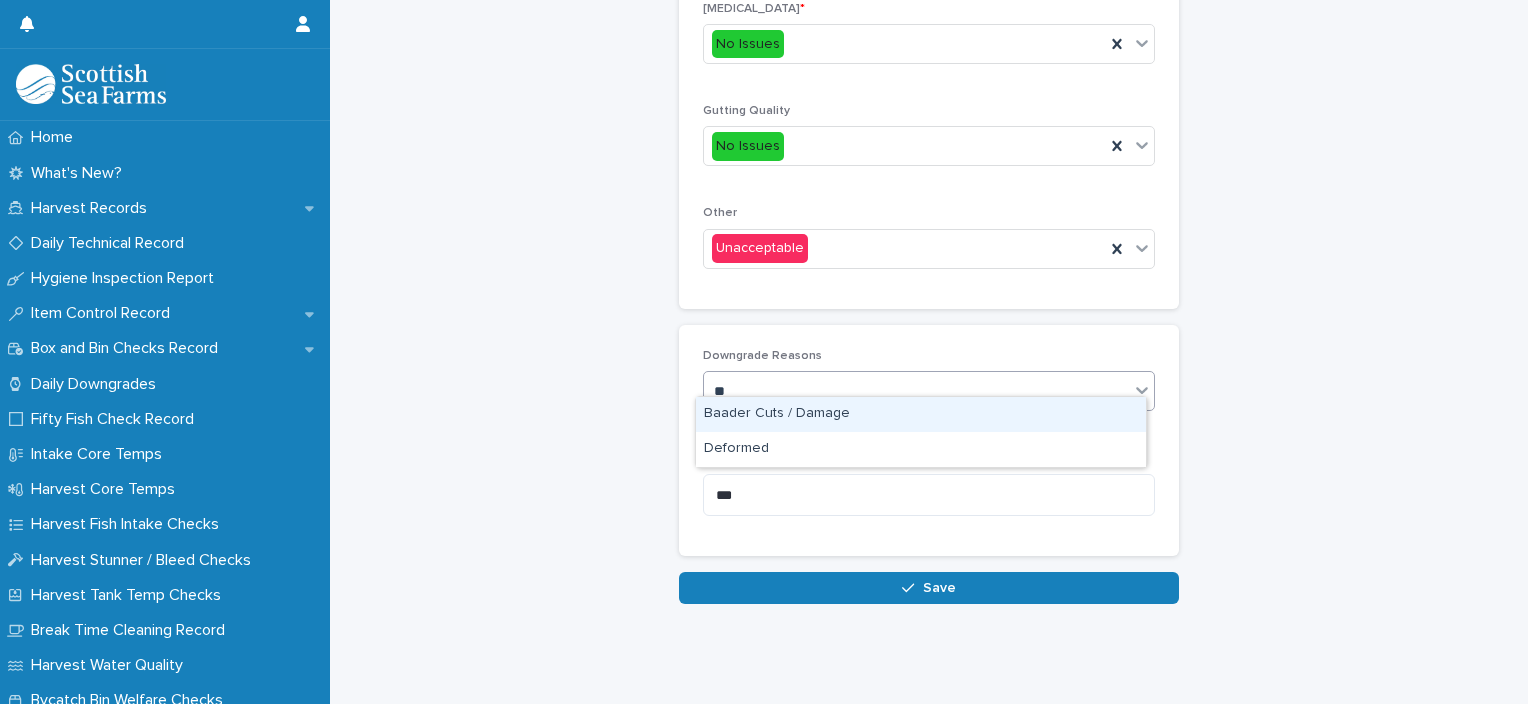 type on "***" 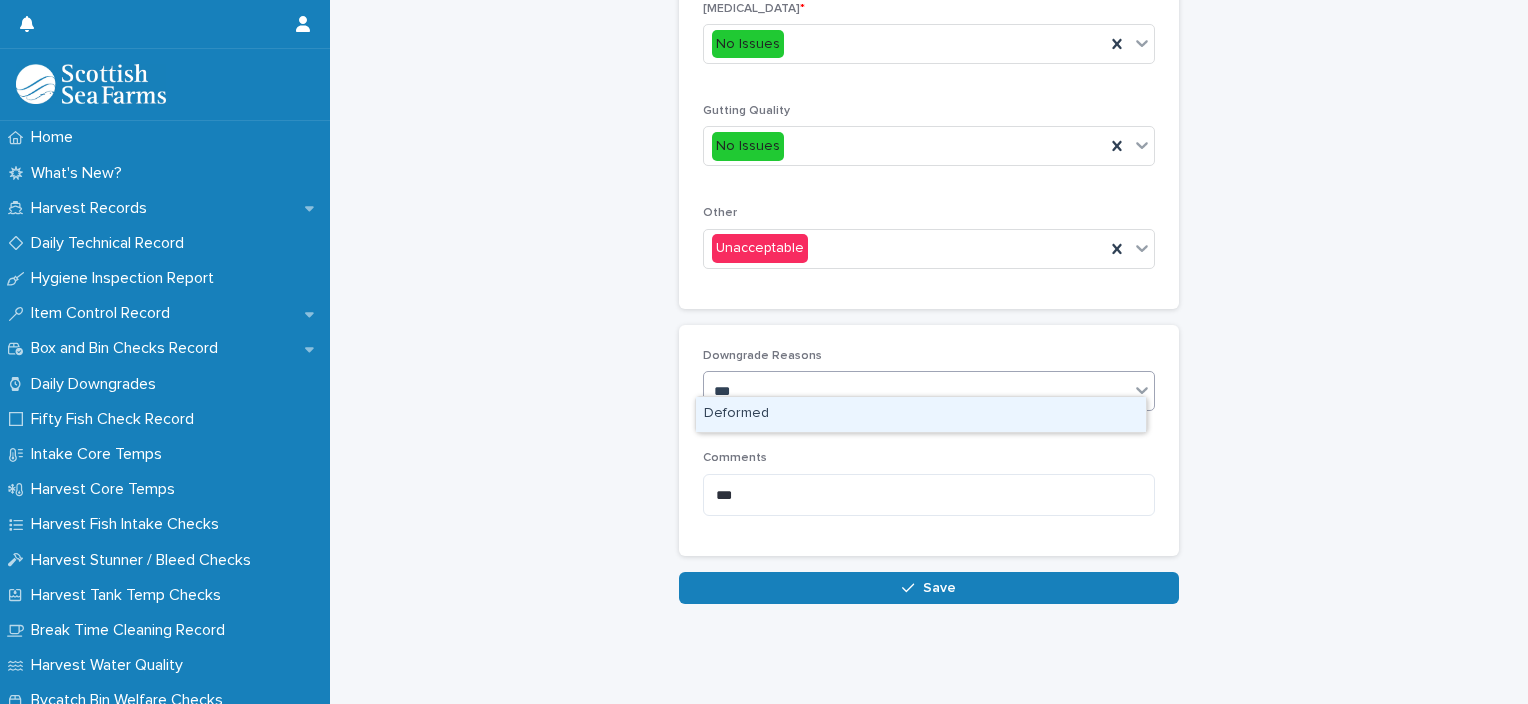 click on "Deformed" at bounding box center (921, 414) 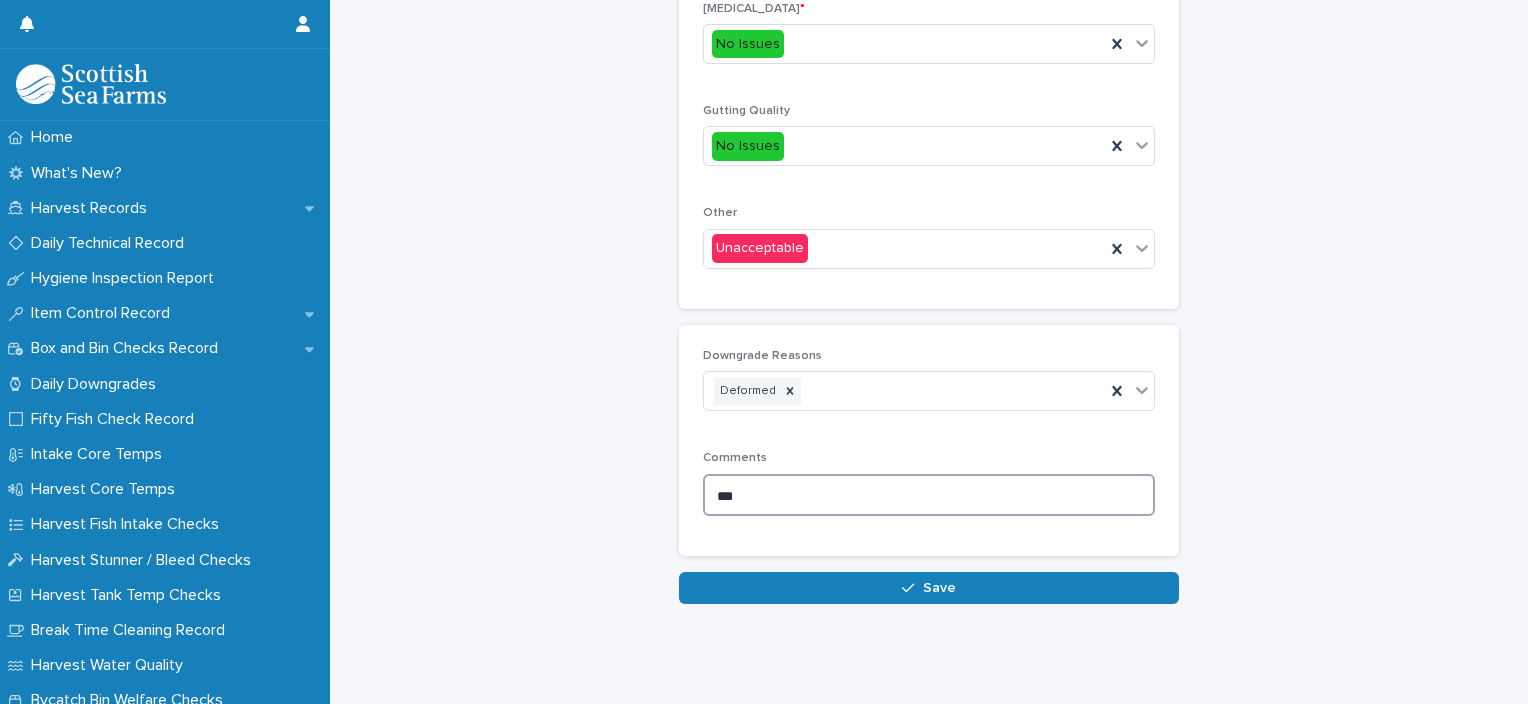 drag, startPoint x: 775, startPoint y: 484, endPoint x: 676, endPoint y: 496, distance: 99.724625 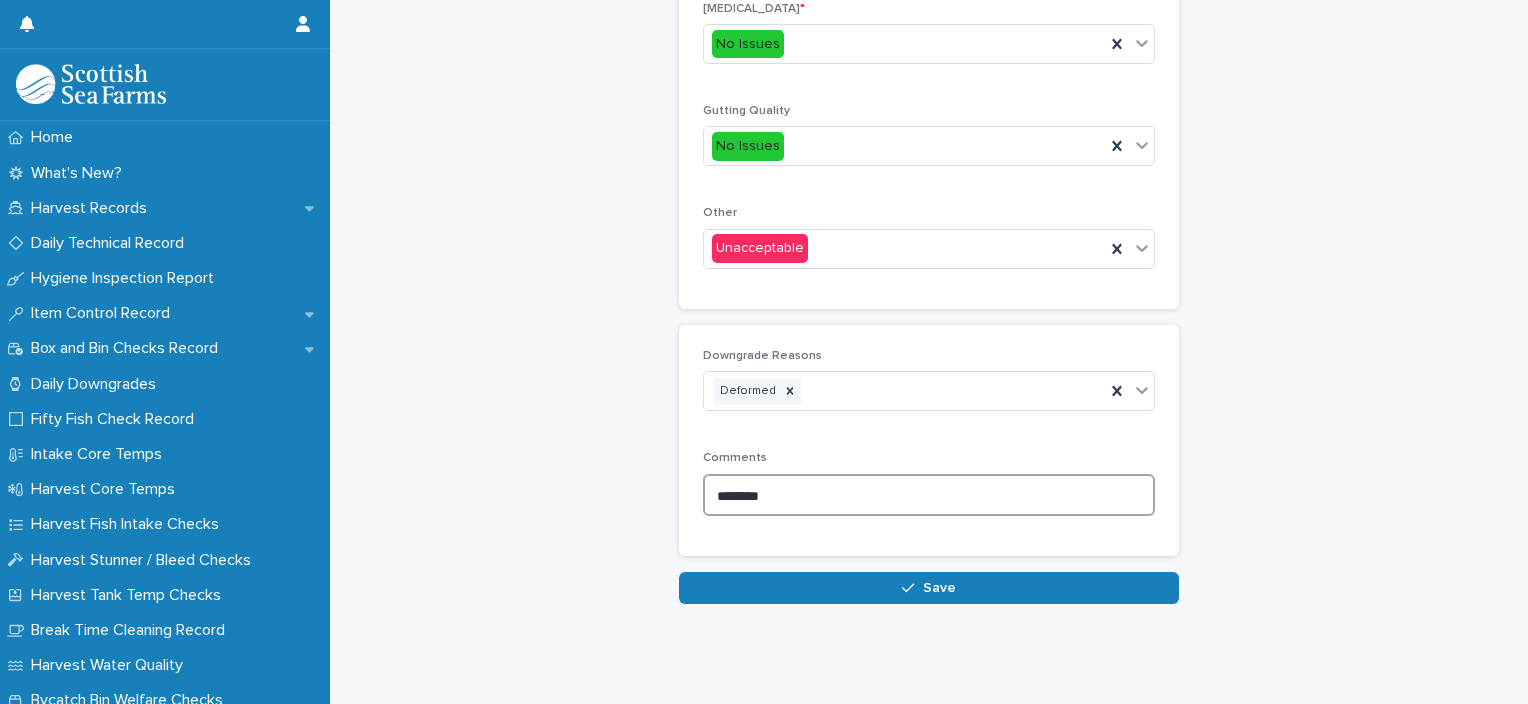 type on "********" 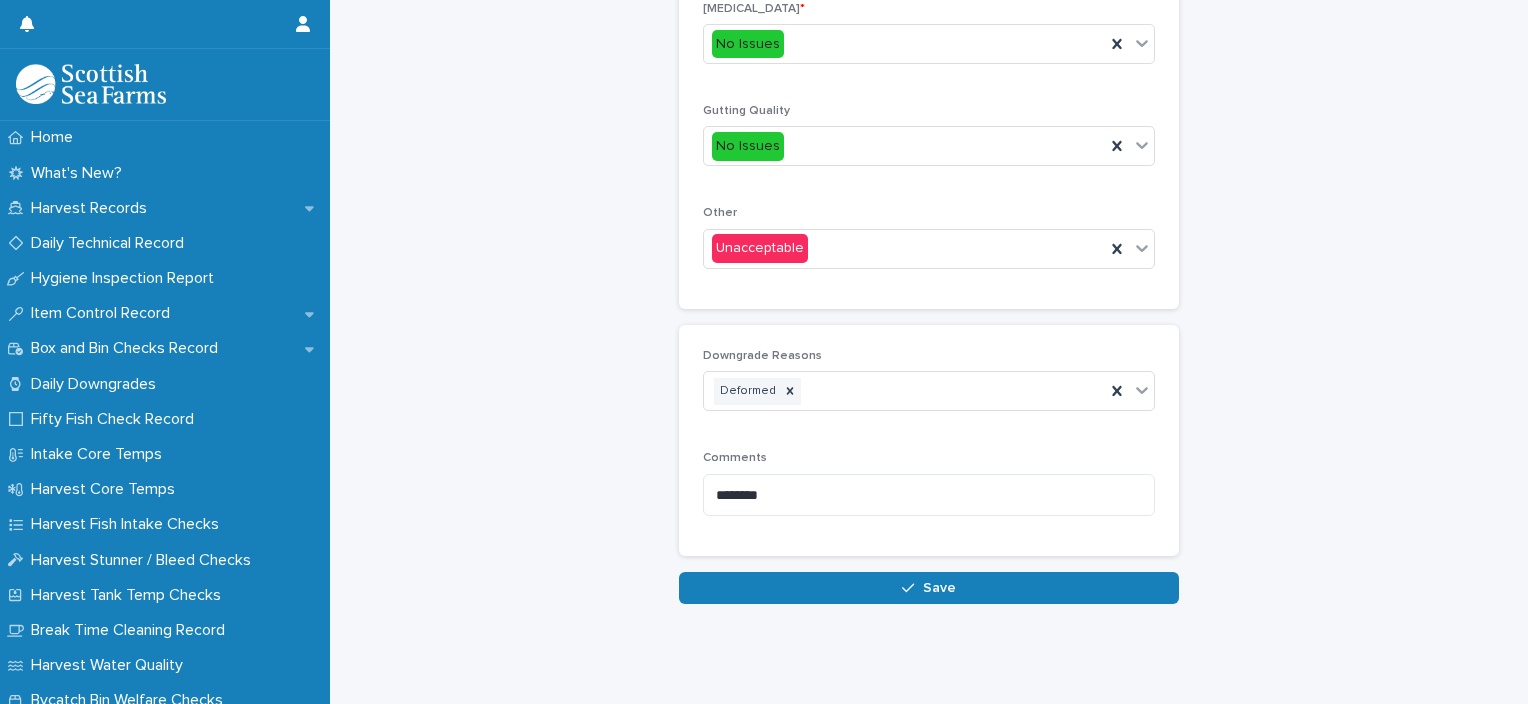 click on "Save" at bounding box center (939, 588) 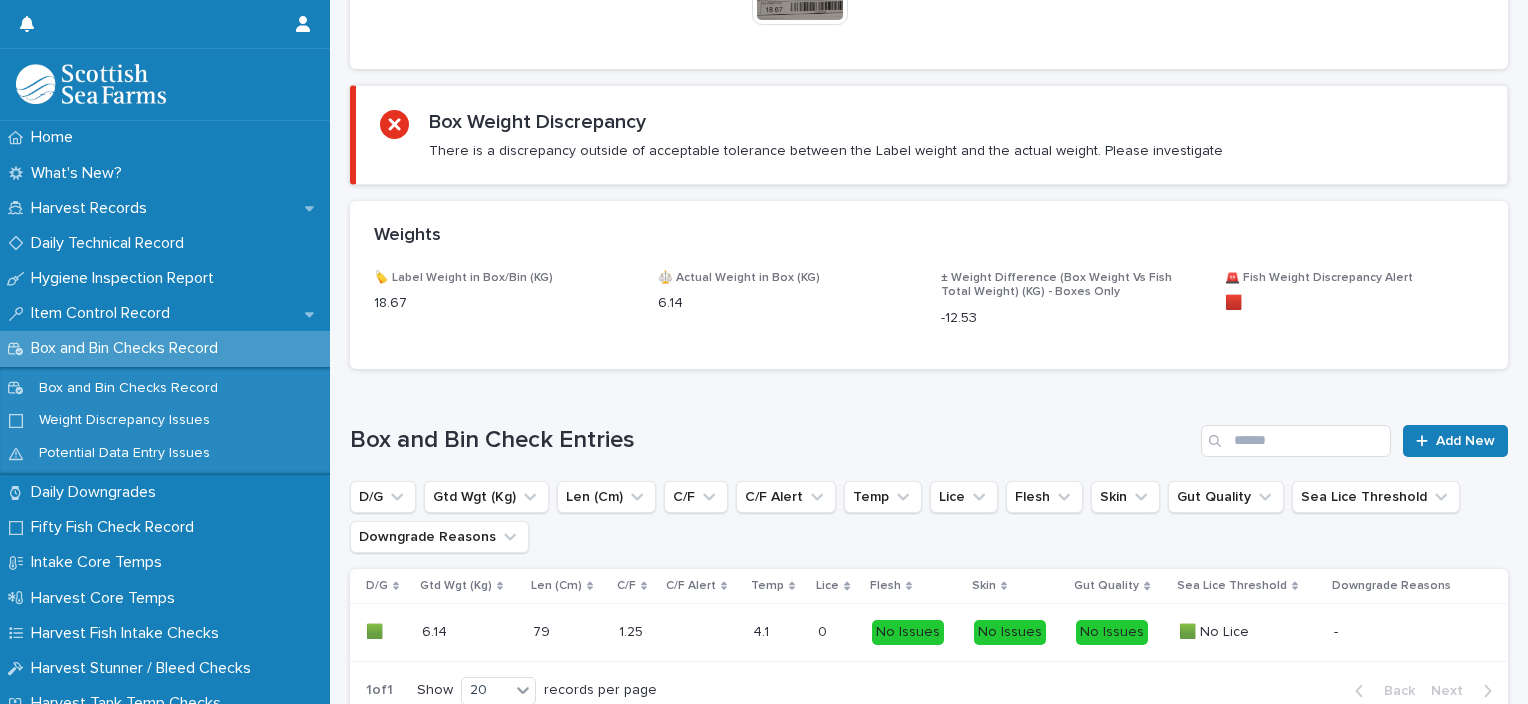 scroll, scrollTop: 0, scrollLeft: 0, axis: both 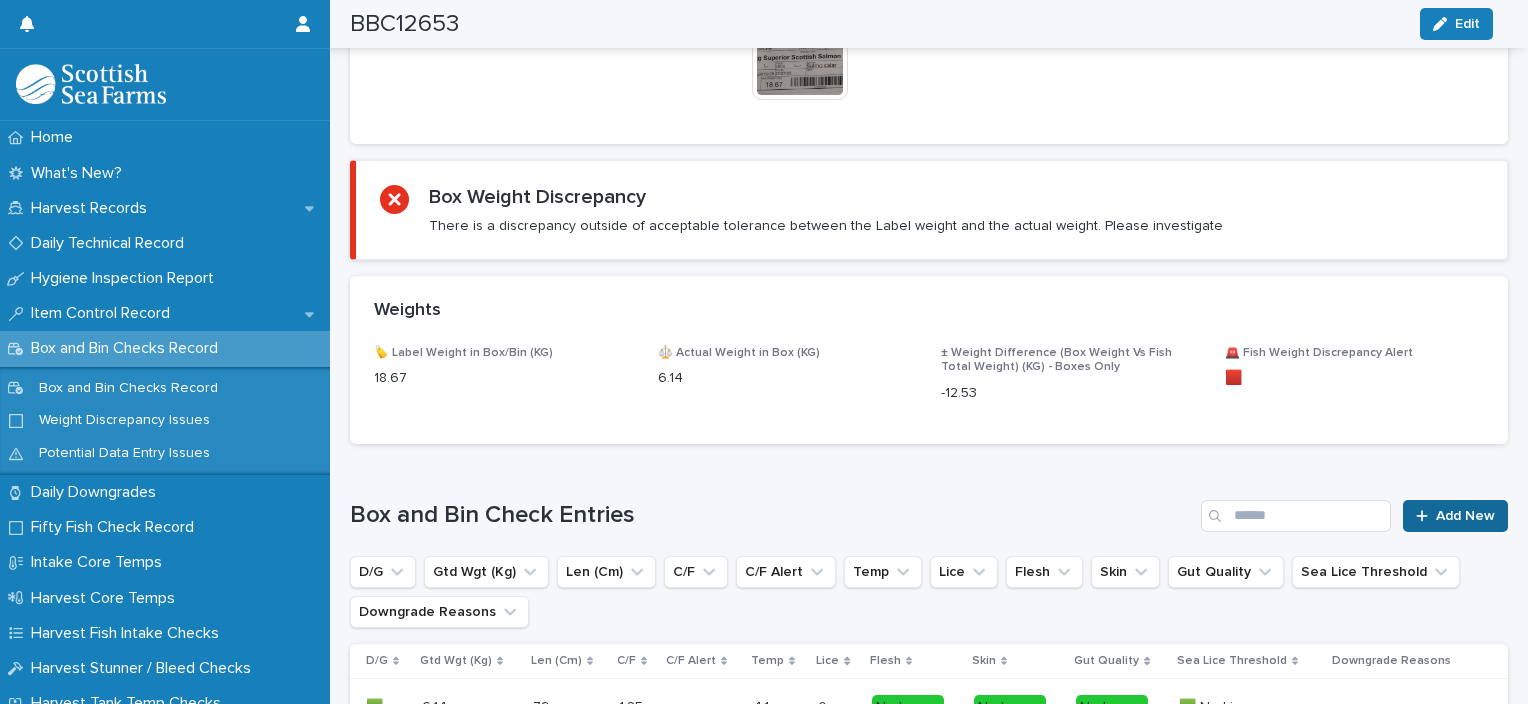 click on "Add New" at bounding box center (1465, 516) 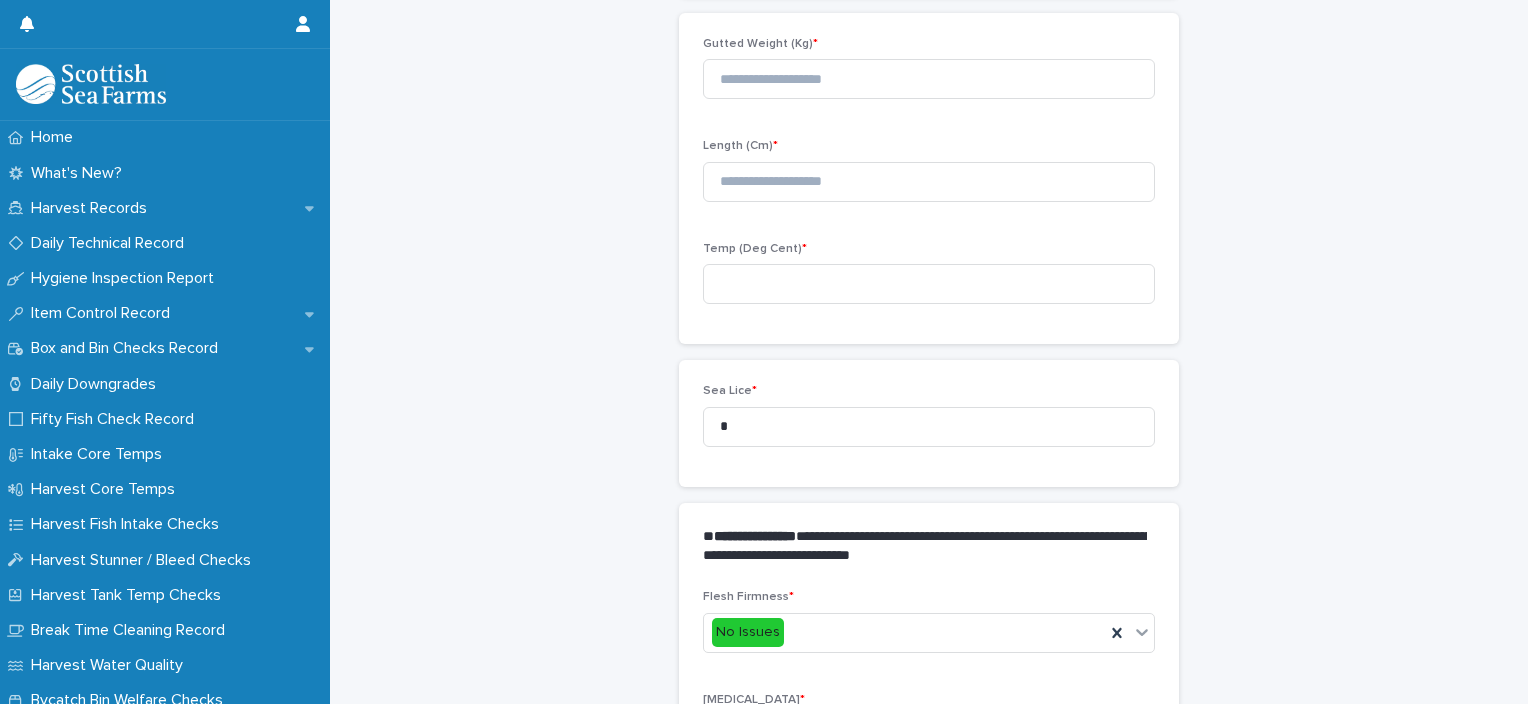 scroll, scrollTop: 234, scrollLeft: 0, axis: vertical 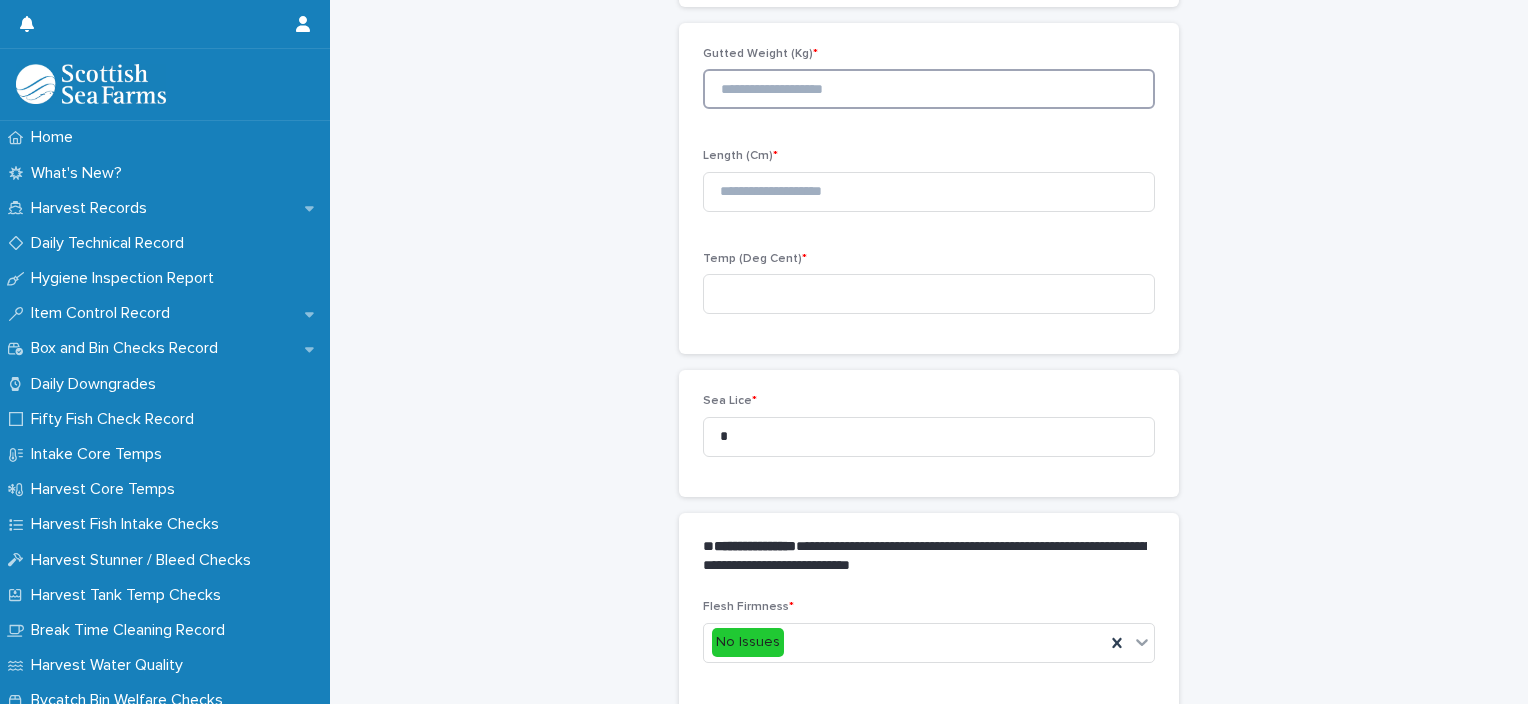 click at bounding box center (929, 89) 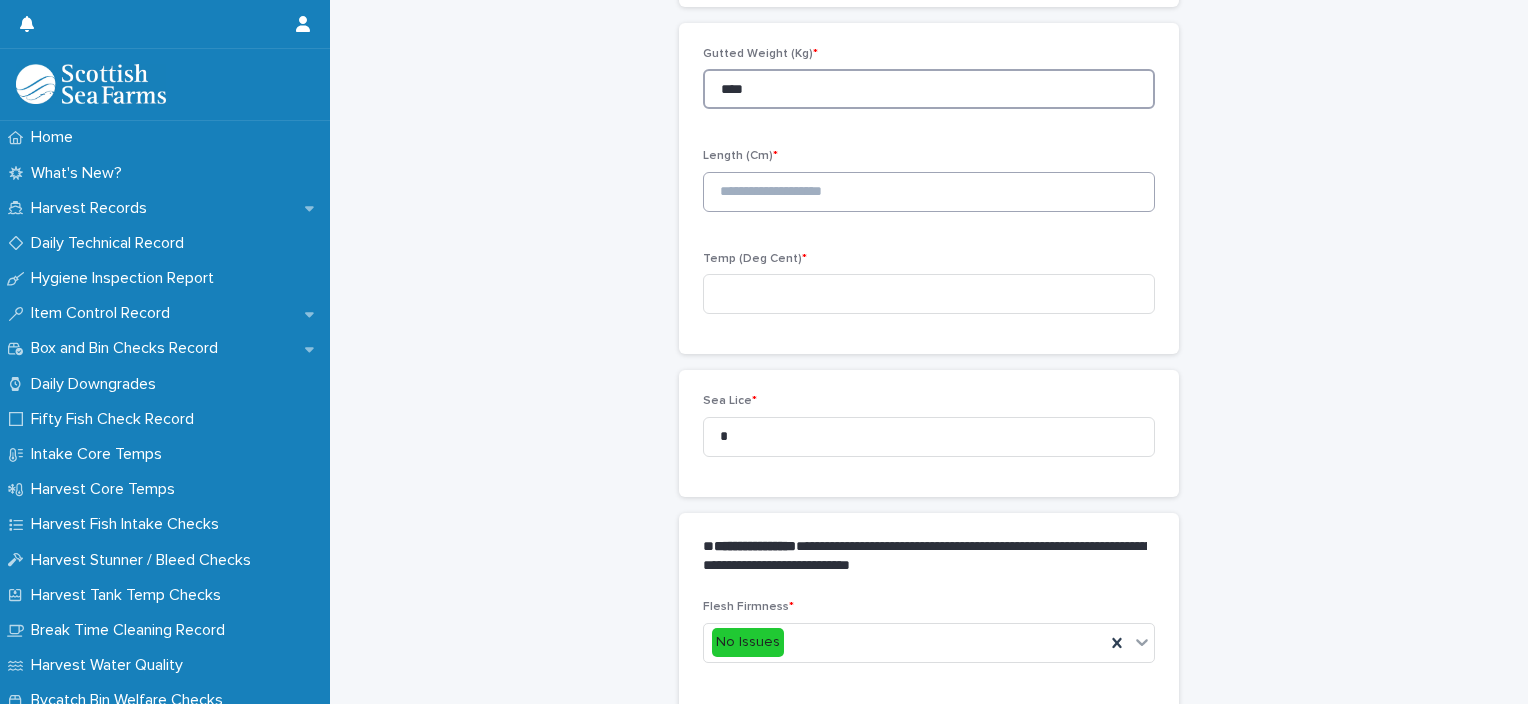 type on "****" 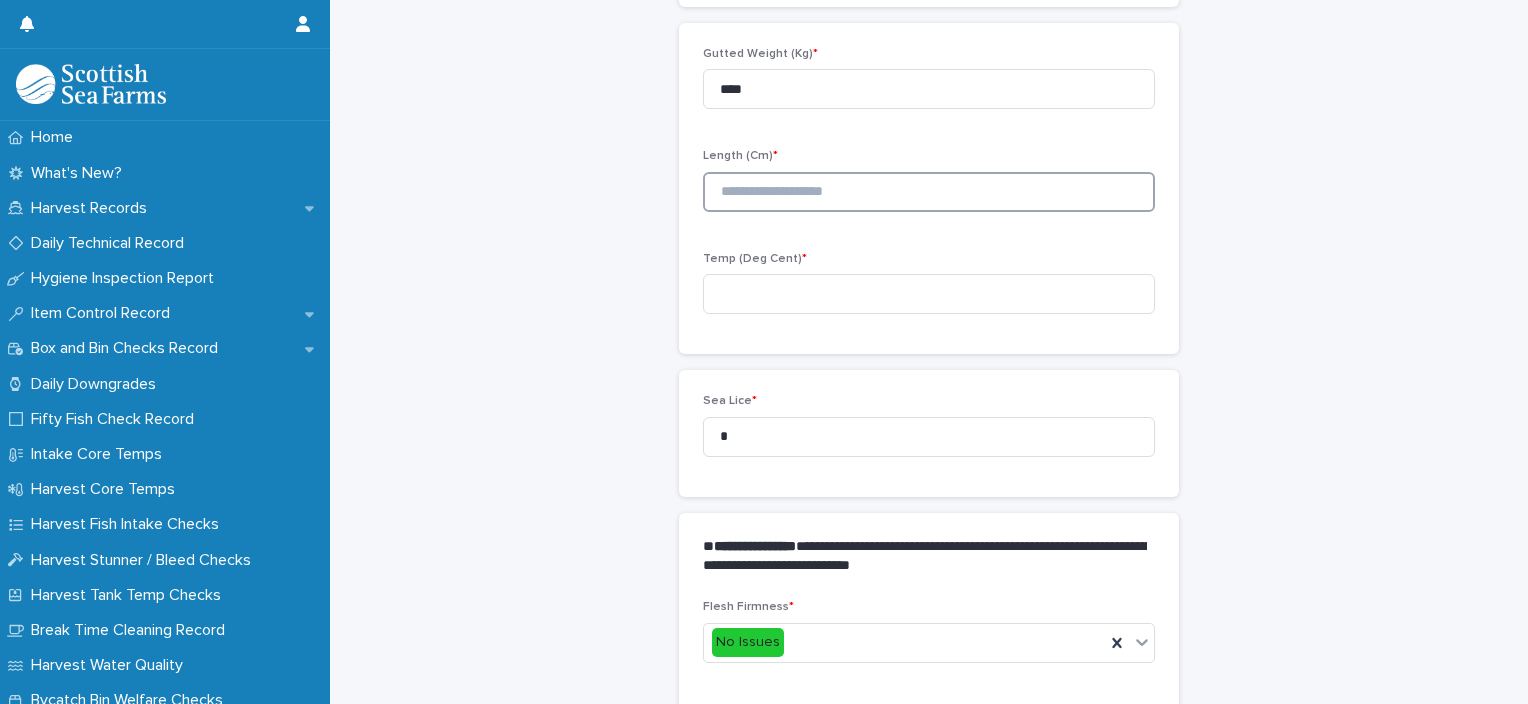 click at bounding box center [929, 192] 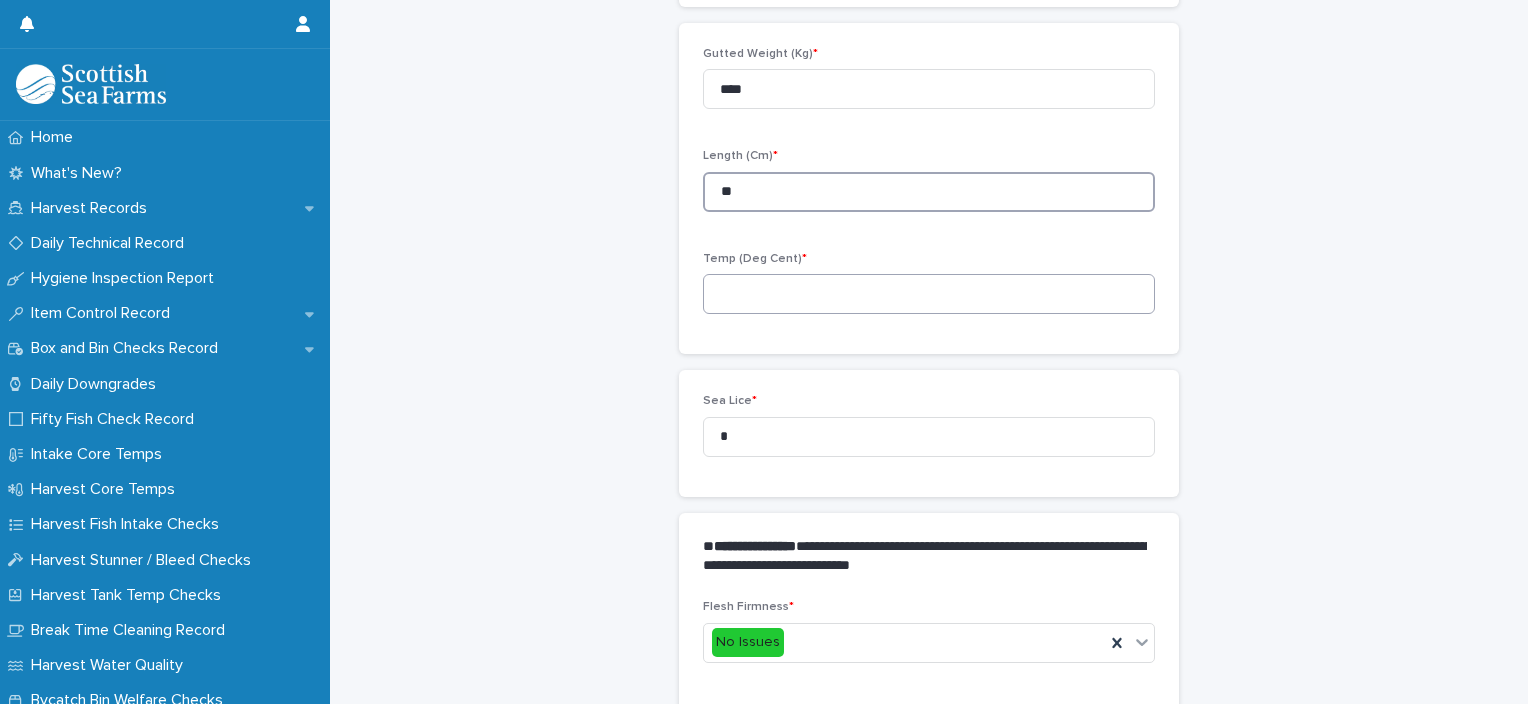 type on "**" 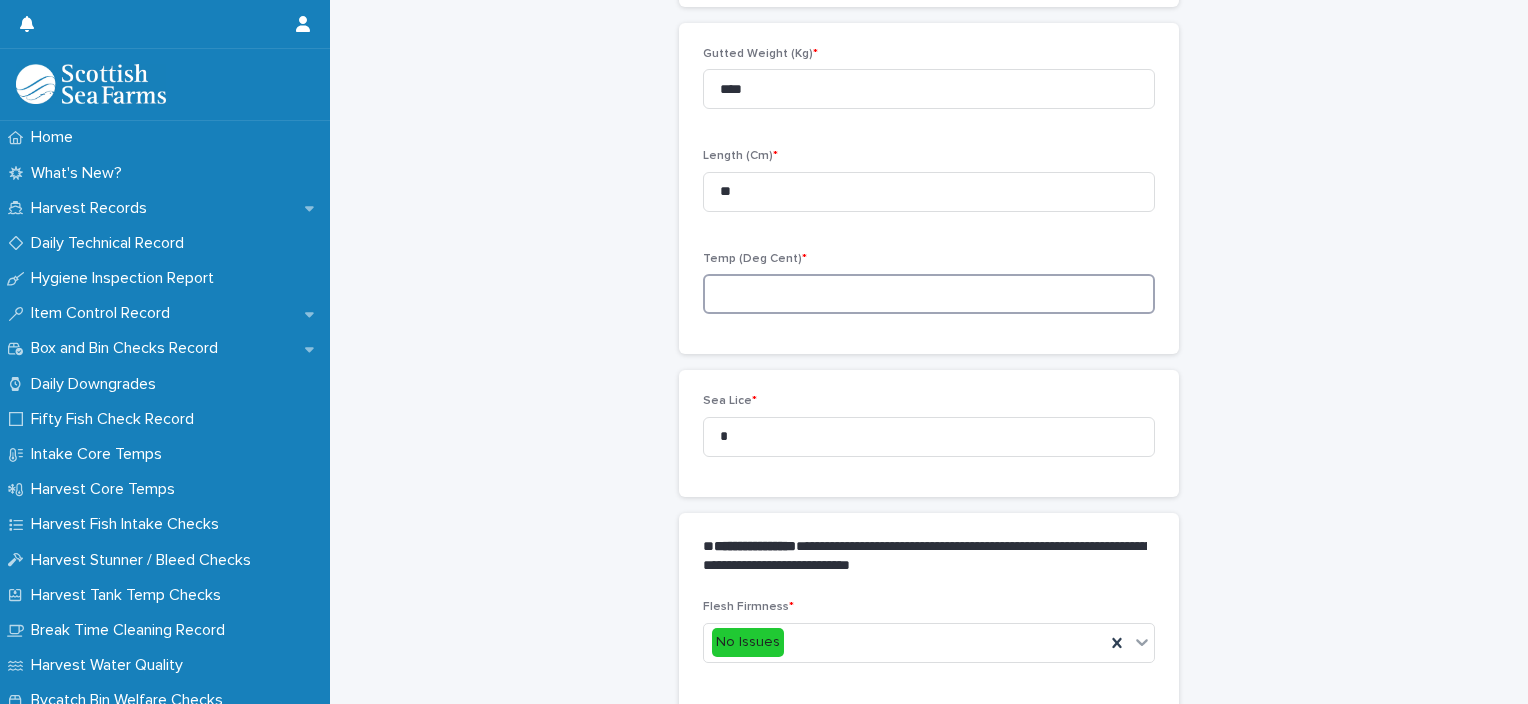 click at bounding box center [929, 294] 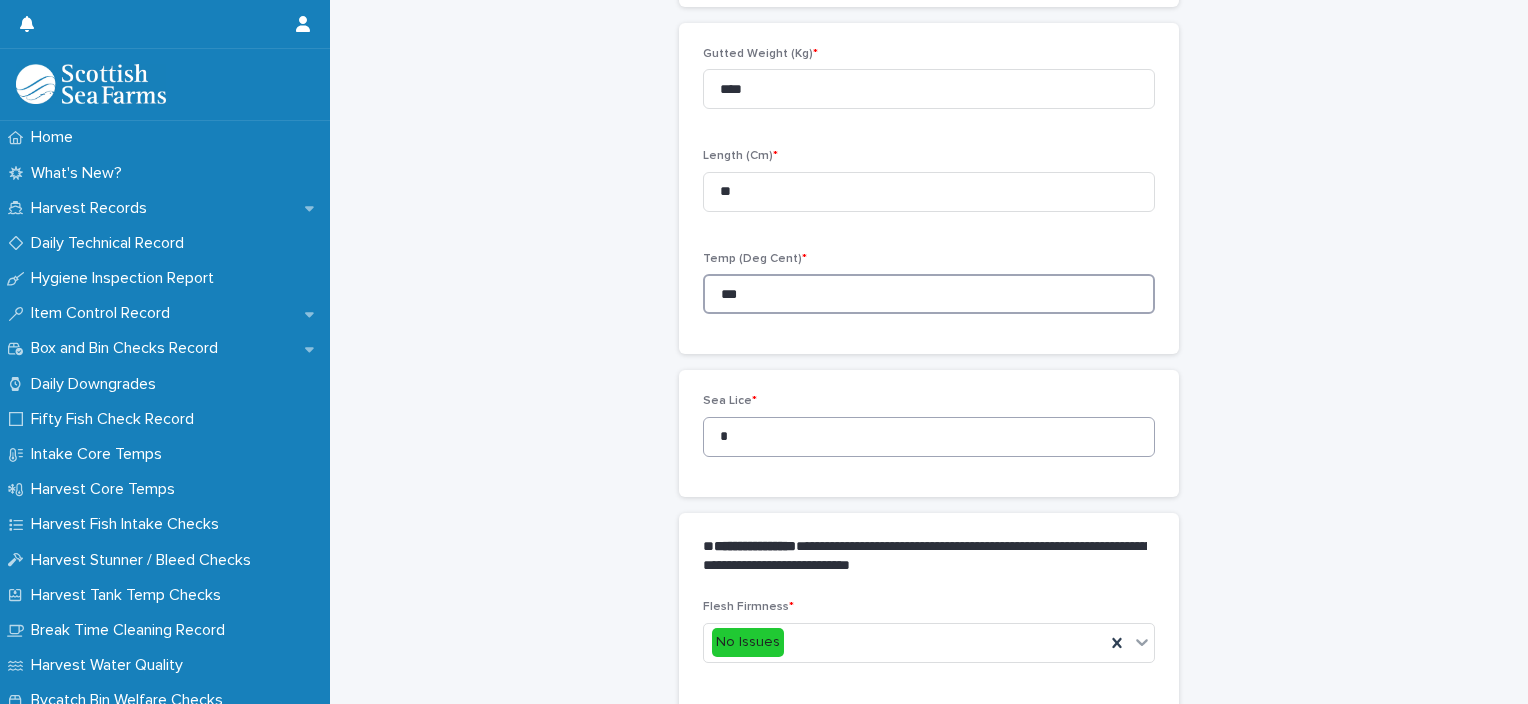 type on "***" 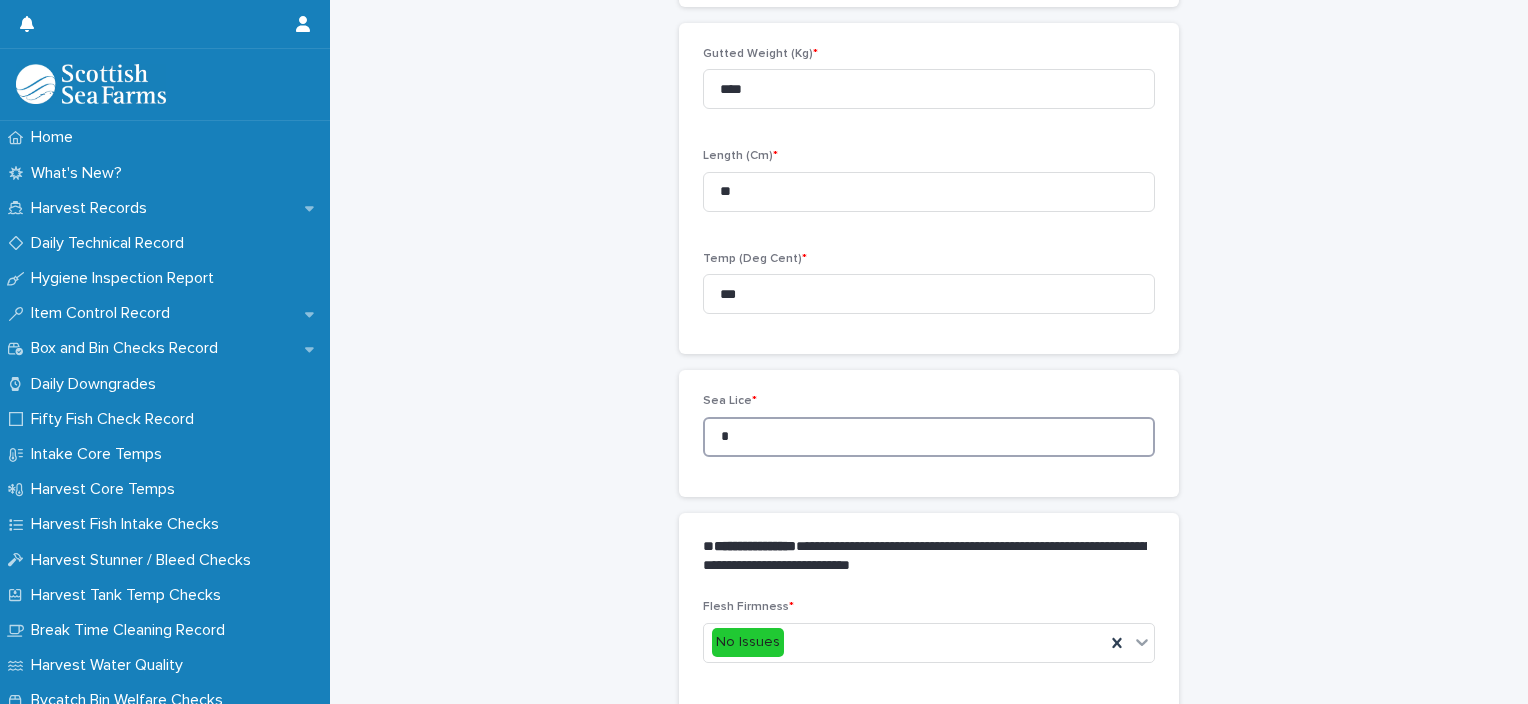 click on "Sea Lice * *" at bounding box center [929, 433] 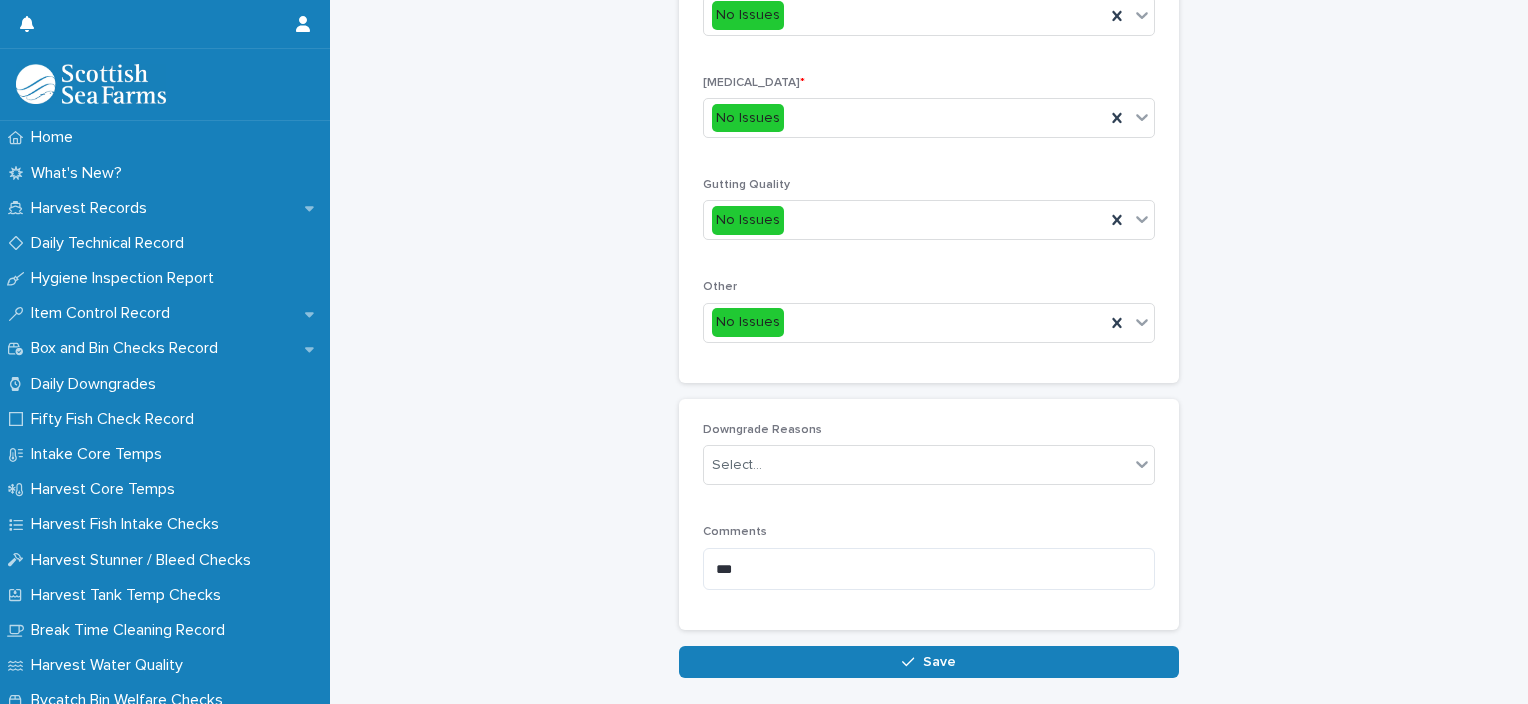 scroll, scrollTop: 948, scrollLeft: 0, axis: vertical 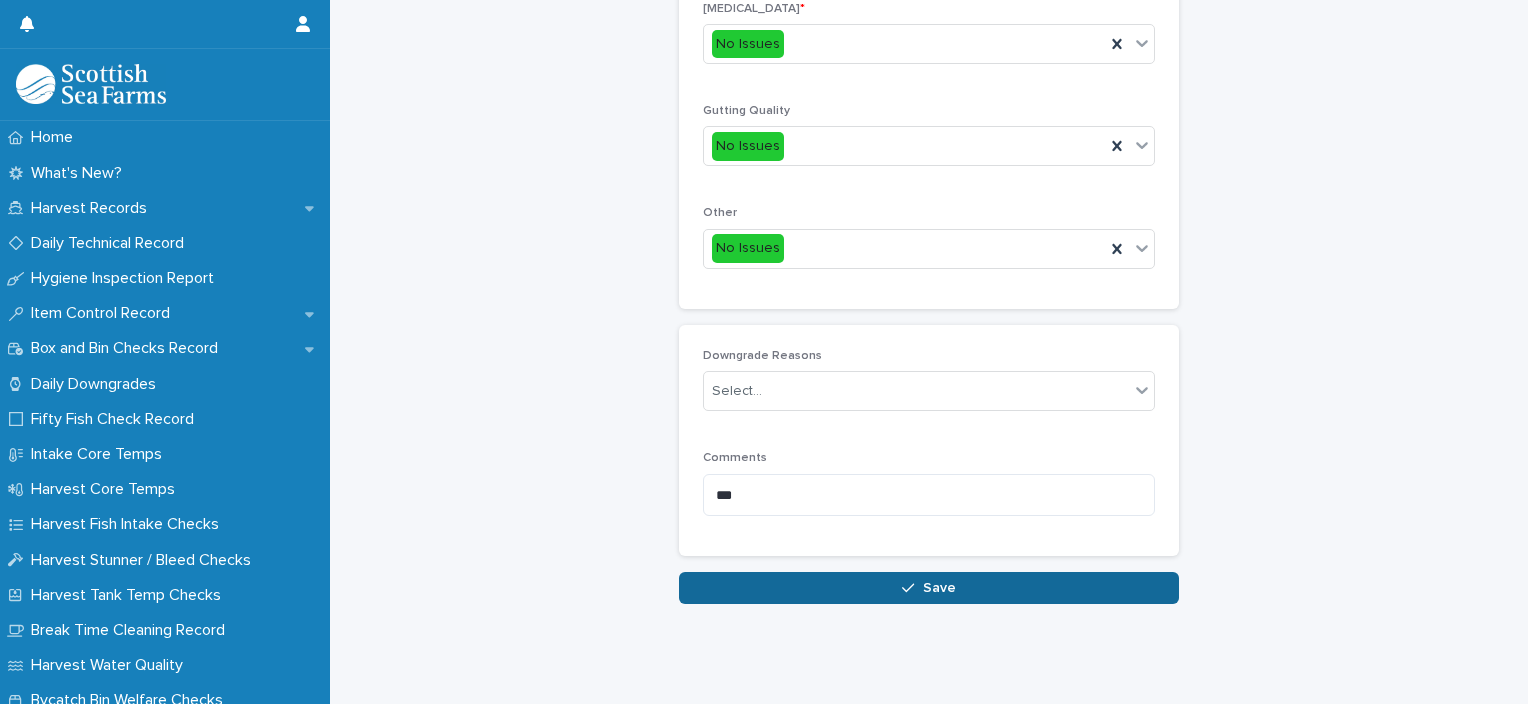 type on "*" 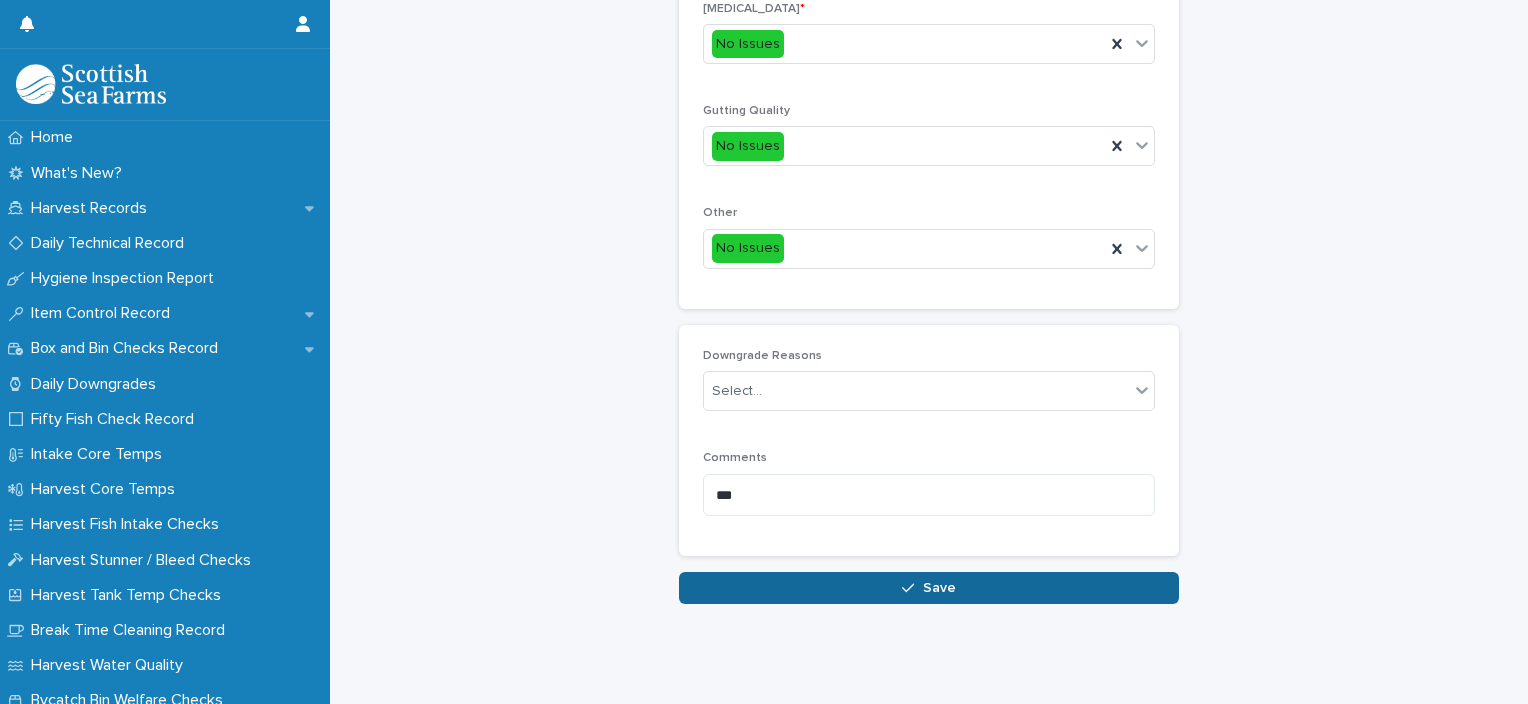click on "Save" at bounding box center [929, 588] 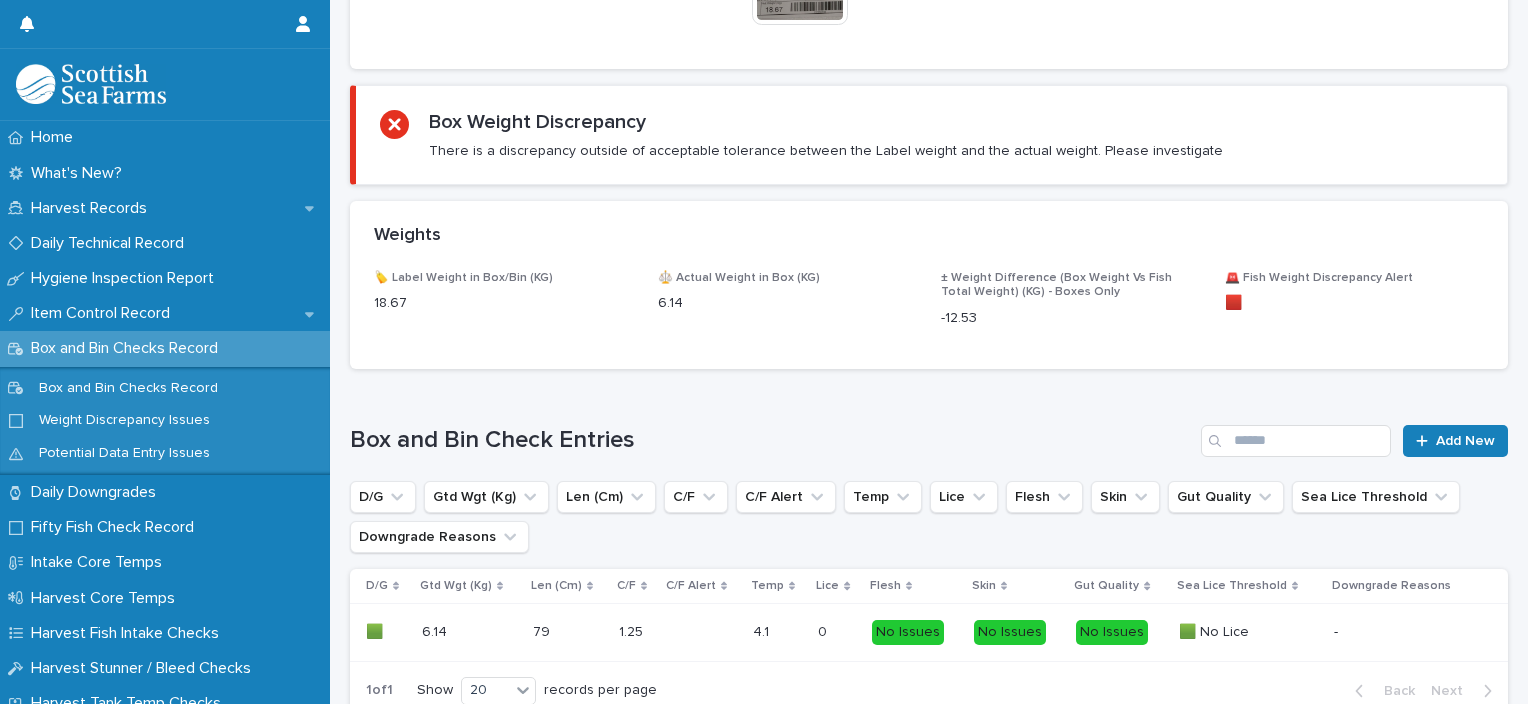 scroll, scrollTop: 0, scrollLeft: 0, axis: both 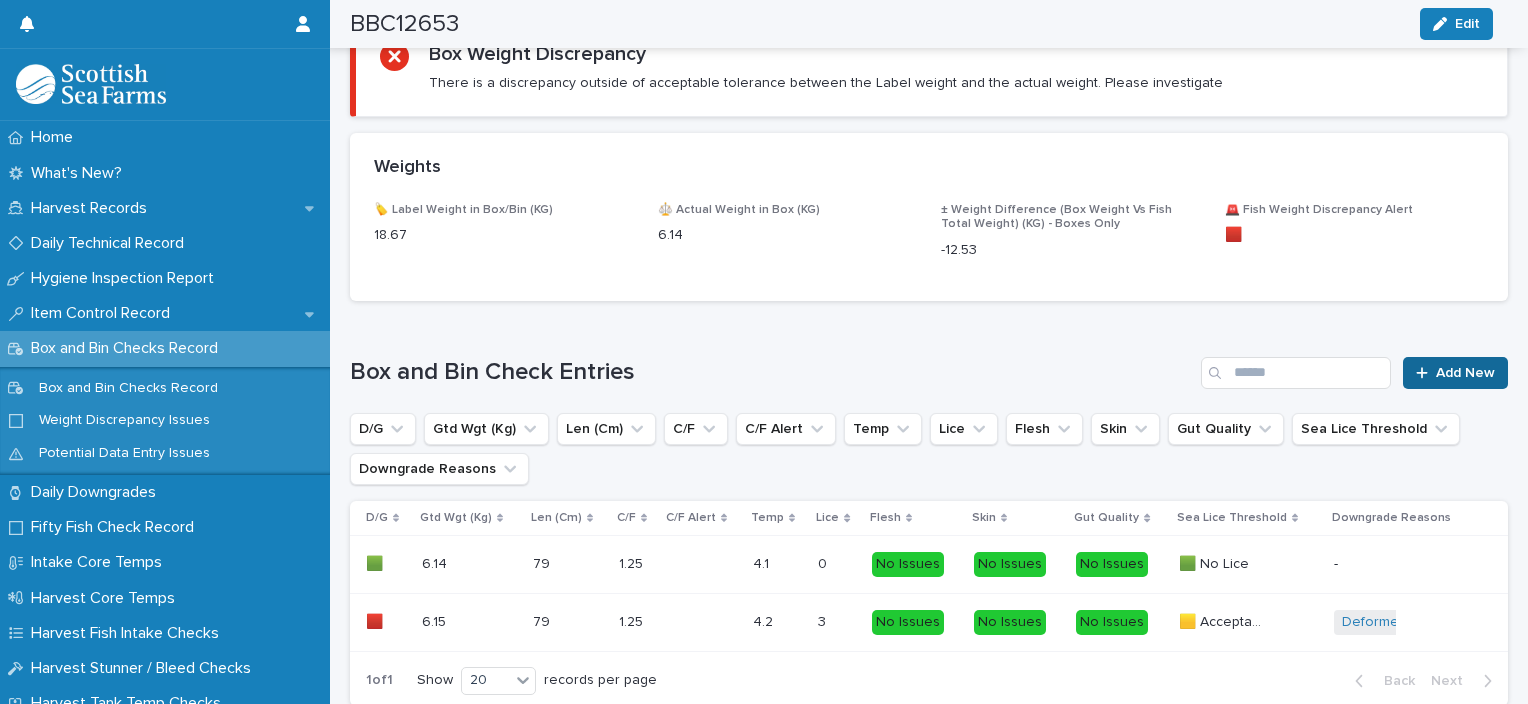click on "Add New" at bounding box center (1455, 373) 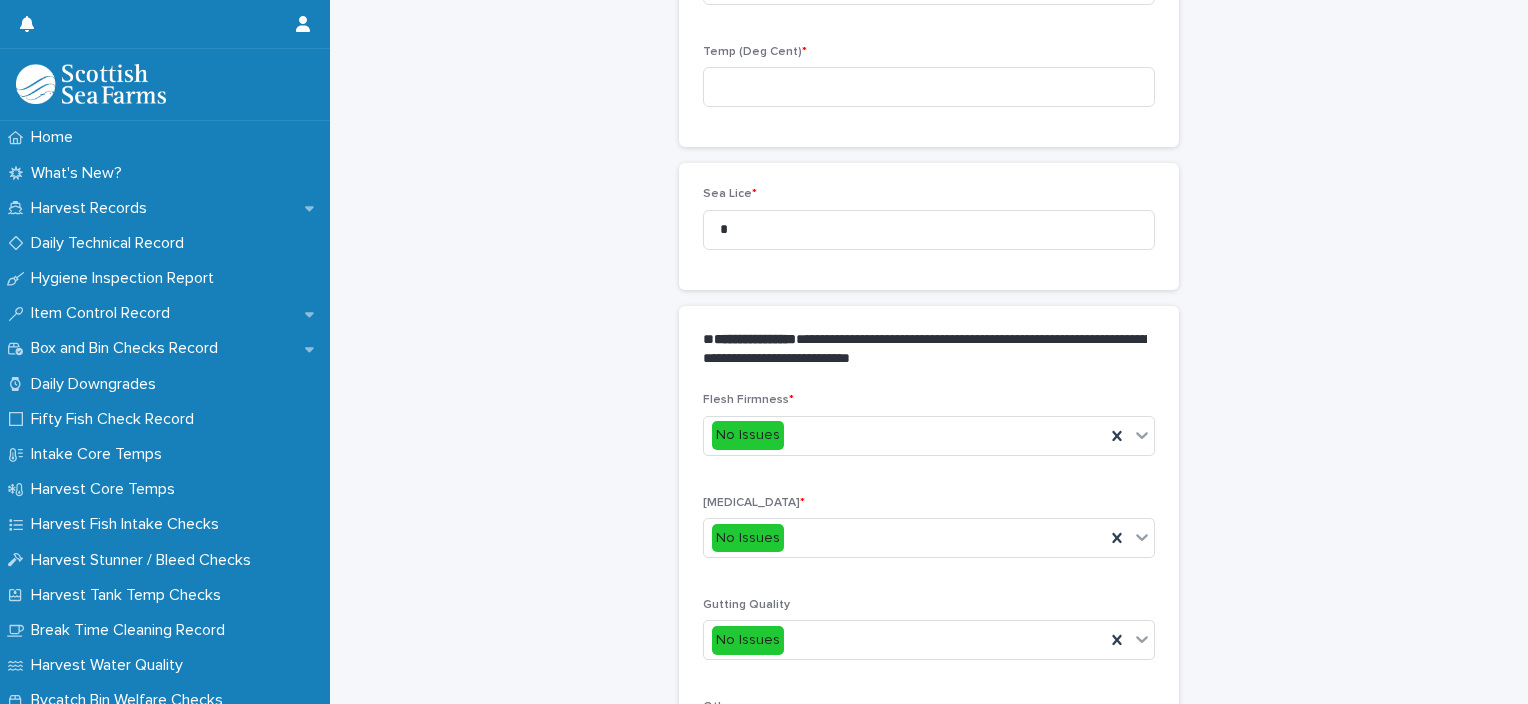 scroll, scrollTop: 90, scrollLeft: 0, axis: vertical 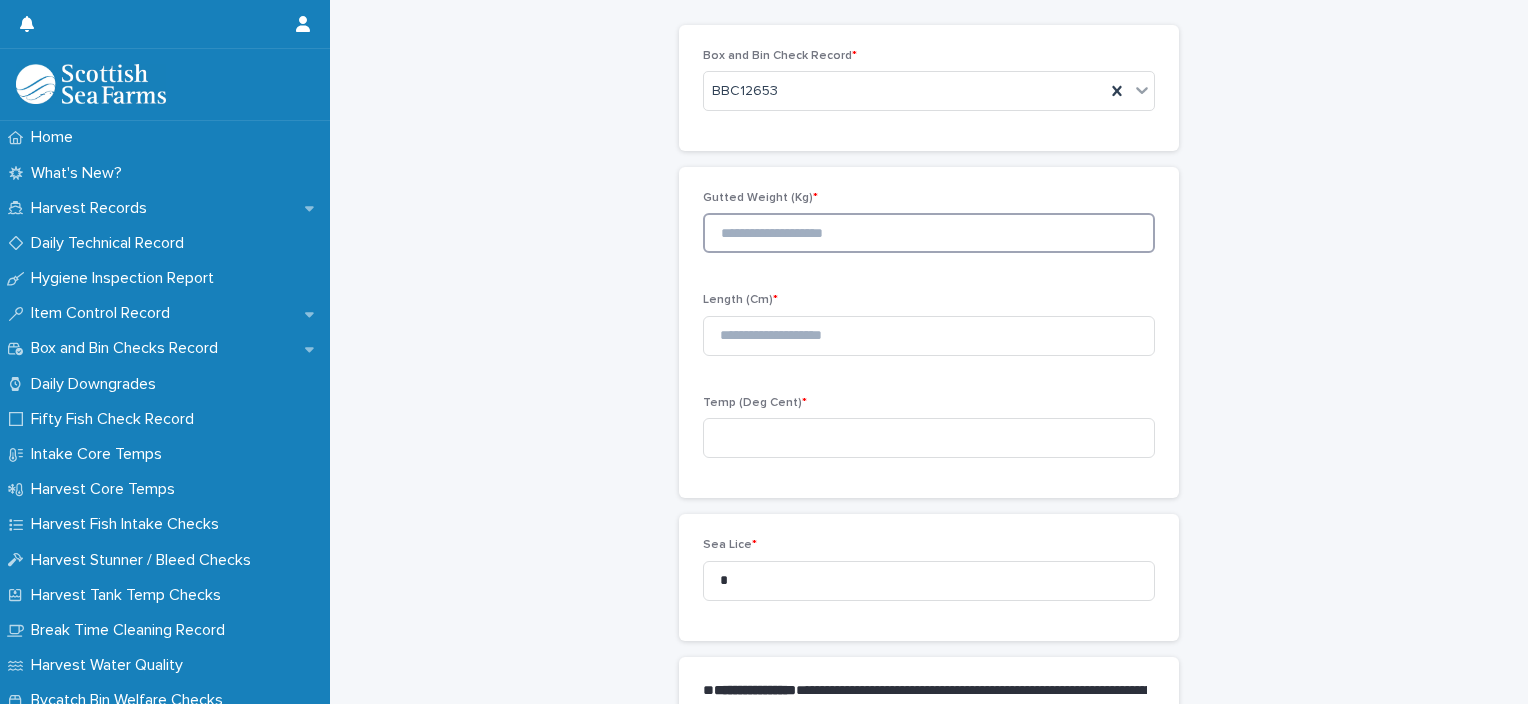 click at bounding box center [929, 233] 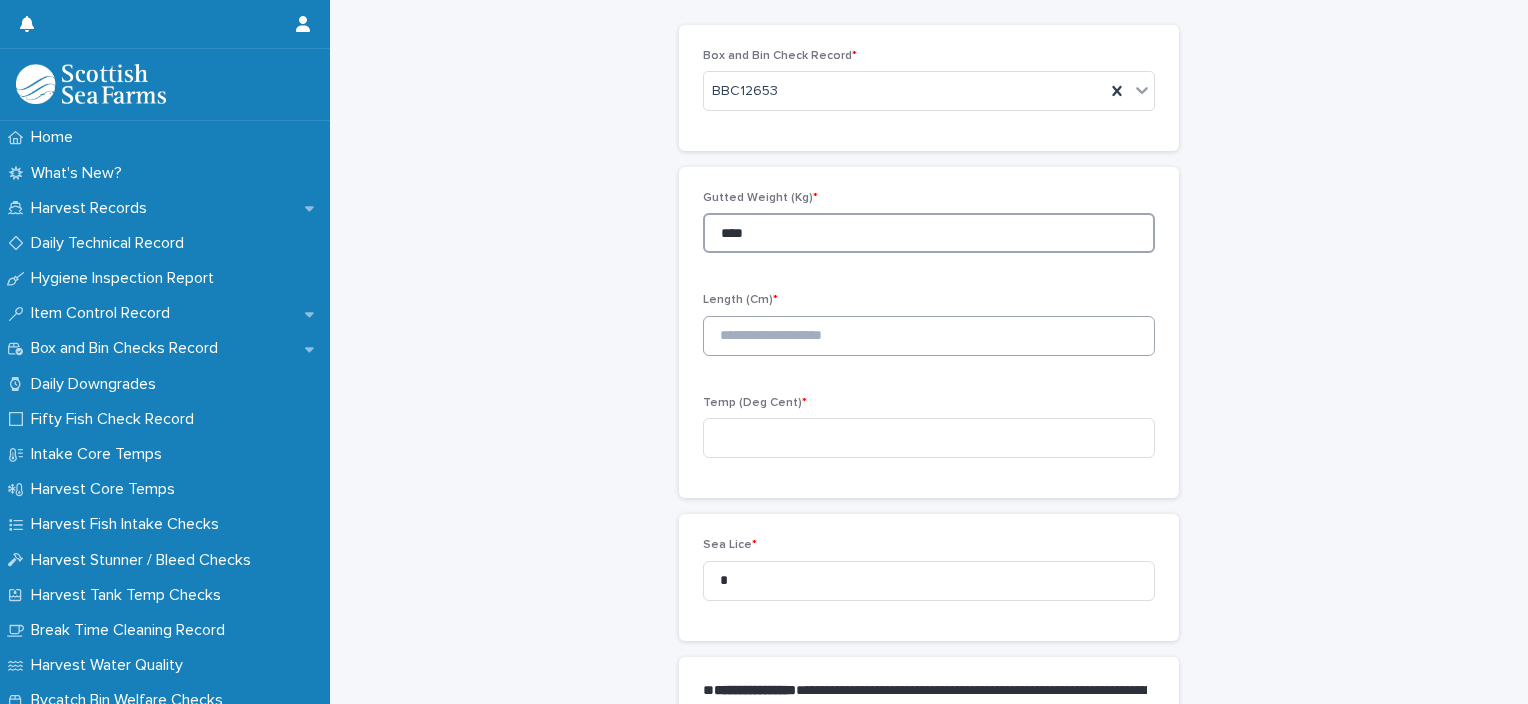 type on "****" 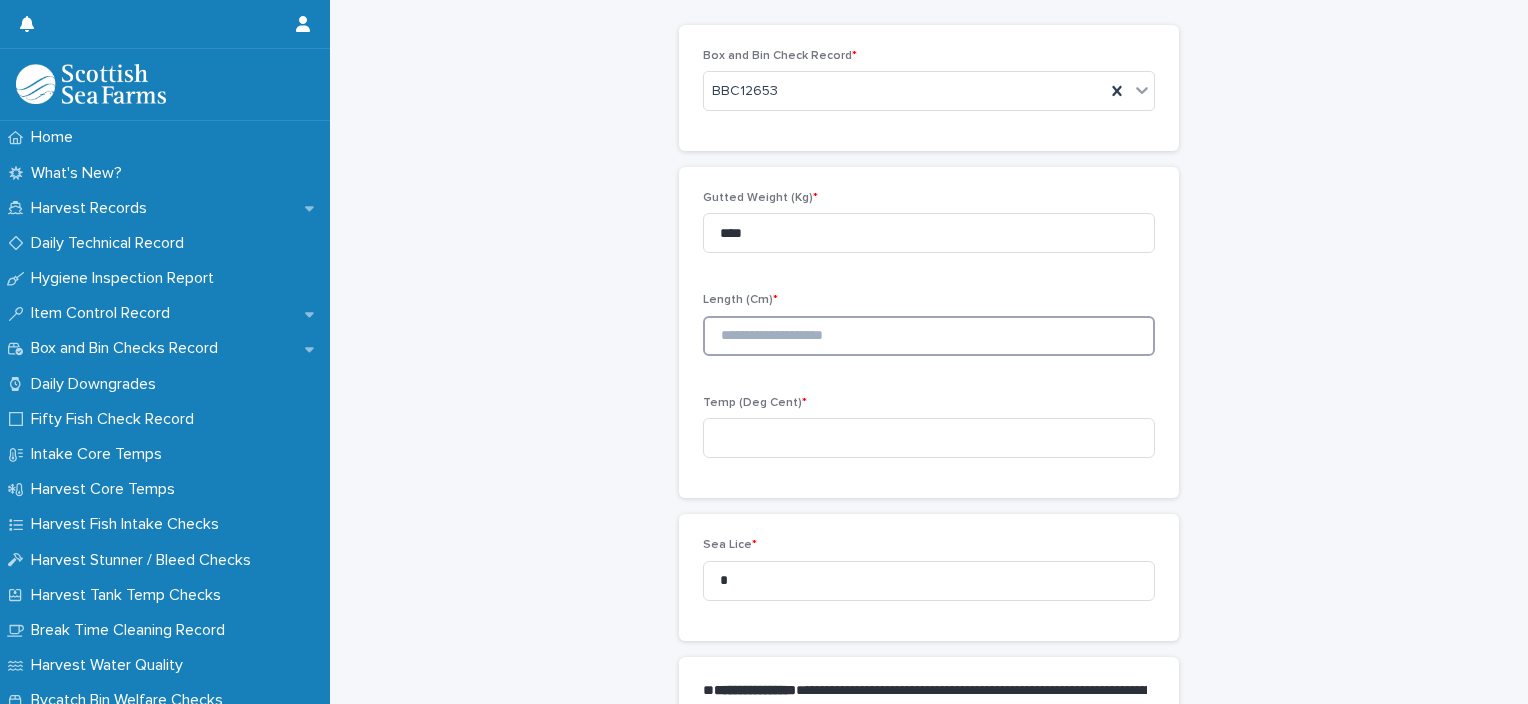 click at bounding box center (929, 336) 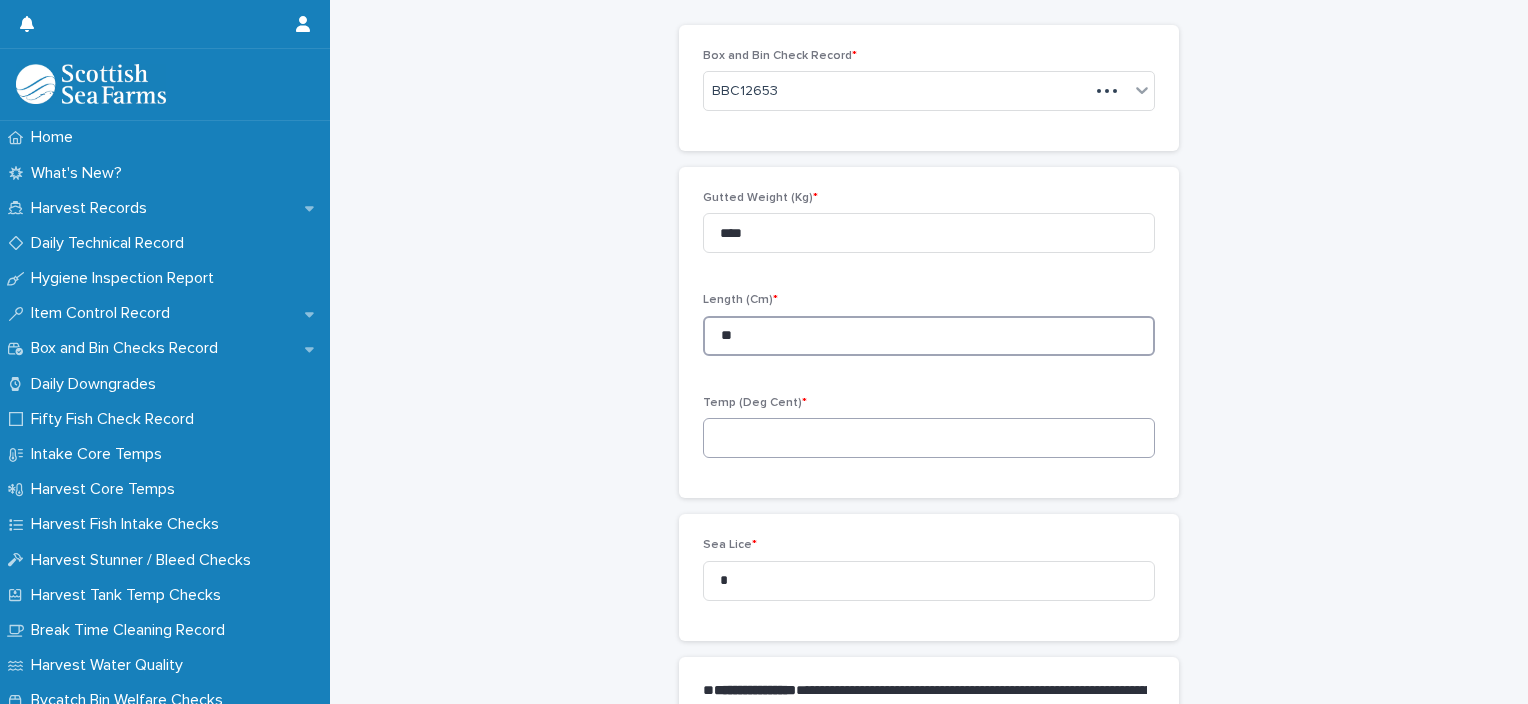 type on "**" 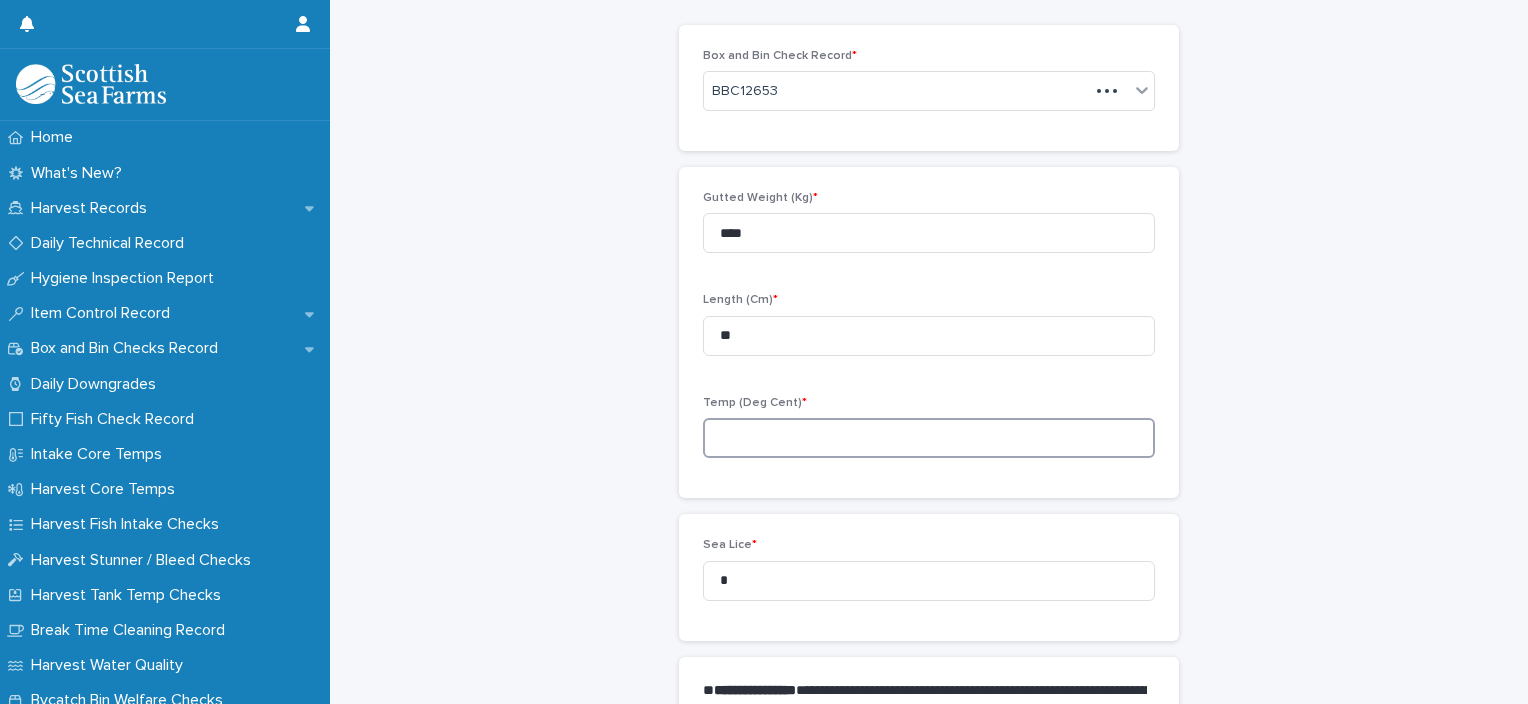 click at bounding box center (929, 438) 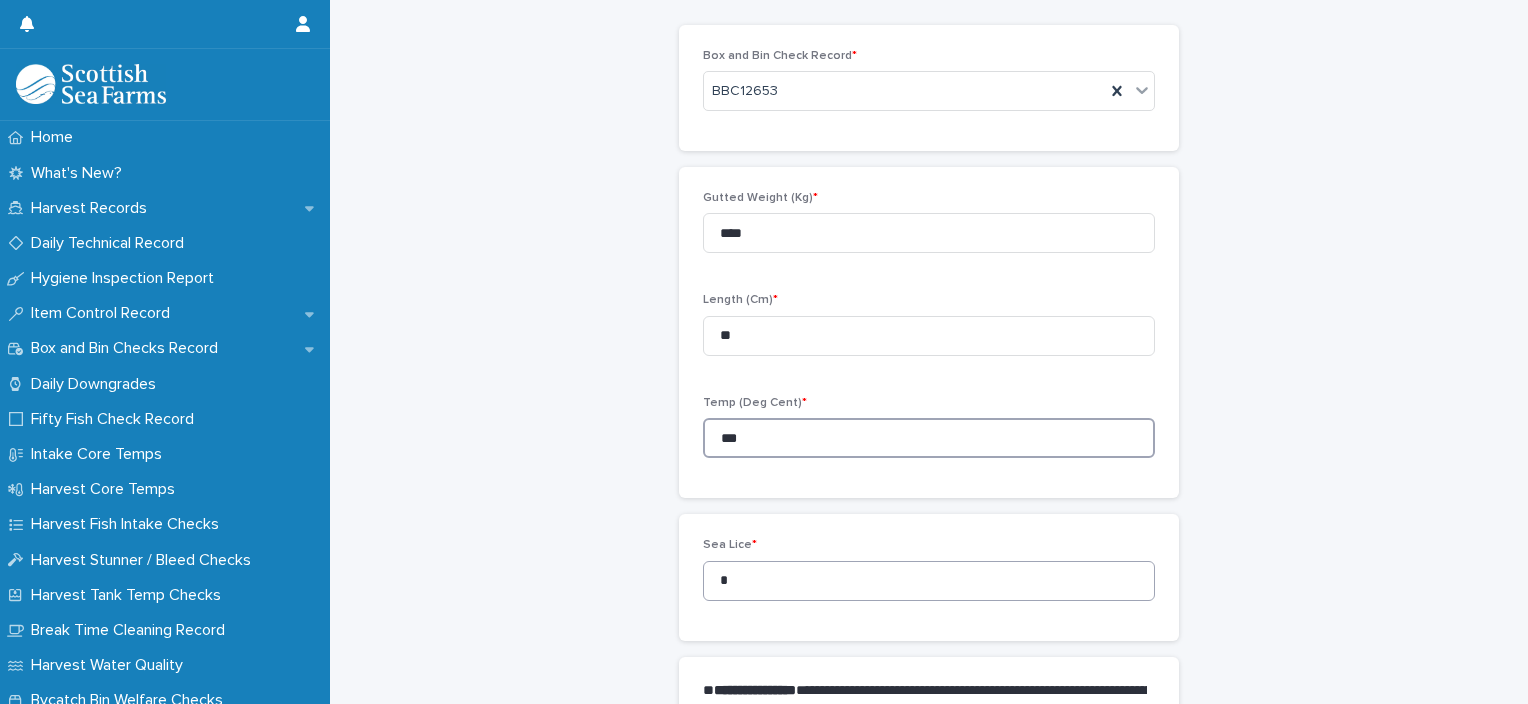 type on "***" 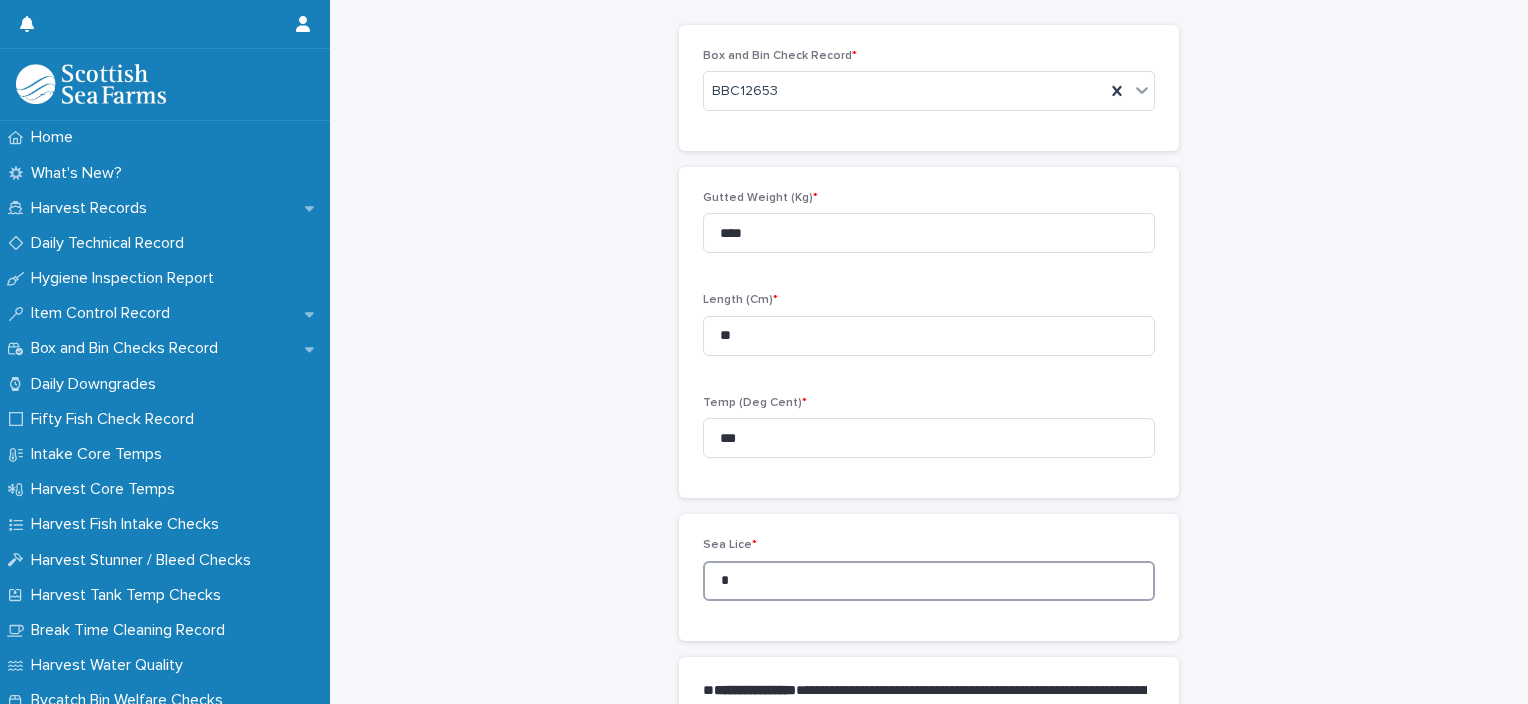drag, startPoint x: 758, startPoint y: 586, endPoint x: 674, endPoint y: 602, distance: 85.51023 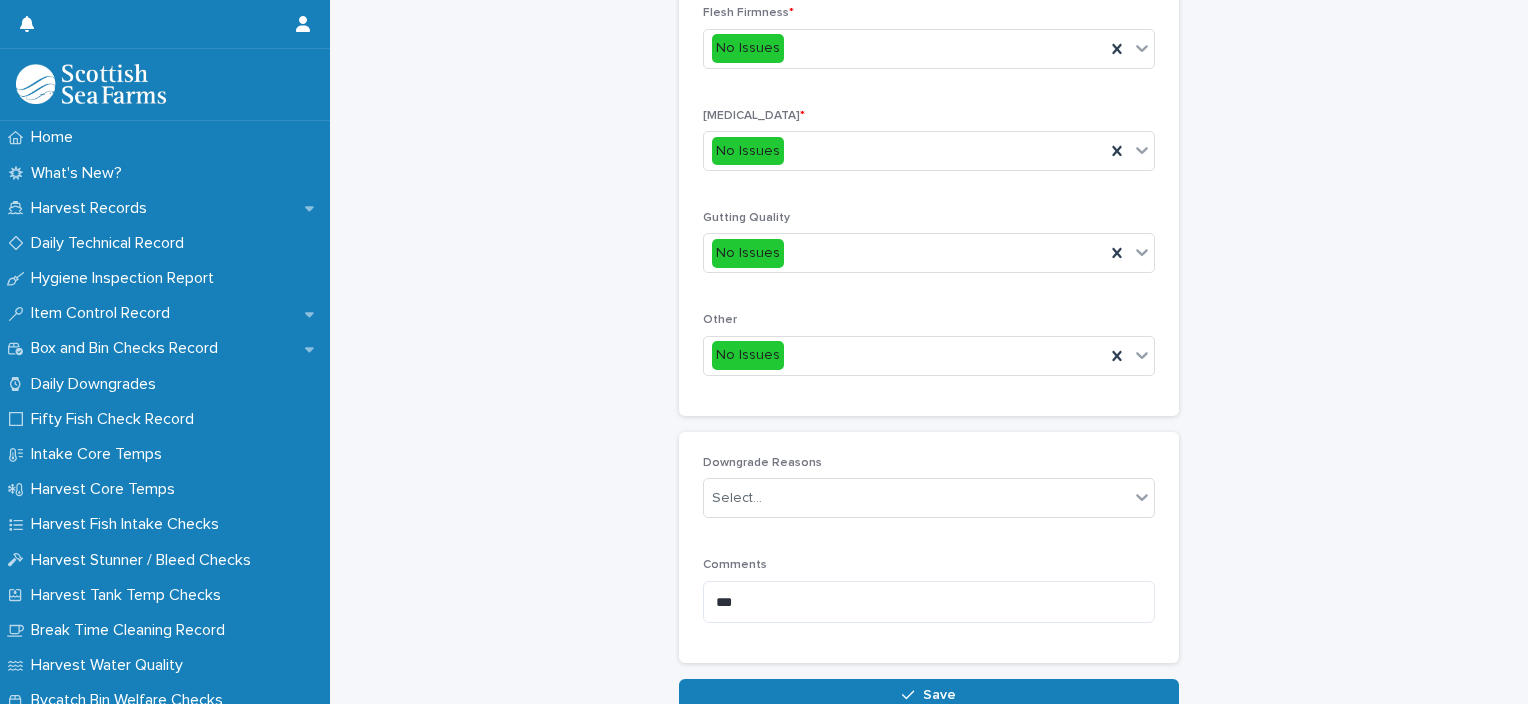 scroll, scrollTop: 948, scrollLeft: 0, axis: vertical 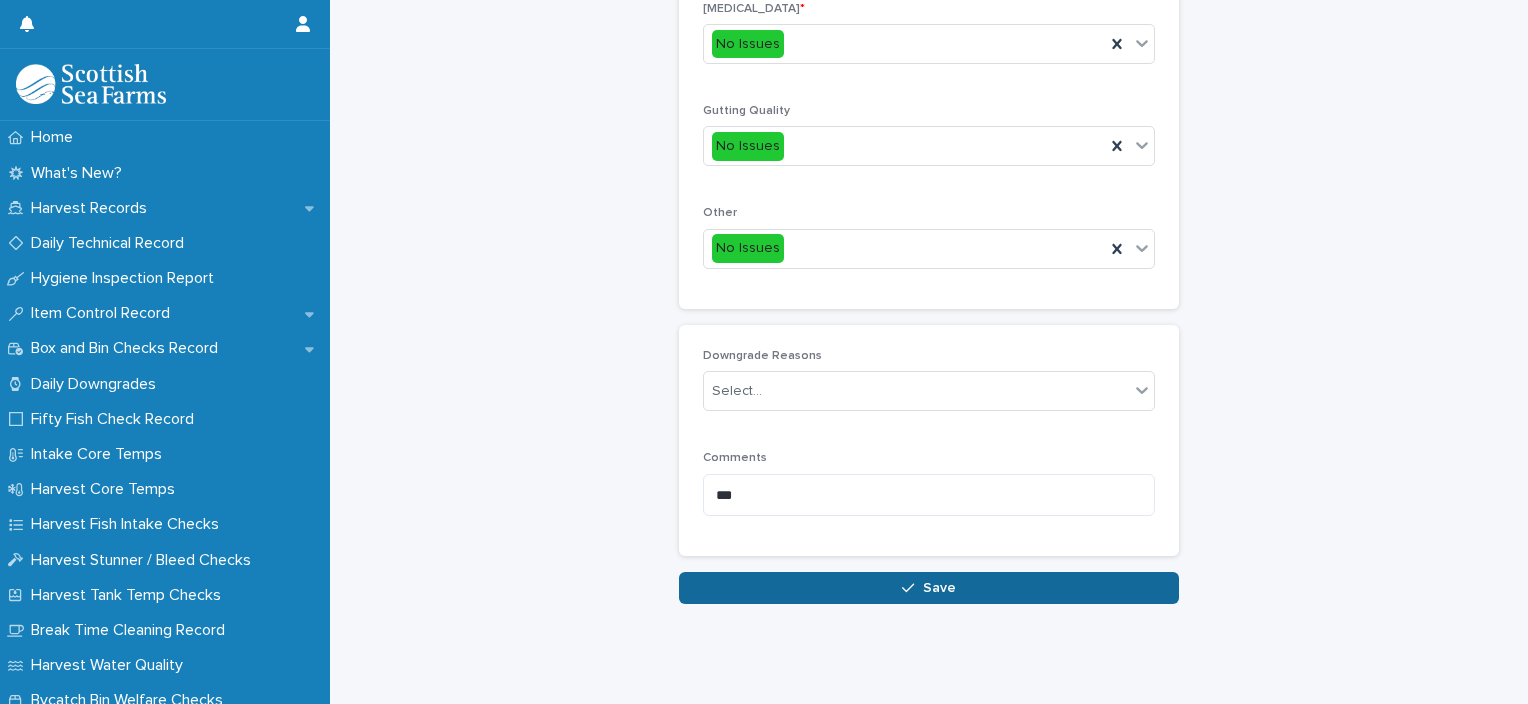 type on "*" 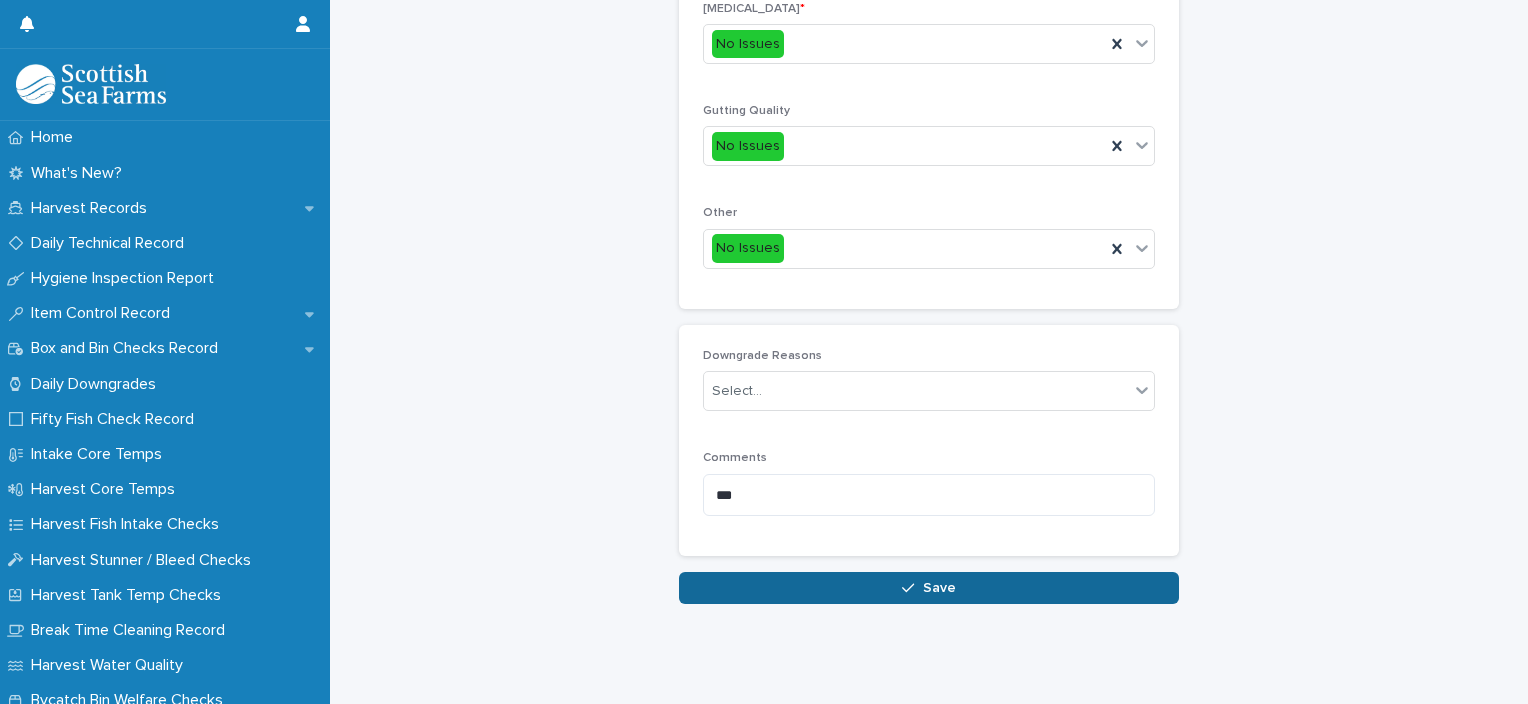 click on "Save" at bounding box center (929, 588) 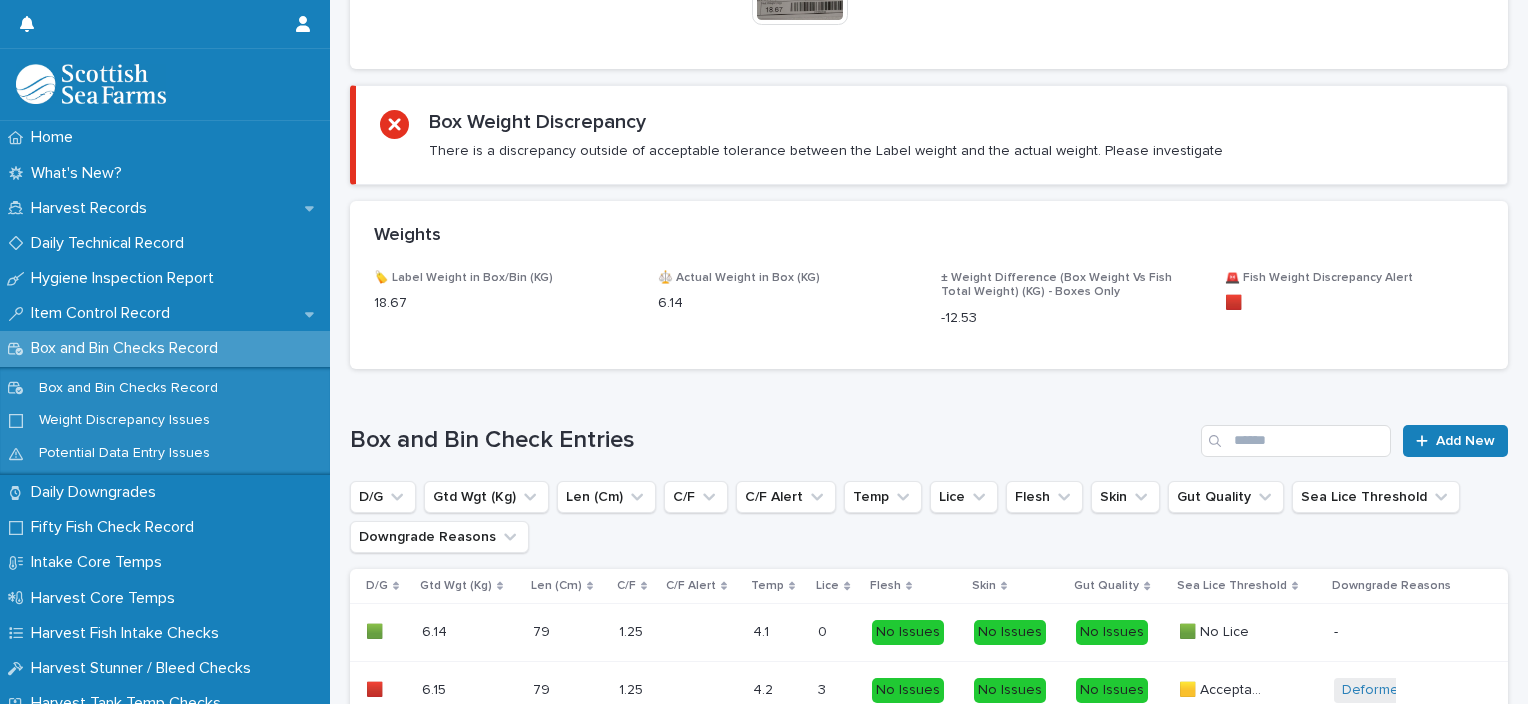 scroll, scrollTop: 0, scrollLeft: 0, axis: both 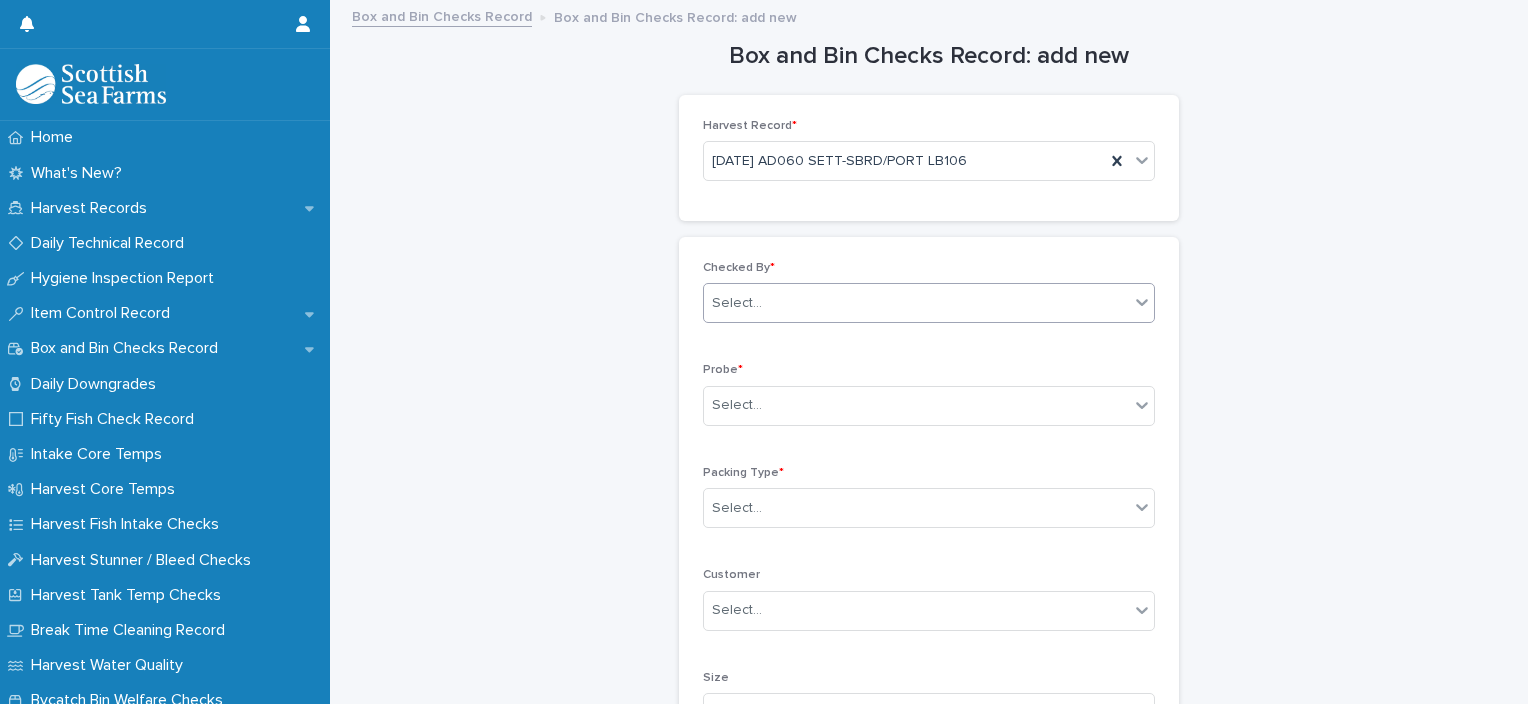 click on "Select..." at bounding box center (916, 303) 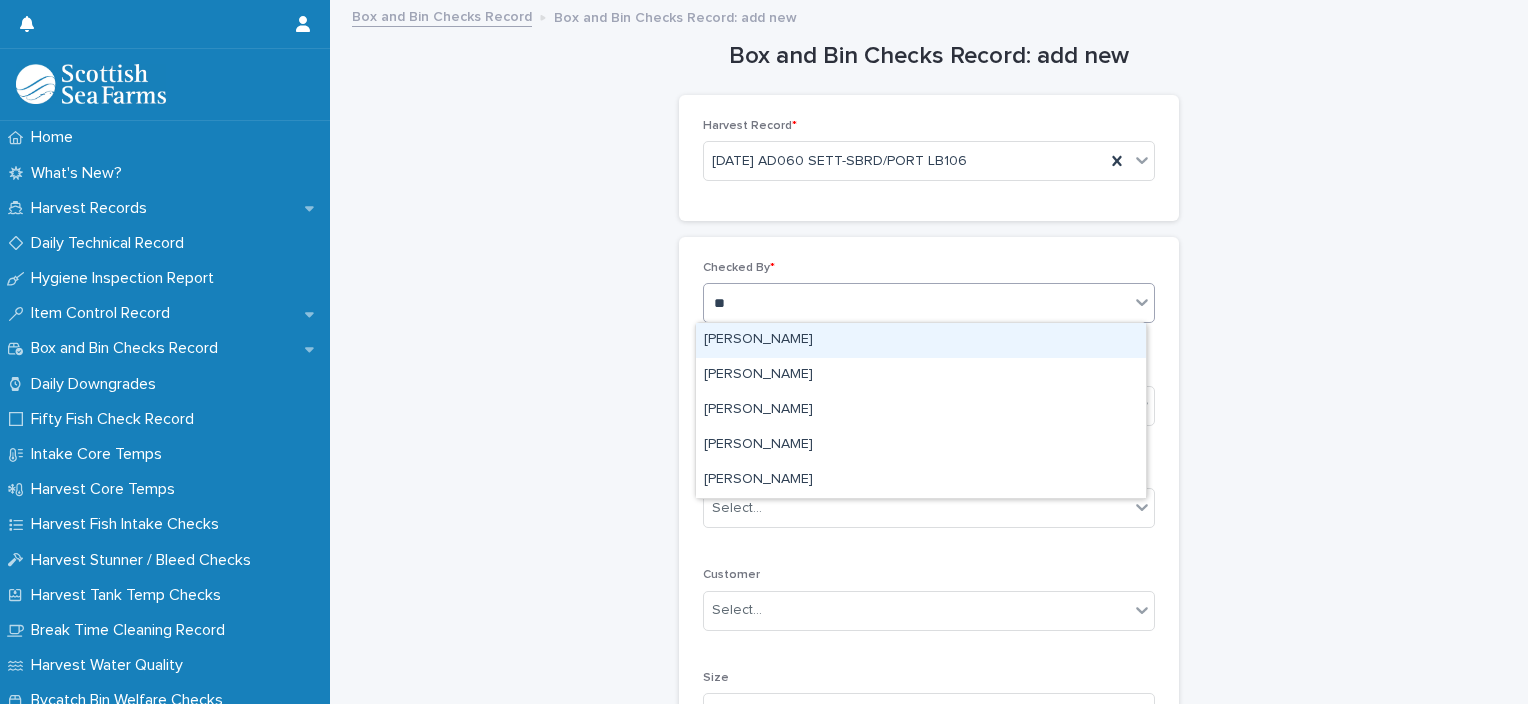 type on "***" 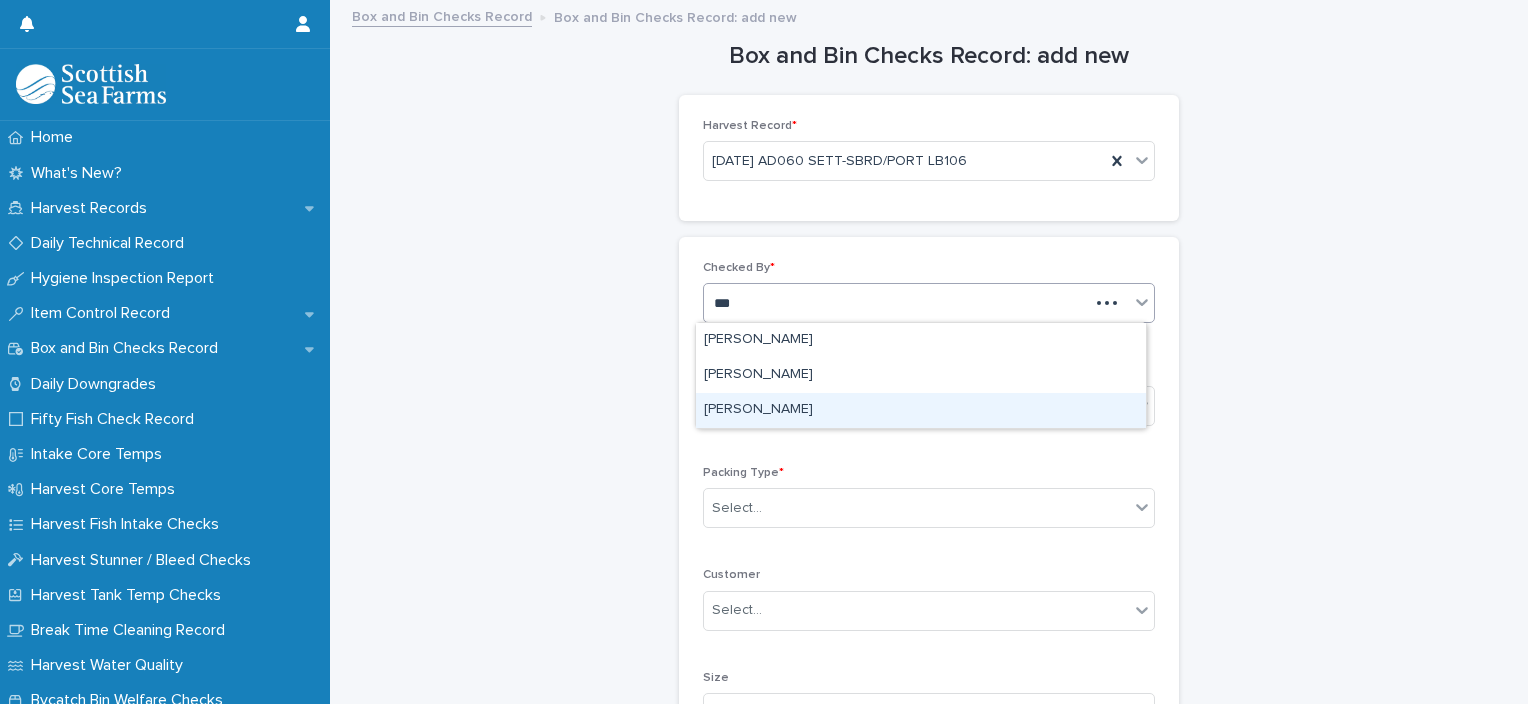 click on "[PERSON_NAME]" at bounding box center (921, 410) 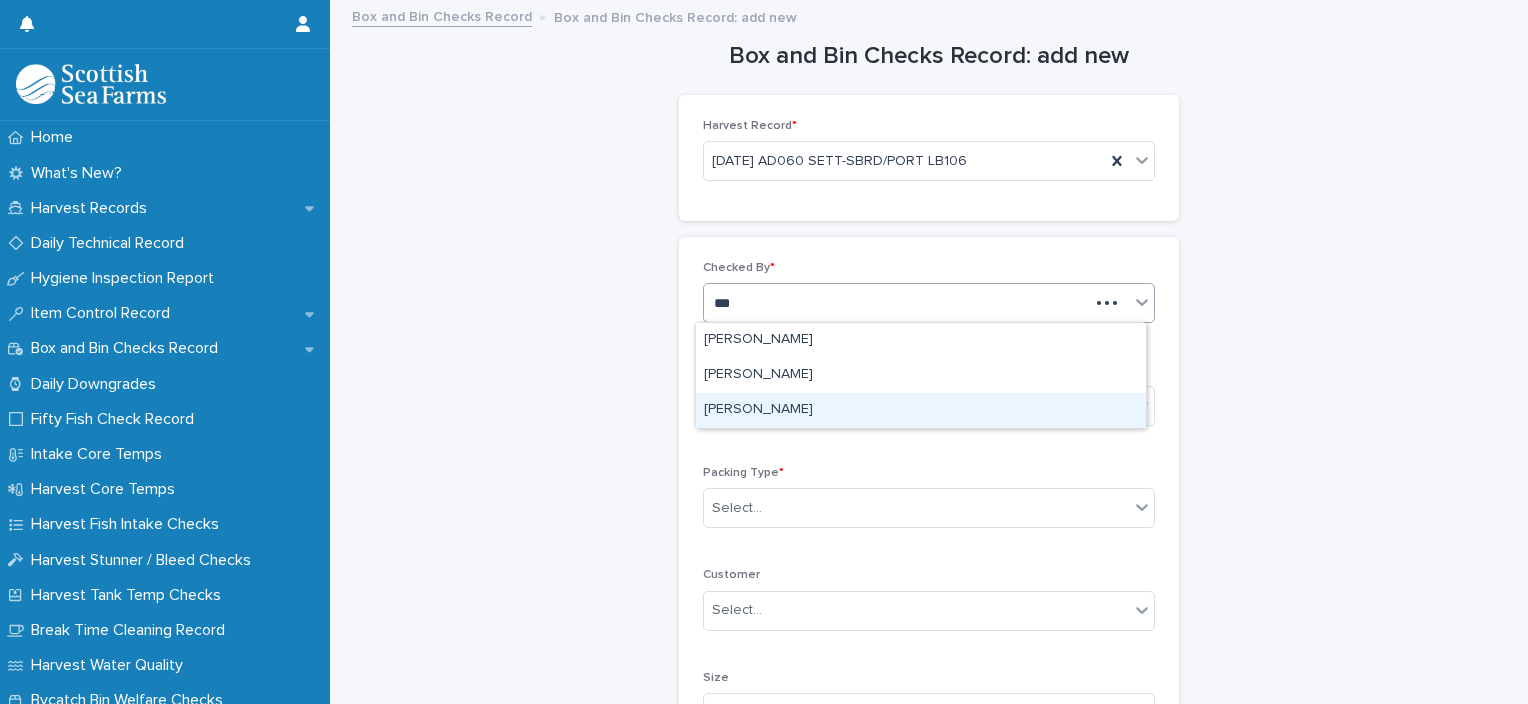 type 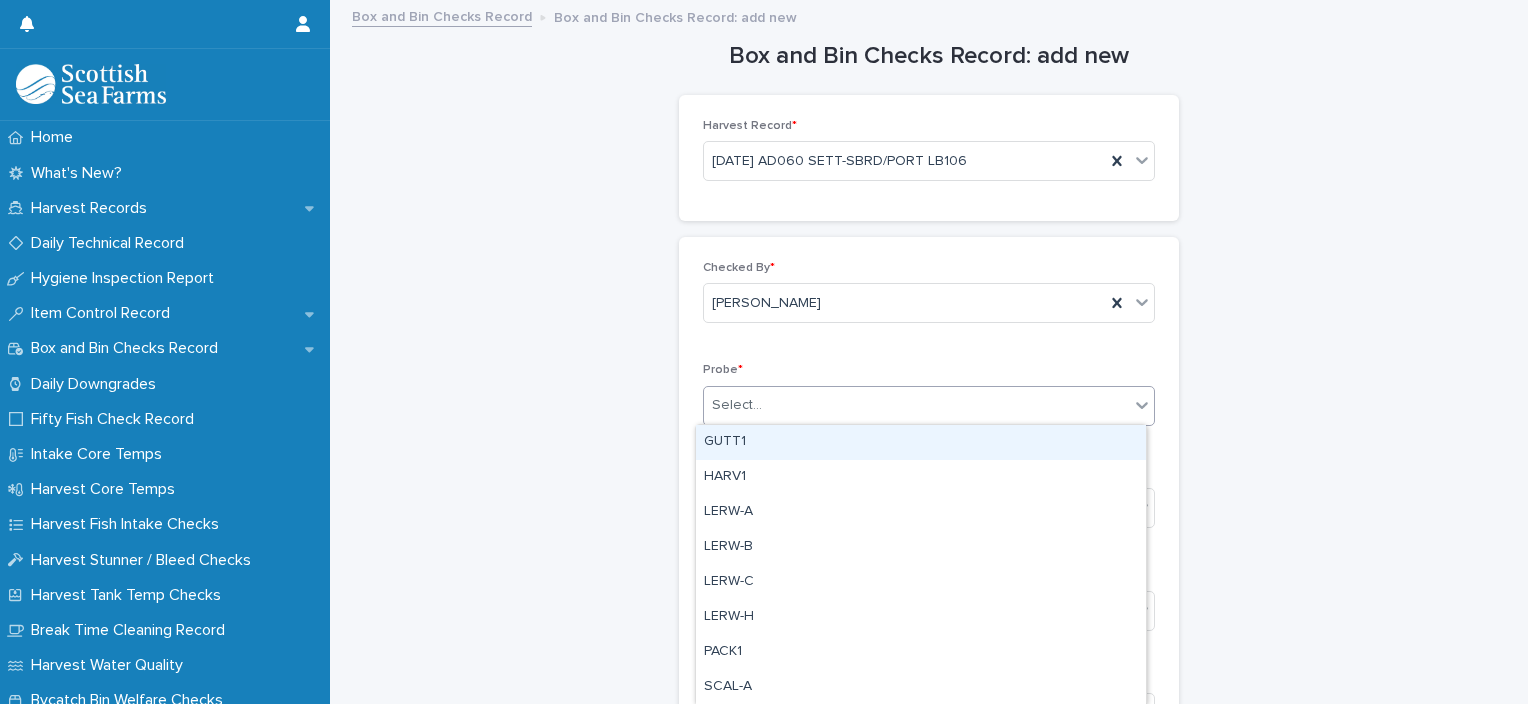 click on "Select..." at bounding box center [916, 405] 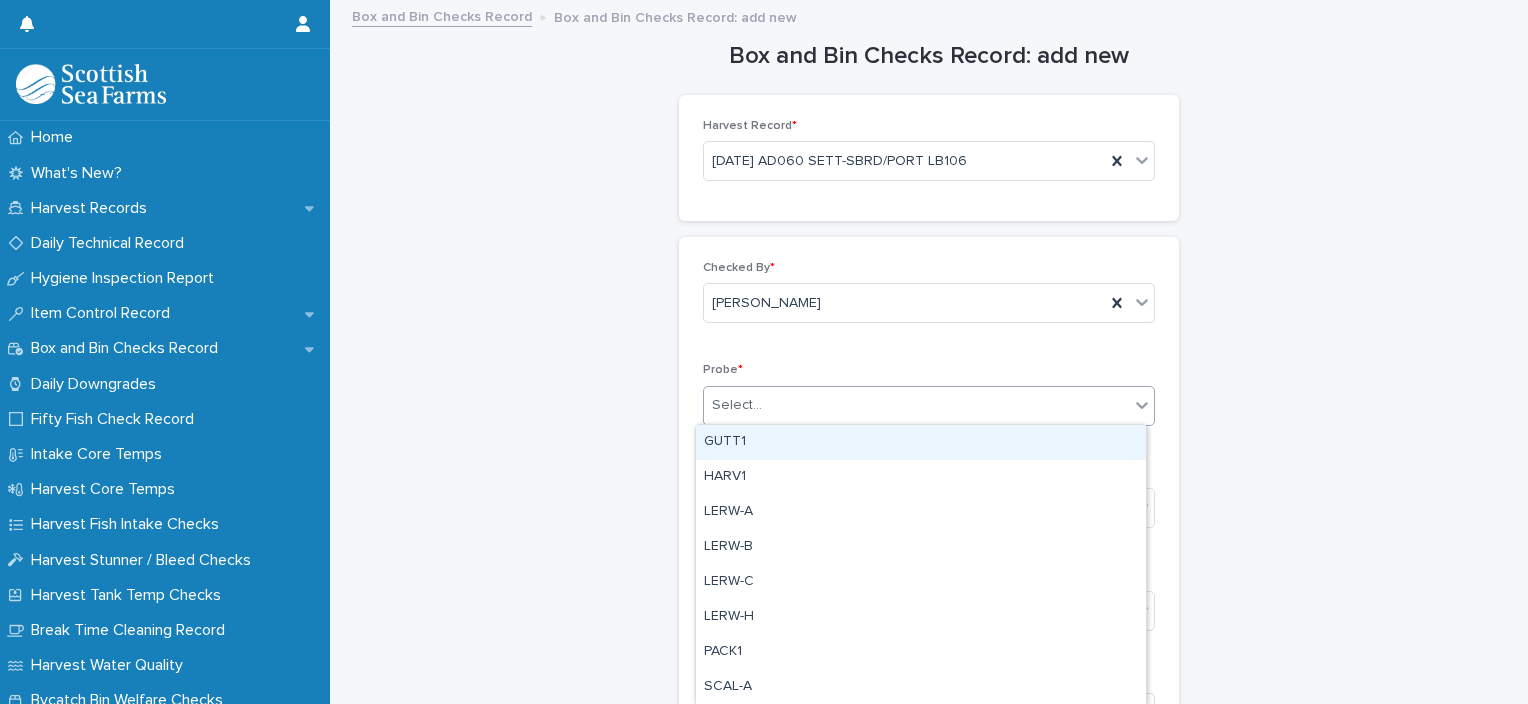 type on "*" 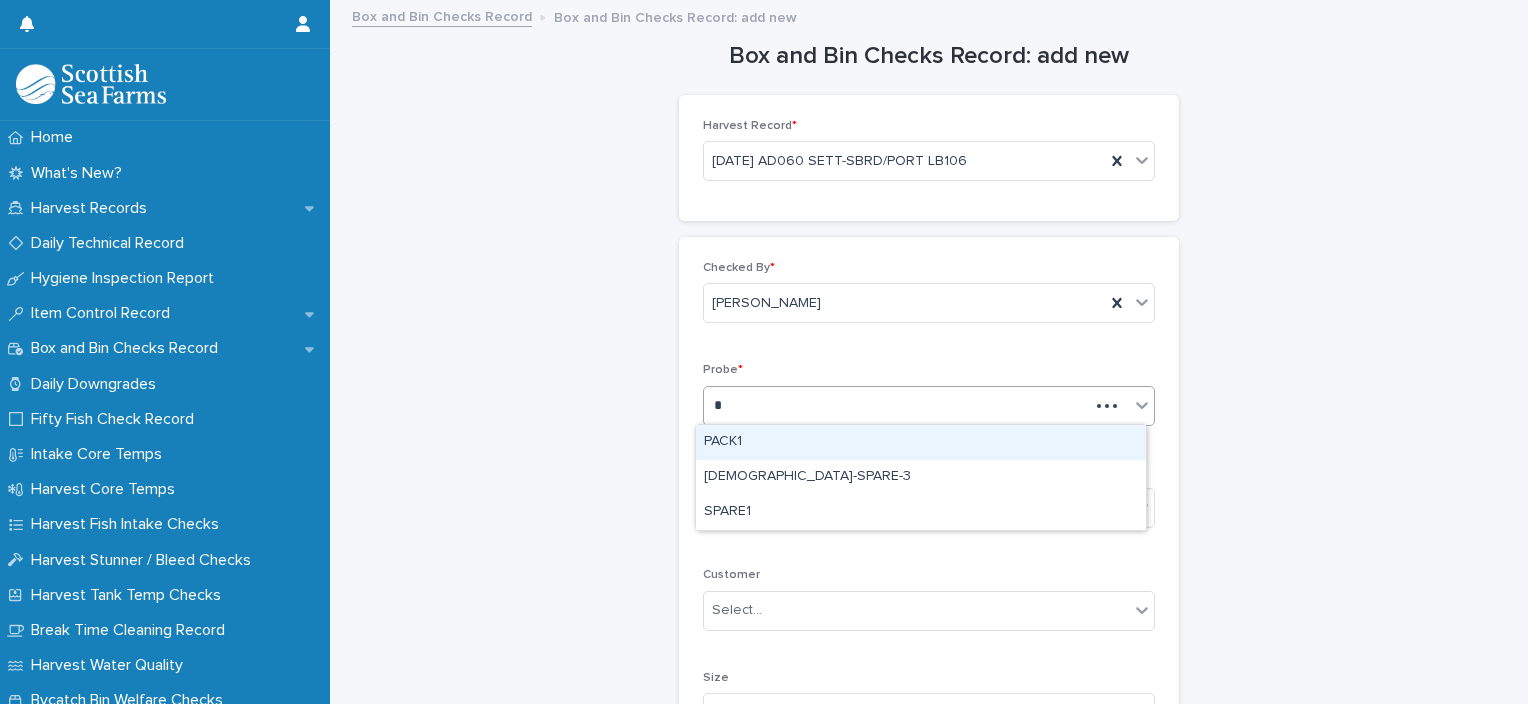 click on "PACK1" at bounding box center (921, 442) 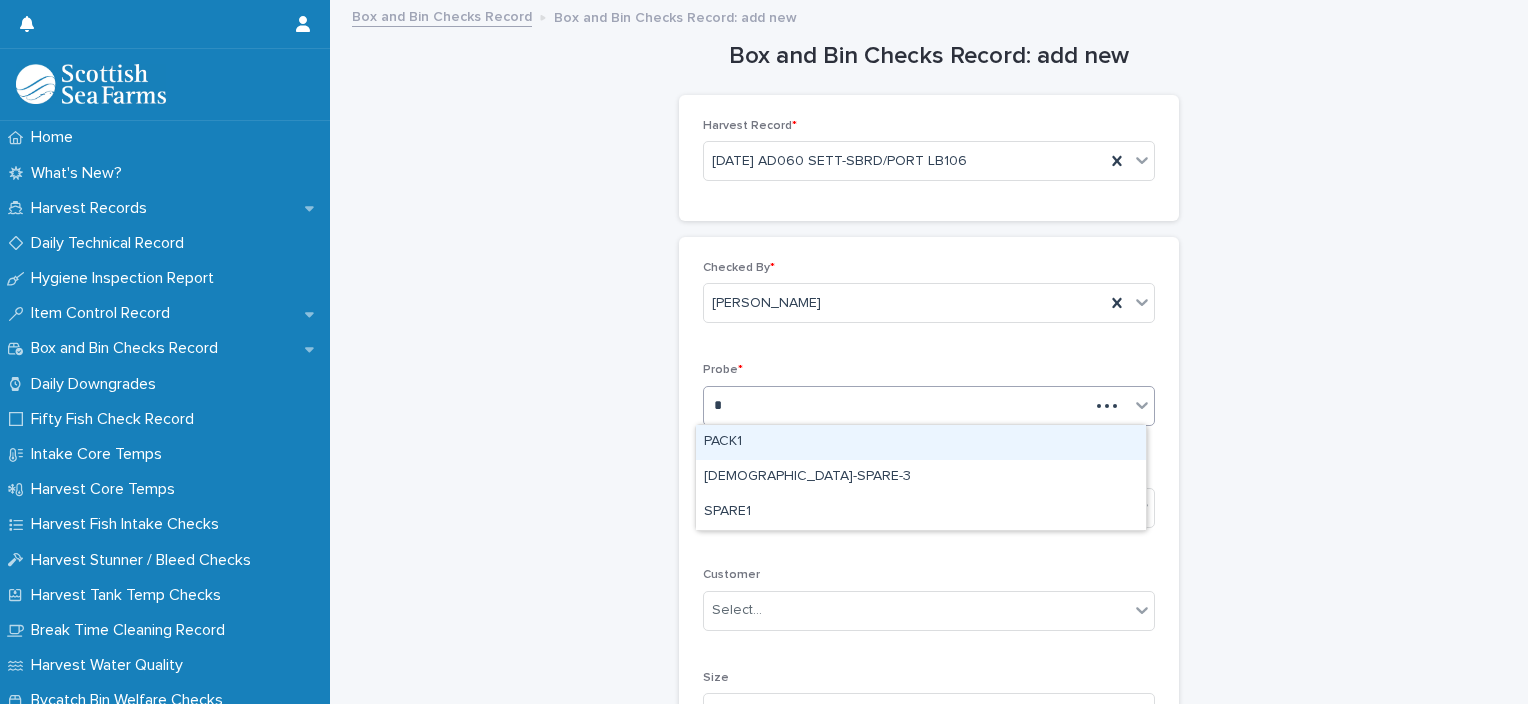 type 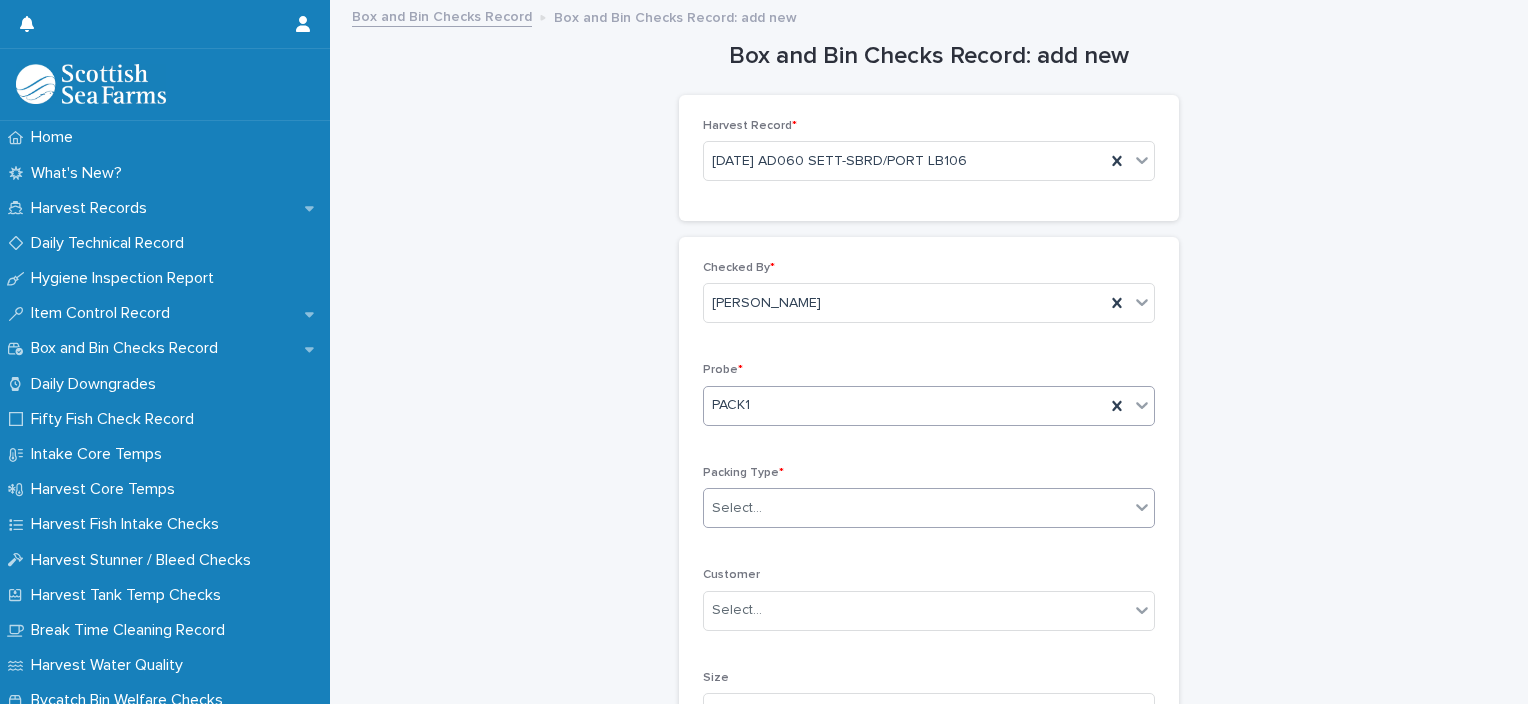 click on "Select..." at bounding box center [916, 508] 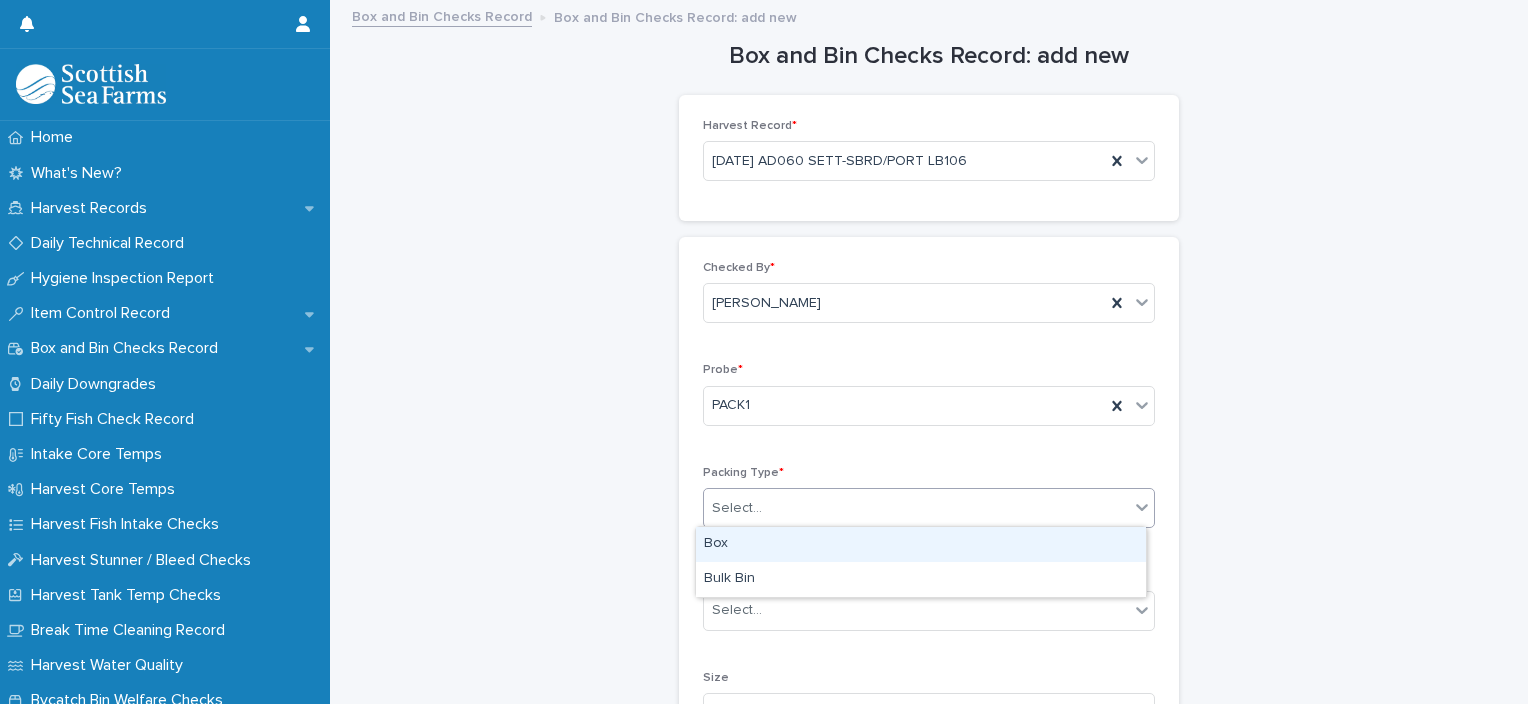click on "Box" at bounding box center [921, 544] 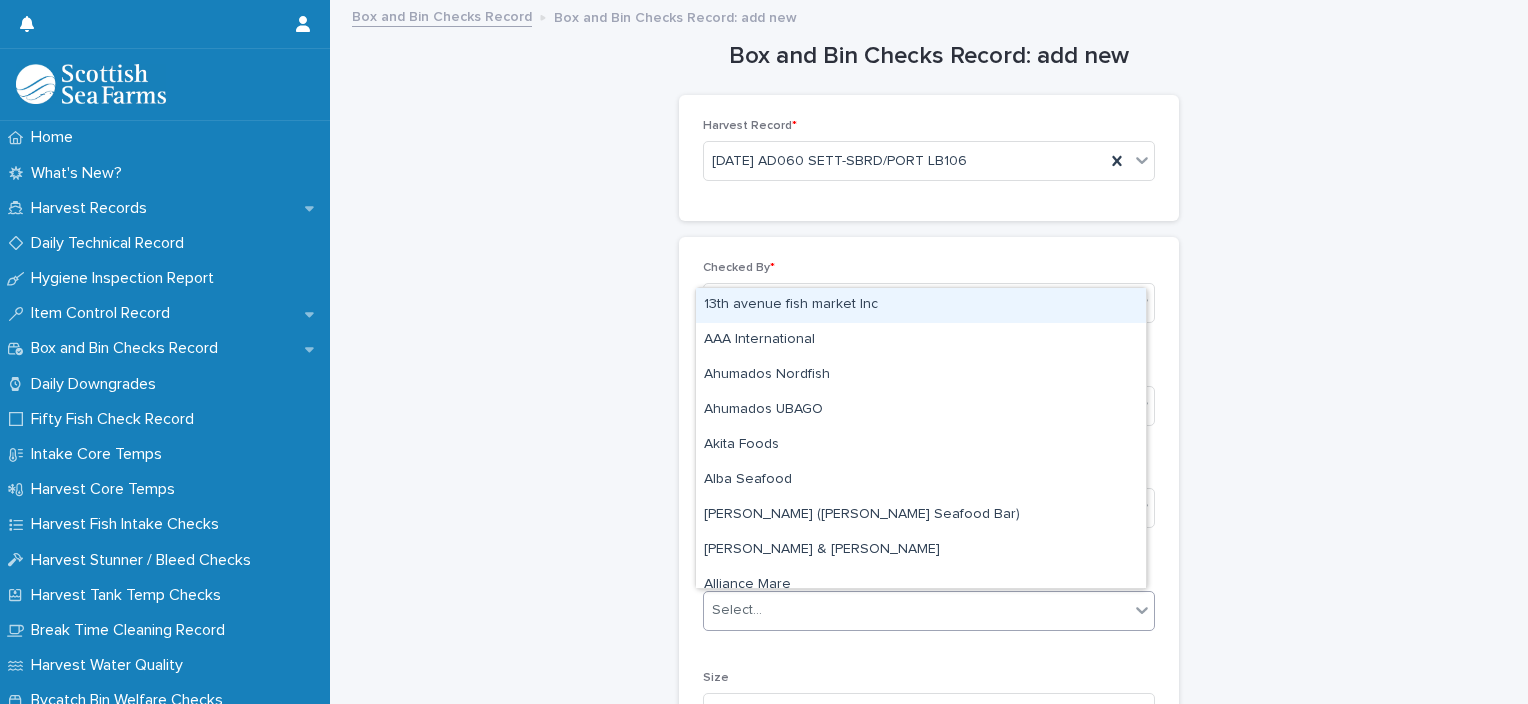 click on "Select..." at bounding box center [916, 610] 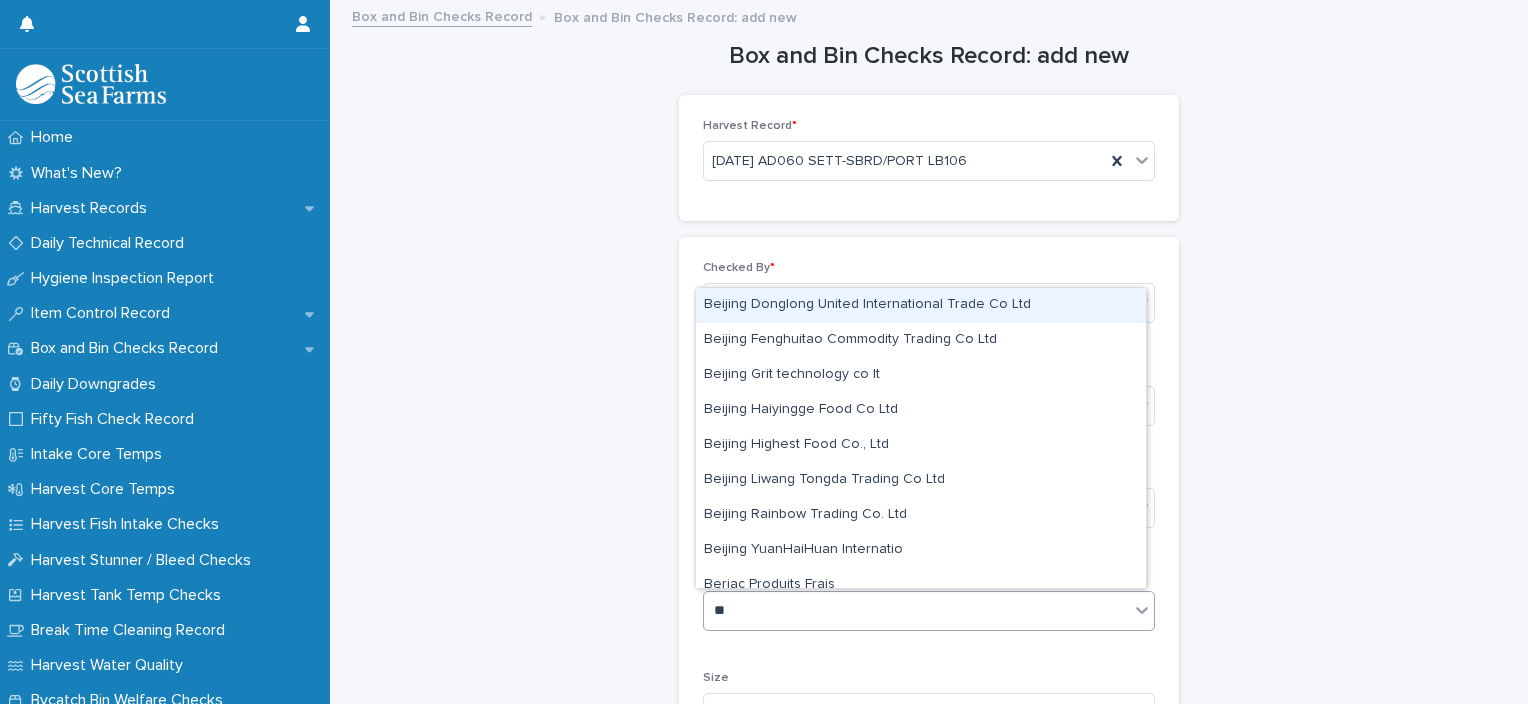 type on "***" 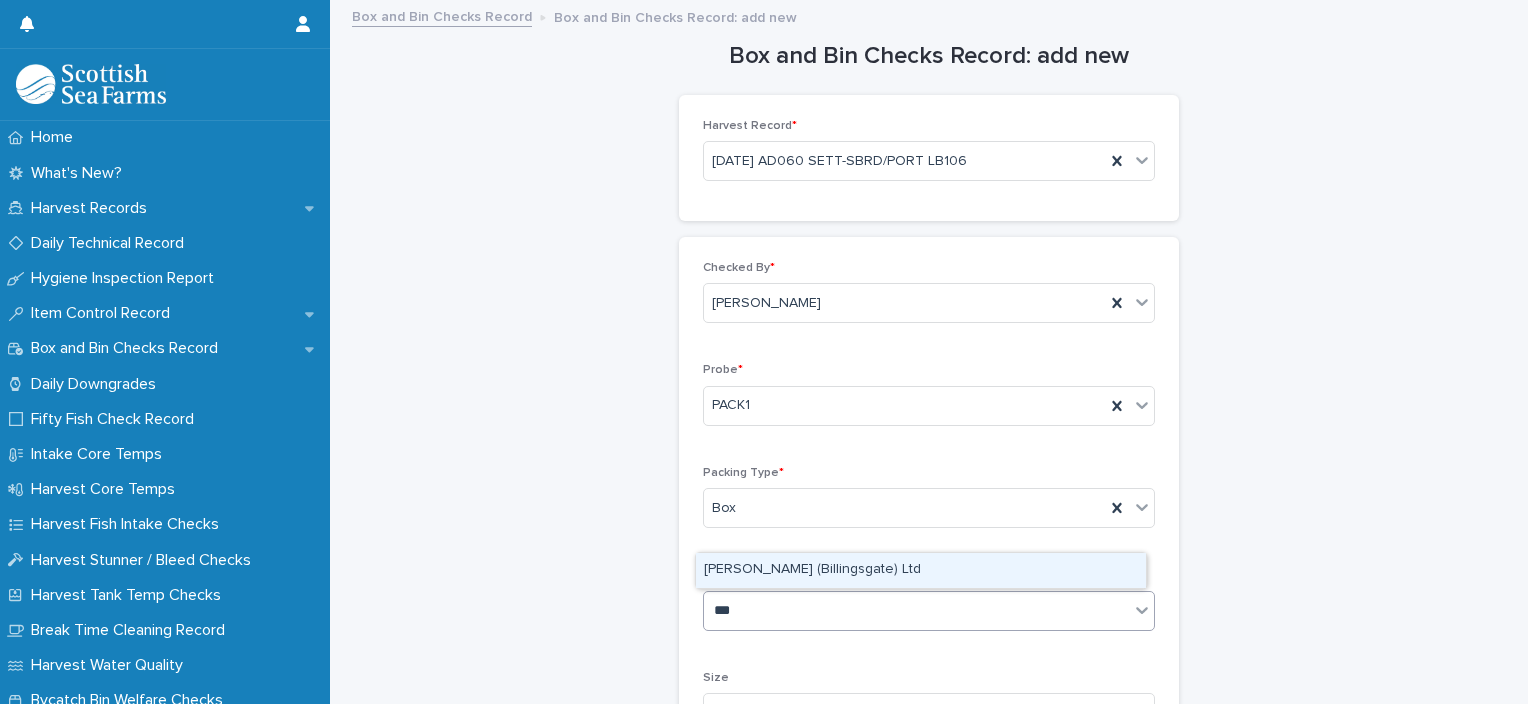 click on "J Bennett (Billingsgate) Ltd" at bounding box center (921, 570) 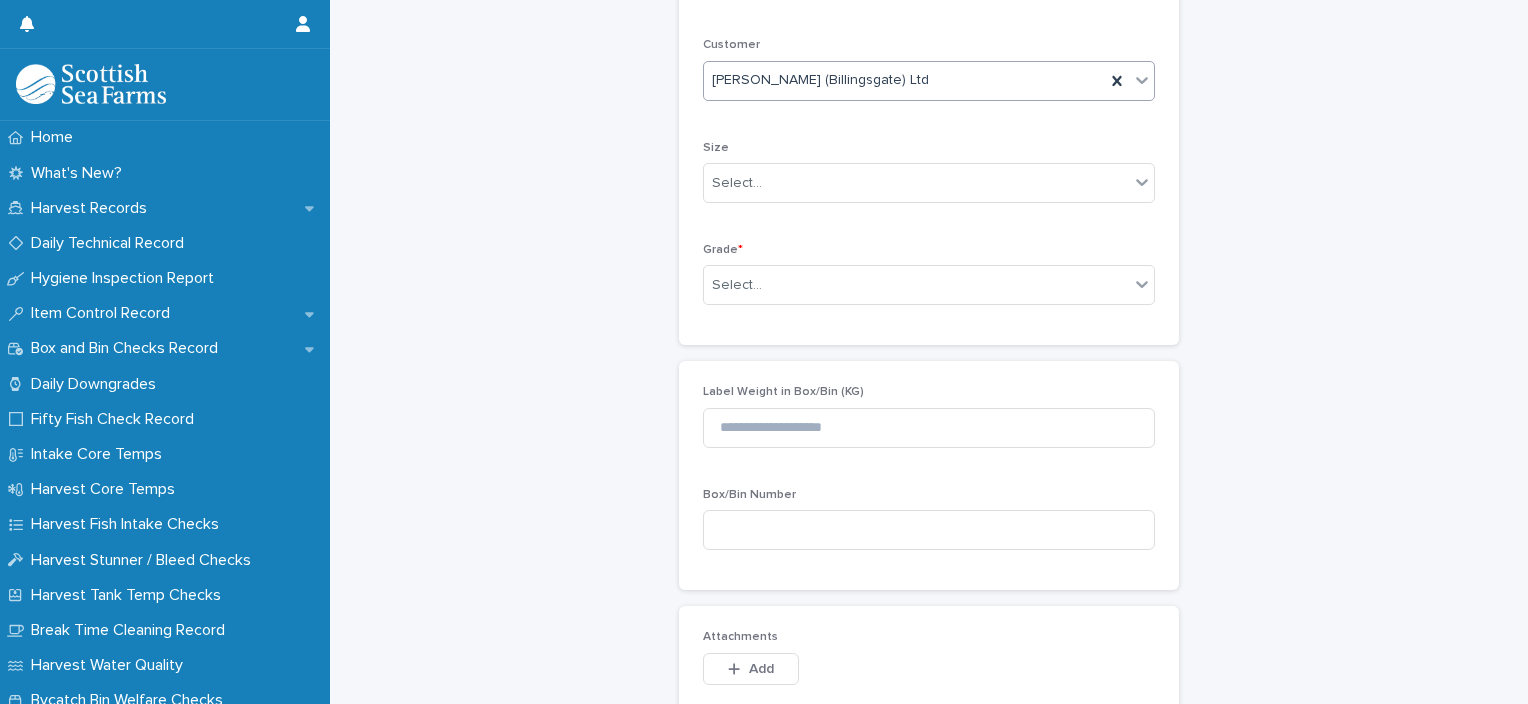 scroll, scrollTop: 552, scrollLeft: 0, axis: vertical 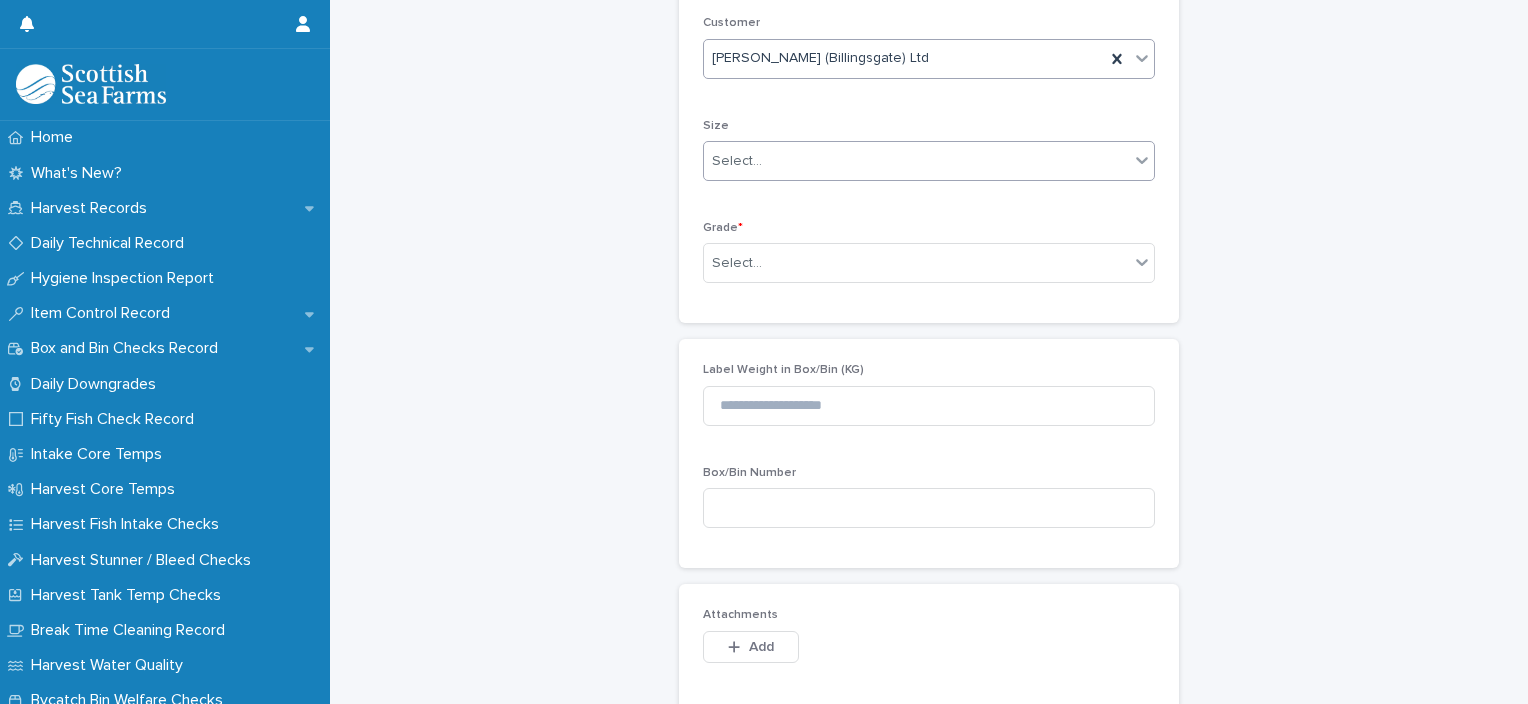 click on "Select..." at bounding box center (916, 161) 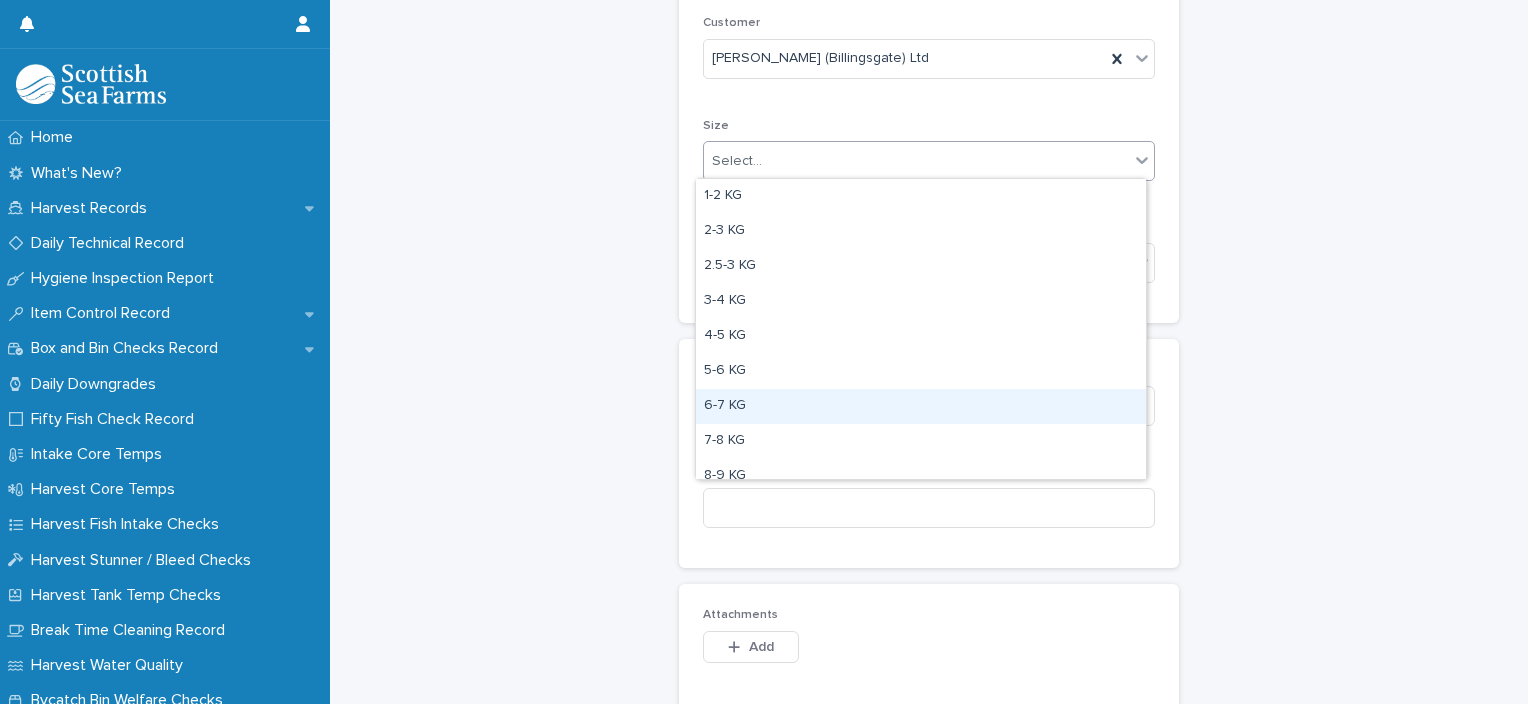 click on "6-7 KG" at bounding box center [921, 406] 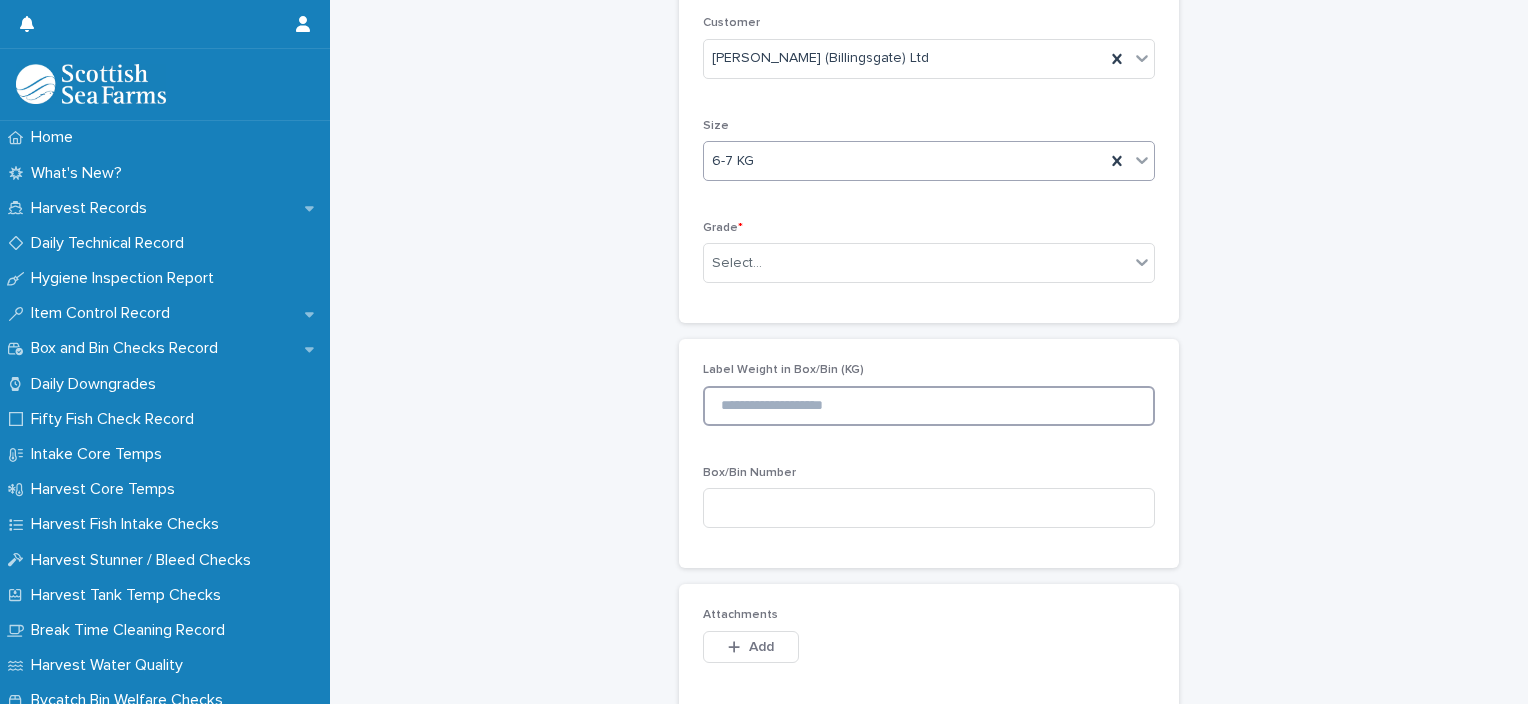 click at bounding box center (929, 406) 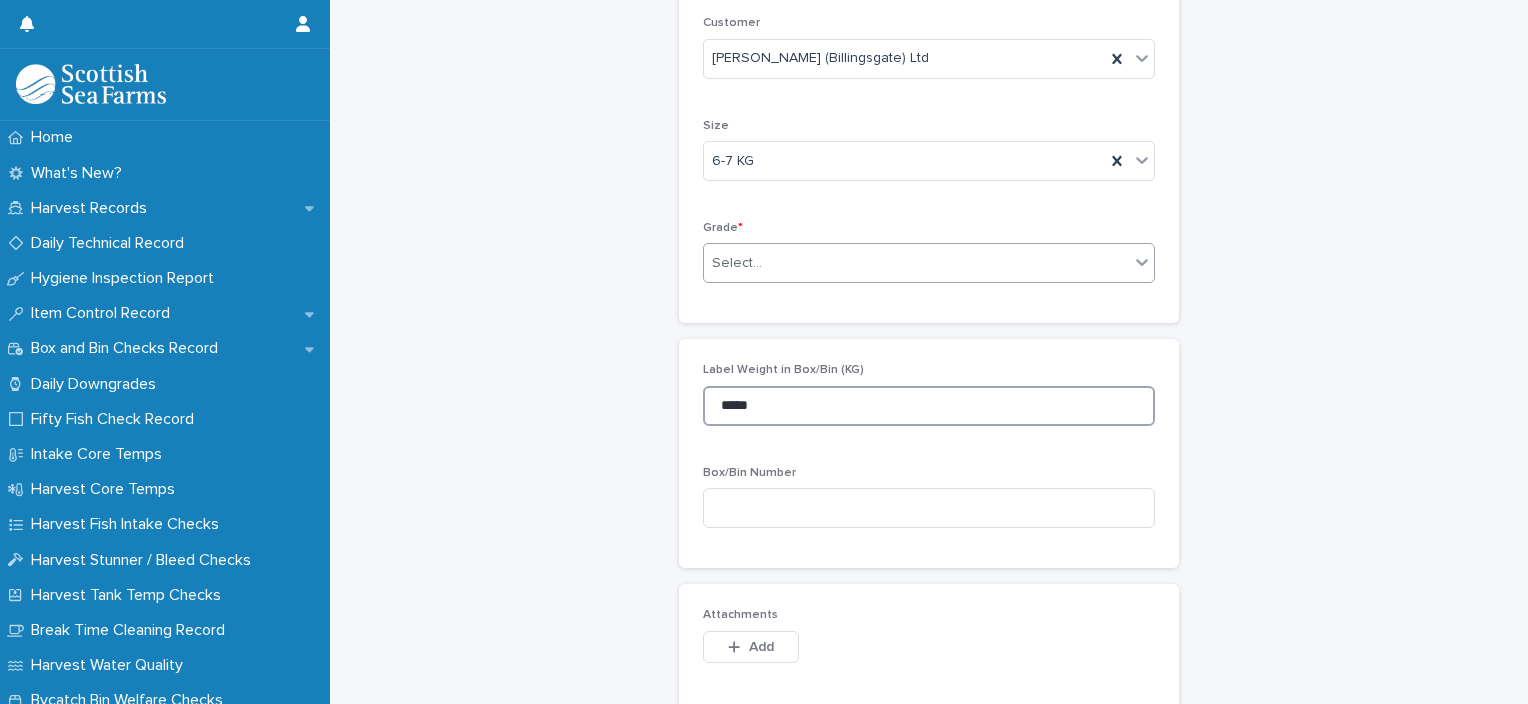 type on "*****" 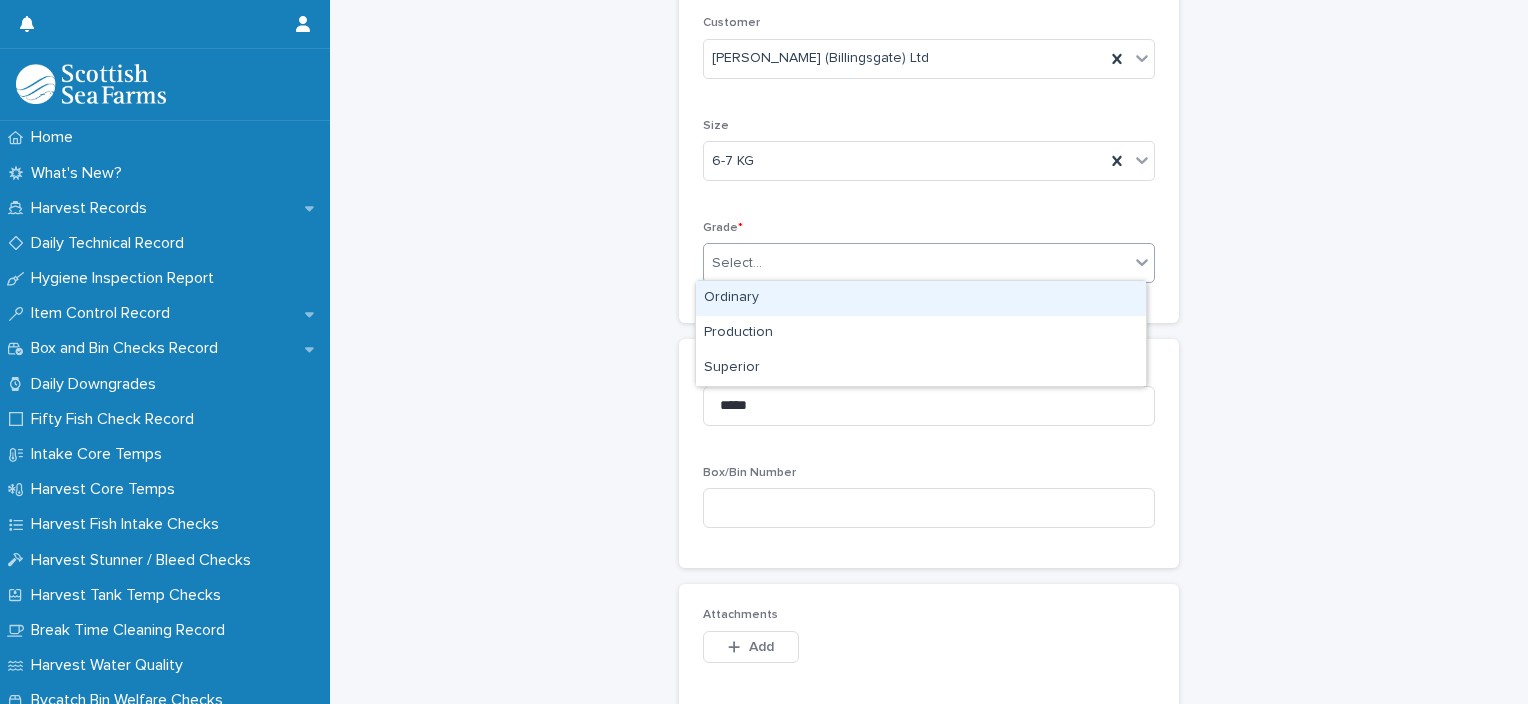 click on "Select..." at bounding box center (916, 263) 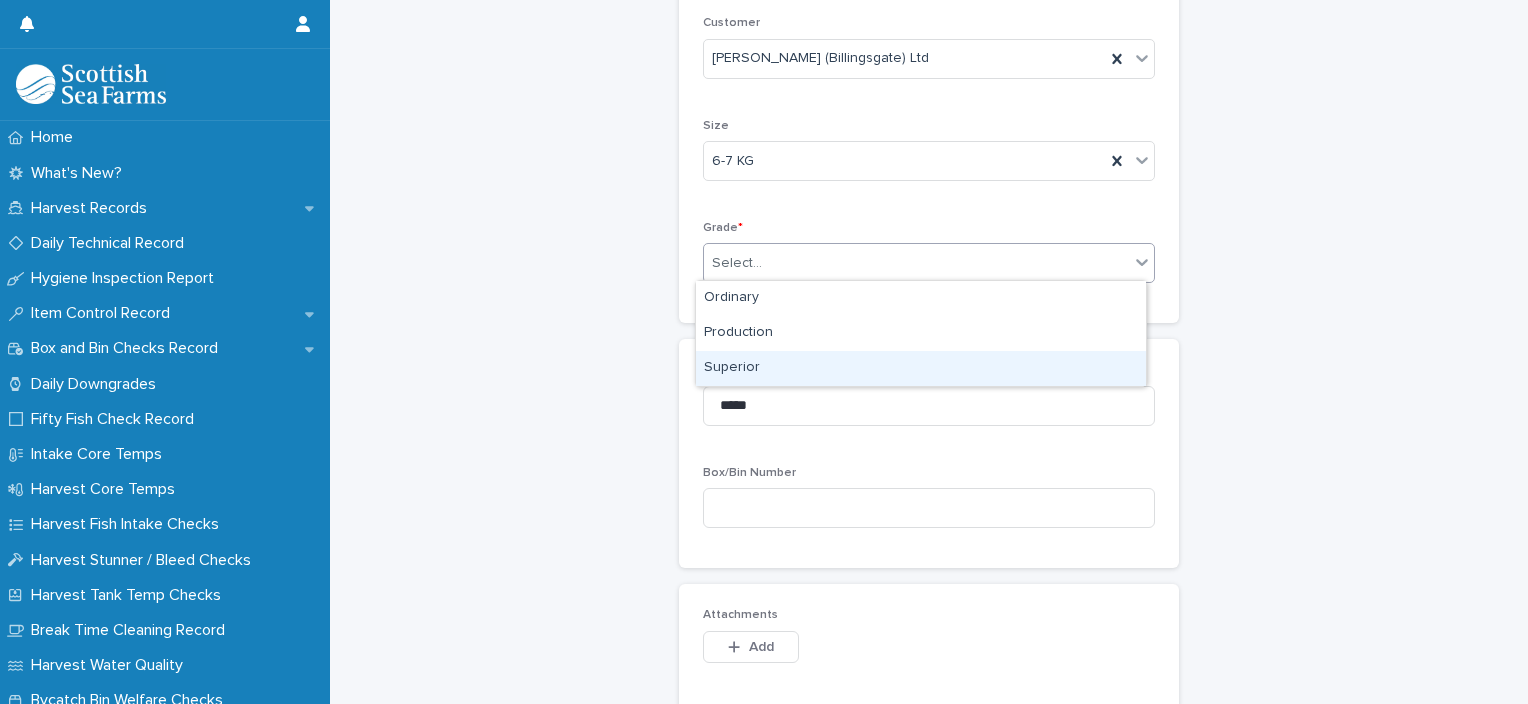 click on "Superior" at bounding box center (921, 368) 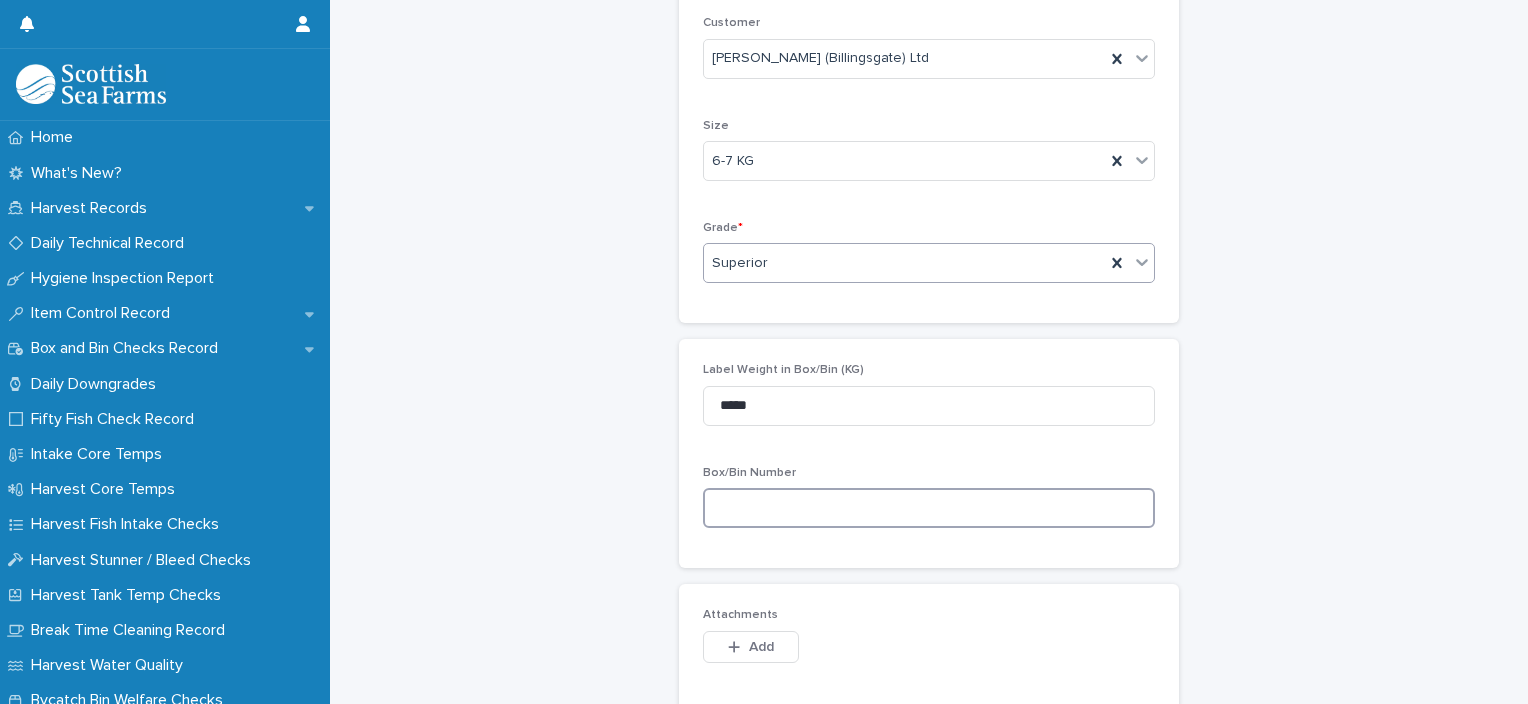 click at bounding box center [929, 508] 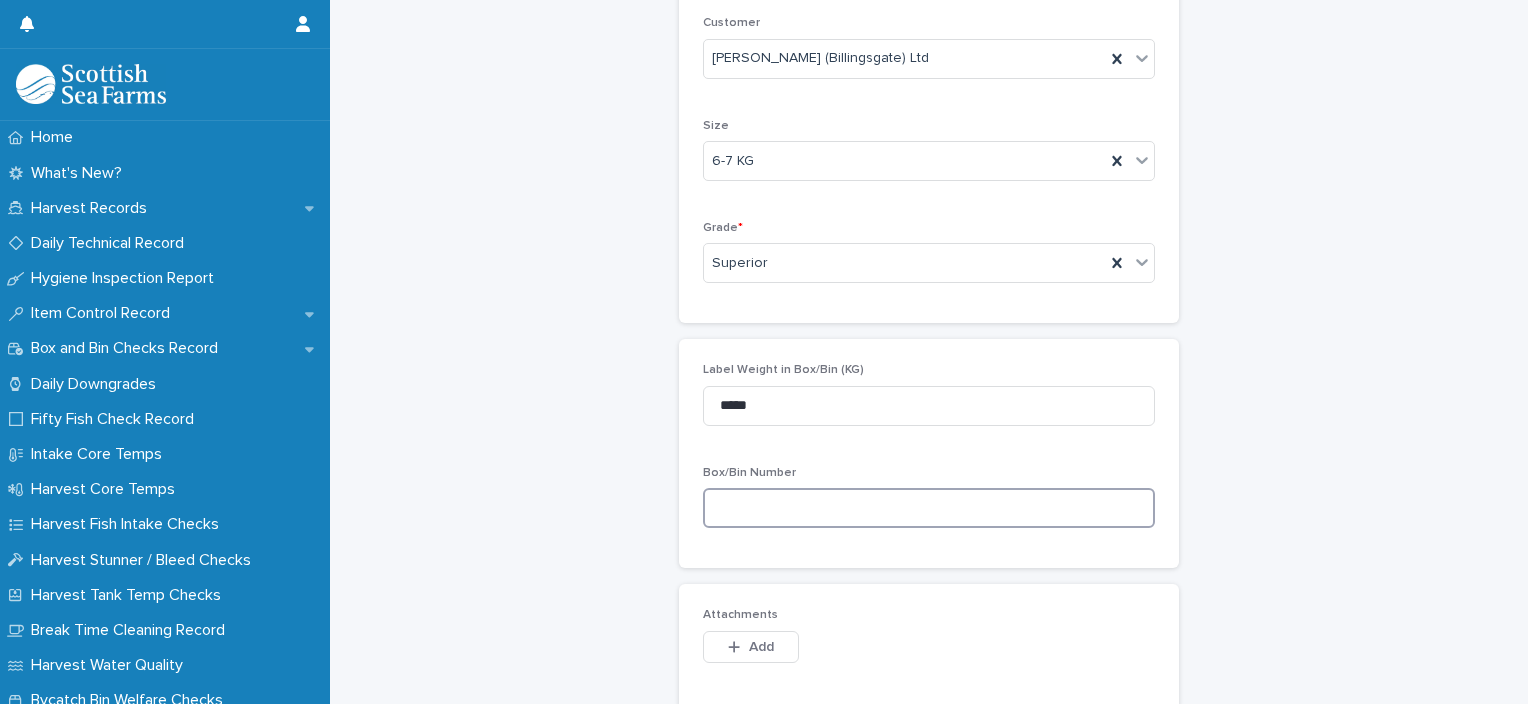 paste on "*********" 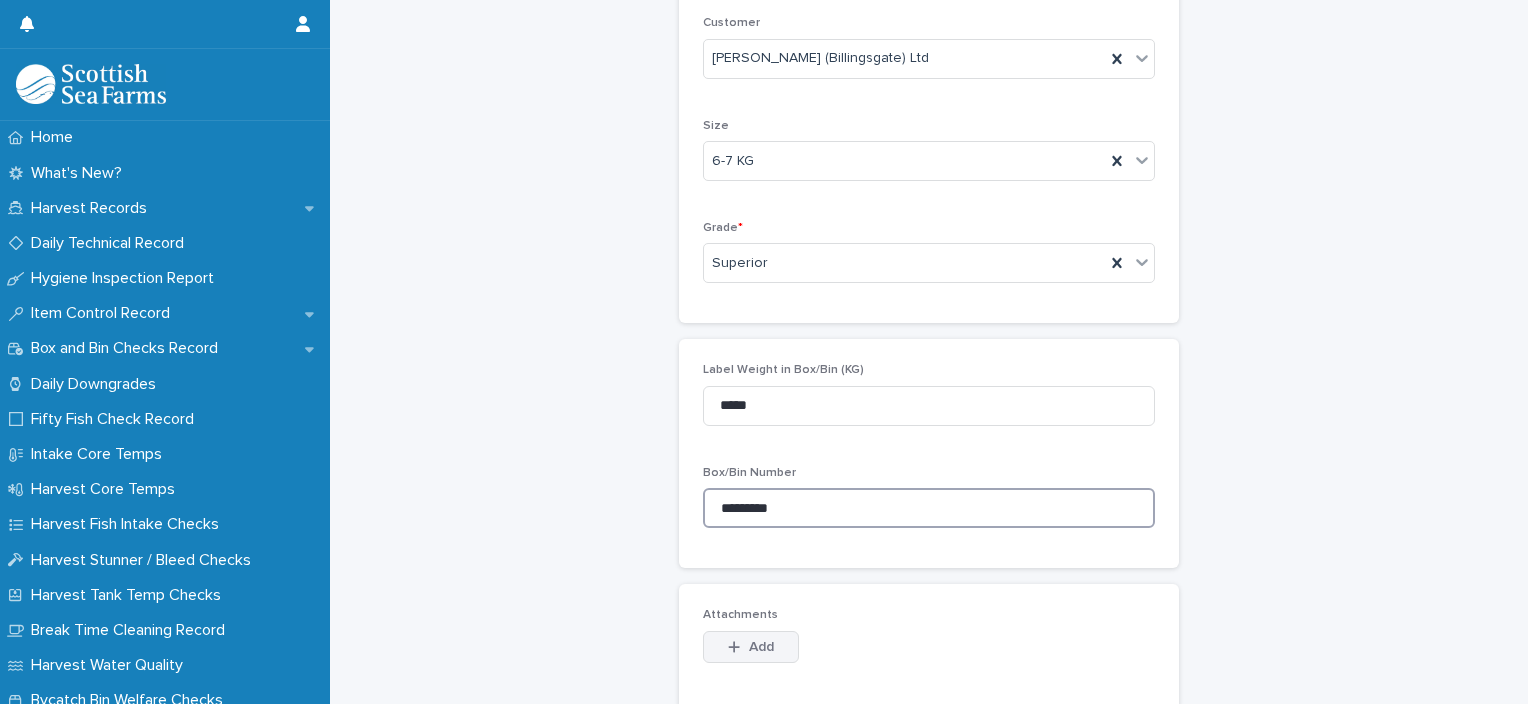 type on "*********" 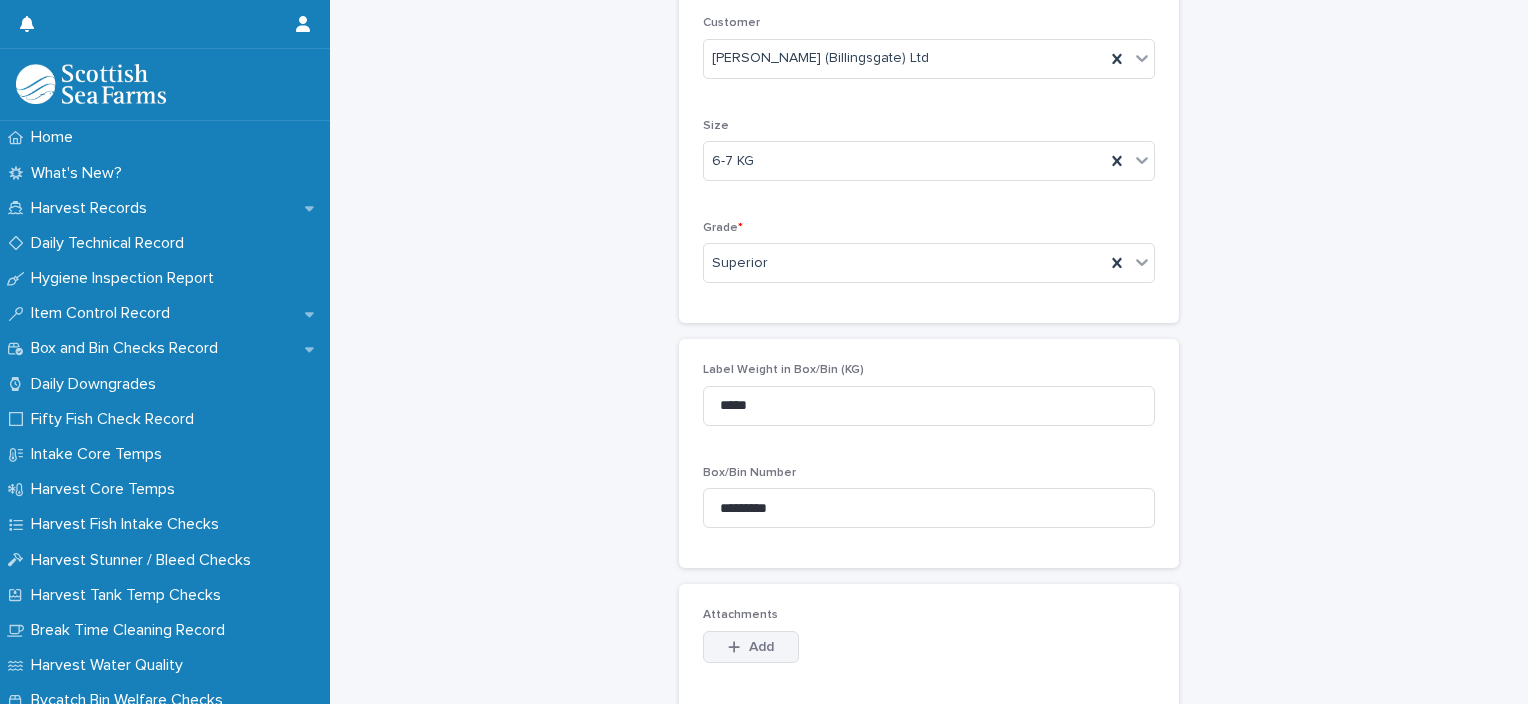 click on "Add" at bounding box center (761, 647) 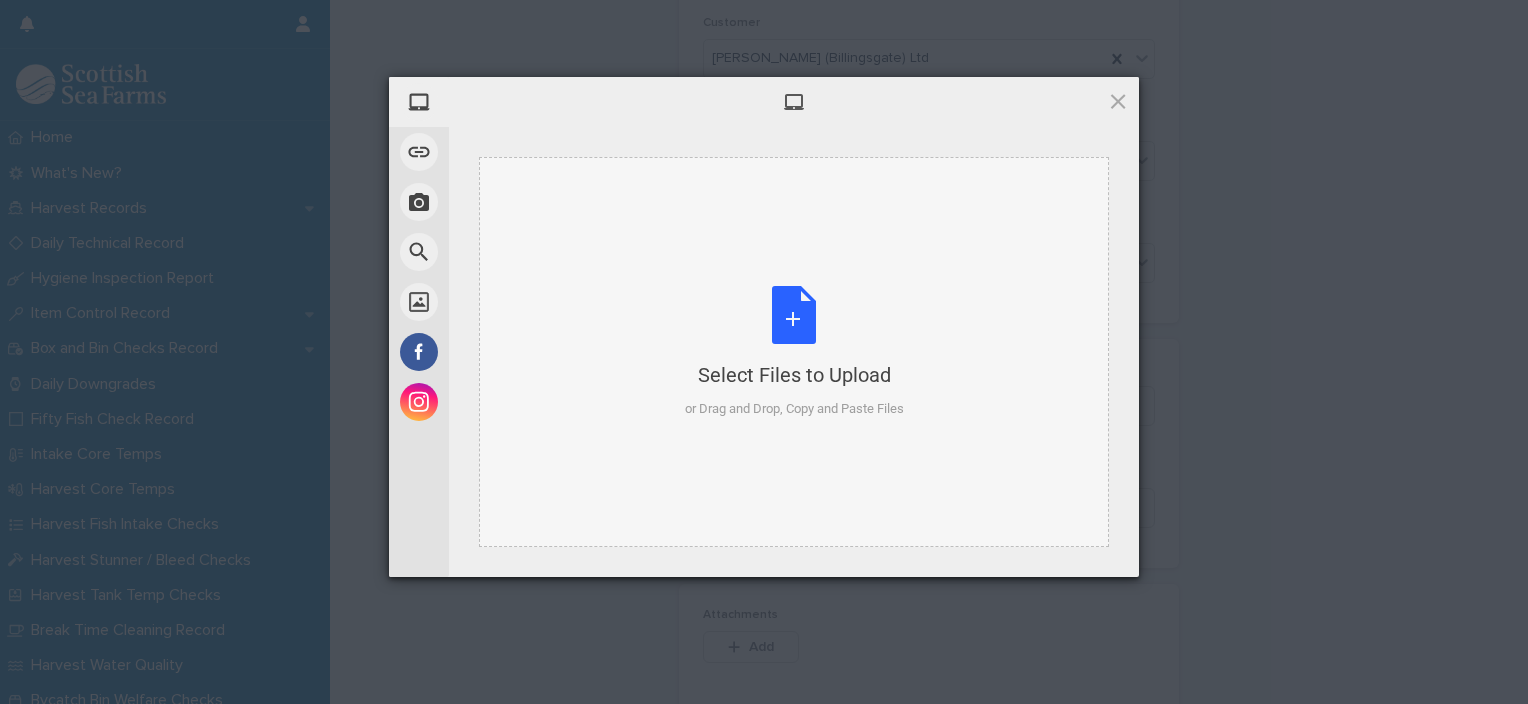 click on "Select Files to Upload" at bounding box center [794, 375] 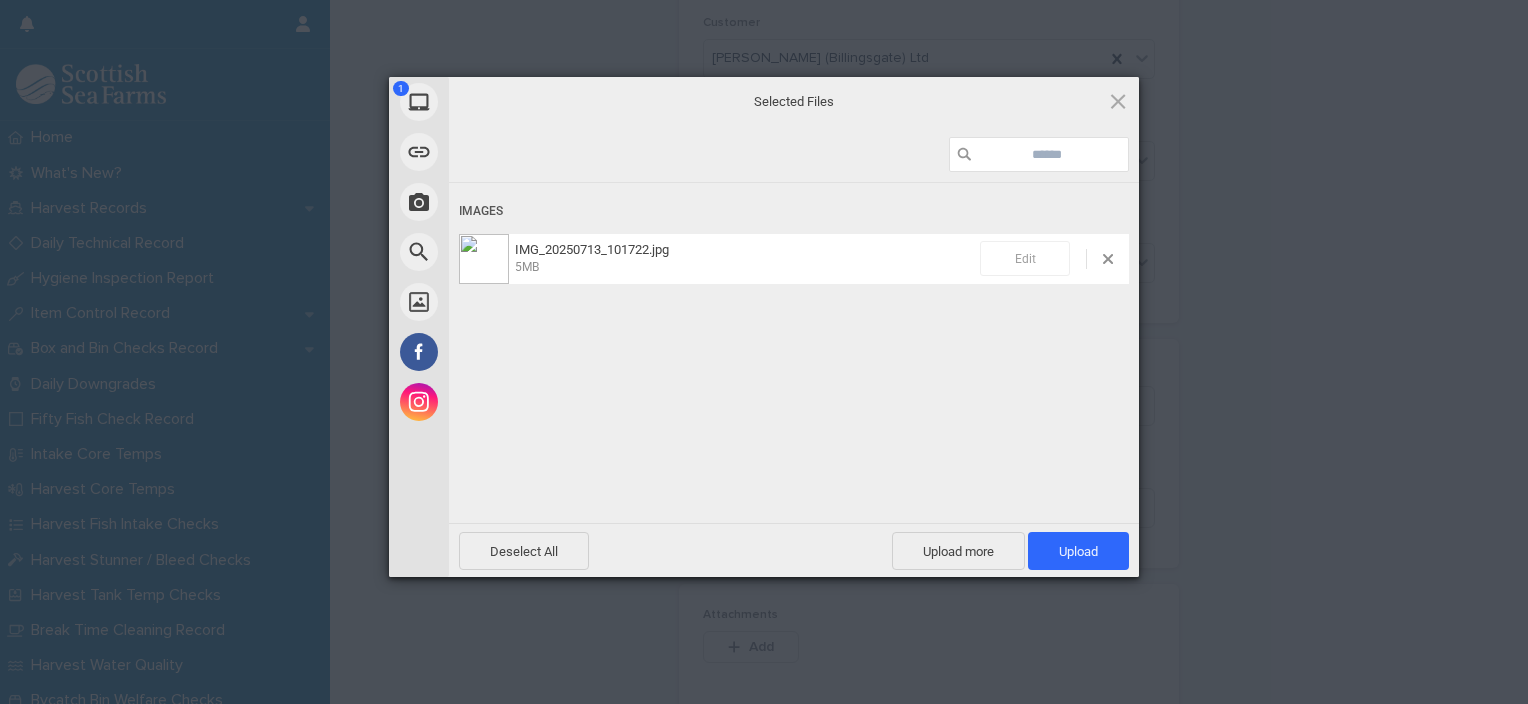 click on "Edit" at bounding box center [1025, 258] 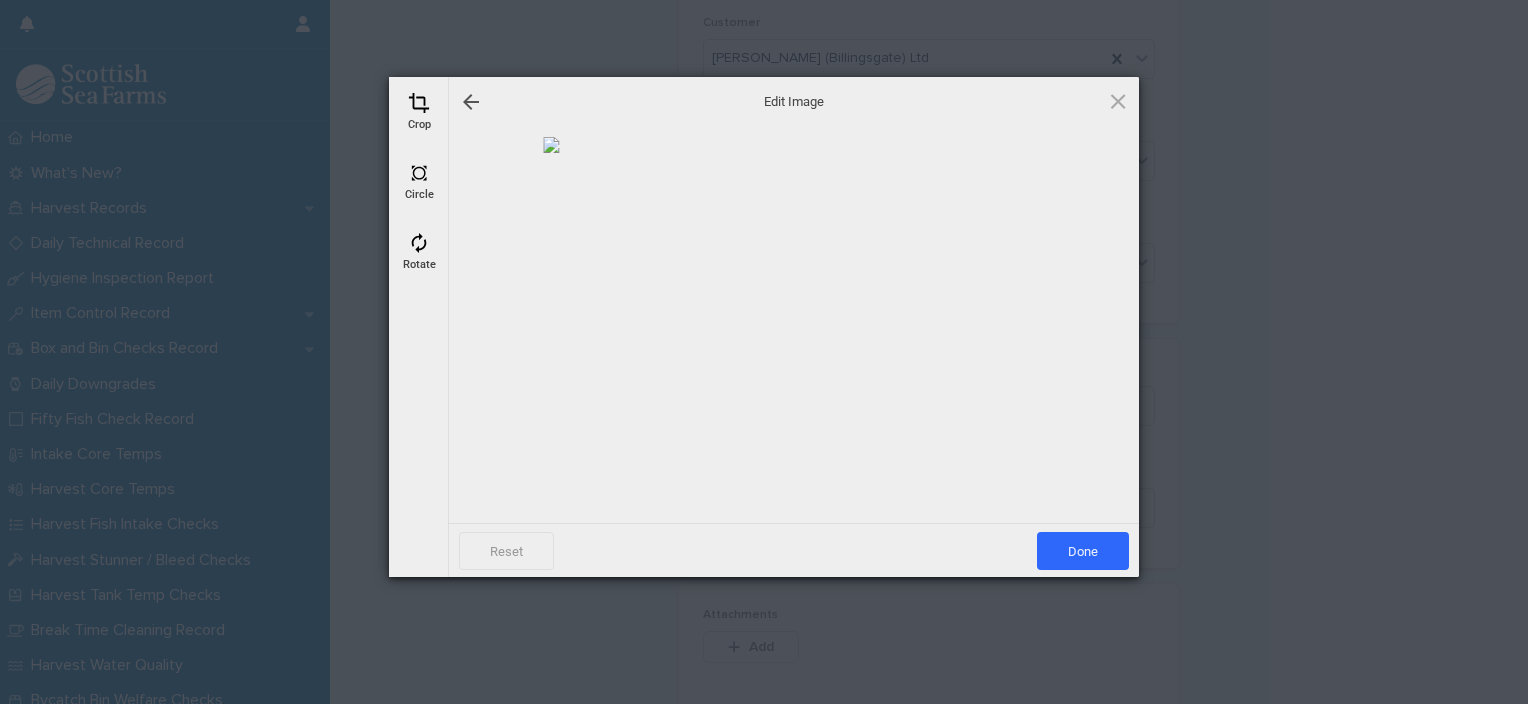 click at bounding box center [419, 103] 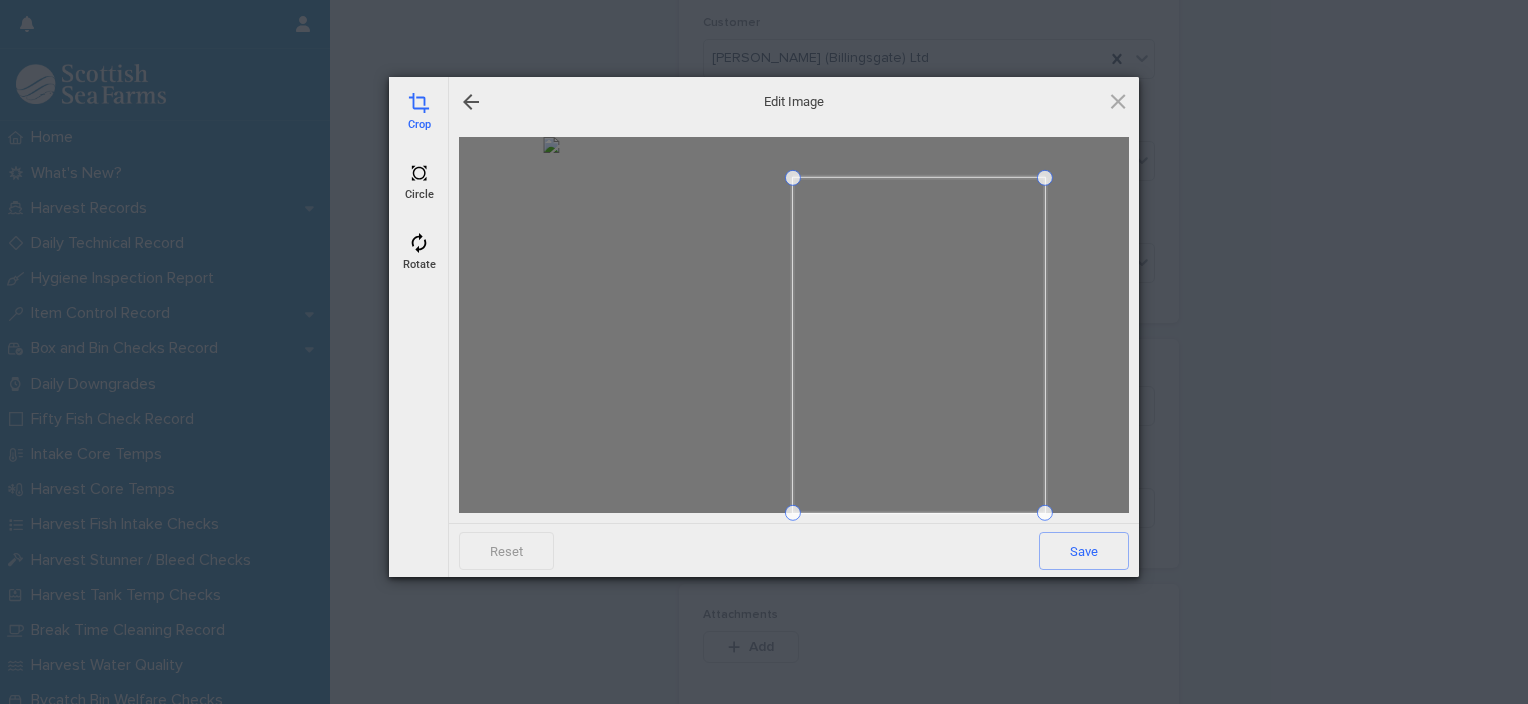 click at bounding box center (793, 178) 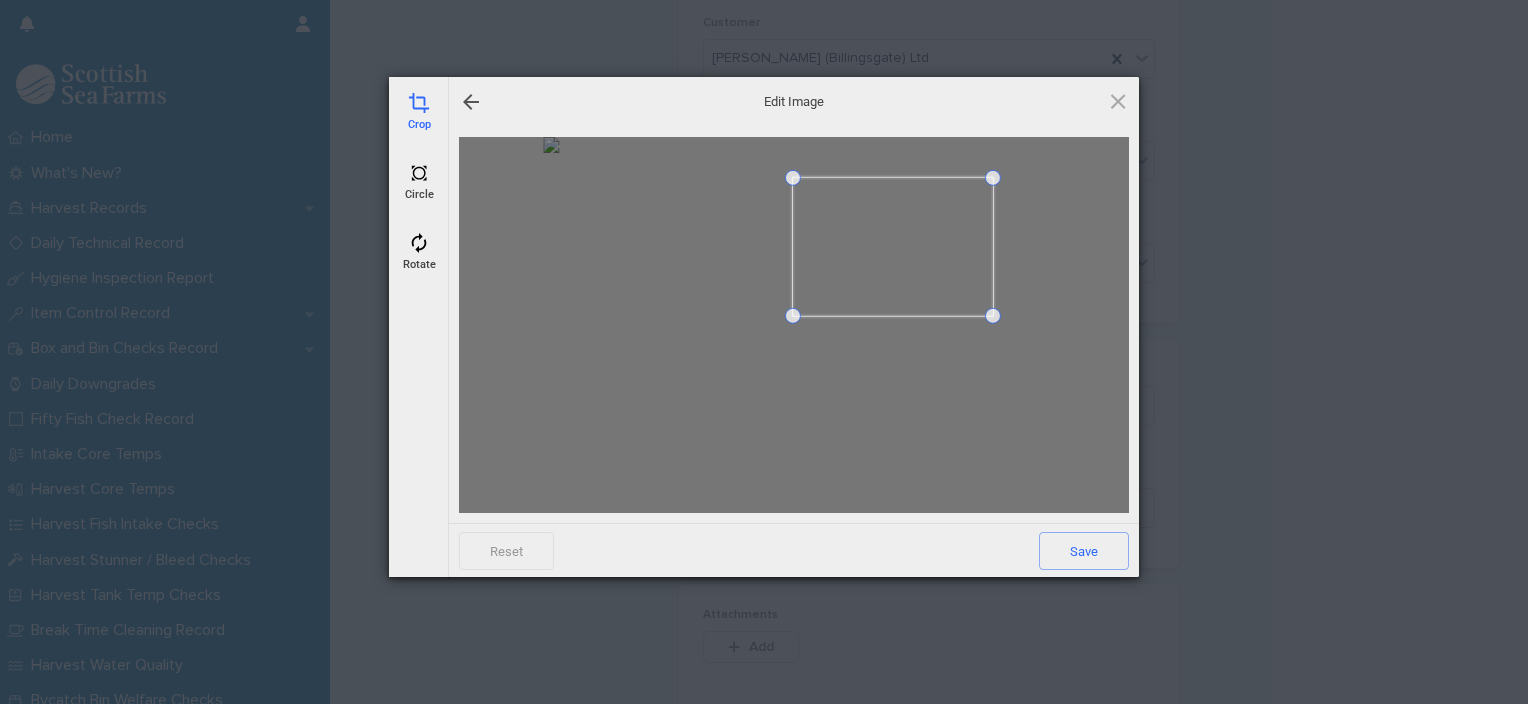 click at bounding box center (993, 315) 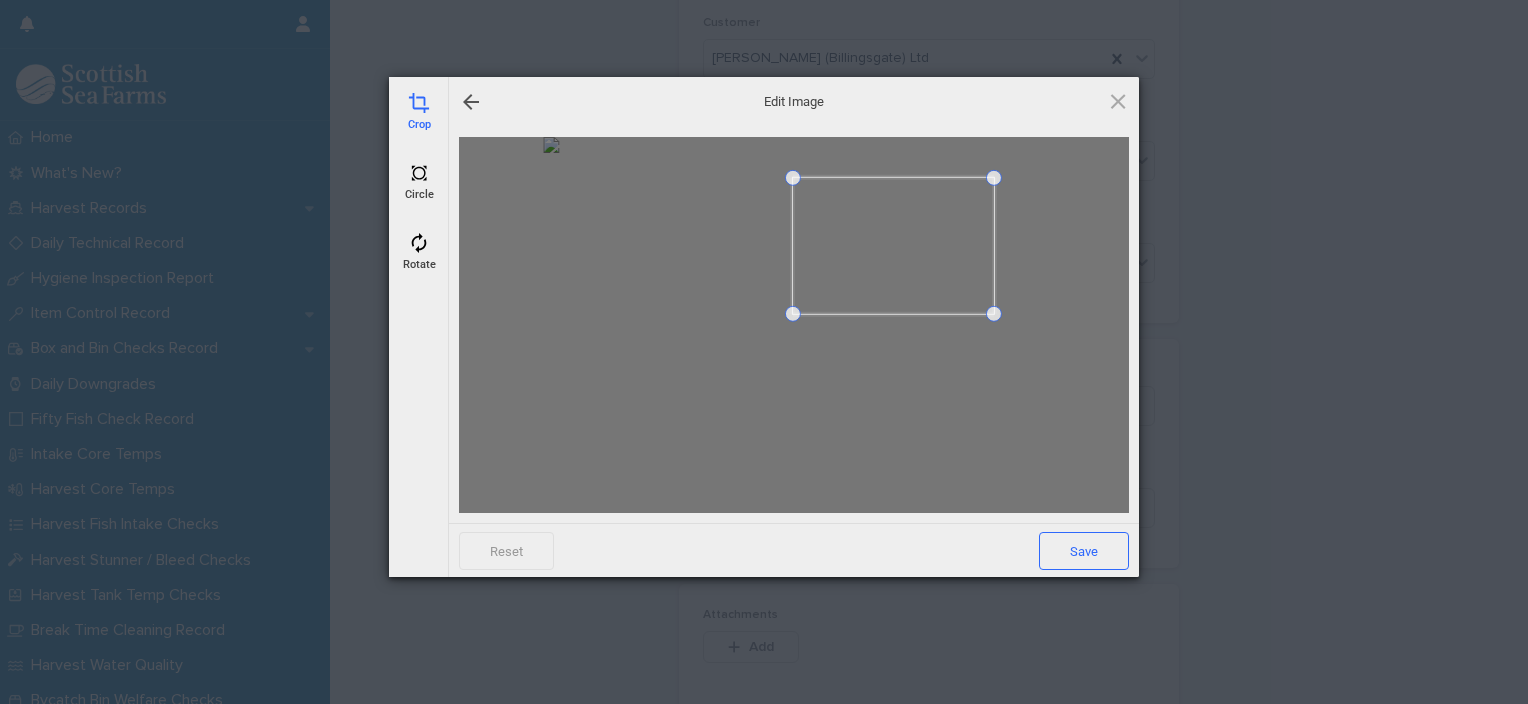 click on "Save" at bounding box center (1084, 551) 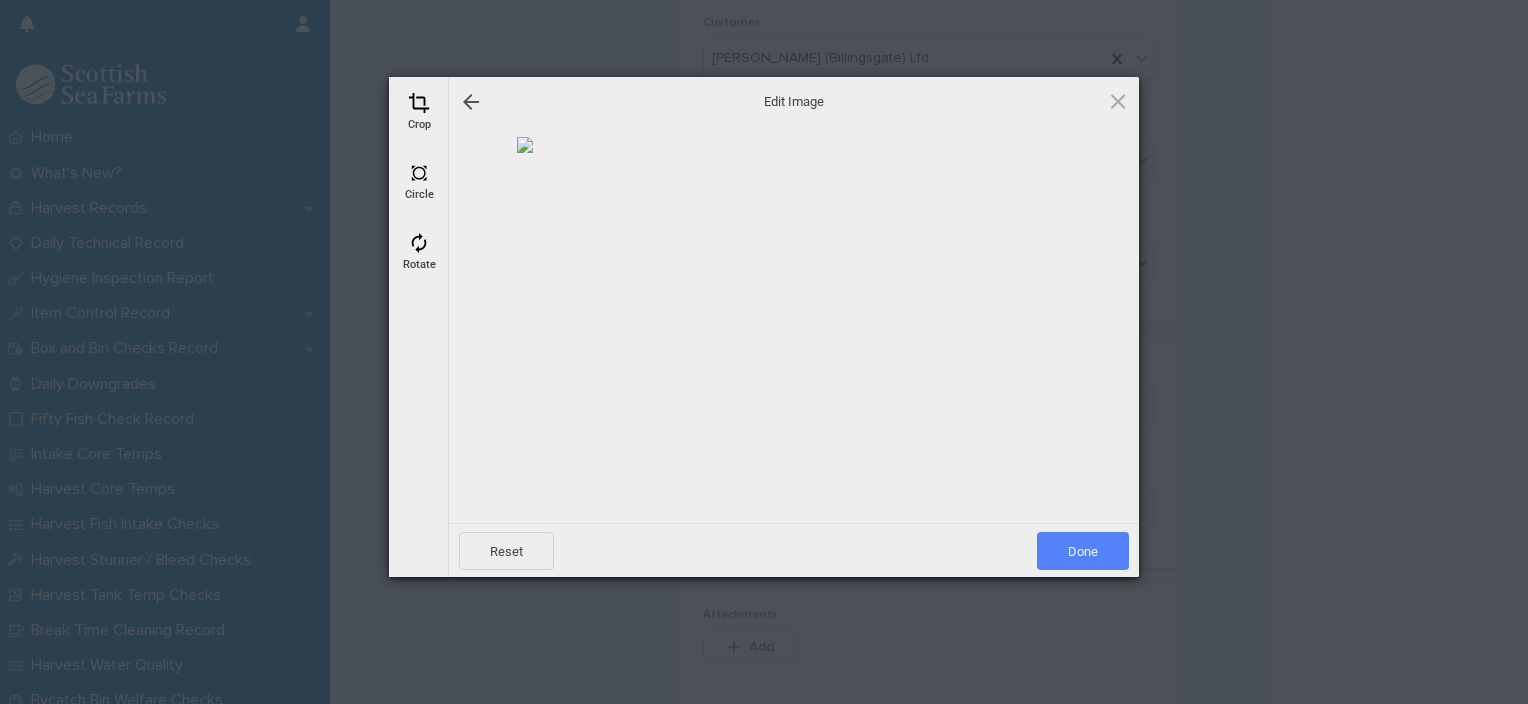 click on "Done" at bounding box center [1083, 551] 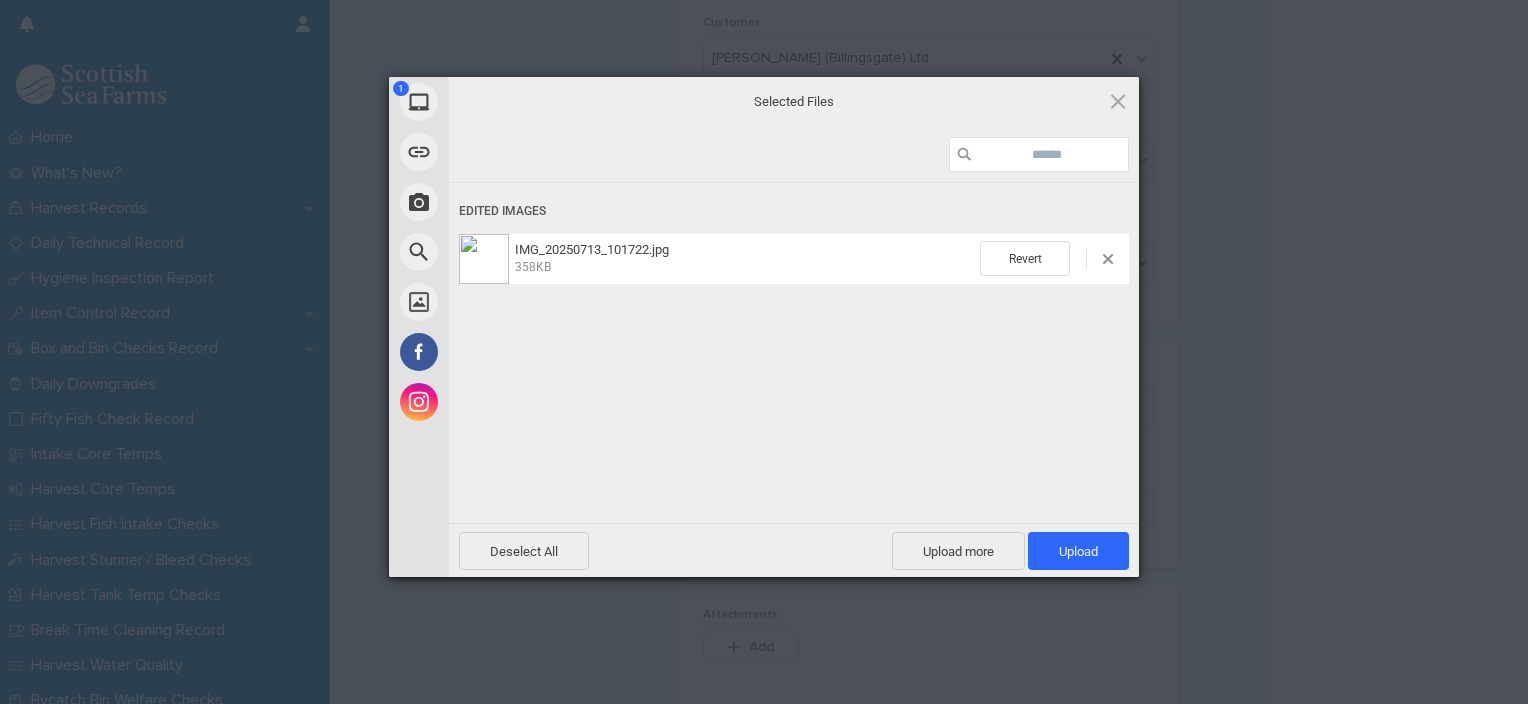 click on "Upload
1" at bounding box center (1078, 551) 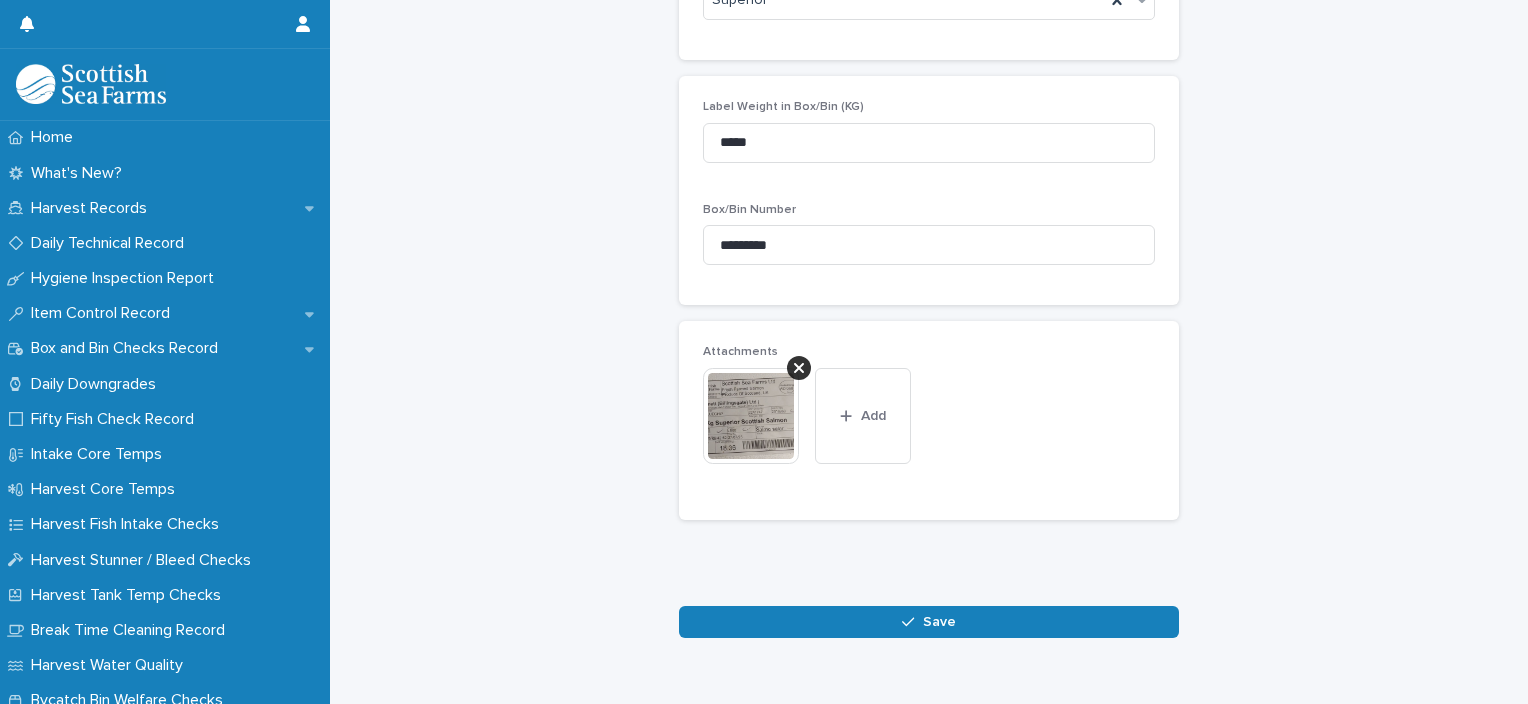 scroll, scrollTop: 860, scrollLeft: 0, axis: vertical 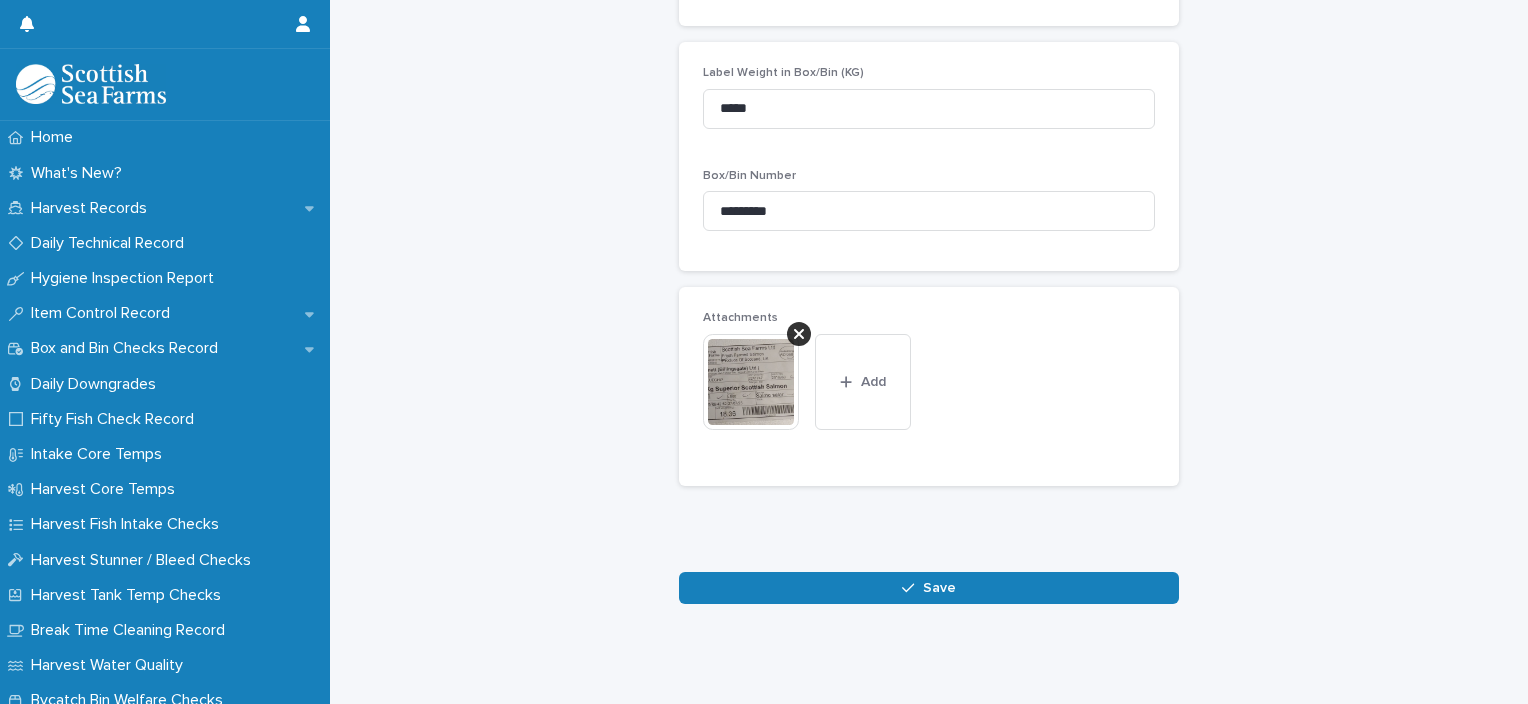 click on "Loading... Saving… Loading... Saving… Box and Bin Checks Record: add new Loading... Saving… Loading... Saving… Harvest Record * 13-07-2025 AD060 SETT-SBRD/PORT LB106 Checked By * Ionel Stoica Probe * PACK1 Packing Type * Box Customer J Bennett (Billingsgate) Ltd Size 6-7 KG Grade * Superior Label Weight in Box/Bin (KG) ***** Box/Bin Number ********* Attachments This file cannot be opened Download File Add Loading... Saving… Sorry, there was an error saving your record. Please try again. Please fill out the required fields above. Save" at bounding box center [929, -97] 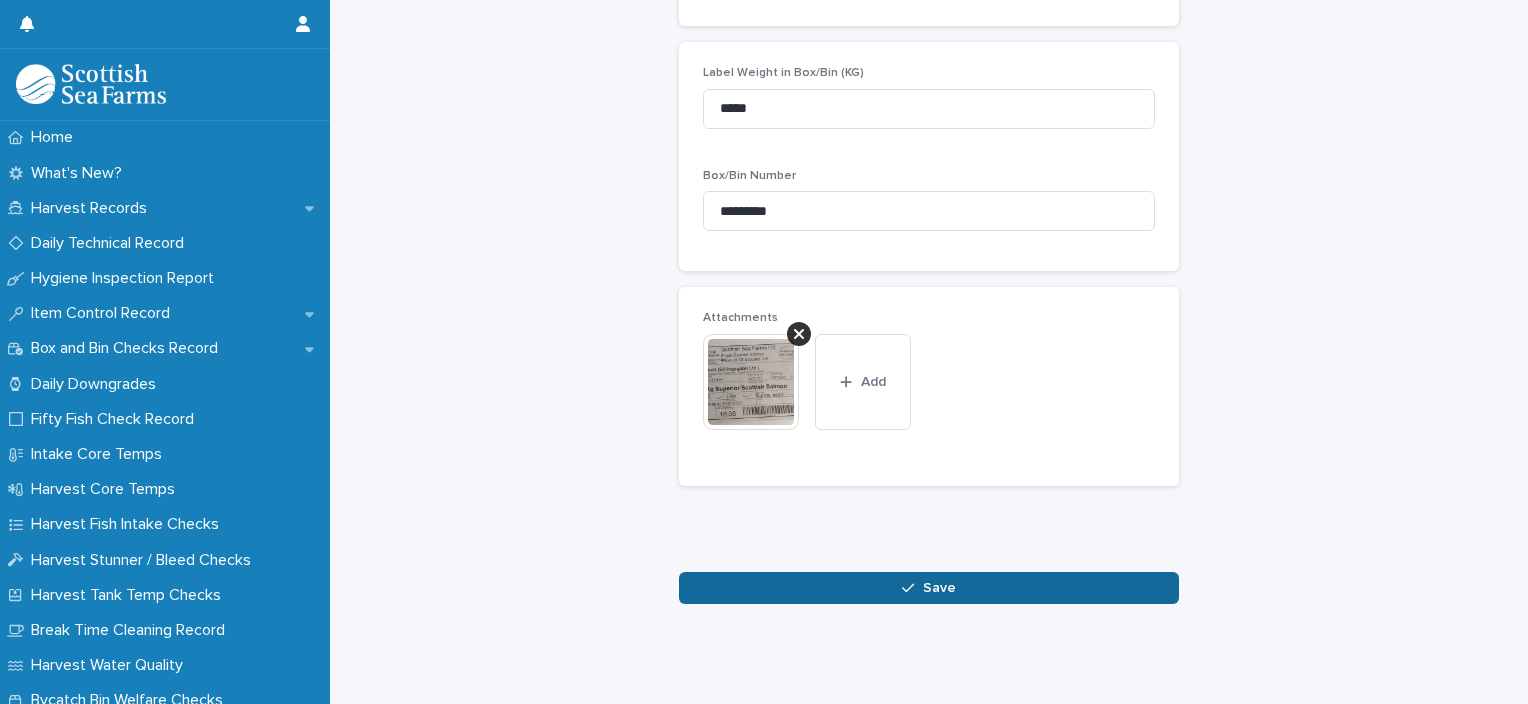 click on "Save" at bounding box center (929, 588) 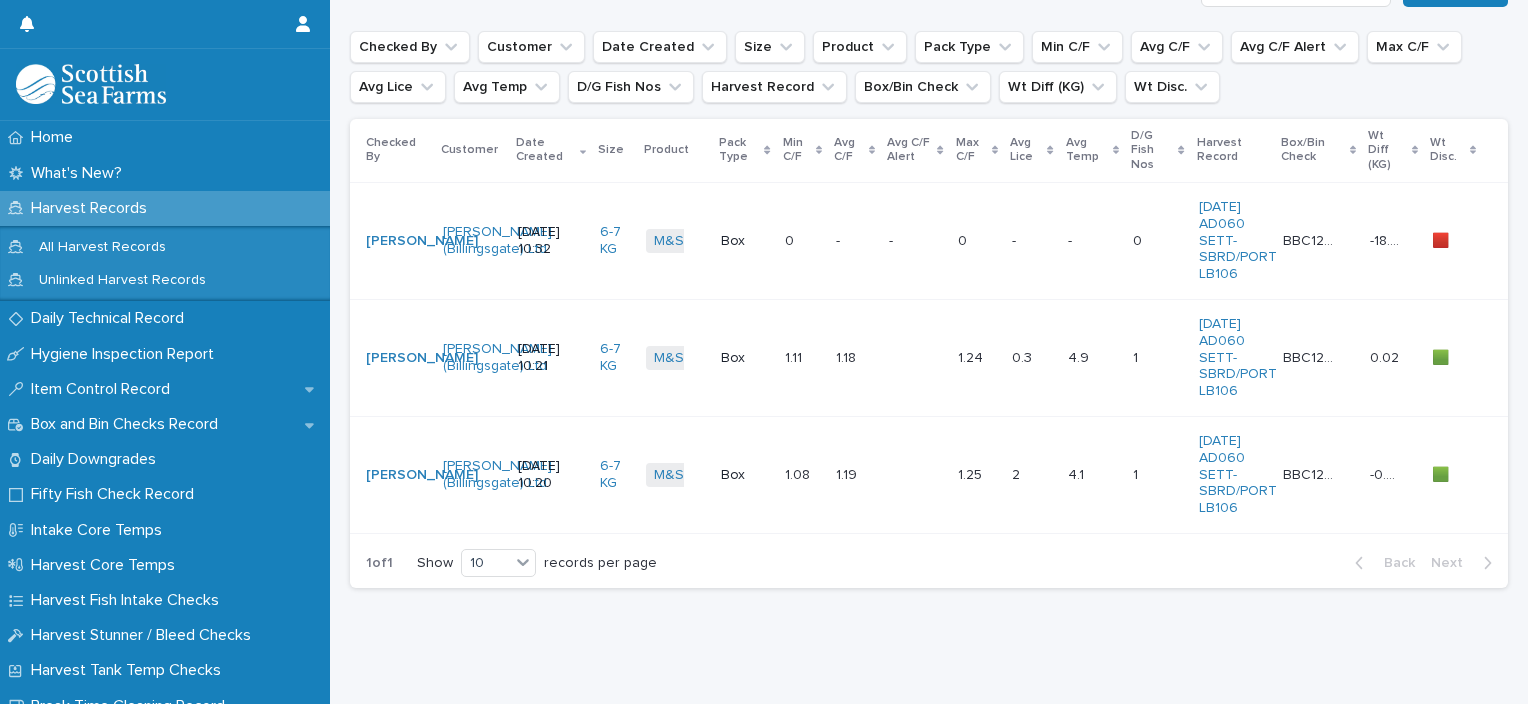 scroll, scrollTop: 0, scrollLeft: 0, axis: both 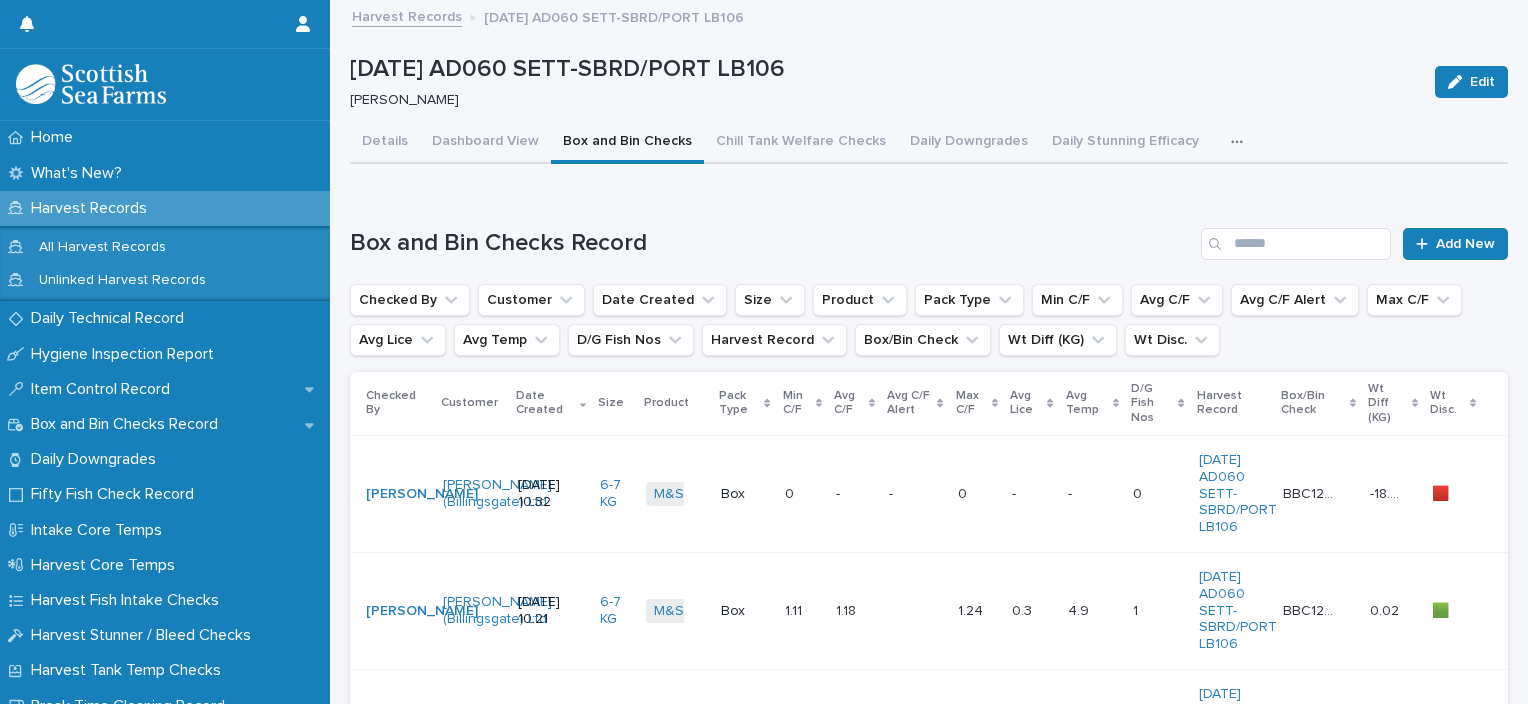 click on "- -" at bounding box center (915, 493) 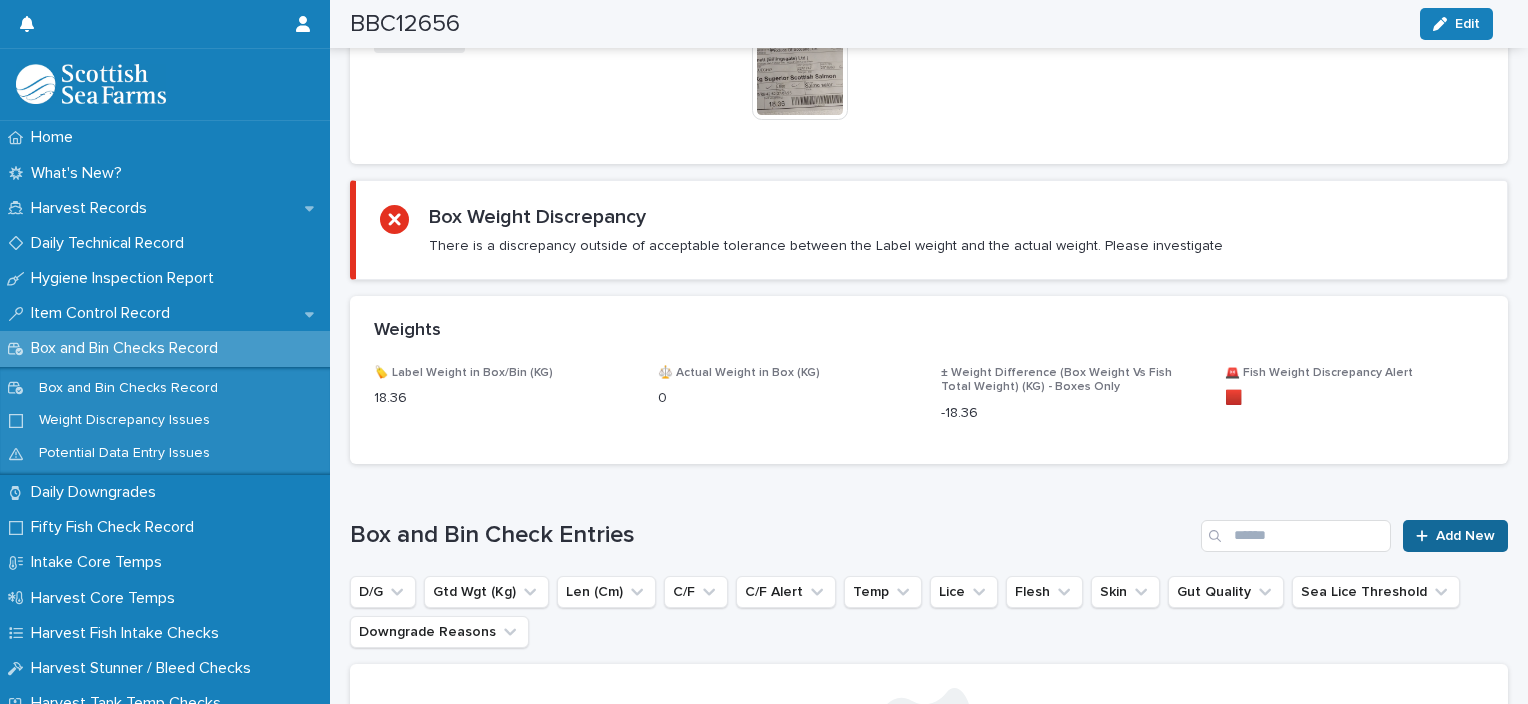 click on "Add New" at bounding box center (1455, 536) 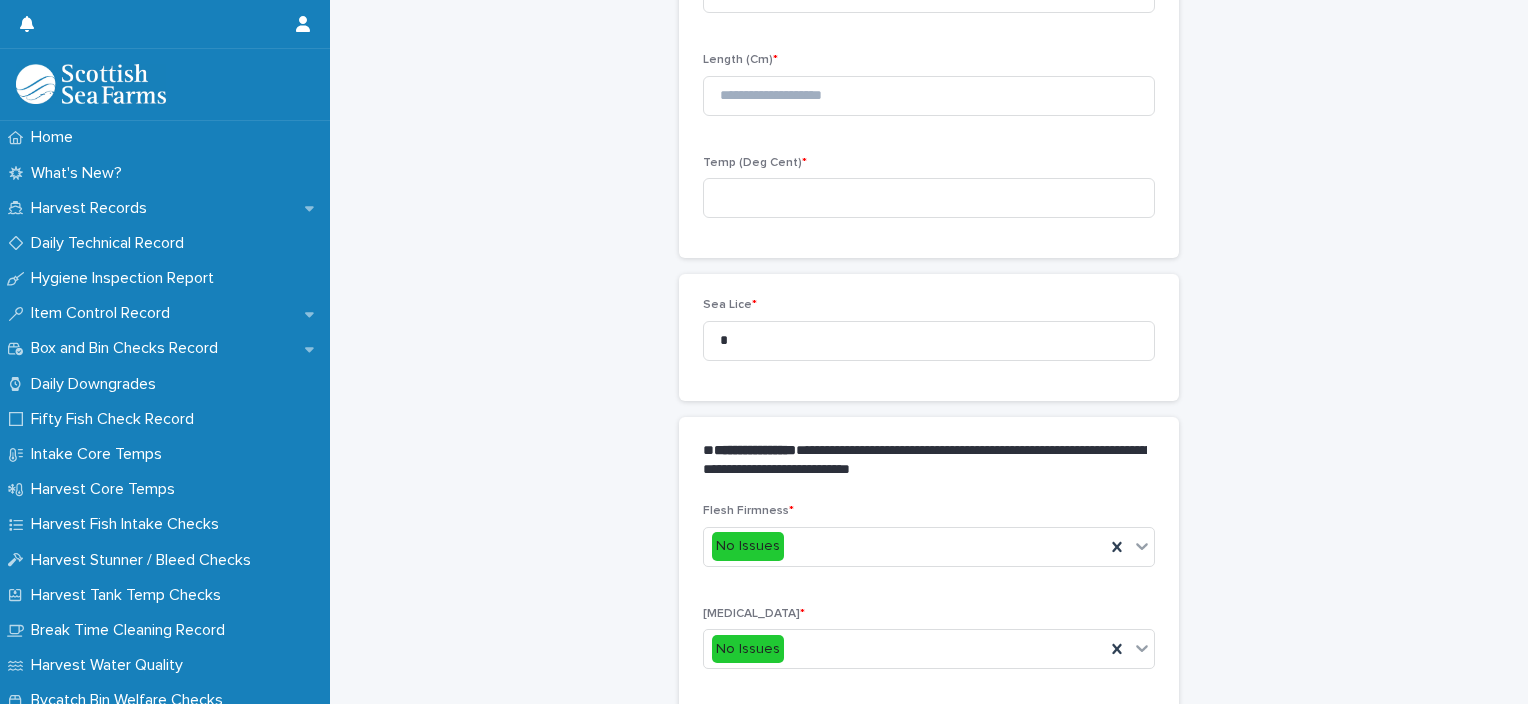 scroll, scrollTop: 212, scrollLeft: 0, axis: vertical 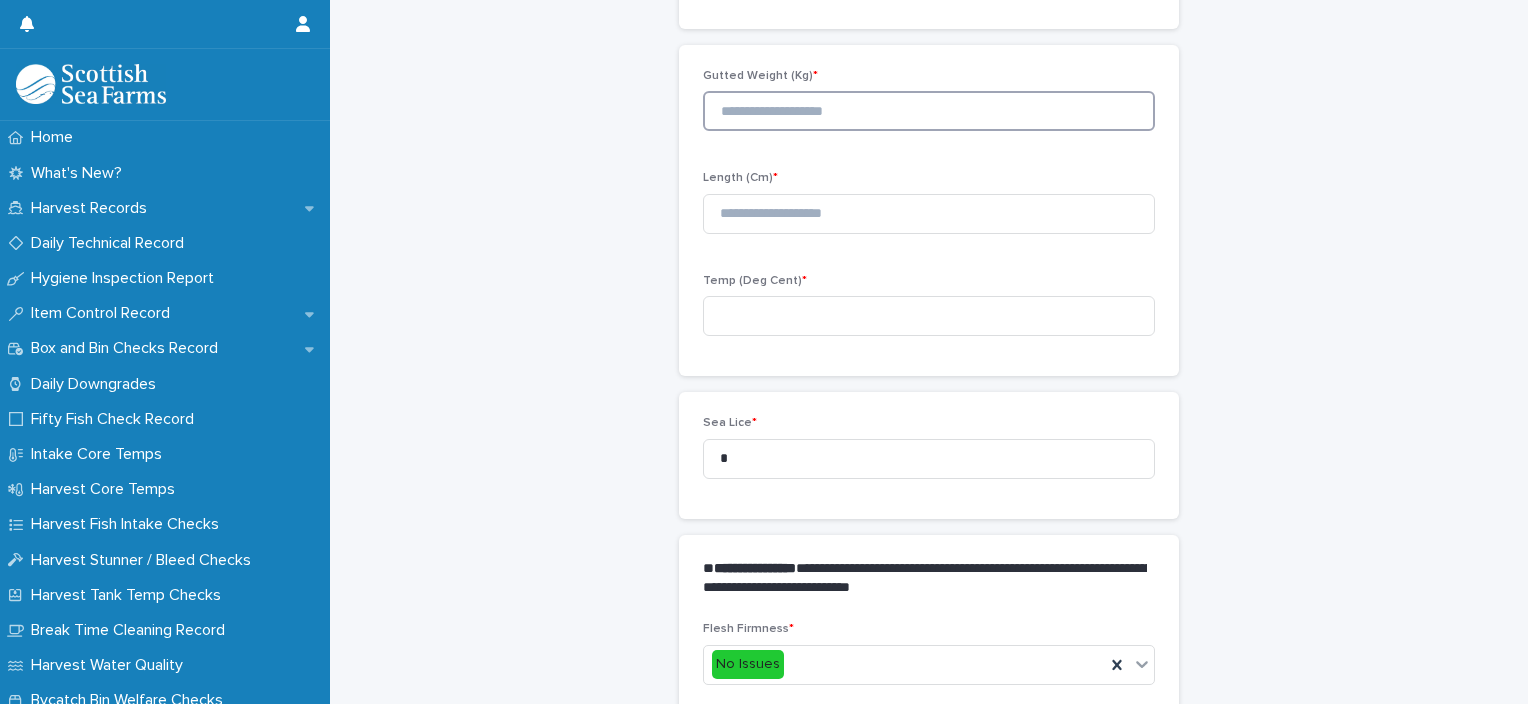 click at bounding box center (929, 111) 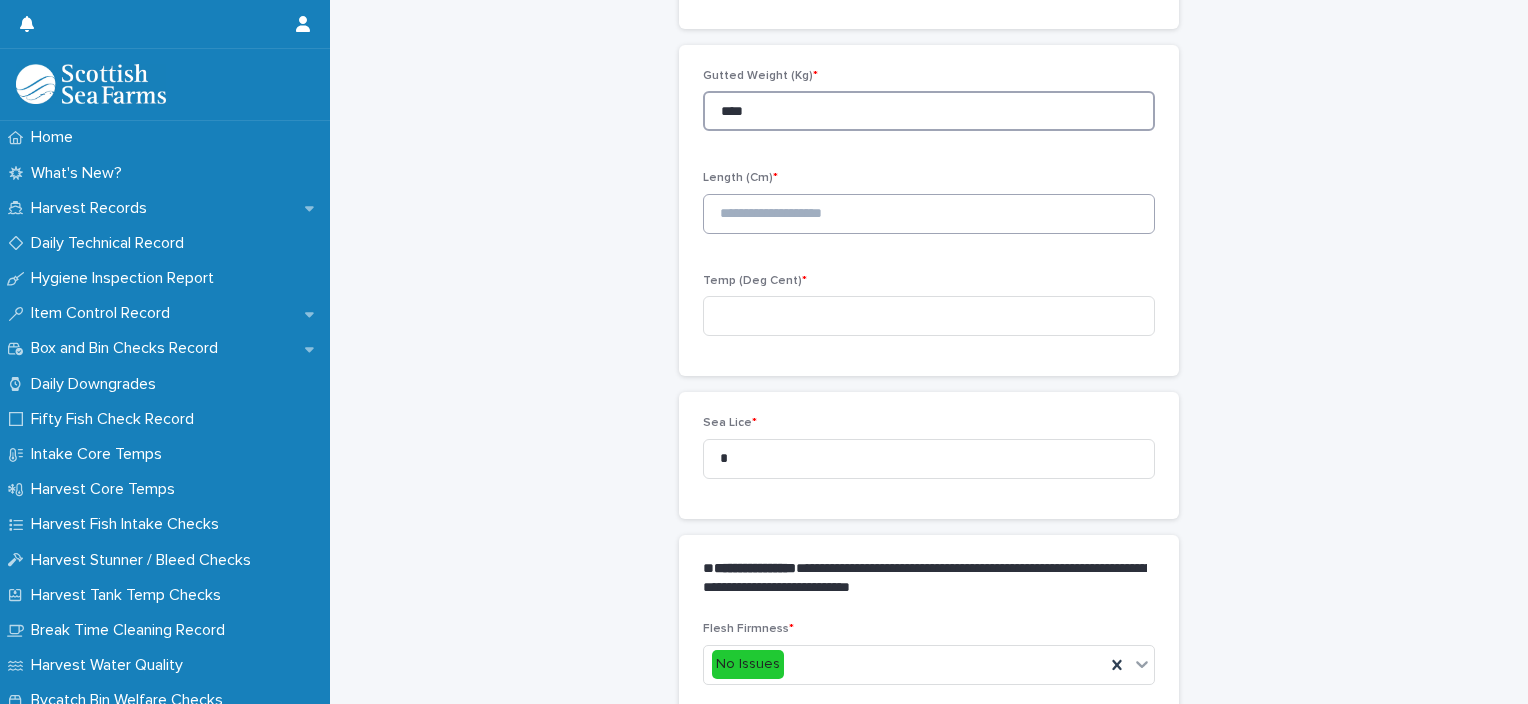 type on "****" 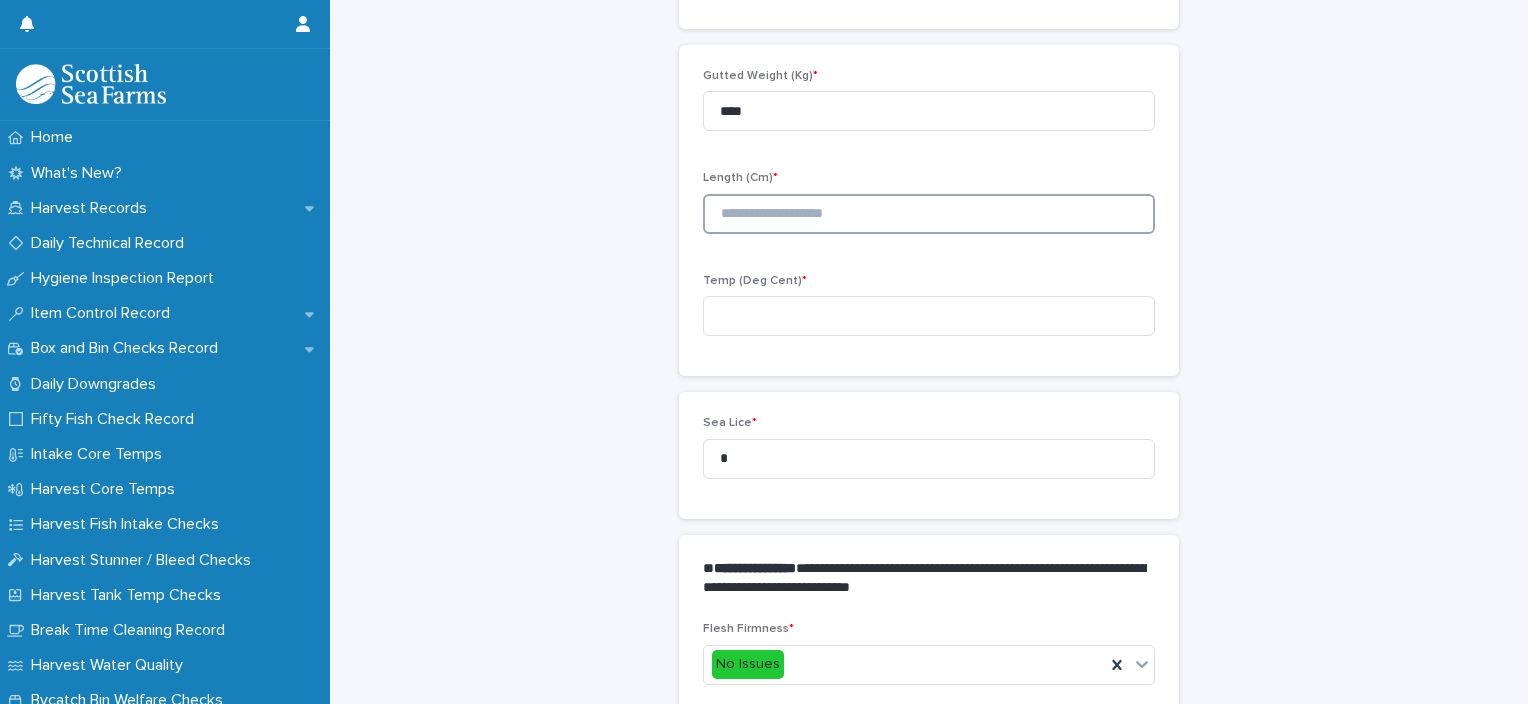 click at bounding box center [929, 214] 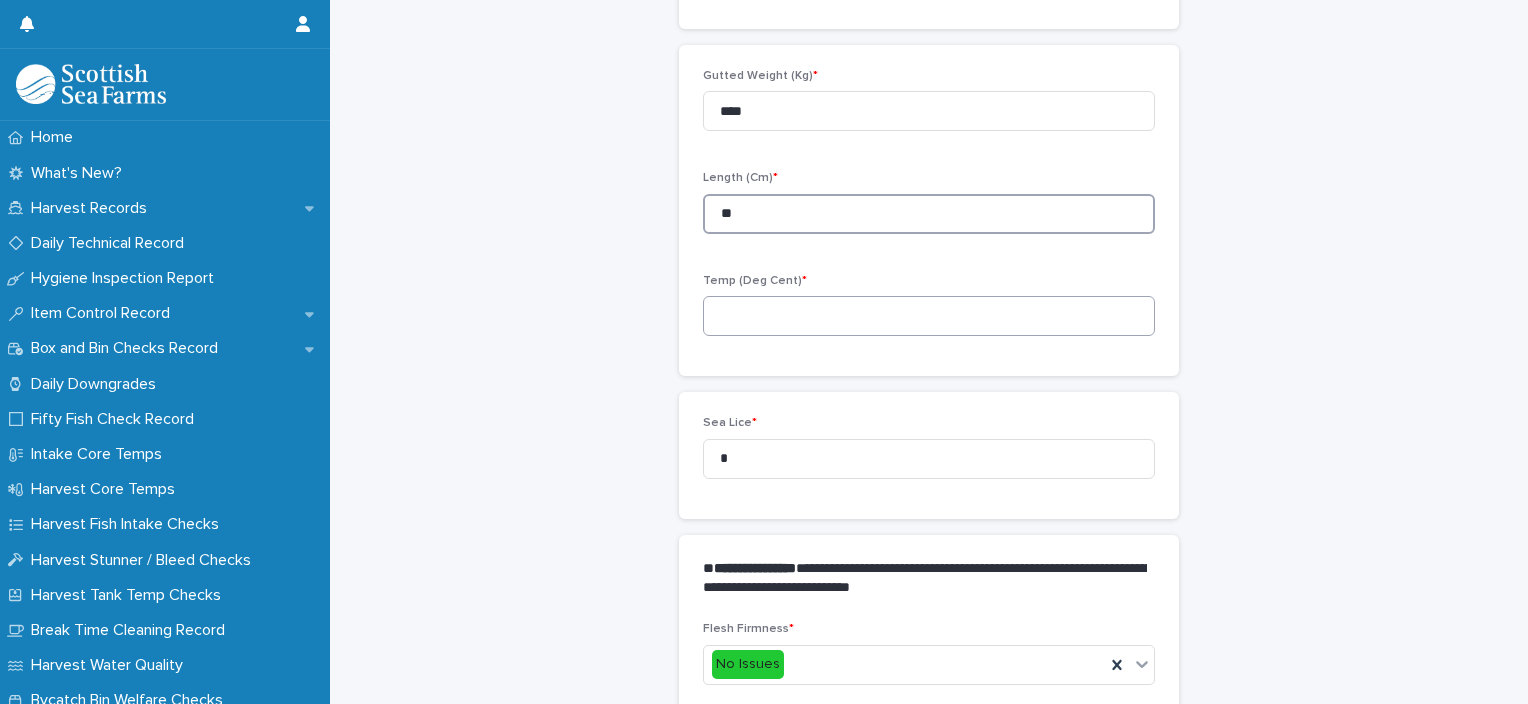 type on "**" 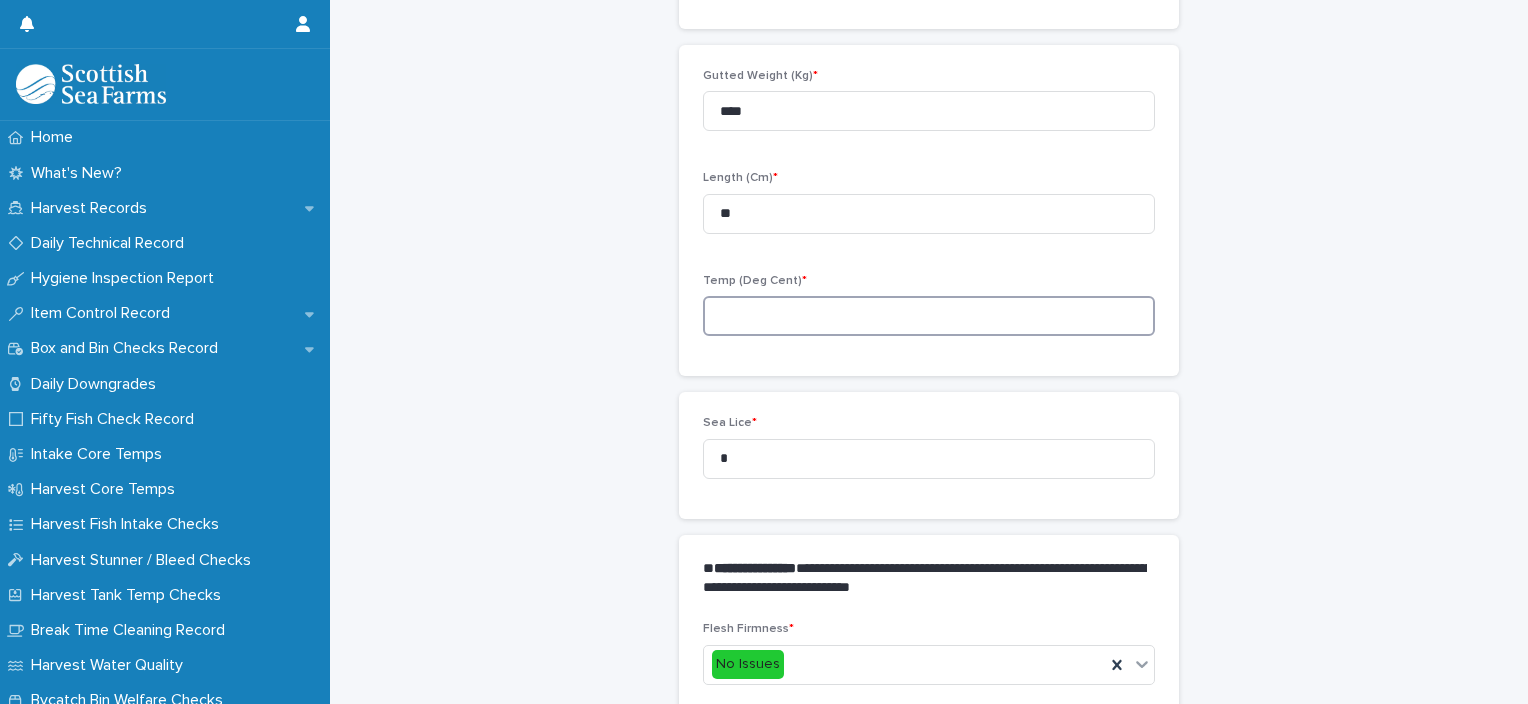 click at bounding box center [929, 316] 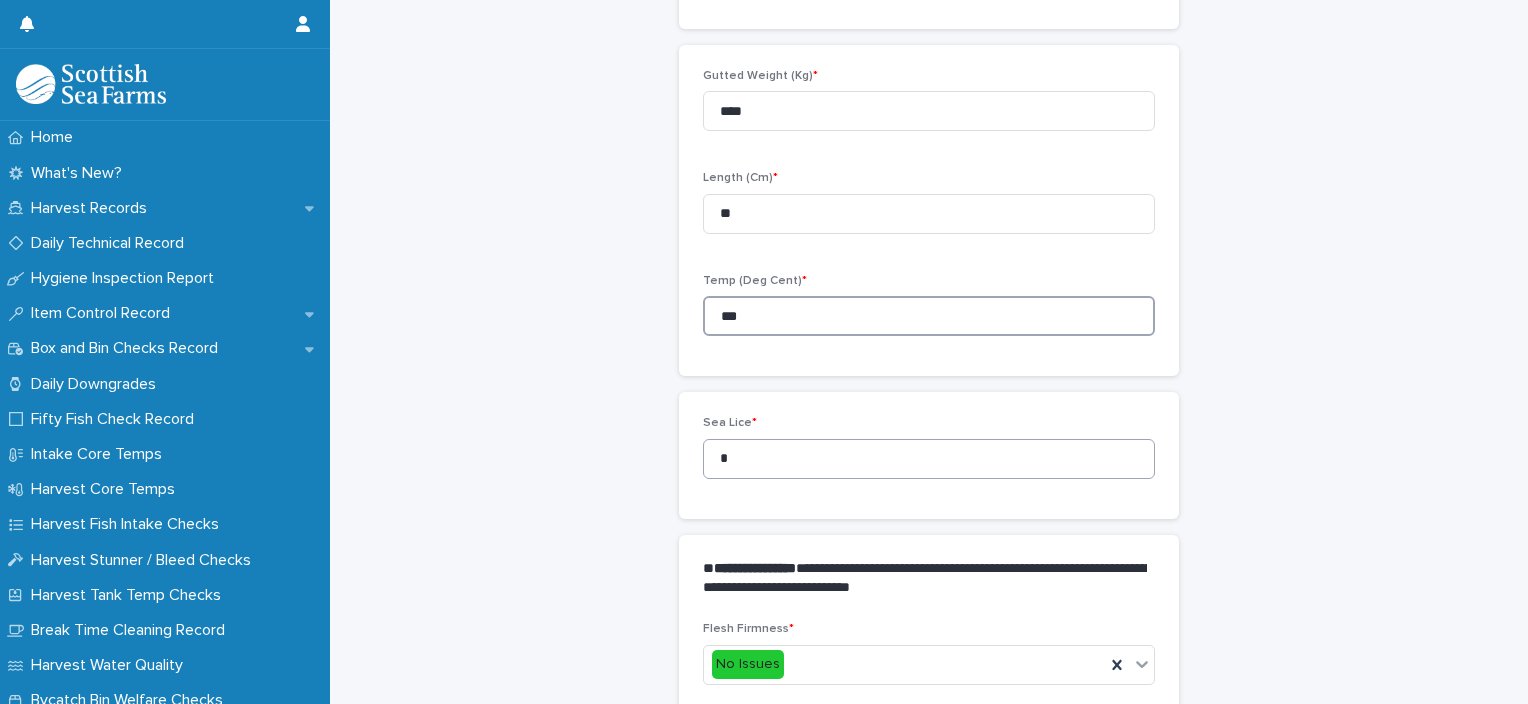 type on "***" 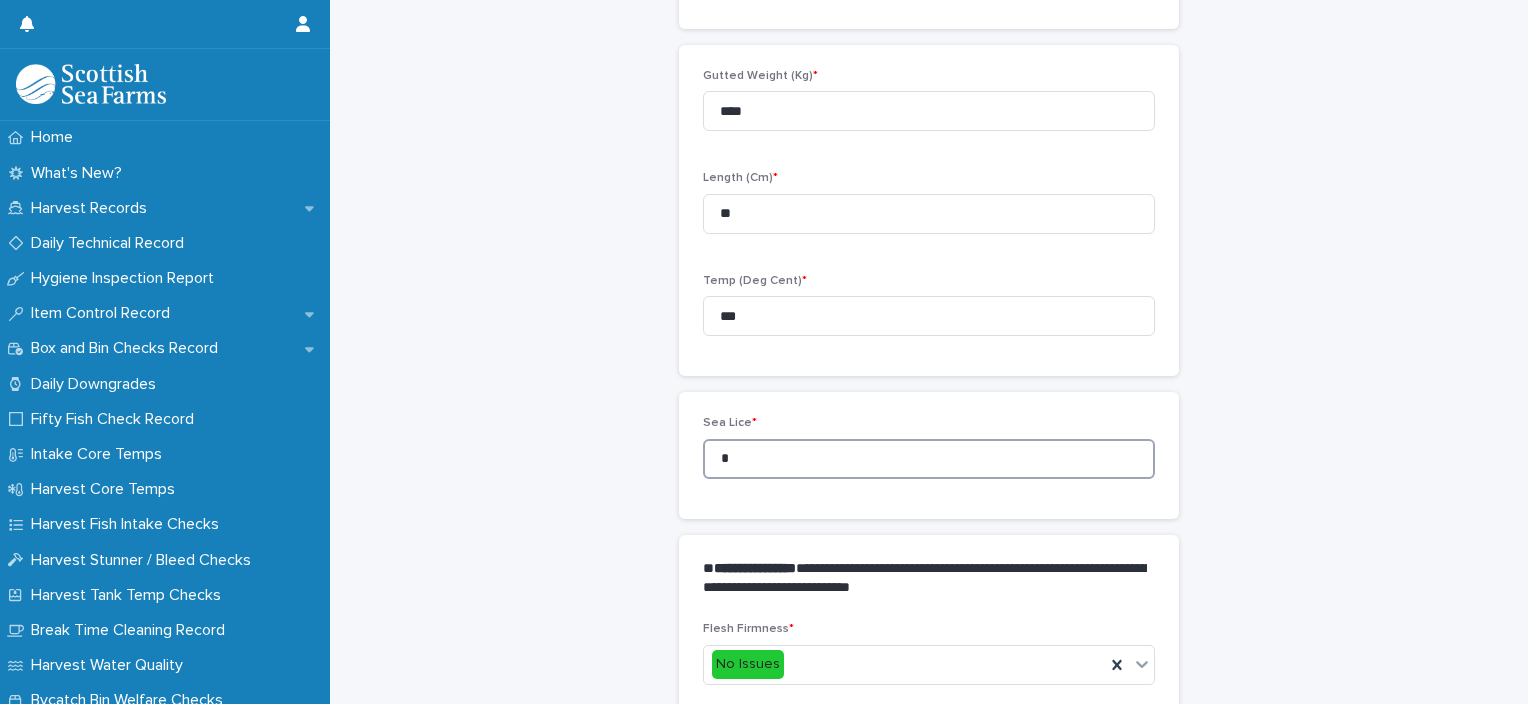 drag, startPoint x: 788, startPoint y: 454, endPoint x: 680, endPoint y: 458, distance: 108.07405 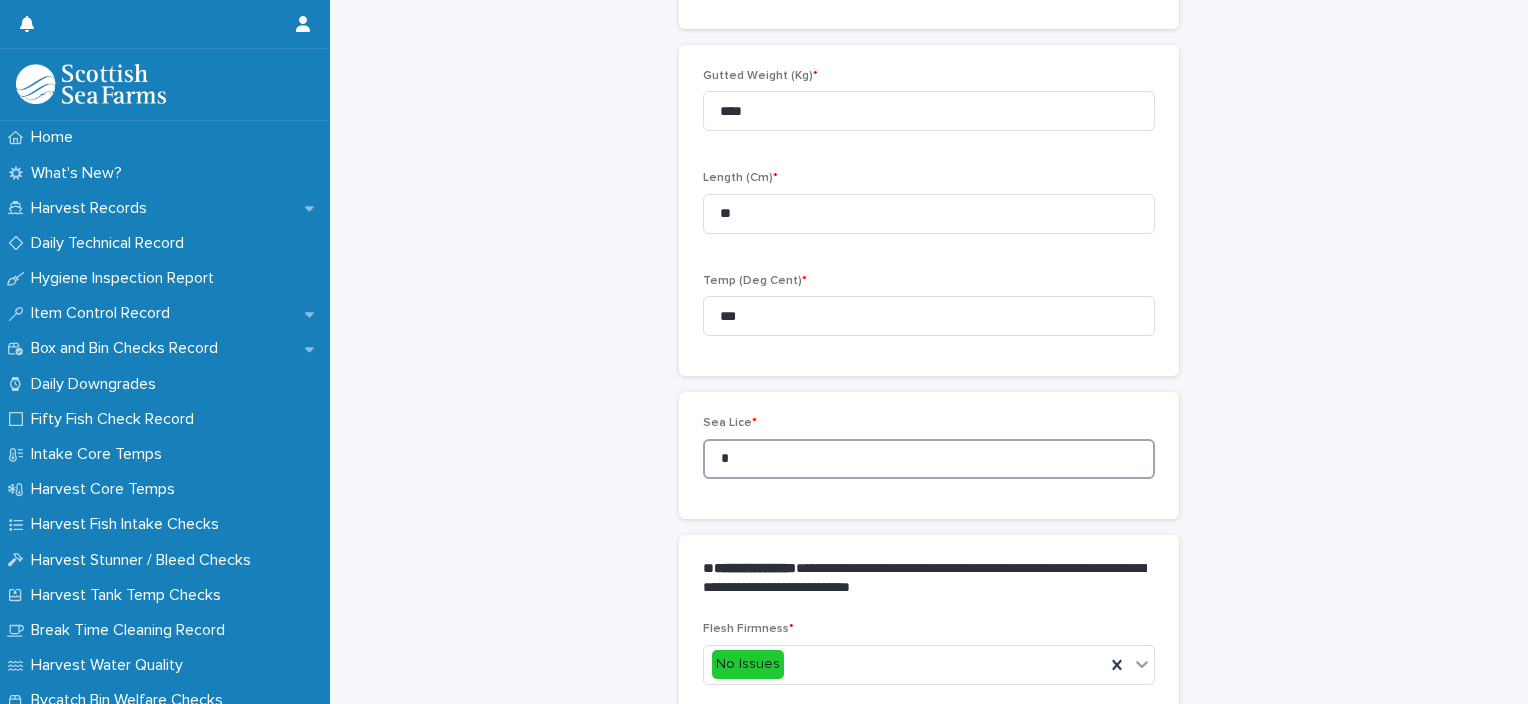 scroll, scrollTop: 948, scrollLeft: 0, axis: vertical 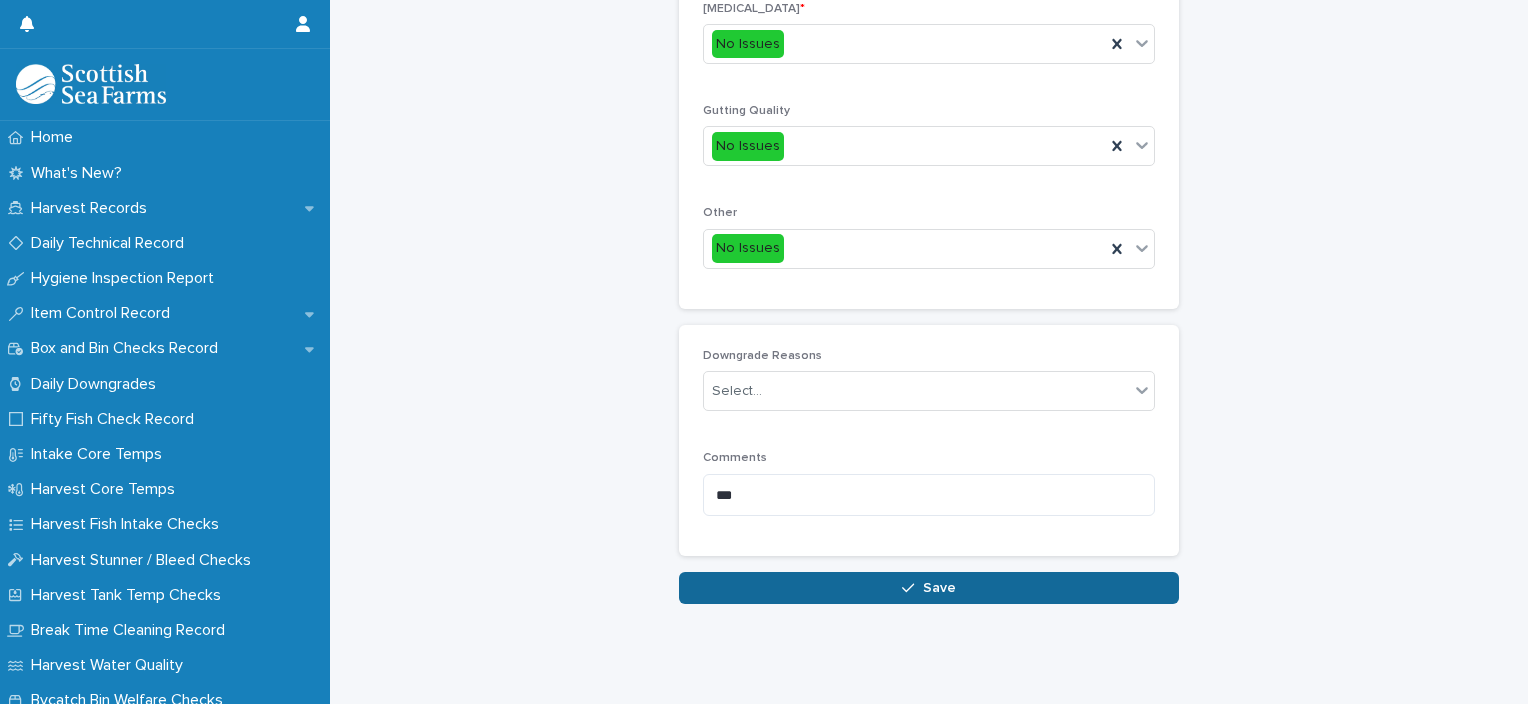 type on "*" 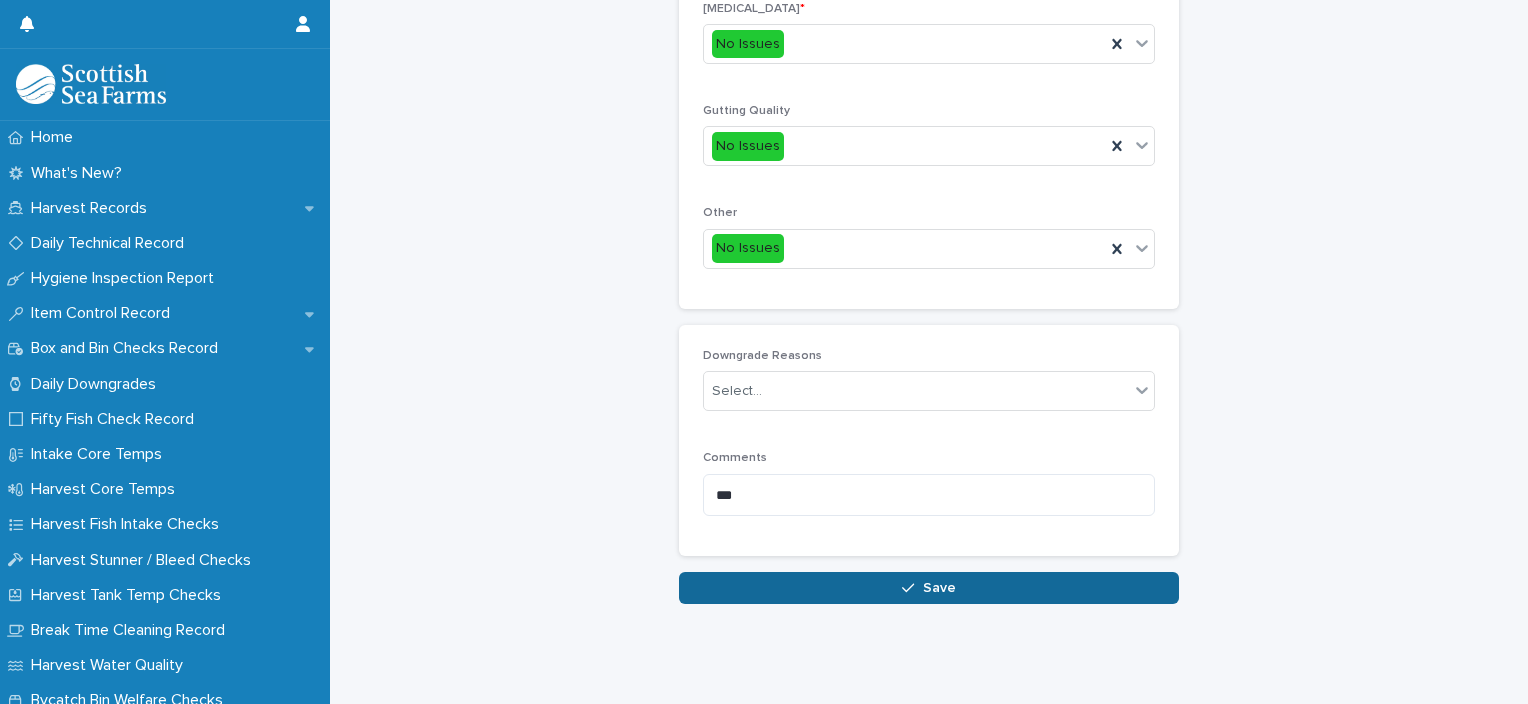 click on "Save" at bounding box center [929, 588] 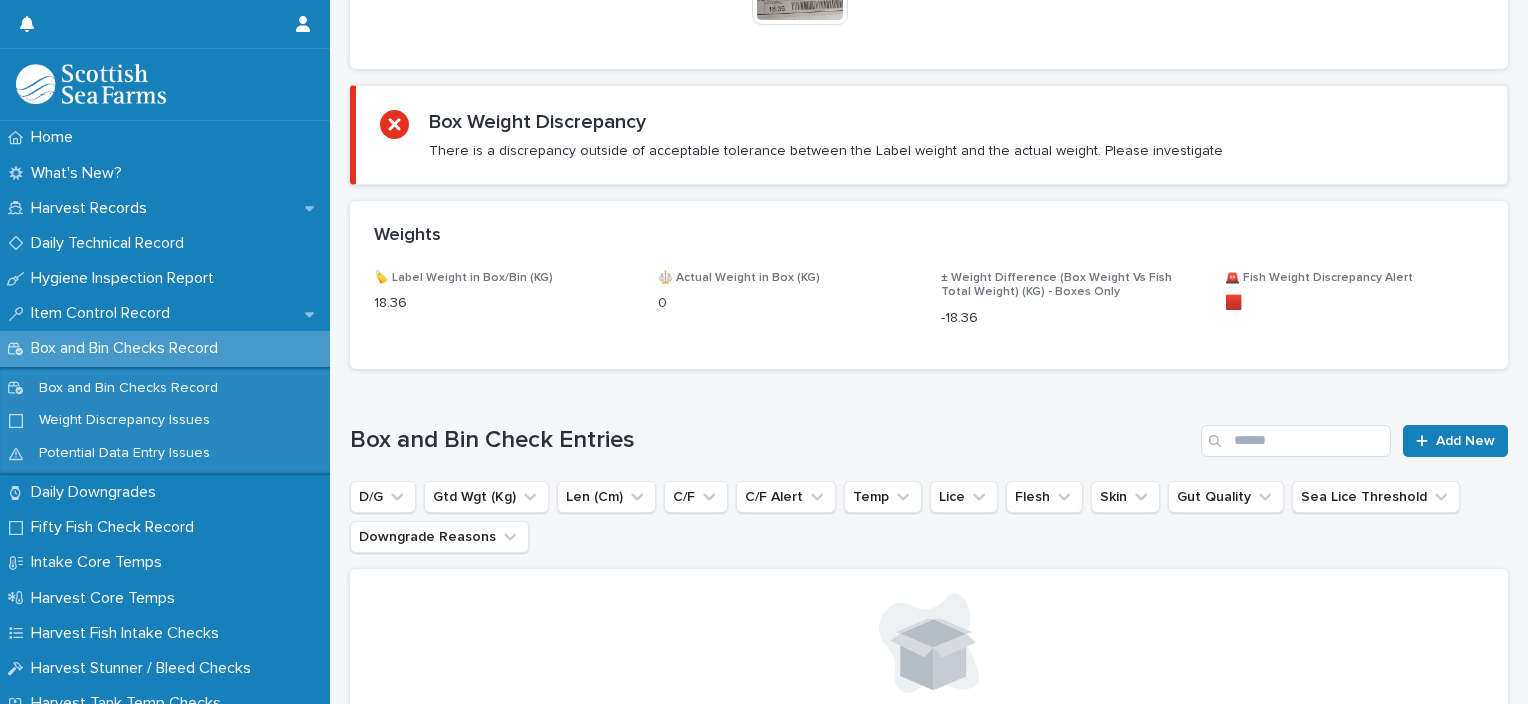 scroll, scrollTop: 0, scrollLeft: 0, axis: both 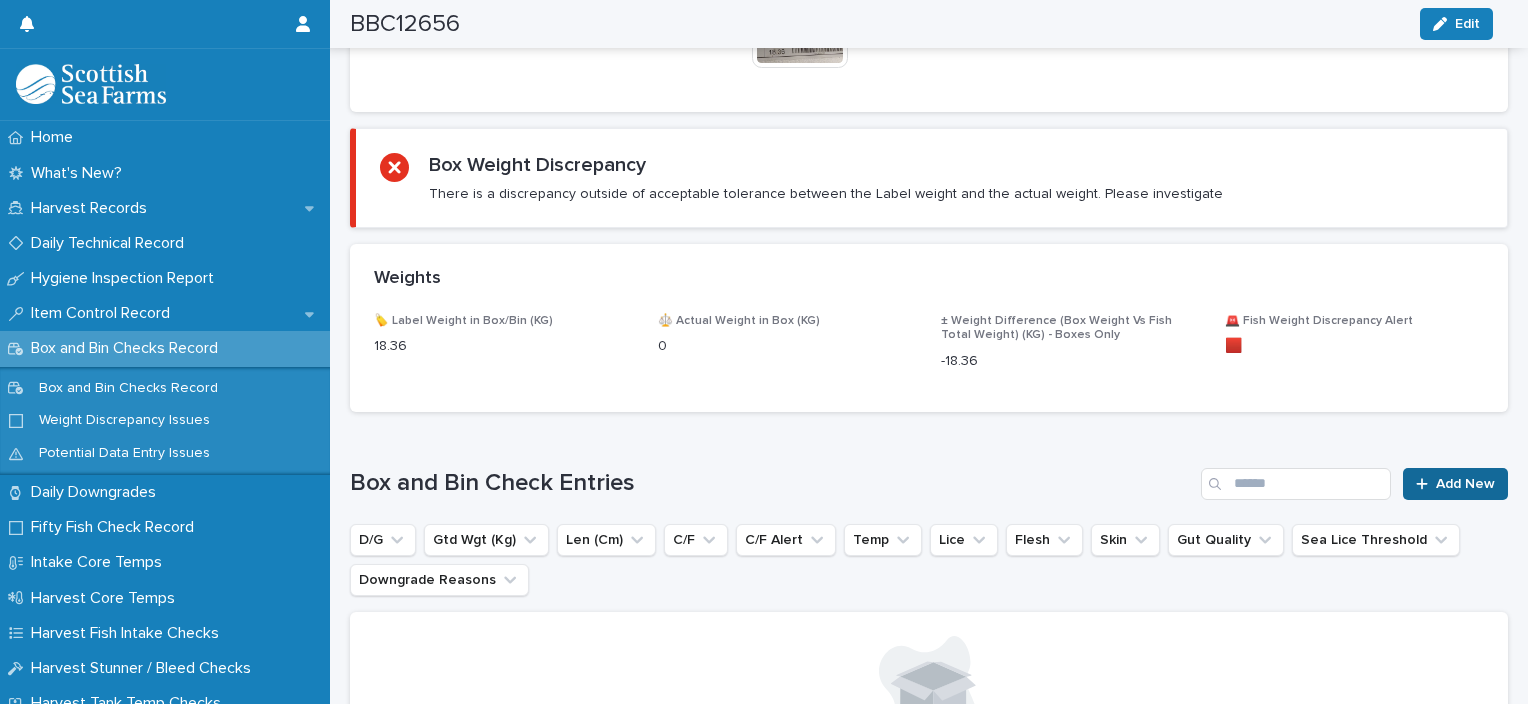 click on "Add New" at bounding box center [1455, 484] 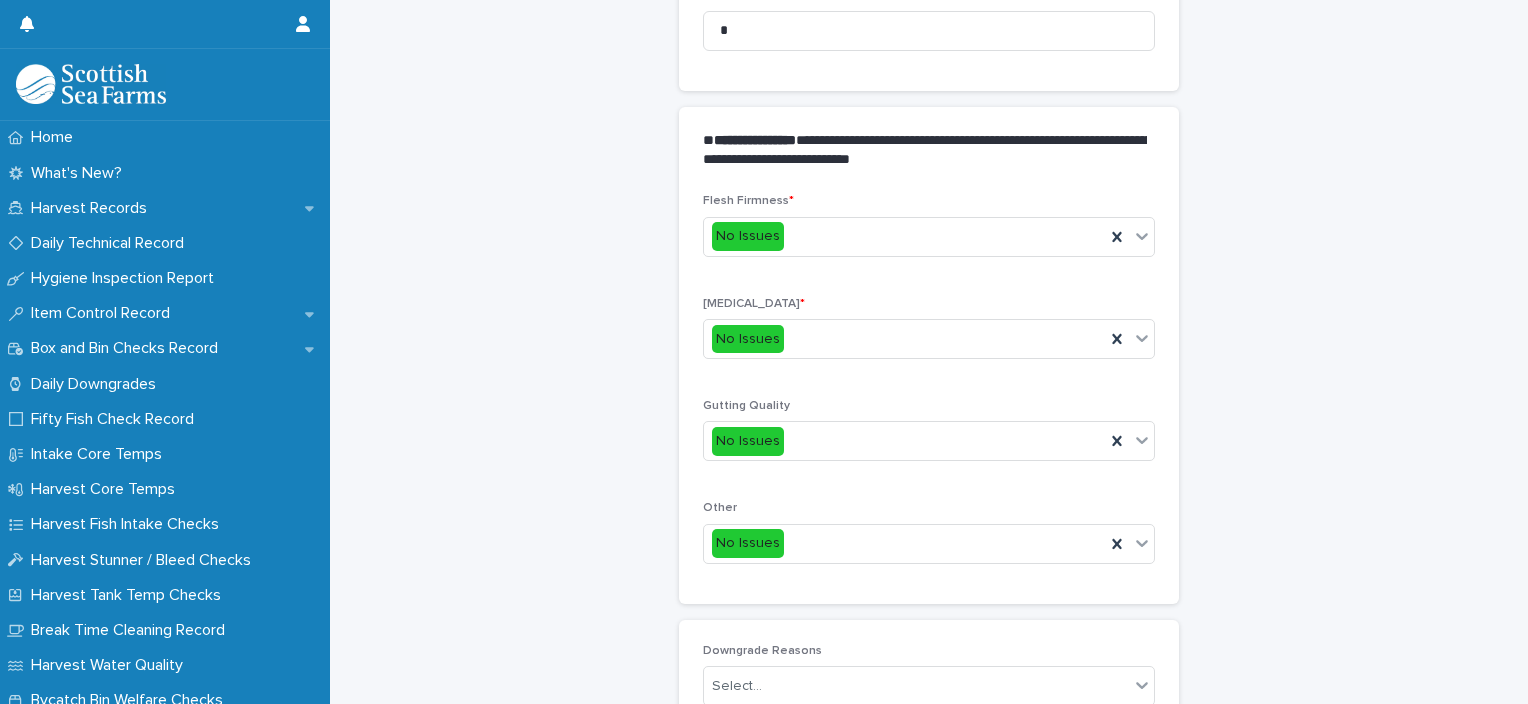 scroll, scrollTop: 192, scrollLeft: 0, axis: vertical 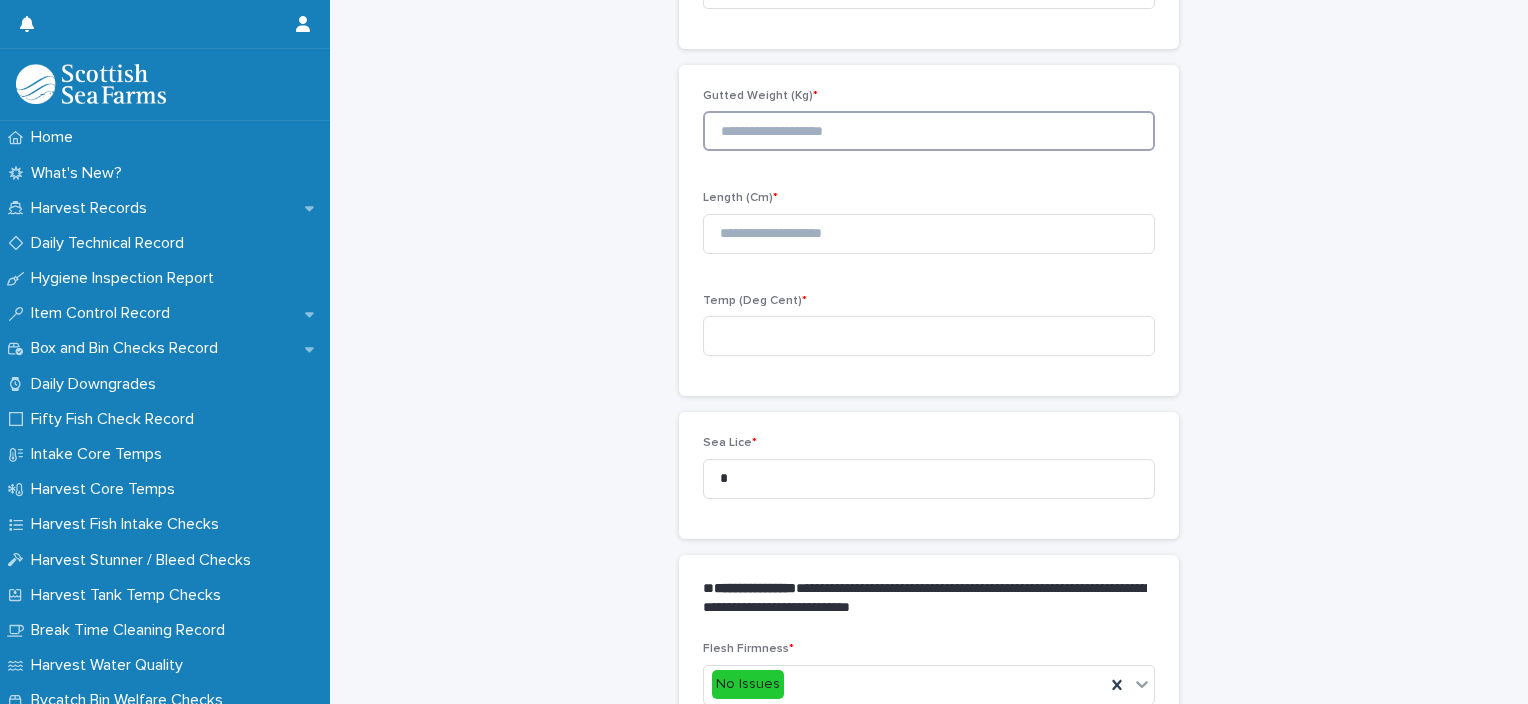 click at bounding box center (929, 131) 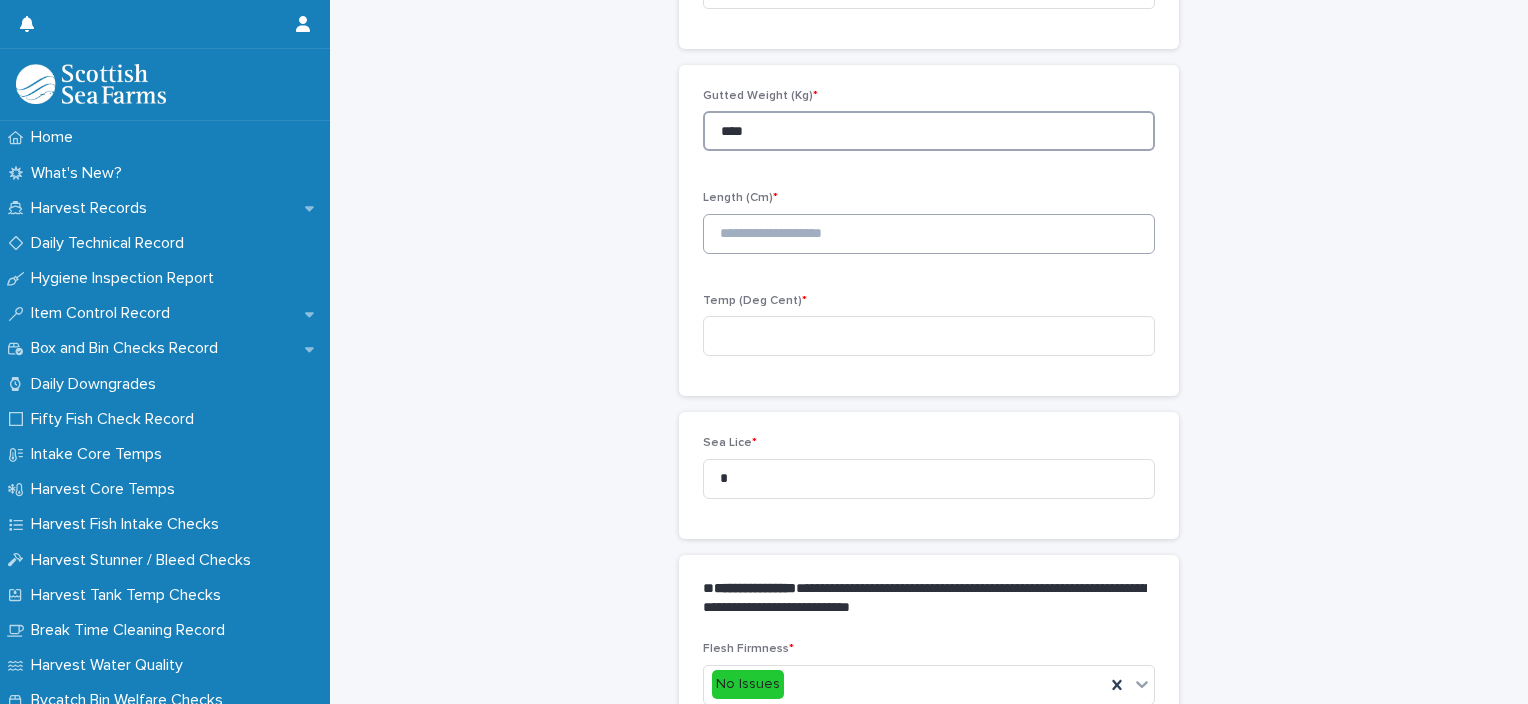 type on "****" 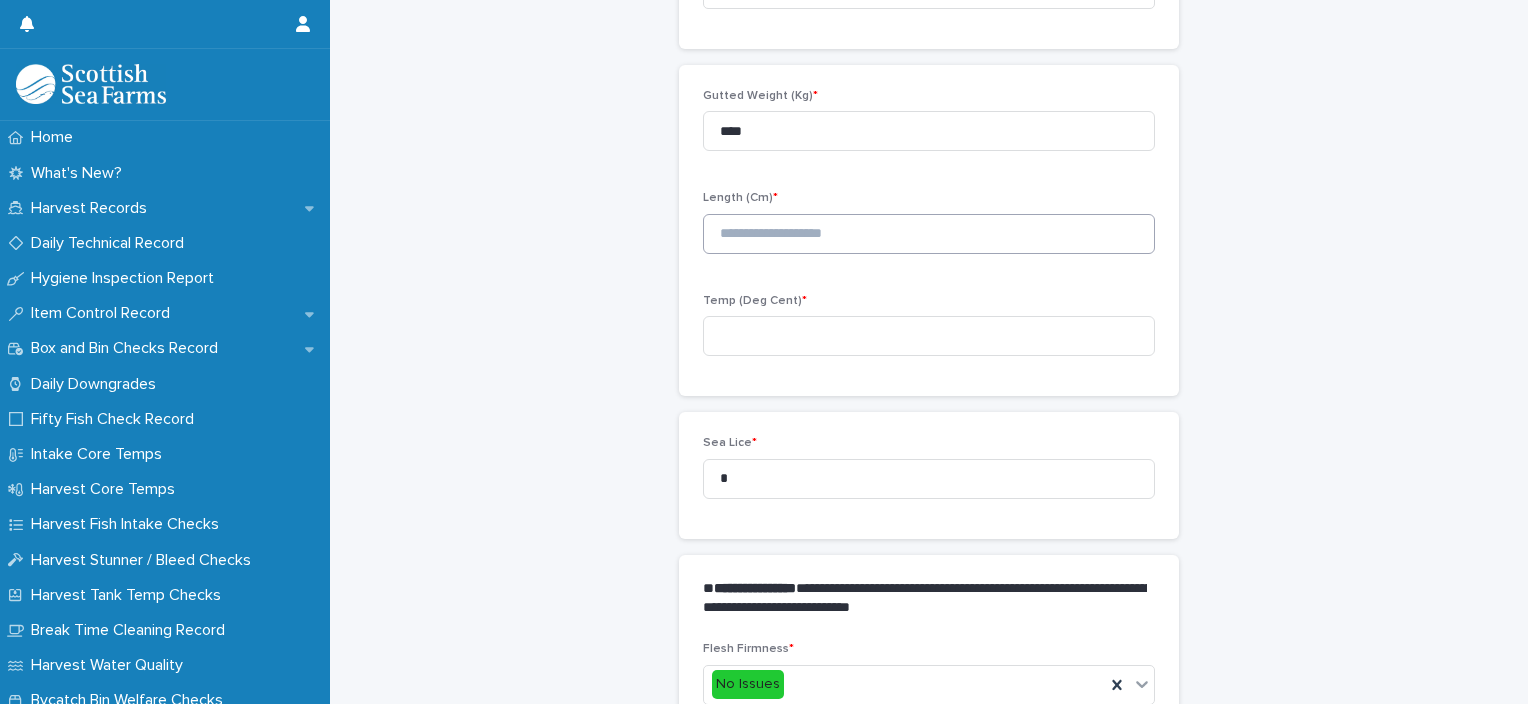 click on "Length (Cm) *" at bounding box center (929, 230) 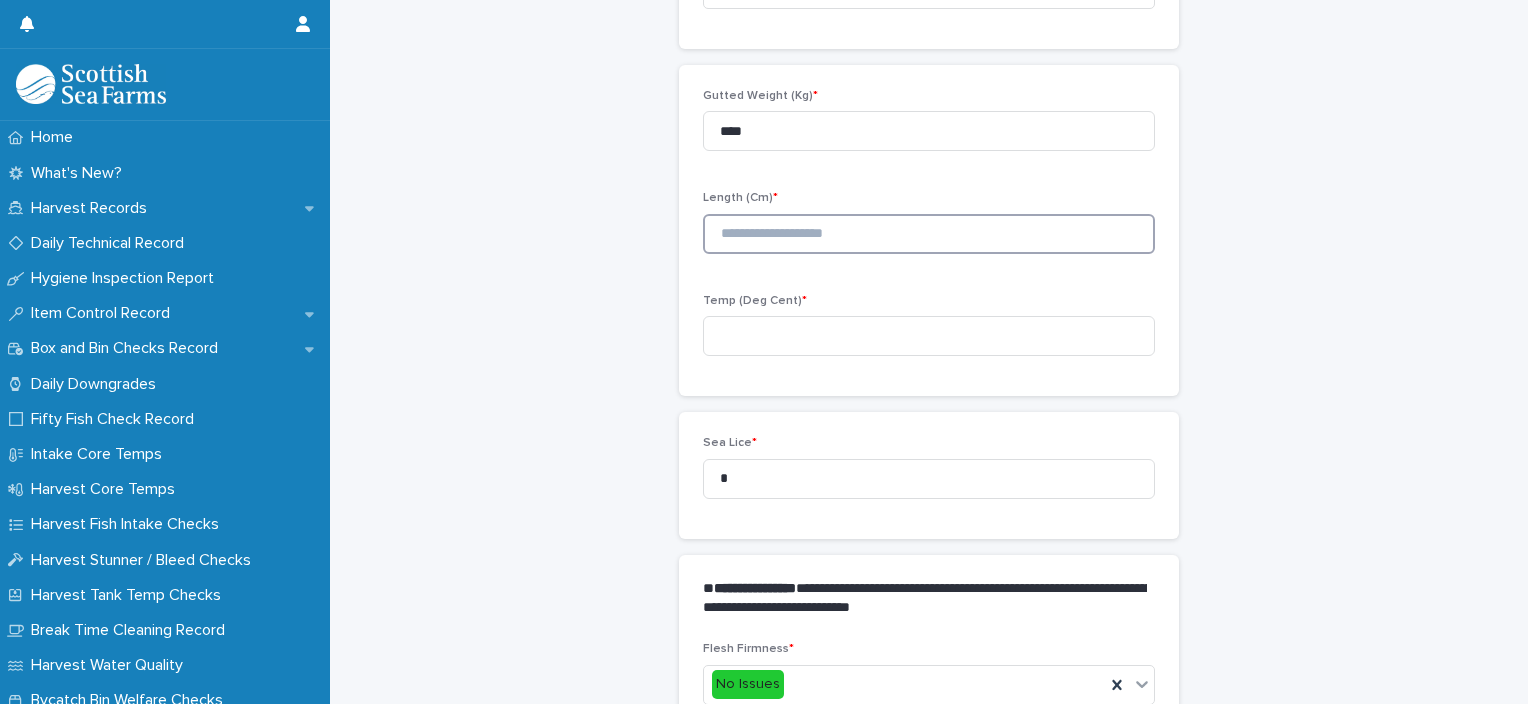 click at bounding box center [929, 234] 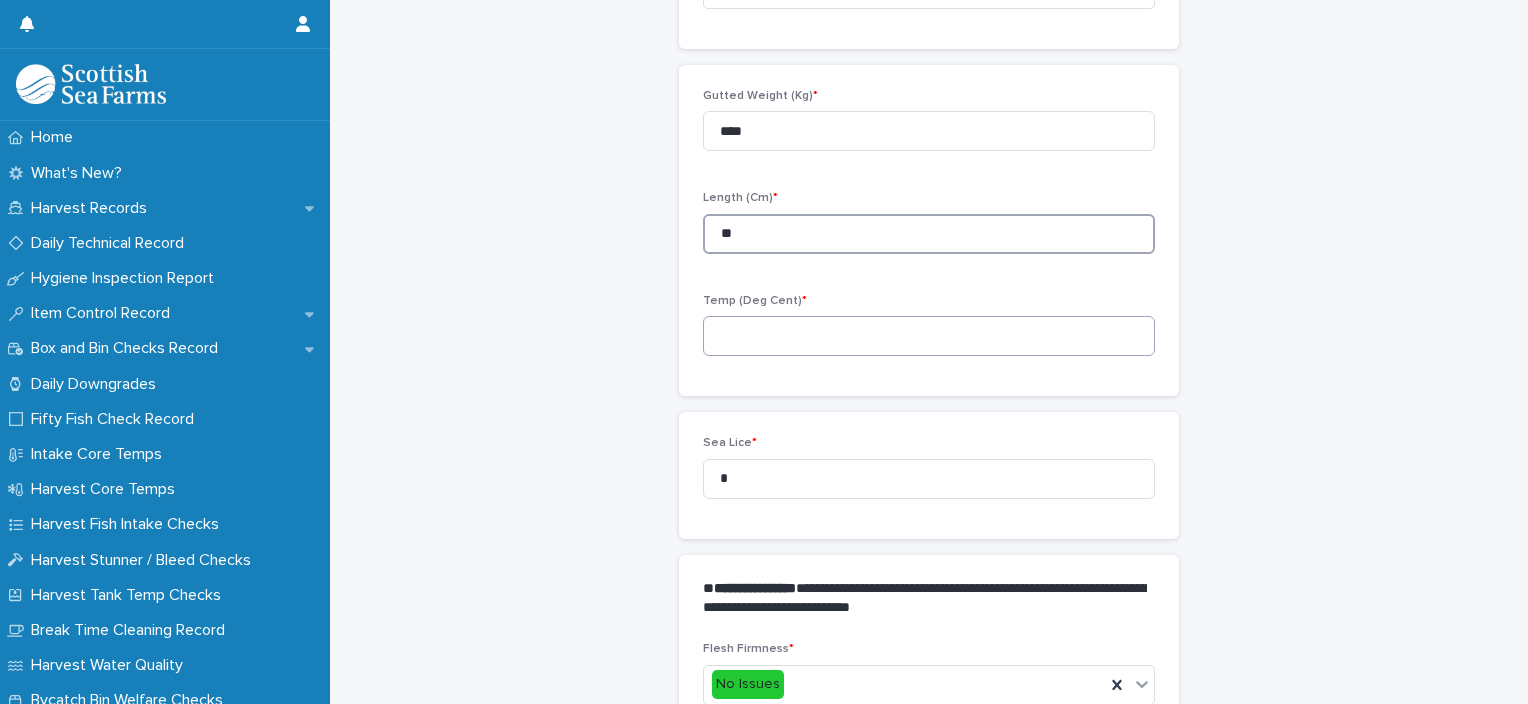 type on "**" 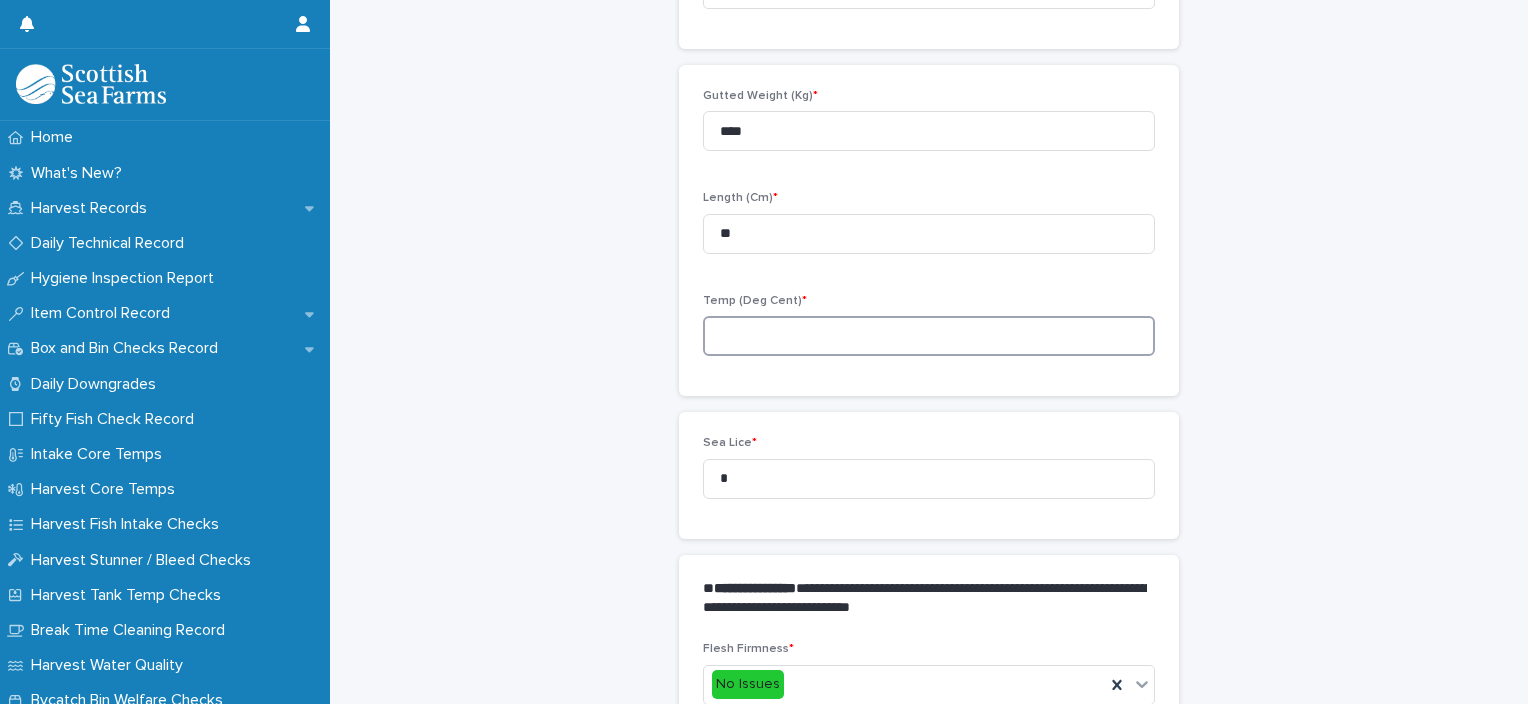 click at bounding box center [929, 336] 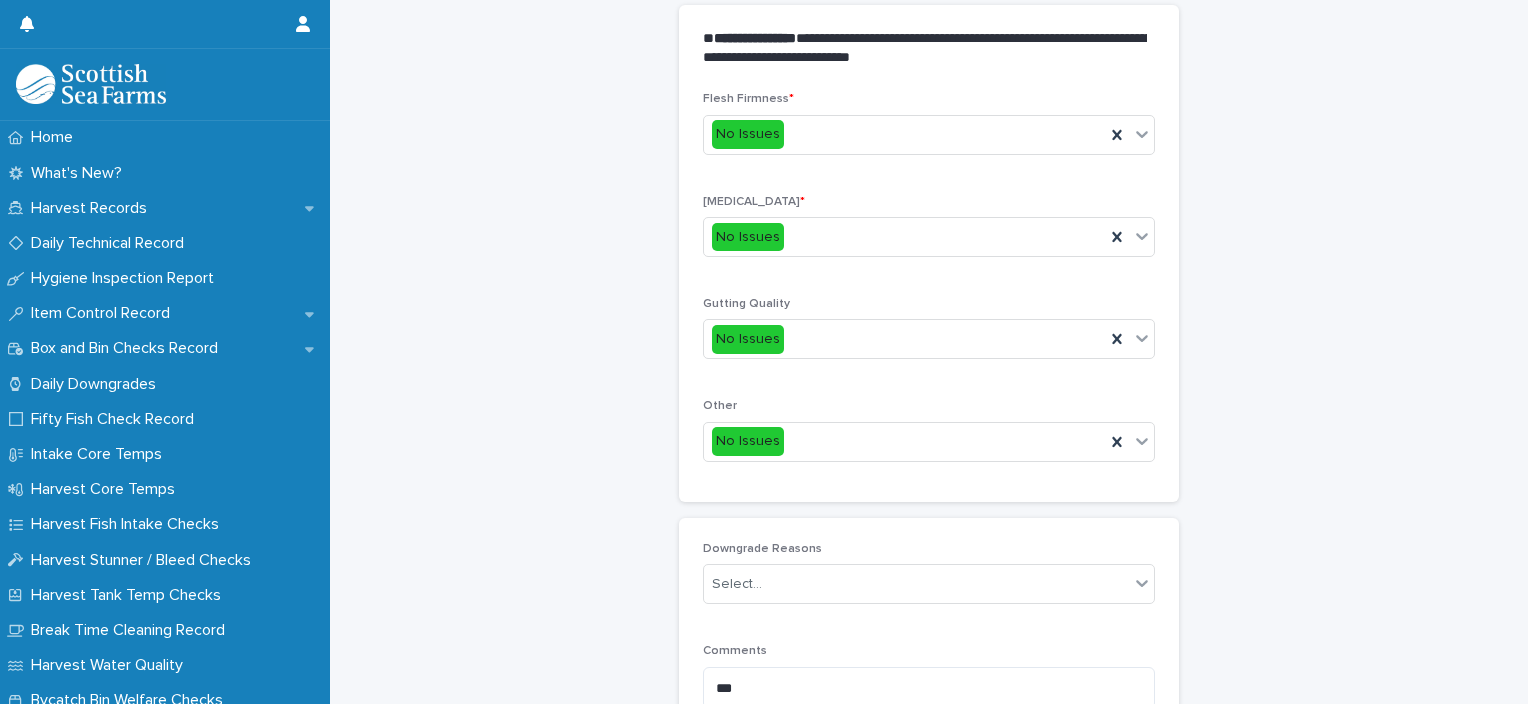 type on "***" 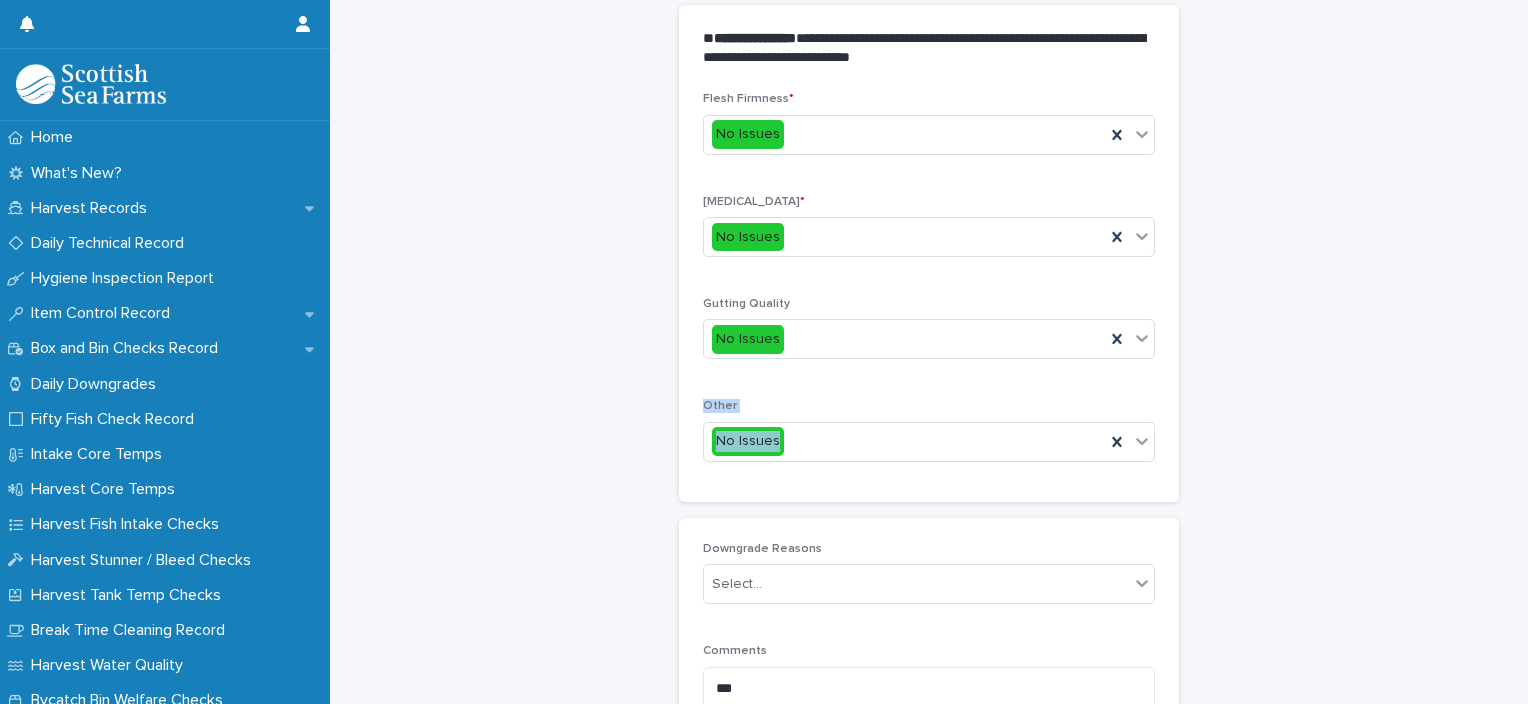 drag, startPoint x: 1472, startPoint y: 385, endPoint x: 1478, endPoint y: 367, distance: 18.973665 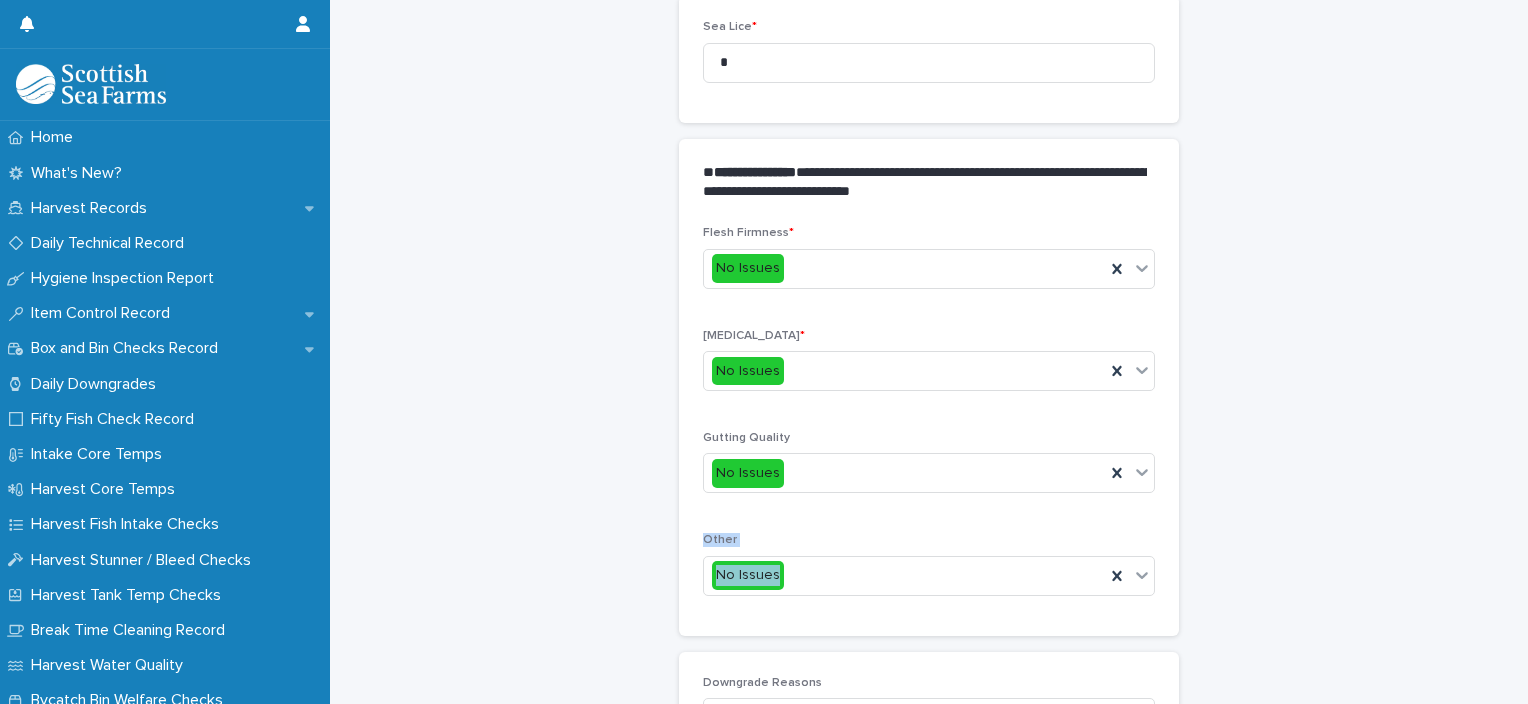 scroll, scrollTop: 441, scrollLeft: 0, axis: vertical 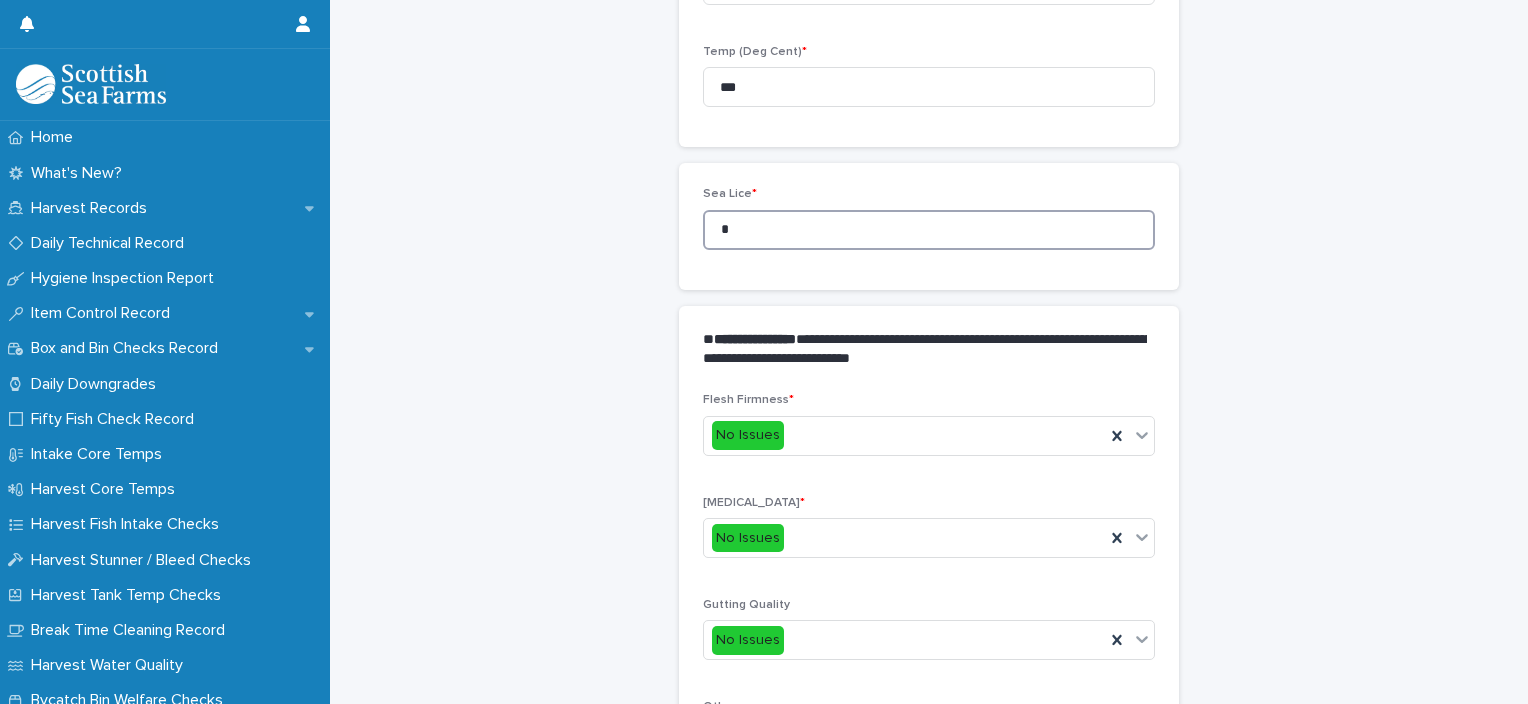 click on "*" at bounding box center [929, 230] 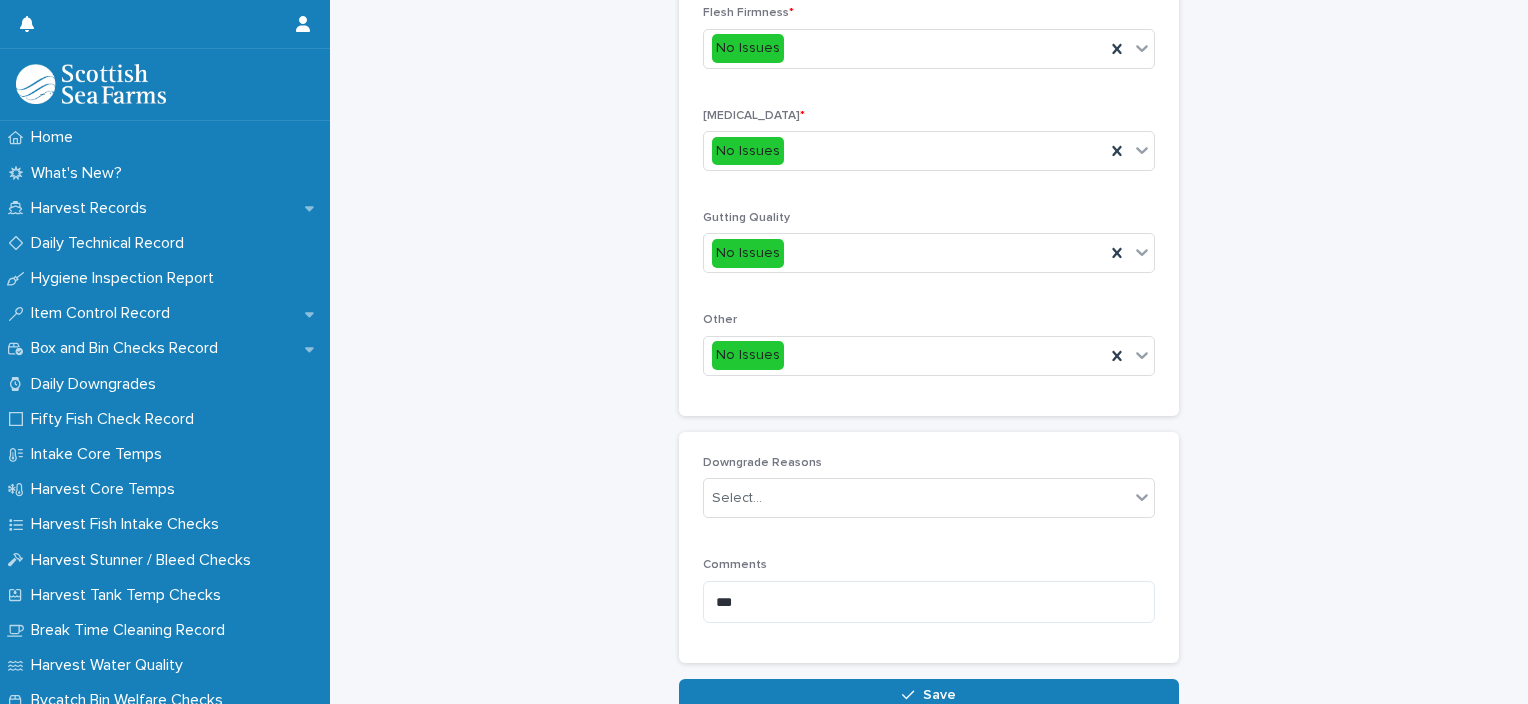 scroll, scrollTop: 948, scrollLeft: 0, axis: vertical 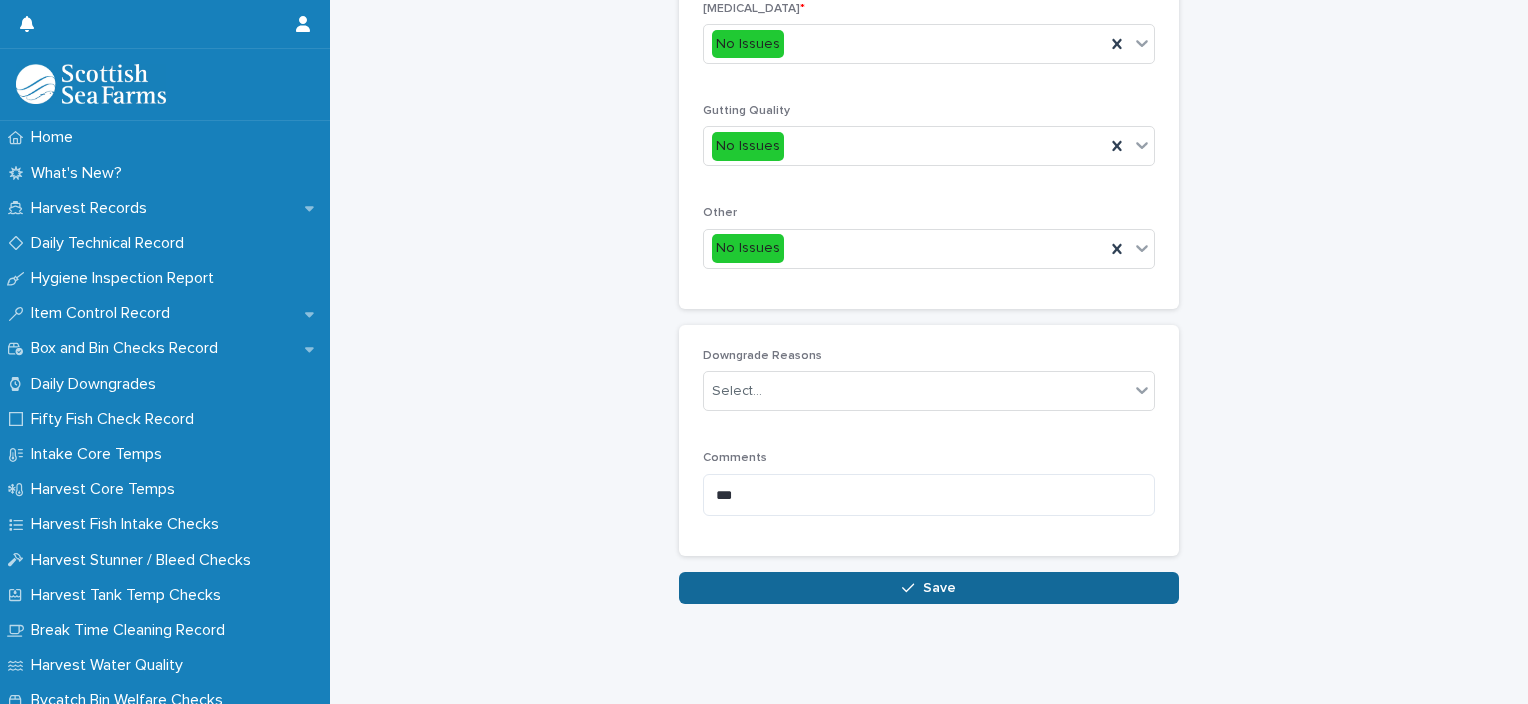 type on "*" 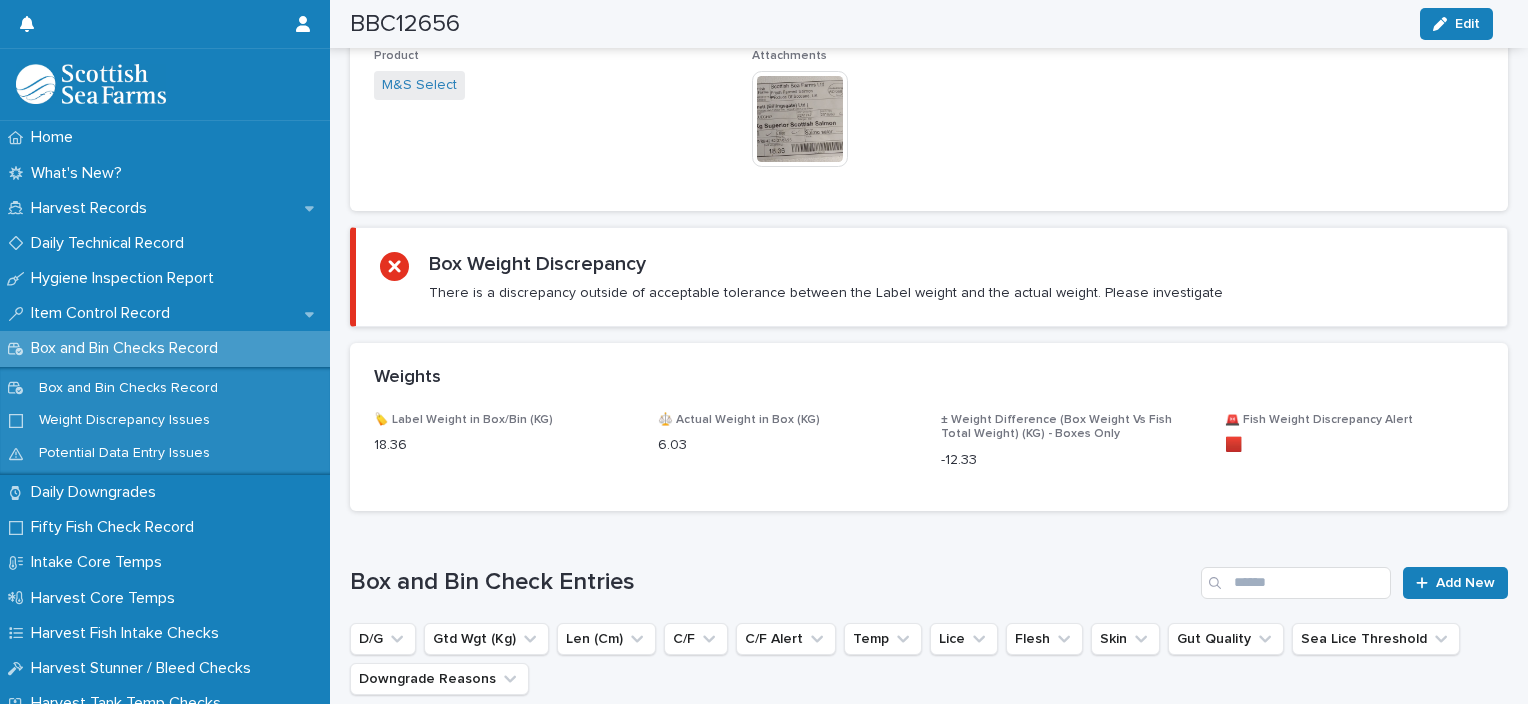 scroll, scrollTop: 843, scrollLeft: 0, axis: vertical 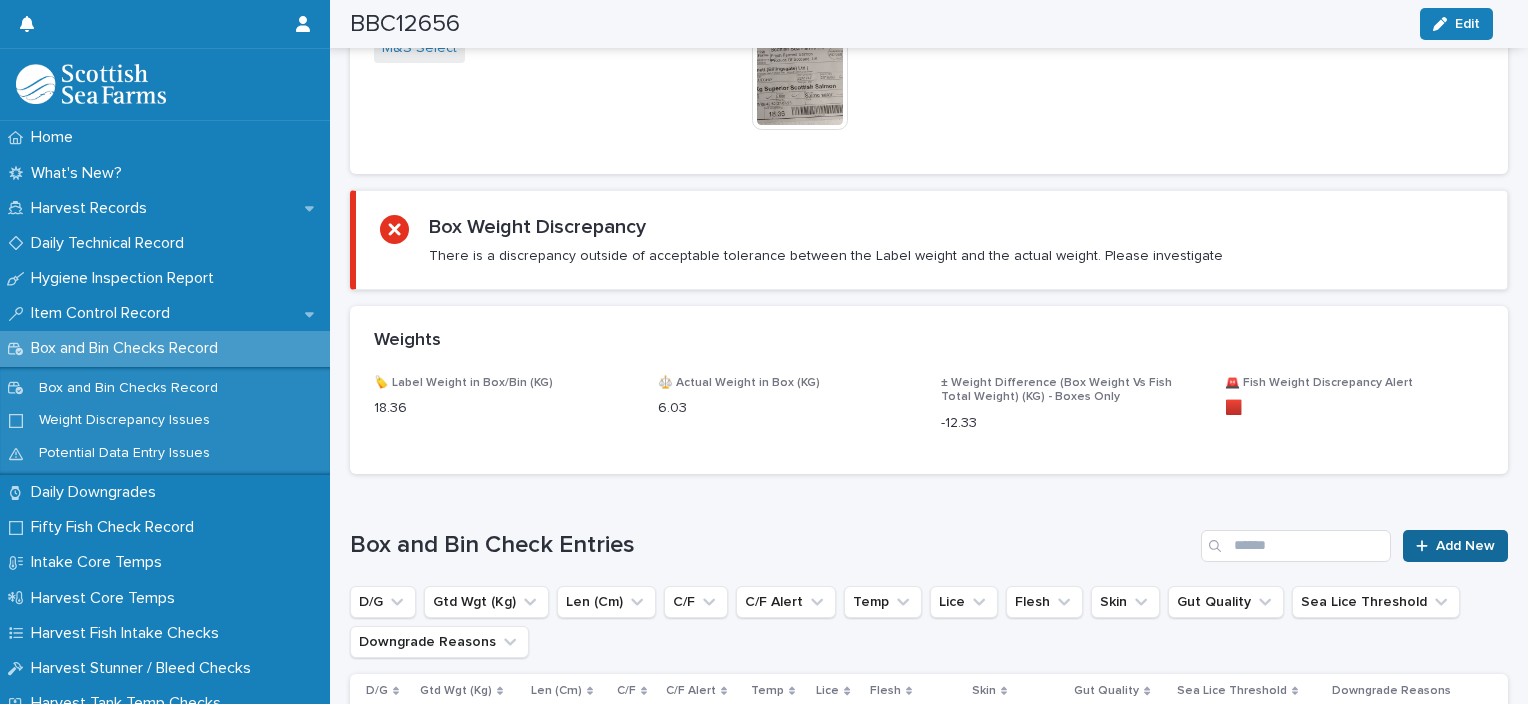 click on "Add New" at bounding box center (1465, 546) 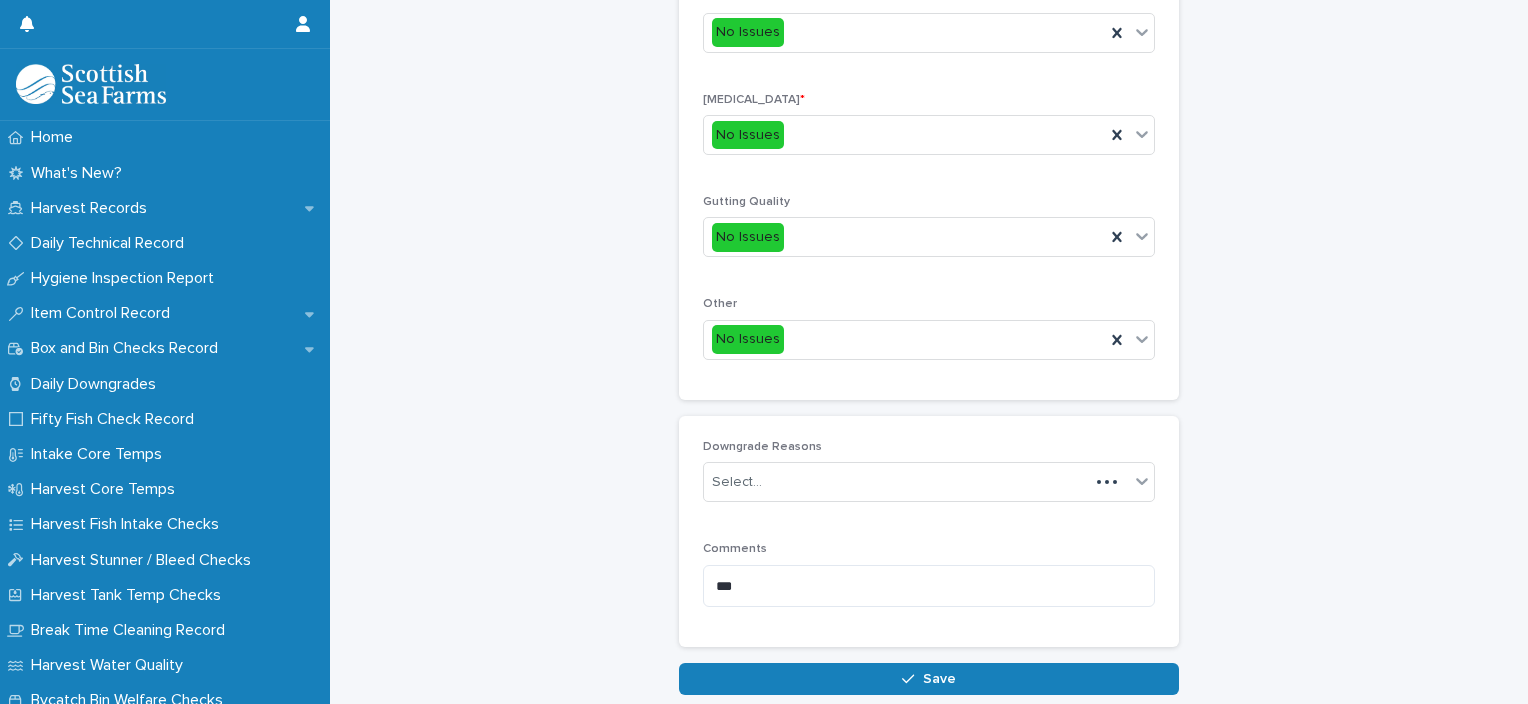 scroll, scrollTop: 69, scrollLeft: 0, axis: vertical 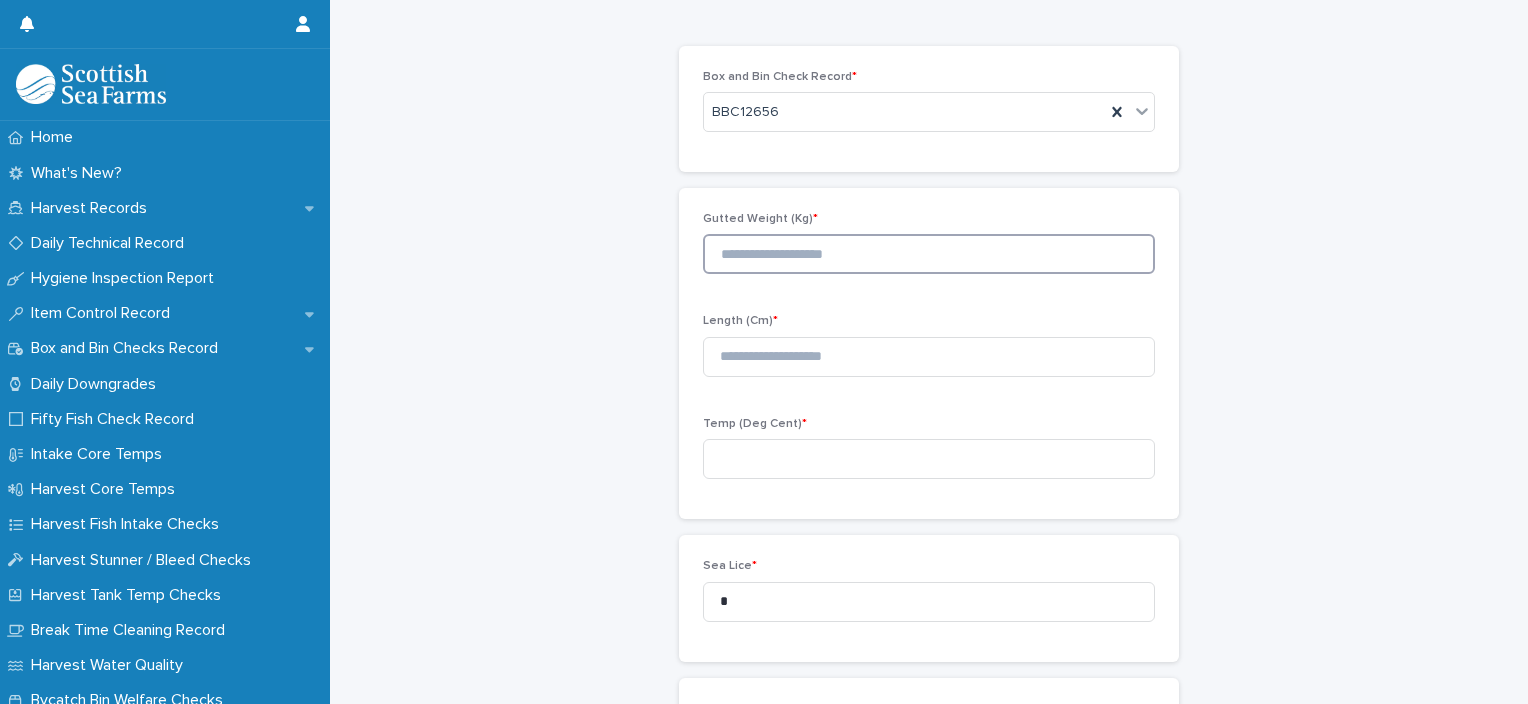 click at bounding box center [929, 254] 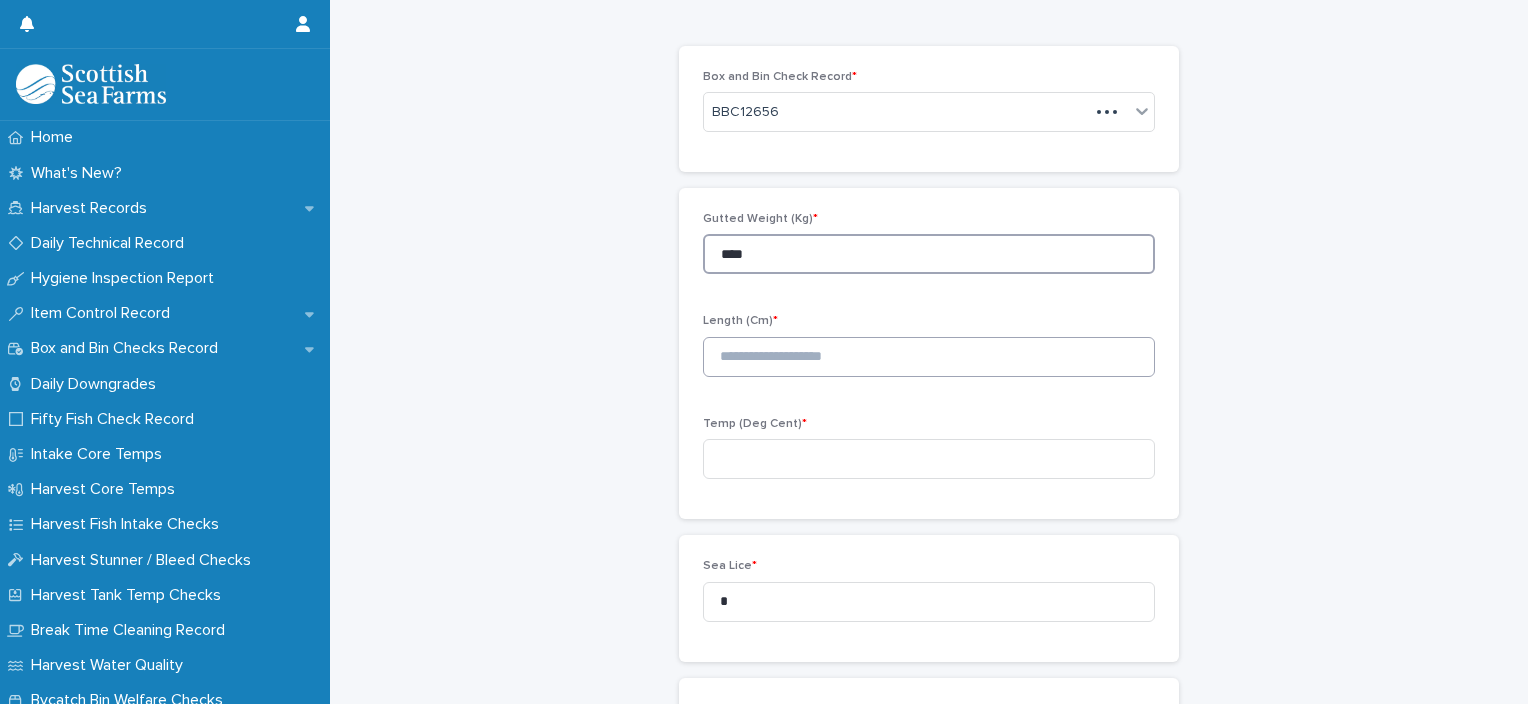 type on "****" 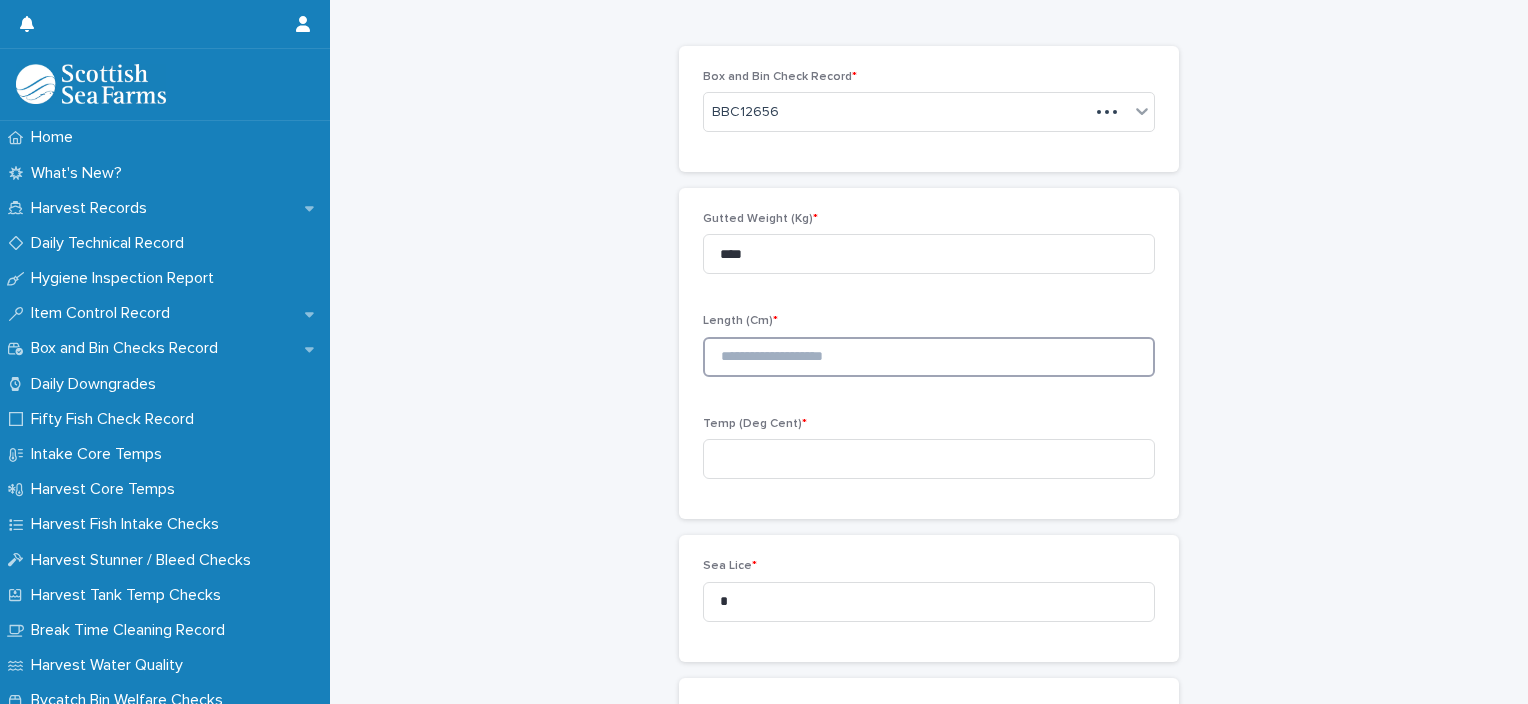 click at bounding box center [929, 357] 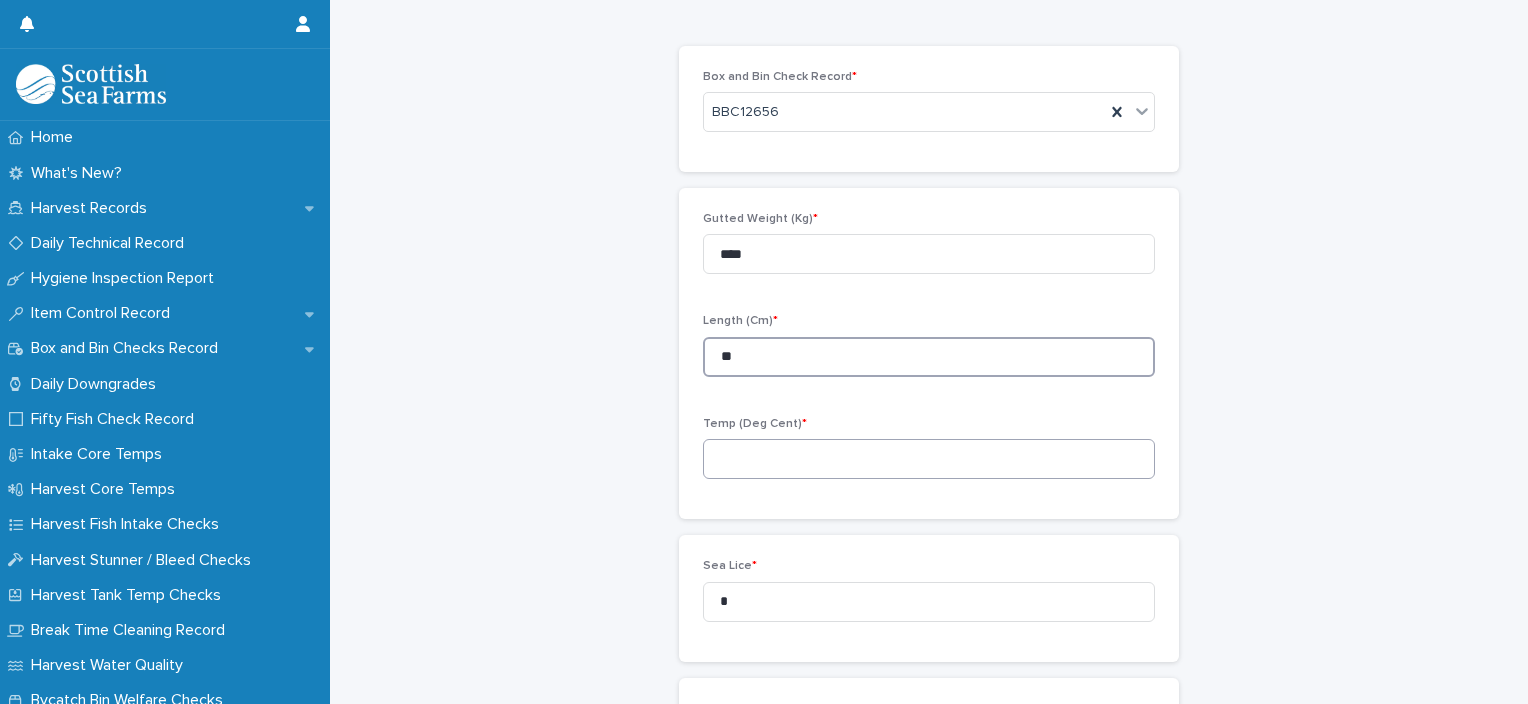 type on "**" 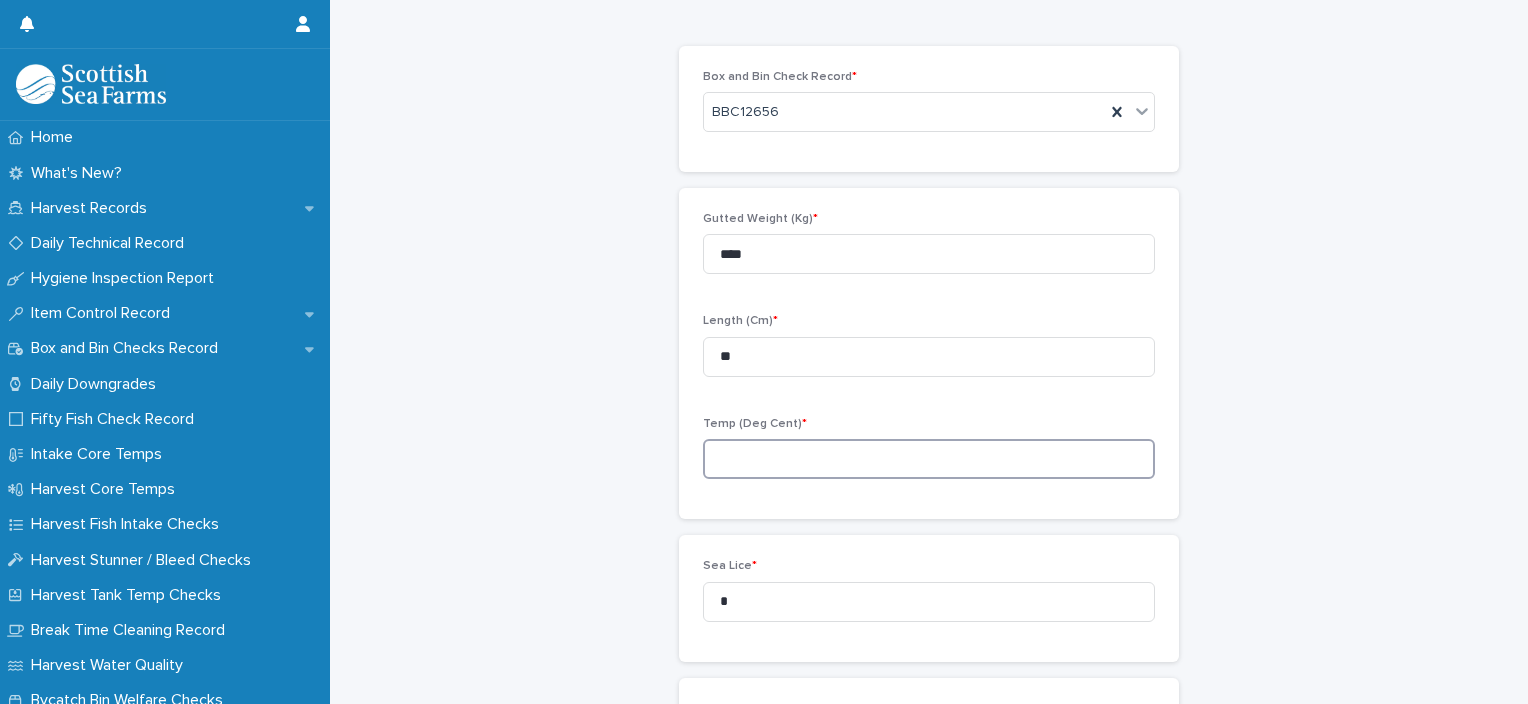 click at bounding box center (929, 459) 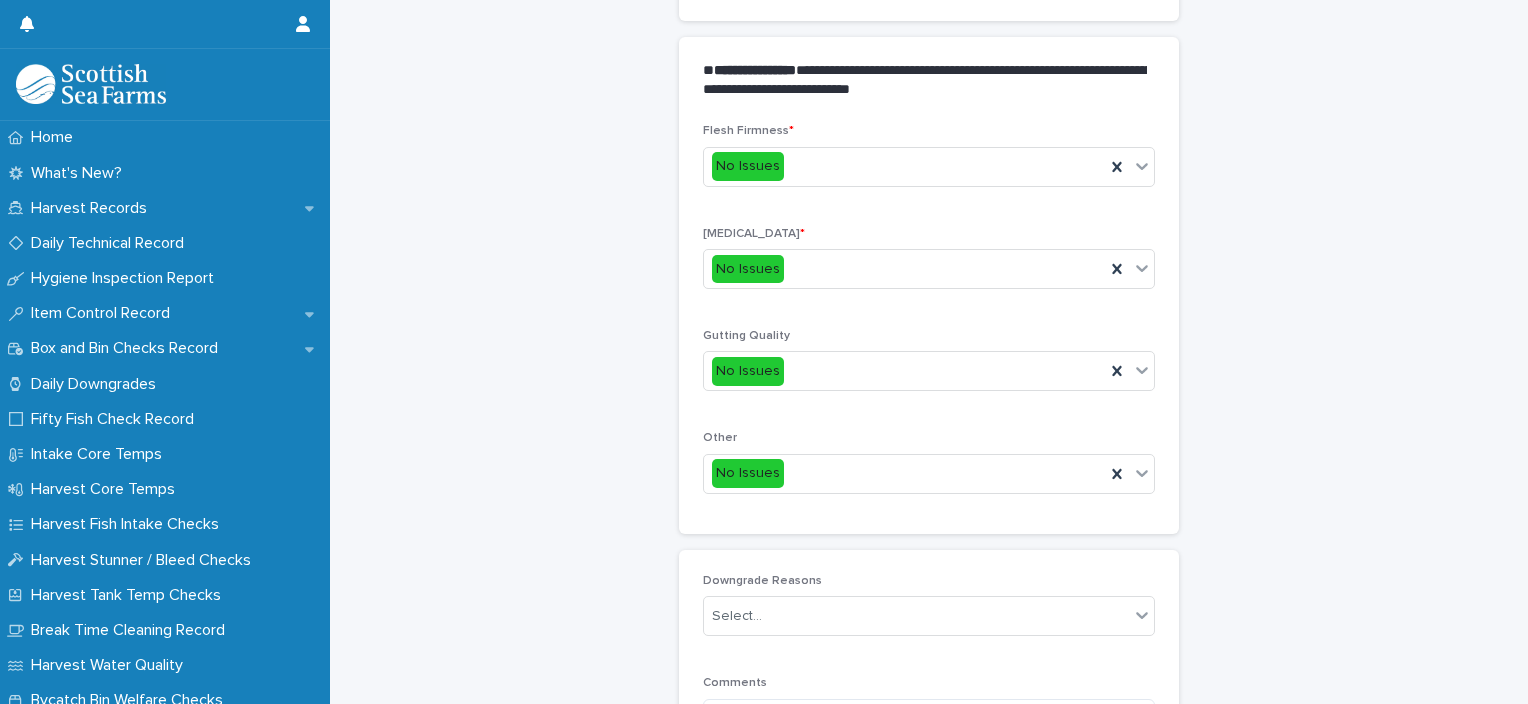 scroll, scrollTop: 948, scrollLeft: 0, axis: vertical 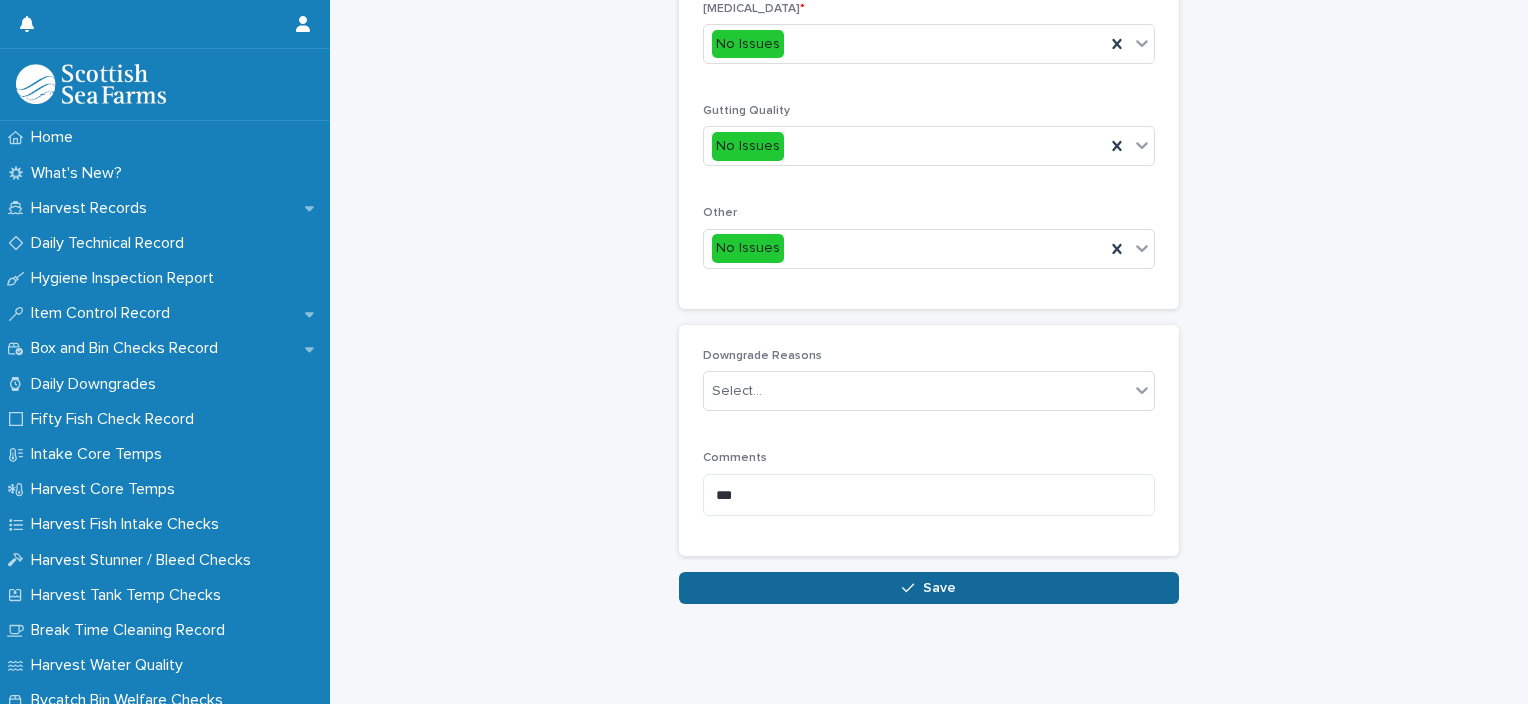 type on "***" 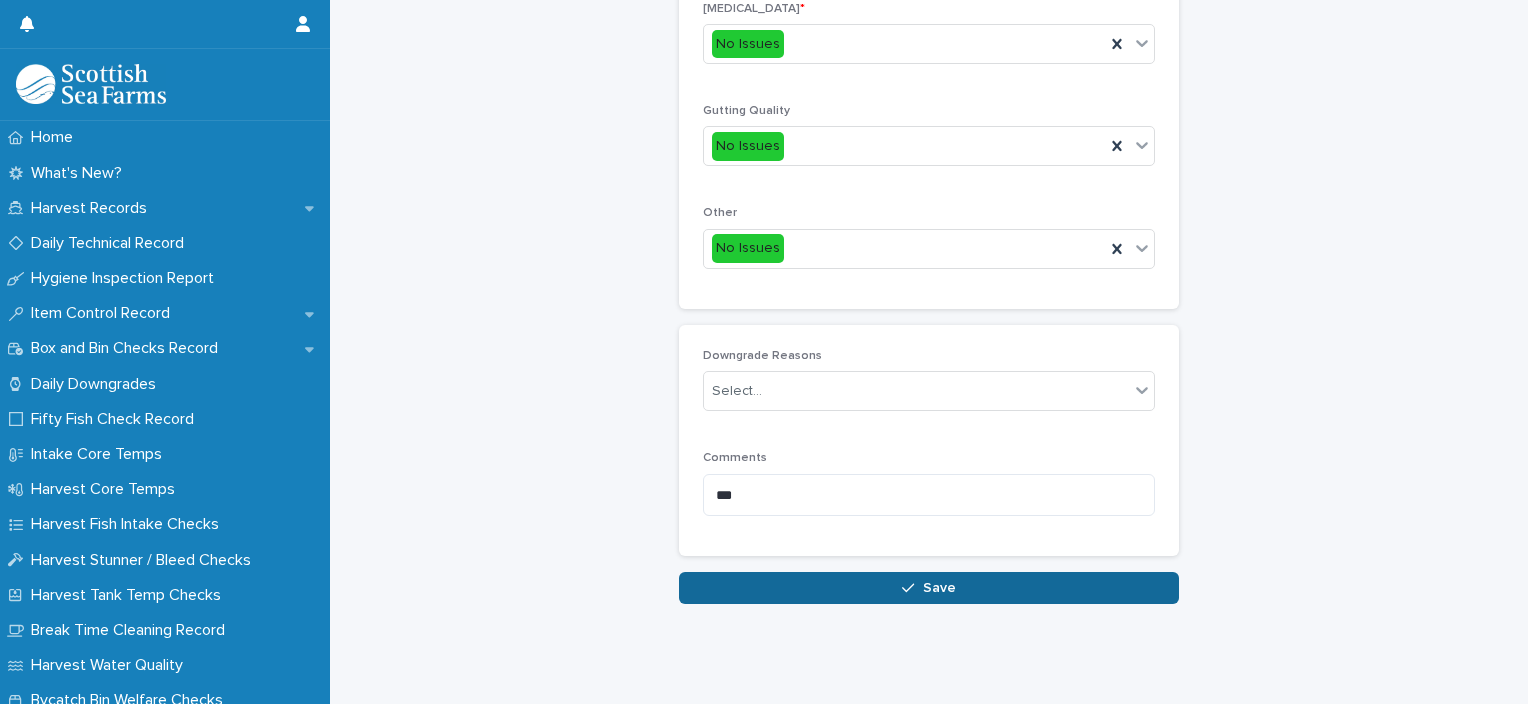 click on "Save" at bounding box center (929, 588) 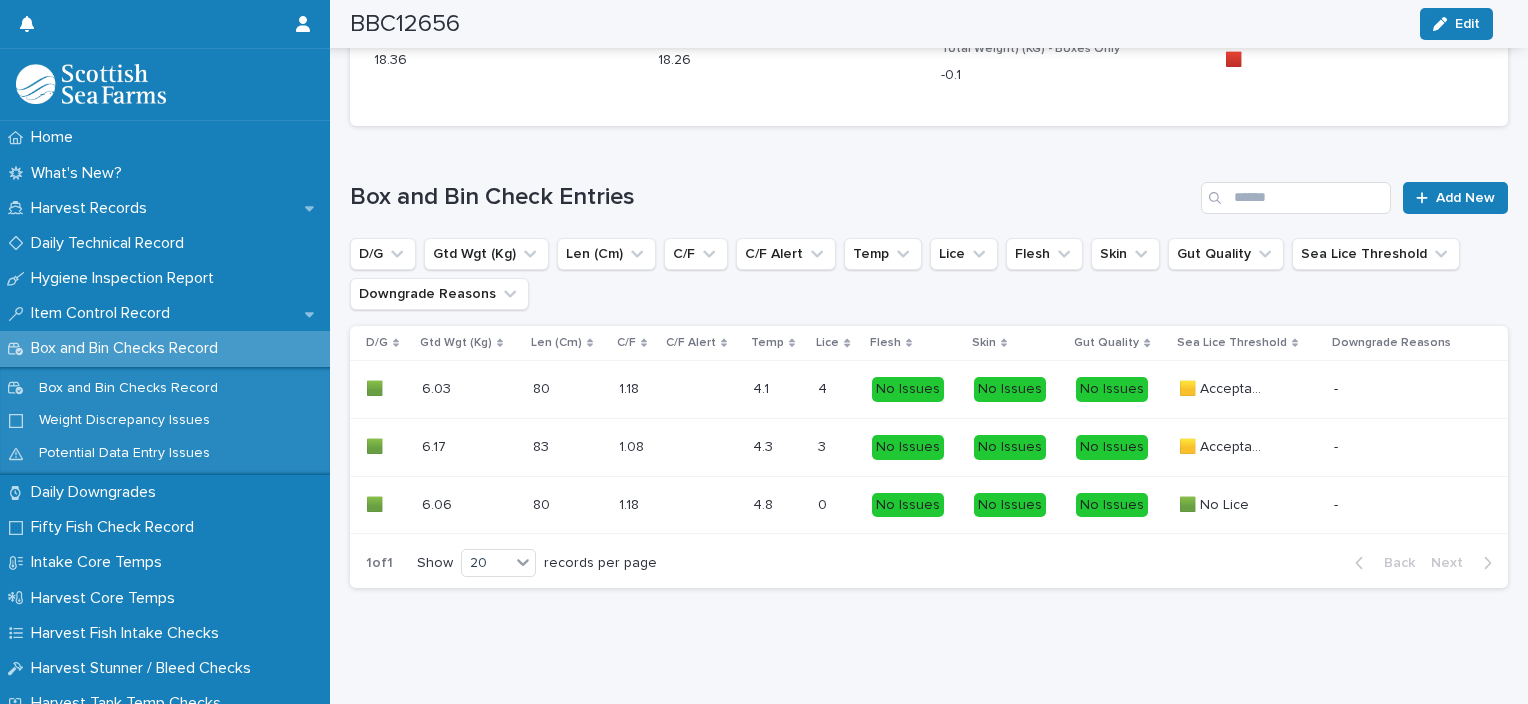 scroll, scrollTop: 1202, scrollLeft: 0, axis: vertical 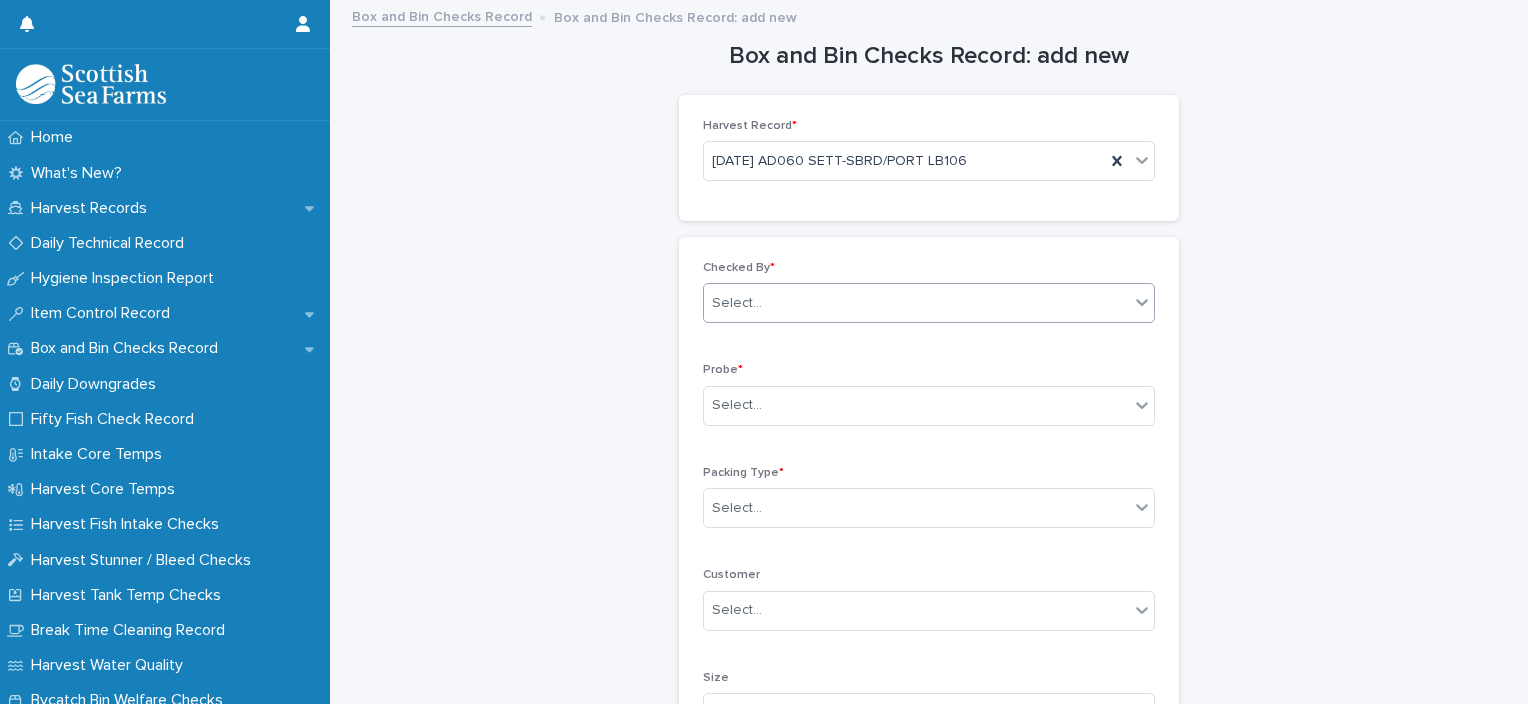 click on "Select..." at bounding box center (916, 303) 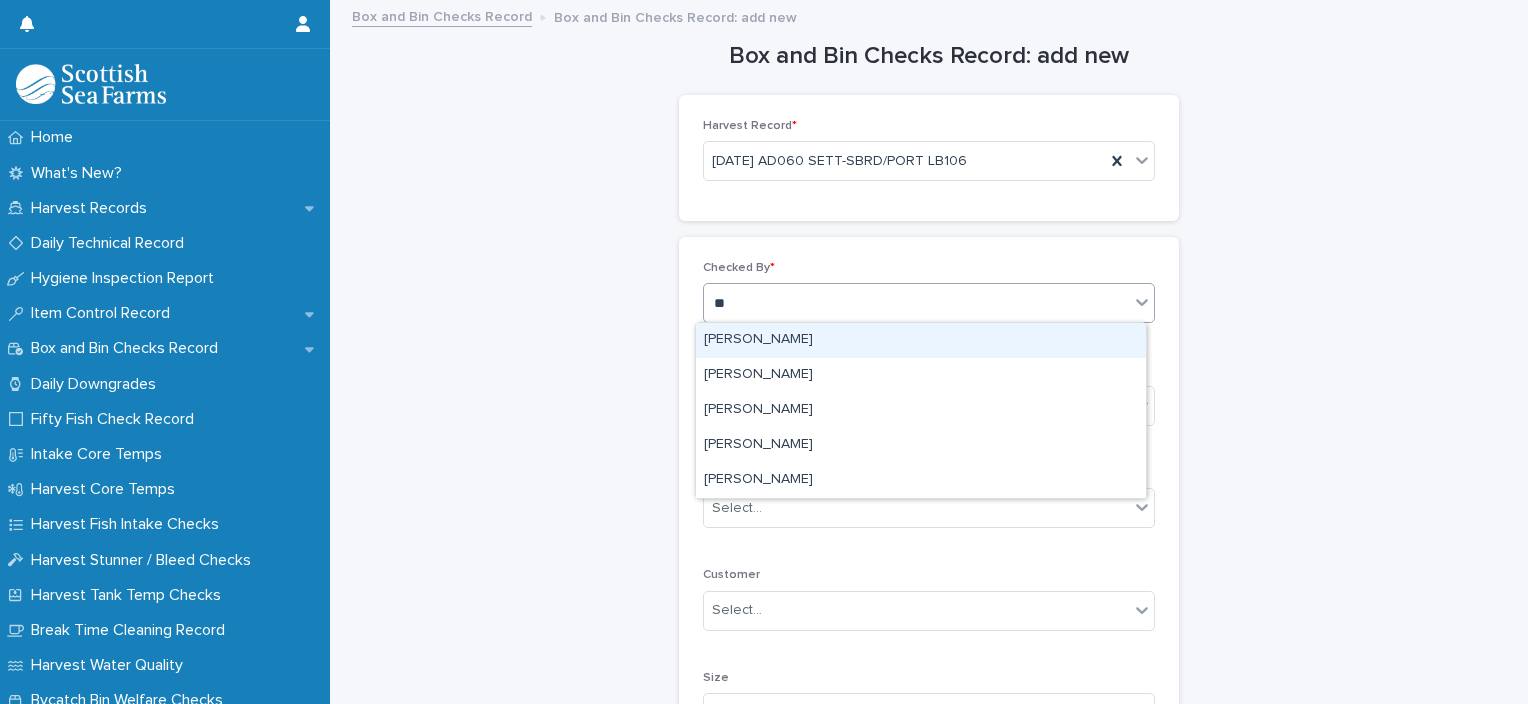 type on "***" 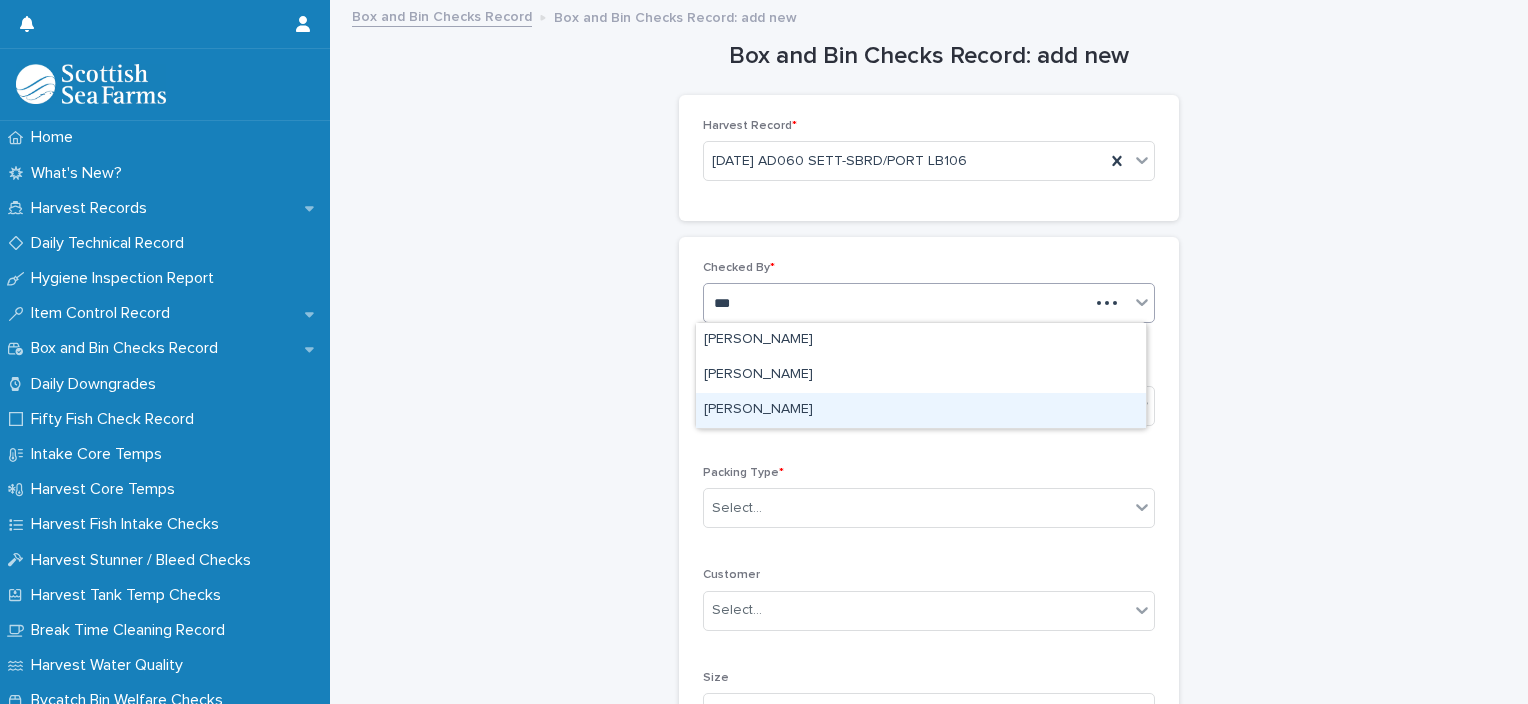 type 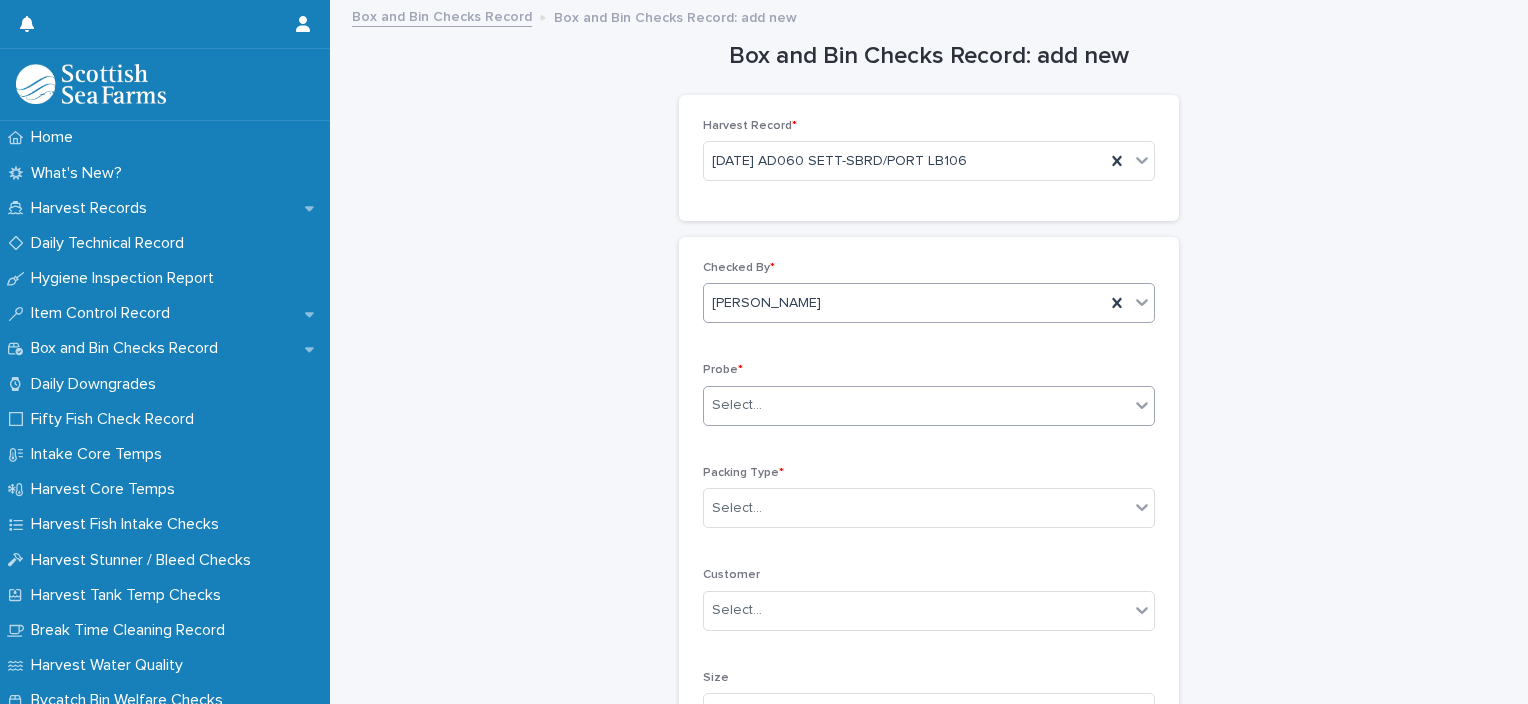 click on "Select..." at bounding box center (916, 405) 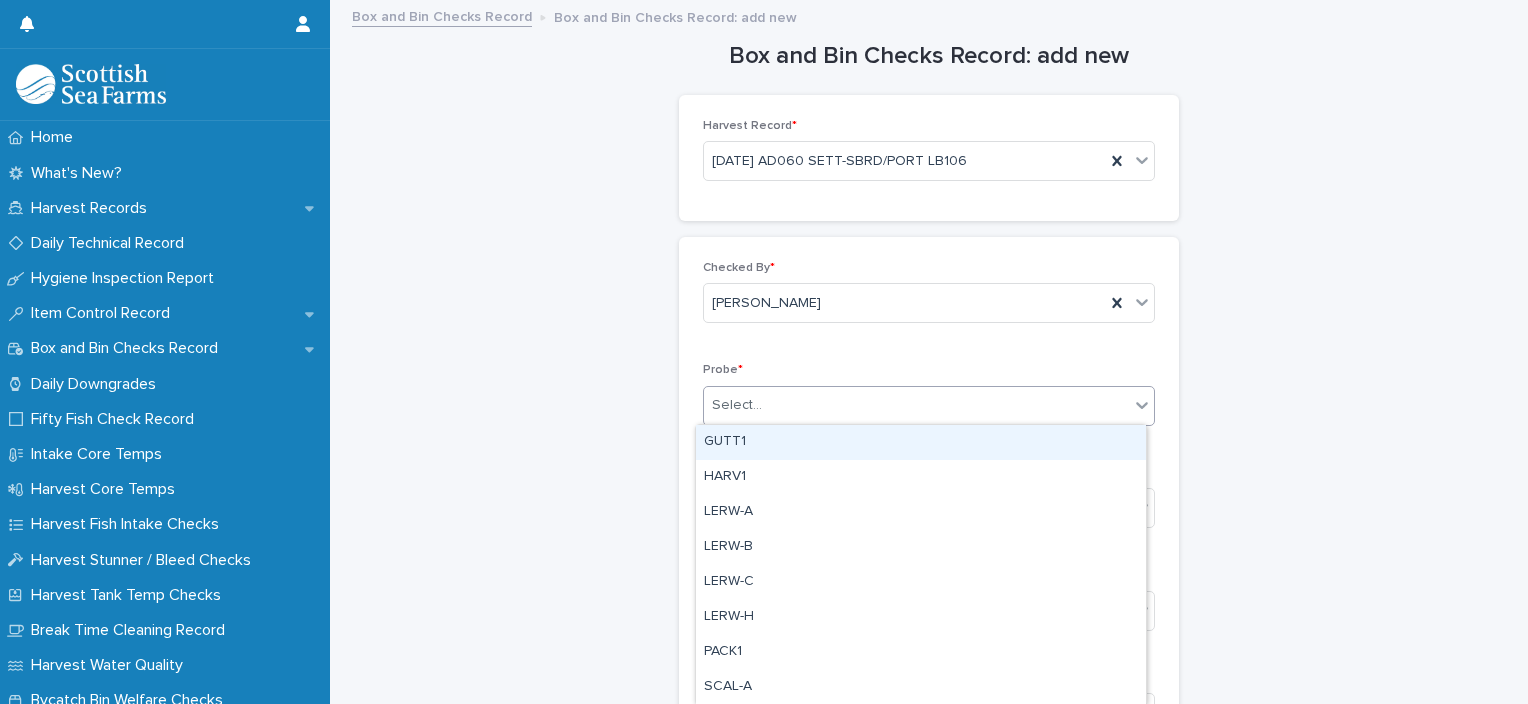 type on "*" 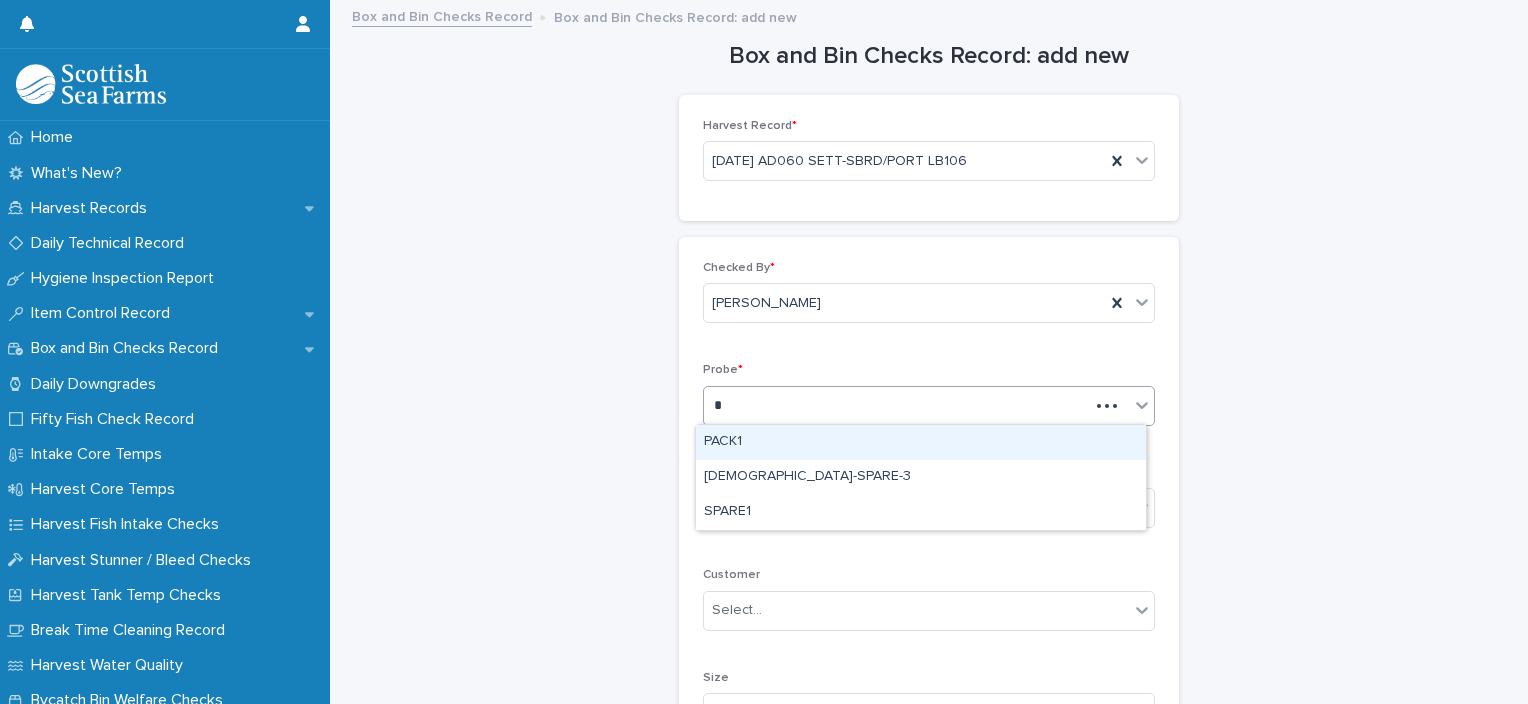 click on "PACK1" at bounding box center (921, 442) 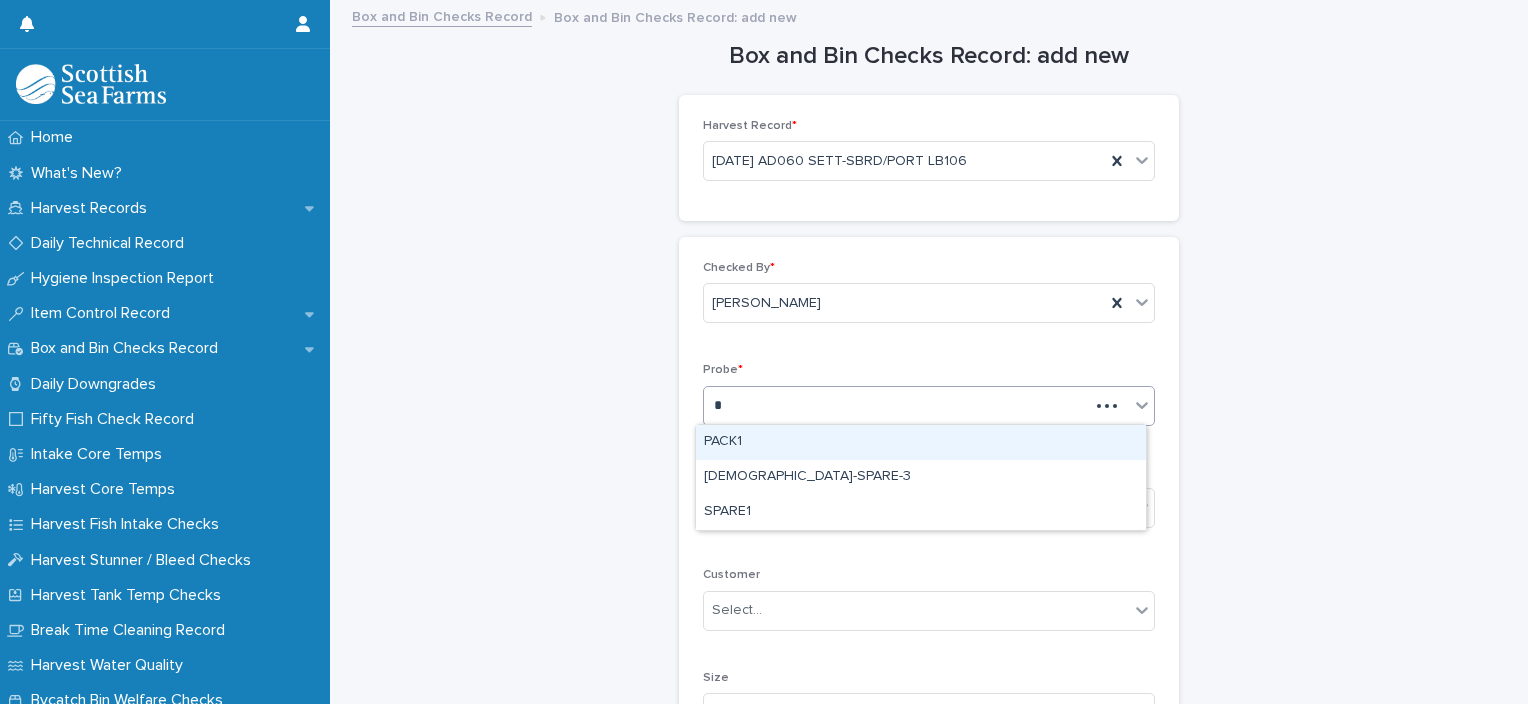 type 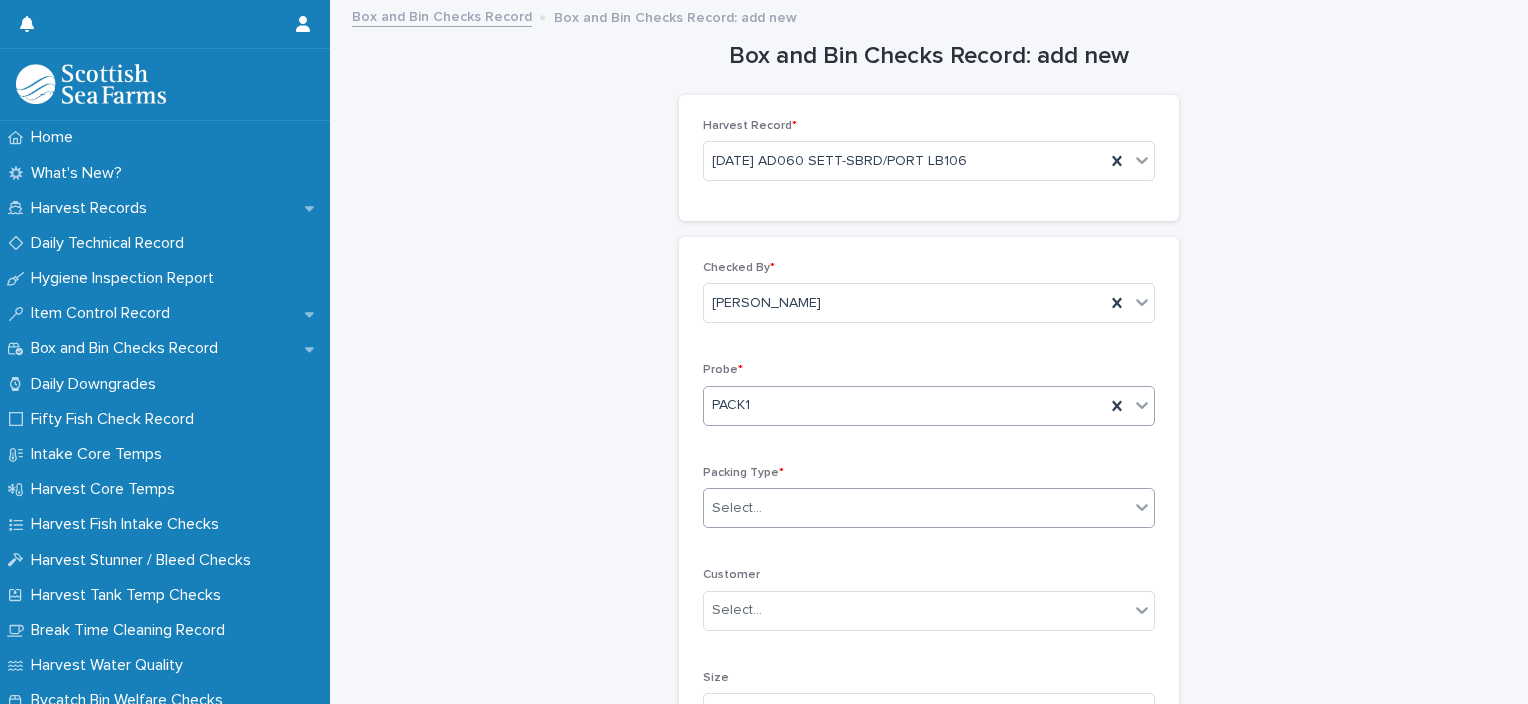 click on "Select..." at bounding box center [916, 508] 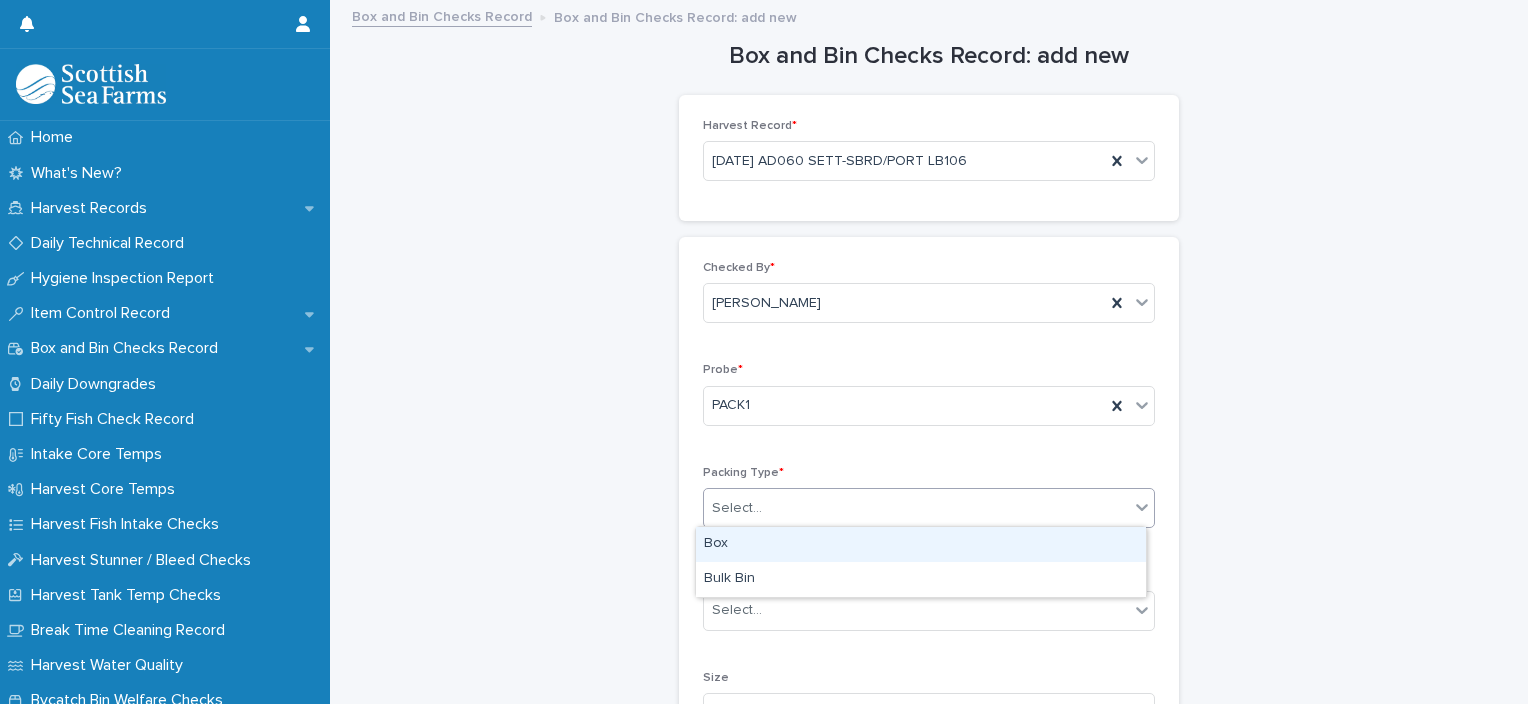click on "Box" at bounding box center (921, 544) 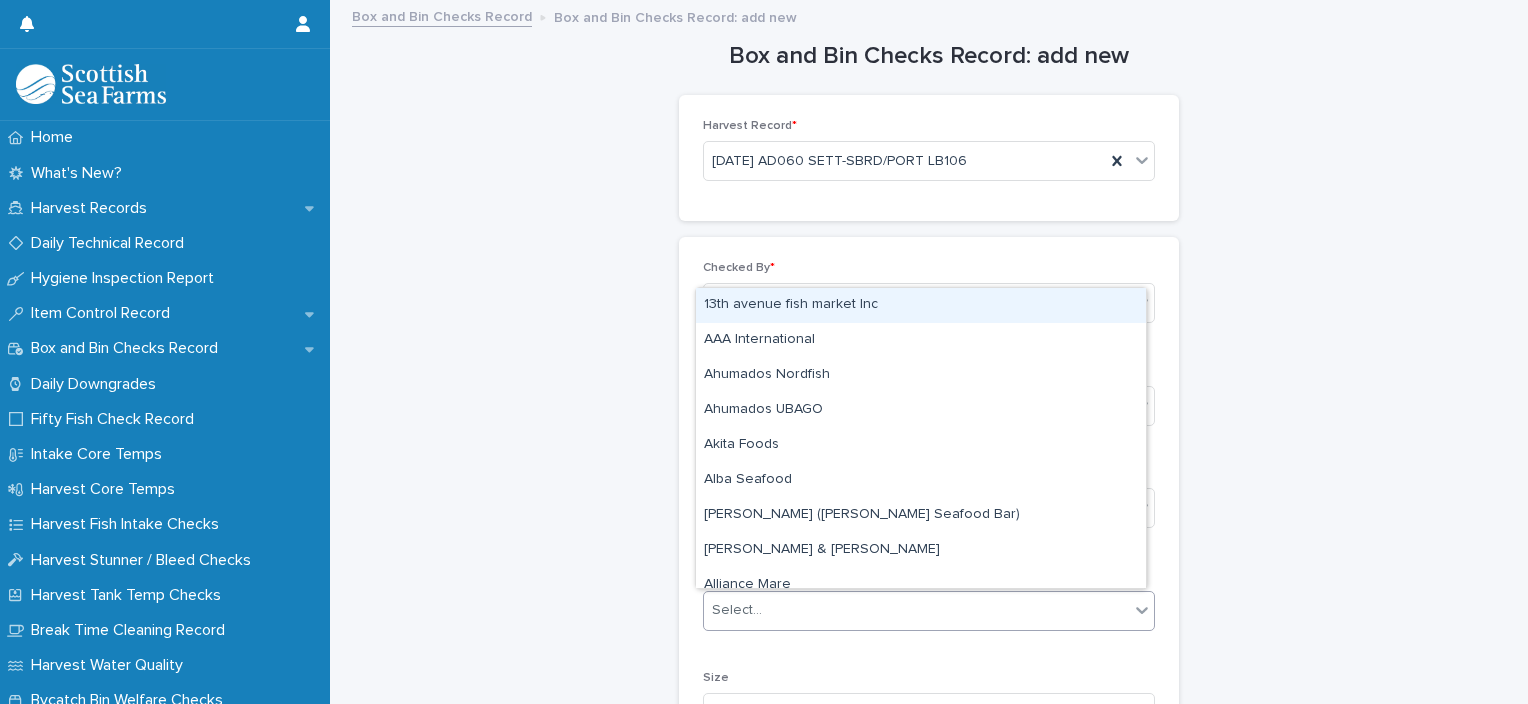 click on "Select..." at bounding box center [916, 610] 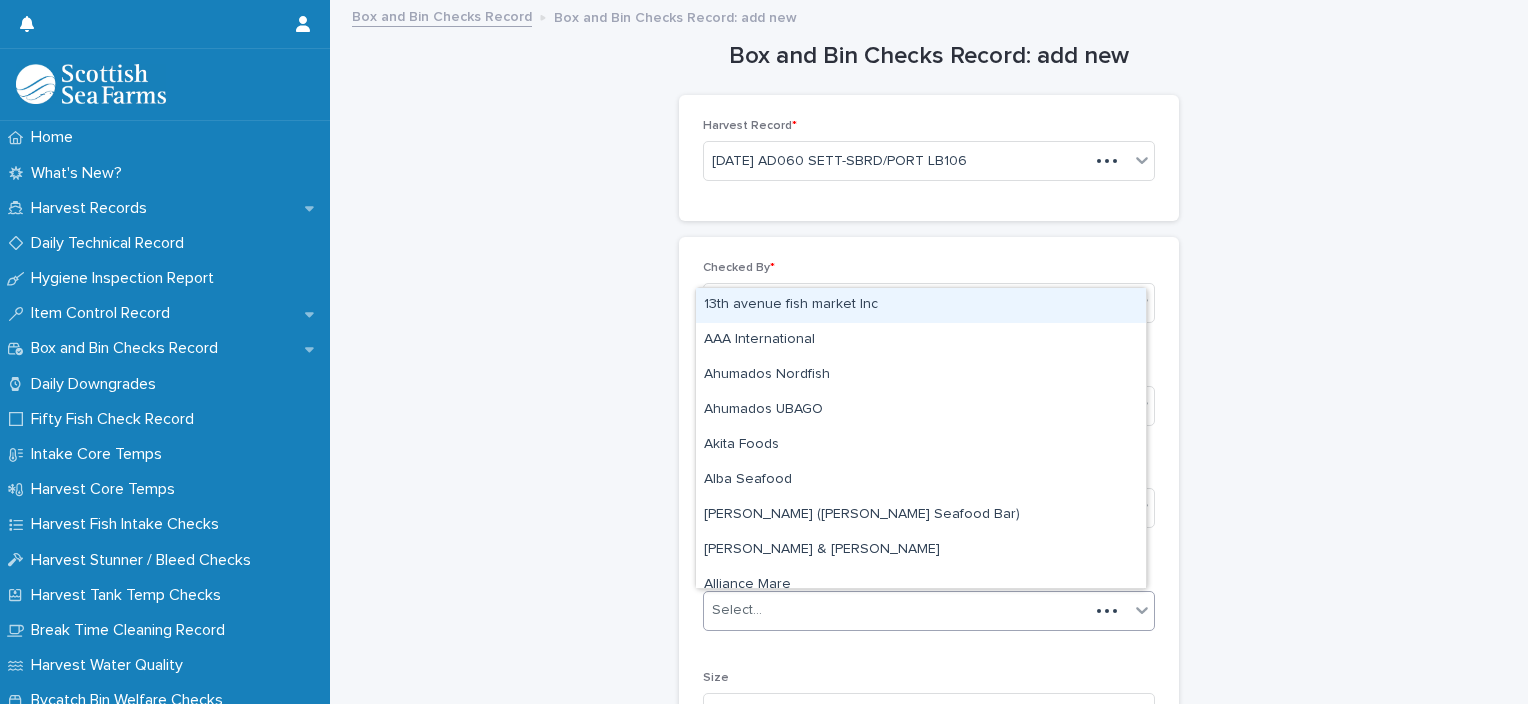 type on "*" 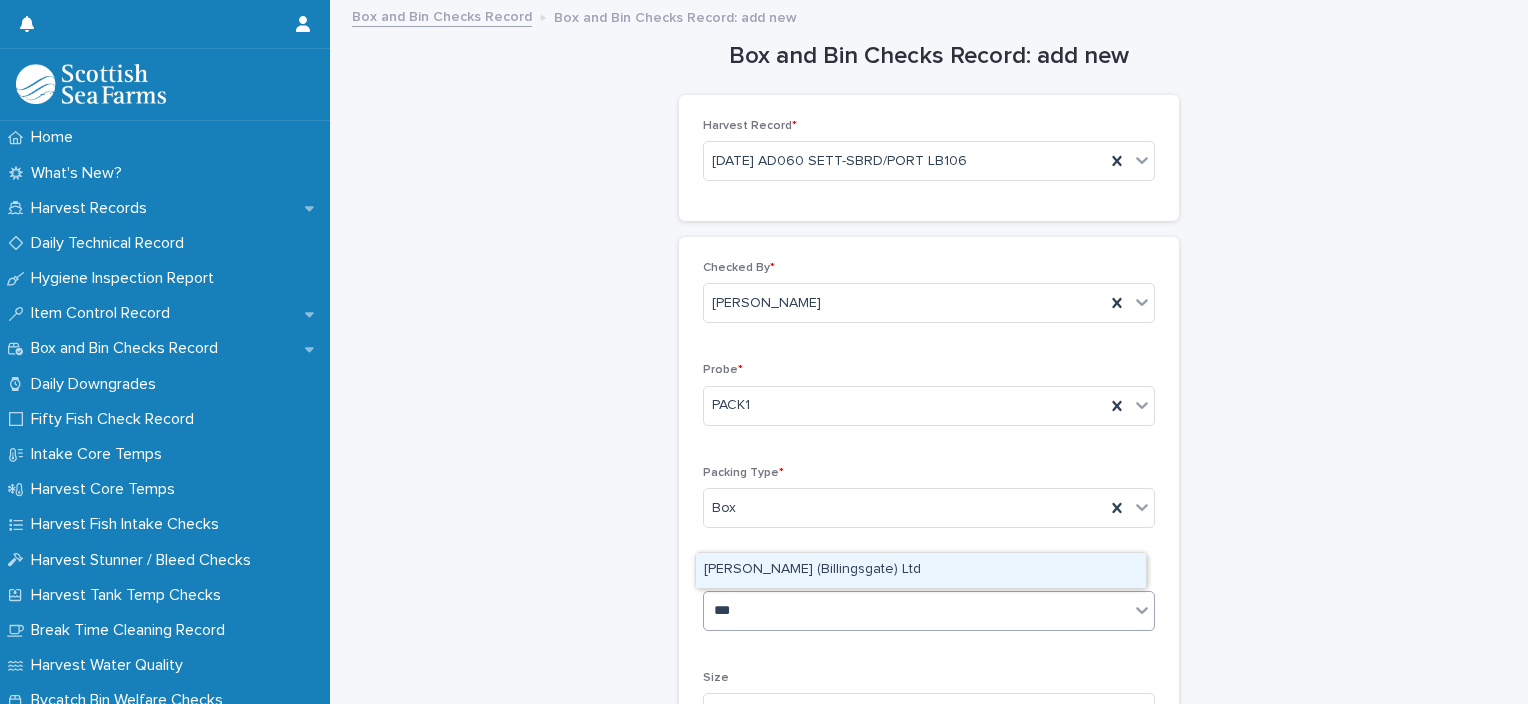 type on "***" 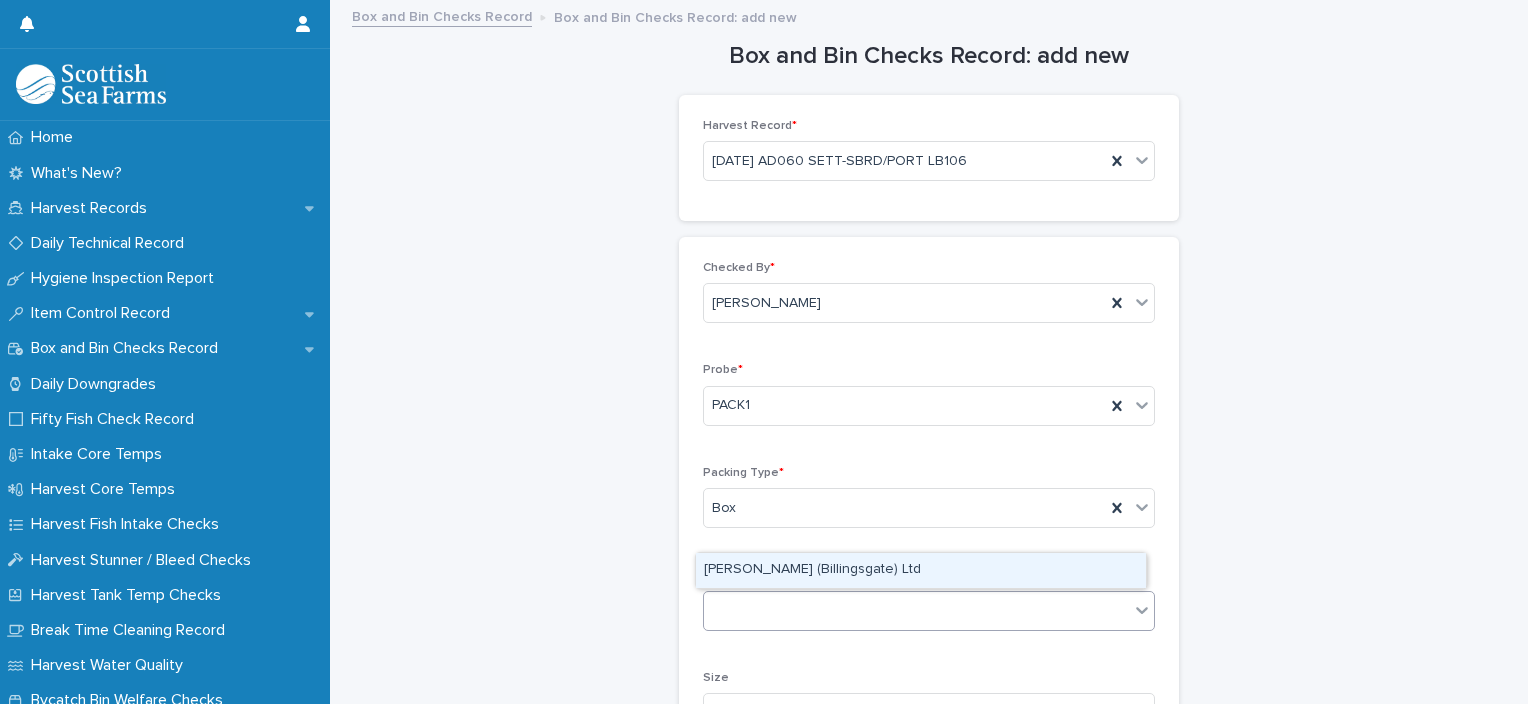 click on "Packing Type * Box" at bounding box center [929, 505] 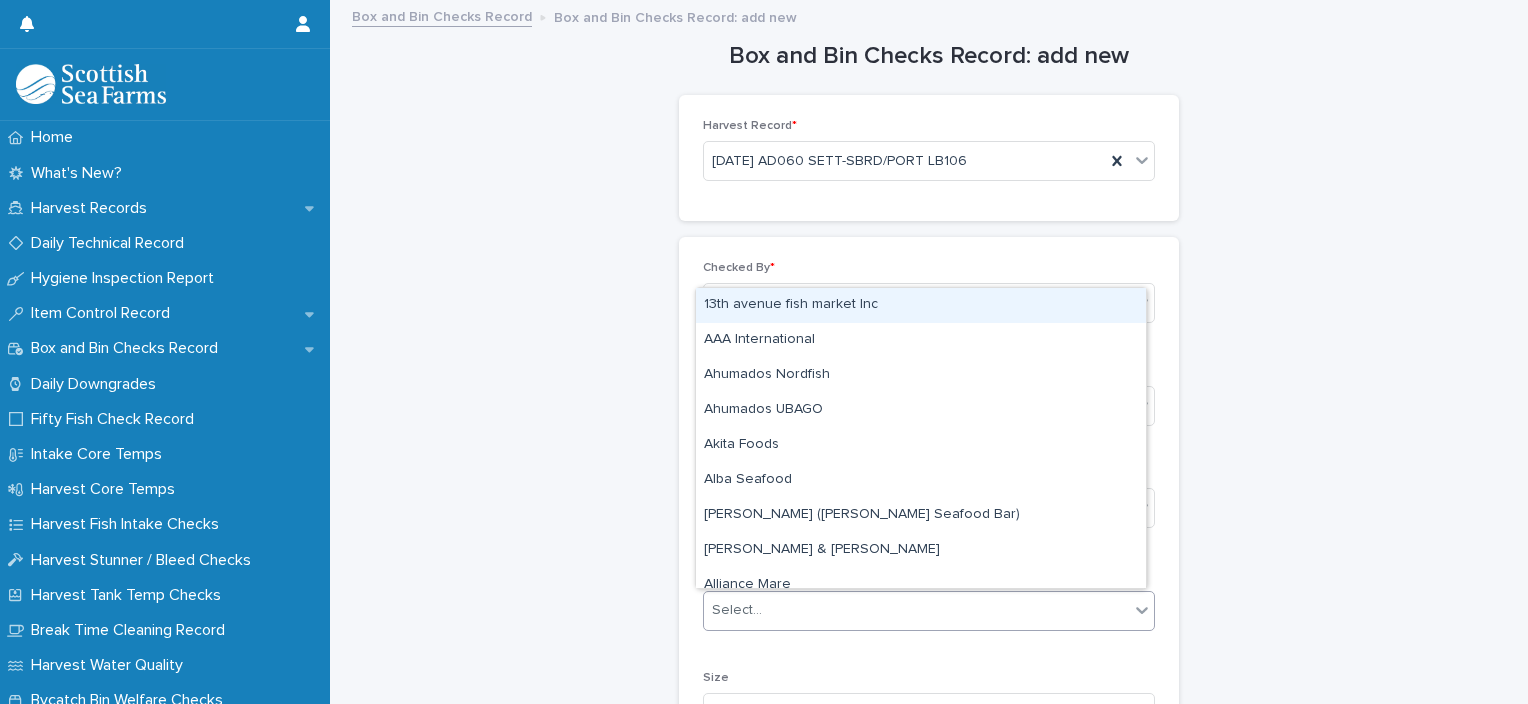click on "Select..." at bounding box center (916, 610) 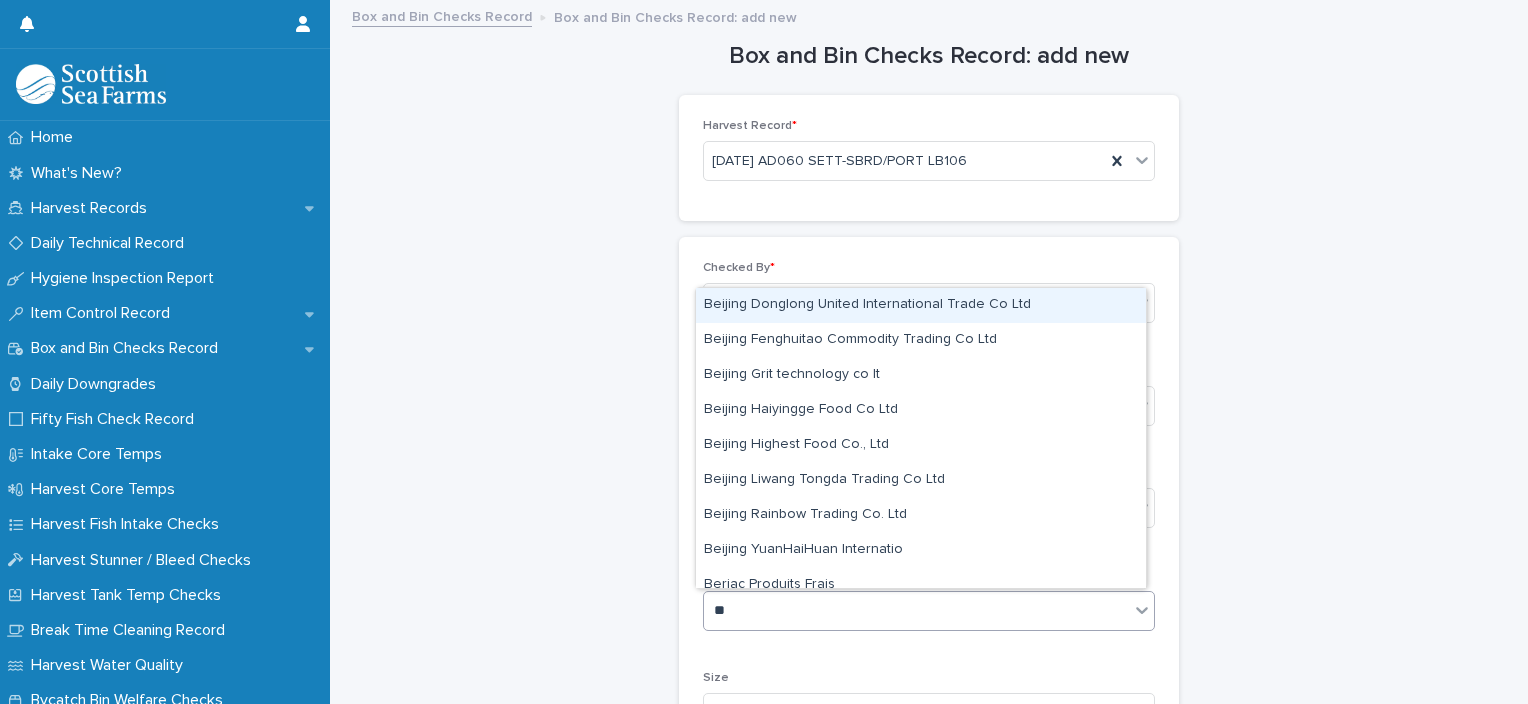 type on "***" 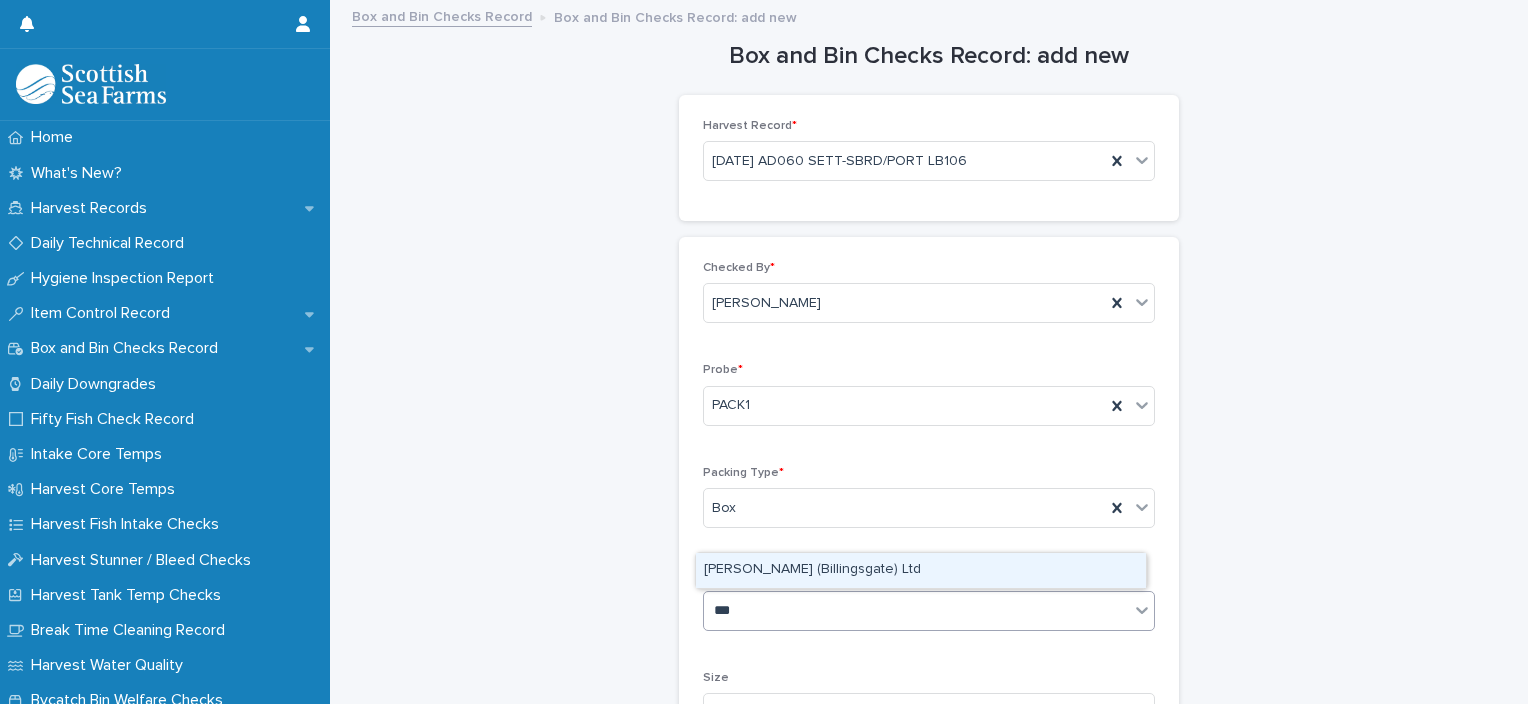 click on "[PERSON_NAME] (Billingsgate) Ltd" at bounding box center (921, 570) 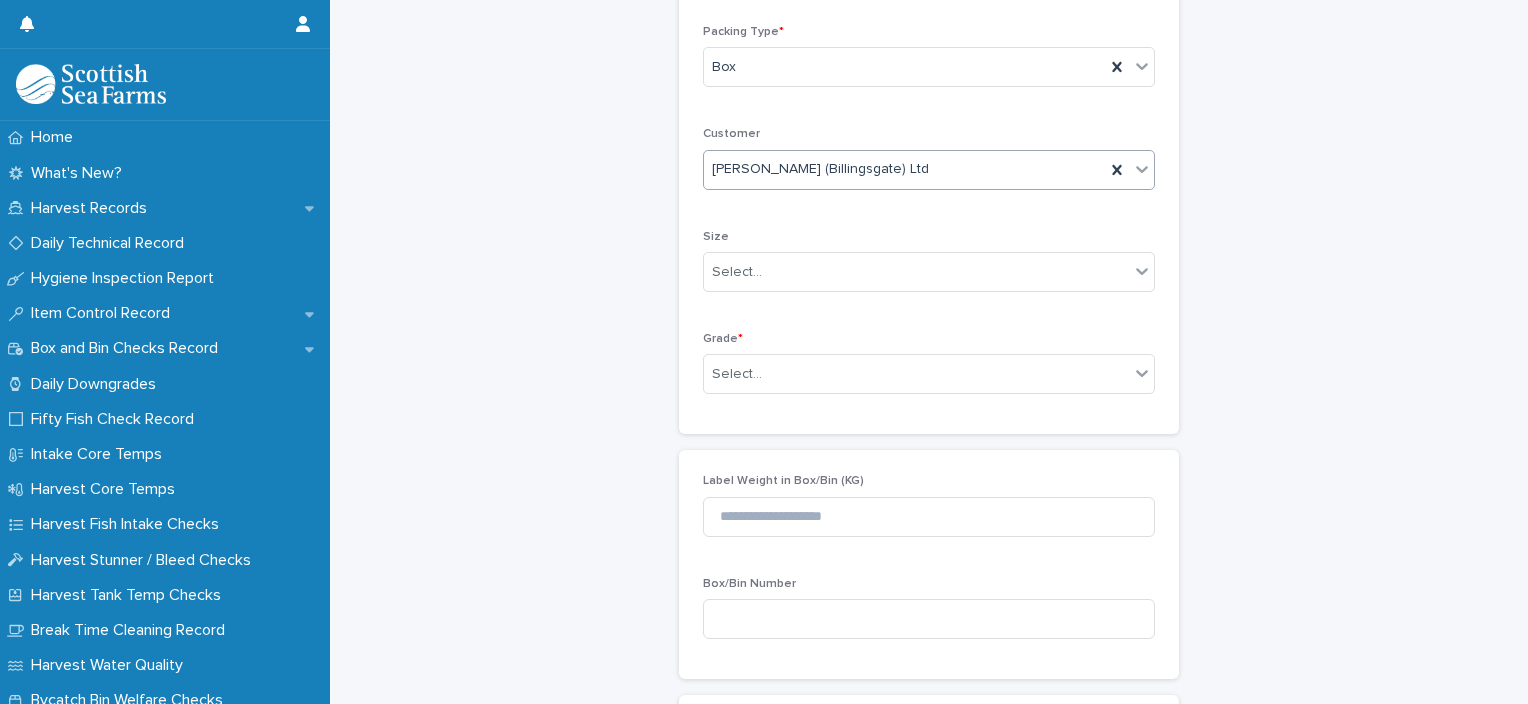 scroll, scrollTop: 461, scrollLeft: 0, axis: vertical 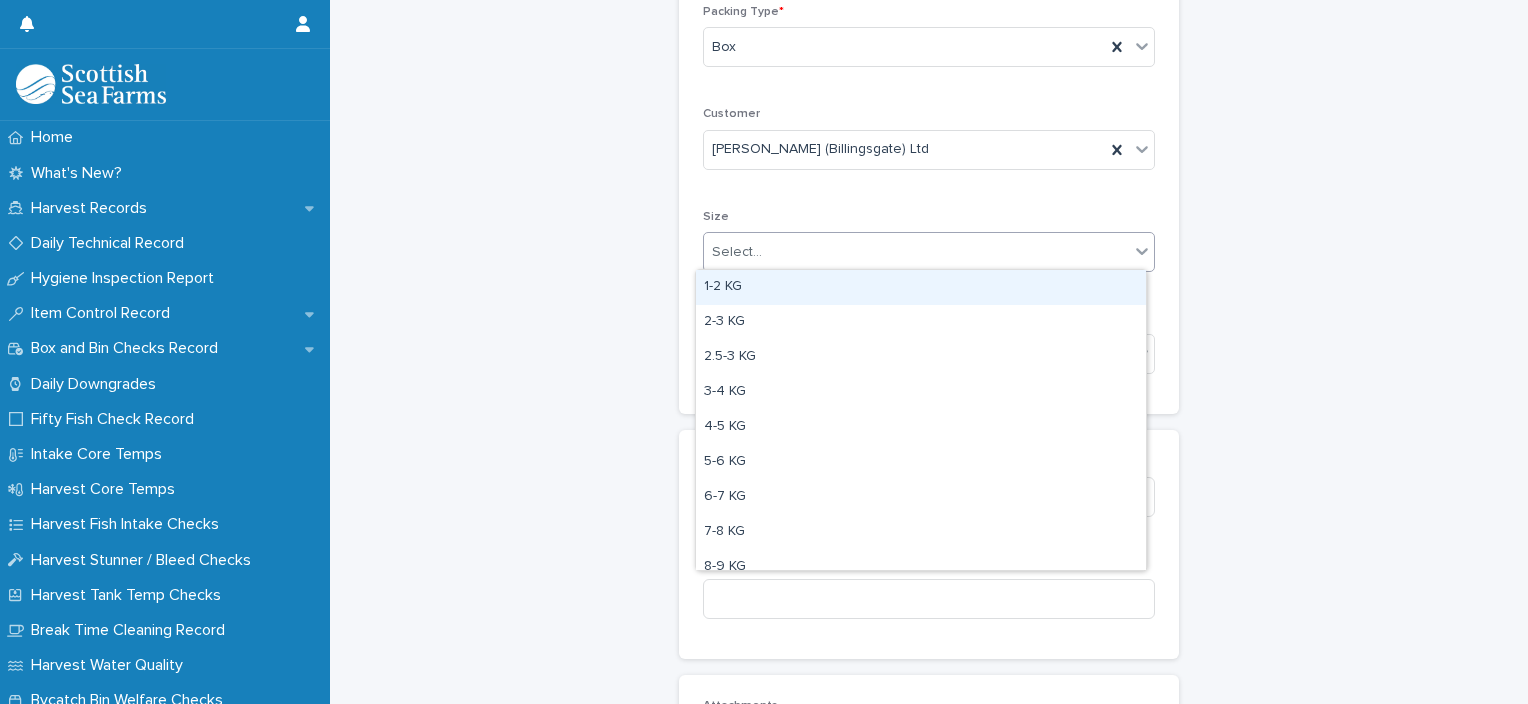 click on "Select..." at bounding box center (916, 252) 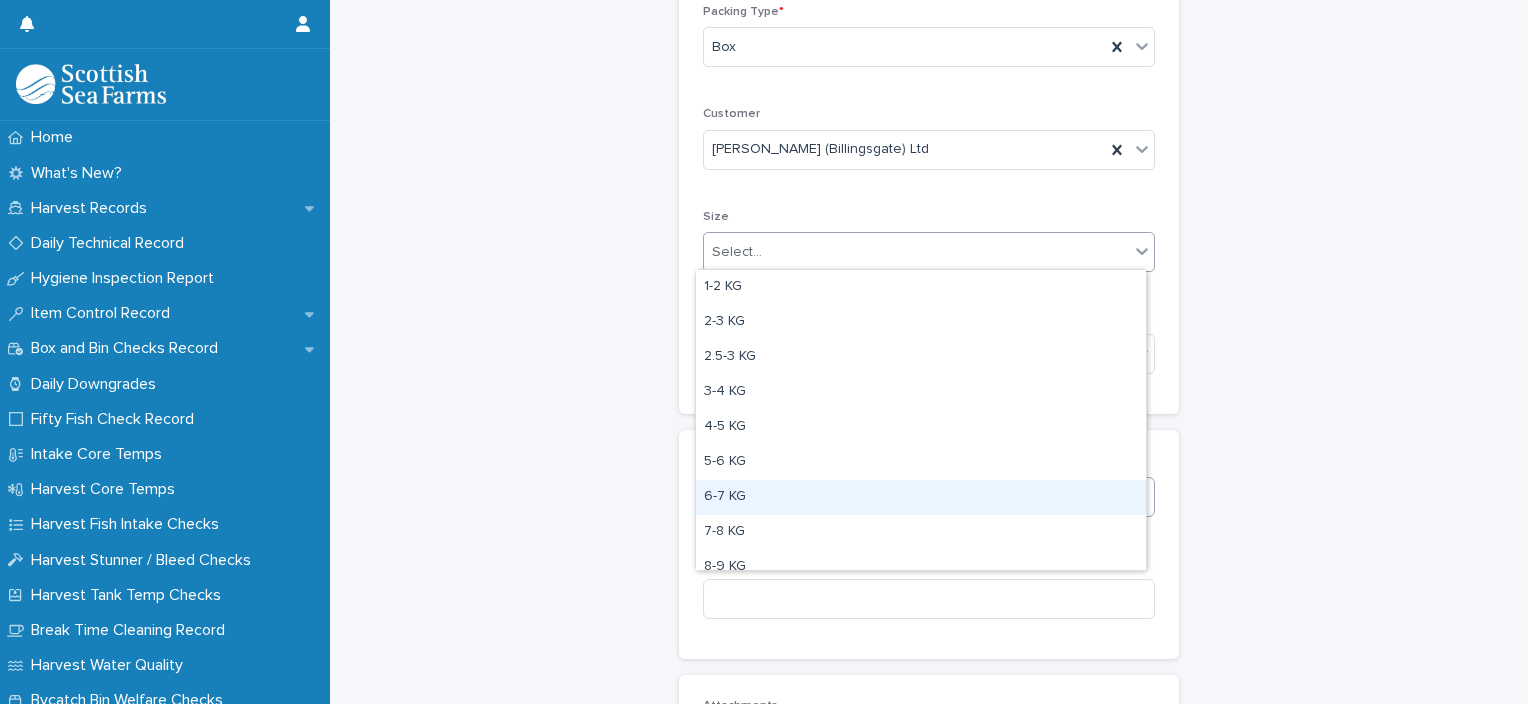 click on "6-7 KG" at bounding box center (921, 497) 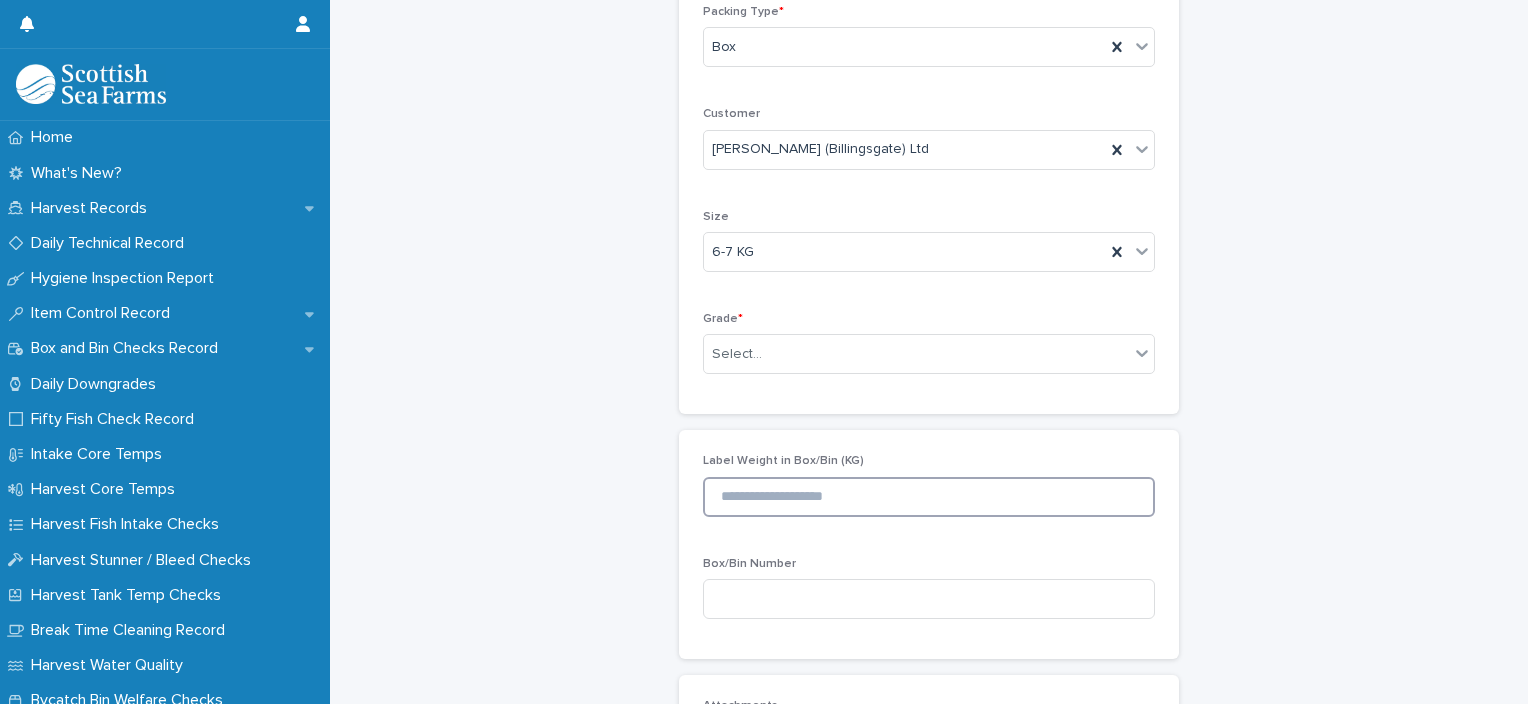 click at bounding box center (929, 497) 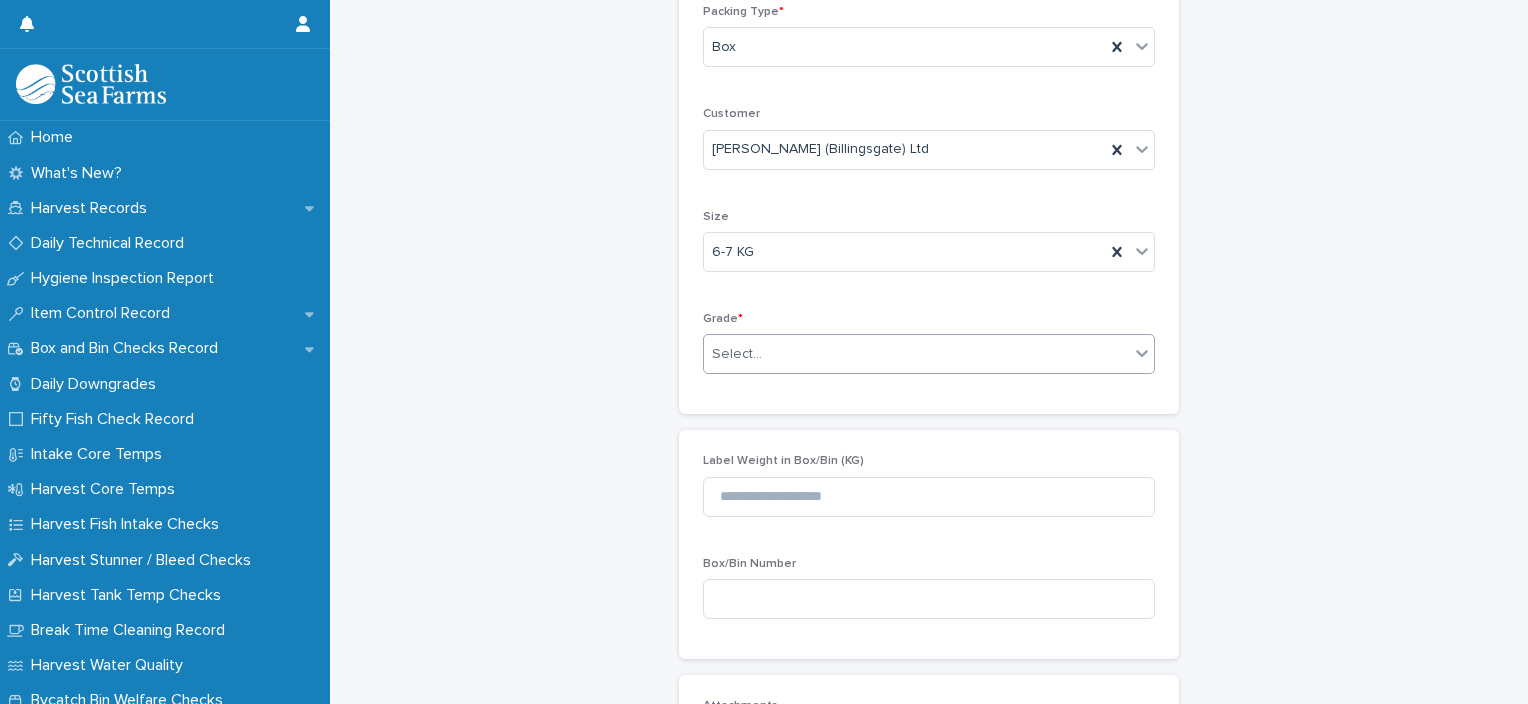 click on "Select..." at bounding box center (737, 354) 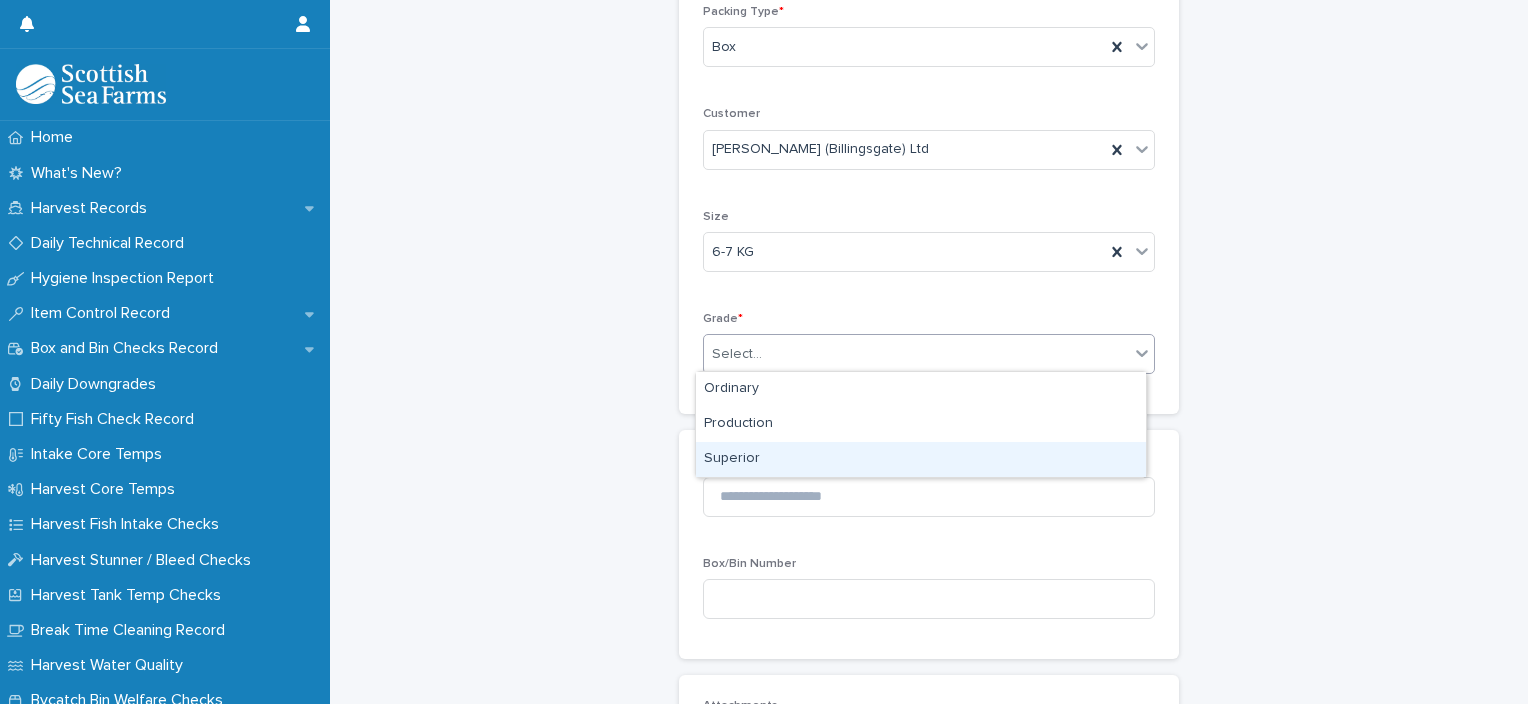 click on "Superior" at bounding box center (921, 459) 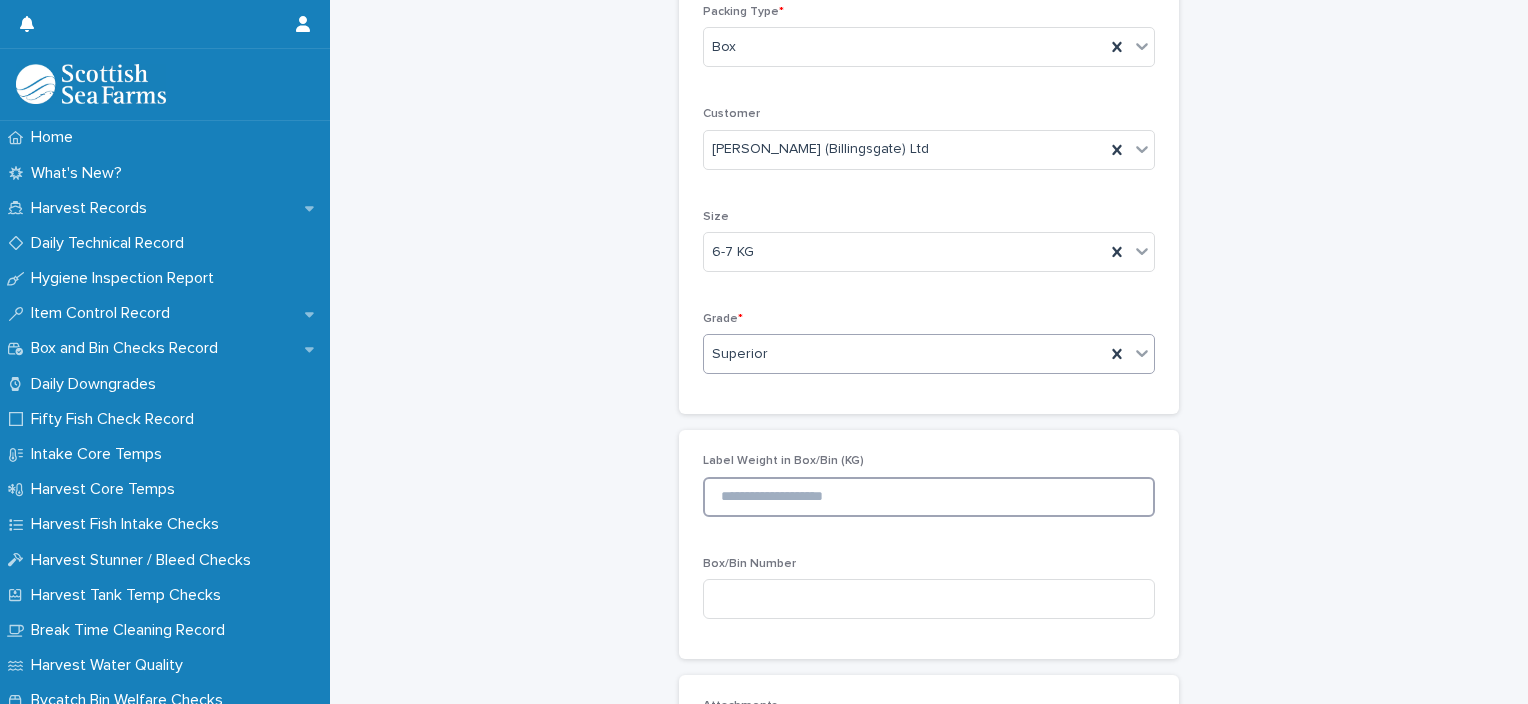 click at bounding box center [929, 497] 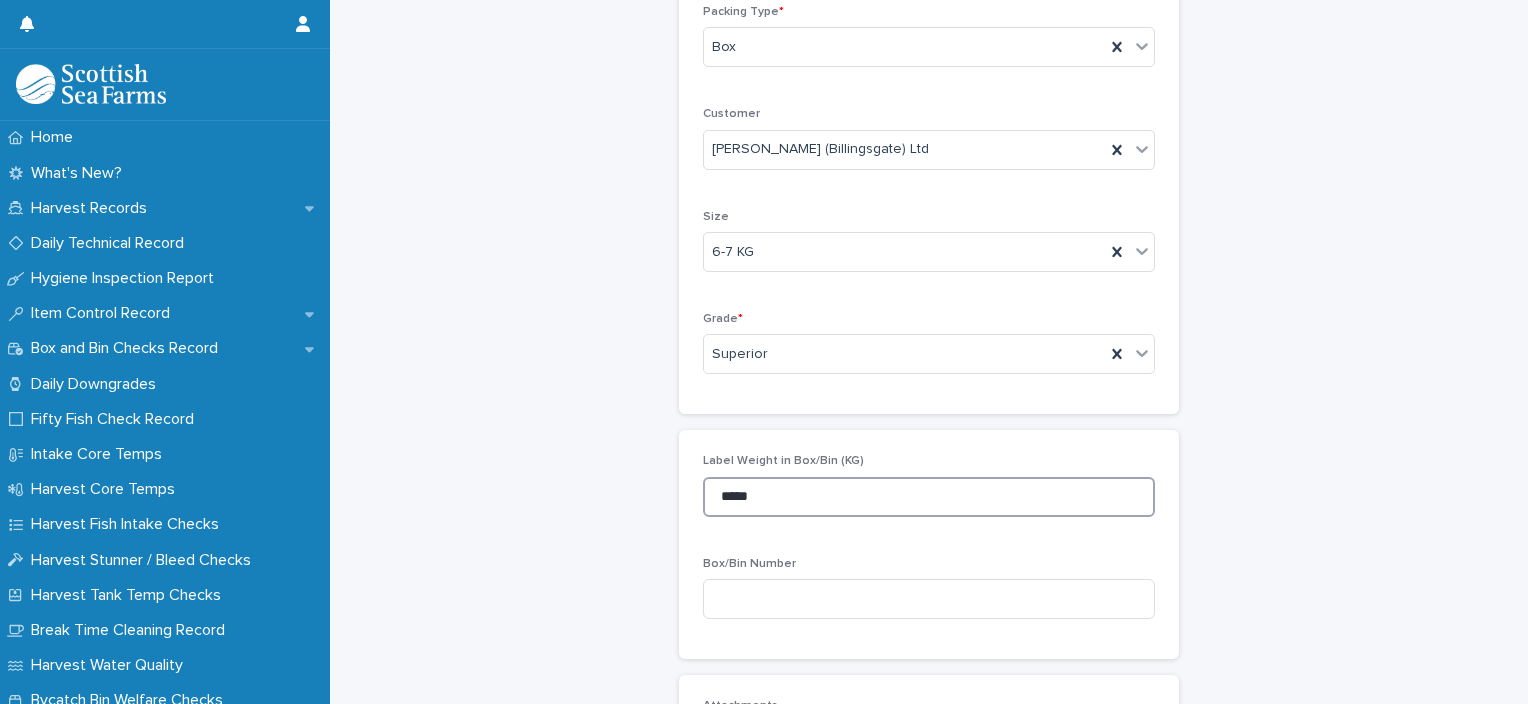 type on "*****" 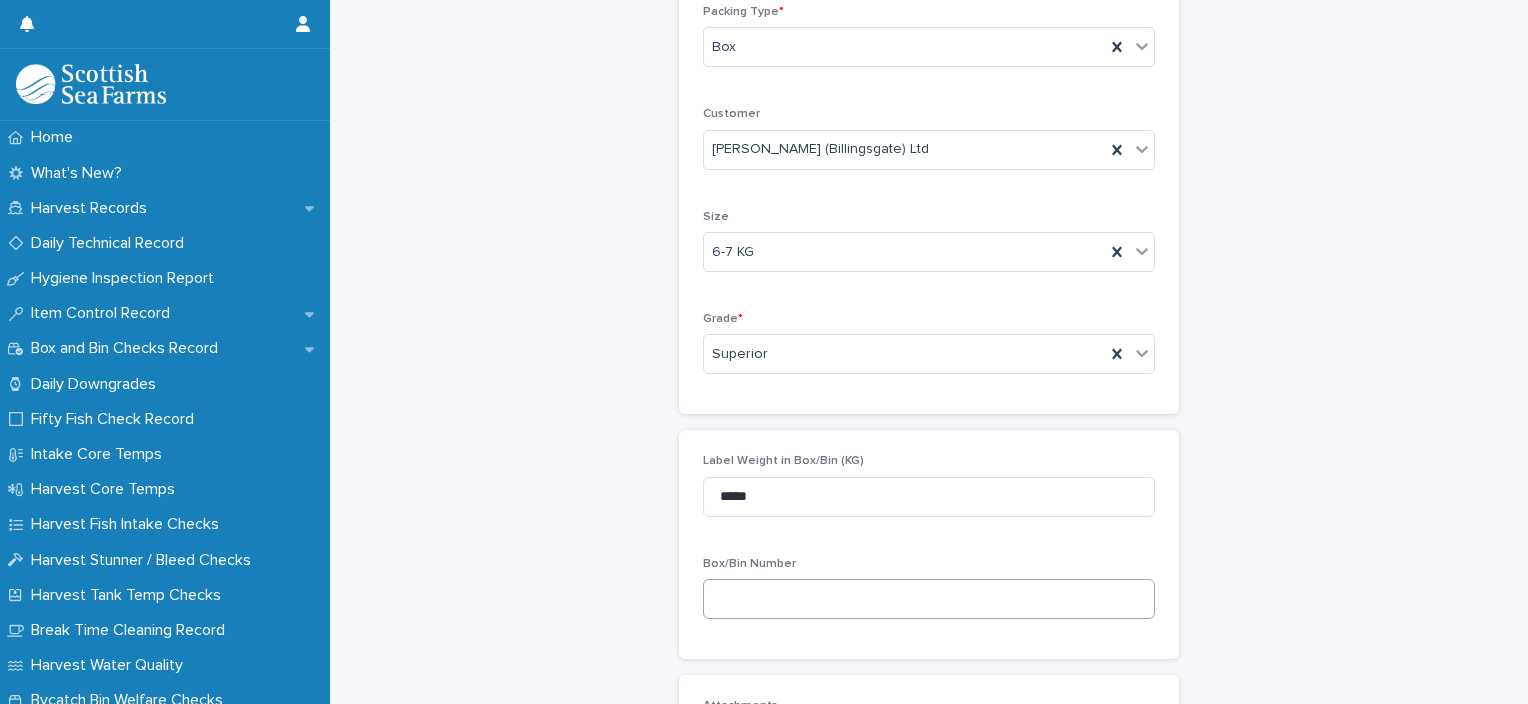drag, startPoint x: 771, startPoint y: 574, endPoint x: 772, endPoint y: 586, distance: 12.0415945 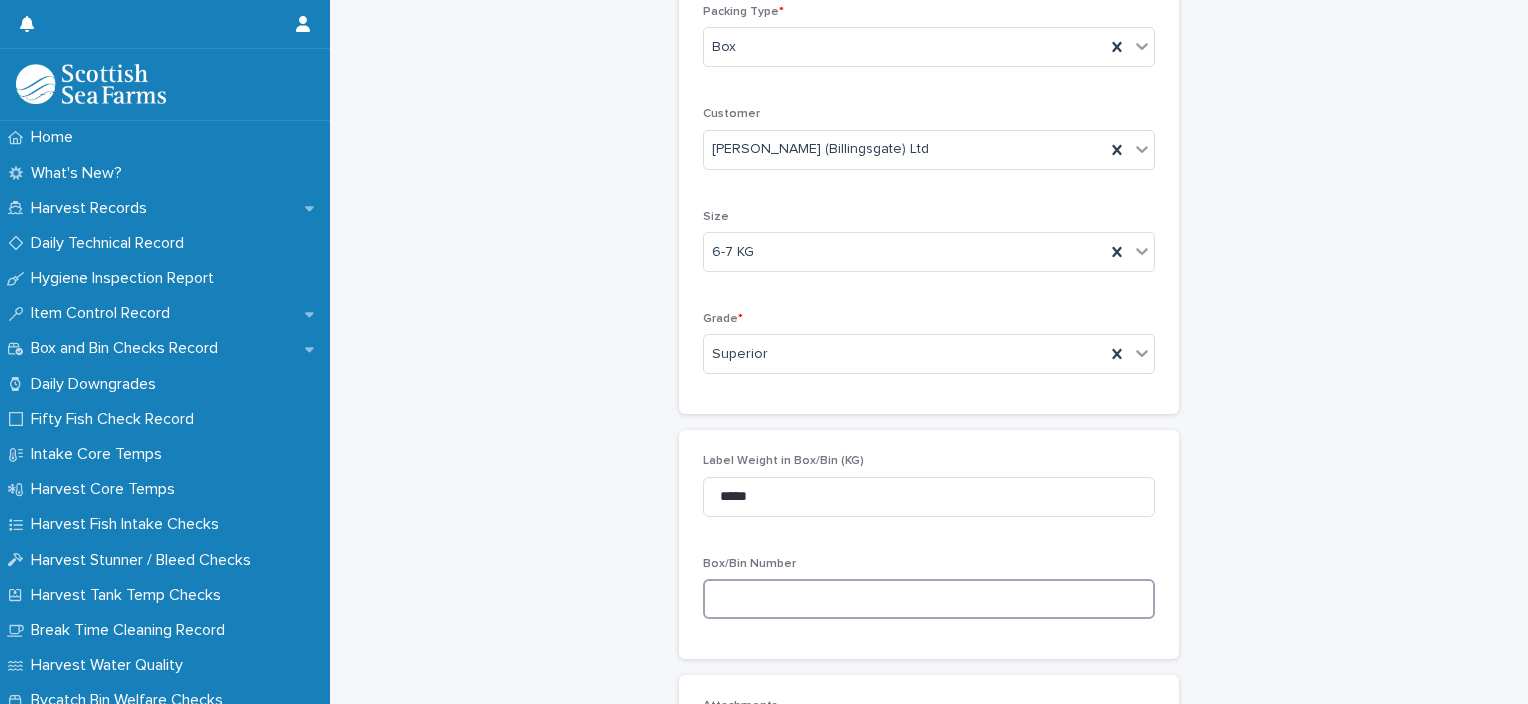 paste on "*********" 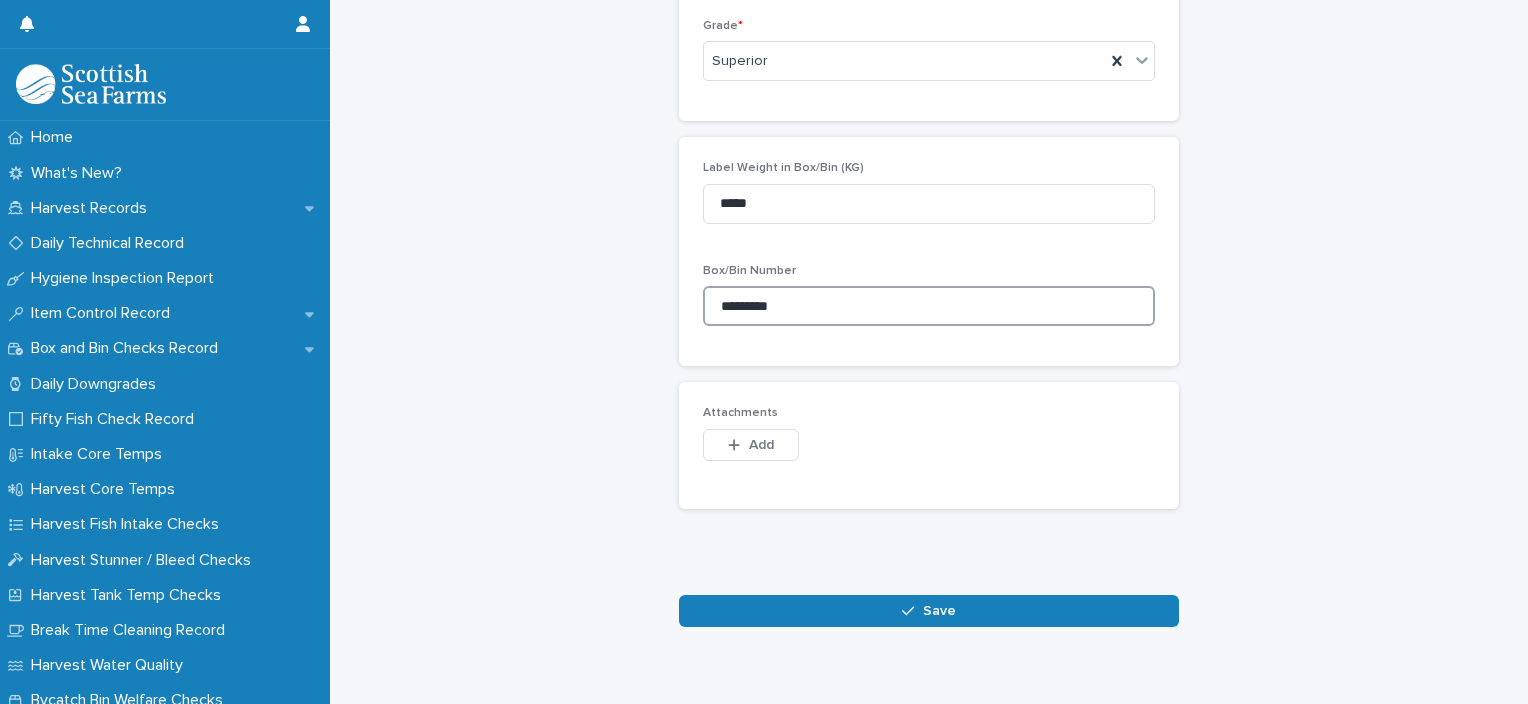 scroll, scrollTop: 768, scrollLeft: 0, axis: vertical 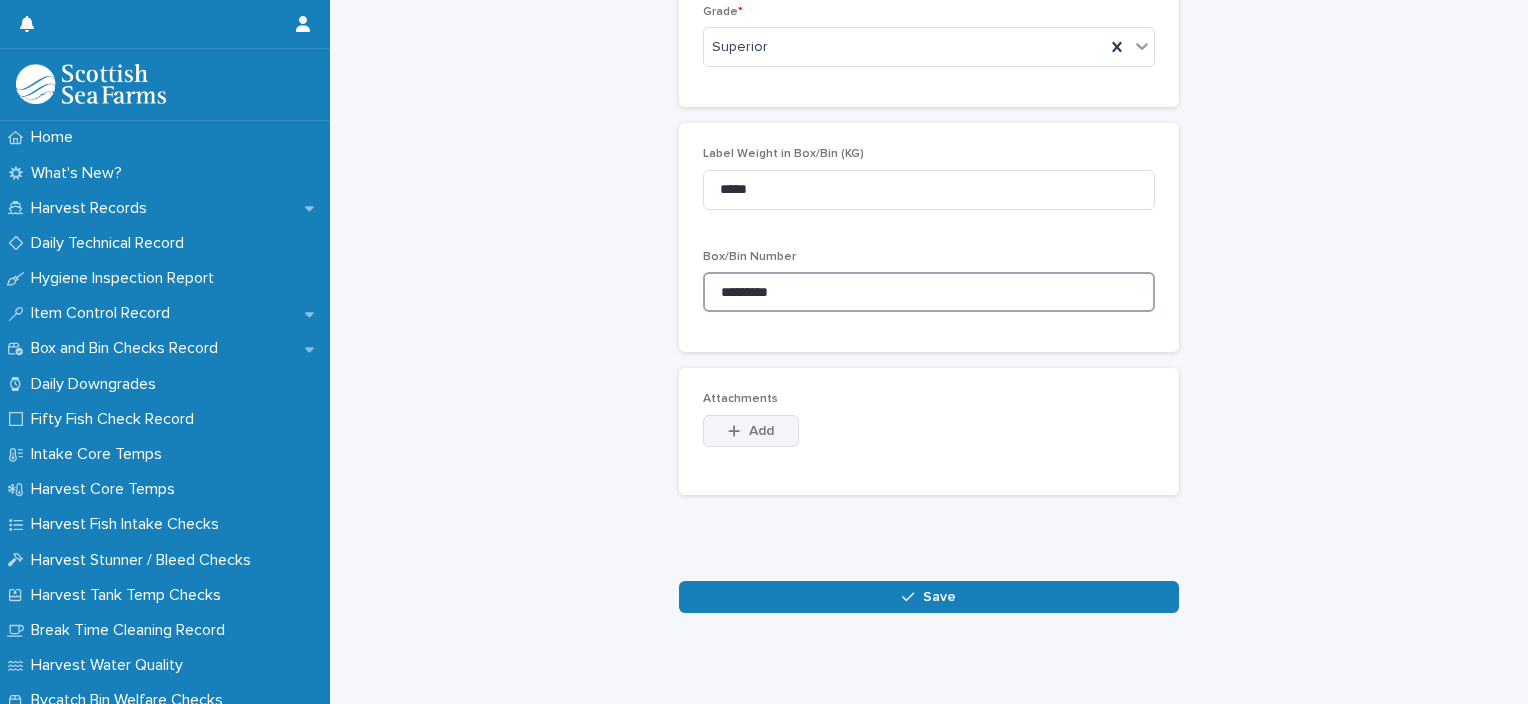 type on "*********" 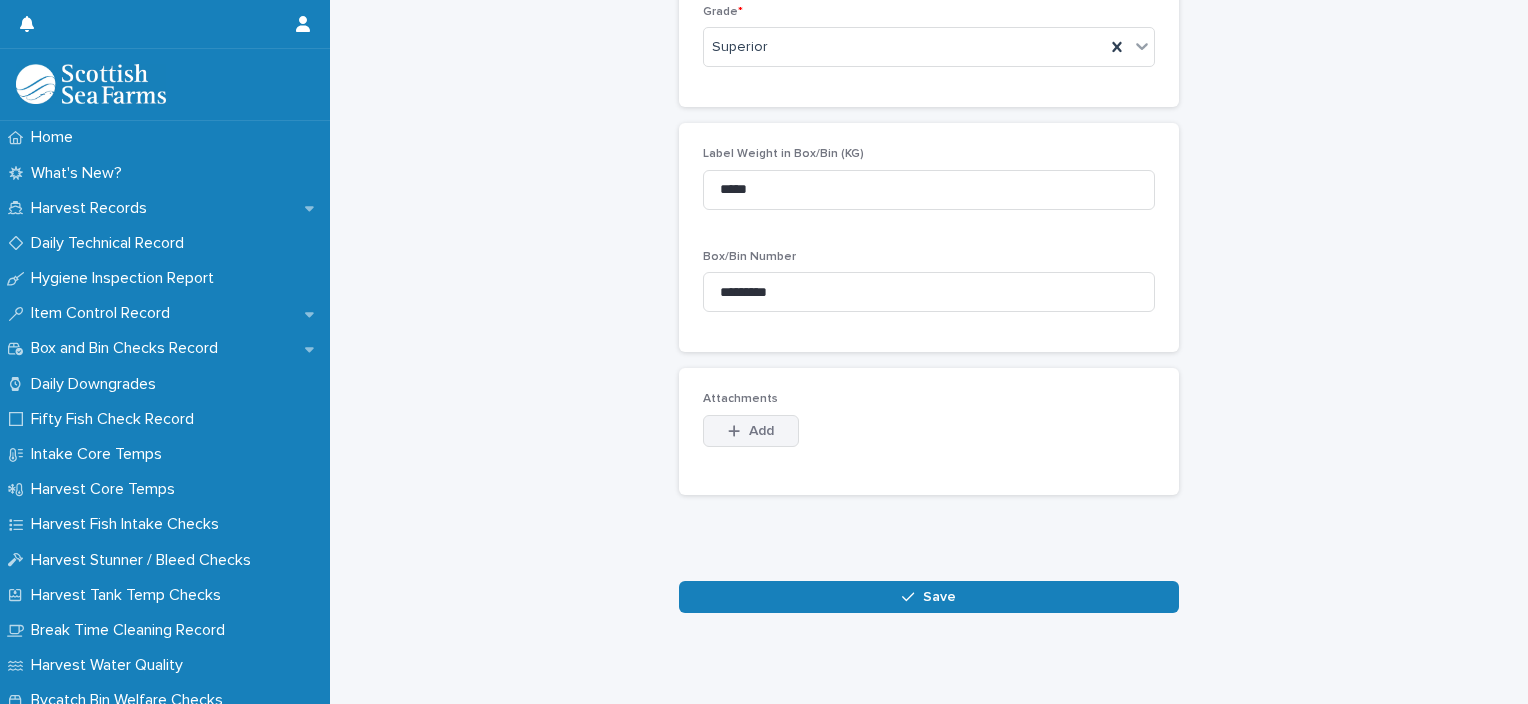 click on "Add" at bounding box center [751, 431] 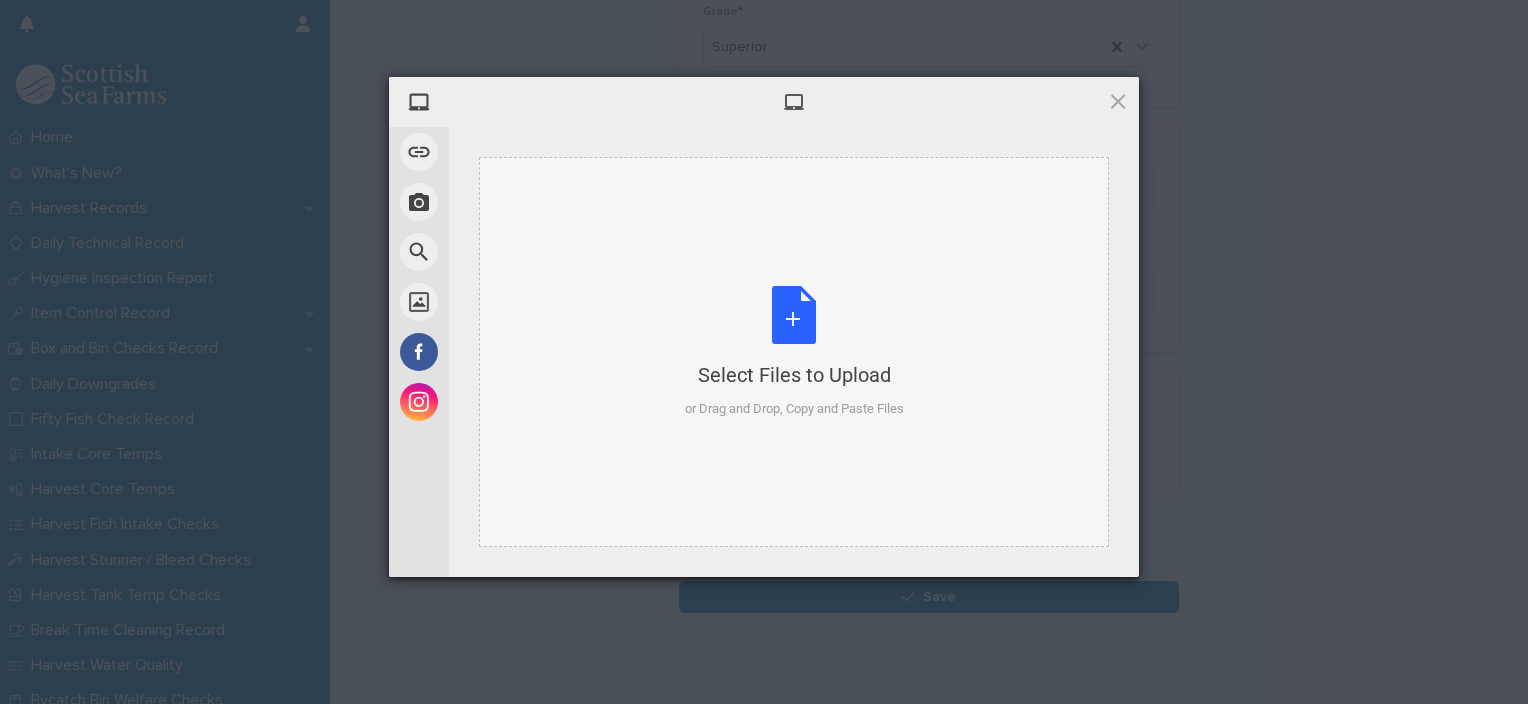 click on "Select Files to Upload
or Drag and Drop, Copy and Paste Files" at bounding box center [794, 352] 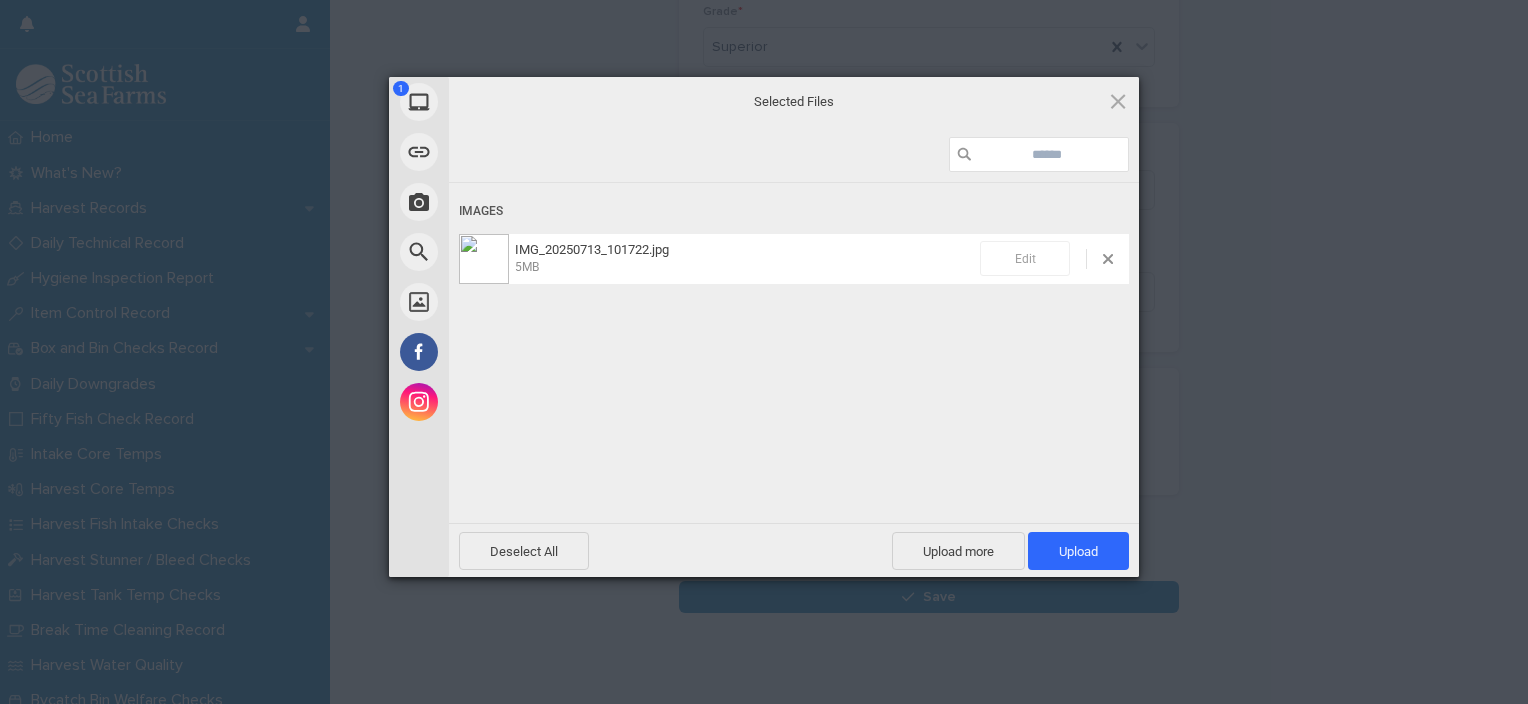 click on "Edit" at bounding box center [1025, 258] 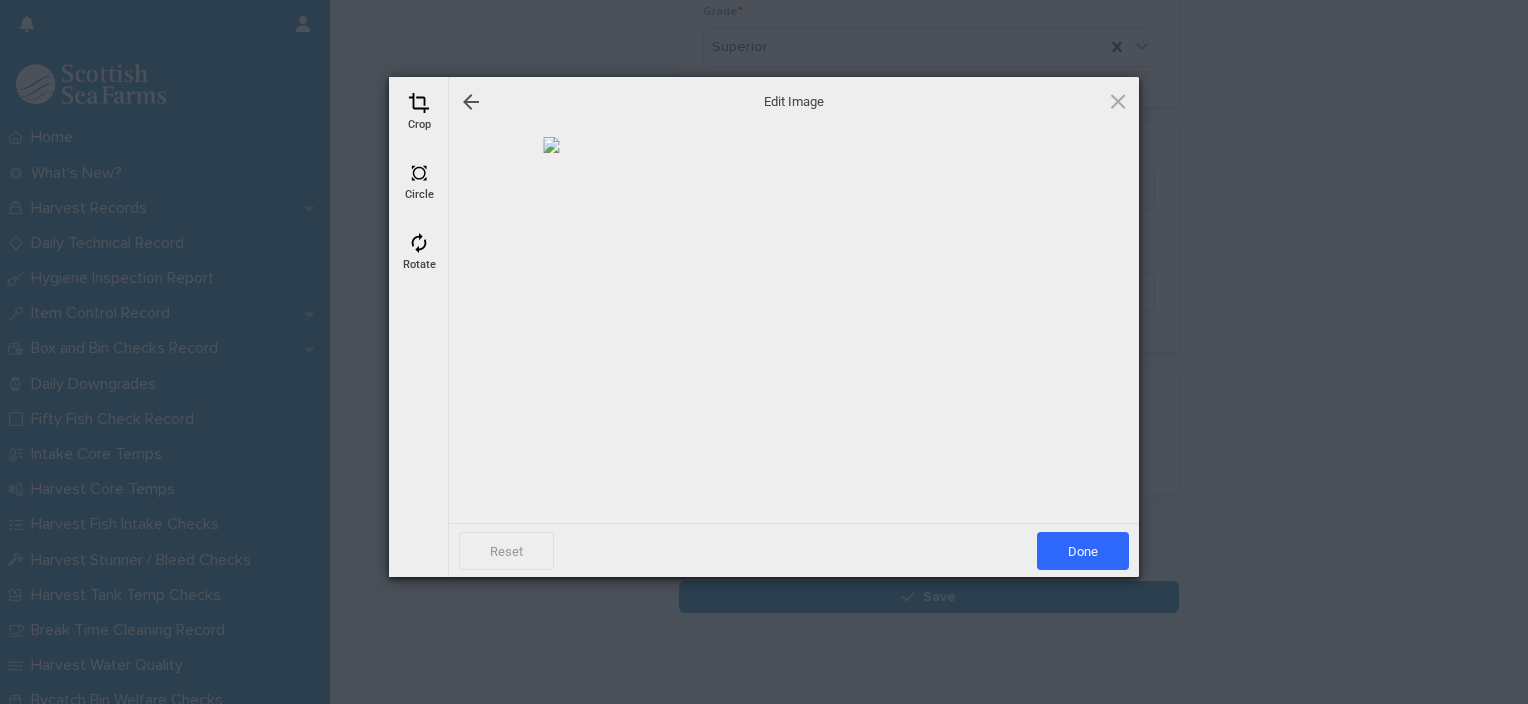click at bounding box center [419, 103] 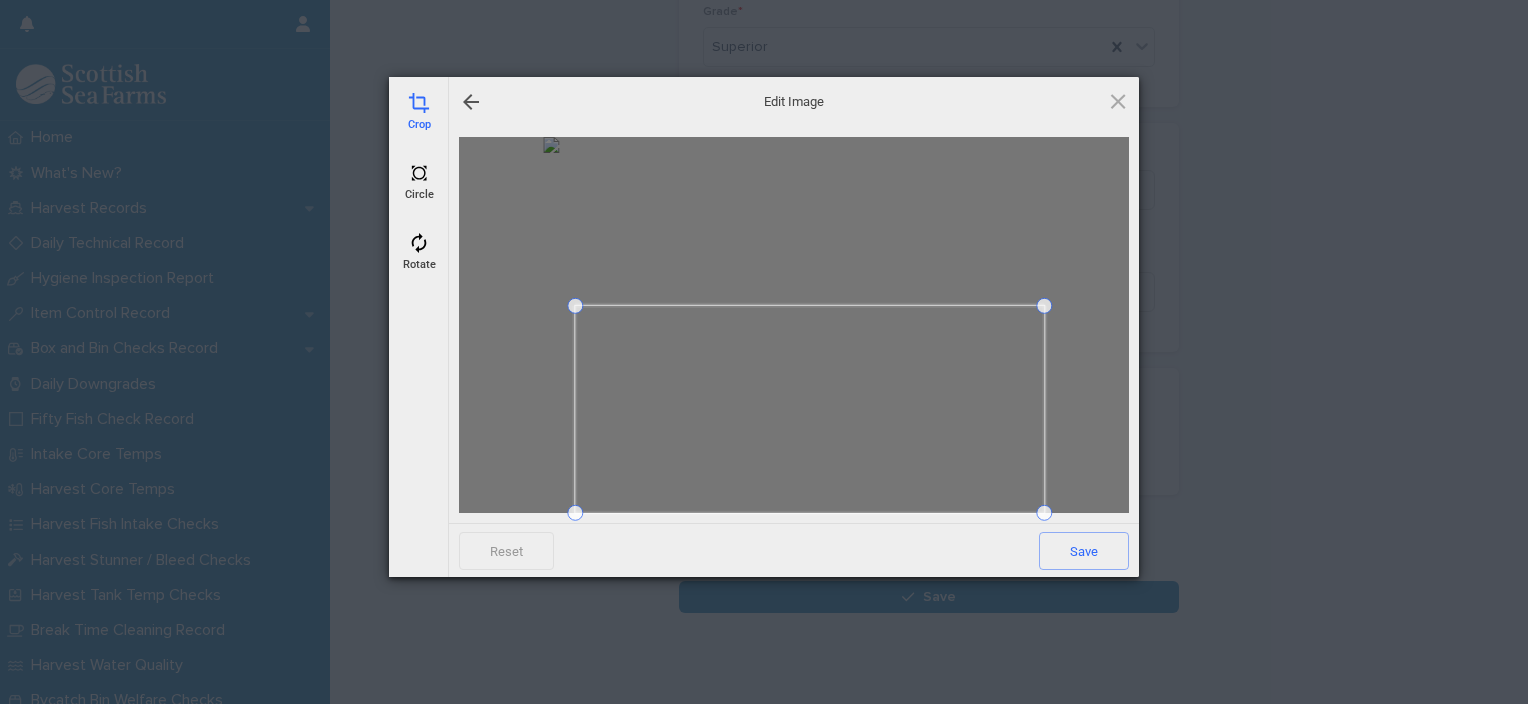 click at bounding box center [575, 306] 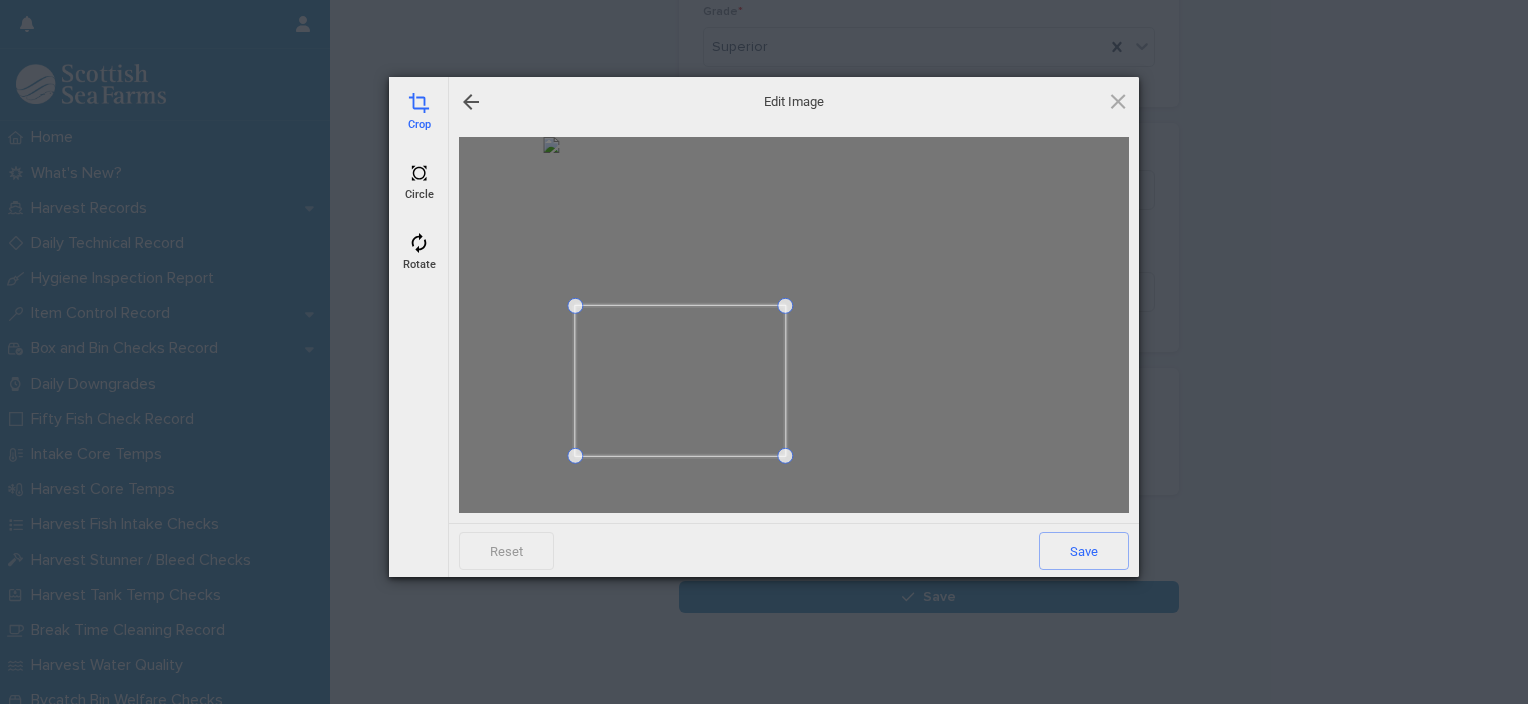 click at bounding box center (785, 456) 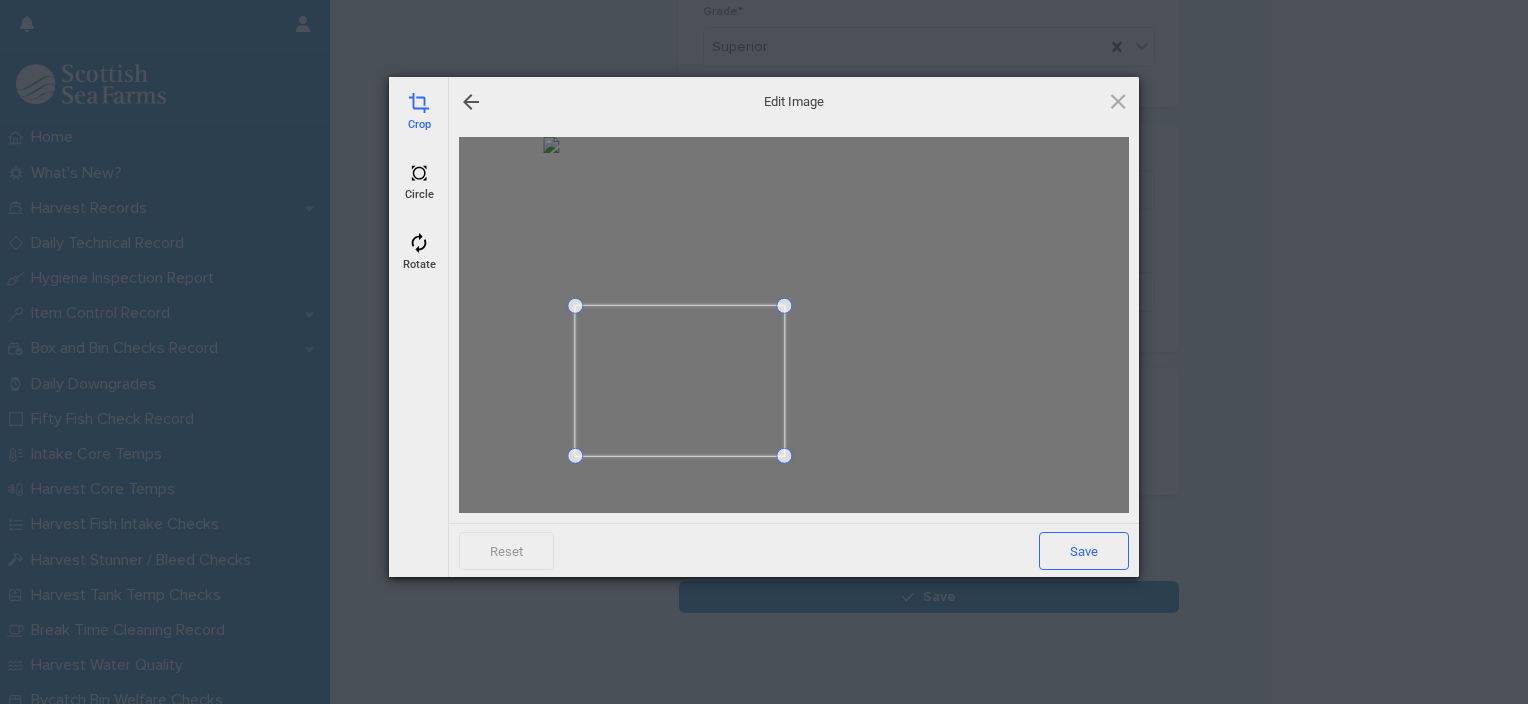 click on "Save" at bounding box center (1084, 551) 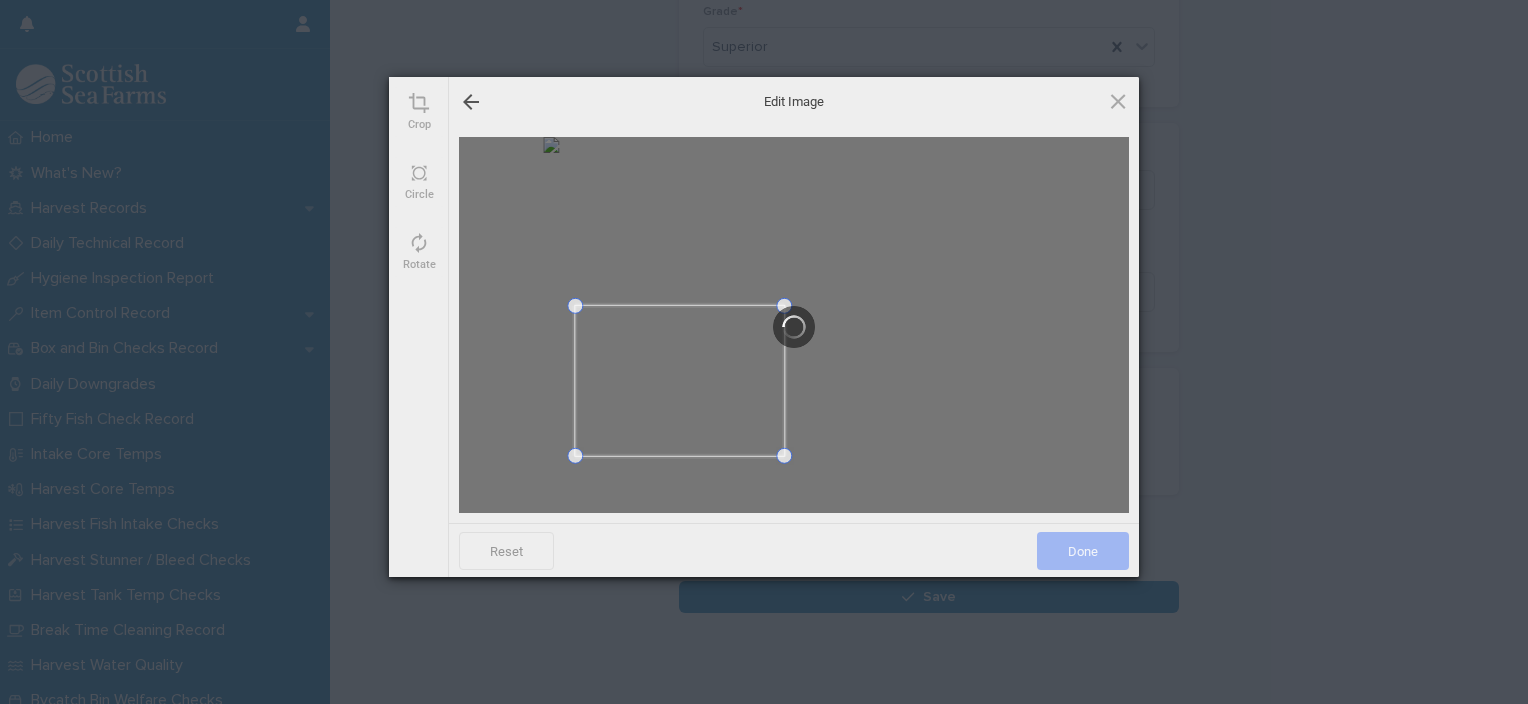 click on "Done" at bounding box center (1083, 551) 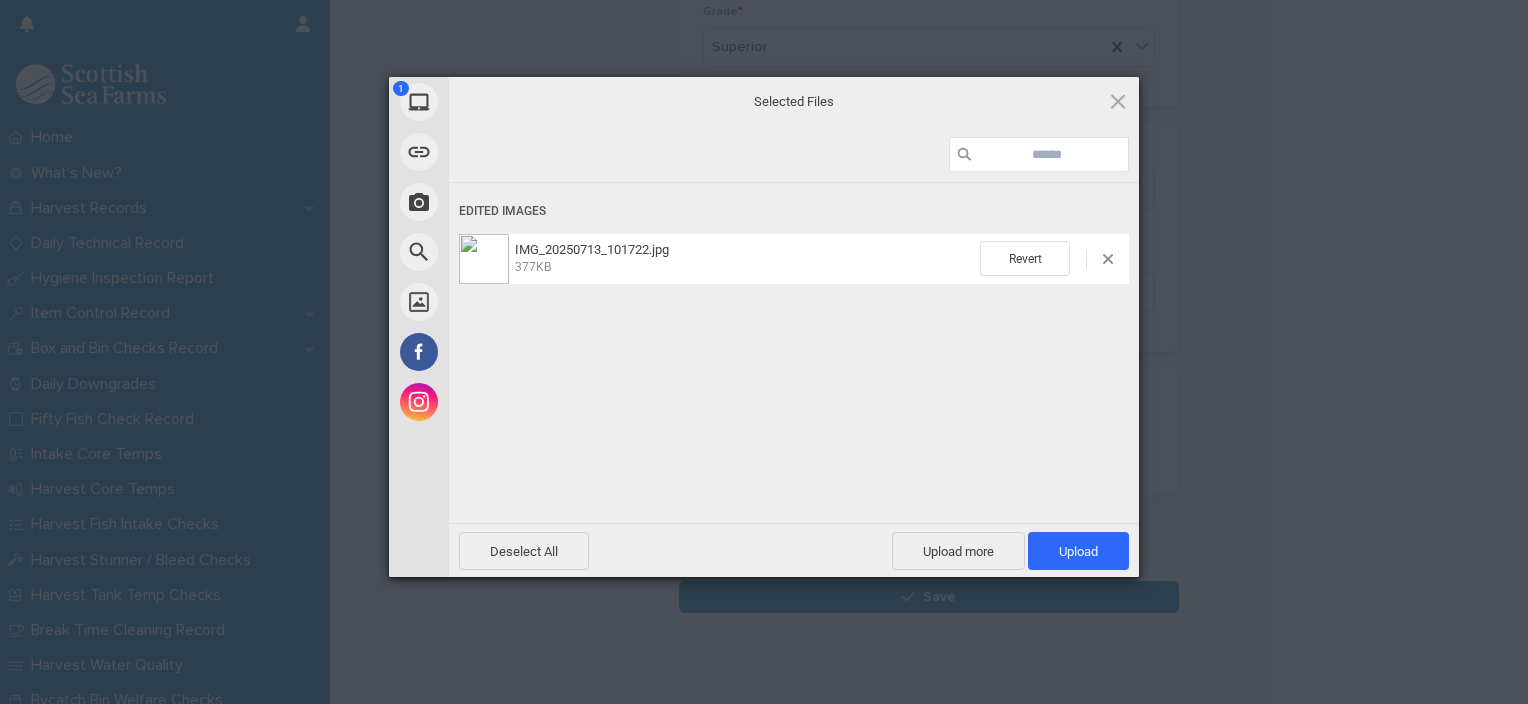 click on "Upload
1" at bounding box center [1078, 551] 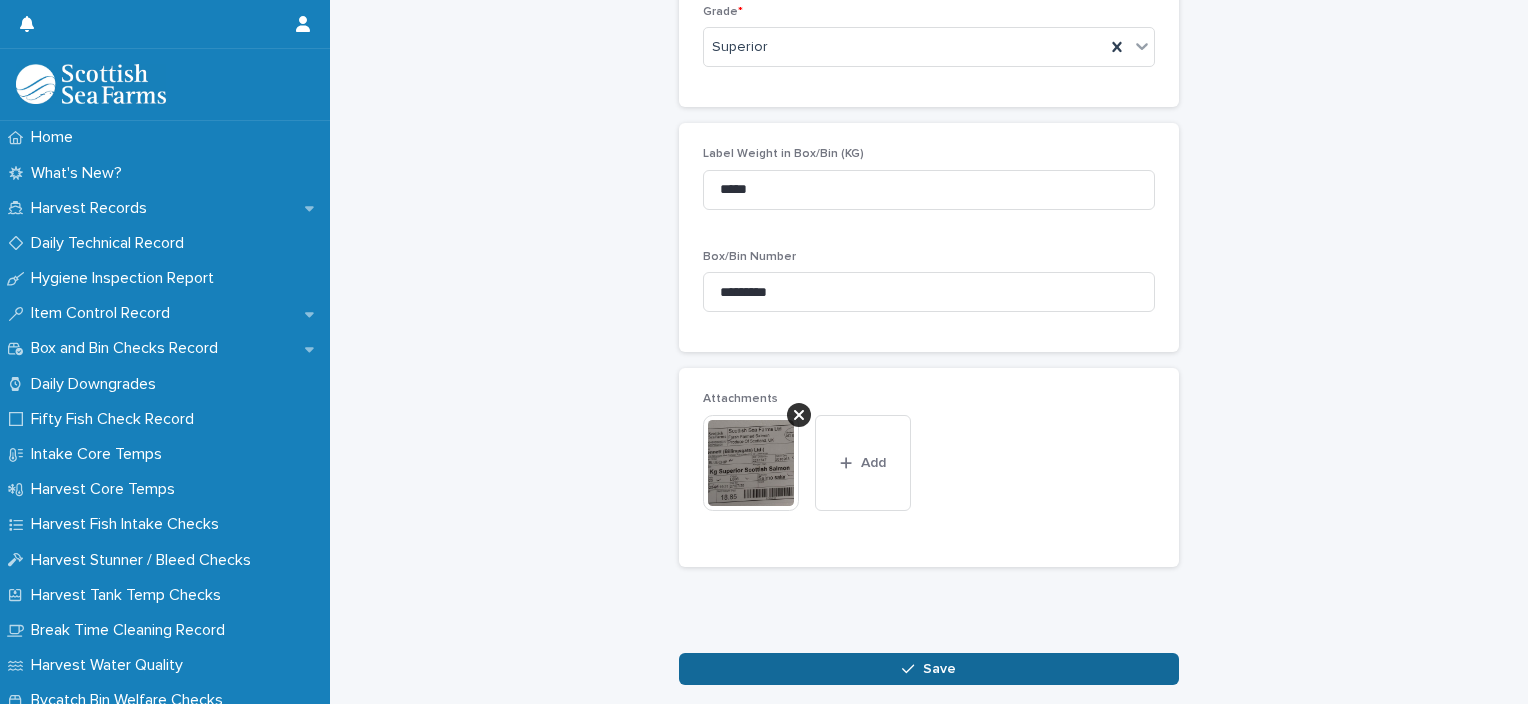 click on "Save" at bounding box center (929, 669) 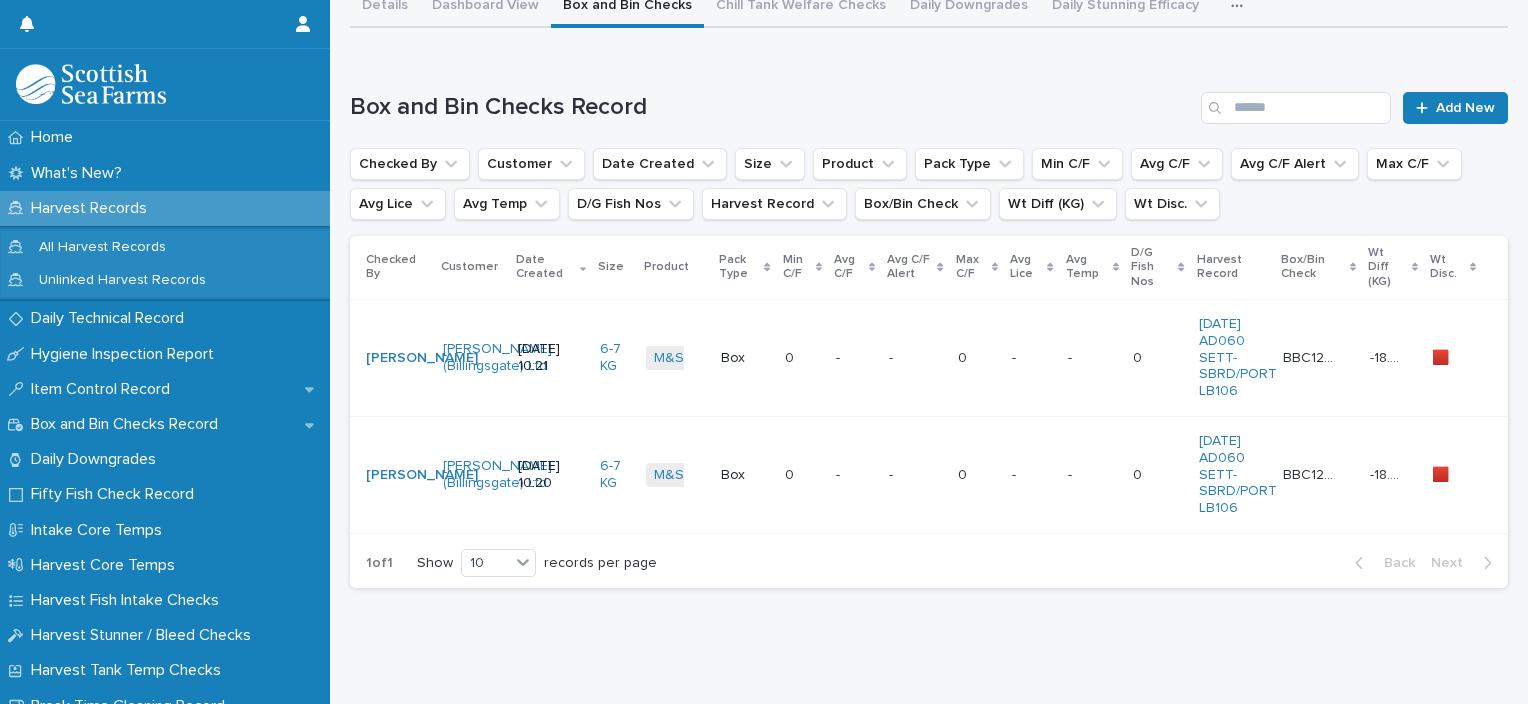 scroll, scrollTop: 0, scrollLeft: 0, axis: both 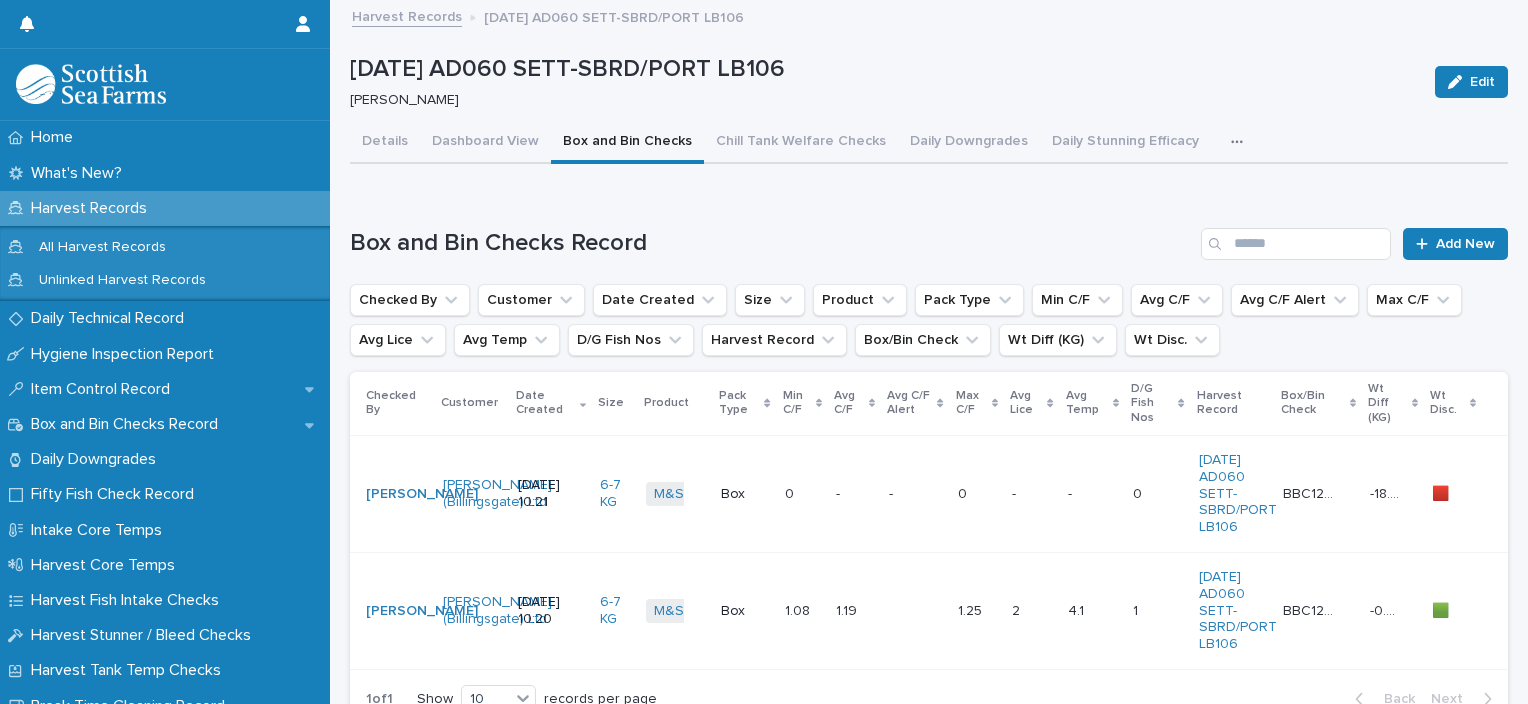 click on "0 0" at bounding box center (803, 493) 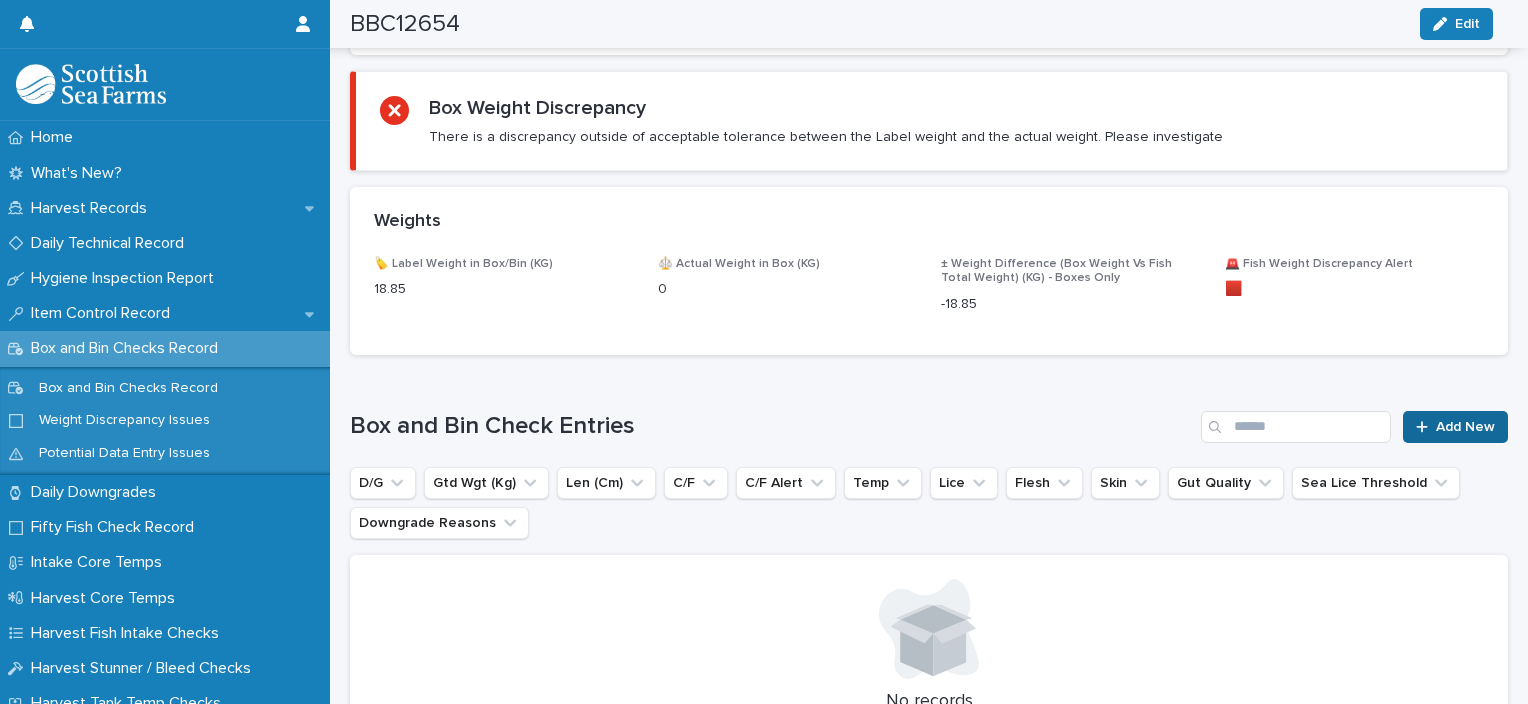 click on "Add New" at bounding box center [1465, 427] 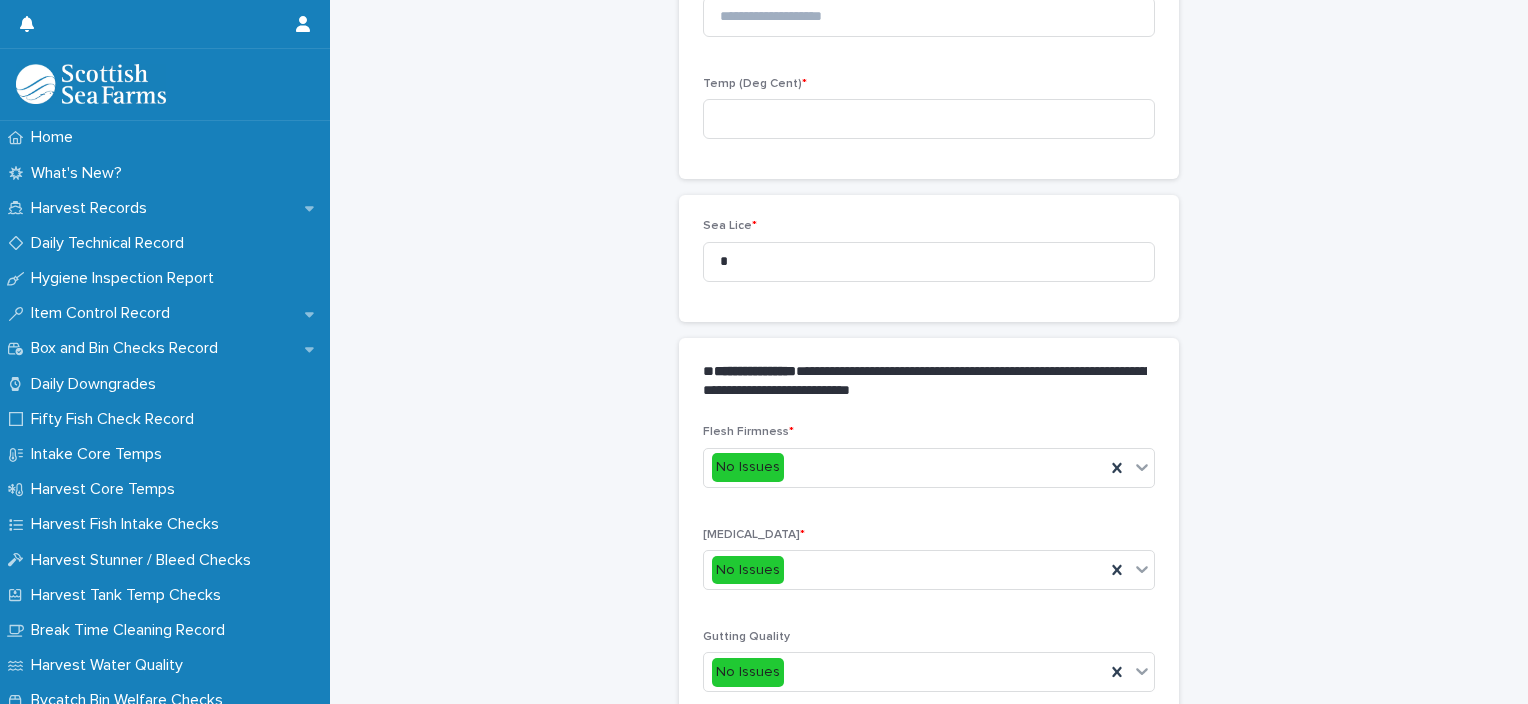 scroll, scrollTop: 319, scrollLeft: 0, axis: vertical 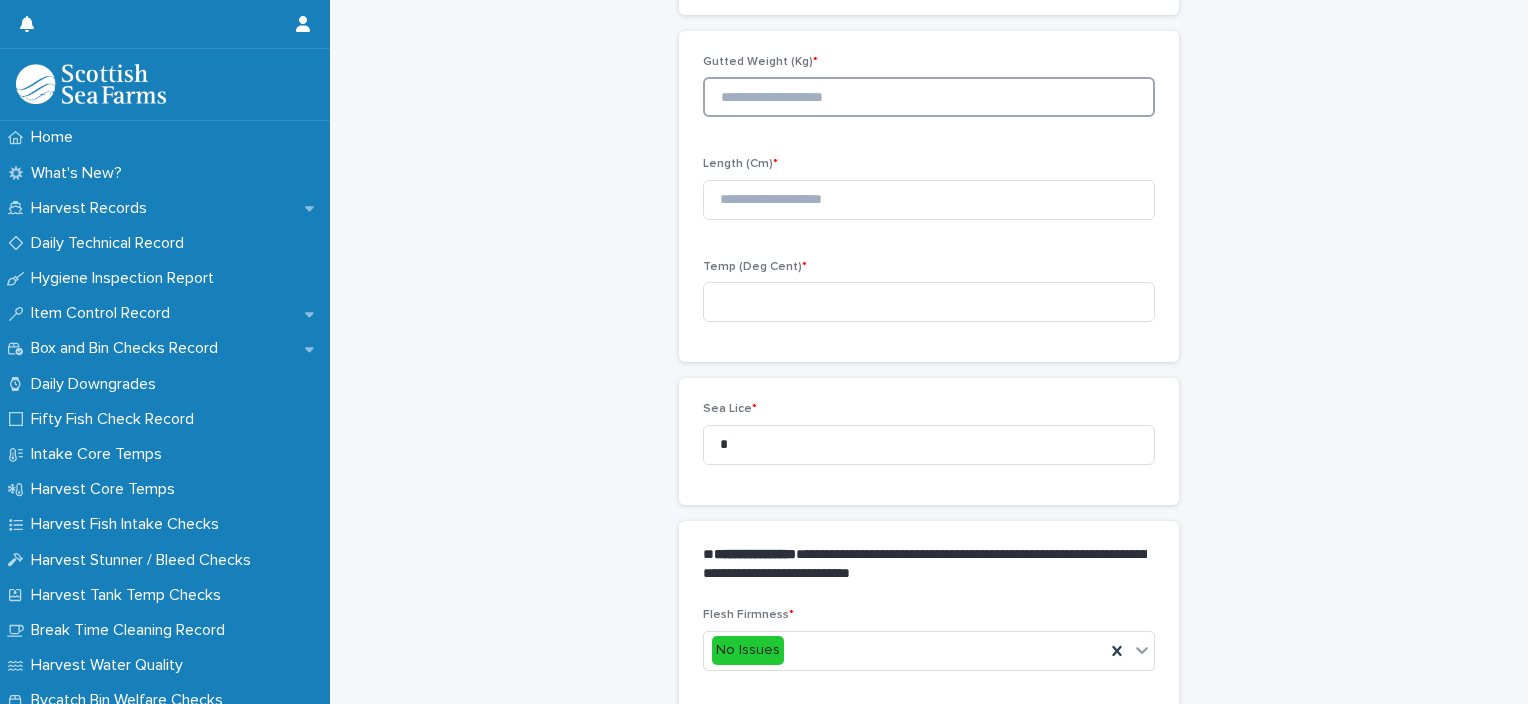 click at bounding box center (929, 97) 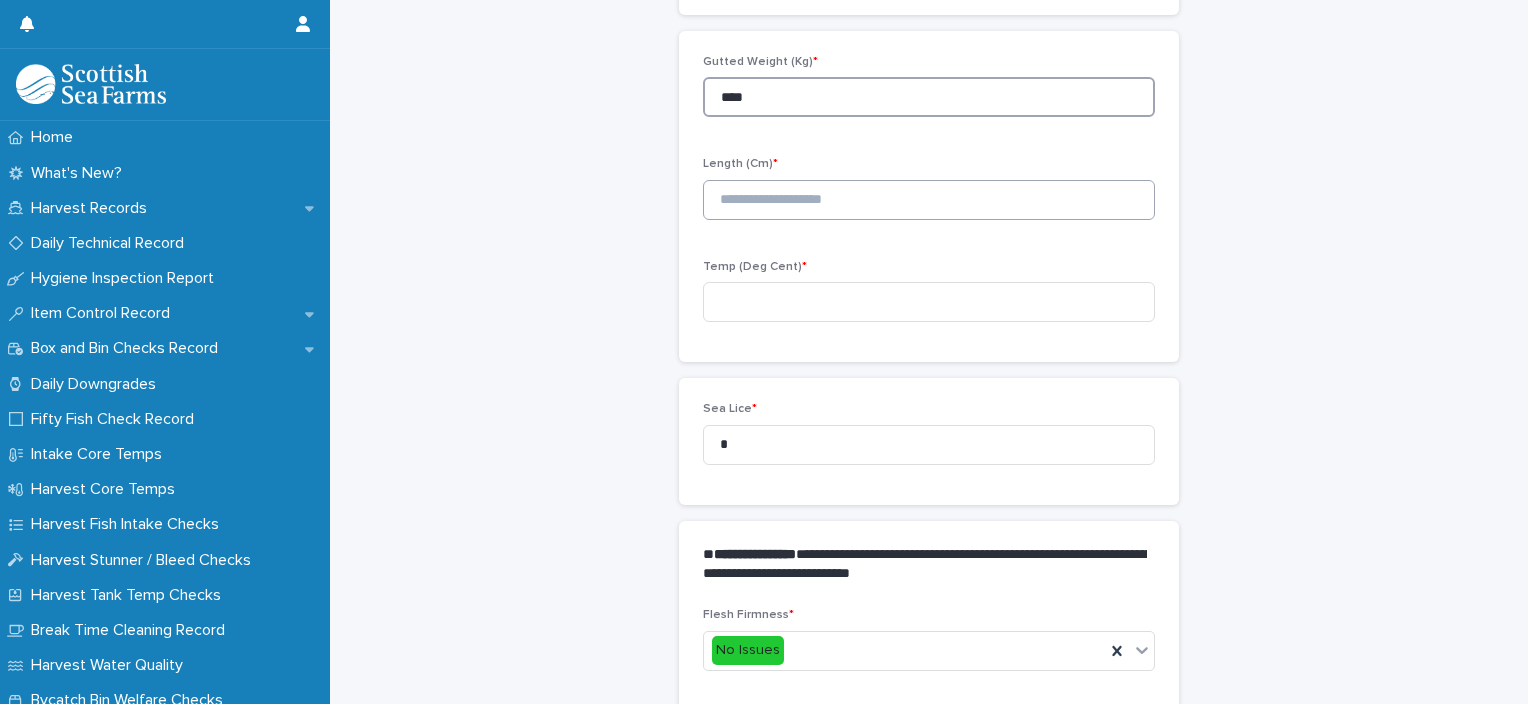 type on "****" 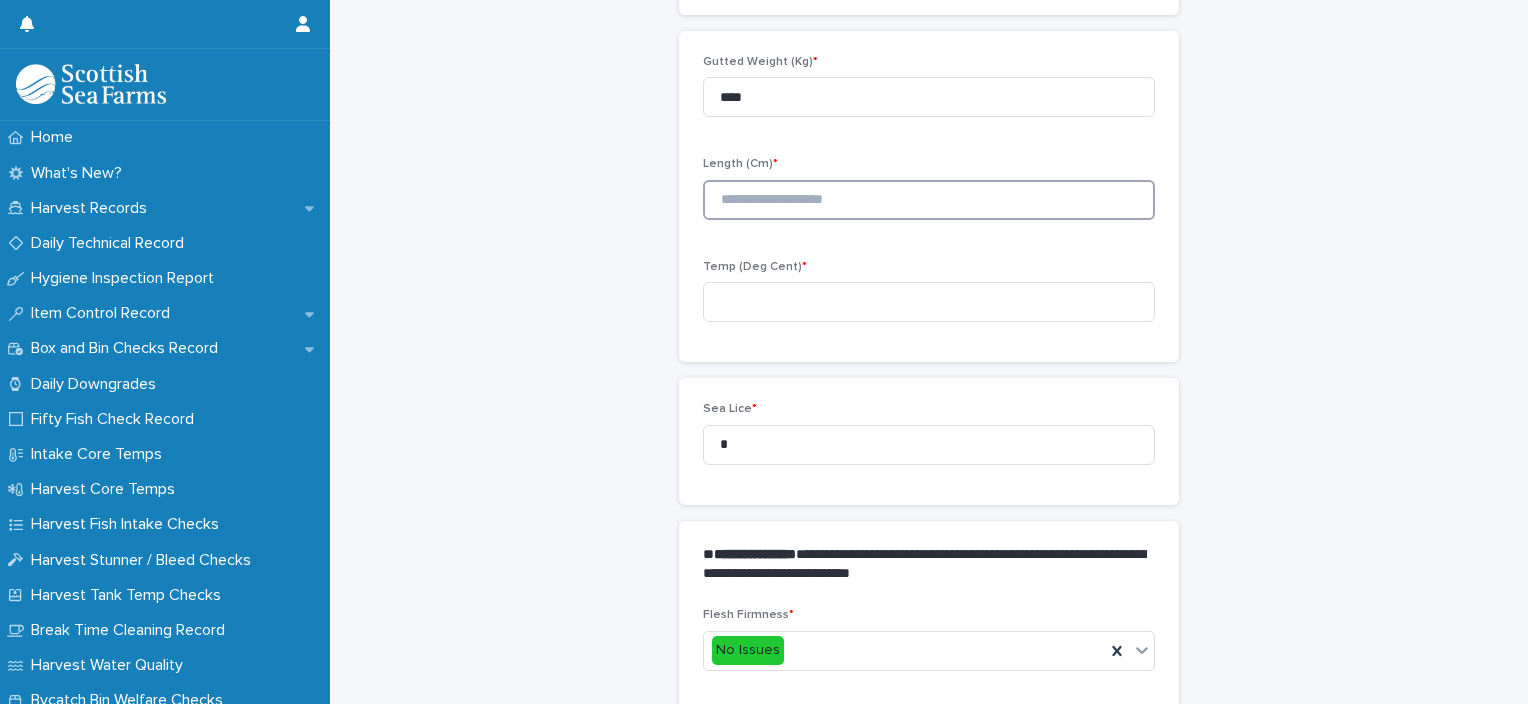 click at bounding box center [929, 200] 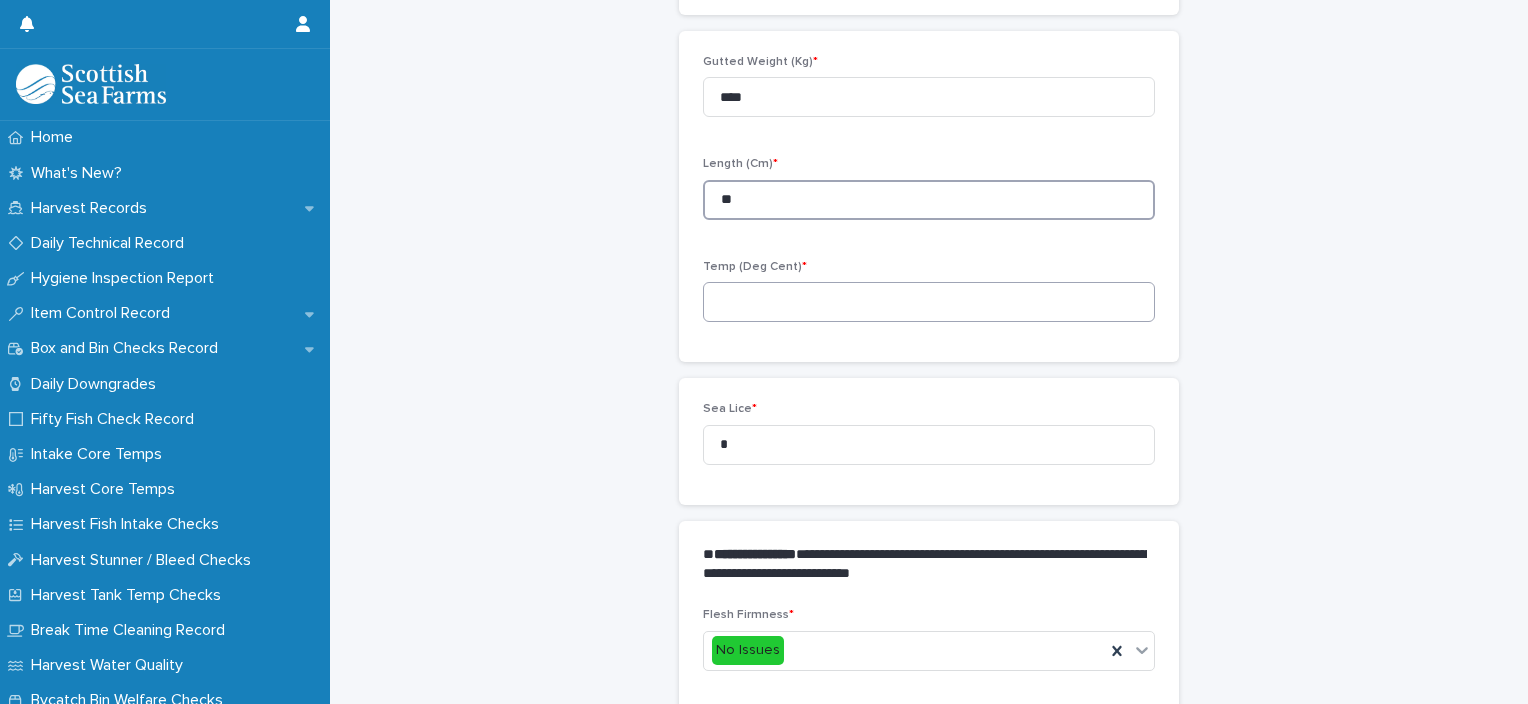 type on "**" 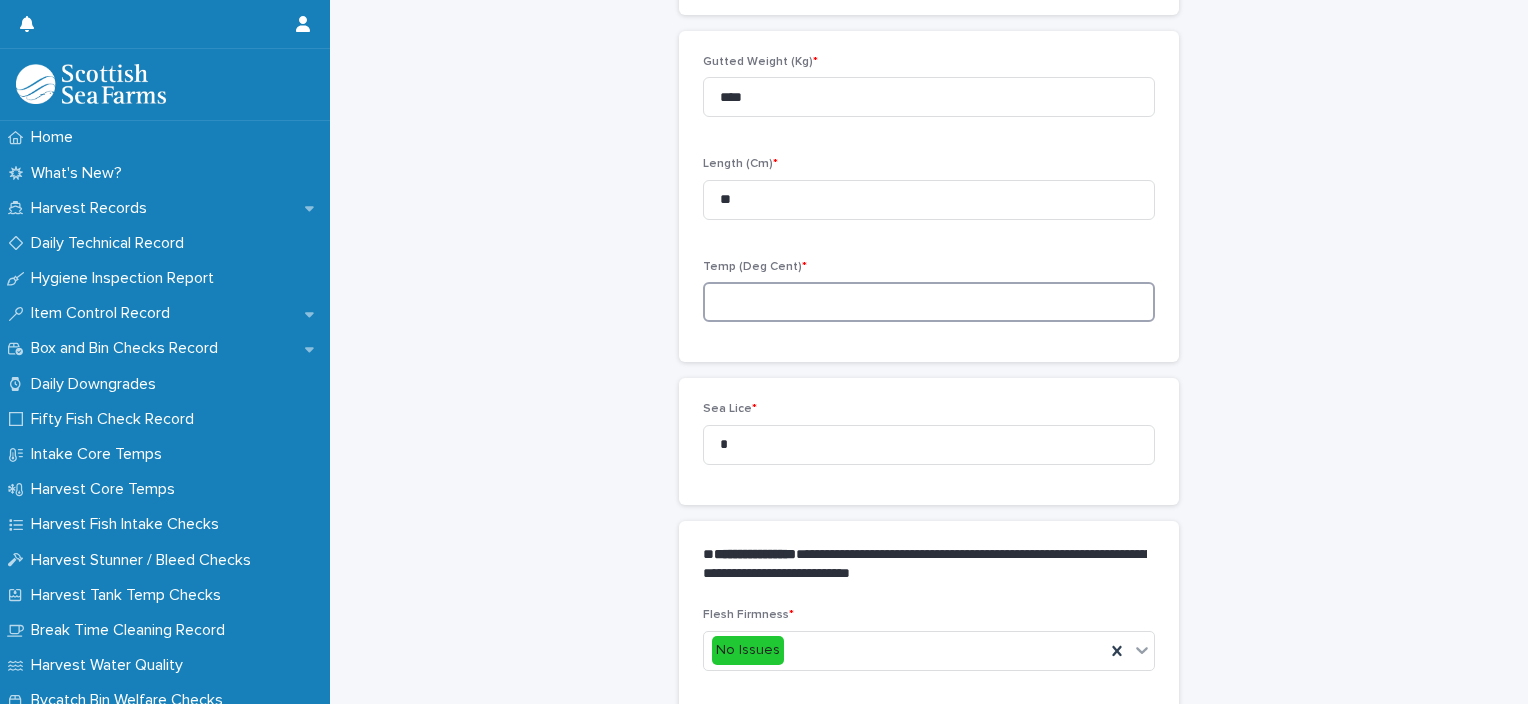 click at bounding box center [929, 302] 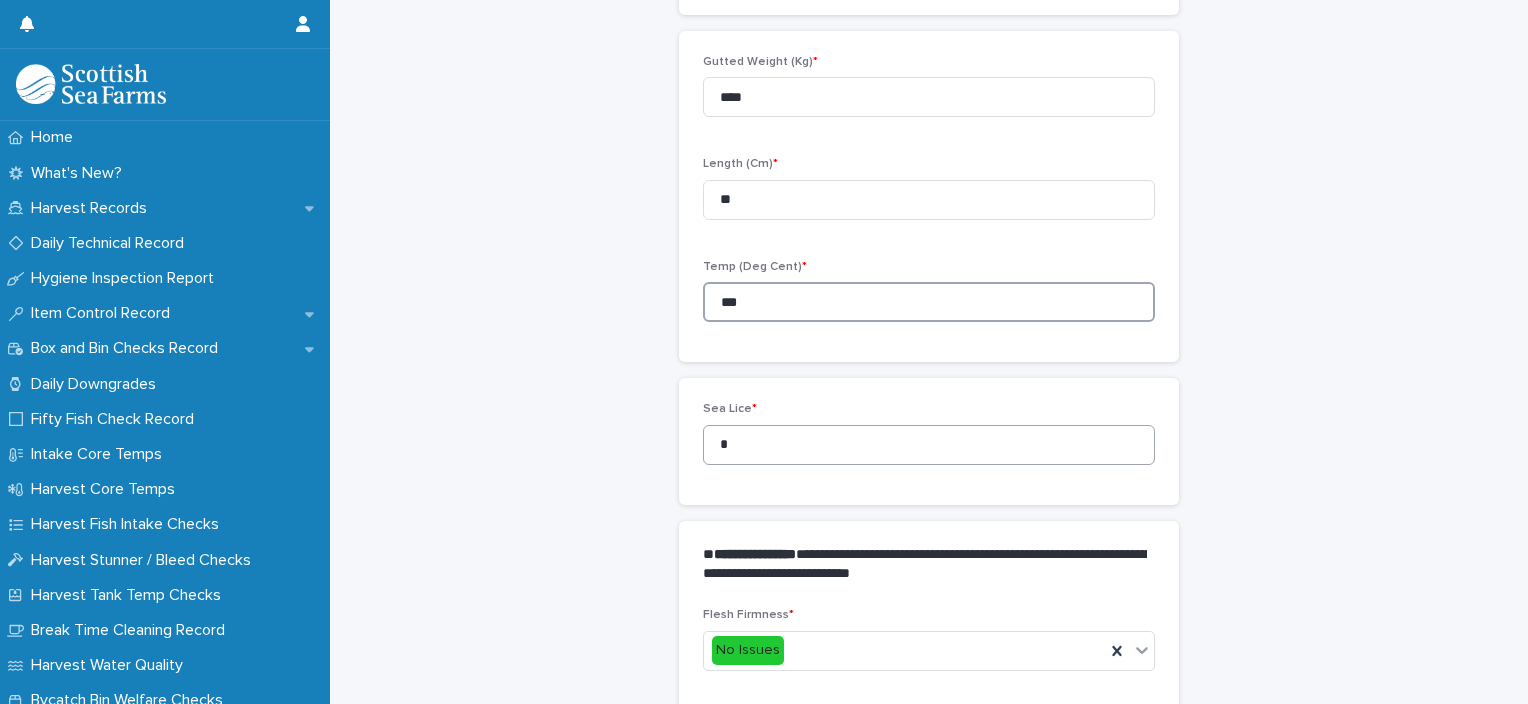 type on "***" 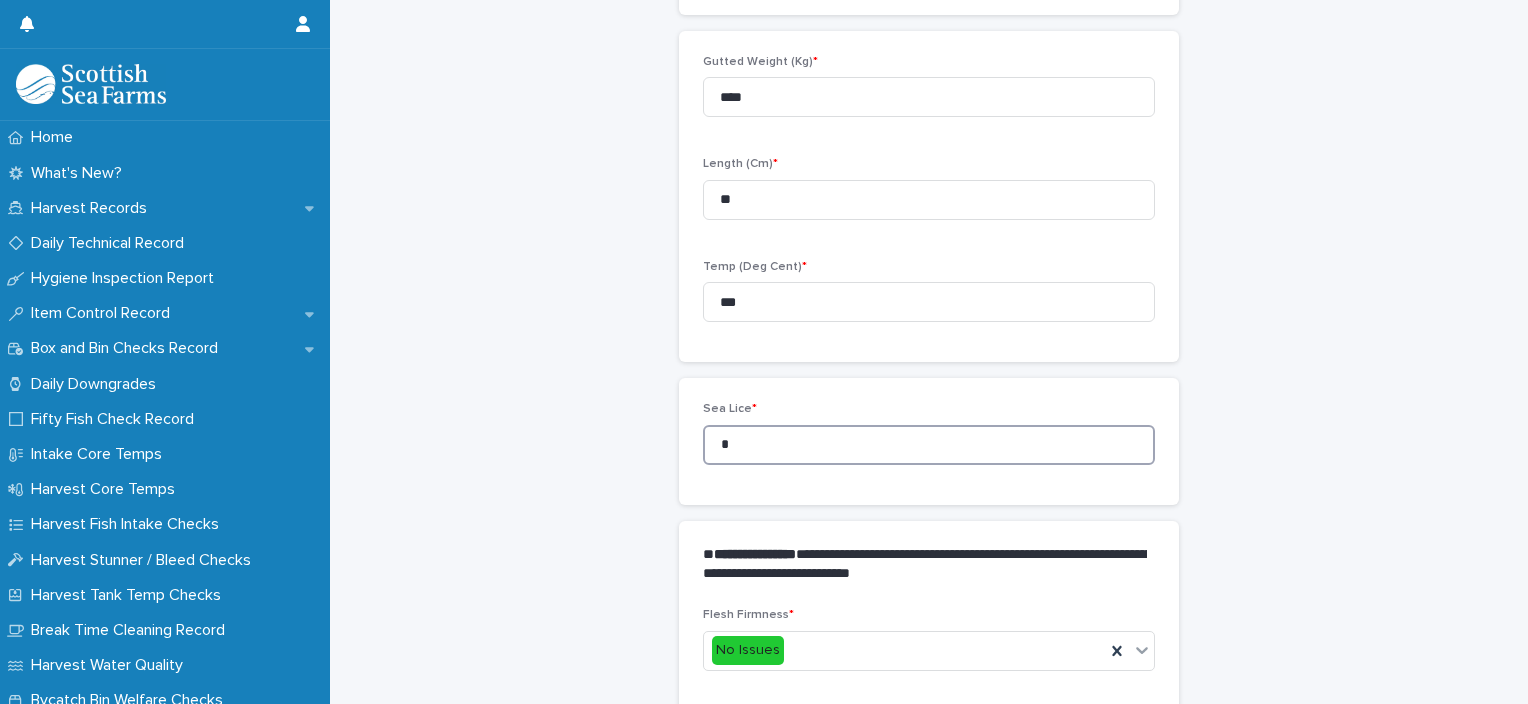 drag, startPoint x: 836, startPoint y: 441, endPoint x: 644, endPoint y: 465, distance: 193.49419 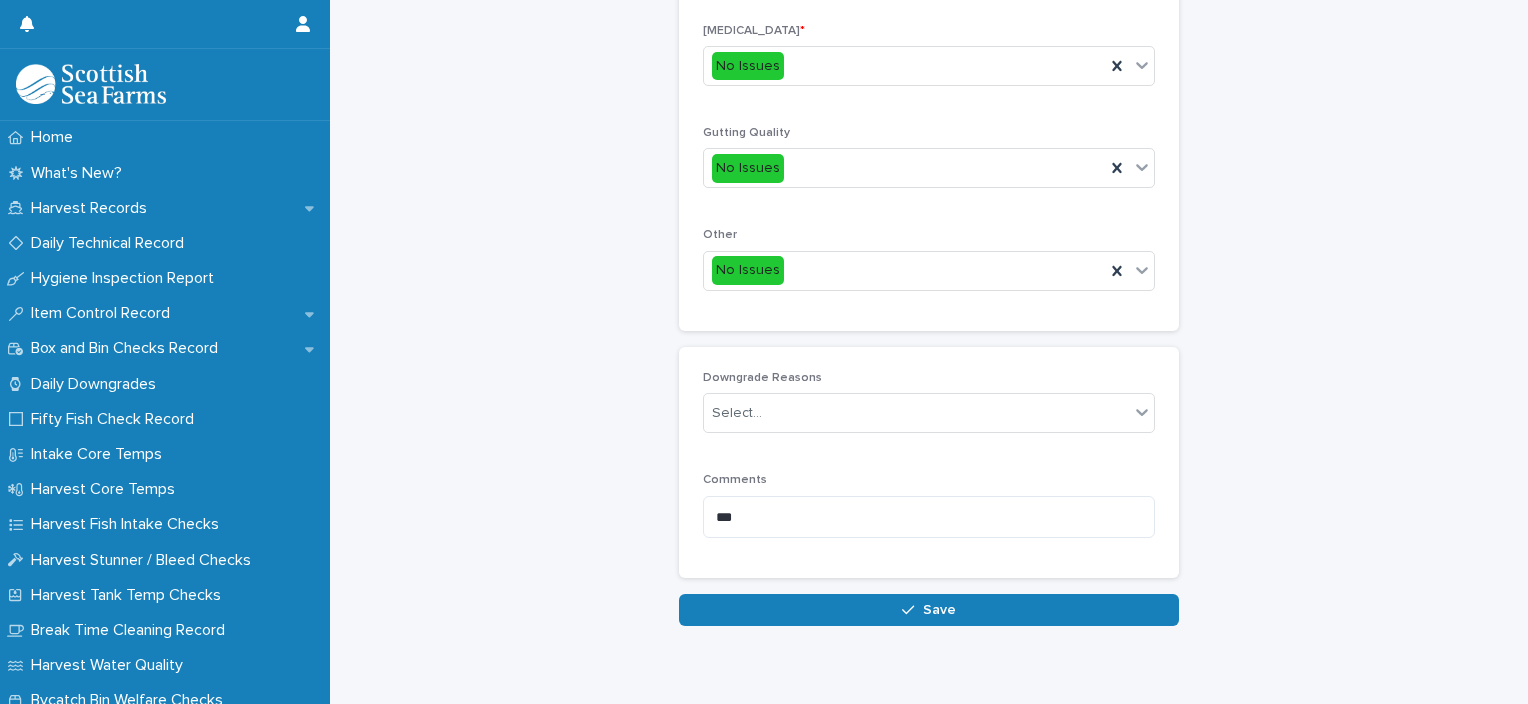 scroll, scrollTop: 948, scrollLeft: 0, axis: vertical 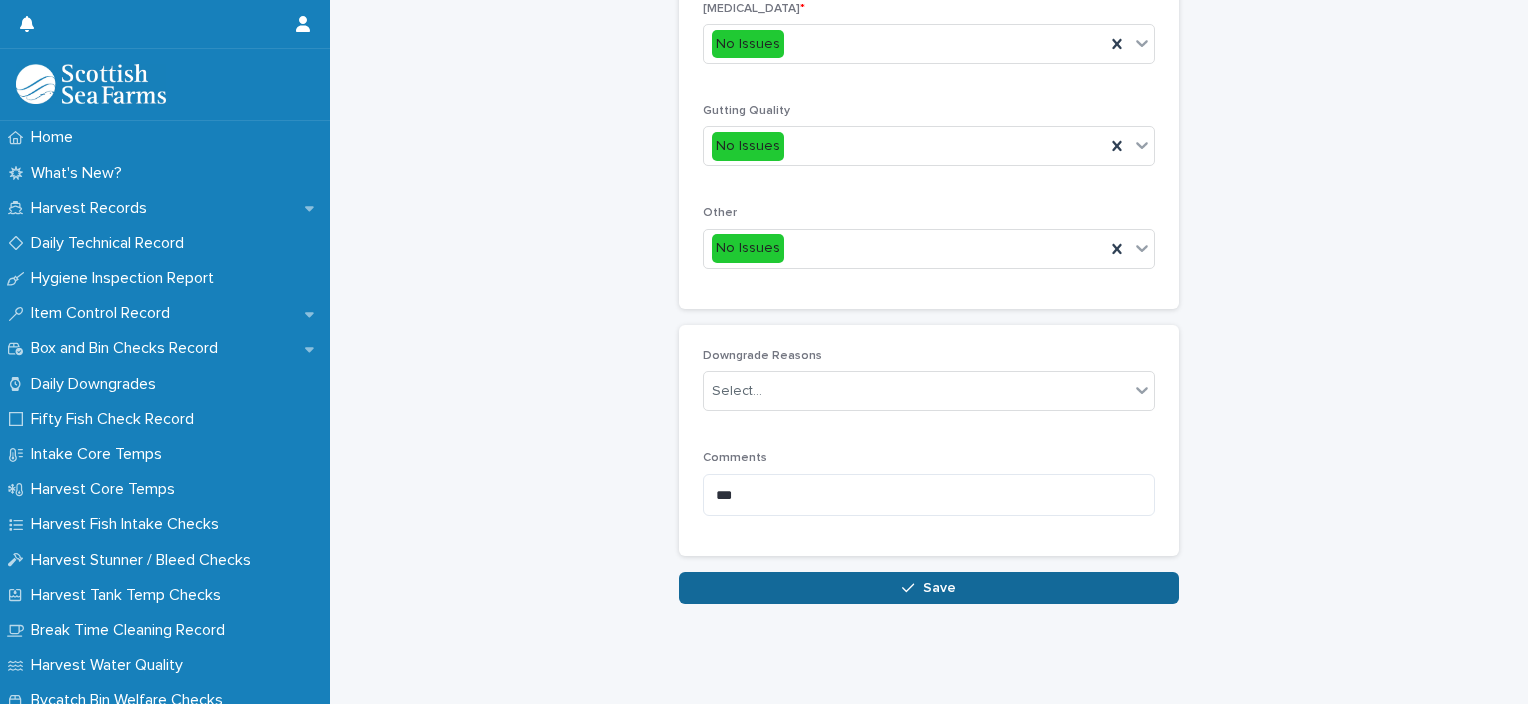 type on "*" 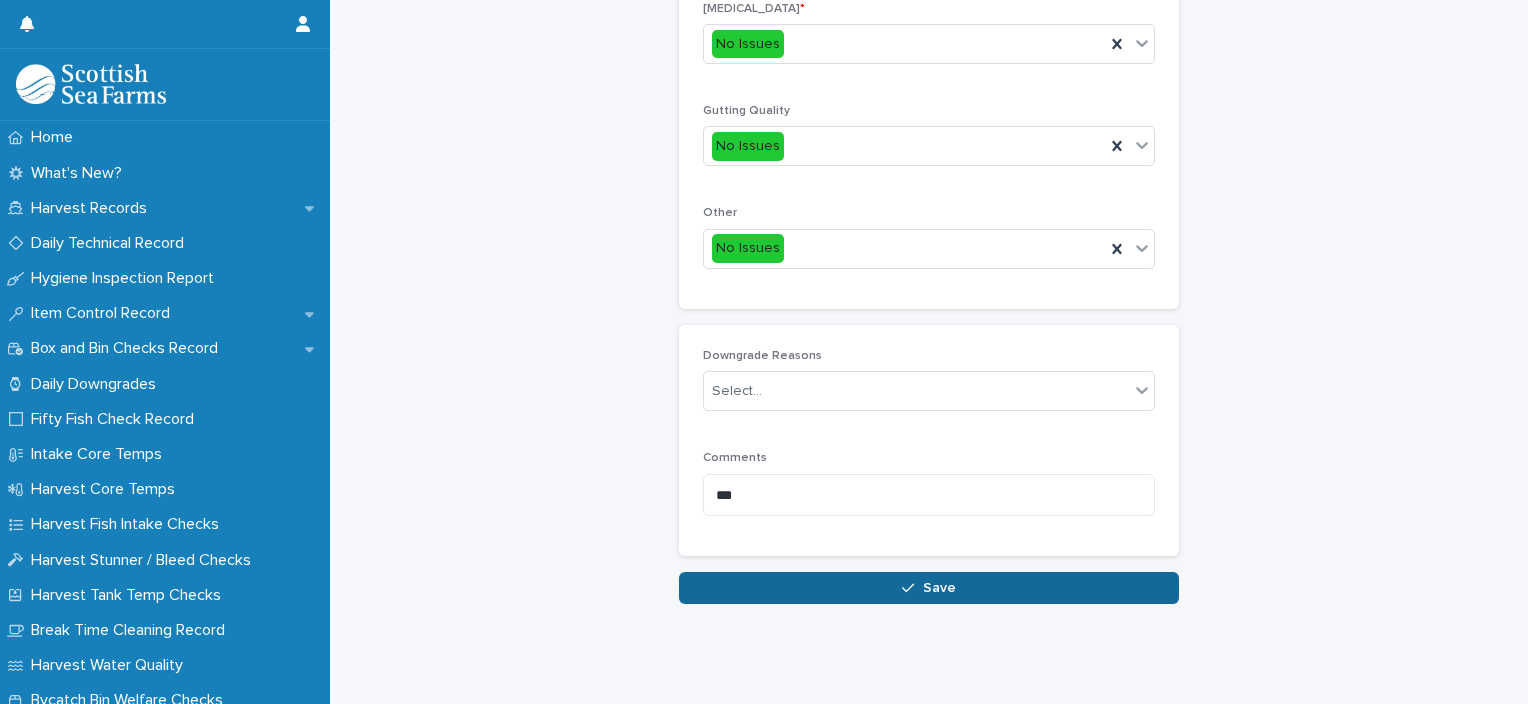 click on "Save" at bounding box center (929, 588) 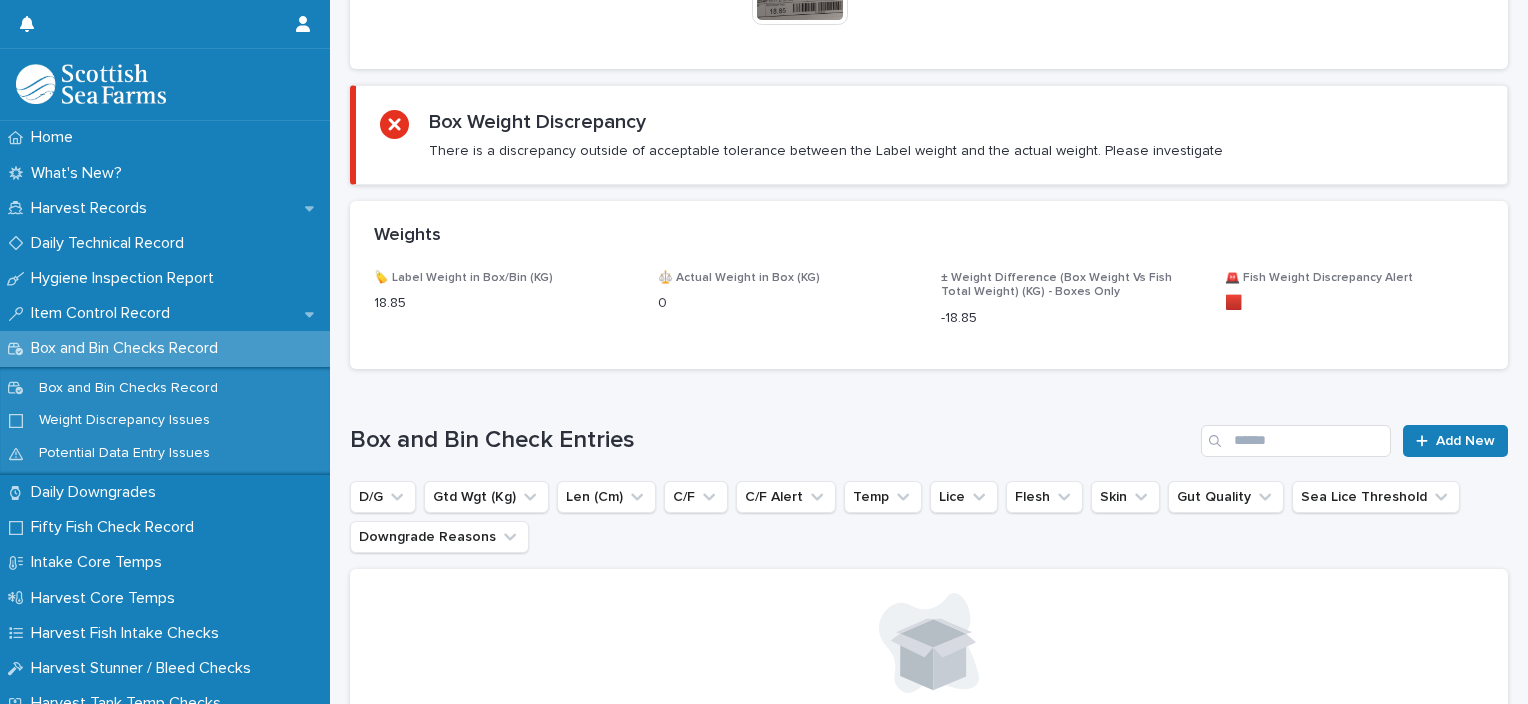 scroll, scrollTop: 0, scrollLeft: 0, axis: both 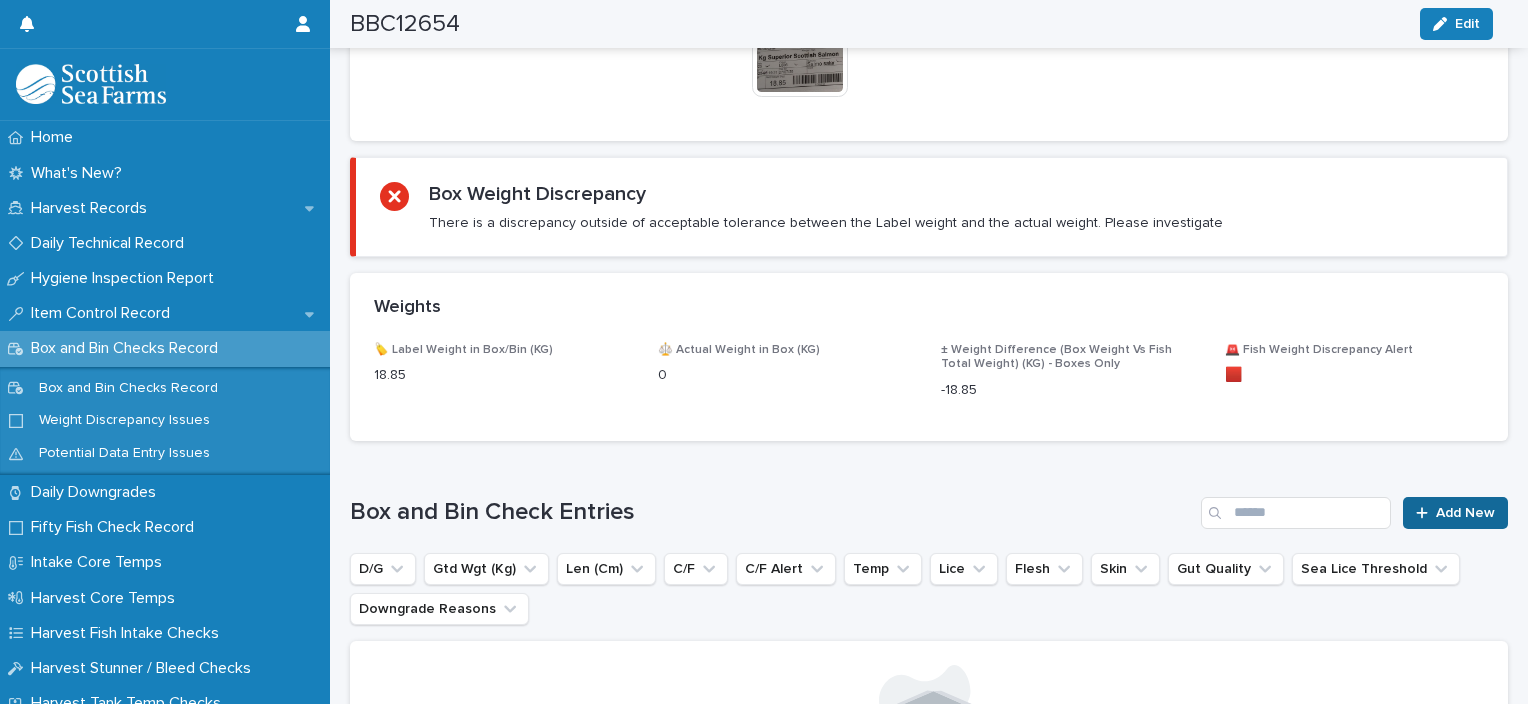 click on "Add New" at bounding box center [1465, 513] 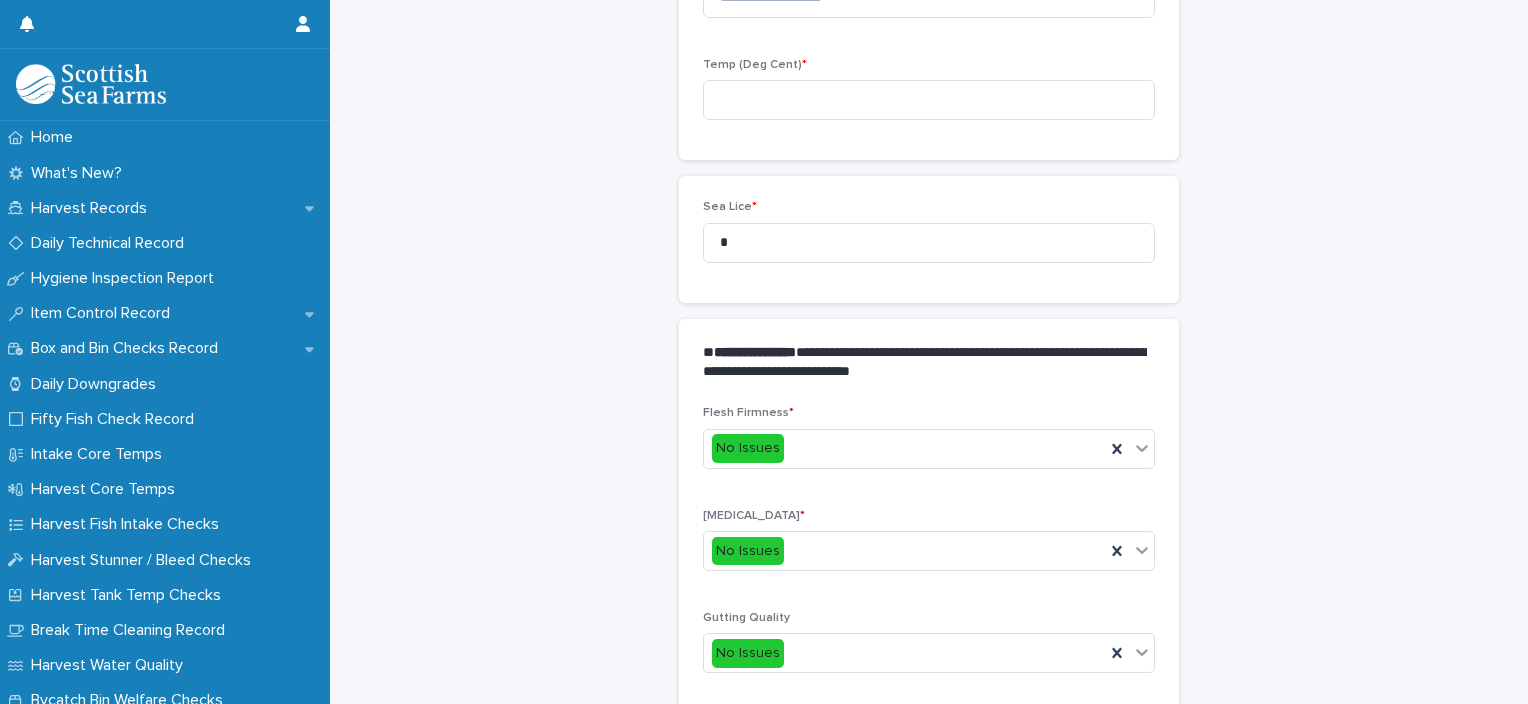 scroll, scrollTop: 211, scrollLeft: 0, axis: vertical 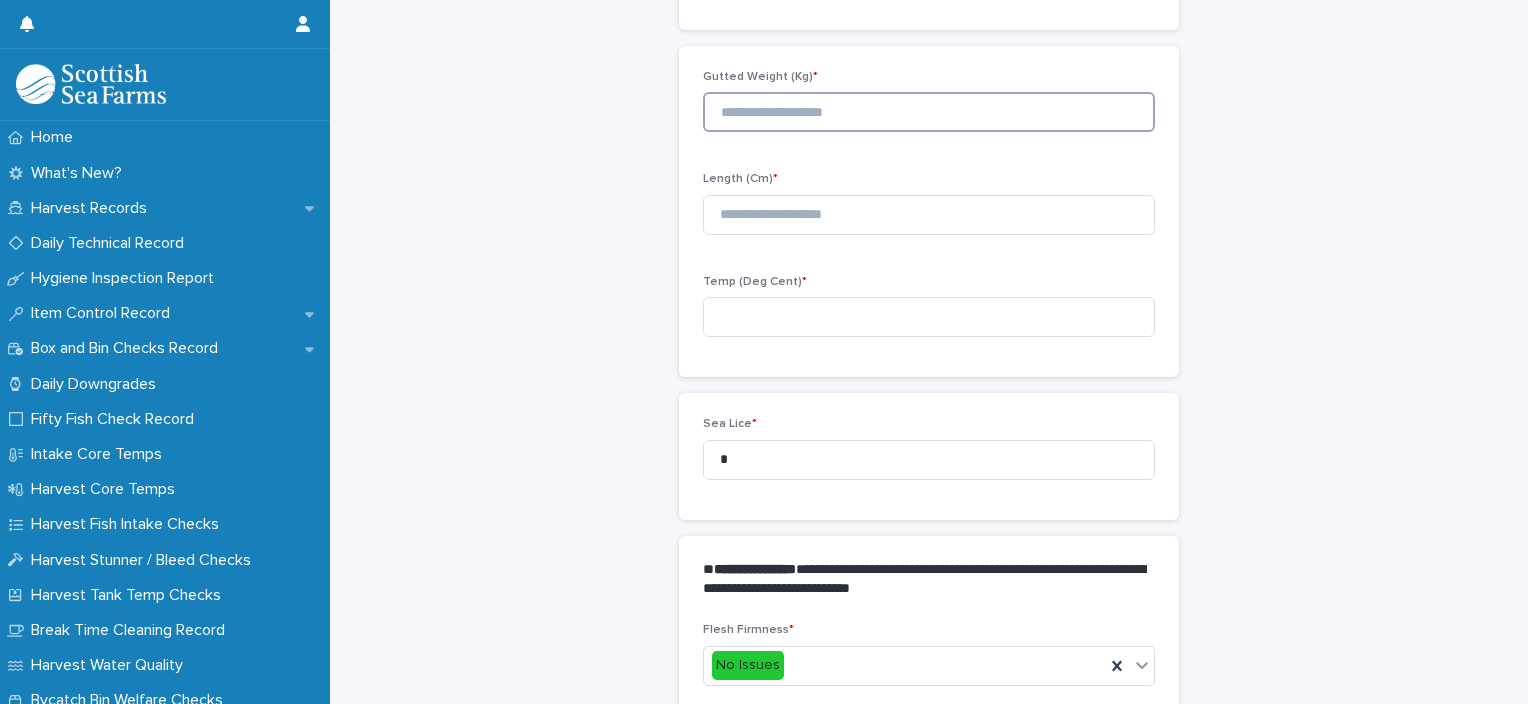 click at bounding box center [929, 112] 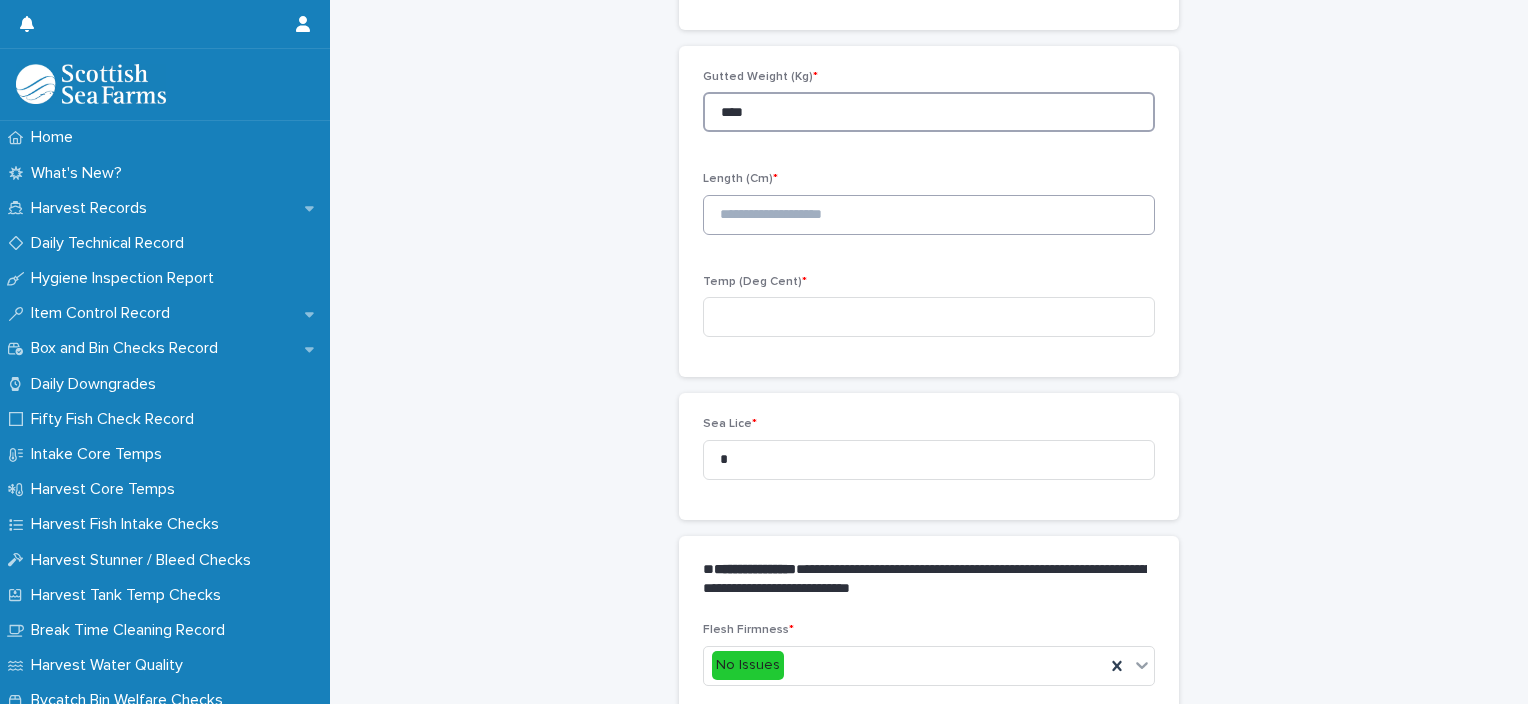 type on "****" 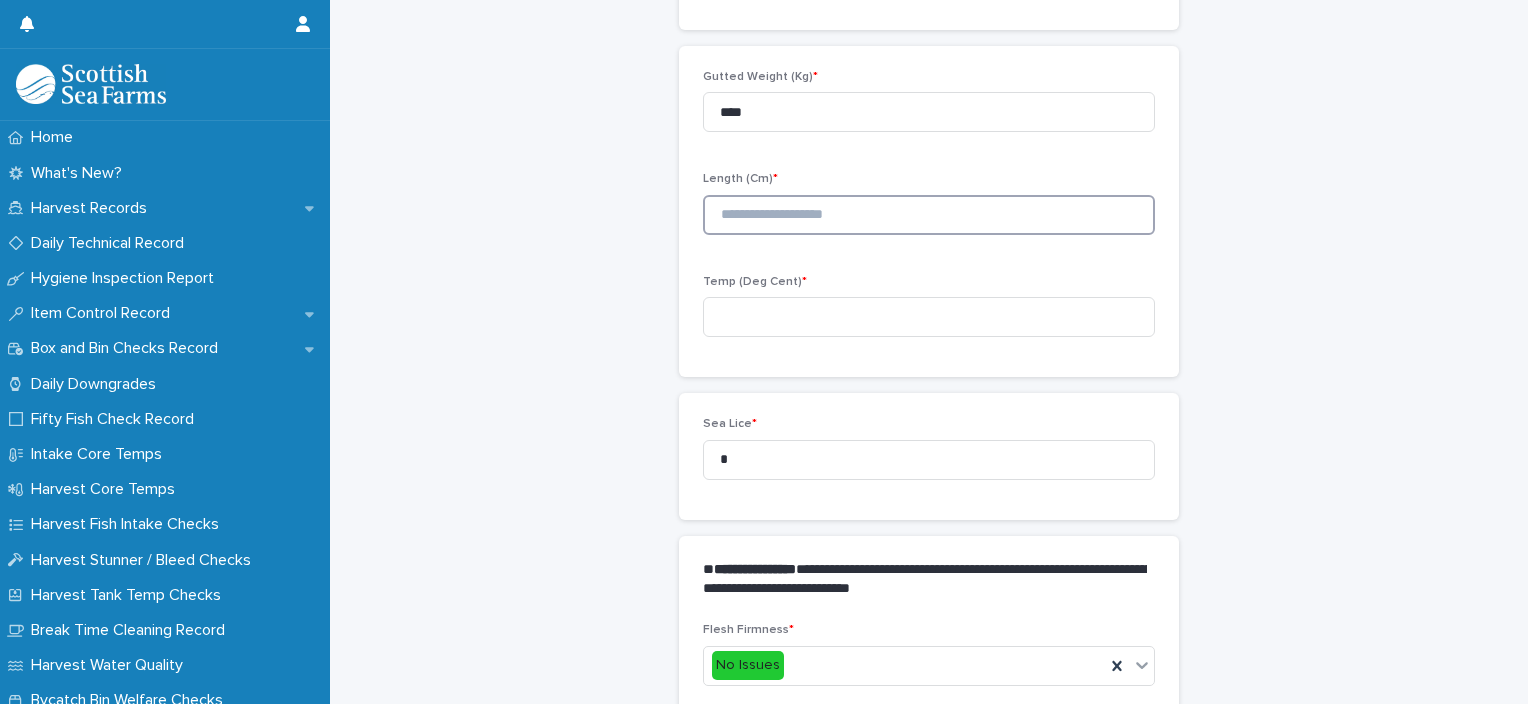 click at bounding box center [929, 215] 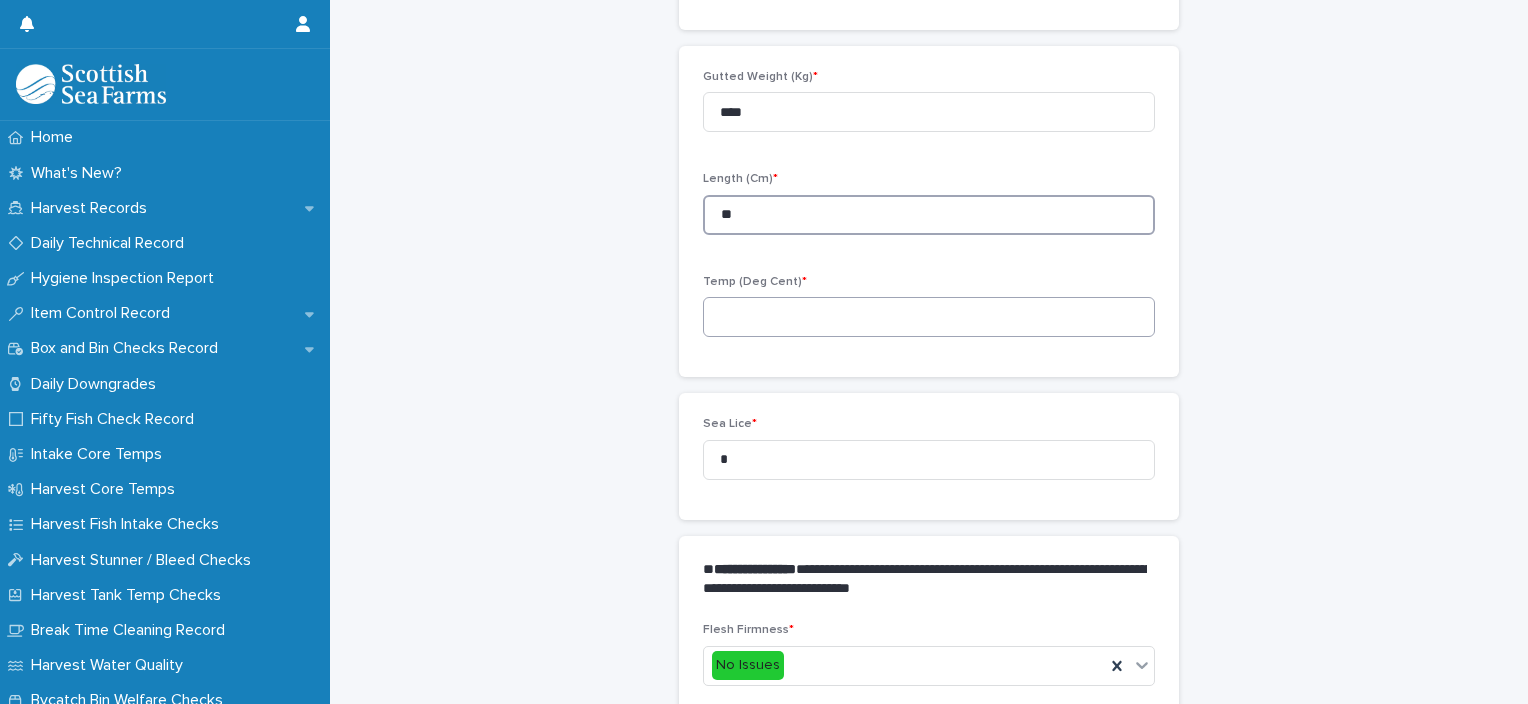 type on "**" 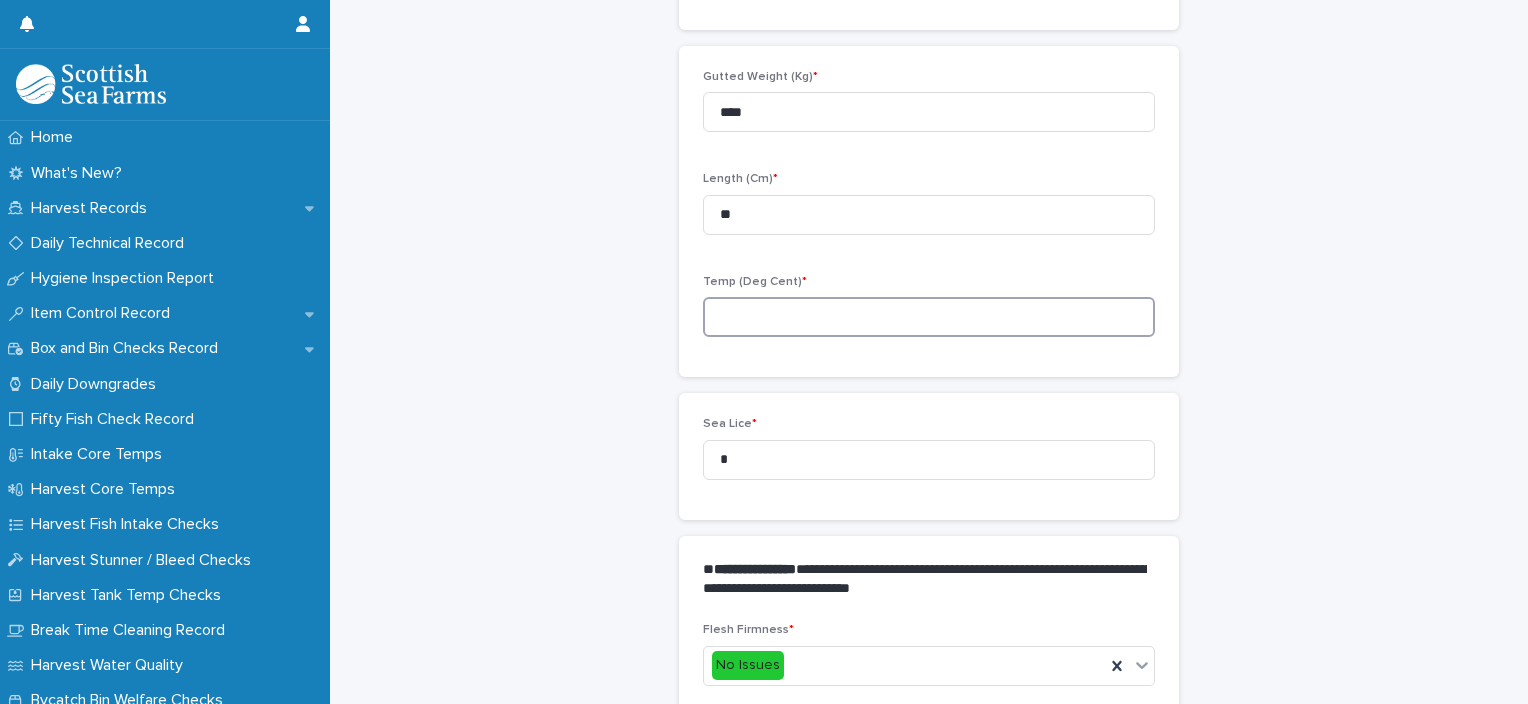 click at bounding box center [929, 317] 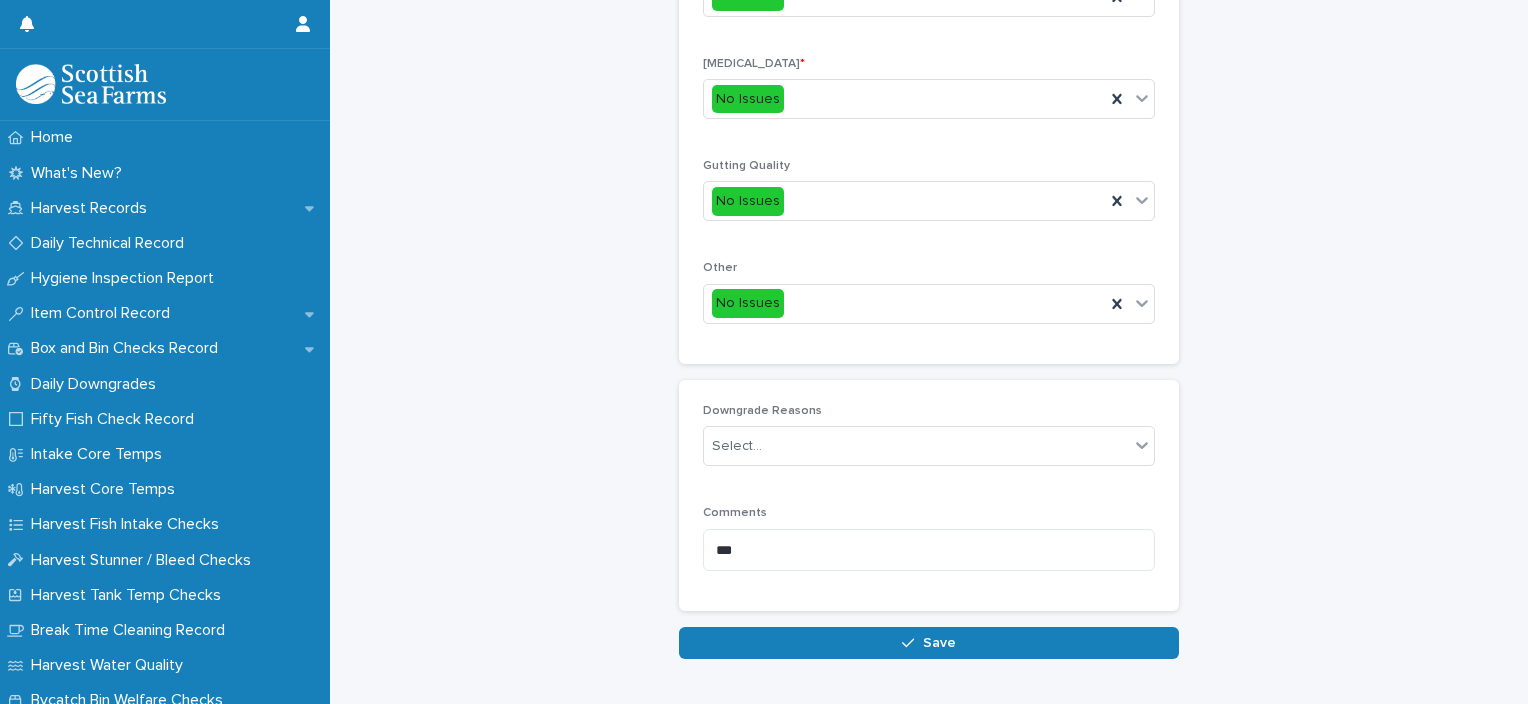scroll, scrollTop: 889, scrollLeft: 0, axis: vertical 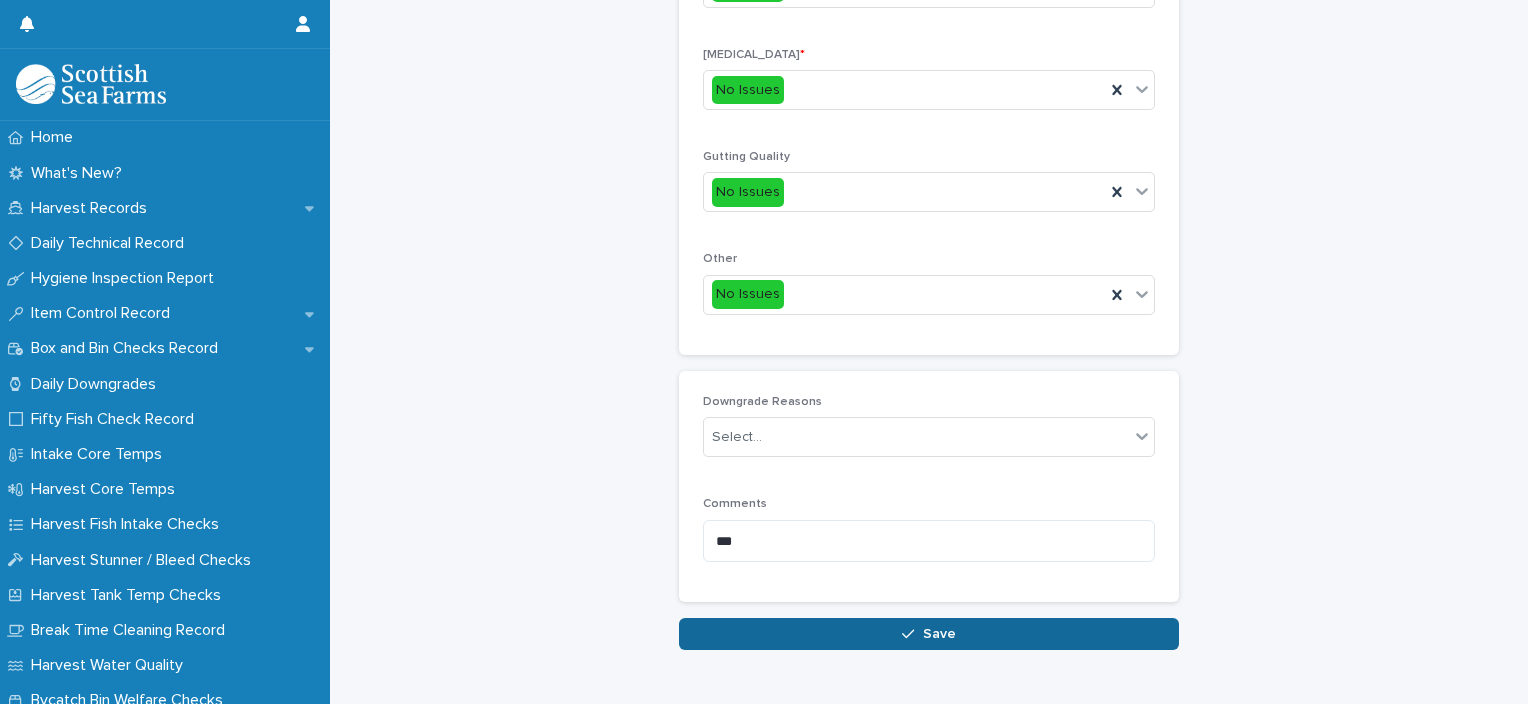 type on "***" 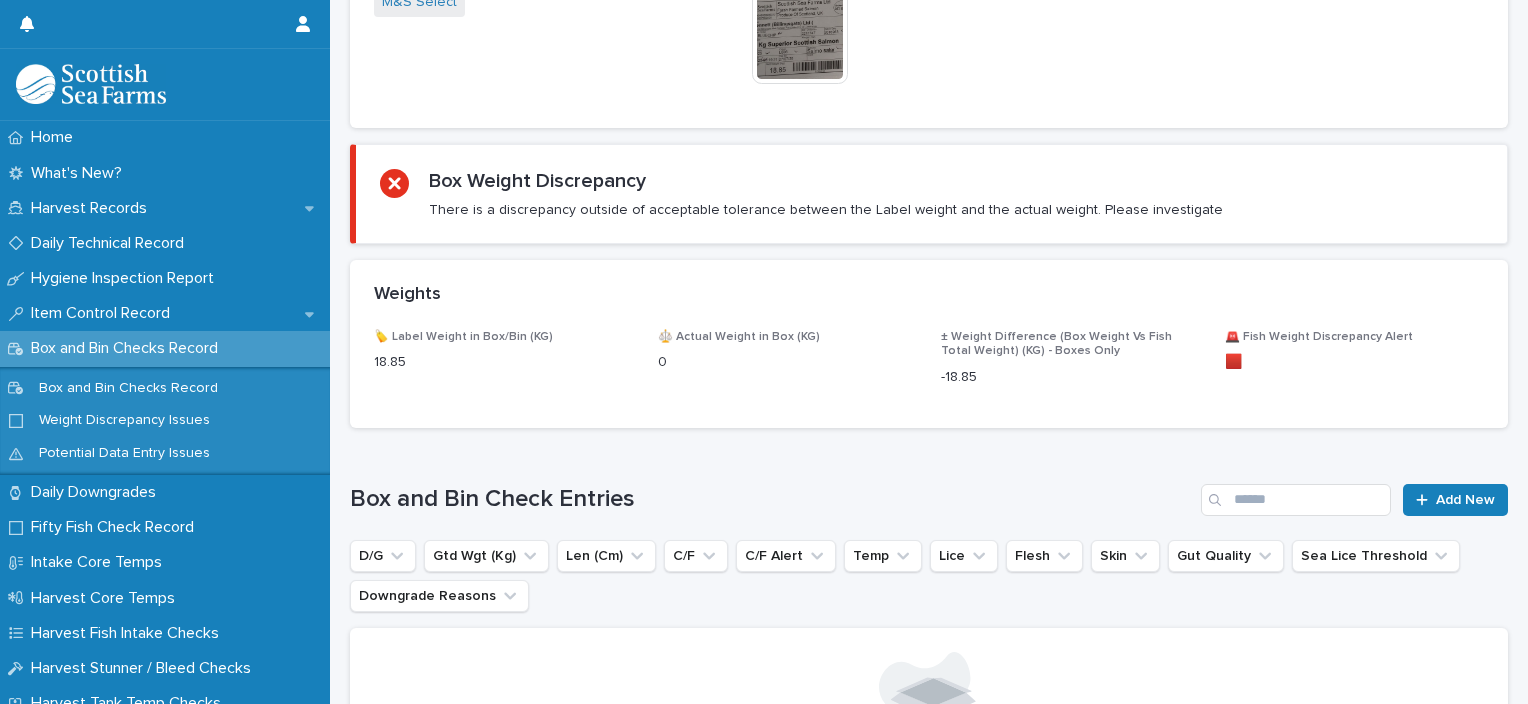 scroll, scrollTop: 0, scrollLeft: 0, axis: both 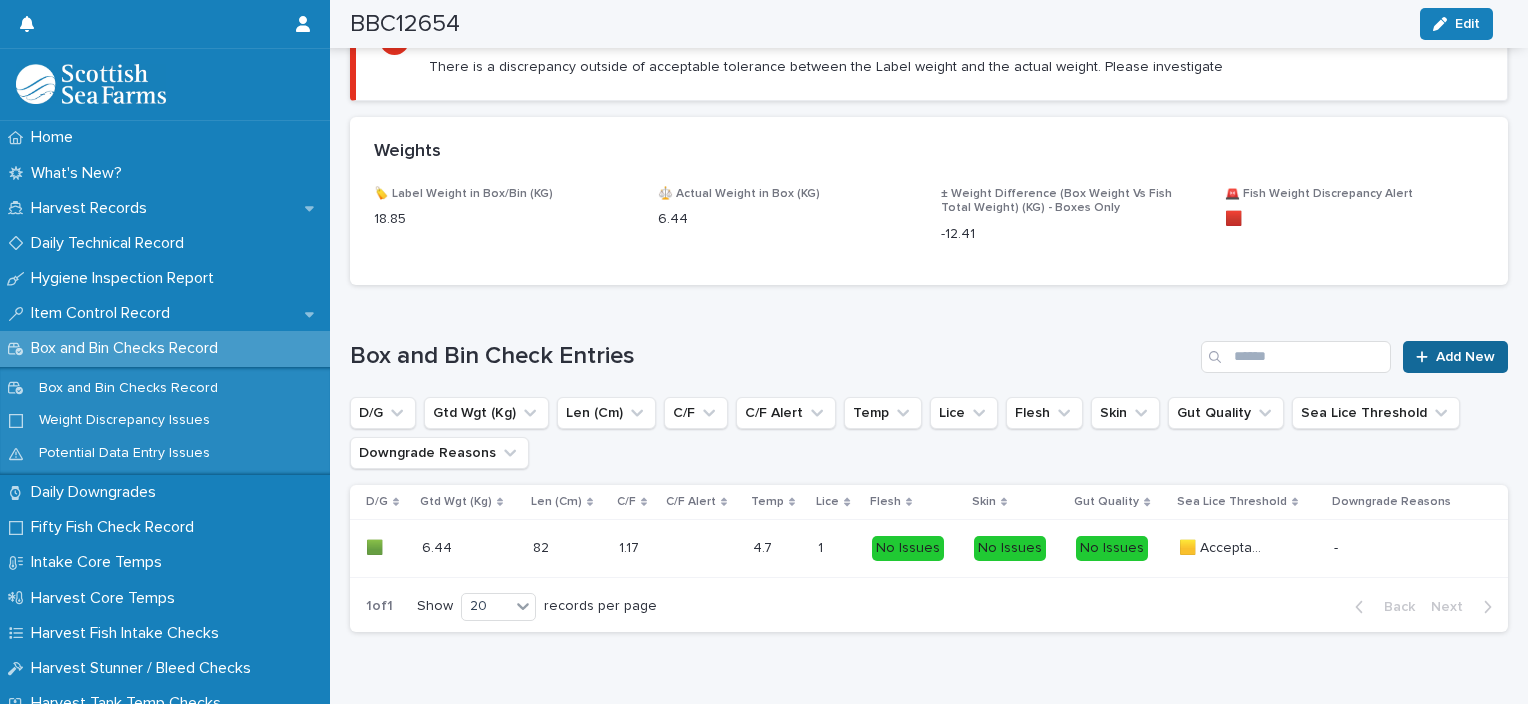 click on "Add New" at bounding box center [1455, 357] 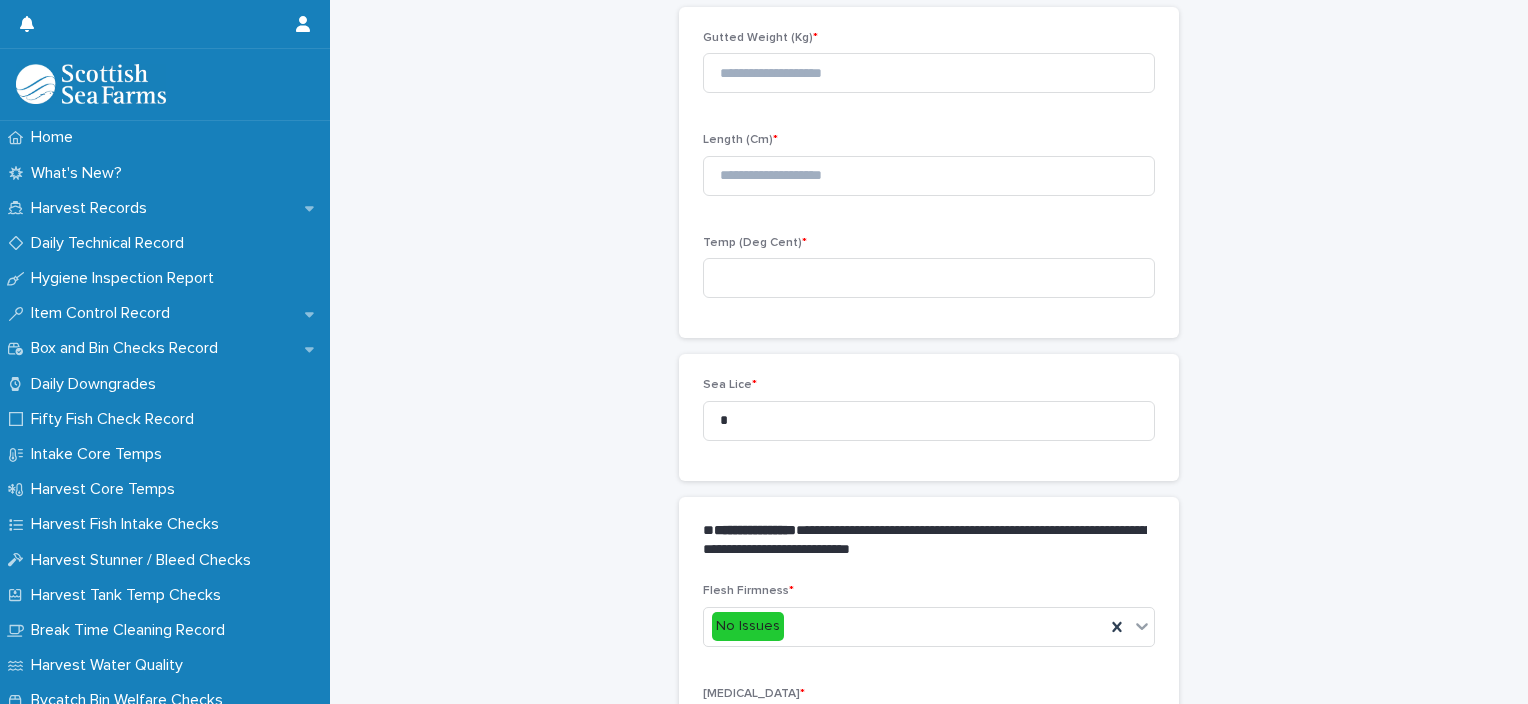 scroll, scrollTop: 232, scrollLeft: 0, axis: vertical 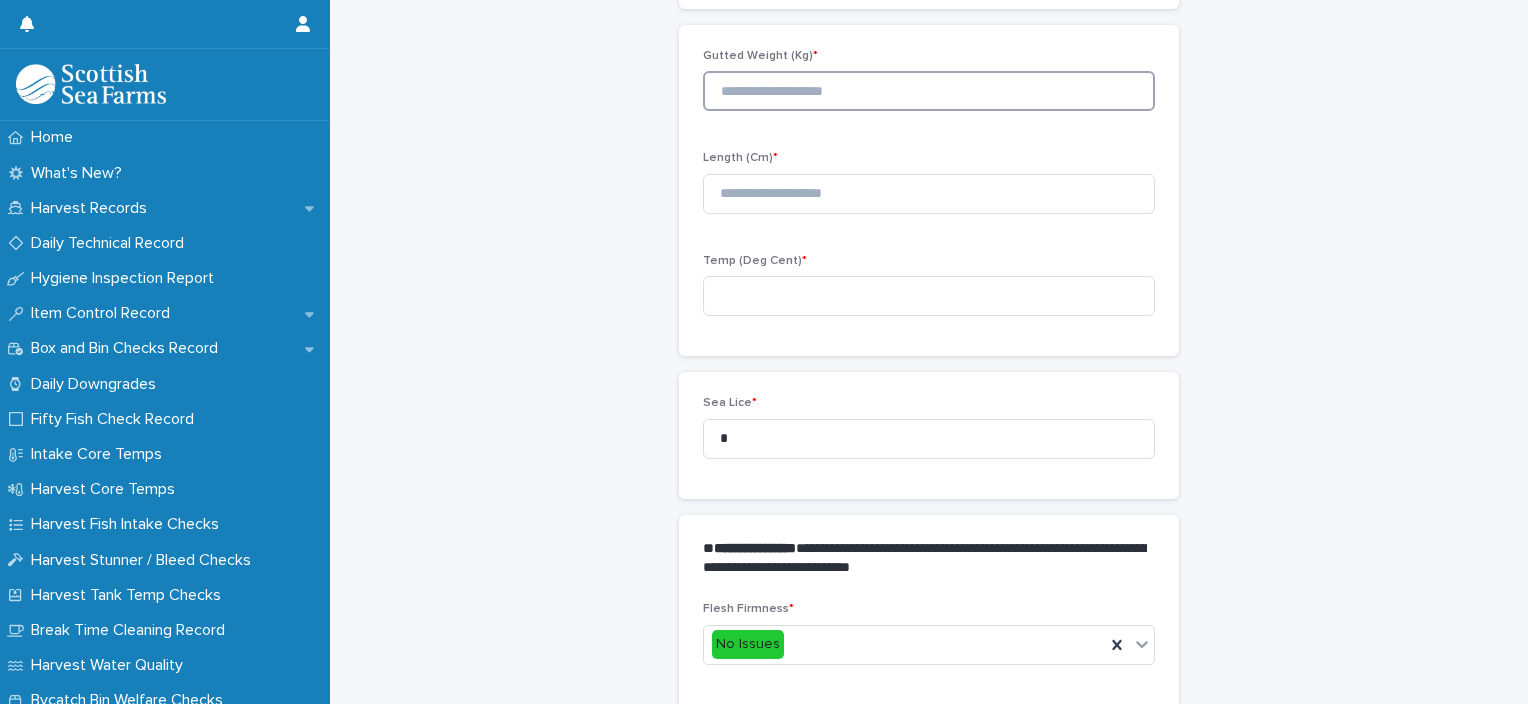 click at bounding box center (929, 91) 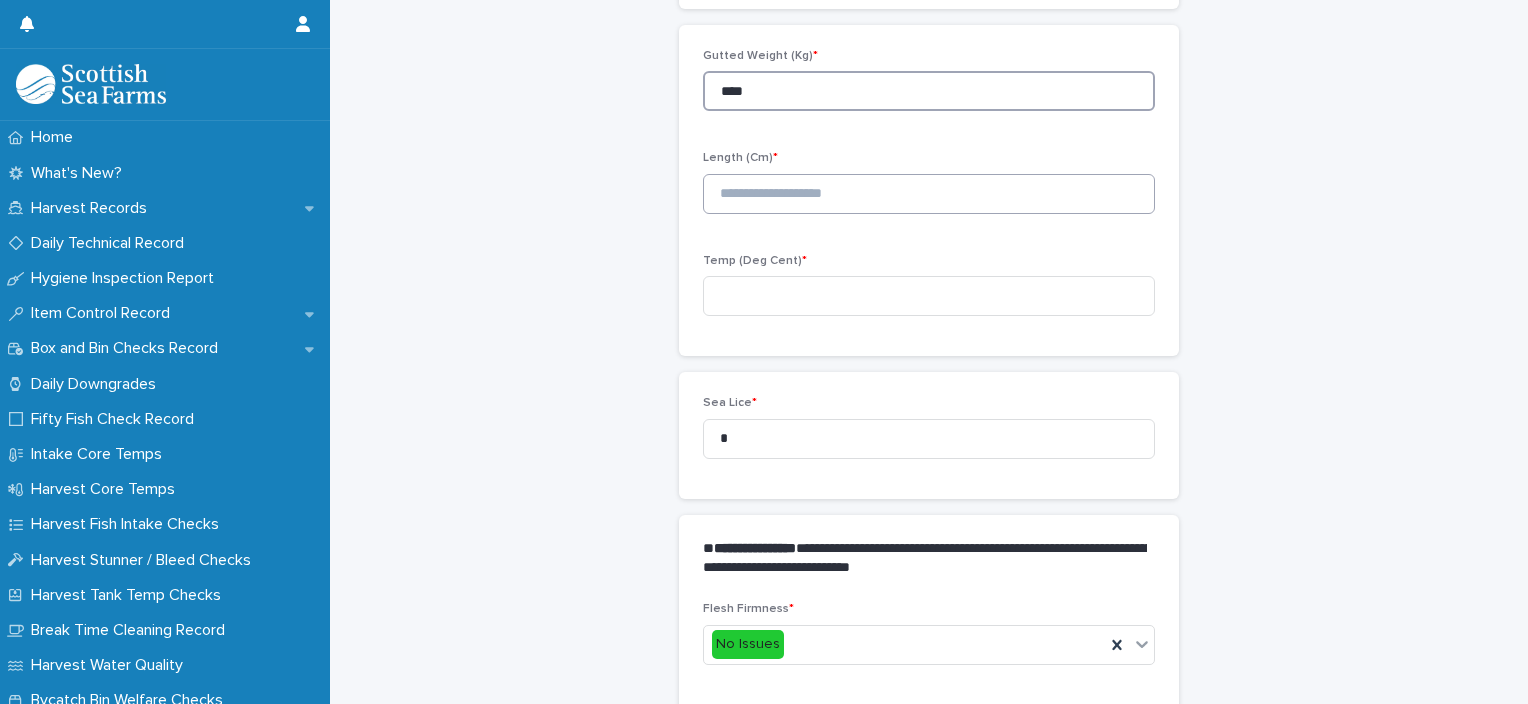type on "****" 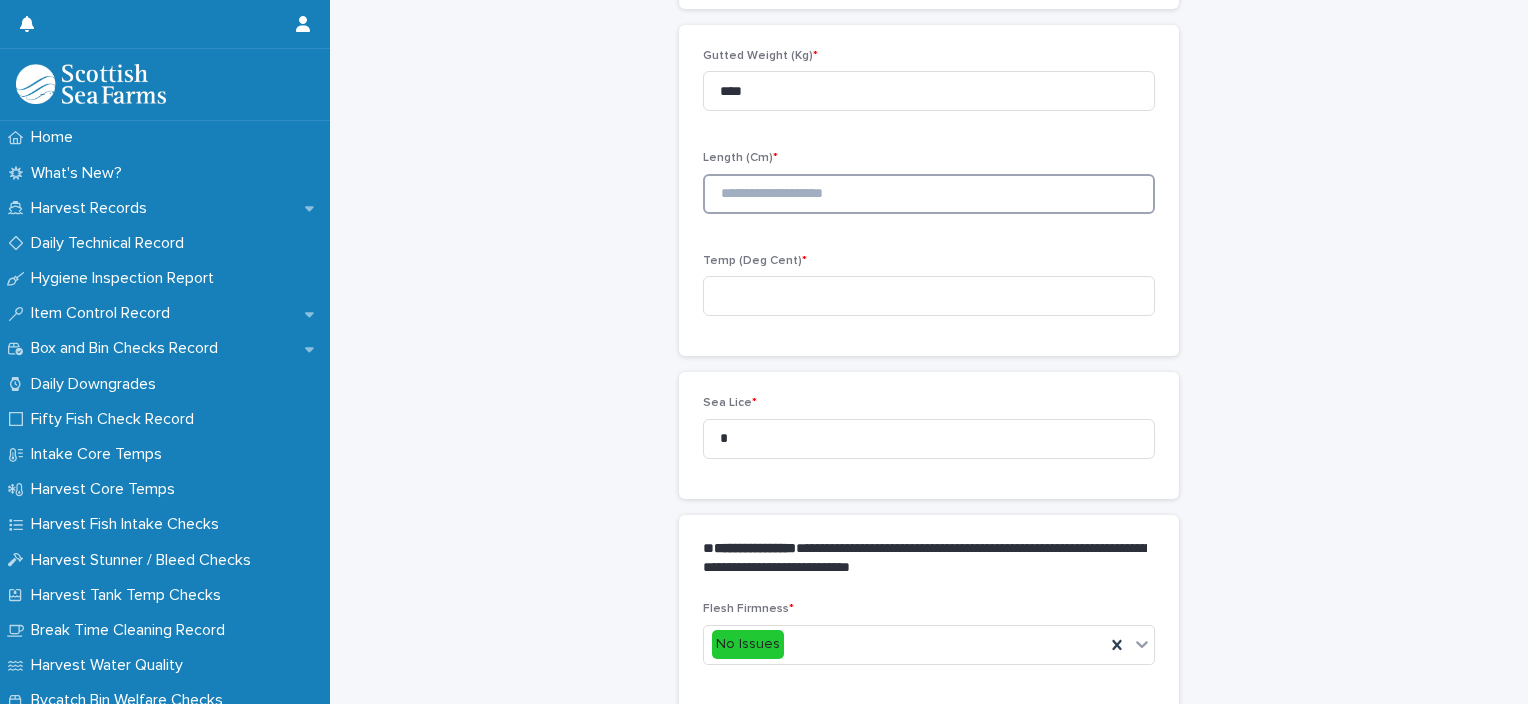 click at bounding box center [929, 194] 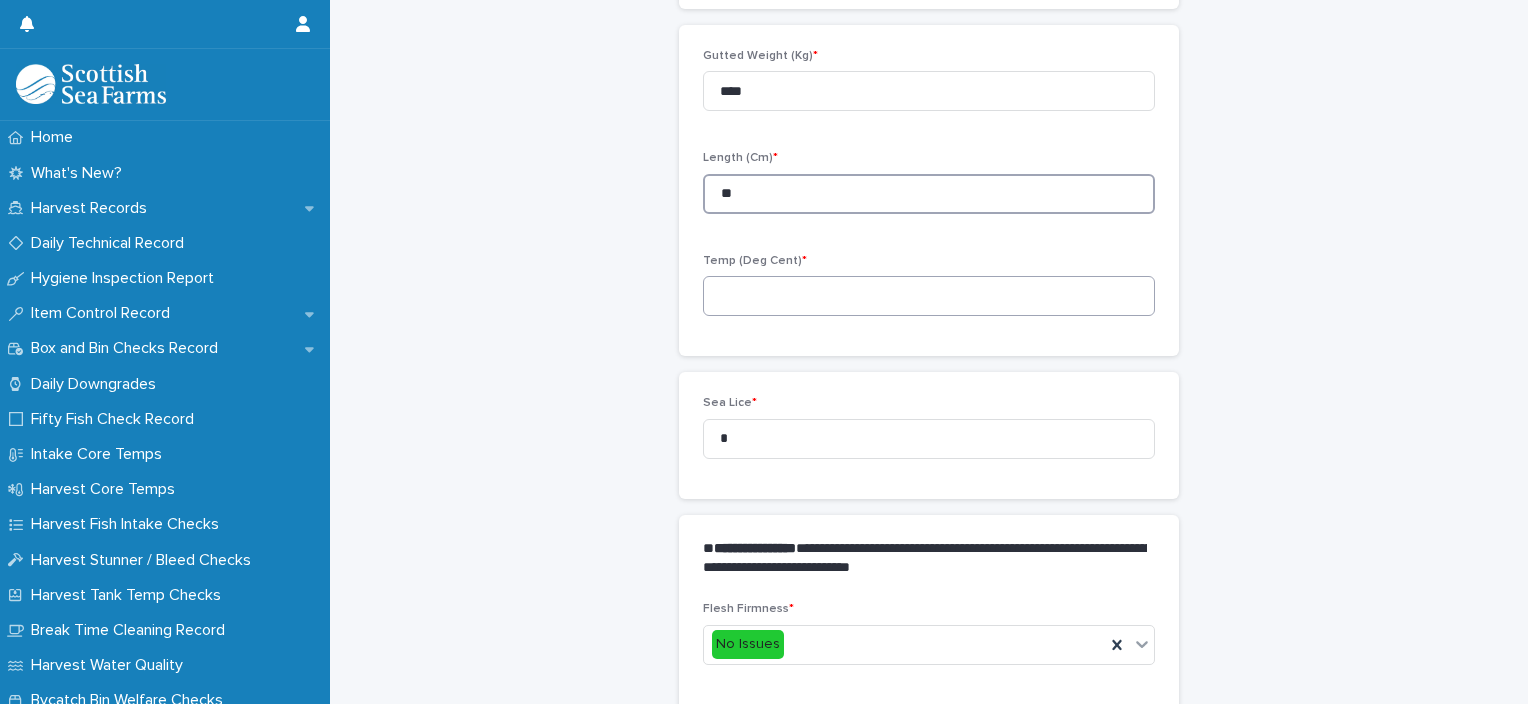type on "**" 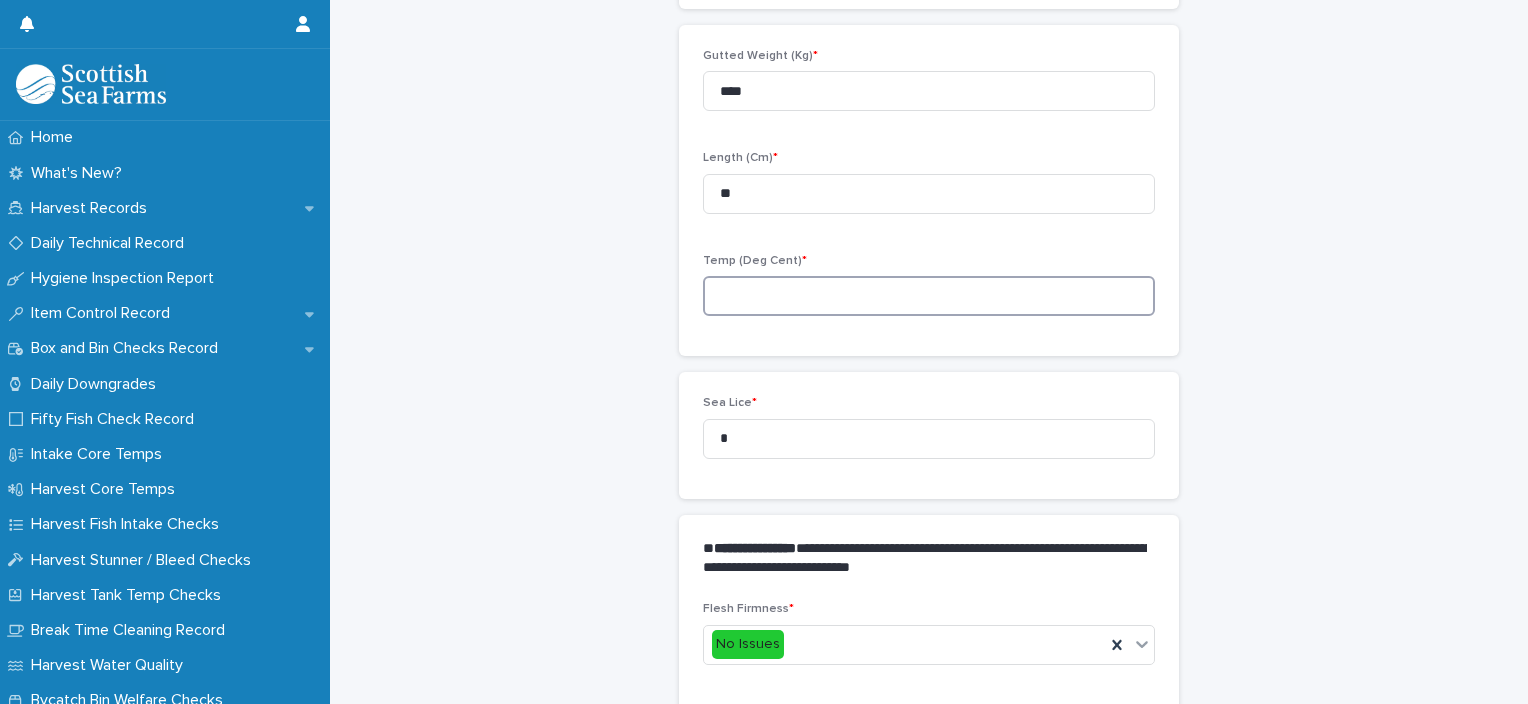 click at bounding box center [929, 296] 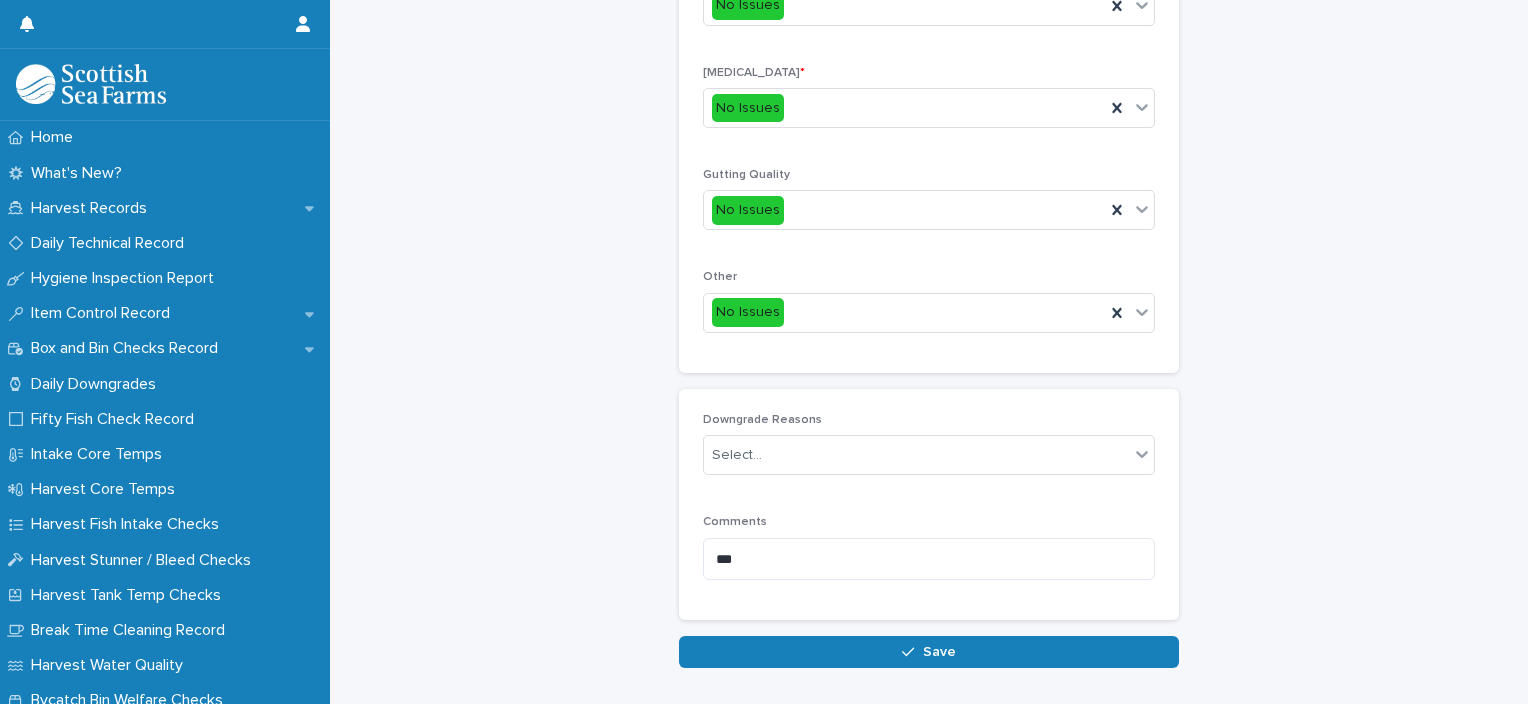 scroll, scrollTop: 948, scrollLeft: 0, axis: vertical 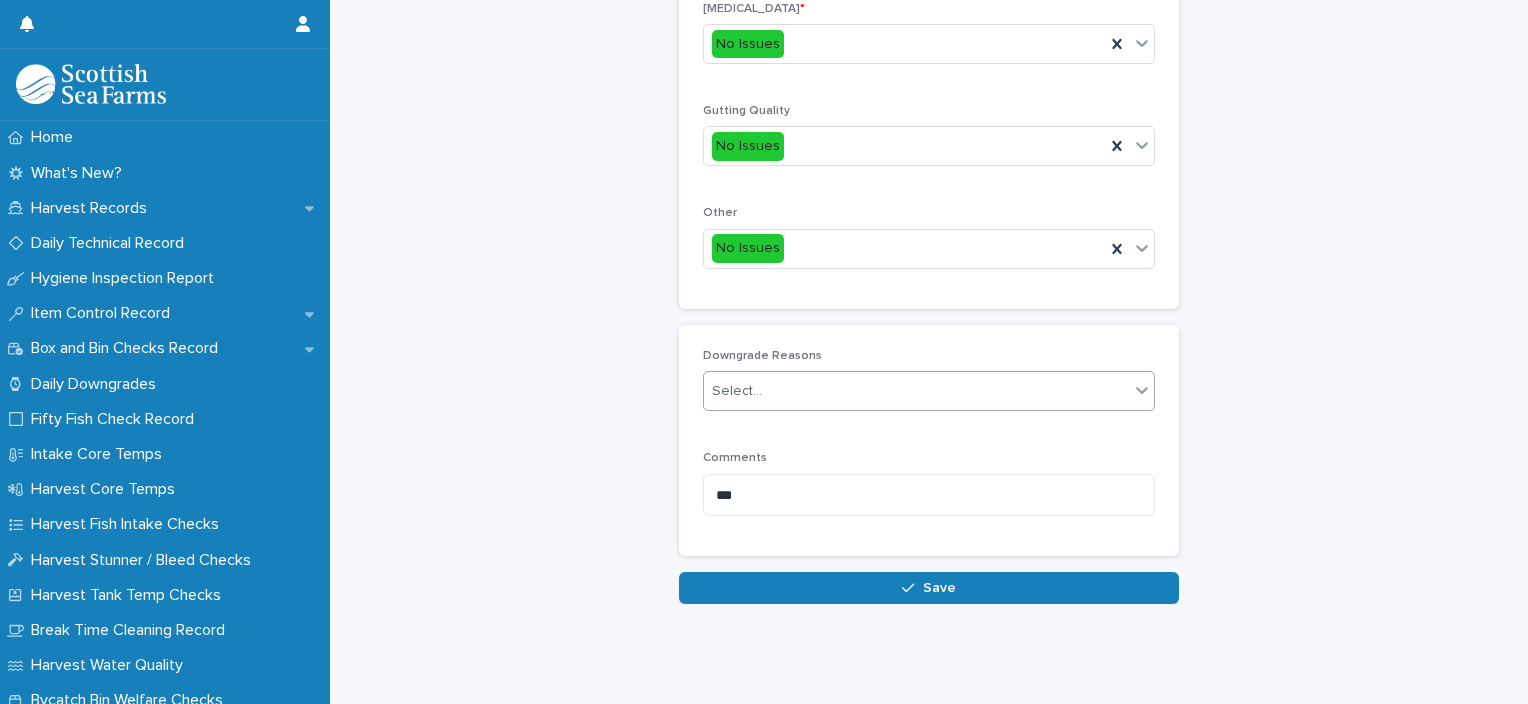 type on "*" 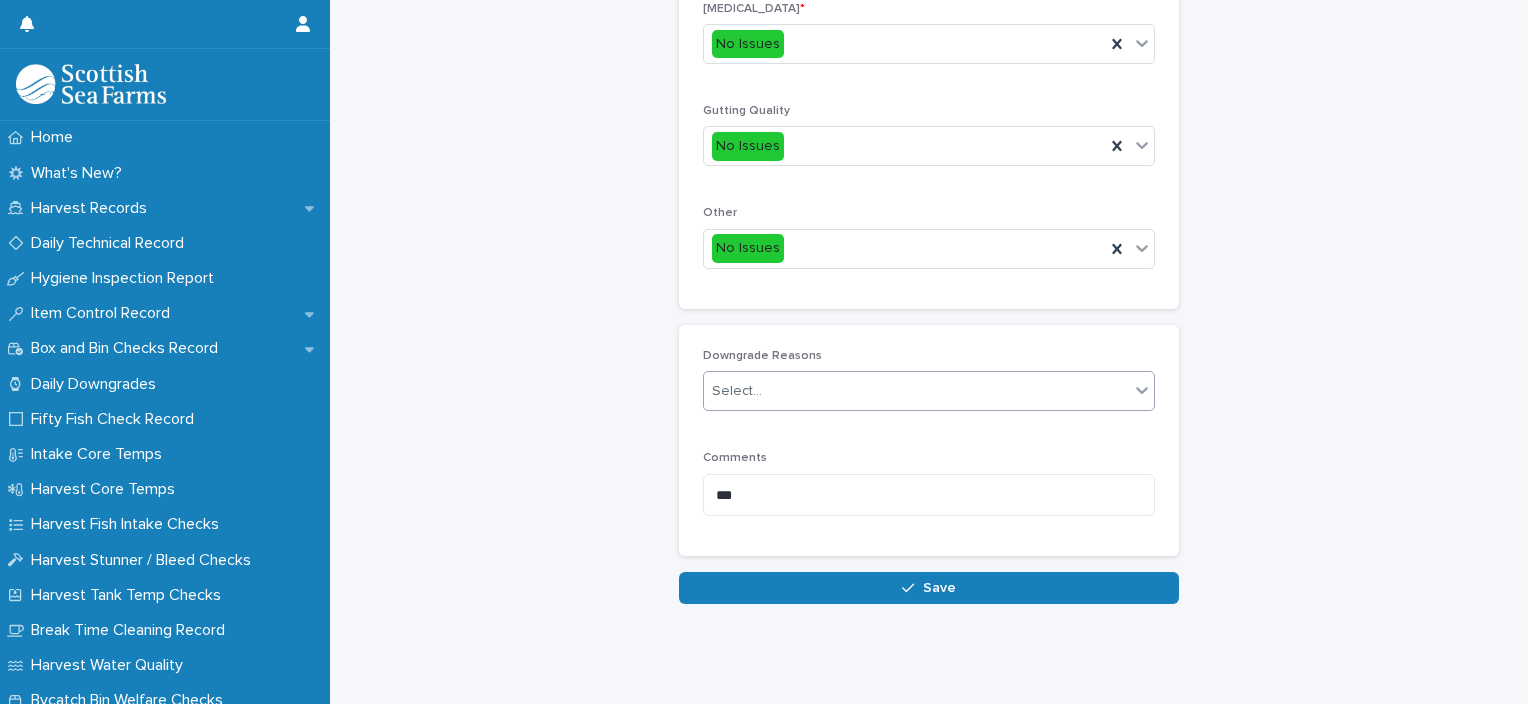 click on "Select..." at bounding box center [916, 391] 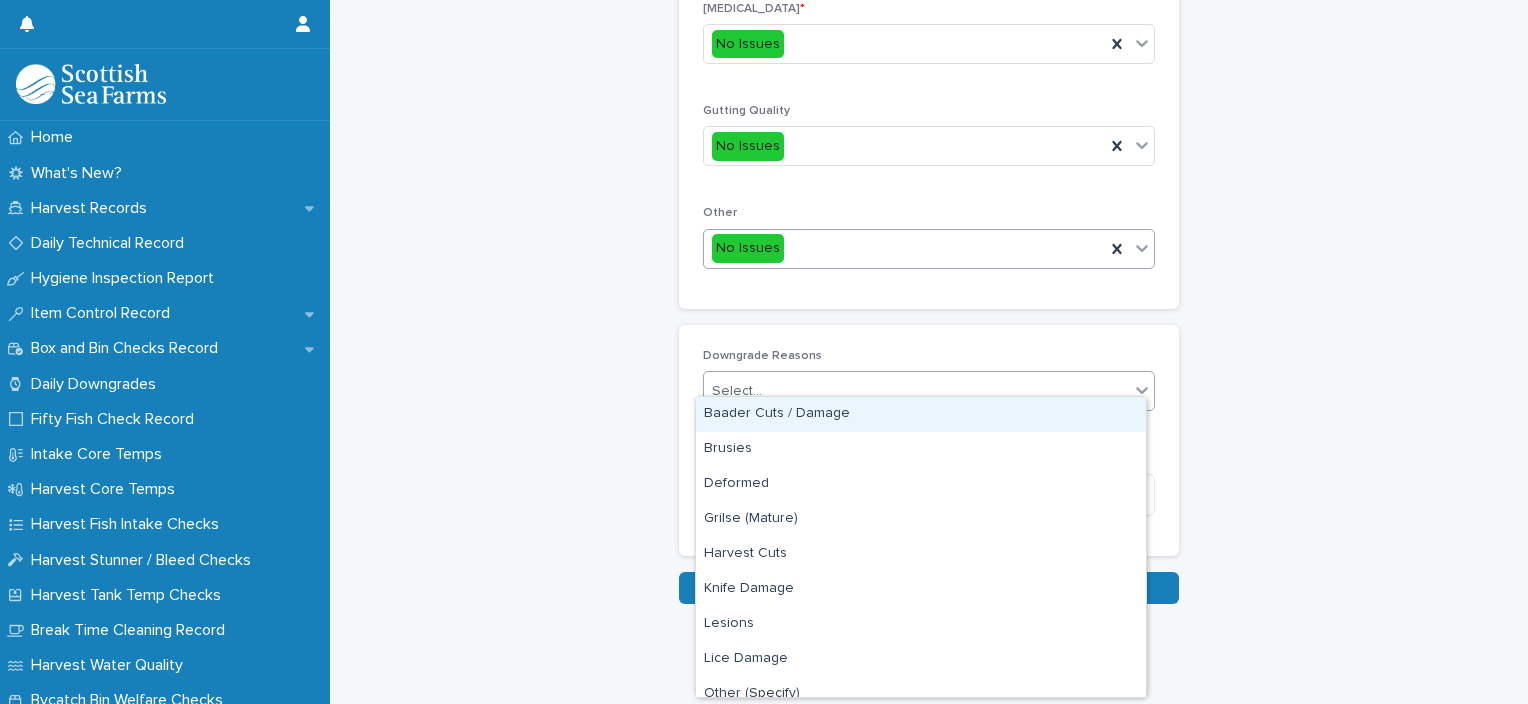 click on "No Issues" at bounding box center (904, 248) 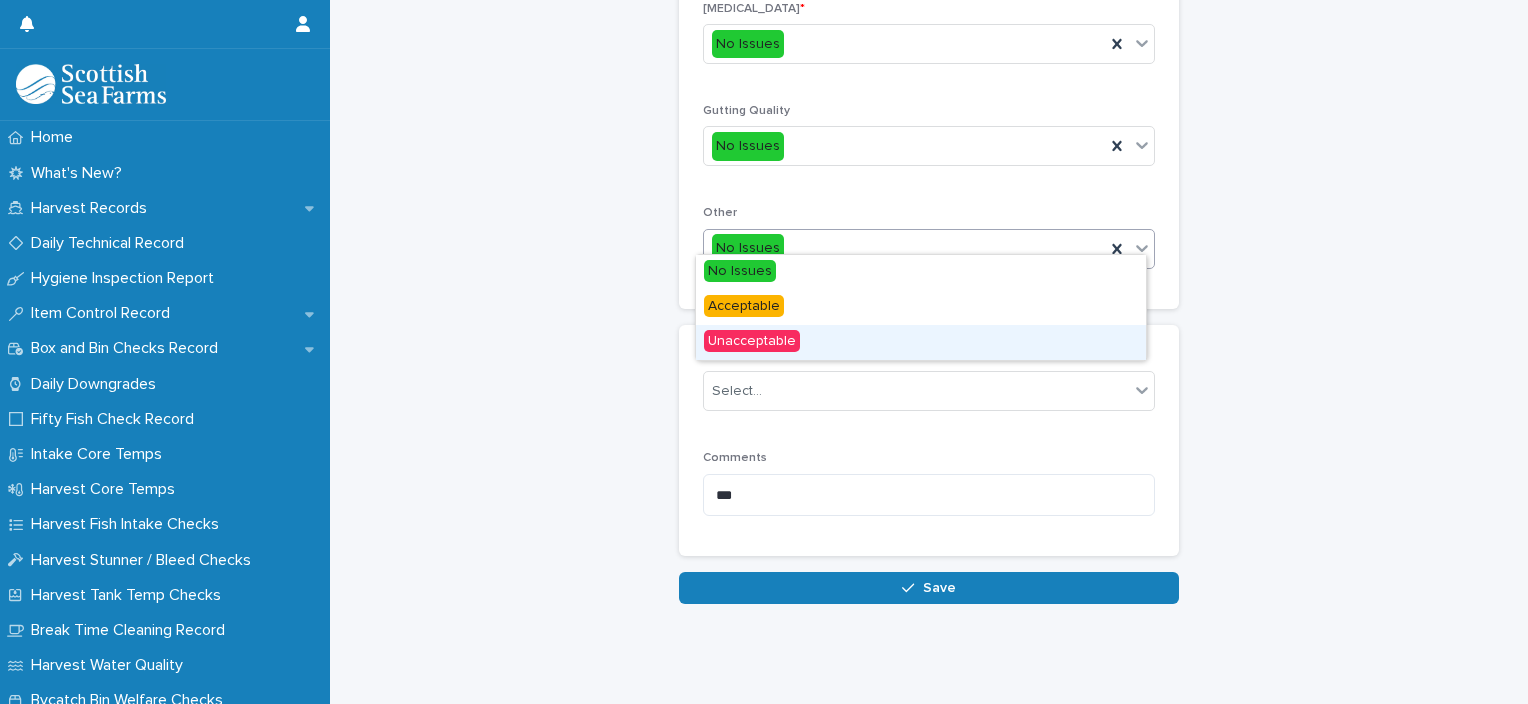 click on "Unacceptable" at bounding box center [921, 342] 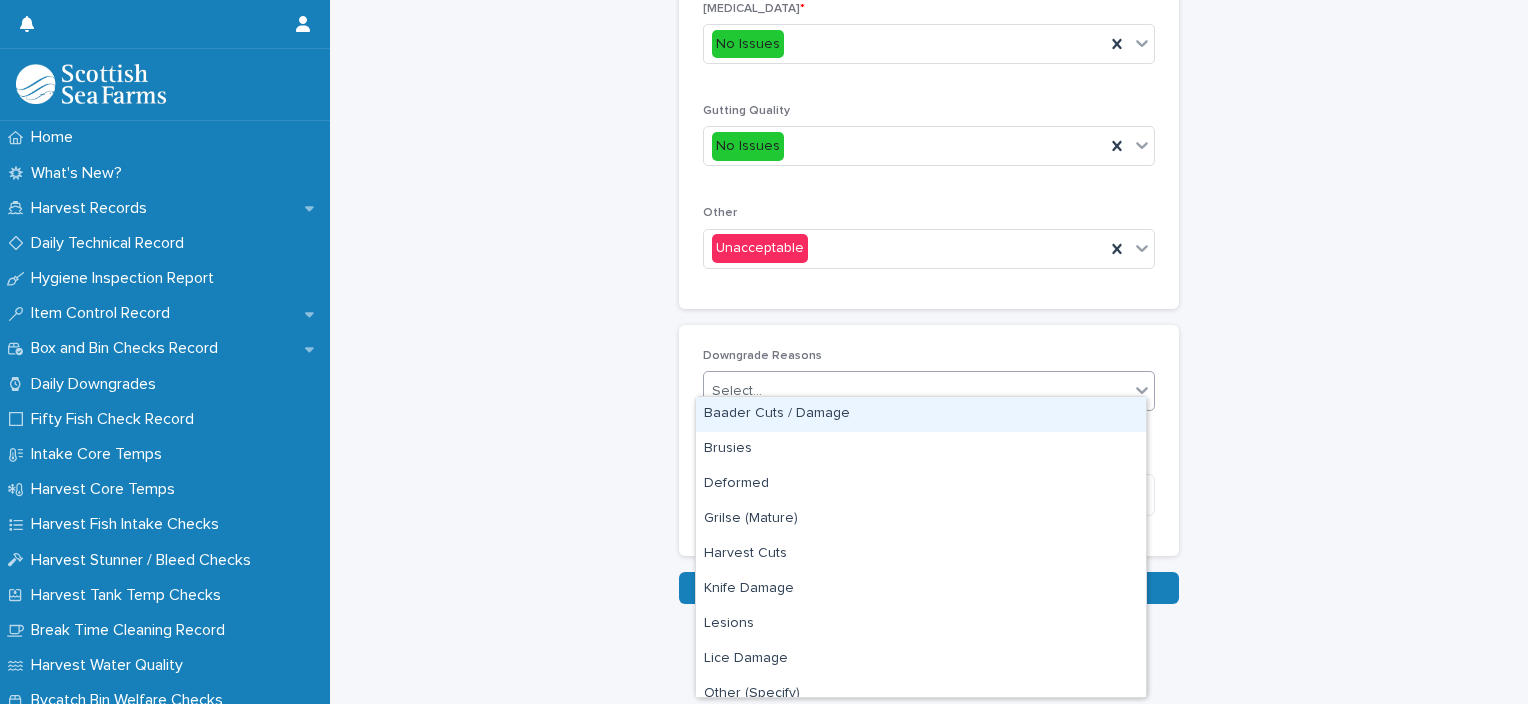 click on "Select..." at bounding box center [916, 391] 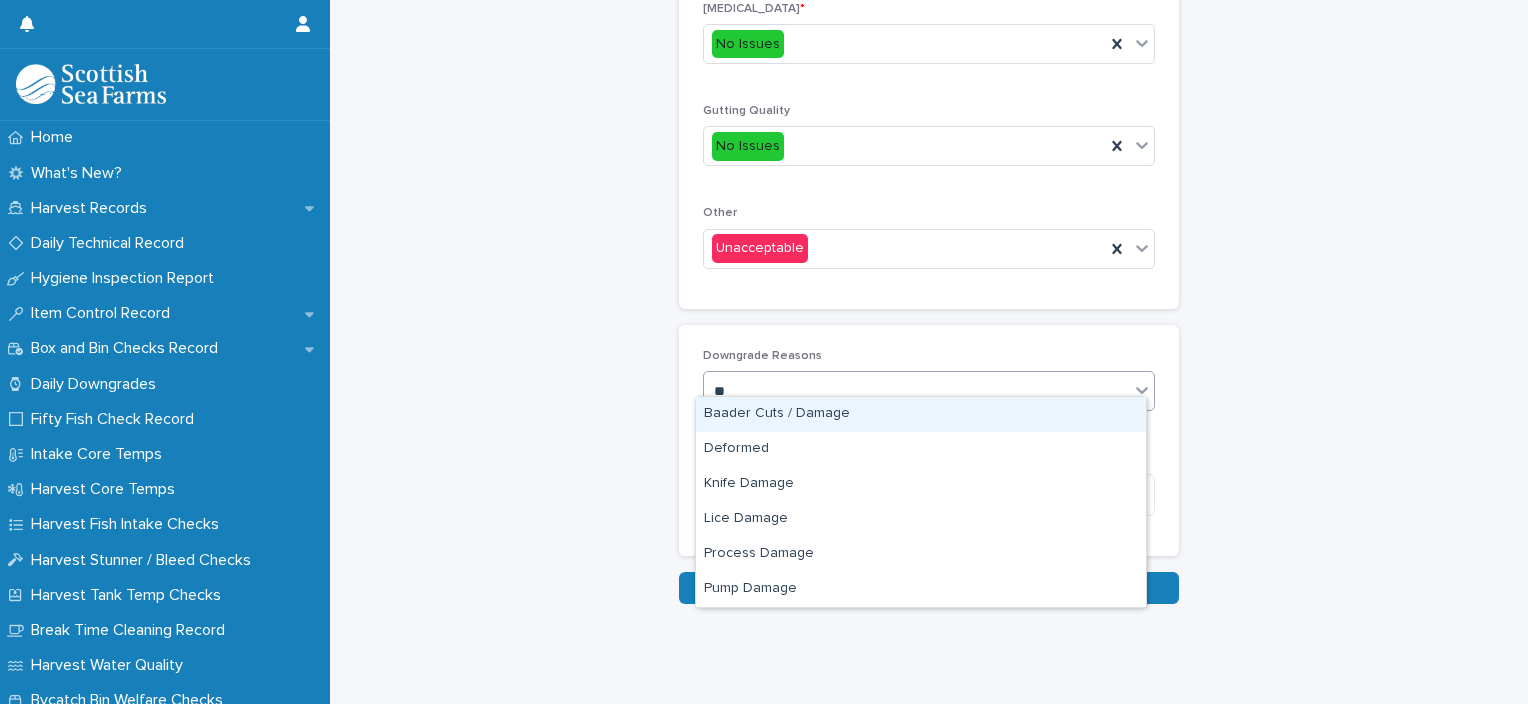 type on "***" 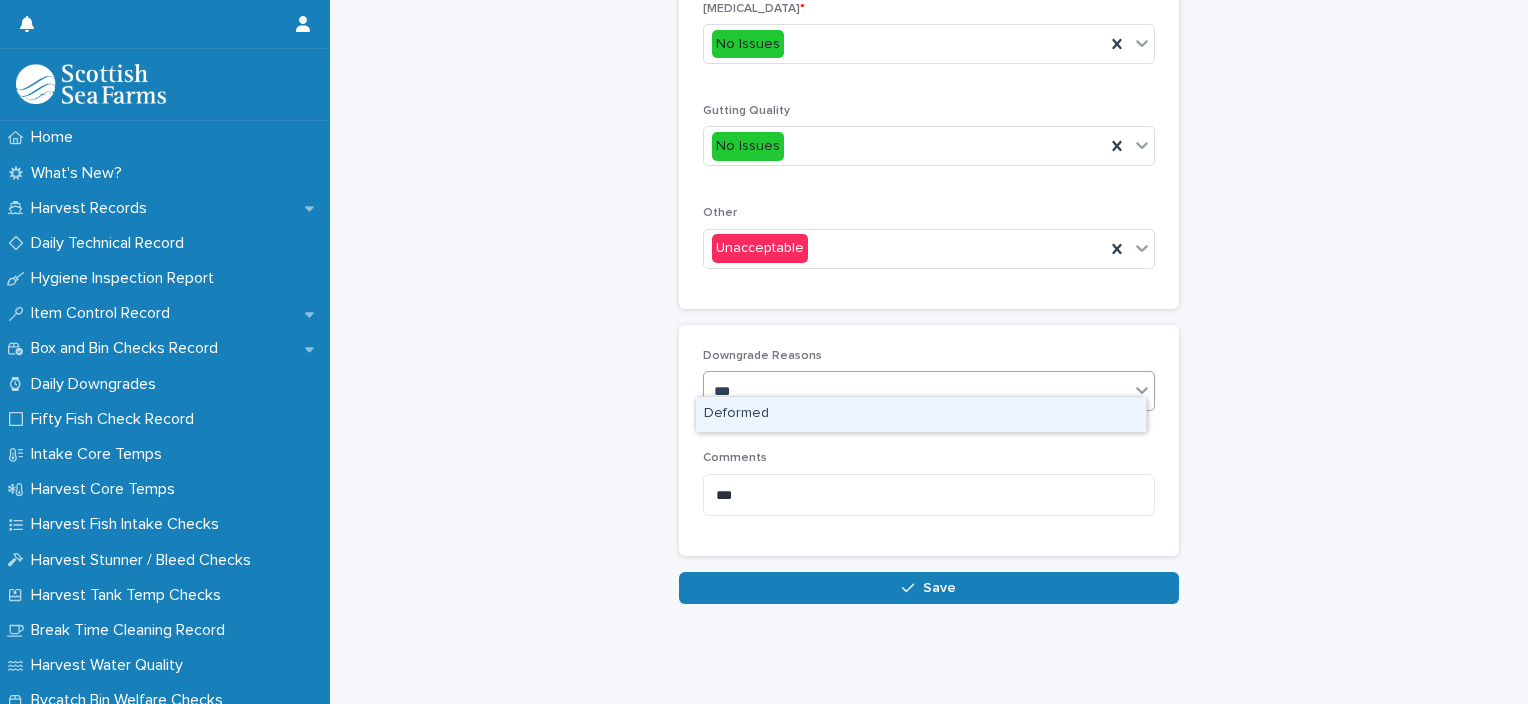 click on "Deformed" at bounding box center [921, 414] 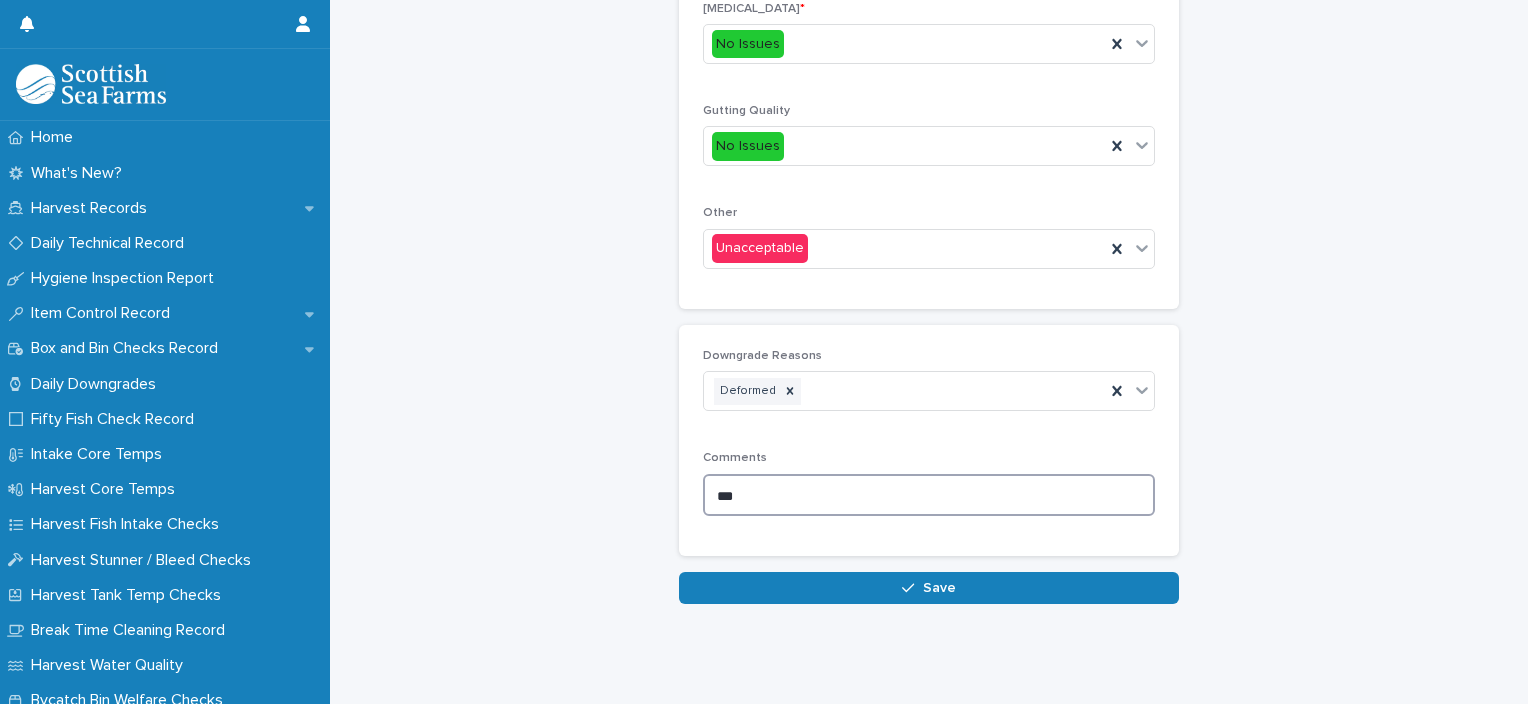 drag, startPoint x: 764, startPoint y: 488, endPoint x: 695, endPoint y: 488, distance: 69 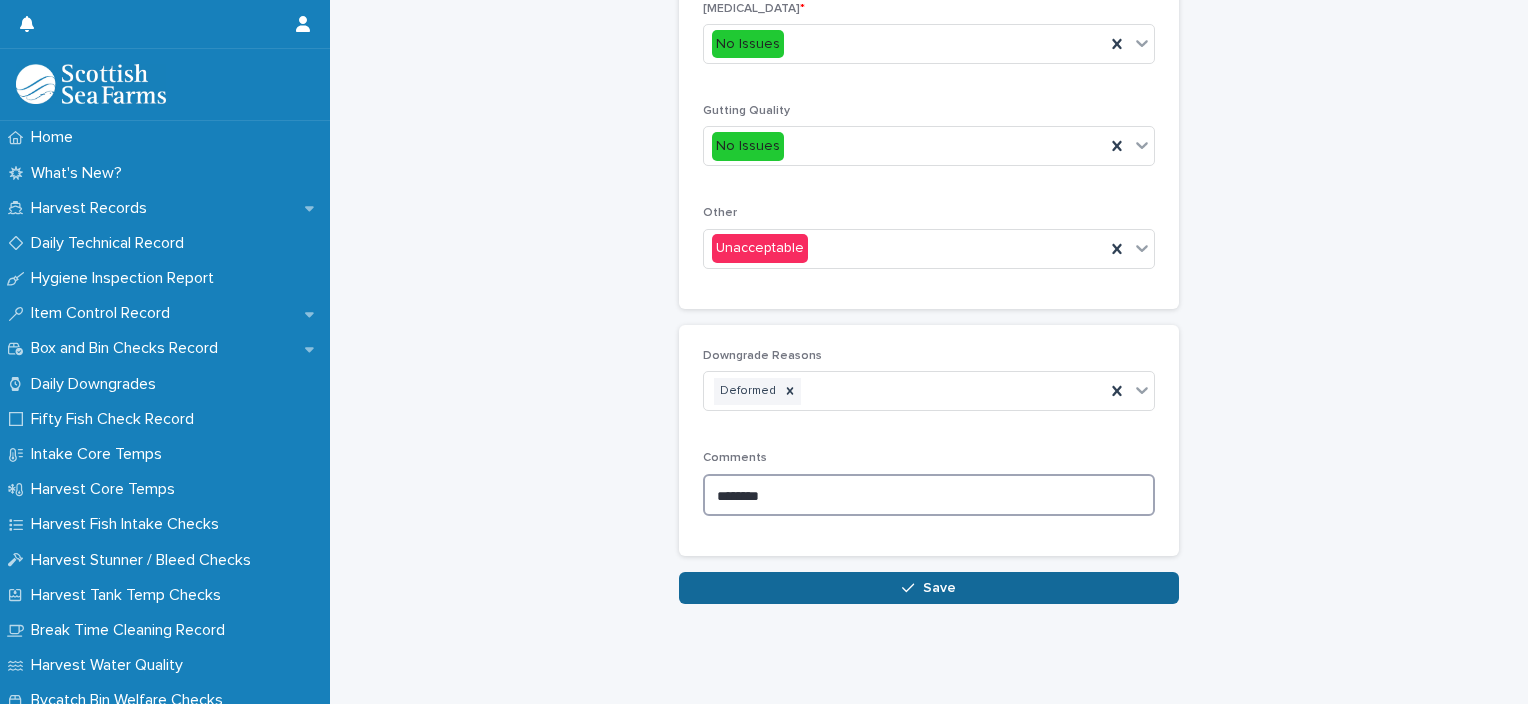 type on "********" 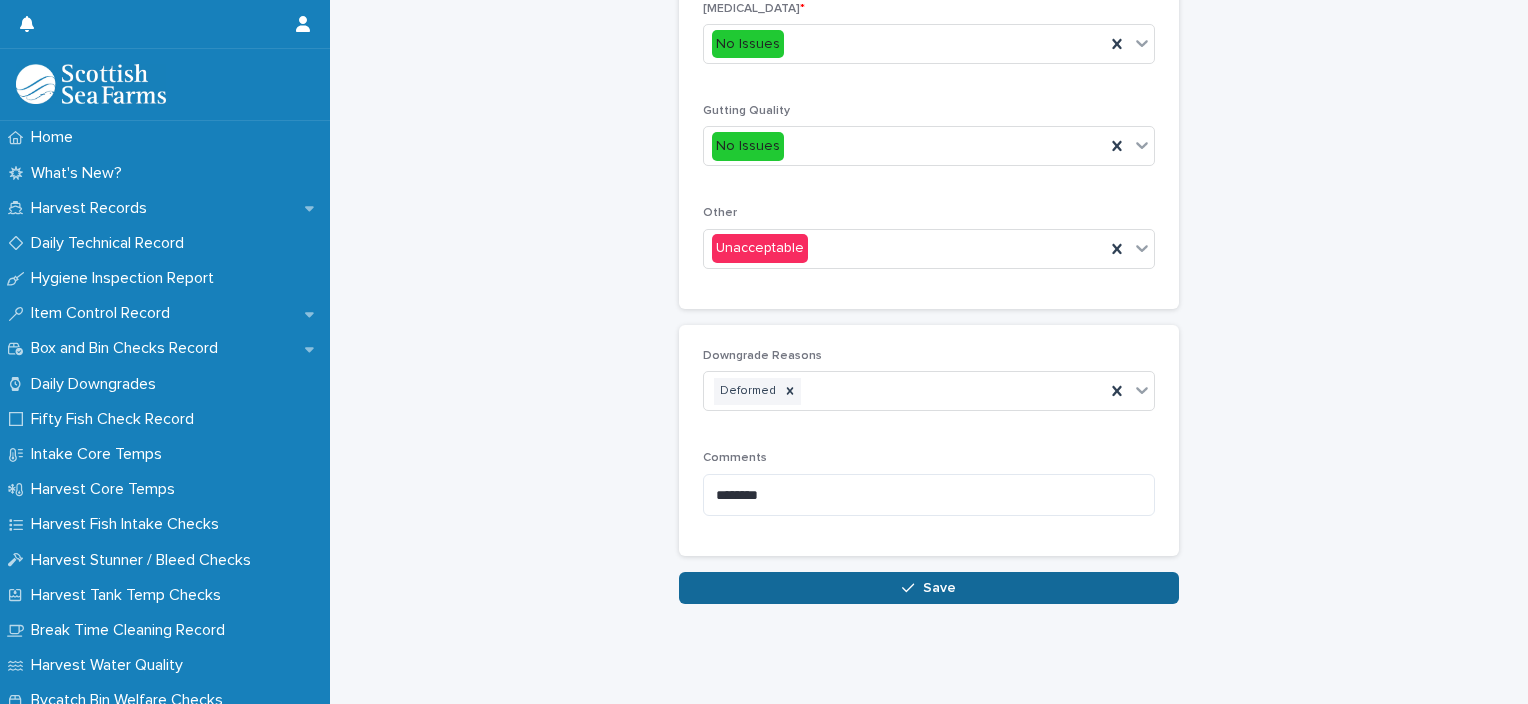 click on "Save" at bounding box center (939, 588) 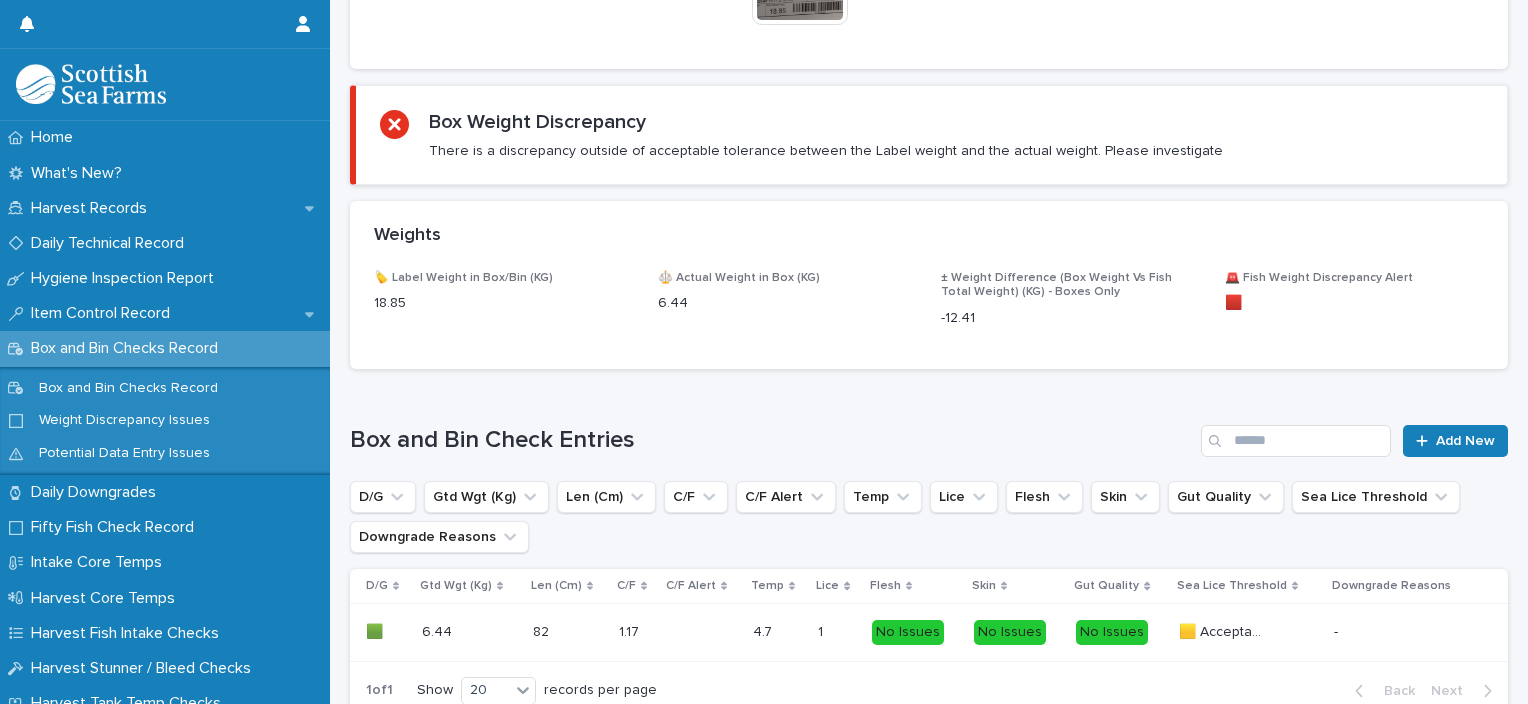 scroll, scrollTop: 0, scrollLeft: 0, axis: both 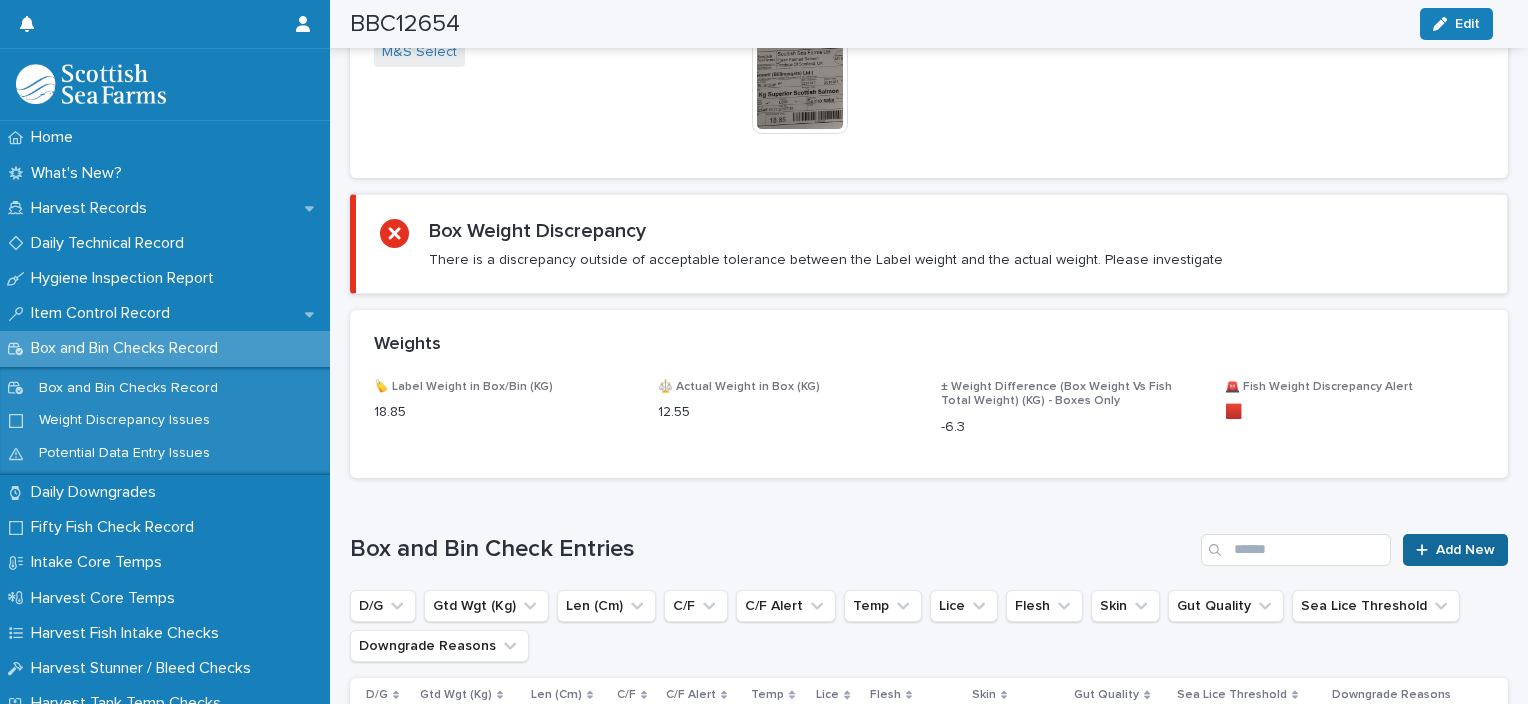 click on "Add New" at bounding box center (1465, 550) 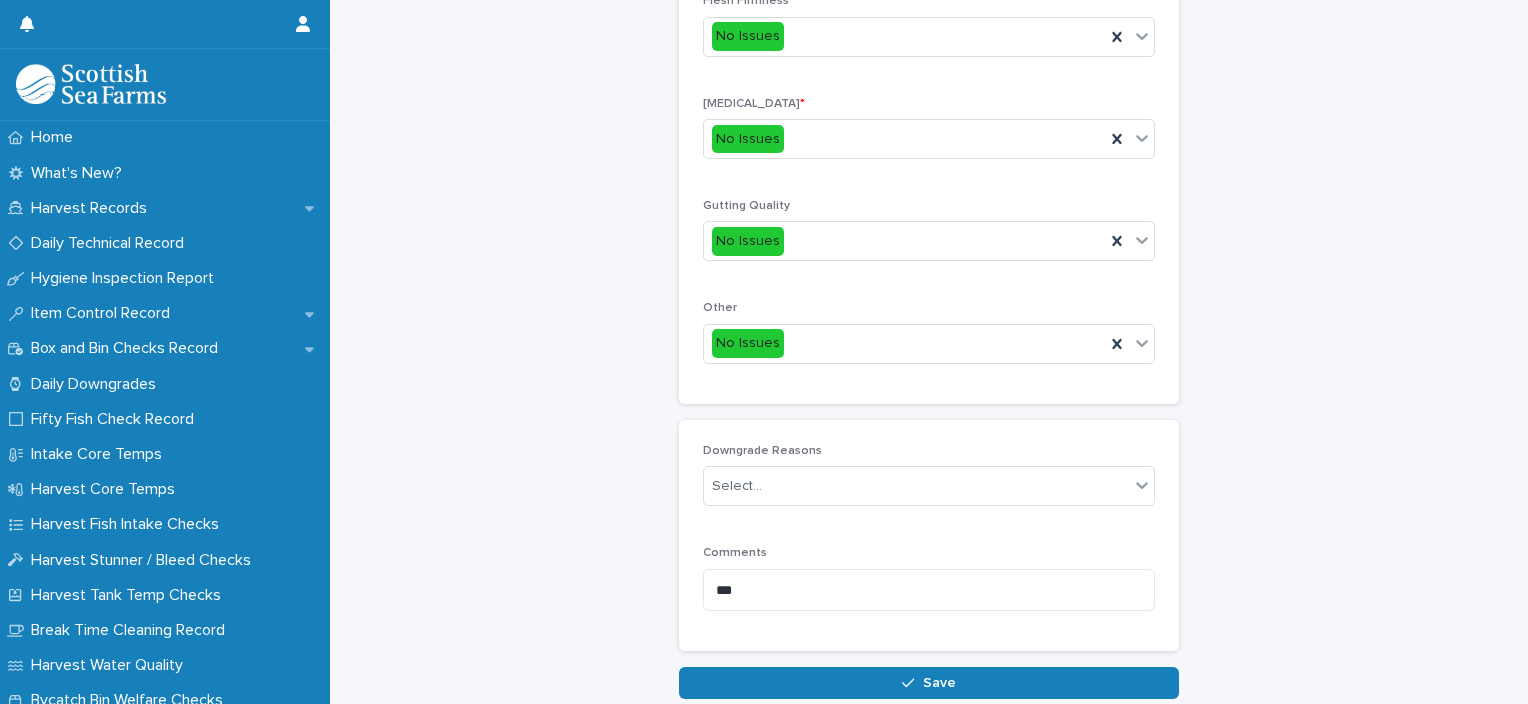 scroll, scrollTop: 250, scrollLeft: 0, axis: vertical 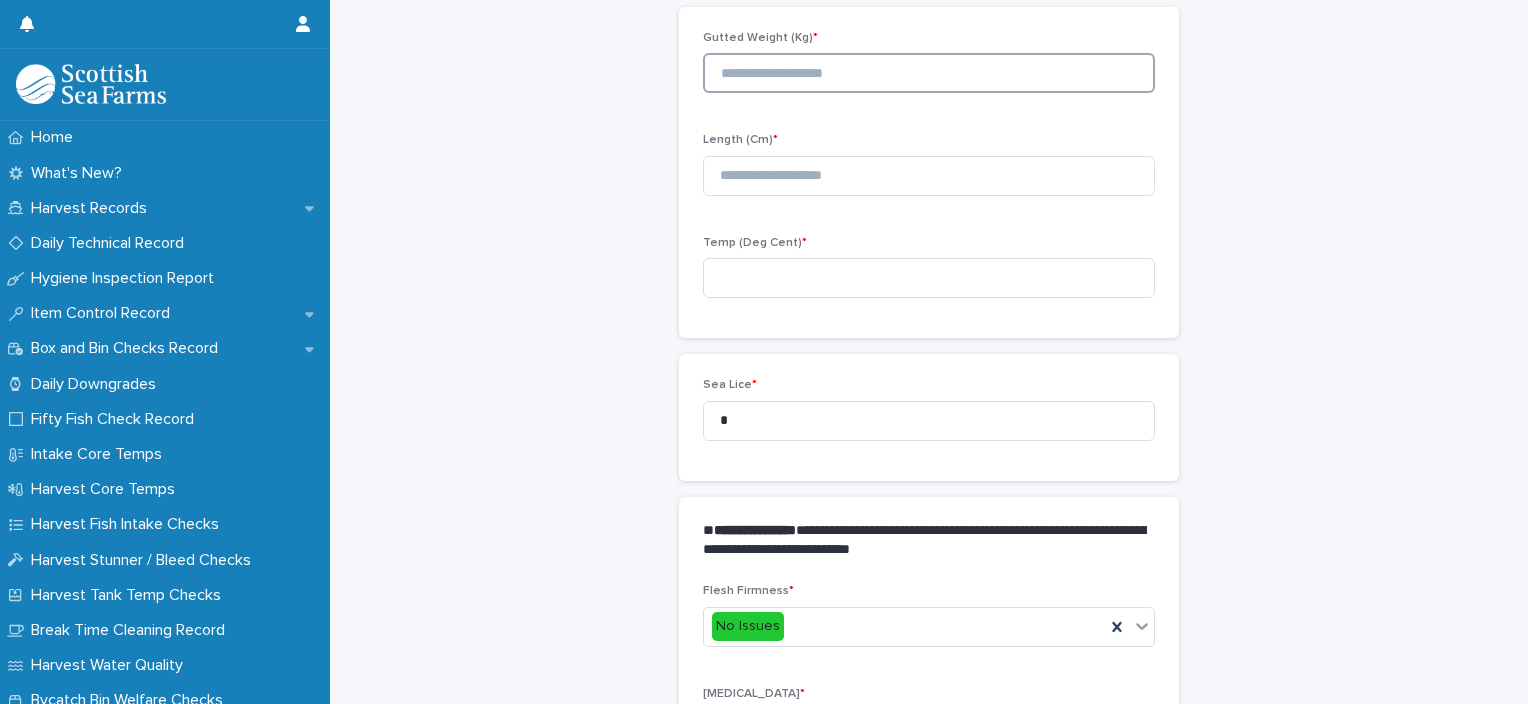 click at bounding box center (929, 73) 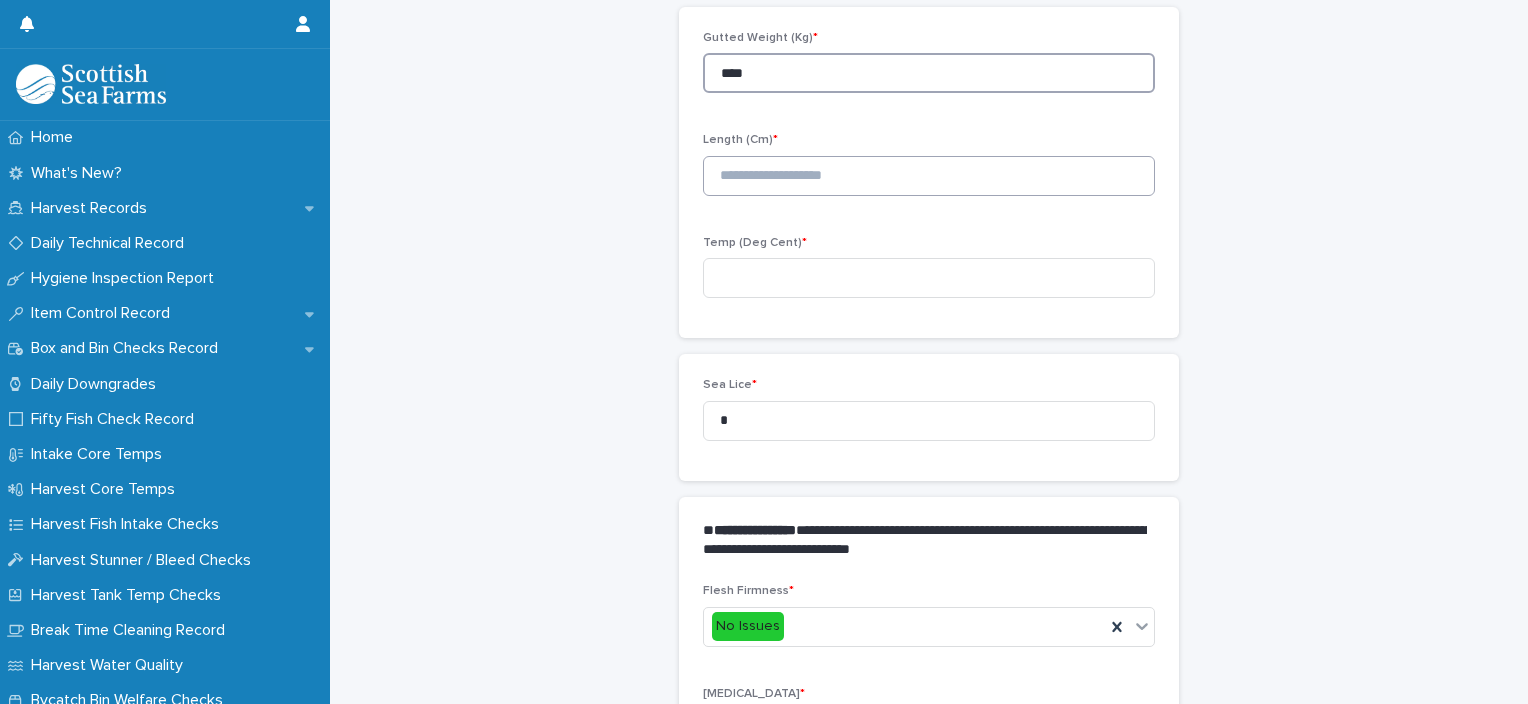 type on "****" 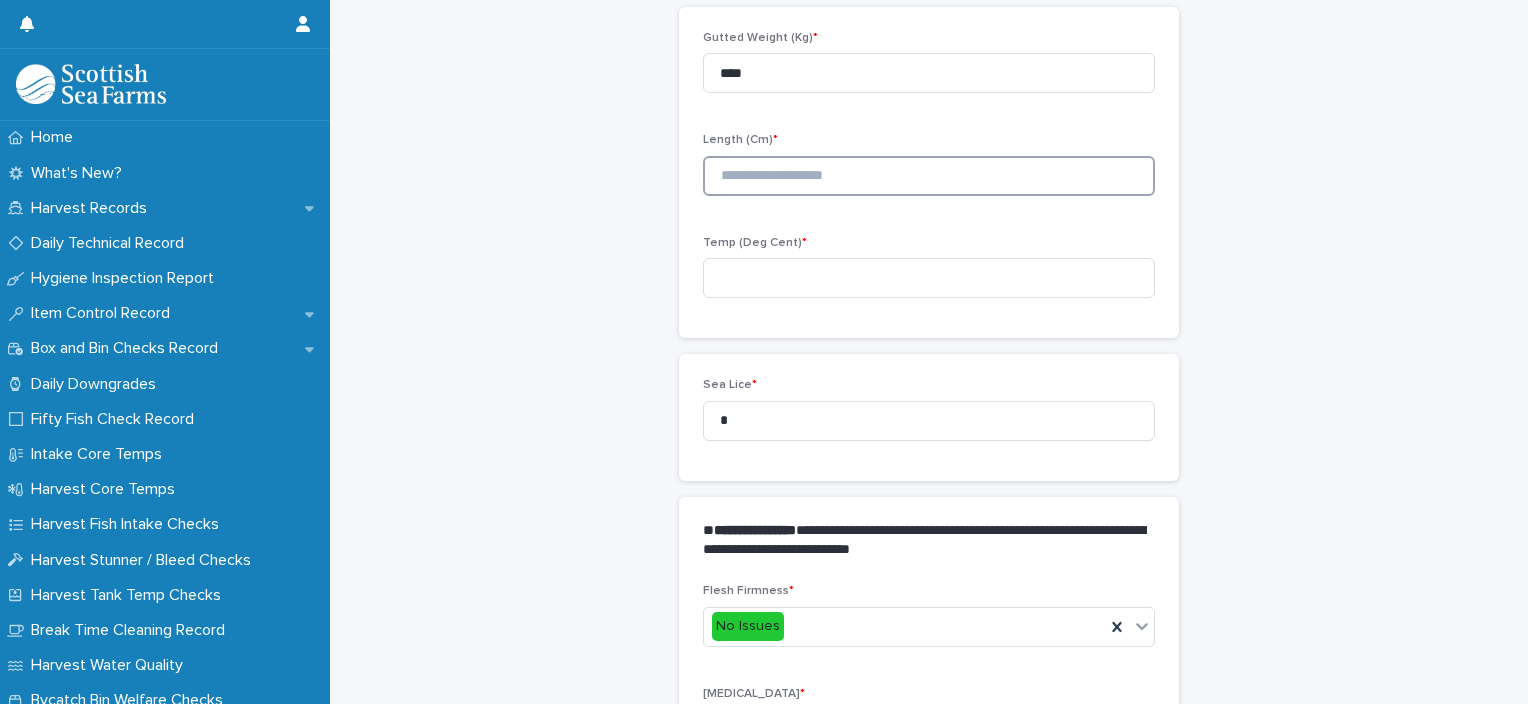 click at bounding box center [929, 176] 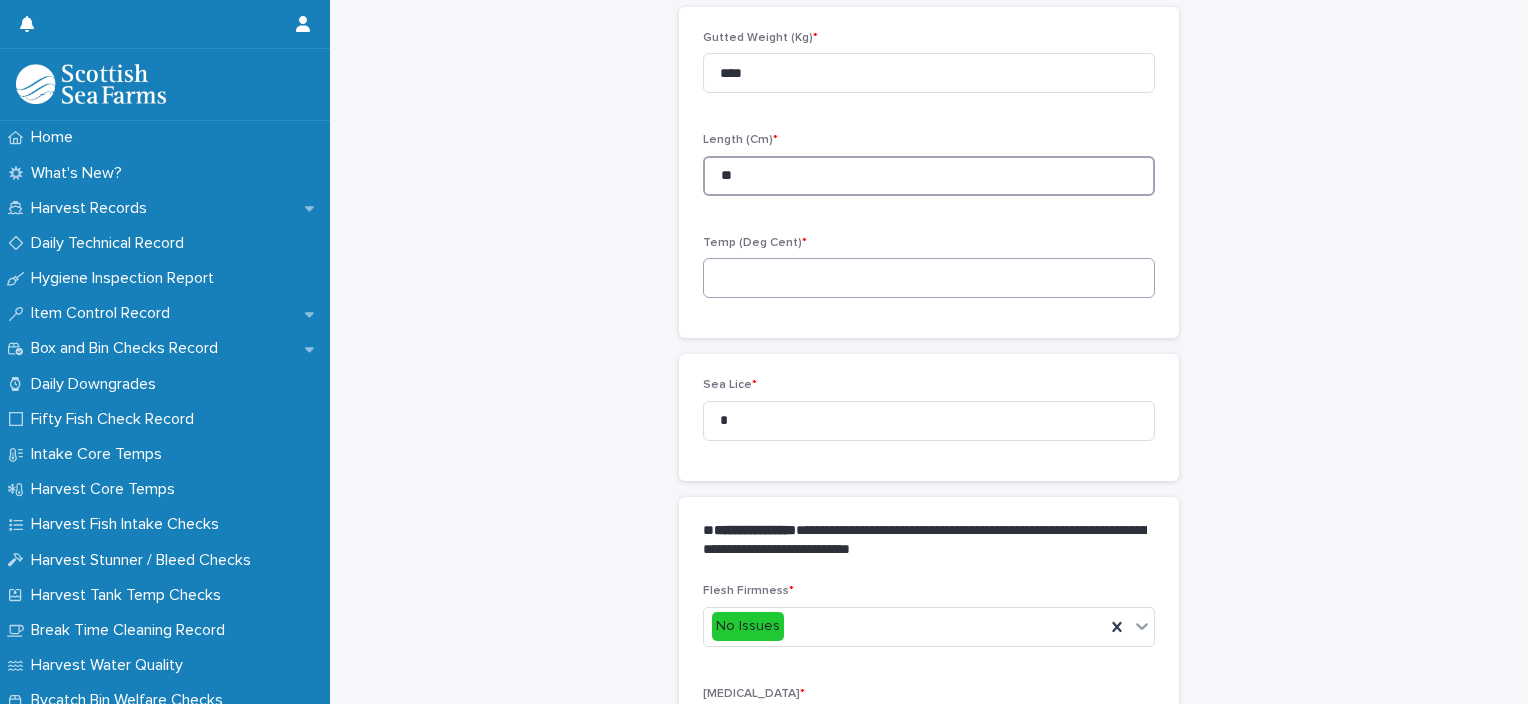 type on "**" 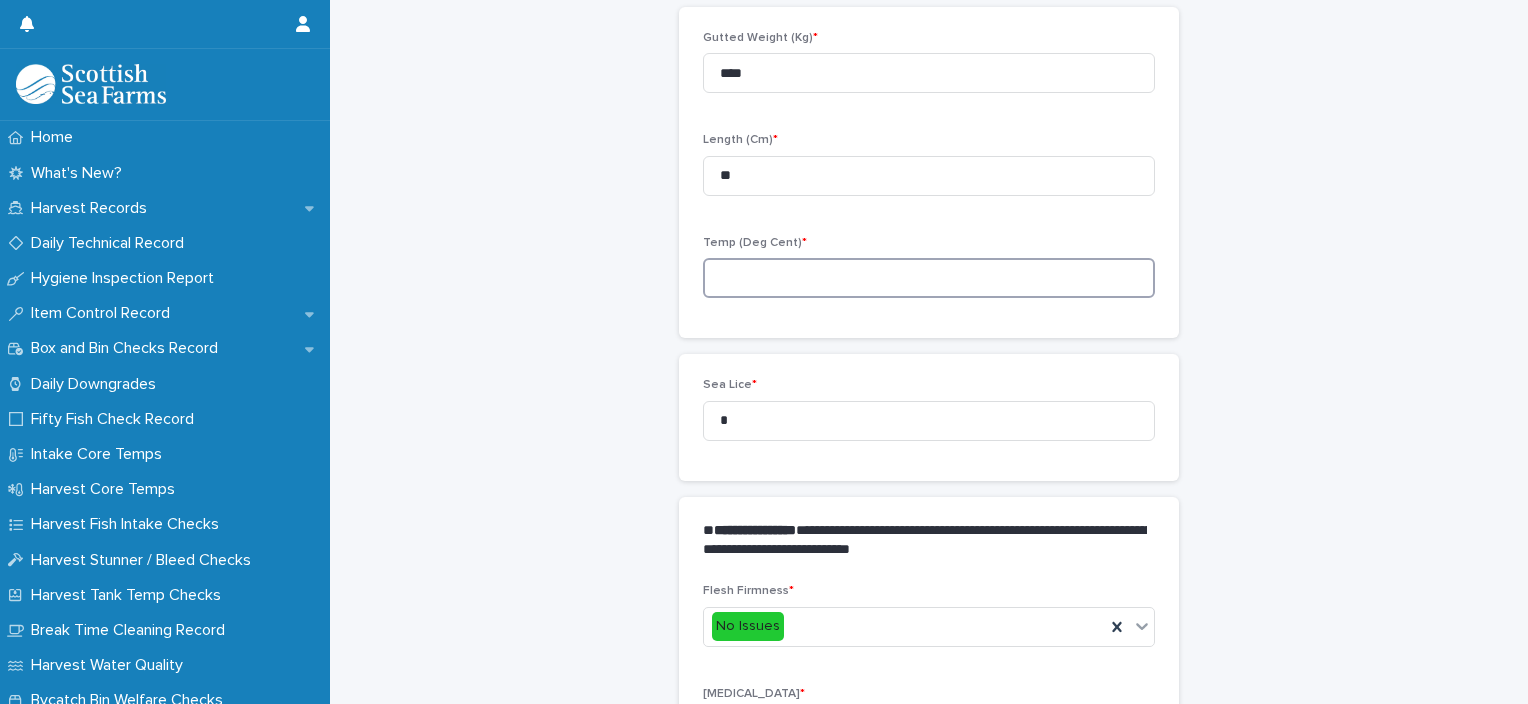 click at bounding box center (929, 278) 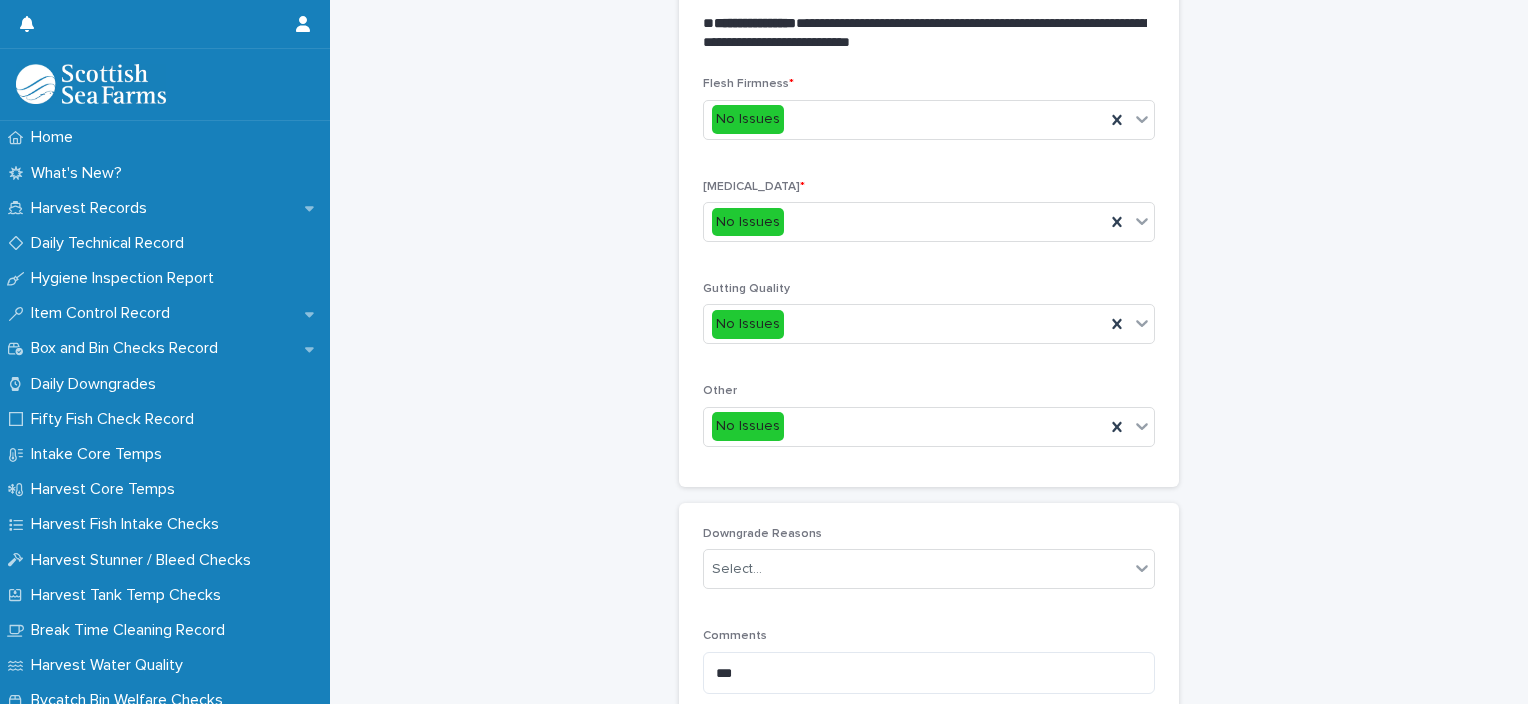 scroll, scrollTop: 948, scrollLeft: 0, axis: vertical 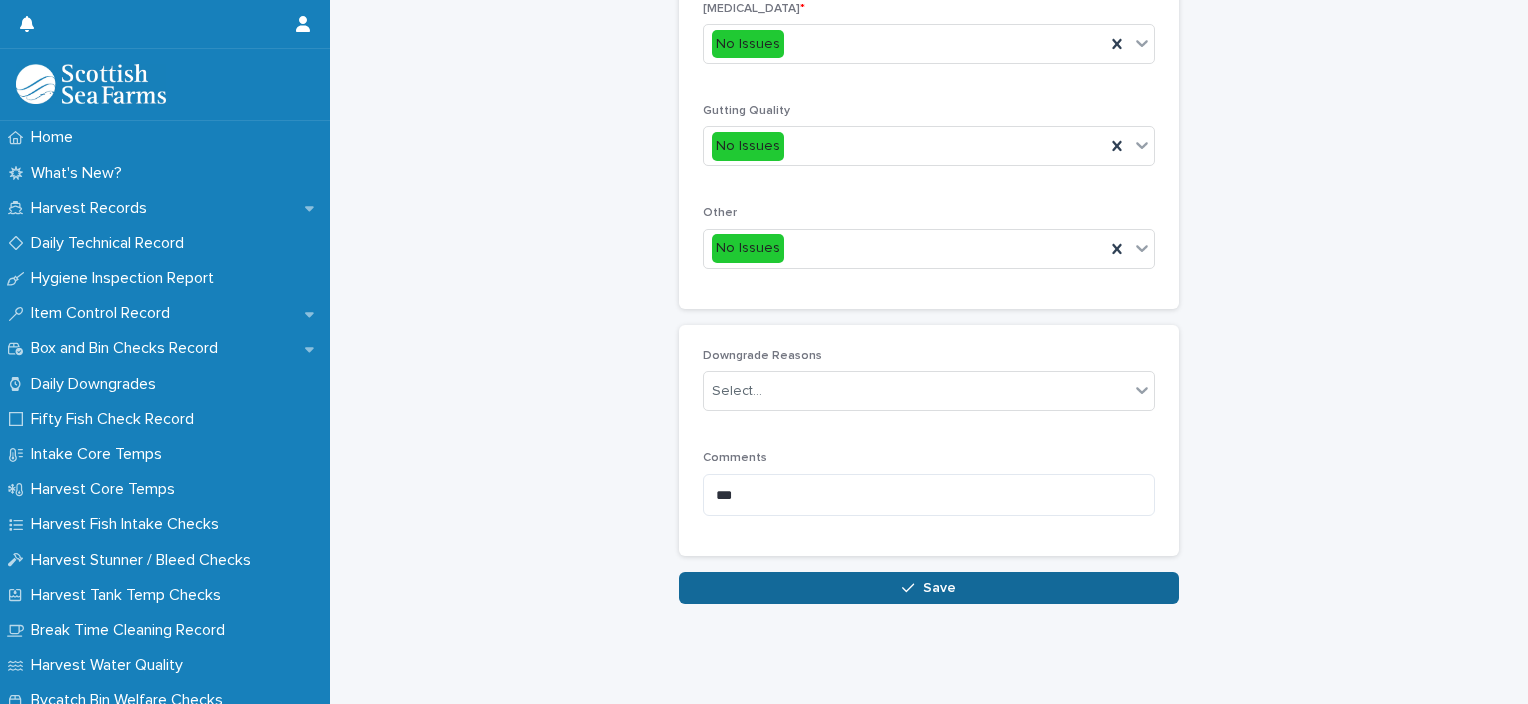 type on "*" 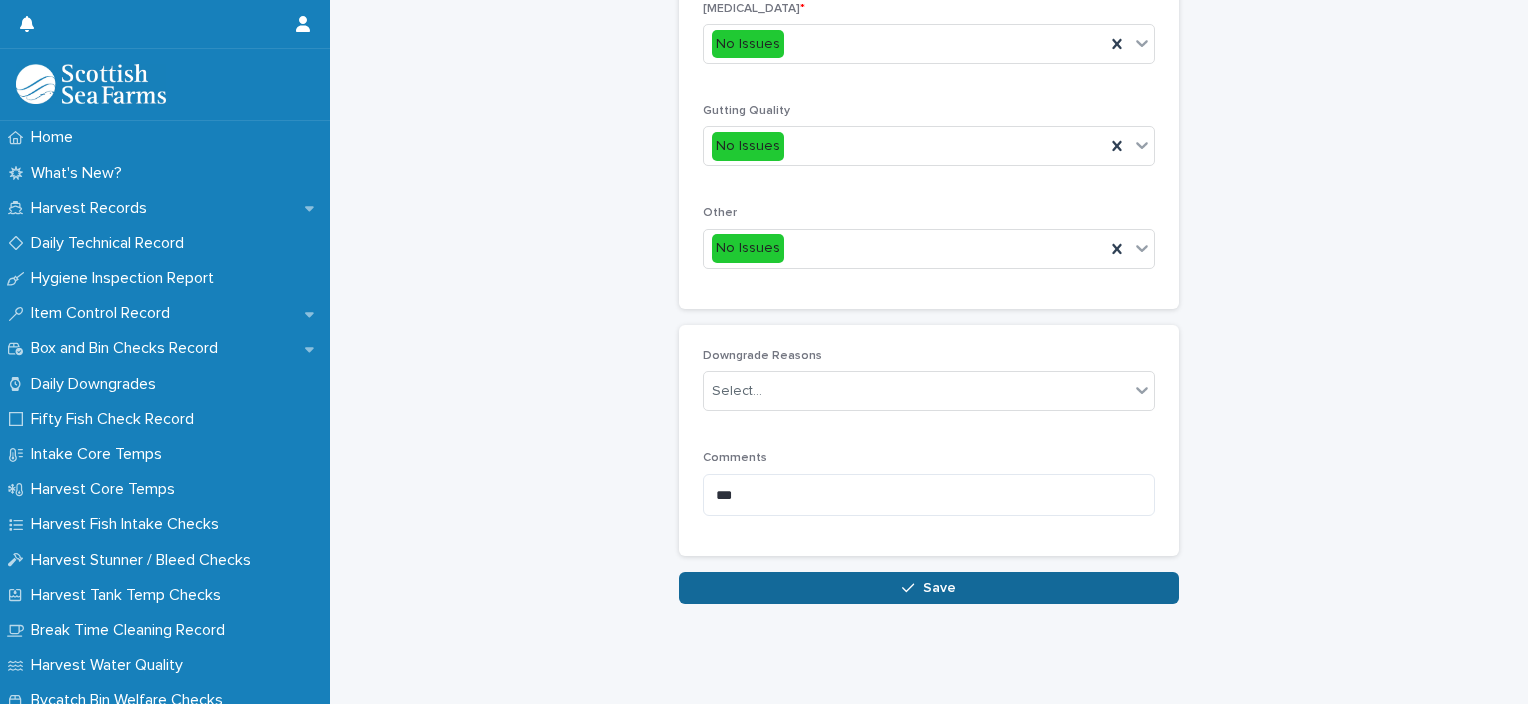 click on "Save" at bounding box center (929, 588) 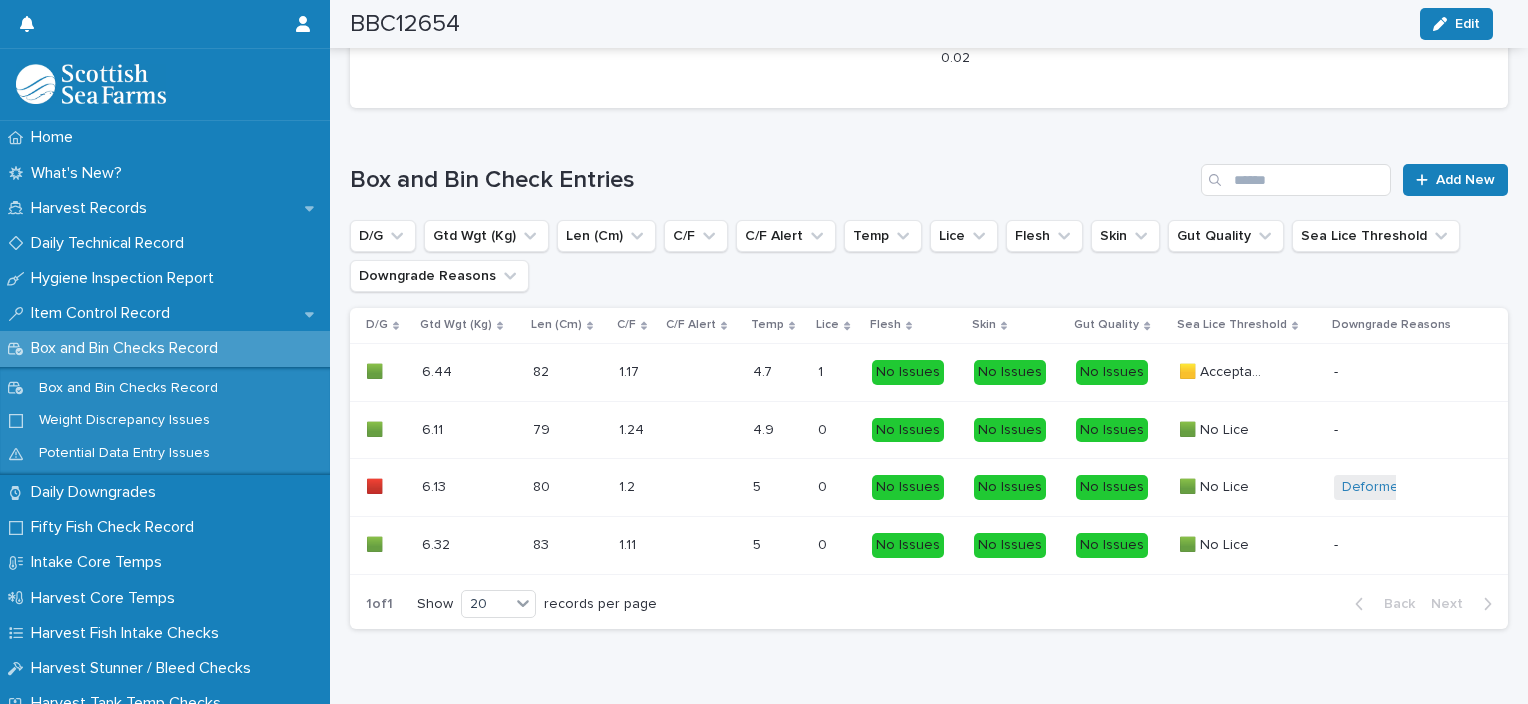 scroll, scrollTop: 1097, scrollLeft: 0, axis: vertical 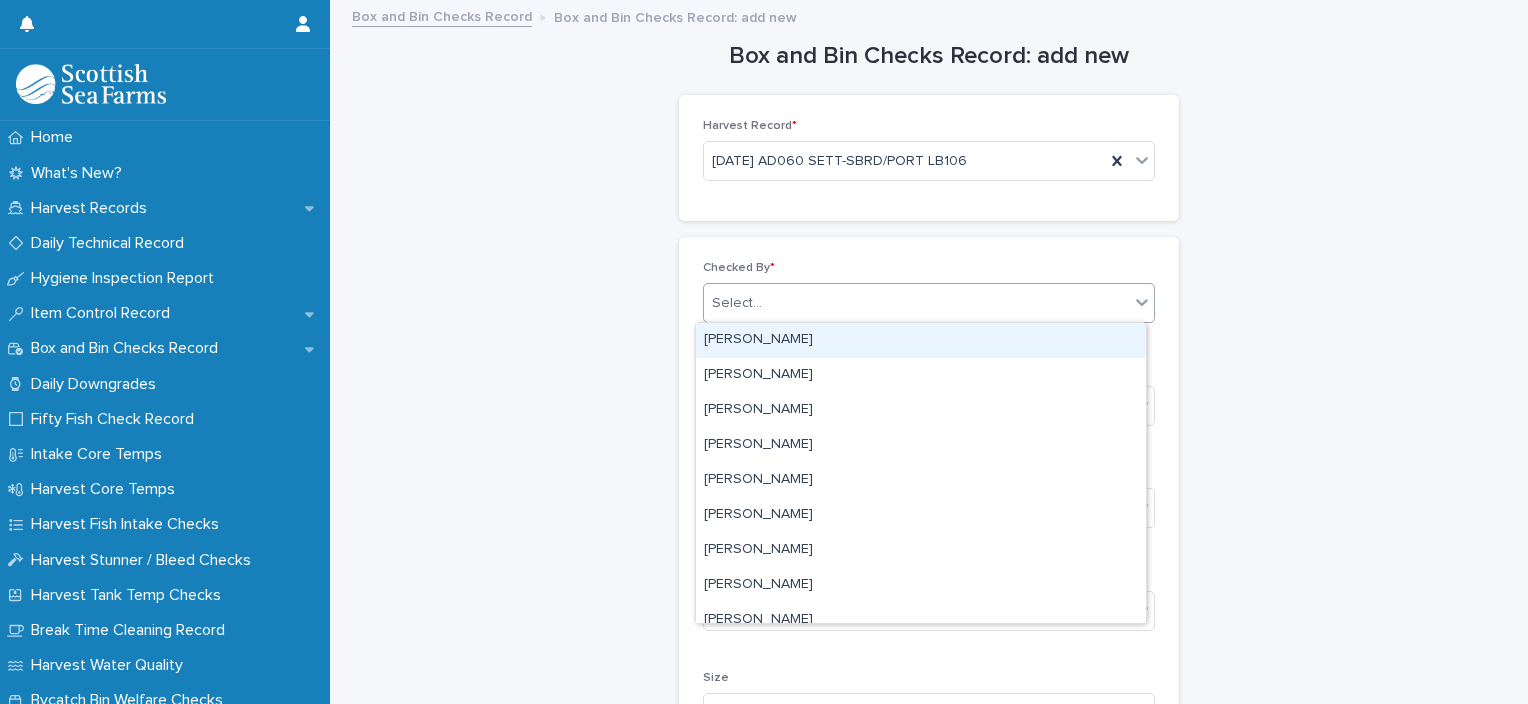 click on "Select..." at bounding box center [916, 303] 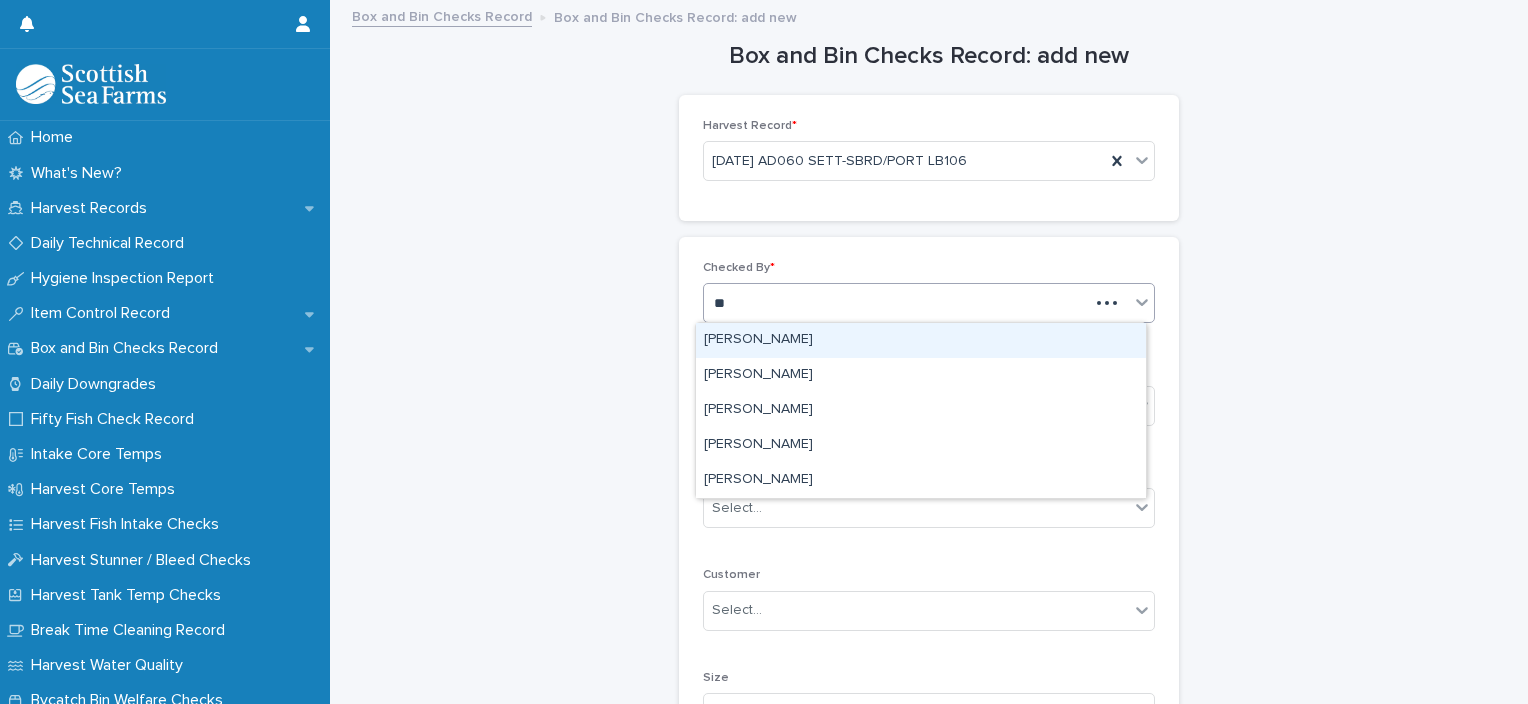type on "***" 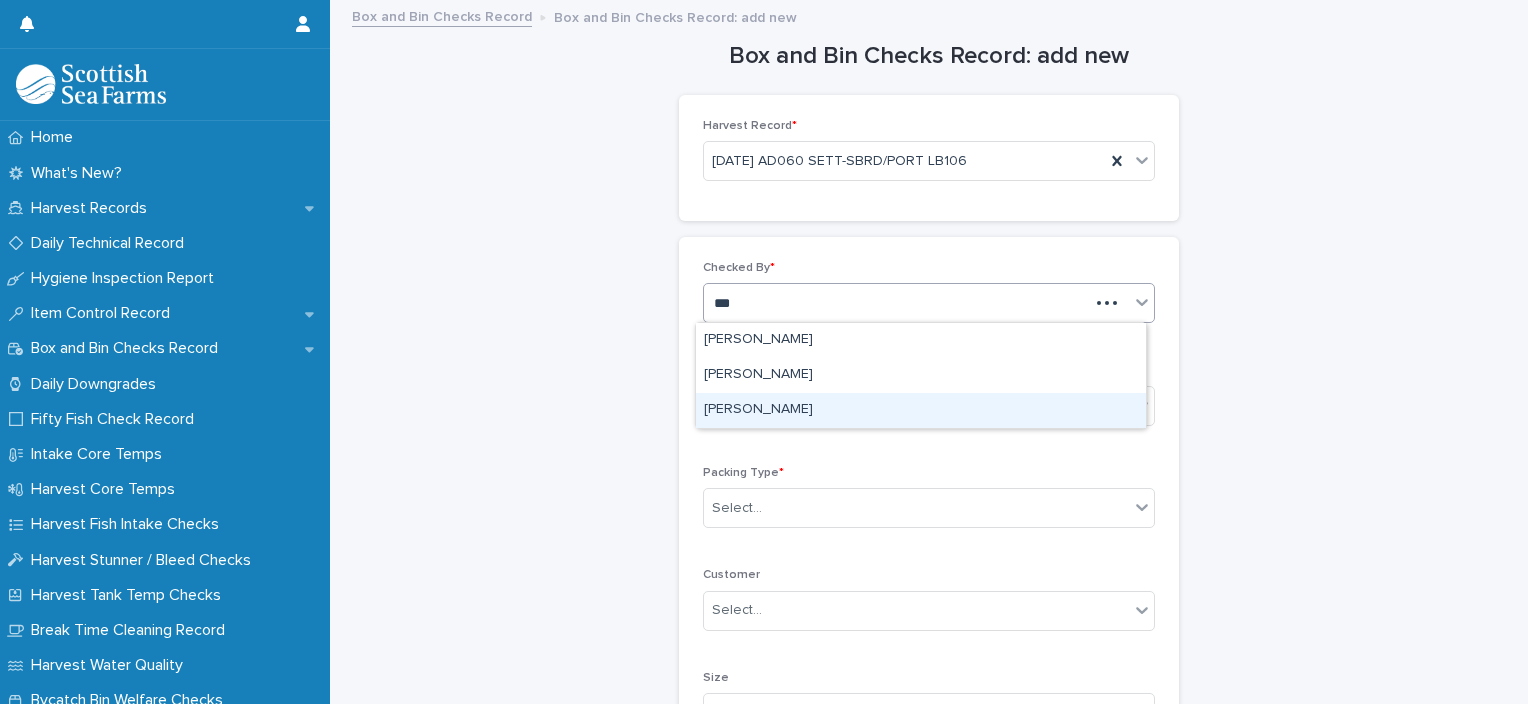 click on "[PERSON_NAME]" at bounding box center [921, 410] 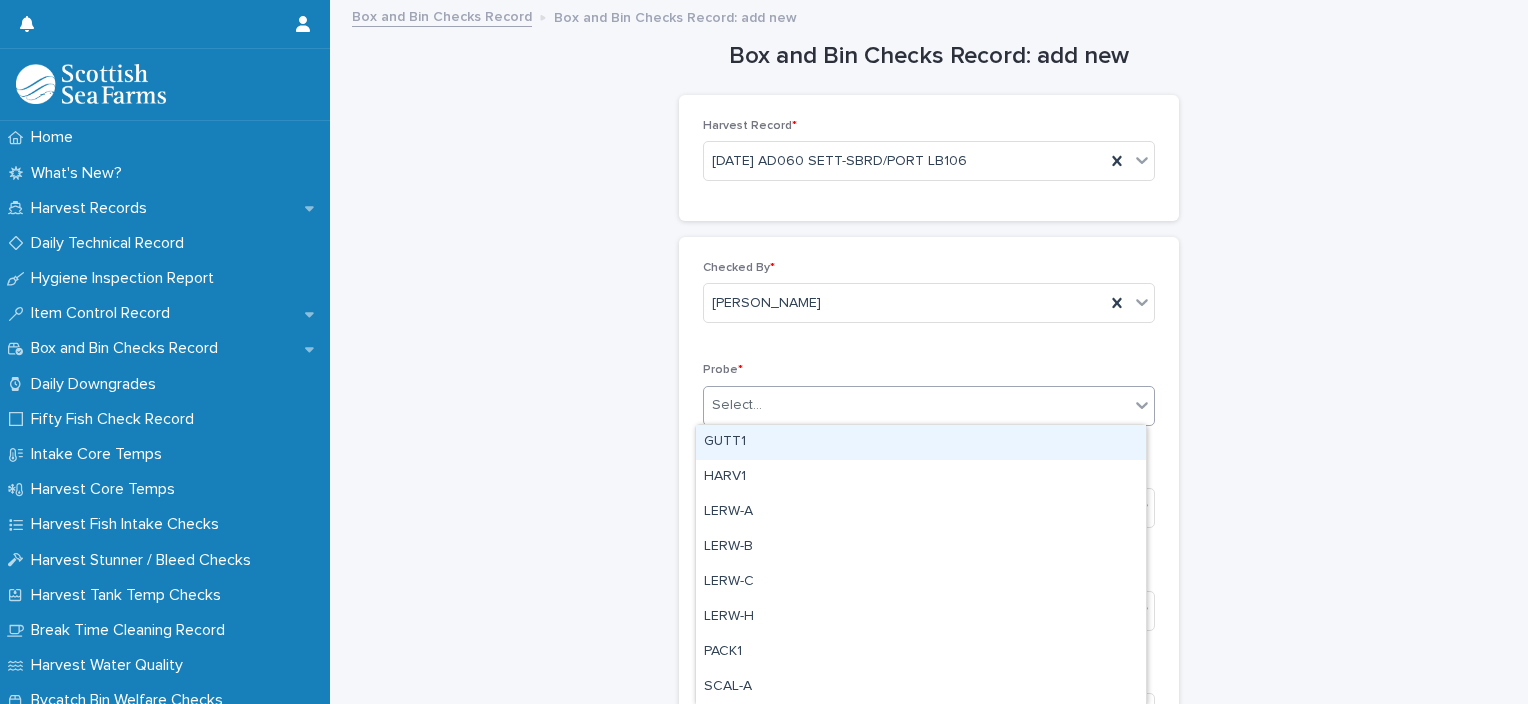 click on "Select..." at bounding box center [916, 405] 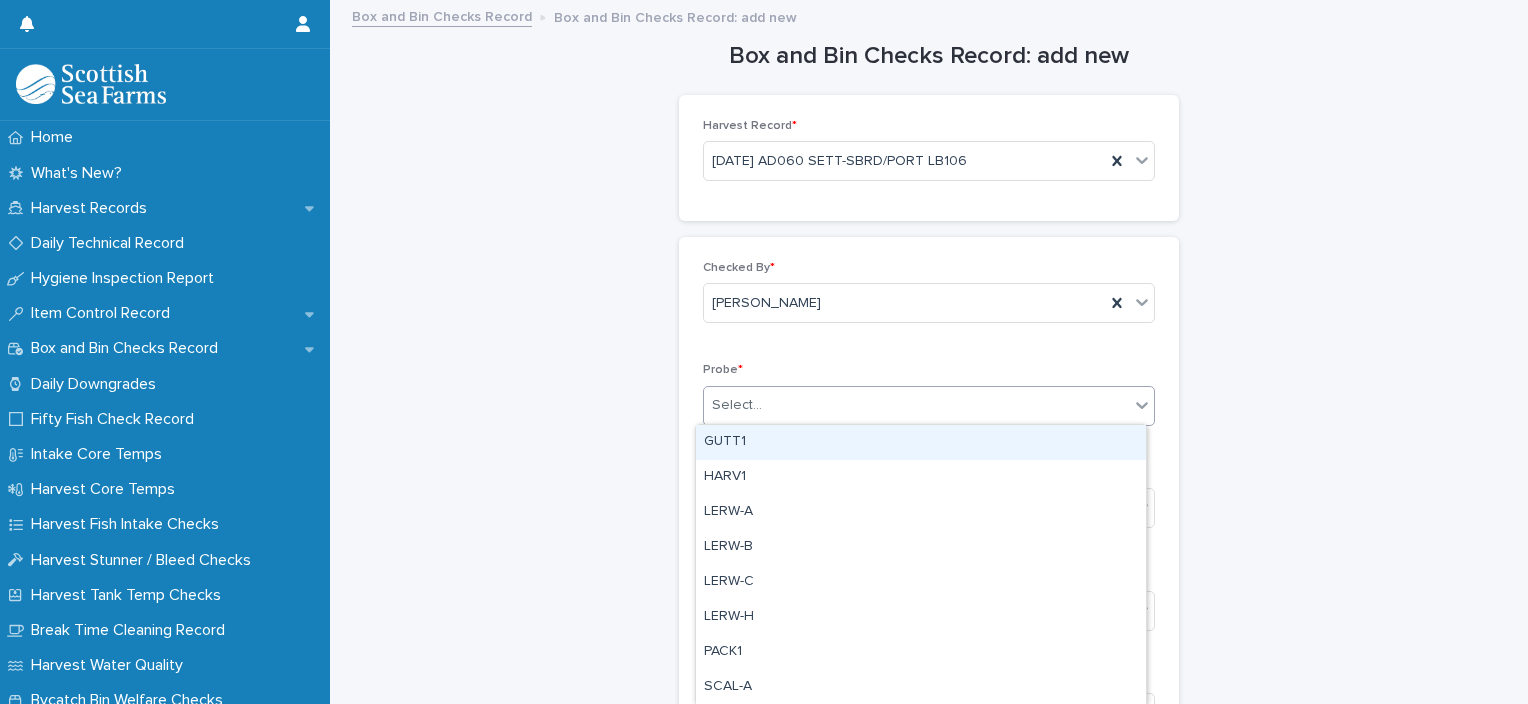 type on "*" 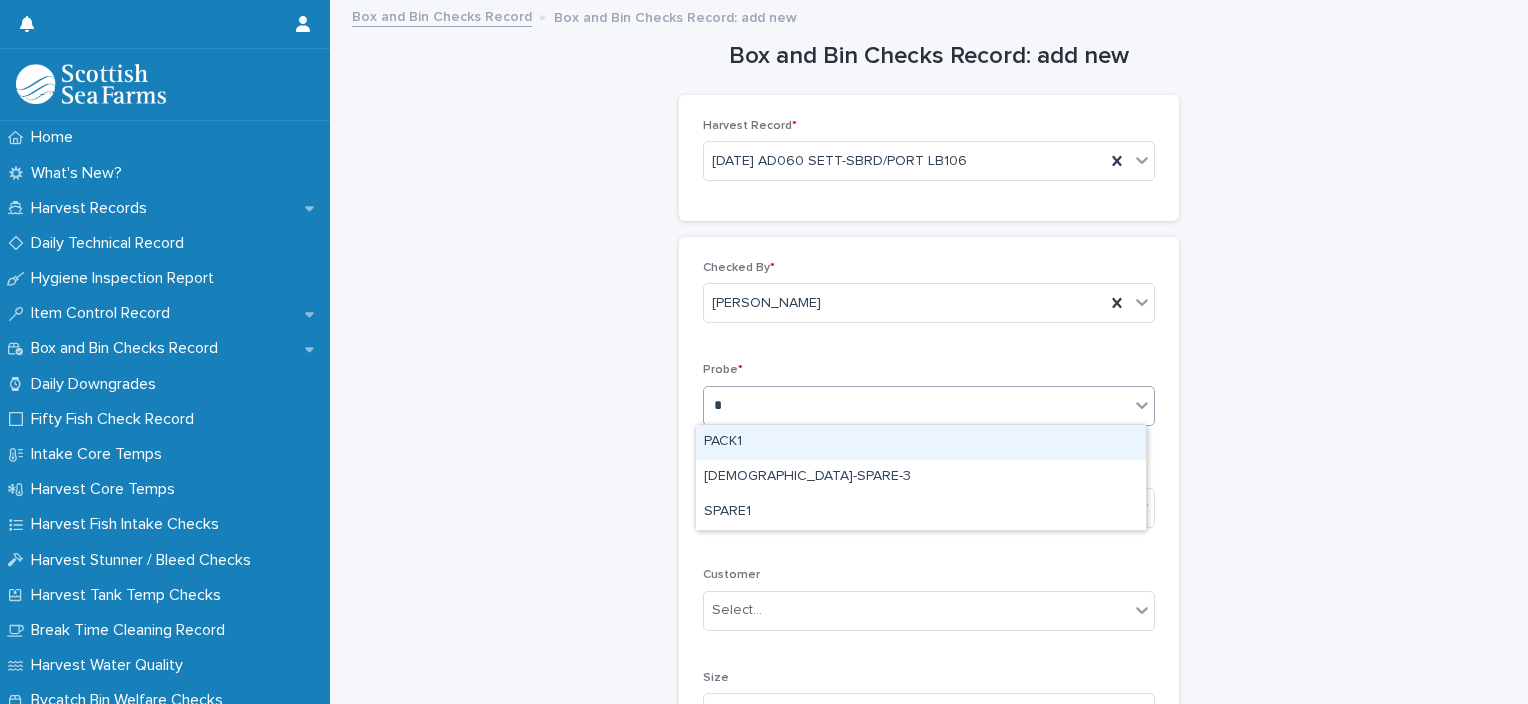 click on "PACK1" at bounding box center (921, 442) 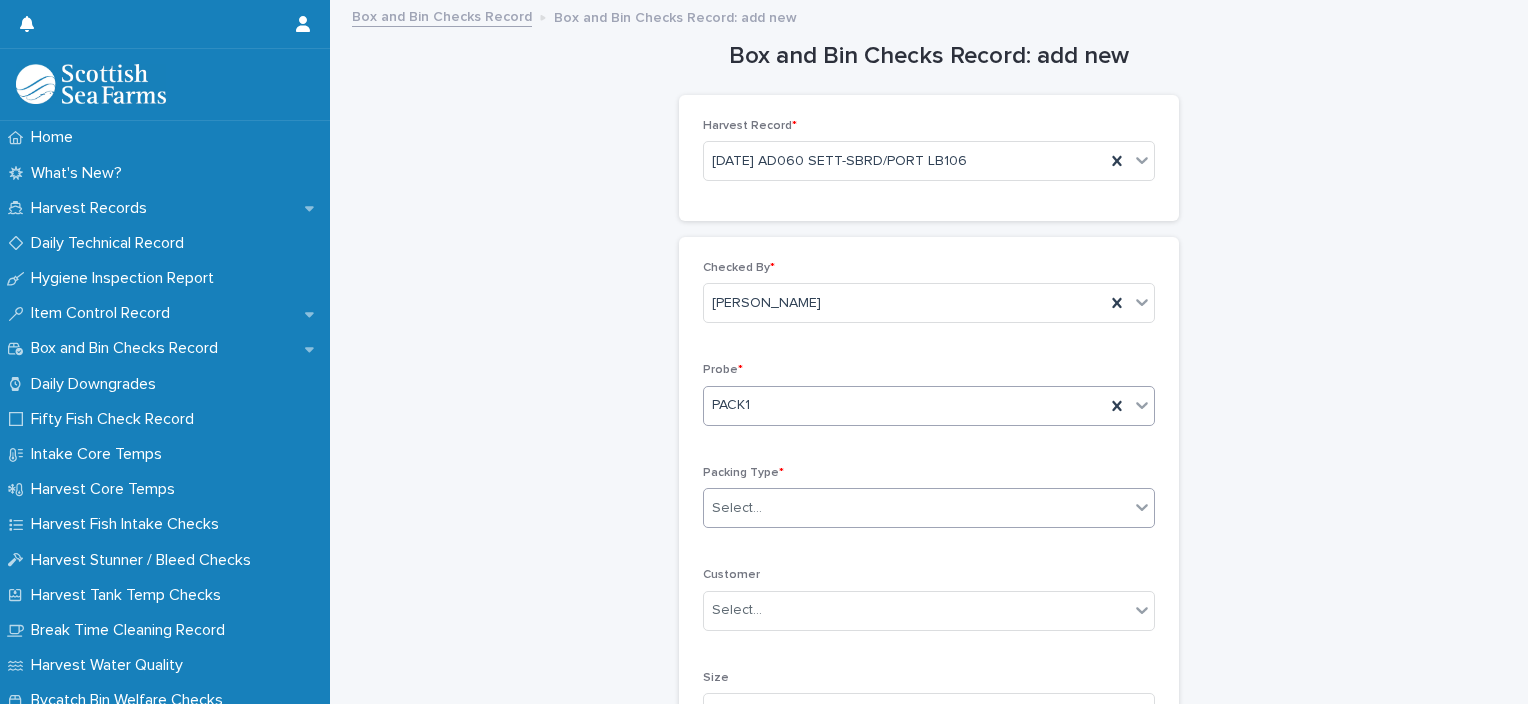 click on "Select..." at bounding box center [916, 508] 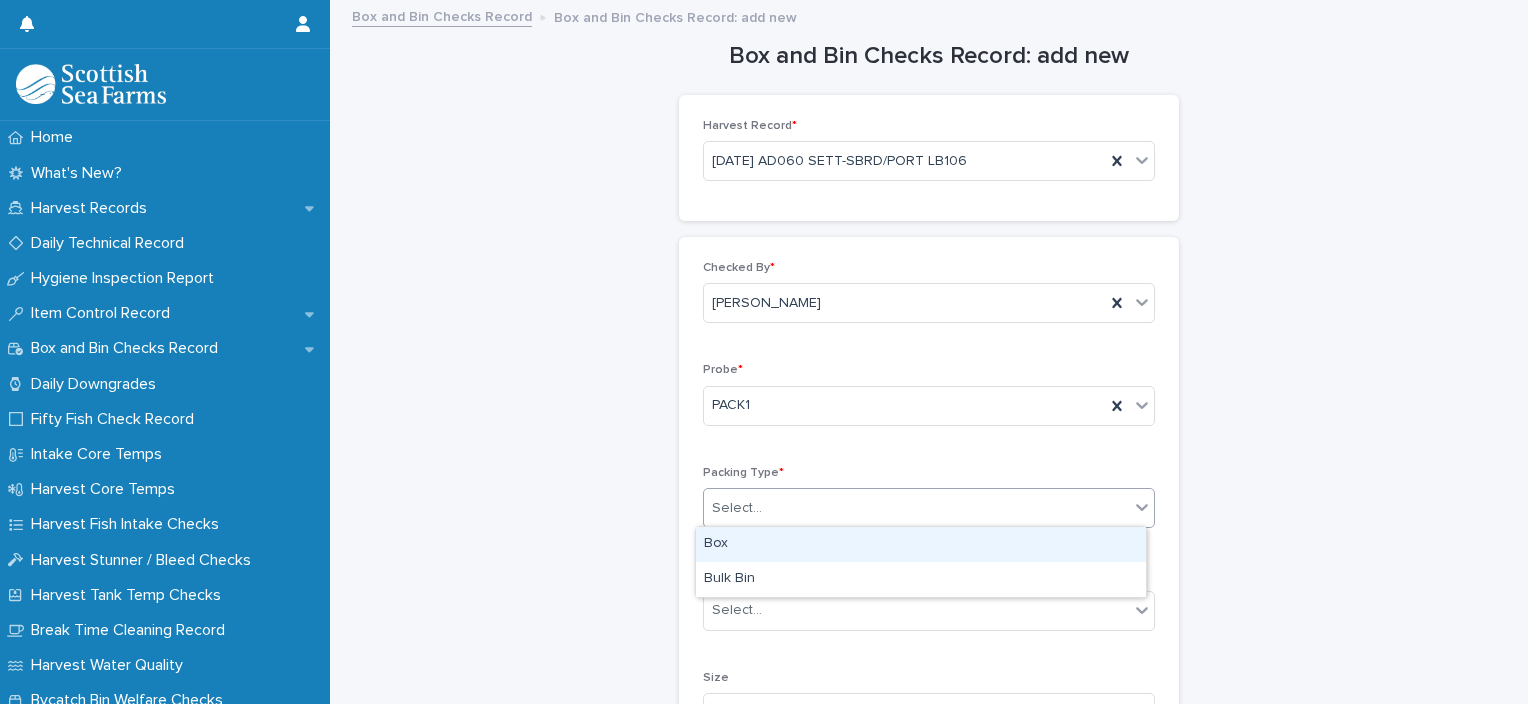 click on "Box" at bounding box center [921, 544] 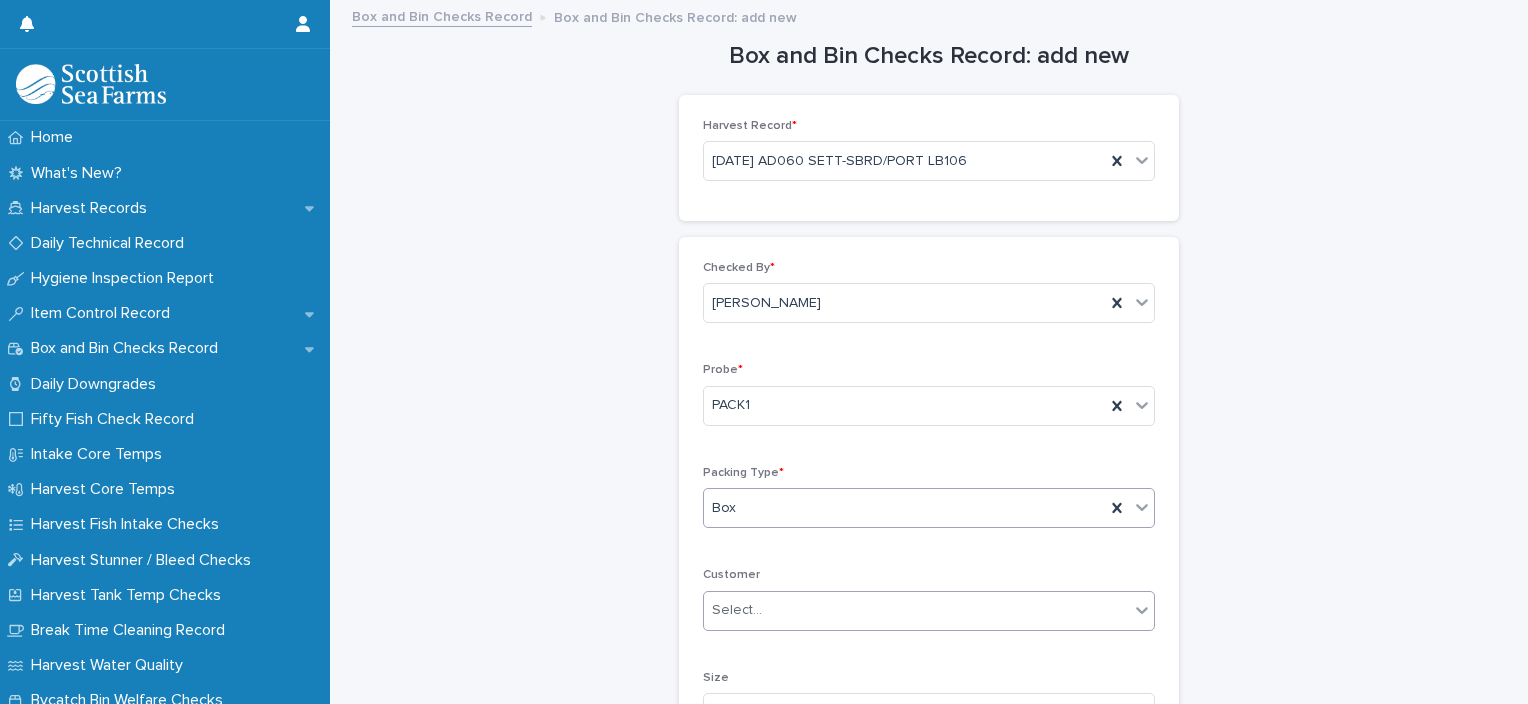 click on "Select..." at bounding box center (916, 610) 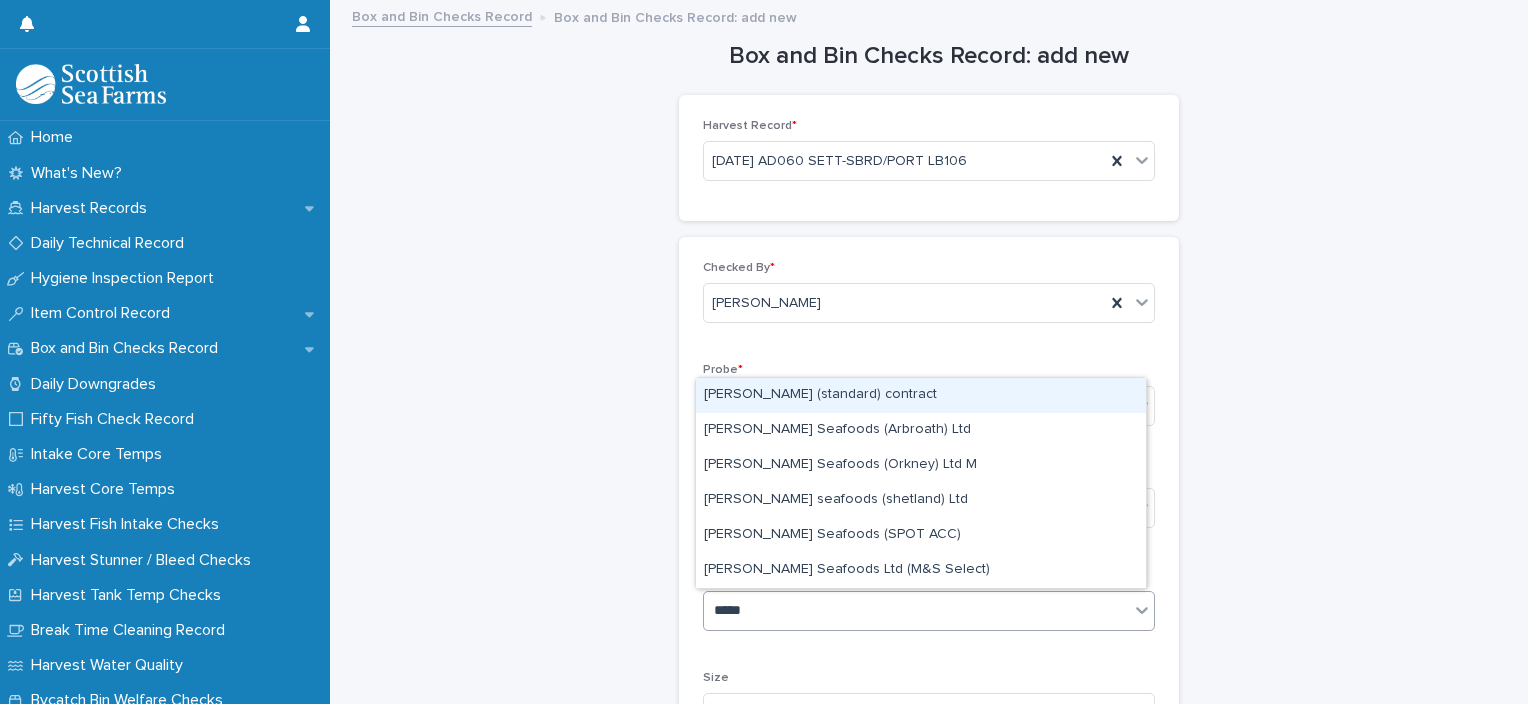 type on "******" 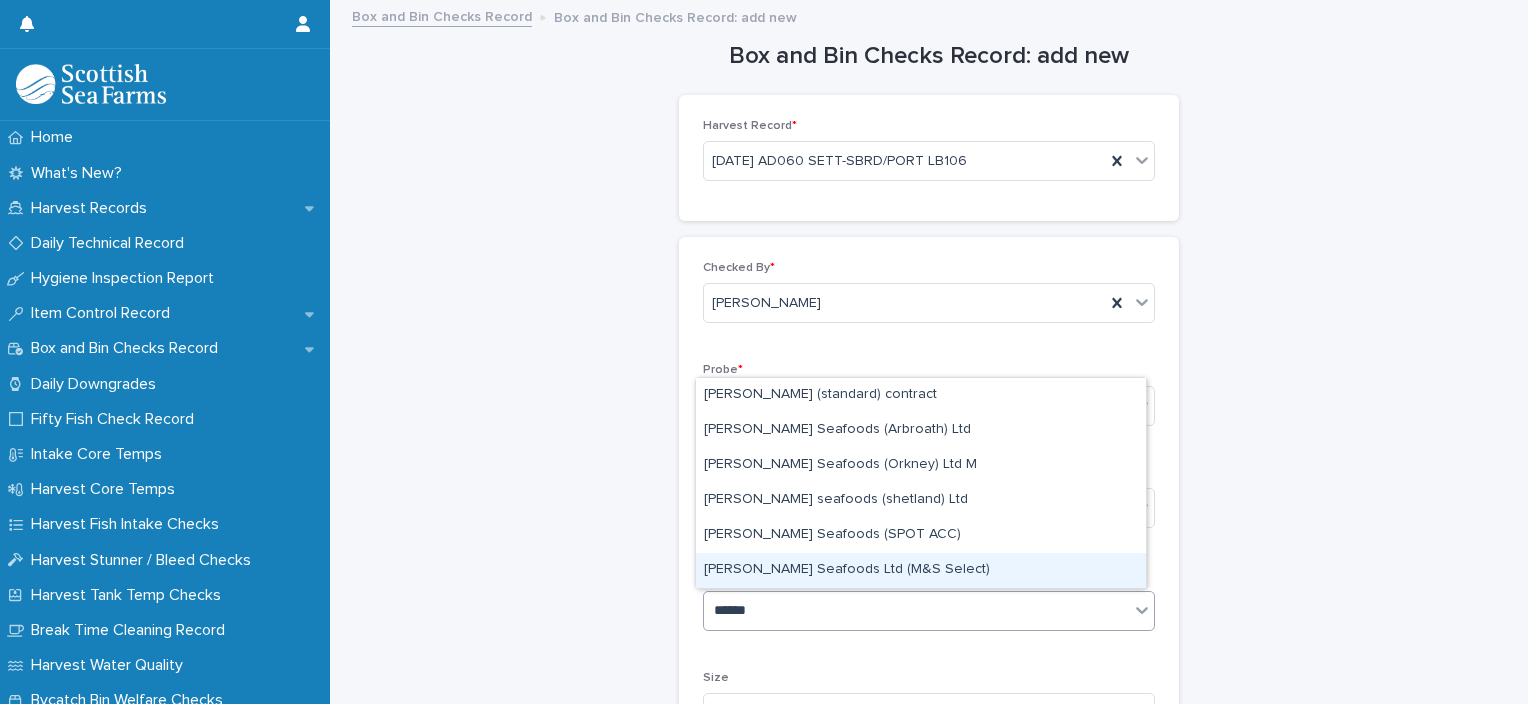 click on "Lossie Seafoods Ltd (M&S Select)" at bounding box center (921, 570) 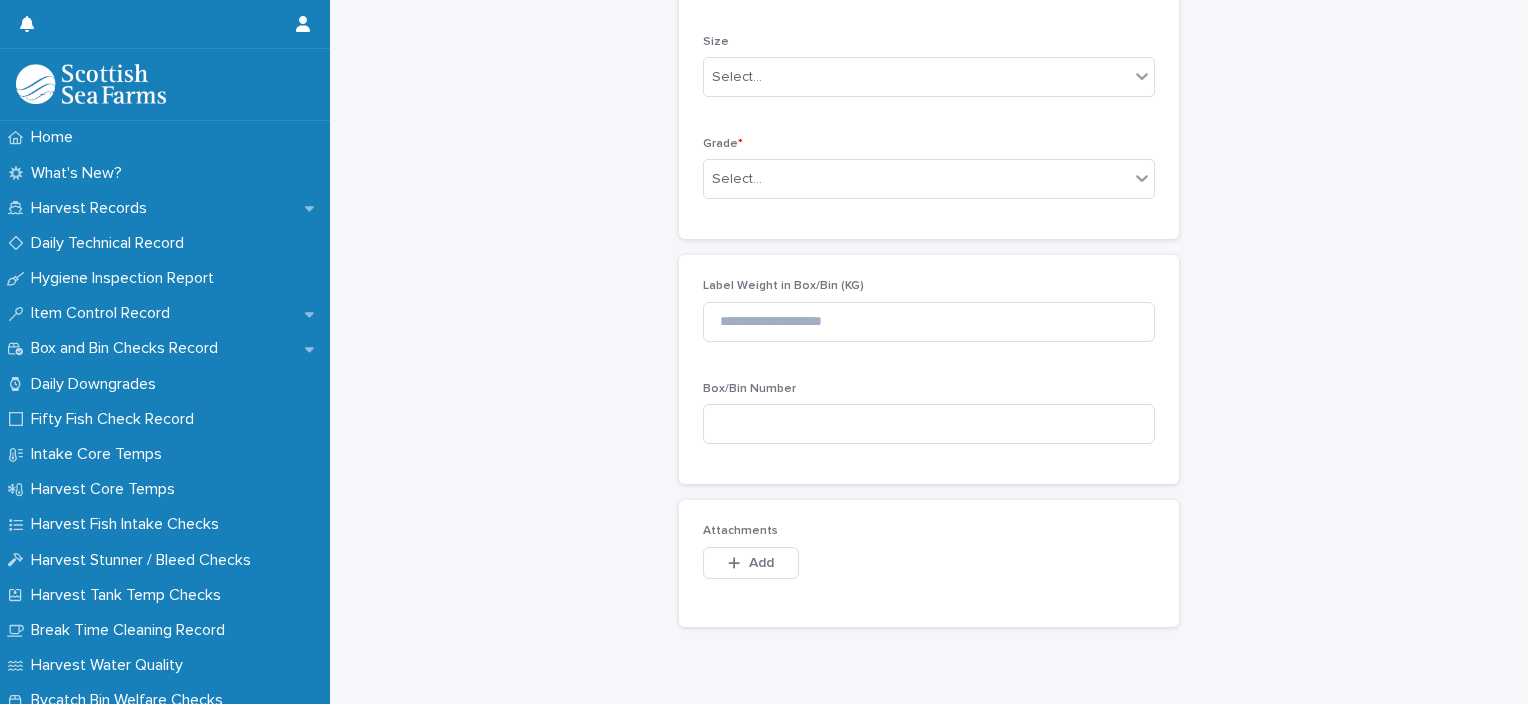 scroll, scrollTop: 647, scrollLeft: 0, axis: vertical 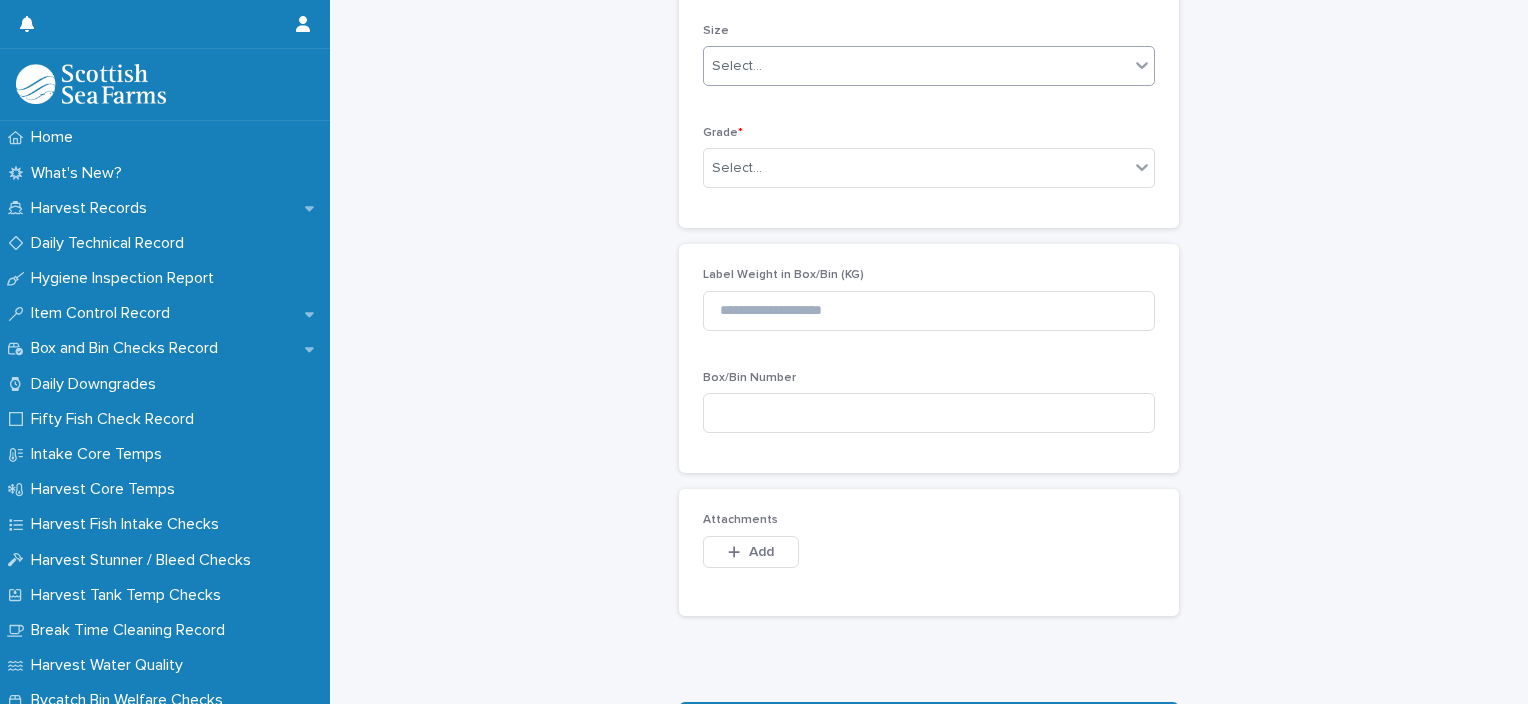 click on "Select..." at bounding box center (916, 66) 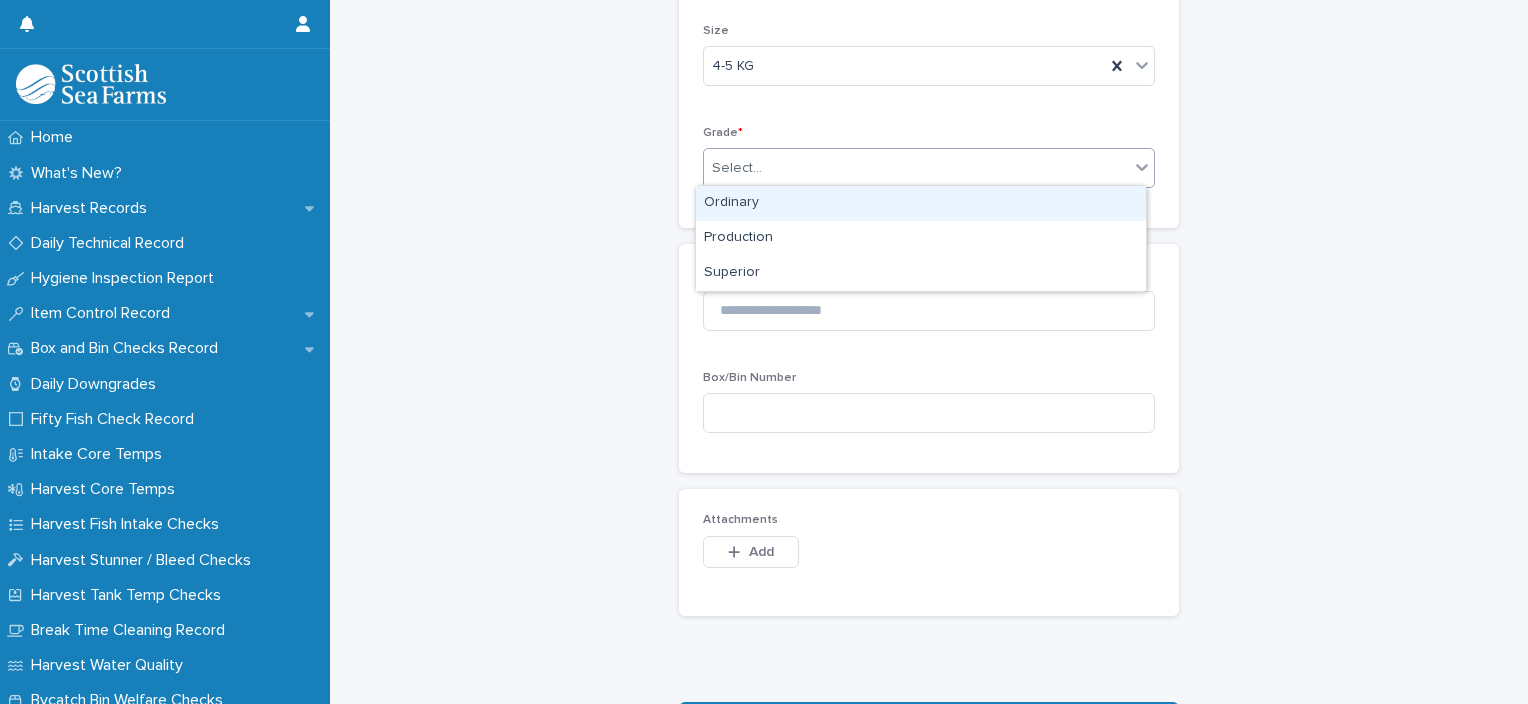 click on "Select..." at bounding box center (916, 168) 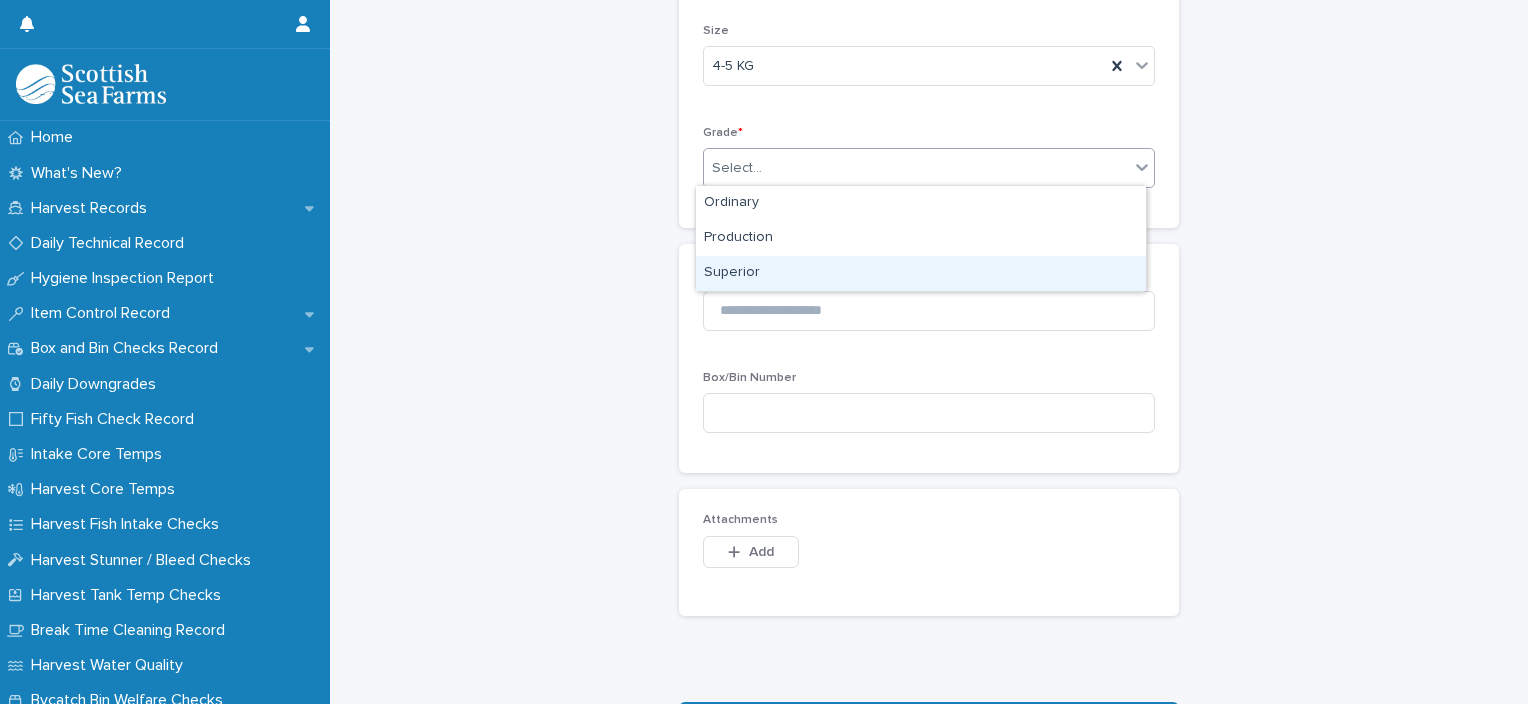 click on "Superior" at bounding box center [921, 273] 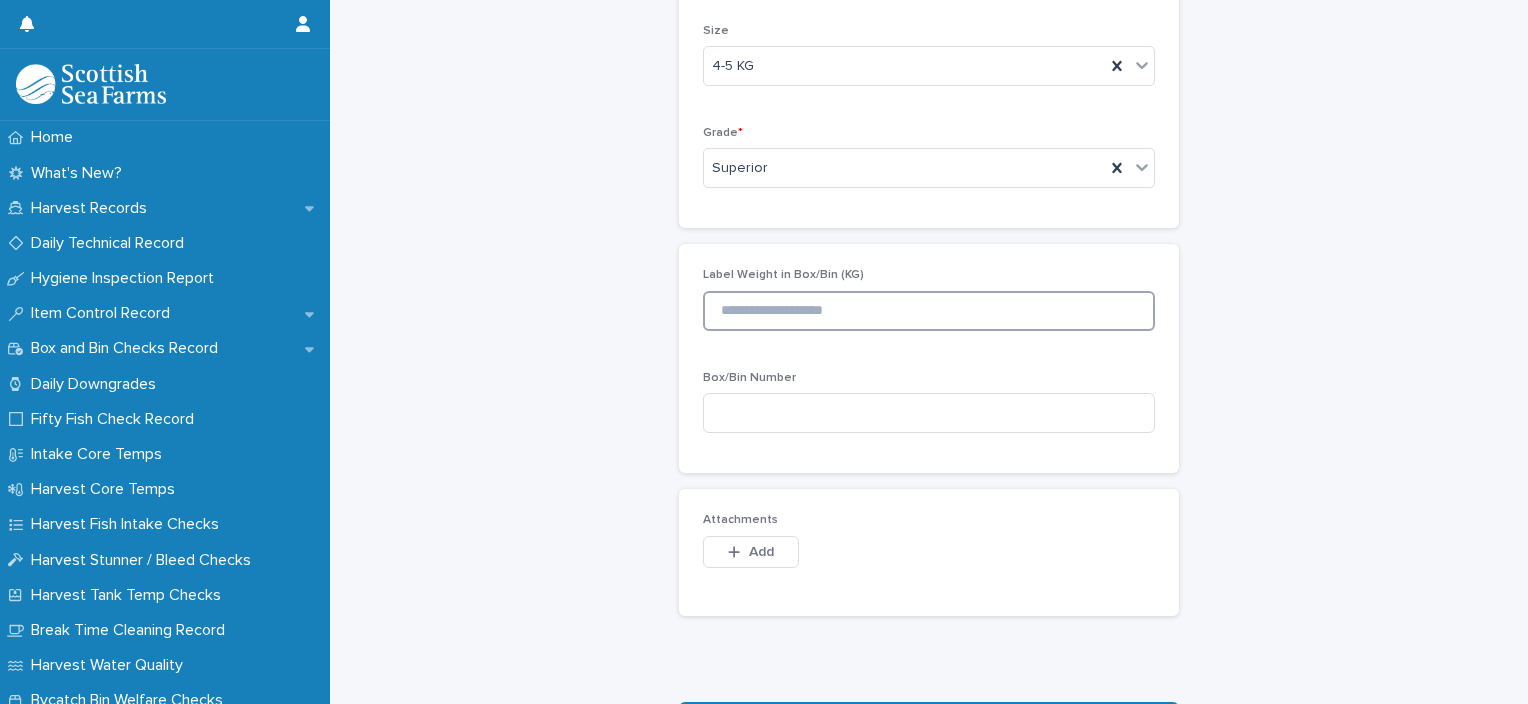 click at bounding box center [929, 311] 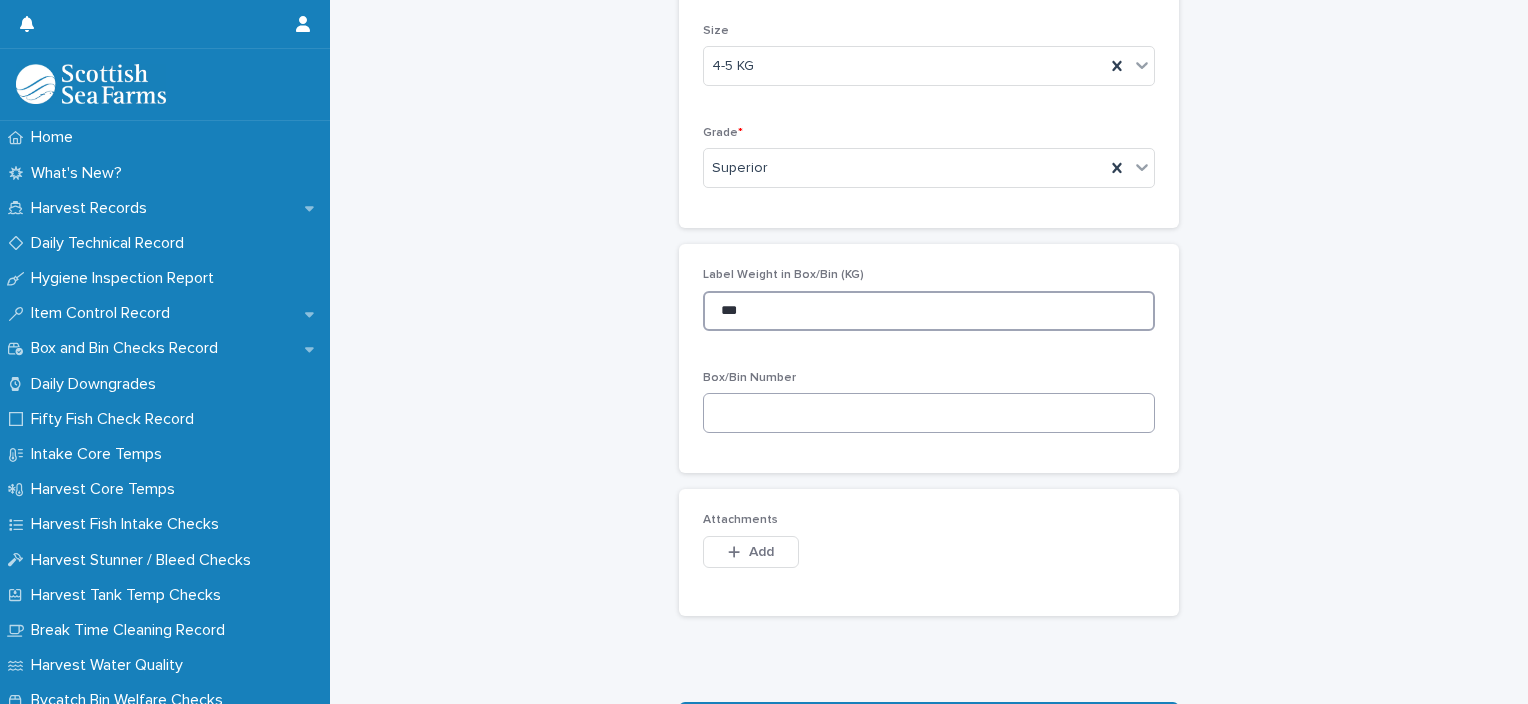 type on "***" 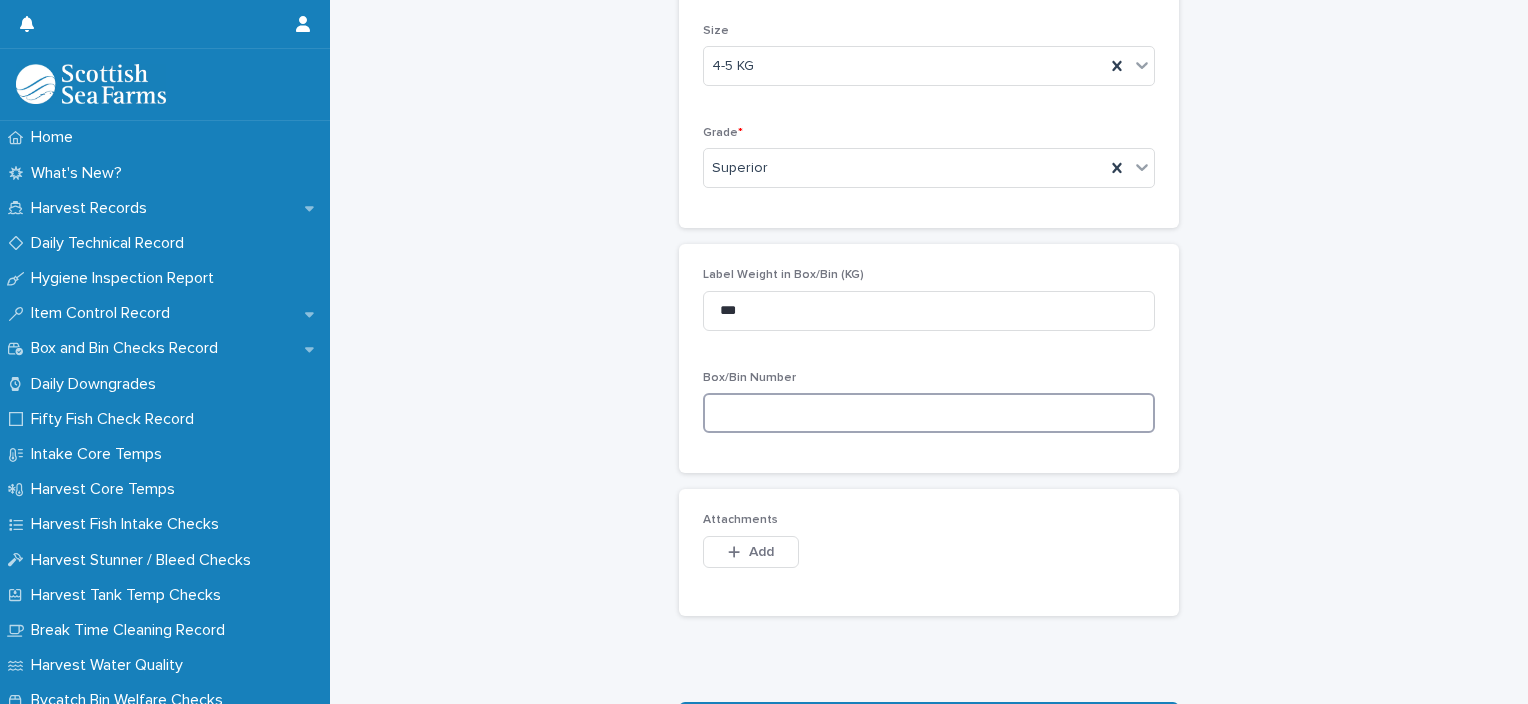 click at bounding box center [929, 413] 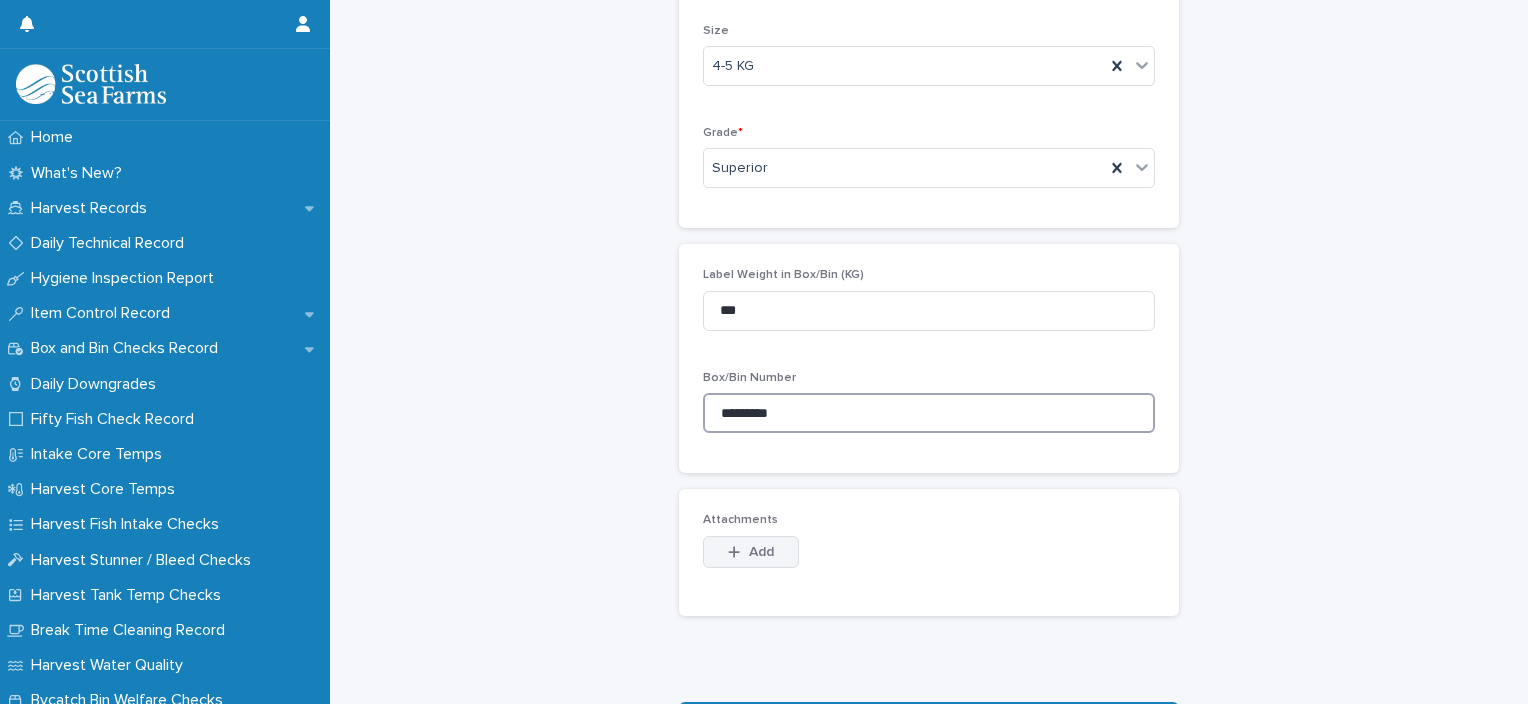 type on "*********" 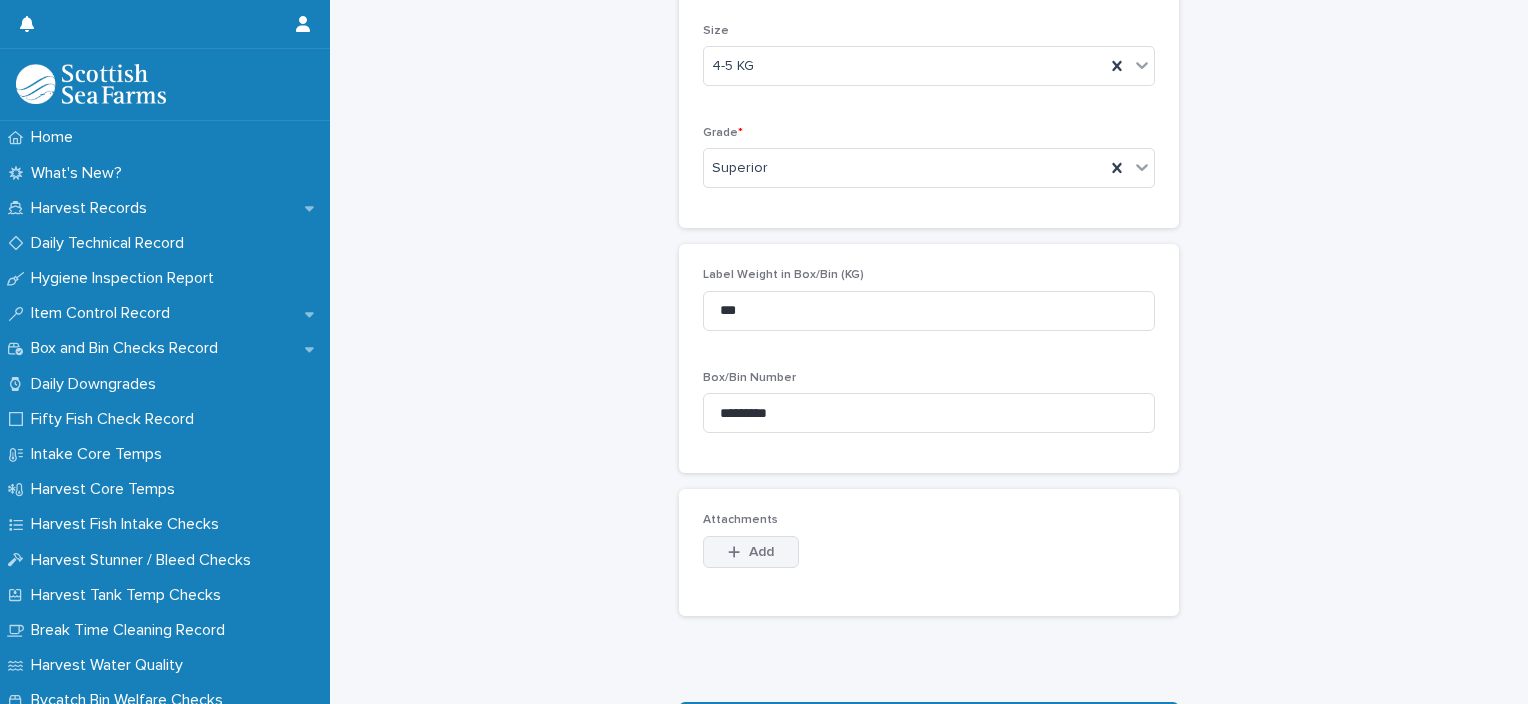 click on "Add" at bounding box center (751, 552) 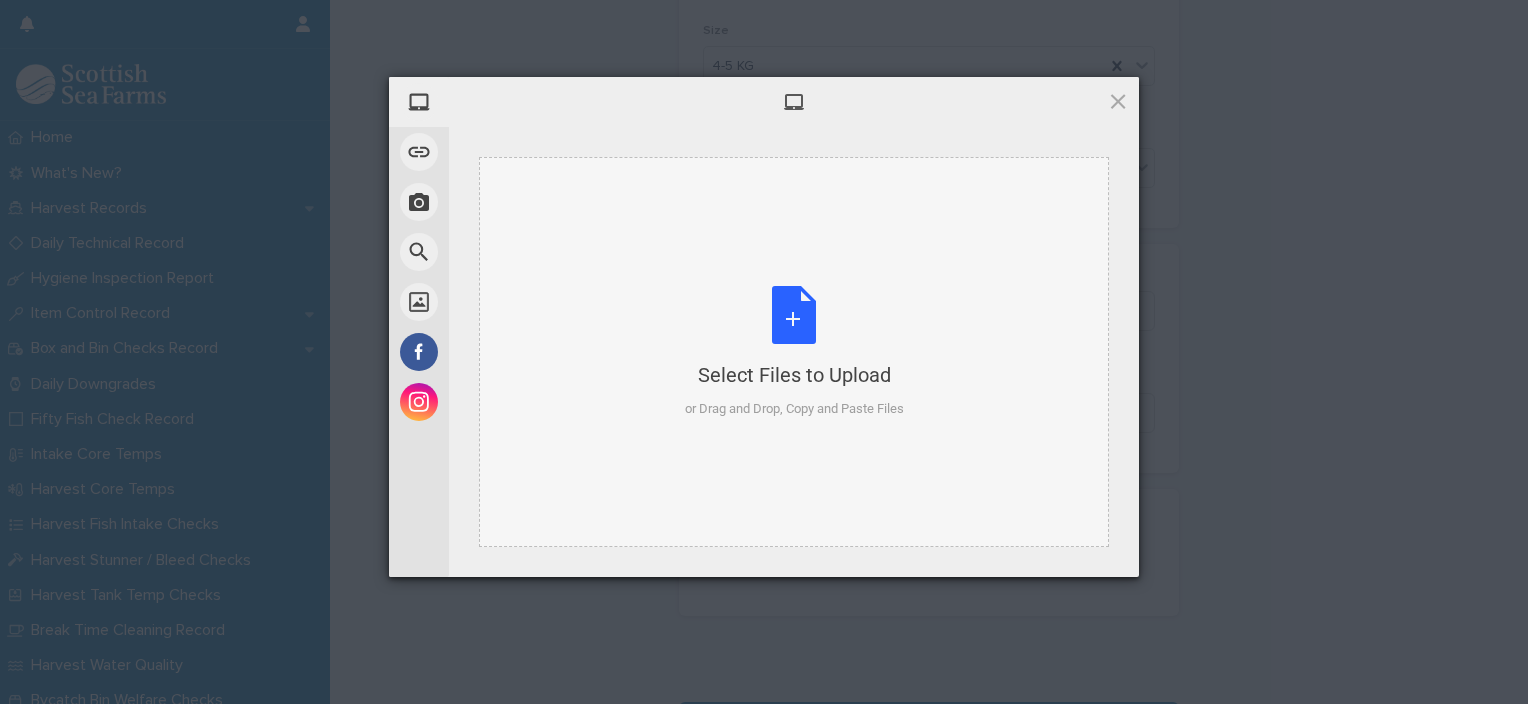 click on "Select Files to Upload
or Drag and Drop, Copy and Paste Files" at bounding box center (794, 352) 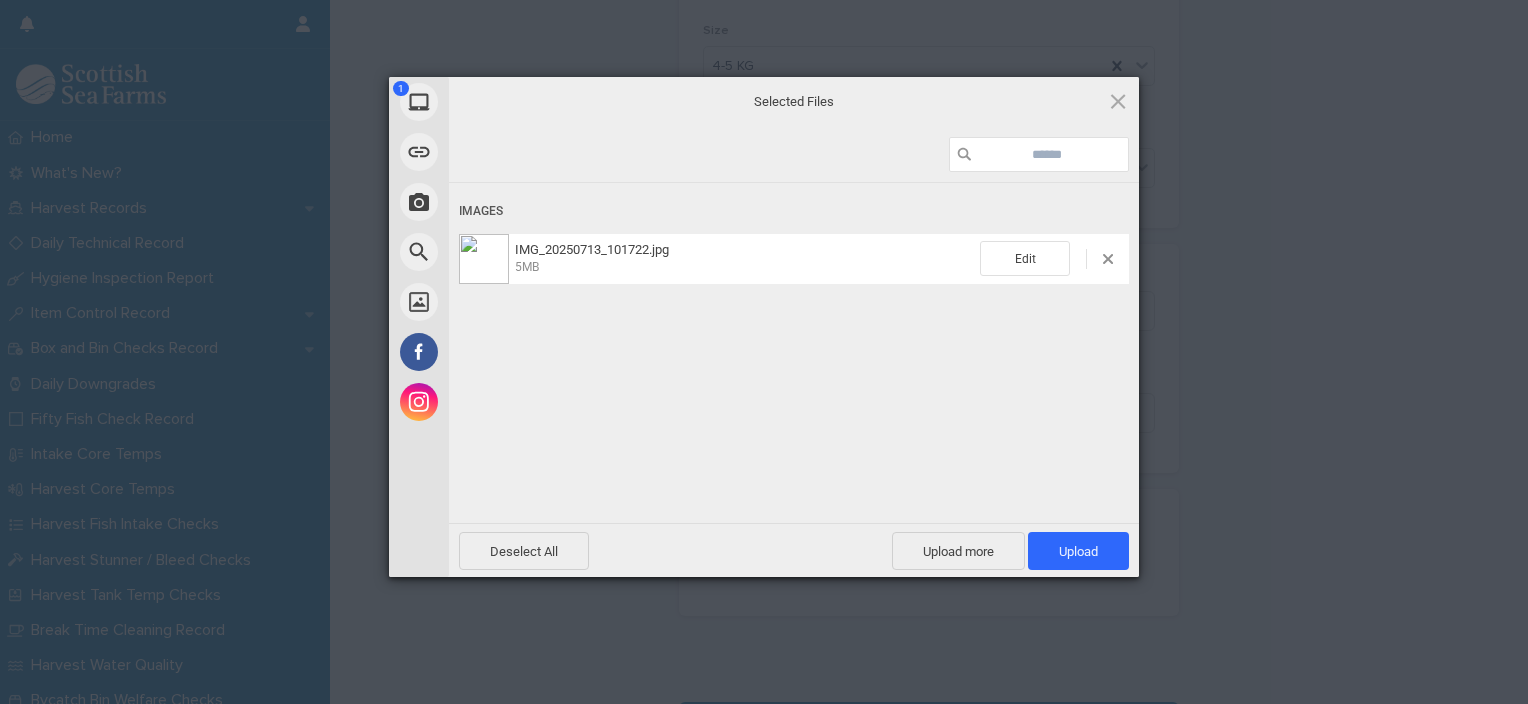 click on "IMG_20250713_101722.jpg          5MB
Edit" at bounding box center (794, 259) 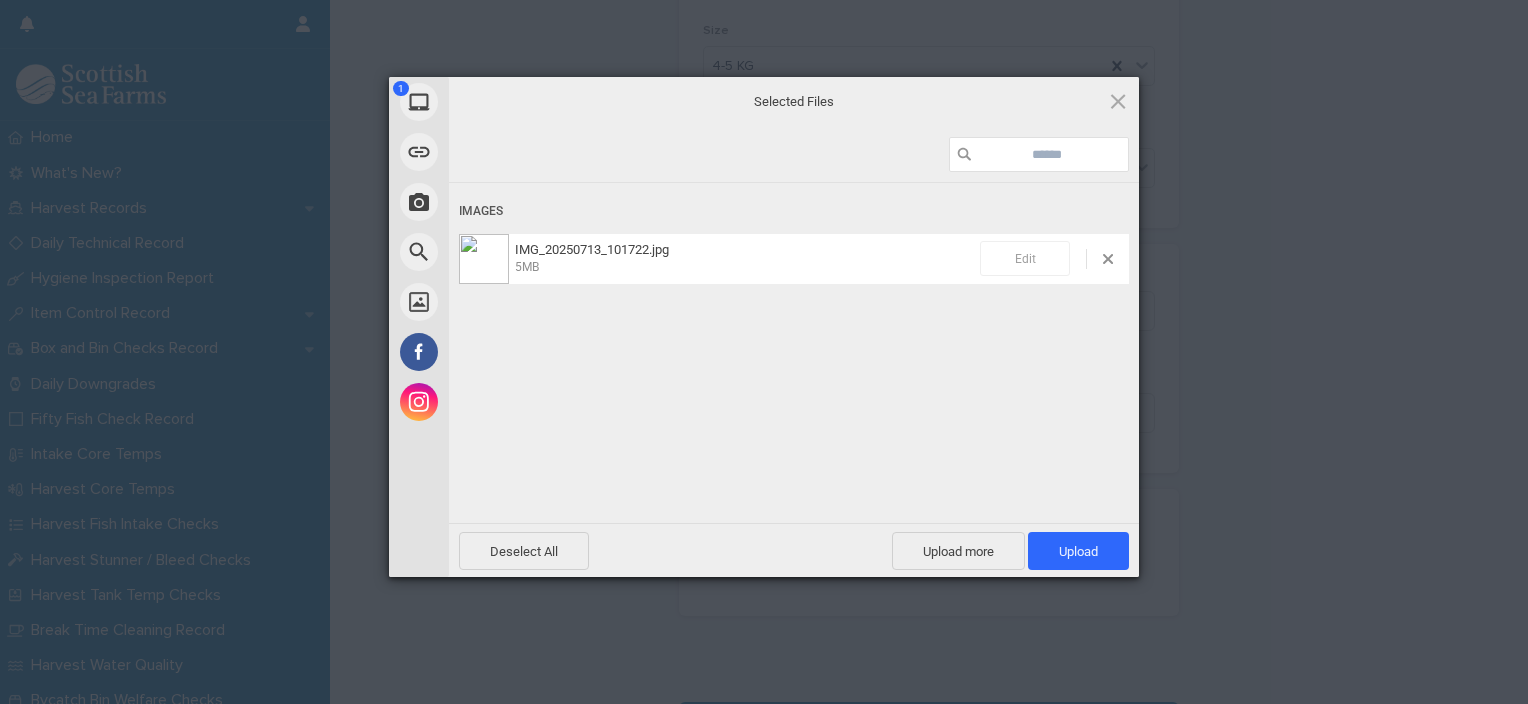 click on "Edit" at bounding box center [1025, 258] 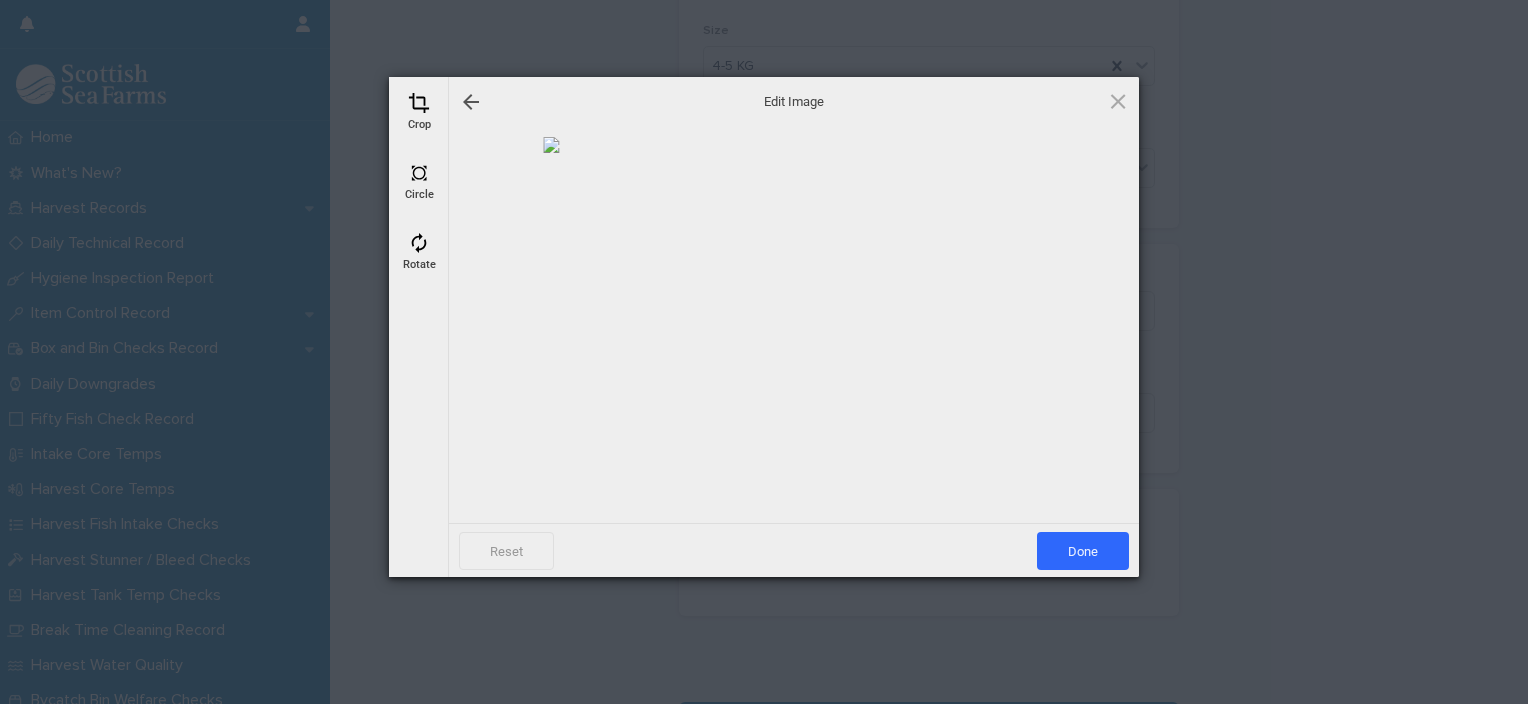 click at bounding box center (419, 103) 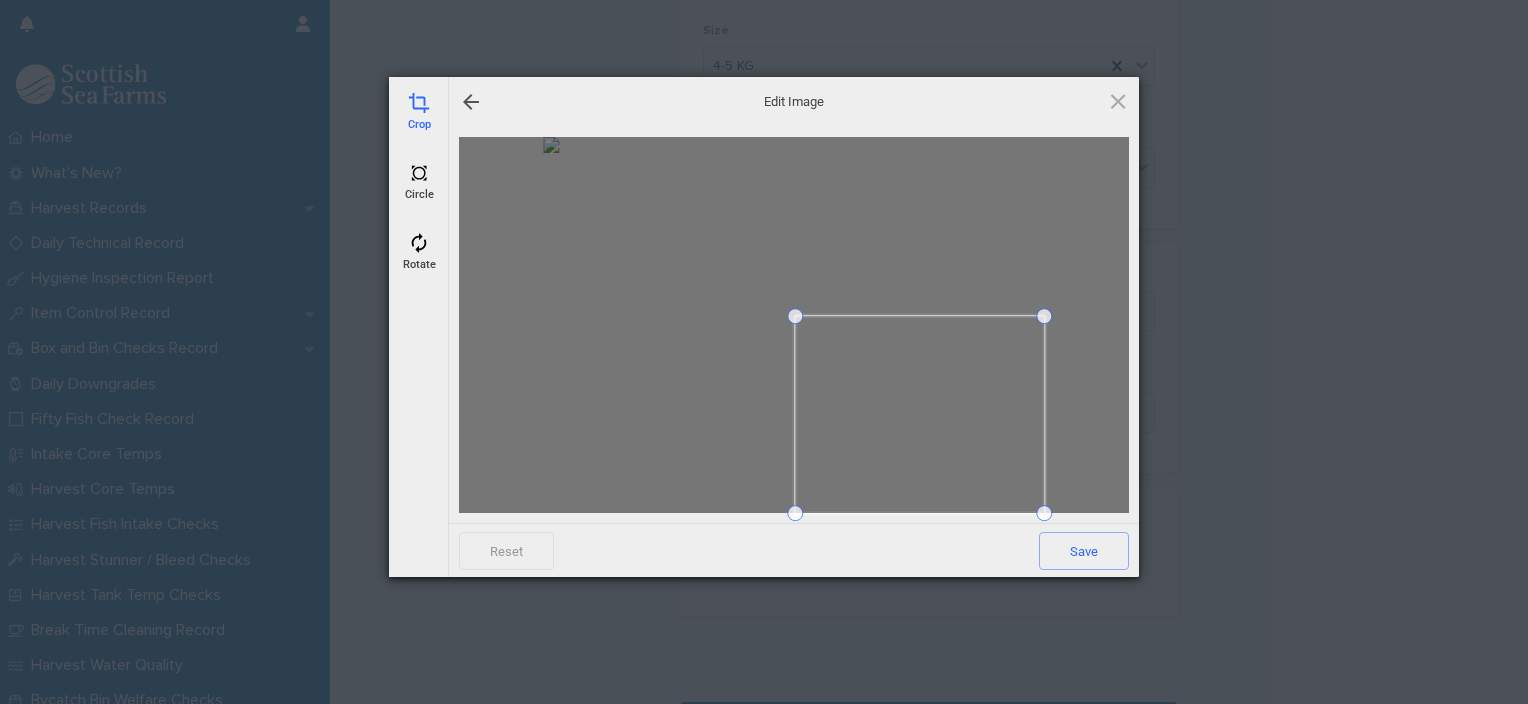 click at bounding box center (795, 316) 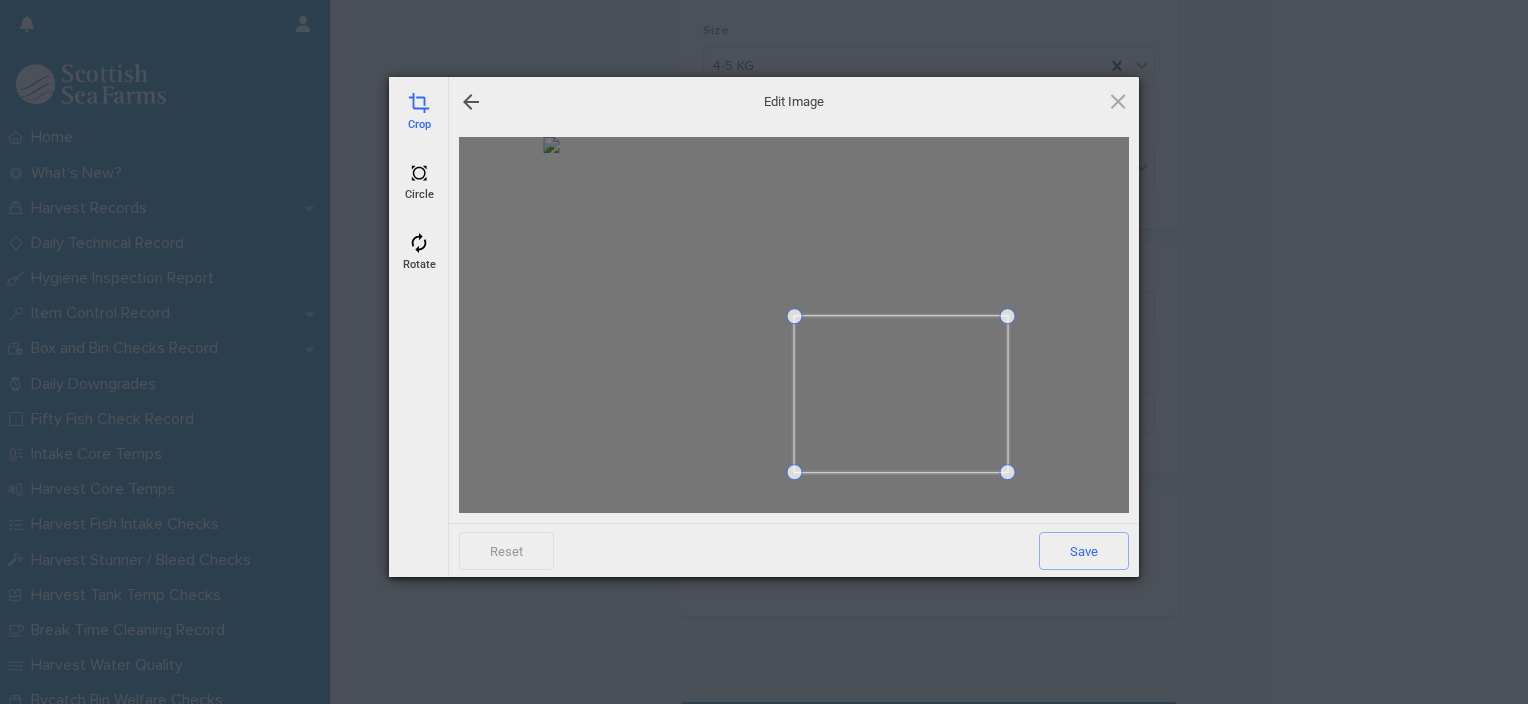 click at bounding box center [1007, 472] 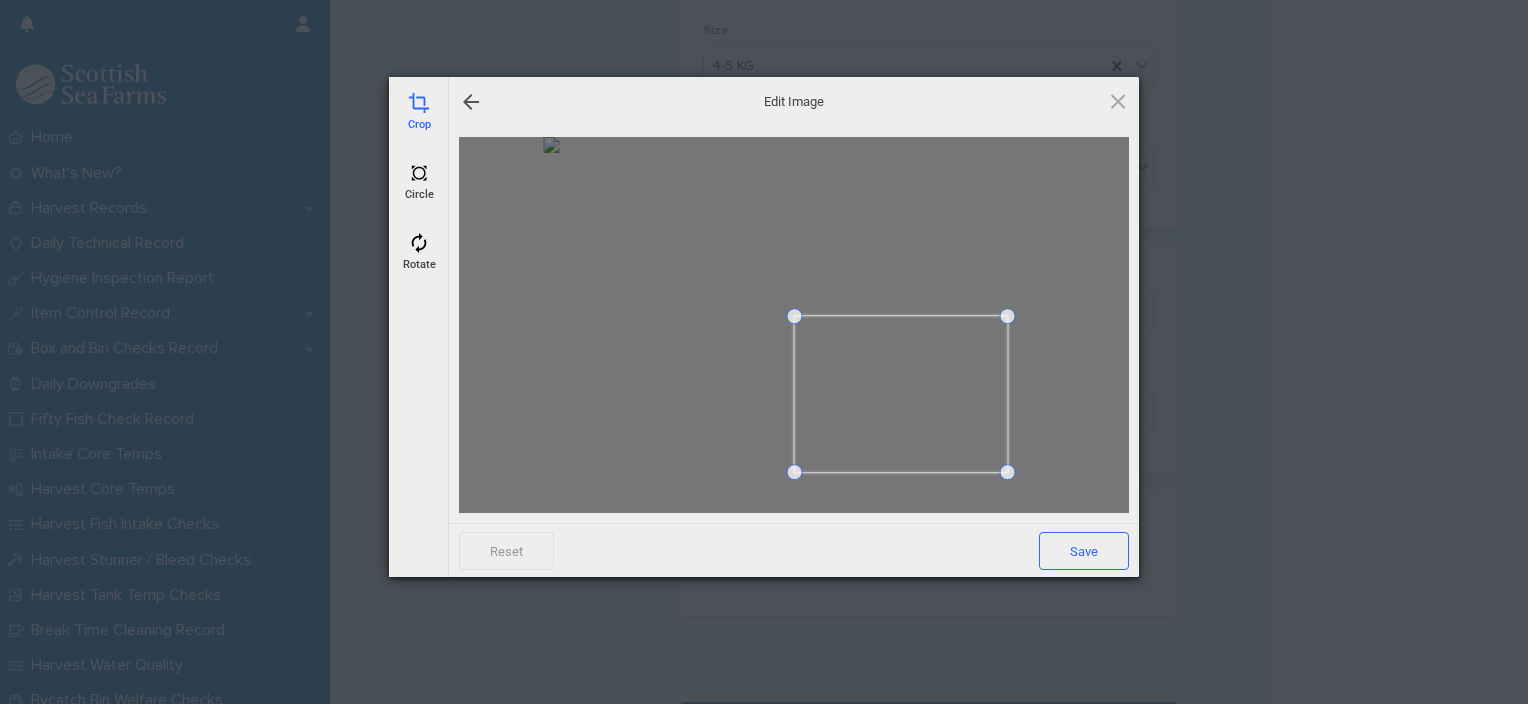 click on "Save" at bounding box center (1084, 551) 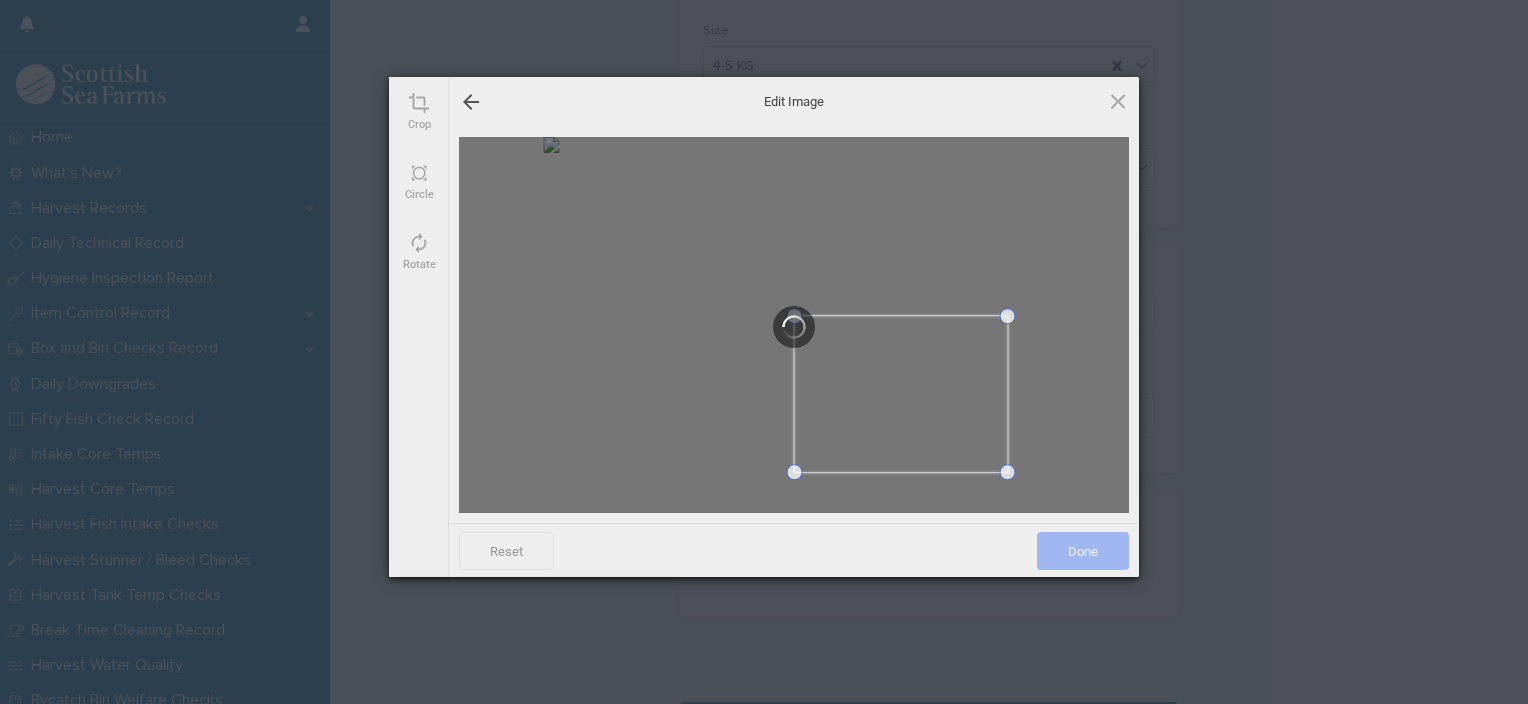click on "Done" at bounding box center (1083, 551) 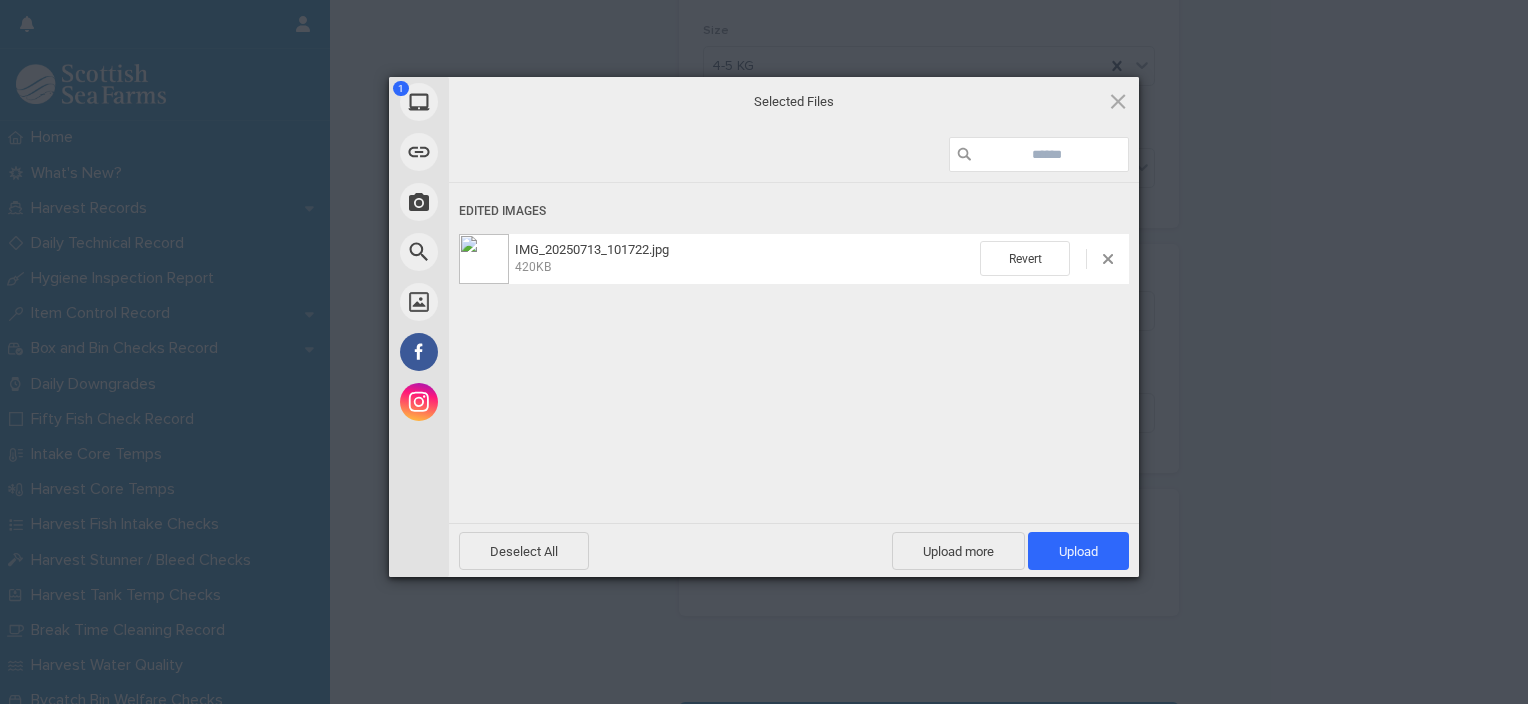 click on "Upload
1" at bounding box center (1078, 551) 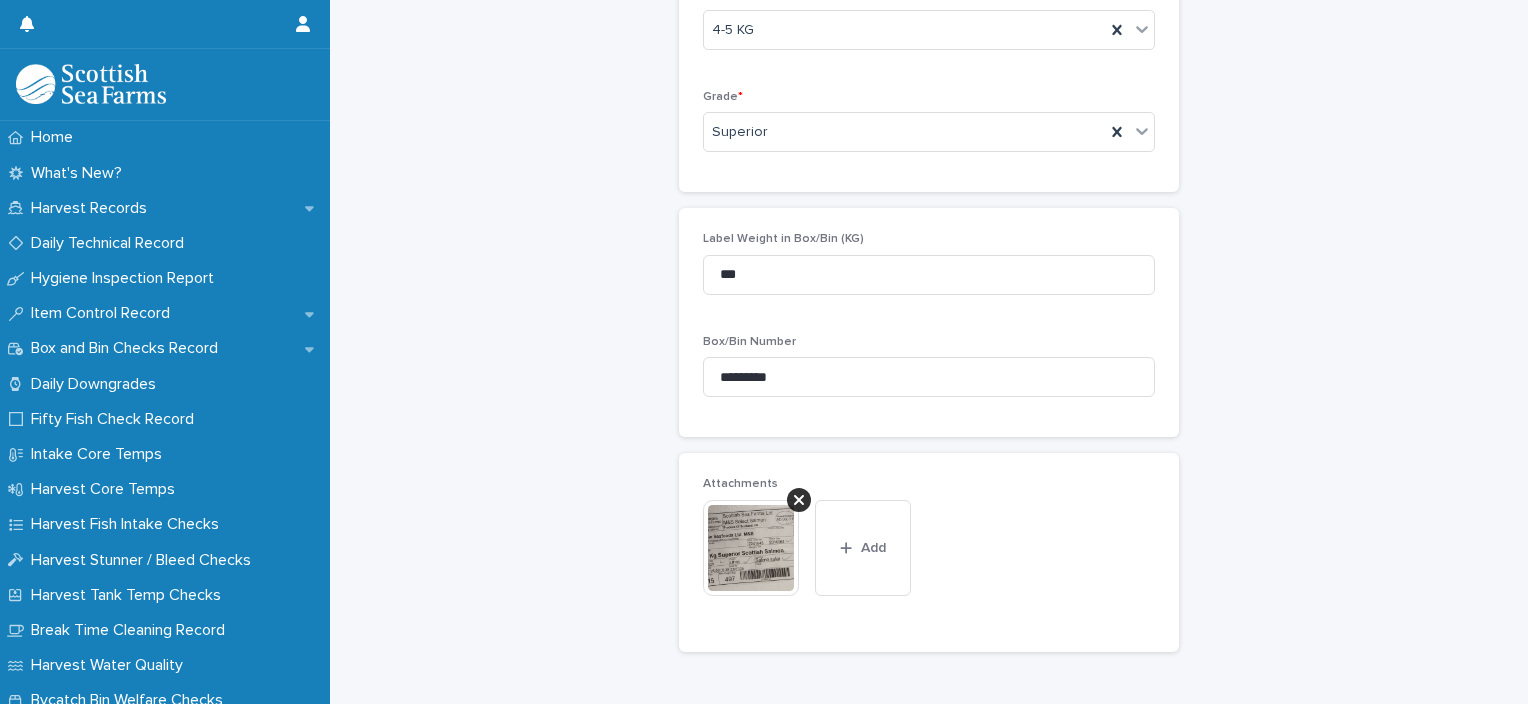 scroll, scrollTop: 860, scrollLeft: 0, axis: vertical 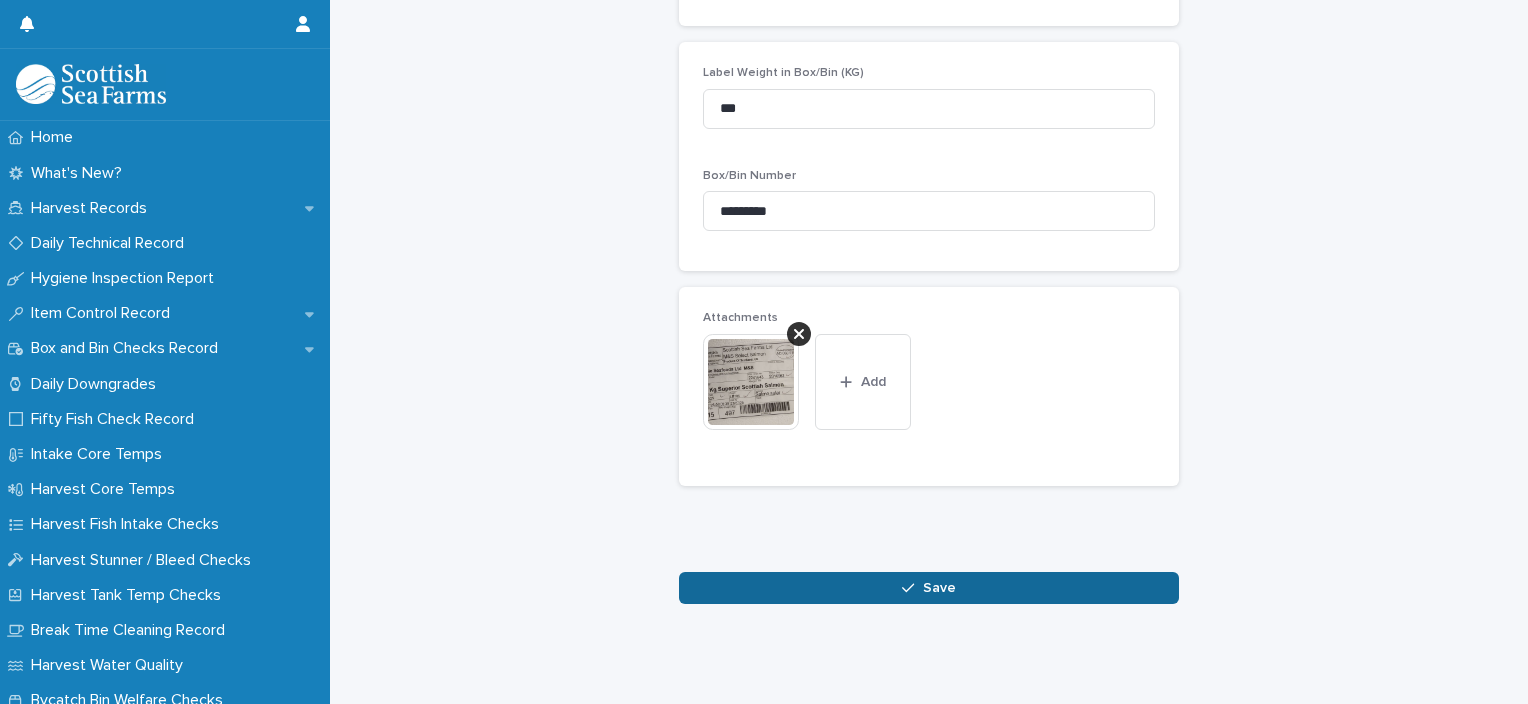 click on "Save" at bounding box center (929, 588) 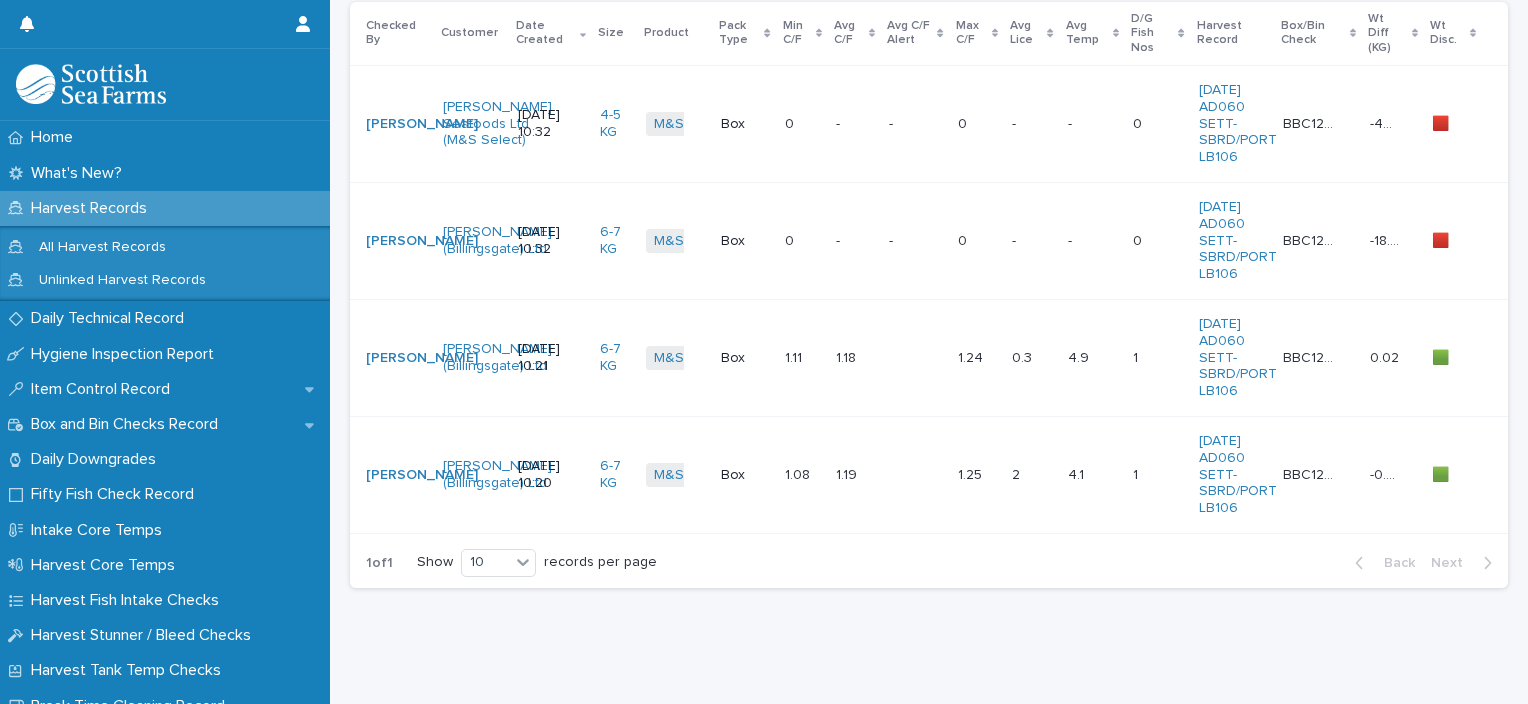 scroll, scrollTop: 0, scrollLeft: 0, axis: both 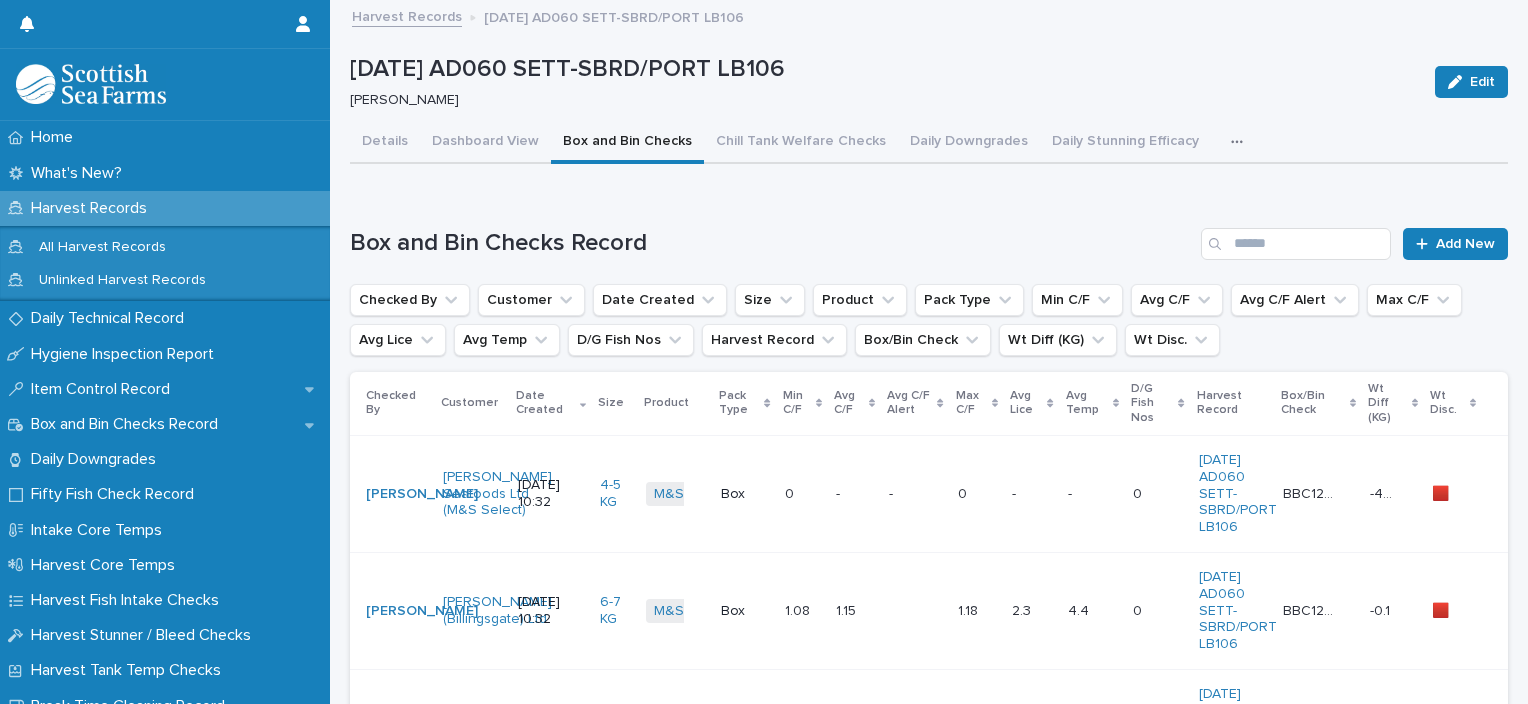 click on "- -" at bounding box center (915, 493) 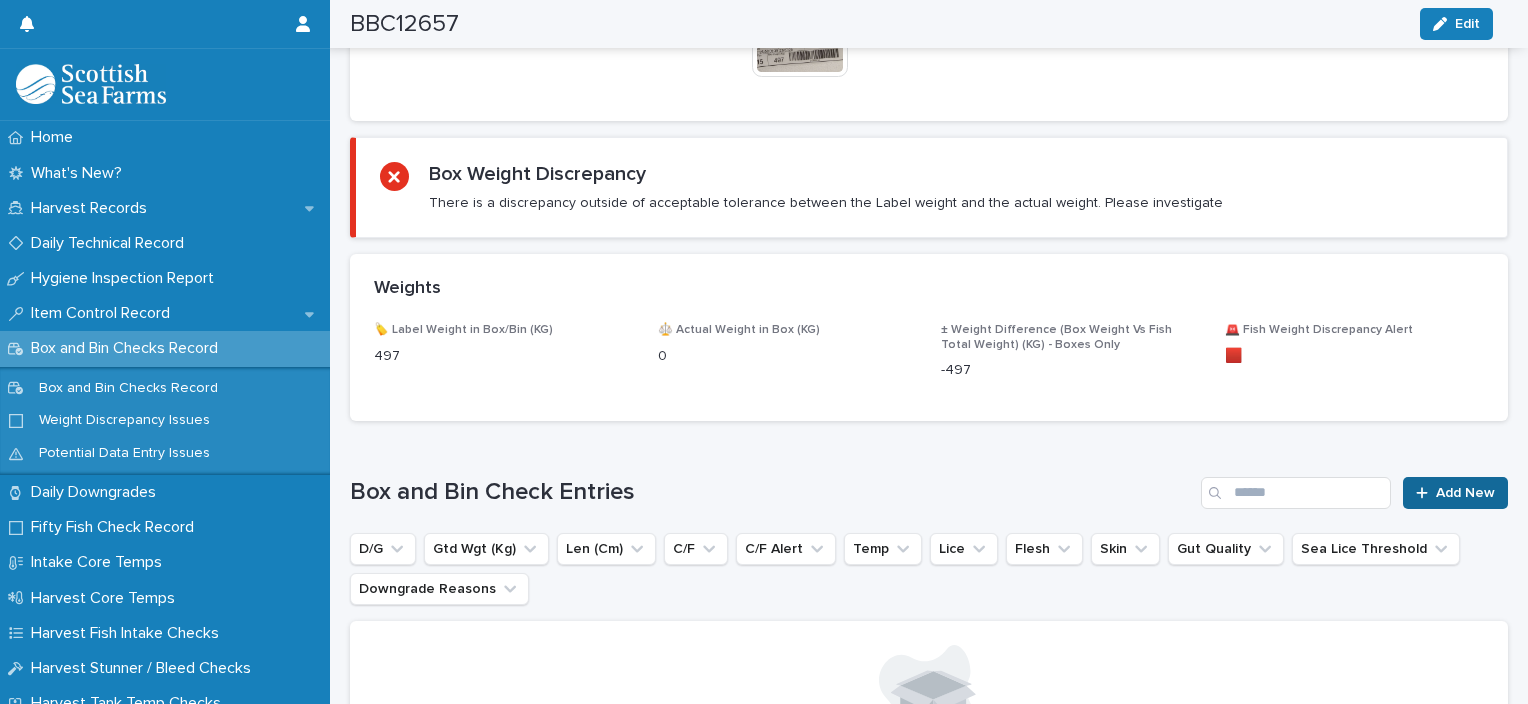 click on "Add New" at bounding box center (1465, 493) 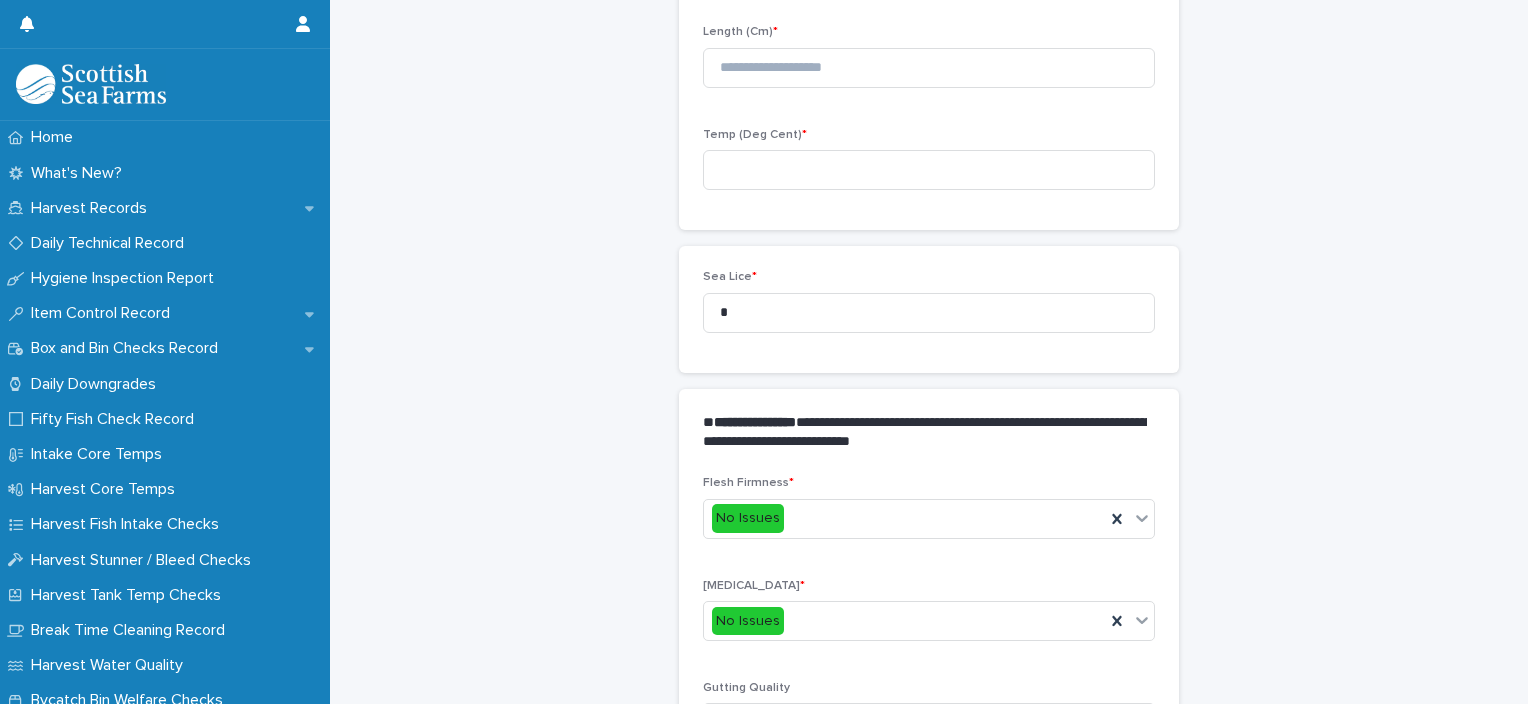scroll, scrollTop: 201, scrollLeft: 0, axis: vertical 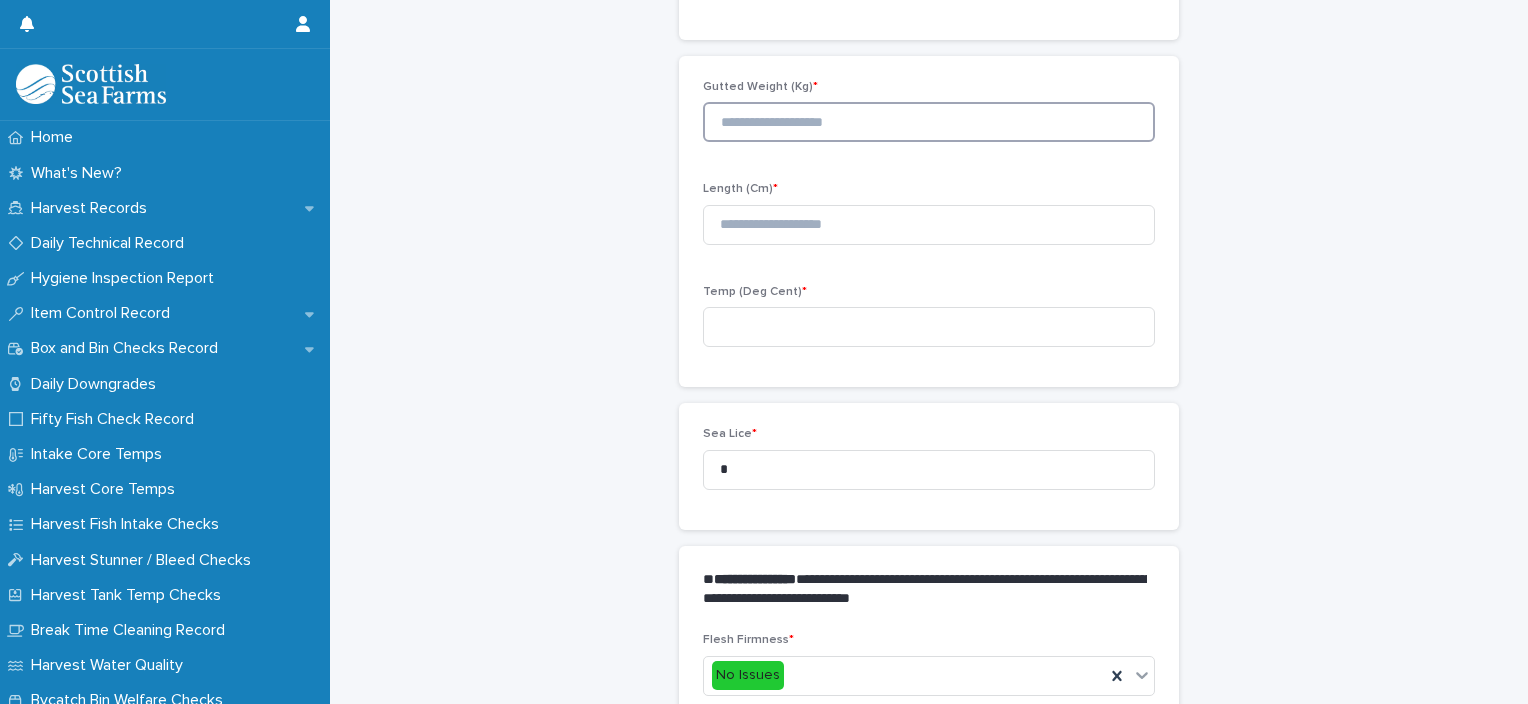 click at bounding box center (929, 122) 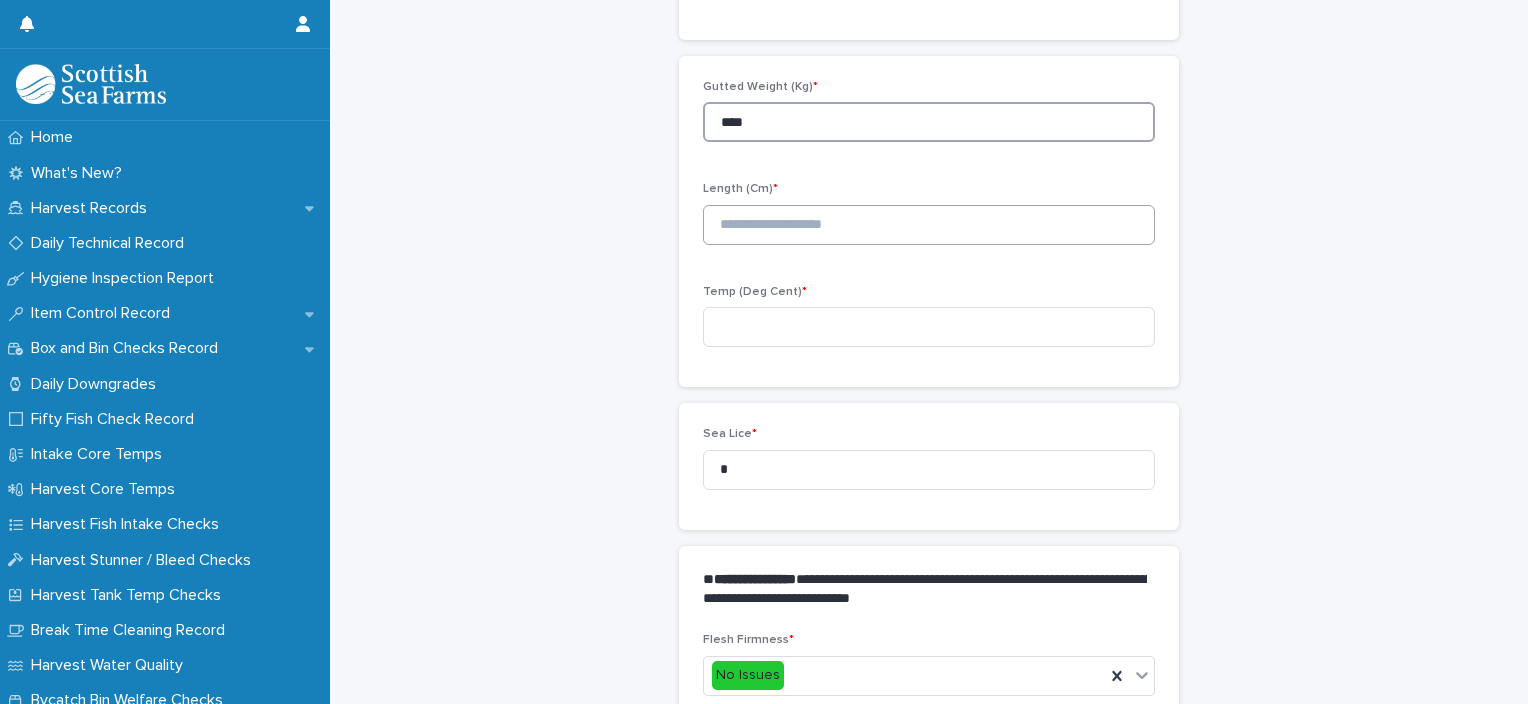 type on "****" 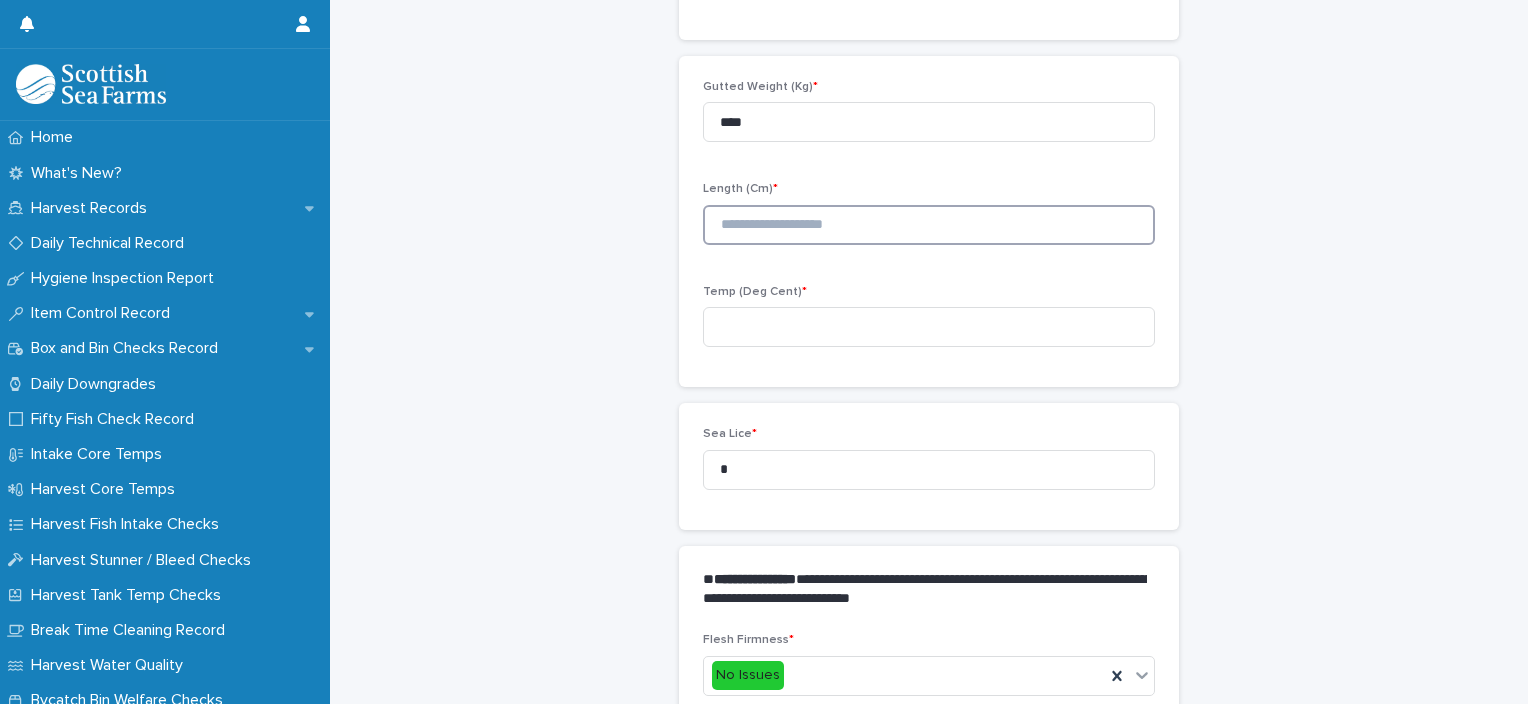 click at bounding box center [929, 225] 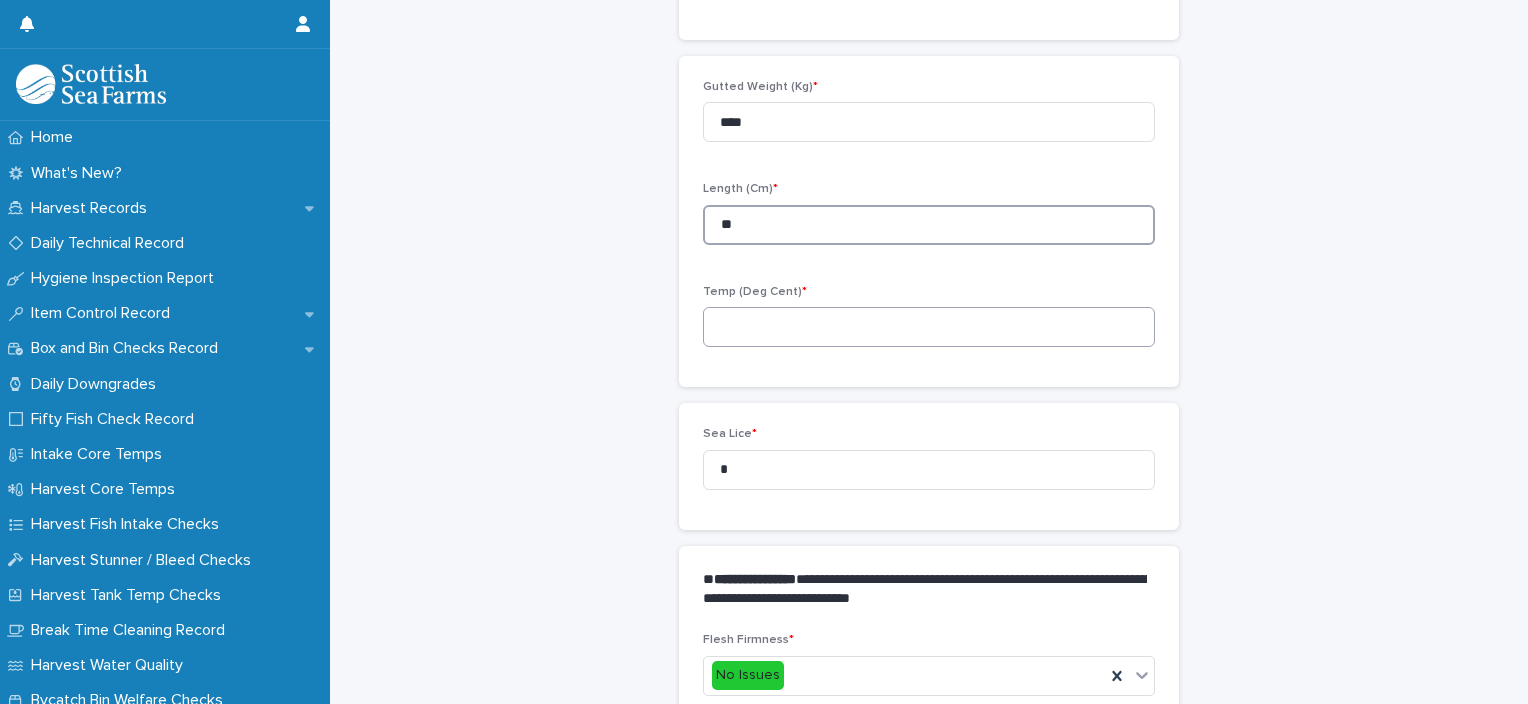 type on "**" 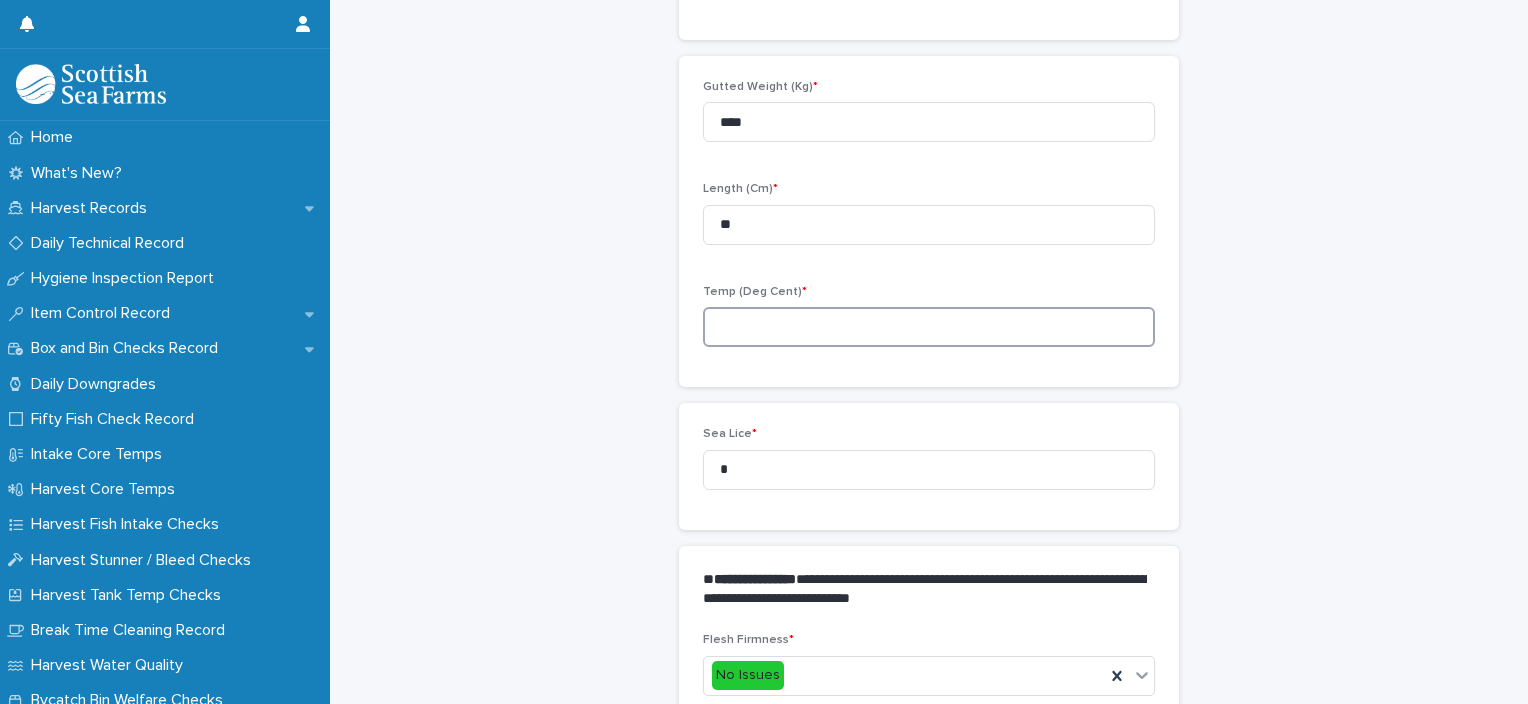 click at bounding box center (929, 327) 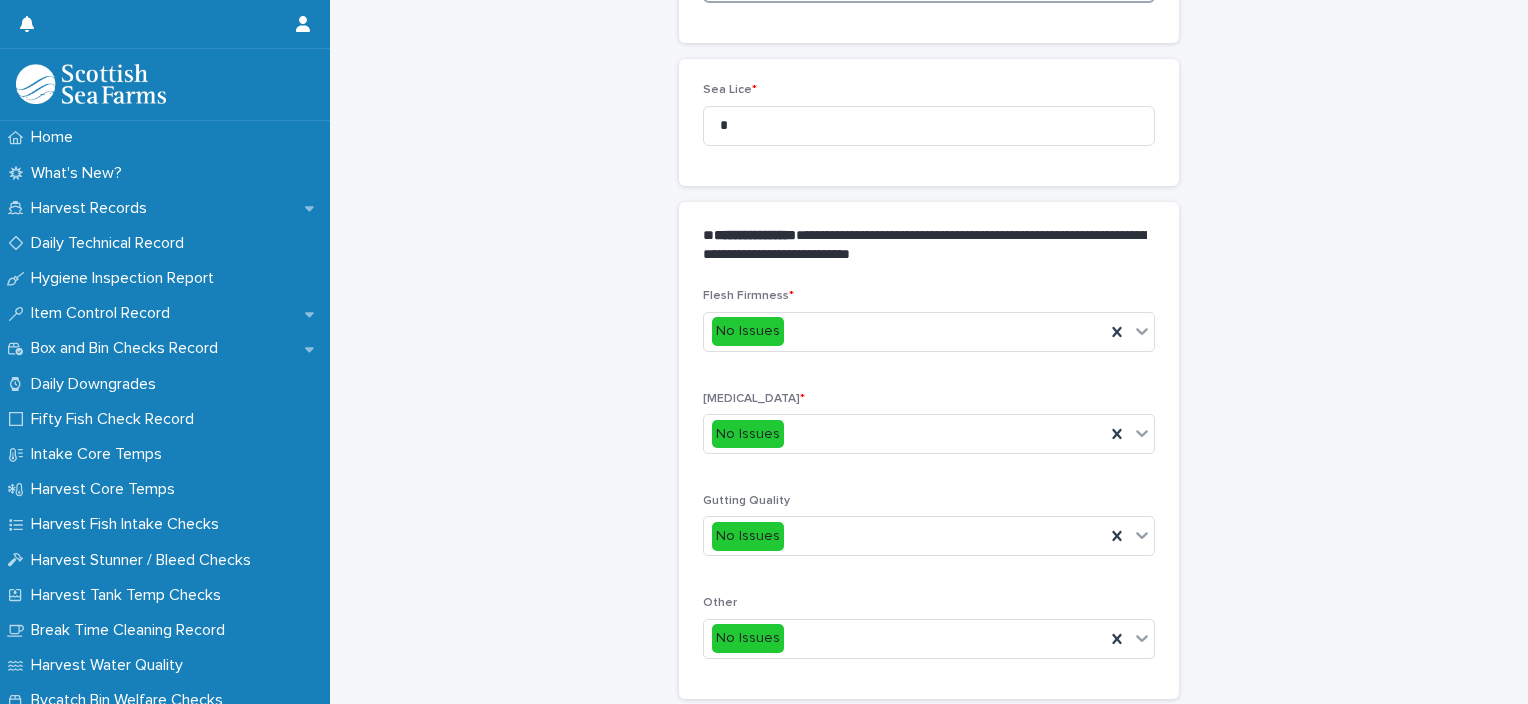 scroll, scrollTop: 919, scrollLeft: 0, axis: vertical 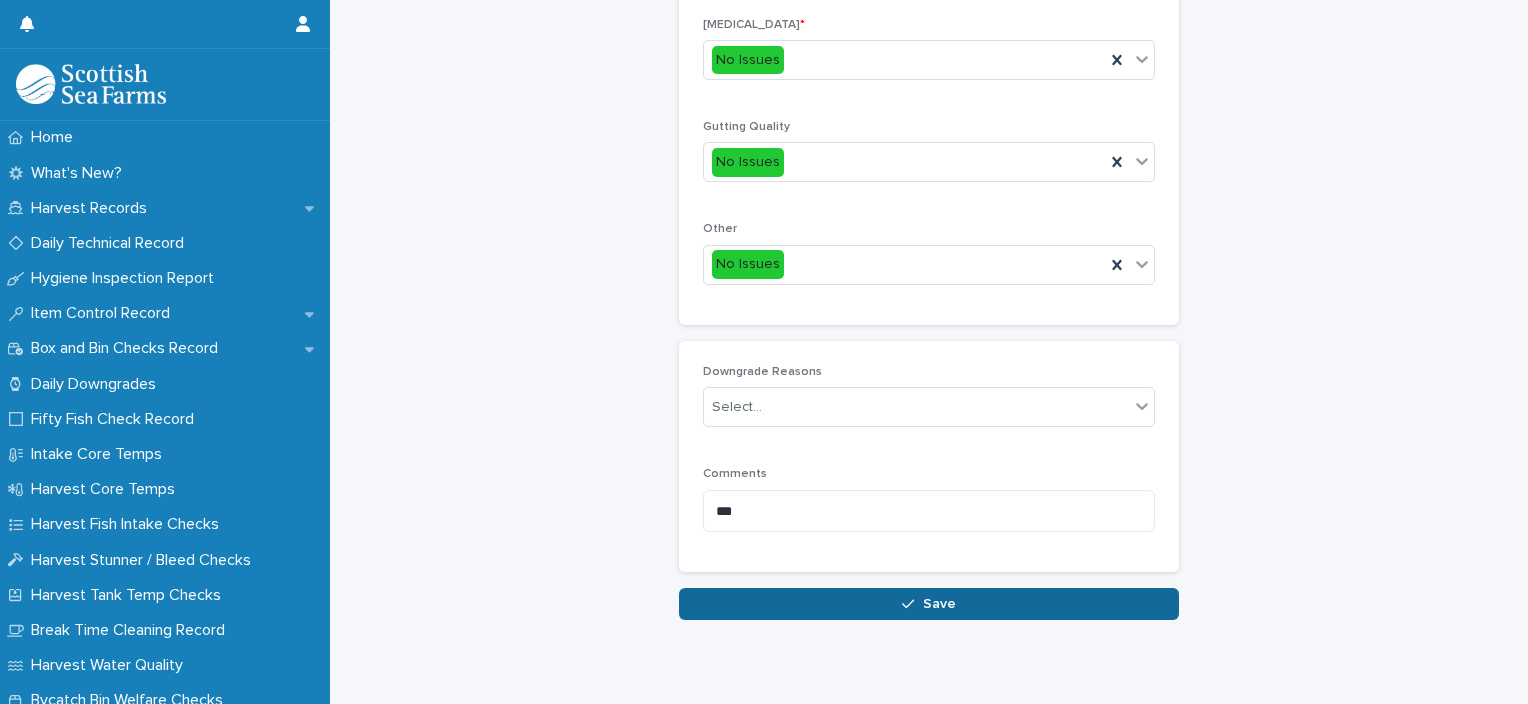 type on "***" 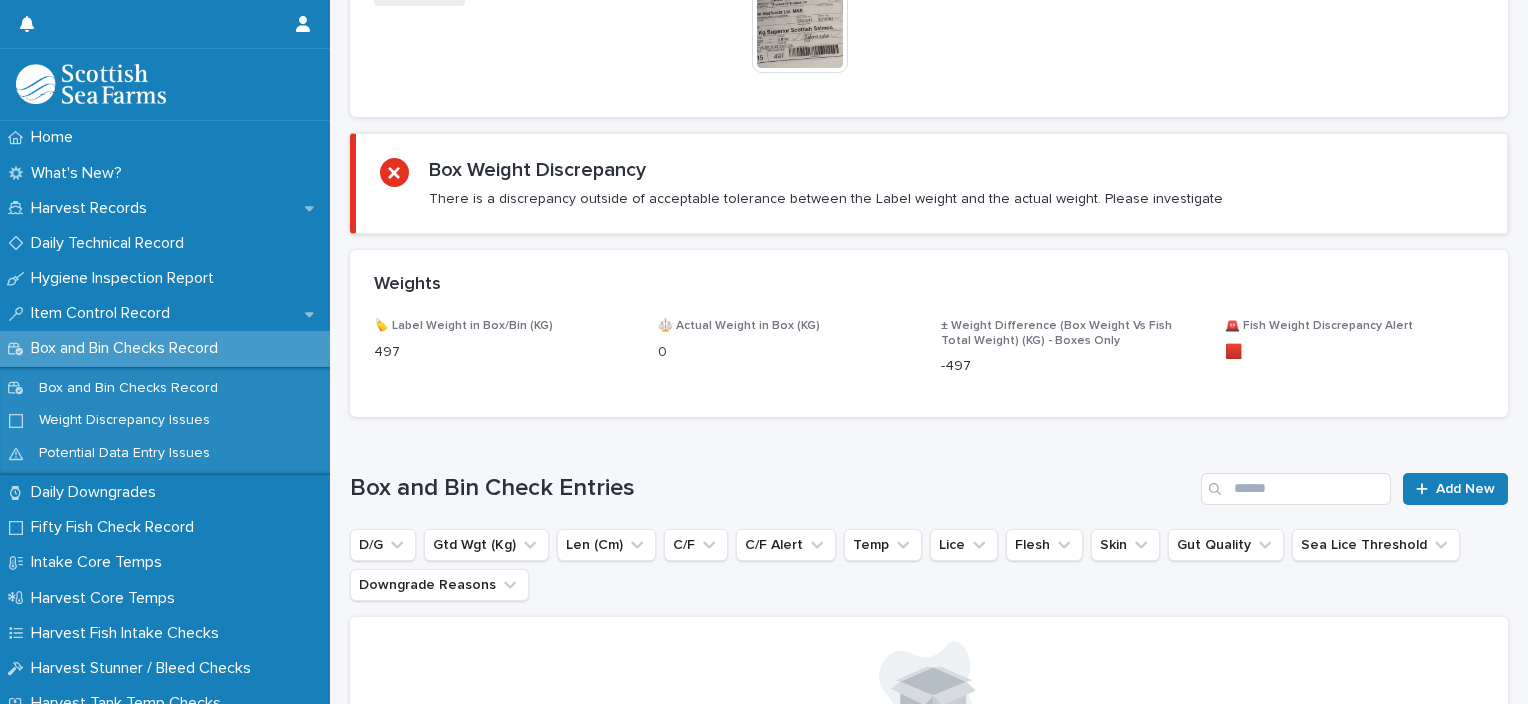 scroll, scrollTop: 0, scrollLeft: 0, axis: both 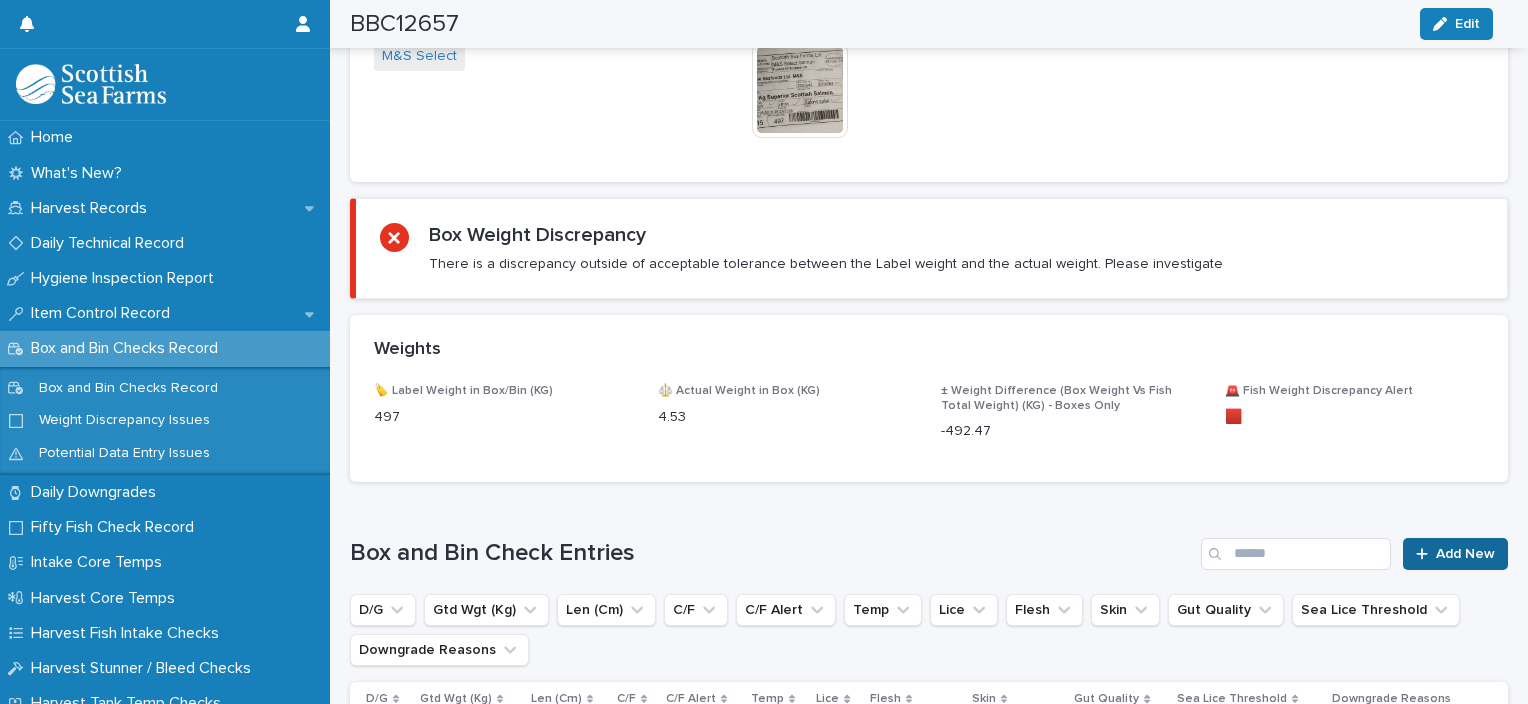 click on "Add New" at bounding box center [1455, 554] 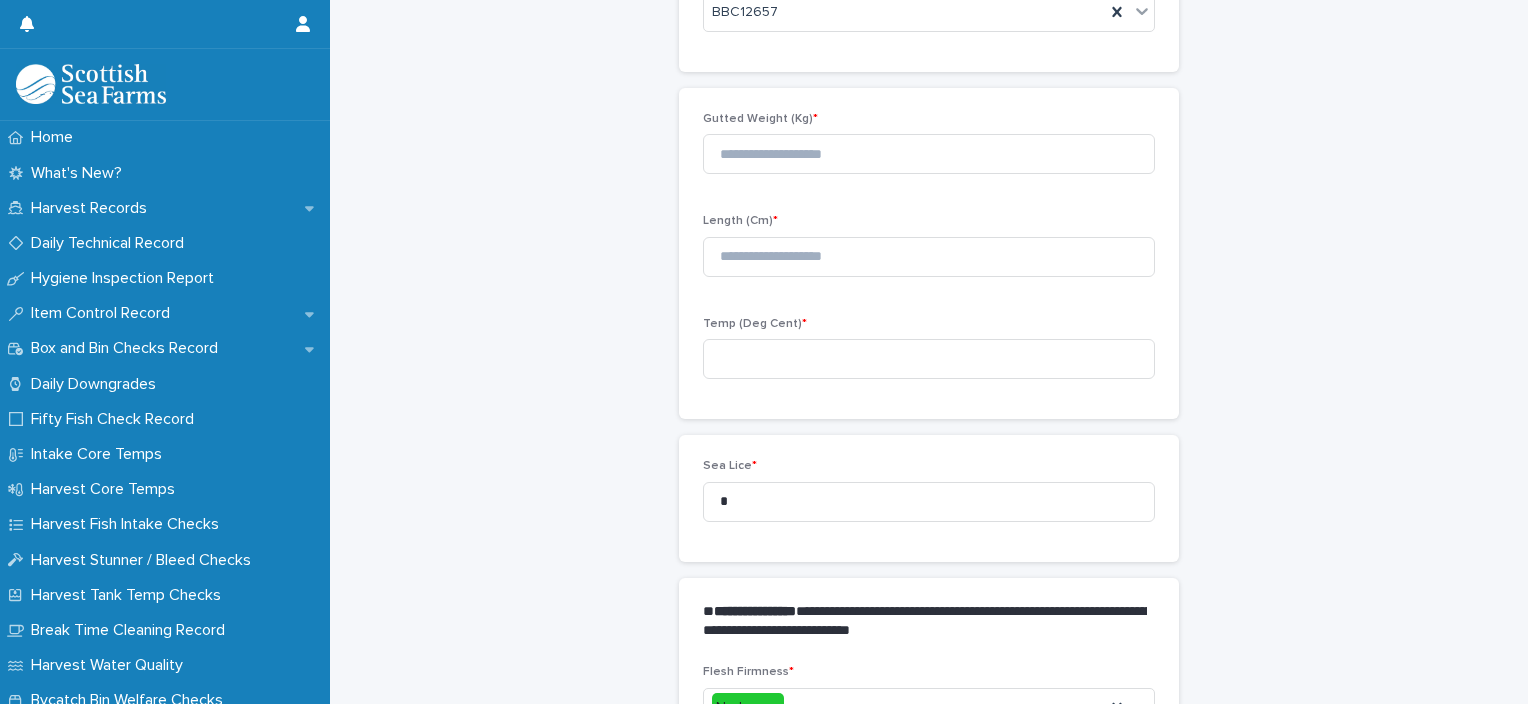 scroll, scrollTop: 147, scrollLeft: 0, axis: vertical 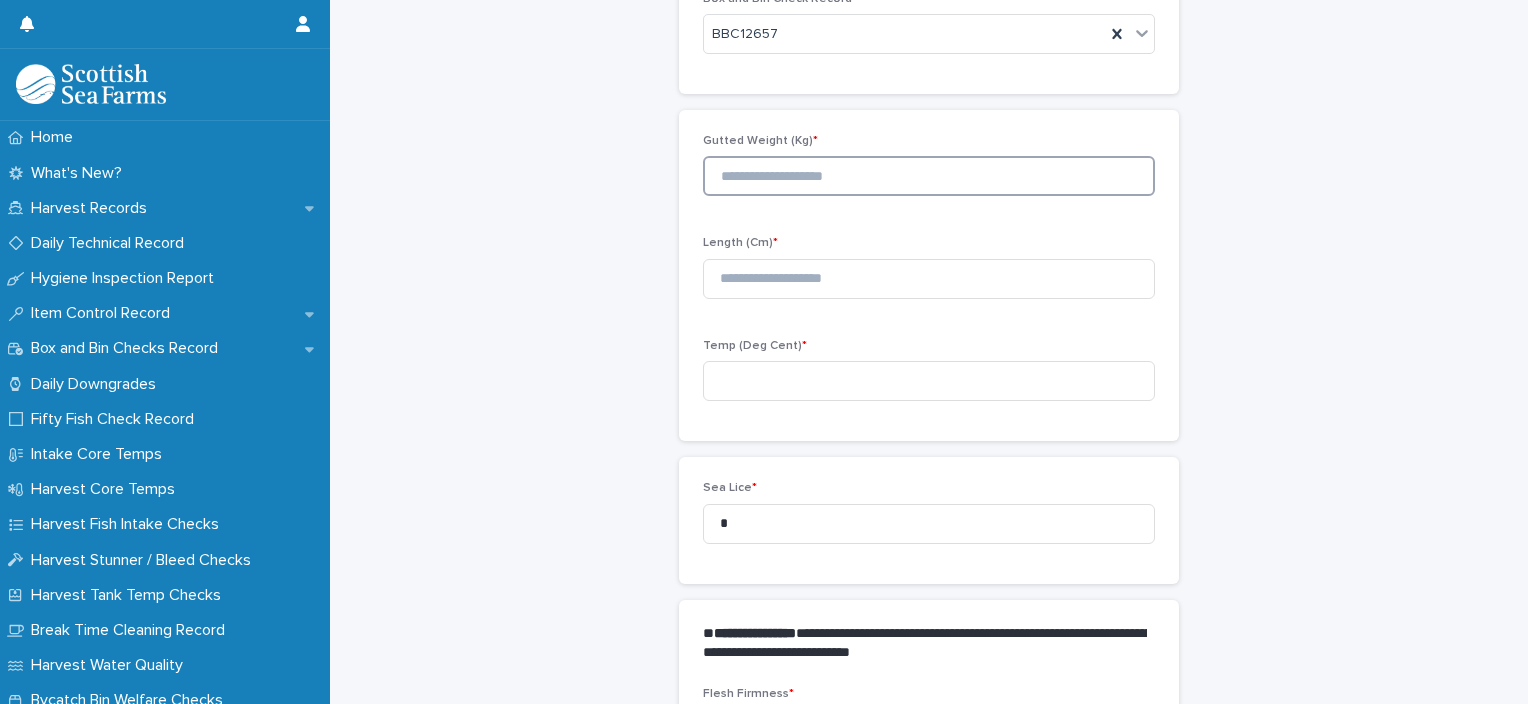 click at bounding box center [929, 176] 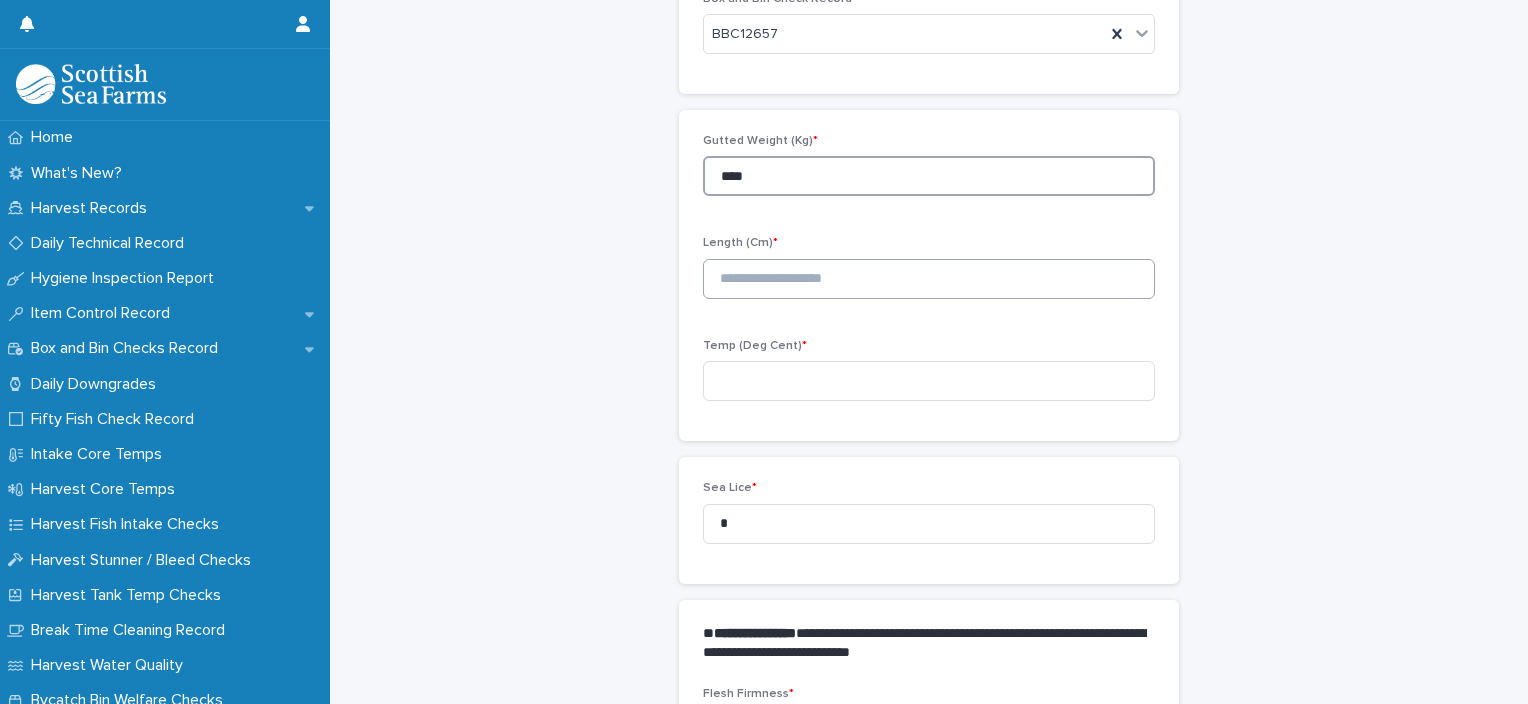type on "****" 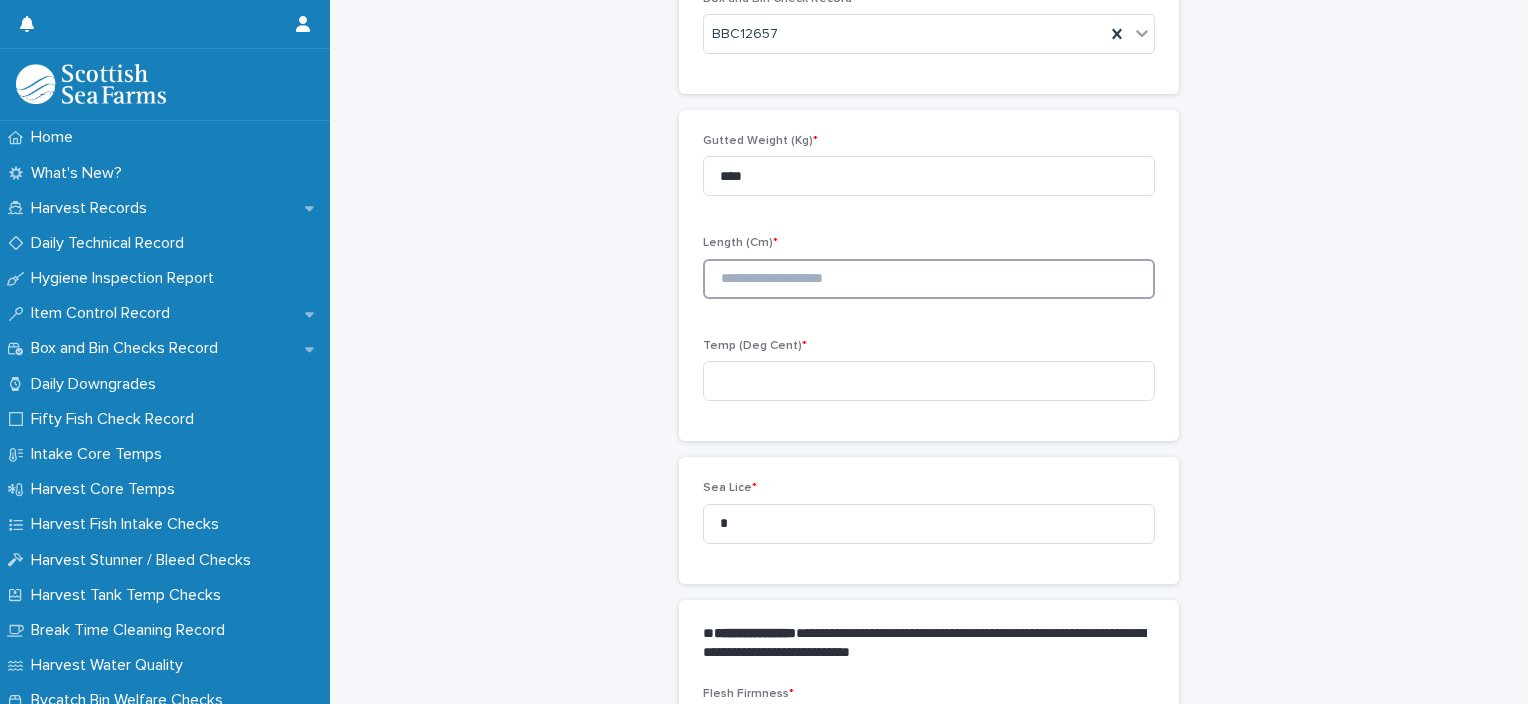 click at bounding box center (929, 279) 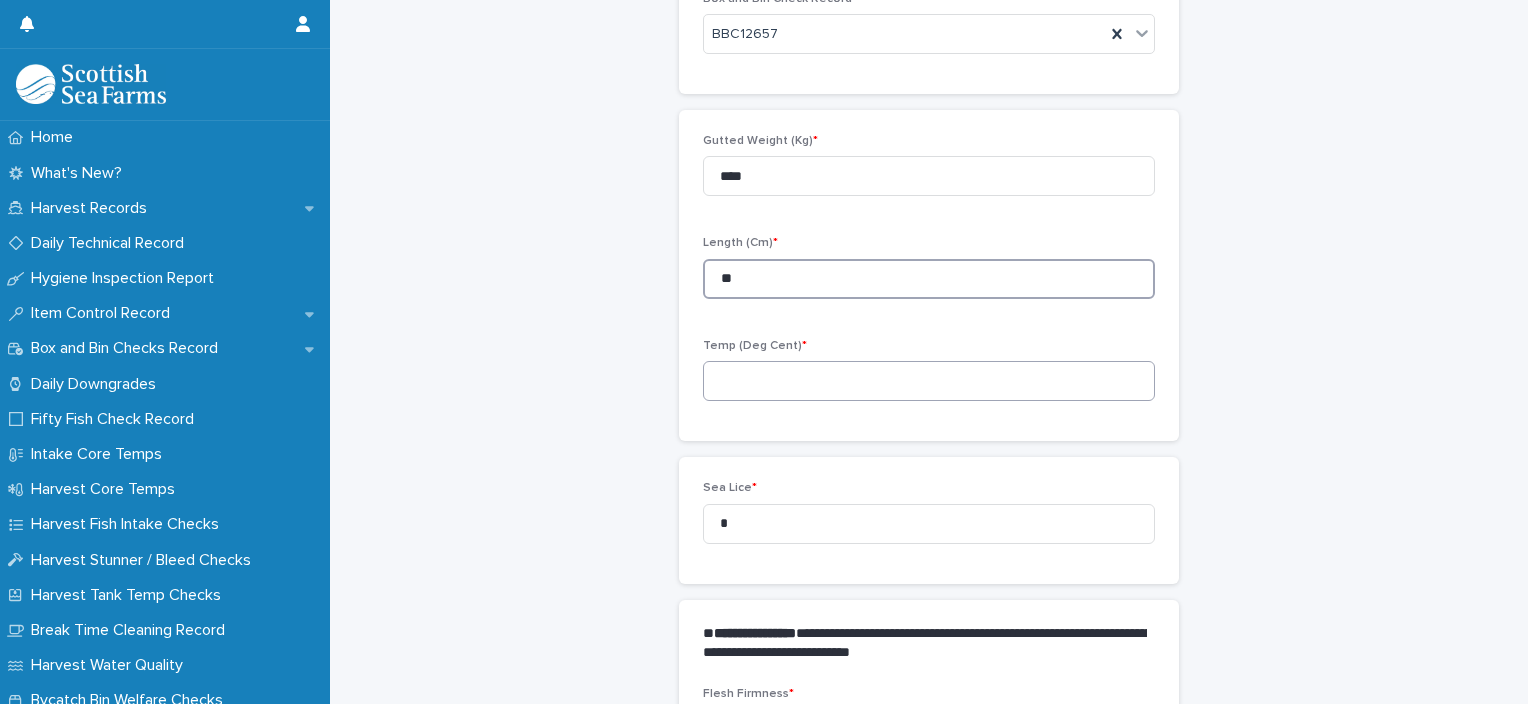 type on "**" 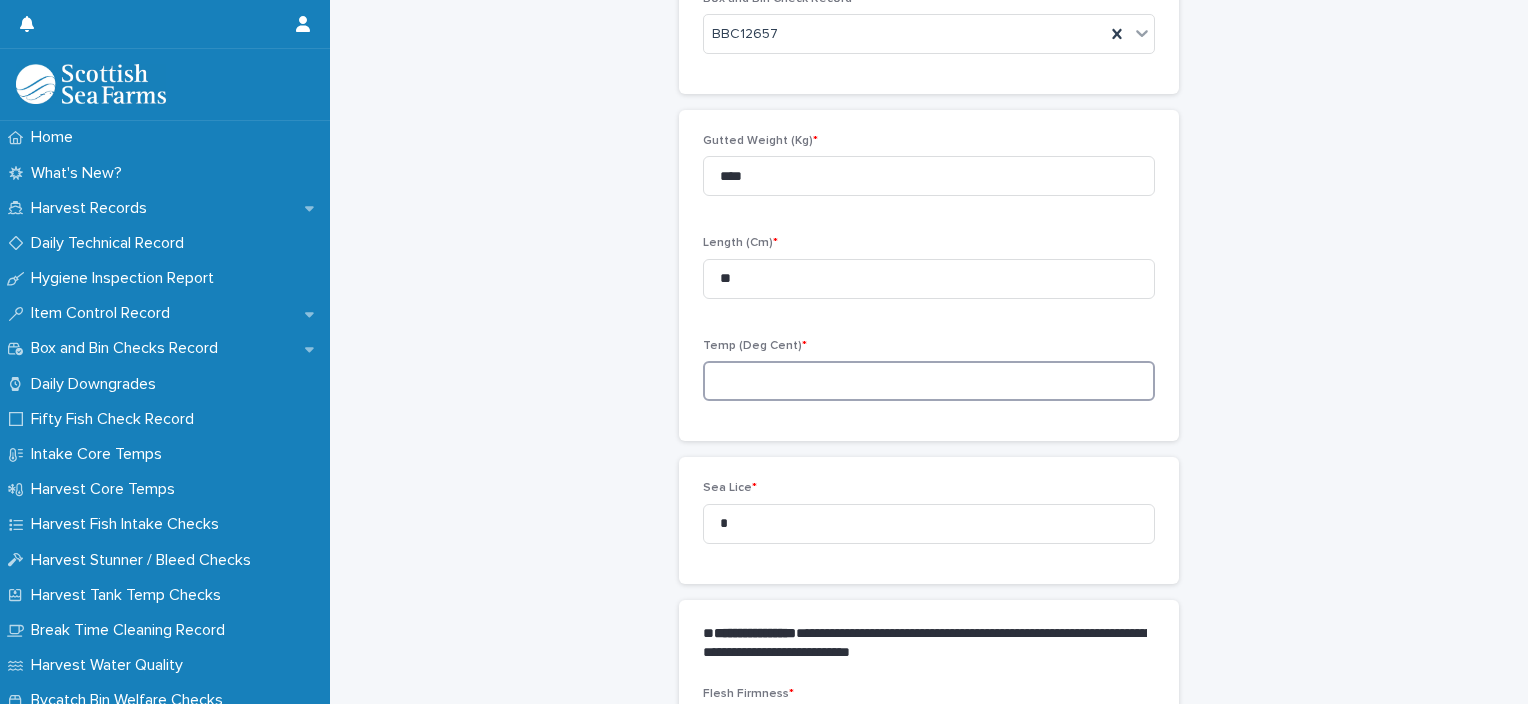 click at bounding box center (929, 381) 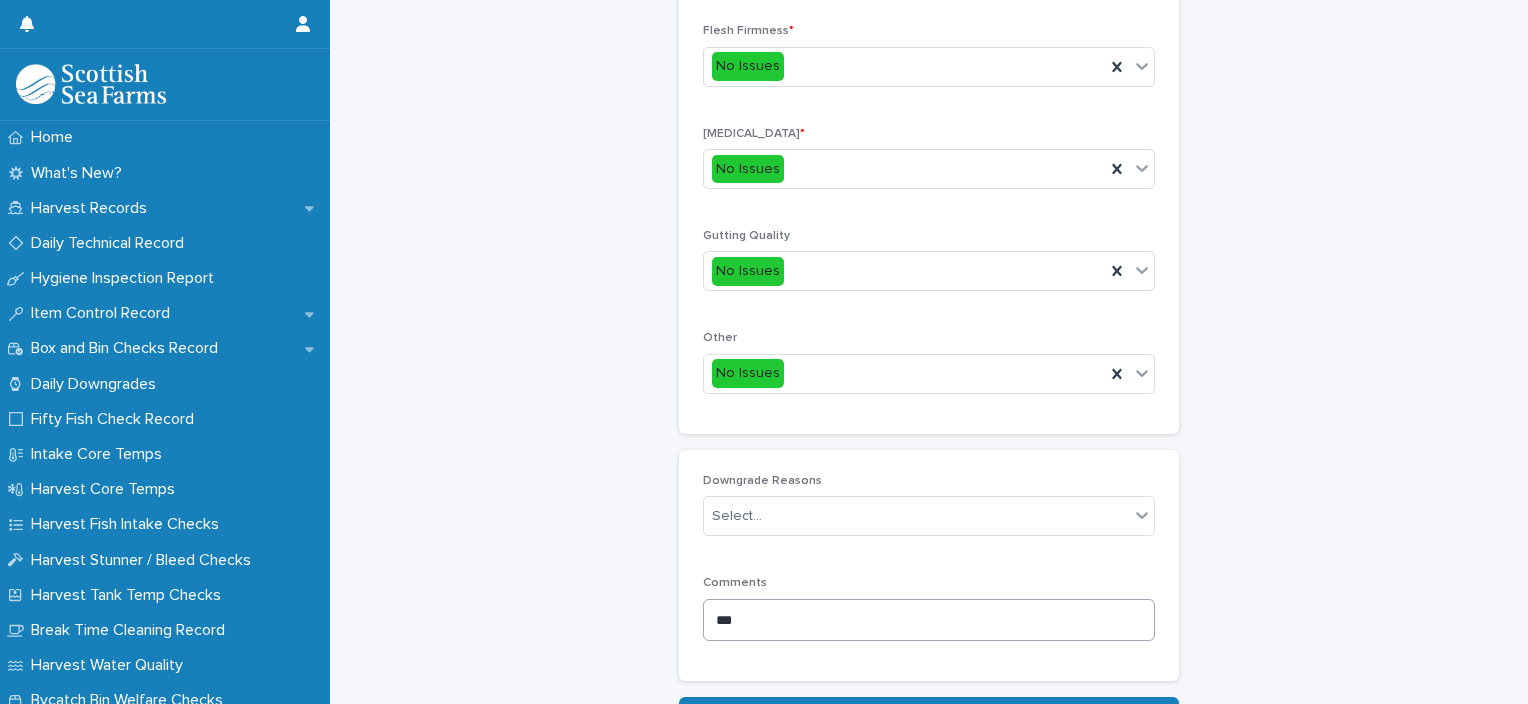 scroll, scrollTop: 858, scrollLeft: 0, axis: vertical 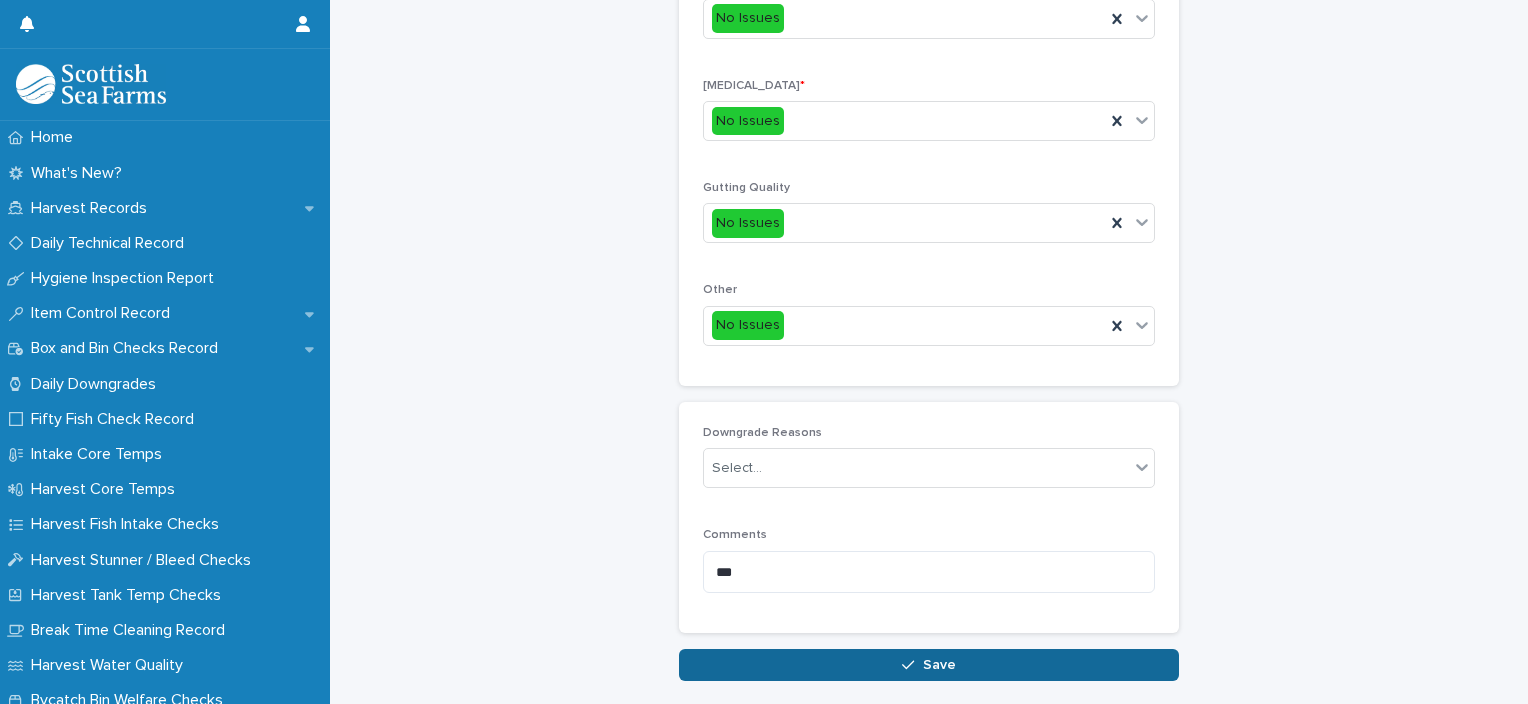 type on "***" 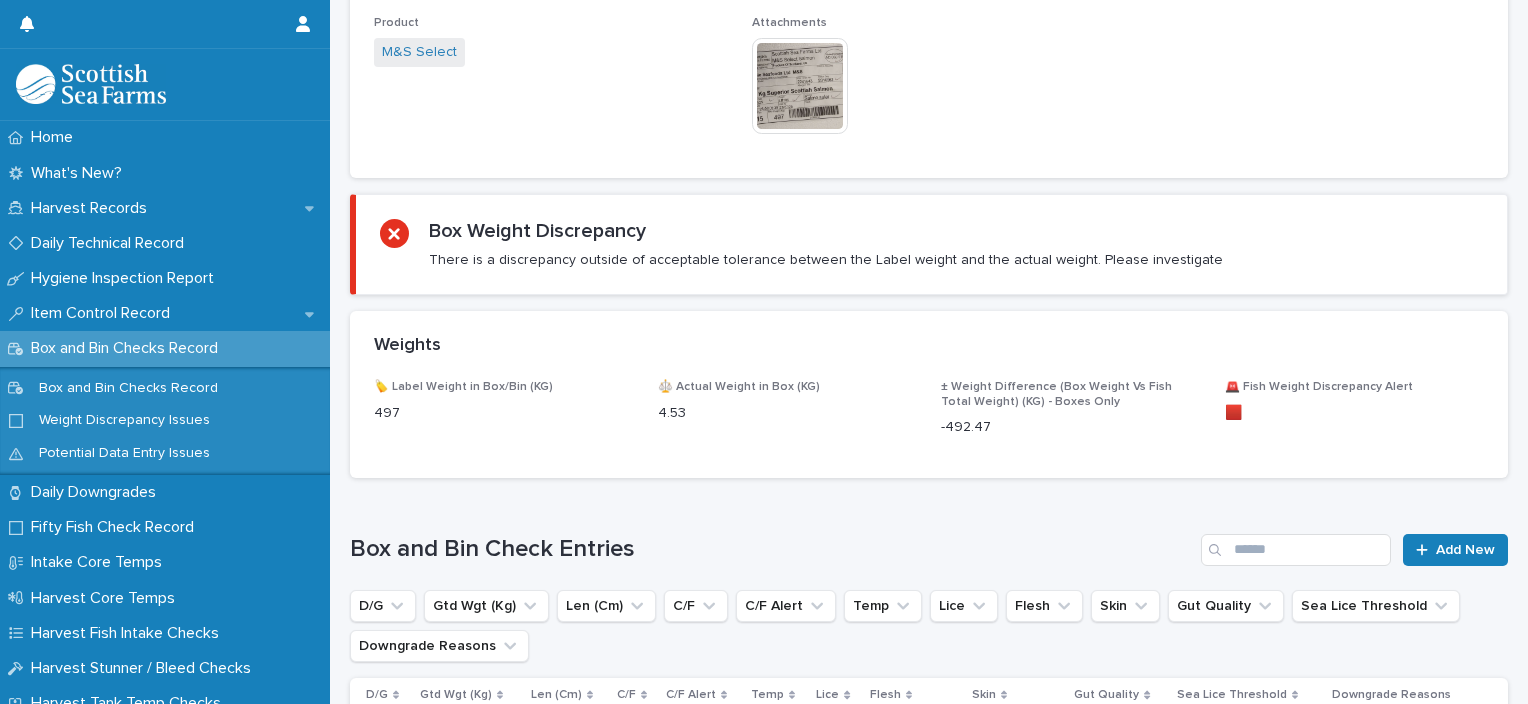 scroll, scrollTop: 0, scrollLeft: 0, axis: both 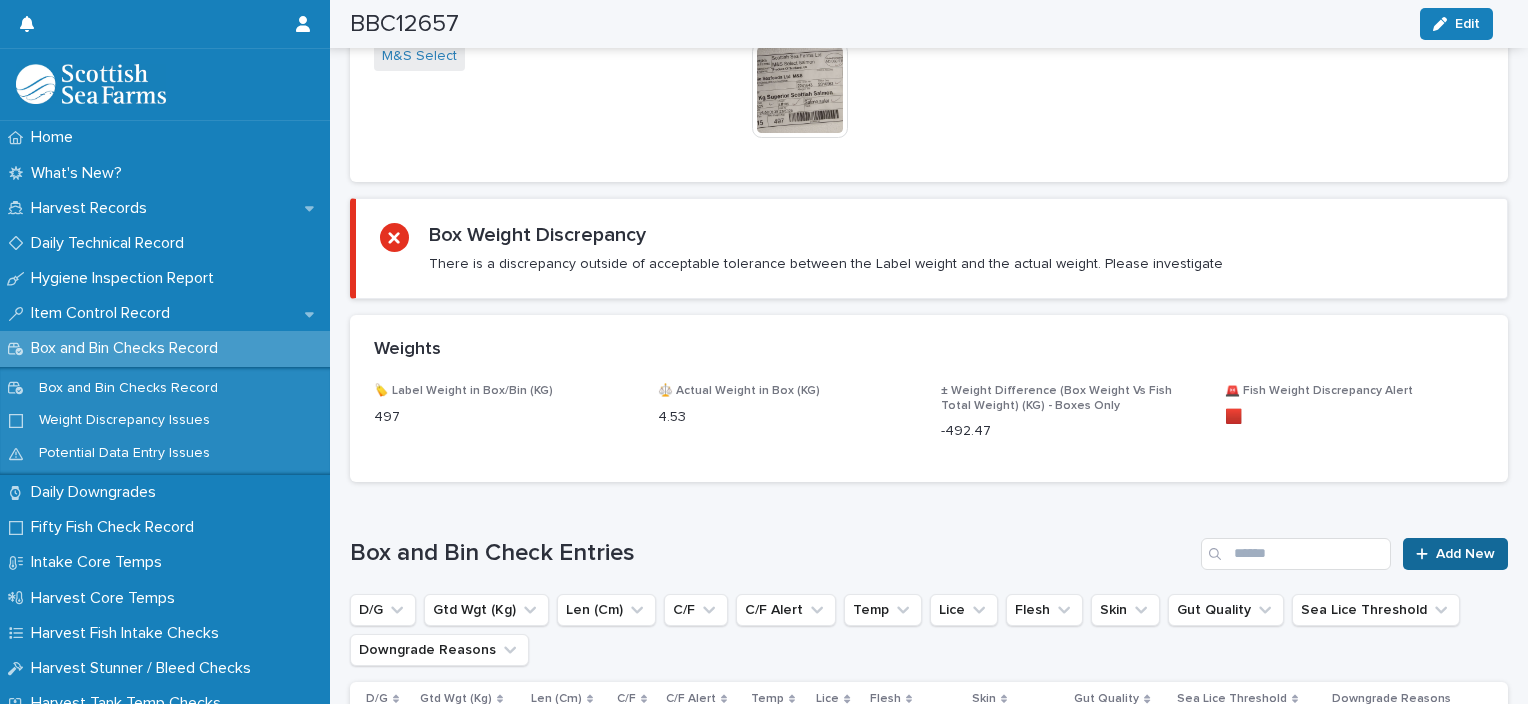 click on "Add New" at bounding box center [1465, 554] 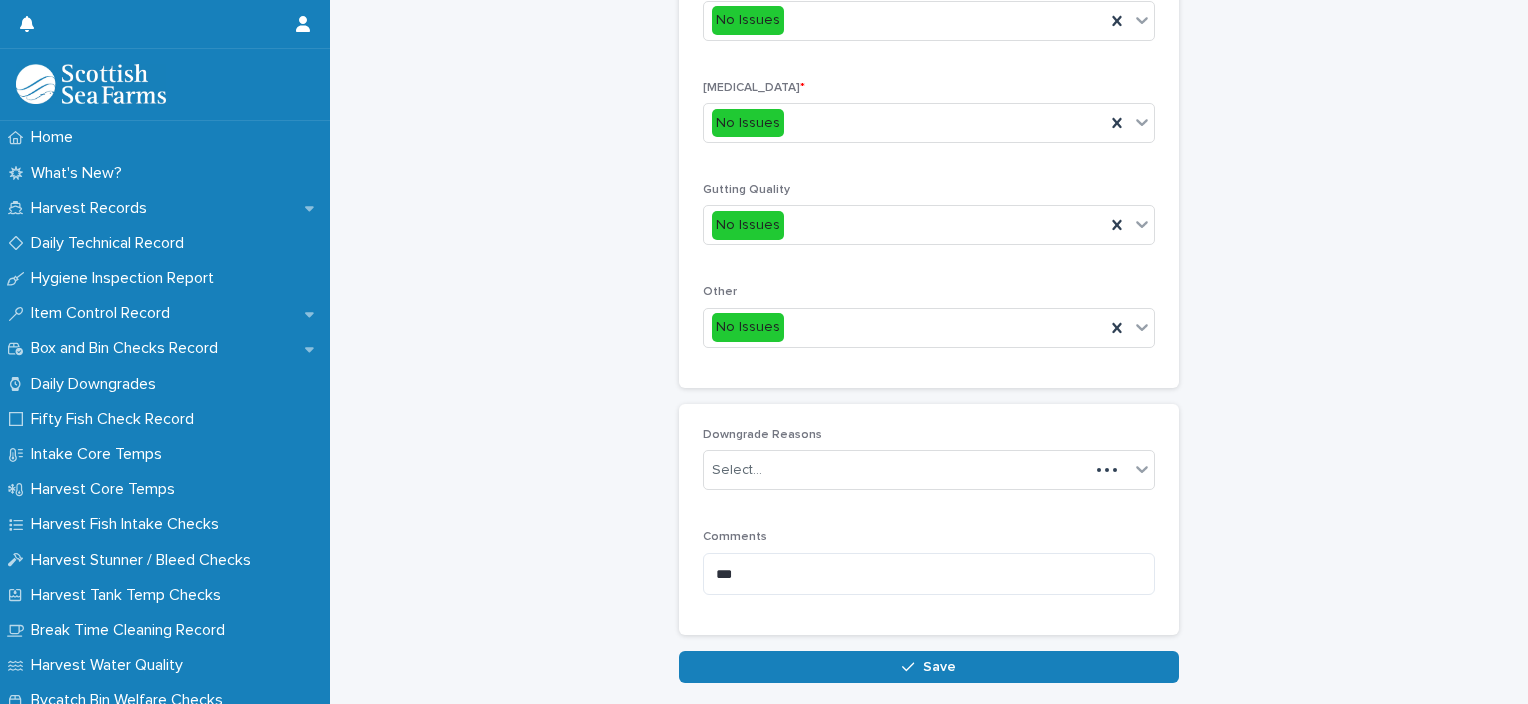 scroll, scrollTop: 110, scrollLeft: 0, axis: vertical 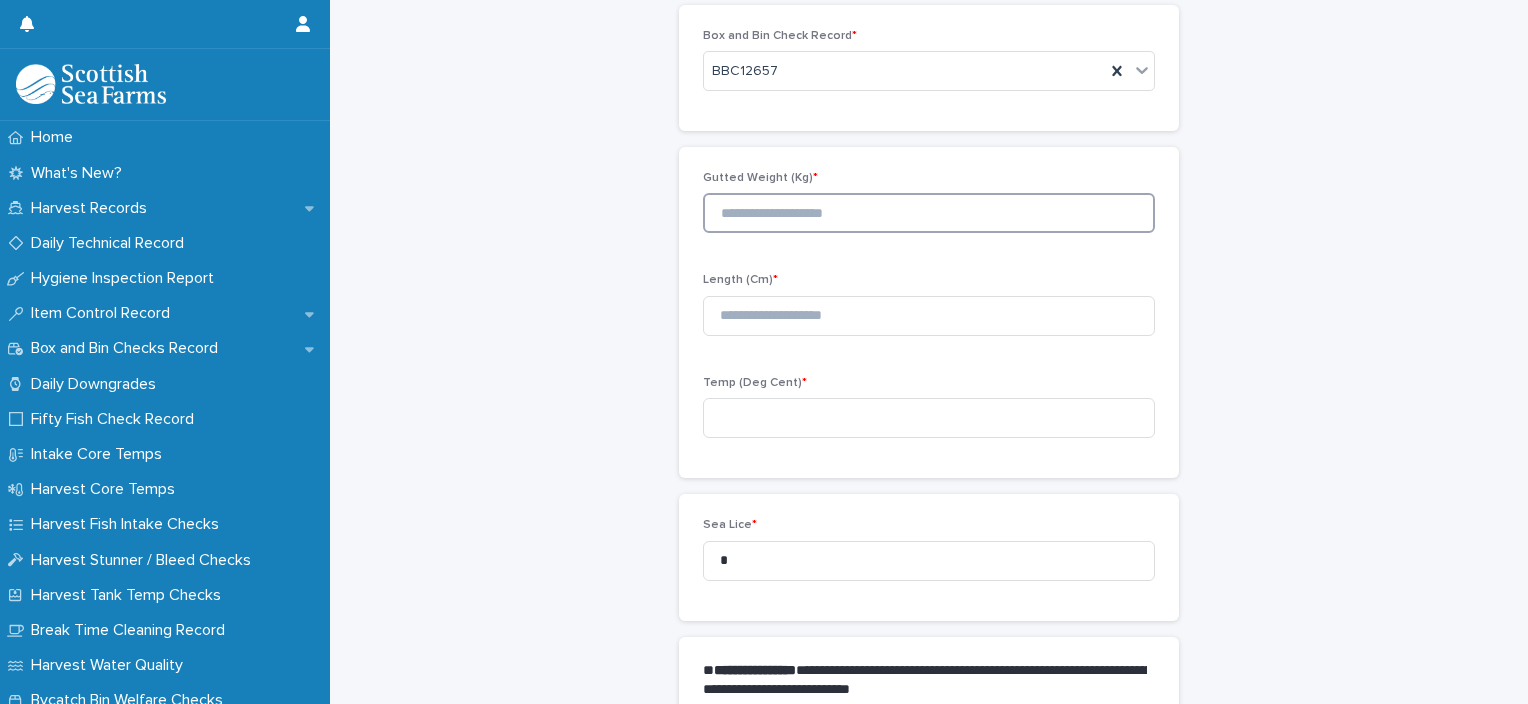 click at bounding box center (929, 213) 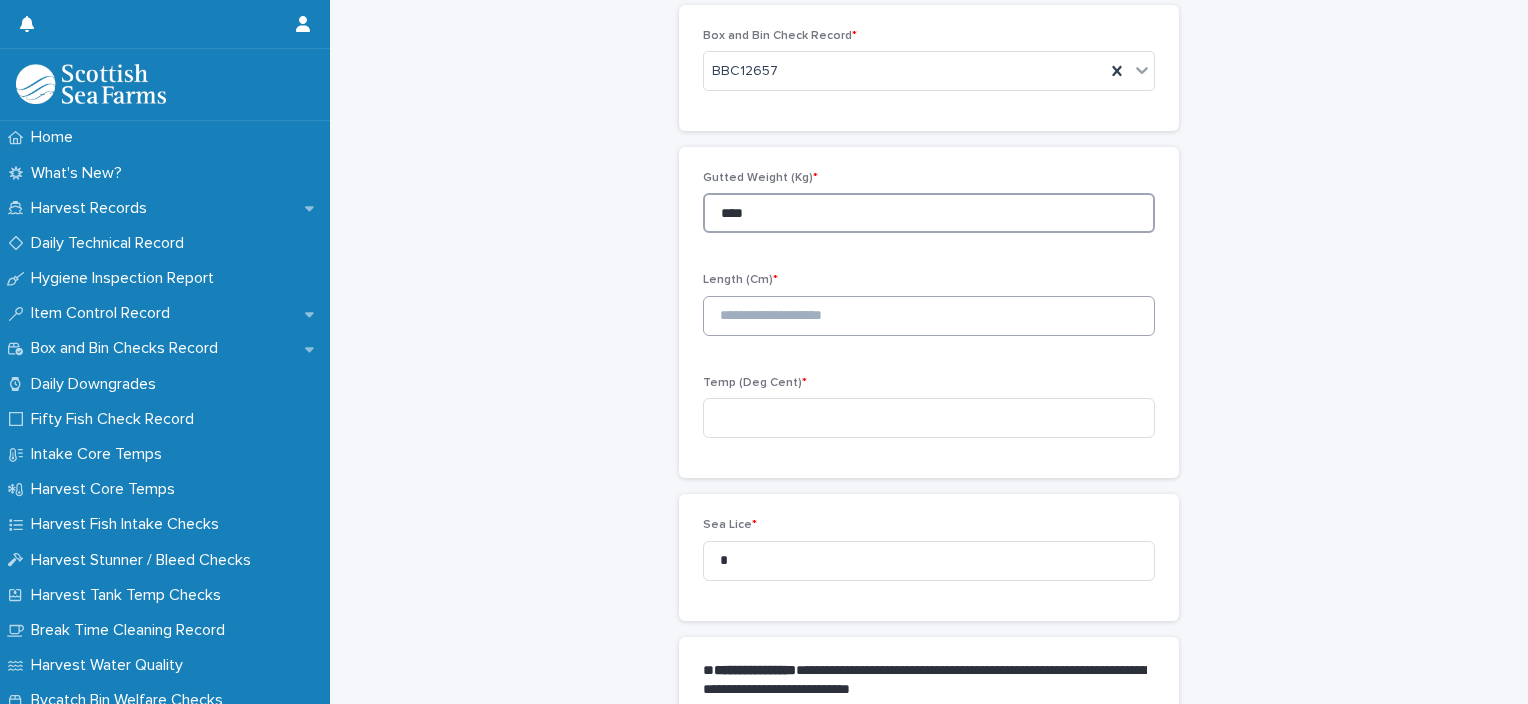 type on "****" 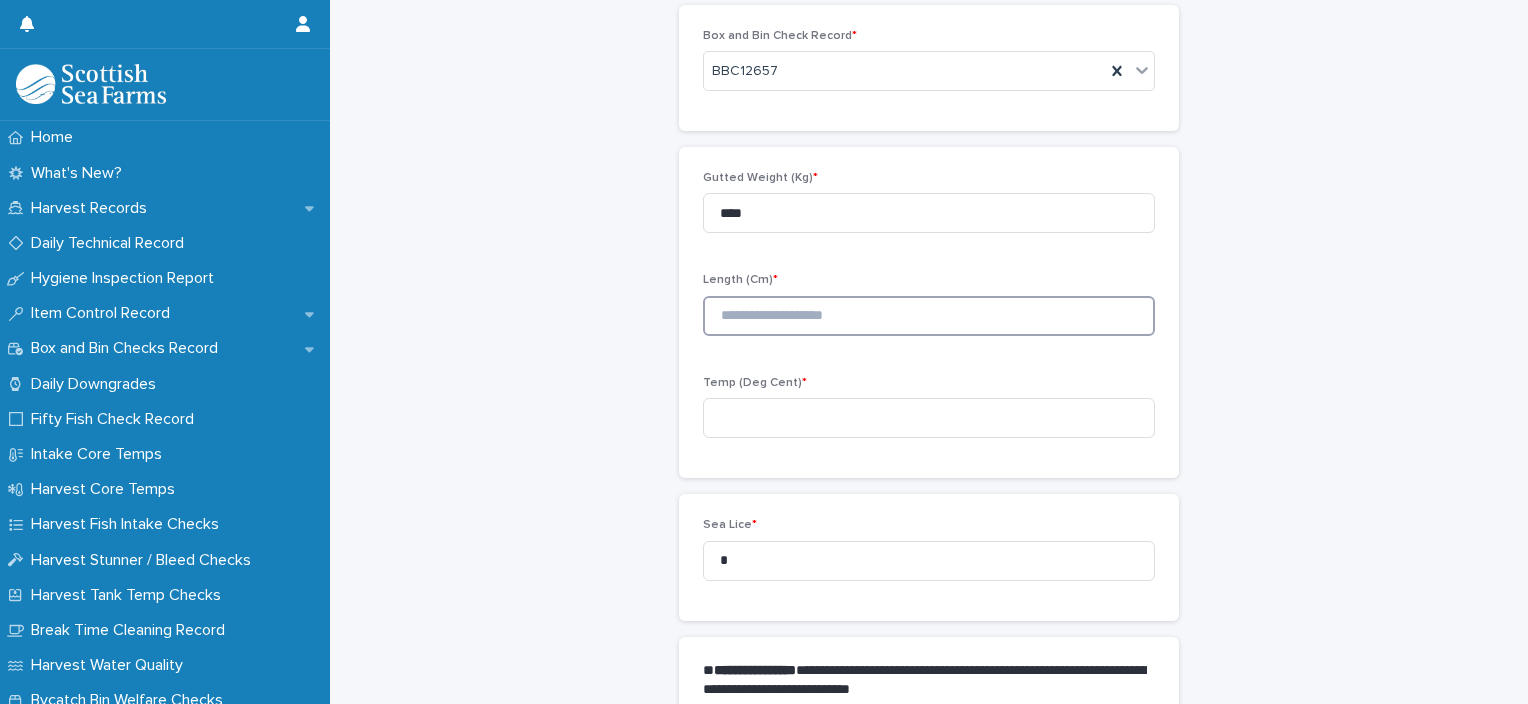 click at bounding box center (929, 316) 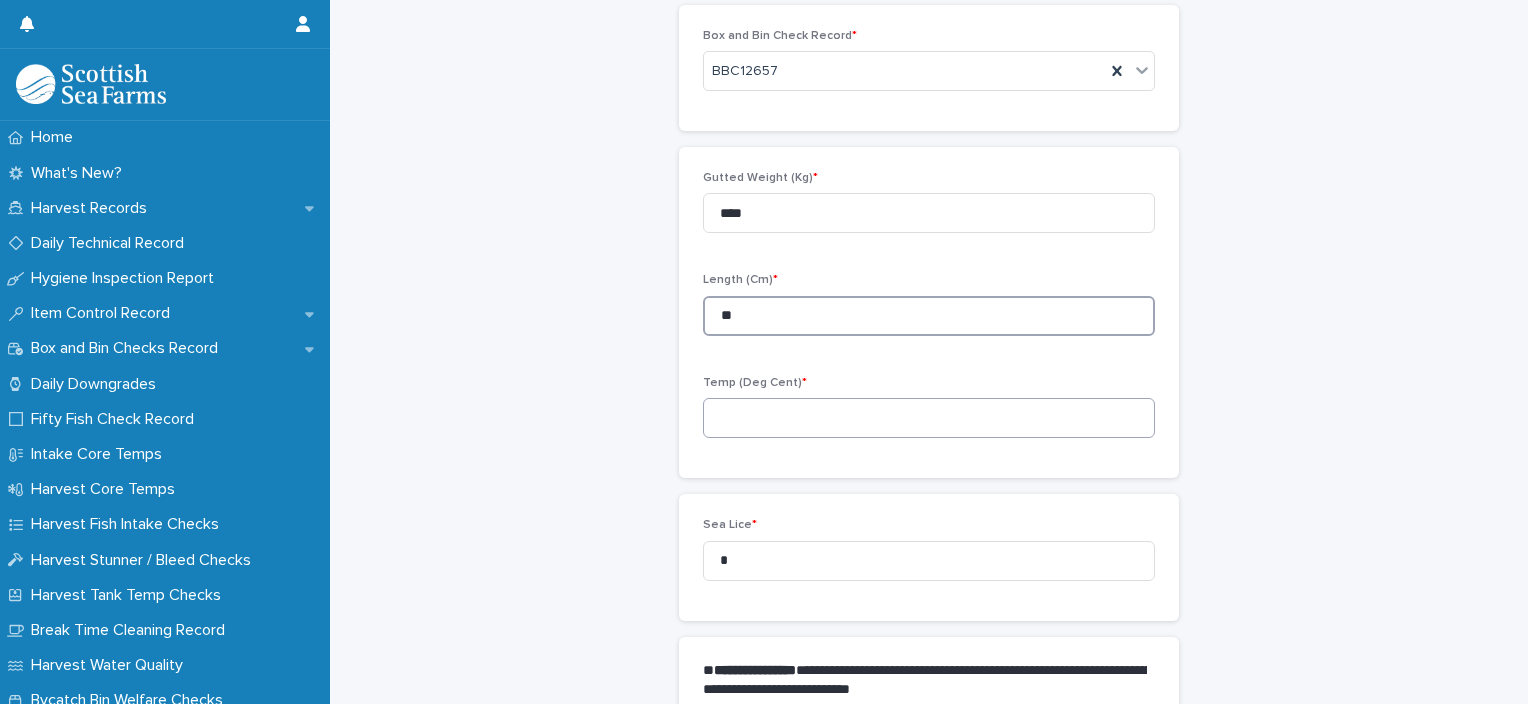 type on "**" 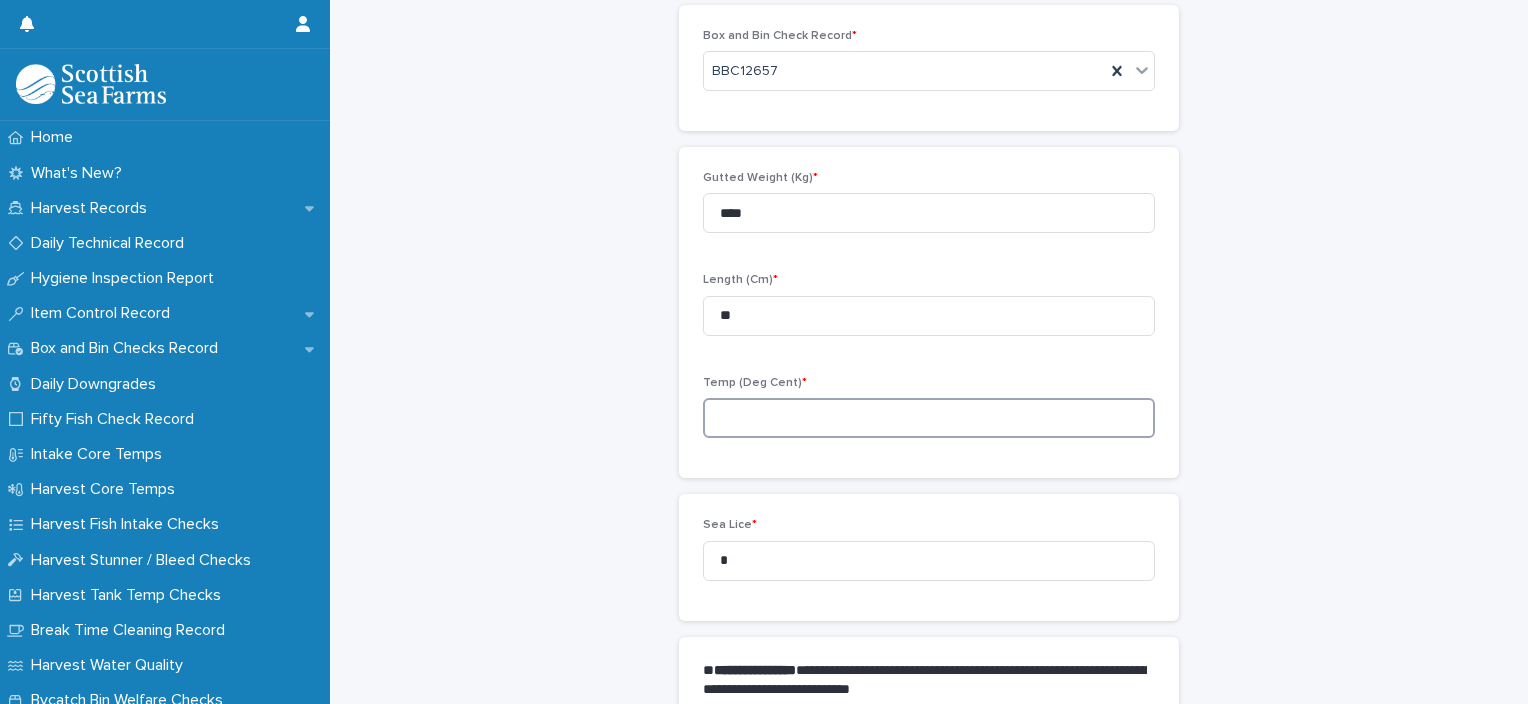 click at bounding box center (929, 418) 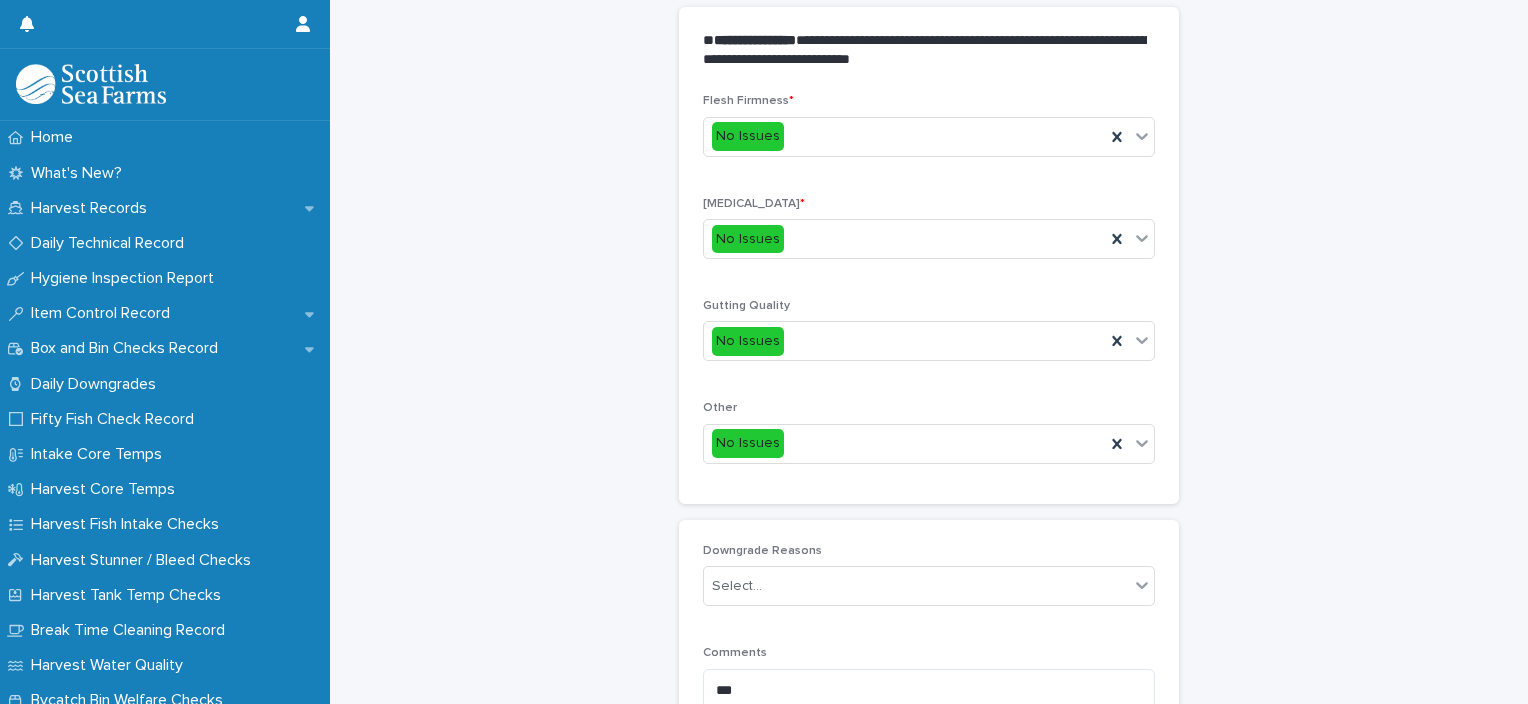 scroll, scrollTop: 948, scrollLeft: 0, axis: vertical 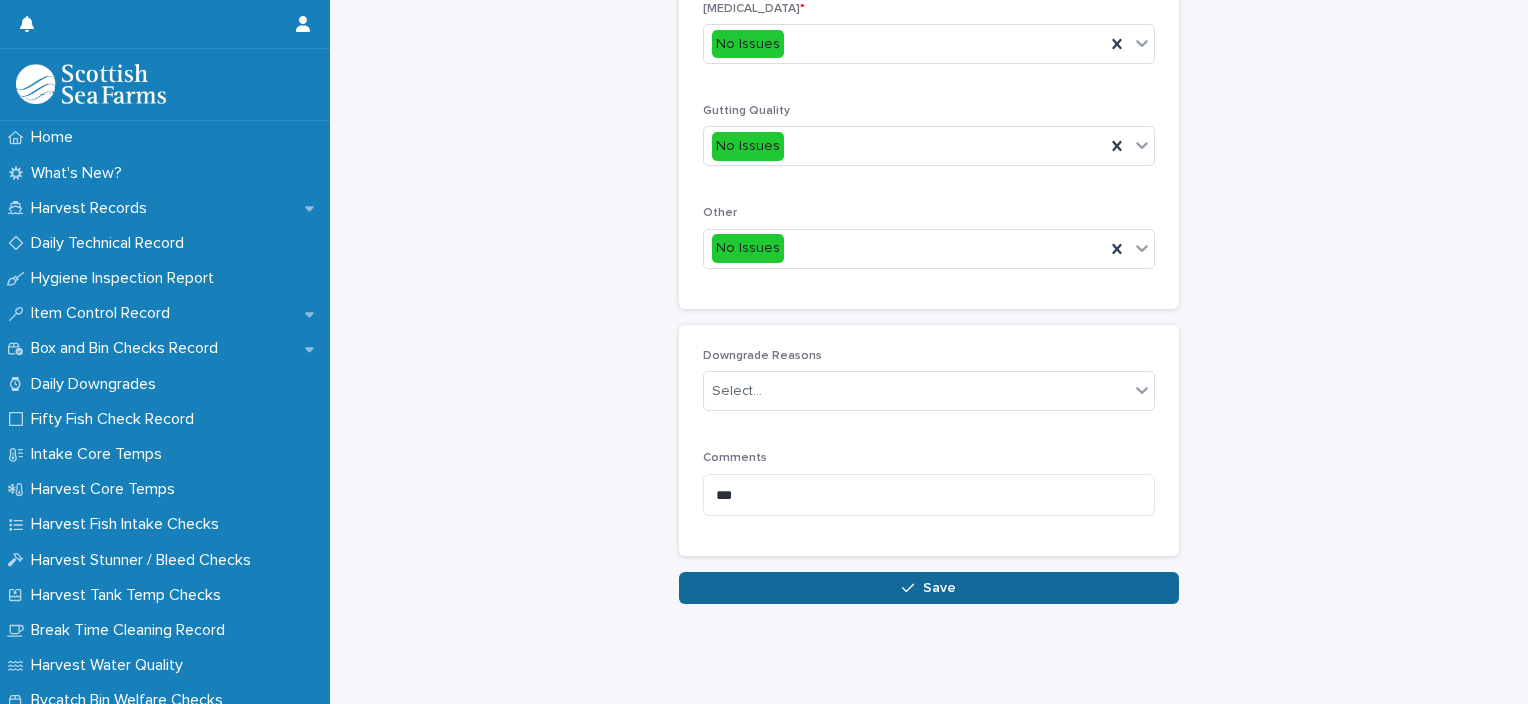 type on "***" 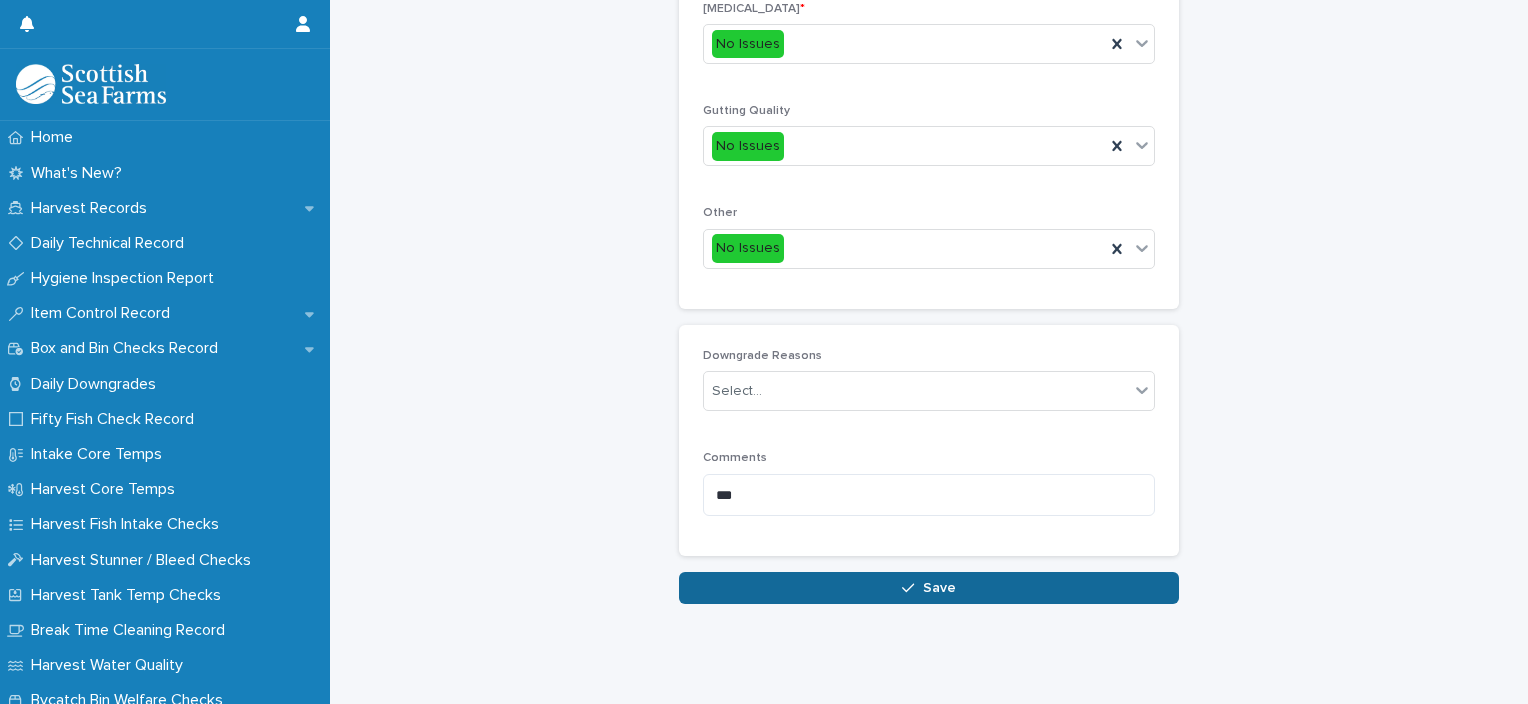 click on "Save" at bounding box center (929, 588) 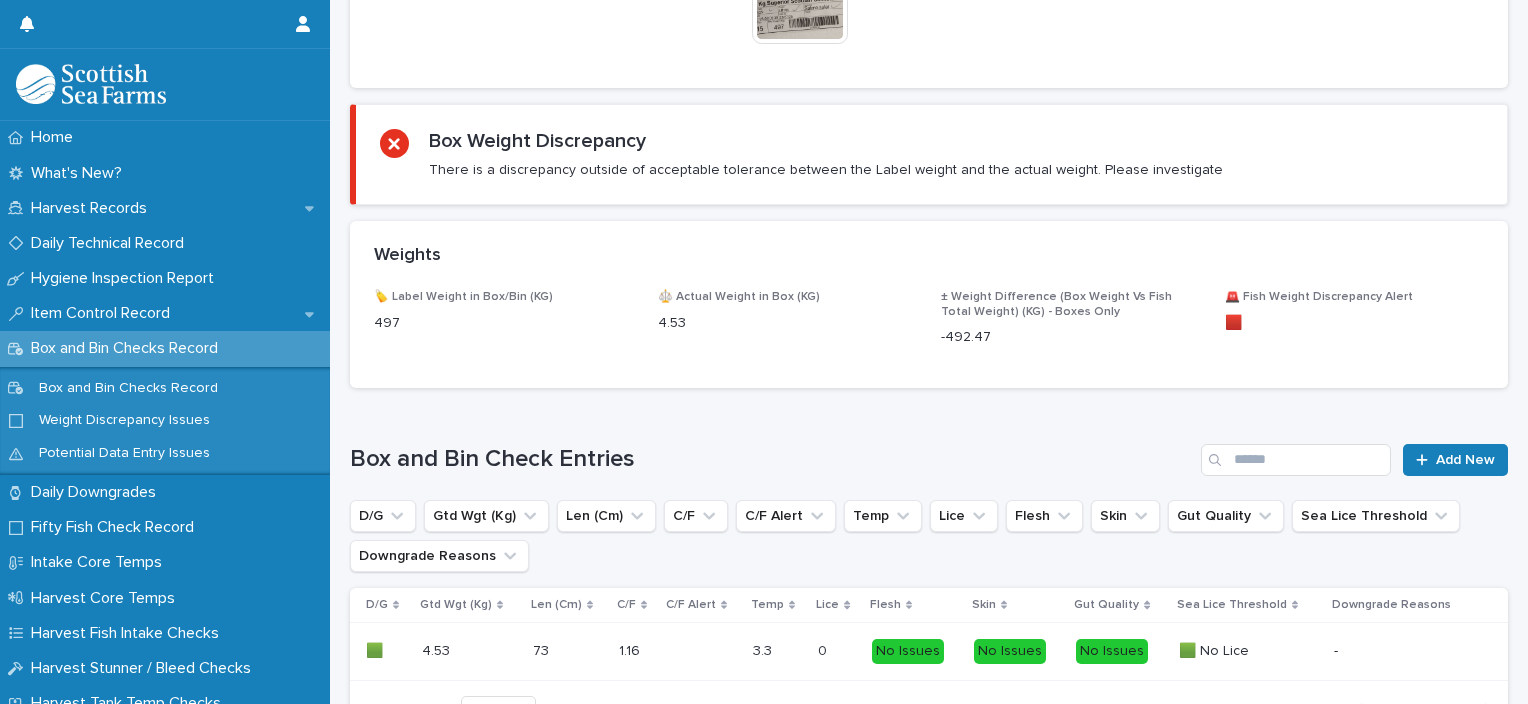 scroll, scrollTop: 0, scrollLeft: 0, axis: both 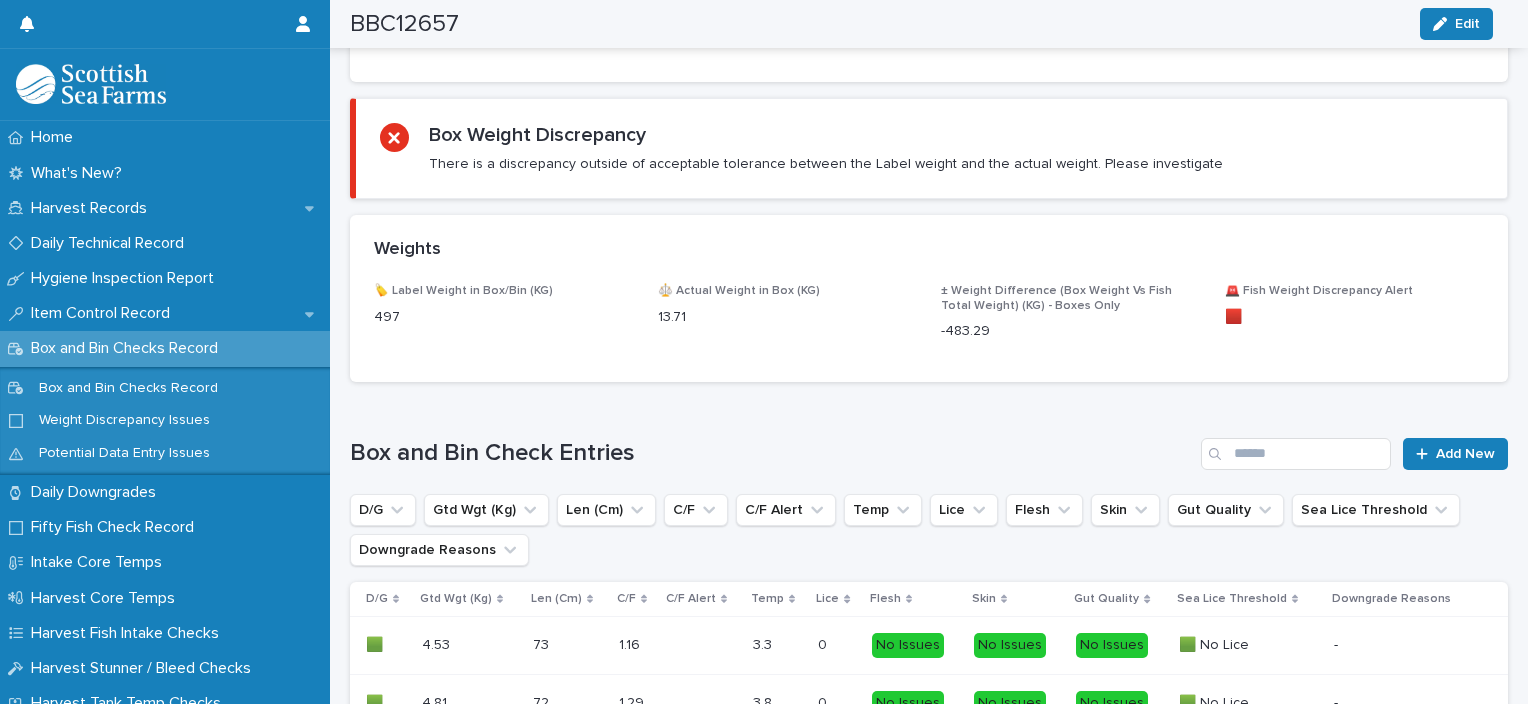 click on "Add New" at bounding box center [1465, 454] 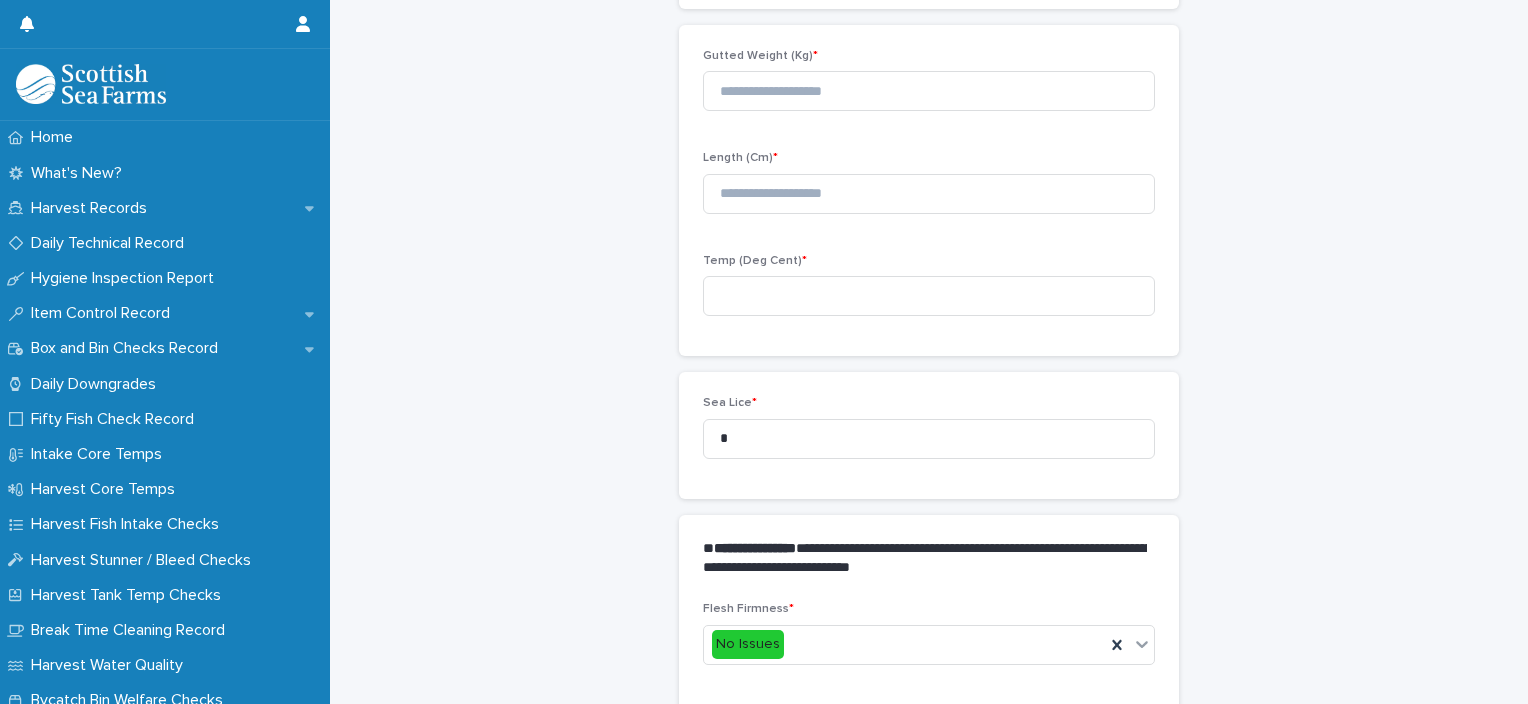 scroll, scrollTop: 173, scrollLeft: 0, axis: vertical 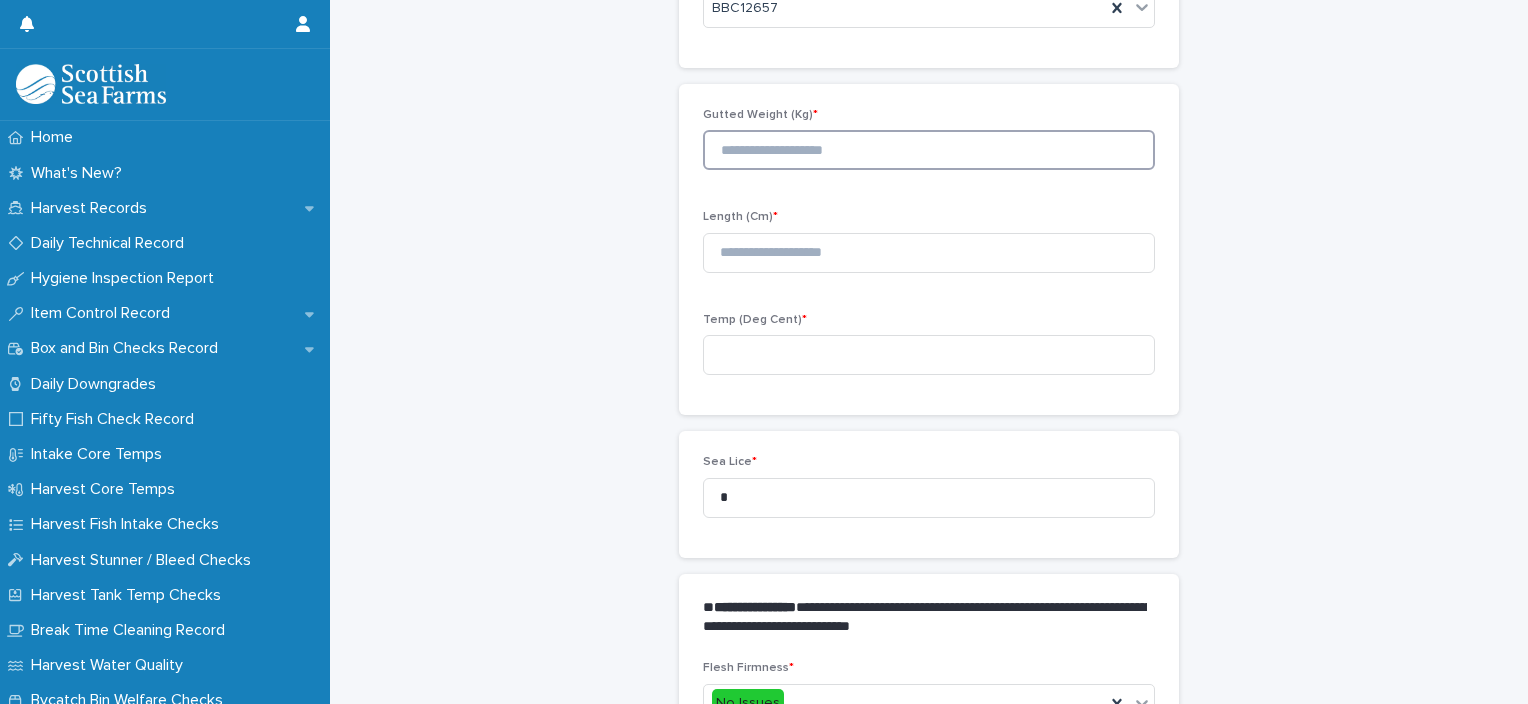 click at bounding box center [929, 150] 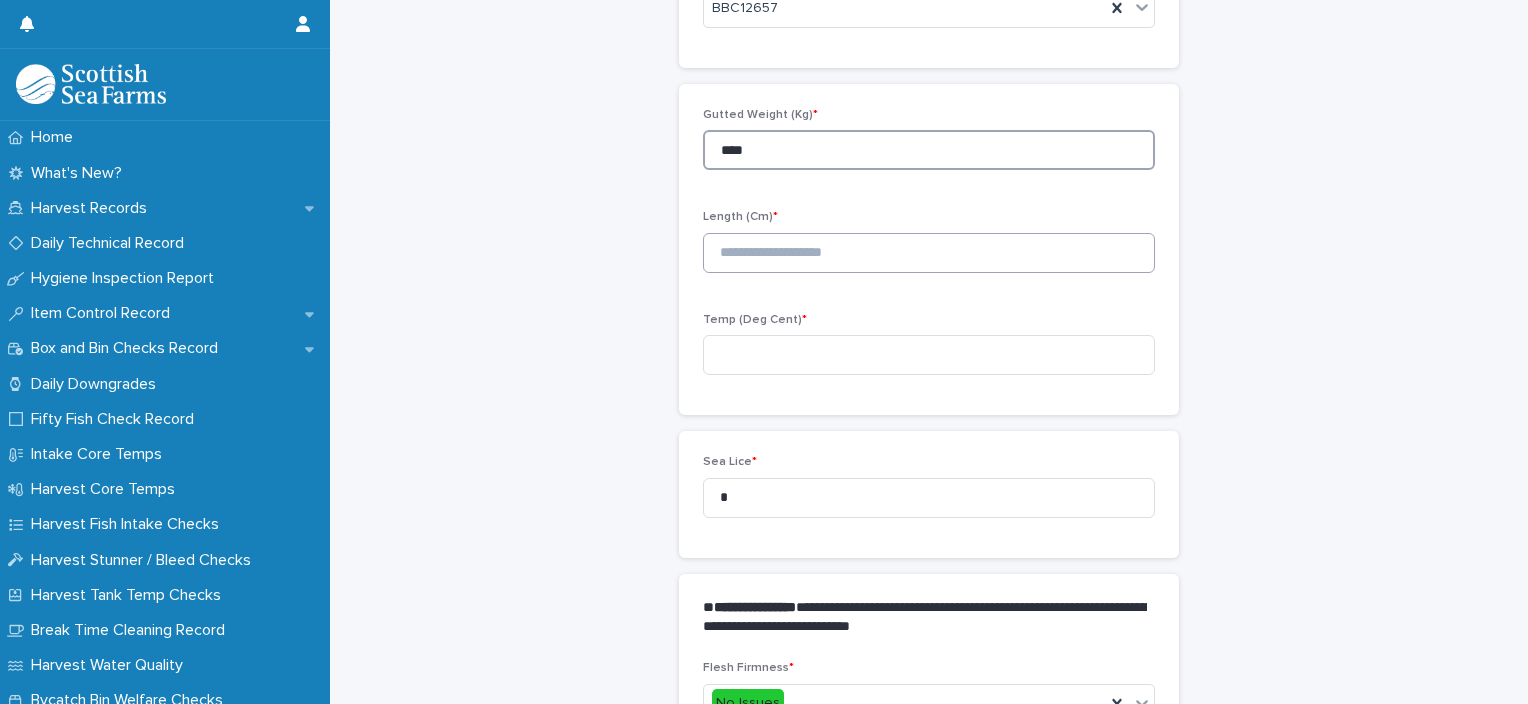 type on "****" 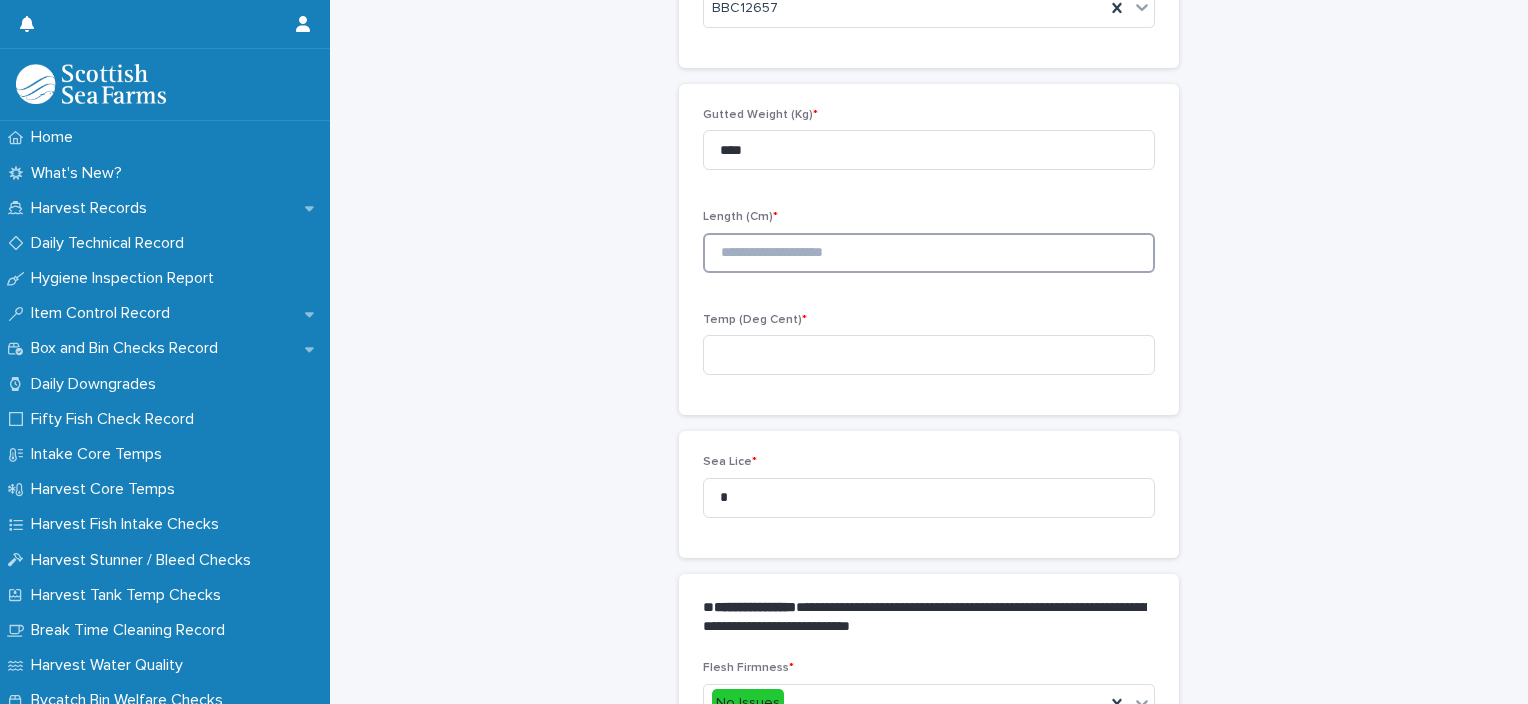 click at bounding box center [929, 253] 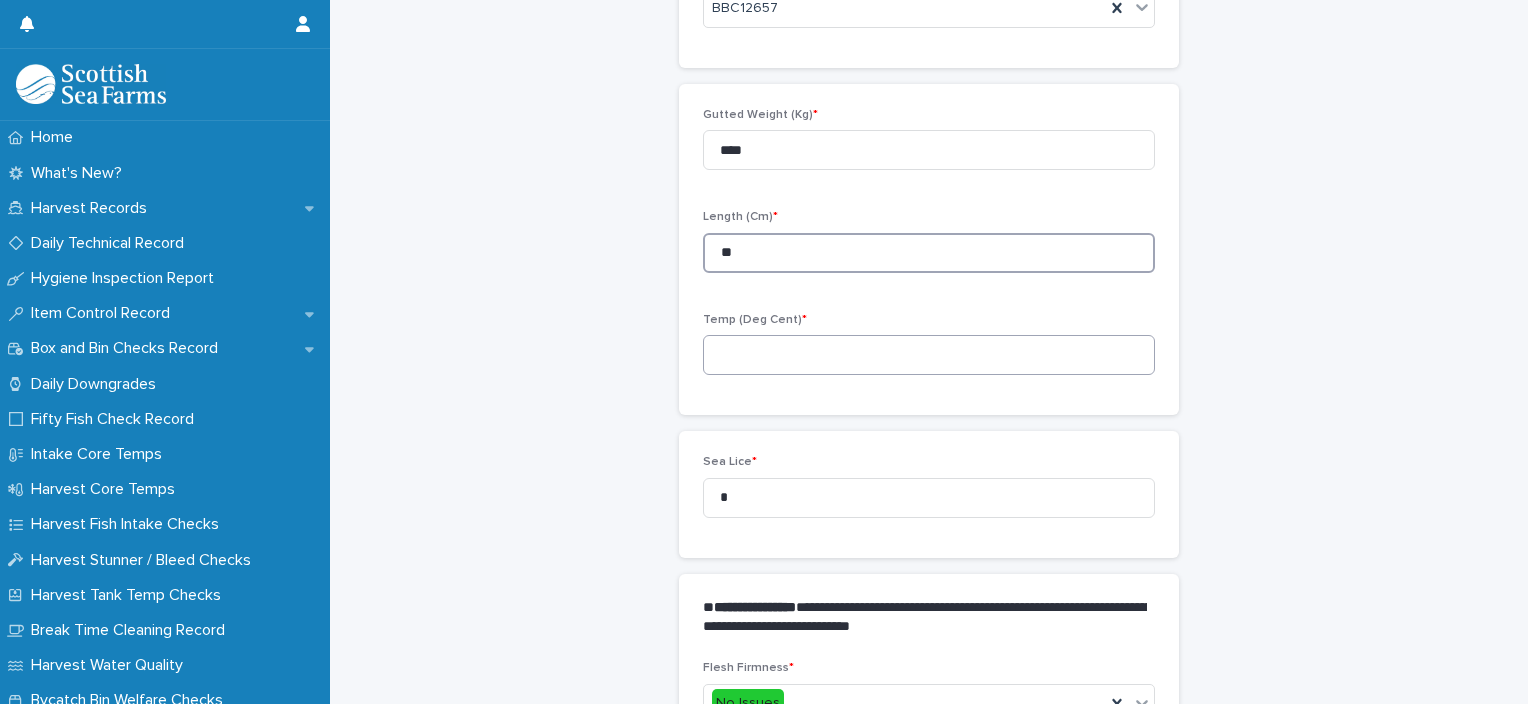 type on "**" 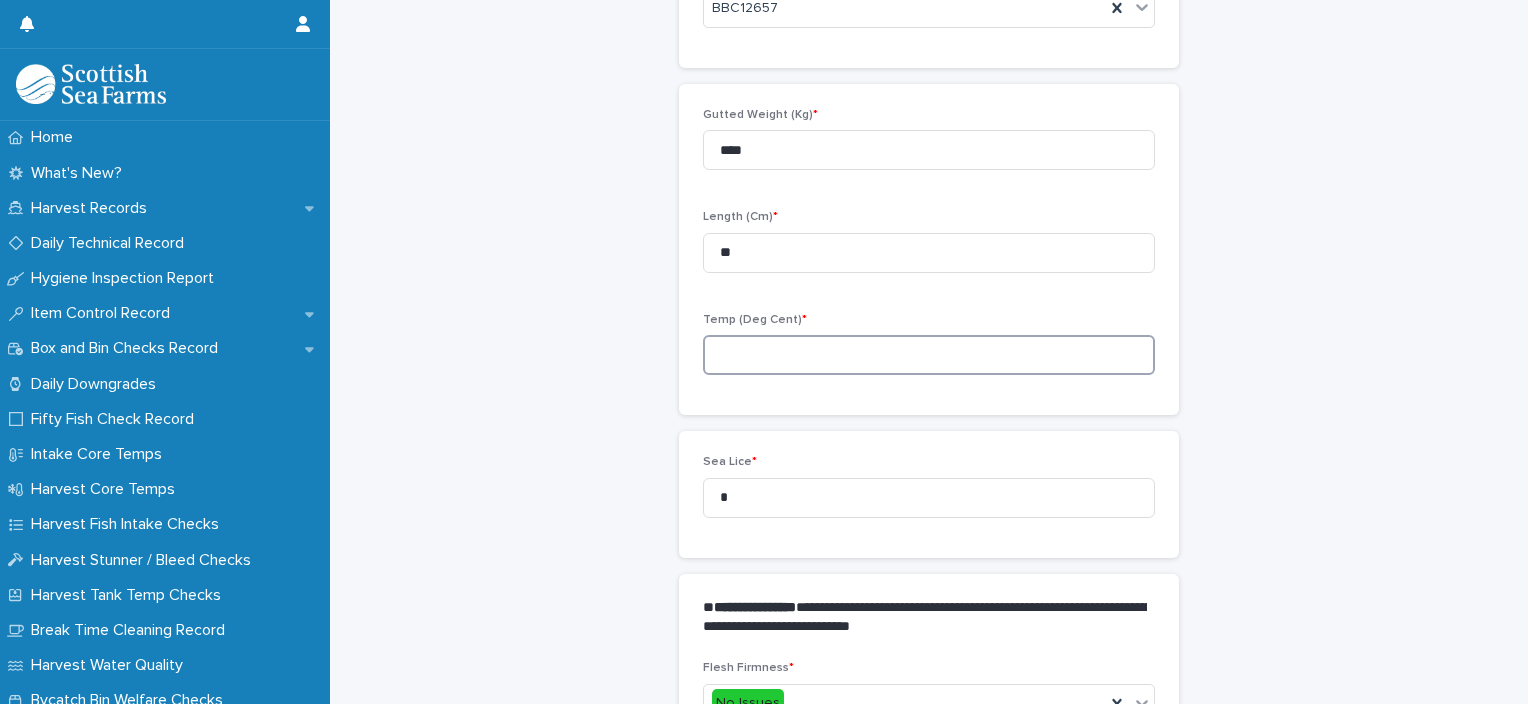 click at bounding box center (929, 355) 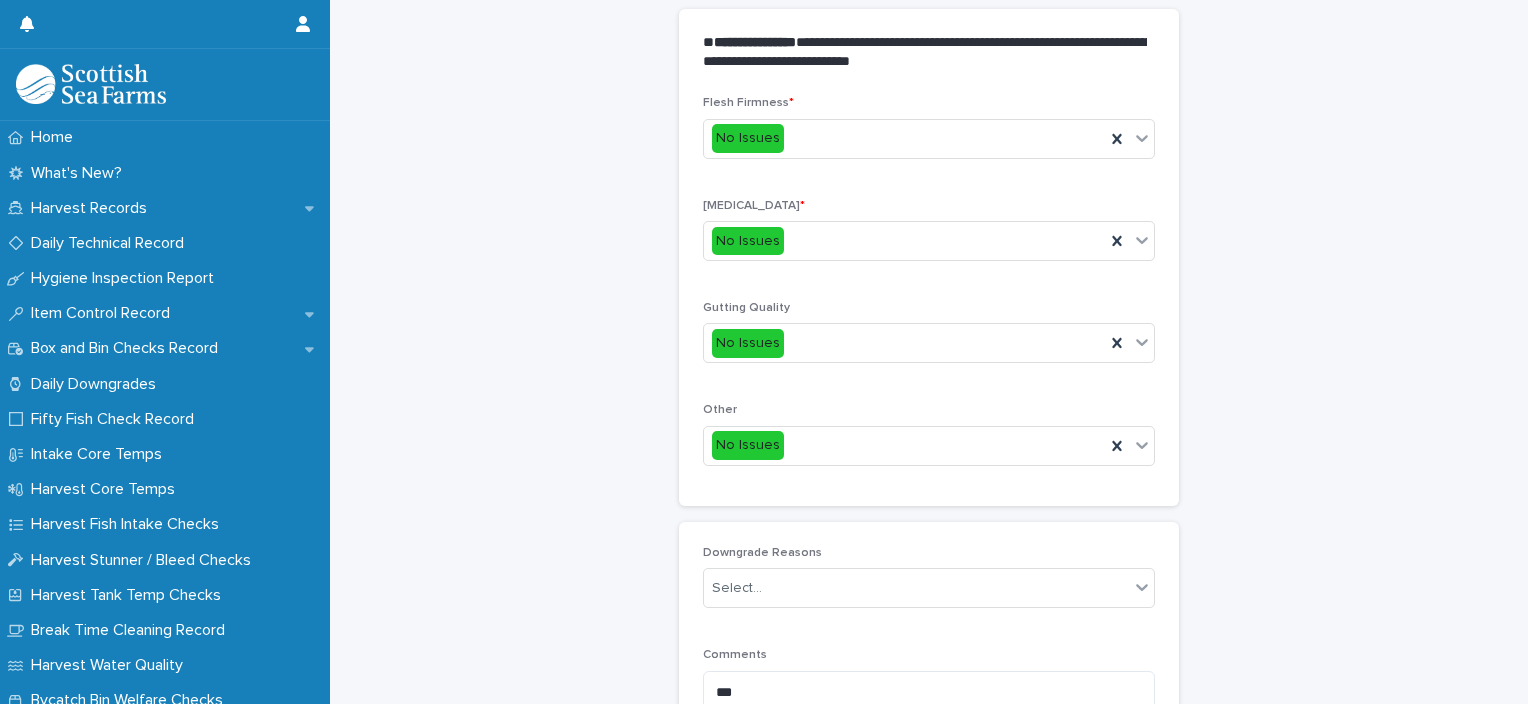 scroll, scrollTop: 948, scrollLeft: 0, axis: vertical 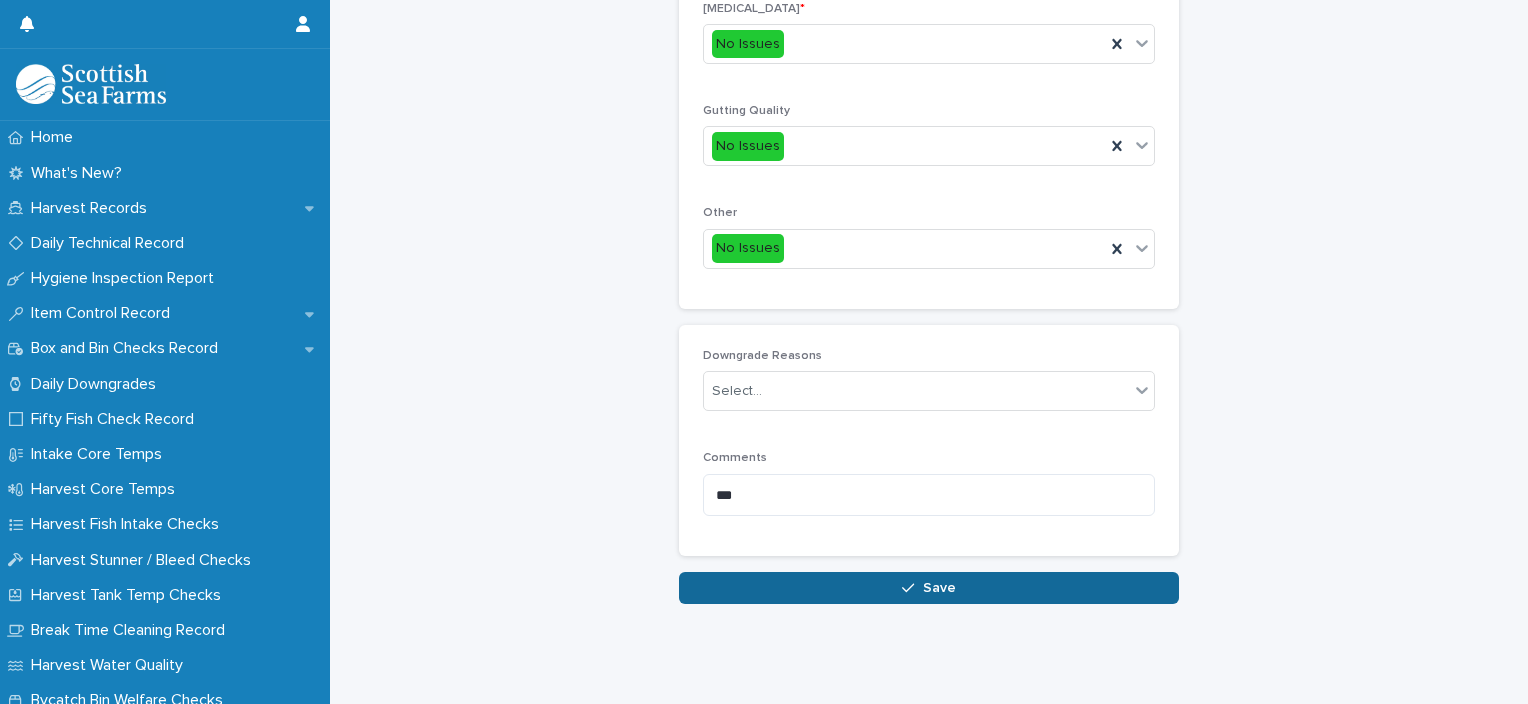 type on "***" 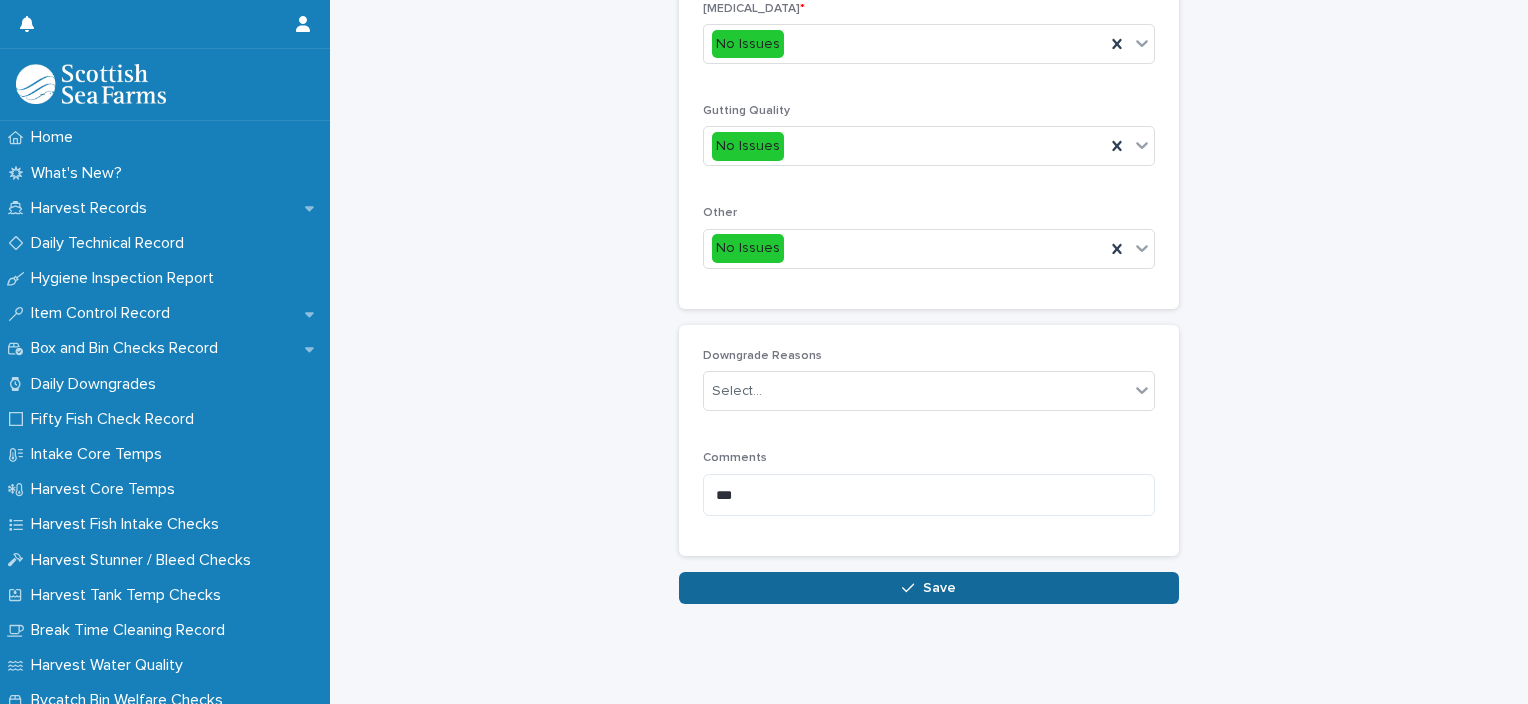 click on "**********" at bounding box center (929, -124) 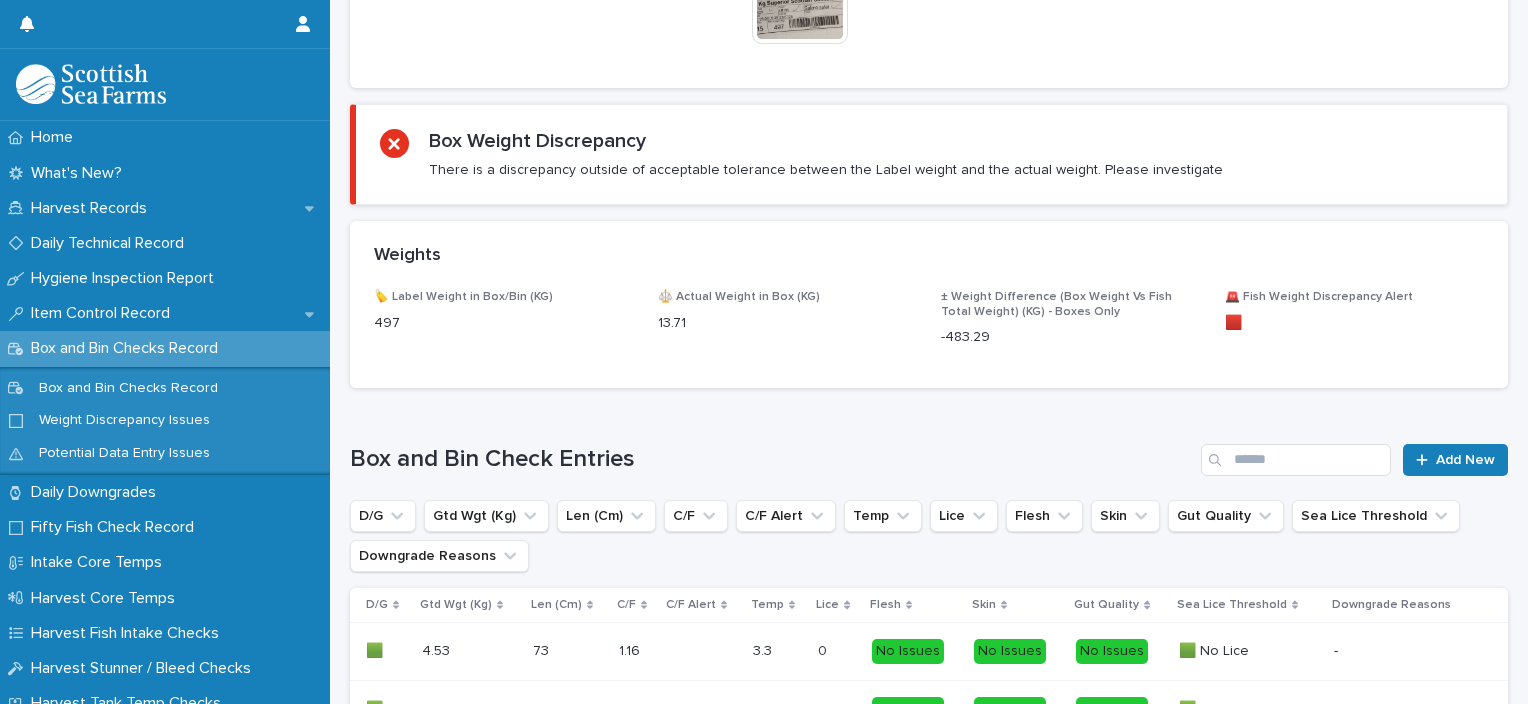 scroll, scrollTop: 0, scrollLeft: 0, axis: both 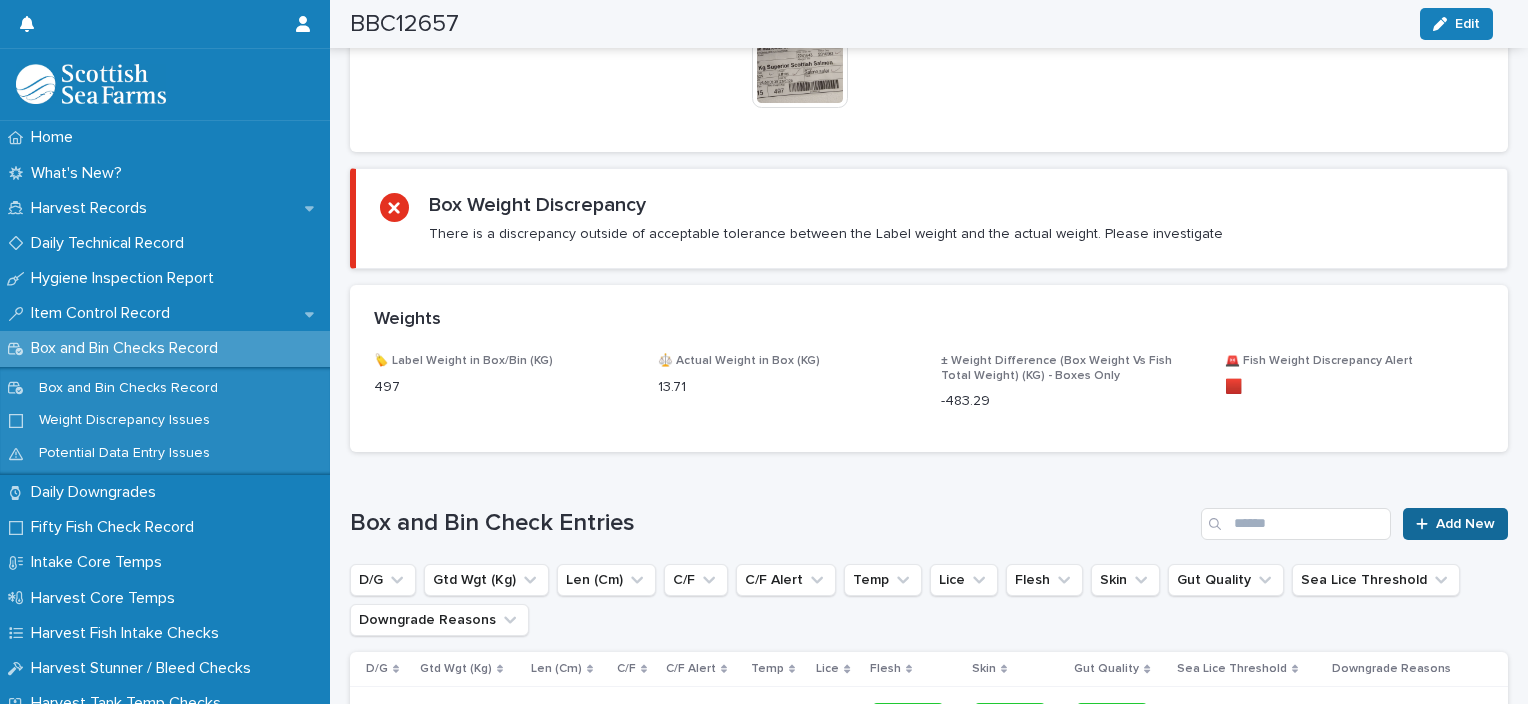 click on "Add New" at bounding box center [1455, 524] 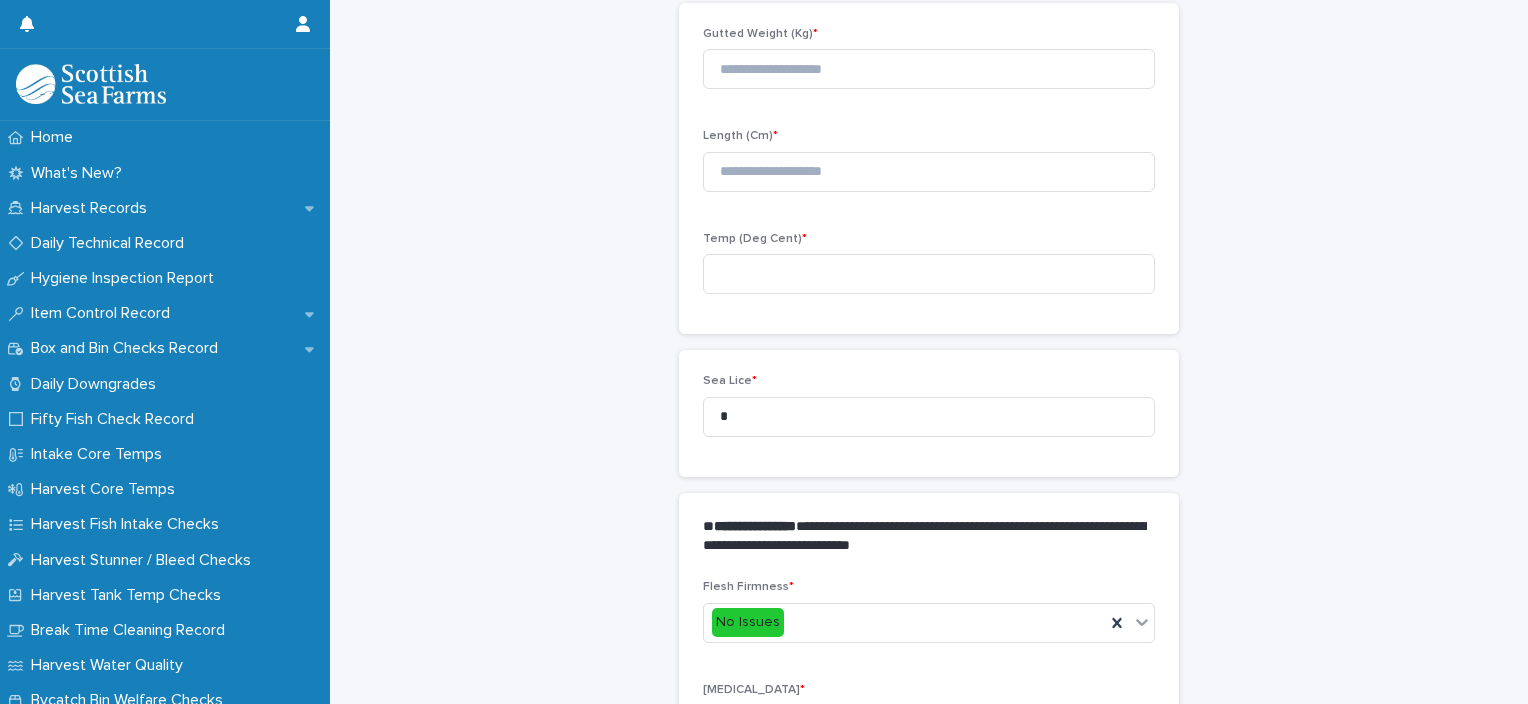 scroll, scrollTop: 122, scrollLeft: 0, axis: vertical 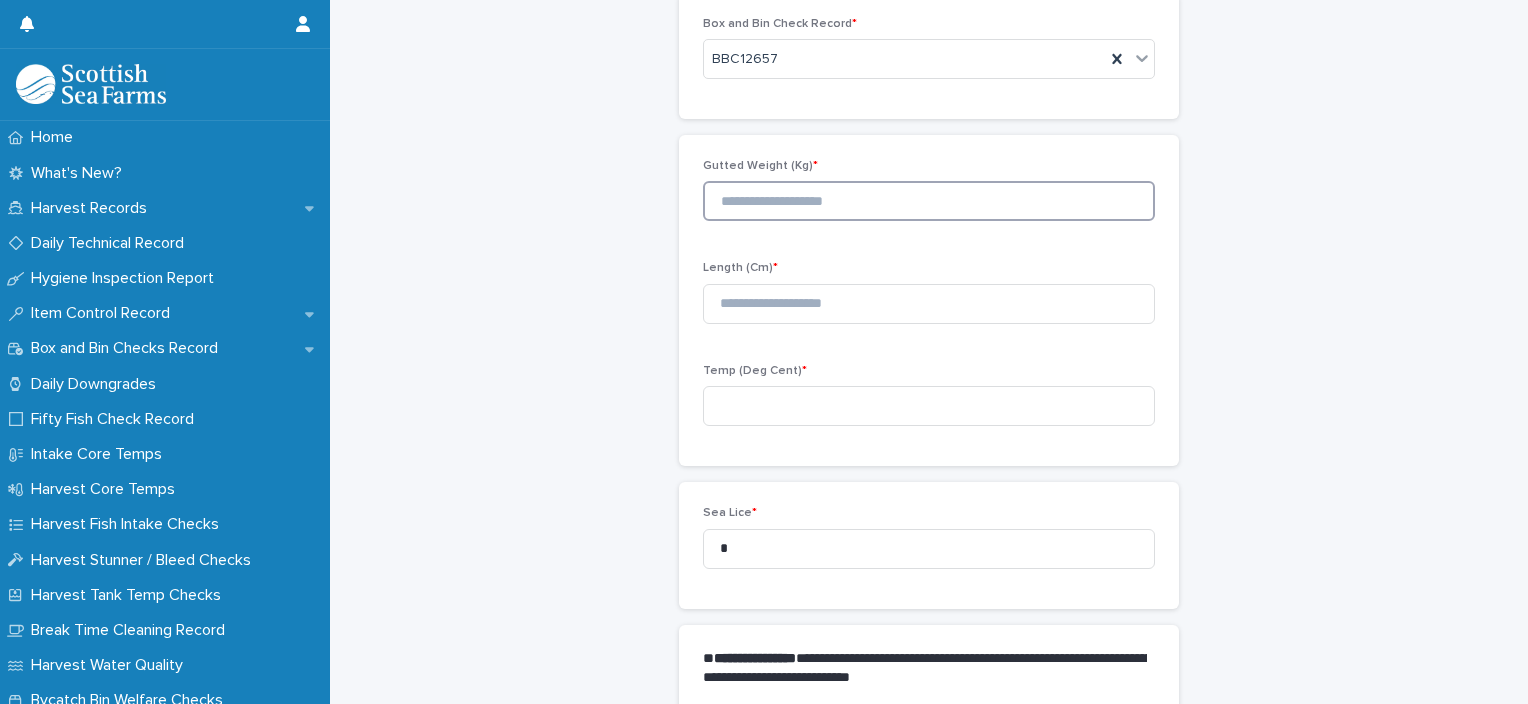 click at bounding box center (929, 201) 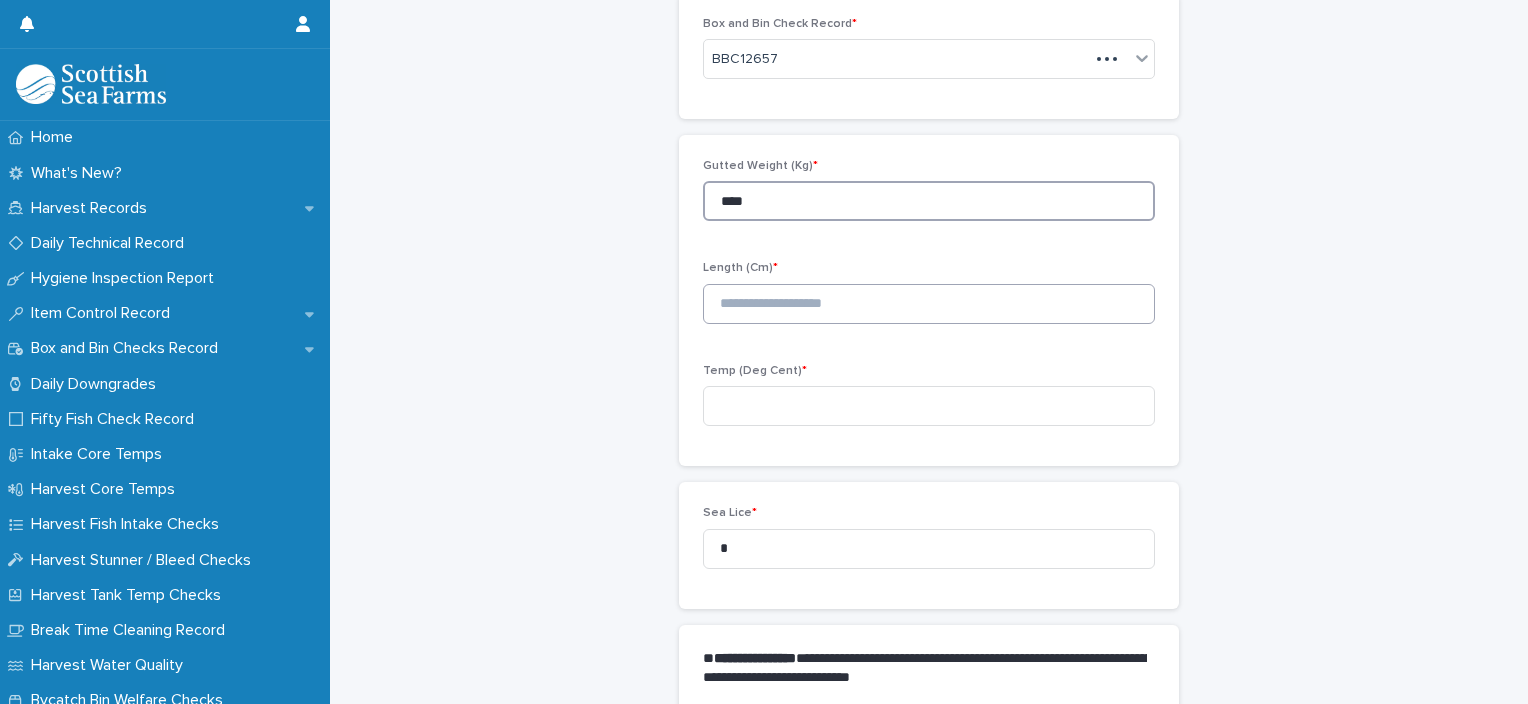 type on "****" 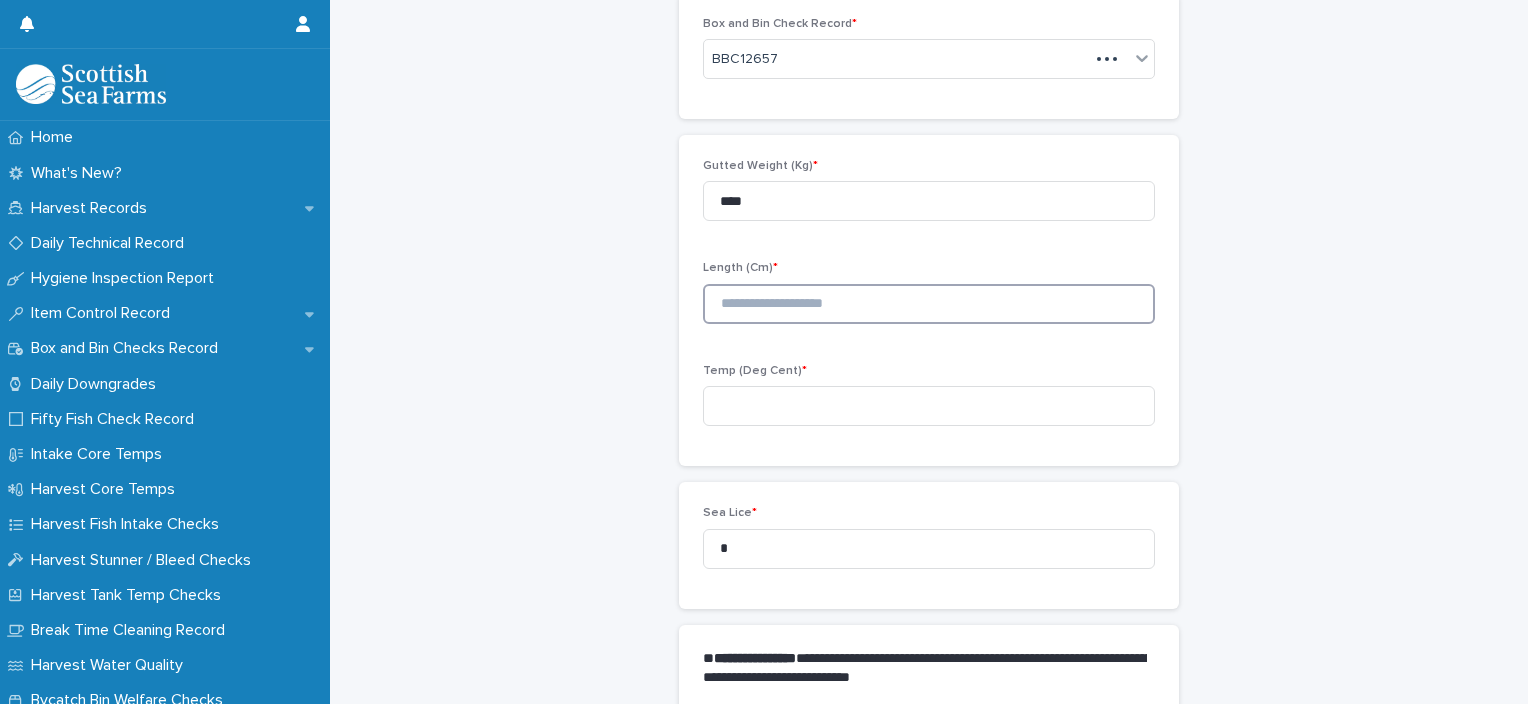 click at bounding box center (929, 304) 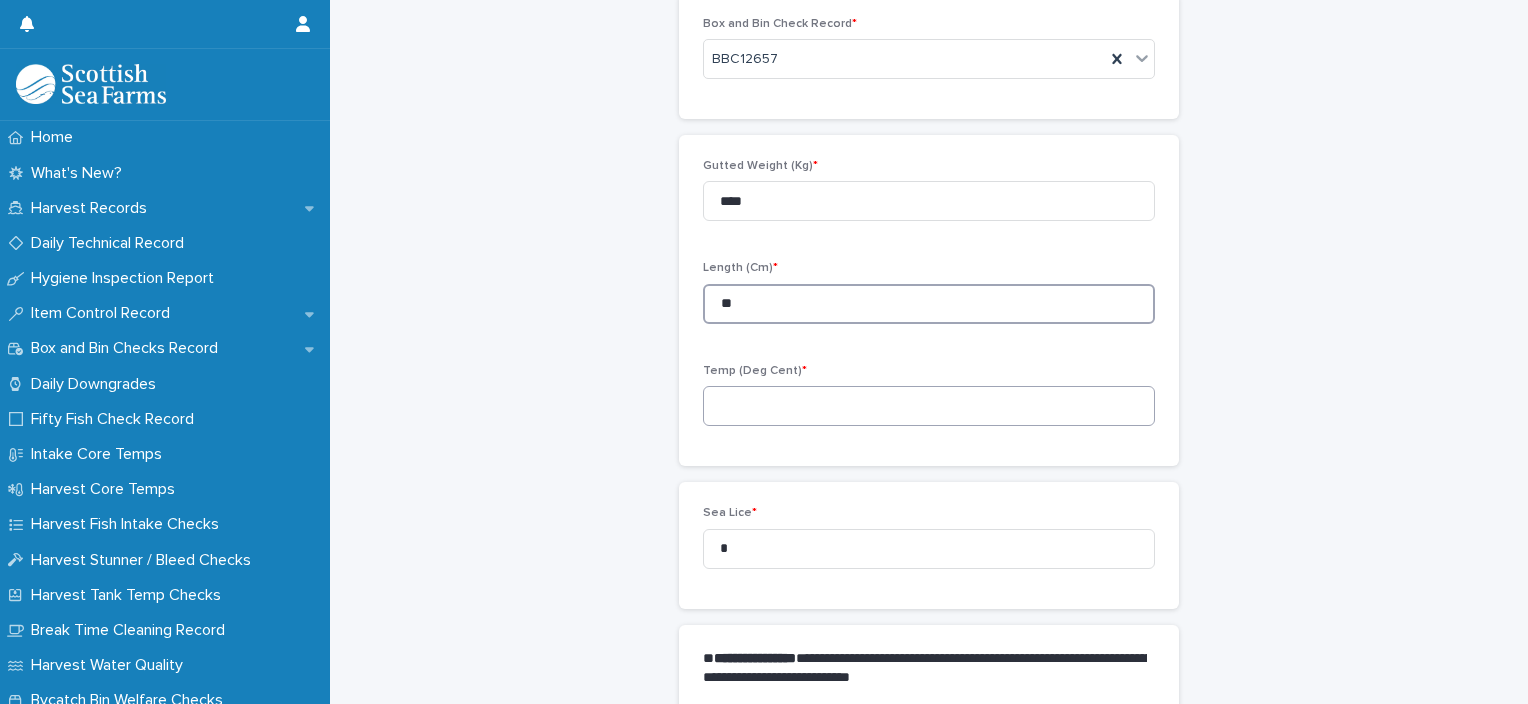 type on "**" 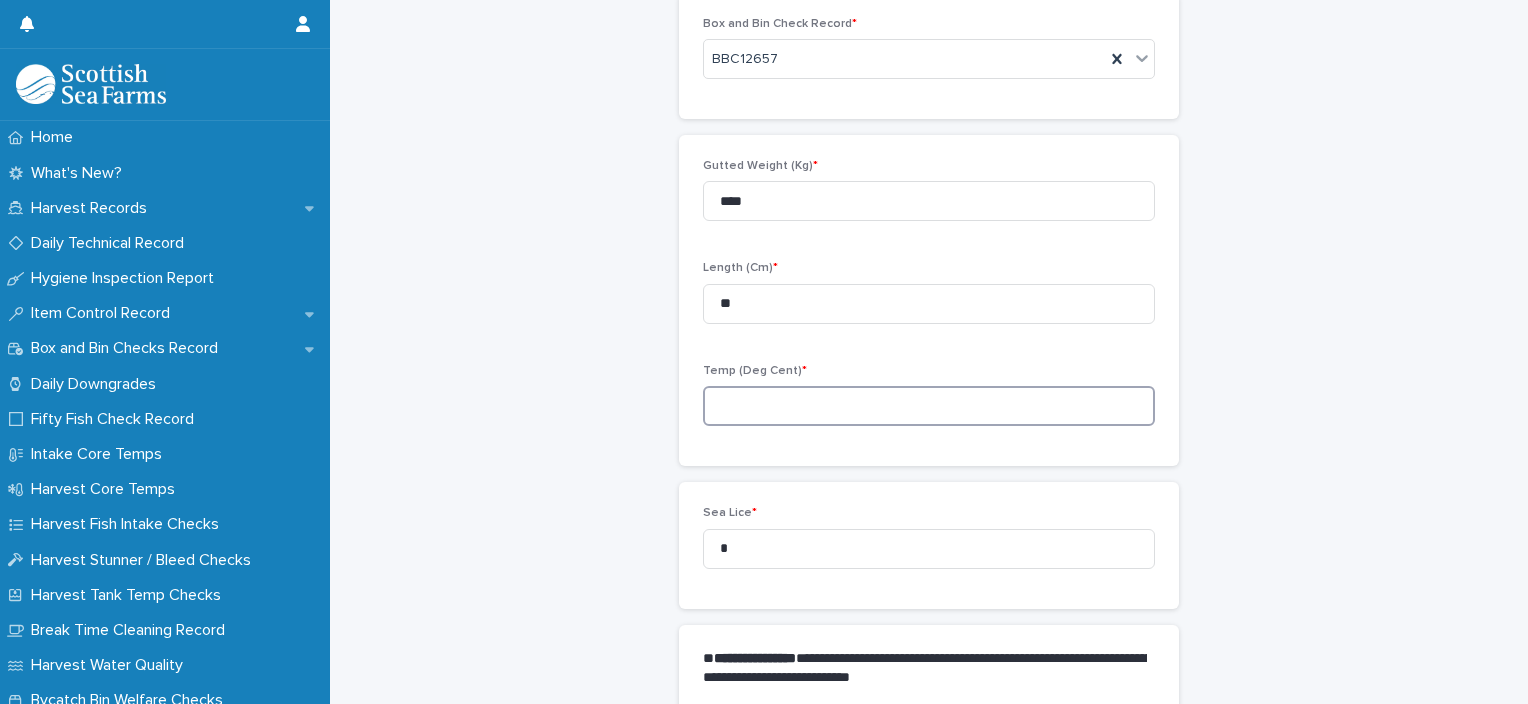 click at bounding box center [929, 406] 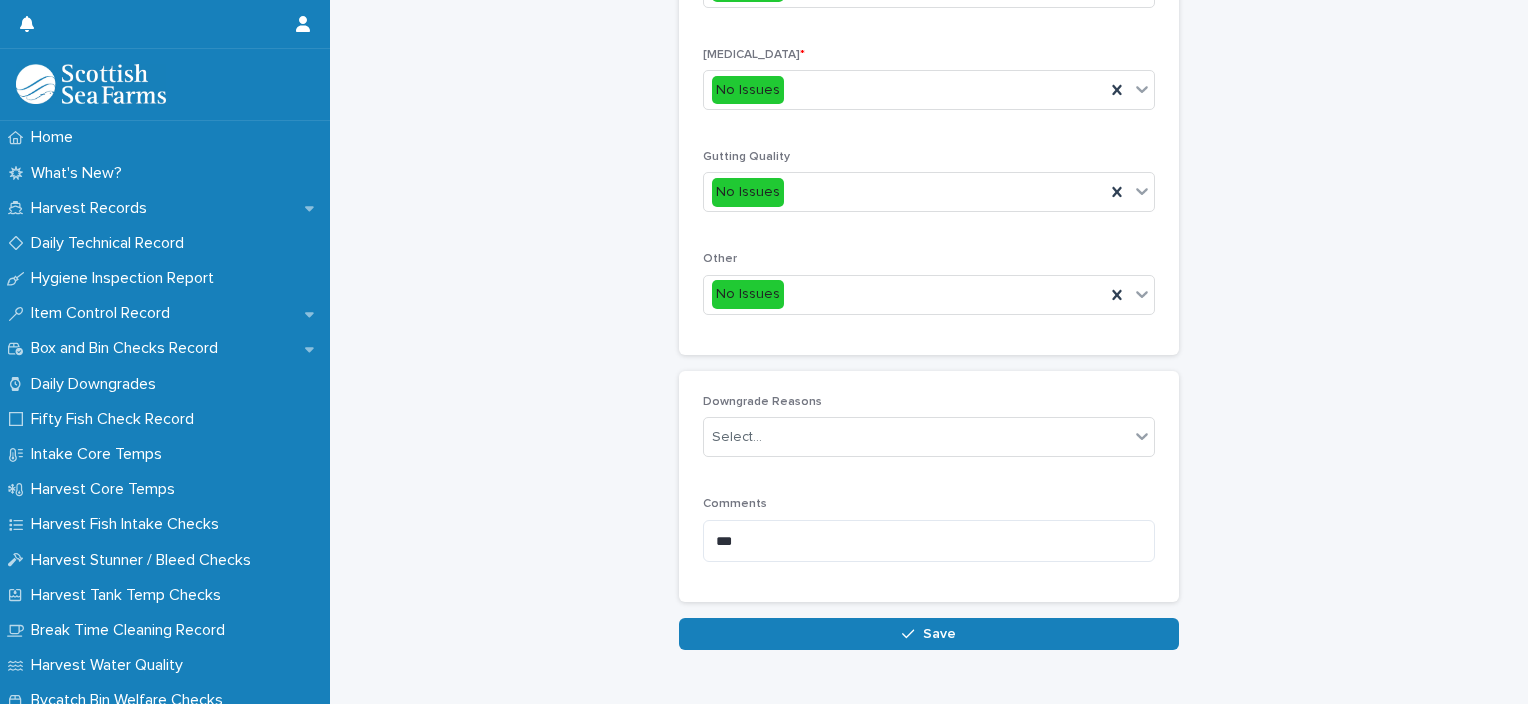 scroll, scrollTop: 891, scrollLeft: 0, axis: vertical 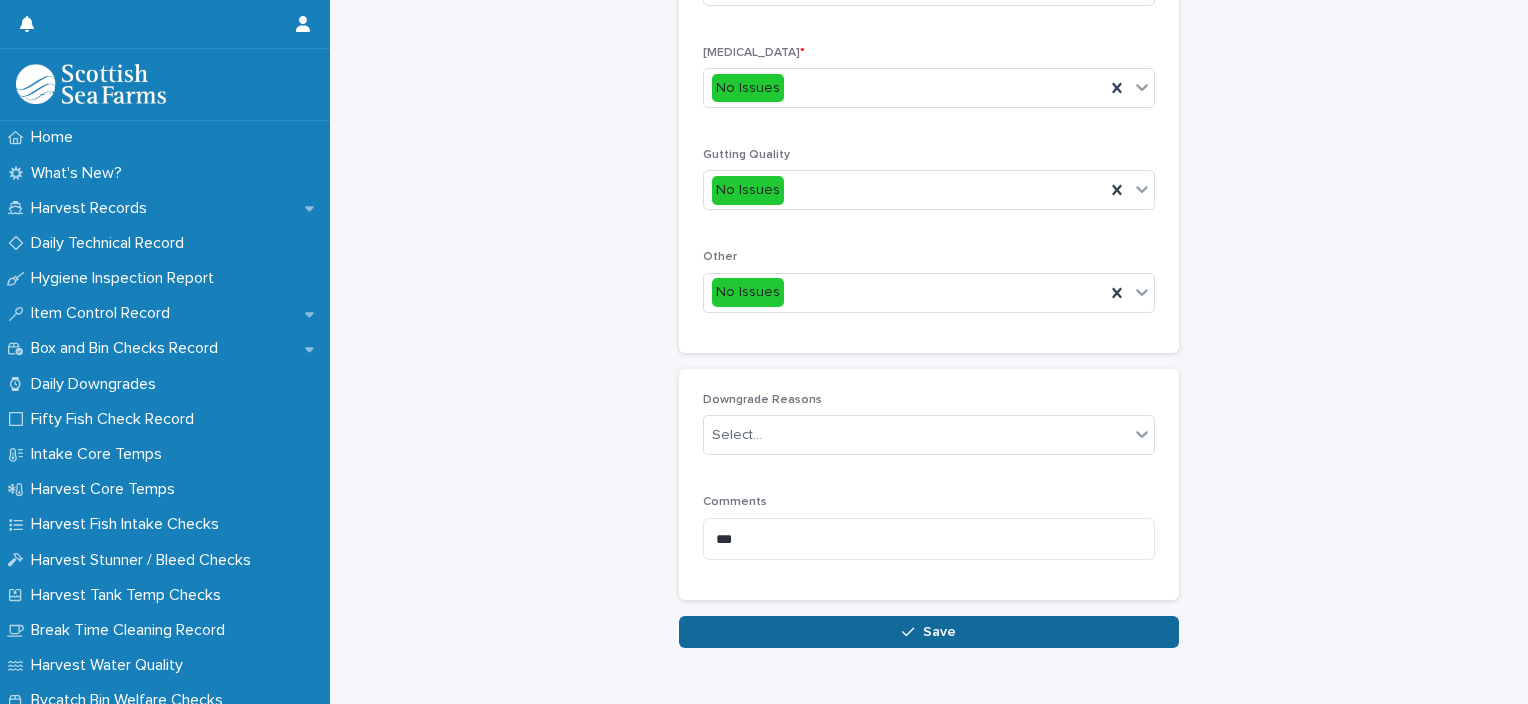 type on "***" 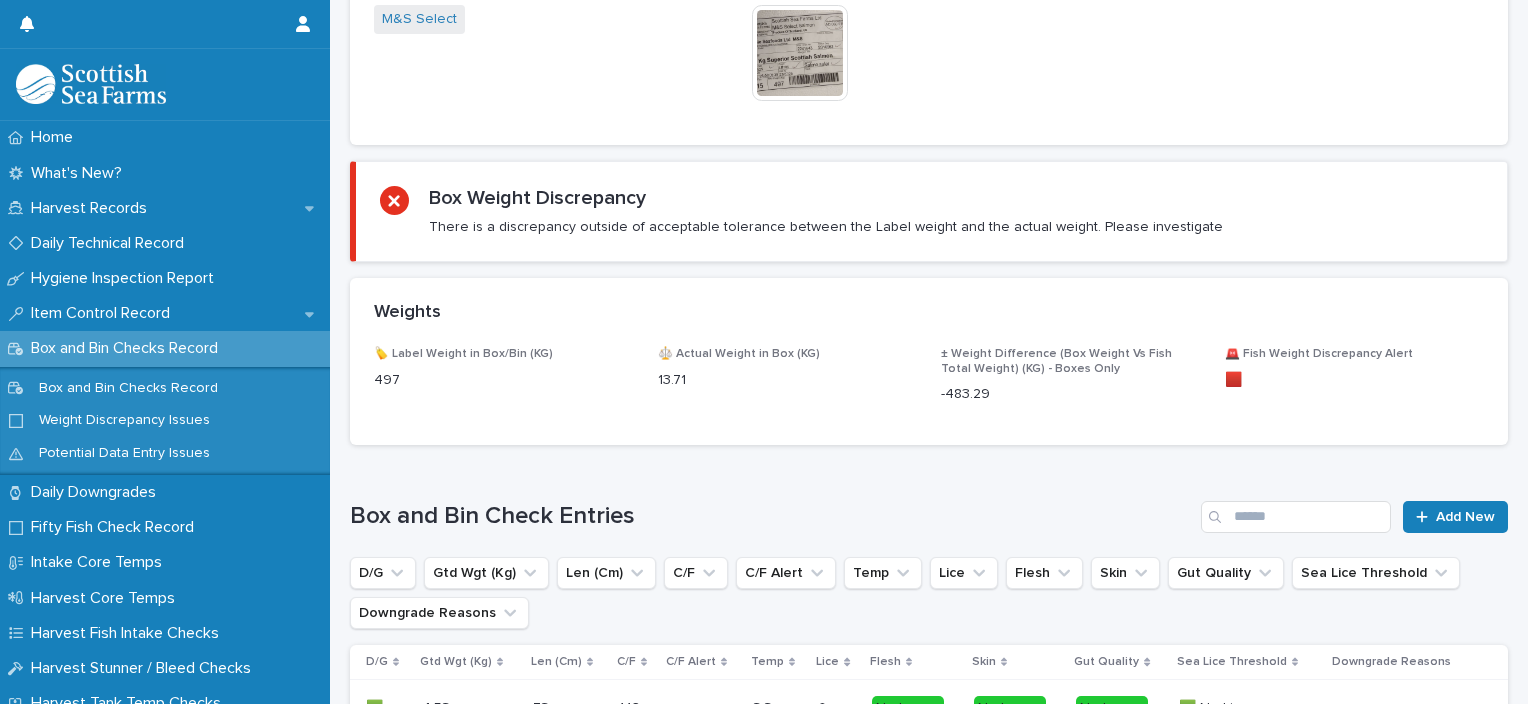 scroll, scrollTop: 0, scrollLeft: 0, axis: both 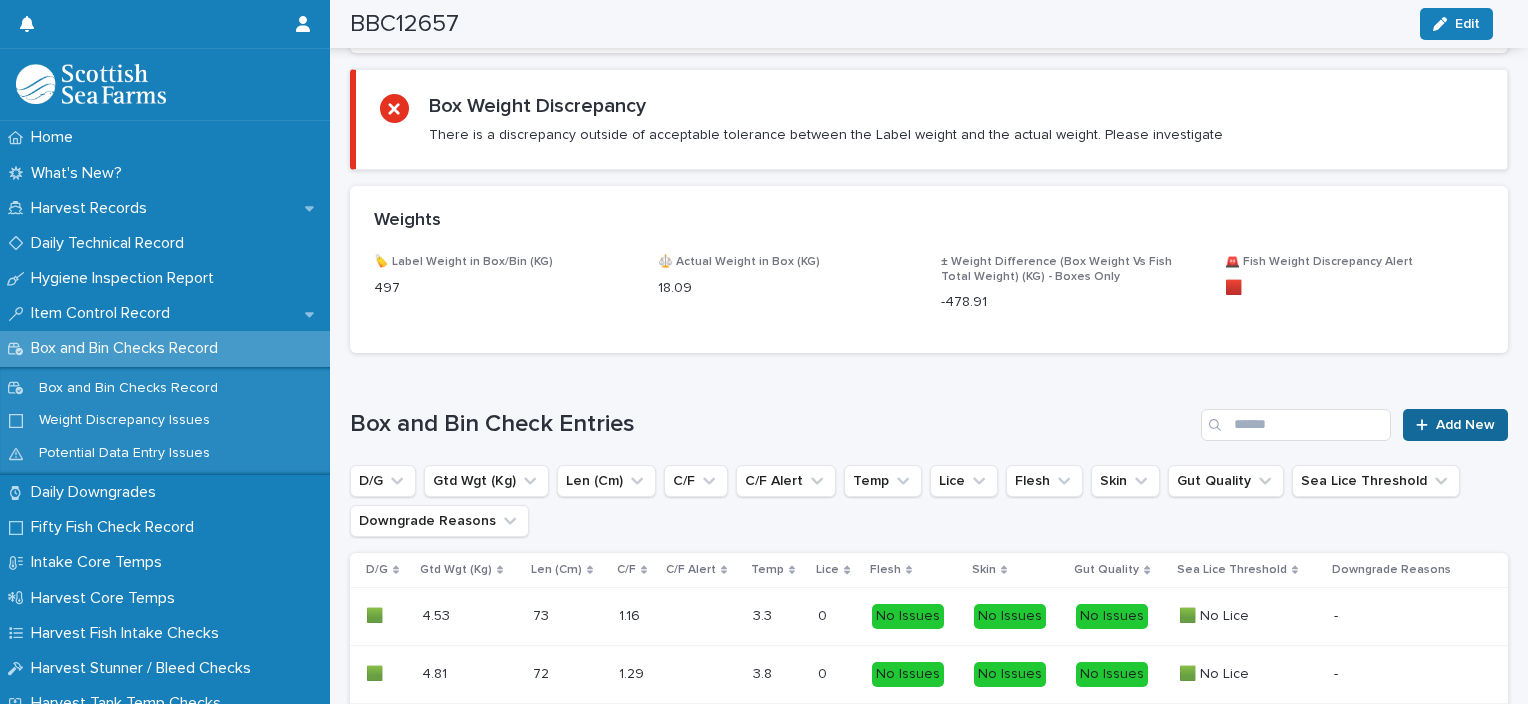 click on "Add New" at bounding box center [1465, 425] 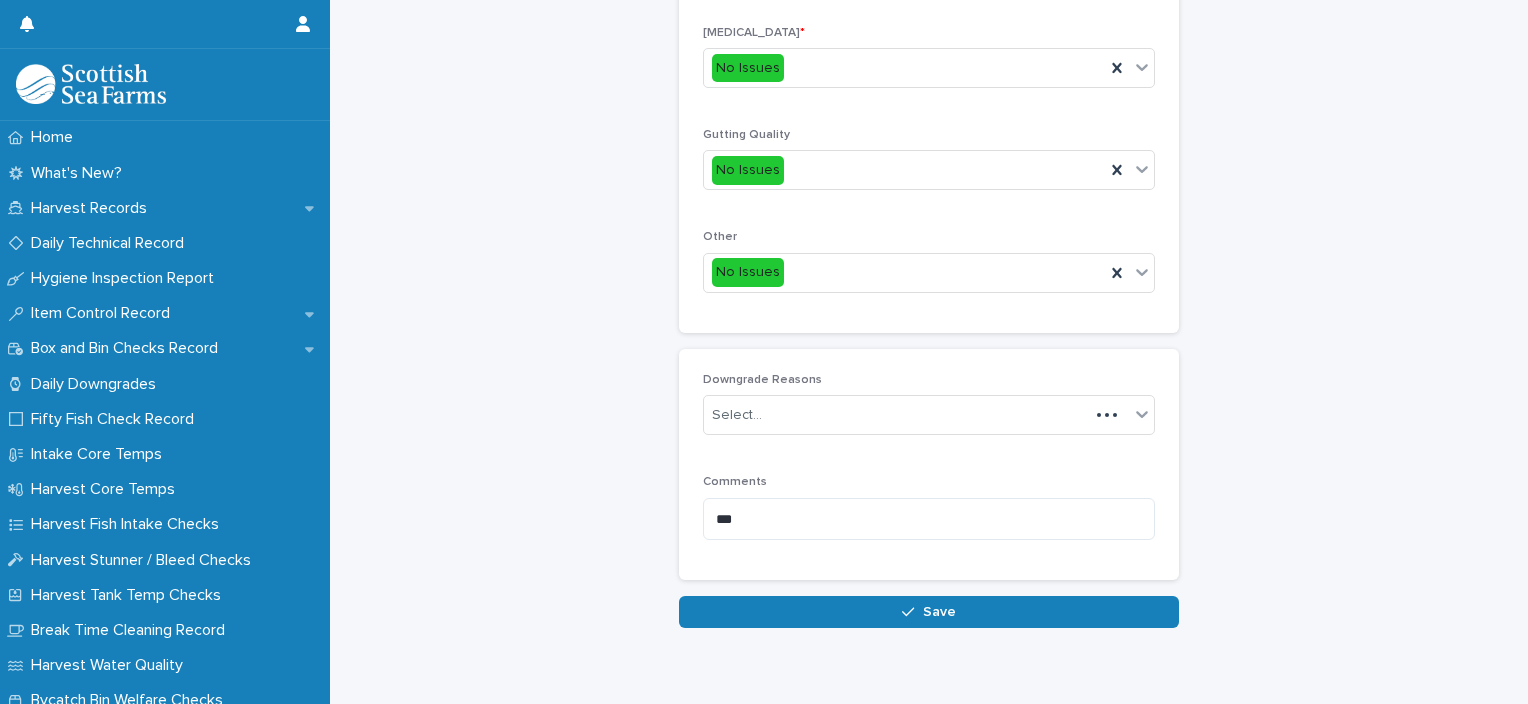 scroll, scrollTop: 188, scrollLeft: 0, axis: vertical 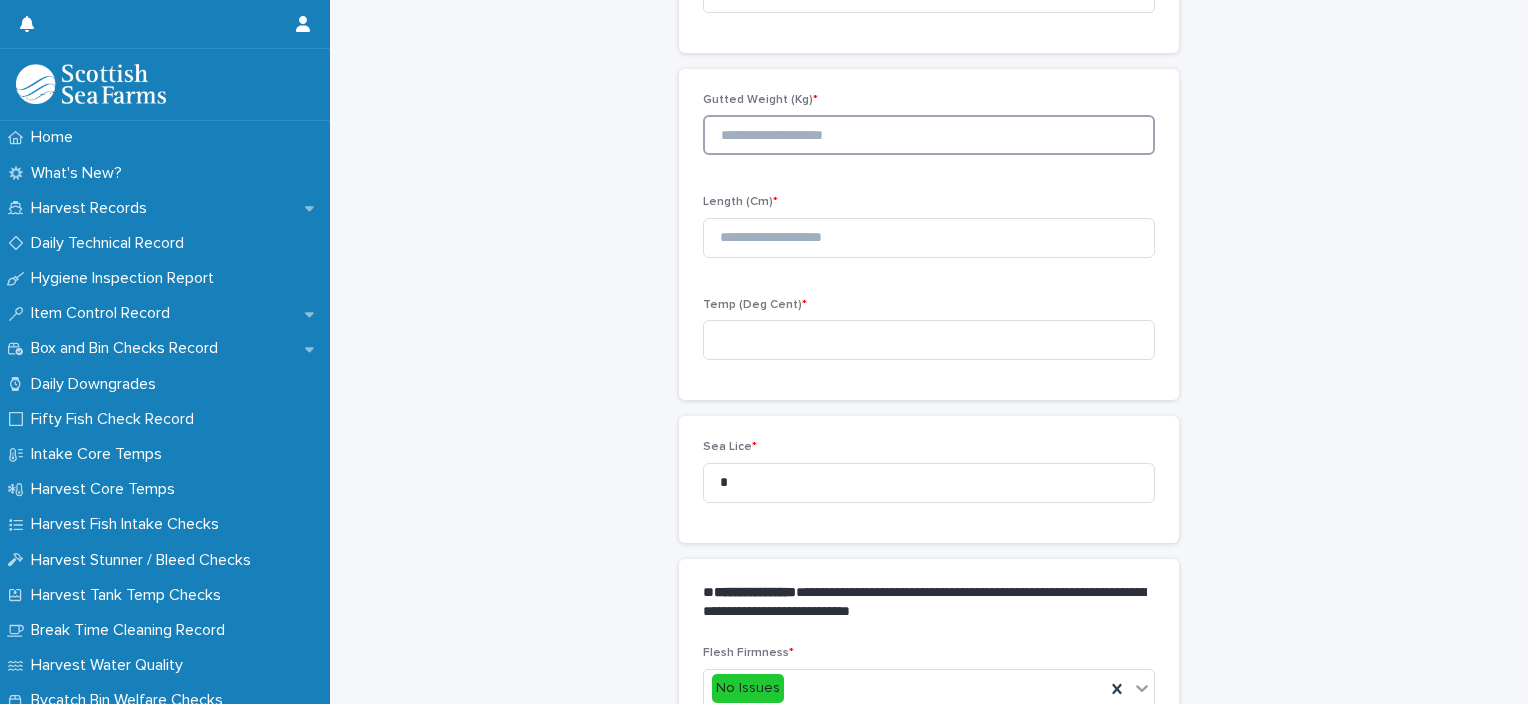 click at bounding box center [929, 135] 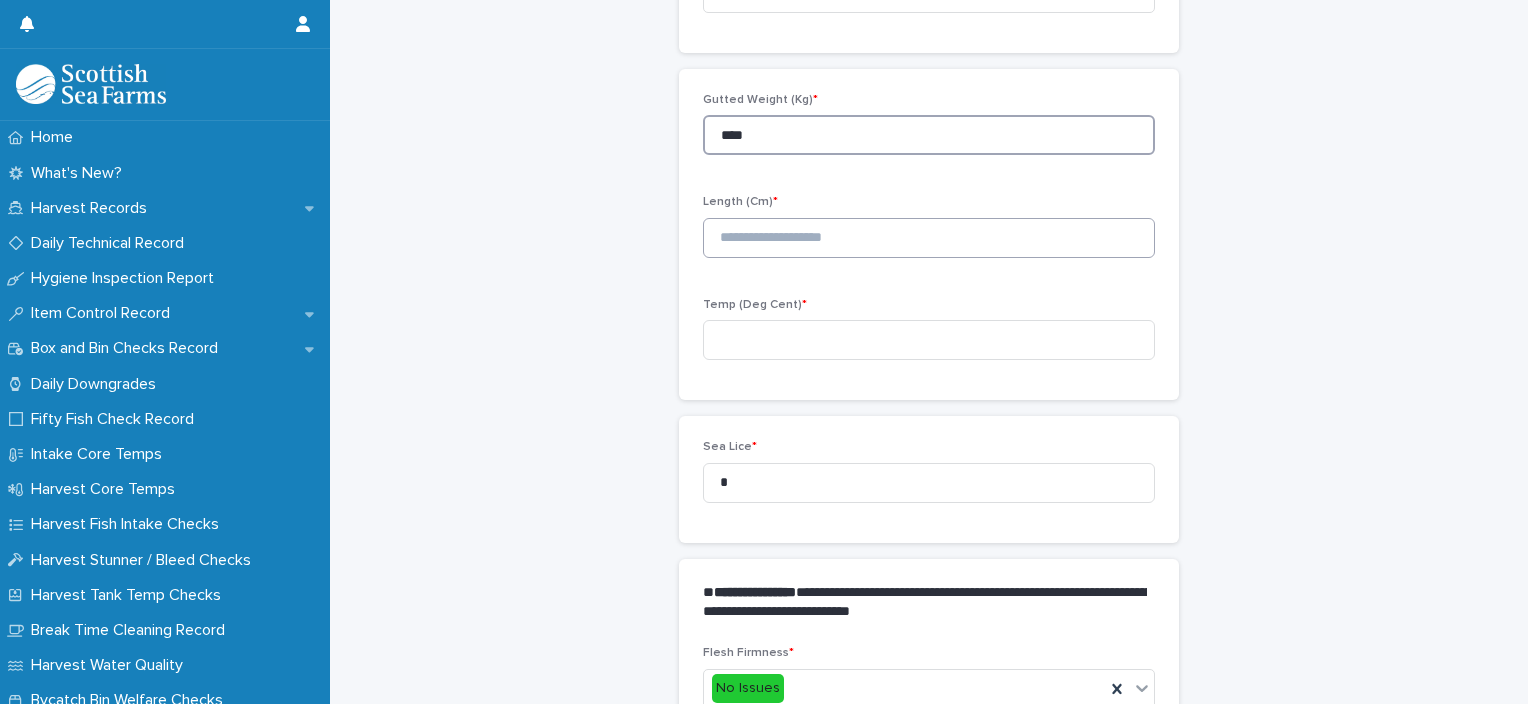 type on "****" 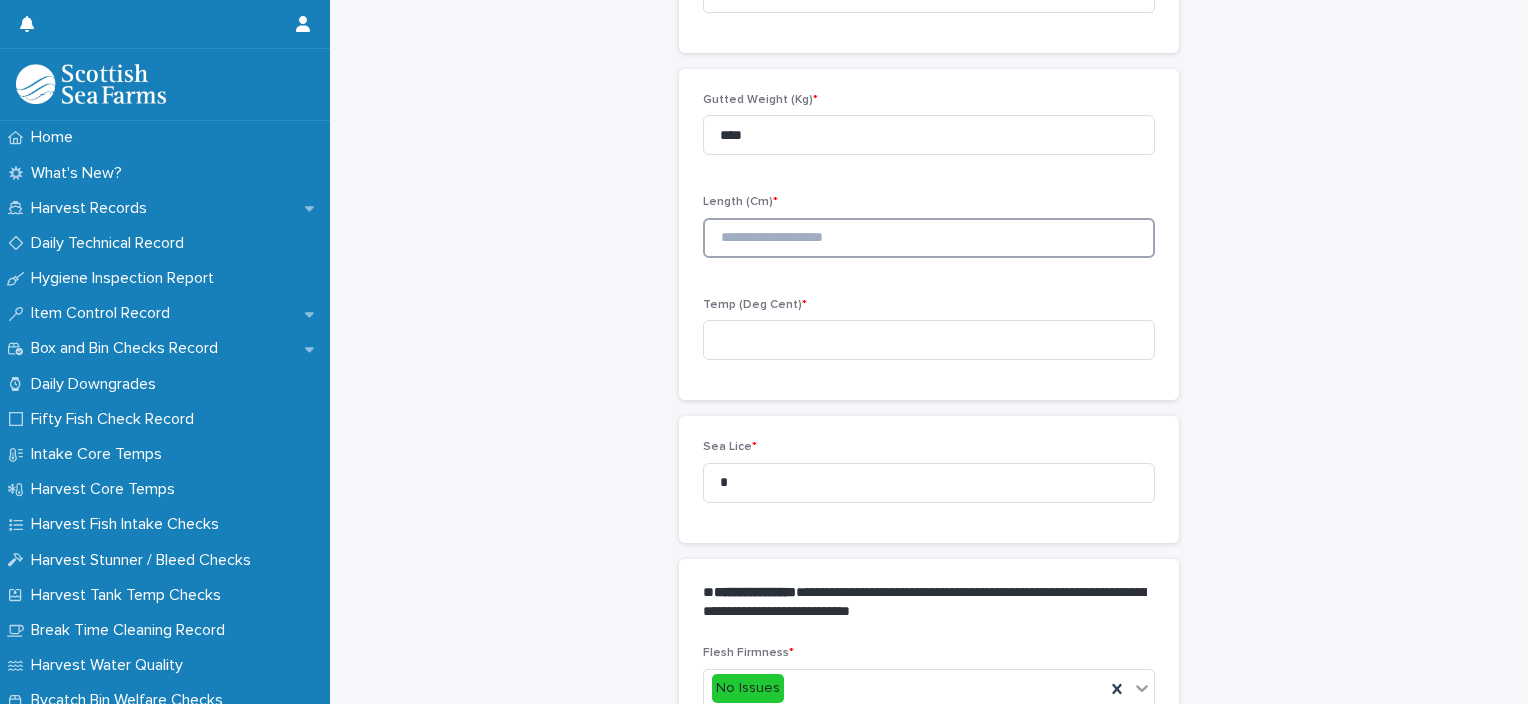 click at bounding box center (929, 238) 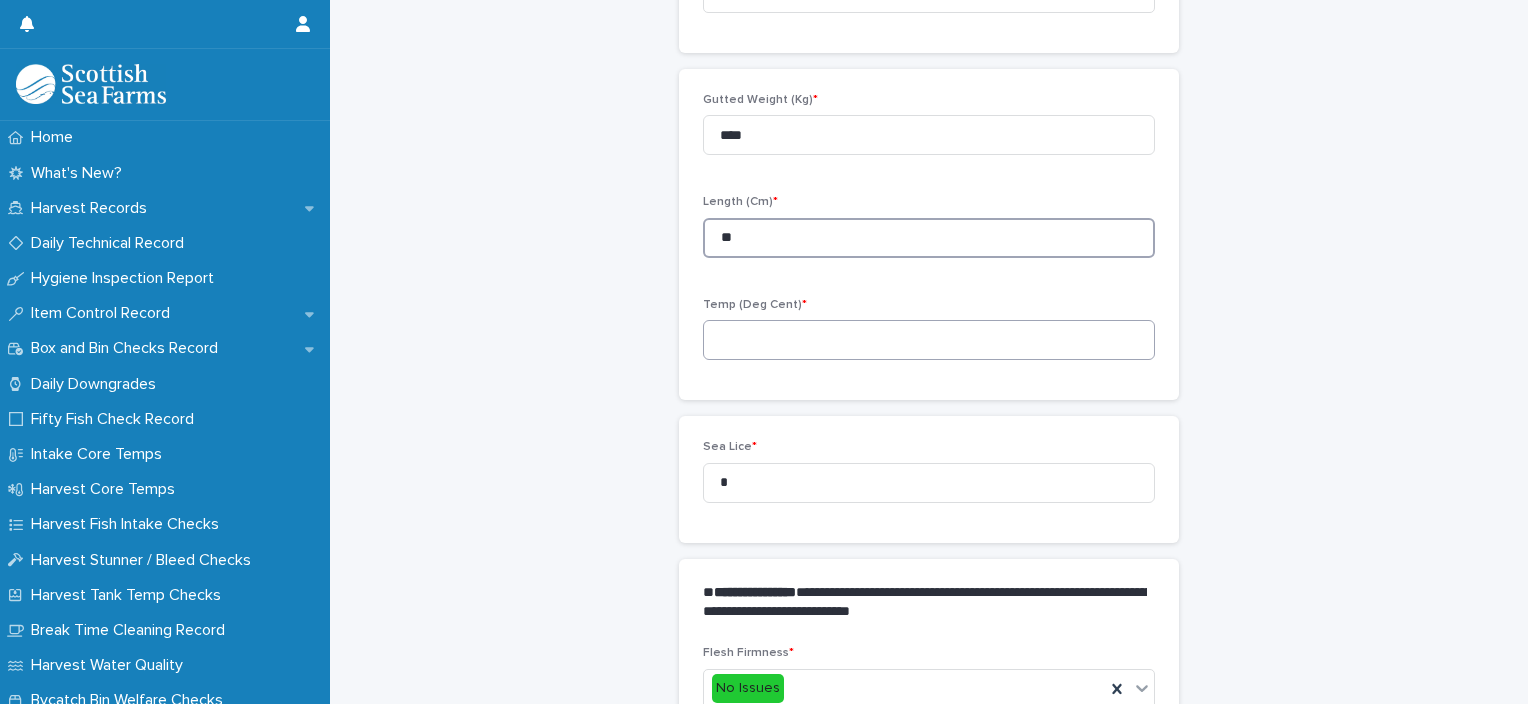 type on "**" 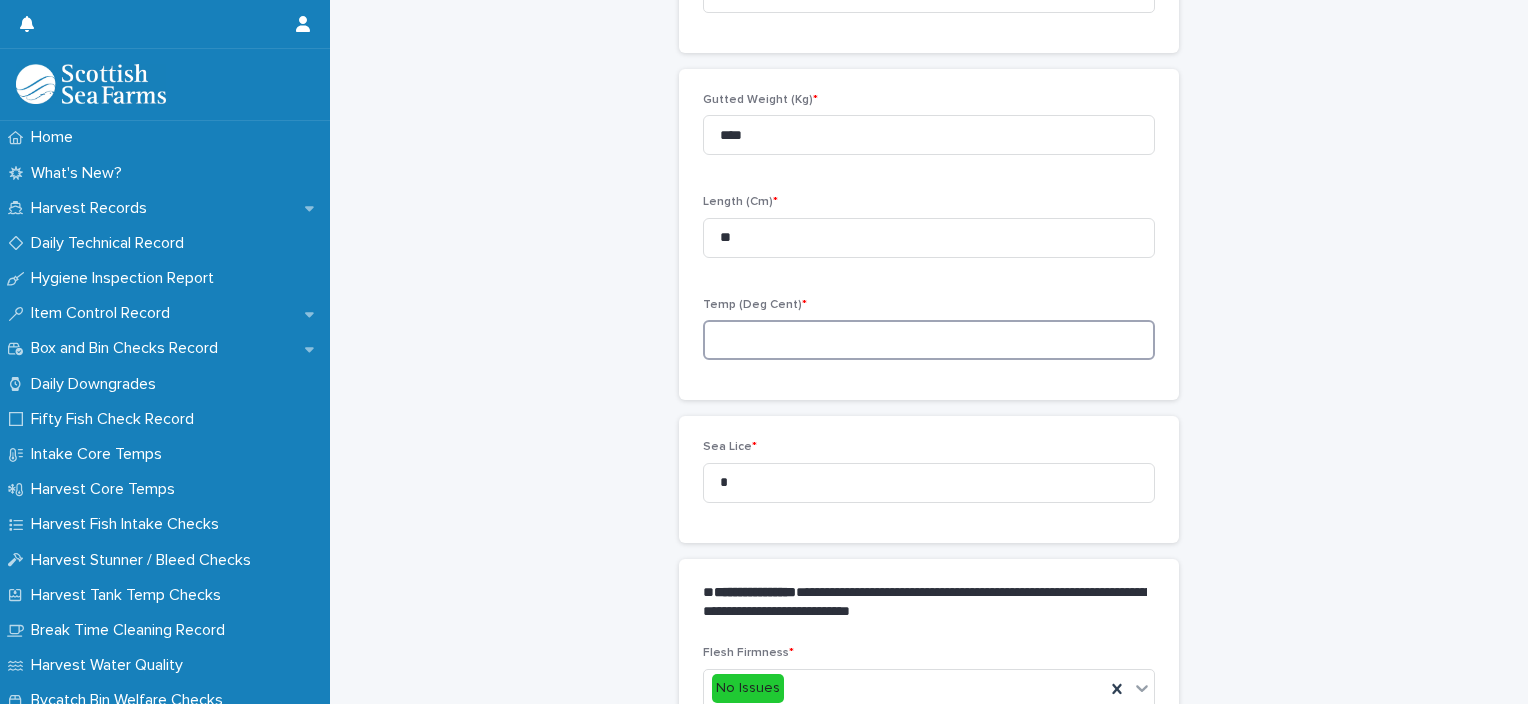 click at bounding box center (929, 340) 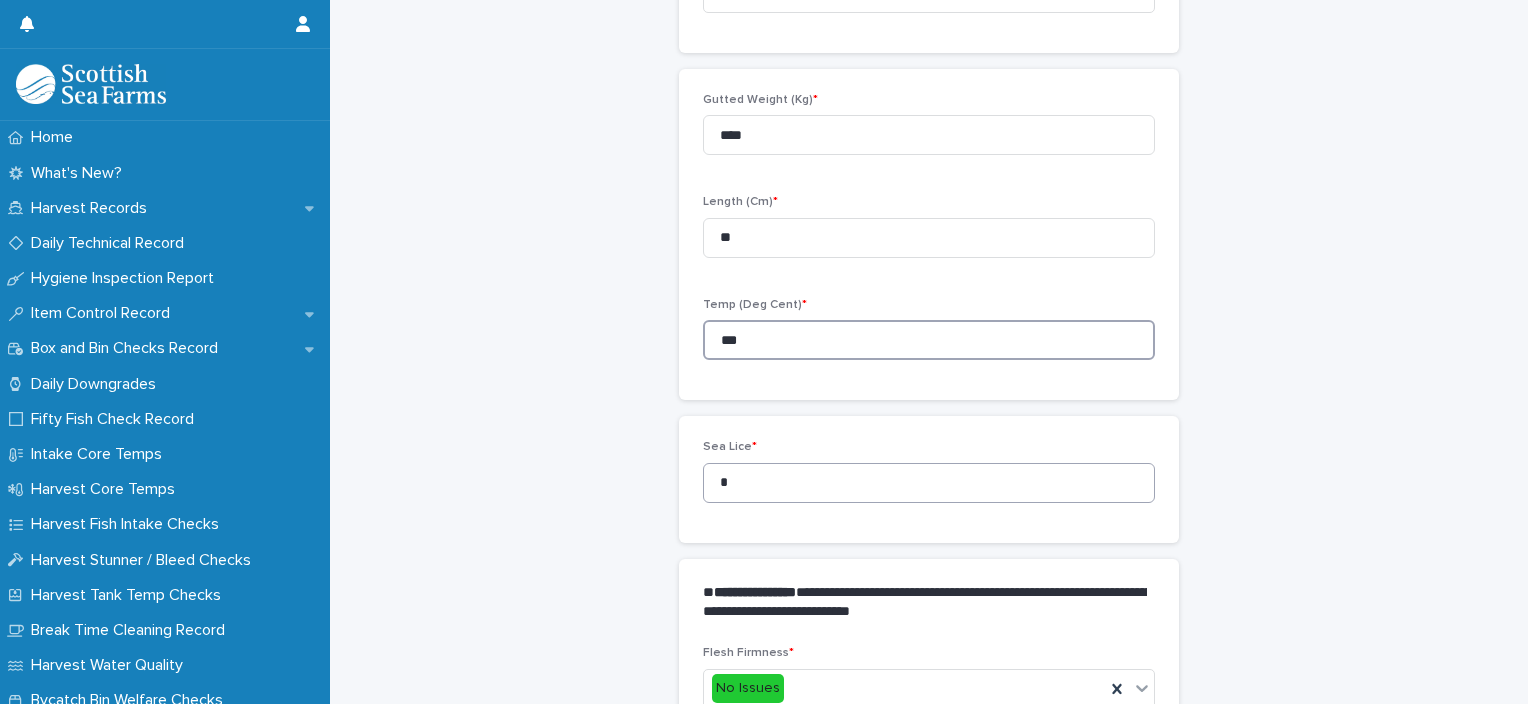 type on "***" 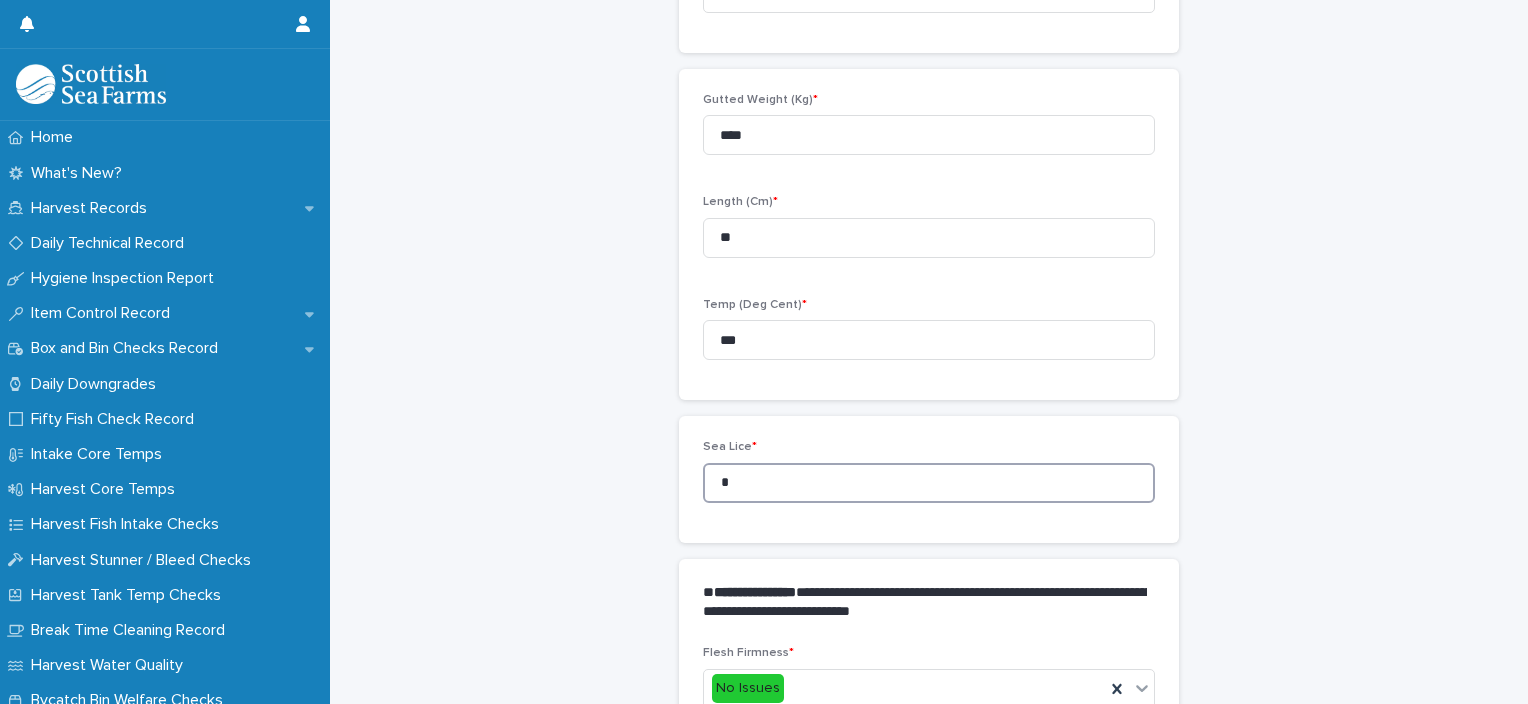 drag, startPoint x: 736, startPoint y: 486, endPoint x: 646, endPoint y: 492, distance: 90.199776 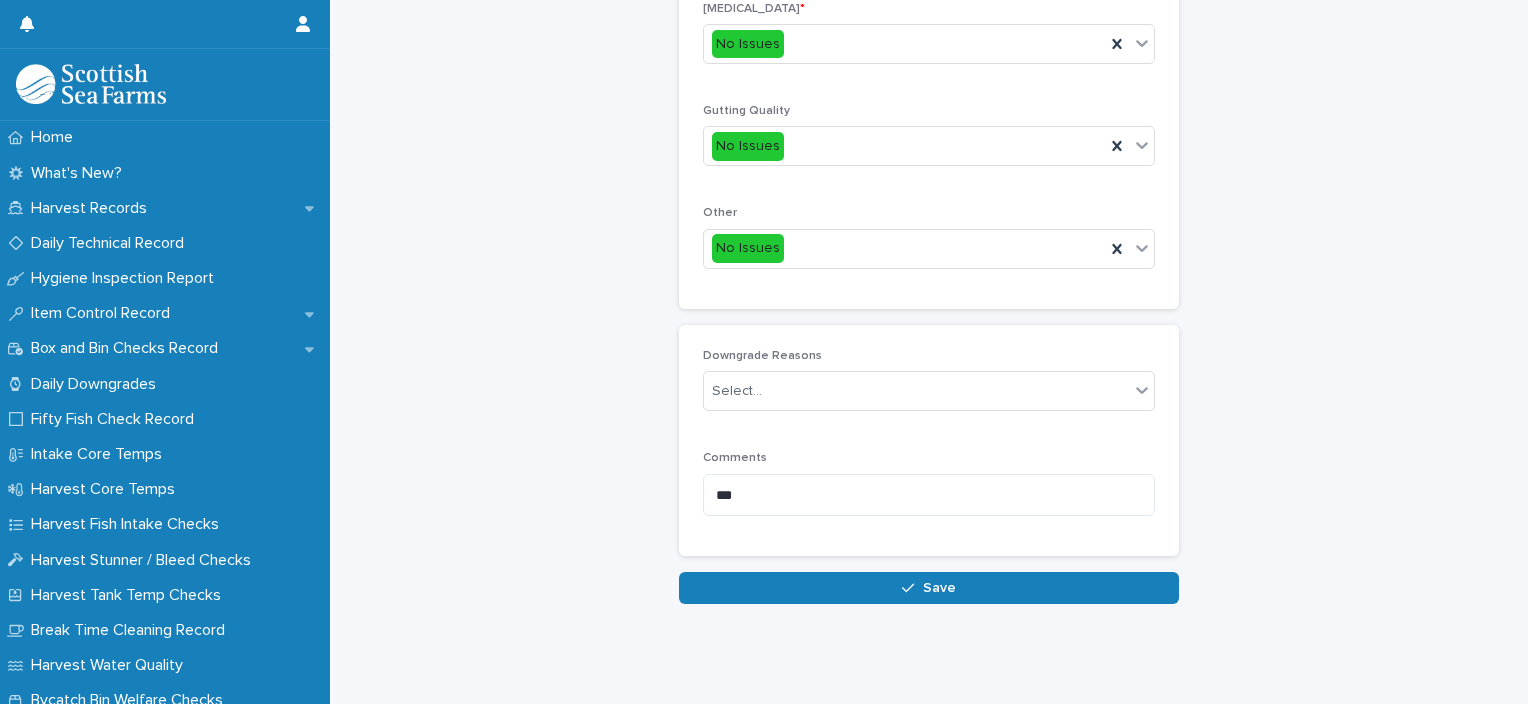 scroll, scrollTop: 948, scrollLeft: 0, axis: vertical 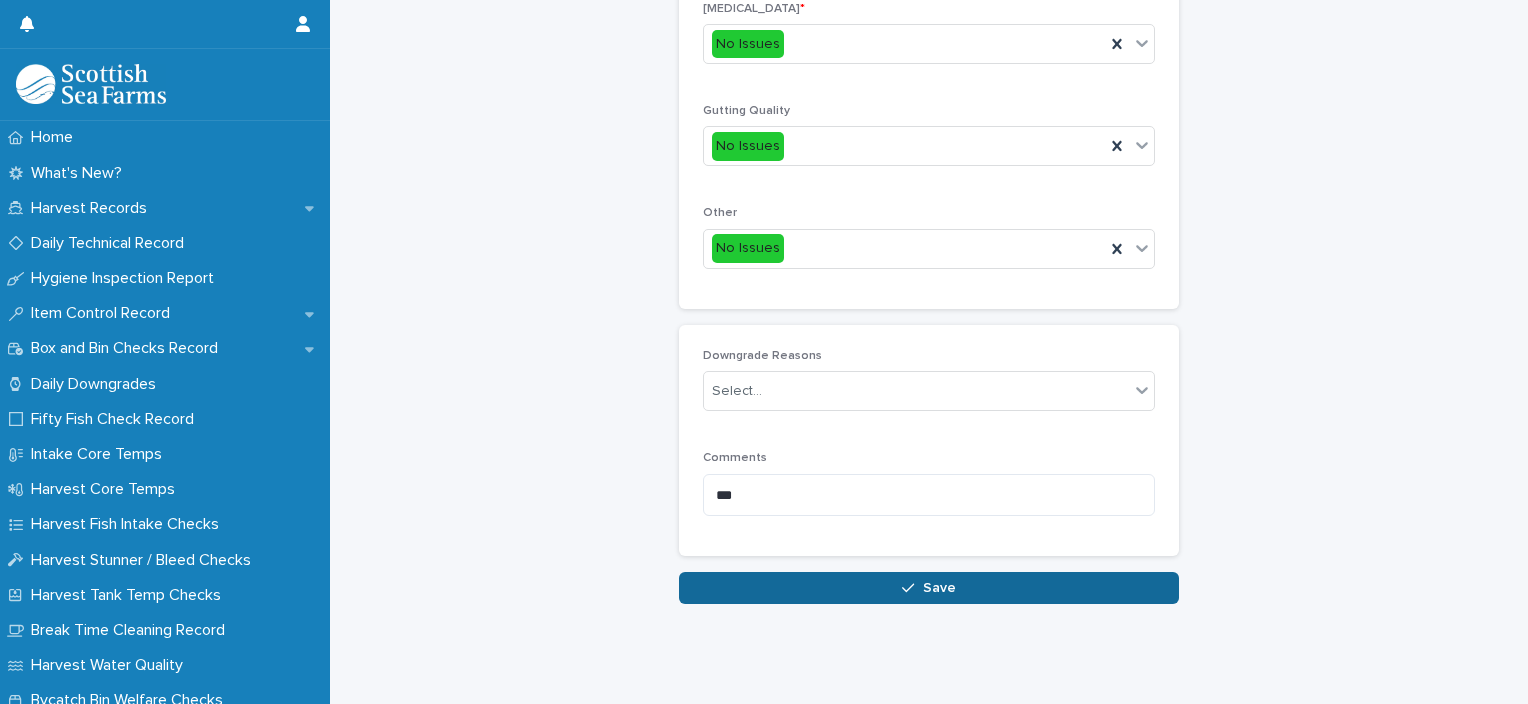 drag, startPoint x: 1211, startPoint y: 573, endPoint x: 1140, endPoint y: 576, distance: 71.063354 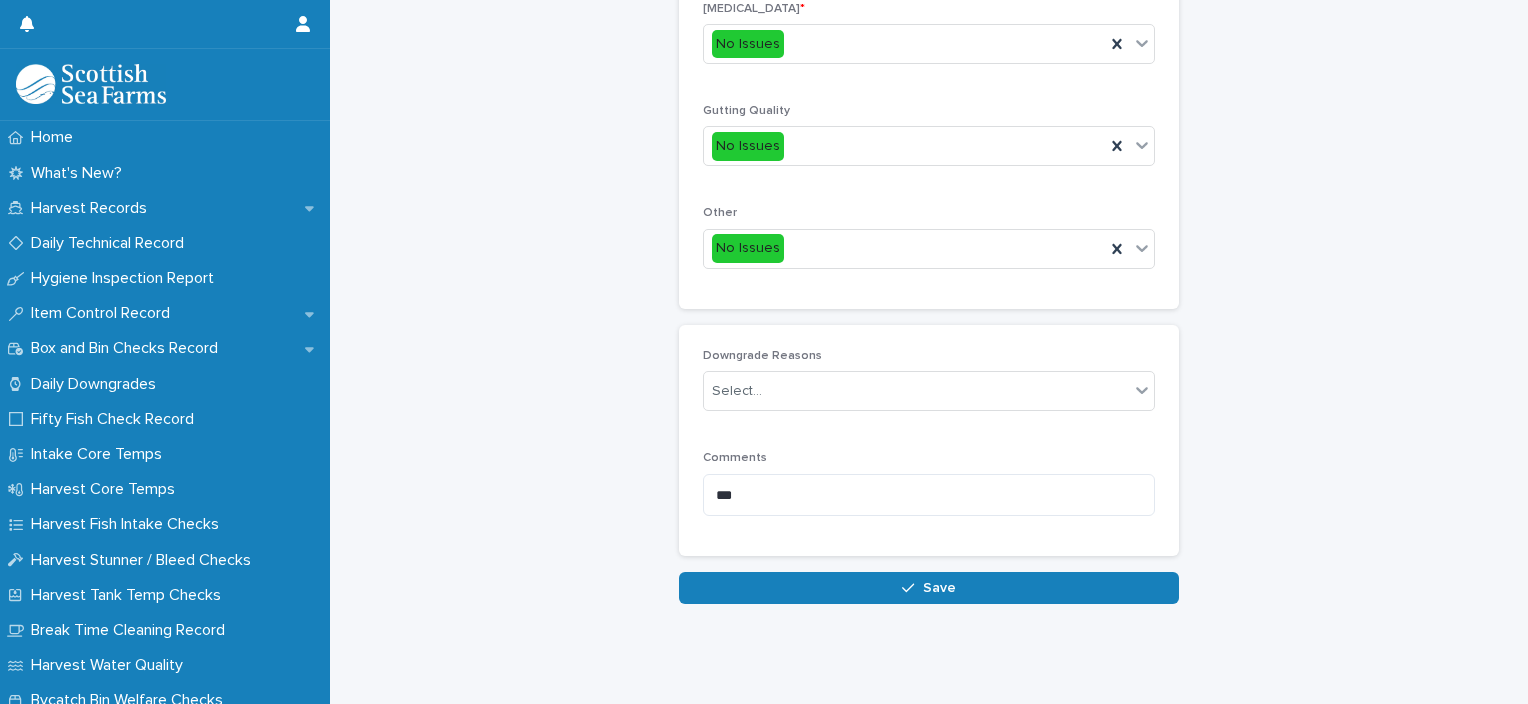 click on "Save" at bounding box center (929, 588) 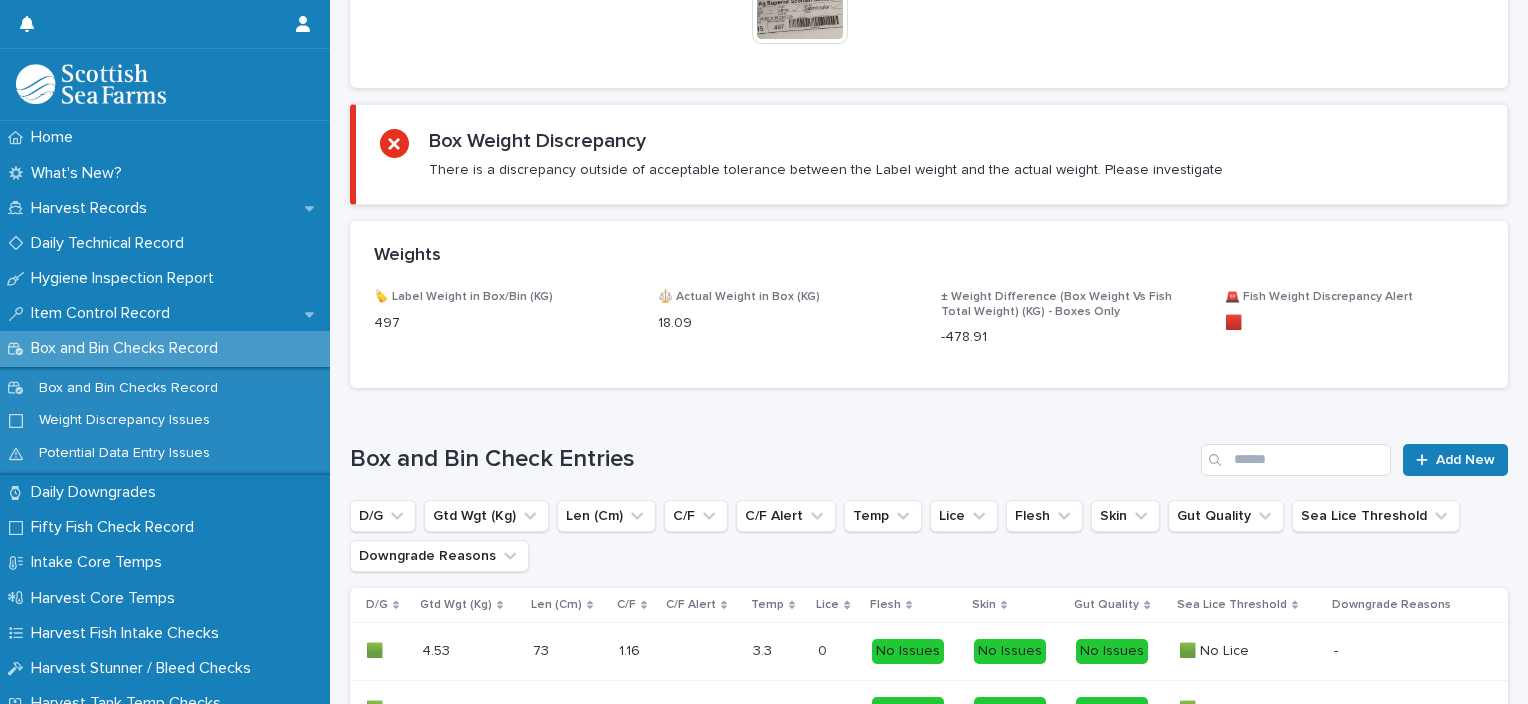 scroll, scrollTop: 0, scrollLeft: 0, axis: both 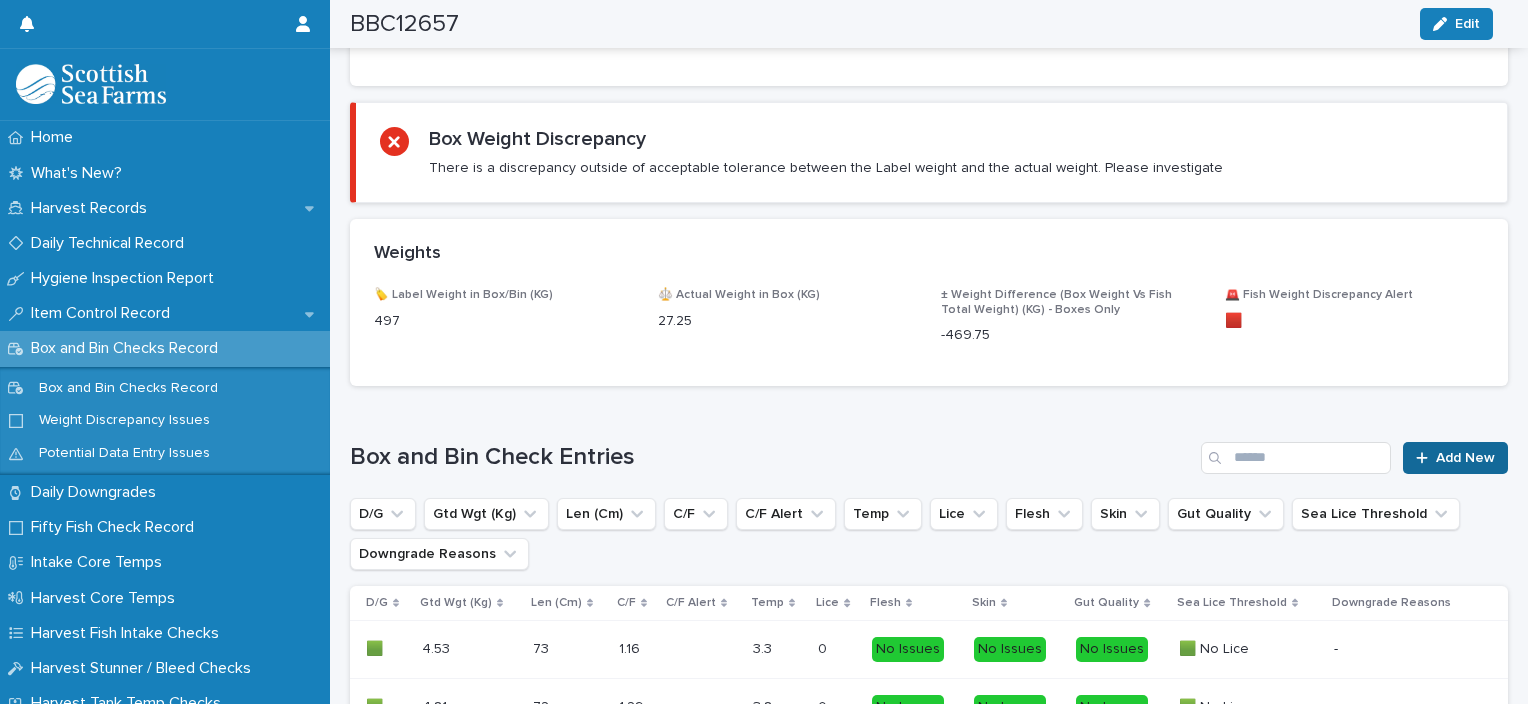click on "Add New" at bounding box center (1455, 458) 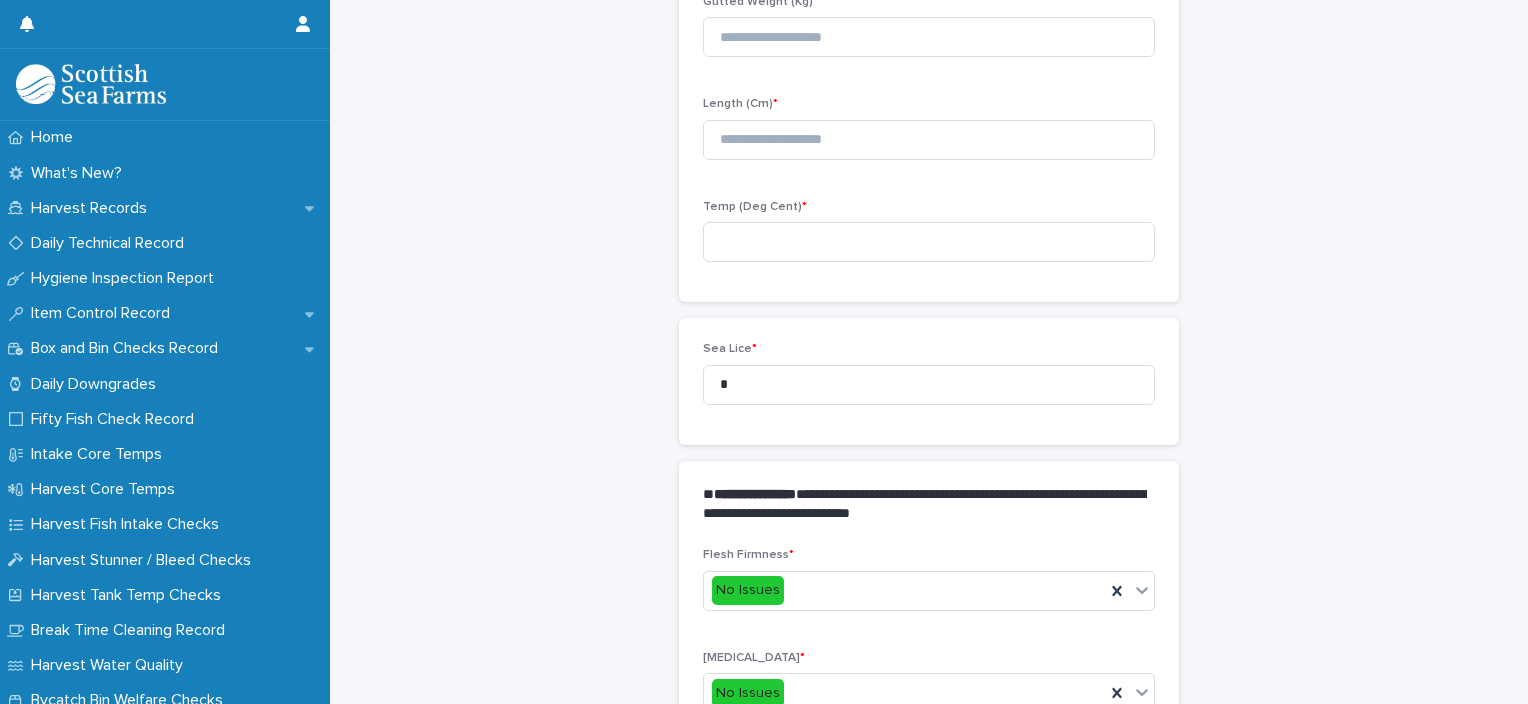 scroll, scrollTop: 222, scrollLeft: 0, axis: vertical 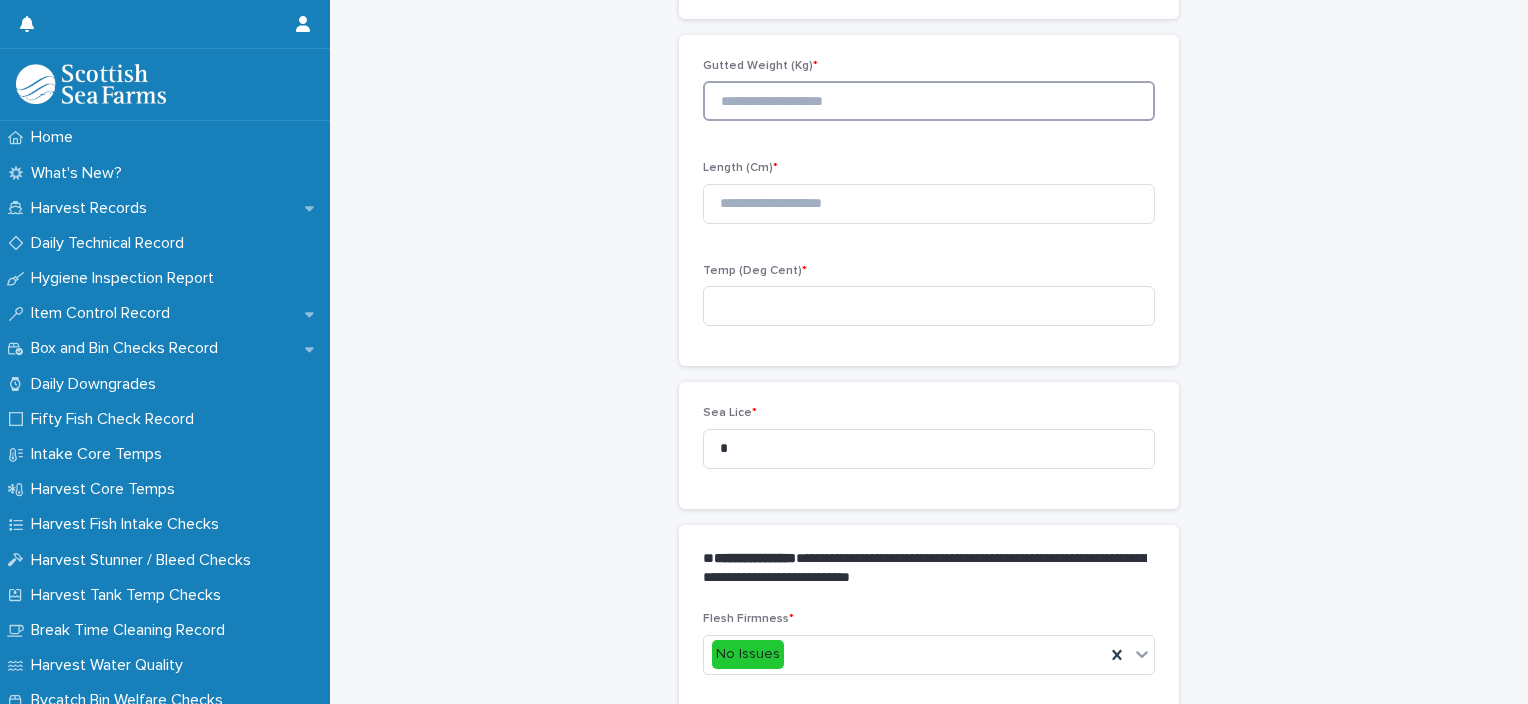 click at bounding box center (929, 101) 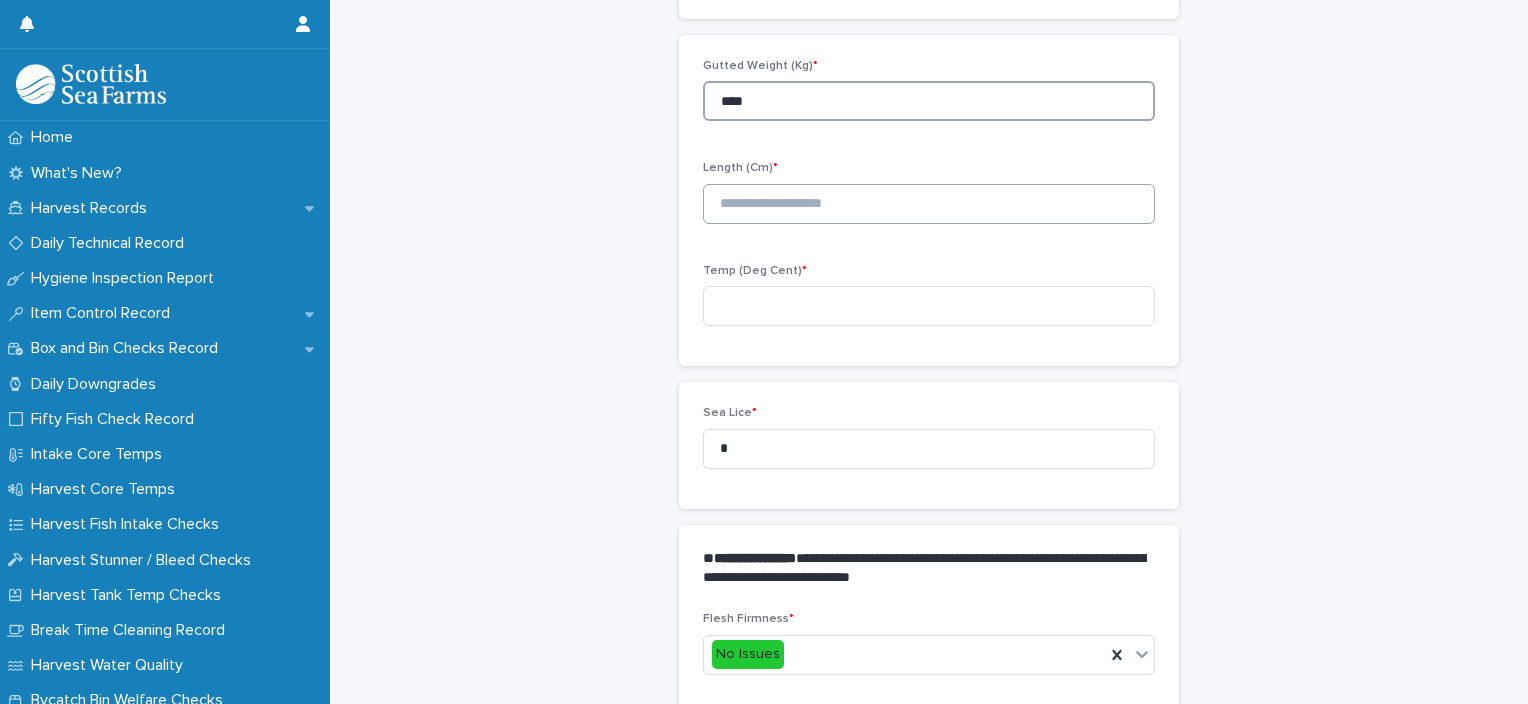 type on "****" 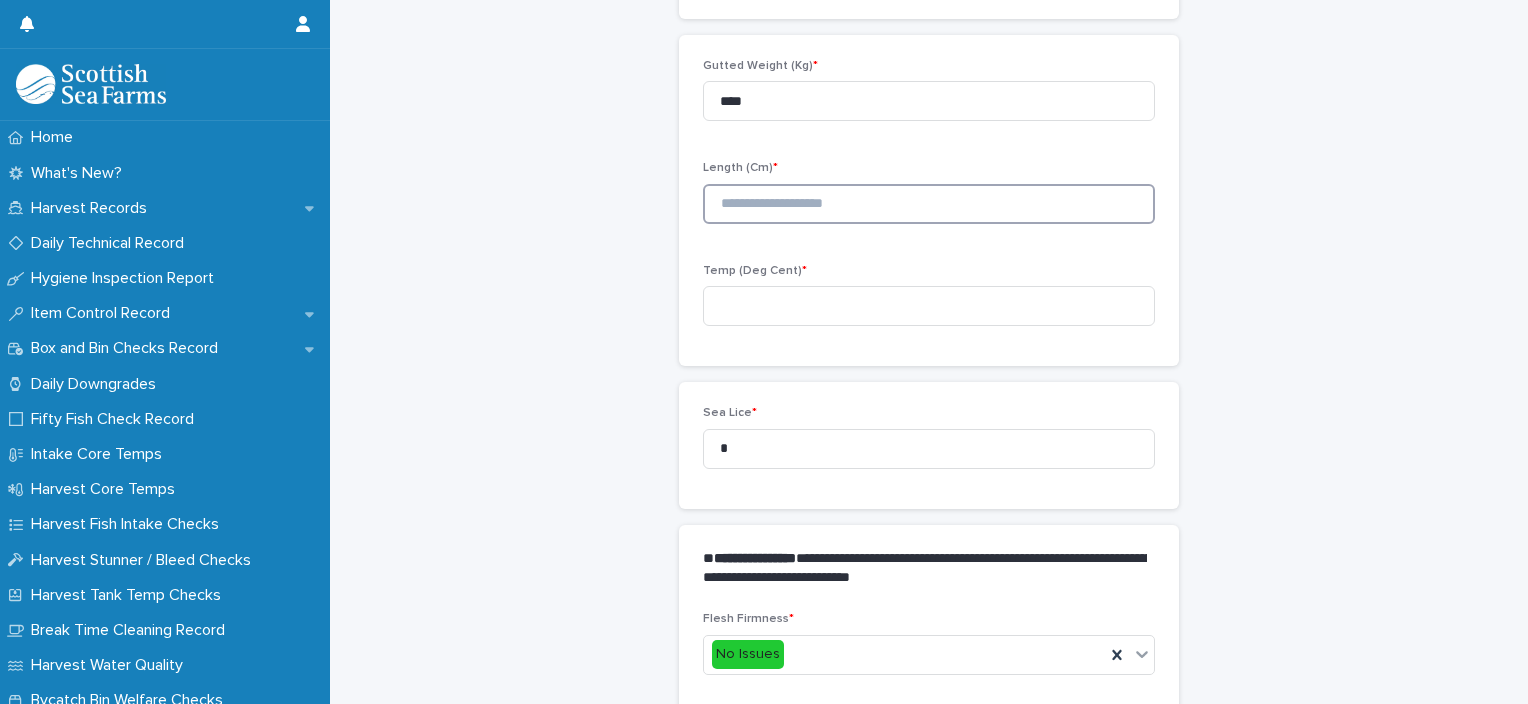 click at bounding box center [929, 204] 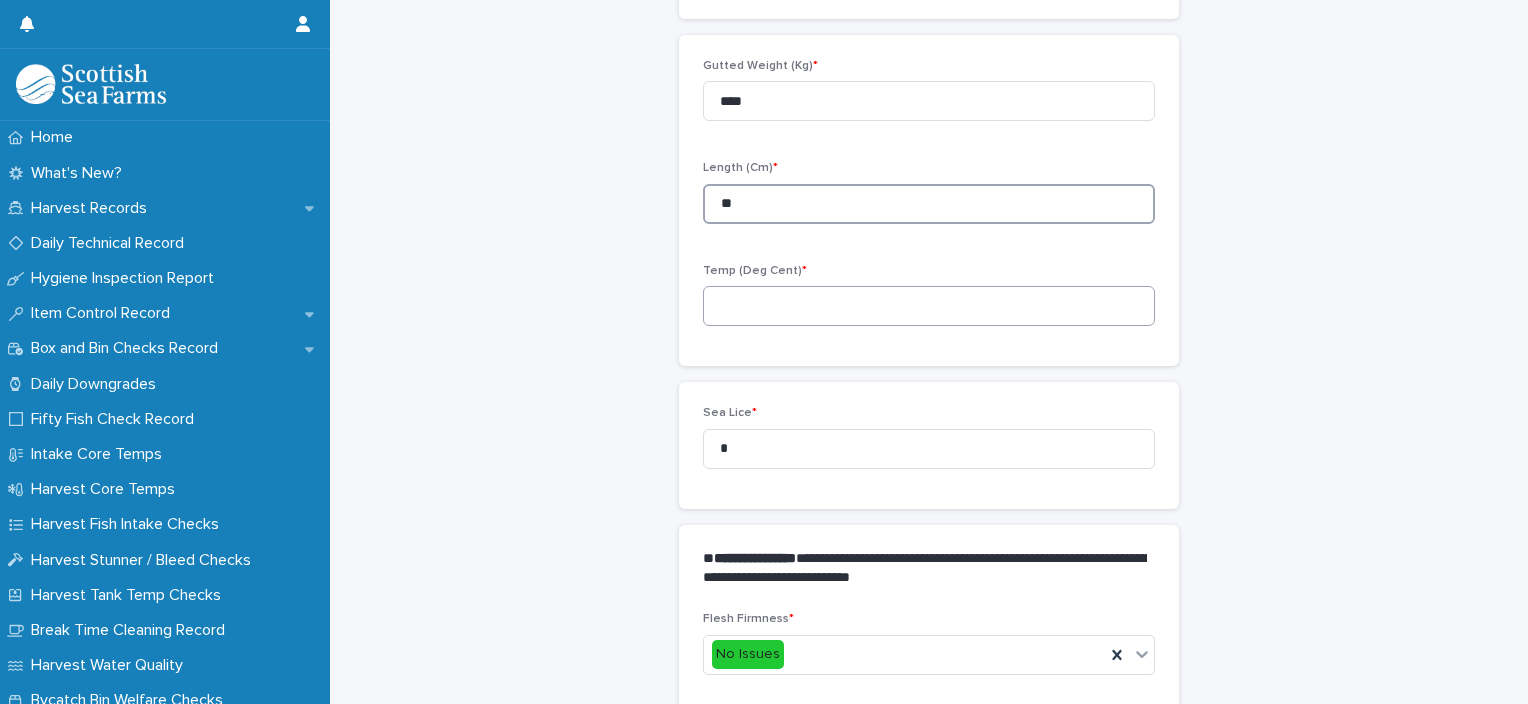 type on "**" 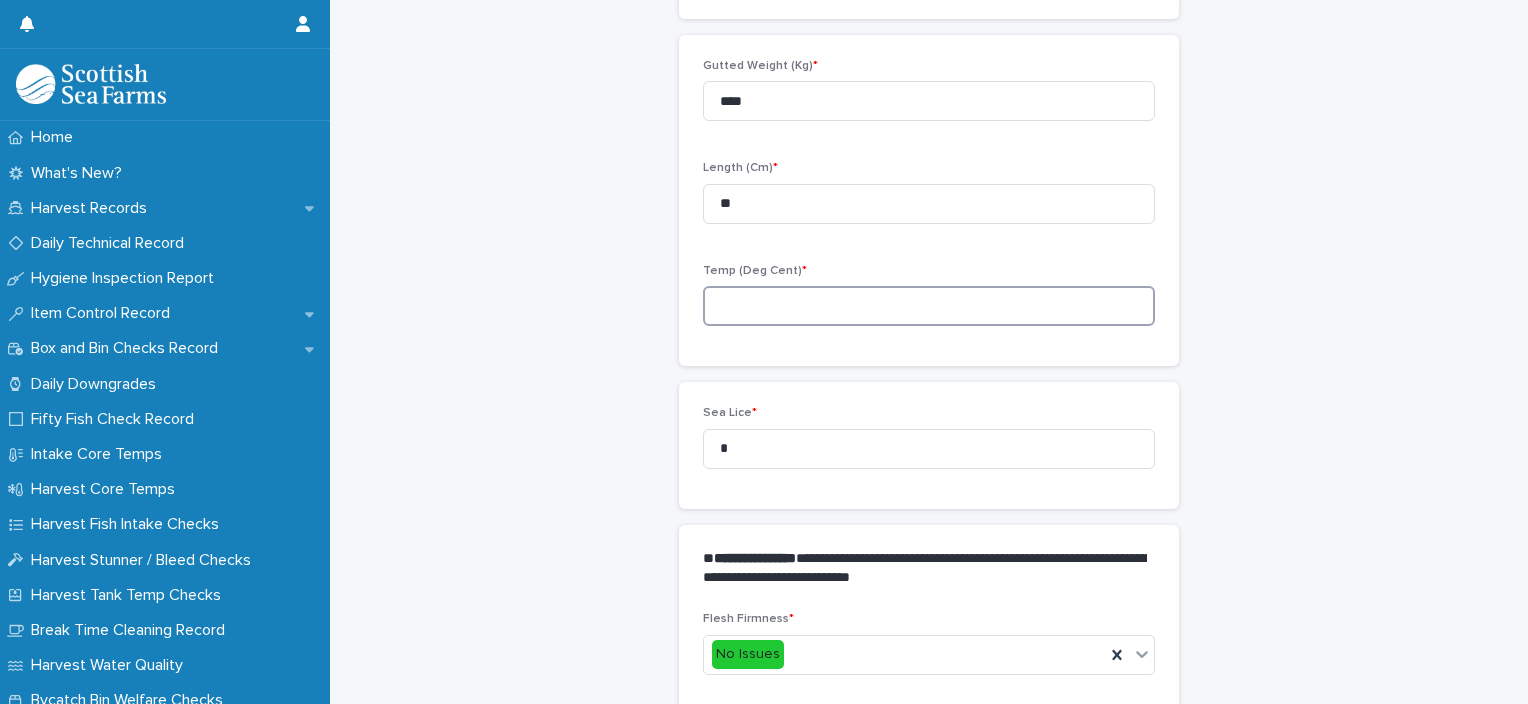 click at bounding box center [929, 306] 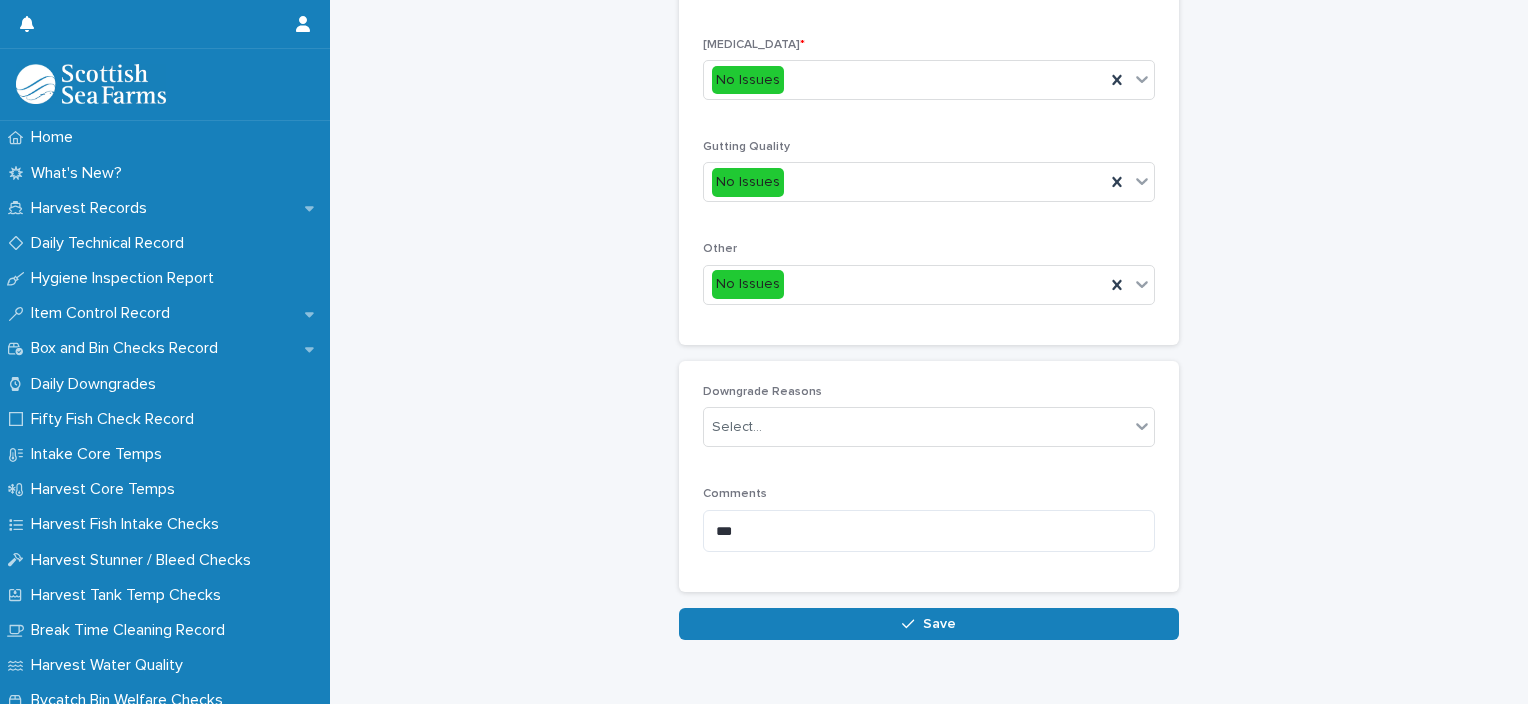 scroll, scrollTop: 948, scrollLeft: 0, axis: vertical 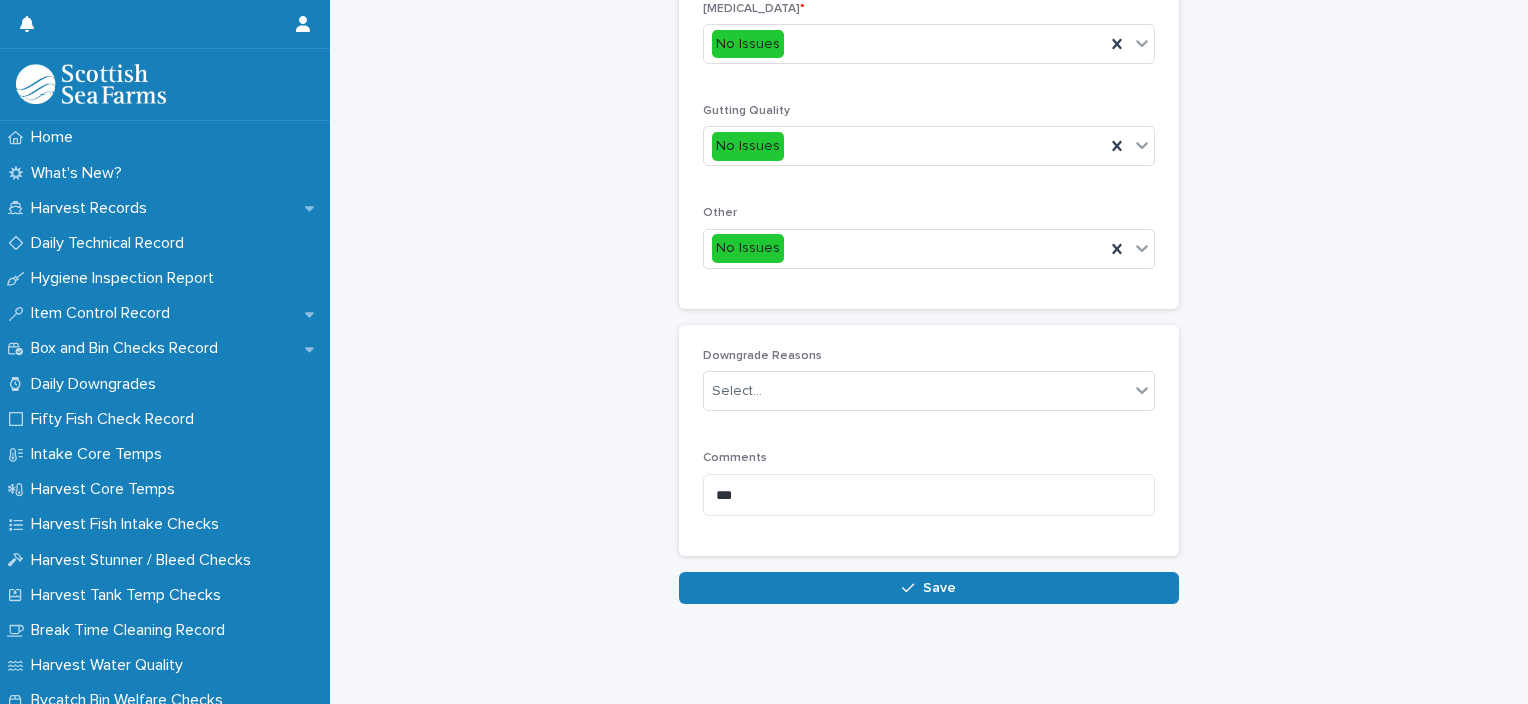 type on "***" 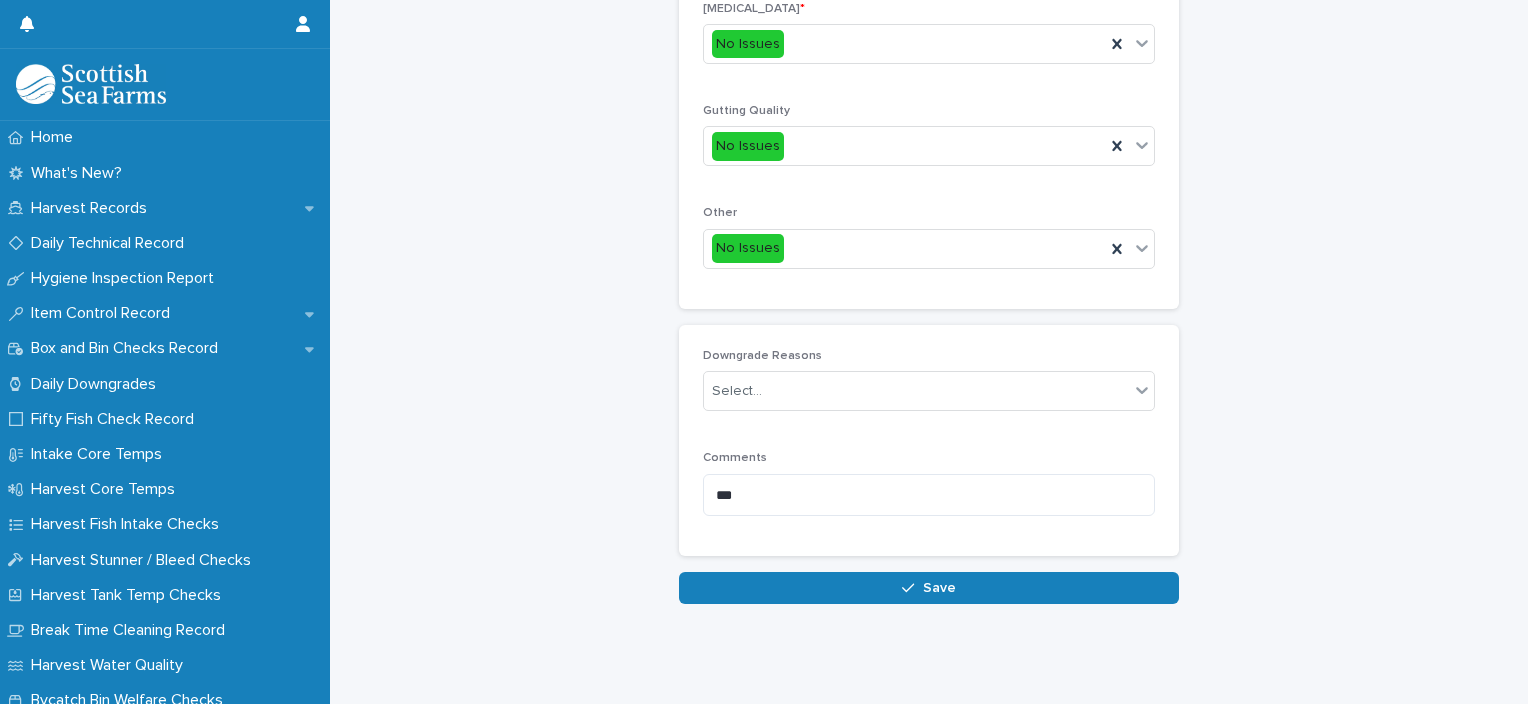 click on "Save" at bounding box center (929, 588) 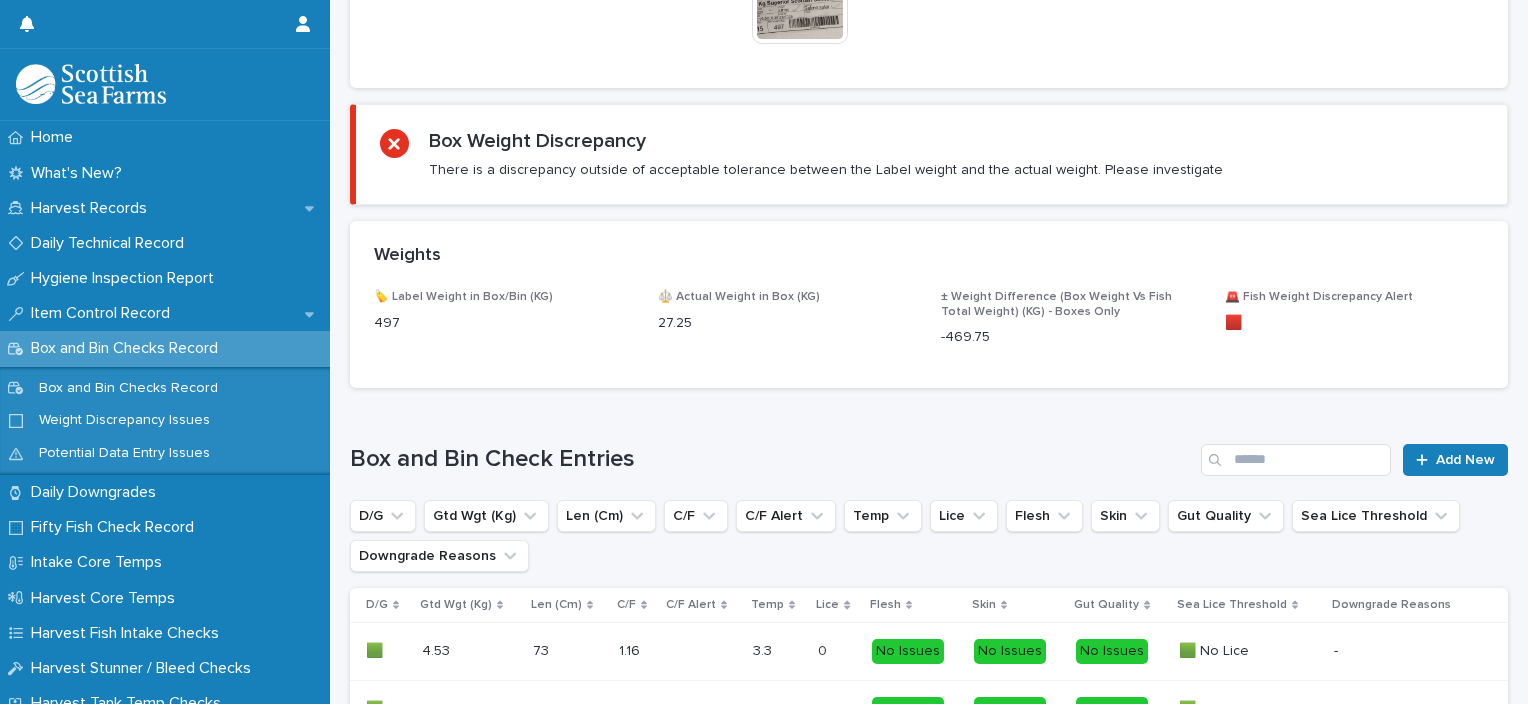 scroll, scrollTop: 0, scrollLeft: 0, axis: both 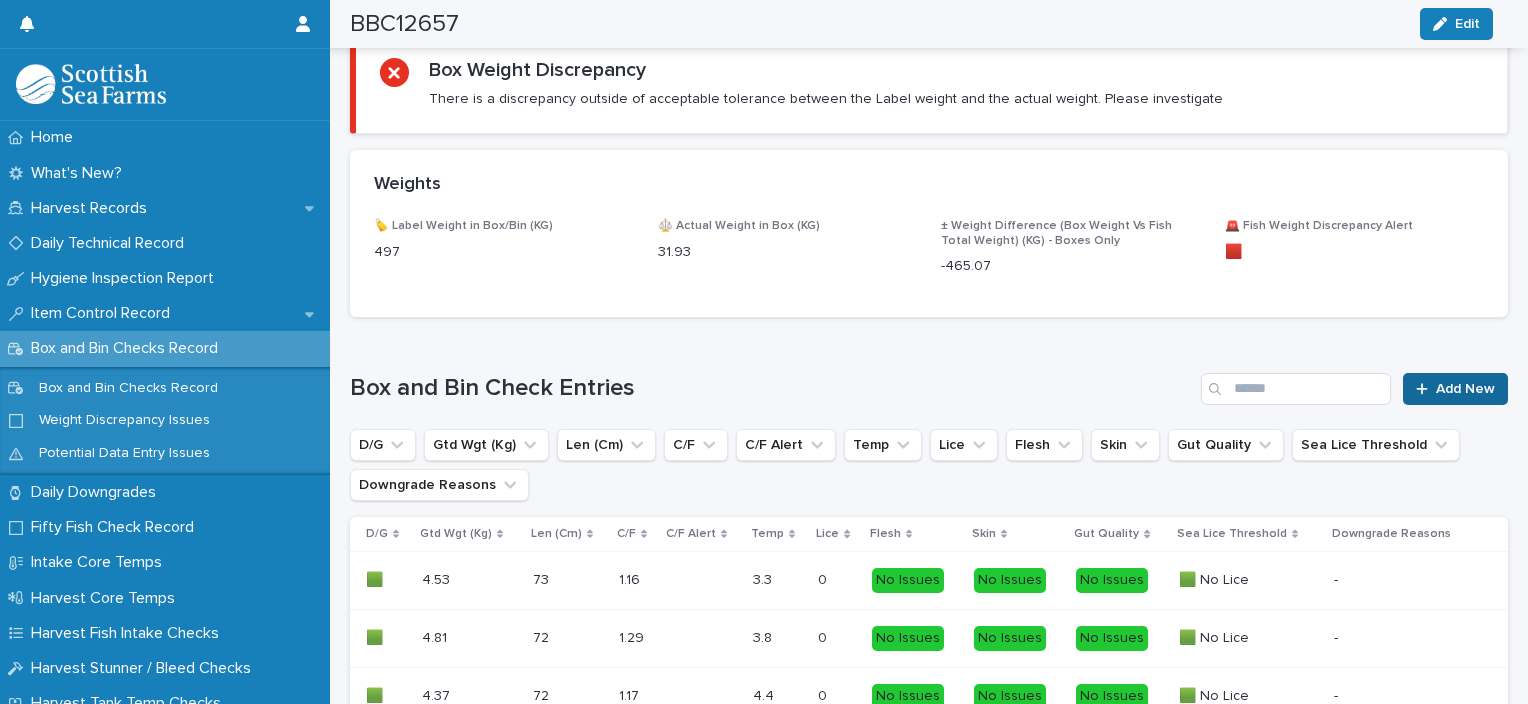 click on "Add New" at bounding box center [1465, 389] 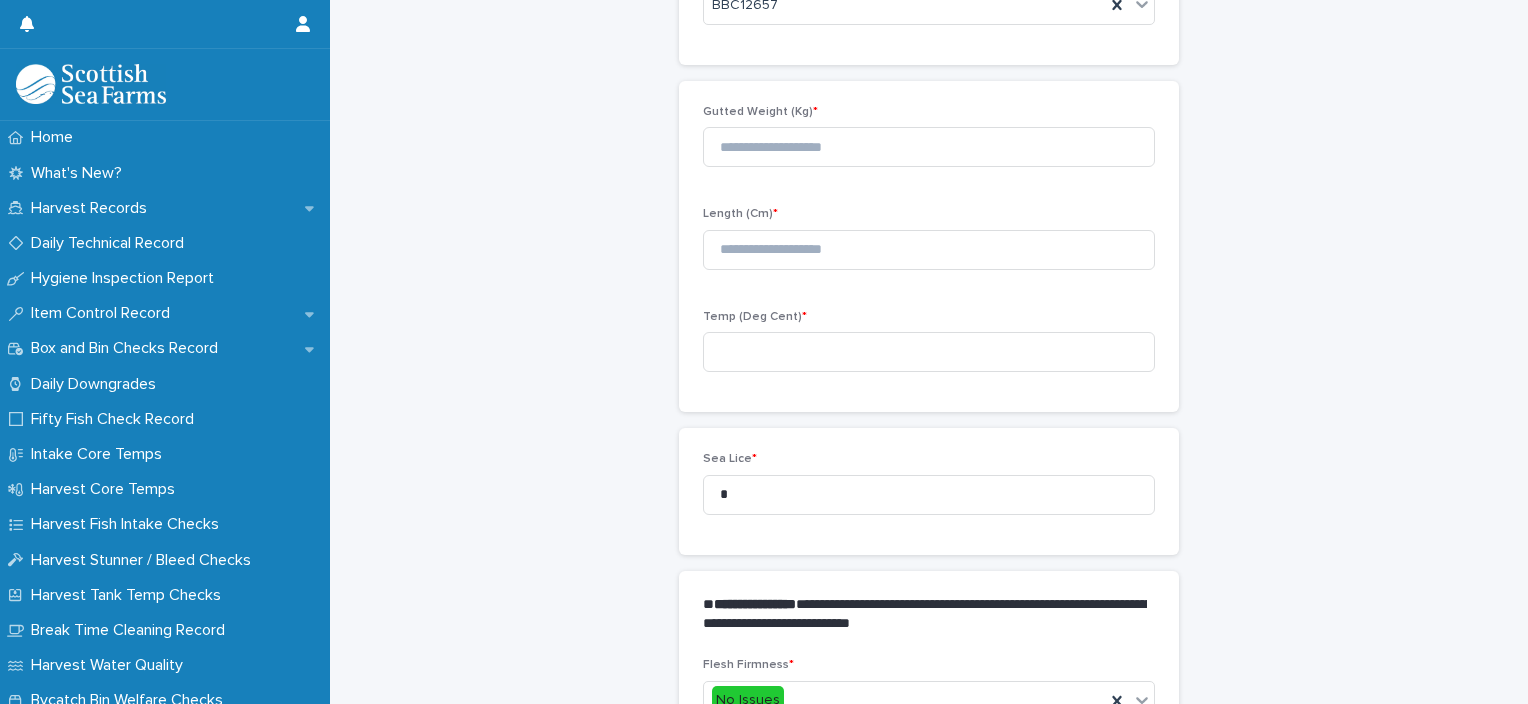 scroll, scrollTop: 160, scrollLeft: 0, axis: vertical 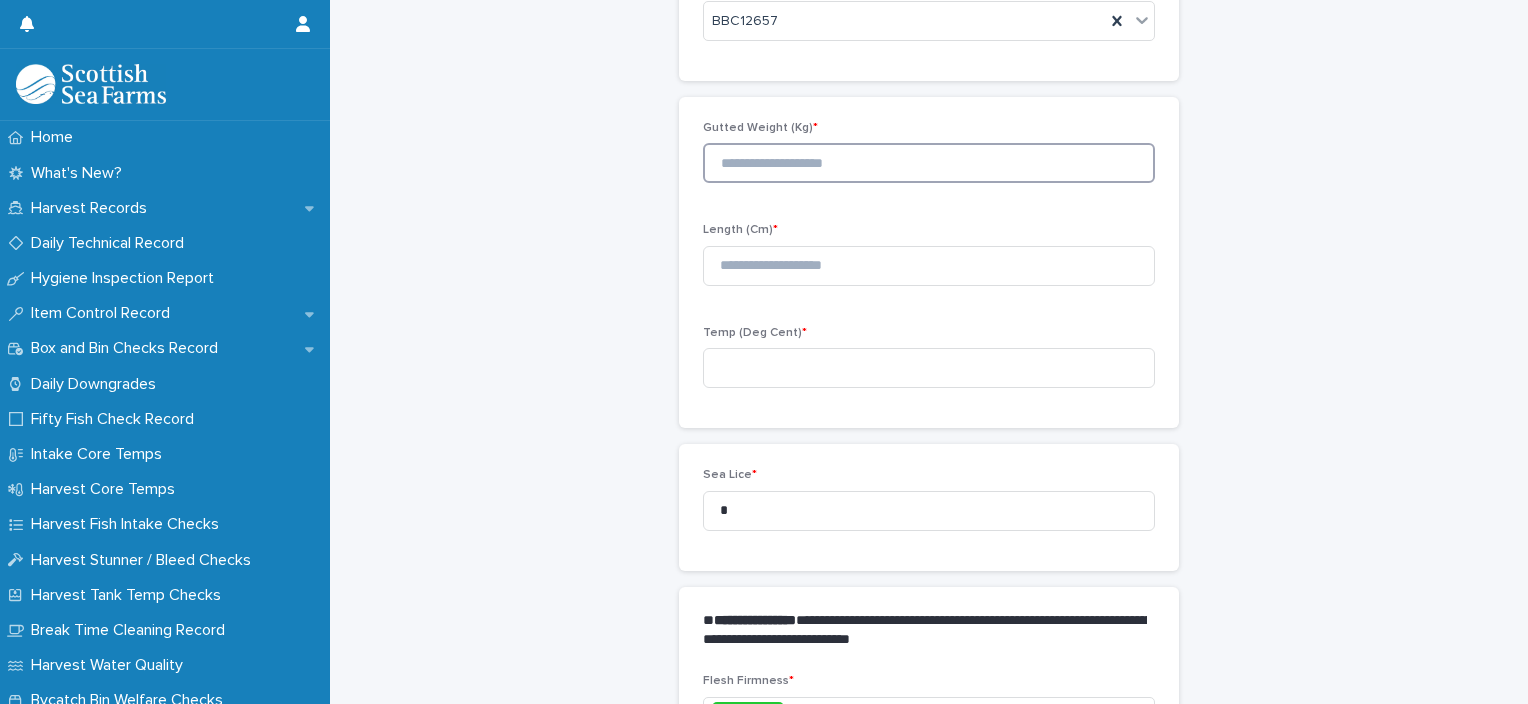 click at bounding box center [929, 163] 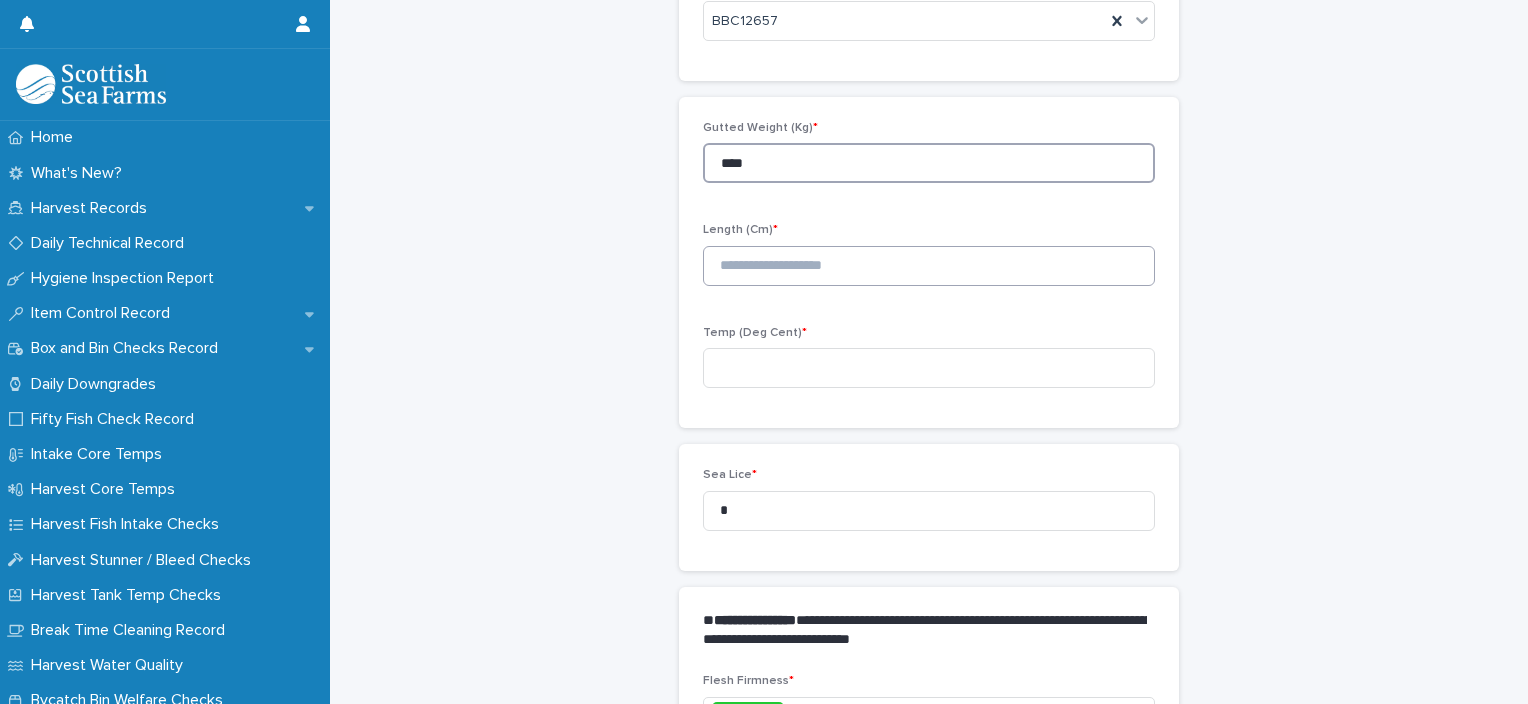 type on "****" 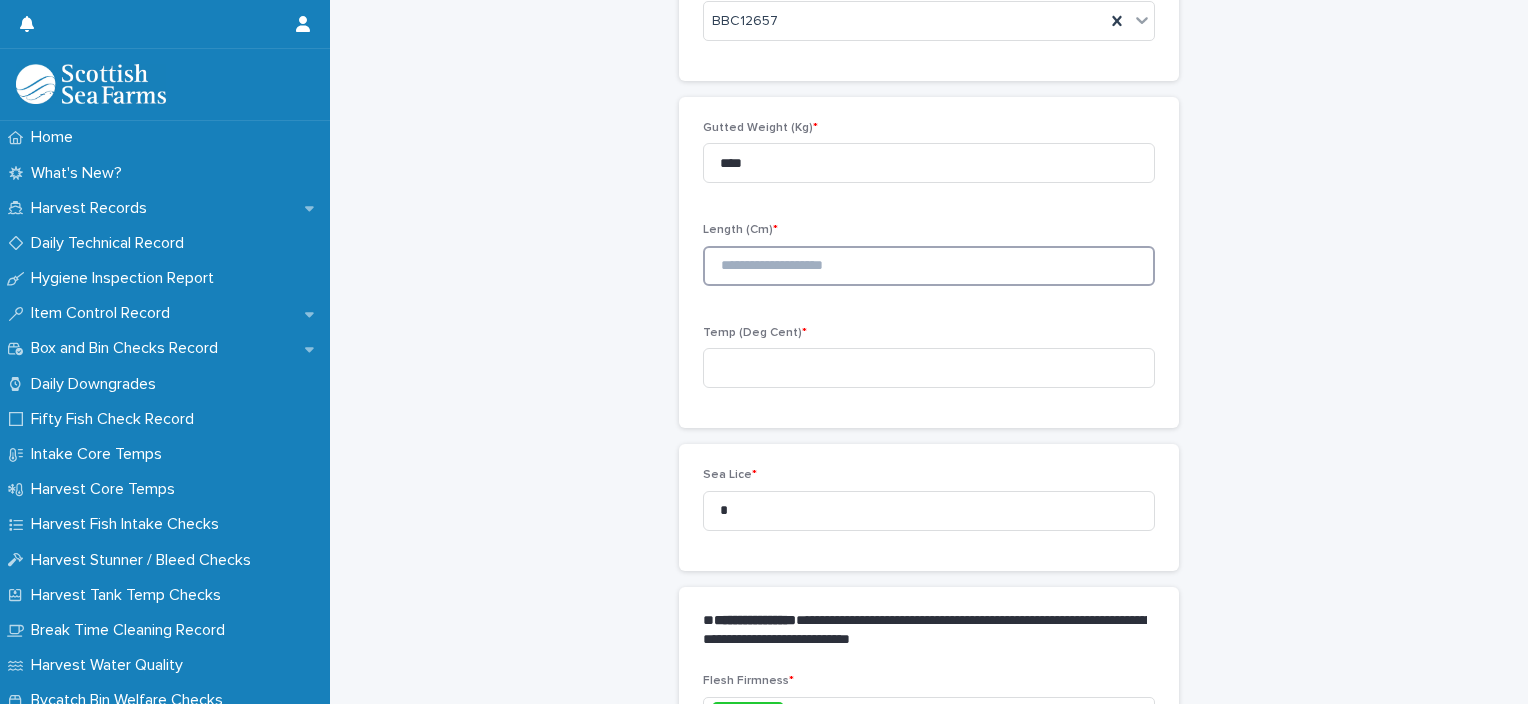 click at bounding box center (929, 266) 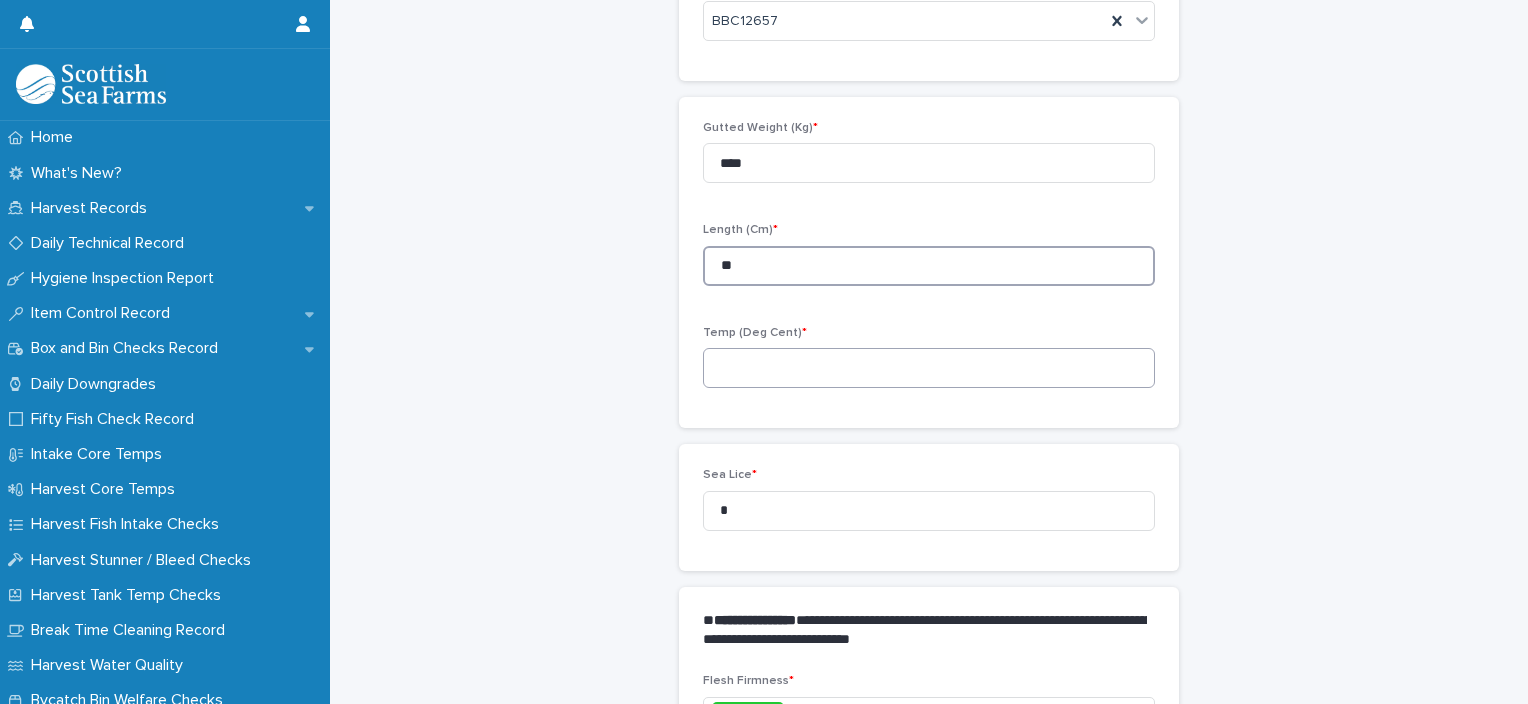 type on "**" 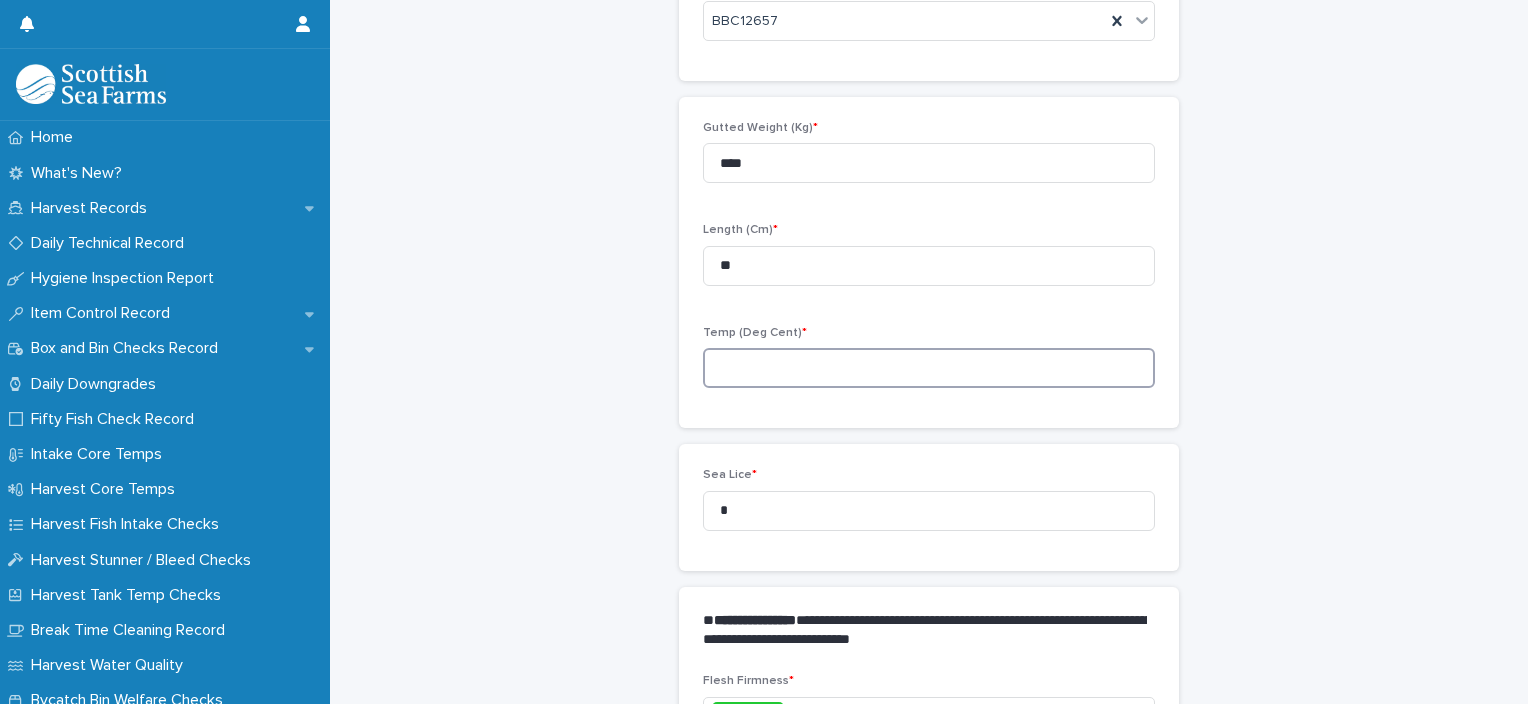 click at bounding box center (929, 368) 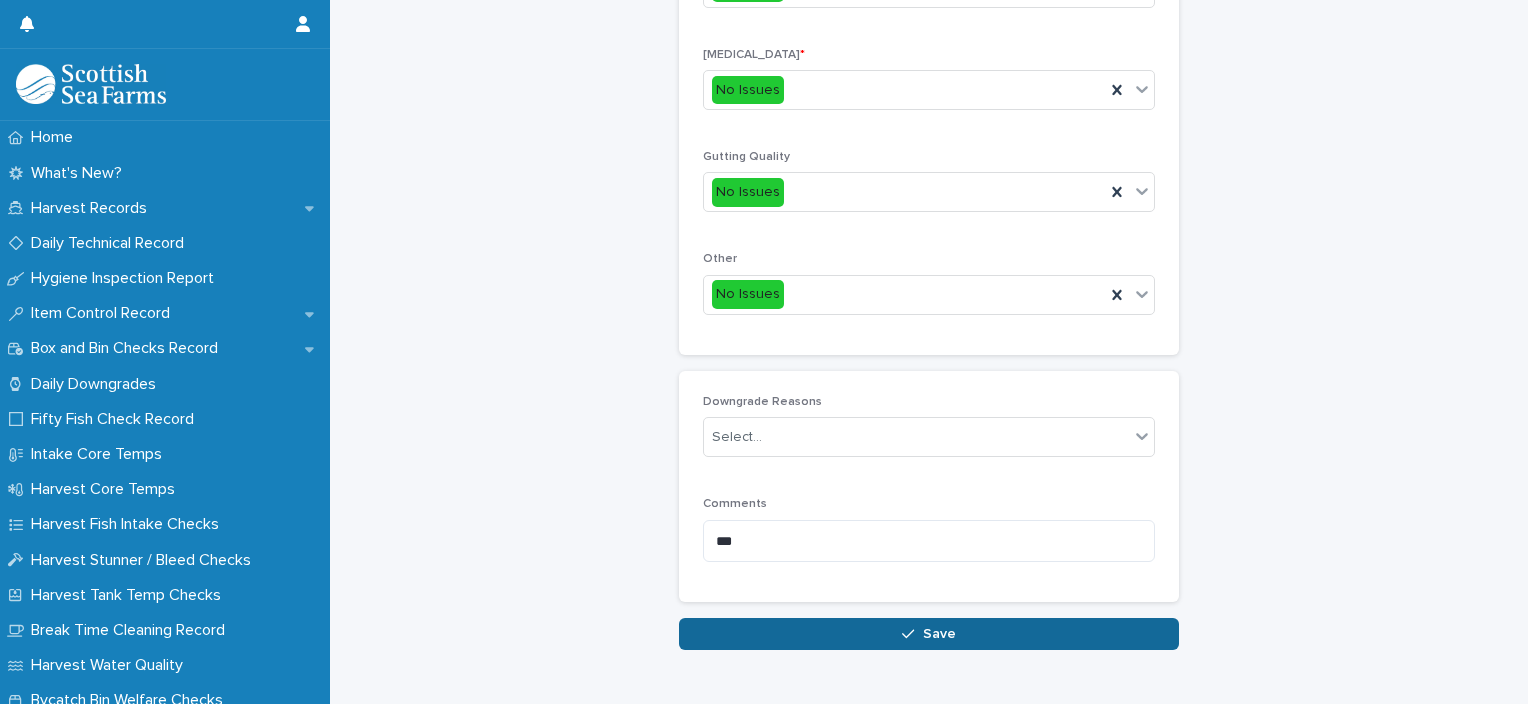 scroll, scrollTop: 937, scrollLeft: 0, axis: vertical 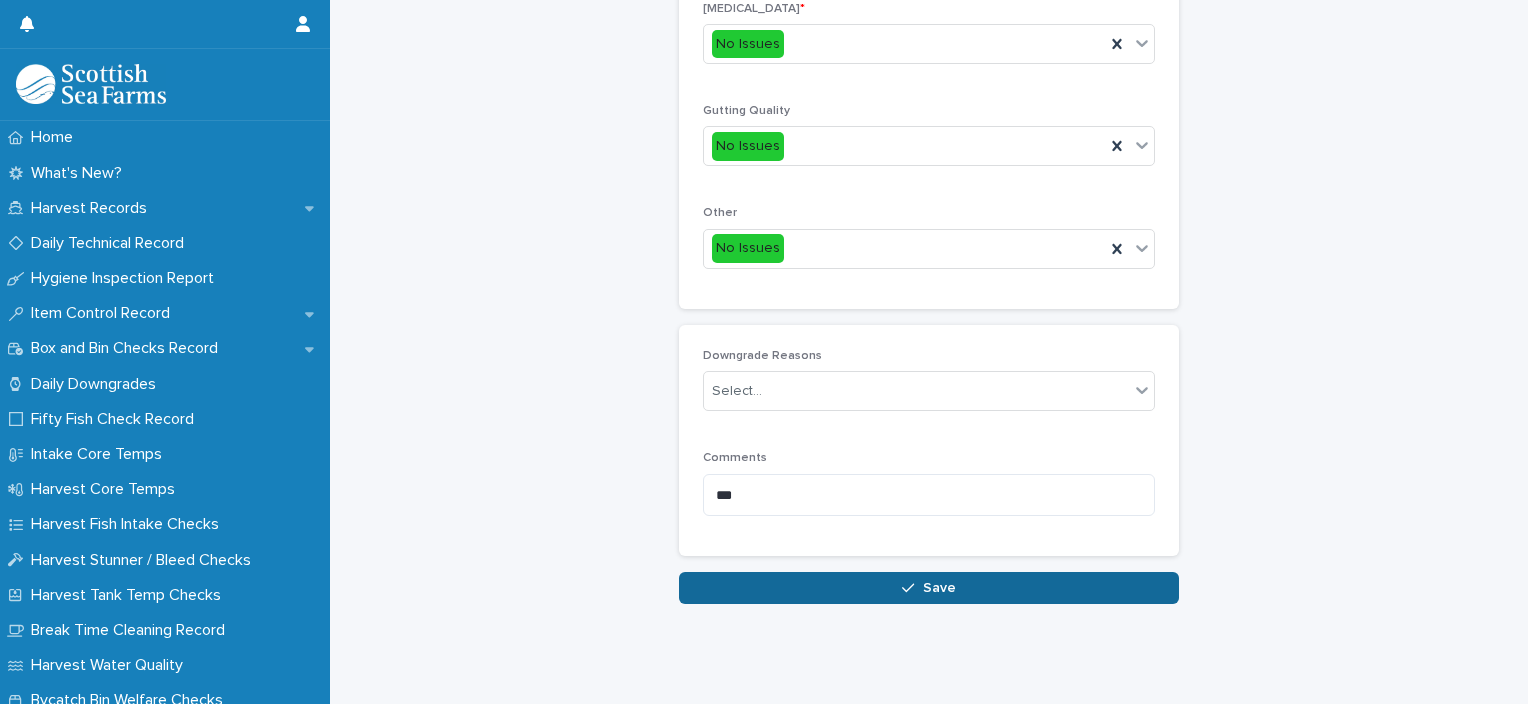 type on "***" 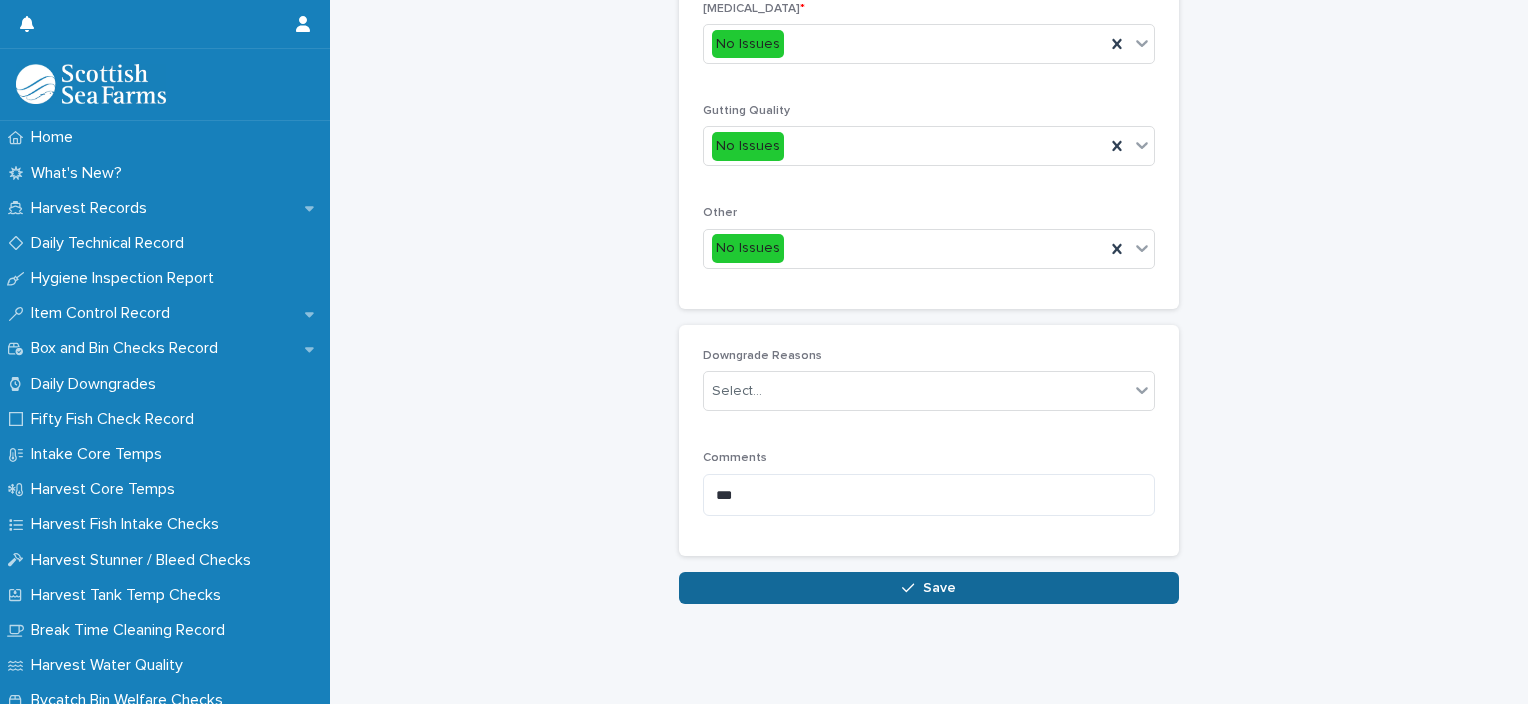 click on "Save" at bounding box center [929, 588] 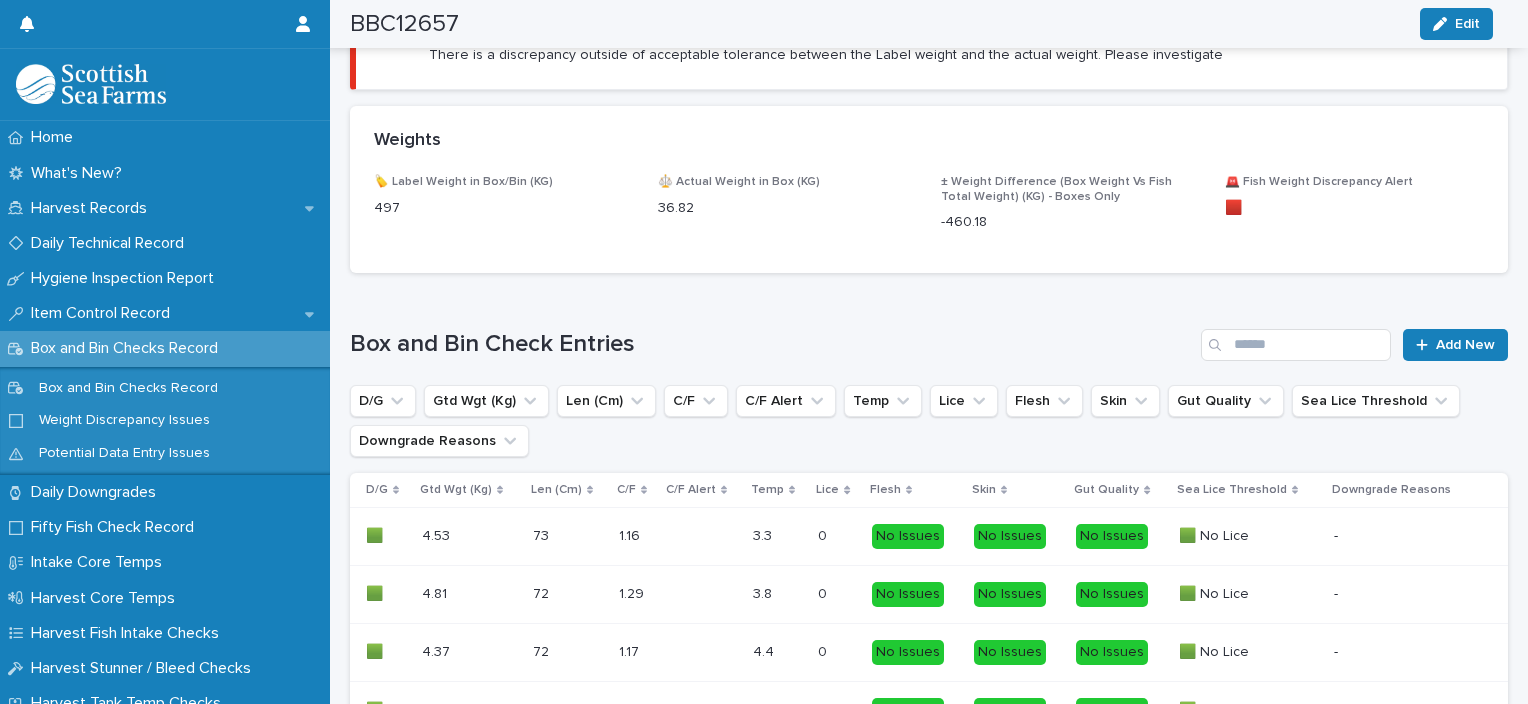 scroll, scrollTop: 1055, scrollLeft: 0, axis: vertical 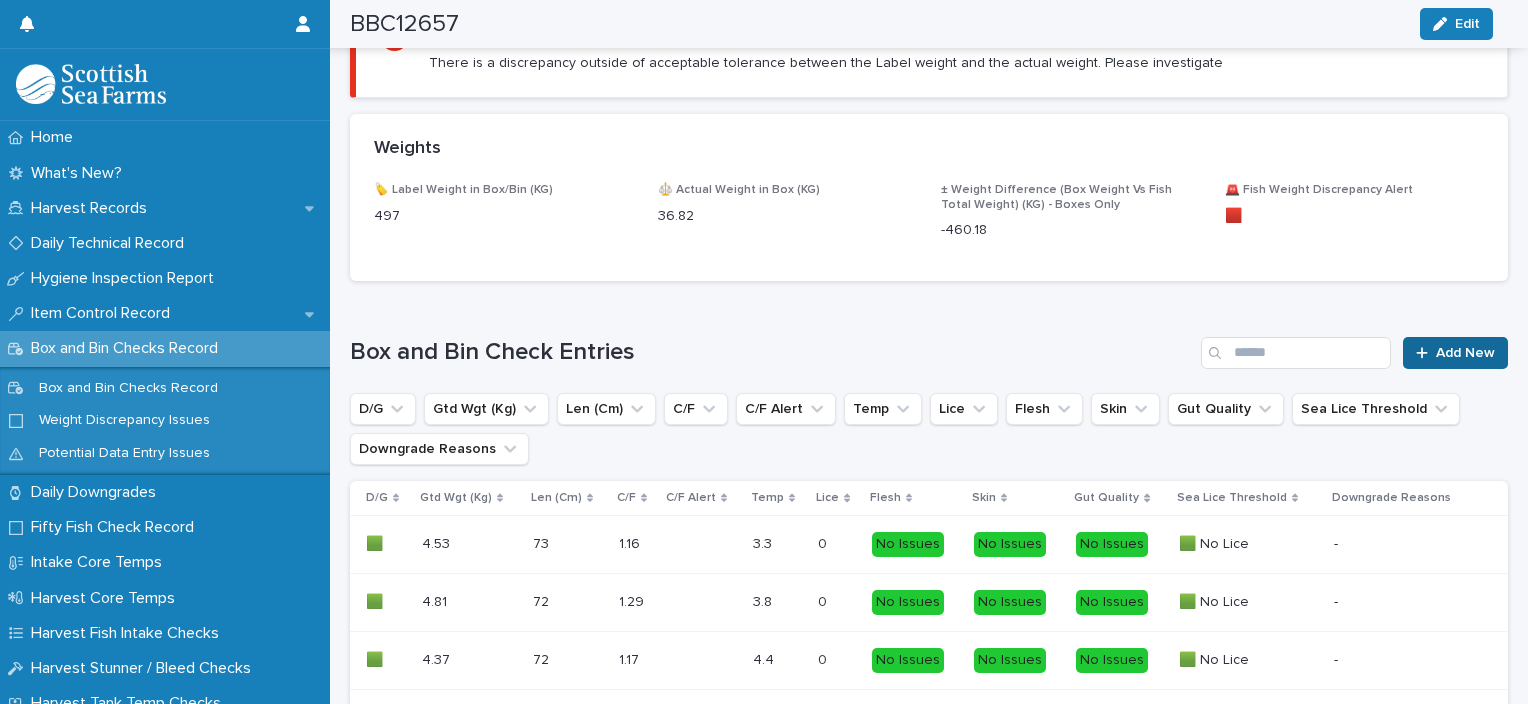 click on "Add New" at bounding box center [1455, 353] 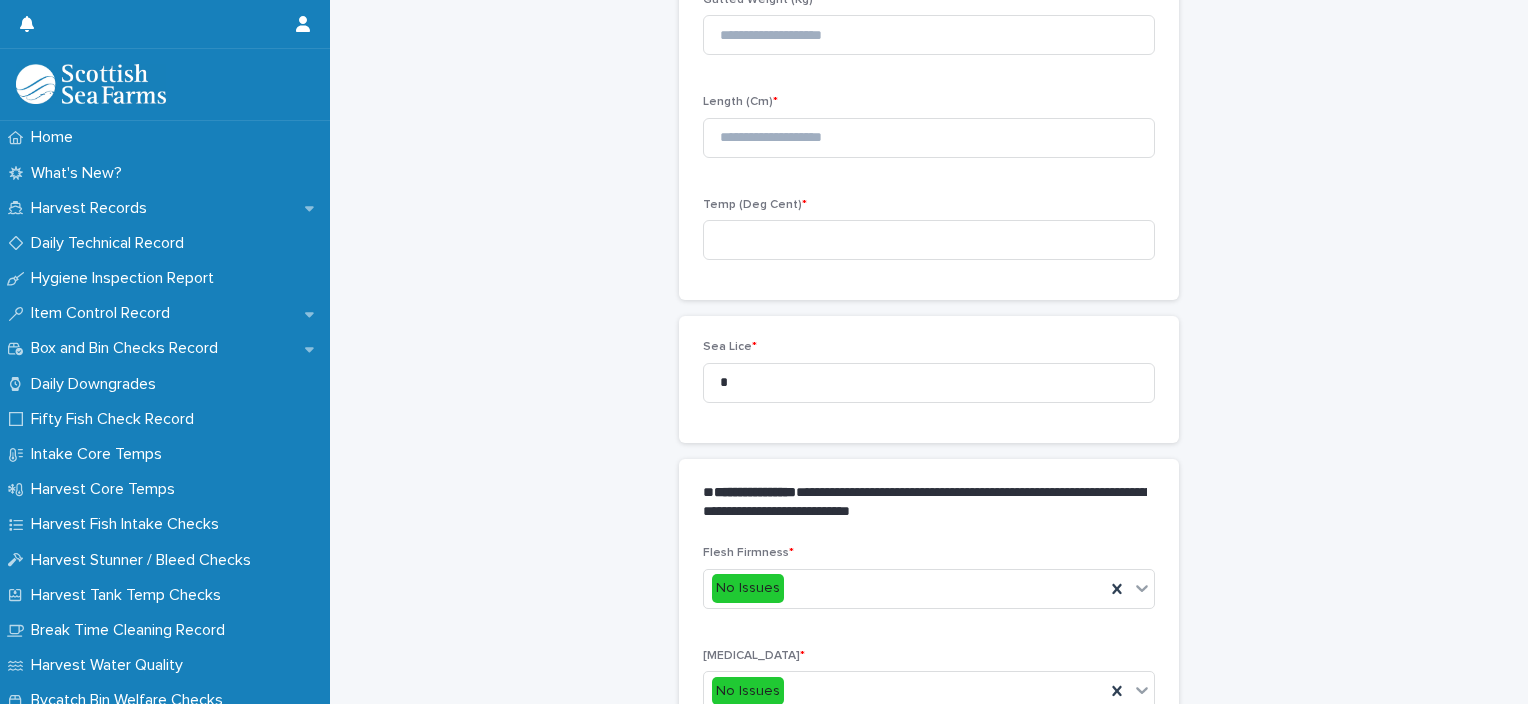 scroll, scrollTop: 176, scrollLeft: 0, axis: vertical 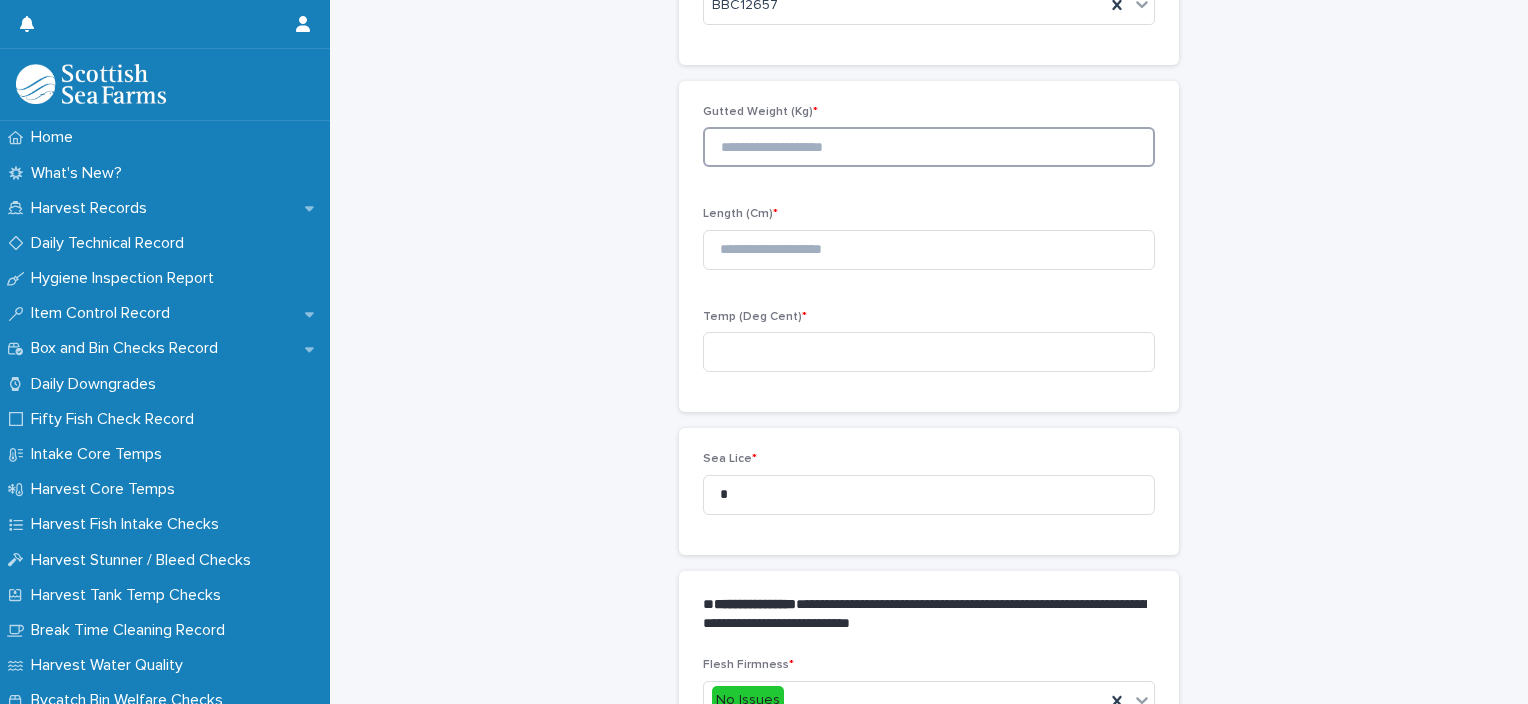 click at bounding box center [929, 147] 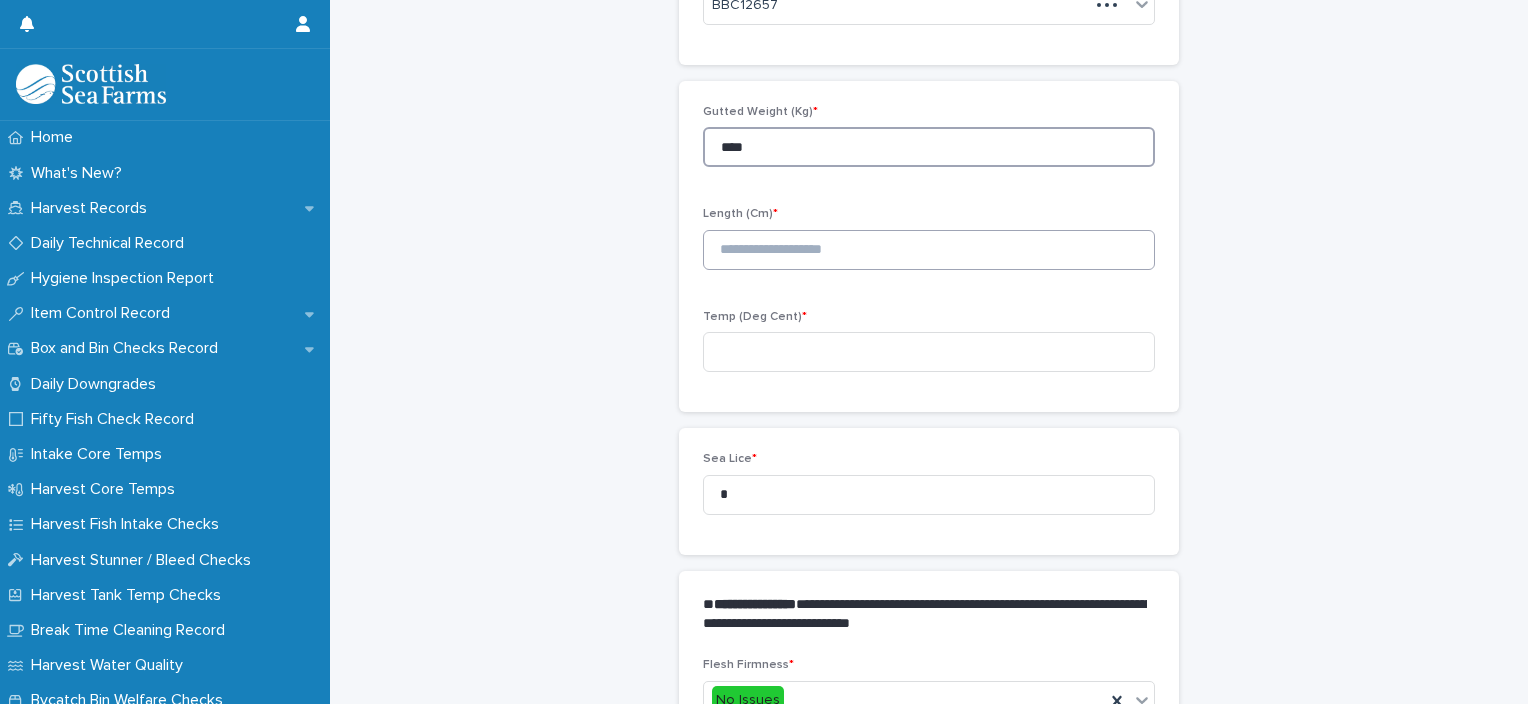 type on "****" 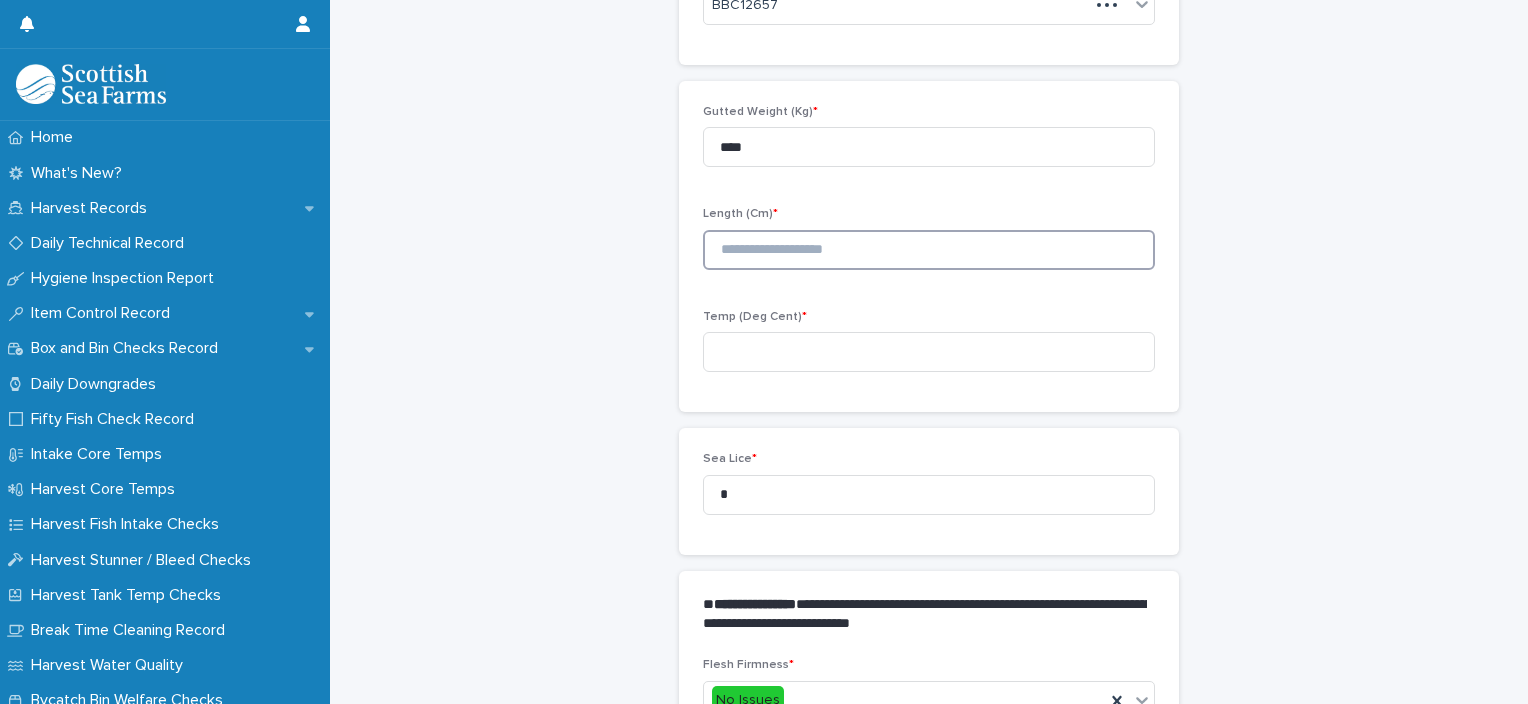 click at bounding box center [929, 250] 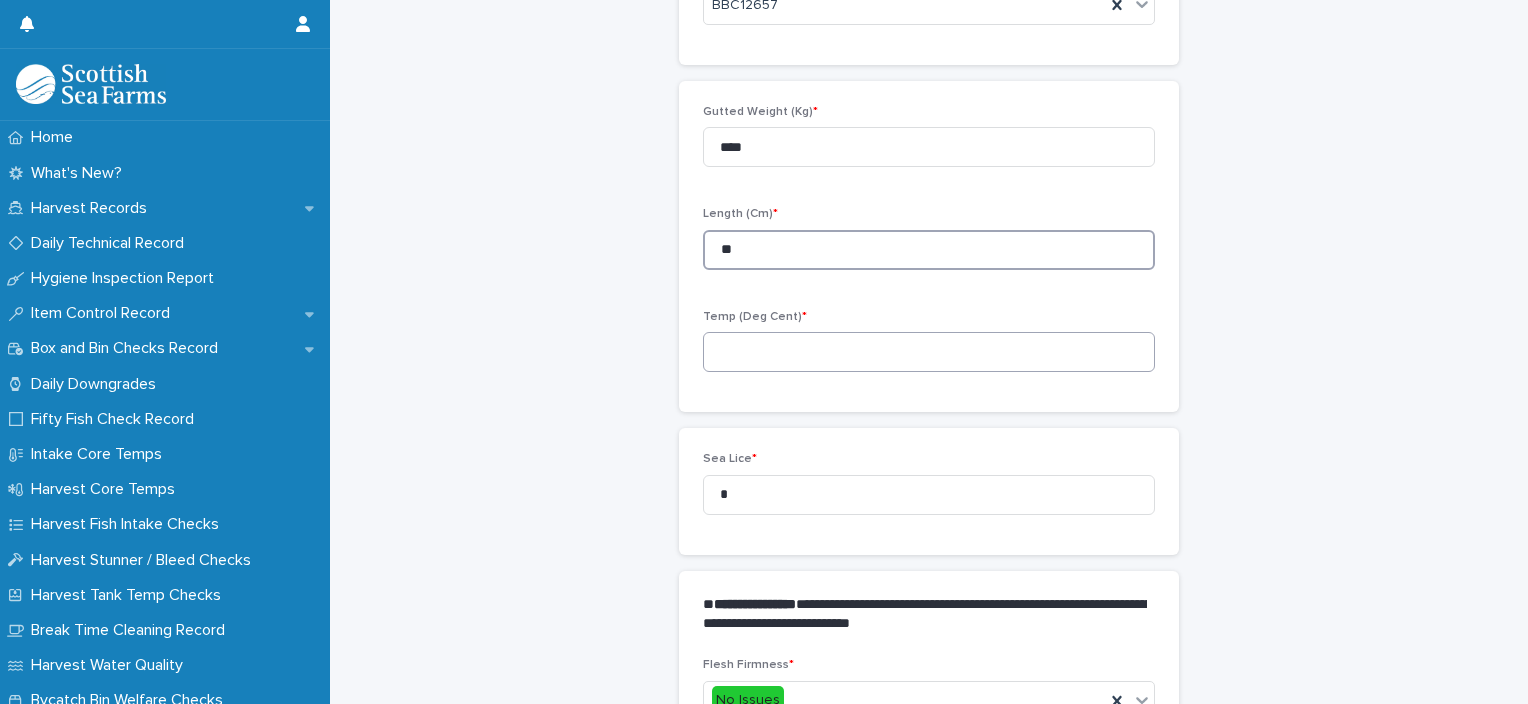 type on "**" 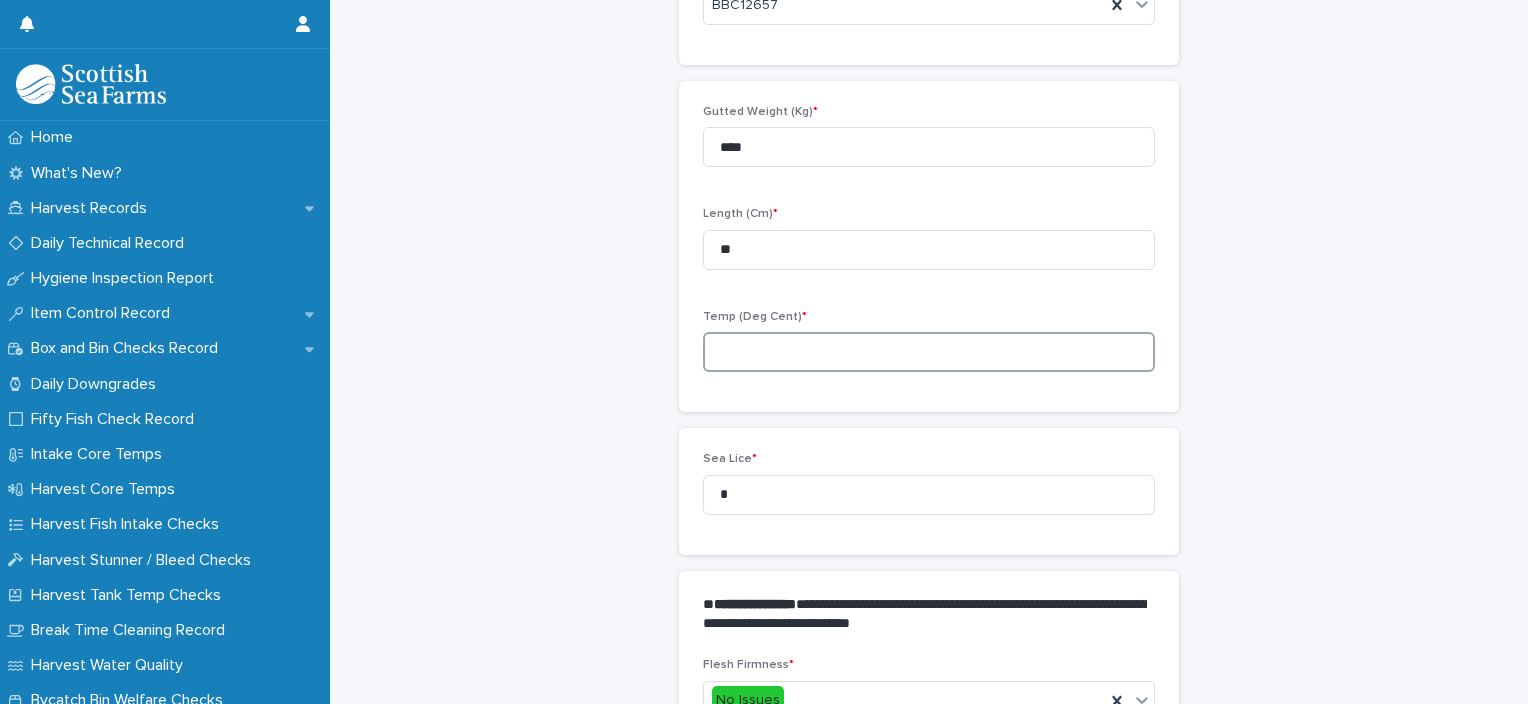 click at bounding box center [929, 352] 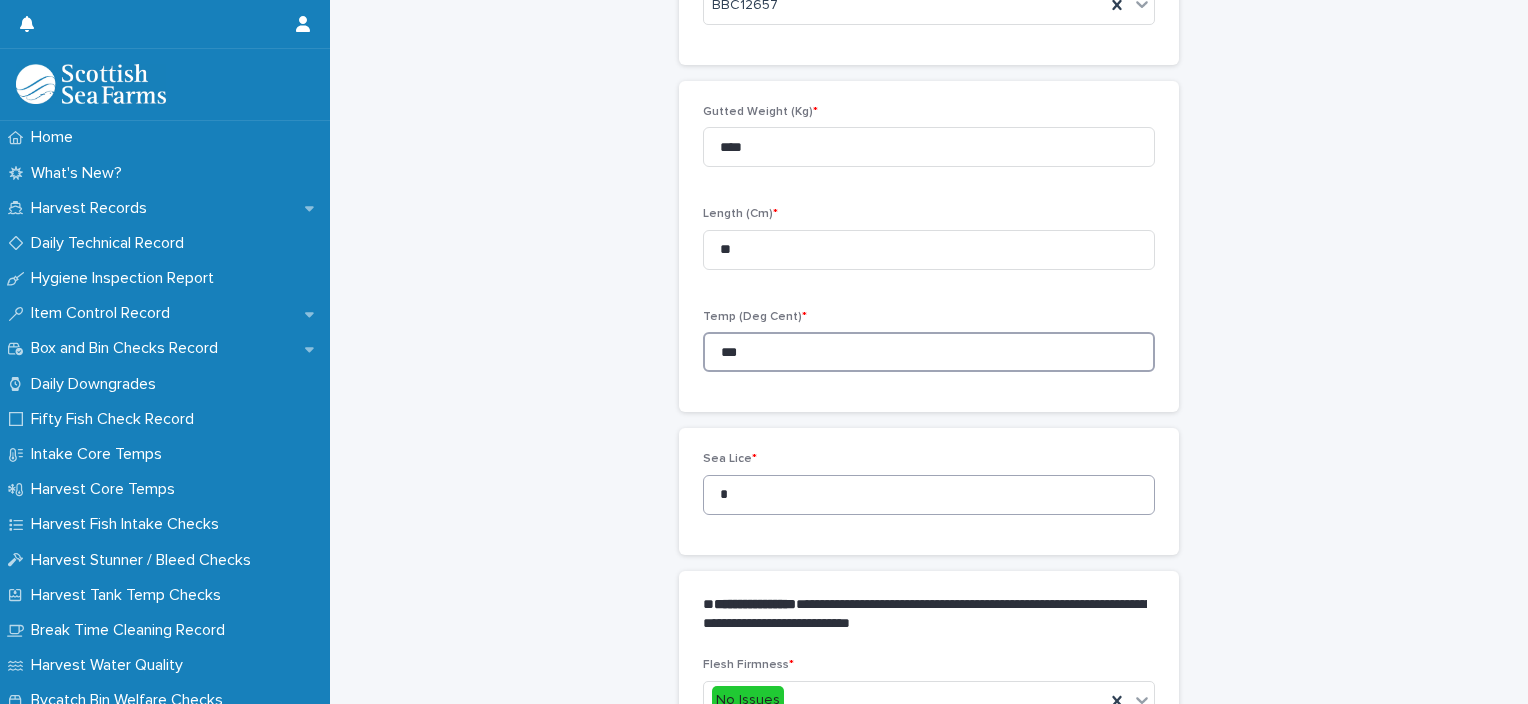 type on "***" 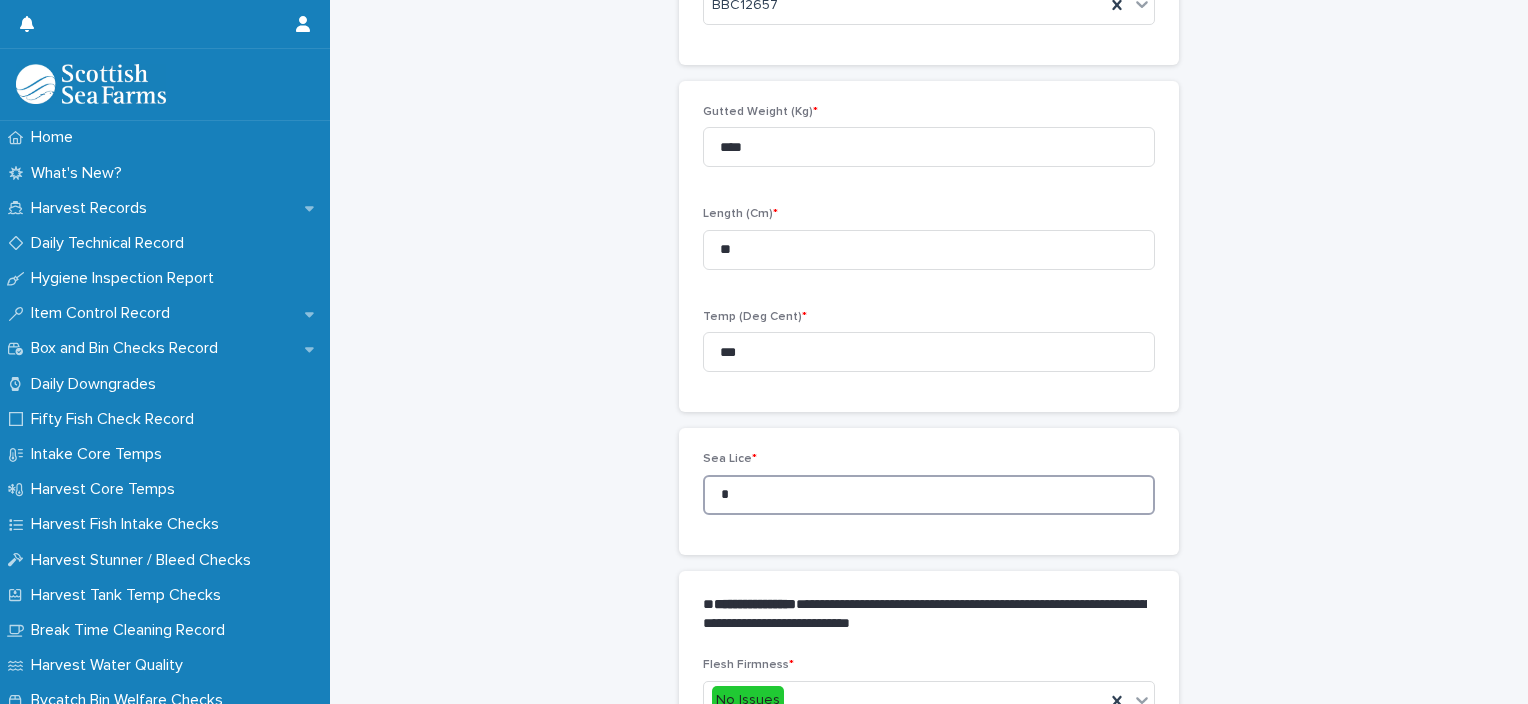 click on "*" at bounding box center (929, 495) 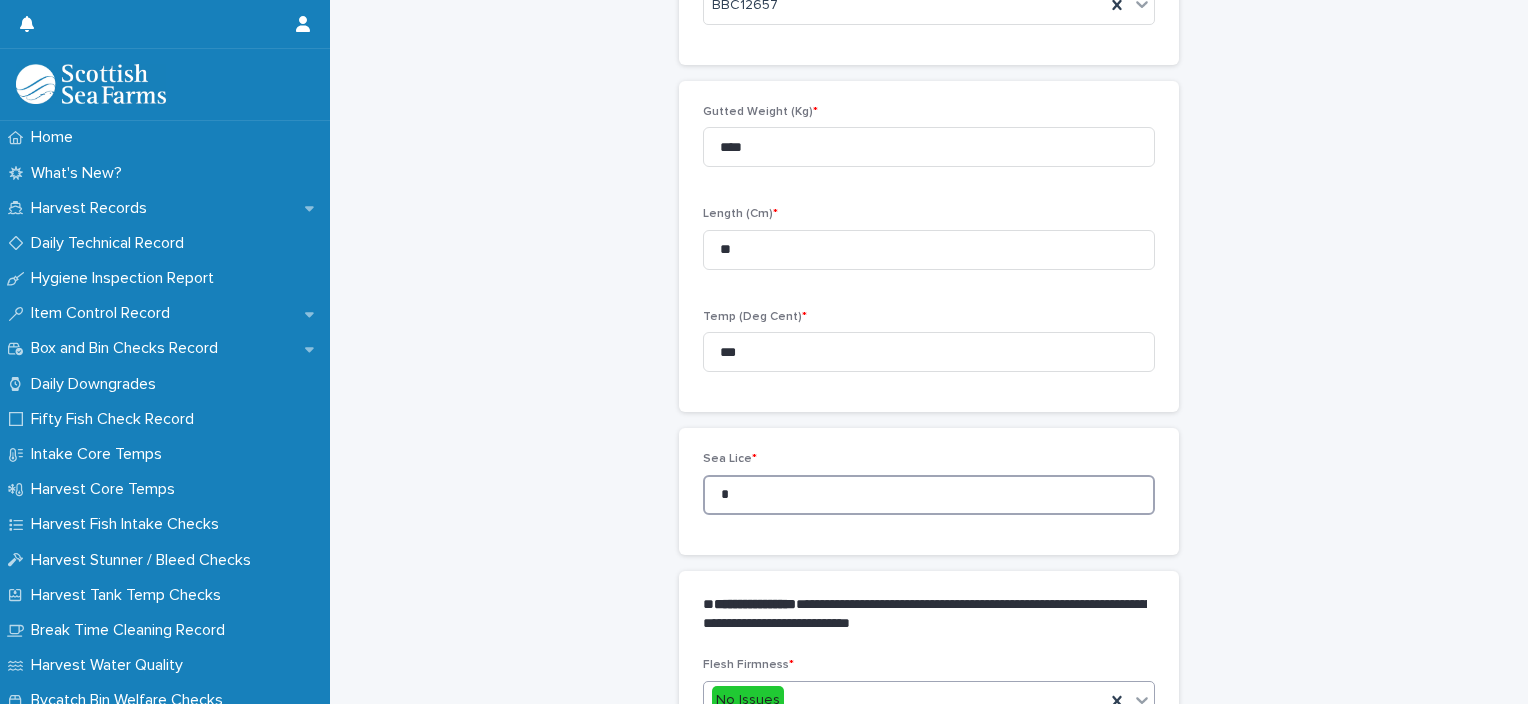 type on "*" 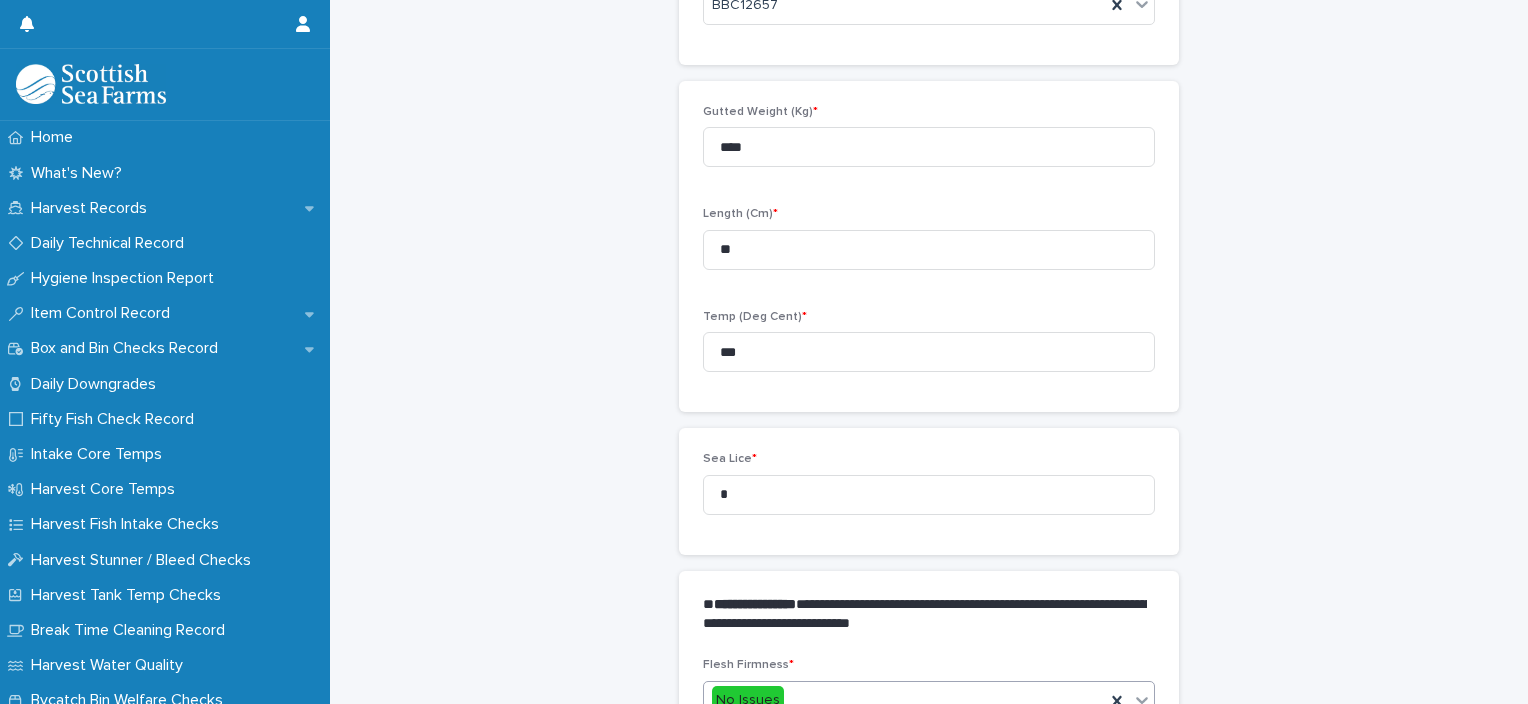 click on "No Issues" at bounding box center [904, 700] 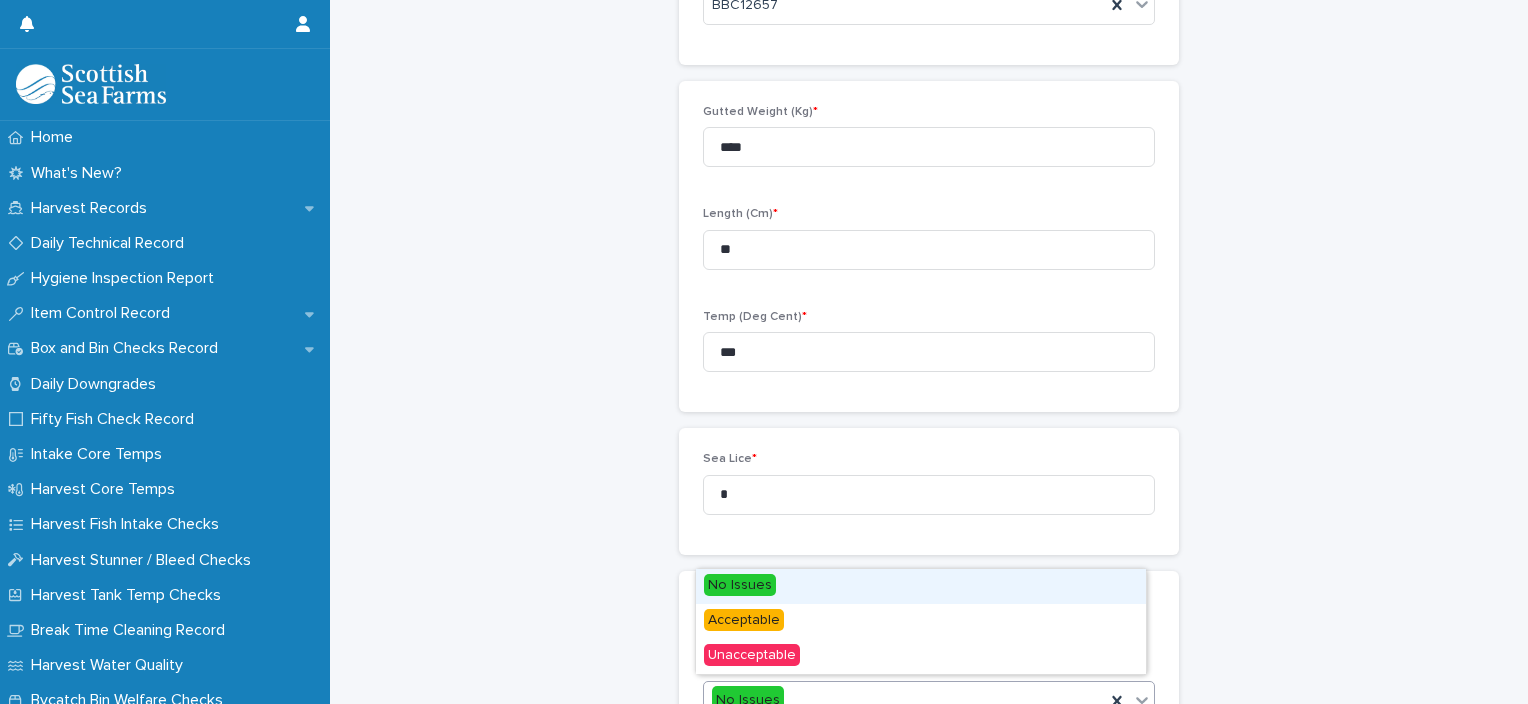 scroll, scrollTop: 180, scrollLeft: 0, axis: vertical 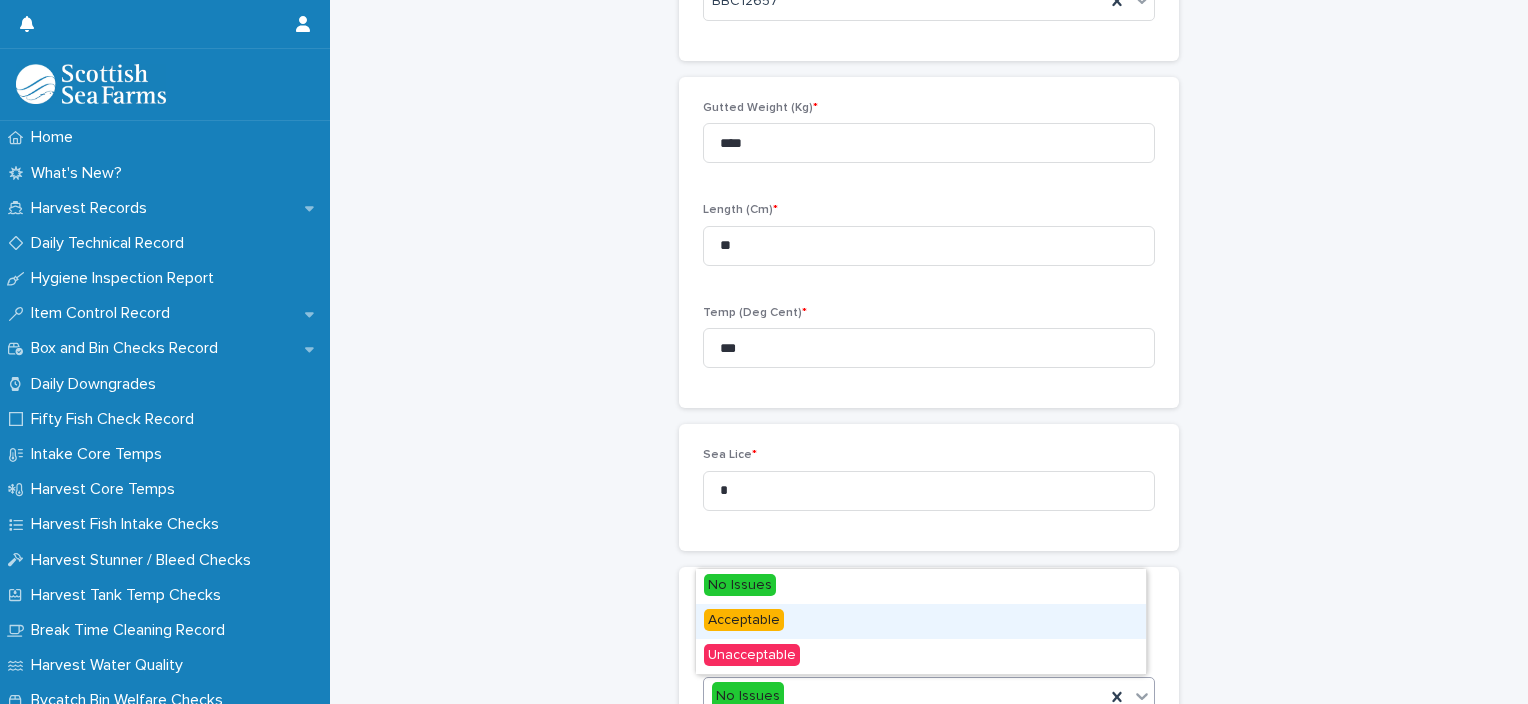 click on "Acceptable" at bounding box center (921, 621) 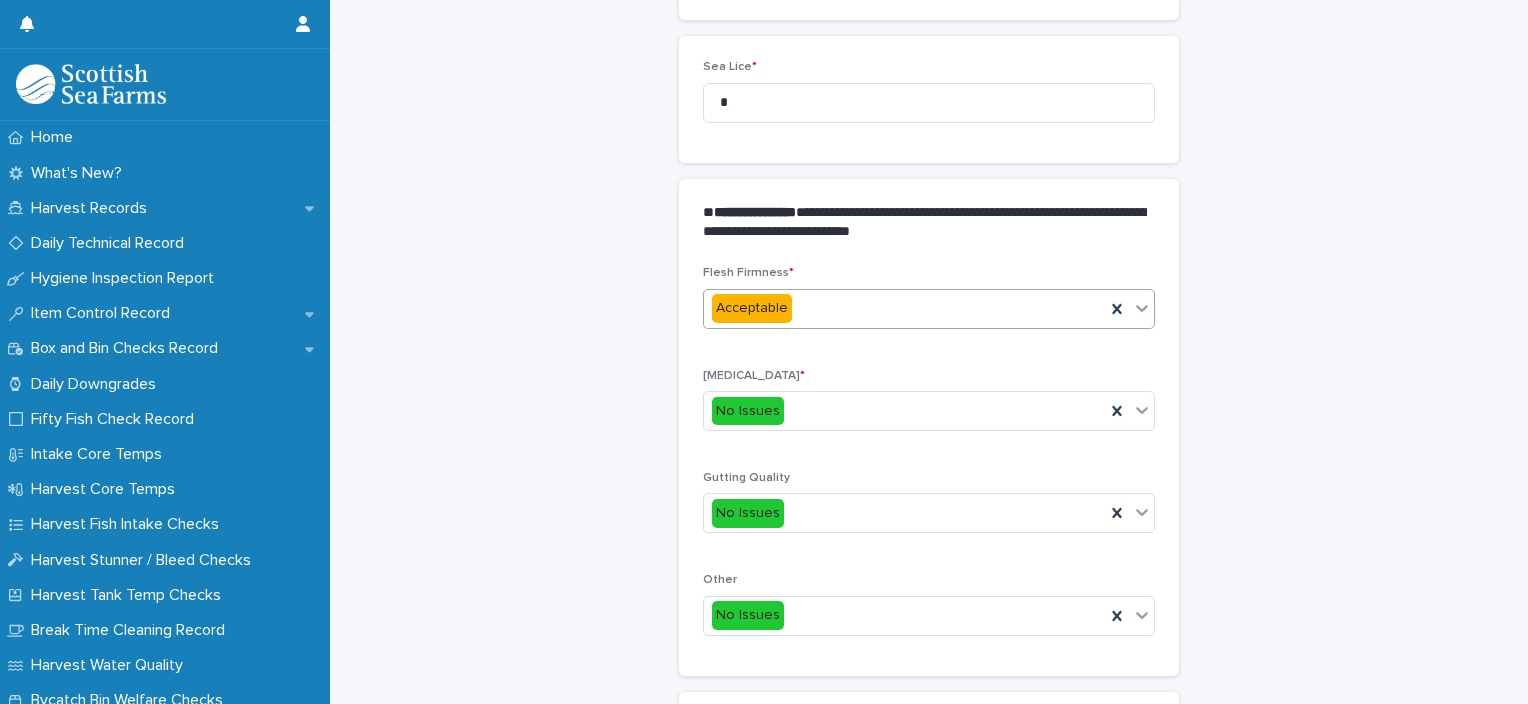 scroll, scrollTop: 948, scrollLeft: 0, axis: vertical 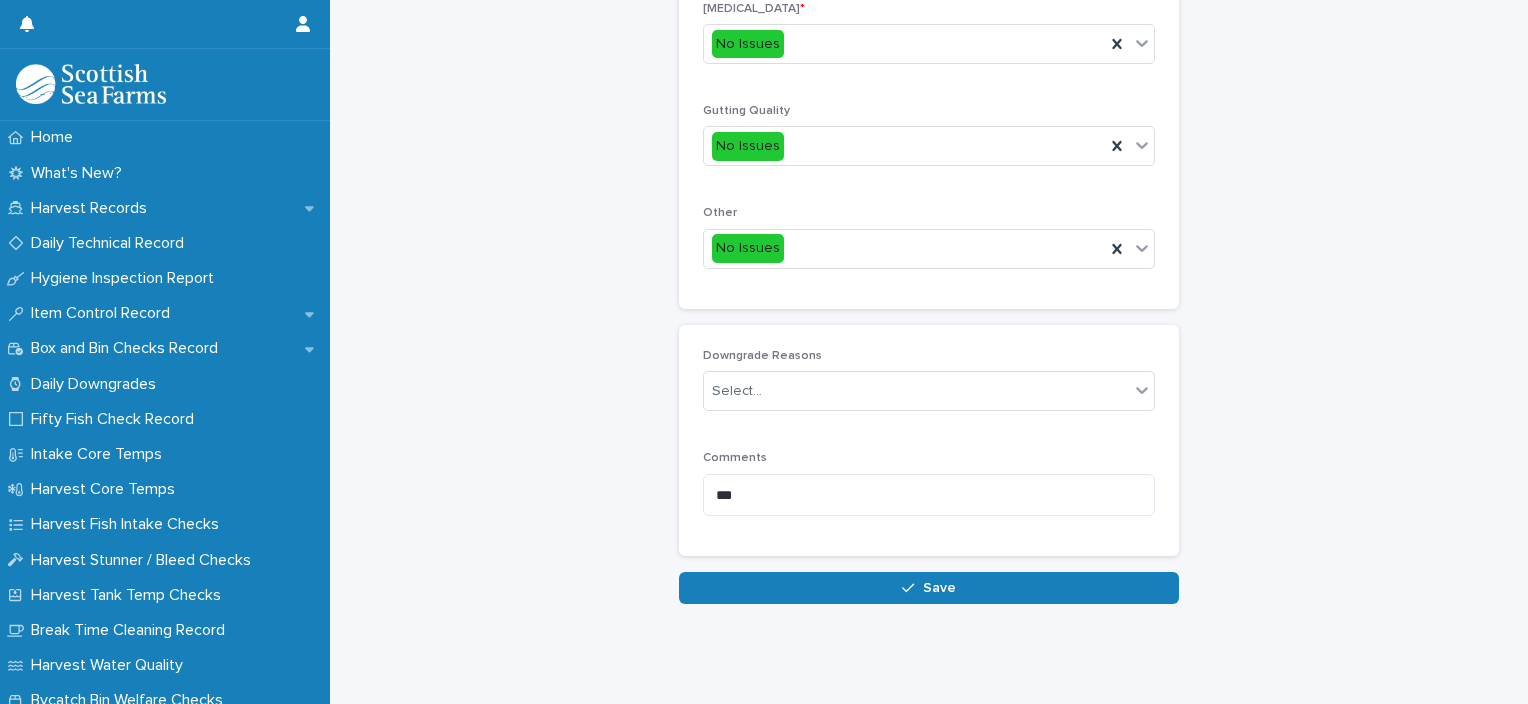 click on "Save" at bounding box center (929, 588) 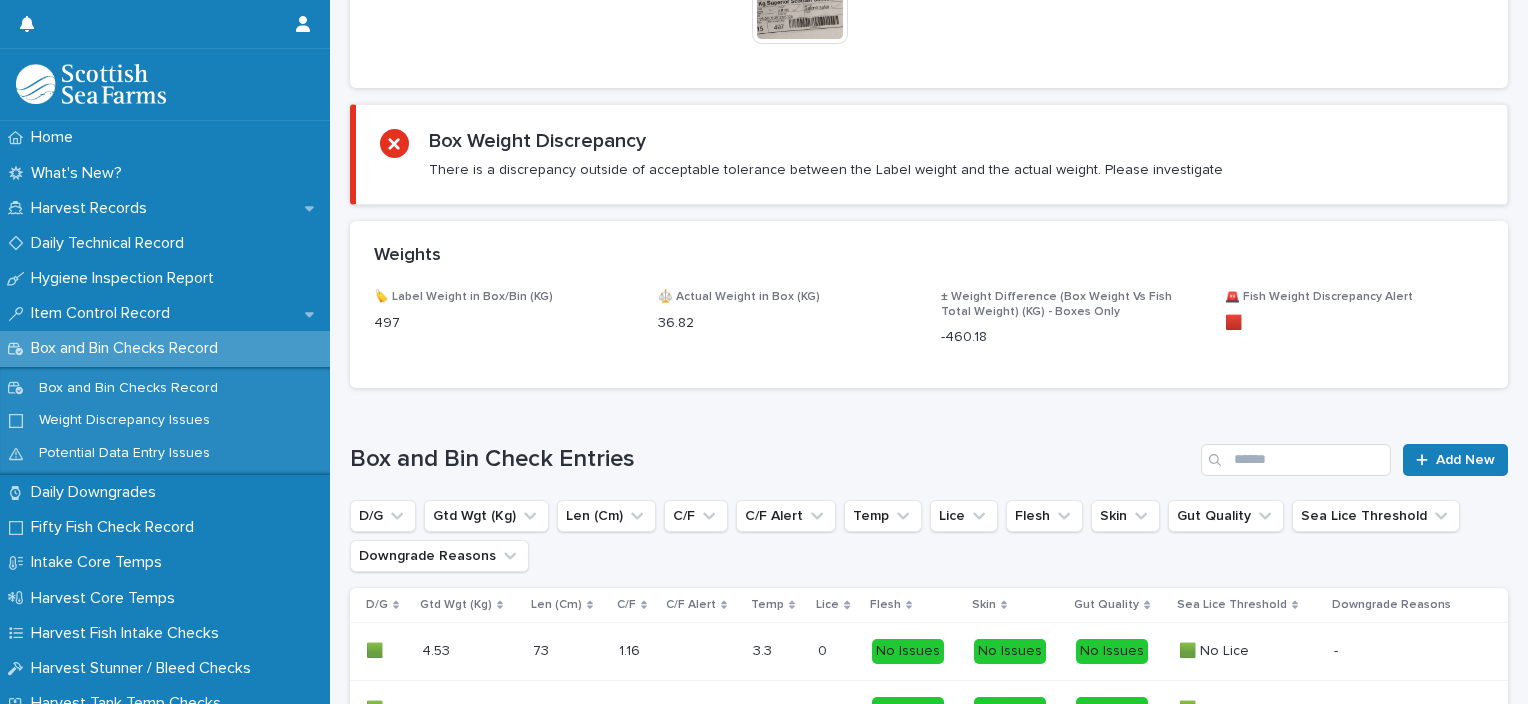 scroll, scrollTop: 0, scrollLeft: 0, axis: both 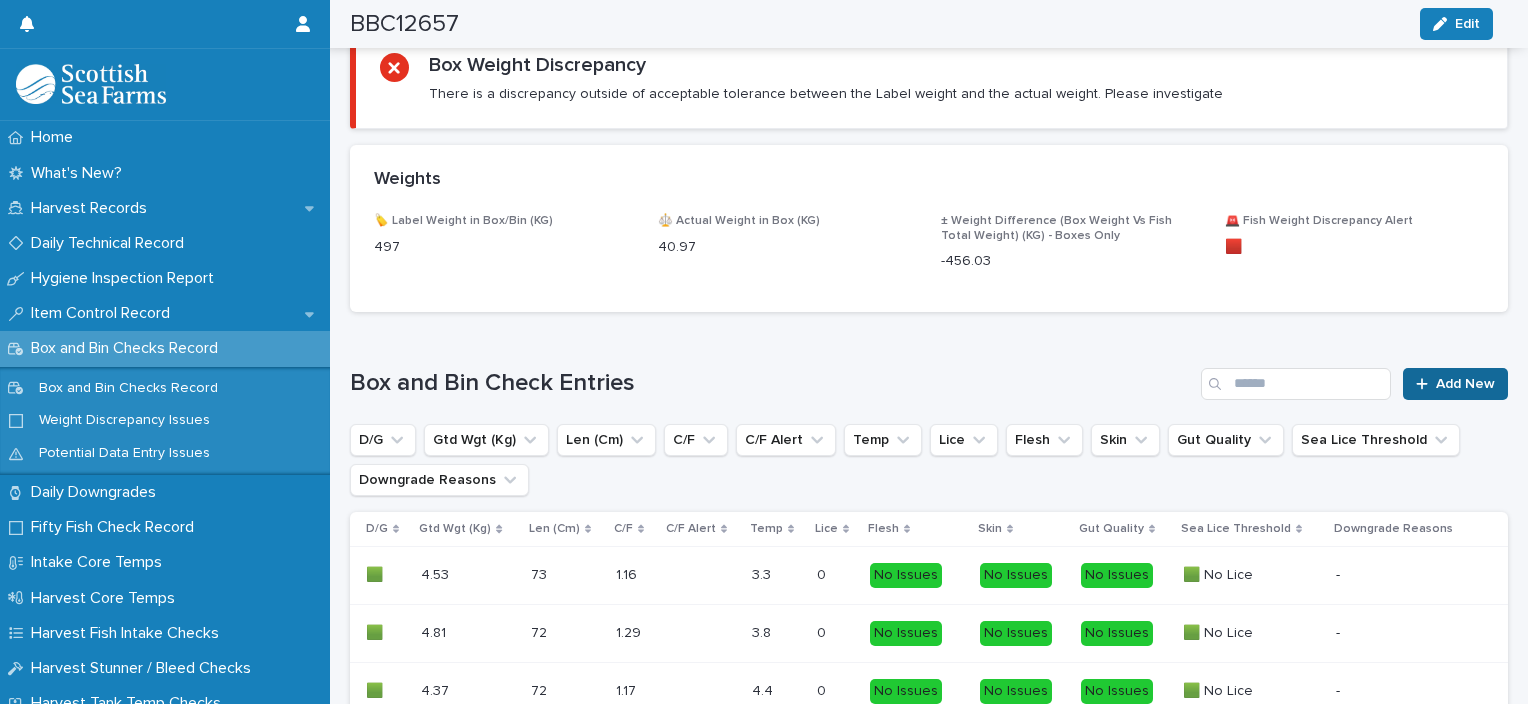 click on "Add New" at bounding box center (1465, 384) 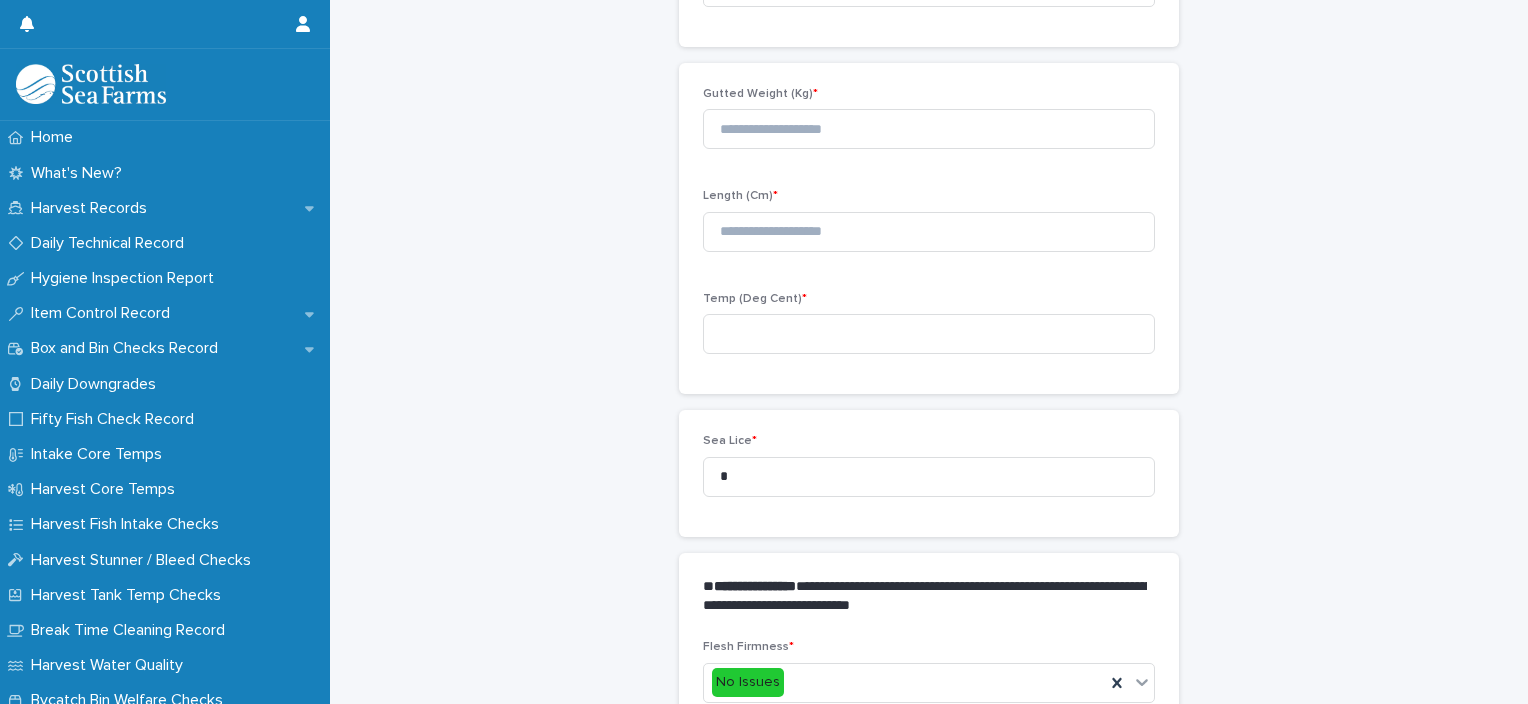 scroll, scrollTop: 180, scrollLeft: 0, axis: vertical 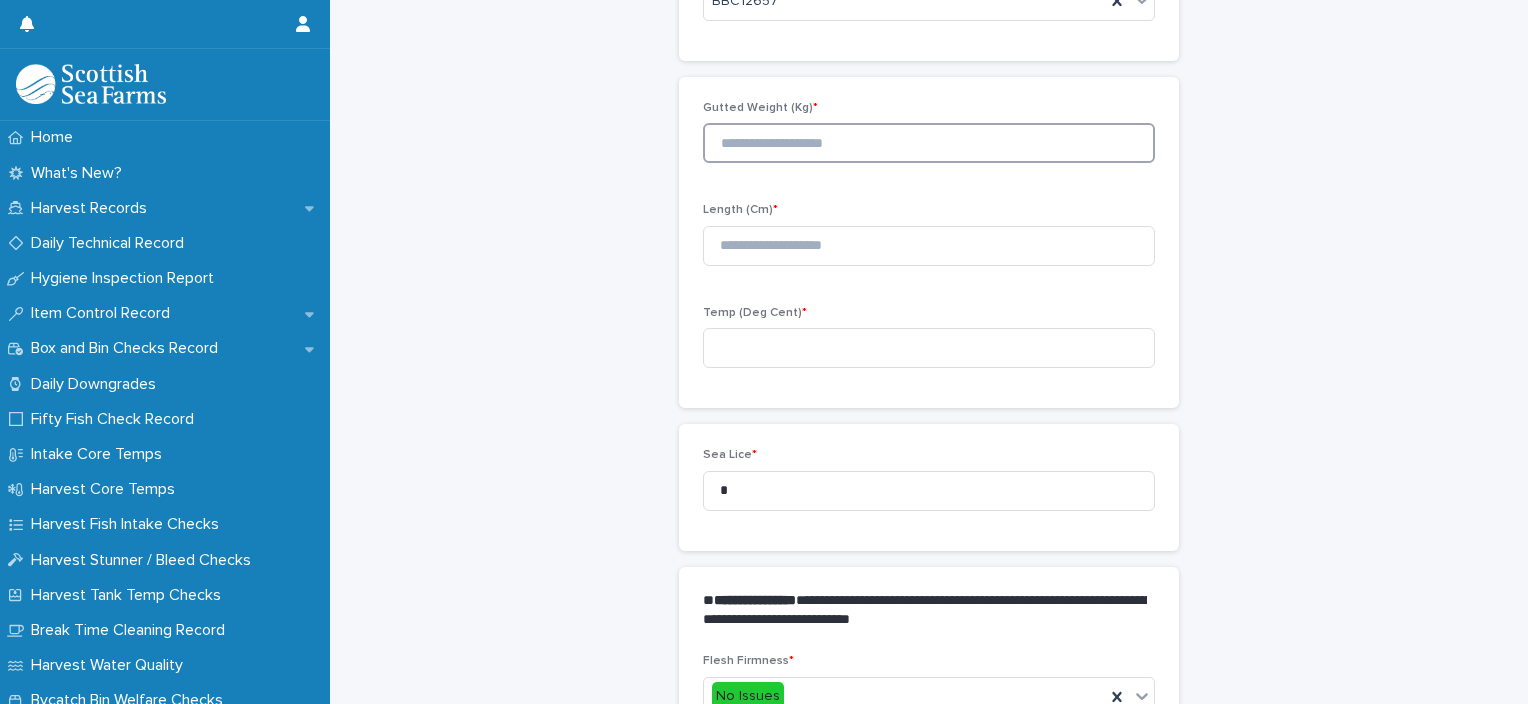 click at bounding box center (929, 143) 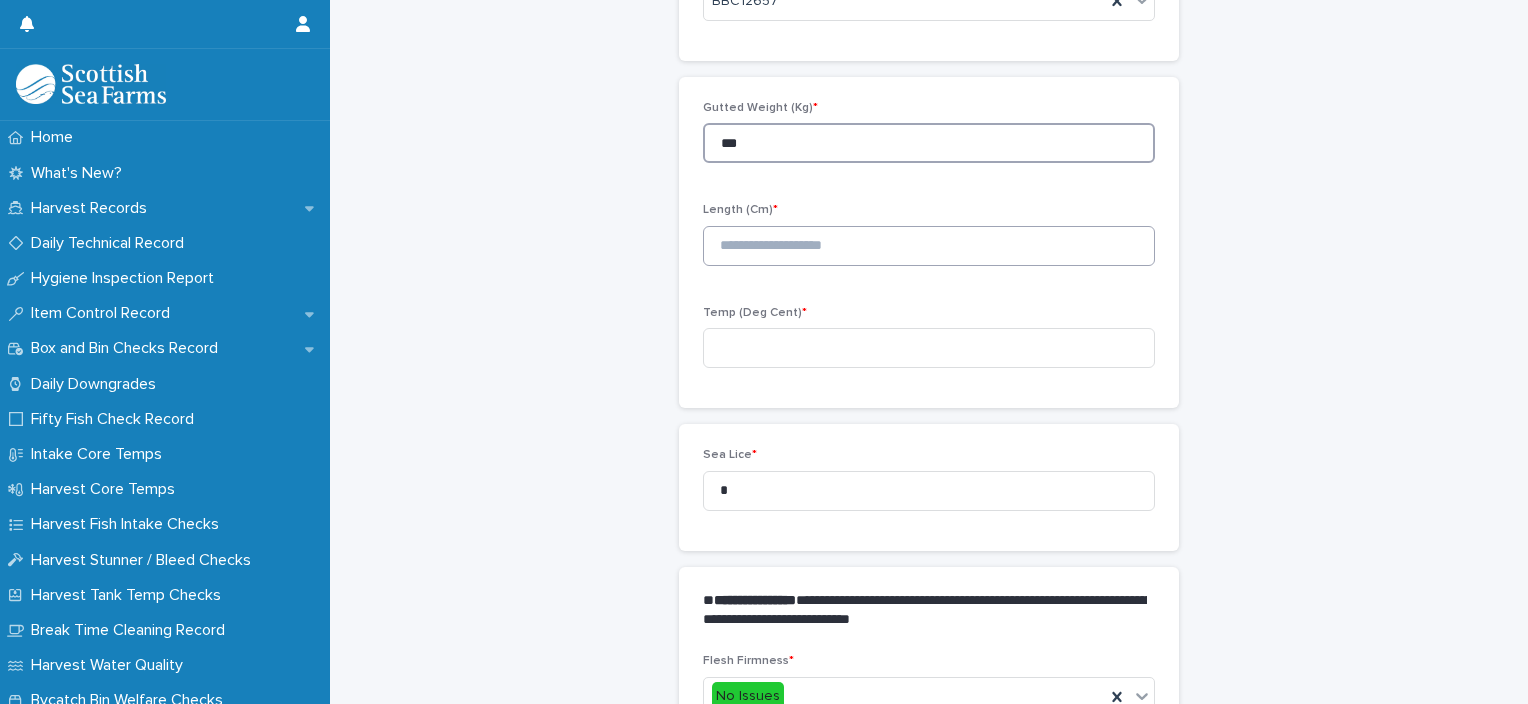 type on "***" 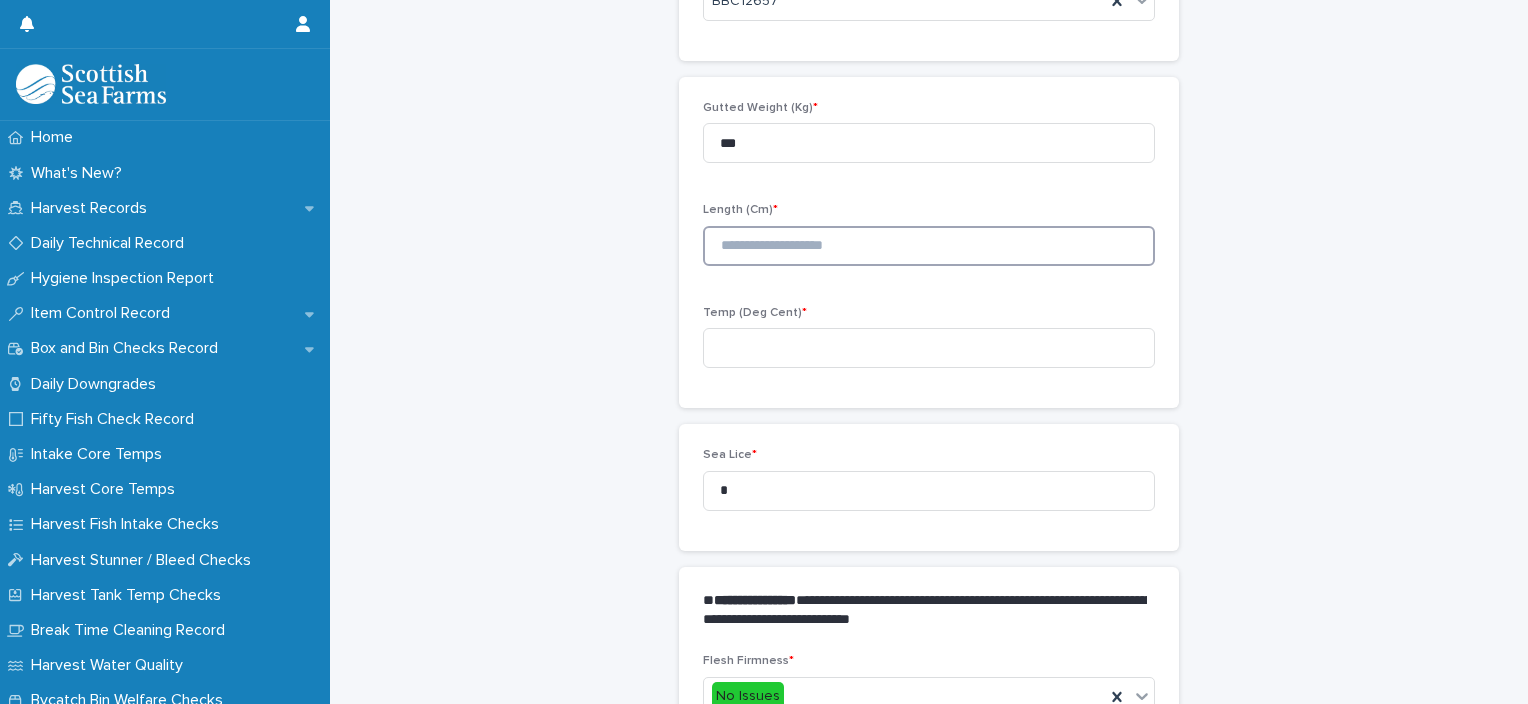 click at bounding box center (929, 246) 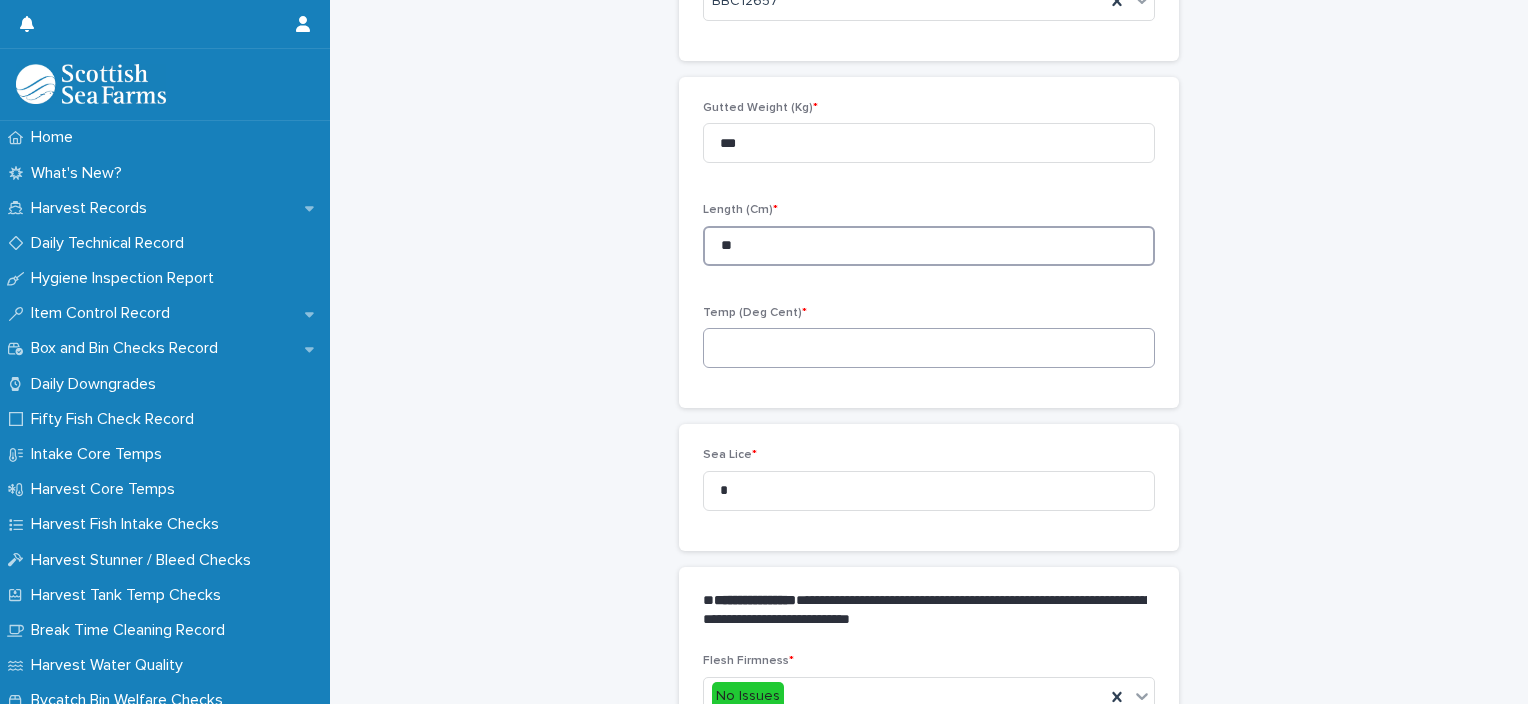 type on "**" 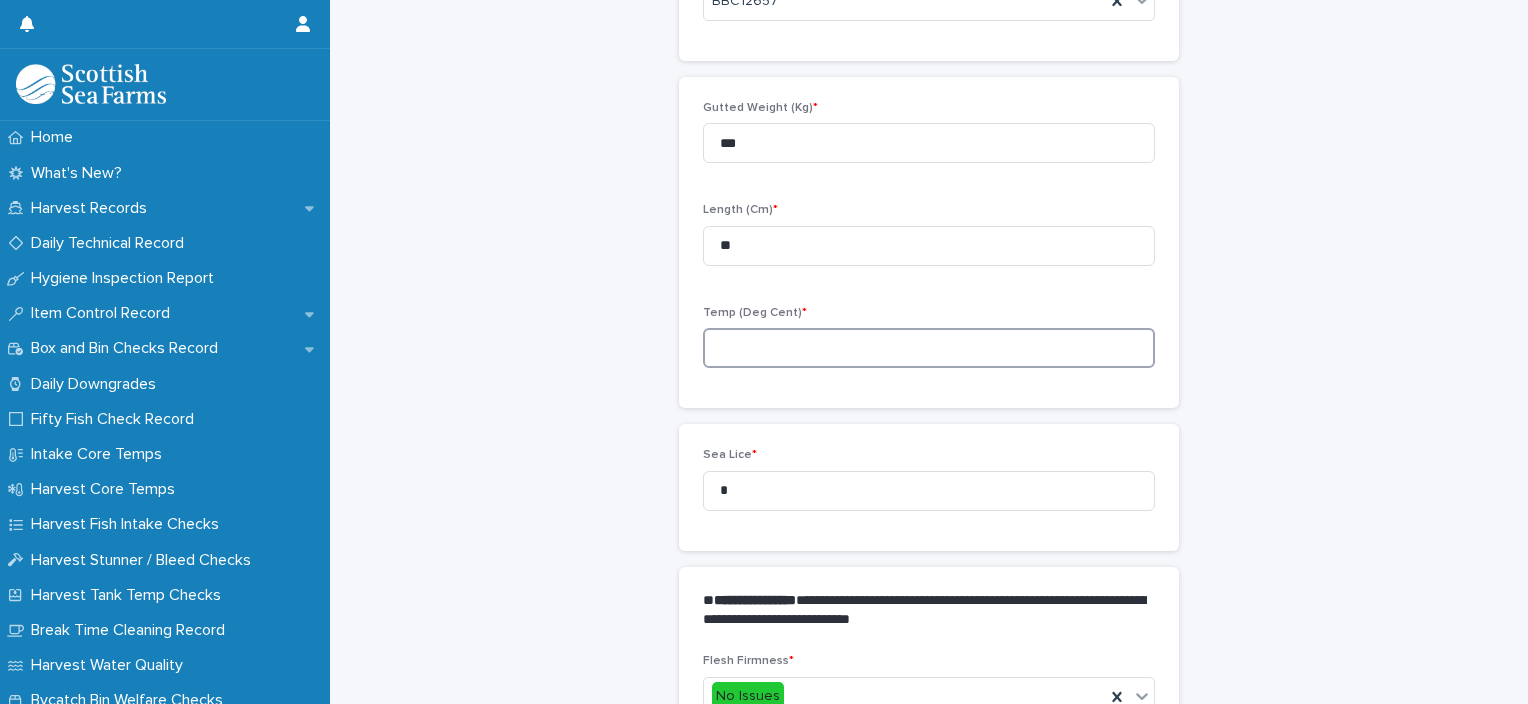 click at bounding box center (929, 348) 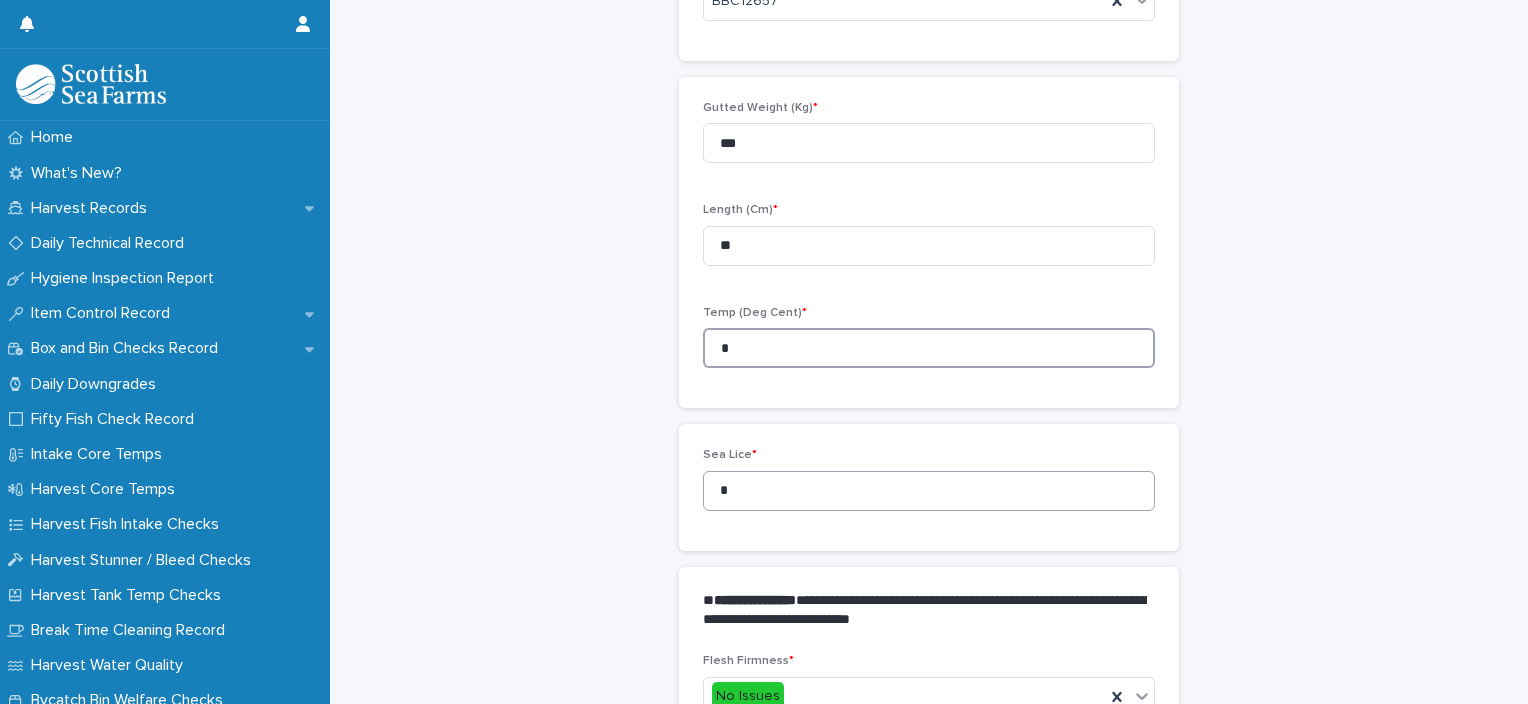 type on "*" 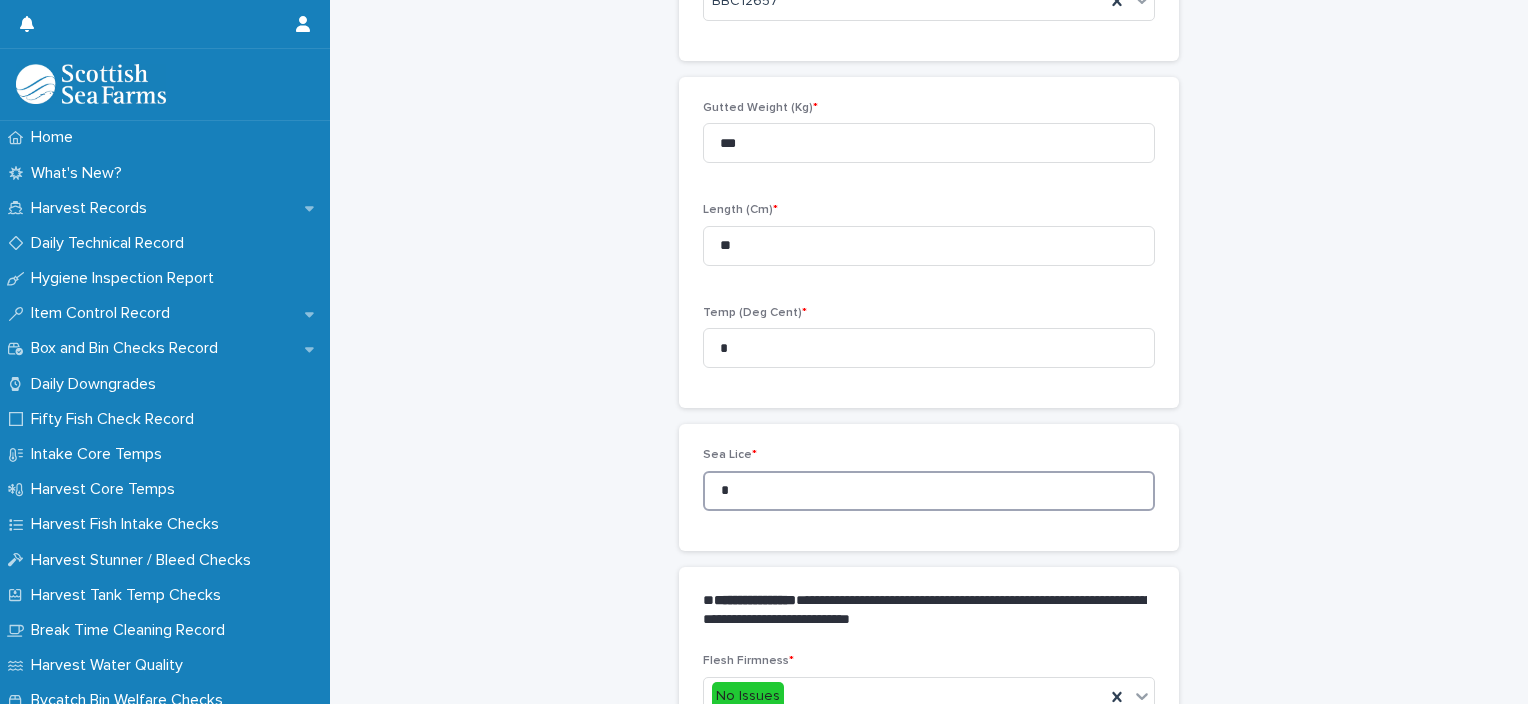 click on "*" at bounding box center (929, 491) 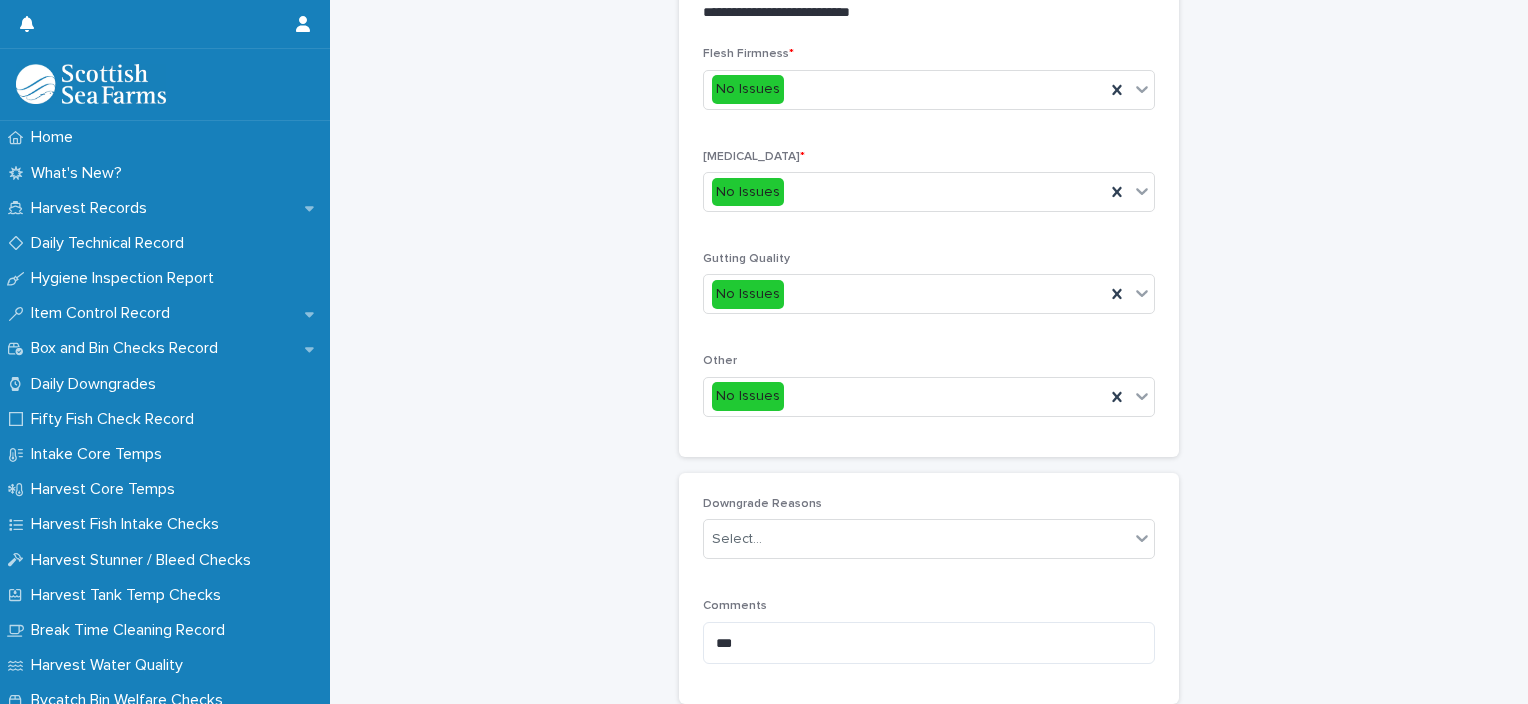 scroll, scrollTop: 929, scrollLeft: 0, axis: vertical 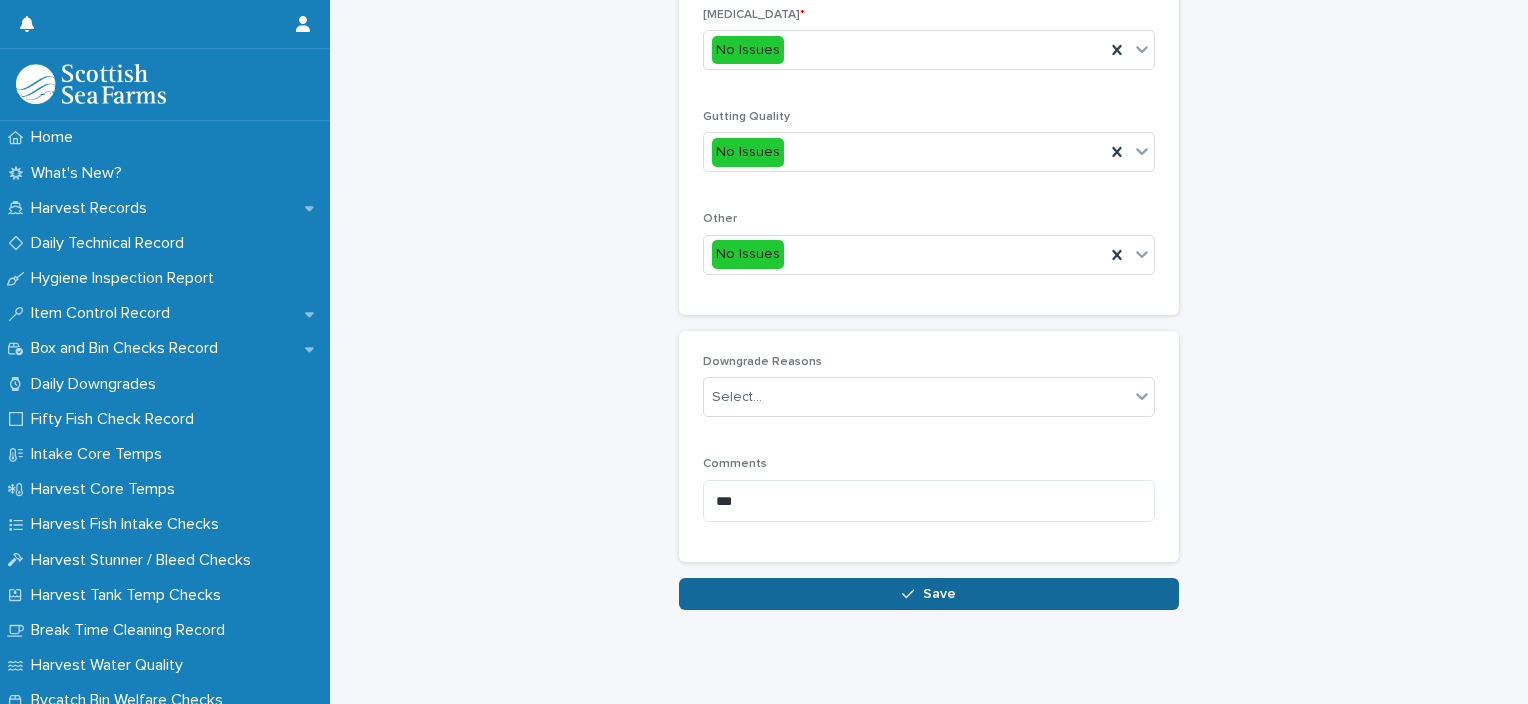 type on "*" 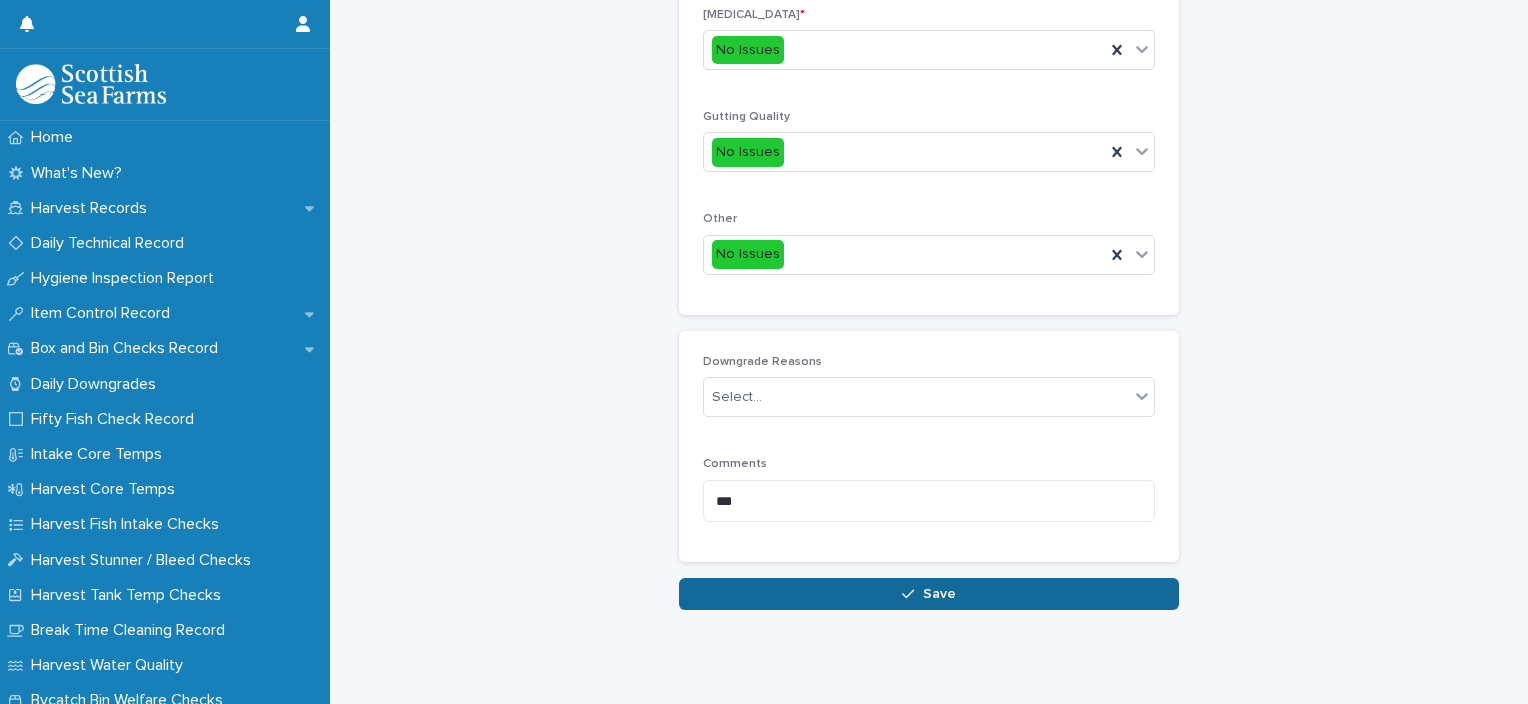 click on "Save" at bounding box center [929, 594] 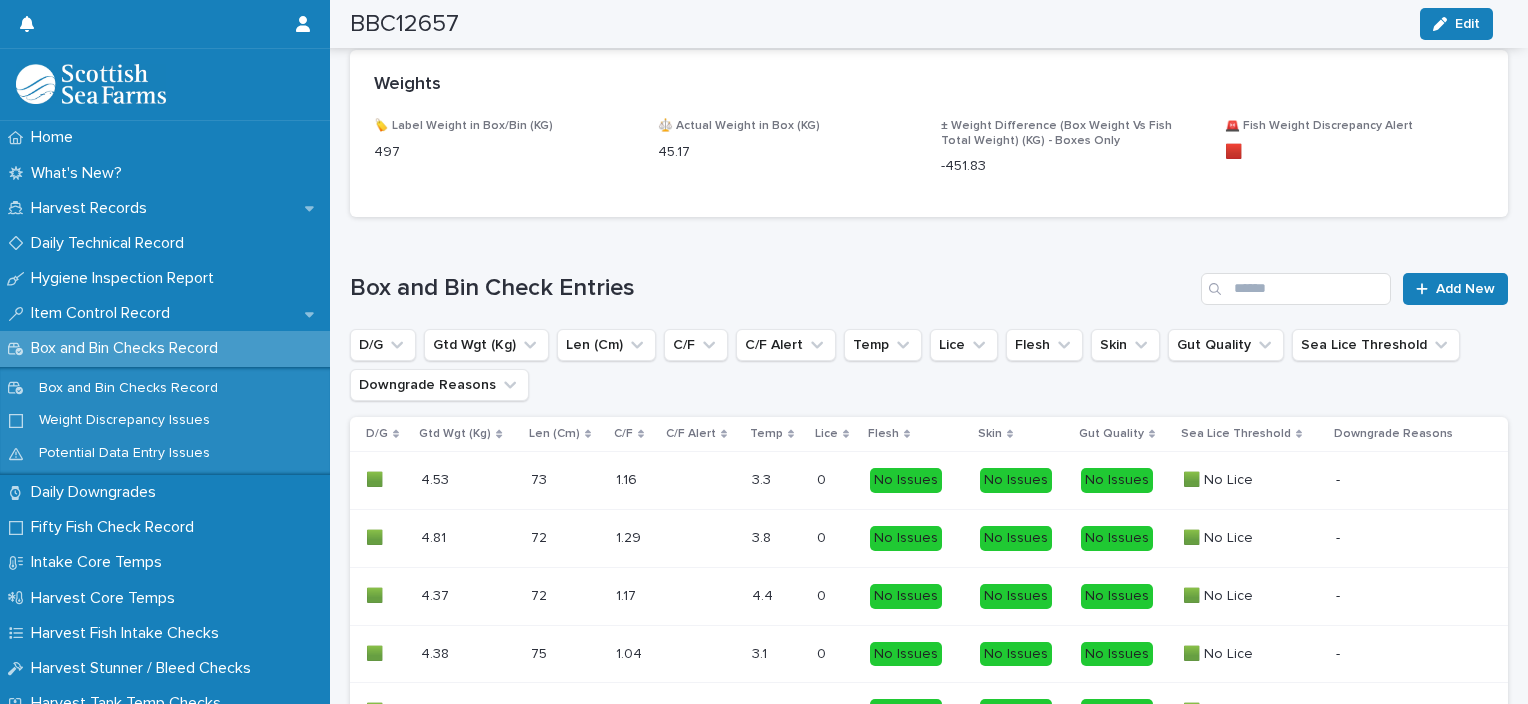 scroll, scrollTop: 1073, scrollLeft: 0, axis: vertical 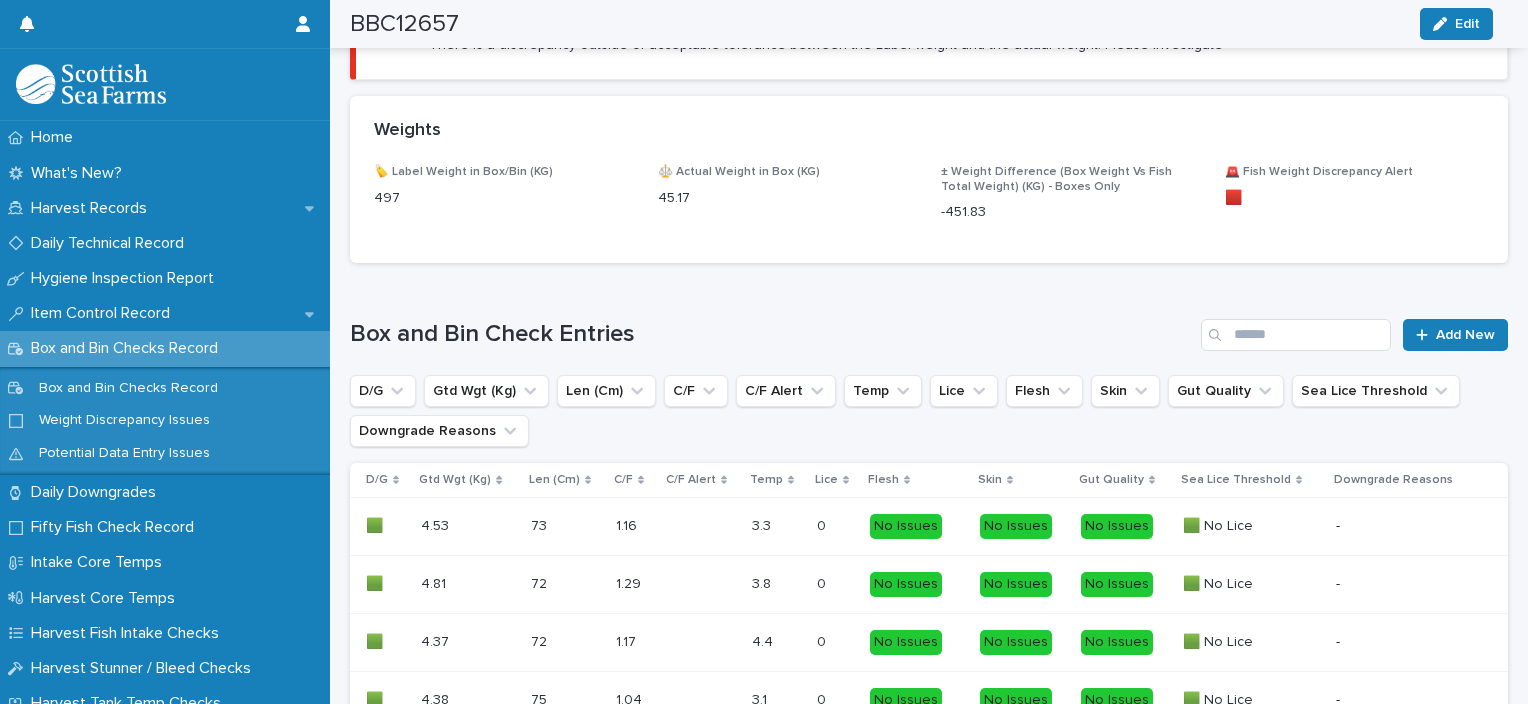 click on "Loading... Saving… Box and Bin Check Entries Add New D/G Gtd Wgt (Kg) Len (Cm) C/F C/F Alert Temp Lice Flesh  Skin Gut Quality Sea Lice Threshold Downgrade Reasons D/G Gtd Wgt (Kg) Len (Cm) C/F C/F Alert Temp Lice Flesh  Skin Gut Quality Sea Lice Threshold Downgrade Reasons 🟩 🟩   4.53 4.53   73 73   1.16 1.16         3.3 3.3   0 0   No Issues No Issues No Issues 🟩 No Lice 🟩 No Lice   - 🟩 🟩   4.81 4.81   72 72   1.29 1.29         3.8 3.8   0 0   No Issues No Issues No Issues 🟩 No Lice 🟩 No Lice   - 🟩 🟩   4.37 4.37   72 72   1.17 1.17         4.4 4.4   0 0   No Issues No Issues No Issues 🟩 No Lice 🟩 No Lice   - 🟩 🟩   4.38 4.38   75 75   1.04 1.04         3.1 3.1   0 0   No Issues No Issues No Issues 🟩 No Lice 🟩 No Lice   - 🟩 🟩   4.38 4.38   73 73   1.13 1.13         3.5 3.5   0 0   No Issues No Issues No Issues 🟩 No Lice 🟩 No Lice   - 🟩 🟩   4.78 4.78   76 76   1.09 1.09         4.4 4.4   1 1     -" at bounding box center (929, 712) 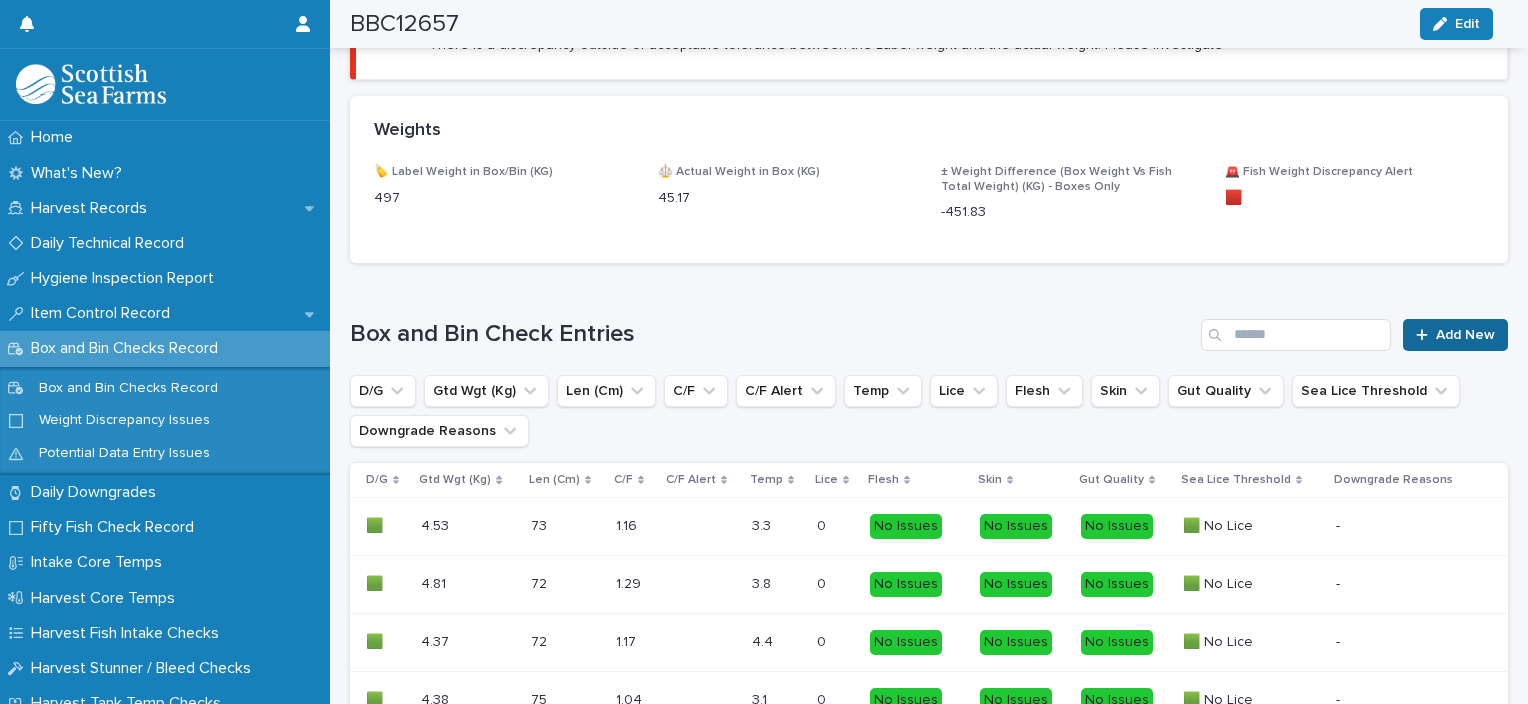 click on "Add New" at bounding box center (1455, 335) 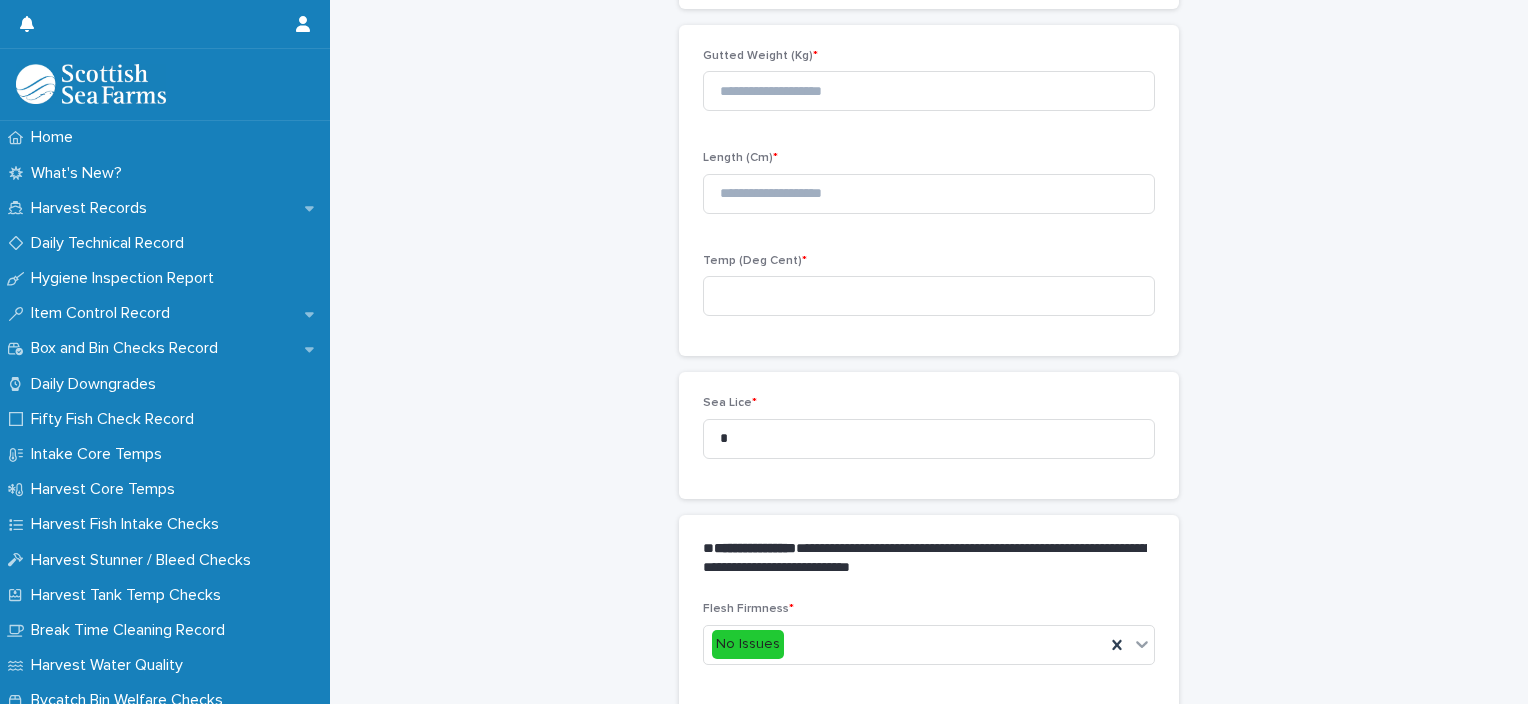 scroll, scrollTop: 198, scrollLeft: 0, axis: vertical 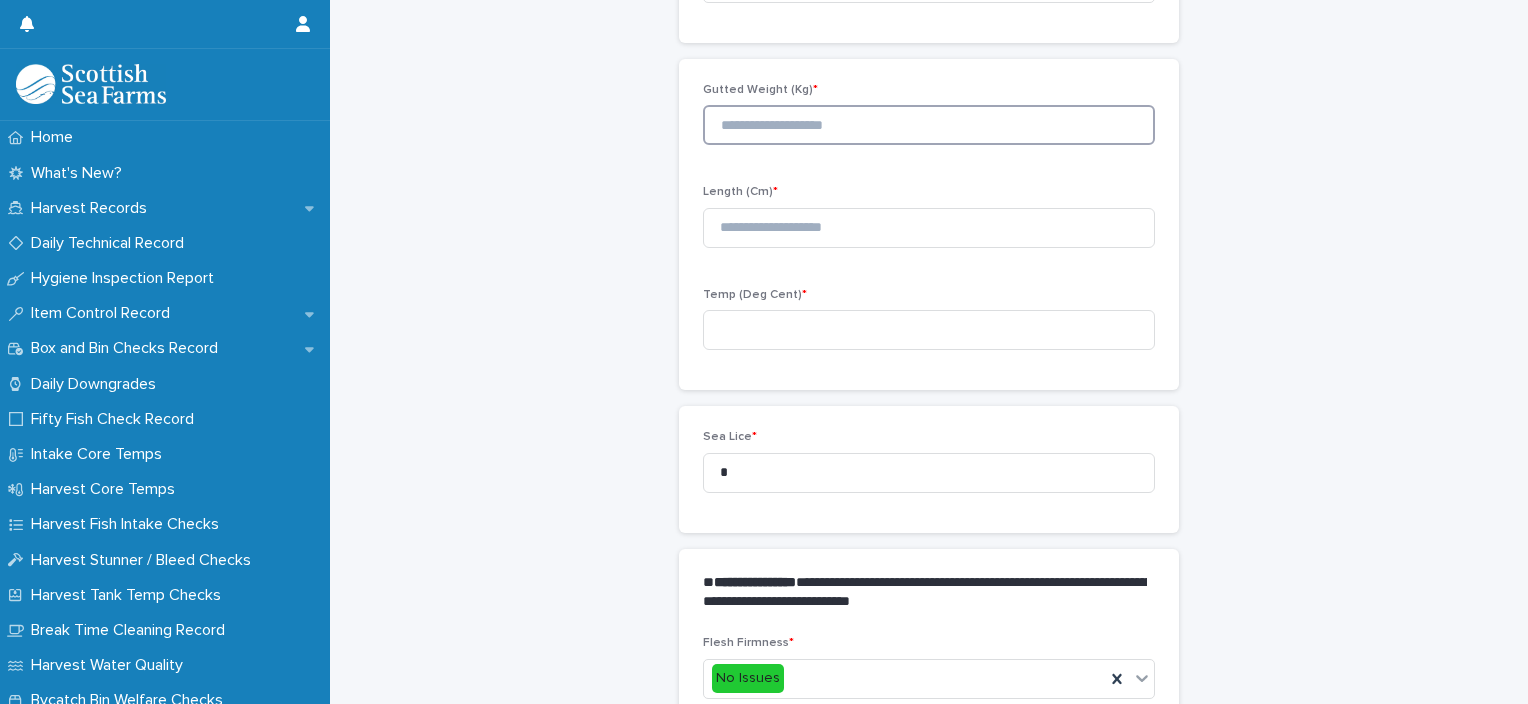 click at bounding box center [929, 125] 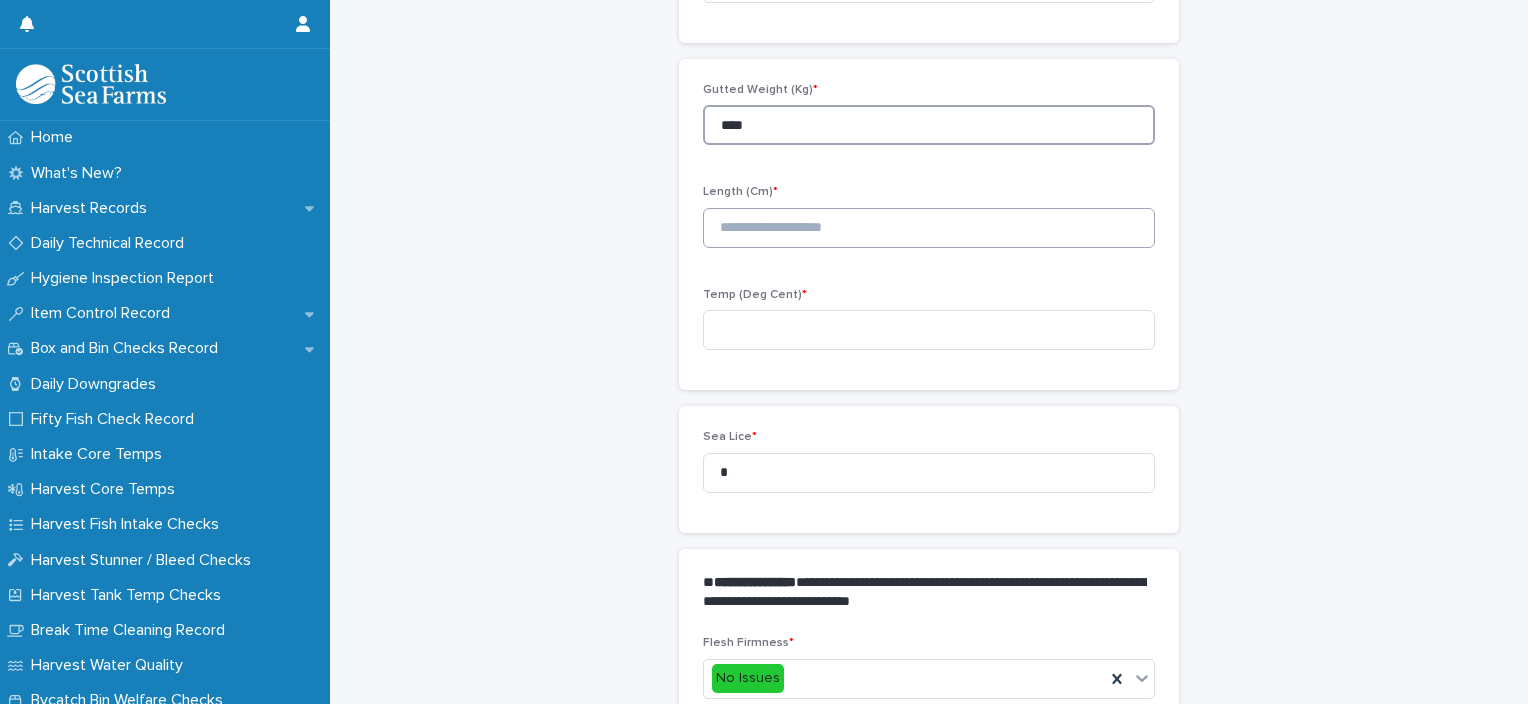 type on "****" 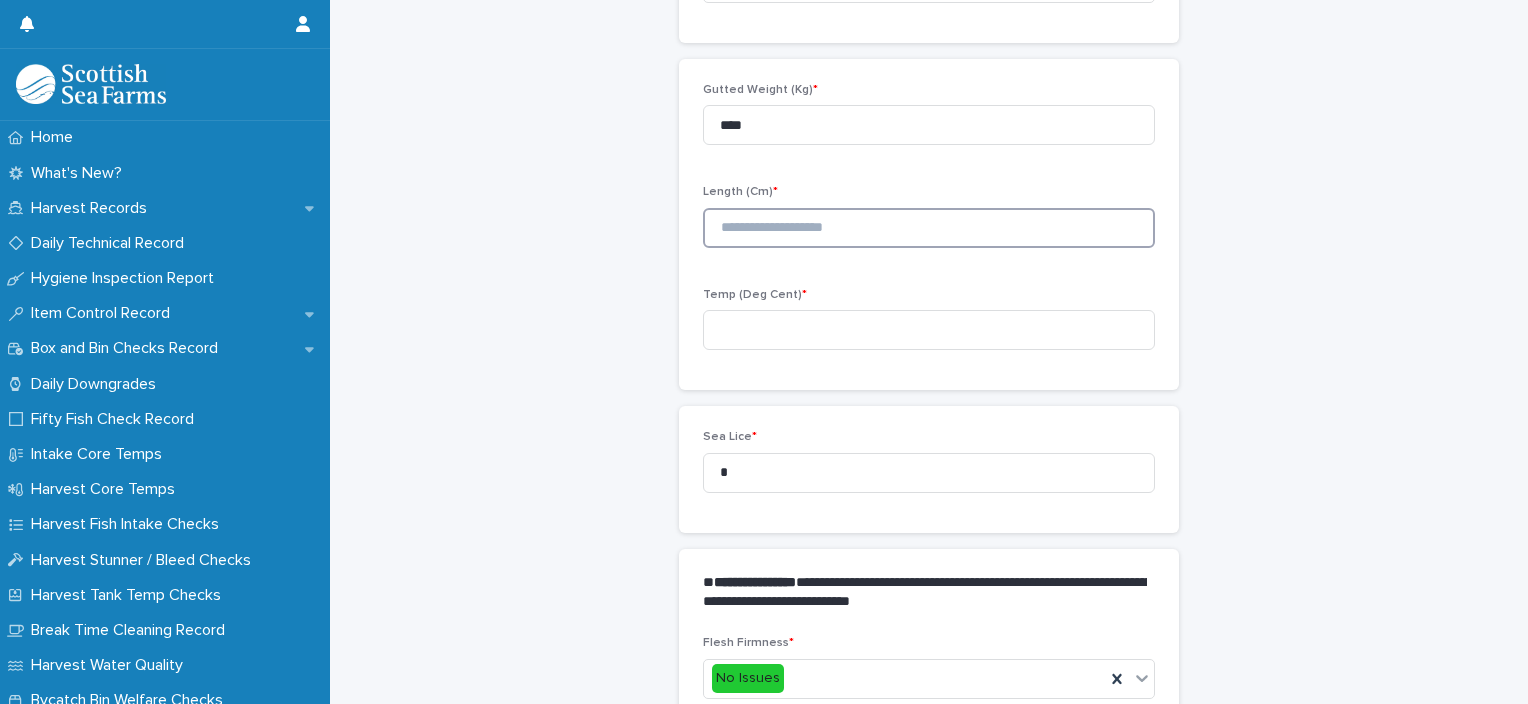 click at bounding box center [929, 228] 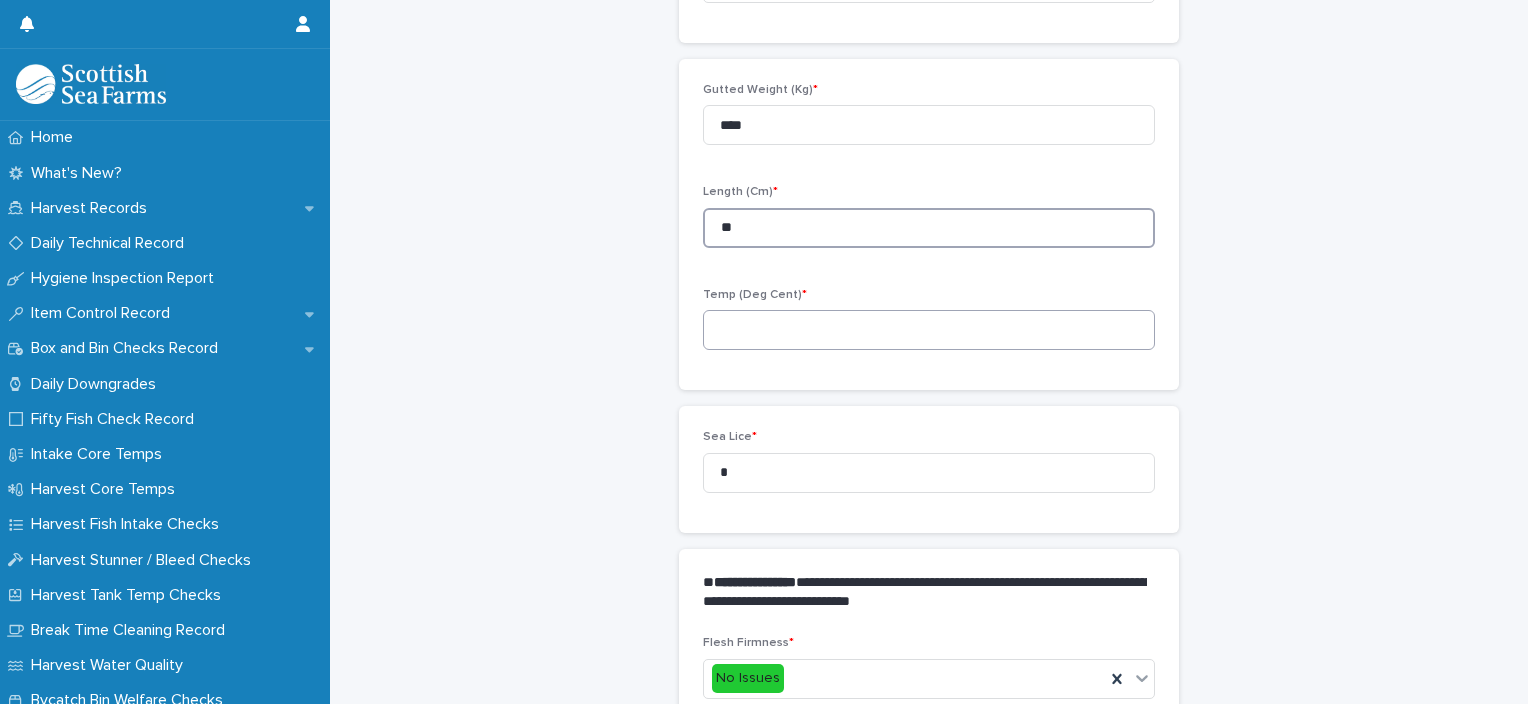 type on "**" 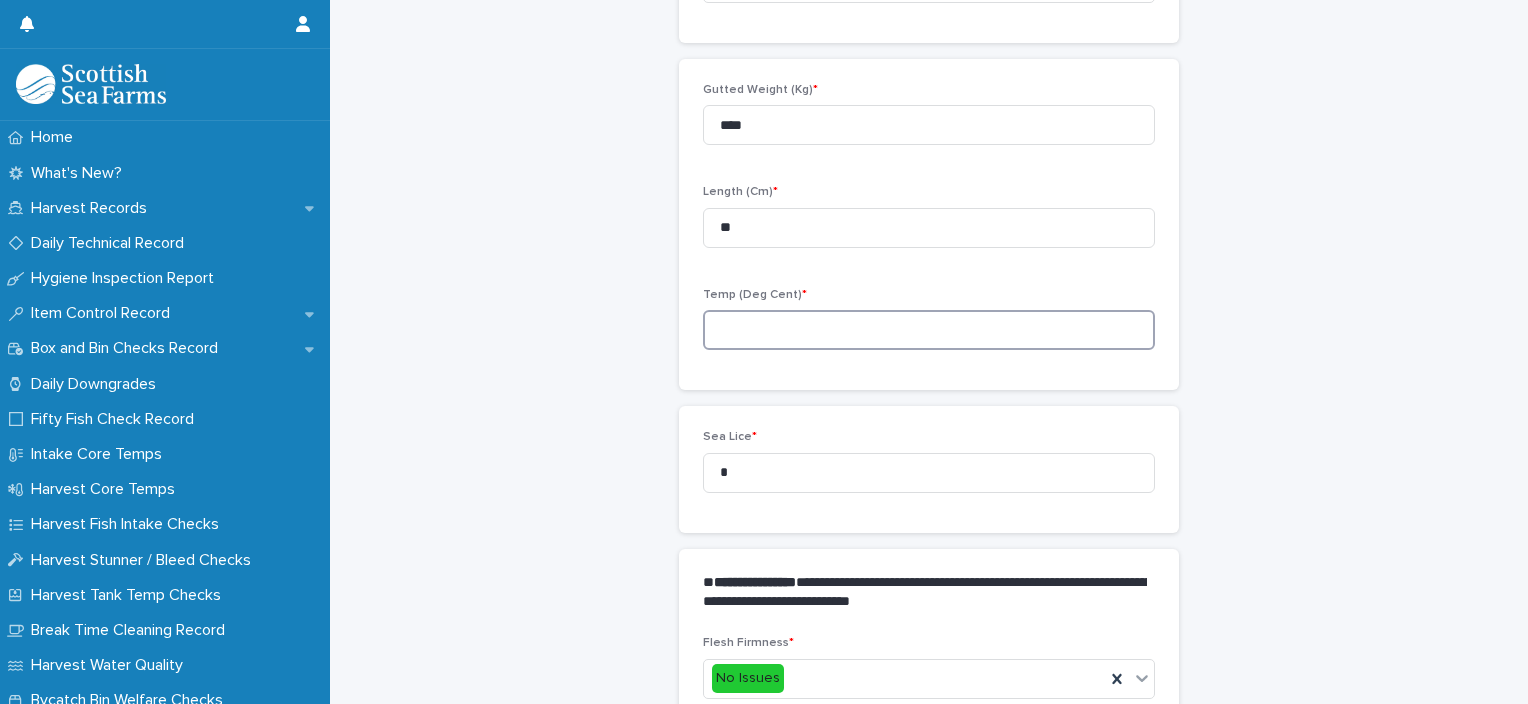 click at bounding box center (929, 330) 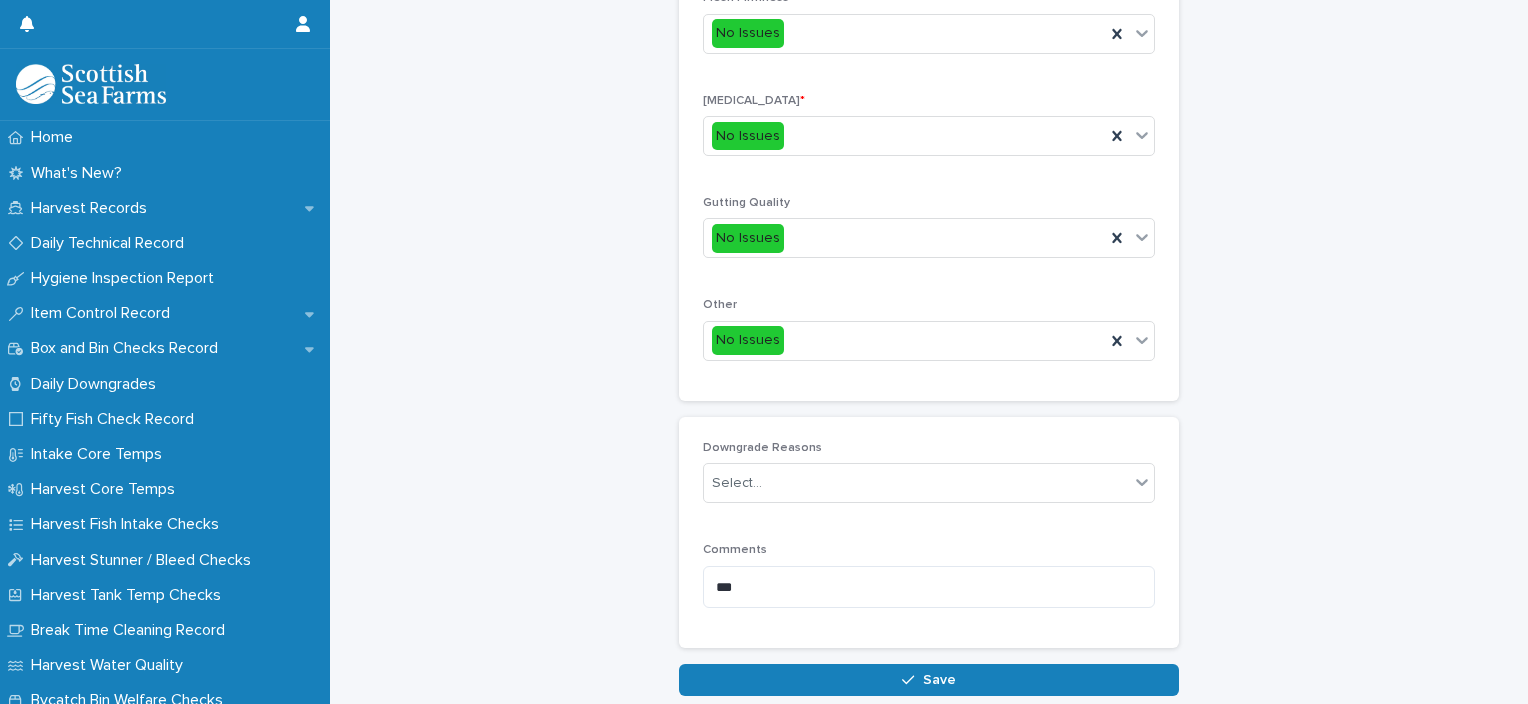 scroll, scrollTop: 948, scrollLeft: 0, axis: vertical 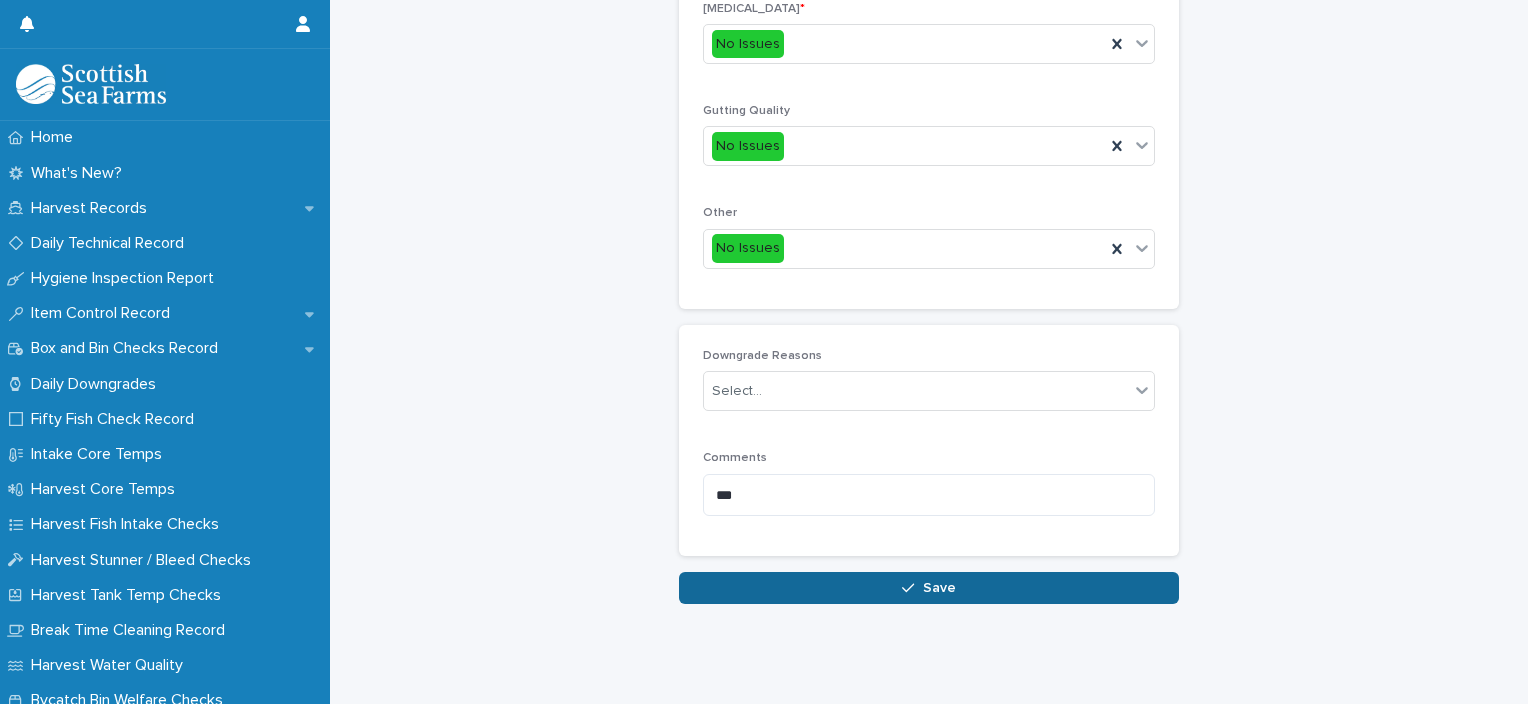 type on "***" 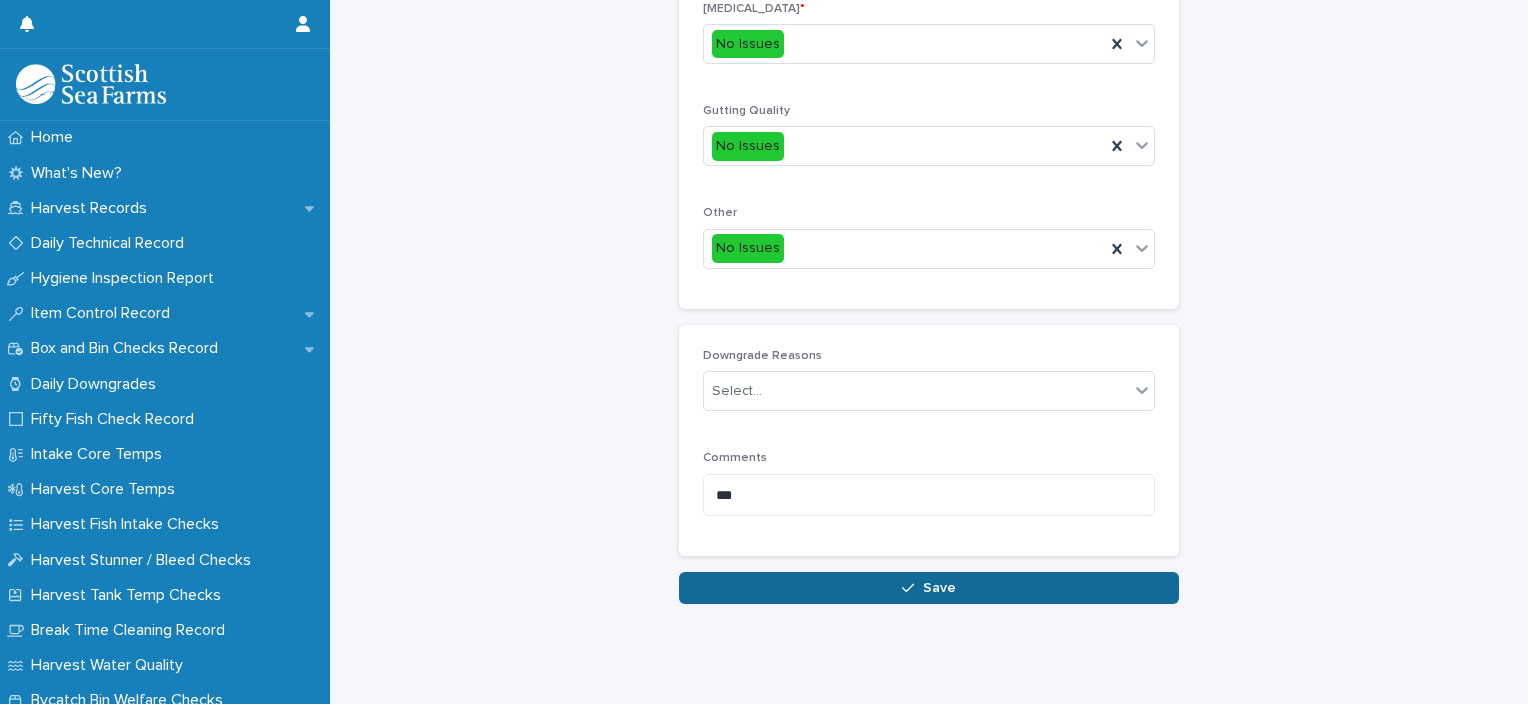 click on "Save" at bounding box center (929, 588) 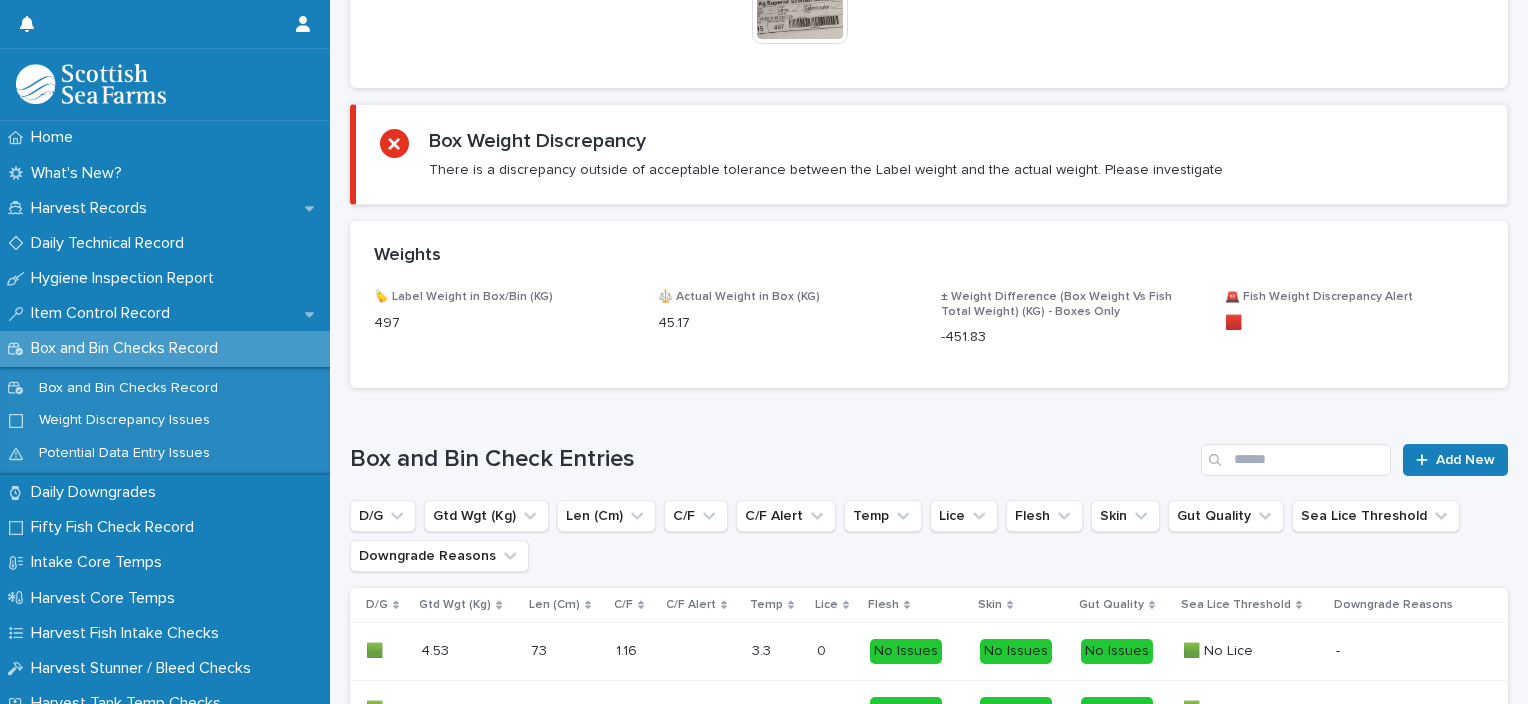 scroll, scrollTop: 0, scrollLeft: 0, axis: both 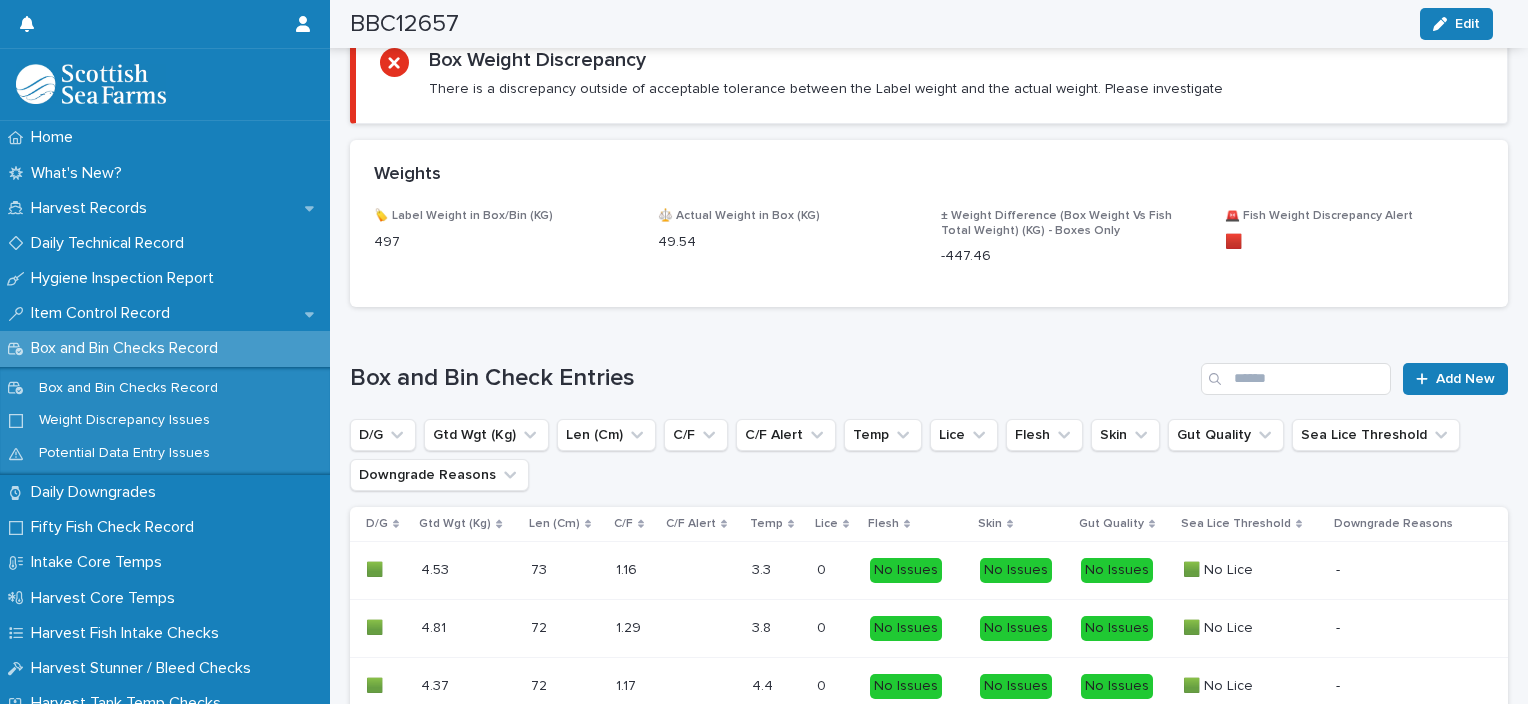 click on "Box and Bin Check Entries Add New D/G Gtd Wgt (Kg) Len (Cm) C/F C/F Alert Temp Lice Flesh  Skin Gut Quality Sea Lice Threshold Downgrade Reasons D/G Gtd Wgt (Kg) Len (Cm) C/F C/F Alert Temp Lice Flesh  Skin Gut Quality Sea Lice Threshold Downgrade Reasons 🟩 🟩   4.53 4.53   73 73   1.16 1.16         3.3 3.3   0 0   No Issues No Issues No Issues 🟩 No Lice 🟩 No Lice   - 🟩 🟩   4.81 4.81   72 72   1.29 1.29         3.8 3.8   0 0   No Issues No Issues No Issues 🟩 No Lice 🟩 No Lice   - 🟩 🟩   4.37 4.37   72 72   1.17 1.17         4.4 4.4   0 0   No Issues No Issues No Issues 🟩 No Lice 🟩 No Lice   - 🟩 🟩   4.38 4.38   75 75   1.04 1.04         3.1 3.1   0 0   No Issues No Issues No Issues 🟩 No Lice 🟩 No Lice   - 🟩 🟩   4.38 4.38   73 73   1.13 1.13         3.5 3.5   0 0   No Issues No Issues No Issues 🟩 No Lice 🟩 No Lice   - 🟩 🟩   4.78 4.78   76 76   1.09 1.09         4.4 4.4   1 1   No Issues No Issues   -" at bounding box center (929, 797) 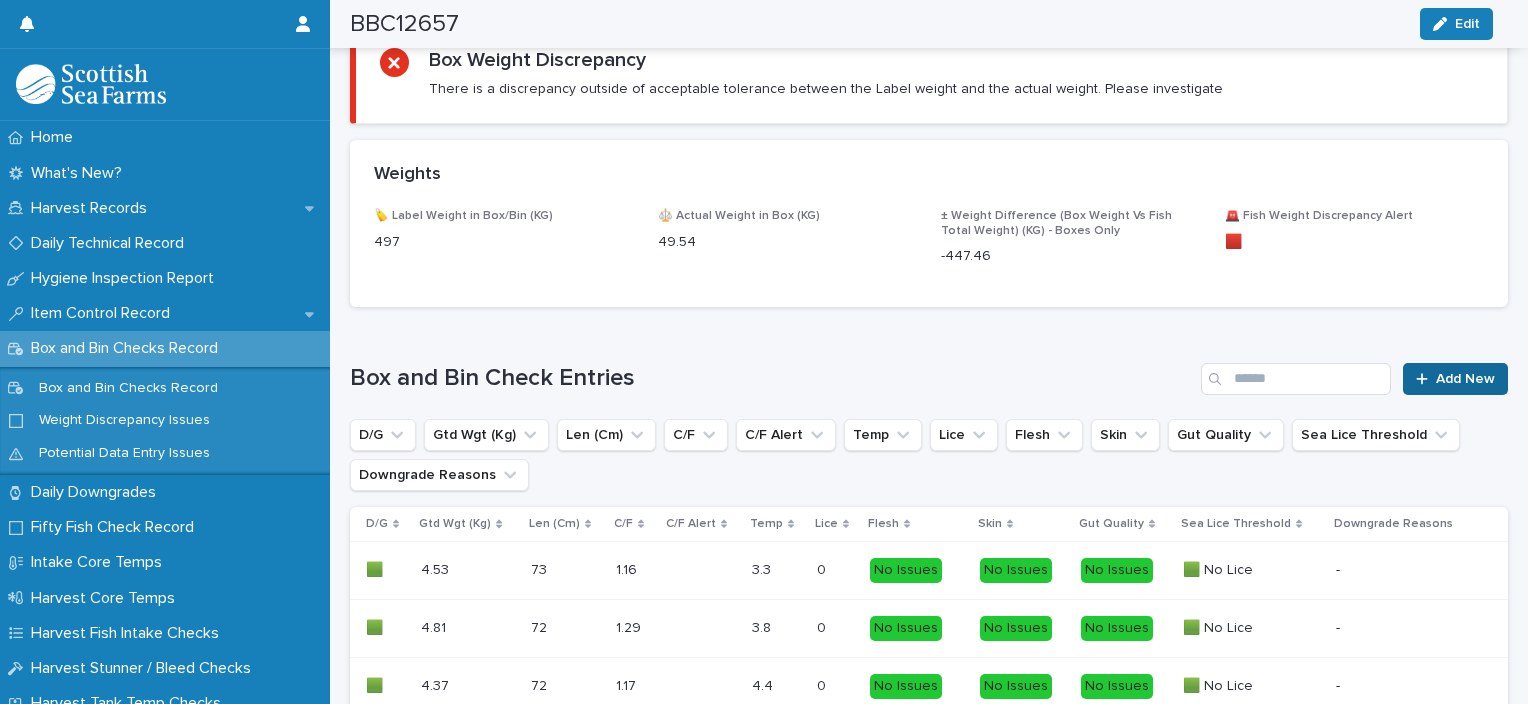 click on "Add New" at bounding box center [1465, 379] 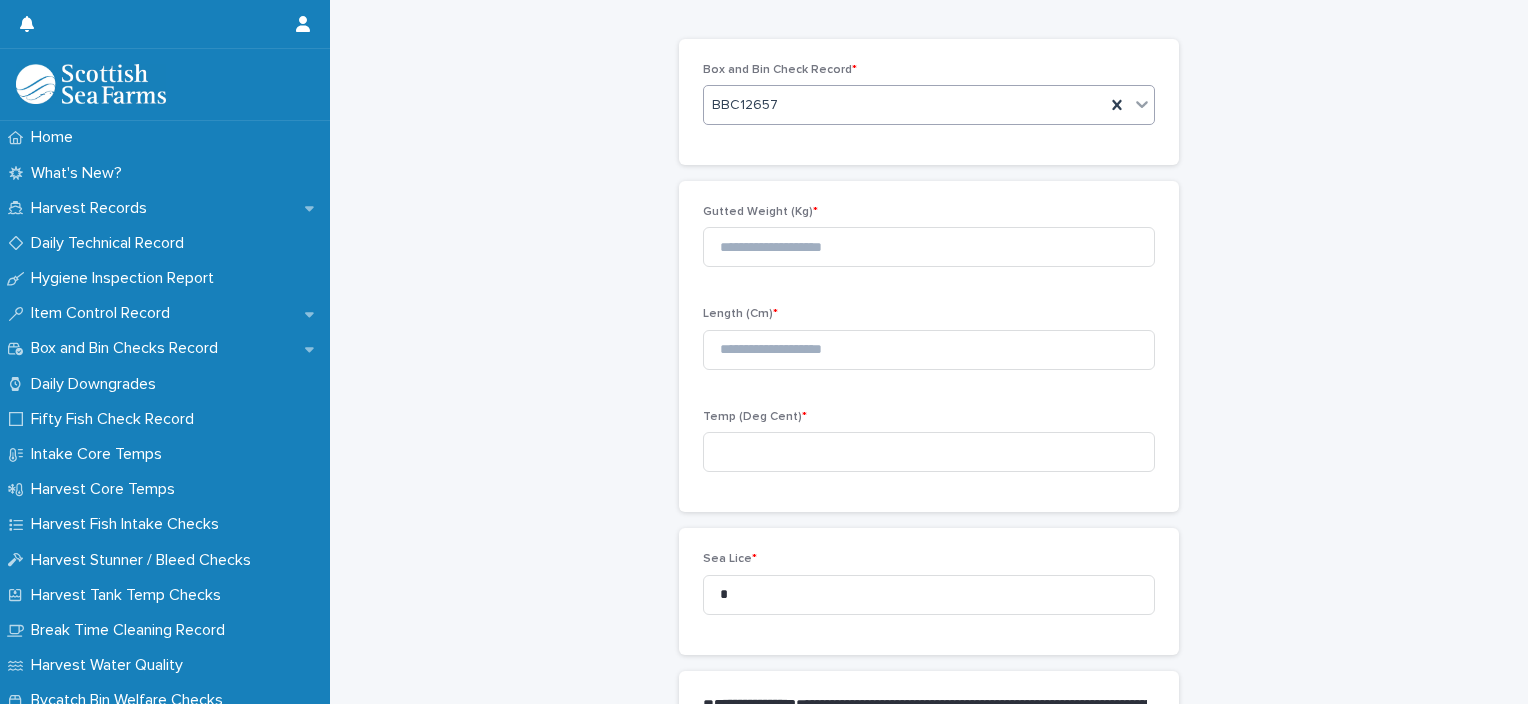 scroll, scrollTop: 69, scrollLeft: 0, axis: vertical 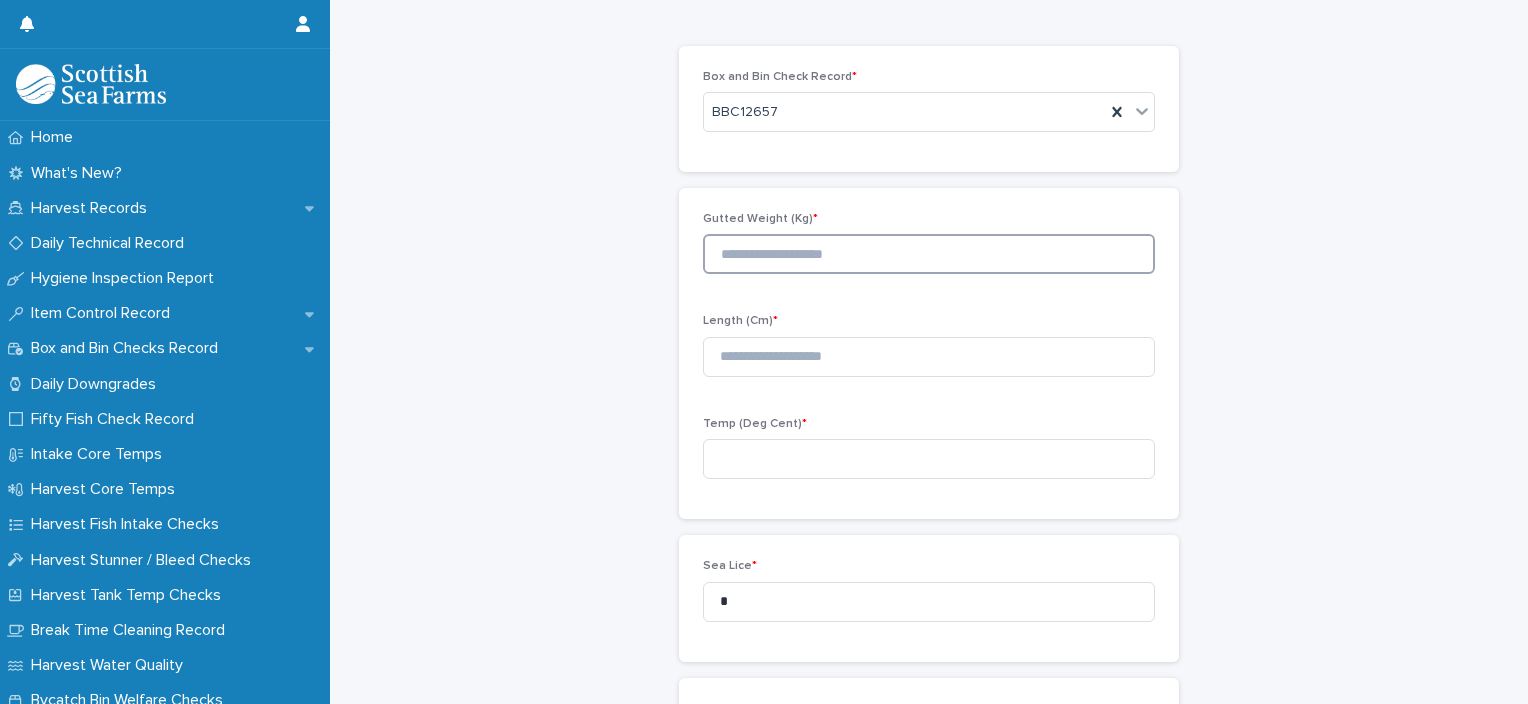 click at bounding box center [929, 254] 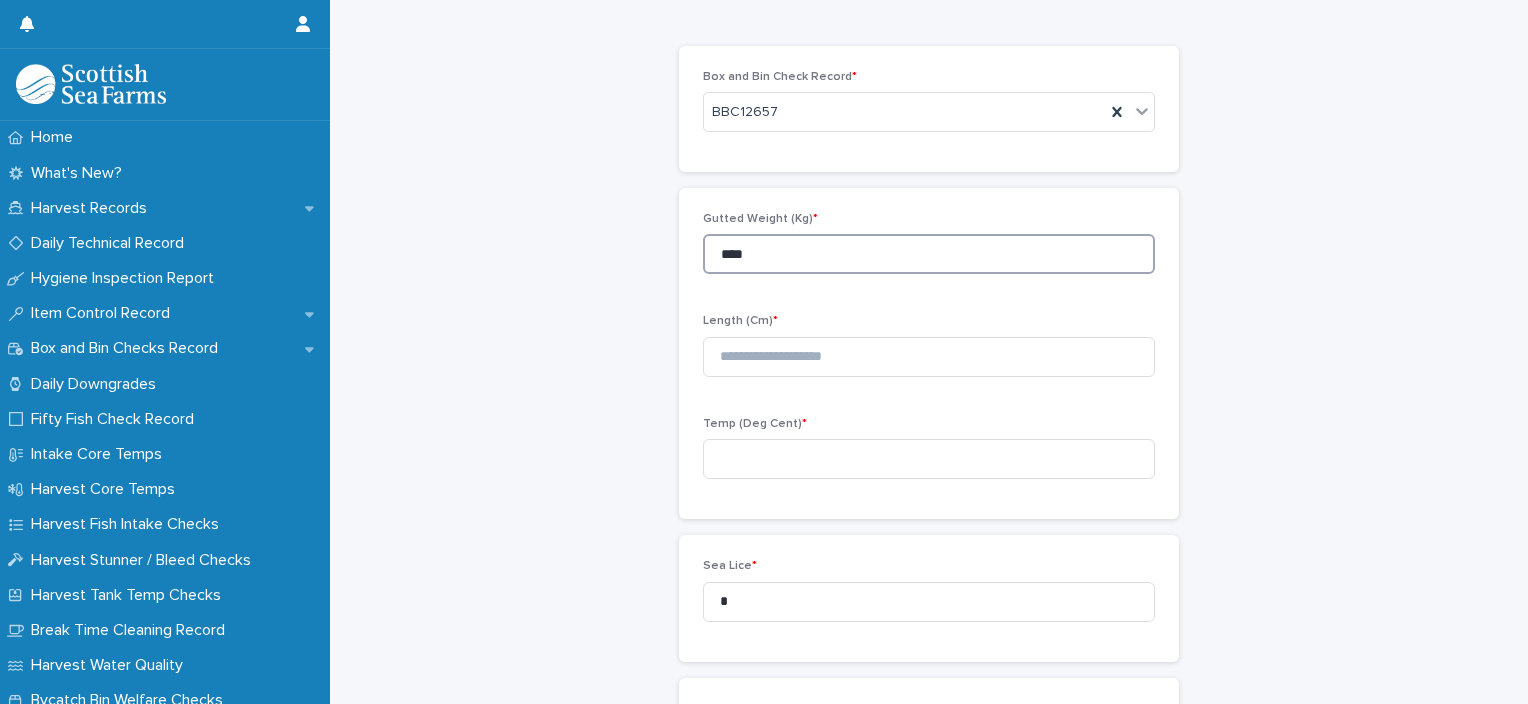 type on "****" 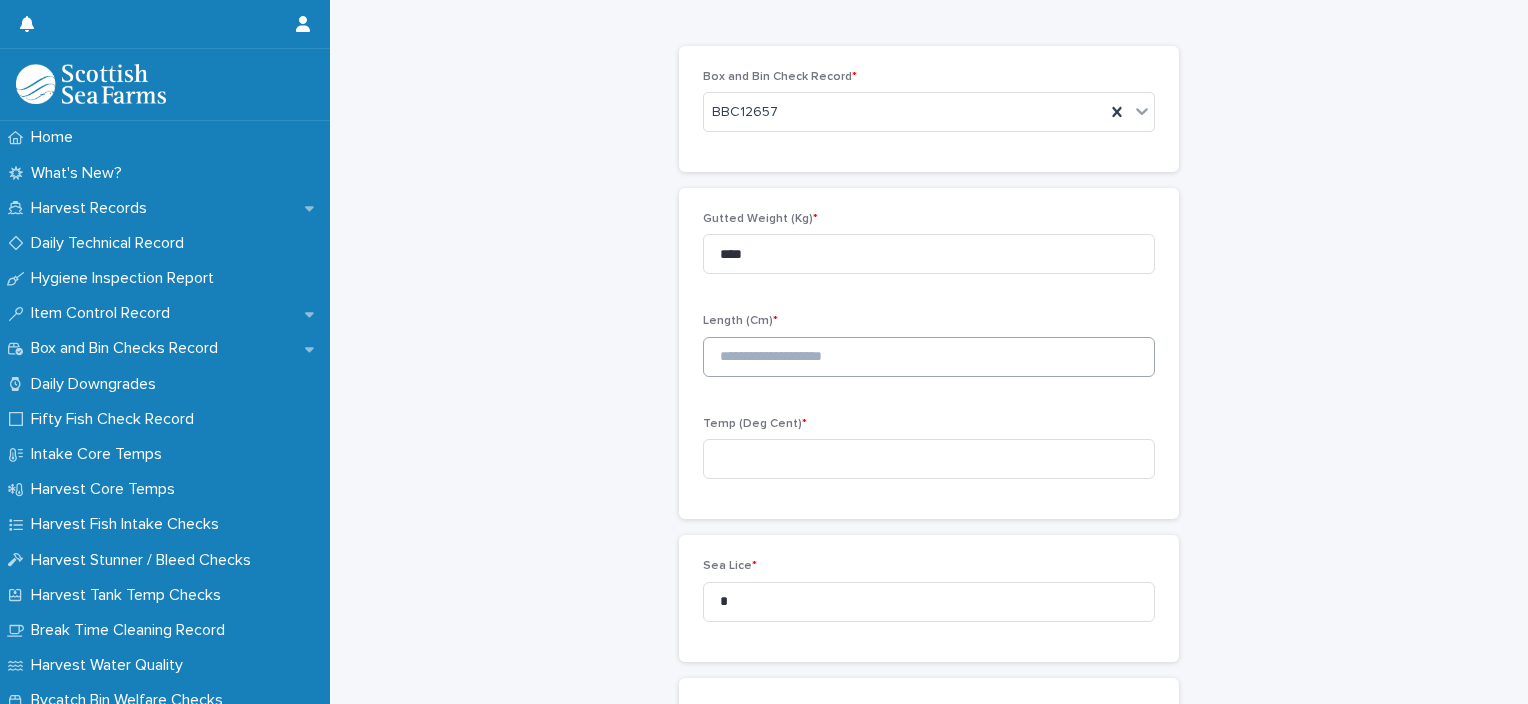 drag, startPoint x: 801, startPoint y: 326, endPoint x: 796, endPoint y: 354, distance: 28.442924 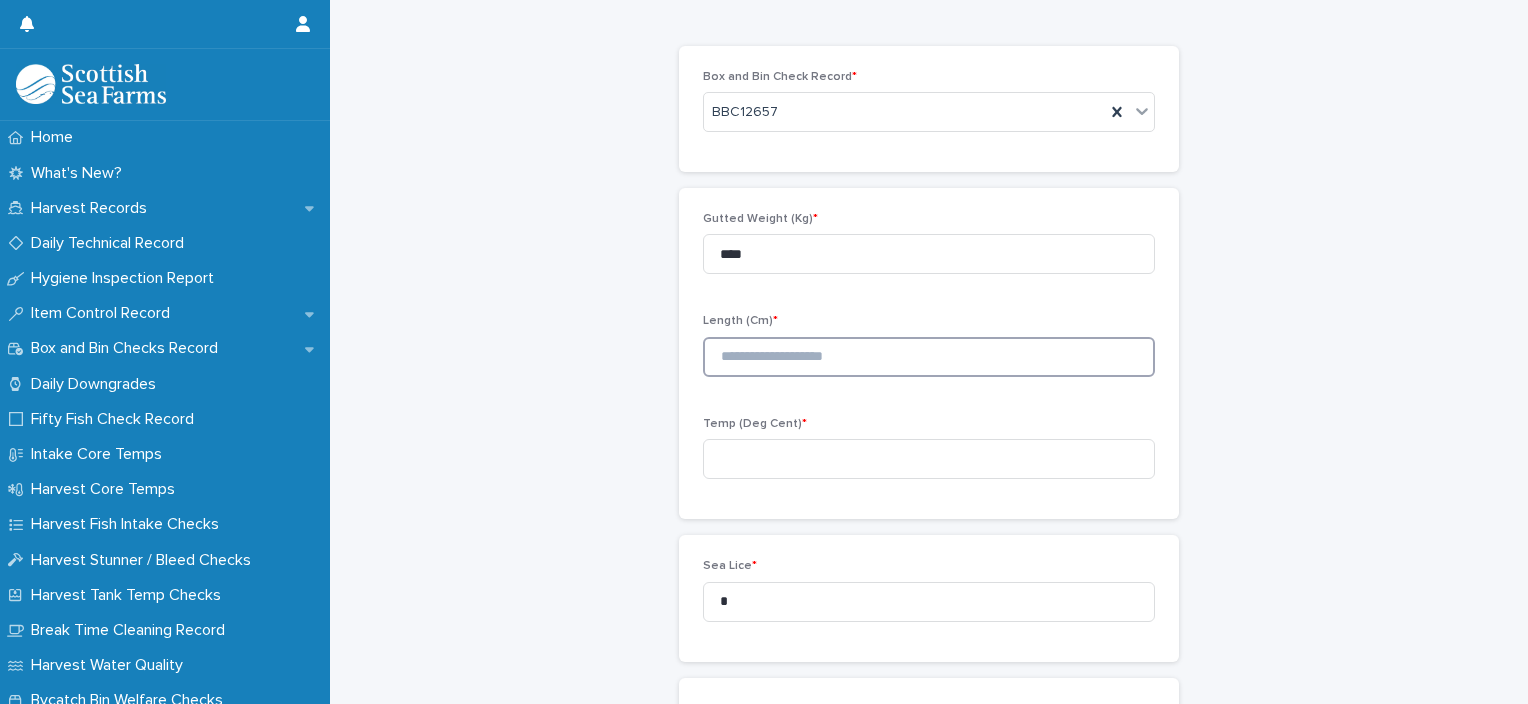 click at bounding box center [929, 357] 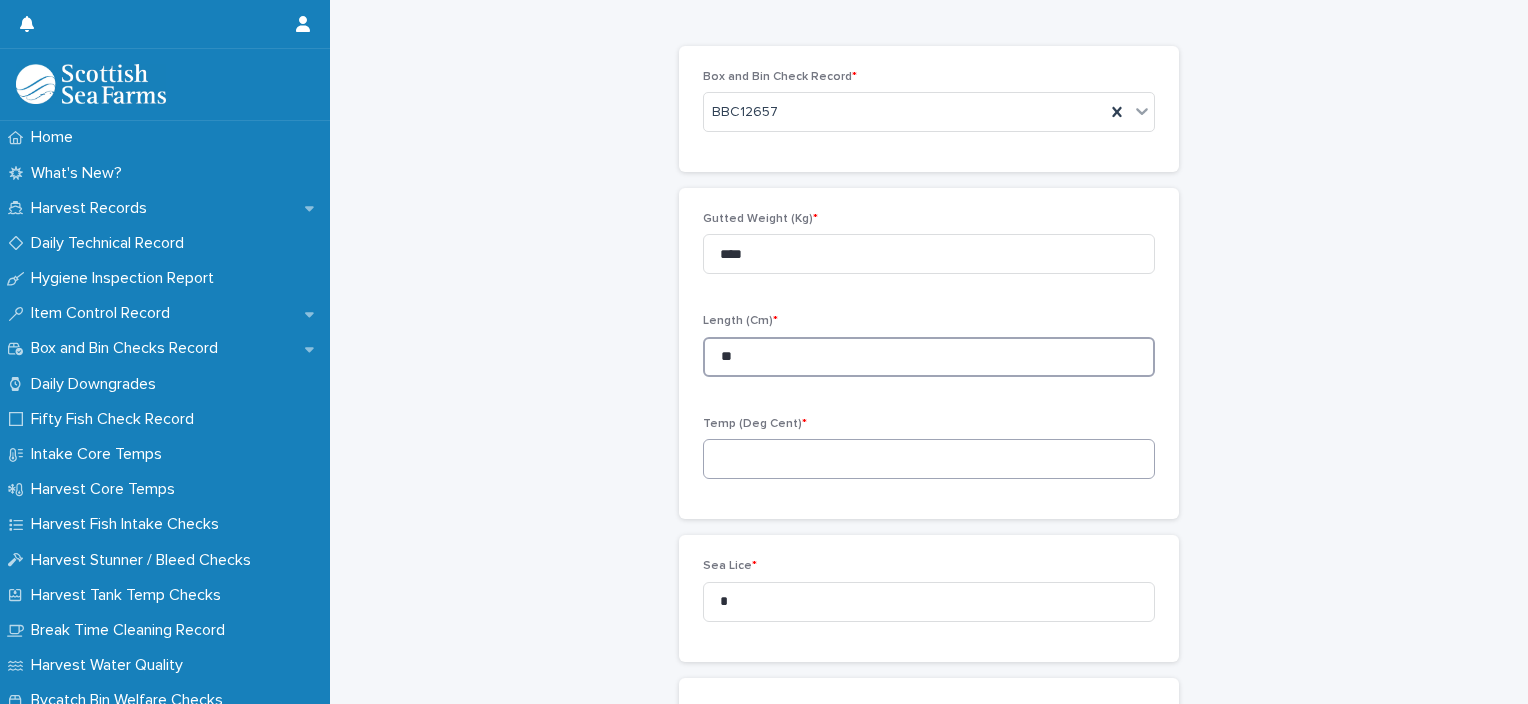 type on "**" 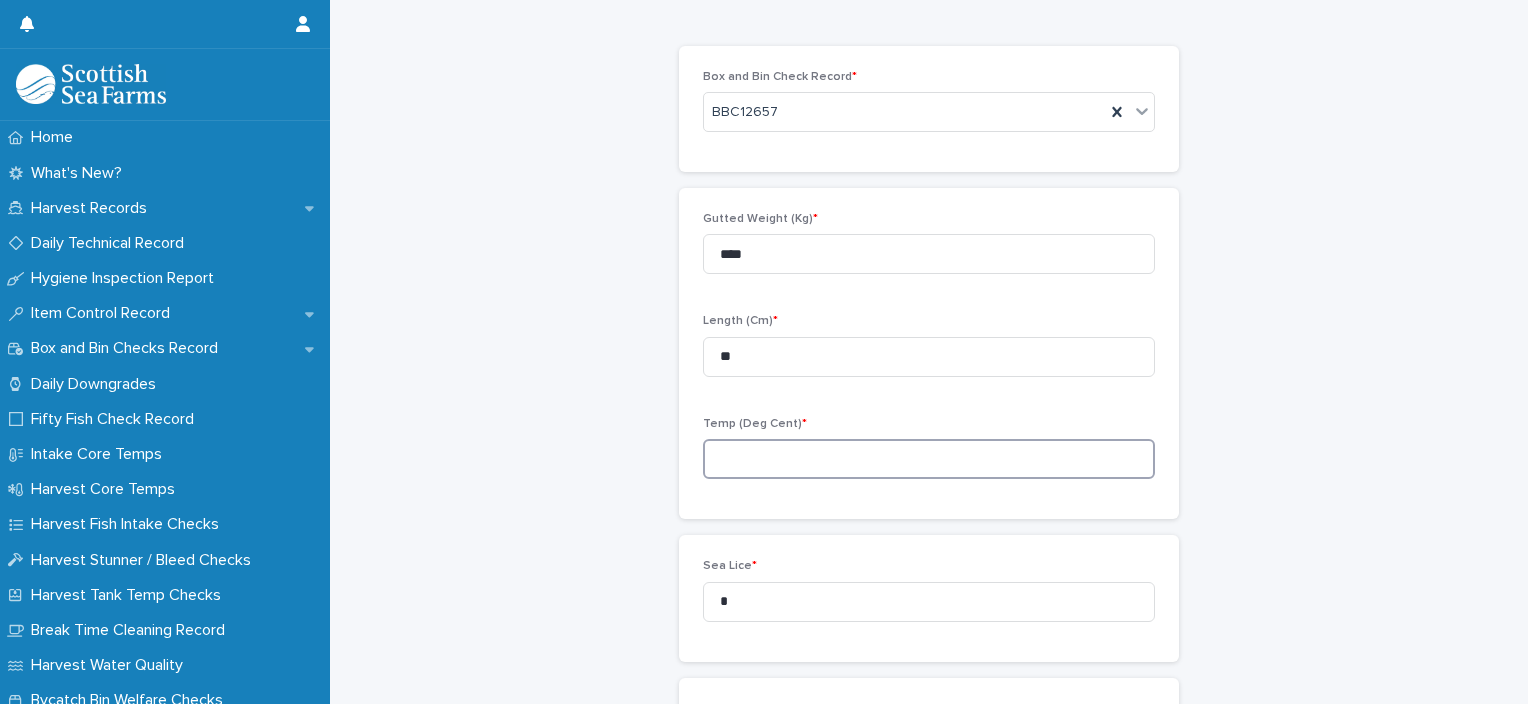 click at bounding box center (929, 459) 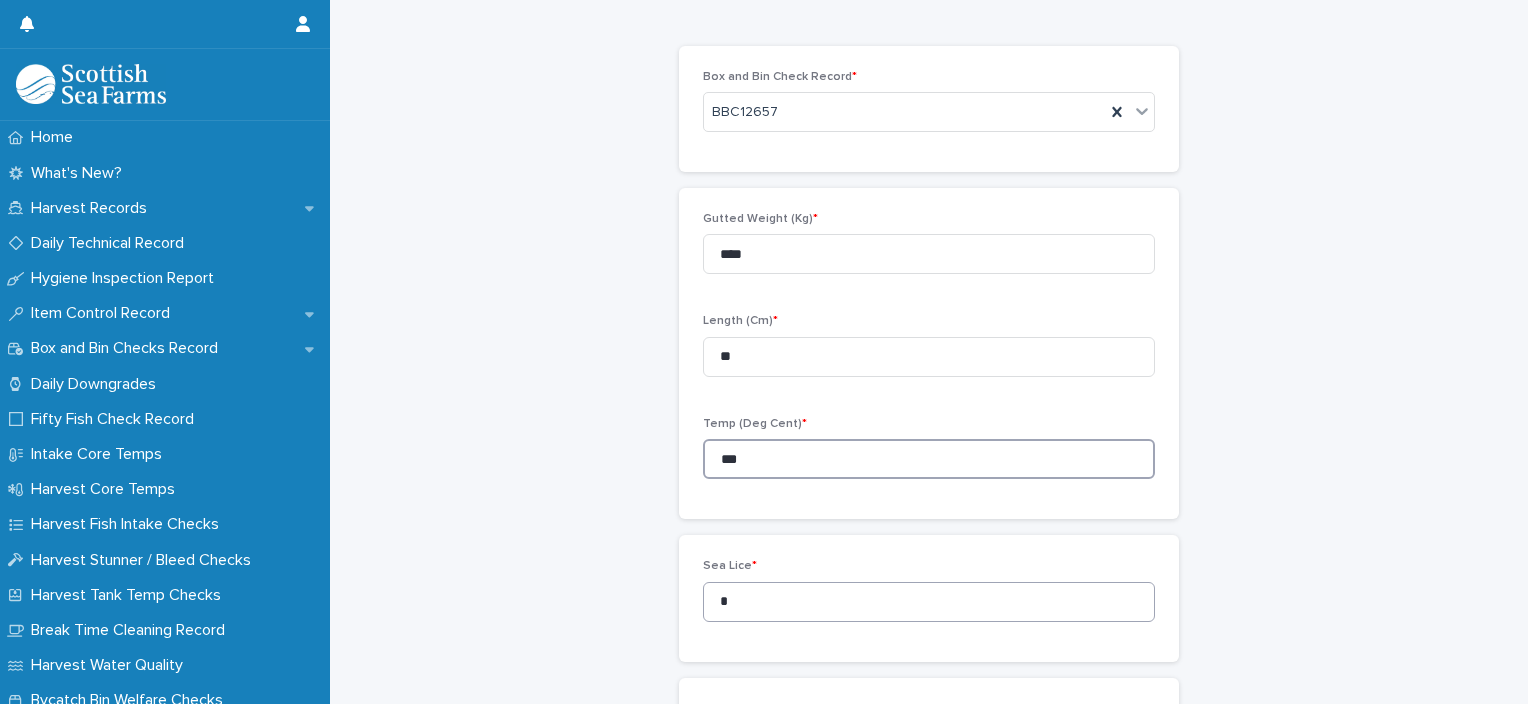 type on "***" 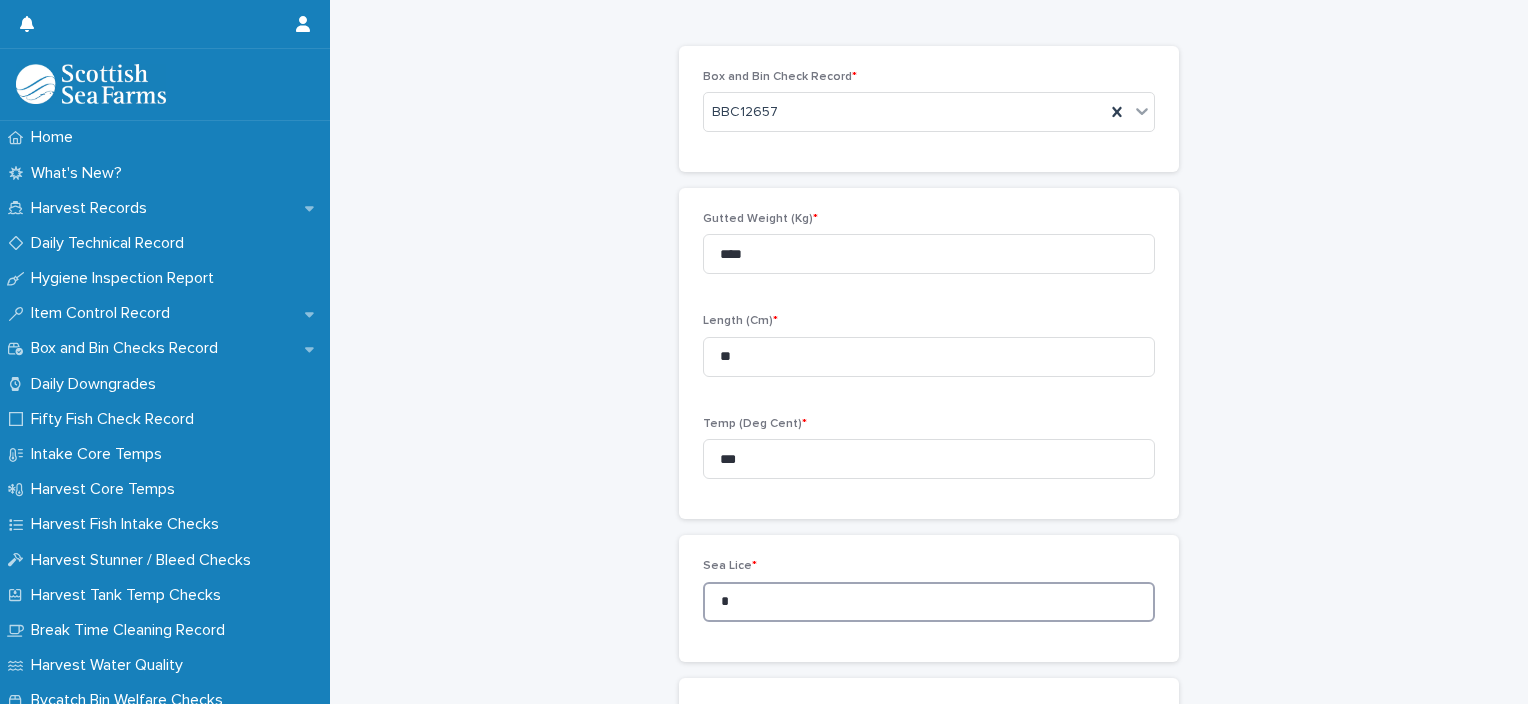 drag, startPoint x: 741, startPoint y: 601, endPoint x: 725, endPoint y: 598, distance: 16.27882 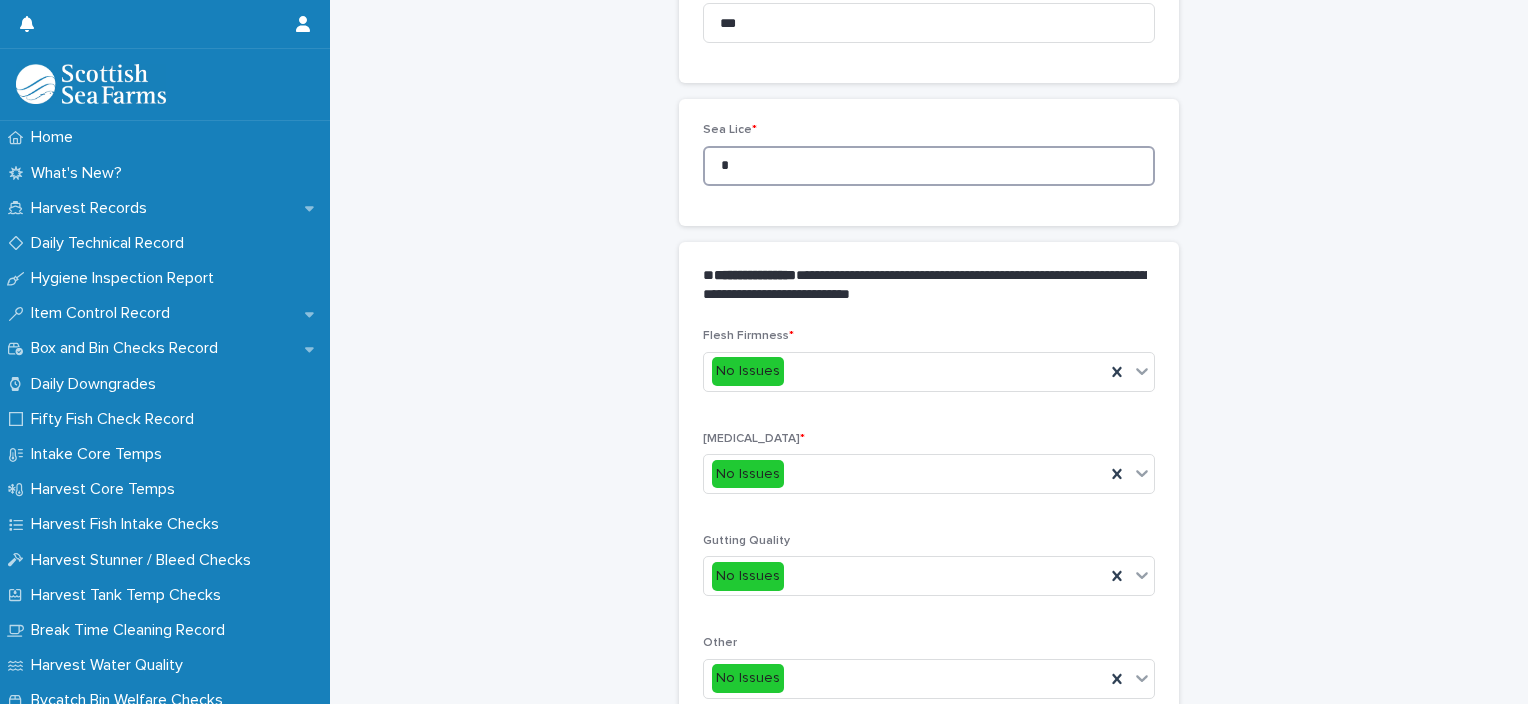 scroll, scrollTop: 881, scrollLeft: 0, axis: vertical 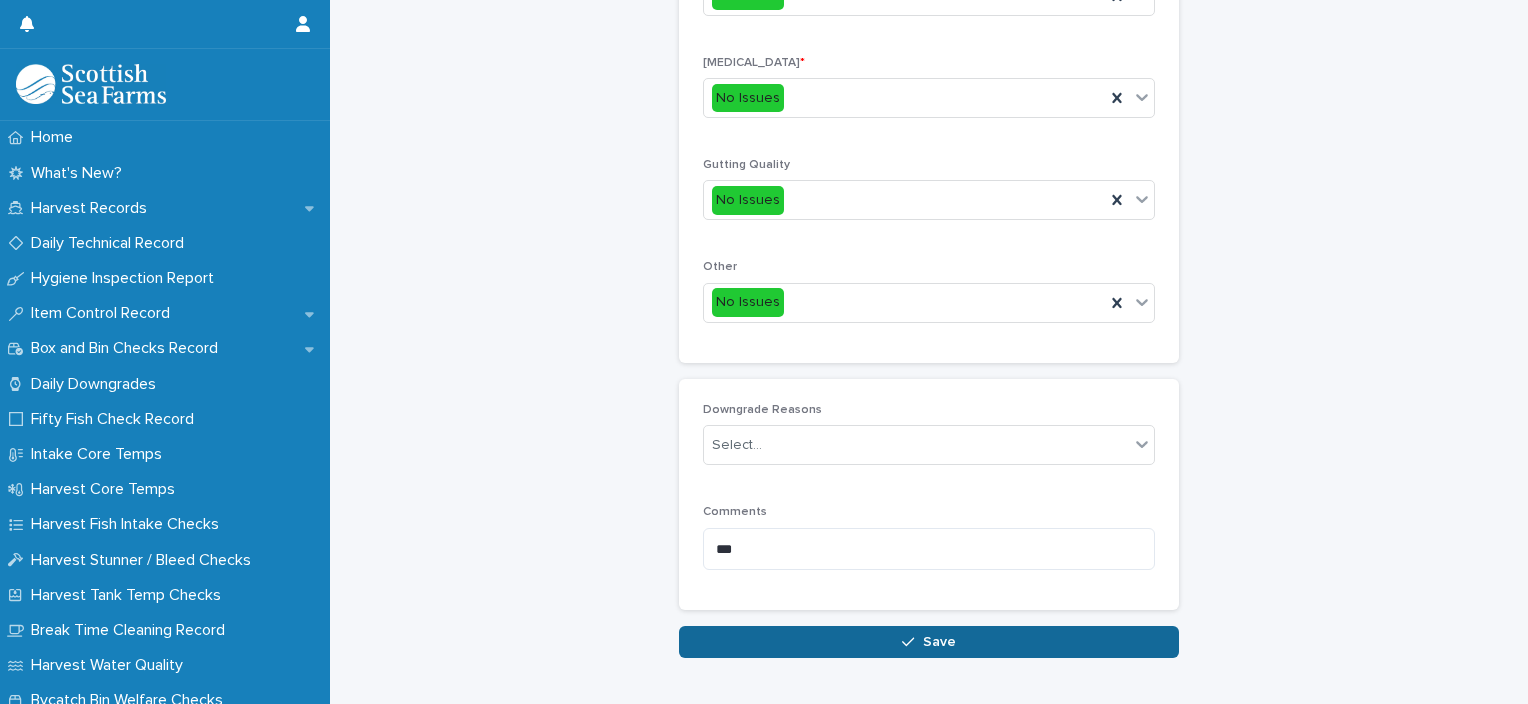 type on "*" 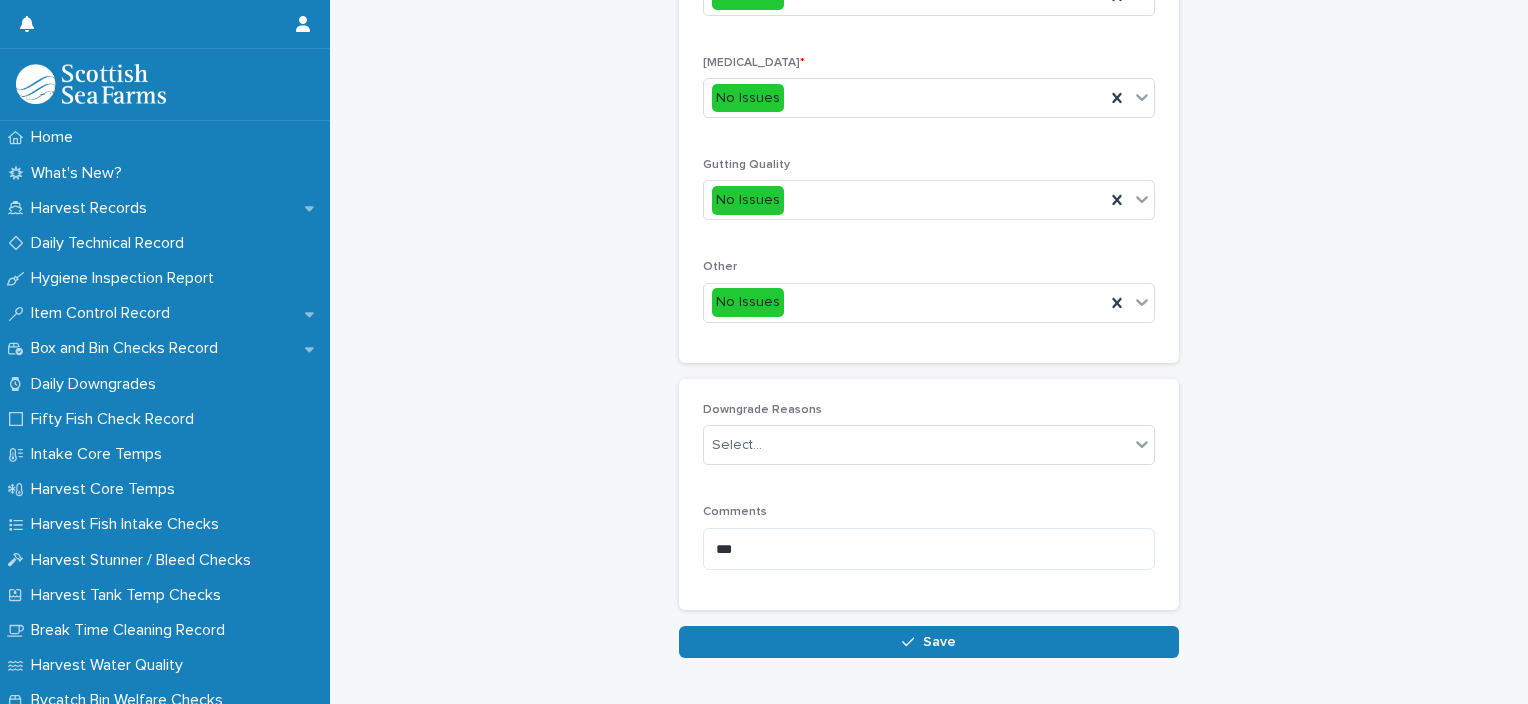 click on "Save" at bounding box center [929, 642] 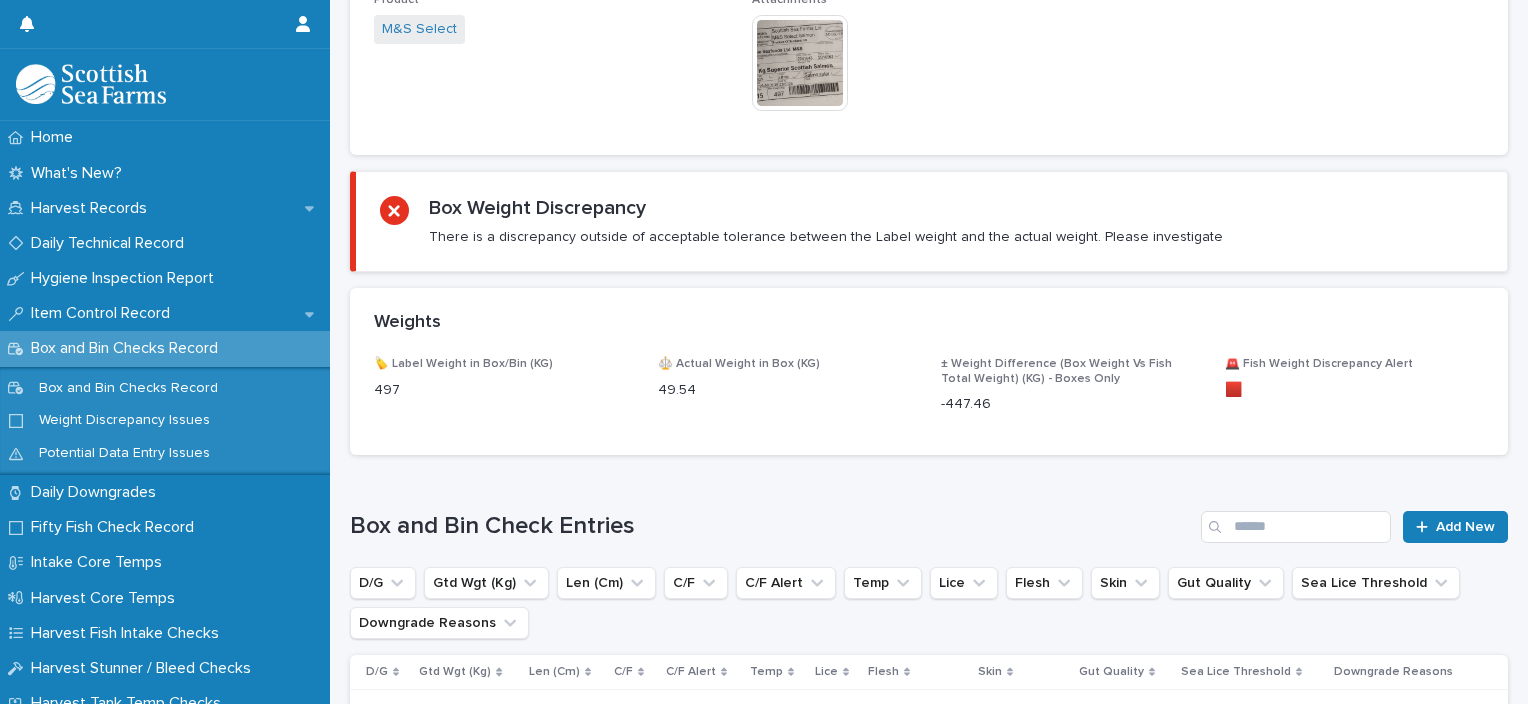 scroll, scrollTop: 0, scrollLeft: 0, axis: both 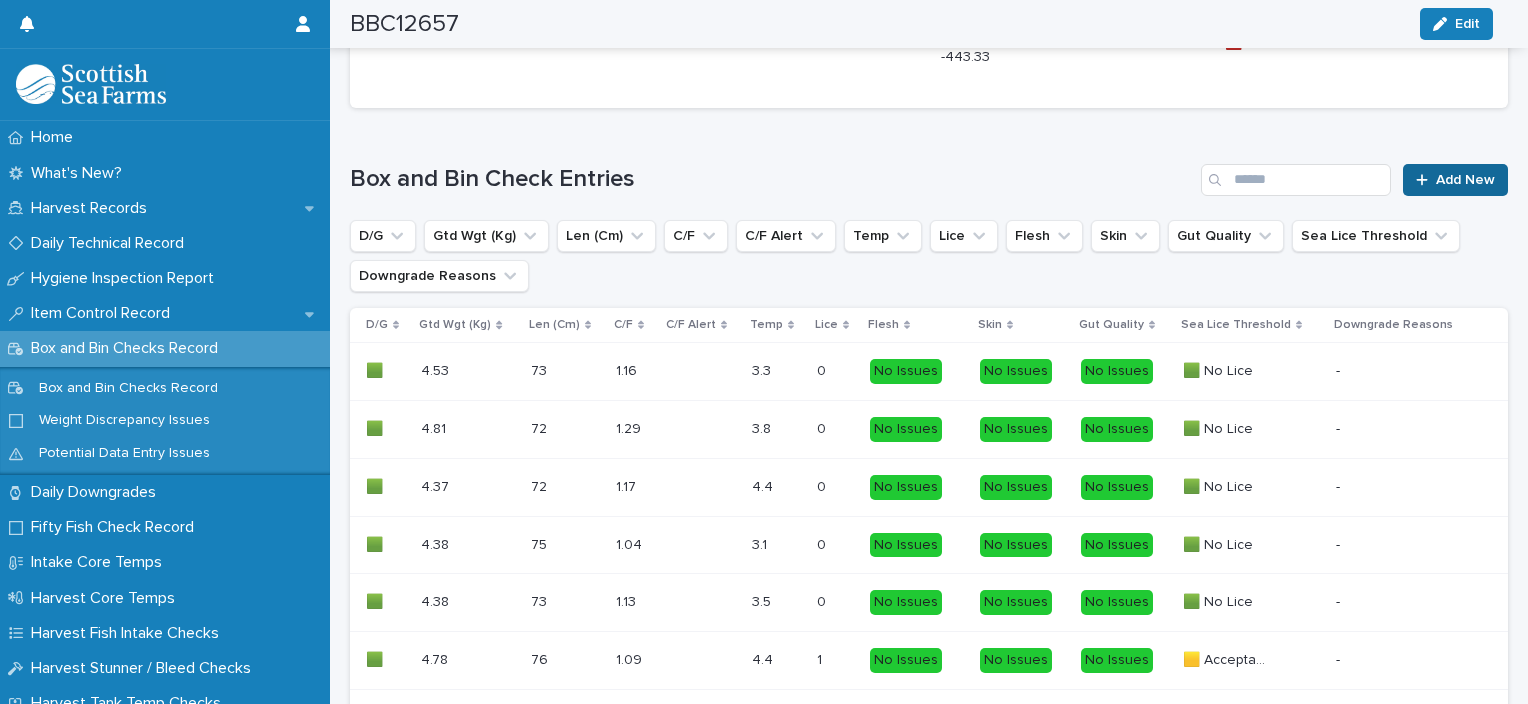 click on "Add New" at bounding box center (1465, 180) 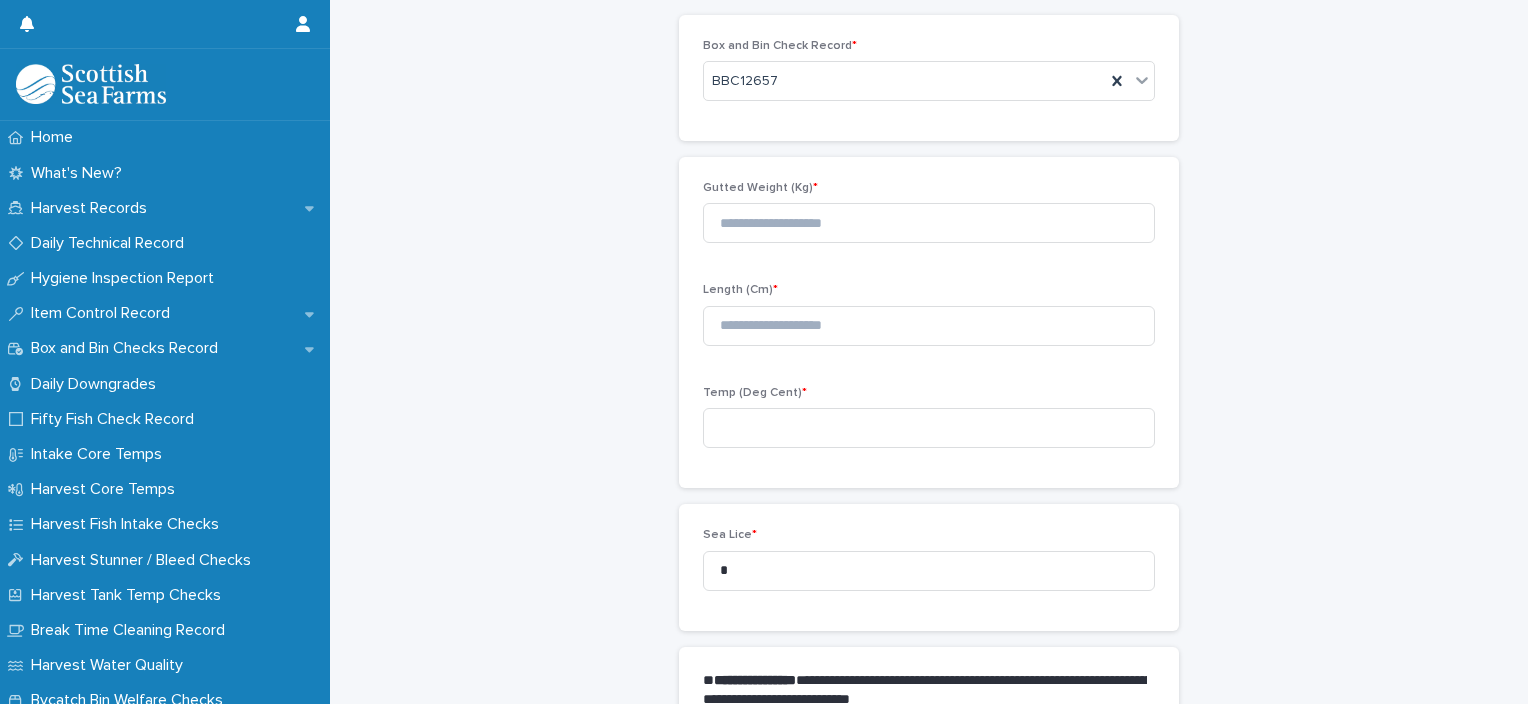 scroll, scrollTop: 76, scrollLeft: 0, axis: vertical 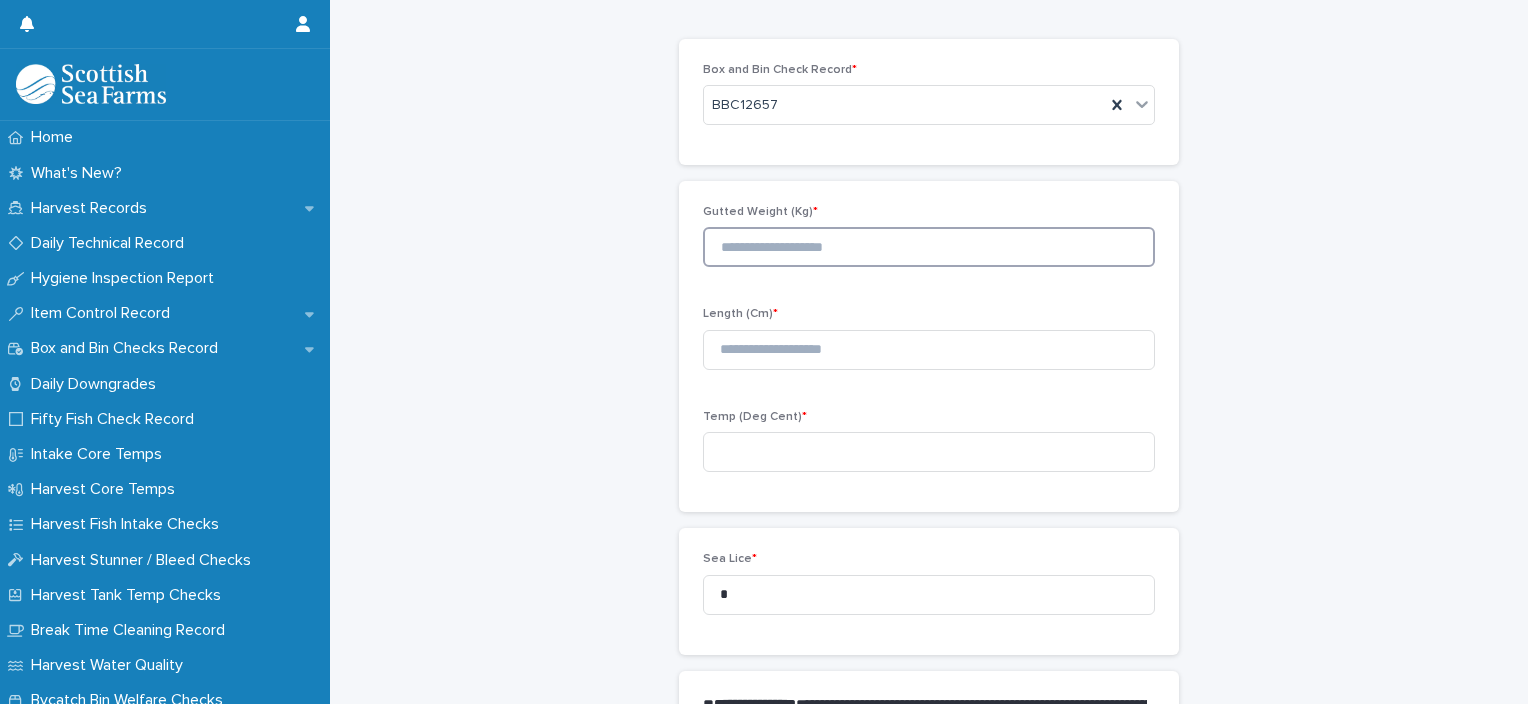 click at bounding box center (929, 247) 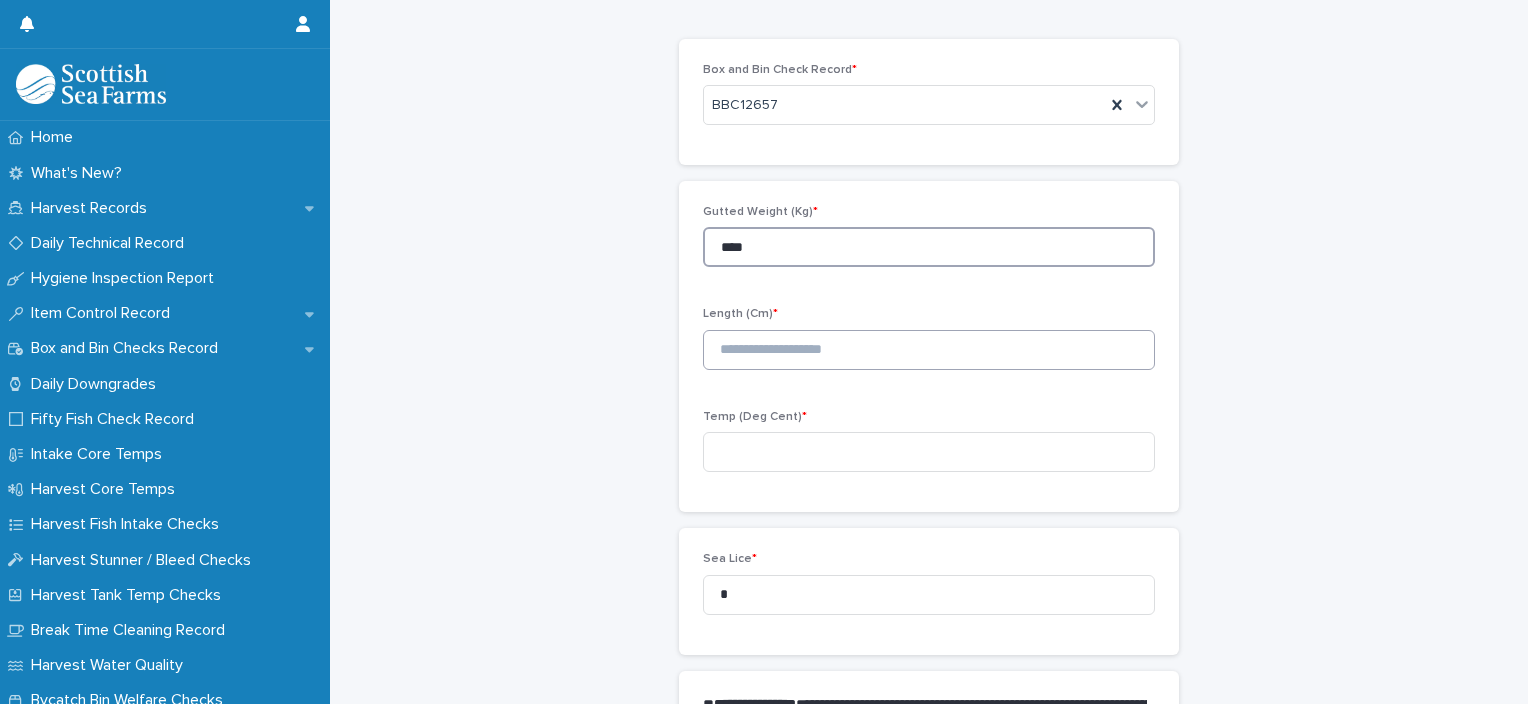 type on "****" 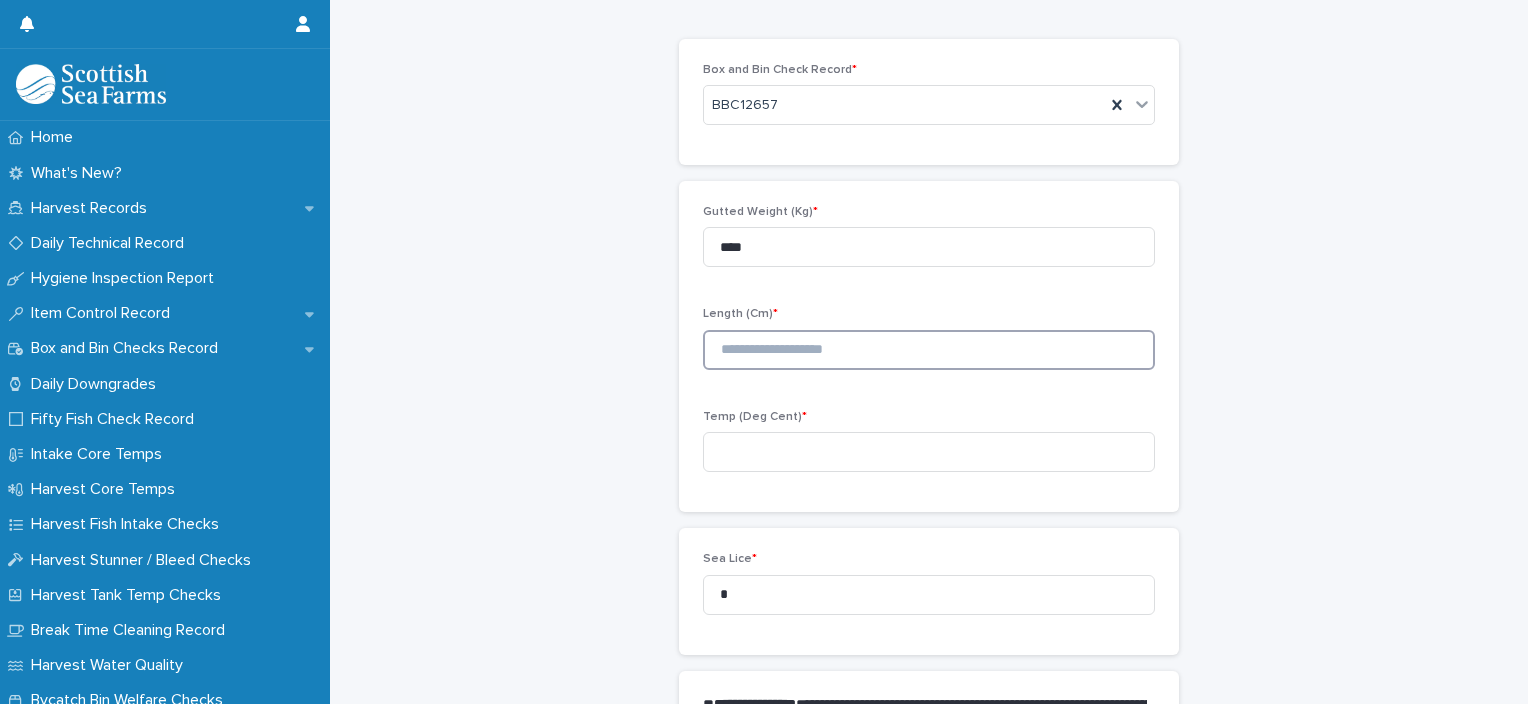 click at bounding box center (929, 350) 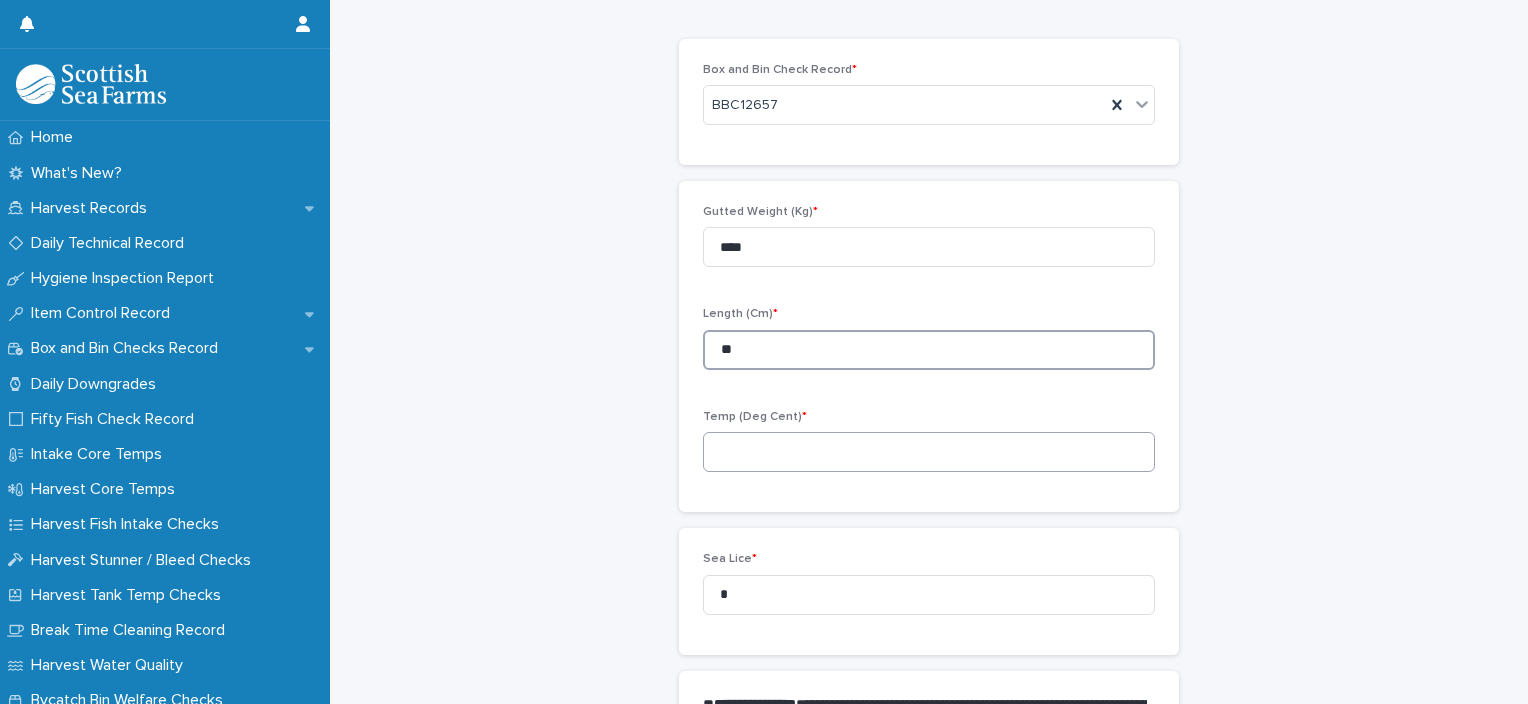 type on "**" 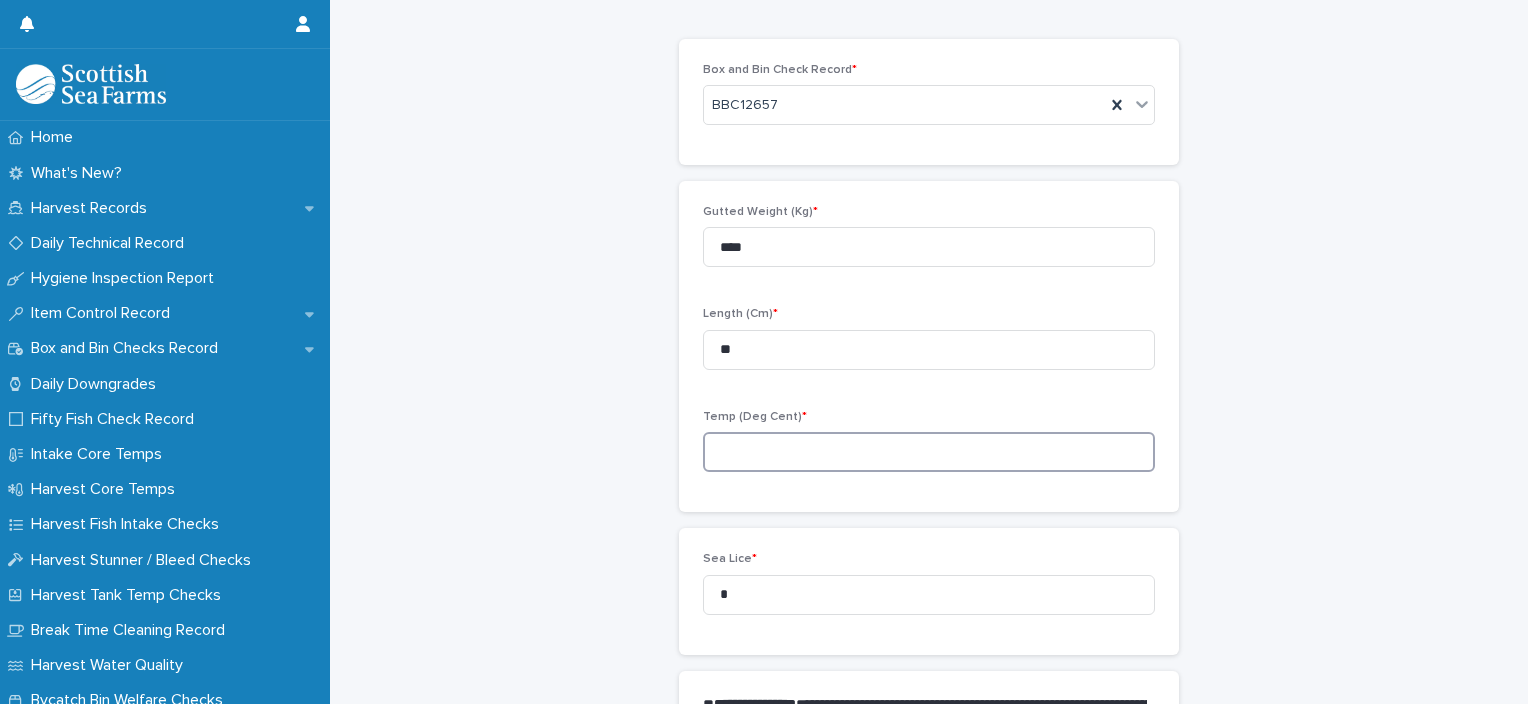 click at bounding box center [929, 452] 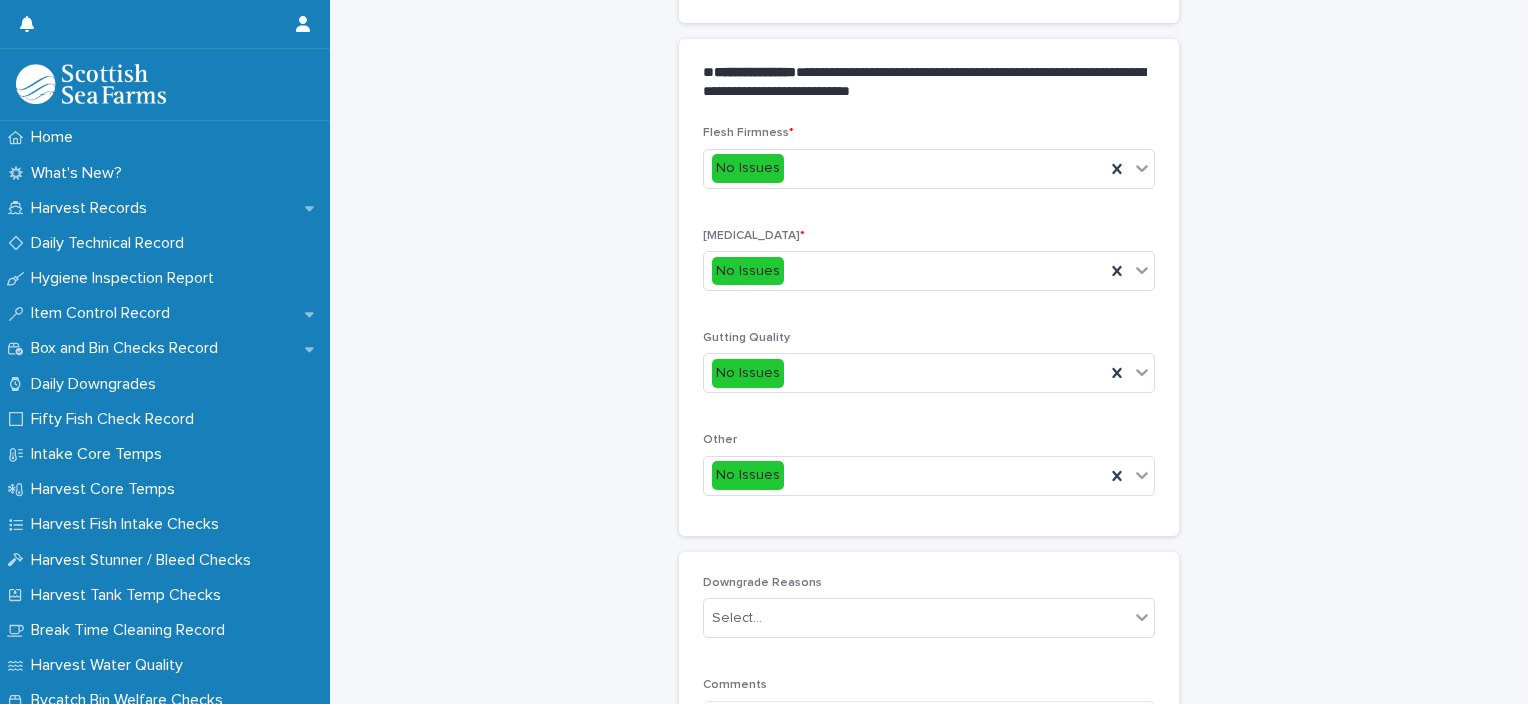 scroll, scrollTop: 772, scrollLeft: 0, axis: vertical 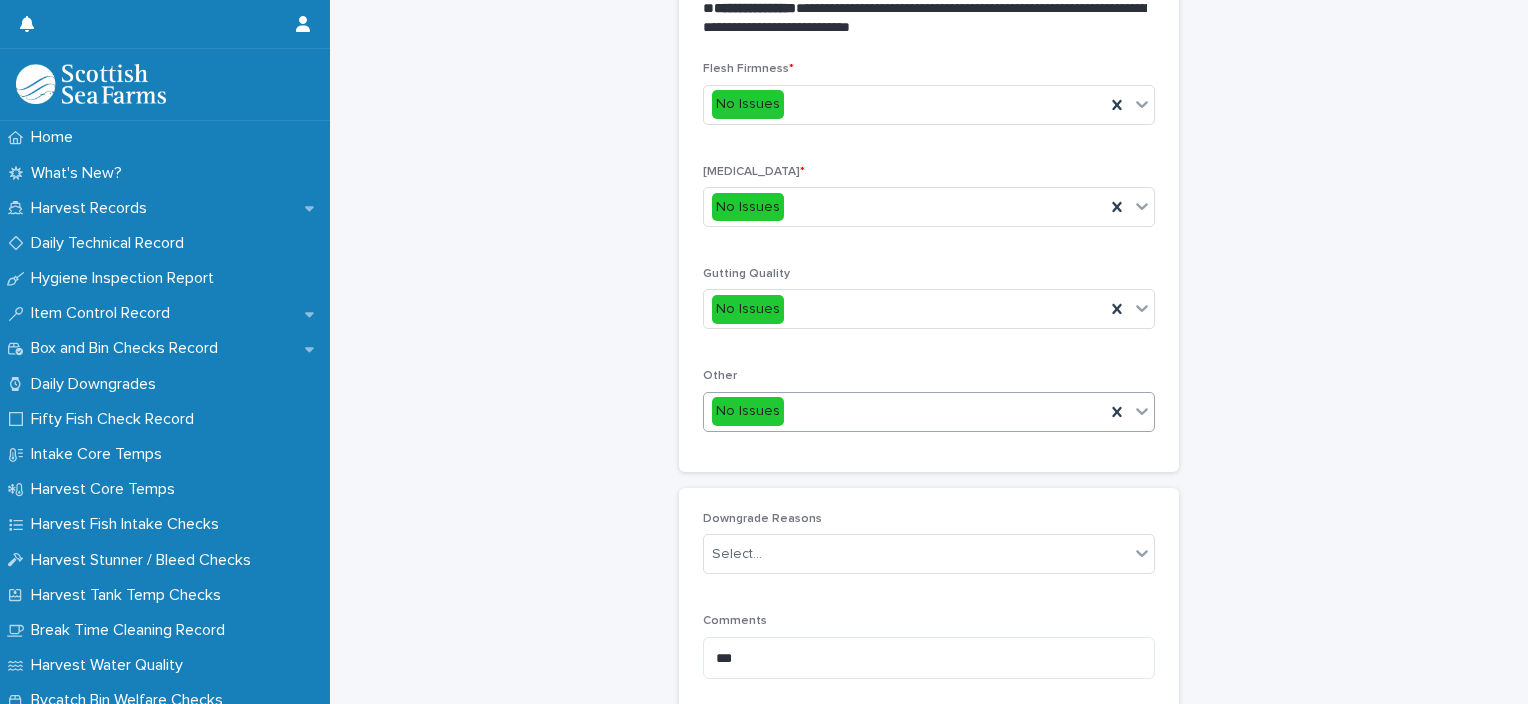 type on "***" 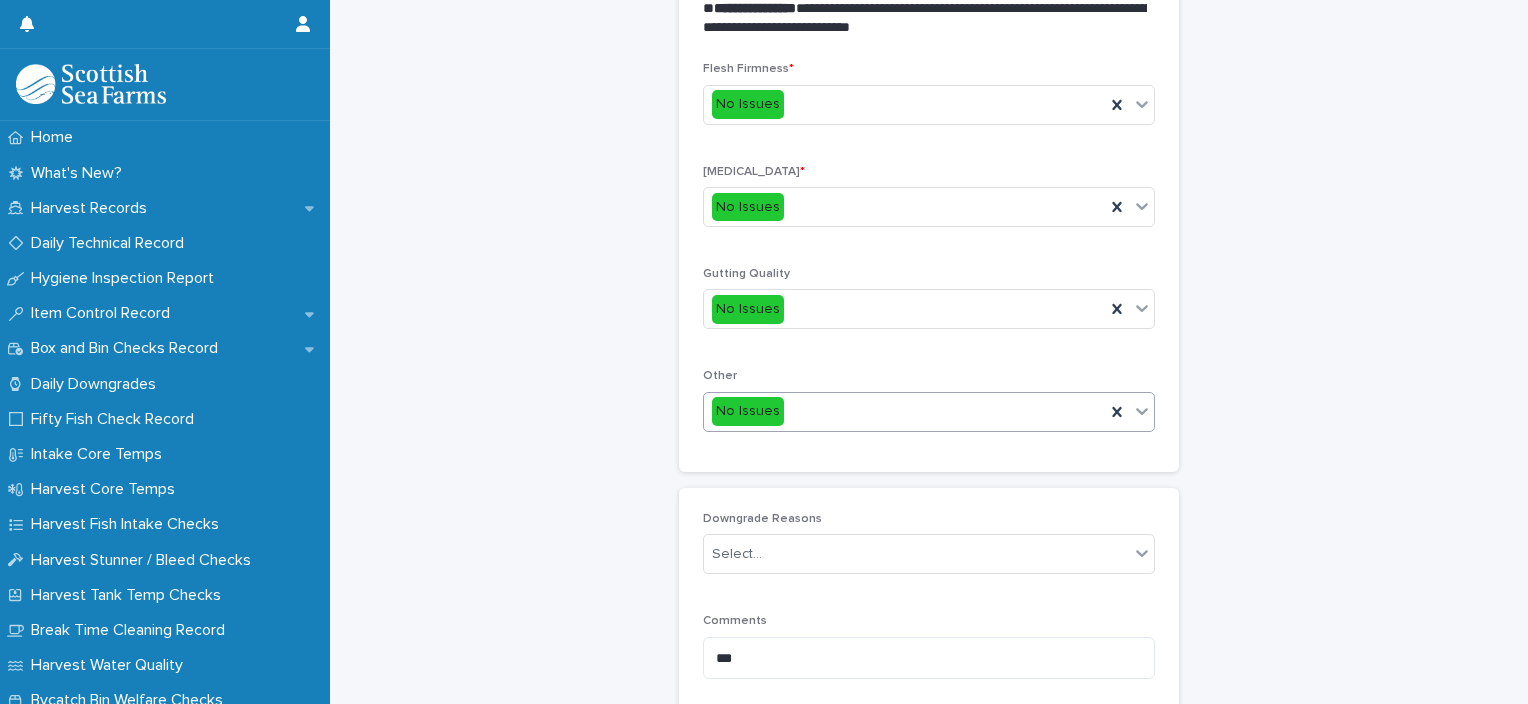click on "No Issues" at bounding box center (904, 411) 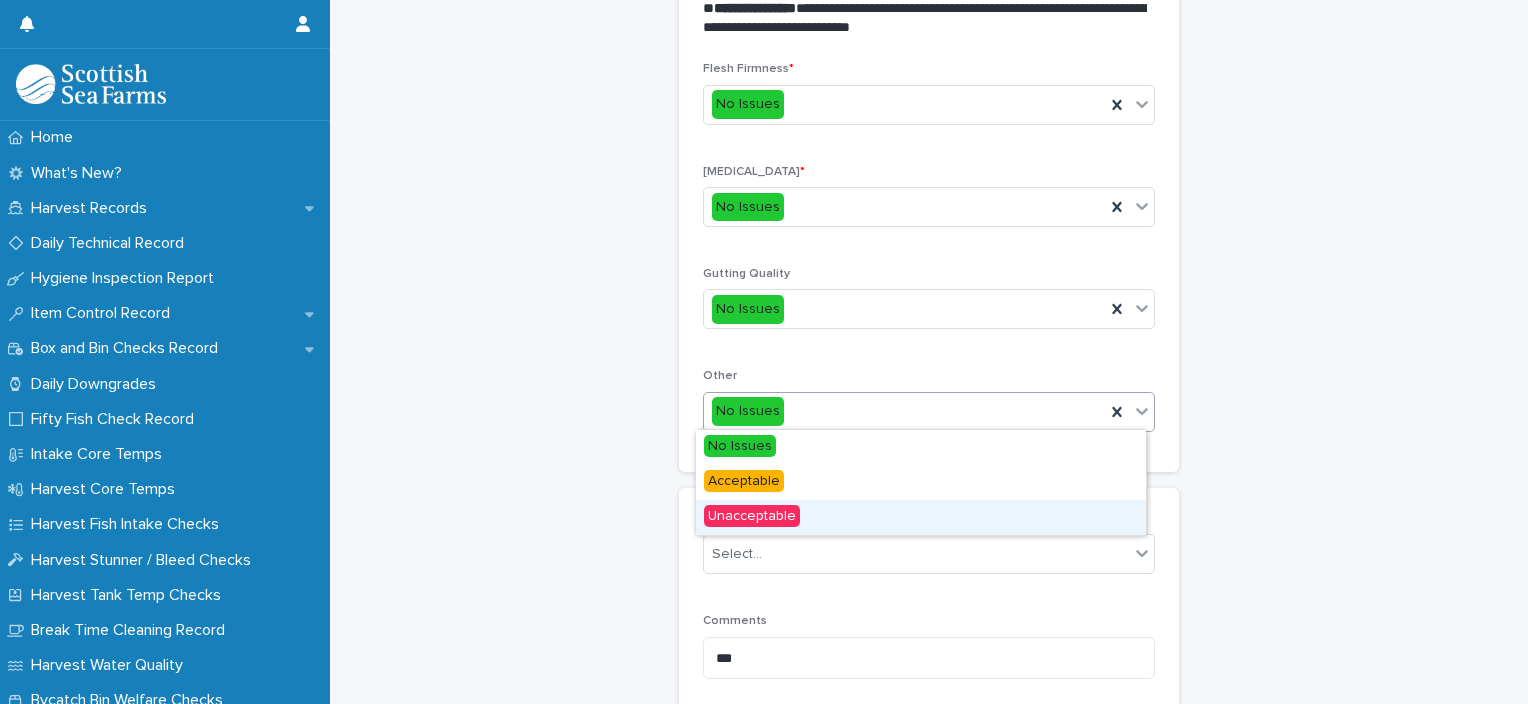 click on "Unacceptable" at bounding box center (921, 517) 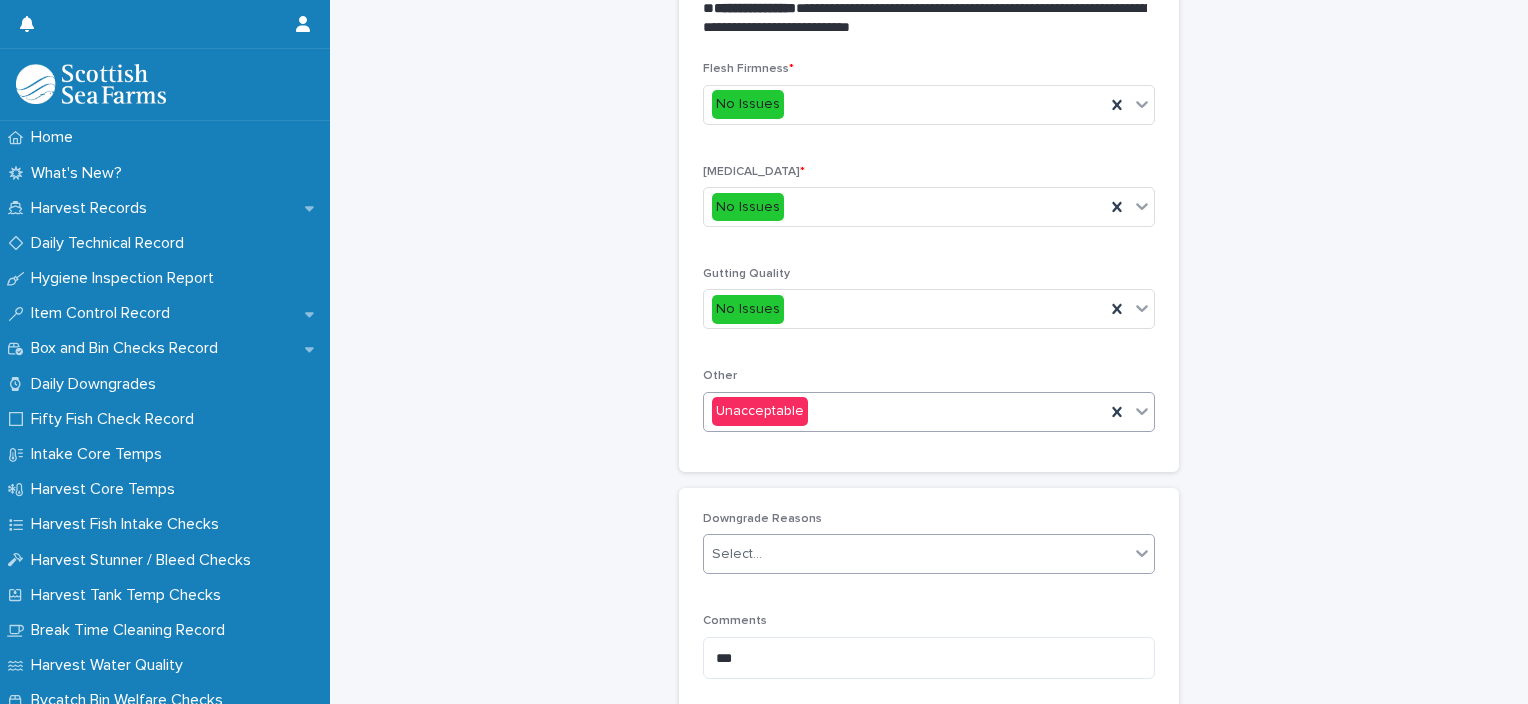 click on "Select..." at bounding box center (916, 554) 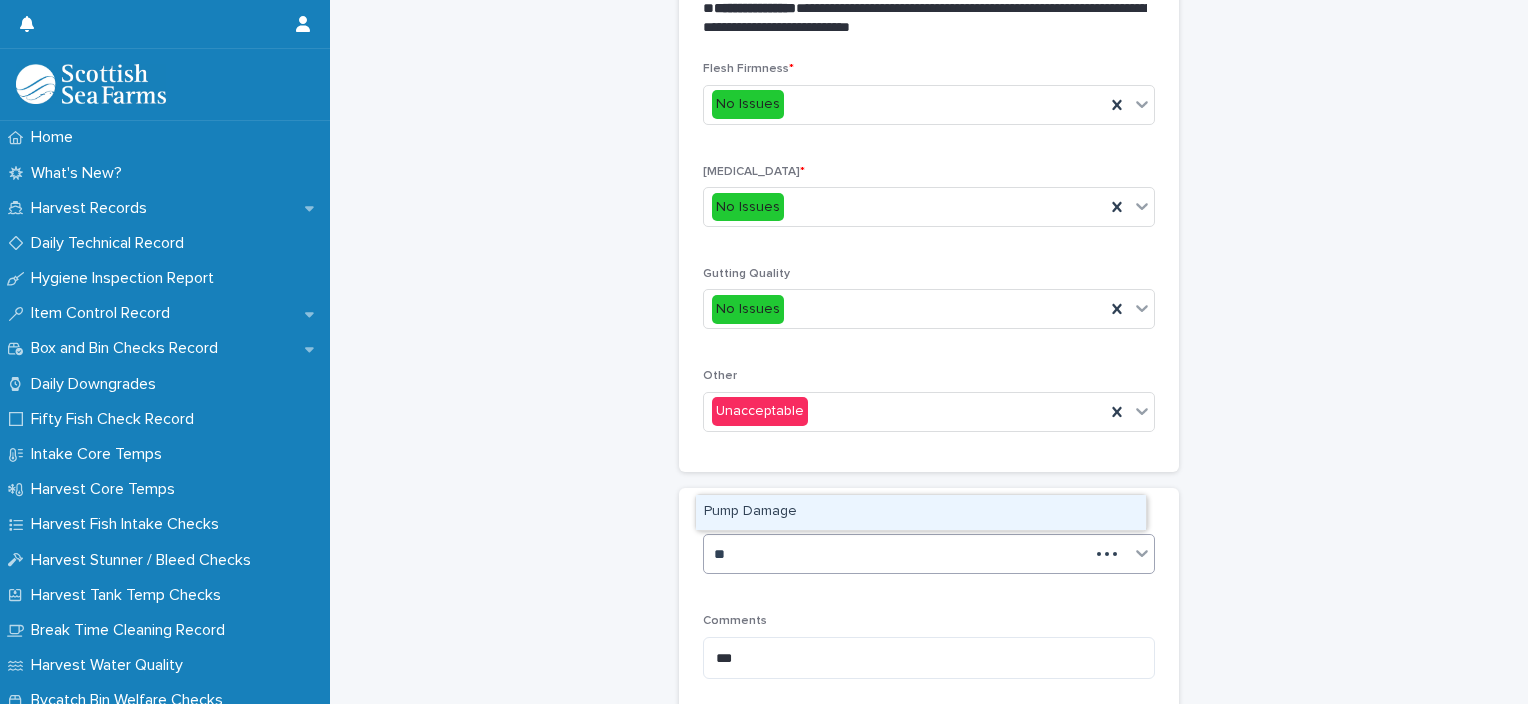 type on "***" 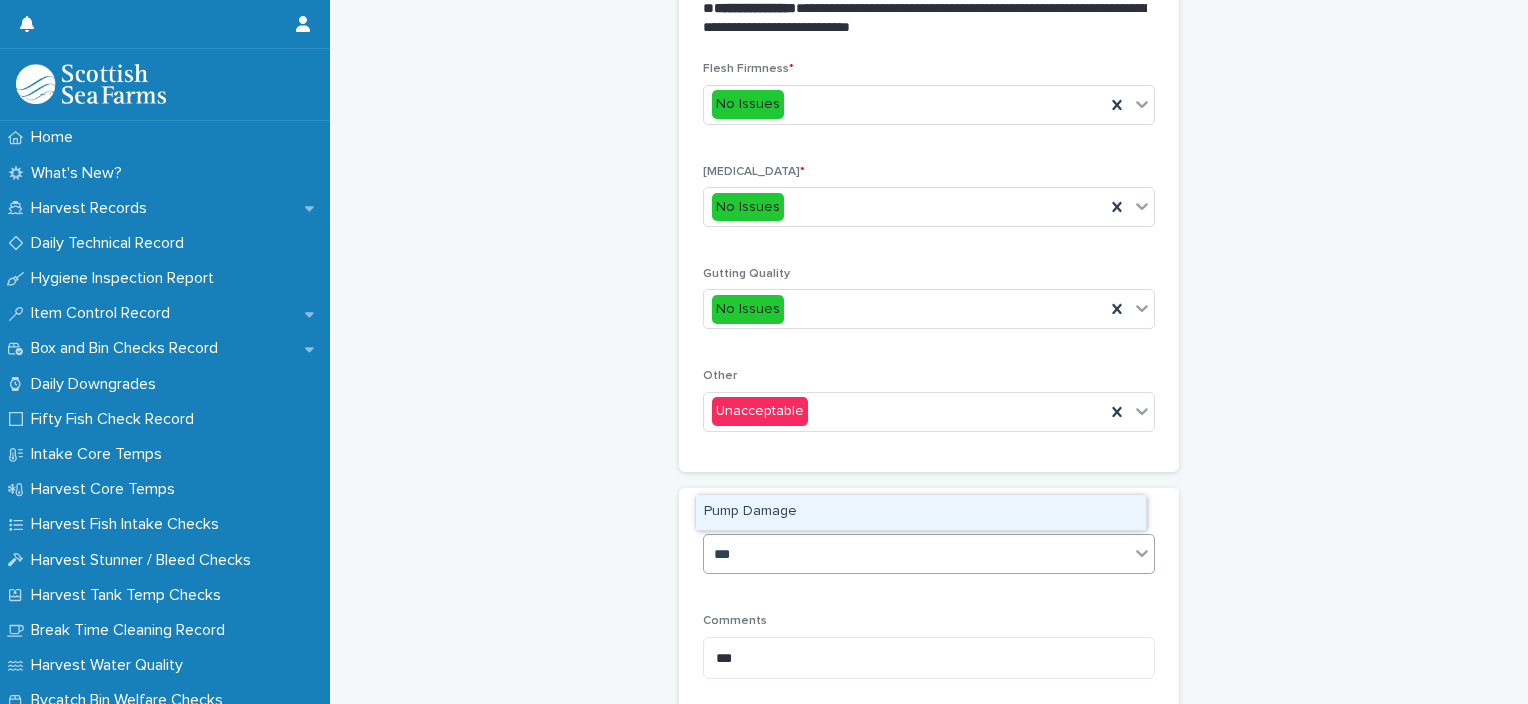 click on "Pump Damage" at bounding box center [921, 512] 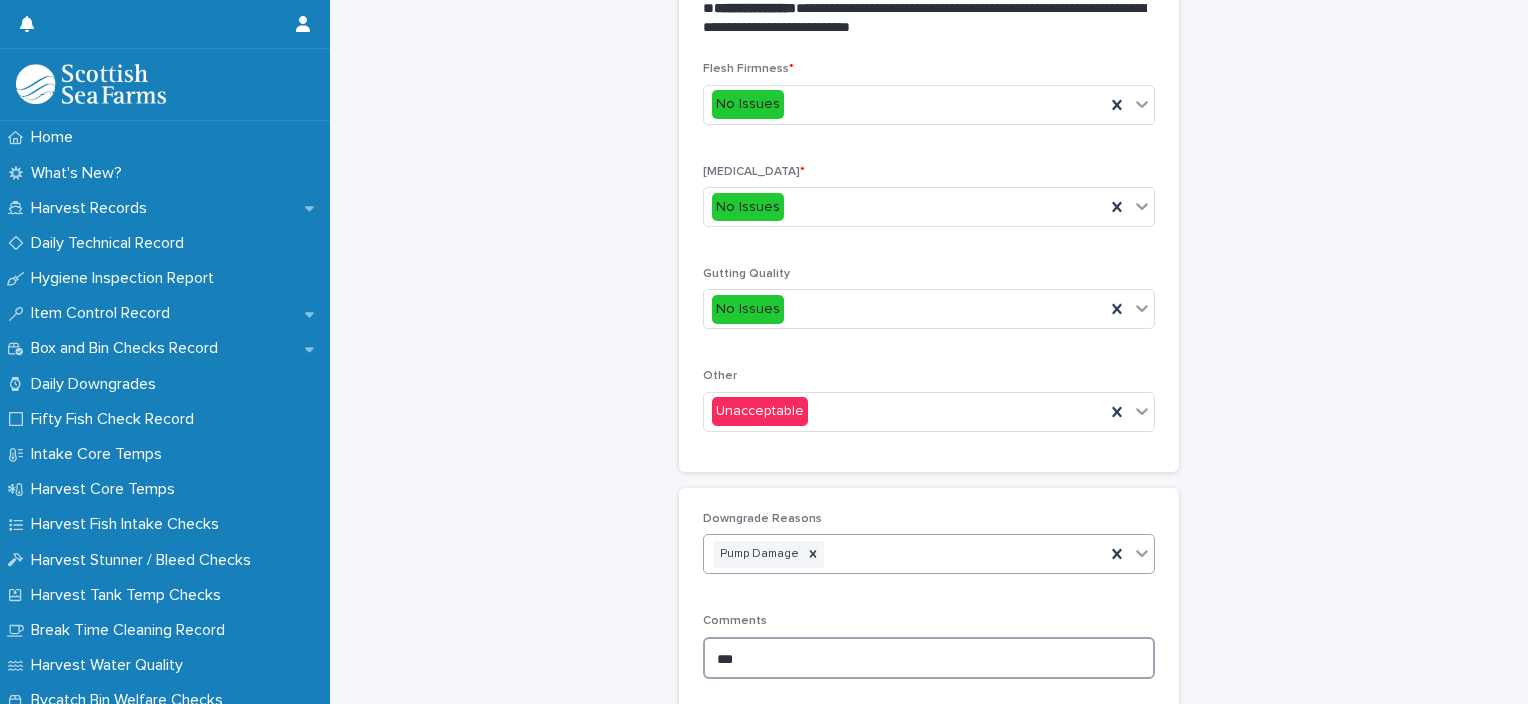 drag, startPoint x: 749, startPoint y: 654, endPoint x: 696, endPoint y: 656, distance: 53.037724 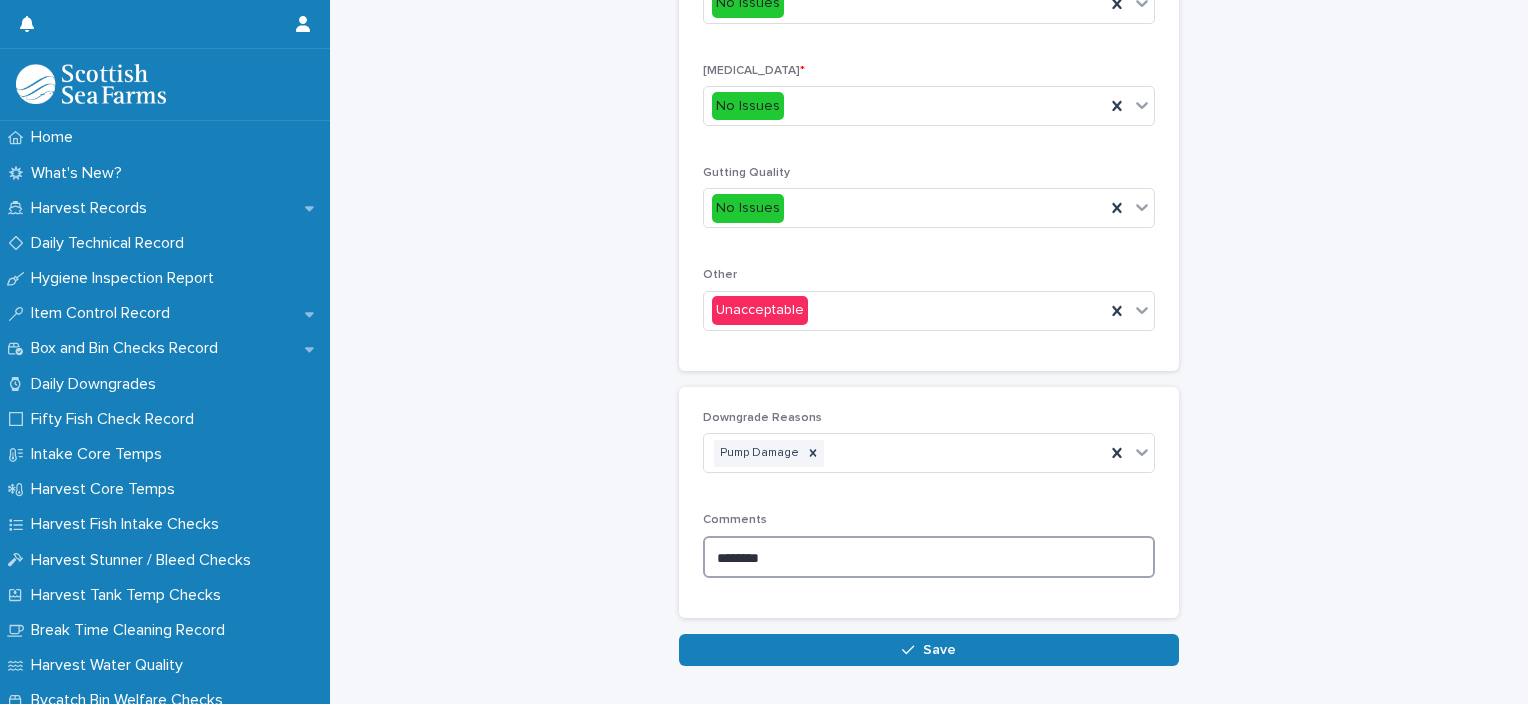scroll, scrollTop: 948, scrollLeft: 0, axis: vertical 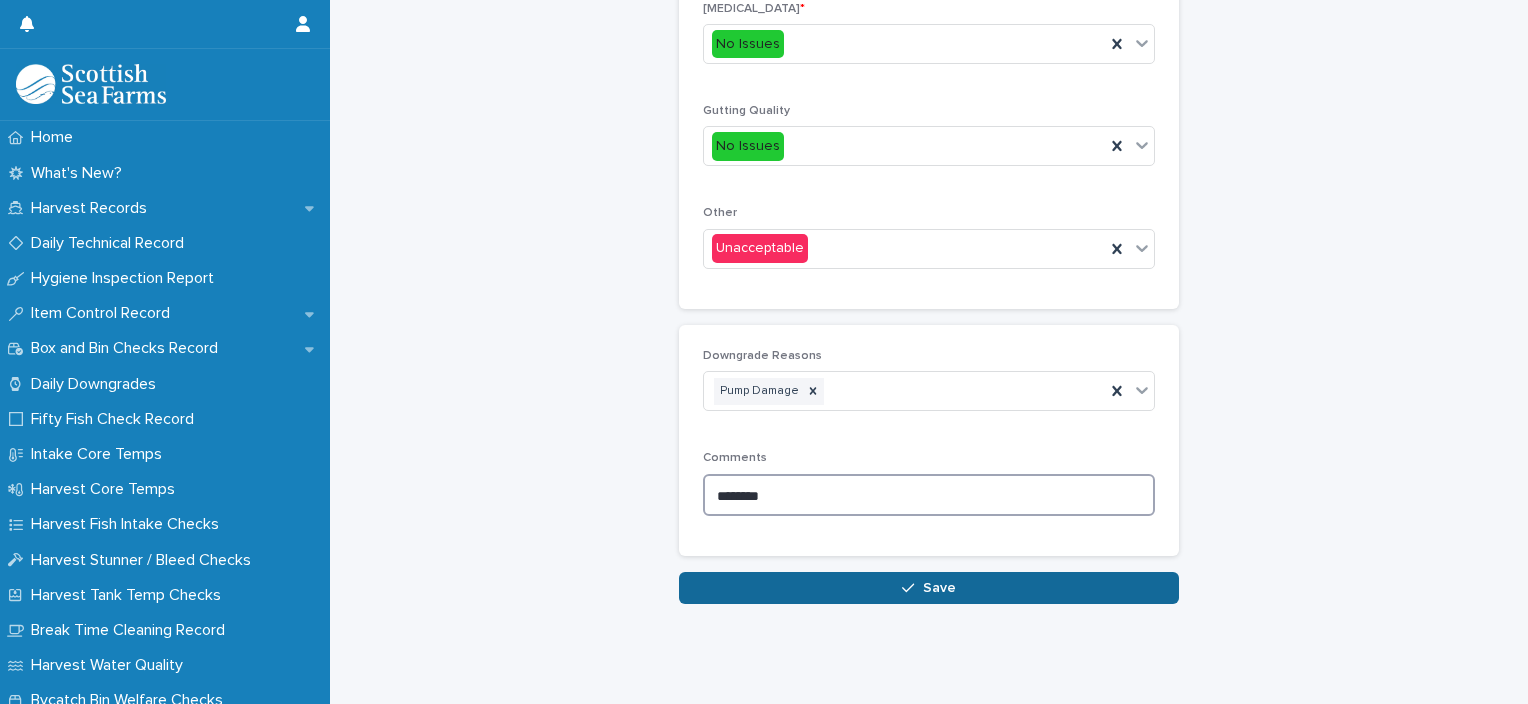 type on "********" 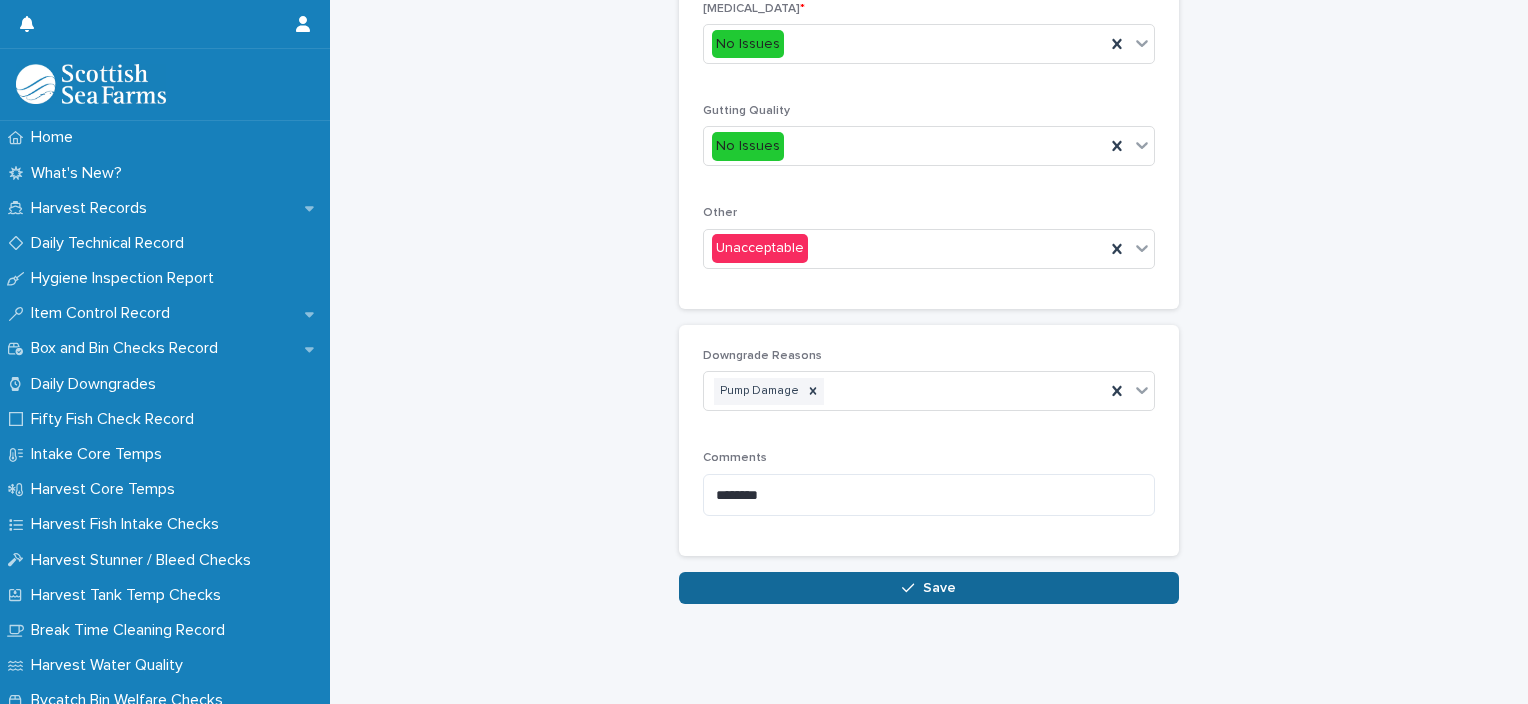 click on "Save" at bounding box center (929, 588) 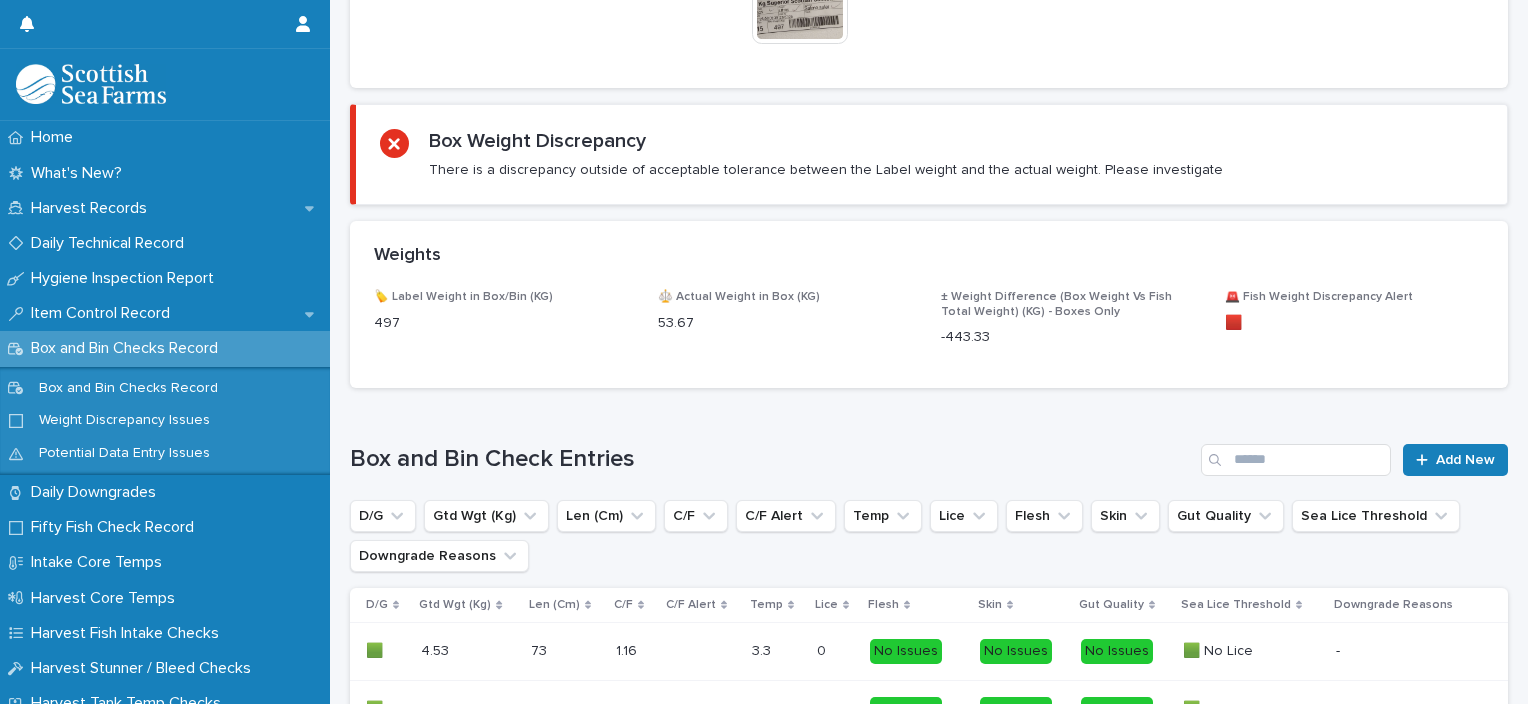 scroll, scrollTop: 0, scrollLeft: 0, axis: both 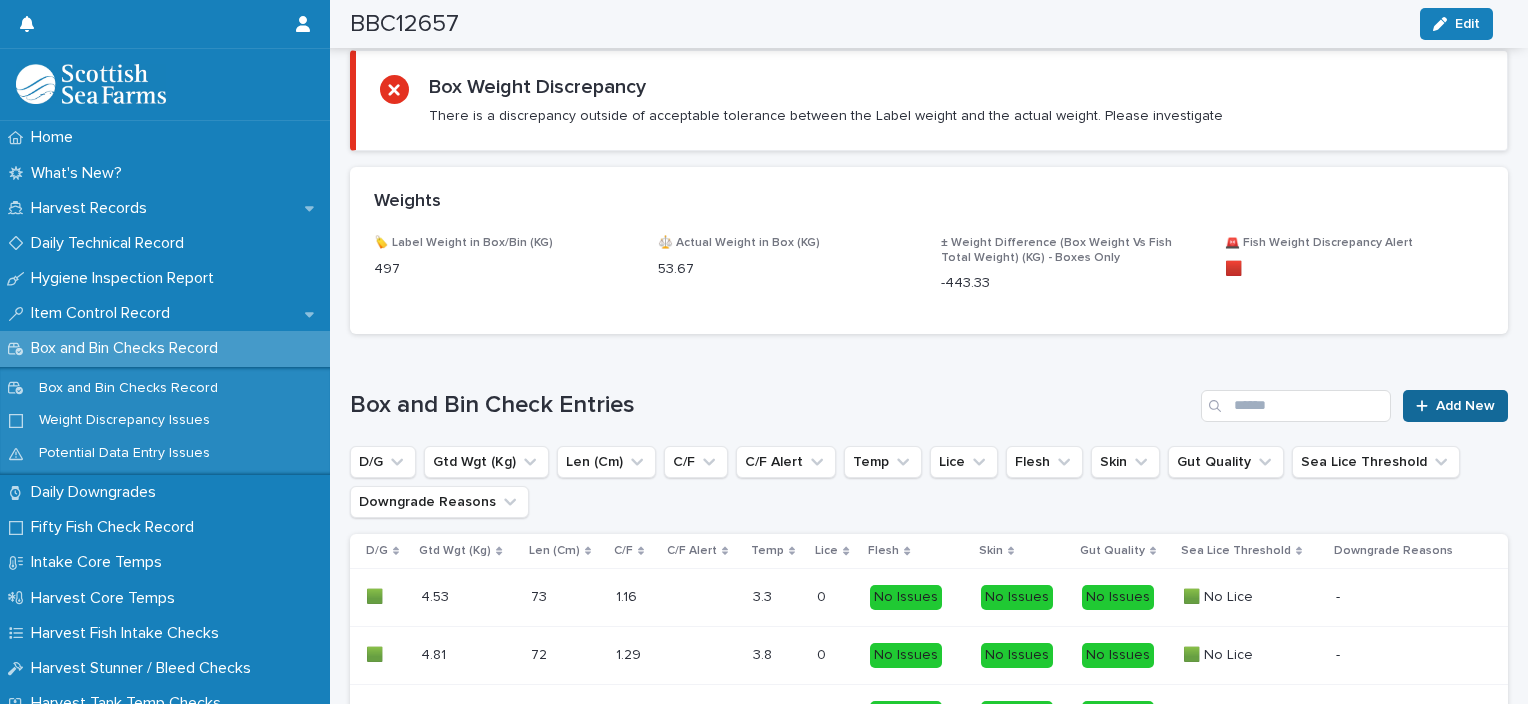 click on "Add New" at bounding box center [1455, 406] 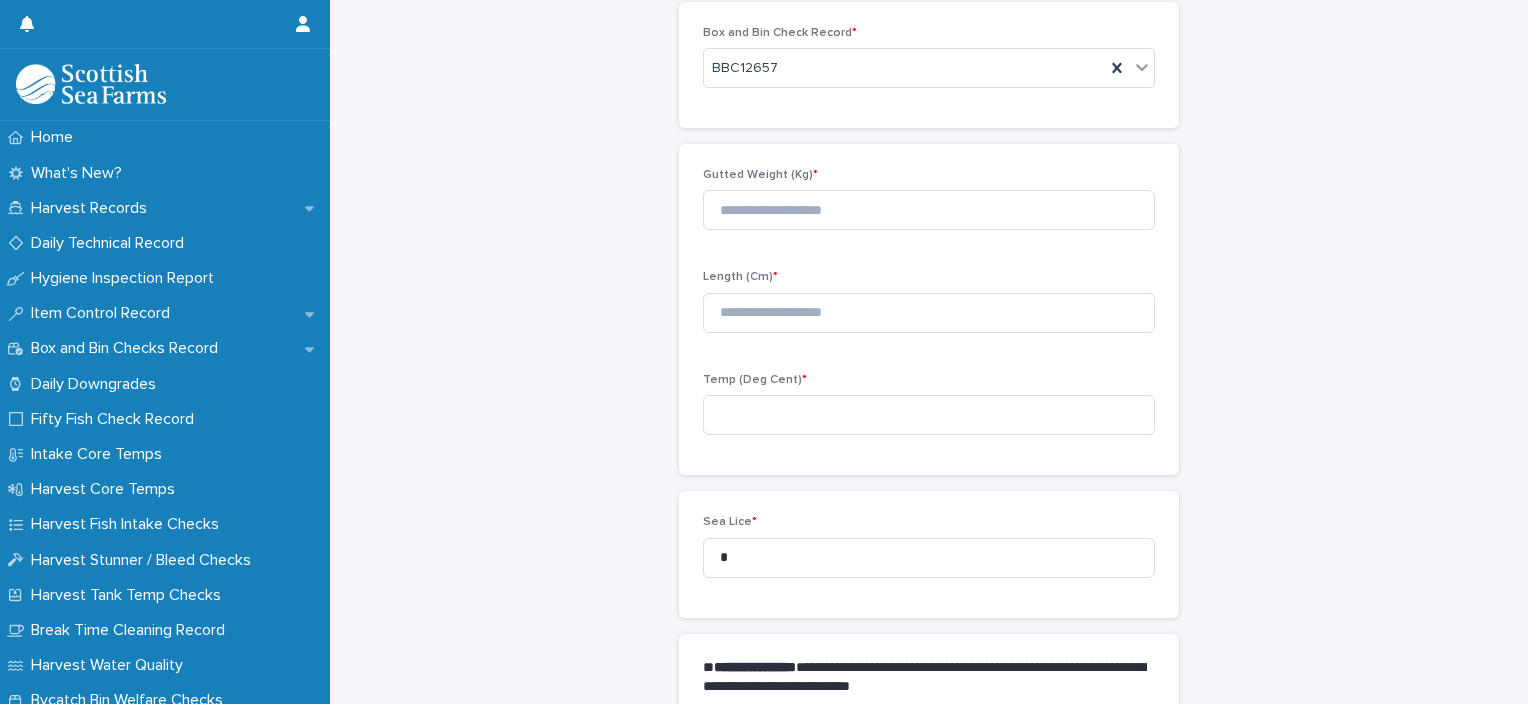 scroll, scrollTop: 77, scrollLeft: 0, axis: vertical 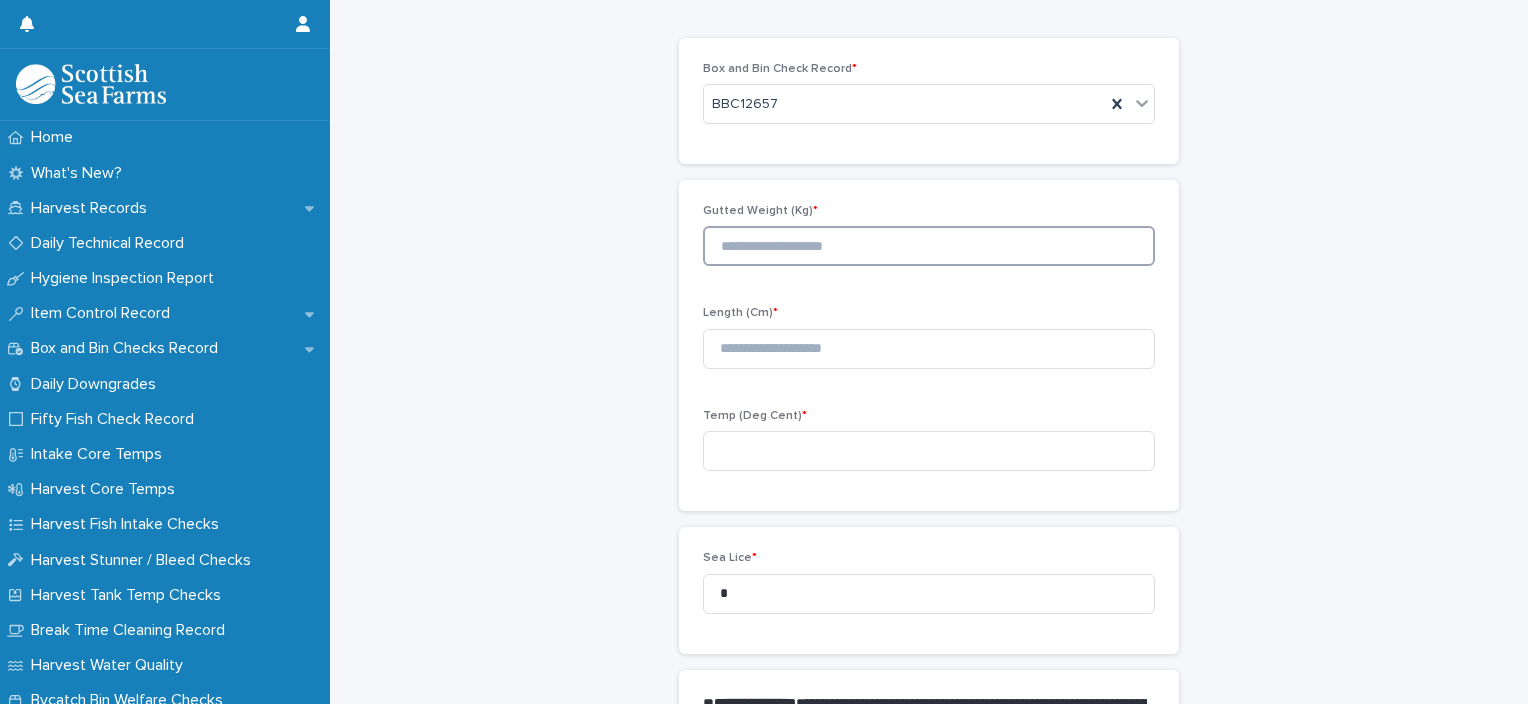 click at bounding box center [929, 246] 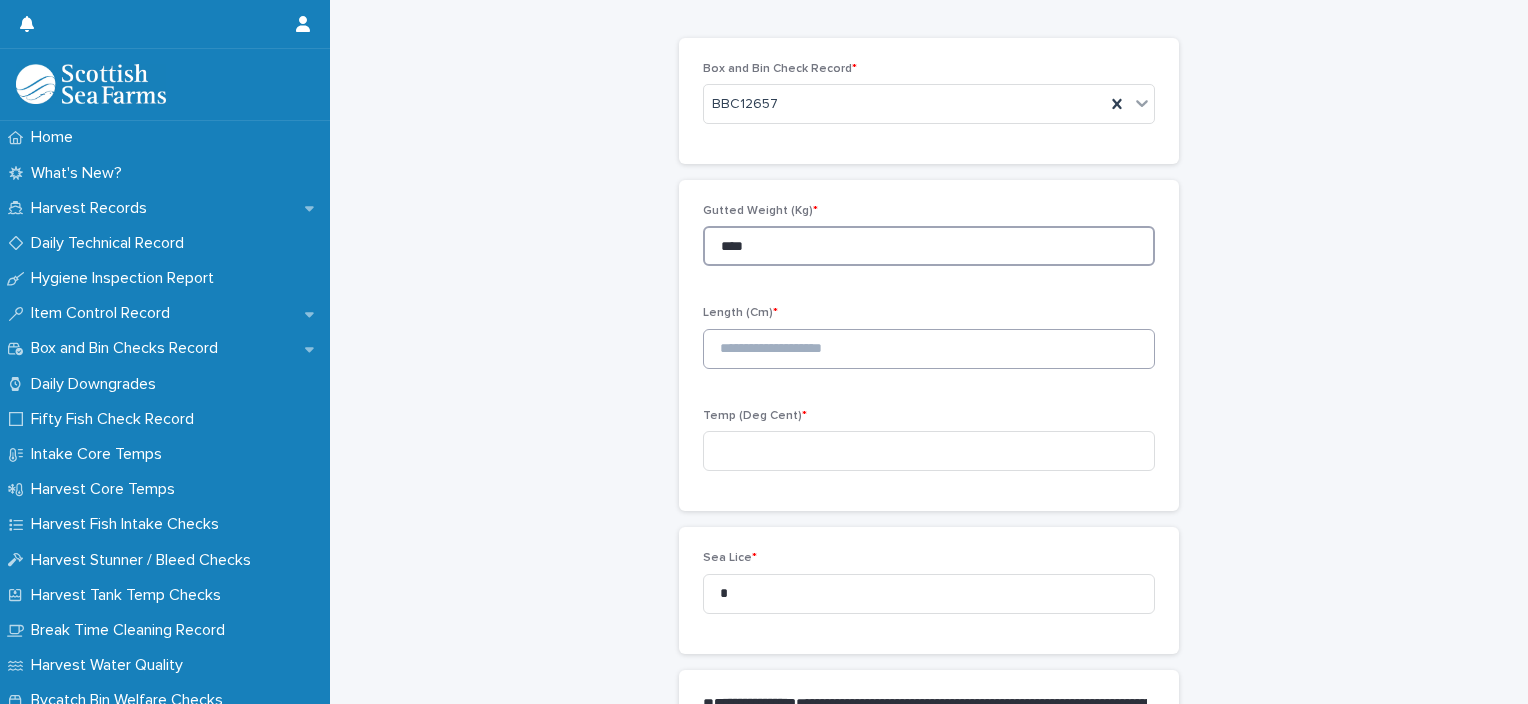 type on "****" 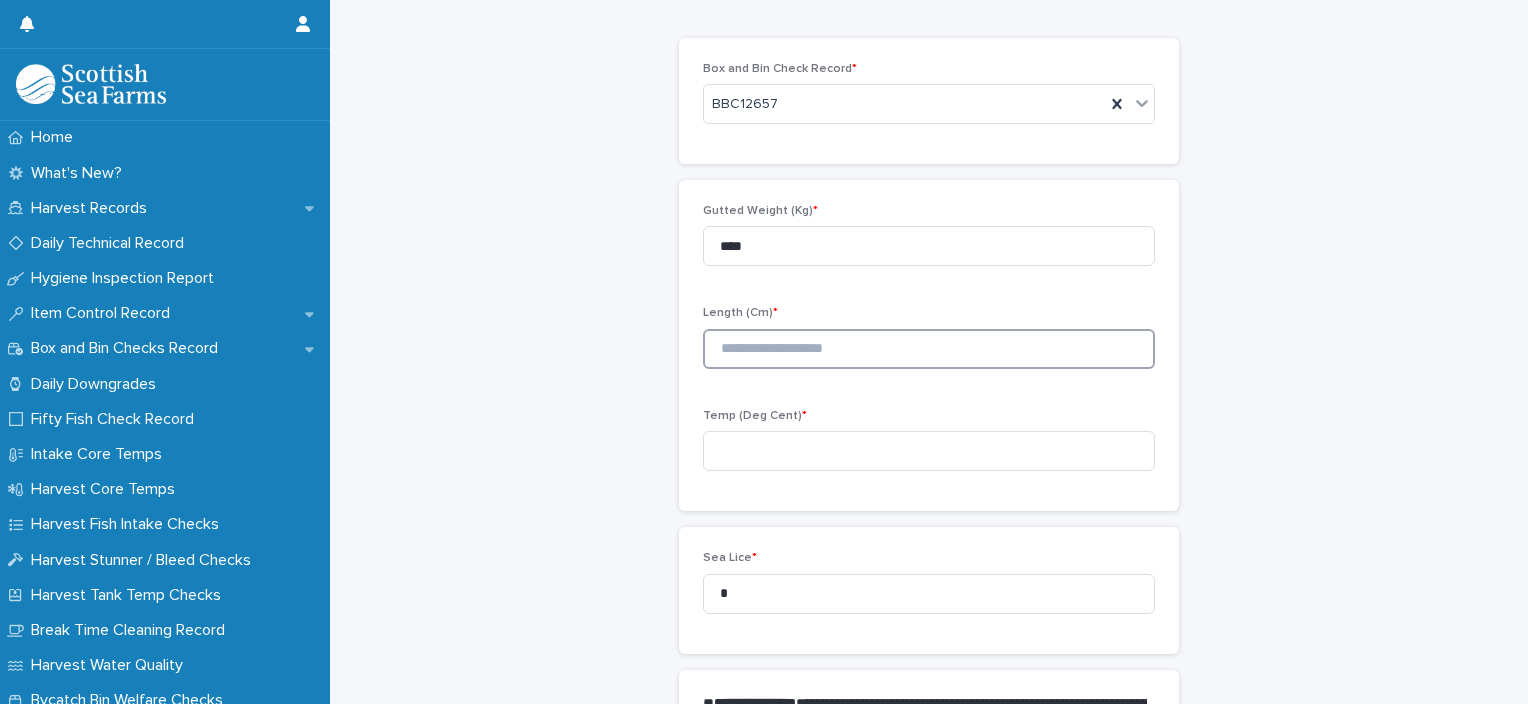 click at bounding box center [929, 349] 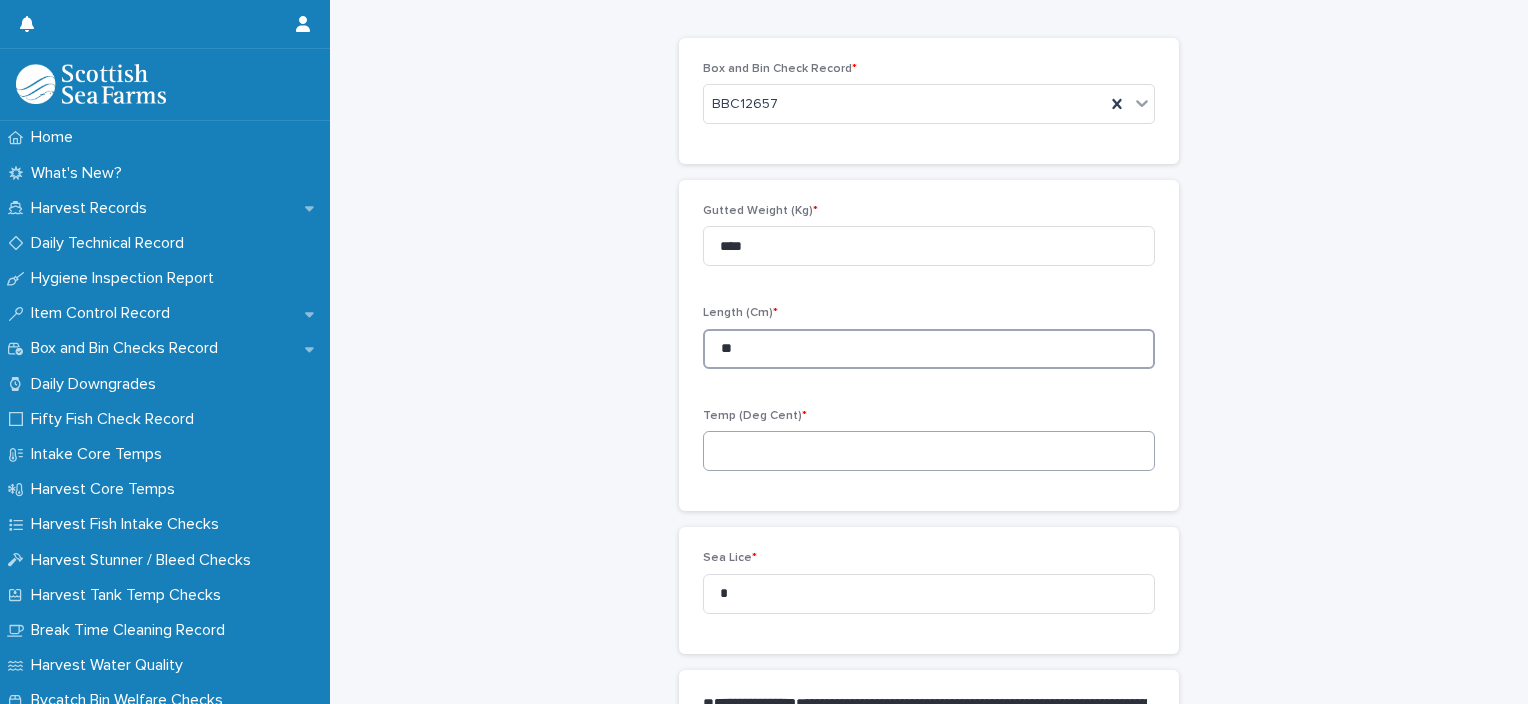 type on "**" 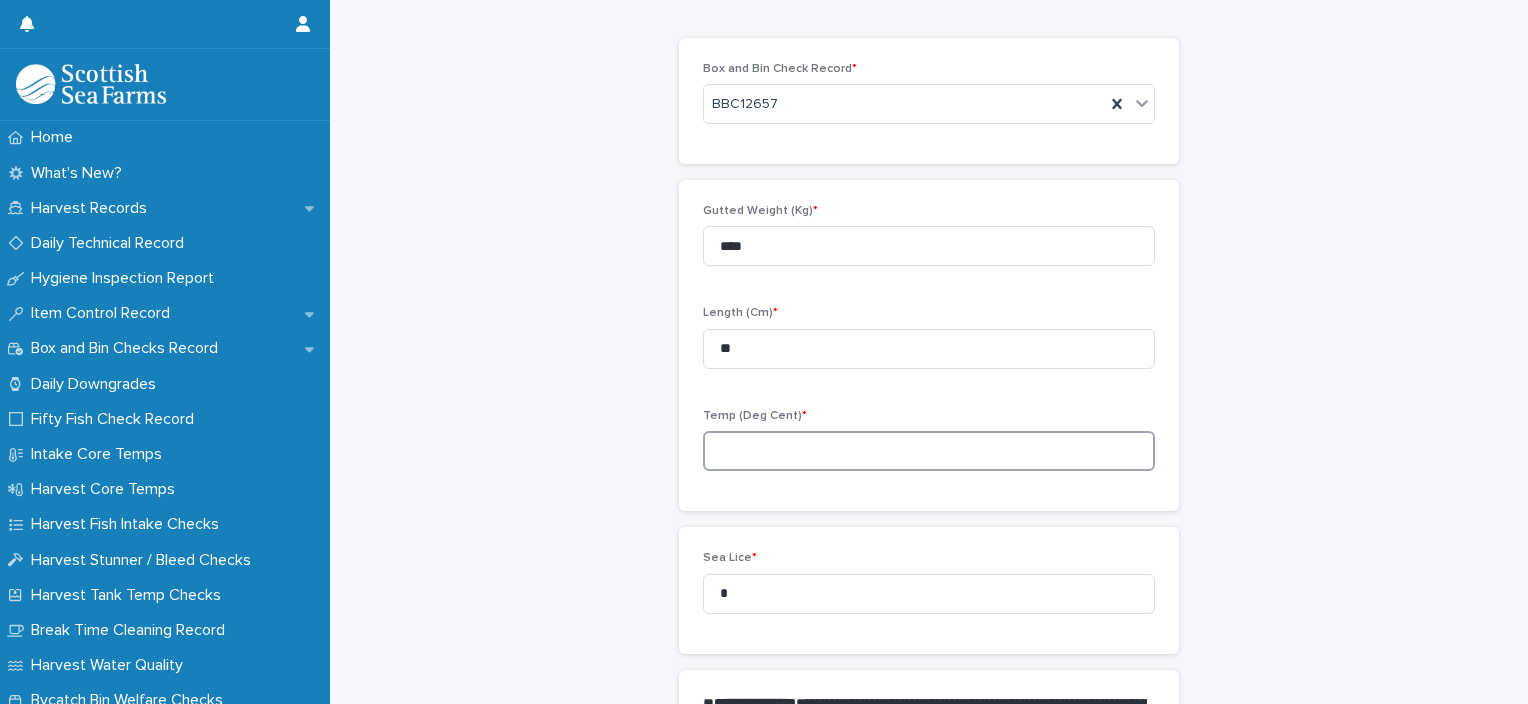 click at bounding box center [929, 451] 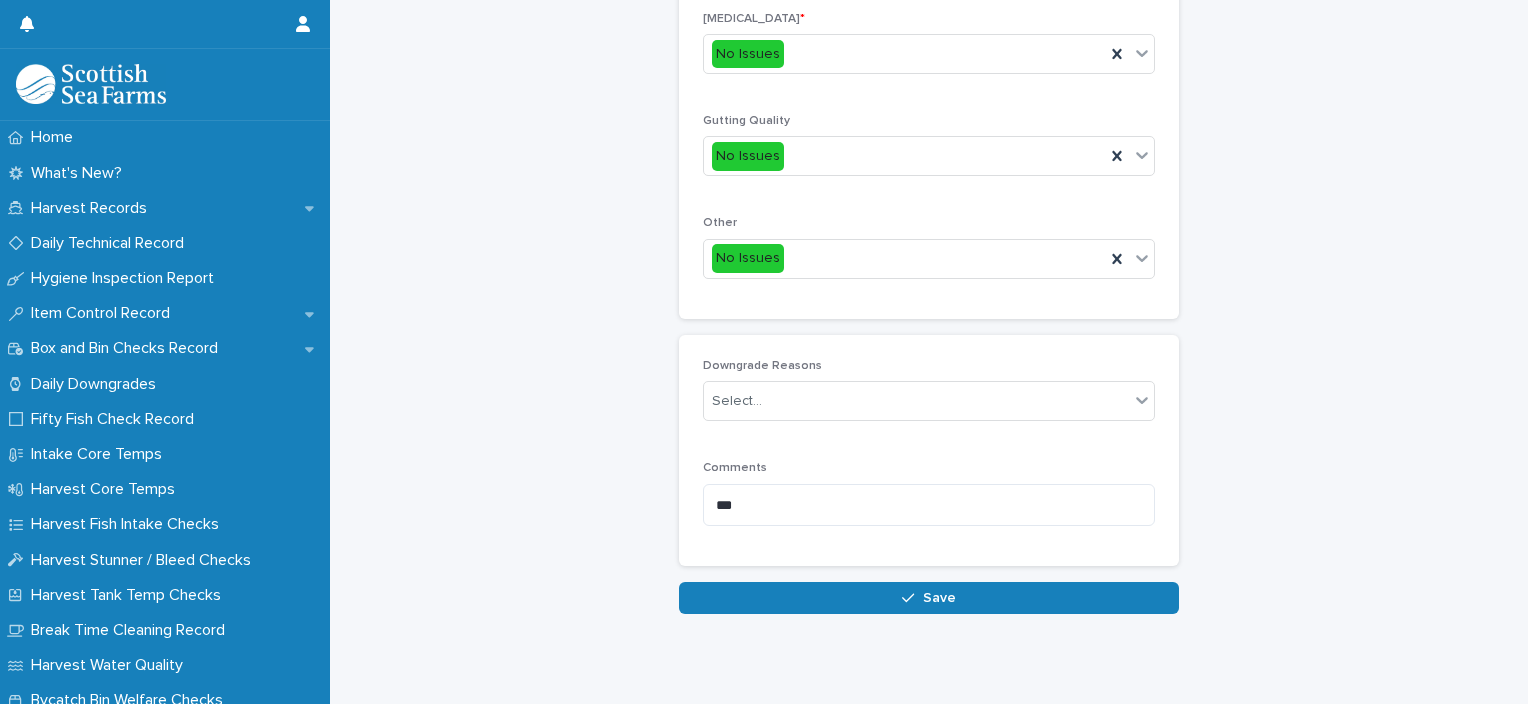 scroll, scrollTop: 948, scrollLeft: 0, axis: vertical 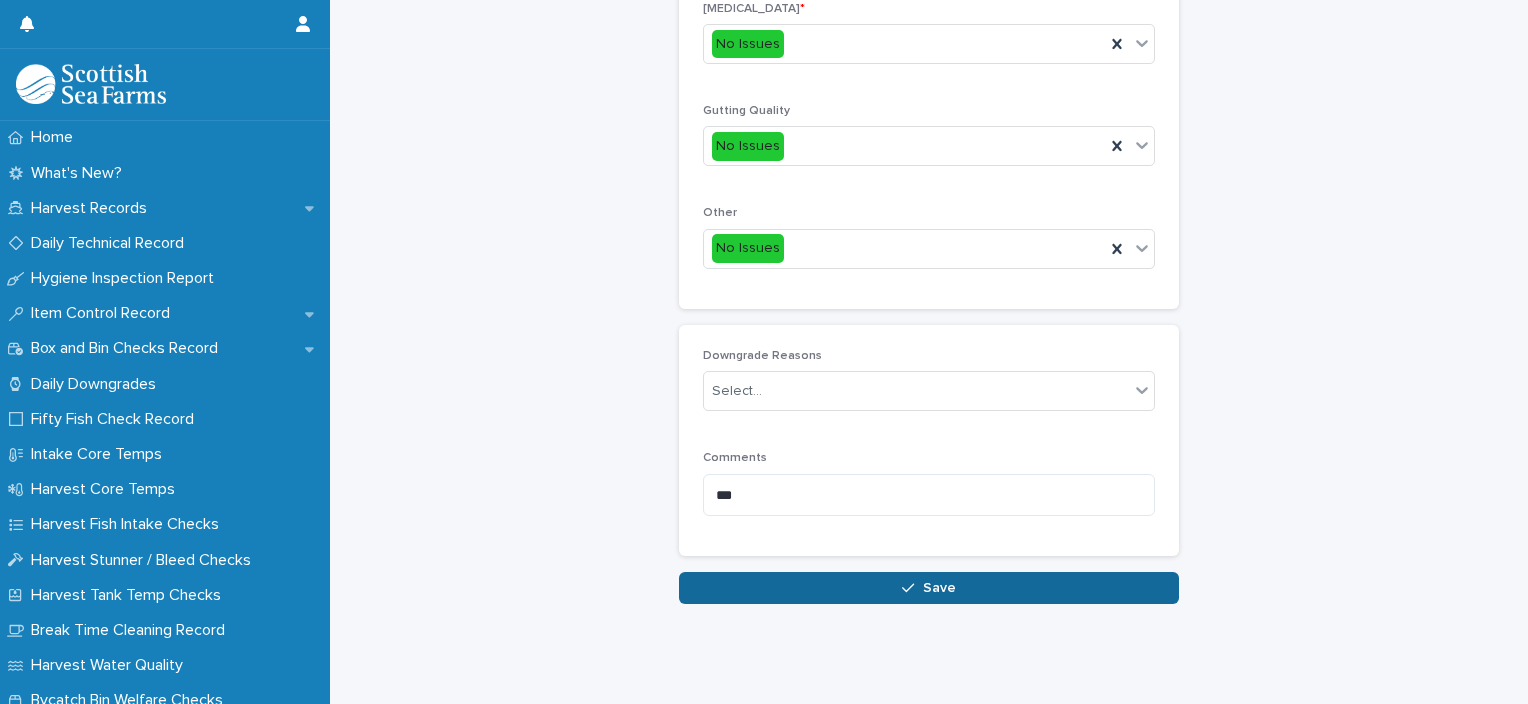 type on "***" 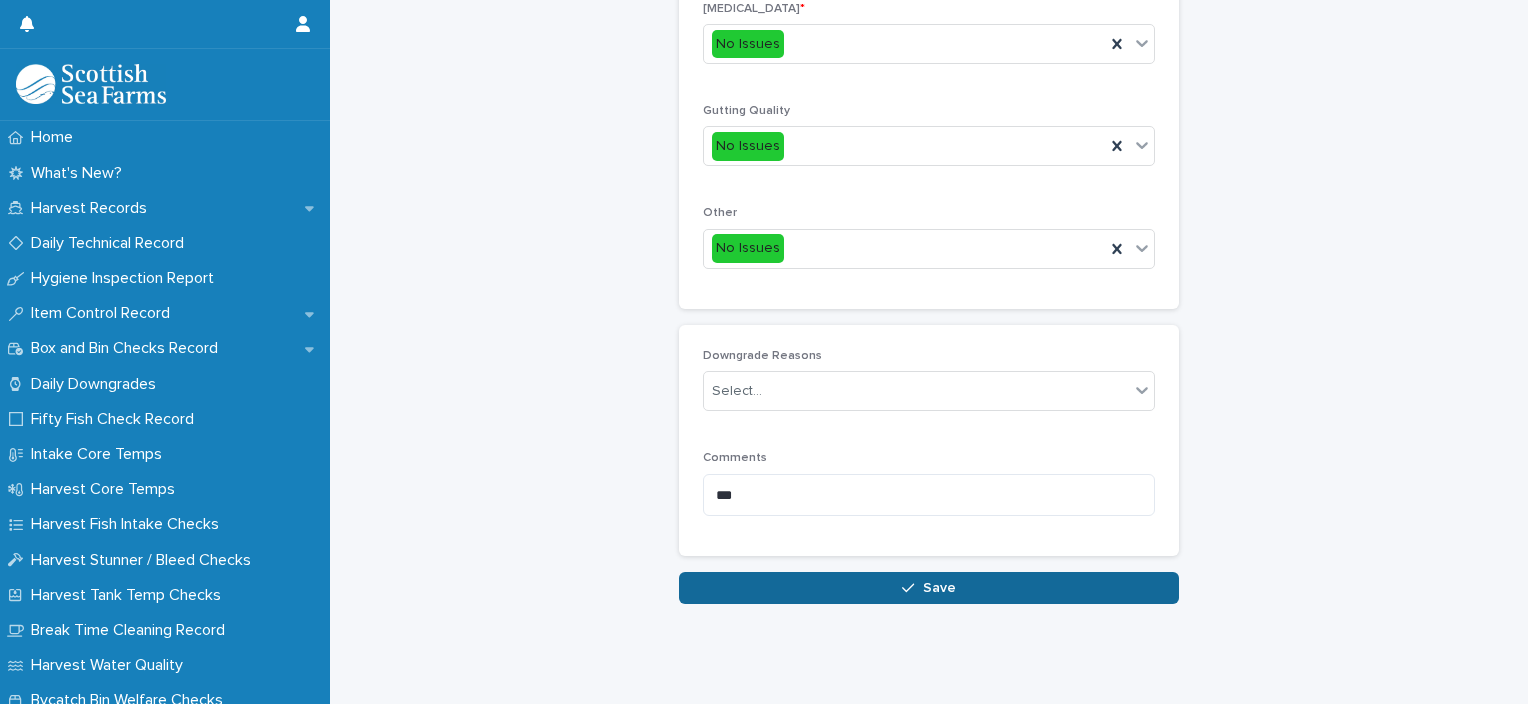 click on "Save" at bounding box center (929, 588) 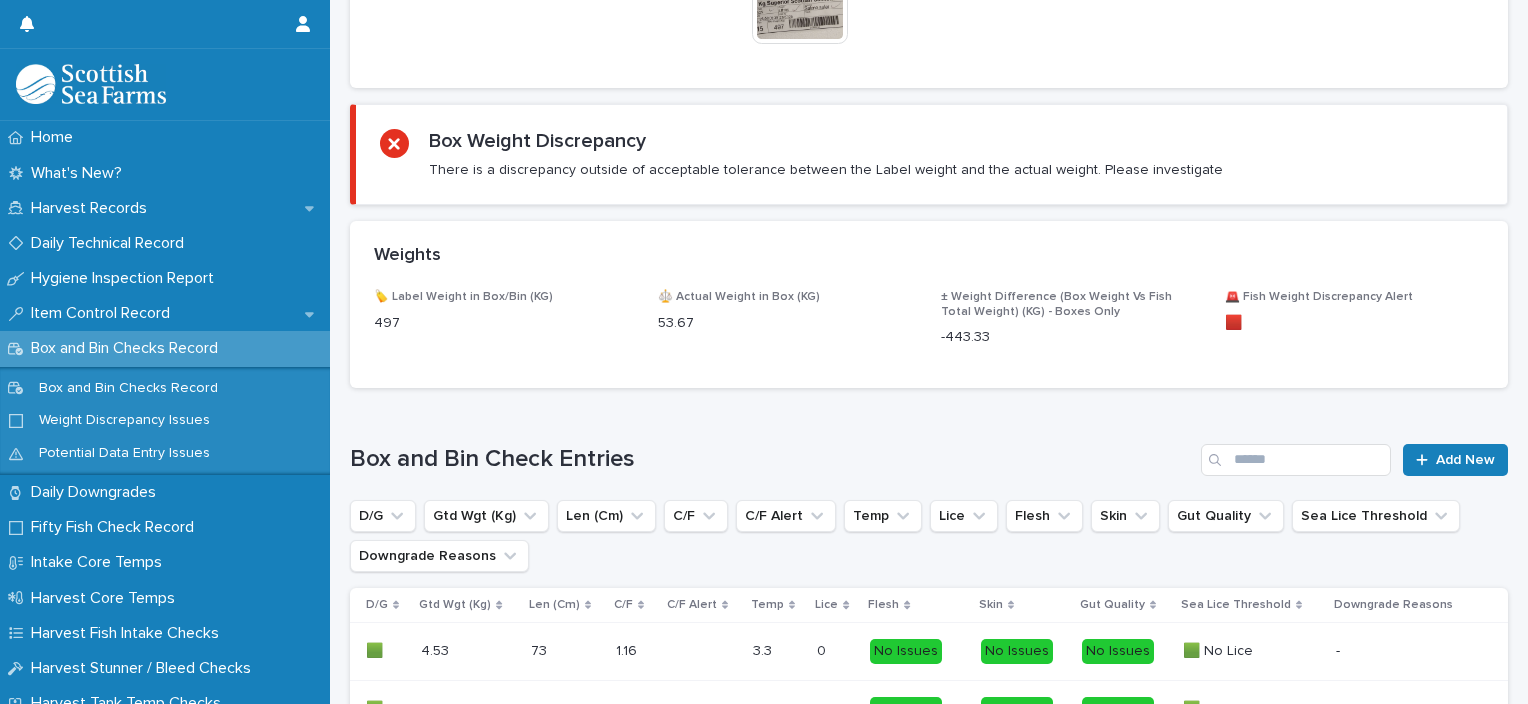 scroll, scrollTop: 0, scrollLeft: 0, axis: both 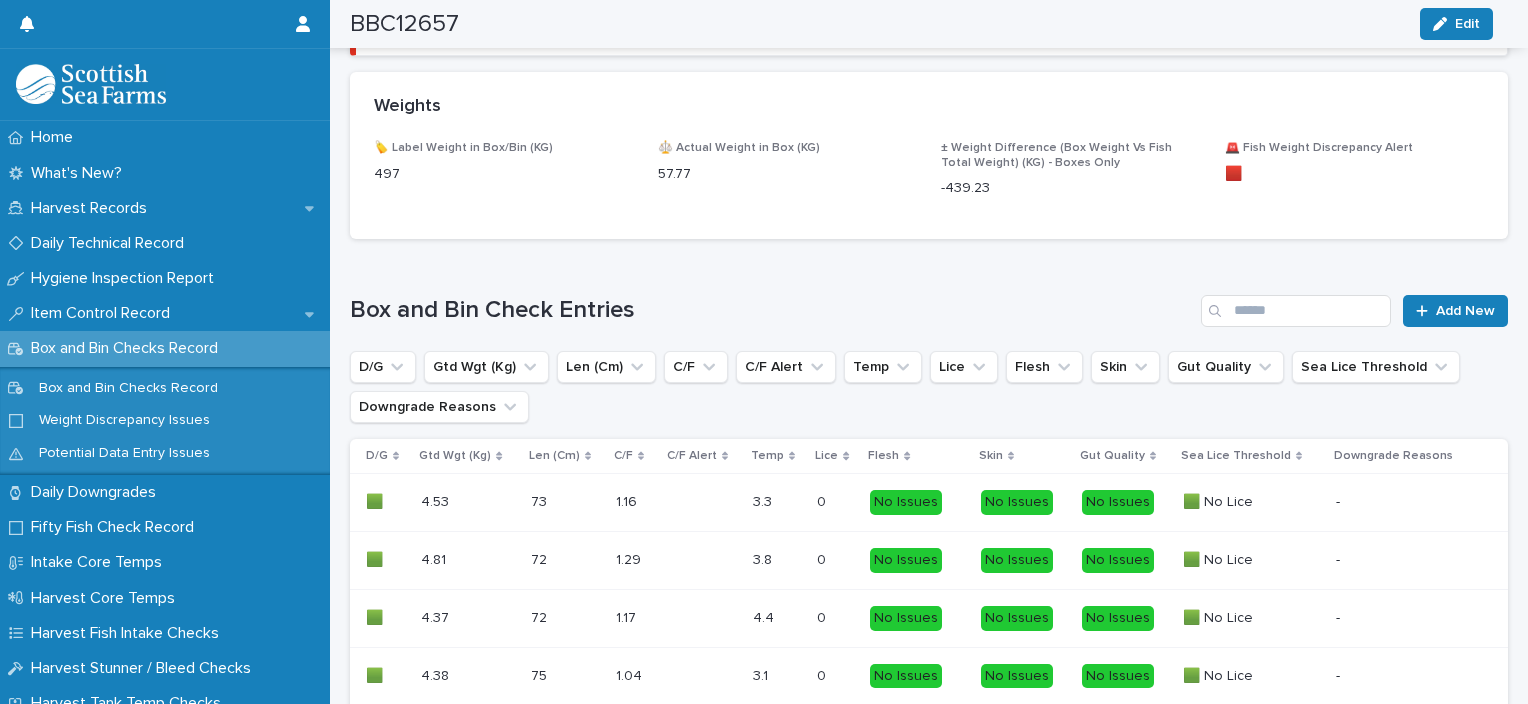 click on "Box and Bin Check Entries Add New D/G Gtd Wgt (Kg) Len (Cm) C/F C/F Alert Temp Lice Flesh  Skin Gut Quality Sea Lice Threshold Downgrade Reasons D/G Gtd Wgt (Kg) Len (Cm) C/F C/F Alert Temp Lice Flesh  Skin Gut Quality Sea Lice Threshold Downgrade Reasons 🟩 🟩   4.53 4.53   73 73   1.16 1.16         3.3 3.3   0 0   No Issues No Issues No Issues 🟩 No Lice 🟩 No Lice   - 🟩 🟩   4.81 4.81   72 72   1.29 1.29         3.8 3.8   0 0   No Issues No Issues No Issues 🟩 No Lice 🟩 No Lice   - 🟩 🟩   4.37 4.37   72 72   1.17 1.17         4.4 4.4   0 0   No Issues No Issues No Issues 🟩 No Lice 🟩 No Lice   - 🟩 🟩   4.38 4.38   75 75   1.04 1.04         3.1 3.1   0 0   No Issues No Issues No Issues 🟩 No Lice 🟩 No Lice   - 🟩 🟩   4.38 4.38   73 73   1.13 1.13         3.5 3.5   0 0   No Issues No Issues No Issues 🟩 No Lice 🟩 No Lice   - 🟩 🟩   4.78 4.78   76 76   1.09 1.09         4.4 4.4   1 1   No Issues No Issues   -" at bounding box center [929, 816] 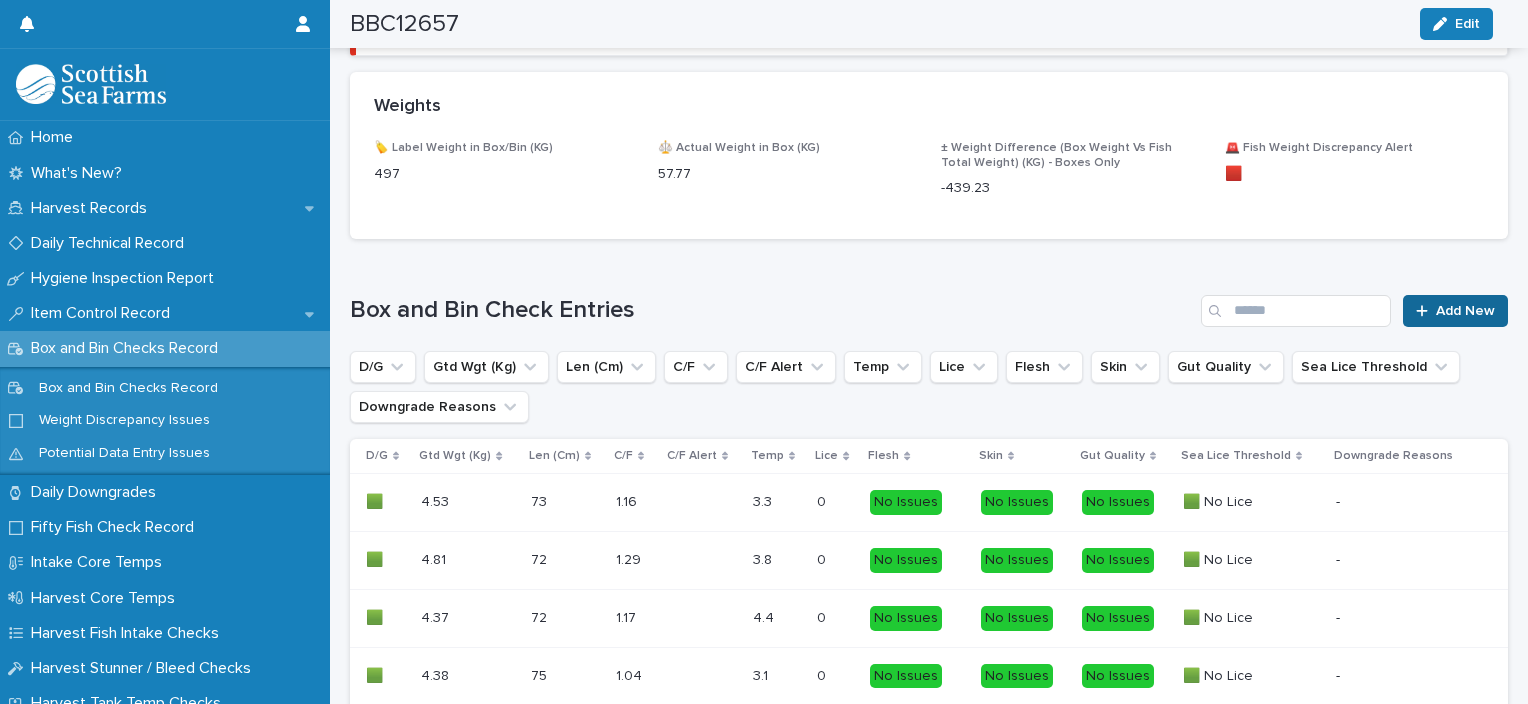 click on "Add New" at bounding box center [1465, 311] 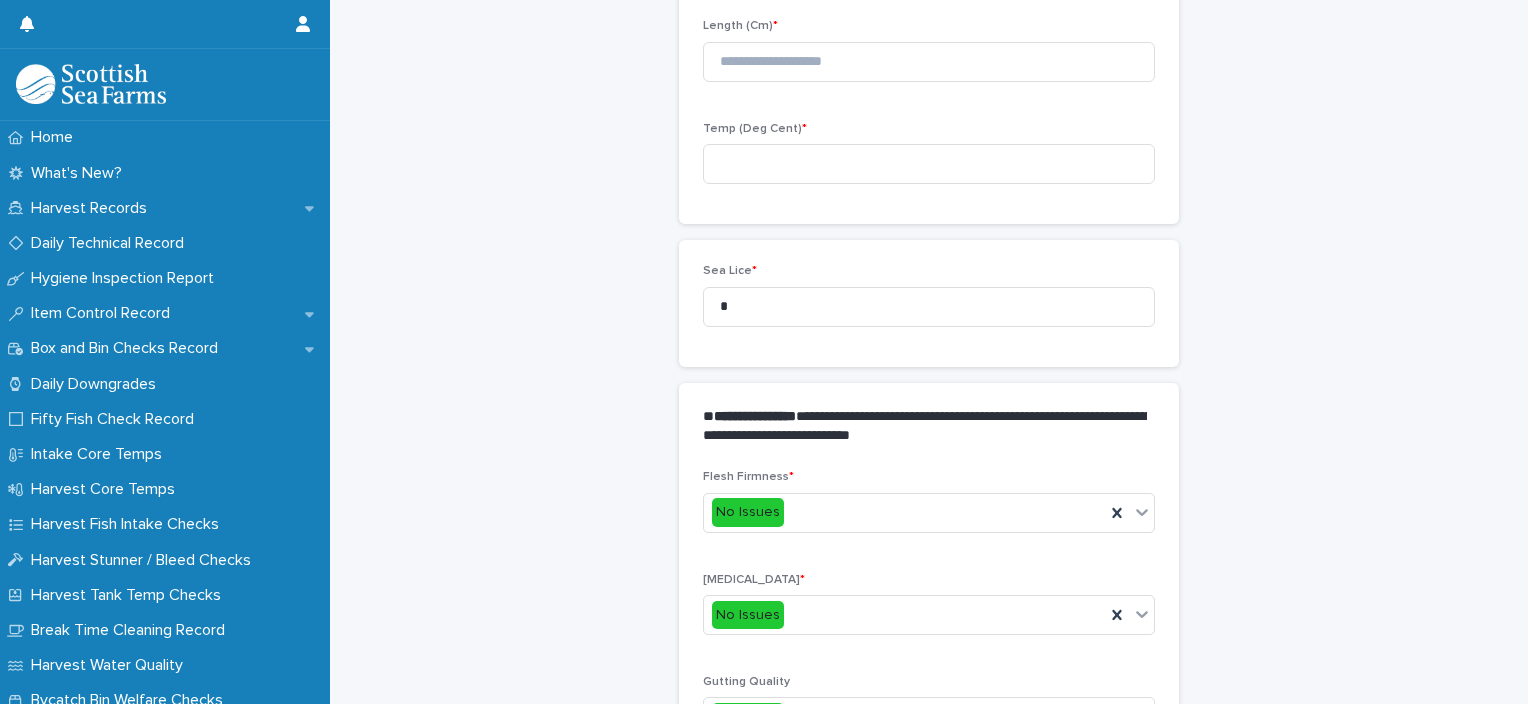scroll, scrollTop: 160, scrollLeft: 0, axis: vertical 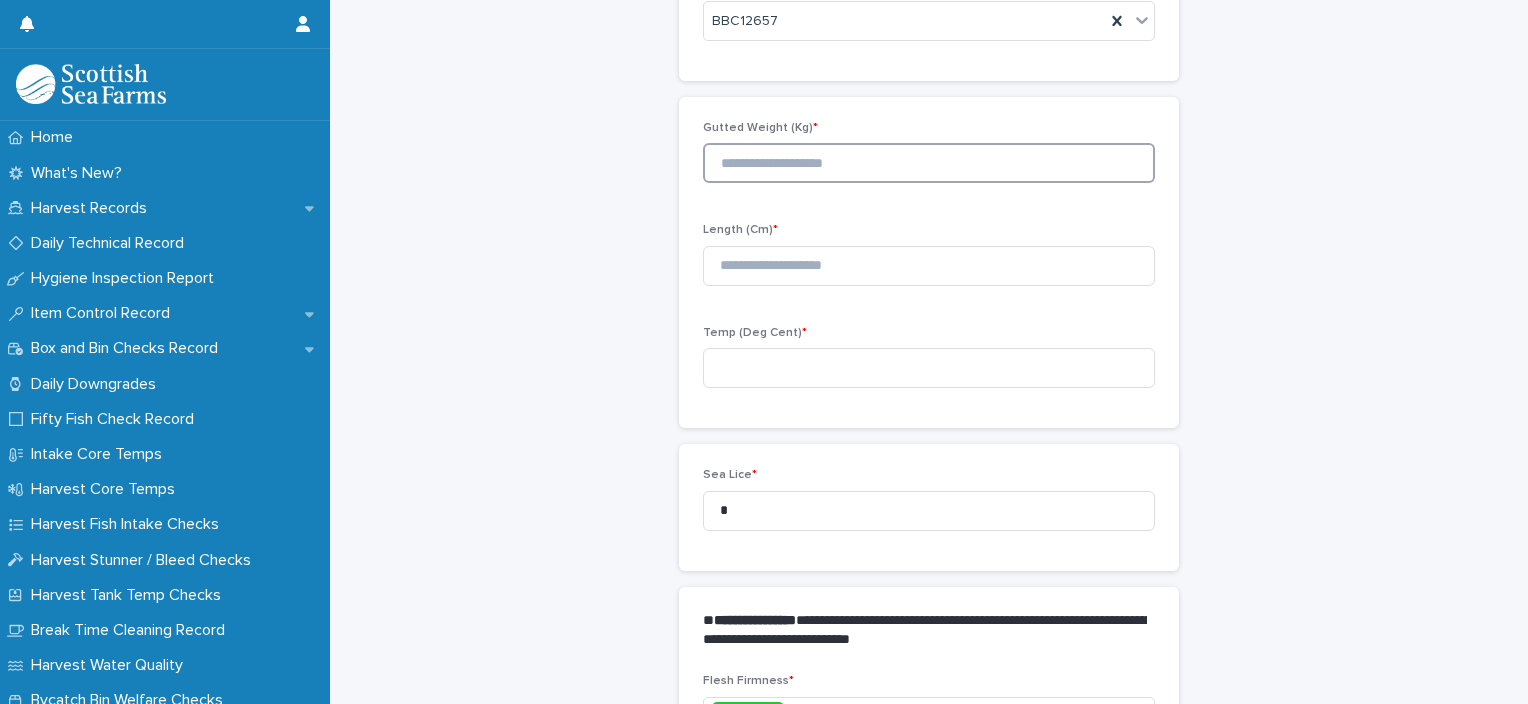 click at bounding box center [929, 163] 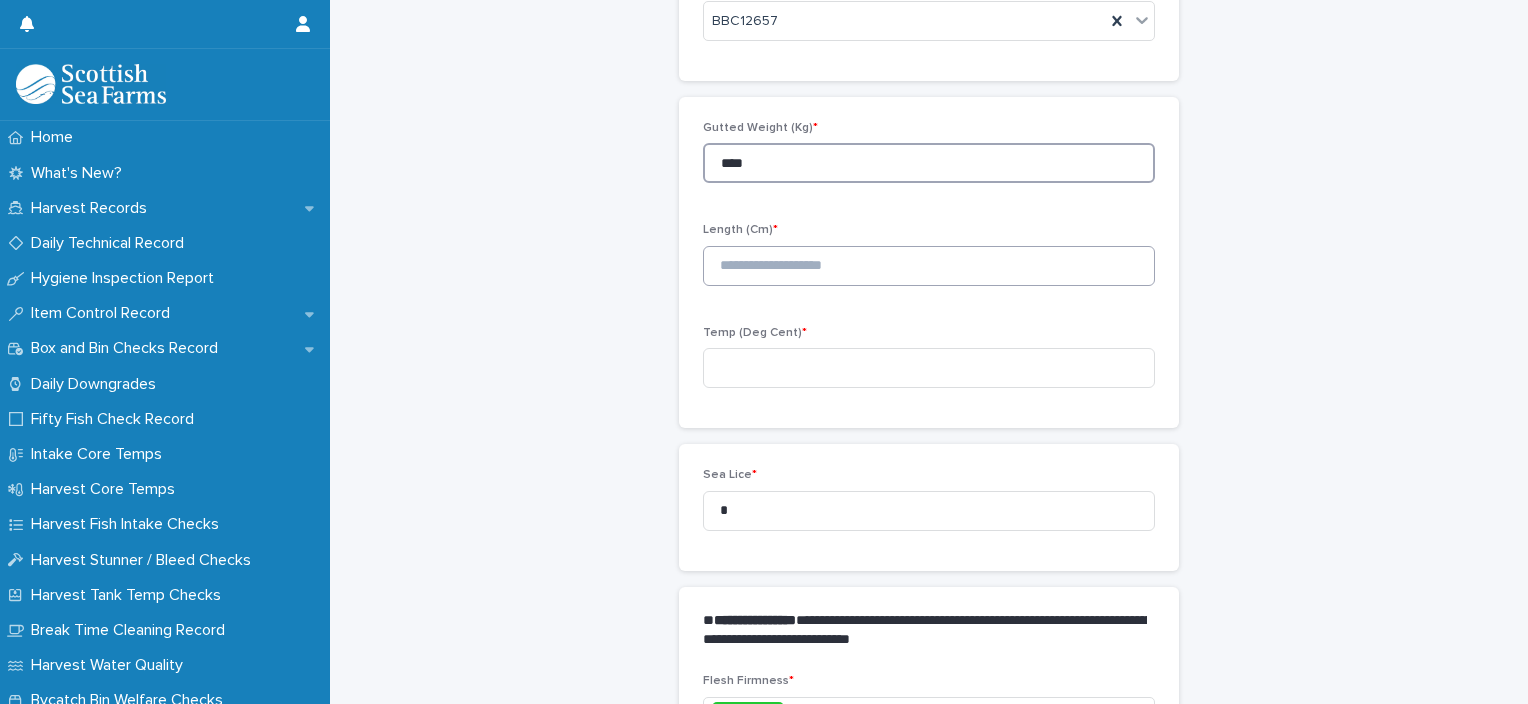 type on "****" 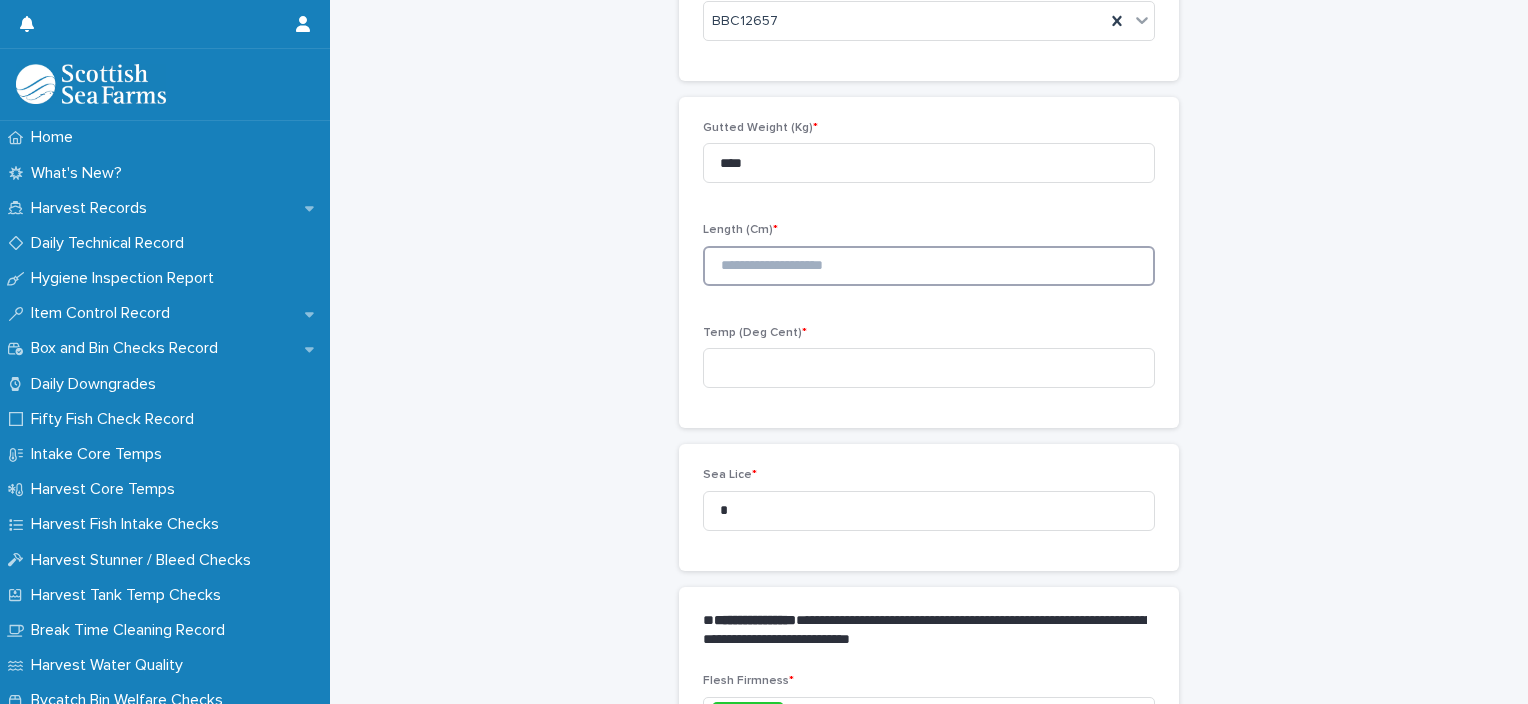 click at bounding box center [929, 266] 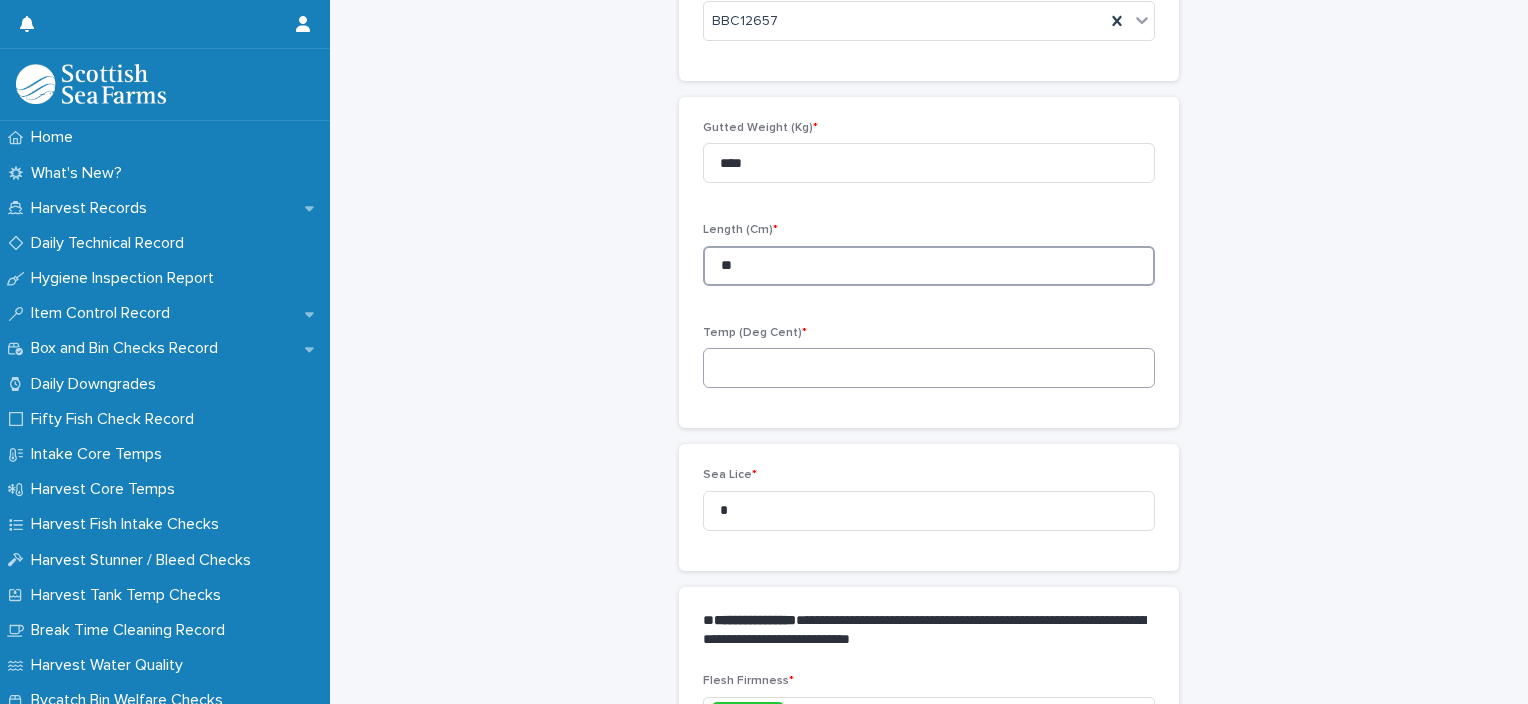 type on "**" 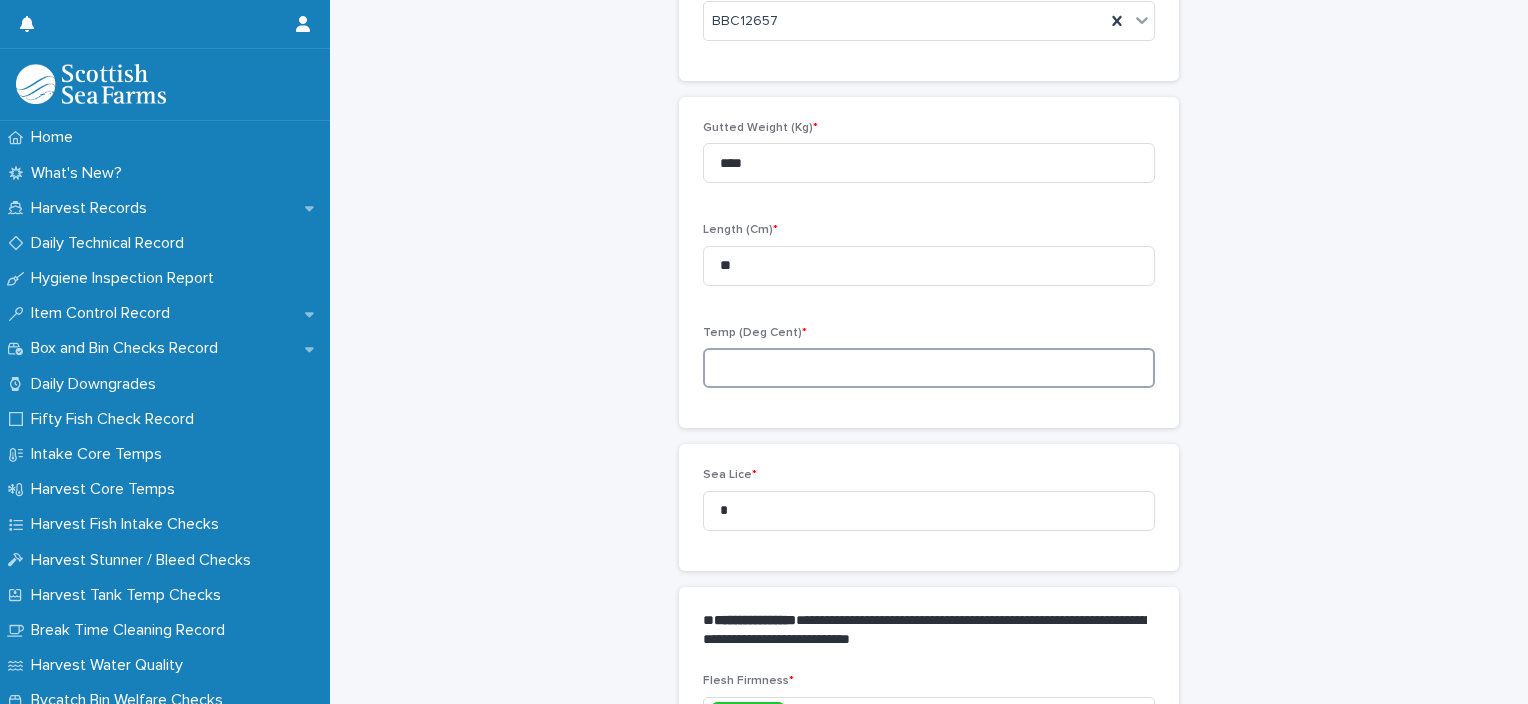 click at bounding box center [929, 368] 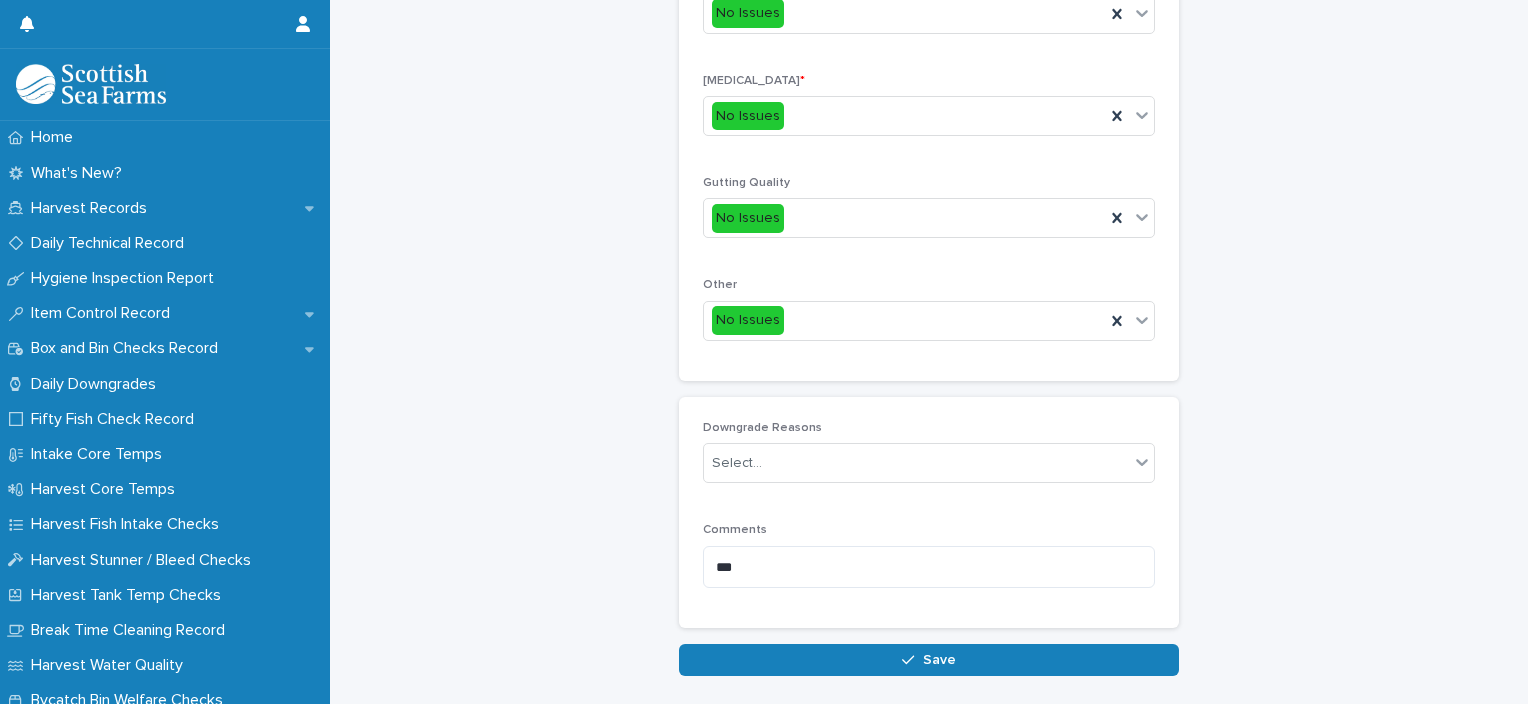 scroll, scrollTop: 876, scrollLeft: 0, axis: vertical 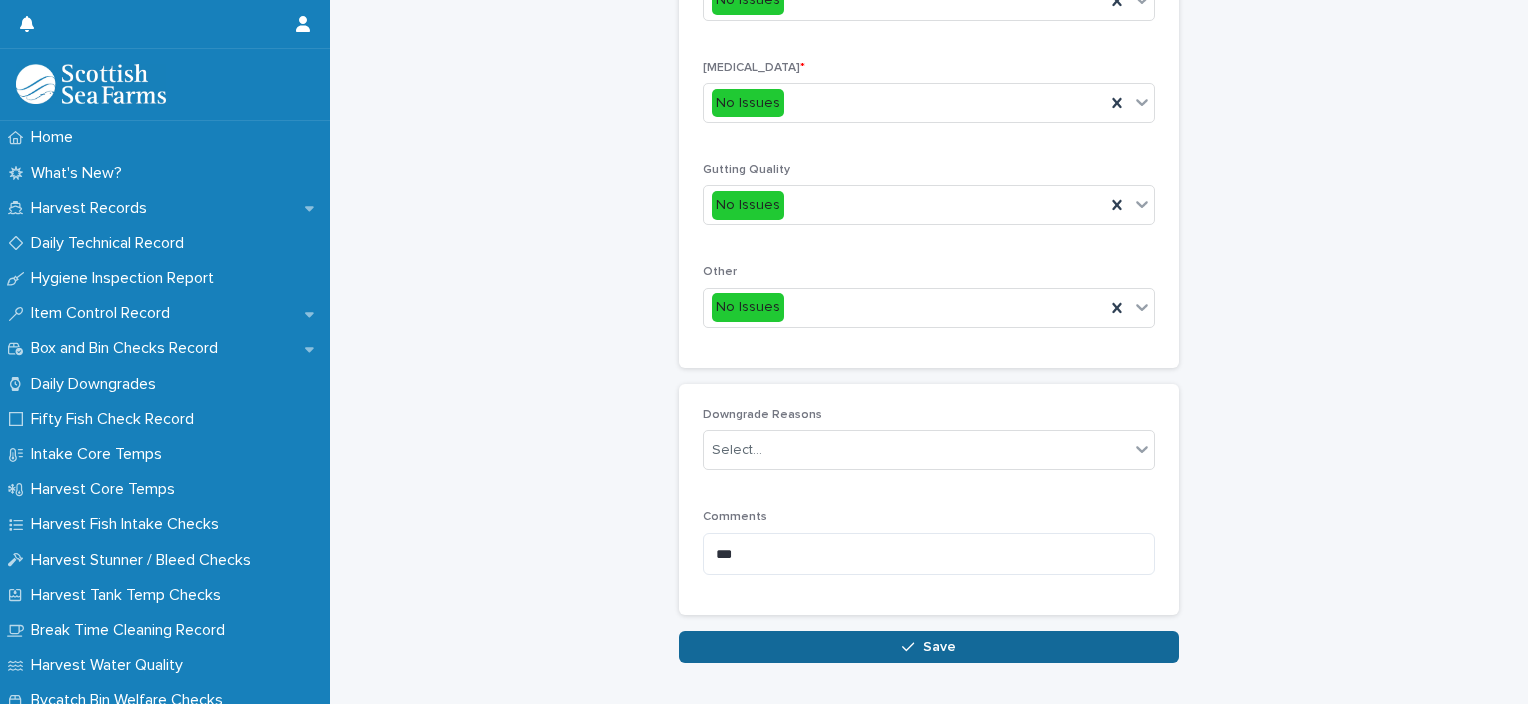 type on "***" 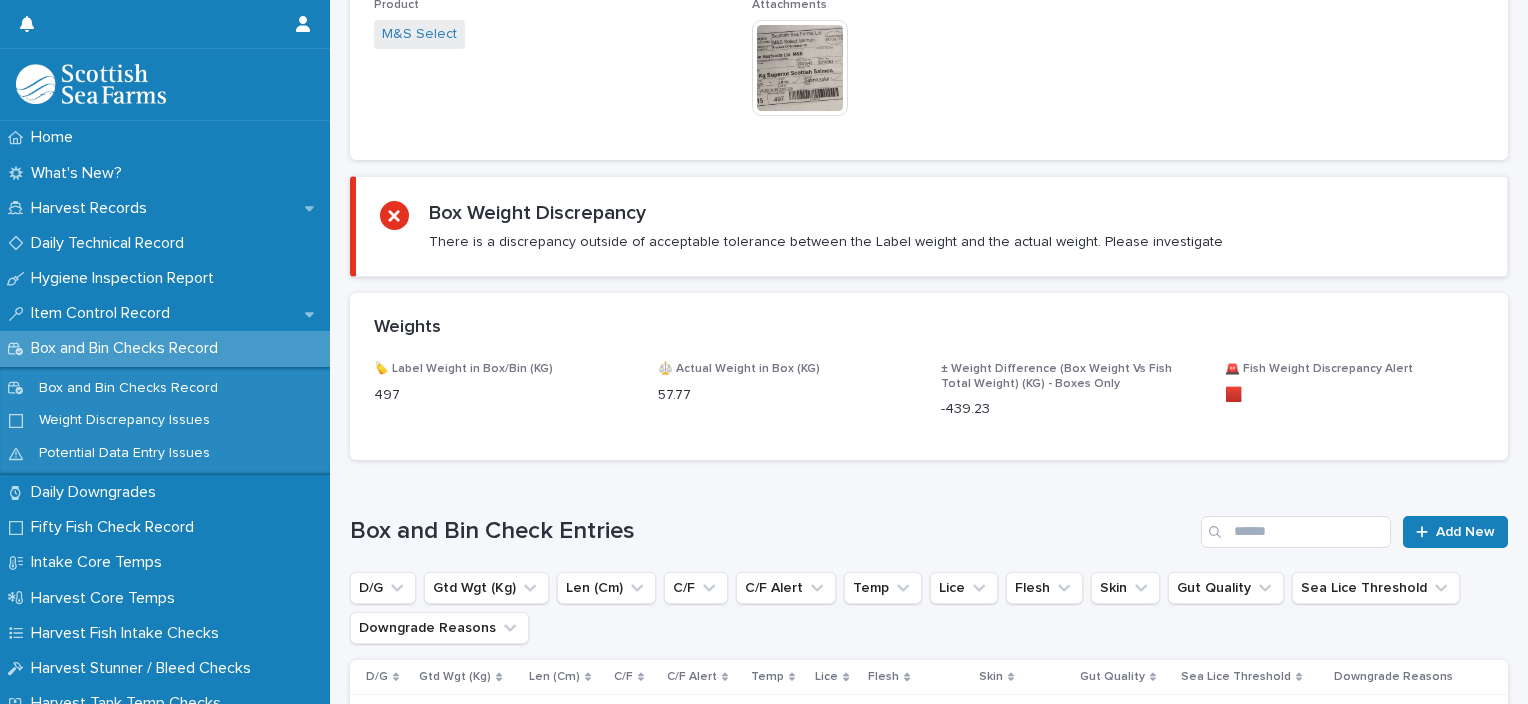 scroll, scrollTop: 0, scrollLeft: 0, axis: both 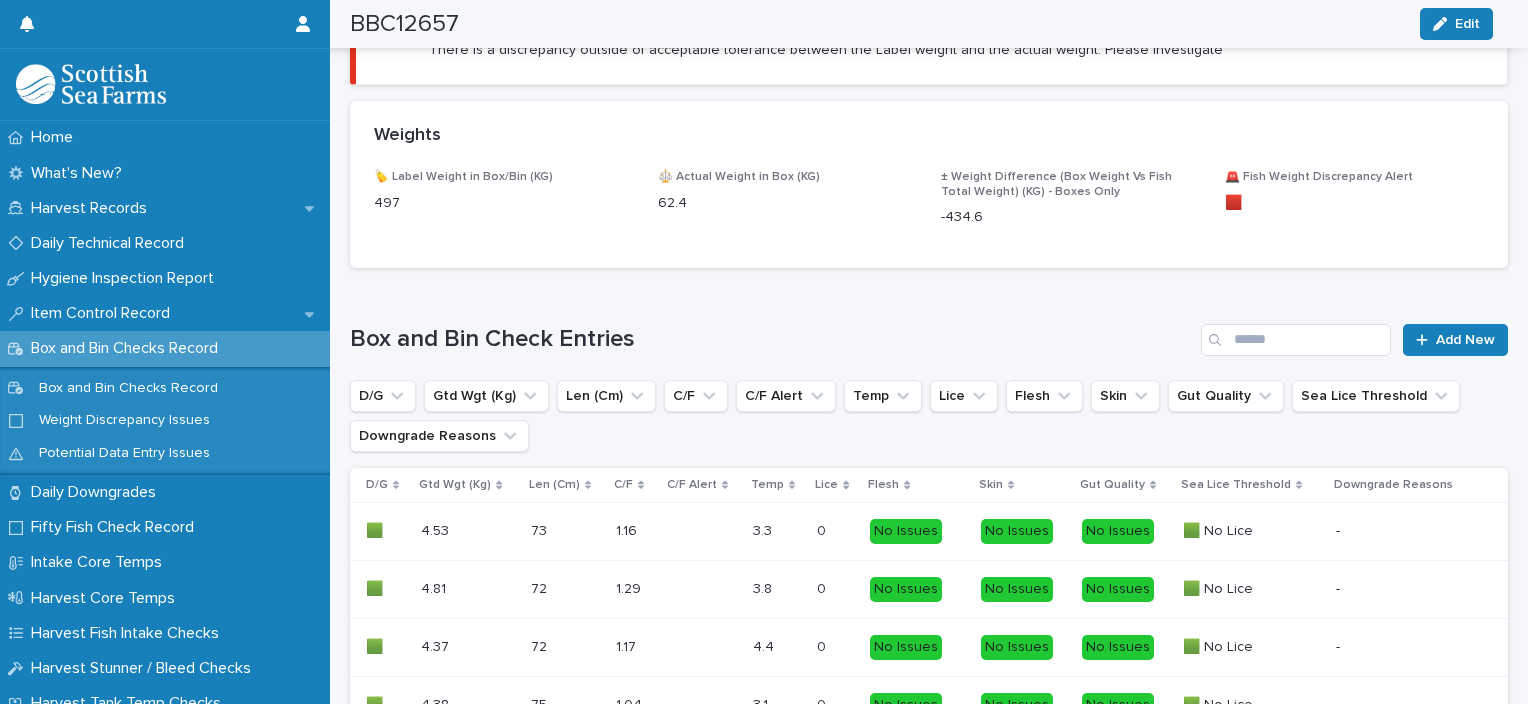 click on "Box and Bin Check Entries Add New D/G Gtd Wgt (Kg) Len (Cm) C/F C/F Alert Temp Lice Flesh  Skin Gut Quality Sea Lice Threshold Downgrade Reasons D/G Gtd Wgt (Kg) Len (Cm) C/F C/F Alert Temp Lice Flesh  Skin Gut Quality Sea Lice Threshold Downgrade Reasons 🟩 🟩   4.53 4.53   73 73   1.16 1.16         3.3 3.3   0 0   No Issues No Issues No Issues 🟩 No Lice 🟩 No Lice   - 🟩 🟩   4.81 4.81   72 72   1.29 1.29         3.8 3.8   0 0   No Issues No Issues No Issues 🟩 No Lice 🟩 No Lice   - 🟩 🟩   4.37 4.37   72 72   1.17 1.17         4.4 4.4   0 0   No Issues No Issues No Issues 🟩 No Lice 🟩 No Lice   - 🟩 🟩   4.38 4.38   75 75   1.04 1.04         3.1 3.1   0 0   No Issues No Issues No Issues 🟩 No Lice 🟩 No Lice   - 🟩 🟩   4.38 4.38   73 73   1.13 1.13         3.5 3.5   0 0   No Issues No Issues No Issues 🟩 No Lice 🟩 No Lice   - 🟩 🟩   4.78 4.78   76 76   1.09 1.09         4.4 4.4   1 1   No Issues No Issues   -" at bounding box center [929, 874] 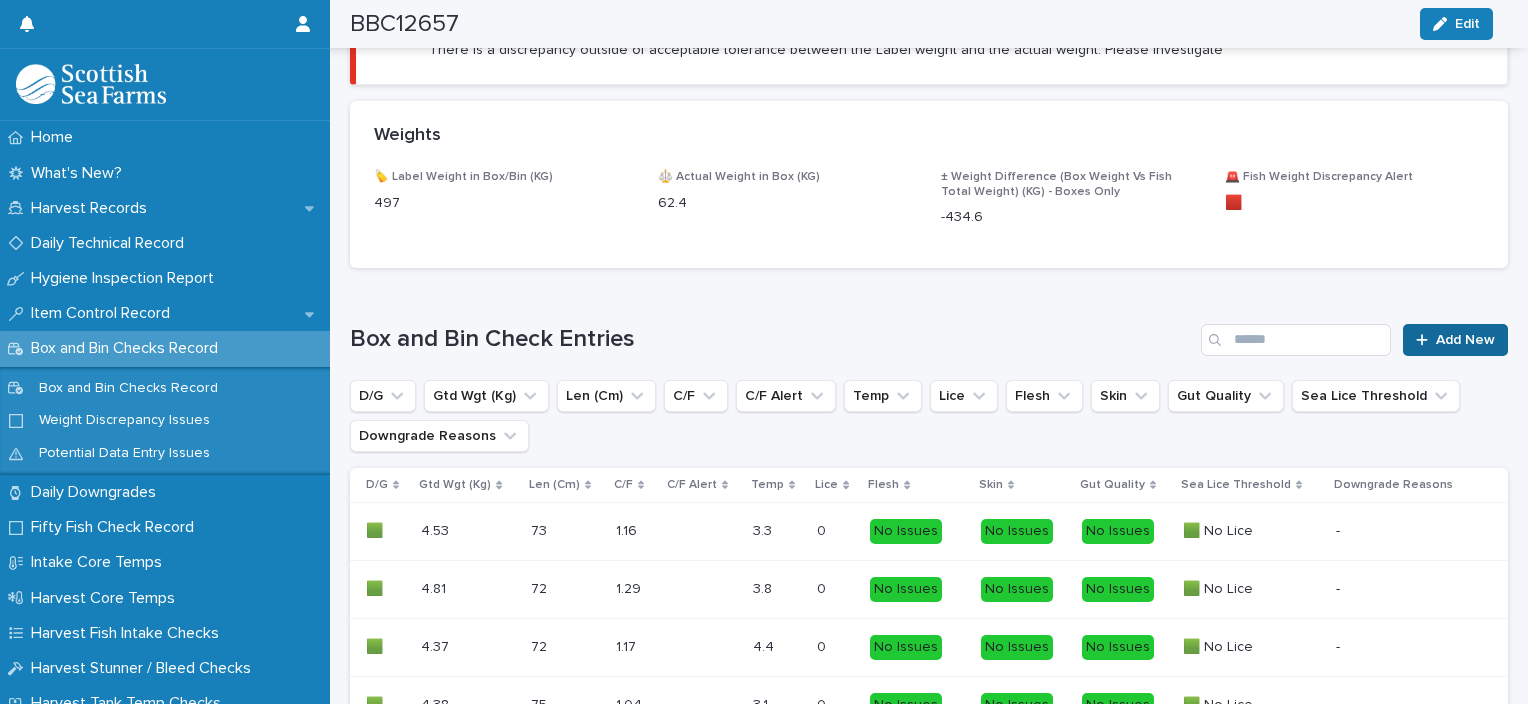 click on "Add New" at bounding box center [1455, 340] 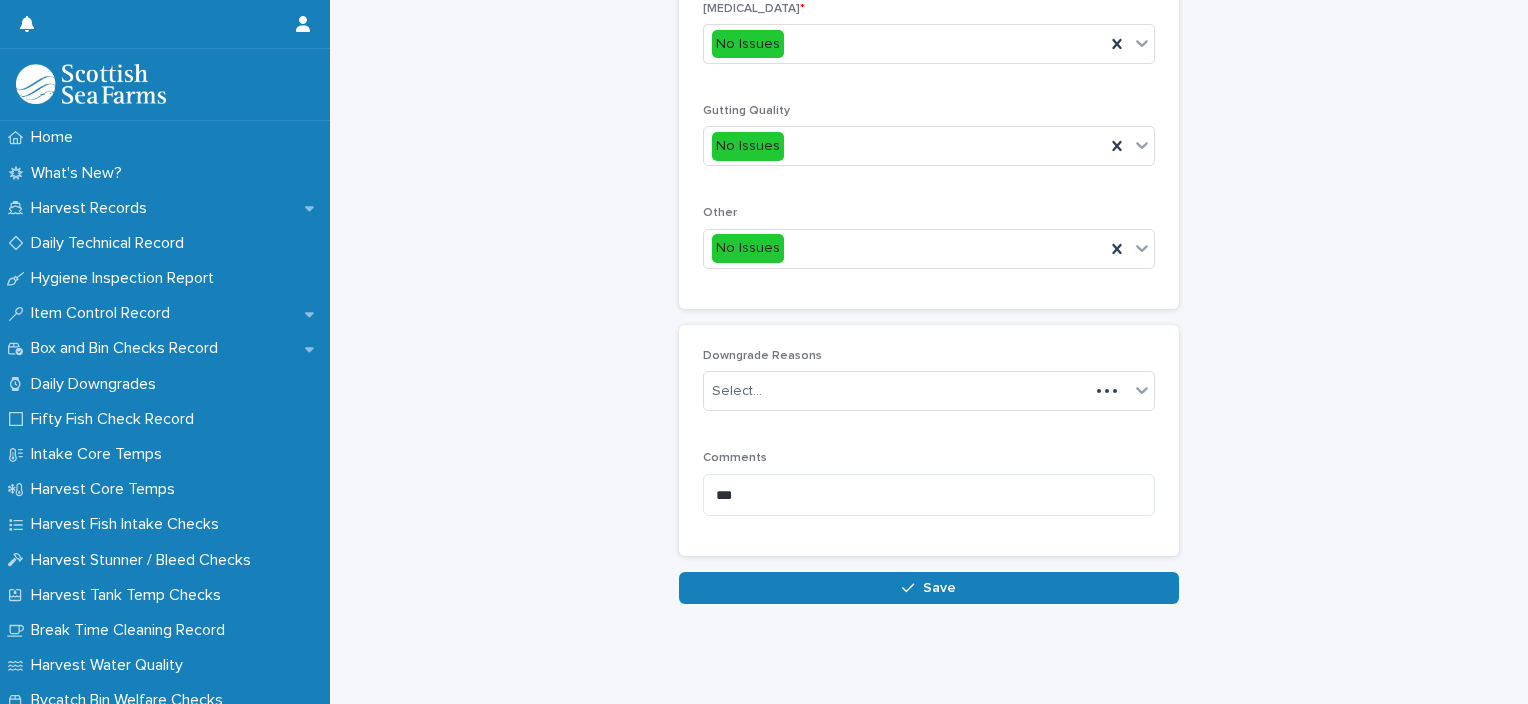 scroll, scrollTop: 911, scrollLeft: 0, axis: vertical 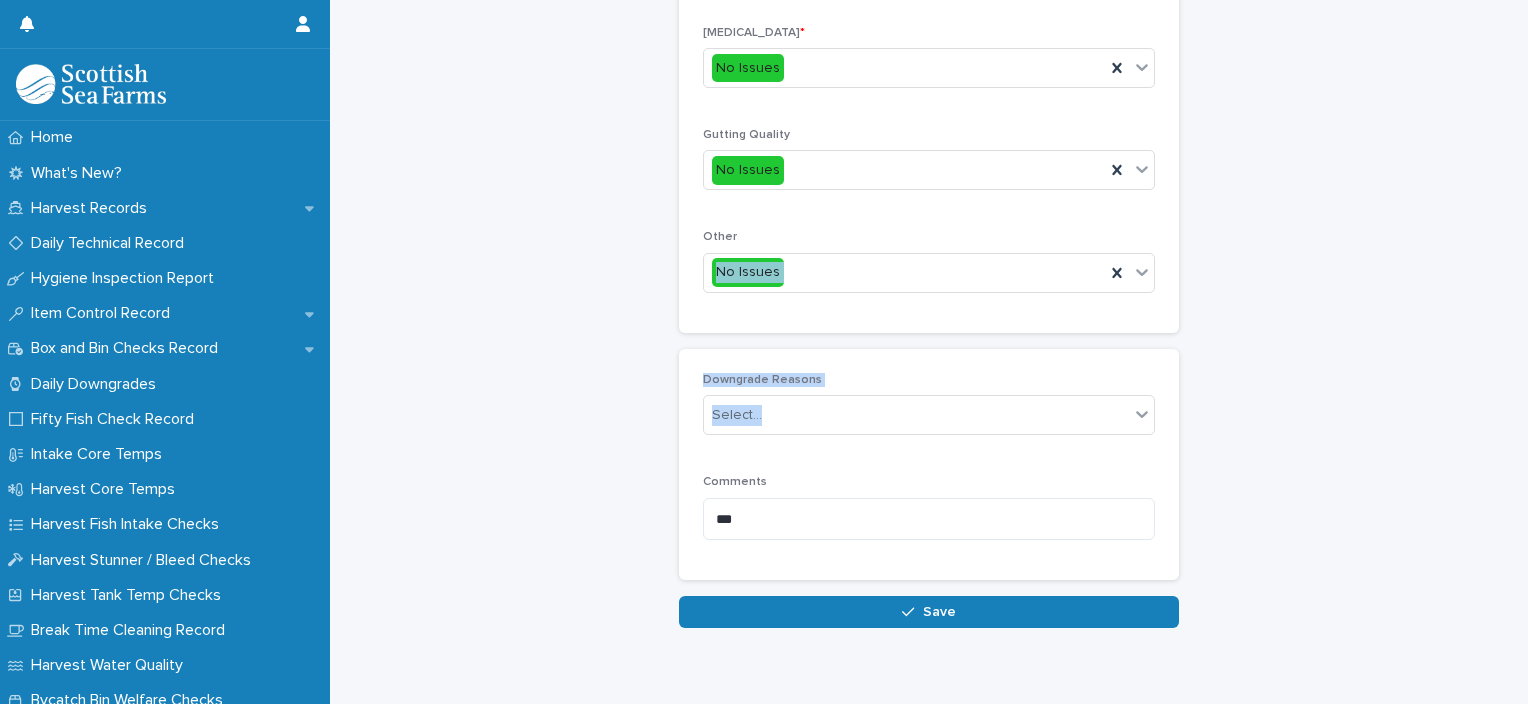 drag, startPoint x: 1512, startPoint y: 426, endPoint x: 1531, endPoint y: 228, distance: 198.90953 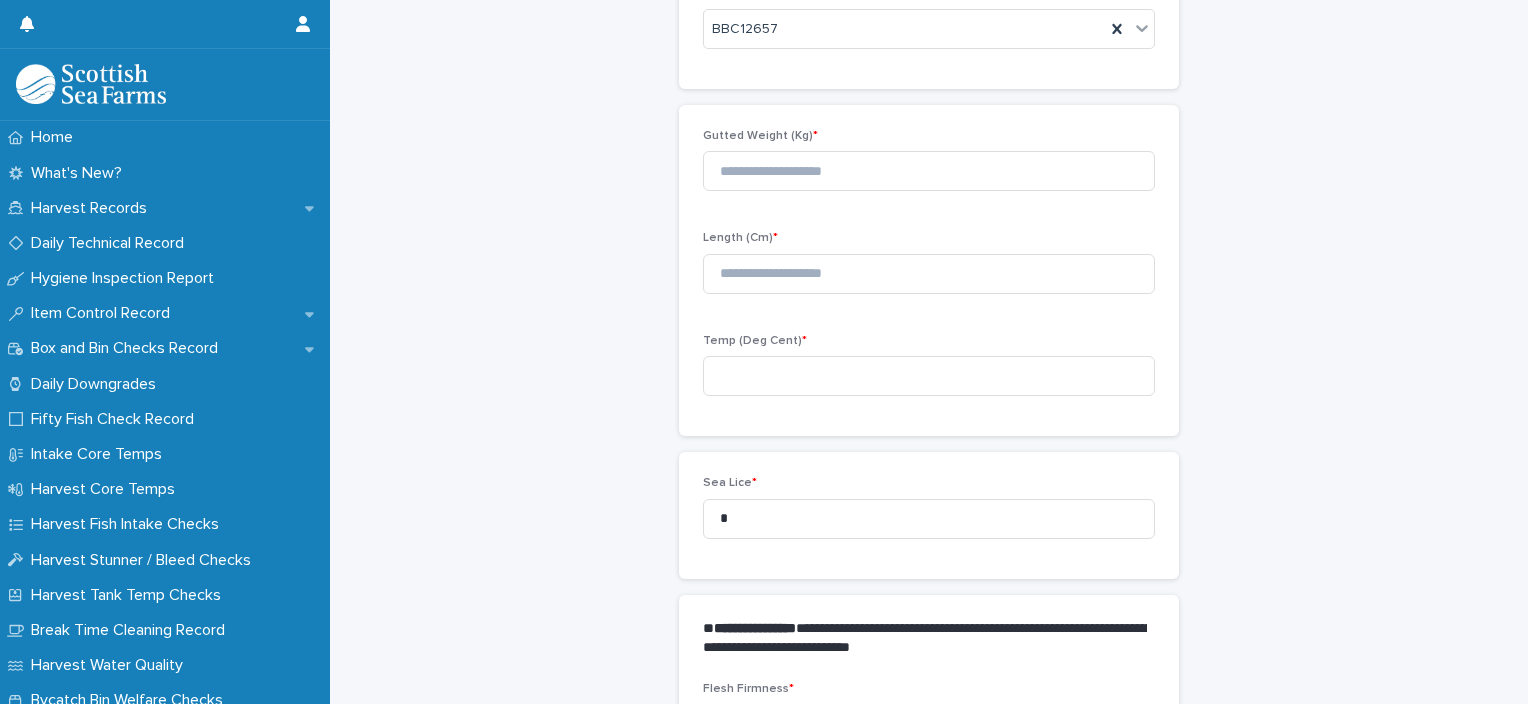 scroll, scrollTop: 79, scrollLeft: 0, axis: vertical 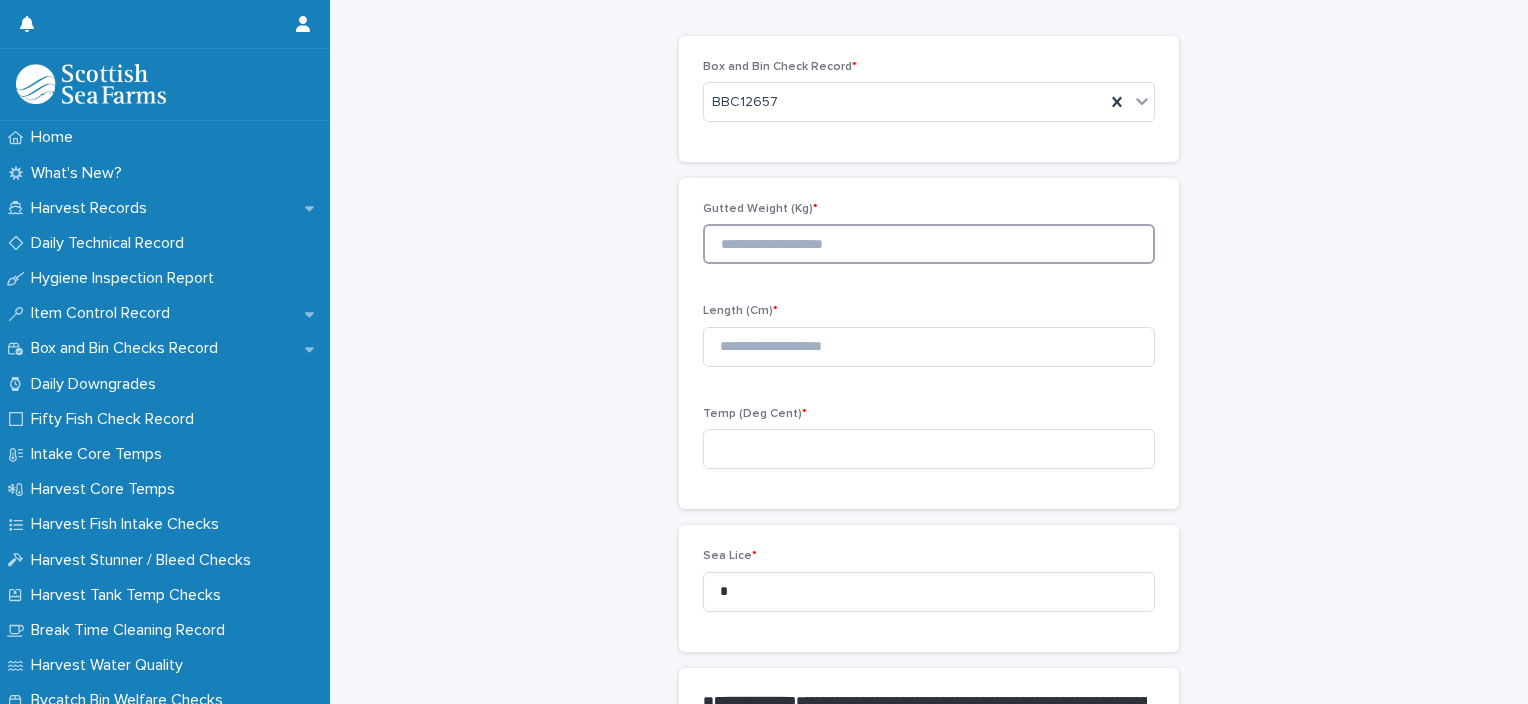click at bounding box center (929, 244) 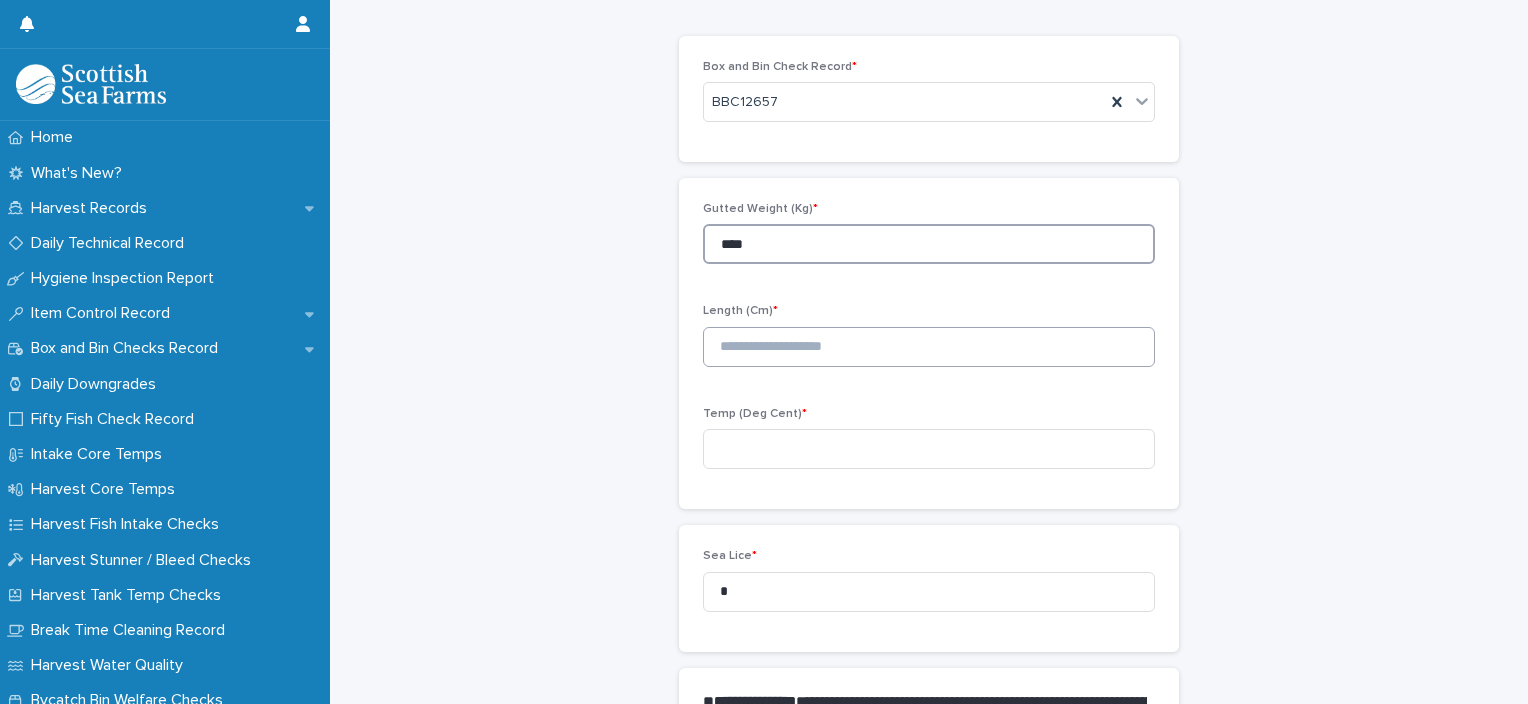 type on "****" 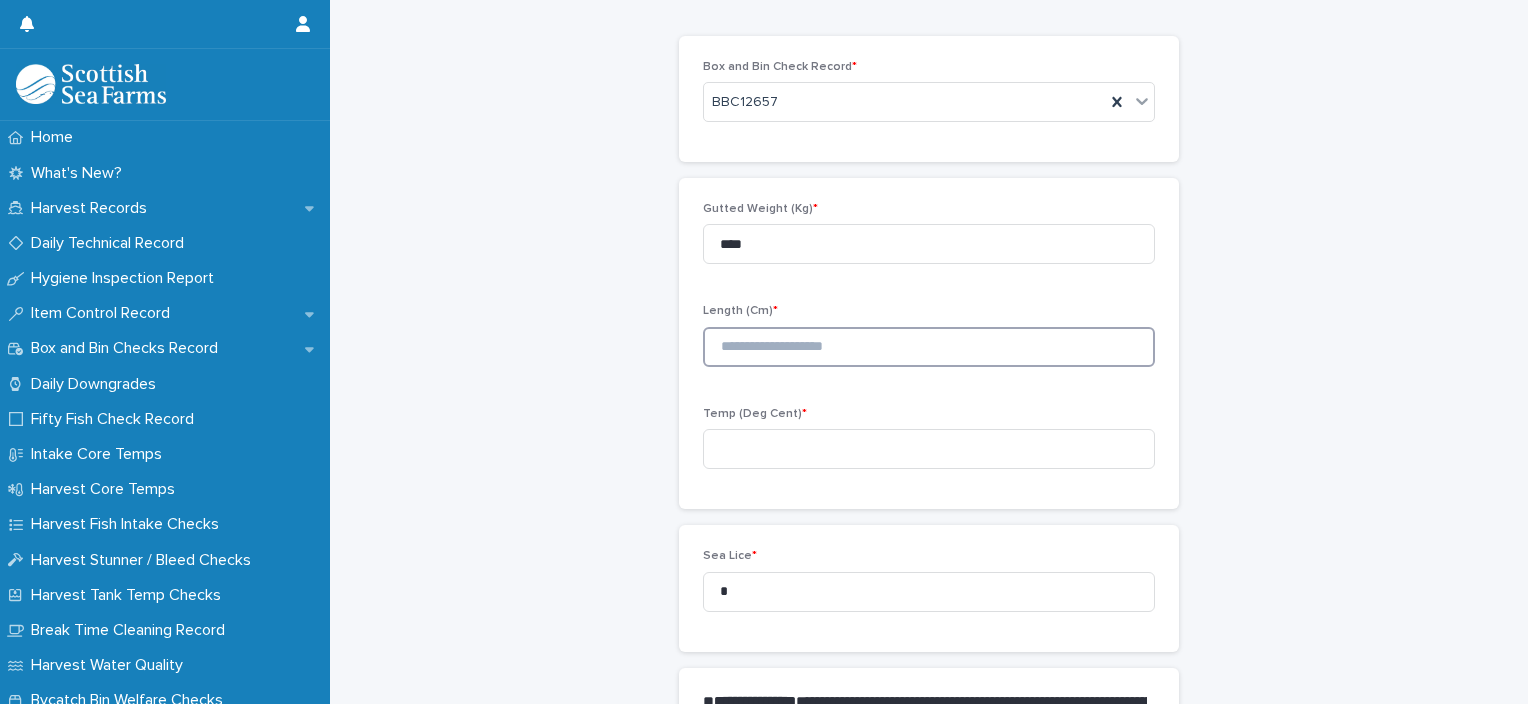 click on "Length (Cm) *" at bounding box center (929, 343) 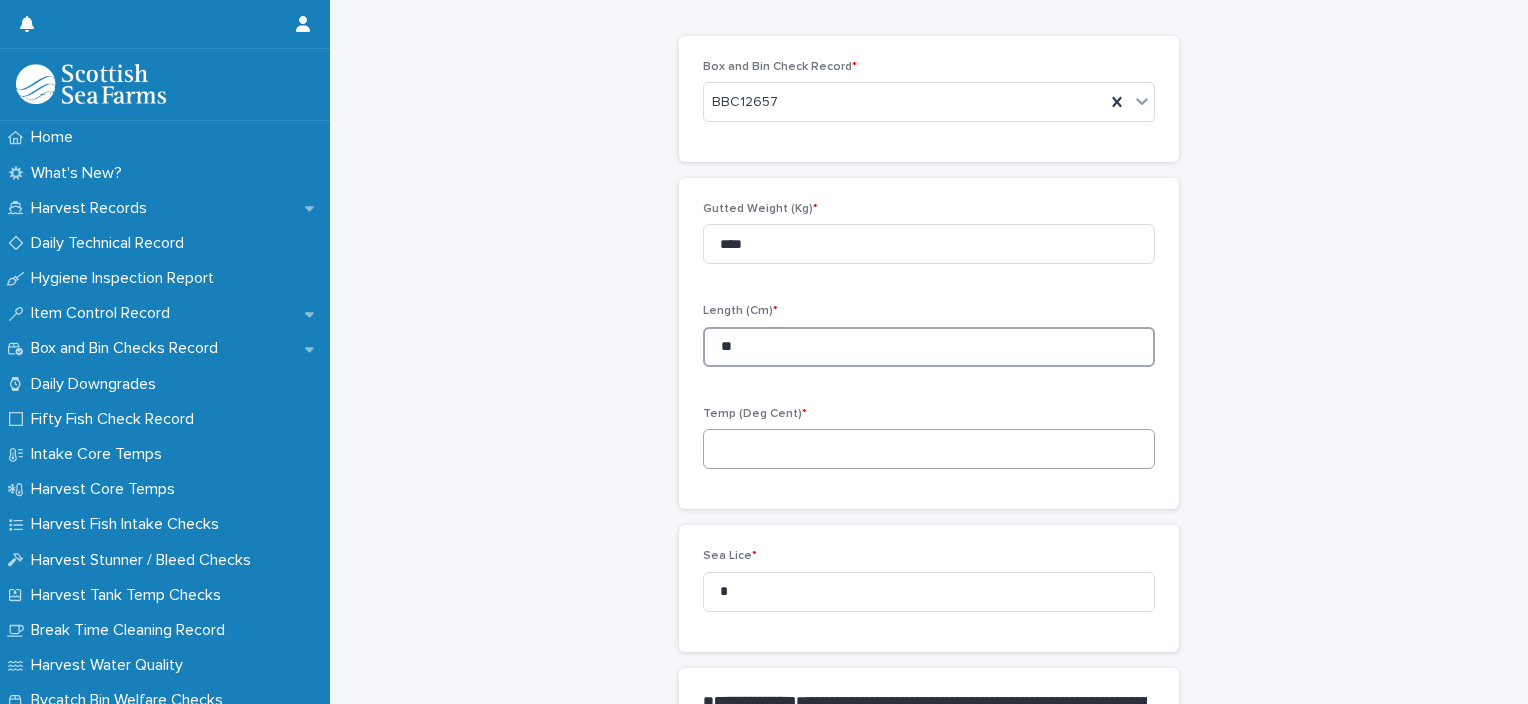 type on "**" 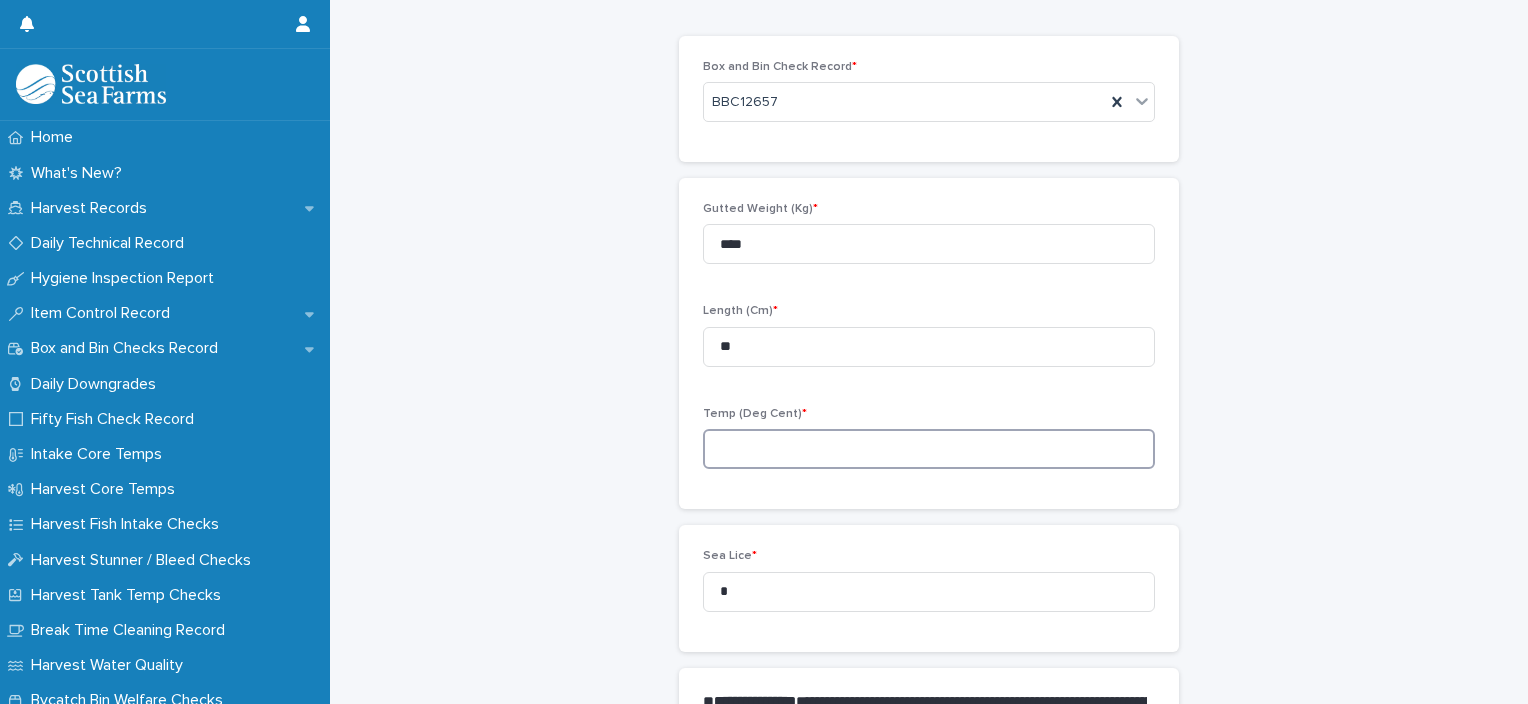 click at bounding box center (929, 449) 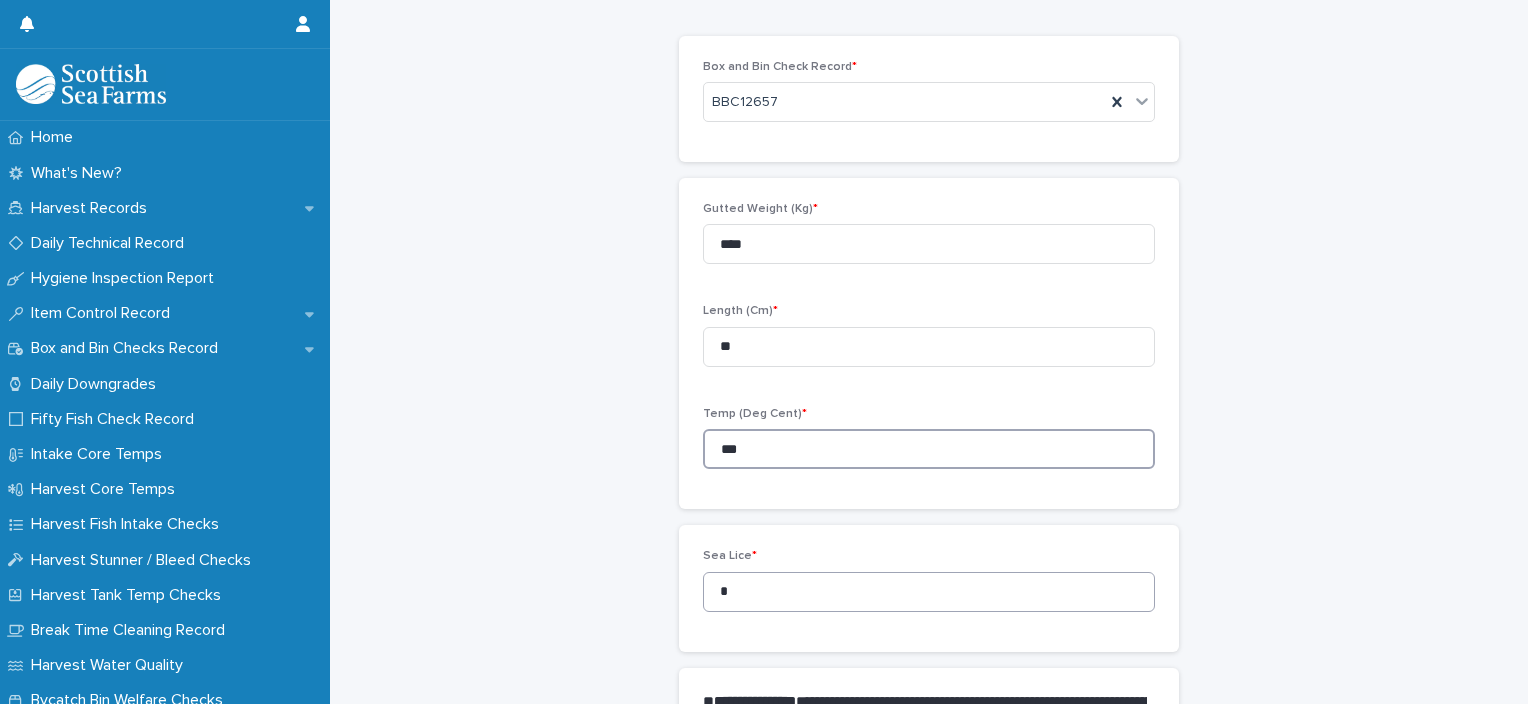 type on "***" 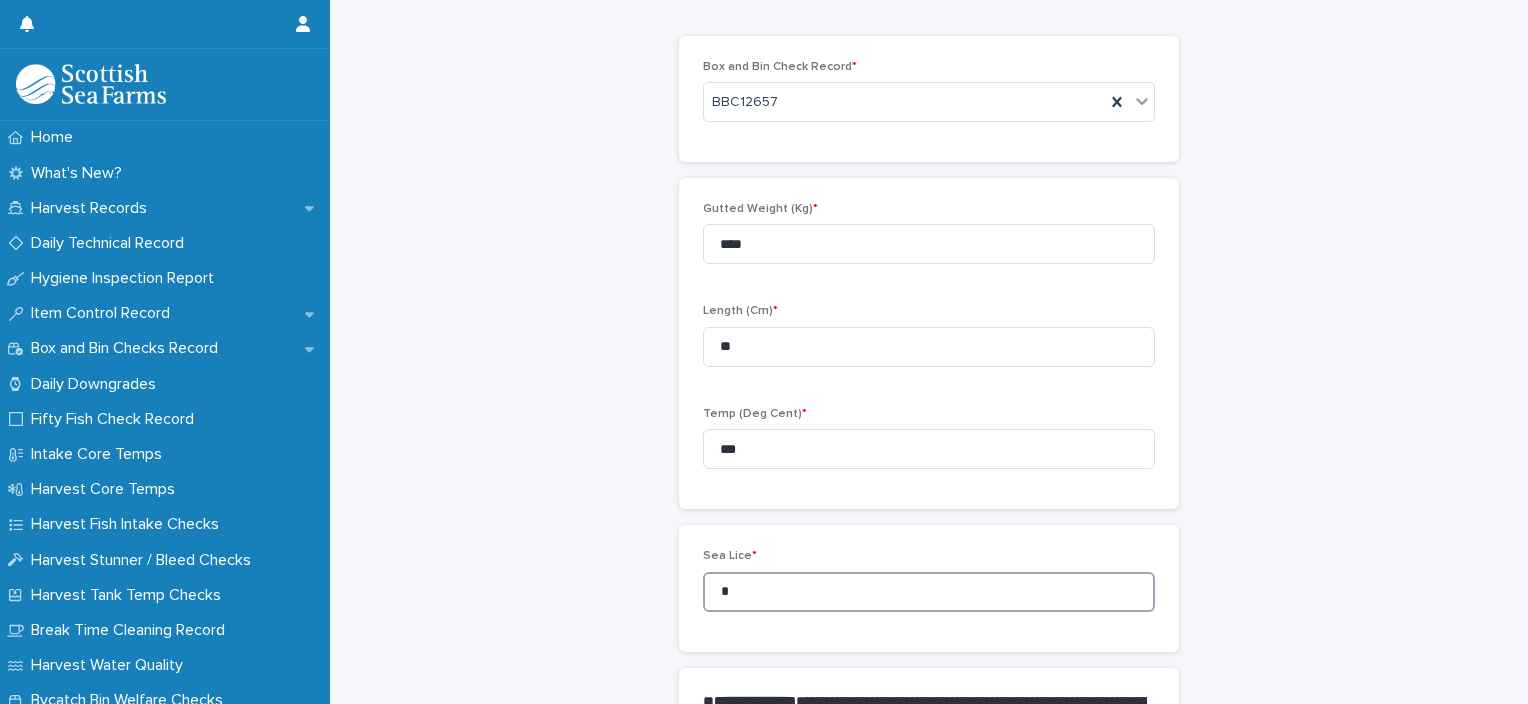 drag, startPoint x: 716, startPoint y: 586, endPoint x: 703, endPoint y: 593, distance: 14.764823 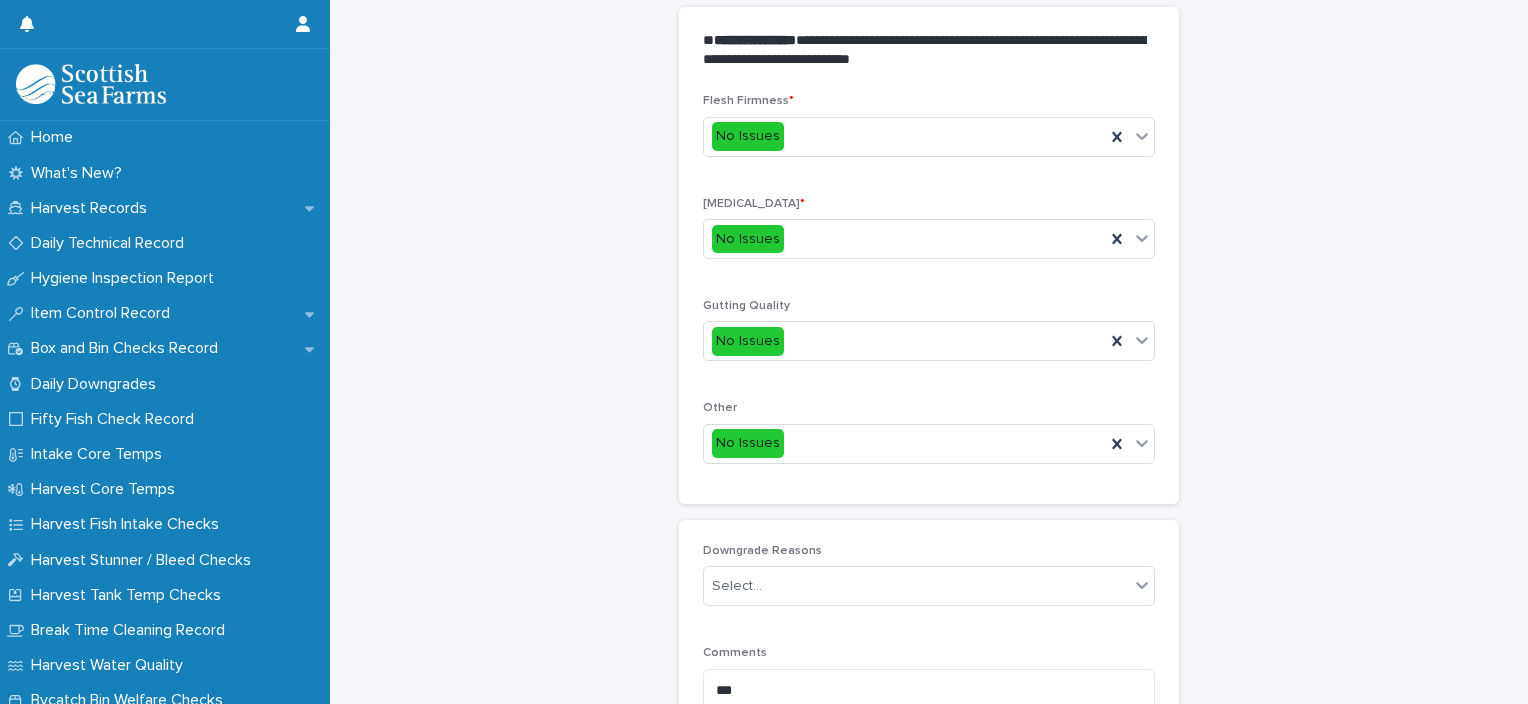 scroll, scrollTop: 948, scrollLeft: 0, axis: vertical 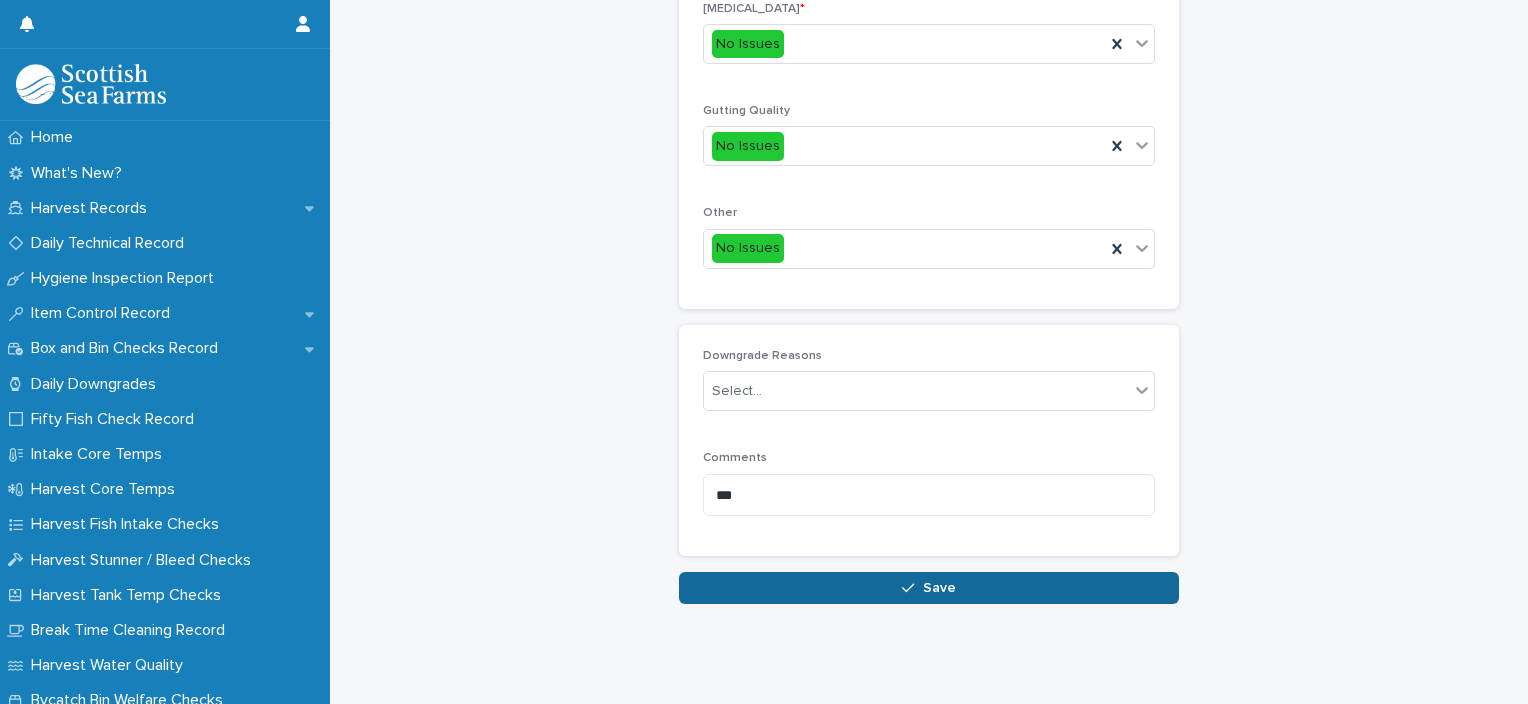 type on "*" 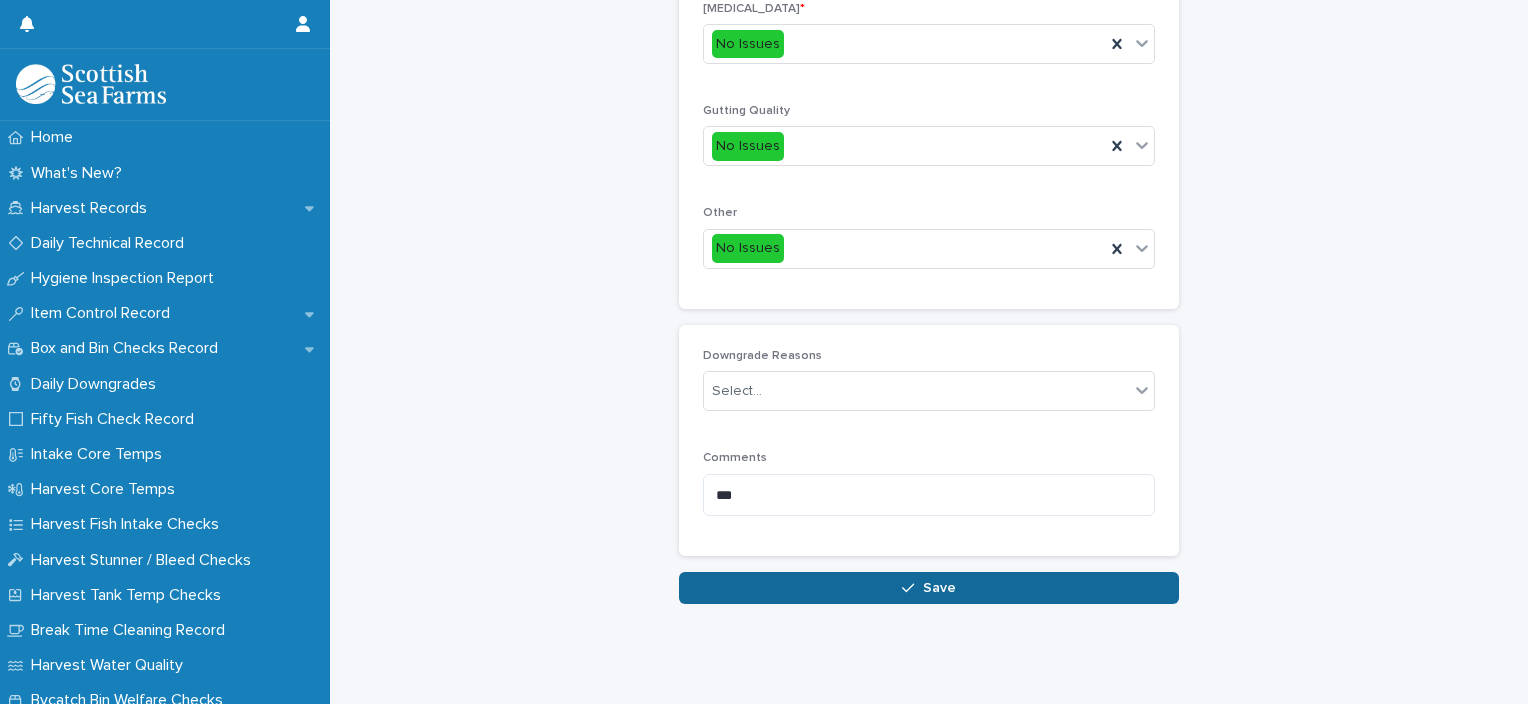 click on "Save" at bounding box center (929, 588) 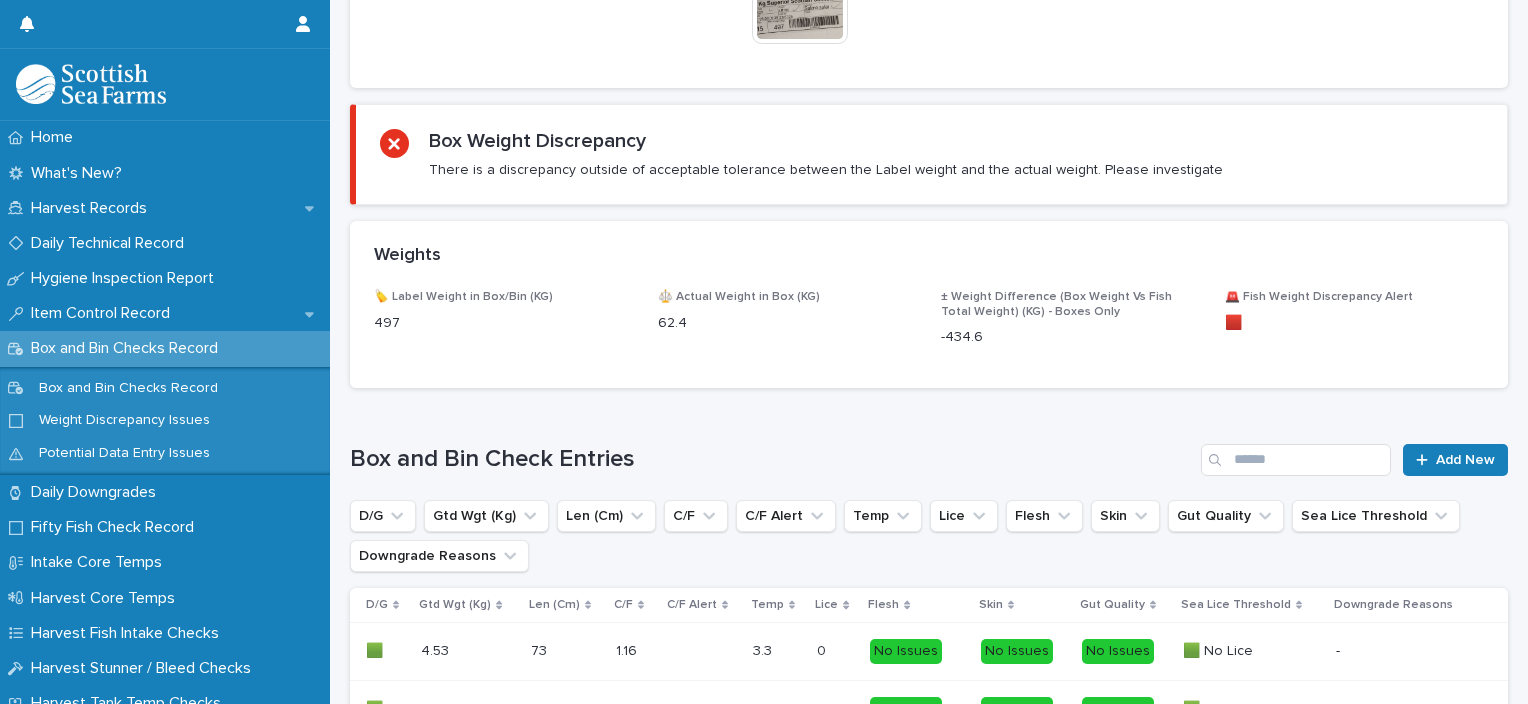 scroll, scrollTop: 0, scrollLeft: 0, axis: both 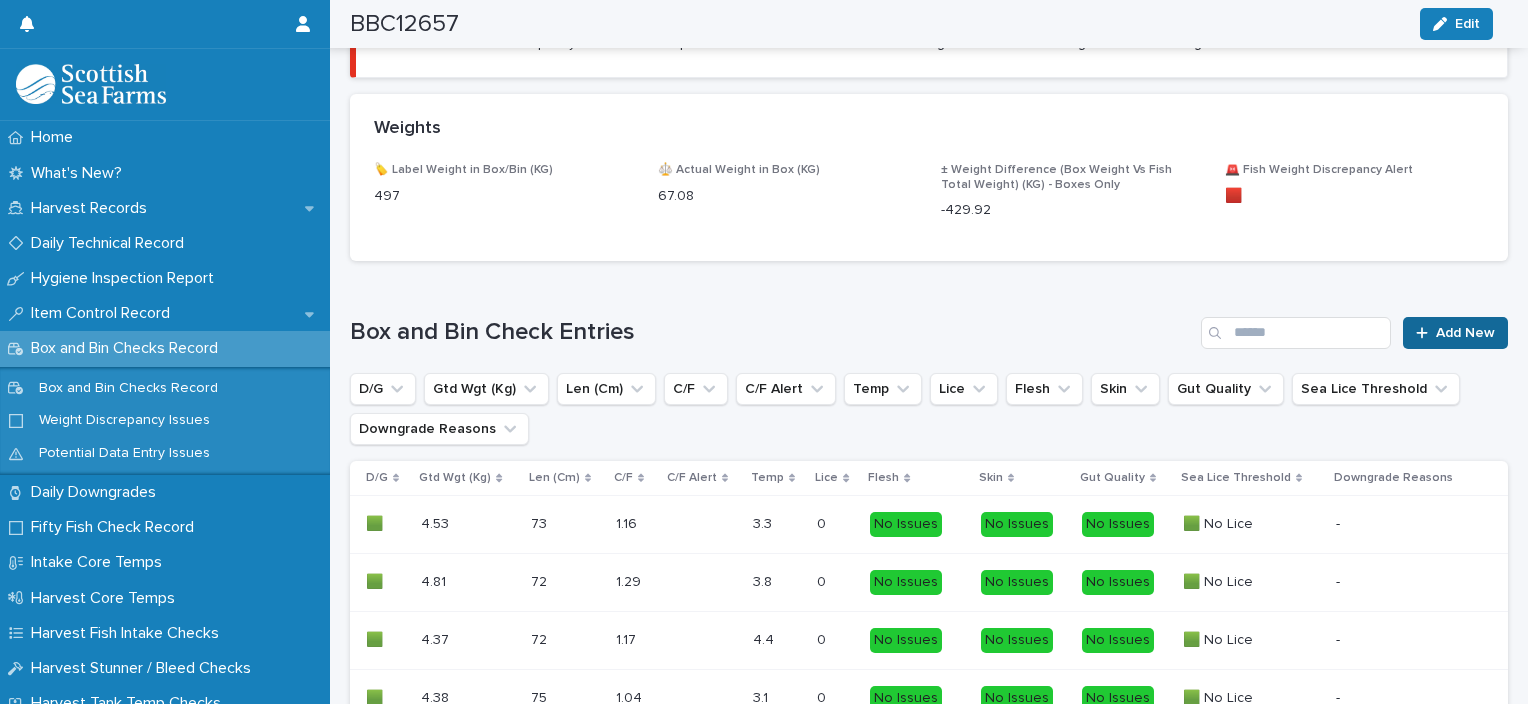 click on "Add New" at bounding box center (1465, 333) 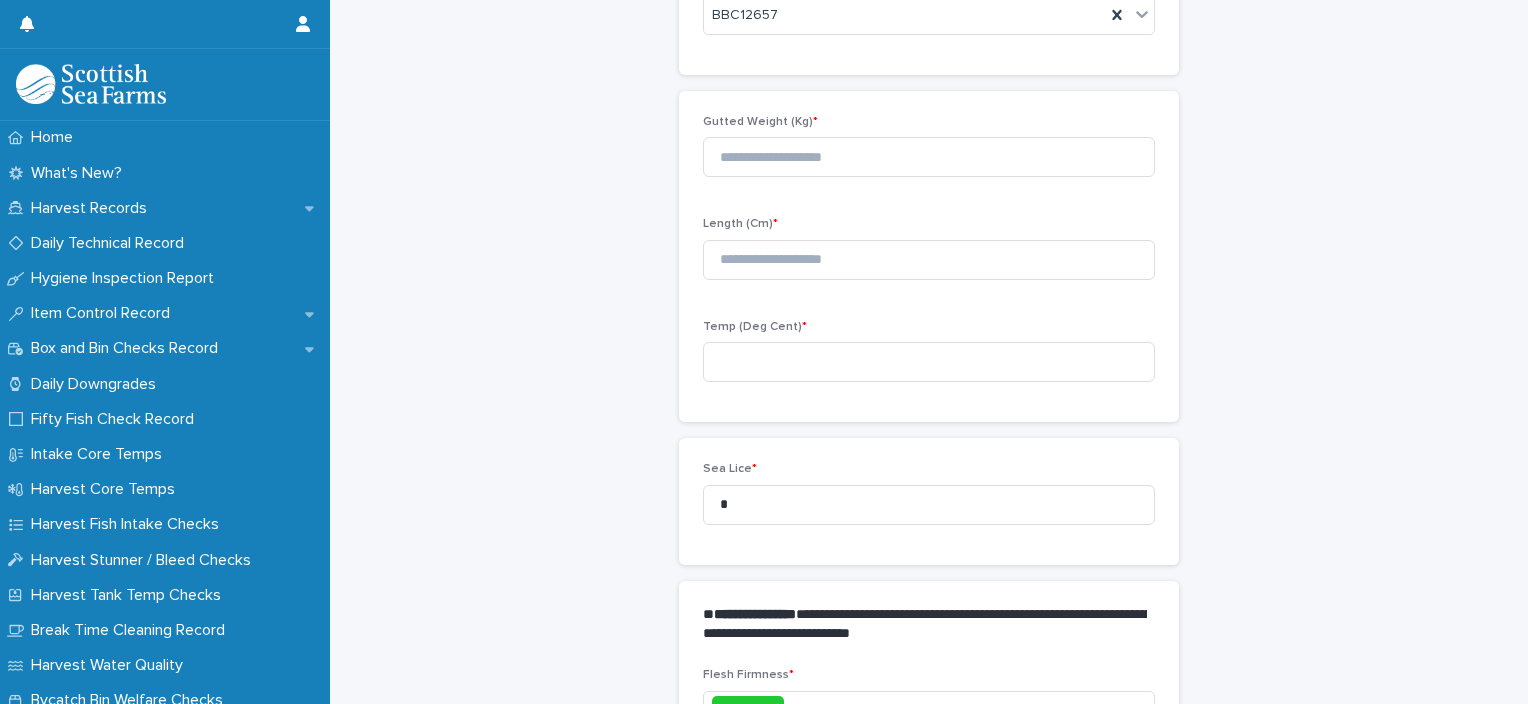 scroll, scrollTop: 116, scrollLeft: 0, axis: vertical 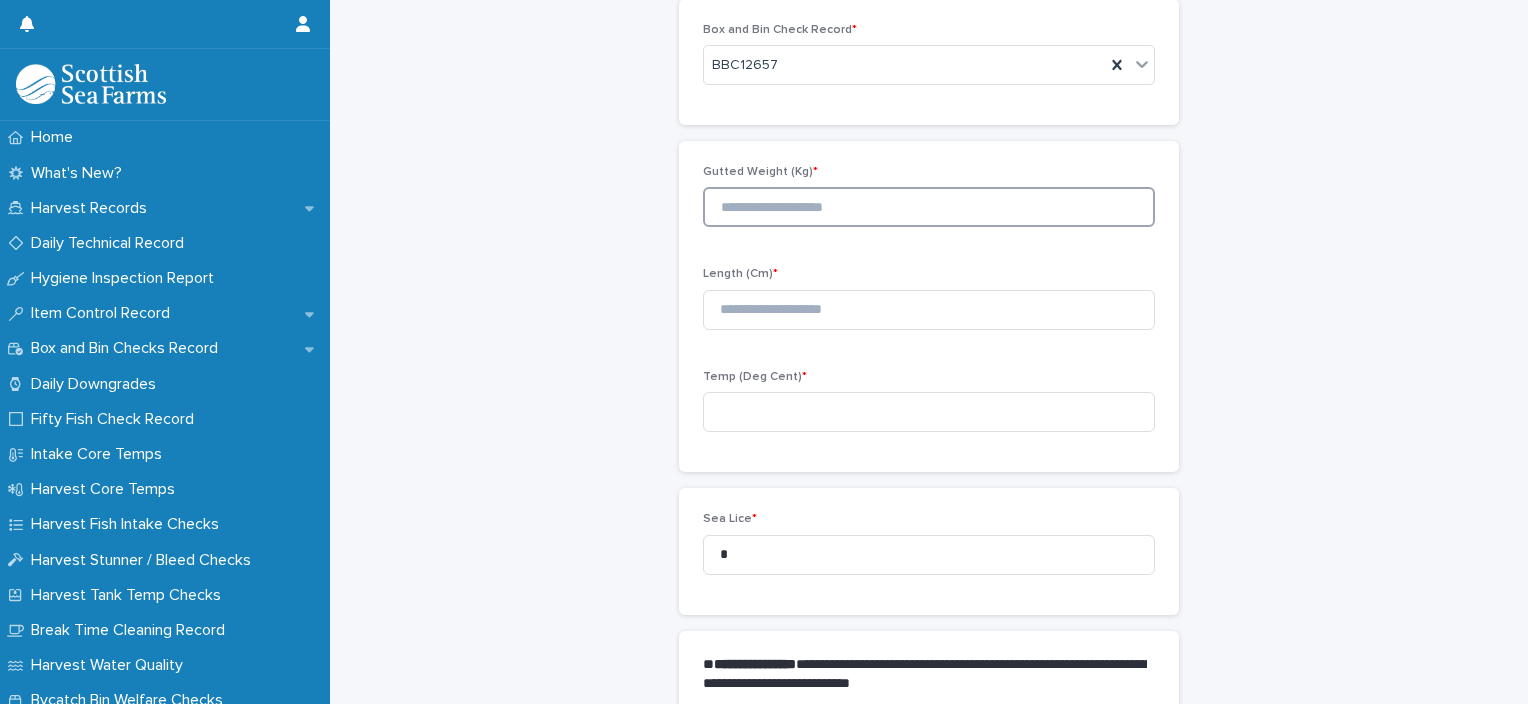 click at bounding box center [929, 207] 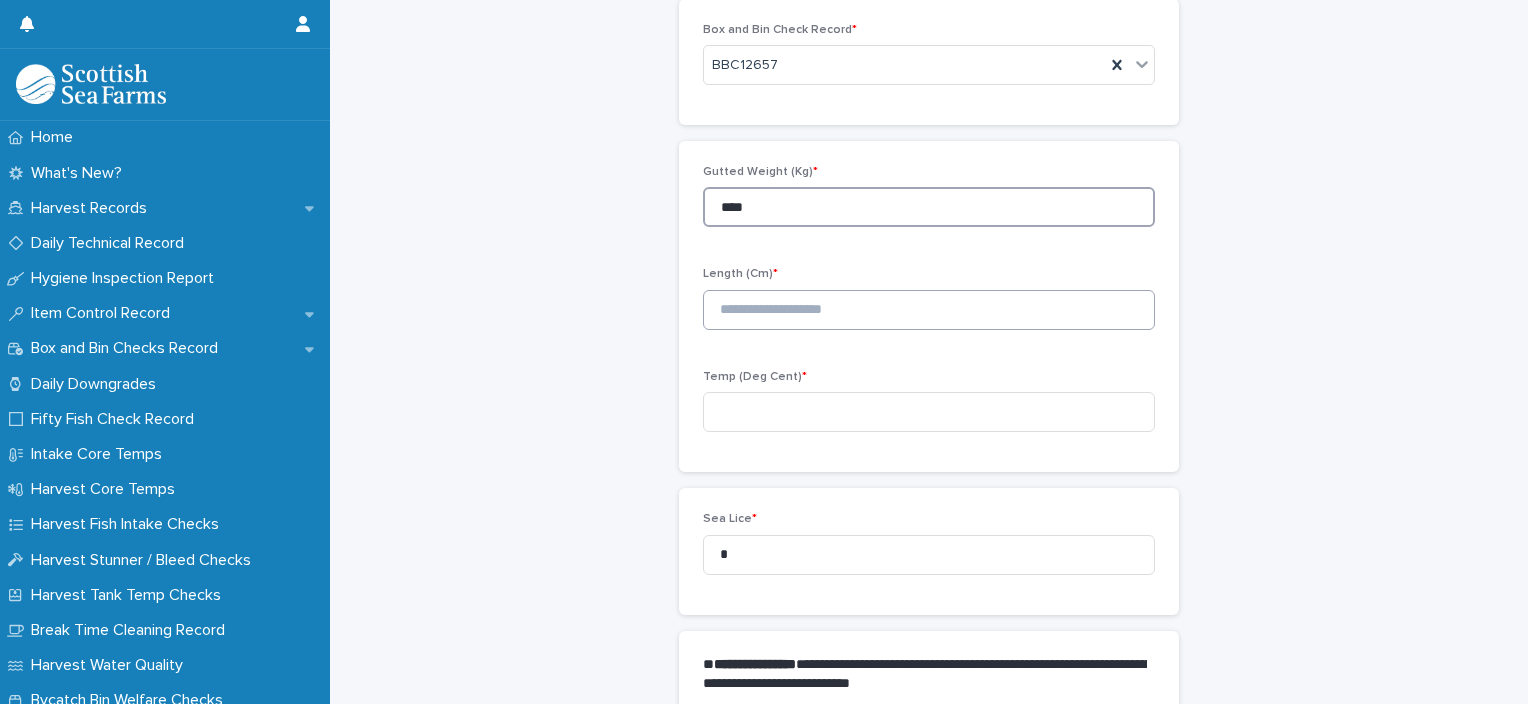 type on "****" 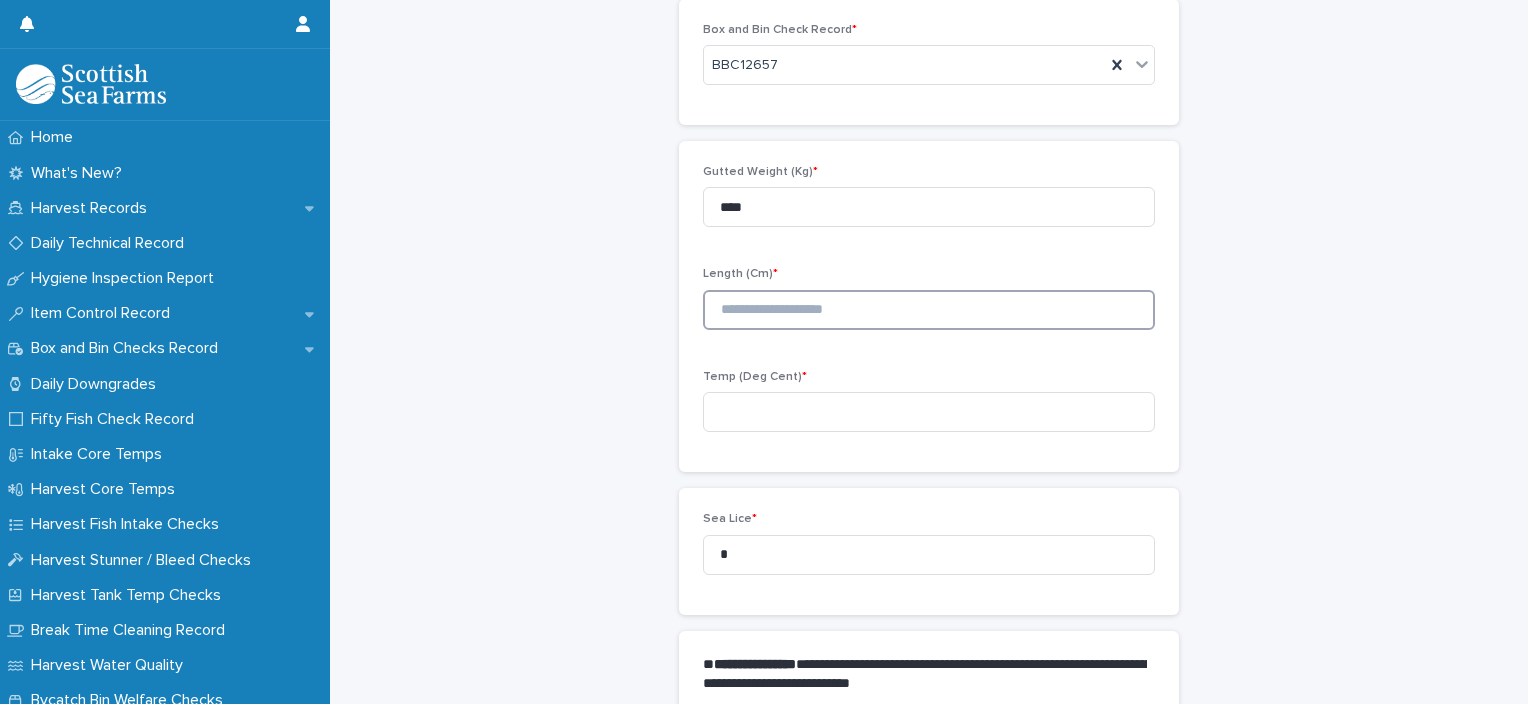 click at bounding box center (929, 310) 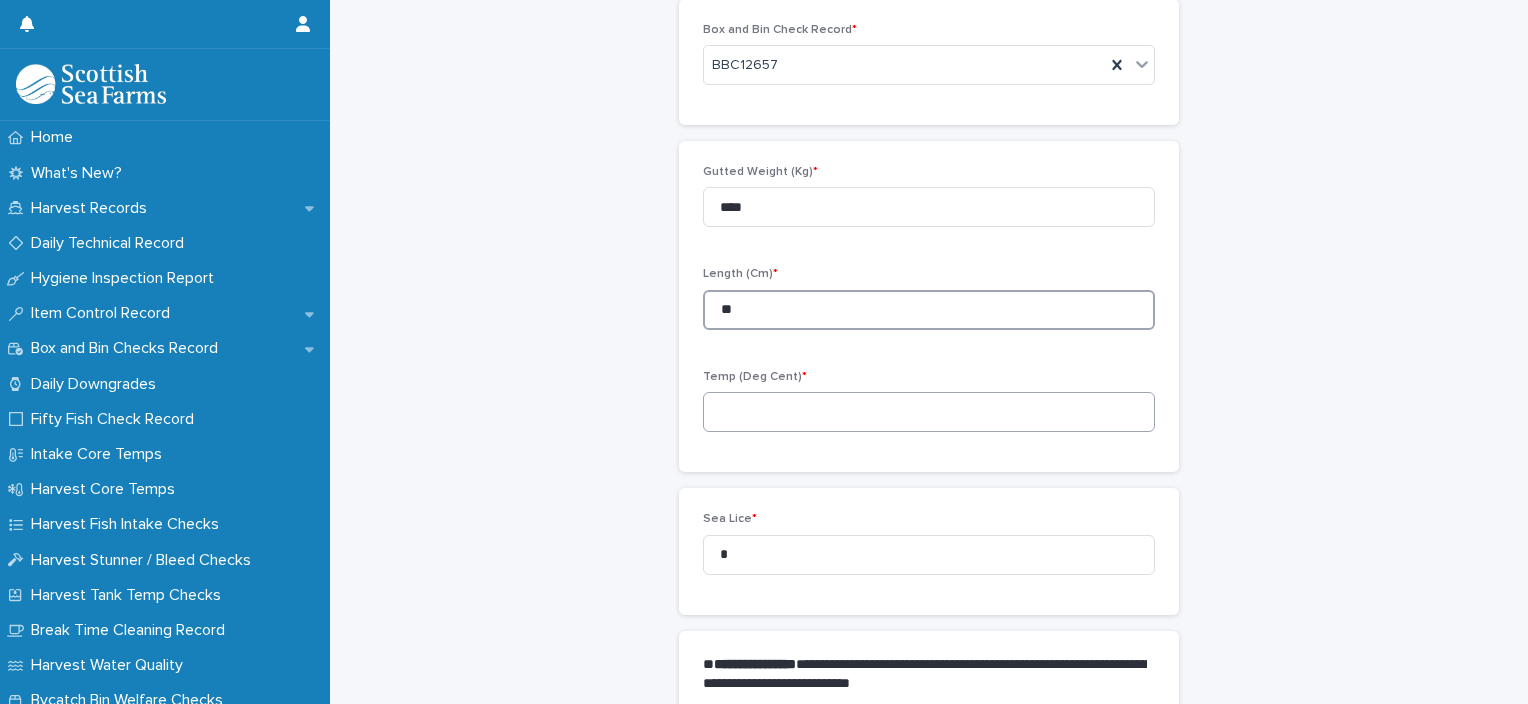 type on "**" 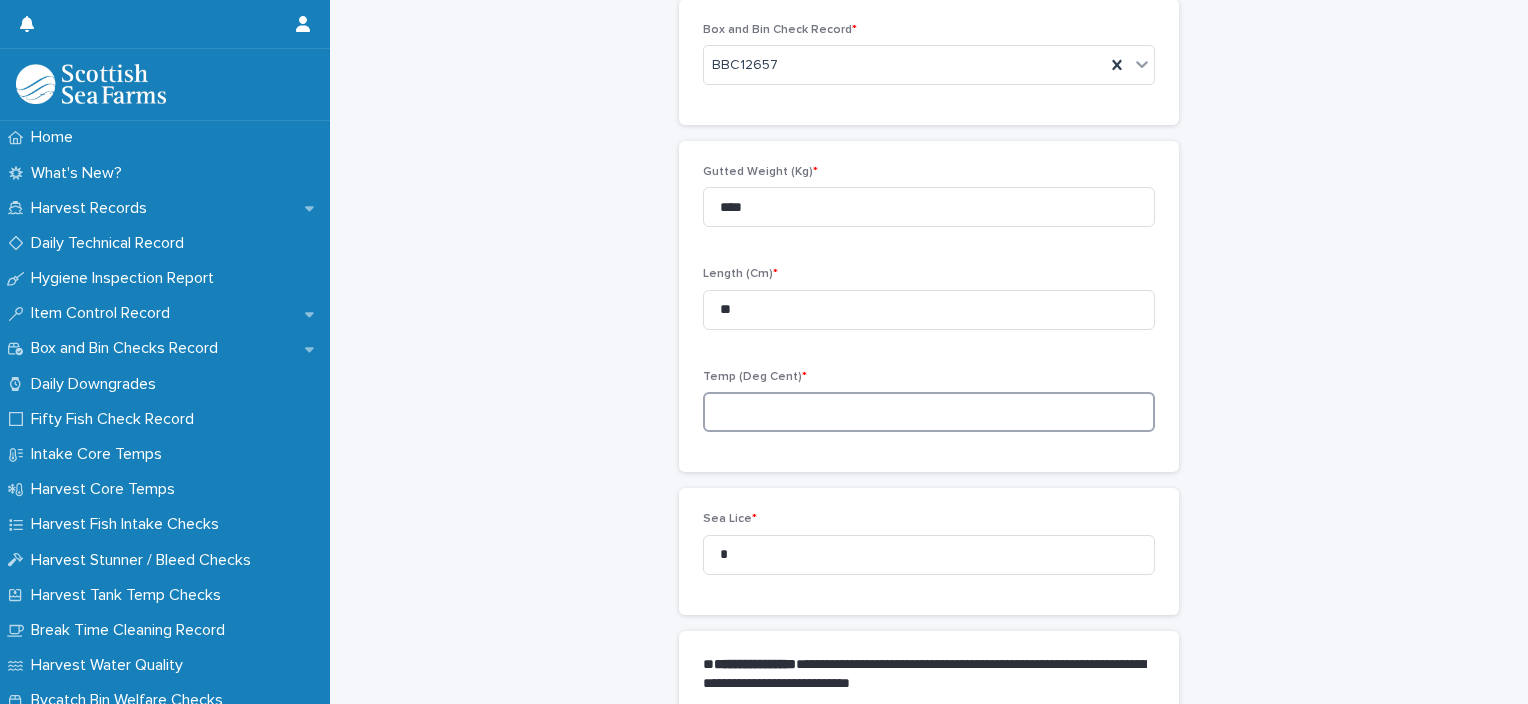 click at bounding box center [929, 412] 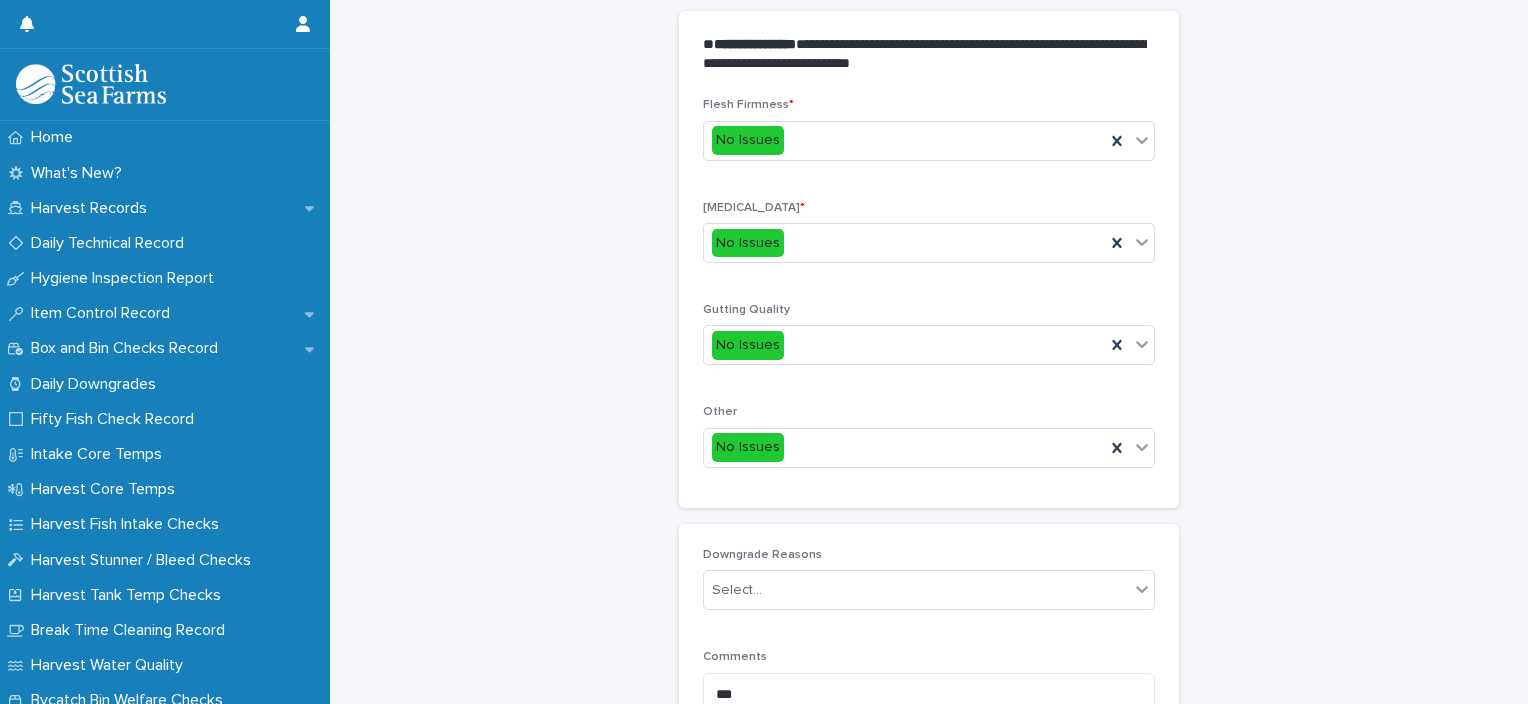scroll, scrollTop: 948, scrollLeft: 0, axis: vertical 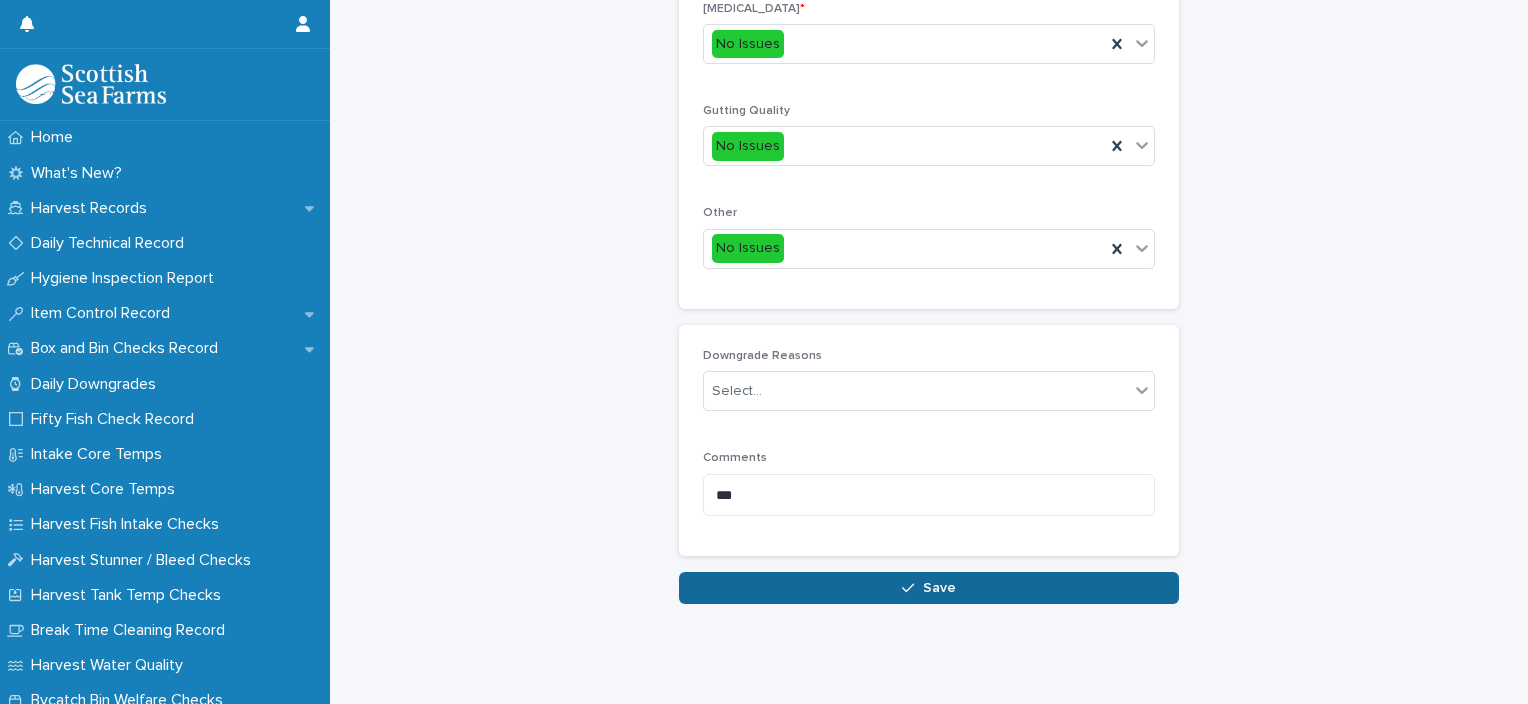 type on "*" 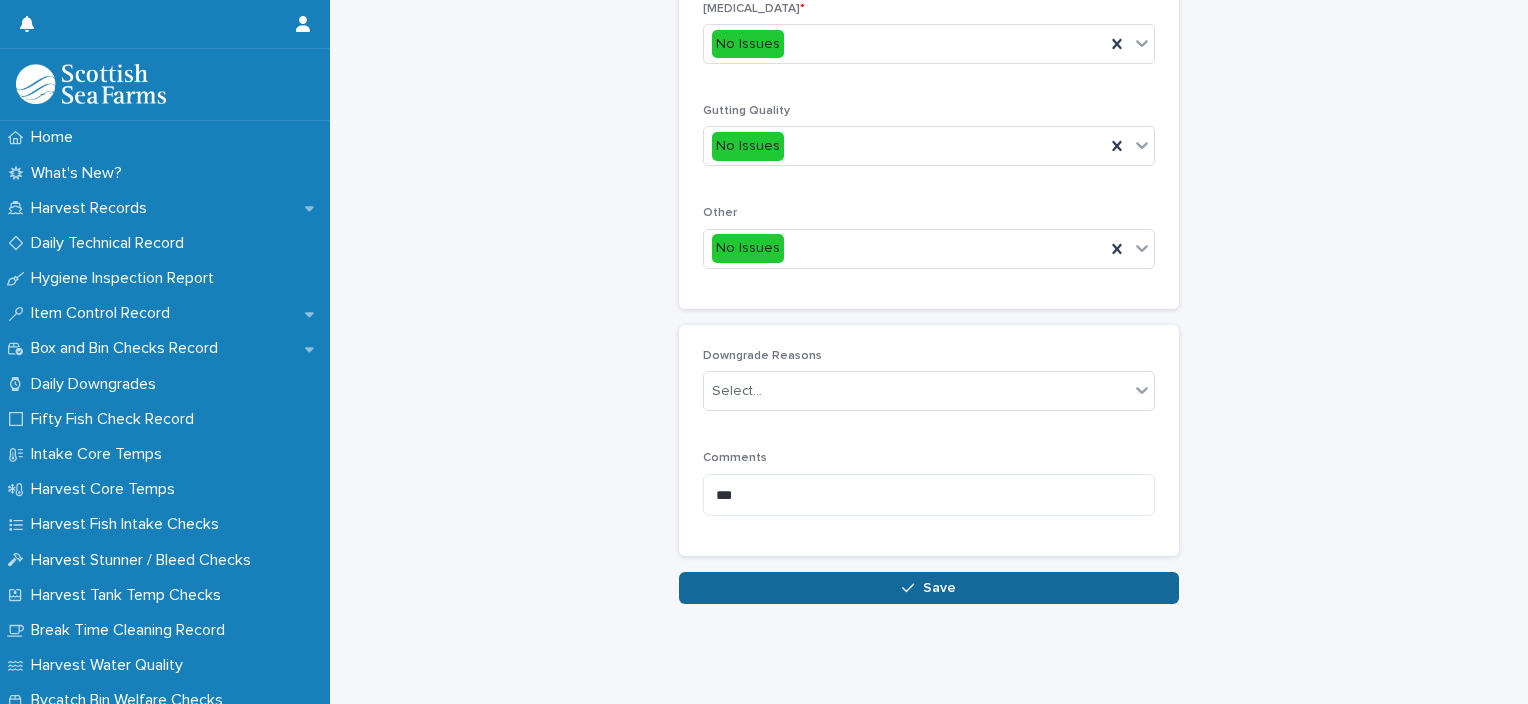 click on "Save" at bounding box center (929, 588) 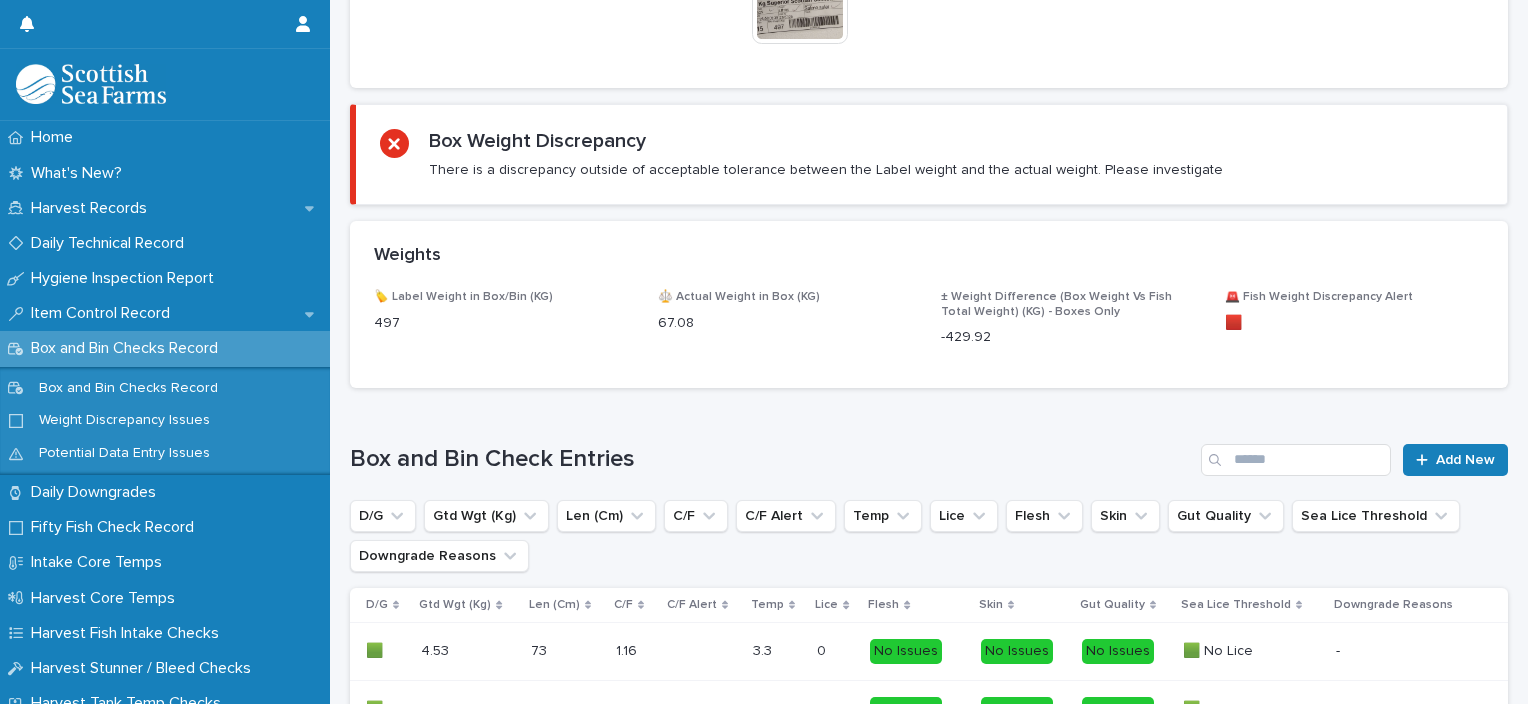 scroll, scrollTop: 0, scrollLeft: 0, axis: both 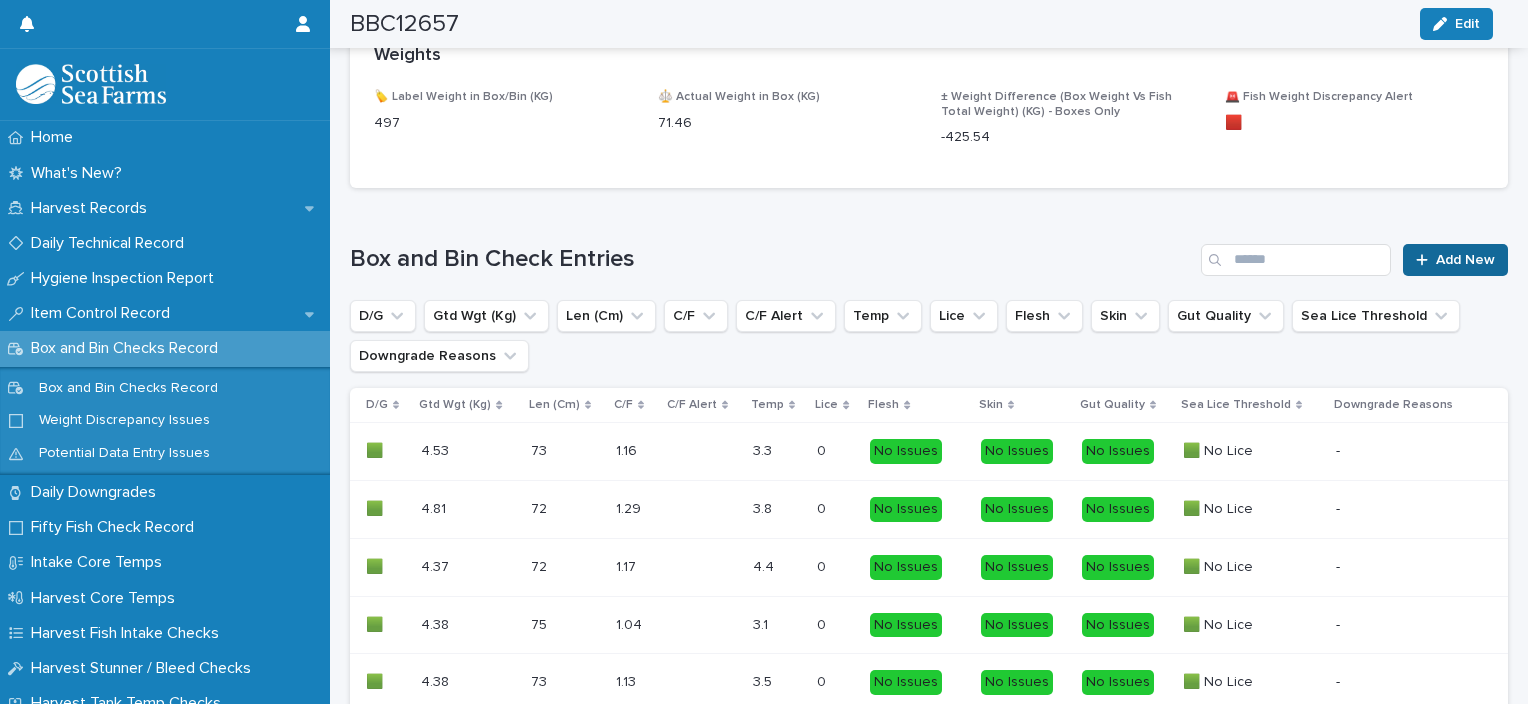 click on "Add New" at bounding box center [1465, 260] 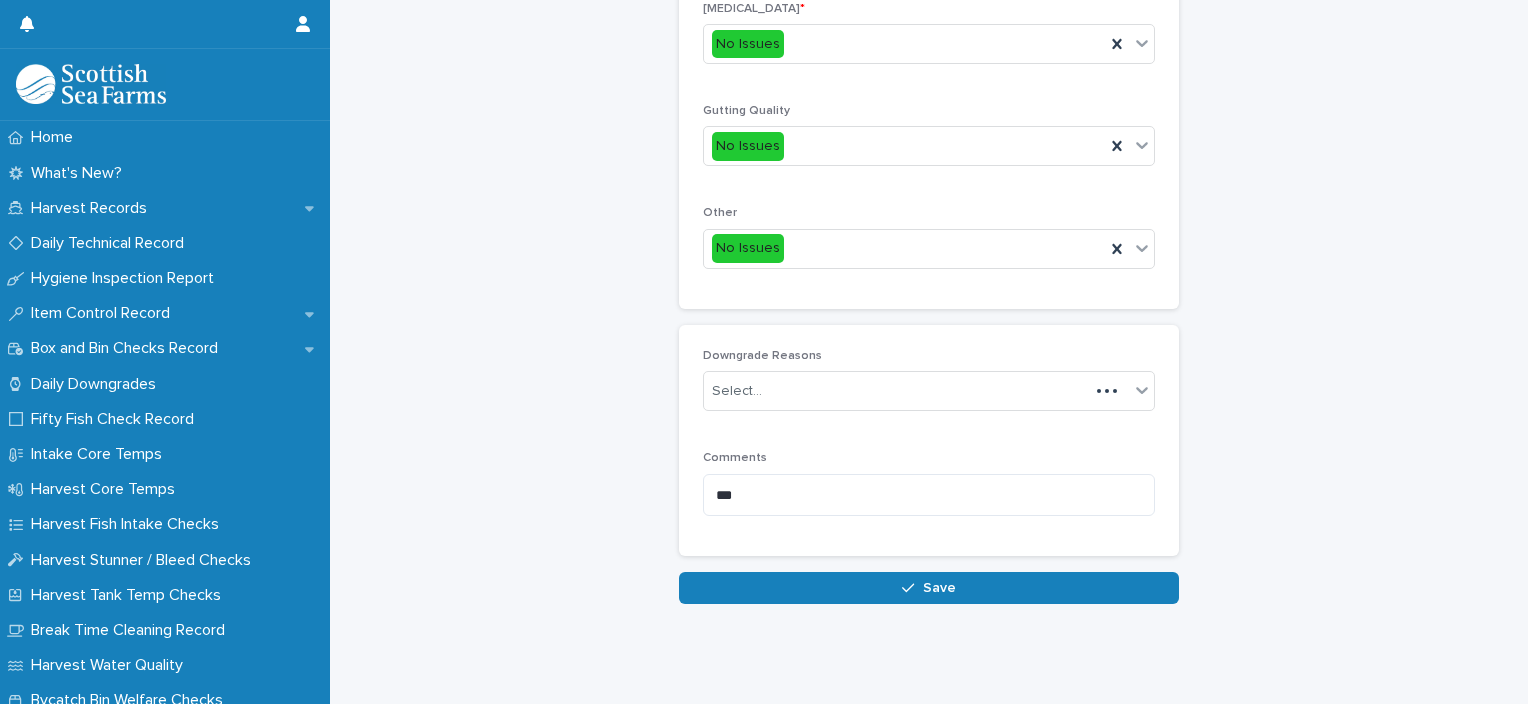 scroll, scrollTop: 911, scrollLeft: 0, axis: vertical 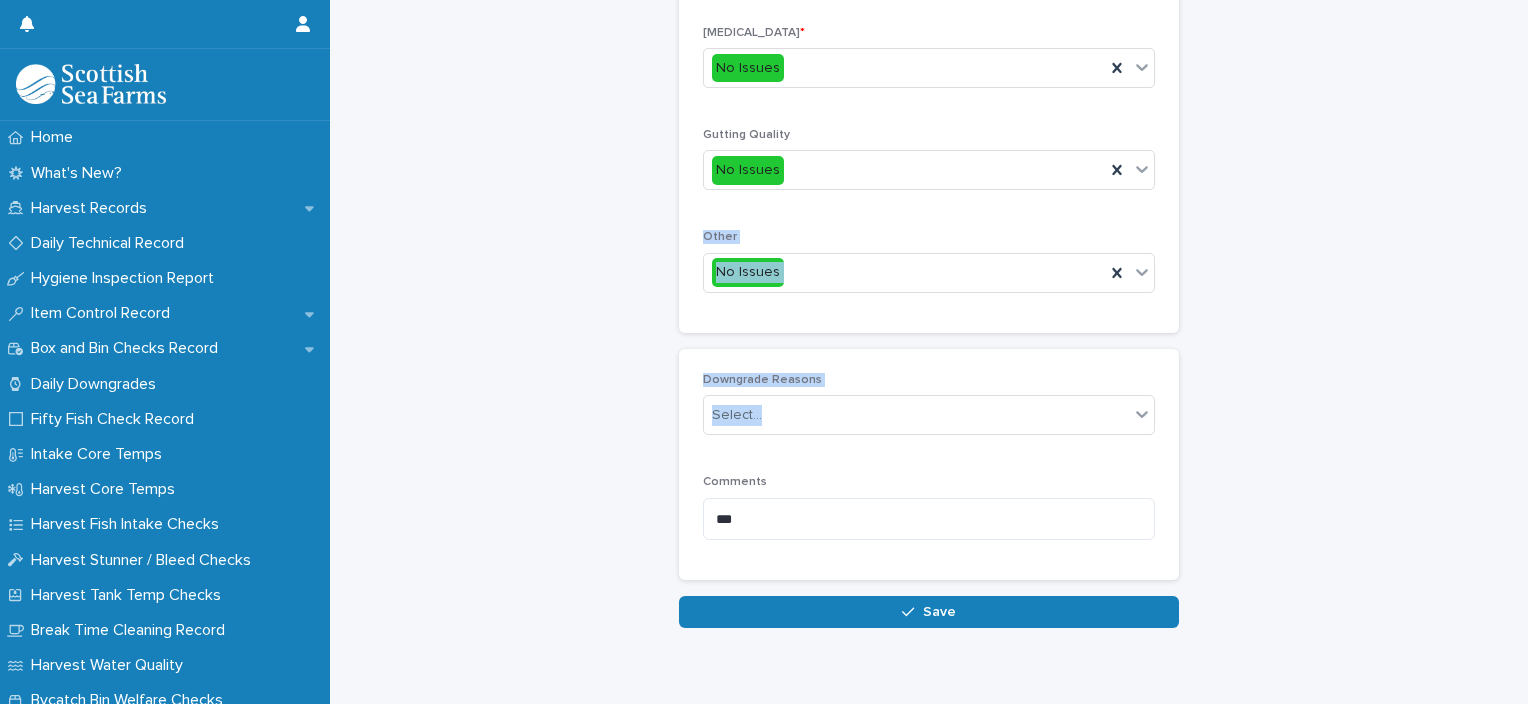 drag, startPoint x: 1519, startPoint y: 406, endPoint x: 1531, endPoint y: 191, distance: 215.33463 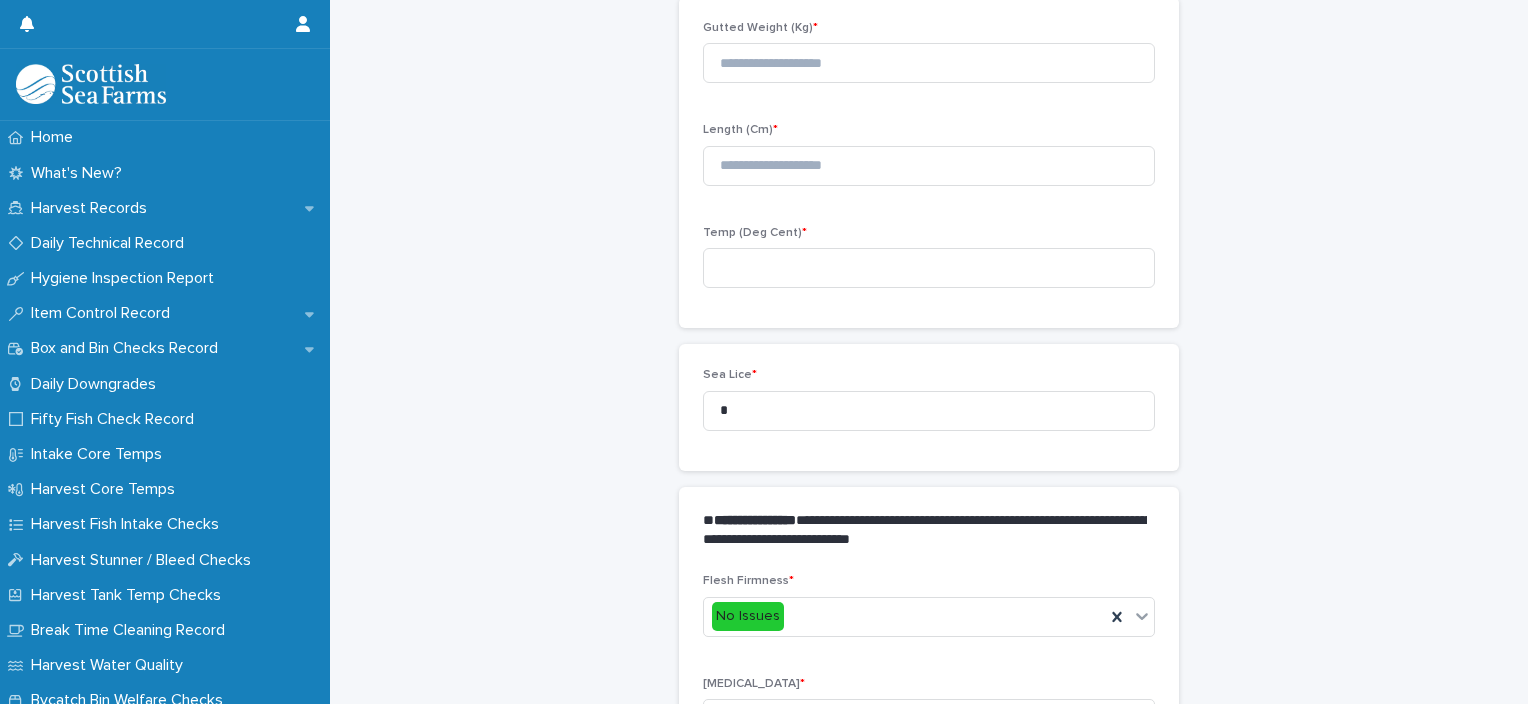 scroll, scrollTop: 244, scrollLeft: 0, axis: vertical 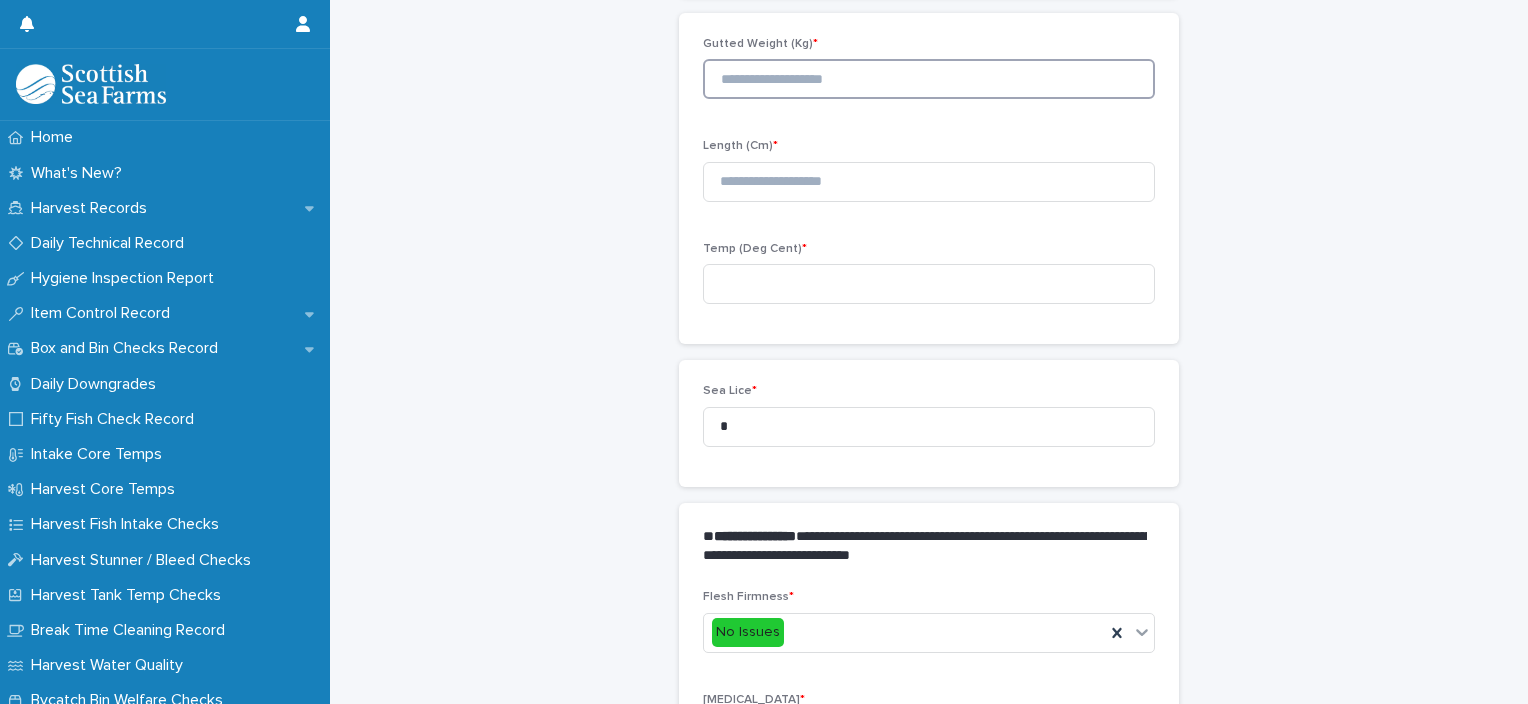 click at bounding box center [929, 79] 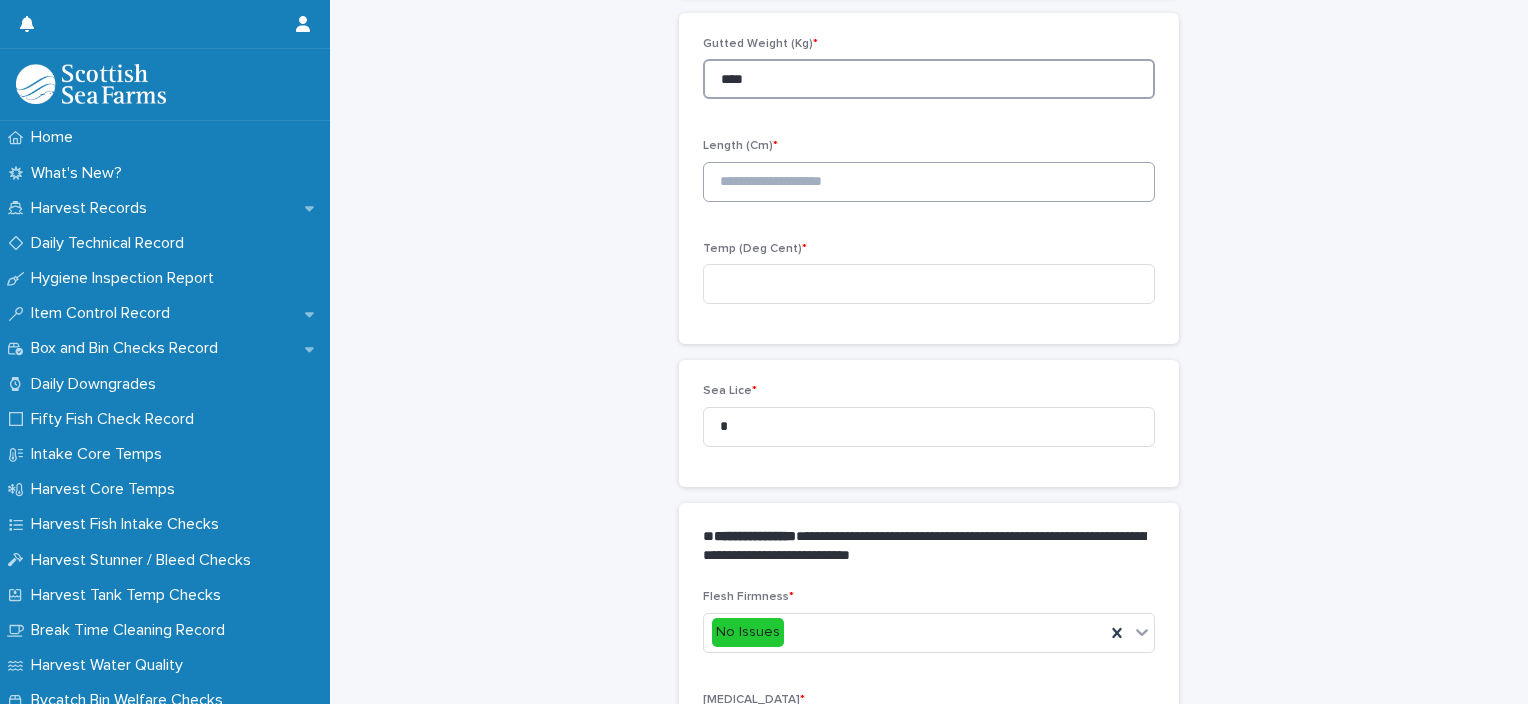 type on "****" 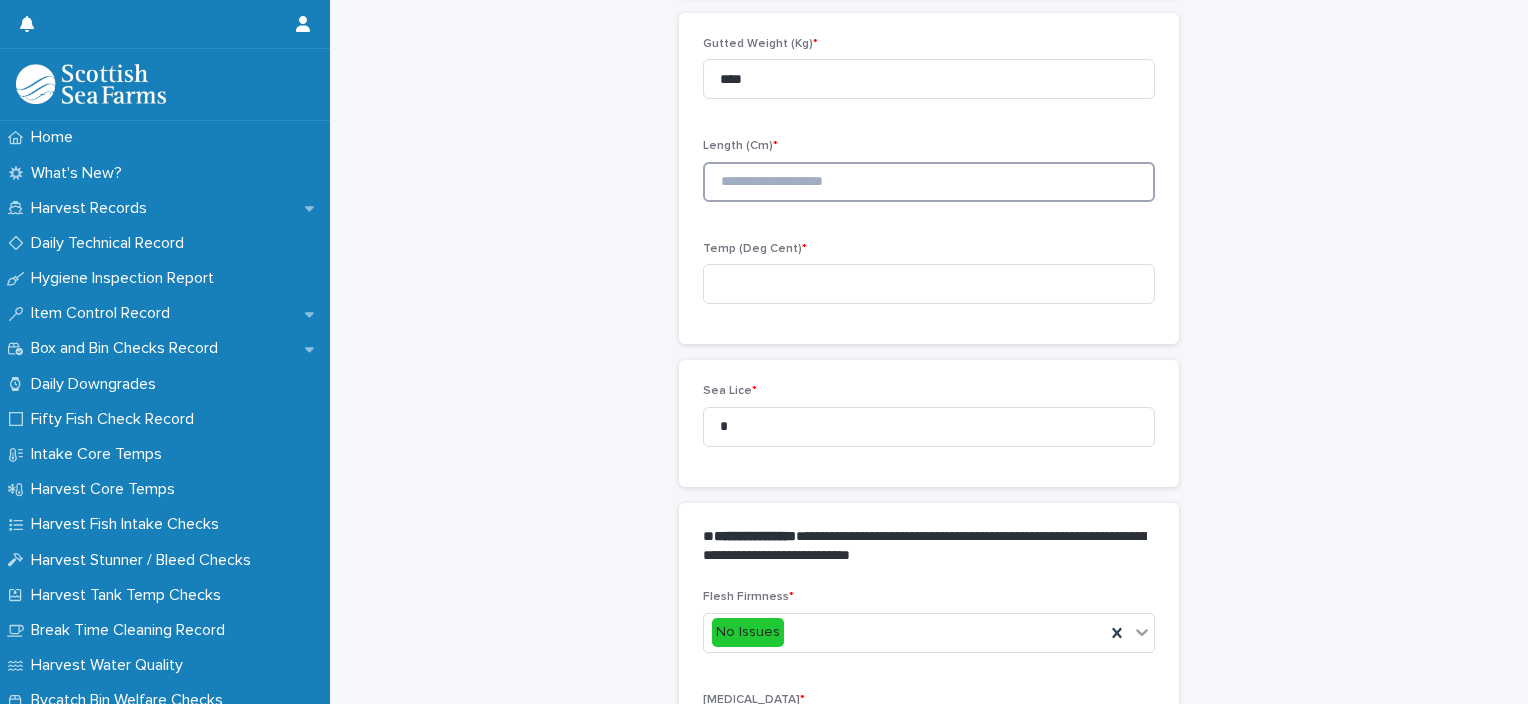 click at bounding box center (929, 182) 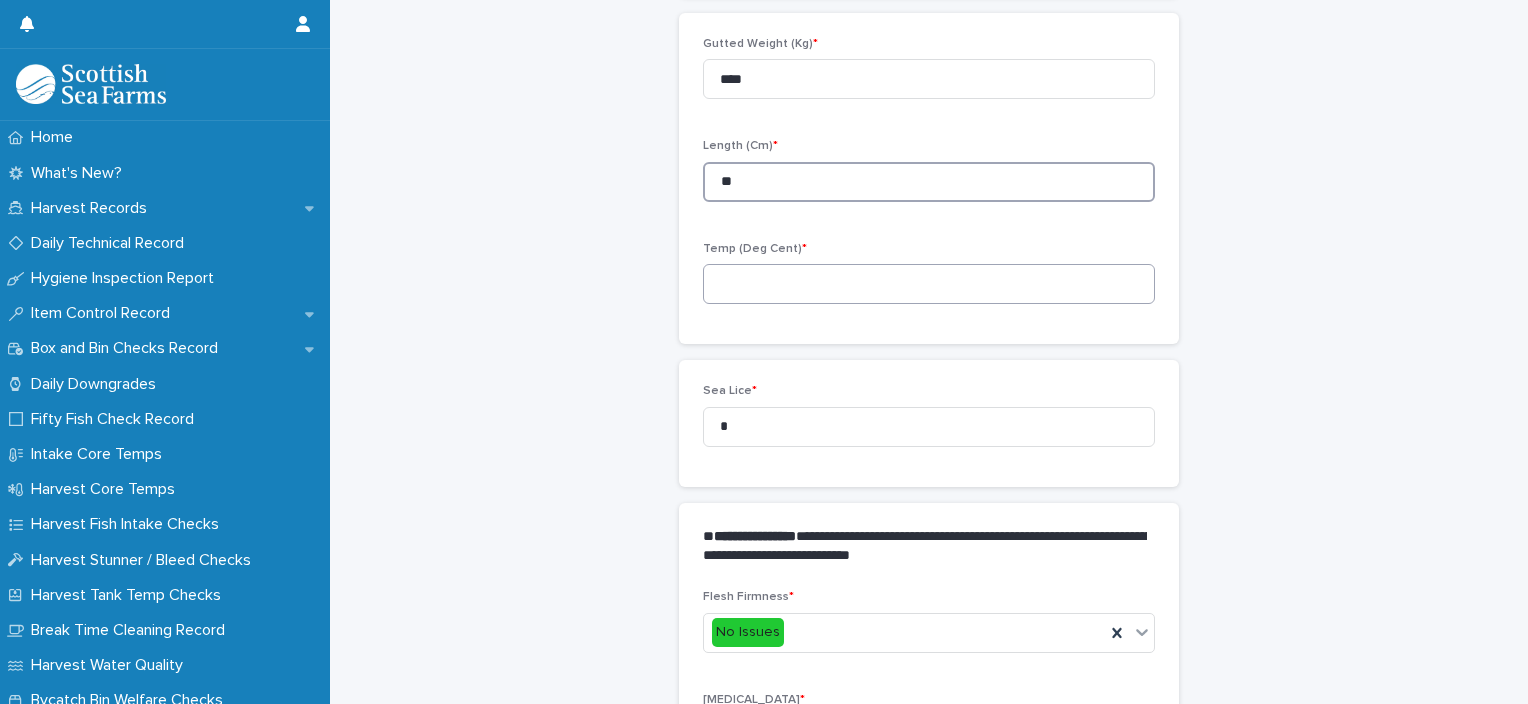 type on "**" 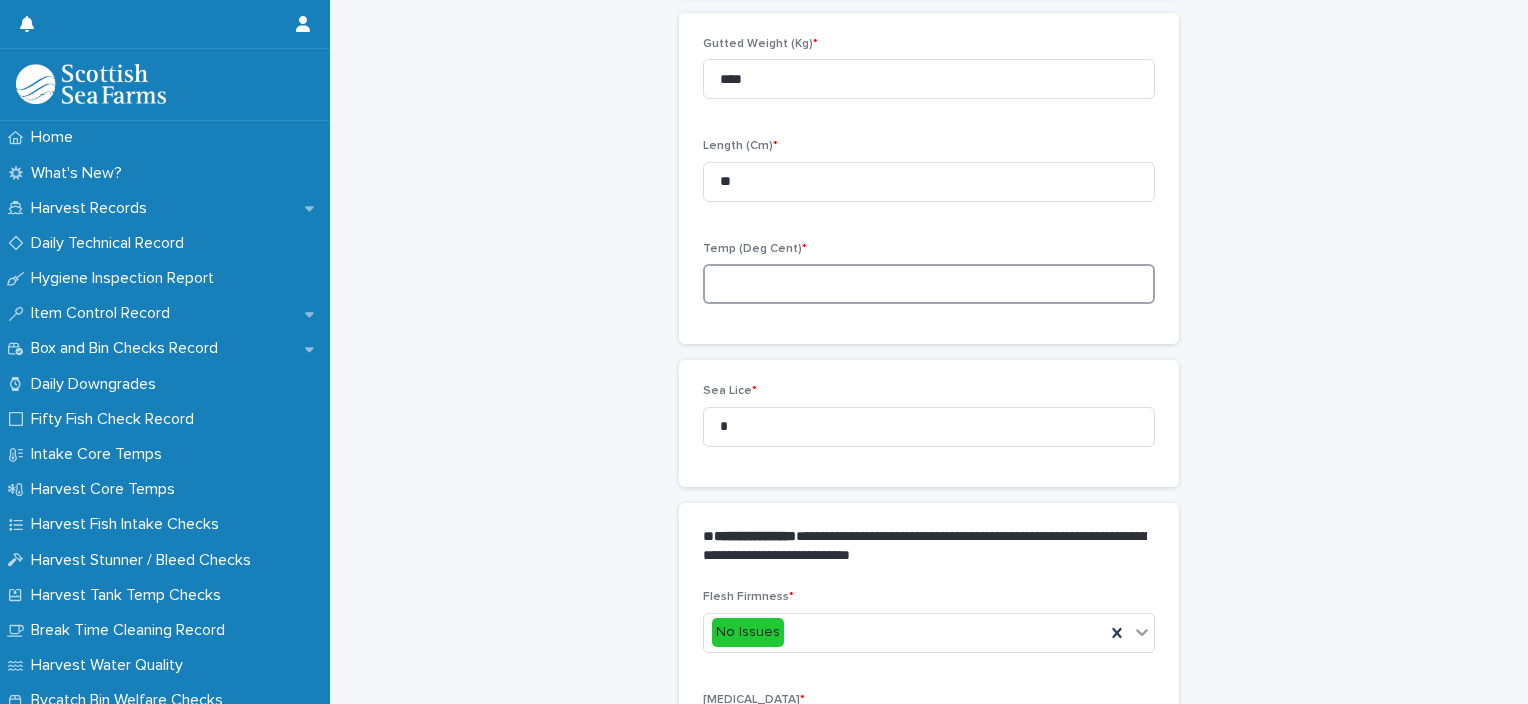 click at bounding box center (929, 284) 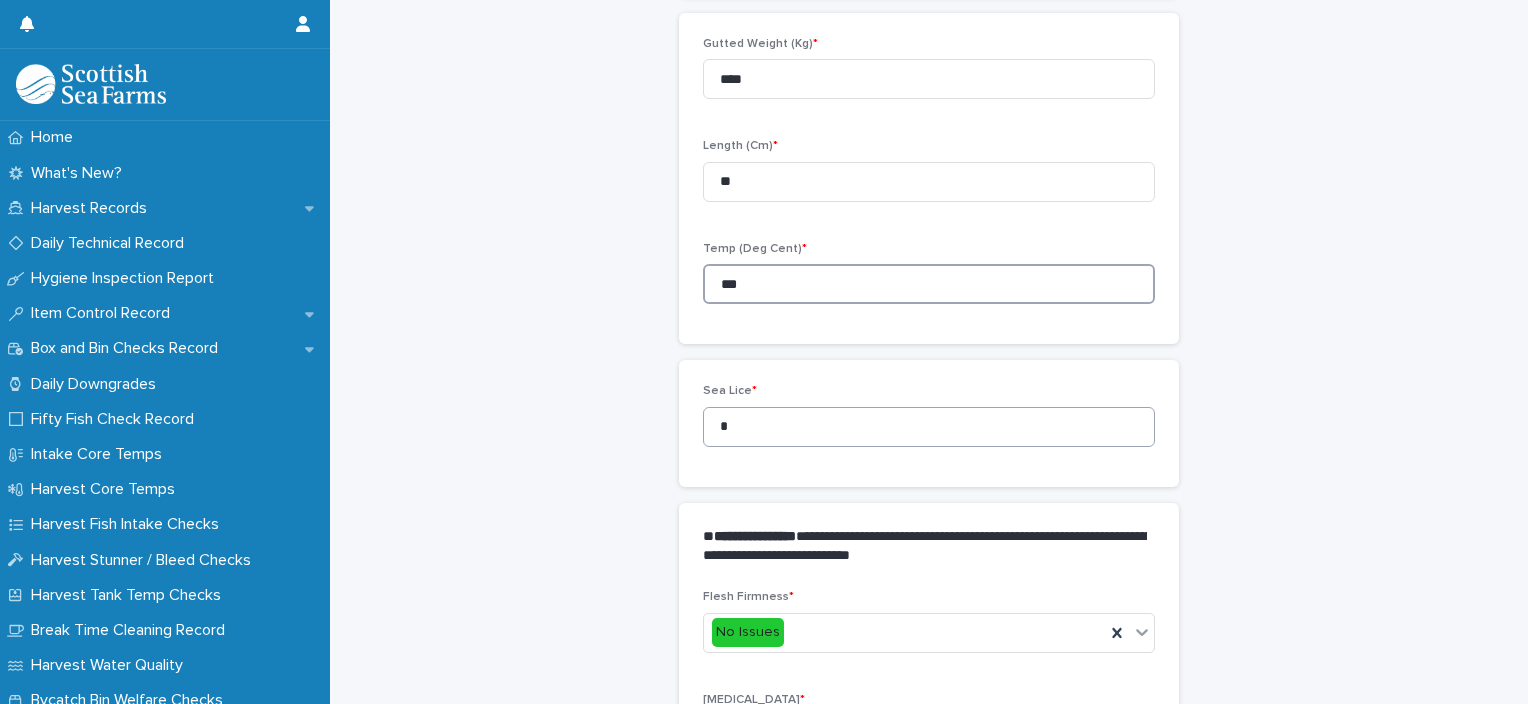 type on "***" 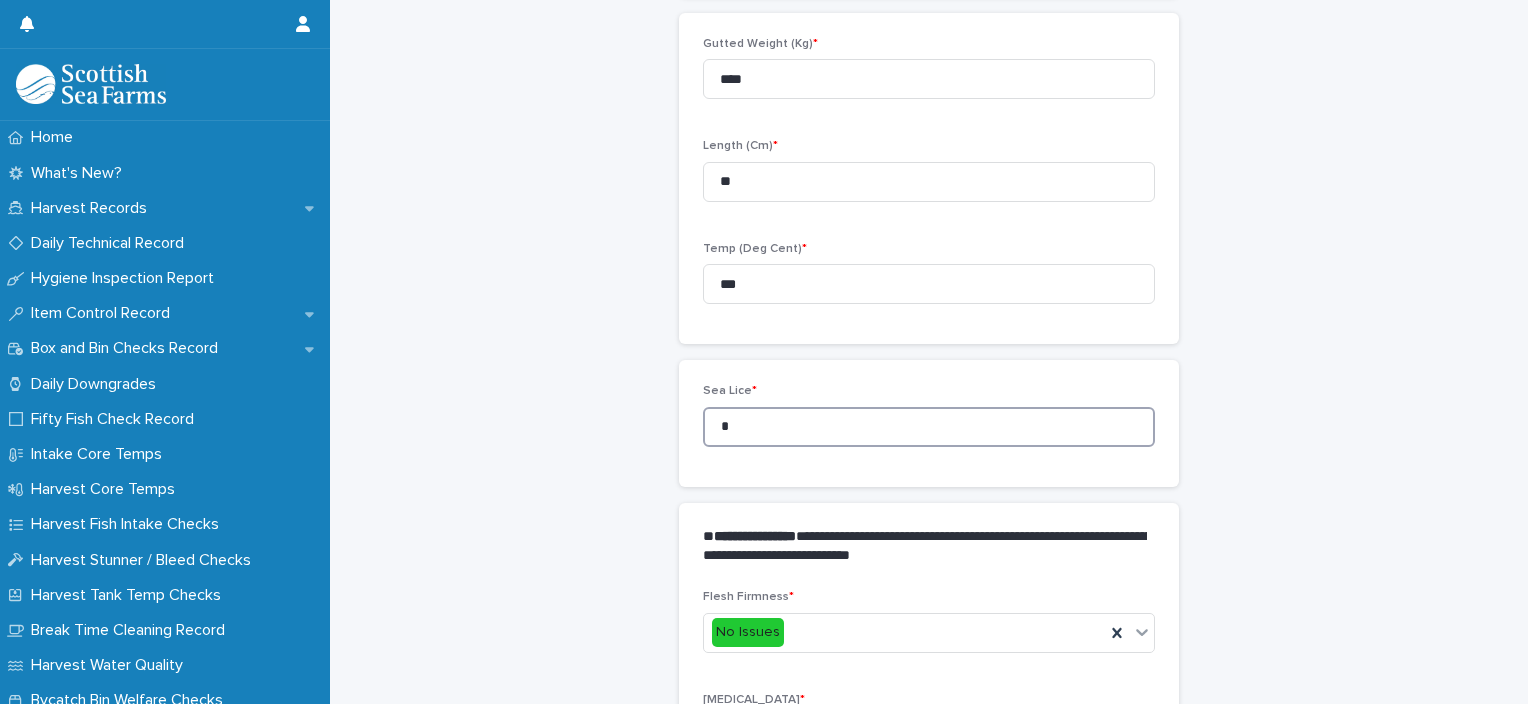 drag, startPoint x: 731, startPoint y: 420, endPoint x: 706, endPoint y: 431, distance: 27.313 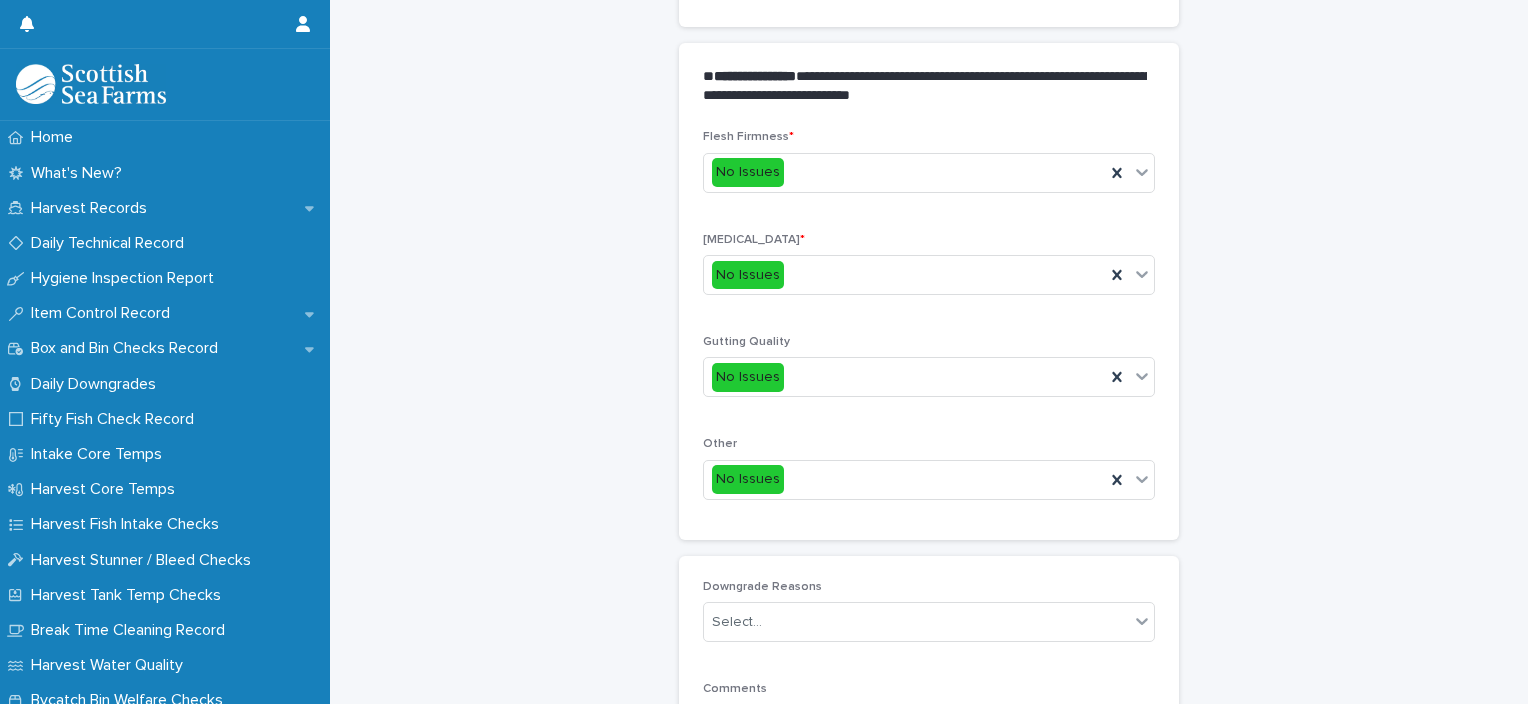 scroll, scrollTop: 903, scrollLeft: 0, axis: vertical 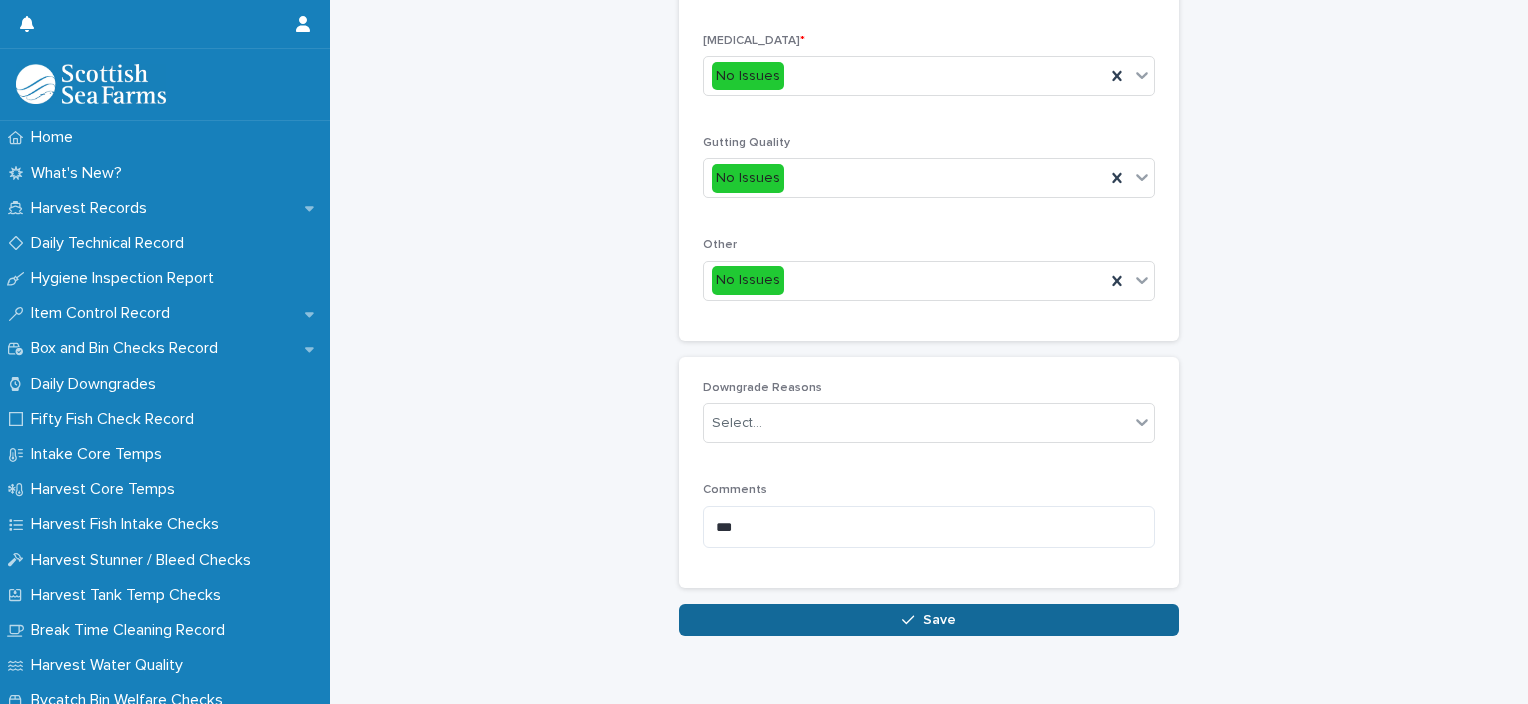 type on "*" 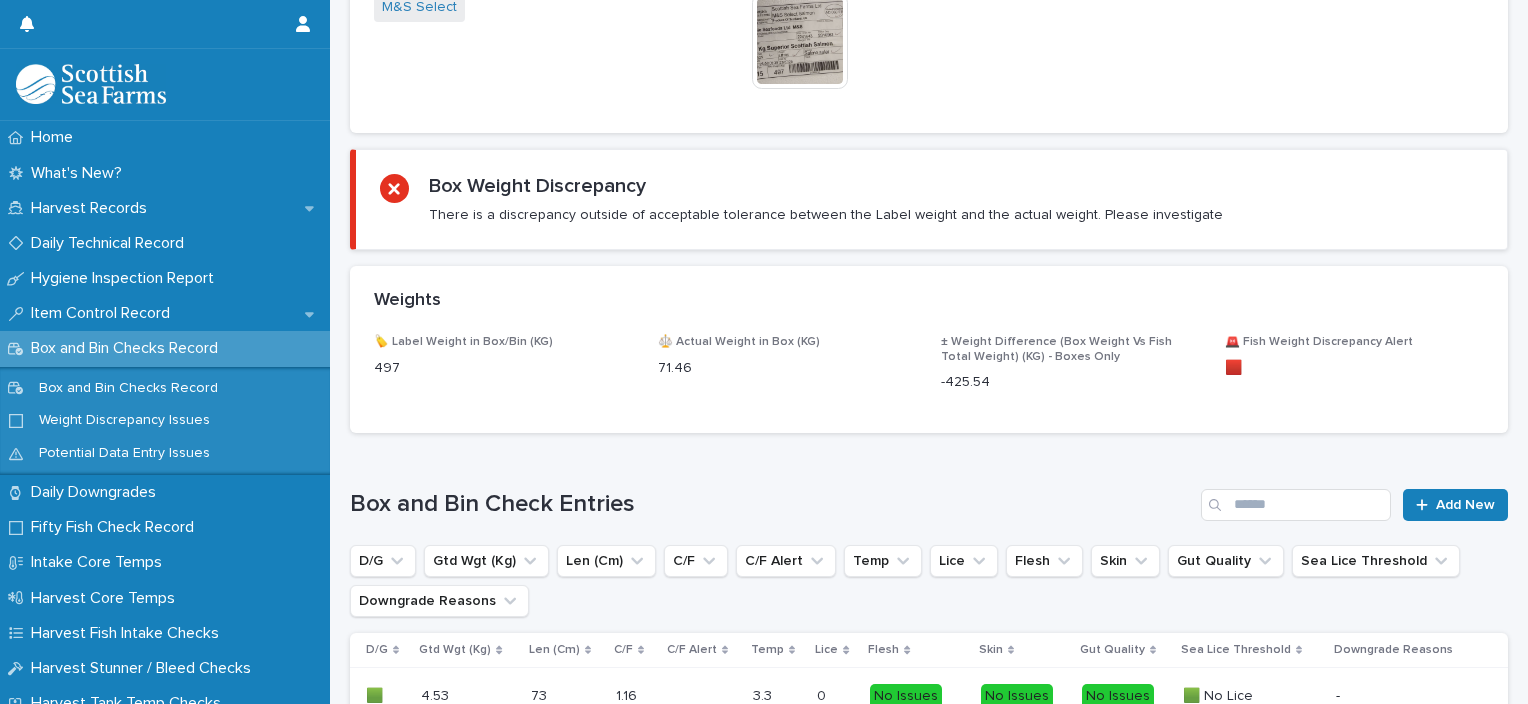 scroll, scrollTop: 0, scrollLeft: 0, axis: both 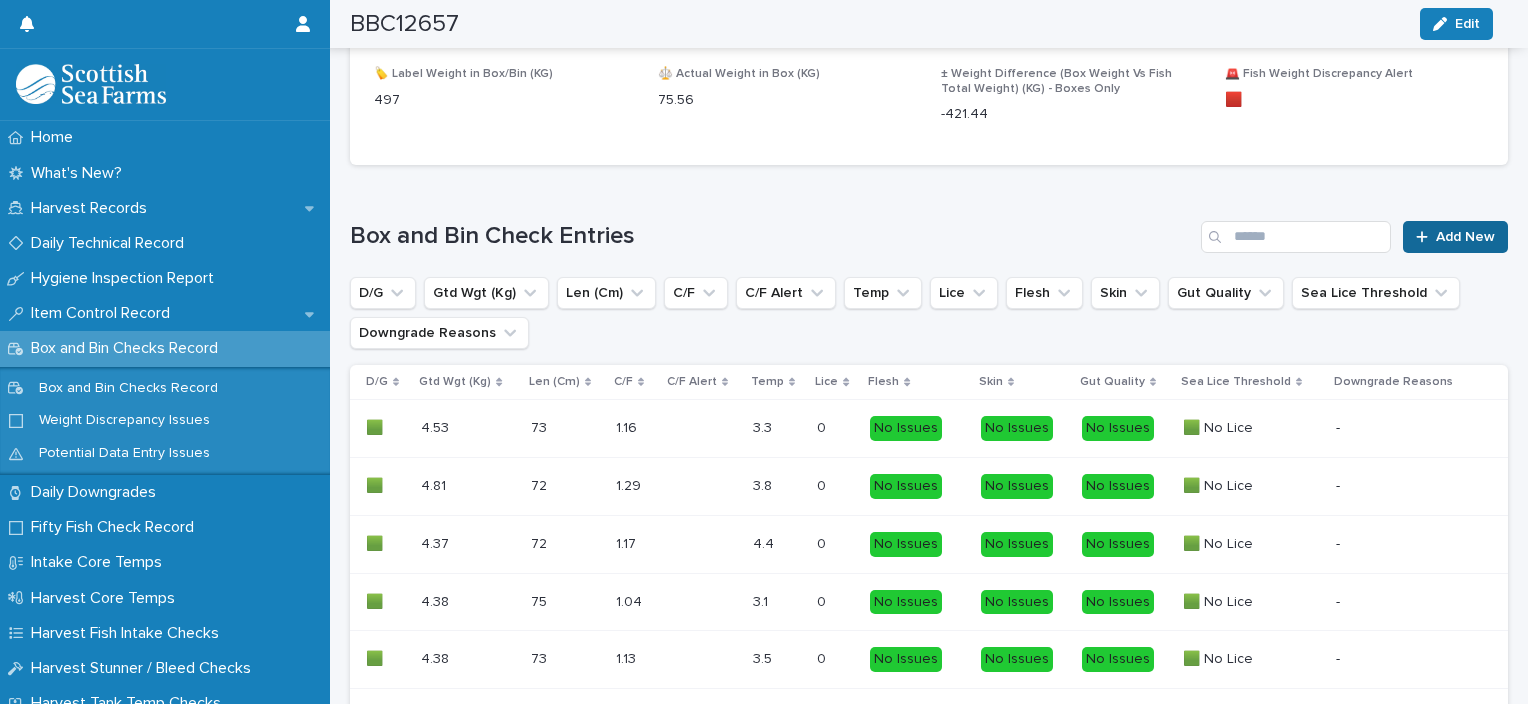 click on "Add New" at bounding box center [1455, 237] 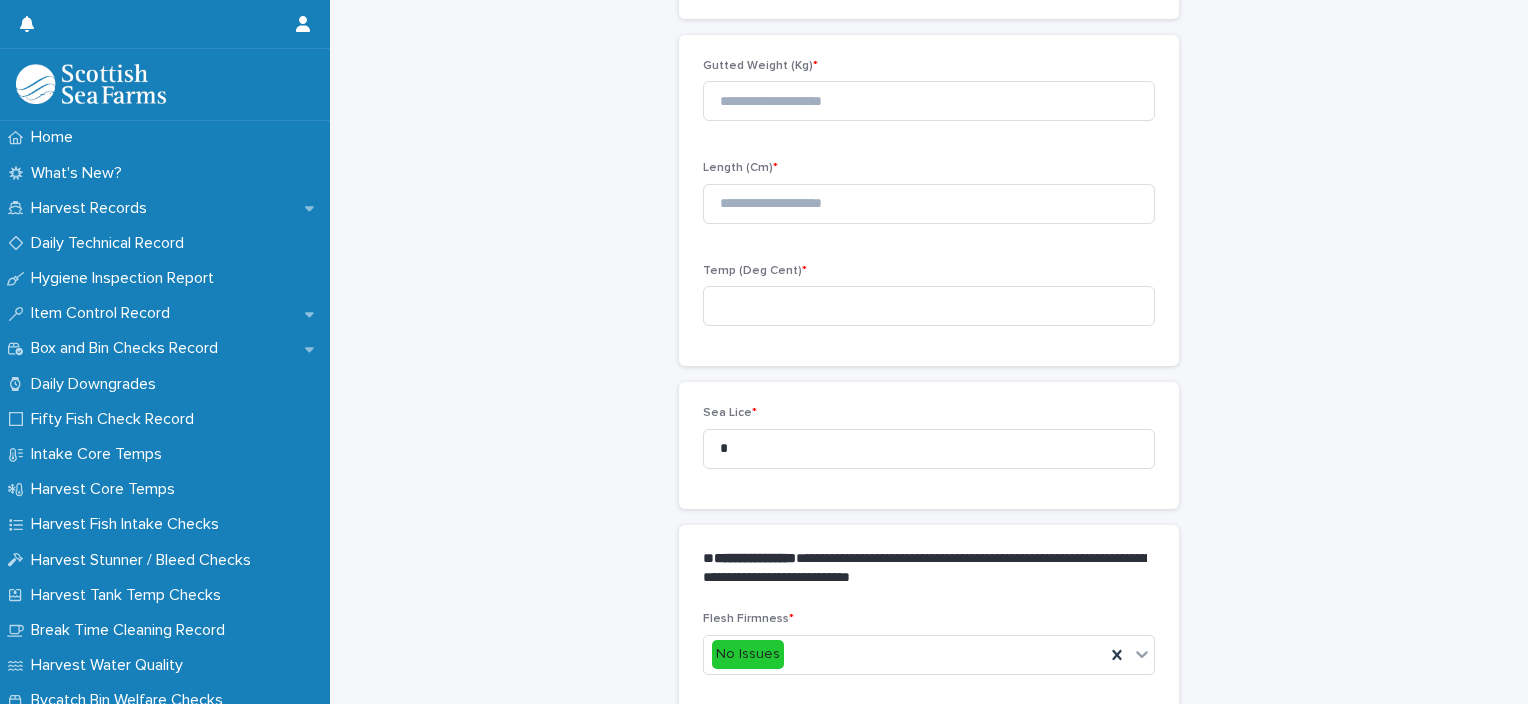 scroll, scrollTop: 204, scrollLeft: 0, axis: vertical 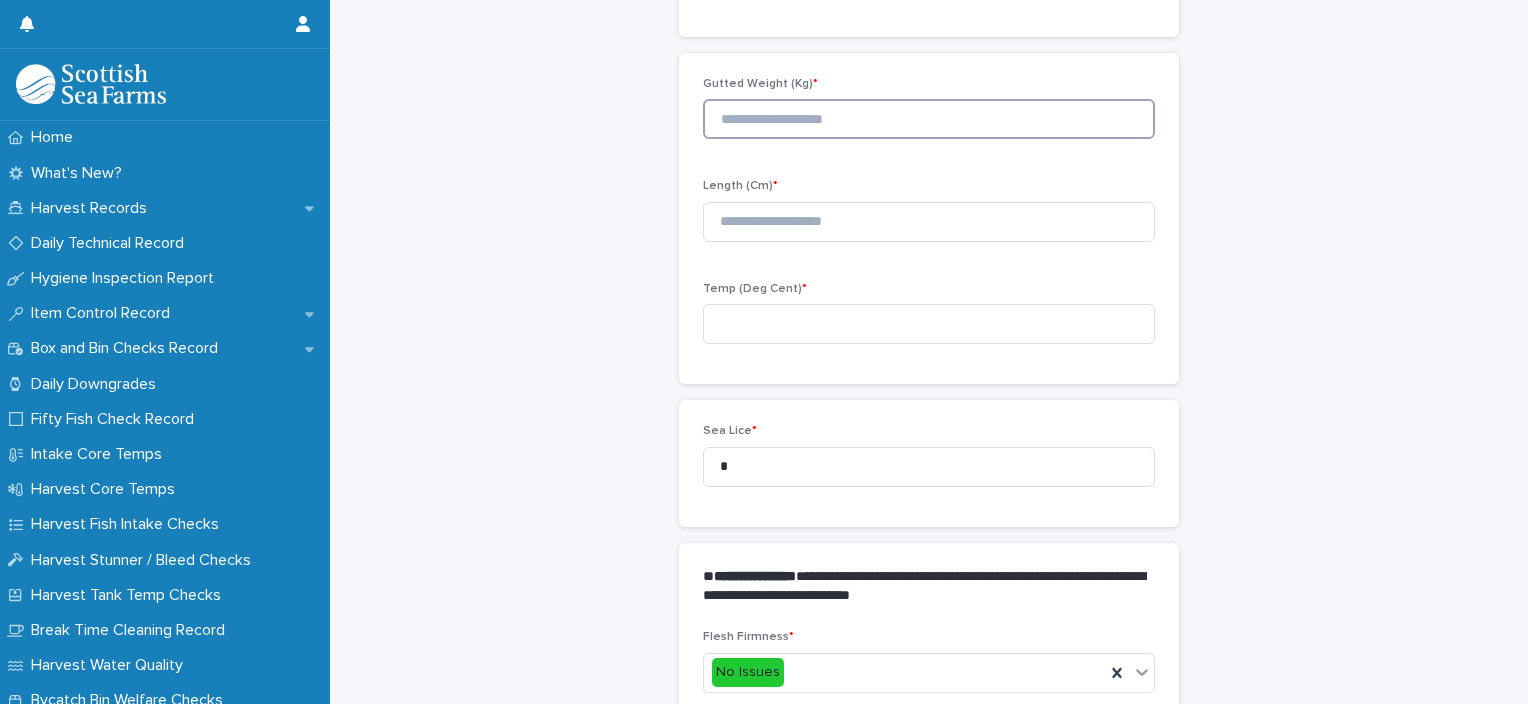 click at bounding box center (929, 119) 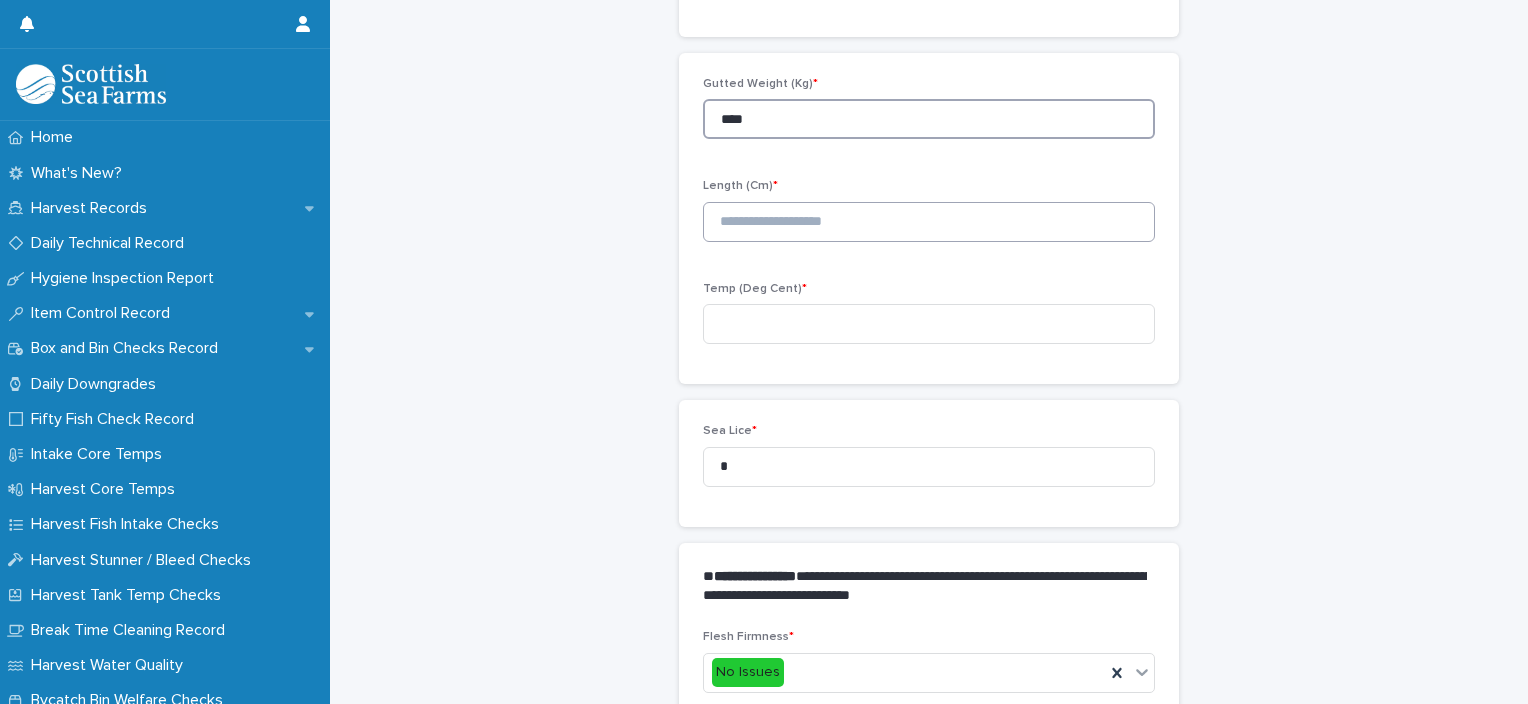 type on "****" 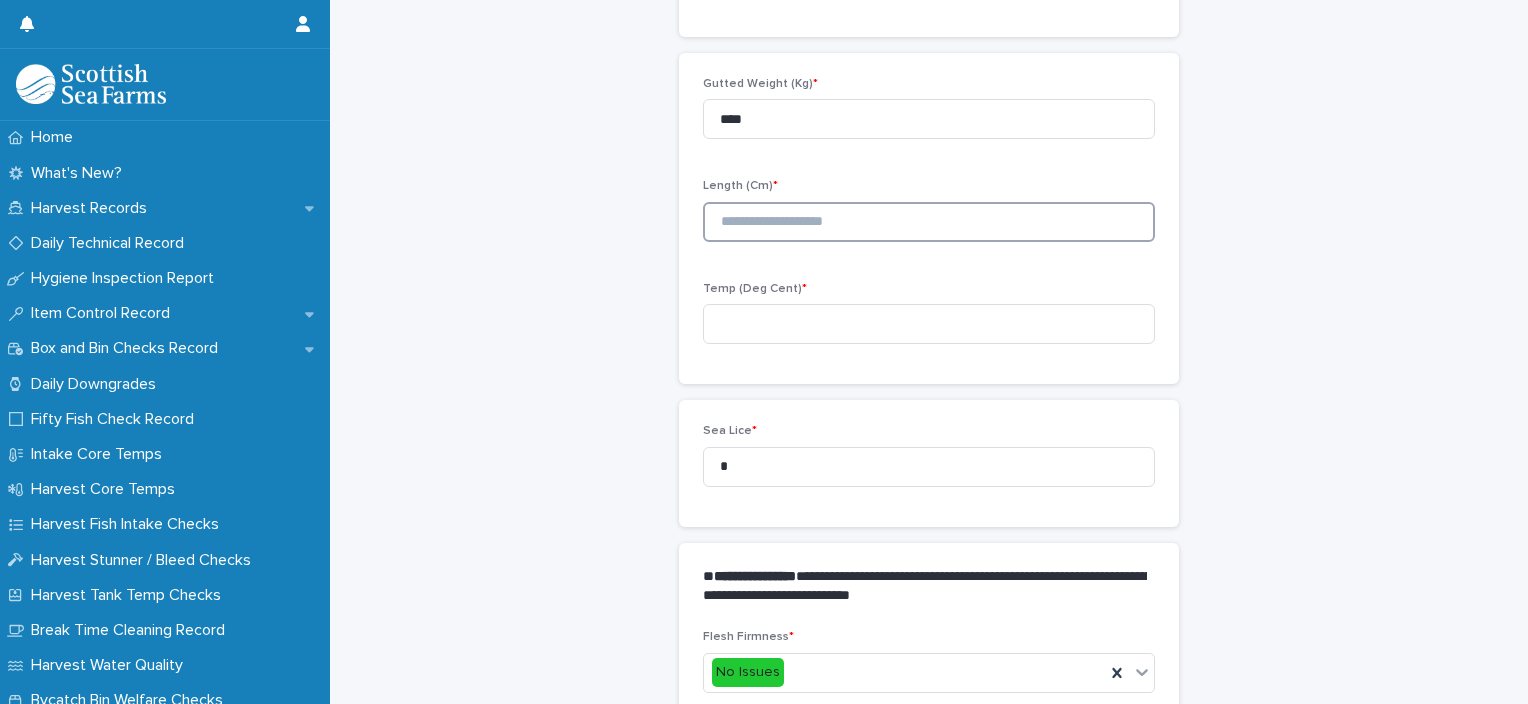 click at bounding box center (929, 222) 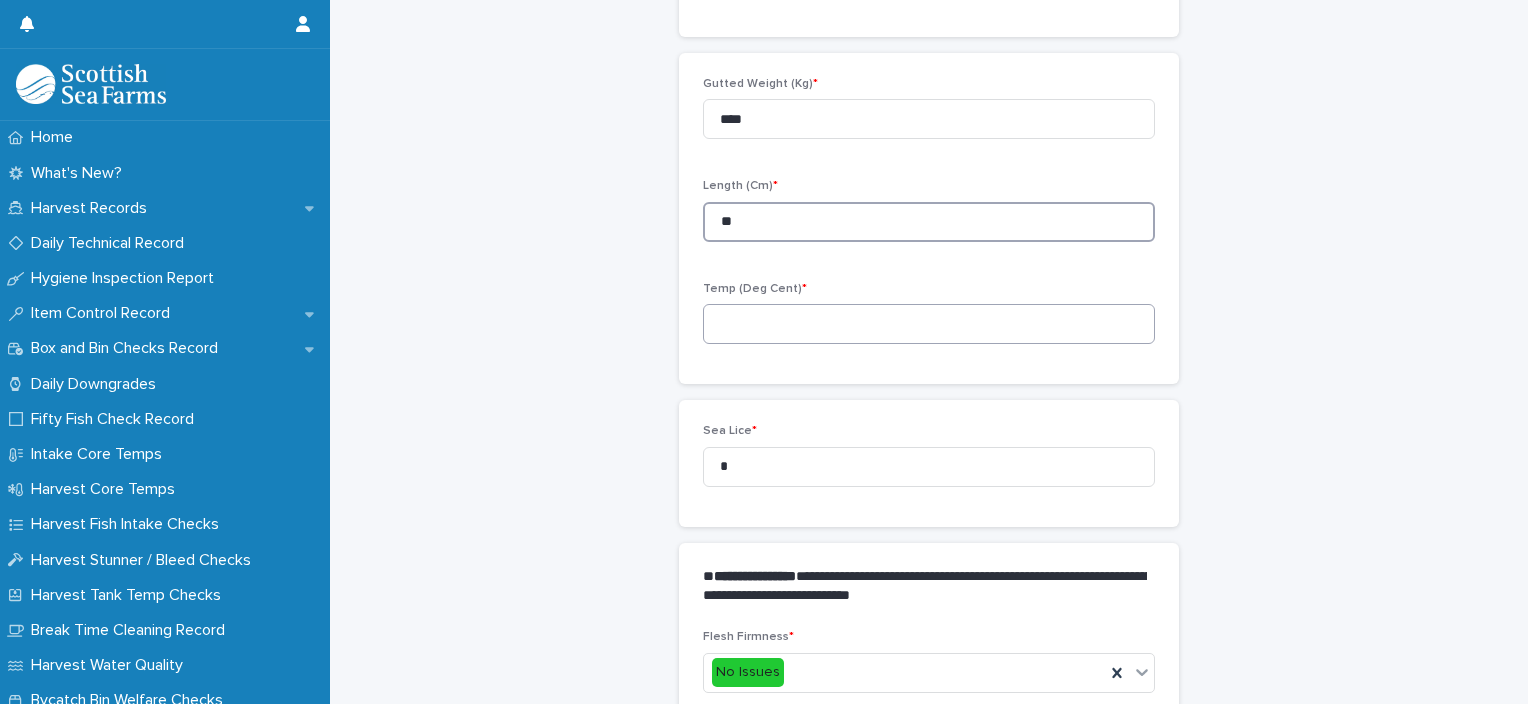 type on "**" 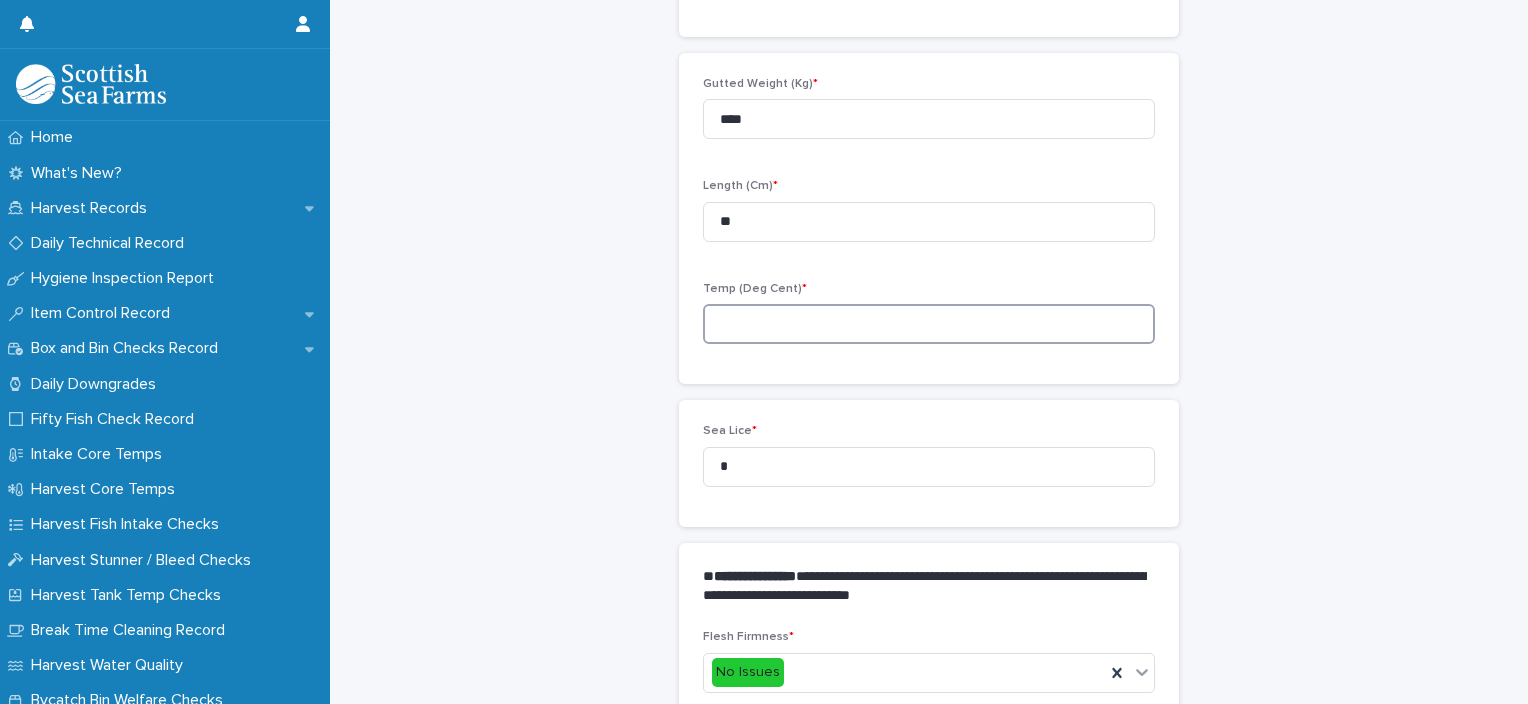 click at bounding box center [929, 324] 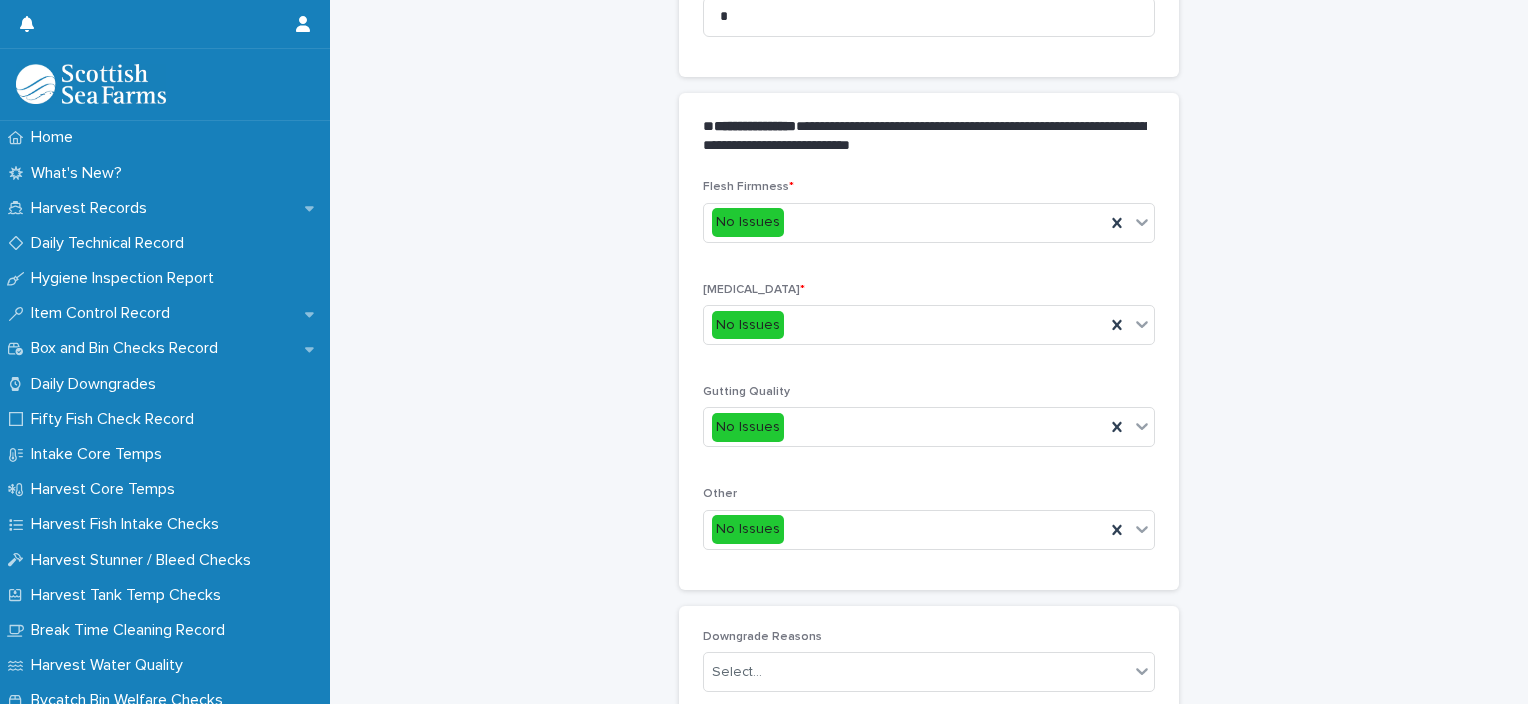 scroll, scrollTop: 948, scrollLeft: 0, axis: vertical 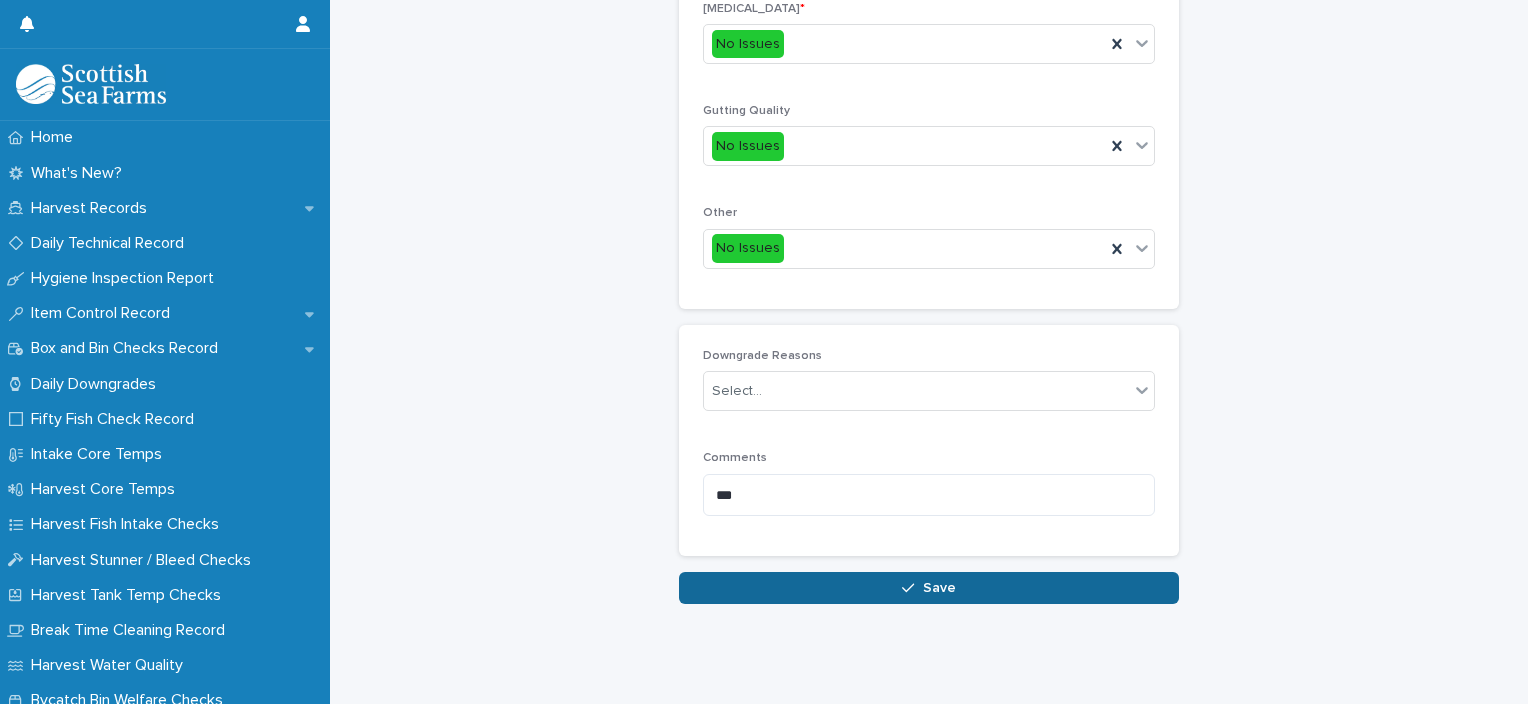 type on "***" 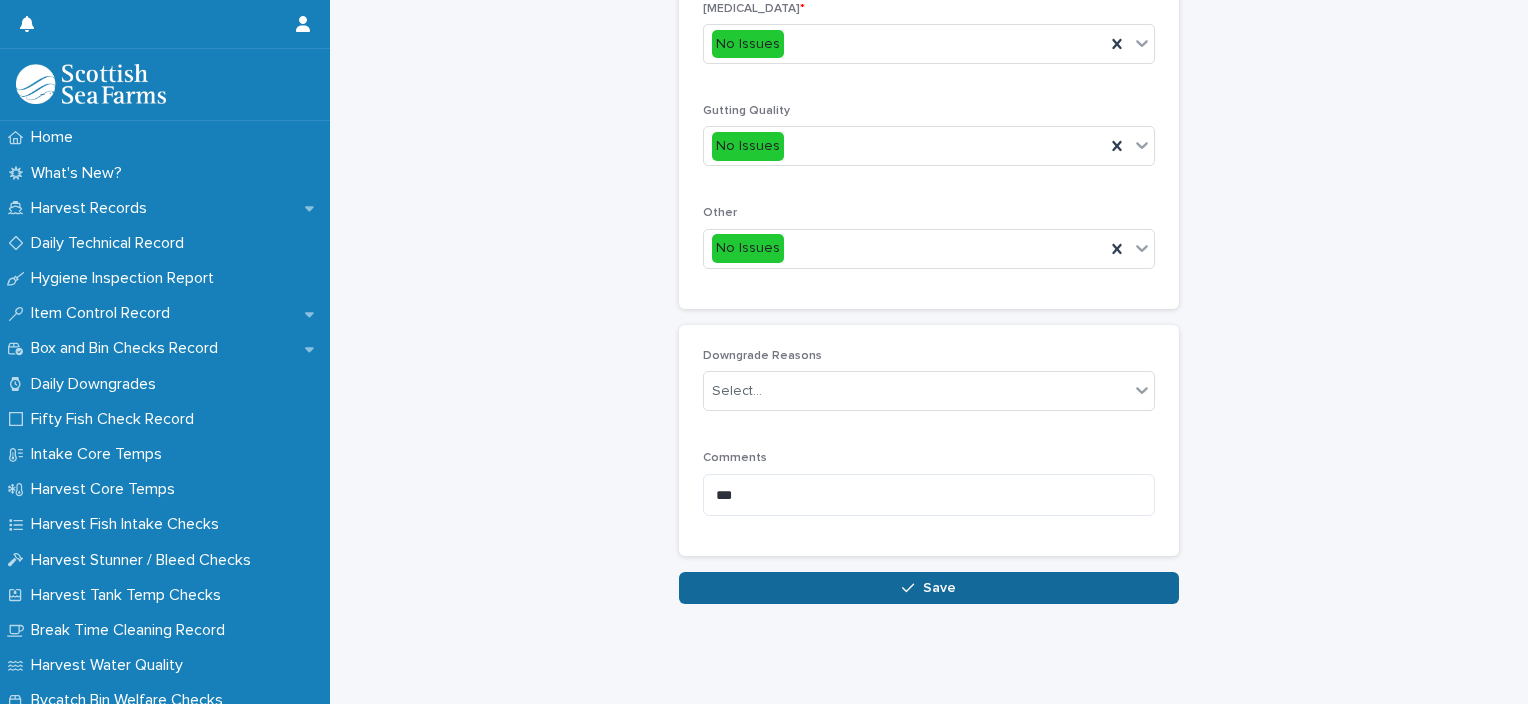 click on "Save" at bounding box center (929, 588) 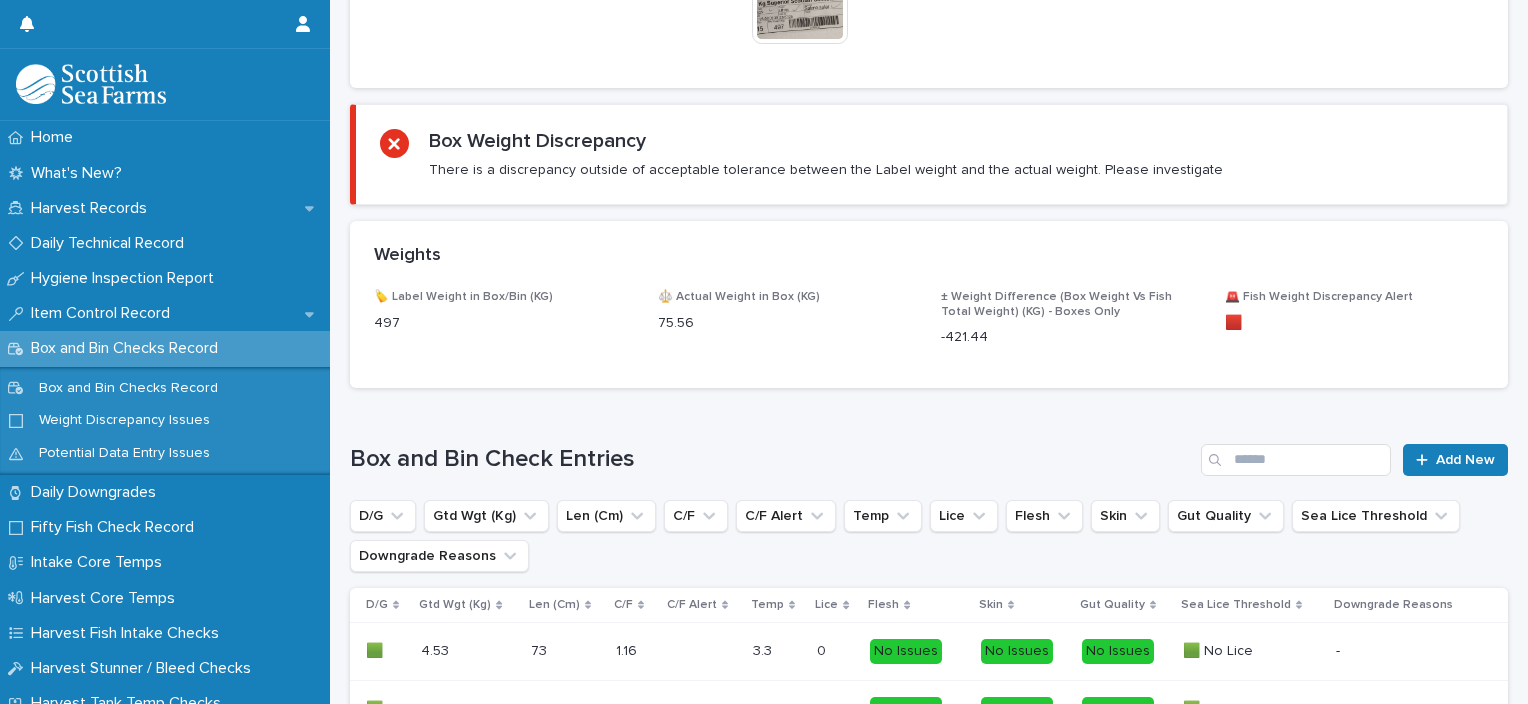 scroll, scrollTop: 0, scrollLeft: 0, axis: both 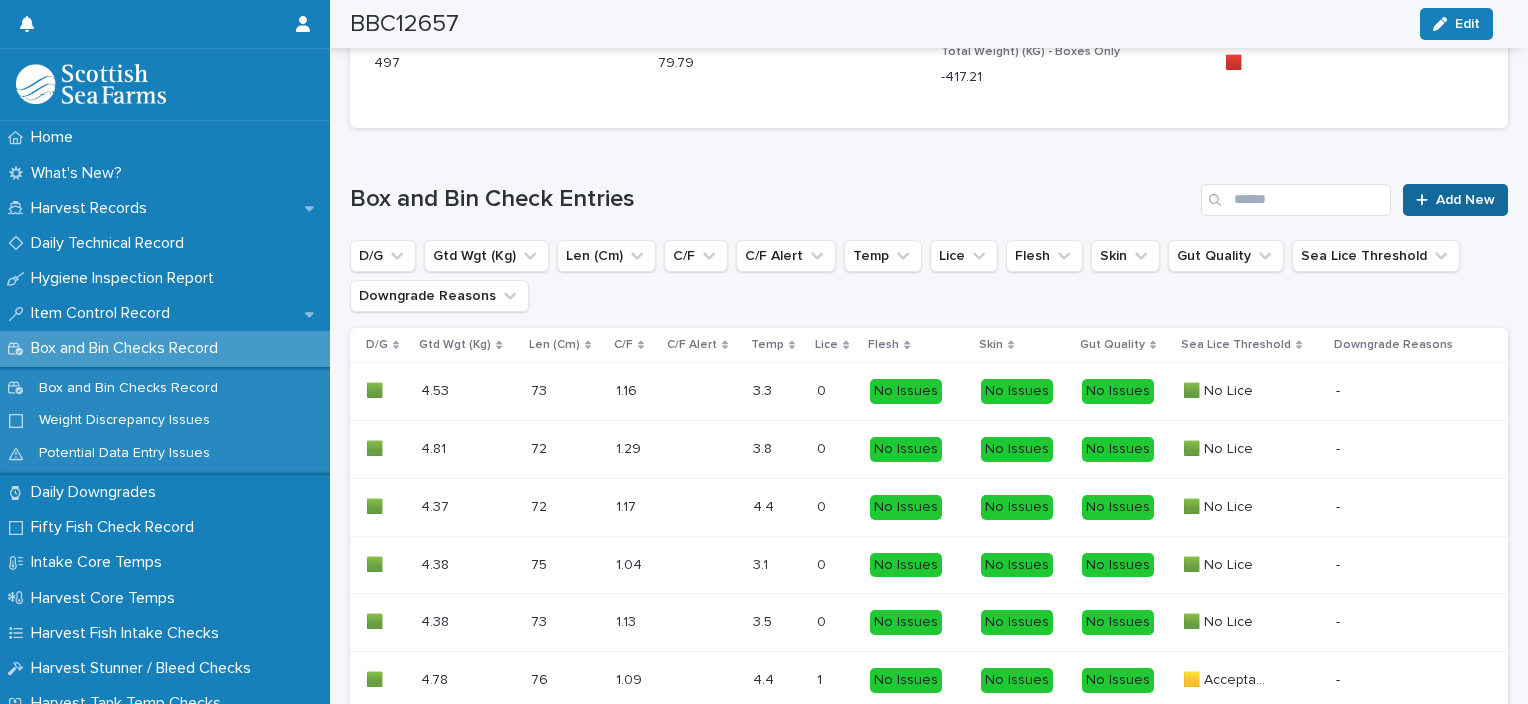 click on "Add New" at bounding box center (1465, 200) 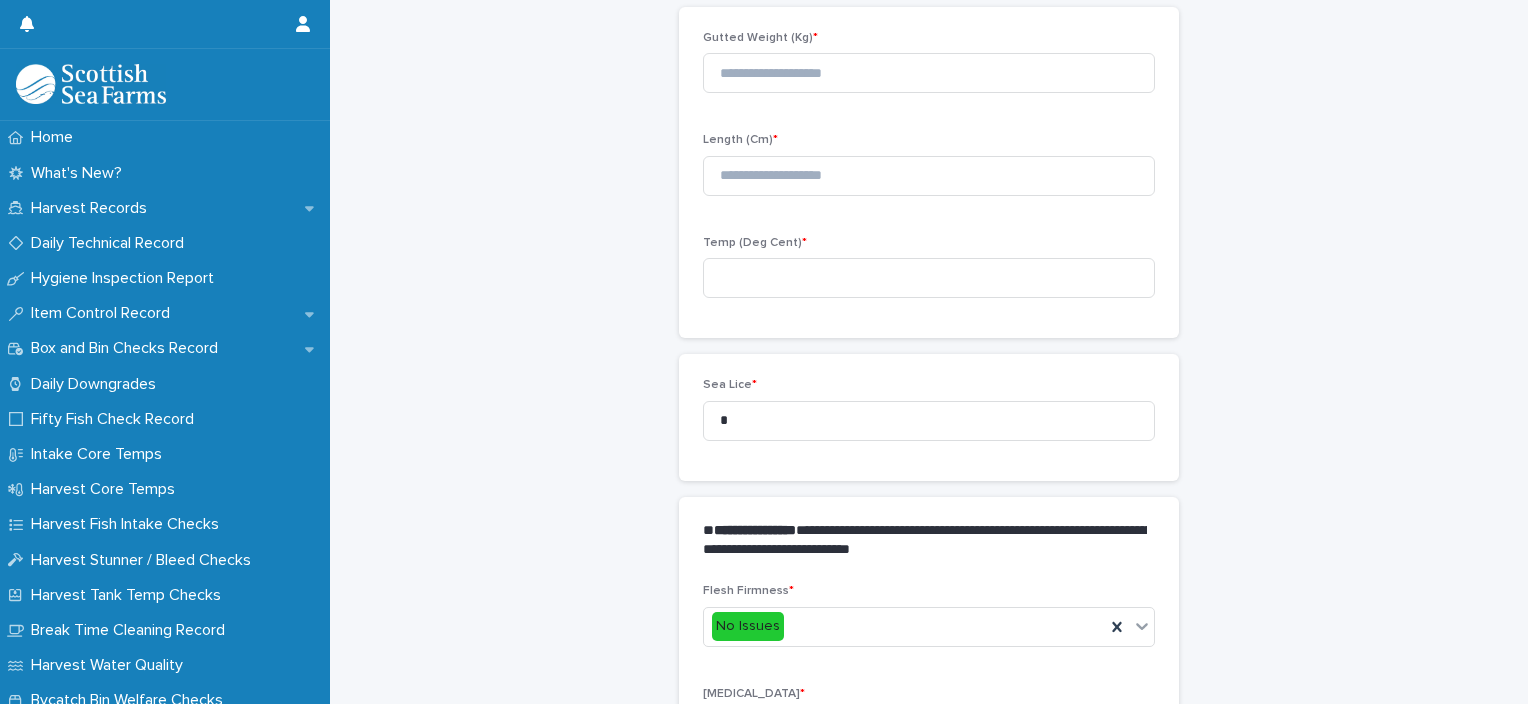 scroll, scrollTop: 210, scrollLeft: 0, axis: vertical 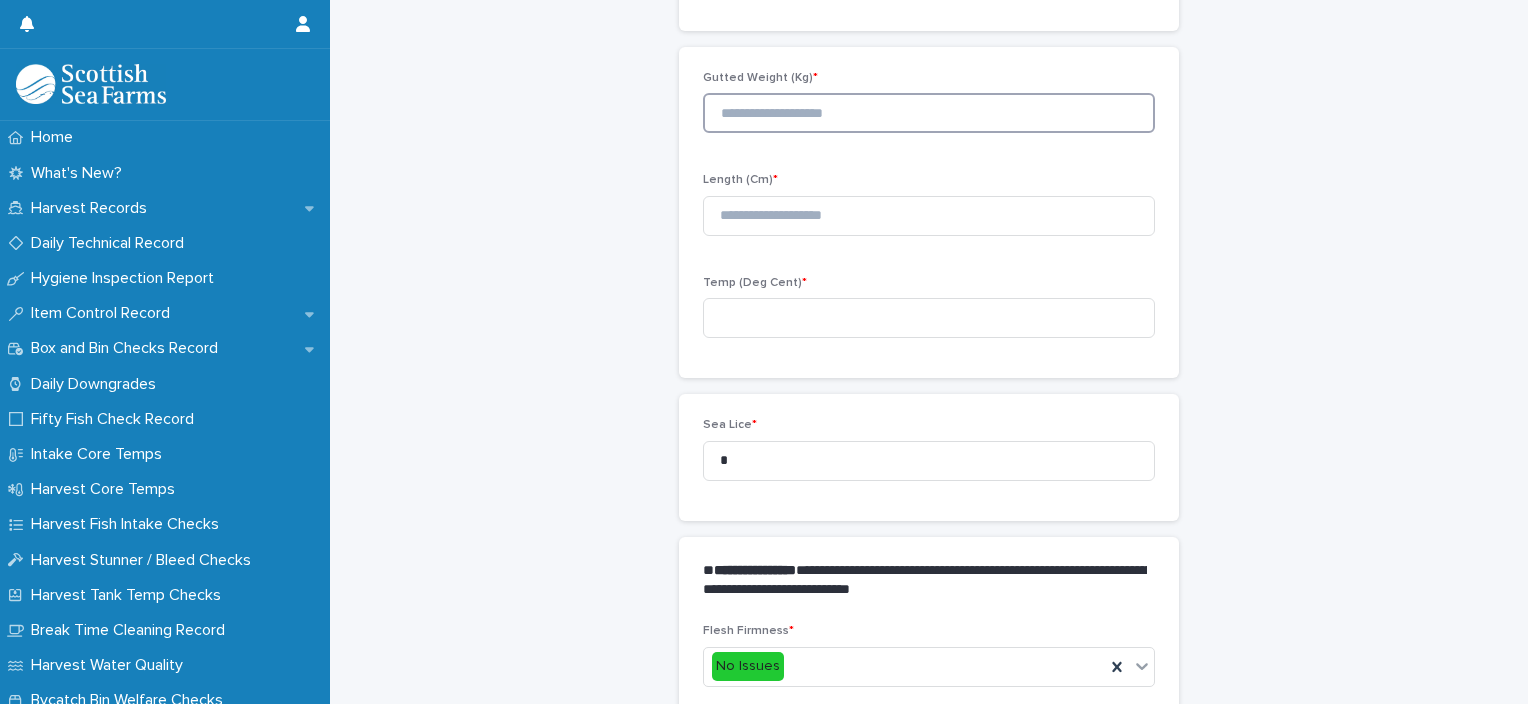 click at bounding box center [929, 113] 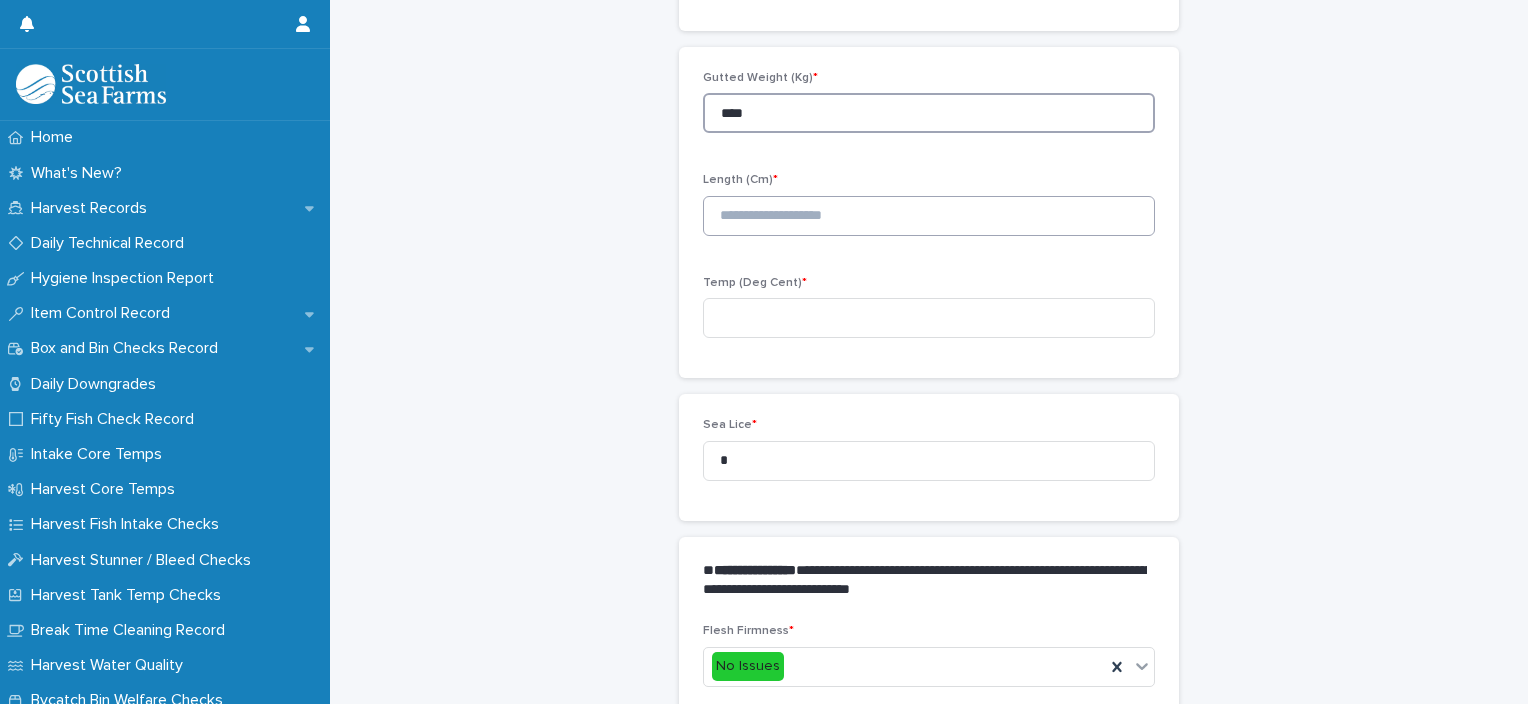 type on "****" 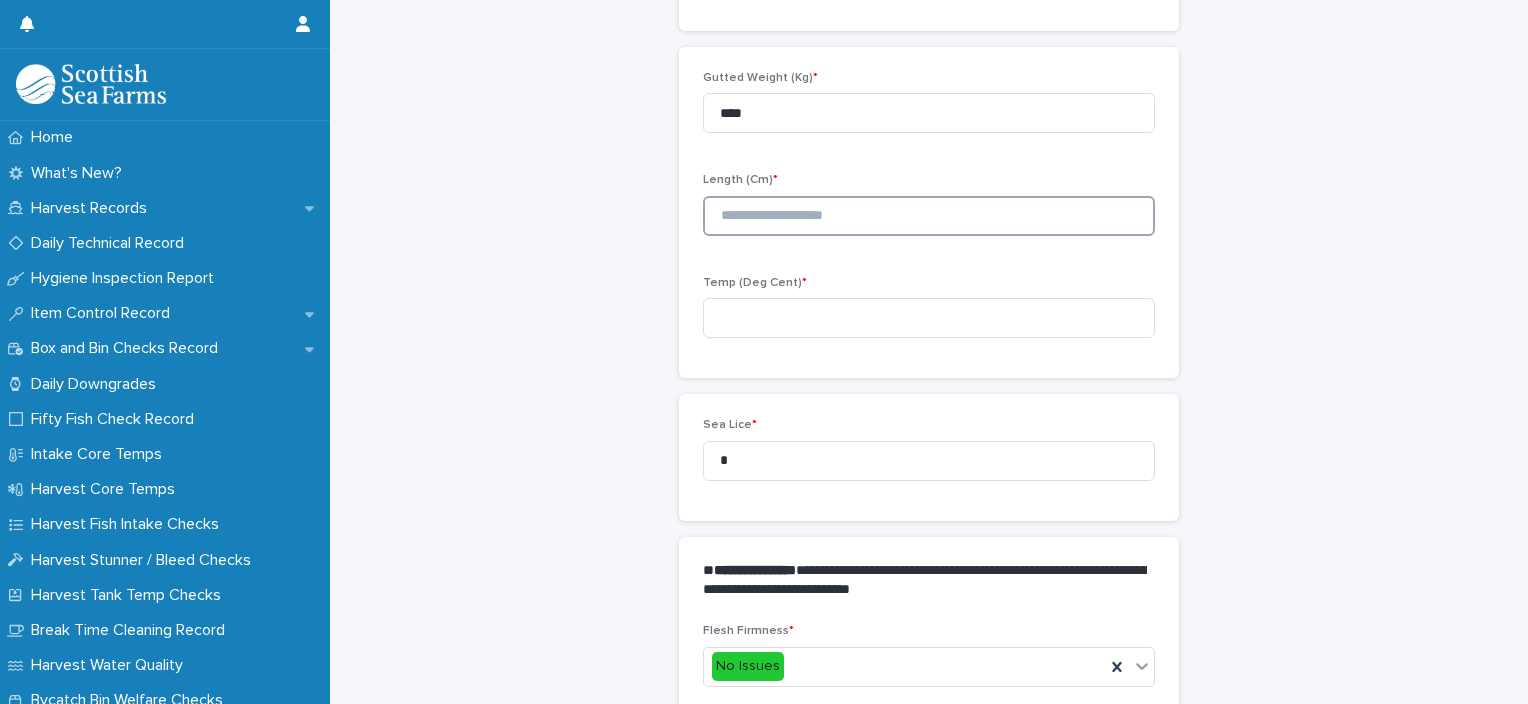 click at bounding box center [929, 216] 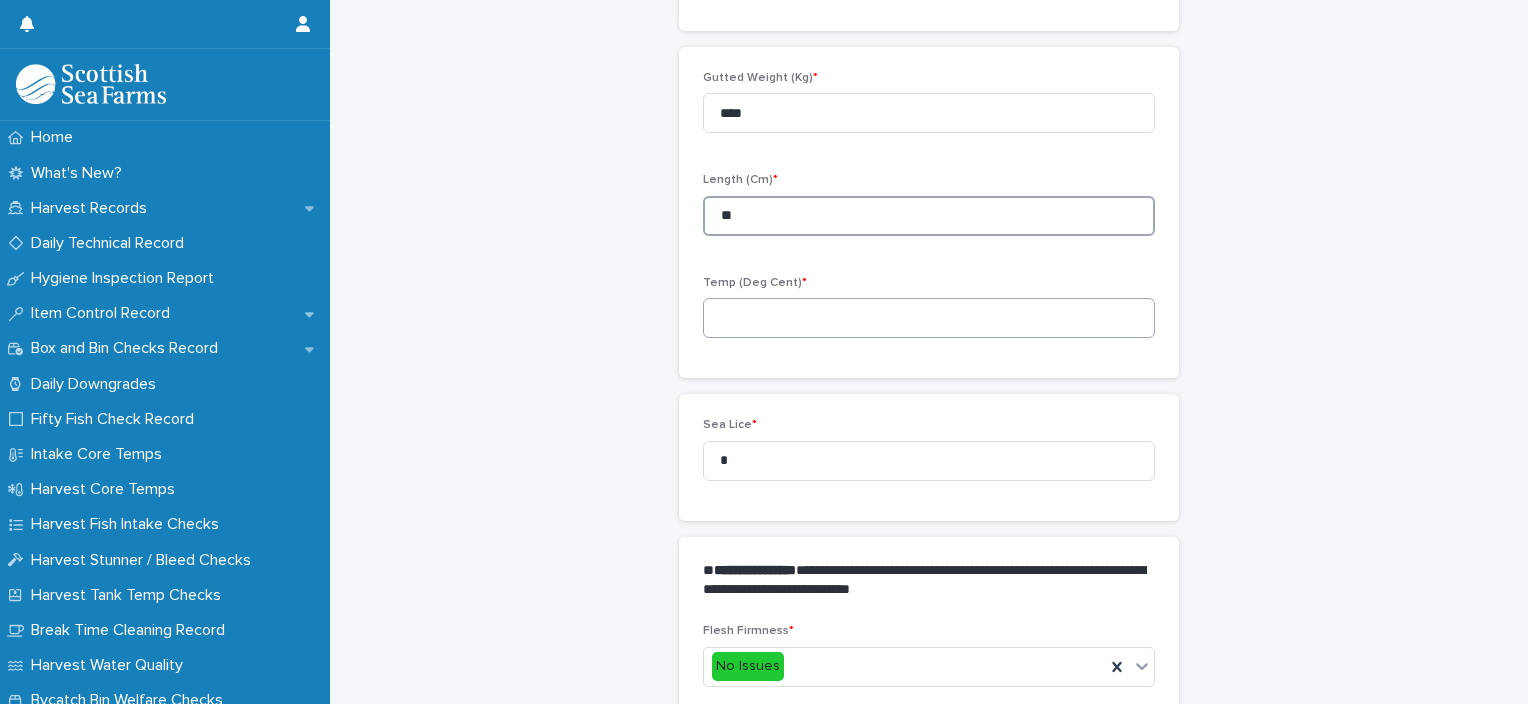 type on "**" 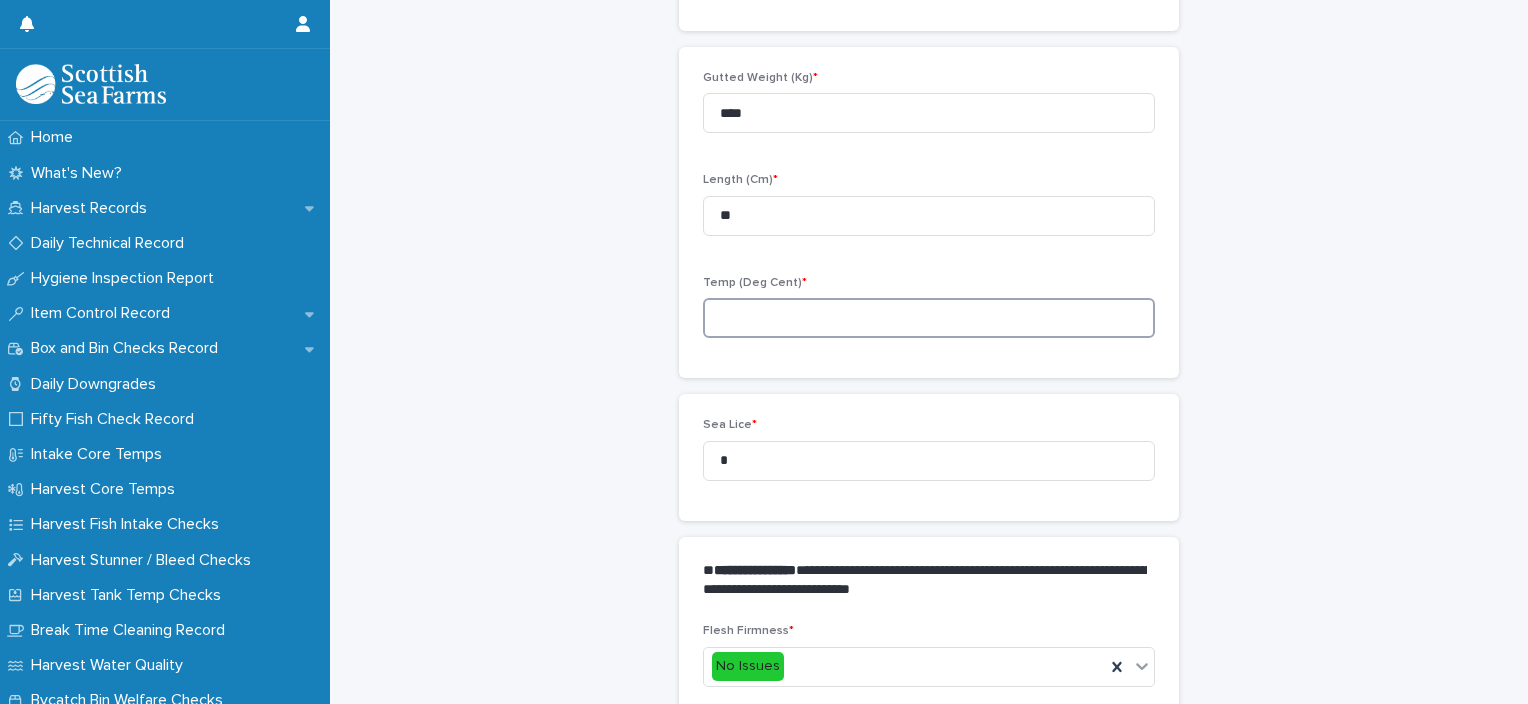 click at bounding box center [929, 318] 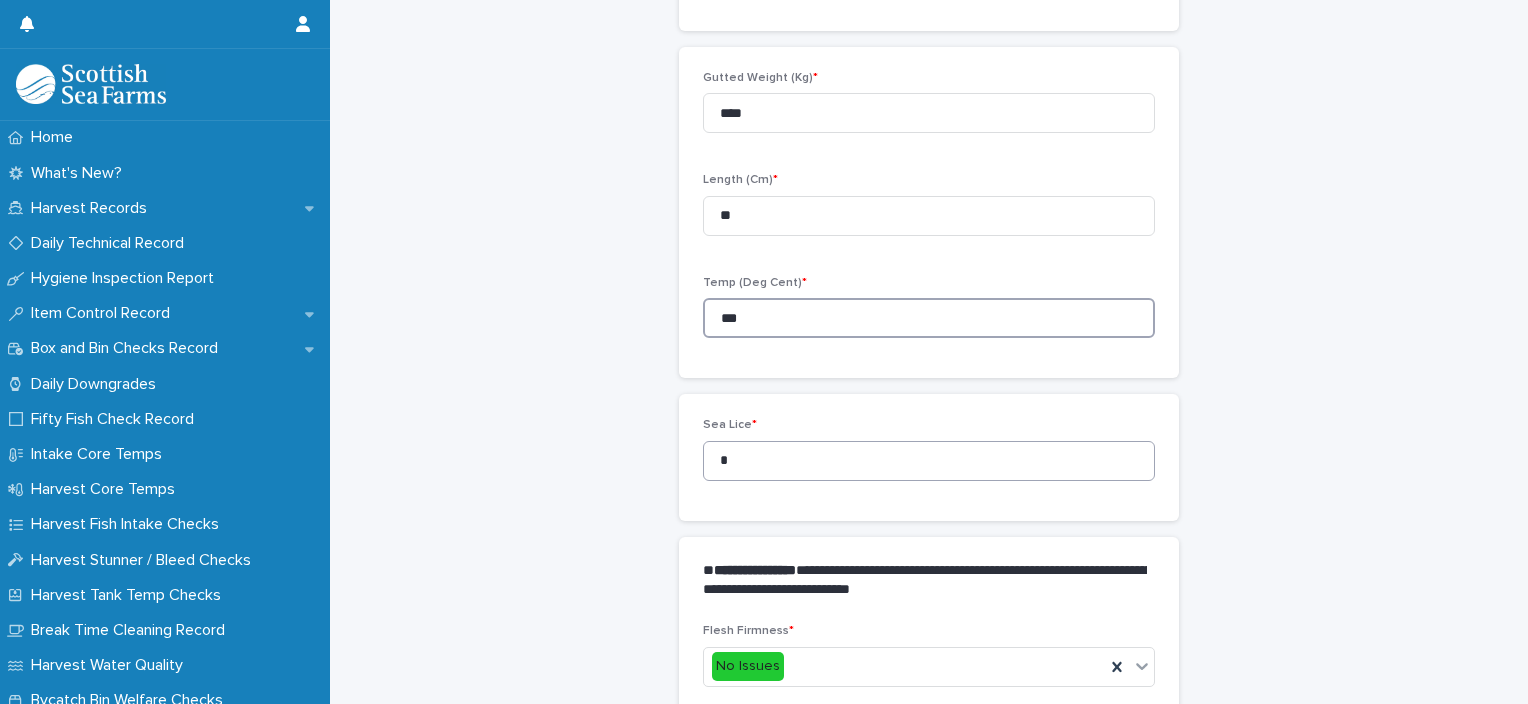 type on "***" 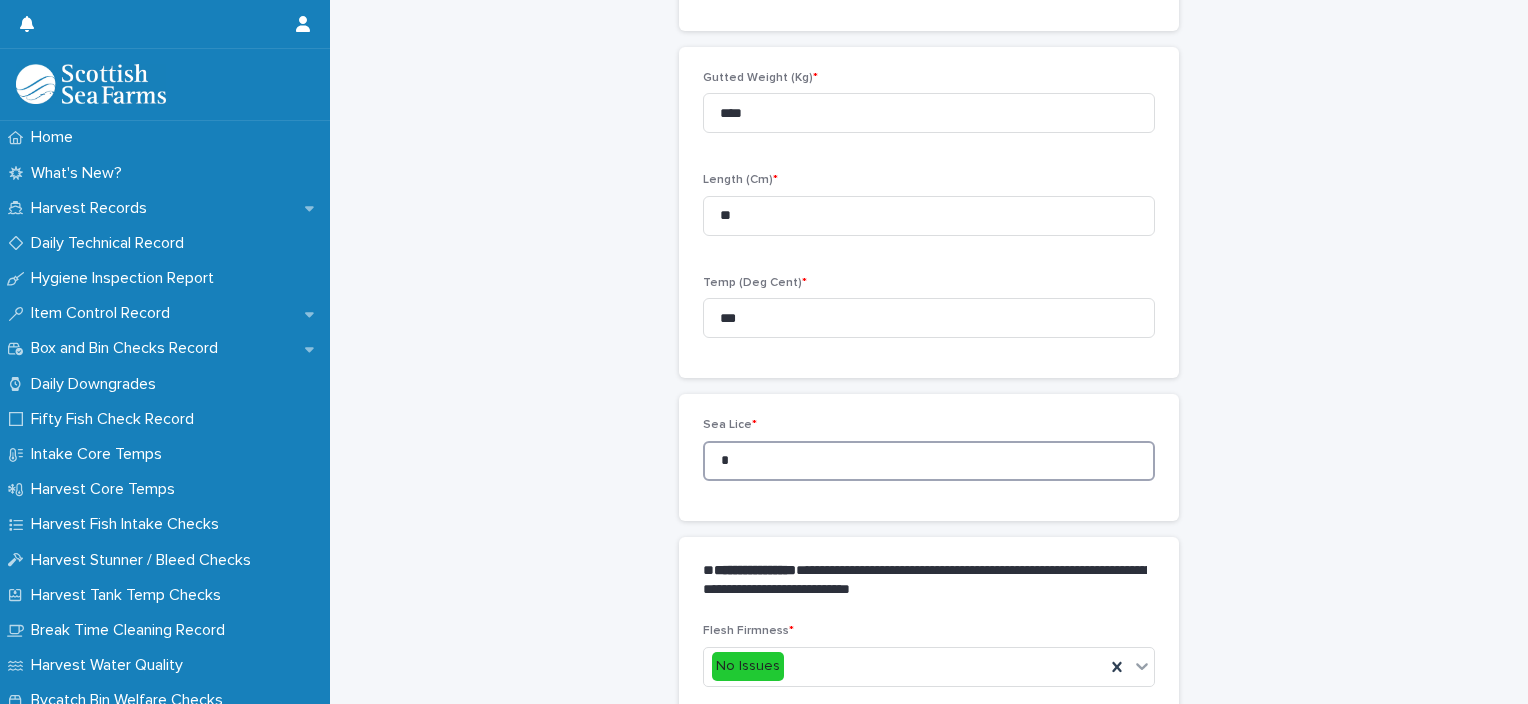 drag, startPoint x: 721, startPoint y: 465, endPoint x: 733, endPoint y: 468, distance: 12.369317 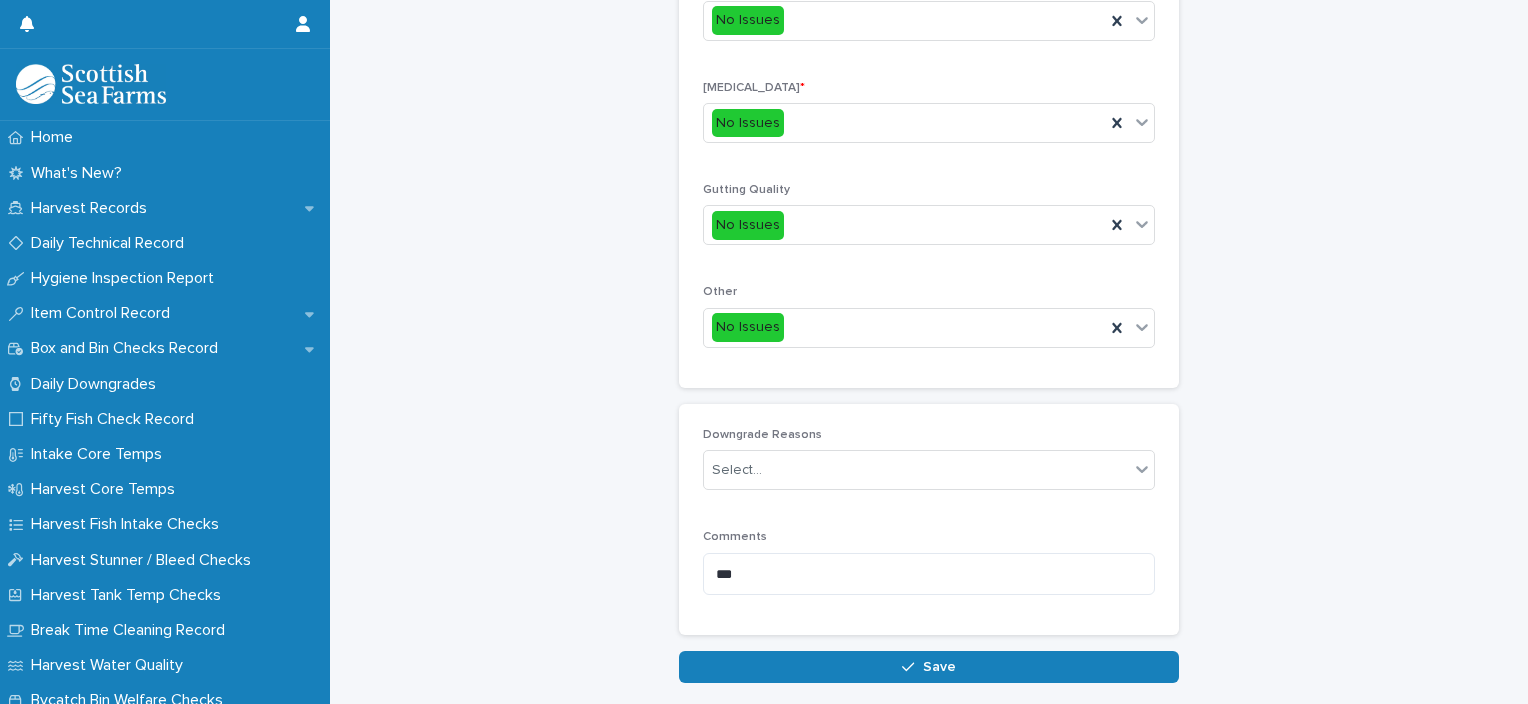 scroll, scrollTop: 915, scrollLeft: 0, axis: vertical 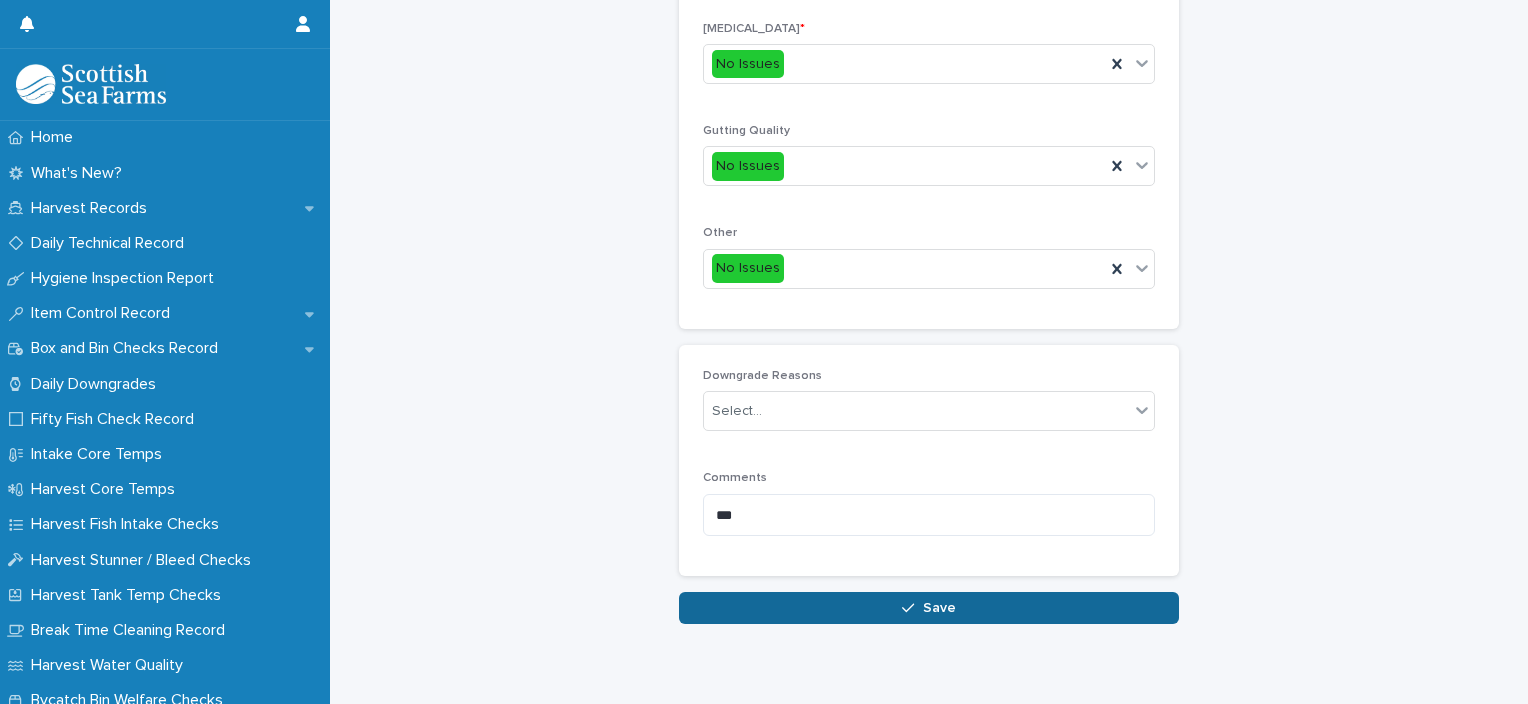 type on "*" 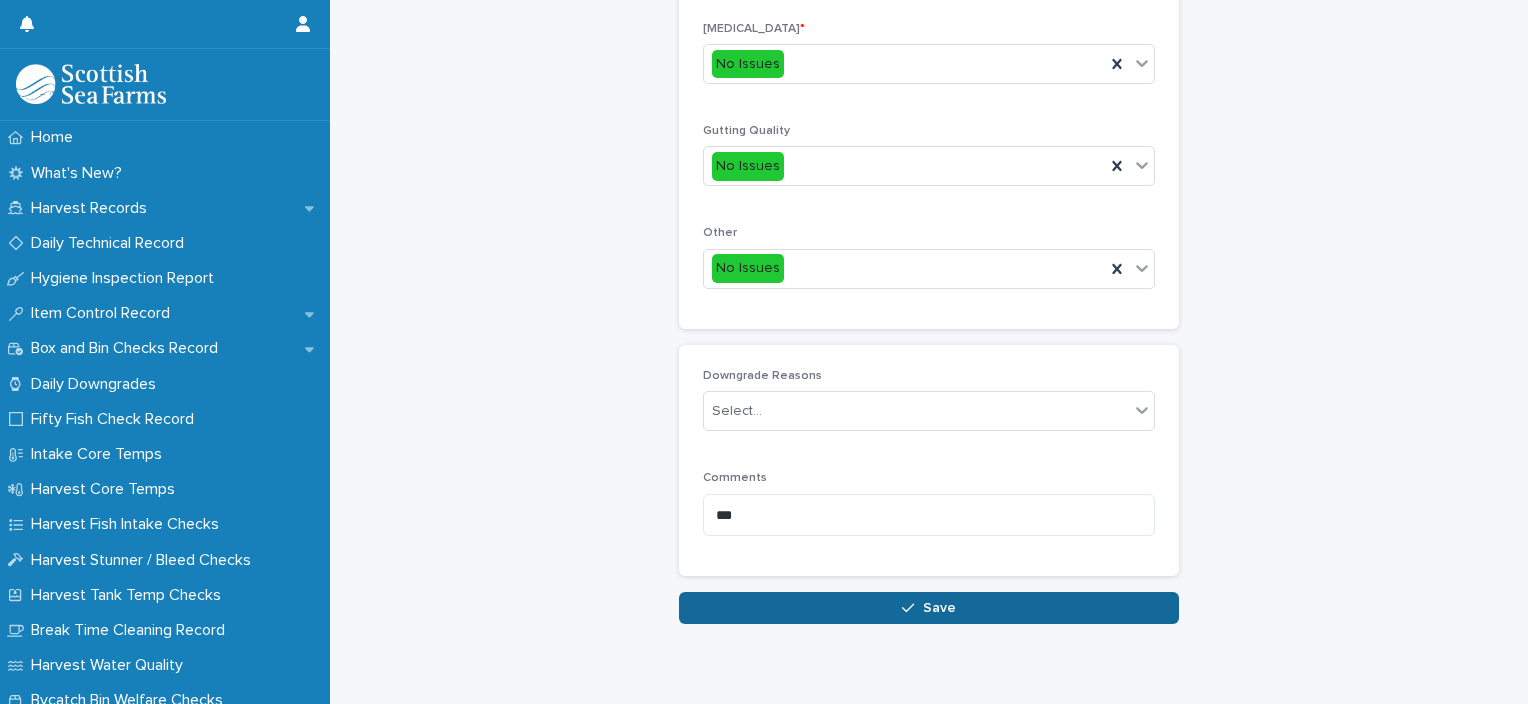 click on "Save" at bounding box center [929, 608] 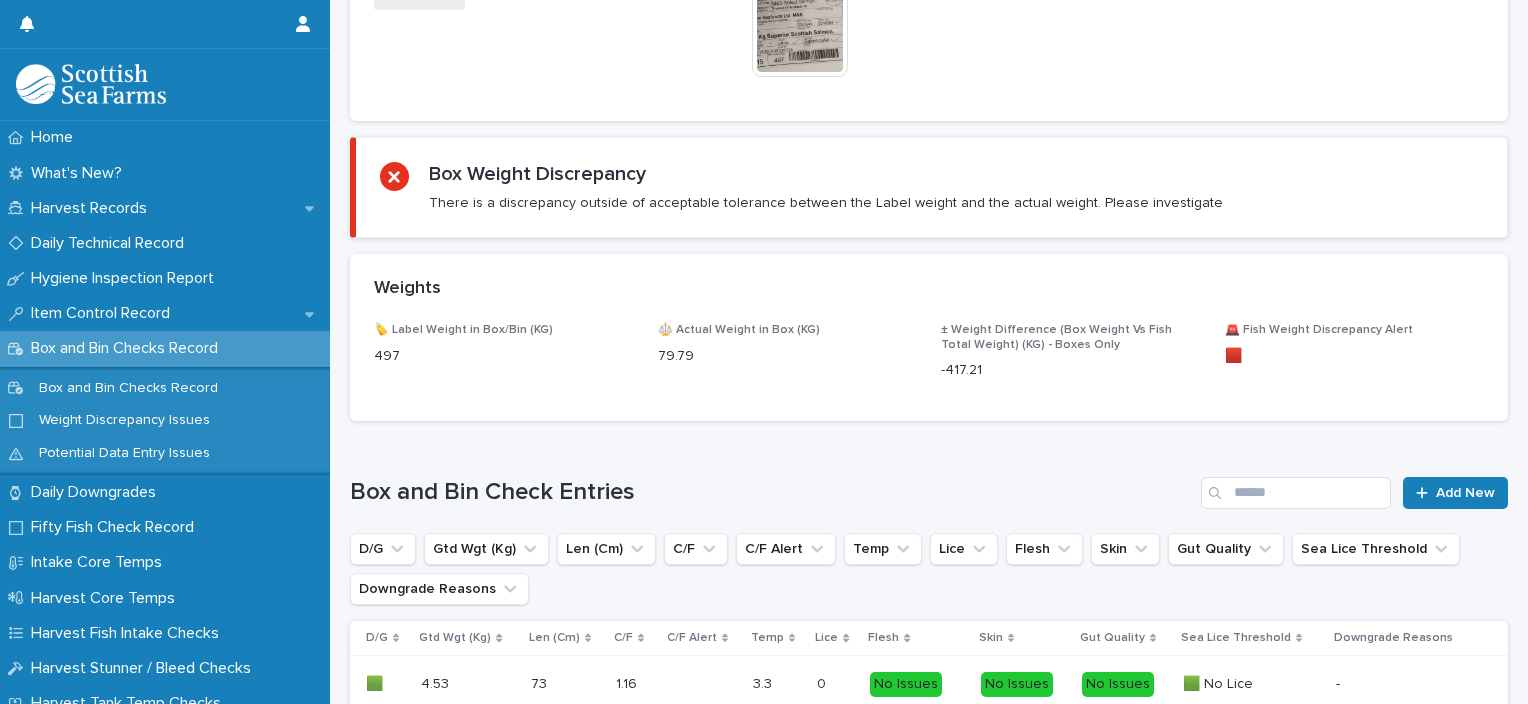 scroll, scrollTop: 0, scrollLeft: 0, axis: both 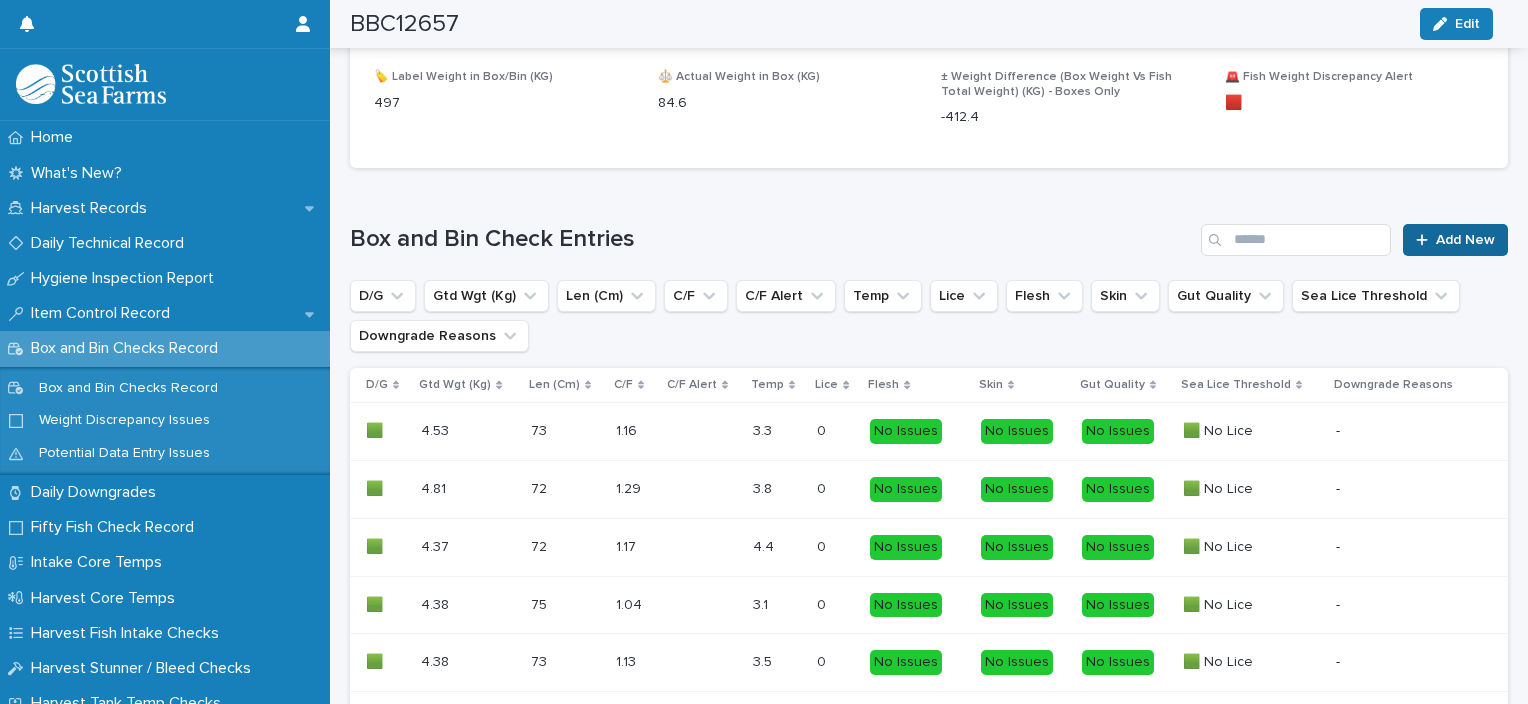 click on "Add New" at bounding box center [1465, 240] 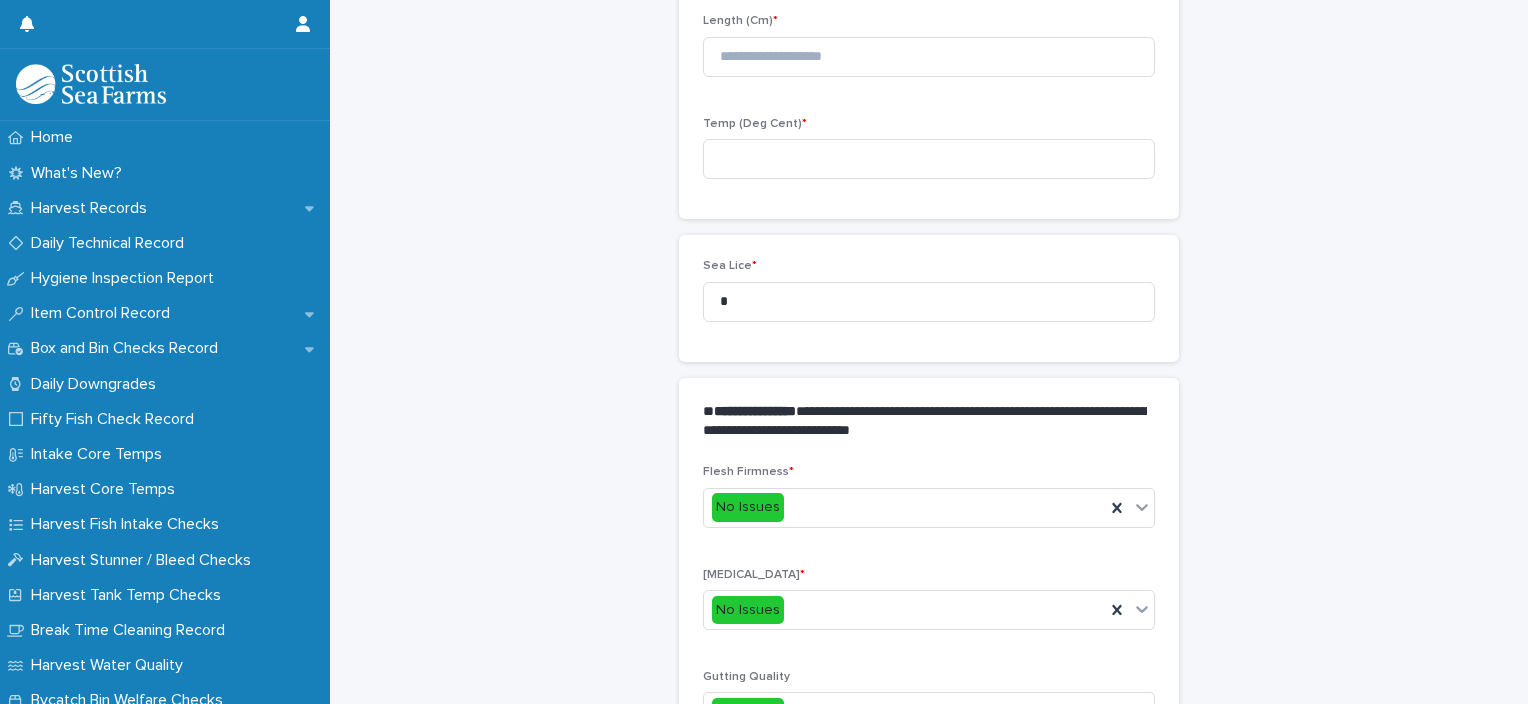scroll, scrollTop: 220, scrollLeft: 0, axis: vertical 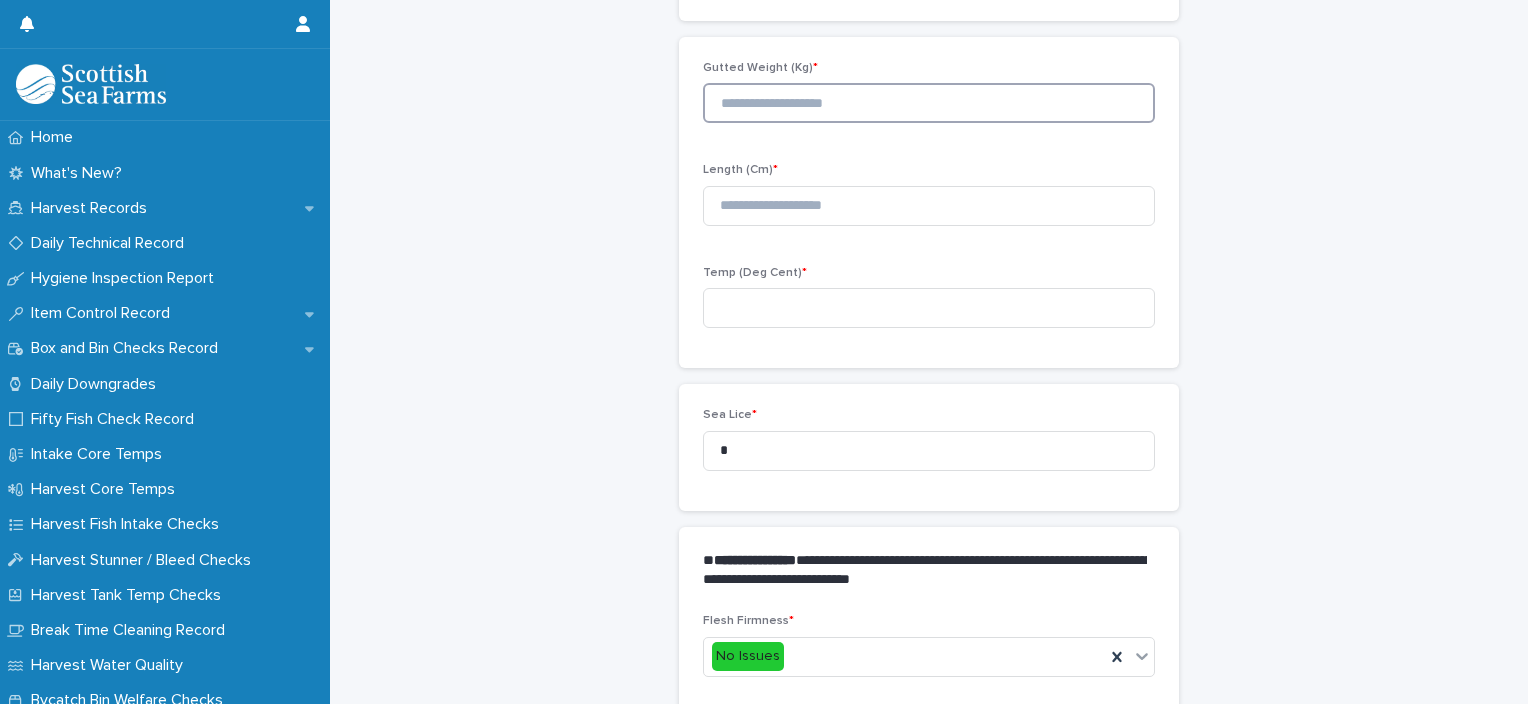 click at bounding box center (929, 103) 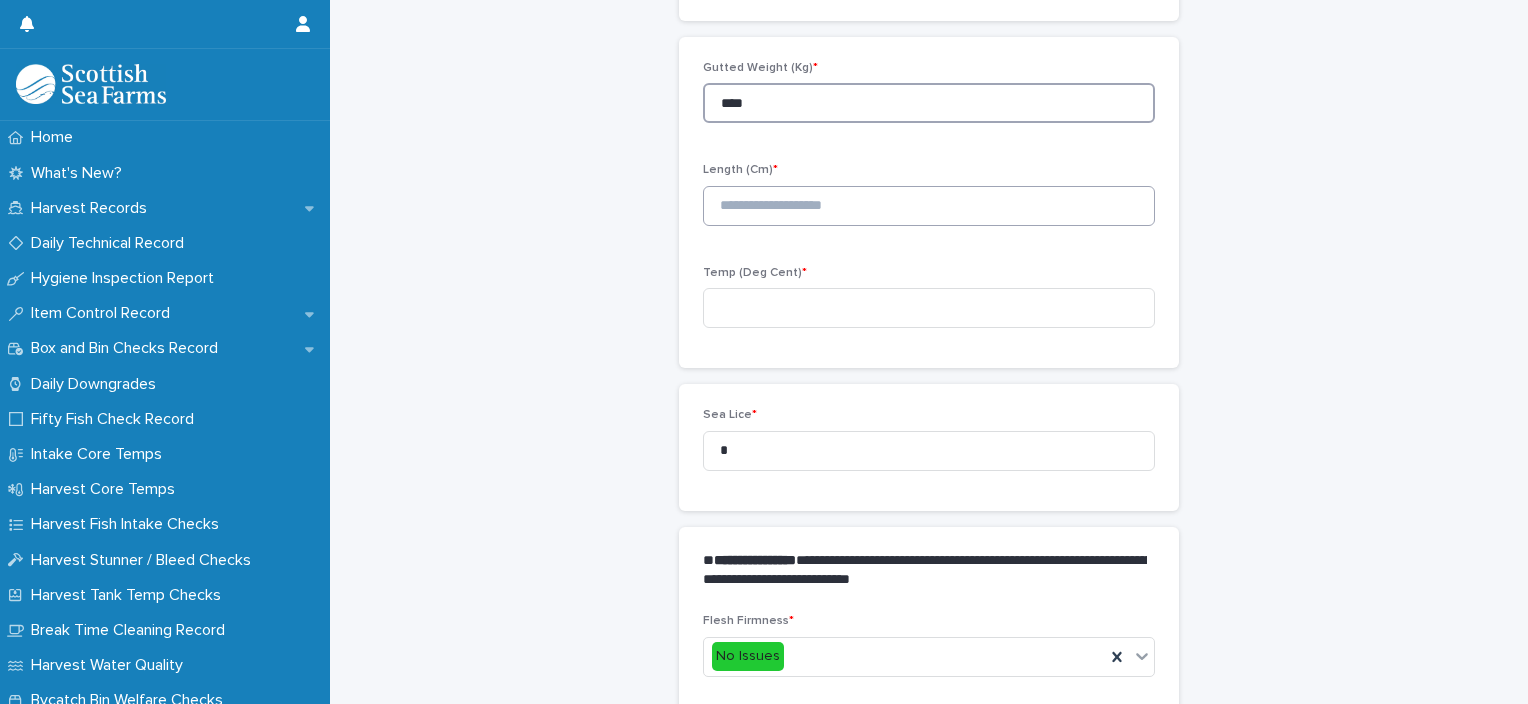 type on "****" 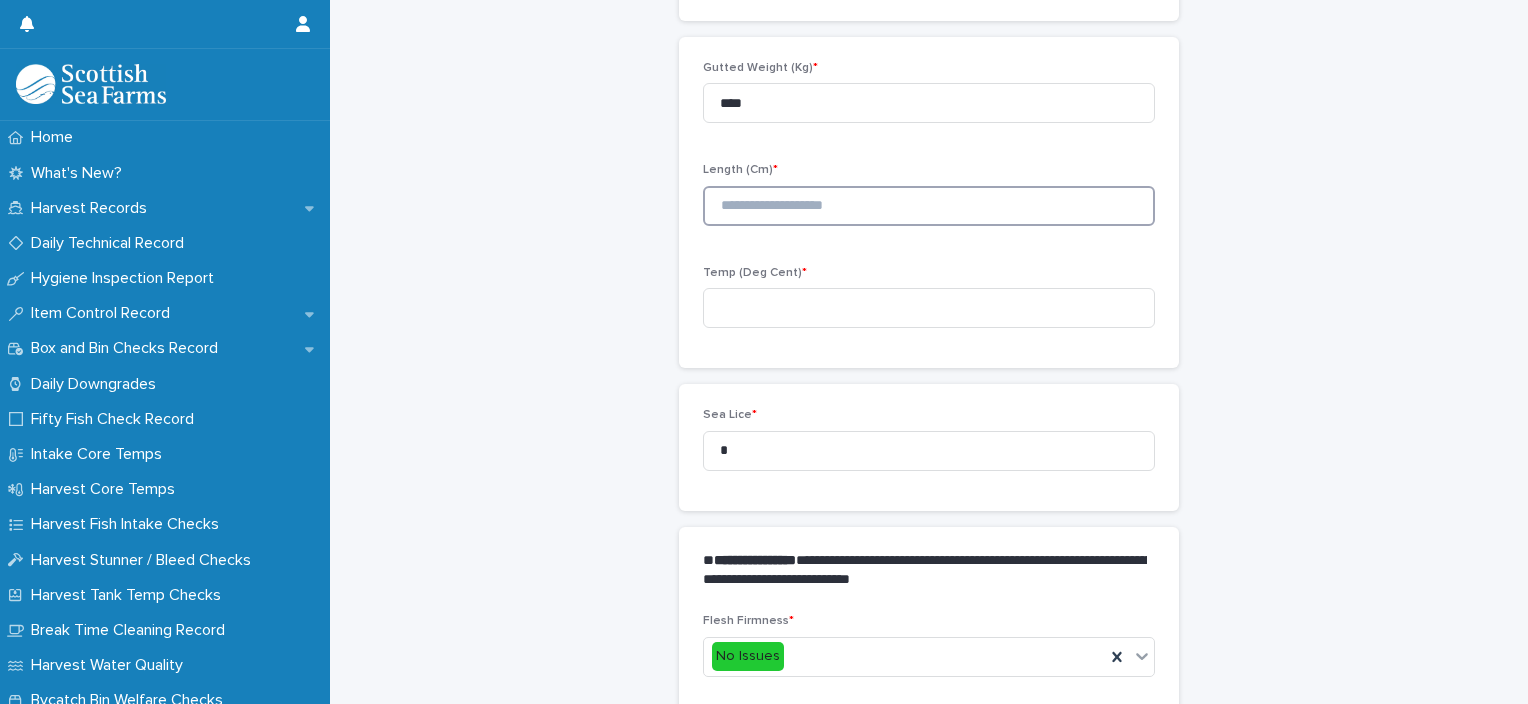 click at bounding box center [929, 206] 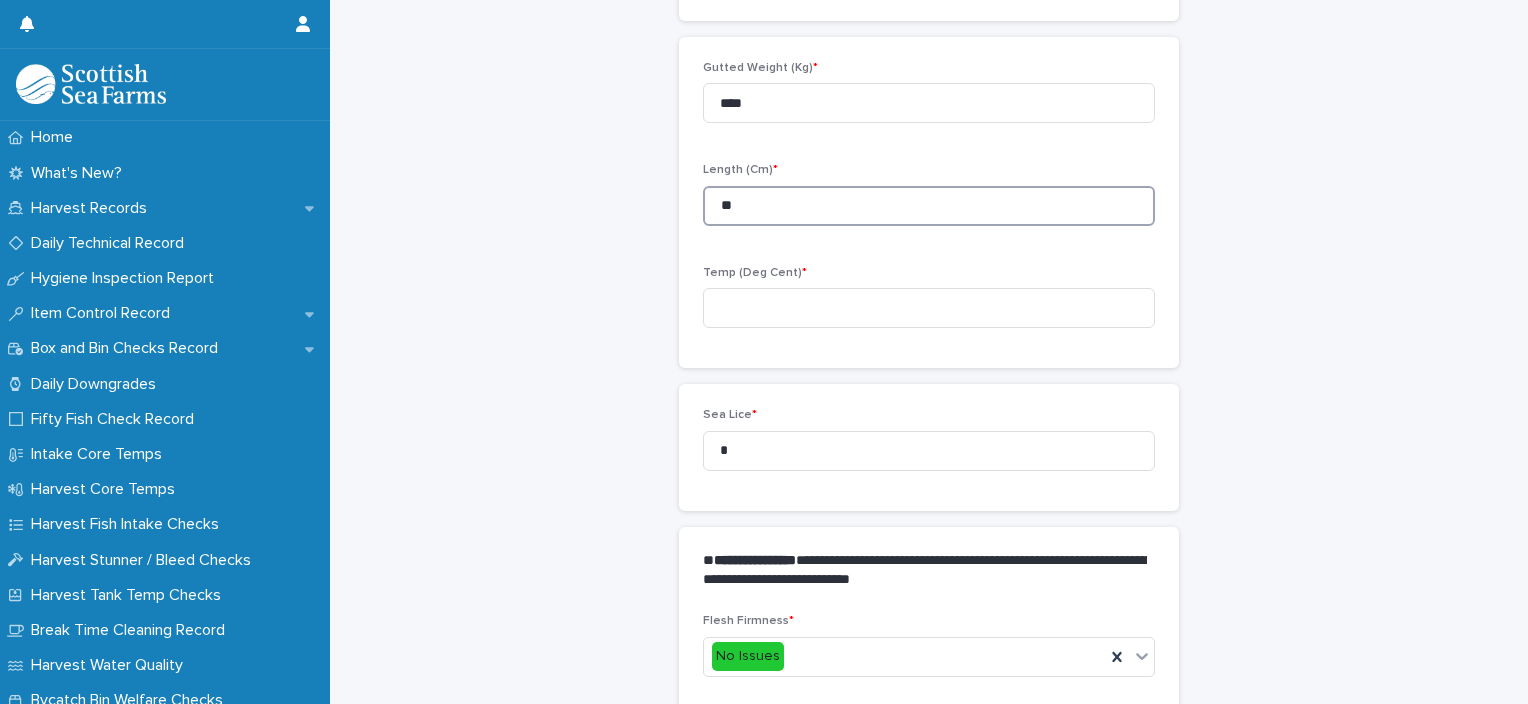 type on "**" 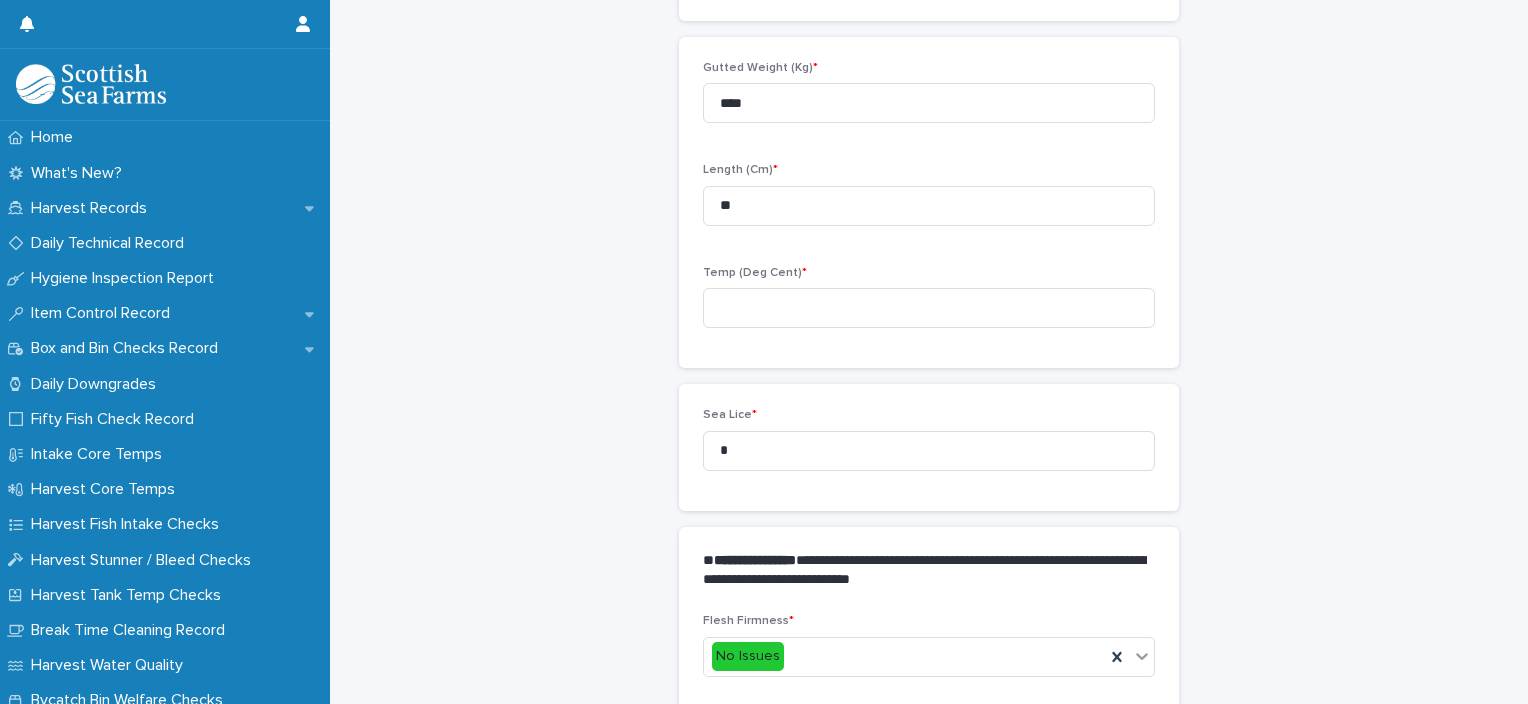 click on "Temp (Deg Cent) *" at bounding box center [929, 305] 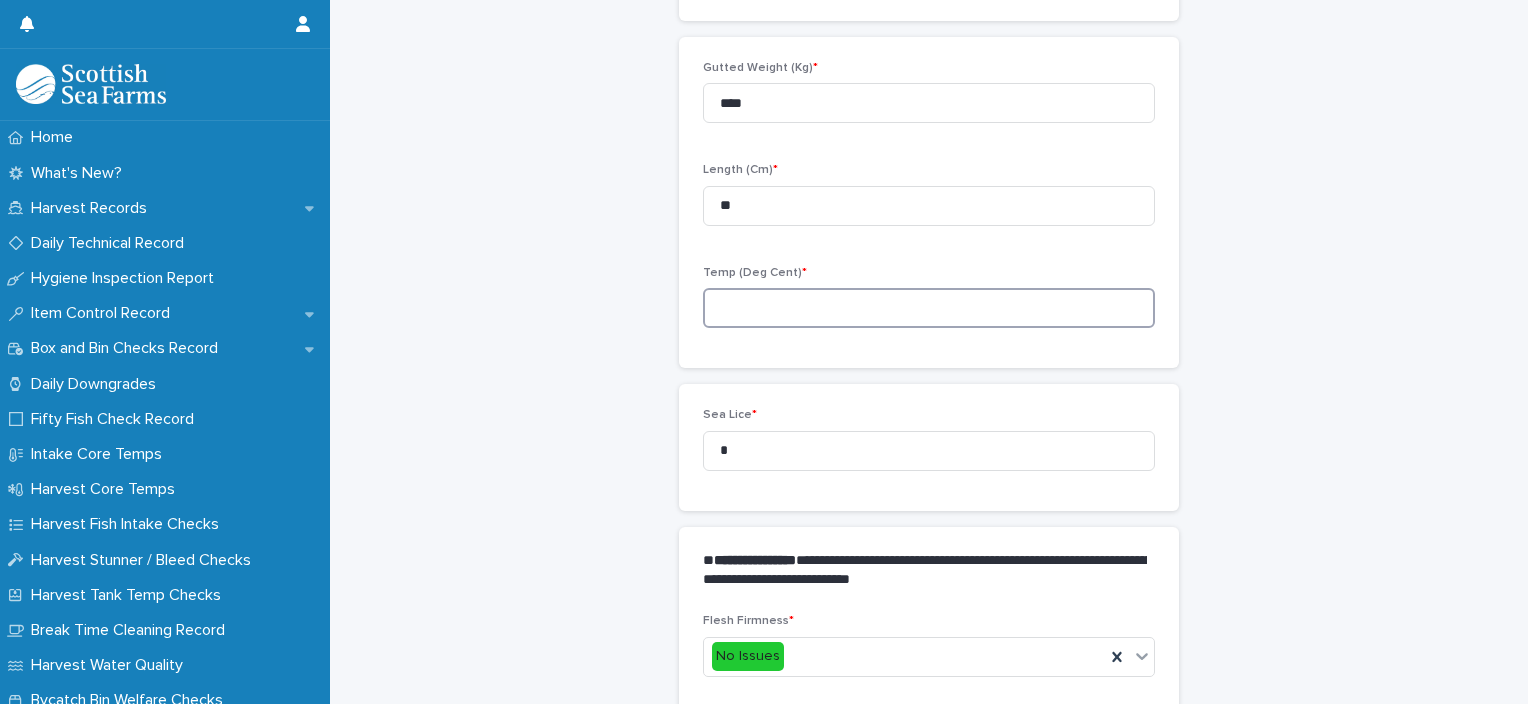click at bounding box center (929, 308) 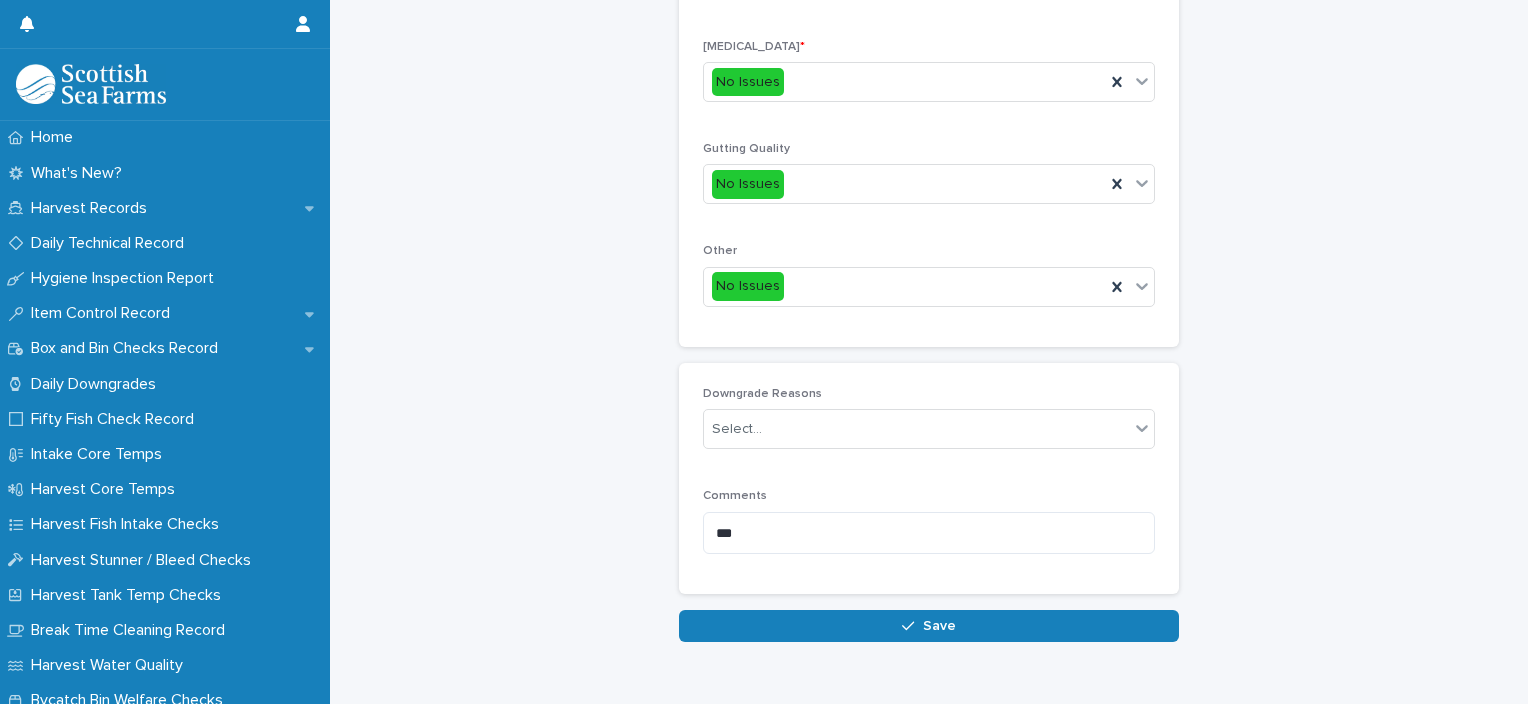 scroll, scrollTop: 948, scrollLeft: 0, axis: vertical 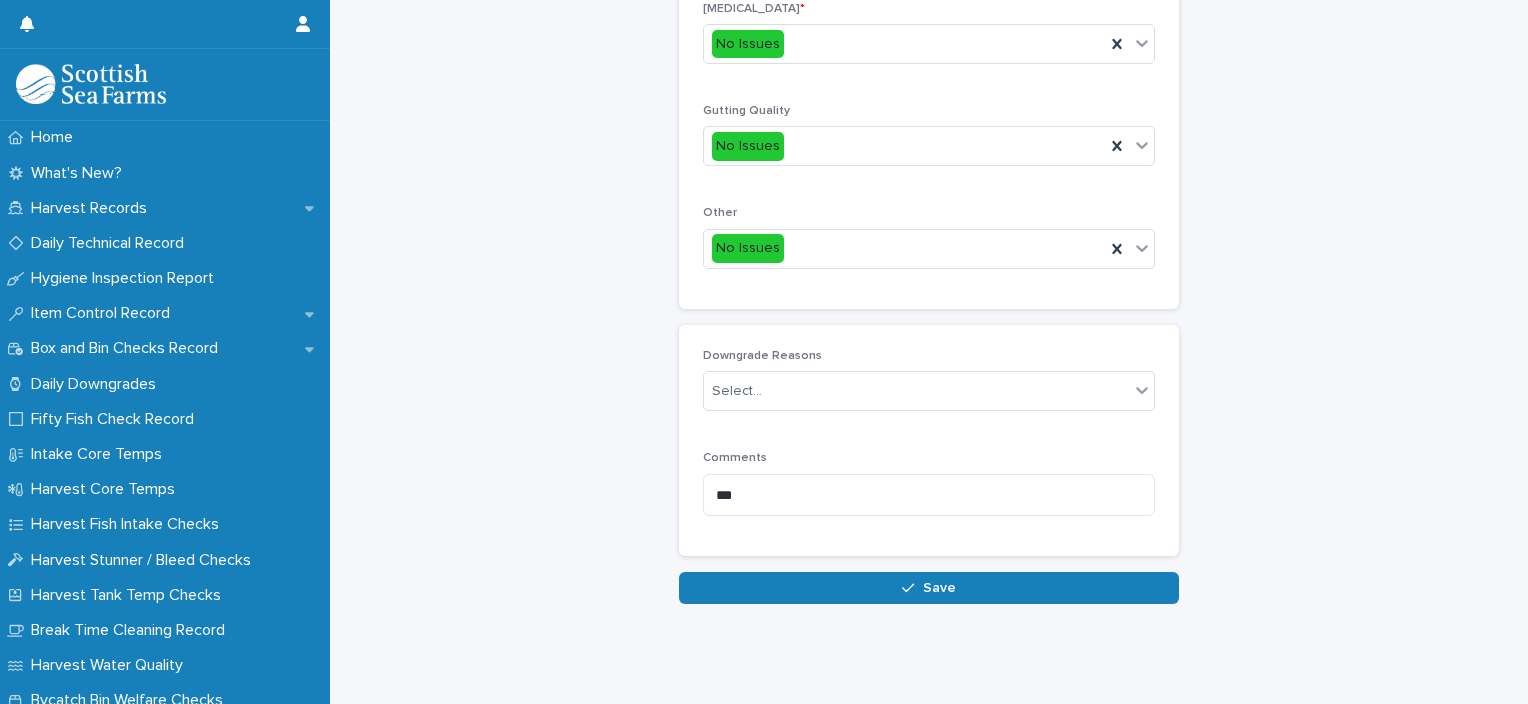type on "***" 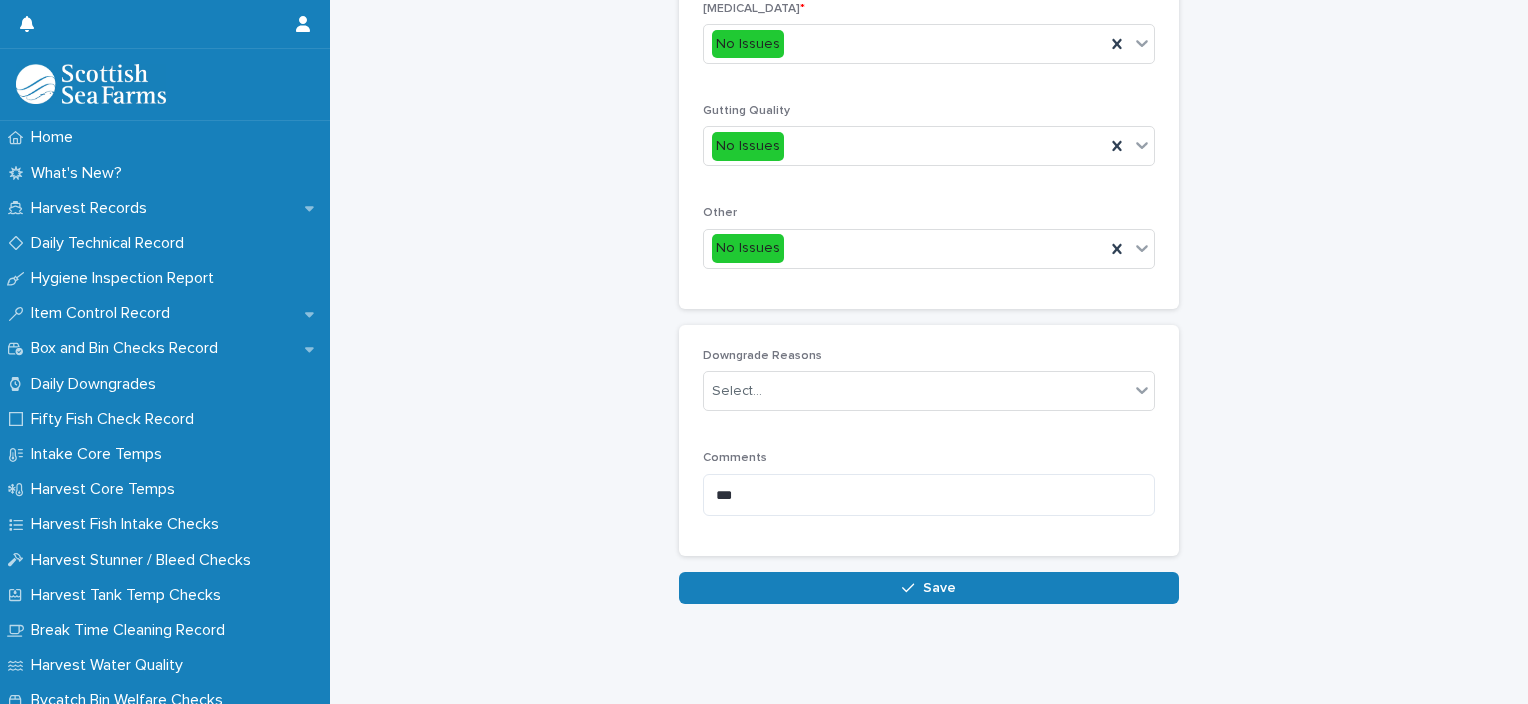 click on "**********" at bounding box center (929, -140) 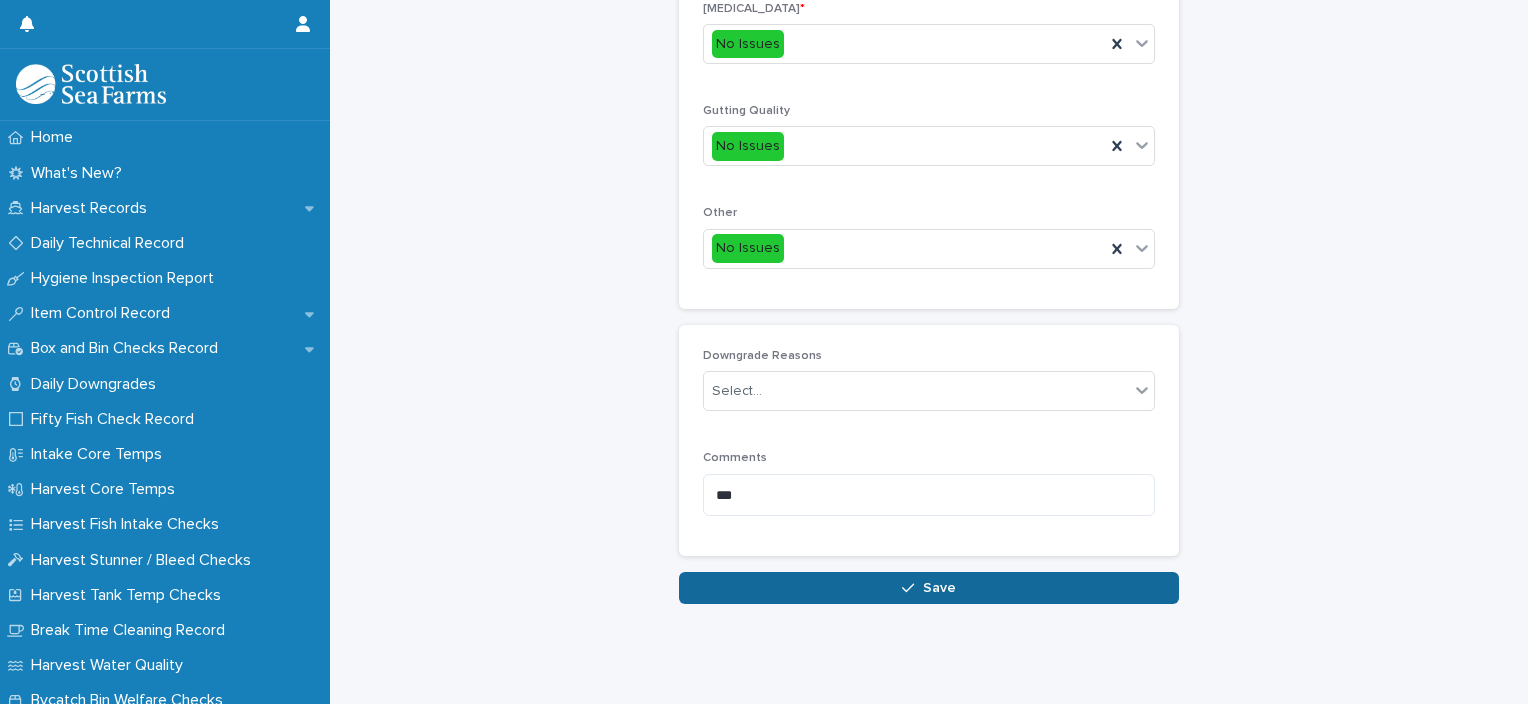 click on "Save" at bounding box center (929, 588) 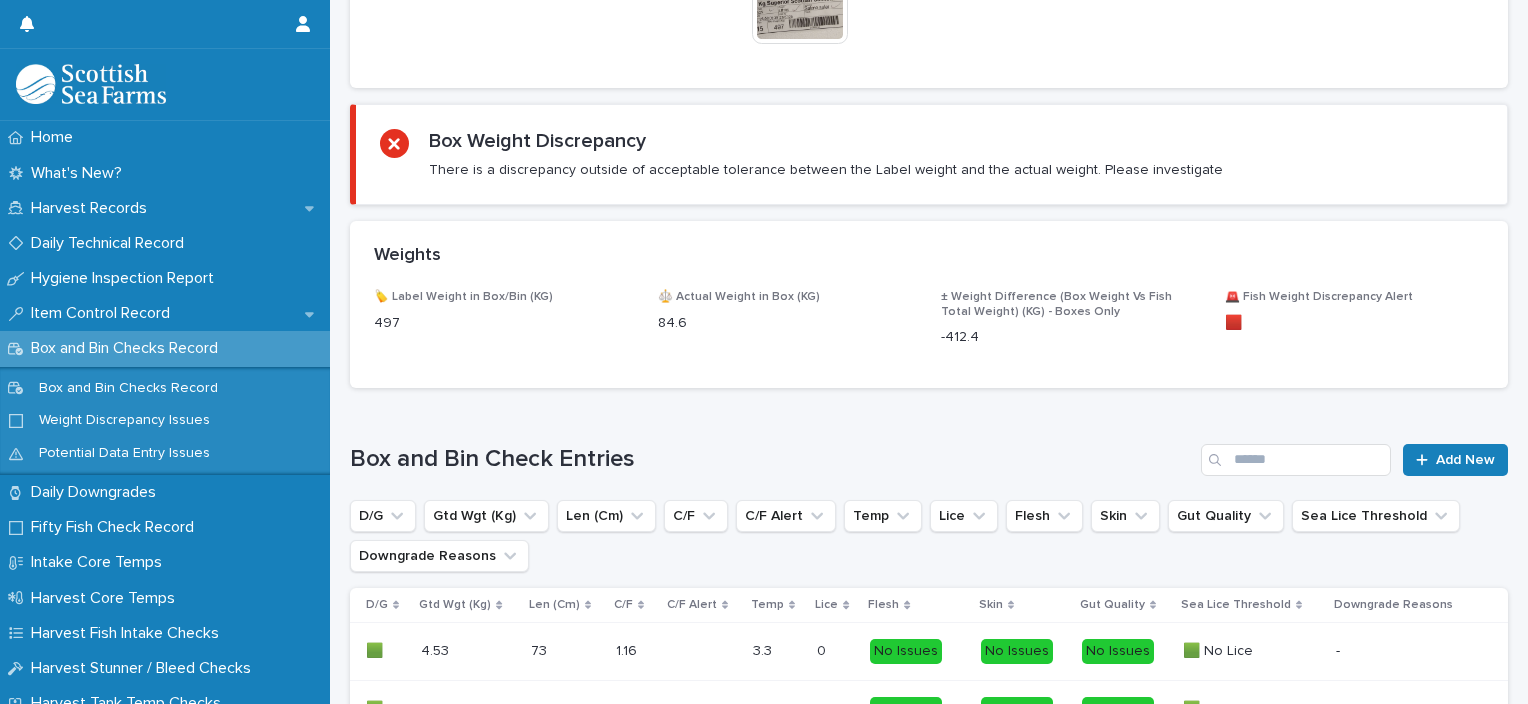 scroll, scrollTop: 0, scrollLeft: 0, axis: both 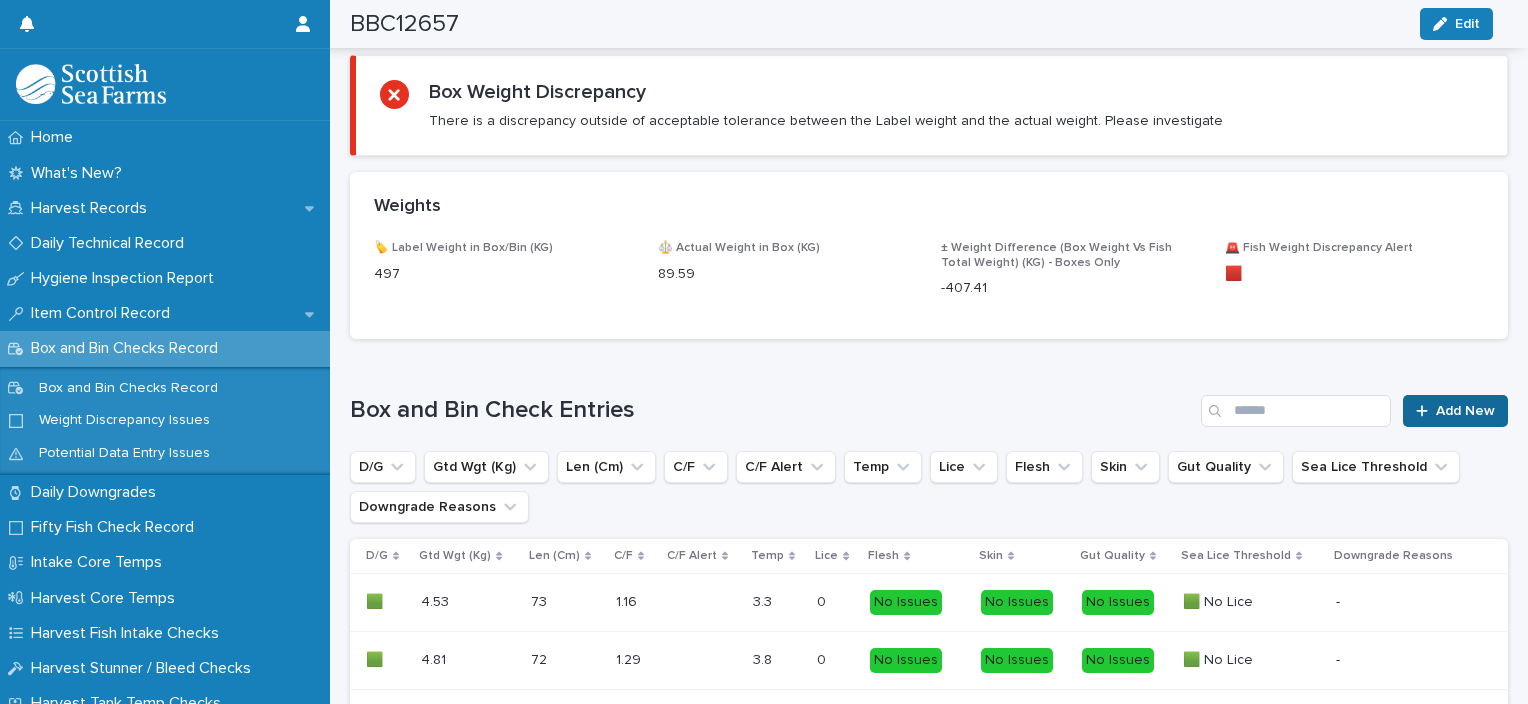 click on "Add New" at bounding box center (1465, 411) 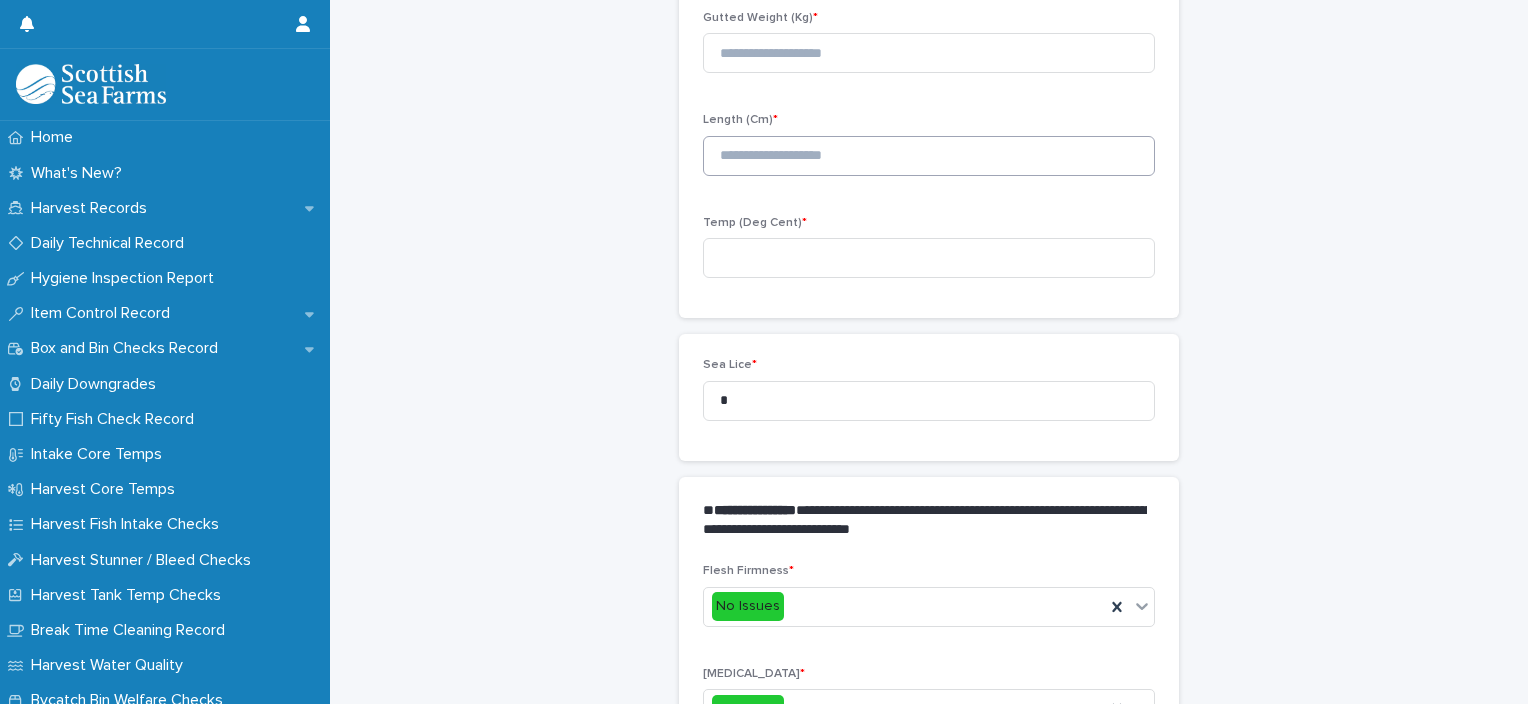 scroll, scrollTop: 258, scrollLeft: 0, axis: vertical 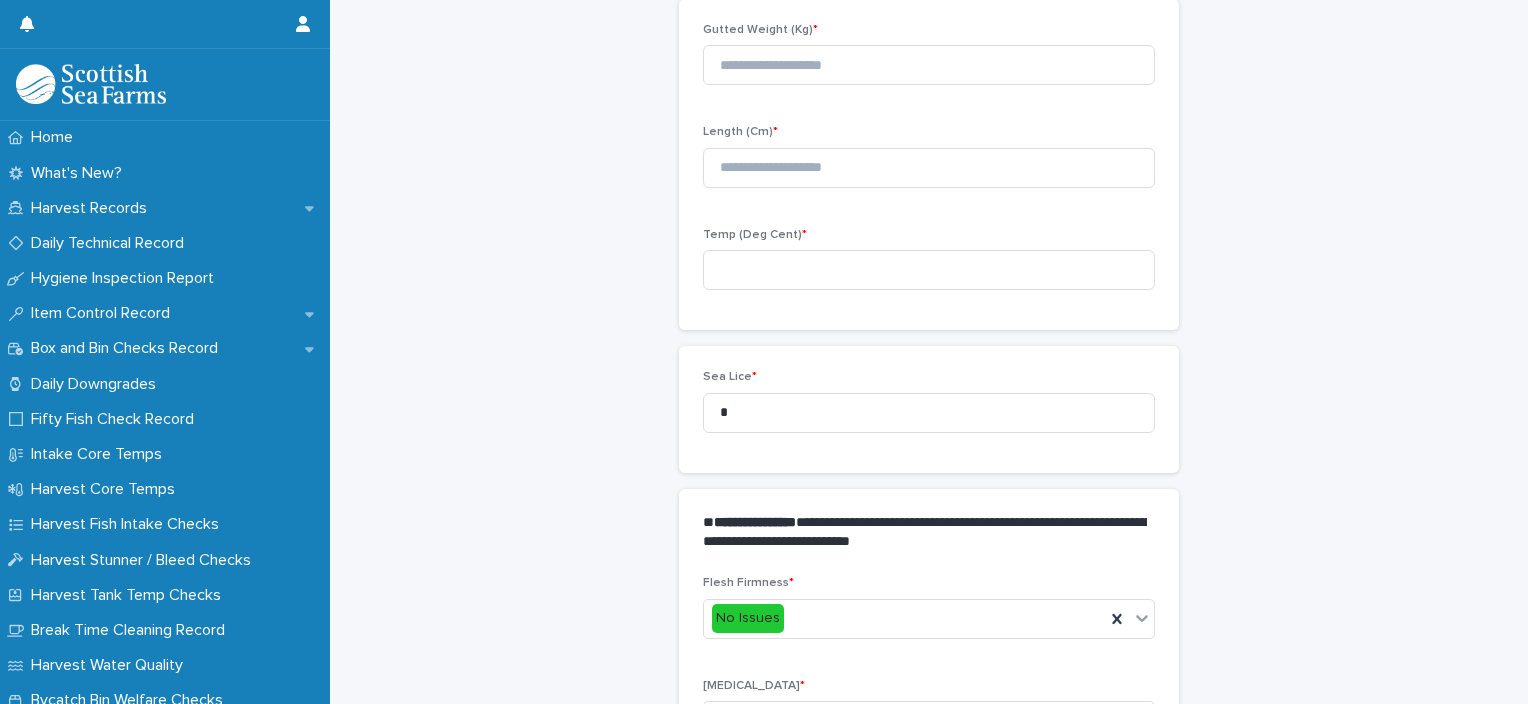 click on "Gutted Weight (Kg) *" at bounding box center [929, 62] 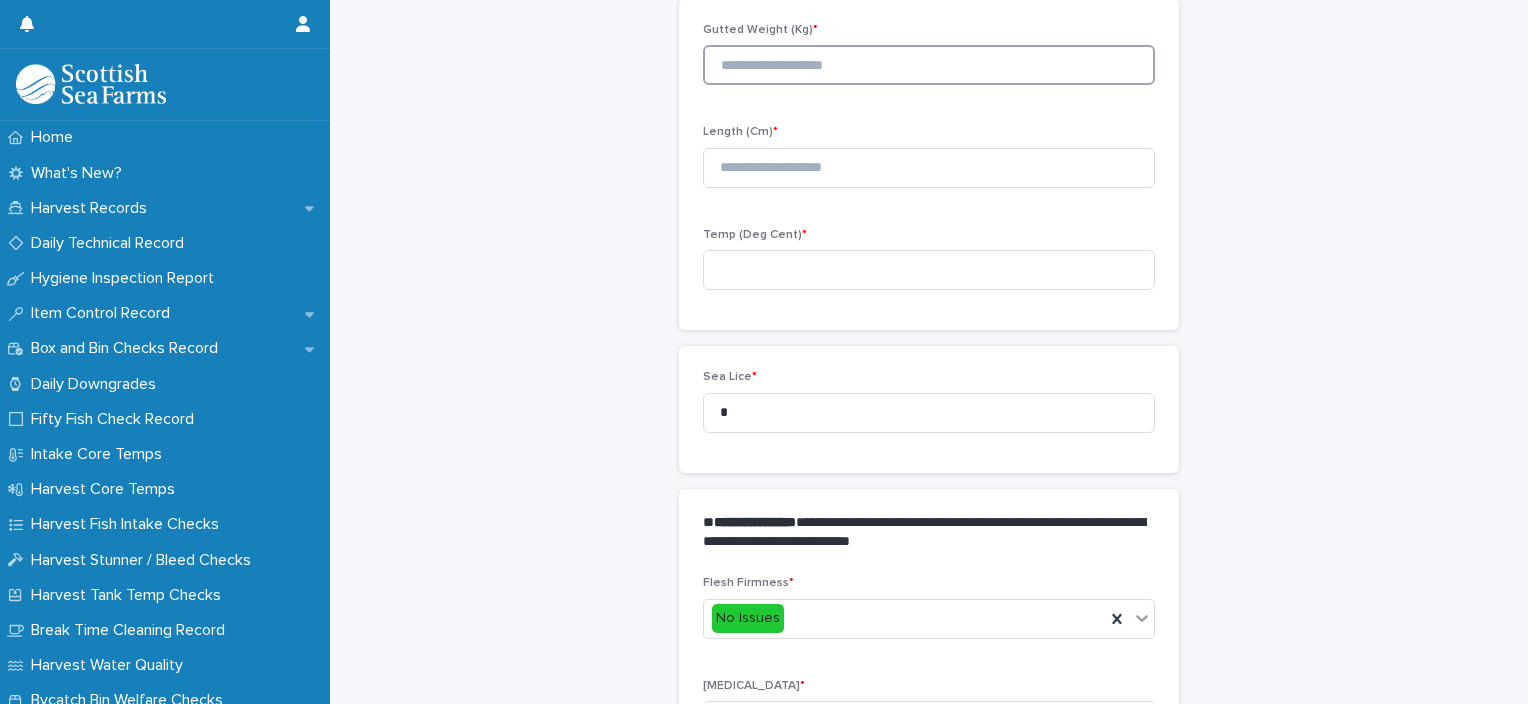 click at bounding box center [929, 65] 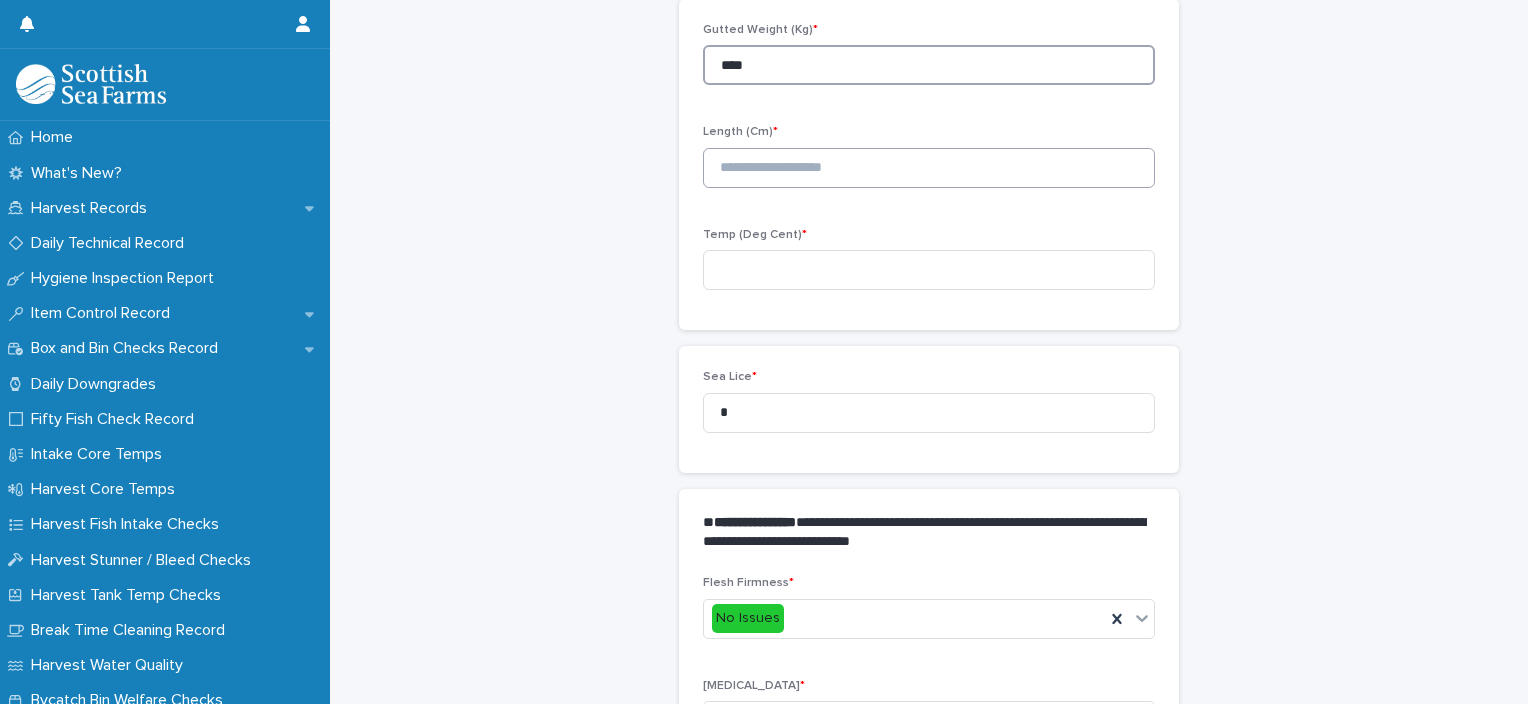 type on "****" 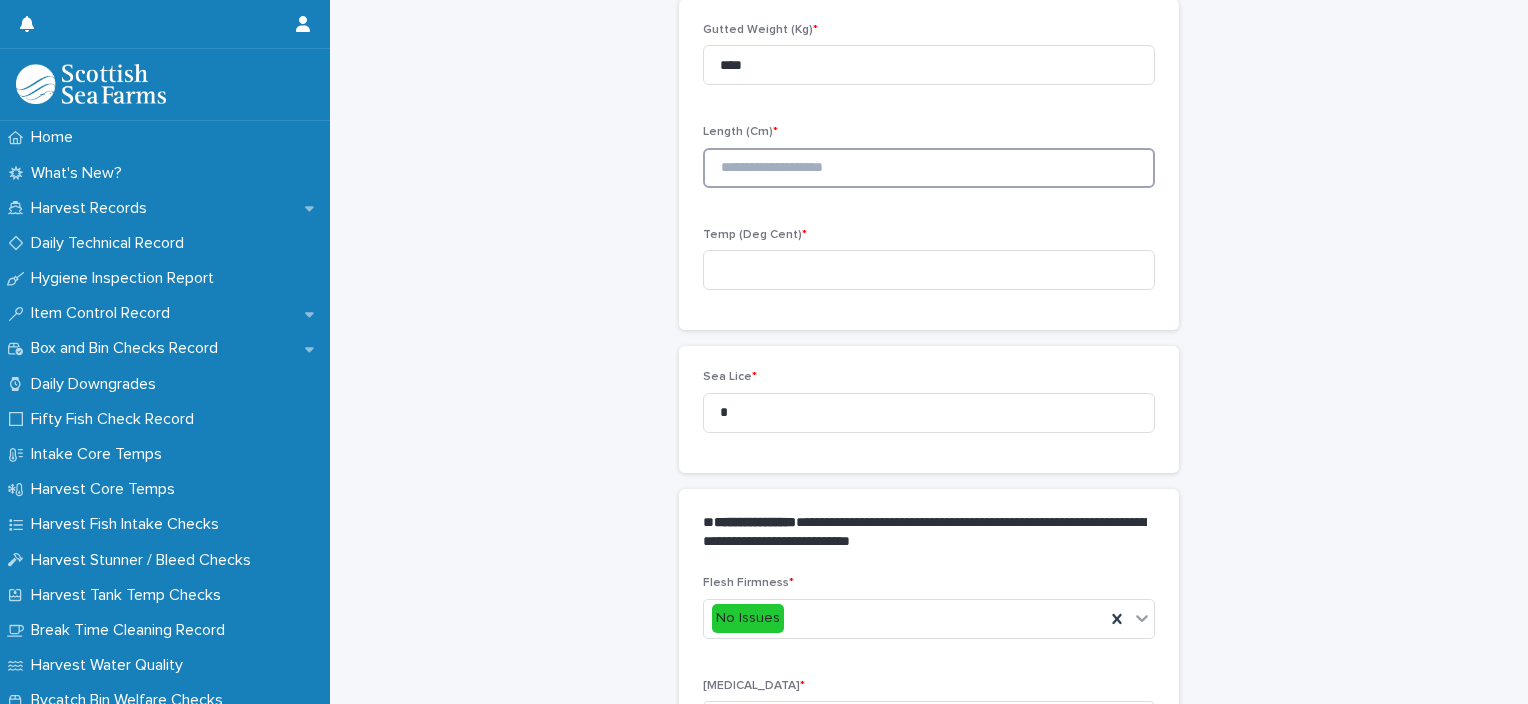 click at bounding box center [929, 168] 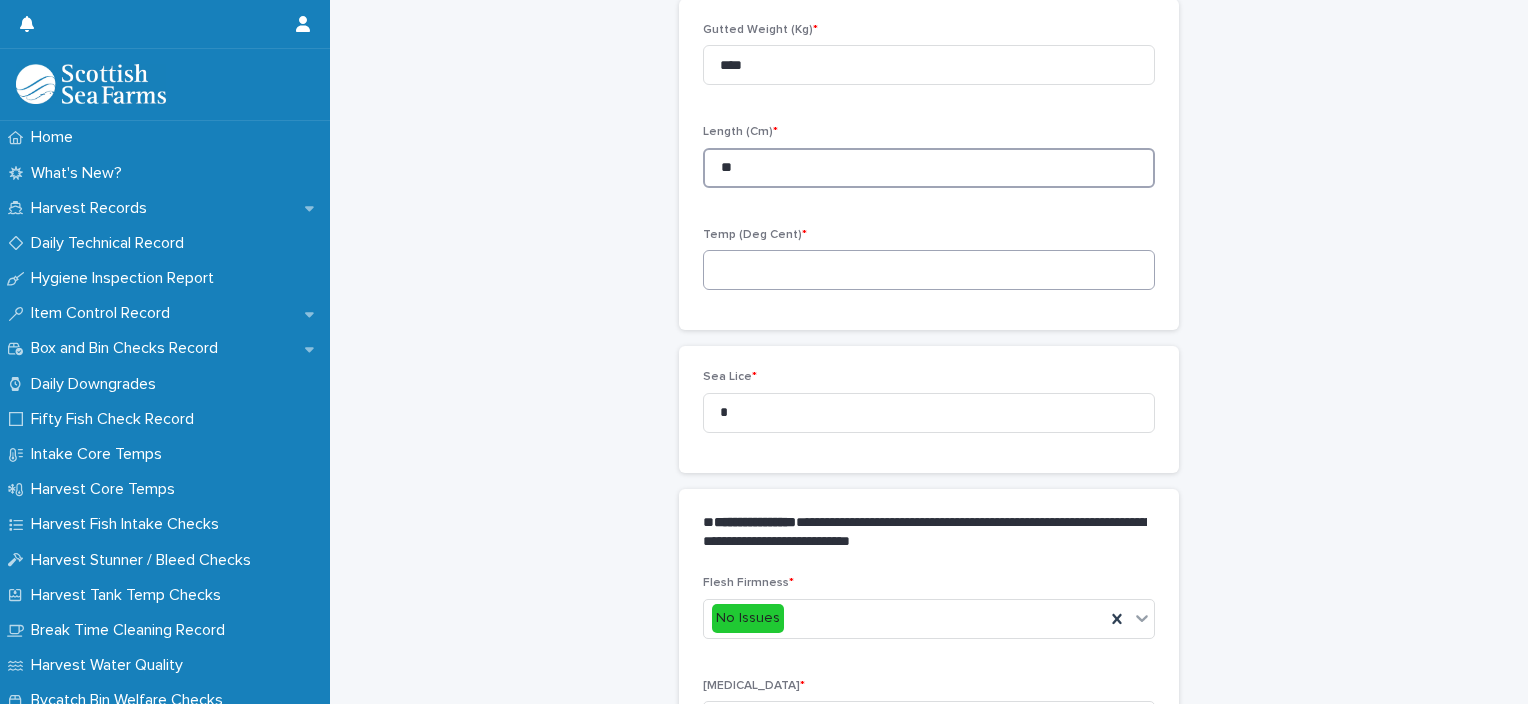type on "**" 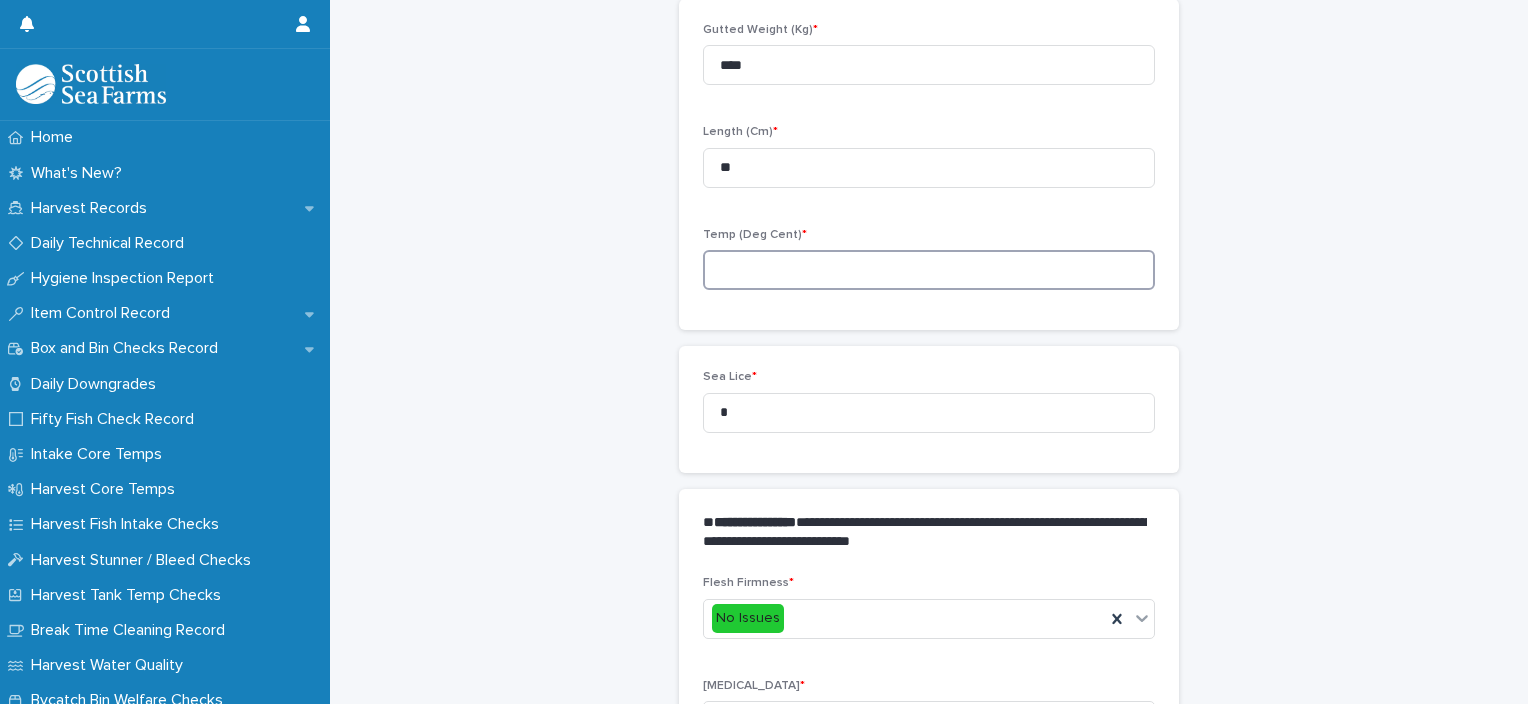 click at bounding box center (929, 270) 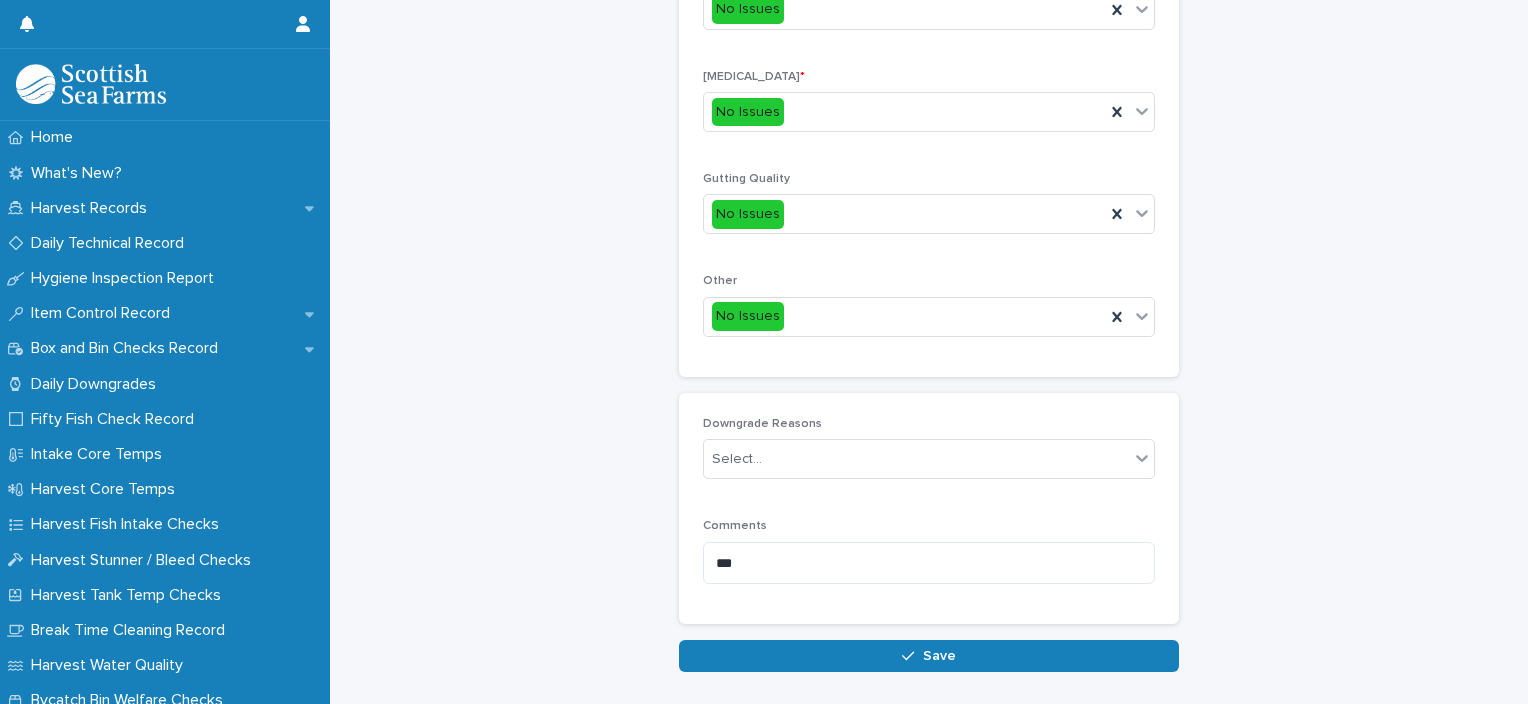 scroll, scrollTop: 948, scrollLeft: 0, axis: vertical 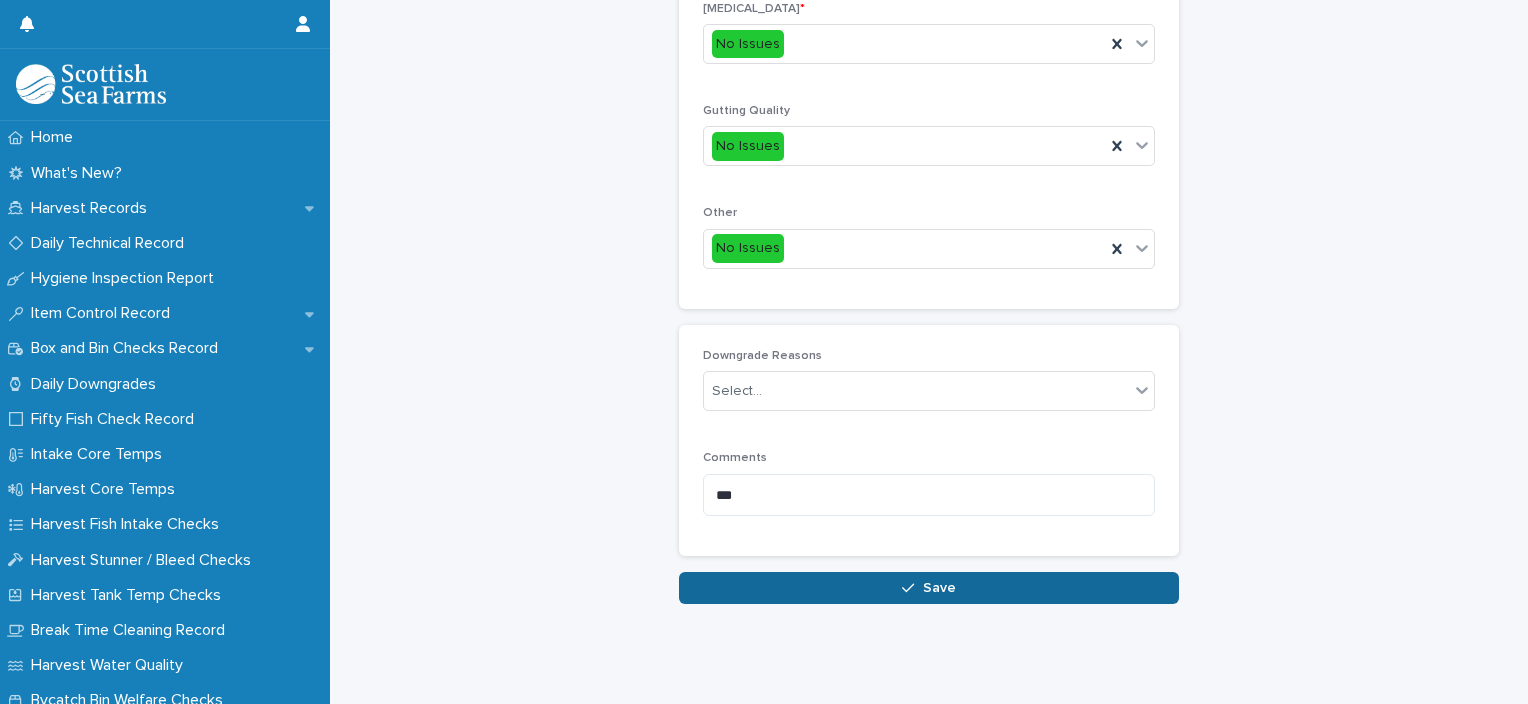 type on "***" 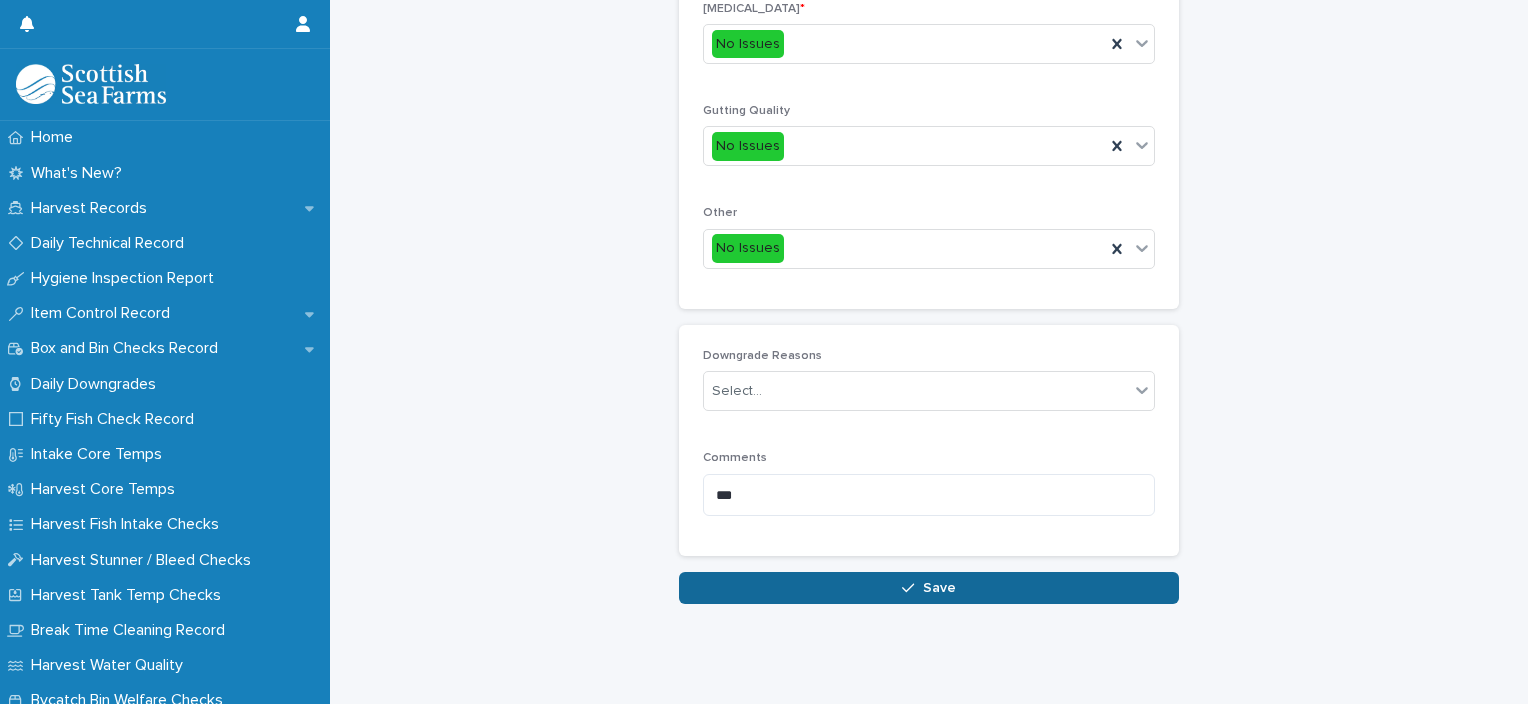 click on "Save" at bounding box center [929, 588] 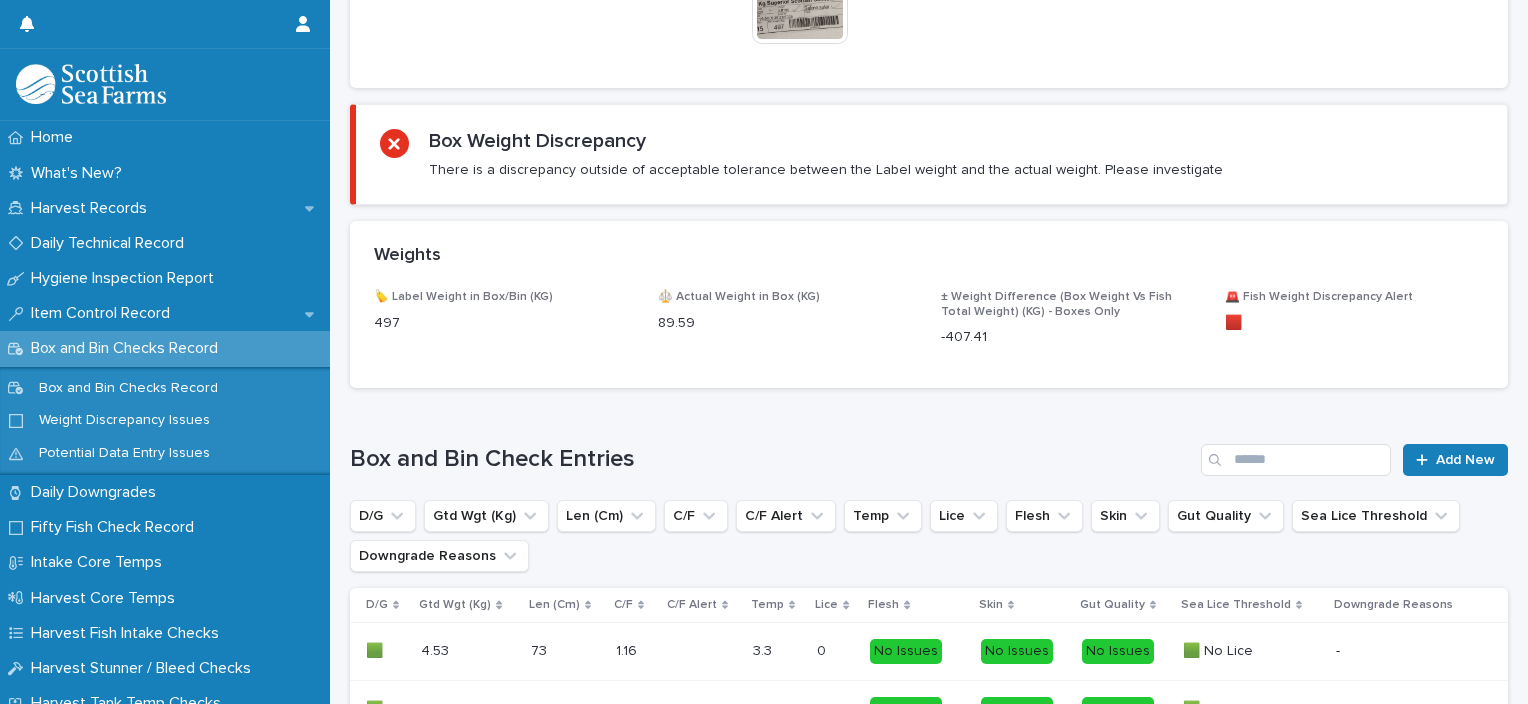 scroll, scrollTop: 0, scrollLeft: 0, axis: both 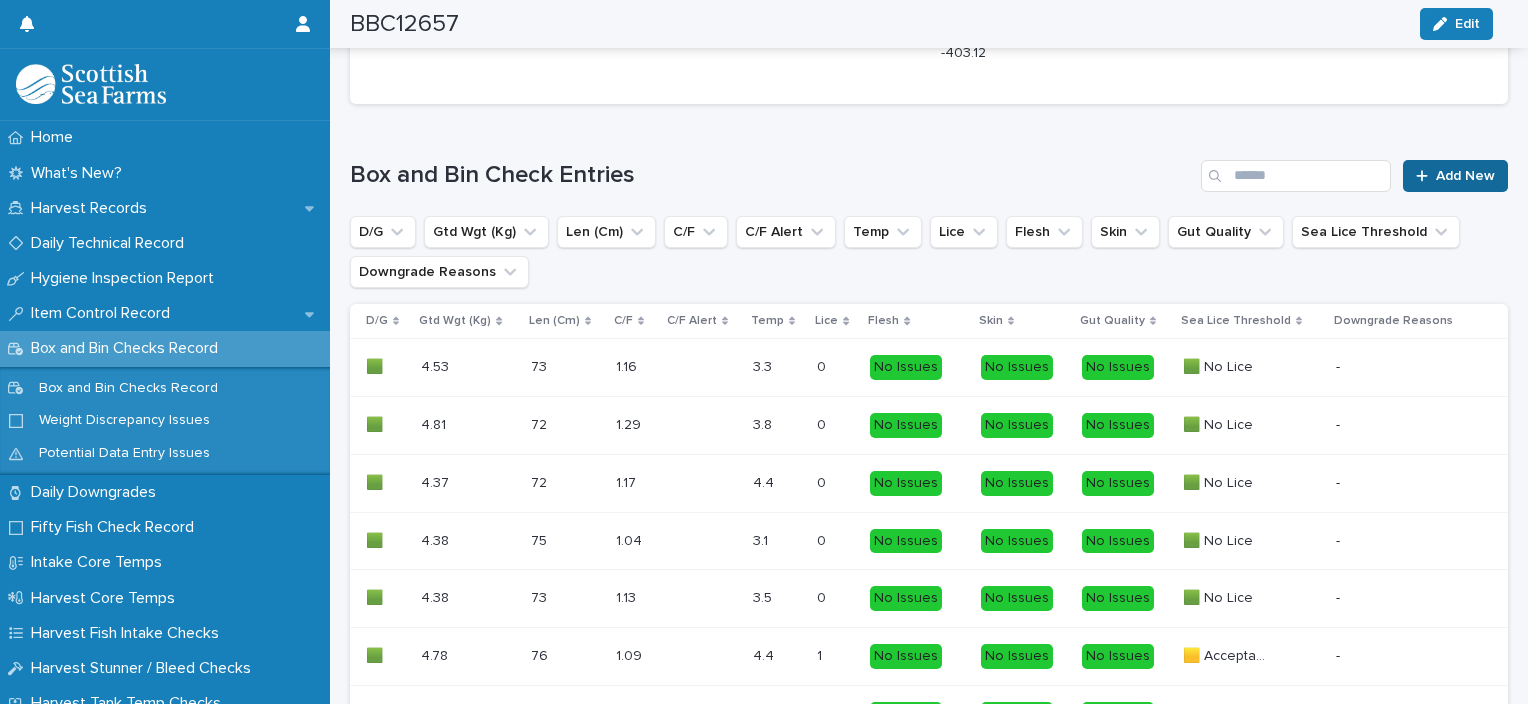 click on "Add New" at bounding box center [1465, 176] 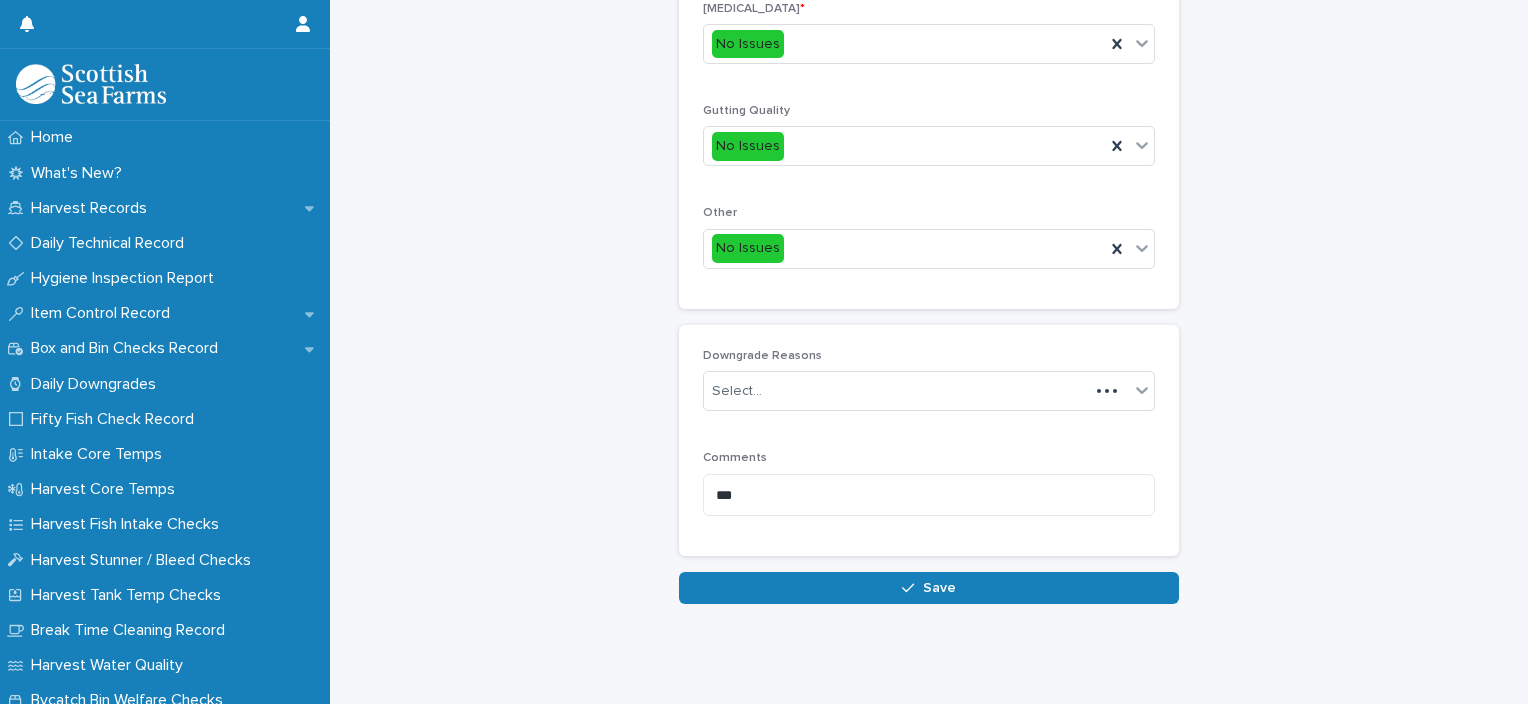 scroll, scrollTop: 911, scrollLeft: 0, axis: vertical 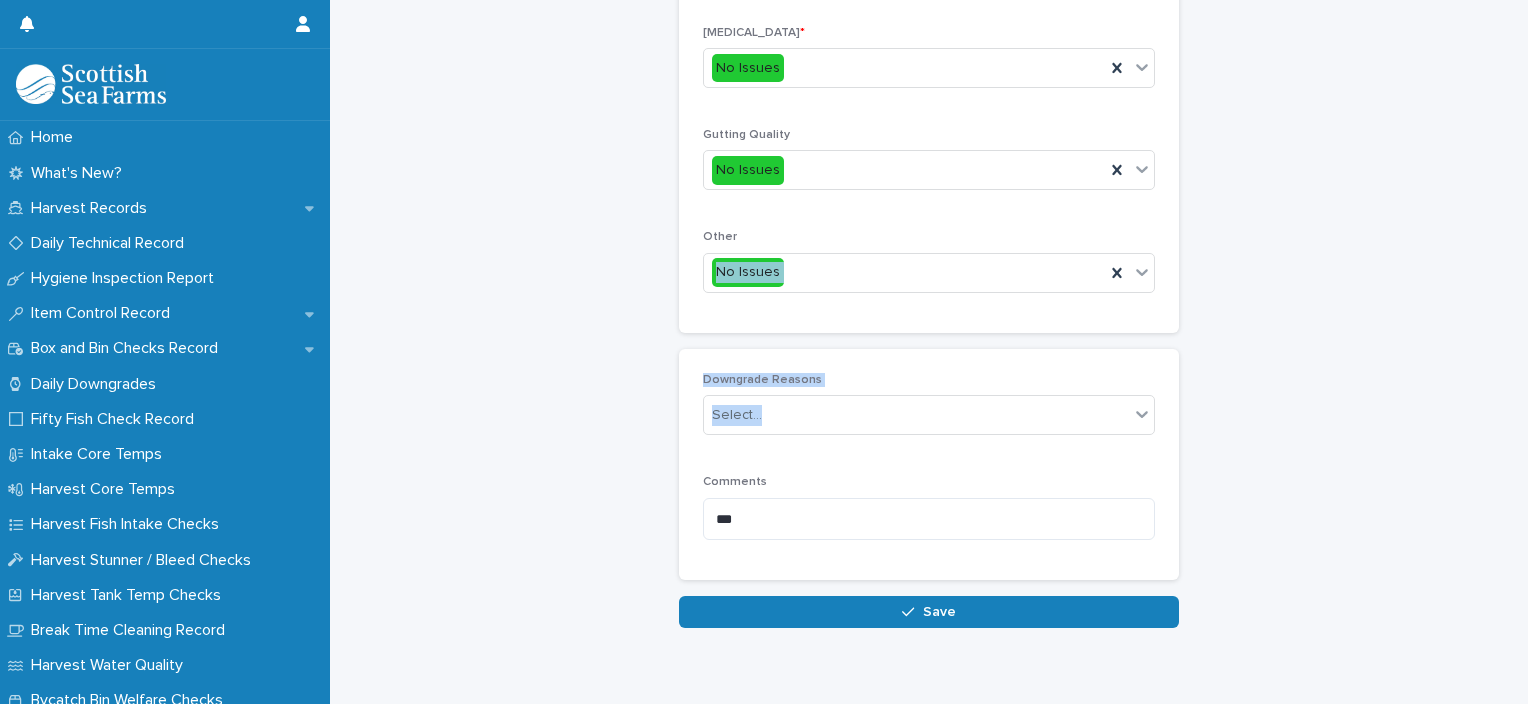 drag, startPoint x: 1512, startPoint y: 411, endPoint x: 1531, endPoint y: 221, distance: 190.94763 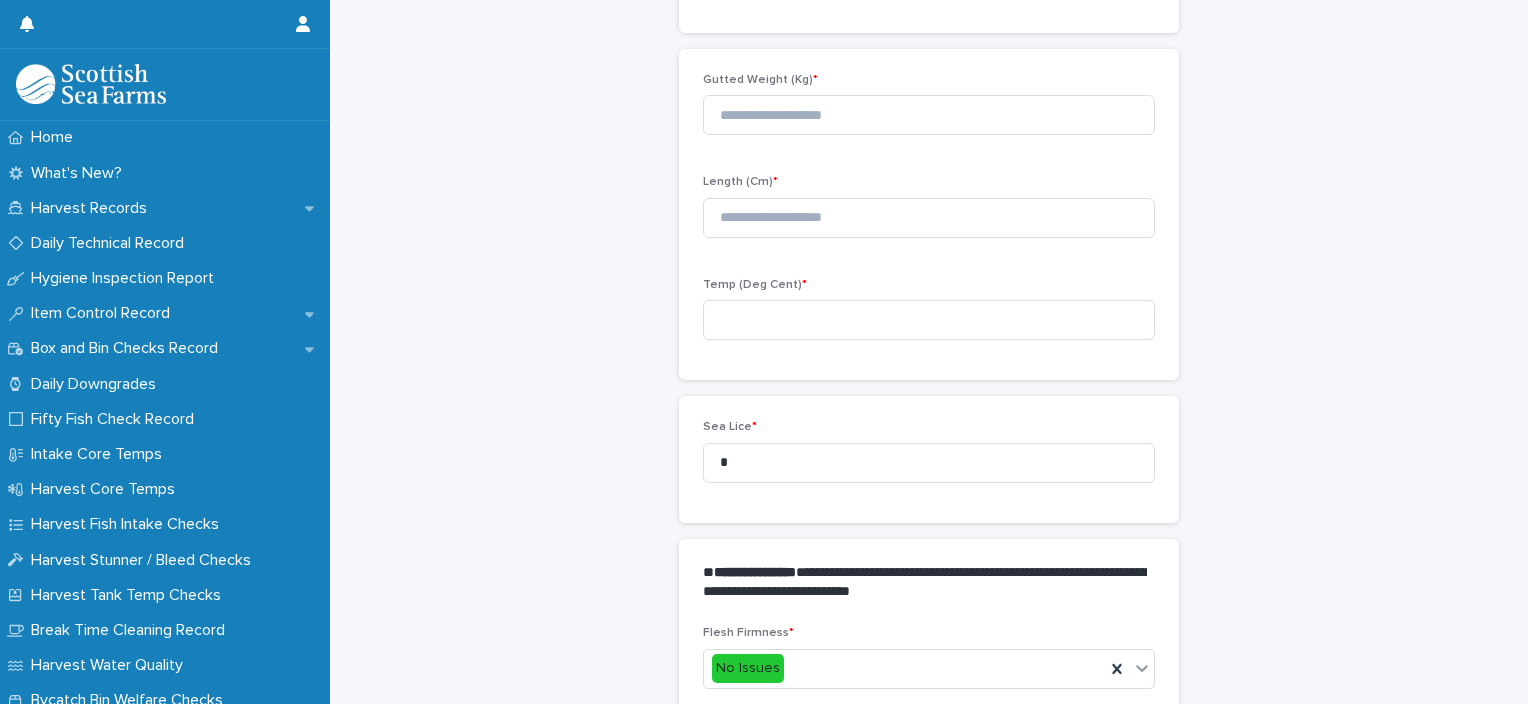 scroll, scrollTop: 198, scrollLeft: 0, axis: vertical 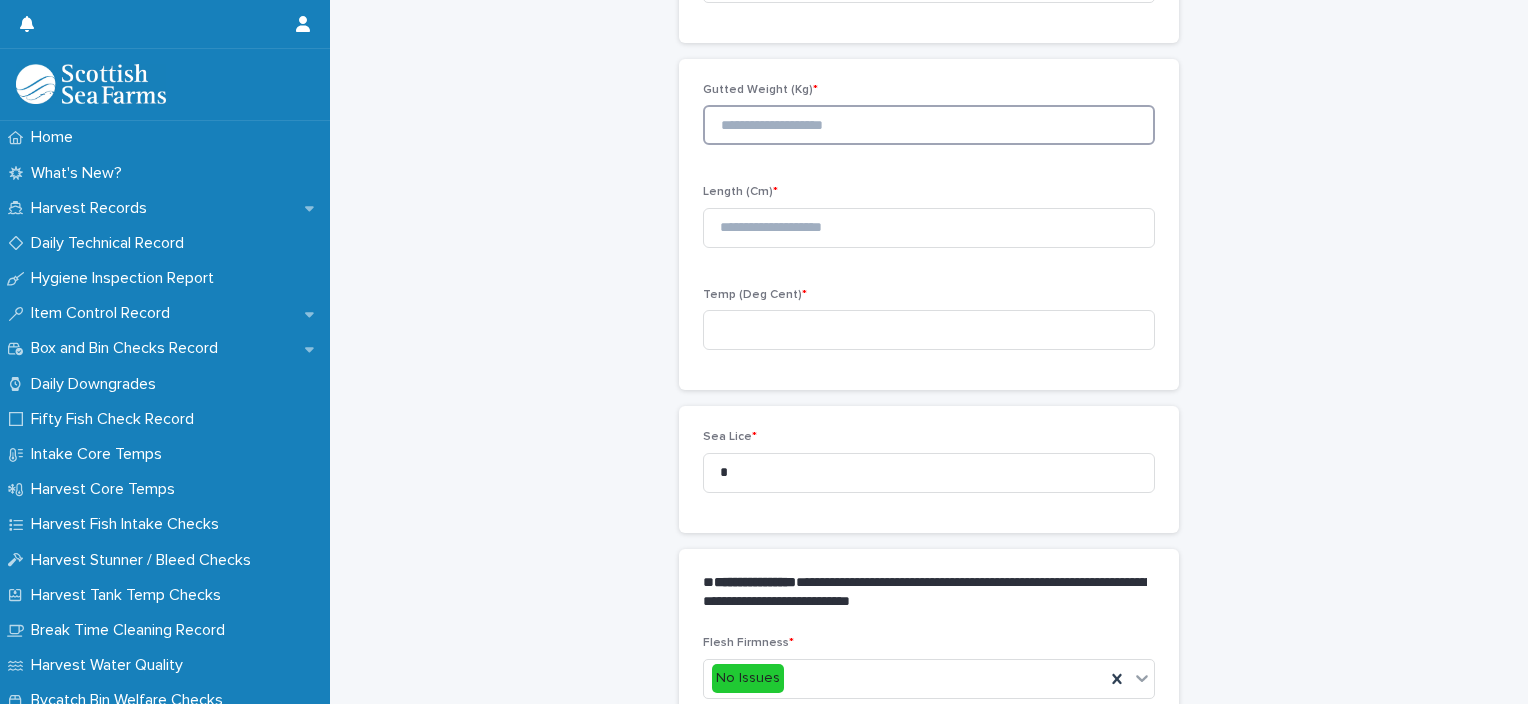 click at bounding box center [929, 125] 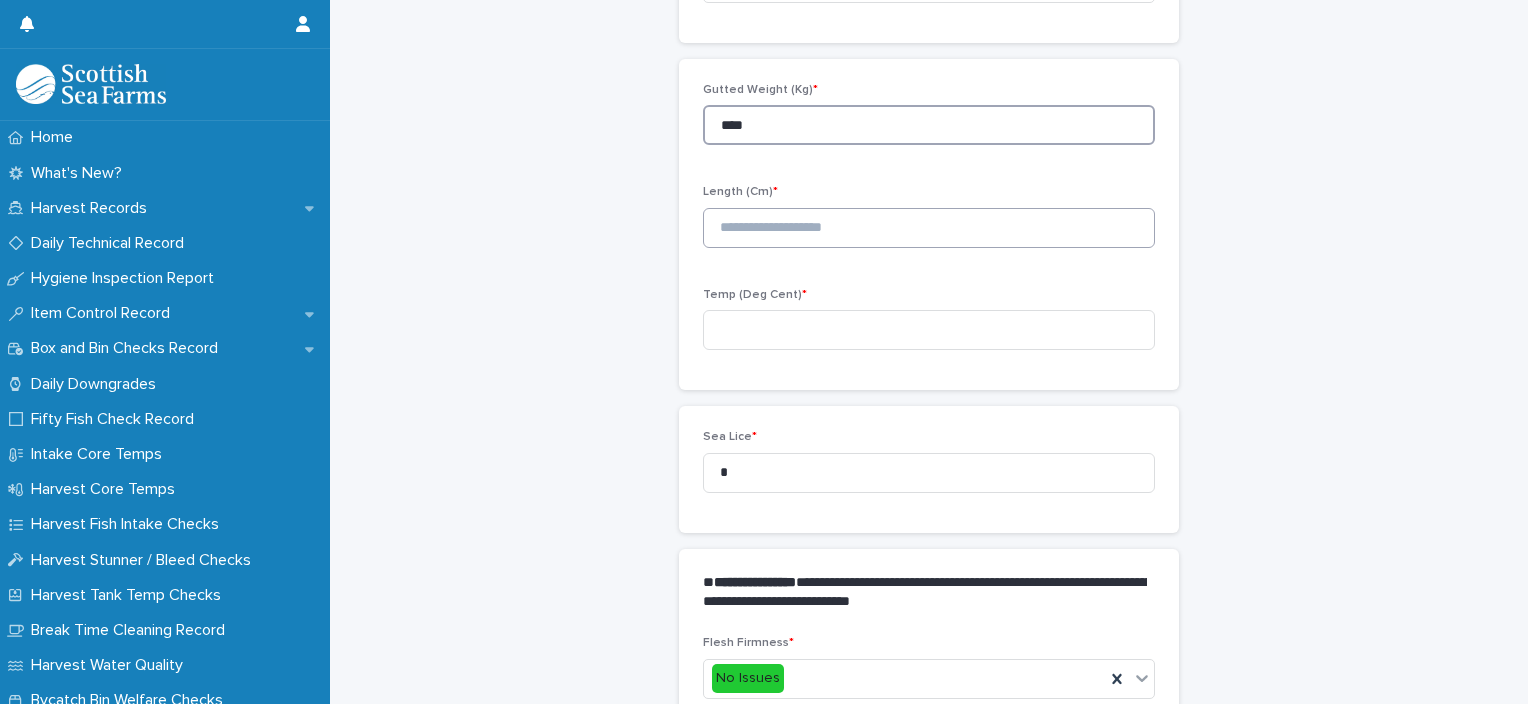 type on "****" 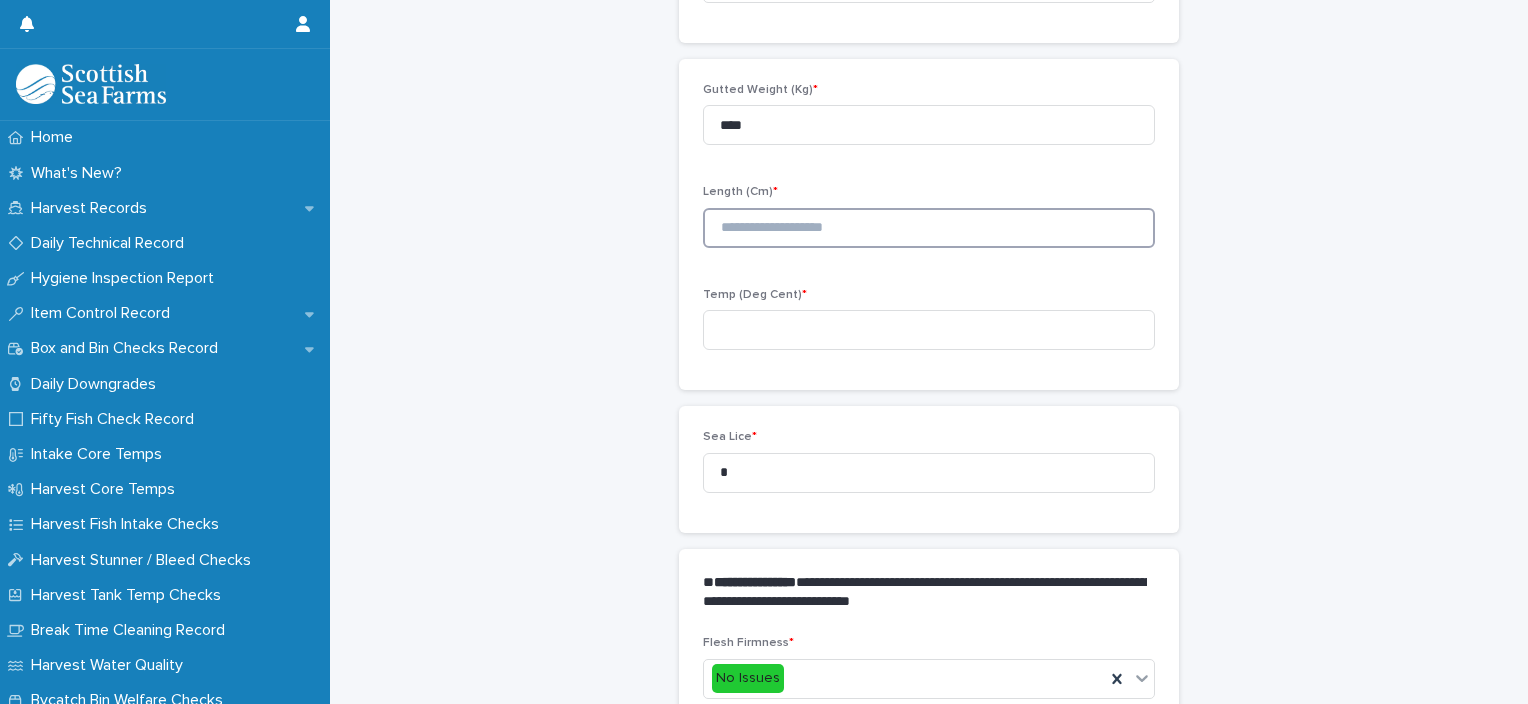 click at bounding box center [929, 228] 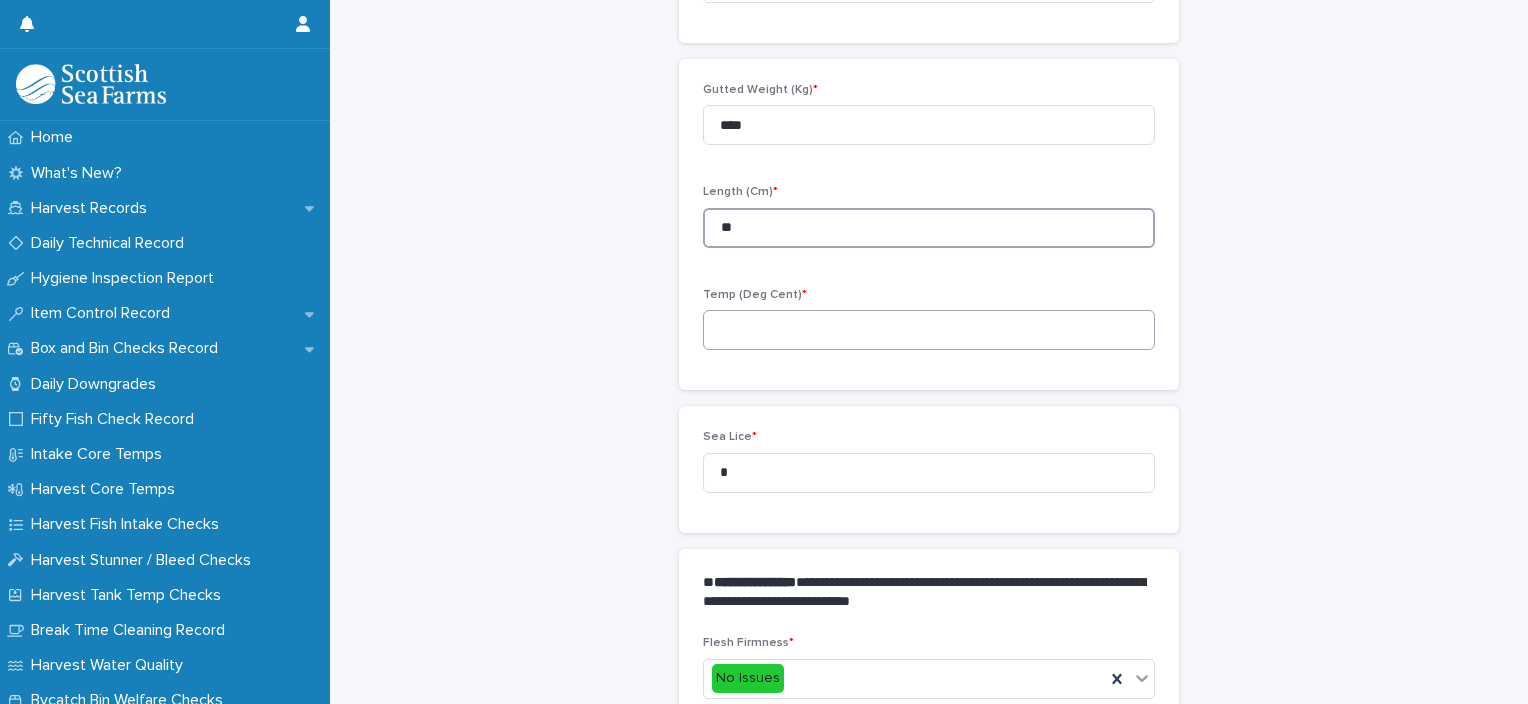 type on "**" 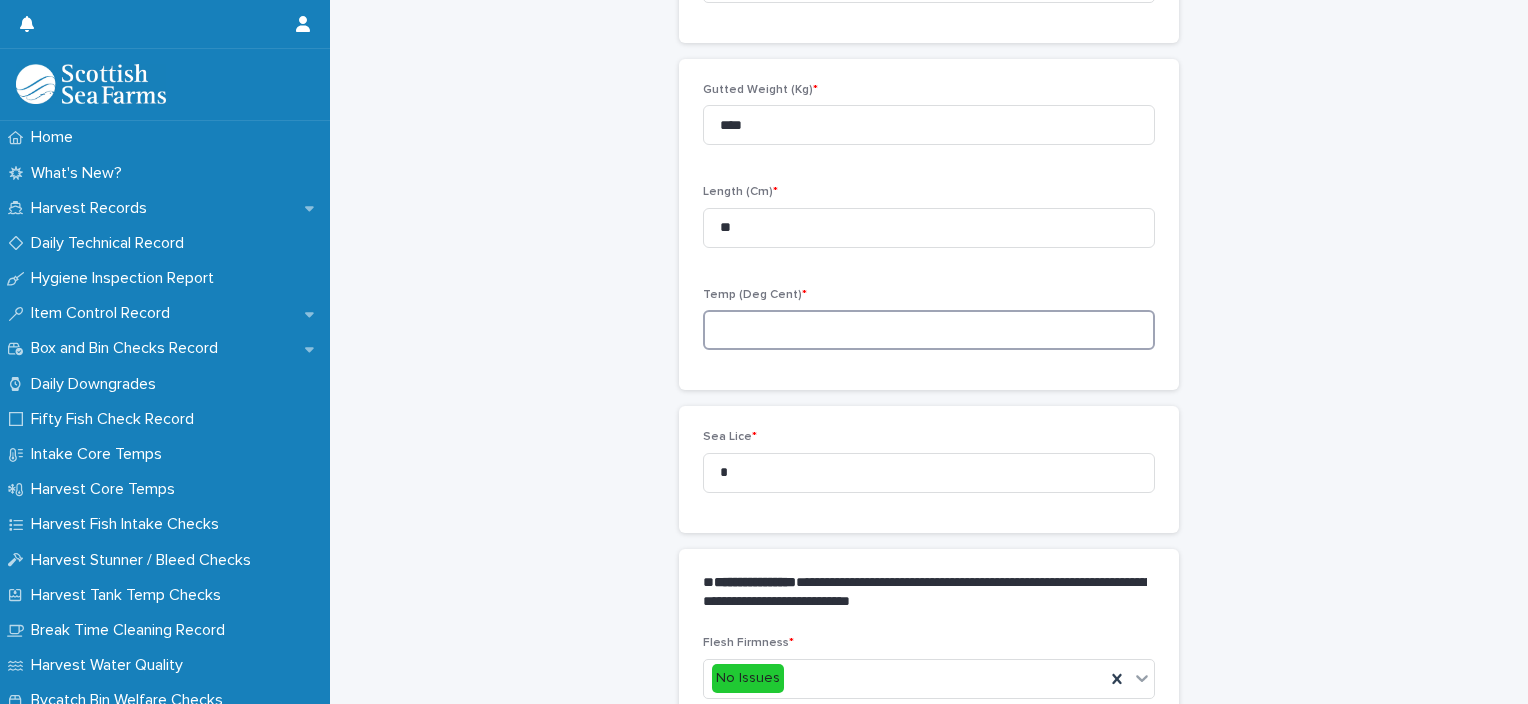 click at bounding box center [929, 330] 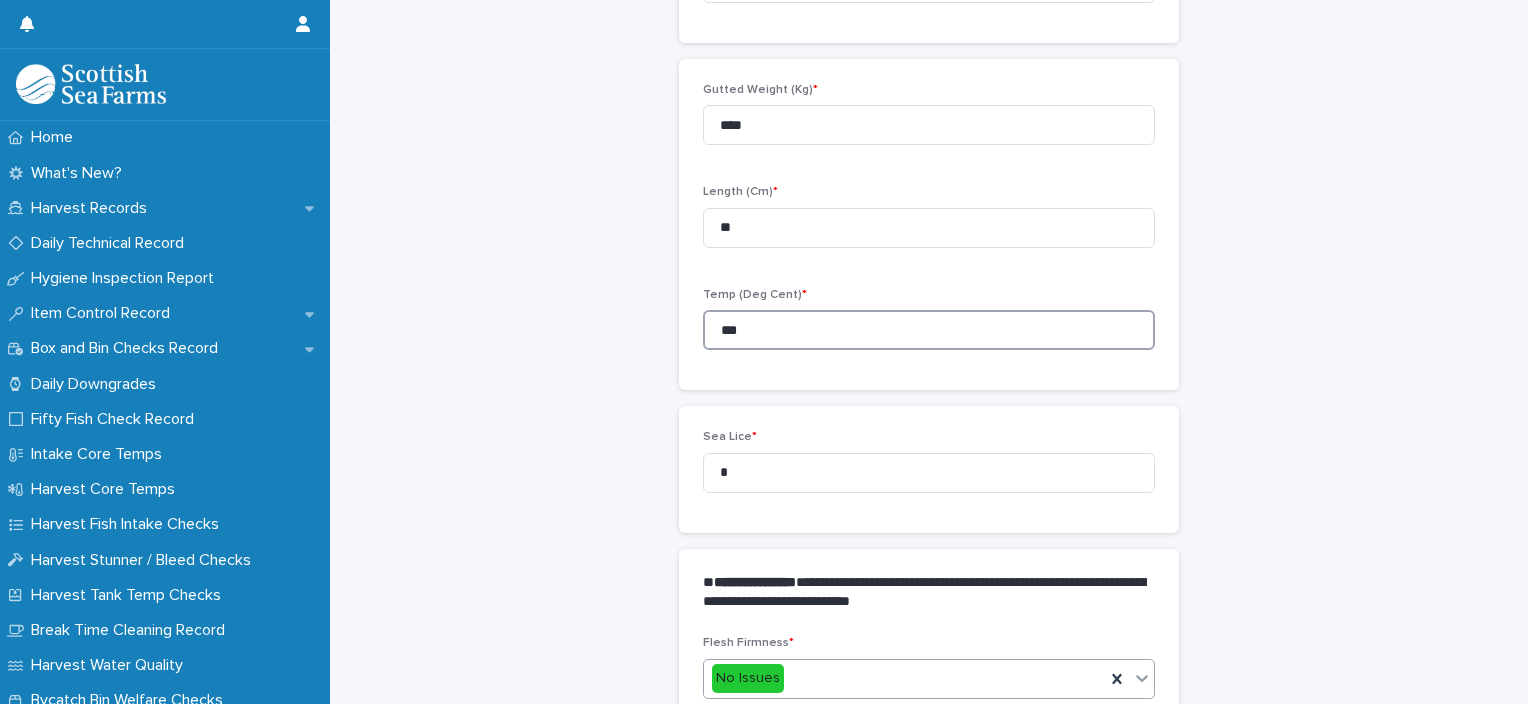 type on "***" 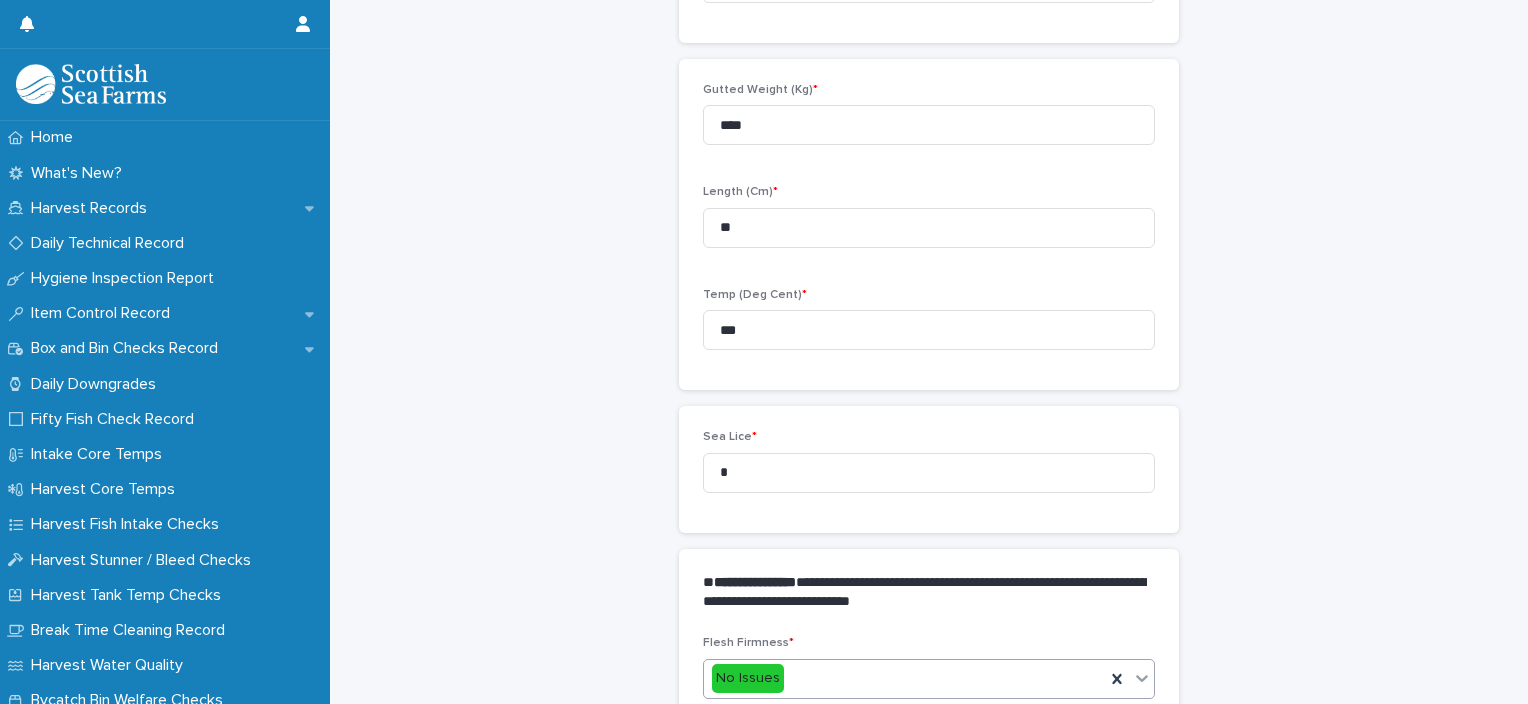click on "No Issues" at bounding box center [904, 678] 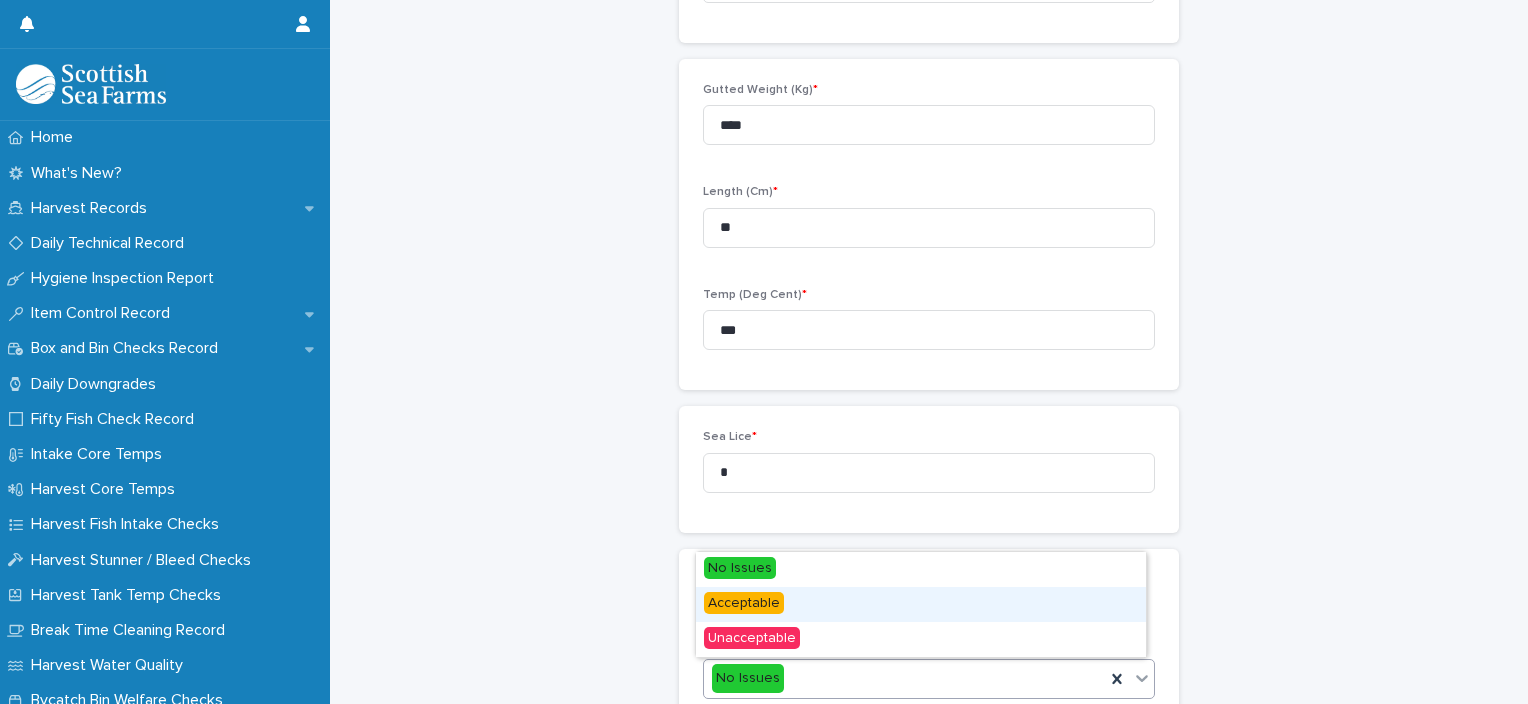 click on "Acceptable" at bounding box center (921, 604) 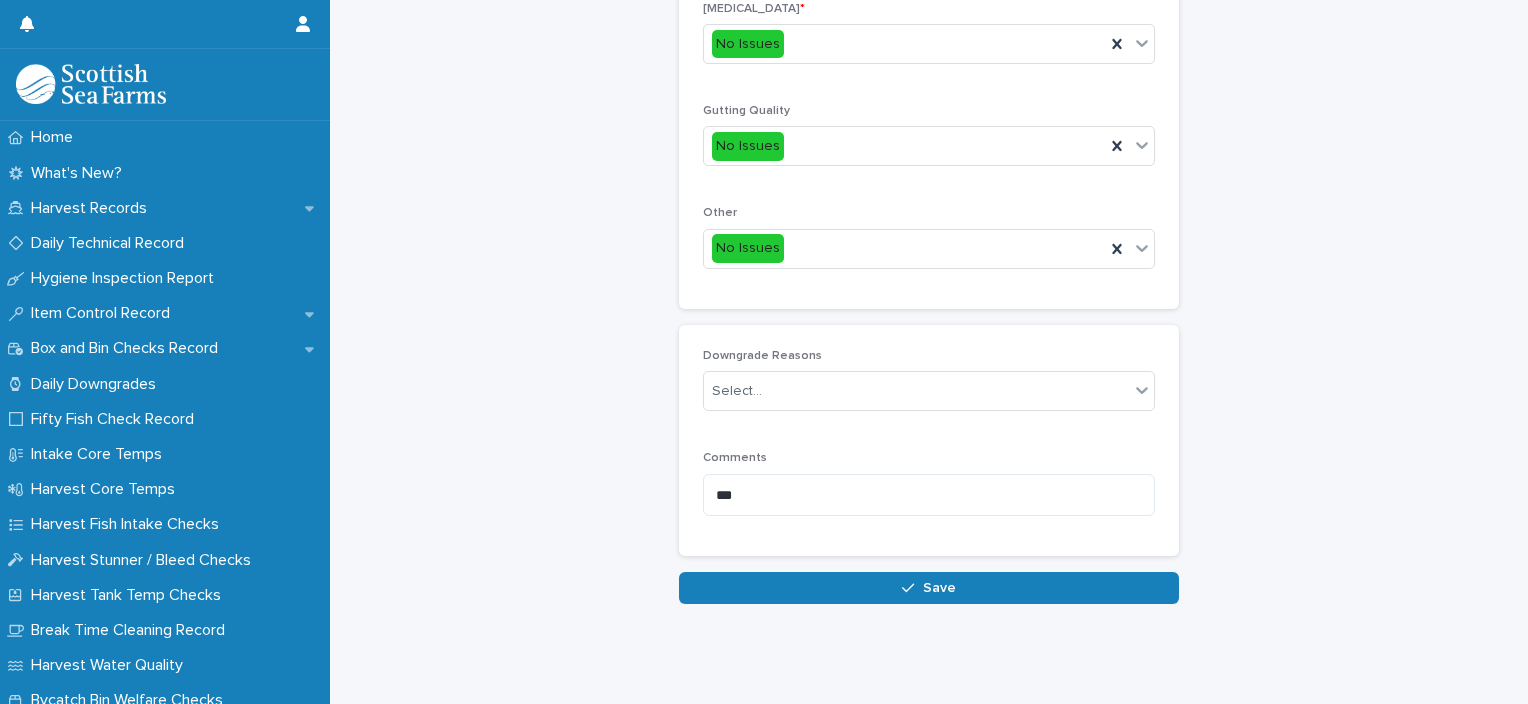 scroll, scrollTop: 948, scrollLeft: 0, axis: vertical 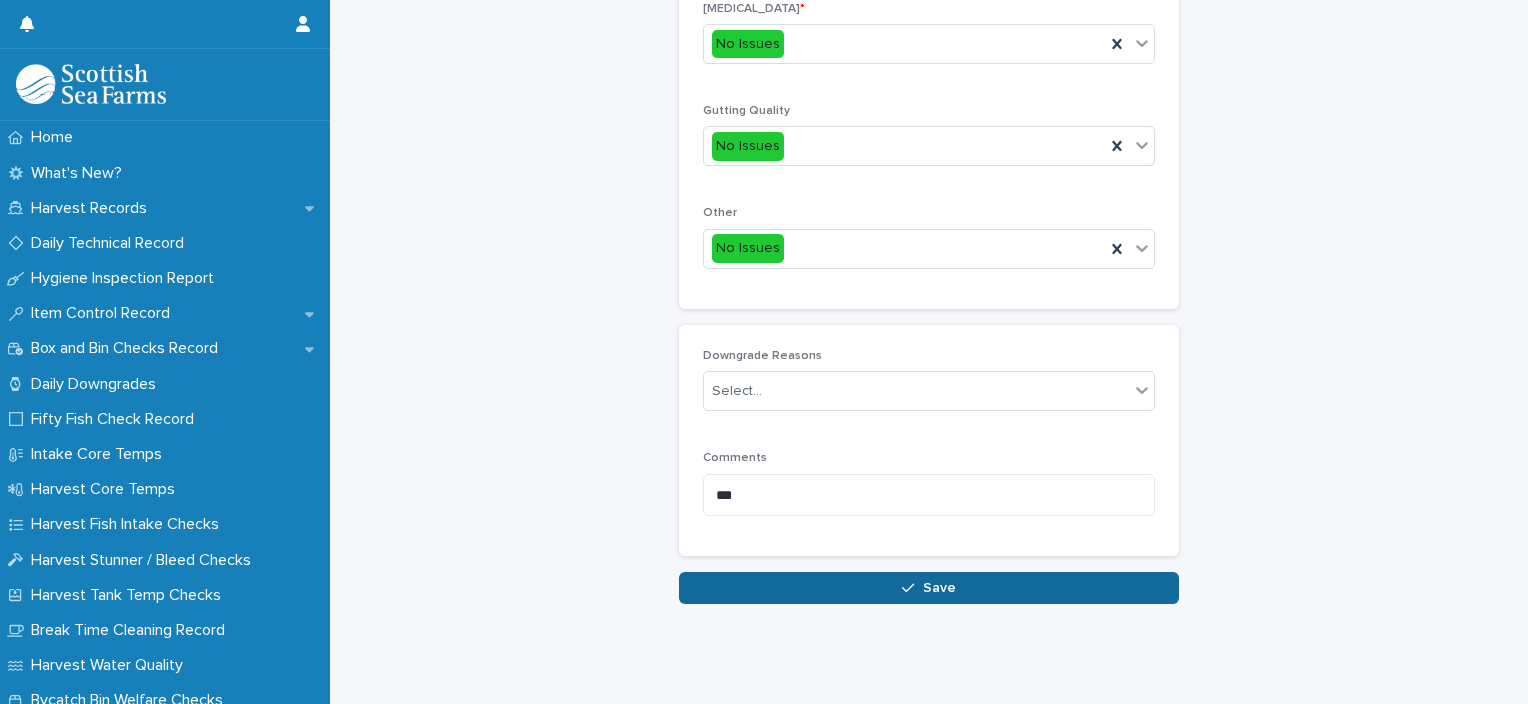 click on "Save" at bounding box center [929, 588] 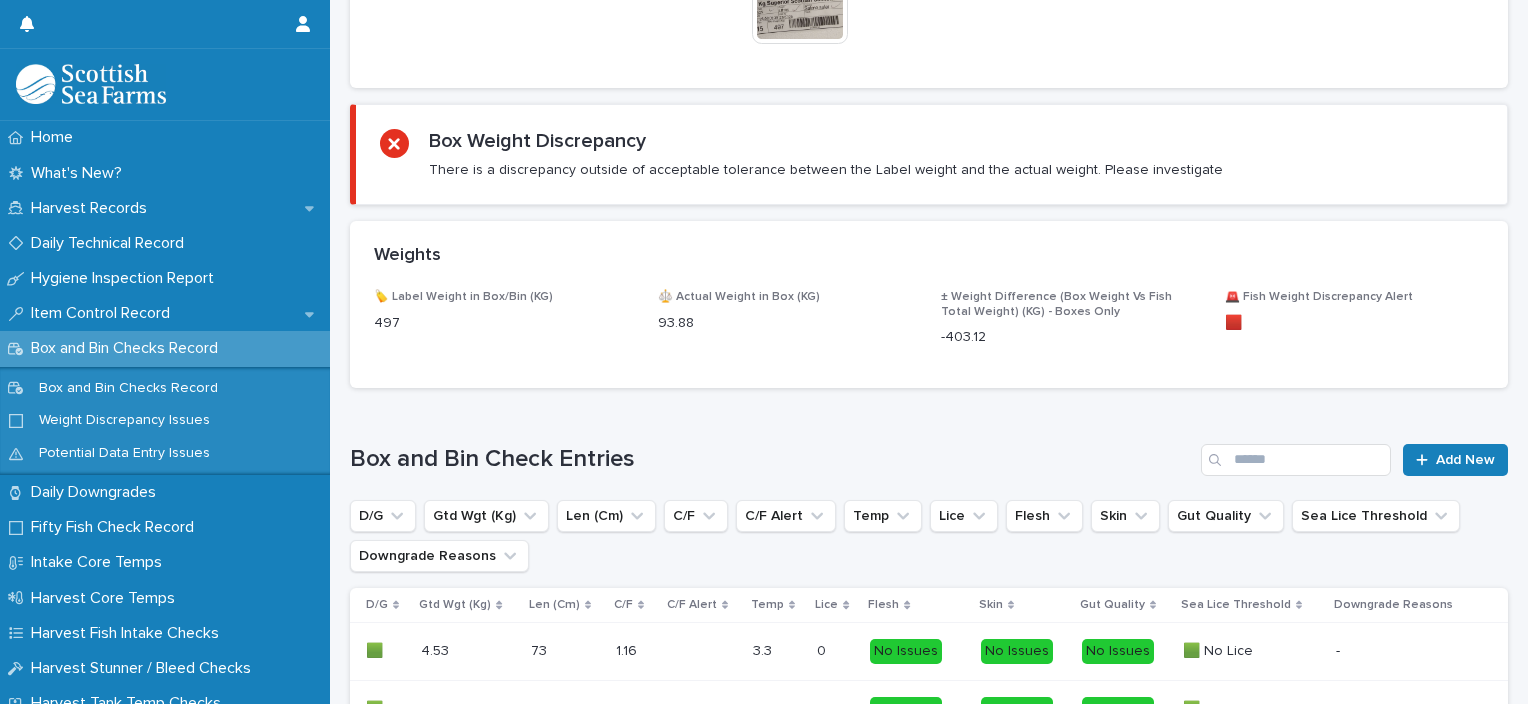scroll, scrollTop: 0, scrollLeft: 0, axis: both 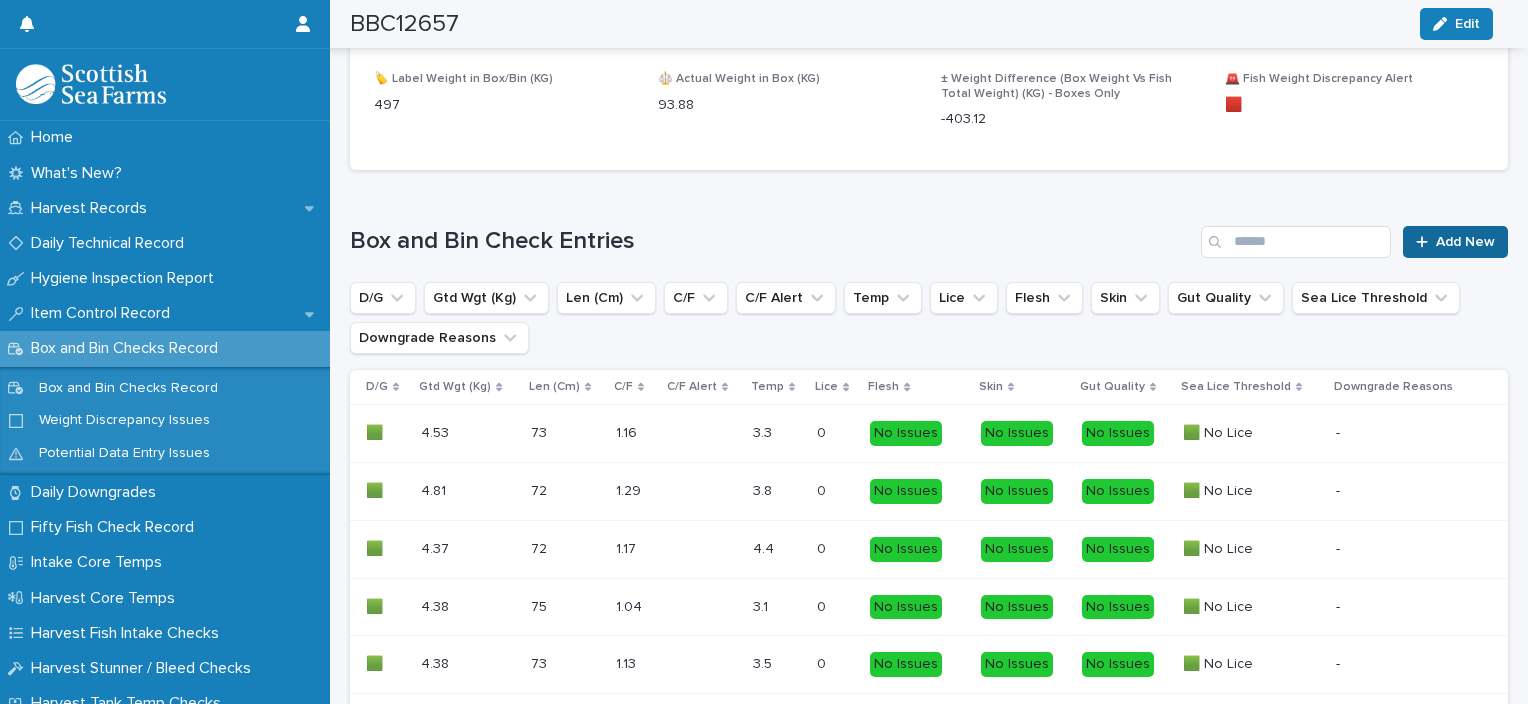drag, startPoint x: 1459, startPoint y: 196, endPoint x: 1457, endPoint y: 212, distance: 16.124516 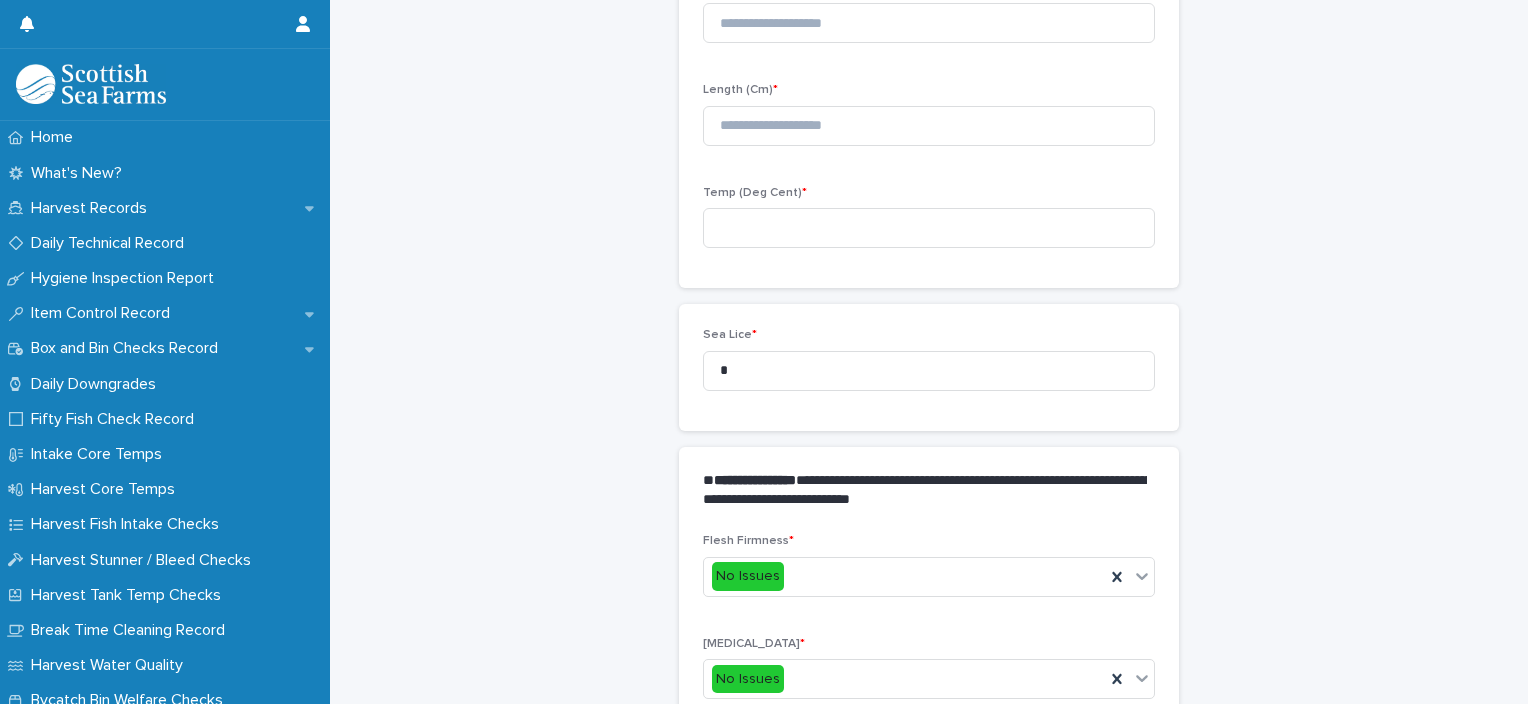 scroll, scrollTop: 228, scrollLeft: 0, axis: vertical 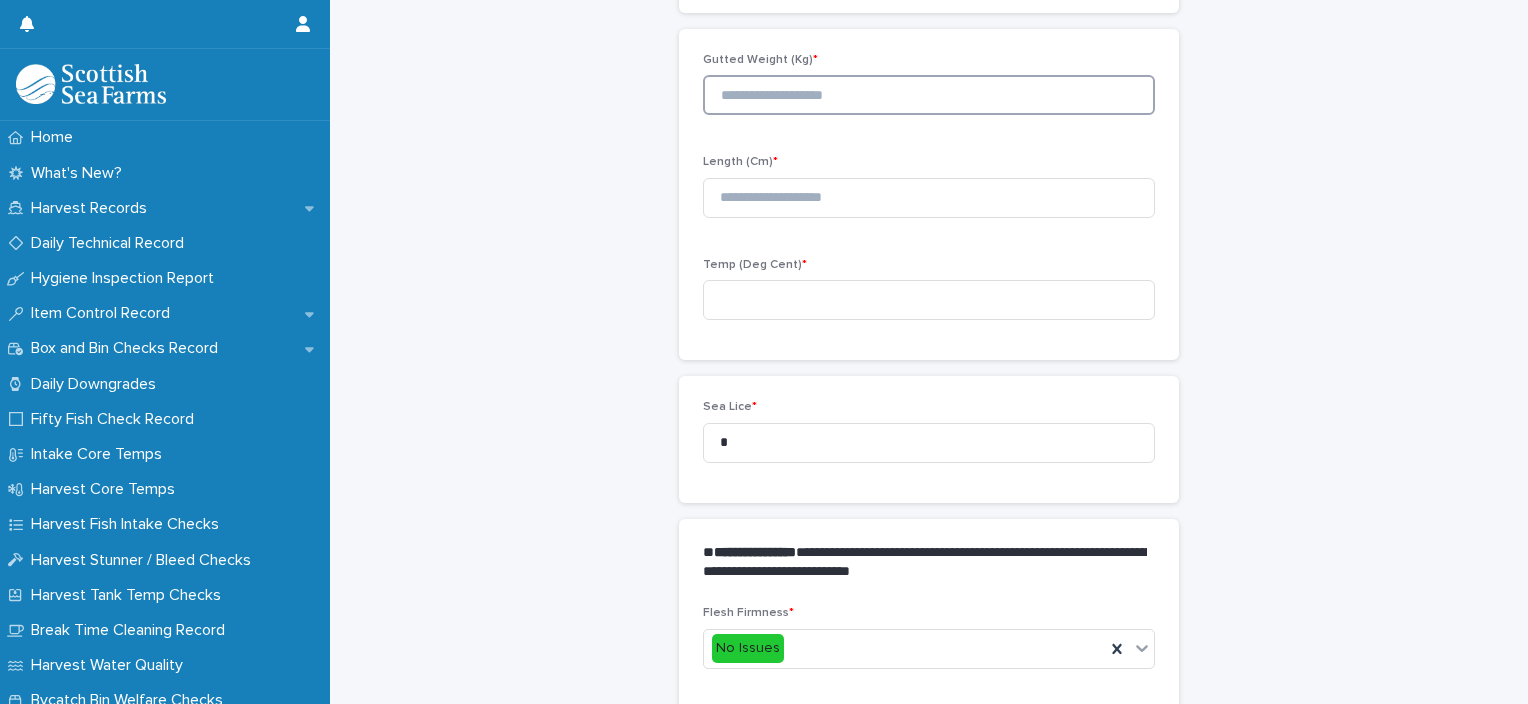 click at bounding box center [929, 95] 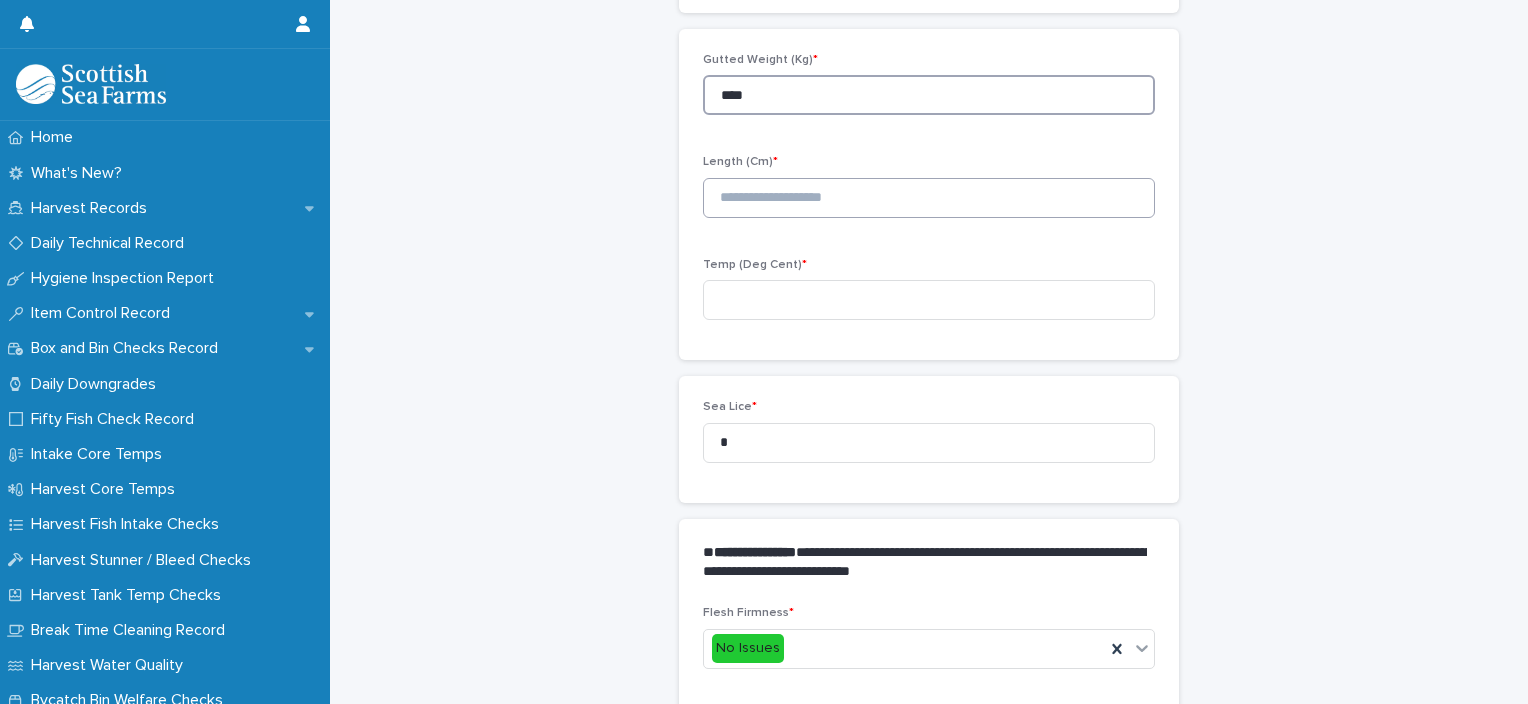 type on "****" 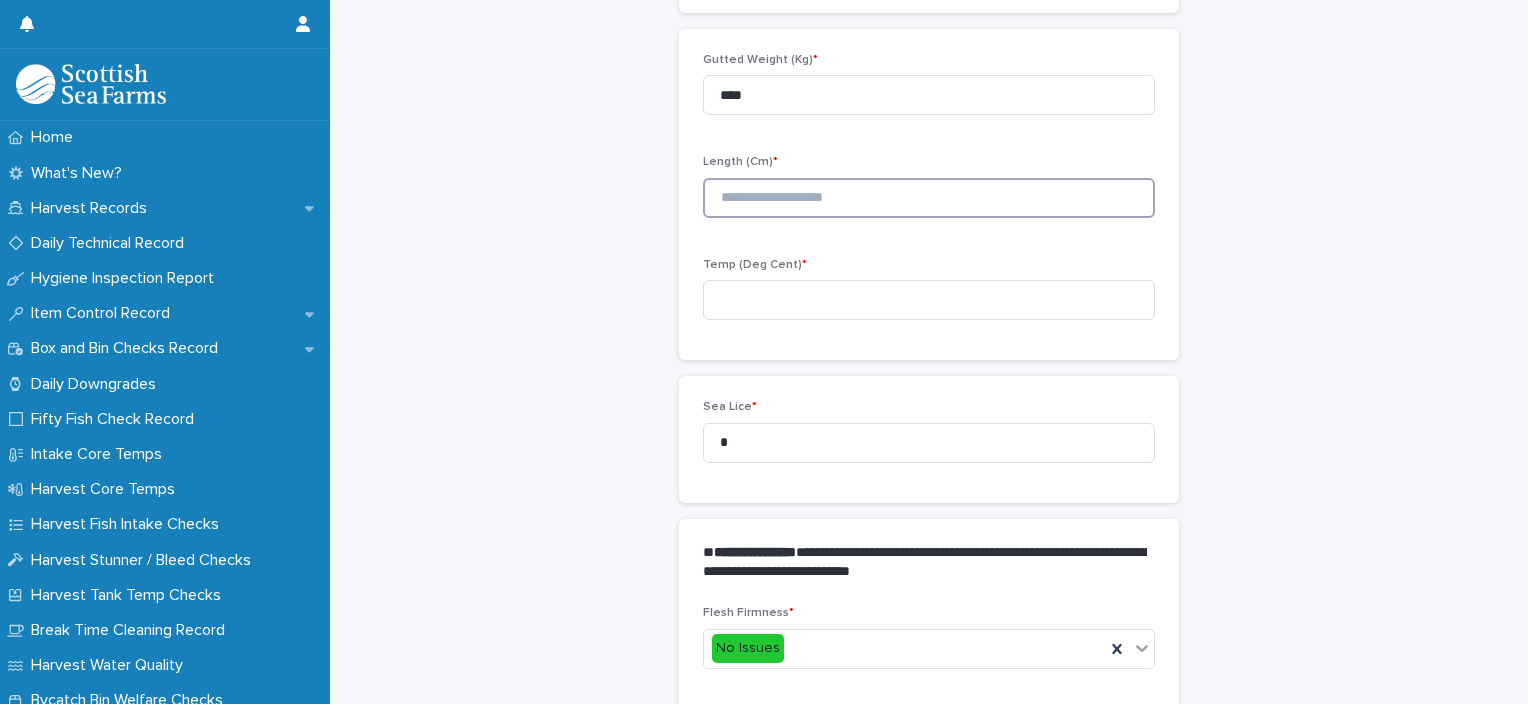click at bounding box center (929, 198) 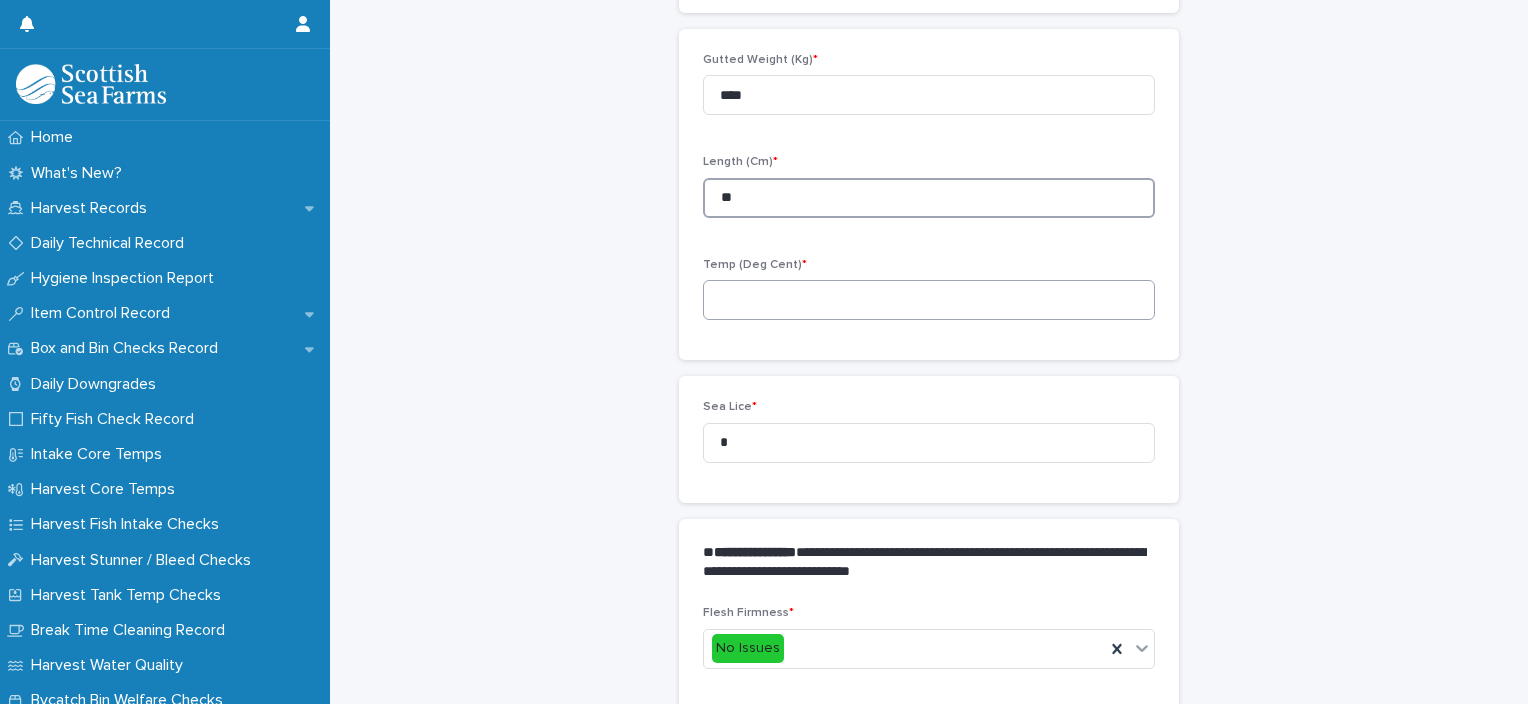 type on "**" 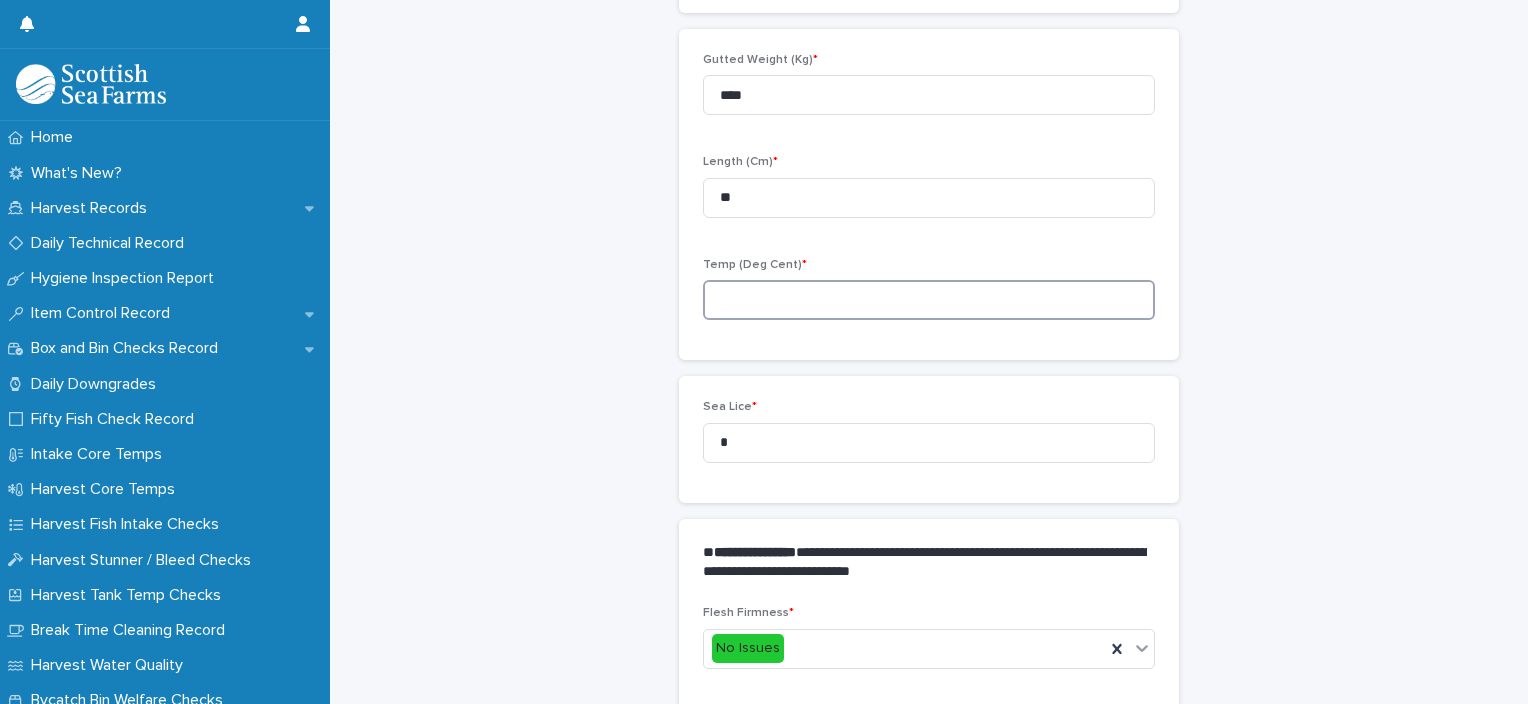click at bounding box center [929, 300] 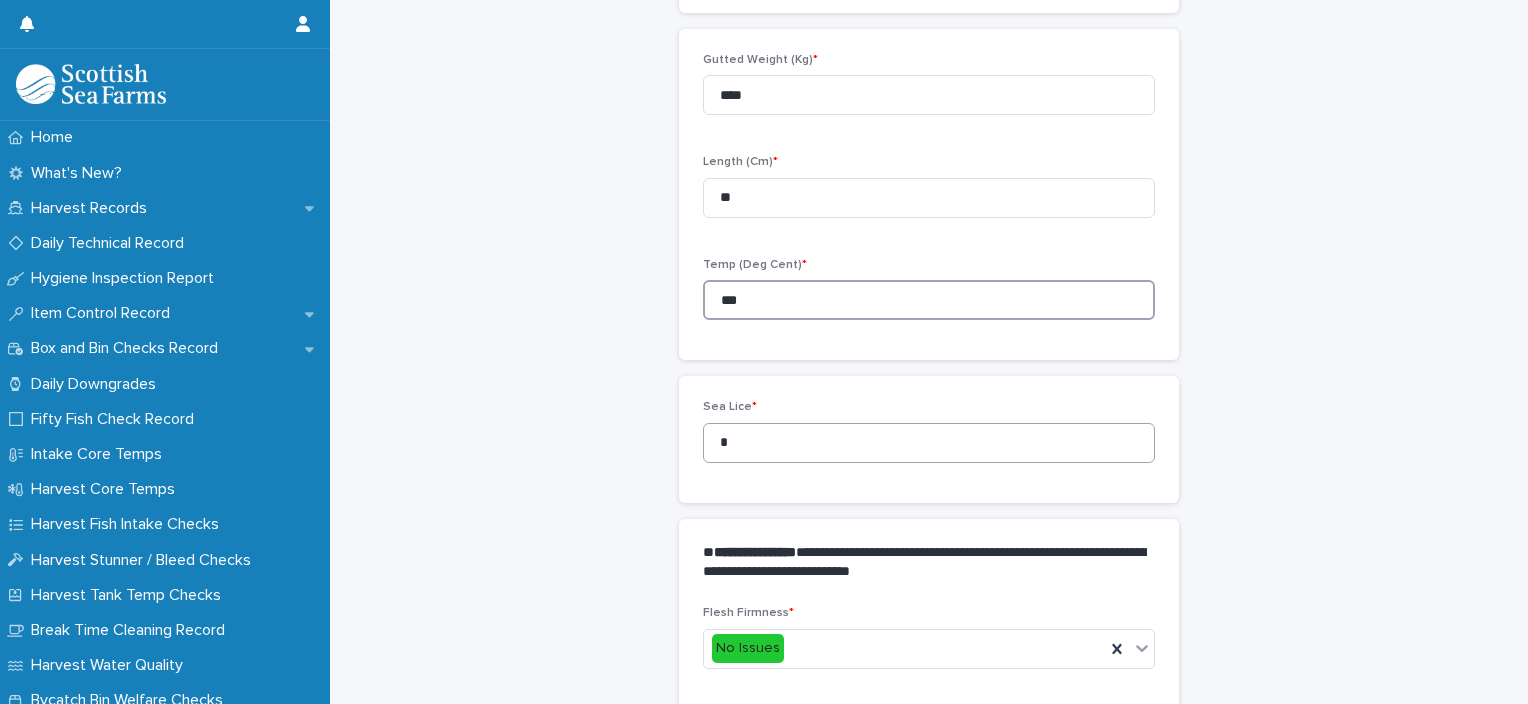 type on "***" 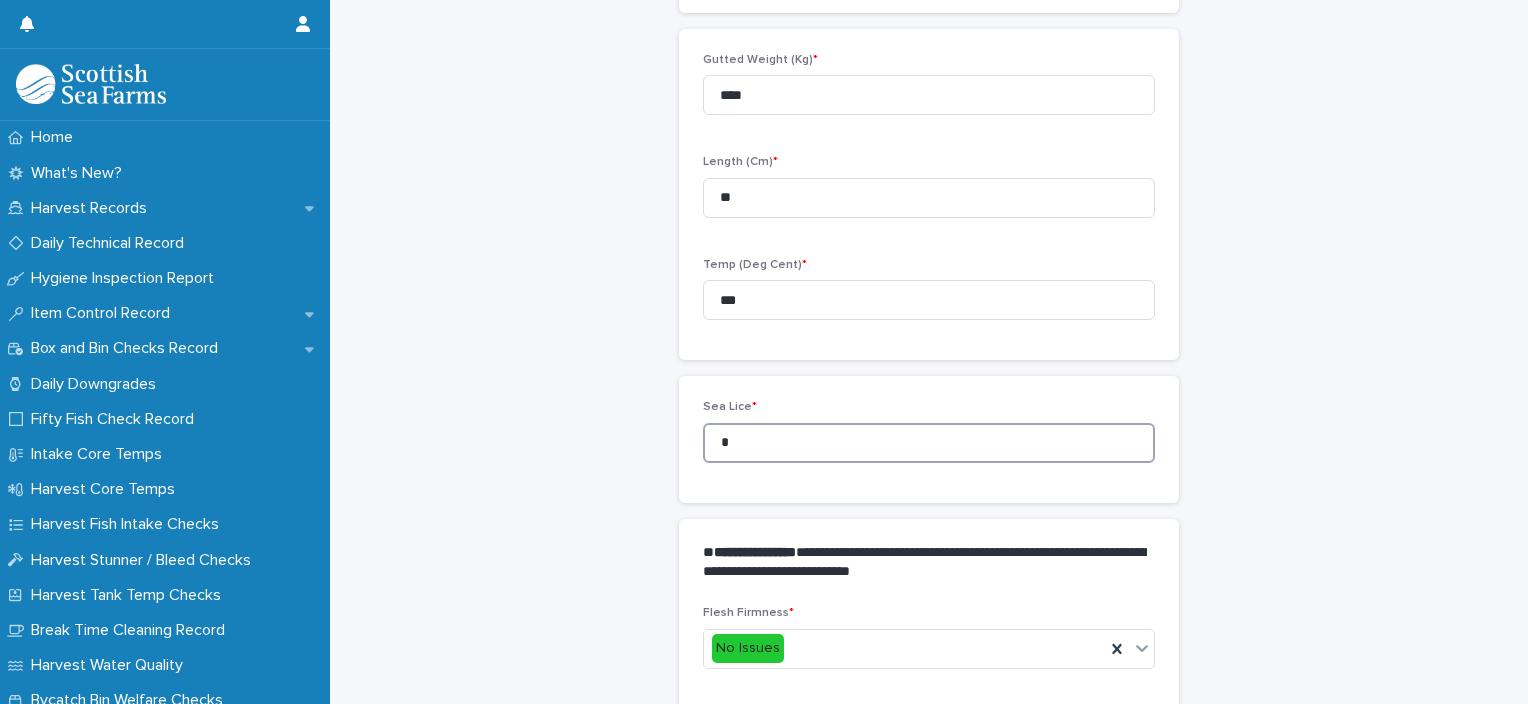 drag, startPoint x: 718, startPoint y: 444, endPoint x: 708, endPoint y: 440, distance: 10.770329 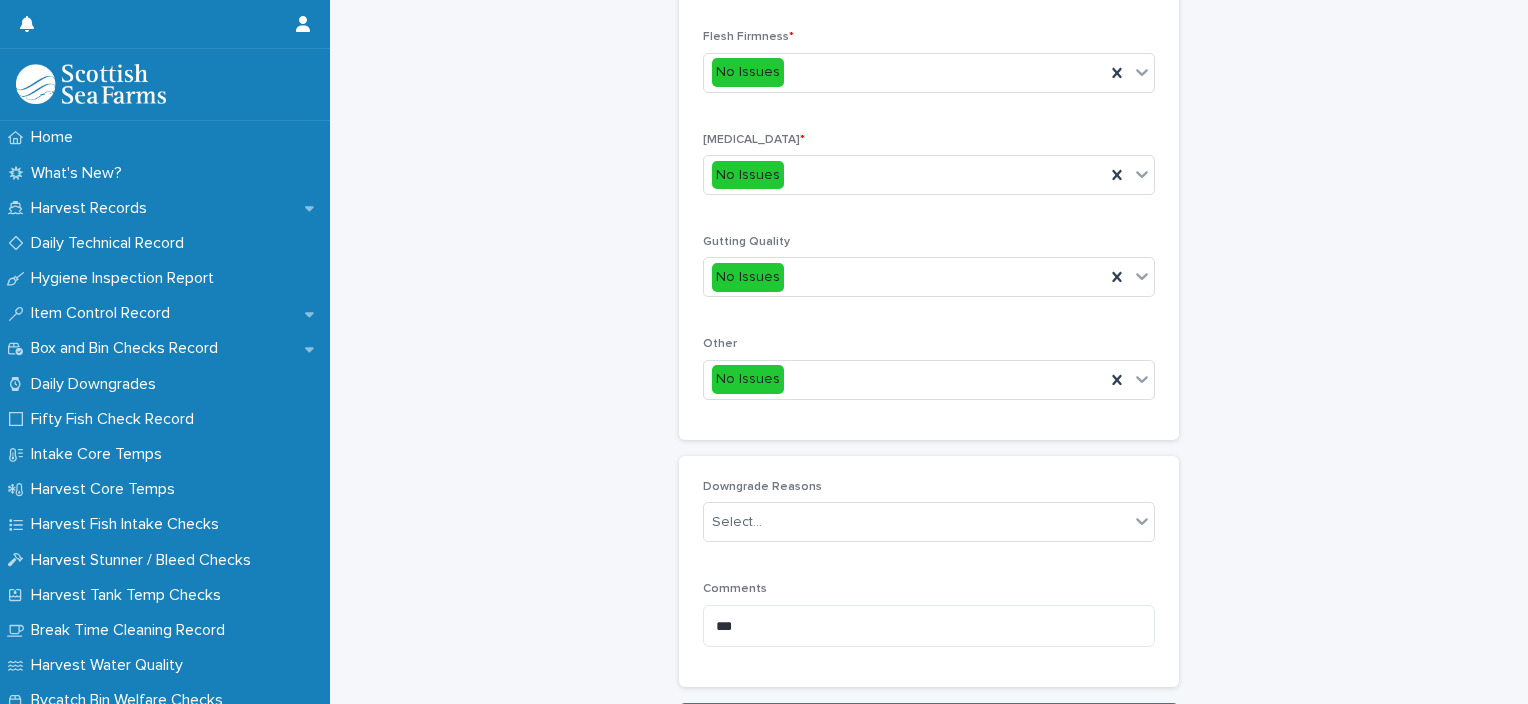 scroll, scrollTop: 948, scrollLeft: 0, axis: vertical 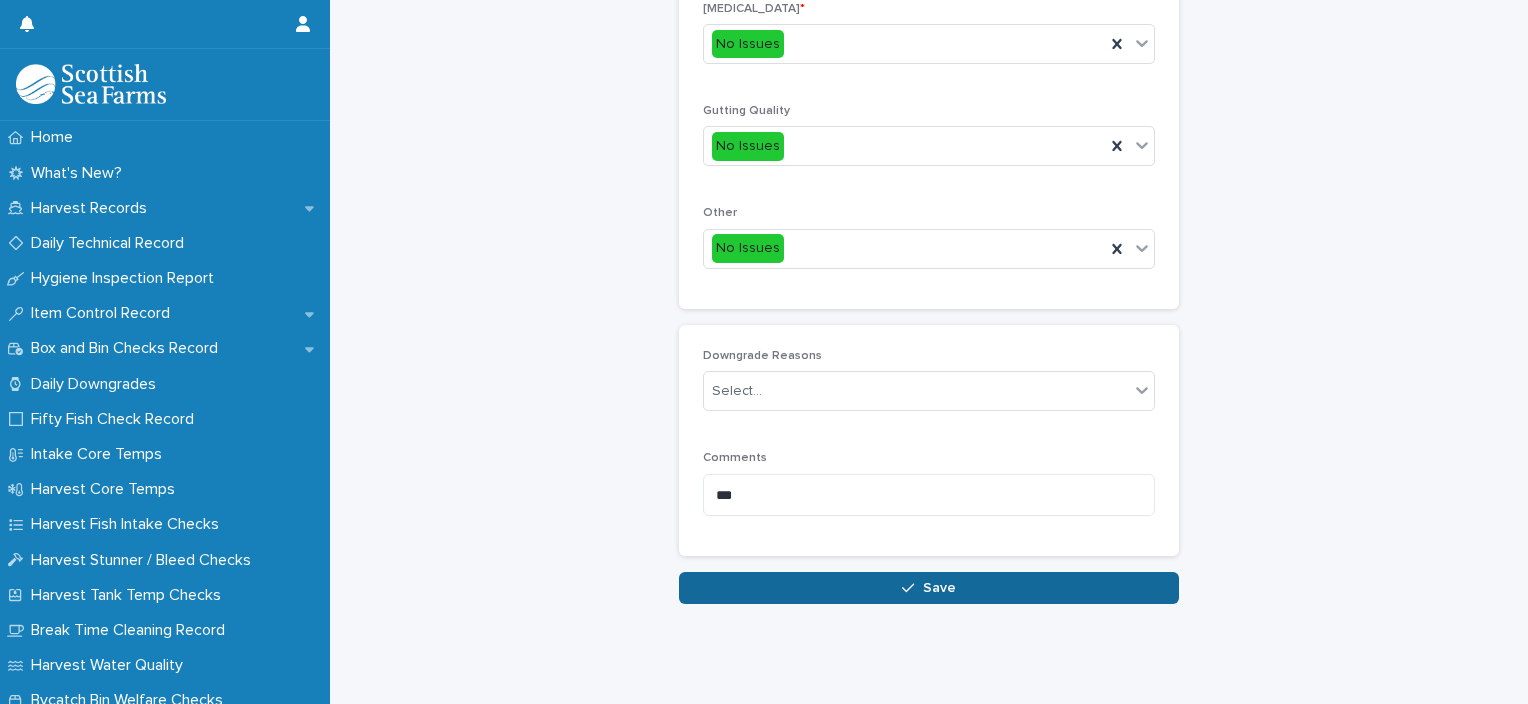type on "*" 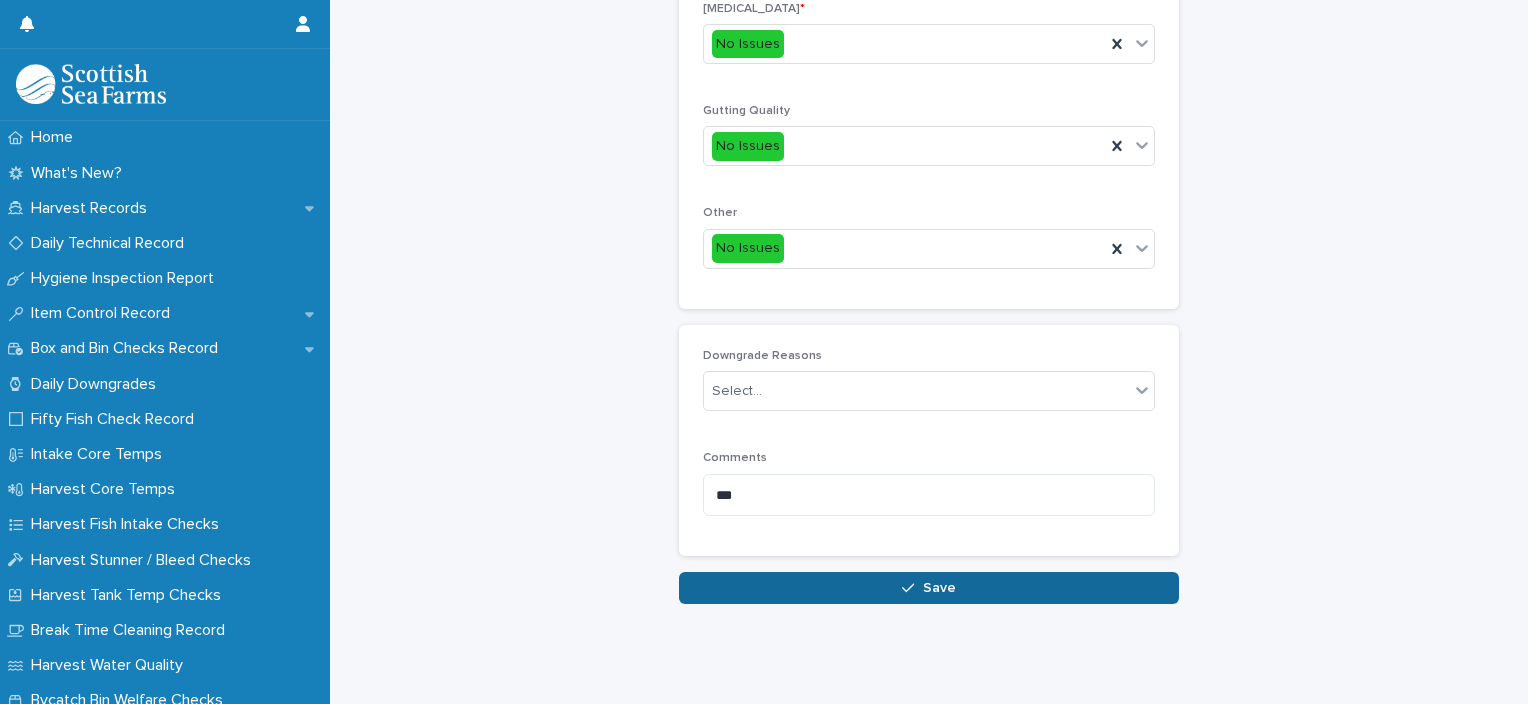 click on "**********" at bounding box center (929, -140) 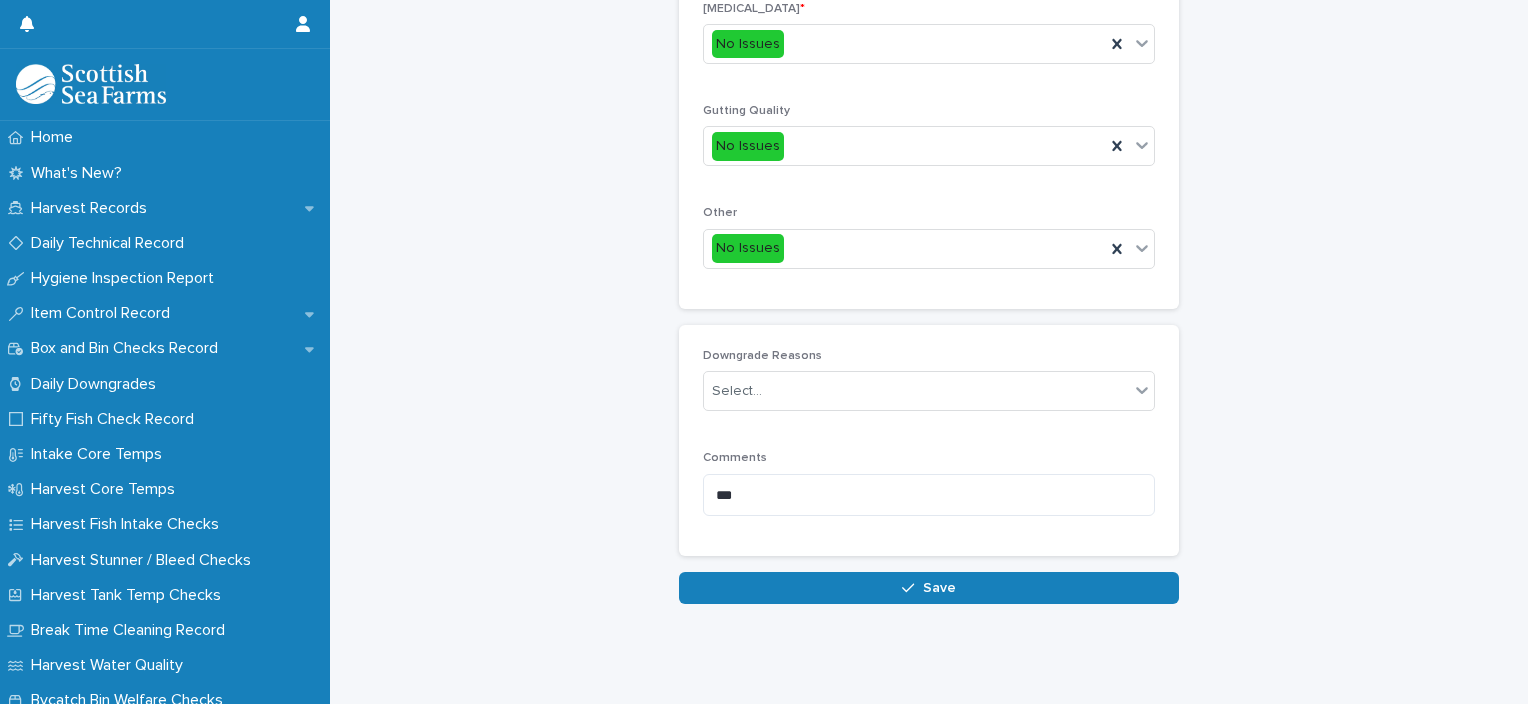 click on "**********" at bounding box center (929, -124) 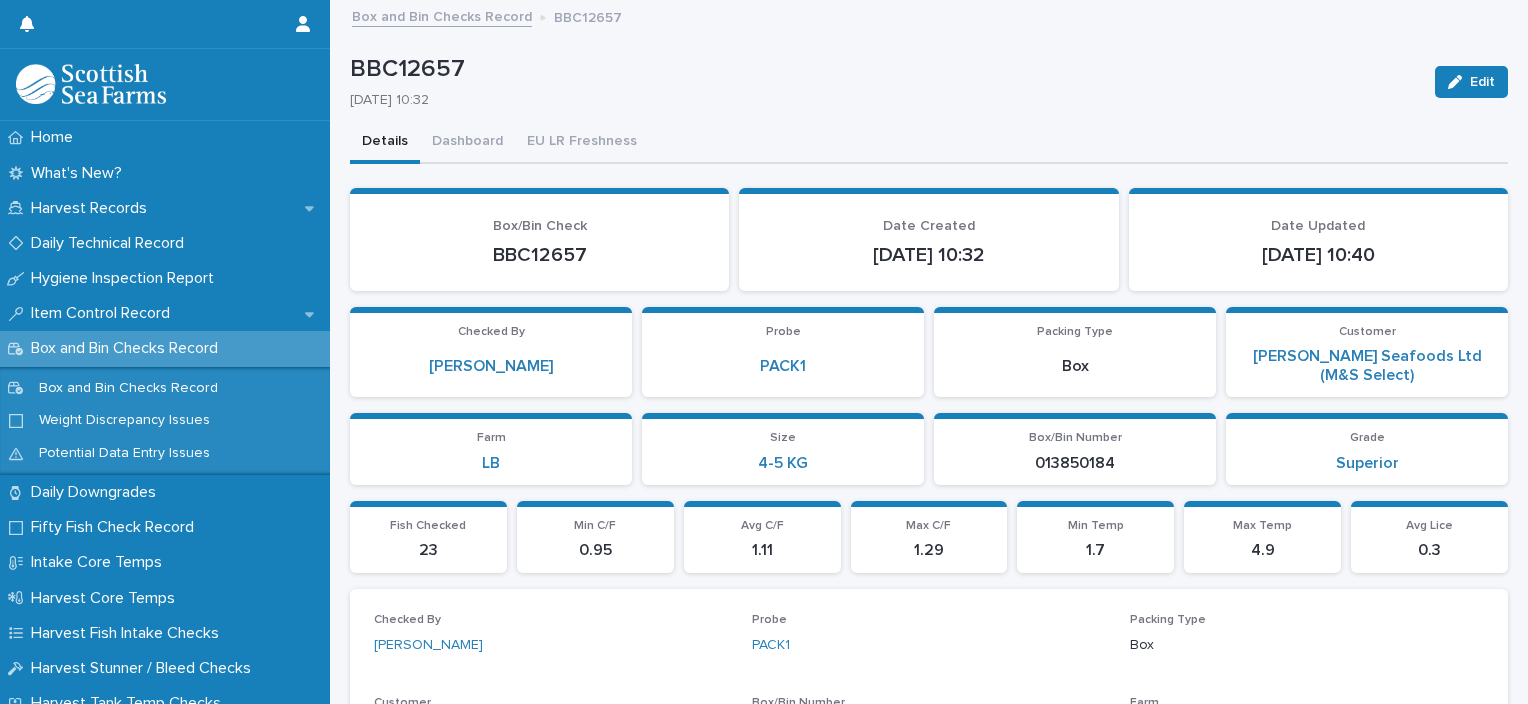 scroll, scrollTop: 1110, scrollLeft: 0, axis: vertical 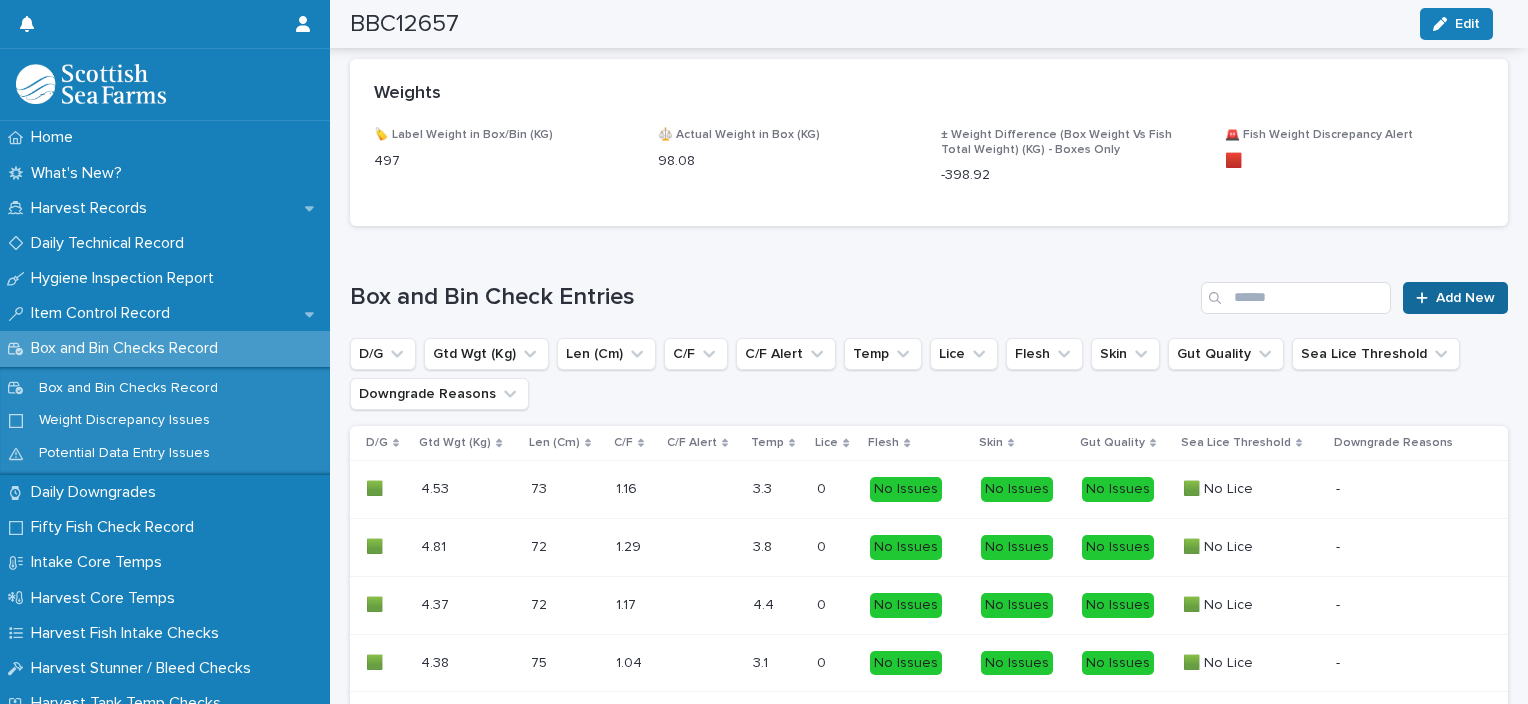 click on "Add New" at bounding box center (1455, 298) 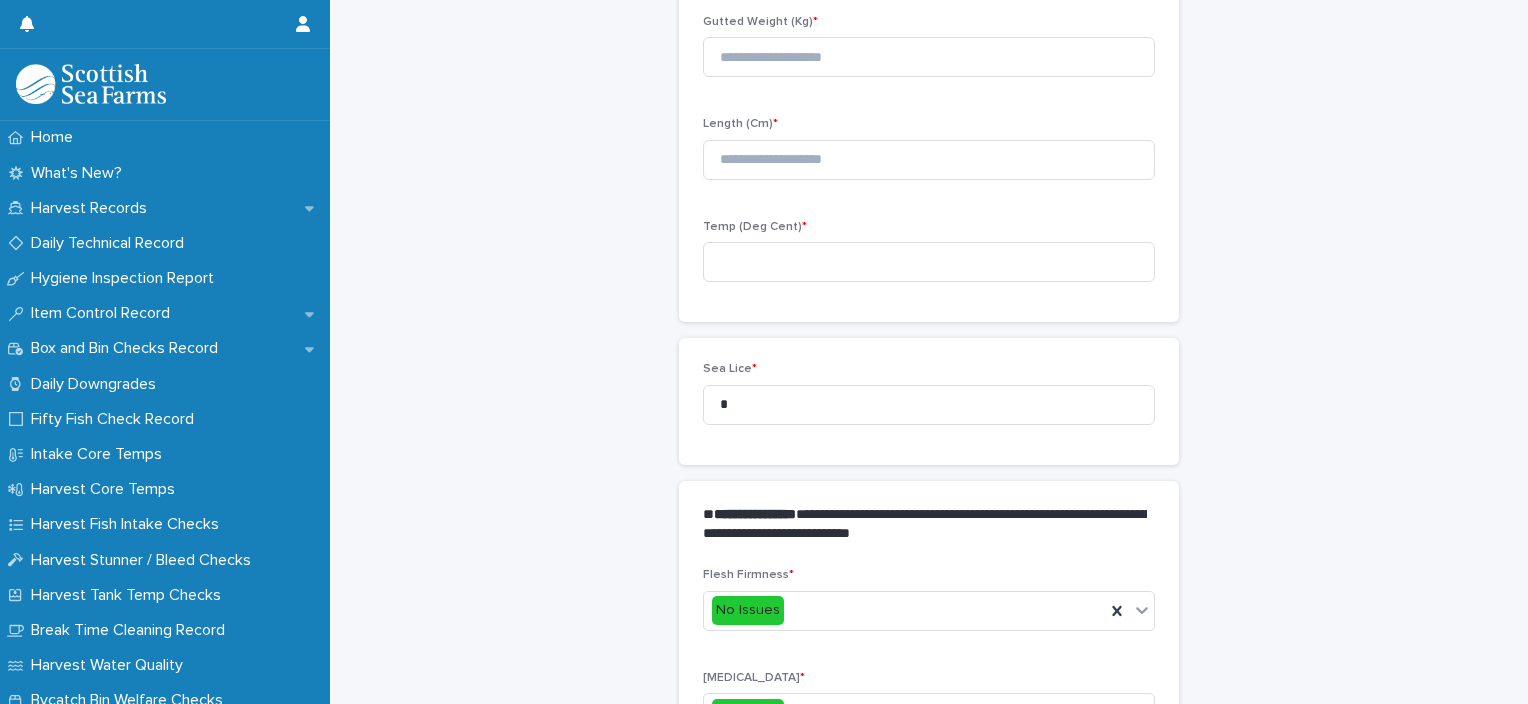scroll, scrollTop: 226, scrollLeft: 0, axis: vertical 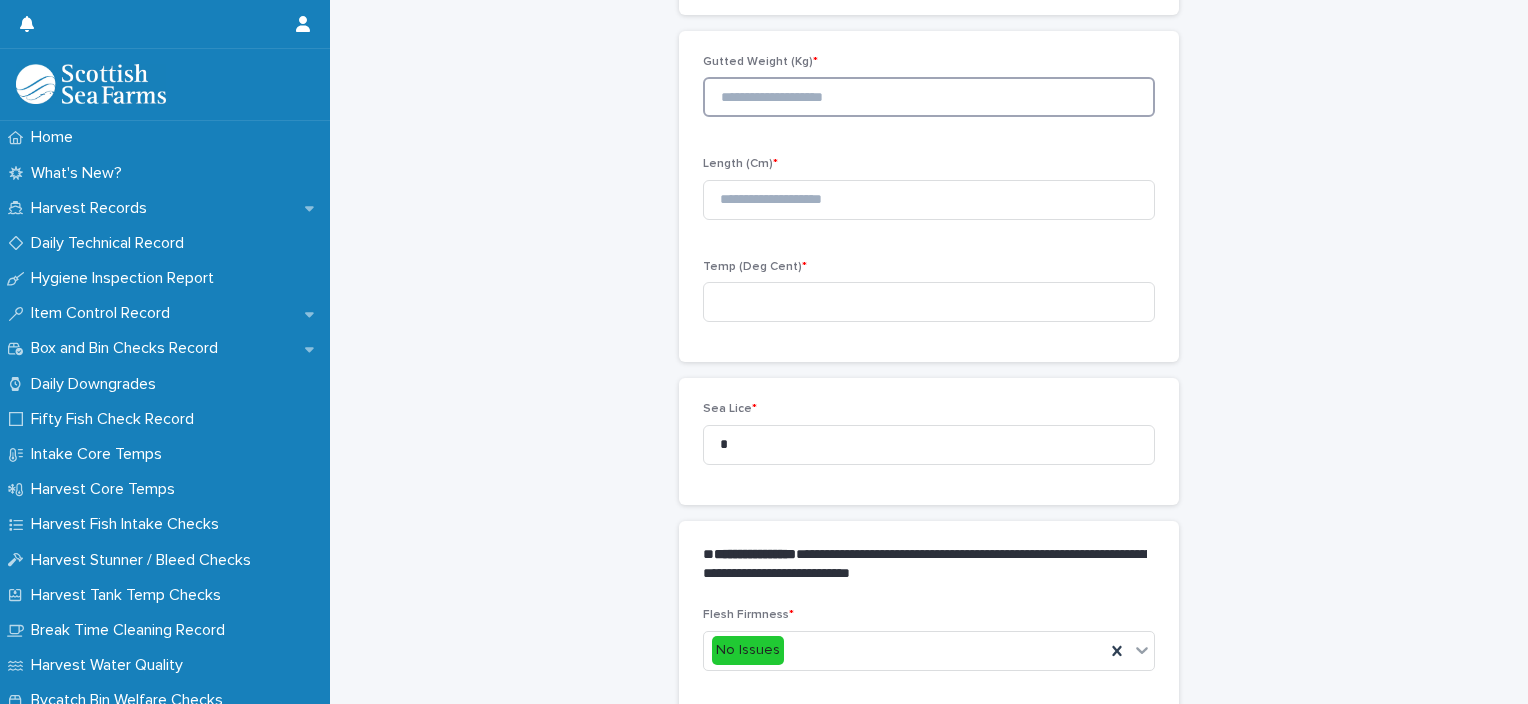 click at bounding box center [929, 97] 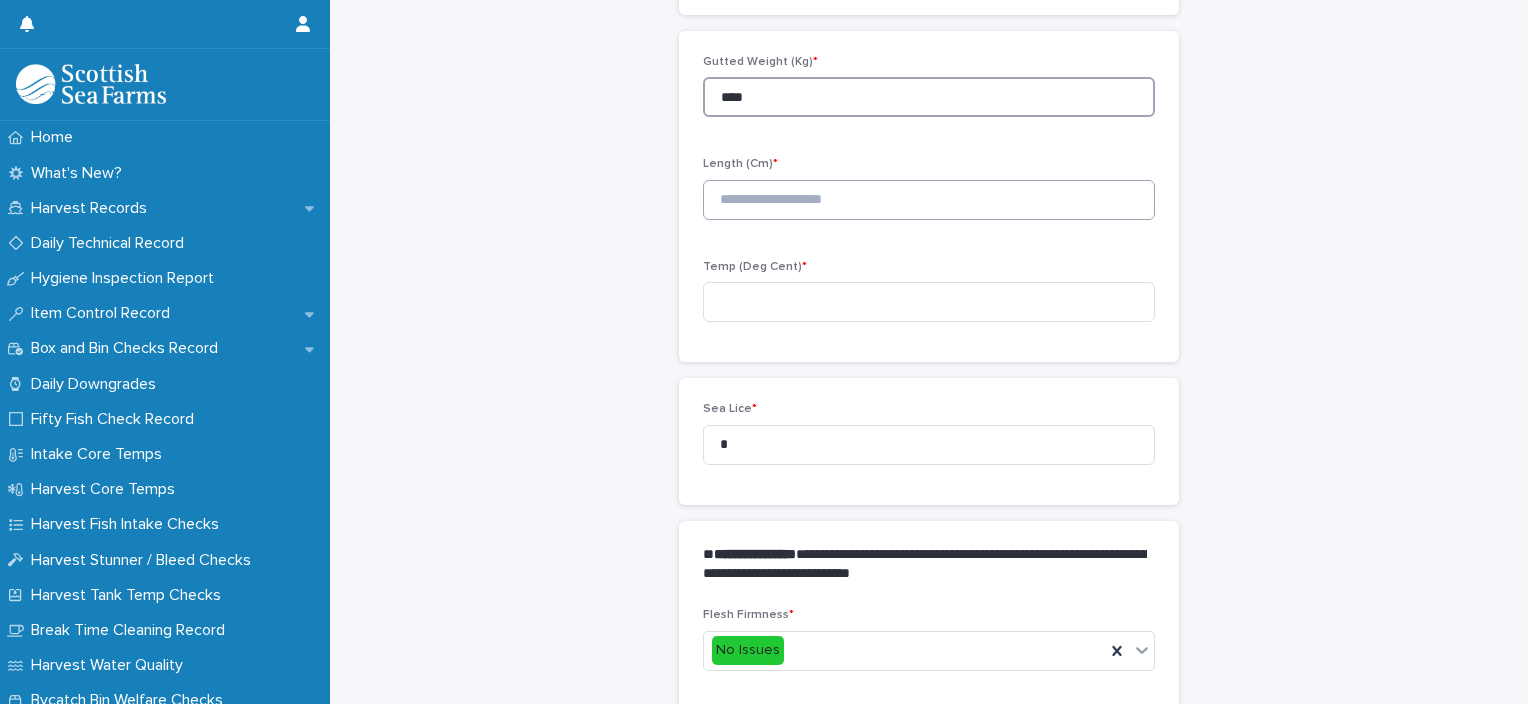 type on "****" 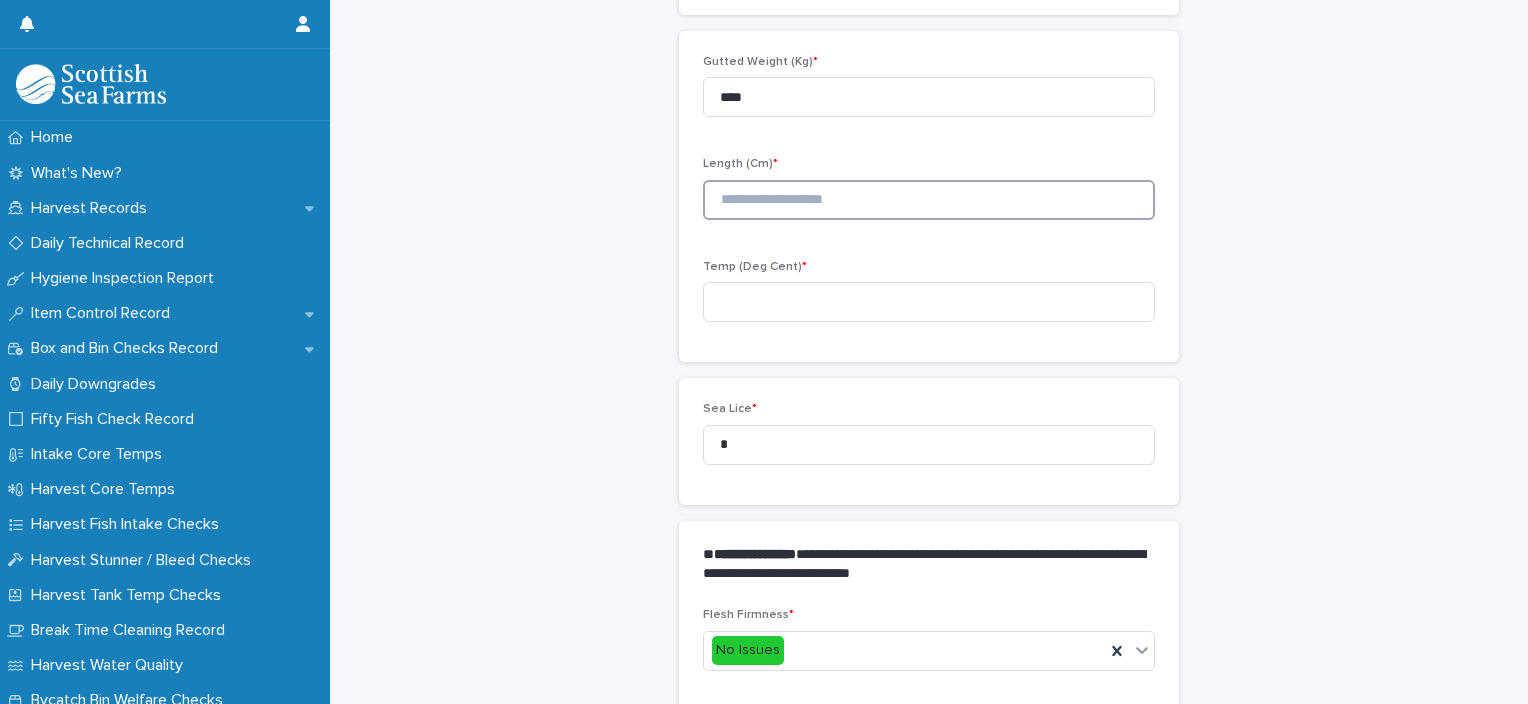 click at bounding box center [929, 200] 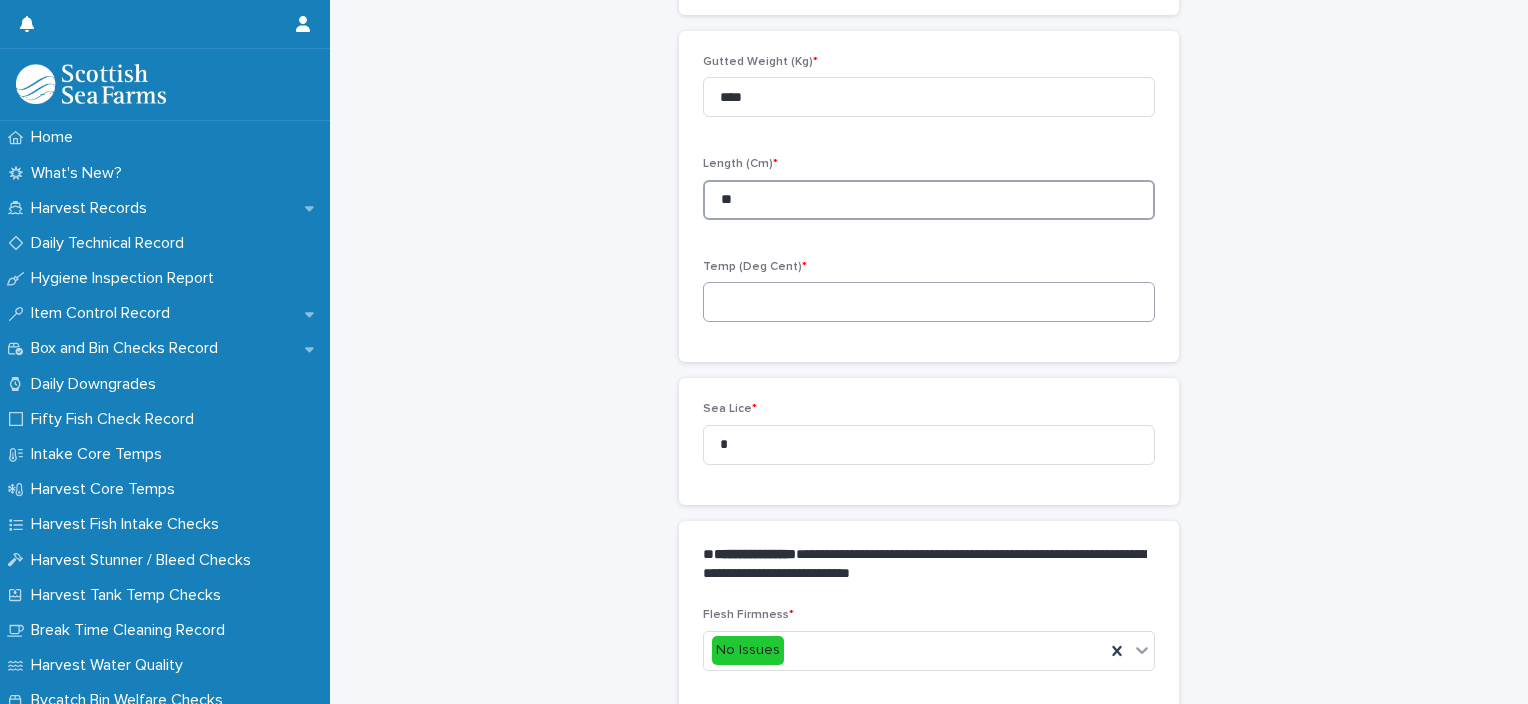 type on "**" 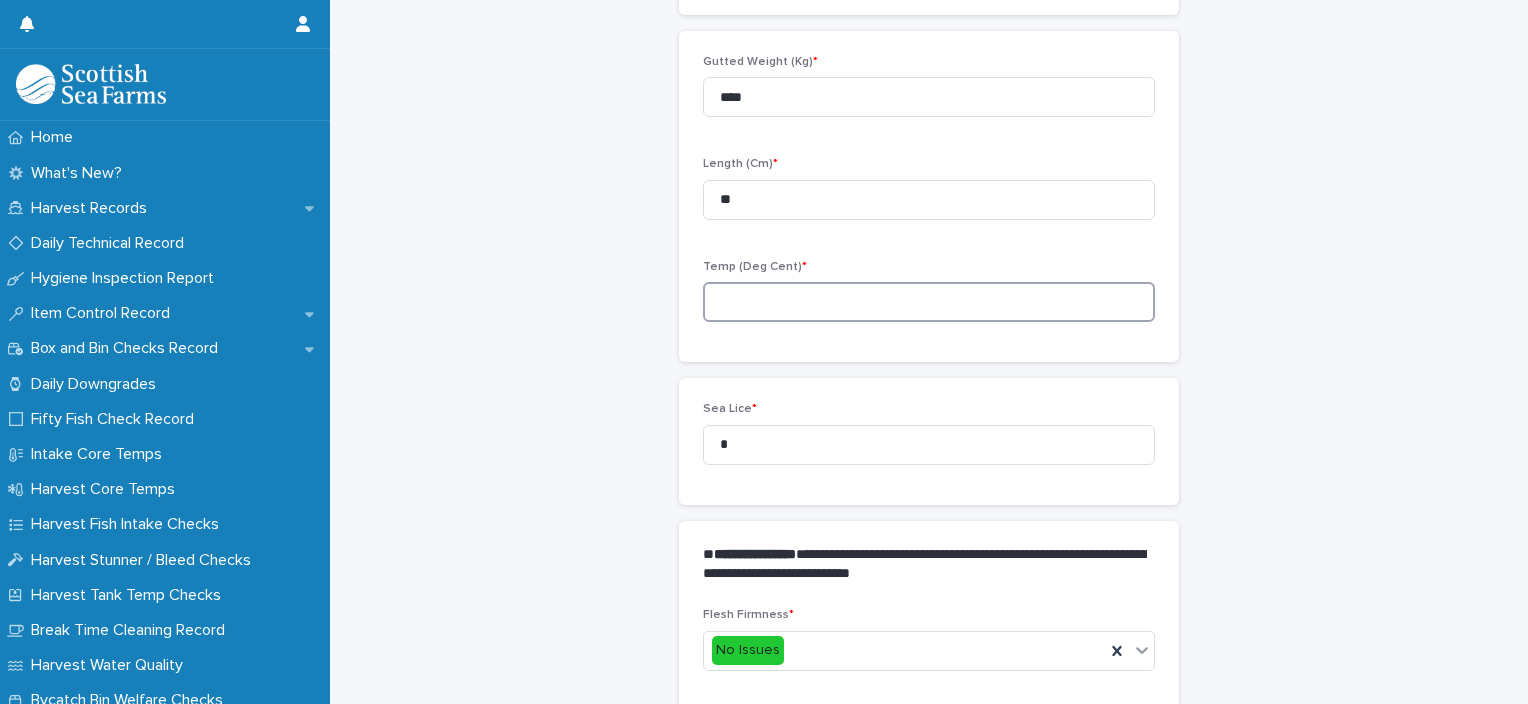 click at bounding box center (929, 302) 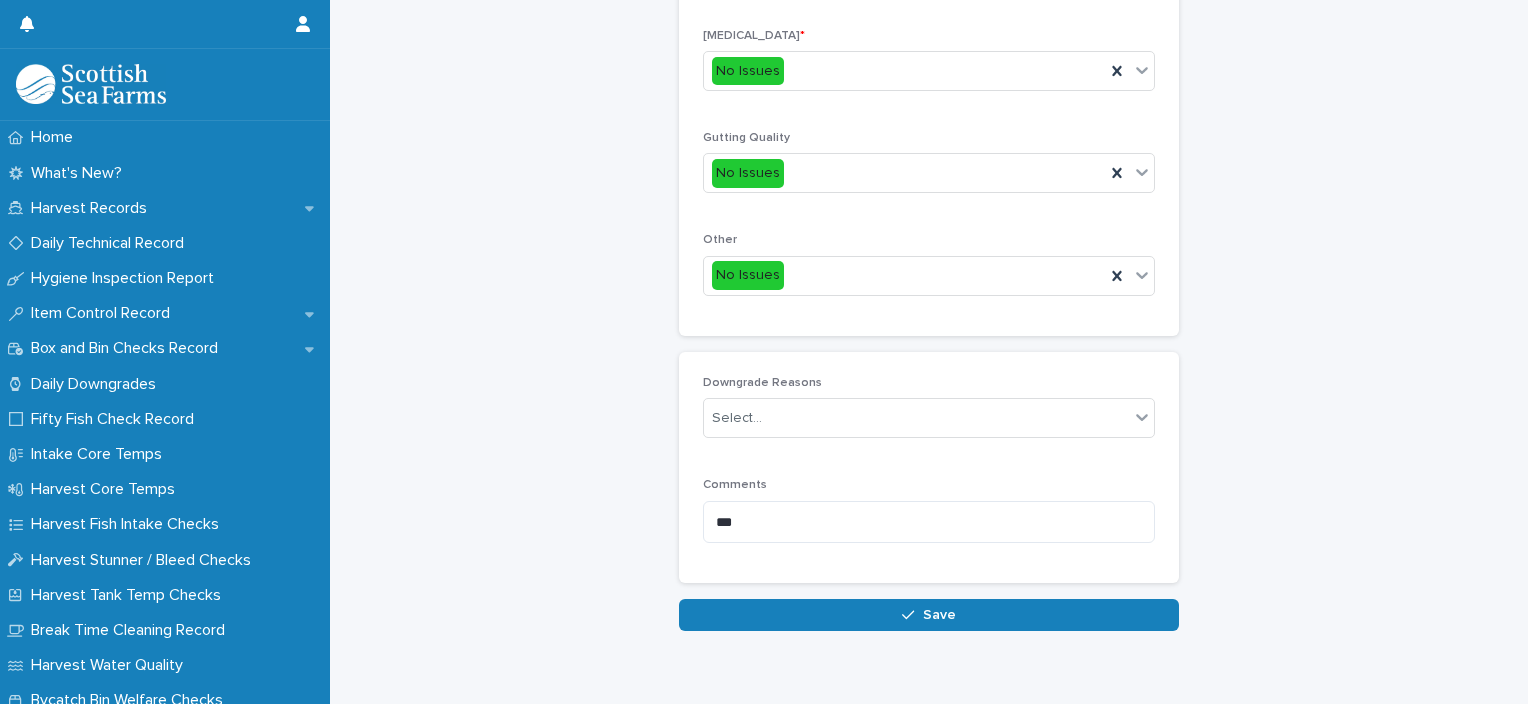 scroll, scrollTop: 948, scrollLeft: 0, axis: vertical 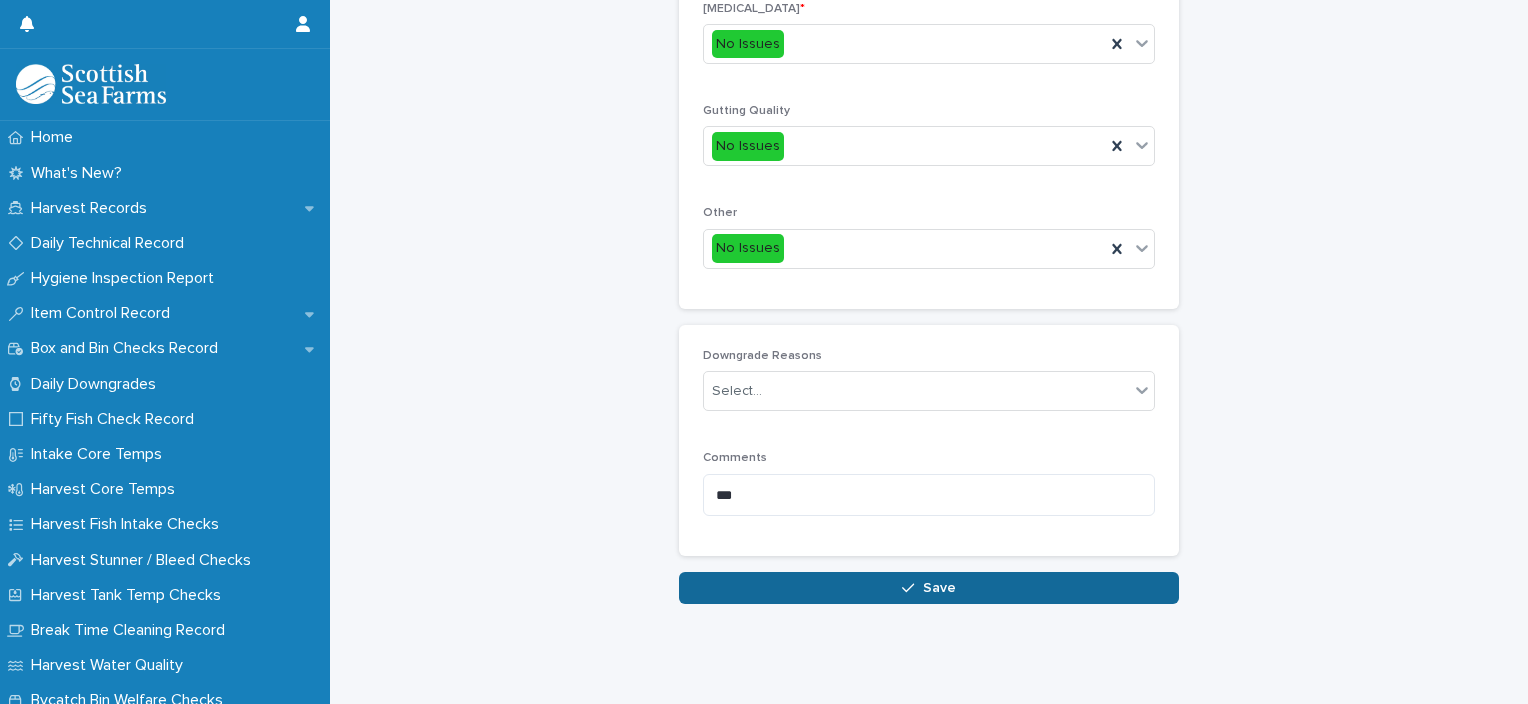 type on "***" 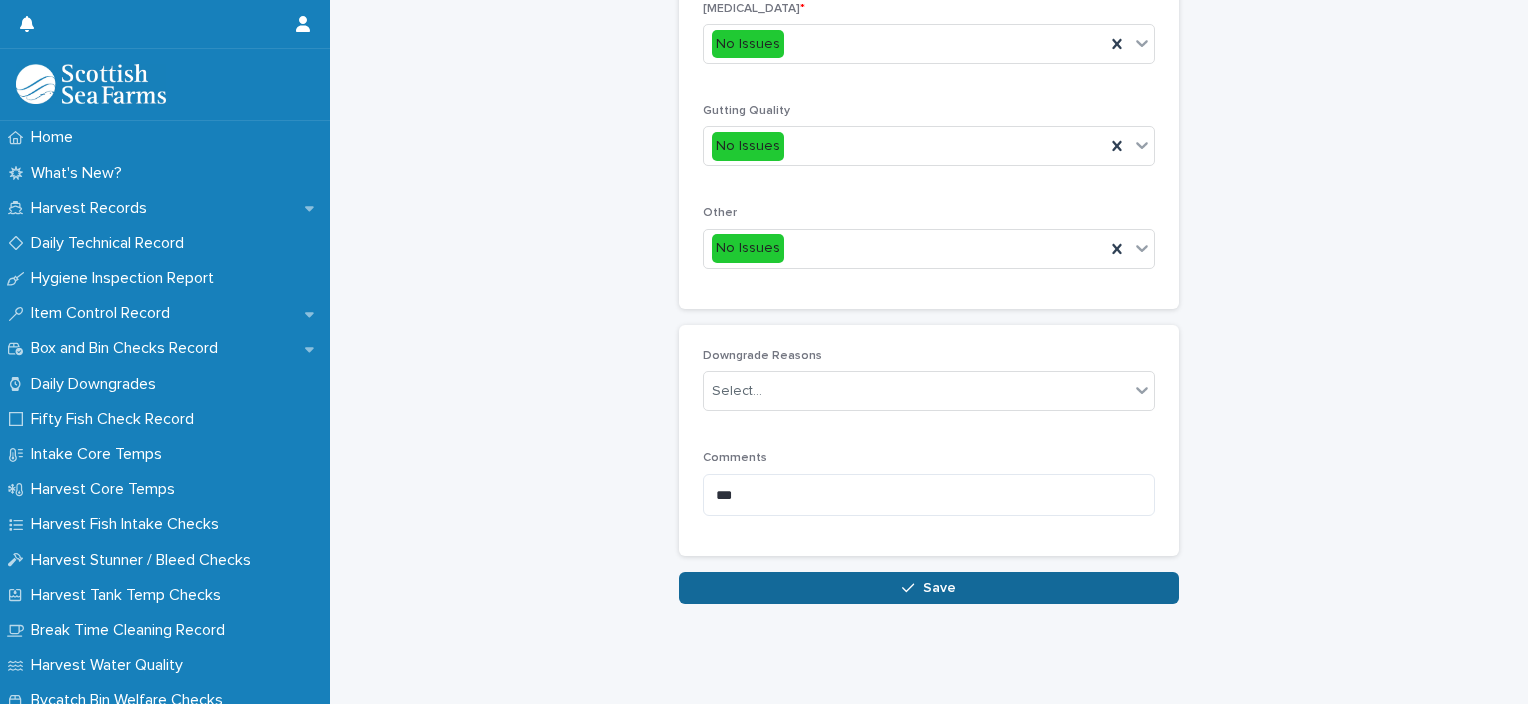 click on "Save" at bounding box center [929, 588] 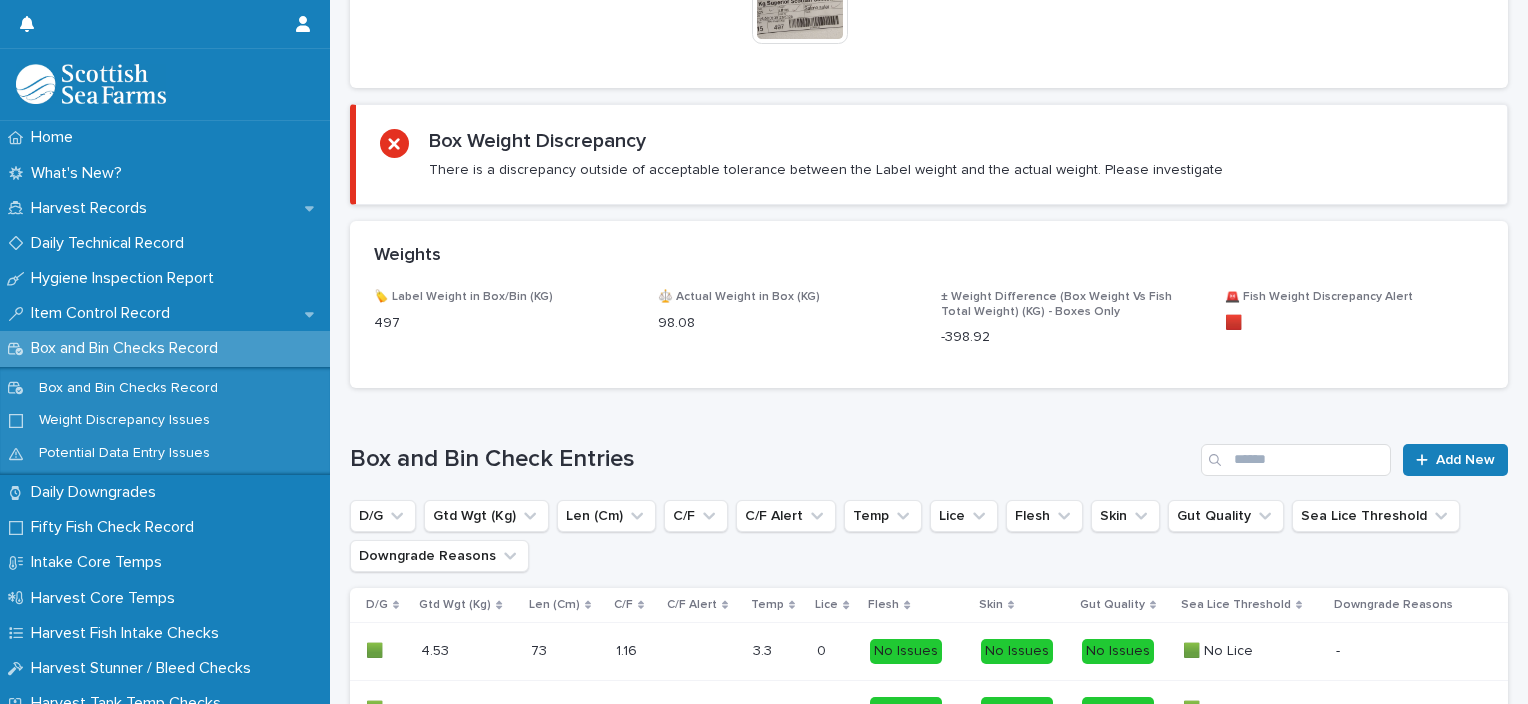 scroll, scrollTop: 0, scrollLeft: 0, axis: both 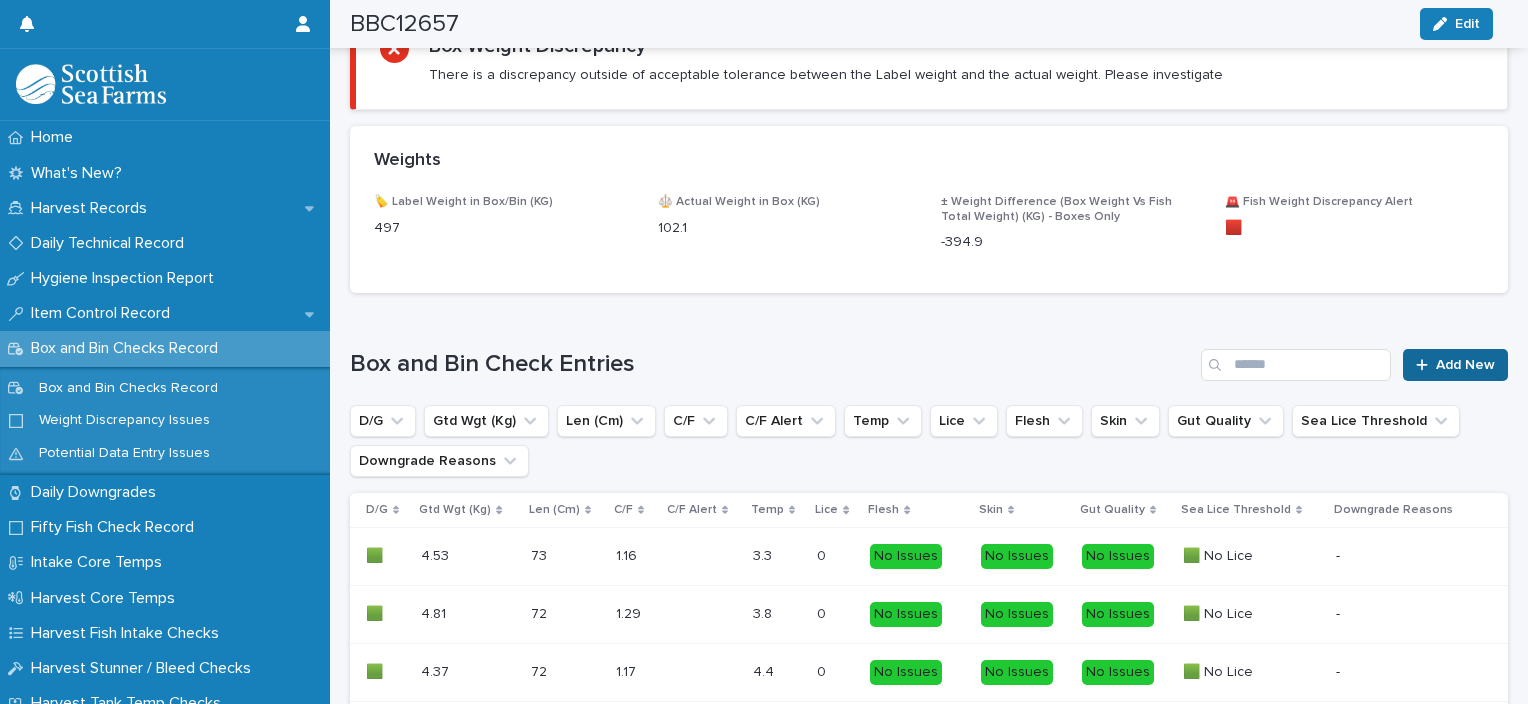 click on "Add New" at bounding box center [1465, 365] 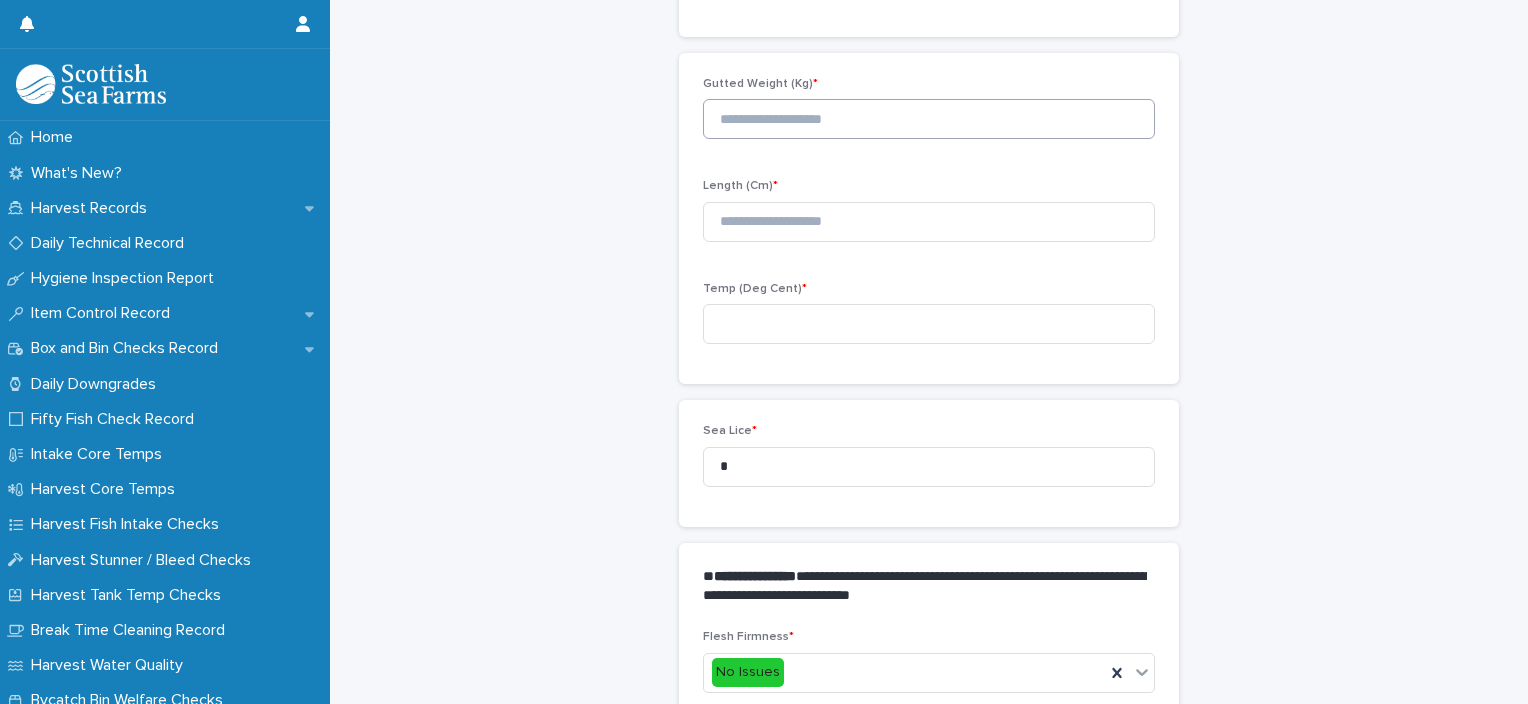 scroll, scrollTop: 200, scrollLeft: 0, axis: vertical 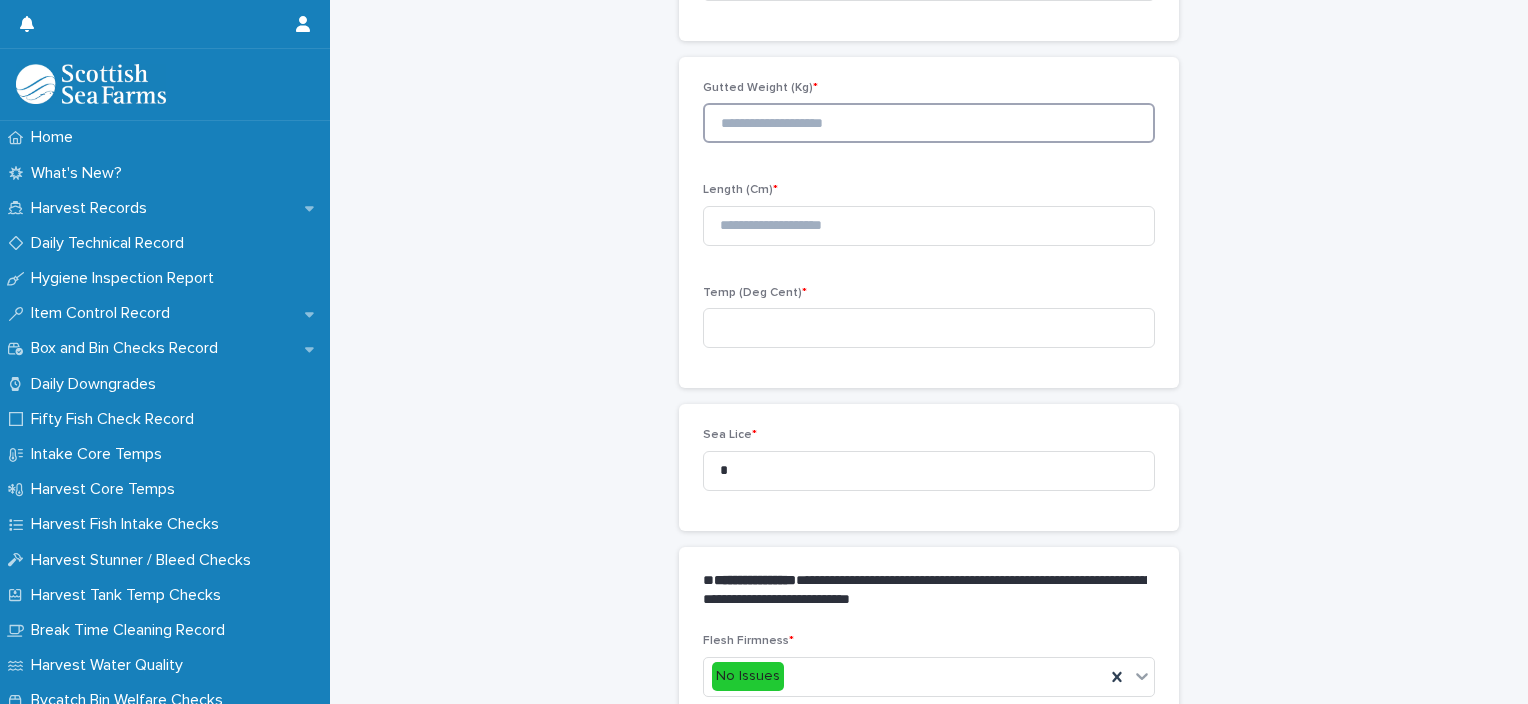 click at bounding box center (929, 123) 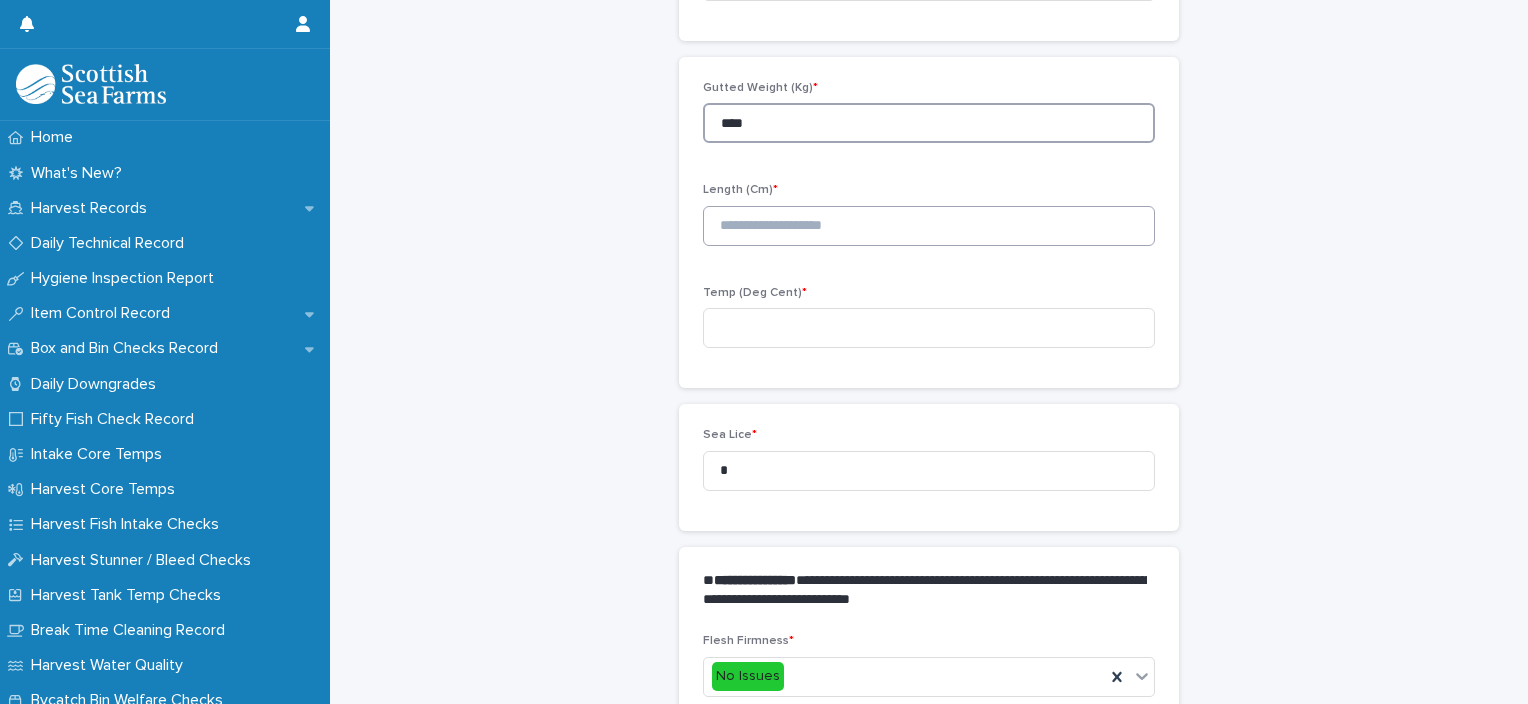type on "****" 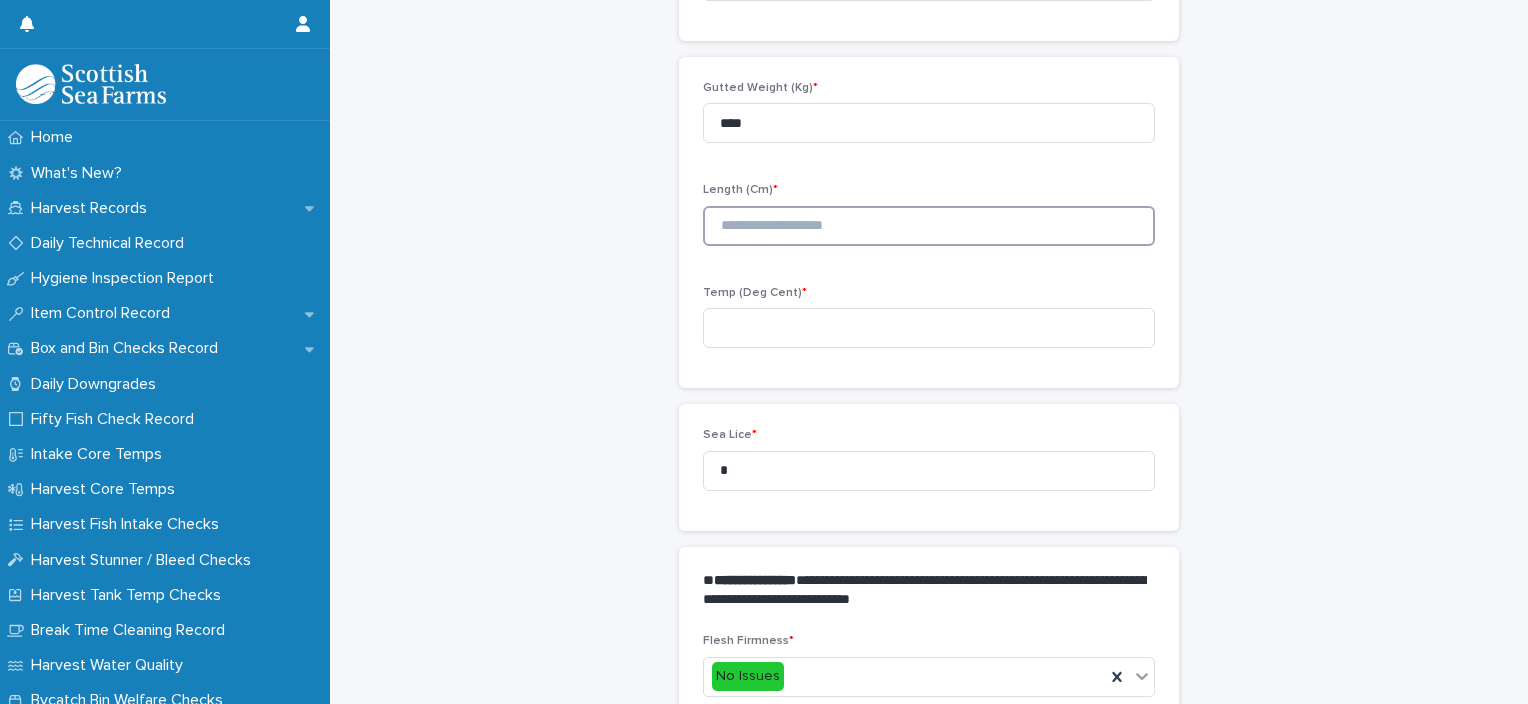 click at bounding box center [929, 226] 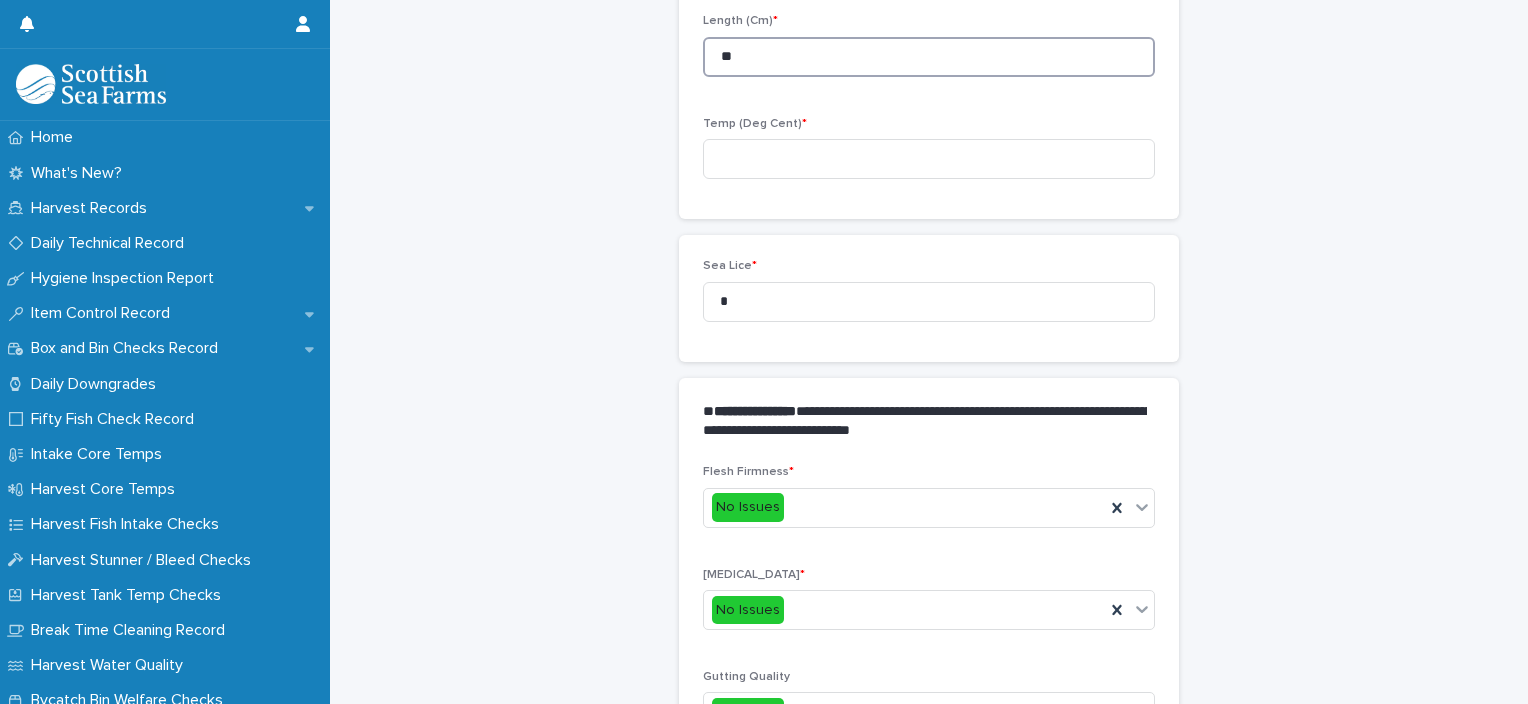 type on "**" 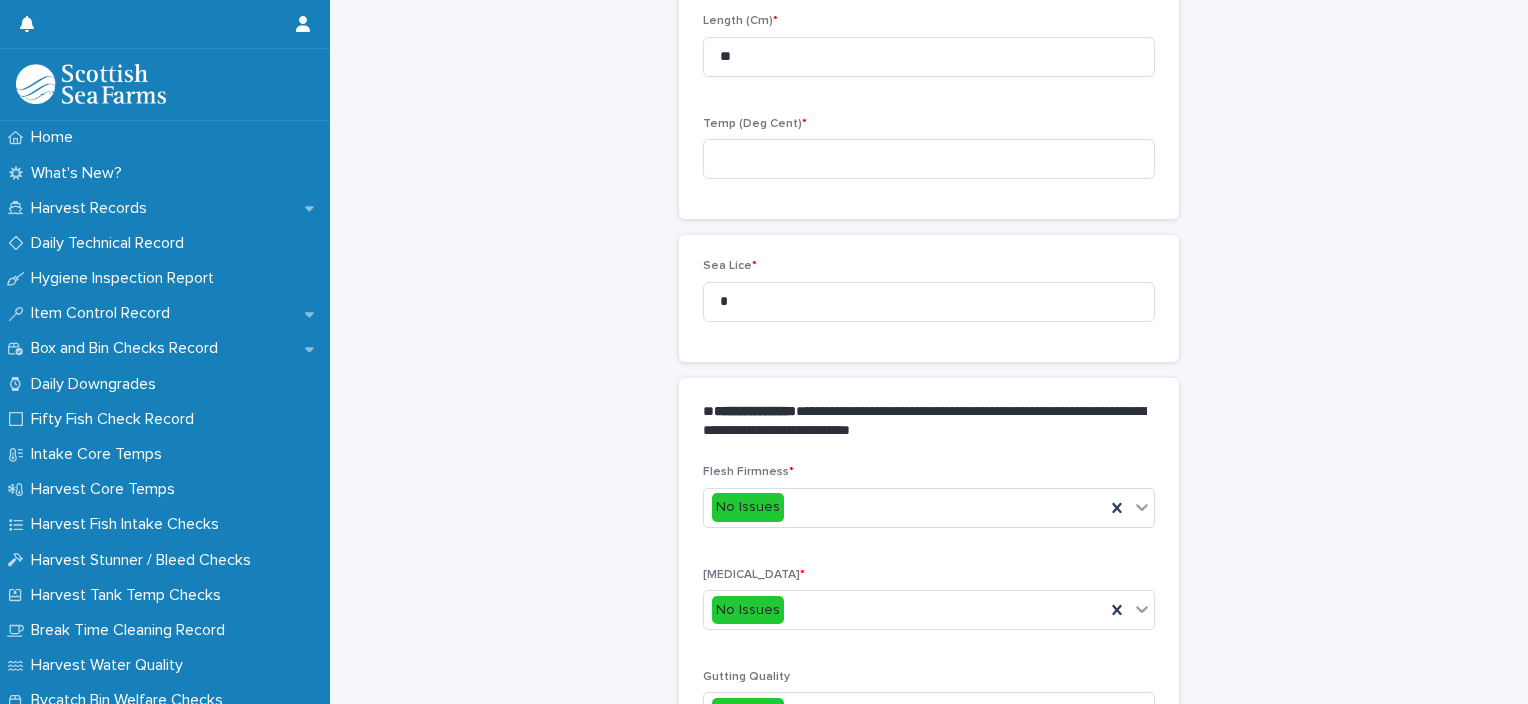 scroll, scrollTop: 400, scrollLeft: 0, axis: vertical 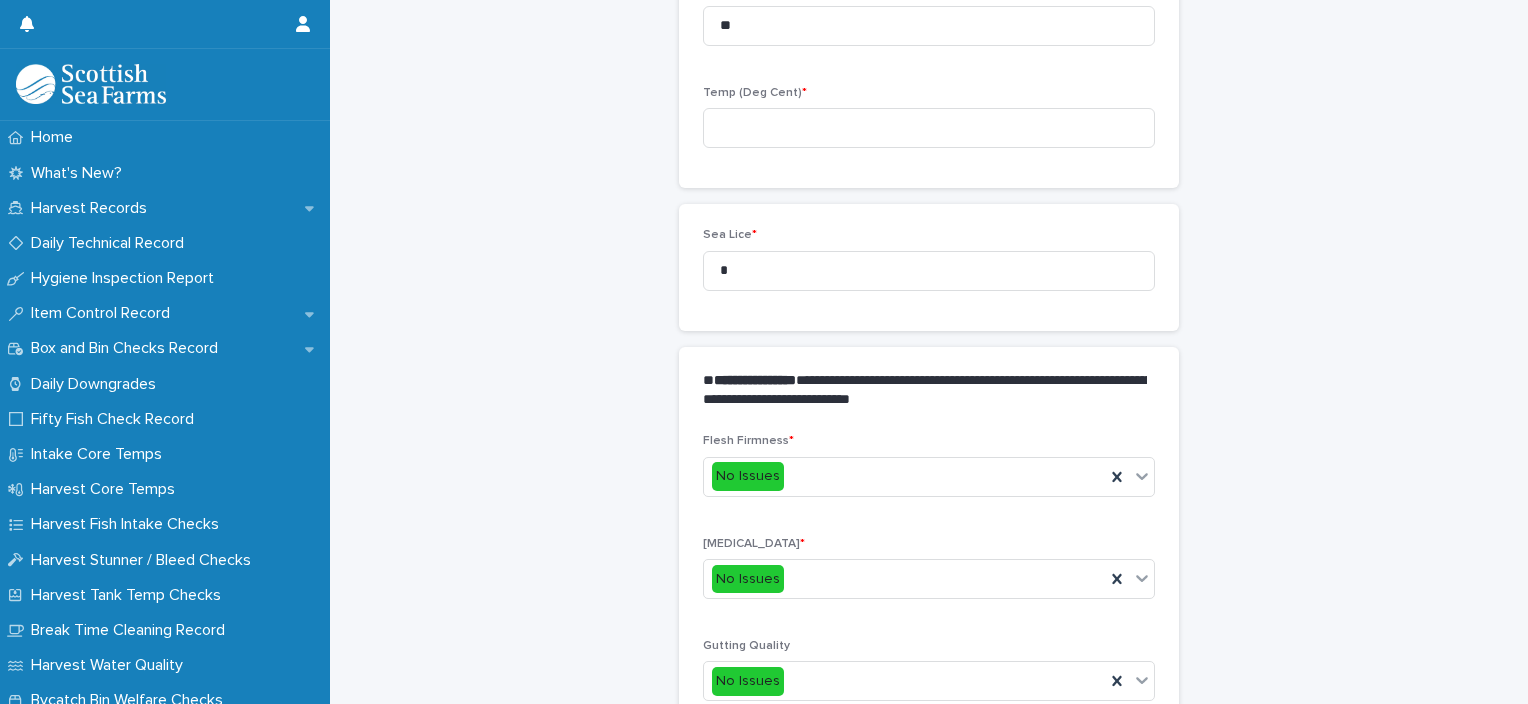 click on "Sea Lice *" at bounding box center (929, 235) 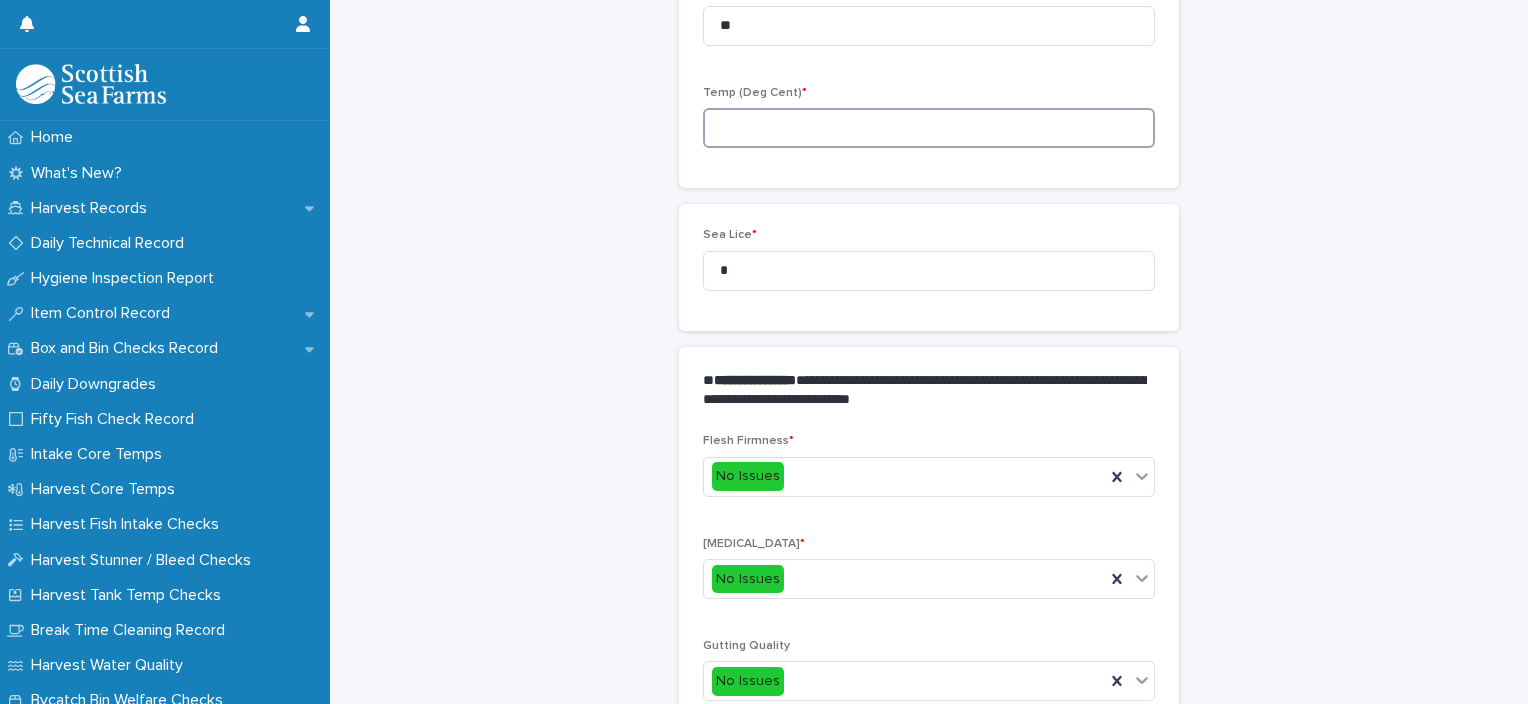 click at bounding box center (929, 128) 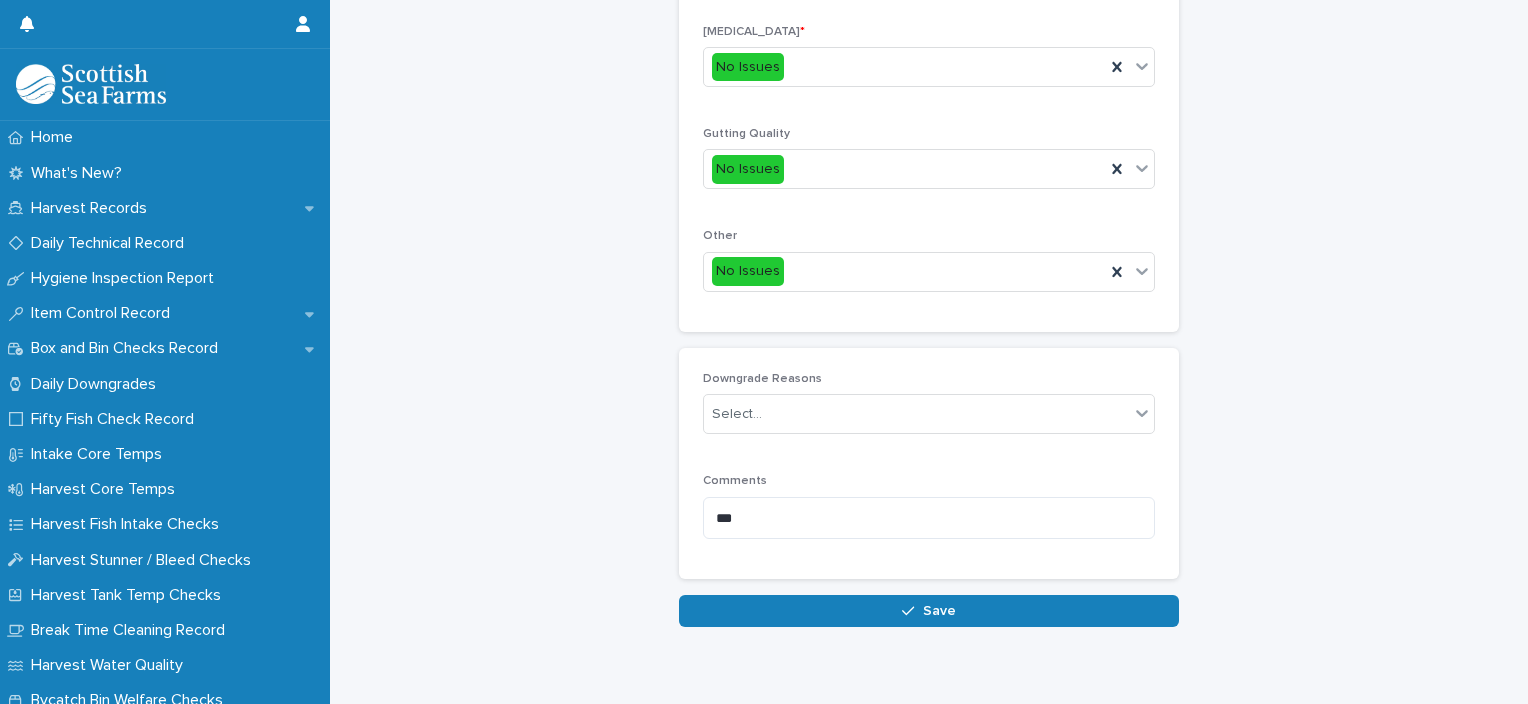 scroll, scrollTop: 920, scrollLeft: 0, axis: vertical 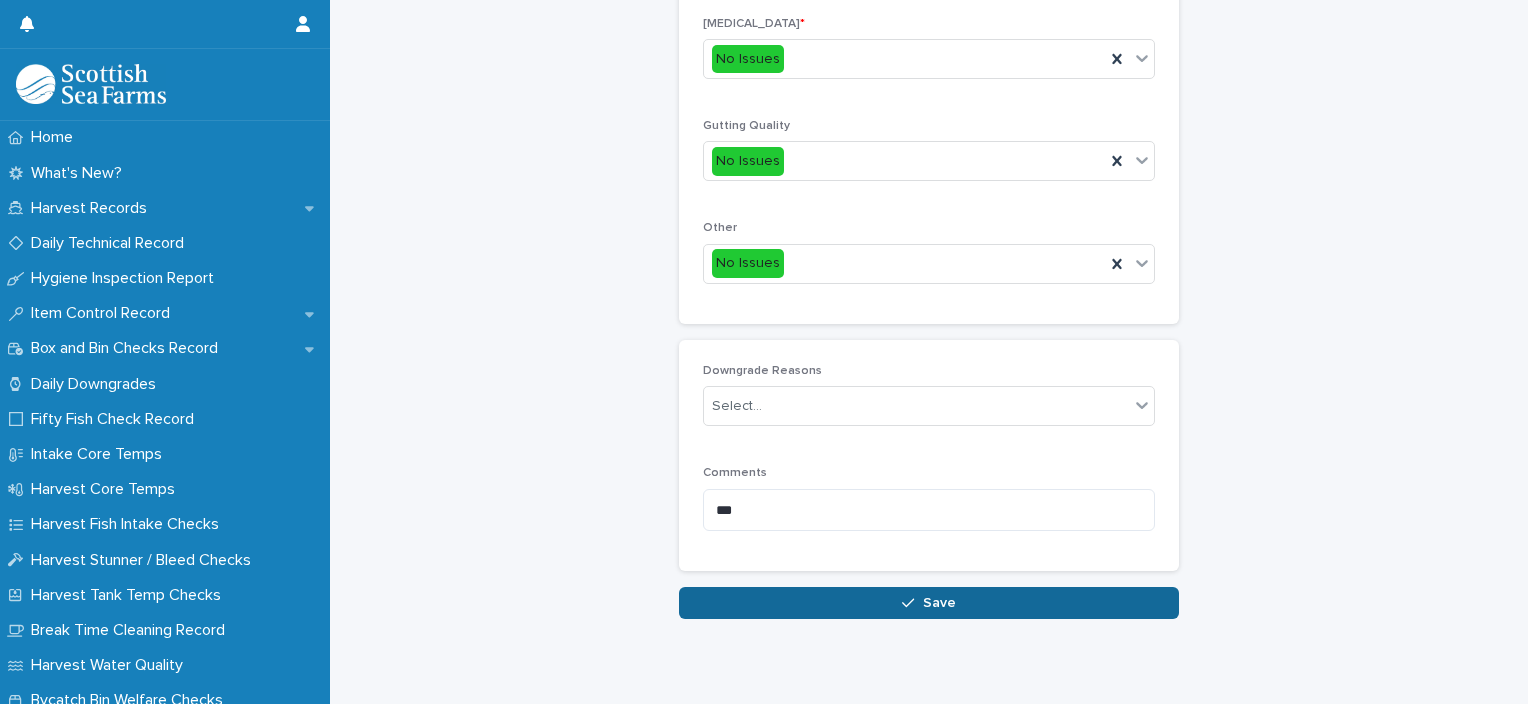 type on "***" 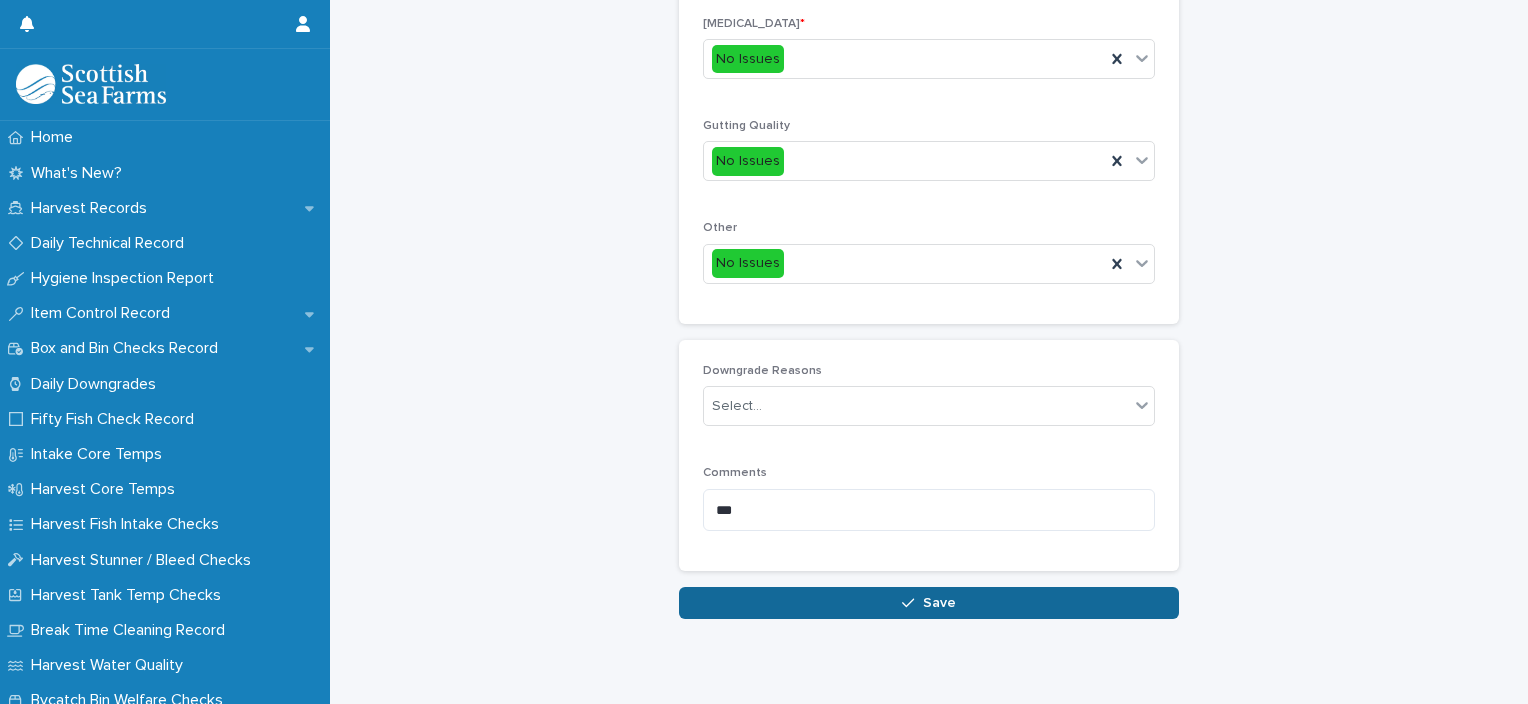 click on "Save" at bounding box center (929, 603) 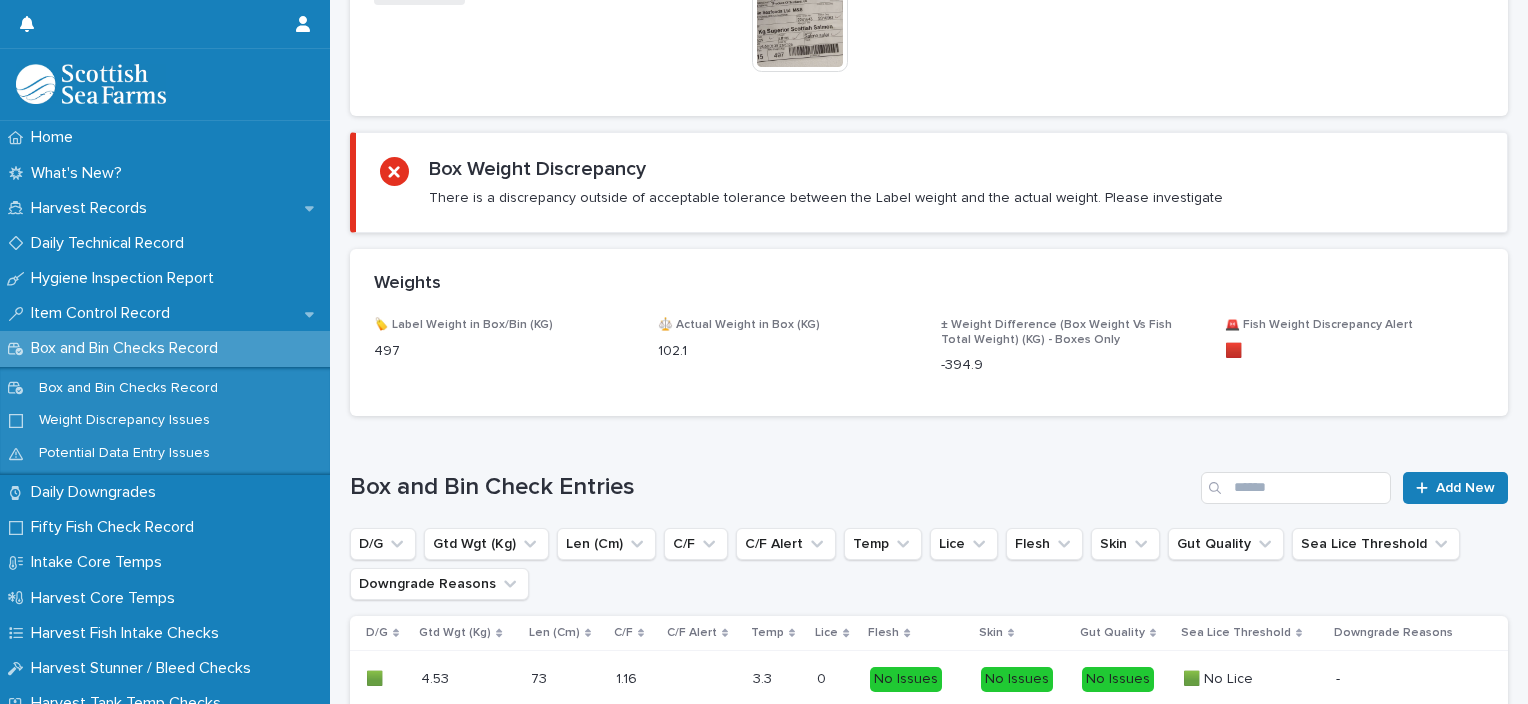 scroll, scrollTop: 0, scrollLeft: 0, axis: both 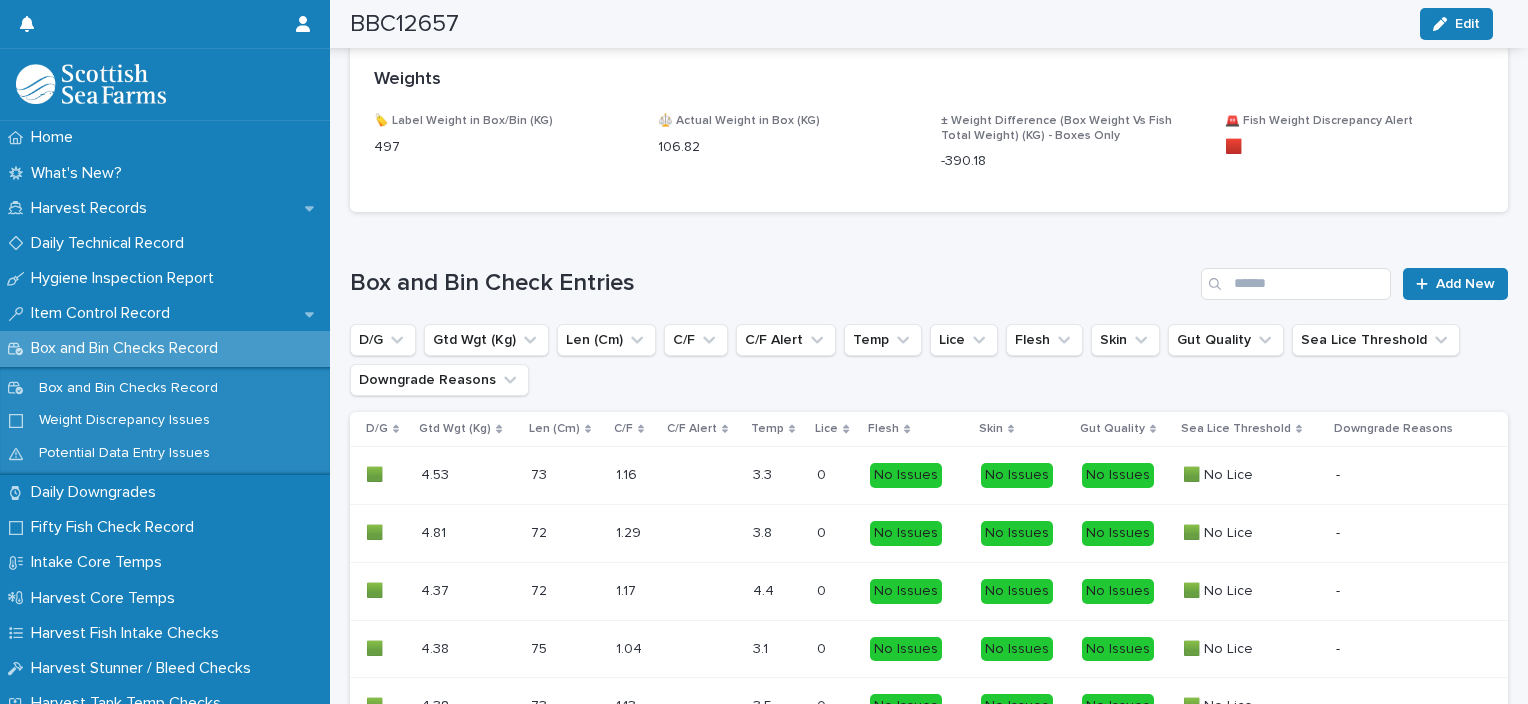 click on "Add New" at bounding box center [1465, 284] 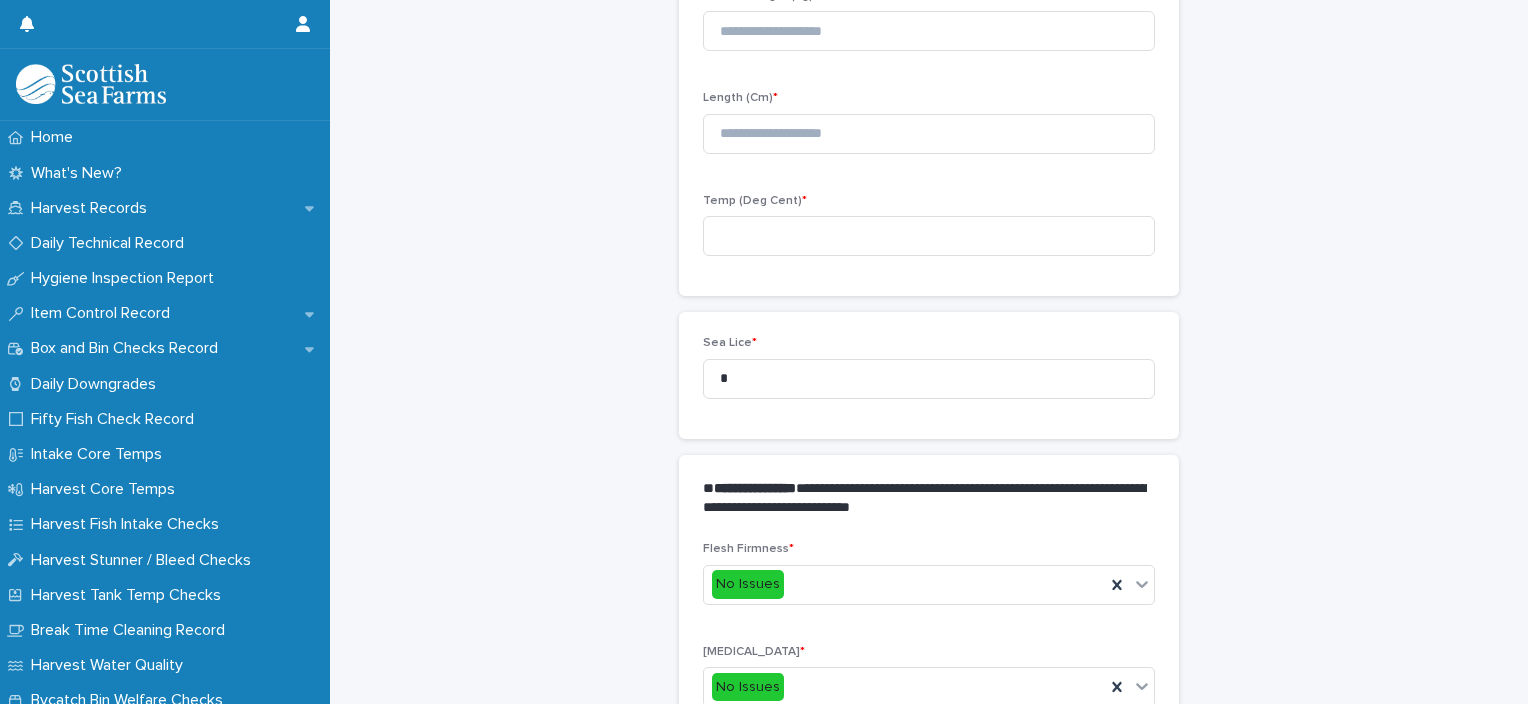 scroll, scrollTop: 272, scrollLeft: 0, axis: vertical 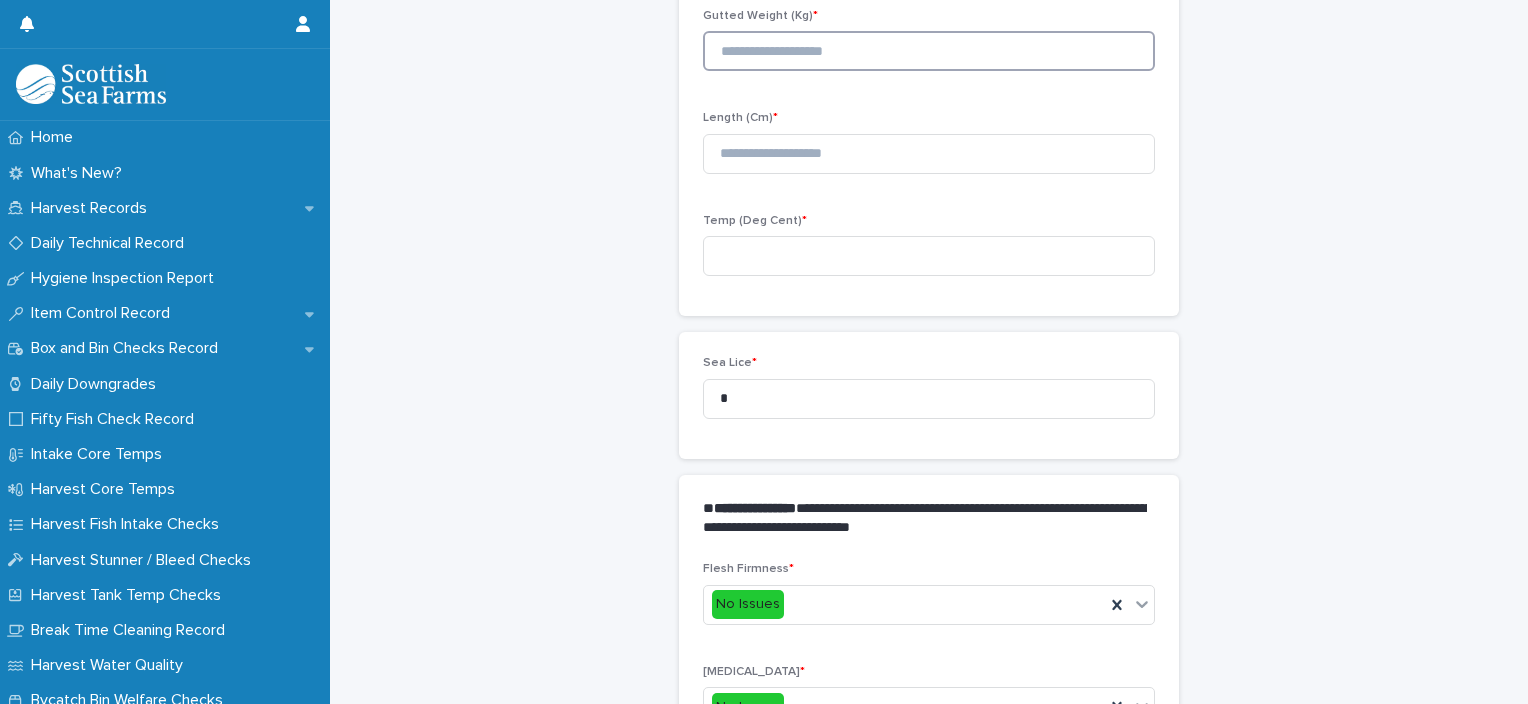 click at bounding box center (929, 51) 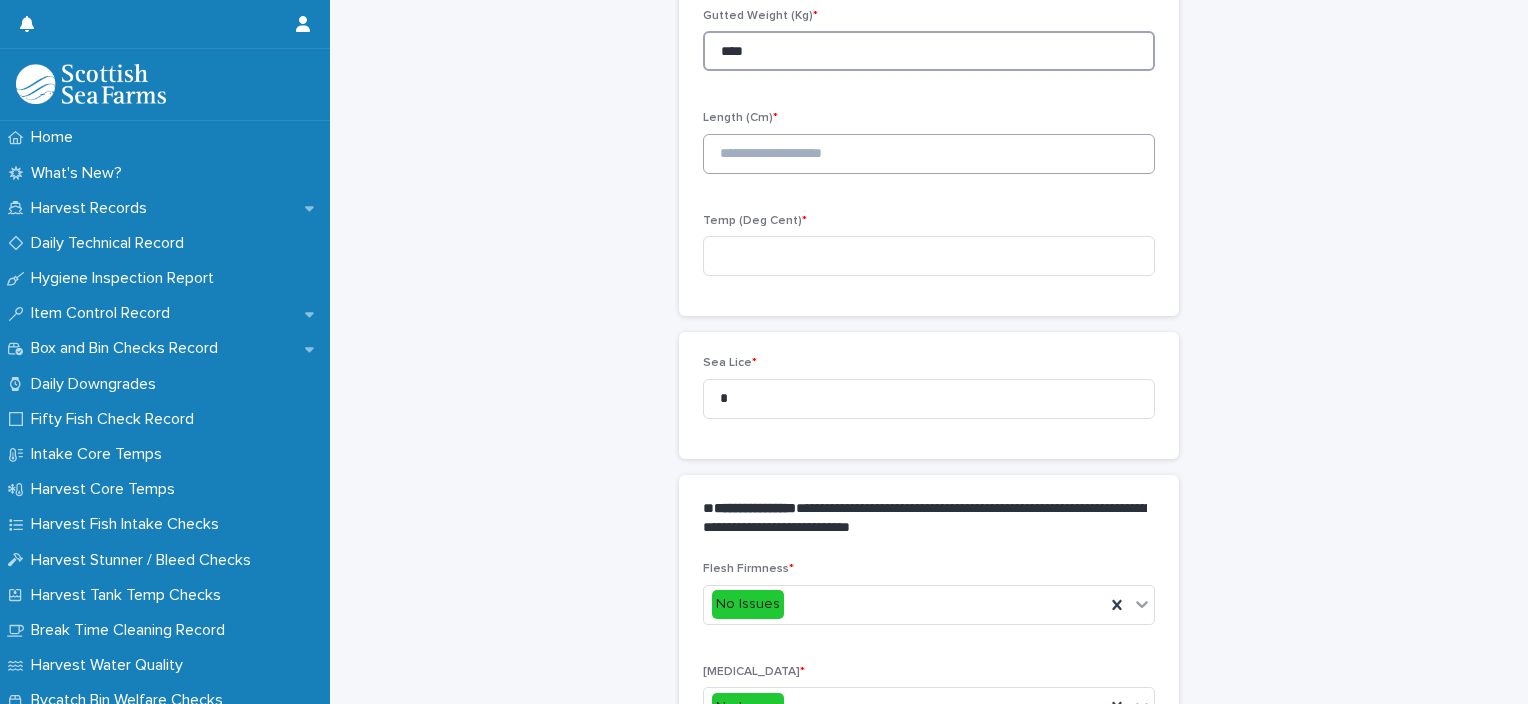 type on "****" 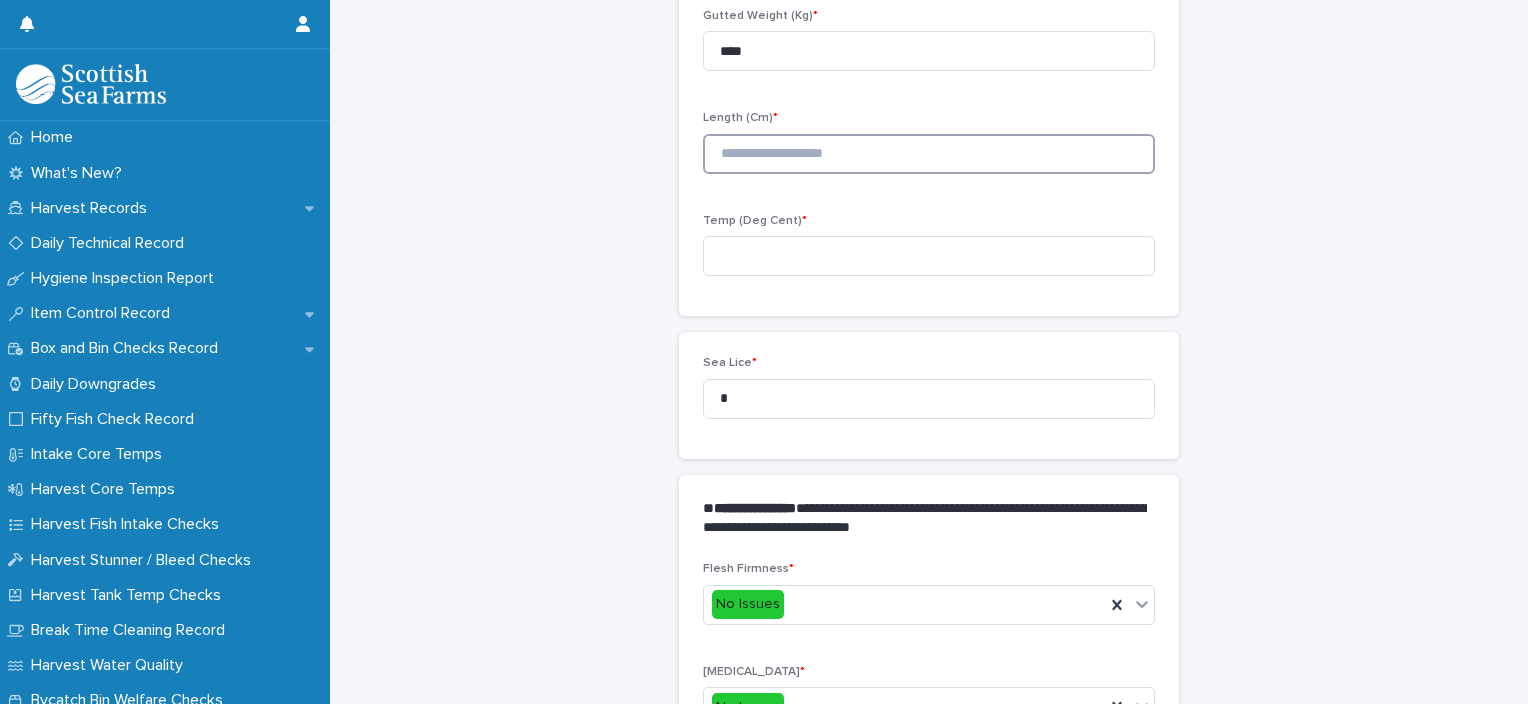 click at bounding box center [929, 154] 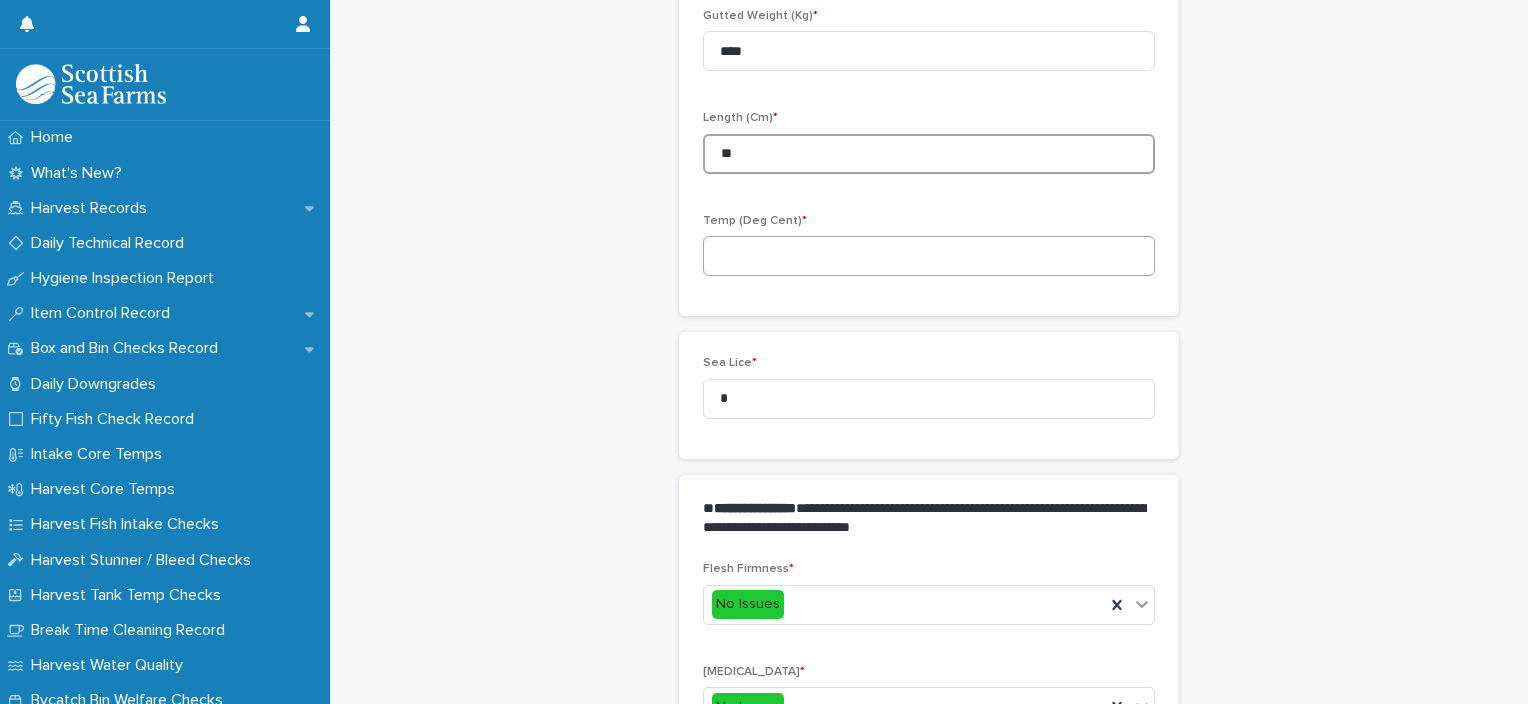type on "**" 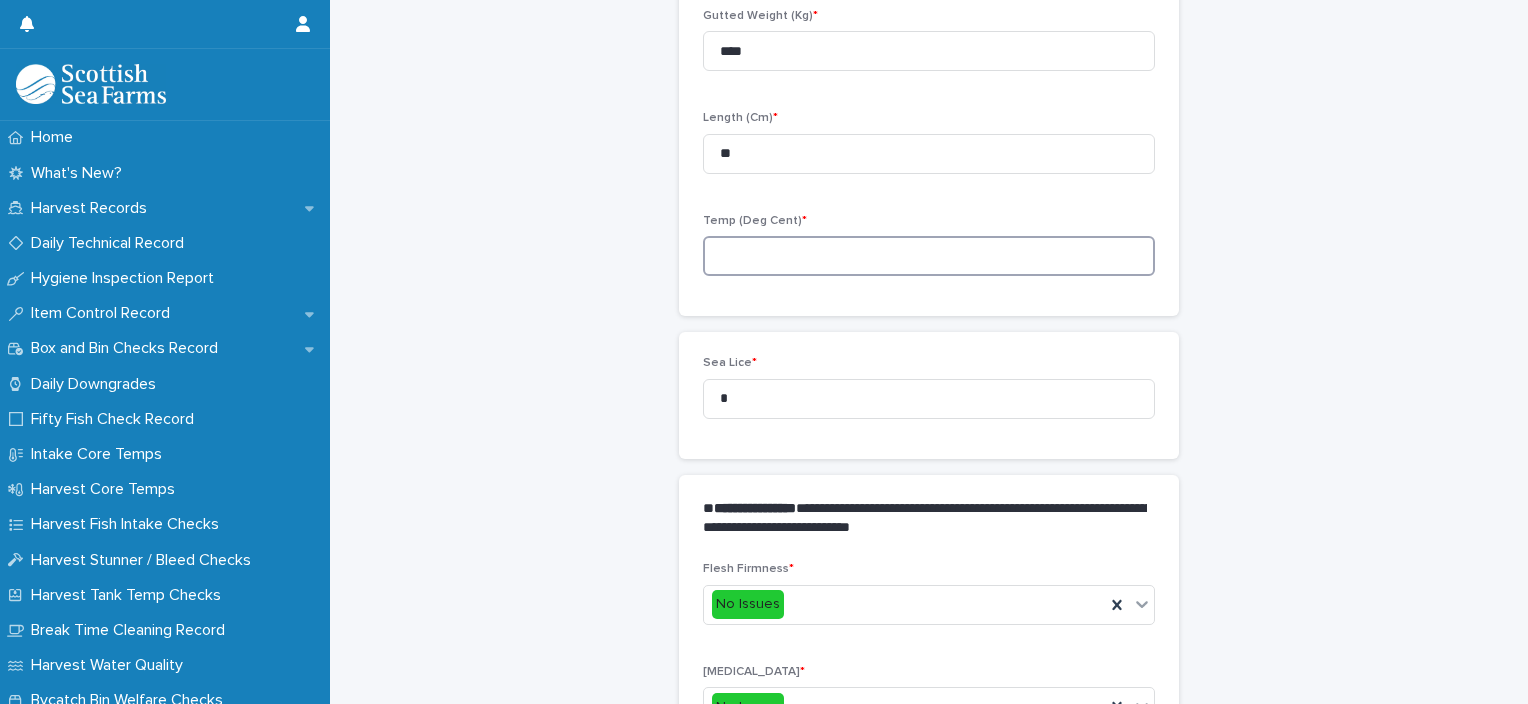 click at bounding box center [929, 256] 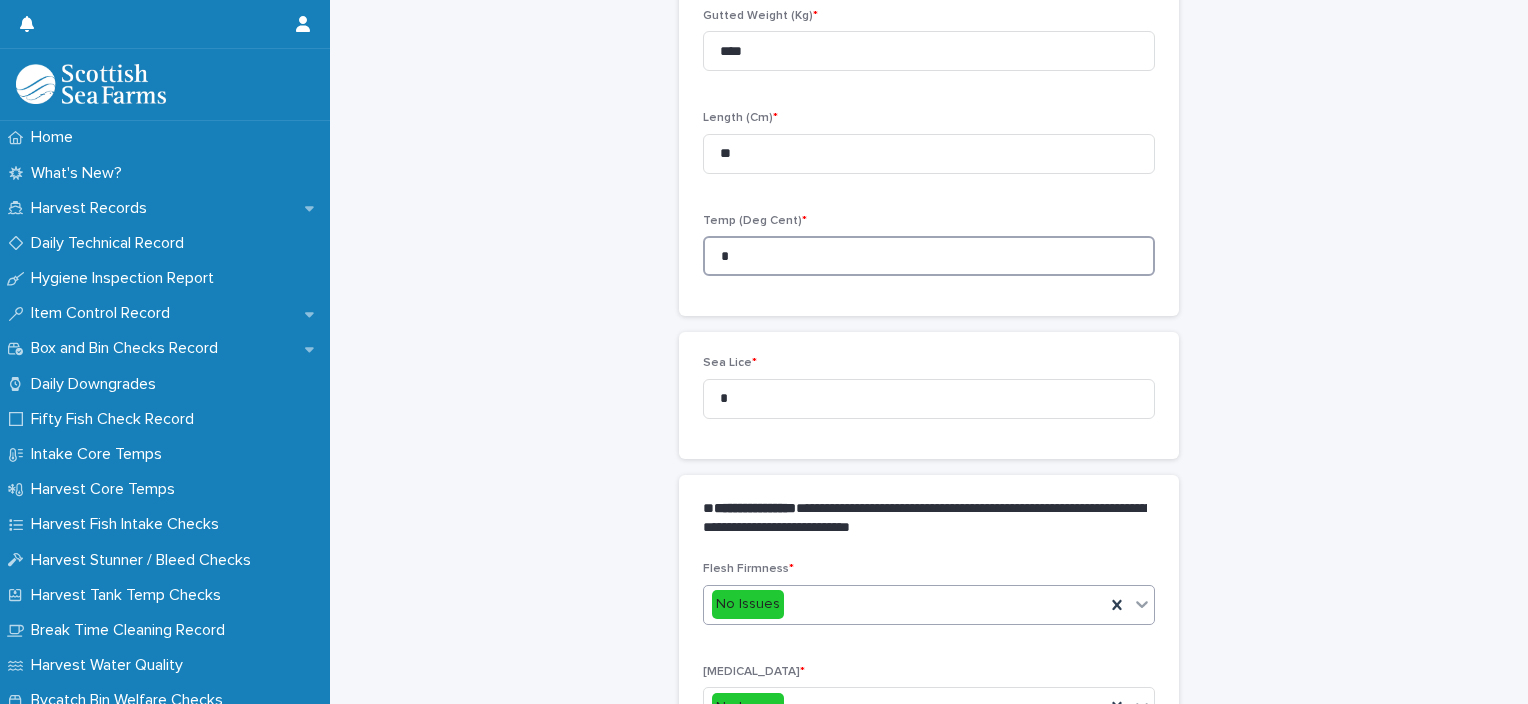 type on "*" 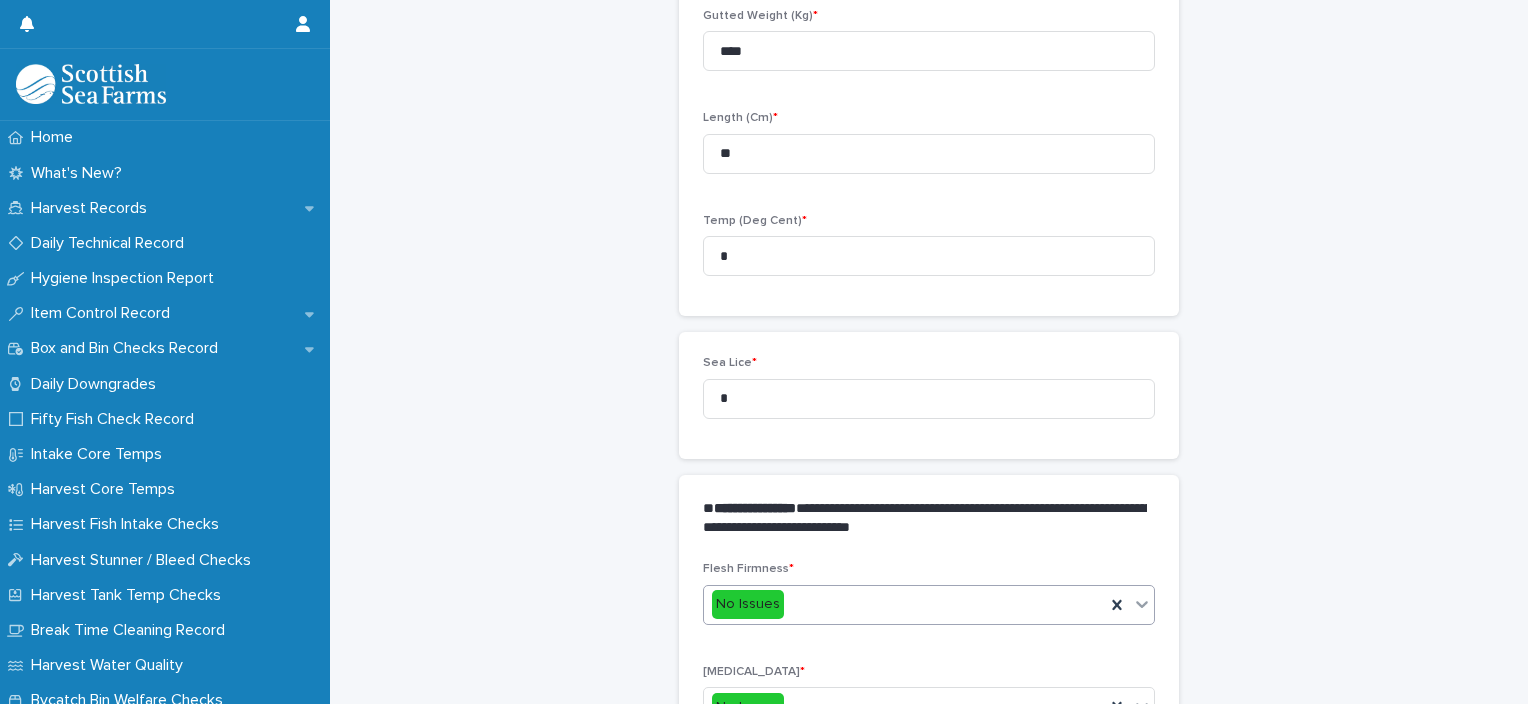 click on "No Issues" at bounding box center (904, 604) 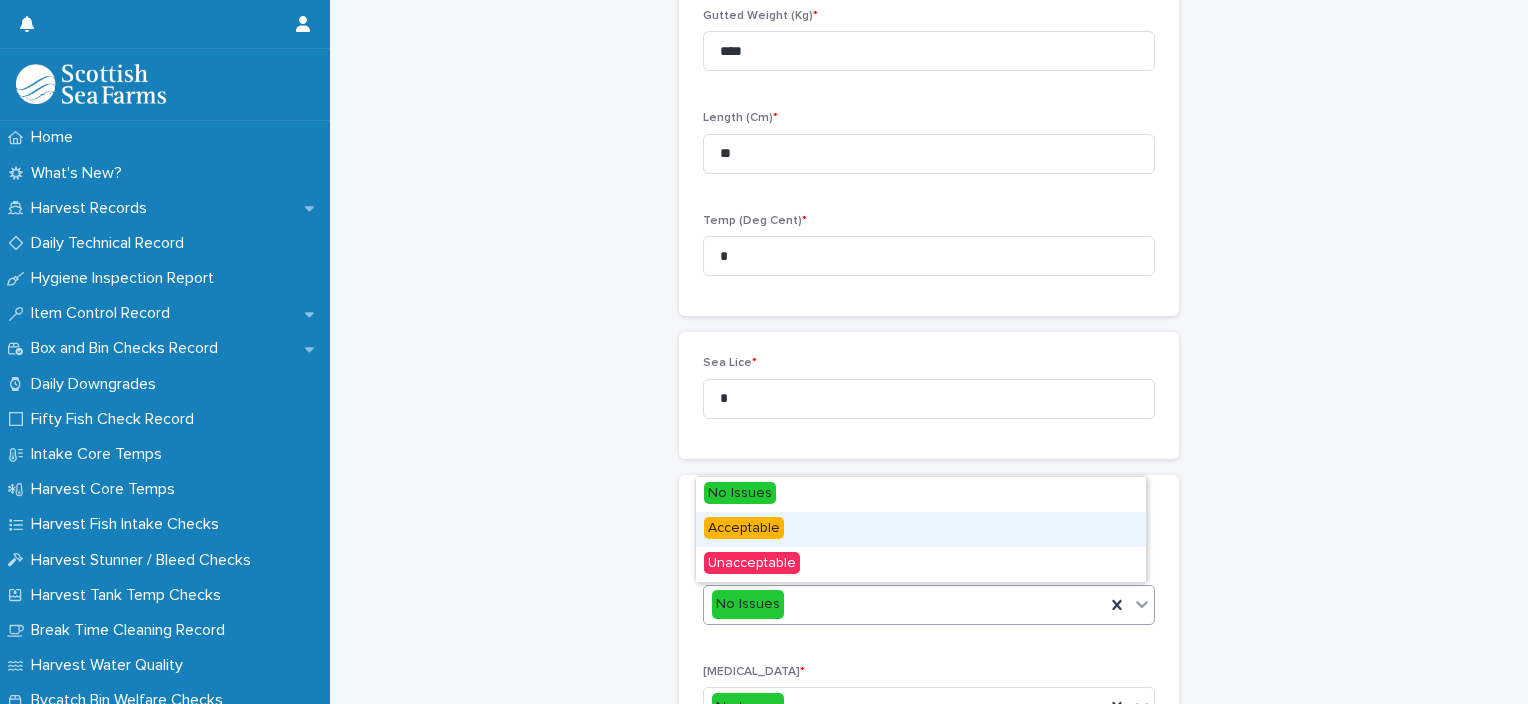 click on "Acceptable" at bounding box center (921, 529) 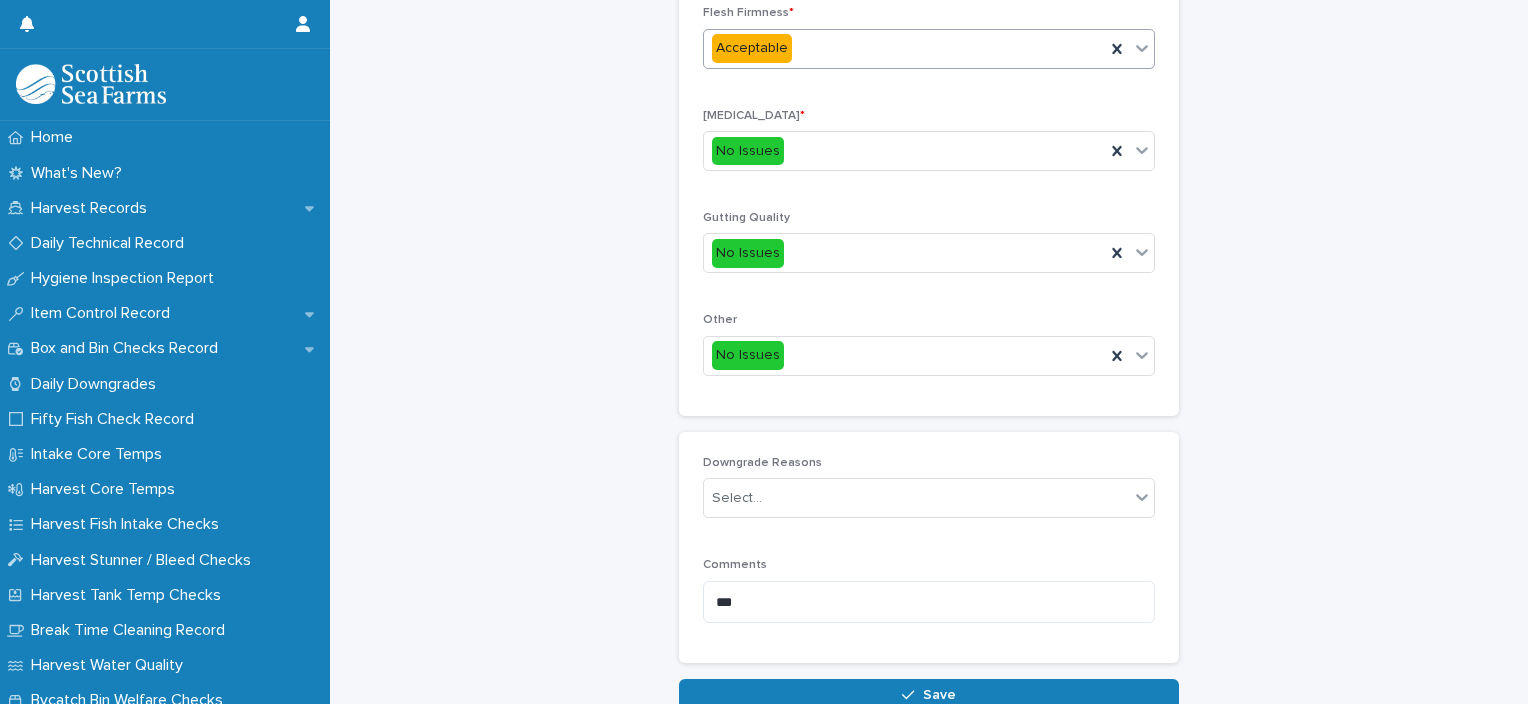 scroll, scrollTop: 904, scrollLeft: 0, axis: vertical 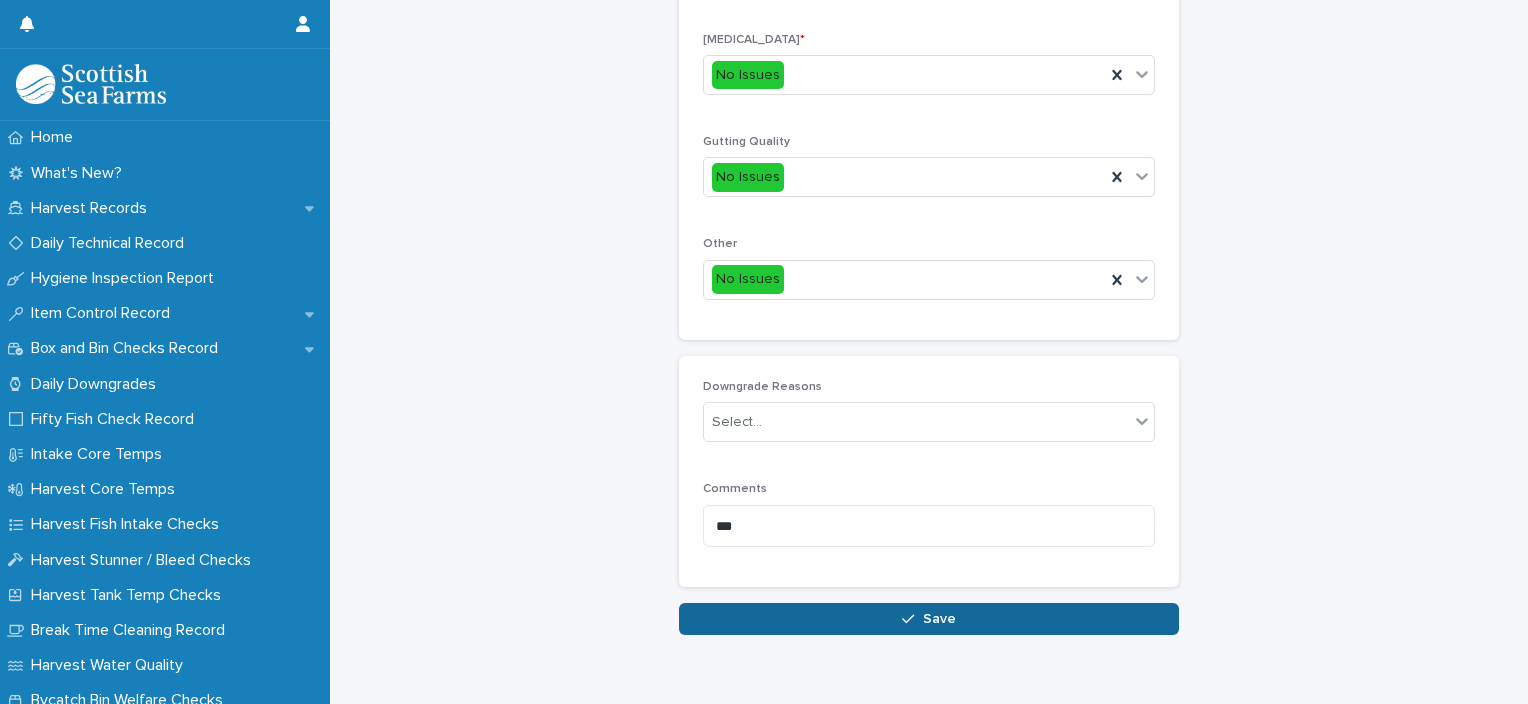 click on "Save" at bounding box center (929, 619) 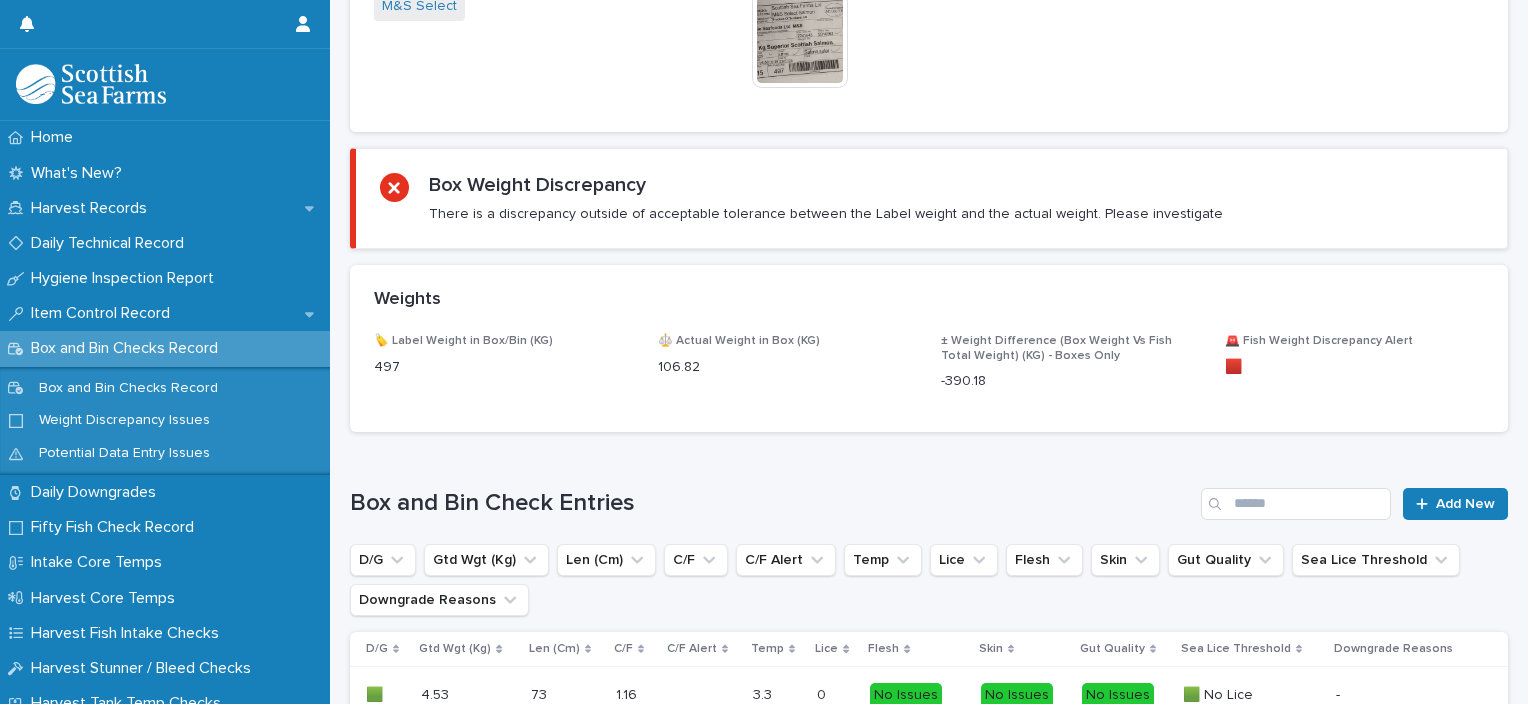 scroll, scrollTop: 0, scrollLeft: 0, axis: both 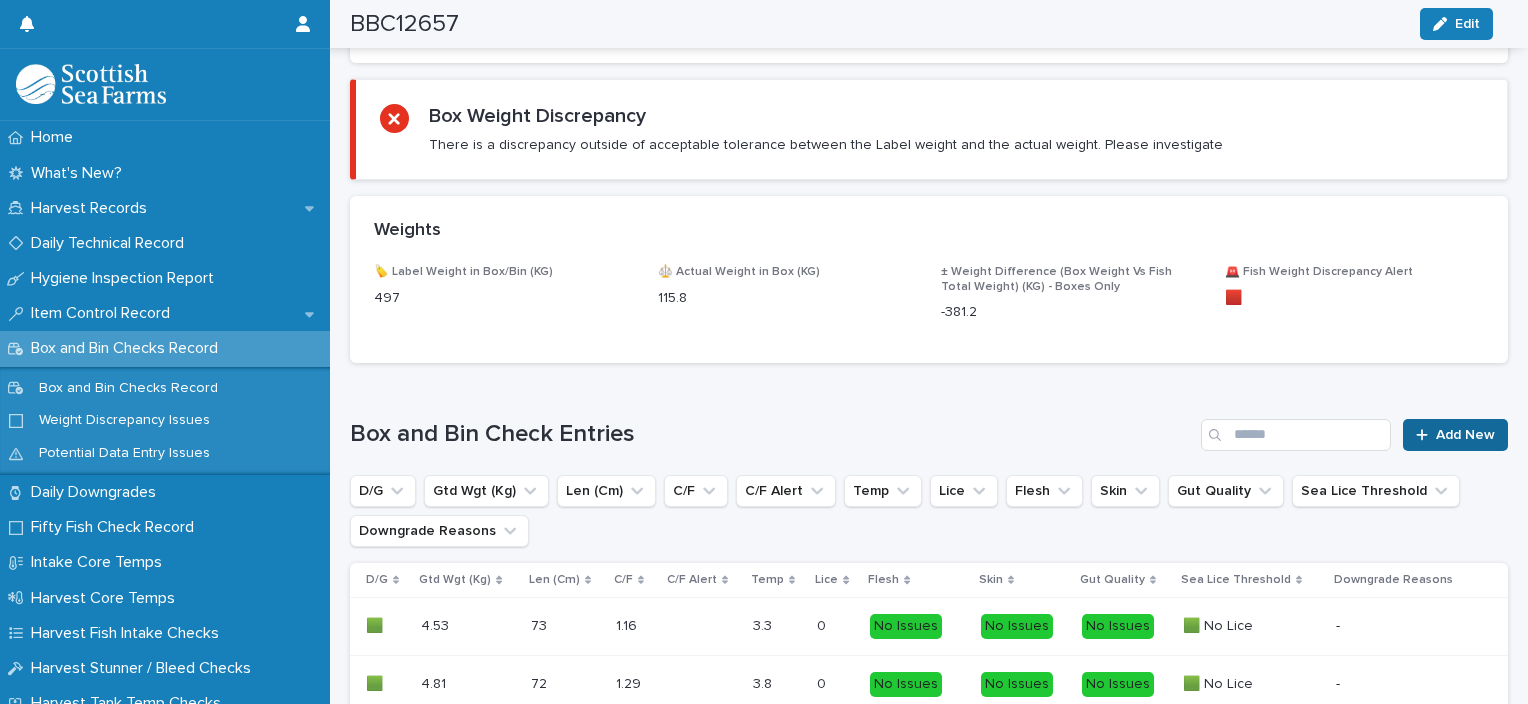 click on "Add New" at bounding box center (1455, 435) 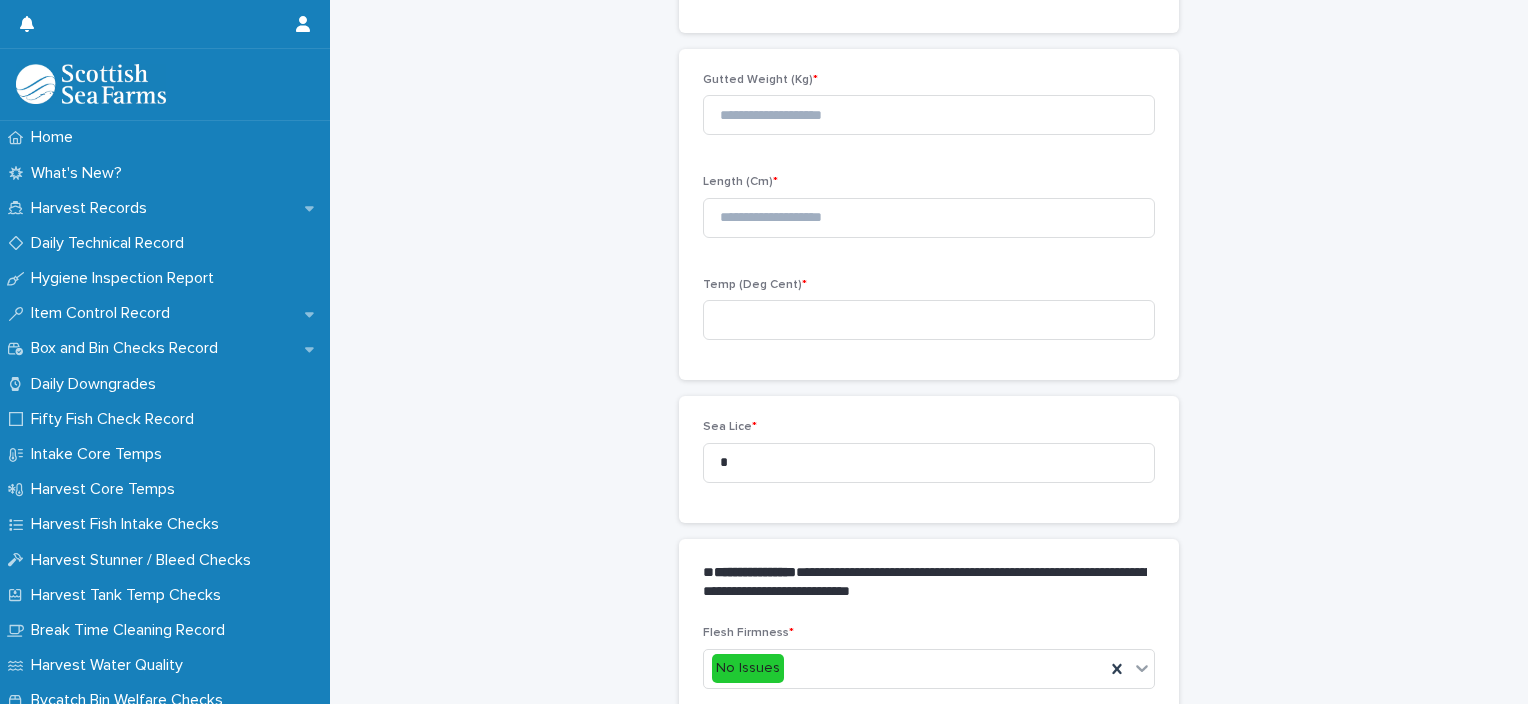 scroll, scrollTop: 181, scrollLeft: 0, axis: vertical 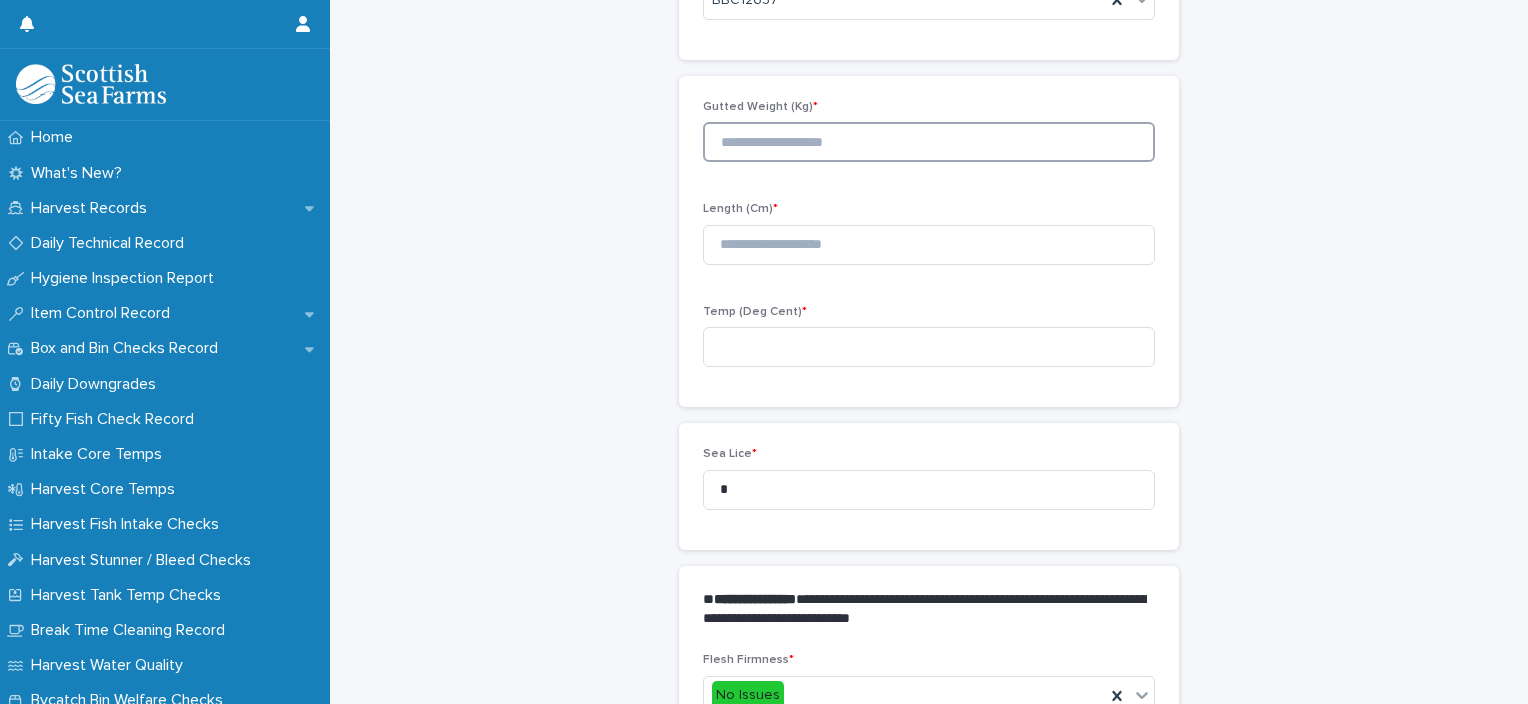 click at bounding box center [929, 142] 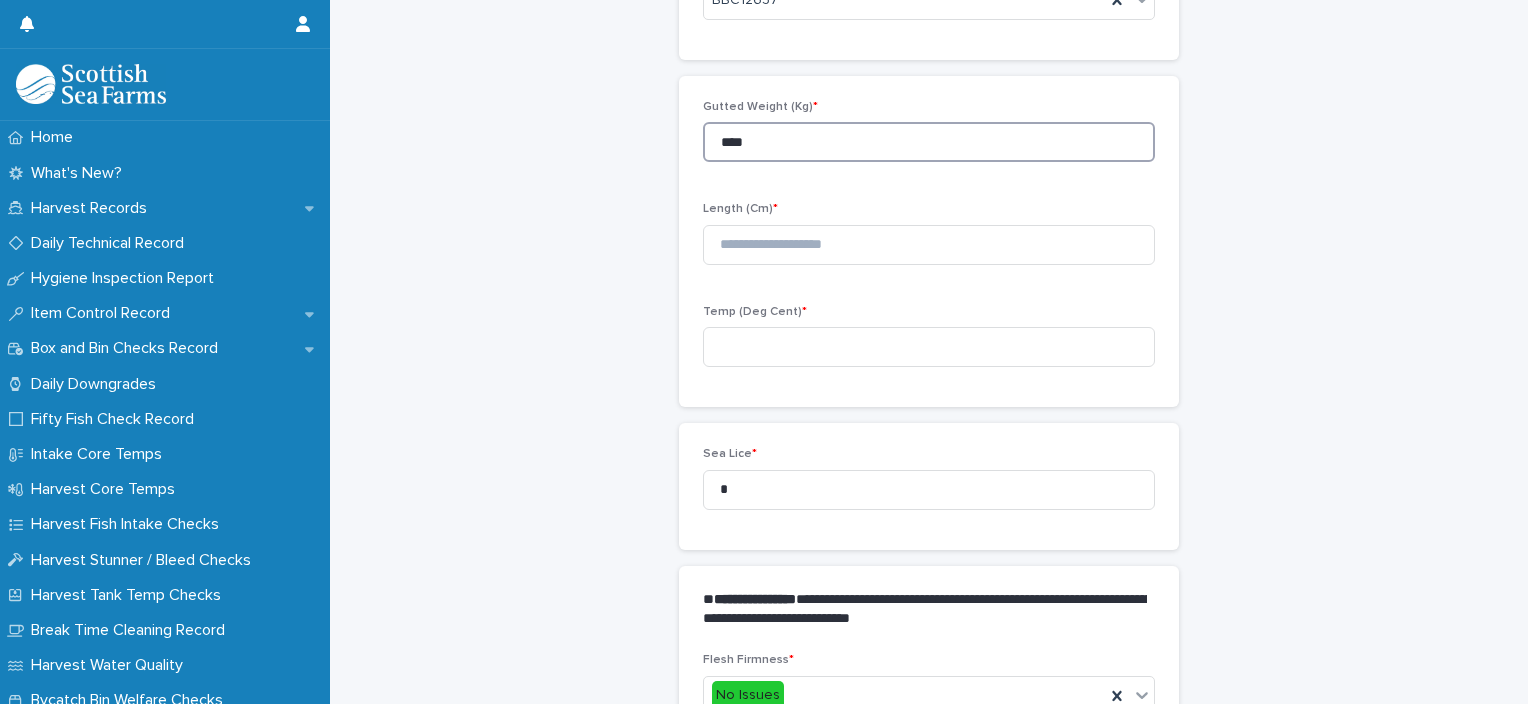 type on "****" 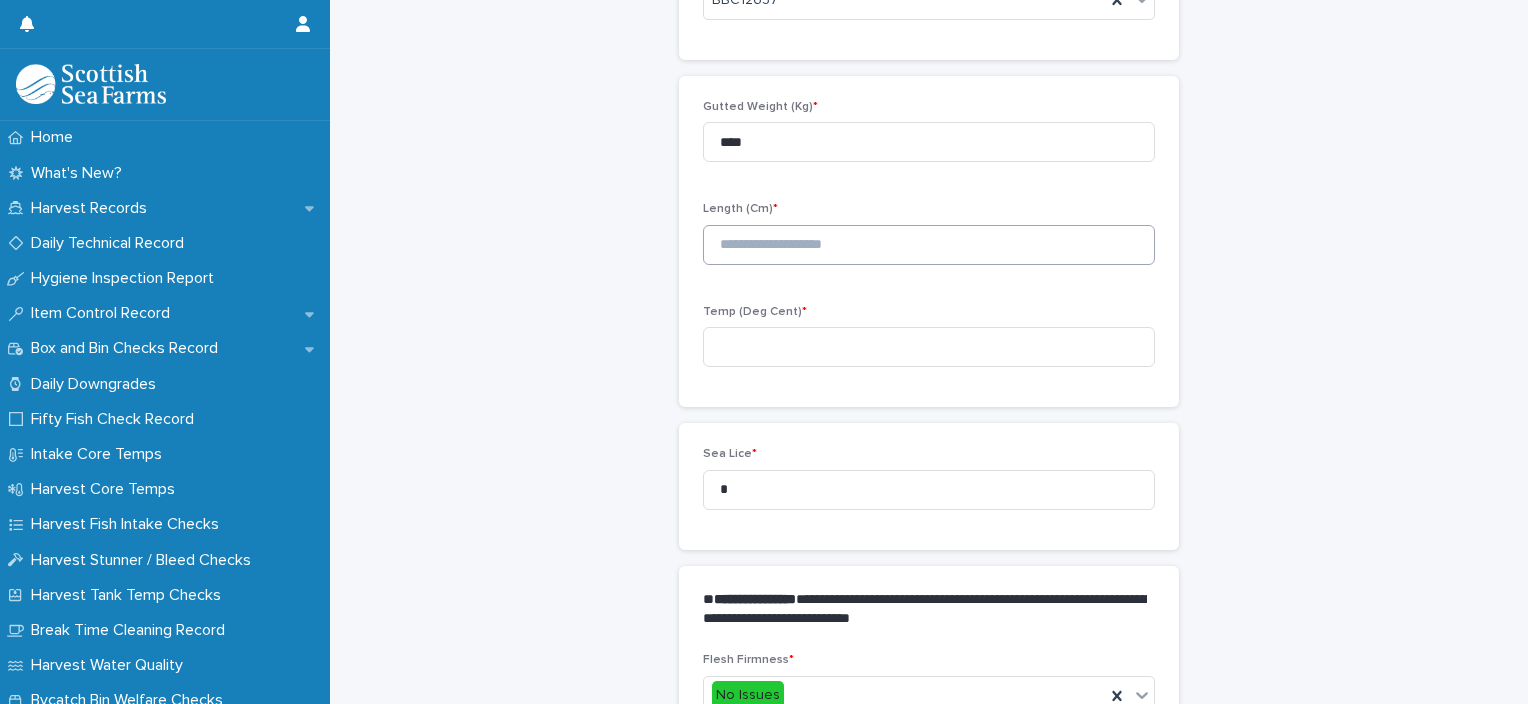 drag, startPoint x: 736, startPoint y: 266, endPoint x: 734, endPoint y: 238, distance: 28.071337 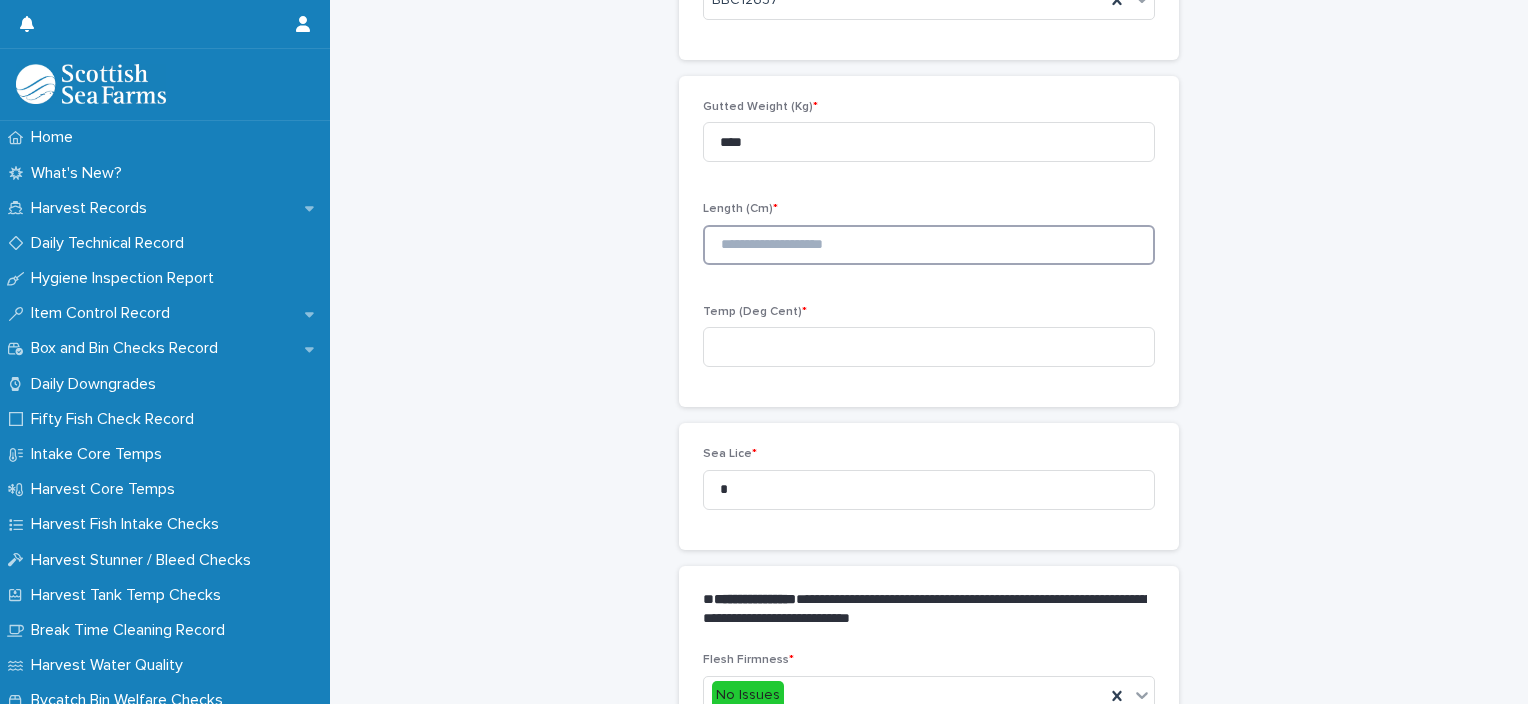click at bounding box center (929, 245) 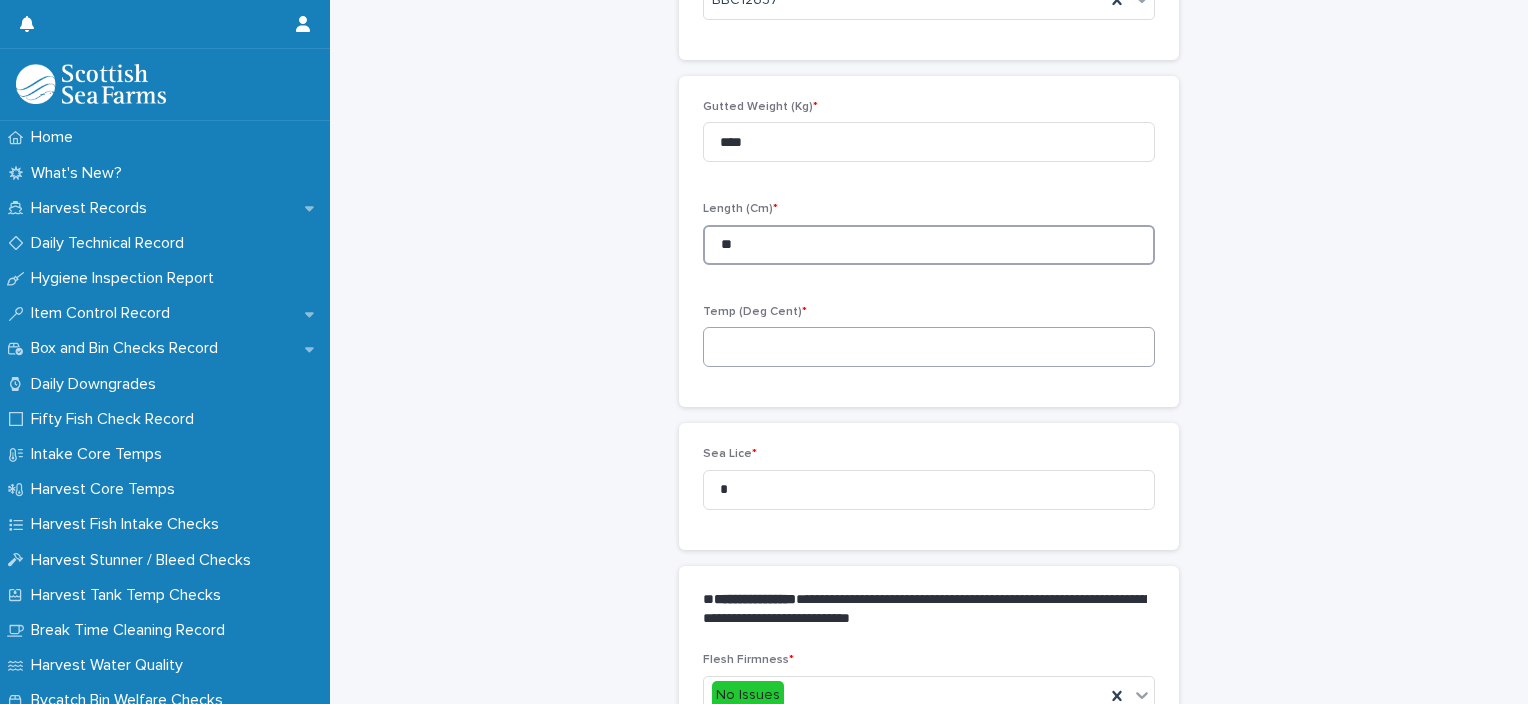 type on "**" 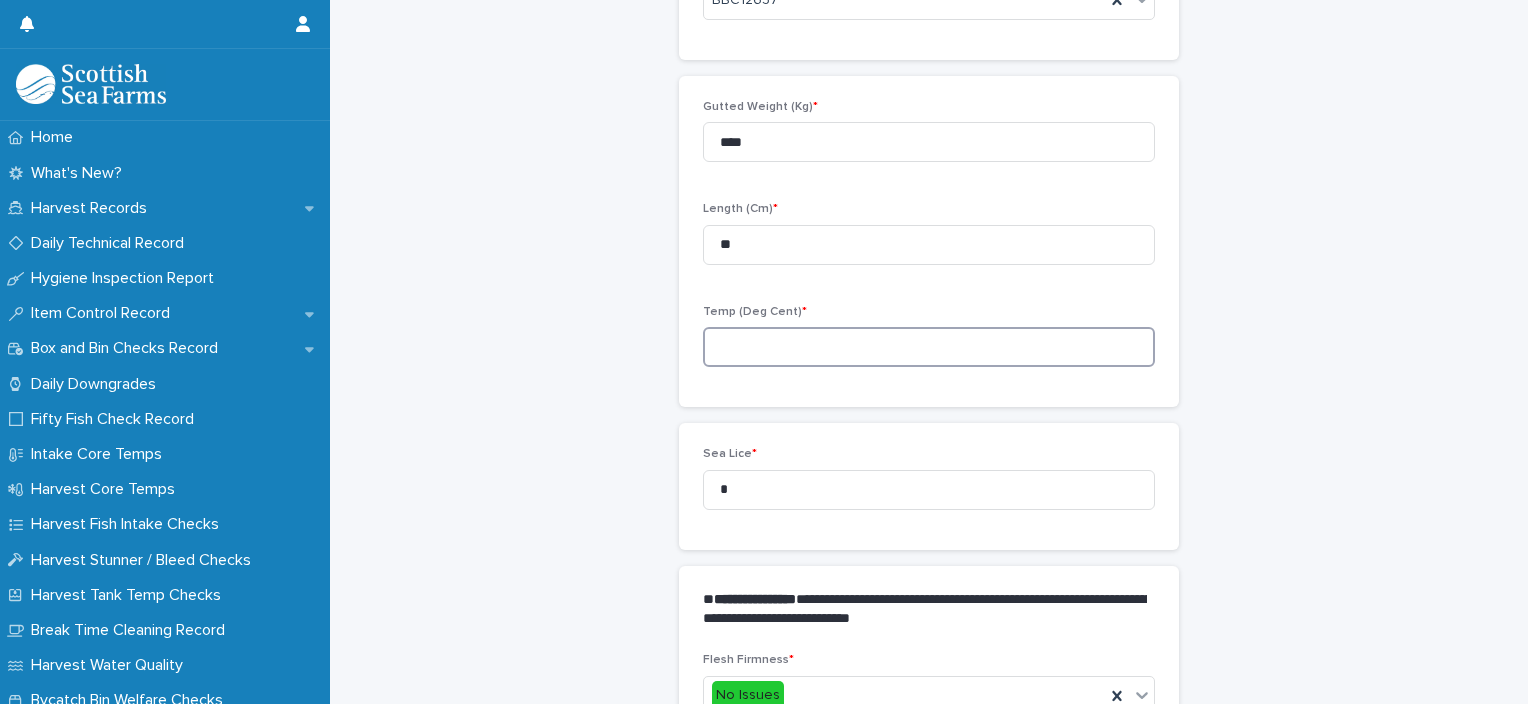 click at bounding box center [929, 347] 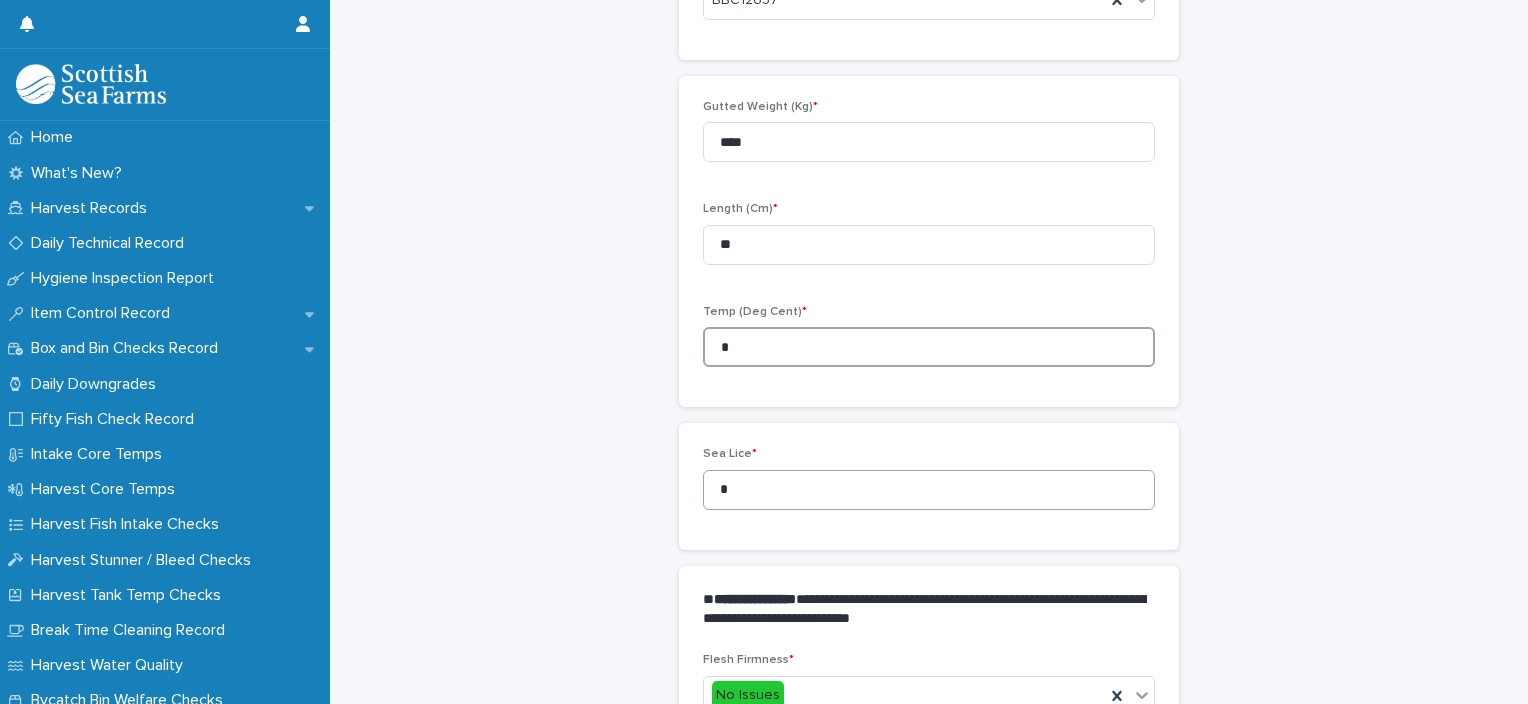 type on "*" 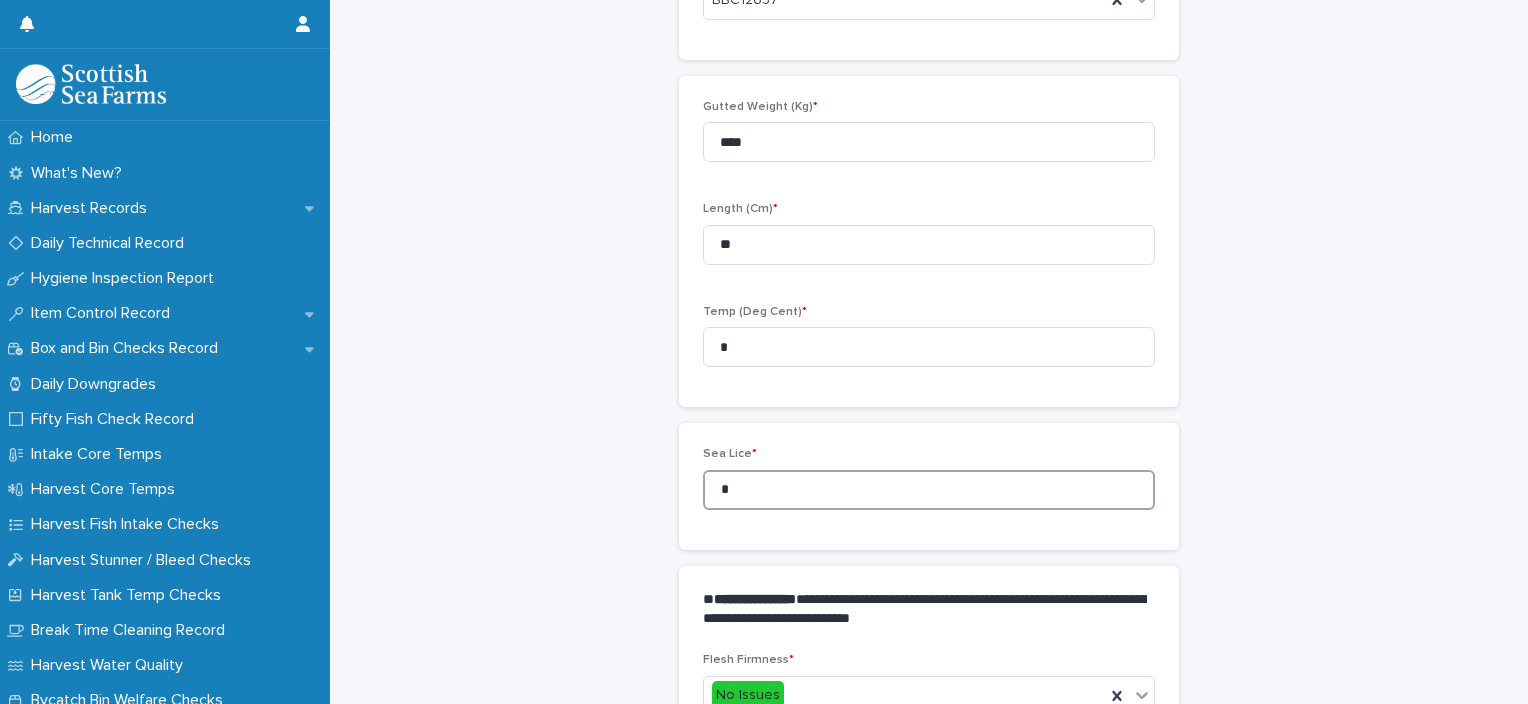 drag, startPoint x: 725, startPoint y: 475, endPoint x: 665, endPoint y: 484, distance: 60.671246 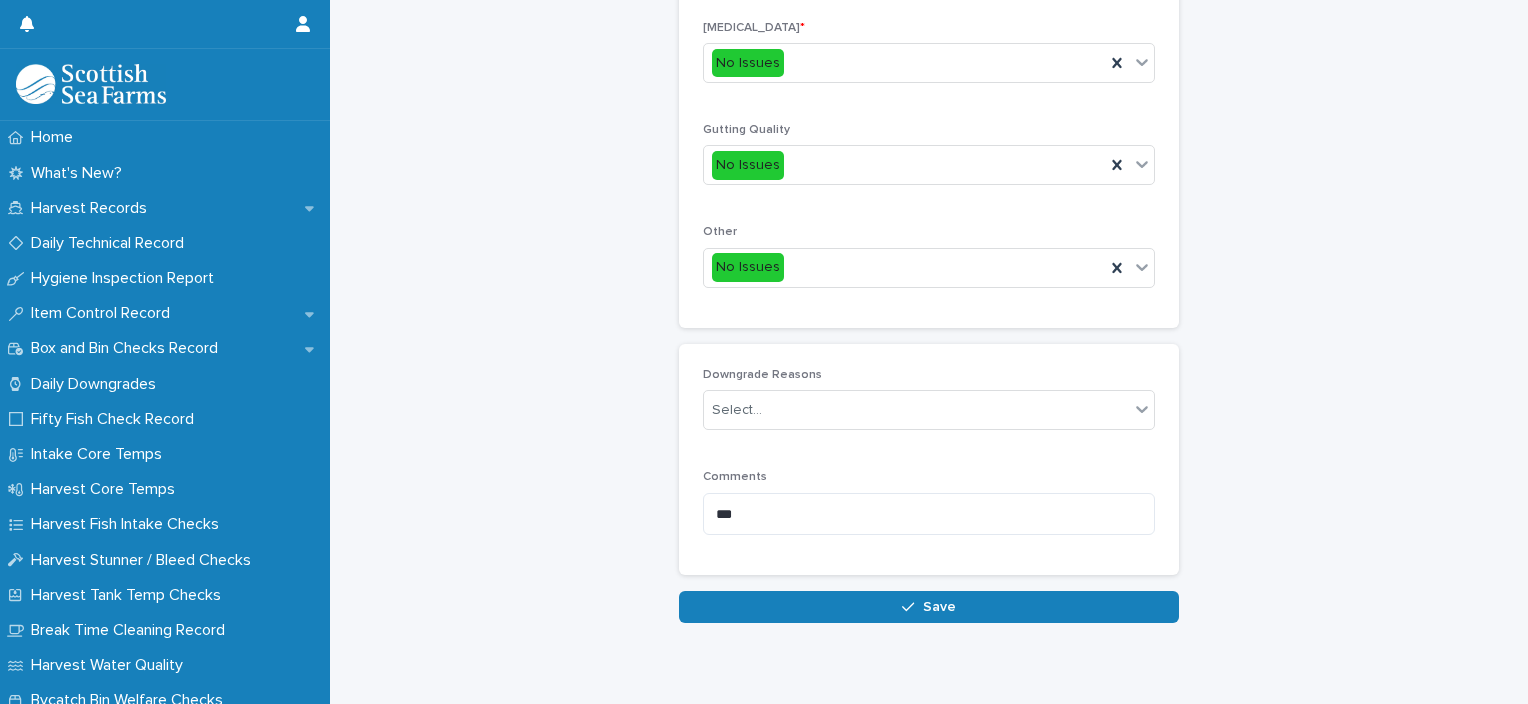scroll, scrollTop: 923, scrollLeft: 0, axis: vertical 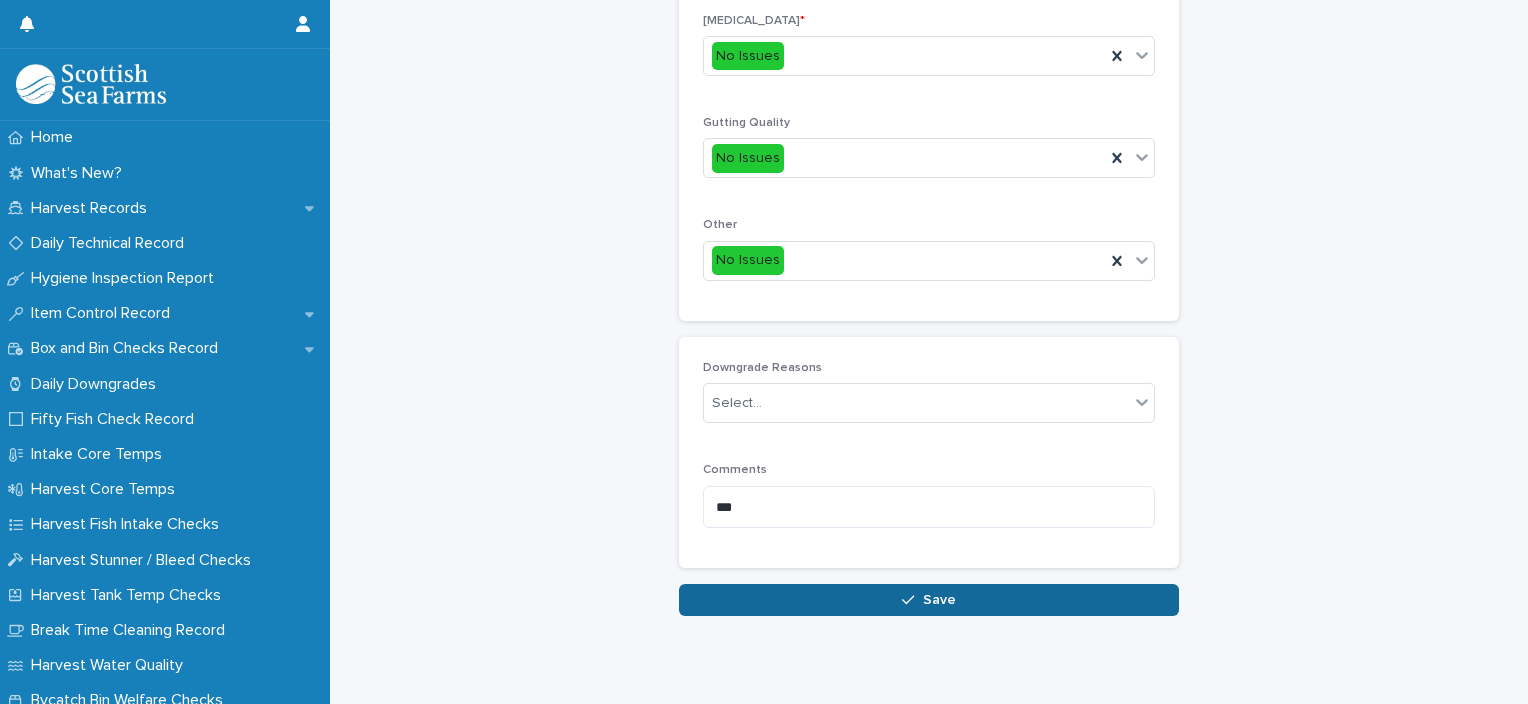 type on "*" 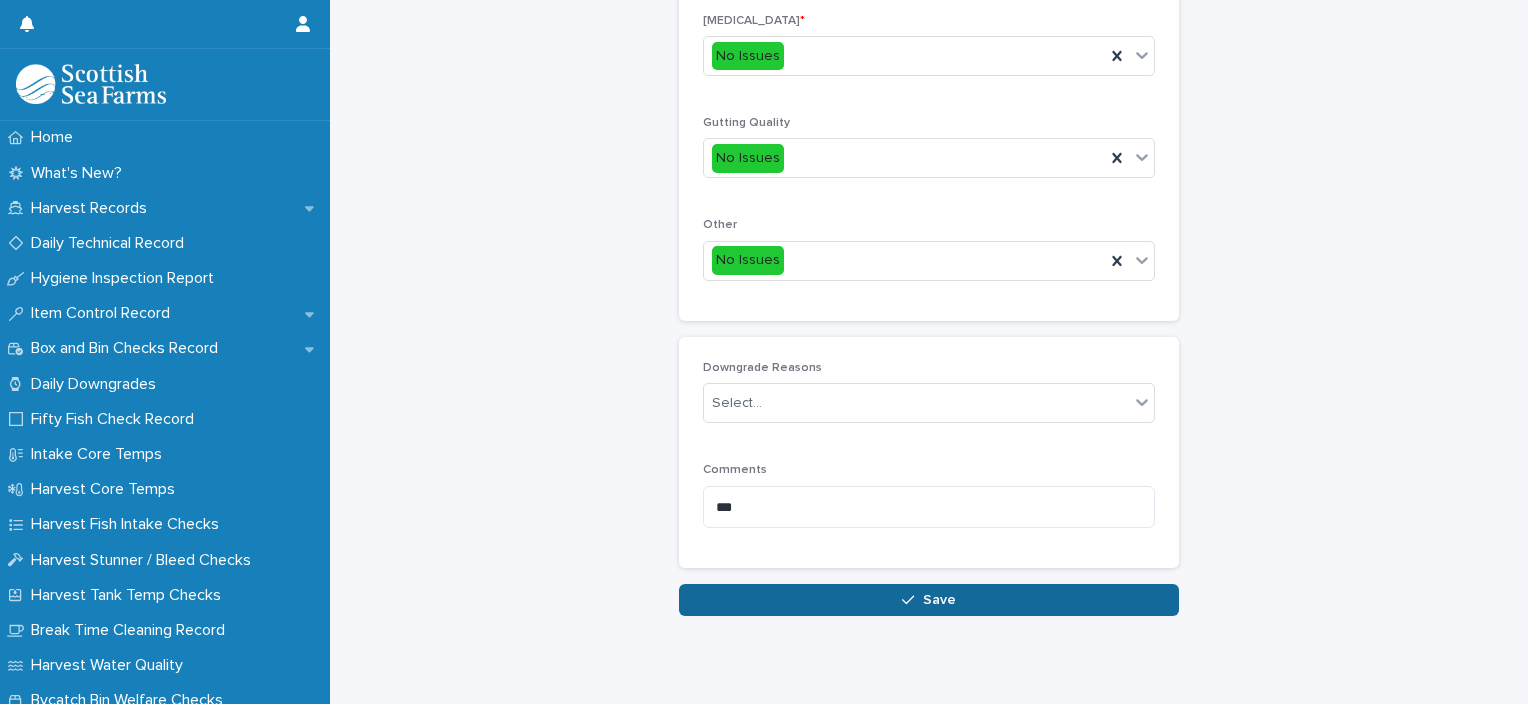 click on "Save" at bounding box center [929, 600] 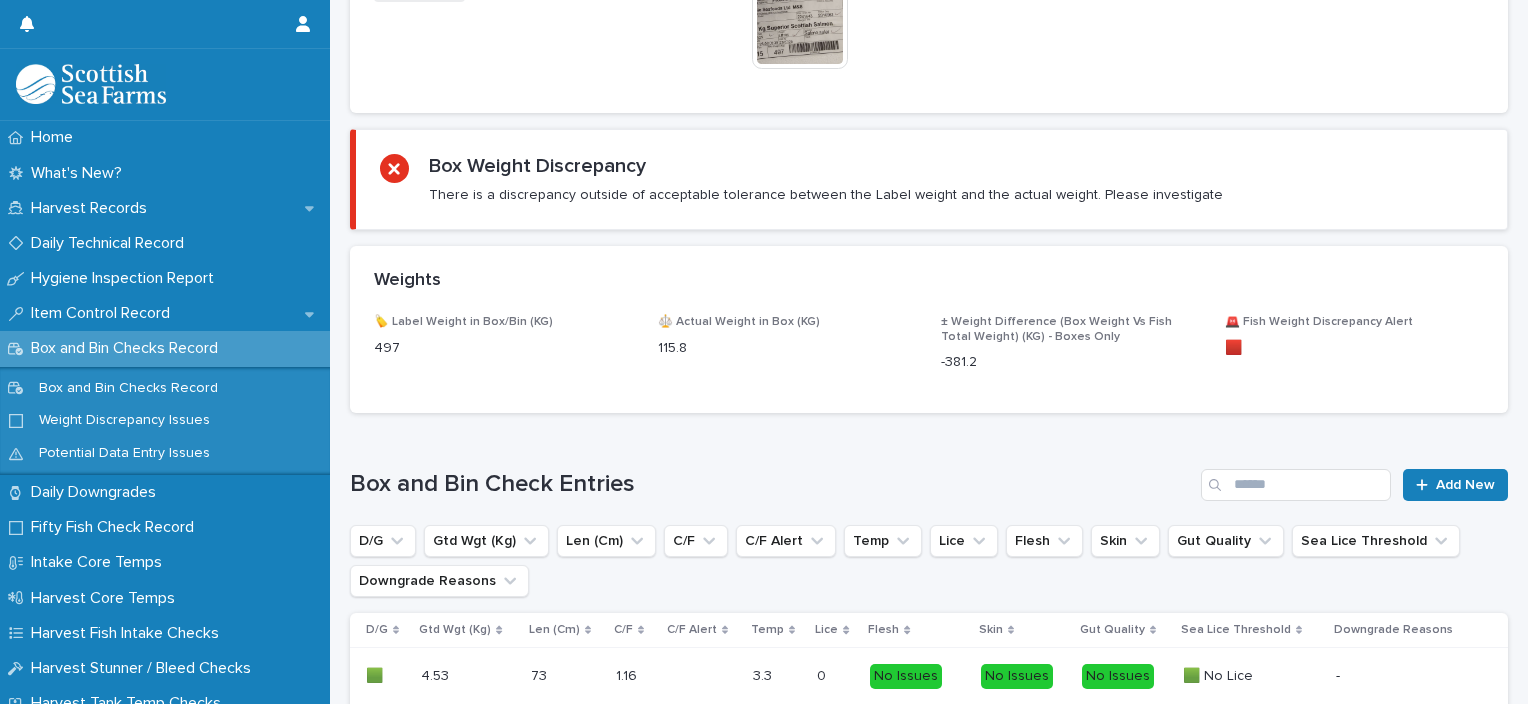 scroll, scrollTop: 0, scrollLeft: 0, axis: both 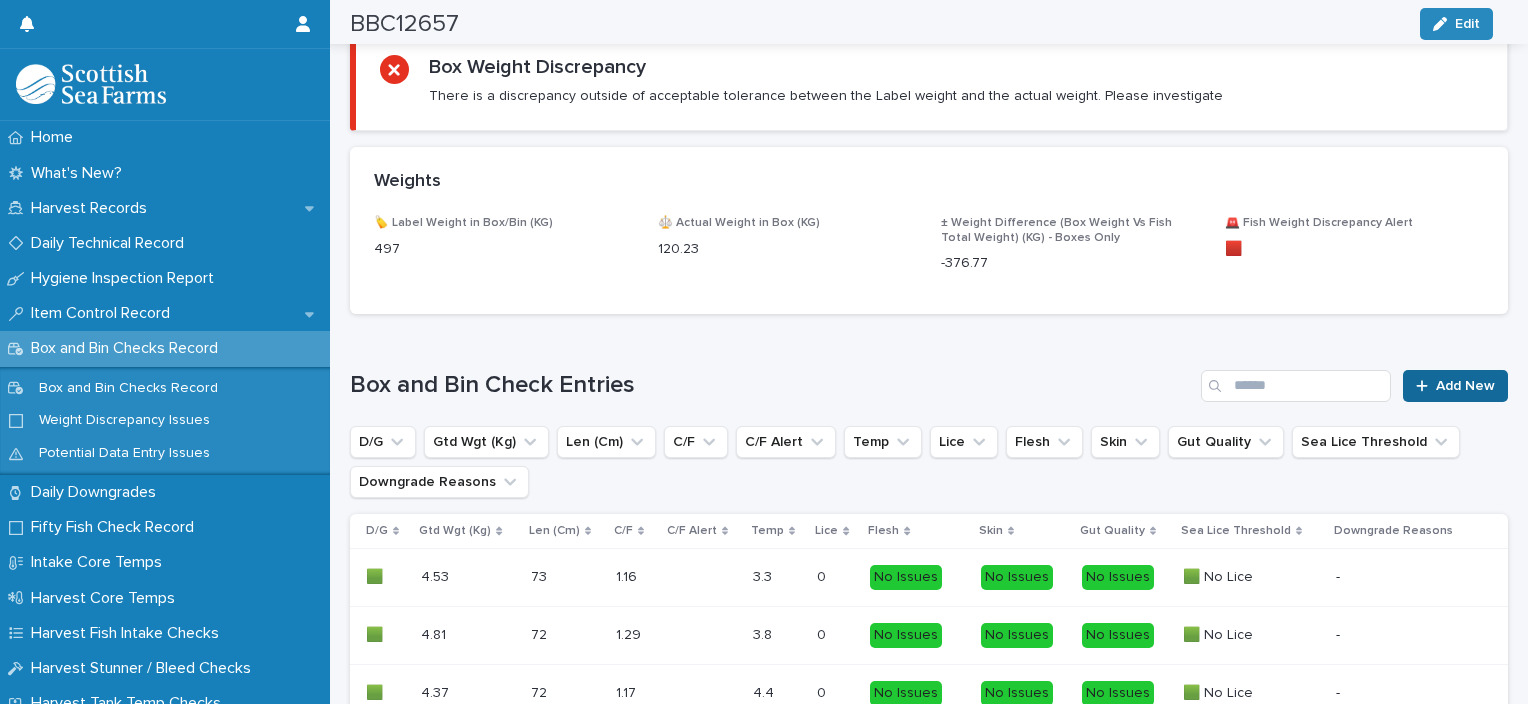 click on "Add New" at bounding box center (1455, 386) 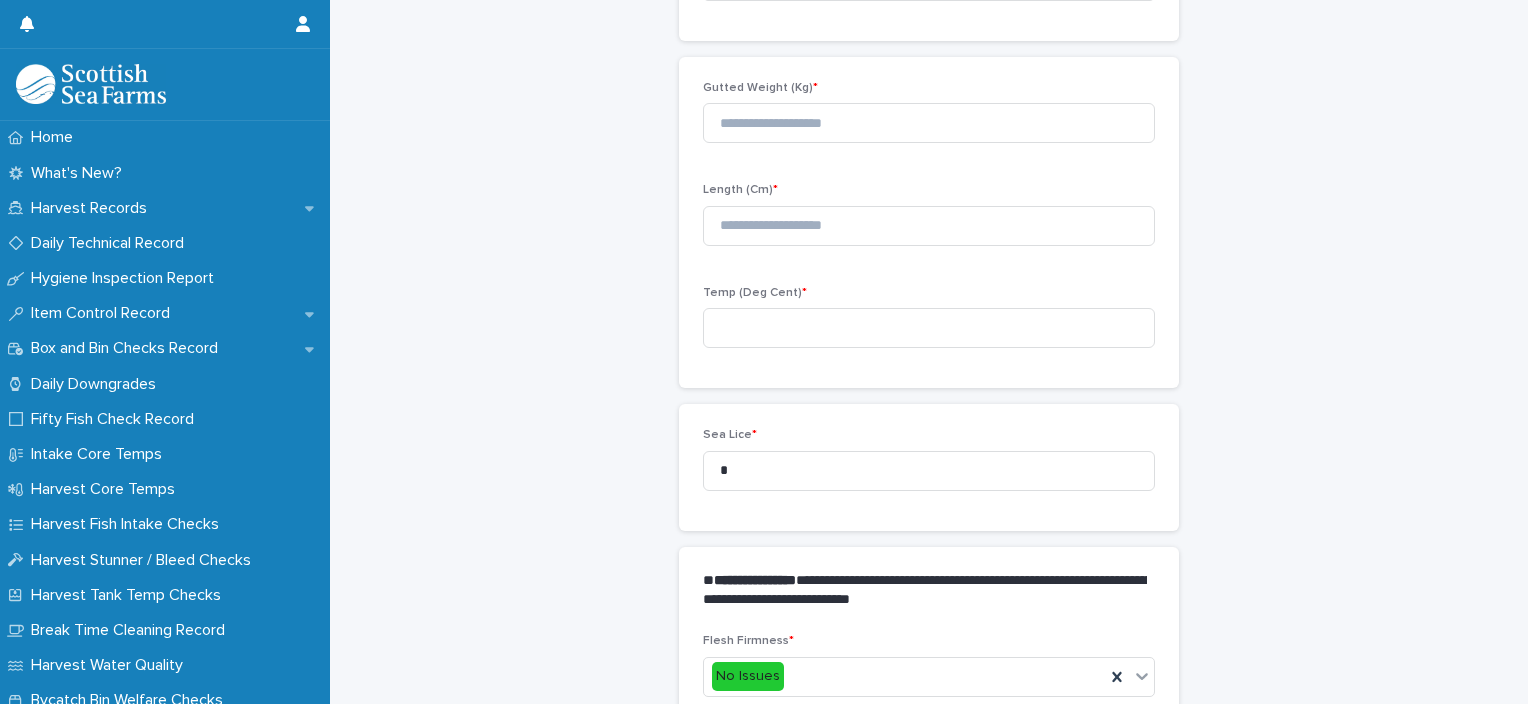 scroll, scrollTop: 165, scrollLeft: 0, axis: vertical 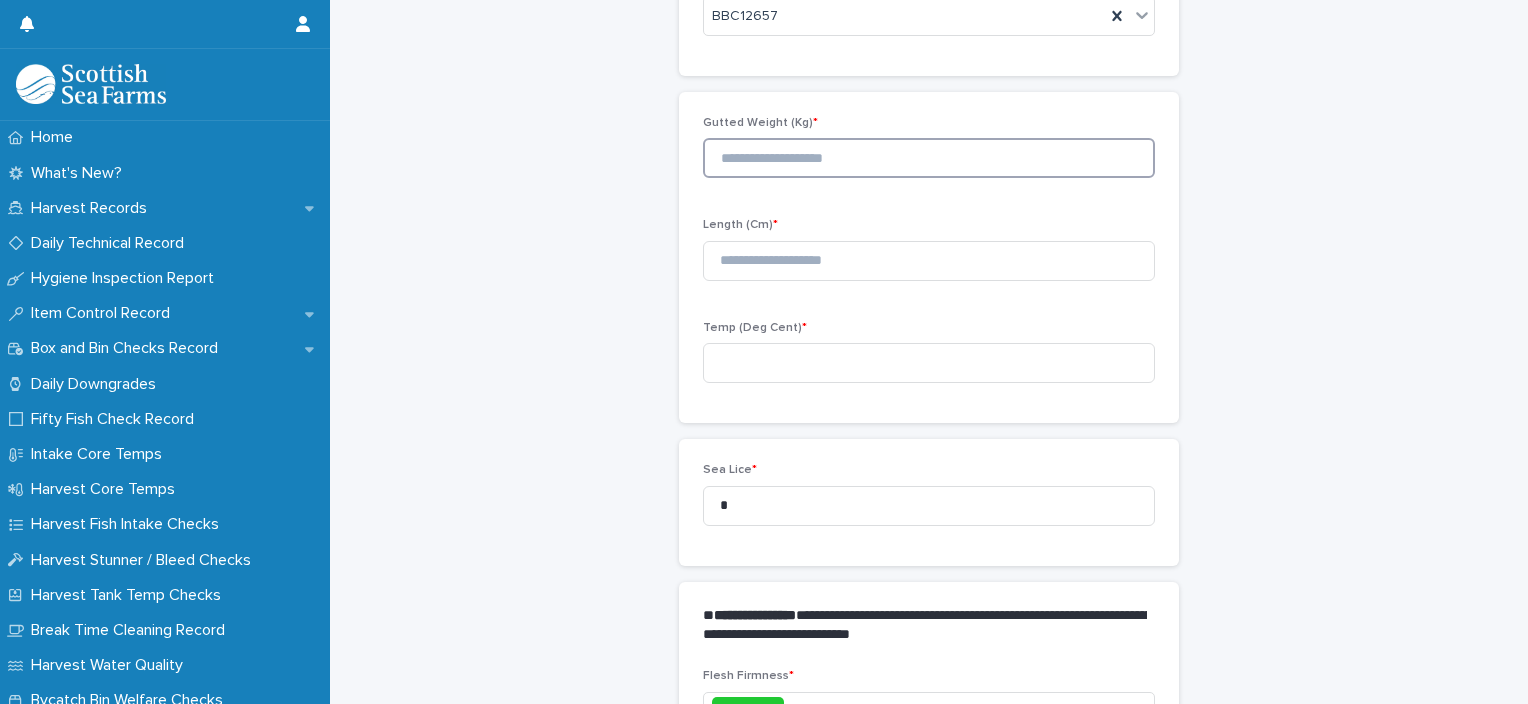 click at bounding box center (929, 158) 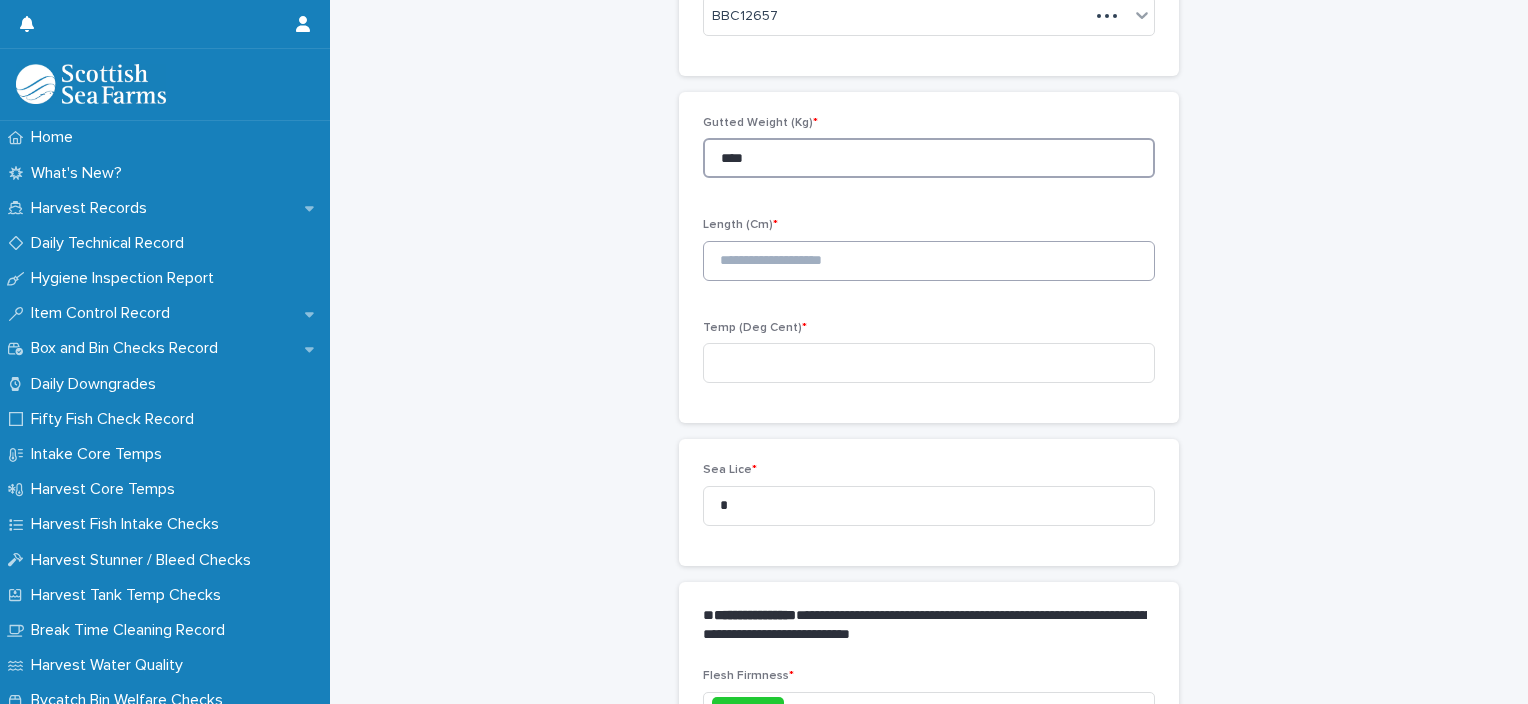 type on "****" 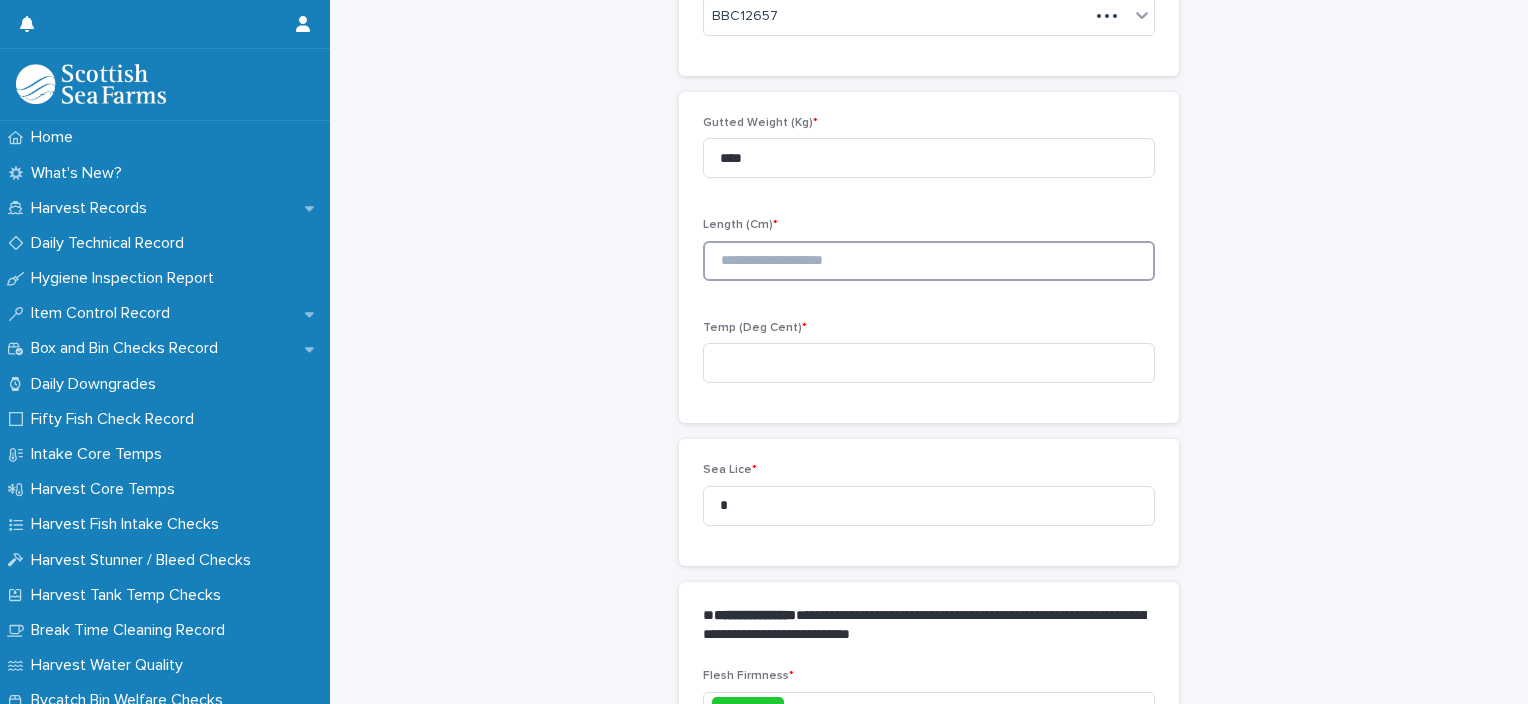 click at bounding box center (929, 261) 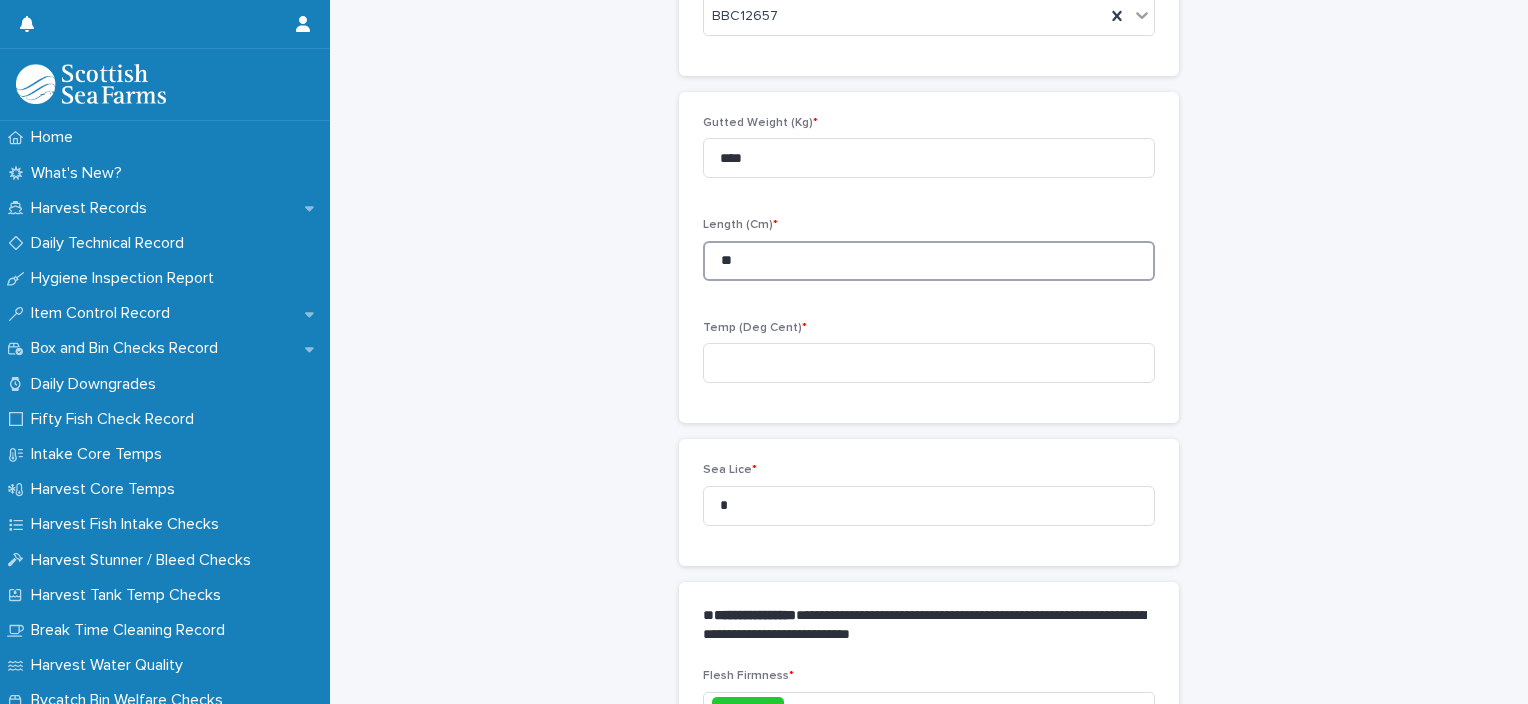 type on "**" 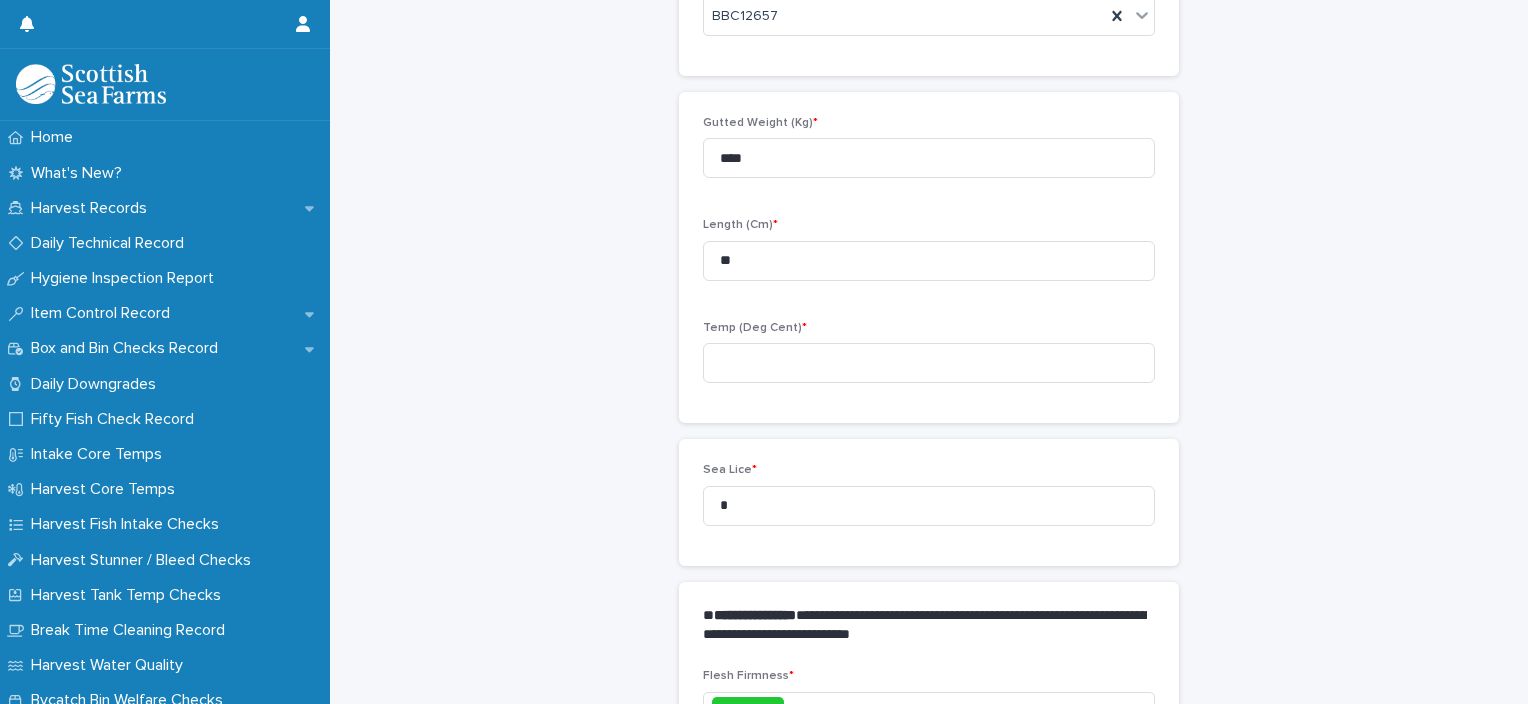 click on "Temp (Deg Cent) *" at bounding box center [929, 360] 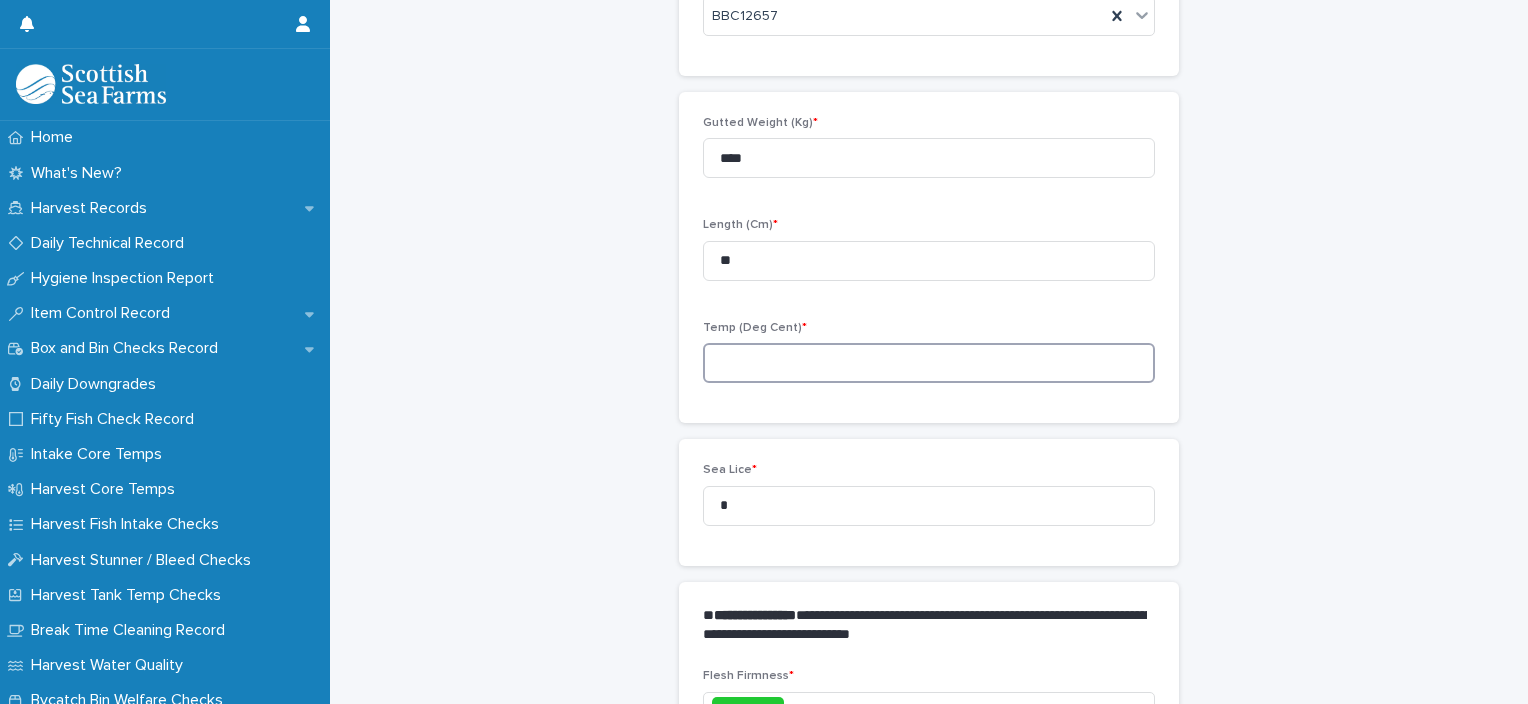 click at bounding box center (929, 363) 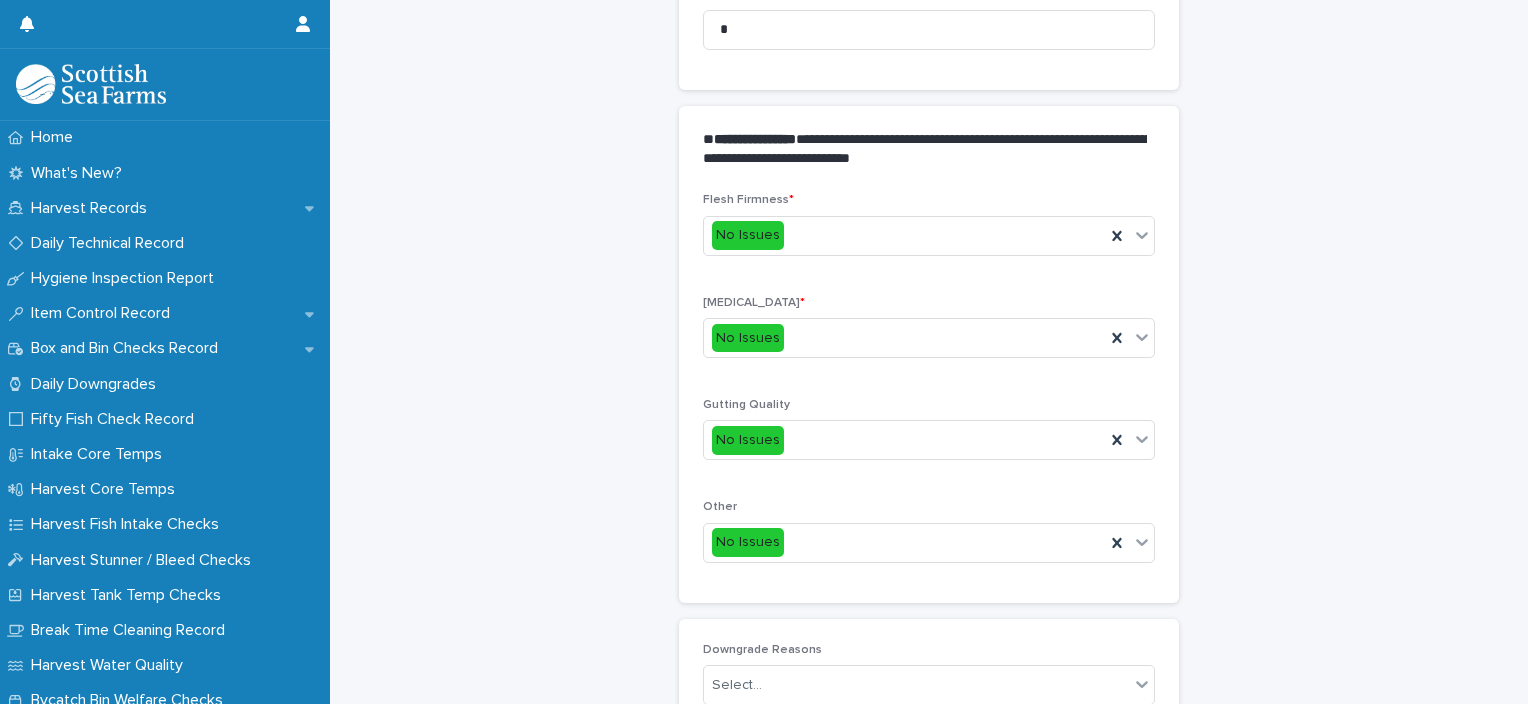 scroll, scrollTop: 935, scrollLeft: 0, axis: vertical 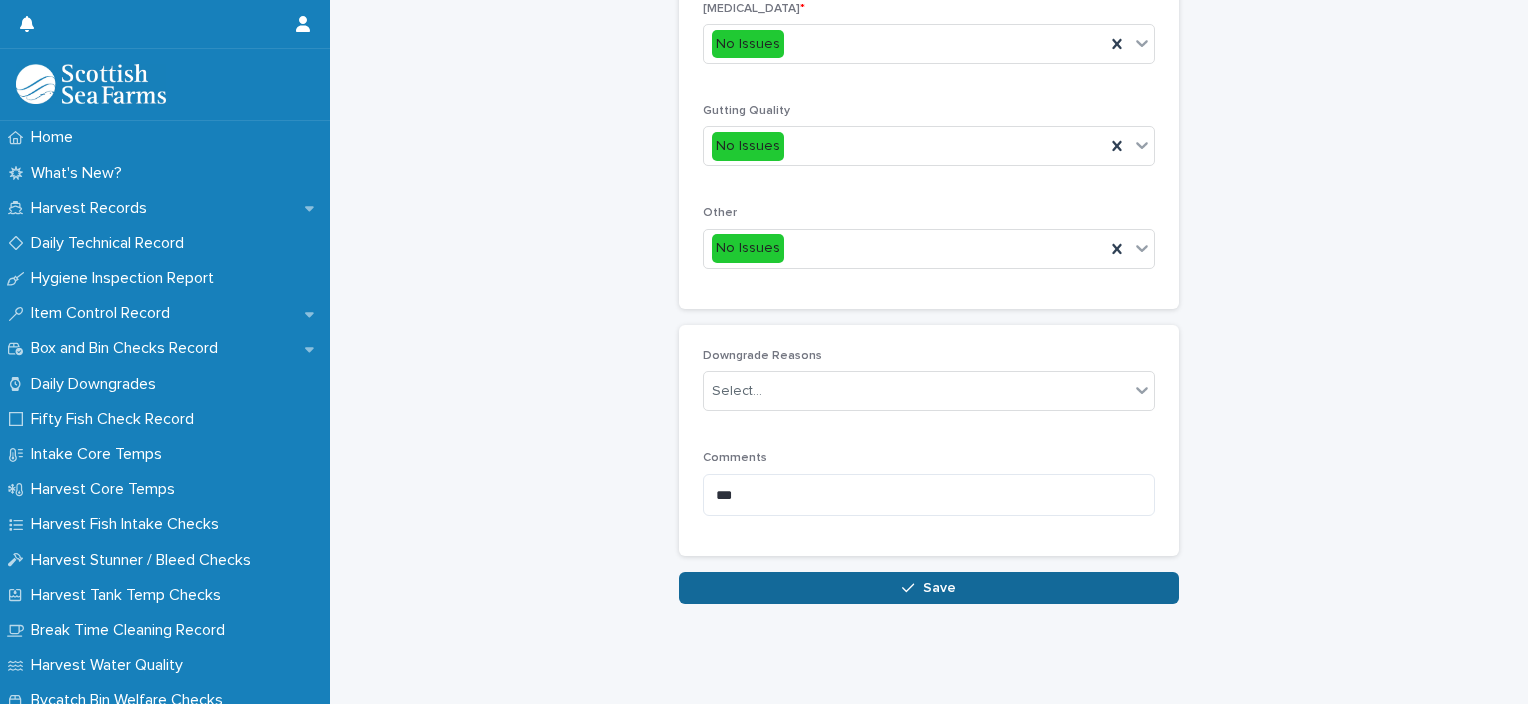 type on "*" 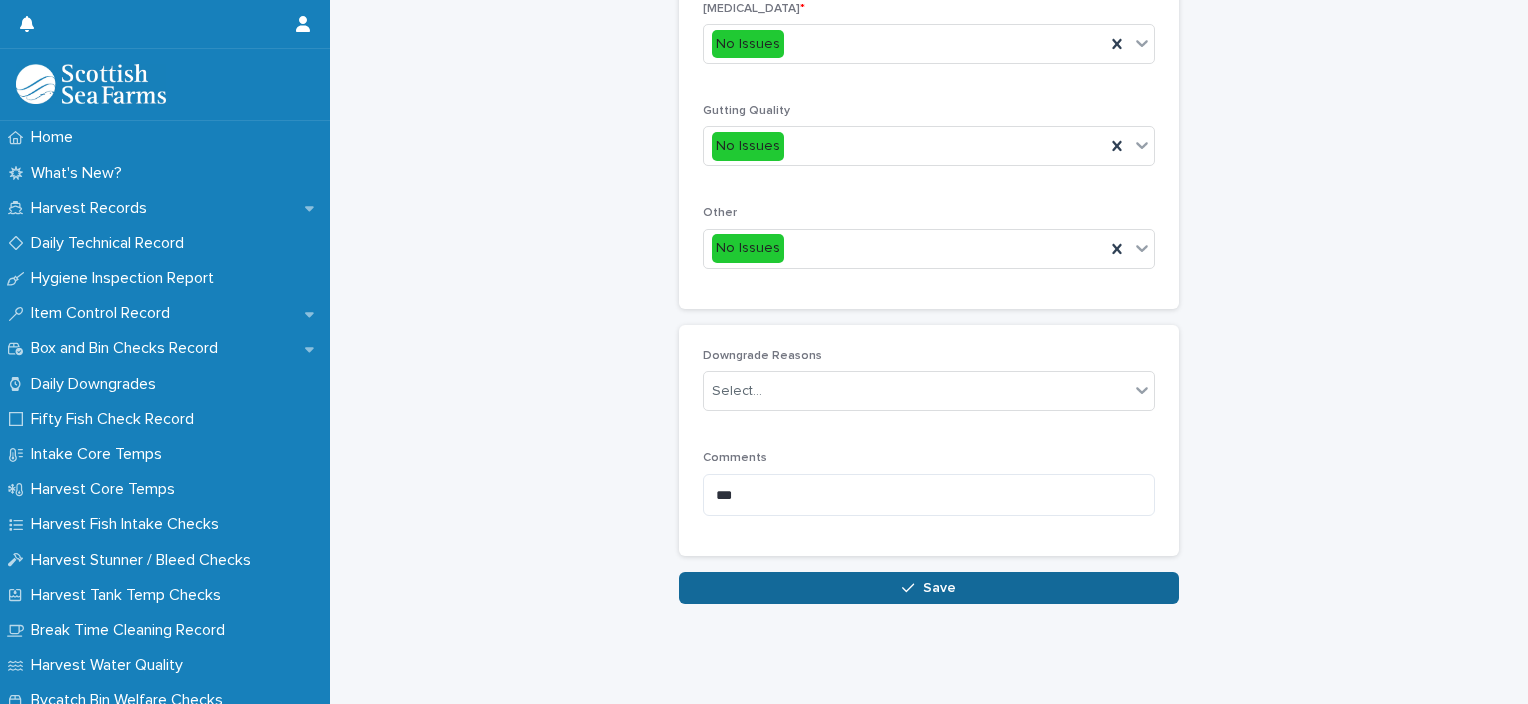 click on "Save" at bounding box center [929, 588] 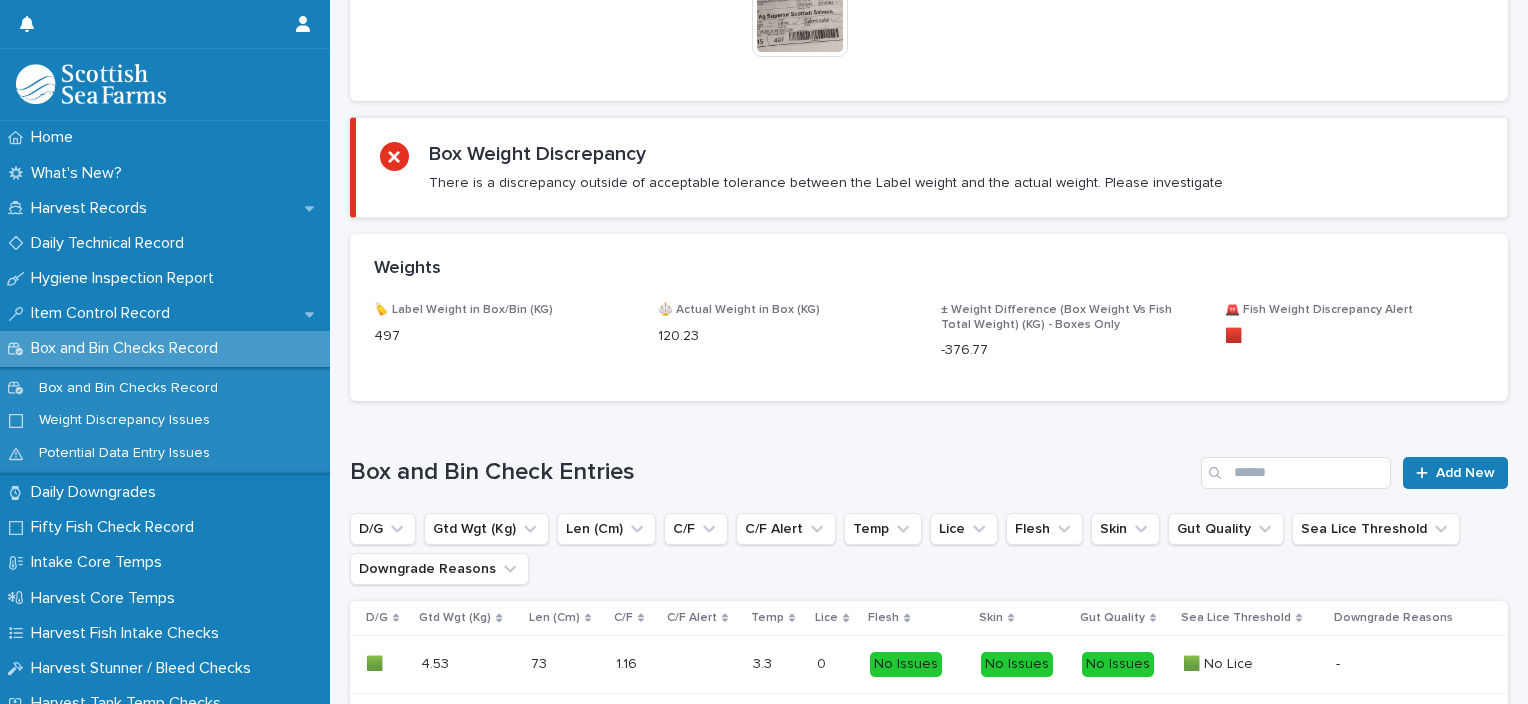 scroll, scrollTop: 0, scrollLeft: 0, axis: both 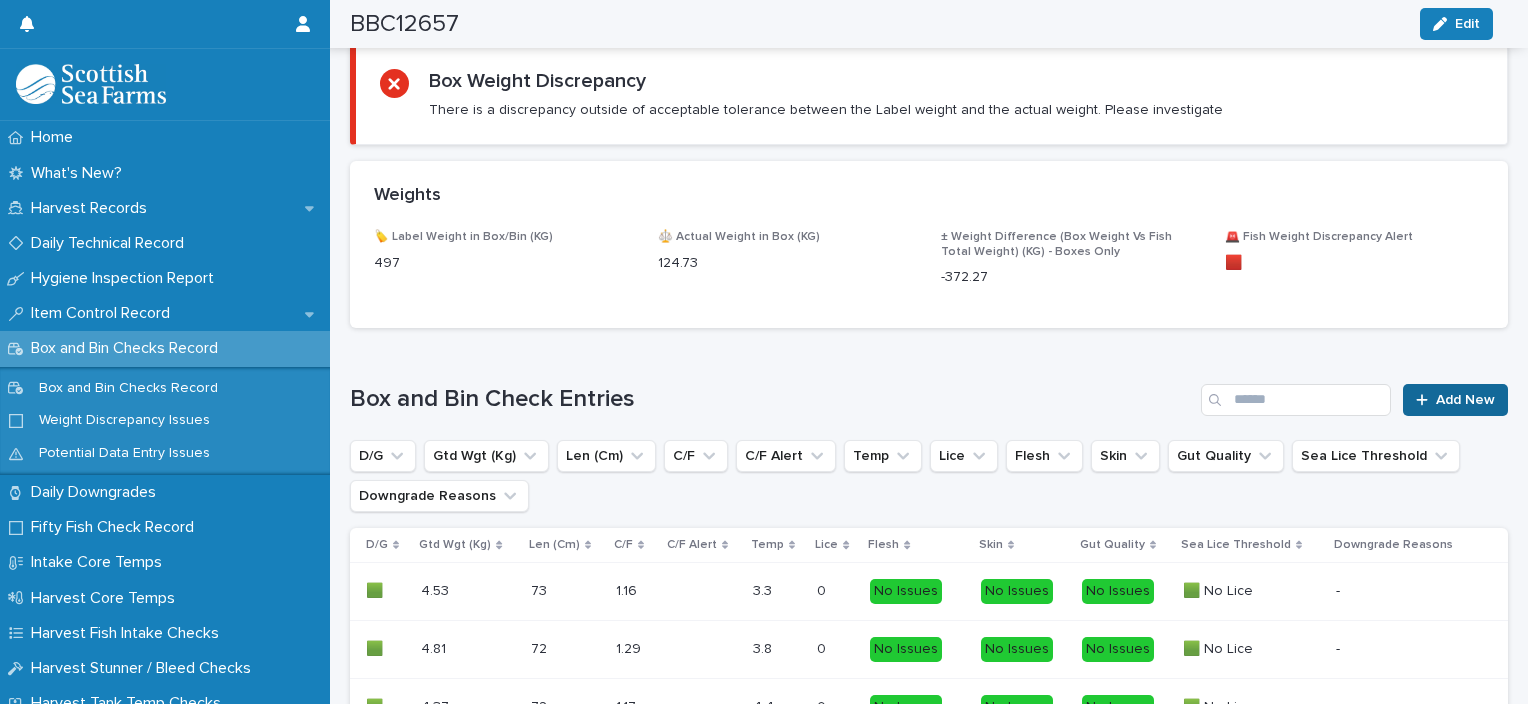 click on "Add New" at bounding box center [1465, 400] 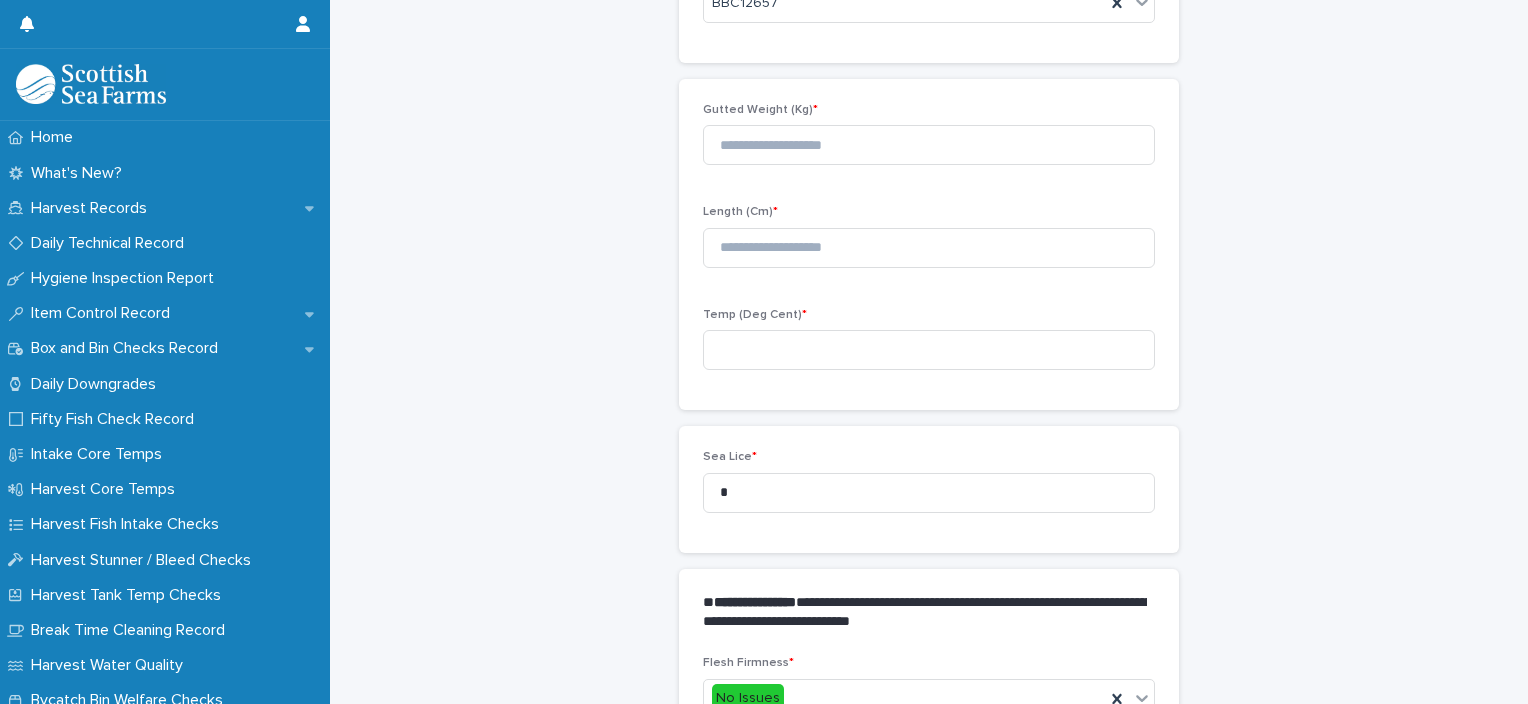 scroll, scrollTop: 130, scrollLeft: 0, axis: vertical 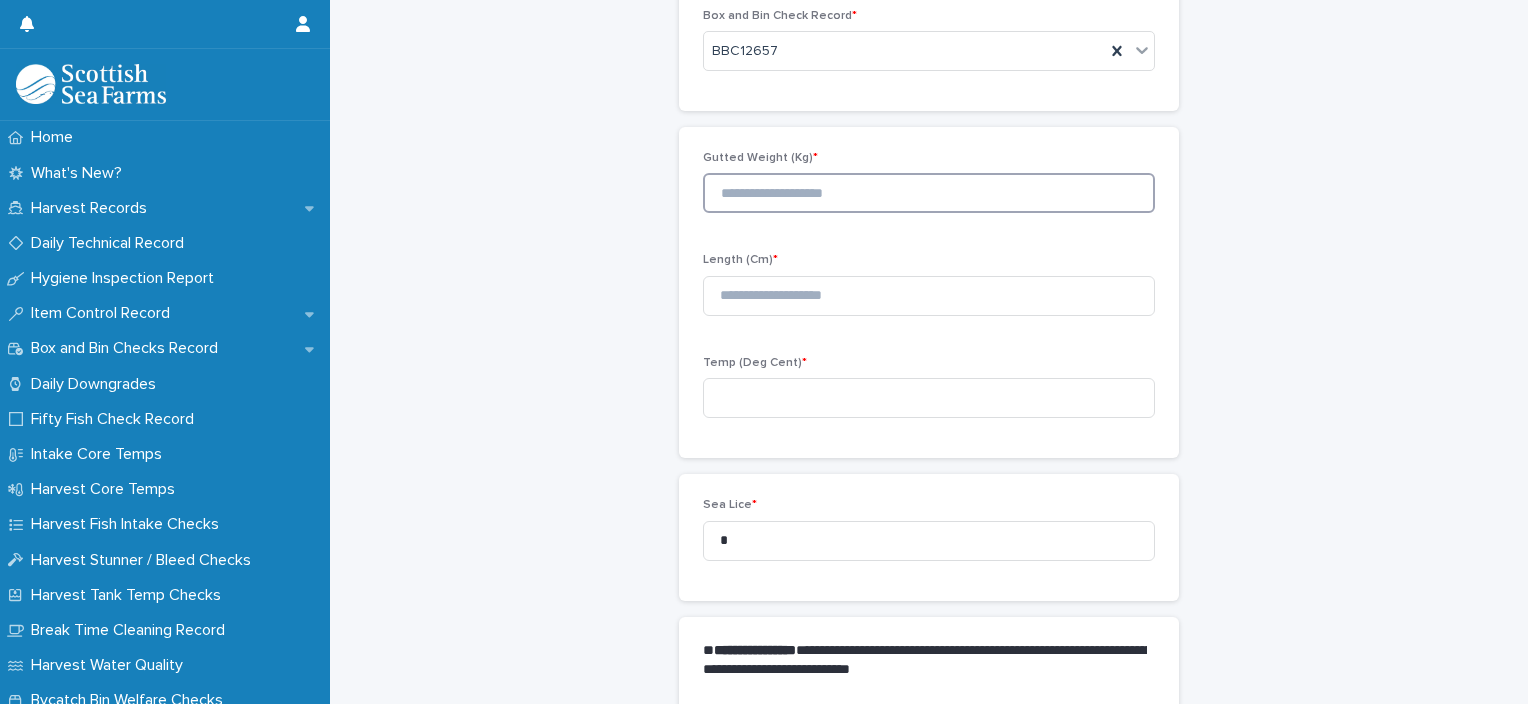 click at bounding box center (929, 193) 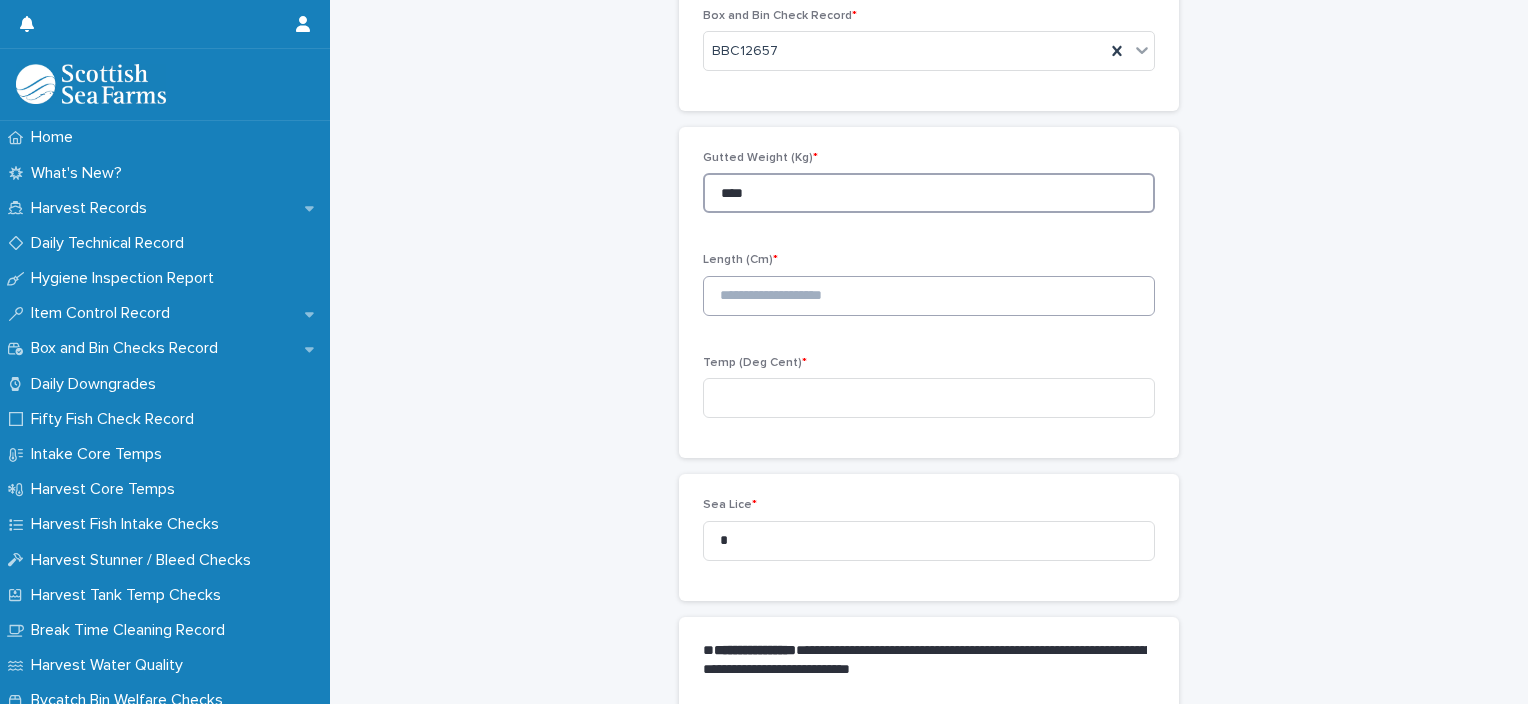 type on "****" 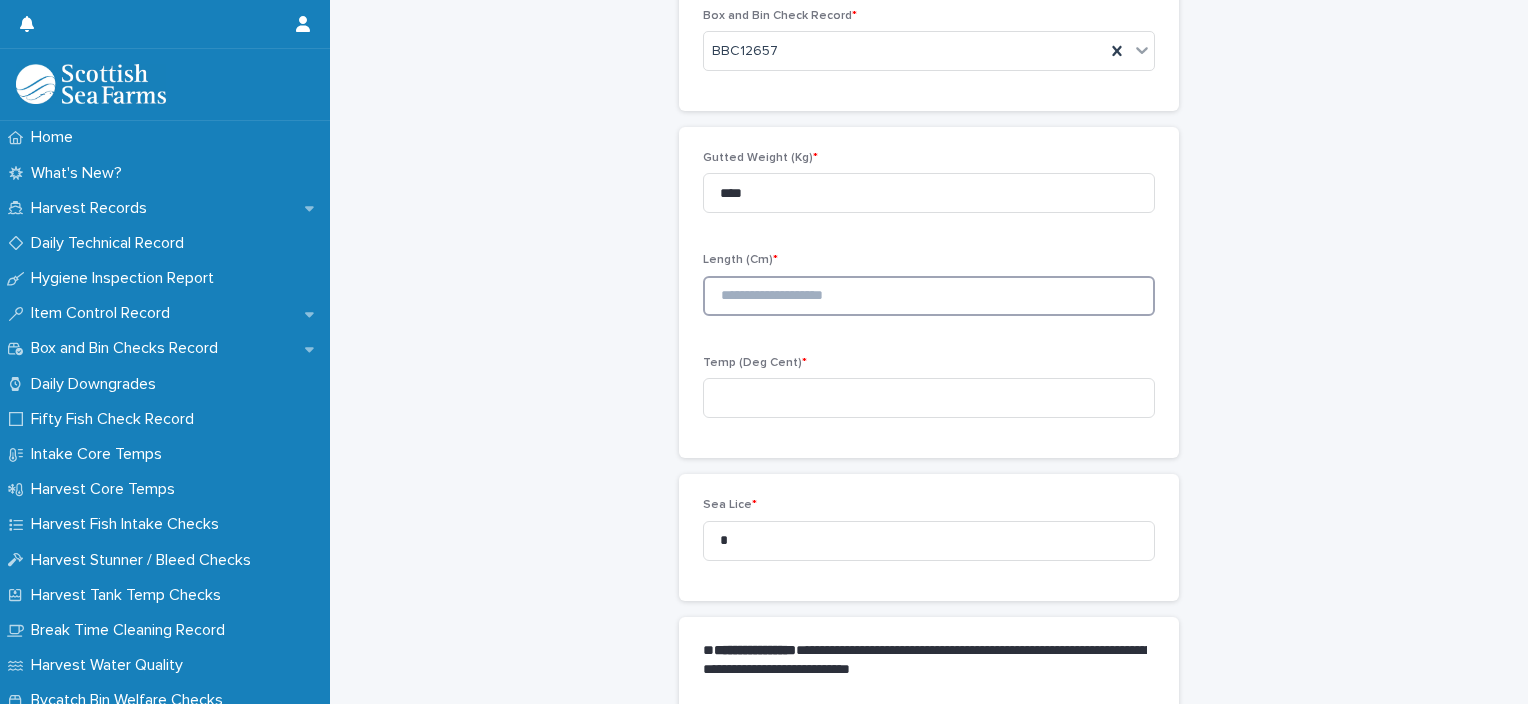click at bounding box center [929, 296] 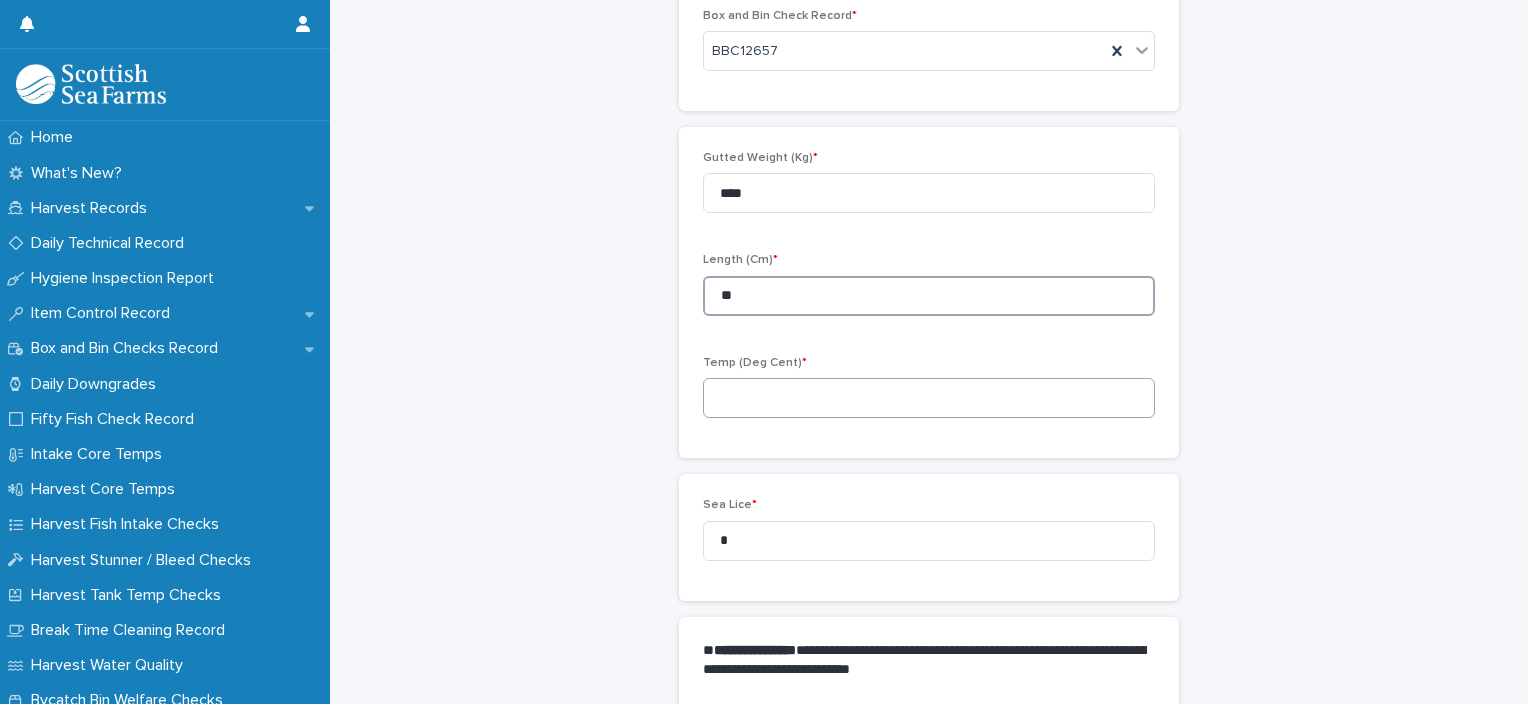 type on "**" 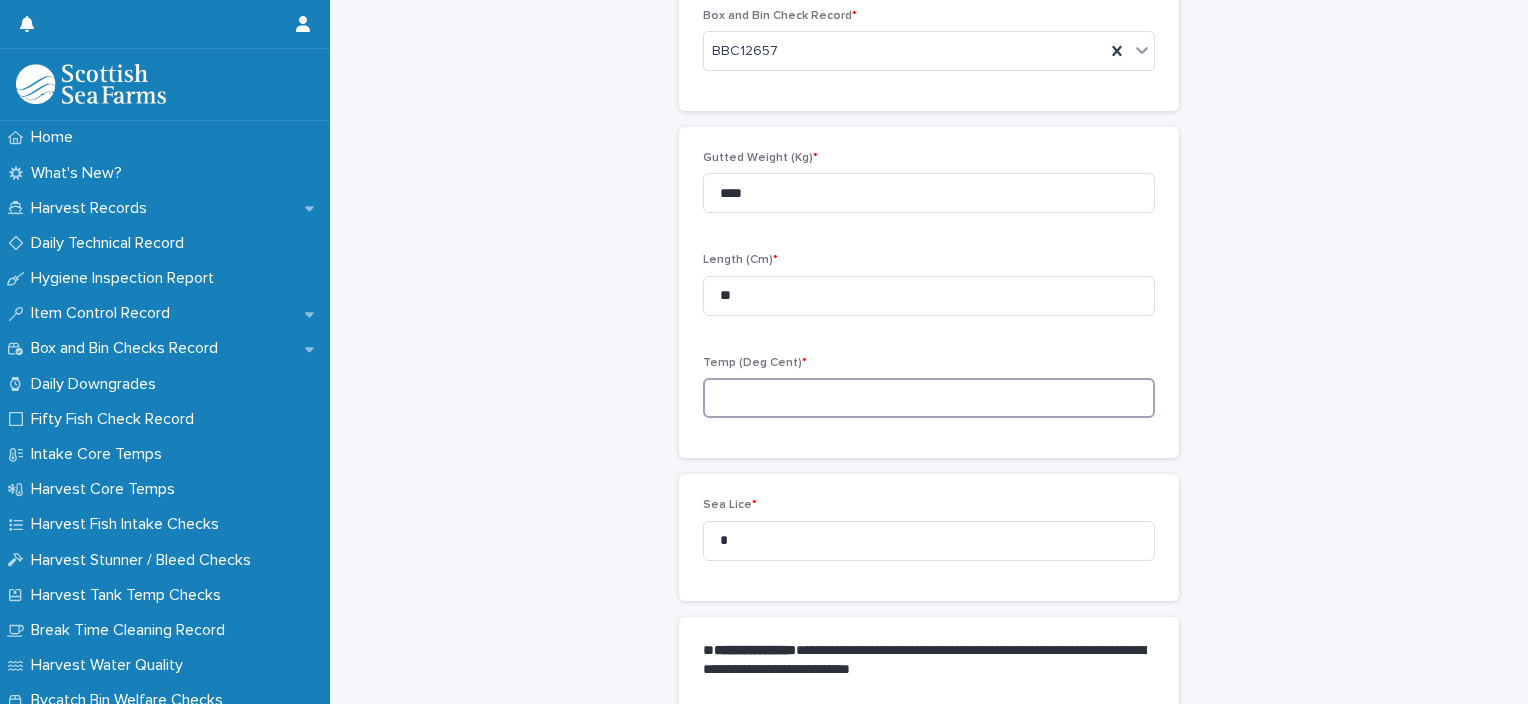 click at bounding box center [929, 398] 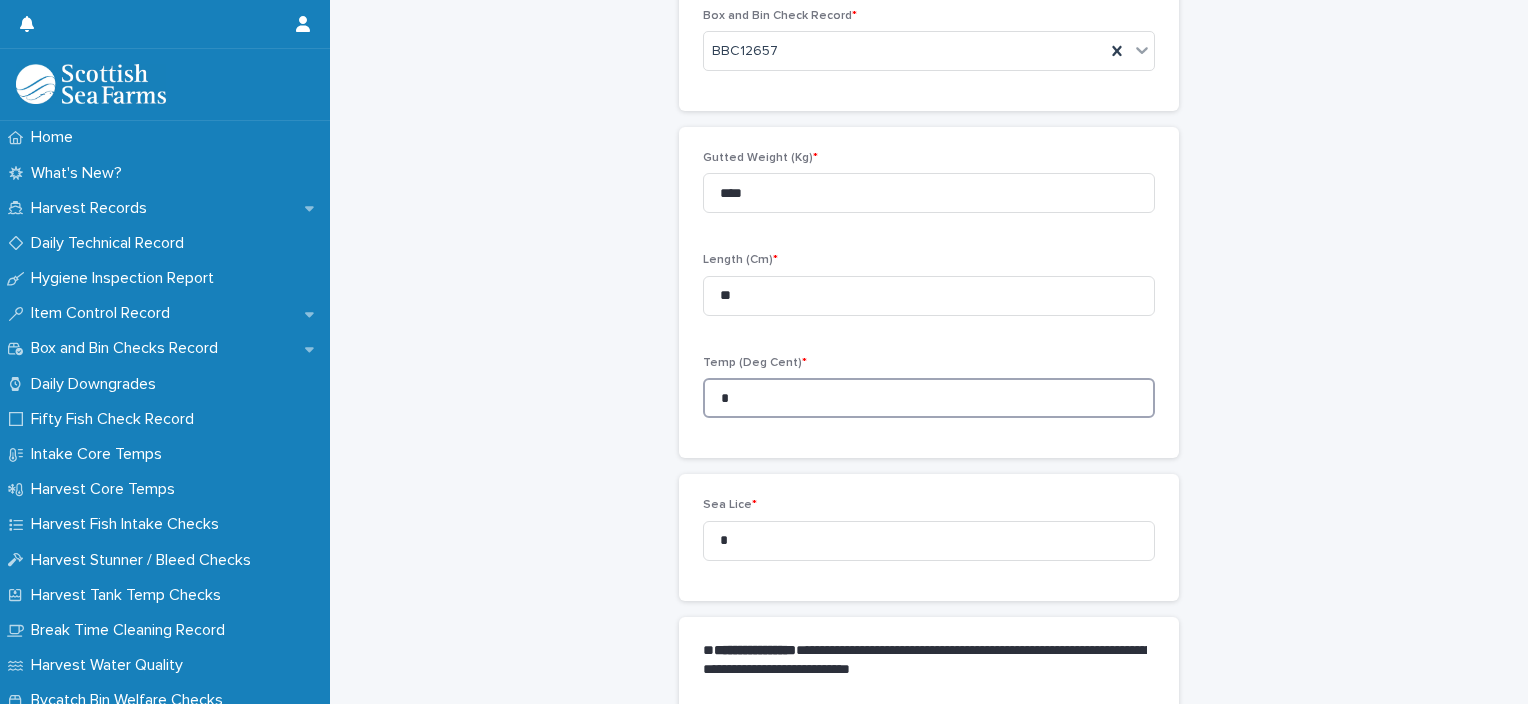 drag, startPoint x: 775, startPoint y: 400, endPoint x: 682, endPoint y: 400, distance: 93 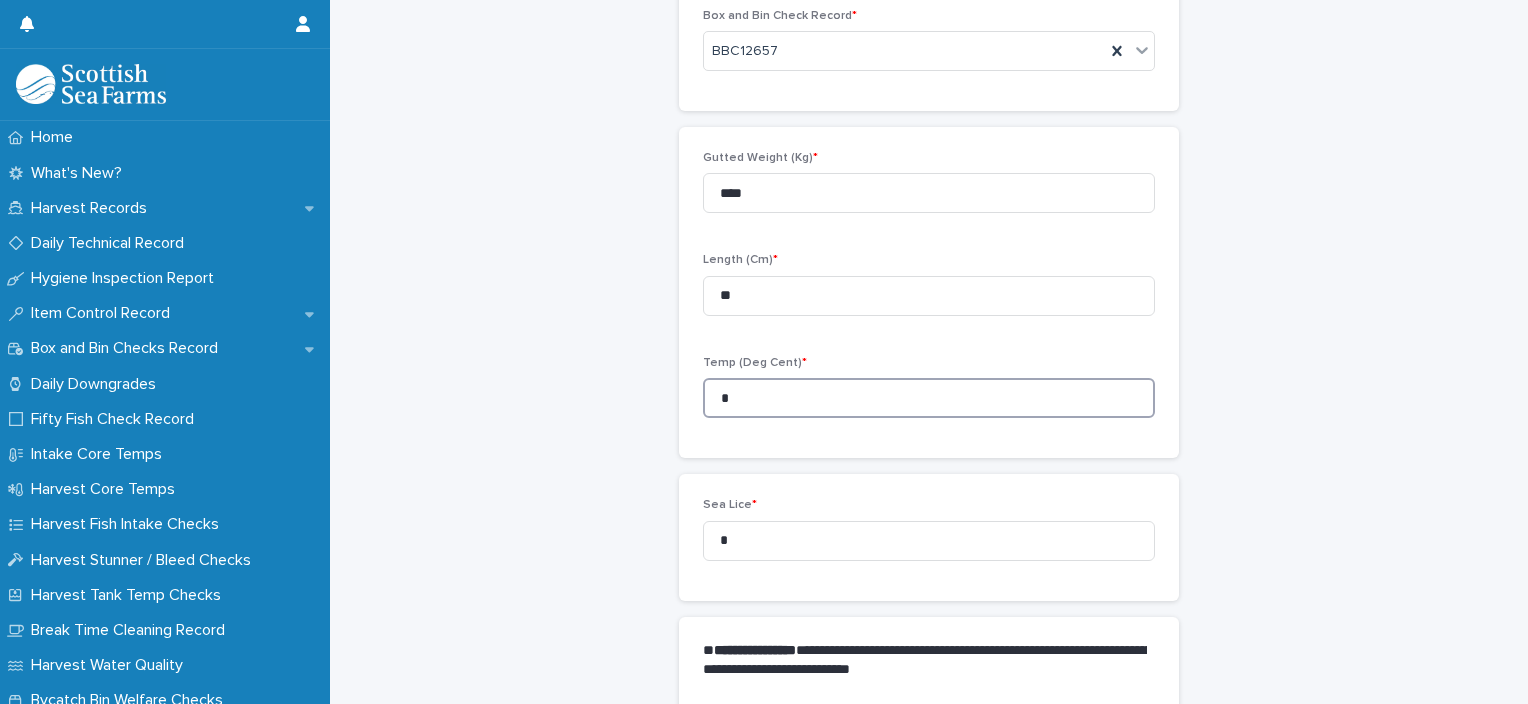 click on "Gutted Weight (Kg) * **** Length (Cm) * ** Temp (Deg Cent) * *" at bounding box center [929, 292] 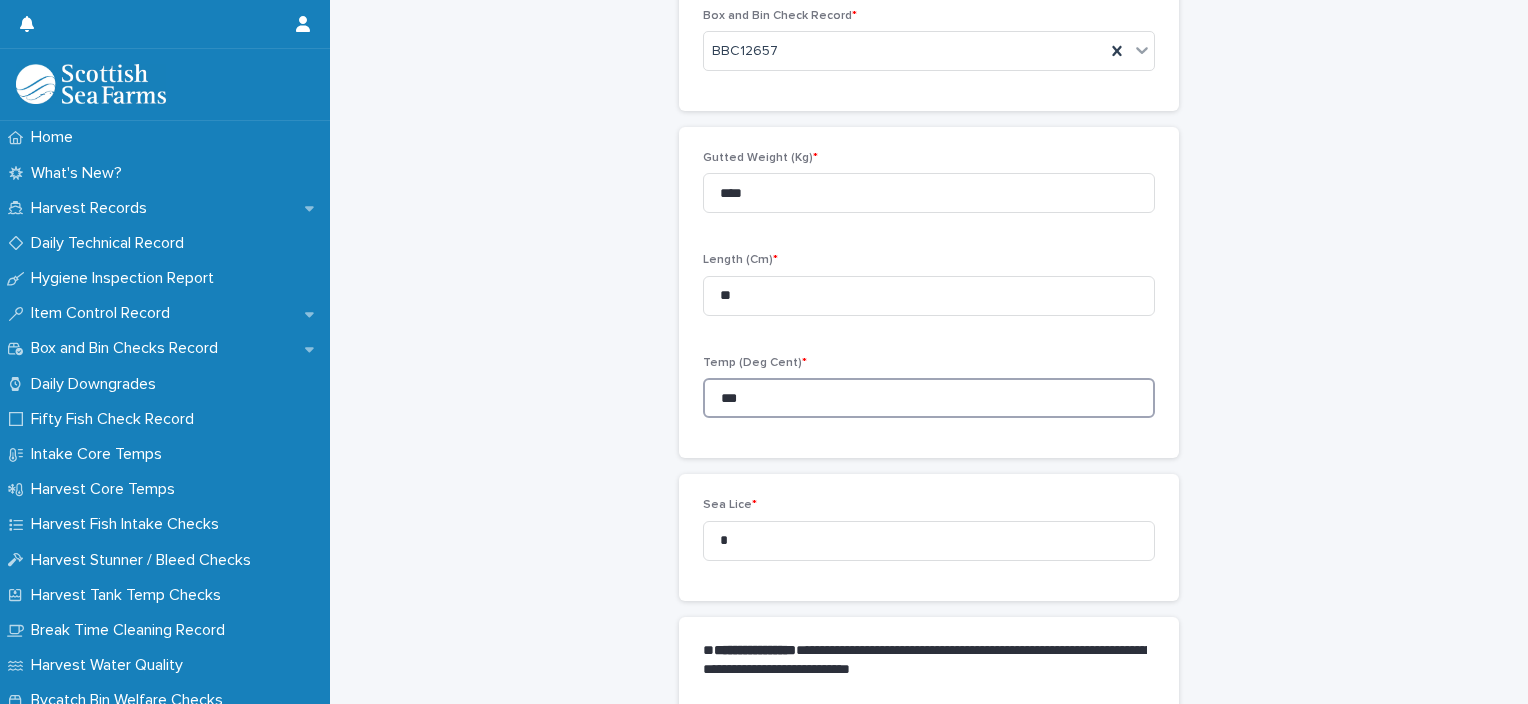 type on "***" 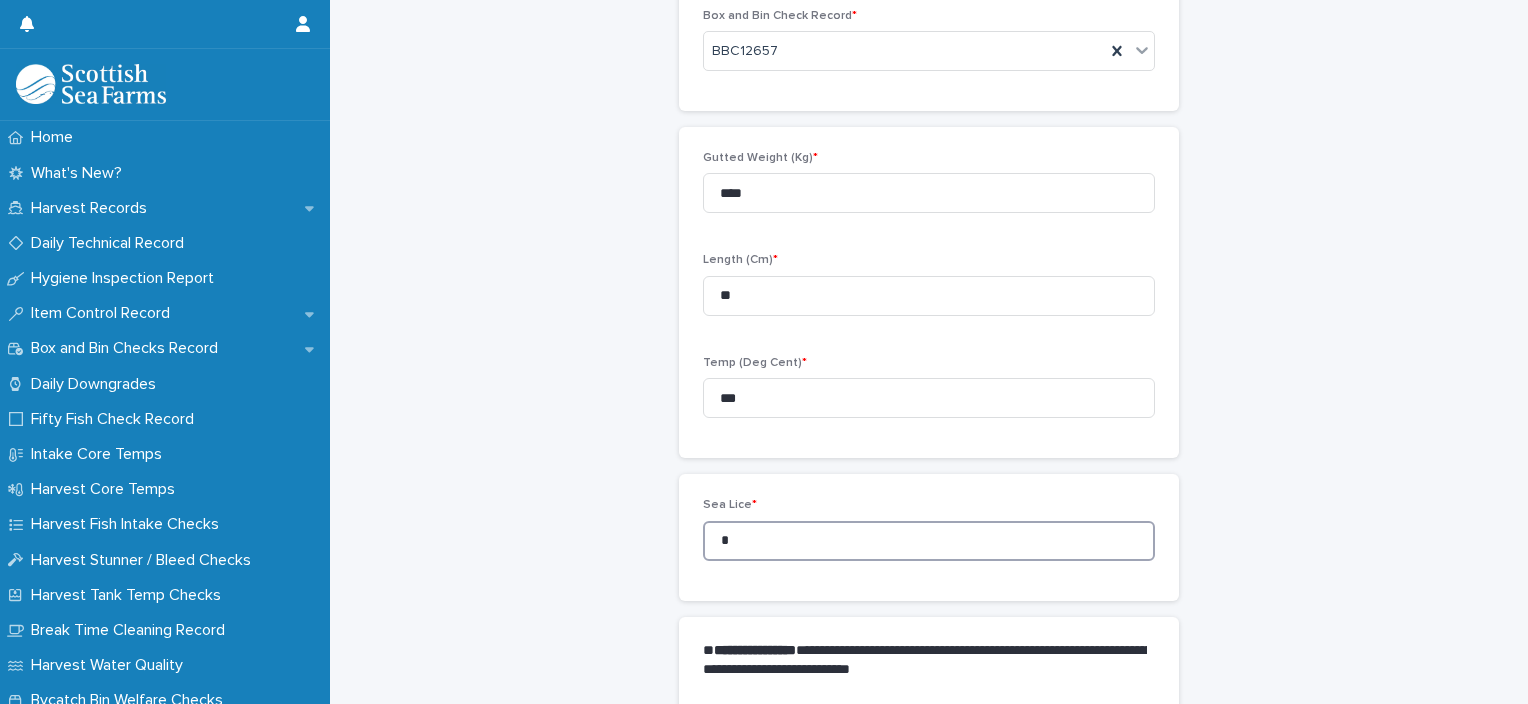 click on "Sea Lice * *" at bounding box center (929, 537) 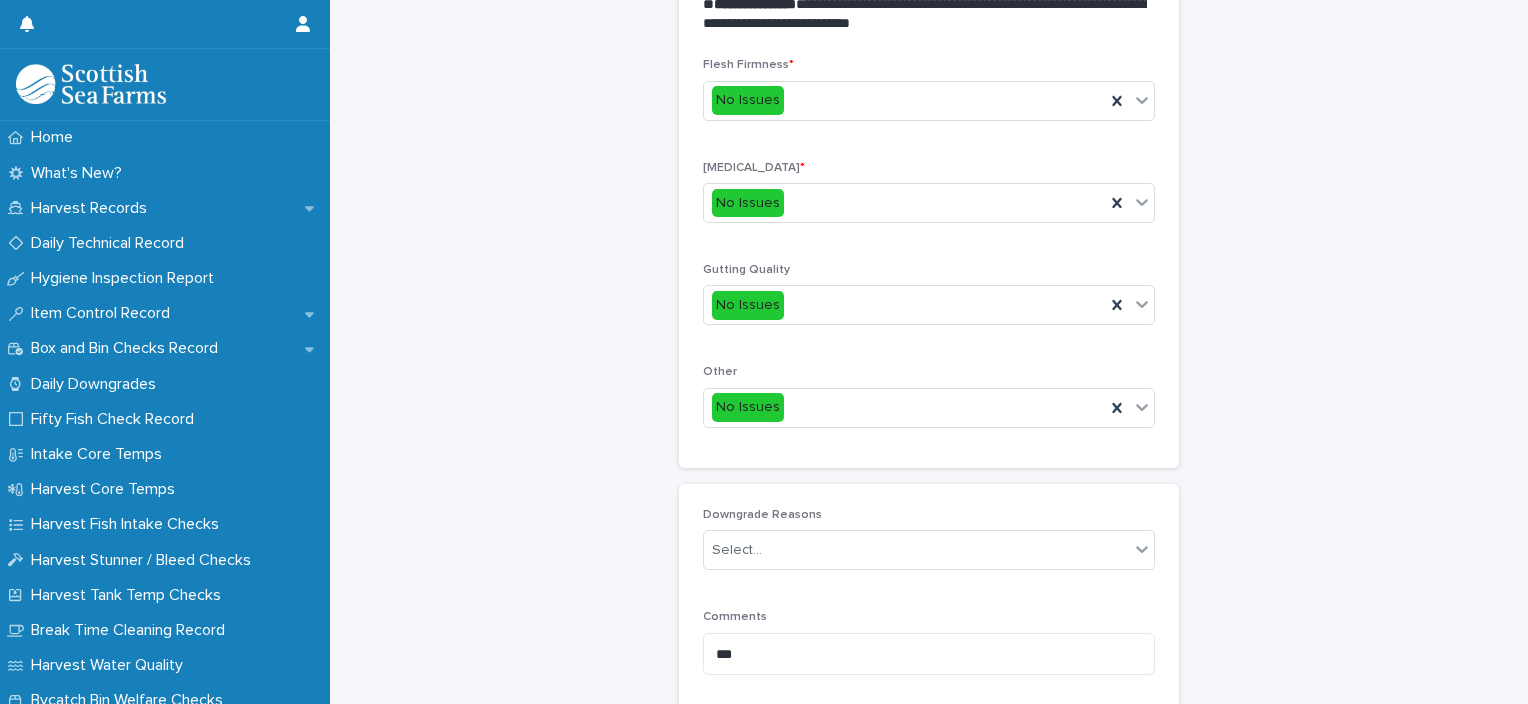 scroll, scrollTop: 948, scrollLeft: 0, axis: vertical 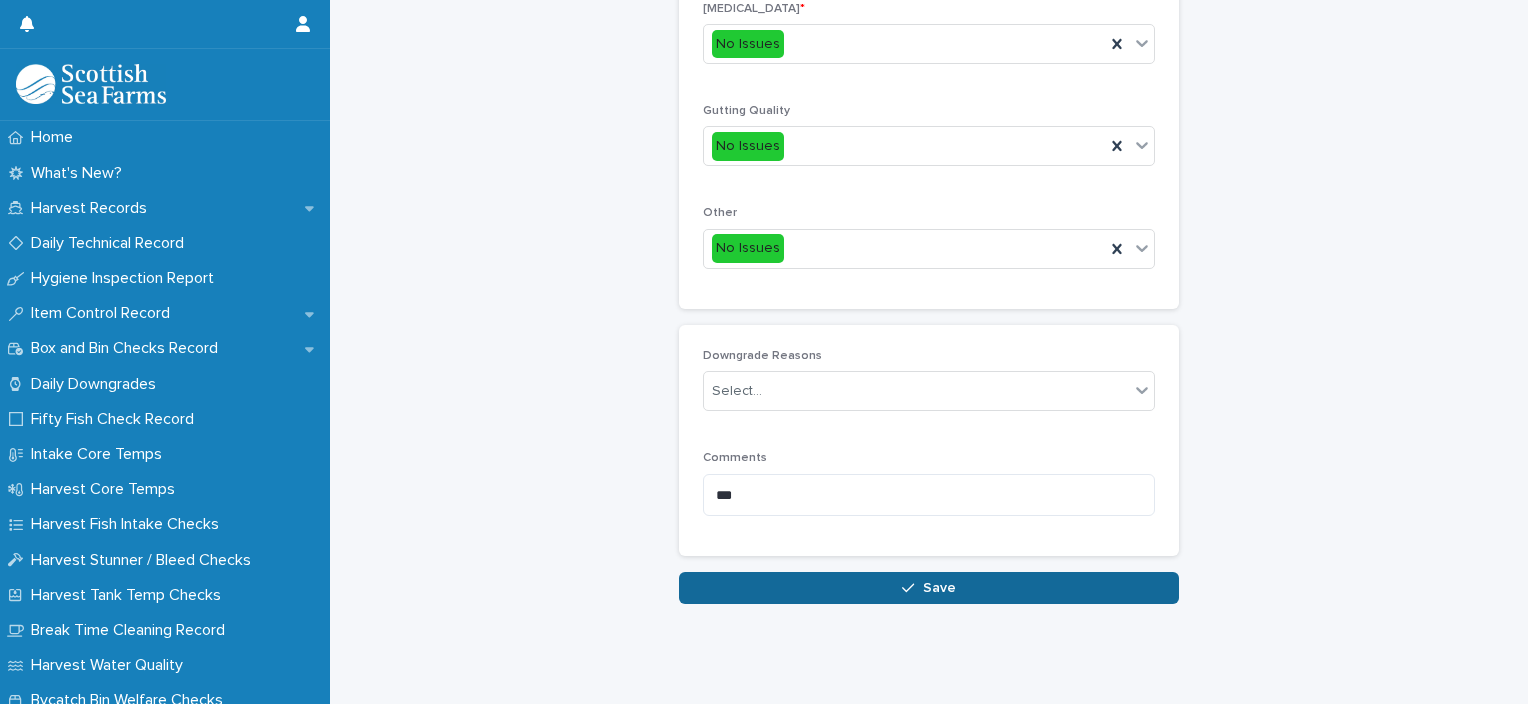 type on "*" 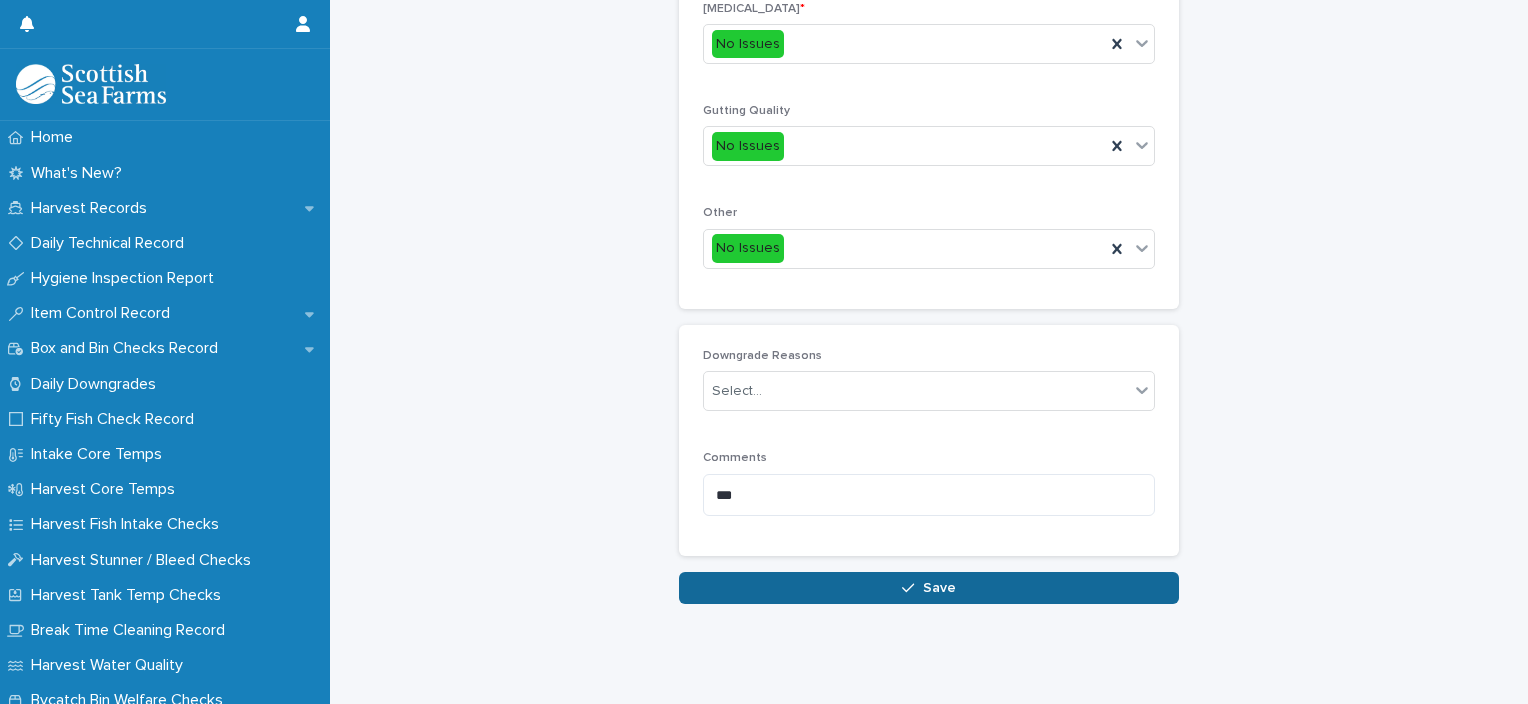click on "Save" at bounding box center [929, 588] 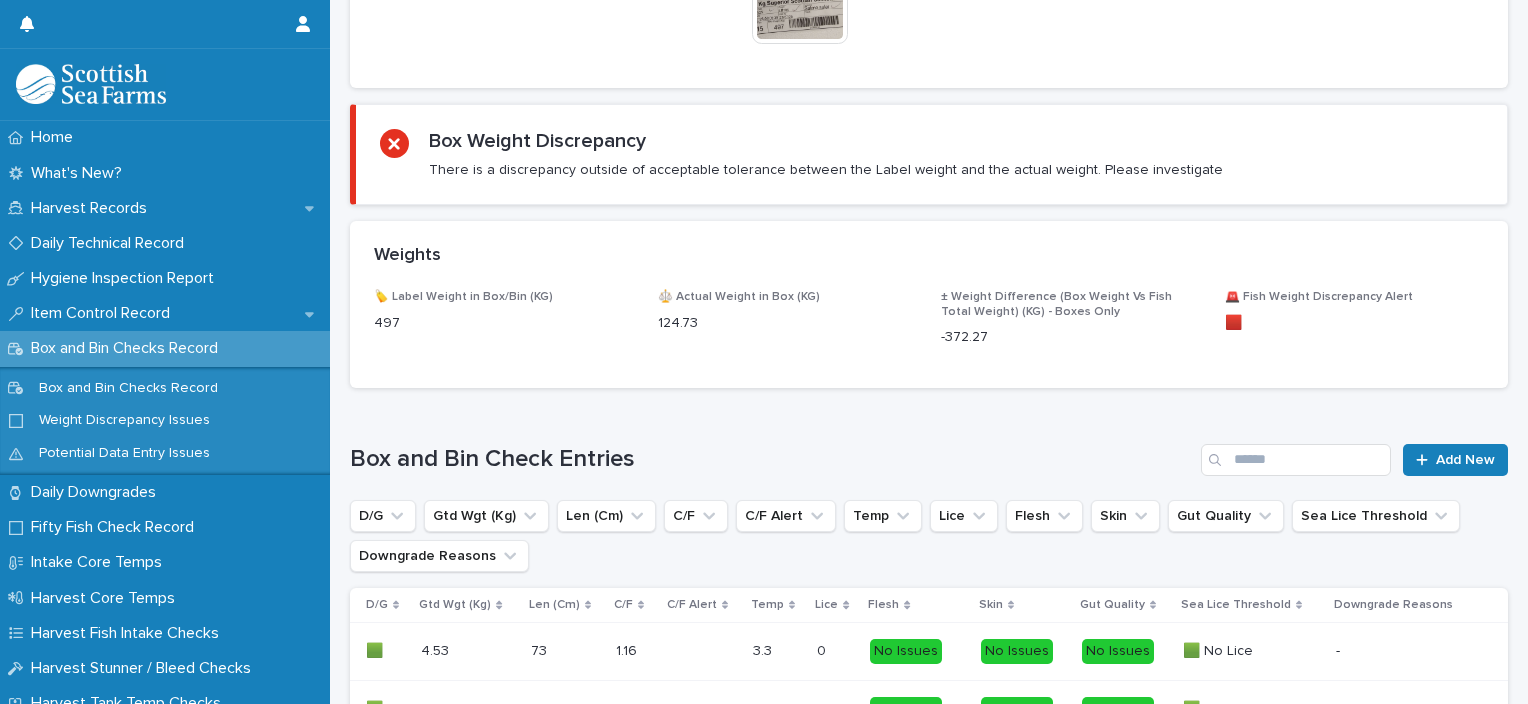 scroll, scrollTop: 0, scrollLeft: 0, axis: both 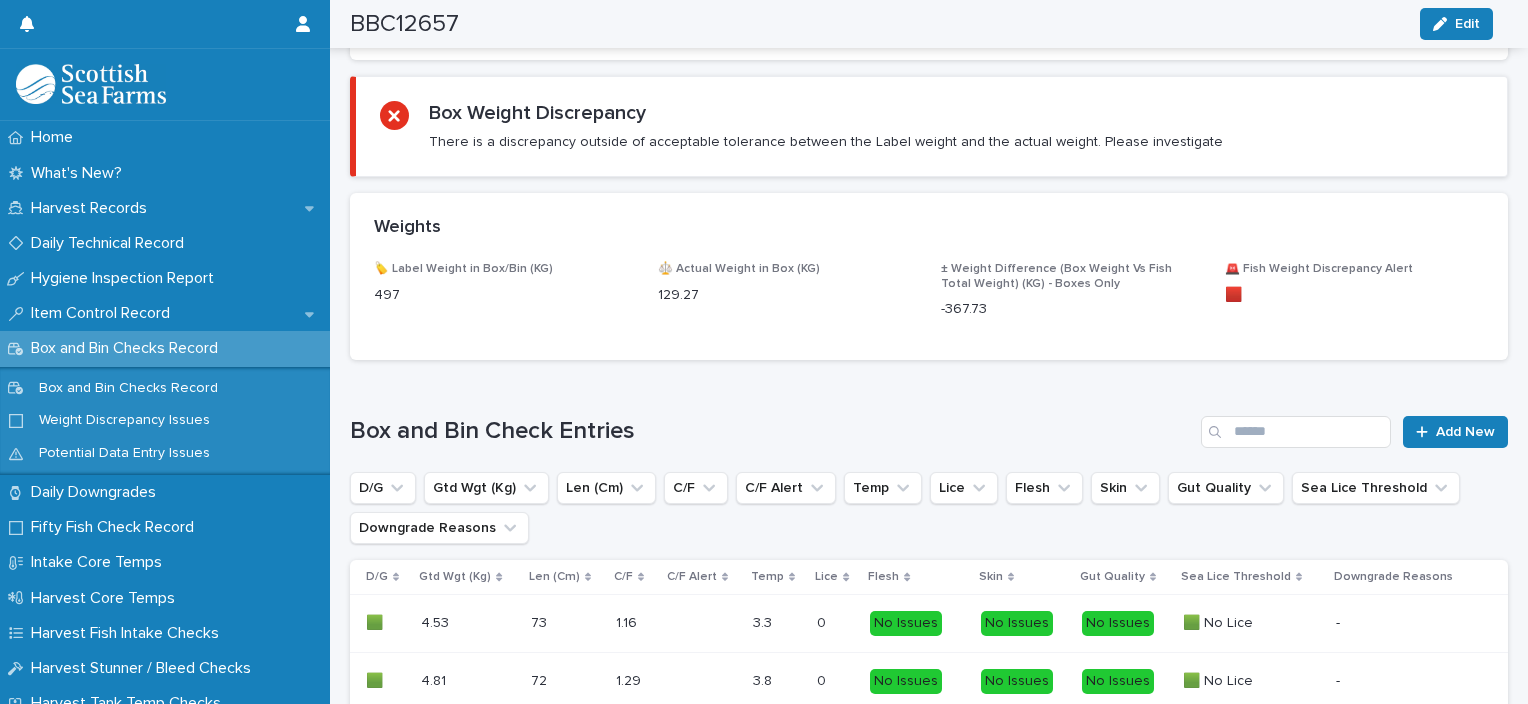 click on "Box and Bin Check Entries Add New D/G Gtd Wgt (Kg) Len (Cm) C/F C/F Alert Temp Lice Flesh  Skin Gut Quality Sea Lice Threshold Downgrade Reasons D/G Gtd Wgt (Kg) Len (Cm) C/F C/F Alert Temp Lice Flesh  Skin Gut Quality Sea Lice Threshold Downgrade Reasons 🟩 🟩   4.53 4.53   73 73   1.16 1.16         3.3 3.3   0 0   No Issues No Issues No Issues 🟩 No Lice 🟩 No Lice   - 🟩 🟩   4.81 4.81   72 72   1.29 1.29         3.8 3.8   0 0   No Issues No Issues No Issues 🟩 No Lice 🟩 No Lice   - 🟩 🟩   4.37 4.37   72 72   1.17 1.17         4.4 4.4   0 0   No Issues No Issues No Issues 🟩 No Lice 🟩 No Lice   - 🟩 🟩   4.38 4.38   75 75   1.04 1.04         3.1 3.1   0 0   No Issues No Issues No Issues 🟩 No Lice 🟩 No Lice   - 🟩 🟩   4.38 4.38   73 73   1.13 1.13         3.5 3.5   0 0   No Issues No Issues No Issues 🟩 No Lice 🟩 No Lice   - 🟩 🟩   4.78 4.78   76 76   1.09 1.09         4.4 4.4   1 1   No Issues No Issues   -" at bounding box center (929, 1110) 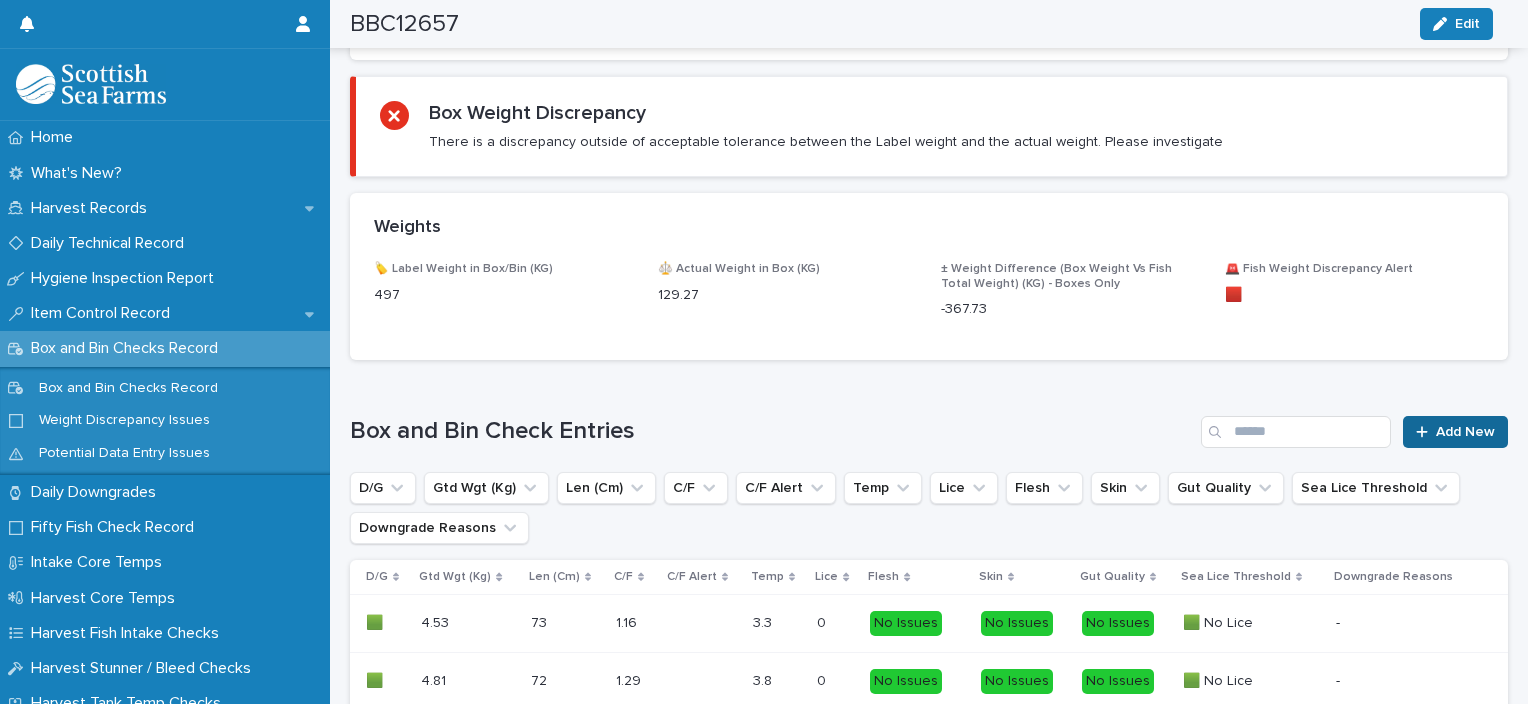 click on "Add New" at bounding box center [1465, 432] 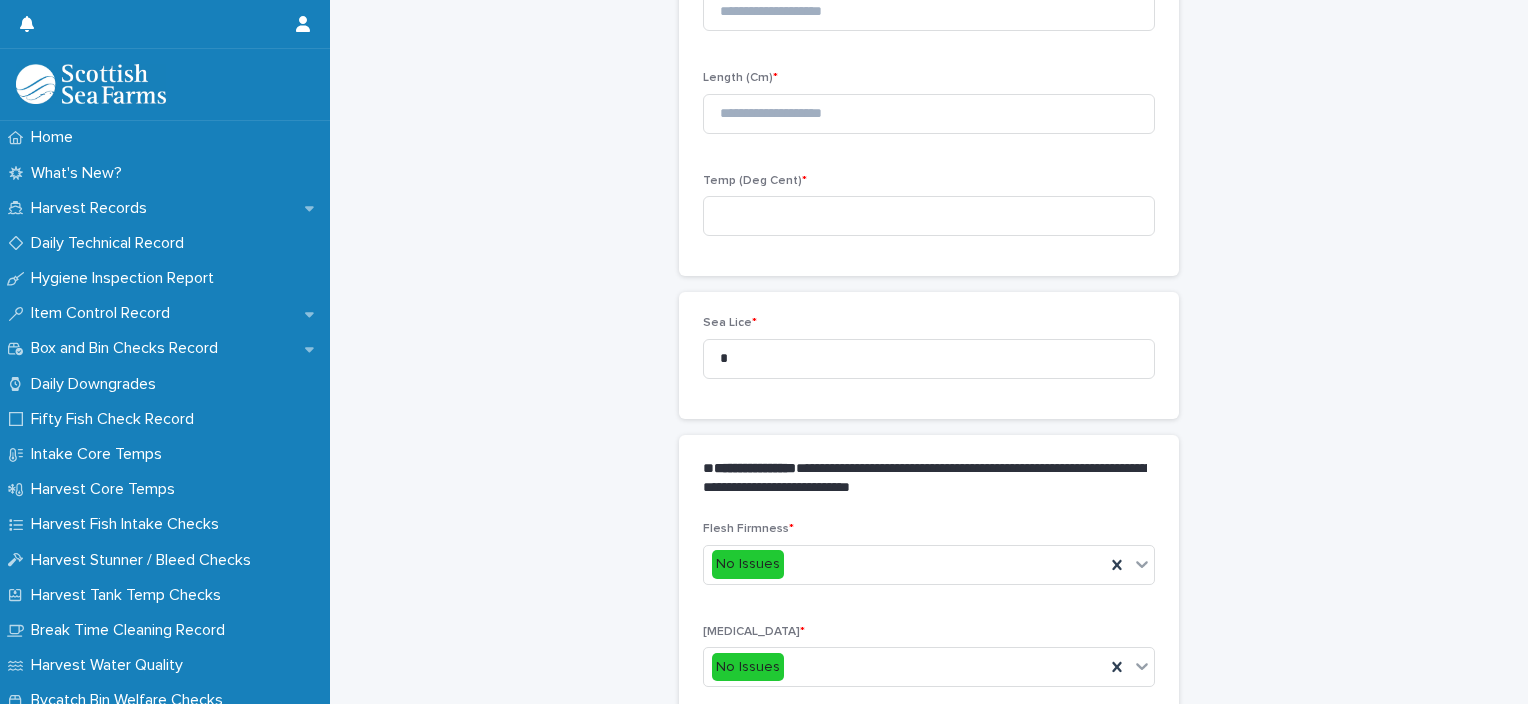 scroll, scrollTop: 282, scrollLeft: 0, axis: vertical 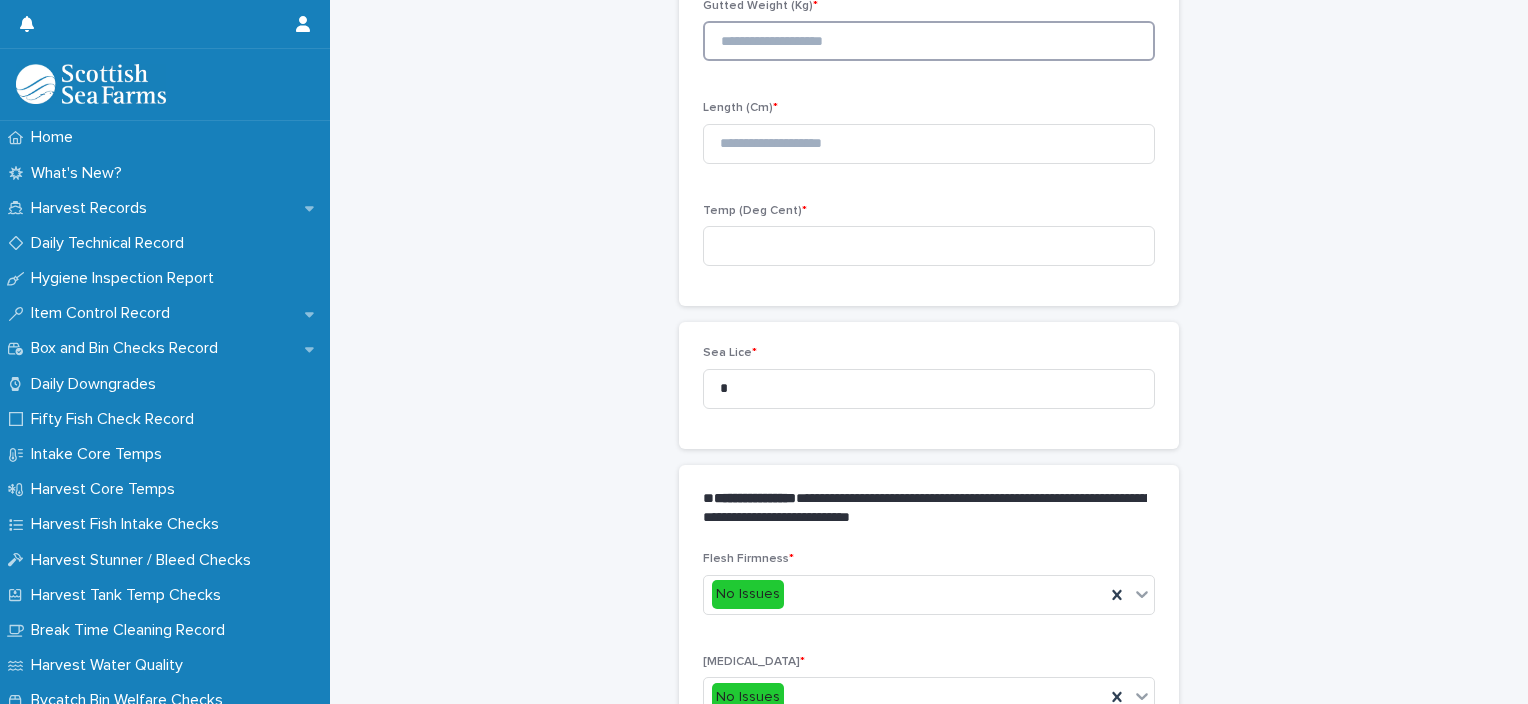 click at bounding box center (929, 41) 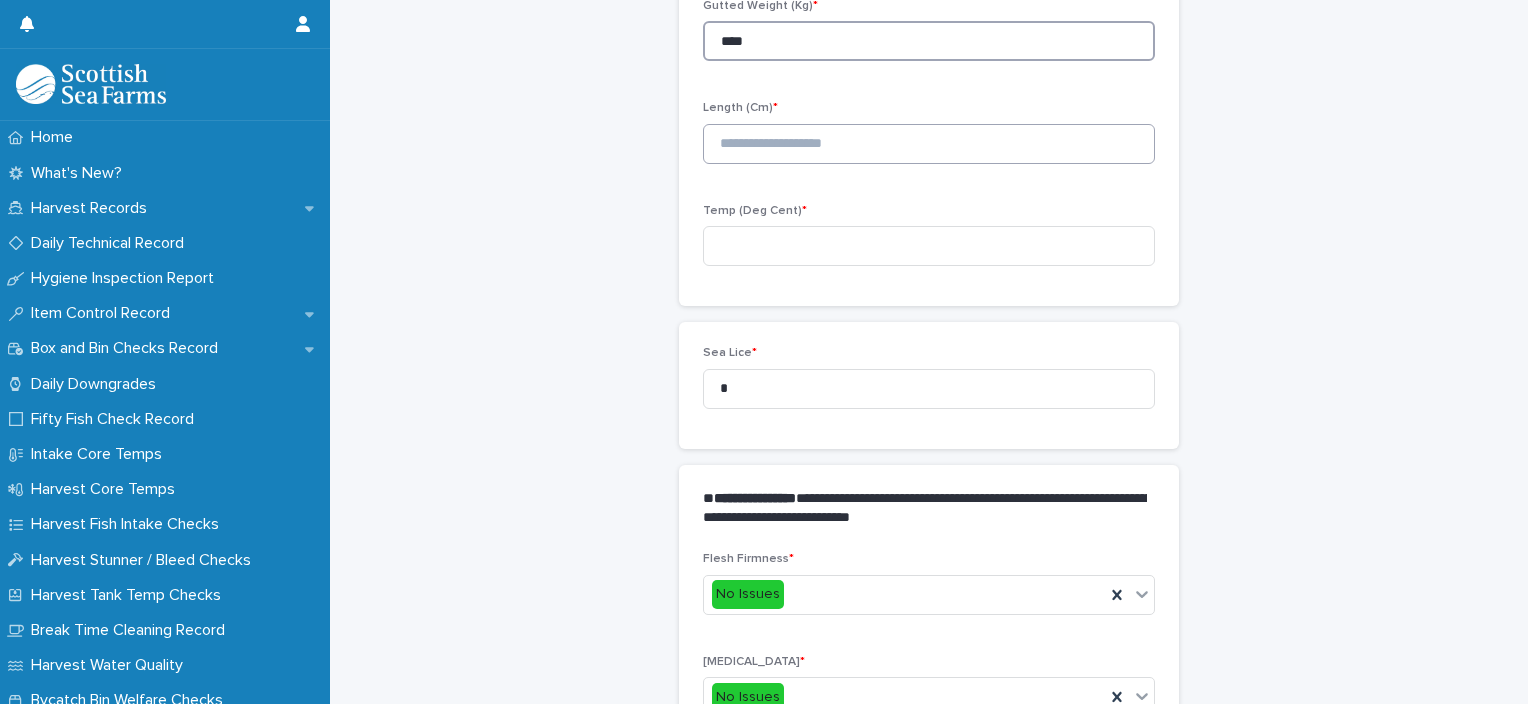 type on "****" 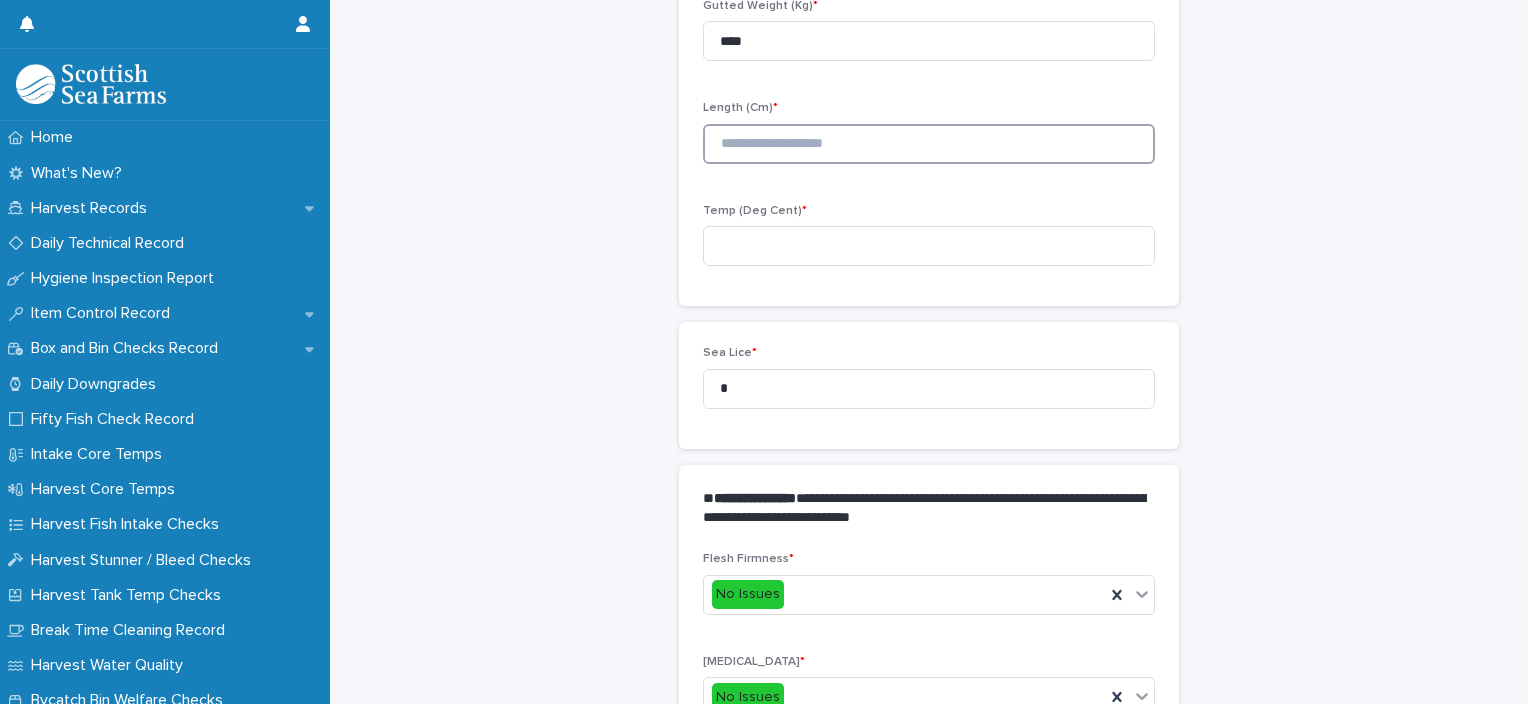 click at bounding box center (929, 144) 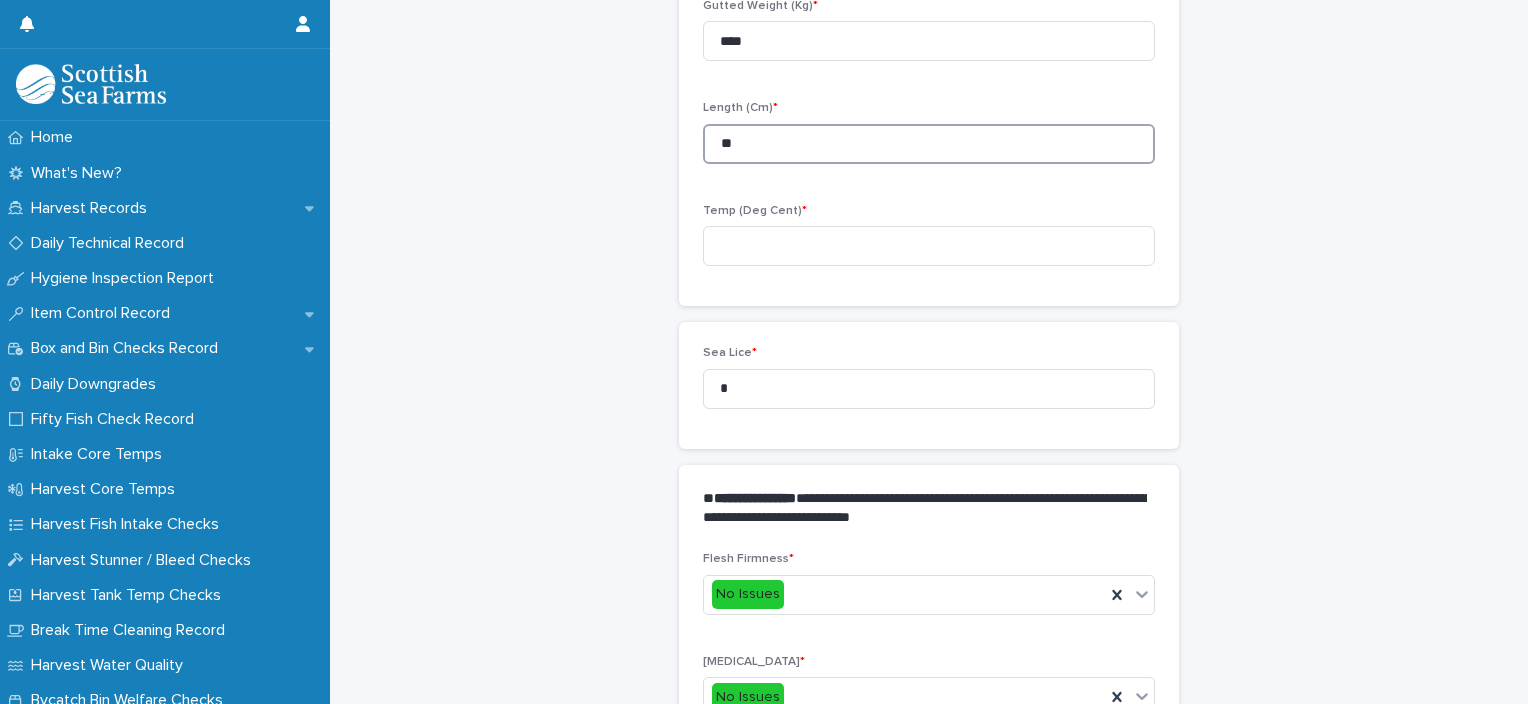 type on "**" 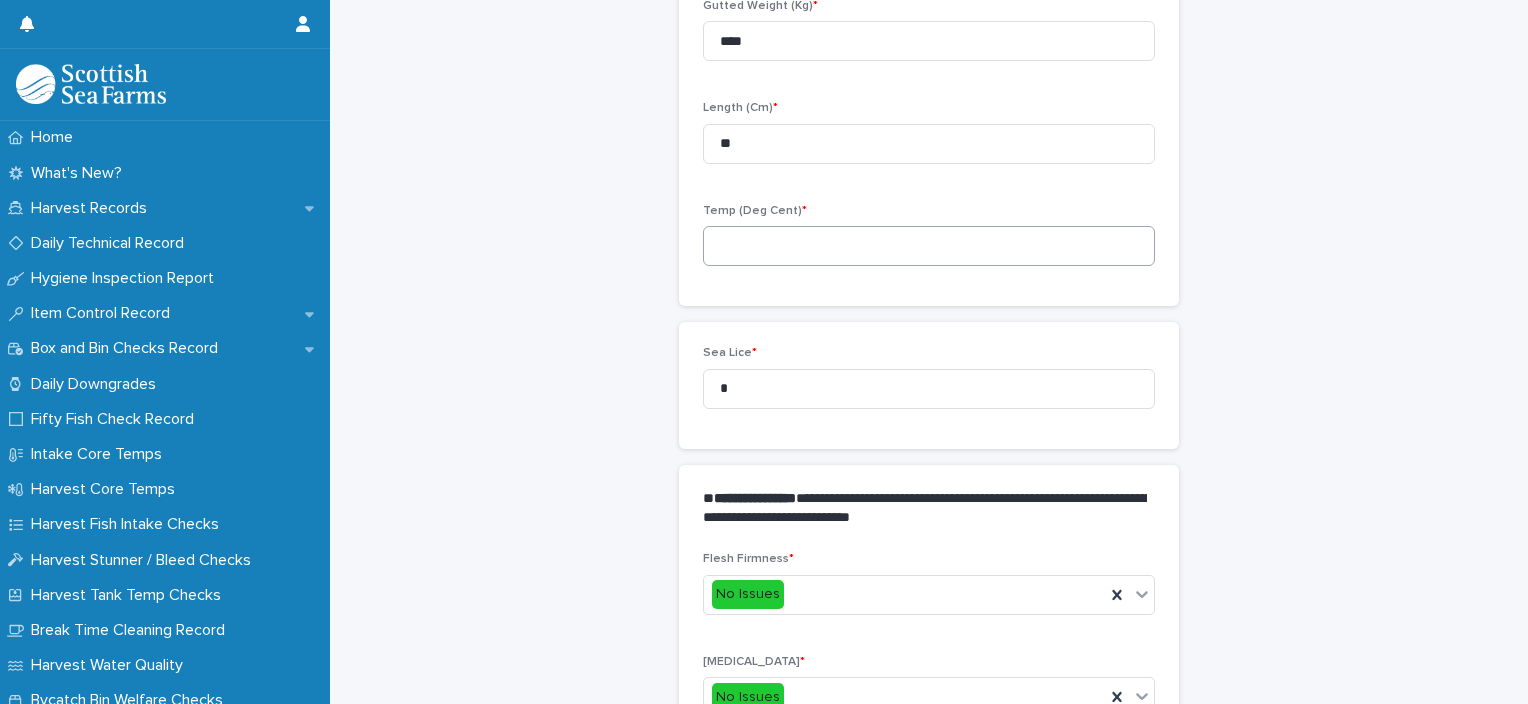 drag, startPoint x: 806, startPoint y: 220, endPoint x: 808, endPoint y: 248, distance: 28.071337 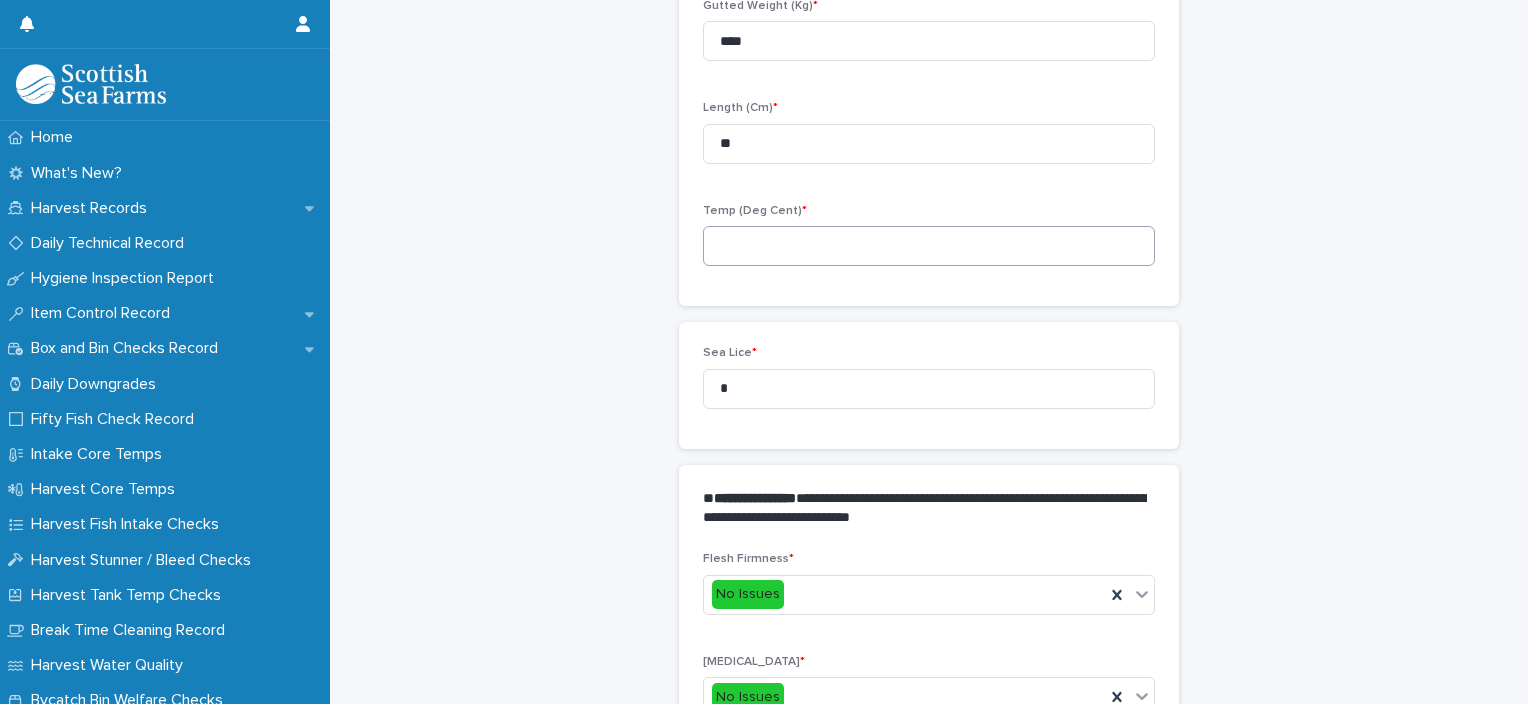 click on "Temp (Deg Cent) *" at bounding box center [929, 243] 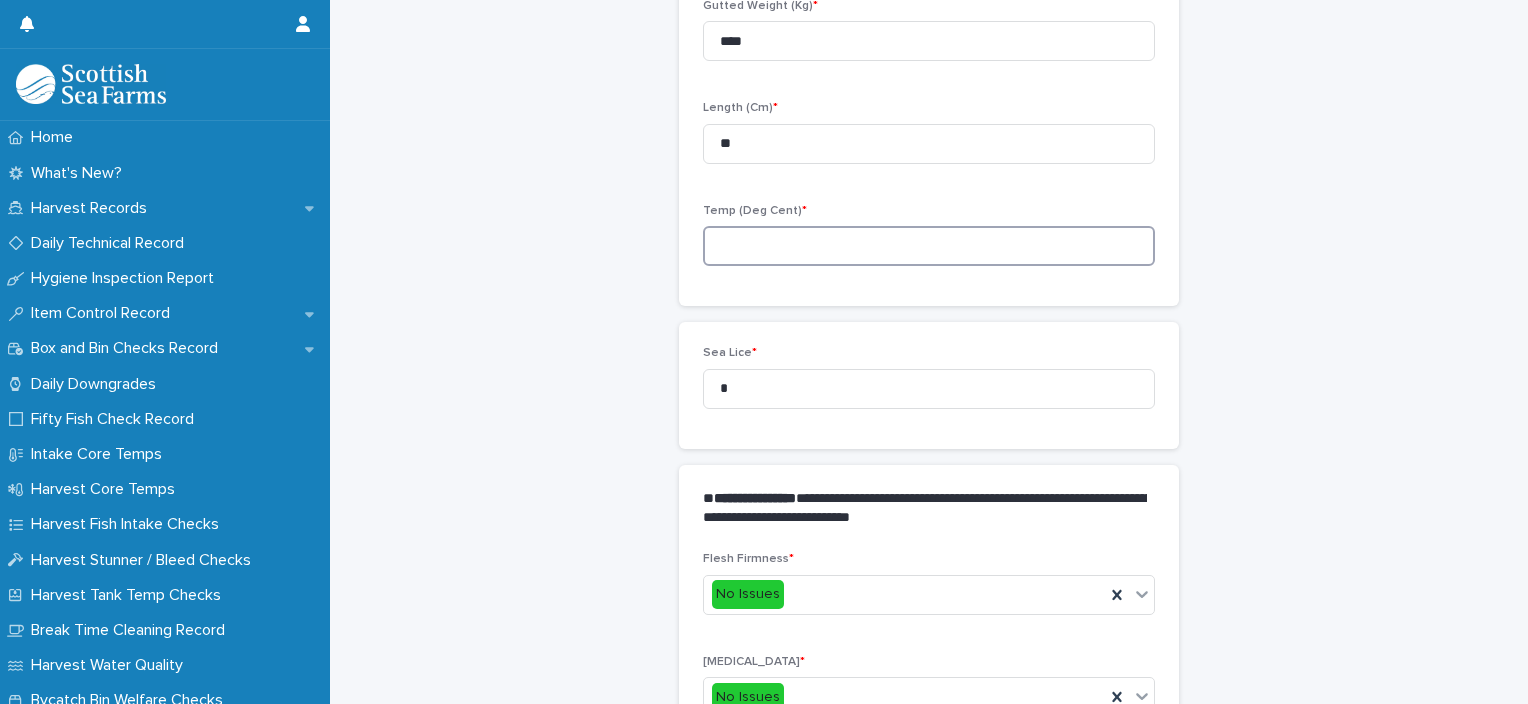 click at bounding box center (929, 246) 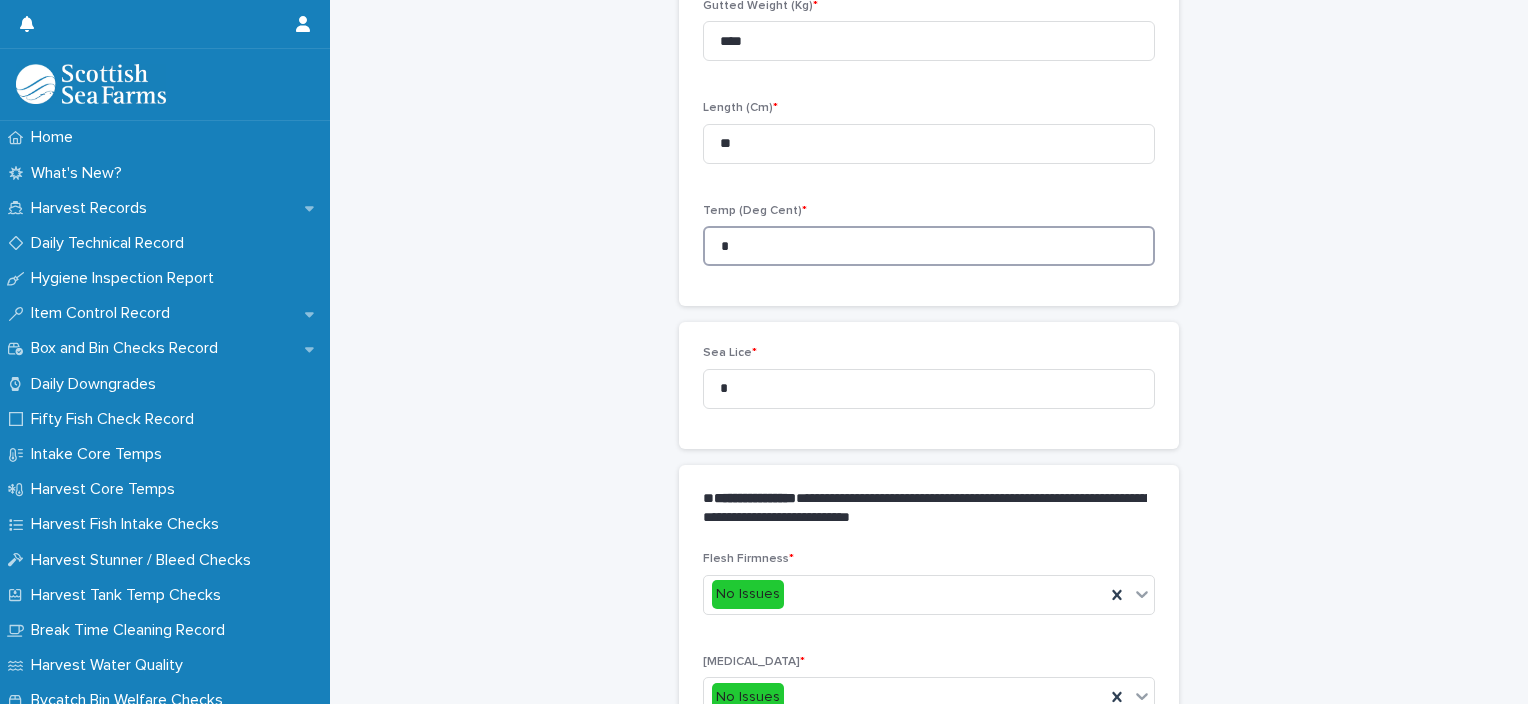 type on "*" 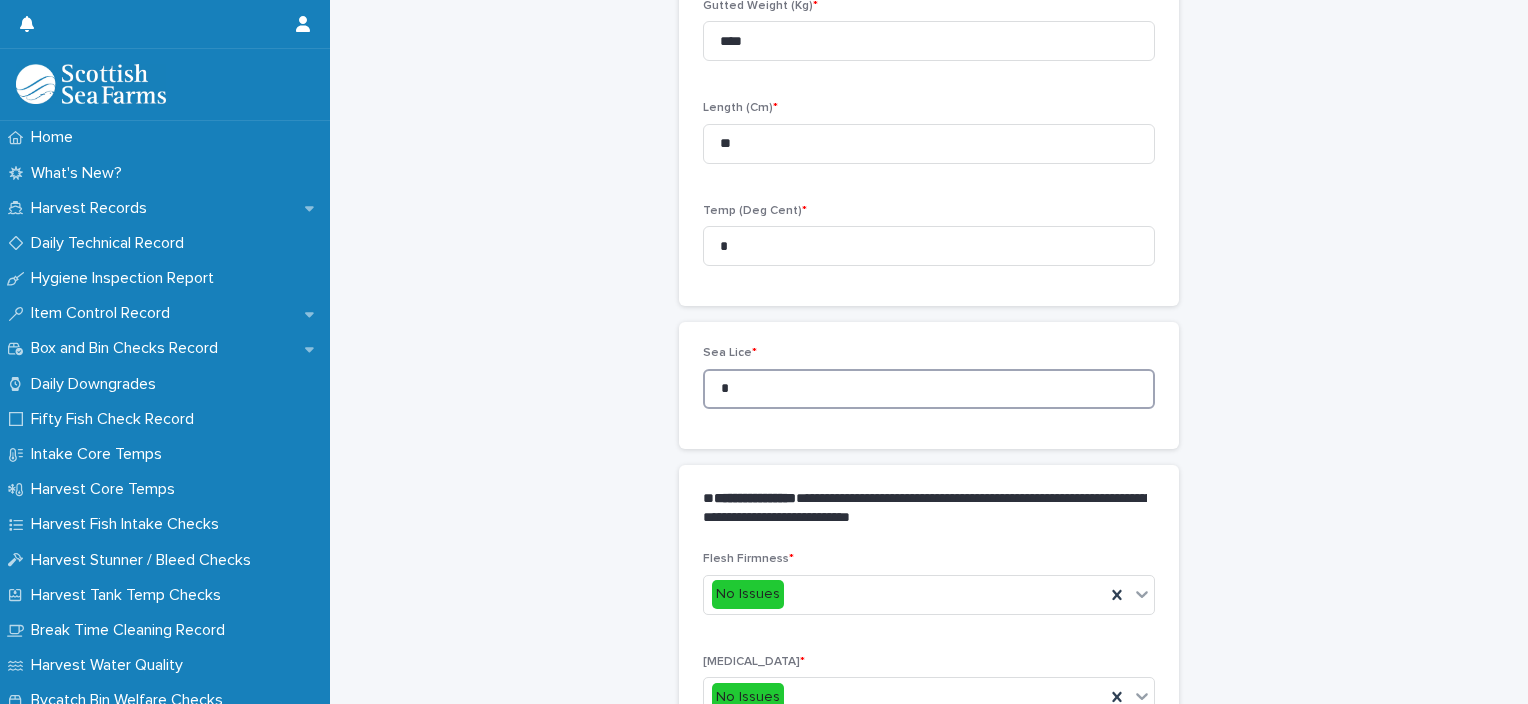 drag, startPoint x: 686, startPoint y: 409, endPoint x: 659, endPoint y: 409, distance: 27 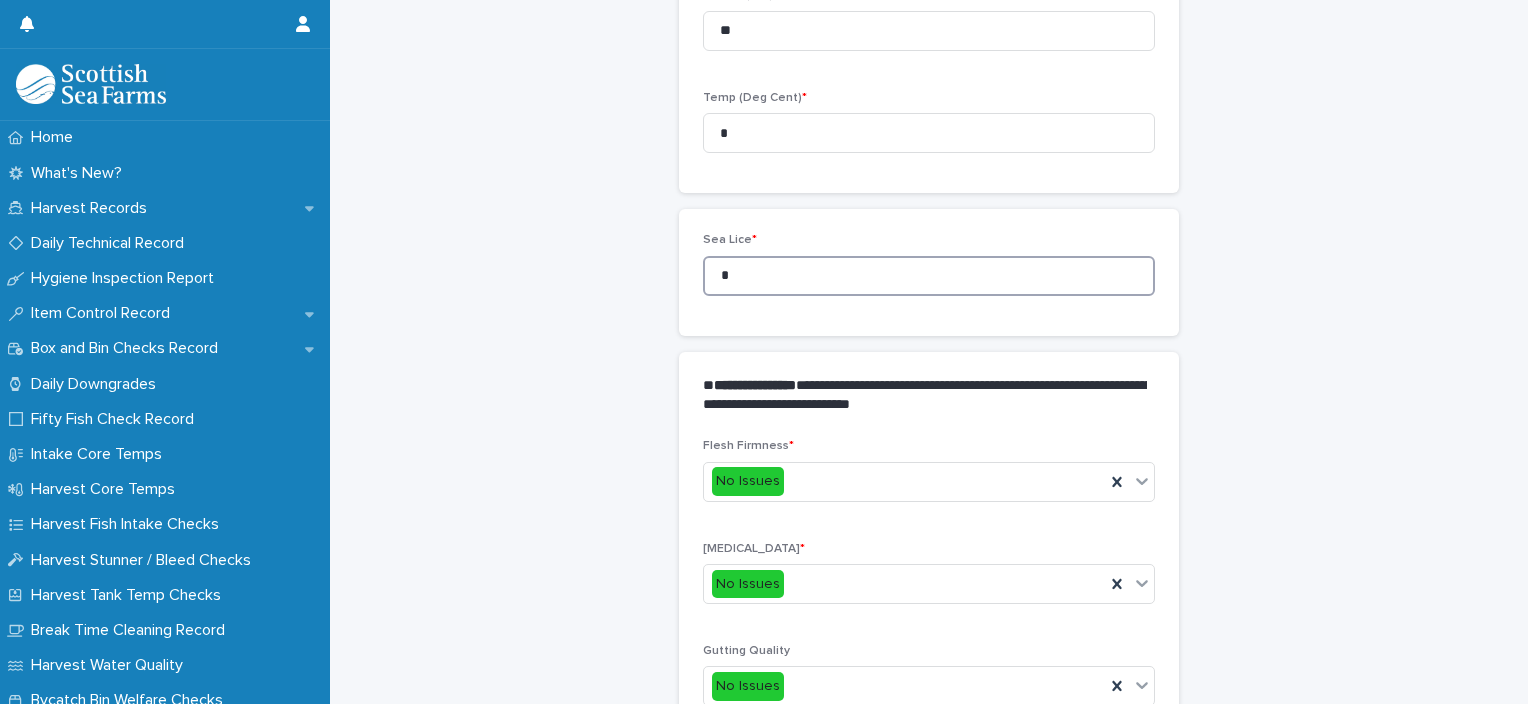 scroll, scrollTop: 948, scrollLeft: 0, axis: vertical 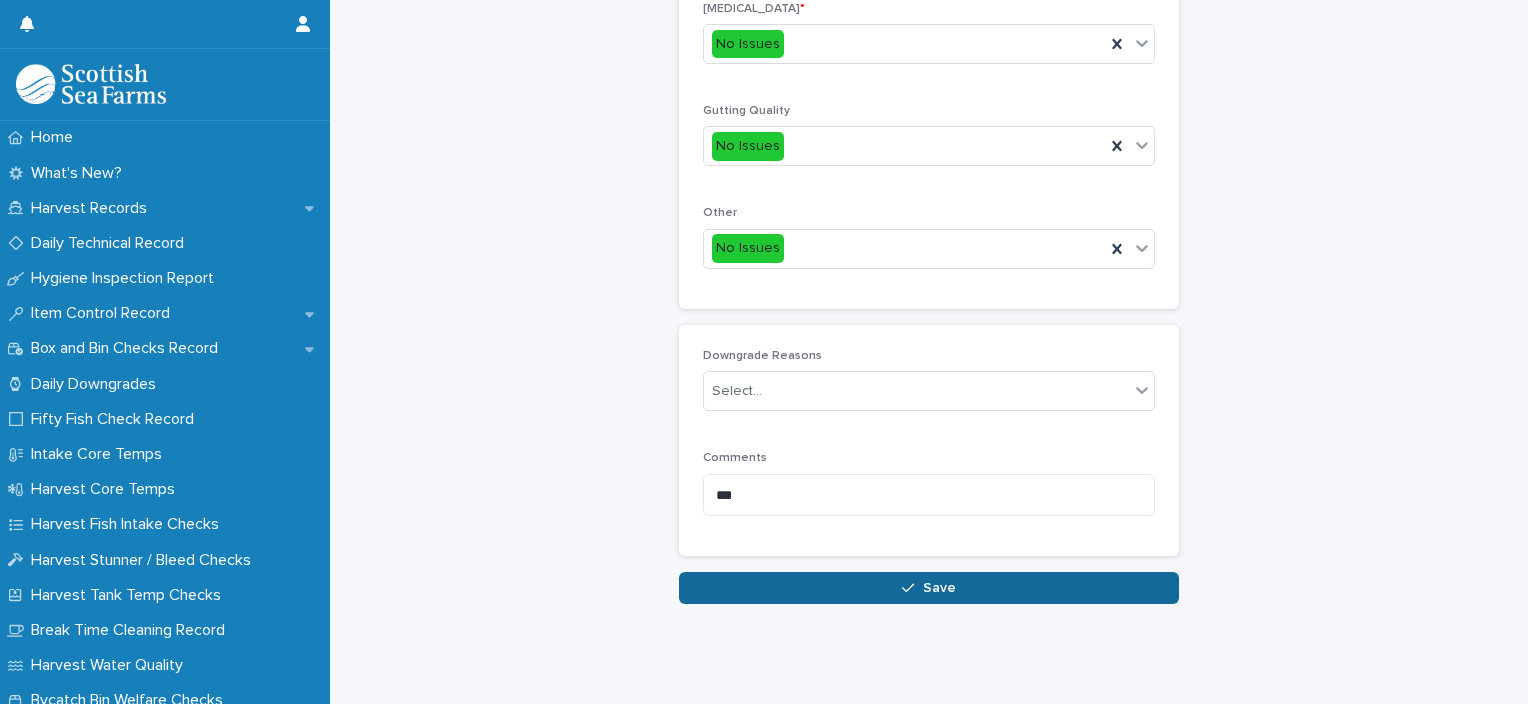 type on "*" 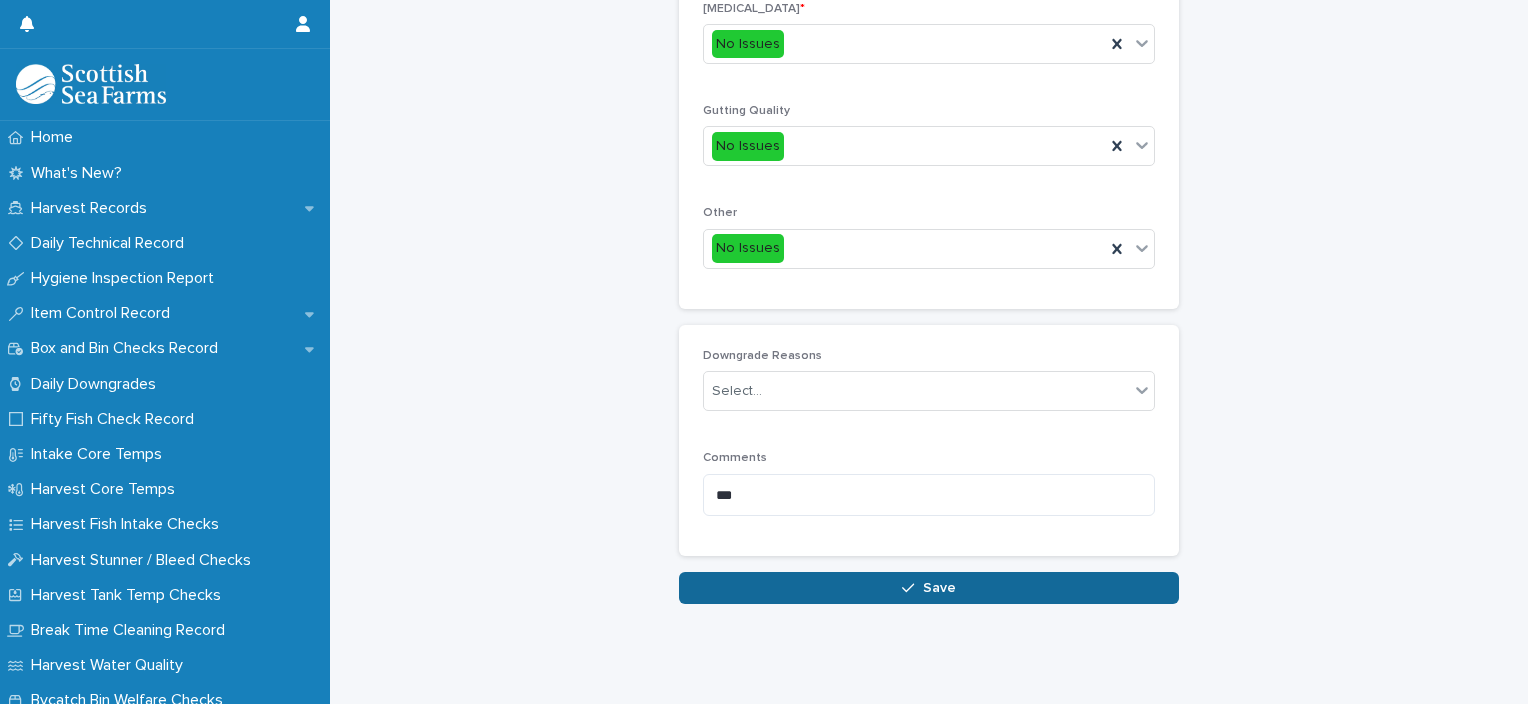 click on "Save" at bounding box center (929, 588) 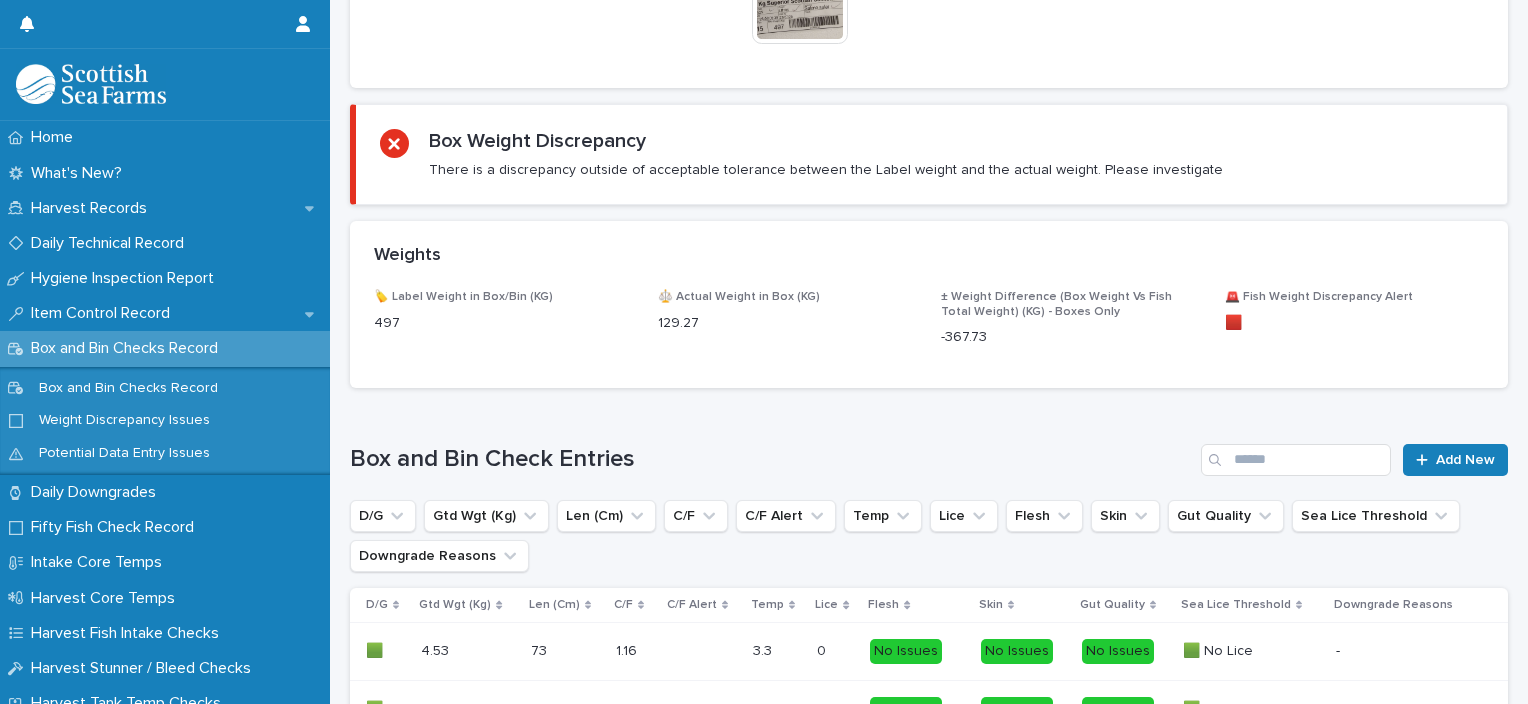 scroll, scrollTop: 0, scrollLeft: 0, axis: both 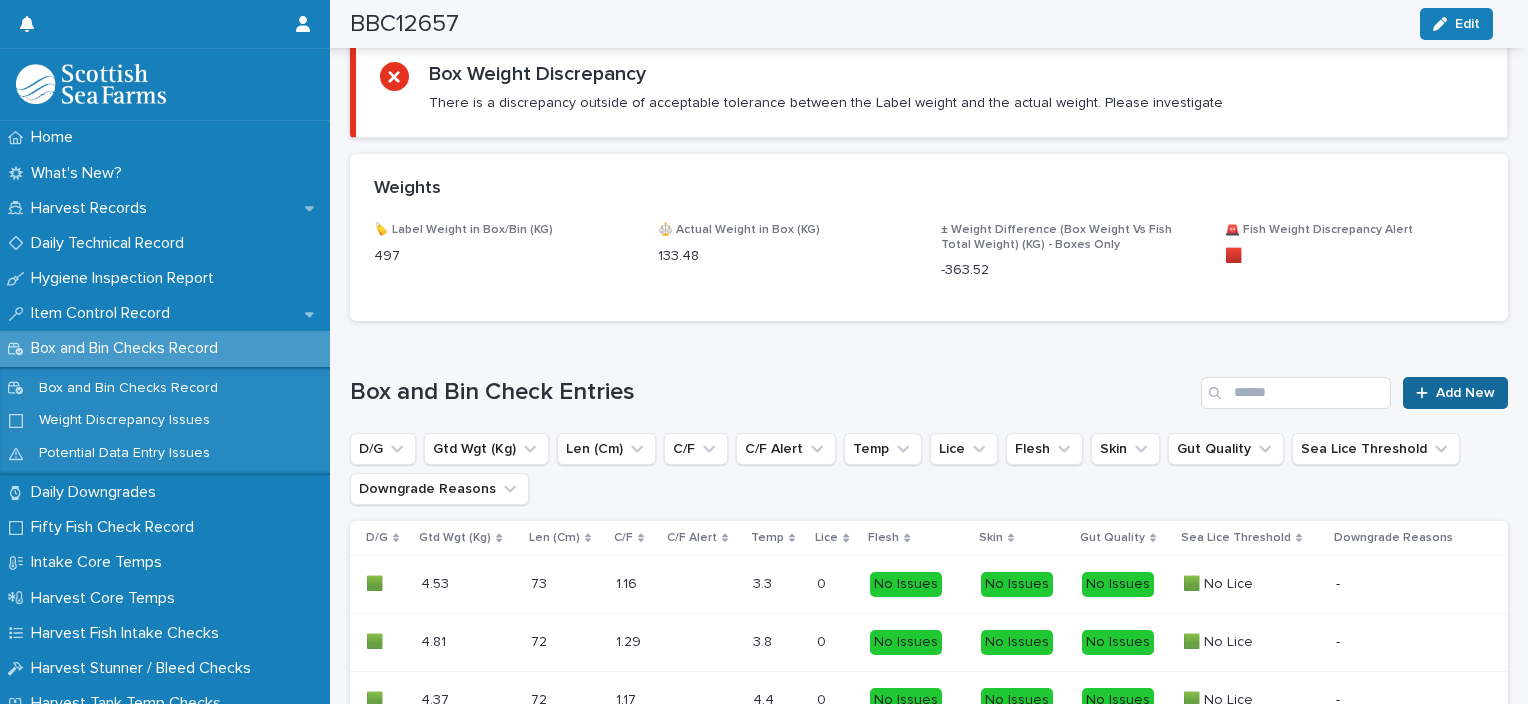 click on "Add New" at bounding box center (1465, 393) 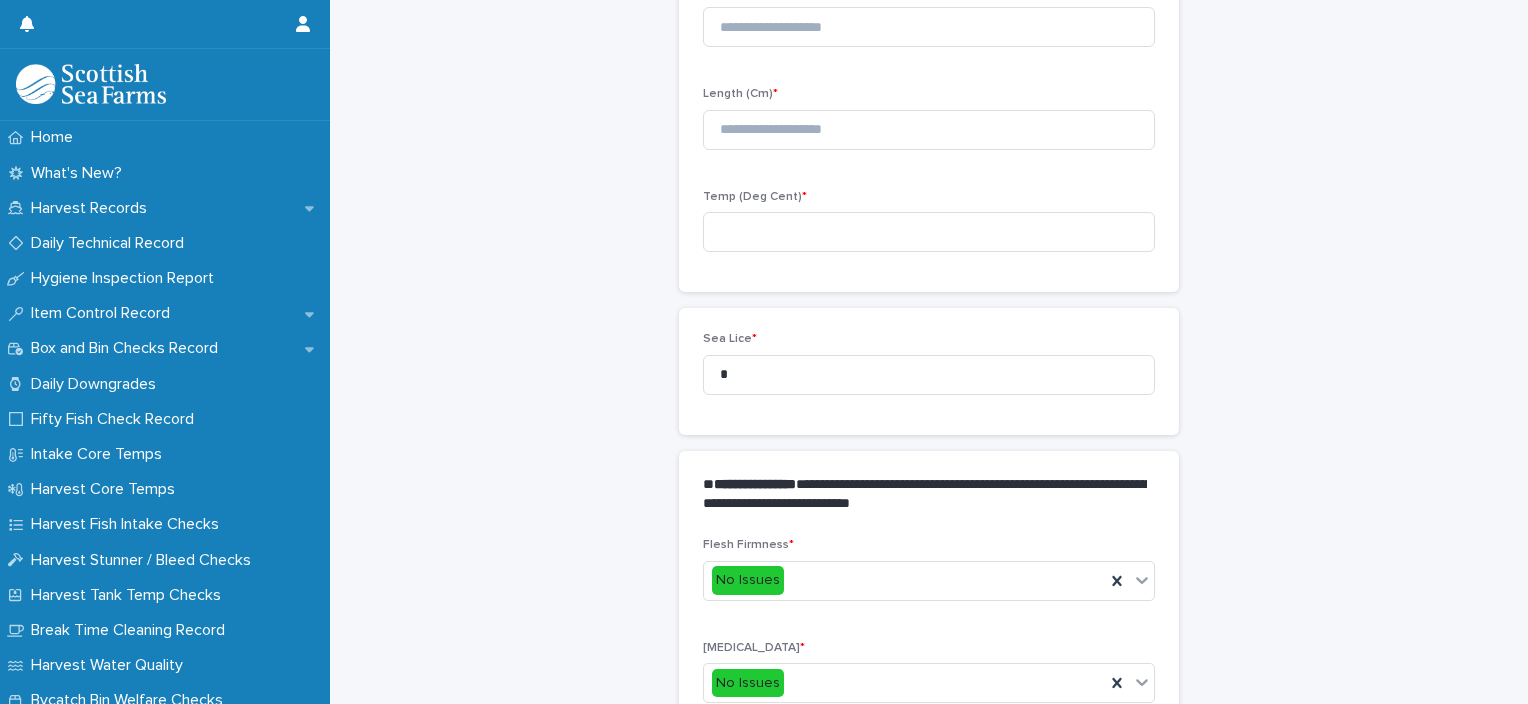 scroll, scrollTop: 184, scrollLeft: 0, axis: vertical 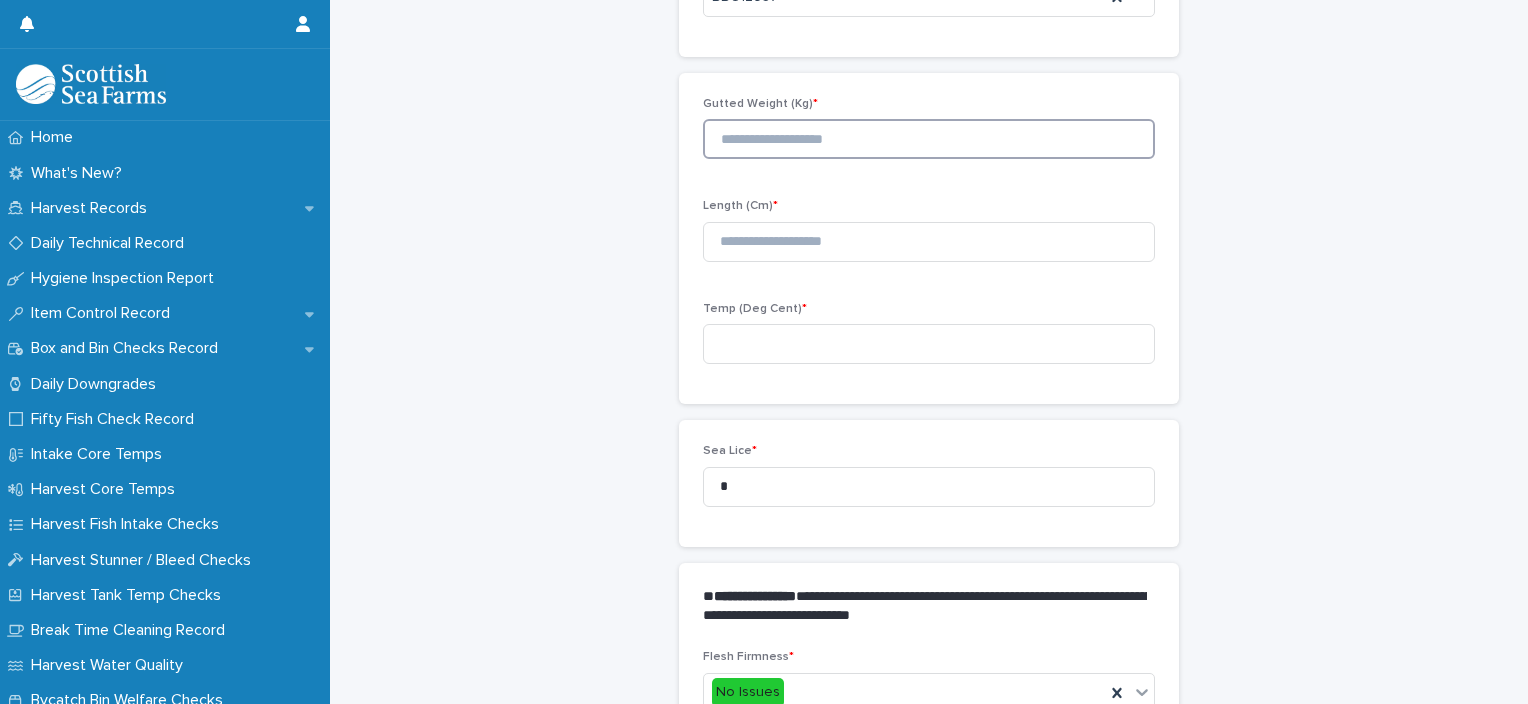 click at bounding box center [929, 139] 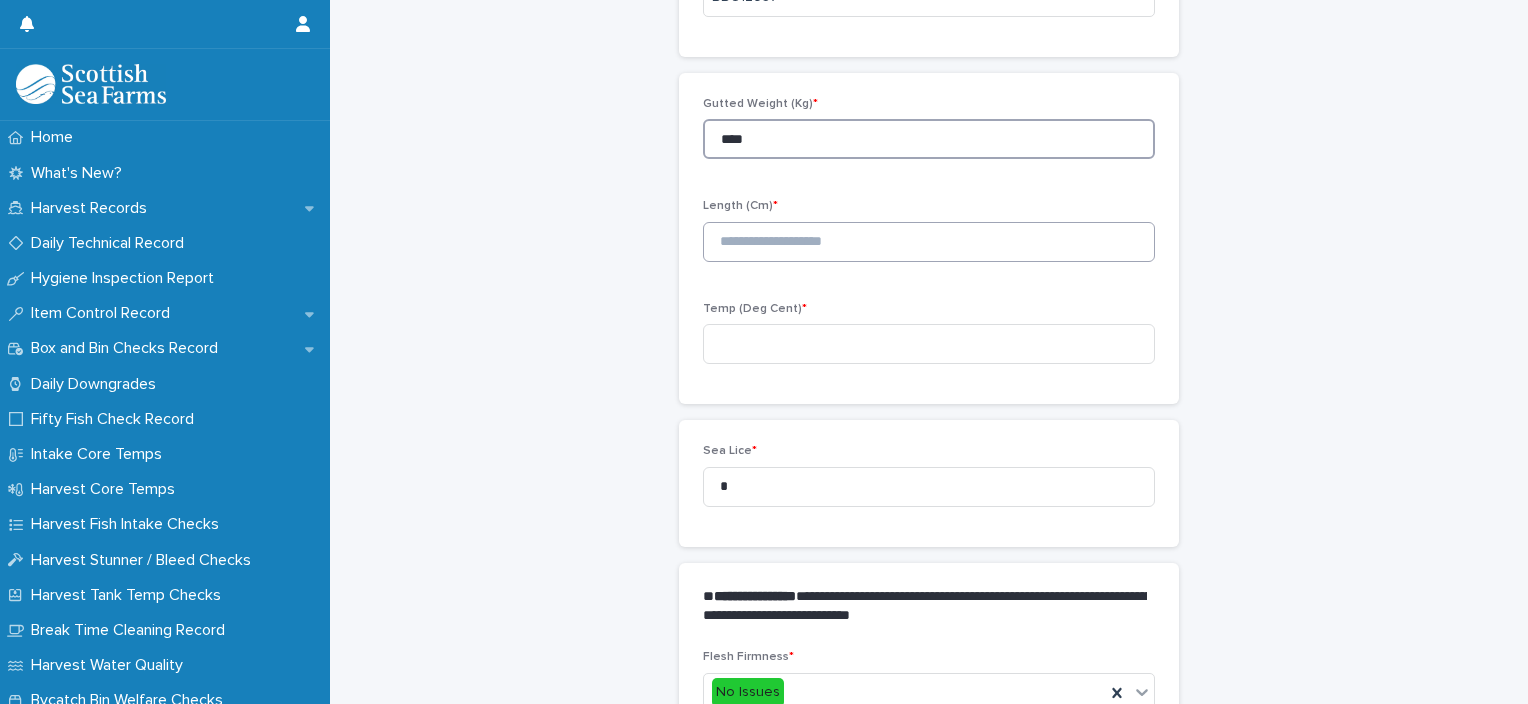 type on "****" 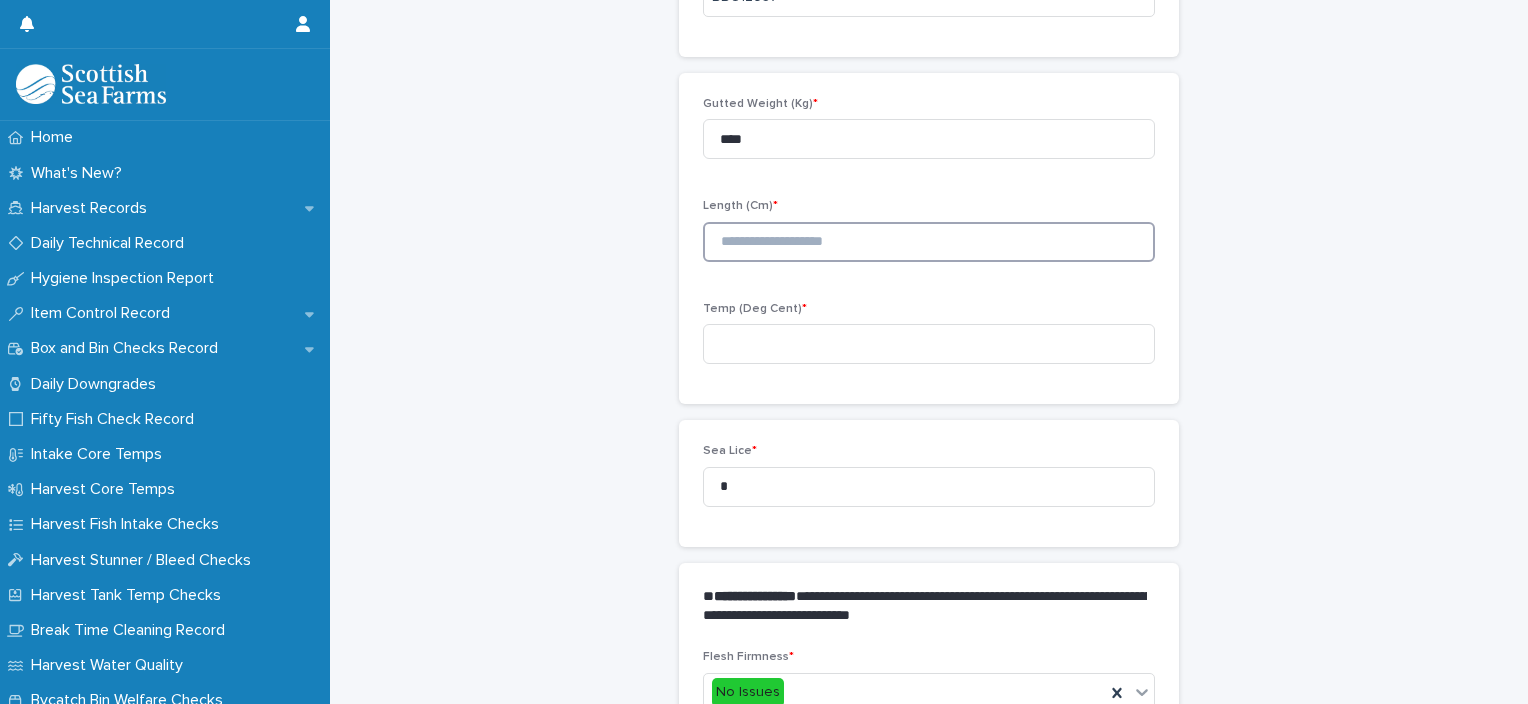 click at bounding box center (929, 242) 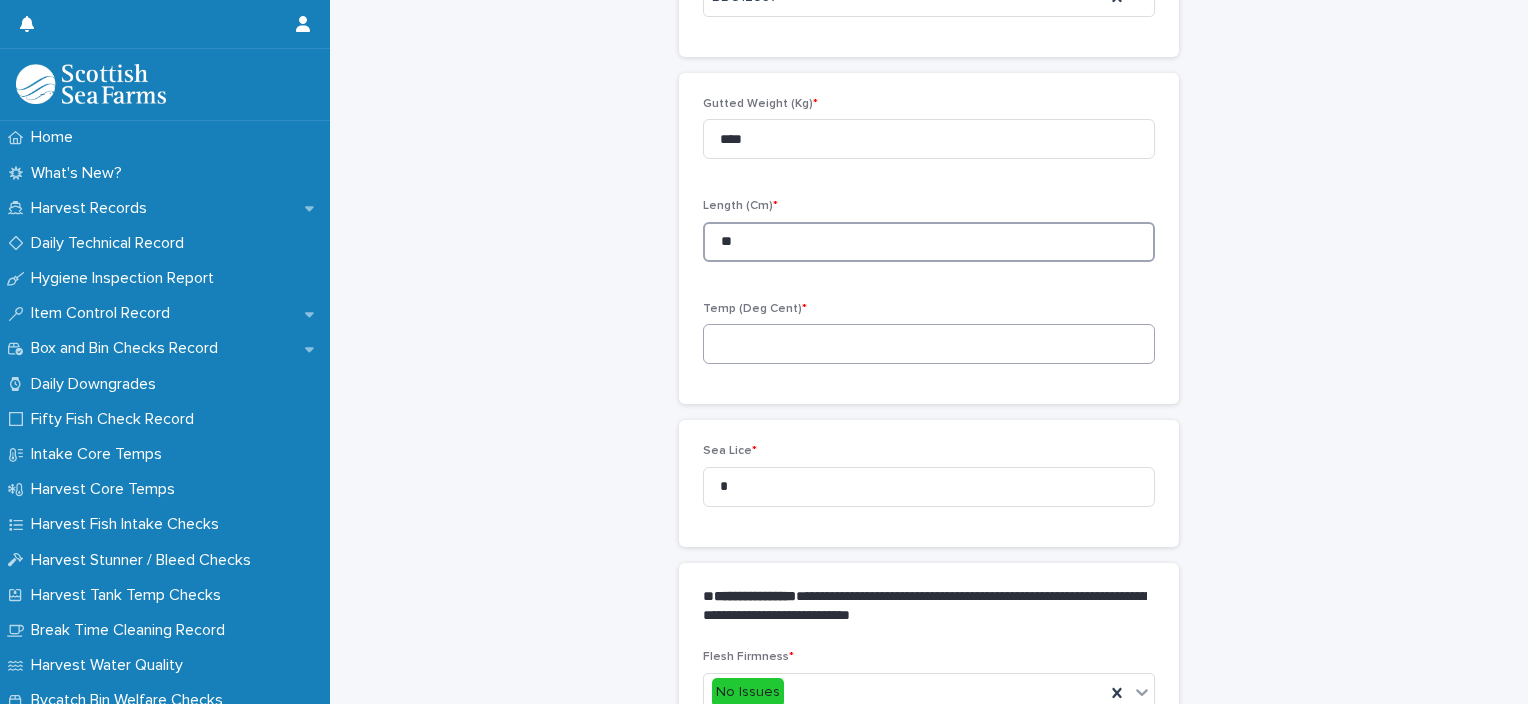type on "**" 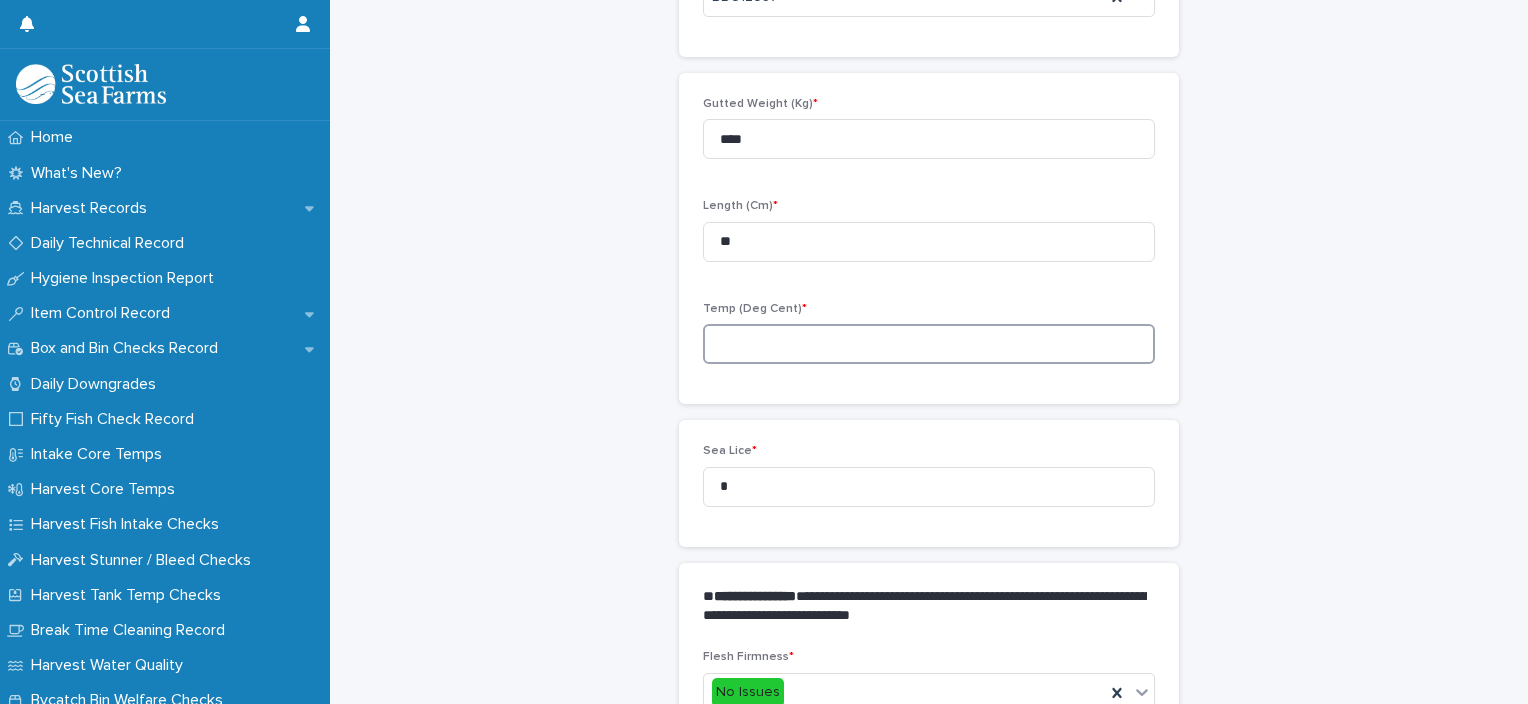 click at bounding box center (929, 344) 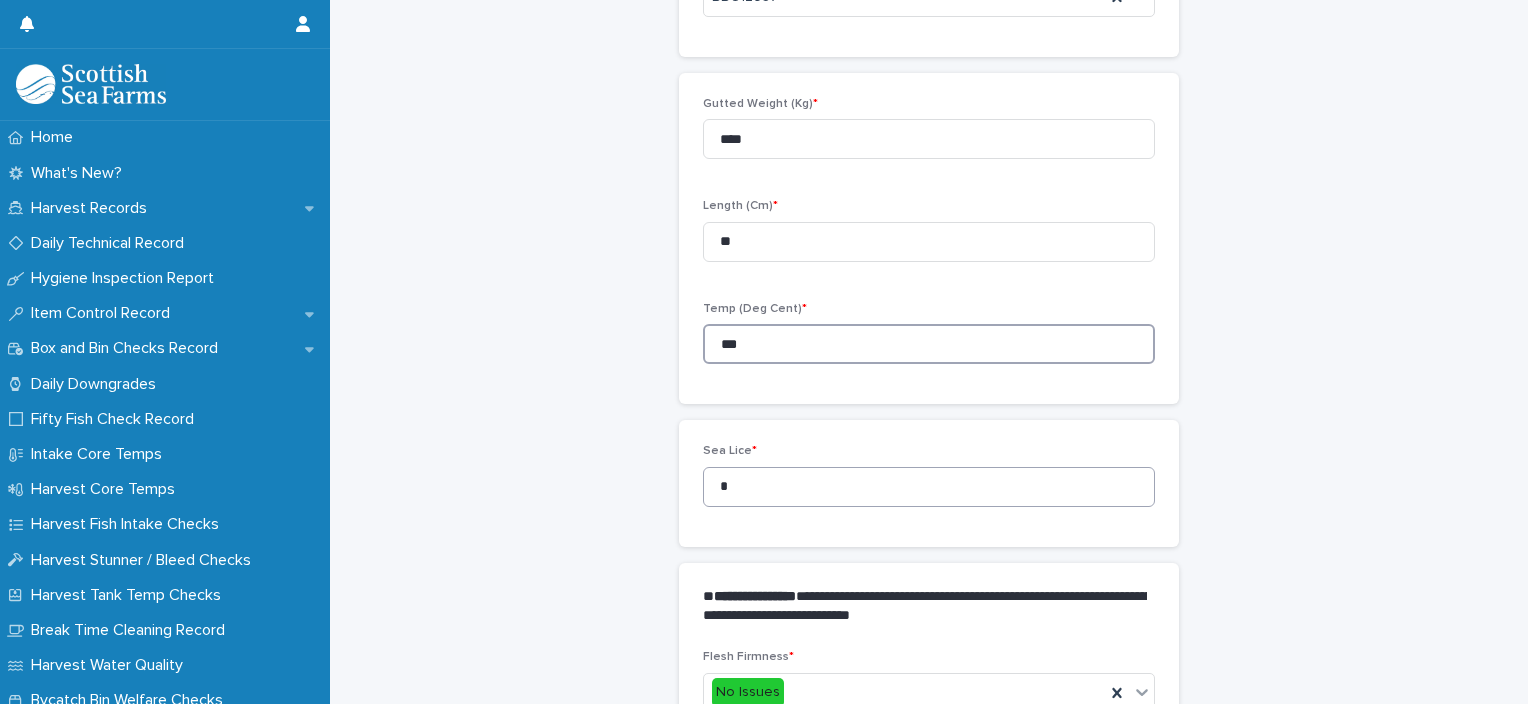 type on "***" 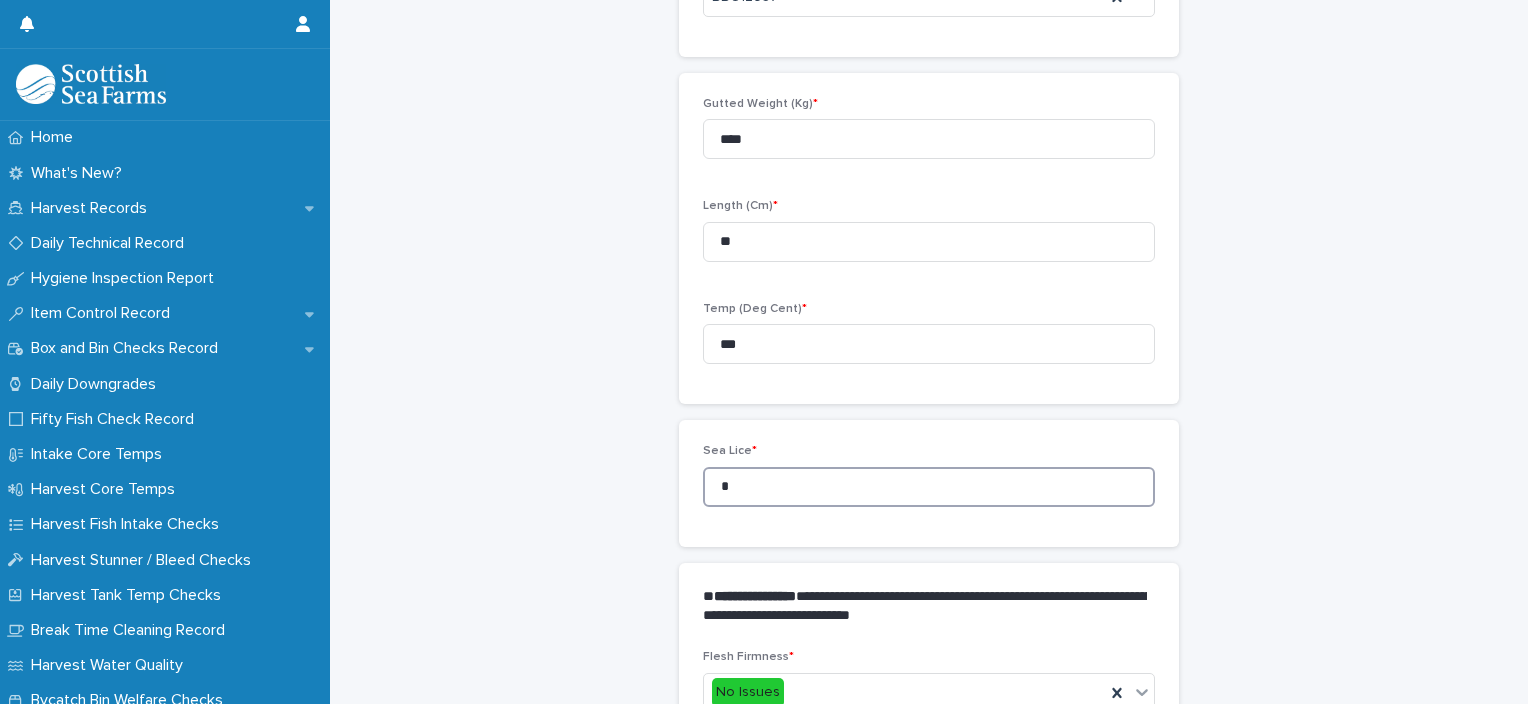 drag, startPoint x: 784, startPoint y: 467, endPoint x: 684, endPoint y: 477, distance: 100.49876 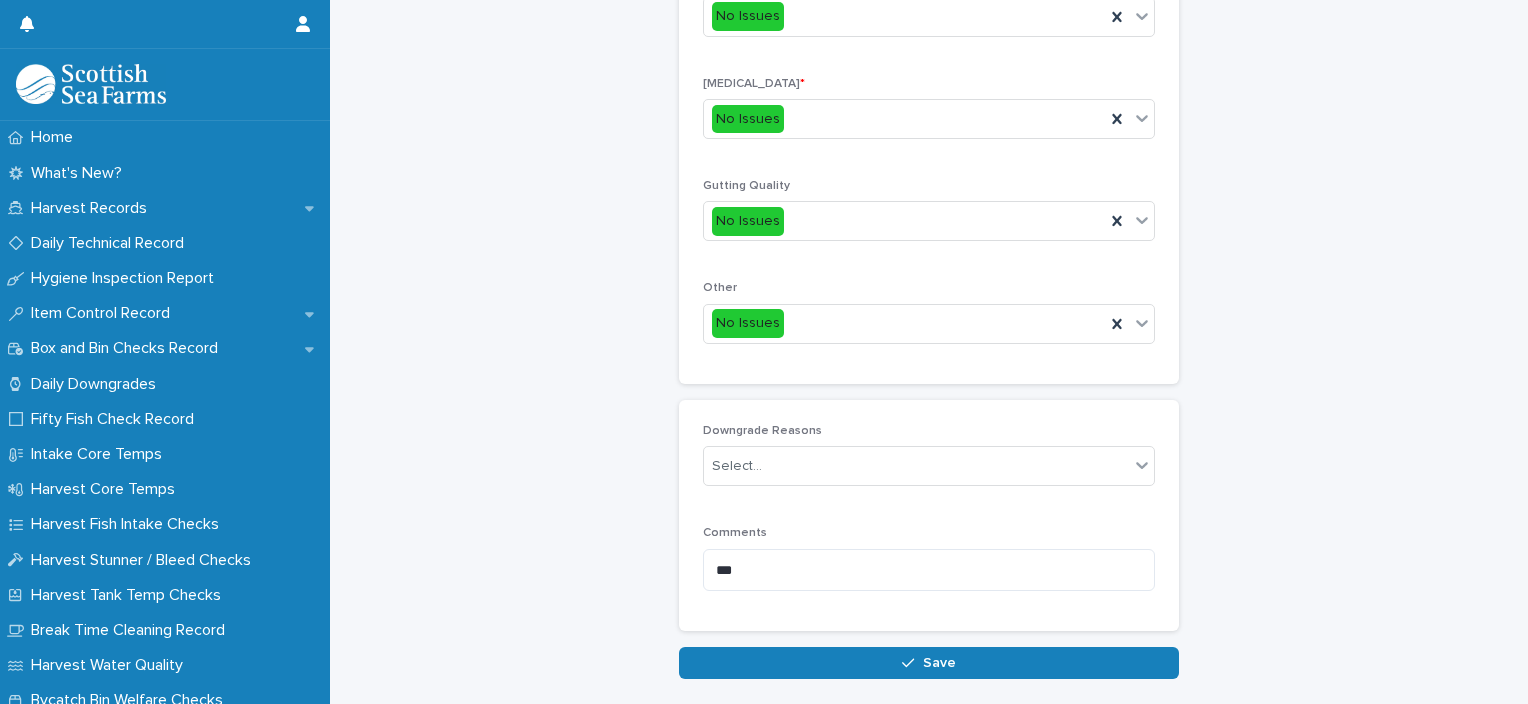 scroll, scrollTop: 868, scrollLeft: 0, axis: vertical 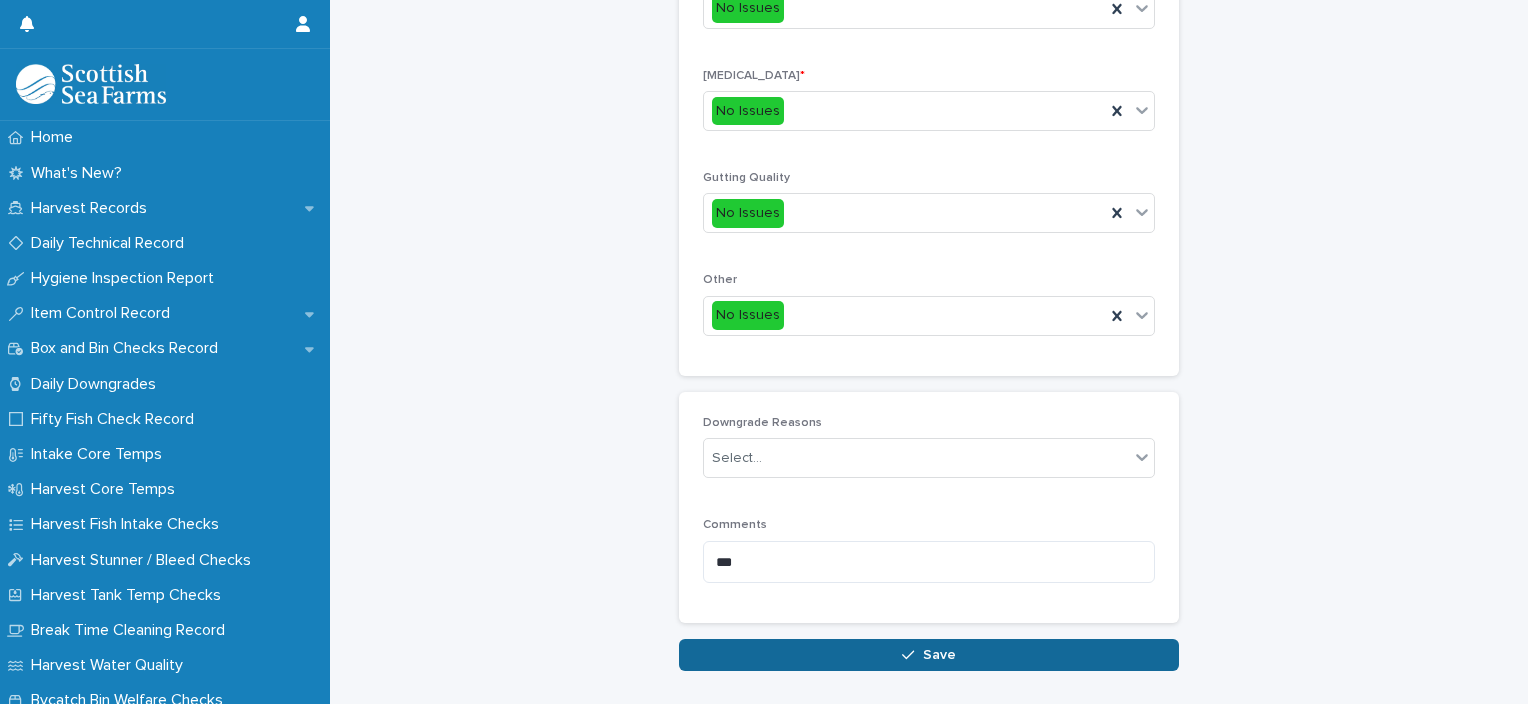 type on "*" 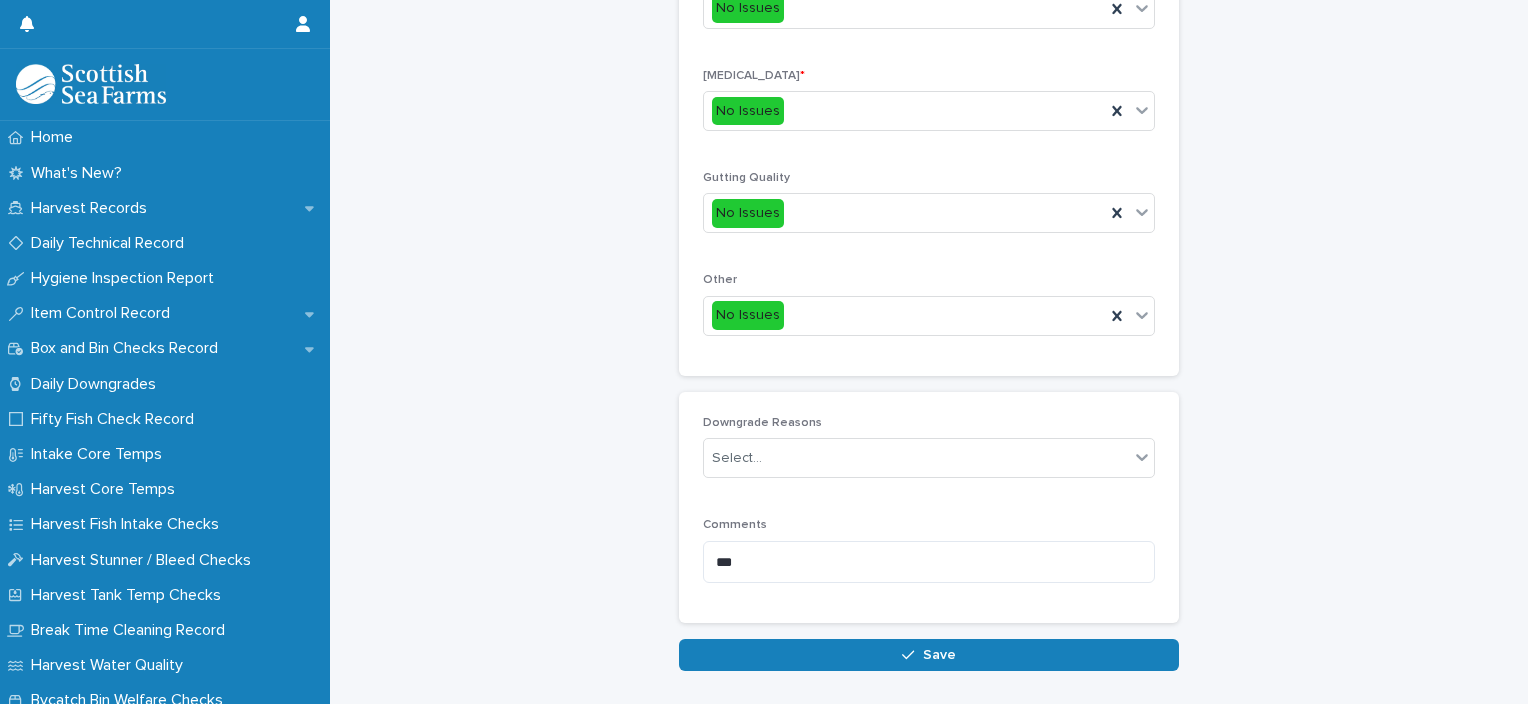click on "Save" at bounding box center (929, 655) 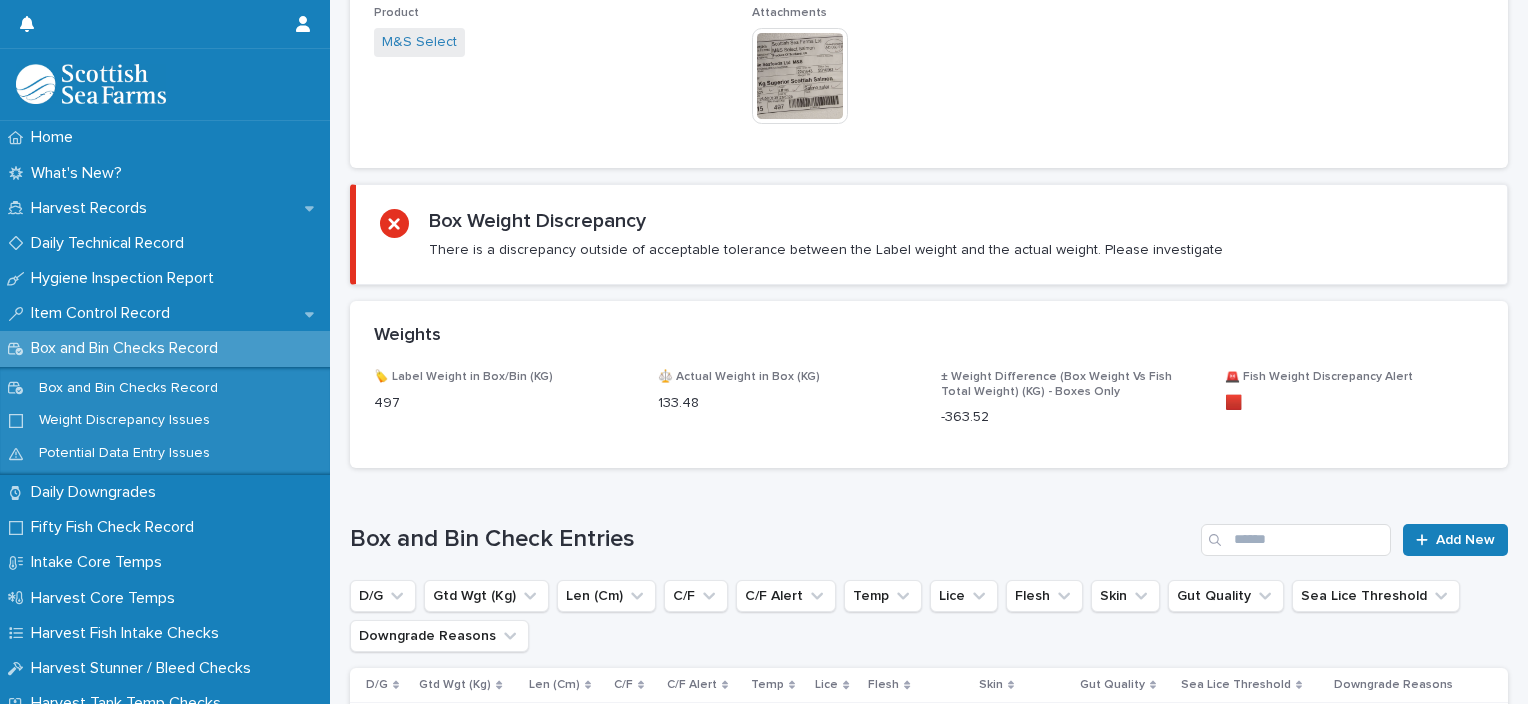 scroll, scrollTop: 0, scrollLeft: 0, axis: both 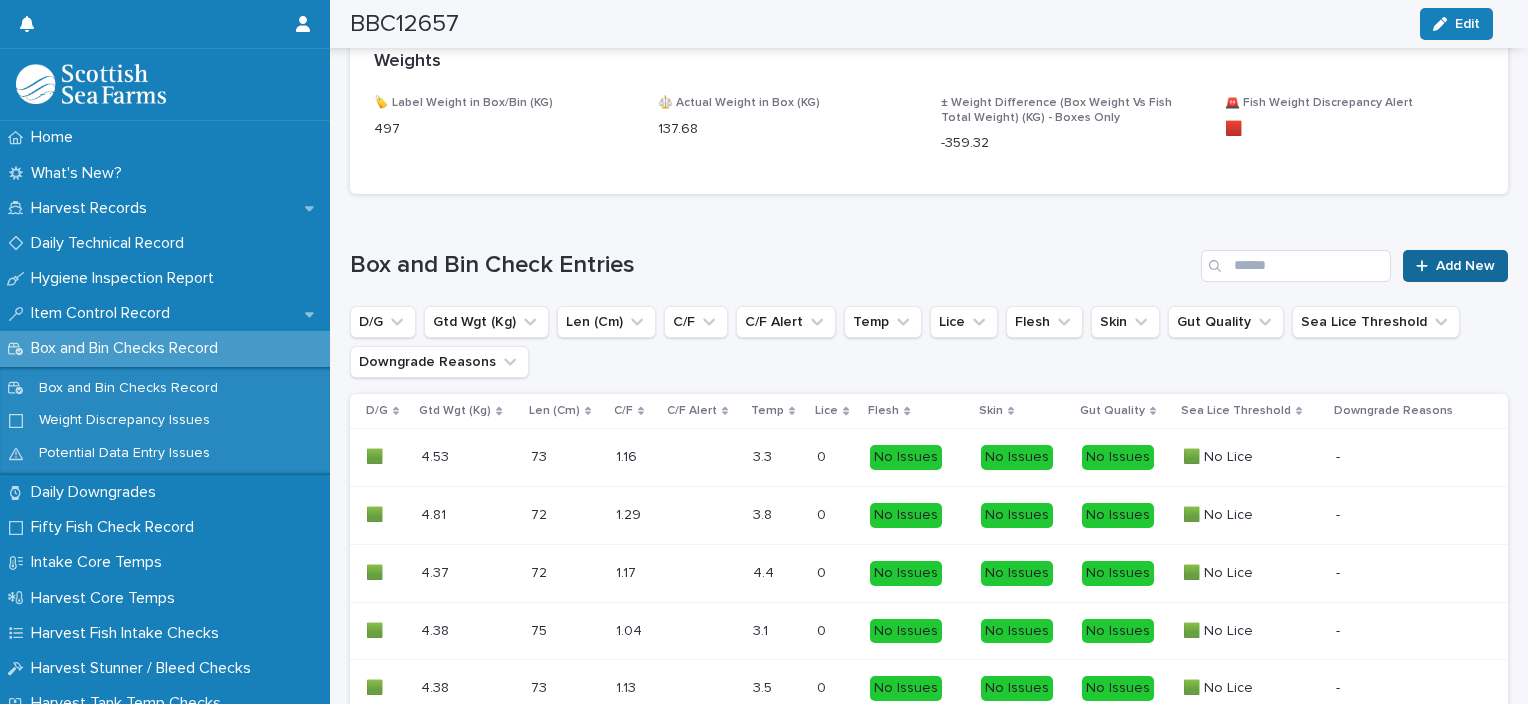 click on "Add New" at bounding box center (1455, 266) 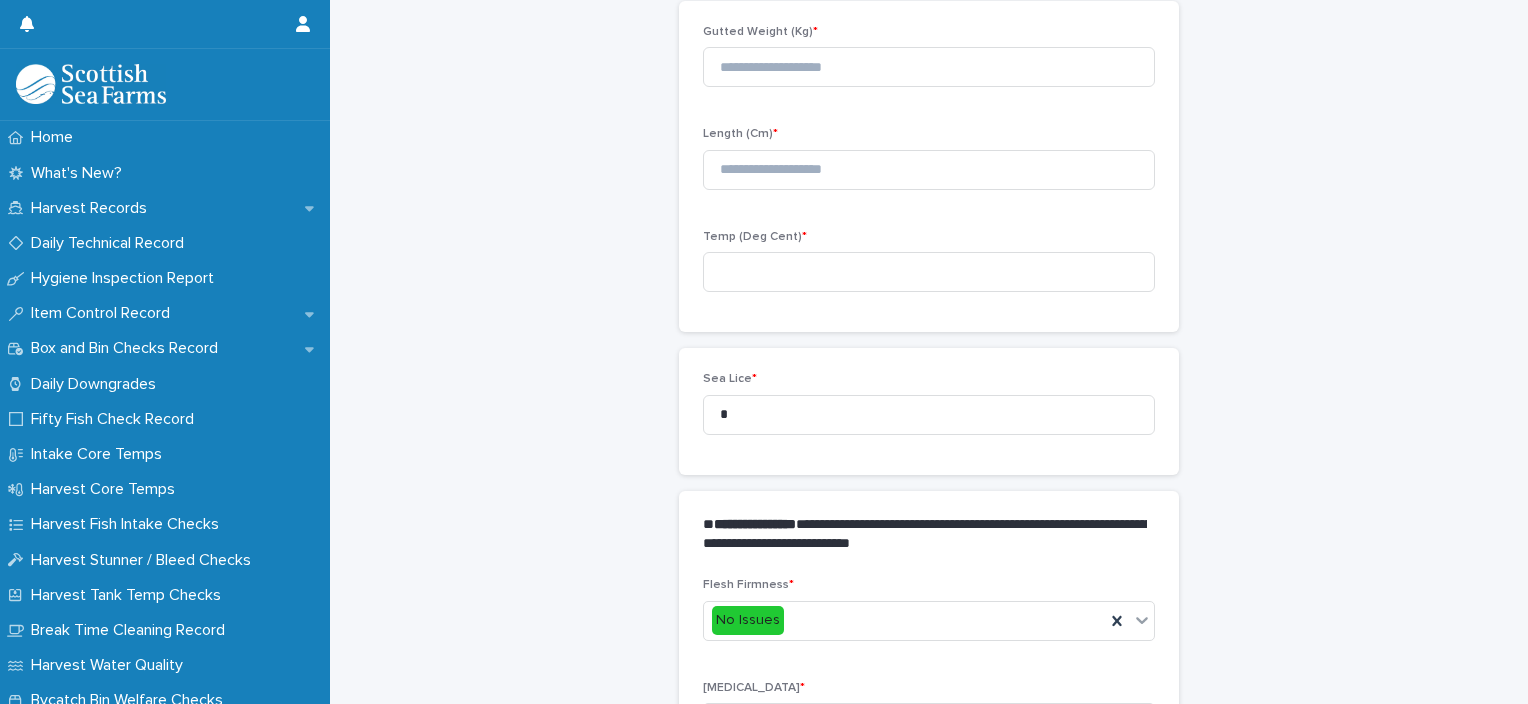scroll, scrollTop: 137, scrollLeft: 0, axis: vertical 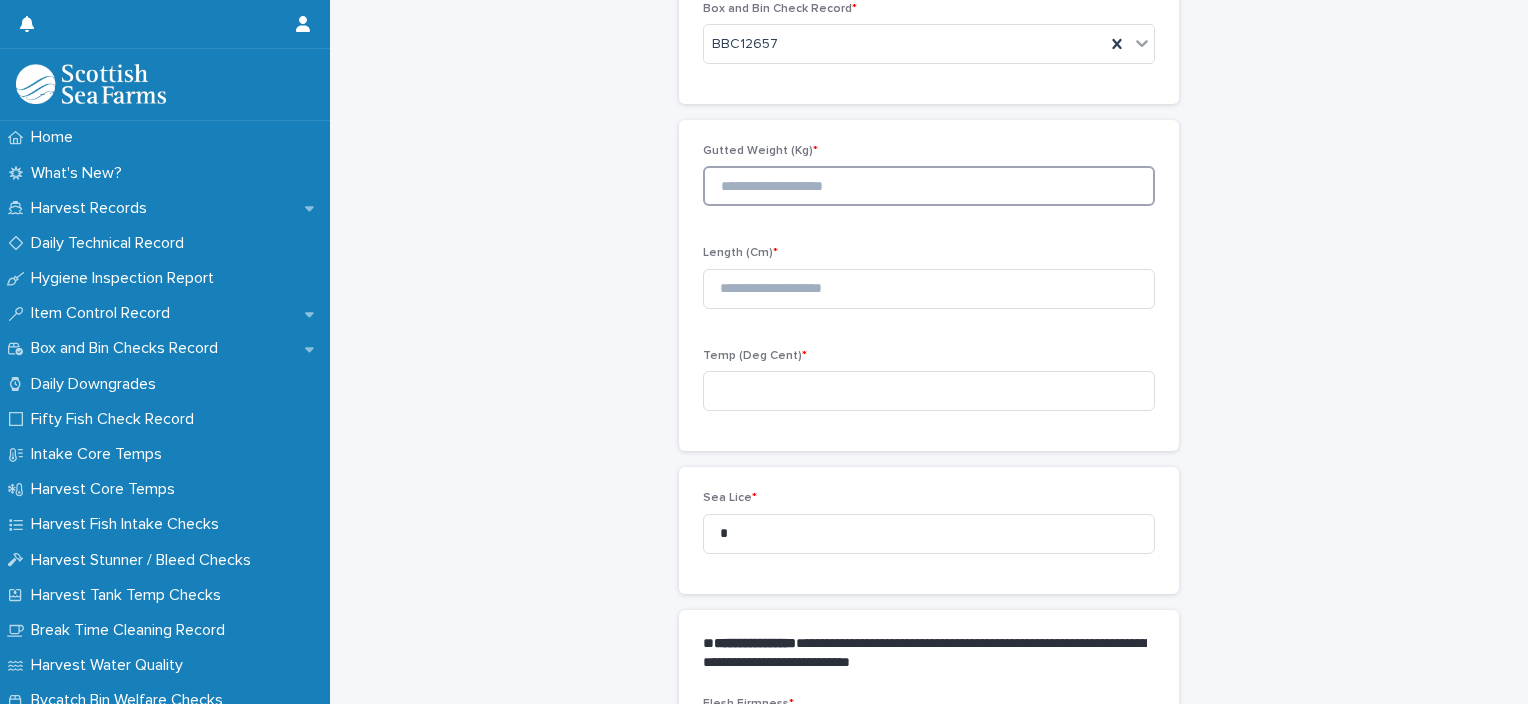 click at bounding box center (929, 186) 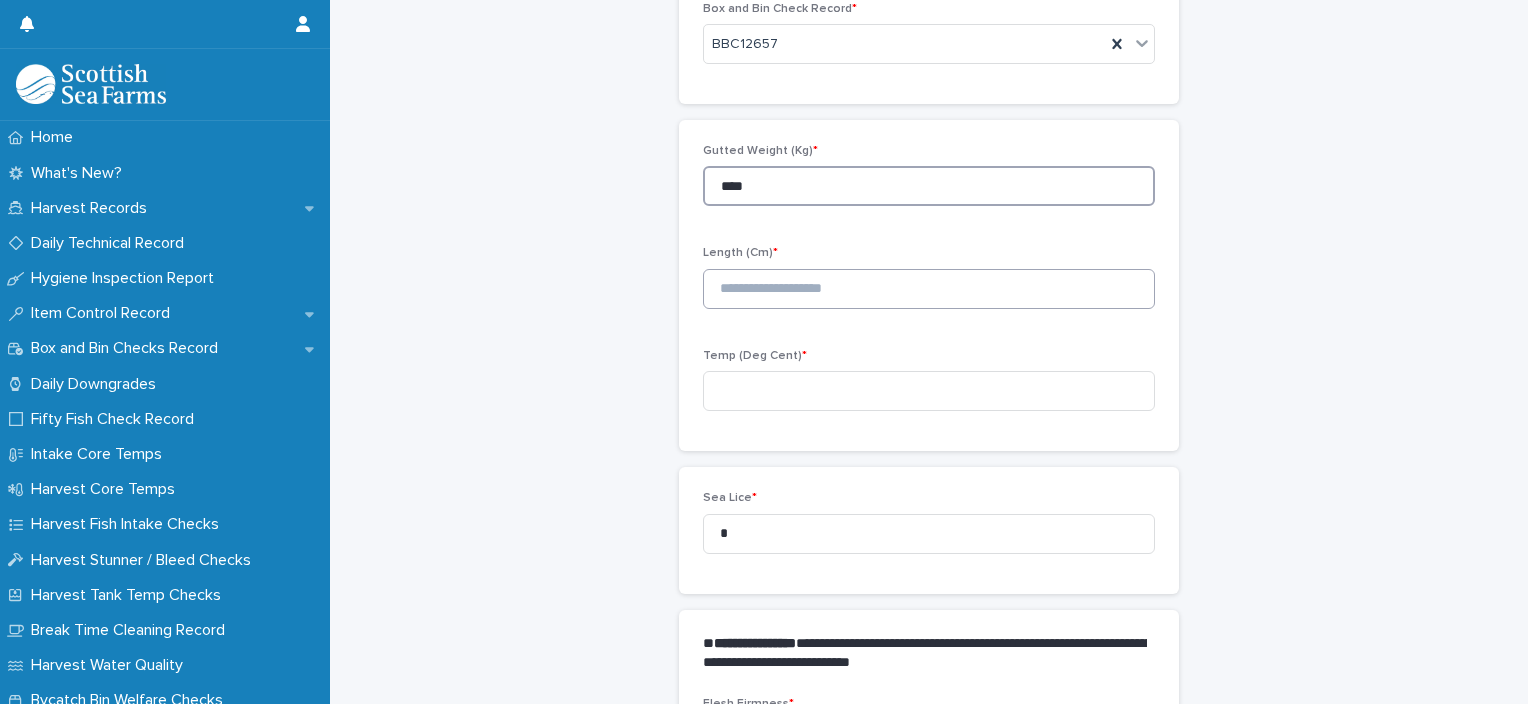 type on "****" 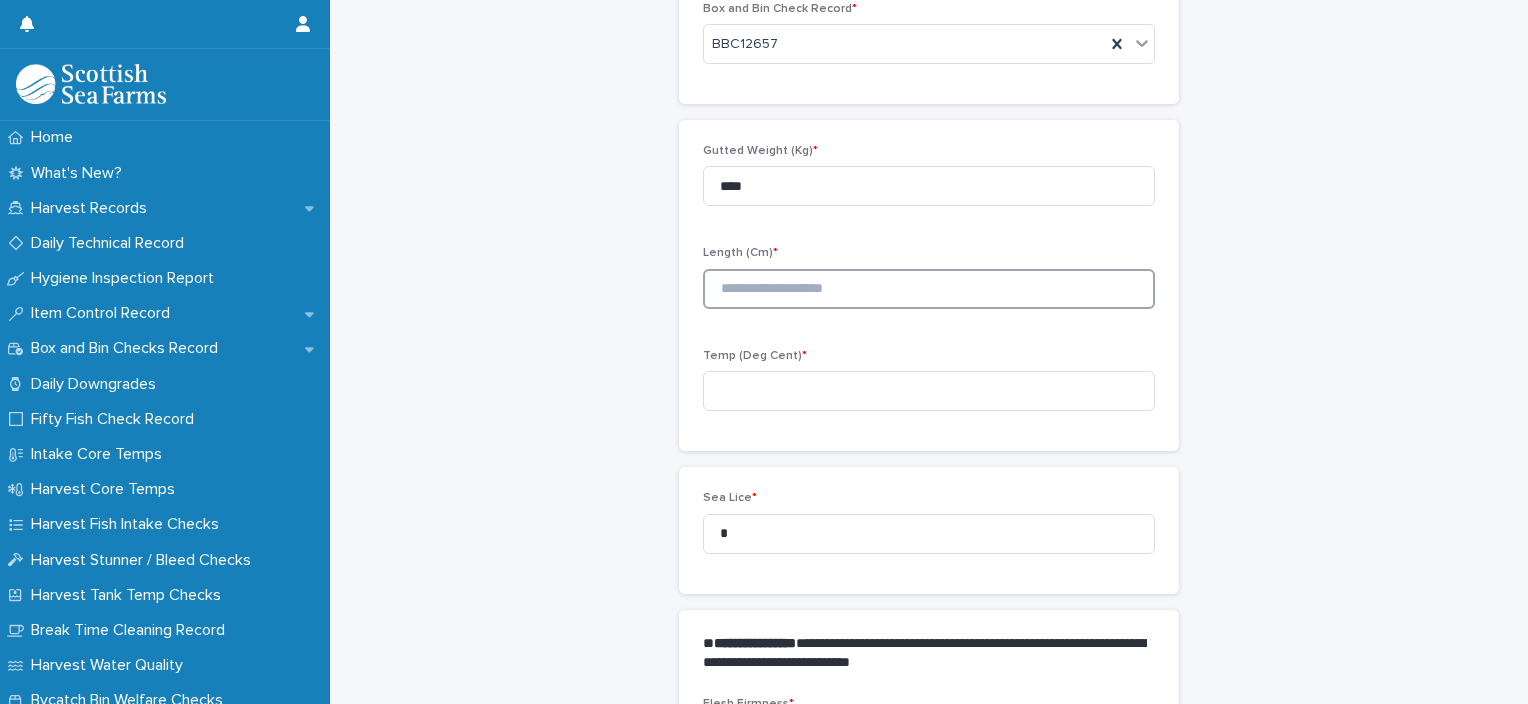 click at bounding box center (929, 289) 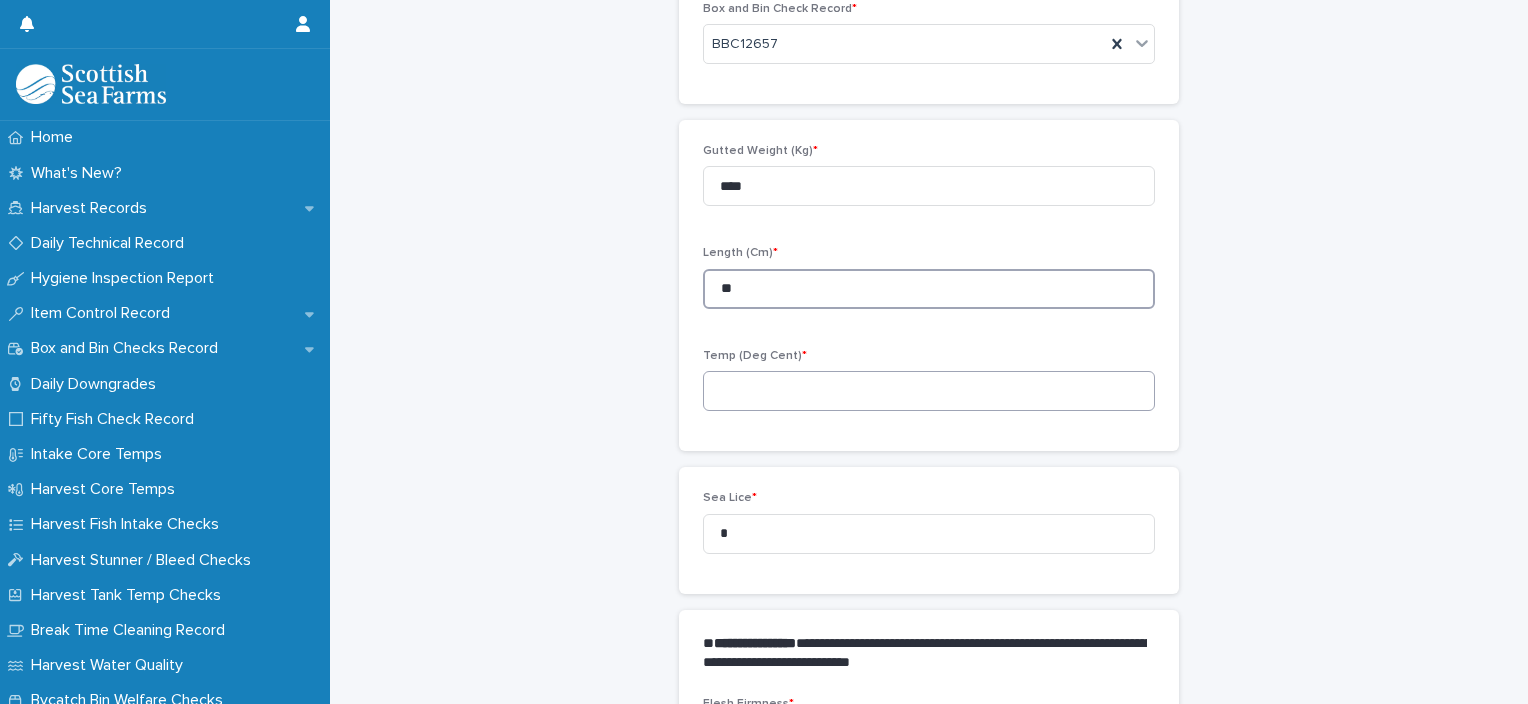 type on "**" 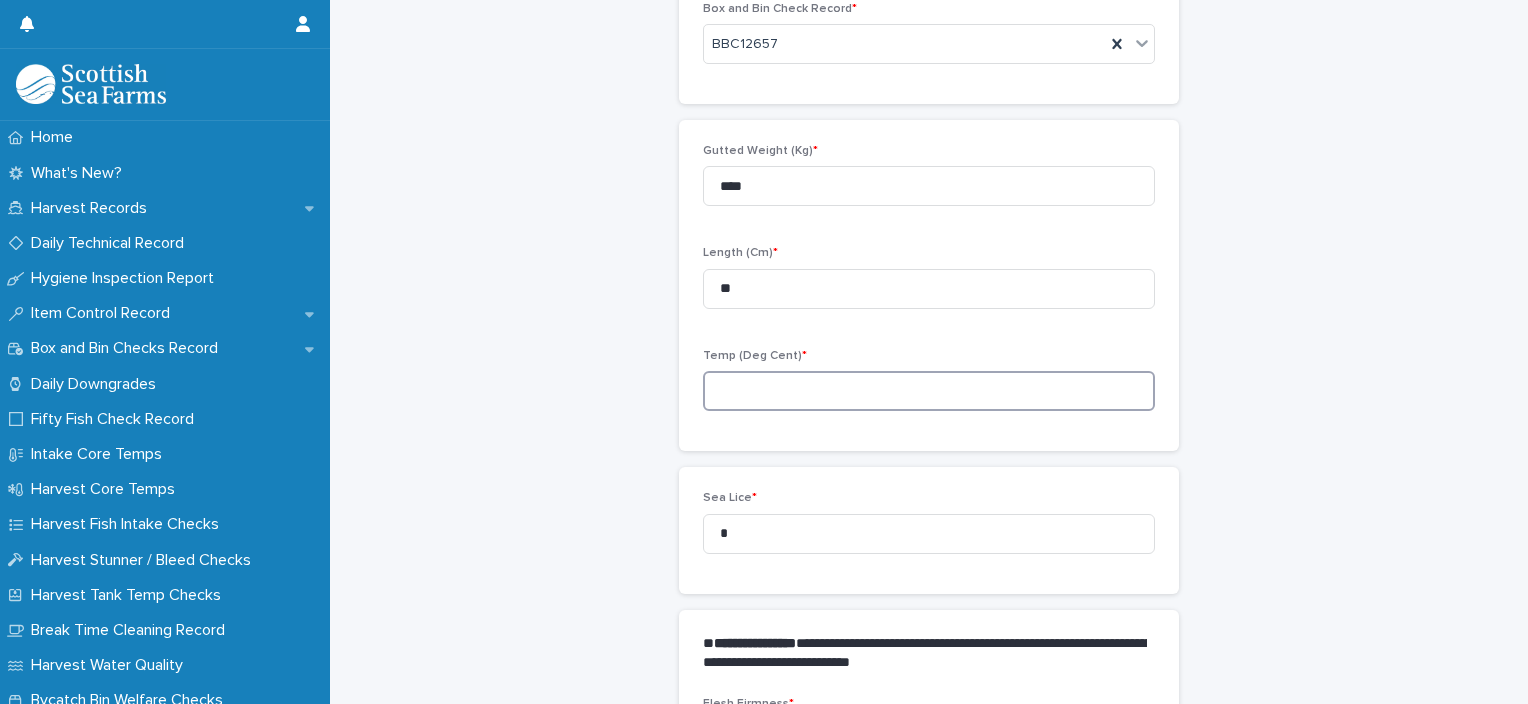 click at bounding box center [929, 391] 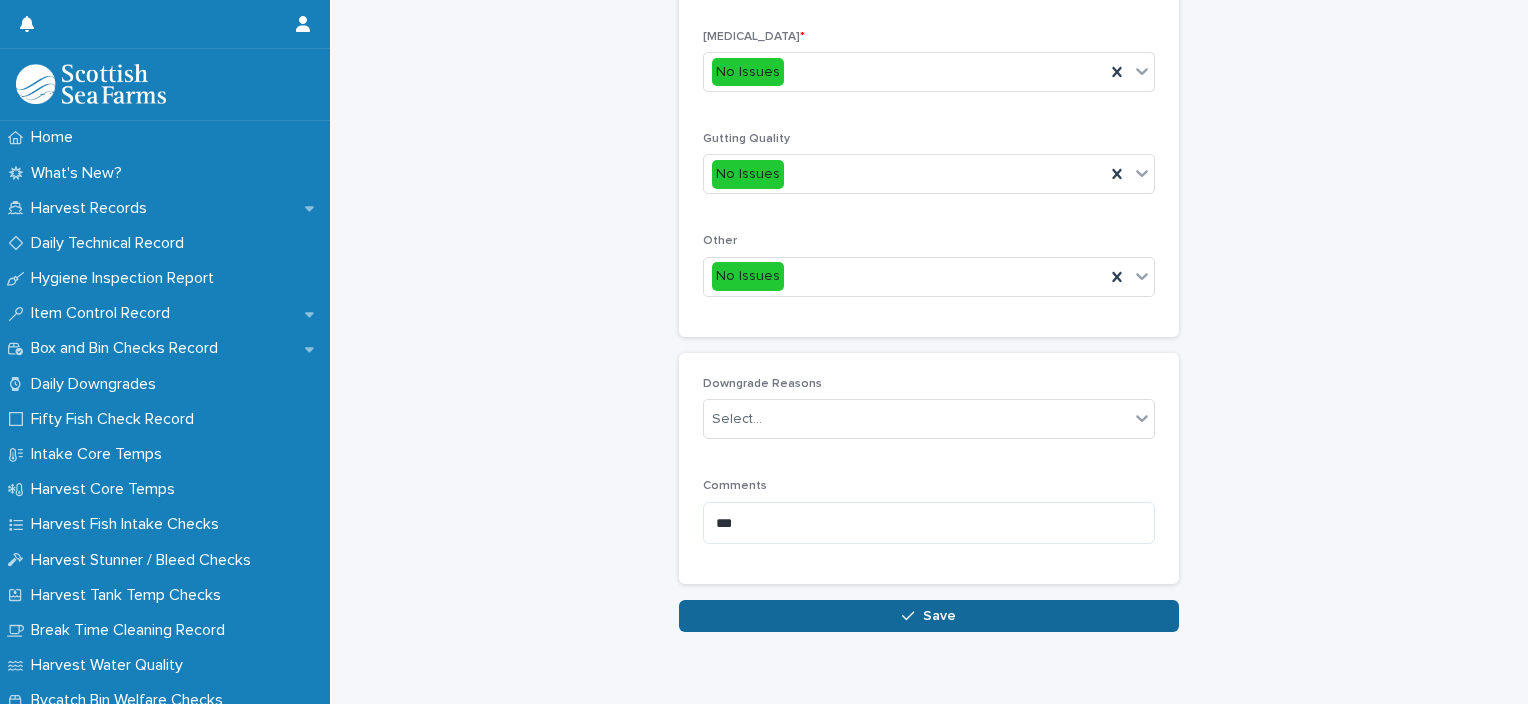 scroll, scrollTop: 915, scrollLeft: 0, axis: vertical 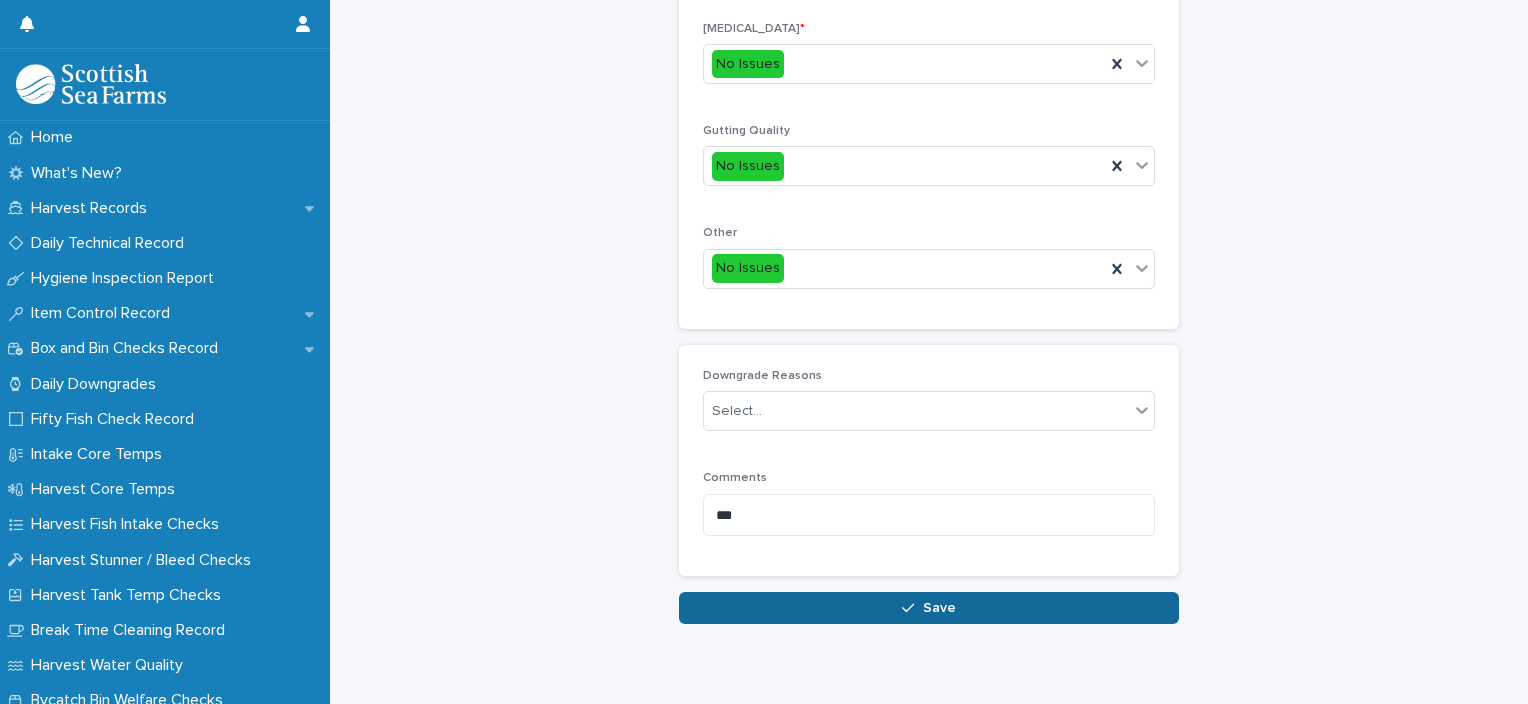 type on "***" 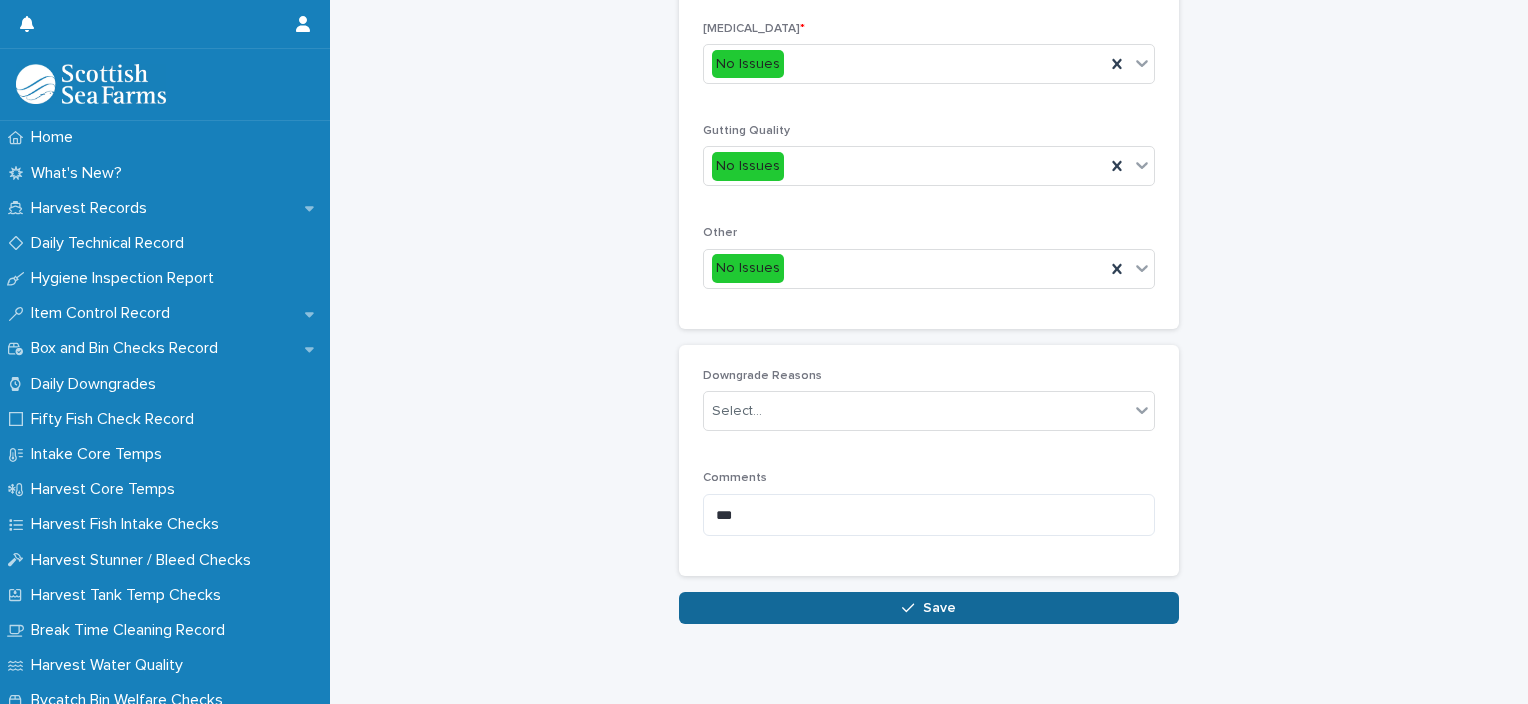 click on "Save" at bounding box center (929, 608) 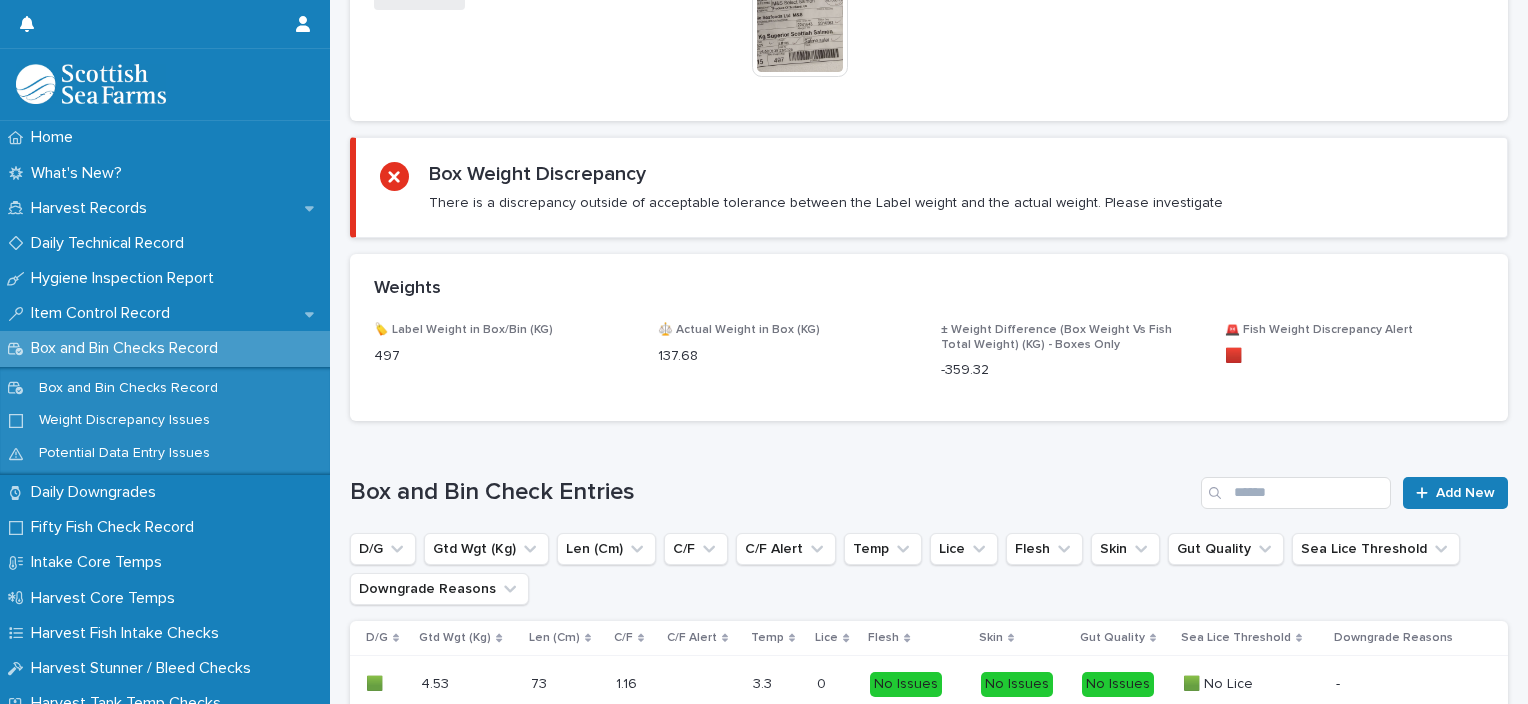 scroll, scrollTop: 0, scrollLeft: 0, axis: both 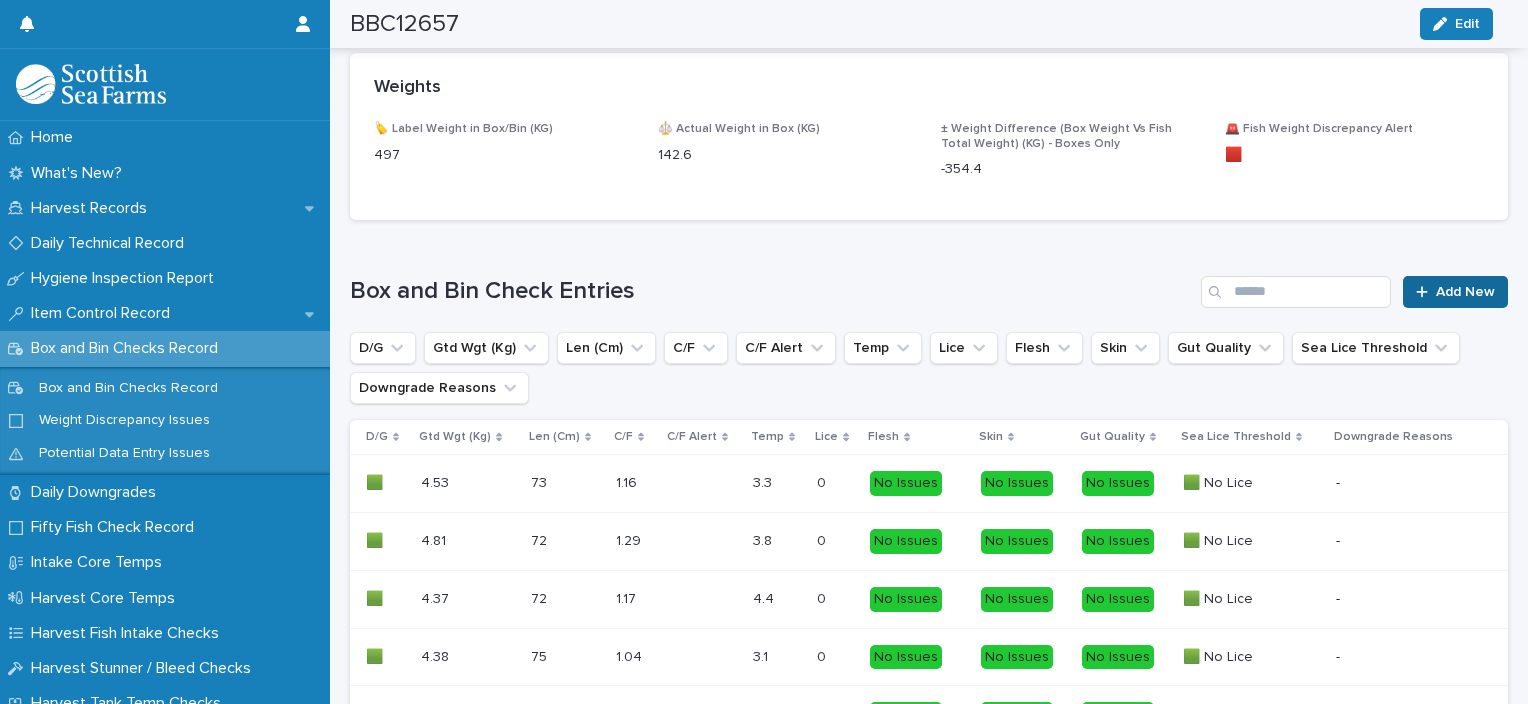 click on "Add New" at bounding box center (1465, 292) 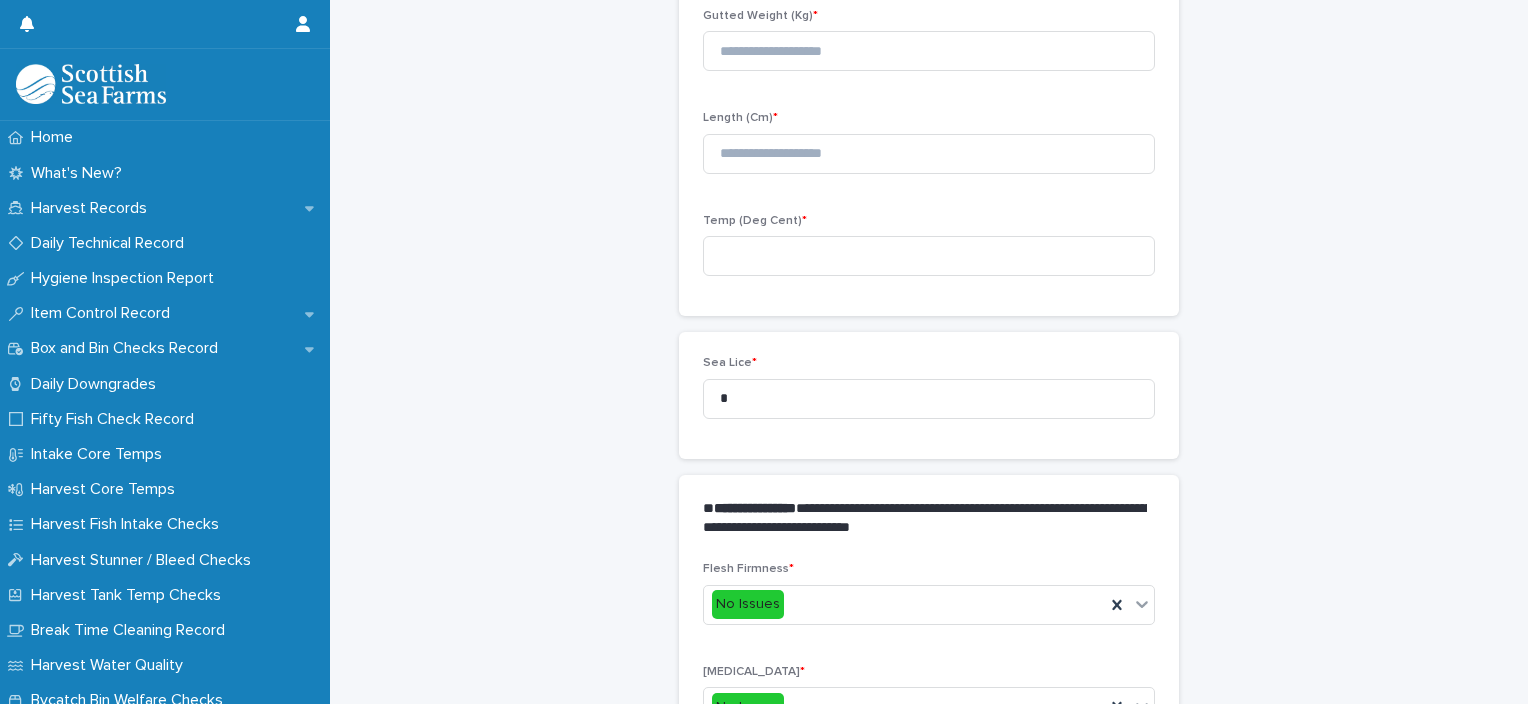 scroll, scrollTop: 244, scrollLeft: 0, axis: vertical 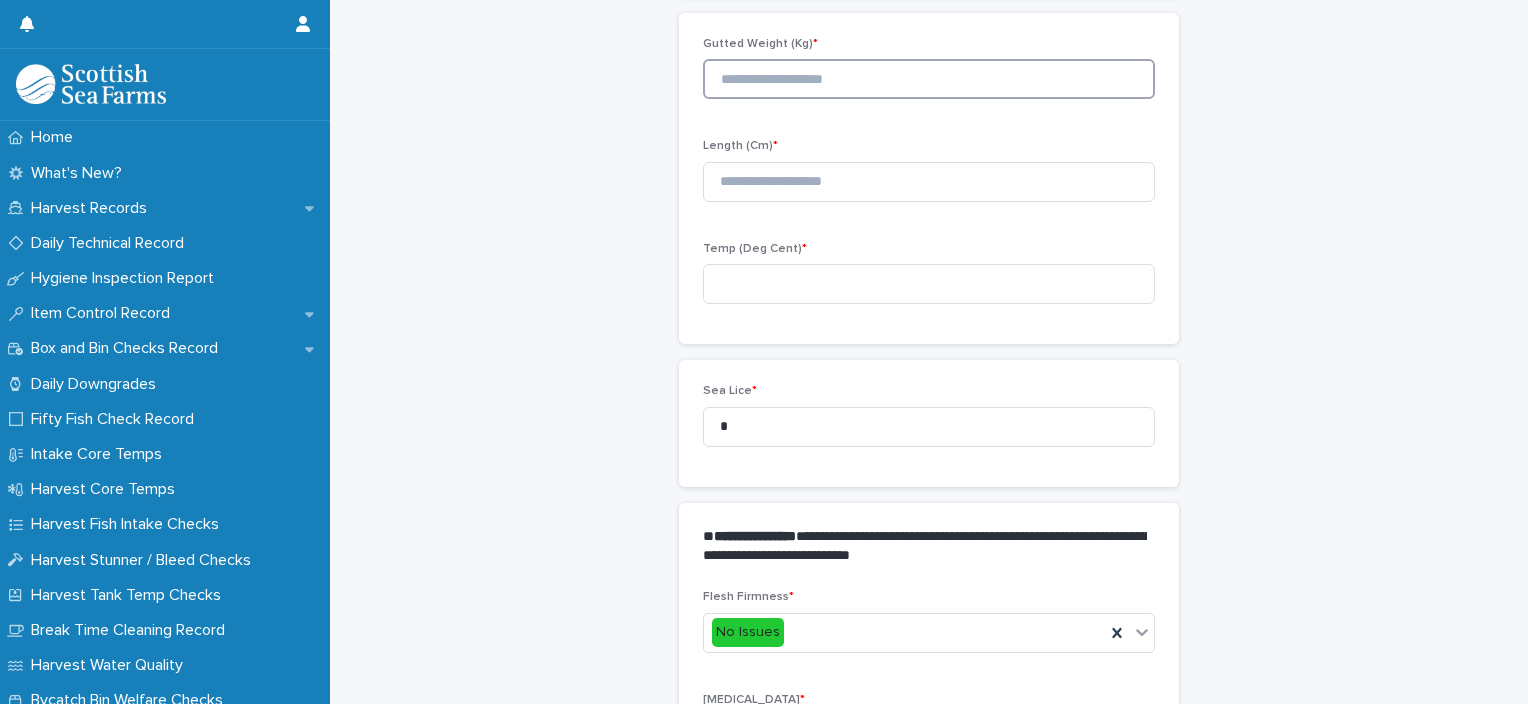 click at bounding box center (929, 79) 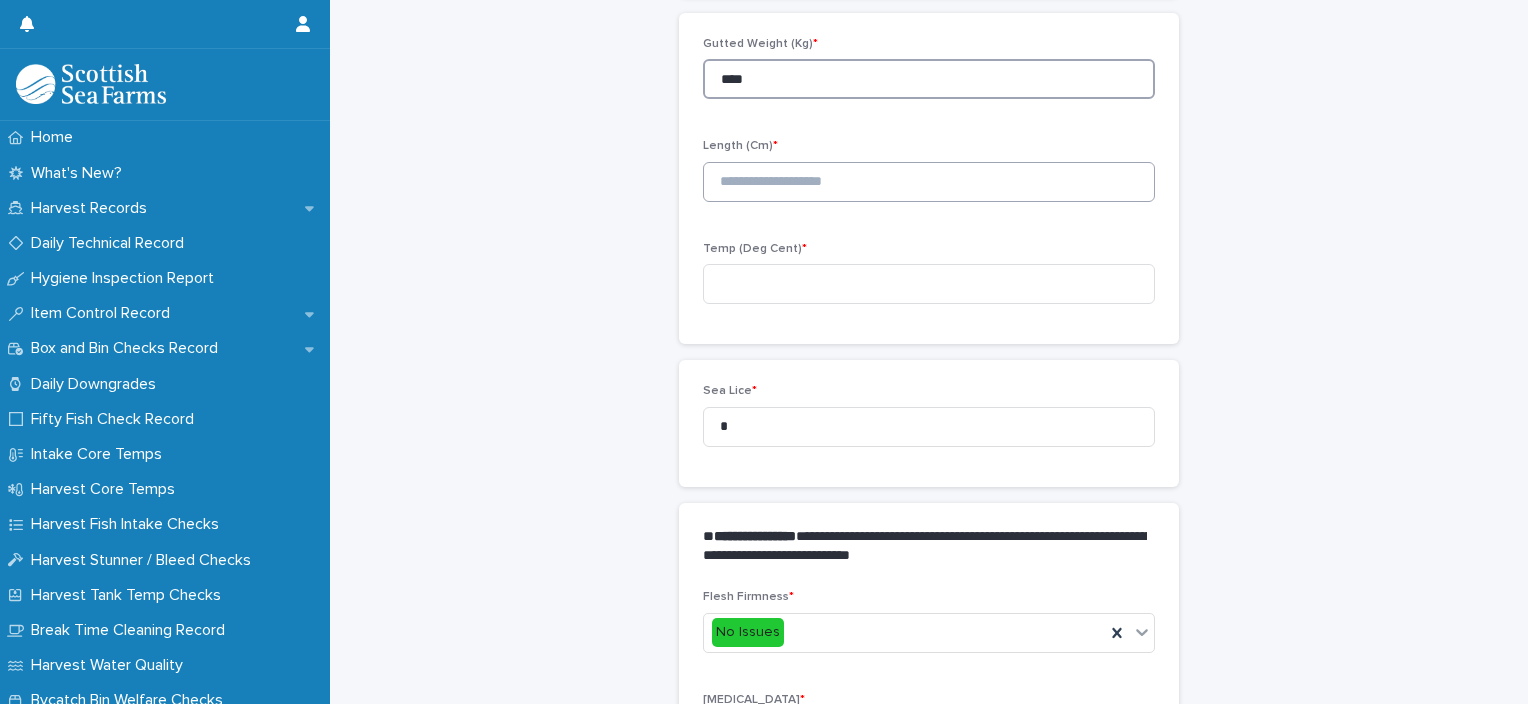 type on "****" 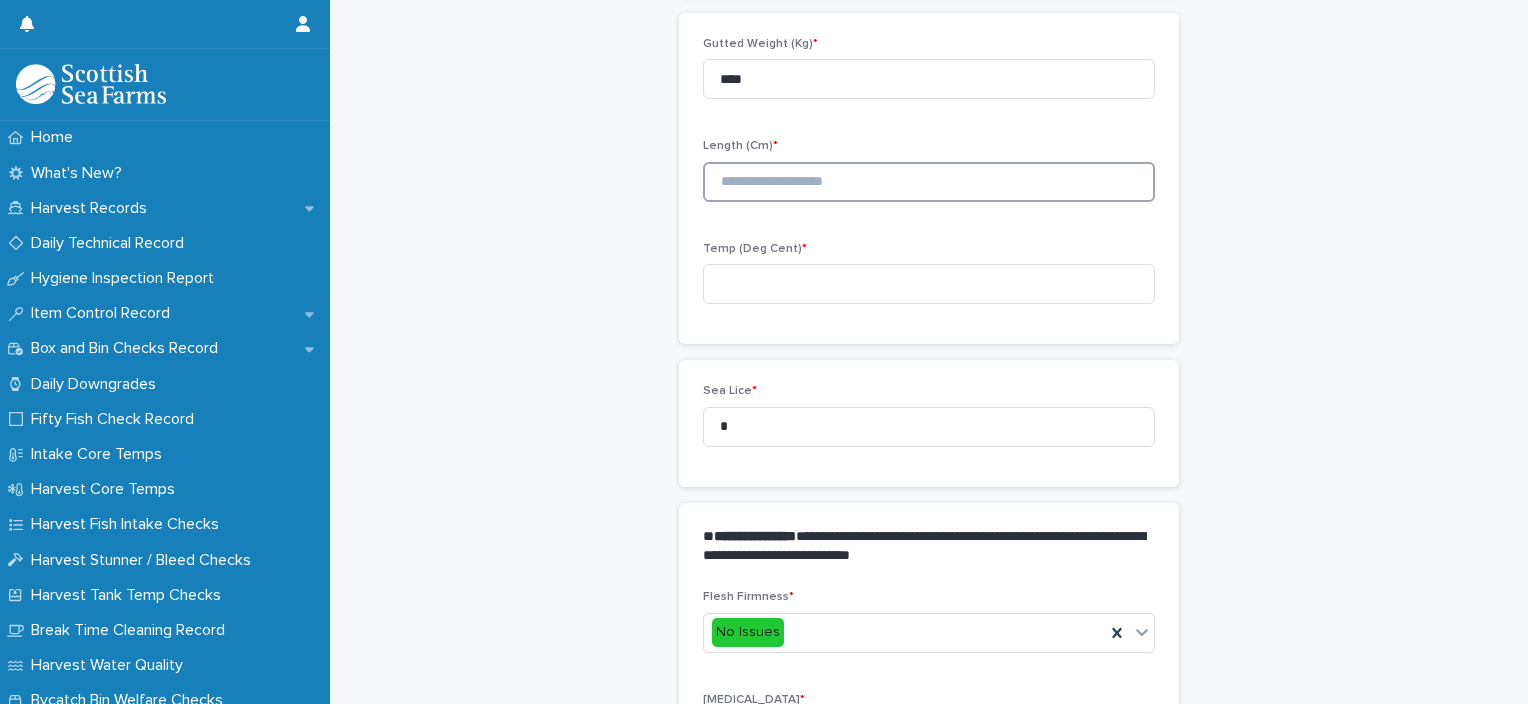 click at bounding box center (929, 182) 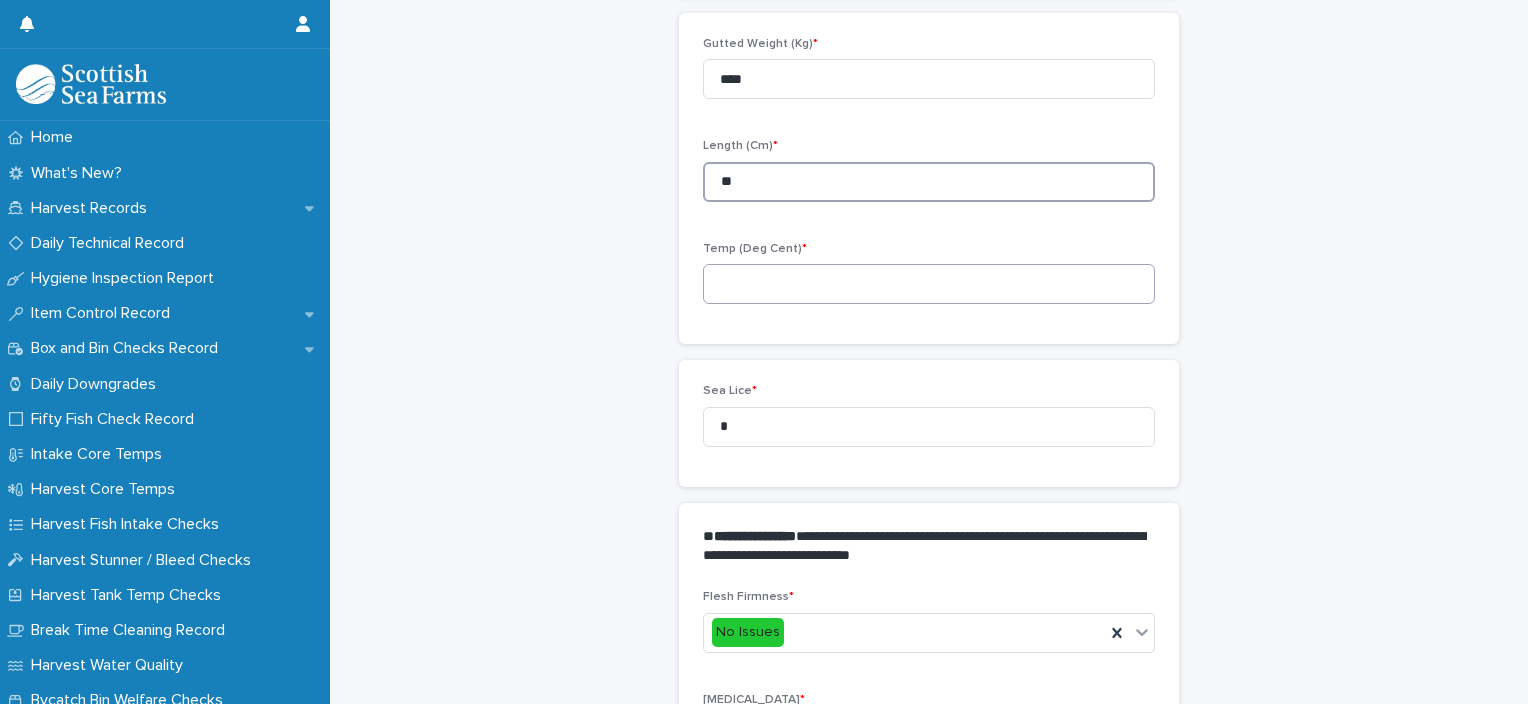 type on "**" 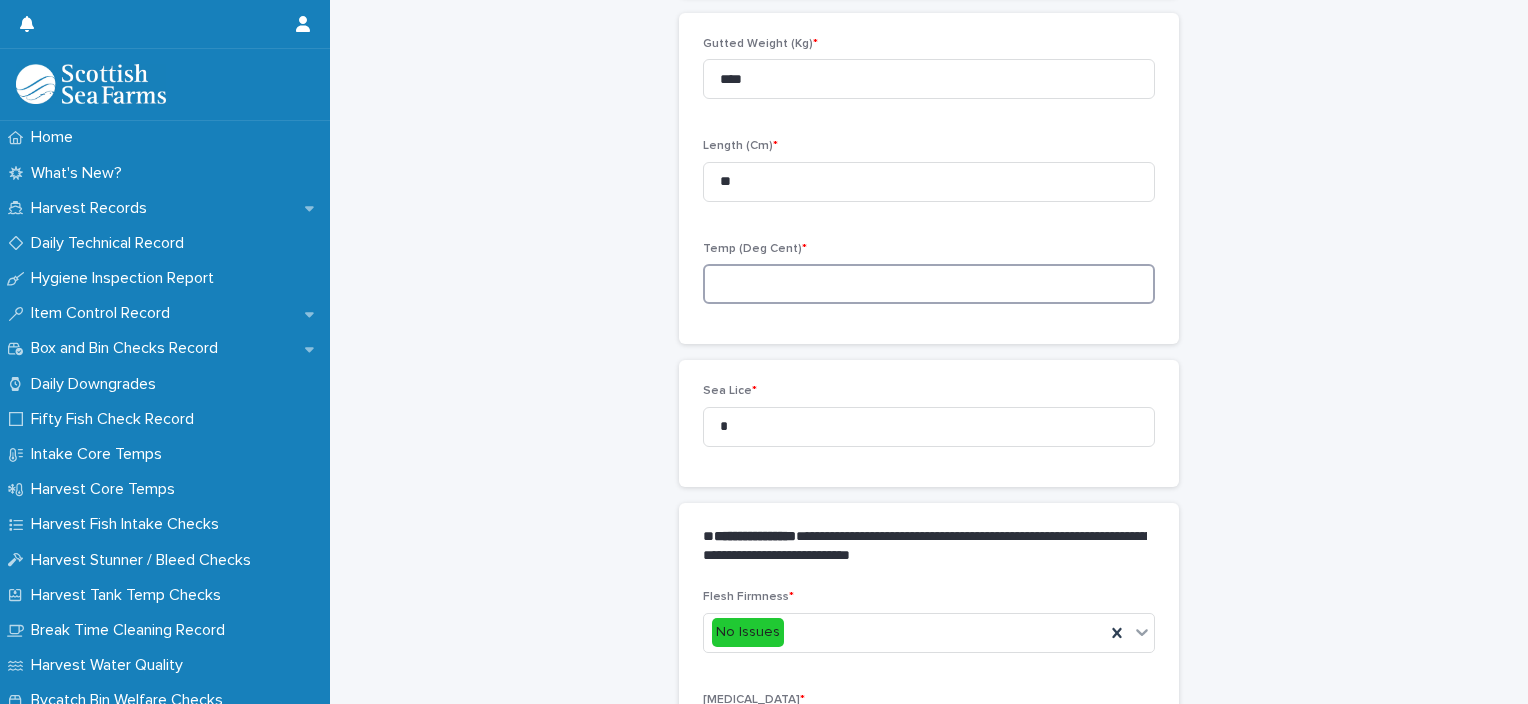 click at bounding box center (929, 284) 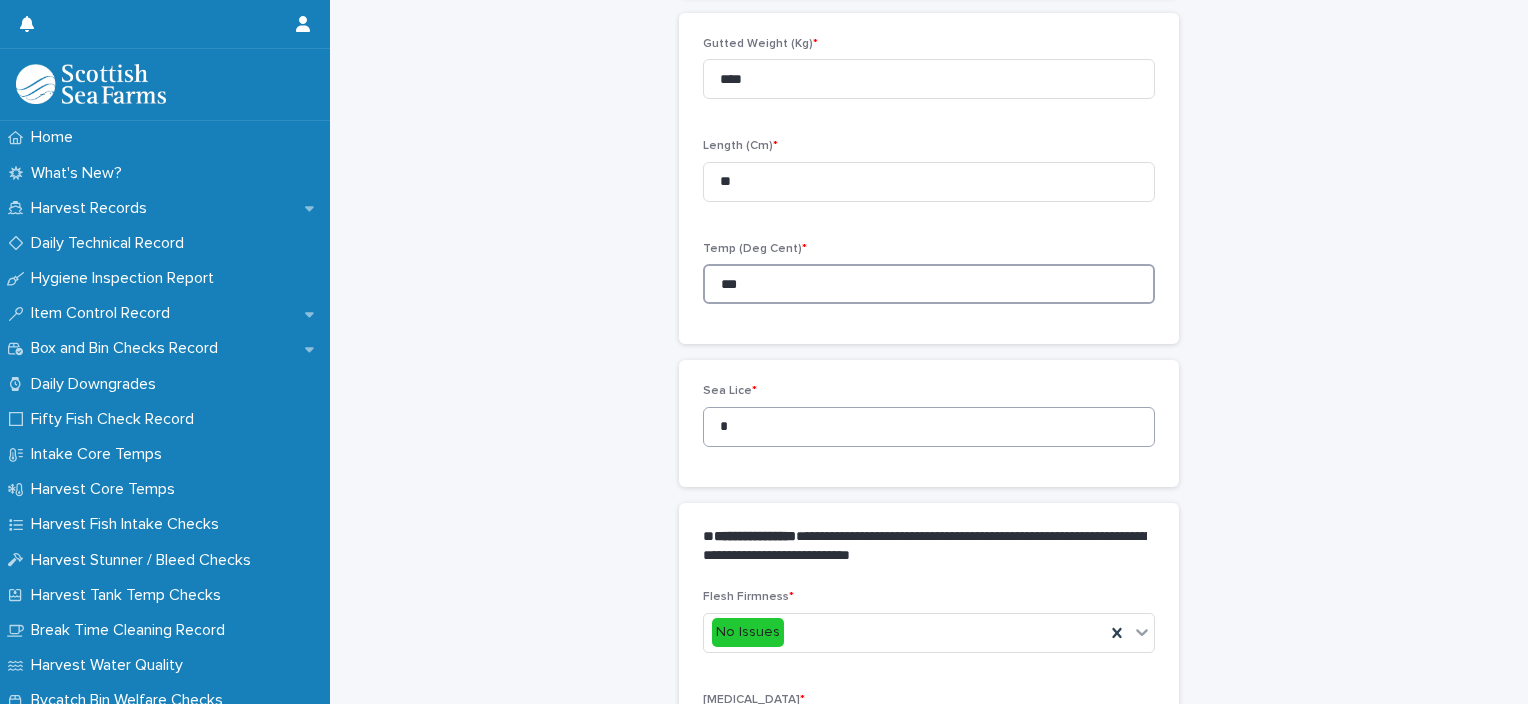 type on "***" 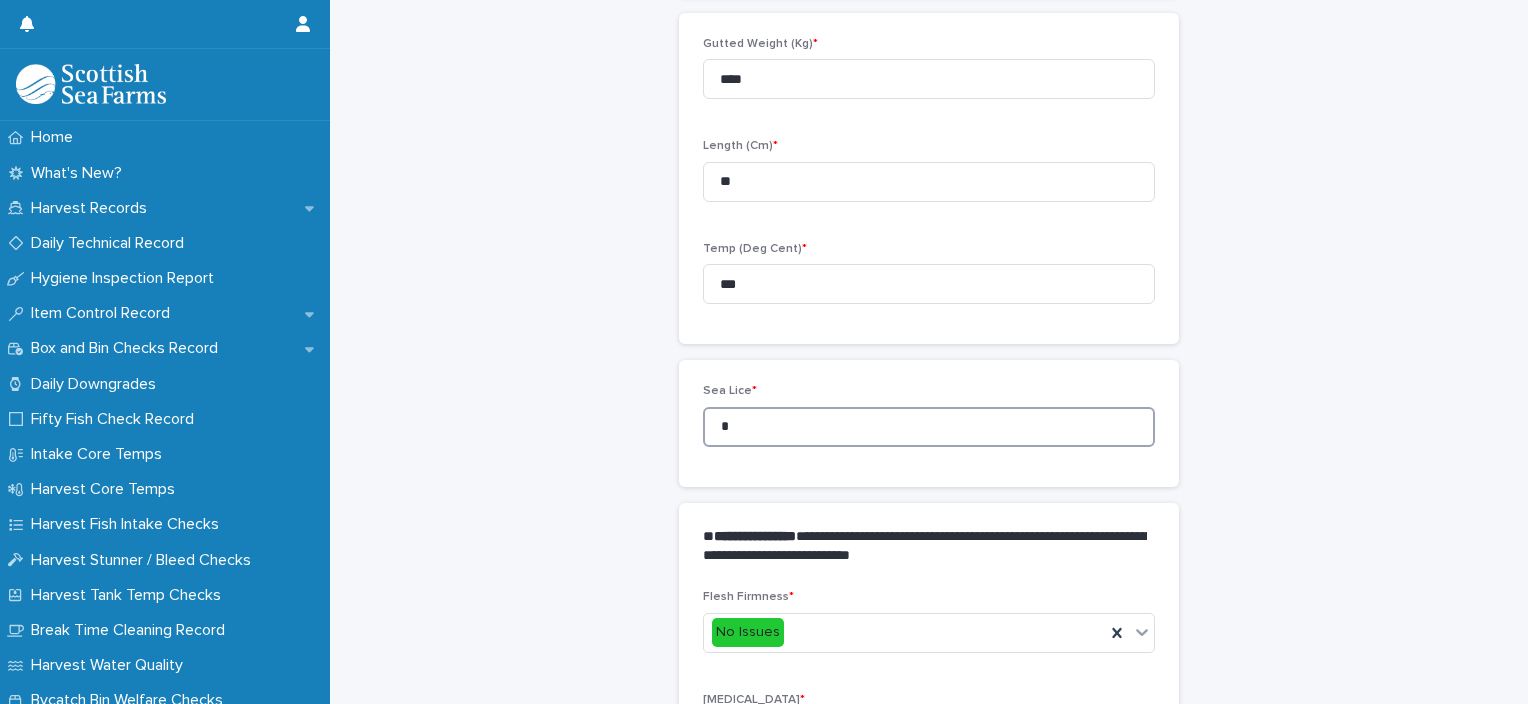 drag, startPoint x: 742, startPoint y: 432, endPoint x: 668, endPoint y: 424, distance: 74.431175 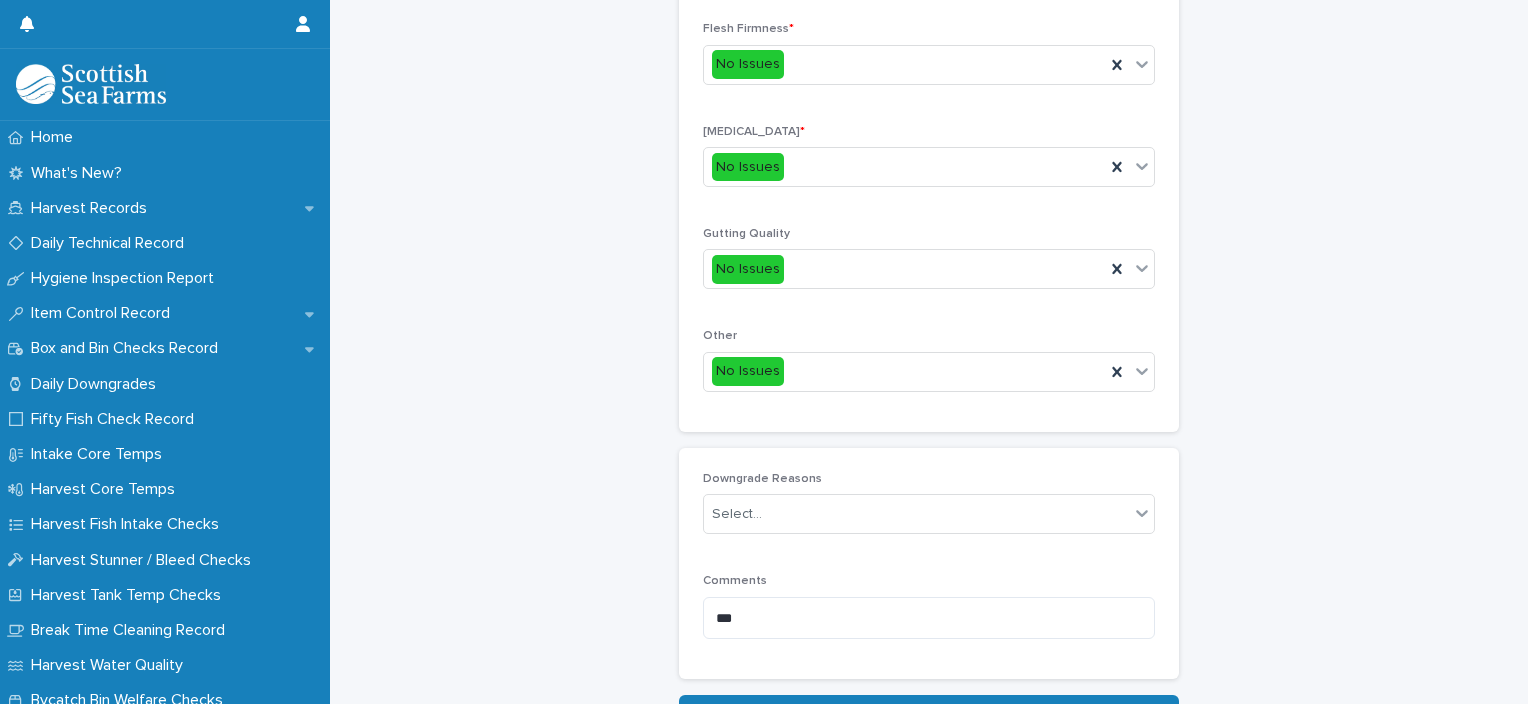 scroll, scrollTop: 948, scrollLeft: 0, axis: vertical 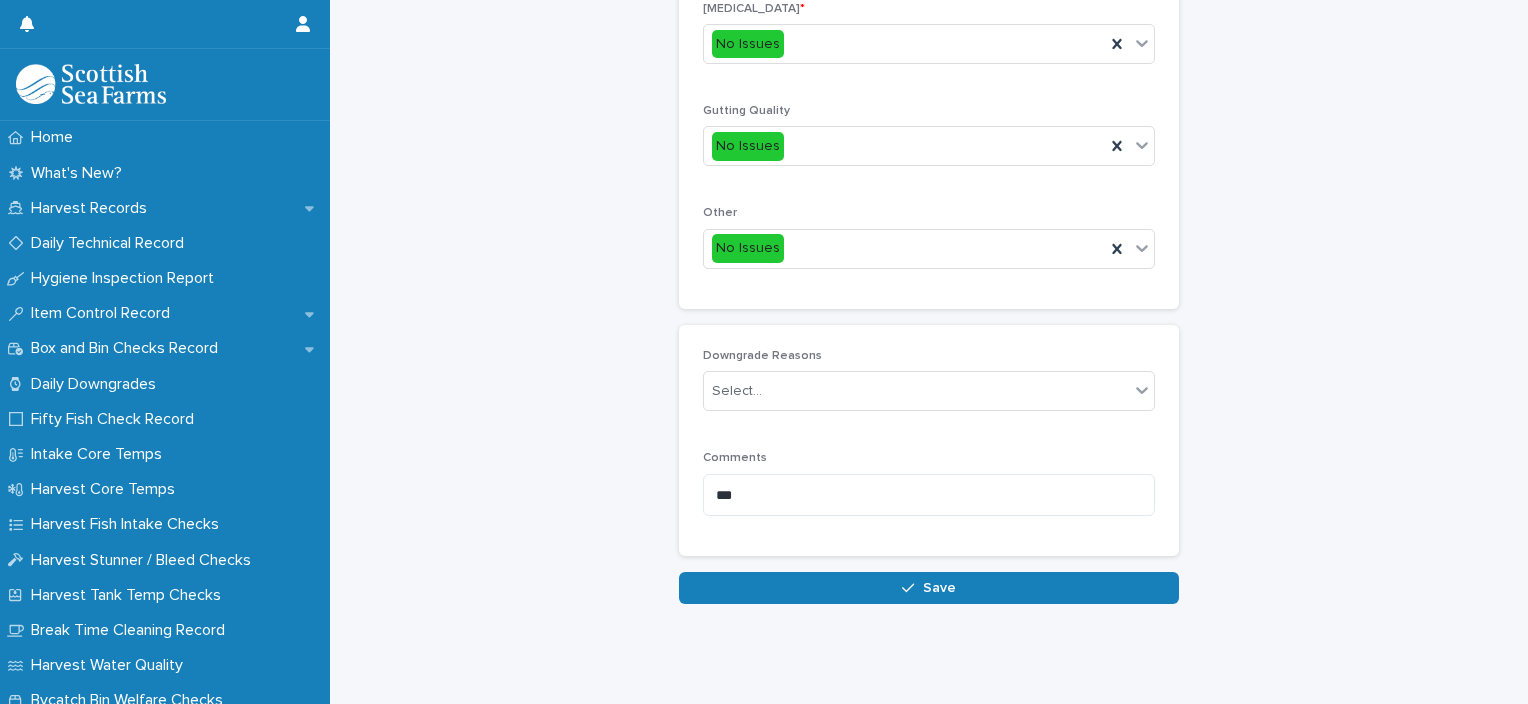 type on "*" 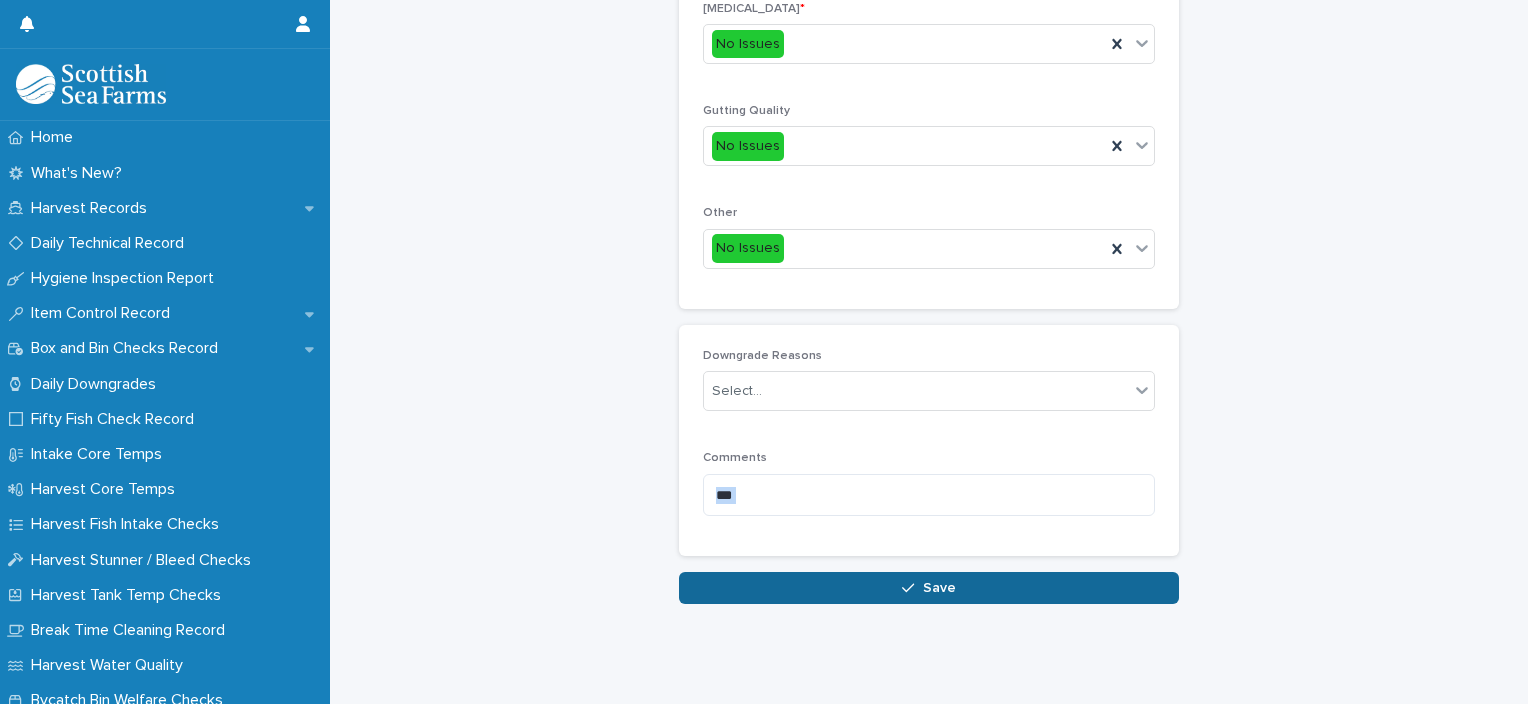 drag, startPoint x: 1120, startPoint y: 551, endPoint x: 1121, endPoint y: 572, distance: 21.023796 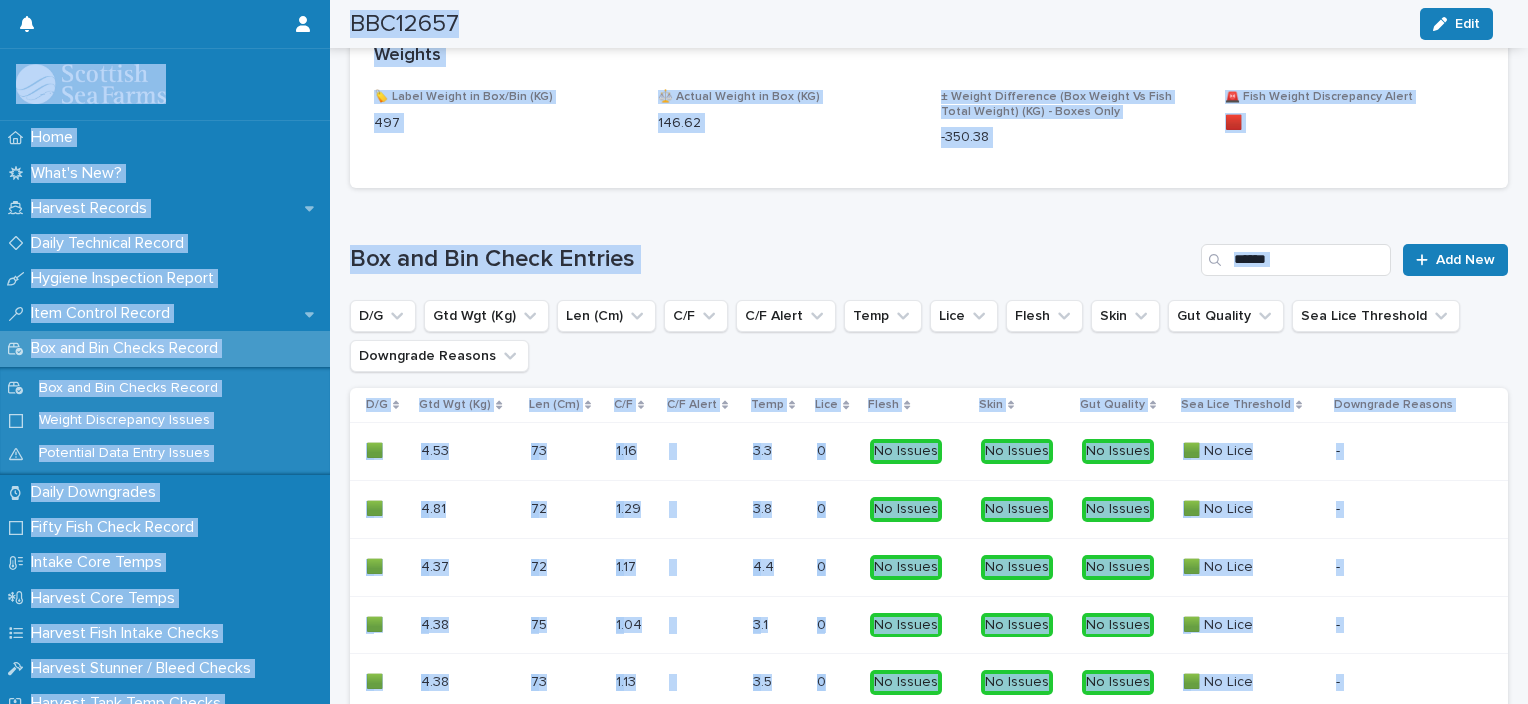 scroll, scrollTop: 1300, scrollLeft: 0, axis: vertical 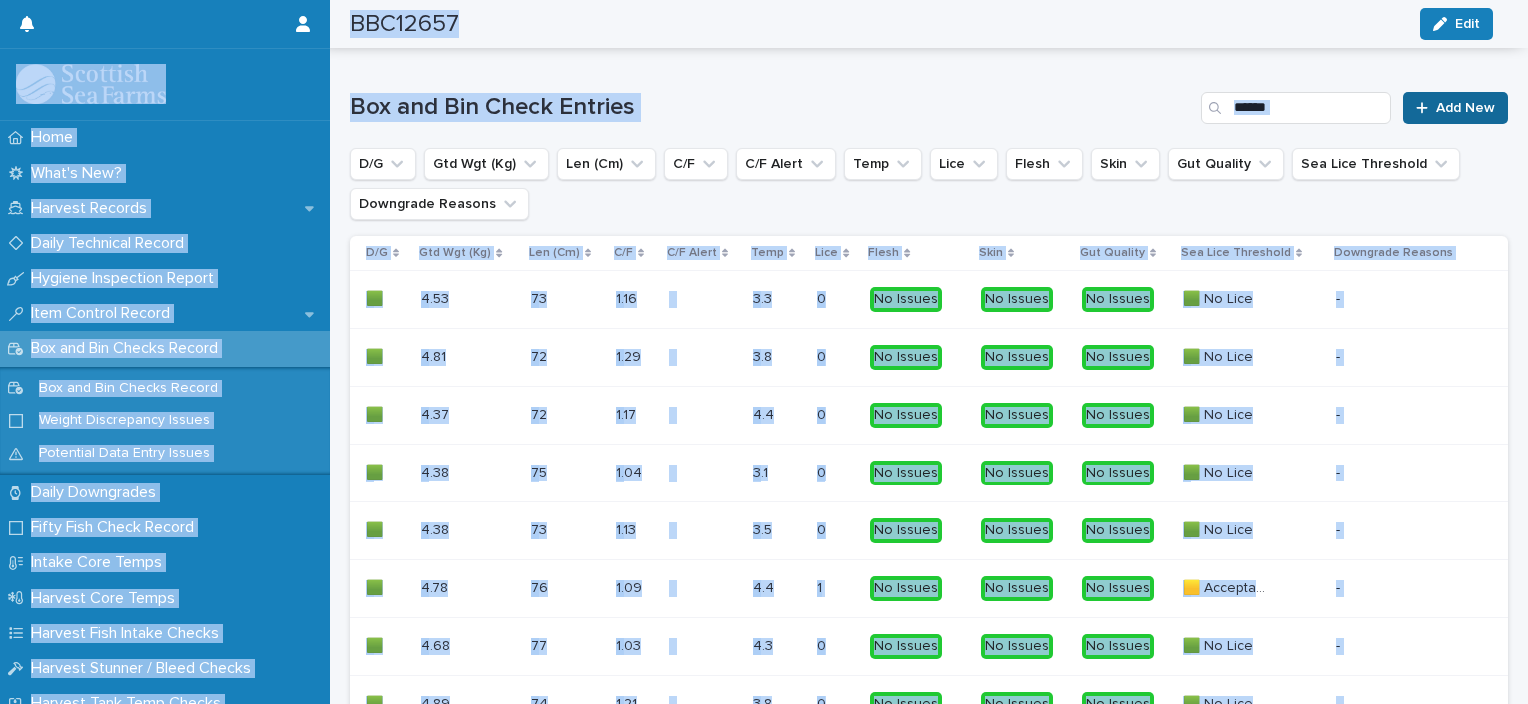 click on "Add New" at bounding box center [1465, 108] 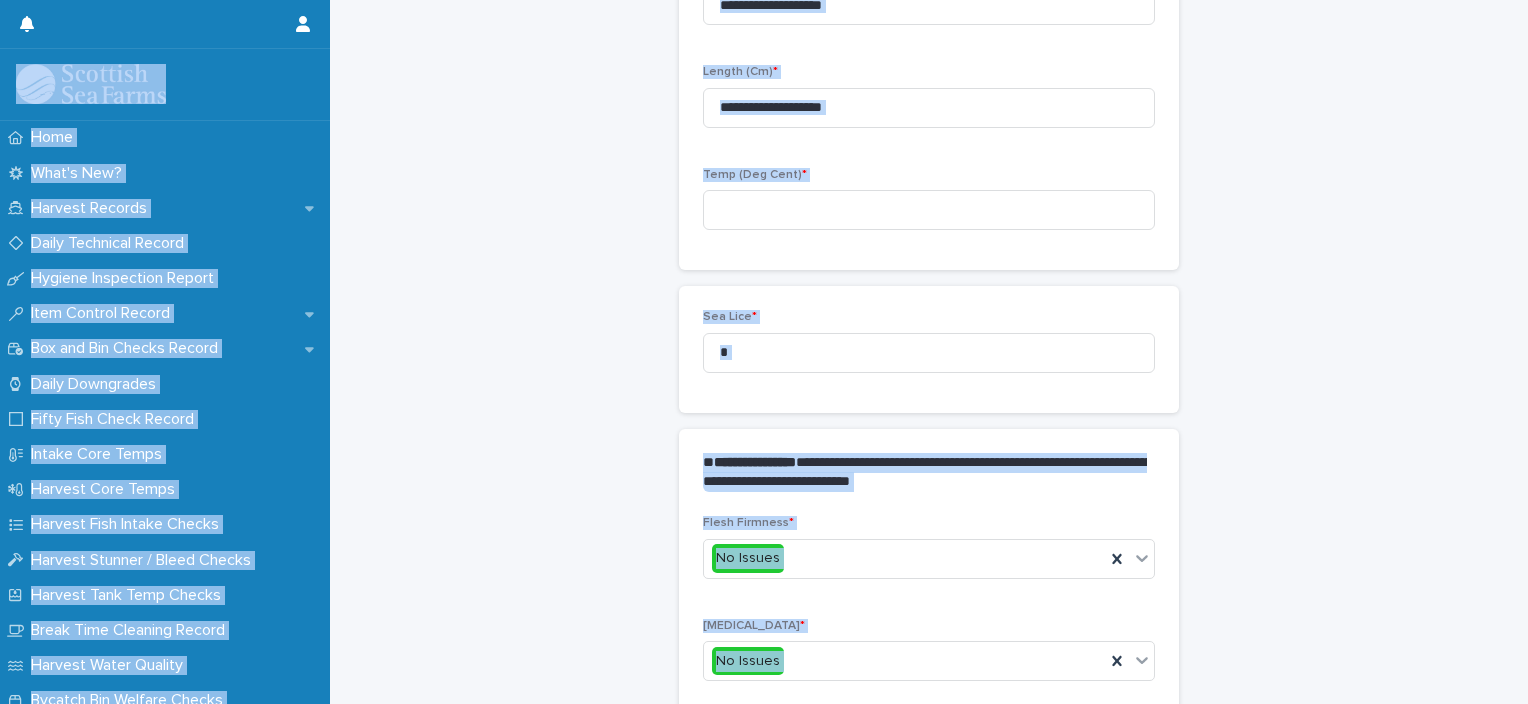 scroll, scrollTop: 294, scrollLeft: 0, axis: vertical 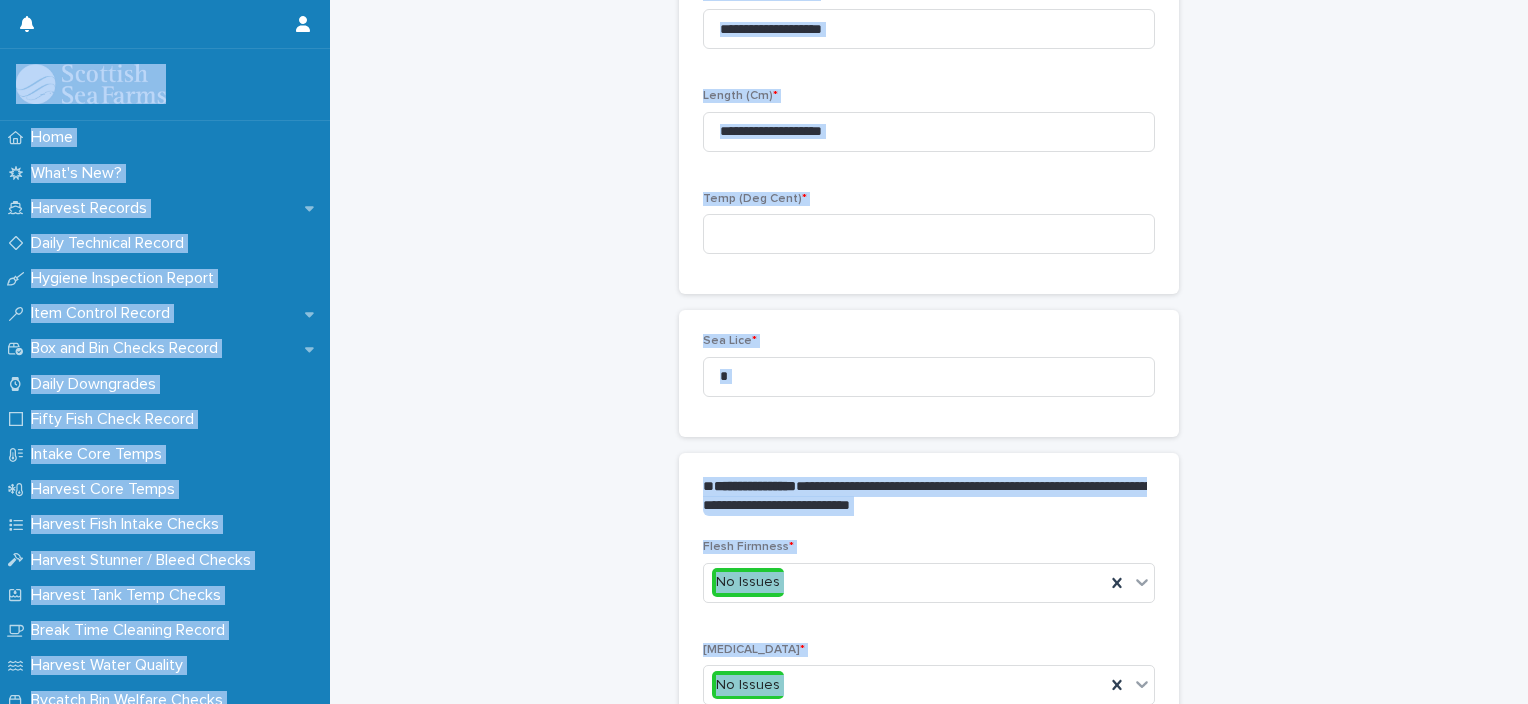 click on "**********" at bounding box center [929, 476] 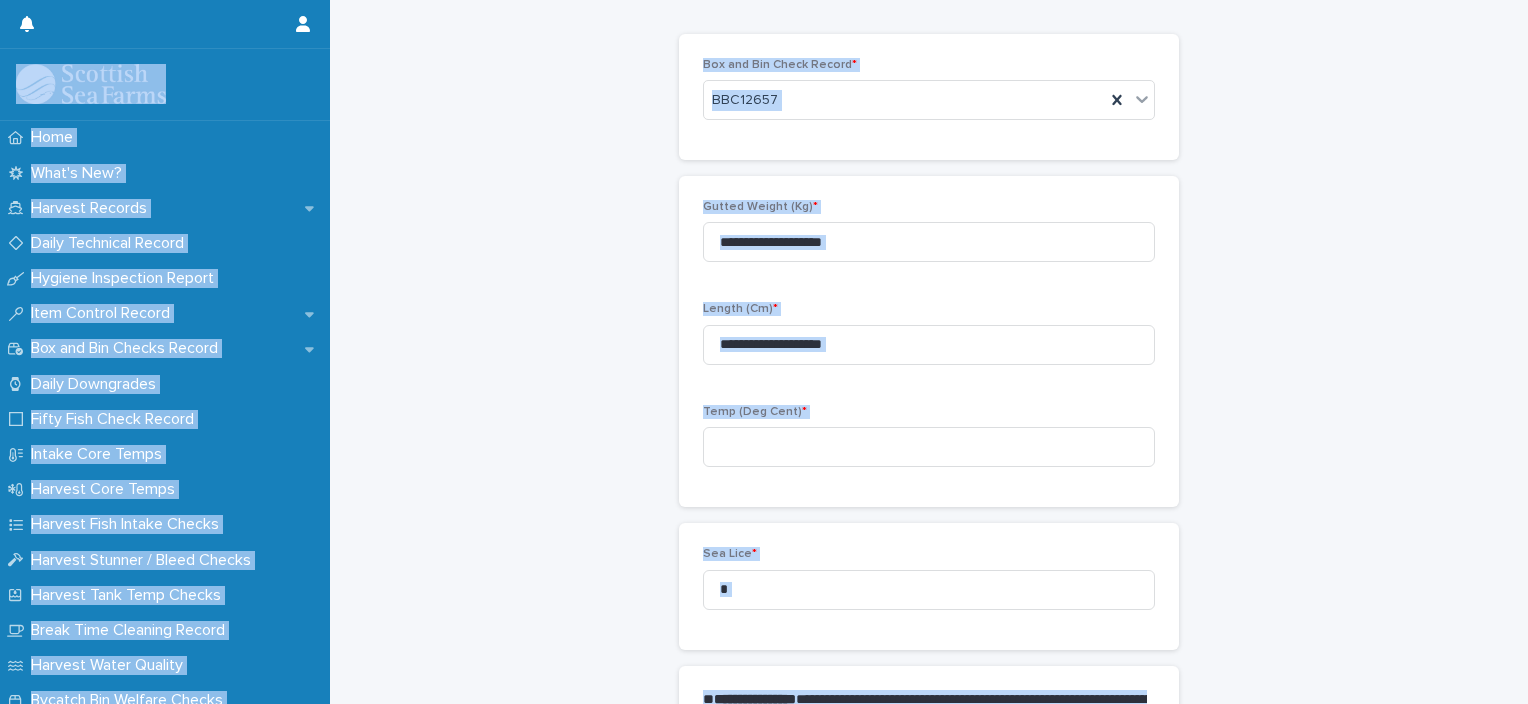 scroll, scrollTop: 79, scrollLeft: 0, axis: vertical 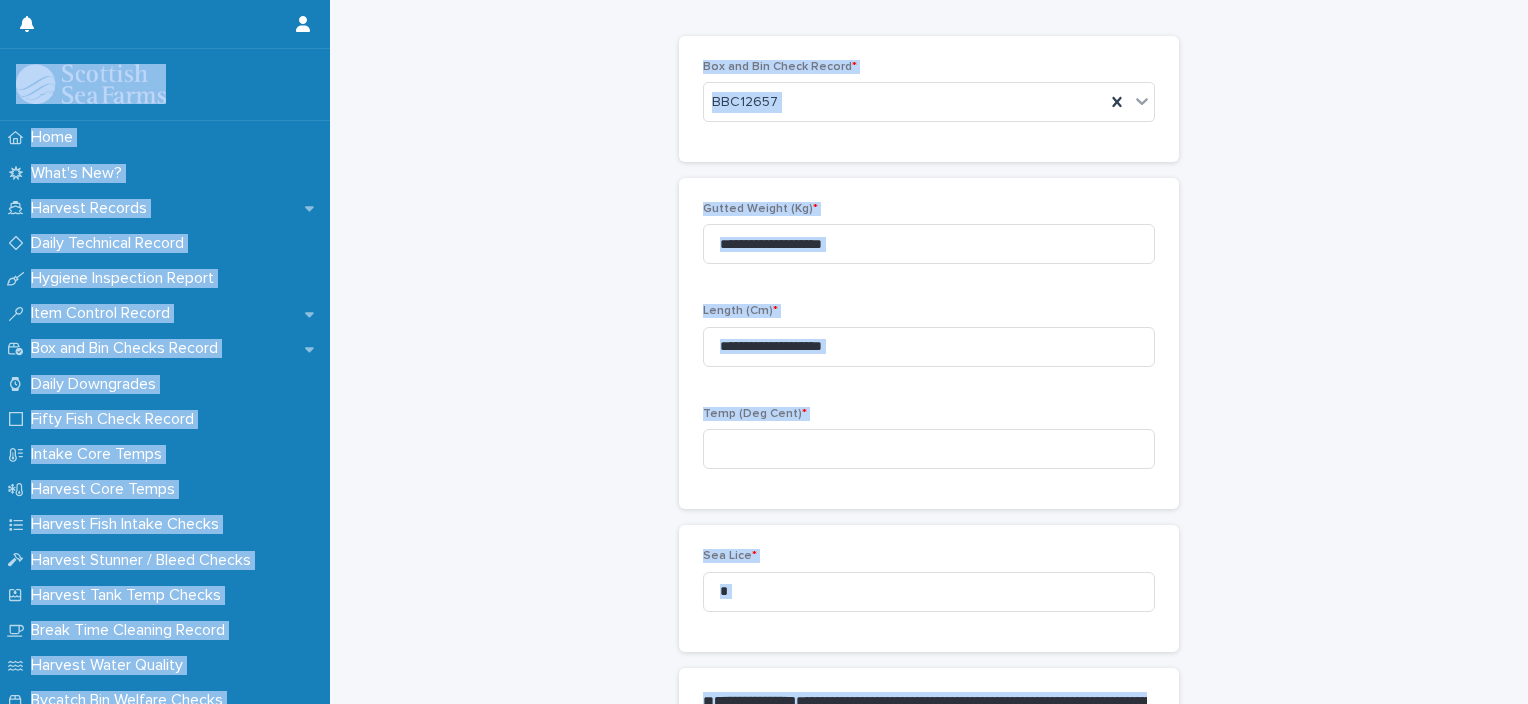 drag, startPoint x: 1195, startPoint y: 159, endPoint x: 1164, endPoint y: 156, distance: 31.144823 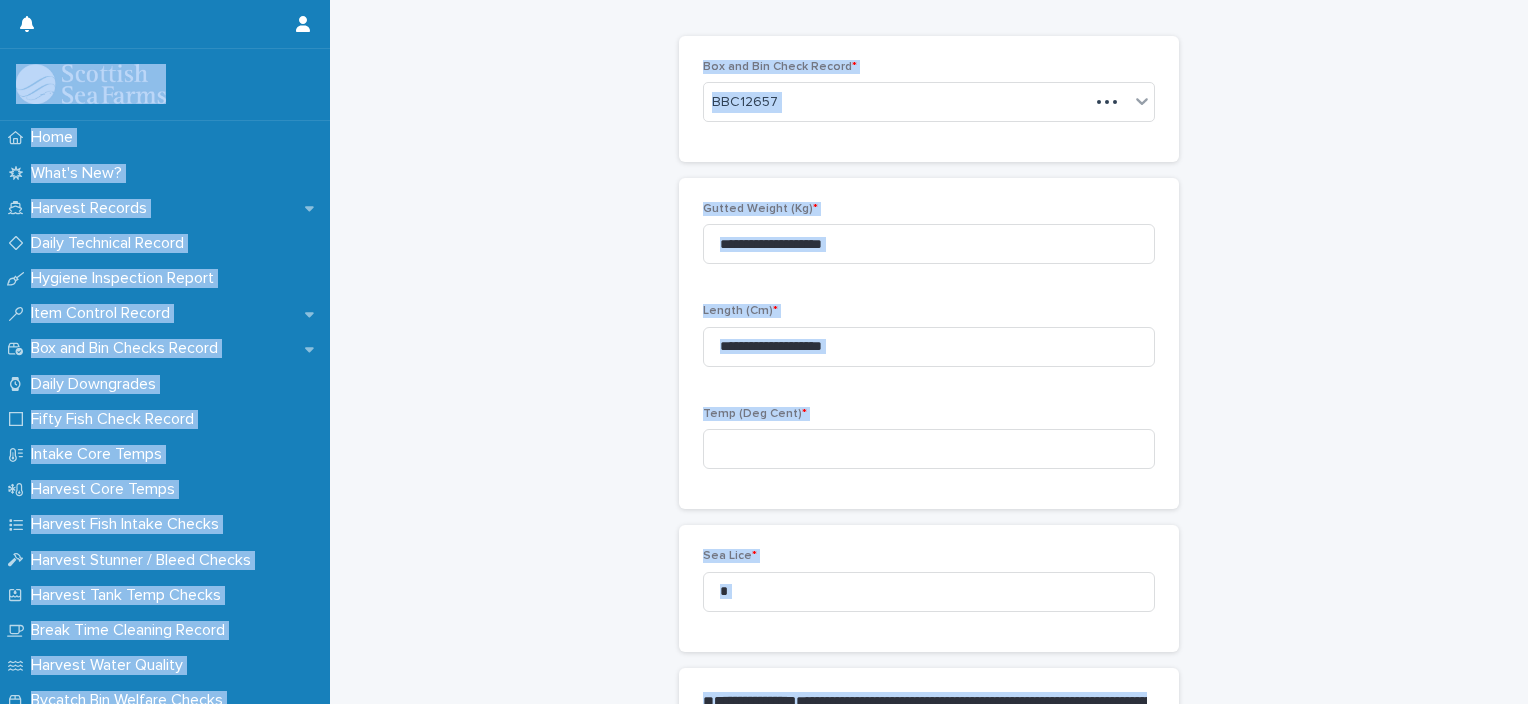click on "**********" at bounding box center (929, 691) 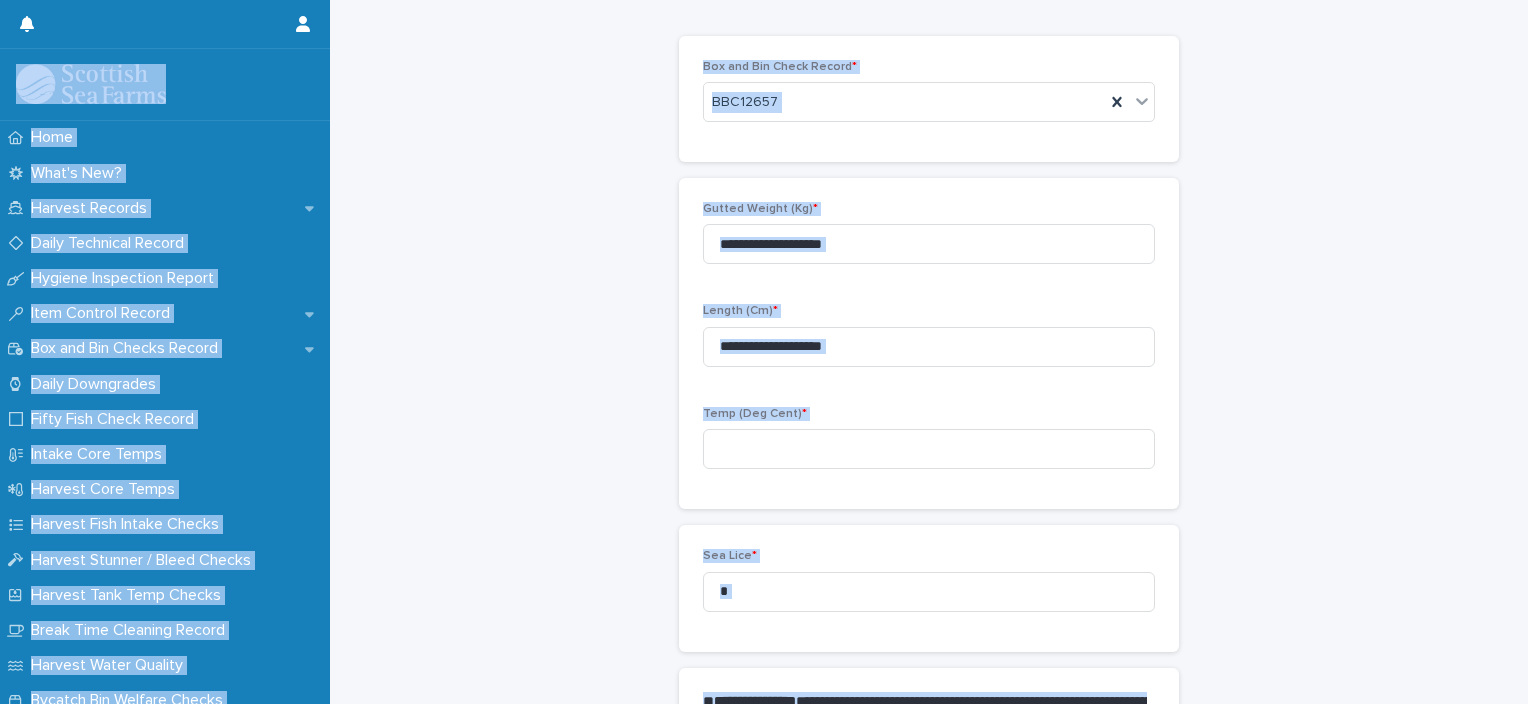 drag, startPoint x: 574, startPoint y: 220, endPoint x: 643, endPoint y: 246, distance: 73.736015 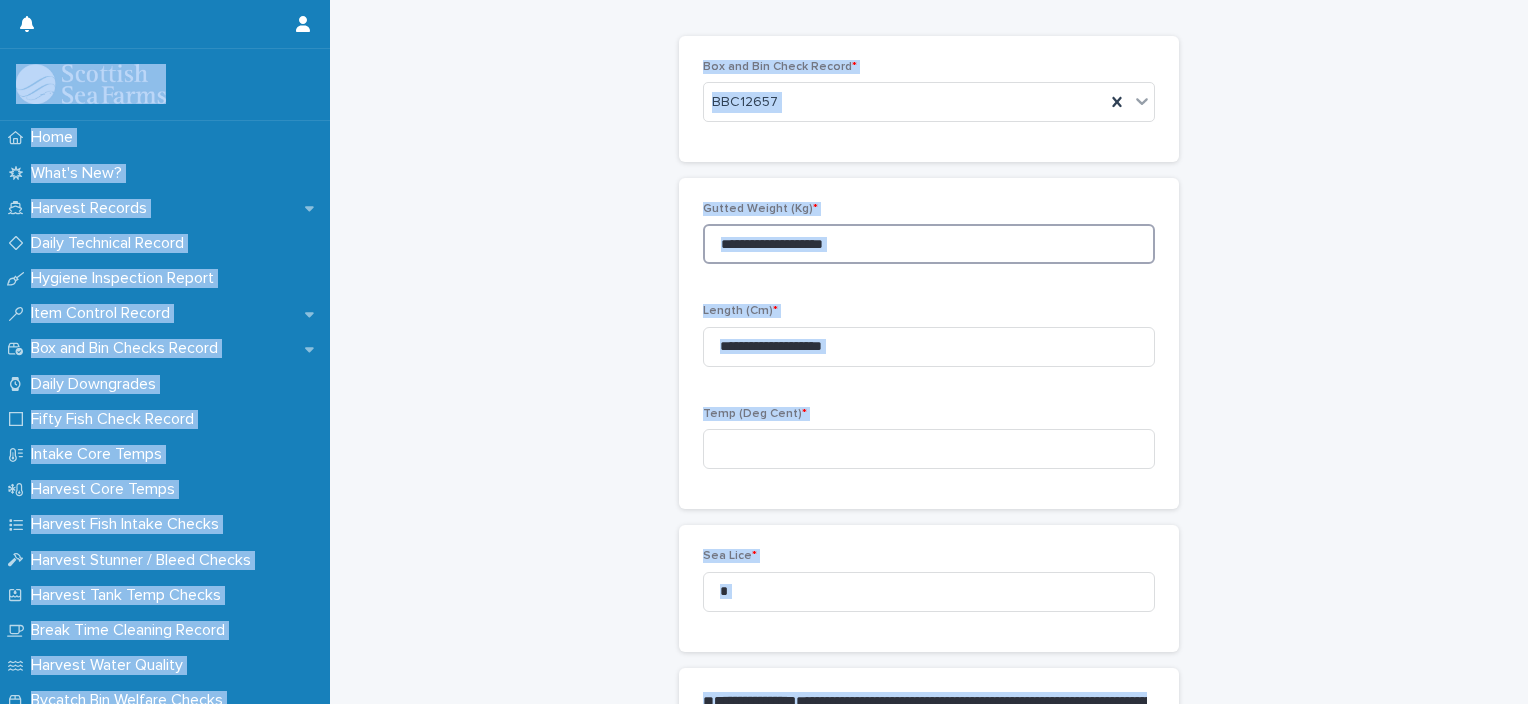 click at bounding box center [929, 244] 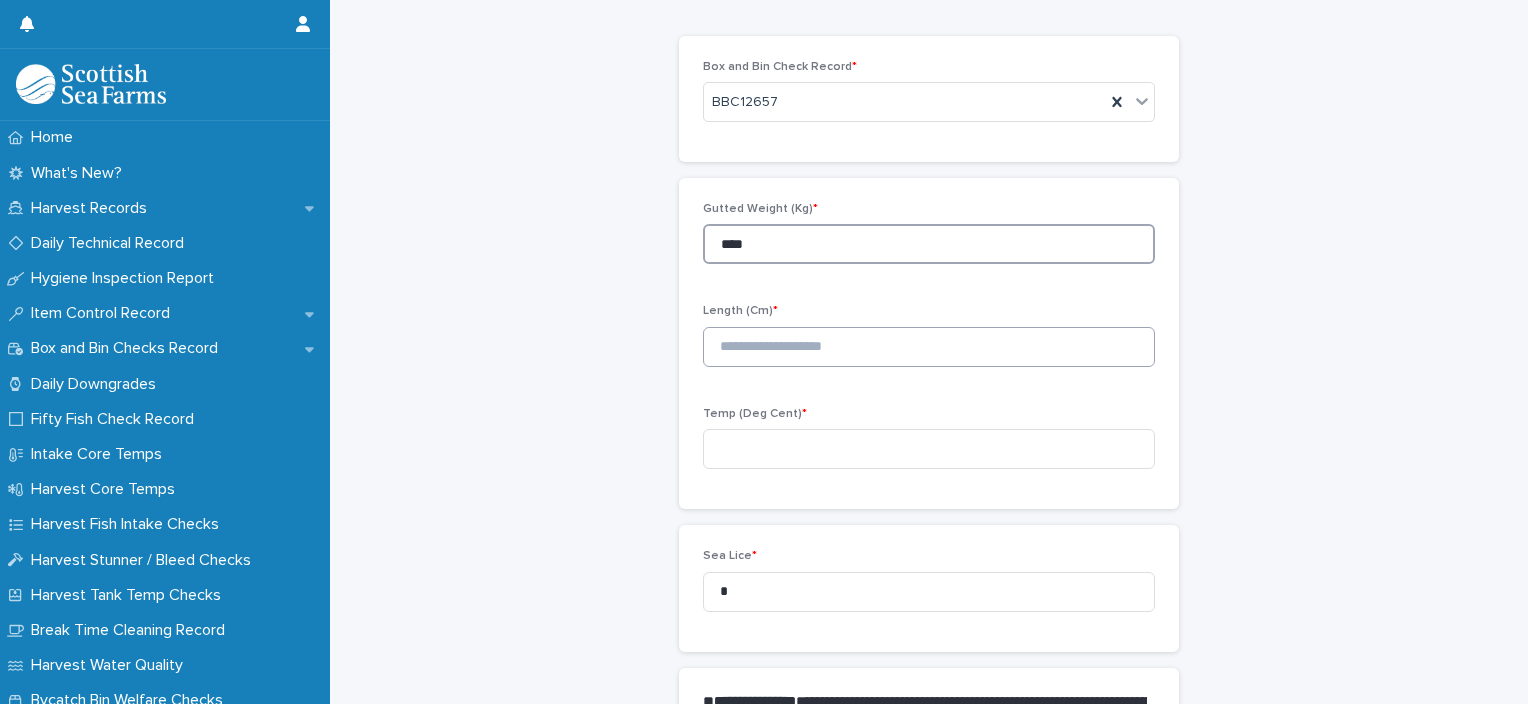type on "****" 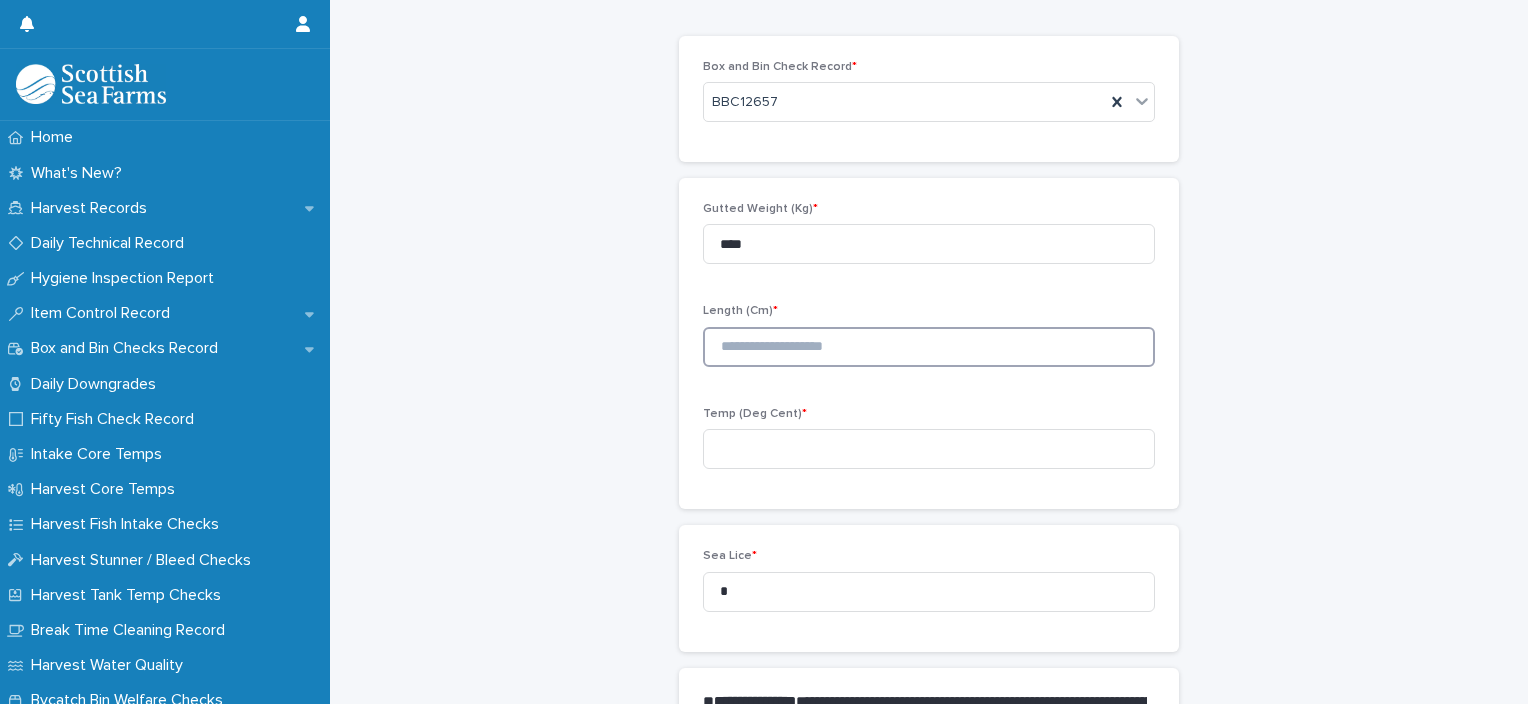 click at bounding box center [929, 347] 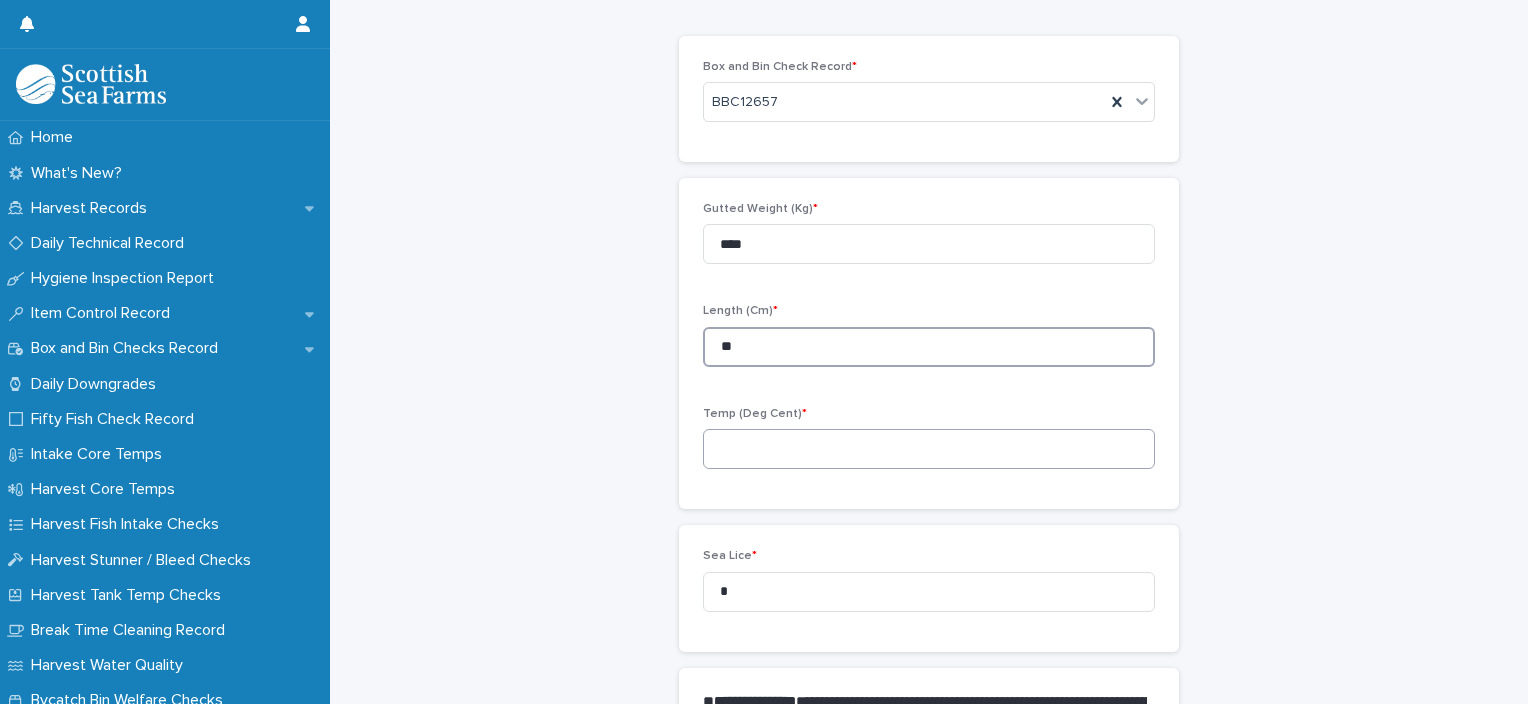 type on "**" 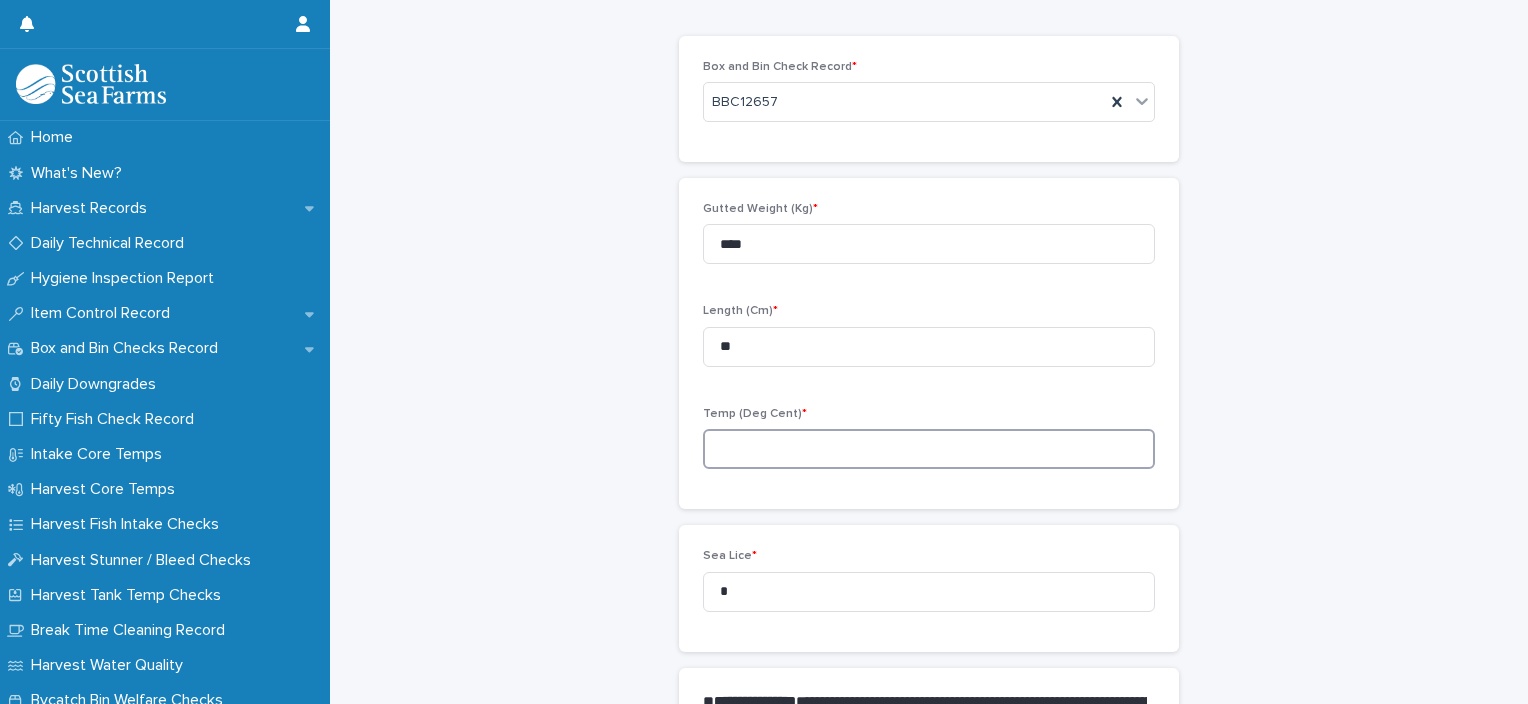 click at bounding box center [929, 449] 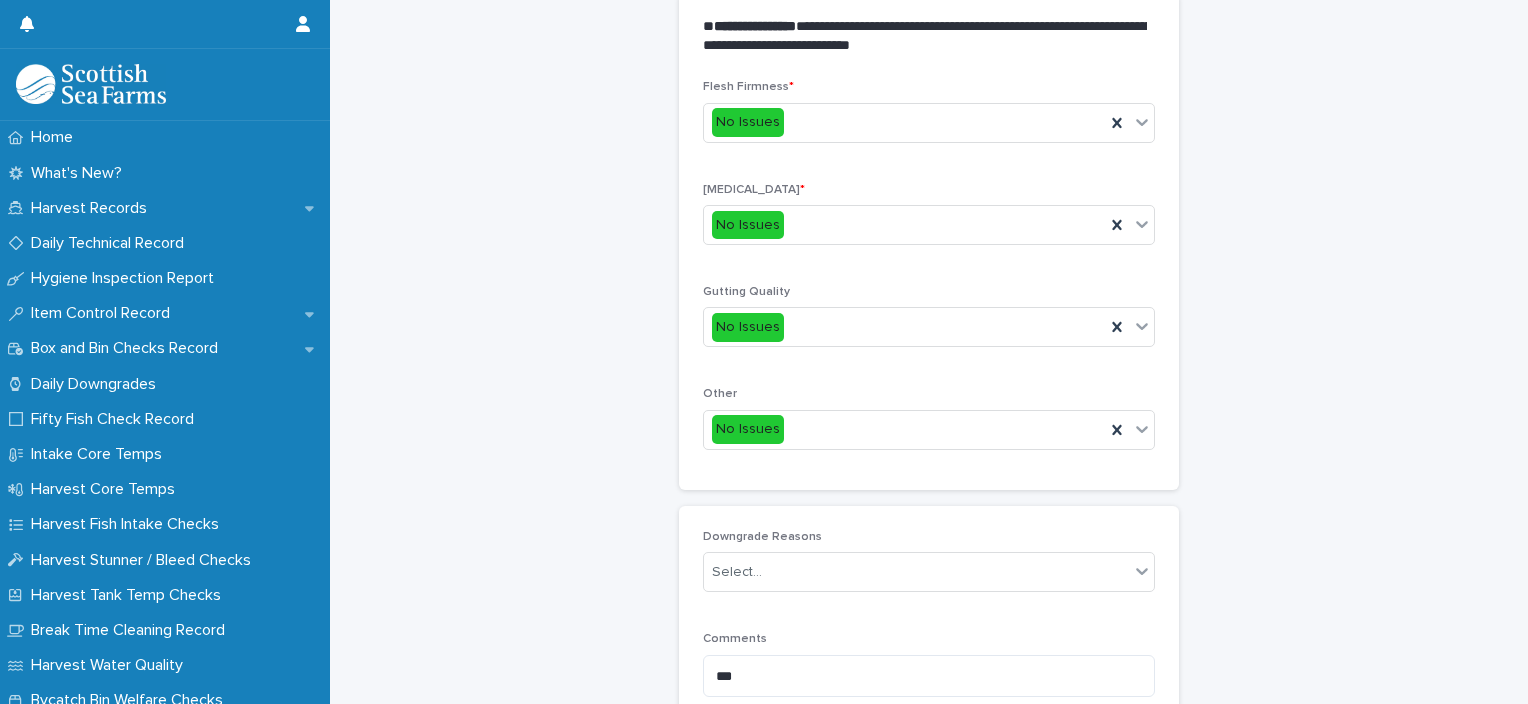 scroll, scrollTop: 948, scrollLeft: 0, axis: vertical 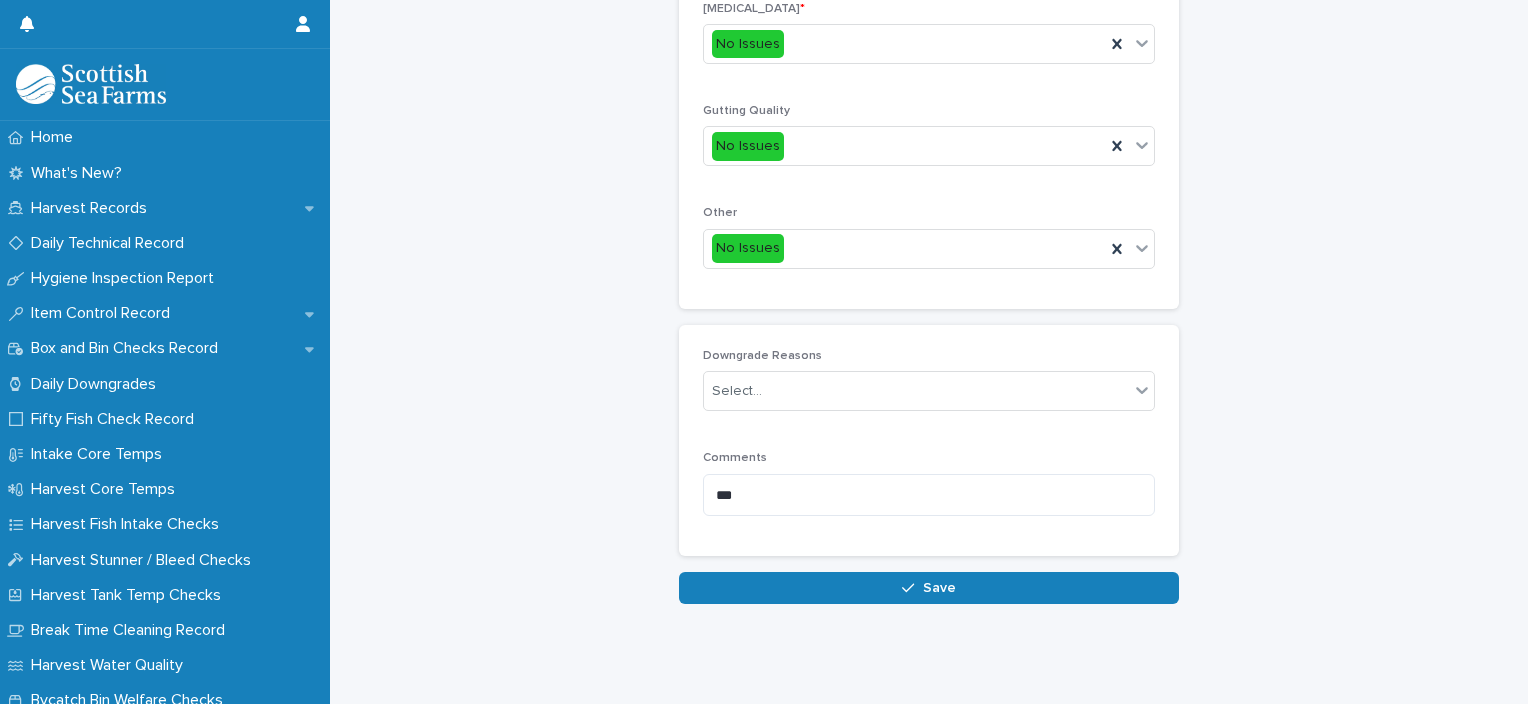 type on "*" 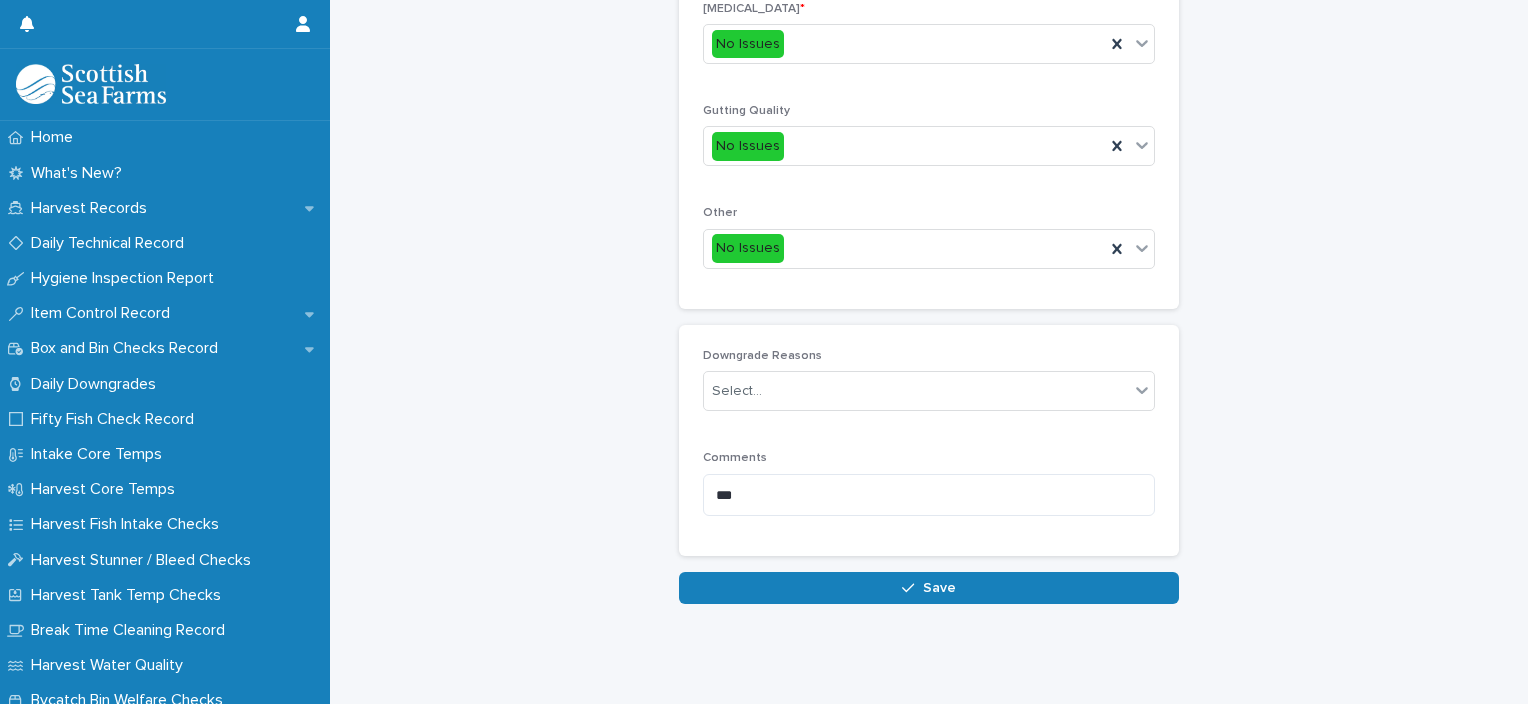 click on "**********" at bounding box center (929, -140) 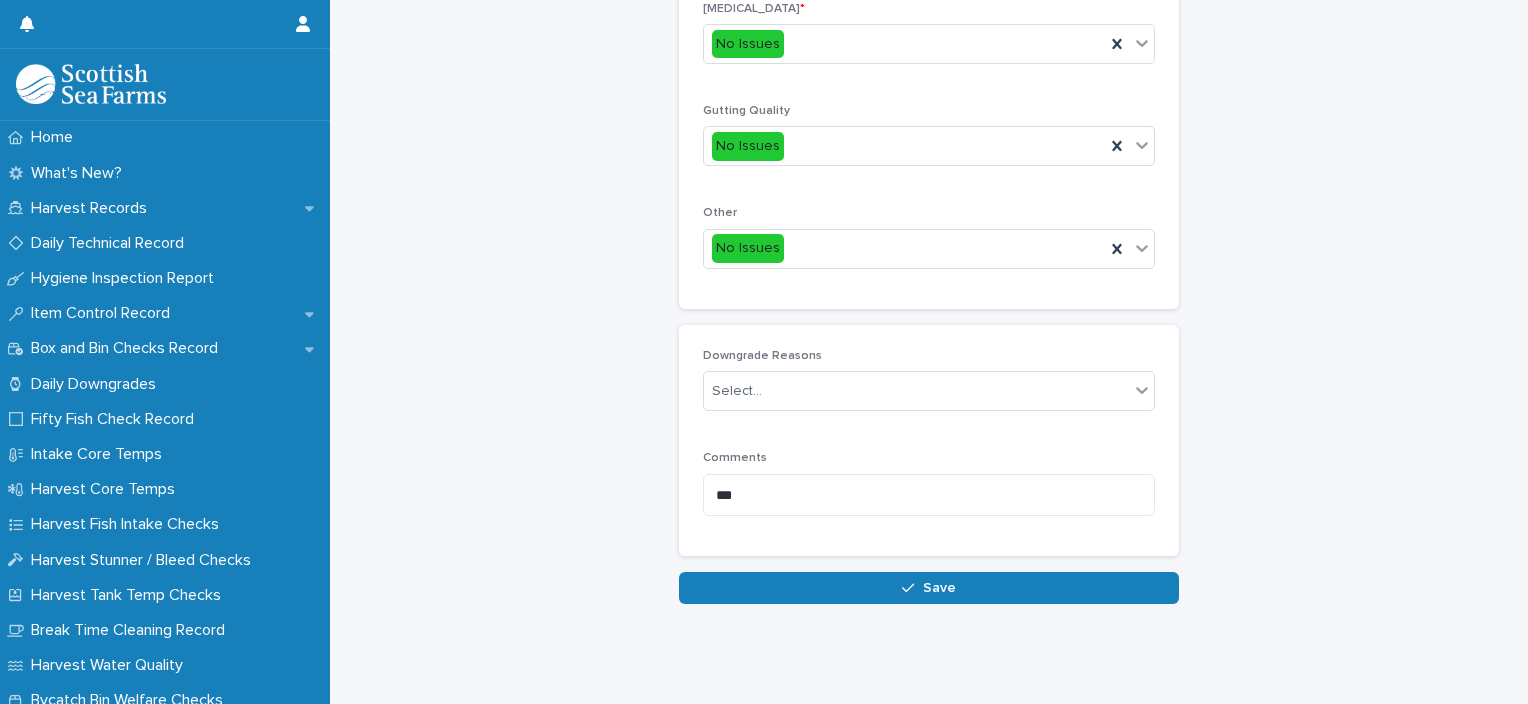 click on "Save" at bounding box center (929, 588) 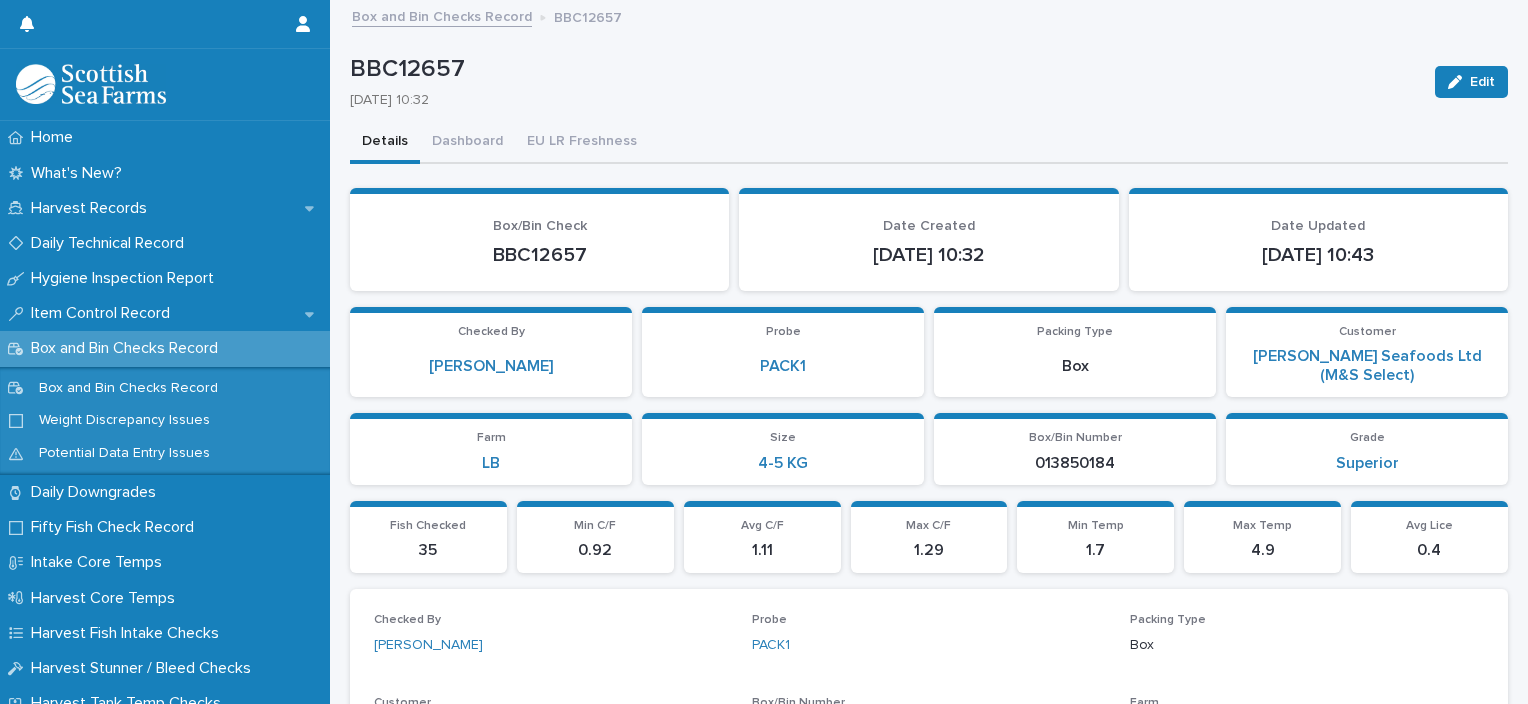 scroll, scrollTop: 1307, scrollLeft: 0, axis: vertical 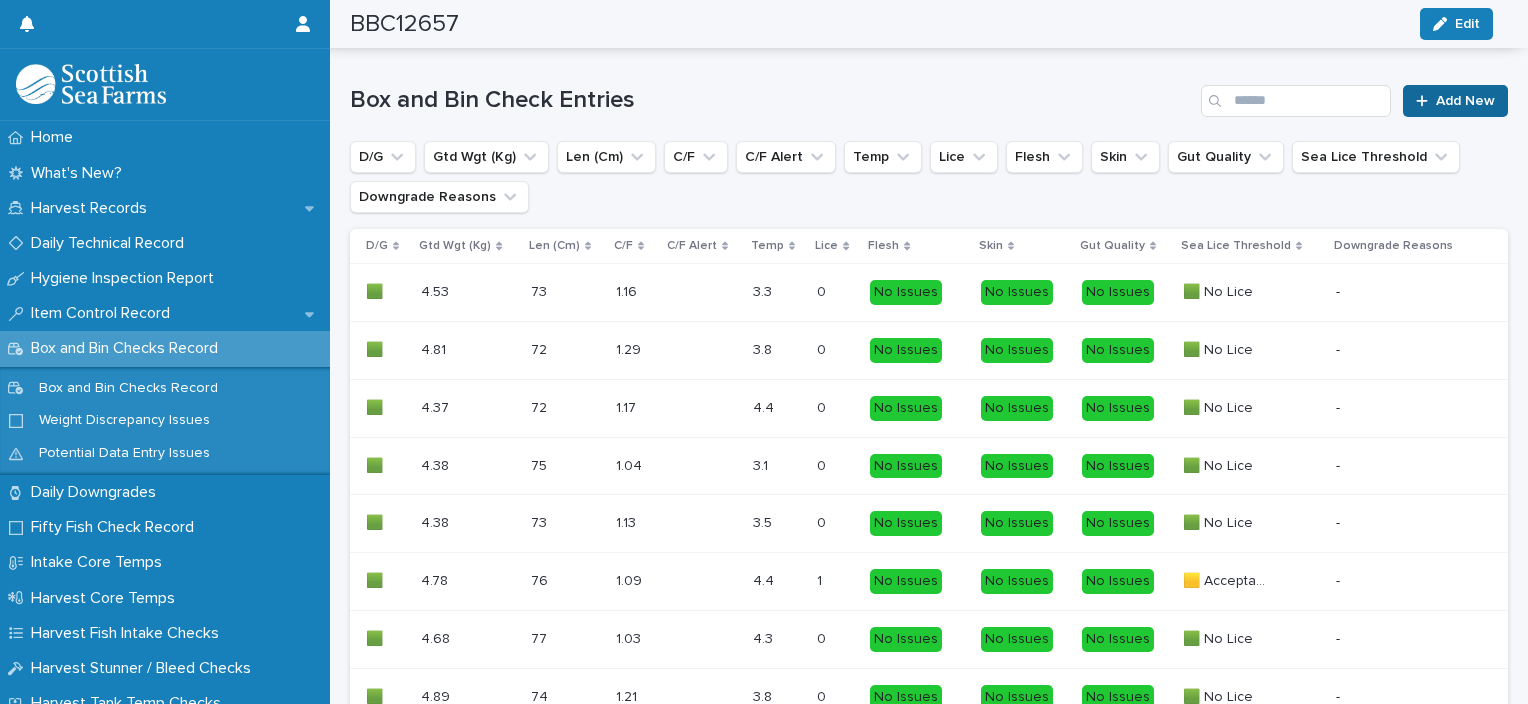 click on "Add New" at bounding box center [1465, 101] 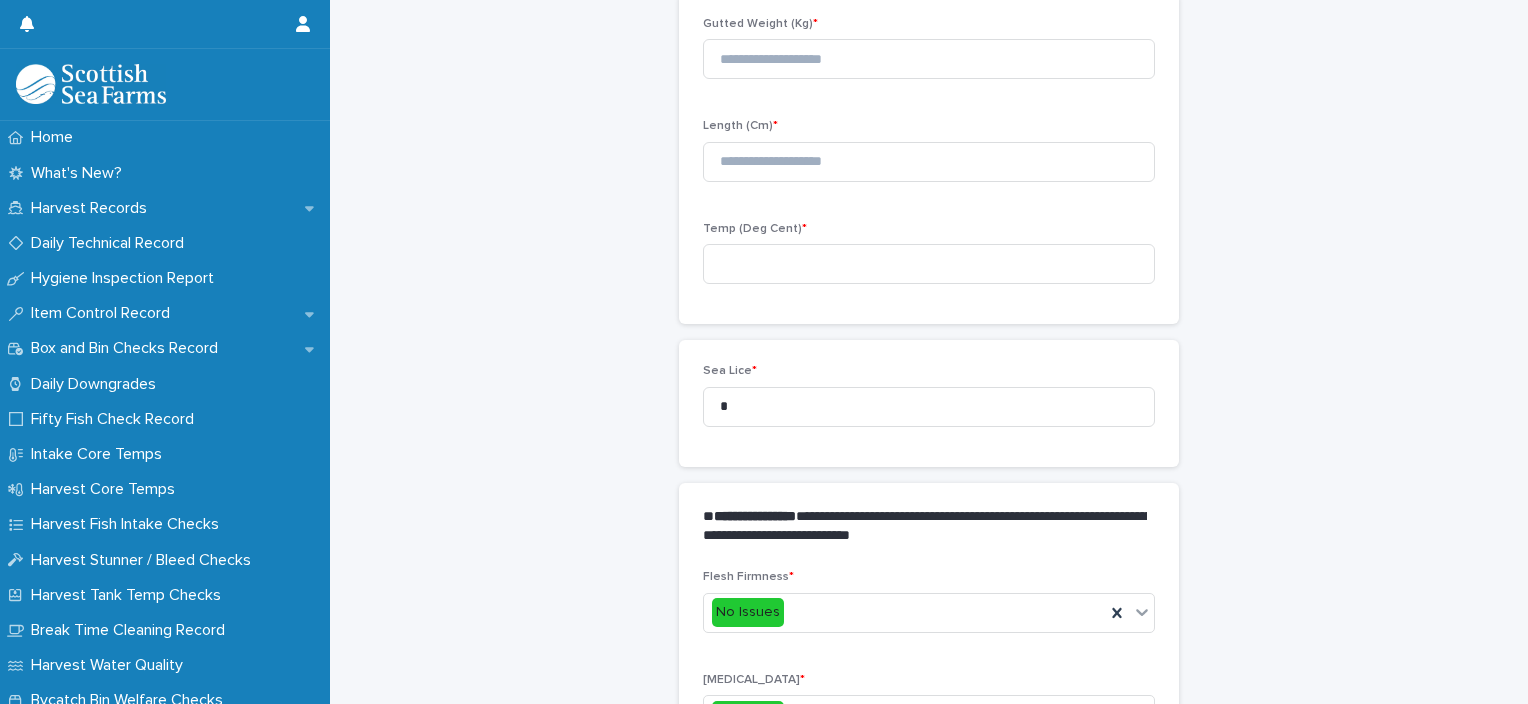 scroll, scrollTop: 254, scrollLeft: 0, axis: vertical 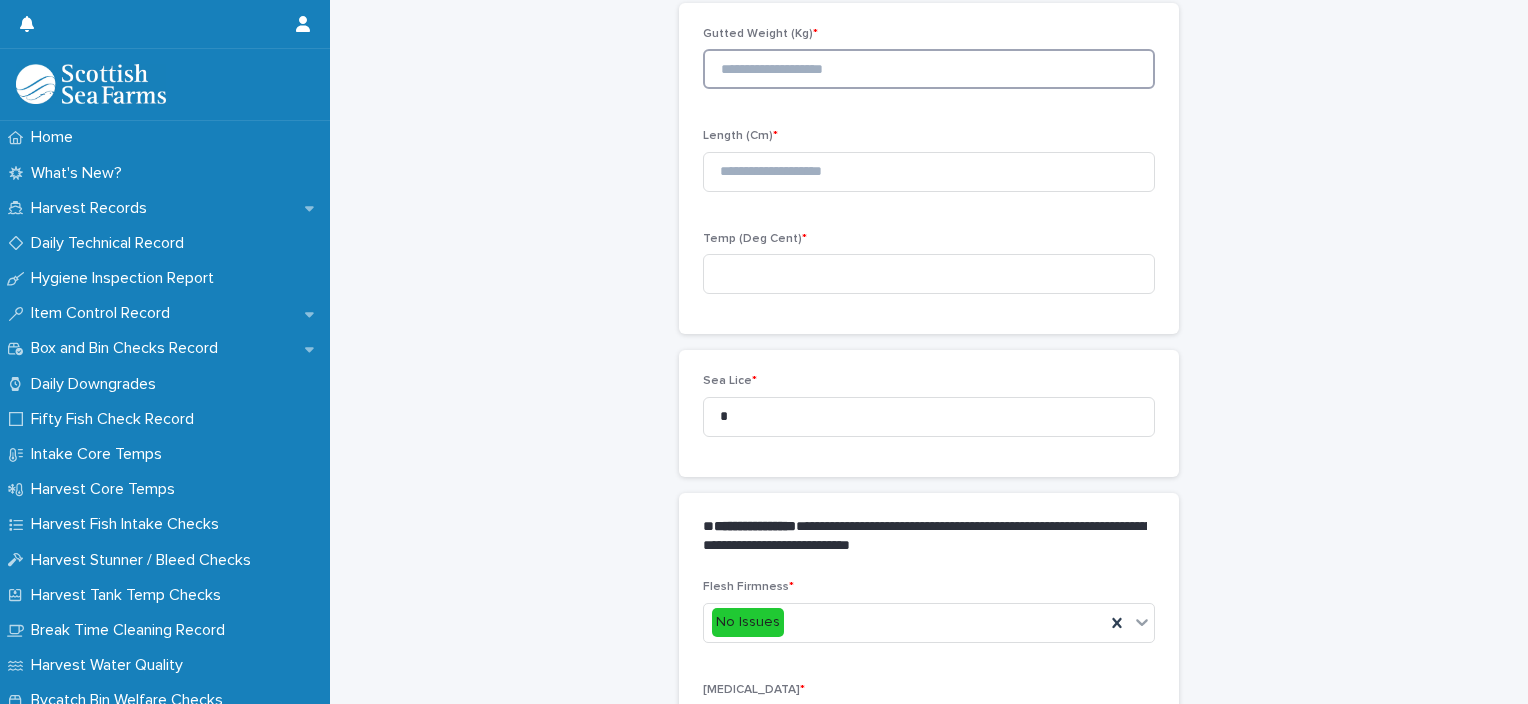 click at bounding box center (929, 69) 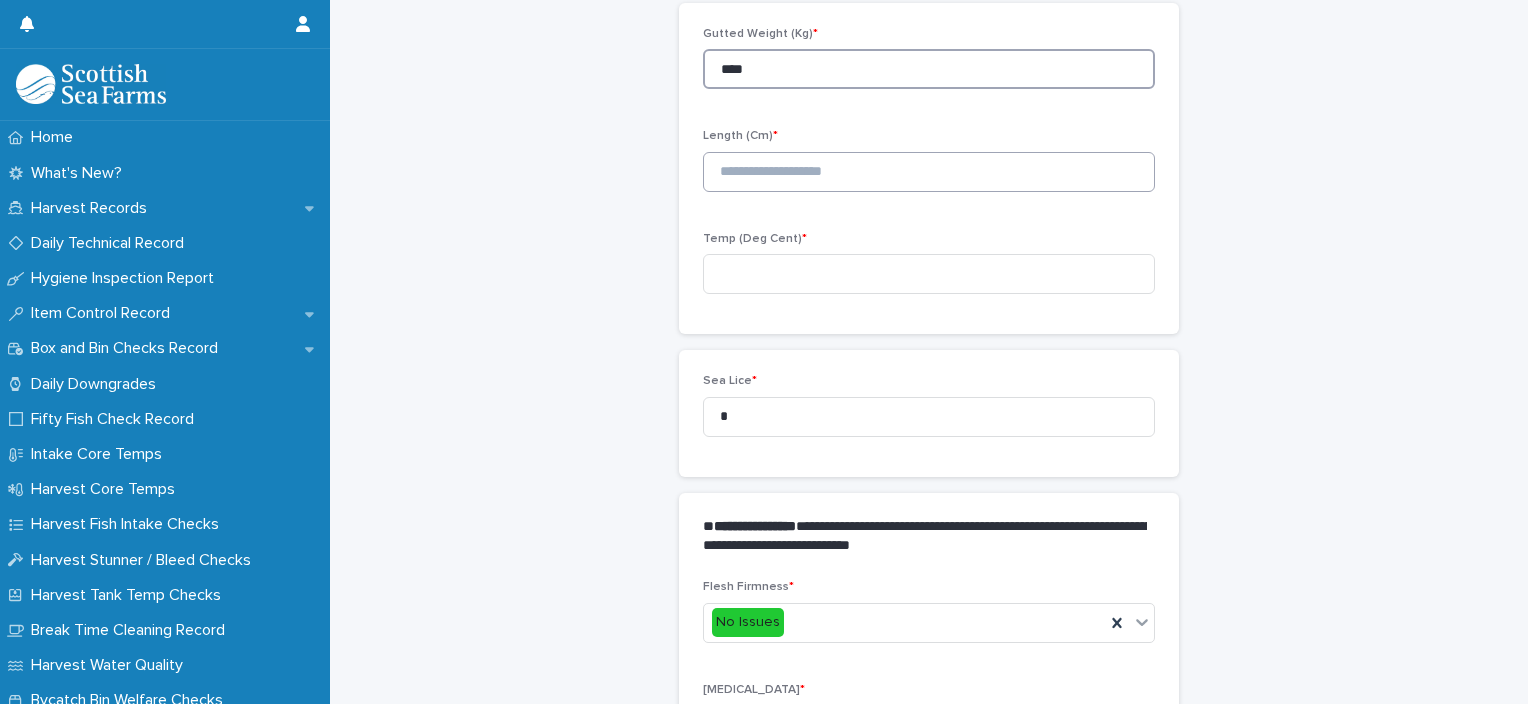 type on "****" 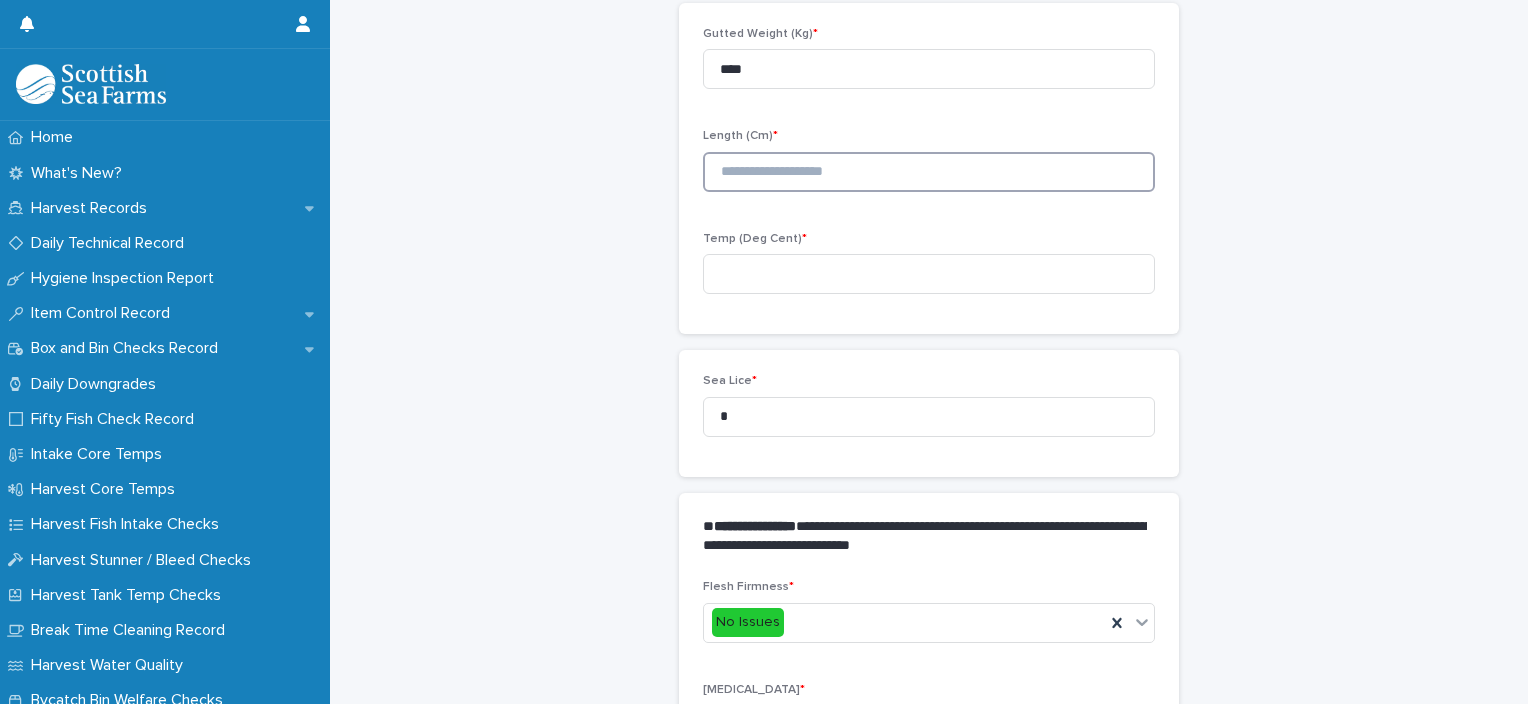 click at bounding box center (929, 172) 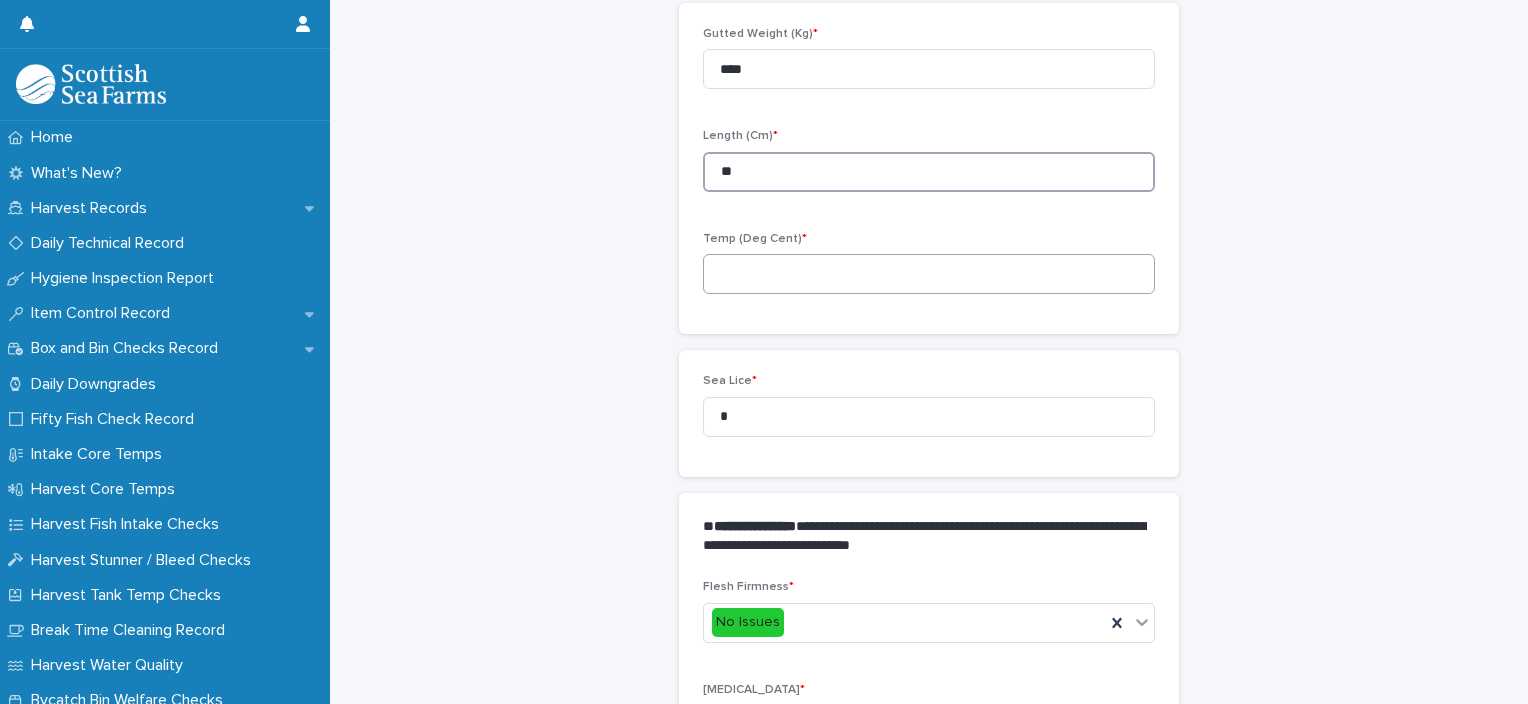 type on "**" 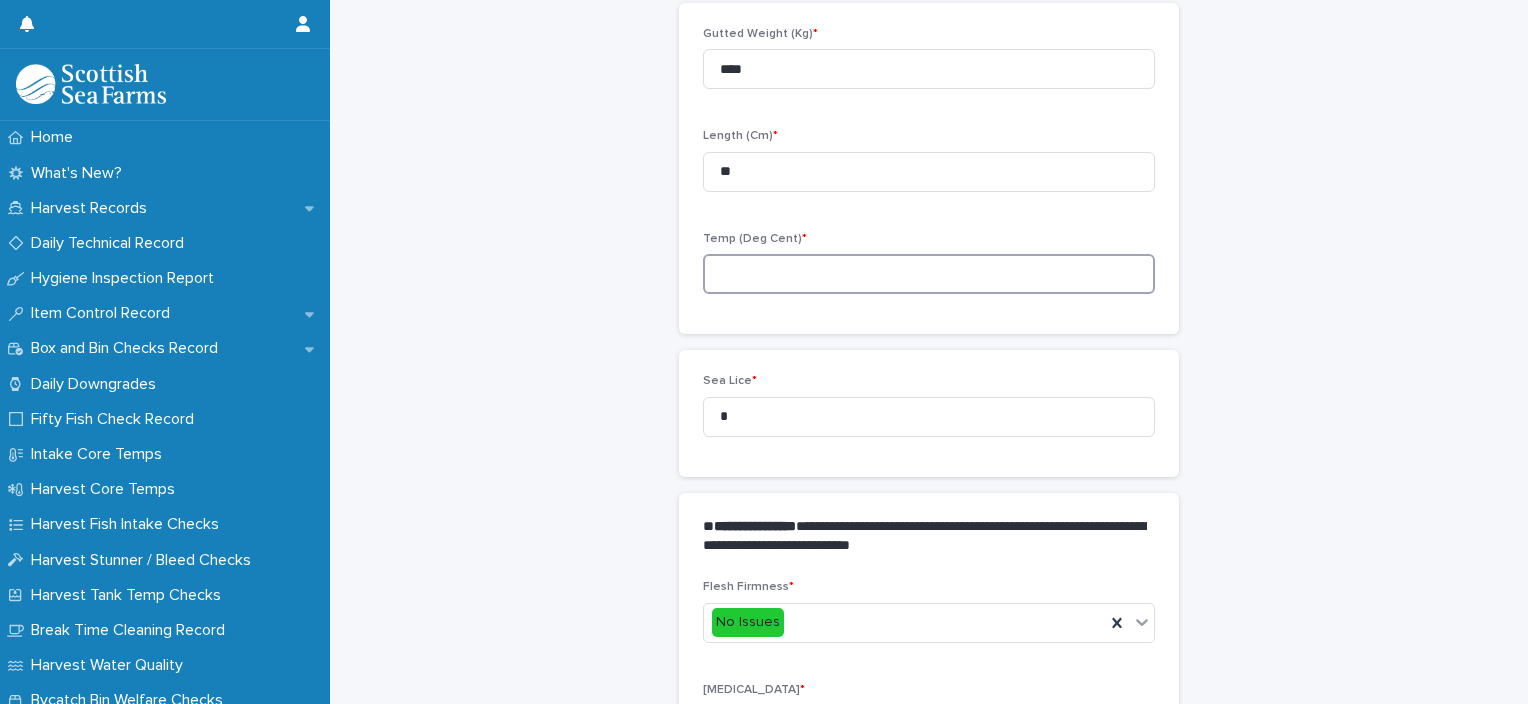 click at bounding box center (929, 274) 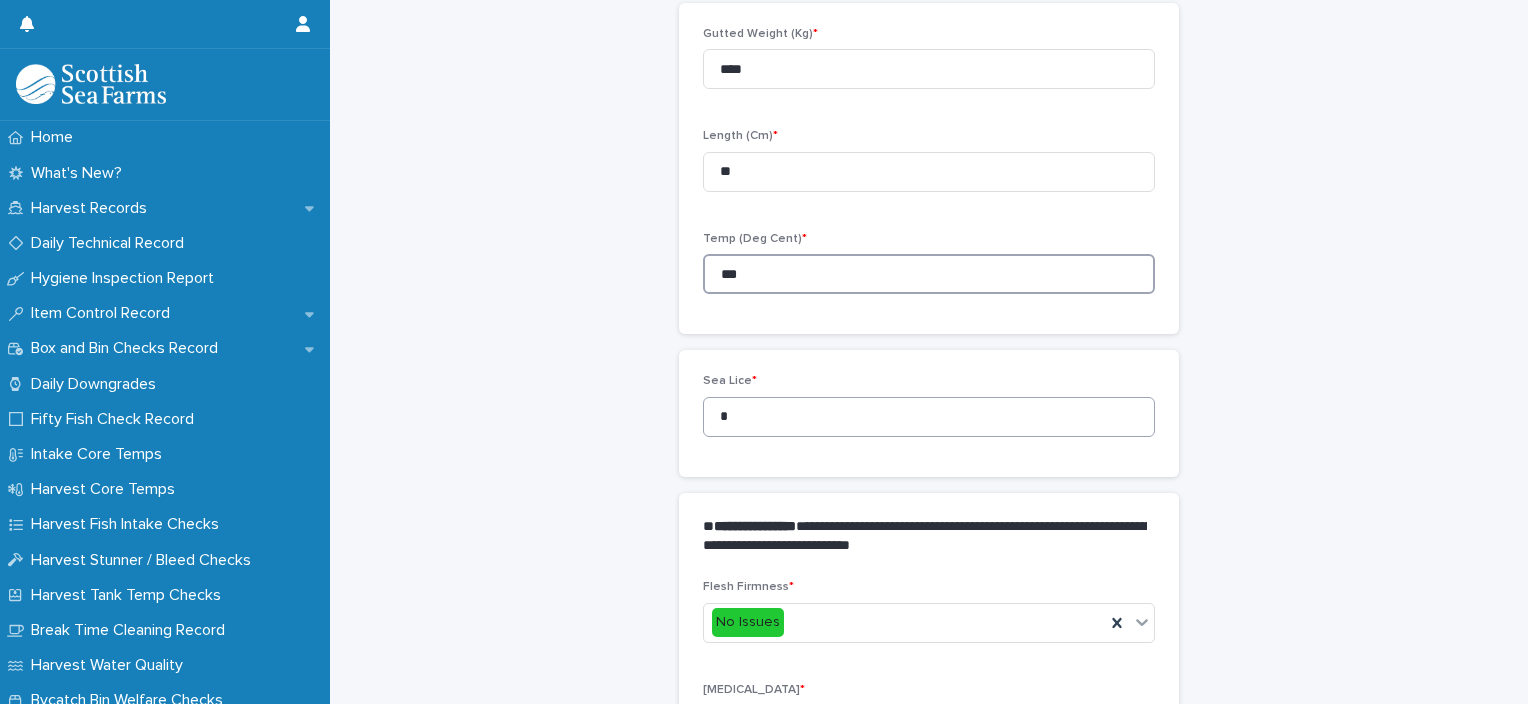 type on "***" 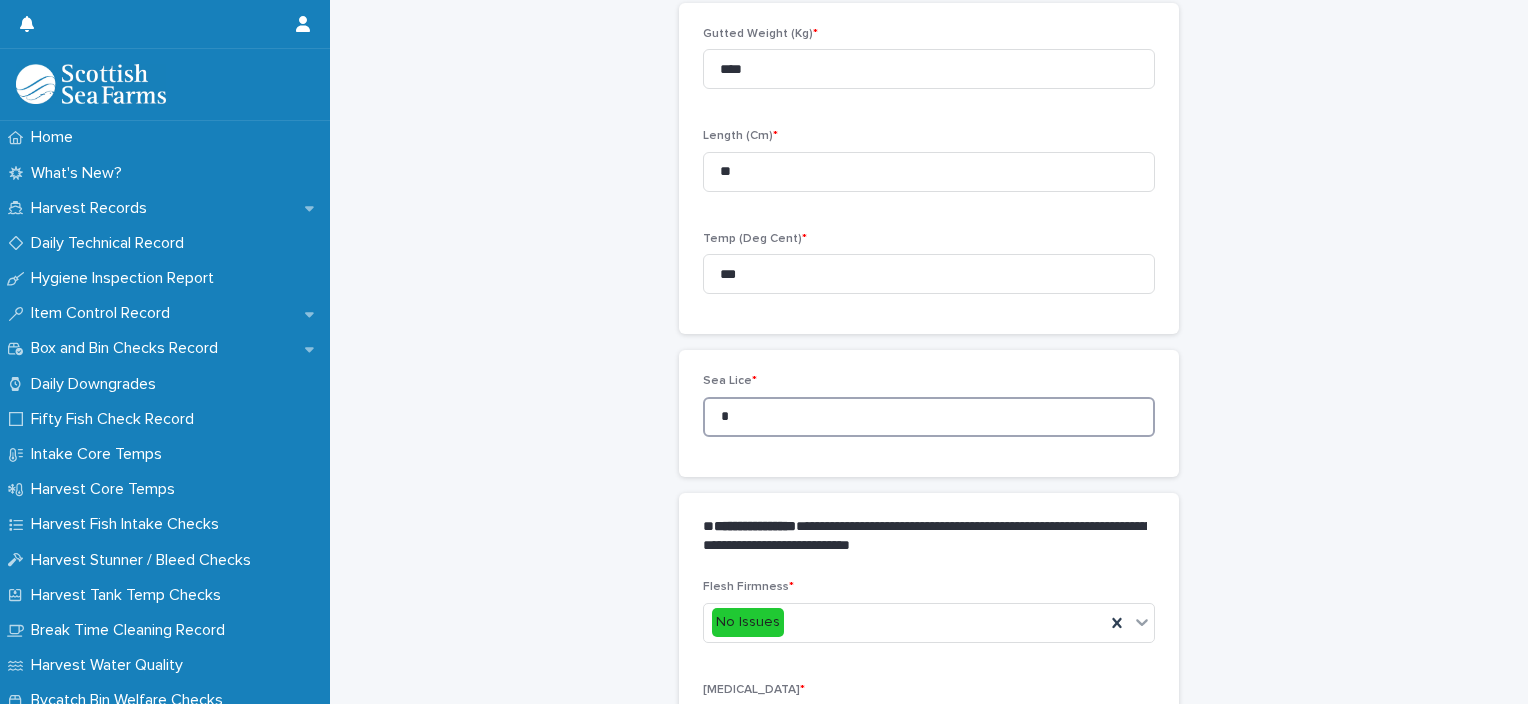 drag, startPoint x: 725, startPoint y: 416, endPoint x: 708, endPoint y: 422, distance: 18.027756 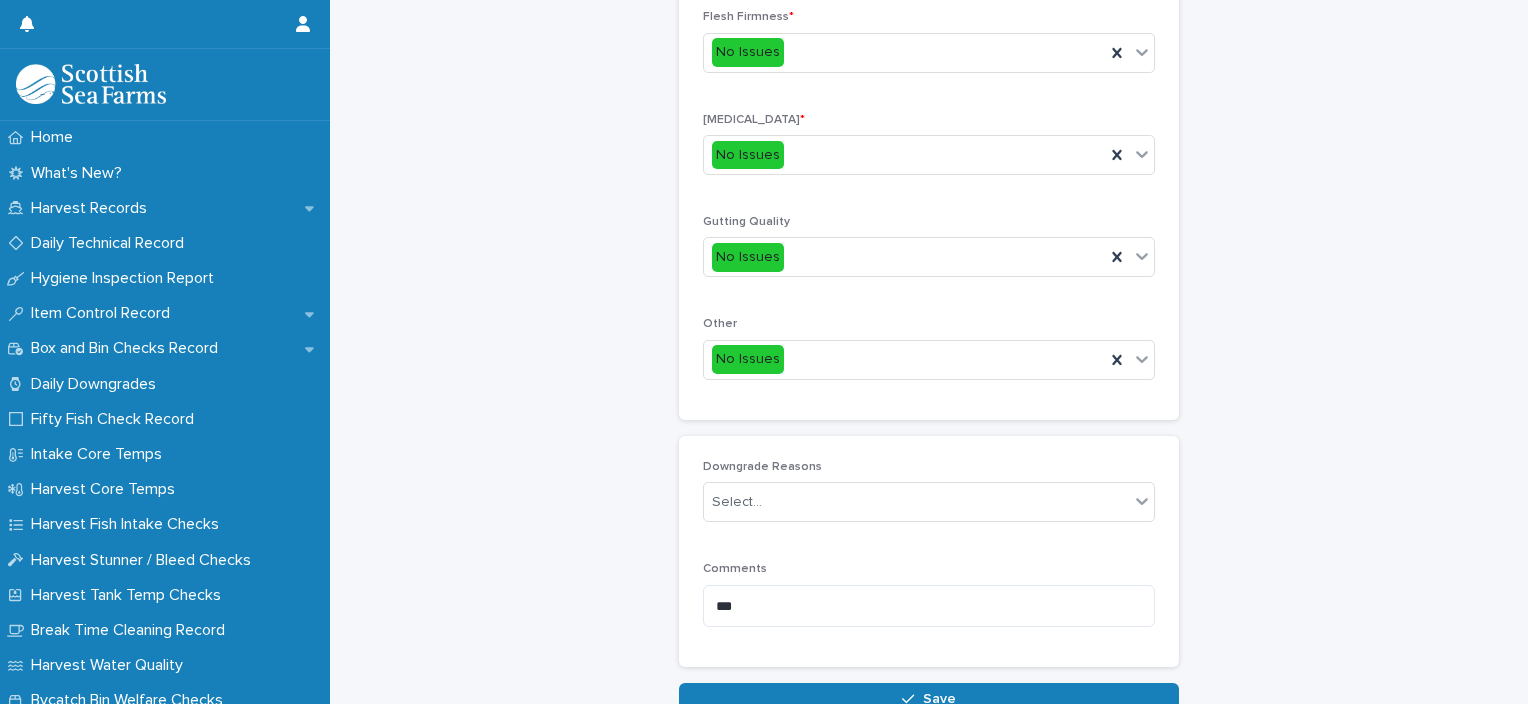 scroll, scrollTop: 948, scrollLeft: 0, axis: vertical 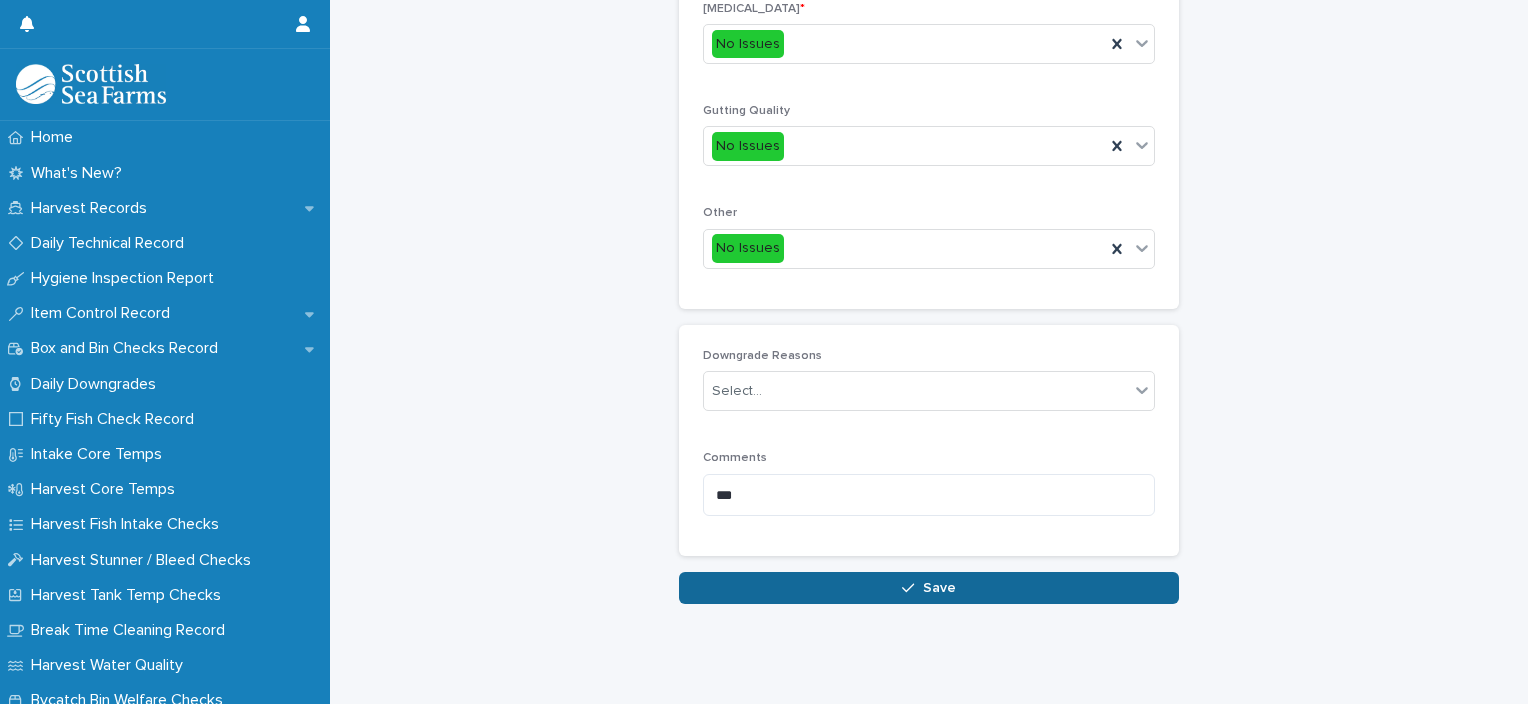 type on "*" 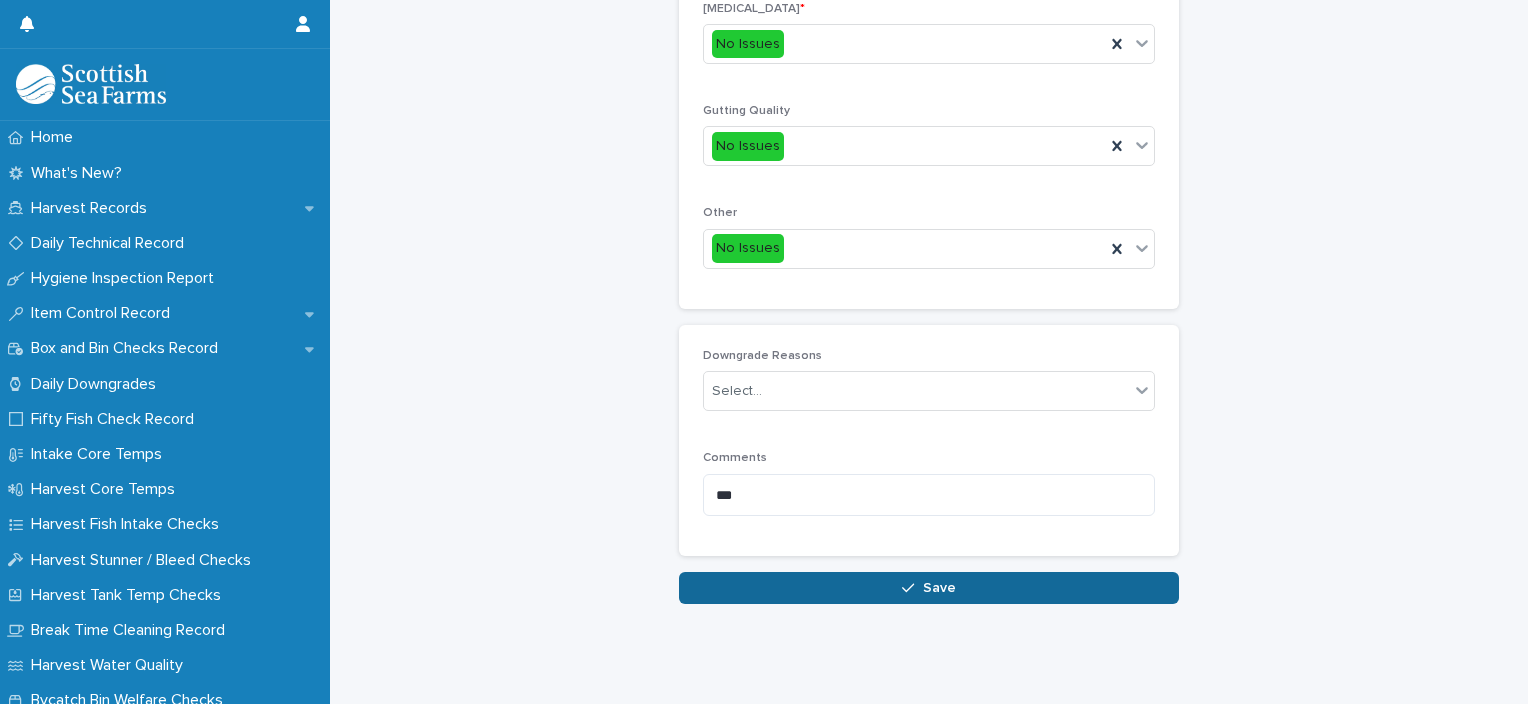 click on "Save" at bounding box center (929, 588) 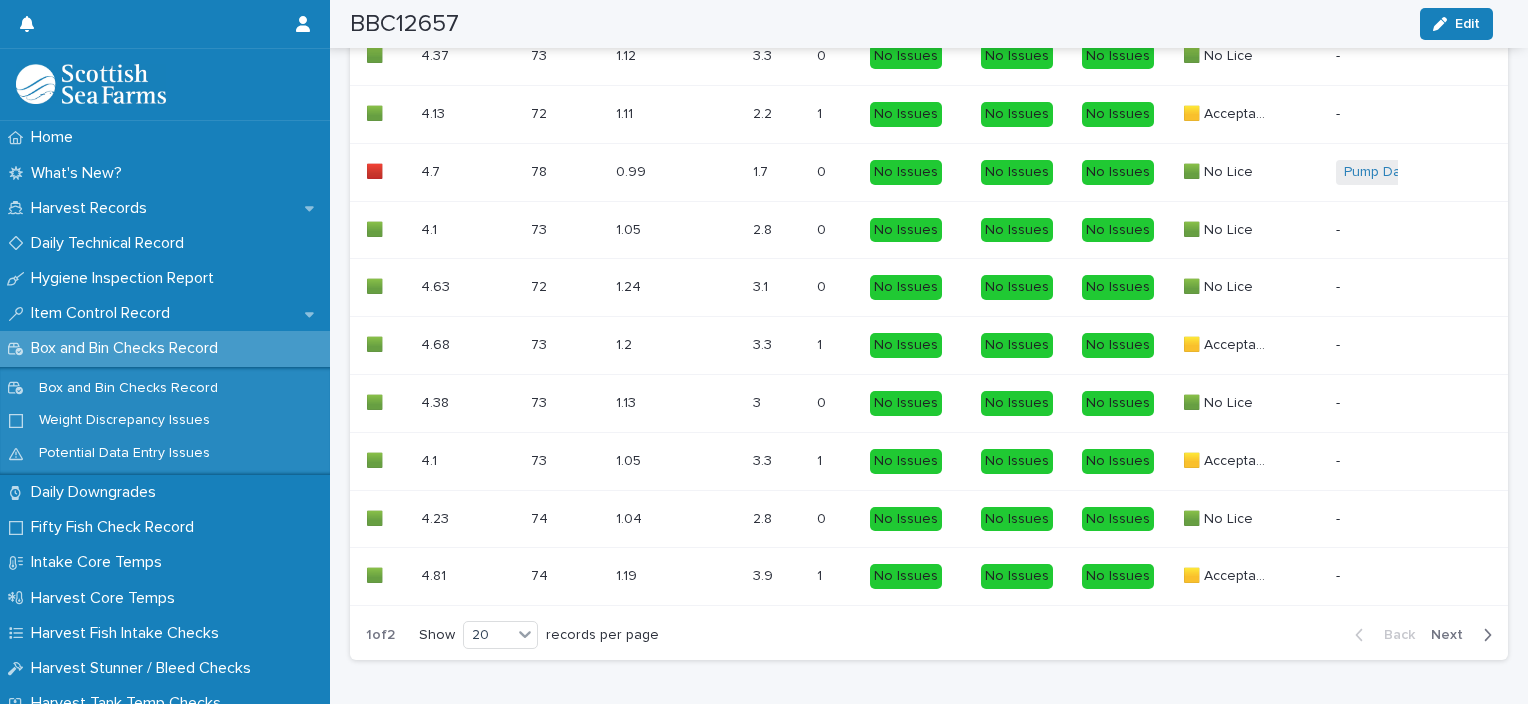 scroll, scrollTop: 2100, scrollLeft: 0, axis: vertical 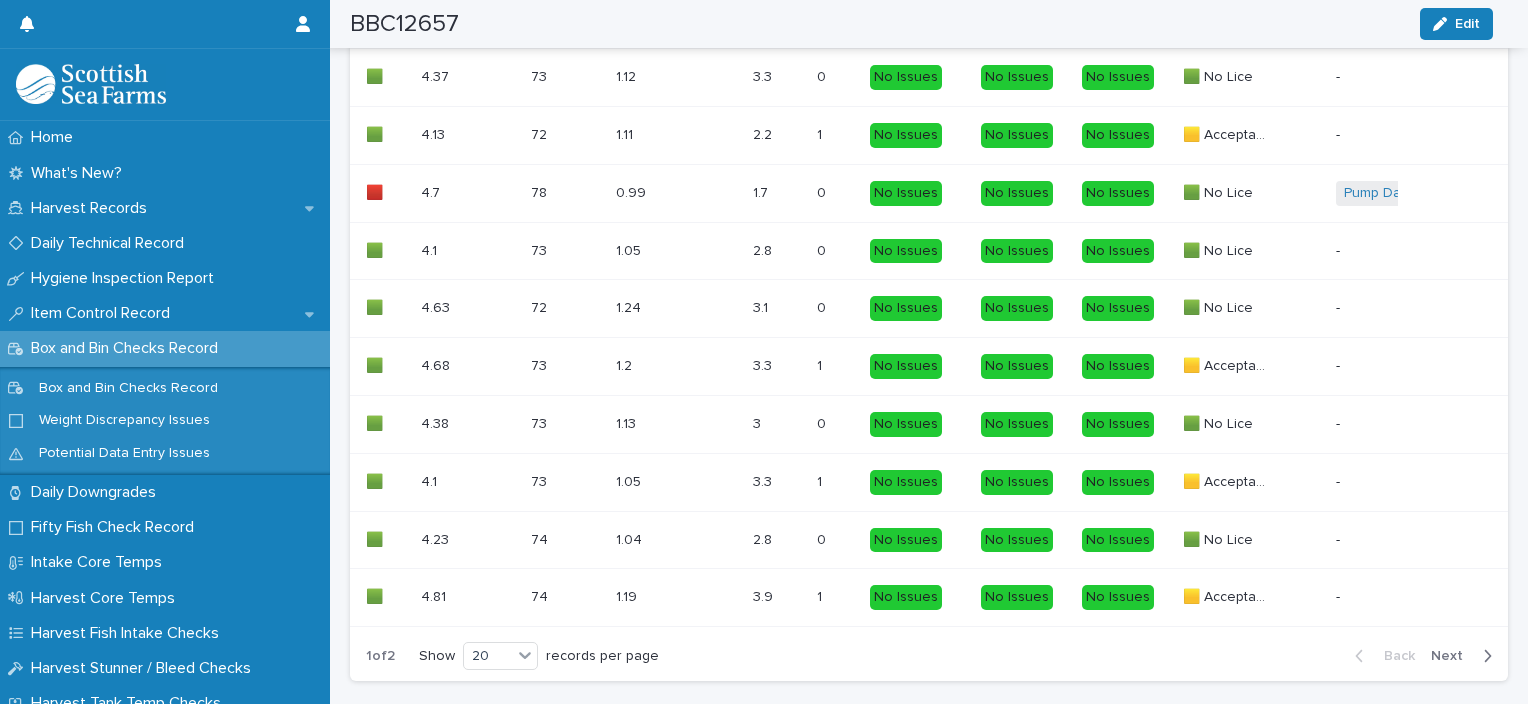 click at bounding box center (1483, 656) 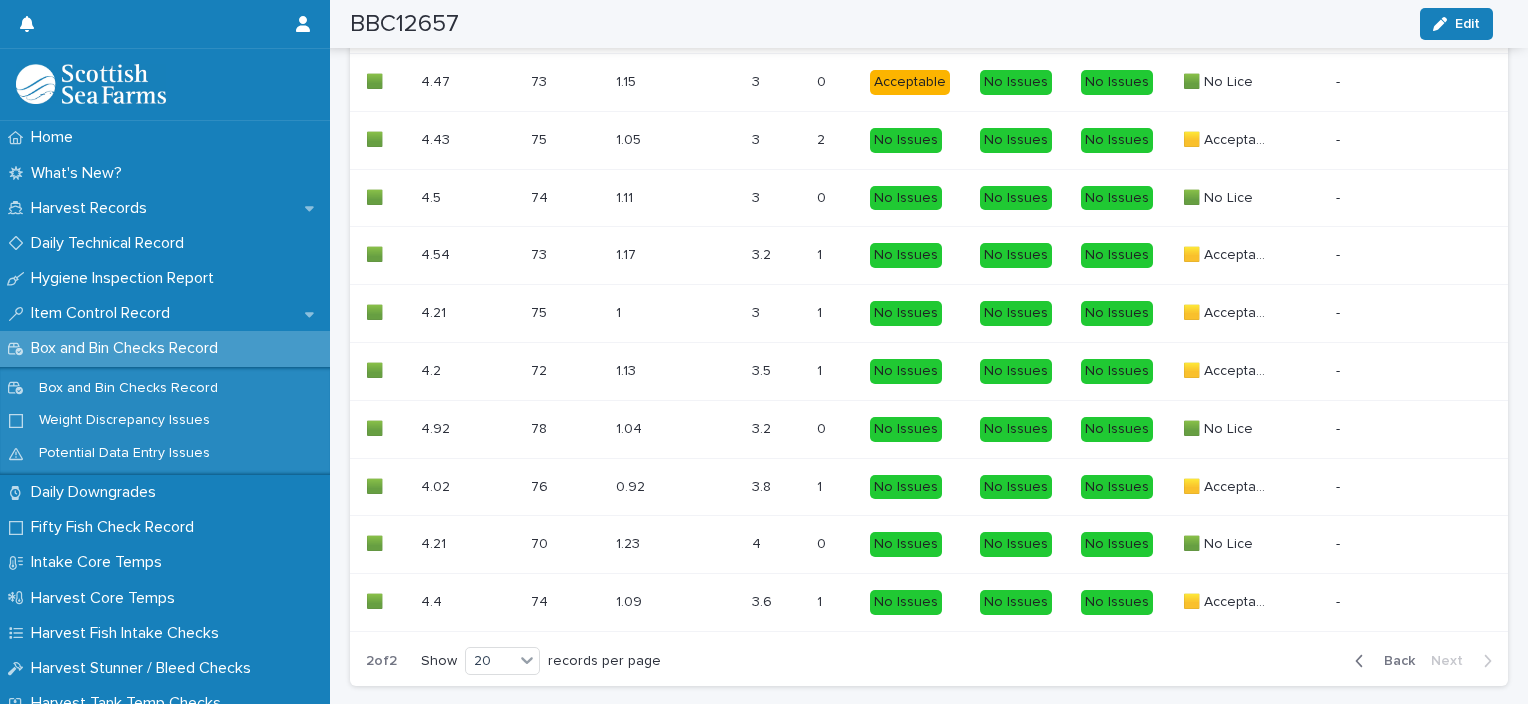 scroll, scrollTop: 1909, scrollLeft: 0, axis: vertical 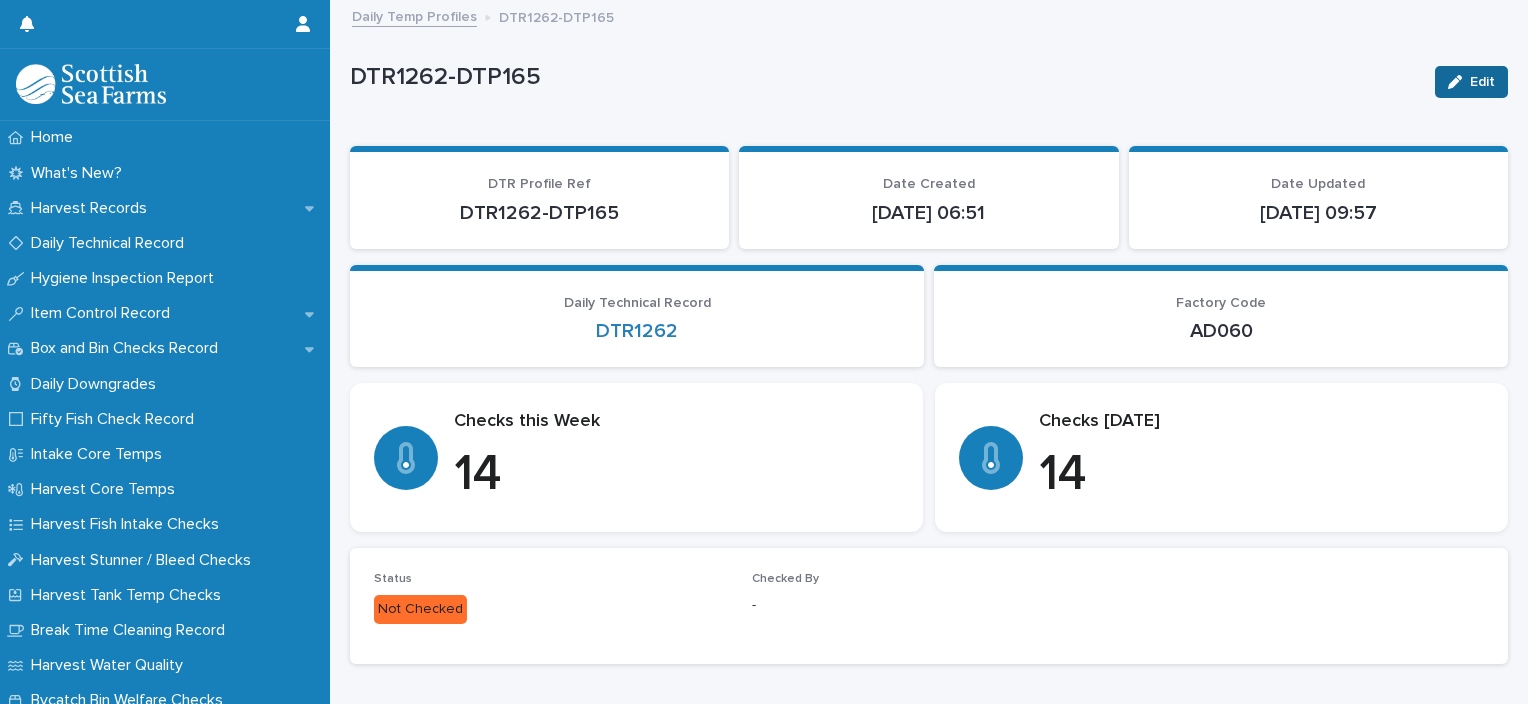 click on "Edit" at bounding box center [1482, 82] 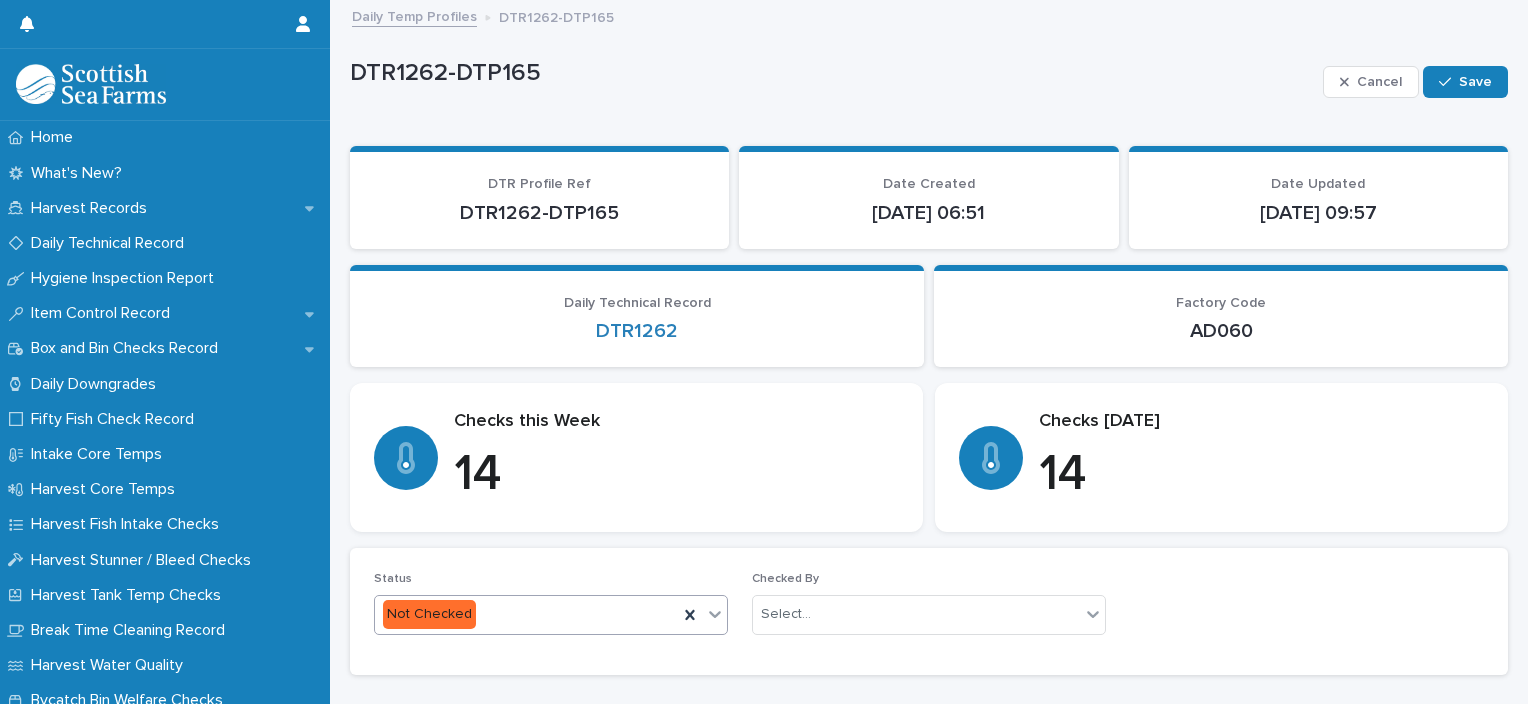 click on "Not Checked" at bounding box center (526, 614) 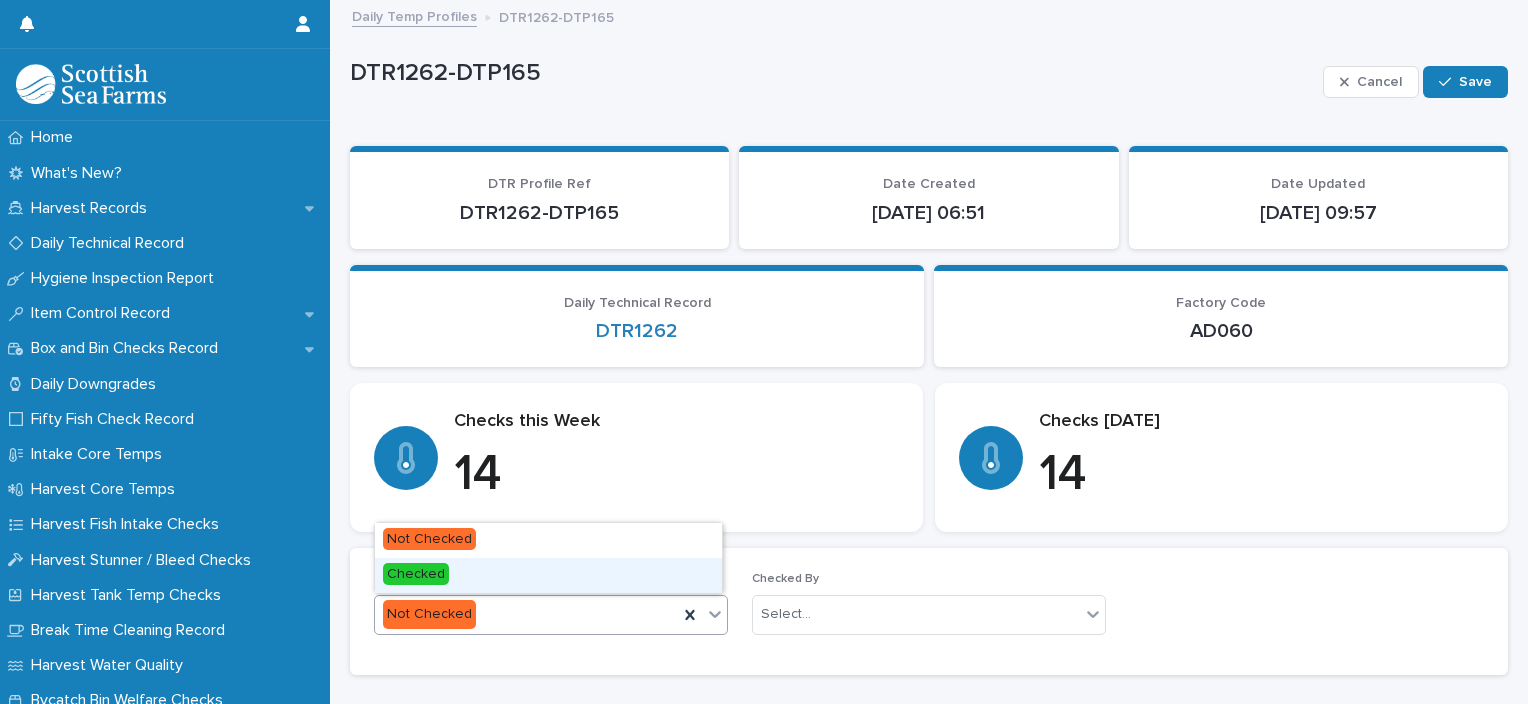 click on "Checked" at bounding box center (548, 575) 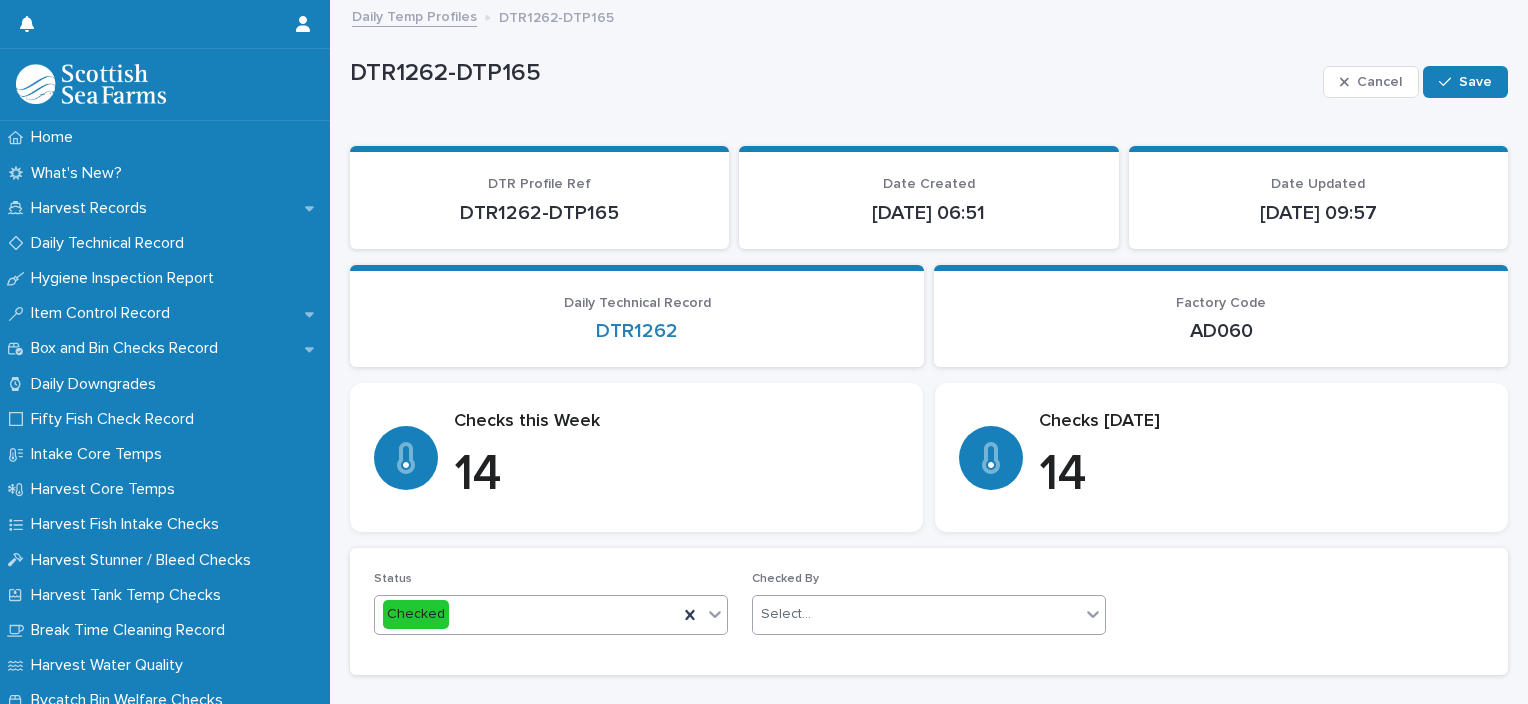 click on "Select..." at bounding box center (786, 614) 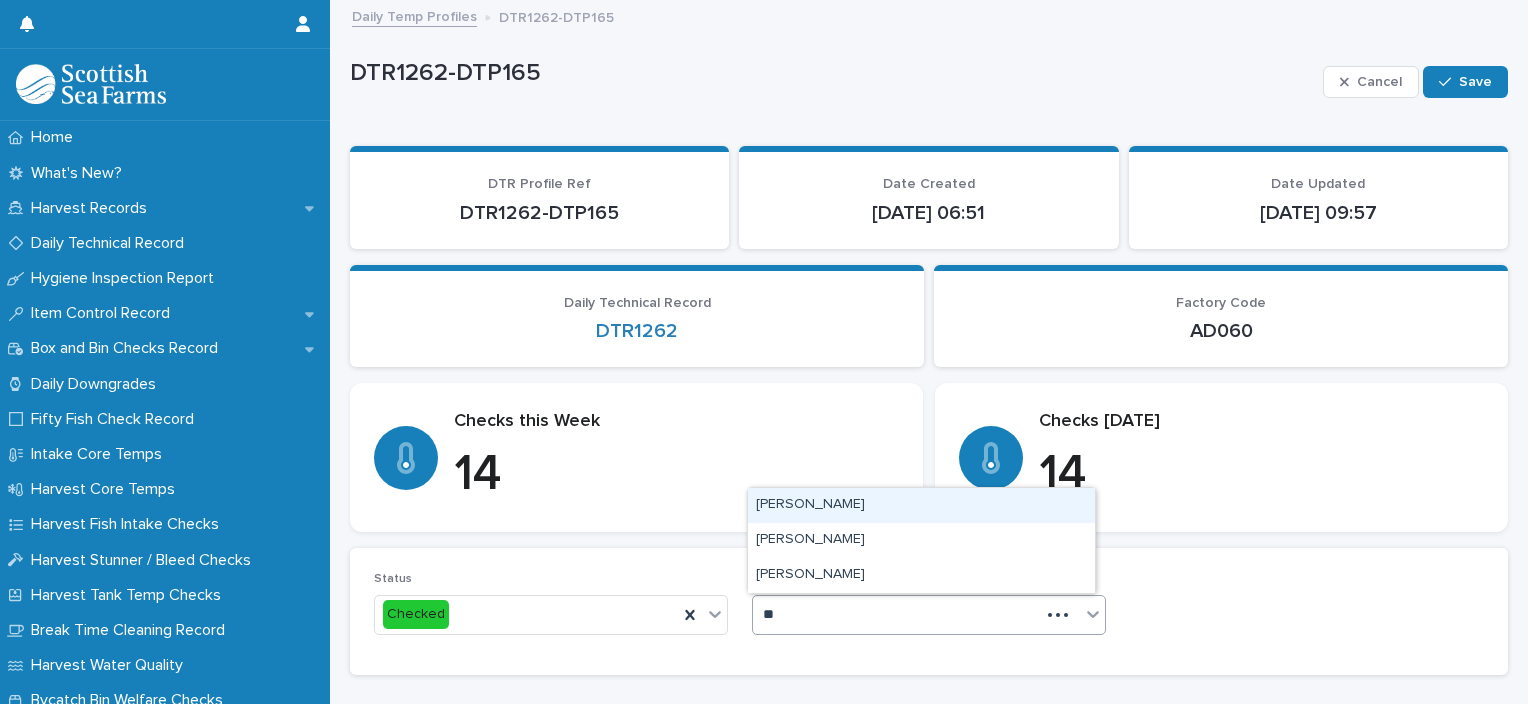 type on "***" 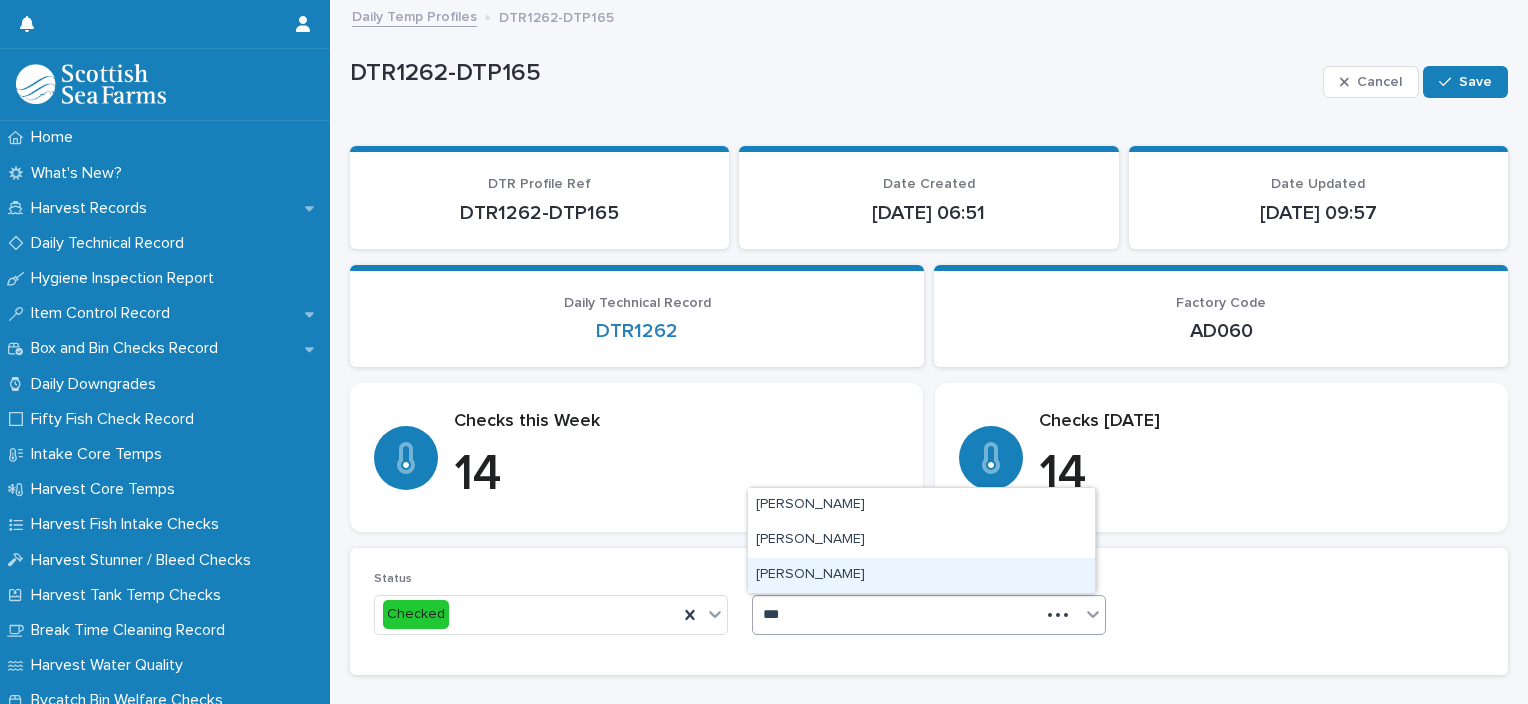 type 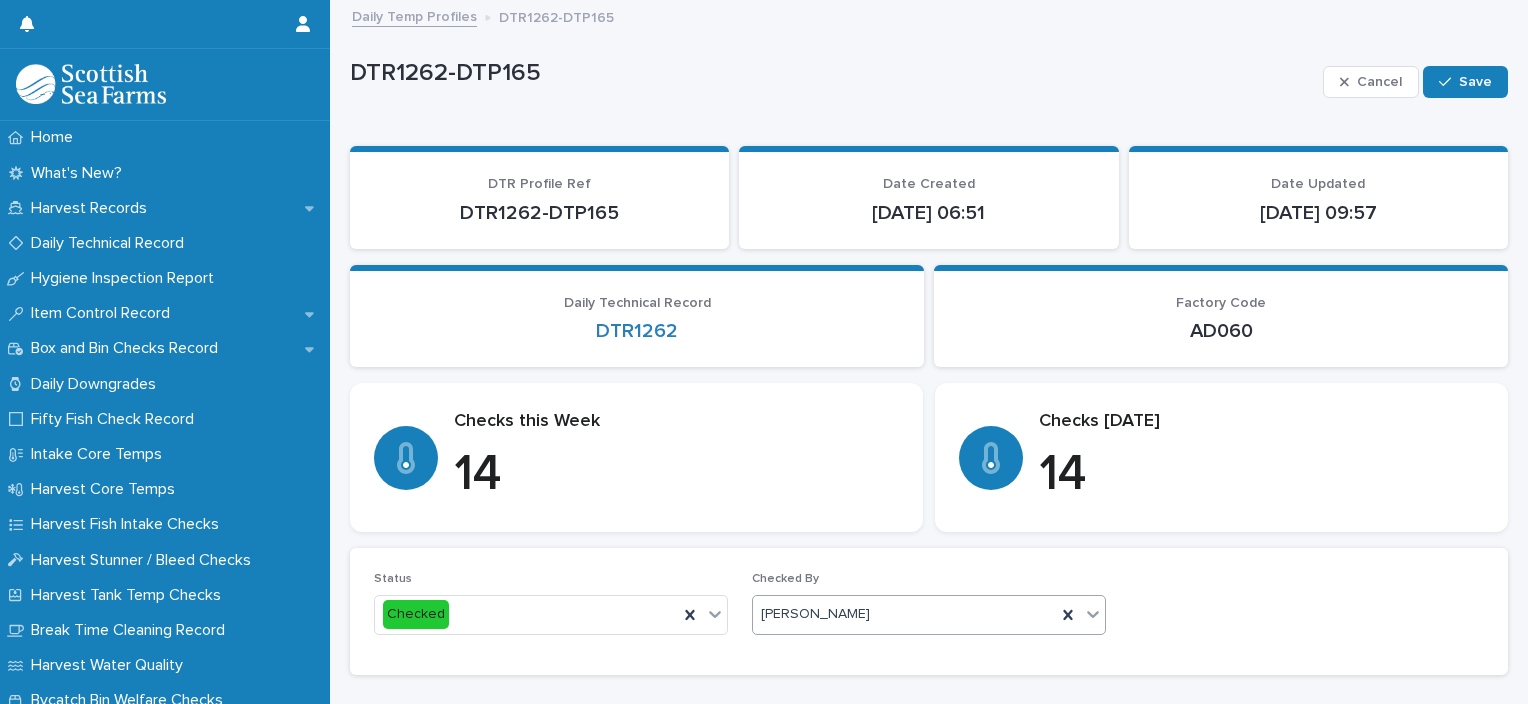 click on "Loading... Saving… Loading... Saving… DTR1262-DTP165 Cancel Save DTR1262-DTP165 Cancel Save Sorry, there was an error saving your record. Please try again. Please fill out the required fields below. Loading... Saving… Loading... Saving… Loading... Saving… DTR Profile Ref DTR1262-DTP165 Date Created [DATE] 06:51 Date Updated [DATE] 09:57 Loading... Saving… Daily Technical Record DTR1262   Factory Code AD060 Loading... Saving… Checks this Week 14 Checks [DATE] 14 Loading... Saving… Status Checked Checked By   option [PERSON_NAME], selected.     0 results available. Select is focused ,type to refine list, press Down to open the menu,  [PERSON_NAME] Loading... Saving… Daily Temperature Profile Entry Add New Check Check Day Date Created Temperature Checked By Check Check Day Date Created Temperature Checked By SS - Red Bin Ice Slurry SUN [DATE] 07:53 0.2 0.2   [PERSON_NAME]   SS - Bulk Bin Ice Slurry SUN [DATE] 07:53 0.5 0.5   [PERSON_NAME]   SS - Bulk Bin Ice Slurry SUN" at bounding box center (929, 870) 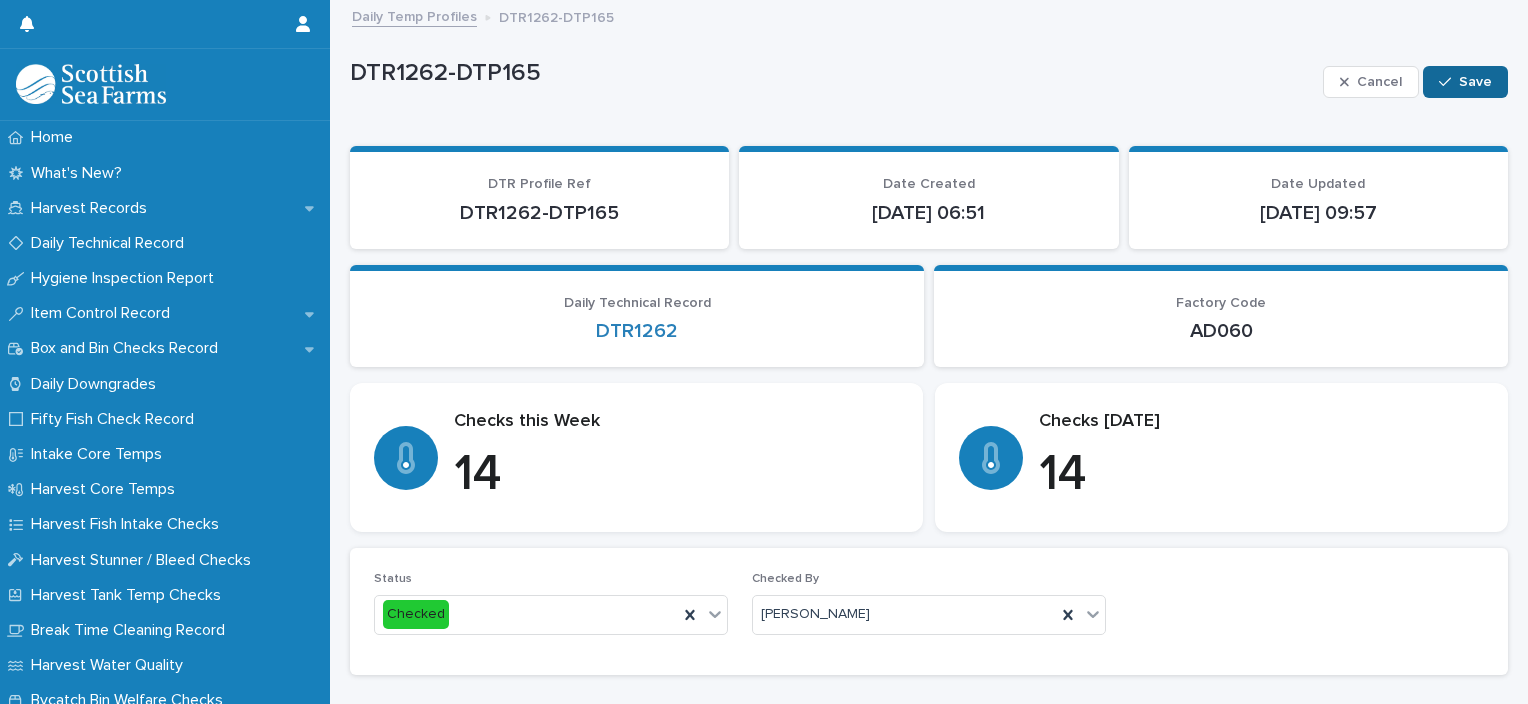 click on "Save" at bounding box center [1465, 82] 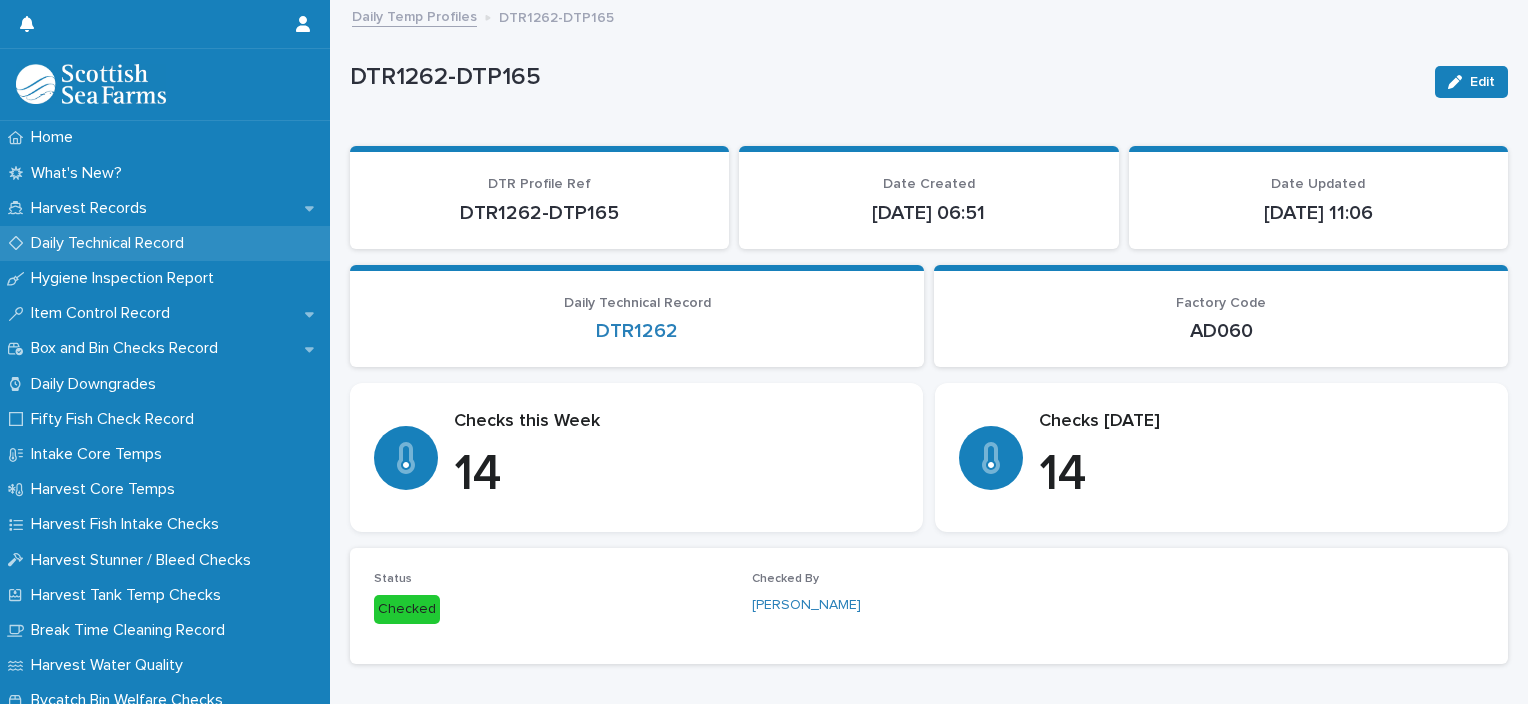 click on "Daily Technical Record" at bounding box center (111, 243) 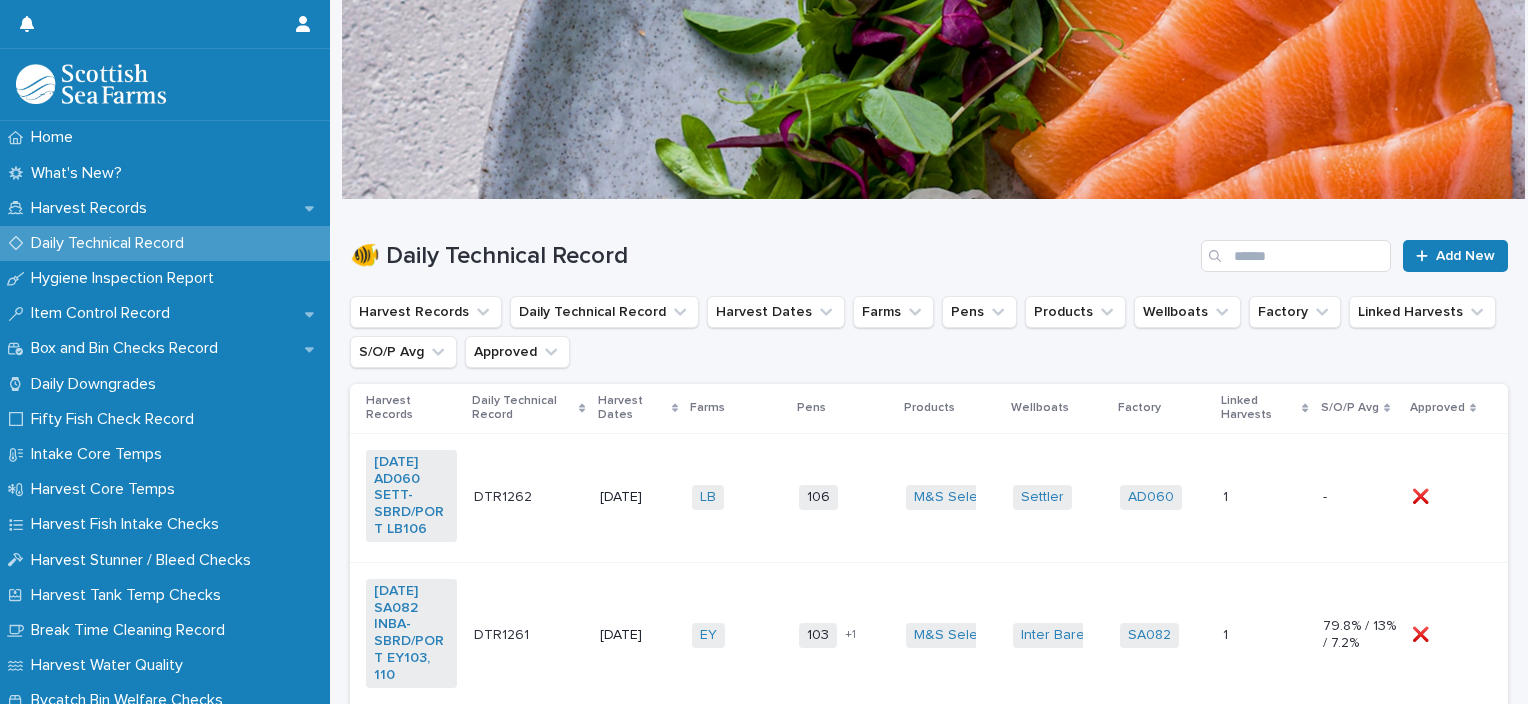 click on "LB   + 0" at bounding box center (737, 497) 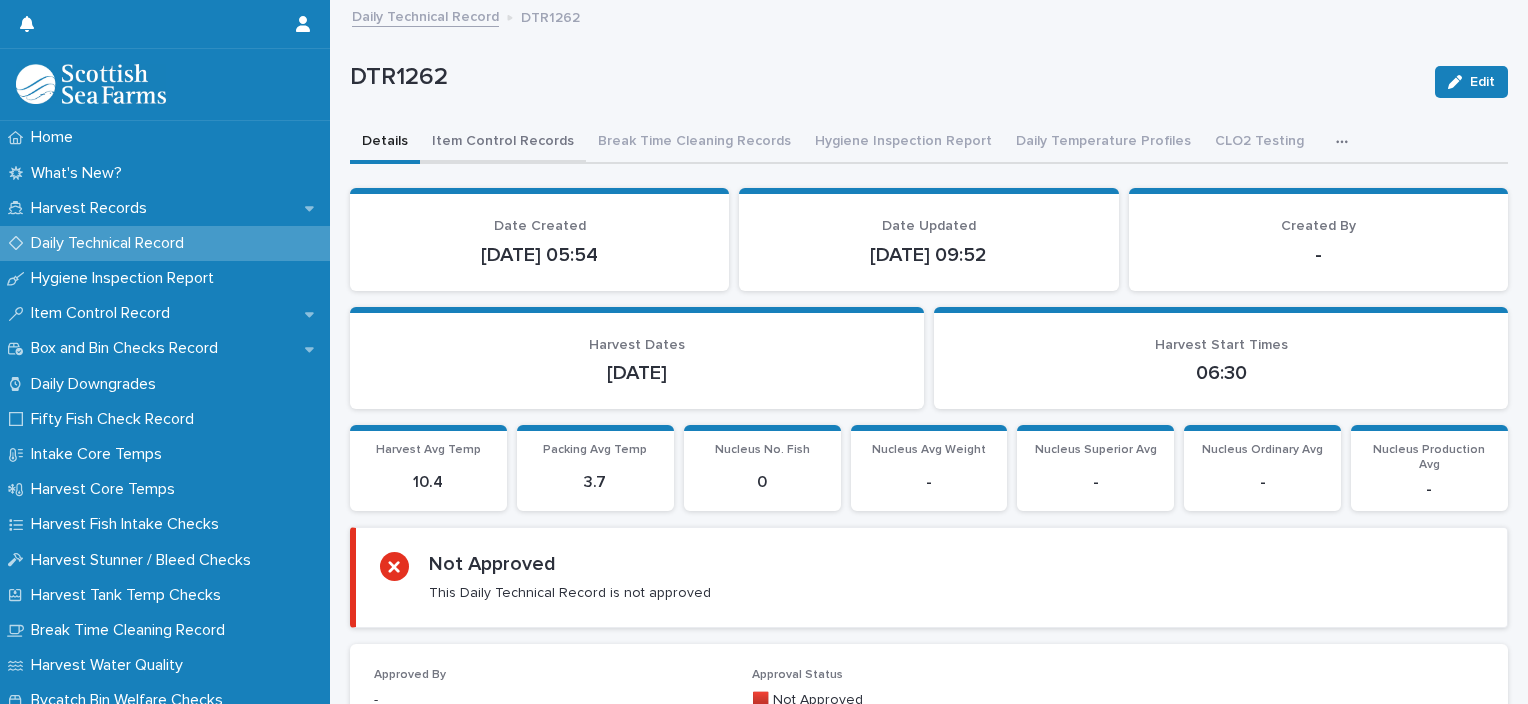click on "Item Control Records" at bounding box center (503, 143) 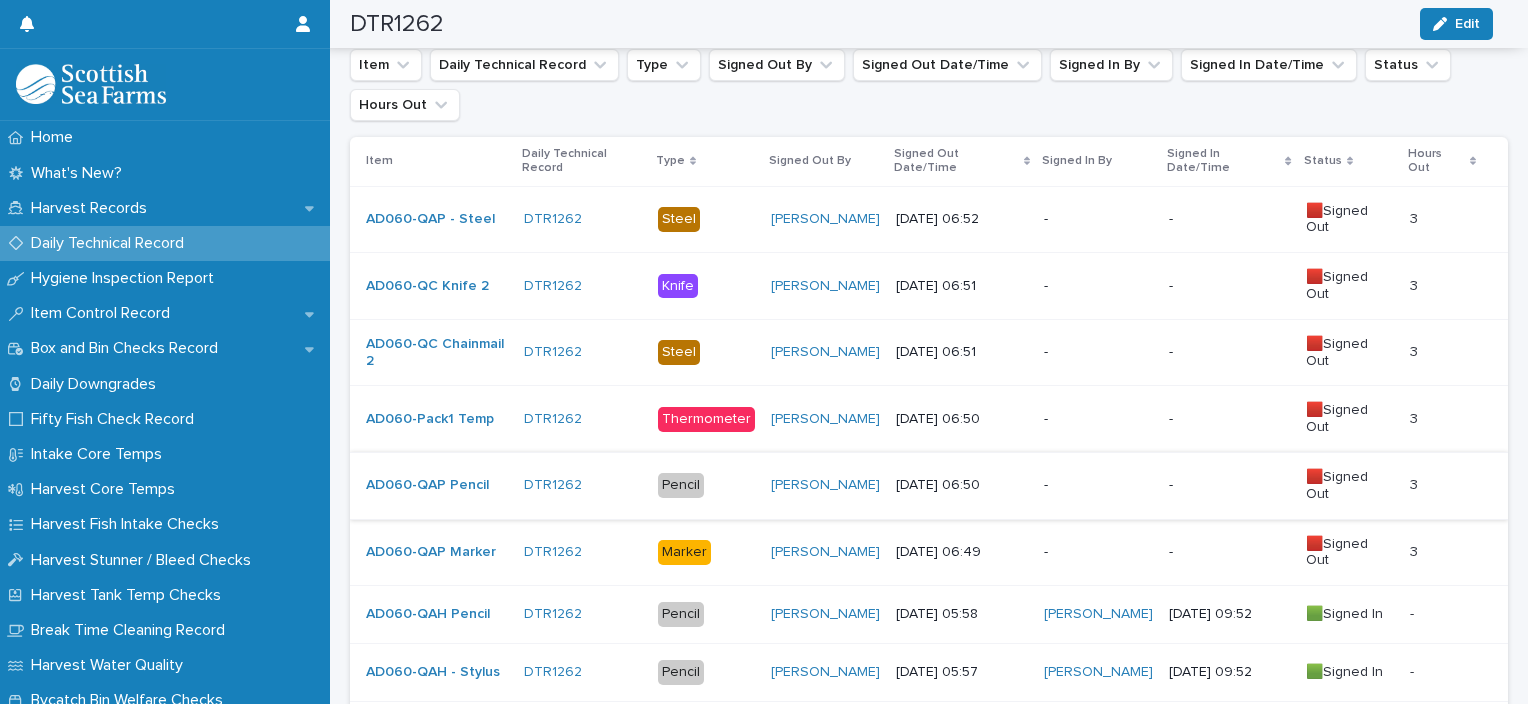 scroll, scrollTop: 408, scrollLeft: 0, axis: vertical 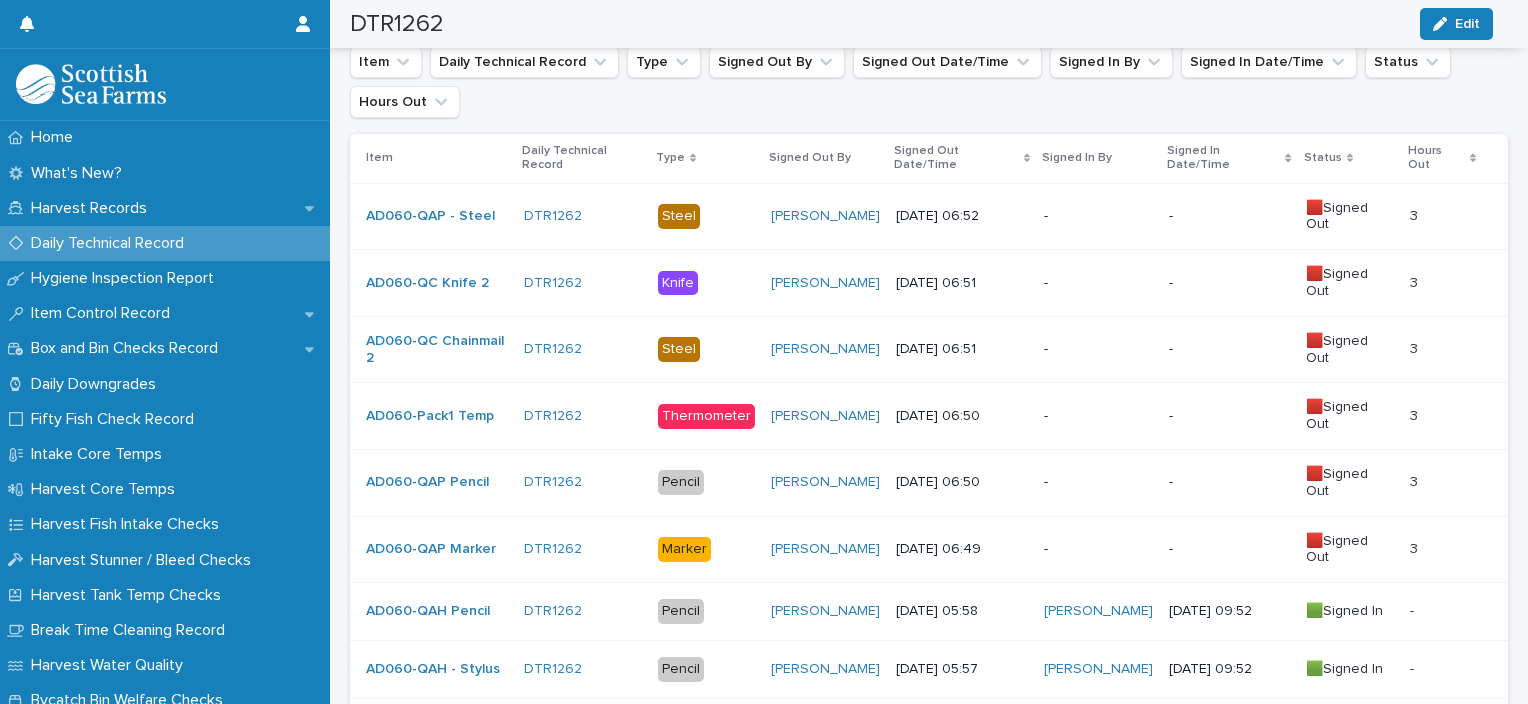 click on "-" at bounding box center (1098, 549) 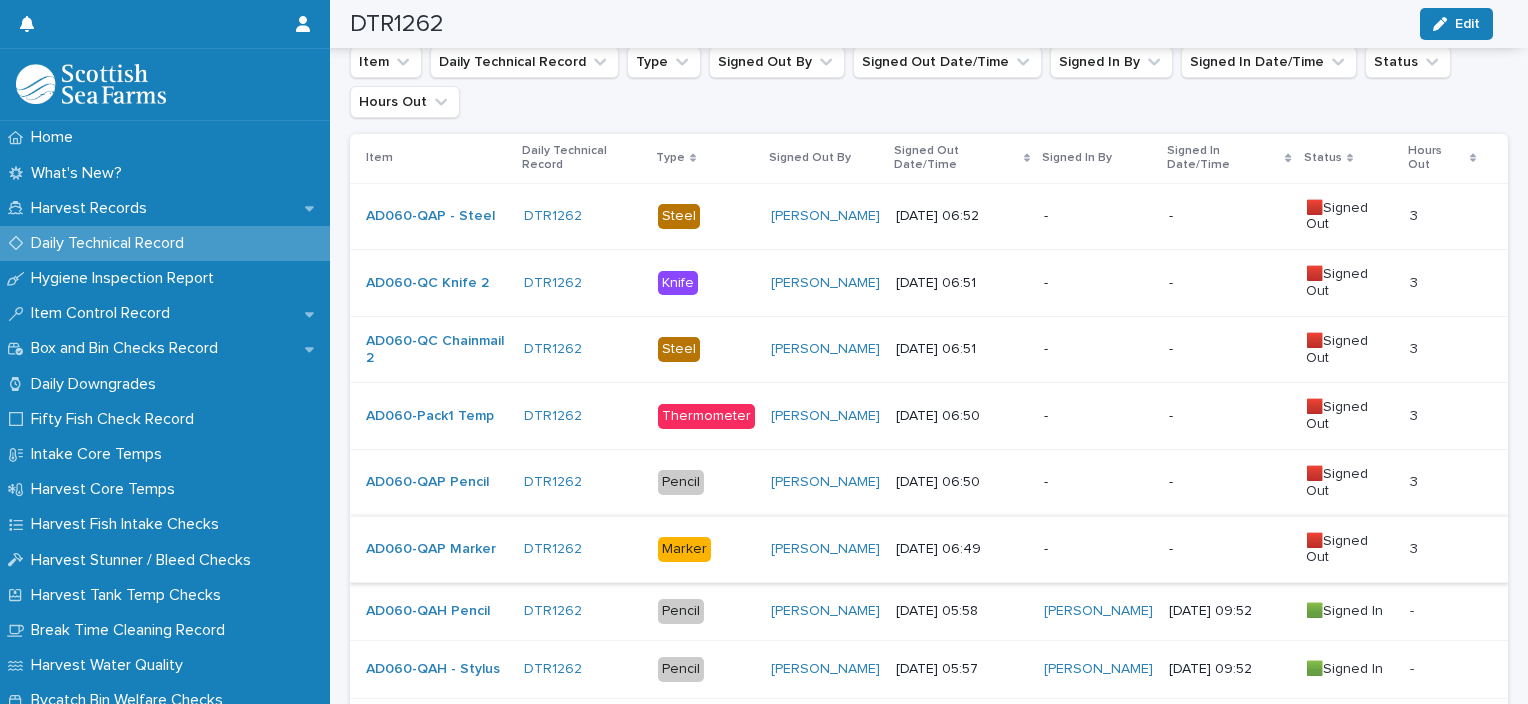 scroll, scrollTop: 0, scrollLeft: 0, axis: both 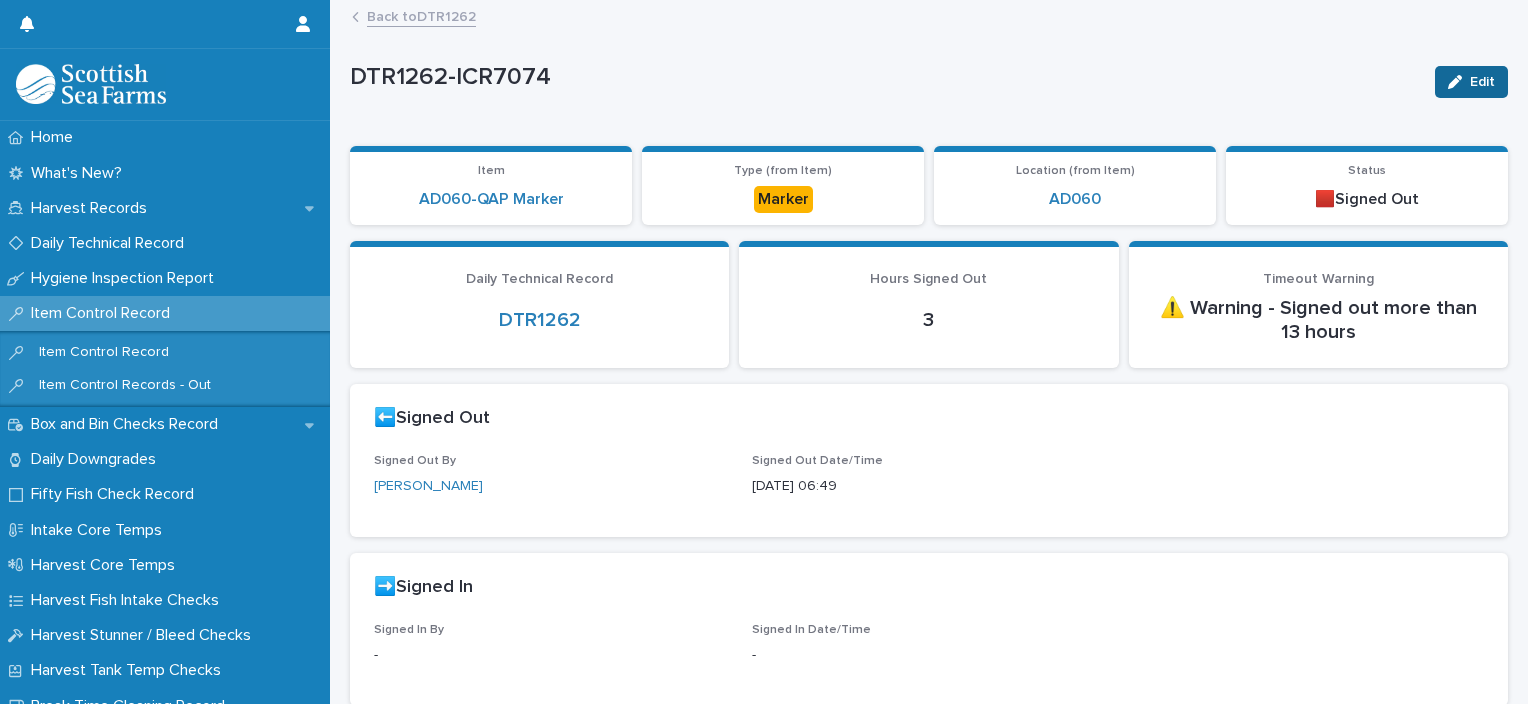 click at bounding box center (1459, 82) 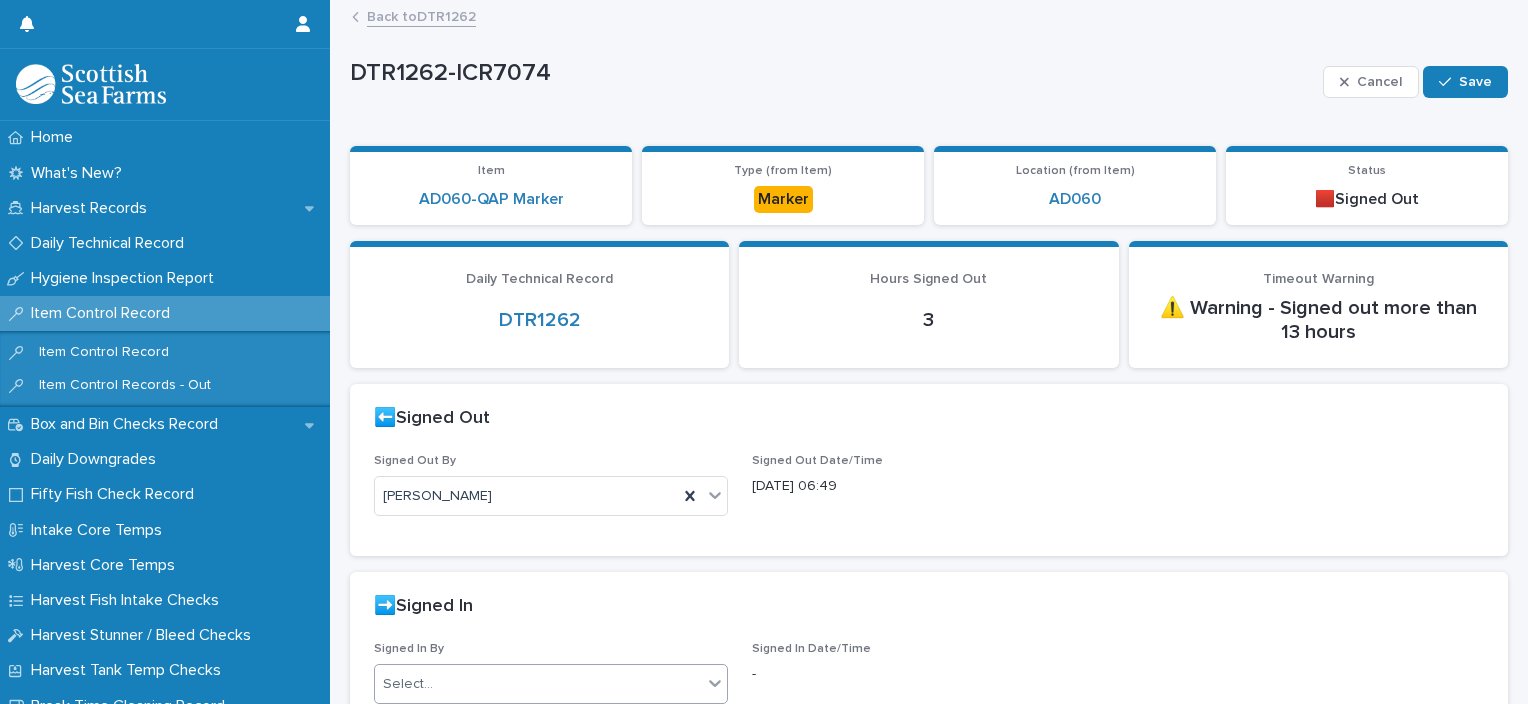 drag, startPoint x: 594, startPoint y: 698, endPoint x: 587, endPoint y: 689, distance: 11.401754 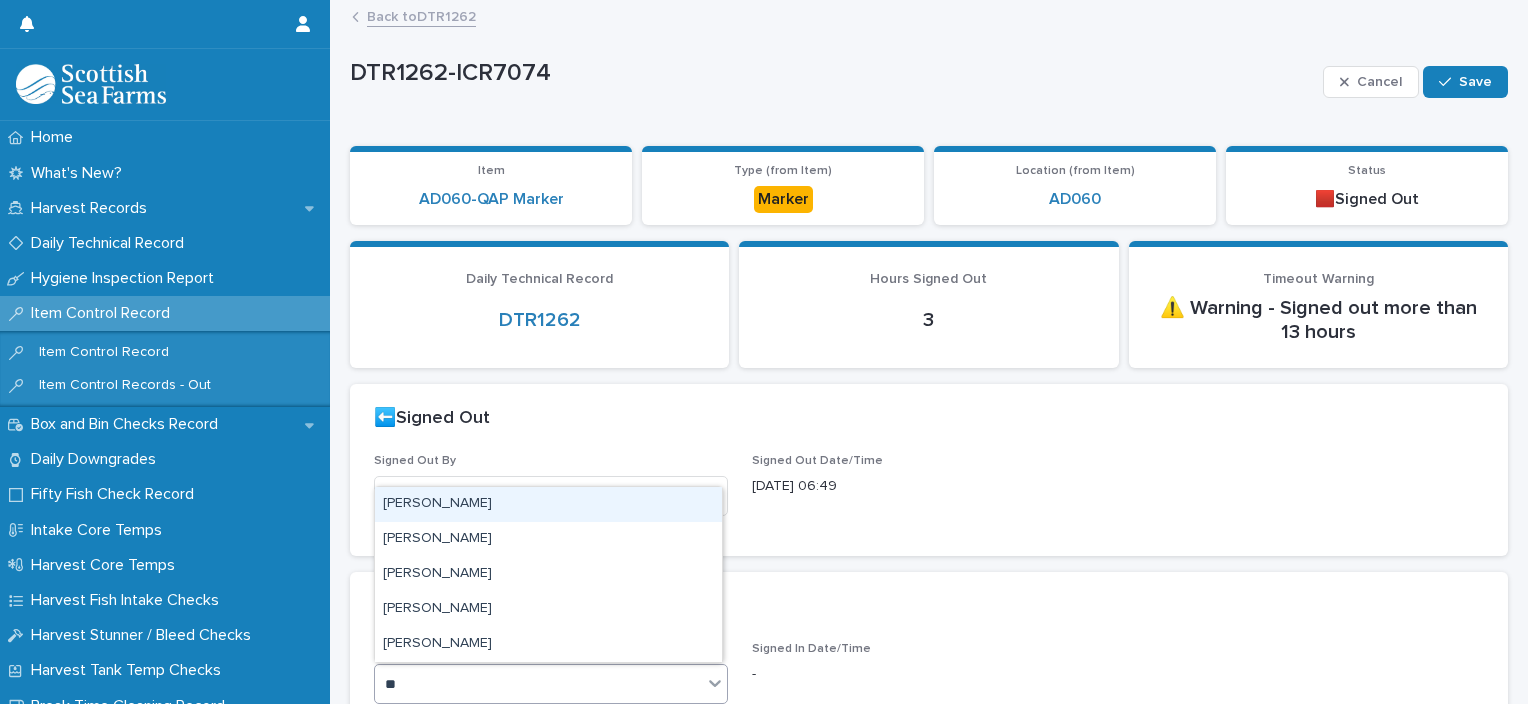 type on "***" 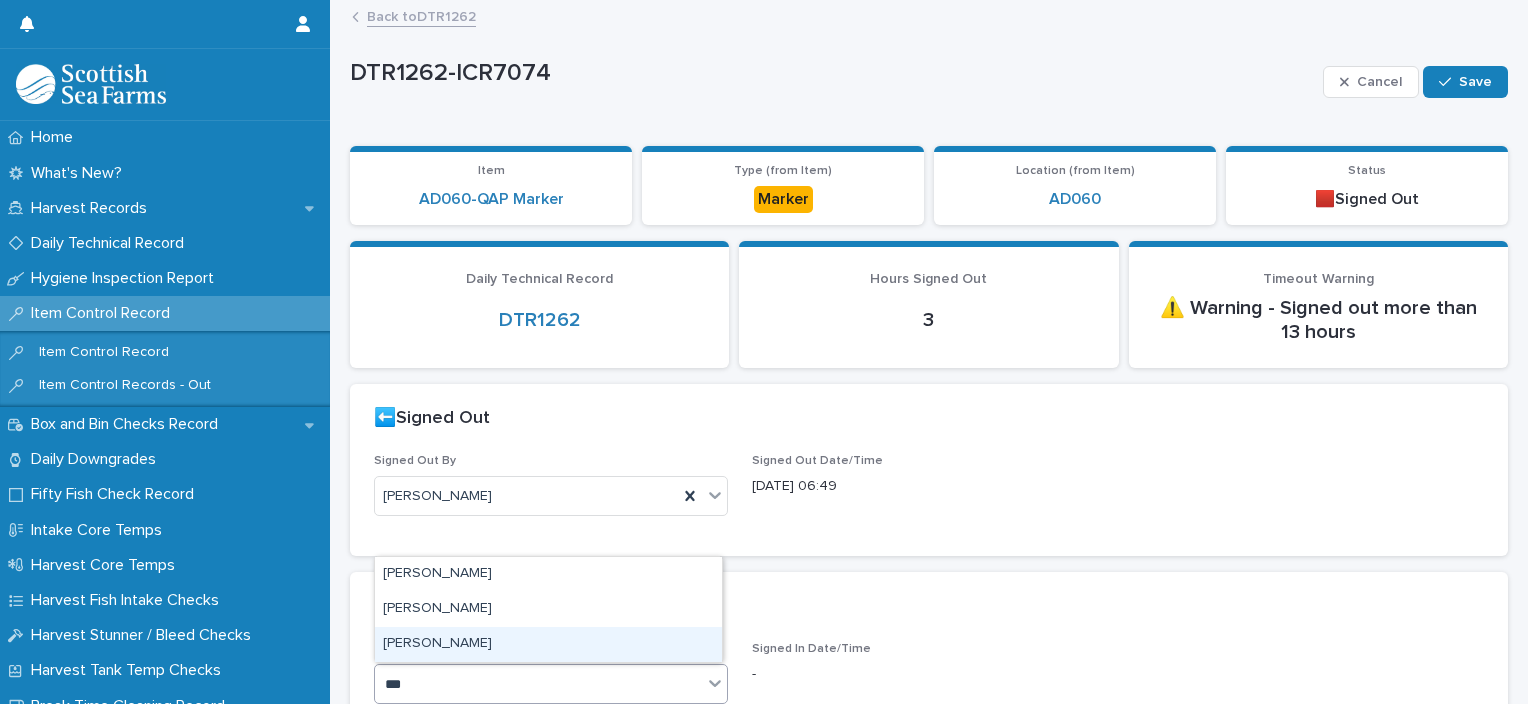 click on "[PERSON_NAME]" at bounding box center [548, 644] 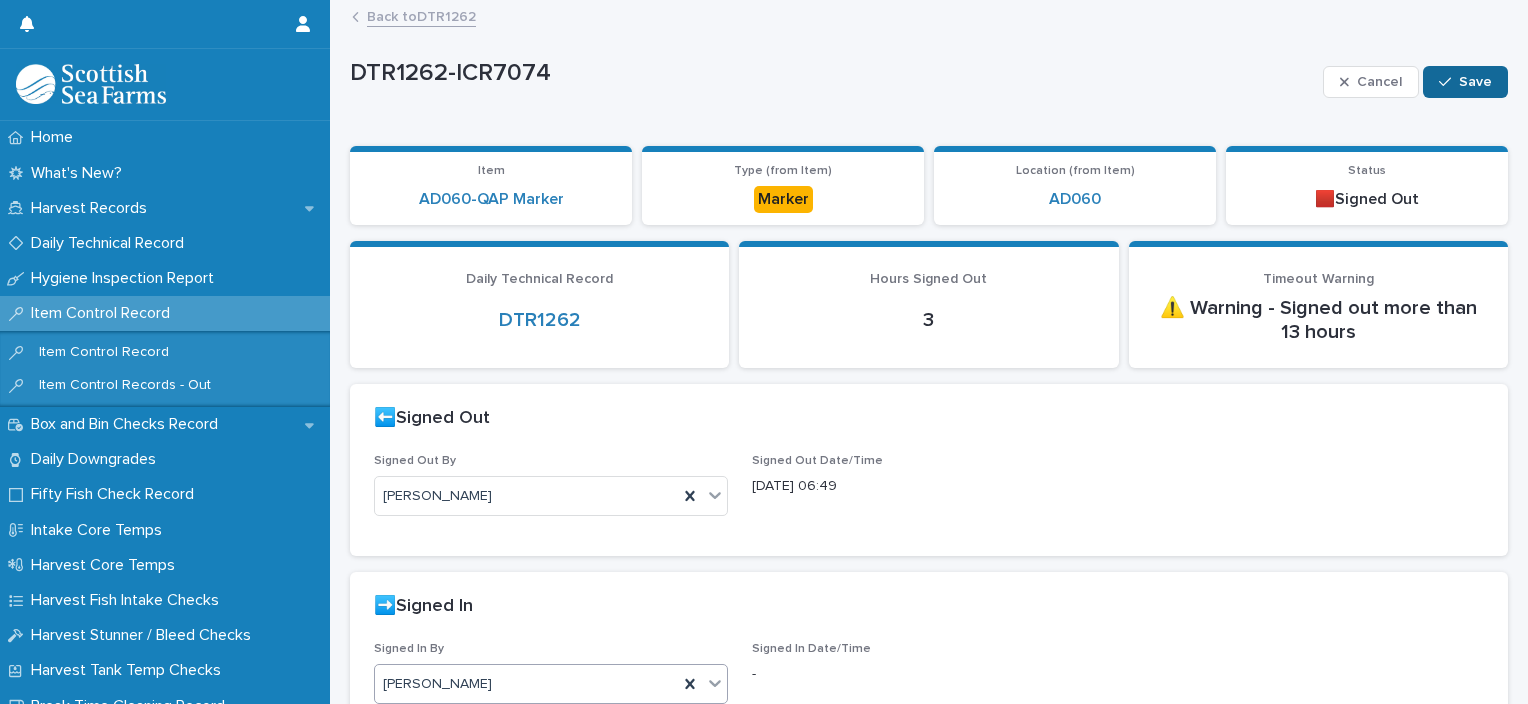 click on "Save" at bounding box center (1475, 82) 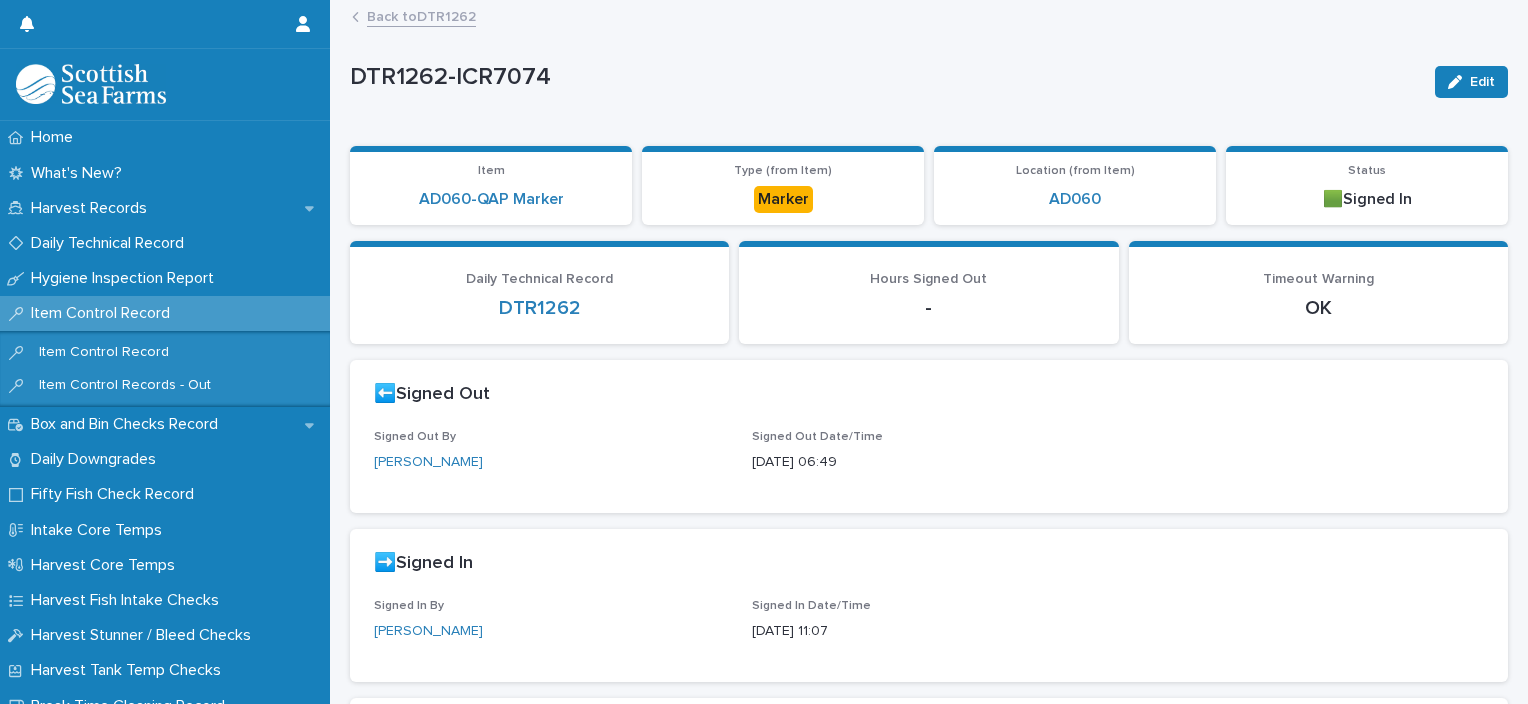 click on "Back to  DTR1262" at bounding box center [421, 15] 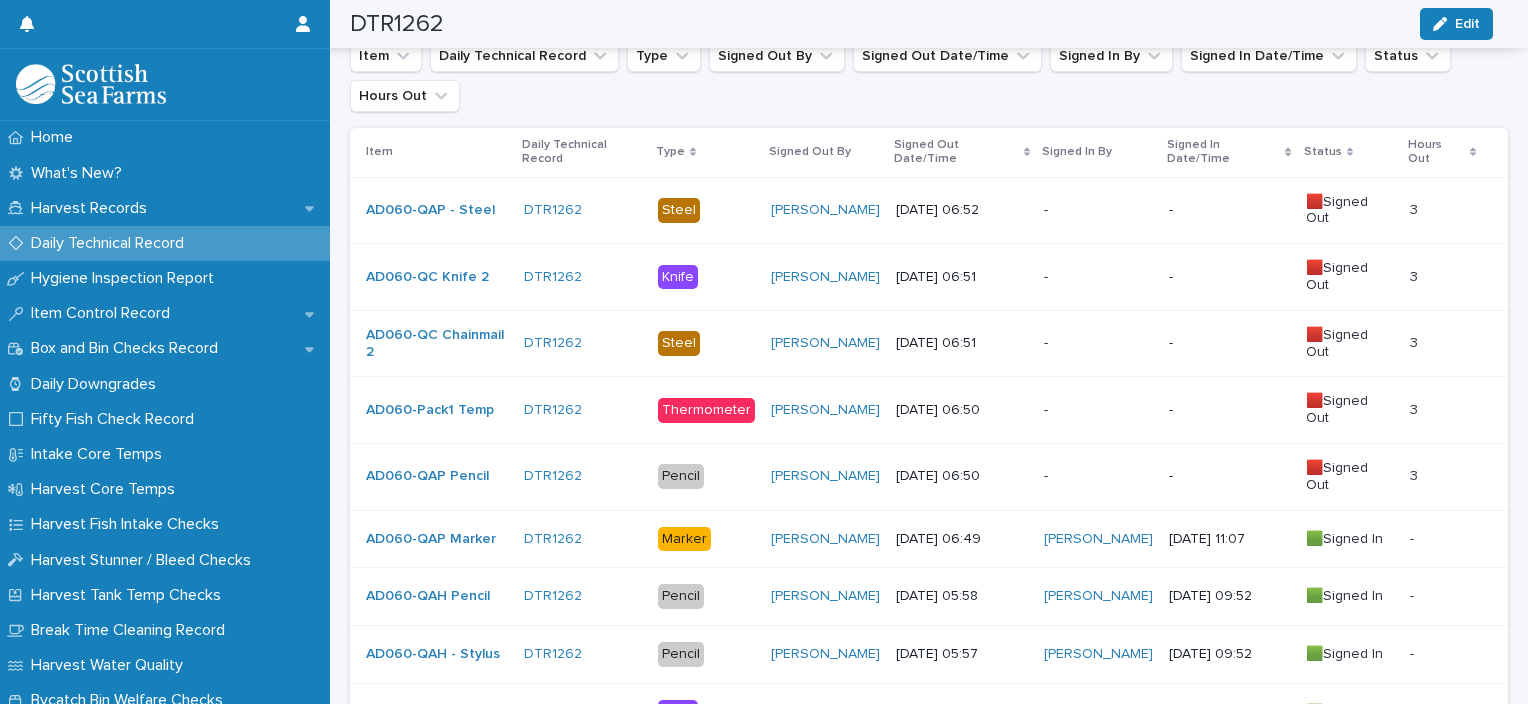 scroll, scrollTop: 420, scrollLeft: 0, axis: vertical 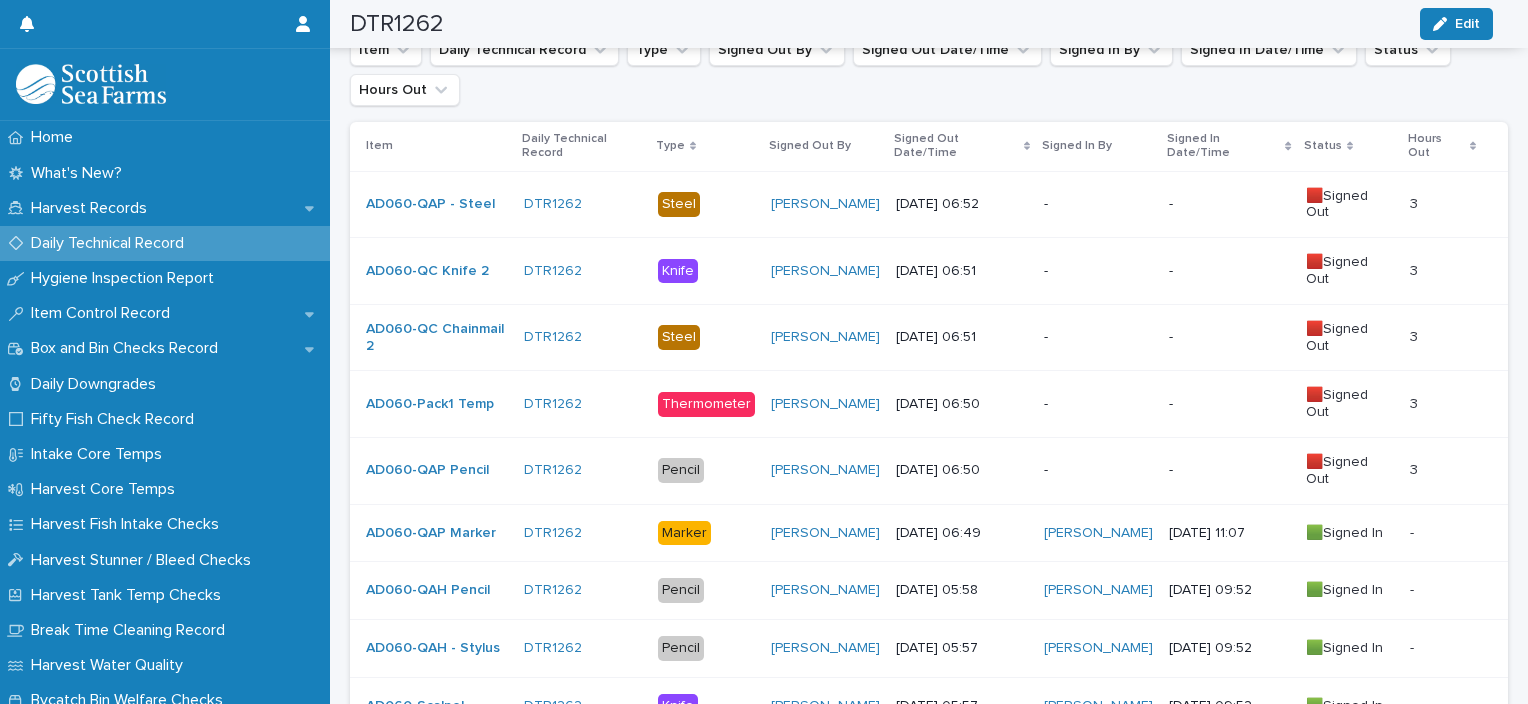 click on "-" at bounding box center (1098, 470) 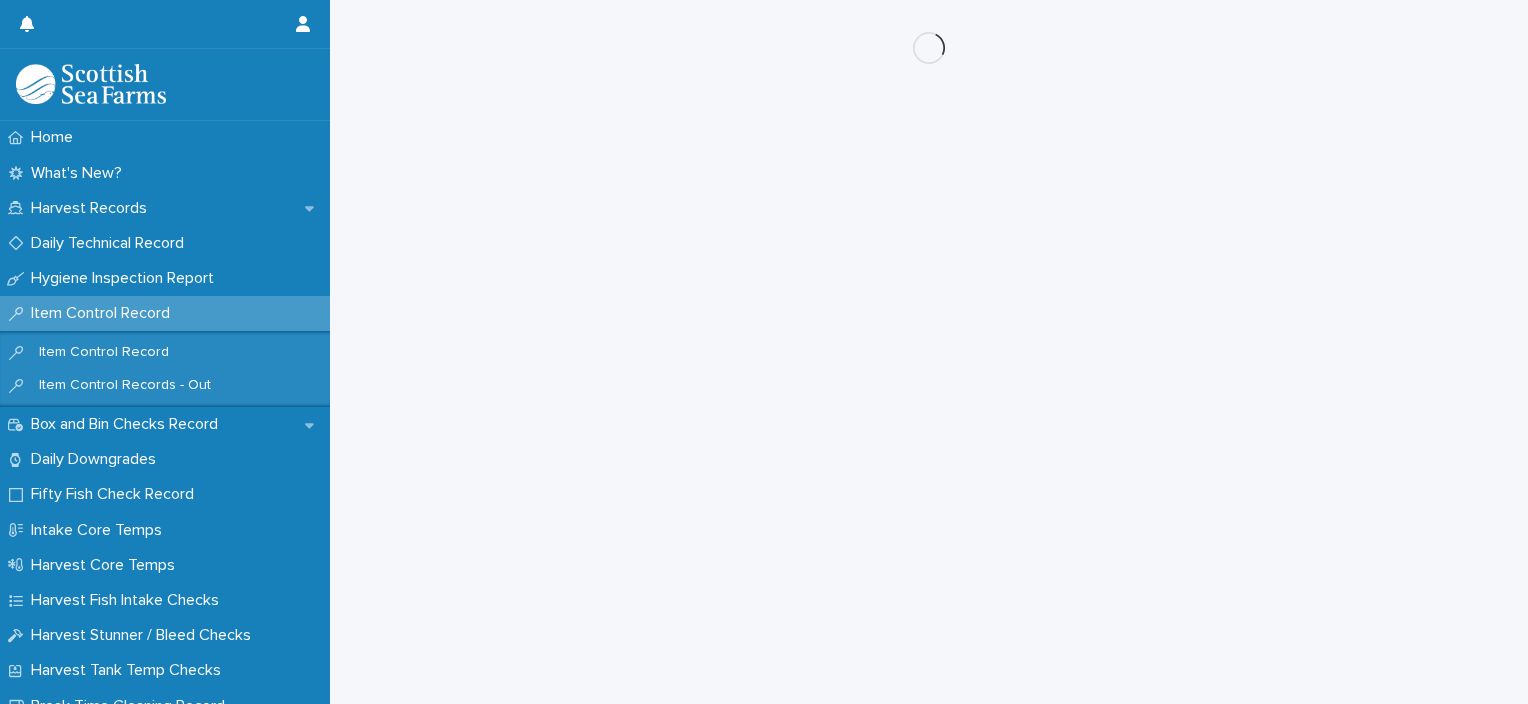 scroll, scrollTop: 0, scrollLeft: 0, axis: both 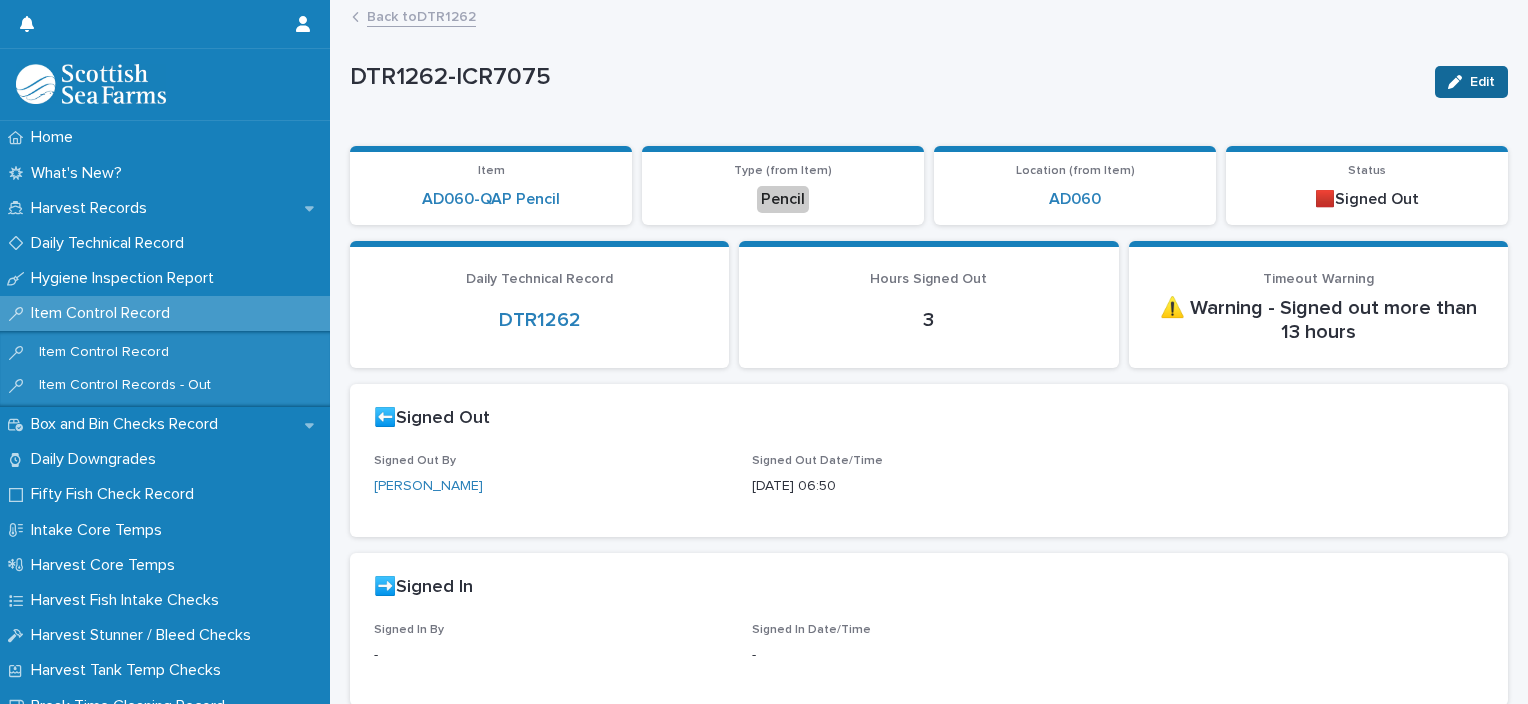 click on "Edit" at bounding box center (1471, 82) 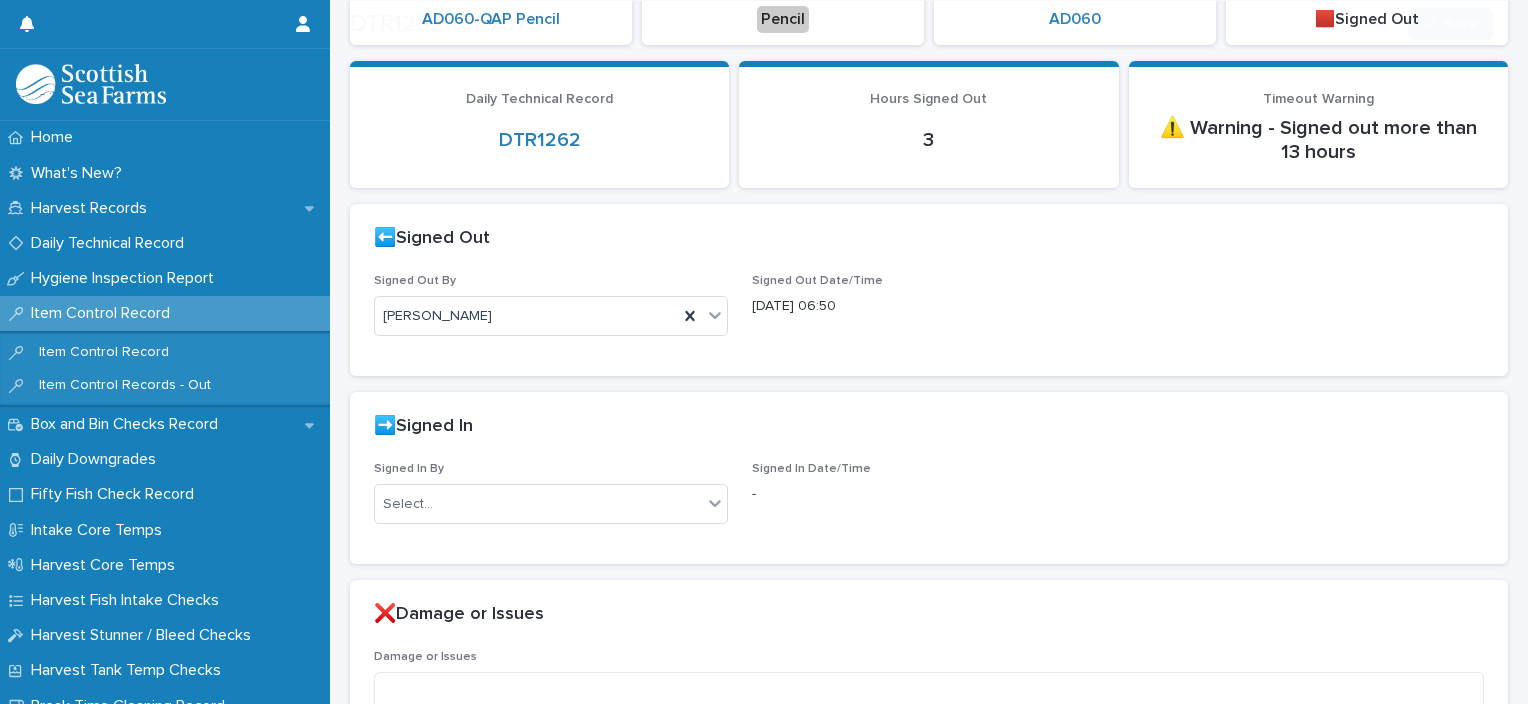 scroll, scrollTop: 232, scrollLeft: 0, axis: vertical 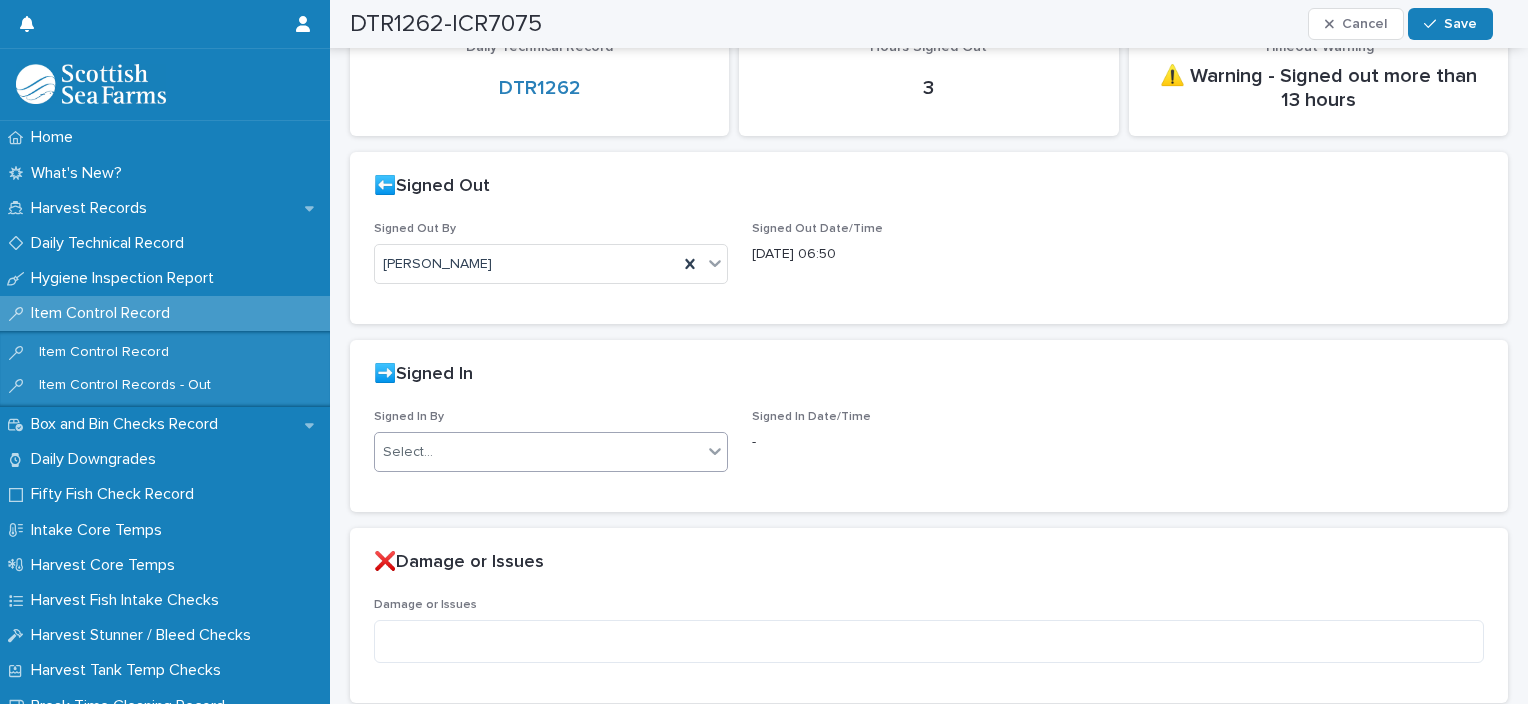click on "Select..." at bounding box center (551, 452) 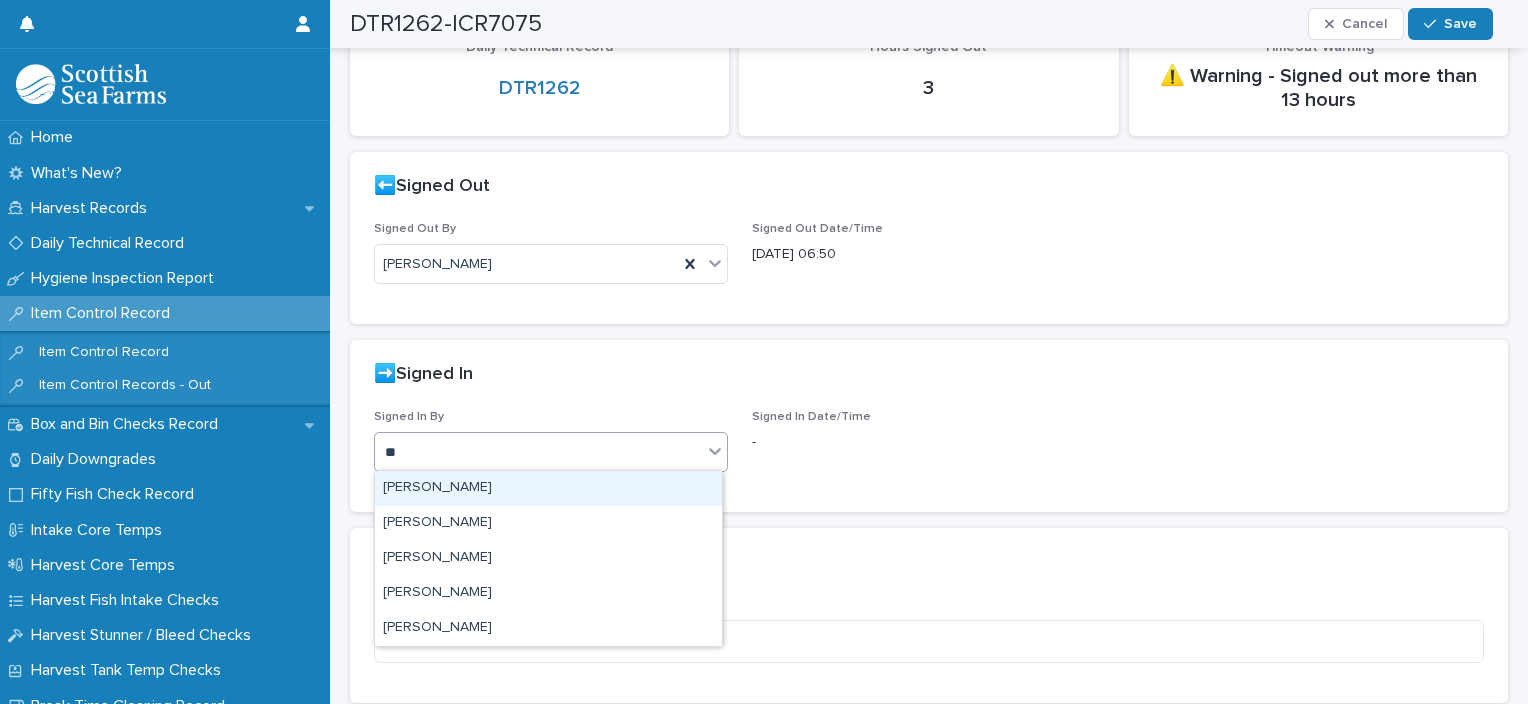 type on "***" 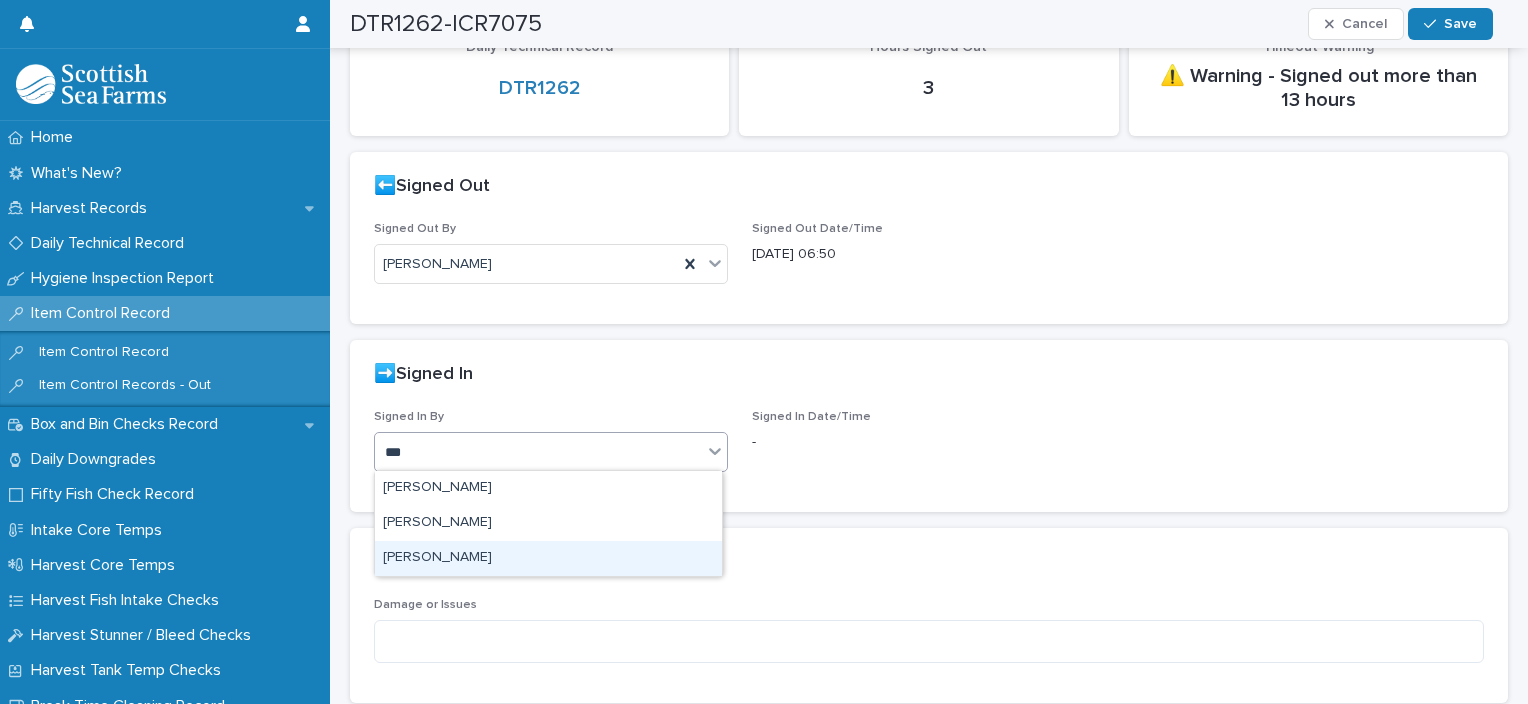 click on "[PERSON_NAME]" at bounding box center (548, 558) 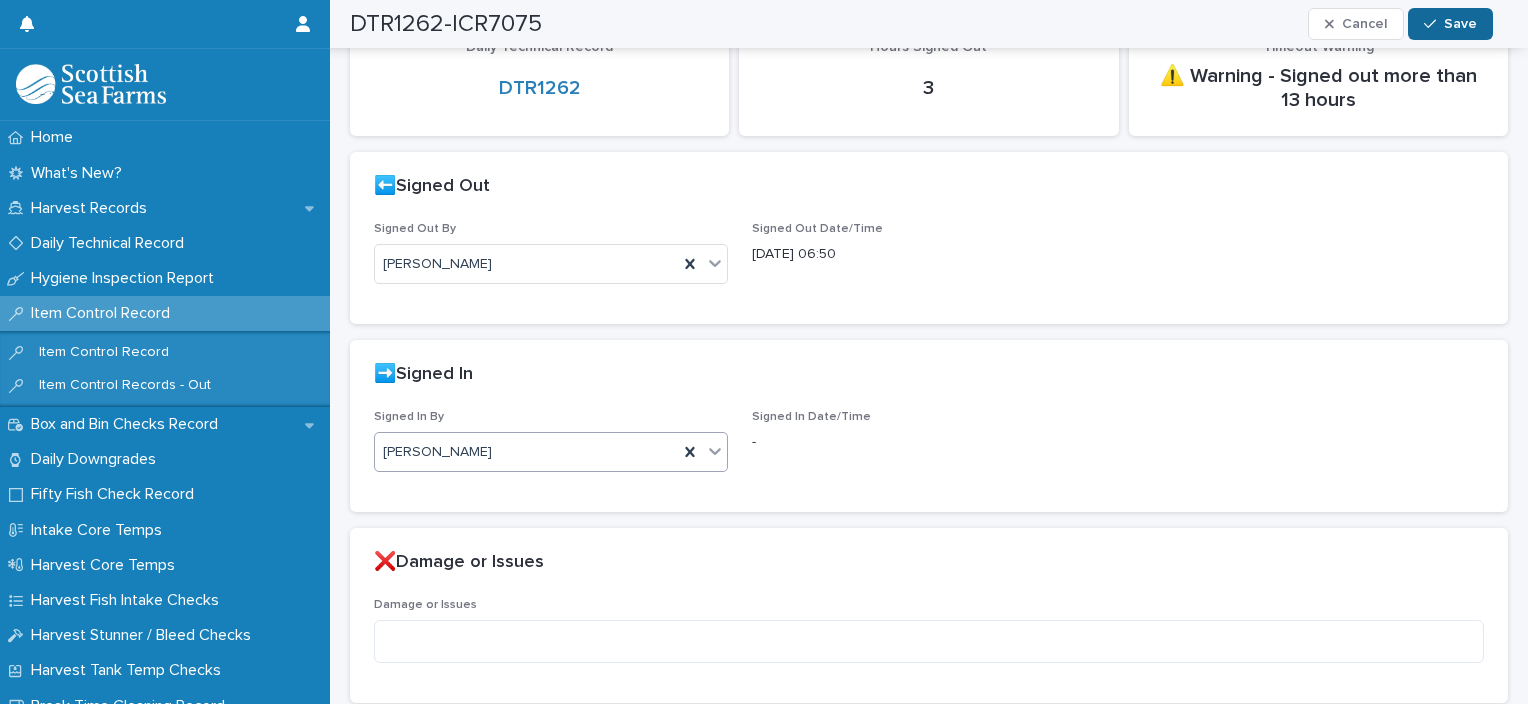 click on "Save" at bounding box center [1450, 24] 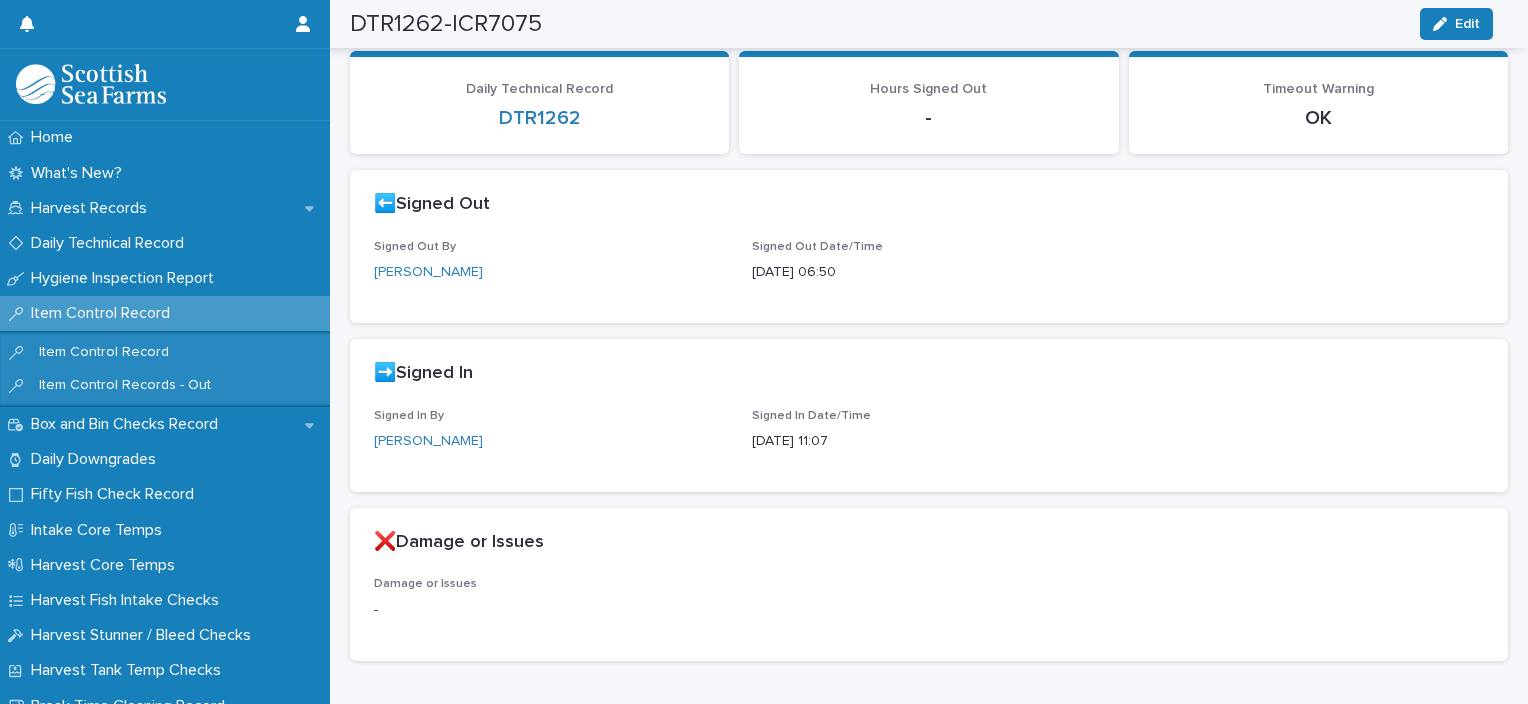 scroll, scrollTop: 0, scrollLeft: 0, axis: both 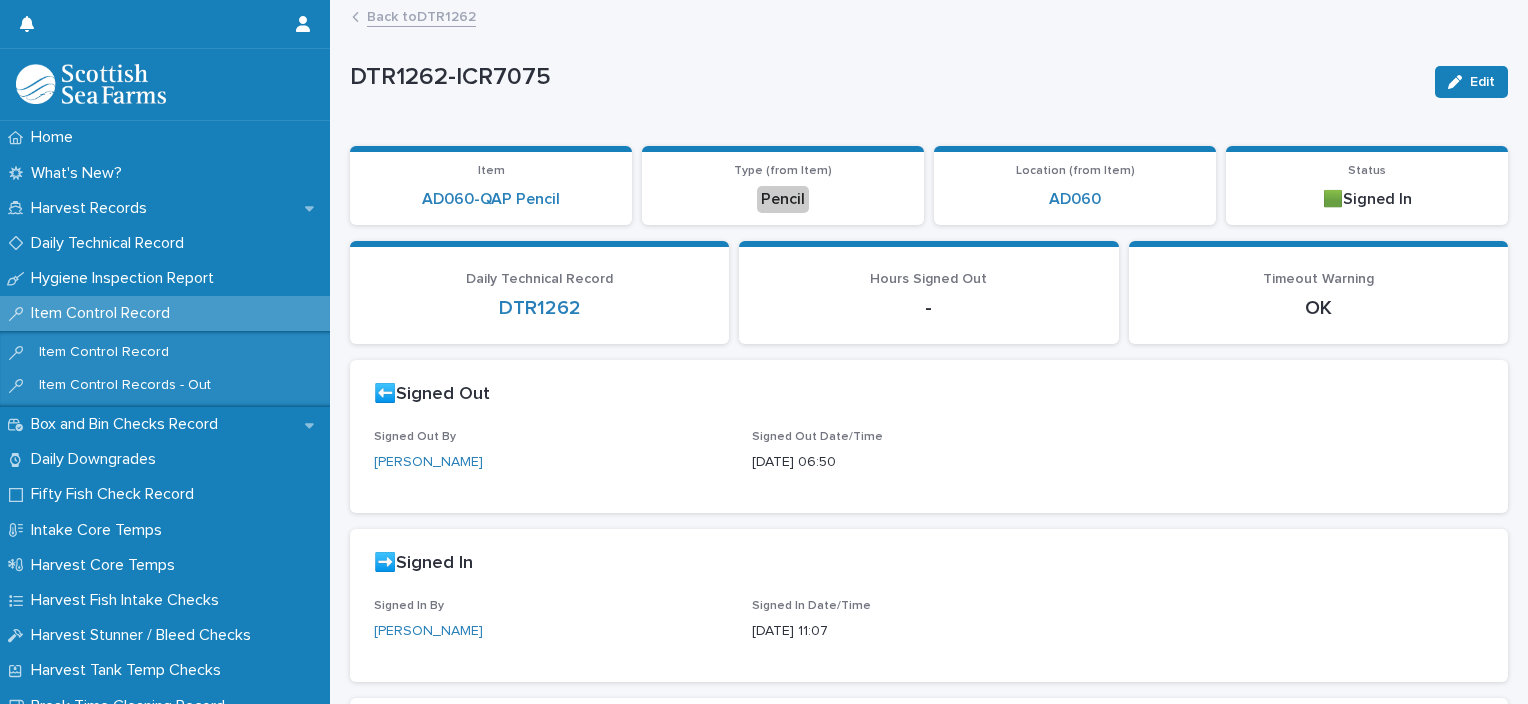 click on "Back to  DTR1262" at bounding box center (421, 15) 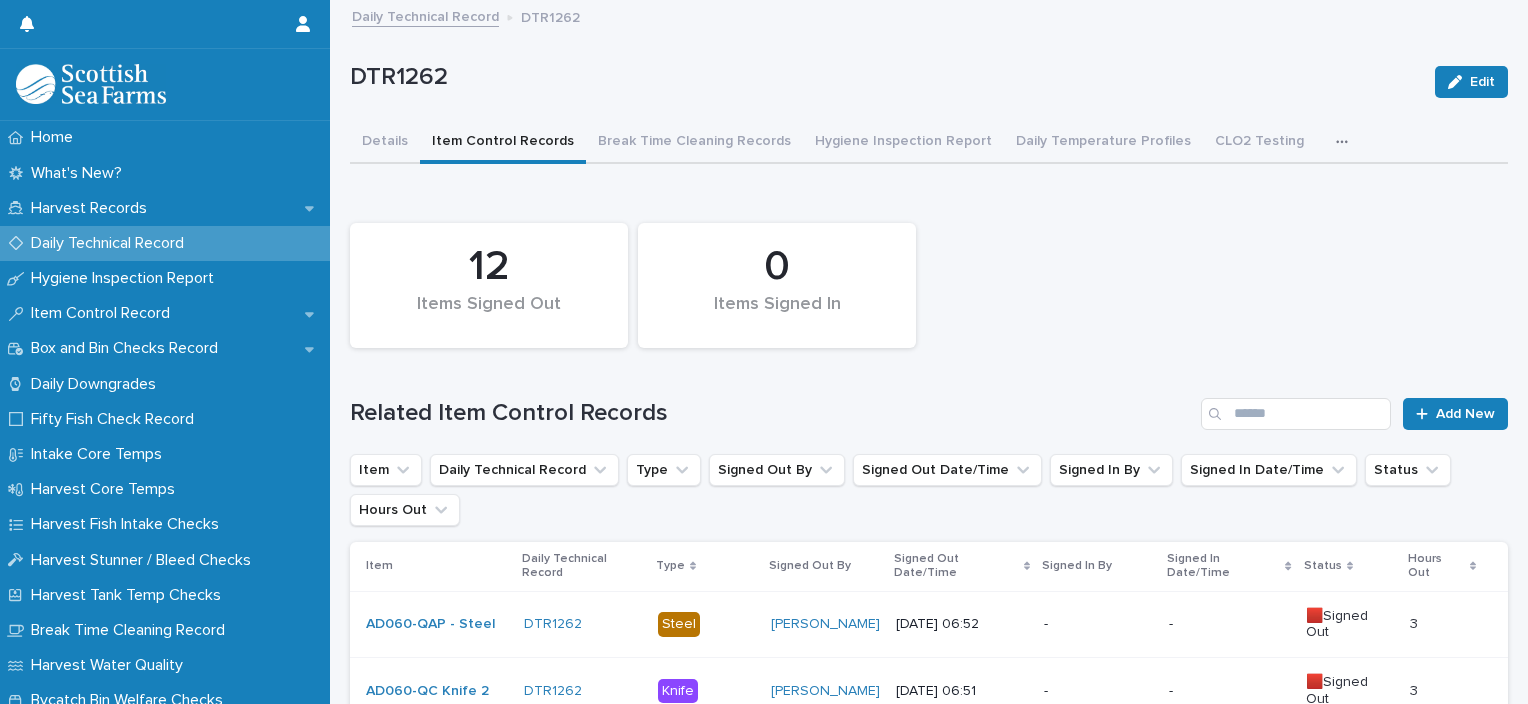 click on "-" at bounding box center [1098, 624] 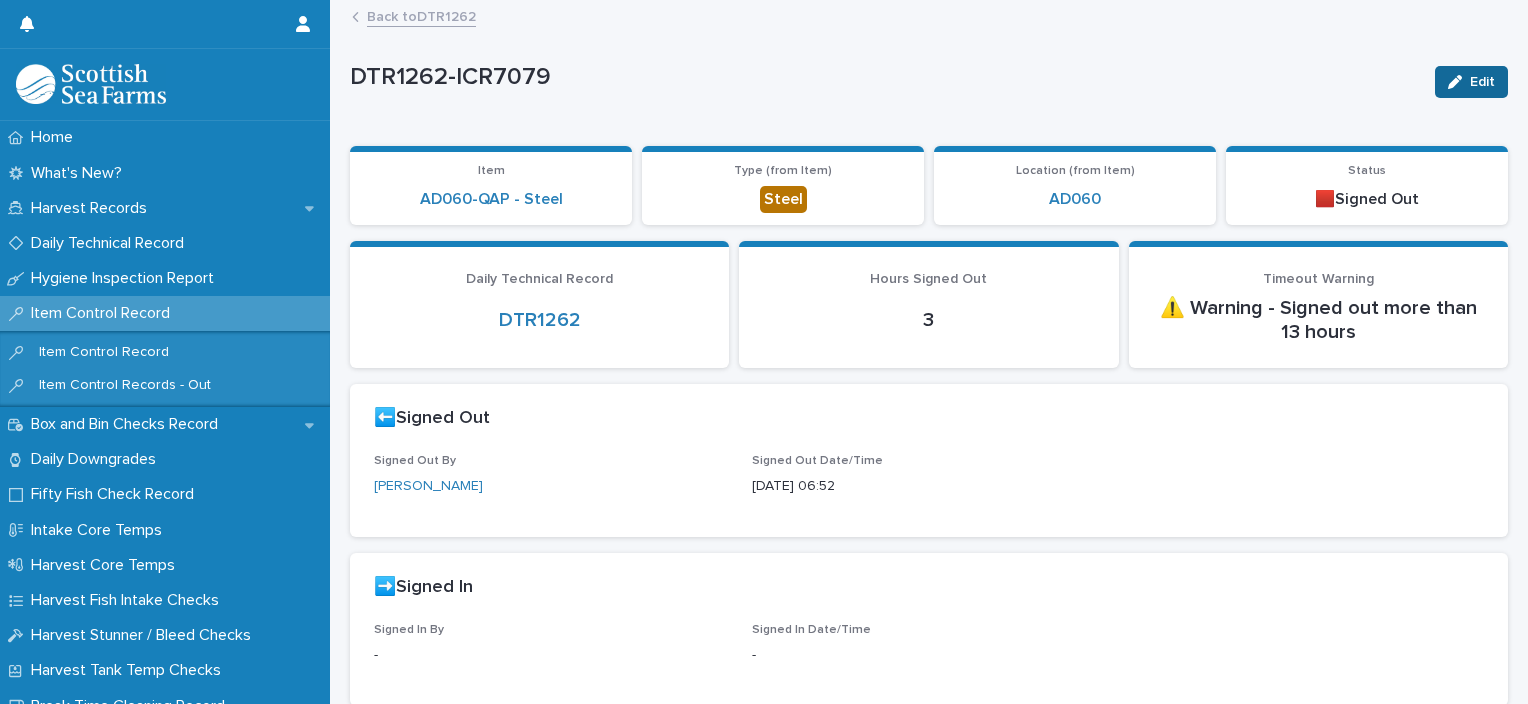 click on "Edit" at bounding box center [1482, 82] 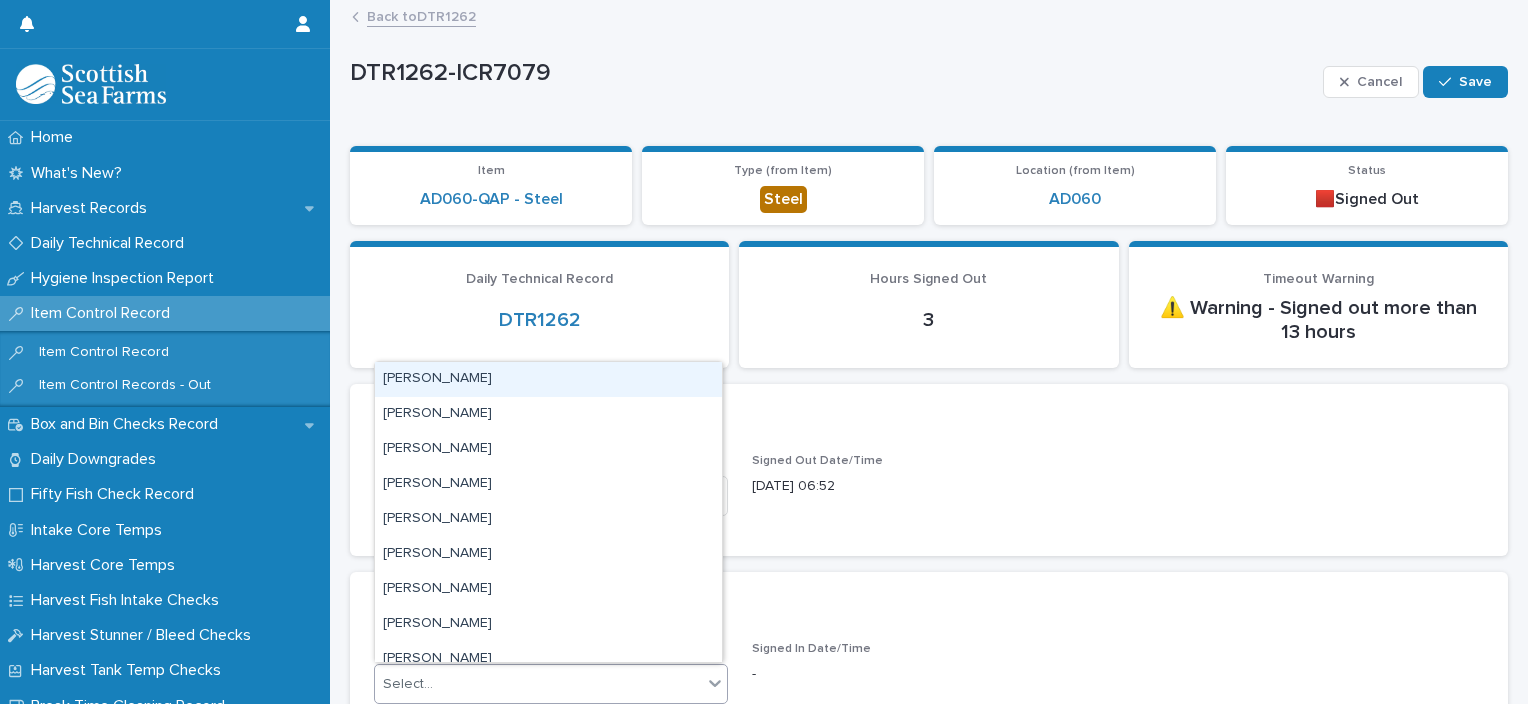 click on "Select..." at bounding box center [538, 684] 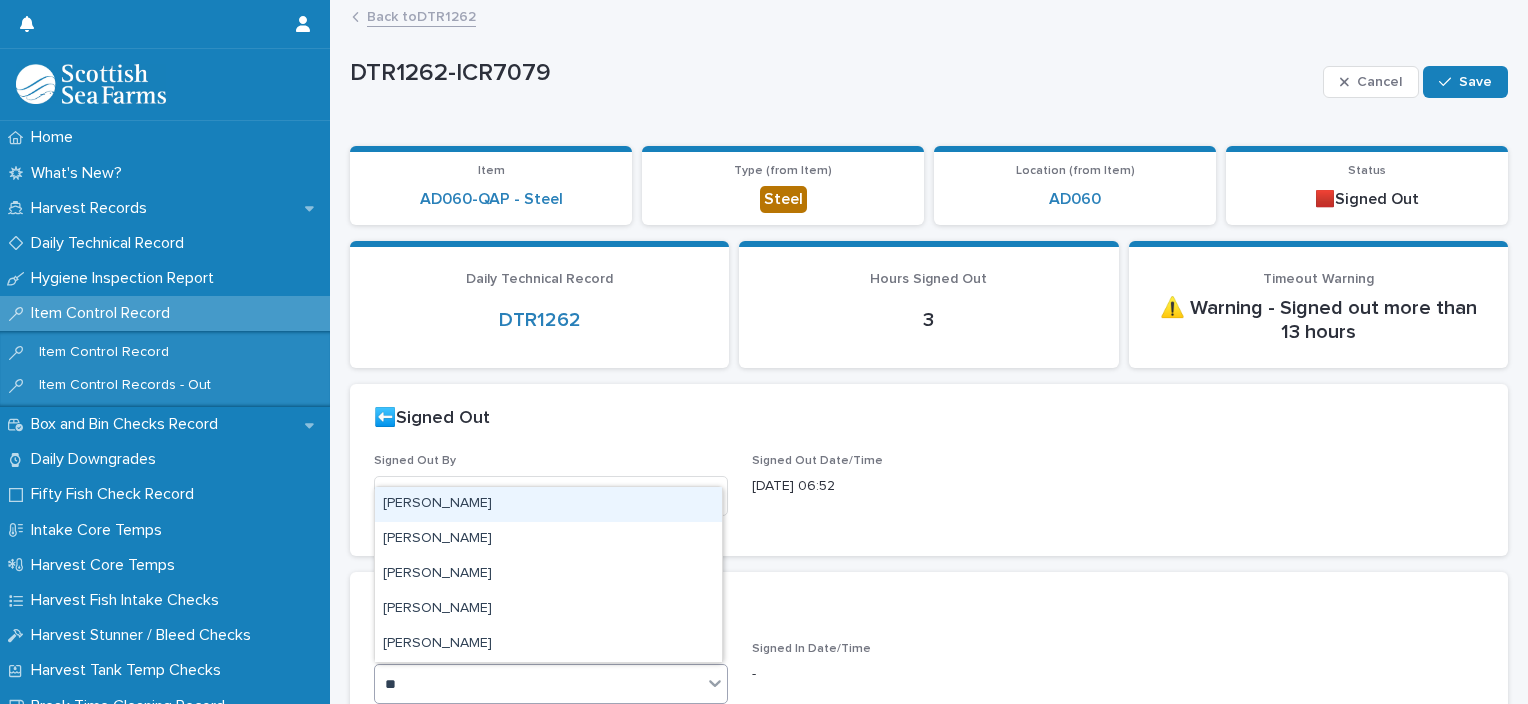 type on "***" 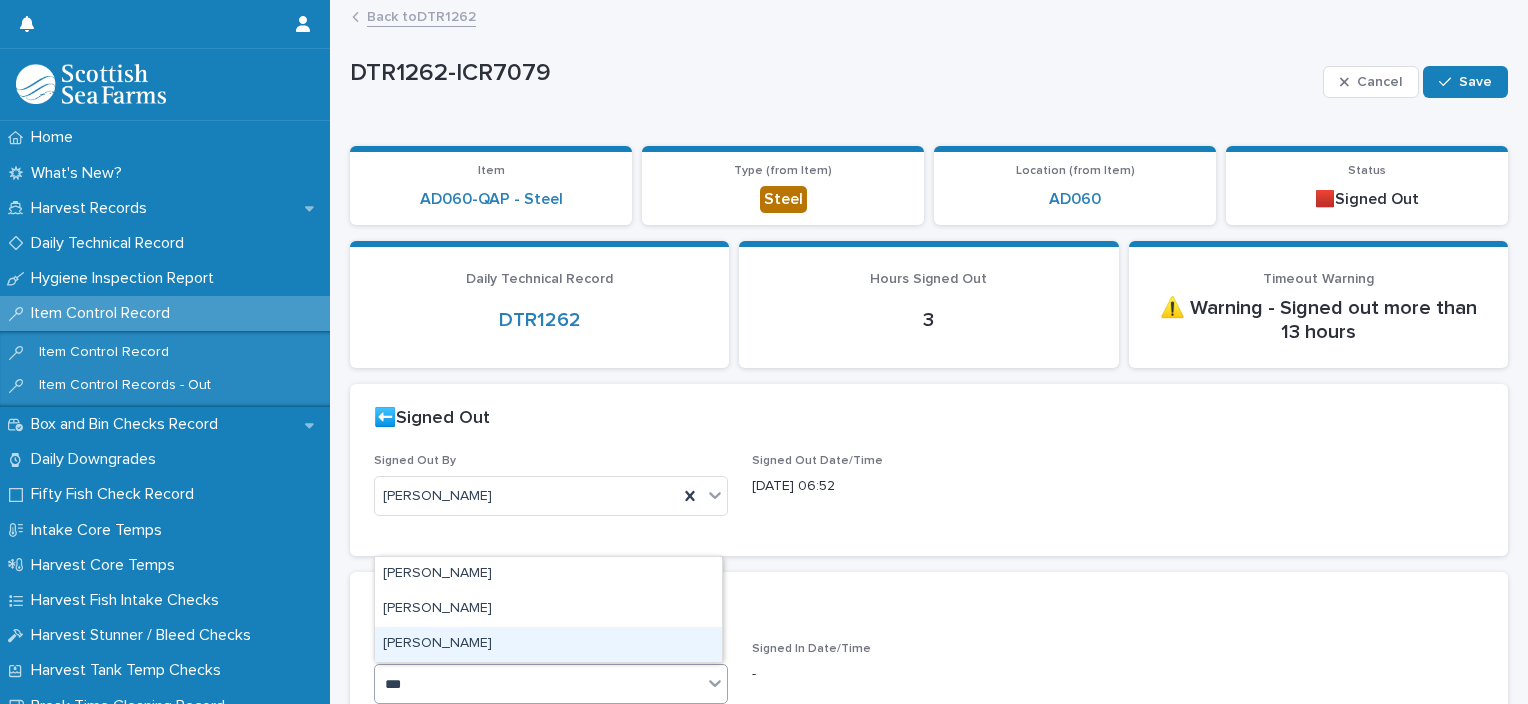 click on "[PERSON_NAME]" at bounding box center [548, 644] 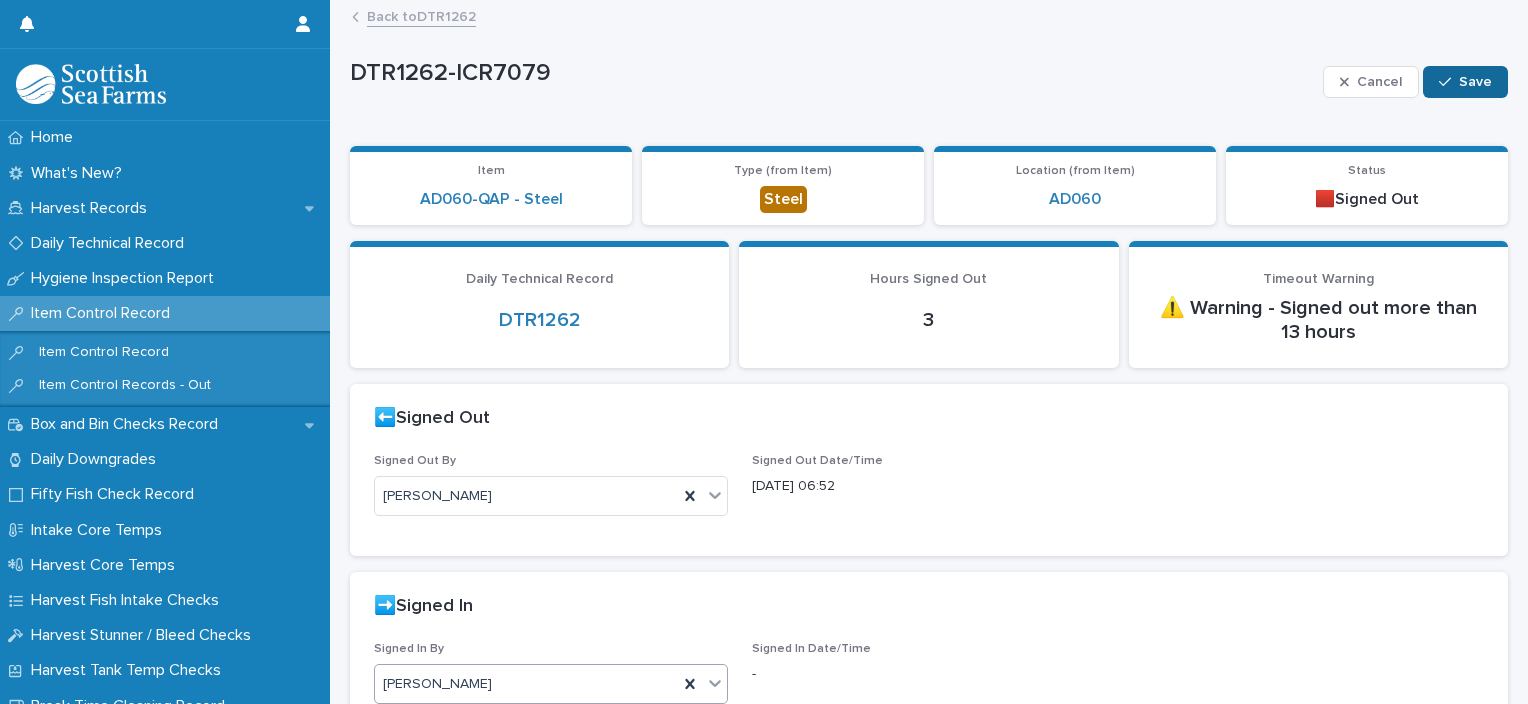 click at bounding box center [1449, 82] 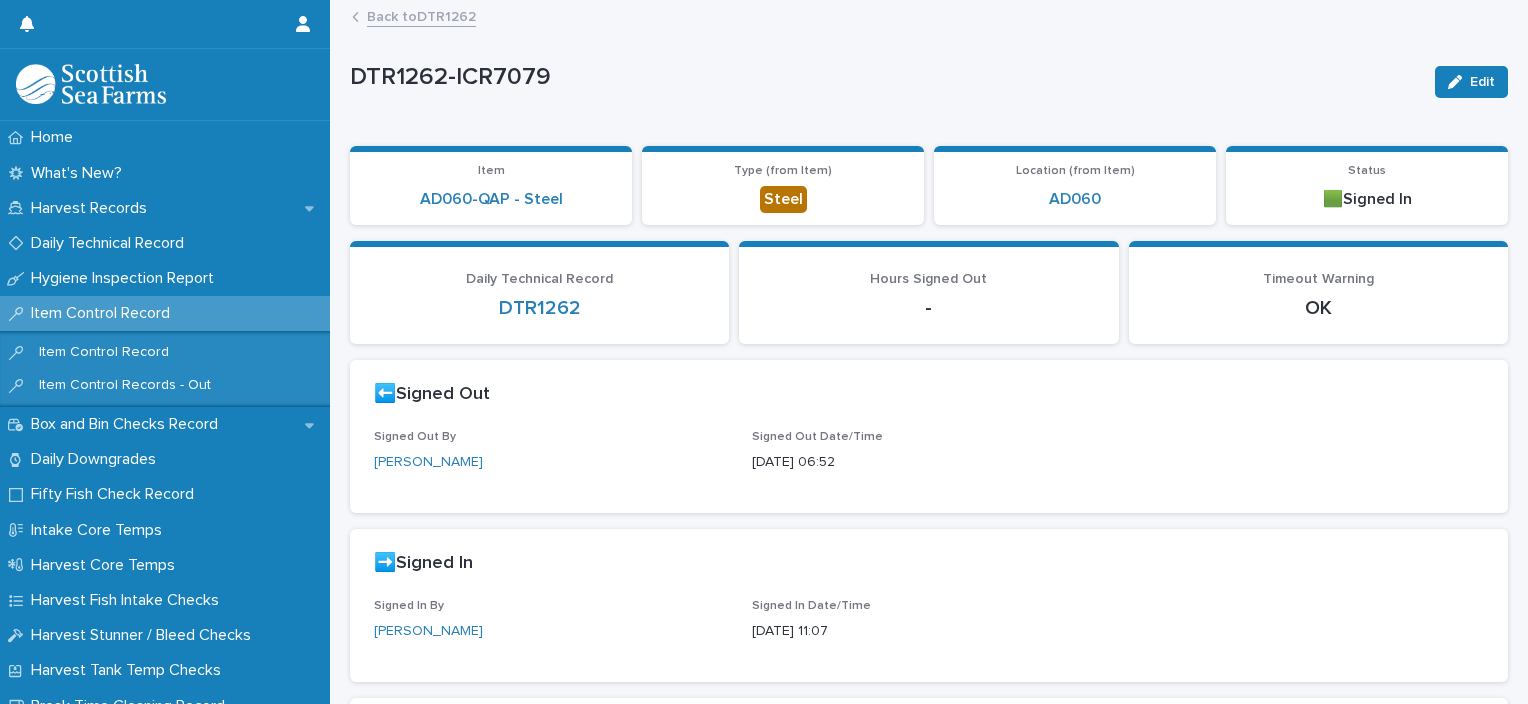 click on "Back to  DTR1262" at bounding box center [421, 15] 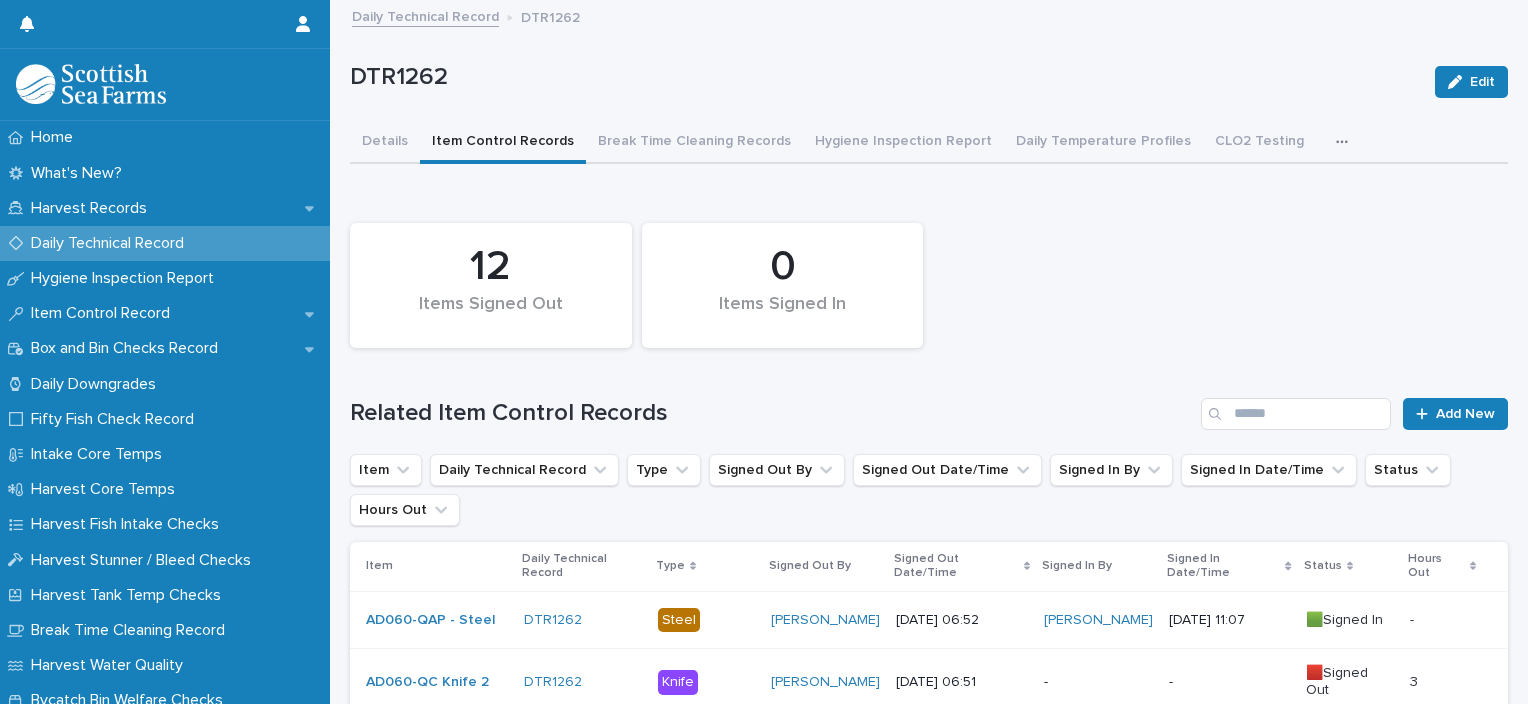 click on "-" at bounding box center [1098, 682] 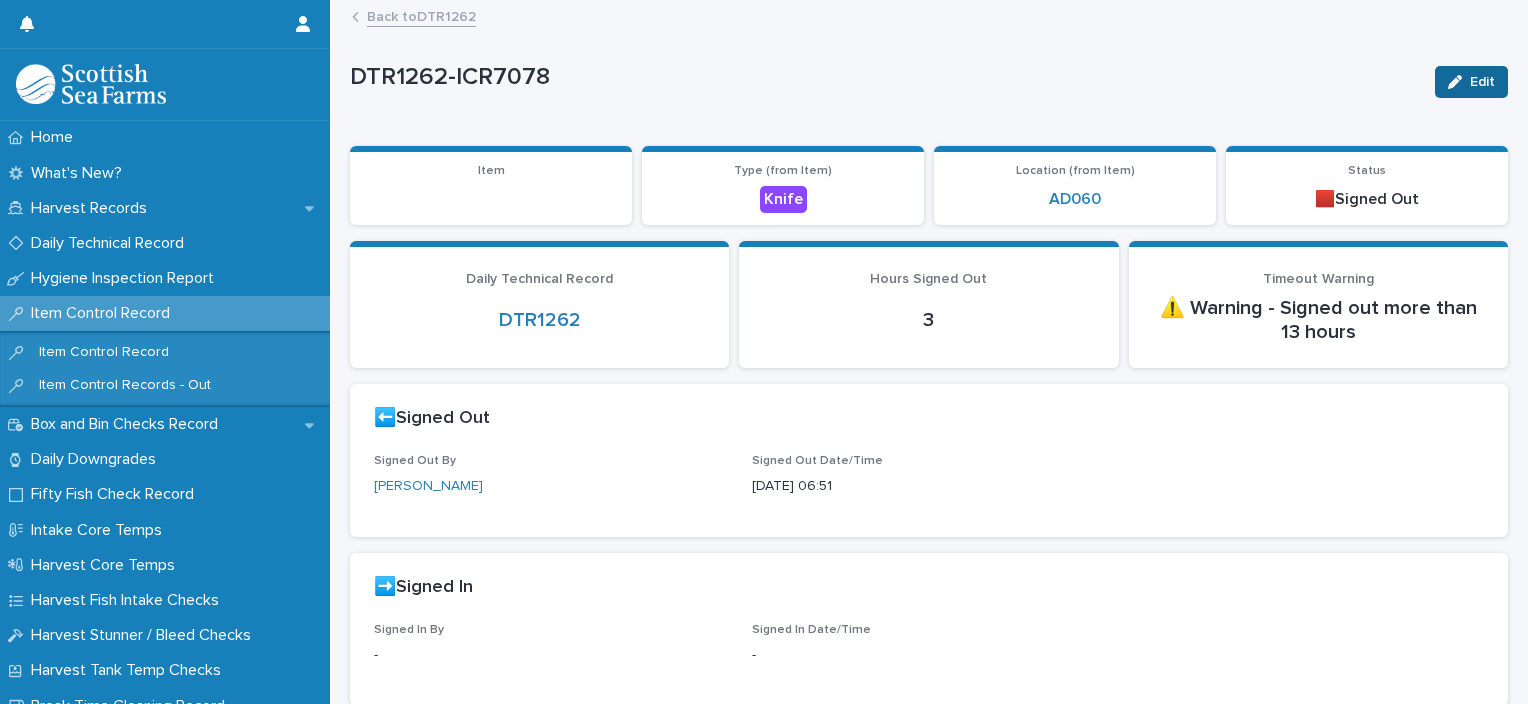 click on "Edit" at bounding box center [1482, 82] 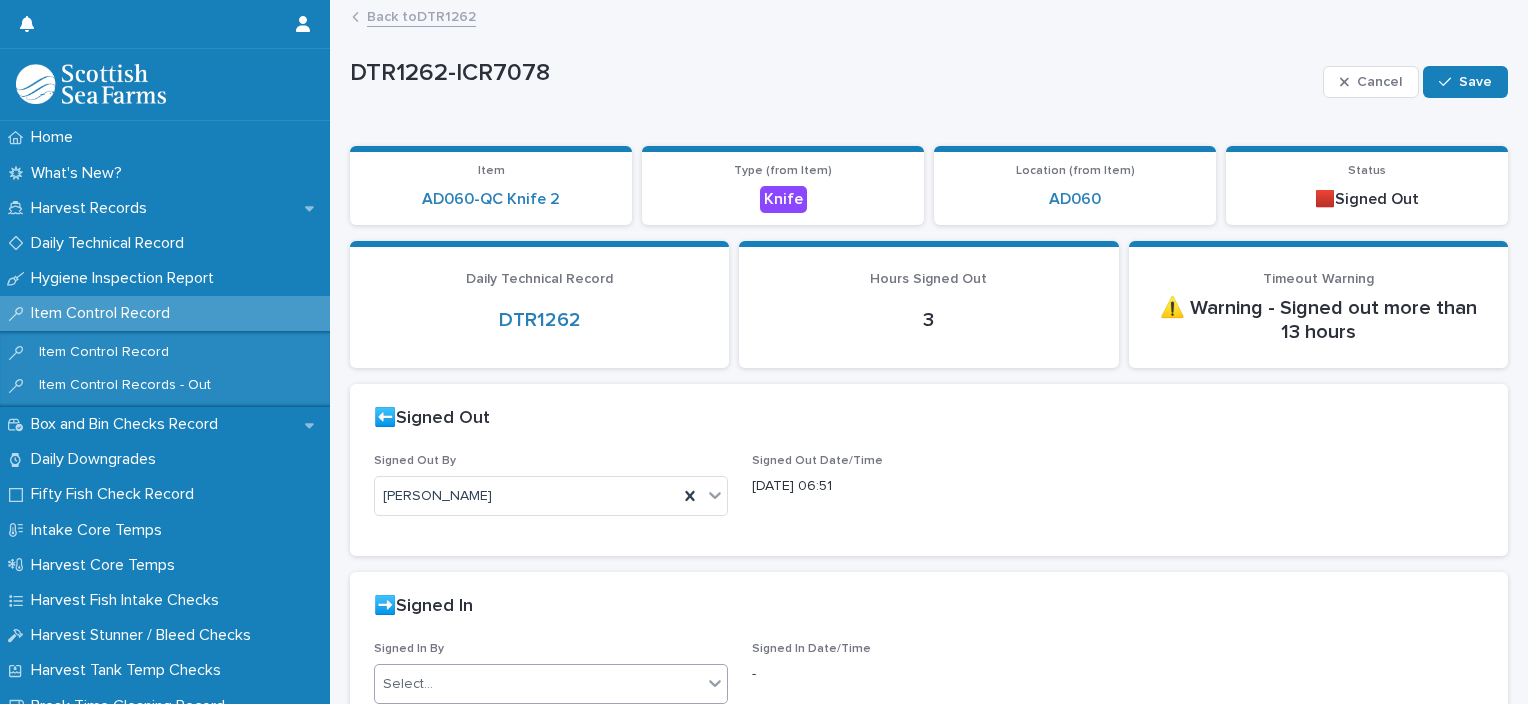 click on "Select..." at bounding box center (538, 684) 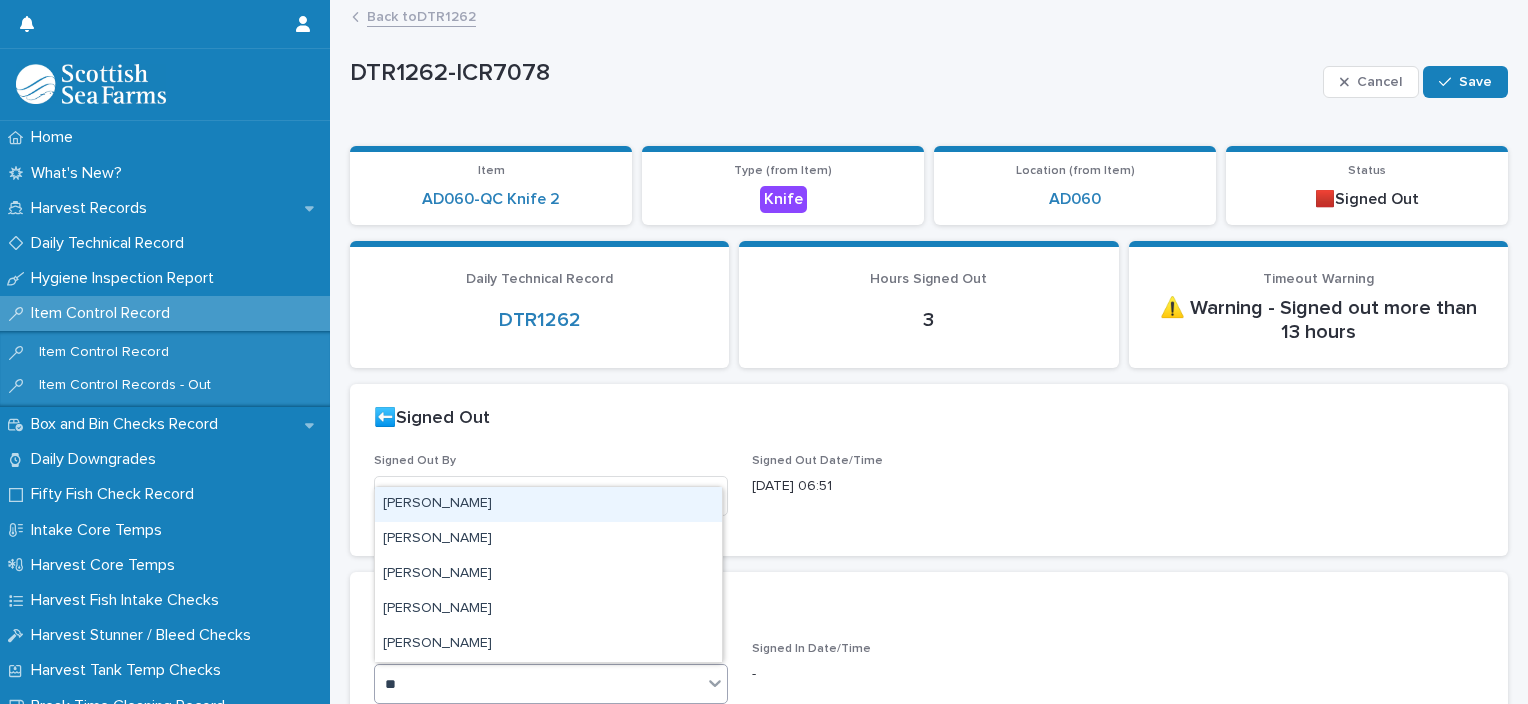 type on "***" 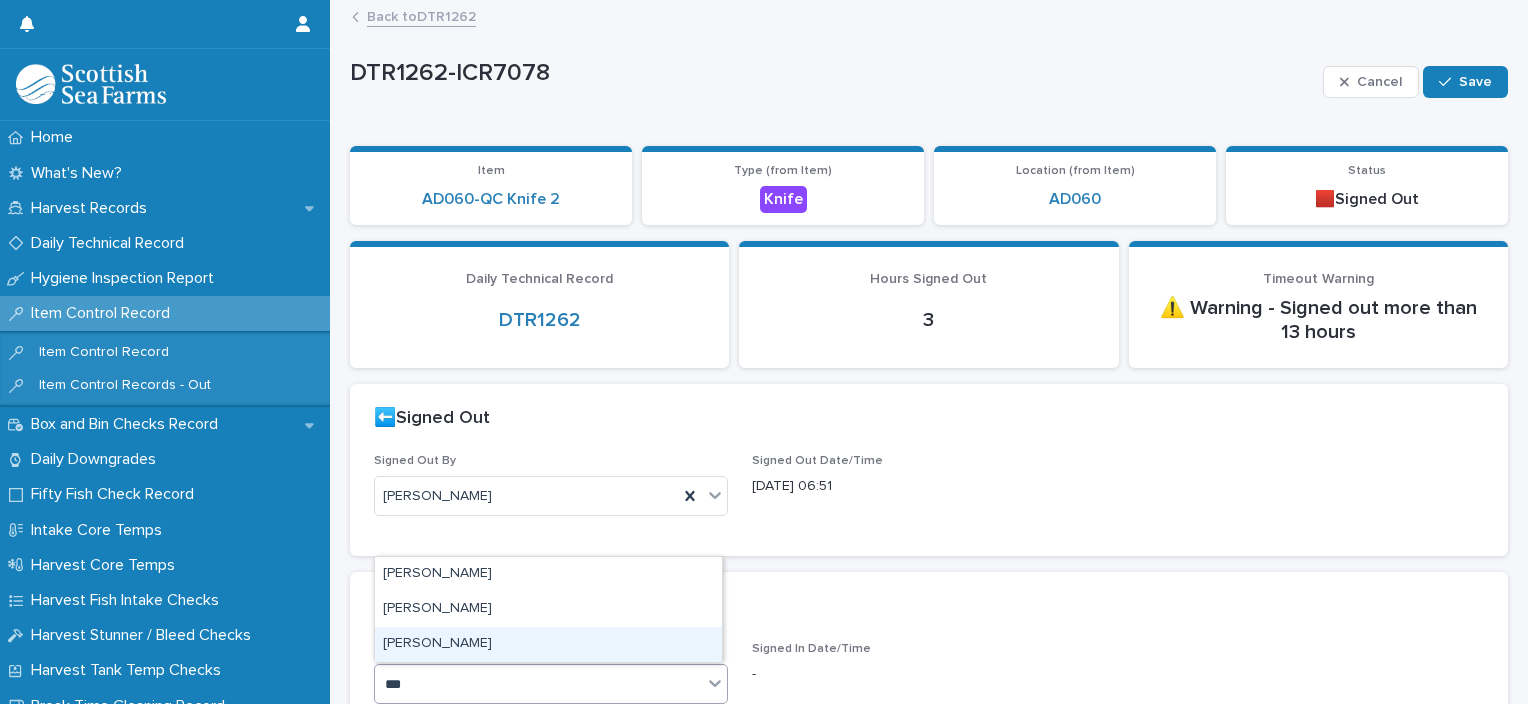 click on "[PERSON_NAME]" at bounding box center [548, 644] 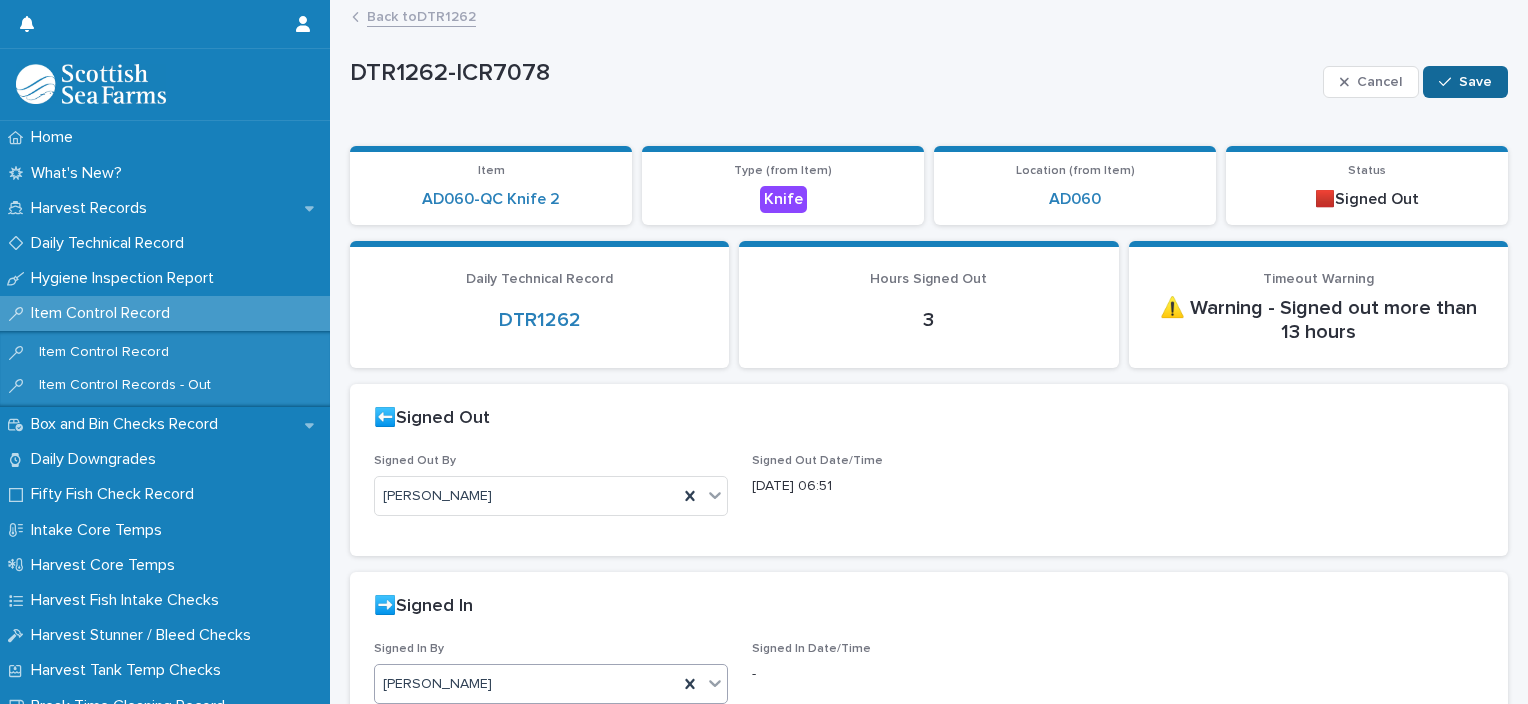 click on "Save" at bounding box center (1465, 82) 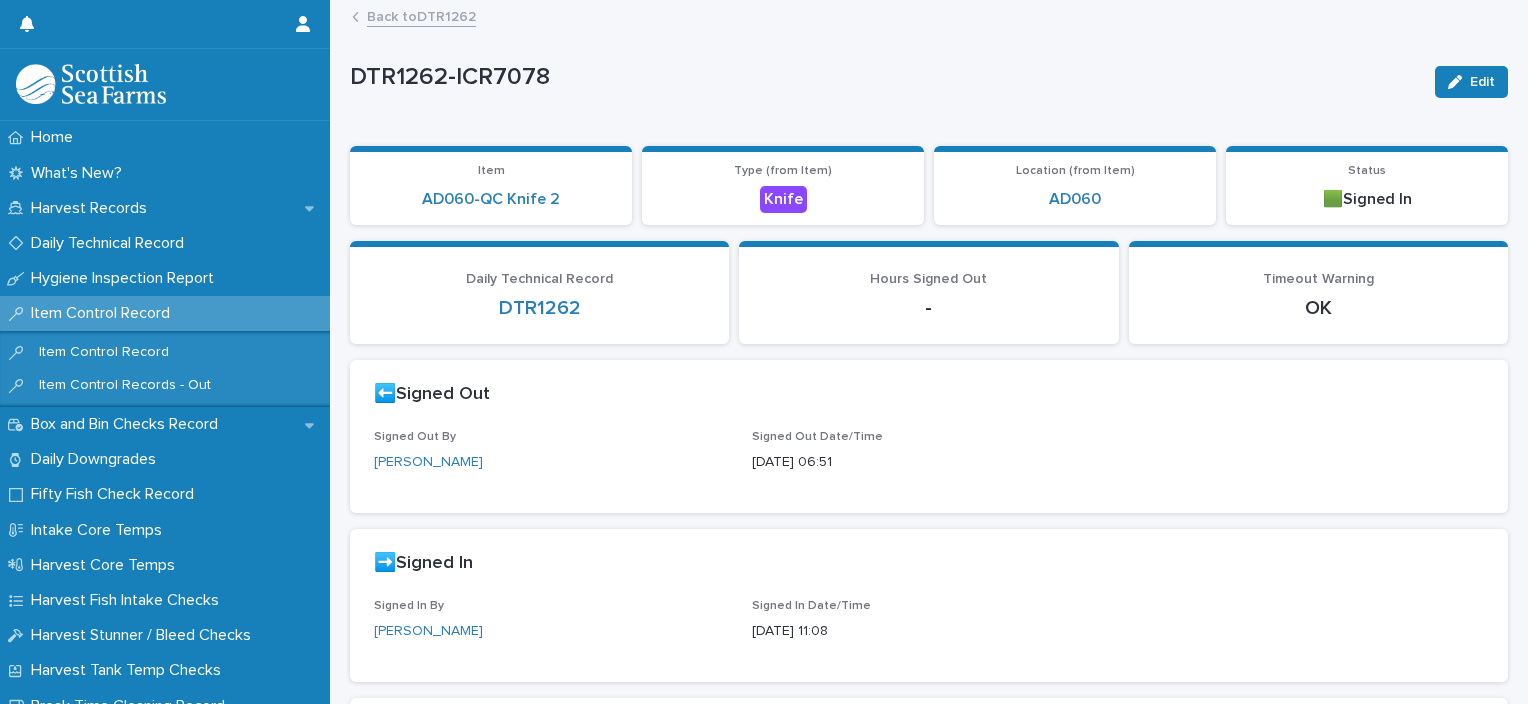 click on "Back to  DTR1262" at bounding box center (421, 15) 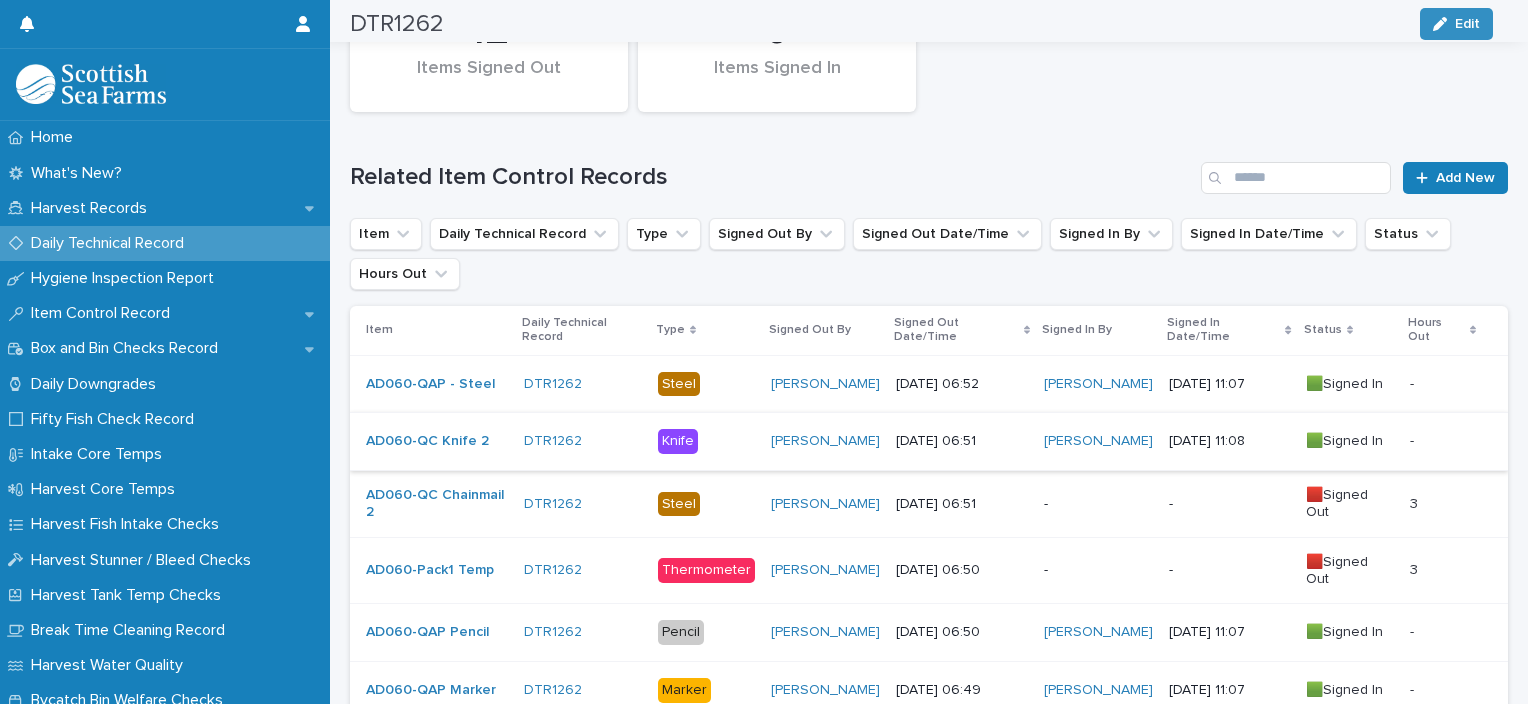 scroll, scrollTop: 357, scrollLeft: 0, axis: vertical 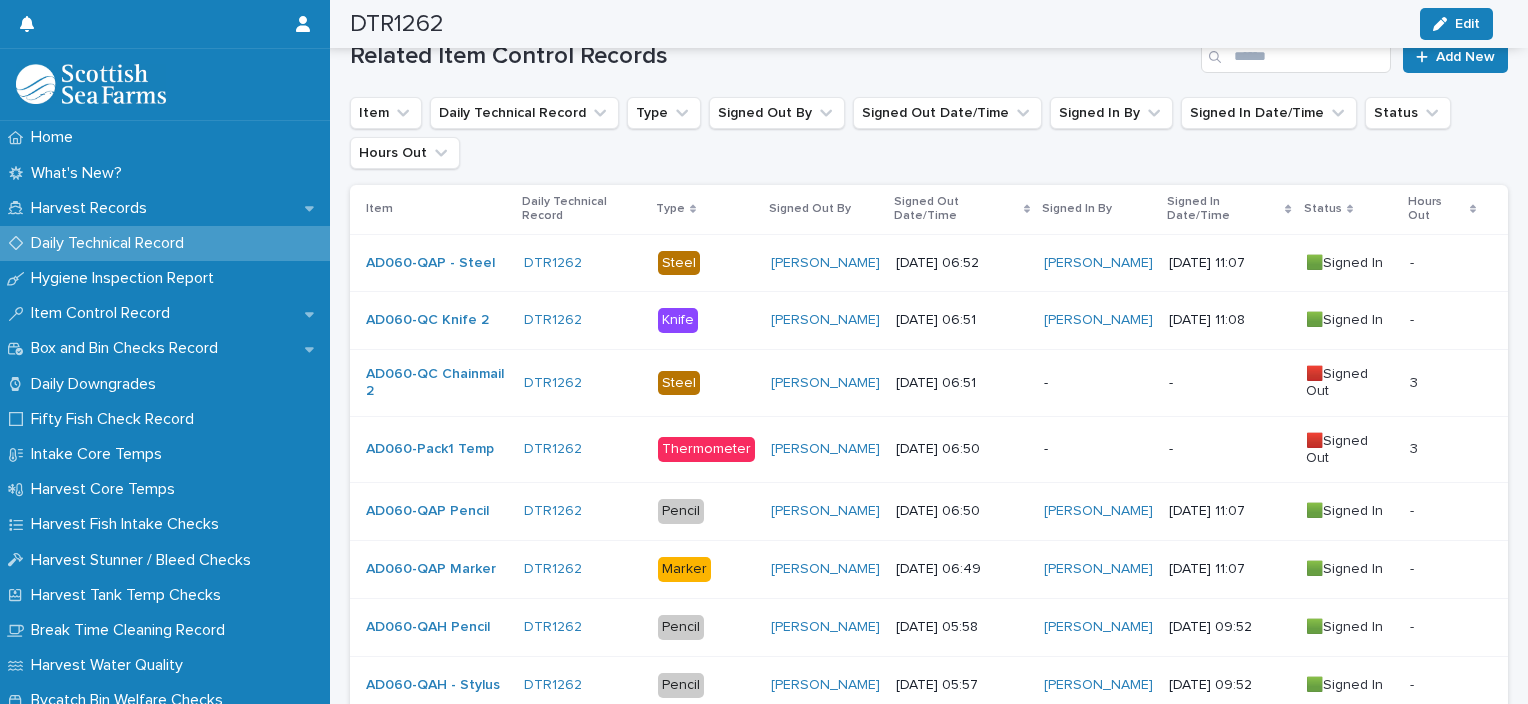 click on "-" at bounding box center [1098, 383] 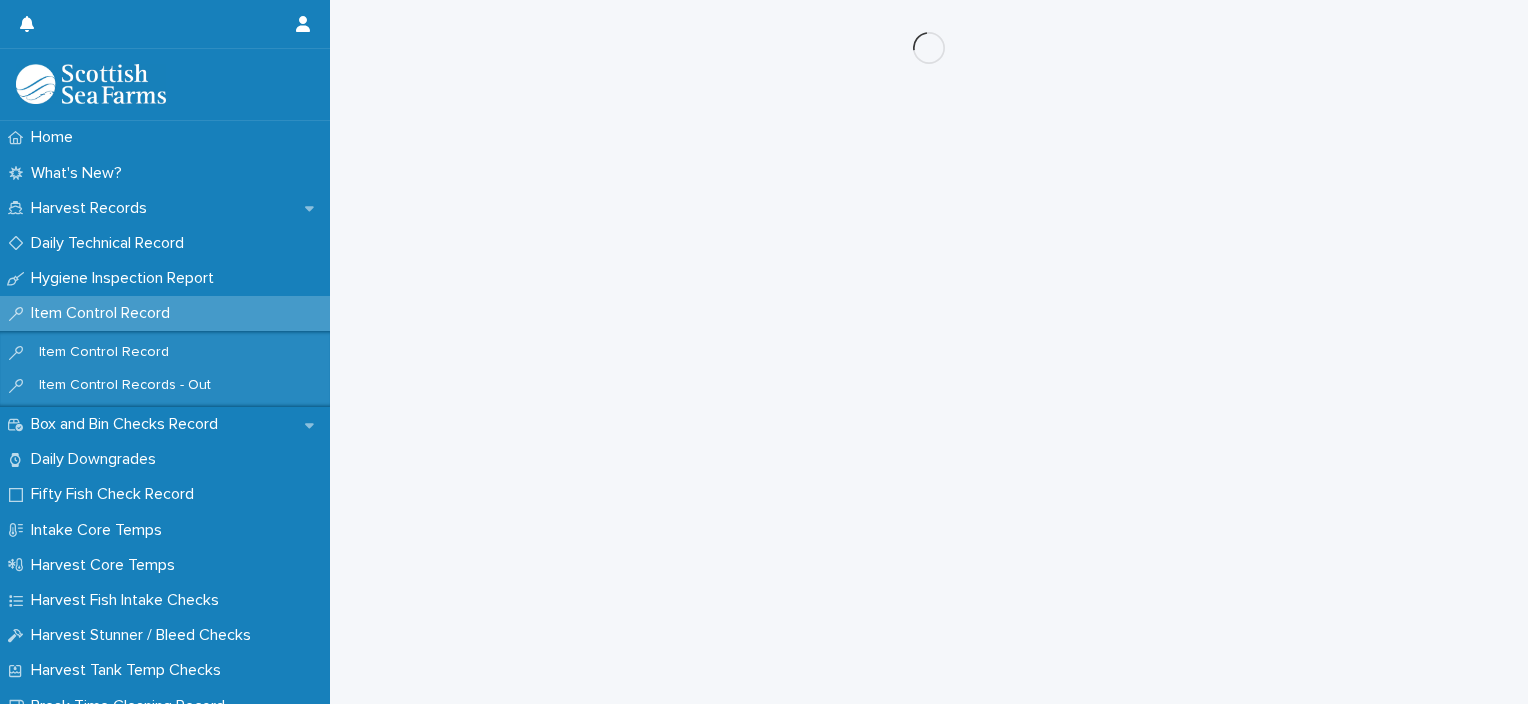 scroll, scrollTop: 0, scrollLeft: 0, axis: both 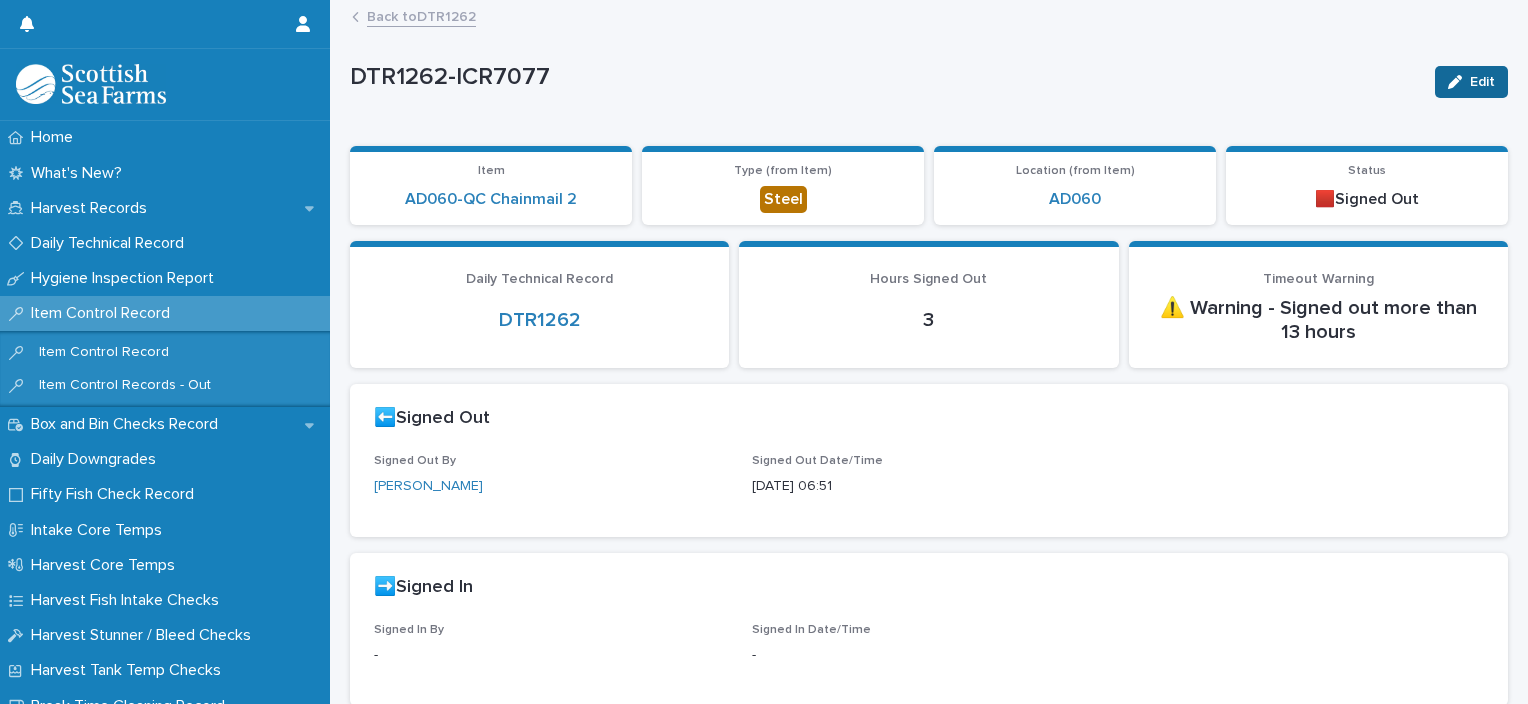 click 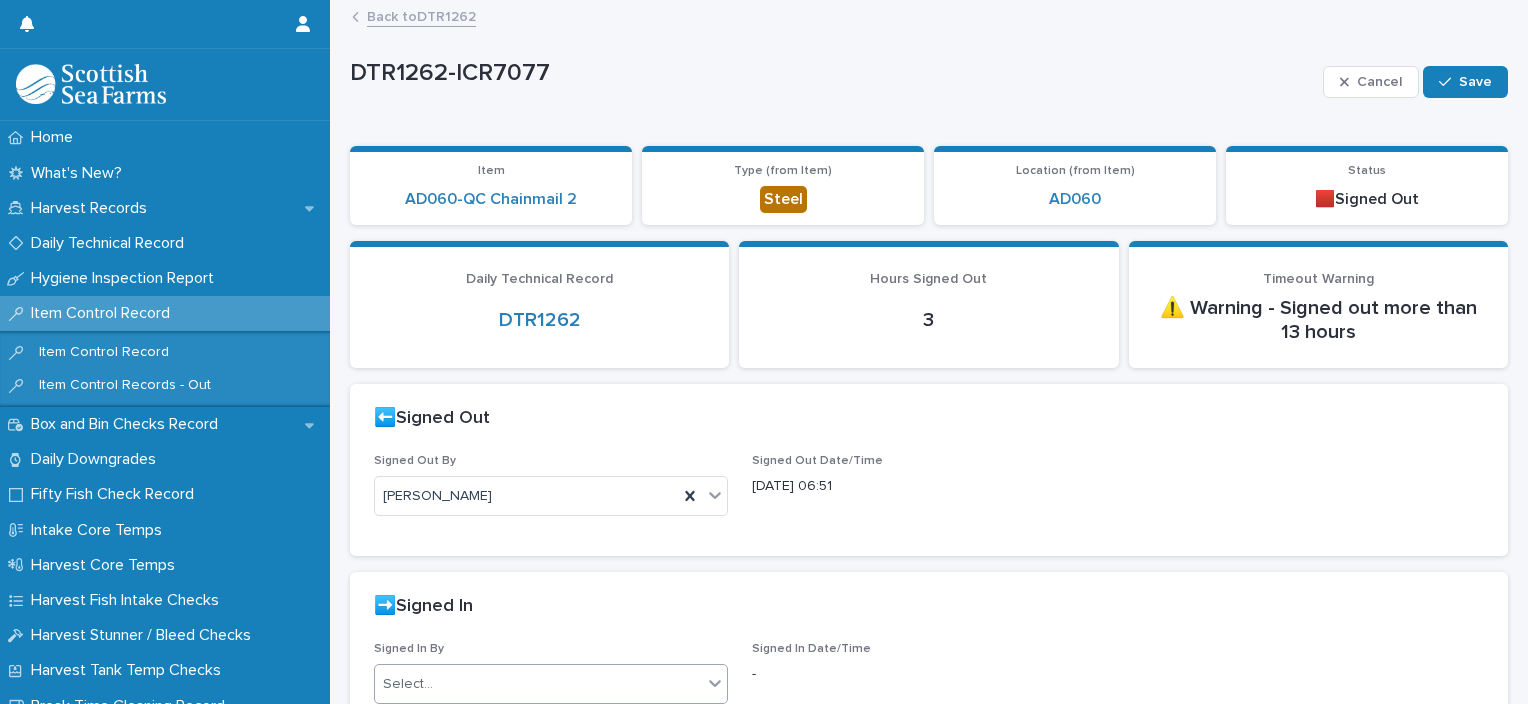 click on "Select..." at bounding box center [538, 684] 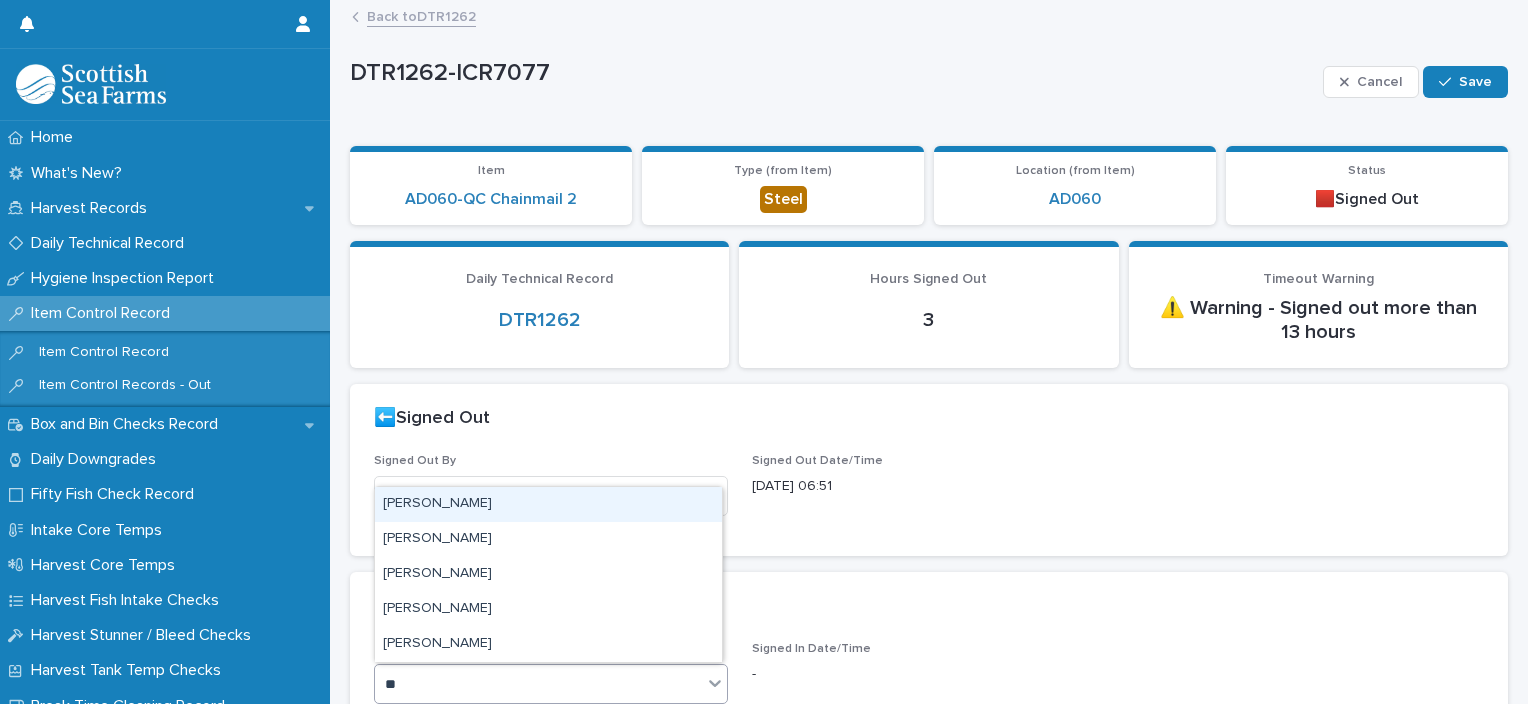 type on "***" 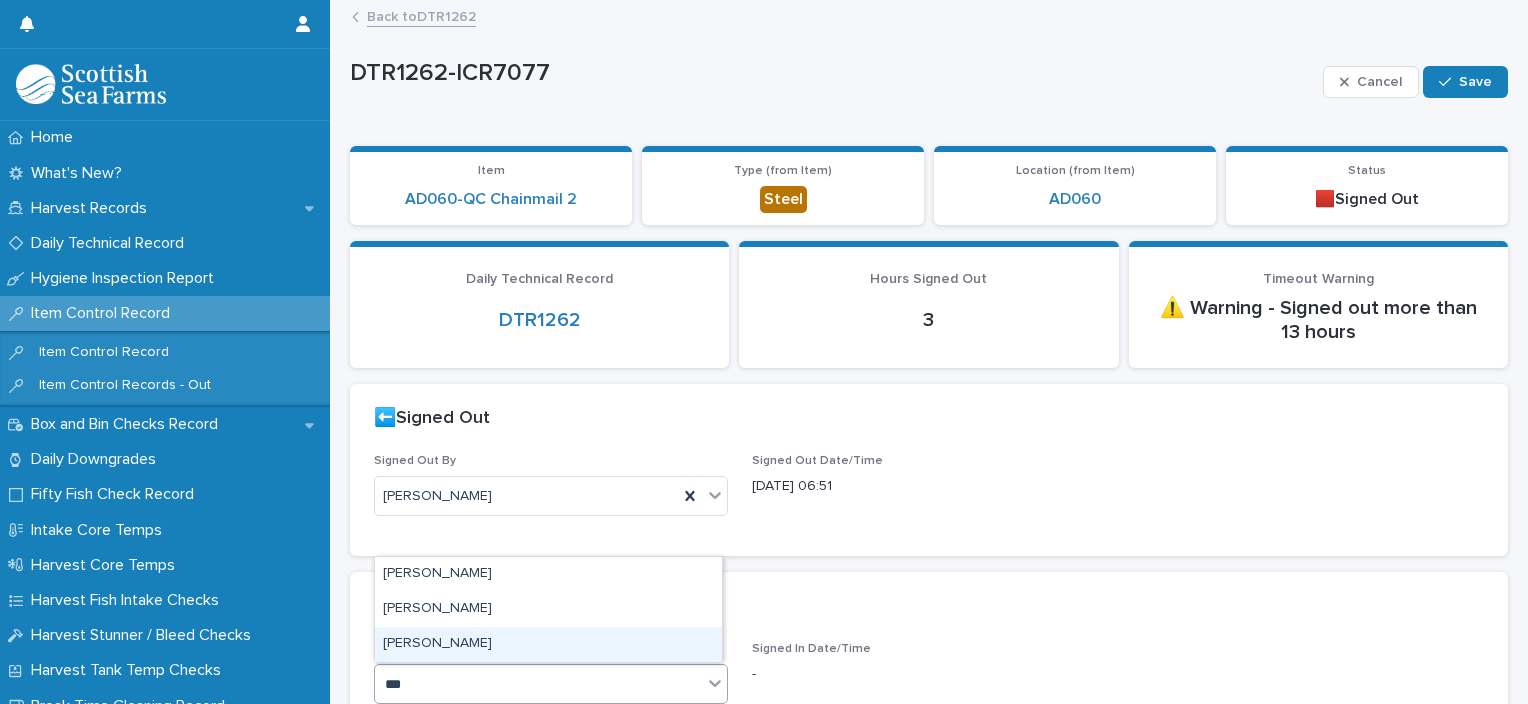 click on "[PERSON_NAME]" at bounding box center (548, 644) 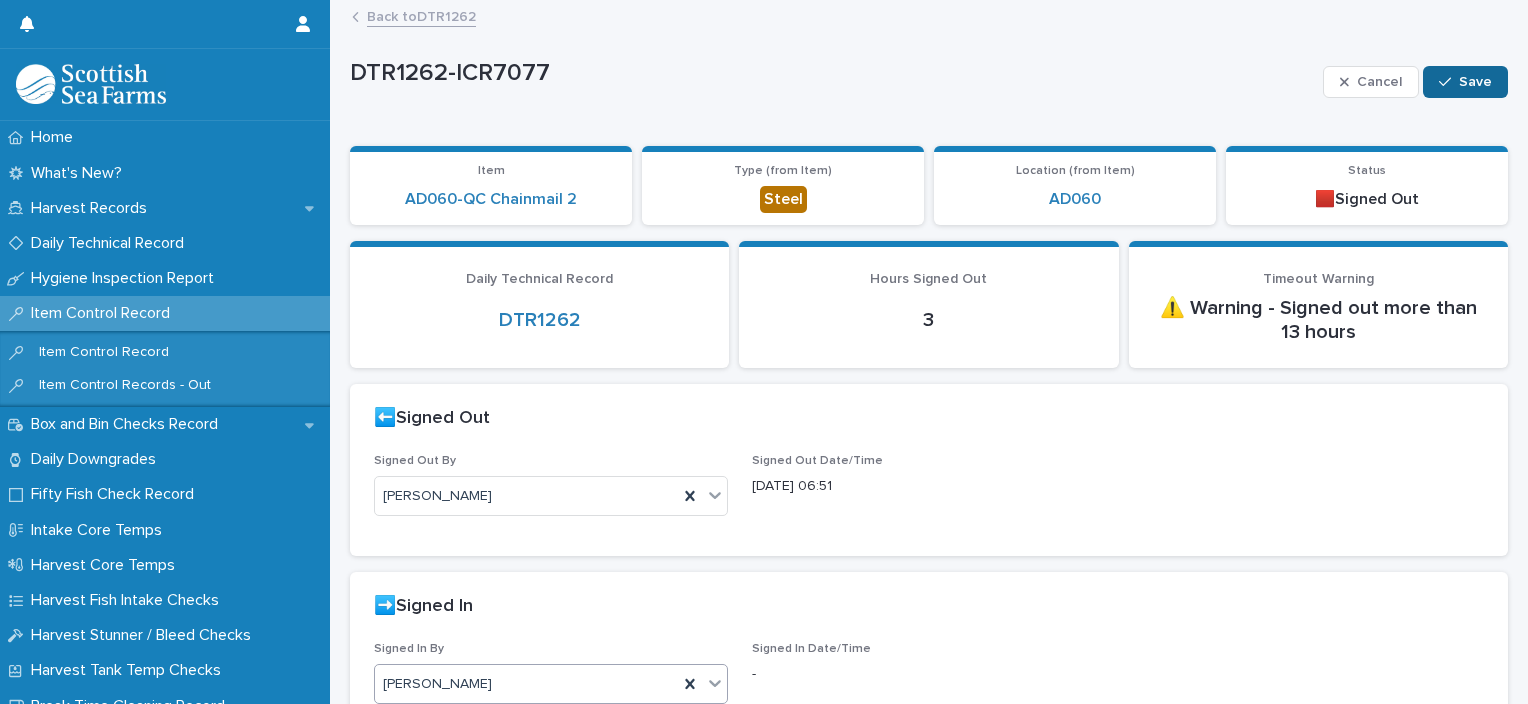 click on "Save" at bounding box center (1465, 82) 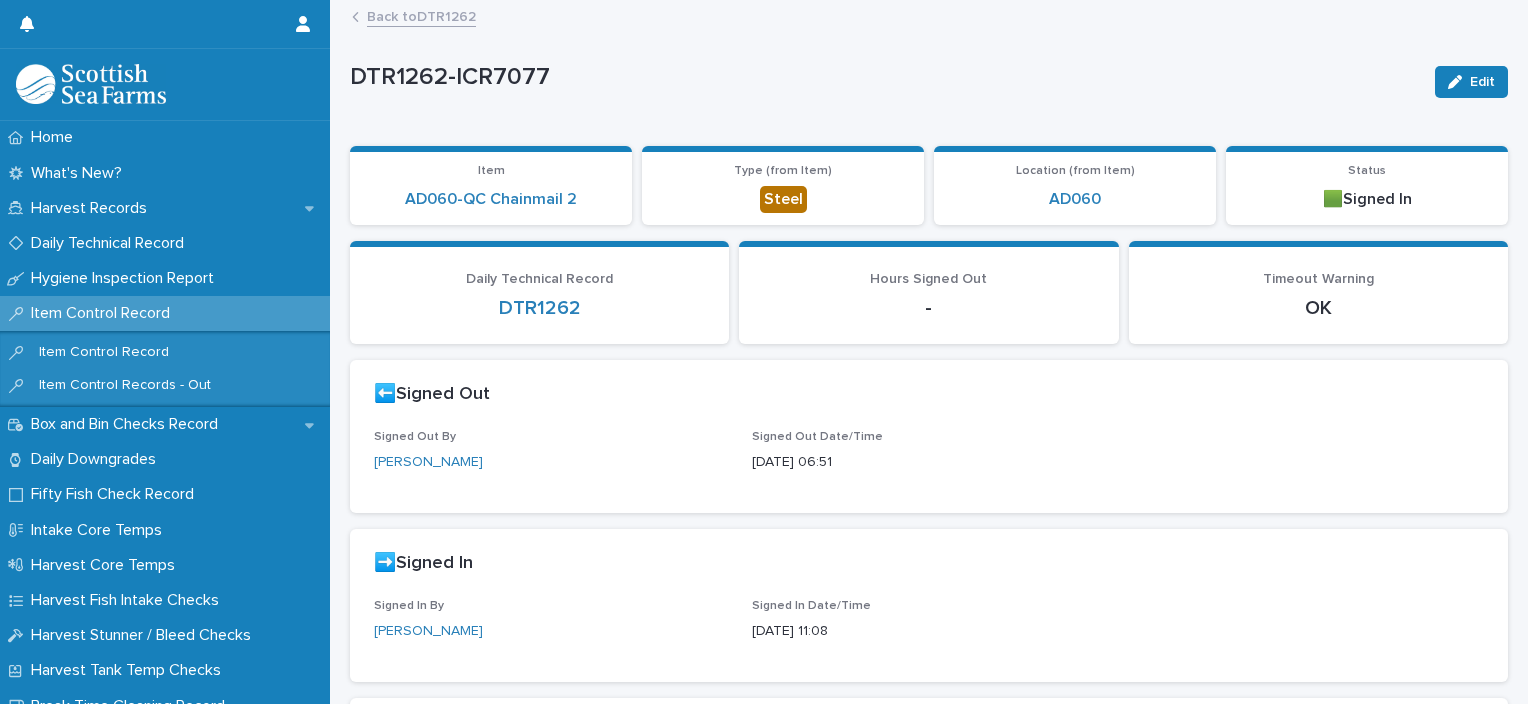 click on "Back to  DTR1262" at bounding box center (421, 15) 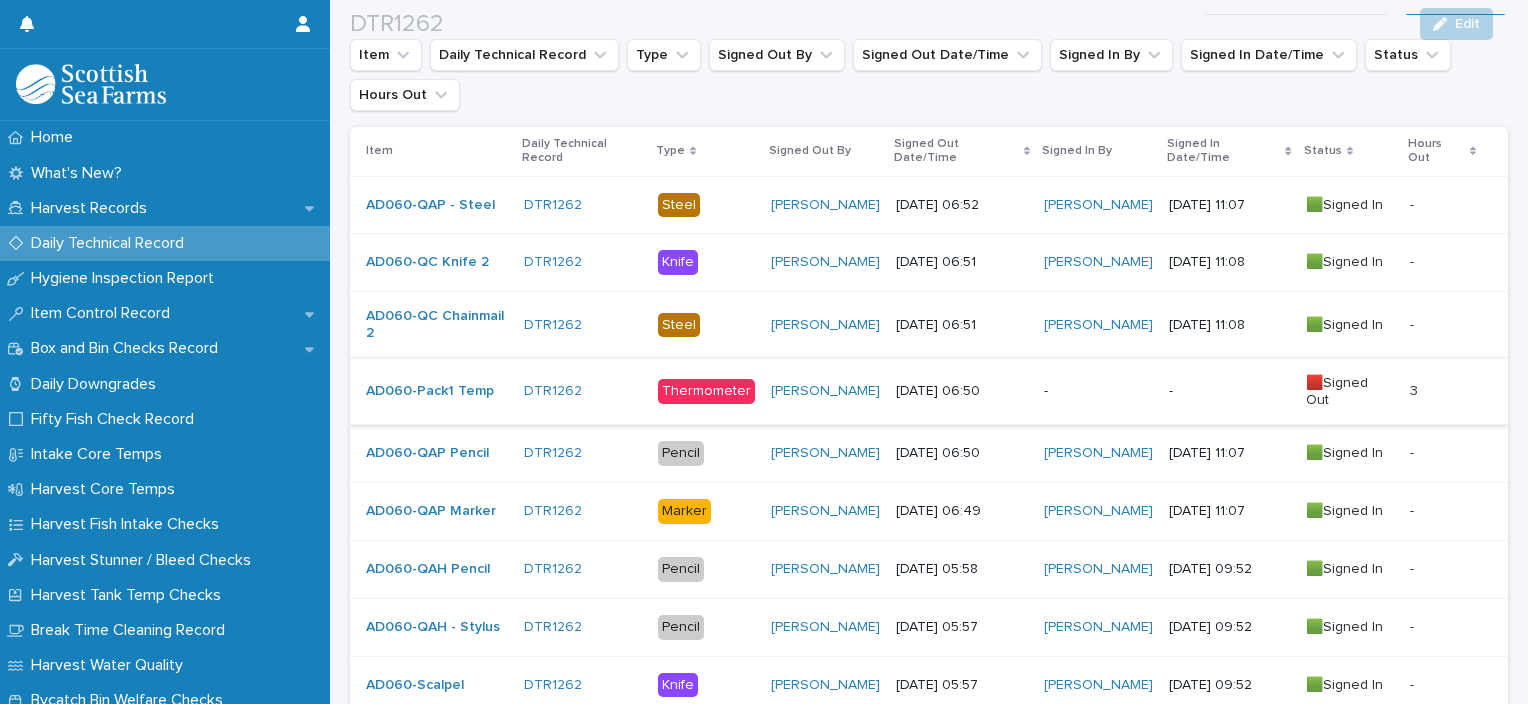 scroll, scrollTop: 423, scrollLeft: 0, axis: vertical 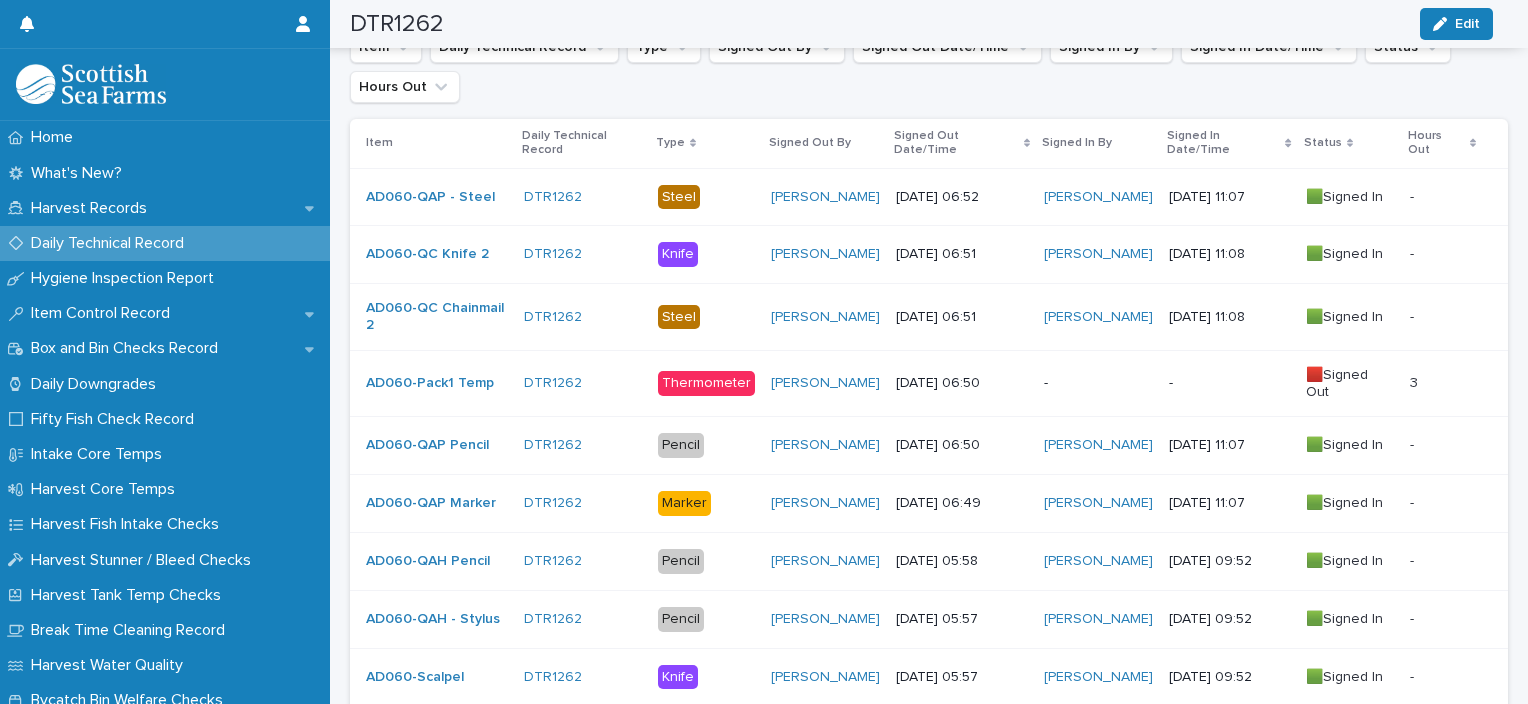 click on "-" at bounding box center [1098, 383] 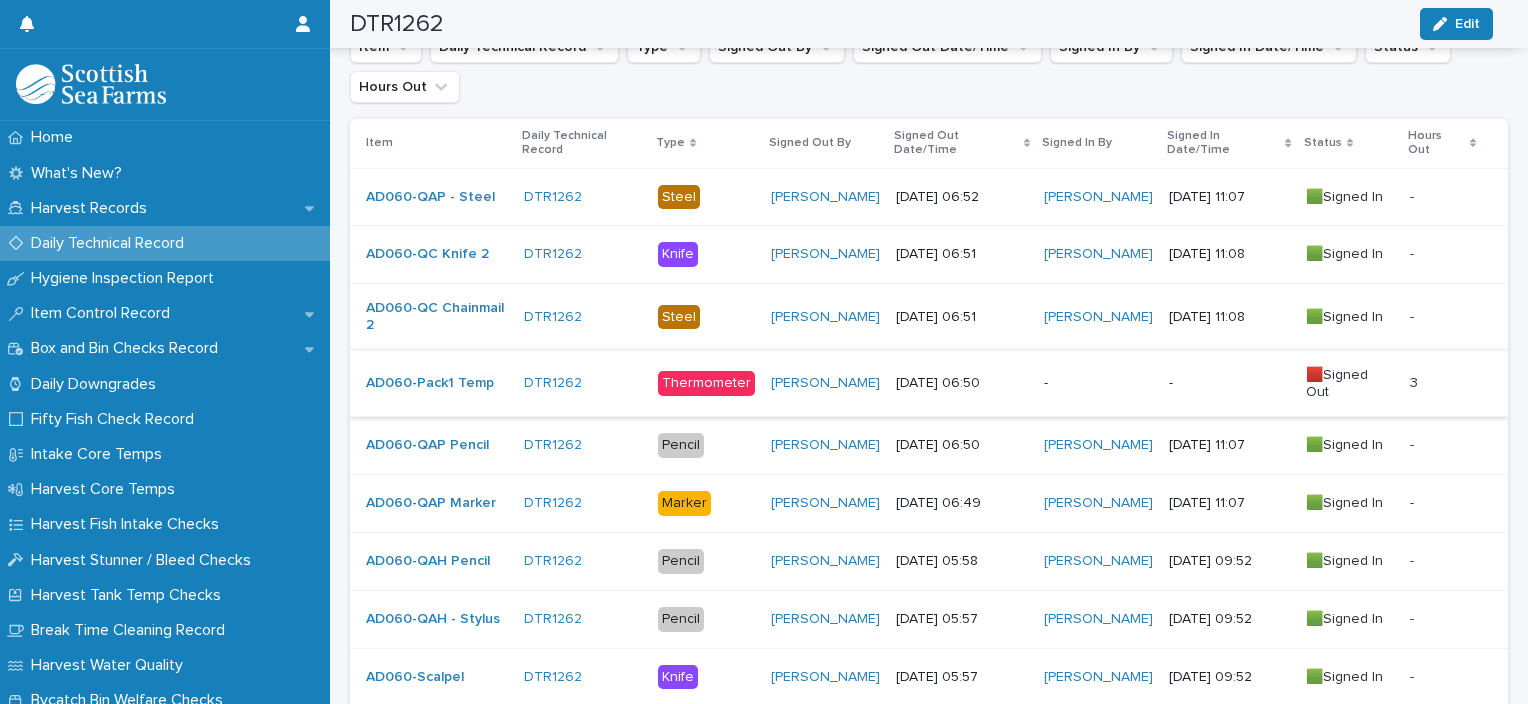 scroll, scrollTop: 0, scrollLeft: 0, axis: both 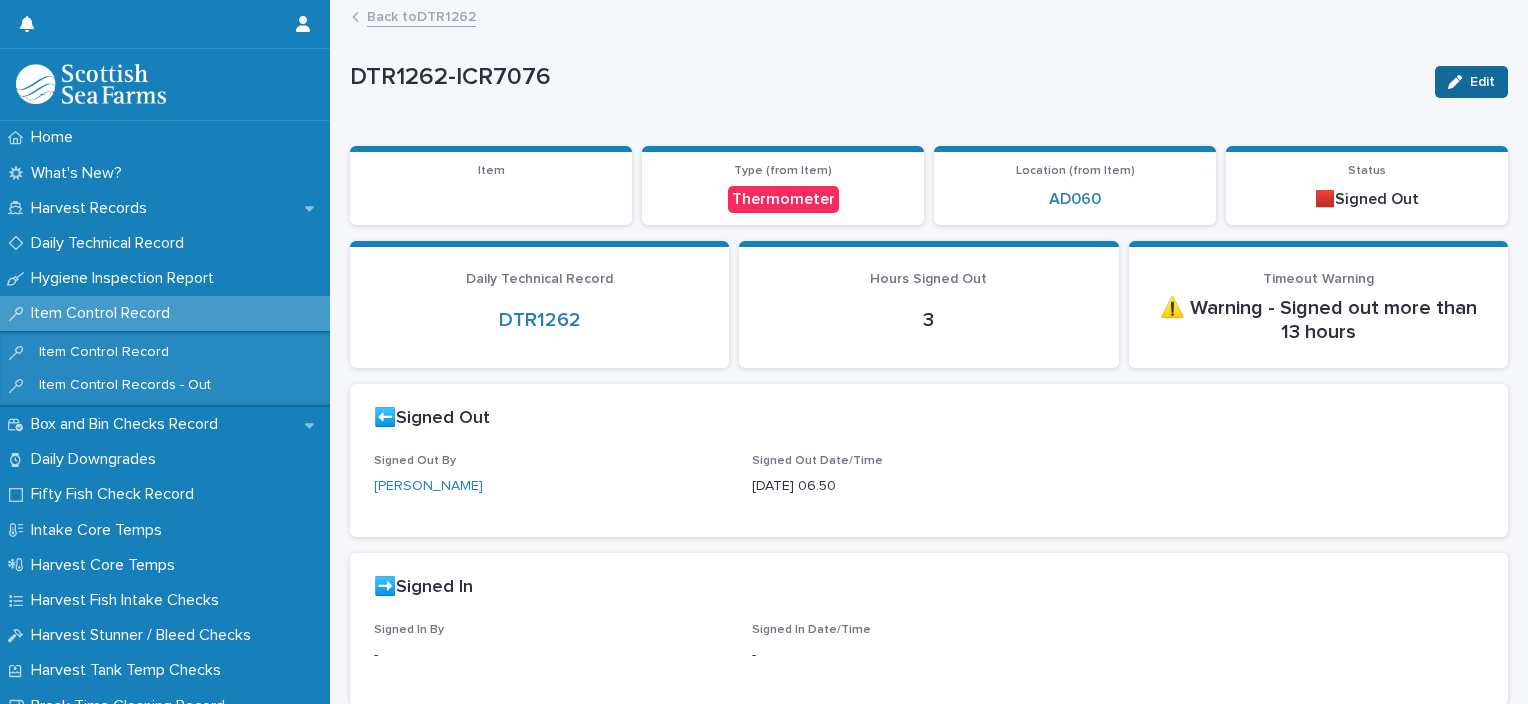 click on "Edit" at bounding box center (1471, 82) 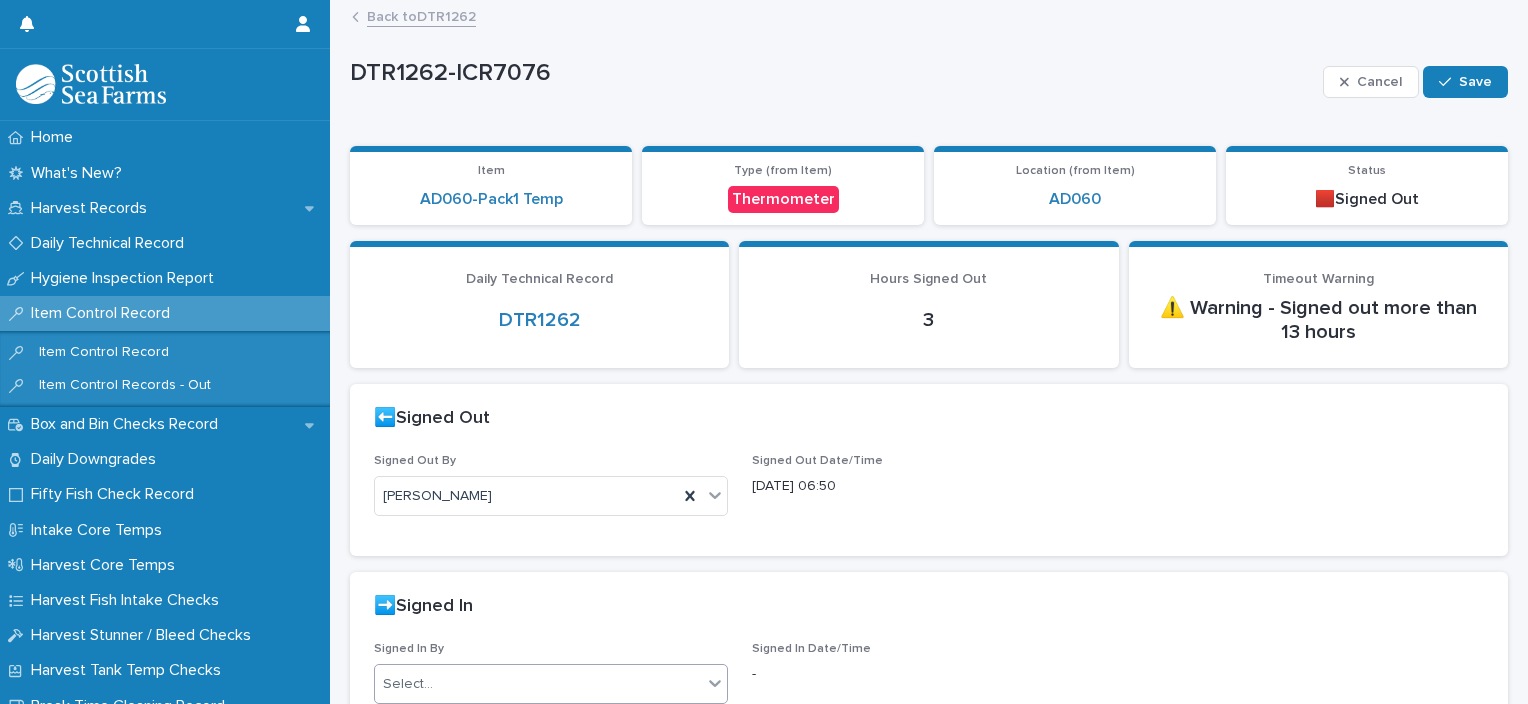 click on "Select..." at bounding box center (538, 684) 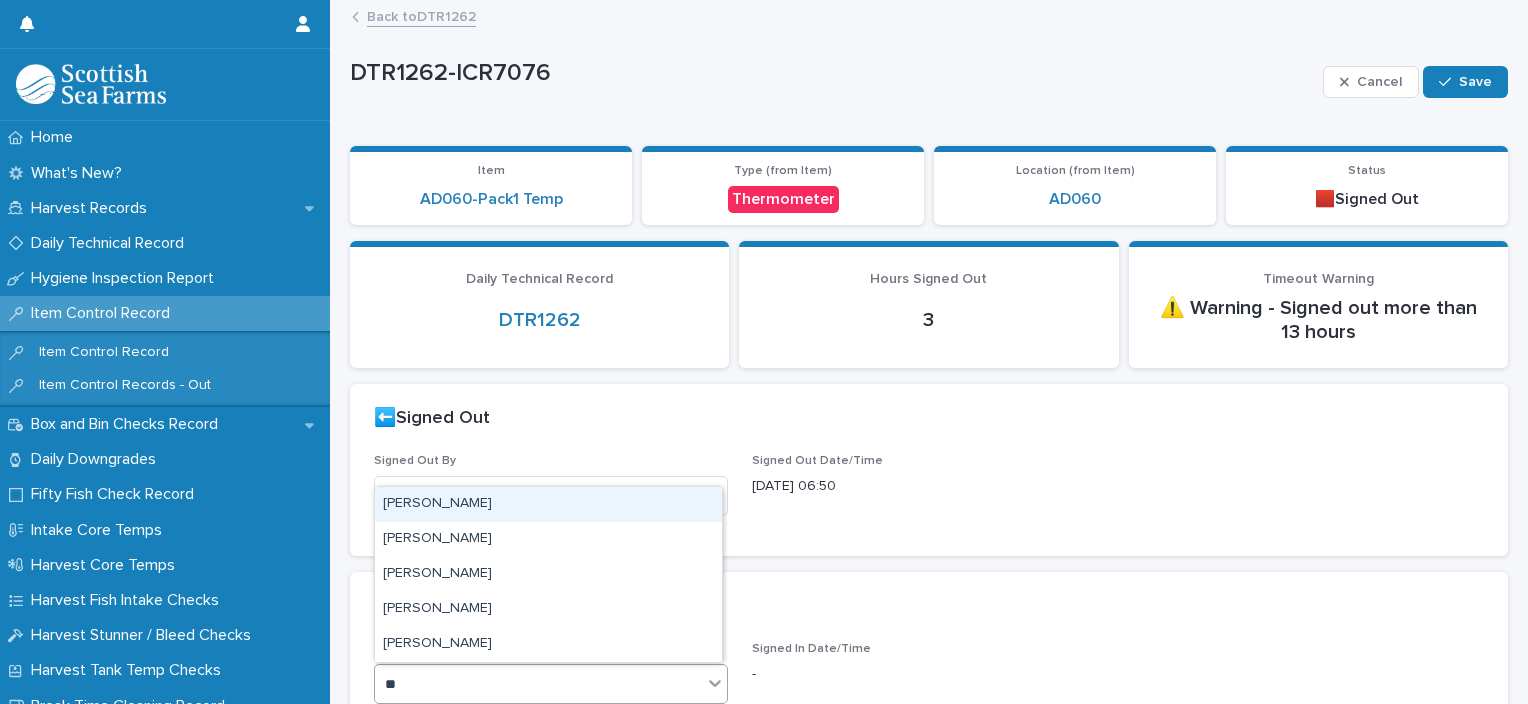 type on "***" 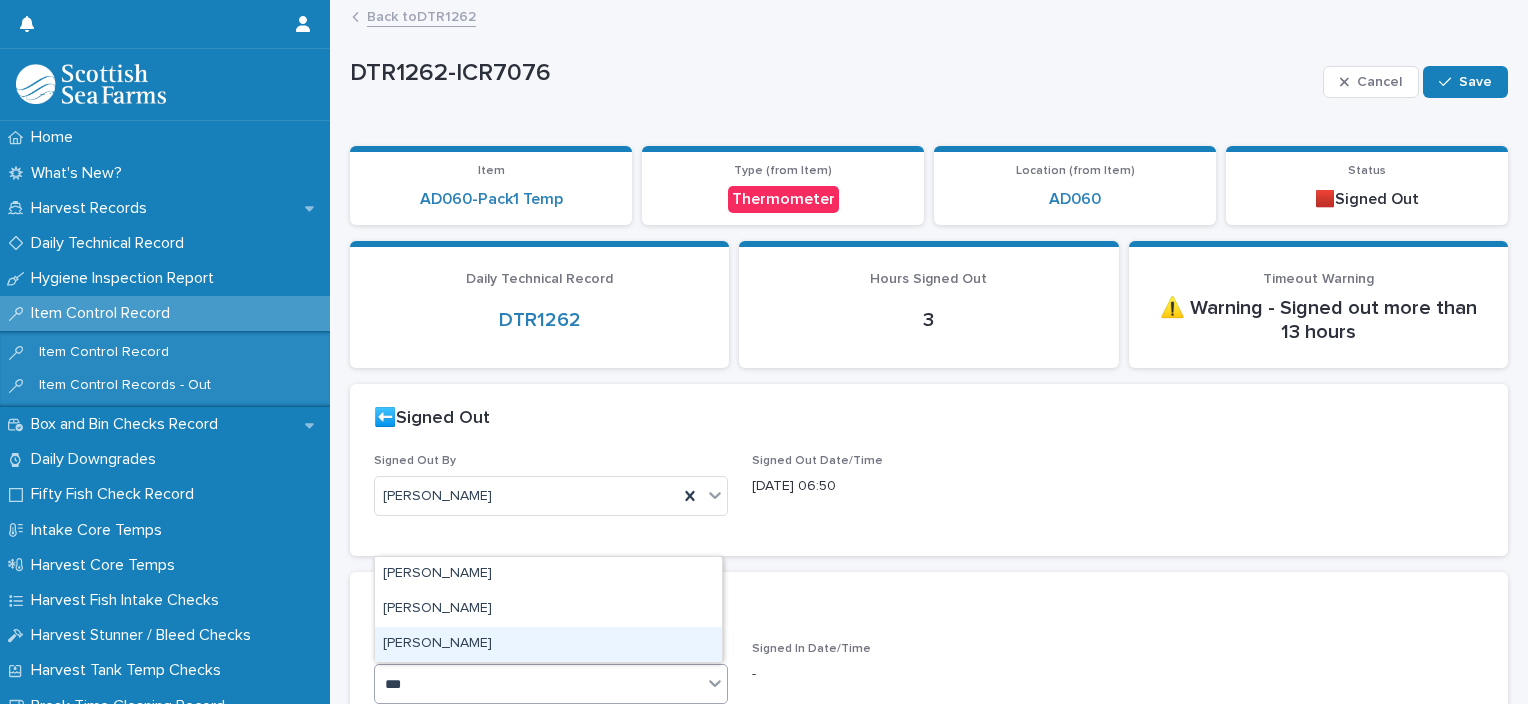 click on "Ionel Stoica" at bounding box center [548, 644] 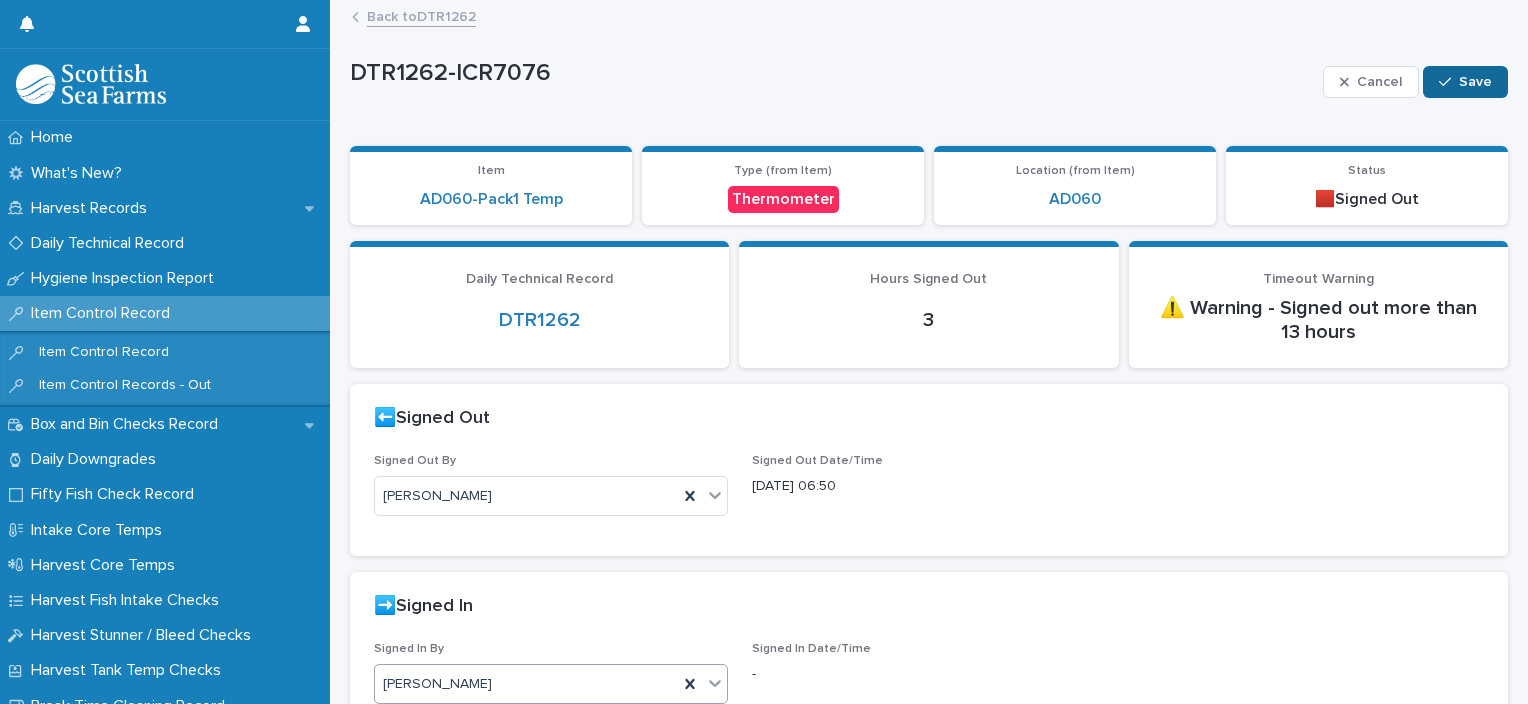 click on "Save" at bounding box center (1475, 82) 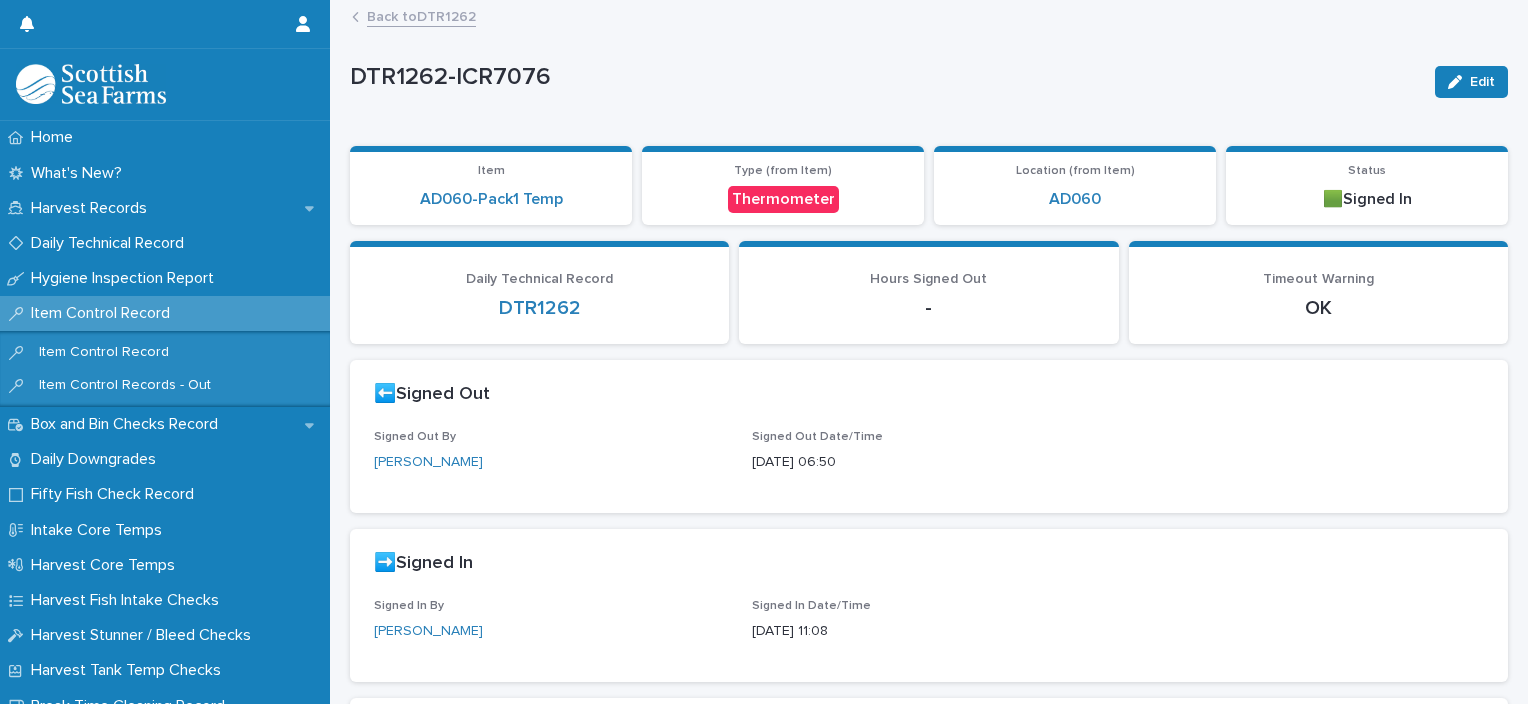 click on "Back to  DTR1262" at bounding box center [421, 15] 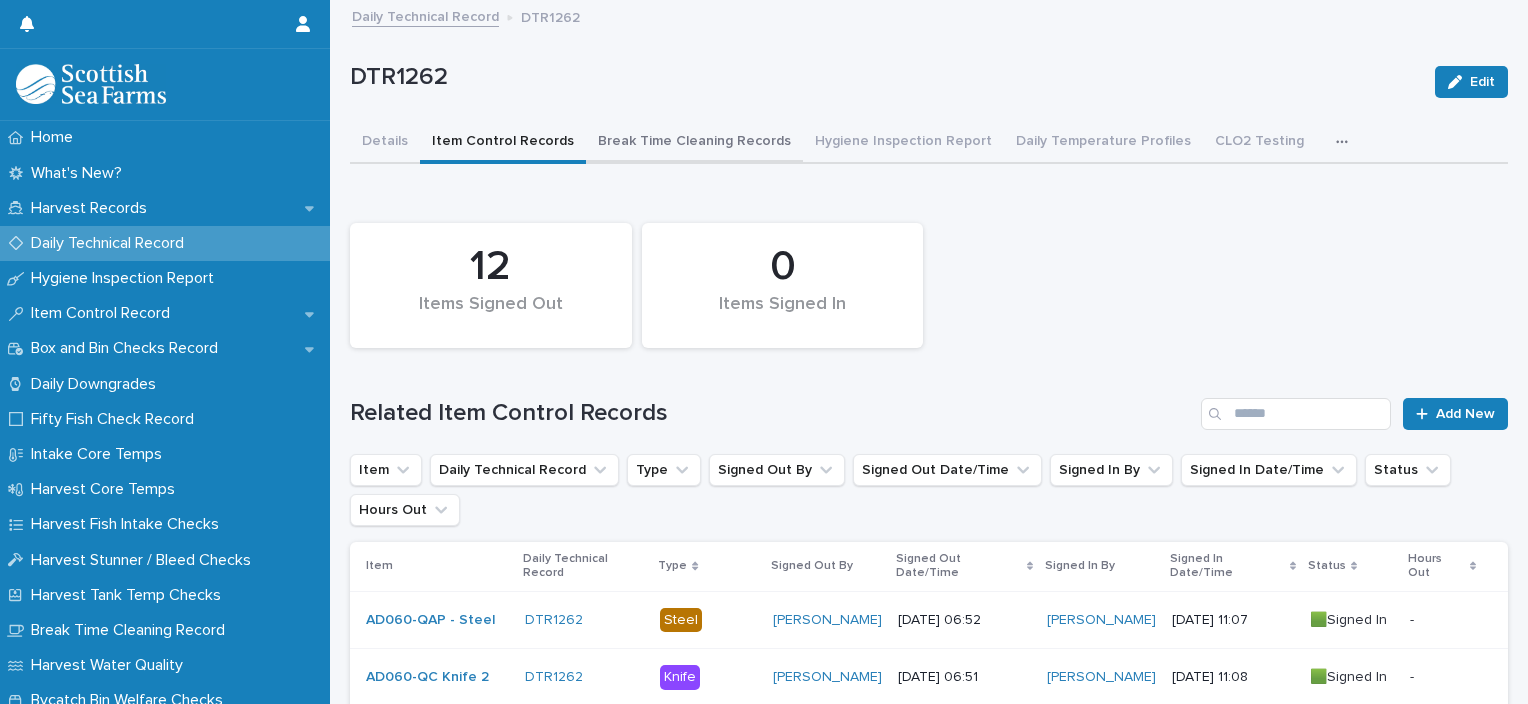 click on "Break Time Cleaning Records" at bounding box center [694, 143] 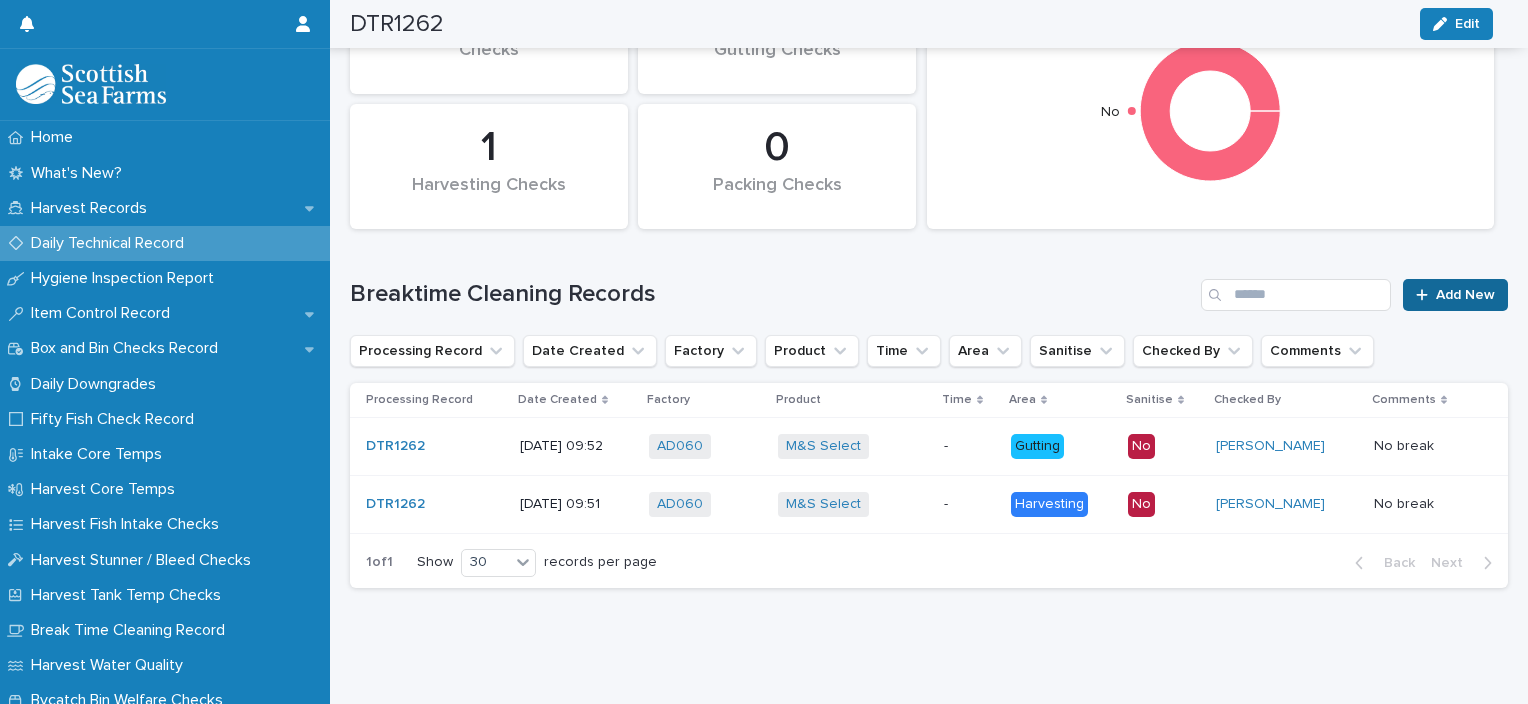 click on "Add New" at bounding box center [1455, 295] 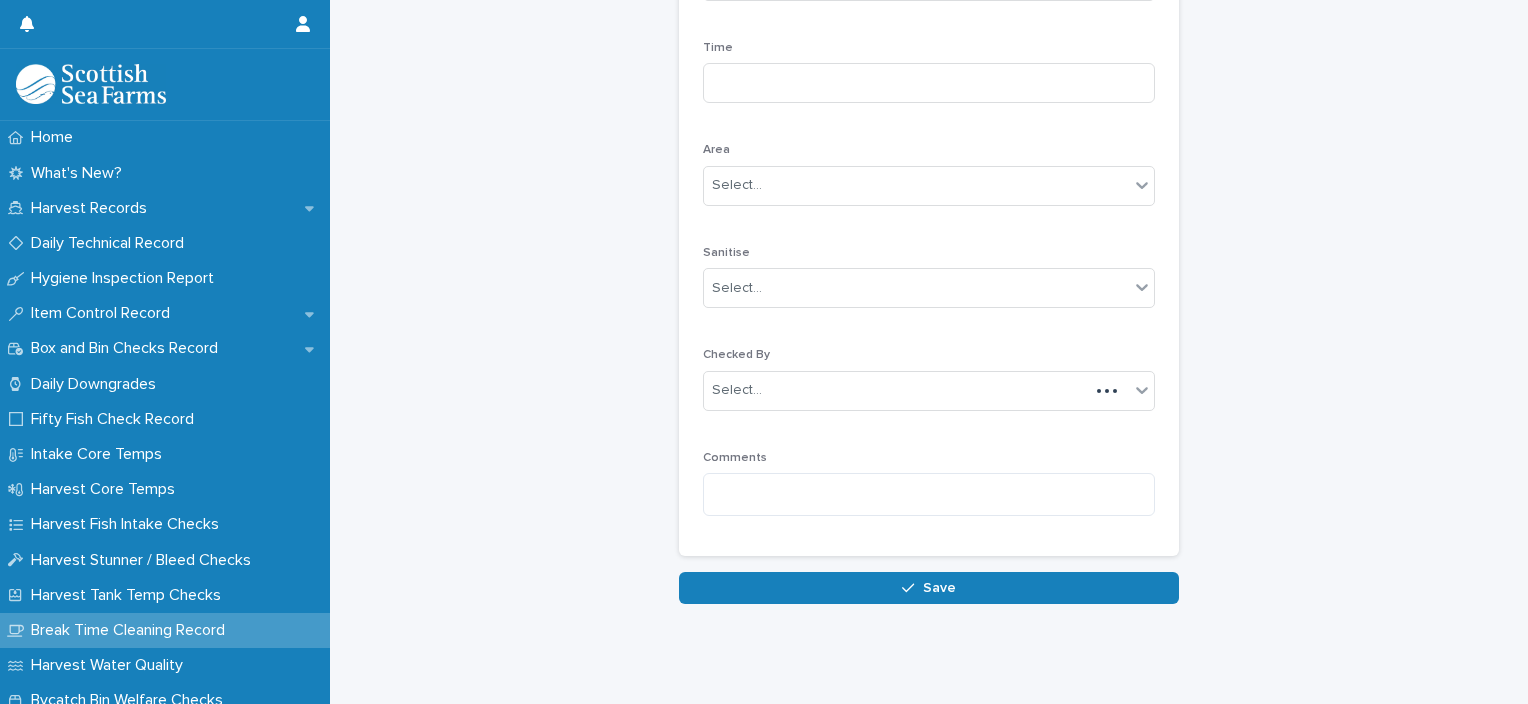 scroll, scrollTop: 197, scrollLeft: 0, axis: vertical 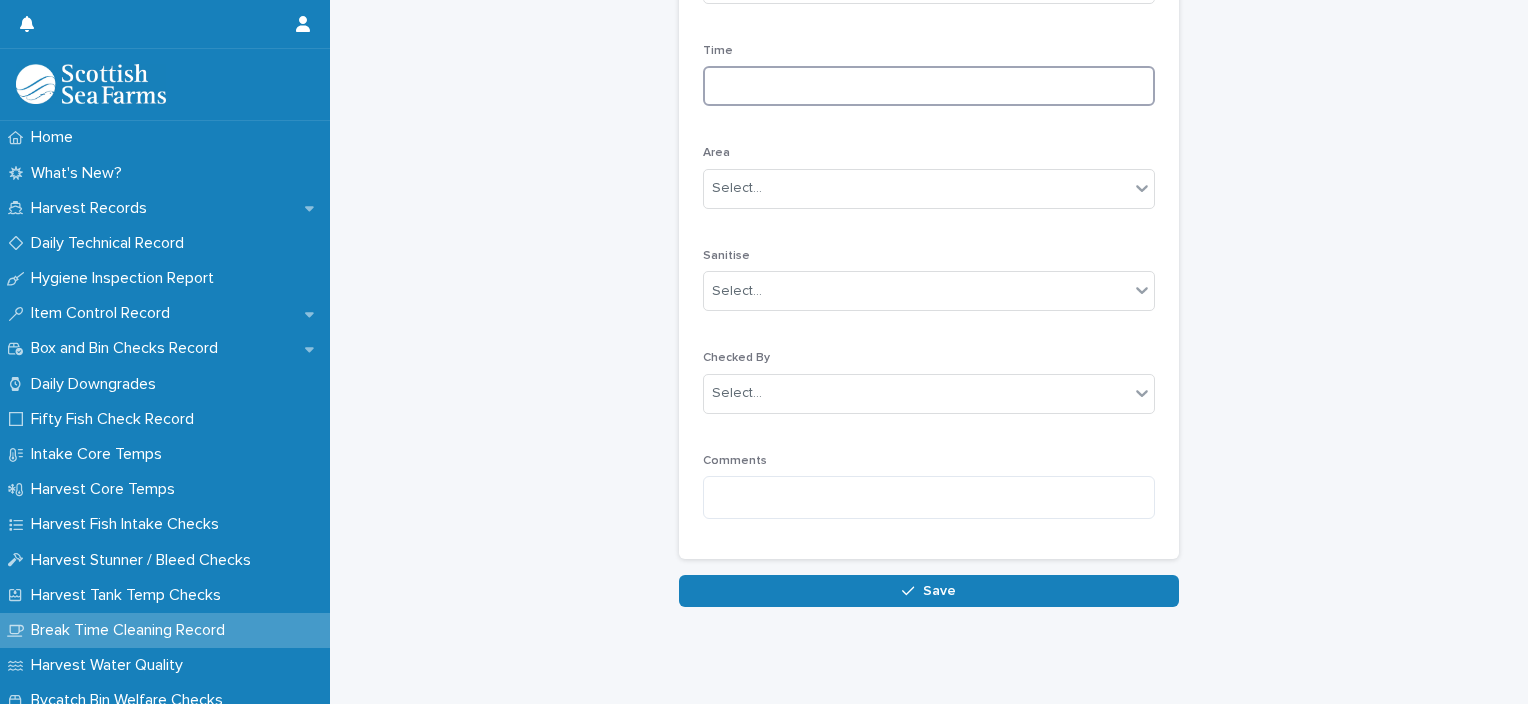 click at bounding box center [929, 86] 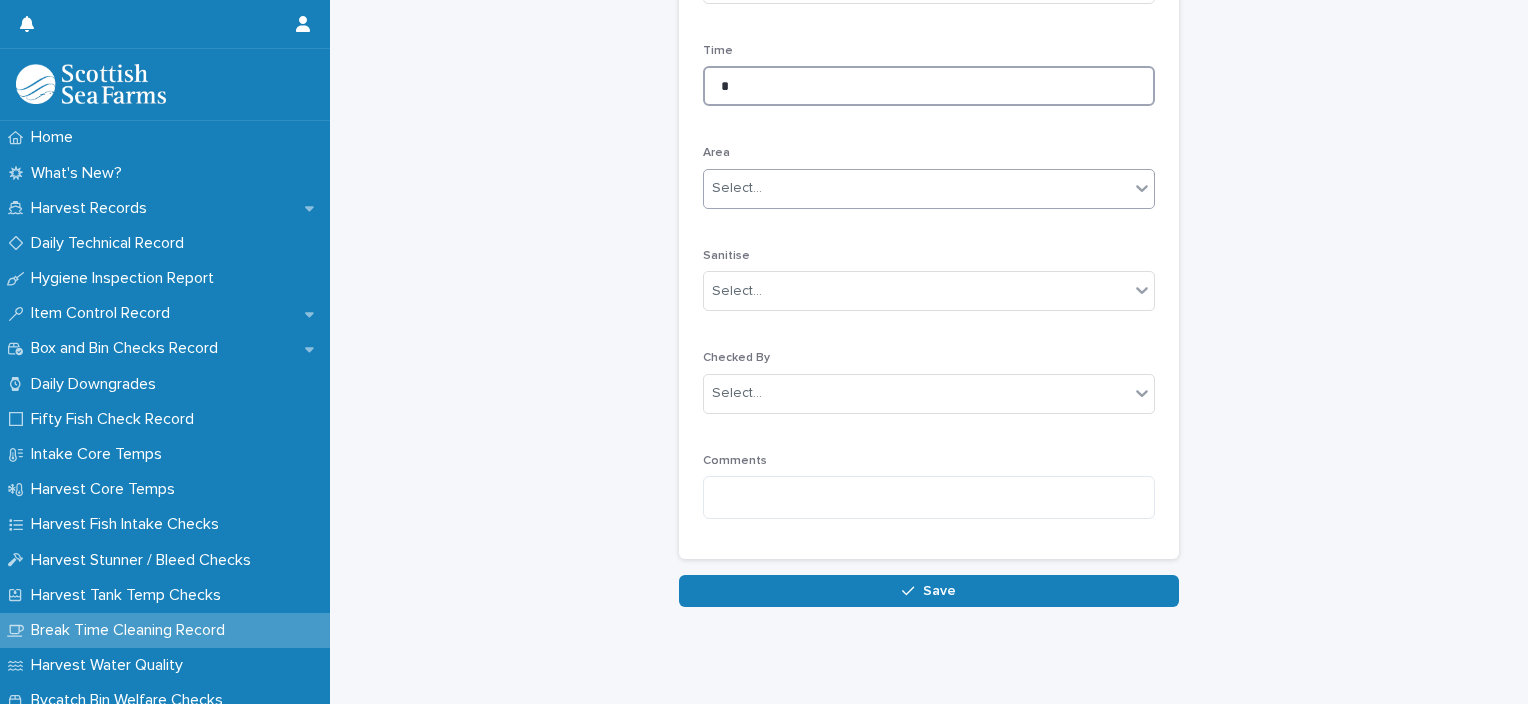 type on "*" 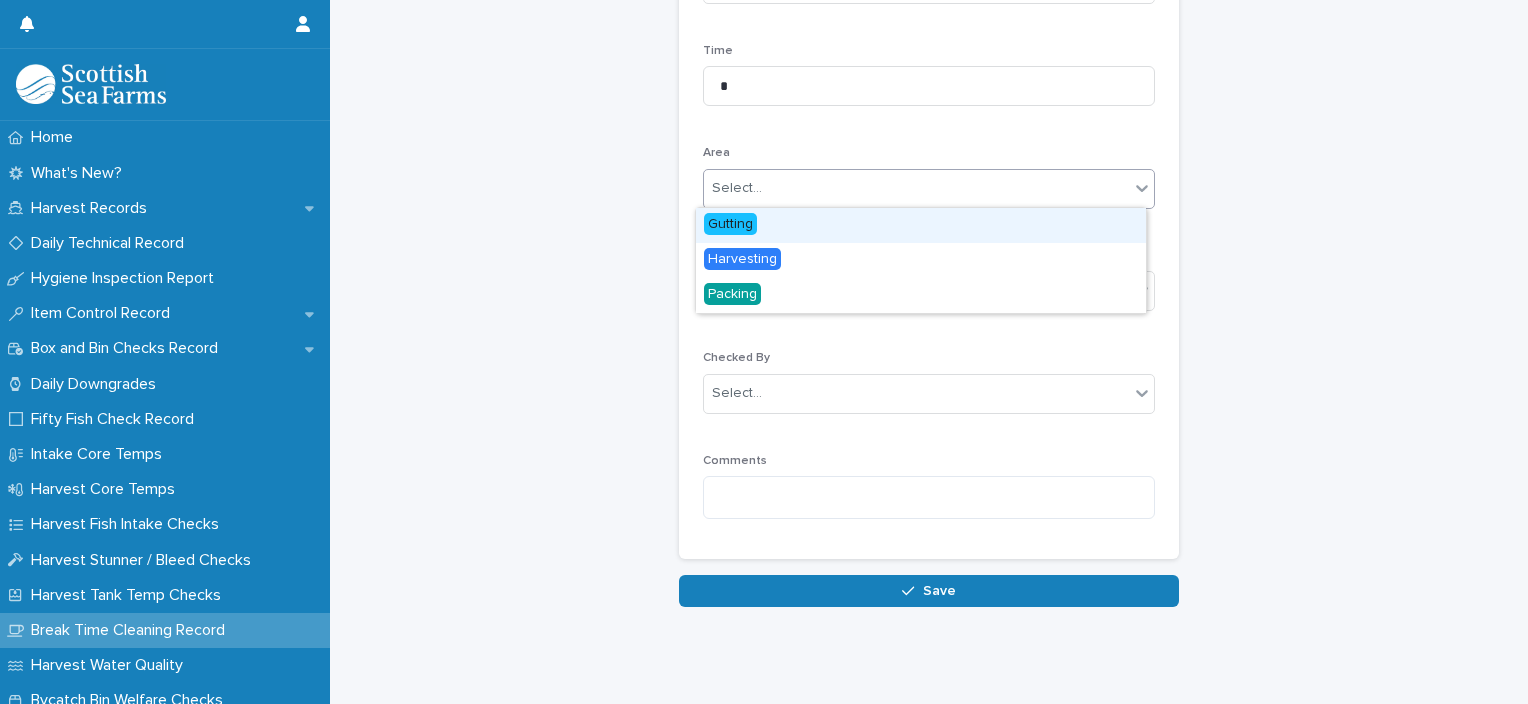 click on "Select..." at bounding box center [916, 188] 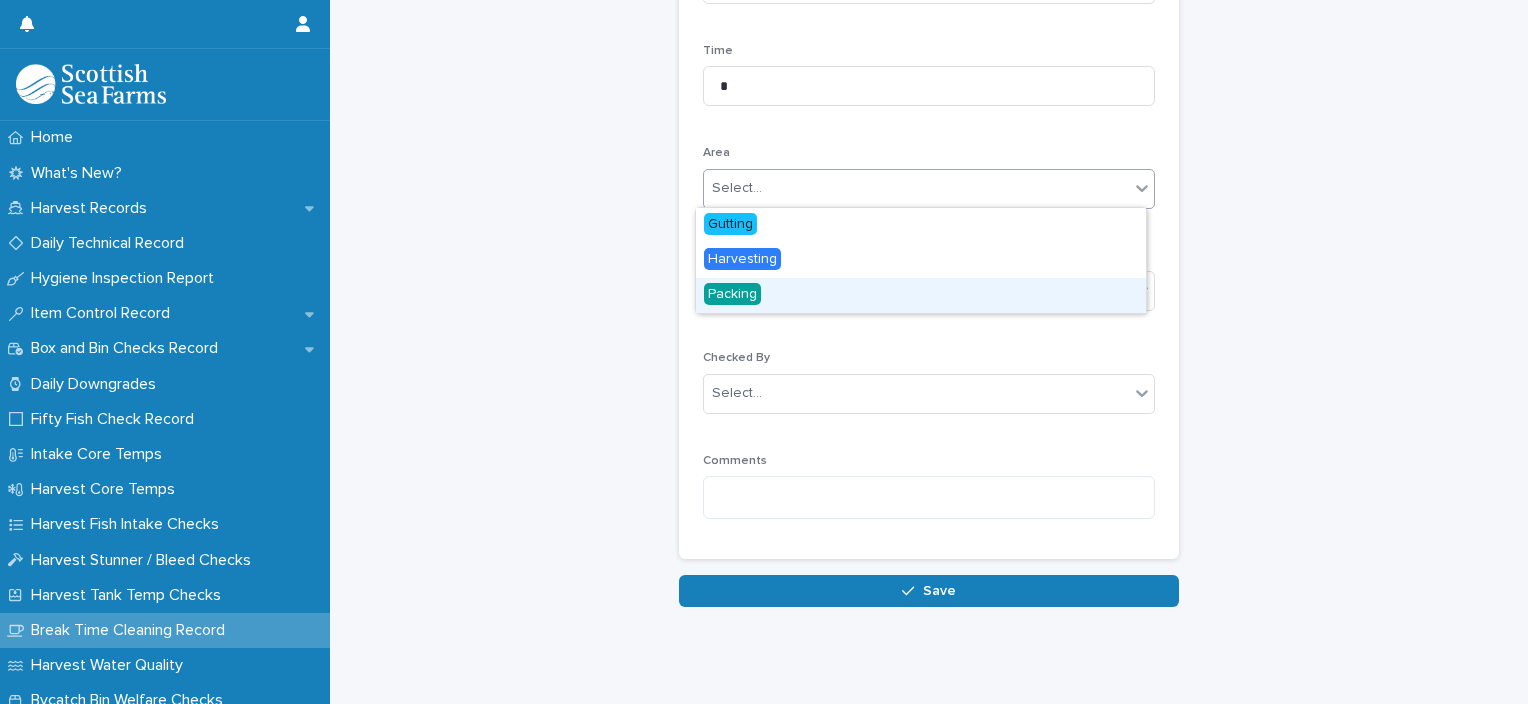 click on "Packing" at bounding box center [921, 295] 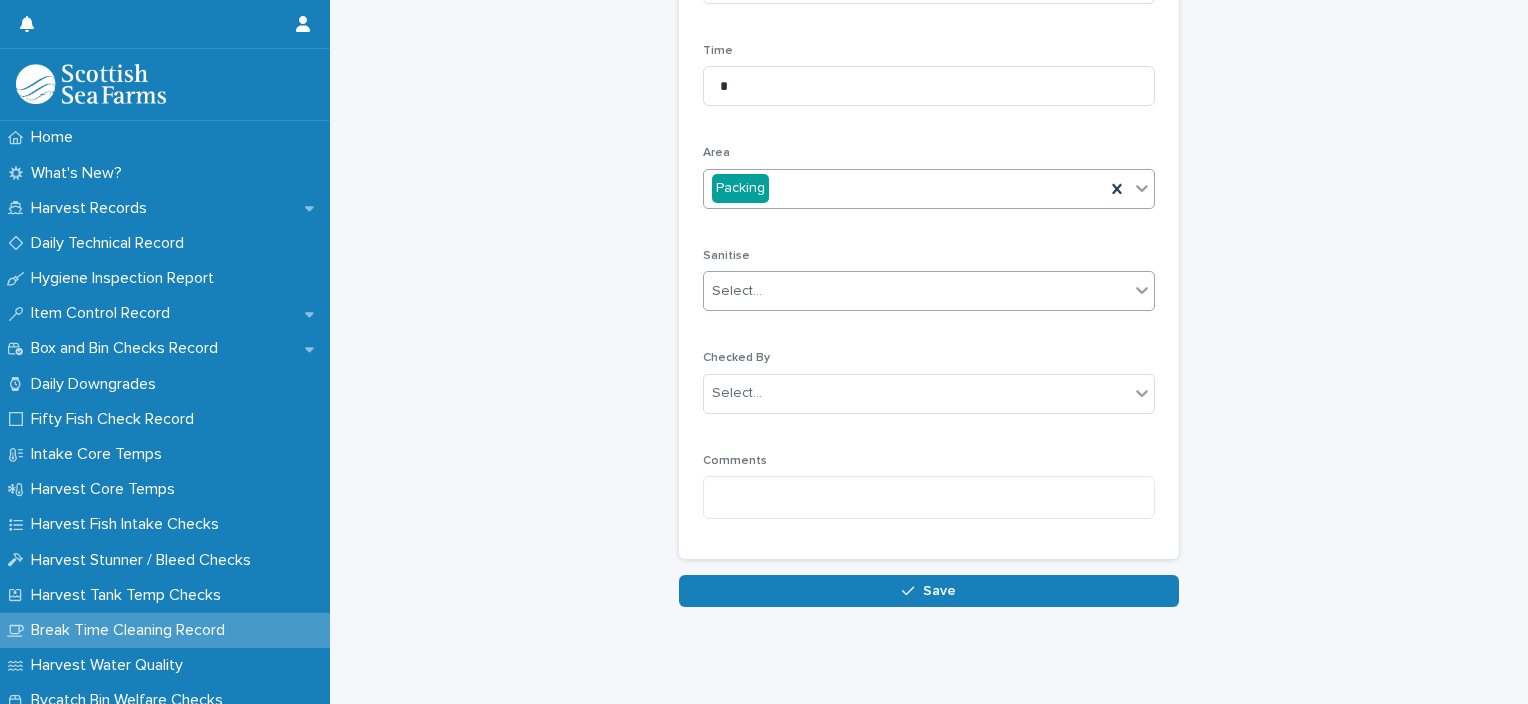 click on "Select..." at bounding box center (916, 291) 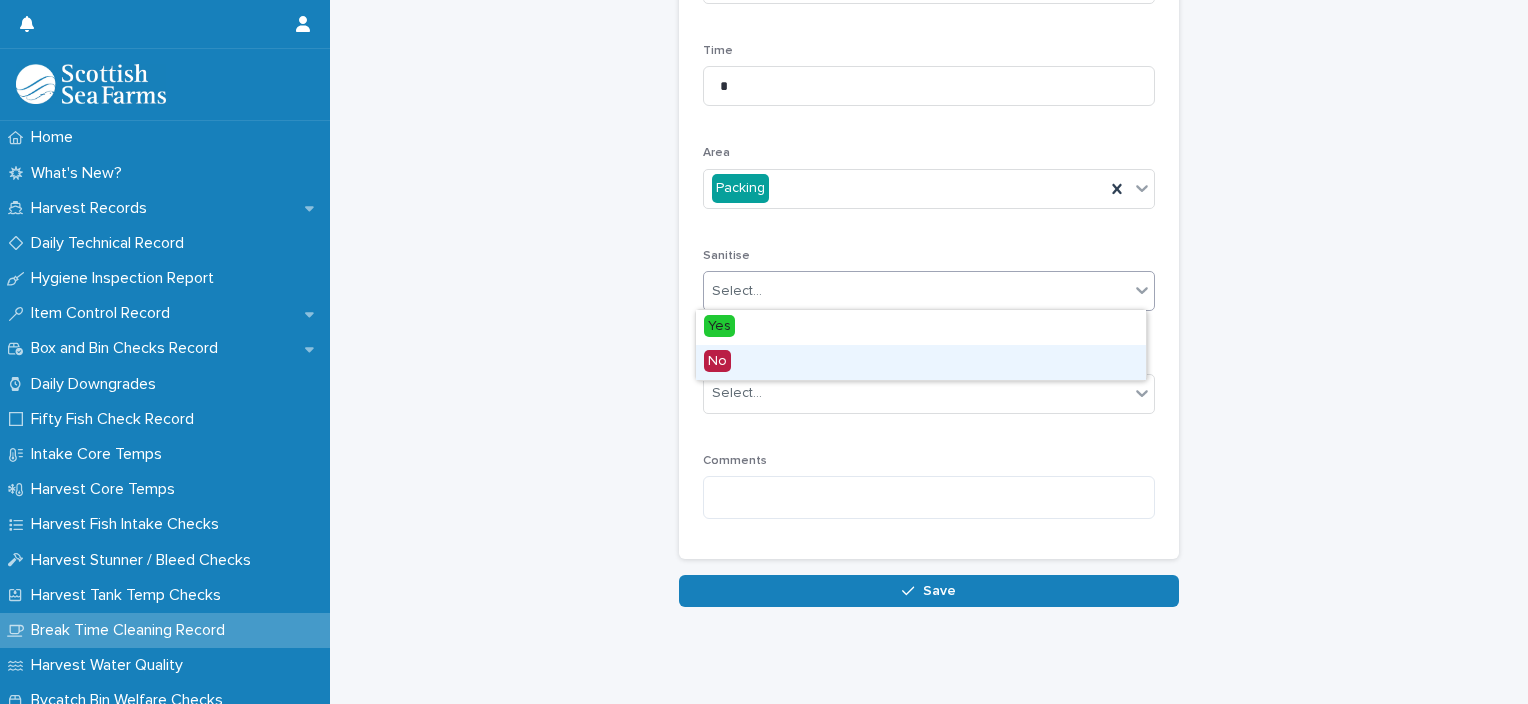 click on "No" at bounding box center [921, 362] 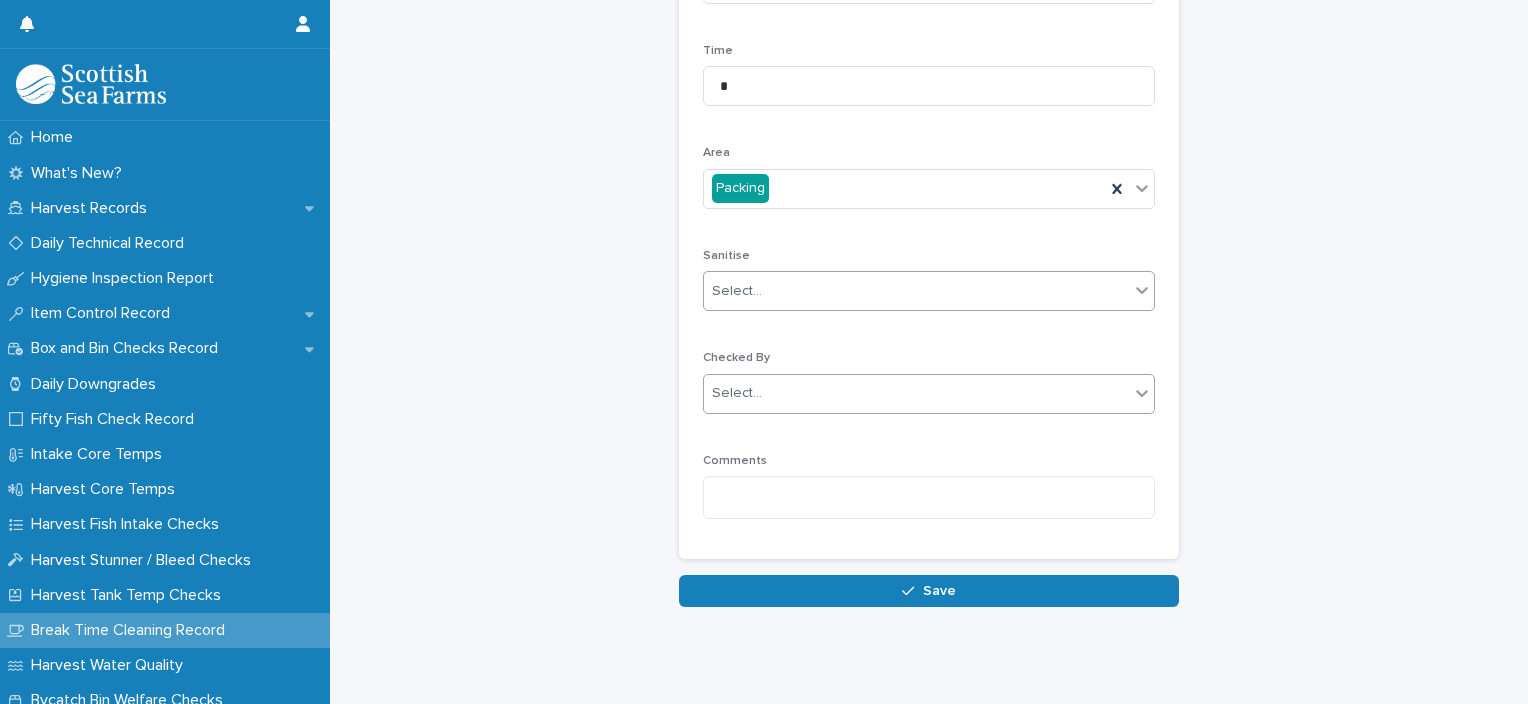 click at bounding box center (765, 393) 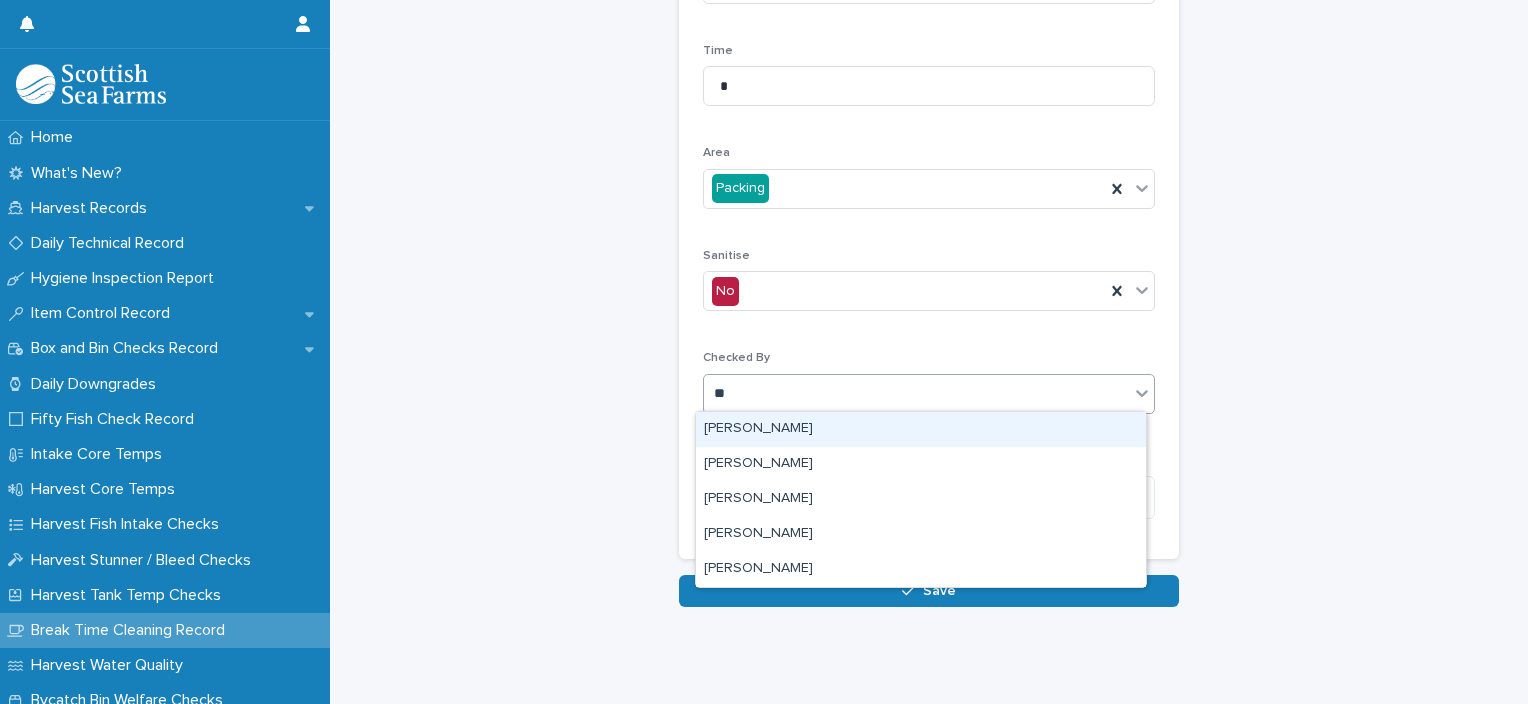 type on "***" 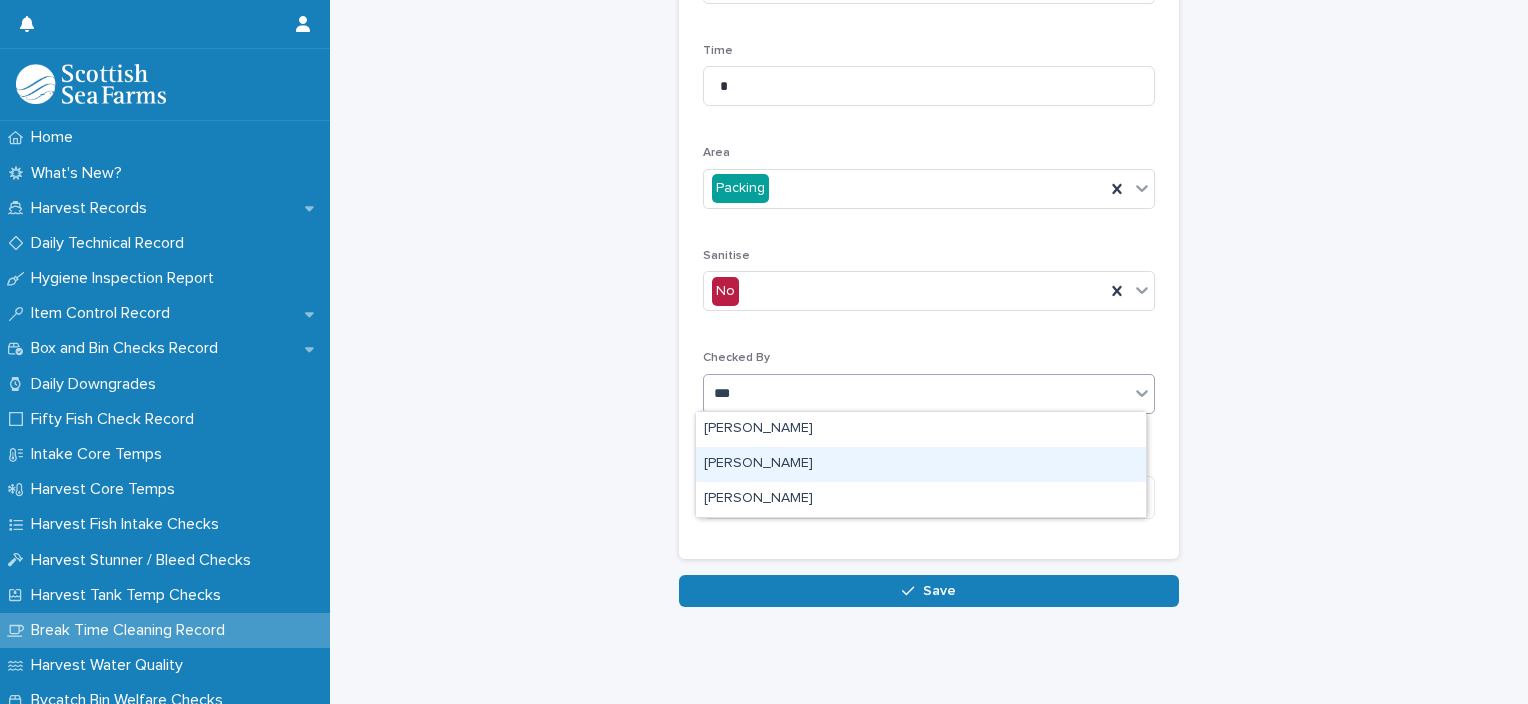 type 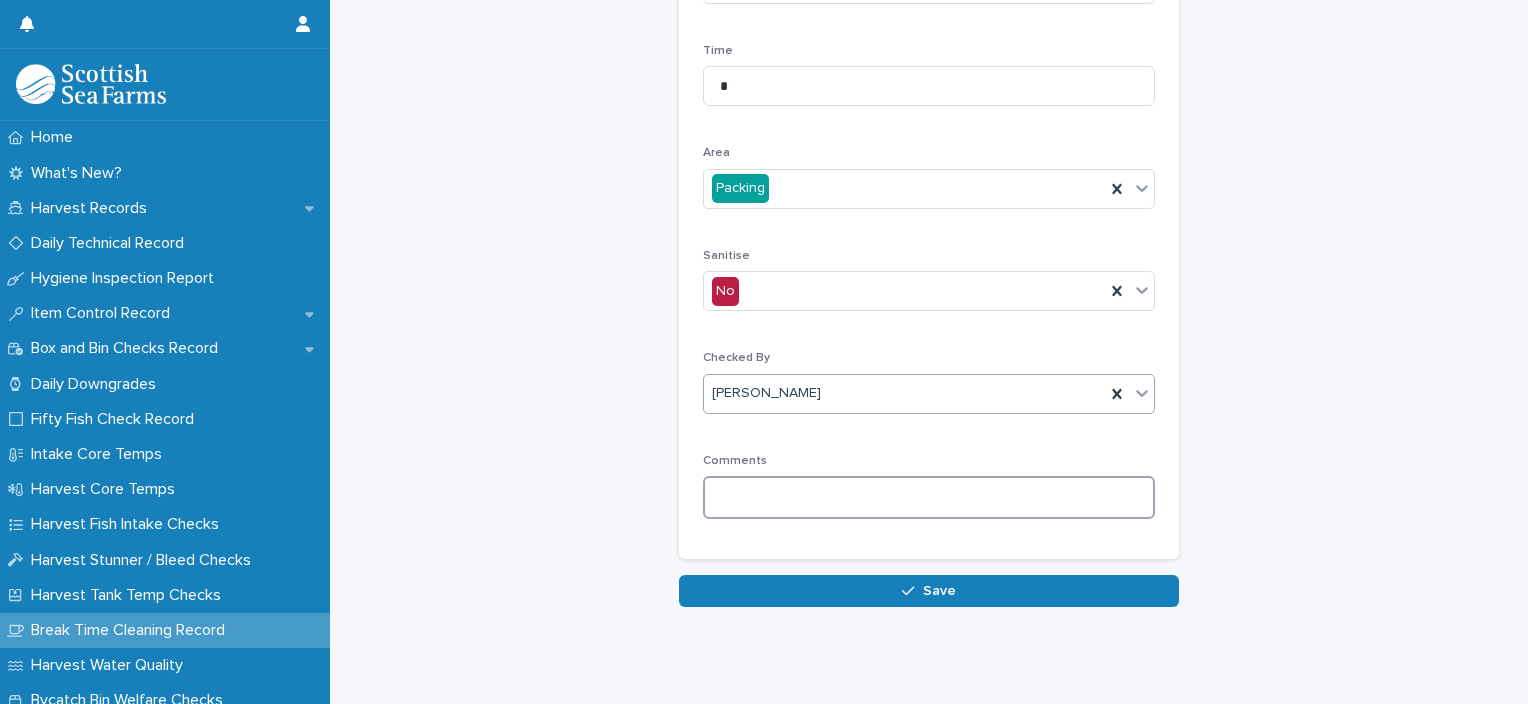 click at bounding box center [929, 497] 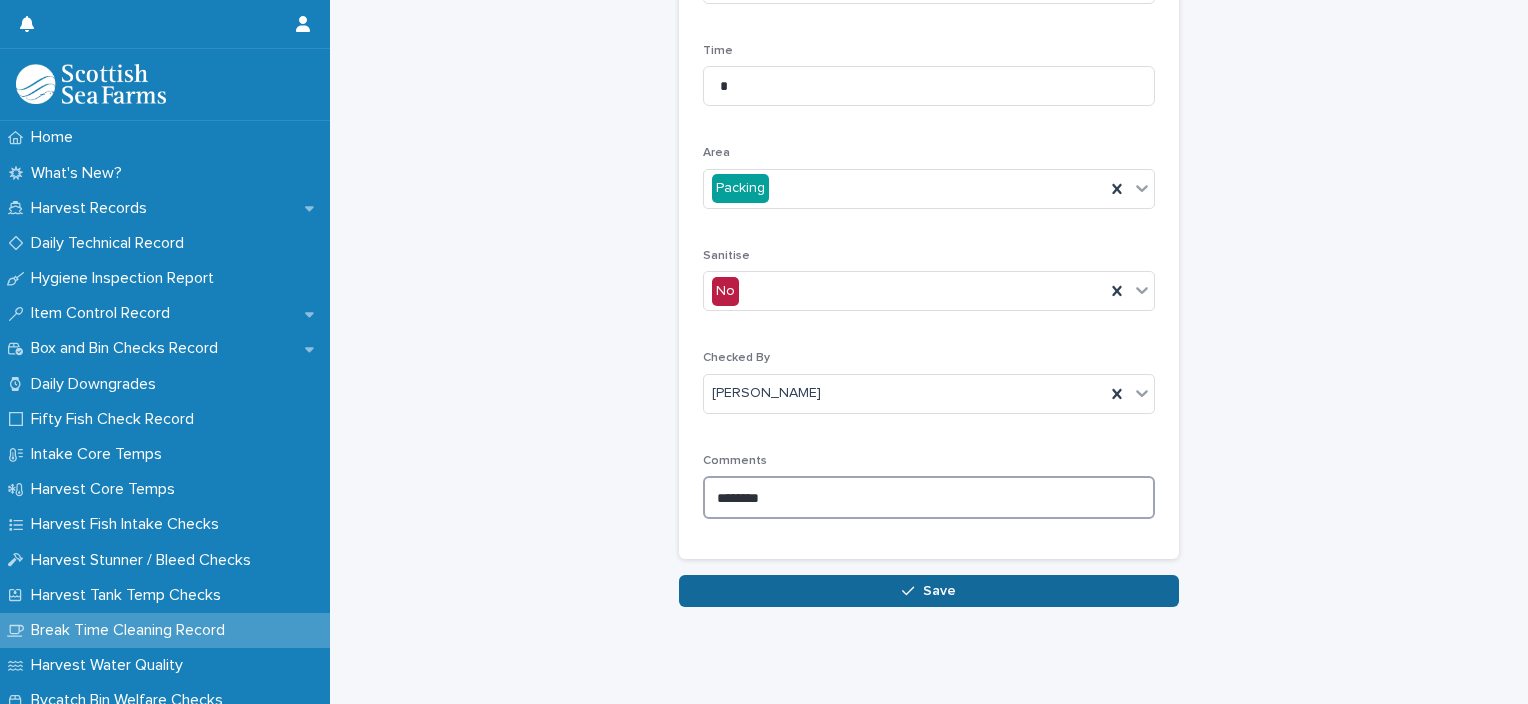 type on "********" 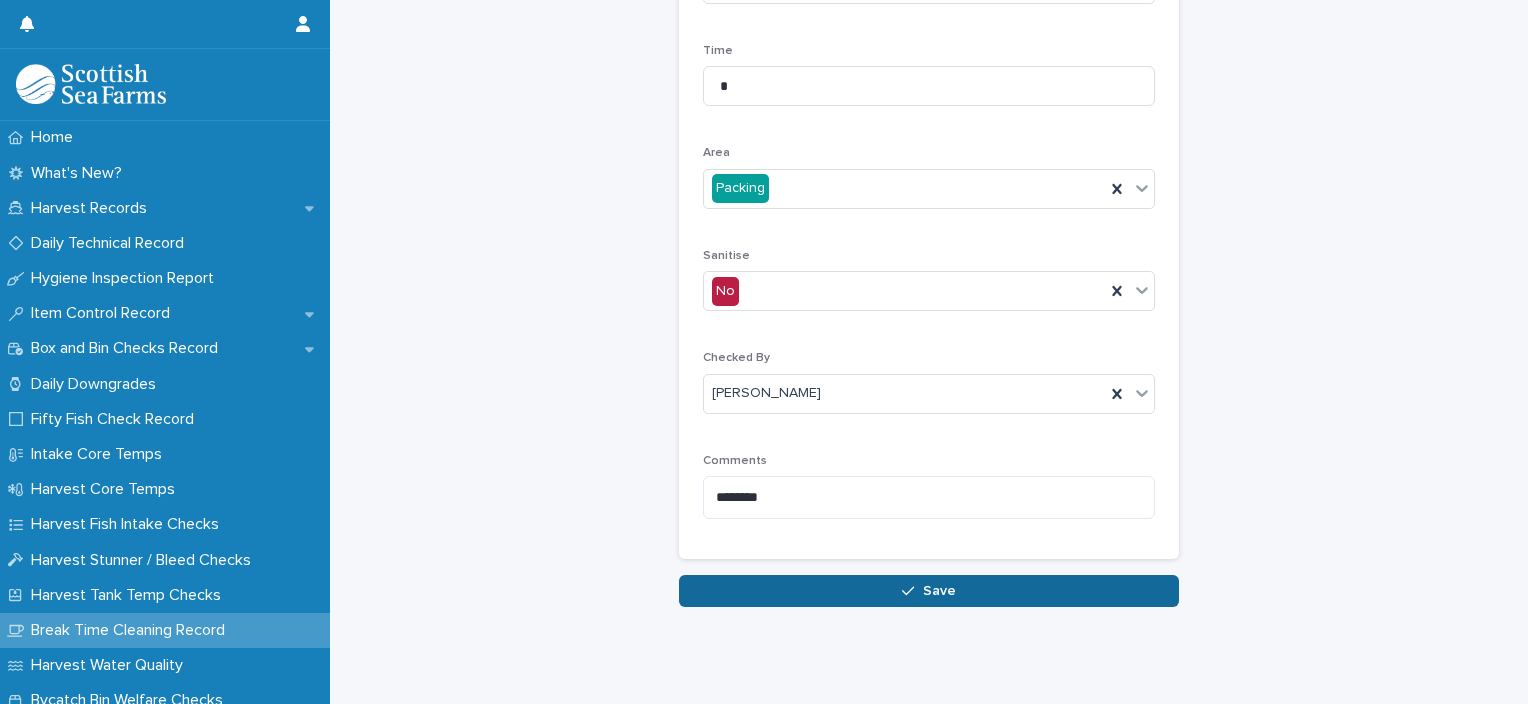 click on "Save" at bounding box center (929, 591) 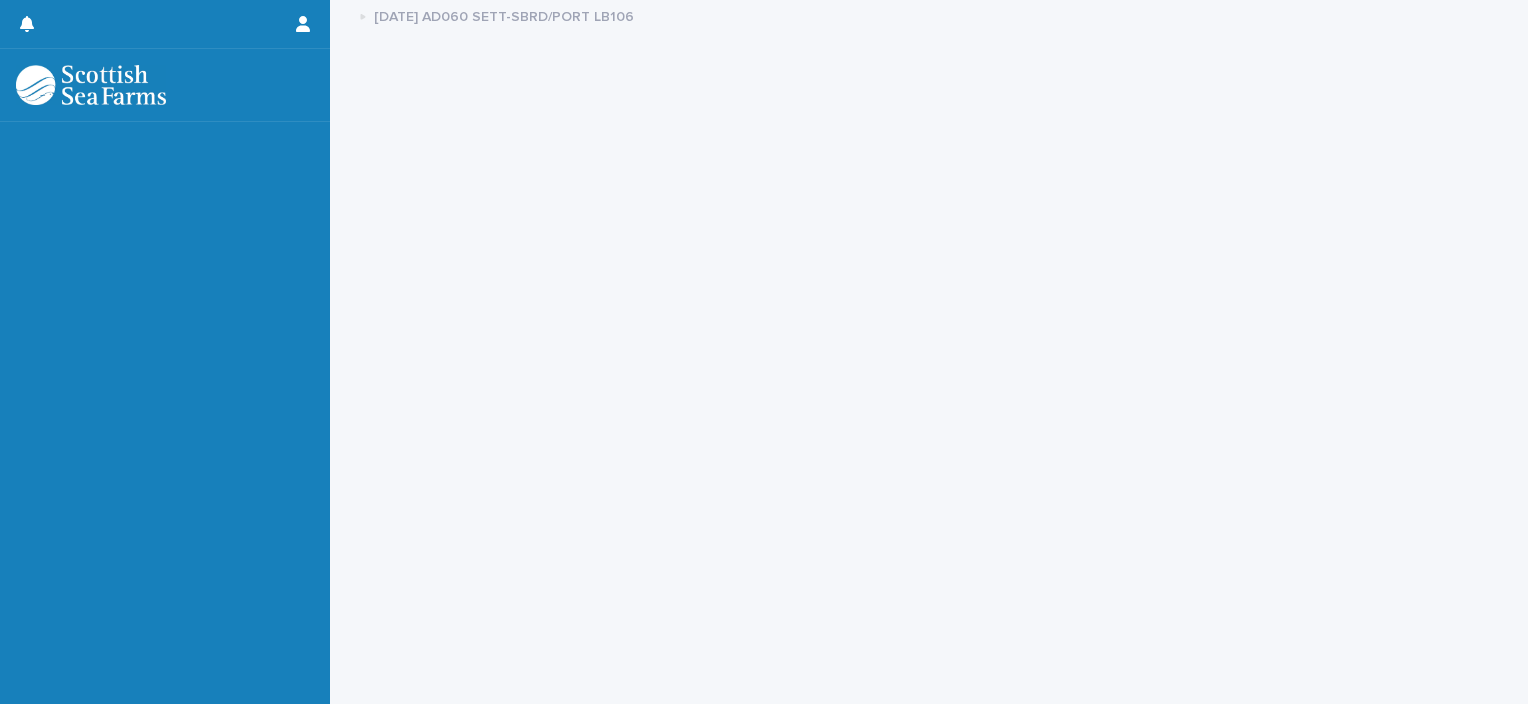scroll, scrollTop: 0, scrollLeft: 0, axis: both 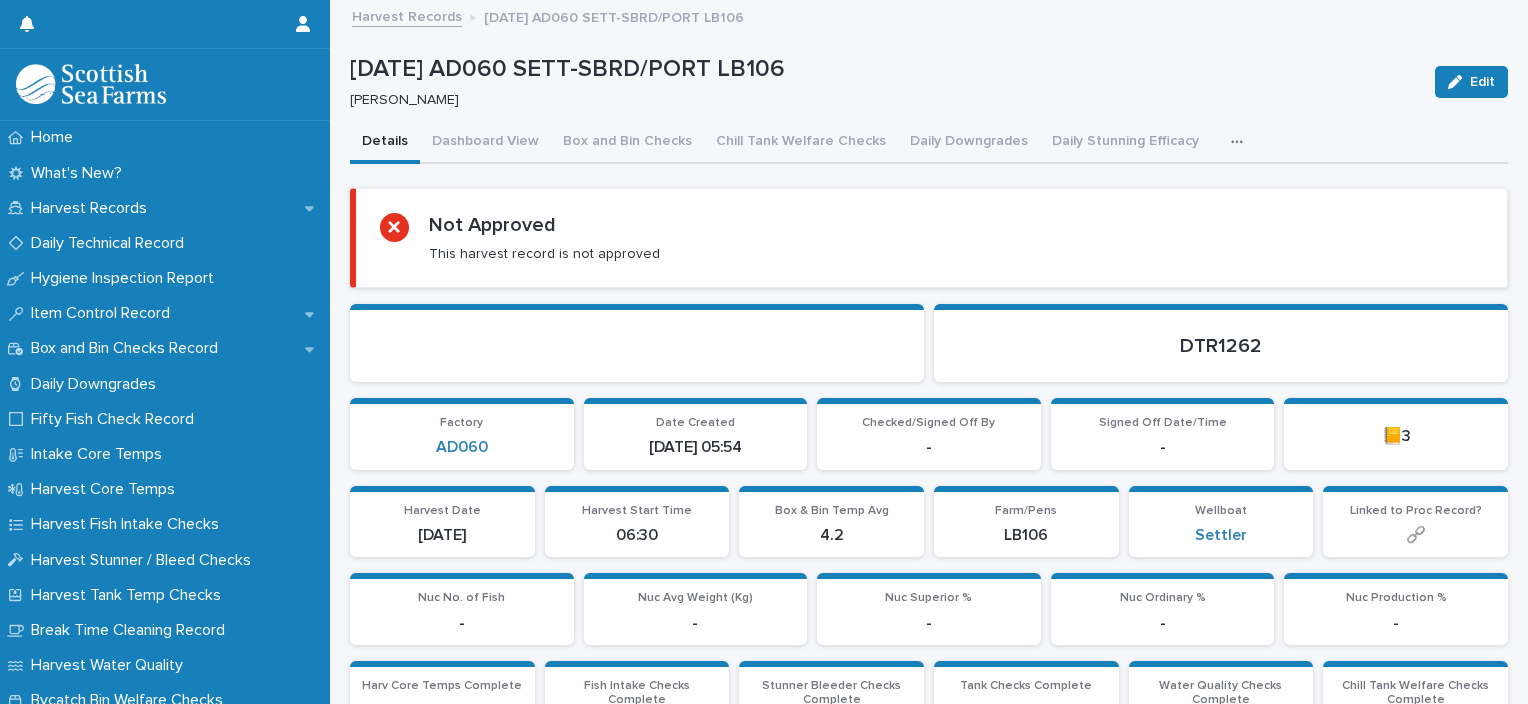 click 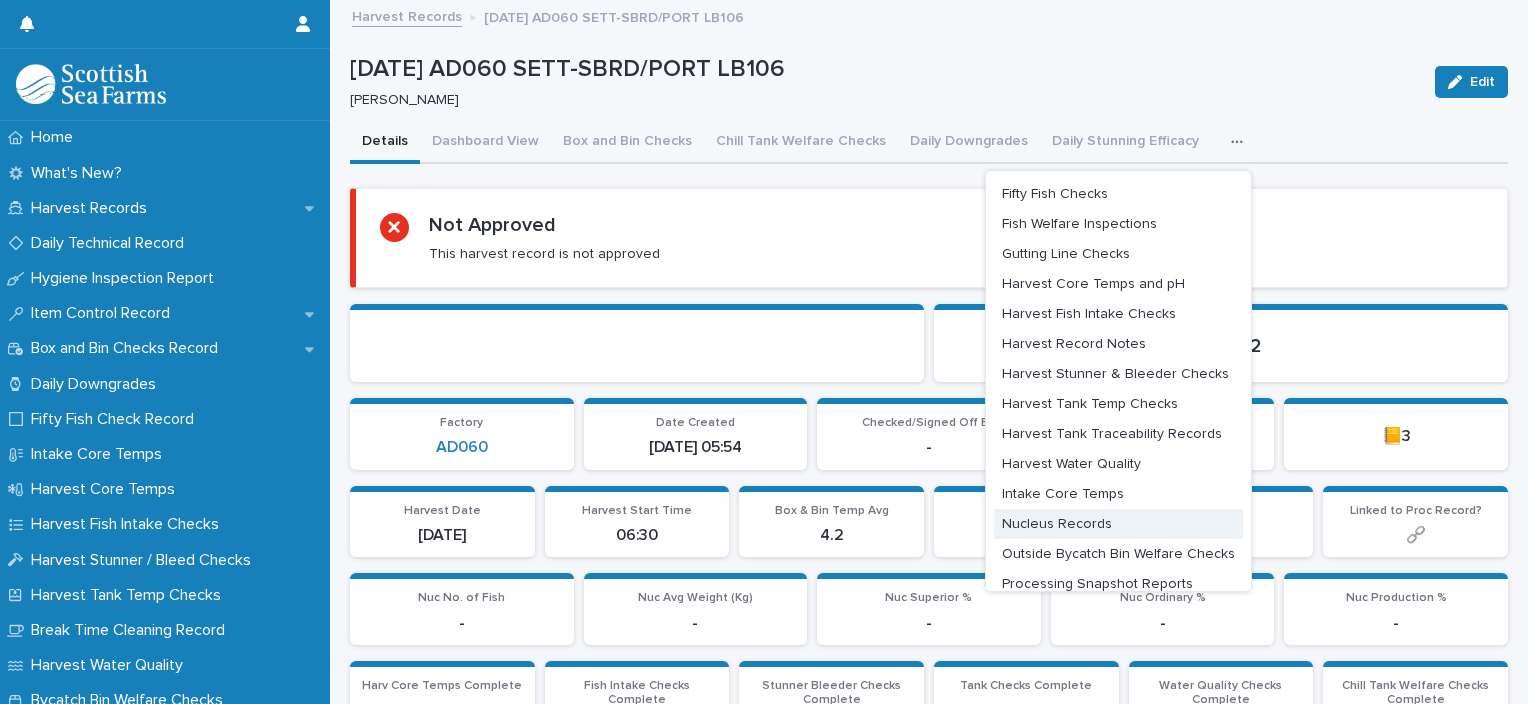 click on "Nucleus Records" at bounding box center (1057, 524) 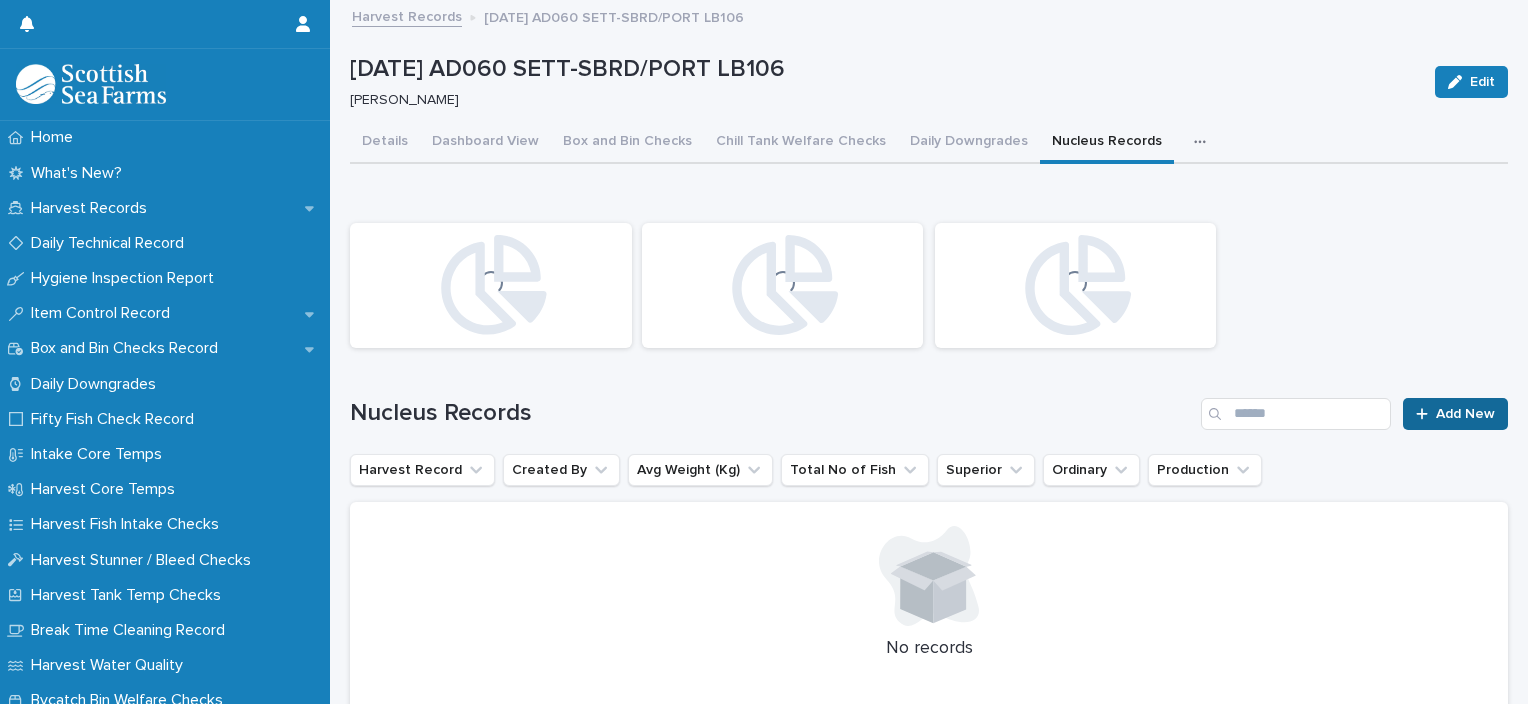 click on "Add New" at bounding box center (1455, 414) 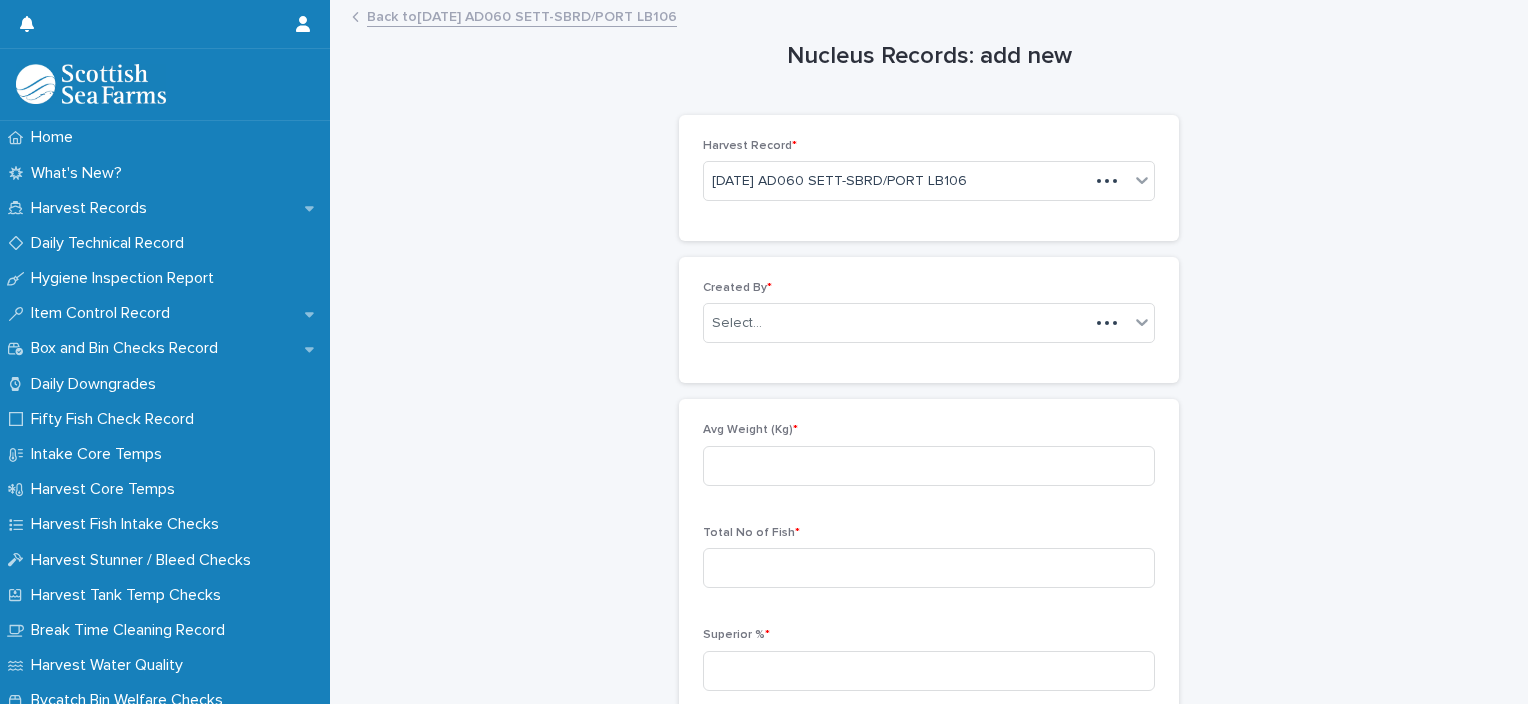 click on "Created By * Select..." at bounding box center [929, 320] 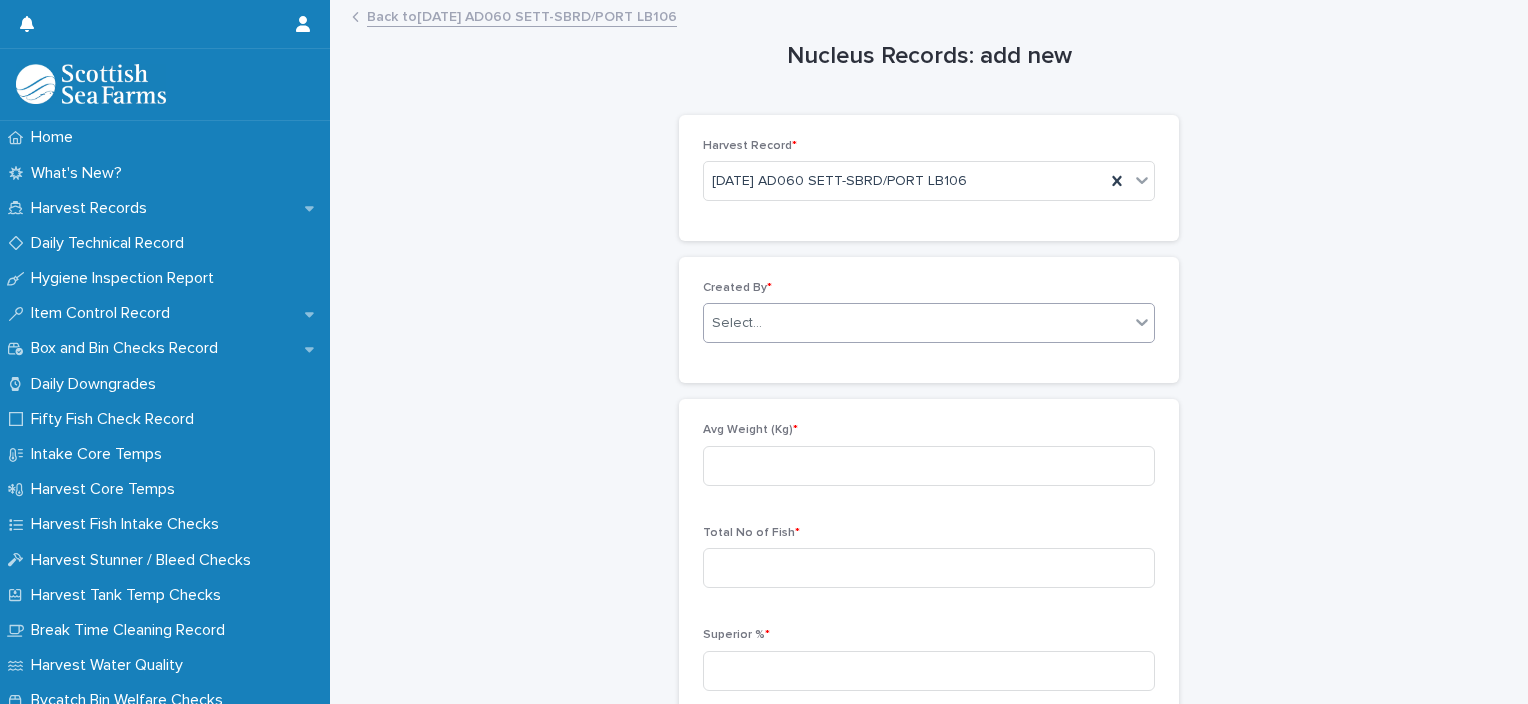 click on "Select..." at bounding box center (929, 323) 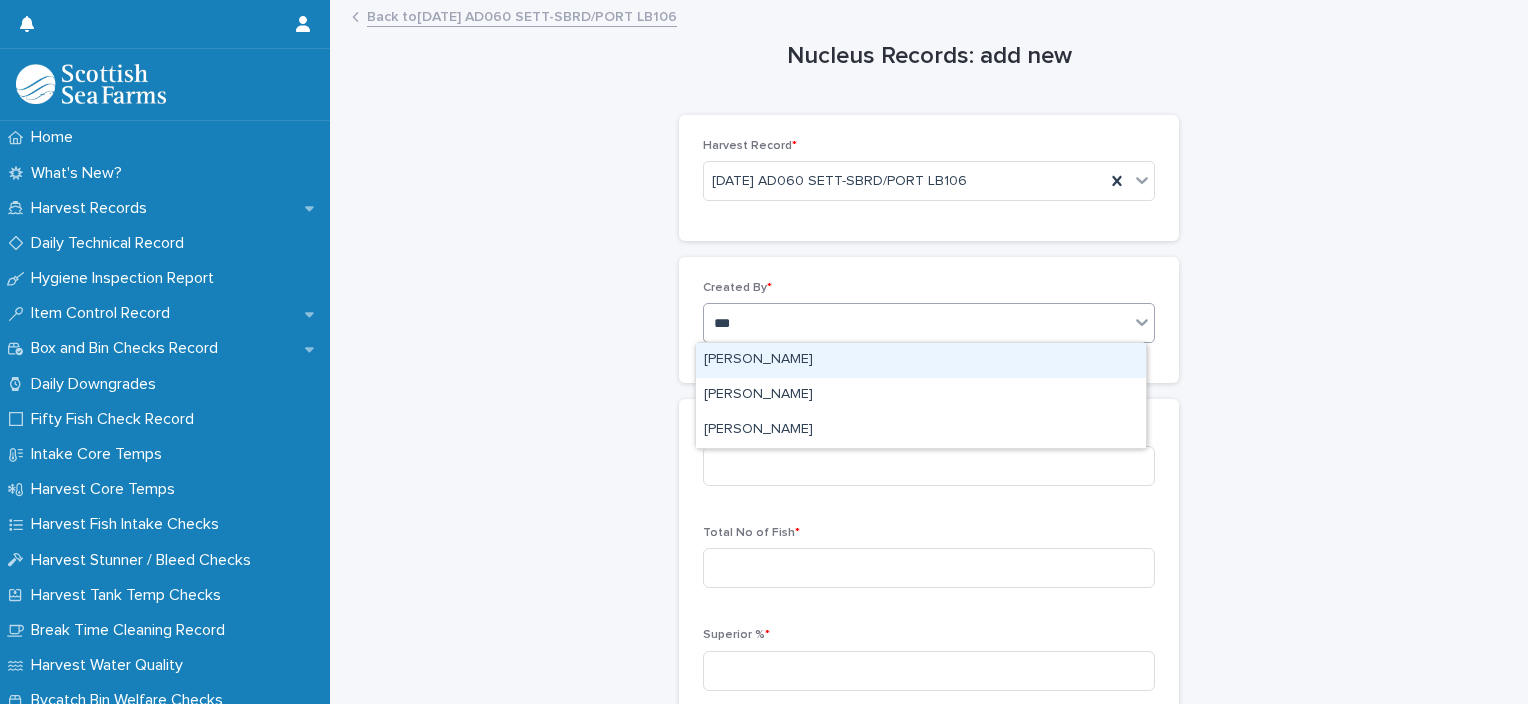type on "****" 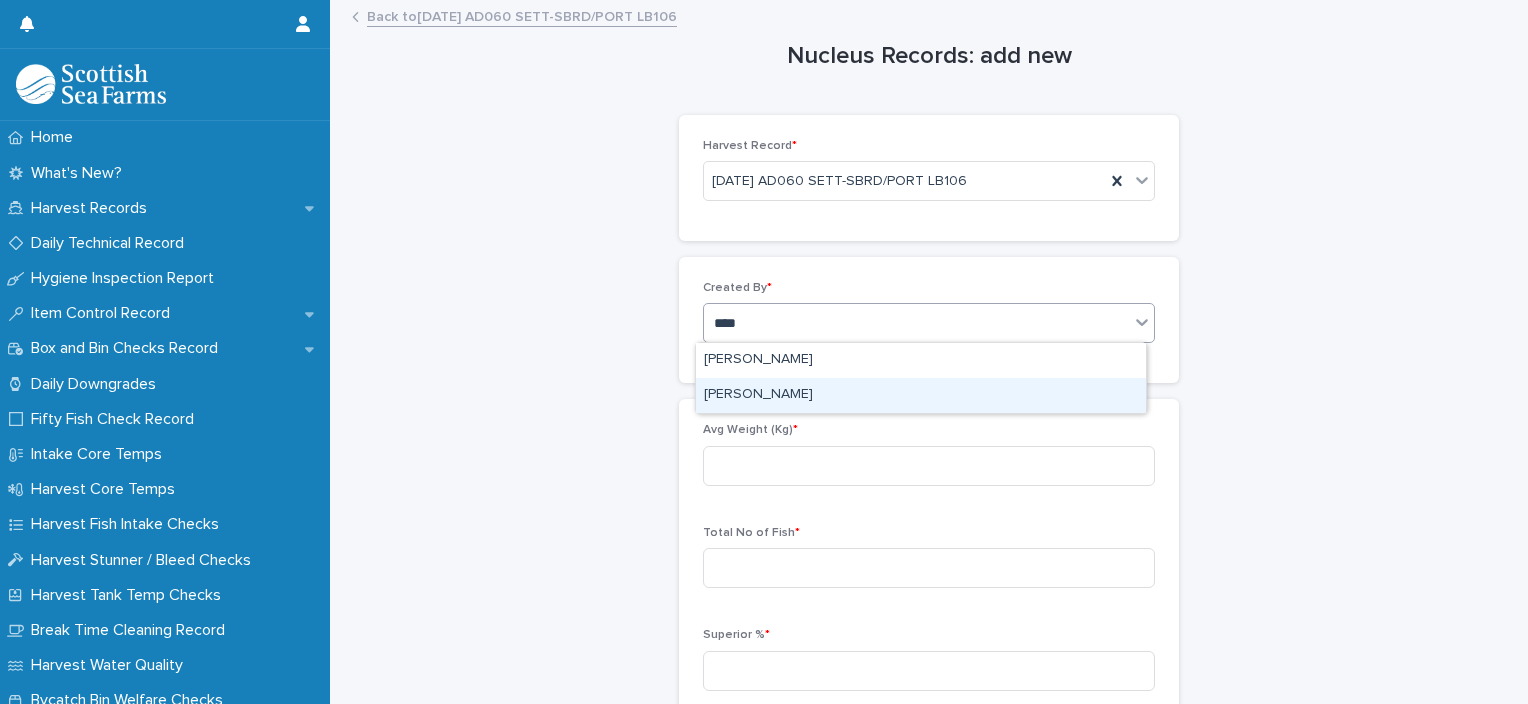 click on "[PERSON_NAME]" at bounding box center [921, 395] 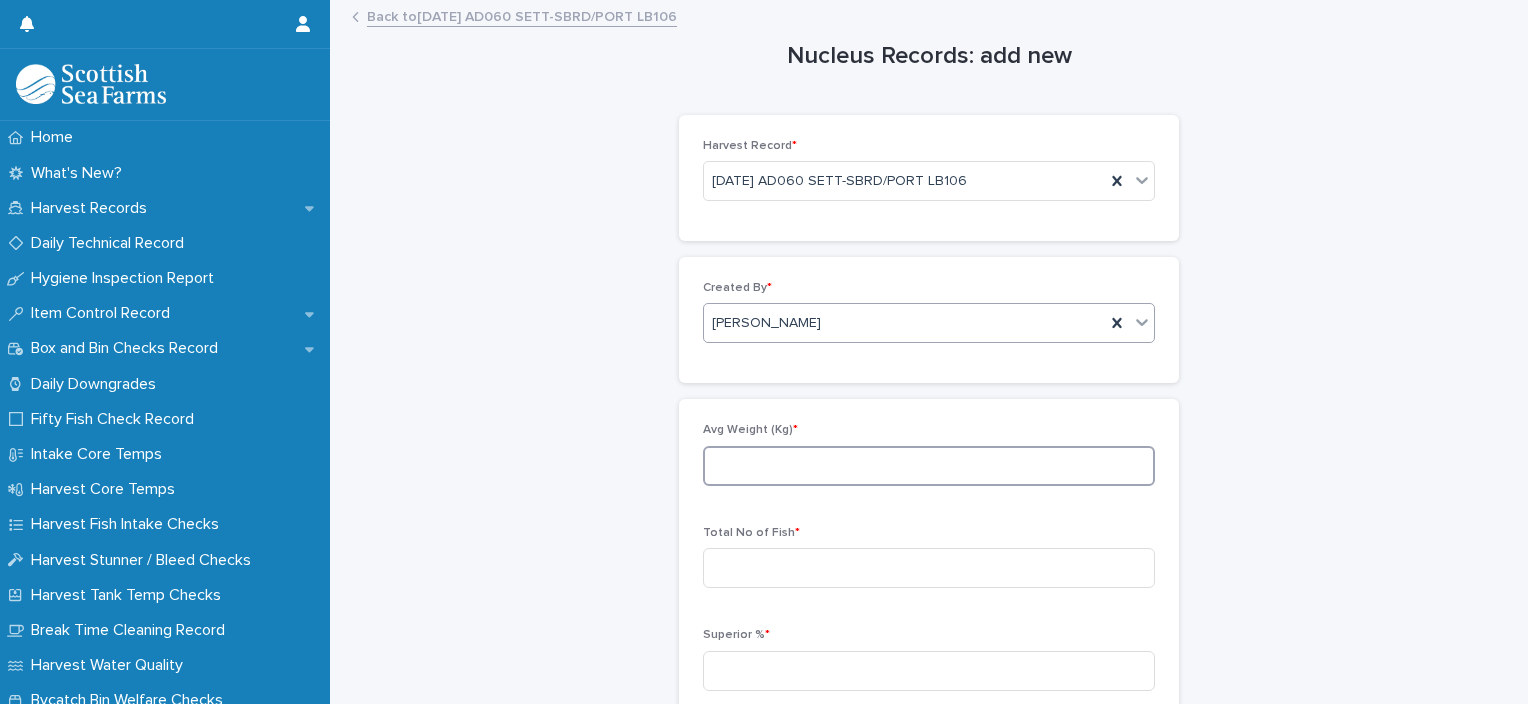 click at bounding box center [929, 466] 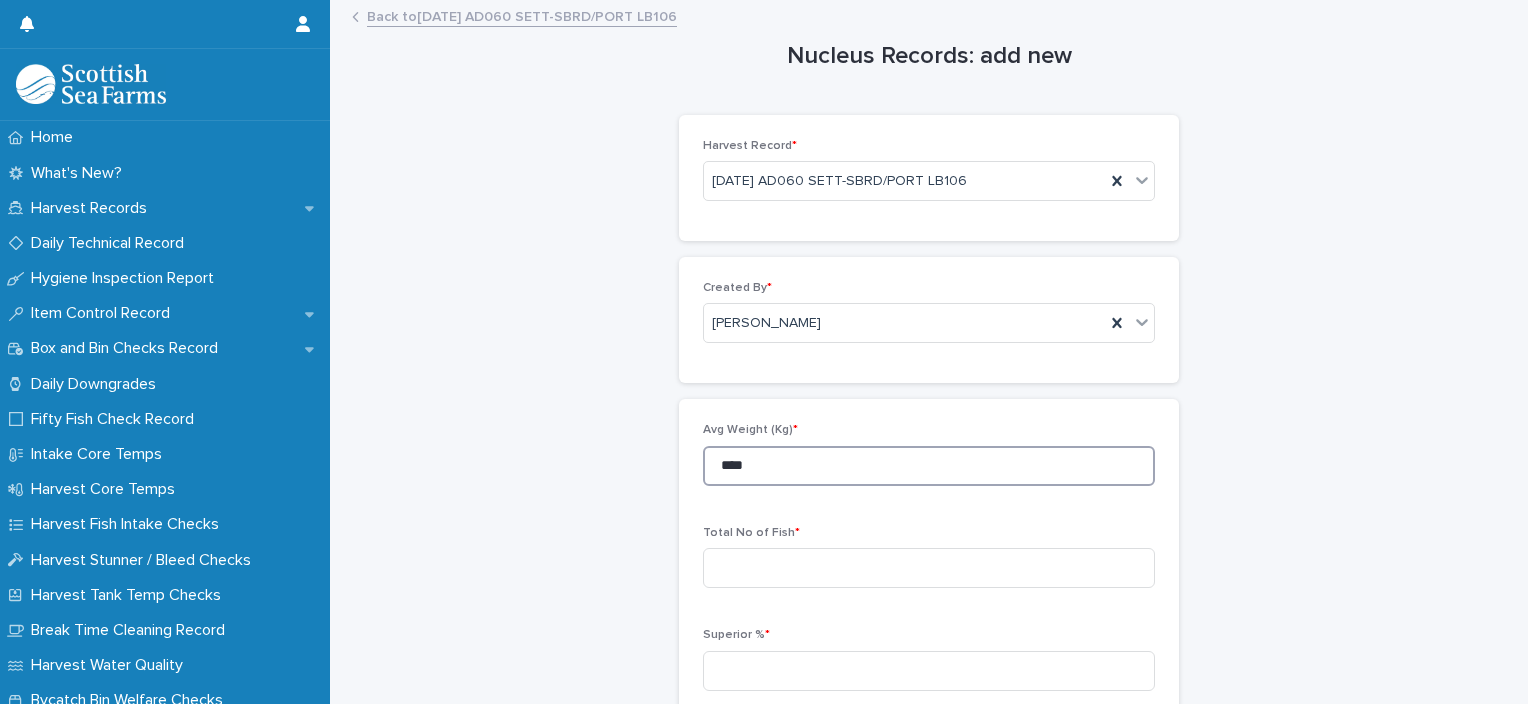 type on "****" 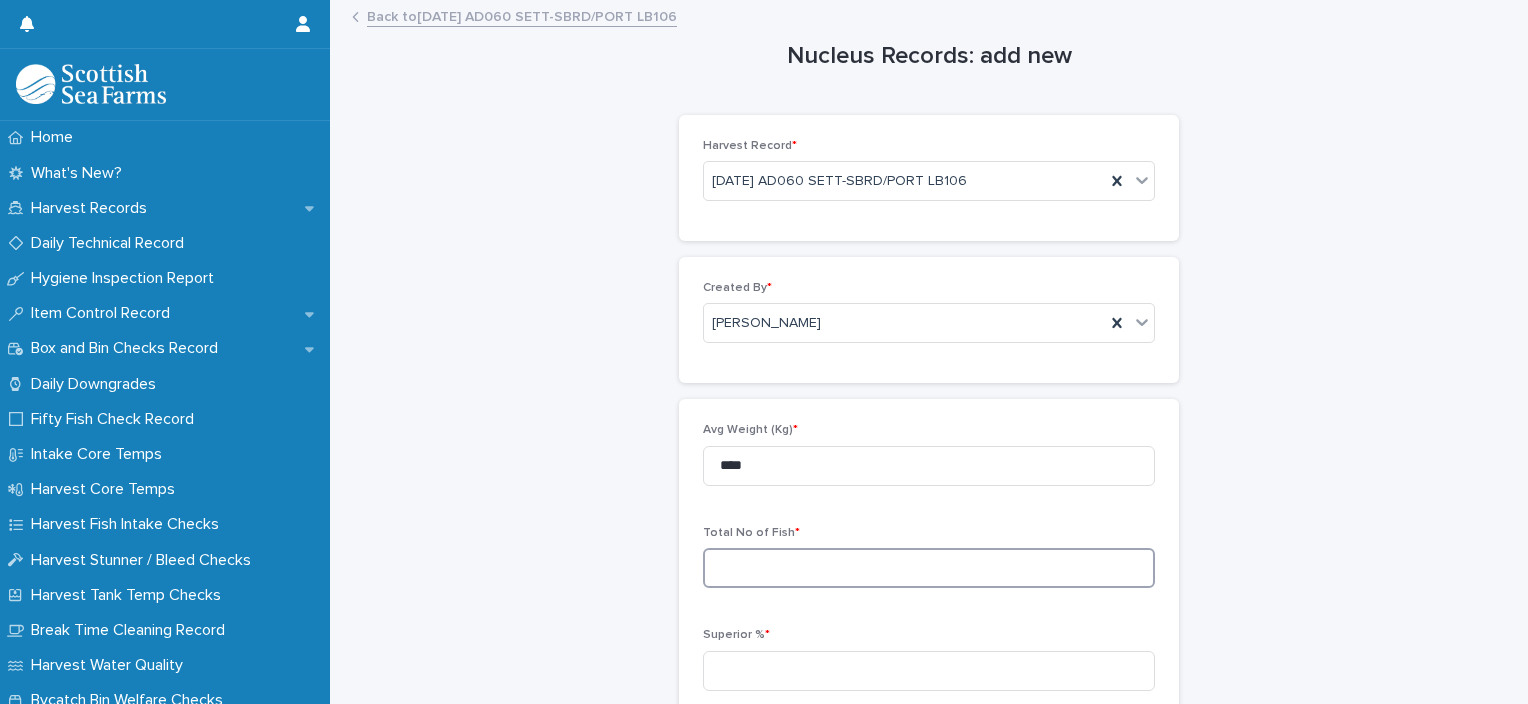 click at bounding box center (929, 568) 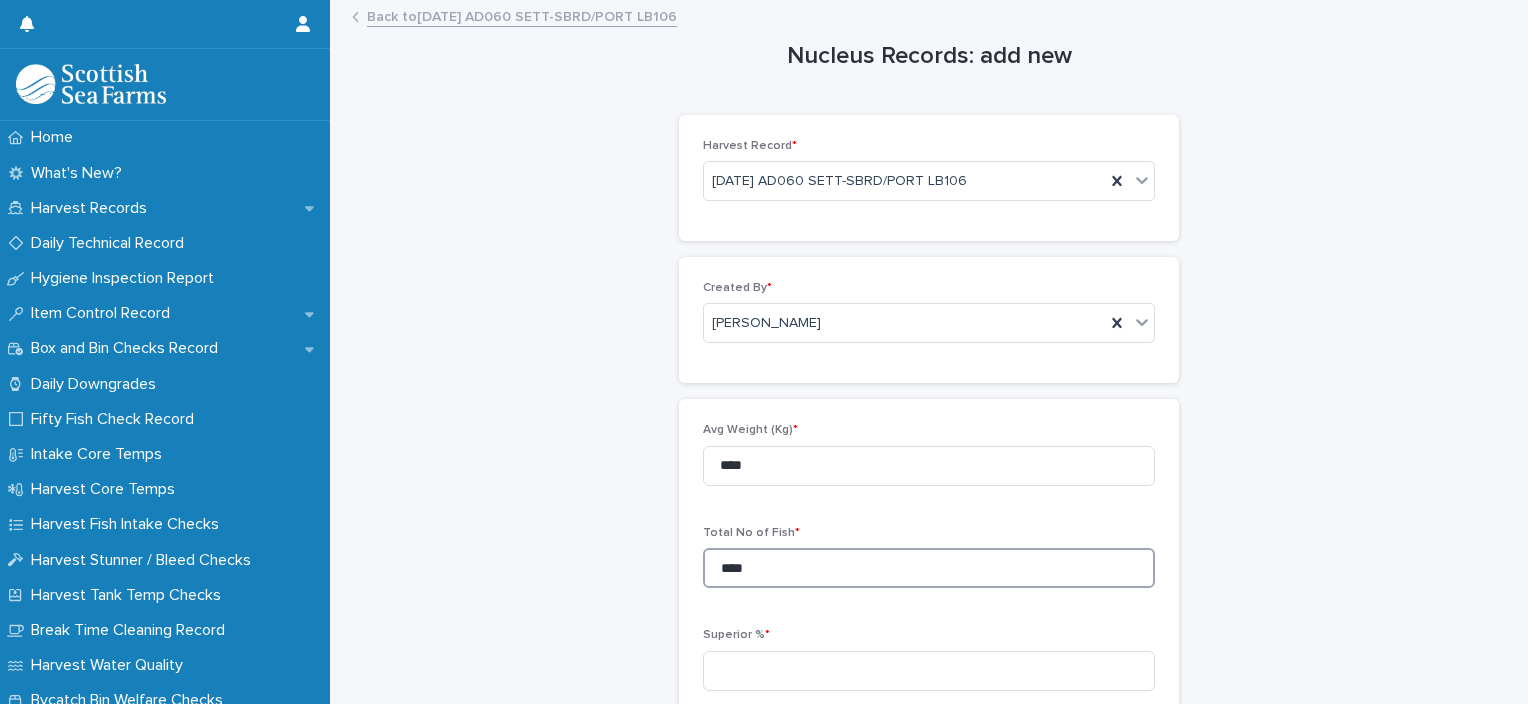 type on "****" 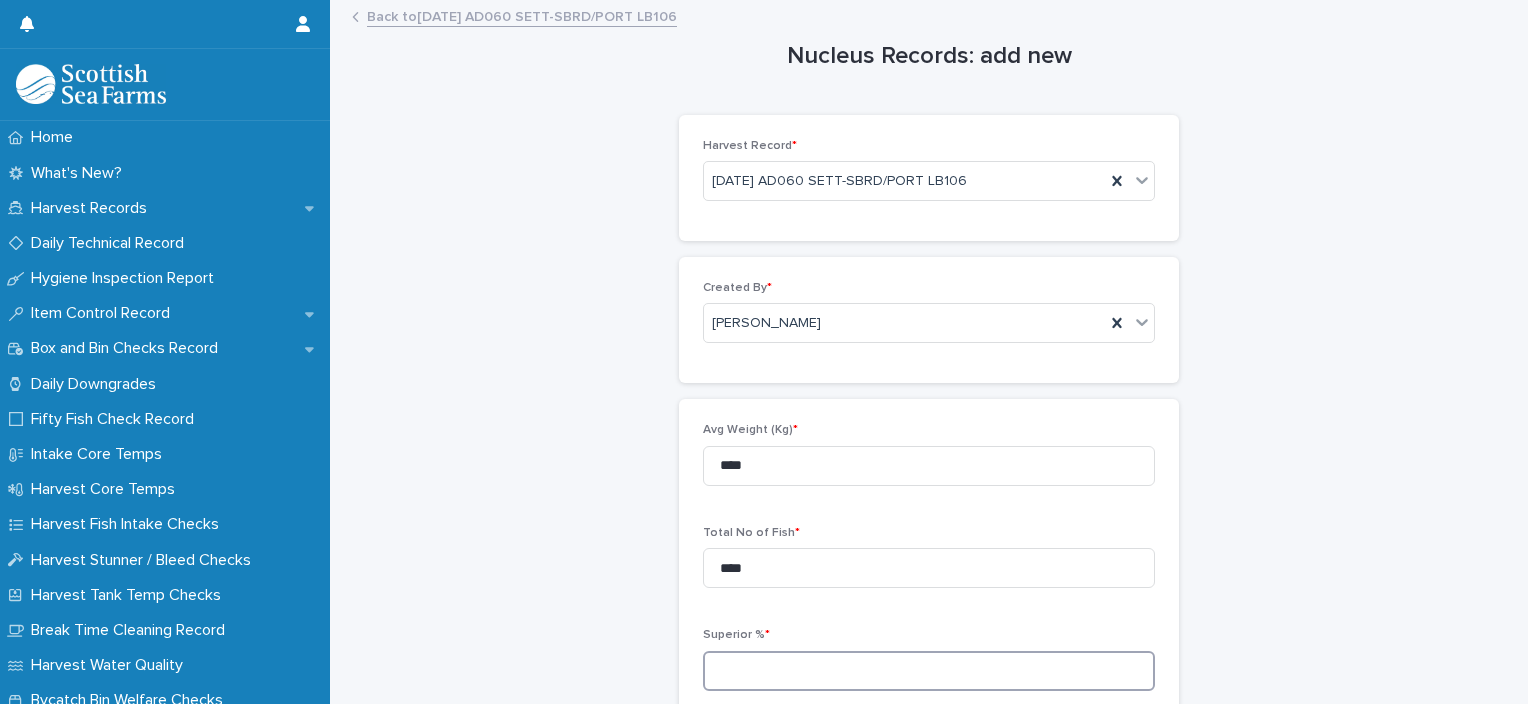 click at bounding box center (929, 671) 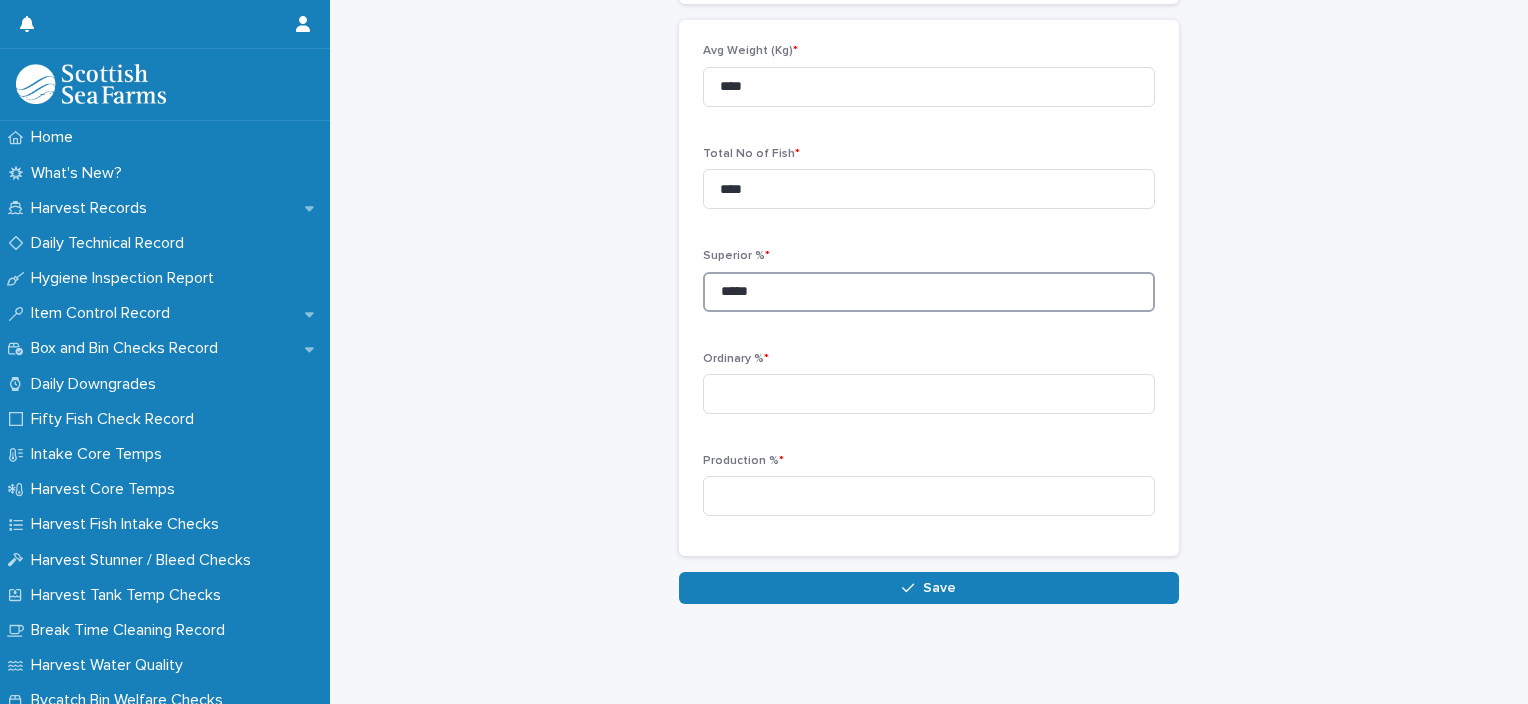 scroll, scrollTop: 391, scrollLeft: 0, axis: vertical 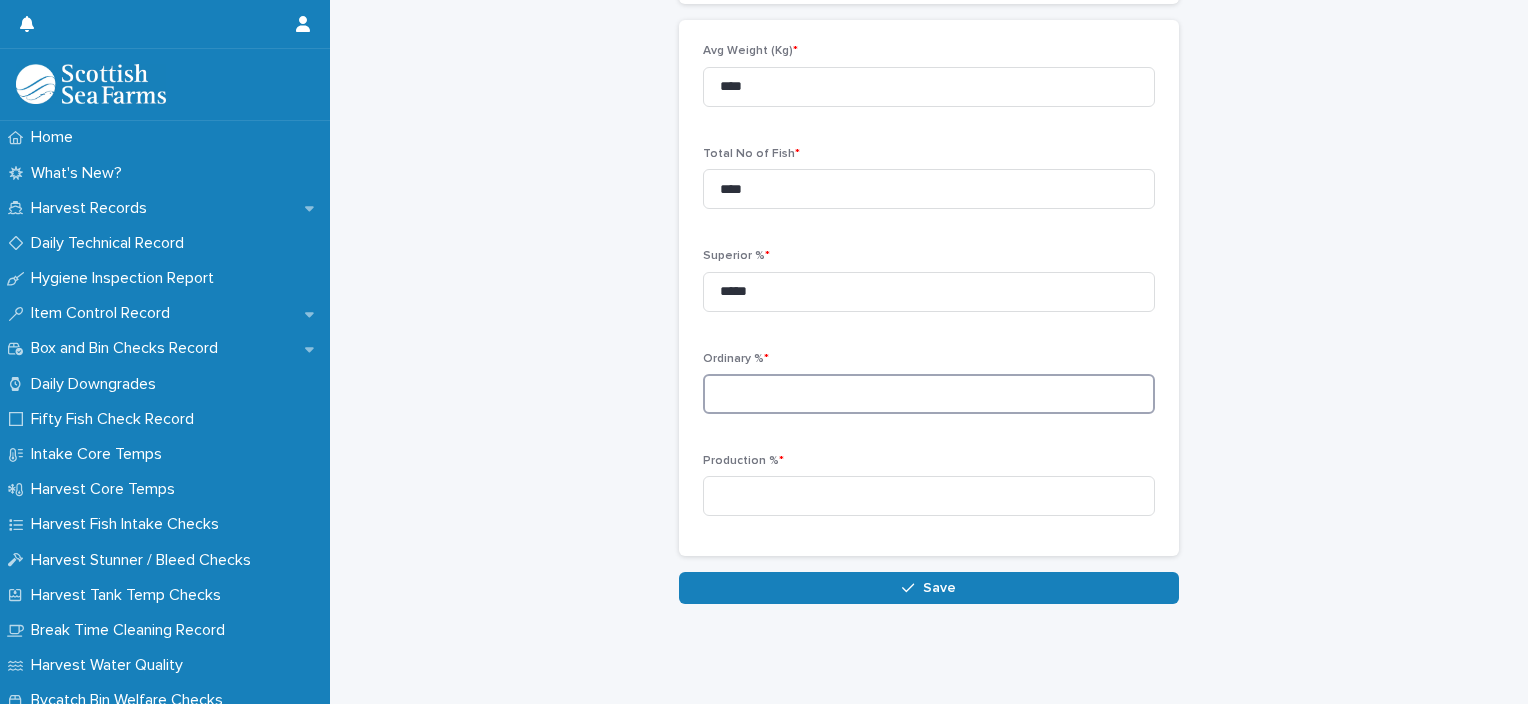 click at bounding box center [929, 394] 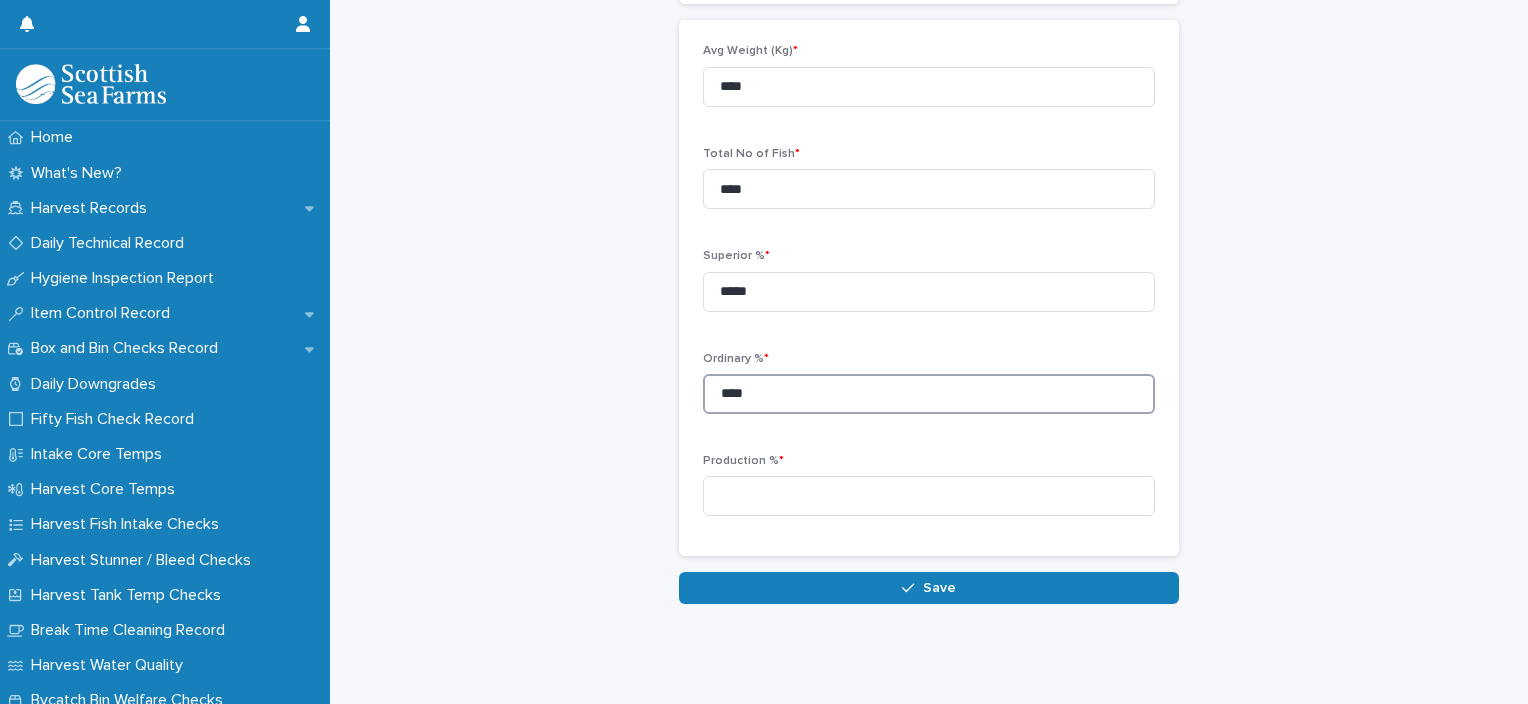 type on "****" 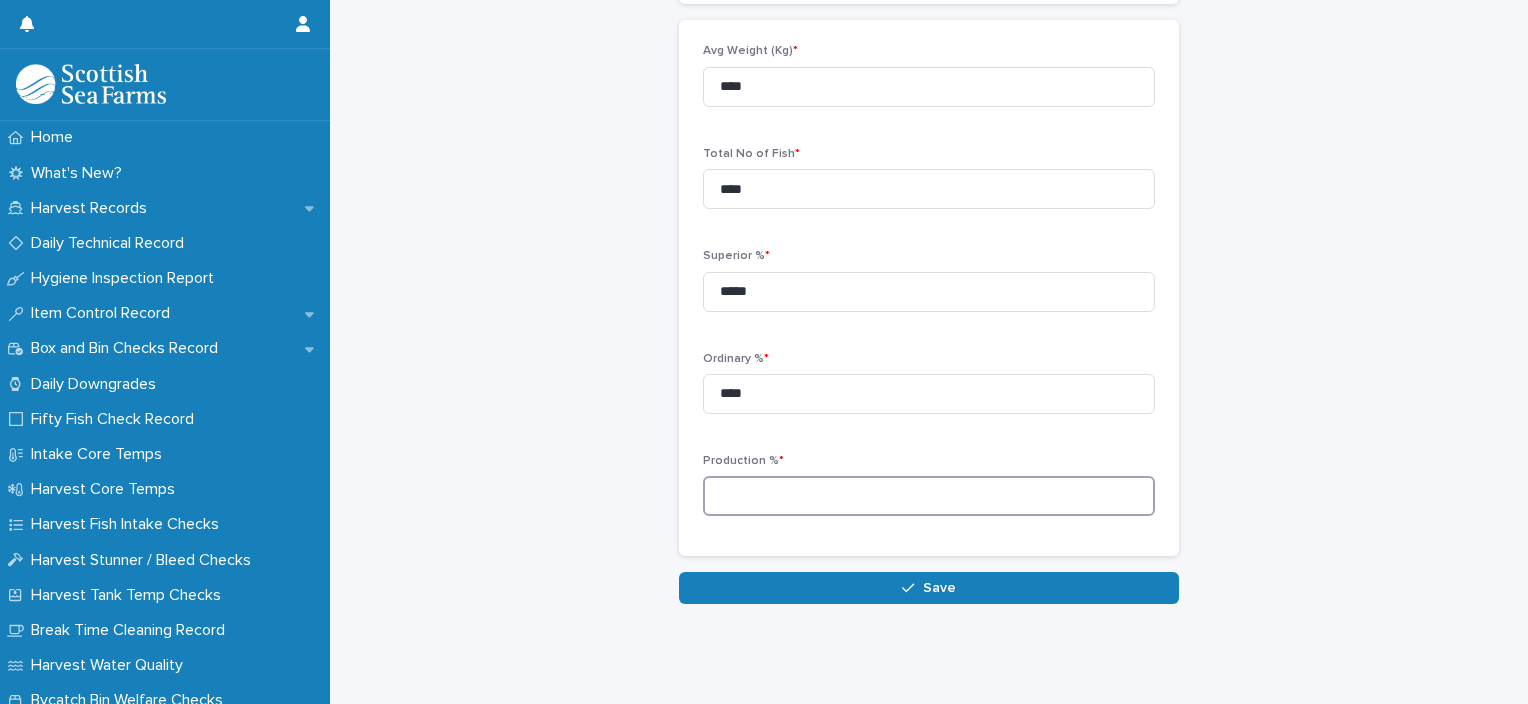 click at bounding box center (929, 496) 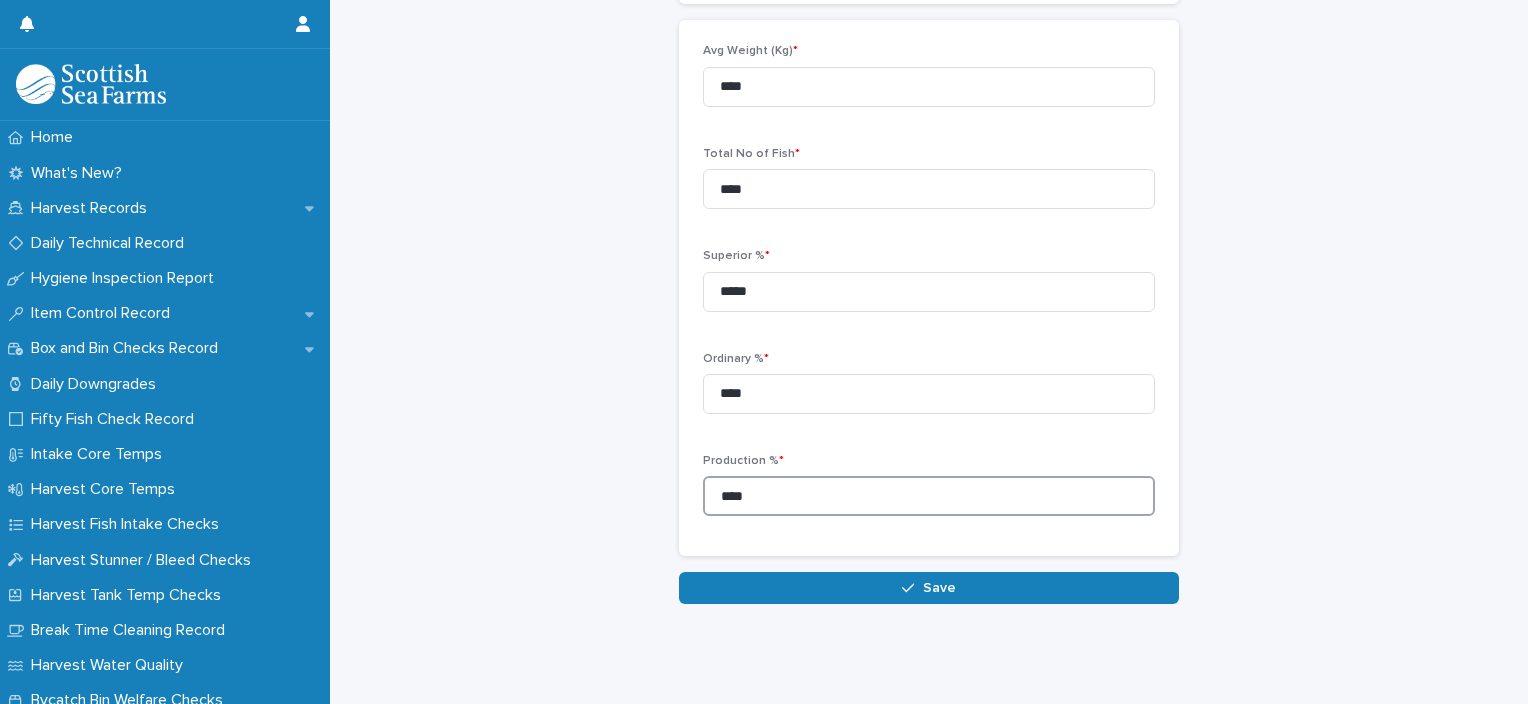 type on "****" 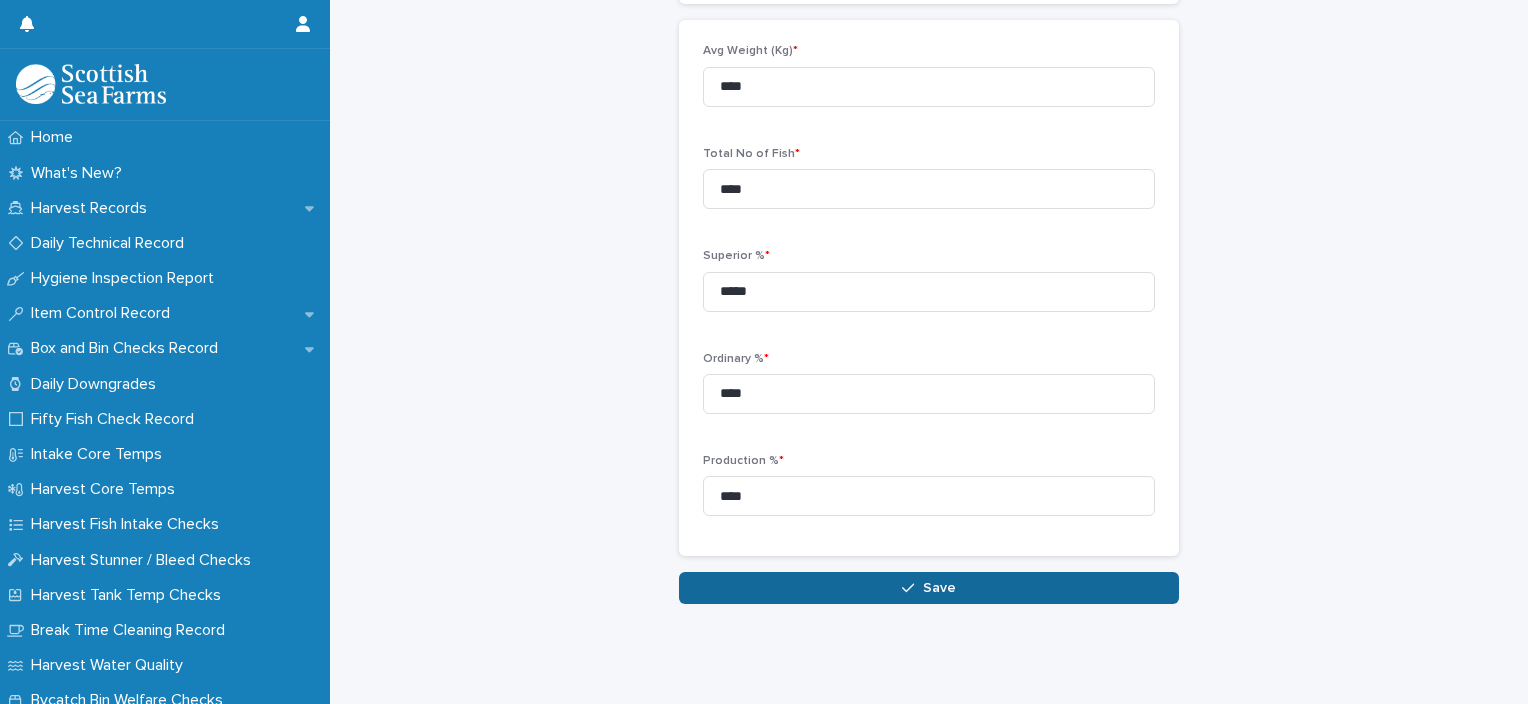 click on "Save" at bounding box center [929, 588] 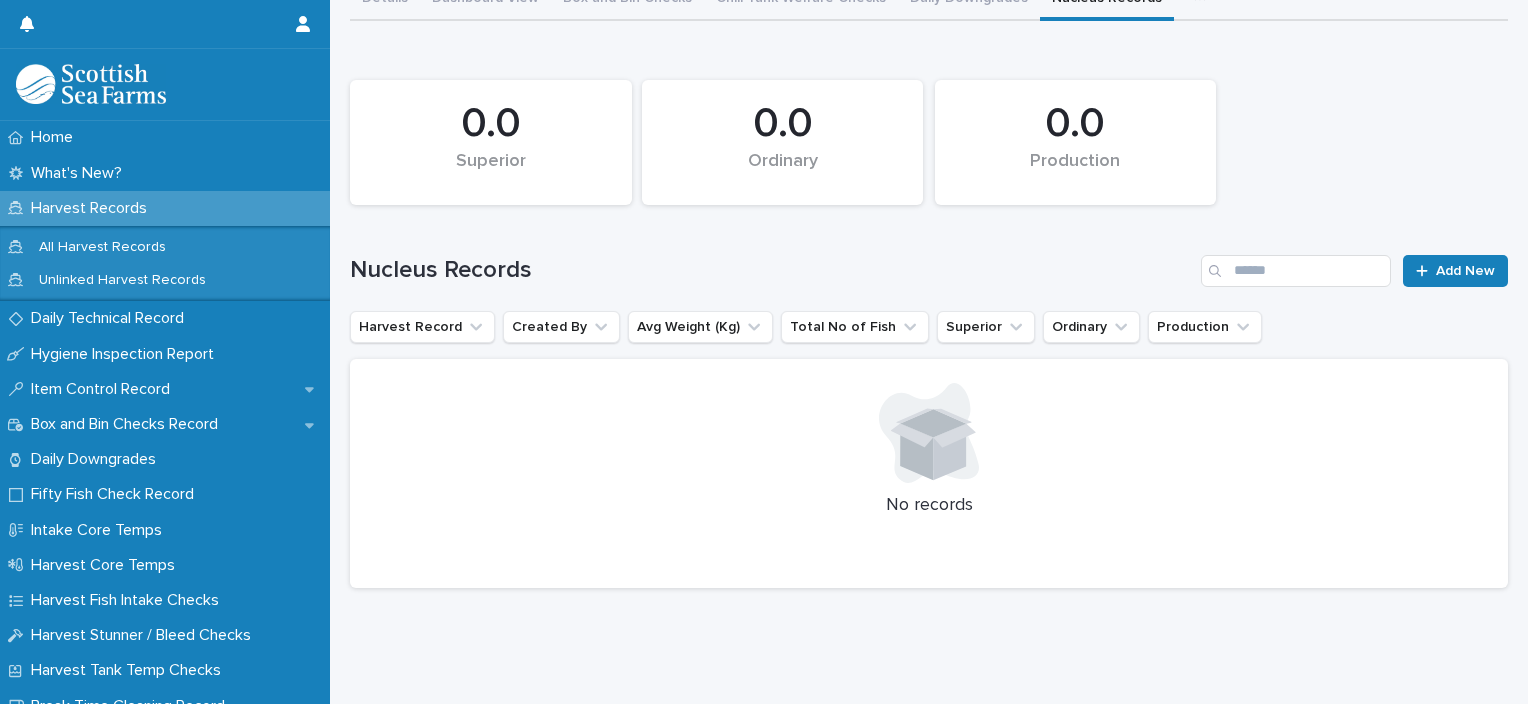 scroll, scrollTop: 0, scrollLeft: 0, axis: both 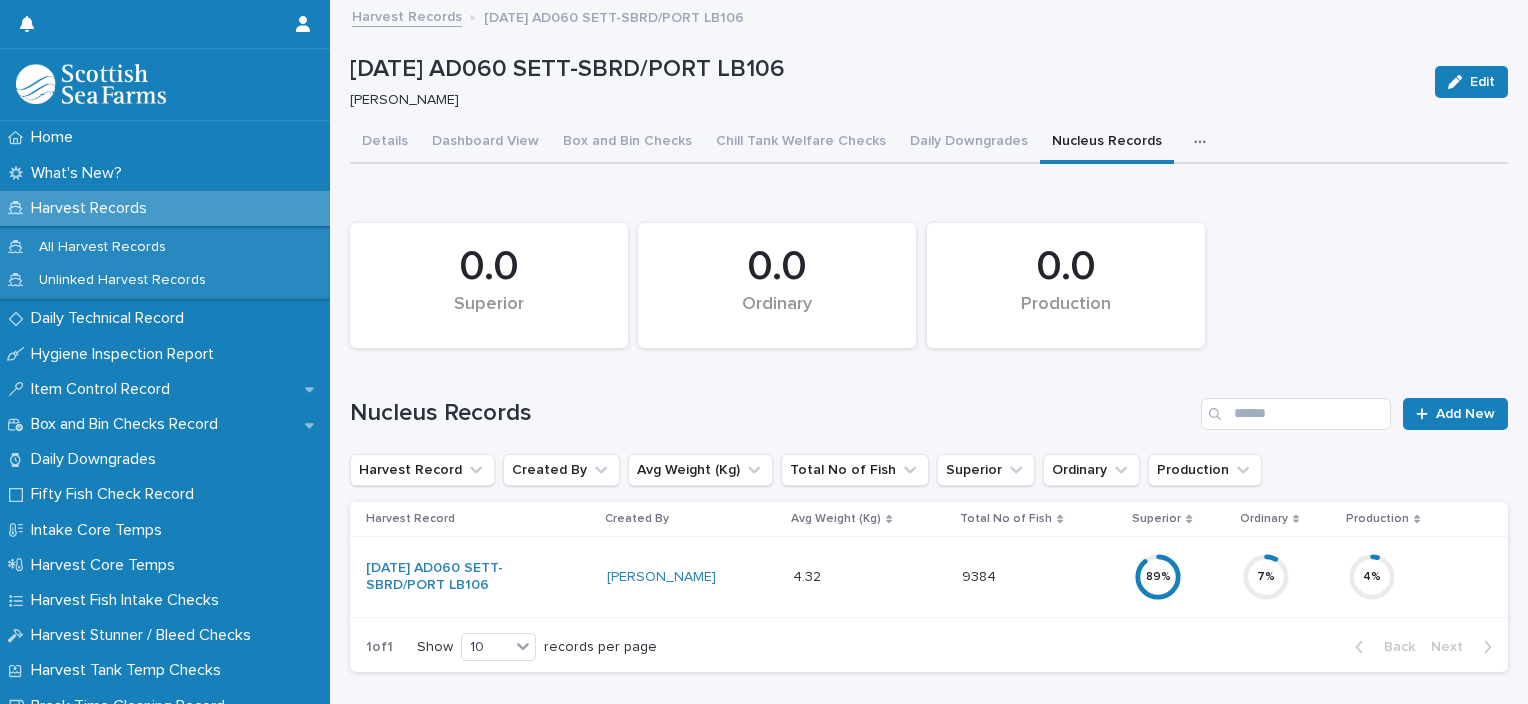 click 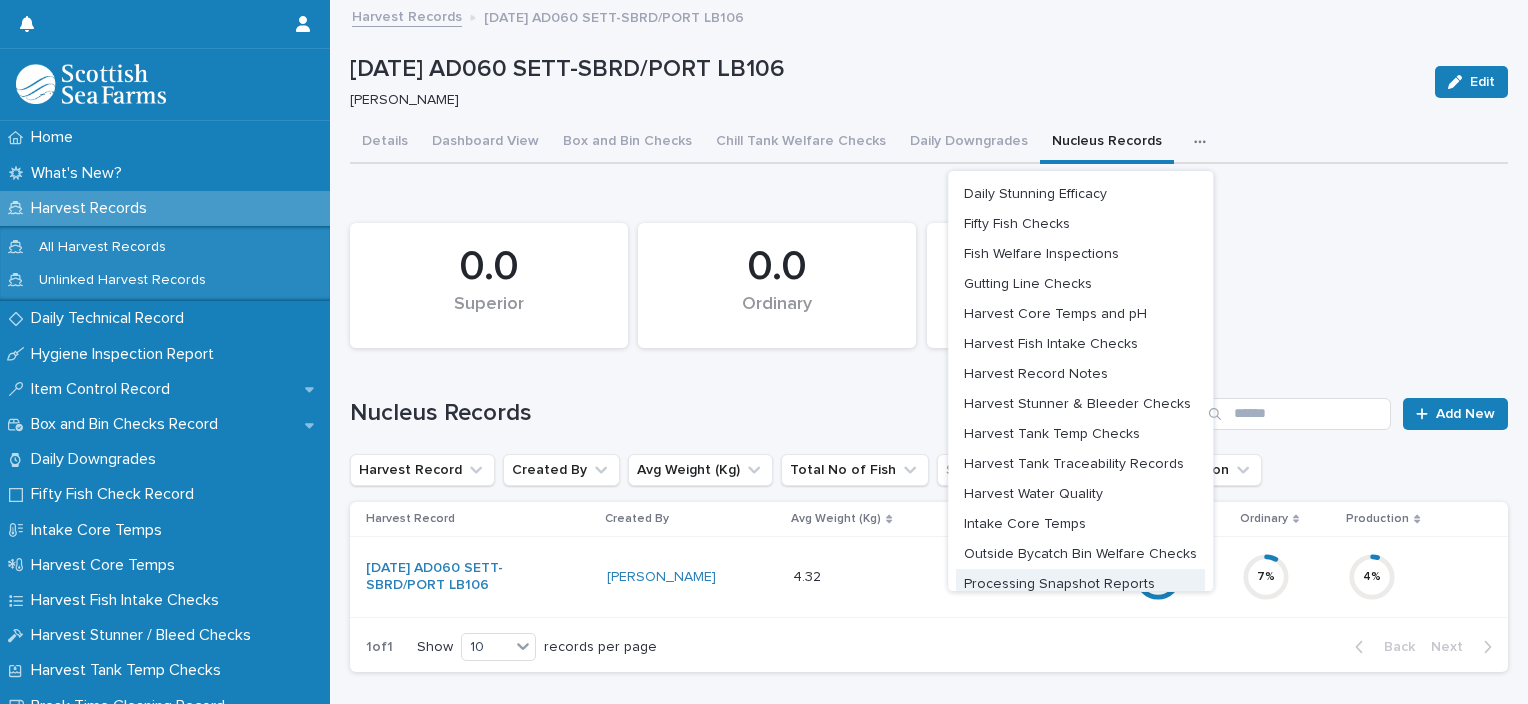 click on "Processing Snapshot Reports" at bounding box center (1059, 584) 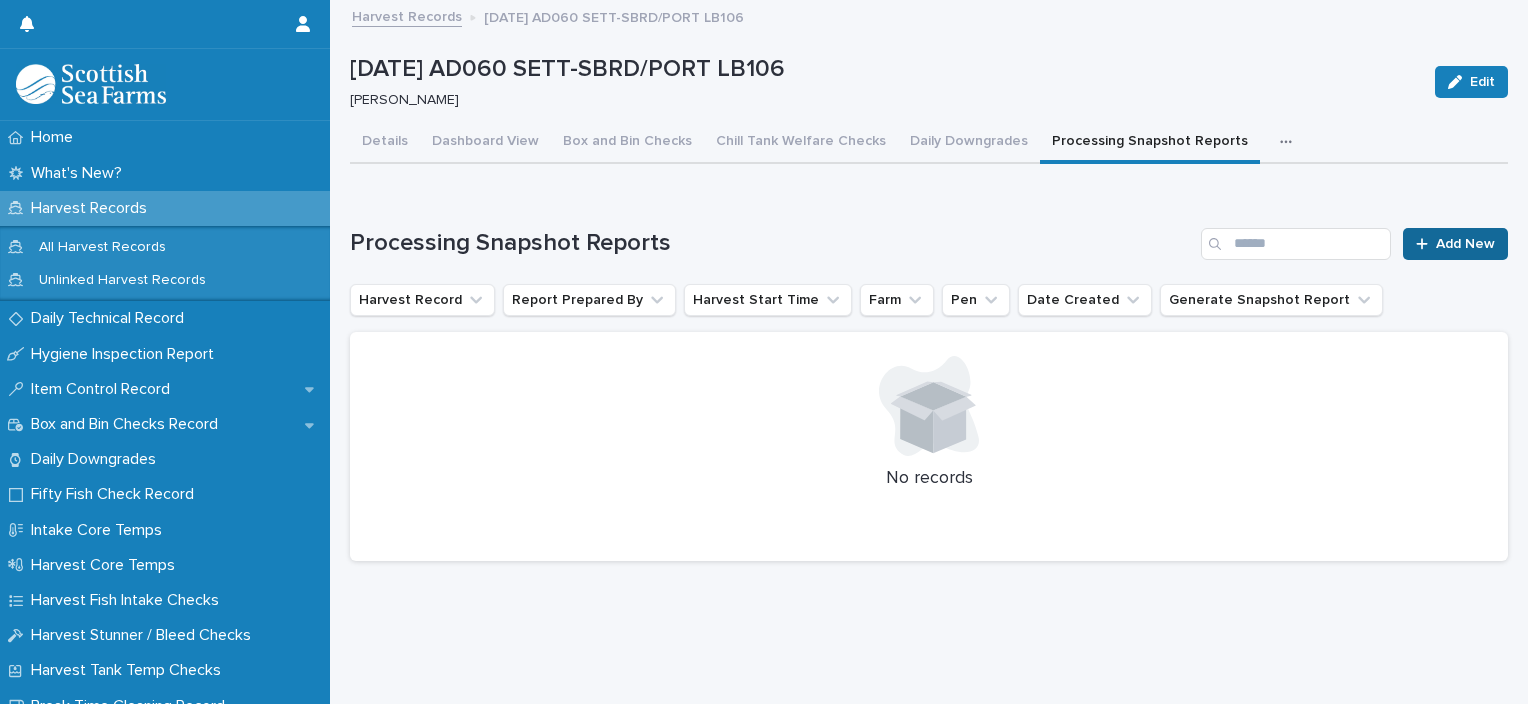 click at bounding box center (1426, 244) 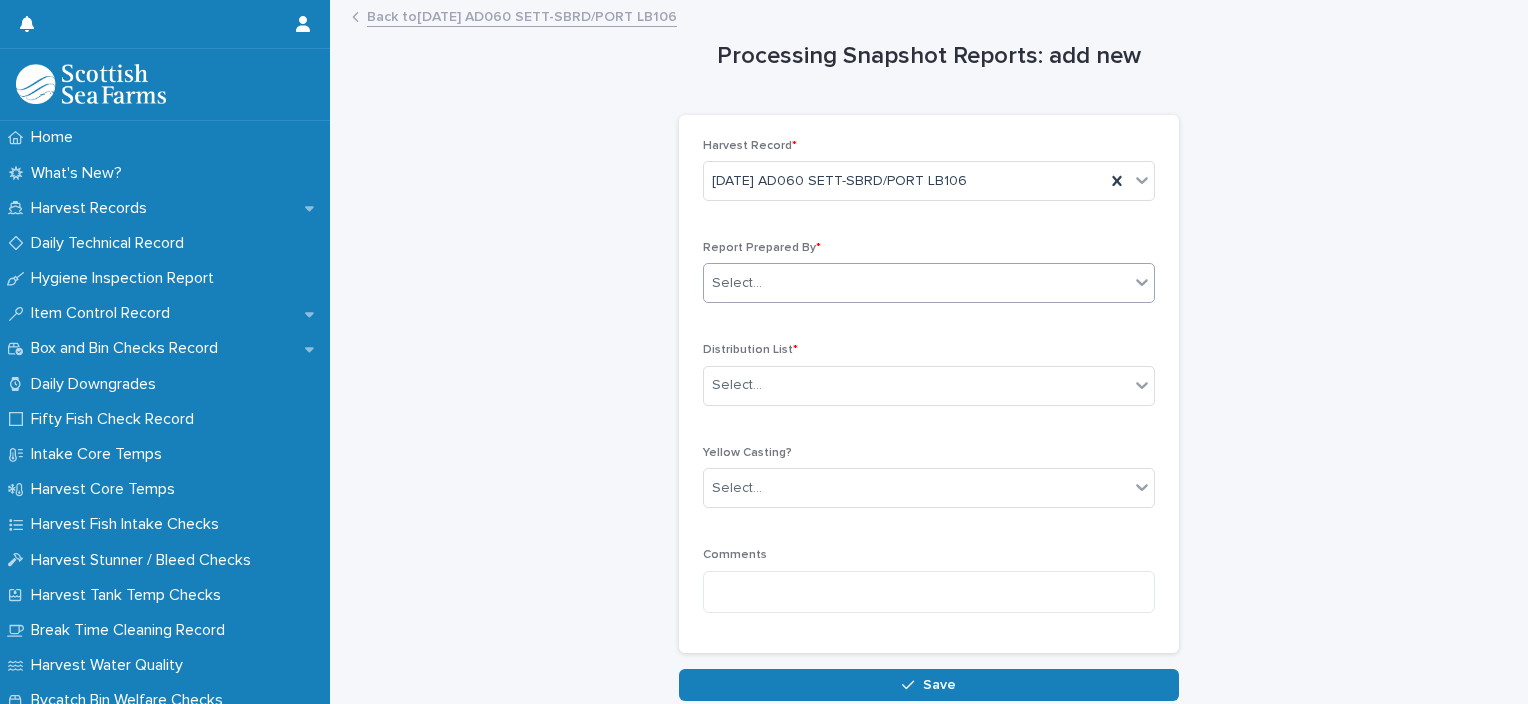 click on "Select..." at bounding box center (916, 283) 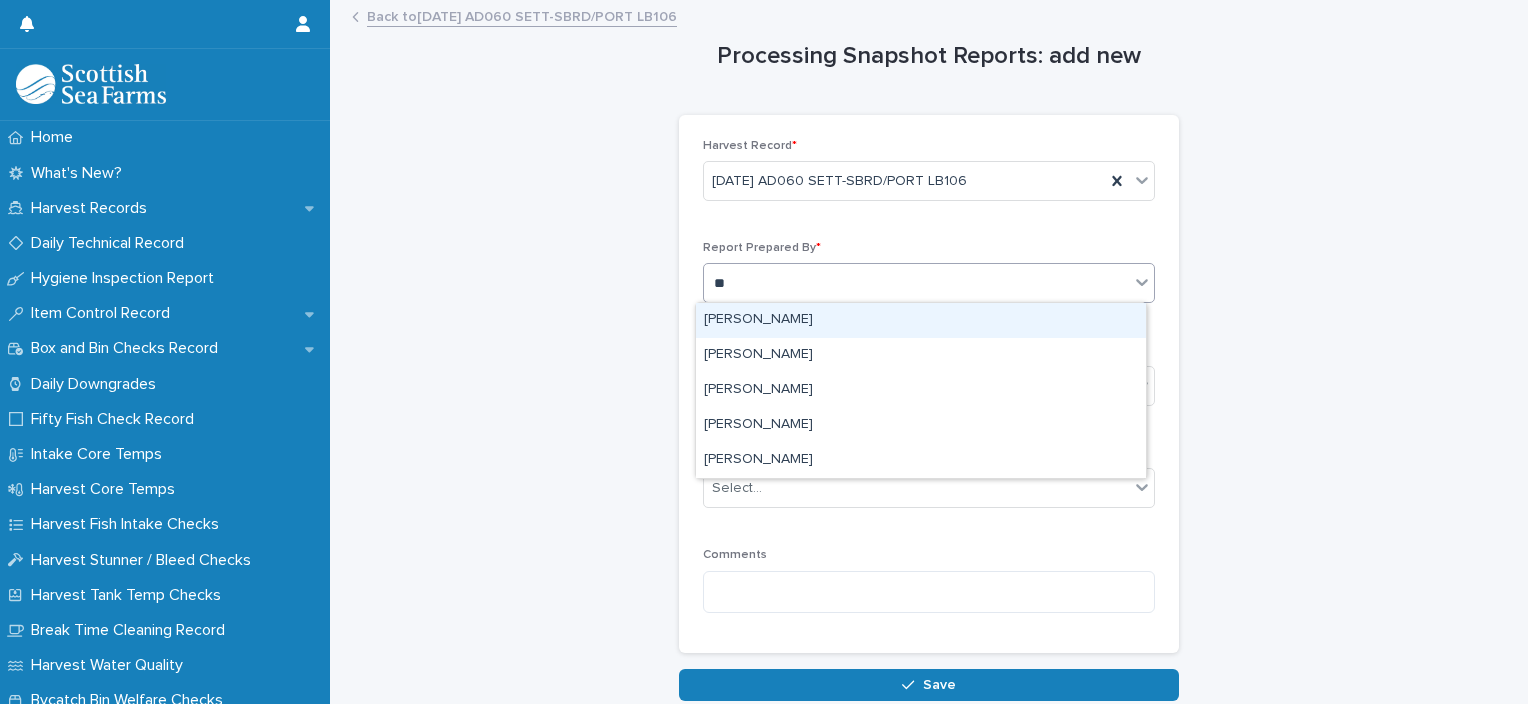 type on "***" 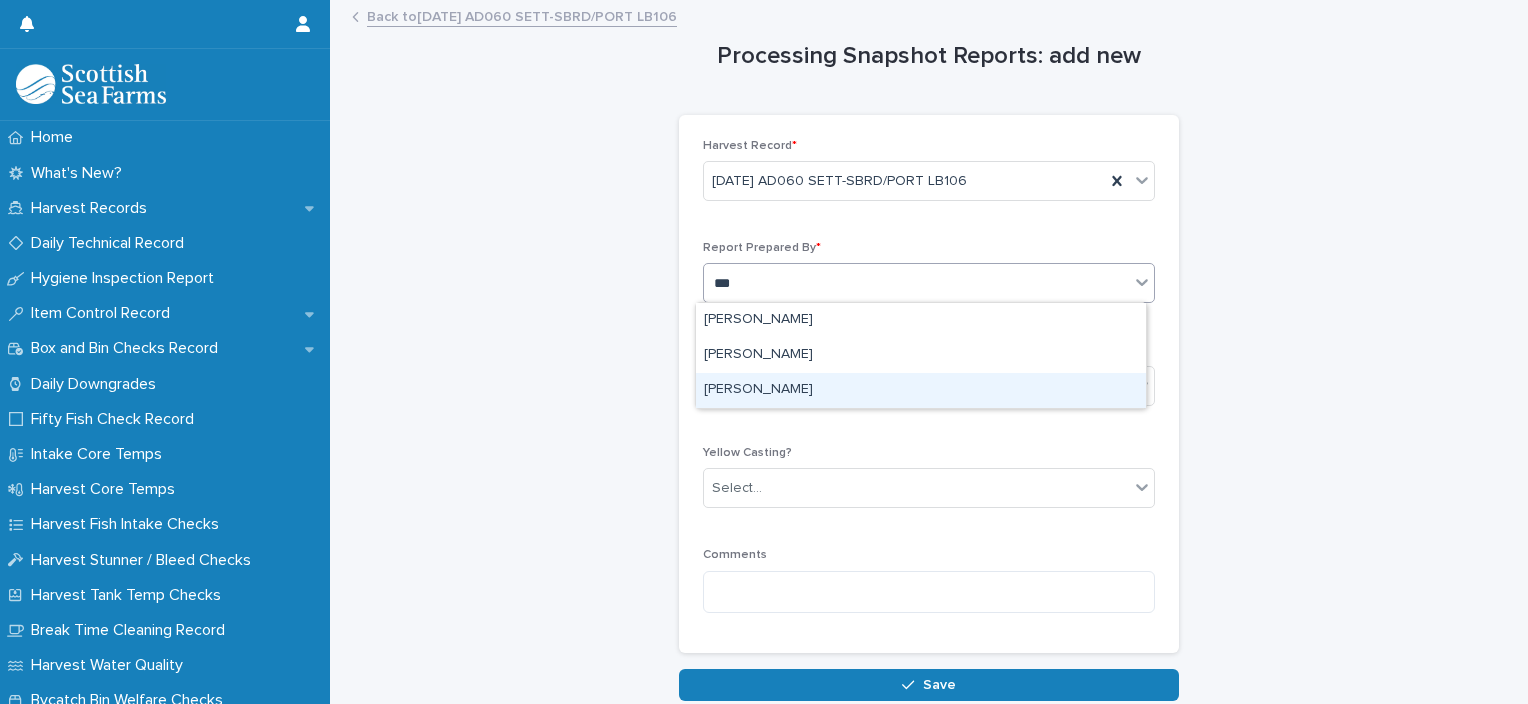 click on "[PERSON_NAME]" at bounding box center [921, 390] 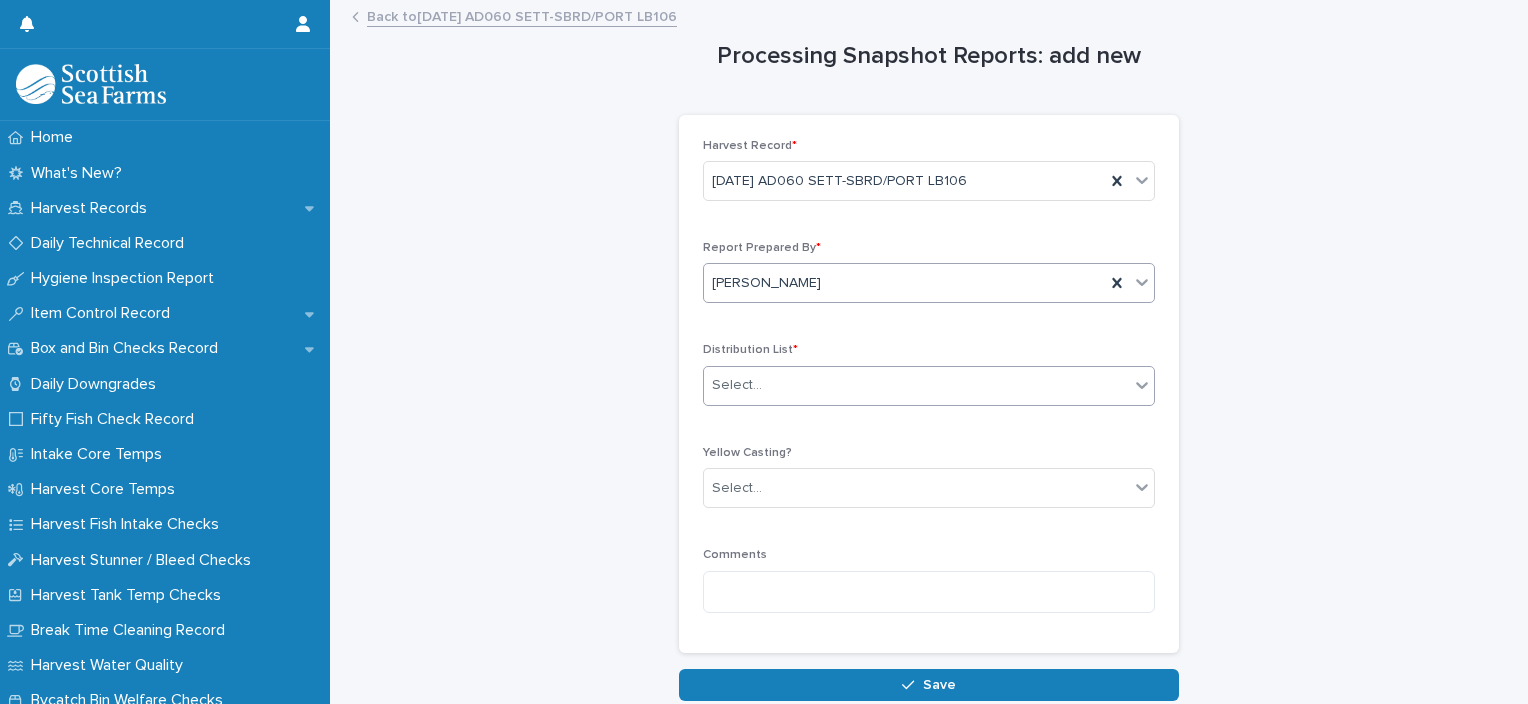 click on "Select..." at bounding box center (916, 385) 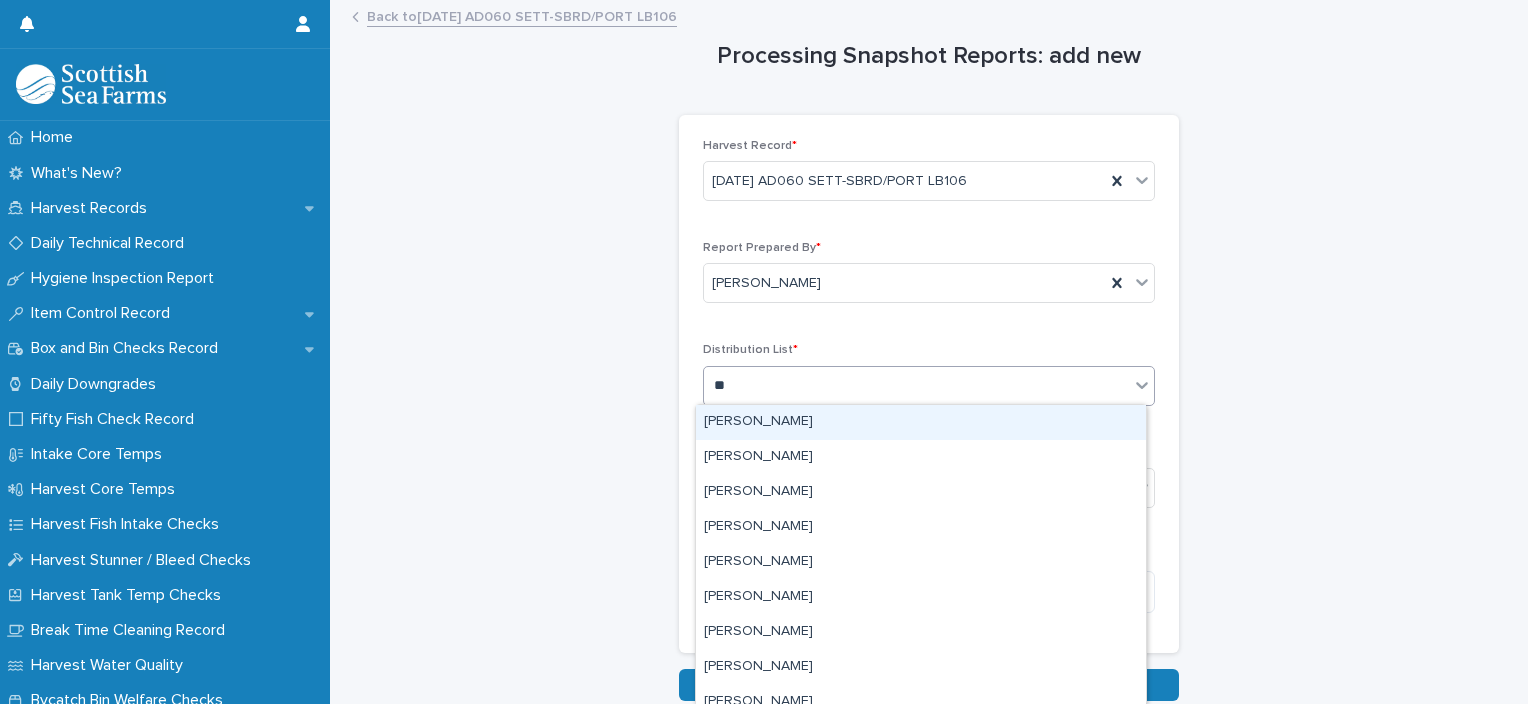 type on "***" 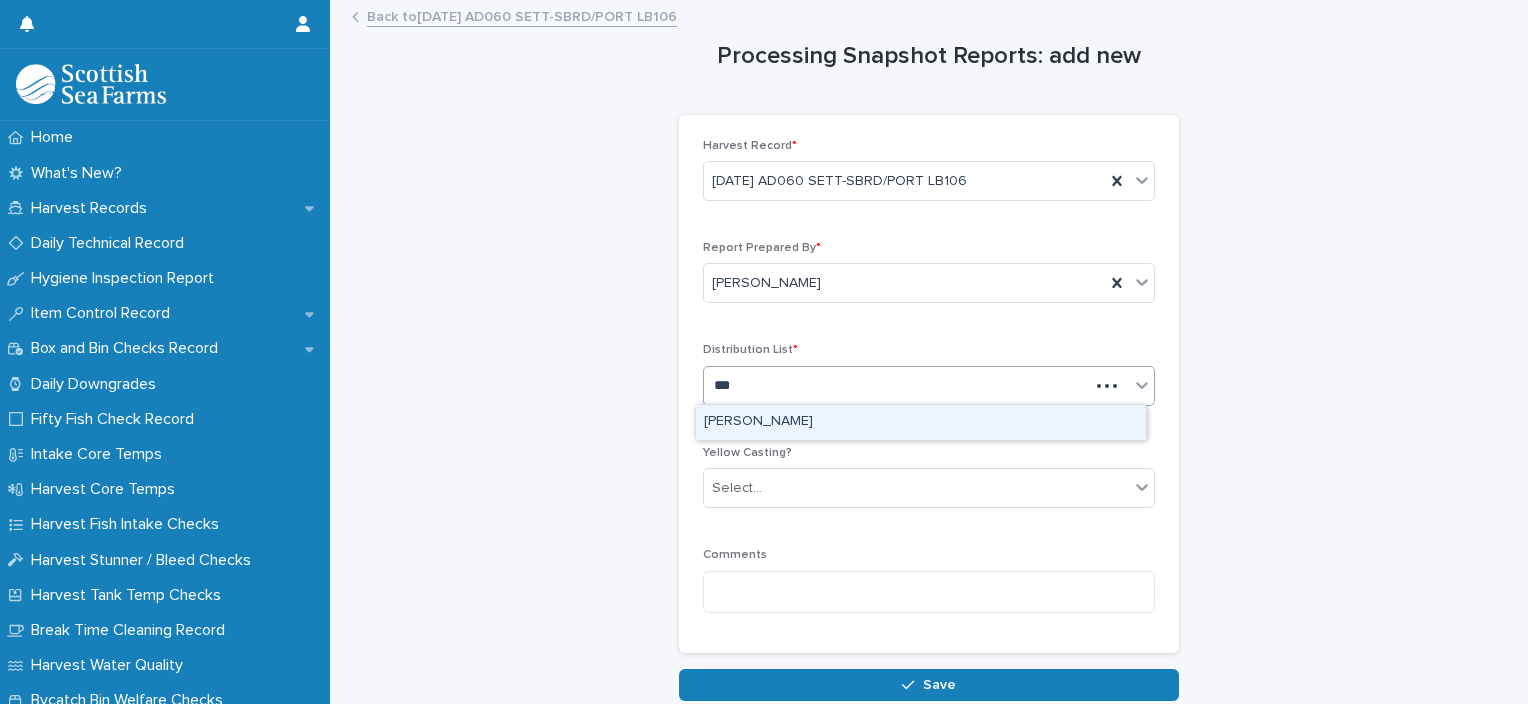 click on "[PERSON_NAME]" at bounding box center (921, 422) 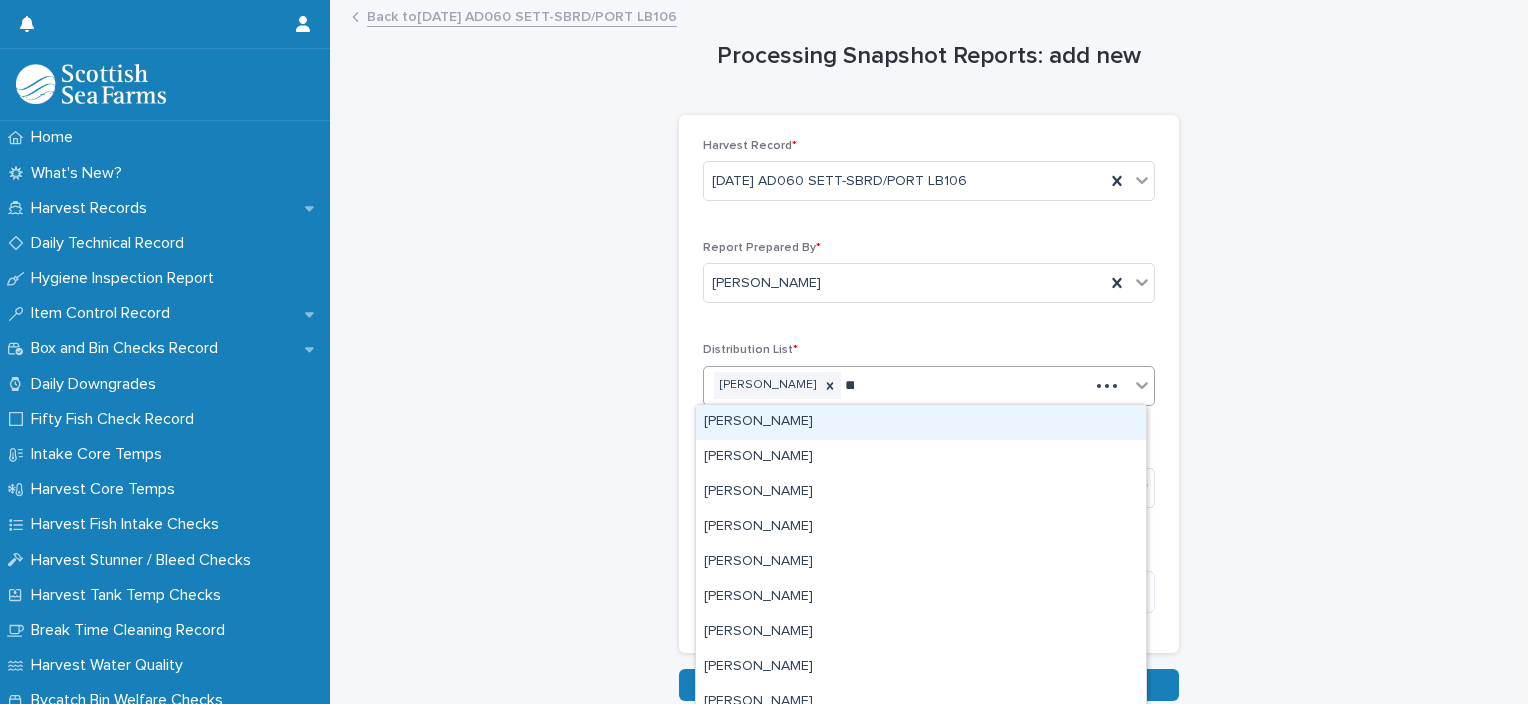 type on "***" 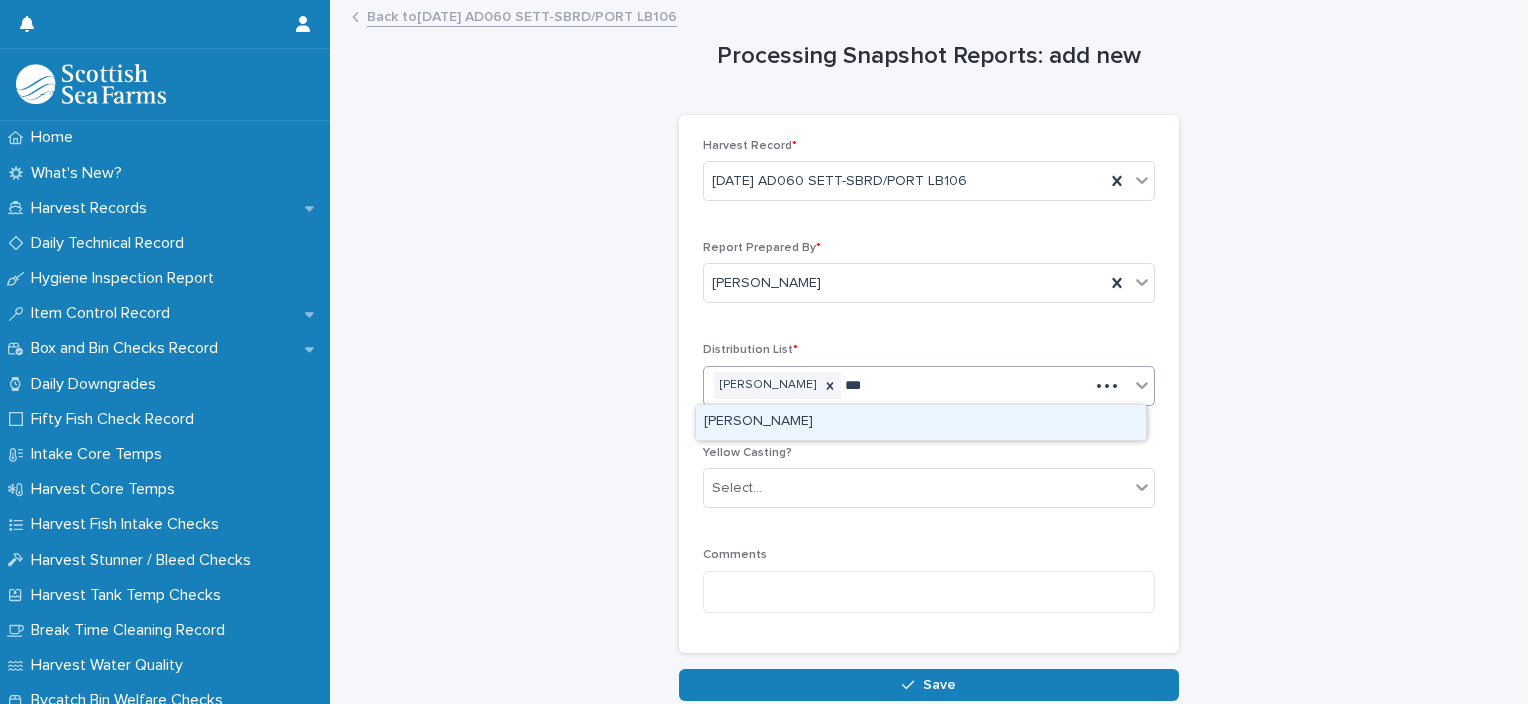 click on "[PERSON_NAME]" at bounding box center [921, 422] 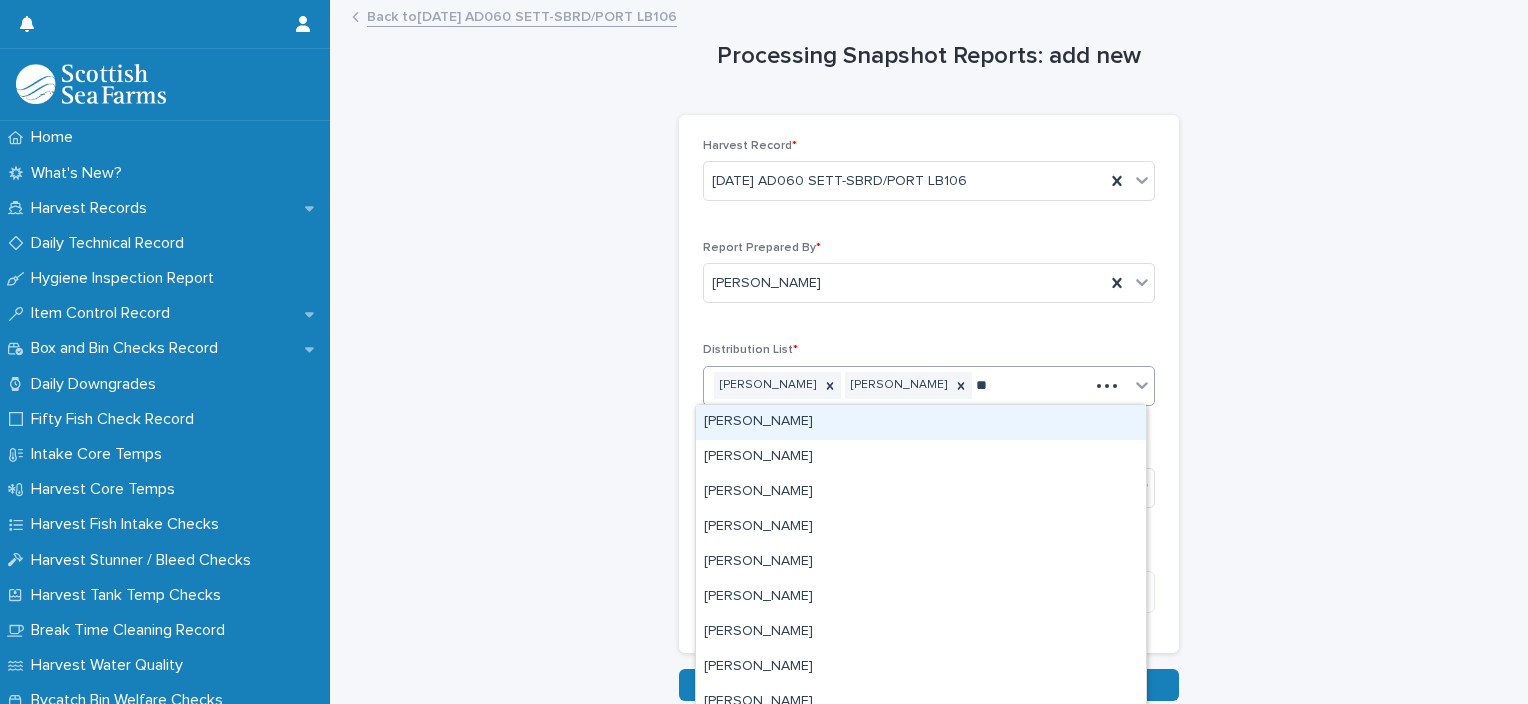 type on "***" 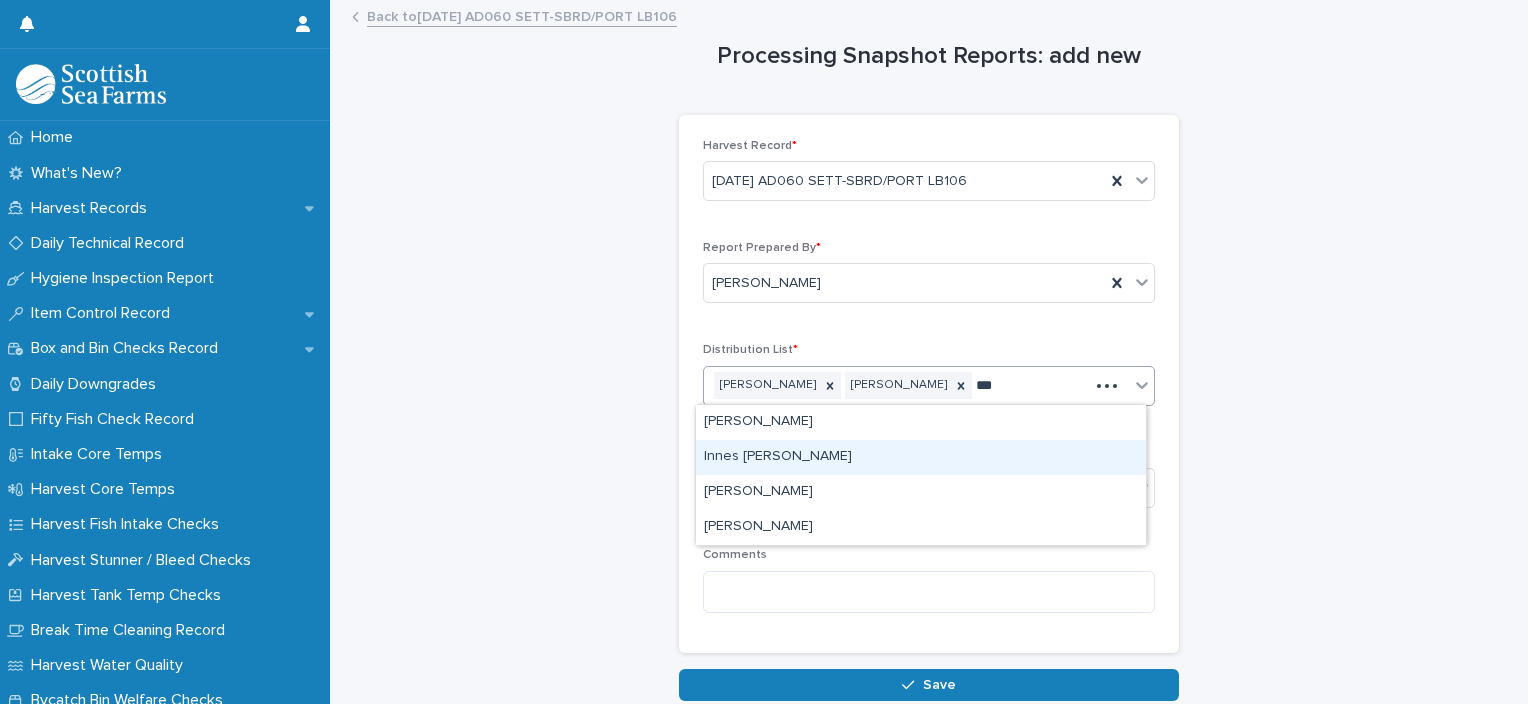 click on "Innes [PERSON_NAME]" at bounding box center [921, 457] 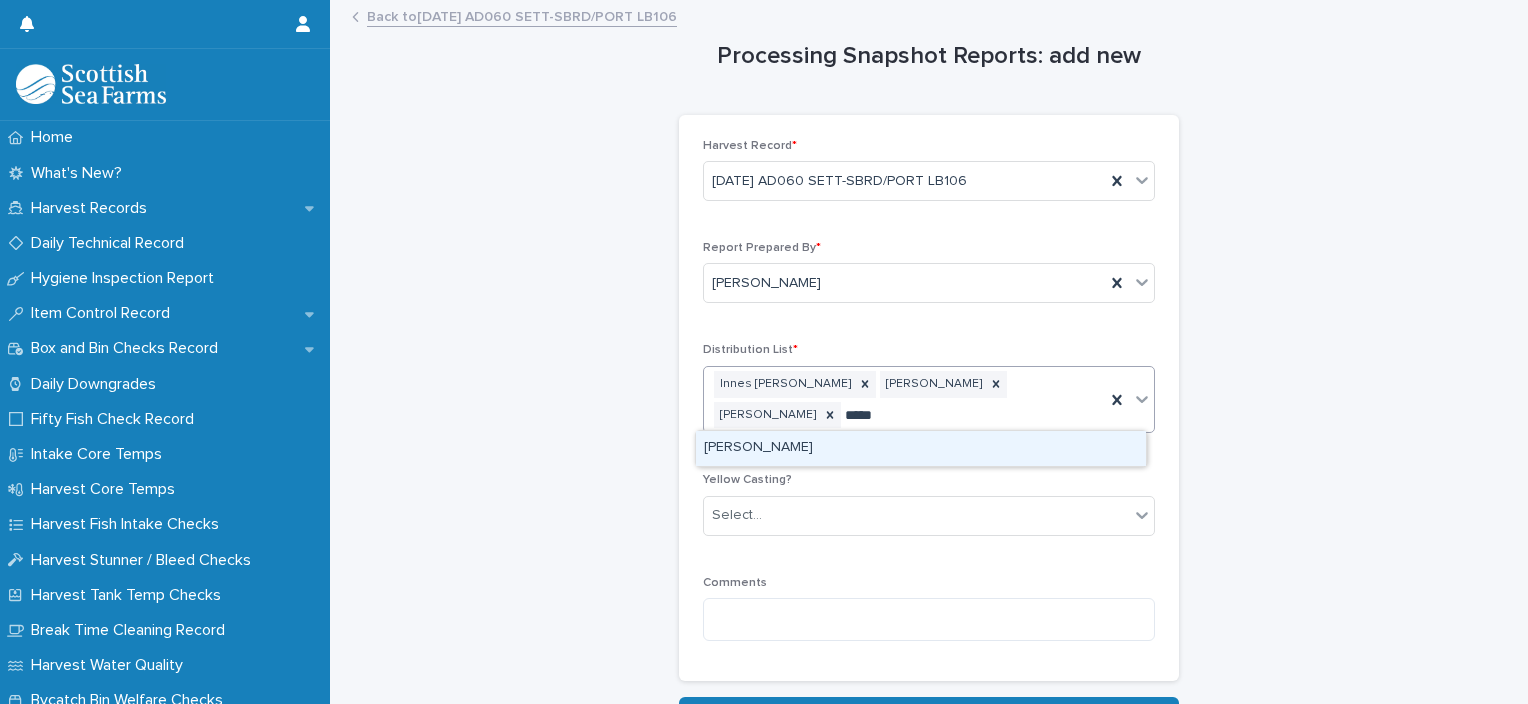 type on "******" 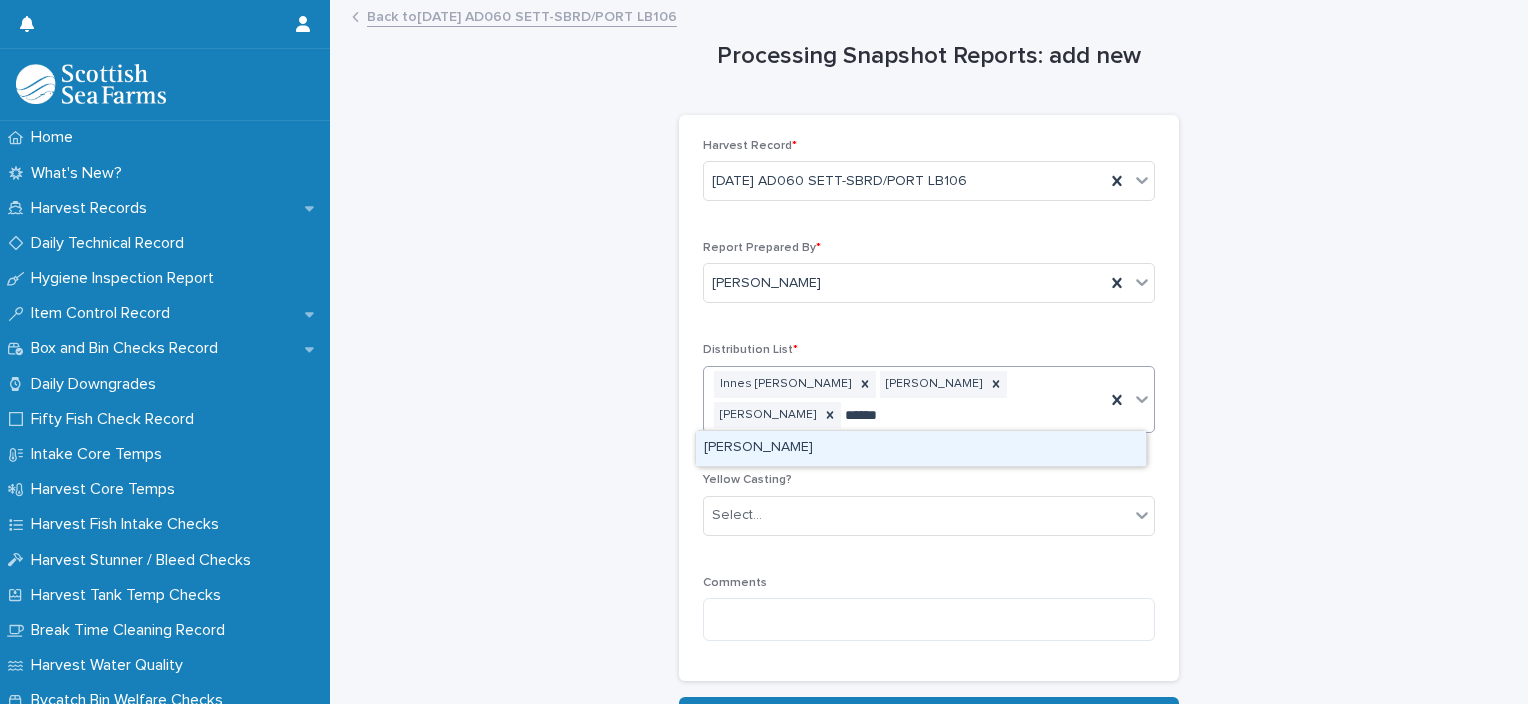 click on "[PERSON_NAME]" at bounding box center (921, 448) 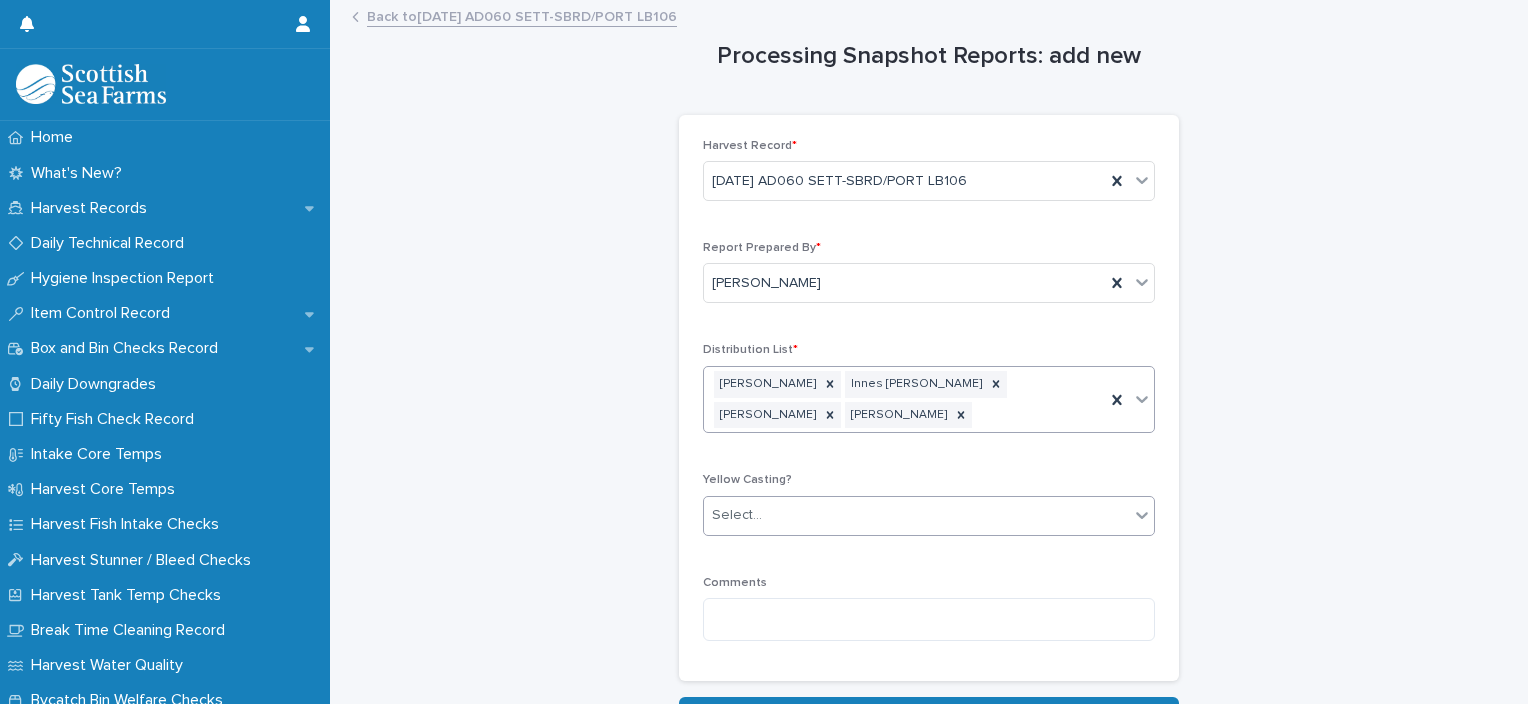 click on "Select..." at bounding box center [916, 515] 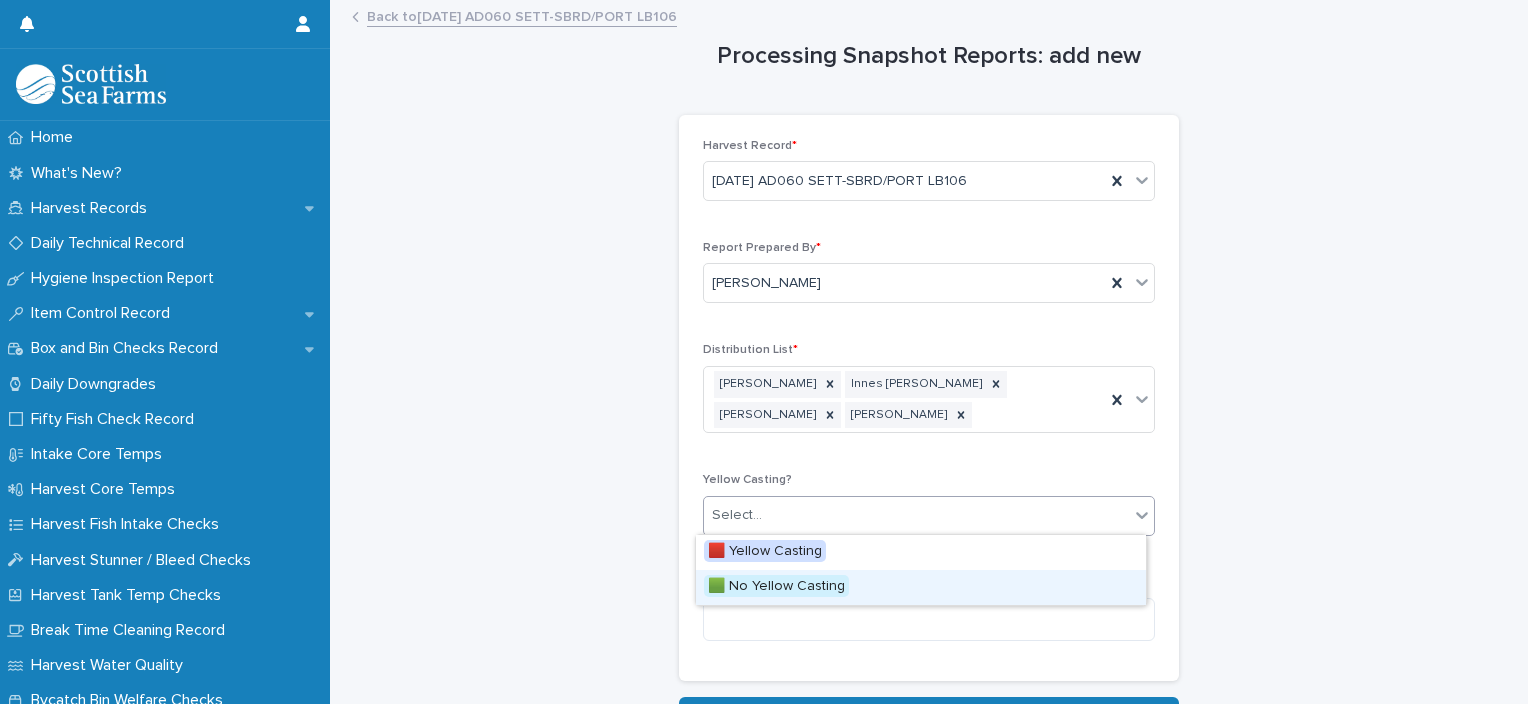 click on "🟩 No Yellow Casting" at bounding box center (921, 587) 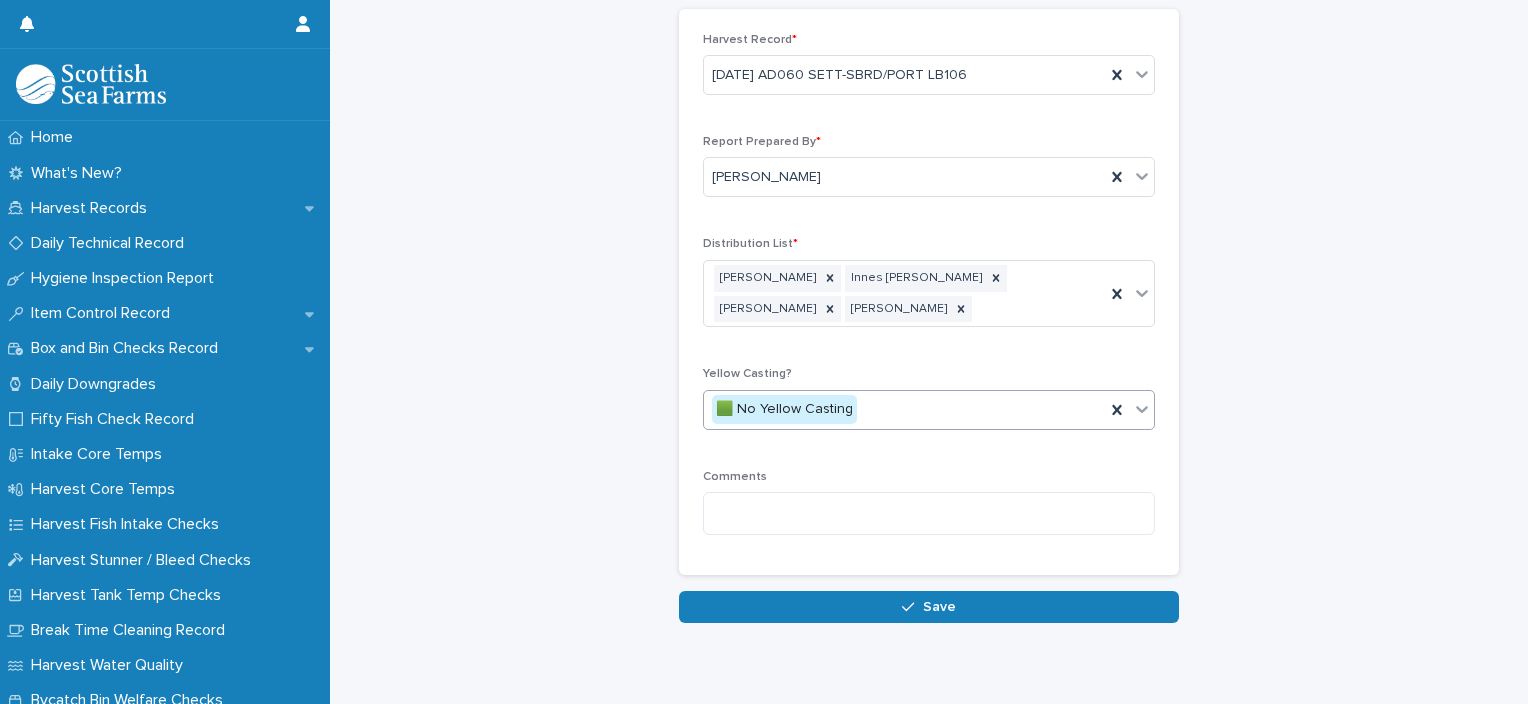 scroll, scrollTop: 138, scrollLeft: 0, axis: vertical 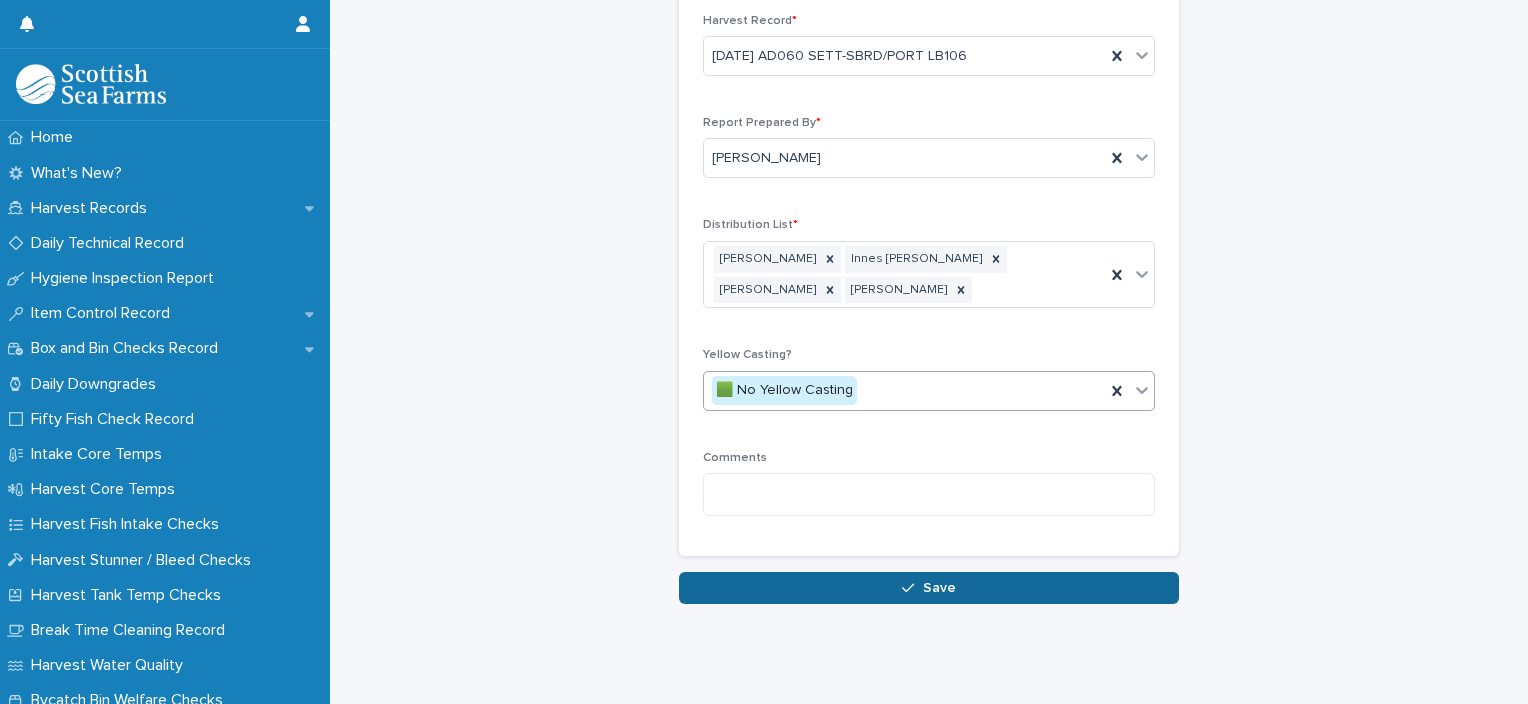 click on "Save" at bounding box center (929, 588) 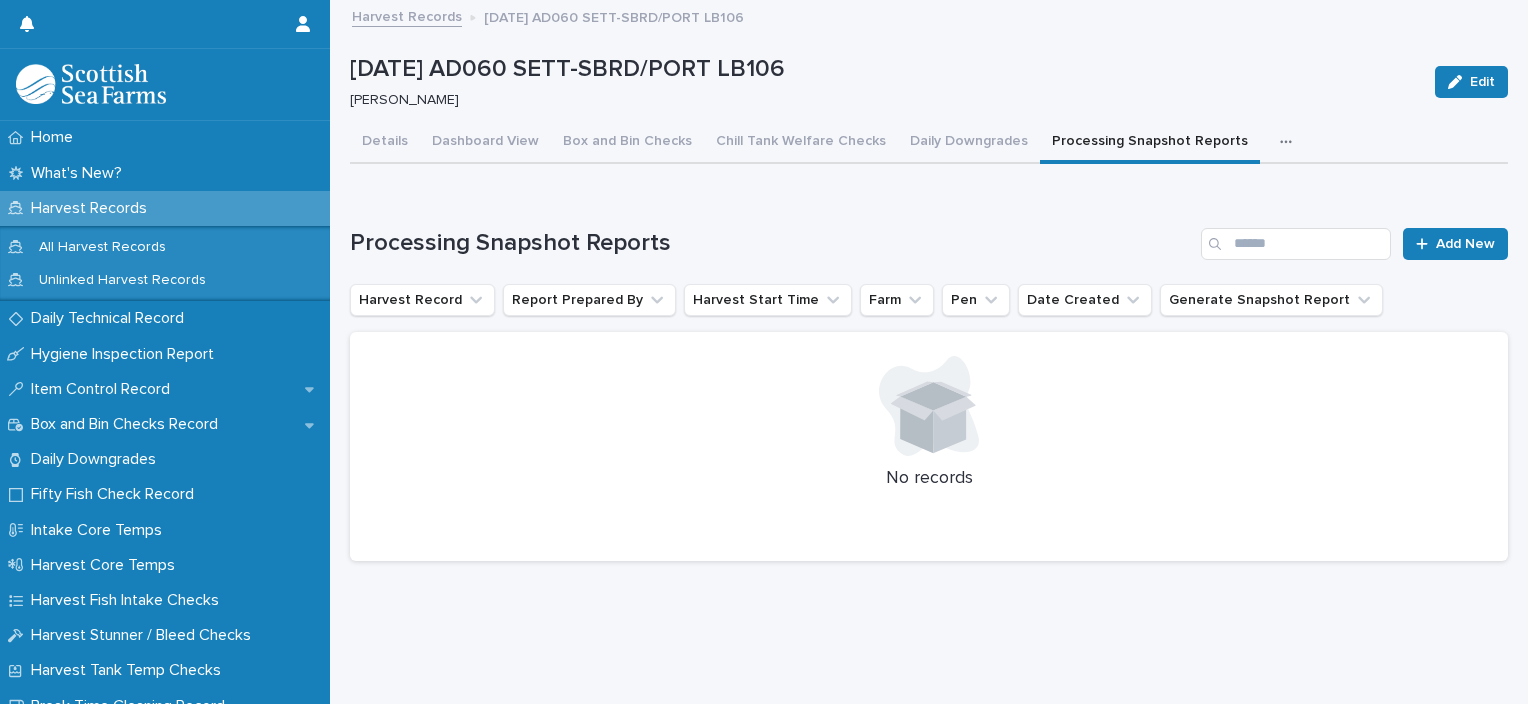 scroll, scrollTop: 0, scrollLeft: 0, axis: both 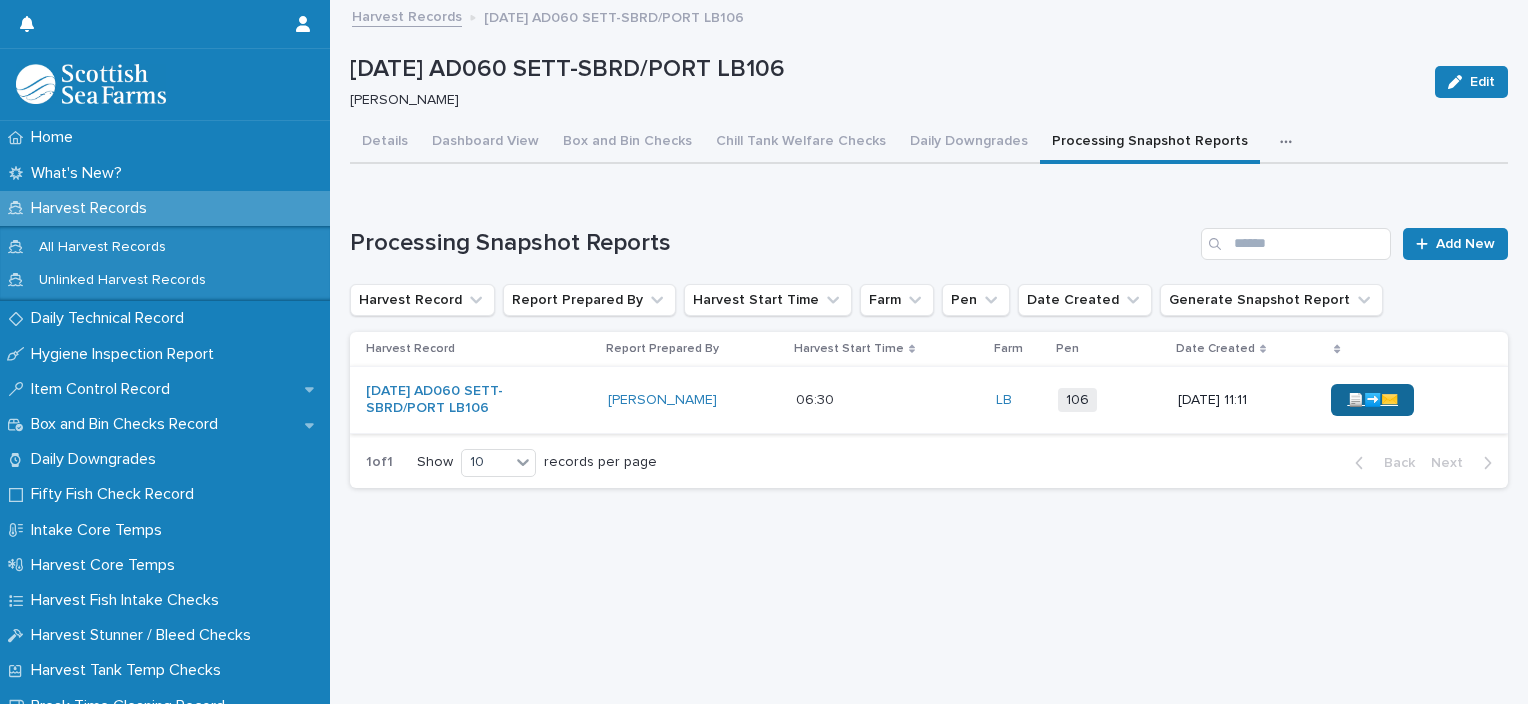 click on "📄➡️✉️" at bounding box center (1372, 400) 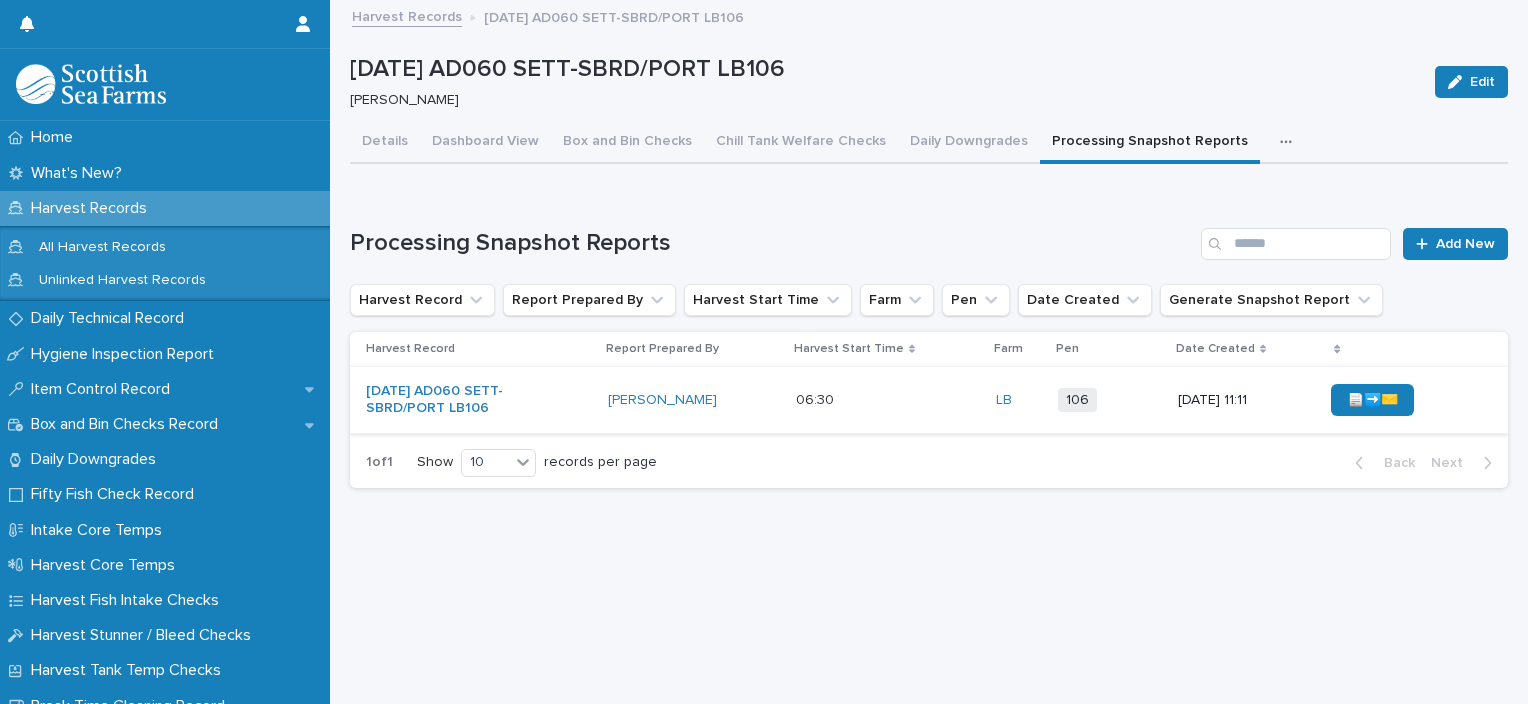 click at bounding box center [1290, 142] 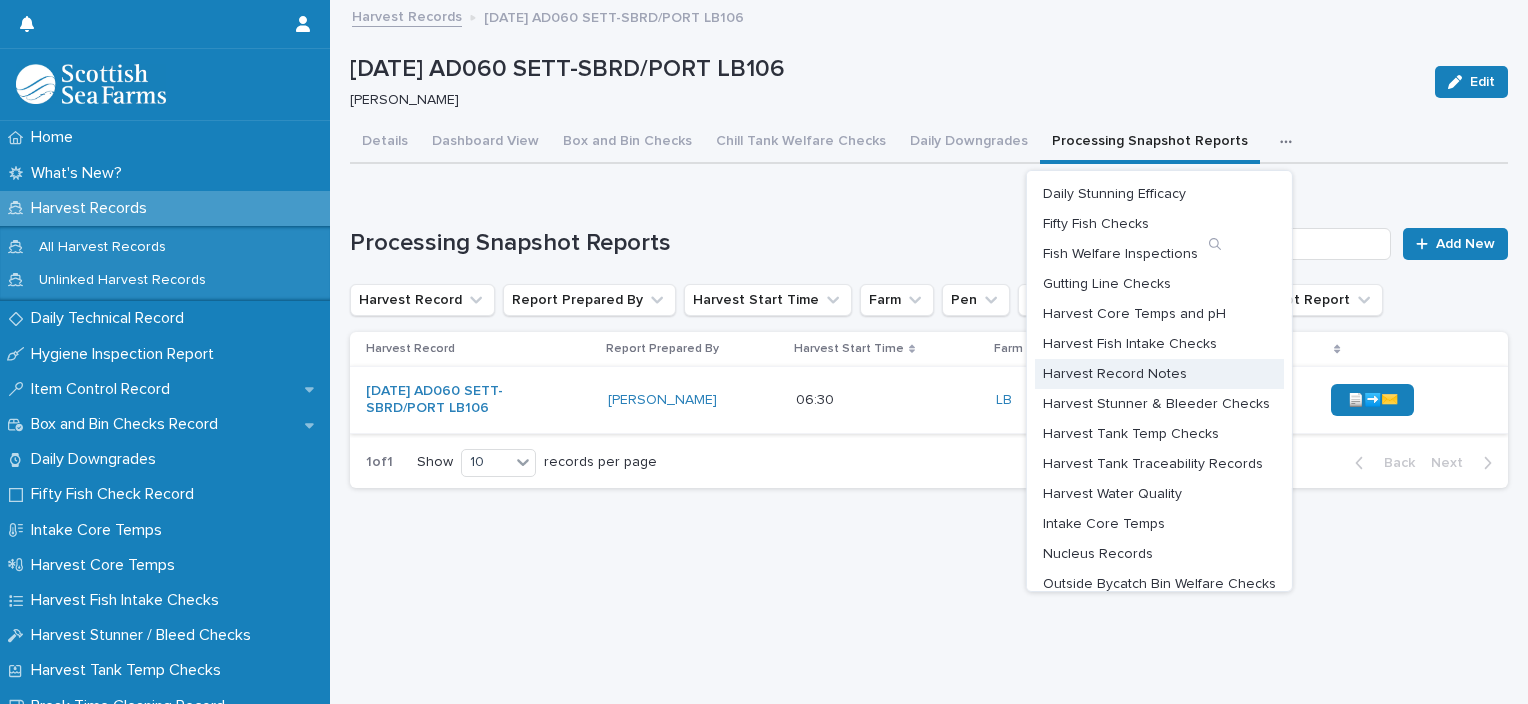 click on "Harvest Record Notes" at bounding box center (1115, 374) 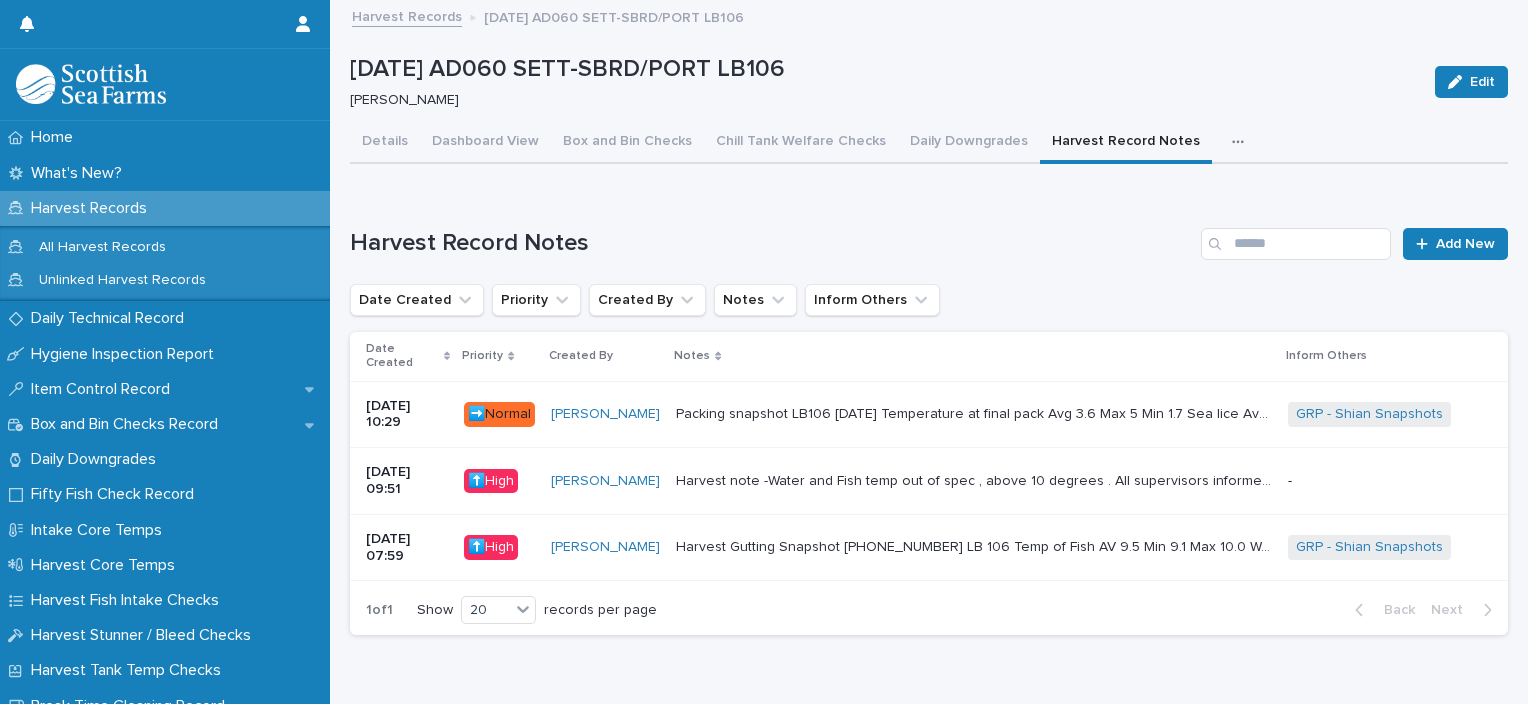 click on "Harvest note
-Water and Fish temp out of spec , above 10 degrees . All supervisors informed. Added more ice to Bulkhead tank .
- 1st check 1st well Boat pH out of spec below 6.8 , all supervisors informed.
- I stop boat pumping at 6:50 due to fish on harvest table more like 15 seconds. all procedures was in place. Second check back to normal.
- I asked Harvest Supervisor for a change of person at restun due to lack of experience on the conveyor.
- Low tonnage carried out only two checks , one per well  Harvest note
-Water and Fish temp out of spec , above 10 degrees . All supervisors informed. Added more ice to Bulkhead tank .
- 1st check 1st well Boat pH out of spec below 6.8 , all supervisors informed.
- I stop boat pumping at 6:50 due to fish on harvest table more like 15 seconds. all procedures was in place. Second check back to normal.
- I asked Harvest Supervisor for a change of person at restun due to lack of experience on the conveyor.
- Low tonnage carried out only two checks , one per well" at bounding box center (974, 481) 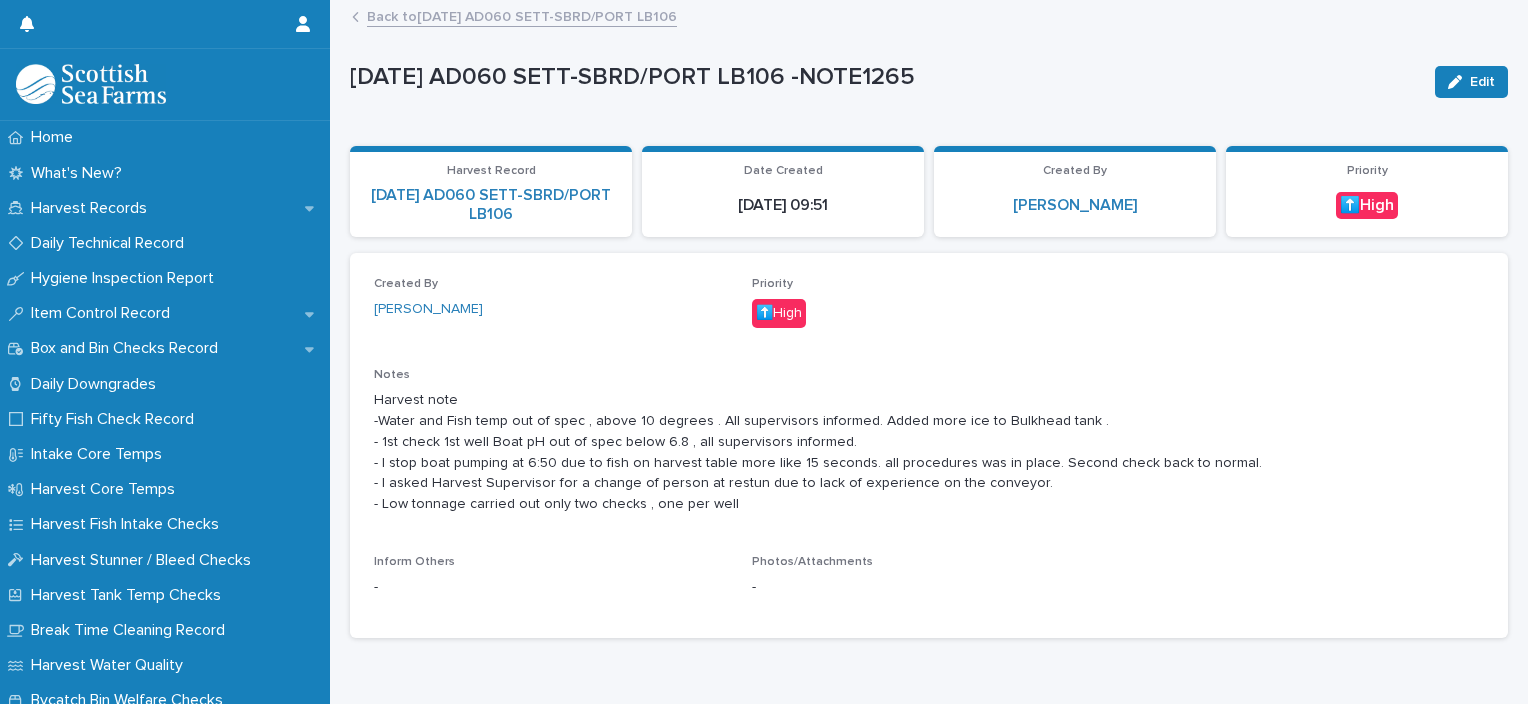 click on "Back to  13-07-2025 AD060 SETT-SBRD/PORT LB106" at bounding box center [522, 15] 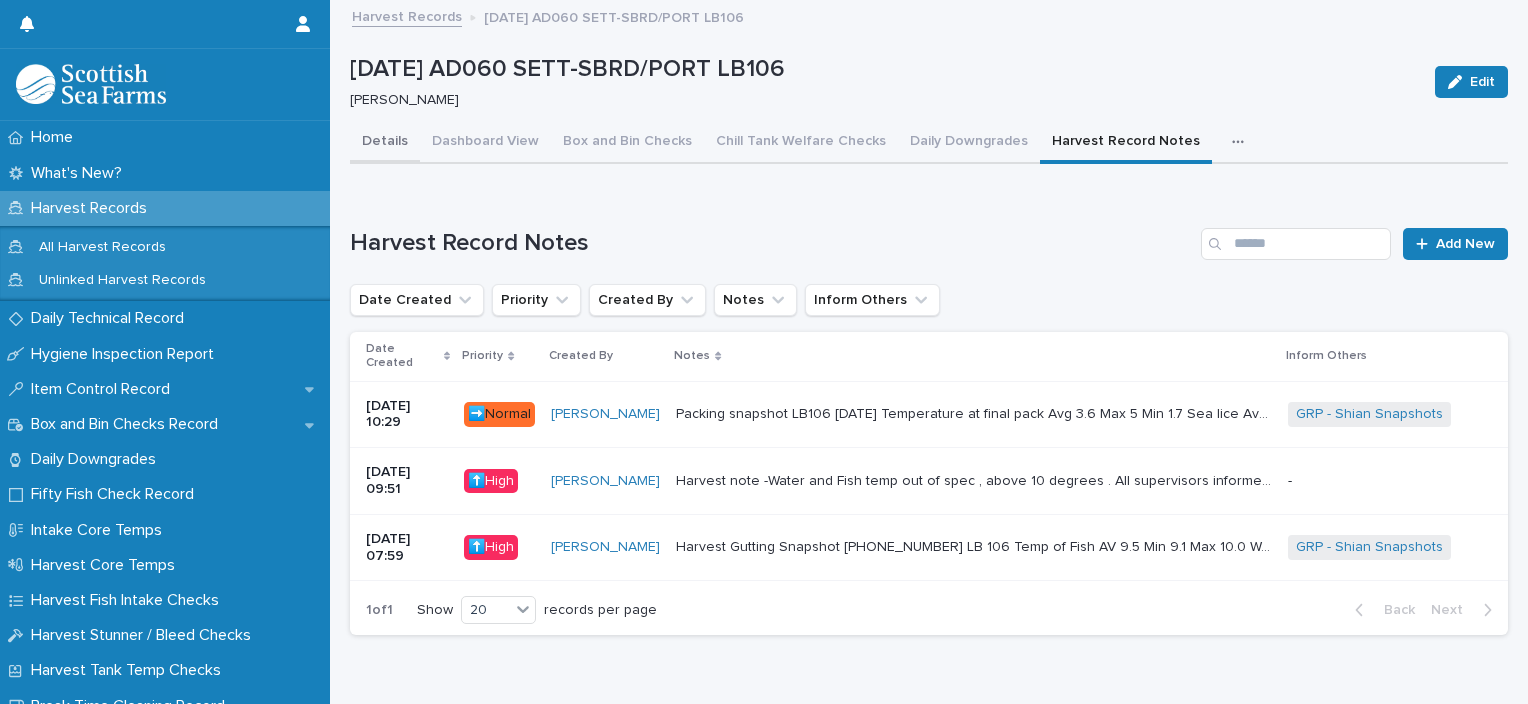 click on "Details" at bounding box center (385, 143) 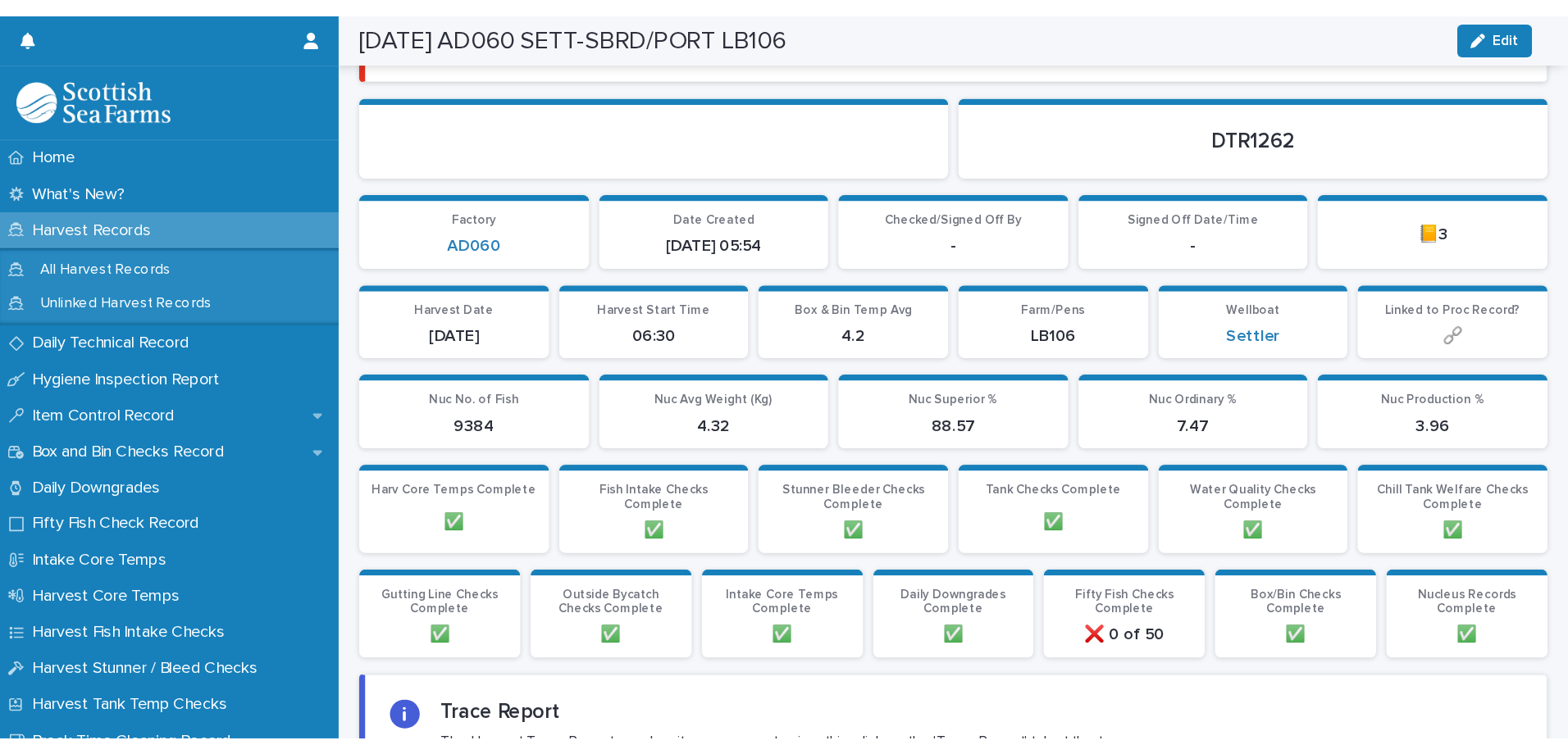 scroll, scrollTop: 152, scrollLeft: 0, axis: vertical 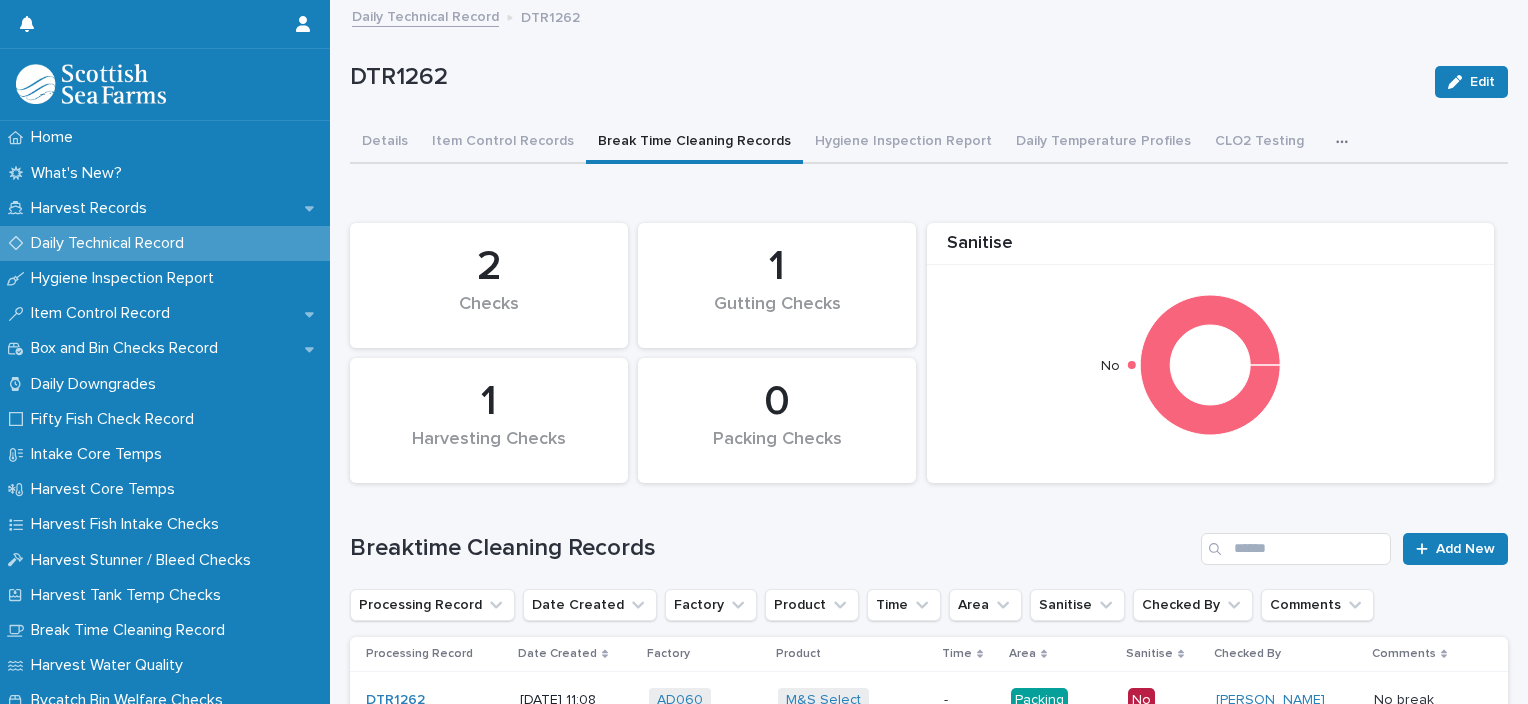 click on "Daily Technical Record" at bounding box center [111, 243] 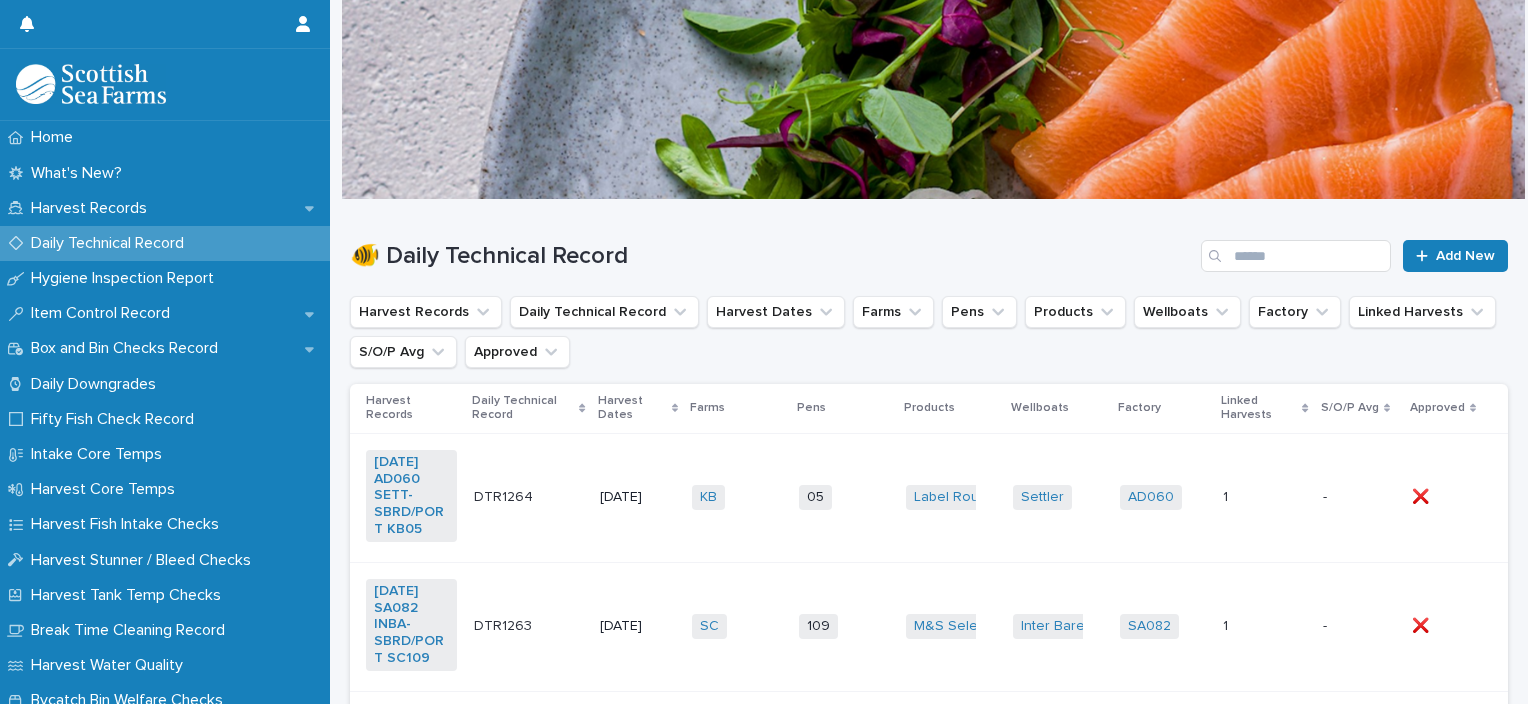 click on "KB   + 0" at bounding box center [737, 497] 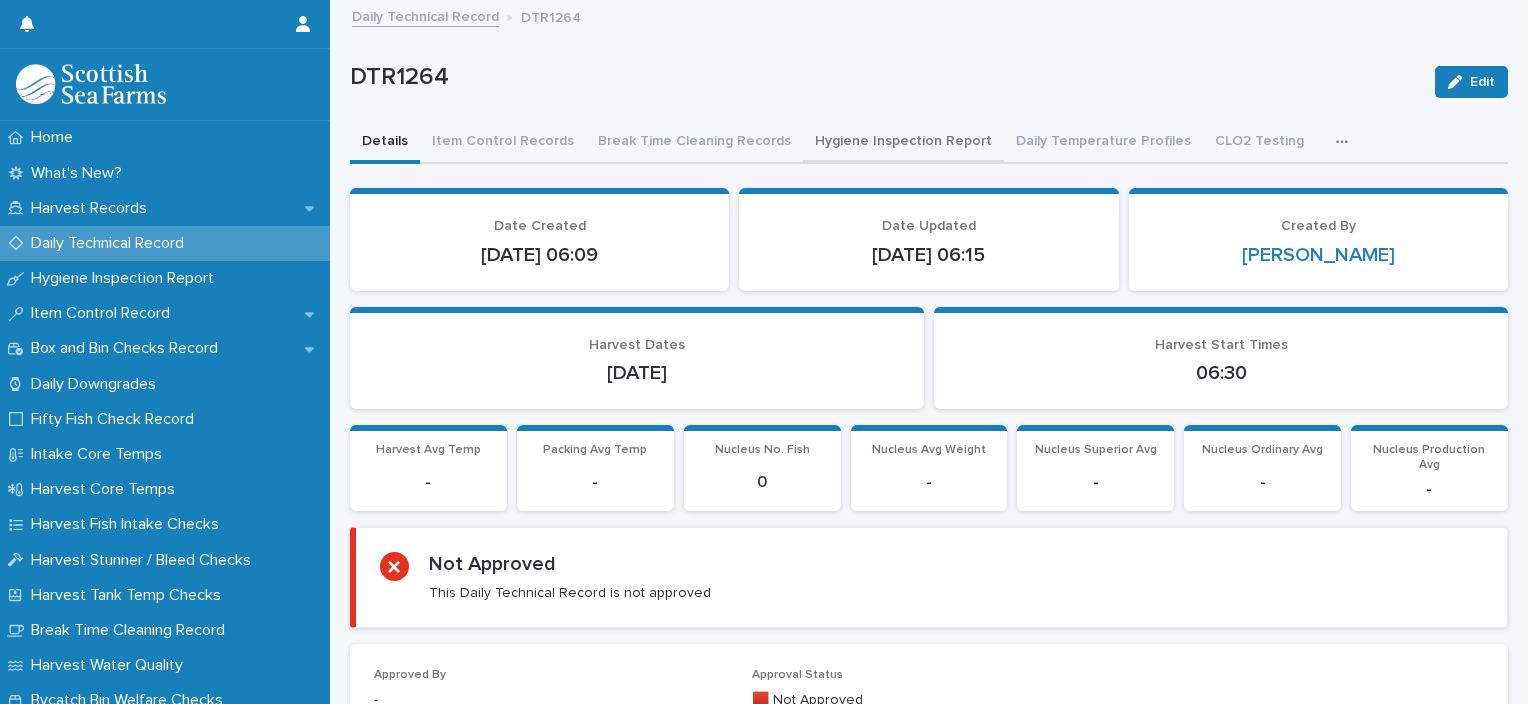 click on "Hygiene Inspection Report" at bounding box center [903, 143] 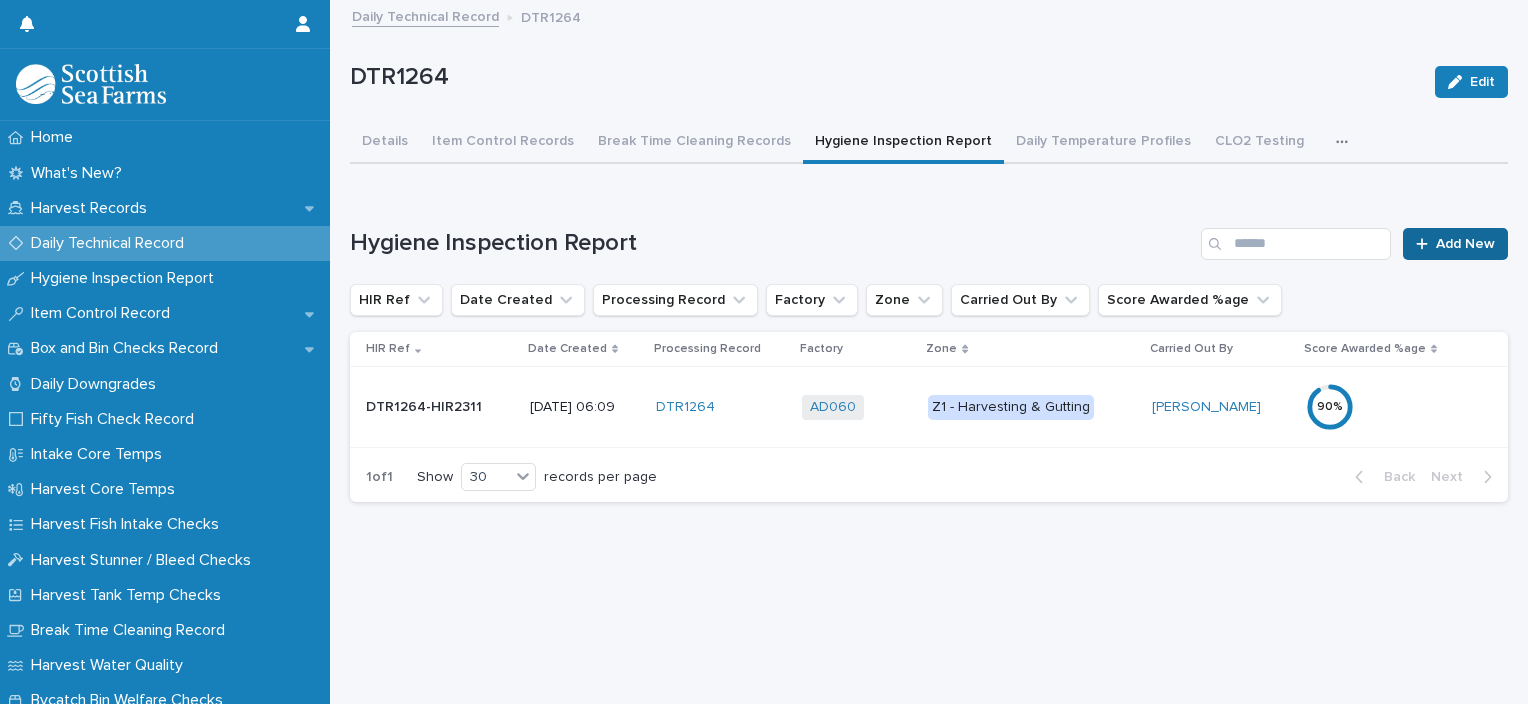 click on "Add New" at bounding box center [1465, 244] 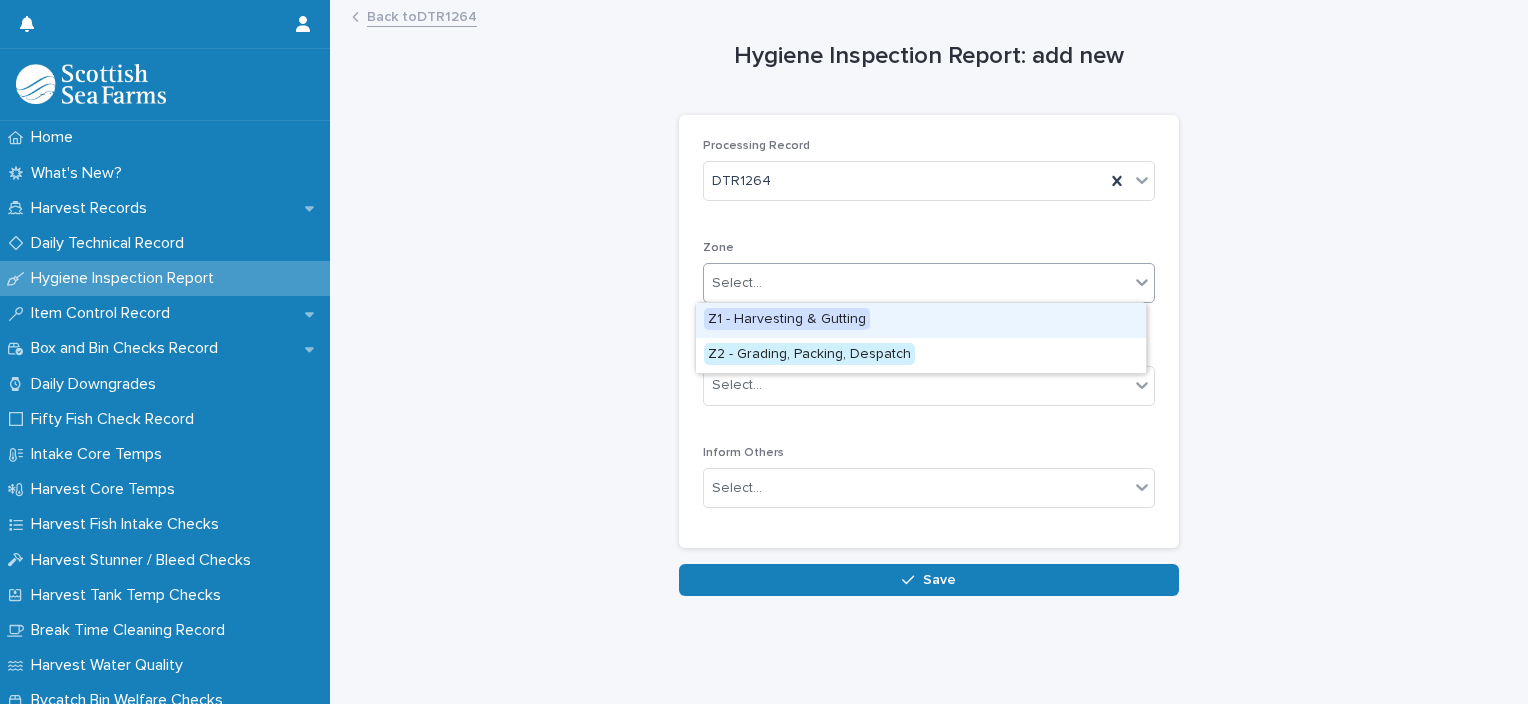 click on "Select..." at bounding box center [916, 283] 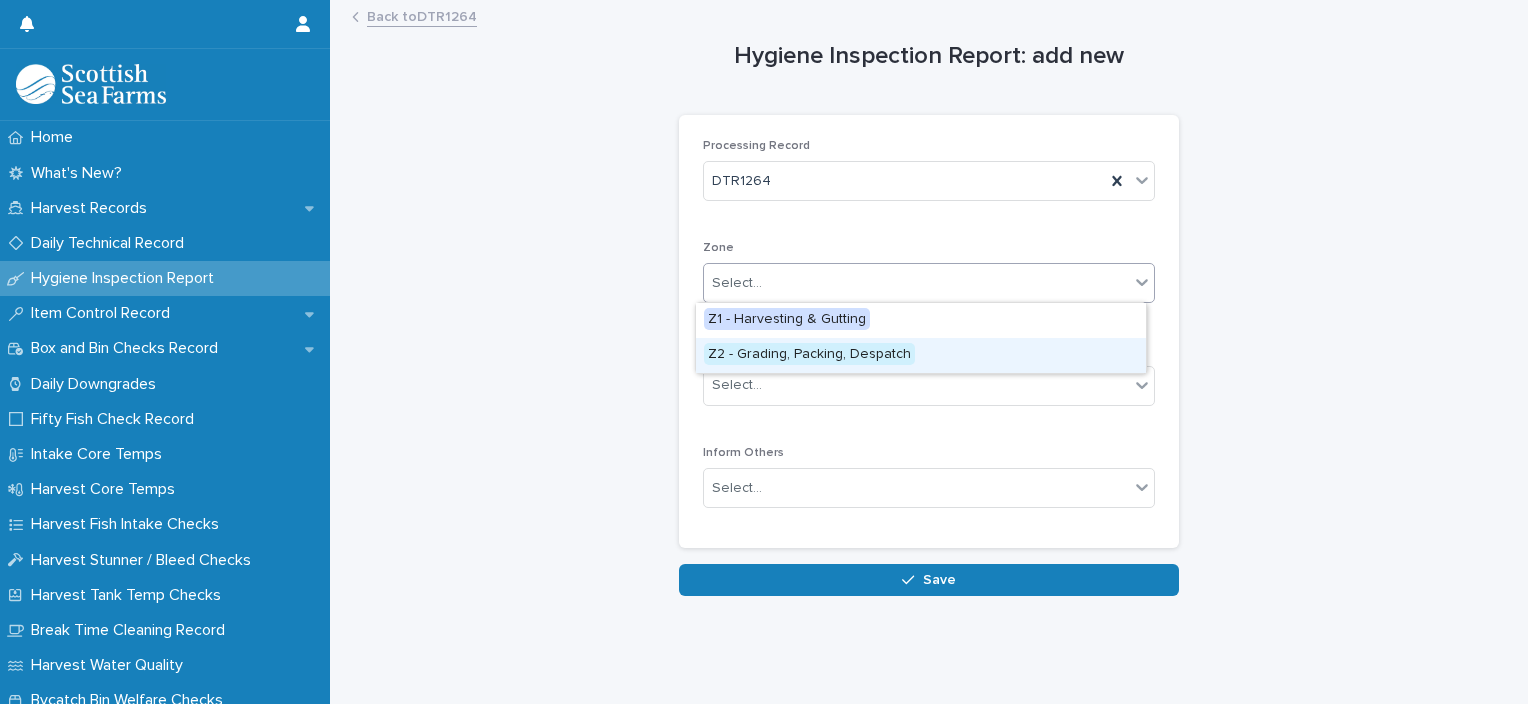 click on "Z2 - Grading, Packing, Despatch" at bounding box center (921, 355) 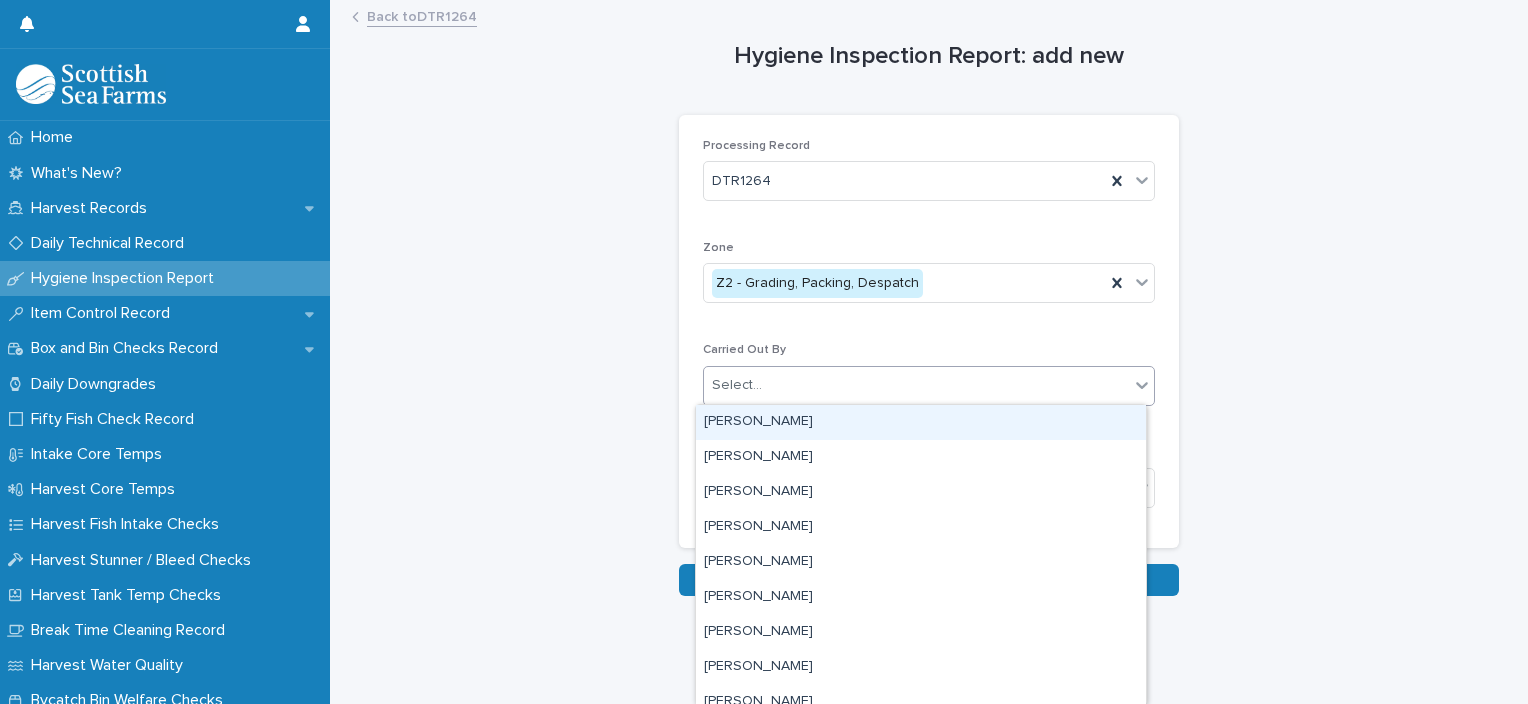 click on "Select..." at bounding box center (916, 385) 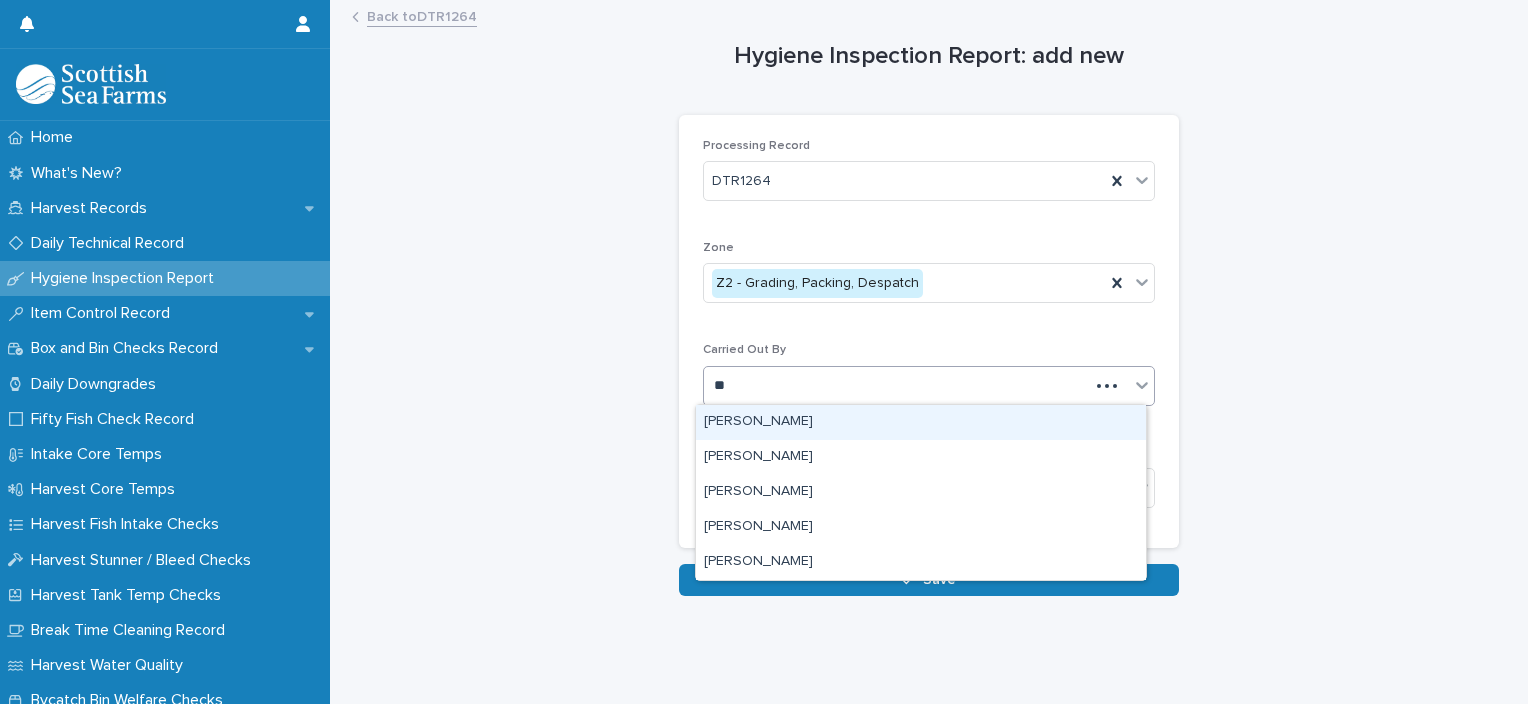 type on "***" 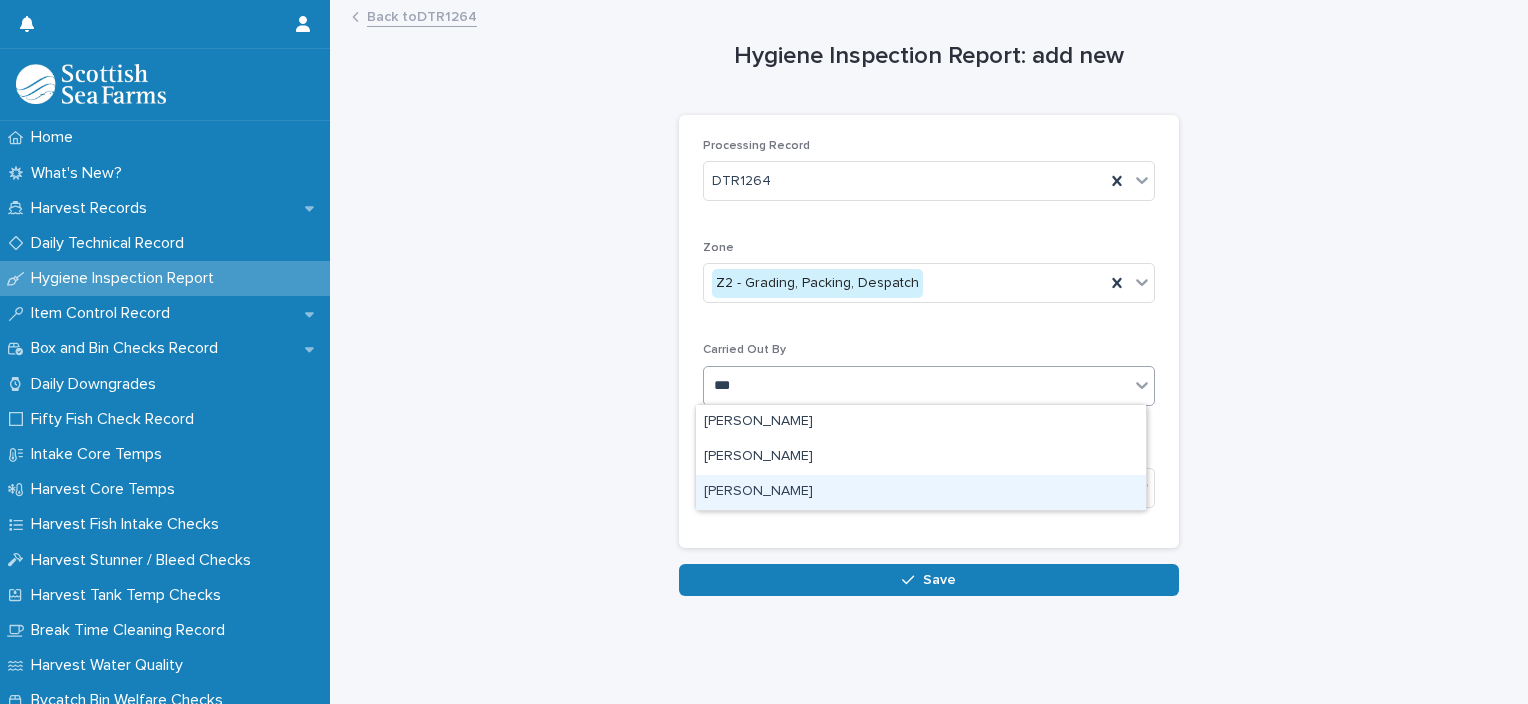 click on "[PERSON_NAME]" at bounding box center (921, 492) 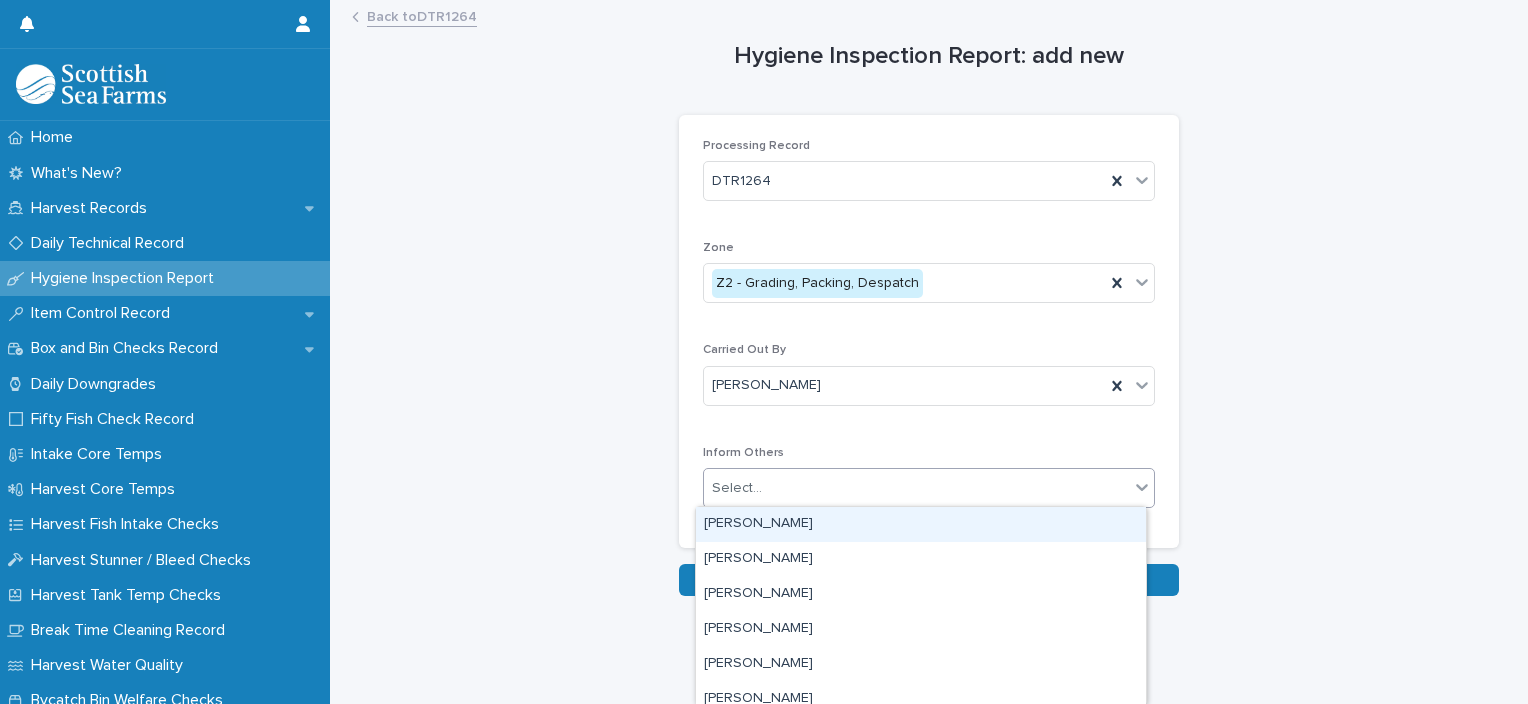 click on "Select..." at bounding box center (916, 488) 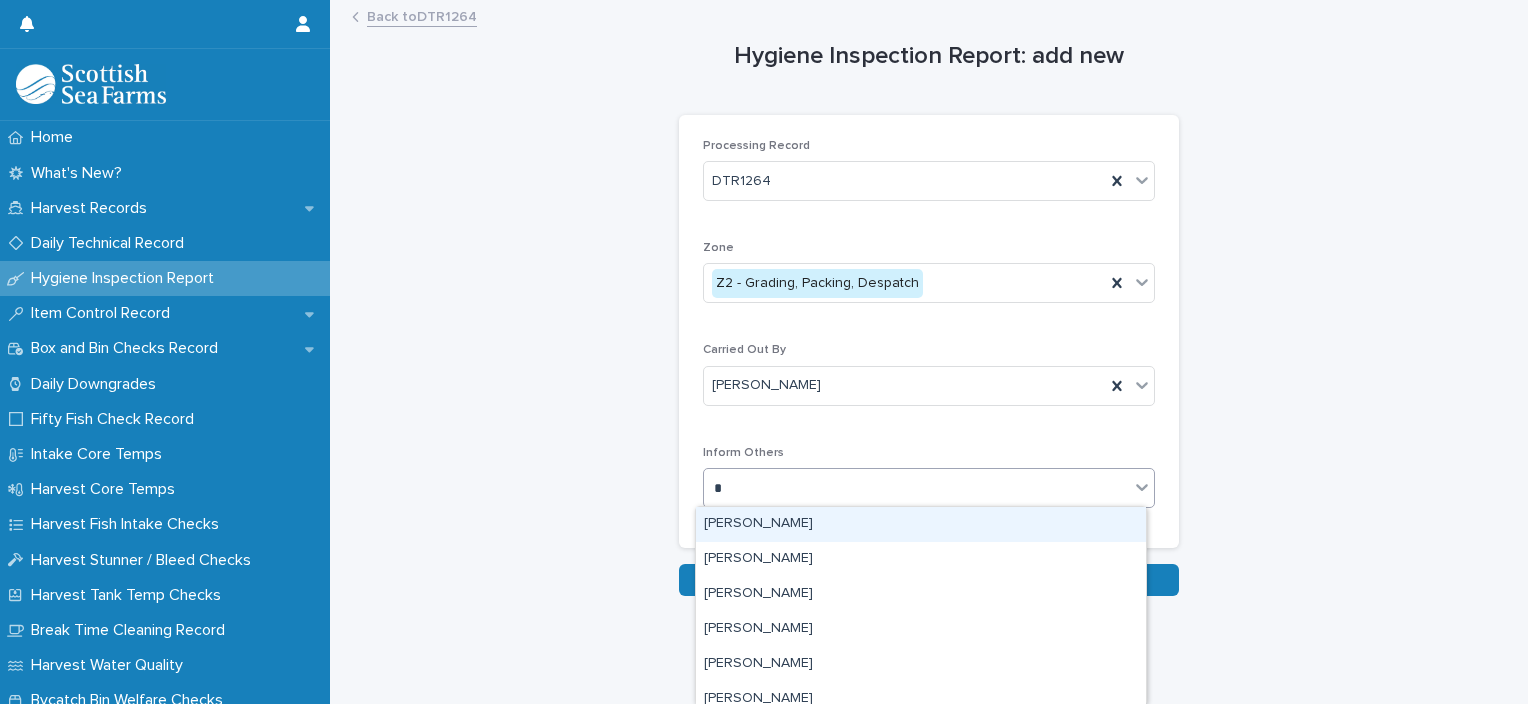 type on "**" 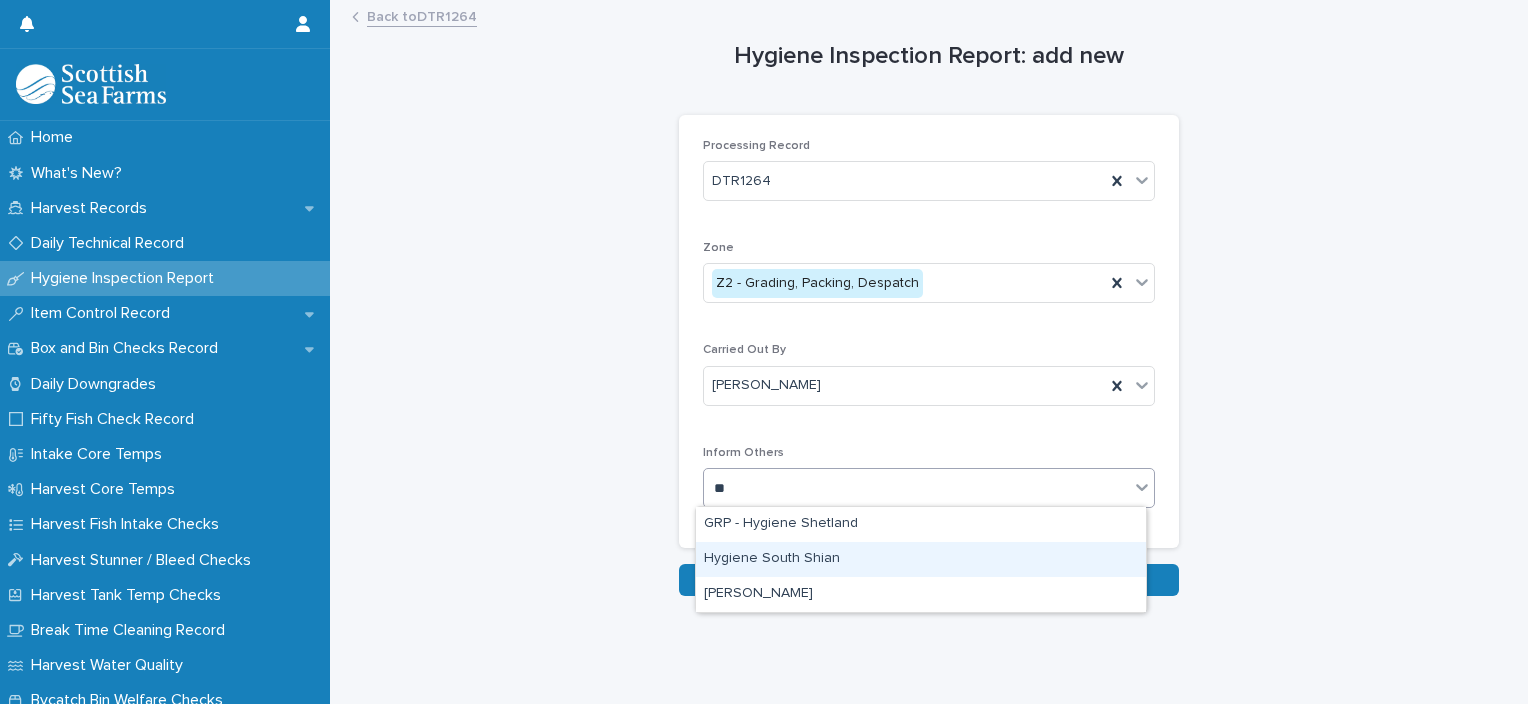 click on "Hygiene South Shian" at bounding box center (921, 559) 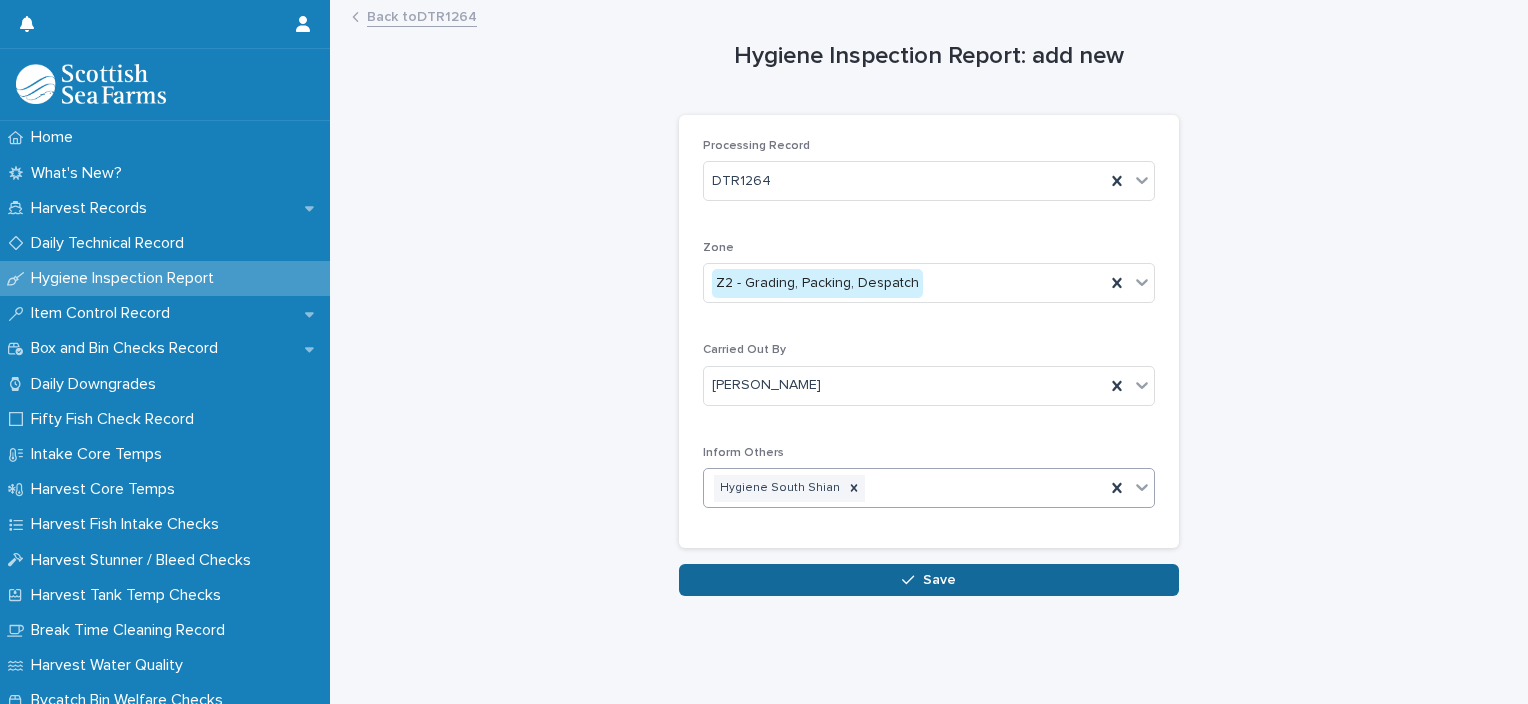 click 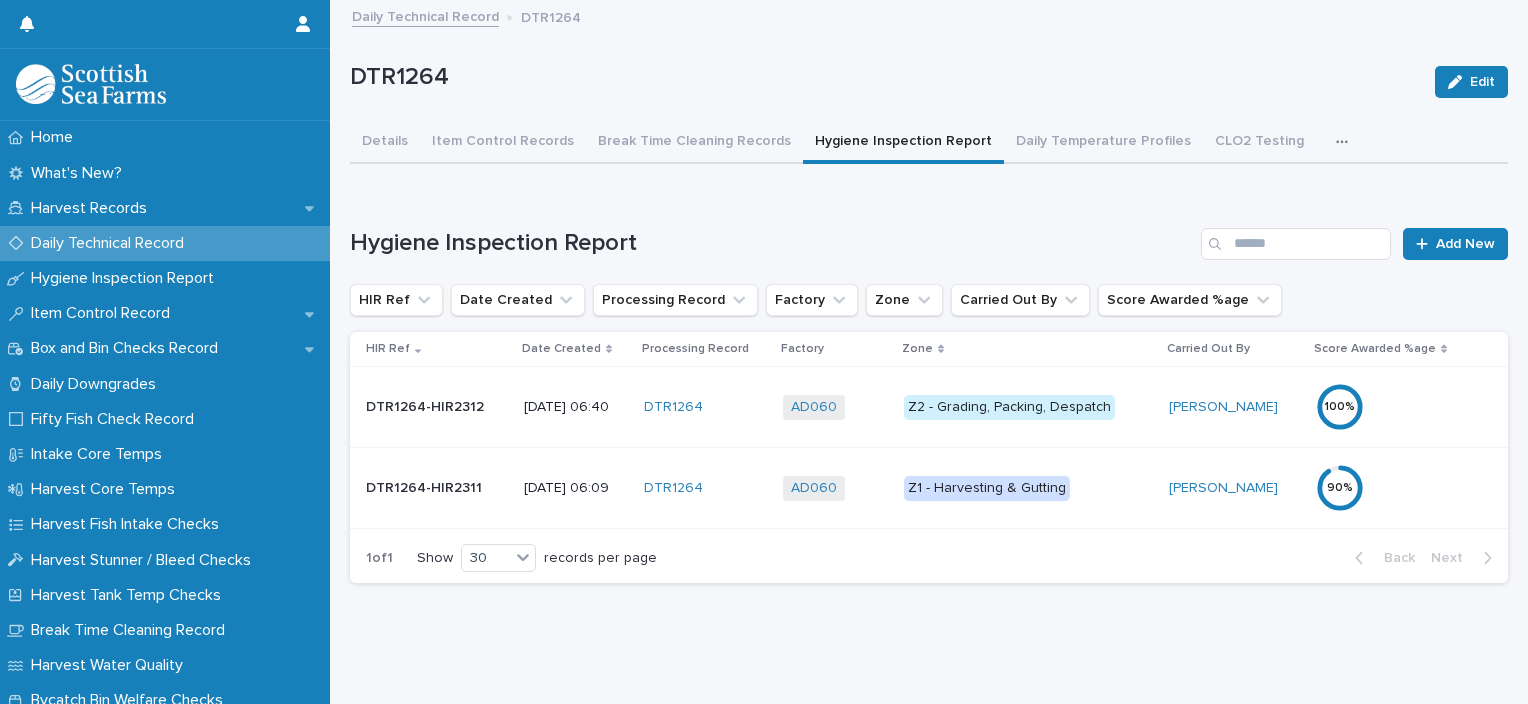 click on "AD060   + 0" at bounding box center (835, 407) 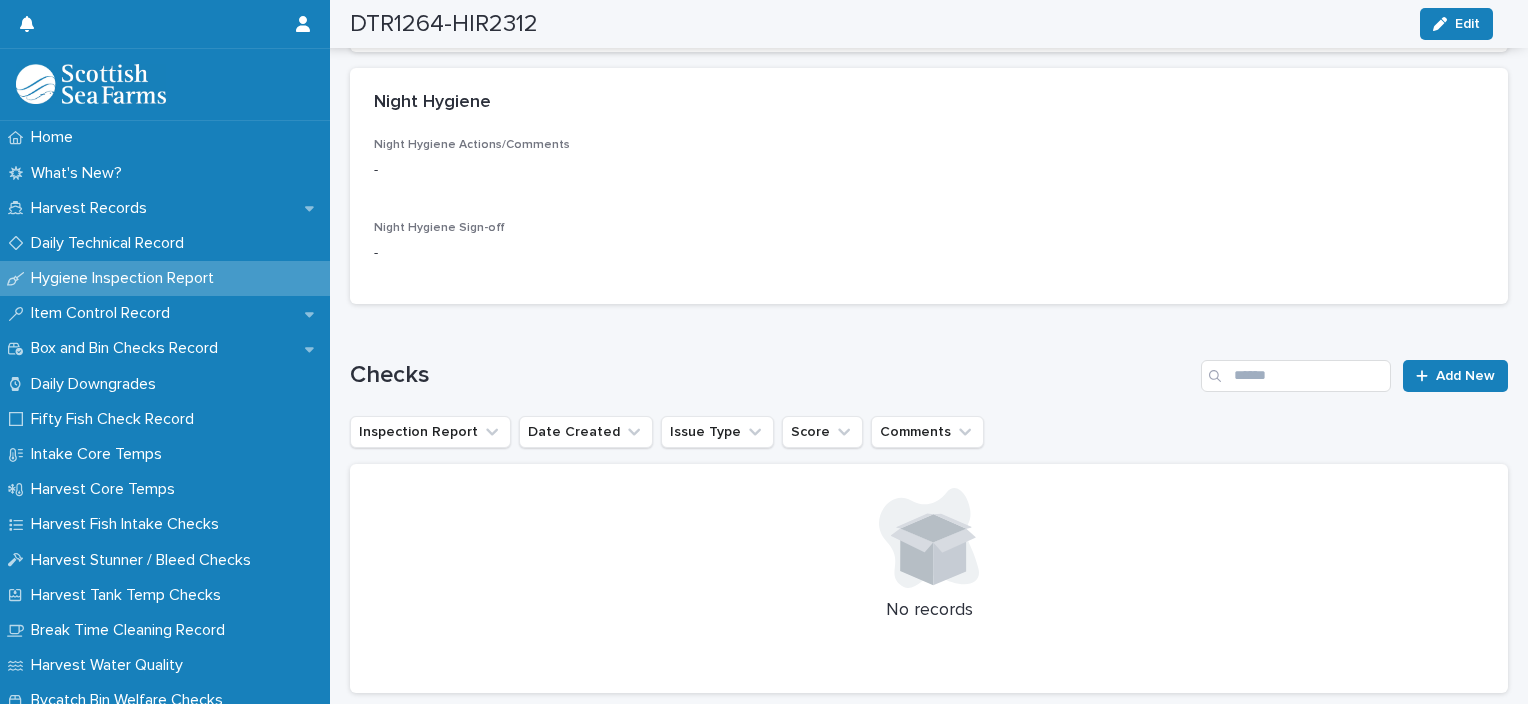 scroll, scrollTop: 820, scrollLeft: 0, axis: vertical 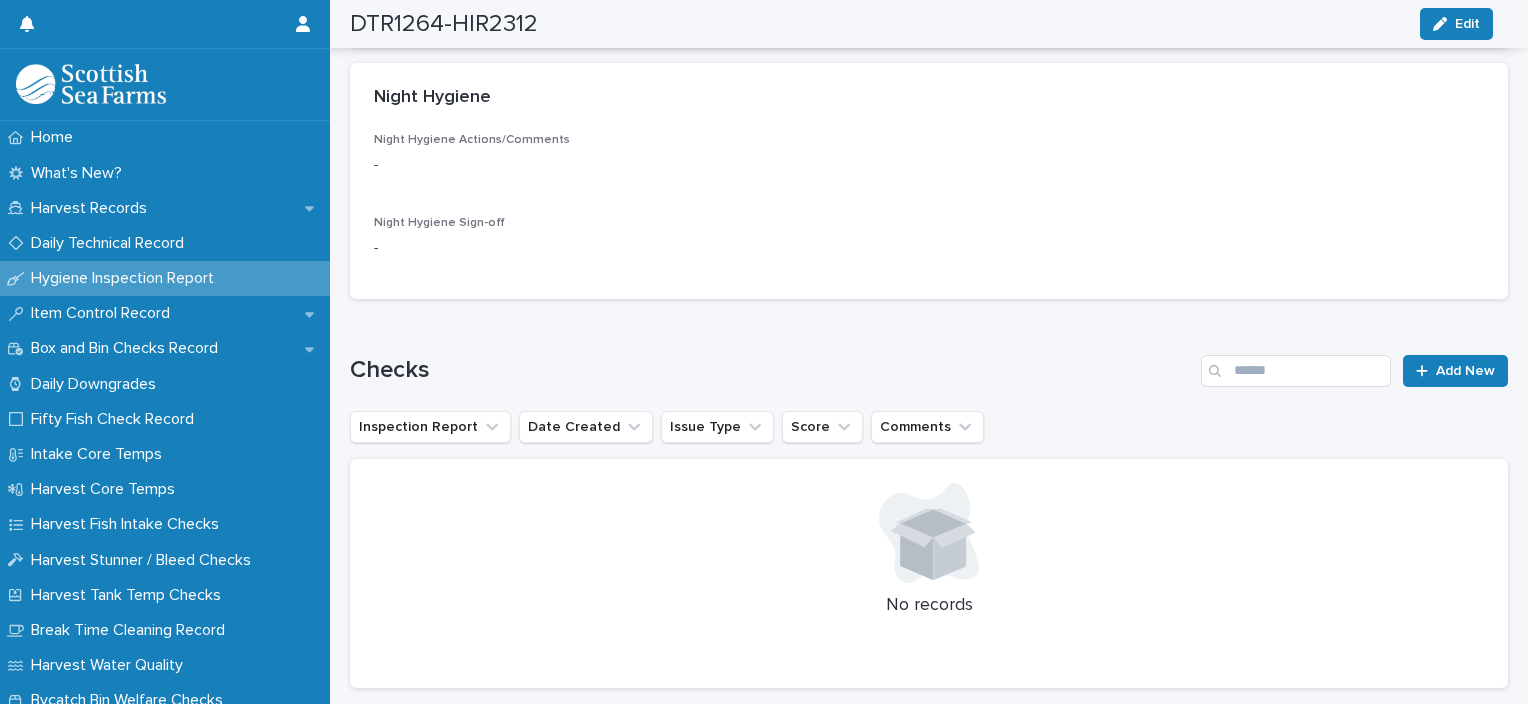 click on "Loading... Saving… Checks Add New Inspection Report Date Created Issue Type Score Comments No records" at bounding box center (929, 510) 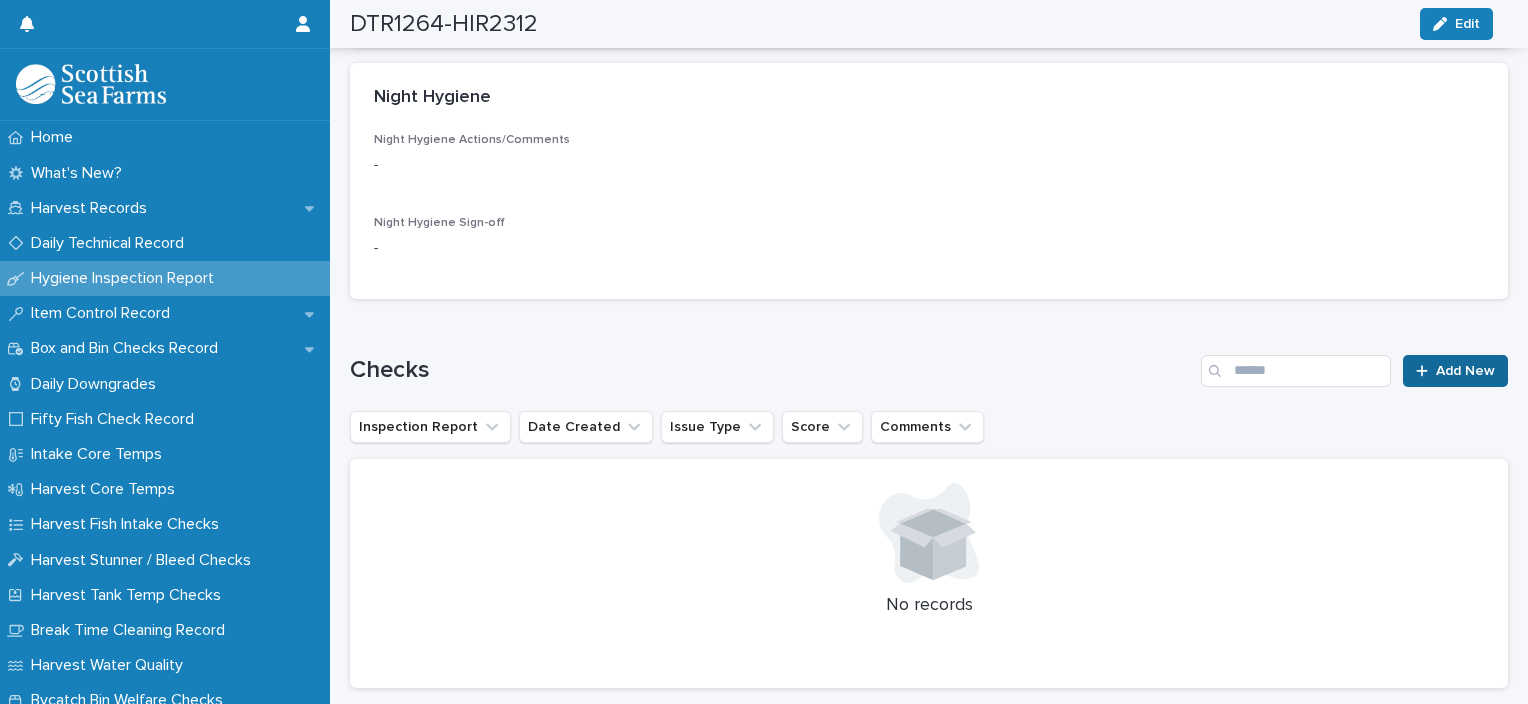 click at bounding box center (1426, 371) 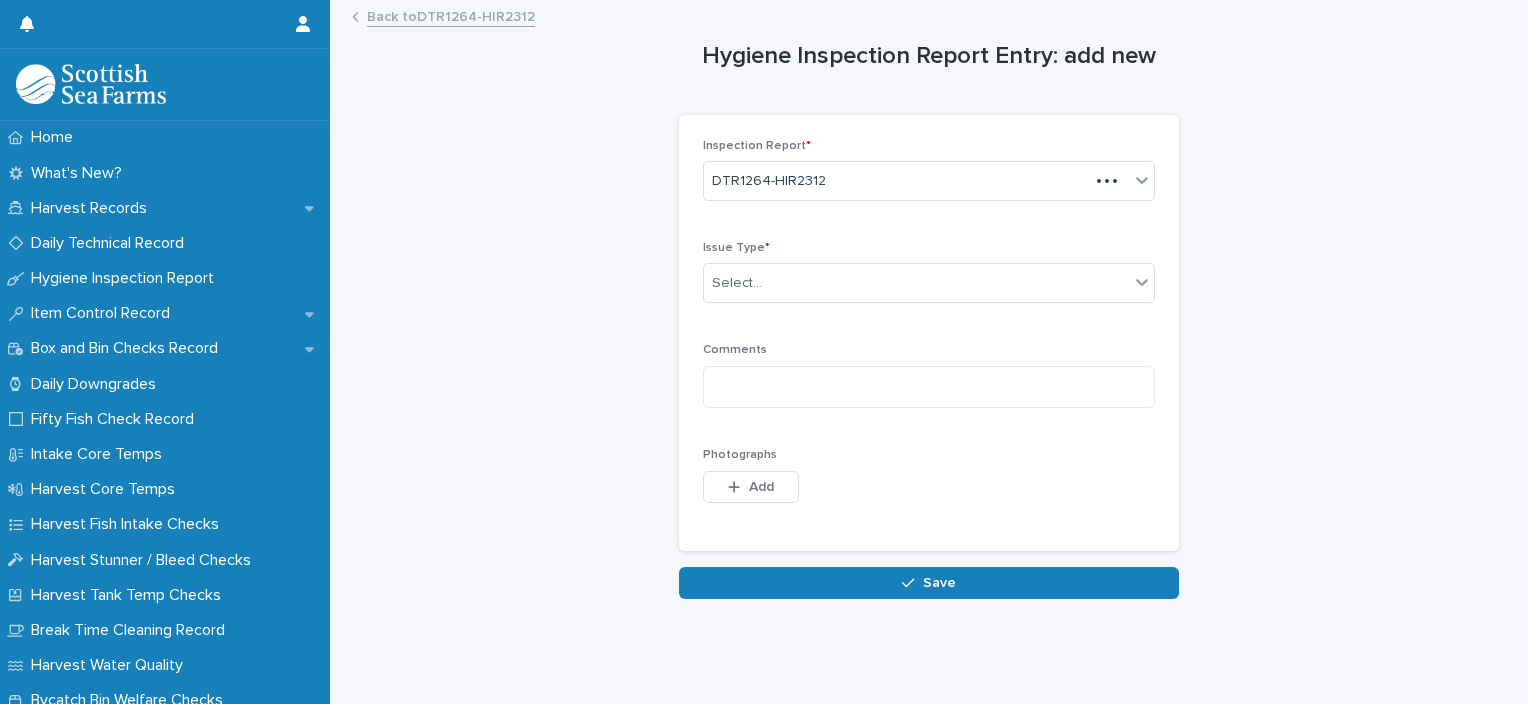 scroll, scrollTop: 0, scrollLeft: 0, axis: both 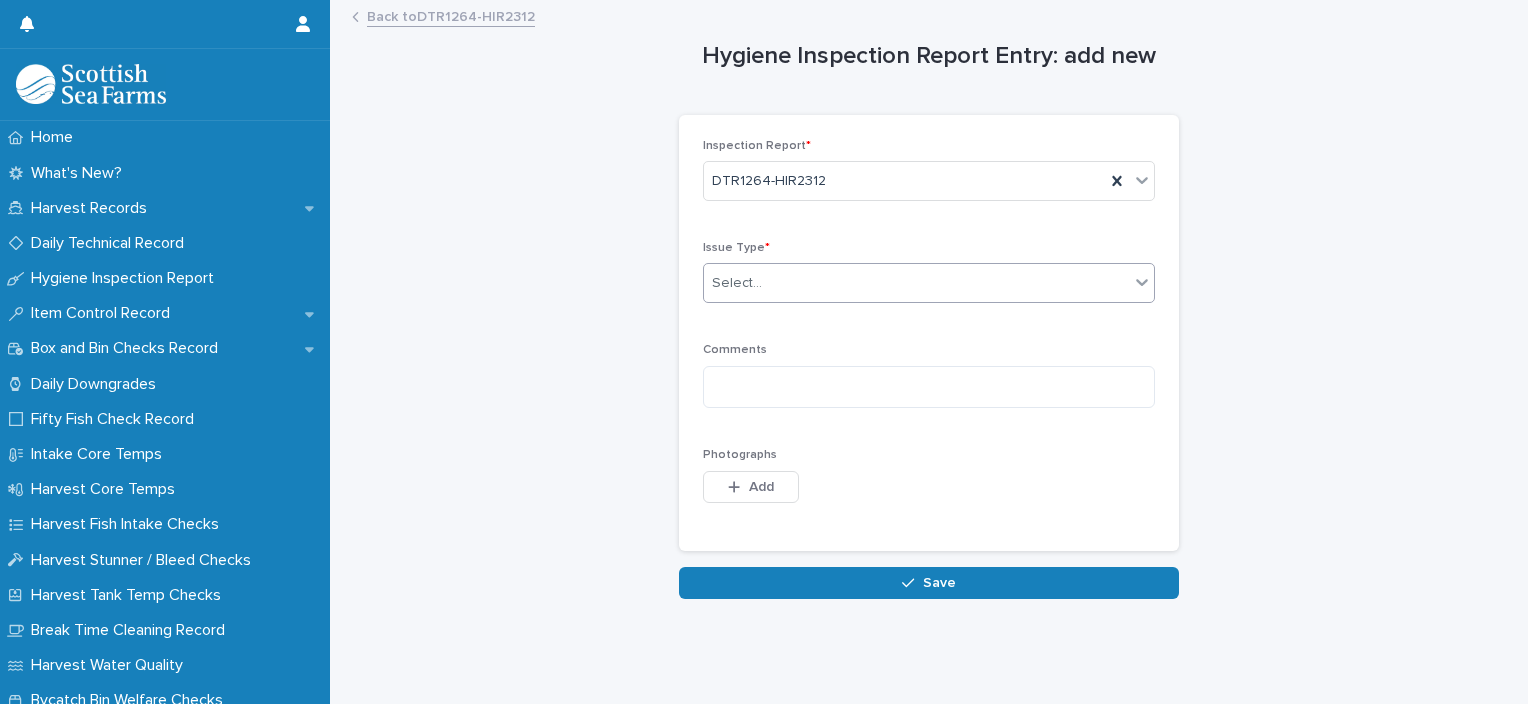 click on "Select..." at bounding box center [916, 283] 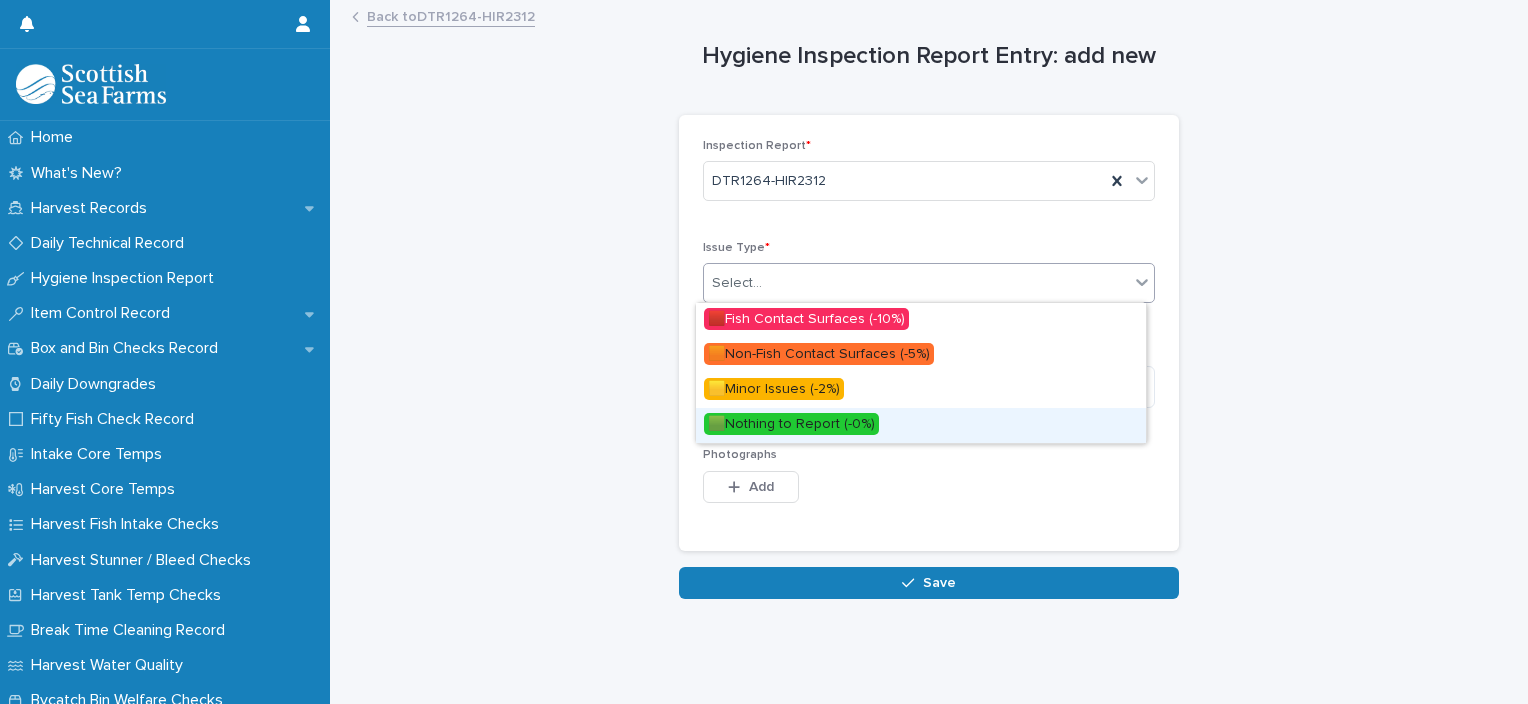 click on "🟩Nothing to Report (-0%)" at bounding box center (921, 425) 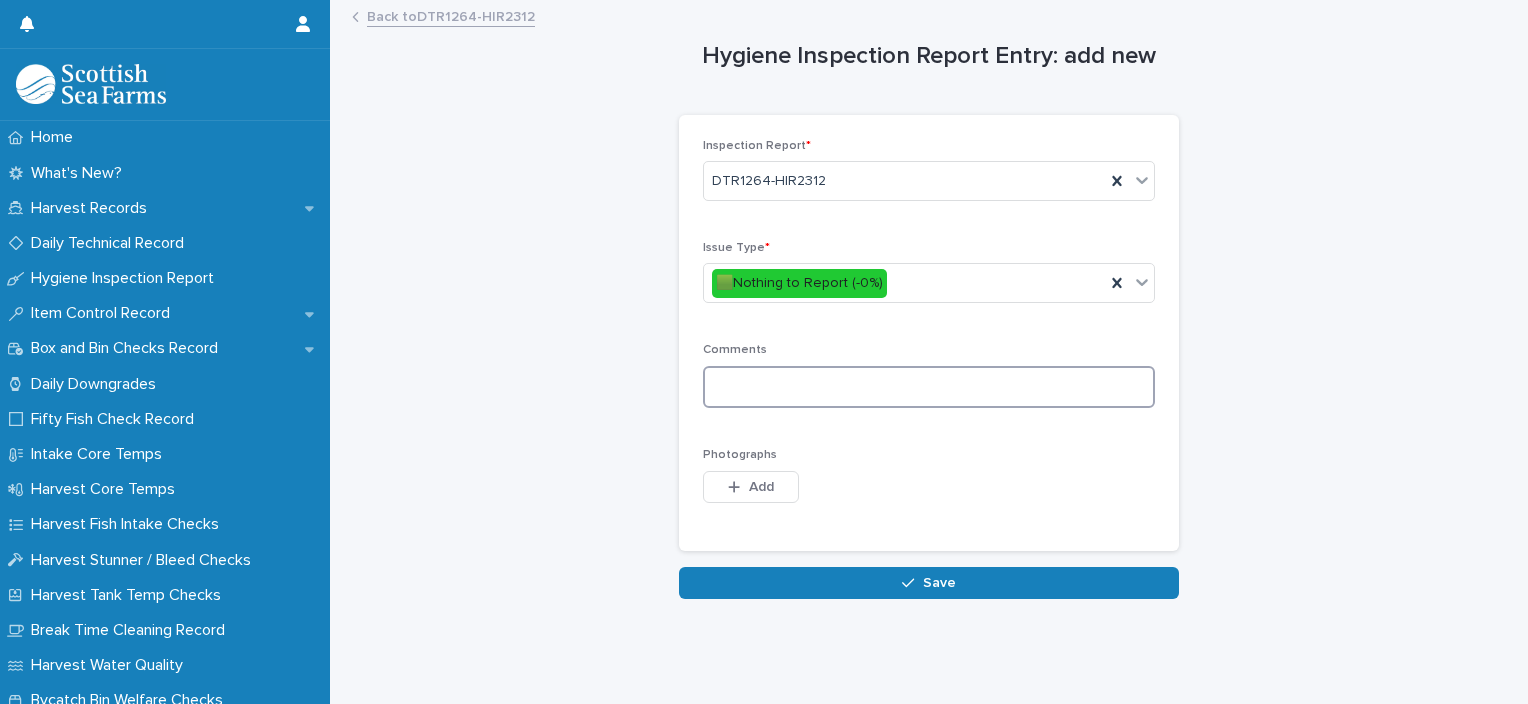 click at bounding box center (929, 387) 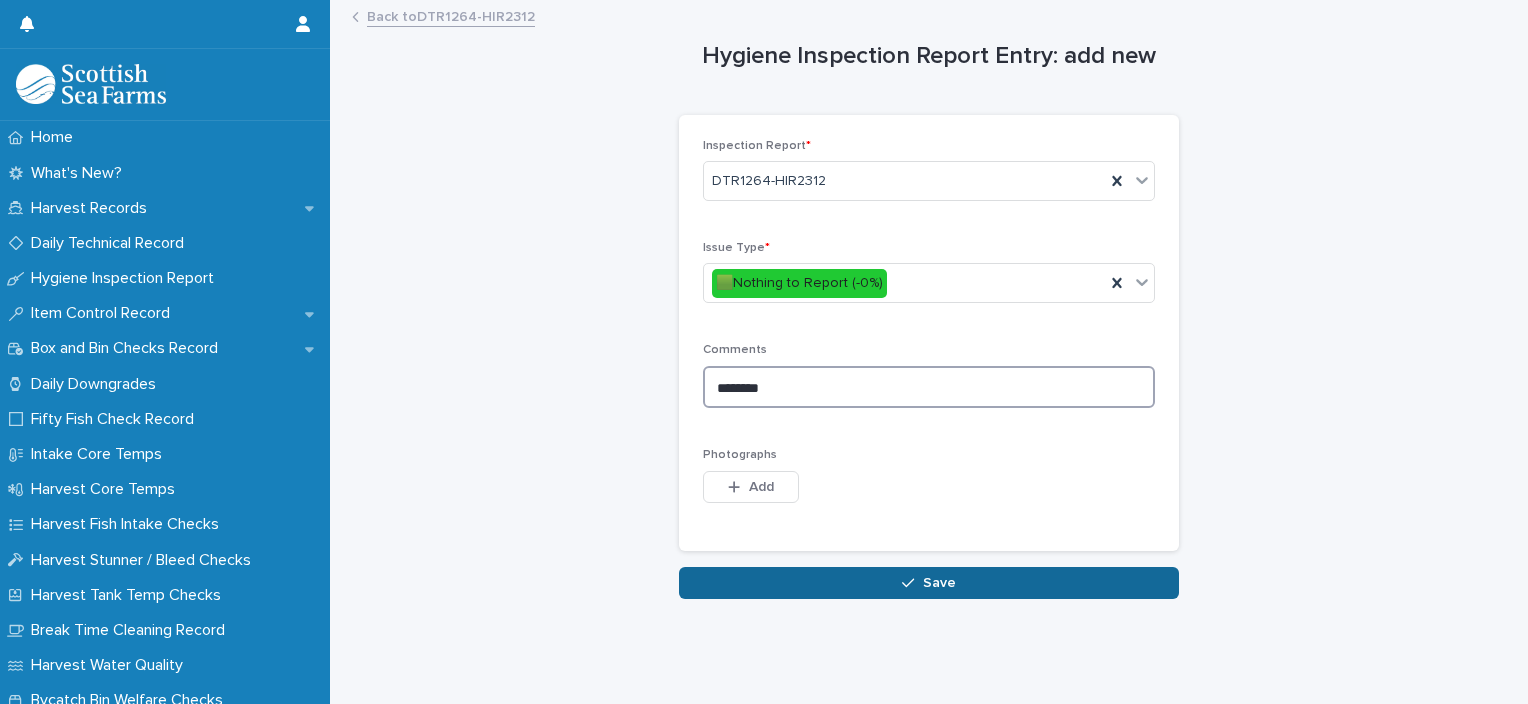 type on "********" 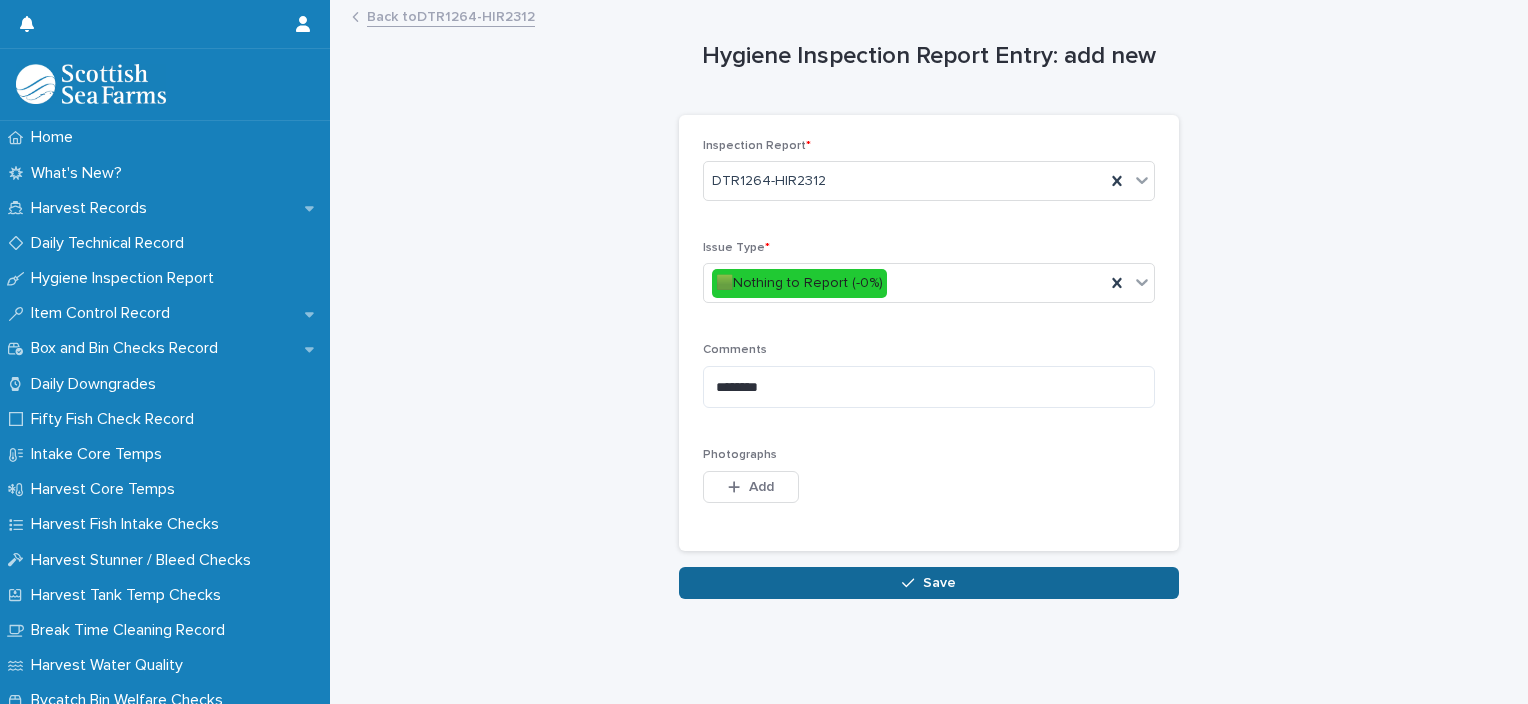 click on "Save" at bounding box center [939, 583] 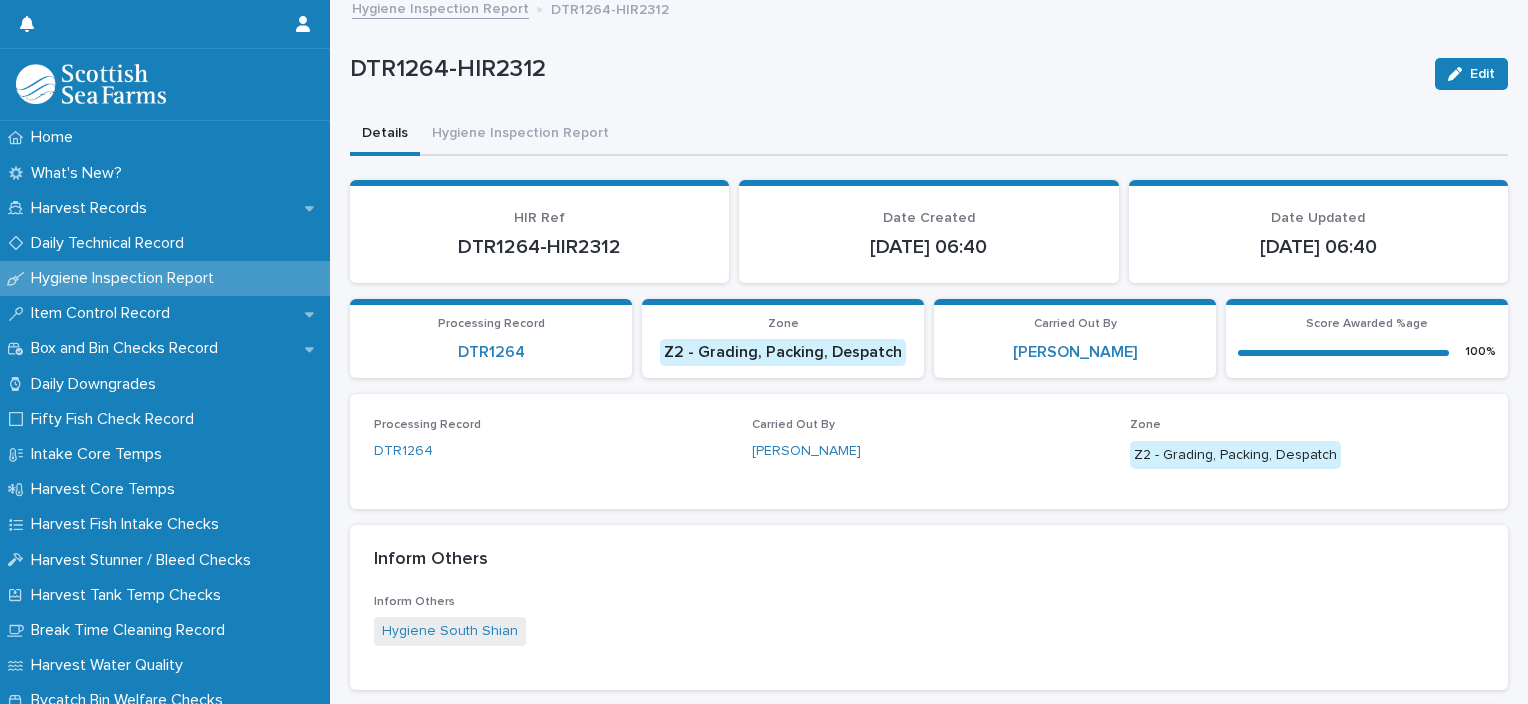 scroll, scrollTop: 0, scrollLeft: 0, axis: both 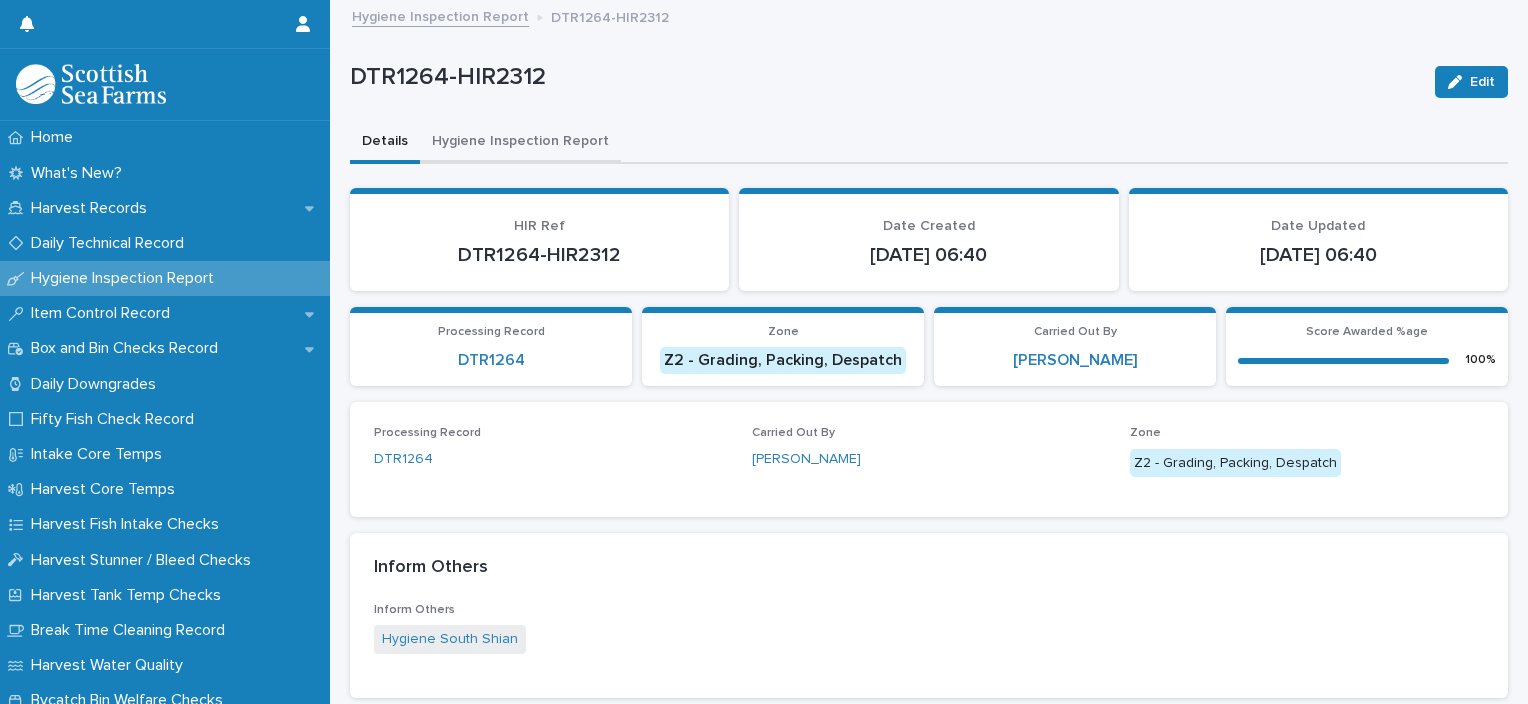click on "Hygiene Inspection Report" at bounding box center (520, 143) 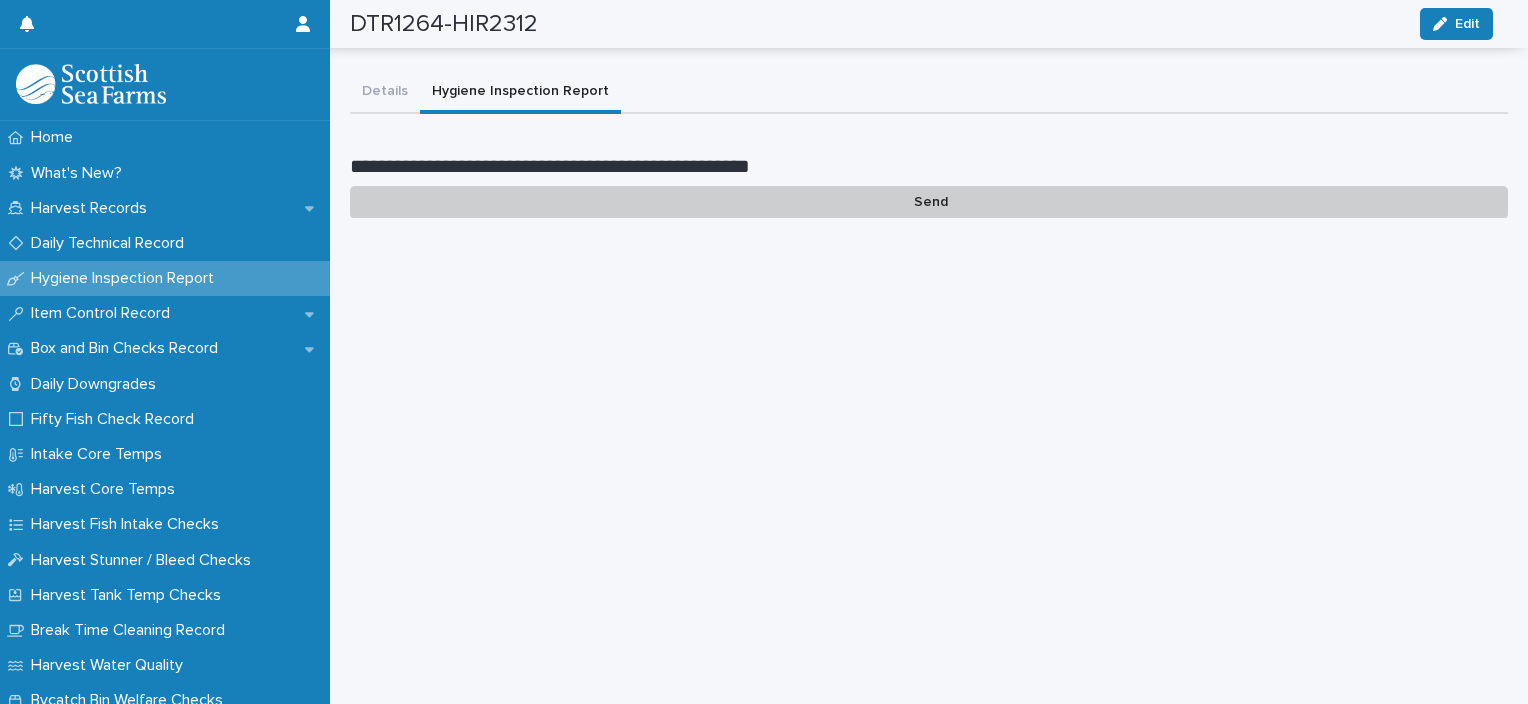 scroll, scrollTop: 0, scrollLeft: 0, axis: both 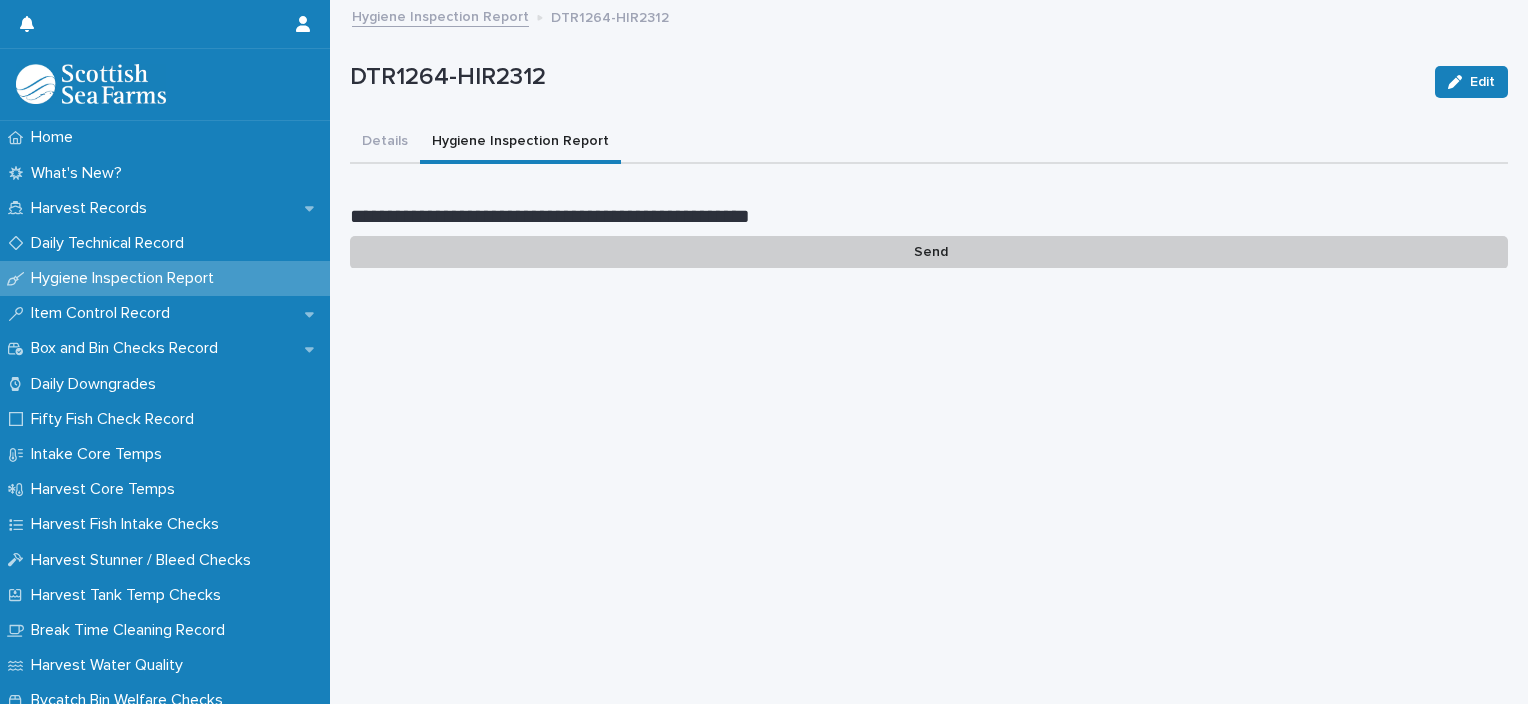 click on "Send" at bounding box center (929, 252) 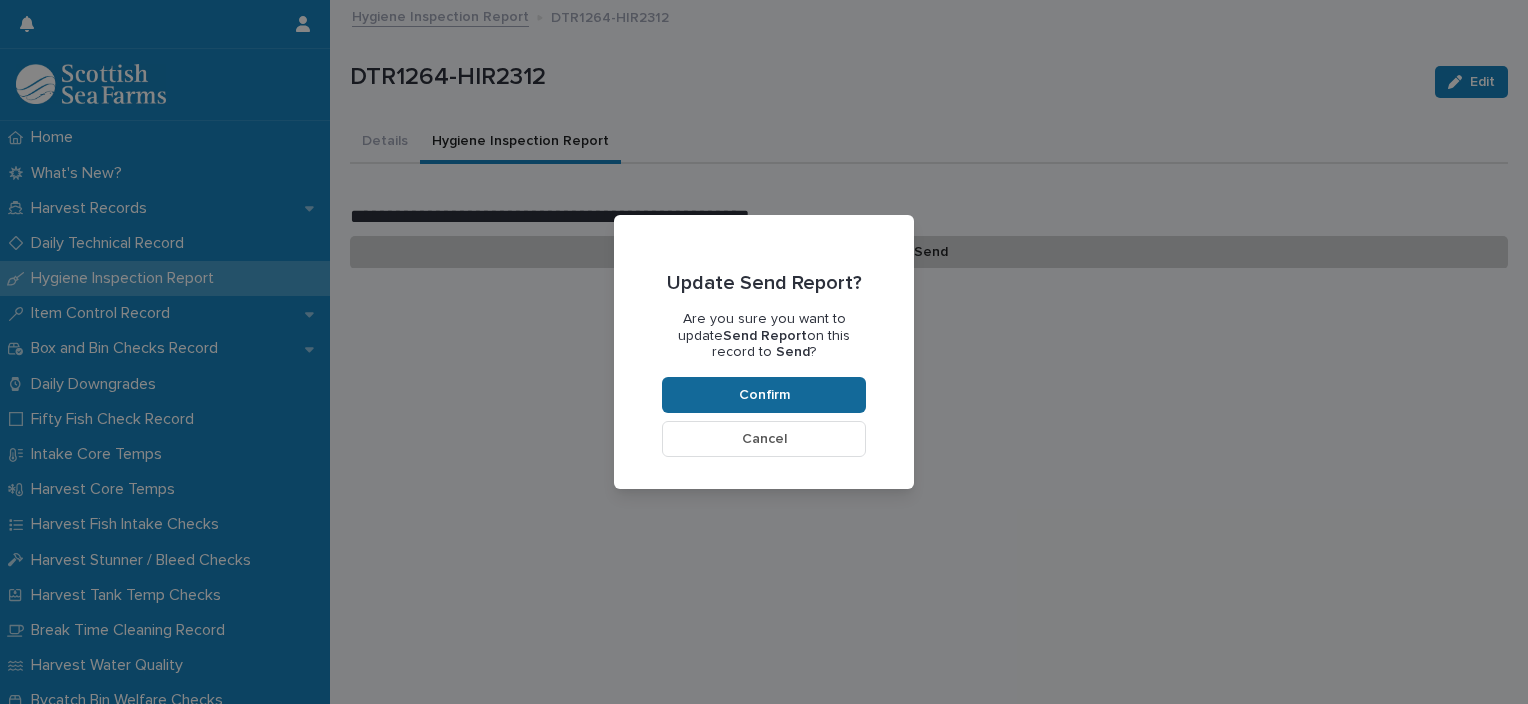 click on "Confirm" at bounding box center (764, 395) 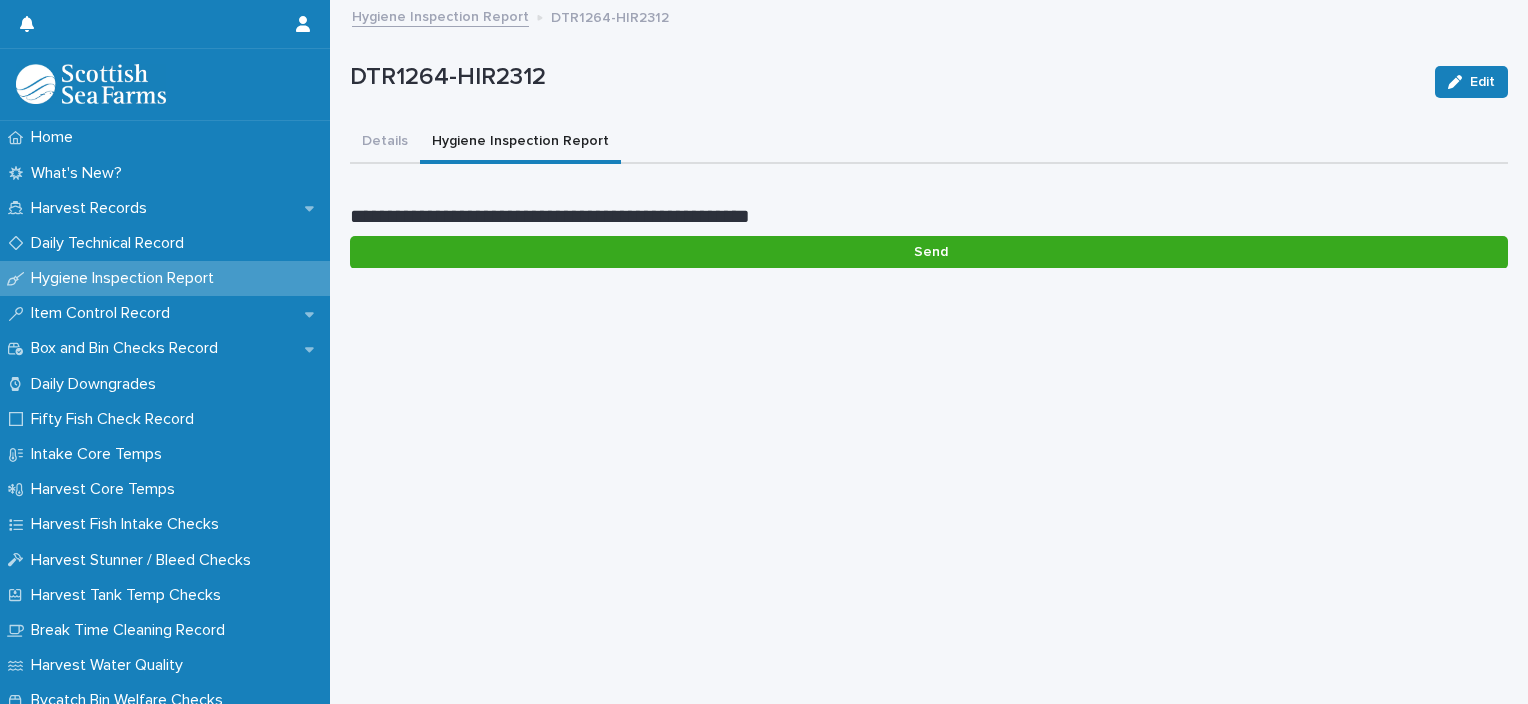 scroll, scrollTop: 167, scrollLeft: 0, axis: vertical 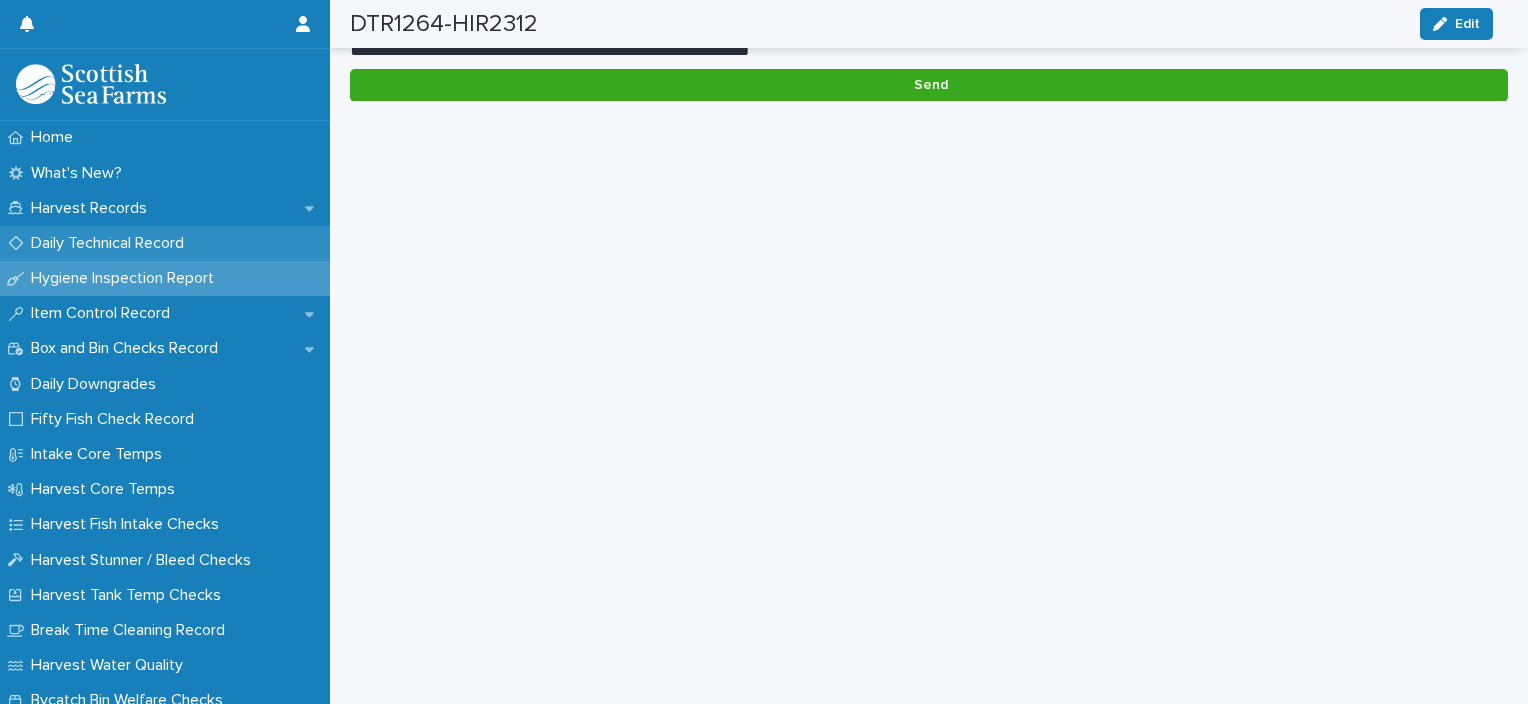 click on "Daily Technical Record" at bounding box center [111, 243] 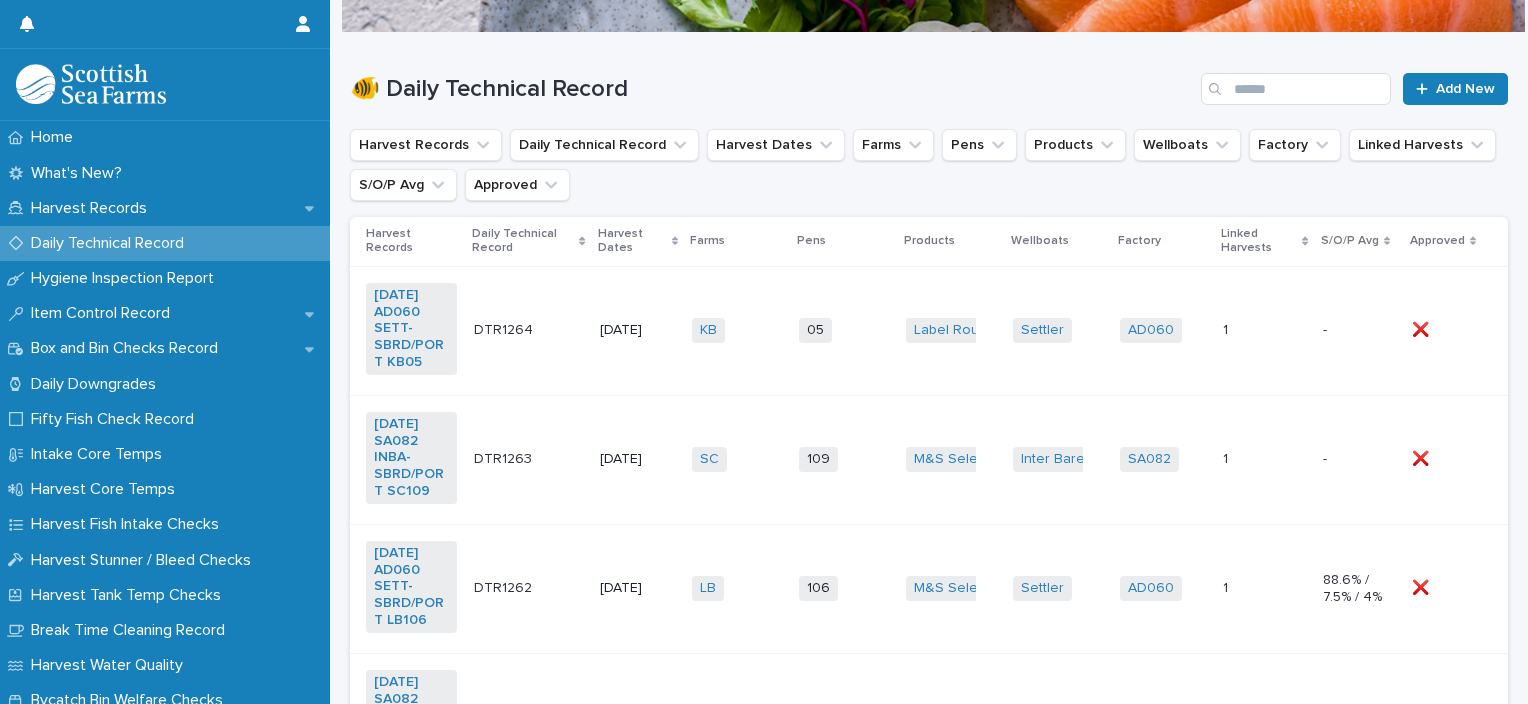 scroll, scrollTop: 0, scrollLeft: 0, axis: both 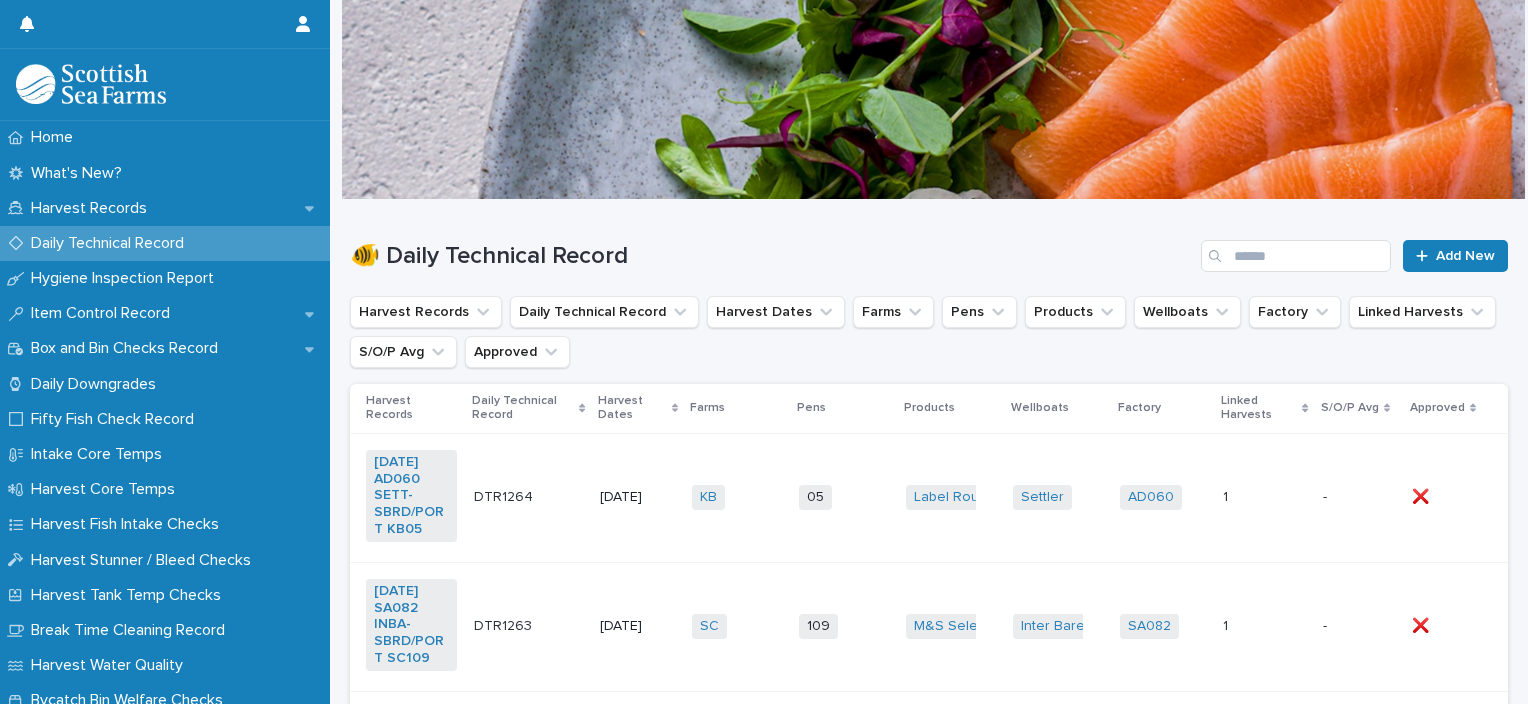 click on "05 + 0" at bounding box center [844, 497] 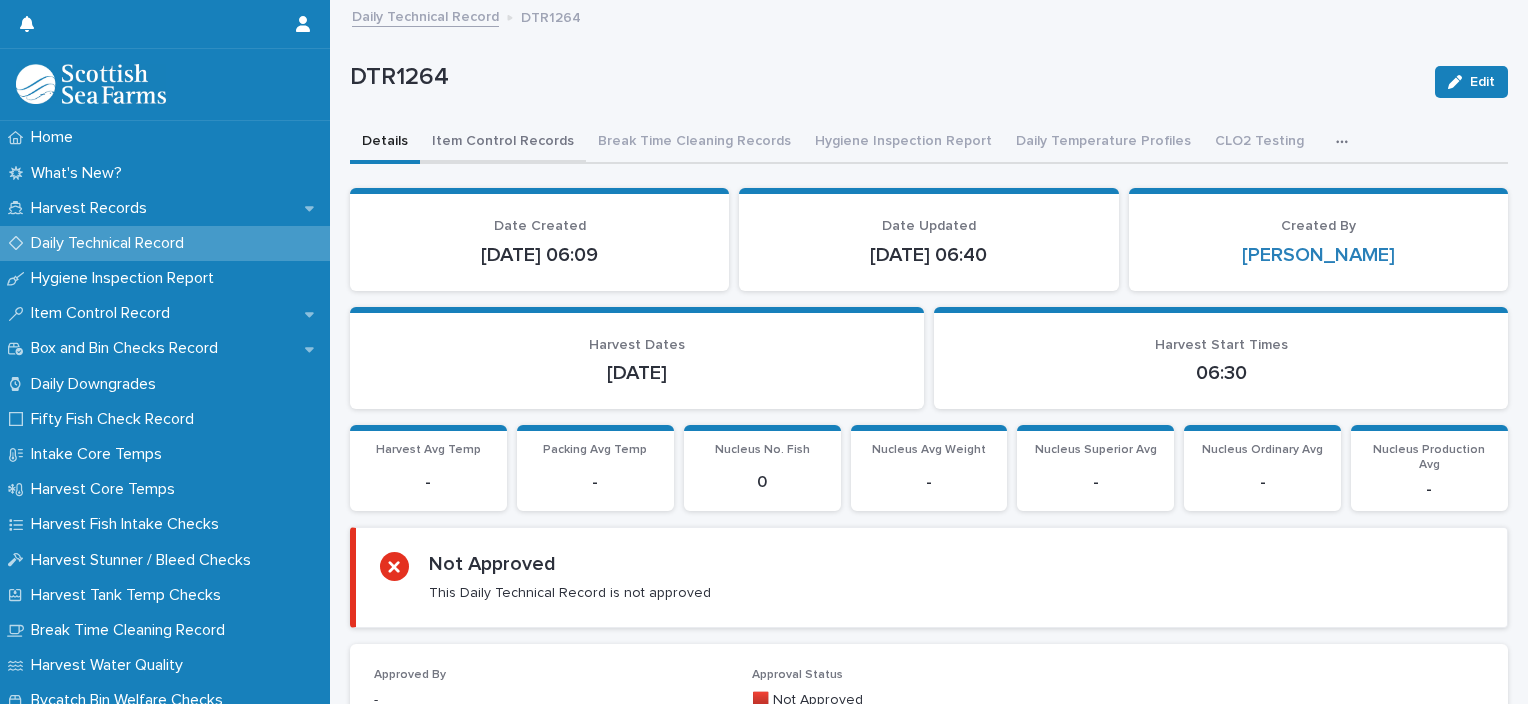 click on "Item Control Records" at bounding box center [503, 143] 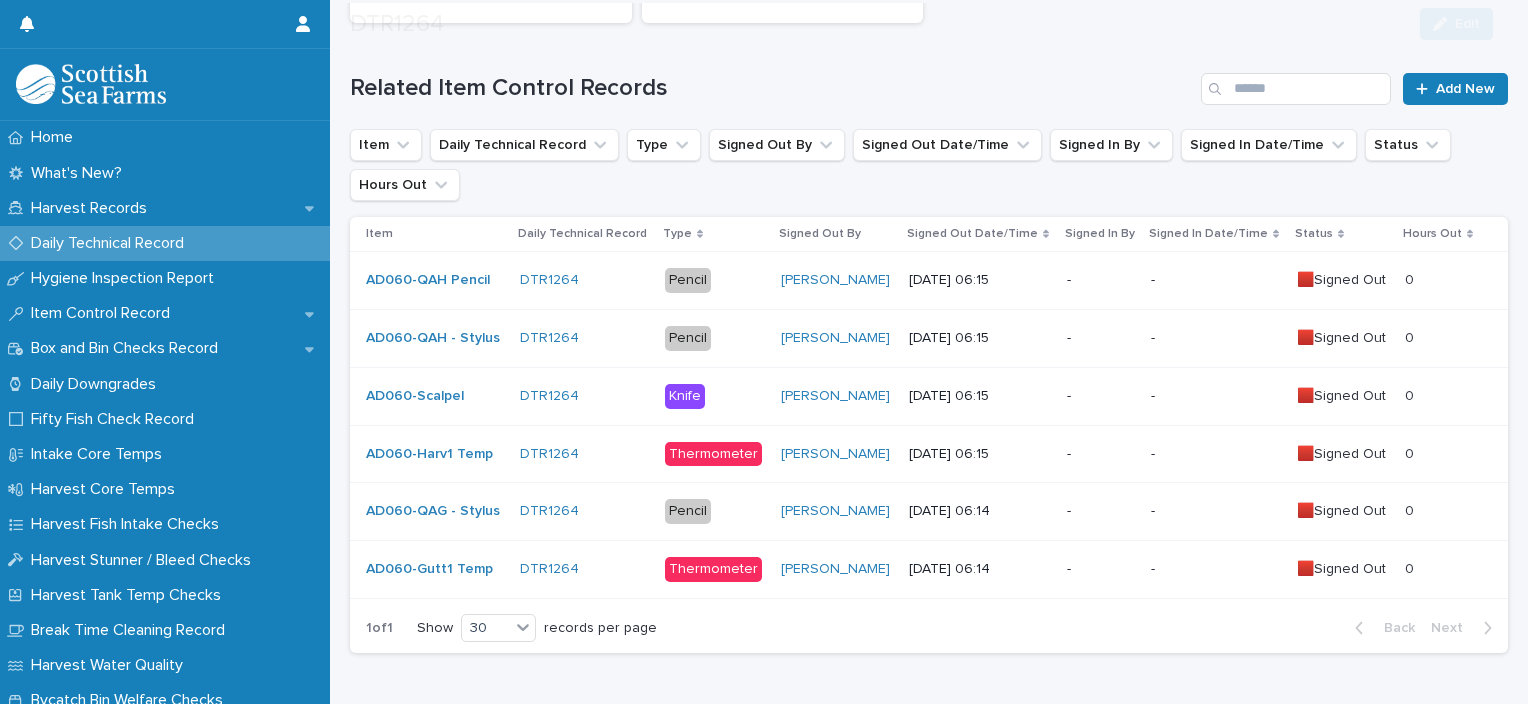 scroll, scrollTop: 341, scrollLeft: 0, axis: vertical 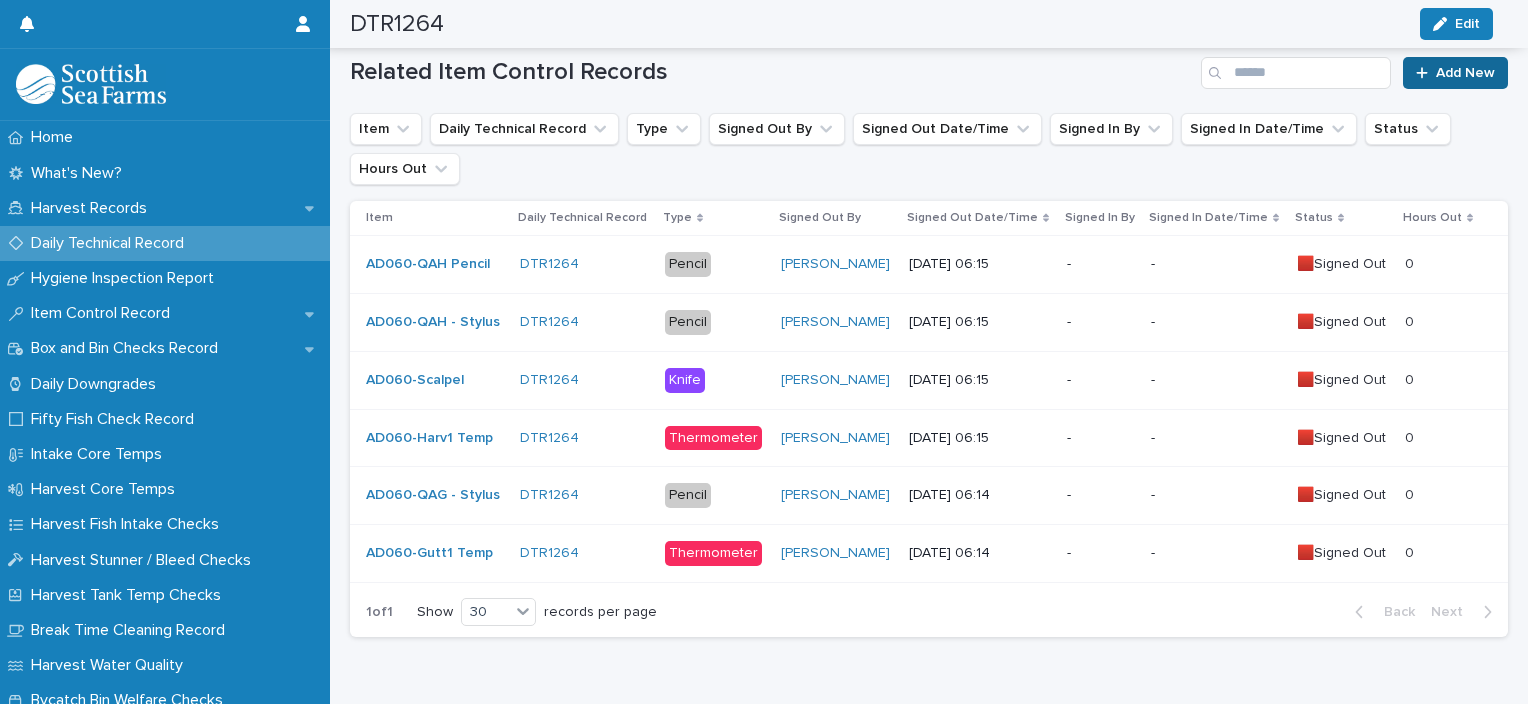 click on "Add New" at bounding box center (1455, 73) 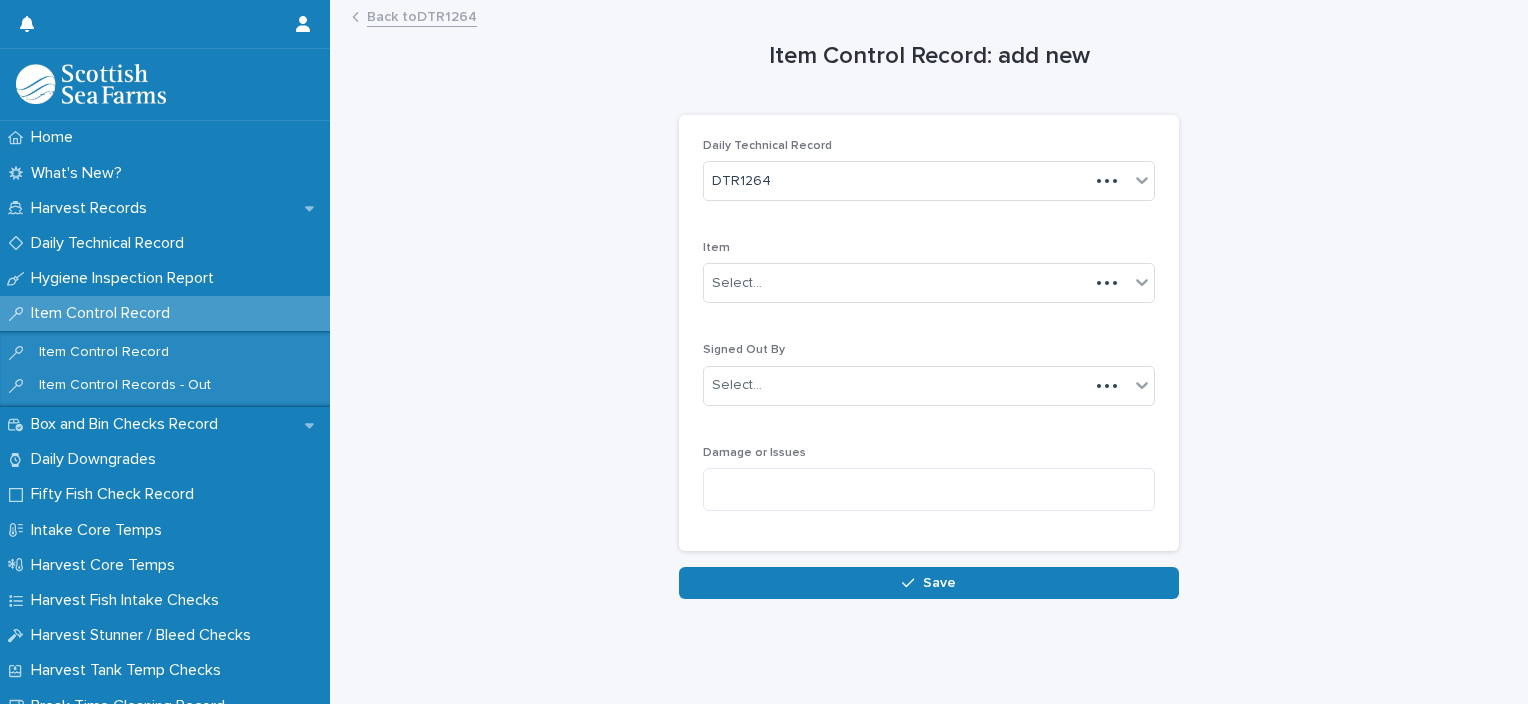 scroll, scrollTop: 0, scrollLeft: 0, axis: both 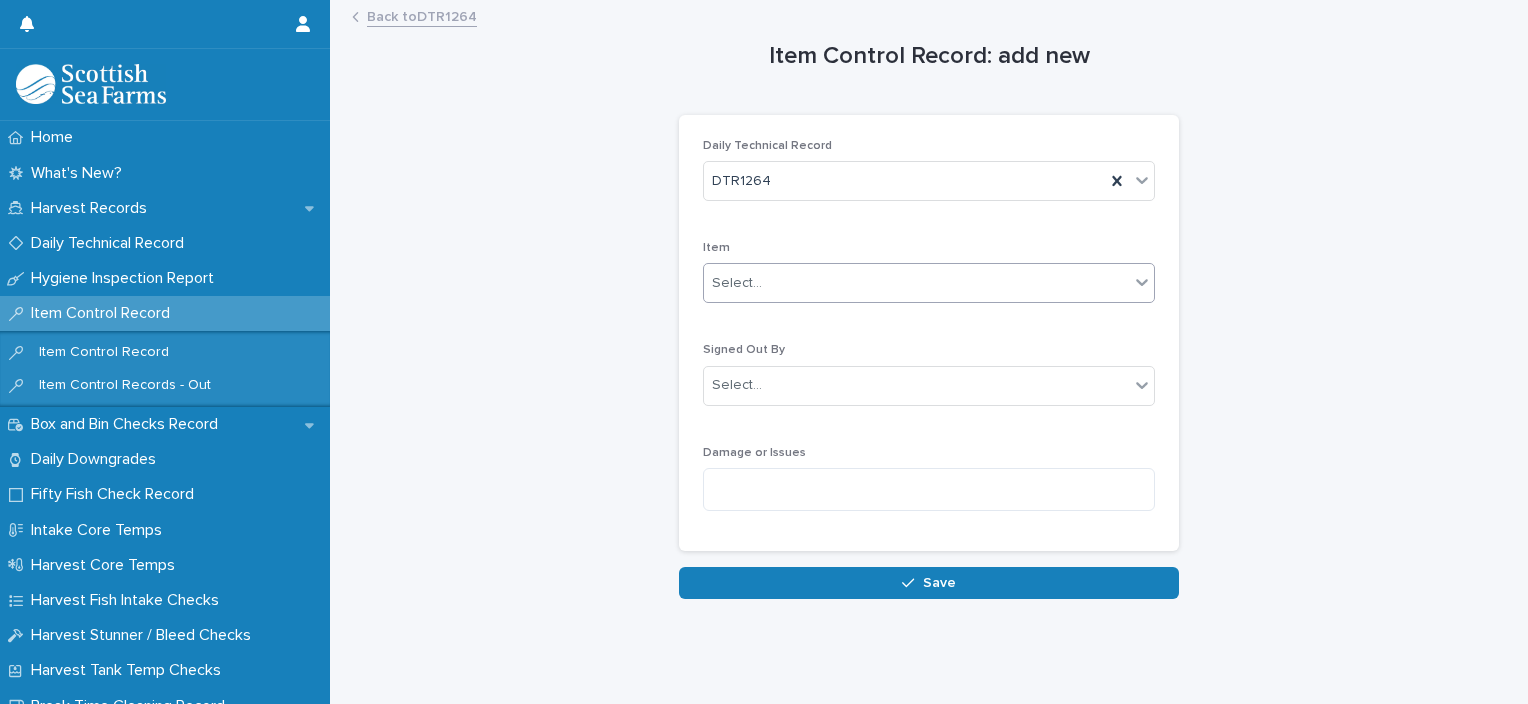 click on "Select..." at bounding box center [916, 283] 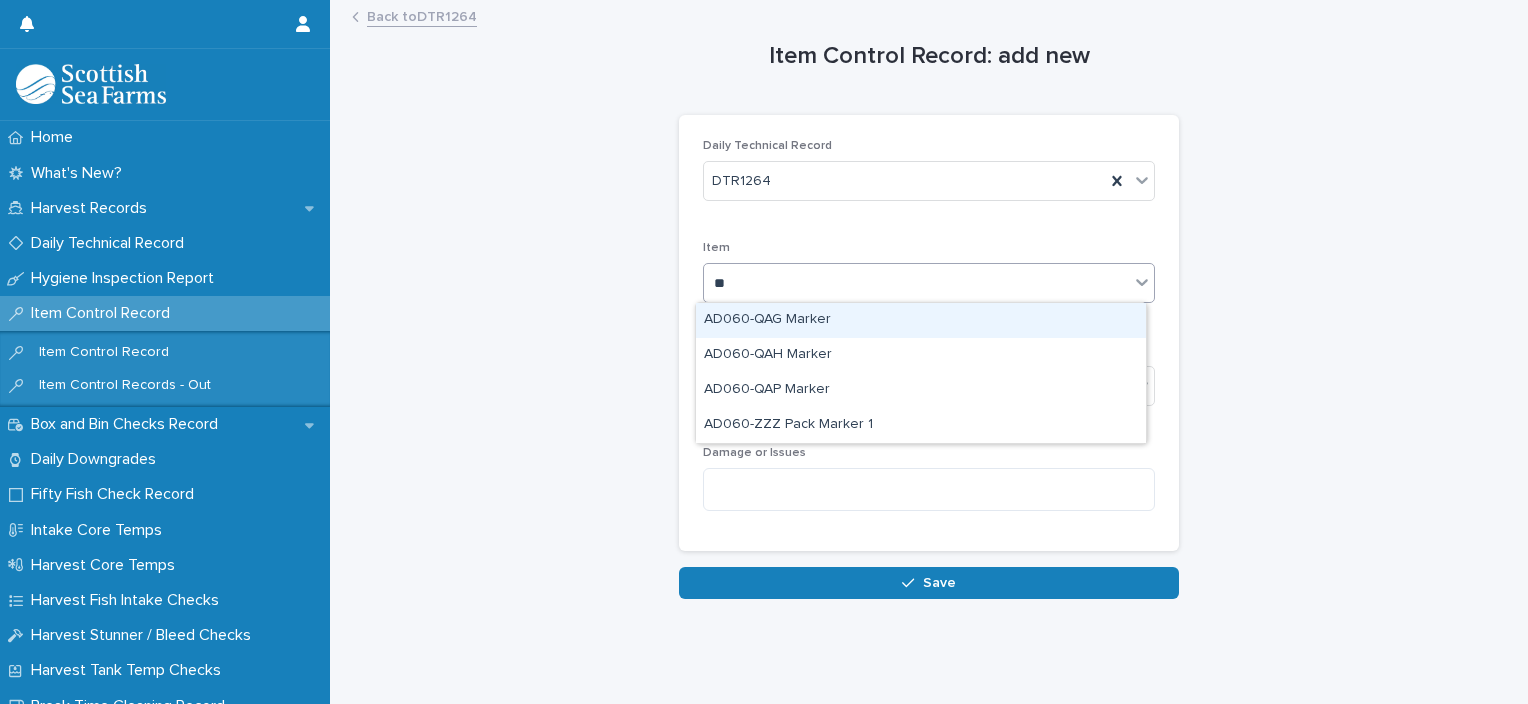 type on "***" 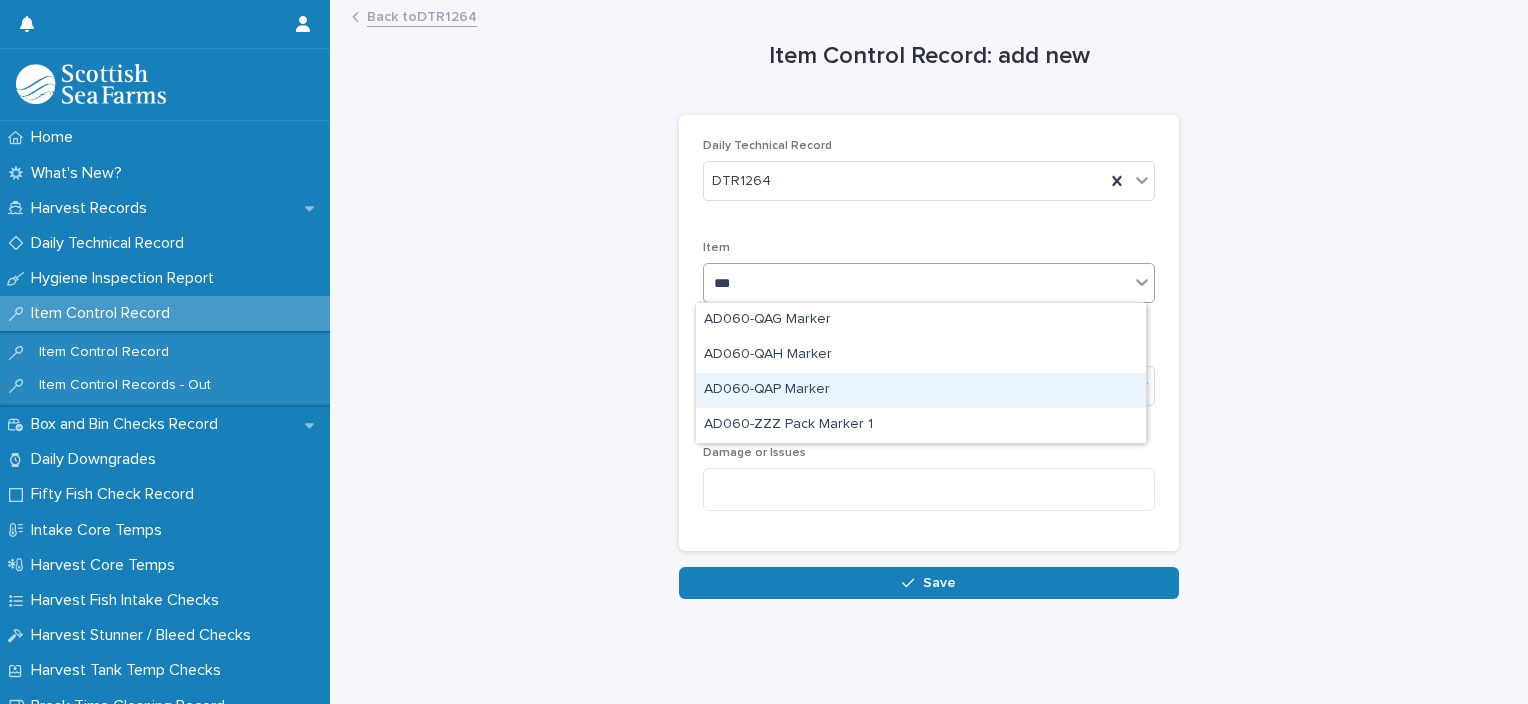 click on "AD060-QAP Marker" at bounding box center [921, 390] 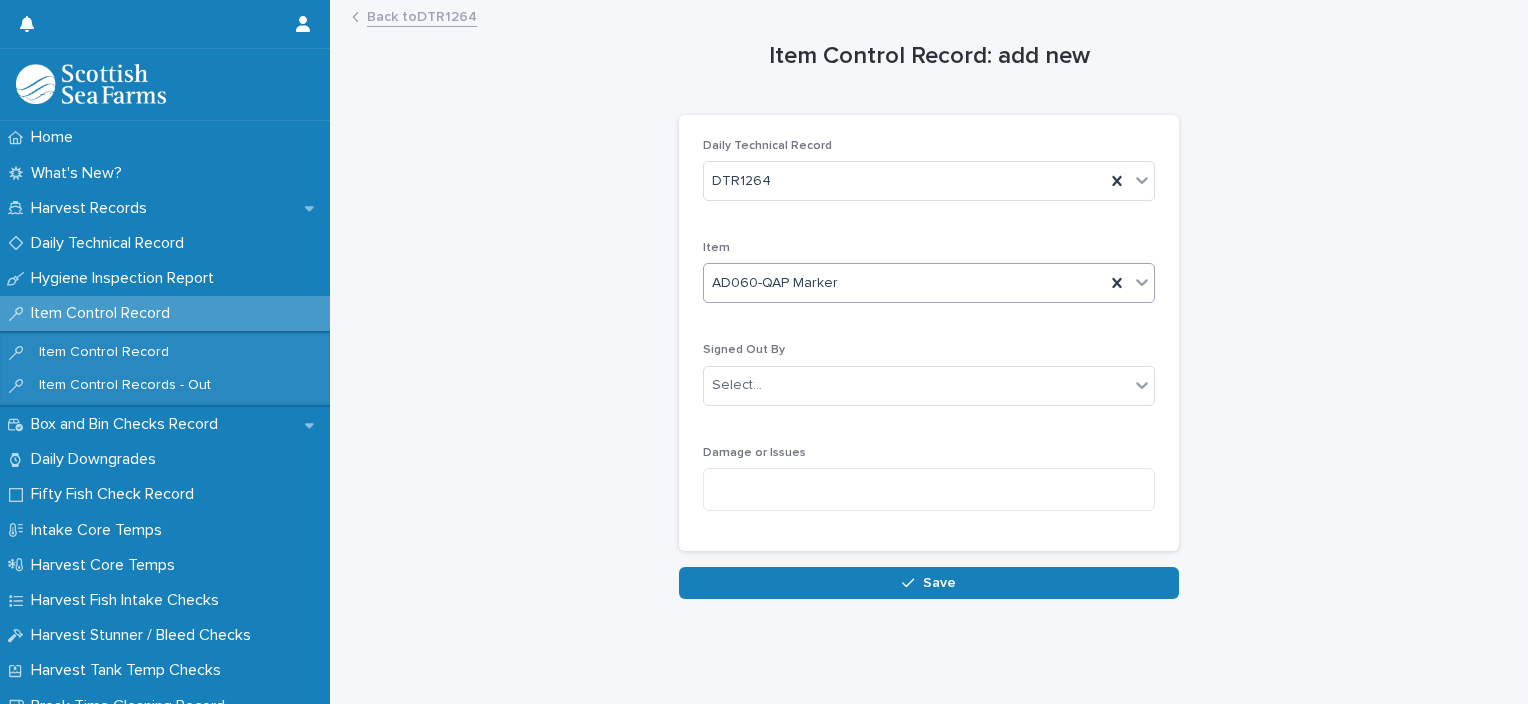 click on "Select..." at bounding box center [916, 385] 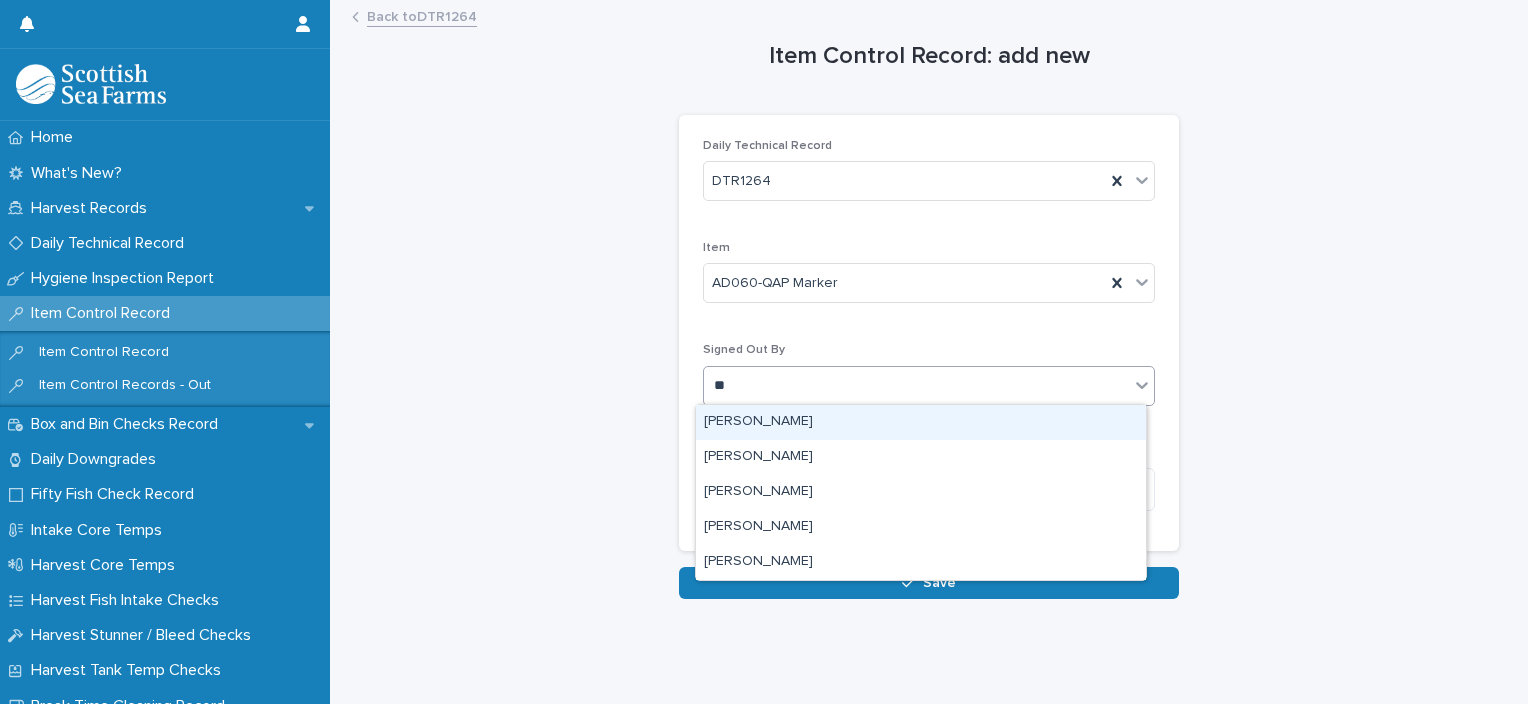 type on "***" 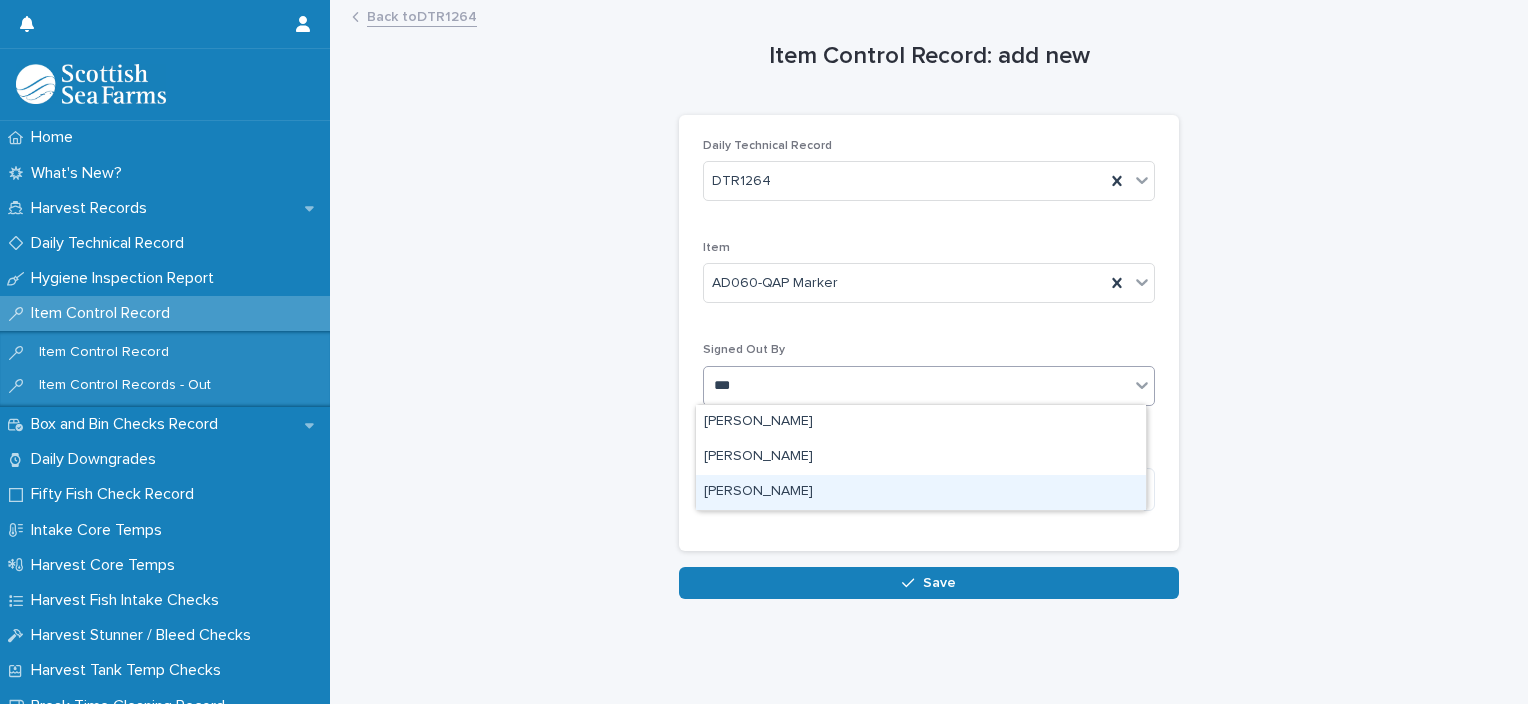 click on "Ionel Stoica" at bounding box center (921, 492) 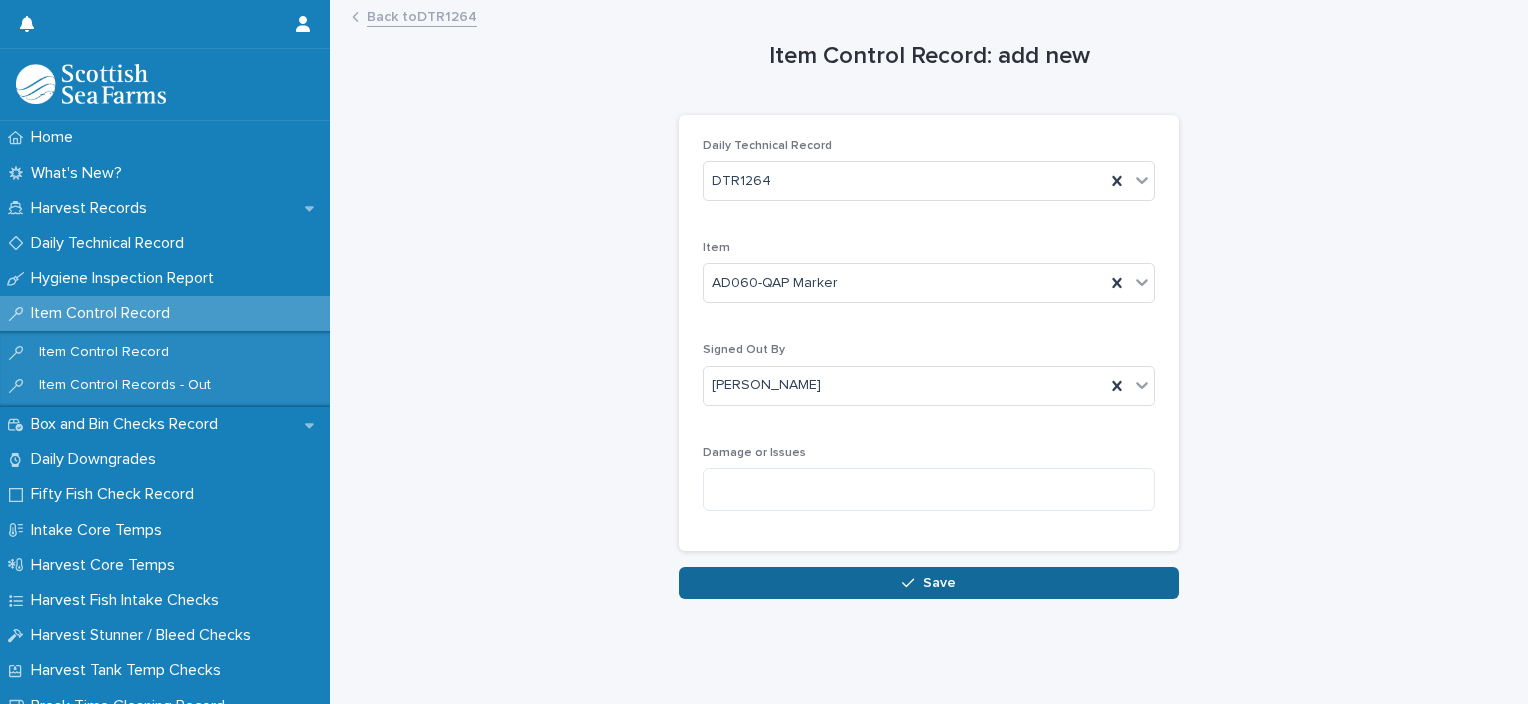 click on "Save" at bounding box center [929, 583] 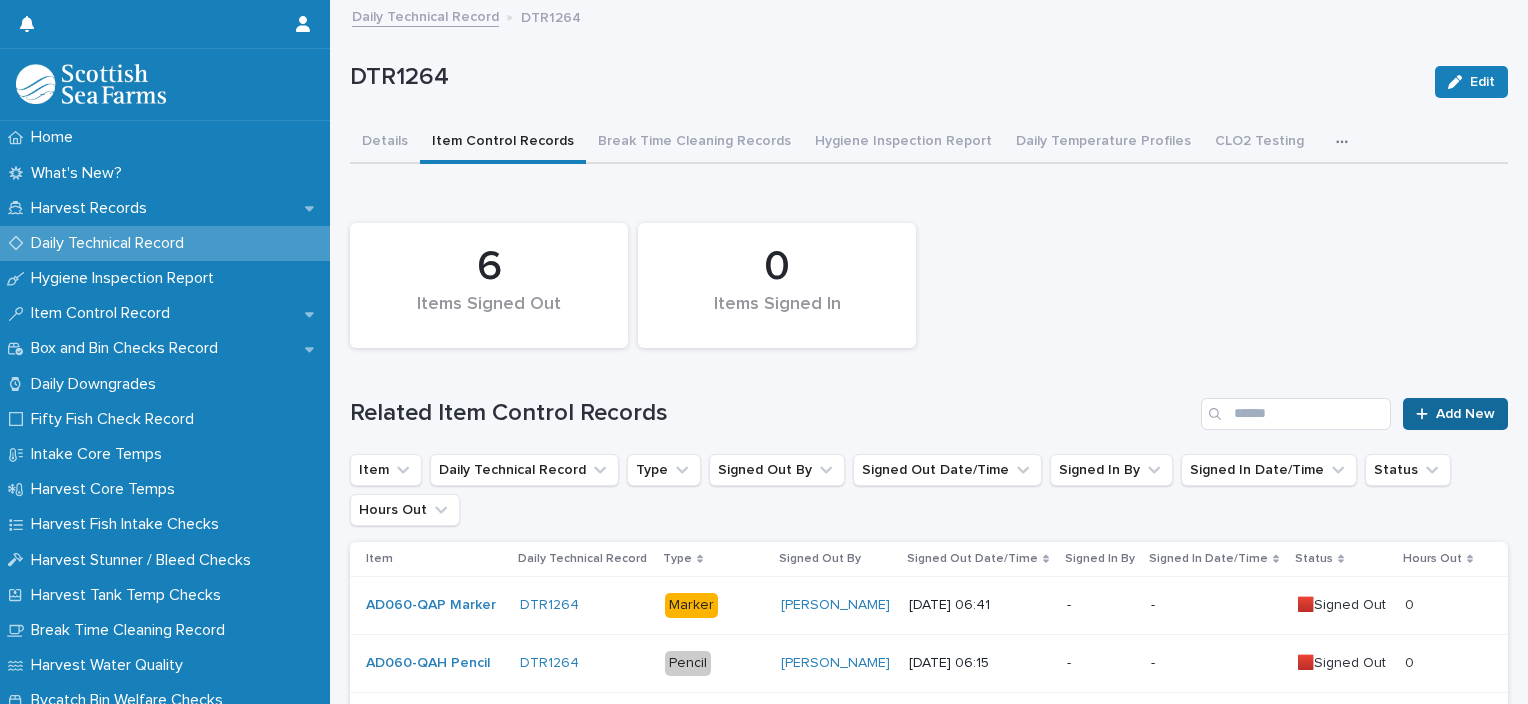 click on "Add New" at bounding box center [1455, 414] 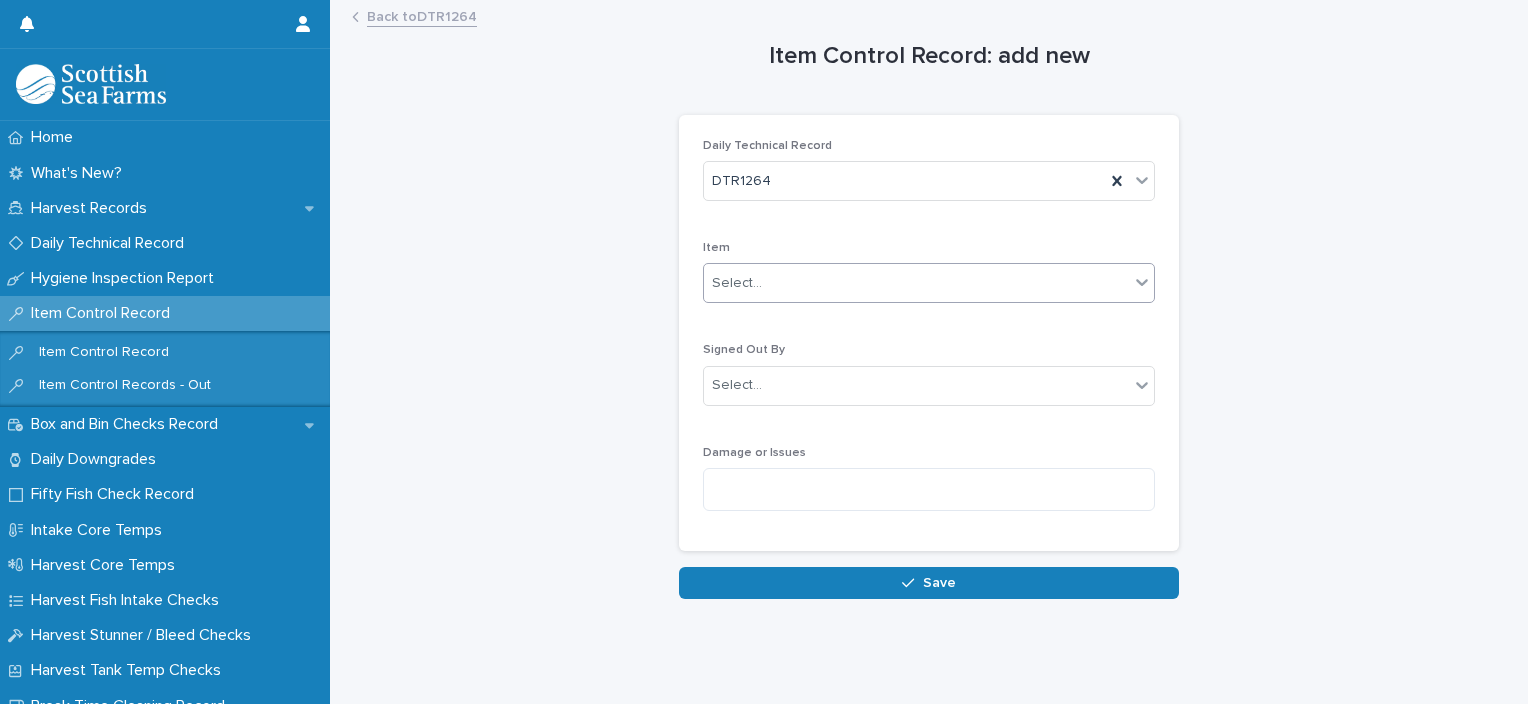 click on "Select..." at bounding box center [929, 283] 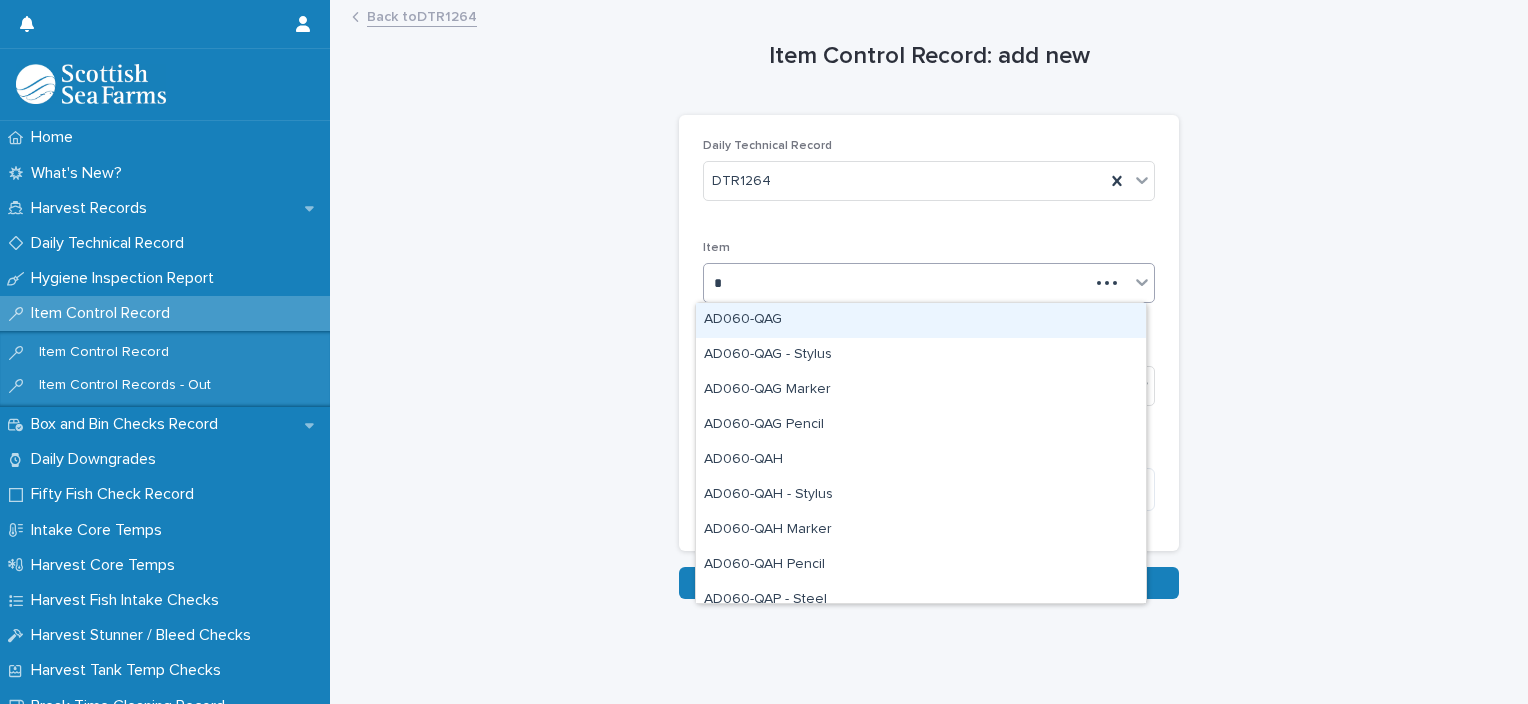 type on "**" 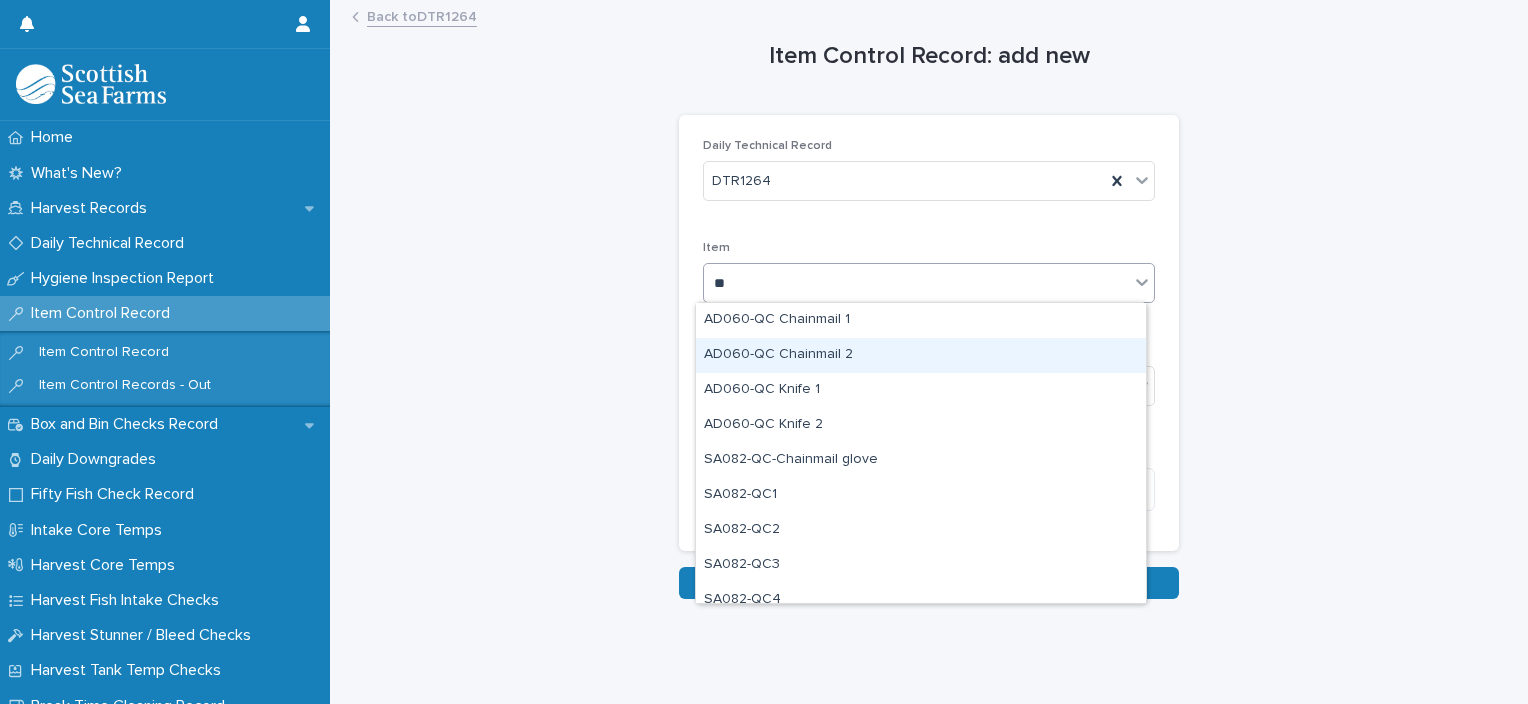 click on "AD060-QC Chainmail 2" at bounding box center [921, 355] 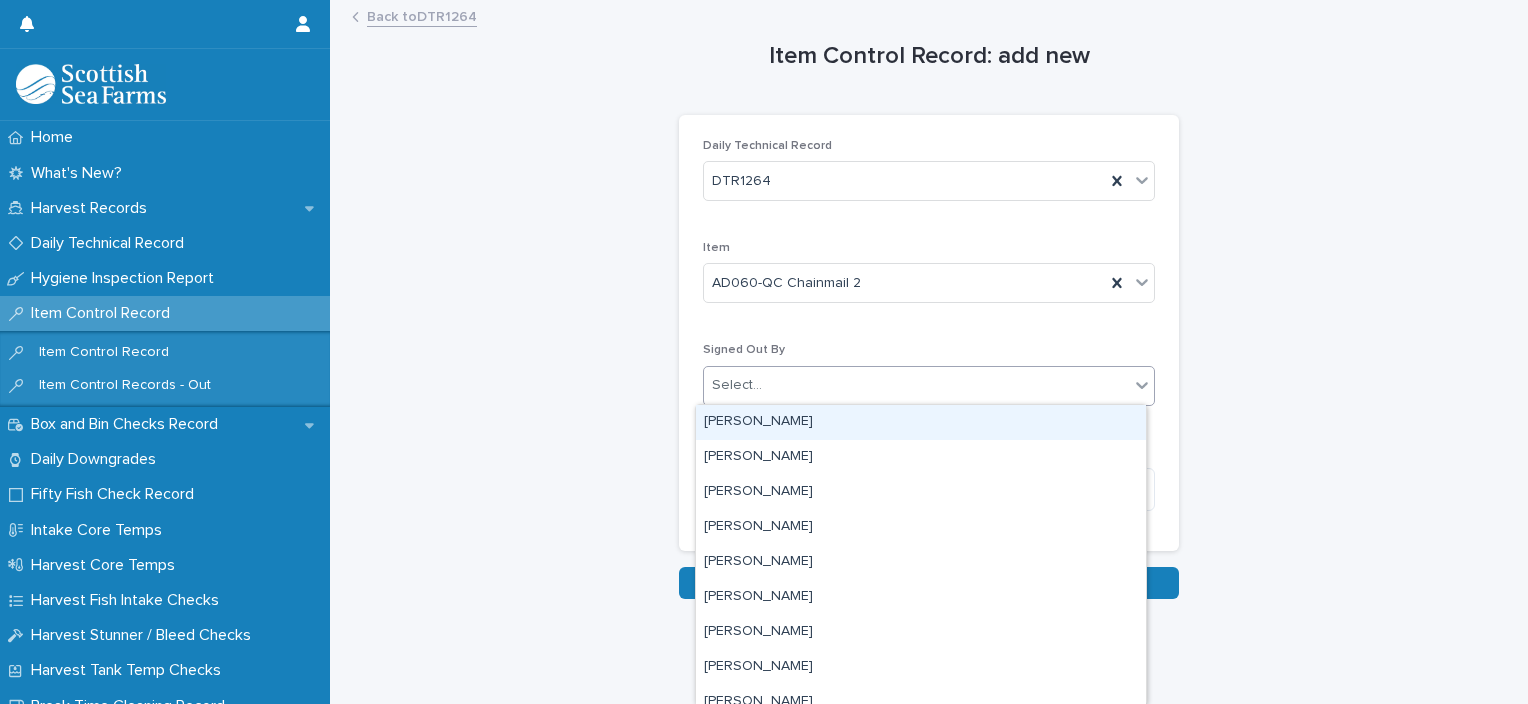 click on "Select..." at bounding box center (916, 385) 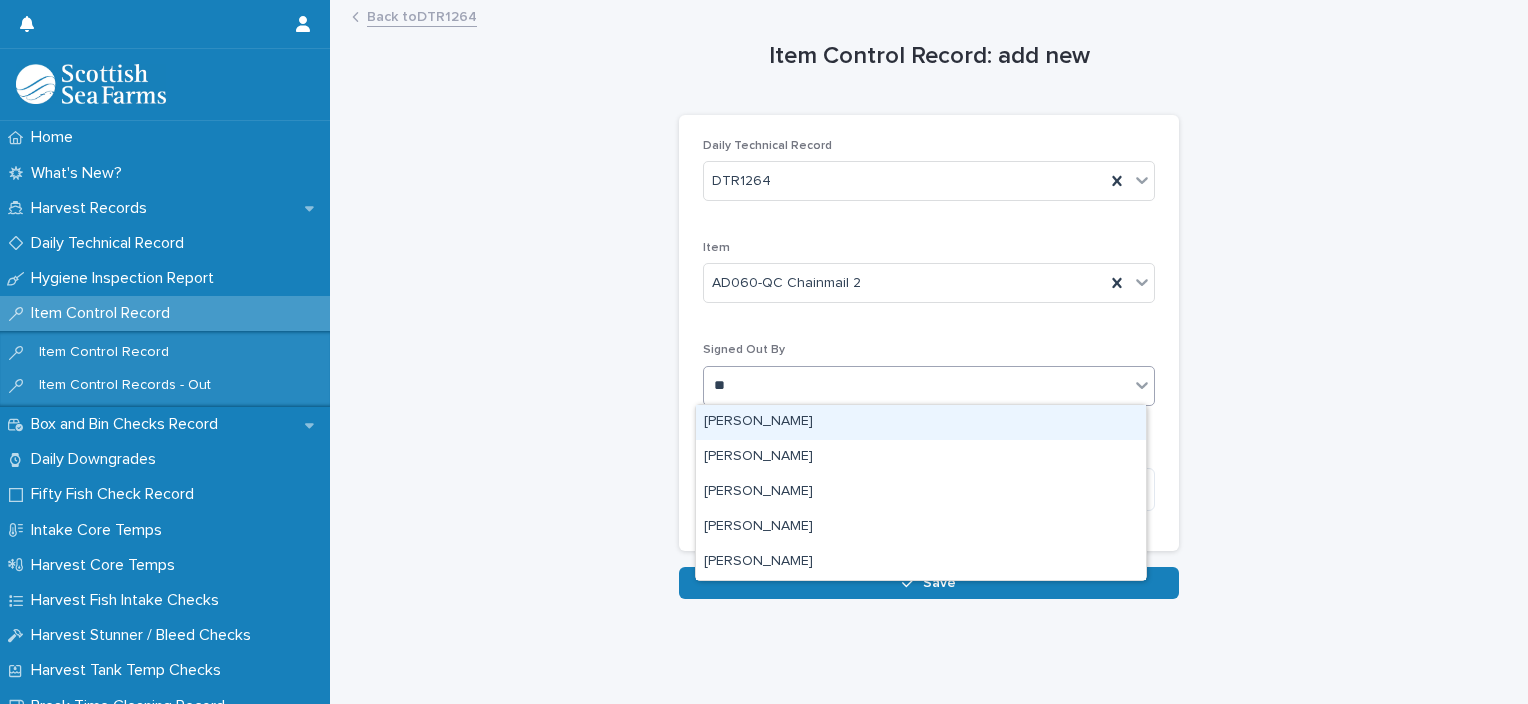 type on "***" 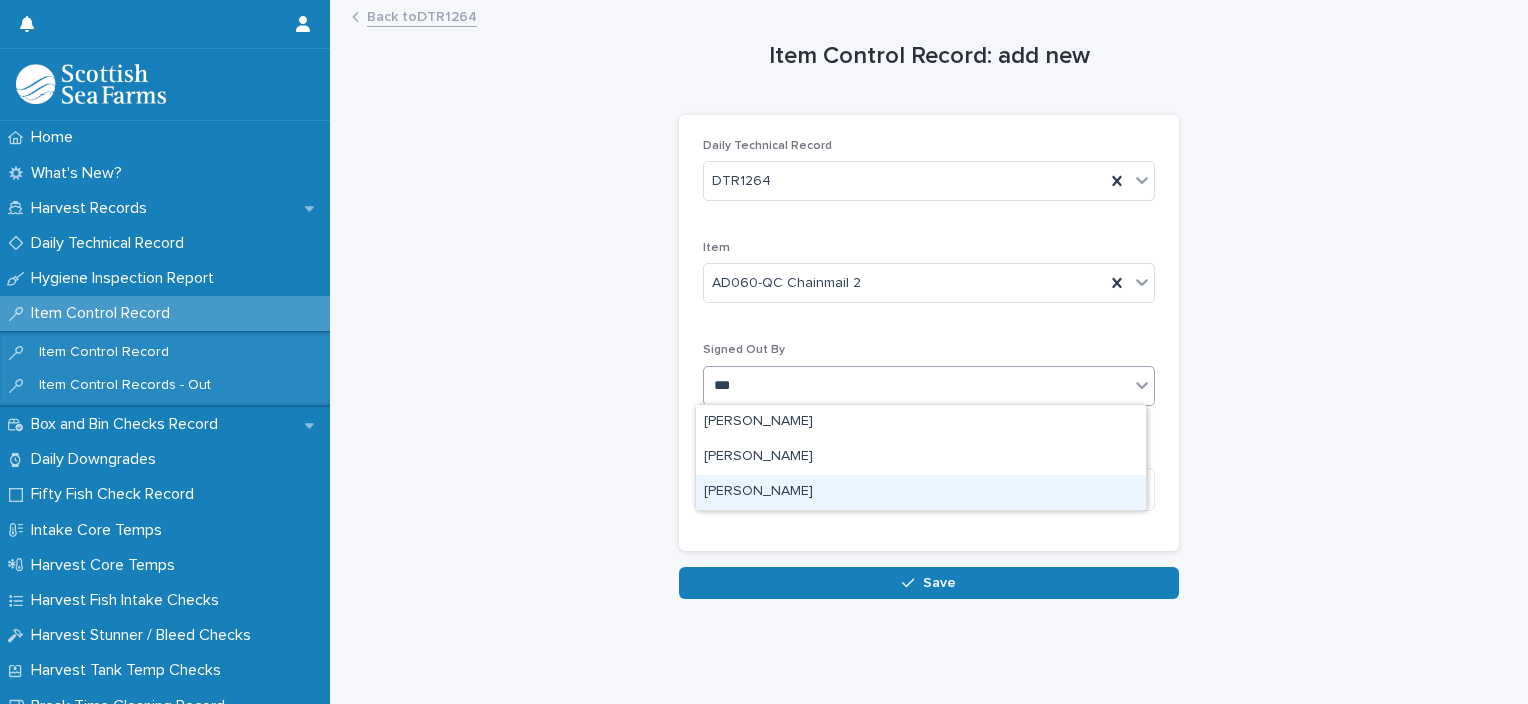 click on "[PERSON_NAME]" at bounding box center (921, 492) 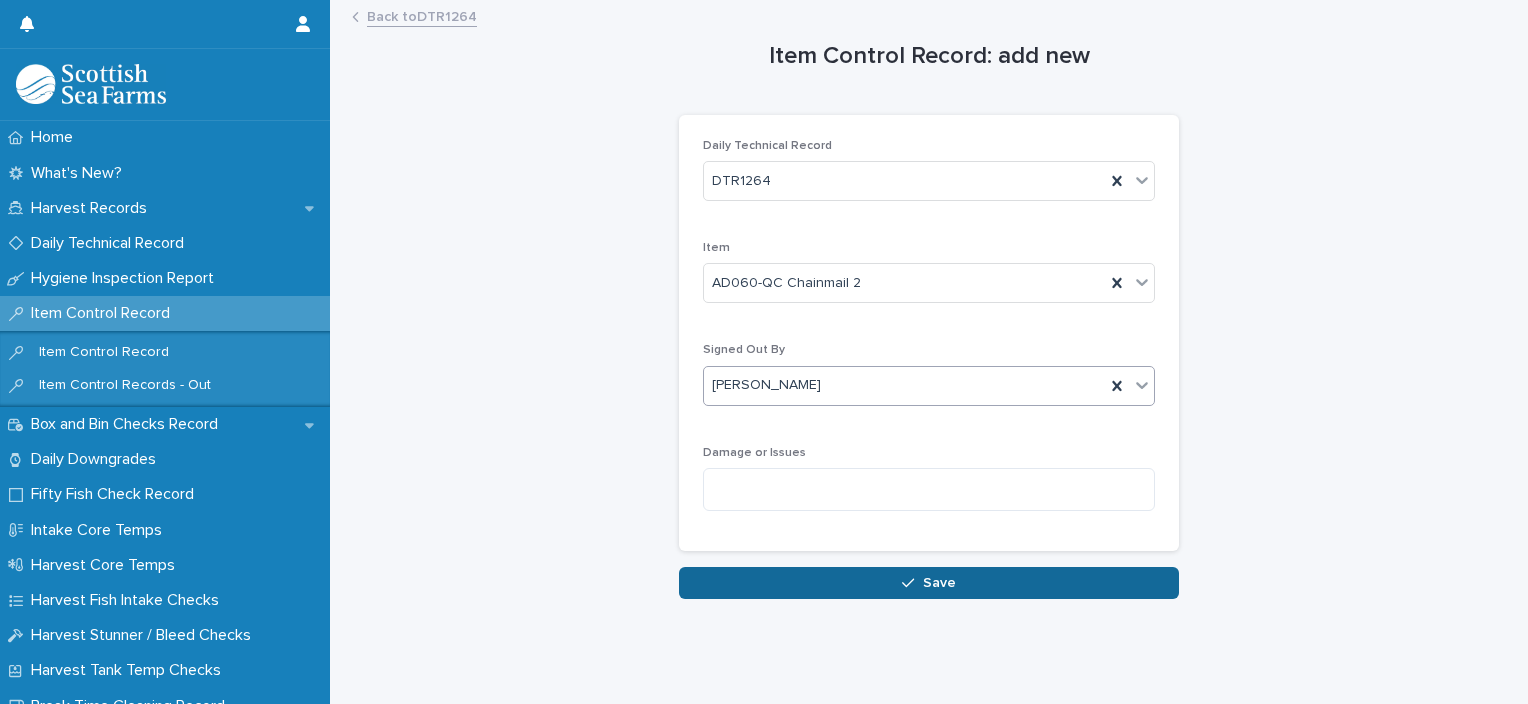 click on "Save" at bounding box center (929, 583) 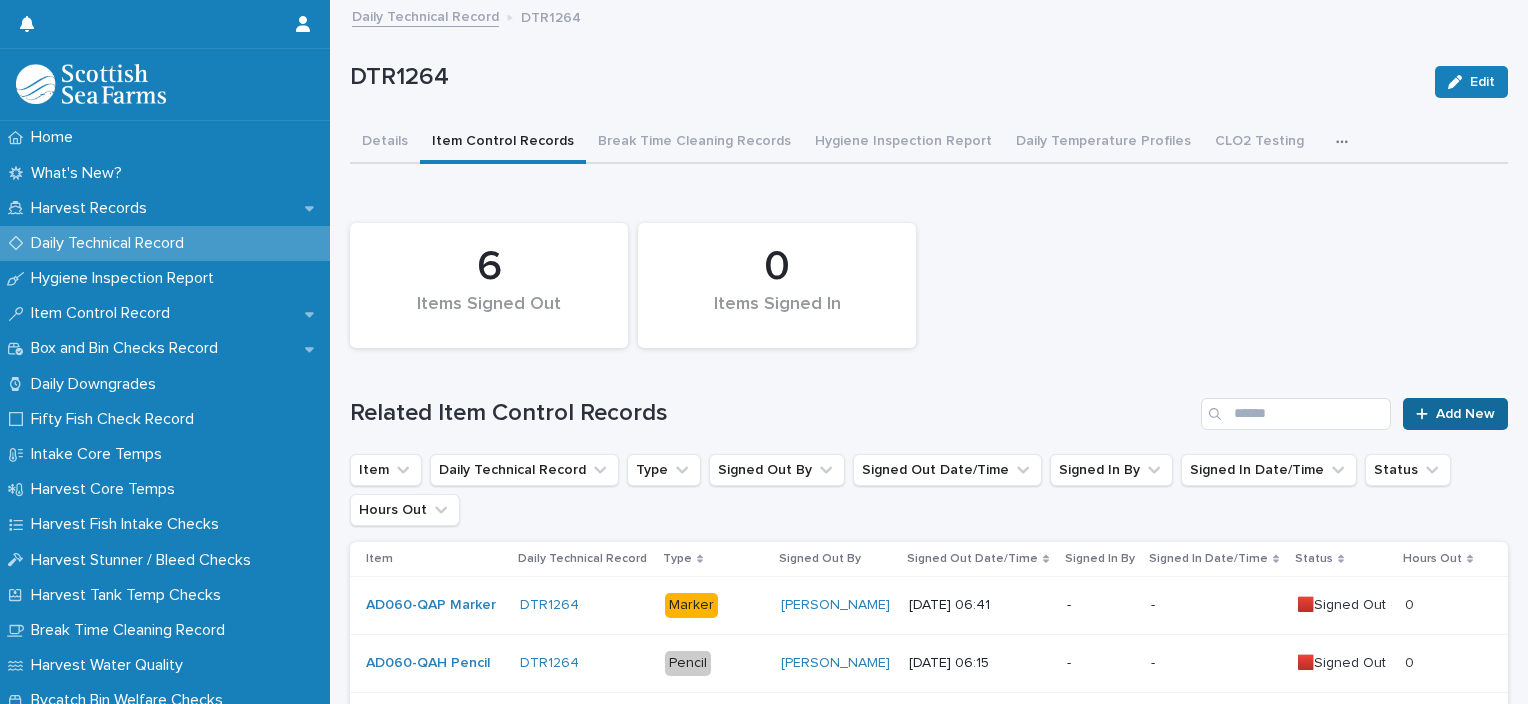 click on "Add New" at bounding box center [1465, 414] 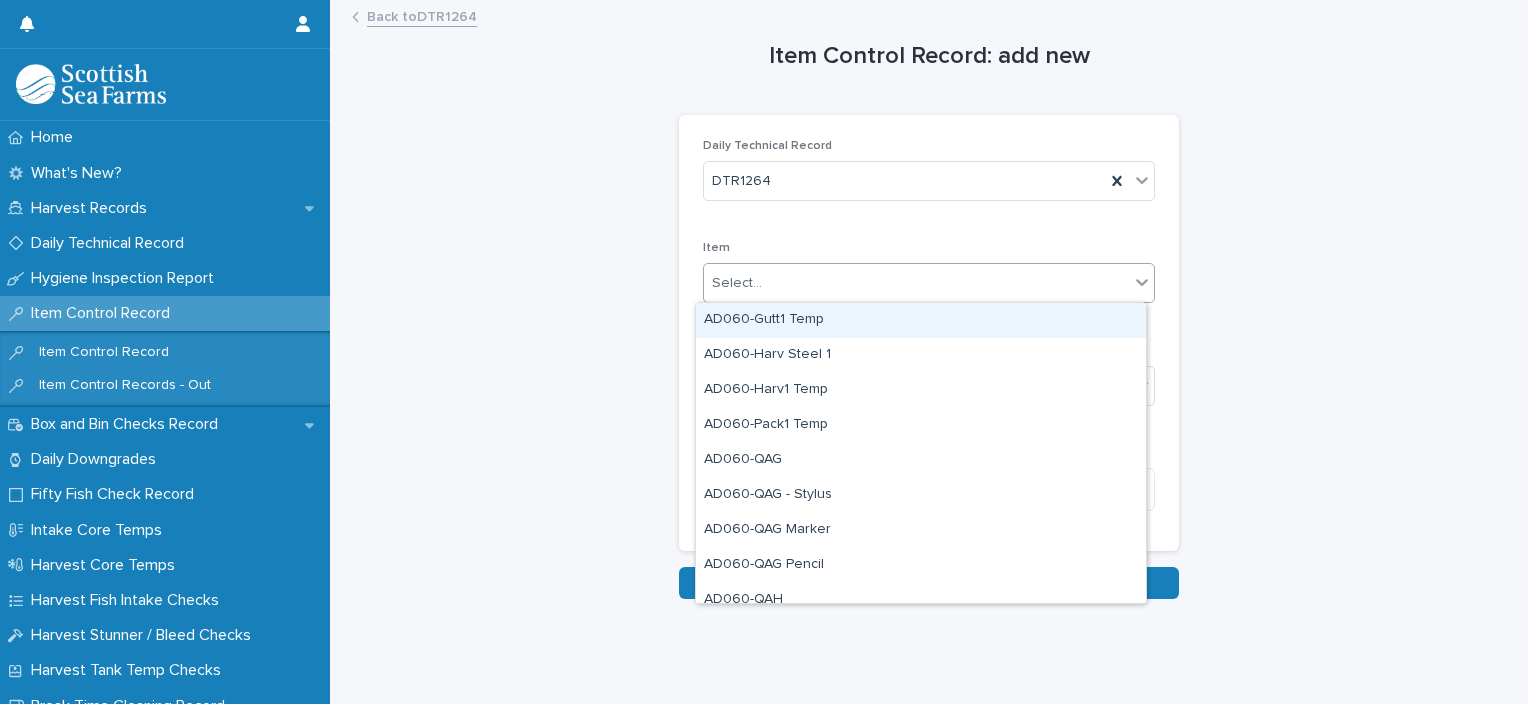 click on "Select..." at bounding box center [916, 283] 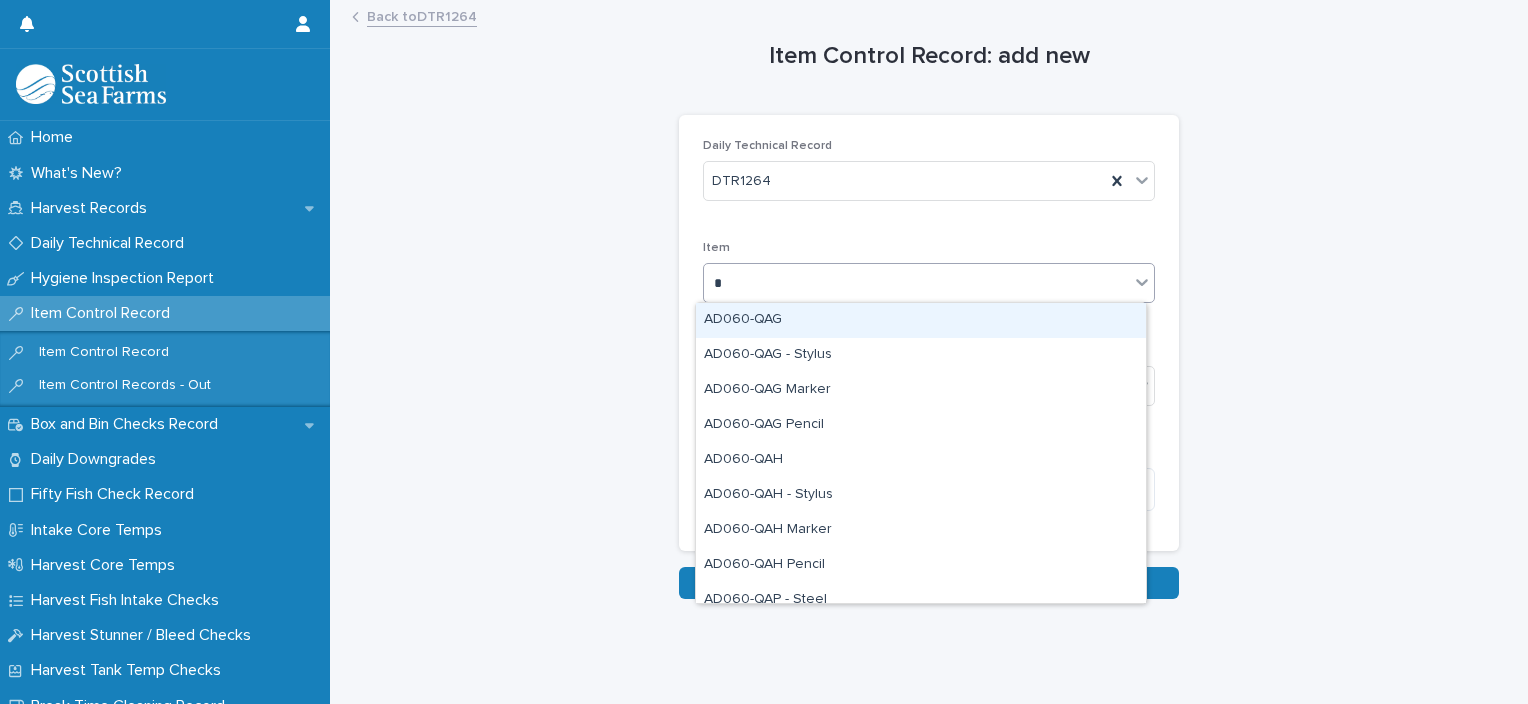 type on "**" 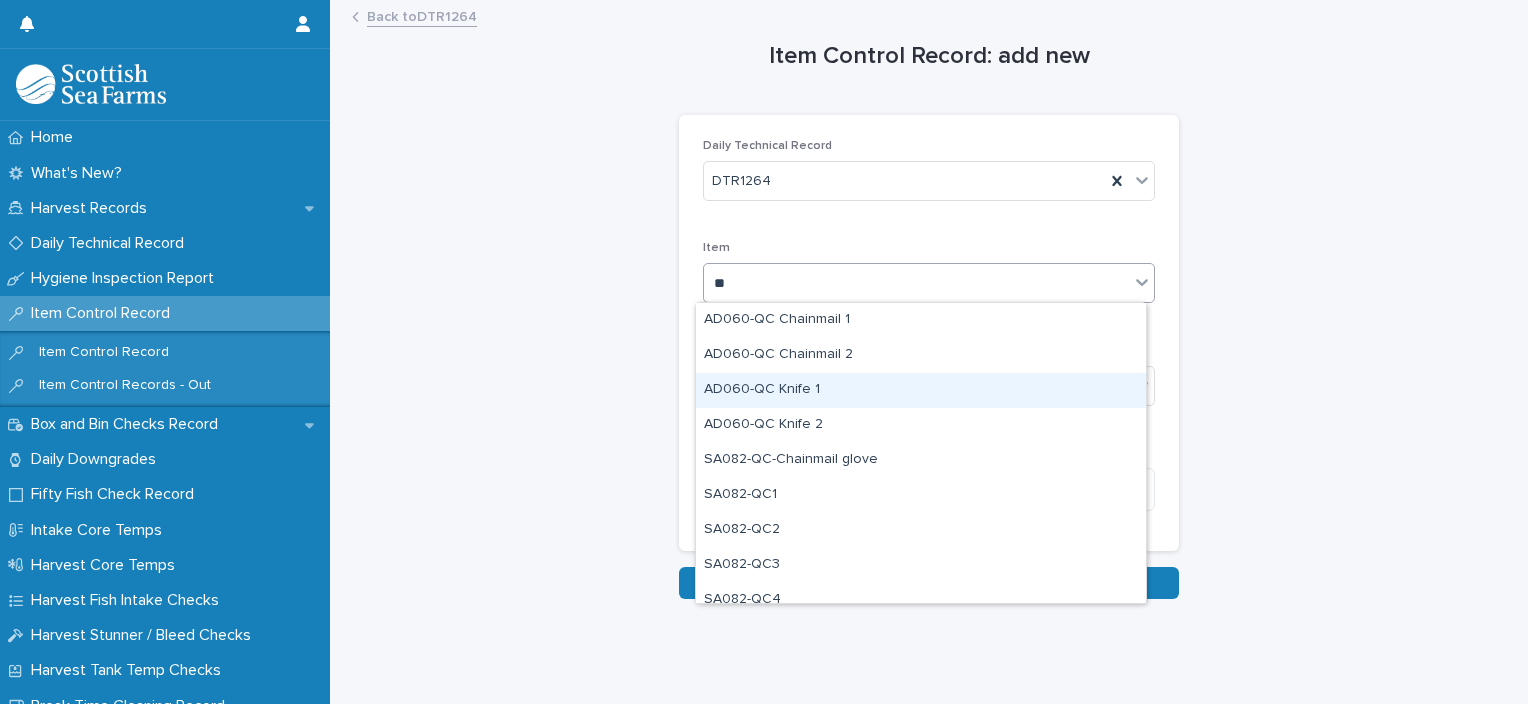 click on "AD060-QC Knife 1" at bounding box center (921, 390) 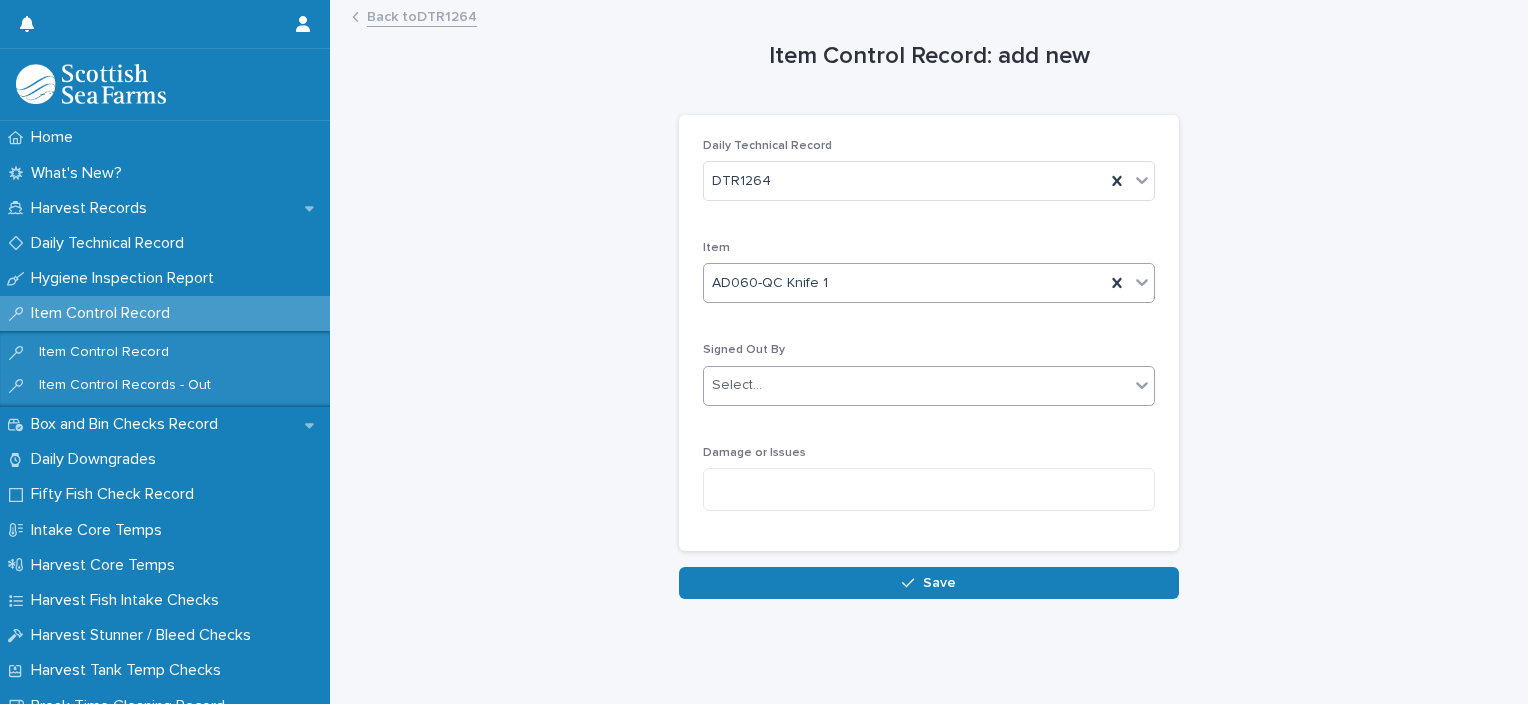 click on "Select..." at bounding box center [916, 385] 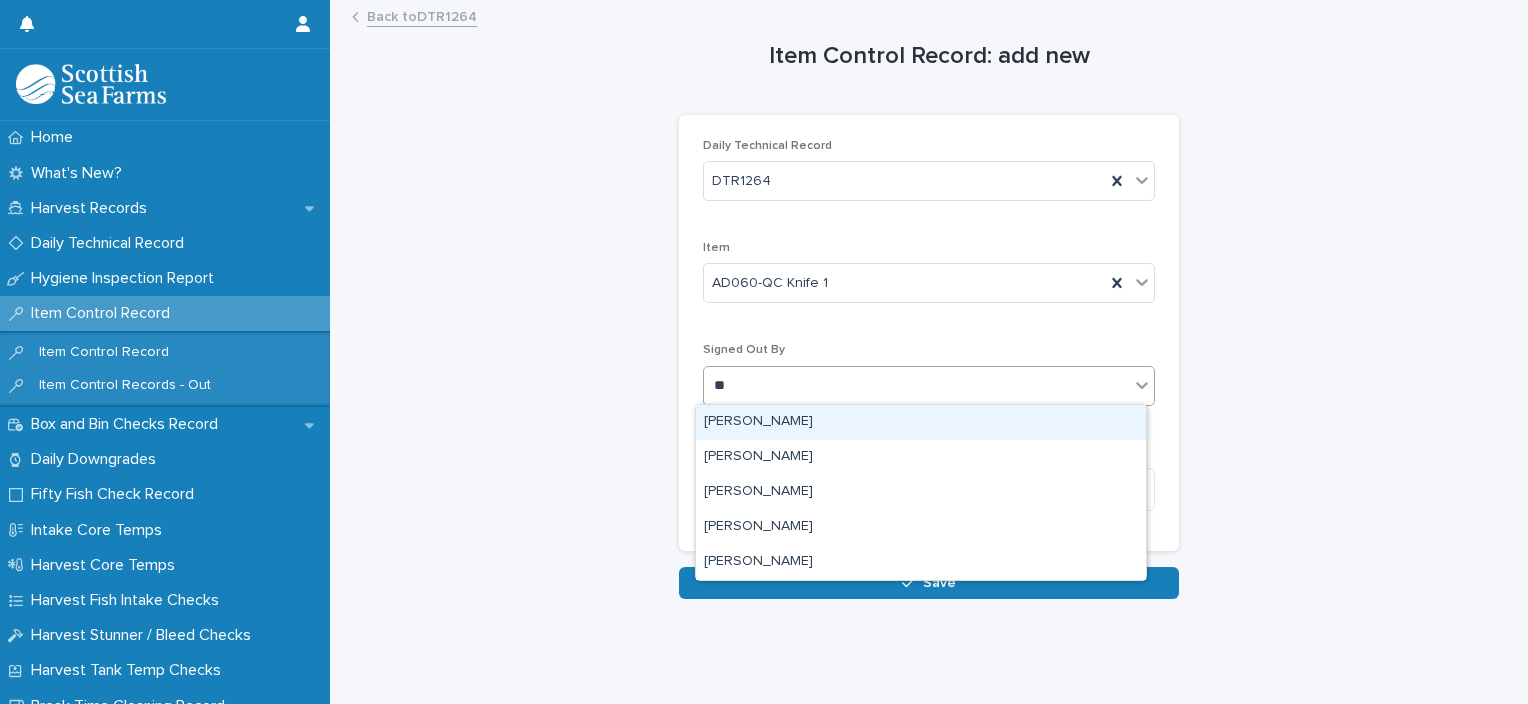 type on "***" 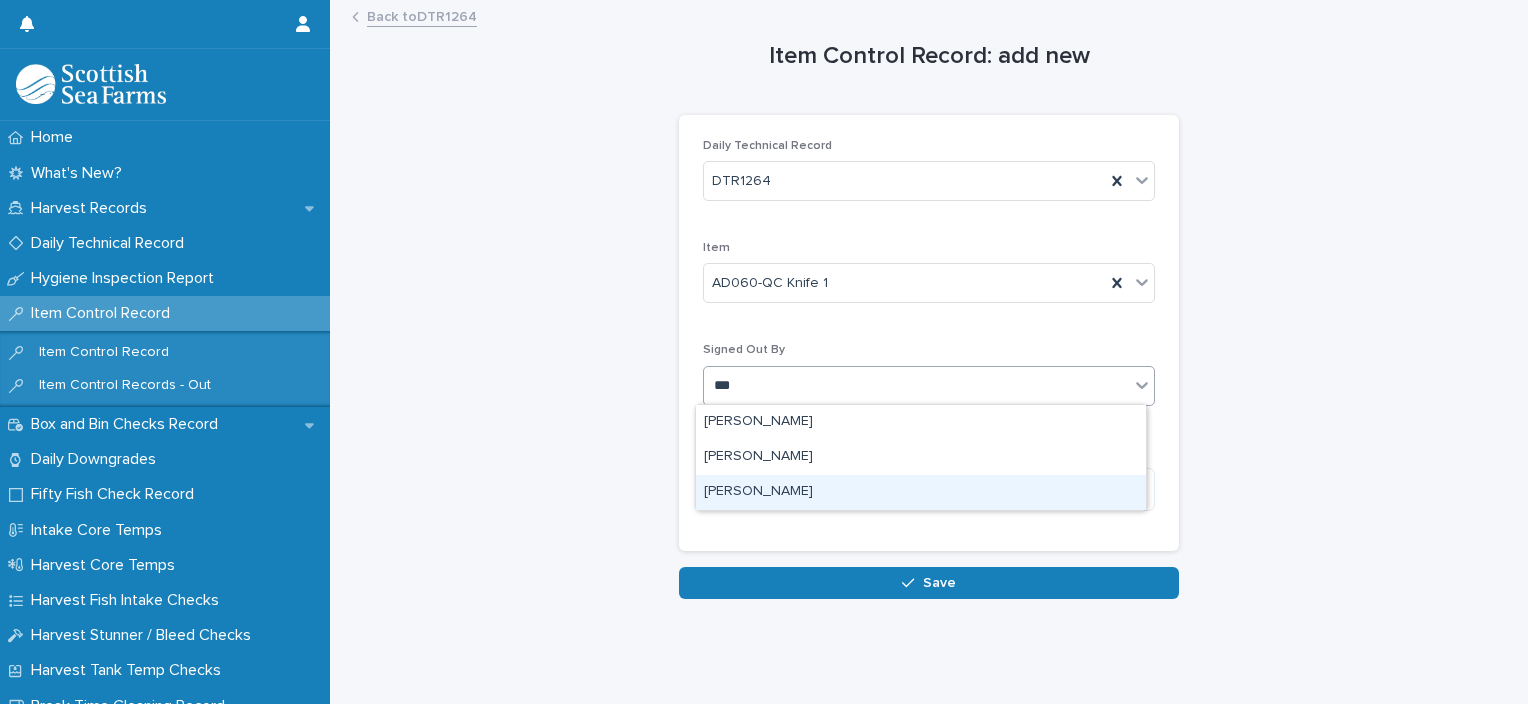 click on "[PERSON_NAME]" at bounding box center (921, 492) 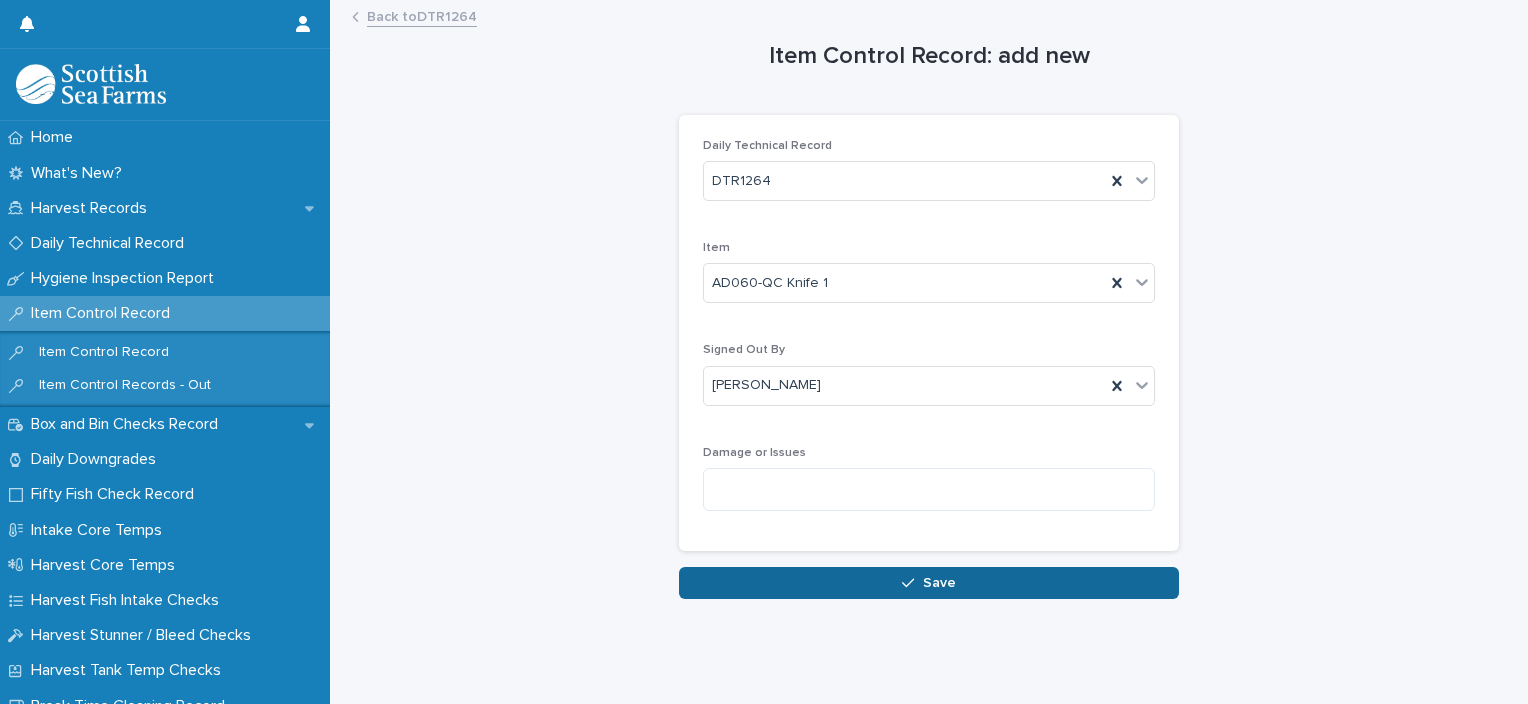 click on "Save" at bounding box center [929, 583] 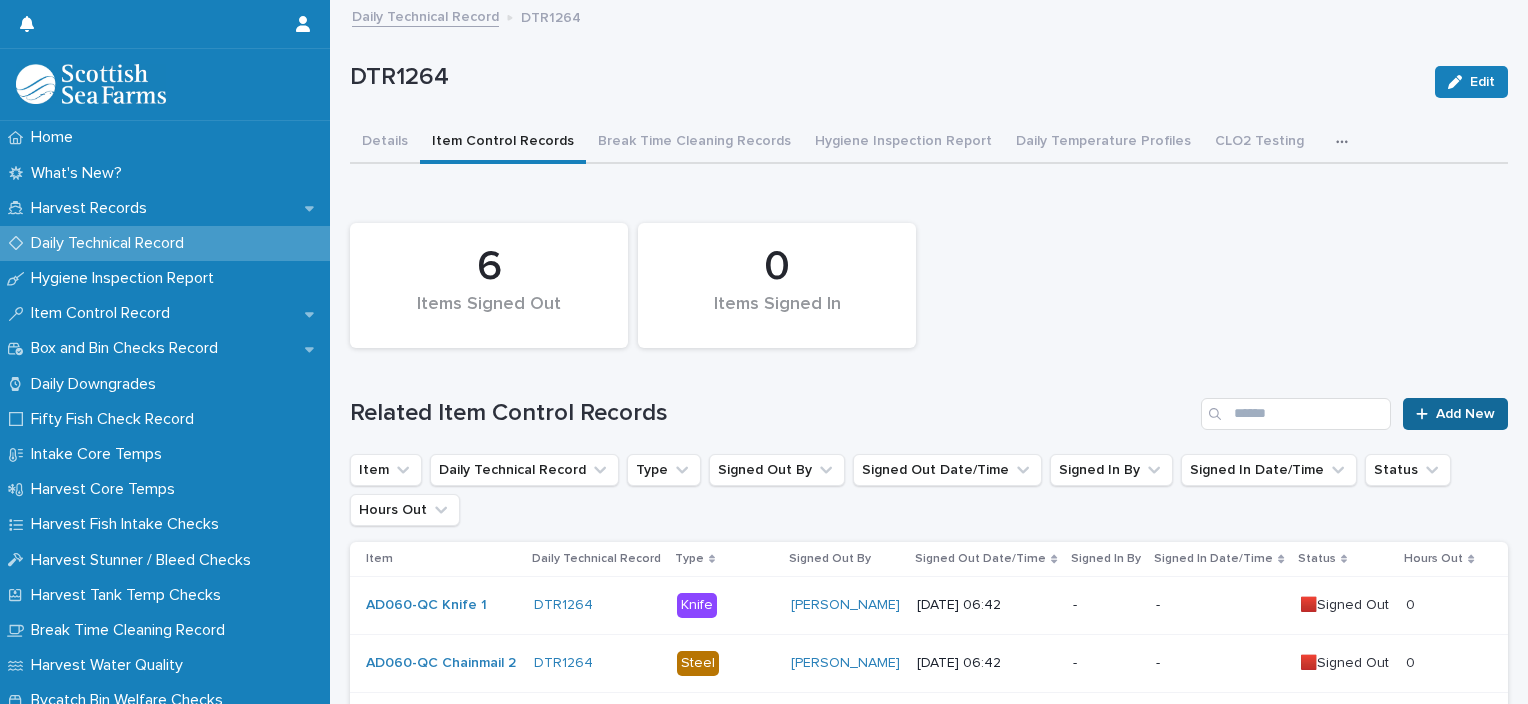 click on "Add New" at bounding box center [1465, 414] 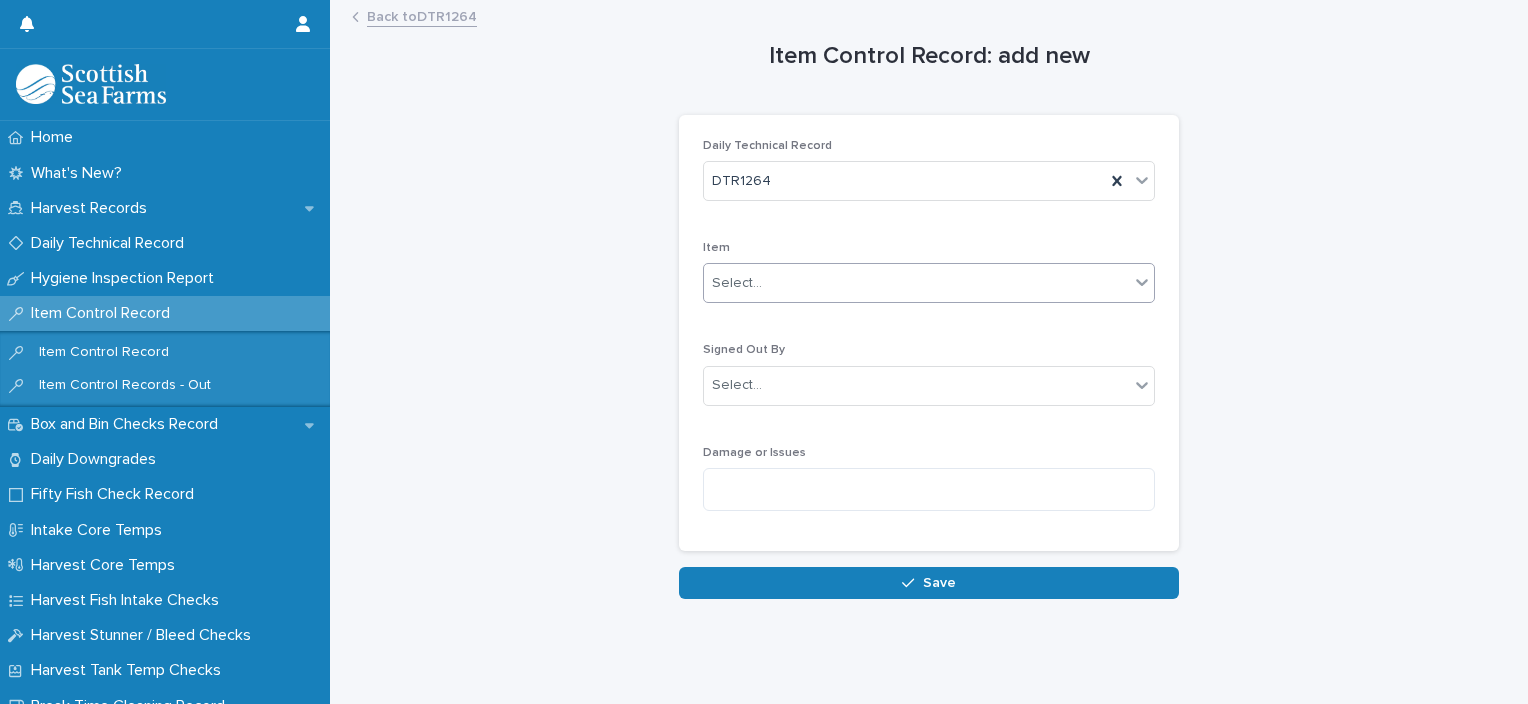 click on "Select..." at bounding box center [916, 283] 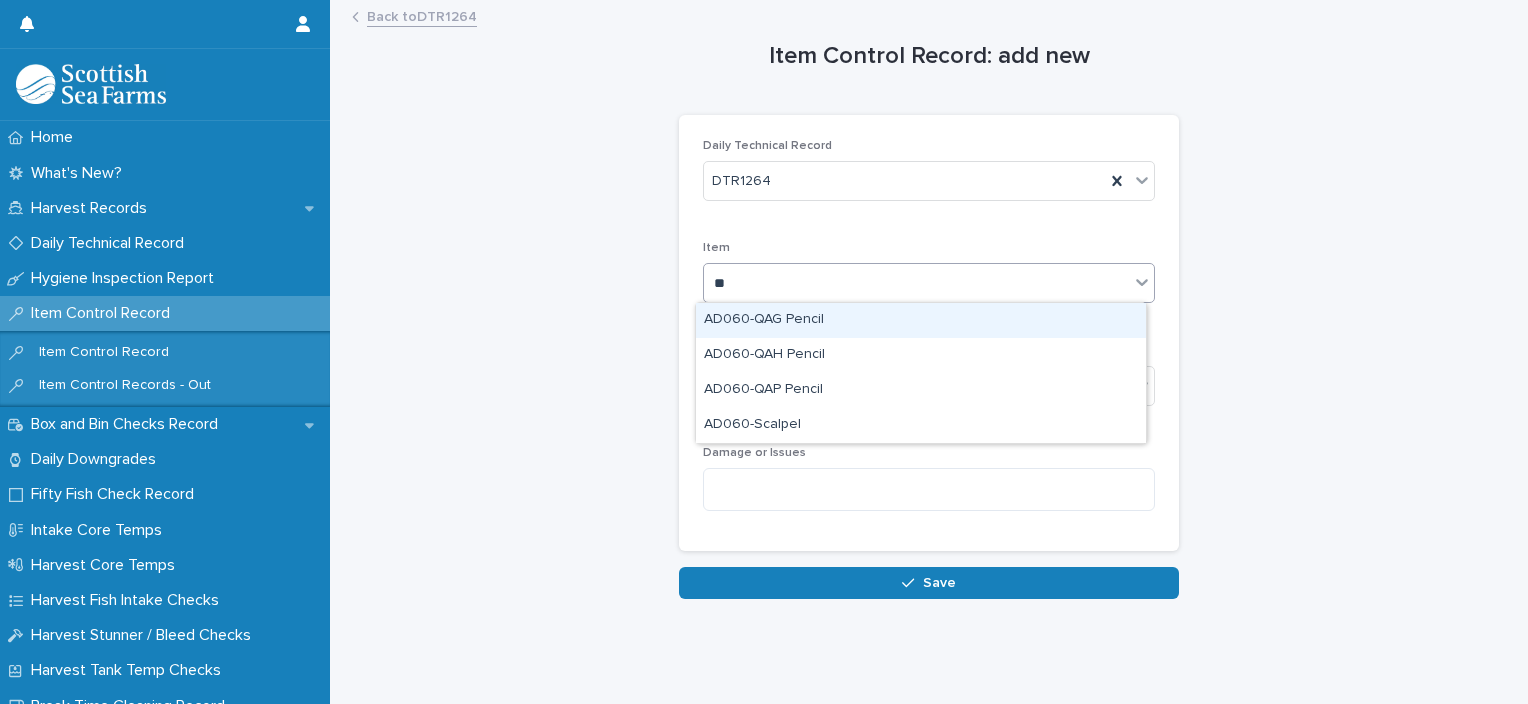 type on "***" 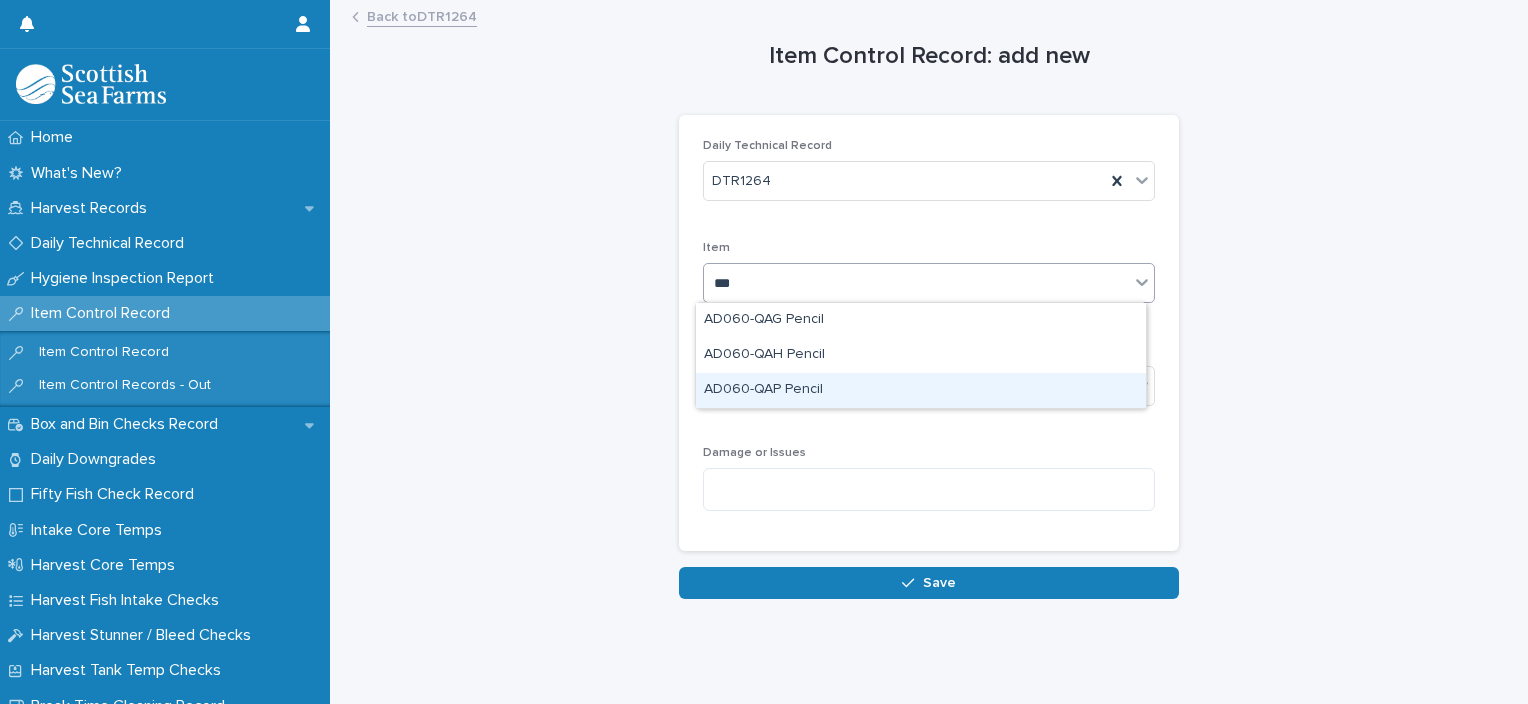 click on "AD060-QAP Pencil" at bounding box center (921, 390) 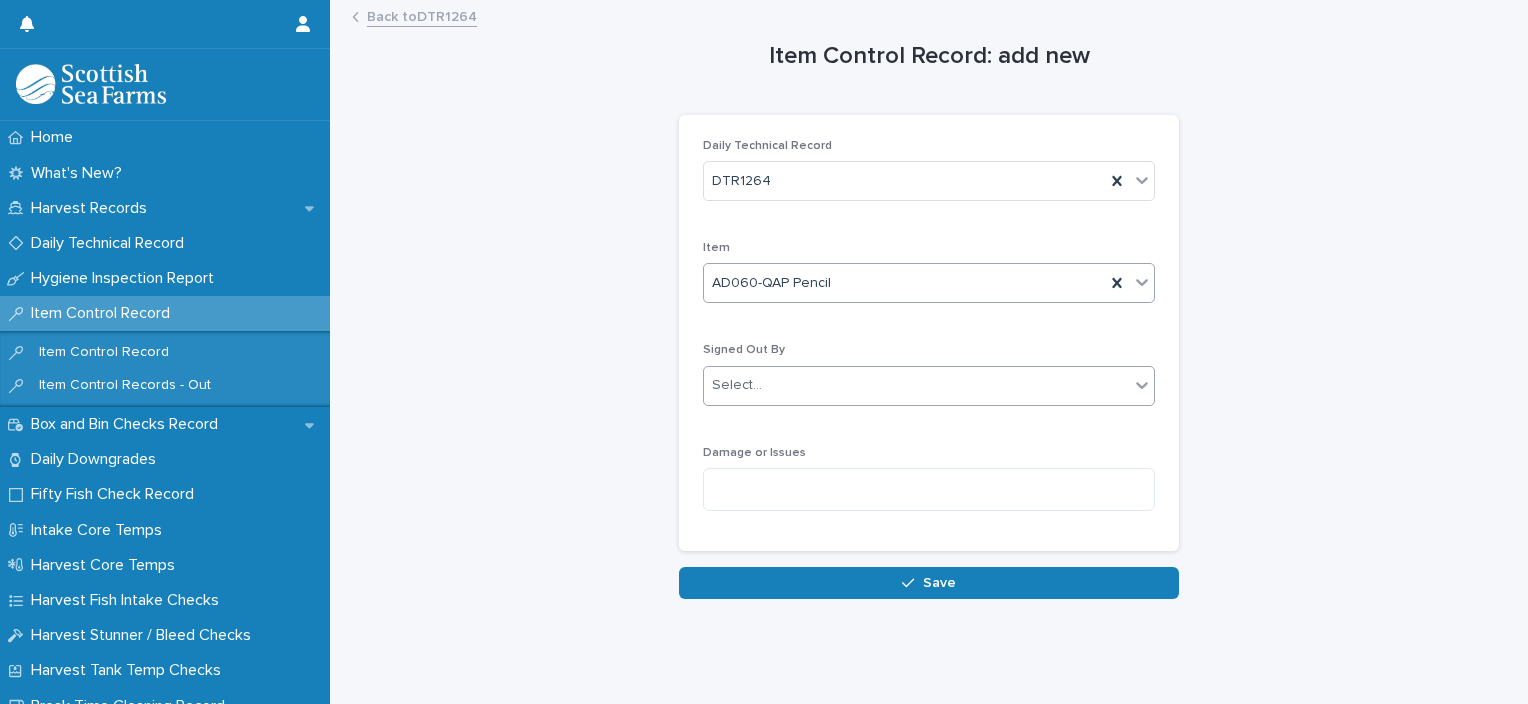 click on "Select..." at bounding box center (916, 385) 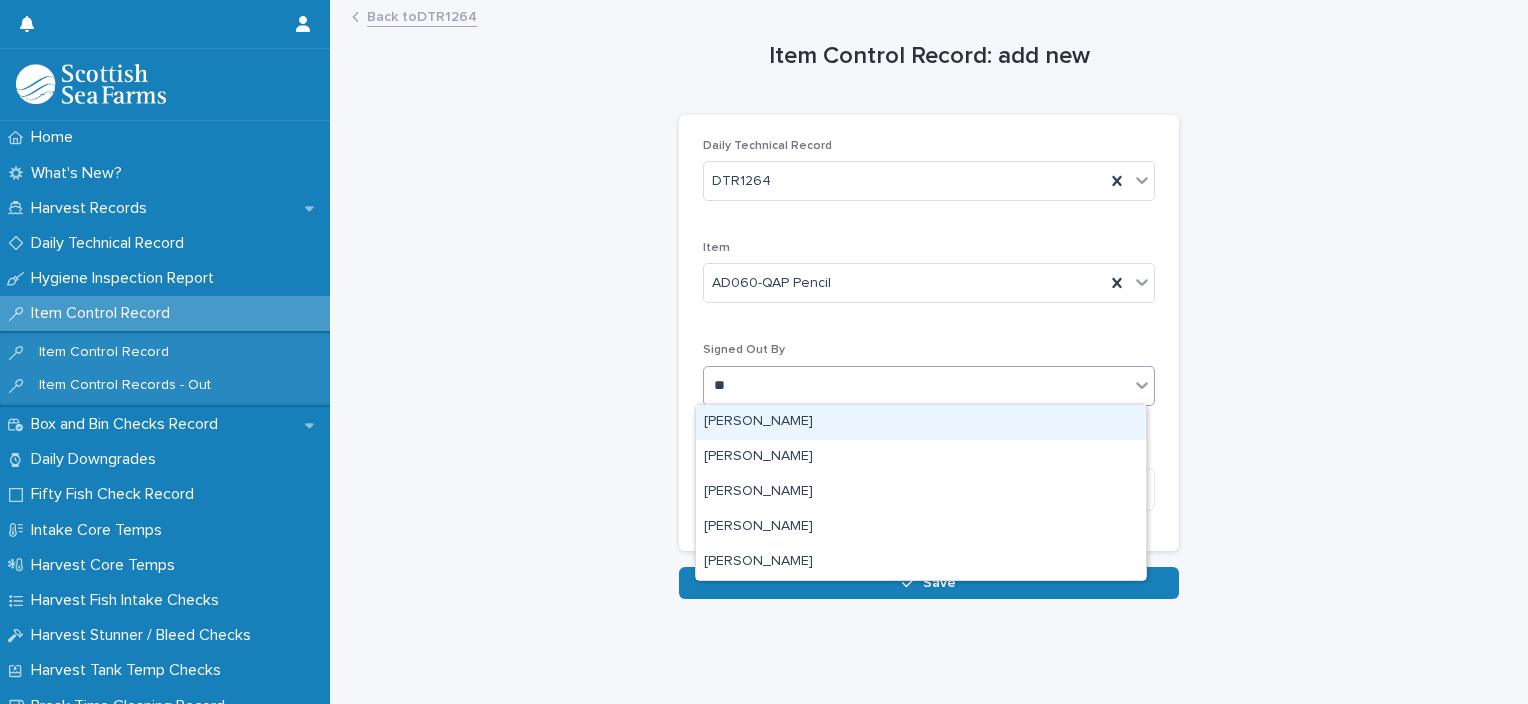type on "***" 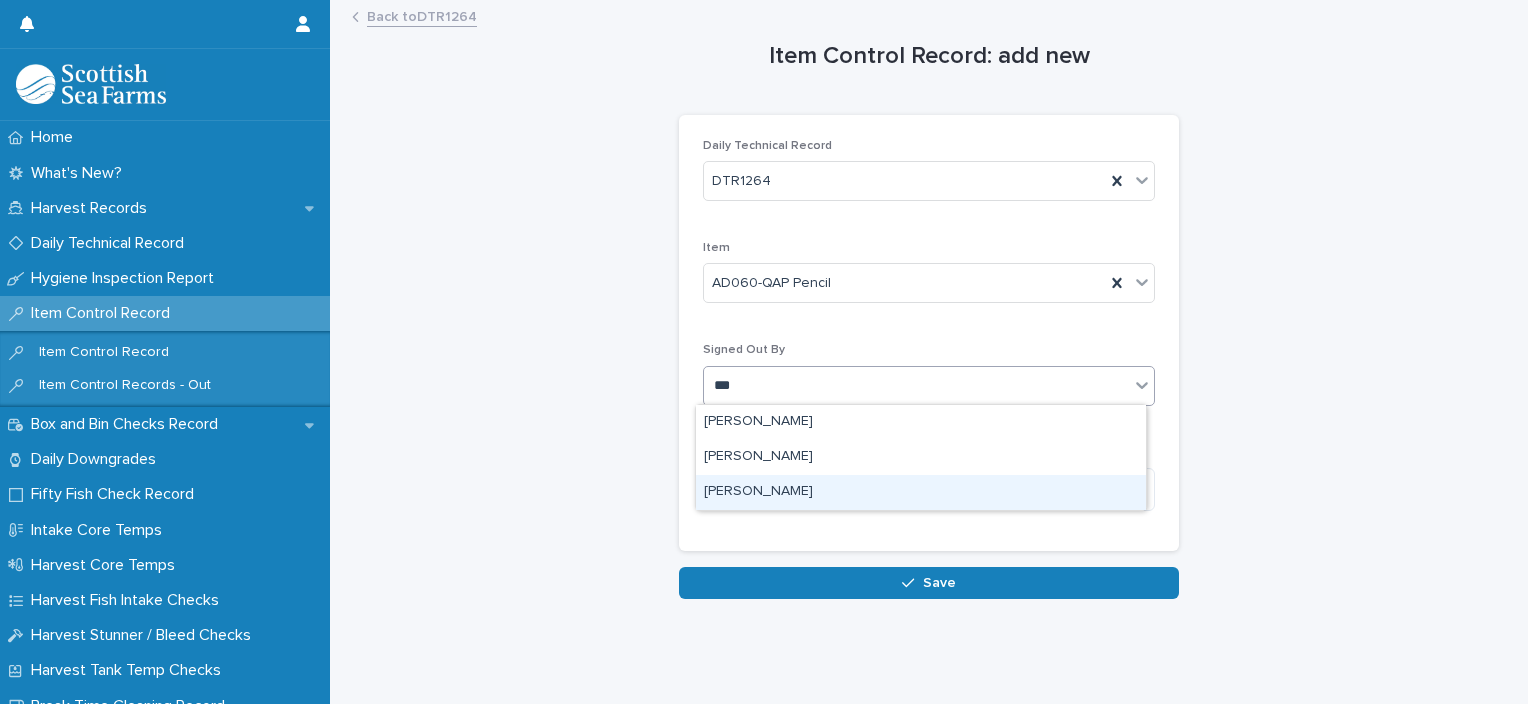 click on "[PERSON_NAME]" at bounding box center (921, 492) 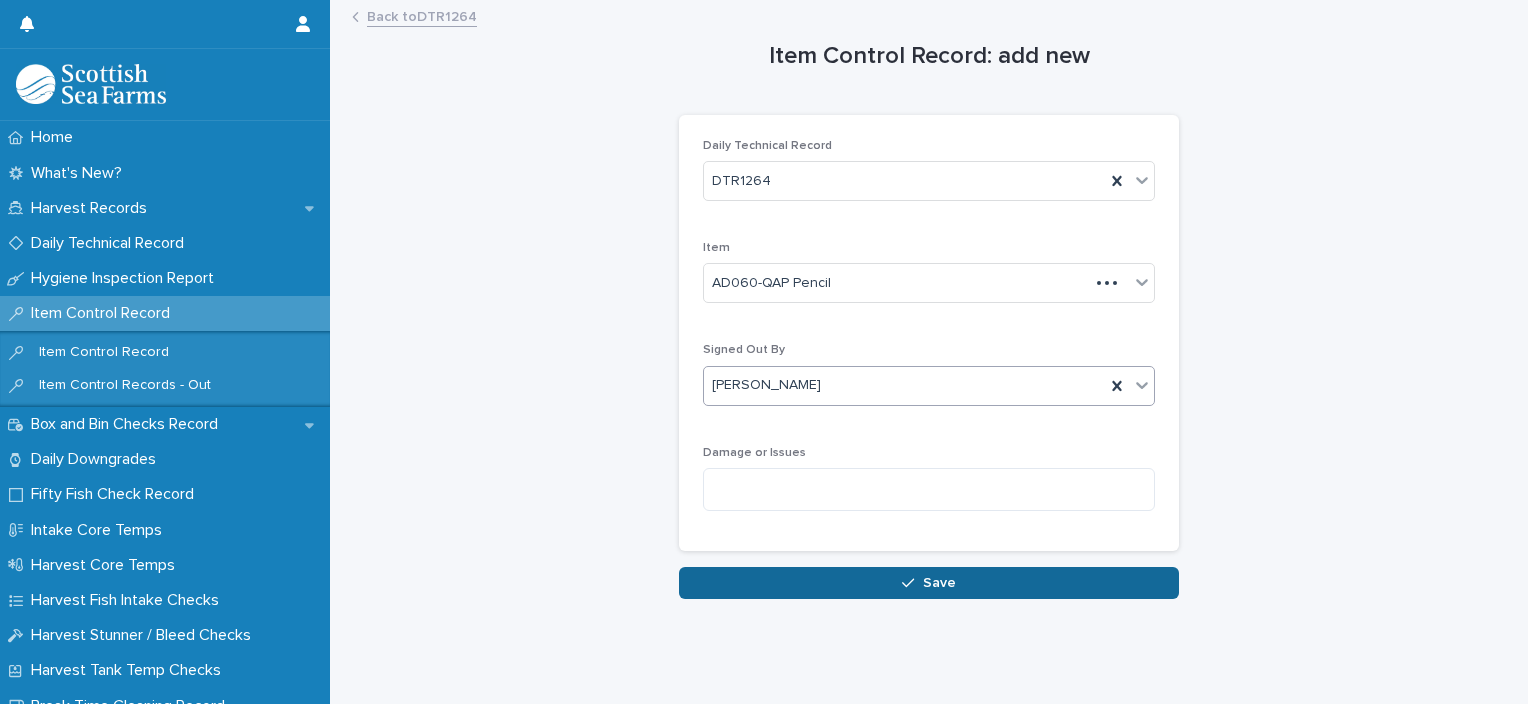 click on "Save" at bounding box center [929, 583] 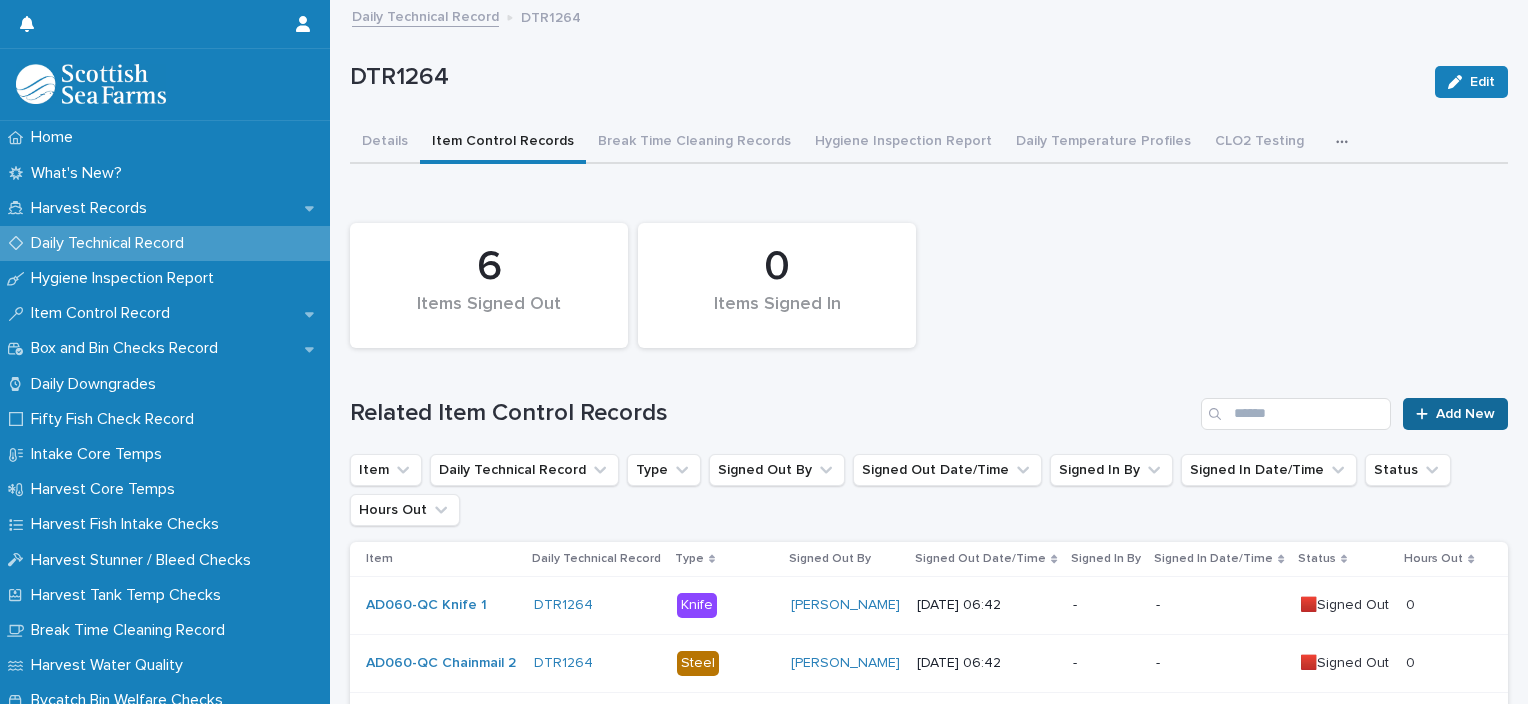 click on "Add New" at bounding box center [1465, 414] 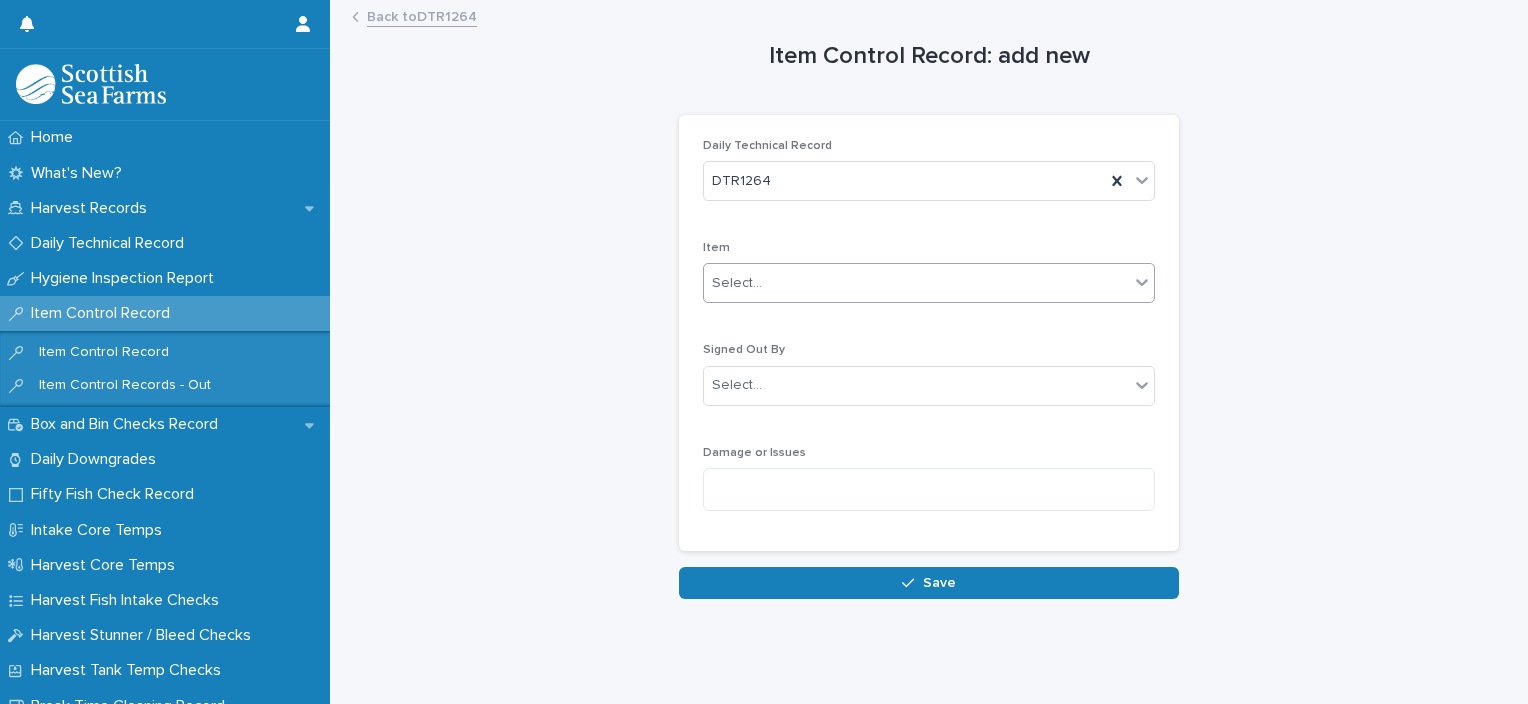 click on "Select..." at bounding box center [916, 283] 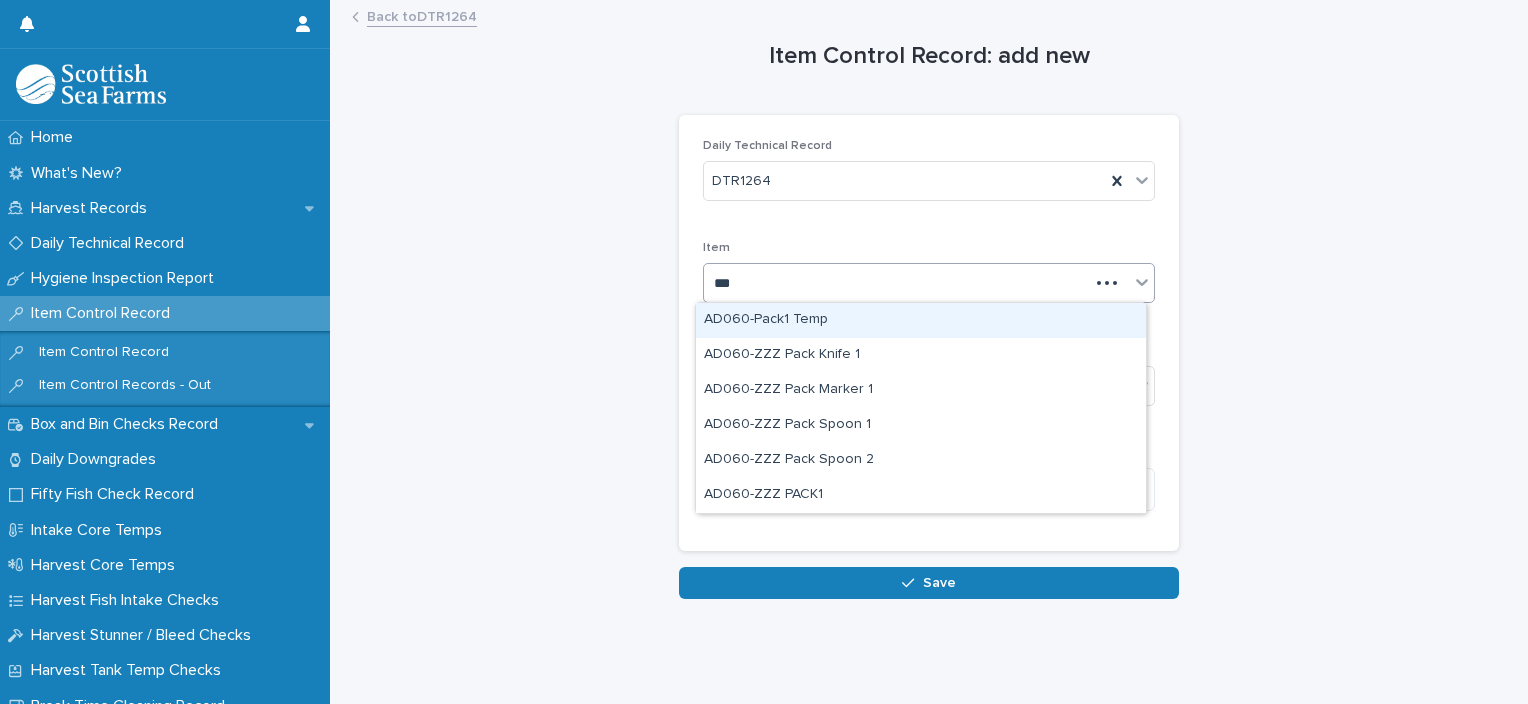 type on "****" 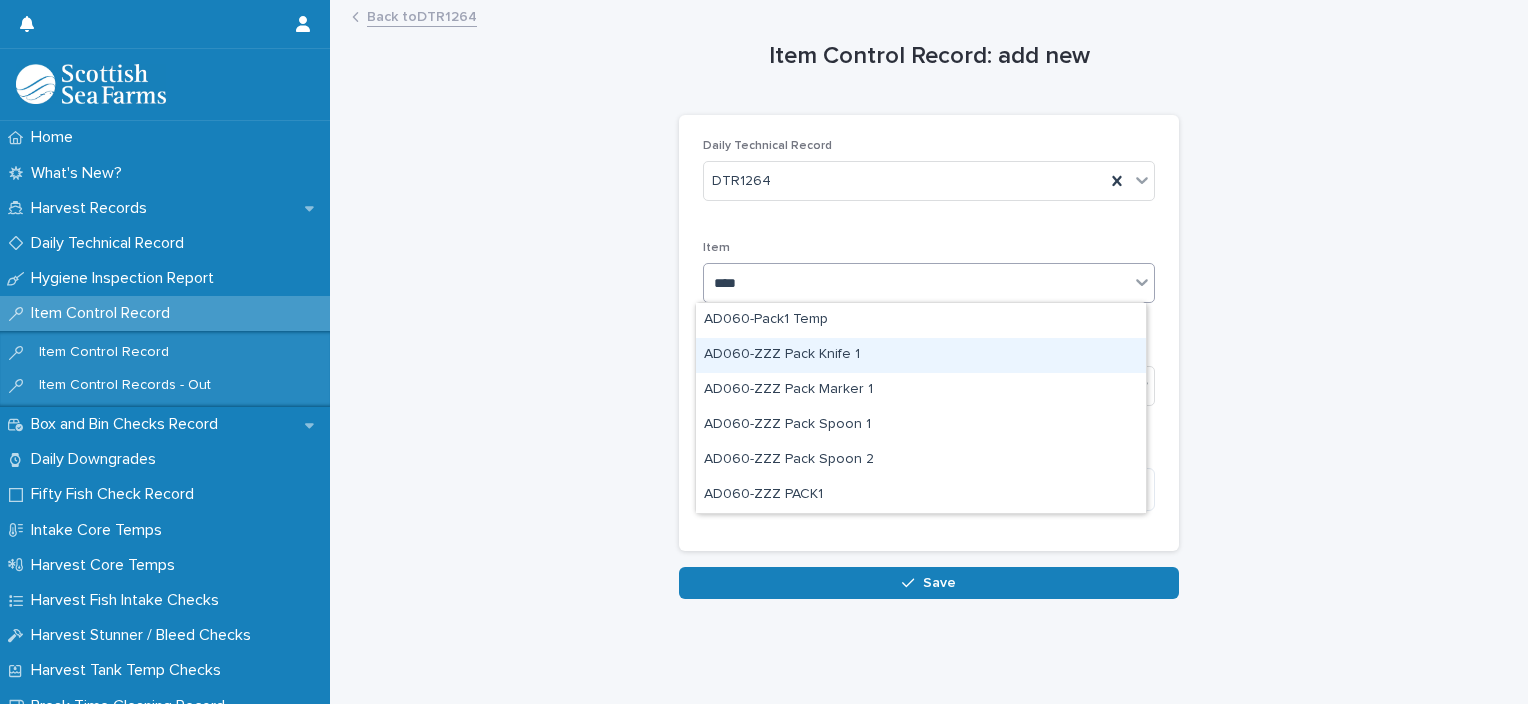 click on "AD060-ZZZ Pack Knife 1" at bounding box center [921, 355] 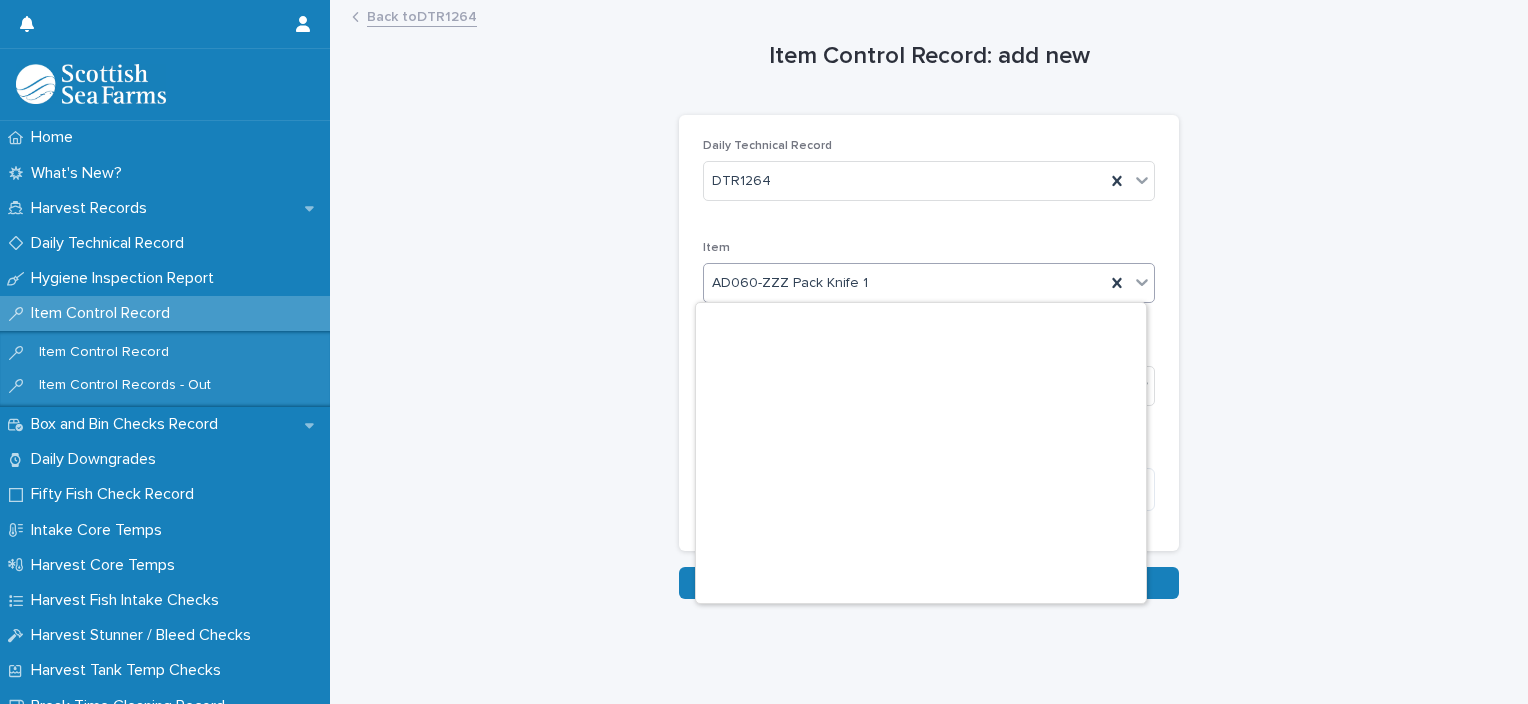 click on "AD060-ZZZ Pack Knife 1" at bounding box center [904, 283] 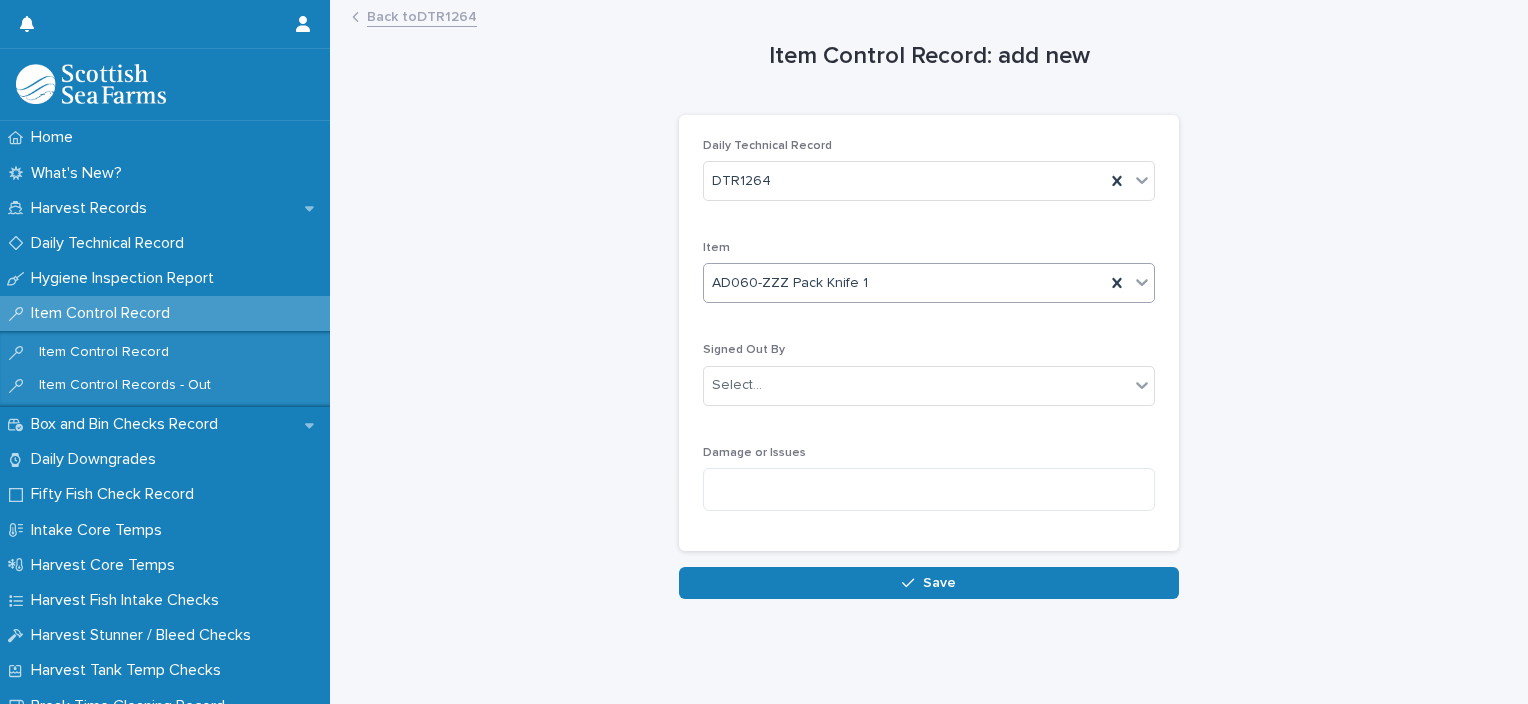 click on "AD060-ZZZ Pack Knife 1" at bounding box center (904, 283) 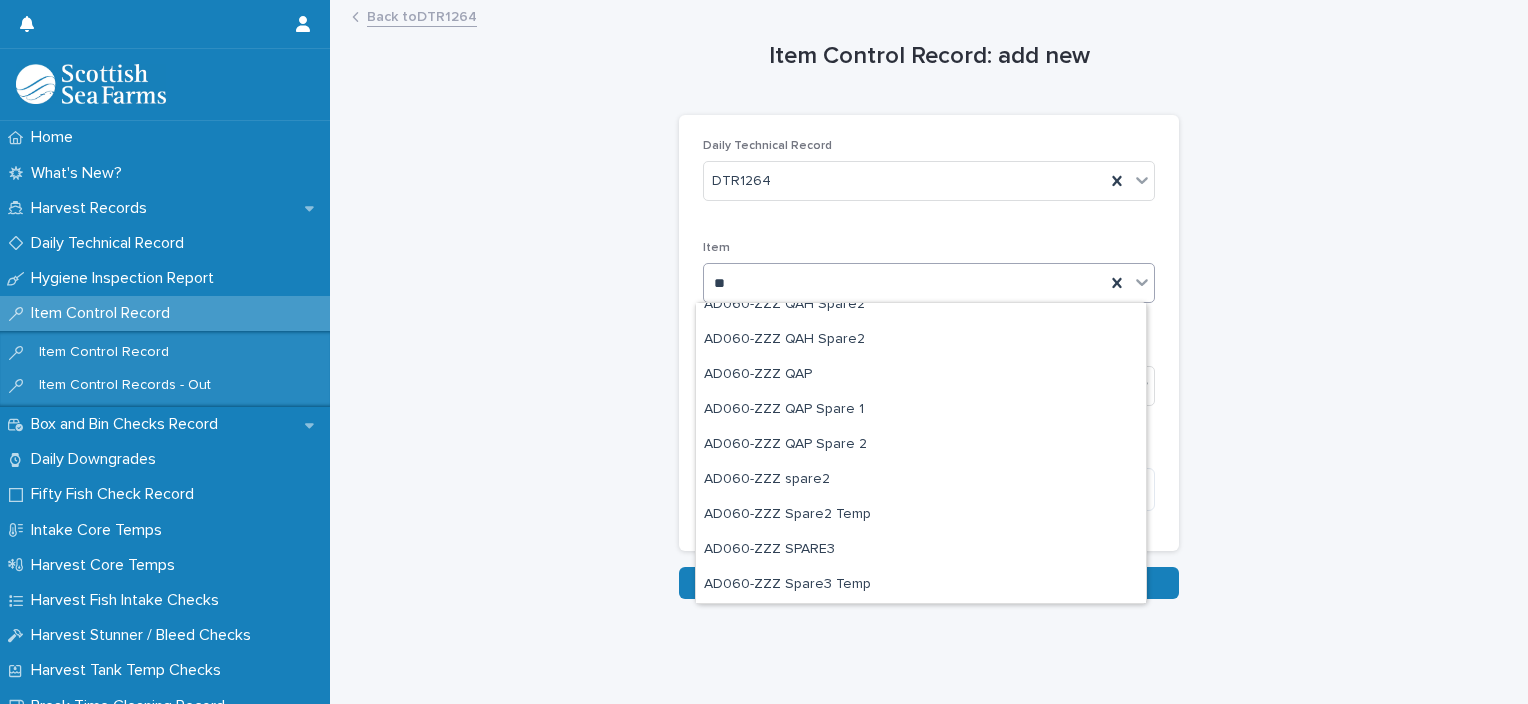 scroll, scrollTop: 224, scrollLeft: 0, axis: vertical 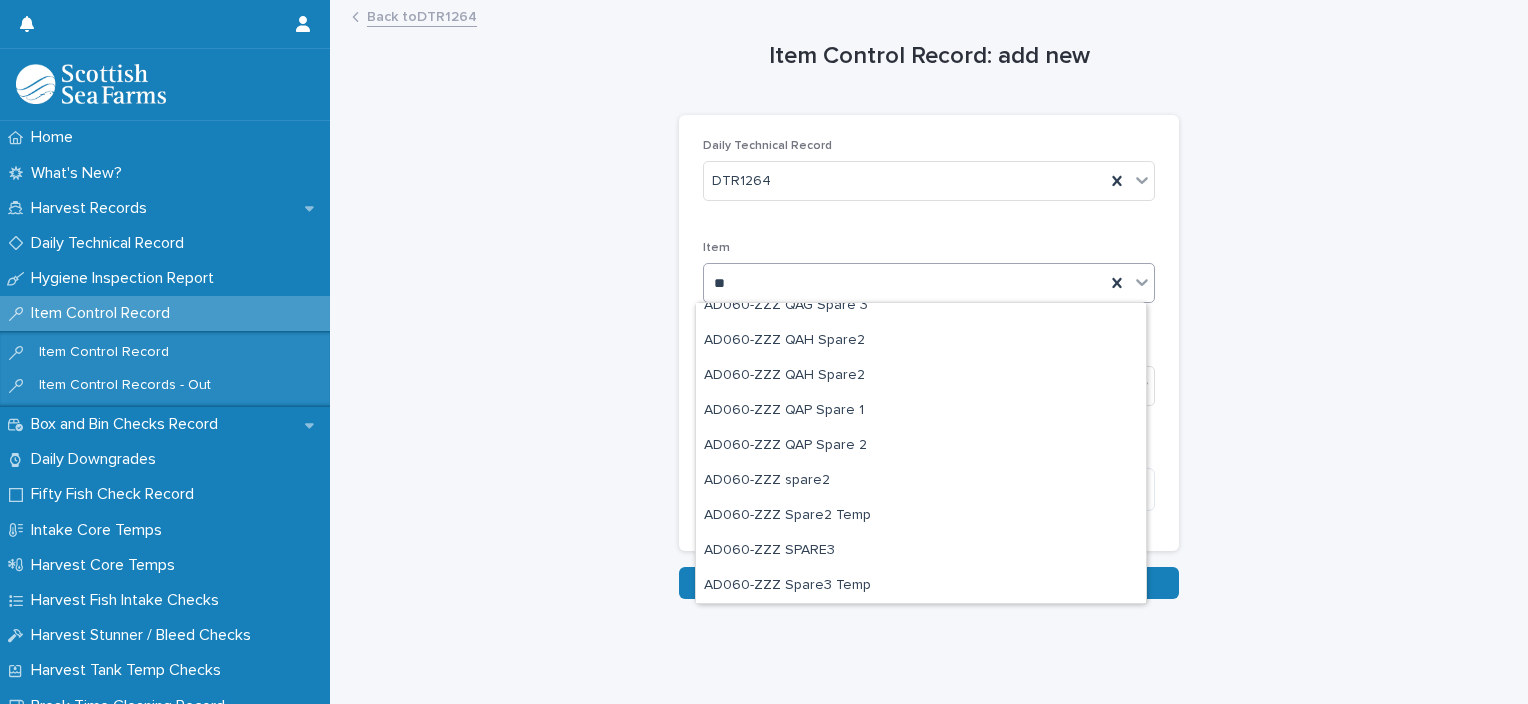 type on "***" 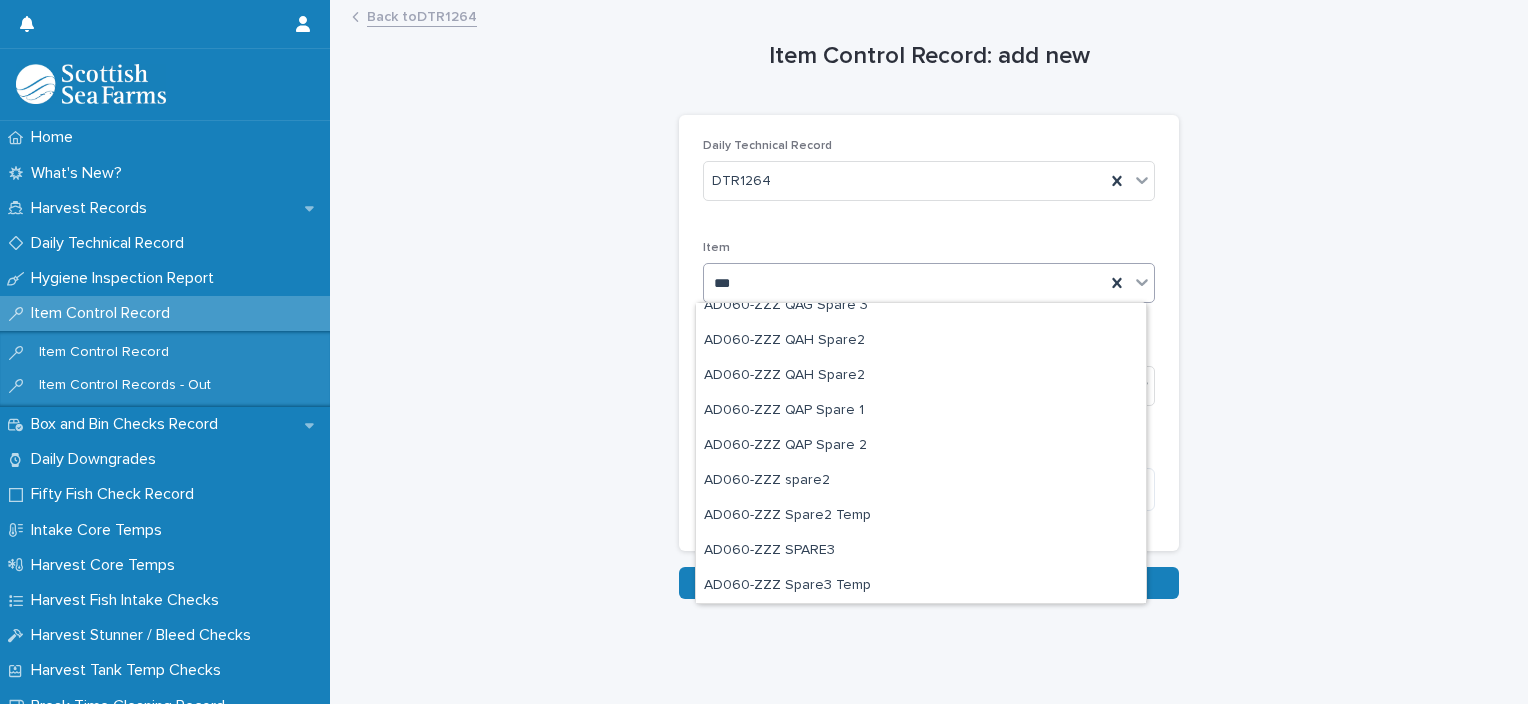 scroll, scrollTop: 0, scrollLeft: 0, axis: both 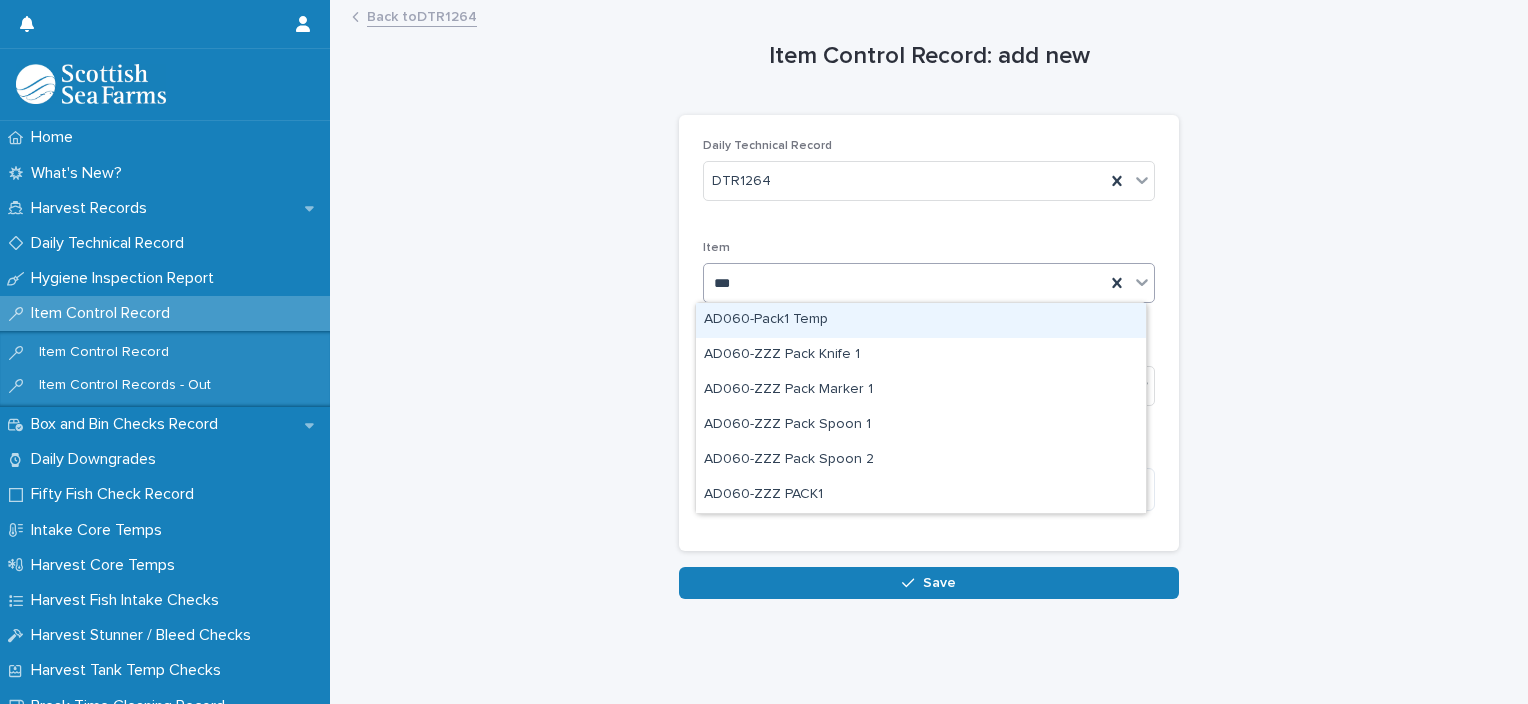 click on "AD060-Pack1 Temp" at bounding box center [921, 320] 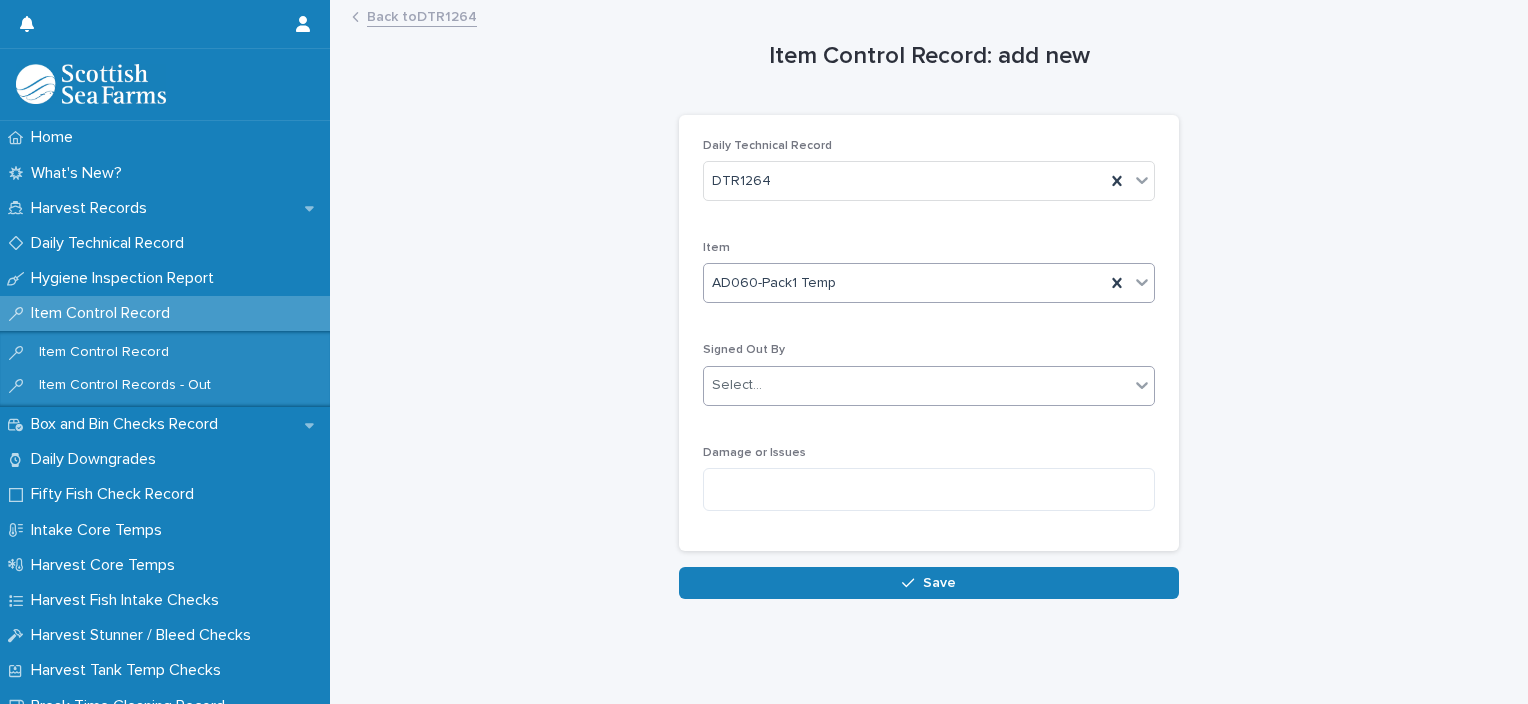 click on "Select..." at bounding box center (916, 385) 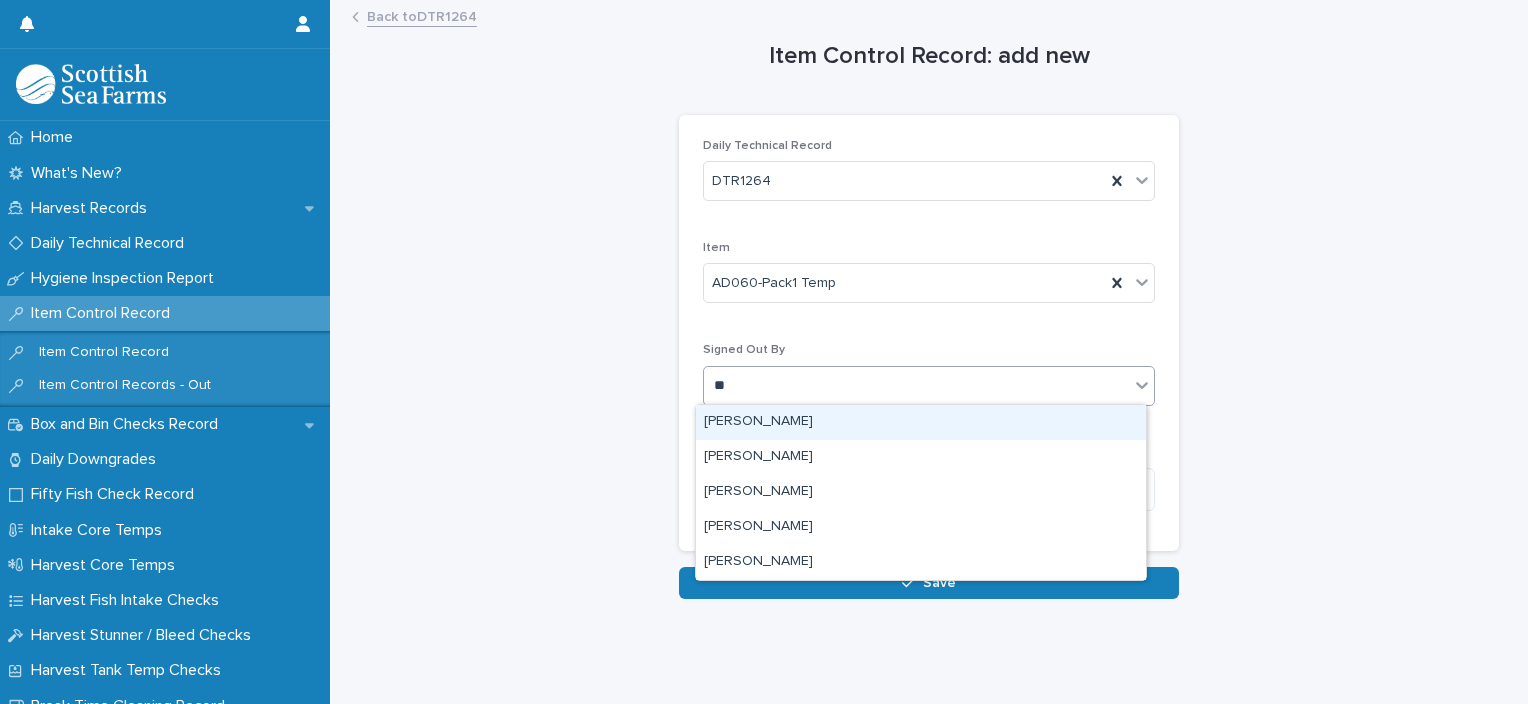 type on "***" 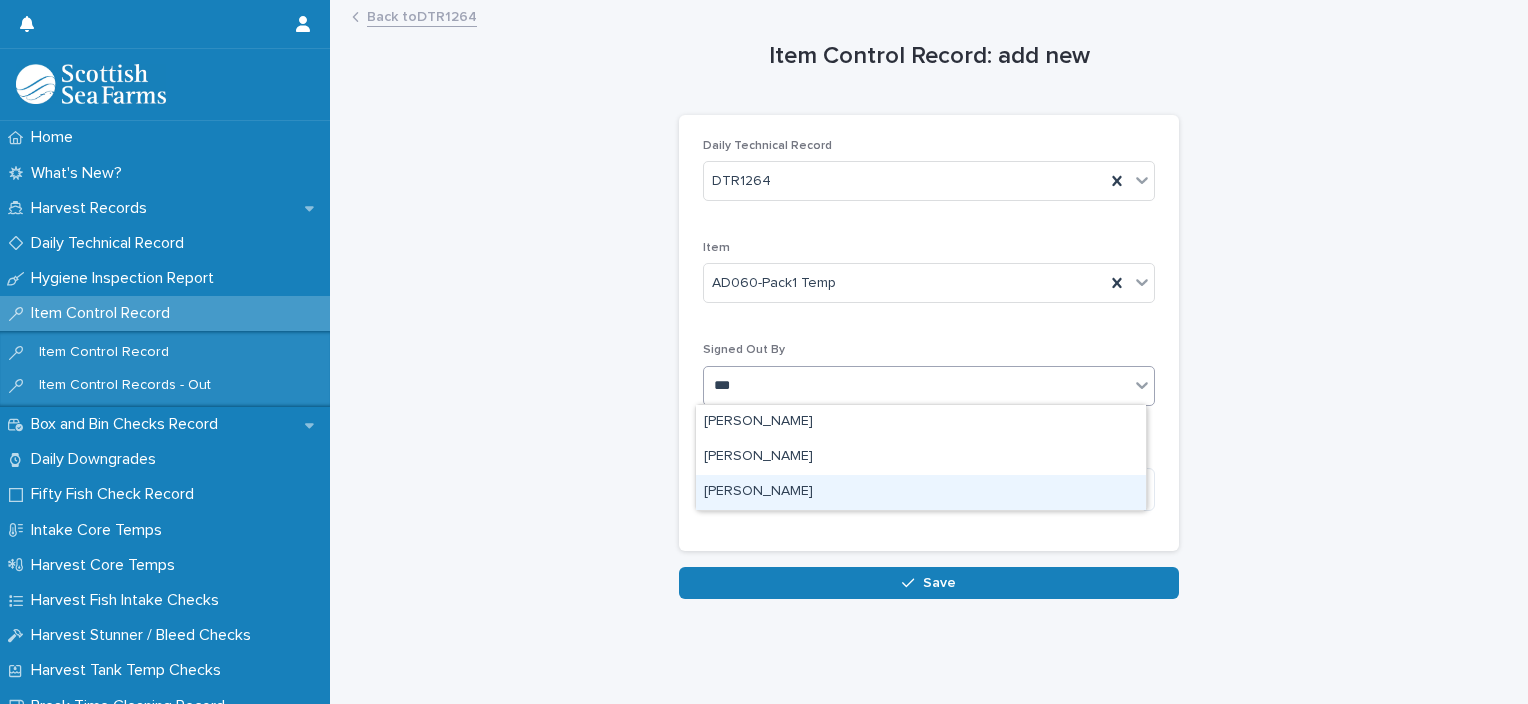 click on "[PERSON_NAME]" at bounding box center [921, 492] 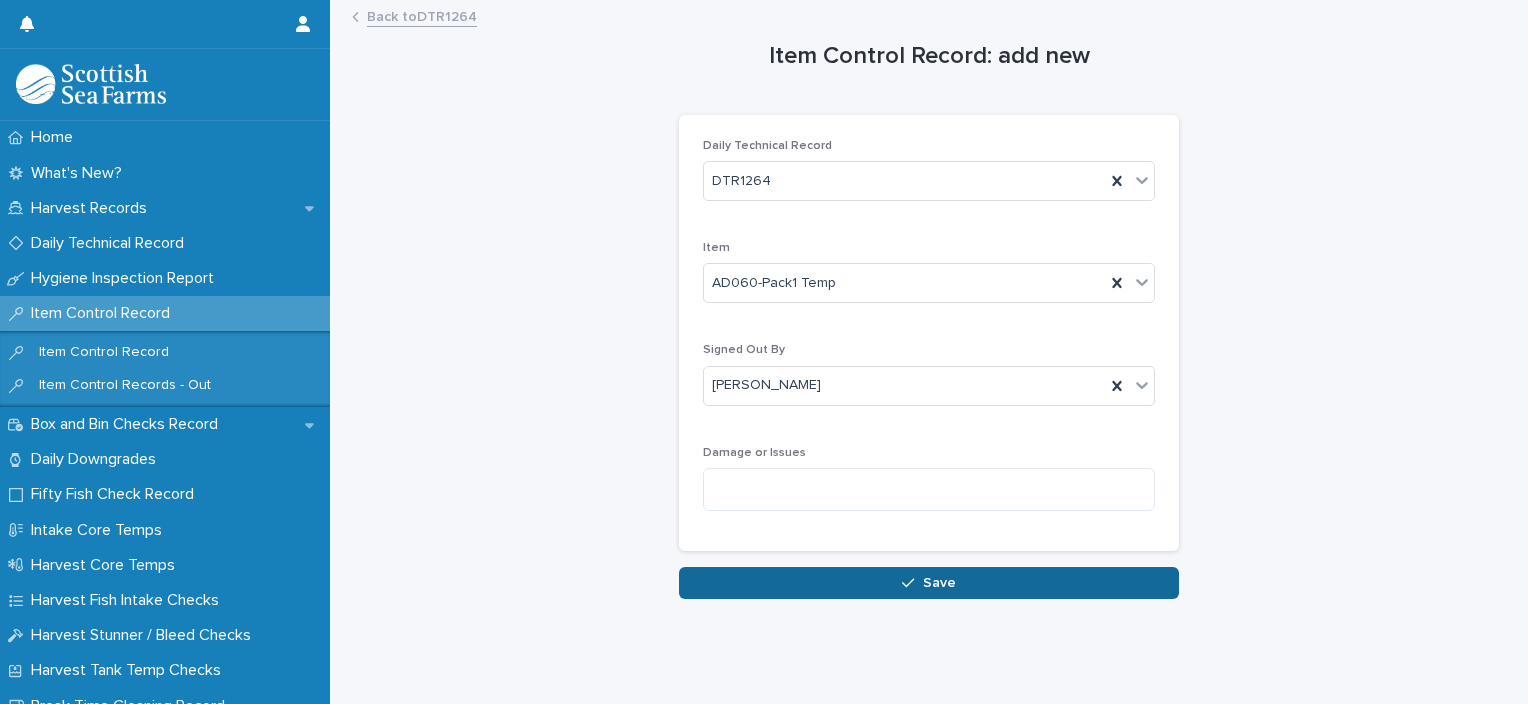 click on "Save" at bounding box center (929, 583) 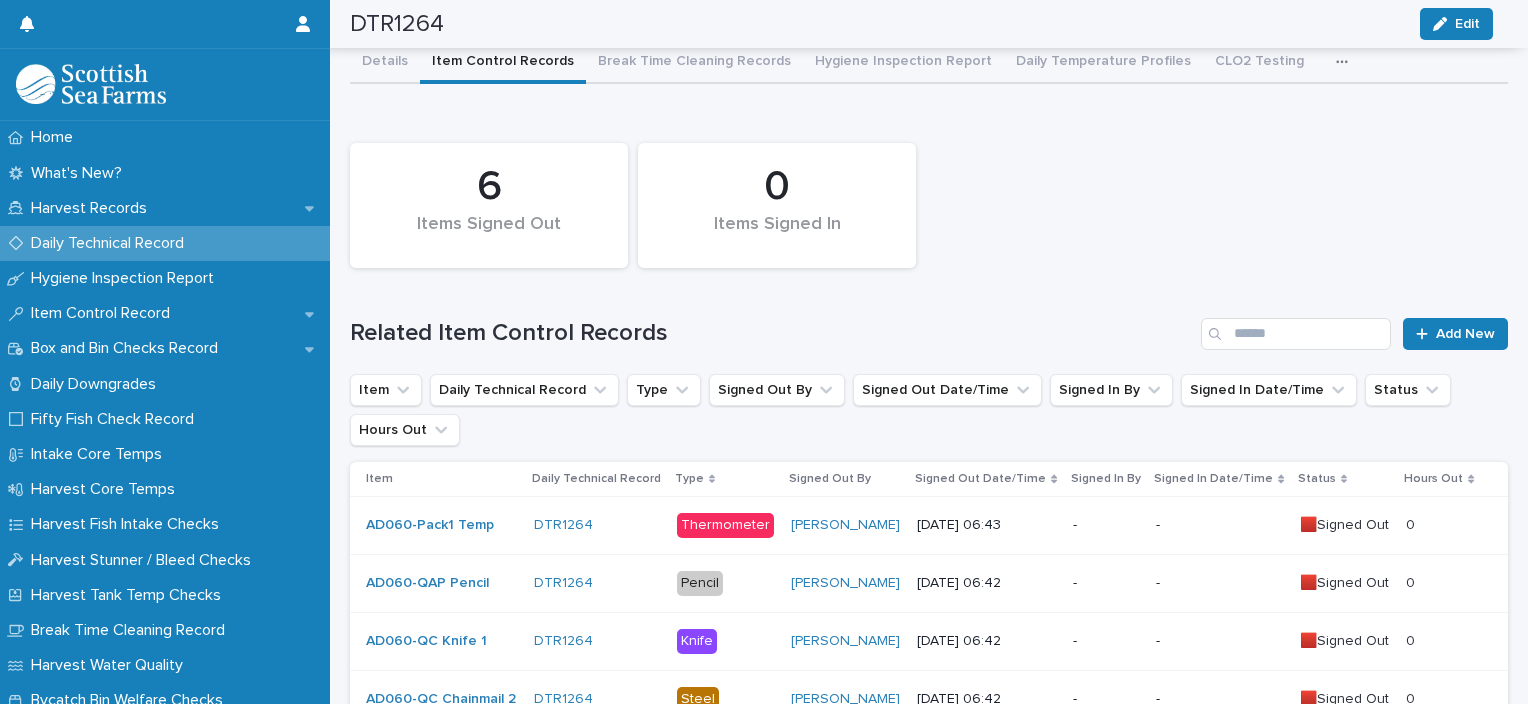 scroll, scrollTop: 0, scrollLeft: 0, axis: both 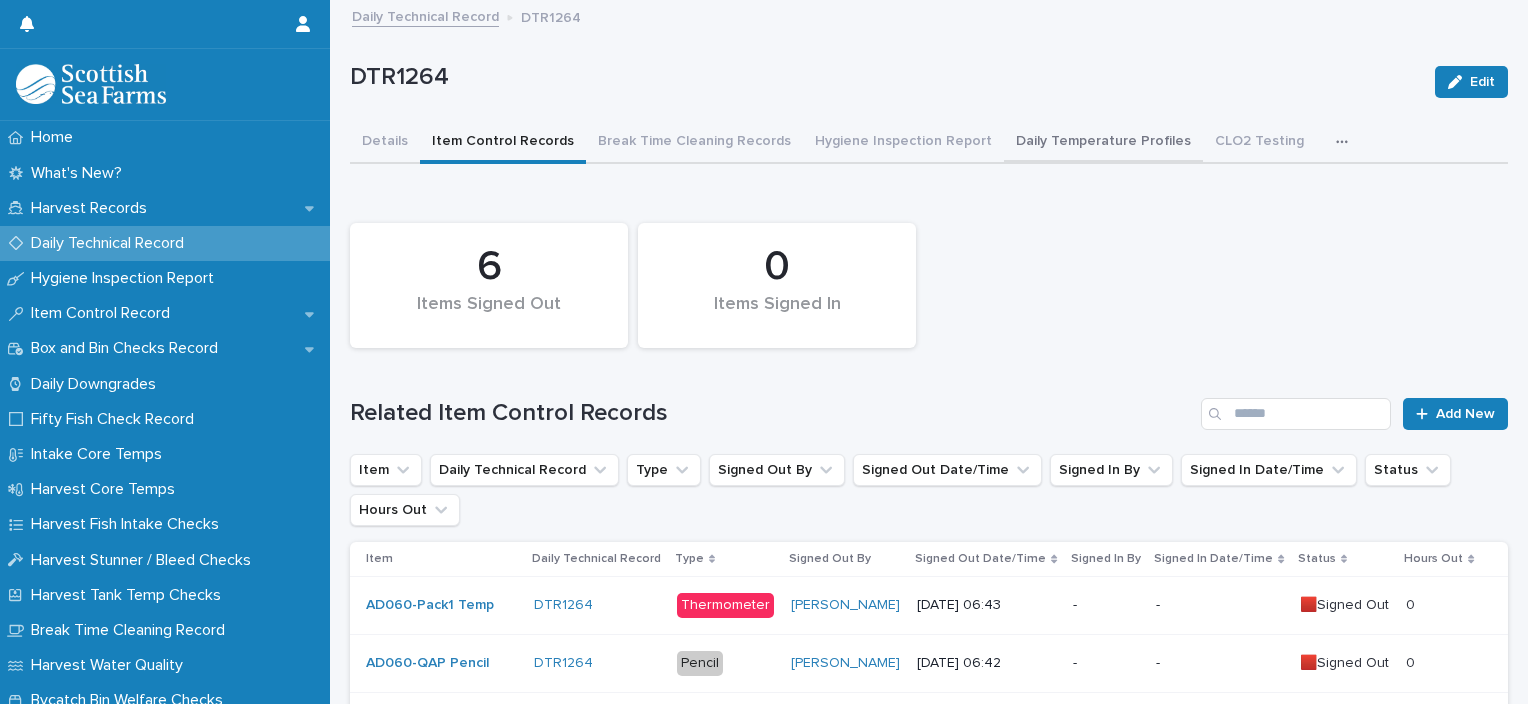 click on "Daily Temperature Profiles" at bounding box center [1103, 143] 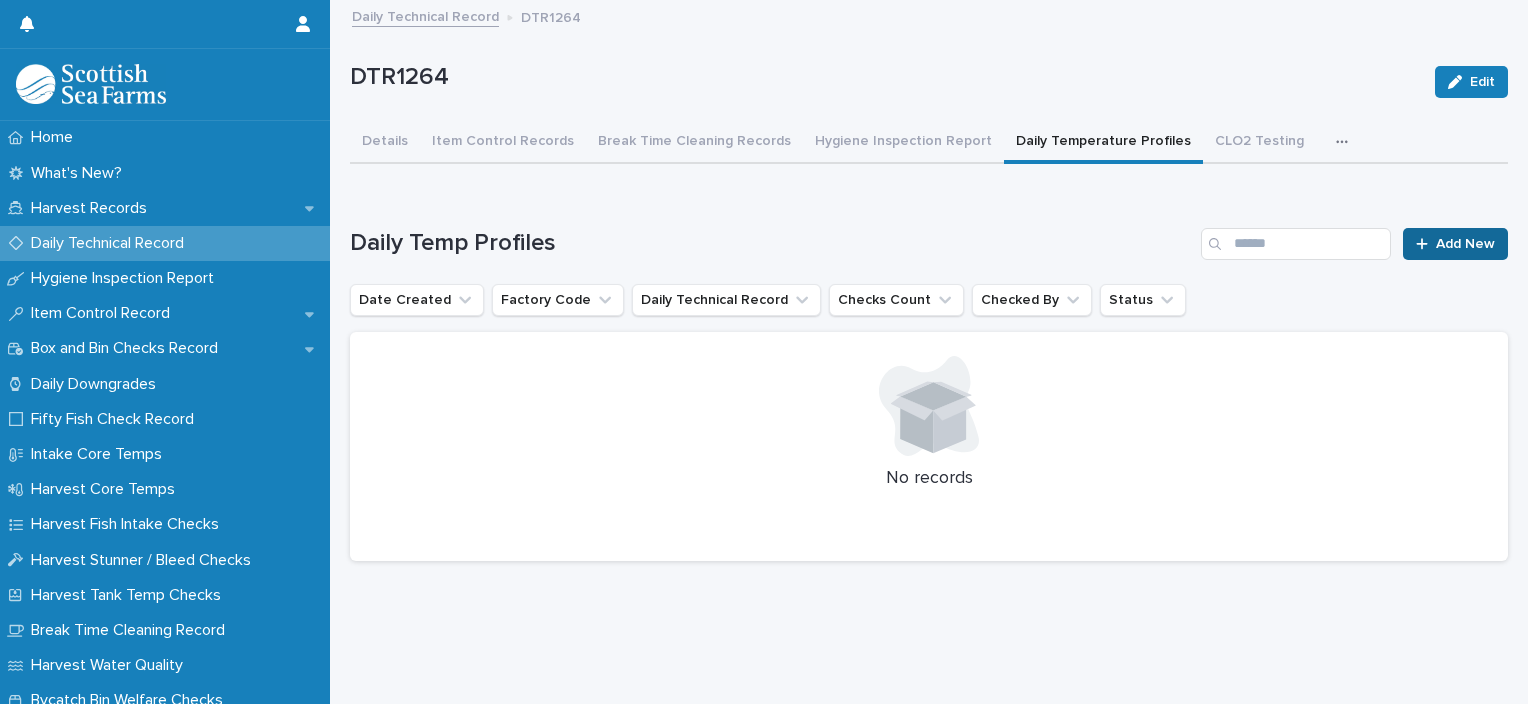 click on "Add New" at bounding box center [1465, 244] 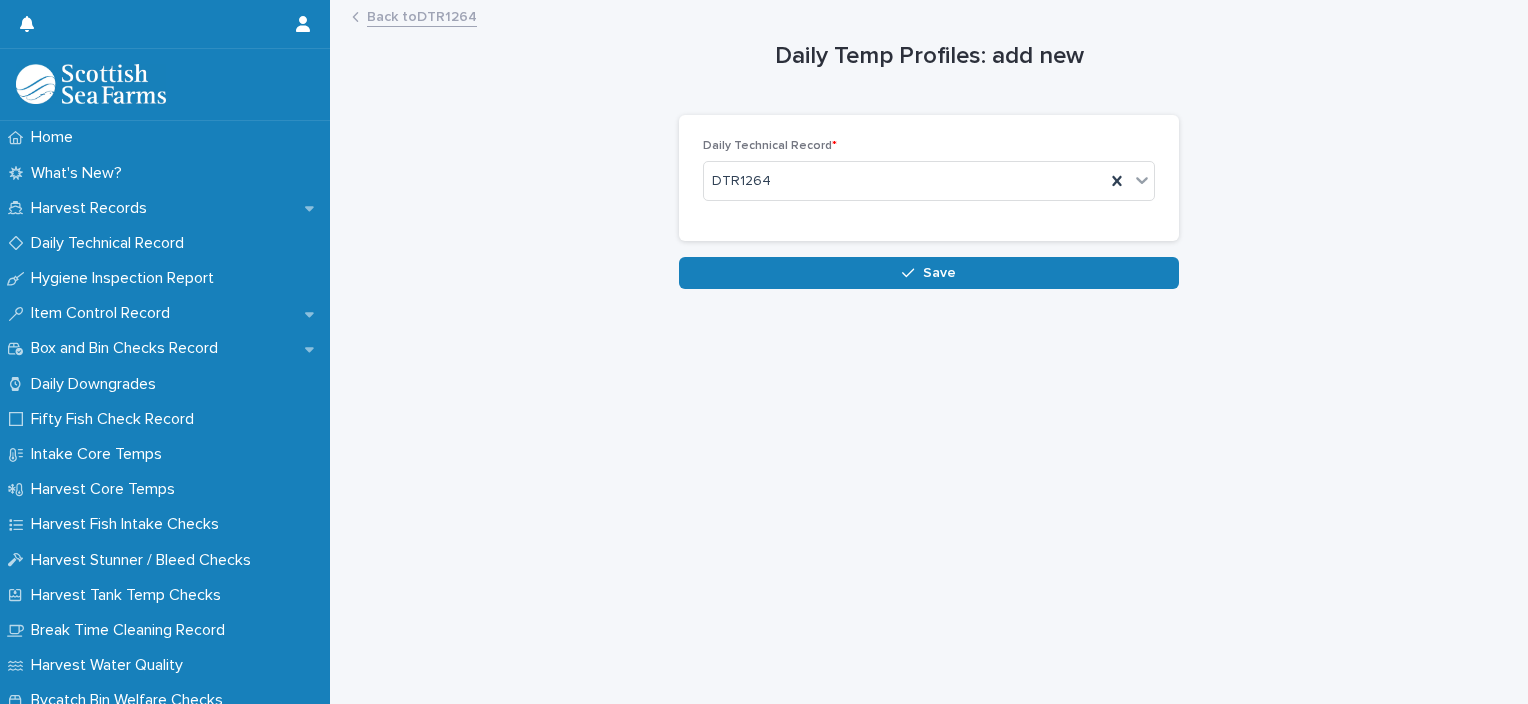 click on "Save" at bounding box center [929, 273] 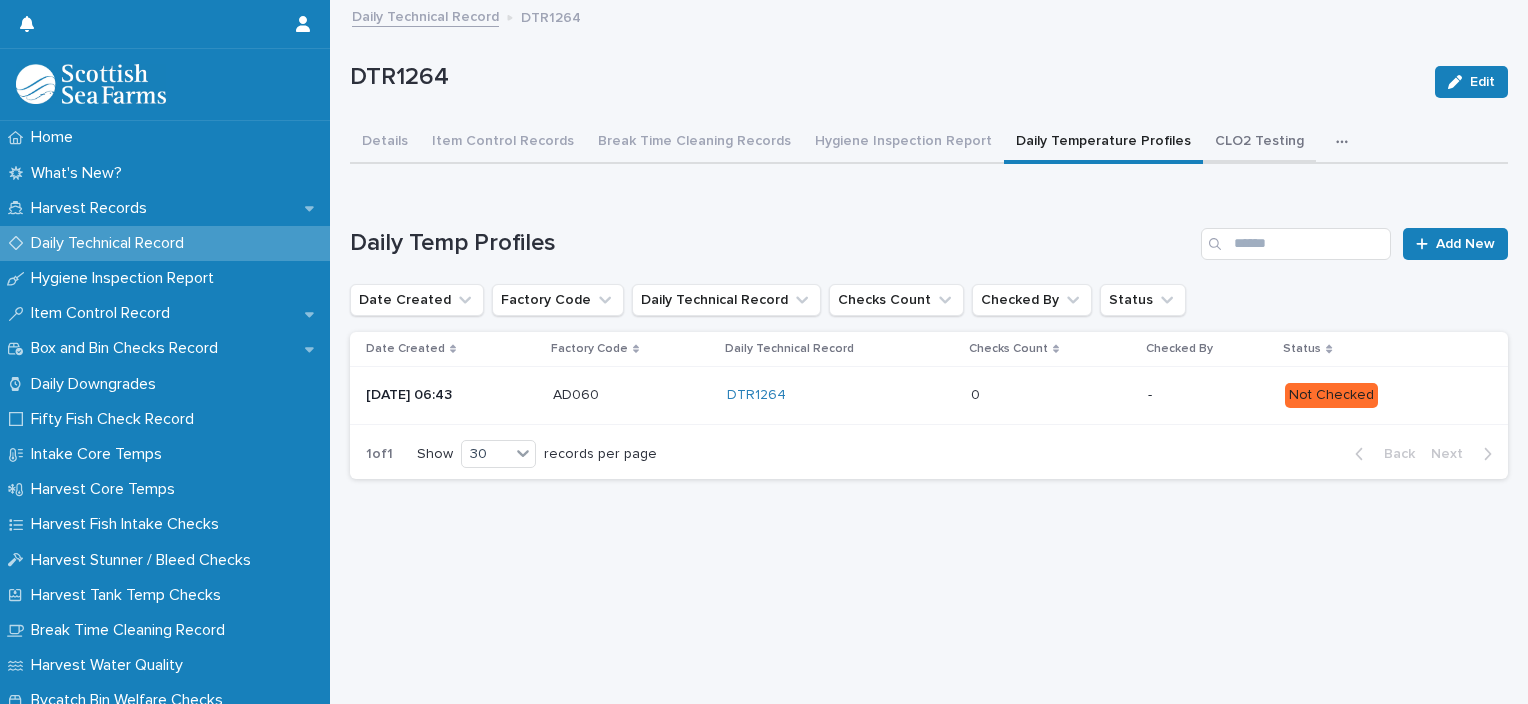 click on "CLO2 Testing" at bounding box center [1259, 143] 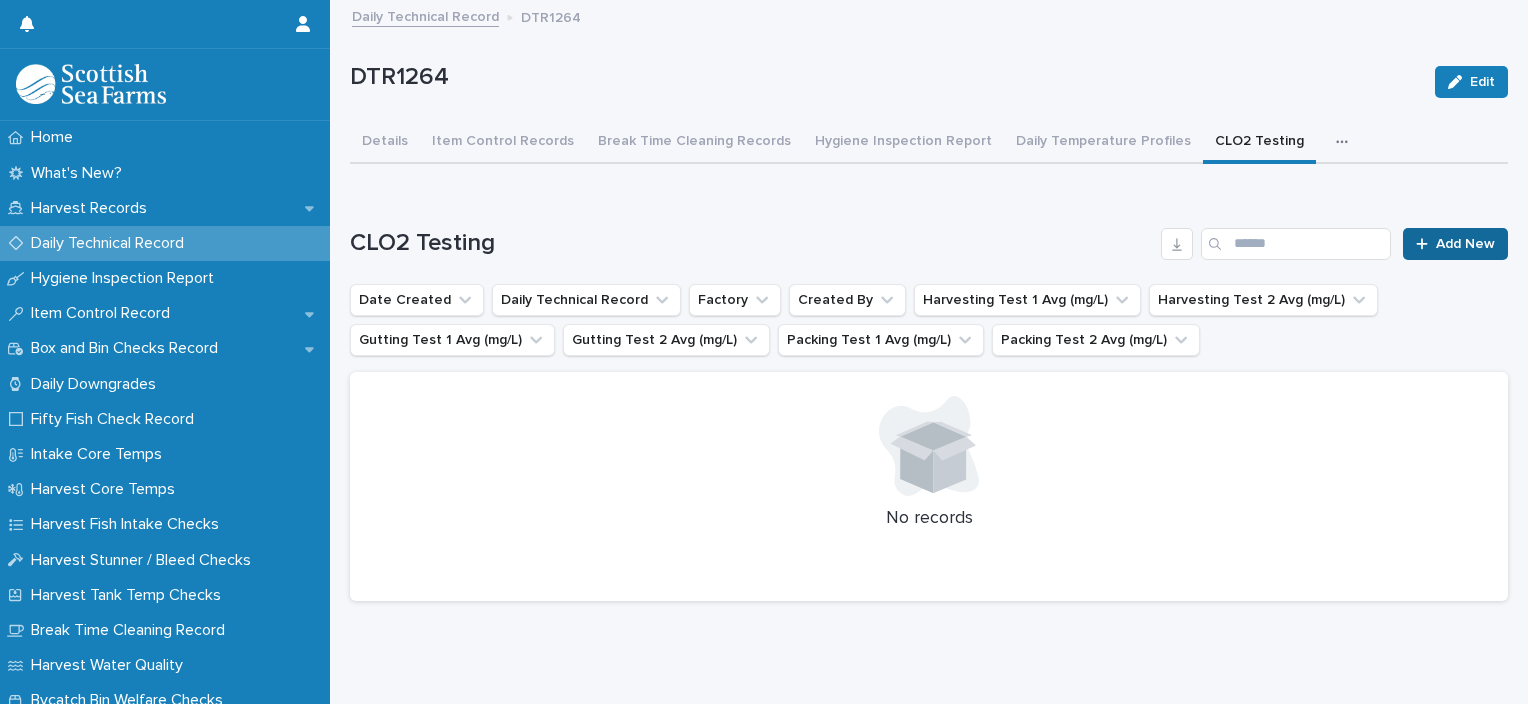 click on "Add New" at bounding box center (1455, 244) 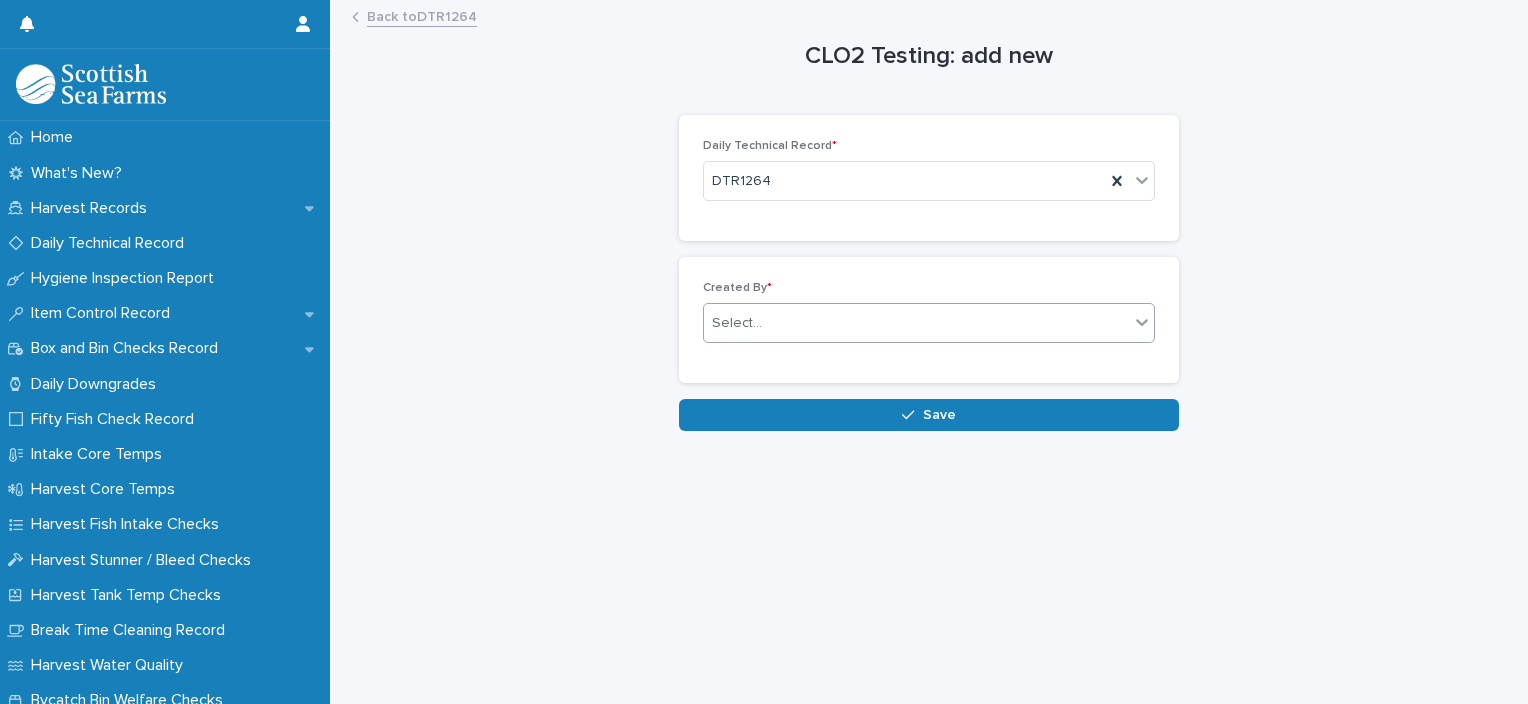 click on "Select..." at bounding box center (916, 323) 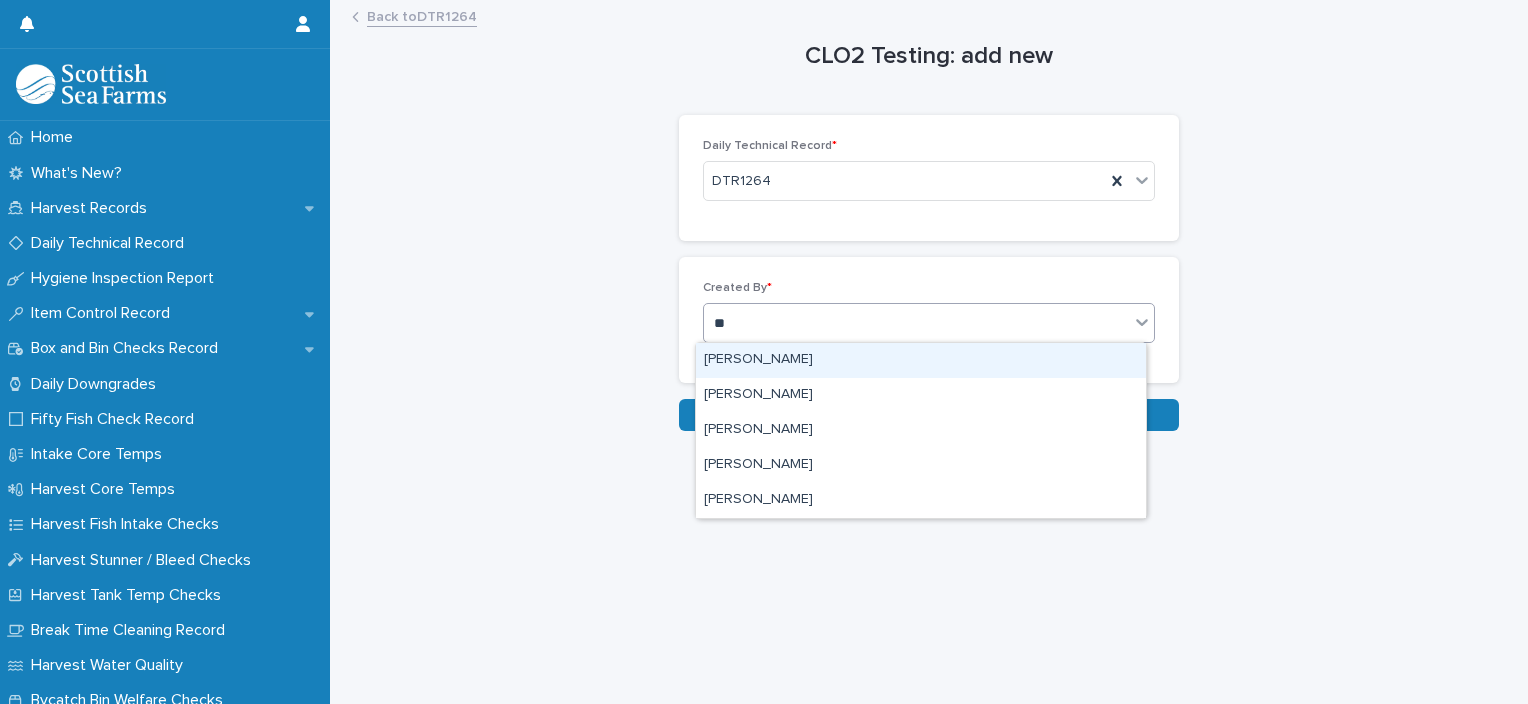 type on "***" 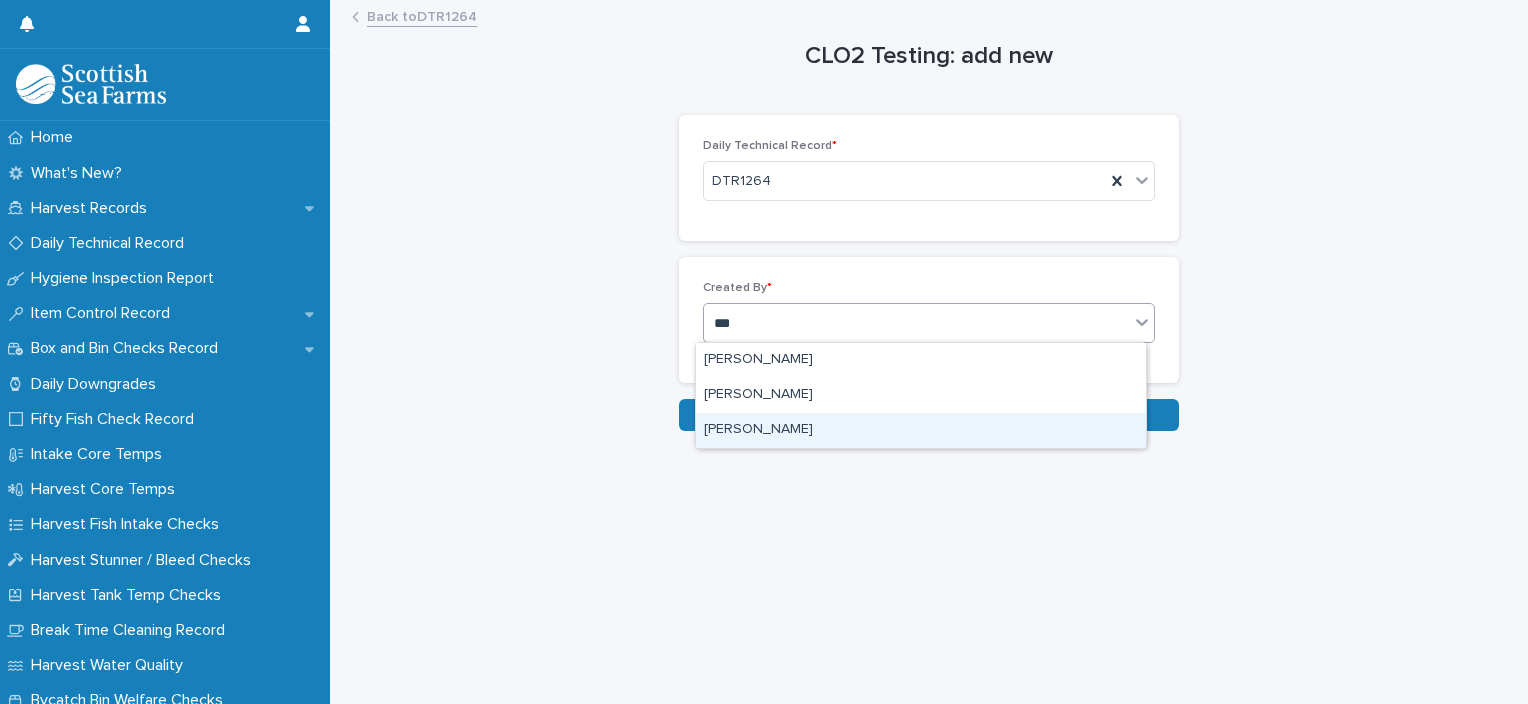 click on "[PERSON_NAME]" at bounding box center [921, 430] 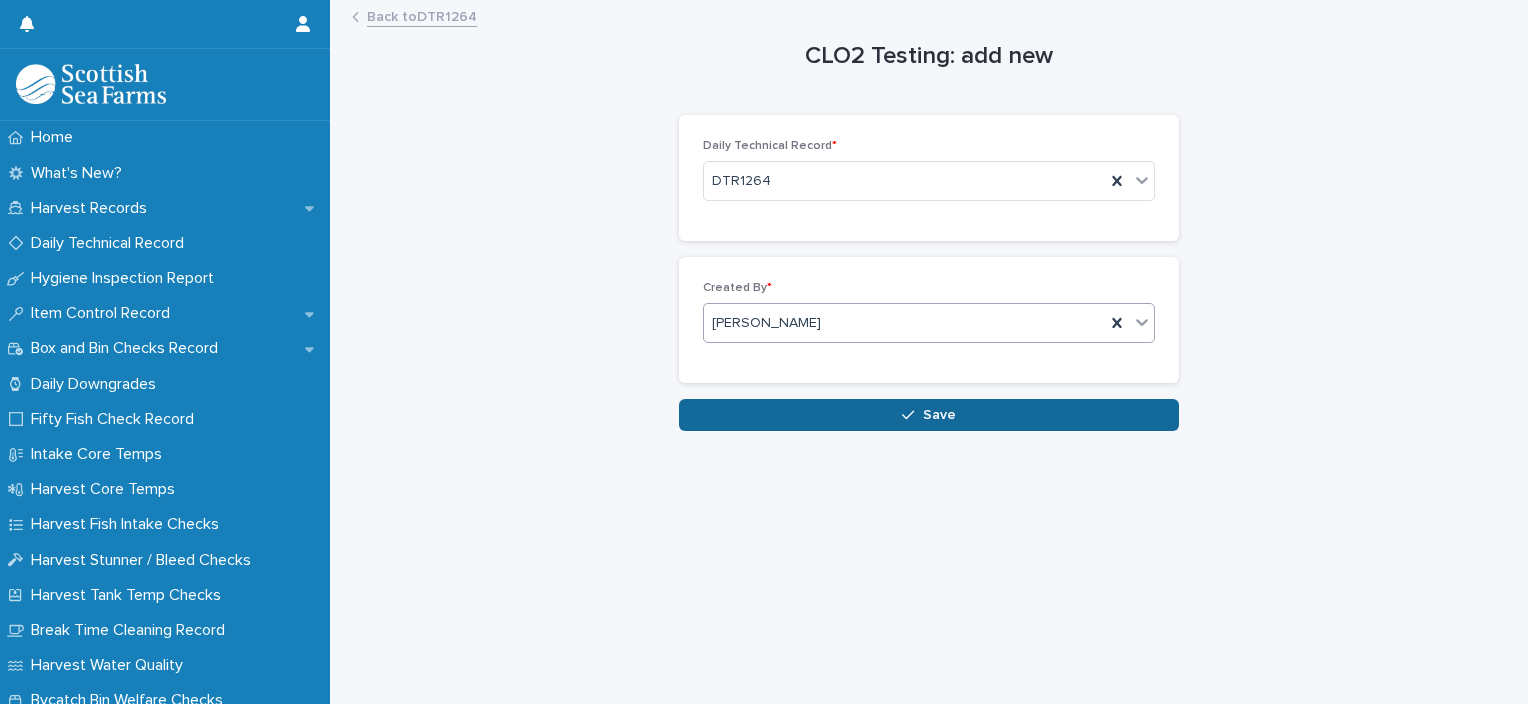 click on "Save" at bounding box center (929, 415) 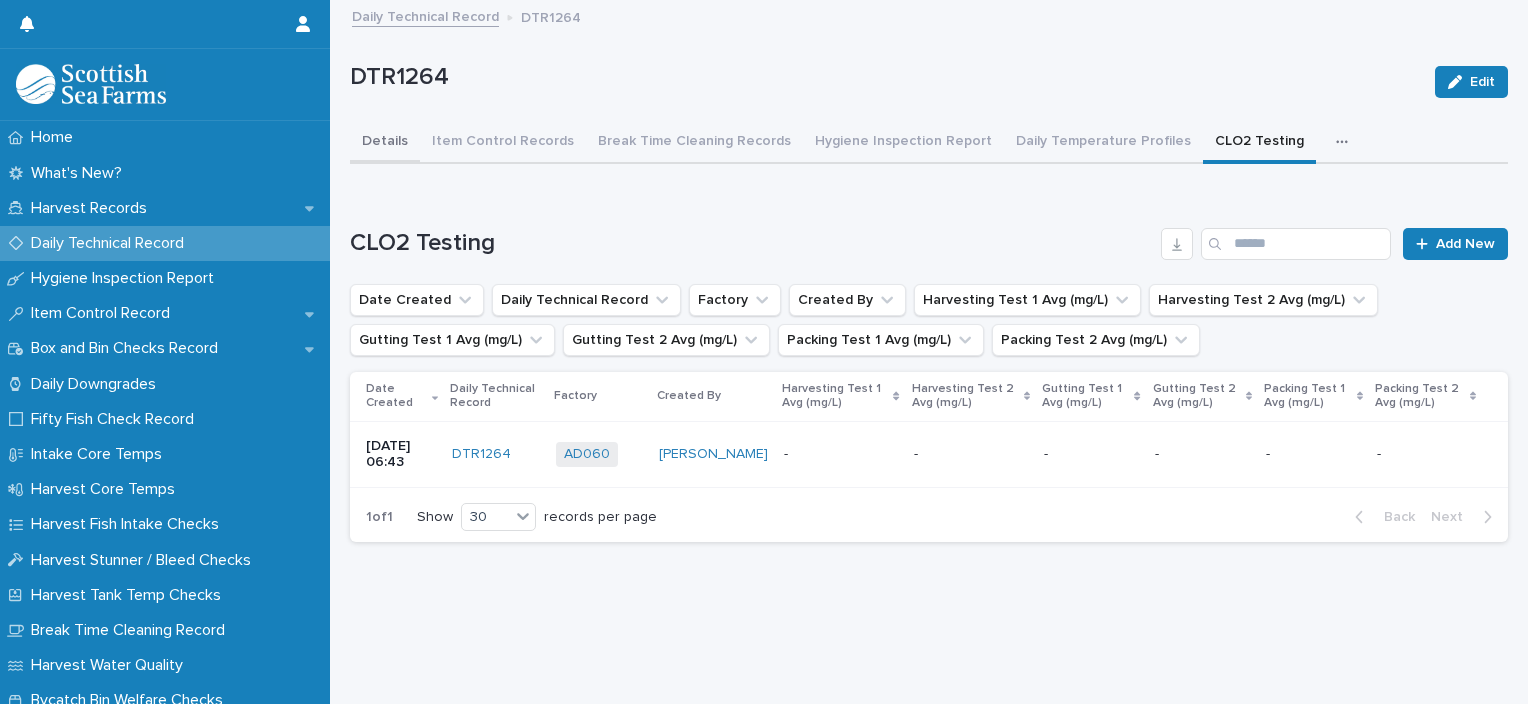 click on "Details" at bounding box center [385, 143] 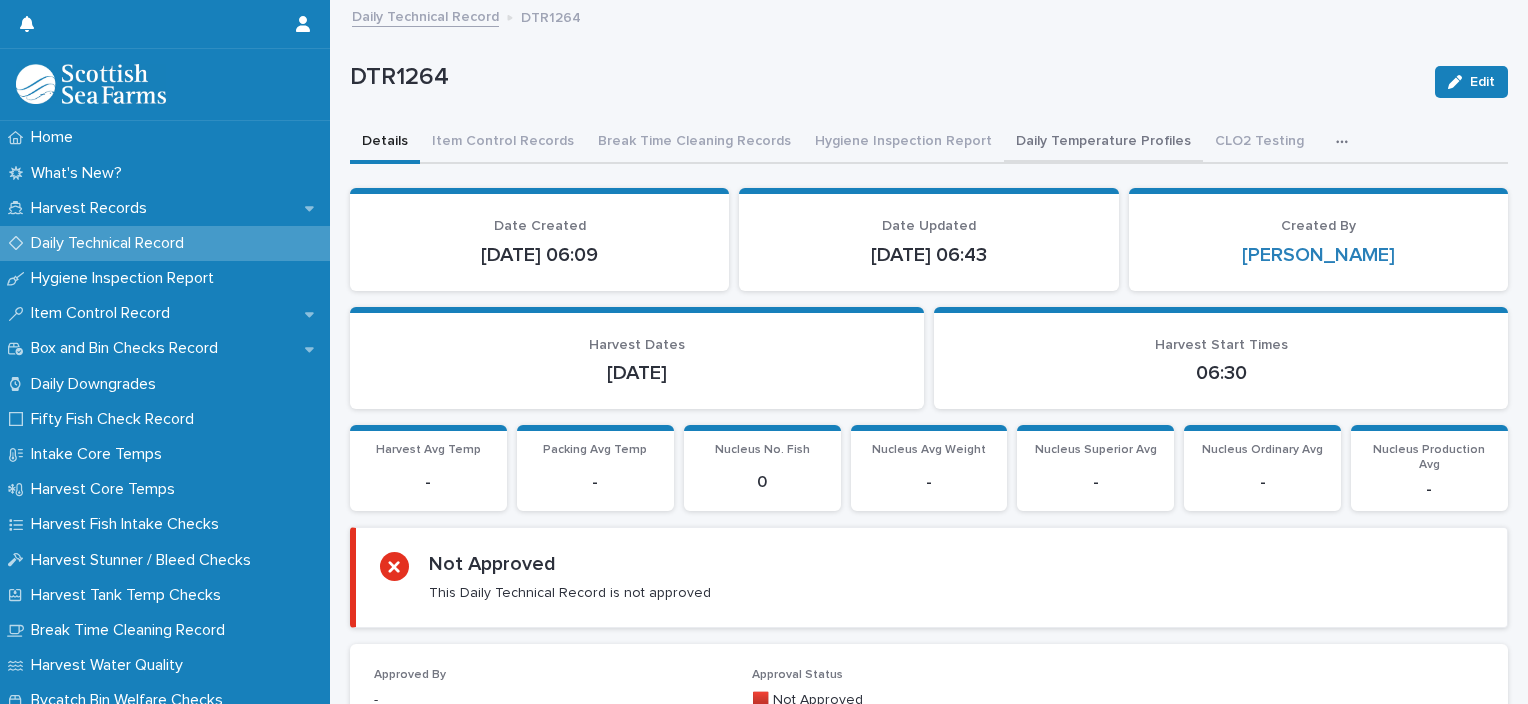 click on "Daily Temperature Profiles" at bounding box center [1103, 143] 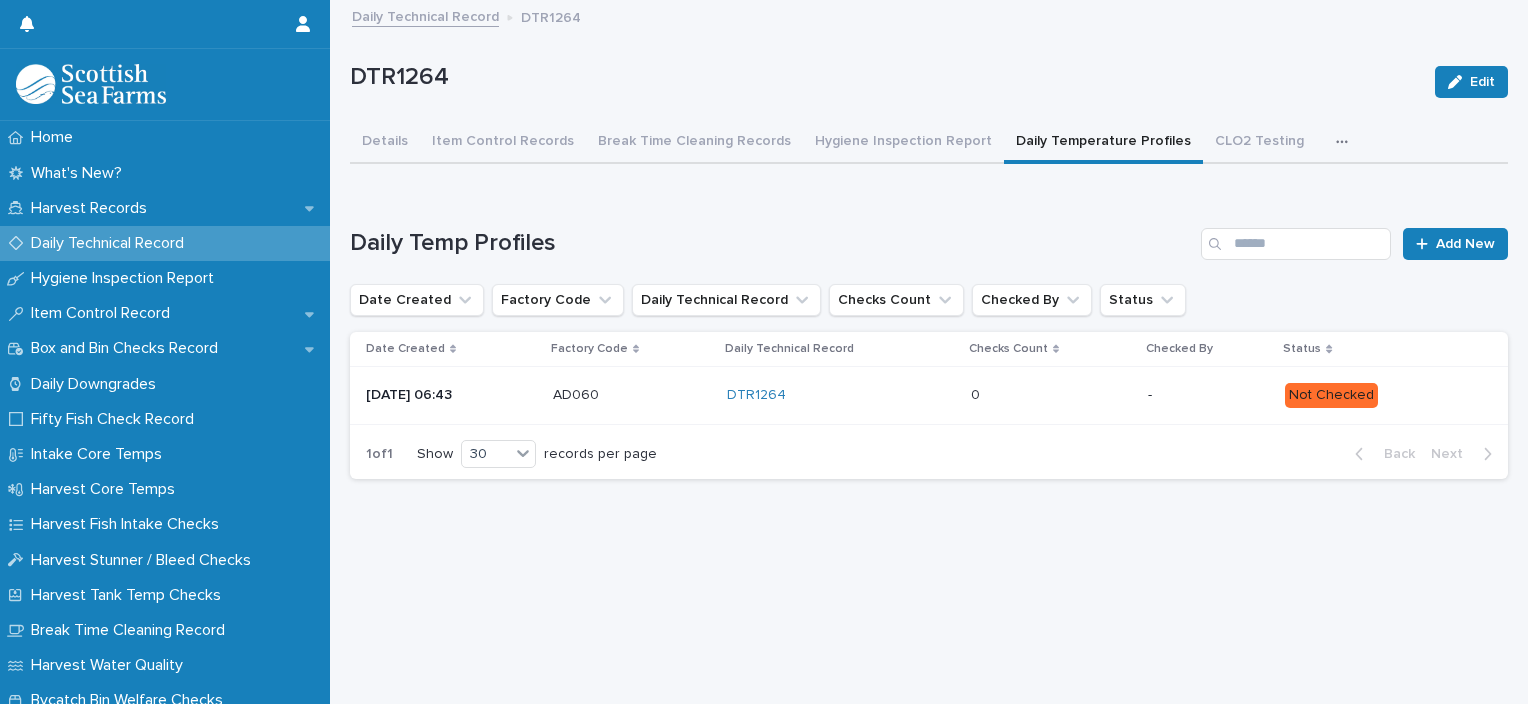 click on "DTR1264" at bounding box center (841, 395) 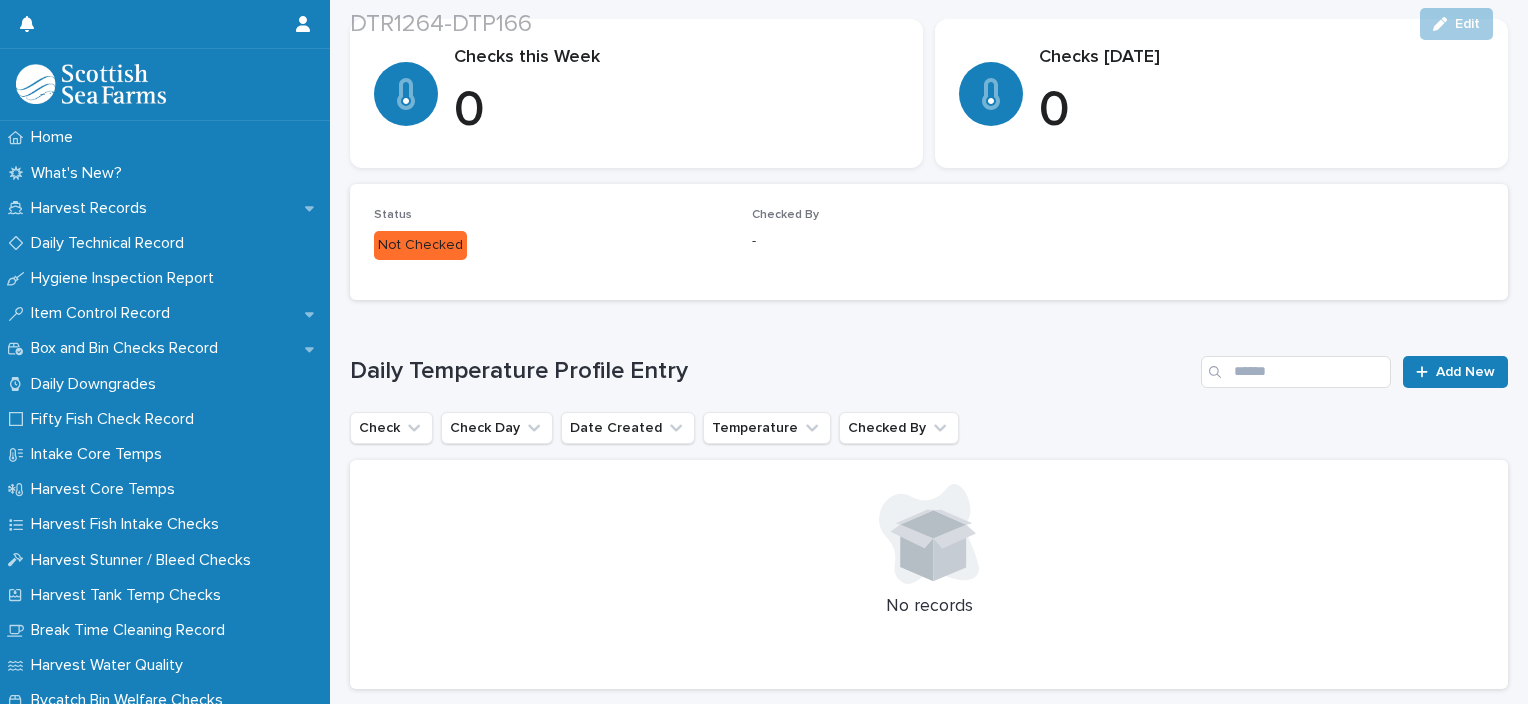 scroll, scrollTop: 479, scrollLeft: 0, axis: vertical 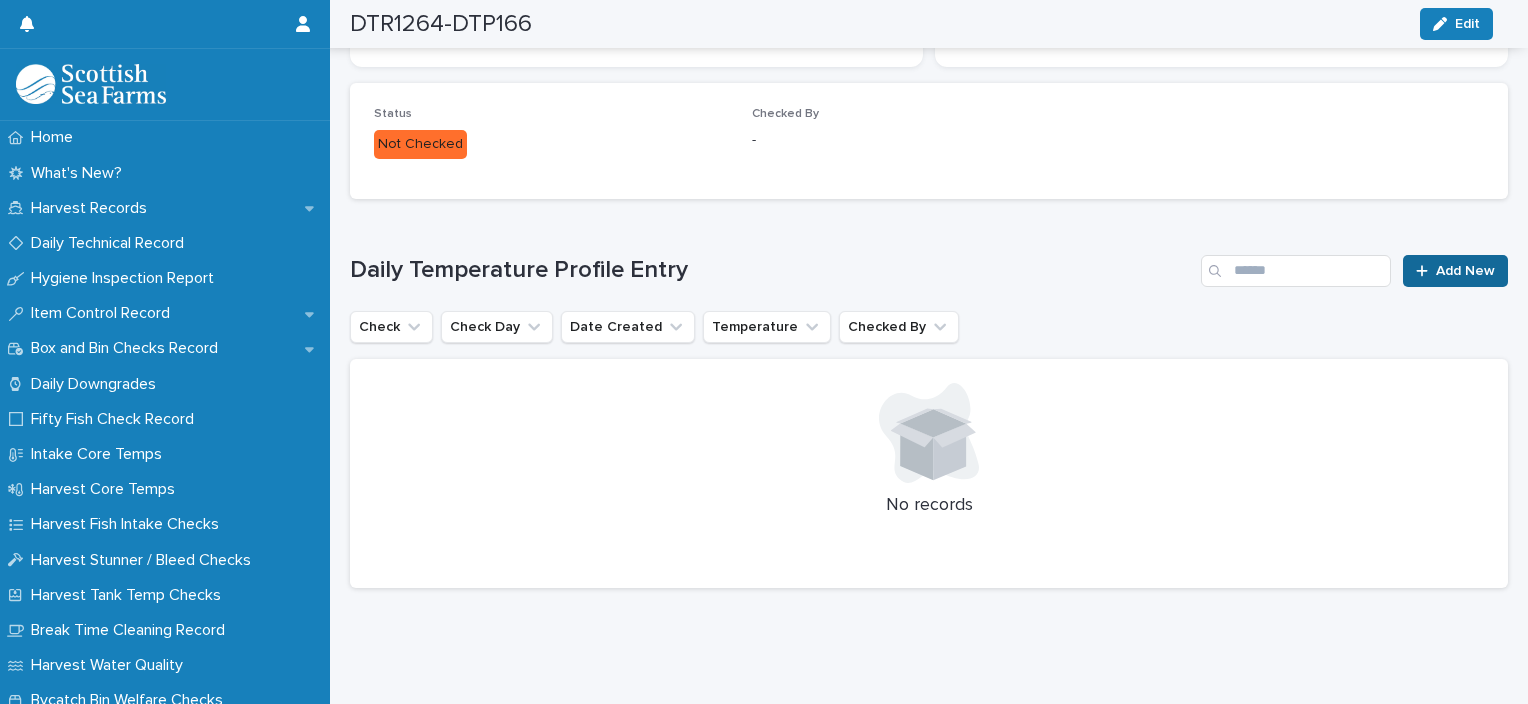 click on "Add New" at bounding box center (1465, 271) 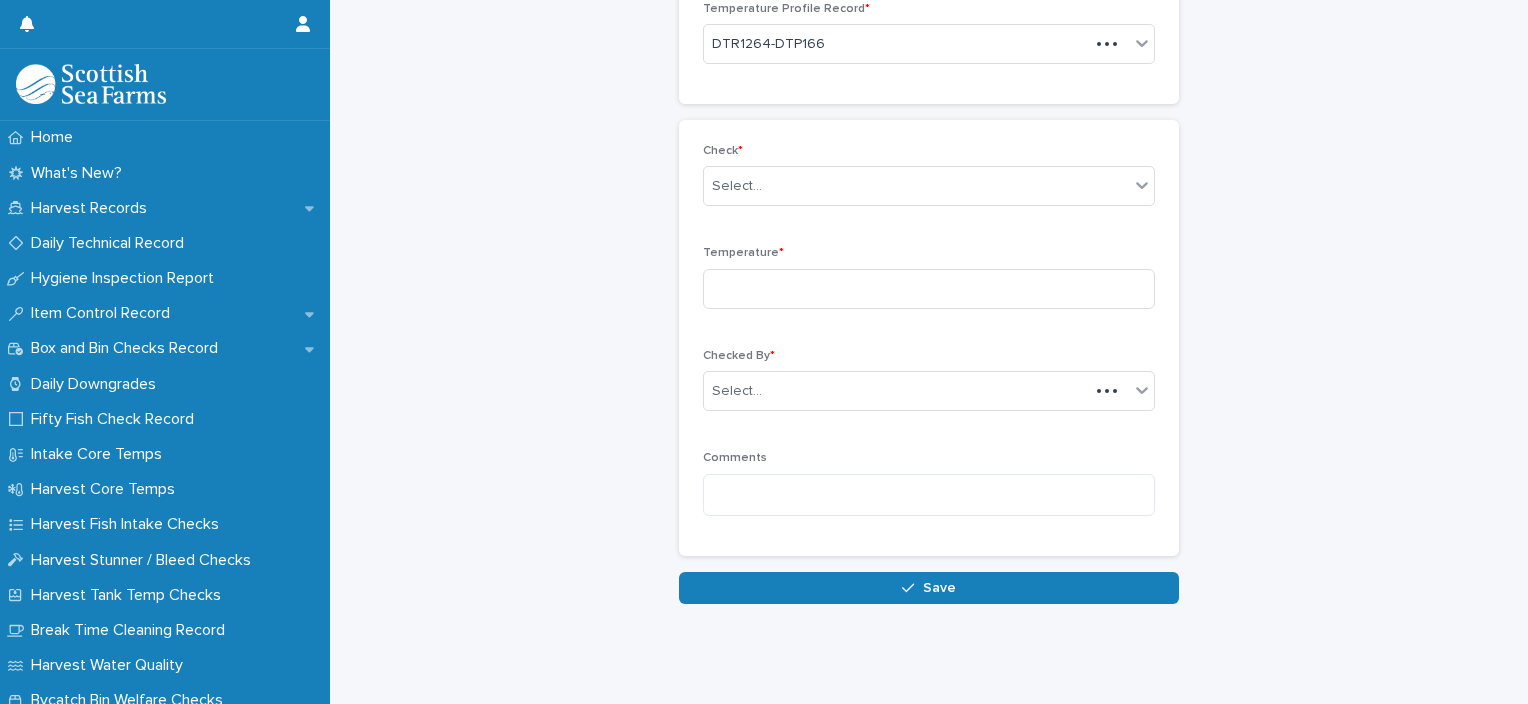scroll, scrollTop: 136, scrollLeft: 0, axis: vertical 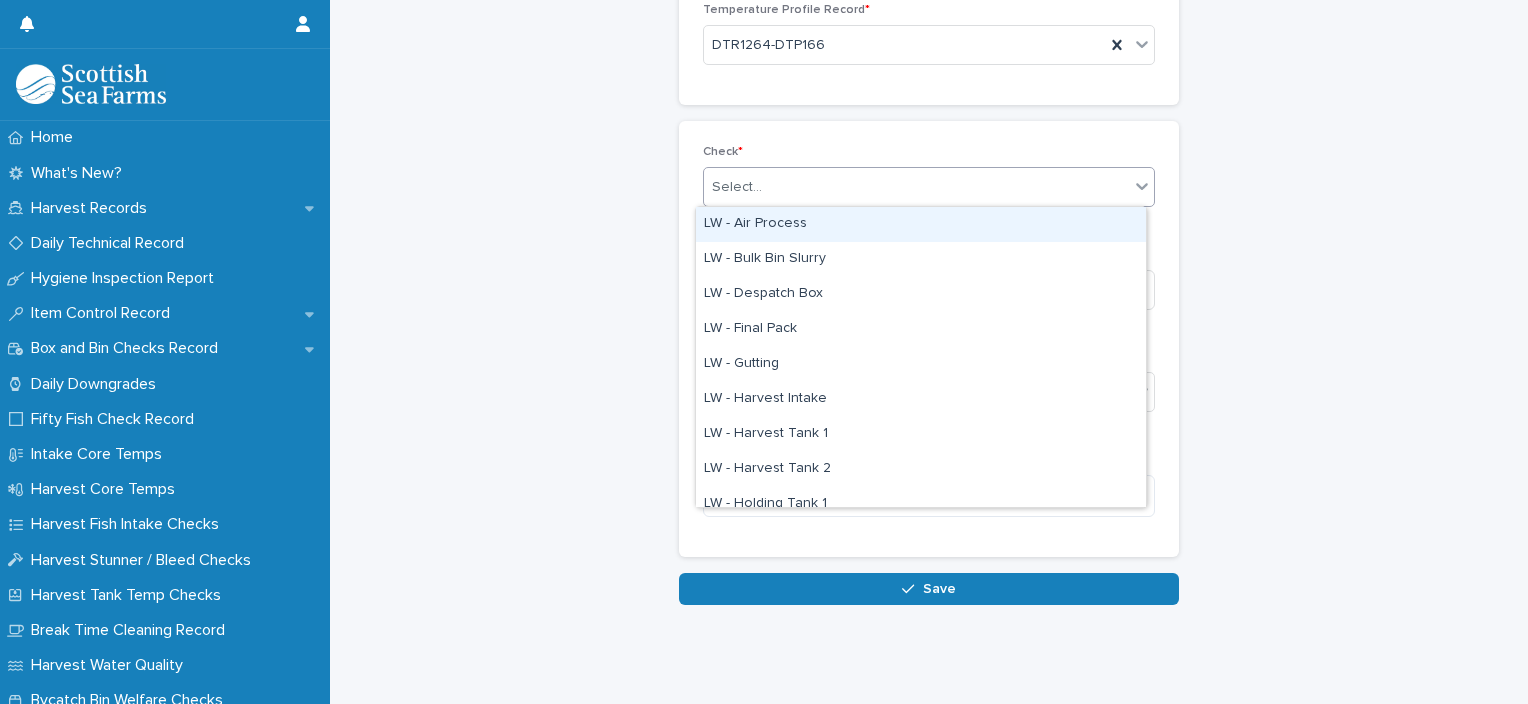 click on "Select..." at bounding box center [737, 187] 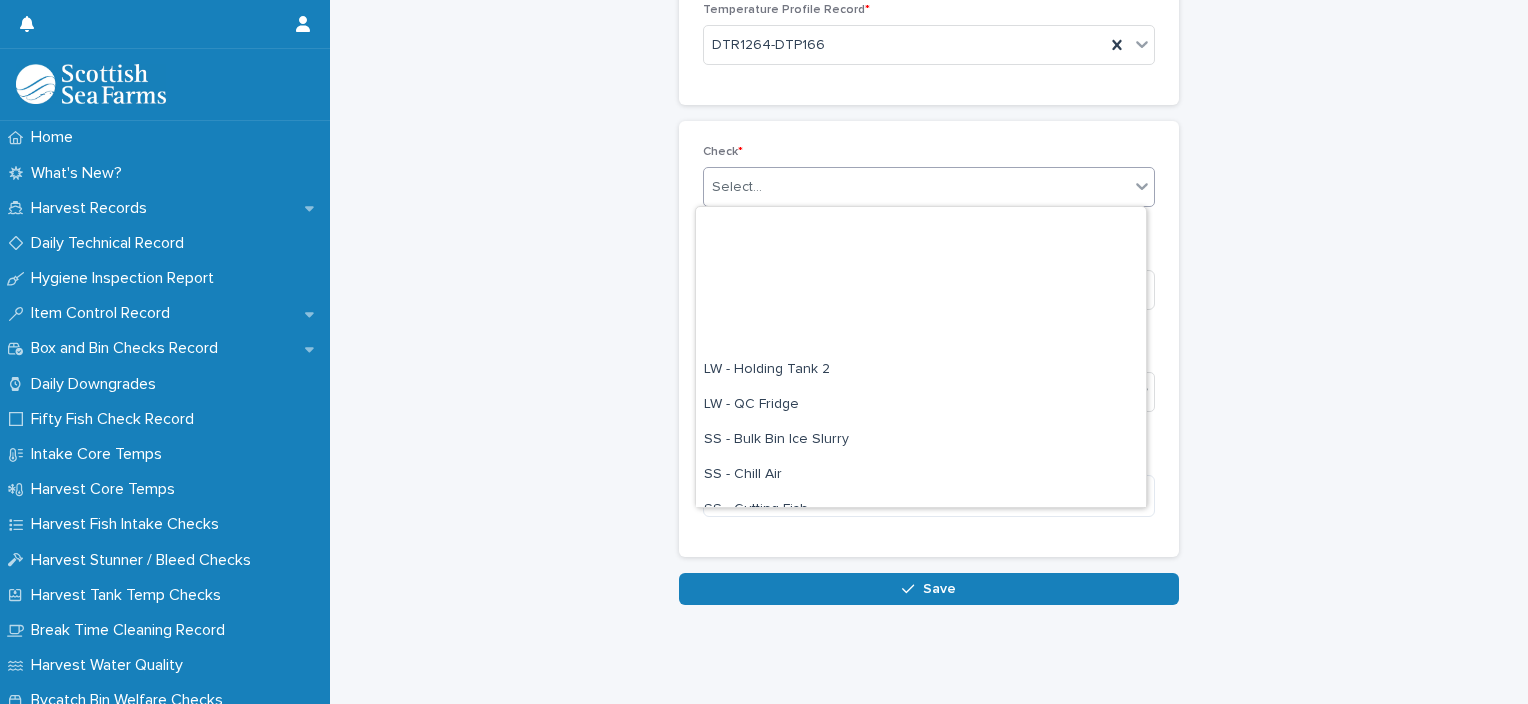 scroll, scrollTop: 364, scrollLeft: 0, axis: vertical 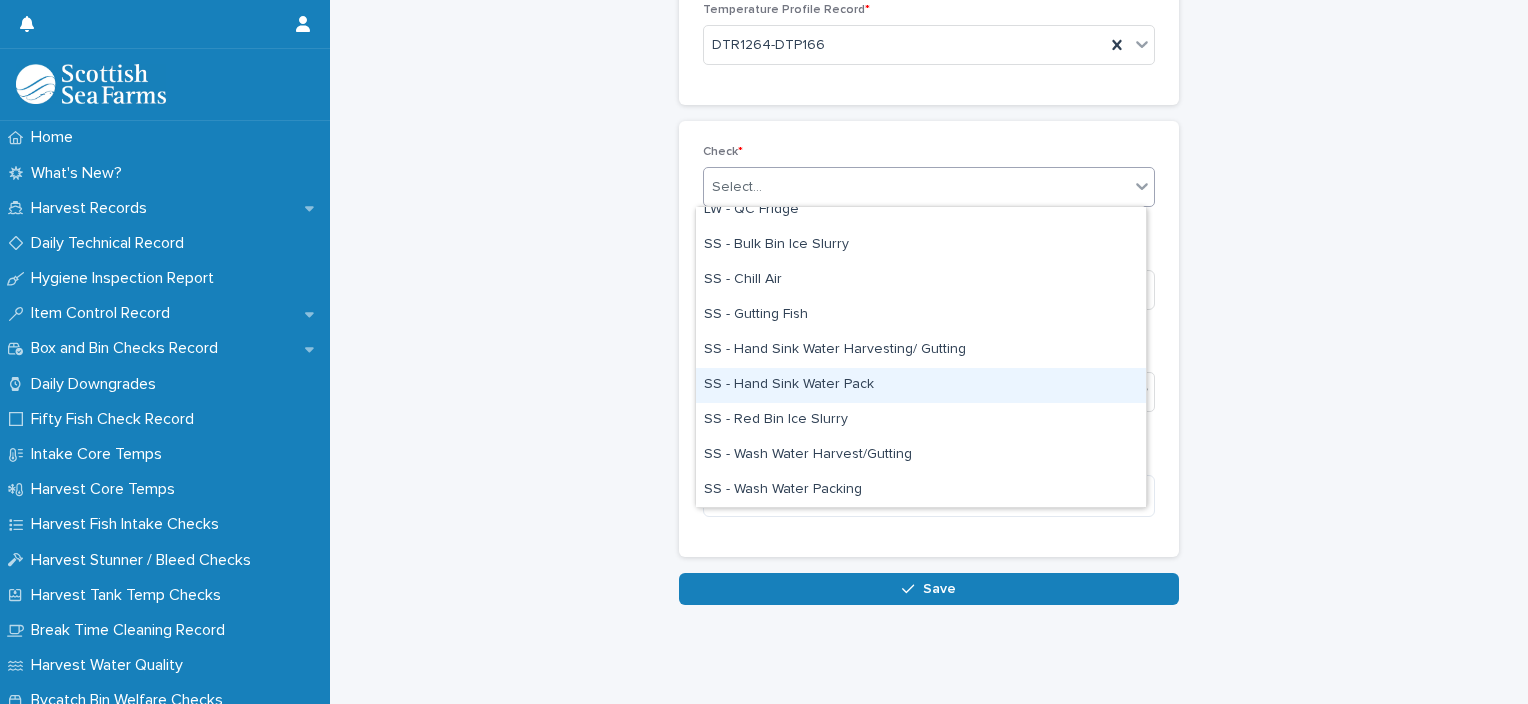 click on "SS - Hand Sink Water Pack" at bounding box center [921, 385] 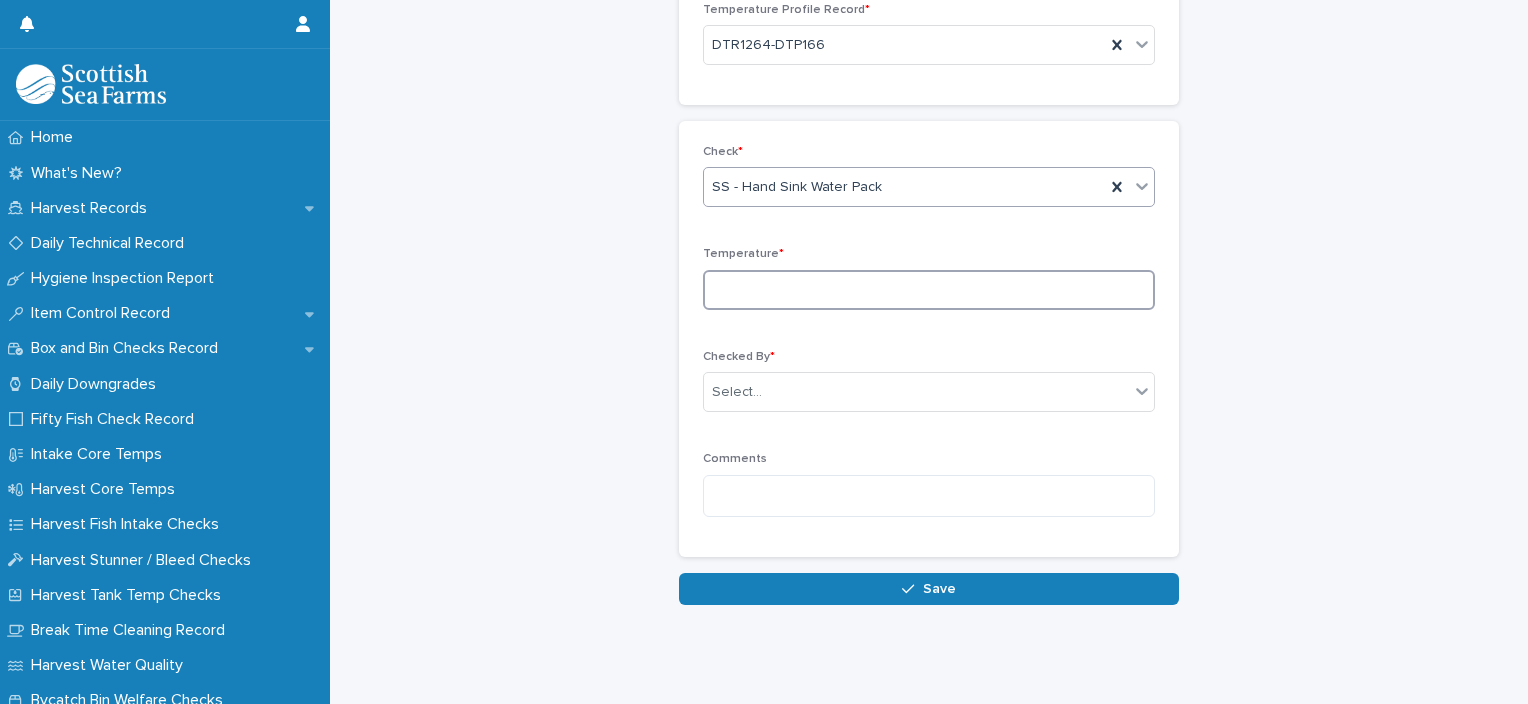 click at bounding box center (929, 290) 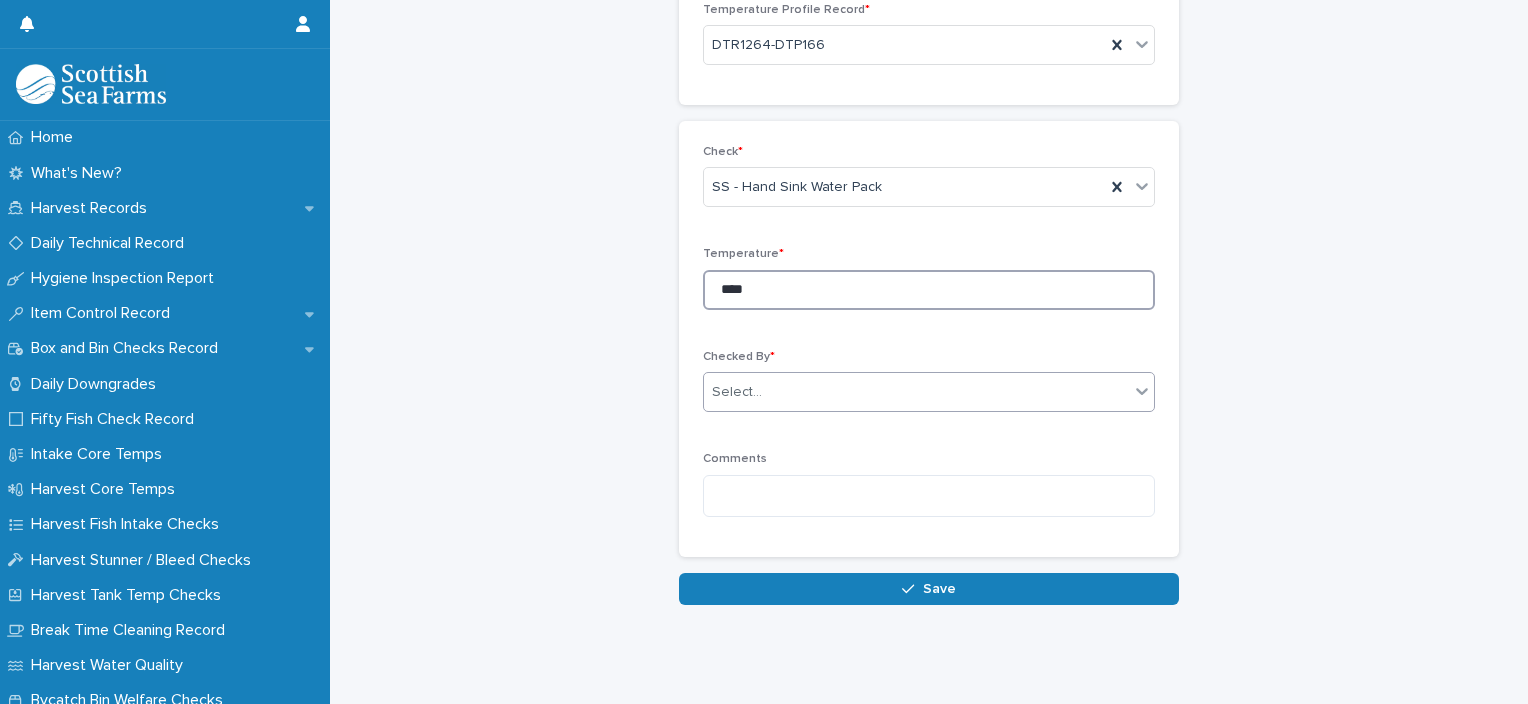 type on "****" 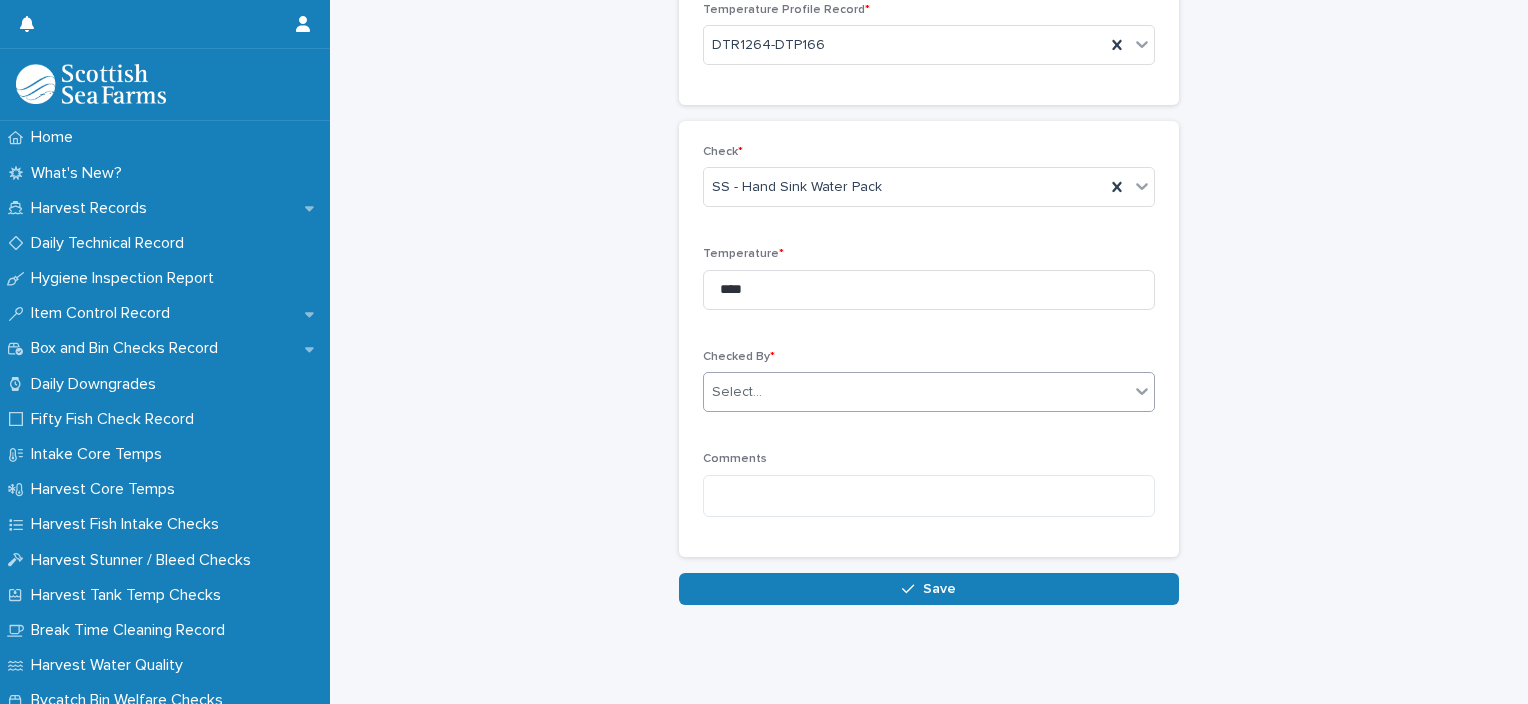 click on "Select..." at bounding box center (929, 392) 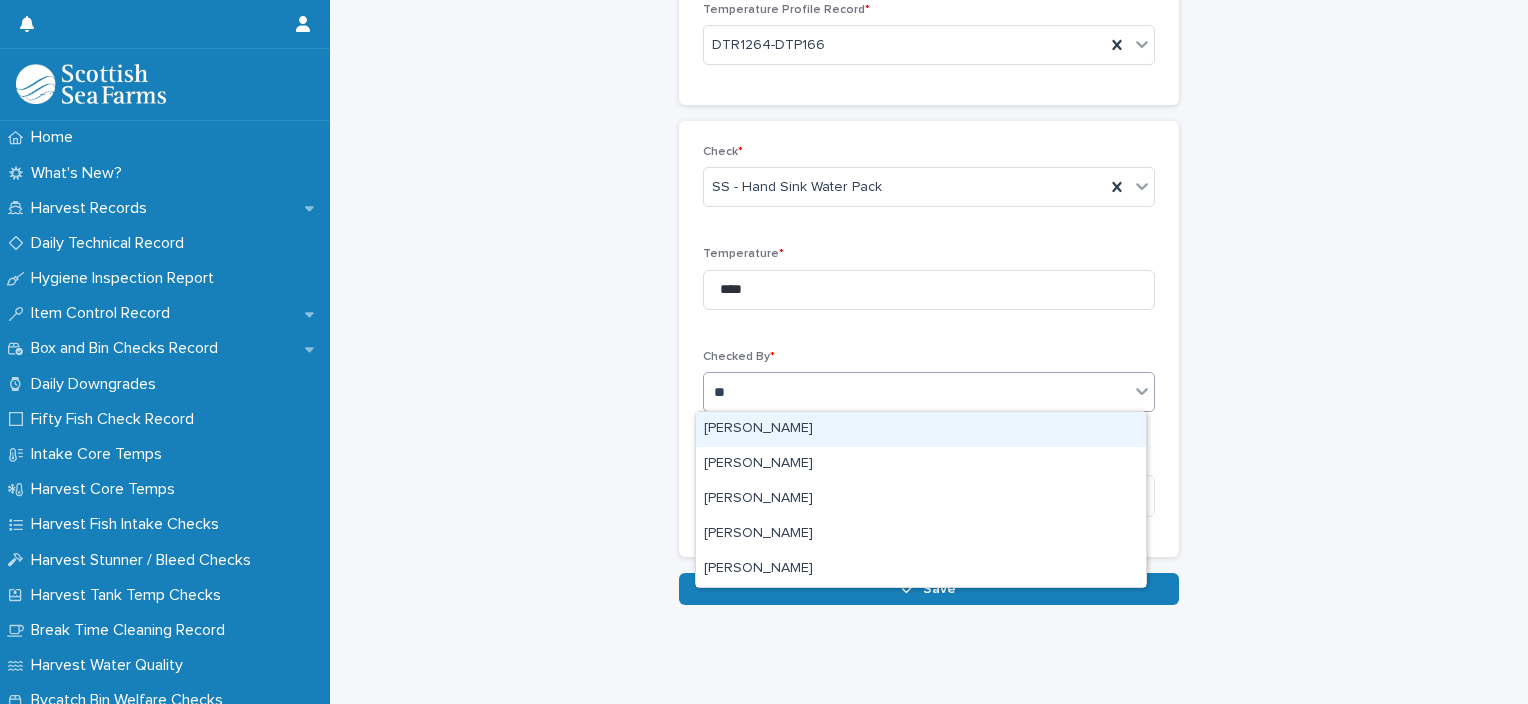 type on "***" 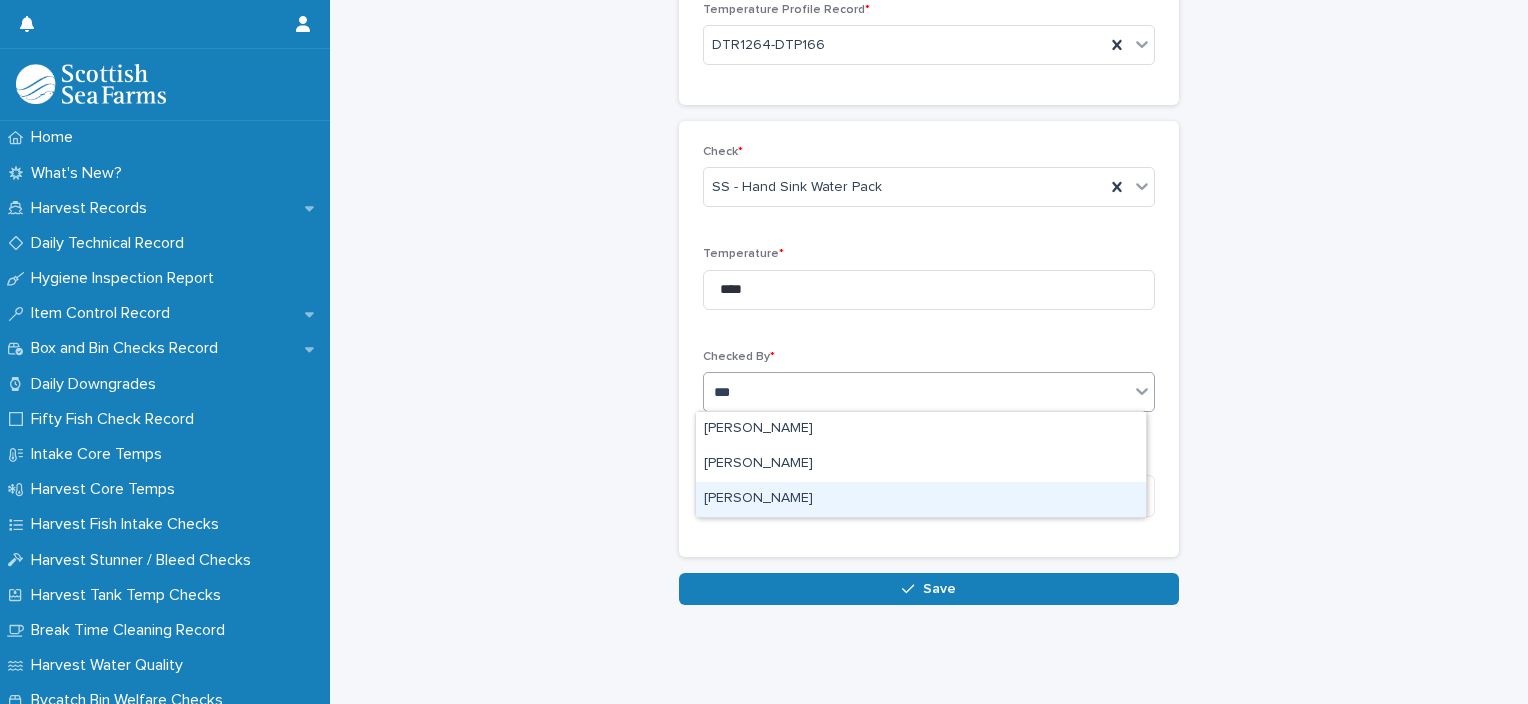 click on "[PERSON_NAME]" at bounding box center [921, 499] 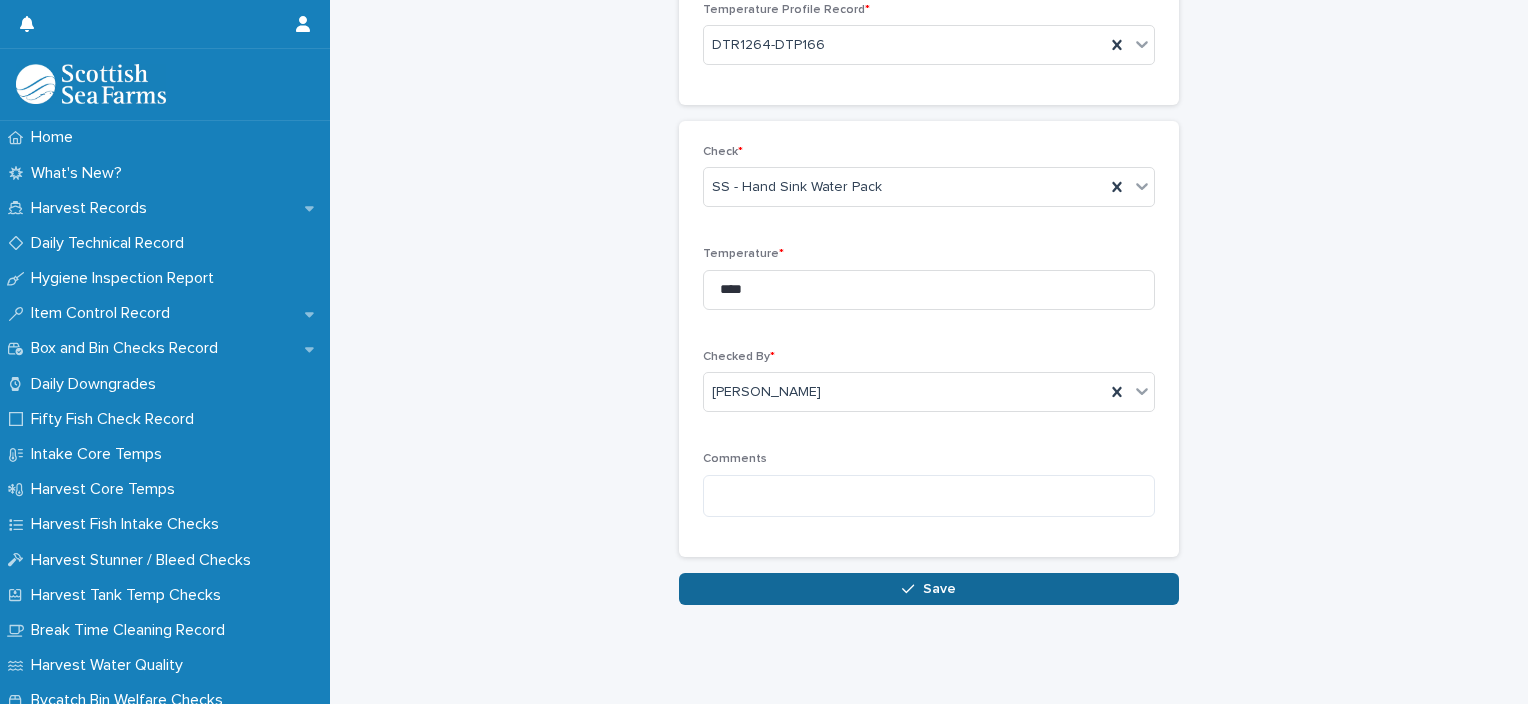 click on "Save" at bounding box center [939, 589] 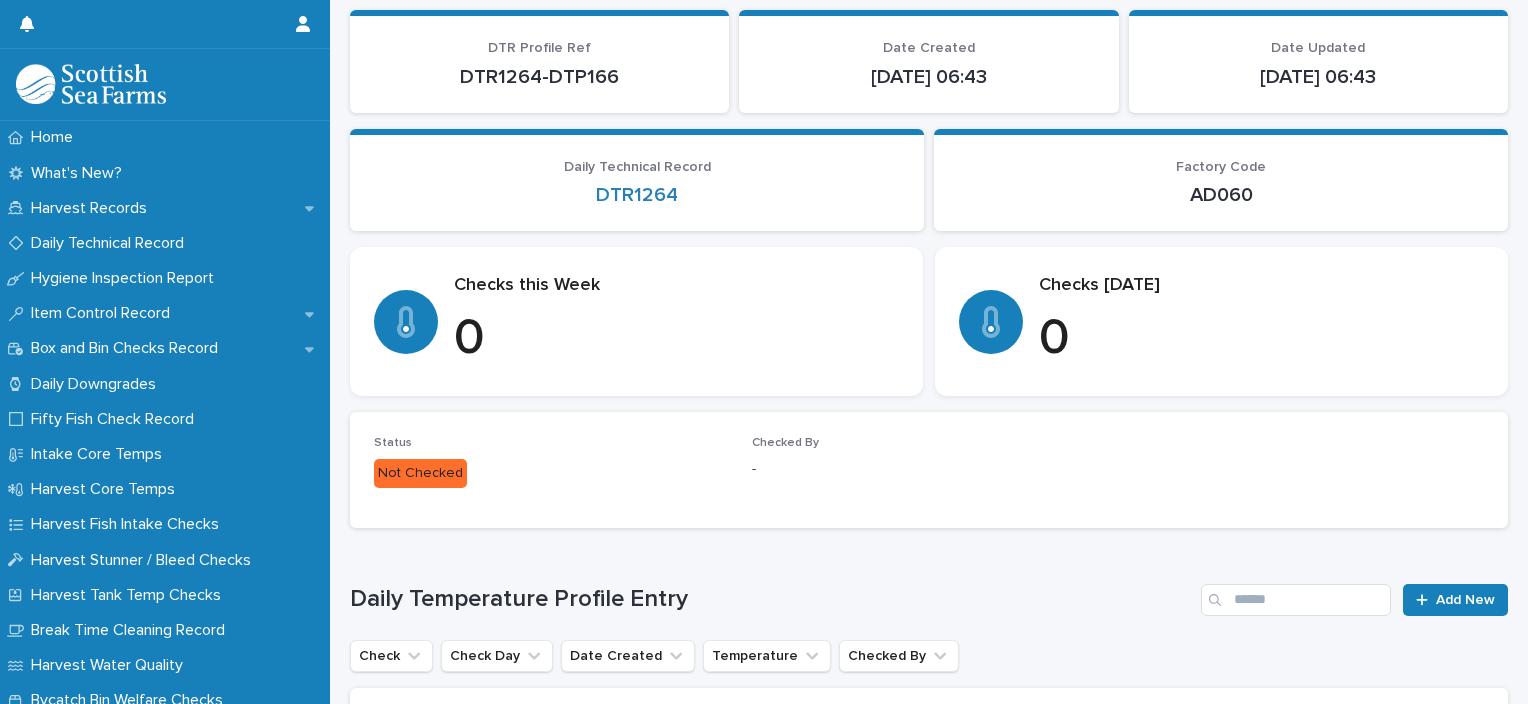 scroll, scrollTop: 0, scrollLeft: 0, axis: both 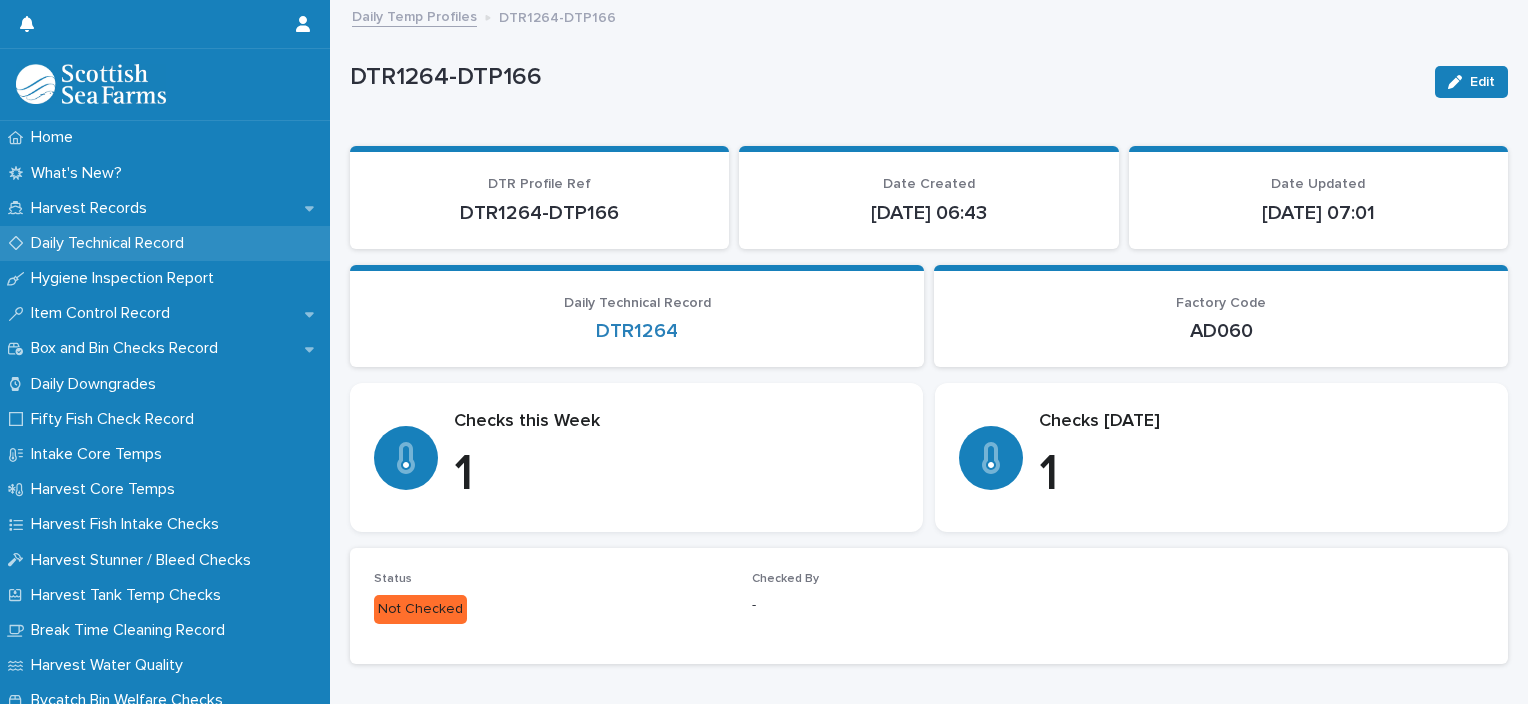 click on "Daily Technical Record" at bounding box center [165, 243] 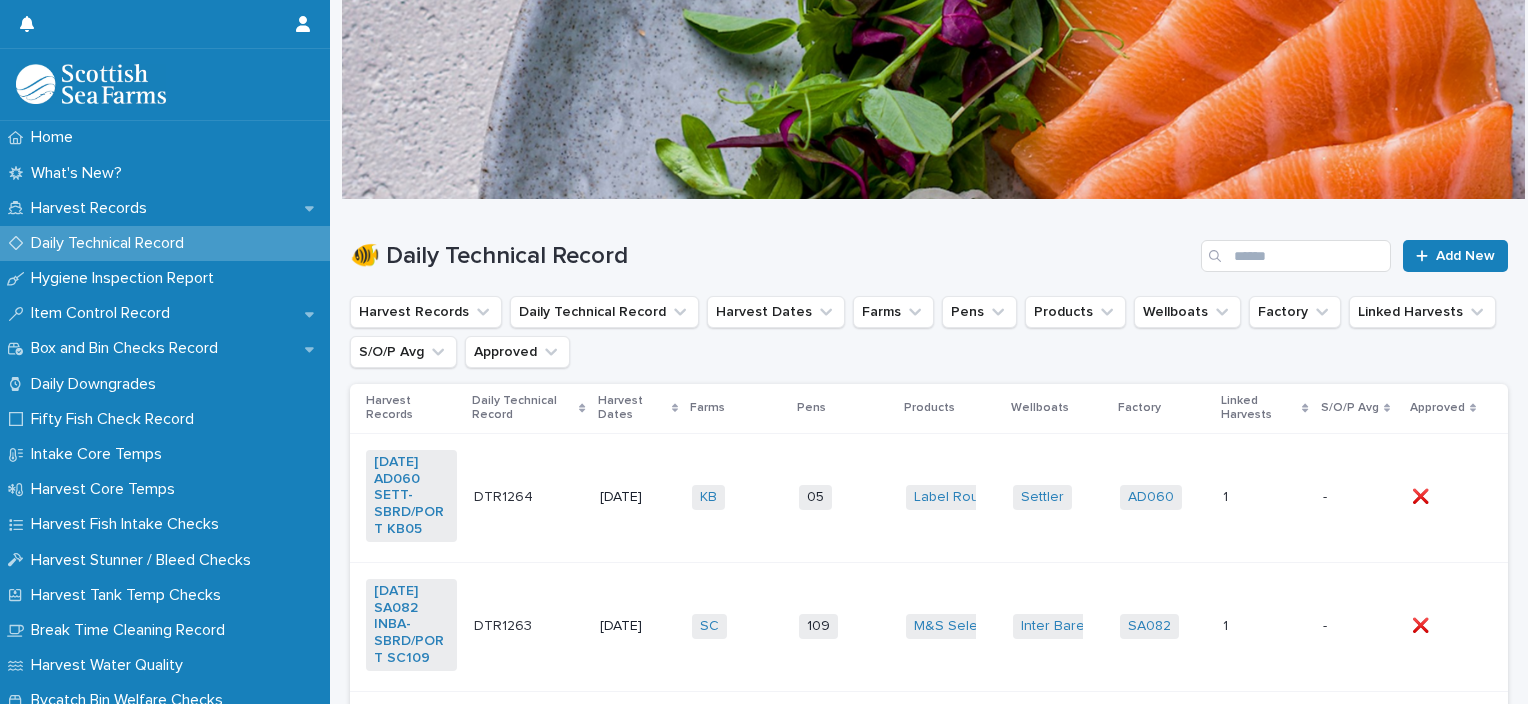 click on "KB   + 0" at bounding box center [737, 497] 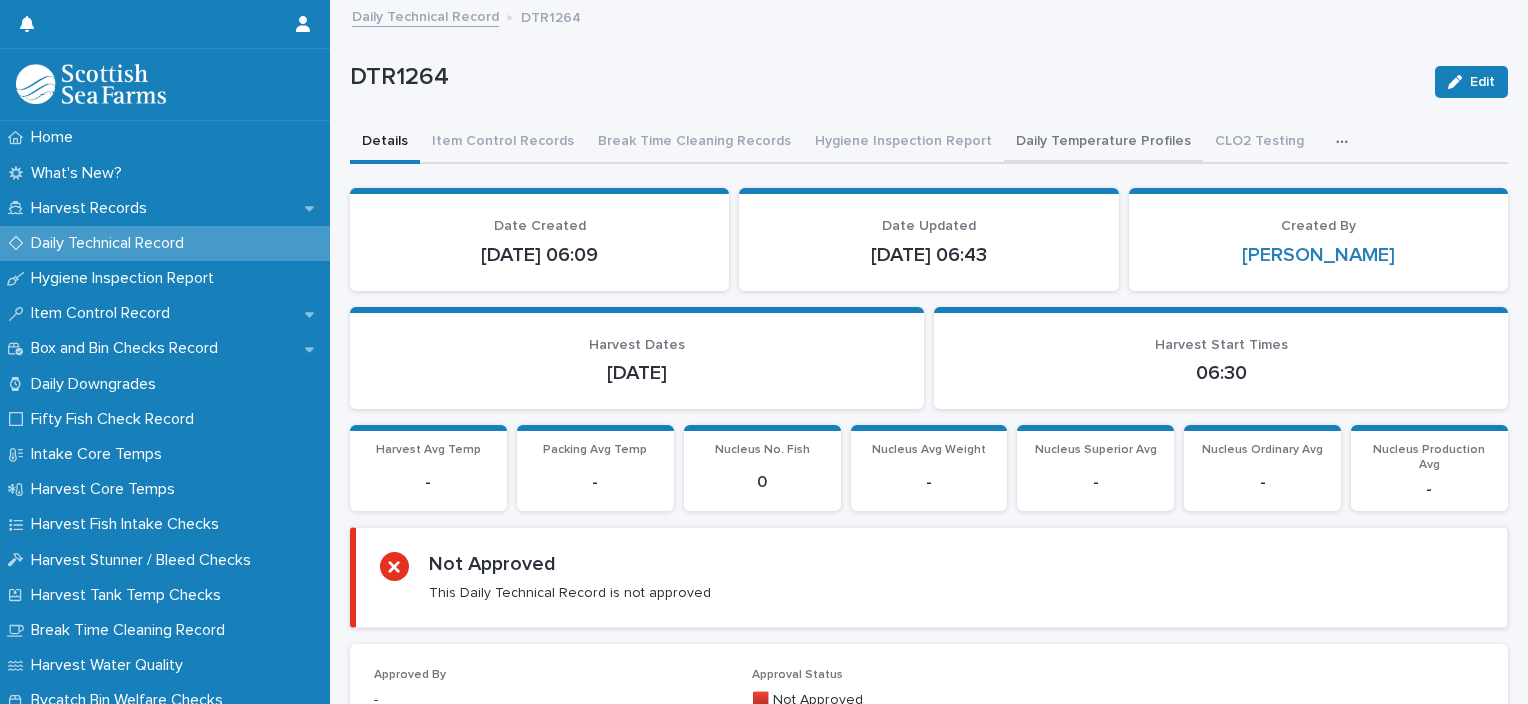 click on "Daily Temperature Profiles" at bounding box center [1103, 143] 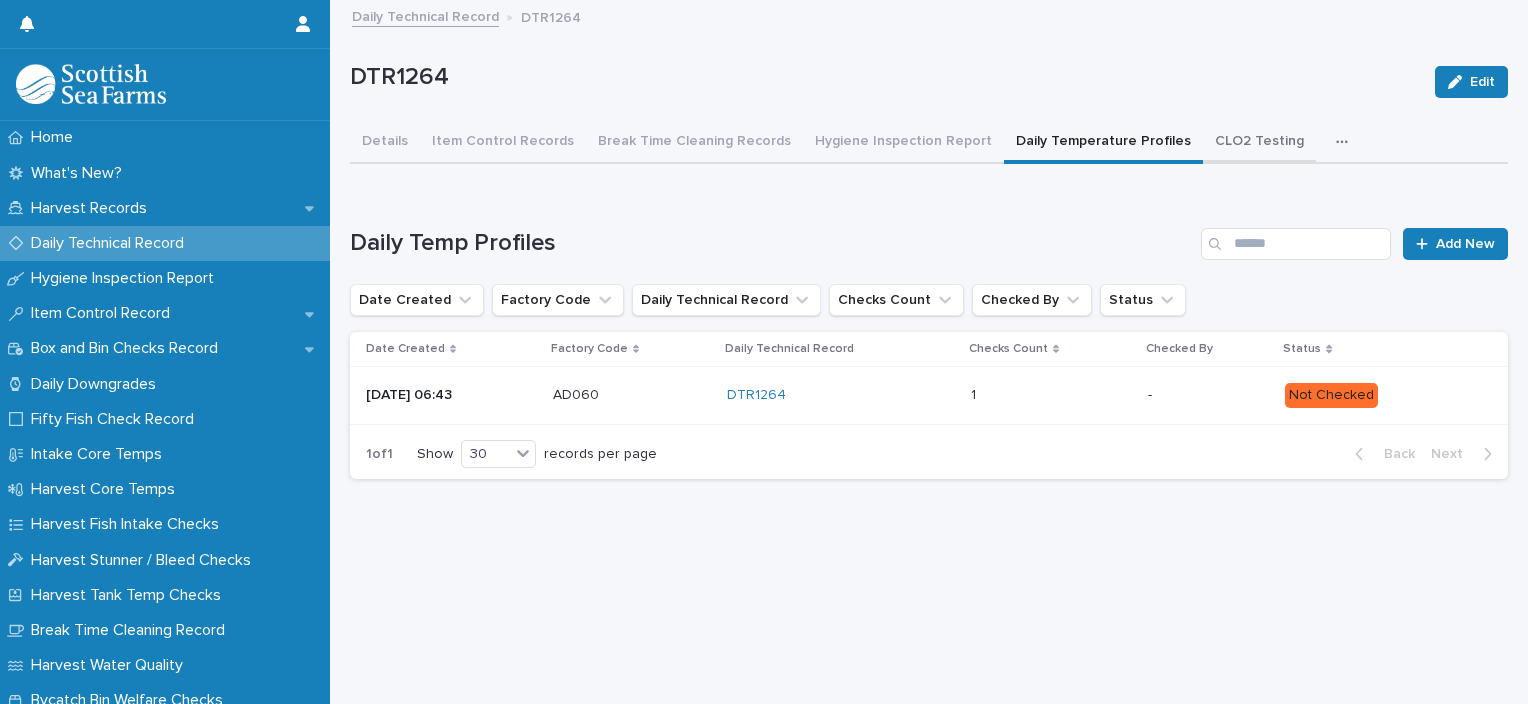 click on "CLO2 Testing" at bounding box center (1259, 143) 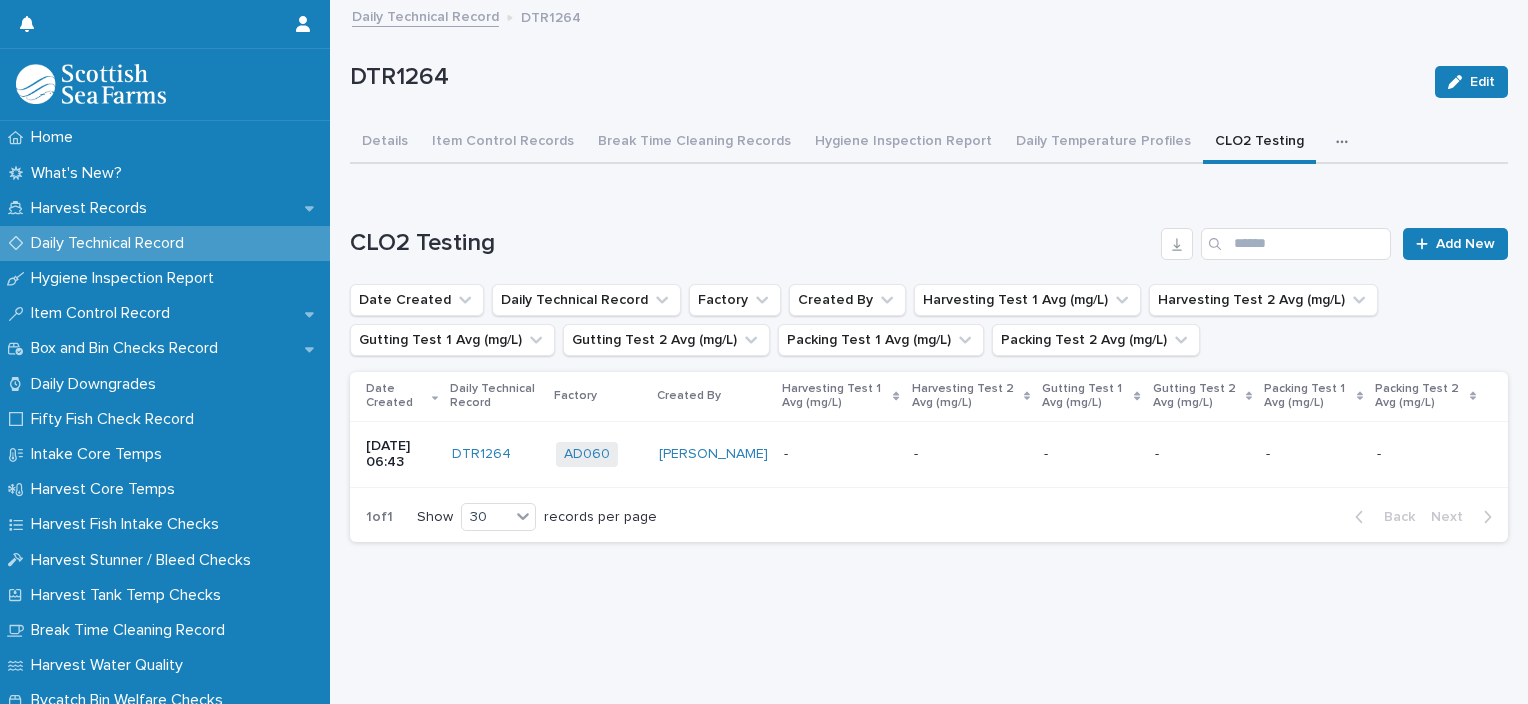 click at bounding box center (971, 454) 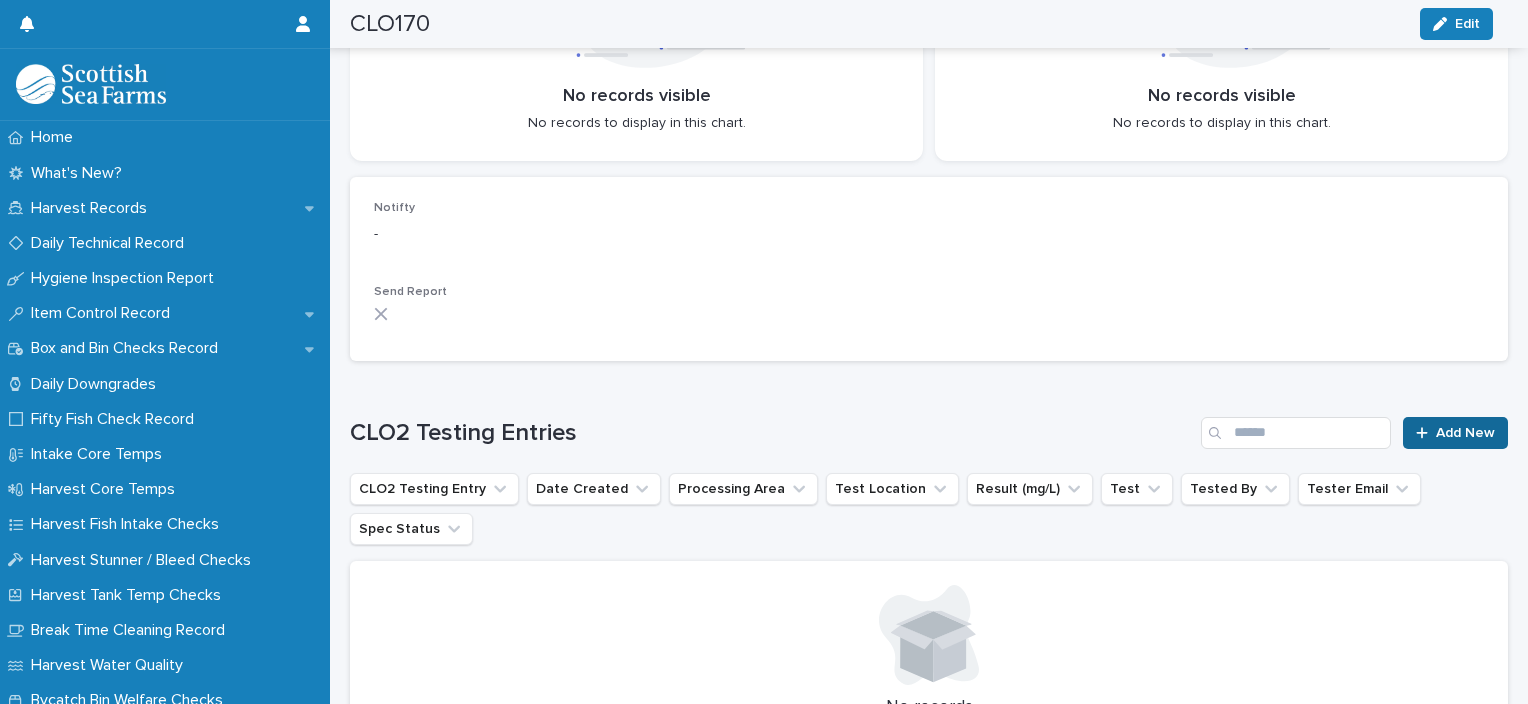 click on "Add New" at bounding box center [1465, 433] 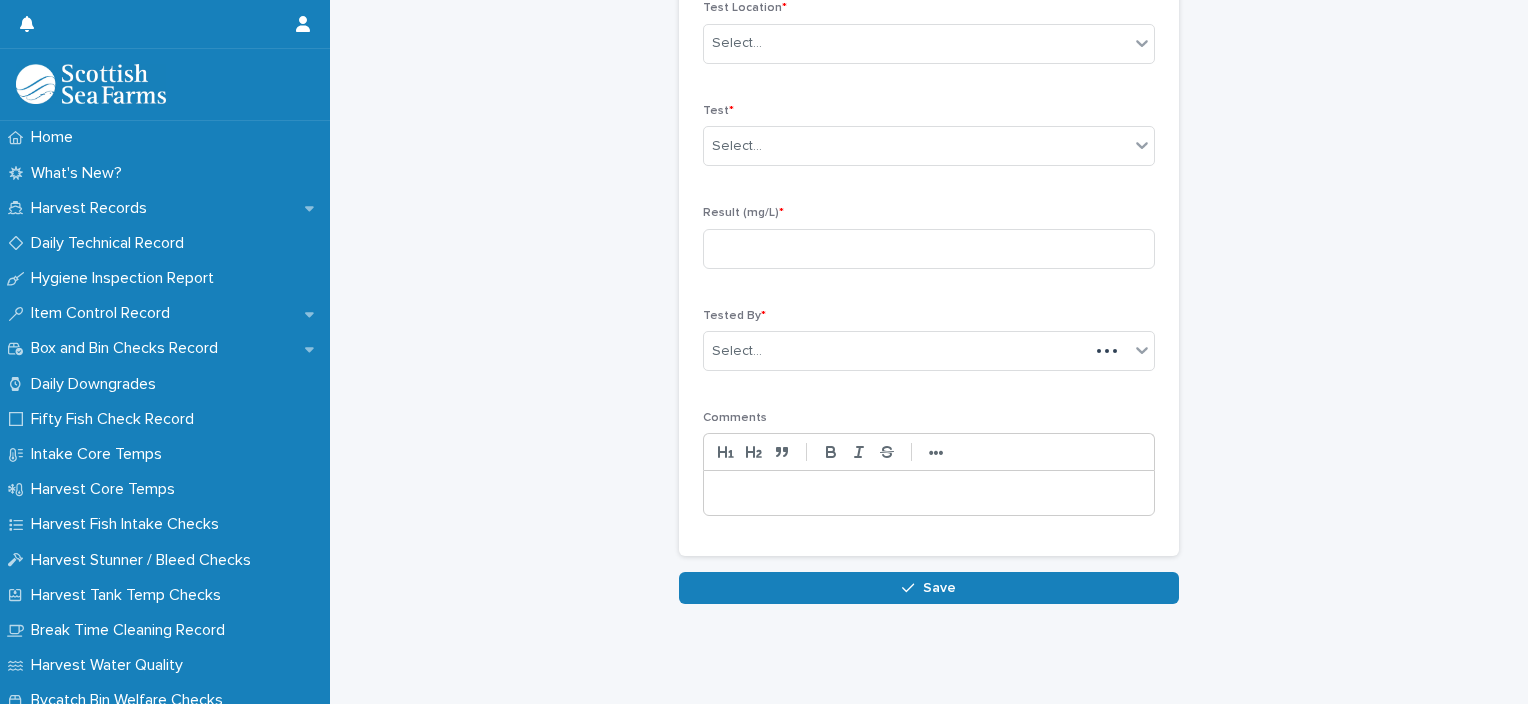 scroll, scrollTop: 308, scrollLeft: 0, axis: vertical 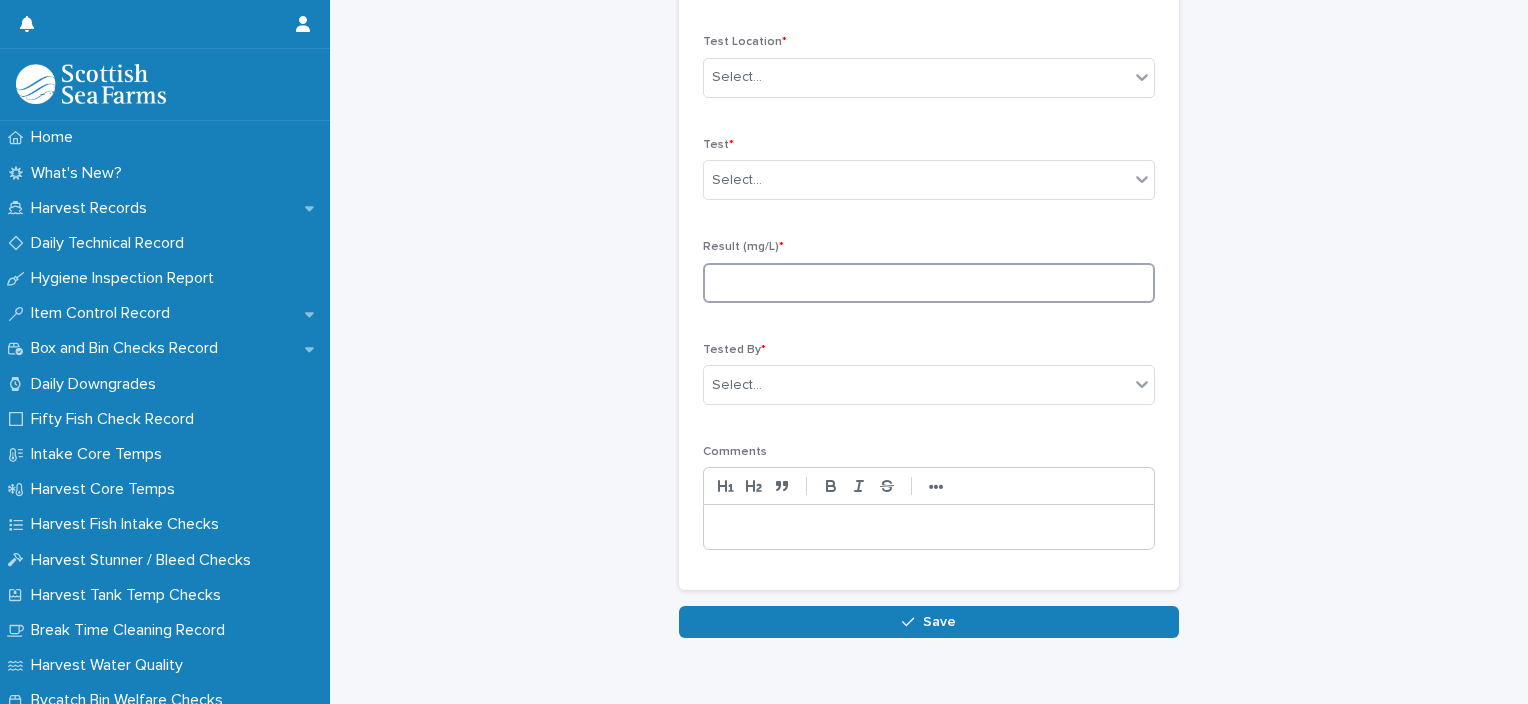 click at bounding box center [929, 283] 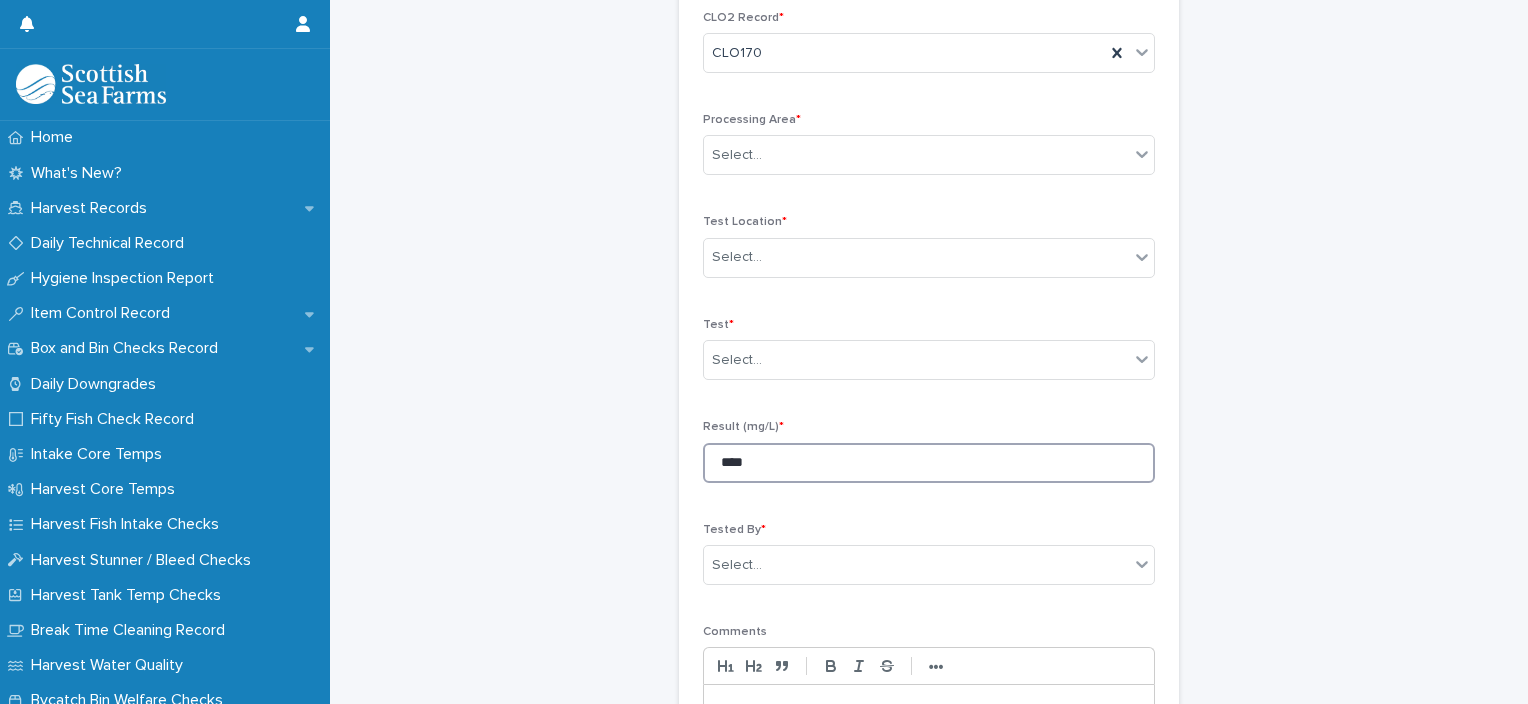 scroll, scrollTop: 126, scrollLeft: 0, axis: vertical 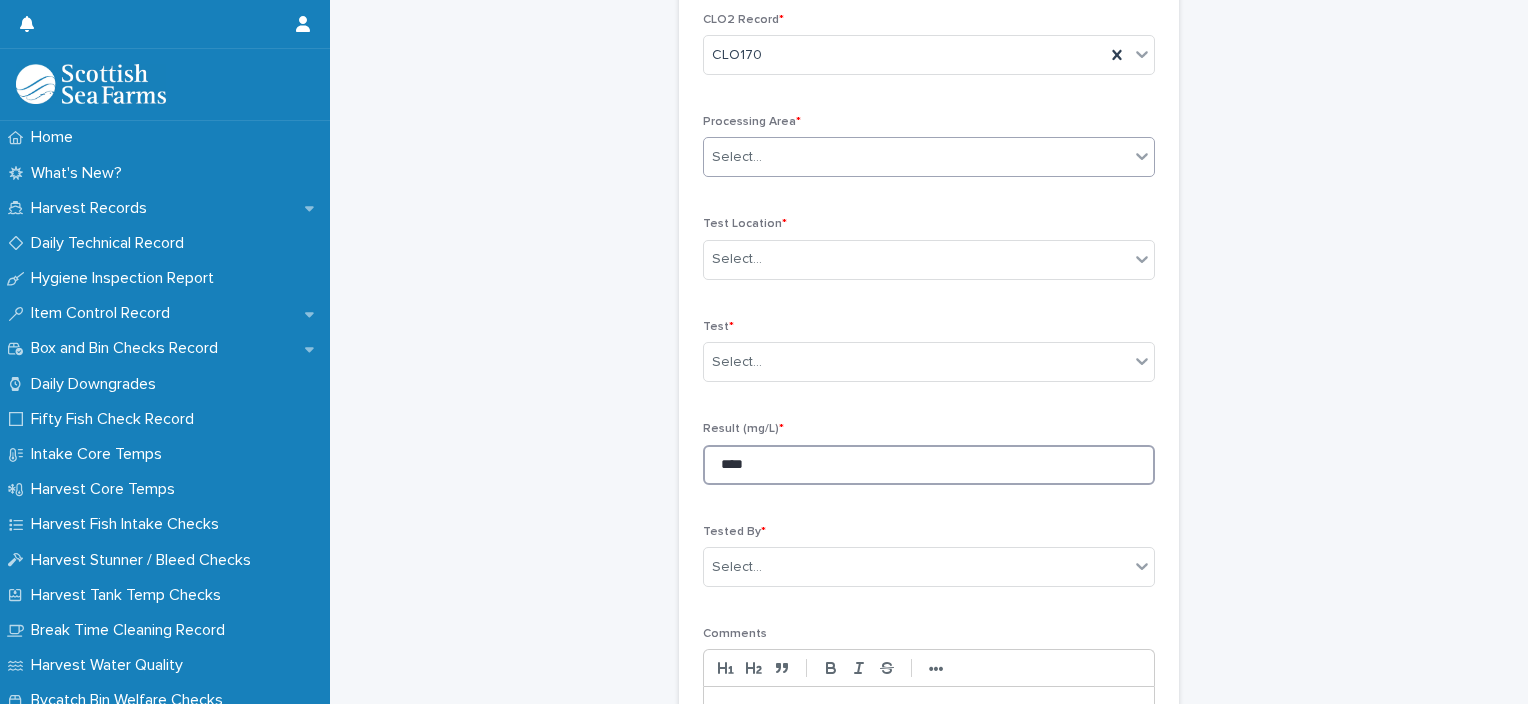 type on "****" 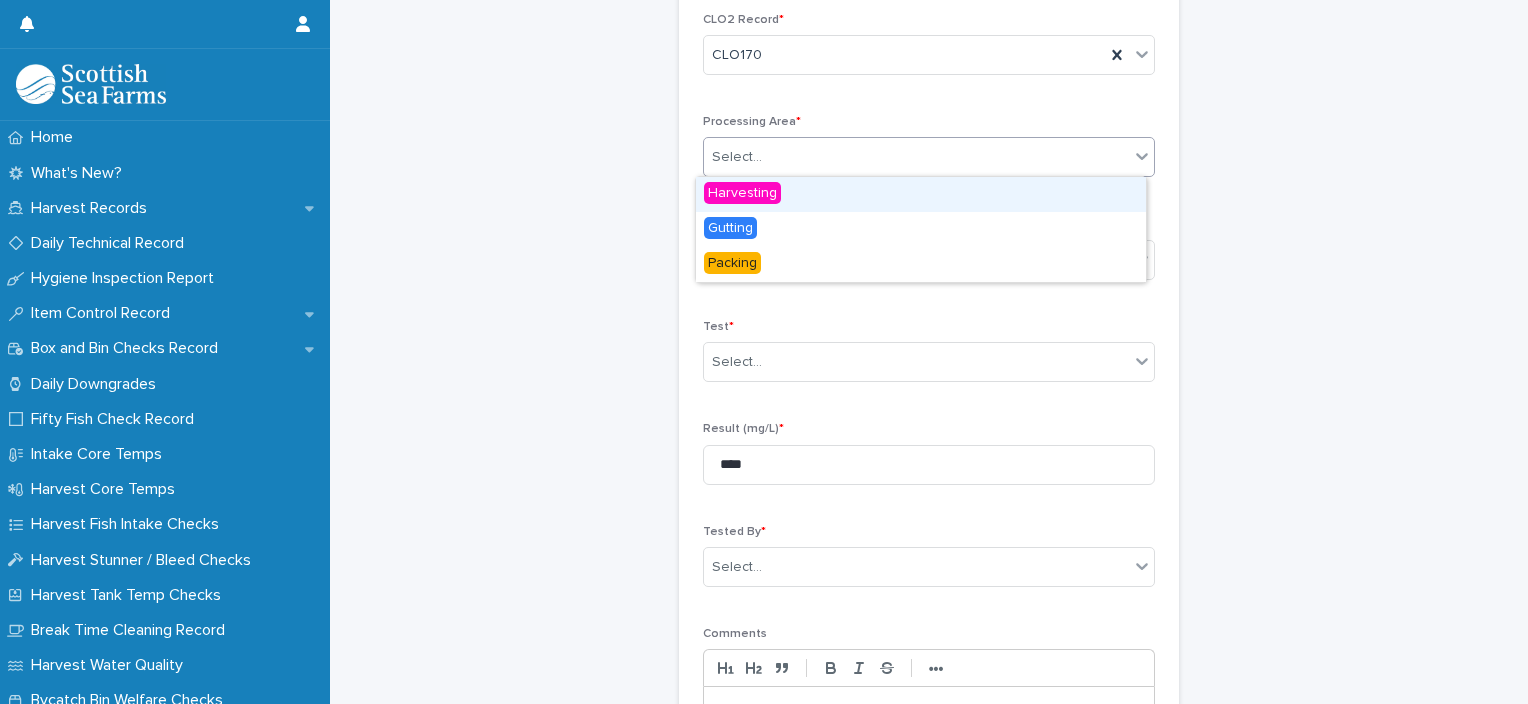 click at bounding box center [765, 157] 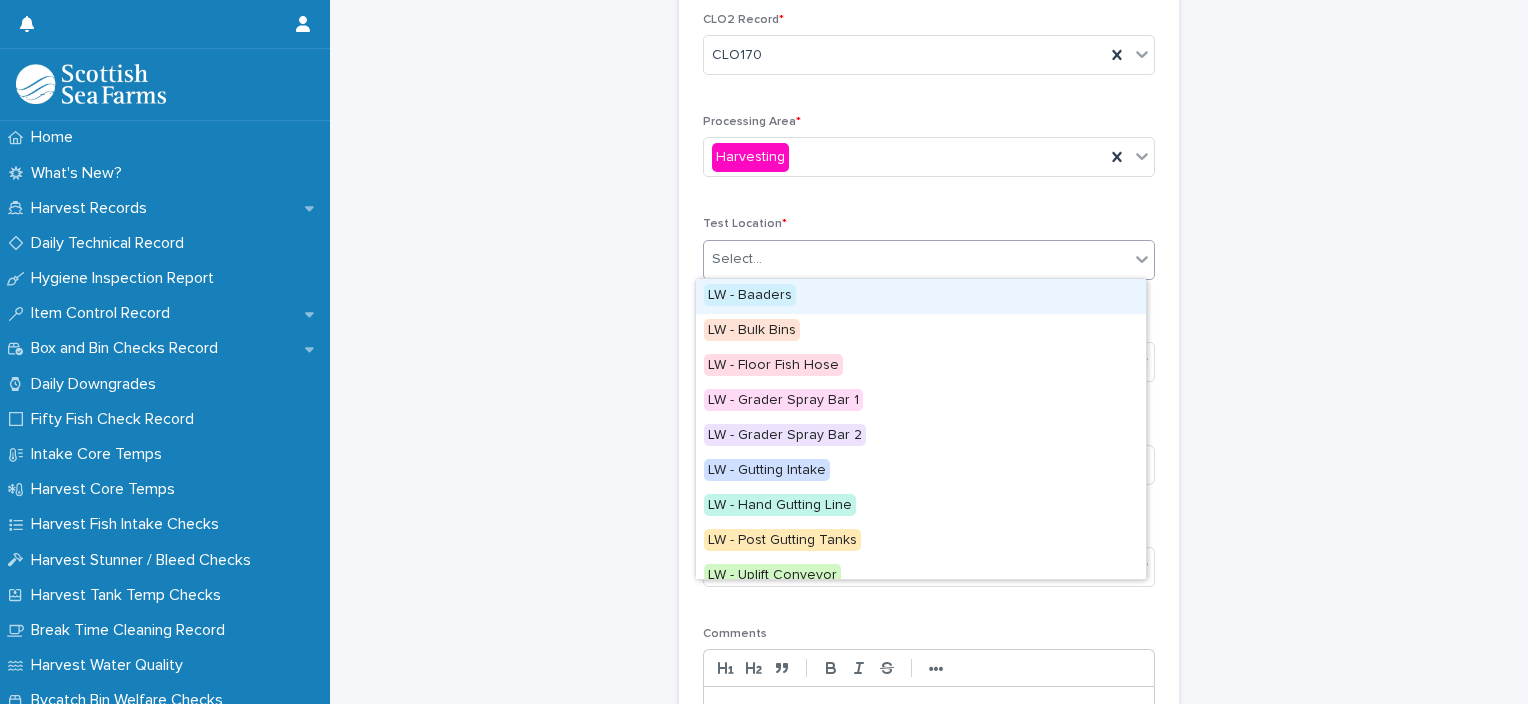 click on "Select..." at bounding box center [916, 259] 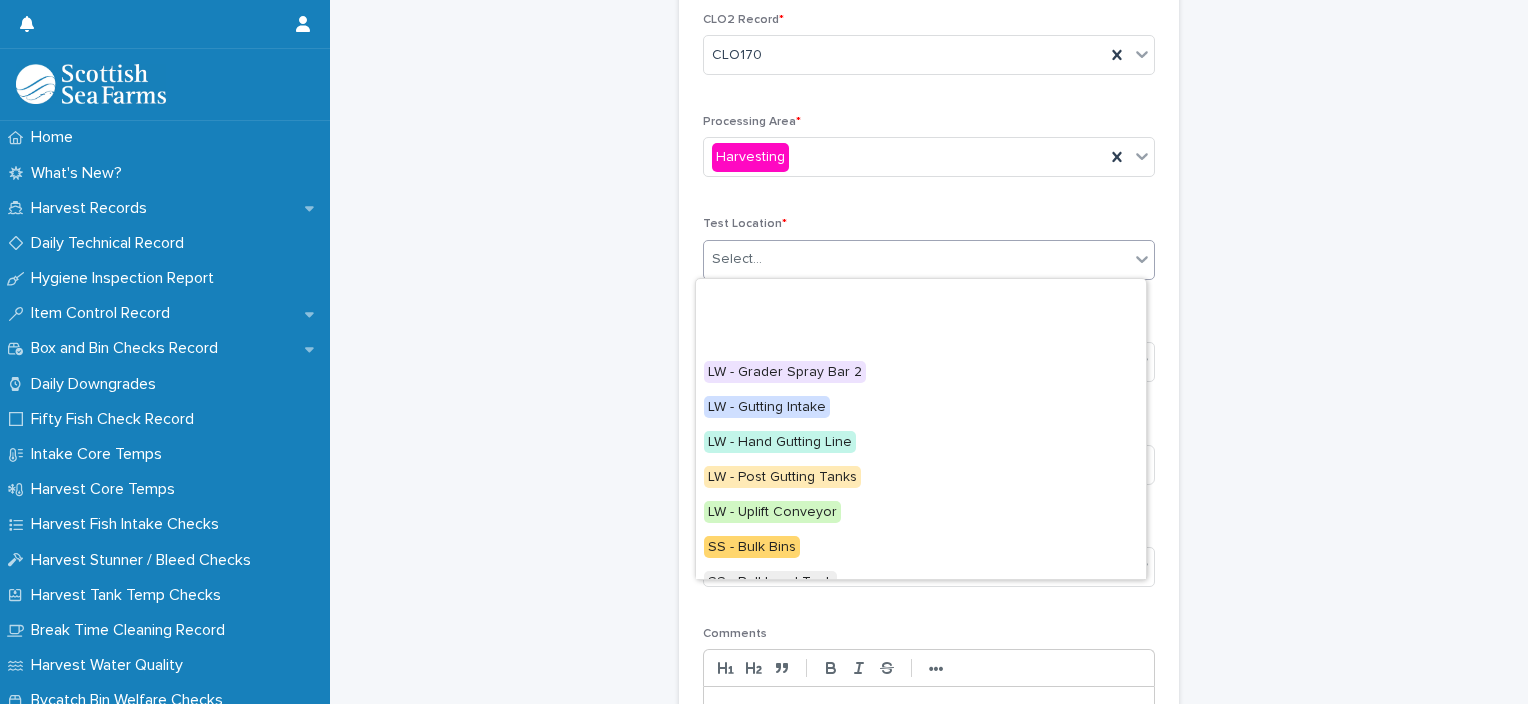 scroll, scrollTop: 224, scrollLeft: 0, axis: vertical 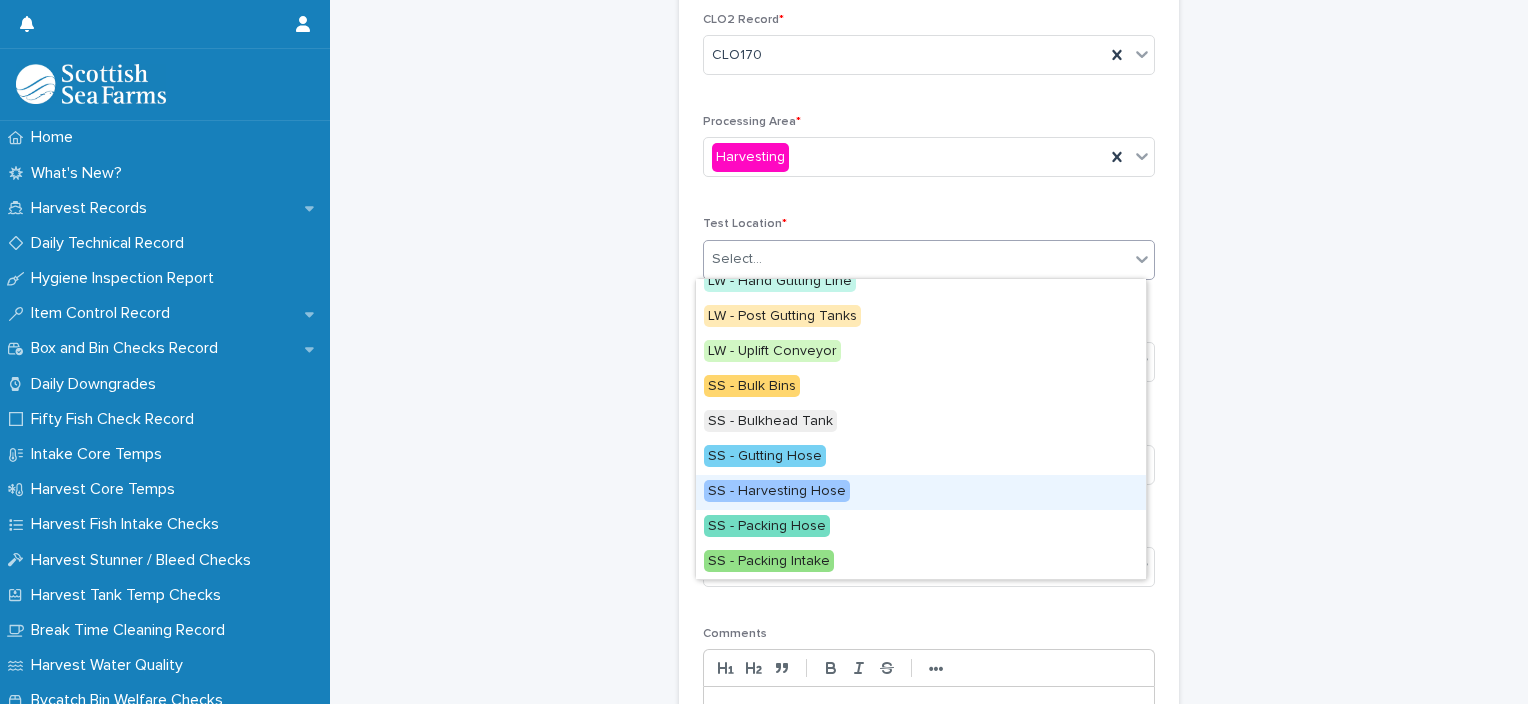 click on "SS - Harvesting Hose" at bounding box center [921, 492] 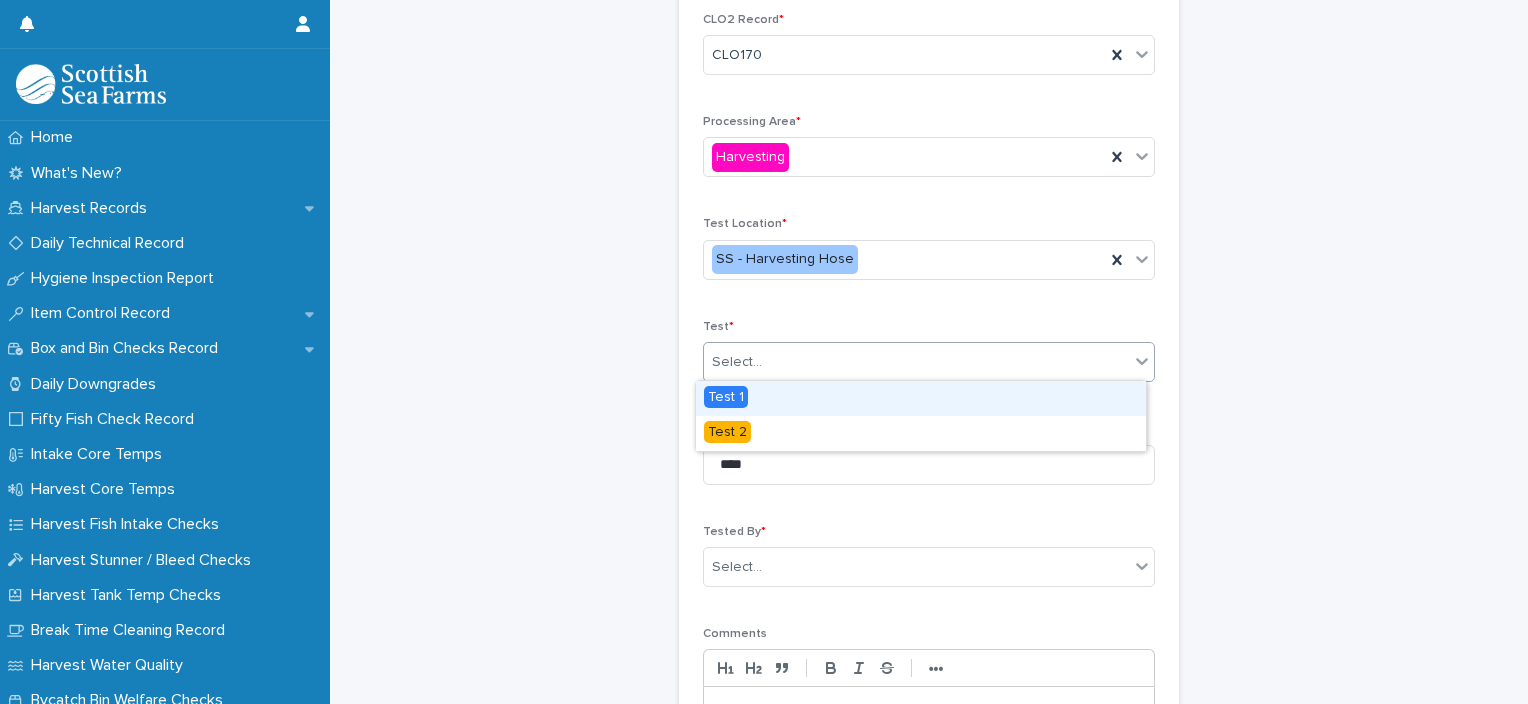 click on "Select..." at bounding box center (916, 362) 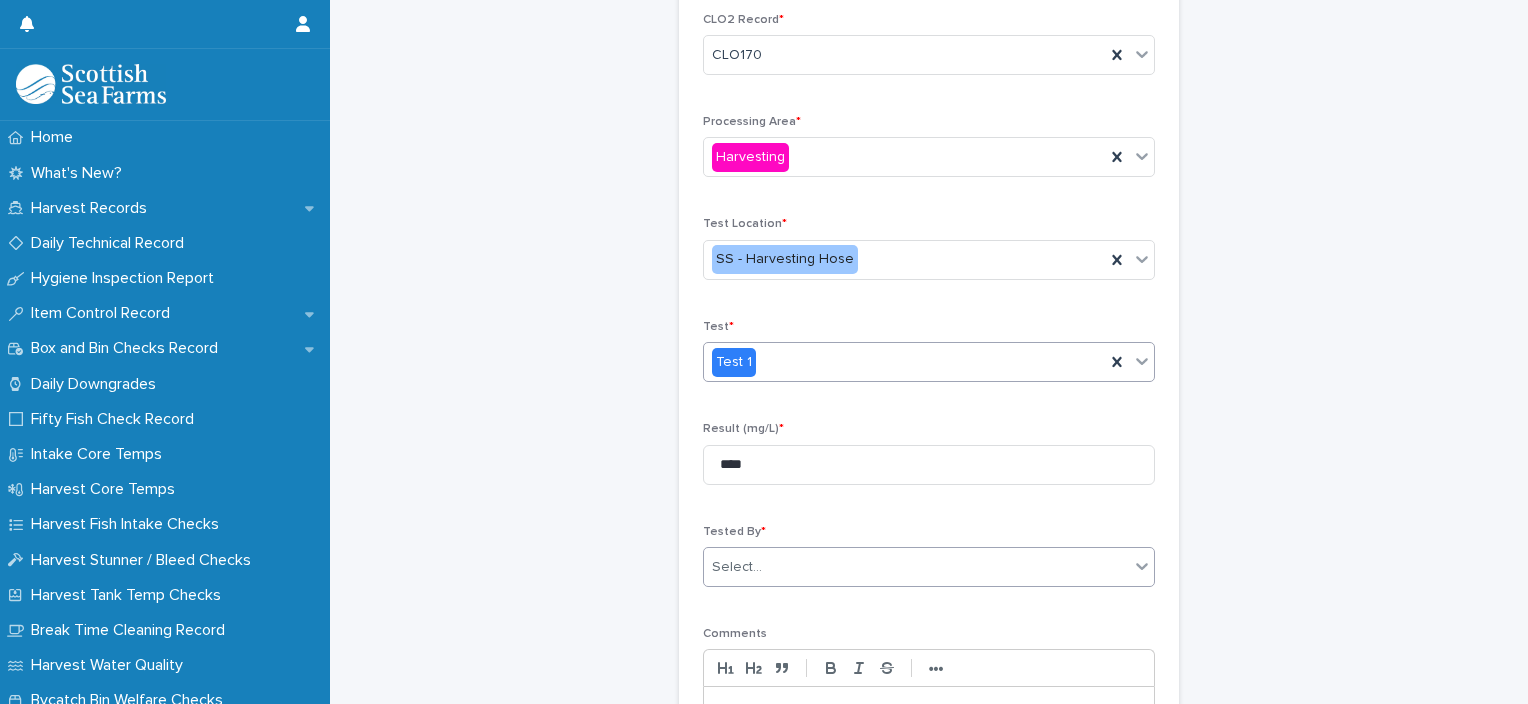 click on "Select..." at bounding box center (916, 567) 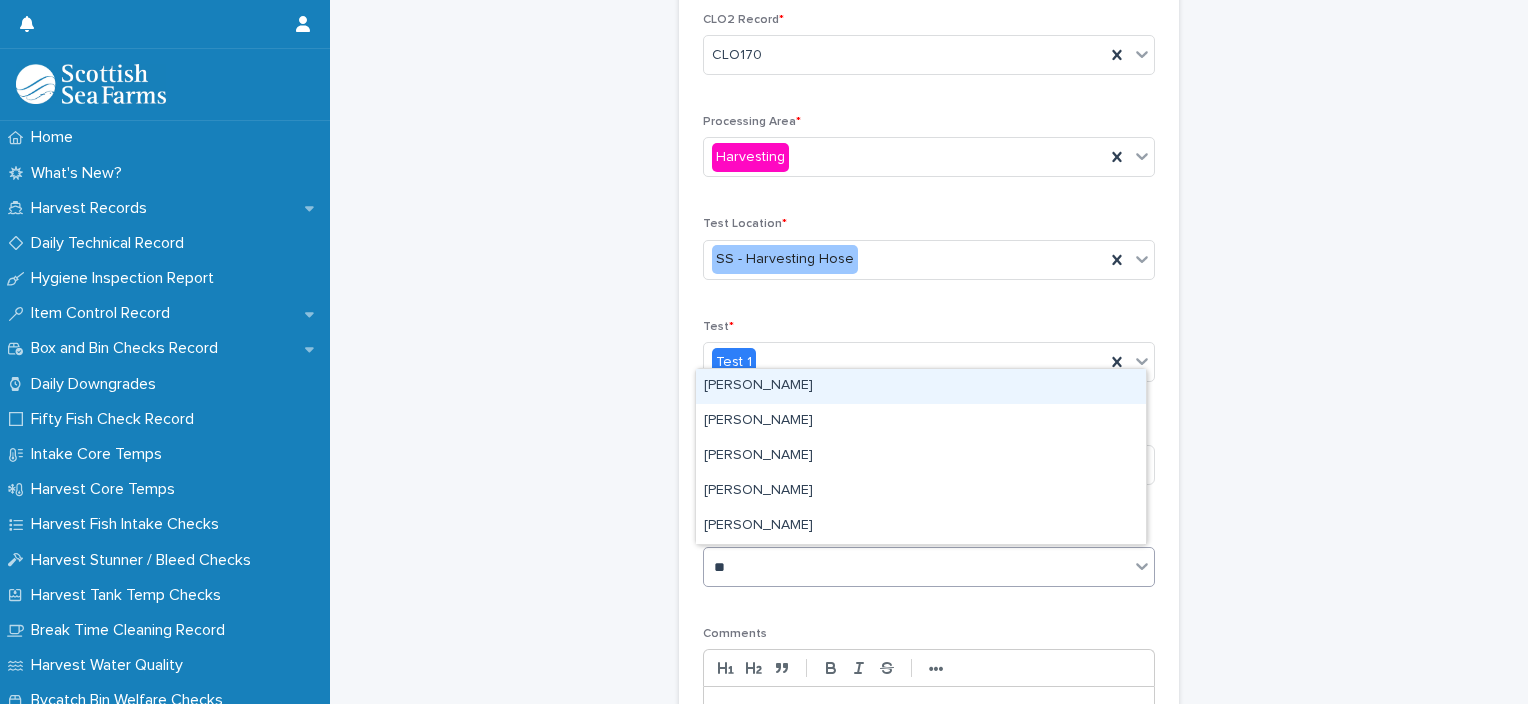 type on "***" 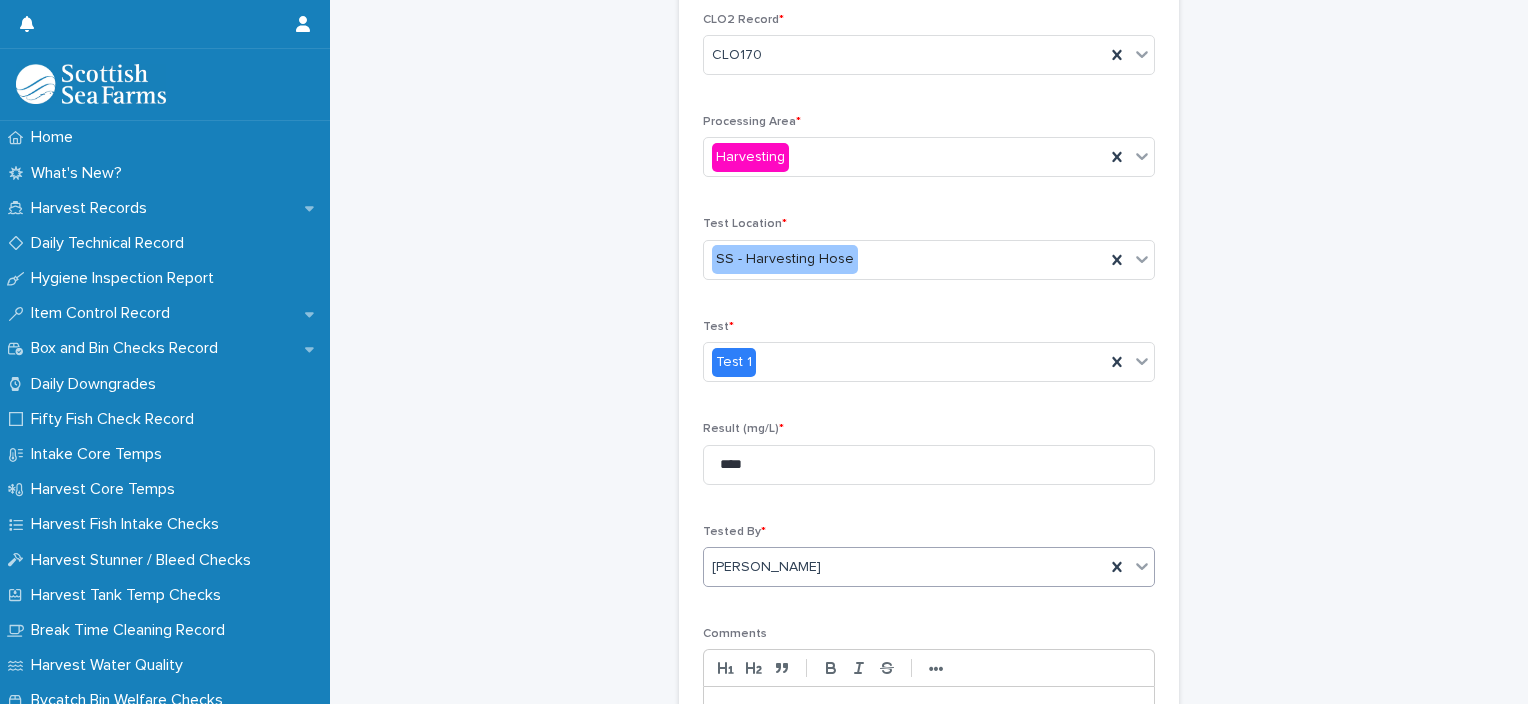 click on "[PERSON_NAME]" at bounding box center [904, 567] 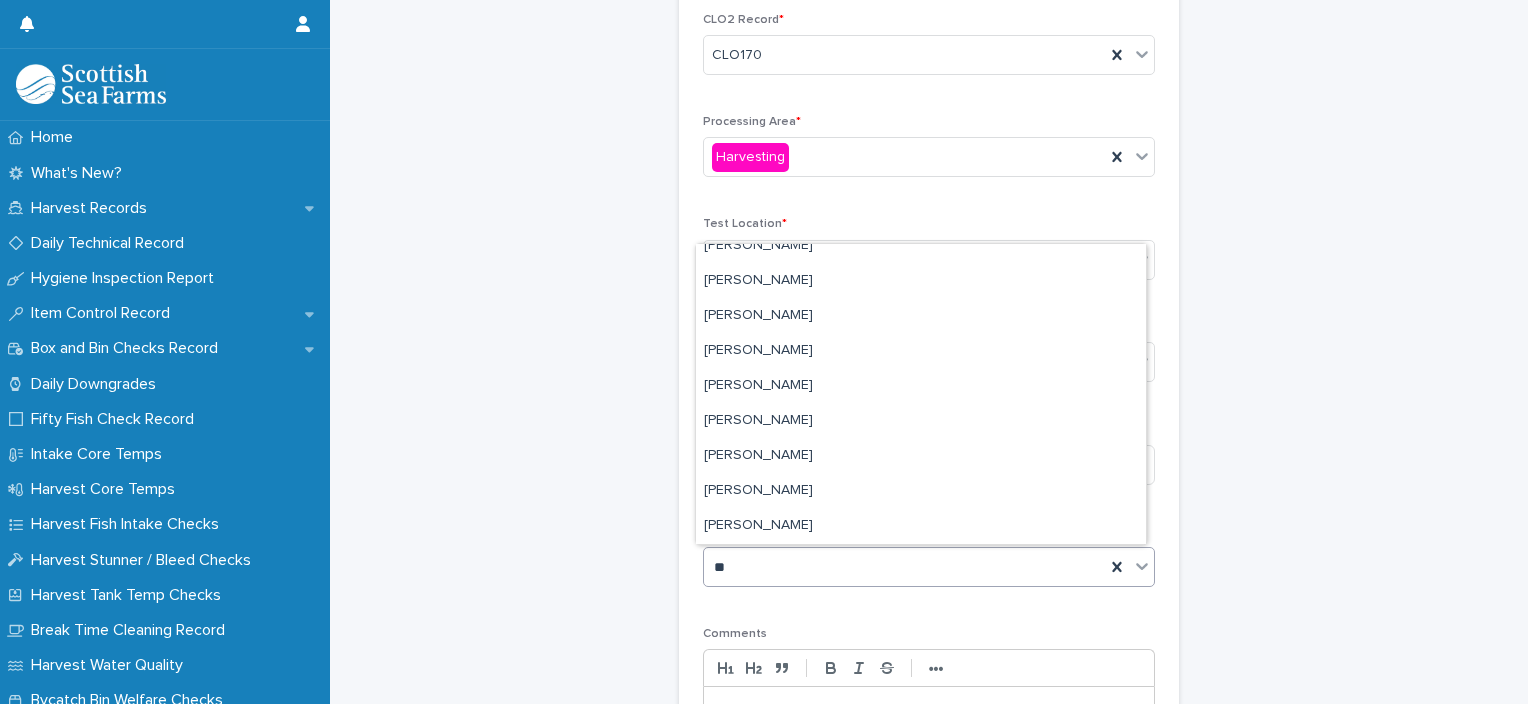 scroll, scrollTop: 120, scrollLeft: 0, axis: vertical 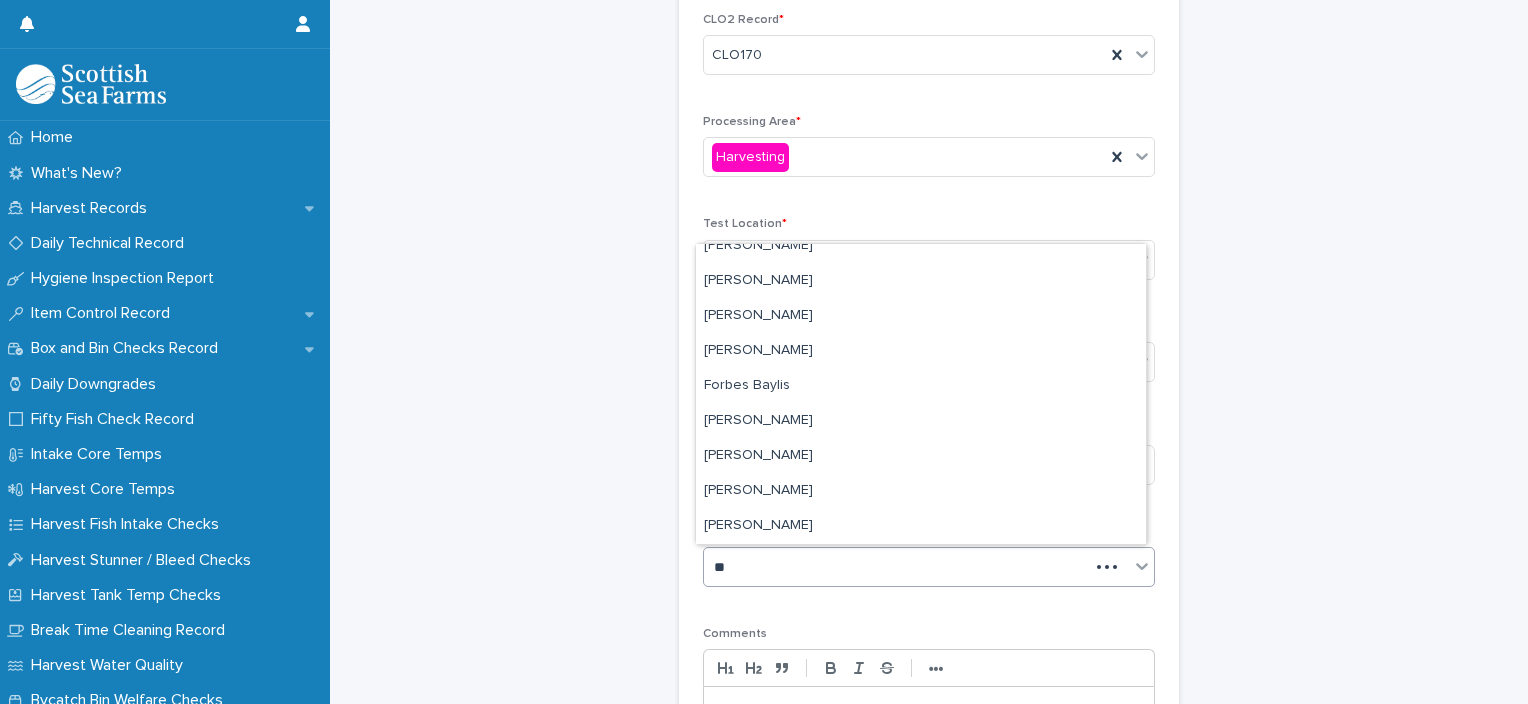 type on "***" 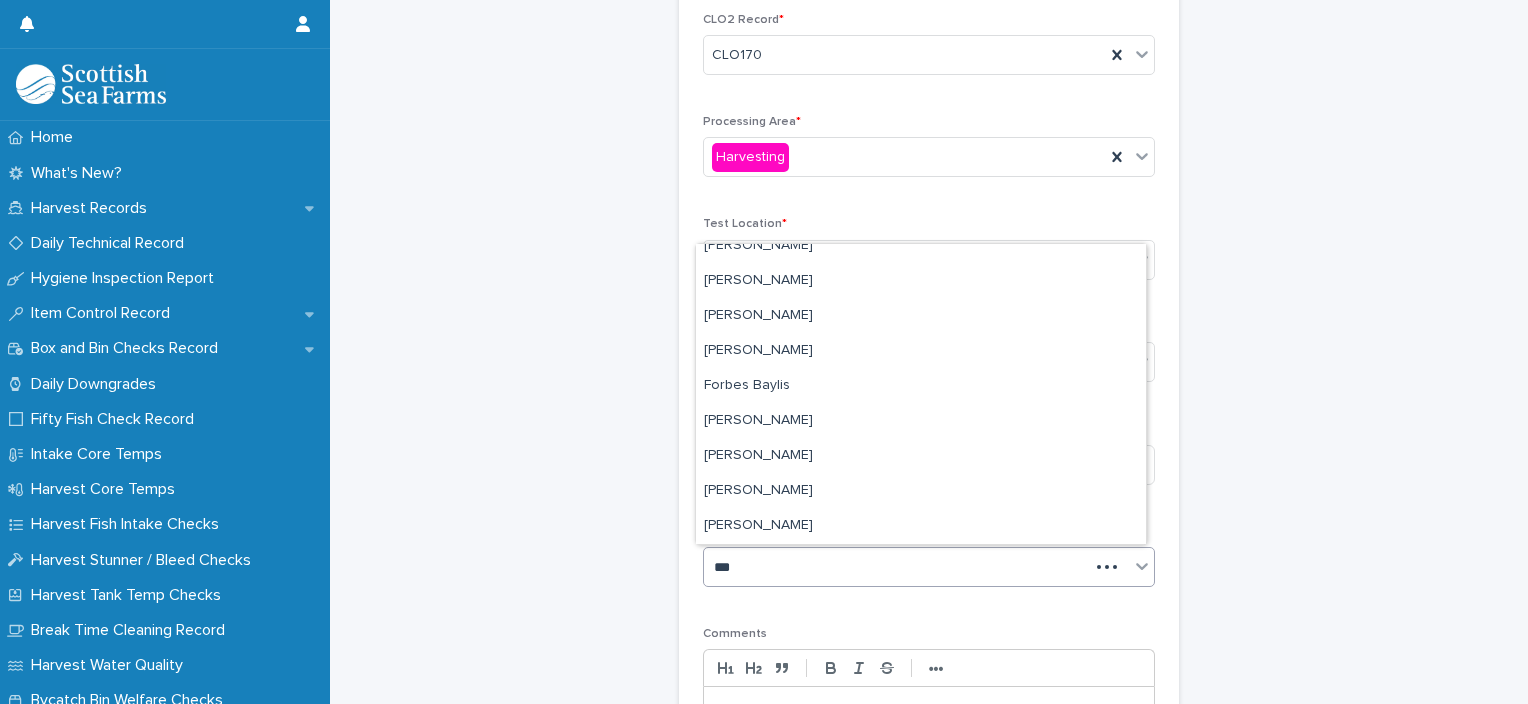 scroll, scrollTop: 0, scrollLeft: 0, axis: both 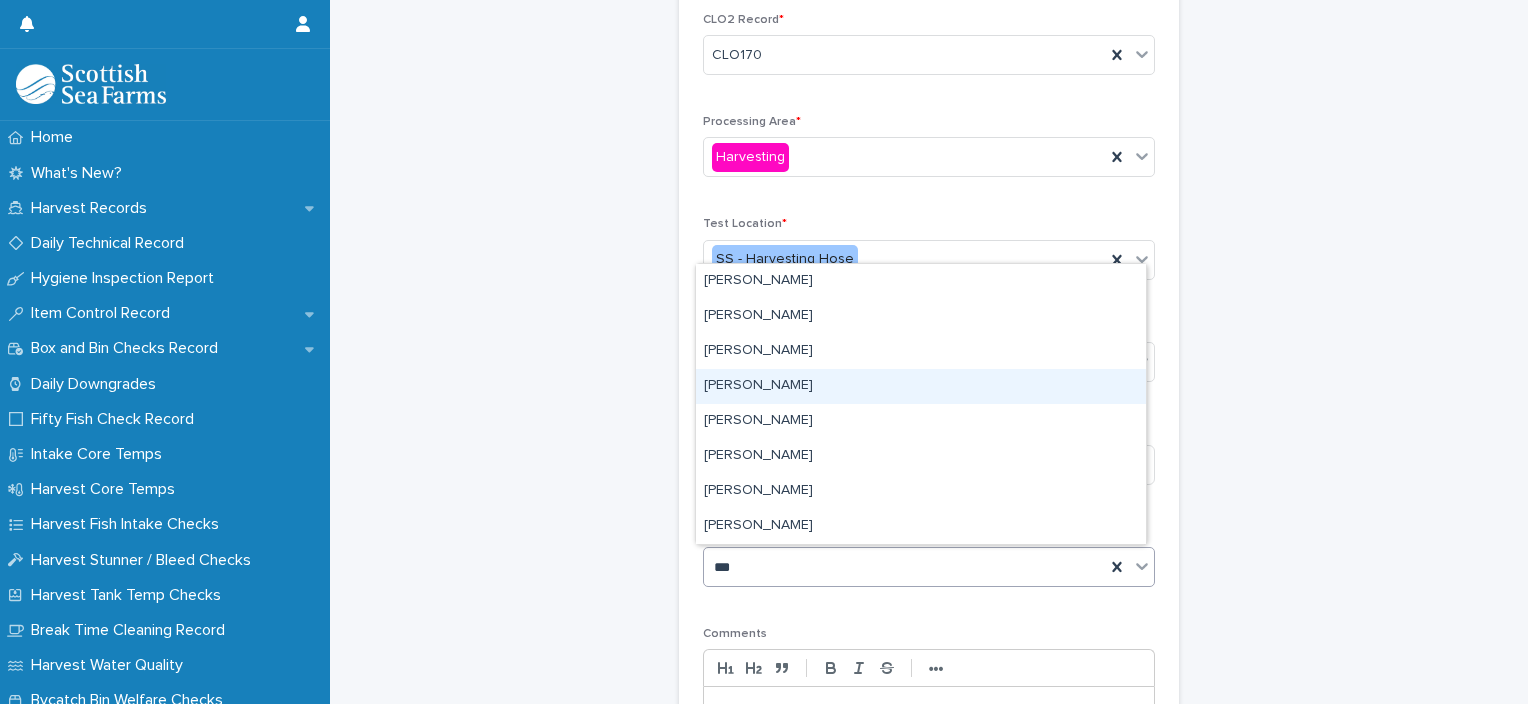 click on "[PERSON_NAME]" at bounding box center [921, 386] 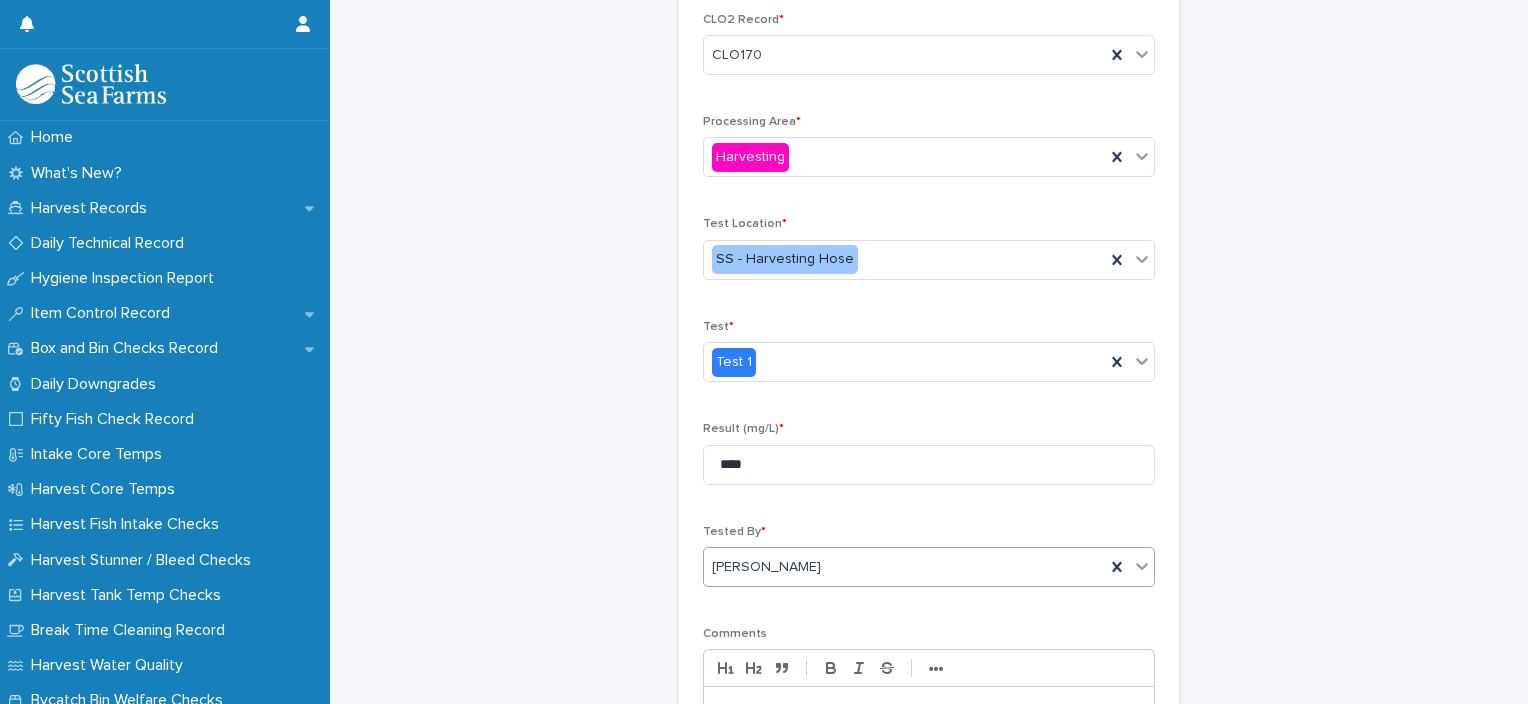 scroll, scrollTop: 354, scrollLeft: 0, axis: vertical 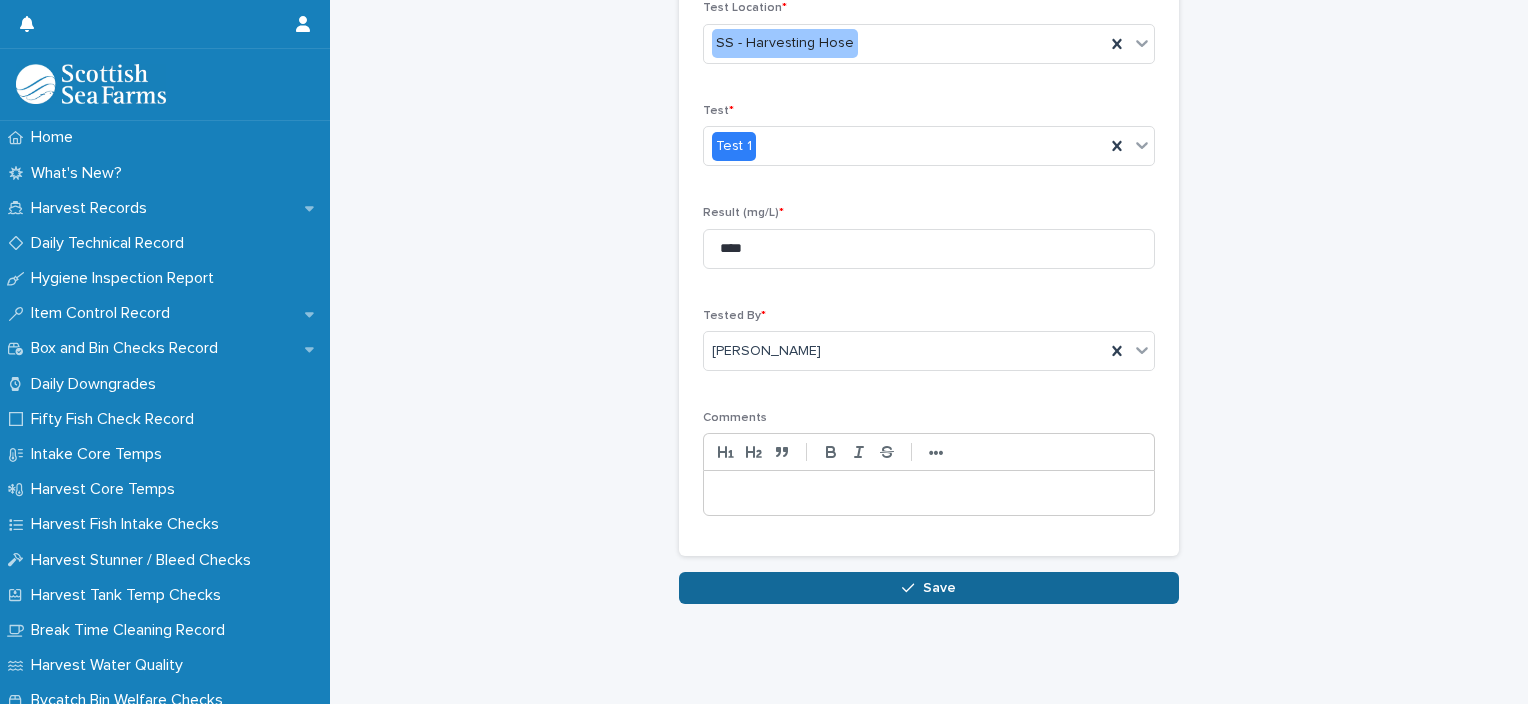 click on "Save" at bounding box center [929, 588] 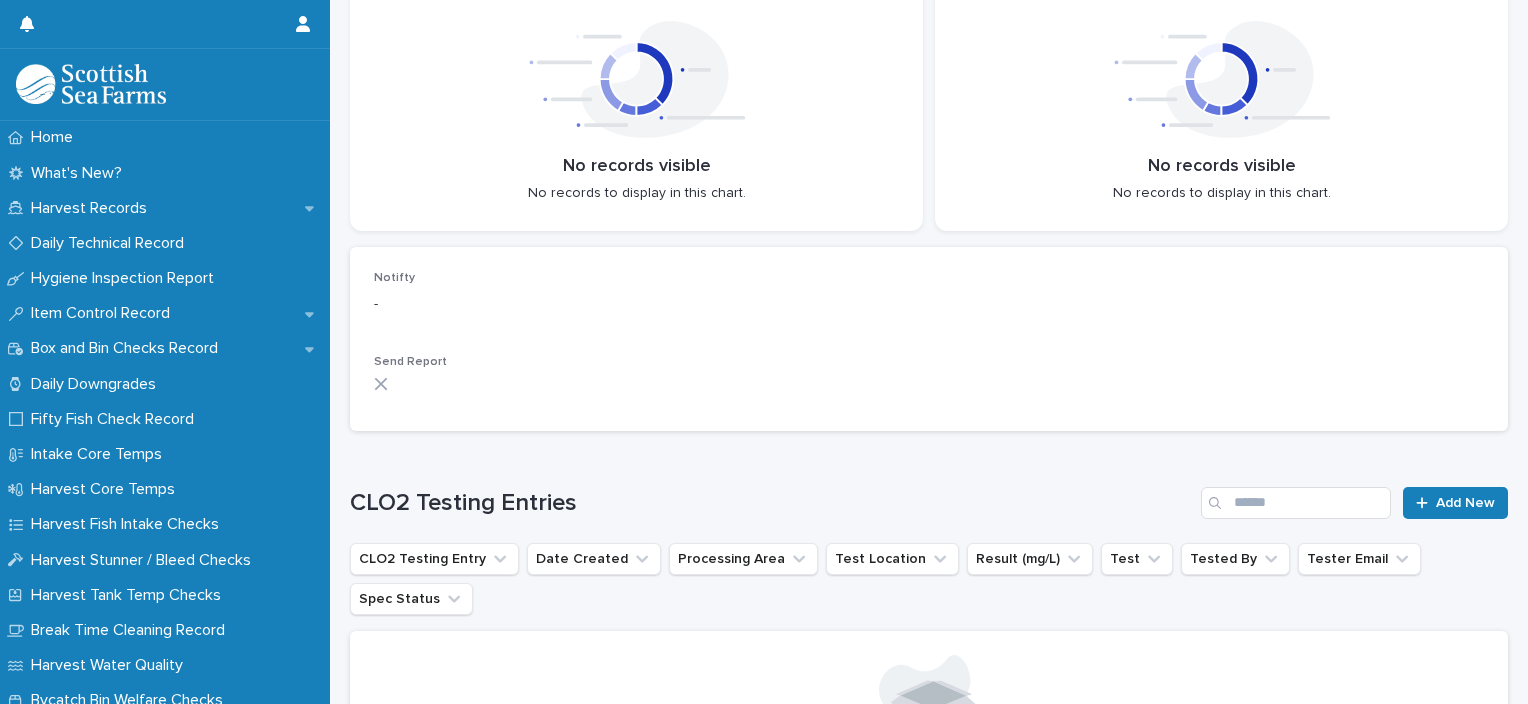 scroll, scrollTop: 0, scrollLeft: 0, axis: both 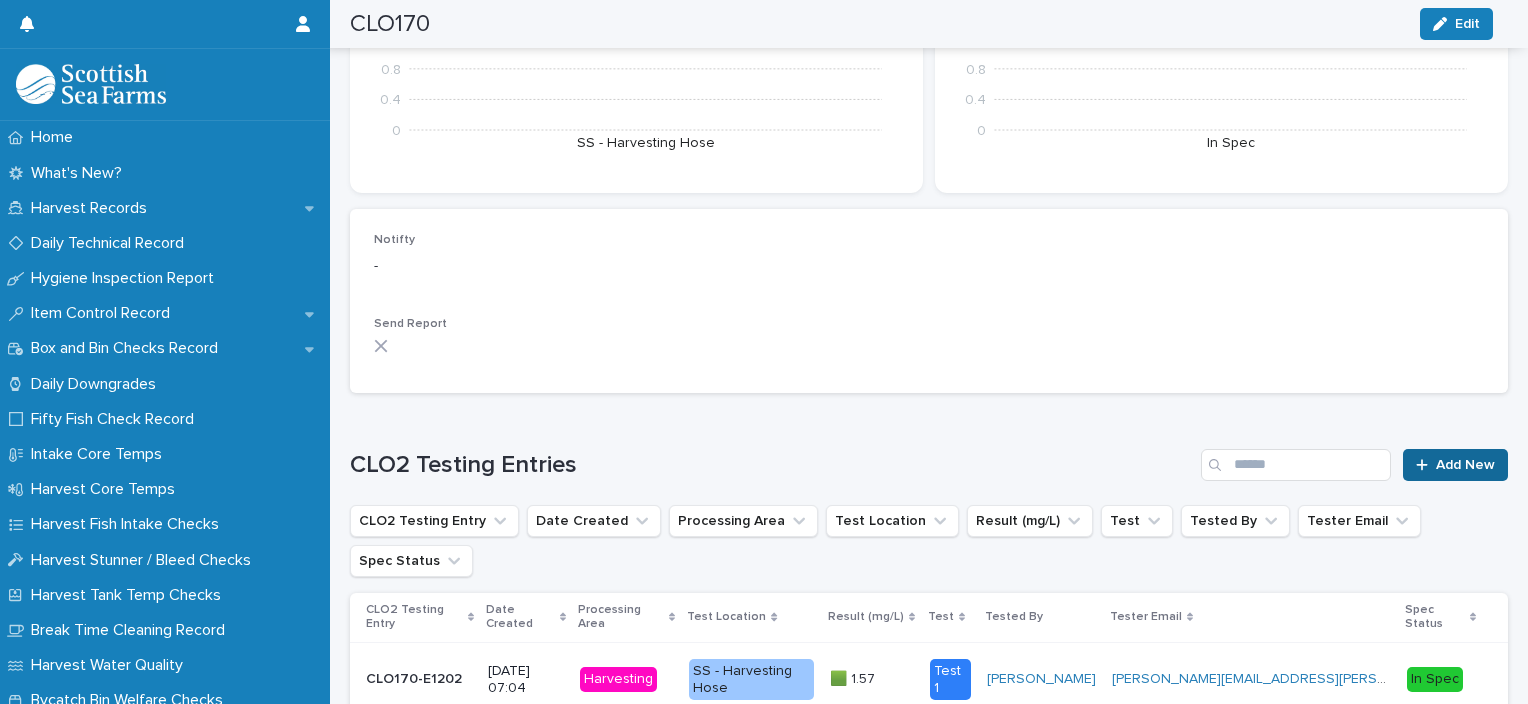 click on "Add New" at bounding box center [1465, 465] 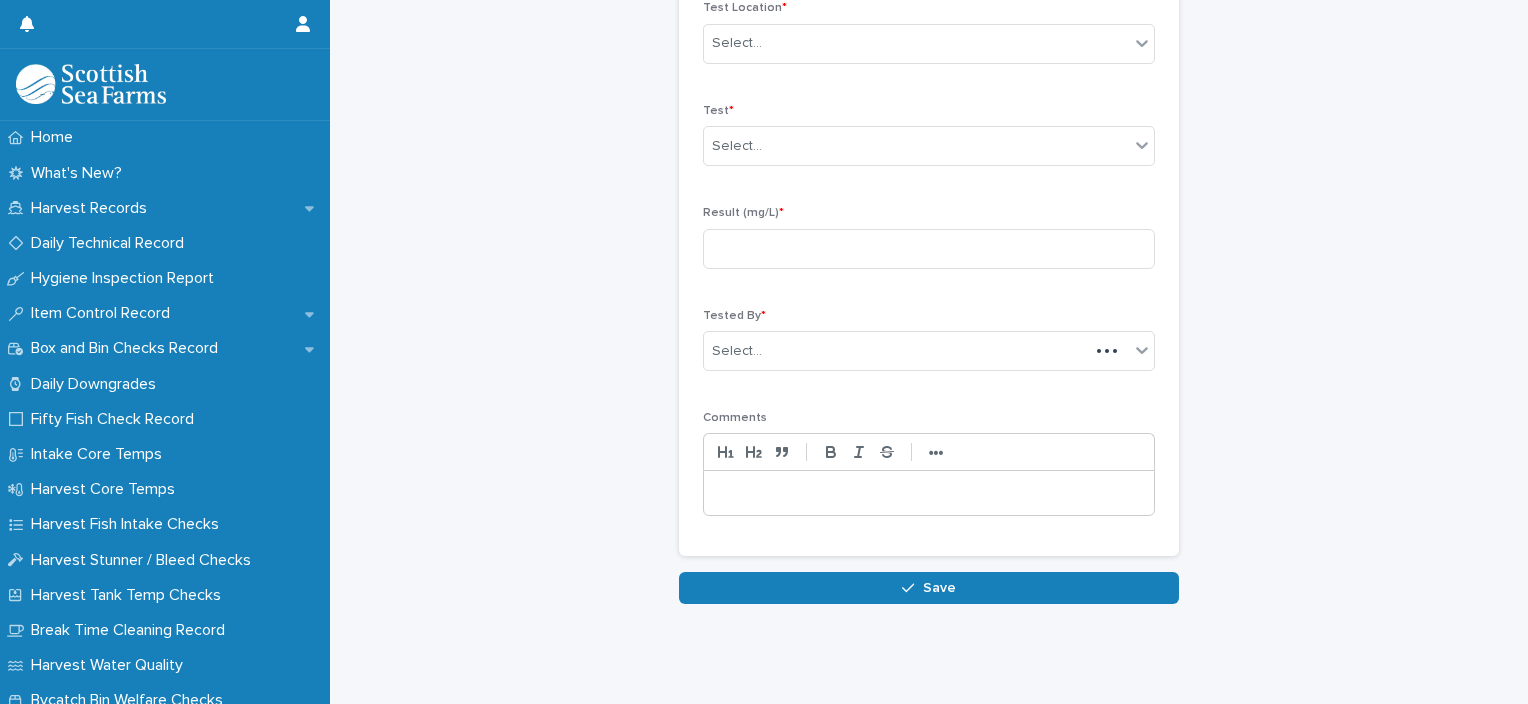 scroll, scrollTop: 308, scrollLeft: 0, axis: vertical 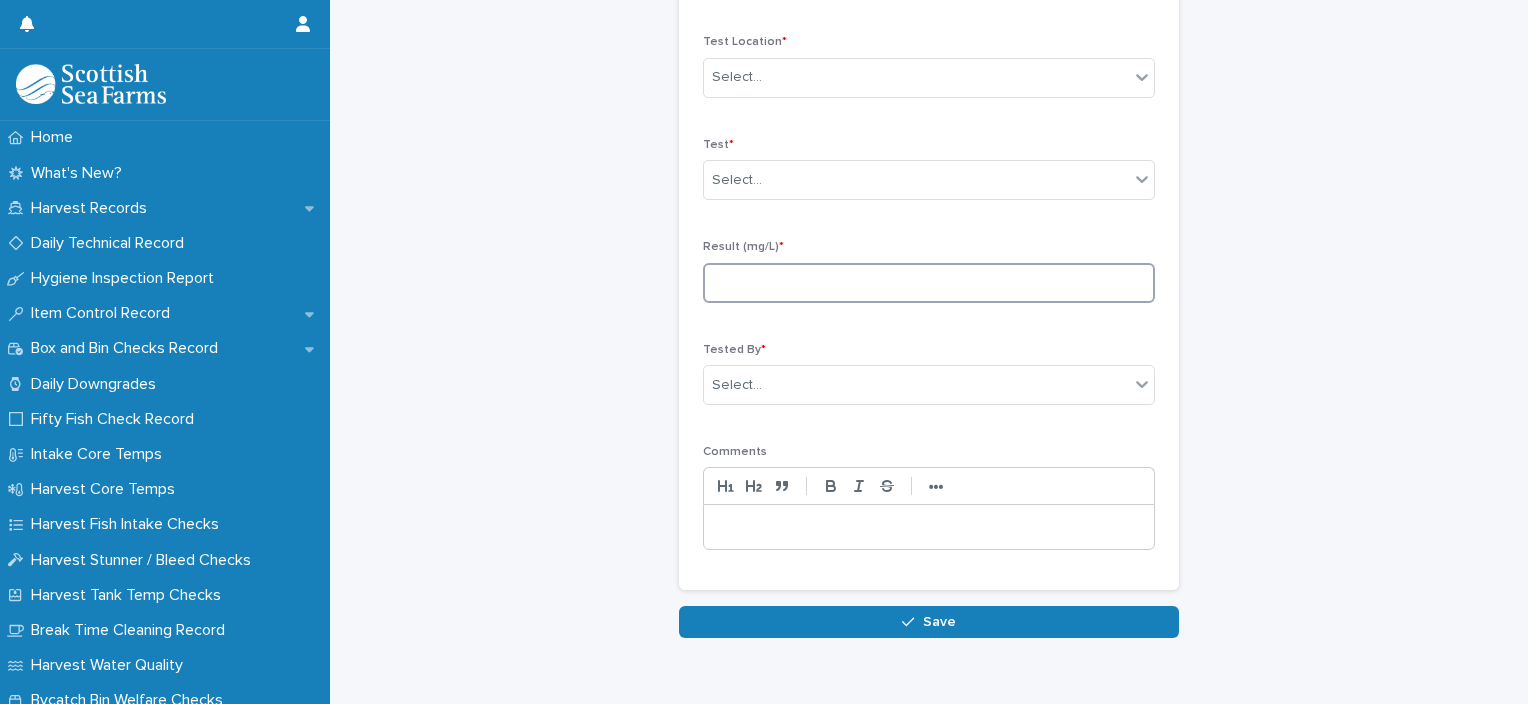 click at bounding box center (929, 283) 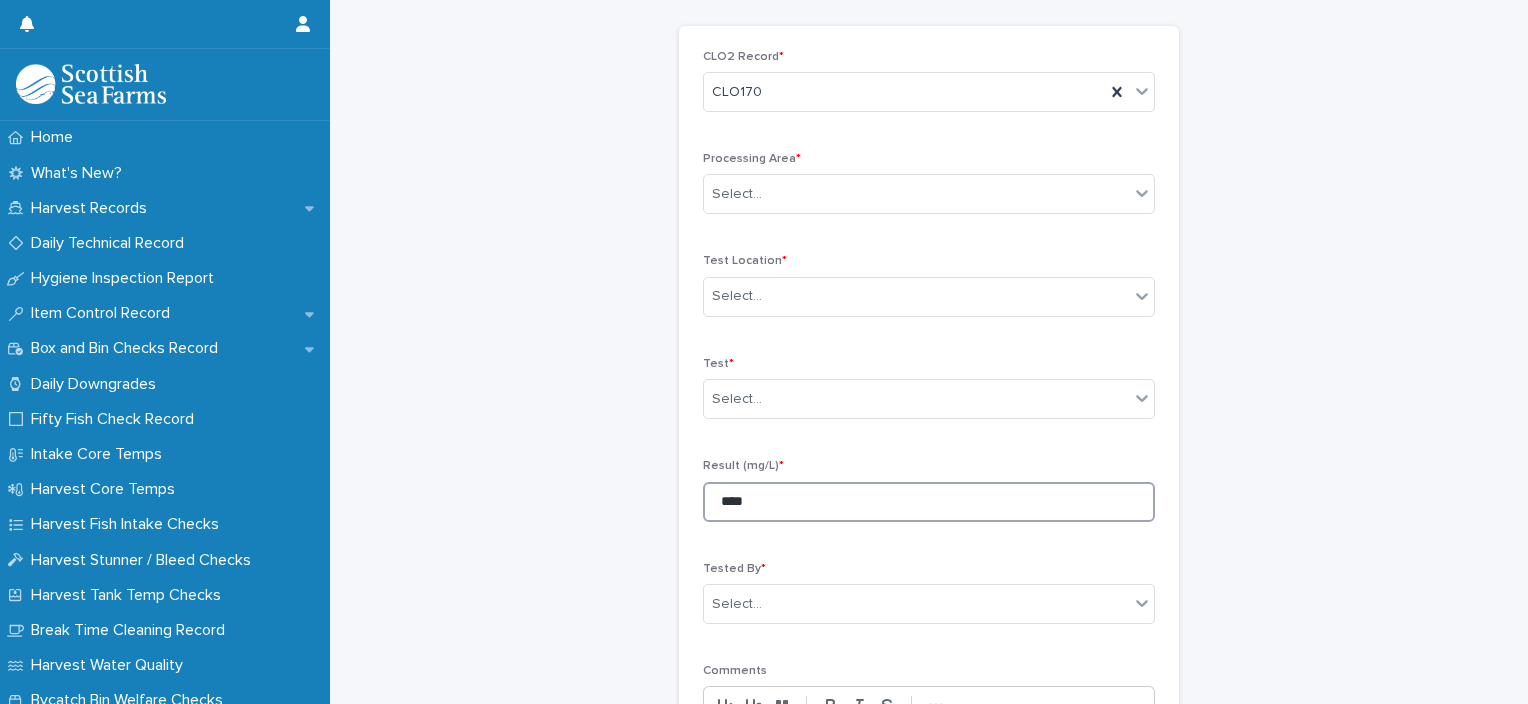 scroll, scrollTop: 19, scrollLeft: 0, axis: vertical 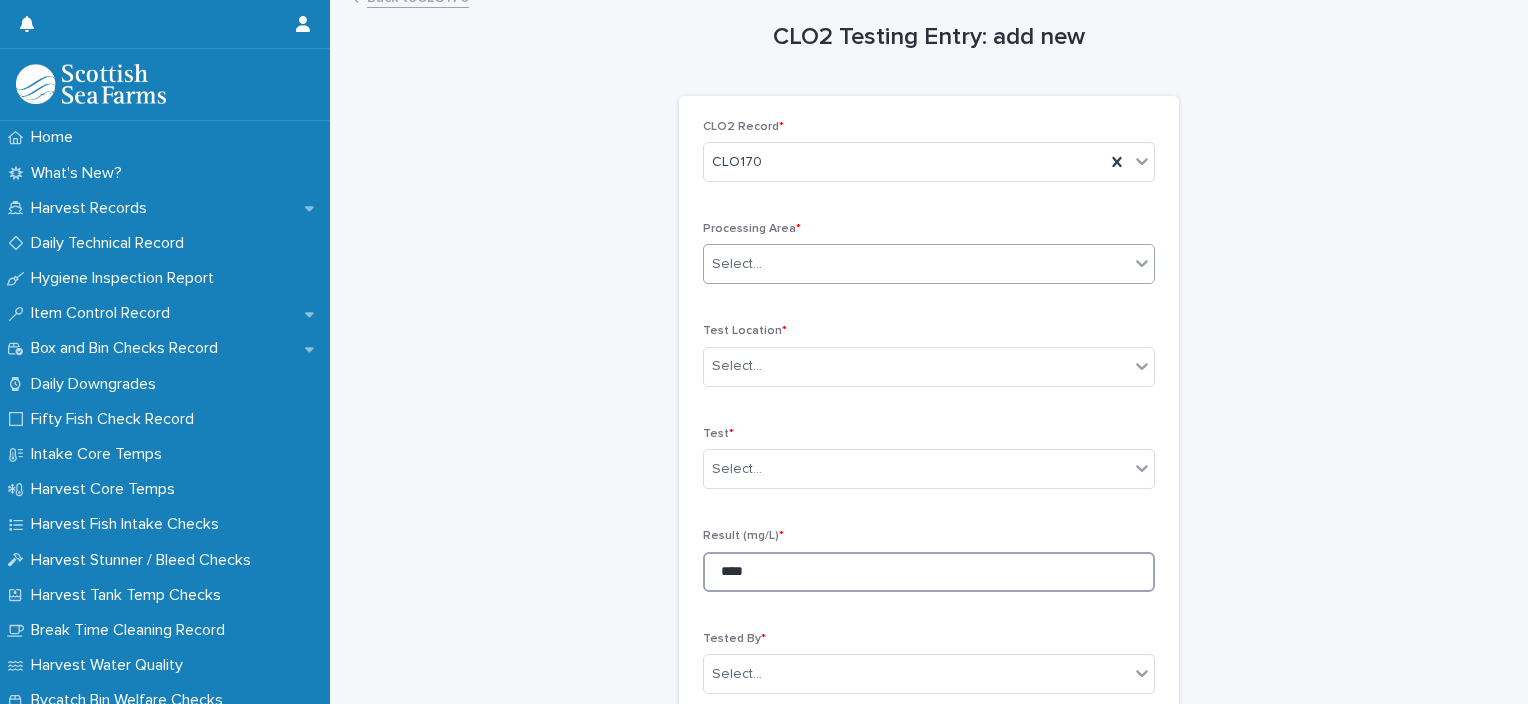 type on "****" 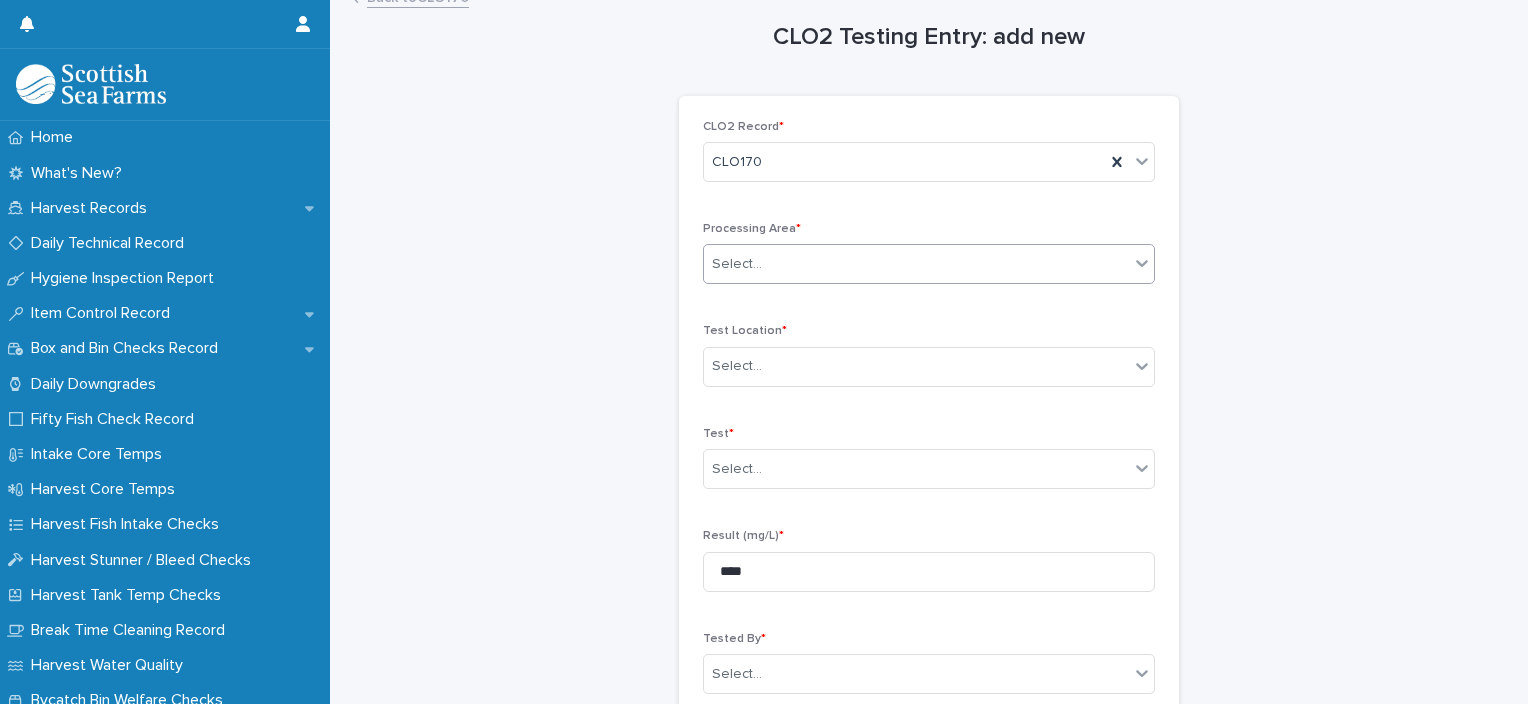 click on "Select..." at bounding box center [916, 264] 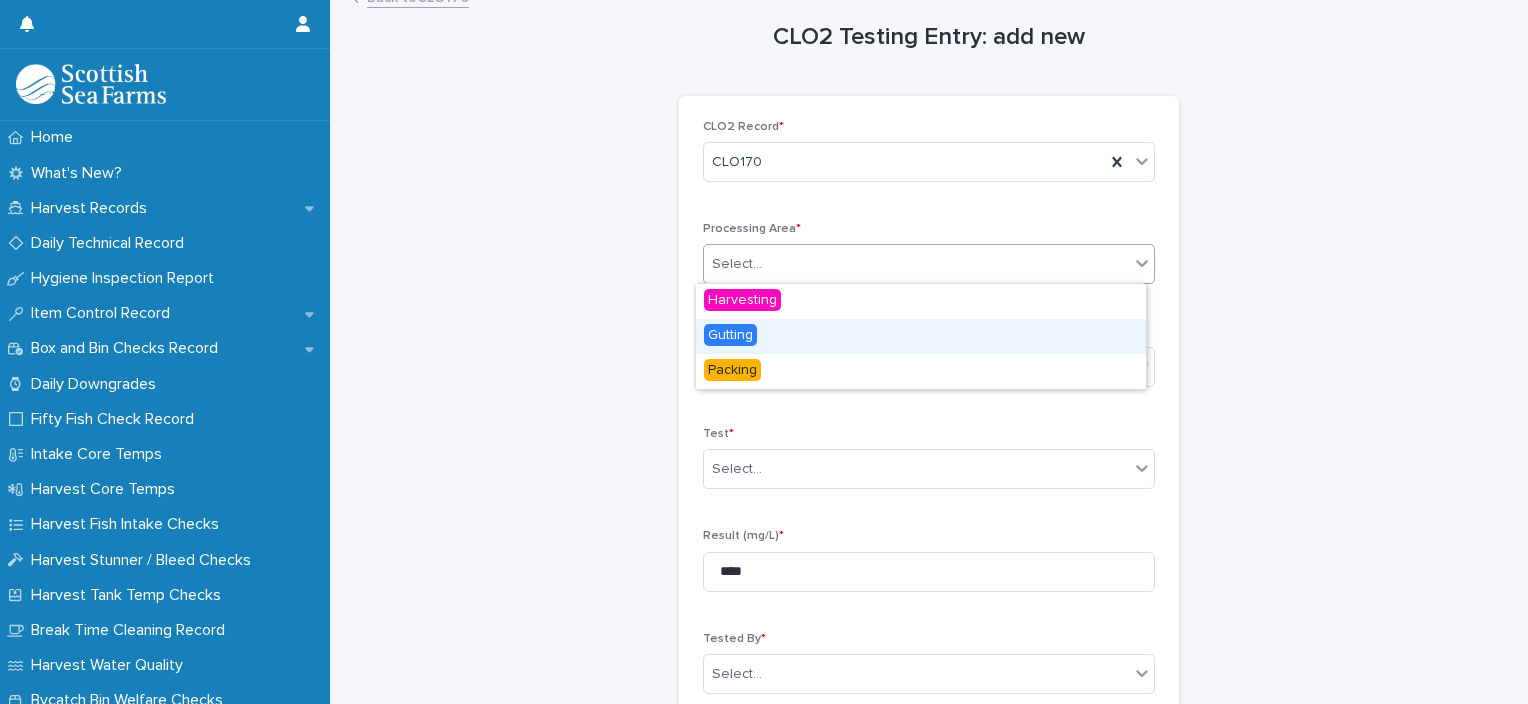 click on "Gutting" at bounding box center (921, 336) 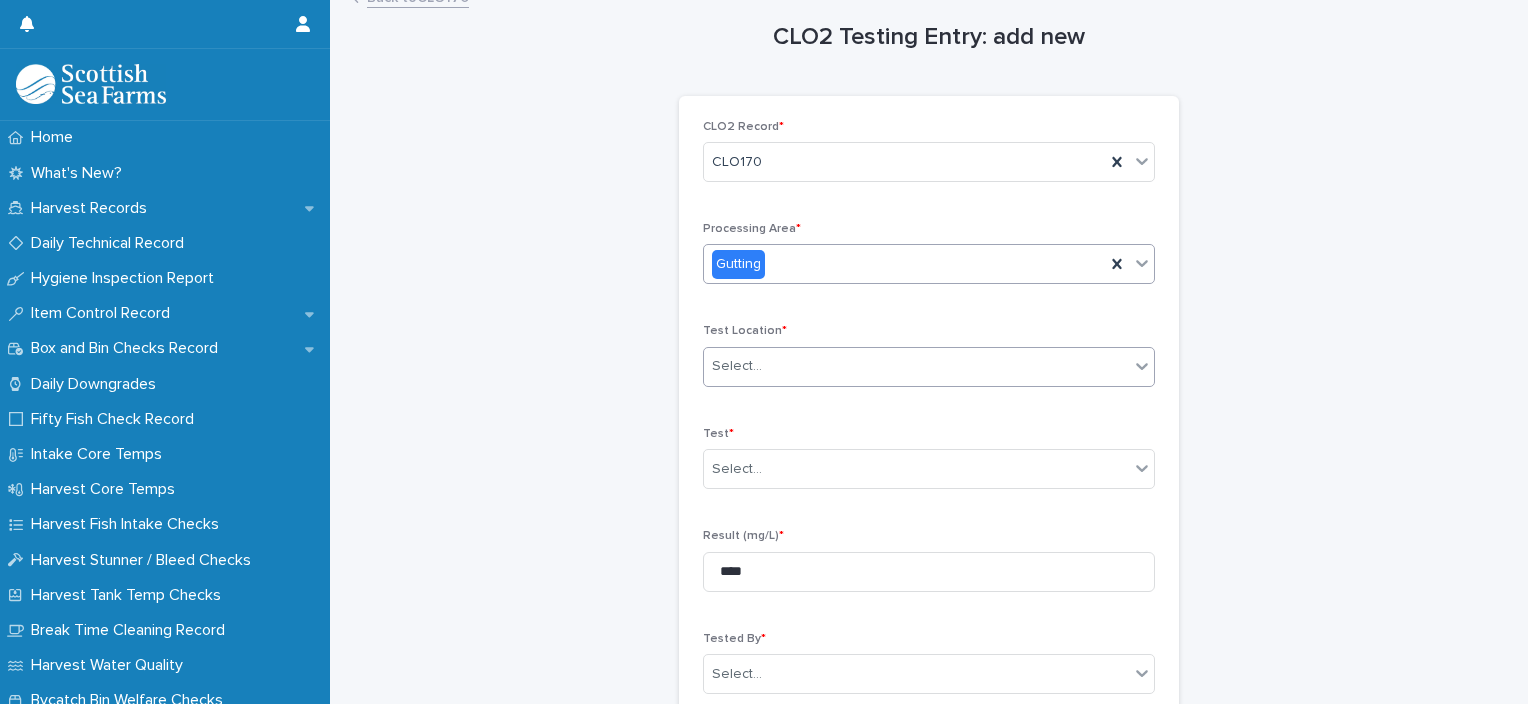 click on "Select..." at bounding box center (916, 366) 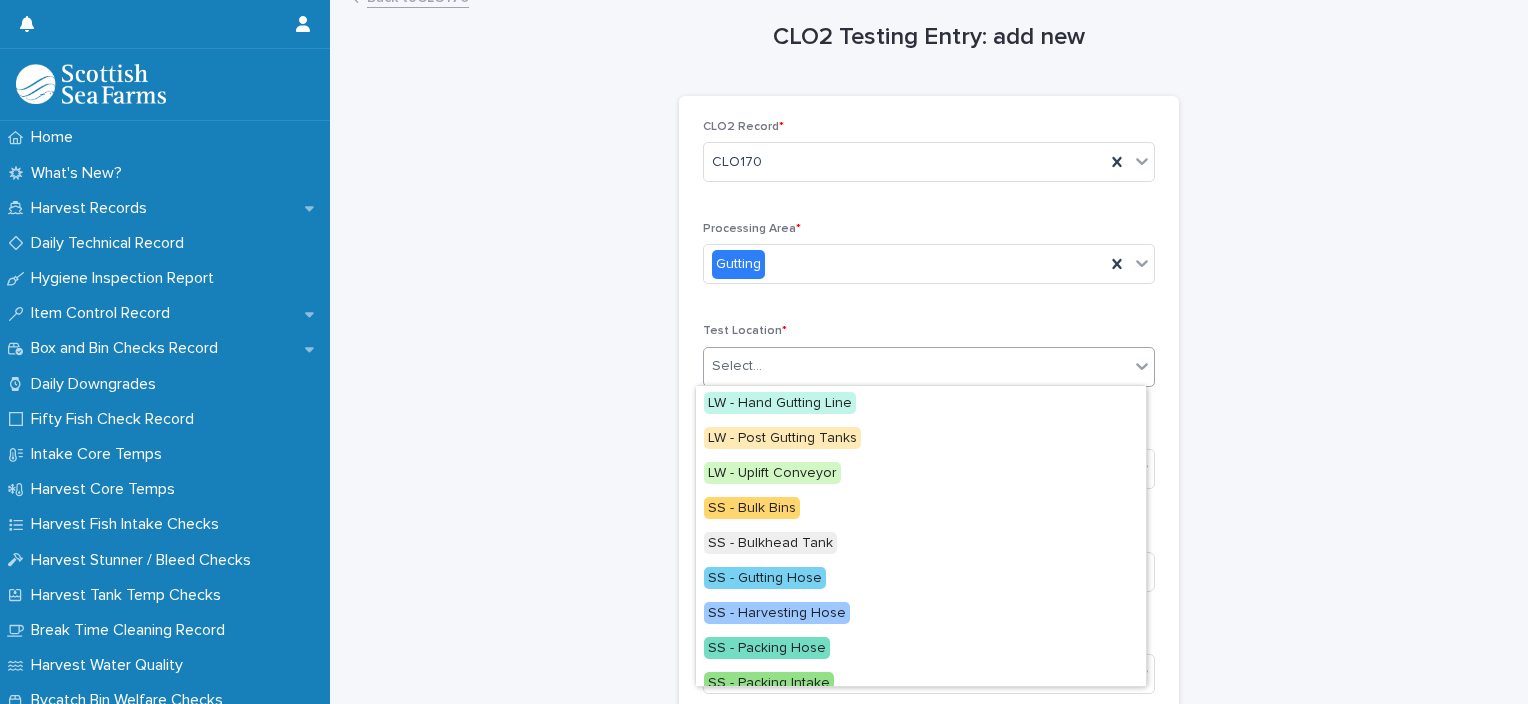 scroll, scrollTop: 224, scrollLeft: 0, axis: vertical 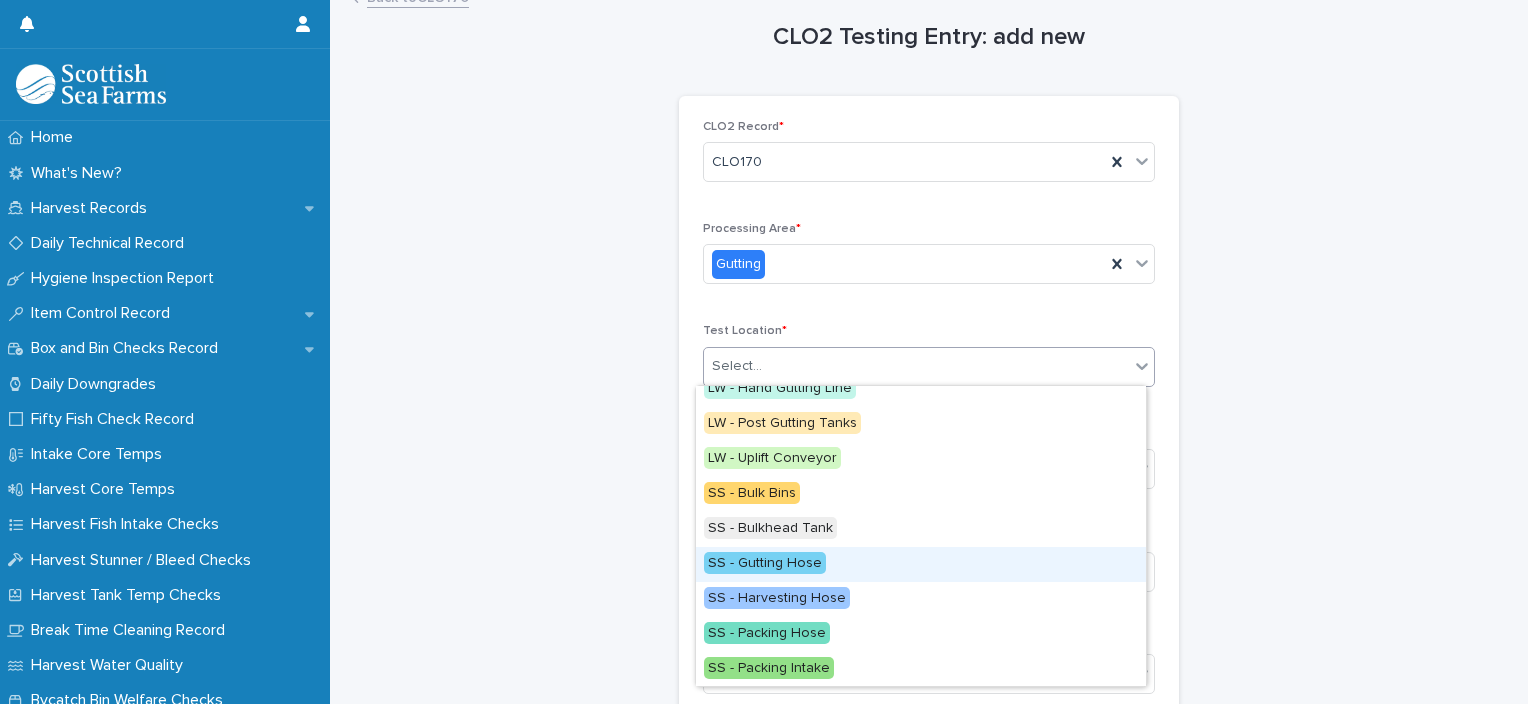 click on "SS - Gutting Hose" at bounding box center [921, 564] 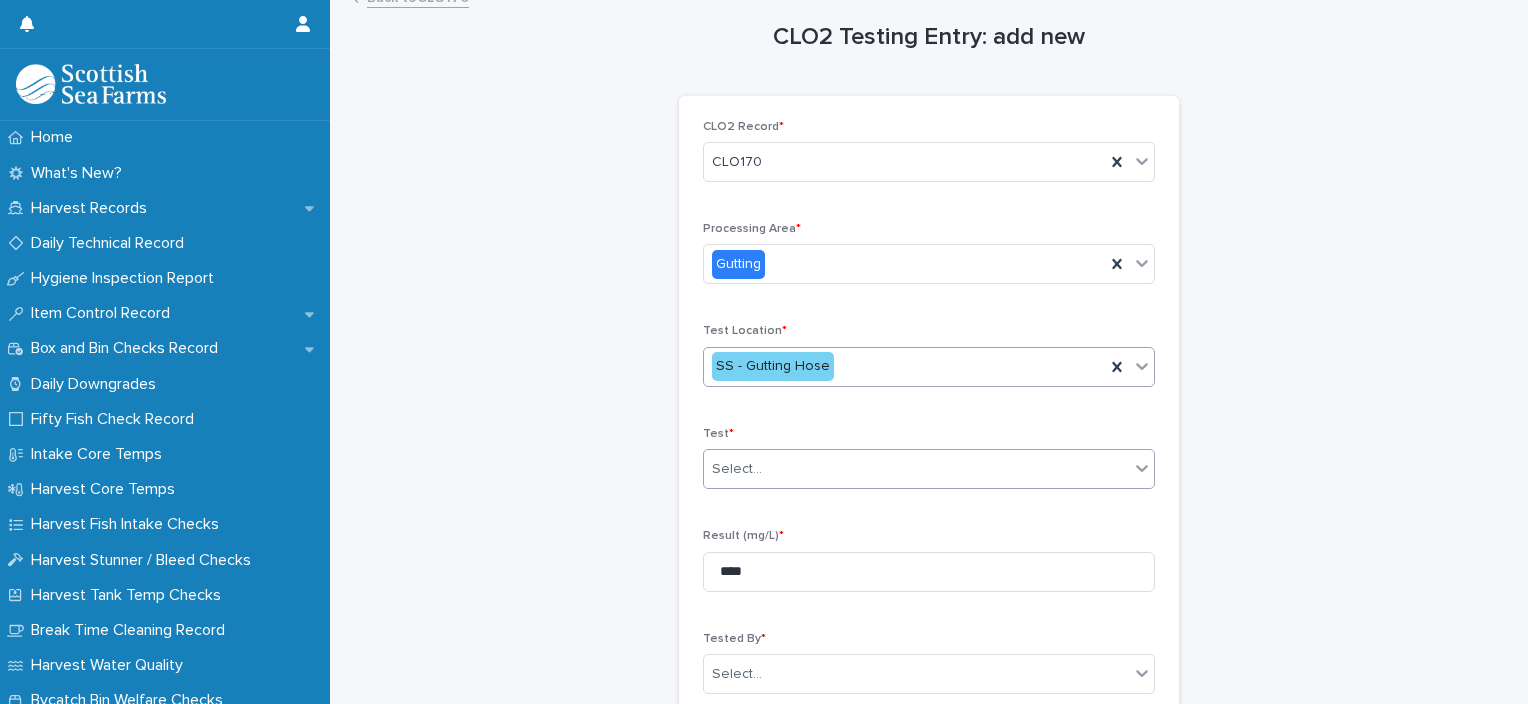 click on "Select..." at bounding box center (916, 469) 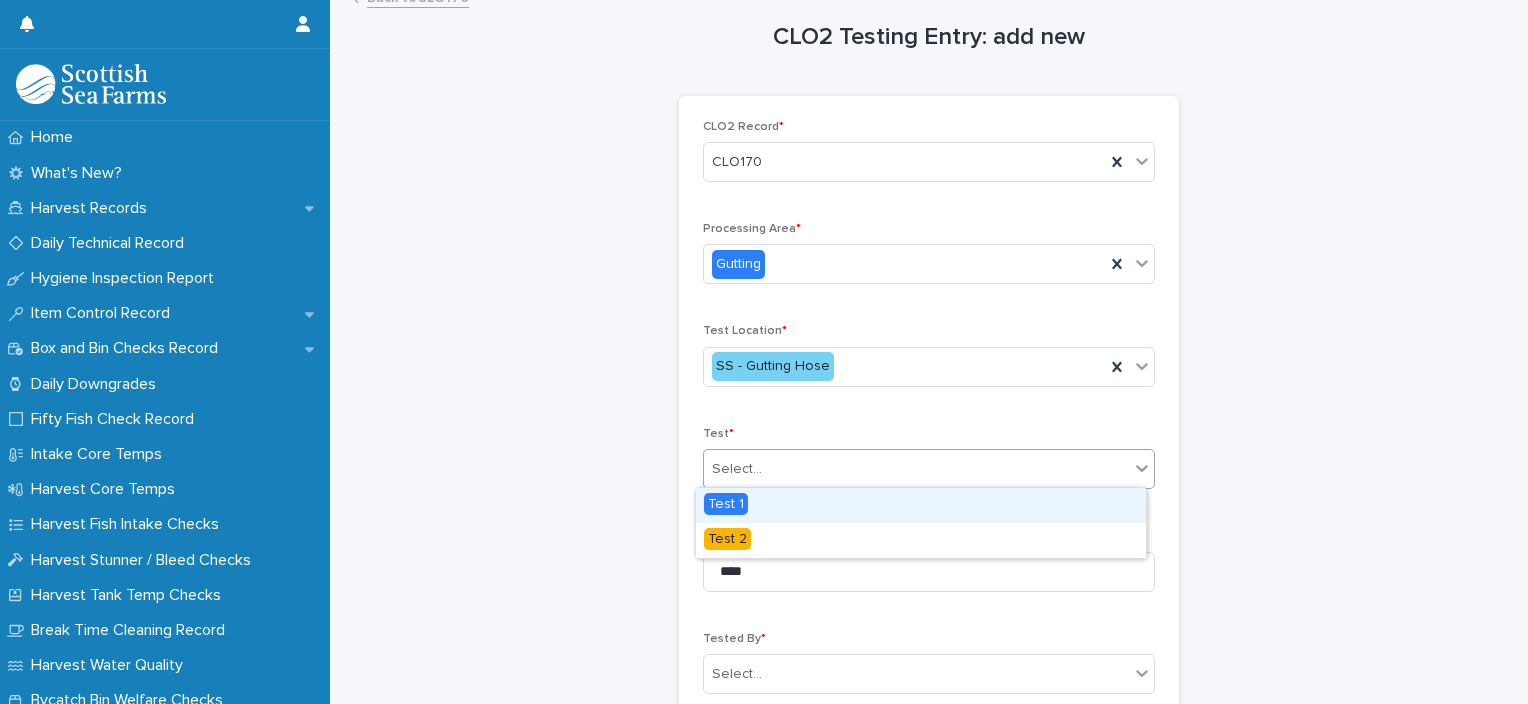 click on "Test 1" at bounding box center (921, 505) 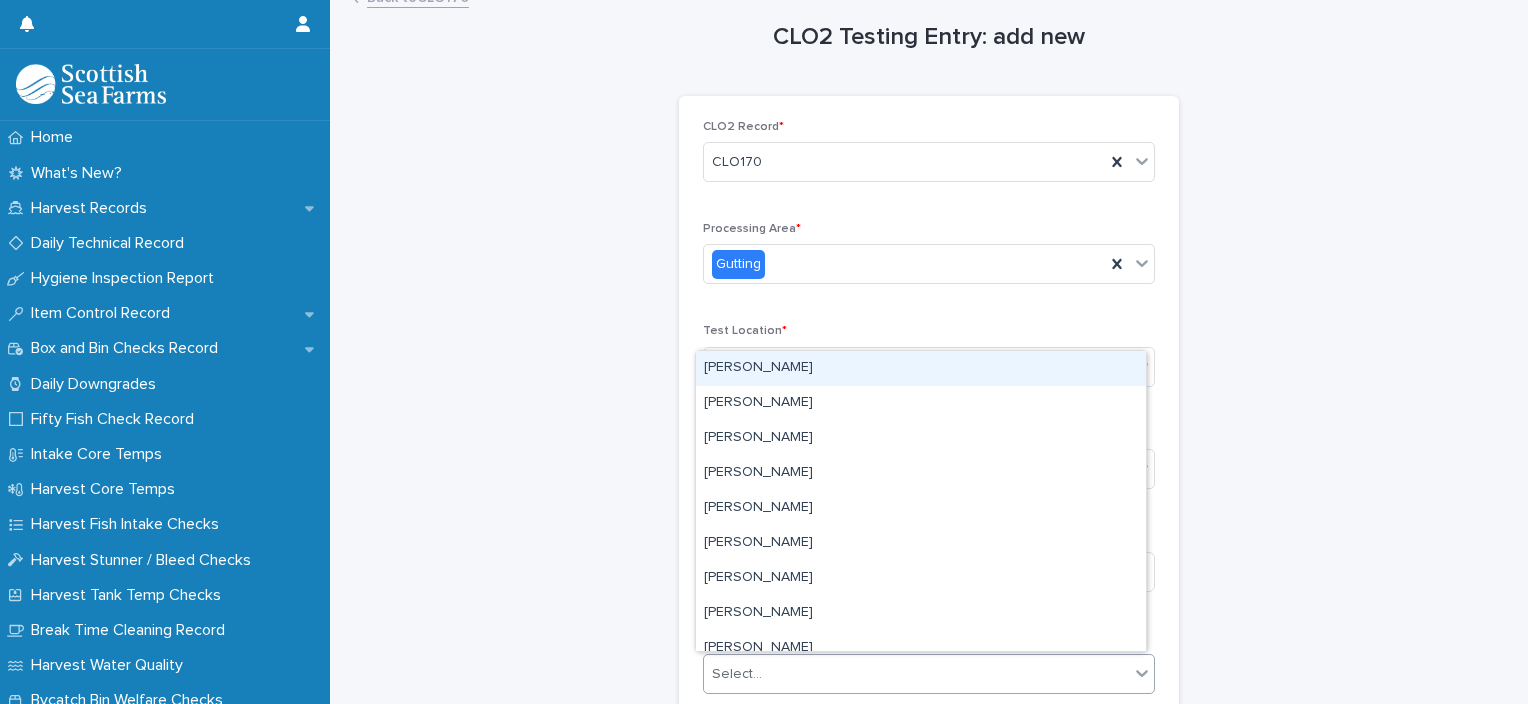 click on "Select..." at bounding box center (916, 674) 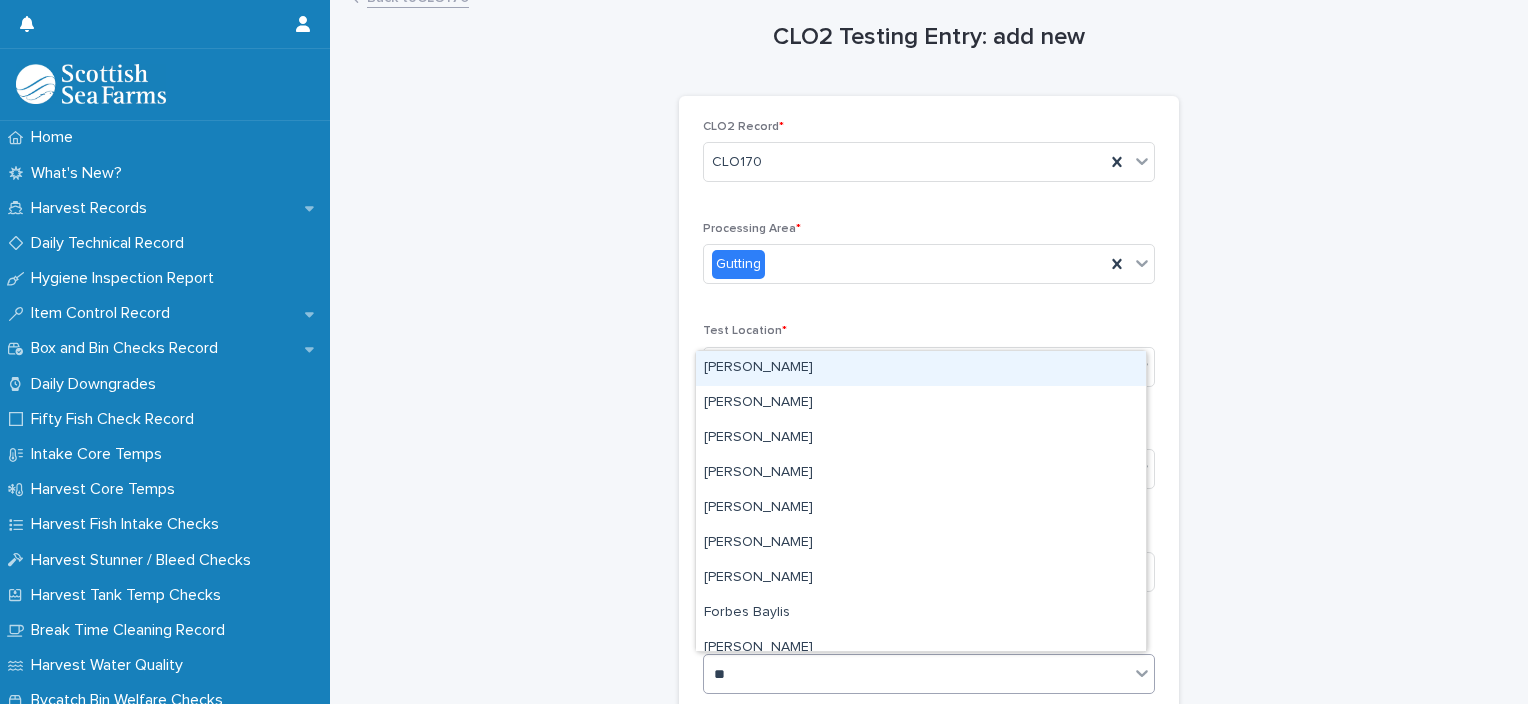 type on "***" 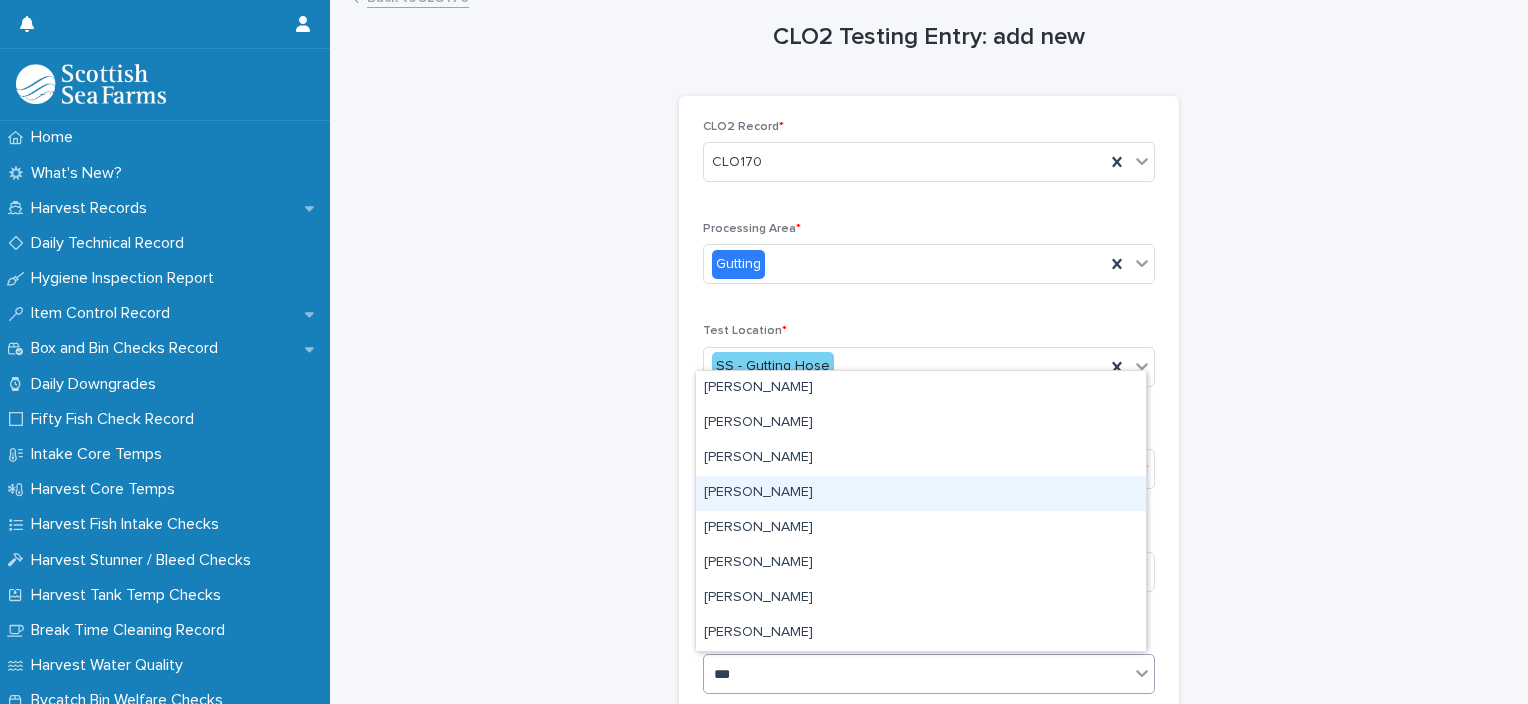 click on "[PERSON_NAME]" at bounding box center (921, 493) 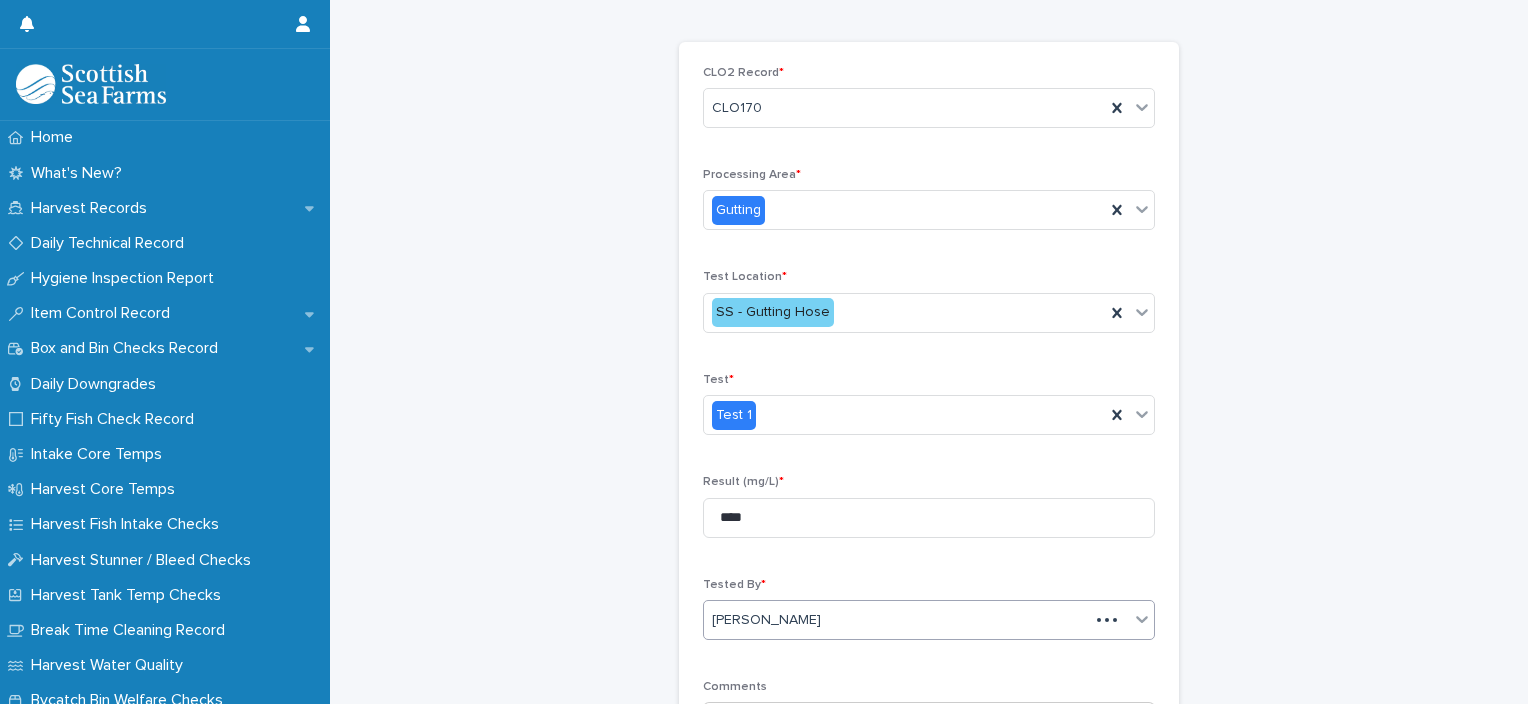scroll, scrollTop: 354, scrollLeft: 0, axis: vertical 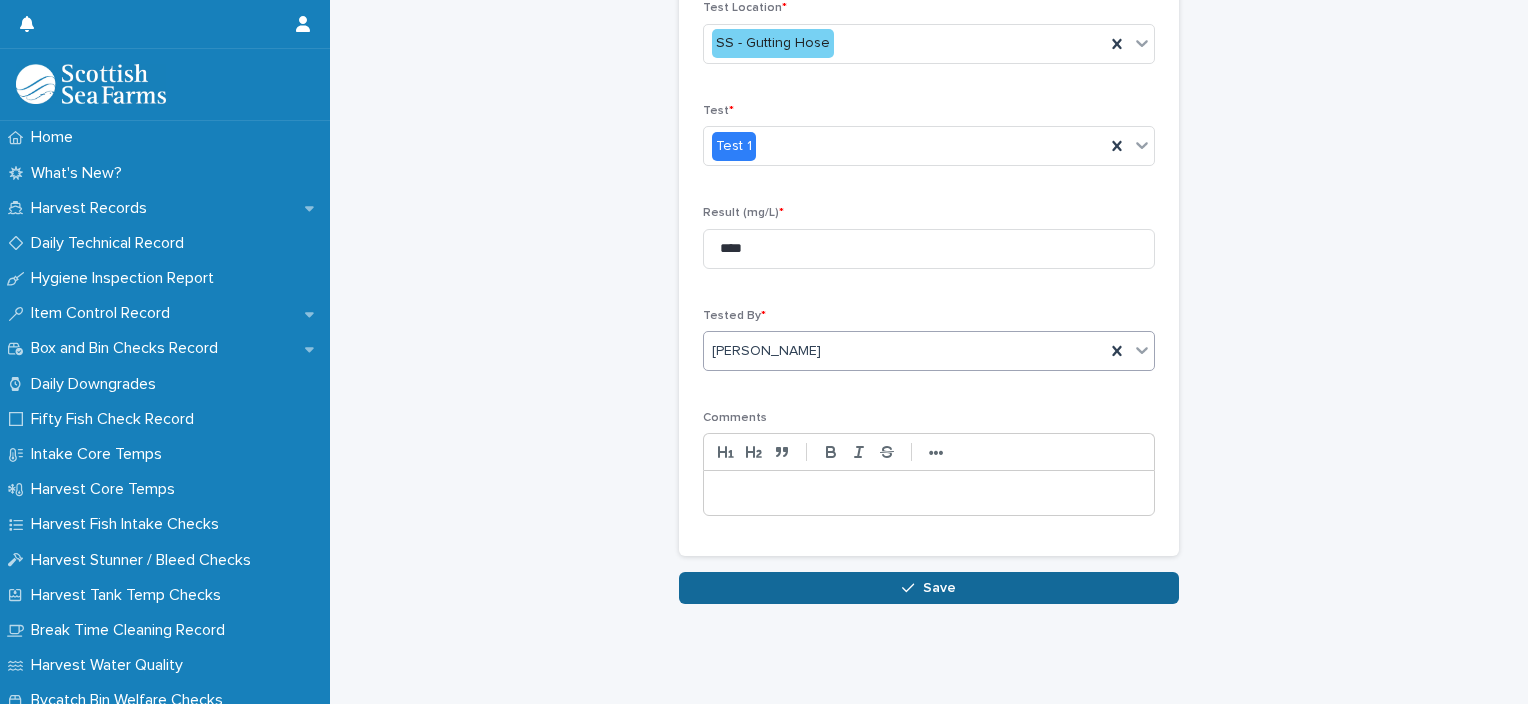 click on "Save" at bounding box center (929, 588) 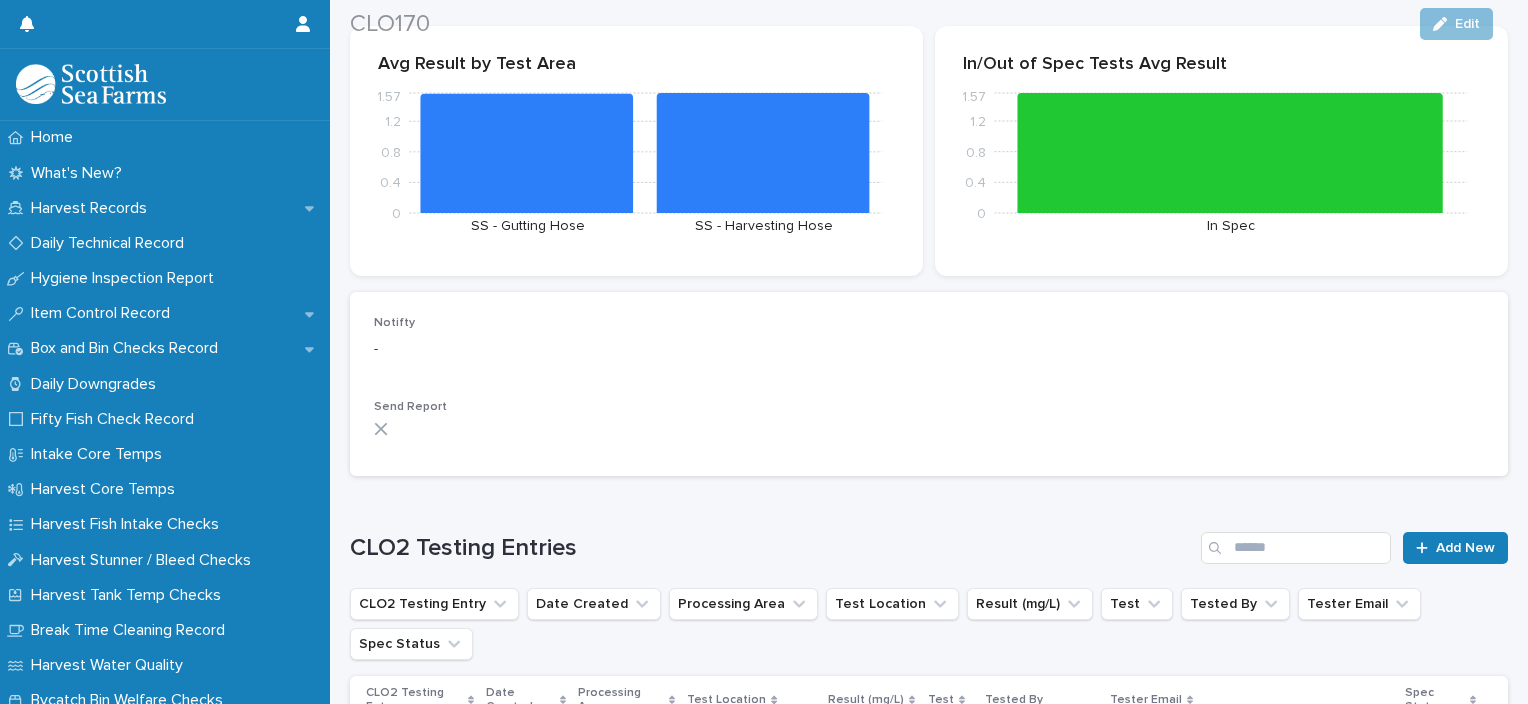 scroll, scrollTop: 648, scrollLeft: 0, axis: vertical 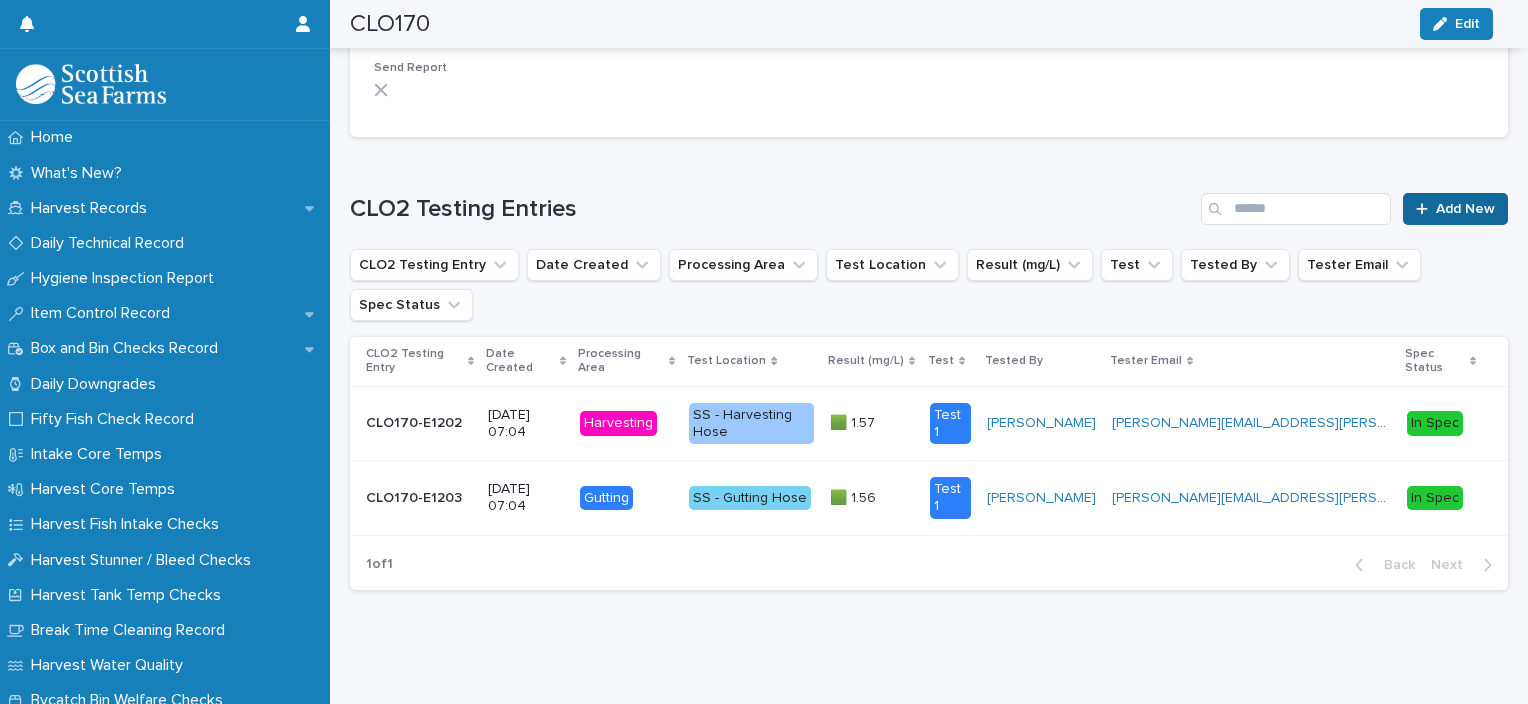 click on "Add New" at bounding box center [1465, 209] 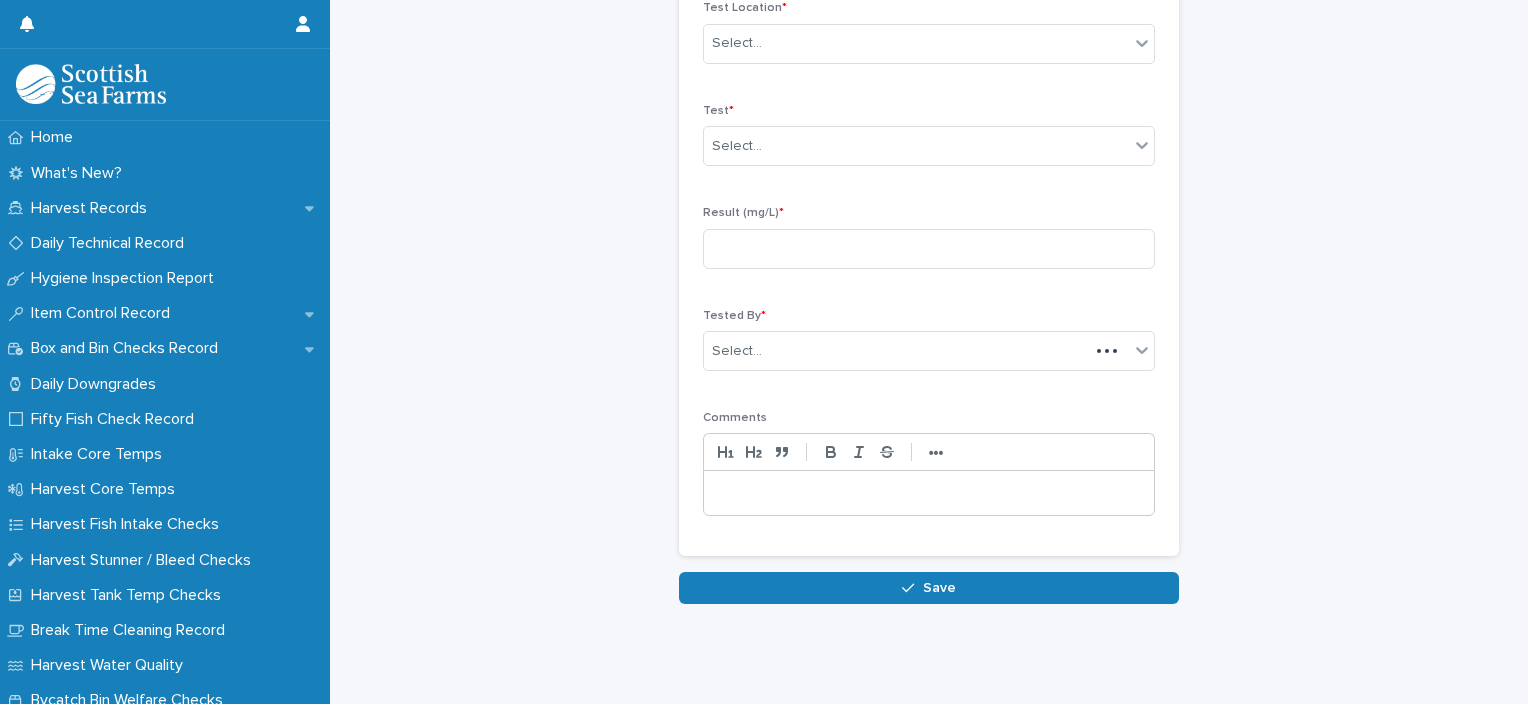 scroll, scrollTop: 308, scrollLeft: 0, axis: vertical 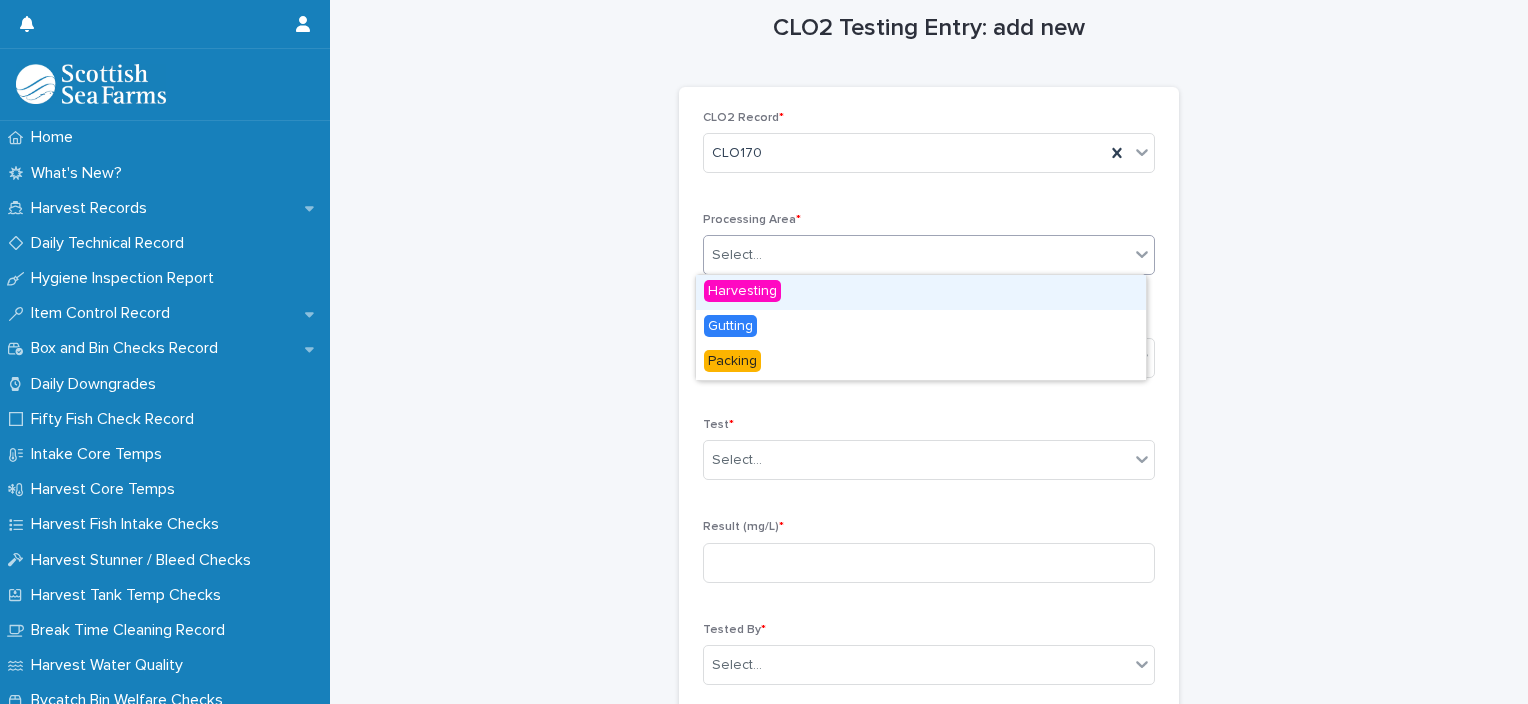 click on "Select..." at bounding box center (916, 255) 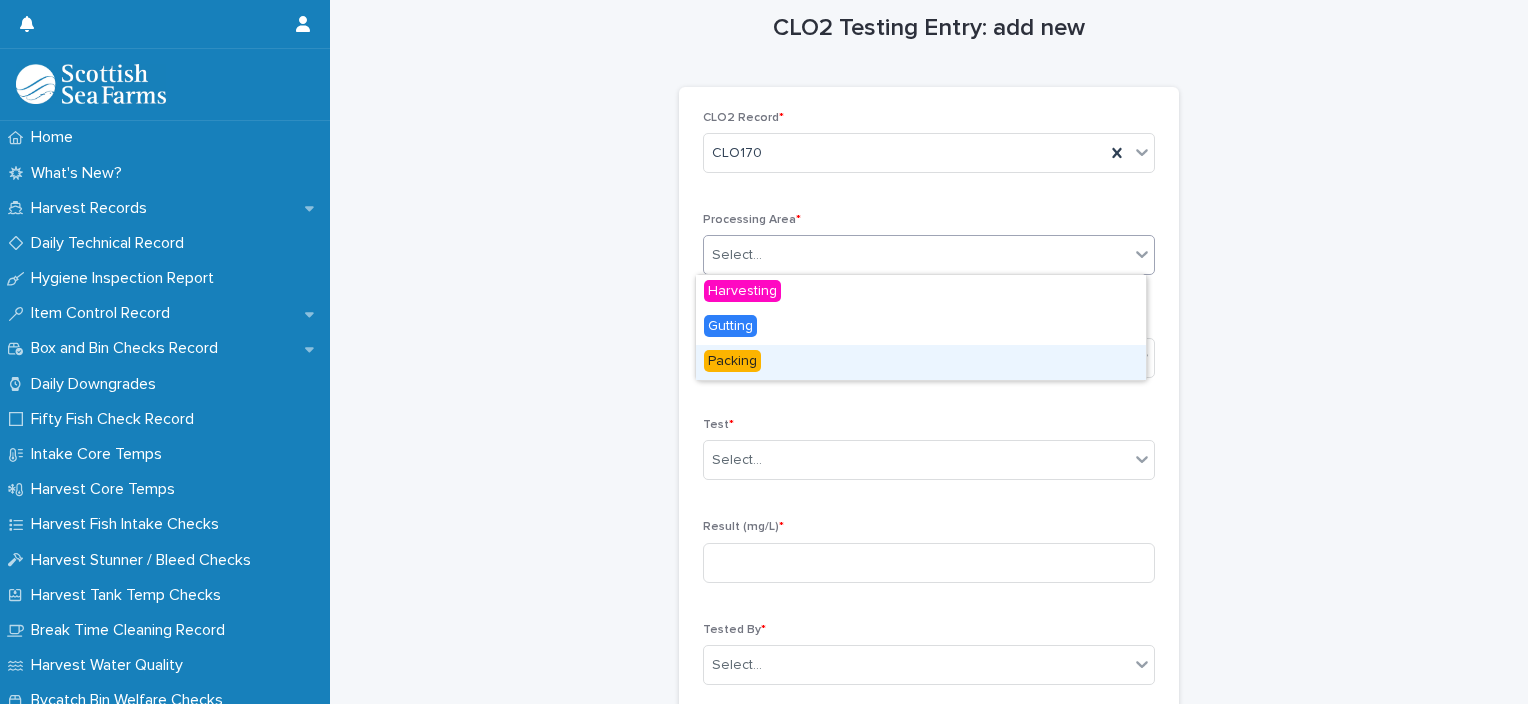 click on "Packing" at bounding box center [921, 362] 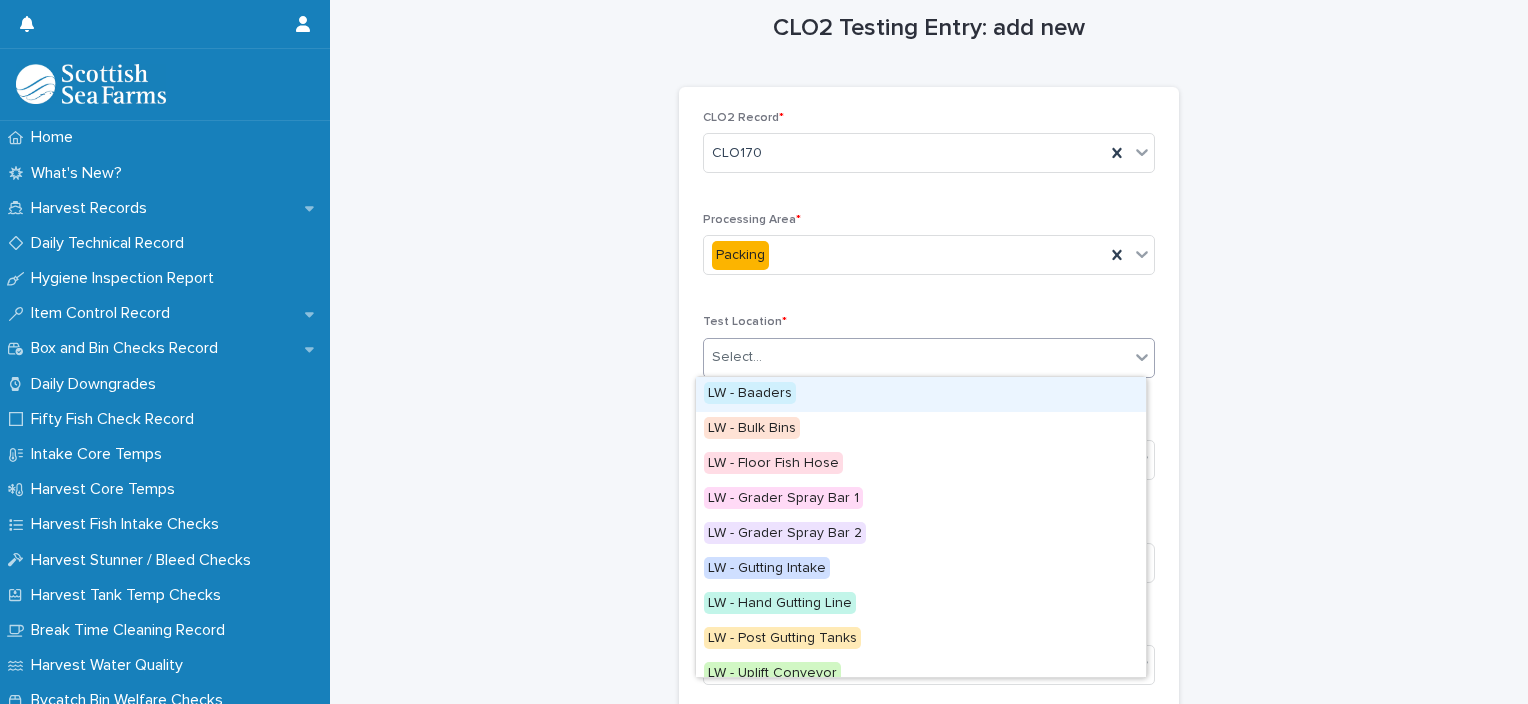 click on "Select..." at bounding box center (916, 357) 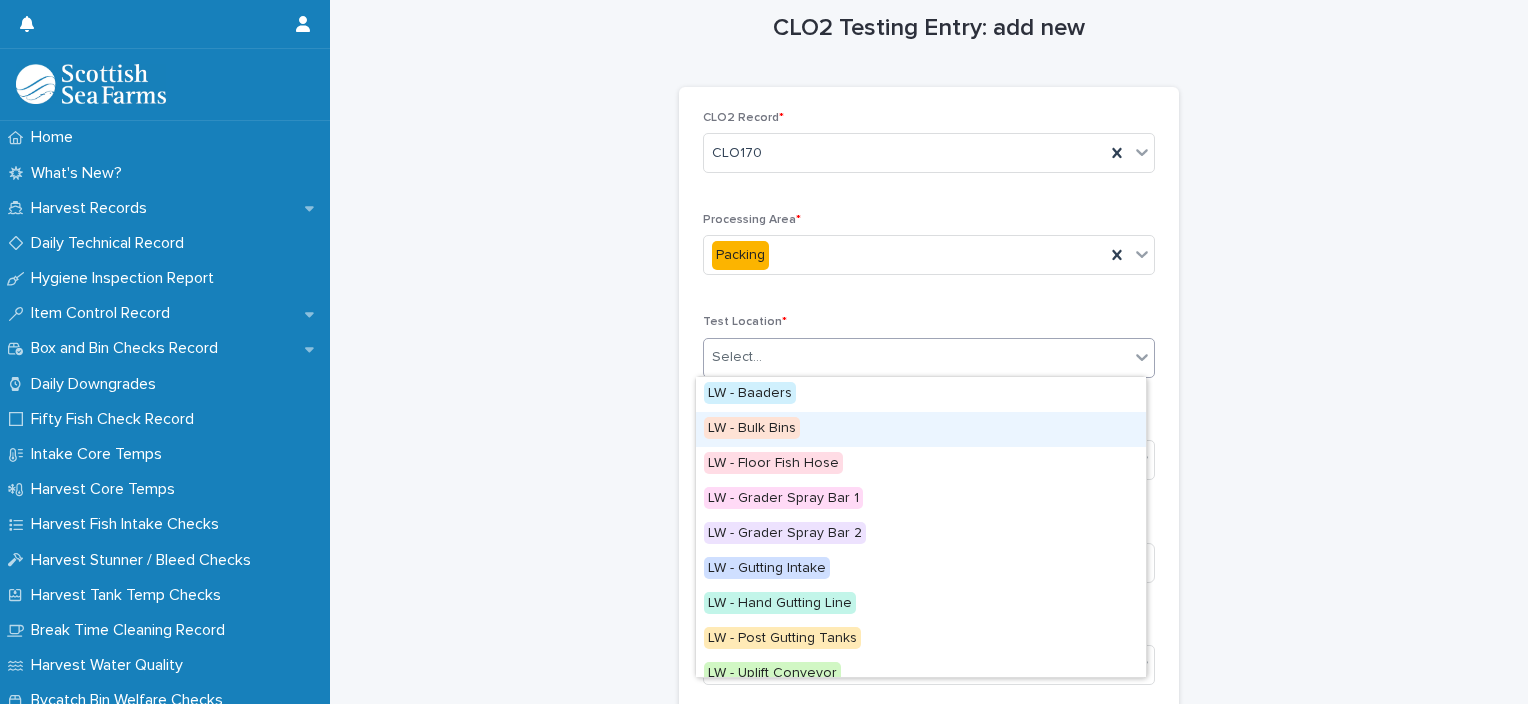 scroll, scrollTop: 224, scrollLeft: 0, axis: vertical 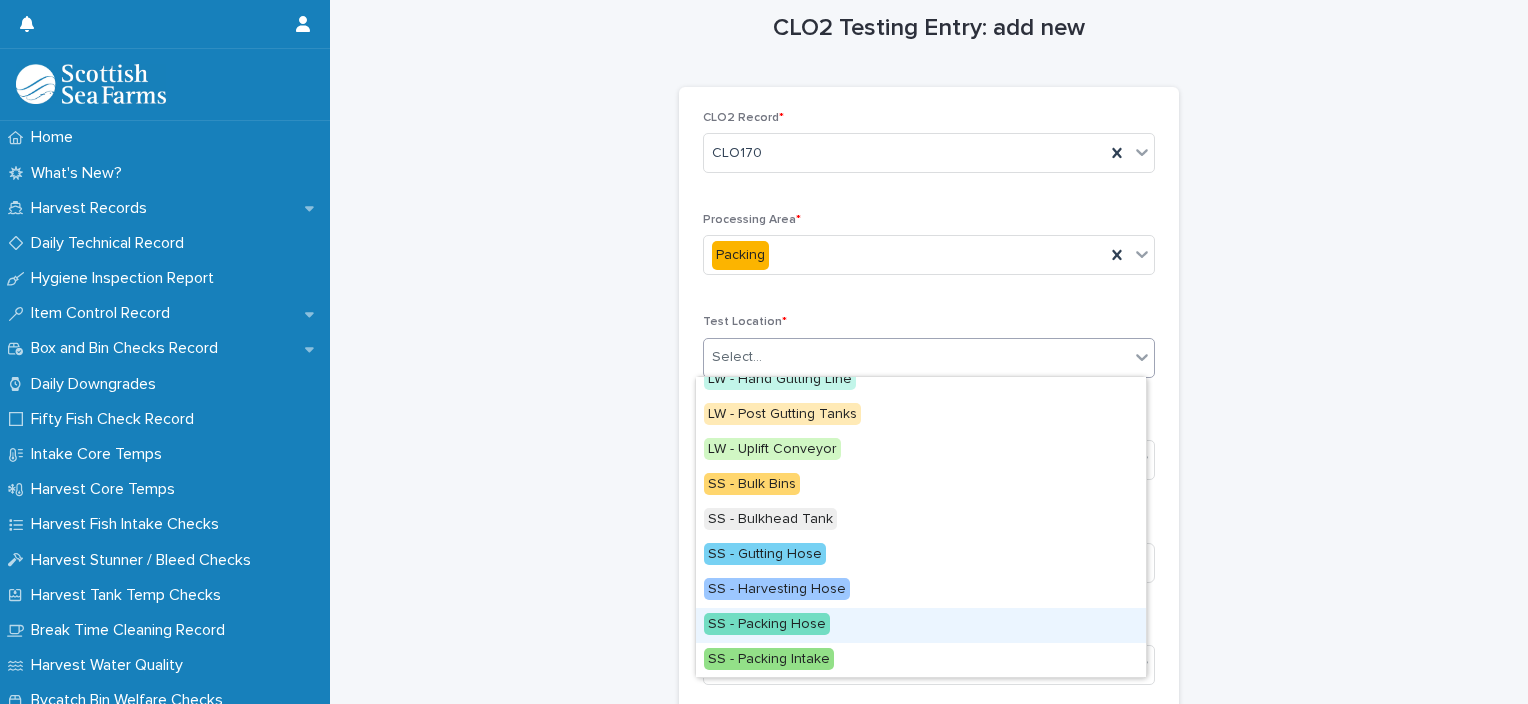 click on "SS - Packing Hose" at bounding box center (921, 625) 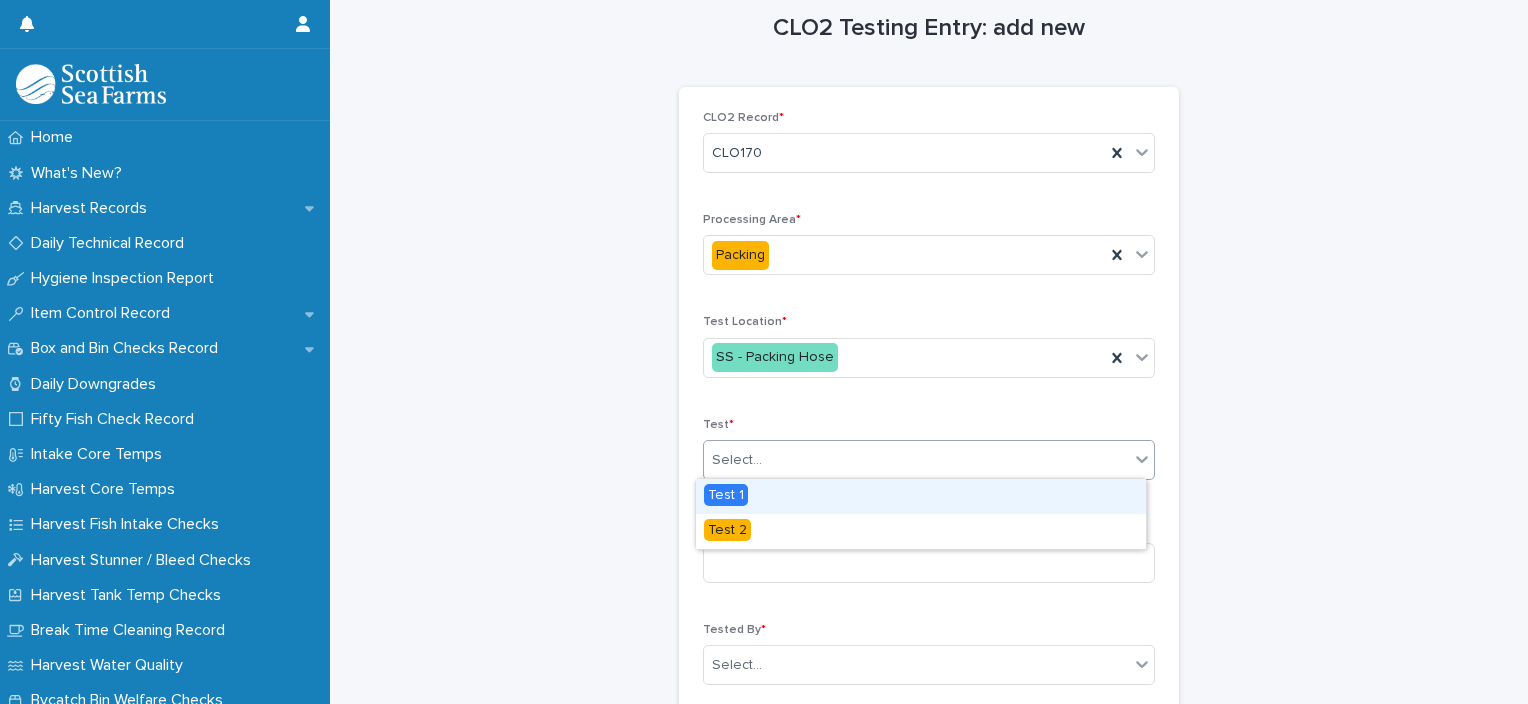 click on "Select..." at bounding box center (916, 460) 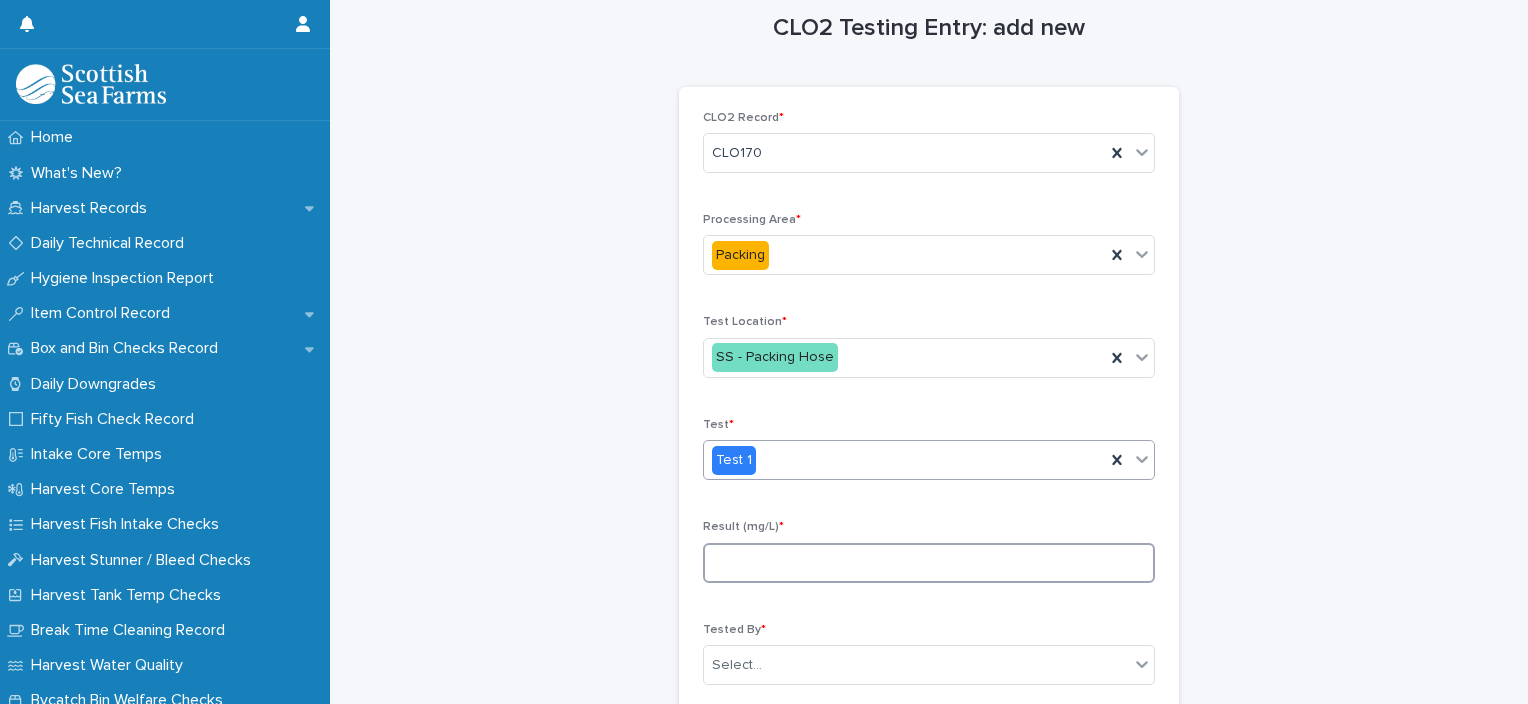 click at bounding box center [929, 563] 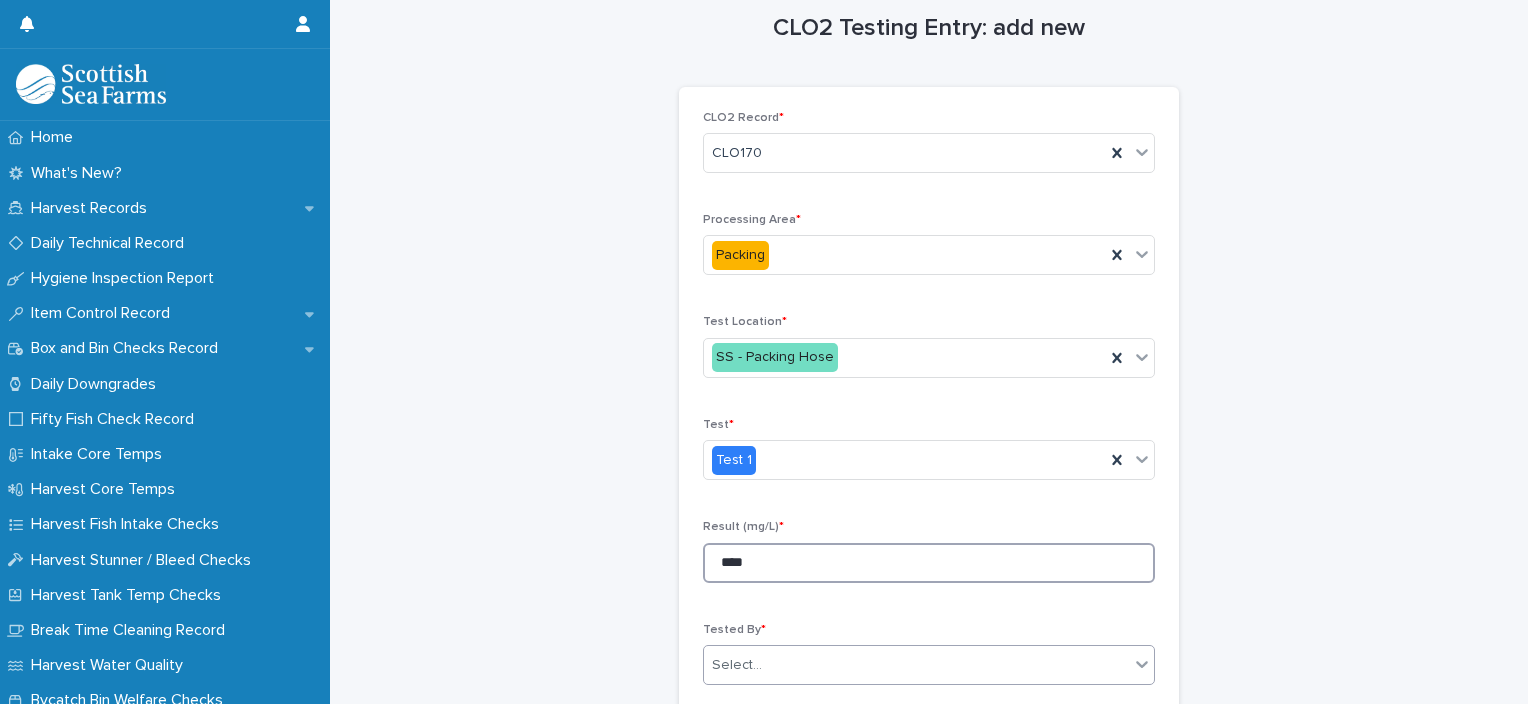 type on "****" 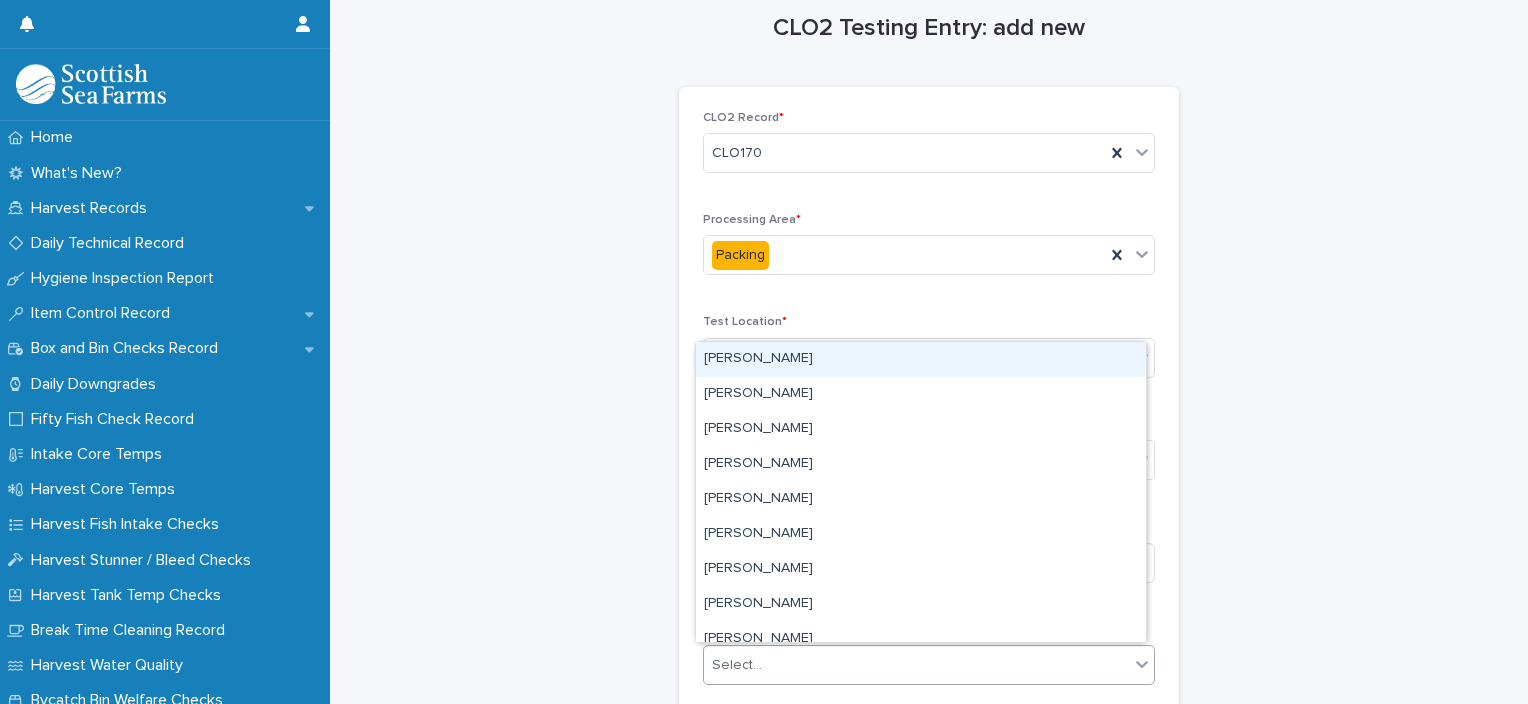 click on "Select..." at bounding box center [916, 665] 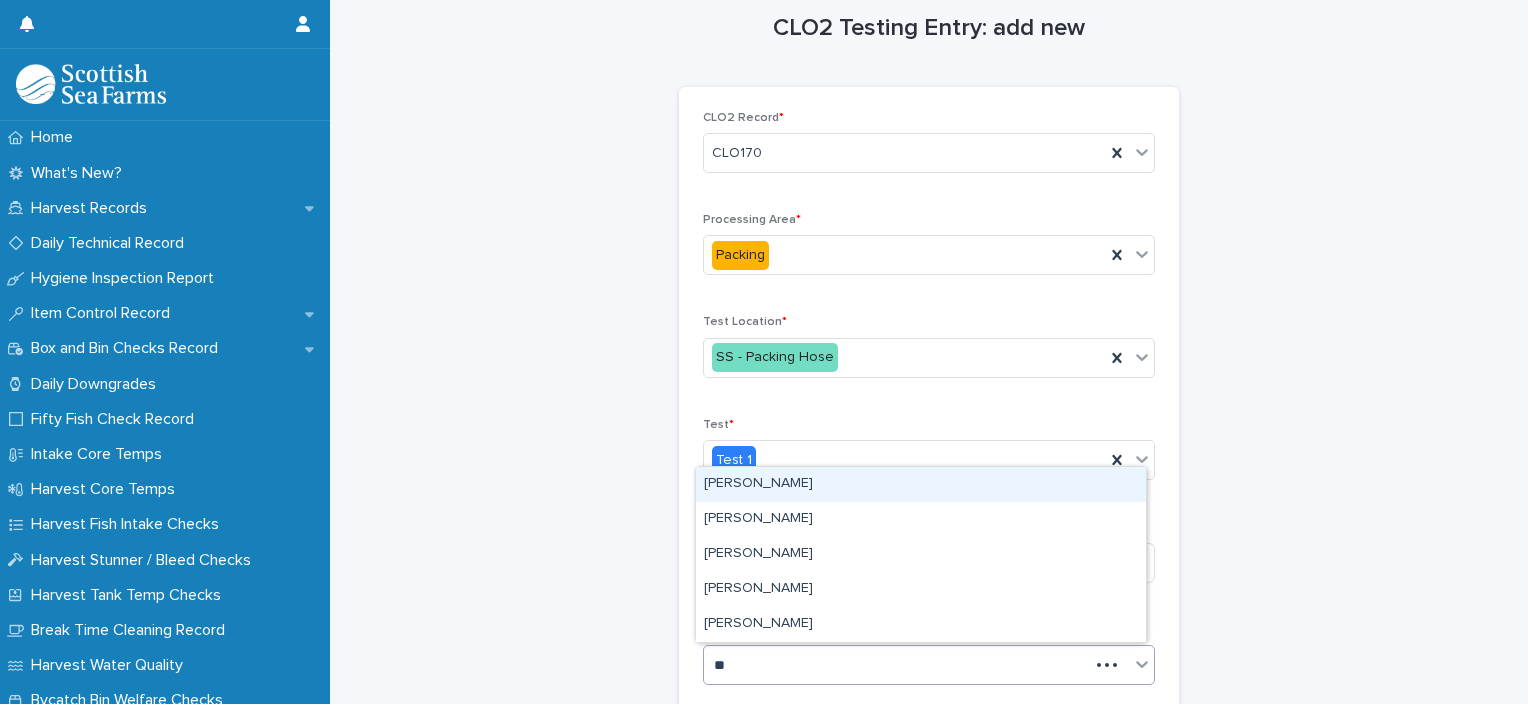 type on "***" 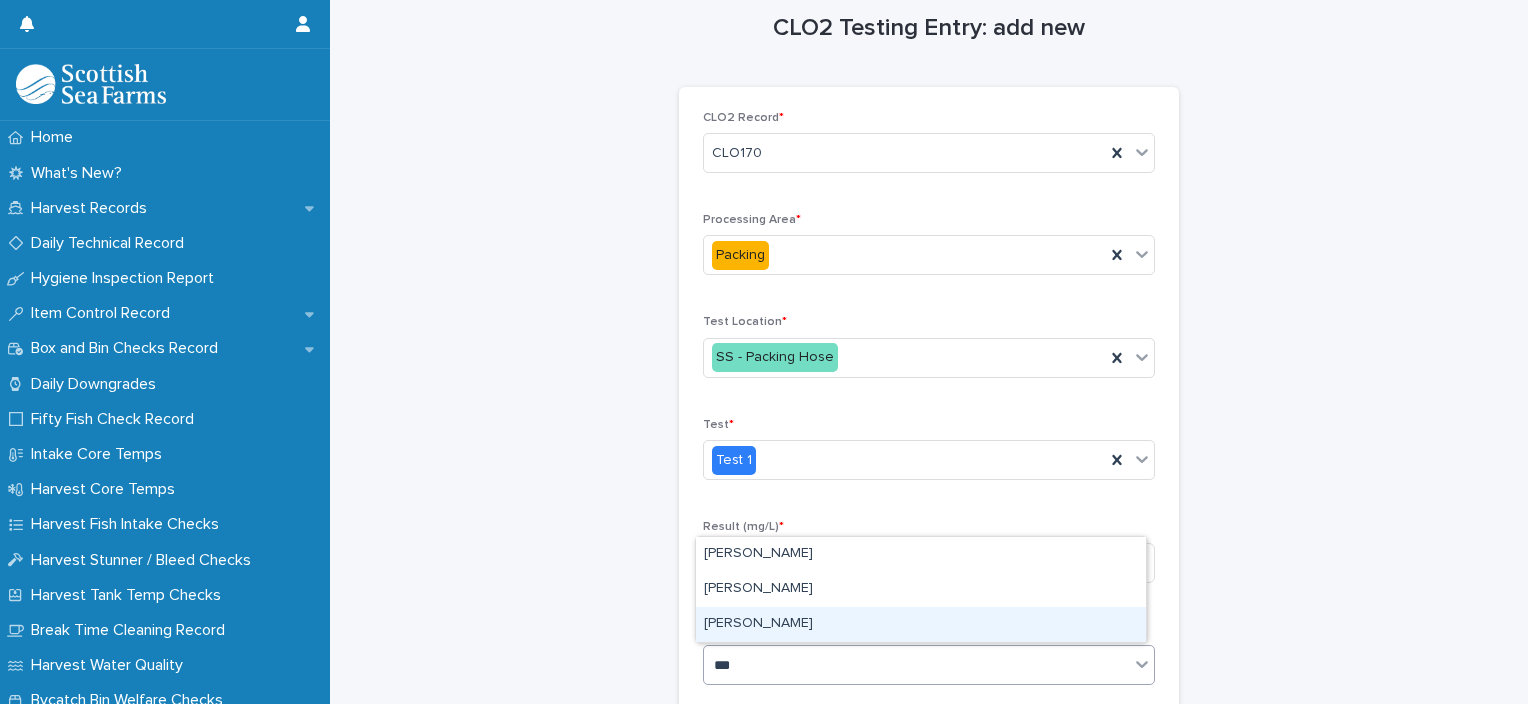 click on "[PERSON_NAME]" at bounding box center (921, 624) 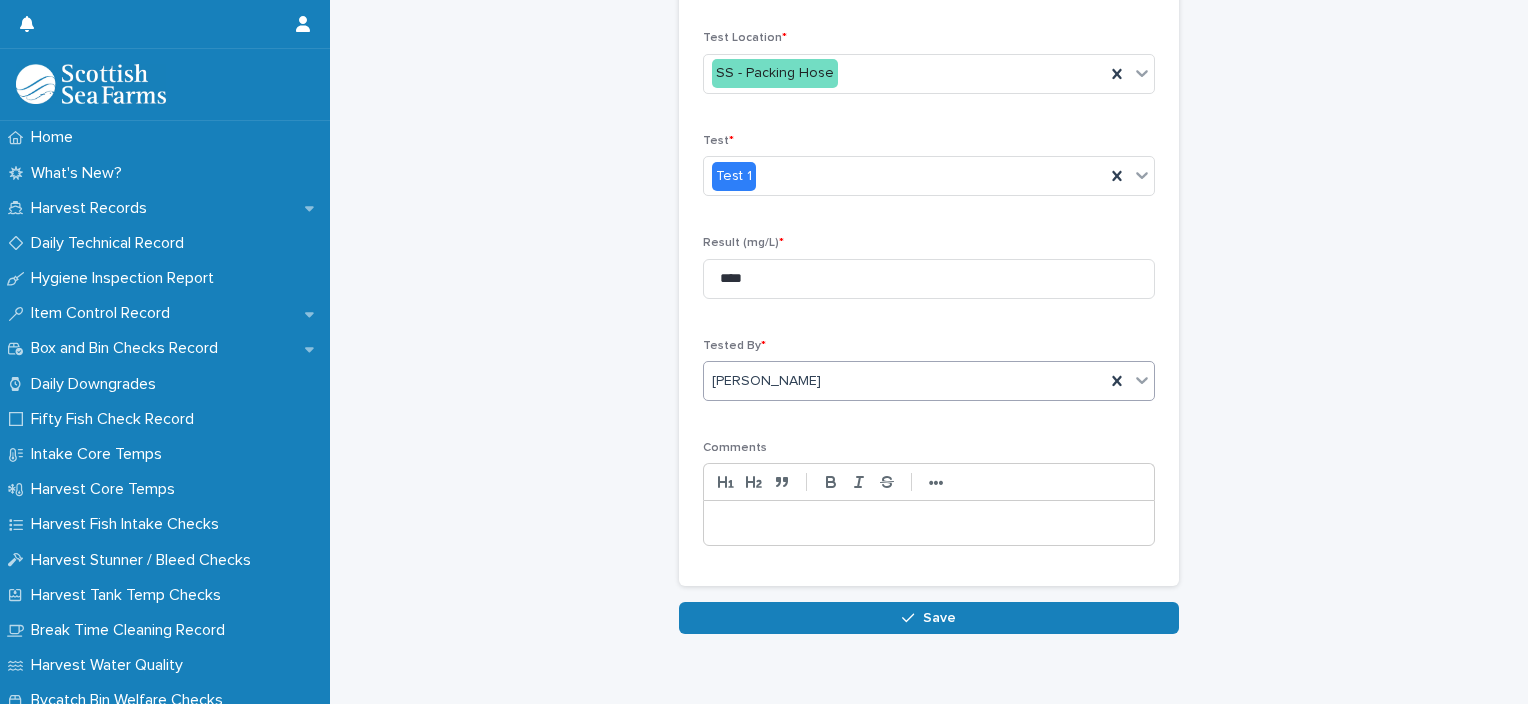 scroll, scrollTop: 354, scrollLeft: 0, axis: vertical 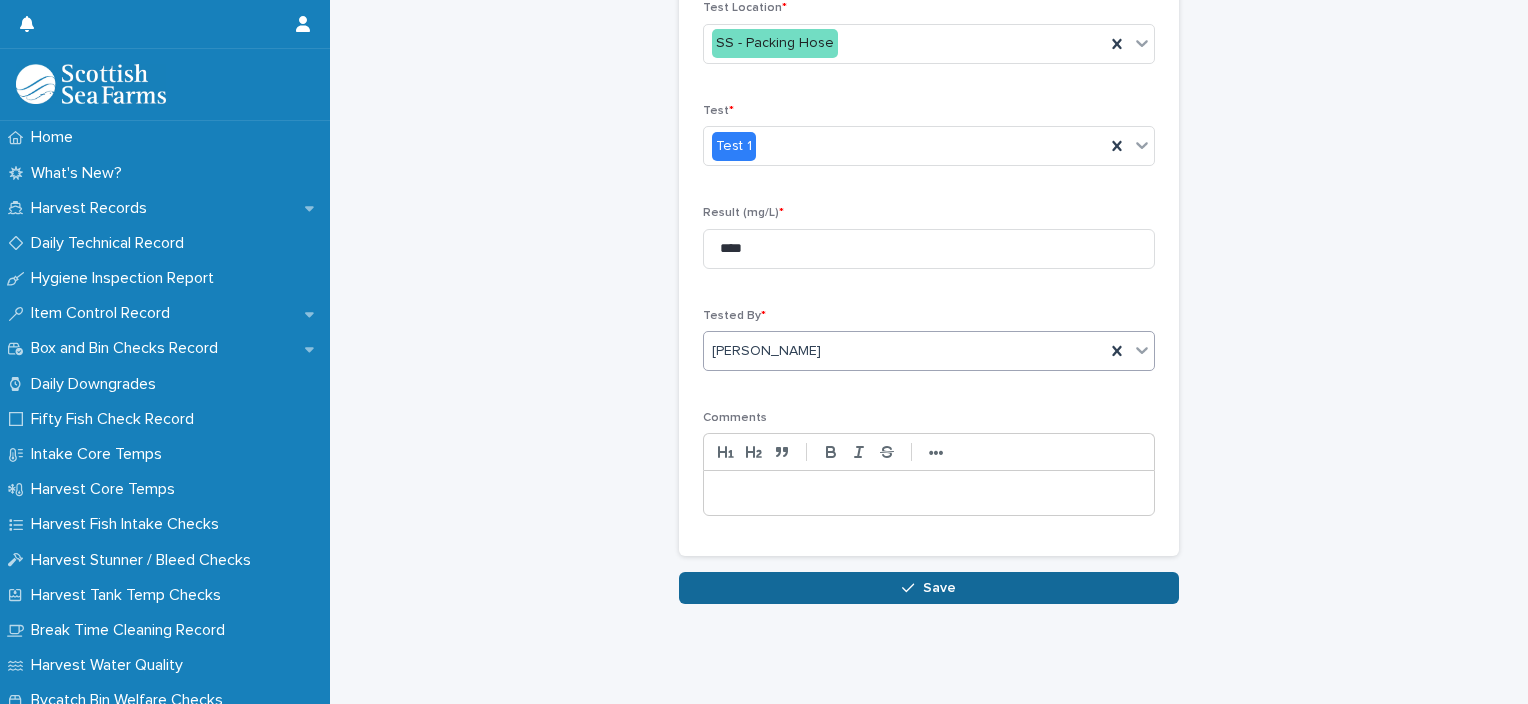 click on "Save" at bounding box center (929, 588) 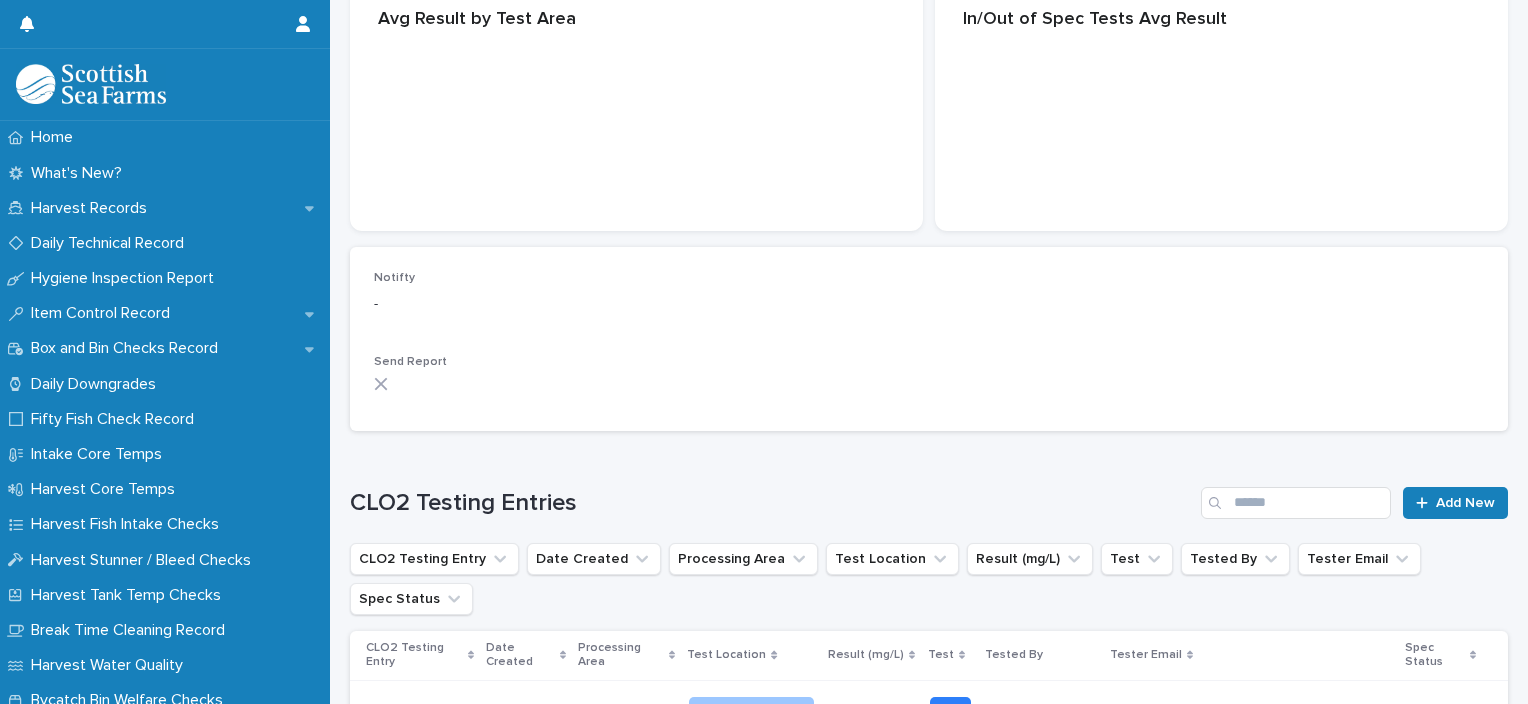 scroll, scrollTop: 0, scrollLeft: 0, axis: both 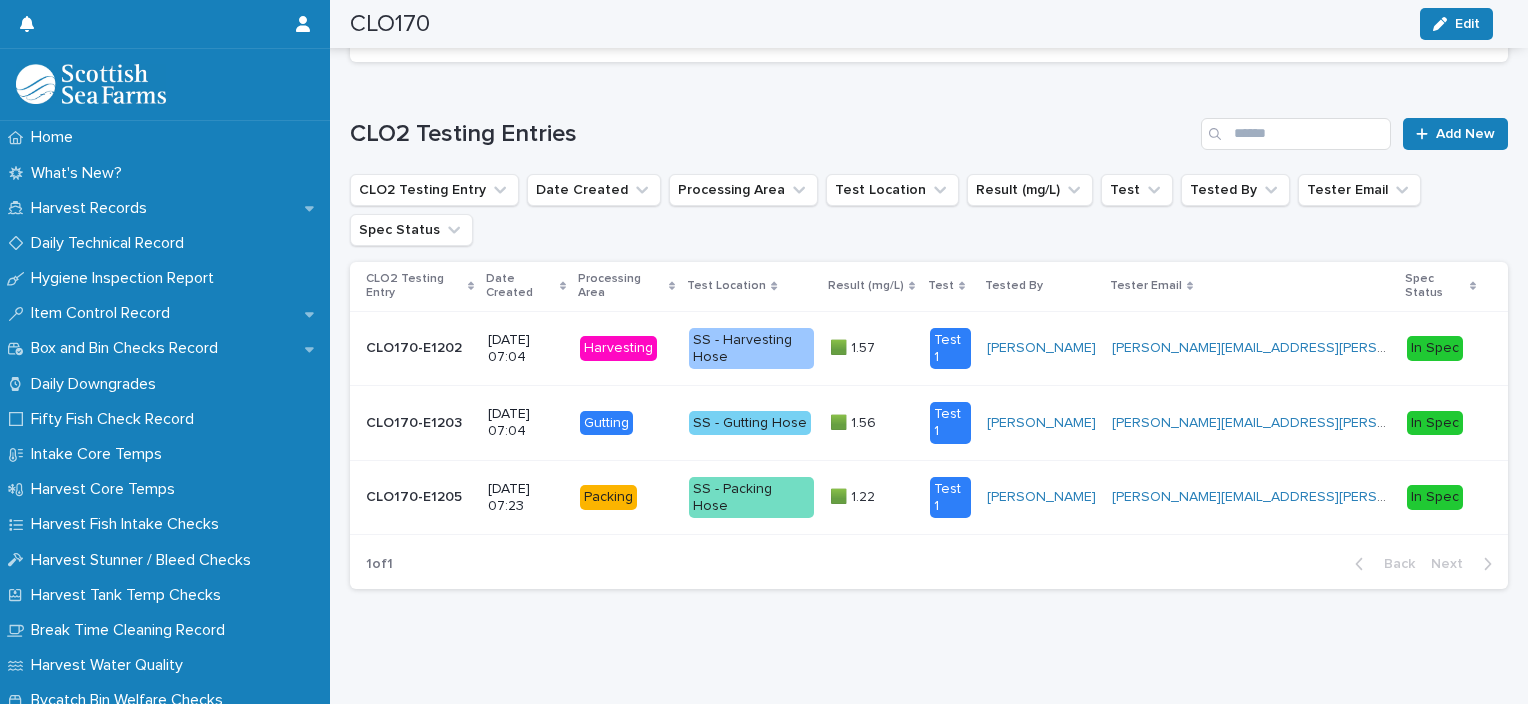 drag, startPoint x: 1460, startPoint y: 19, endPoint x: 1340, endPoint y: 50, distance: 123.9395 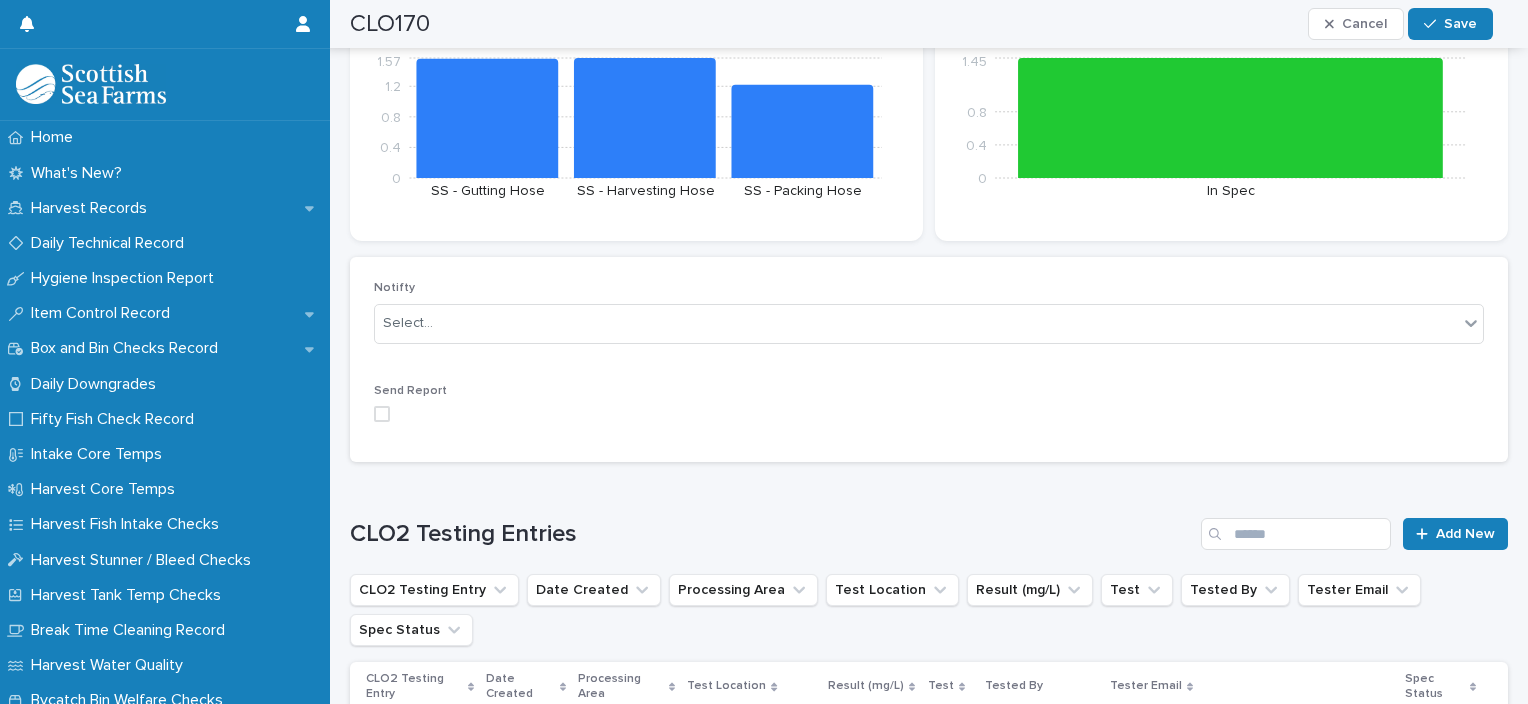 scroll, scrollTop: 326, scrollLeft: 0, axis: vertical 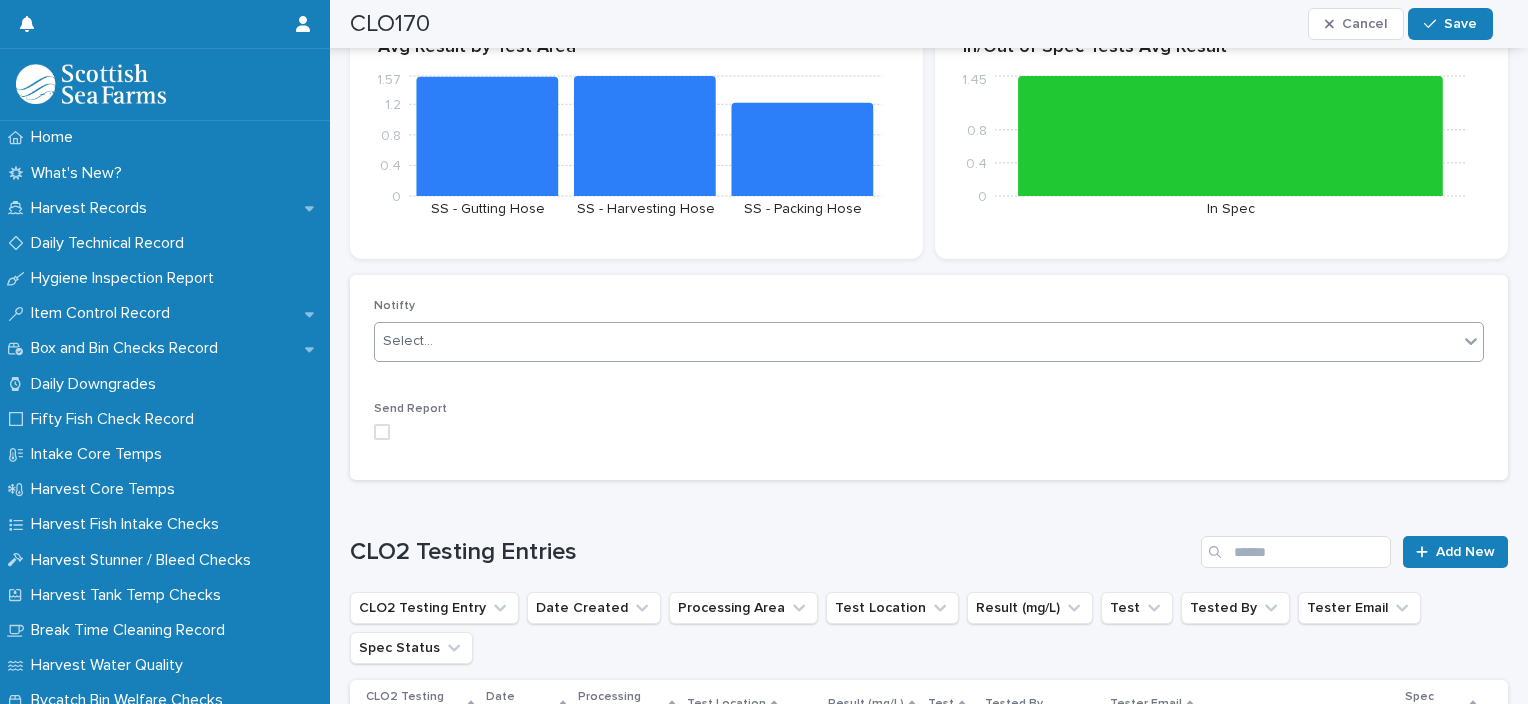 click on "Select..." at bounding box center (916, 341) 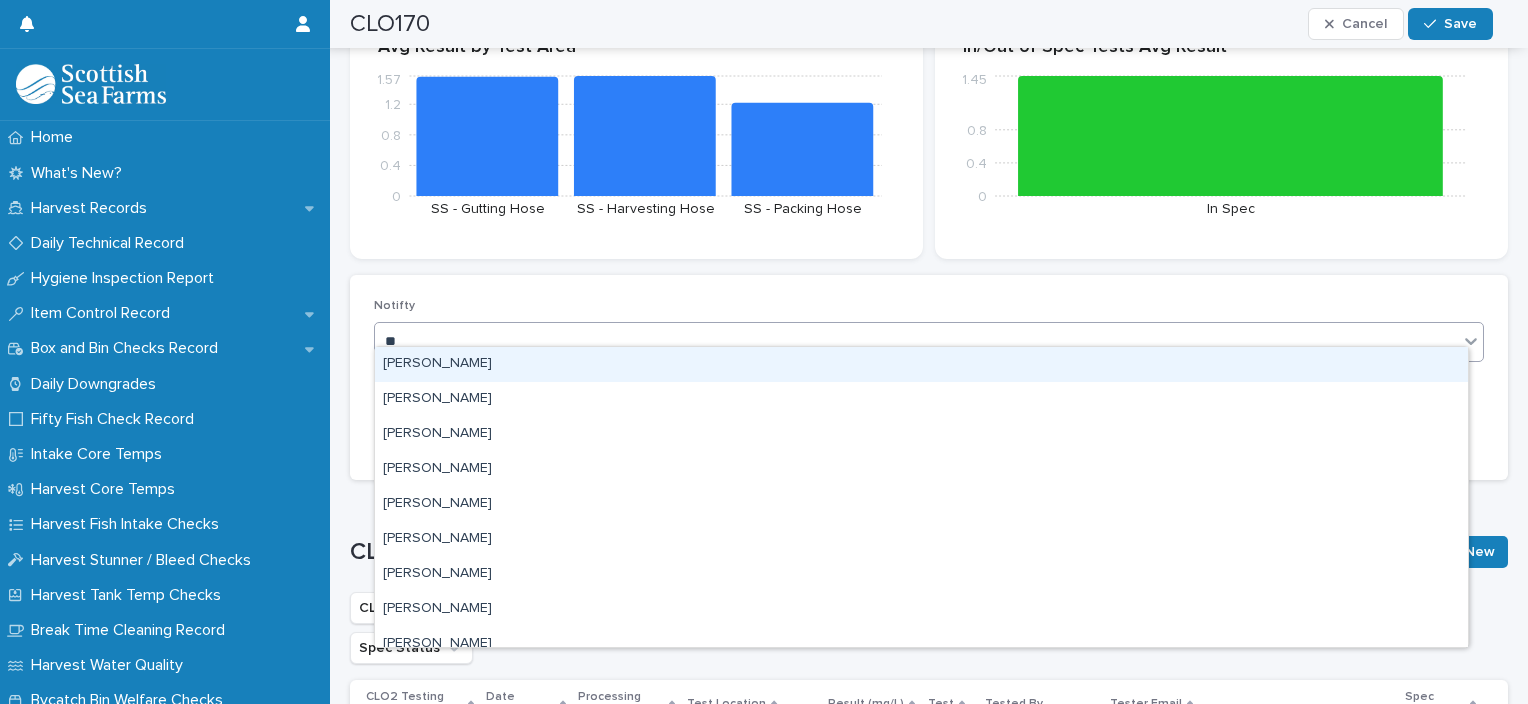 type on "***" 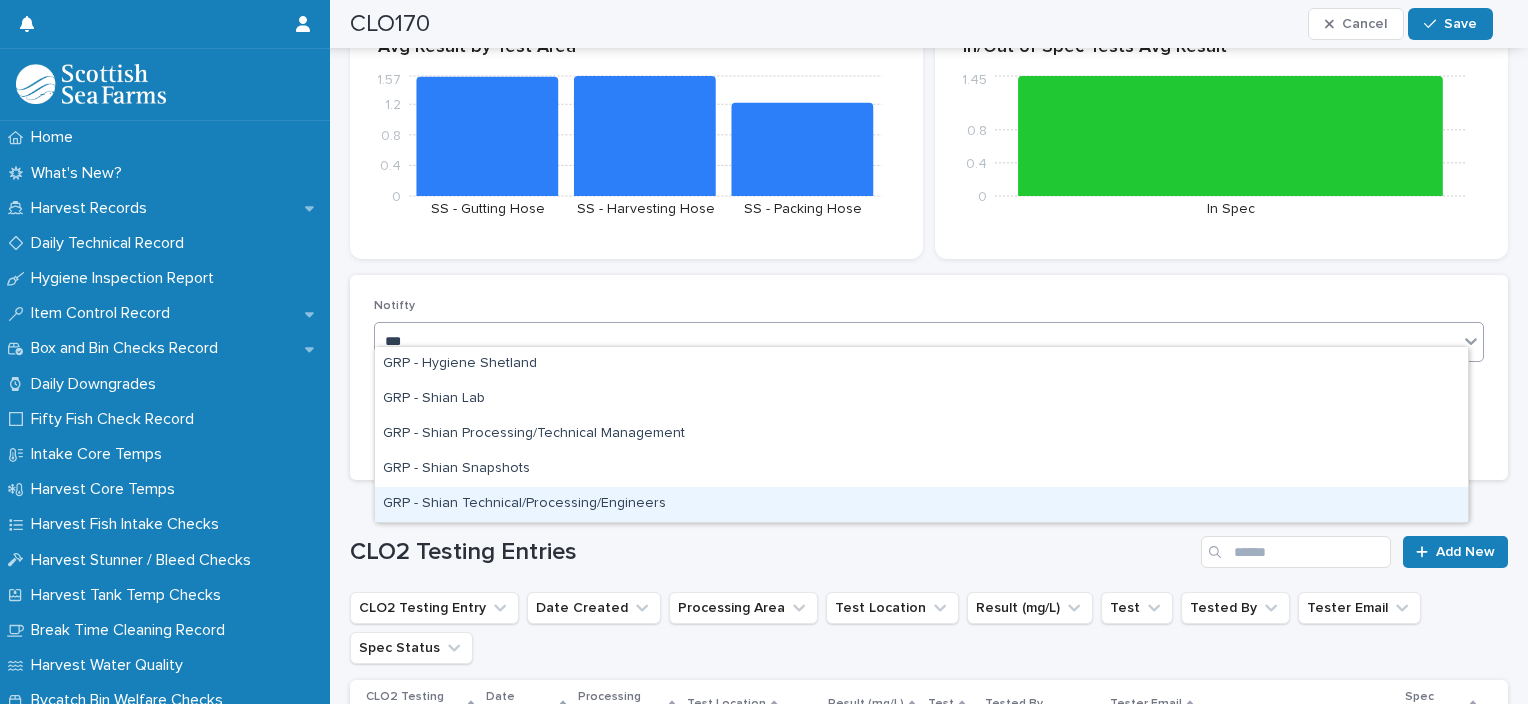 click on "GRP - Shian Technical/Processing/Engineers" at bounding box center (921, 504) 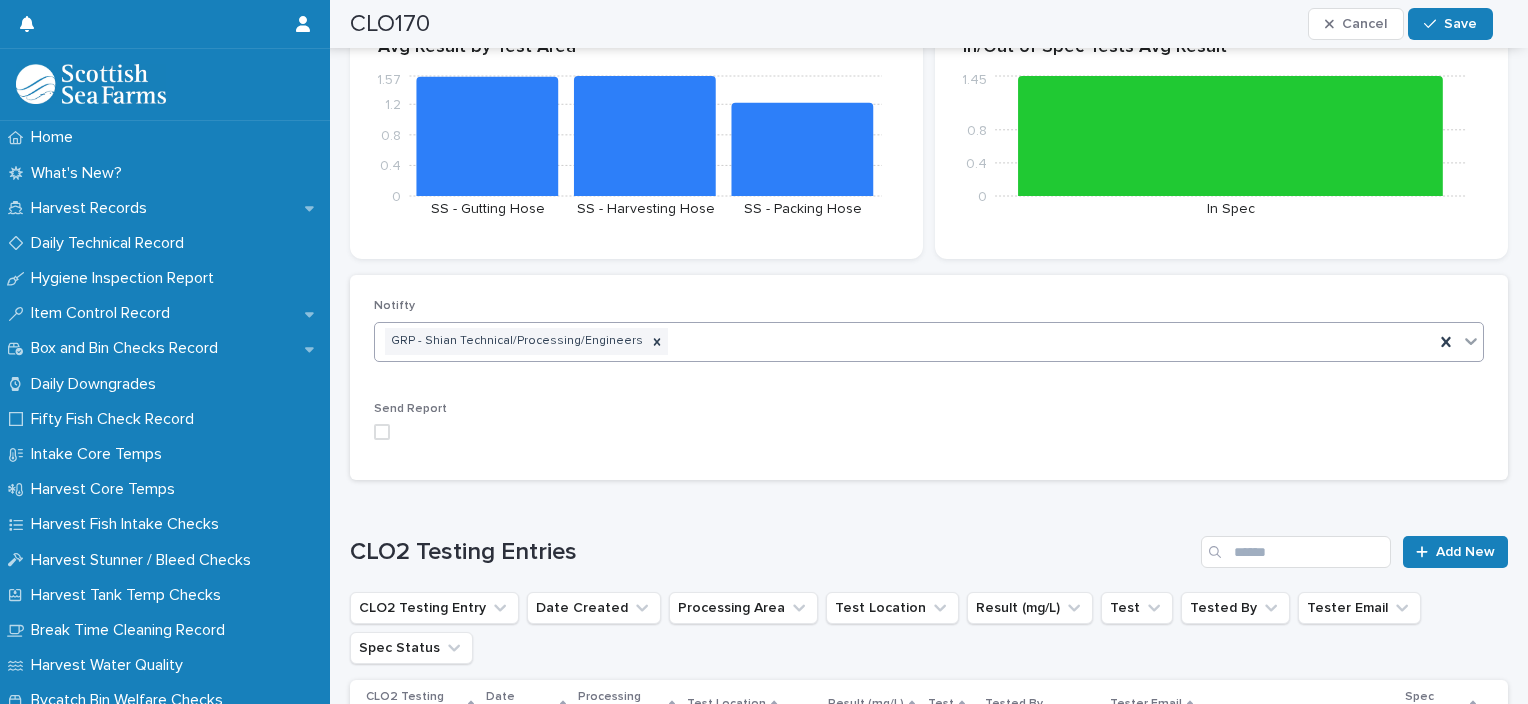 click at bounding box center [382, 432] 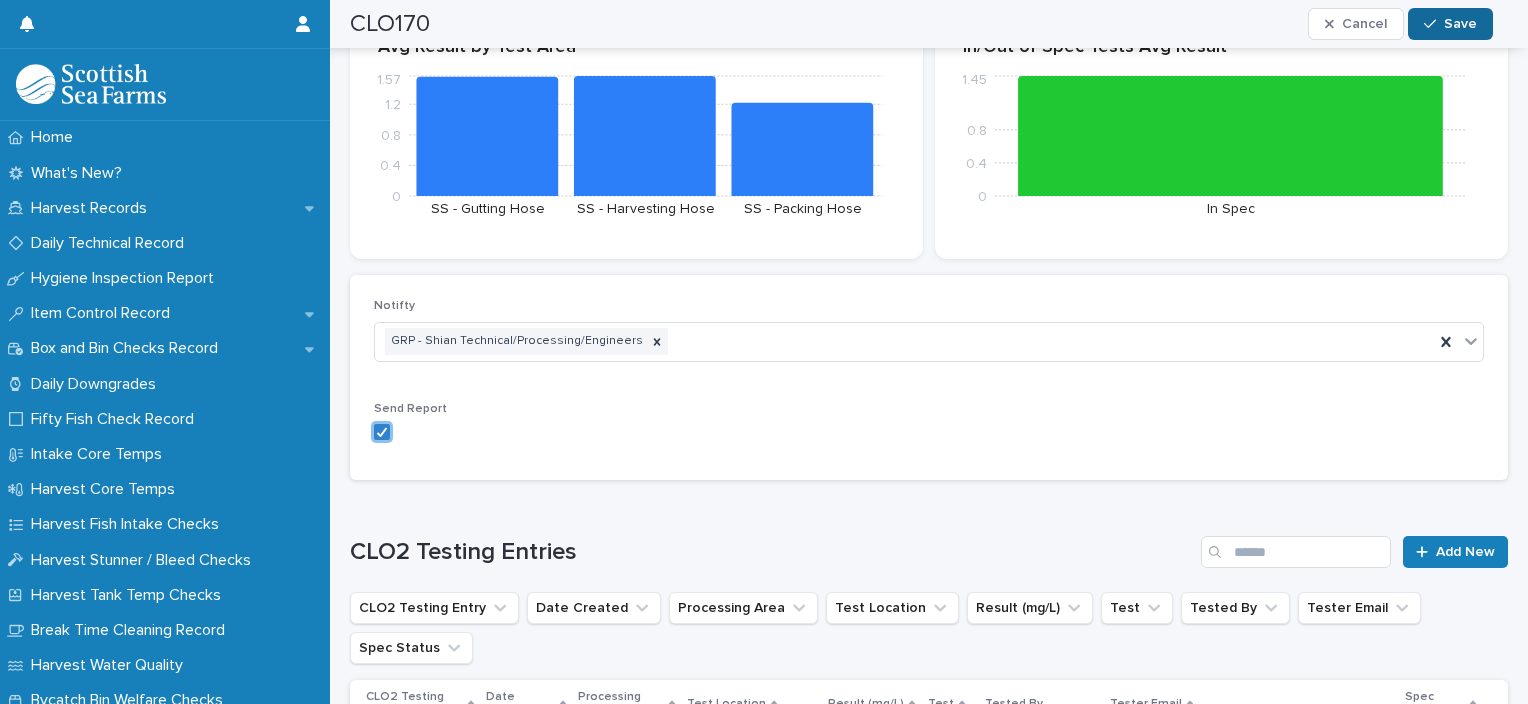 click on "Save" at bounding box center [1450, 24] 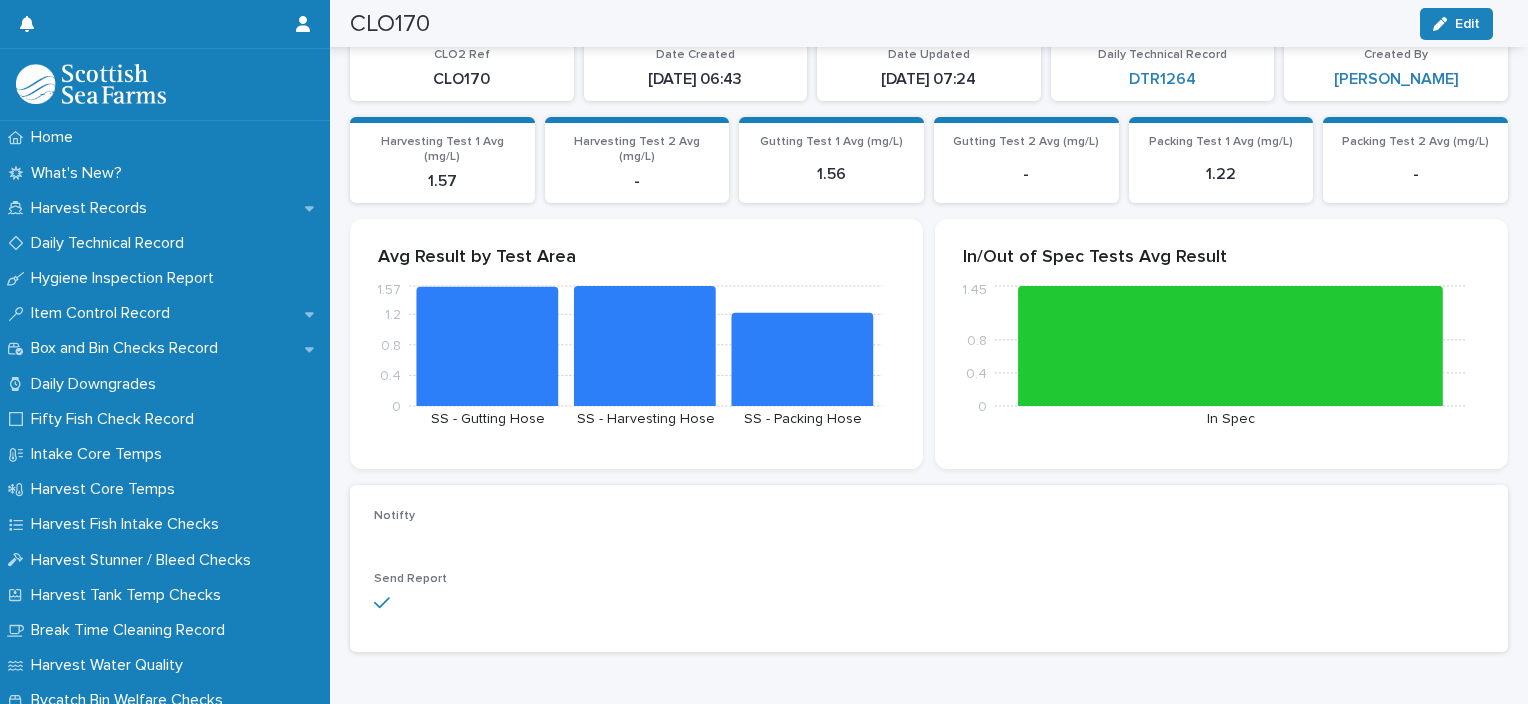 scroll, scrollTop: 0, scrollLeft: 0, axis: both 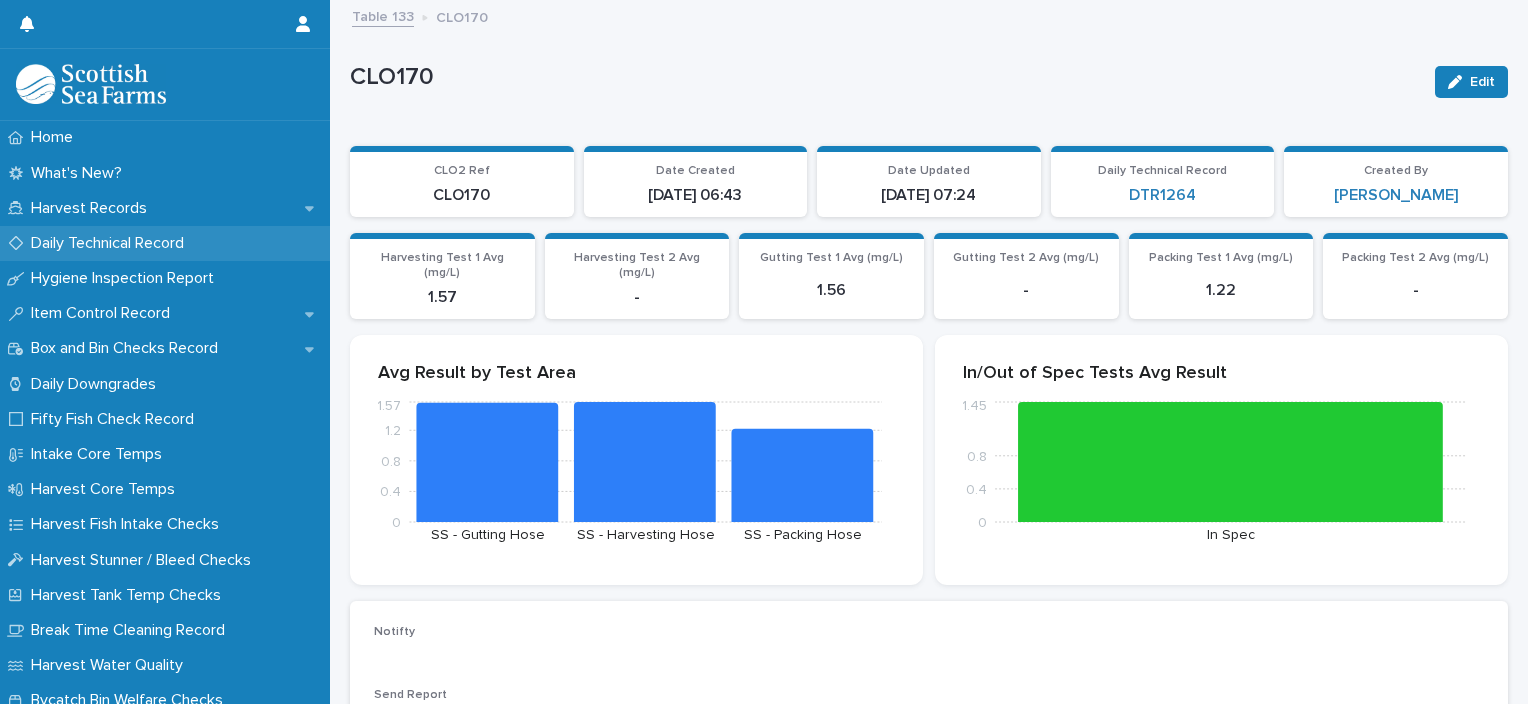 click on "Daily Technical Record" at bounding box center (111, 243) 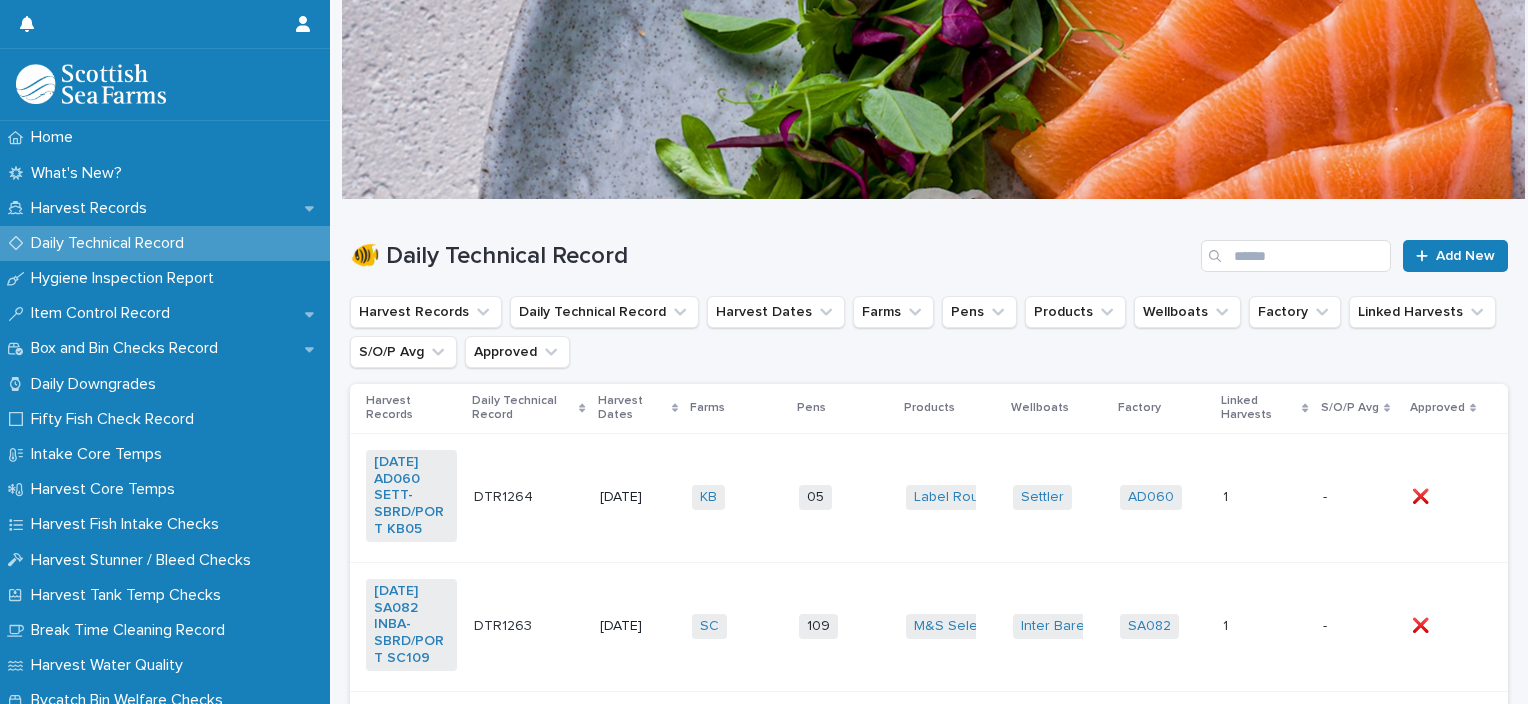 click on "KB   + 0" at bounding box center [737, 497] 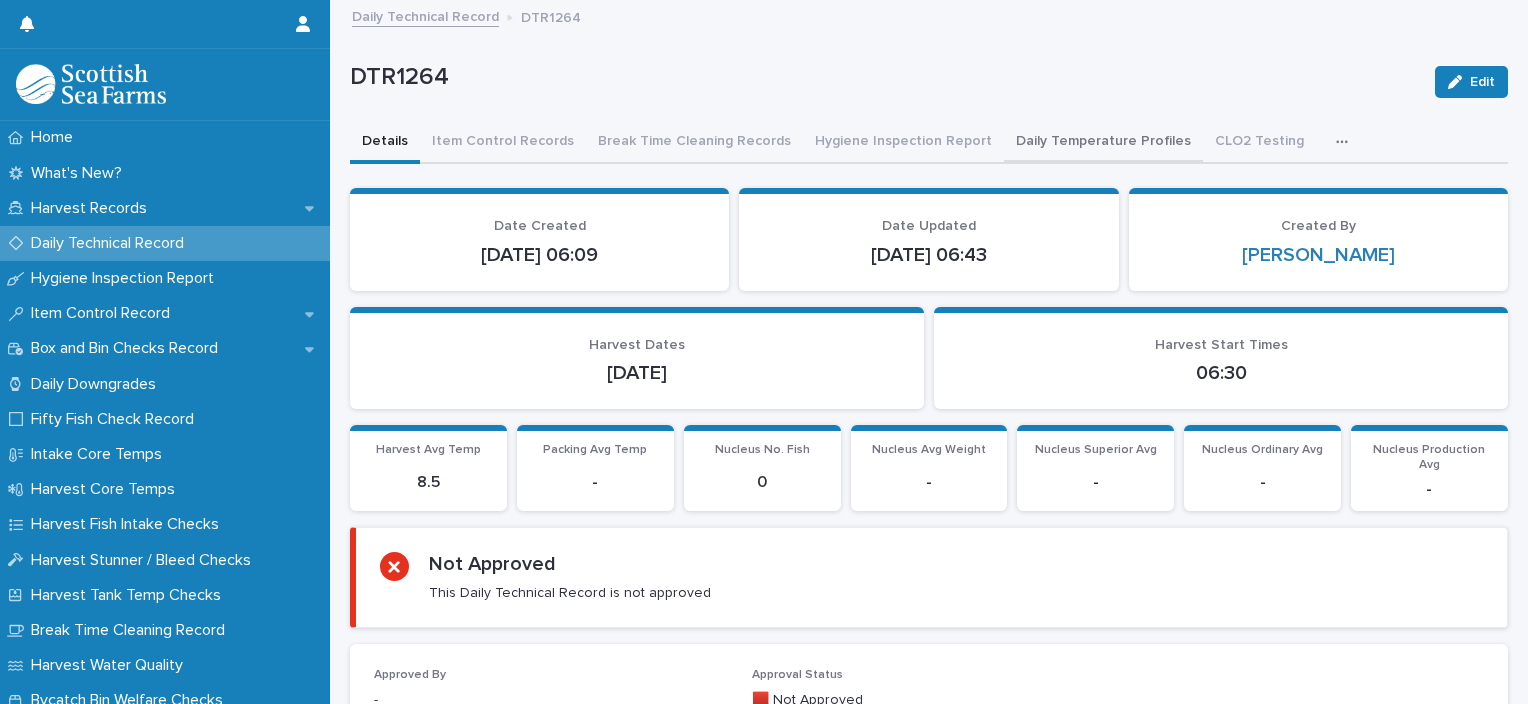 click on "Daily Temperature Profiles" at bounding box center (1103, 143) 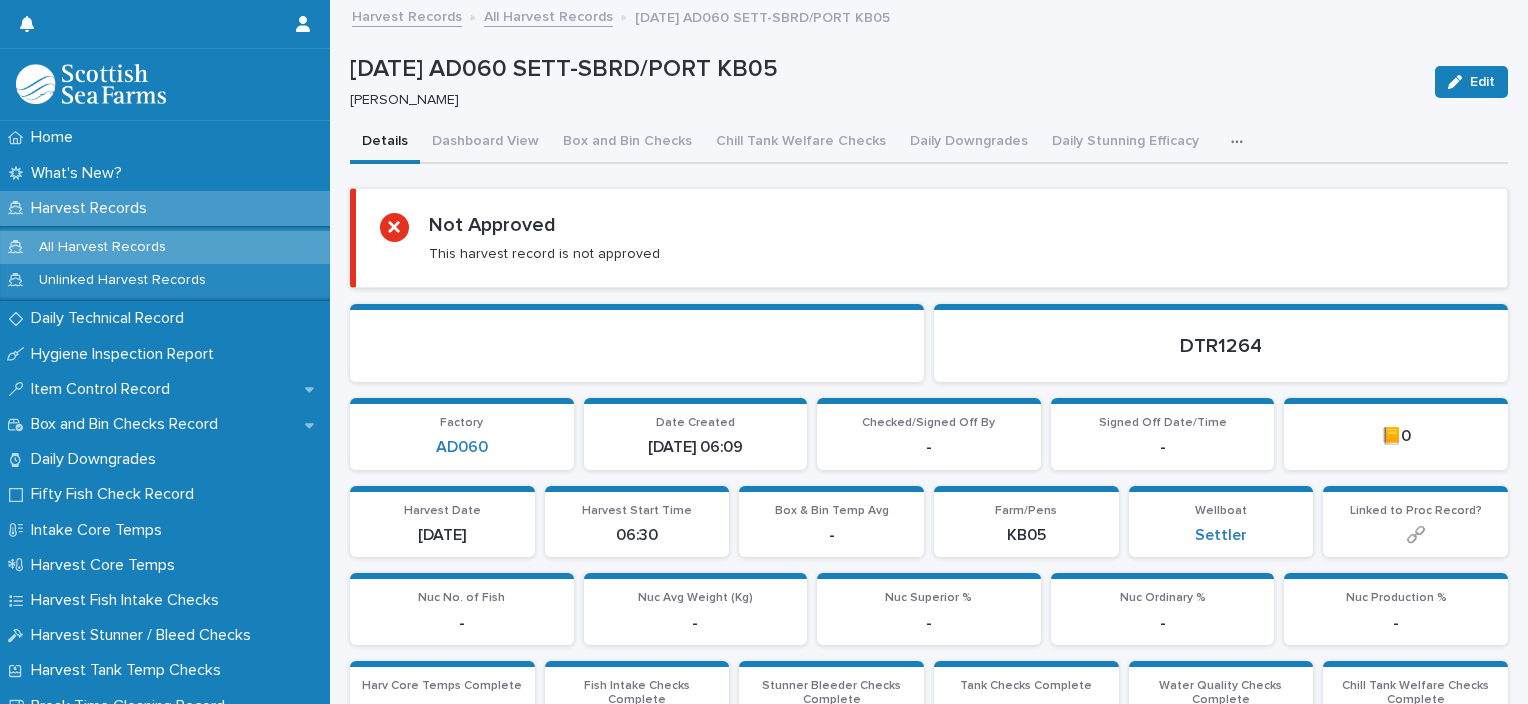 scroll, scrollTop: 0, scrollLeft: 0, axis: both 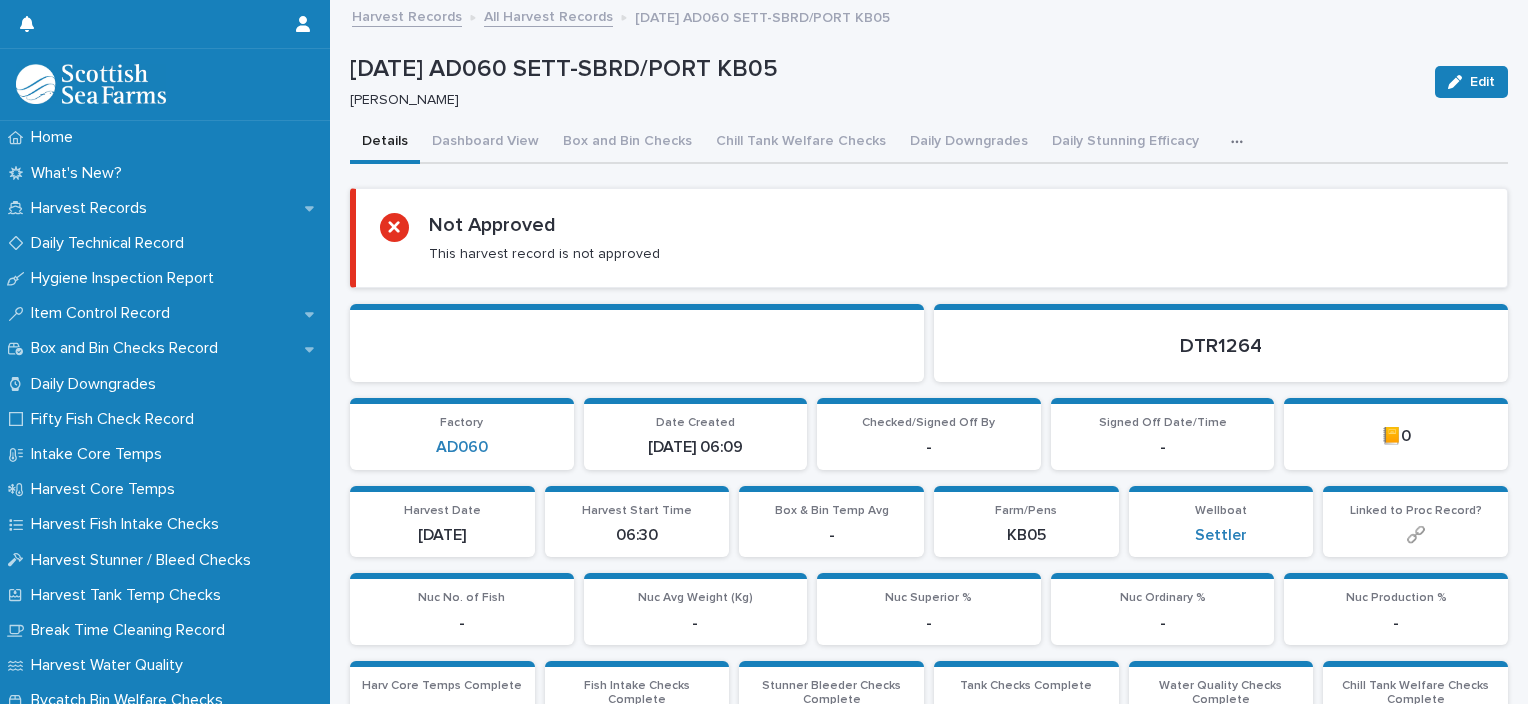 click at bounding box center [1241, 142] 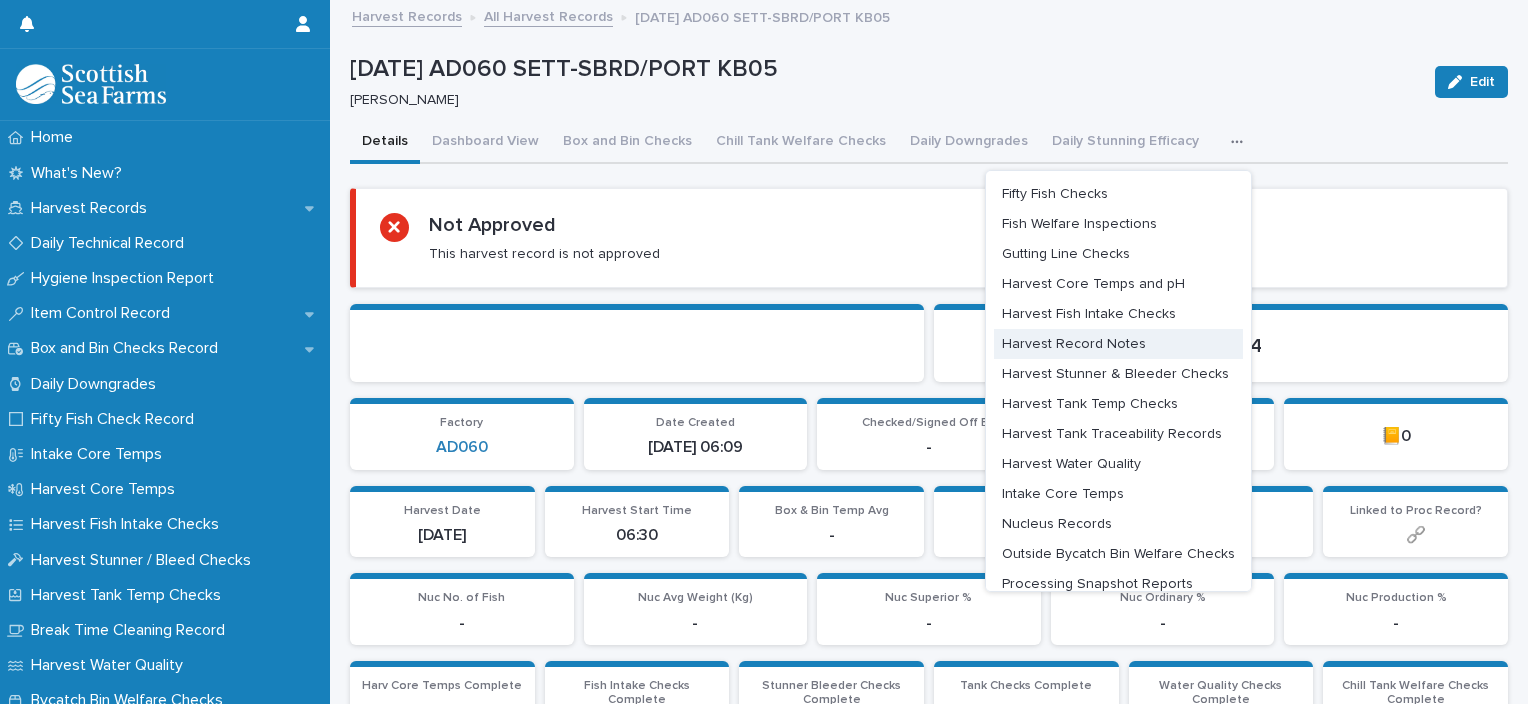 click on "Harvest Record Notes" at bounding box center (1118, 344) 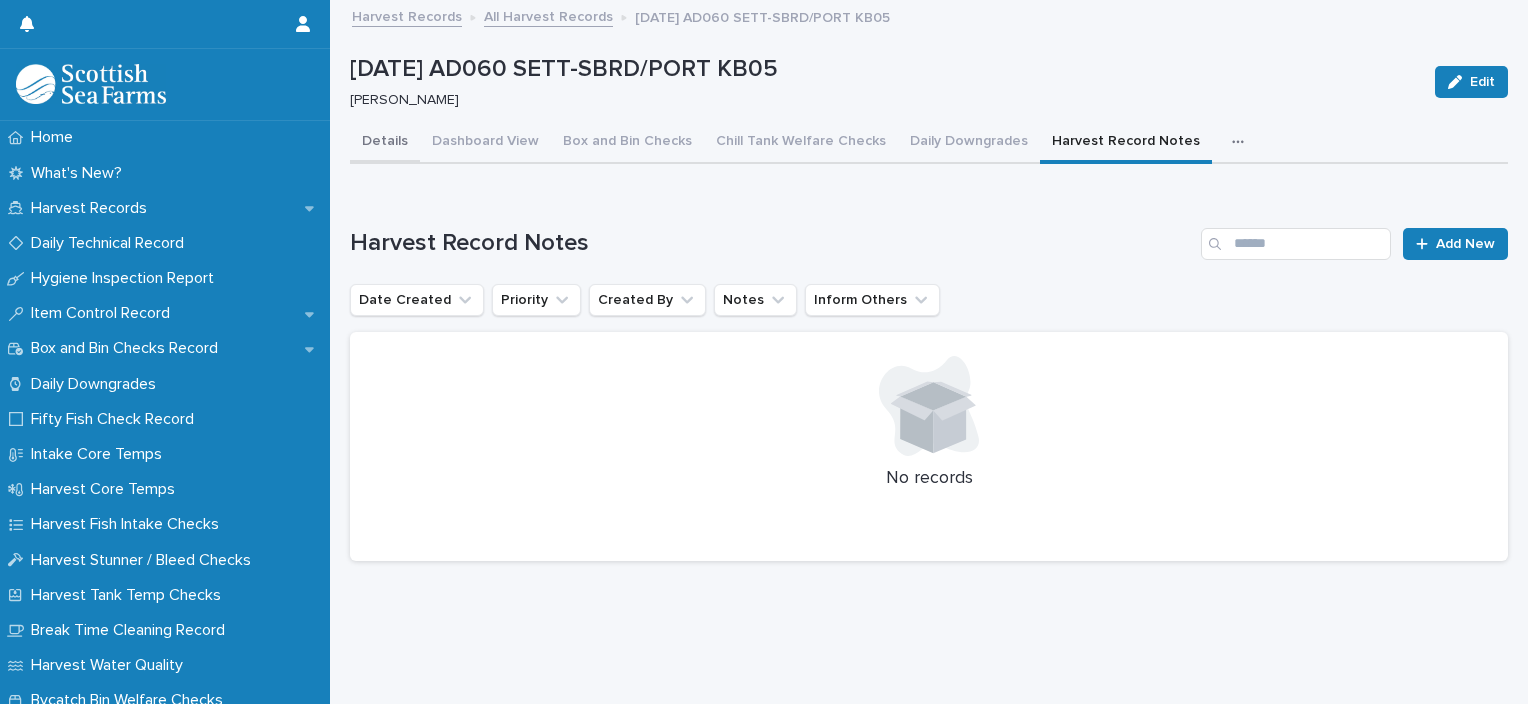 drag, startPoint x: 384, startPoint y: 140, endPoint x: 477, endPoint y: 88, distance: 106.55046 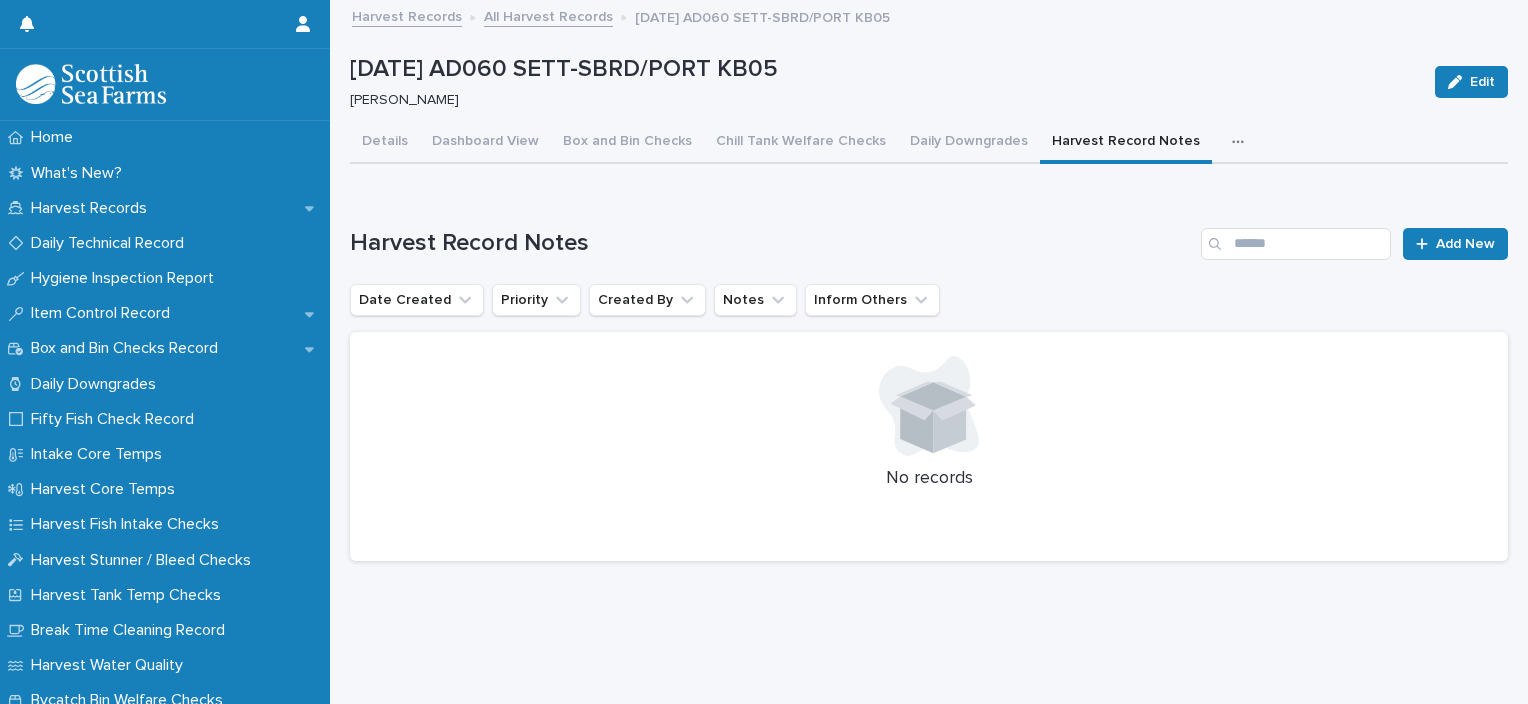 click on "Details" at bounding box center [385, 143] 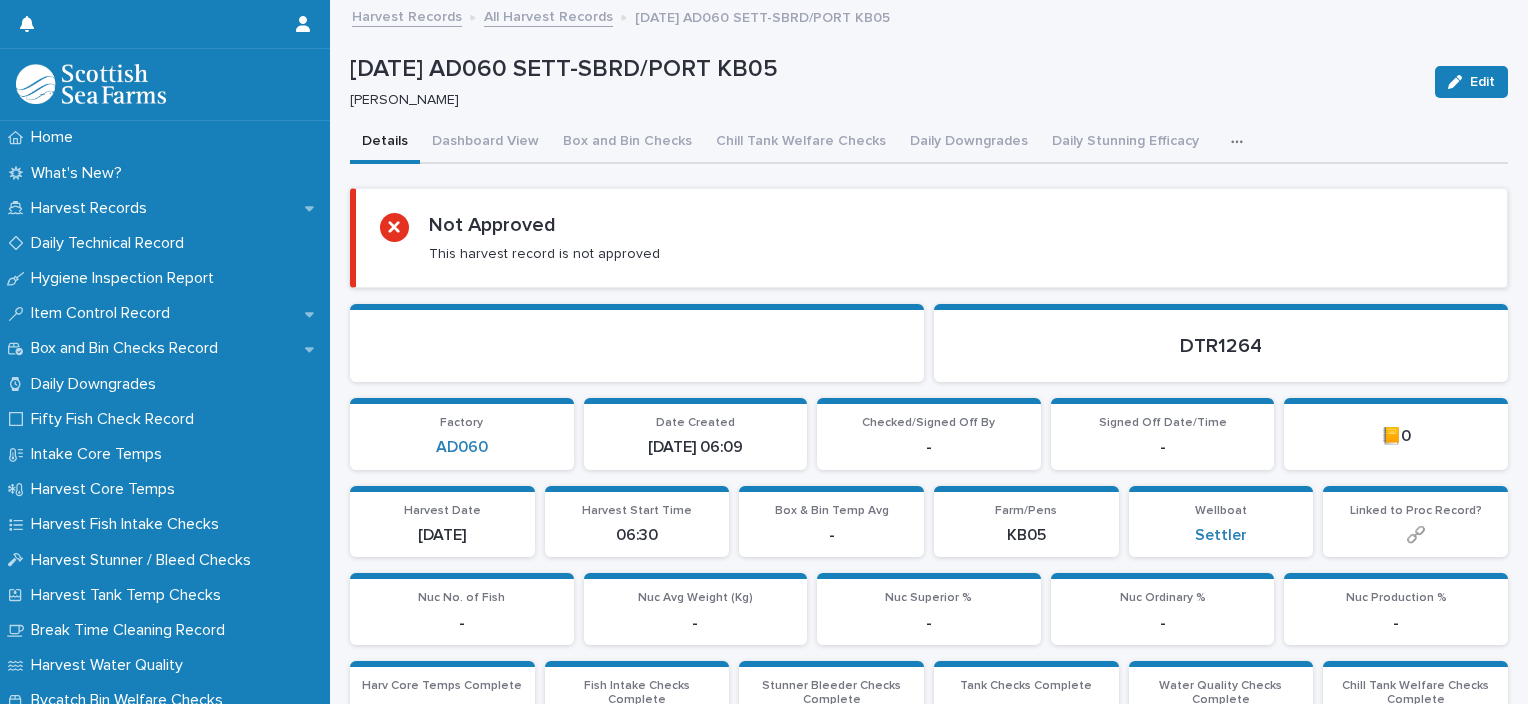 click at bounding box center [1241, 142] 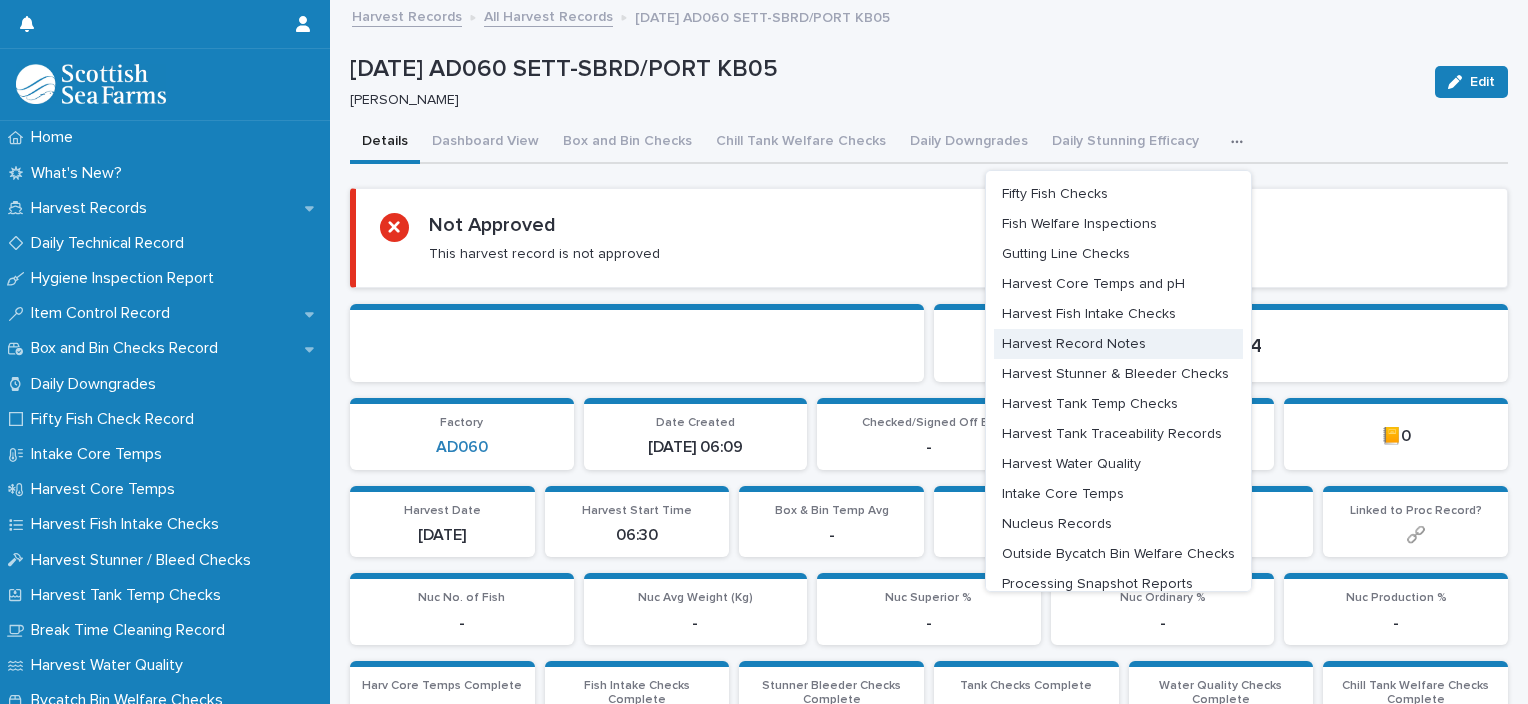 click on "Harvest Record Notes" at bounding box center [1118, 344] 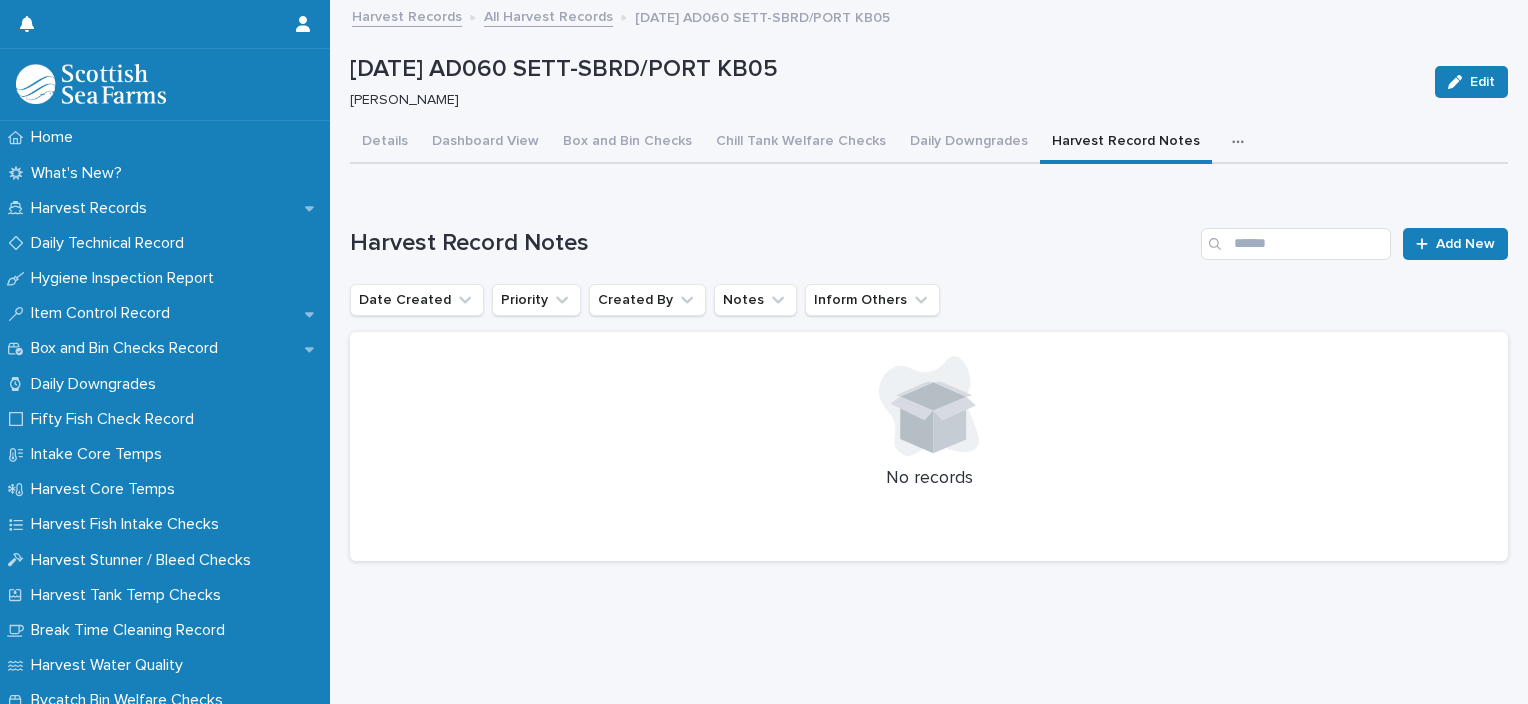 click at bounding box center (1242, 142) 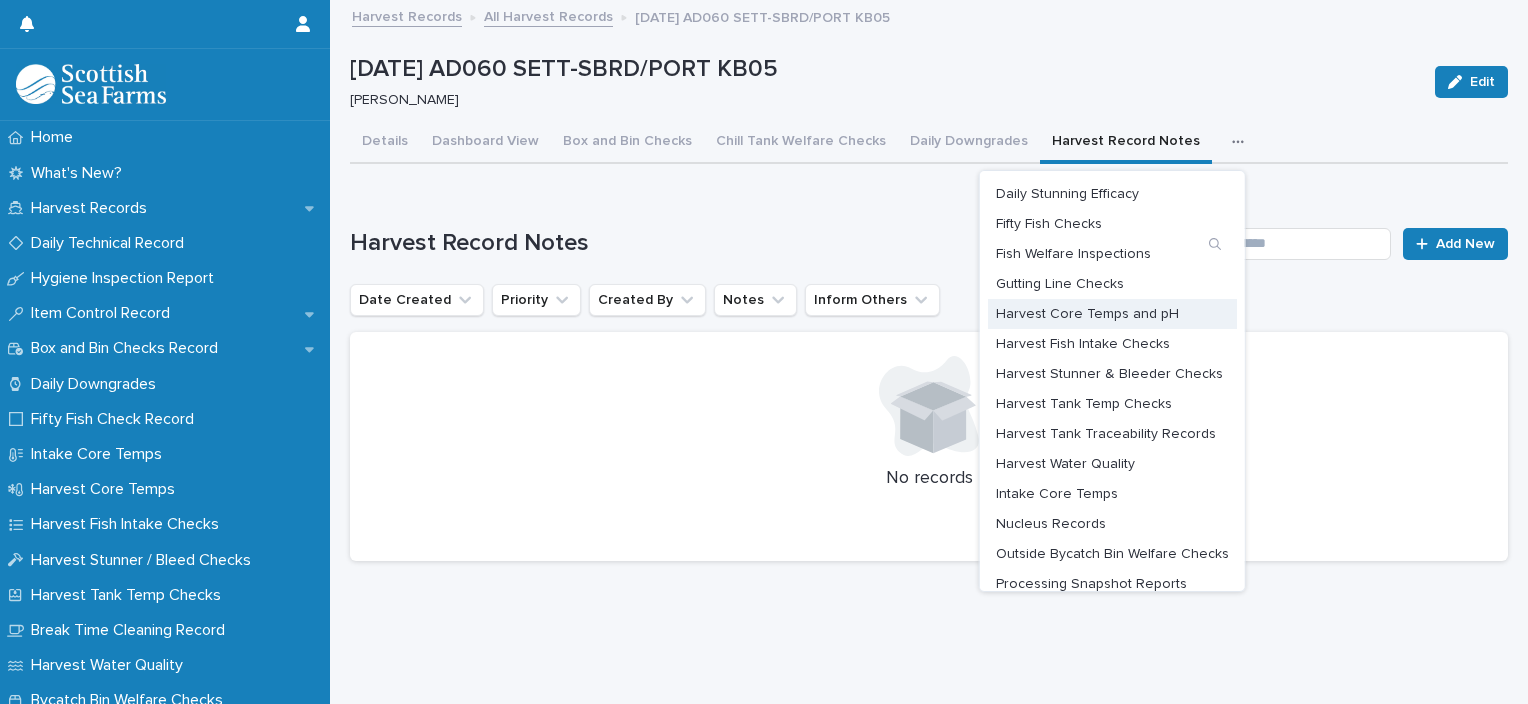 click on "Harvest Core Temps and pH" at bounding box center [1087, 314] 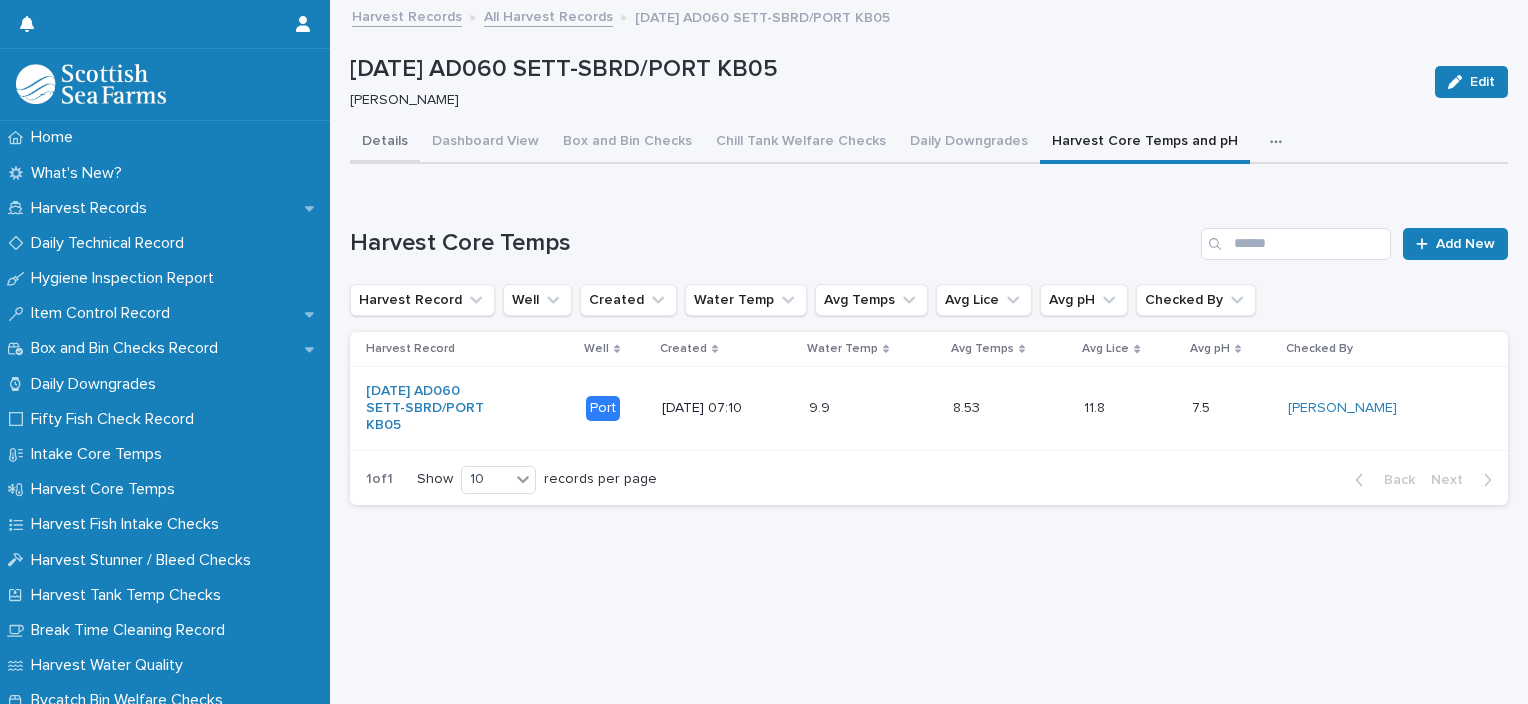 click on "Details" at bounding box center (385, 143) 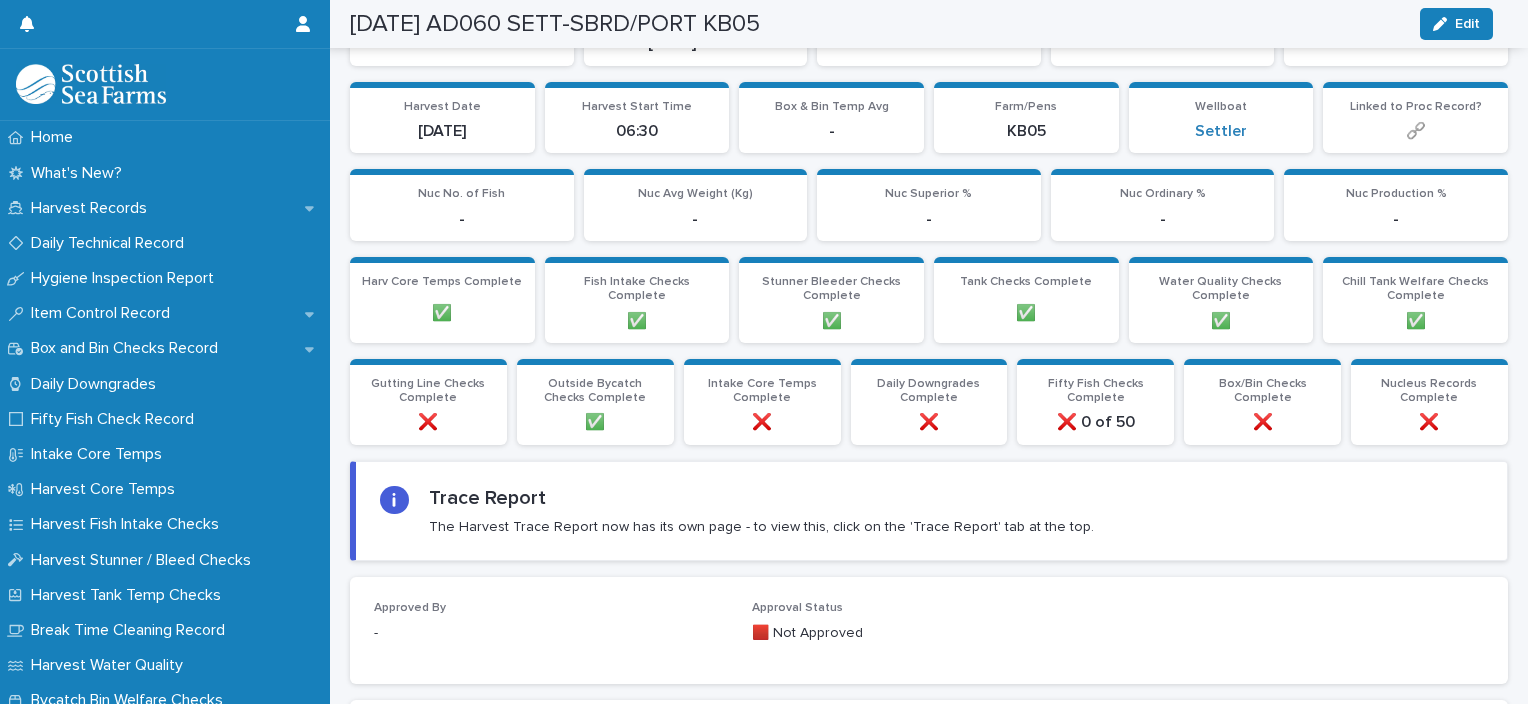 scroll, scrollTop: 346, scrollLeft: 0, axis: vertical 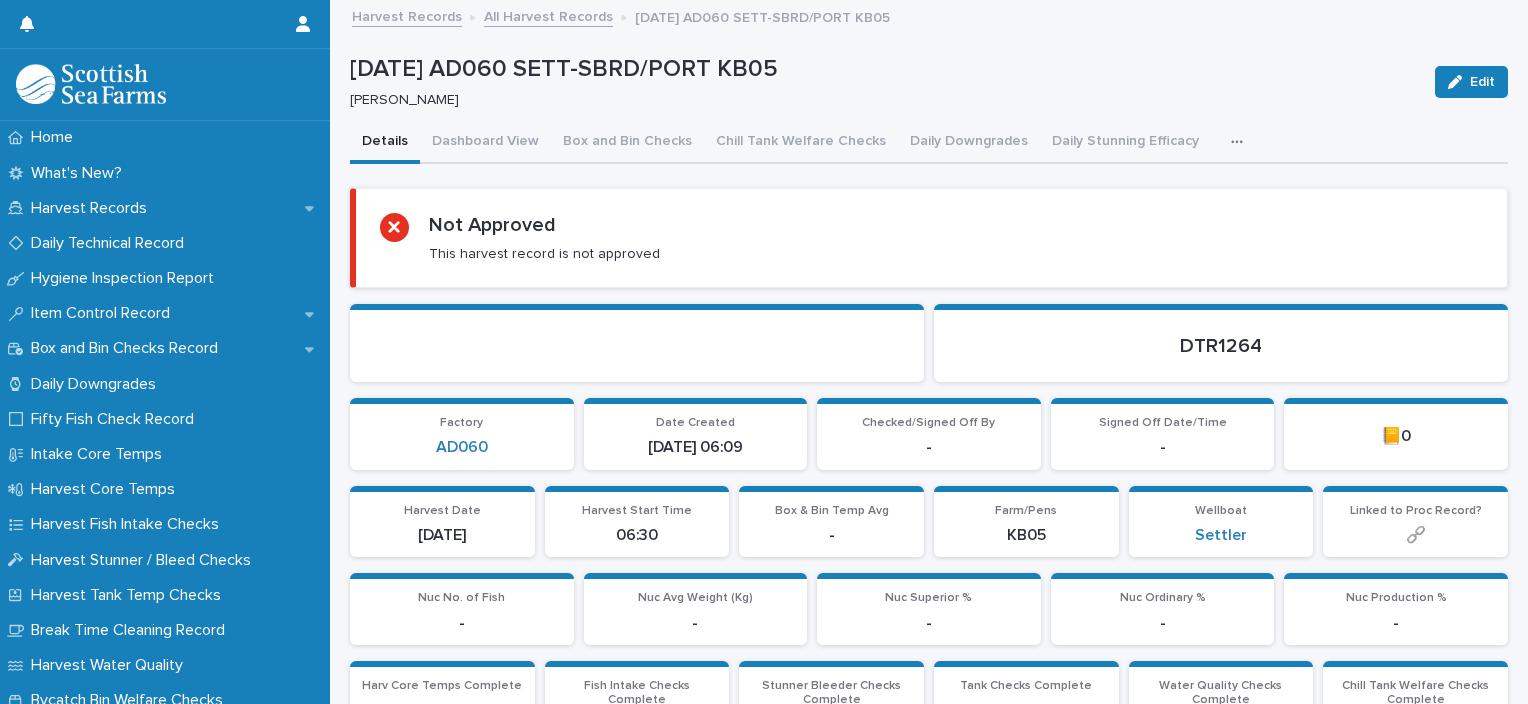 click at bounding box center [1241, 142] 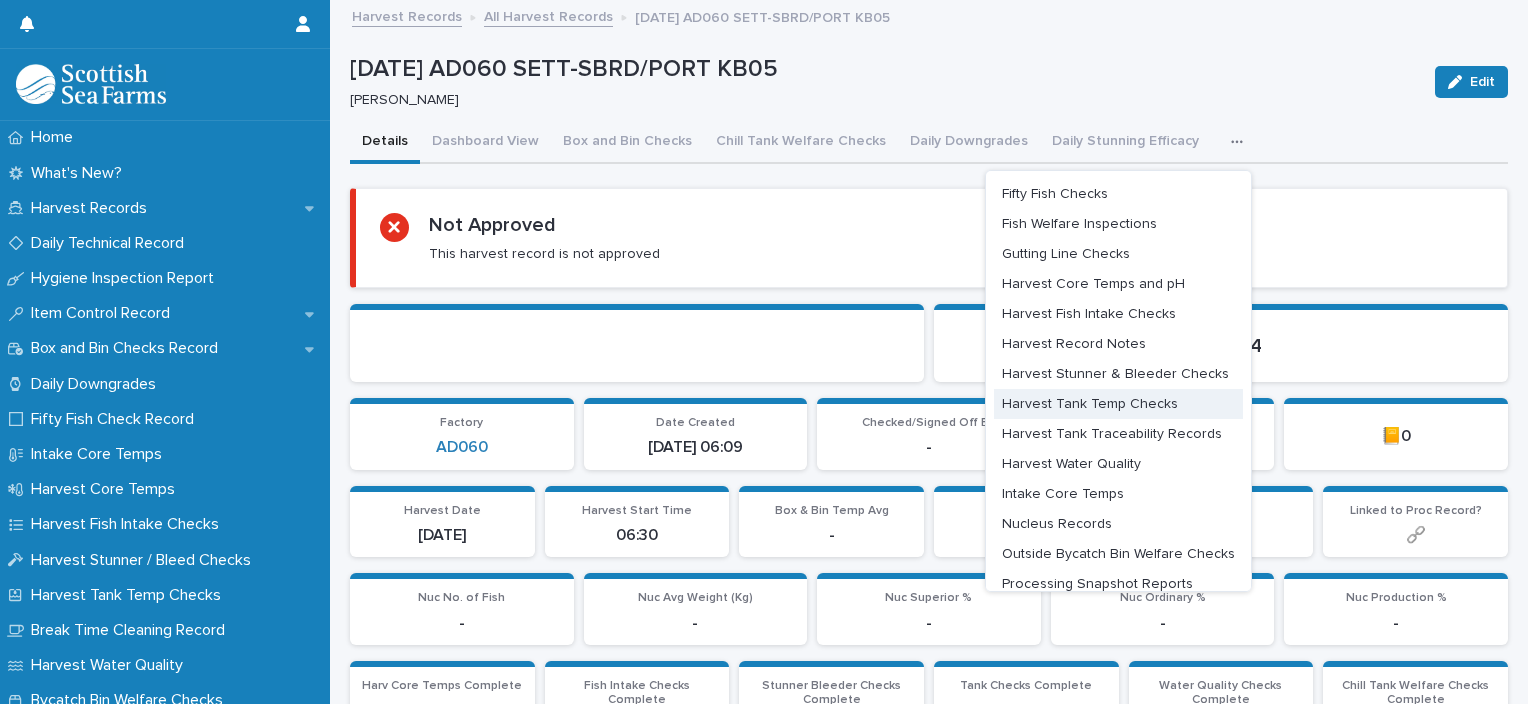 click on "Harvest Tank Temp Checks" at bounding box center (1090, 404) 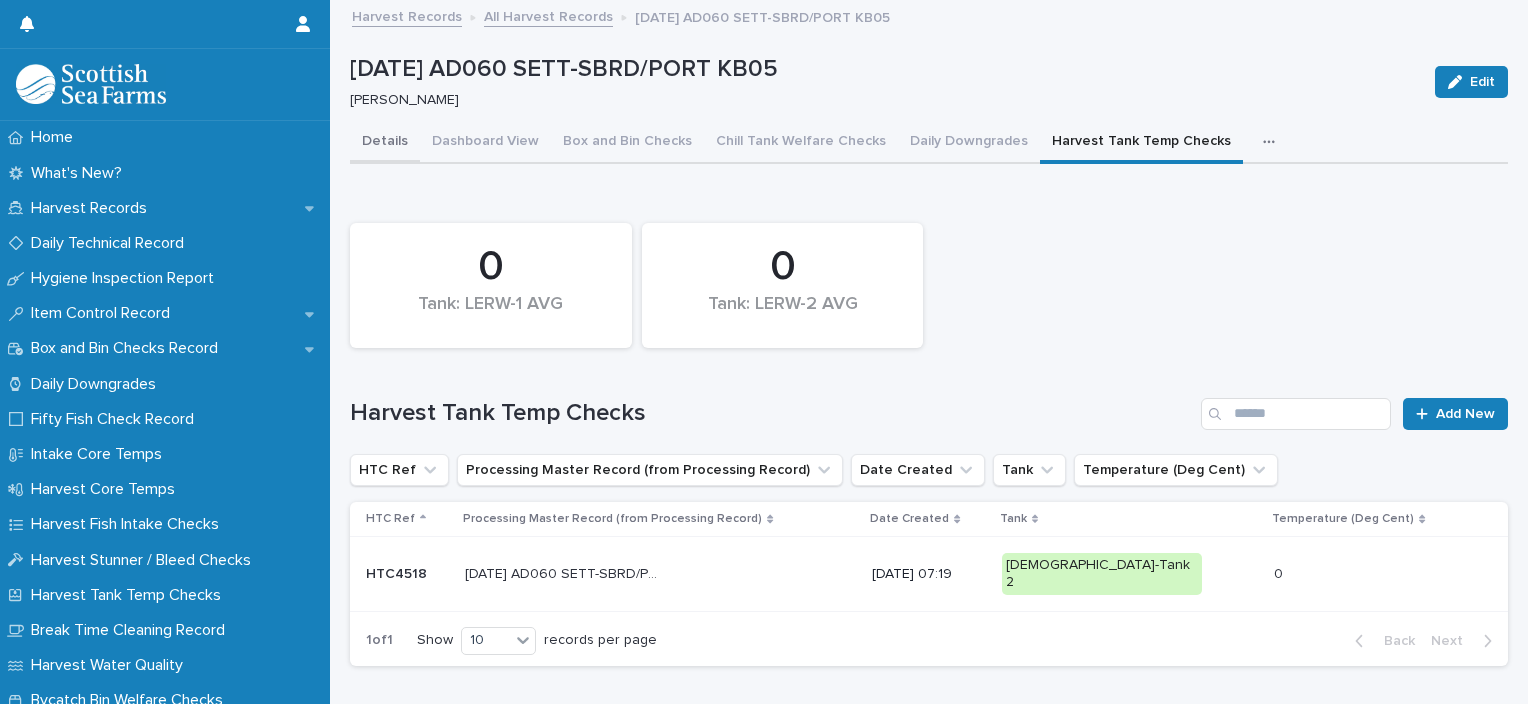 click on "Details" at bounding box center [385, 143] 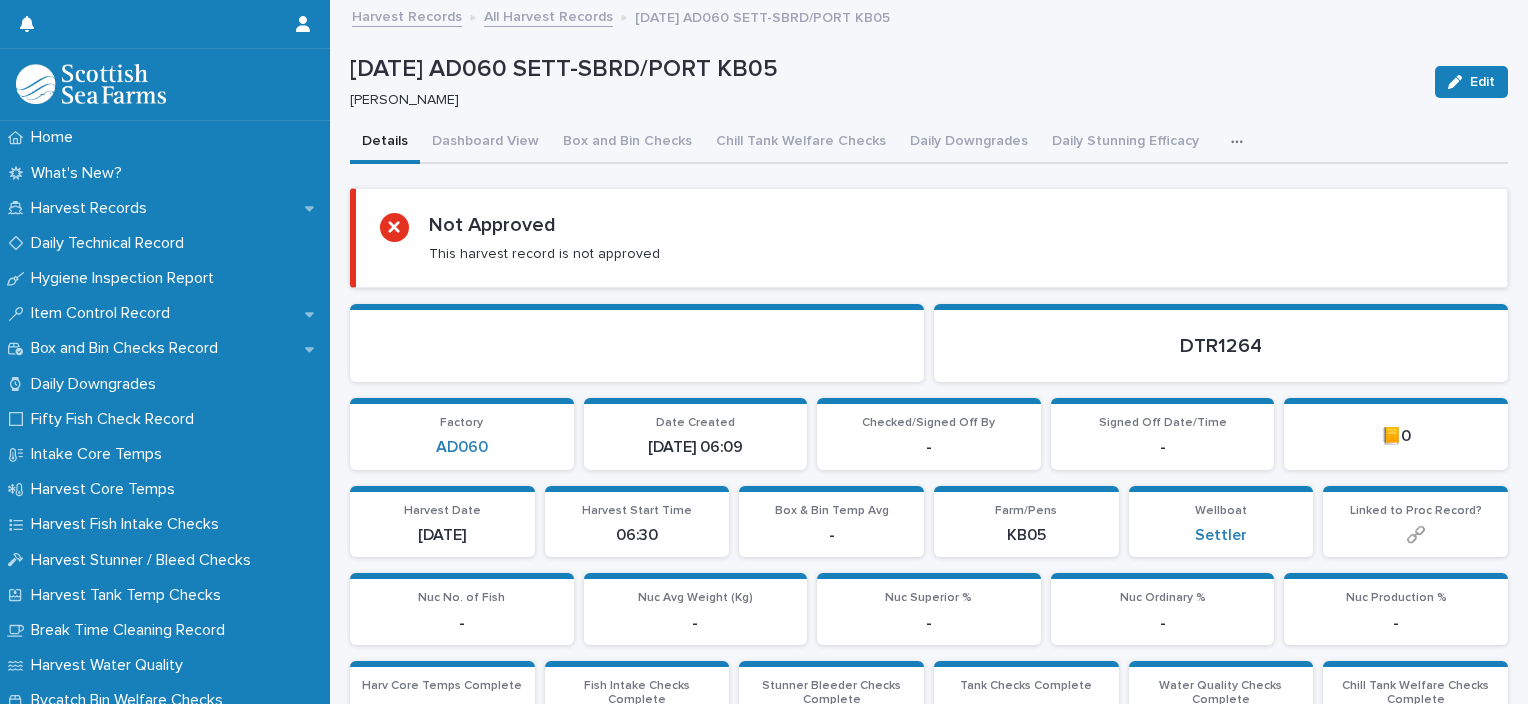 click at bounding box center (1241, 142) 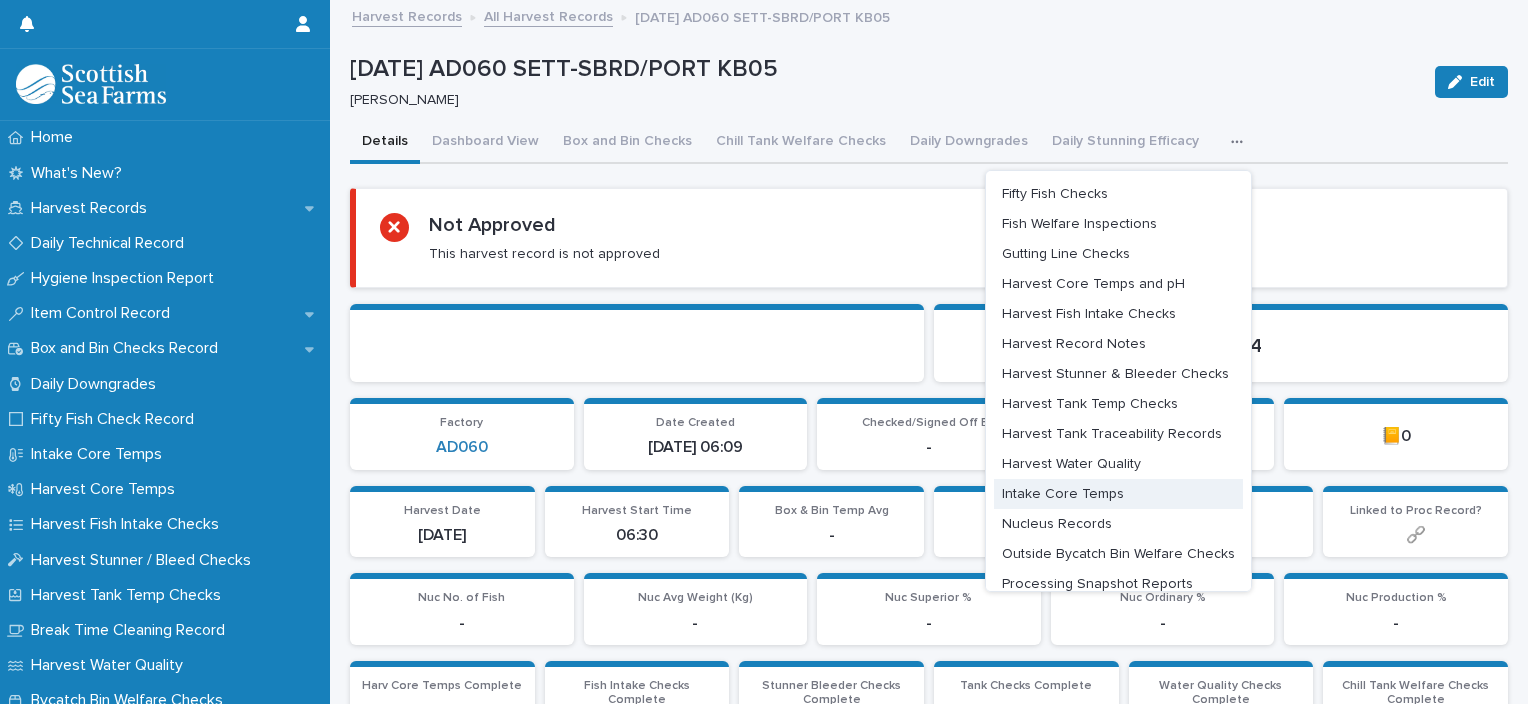 click on "Intake Core Temps" at bounding box center (1063, 494) 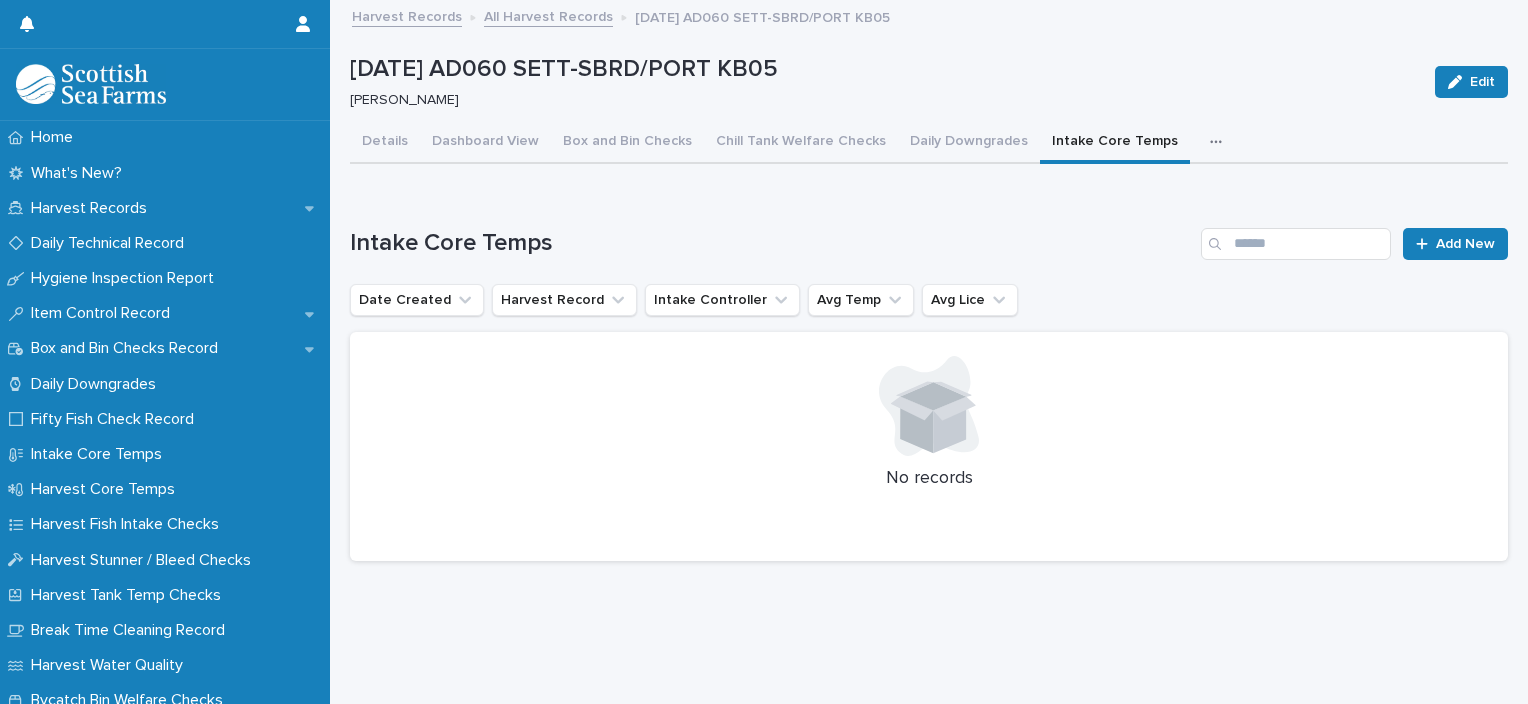 click on "Details" at bounding box center (385, 143) 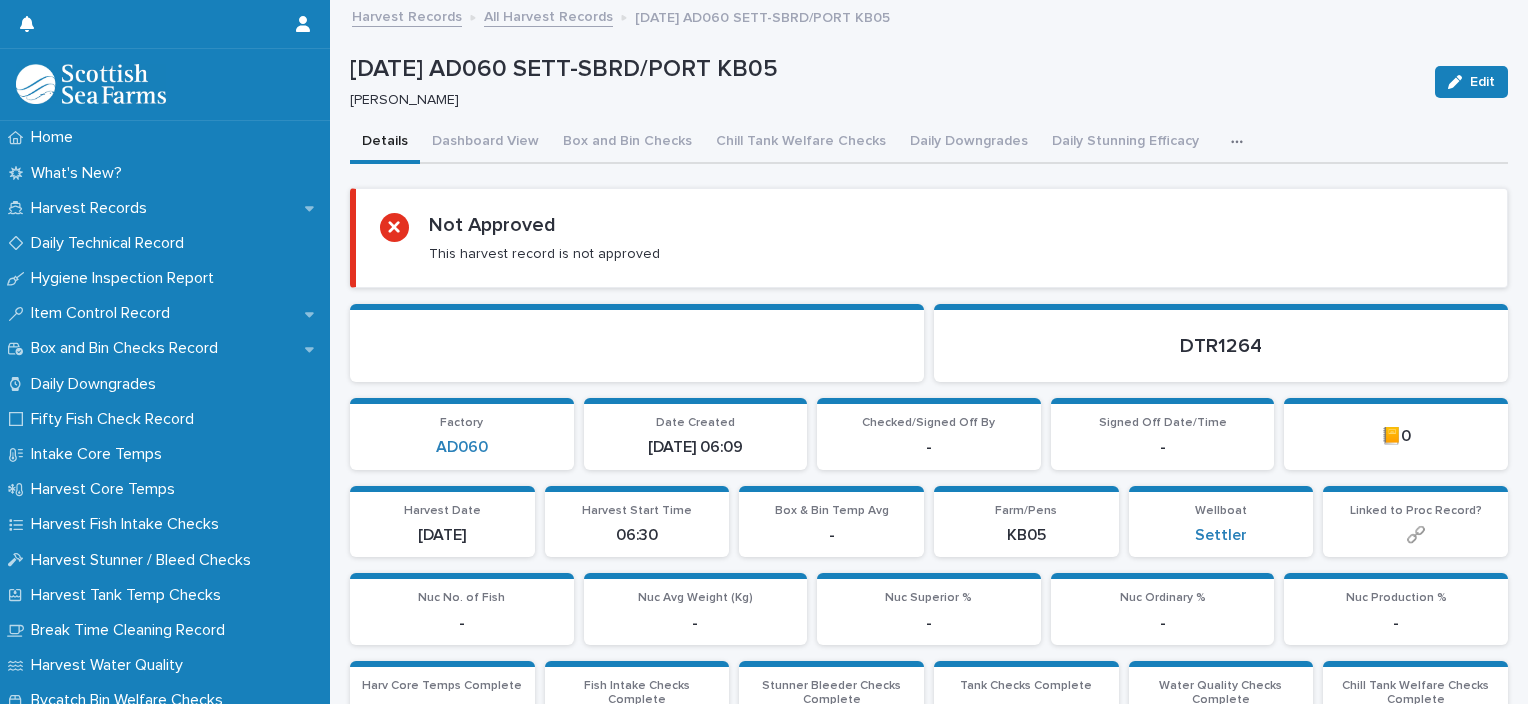 click at bounding box center (1241, 142) 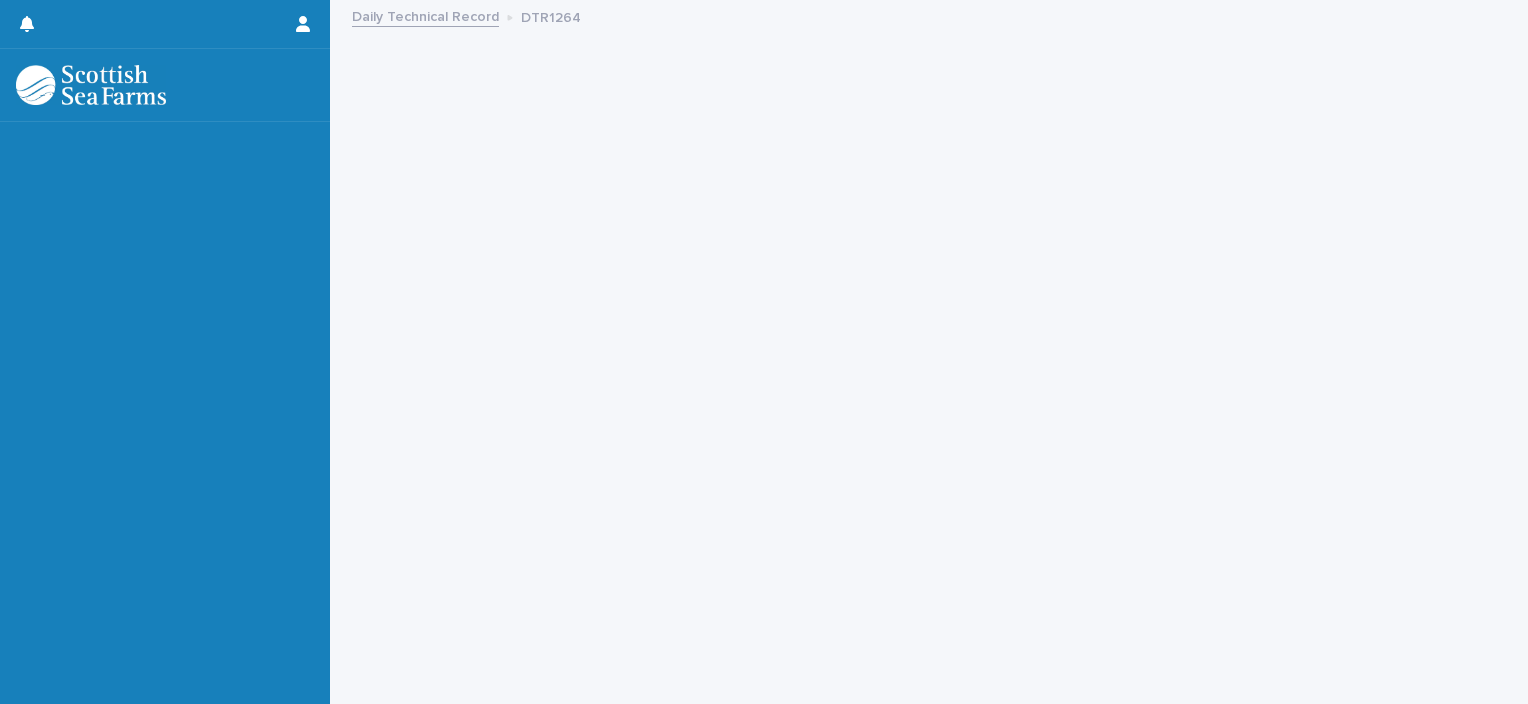 scroll, scrollTop: 0, scrollLeft: 0, axis: both 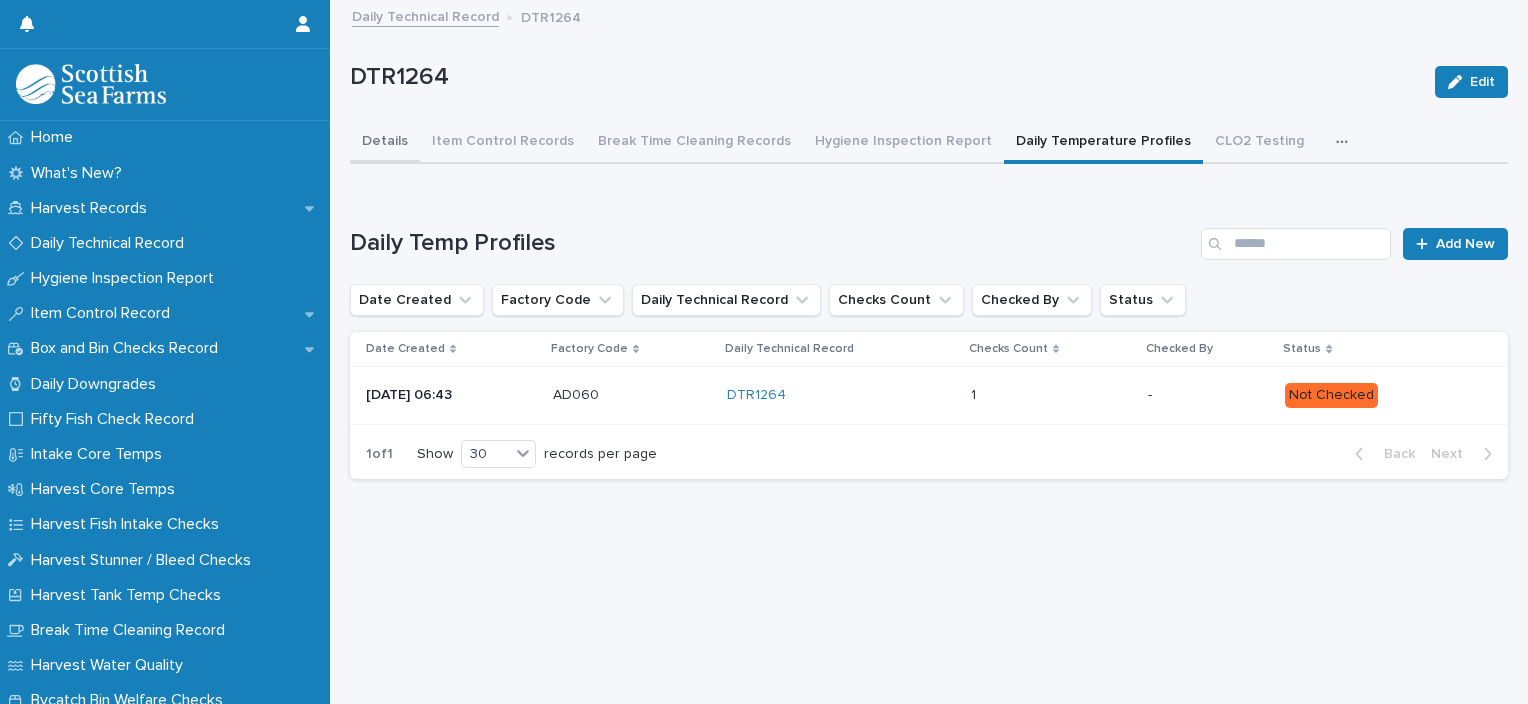 click on "Details" at bounding box center [385, 143] 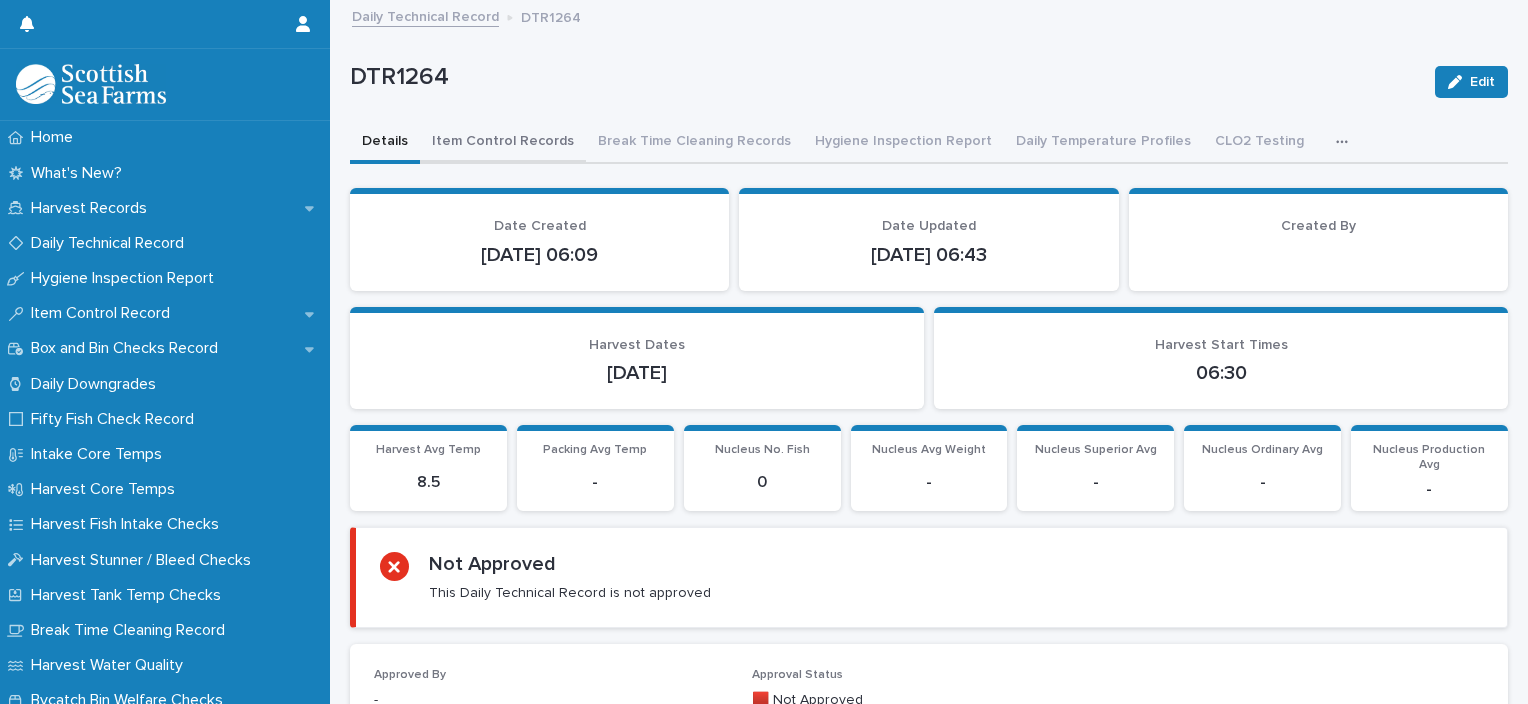 click on "Item Control Records" at bounding box center (503, 143) 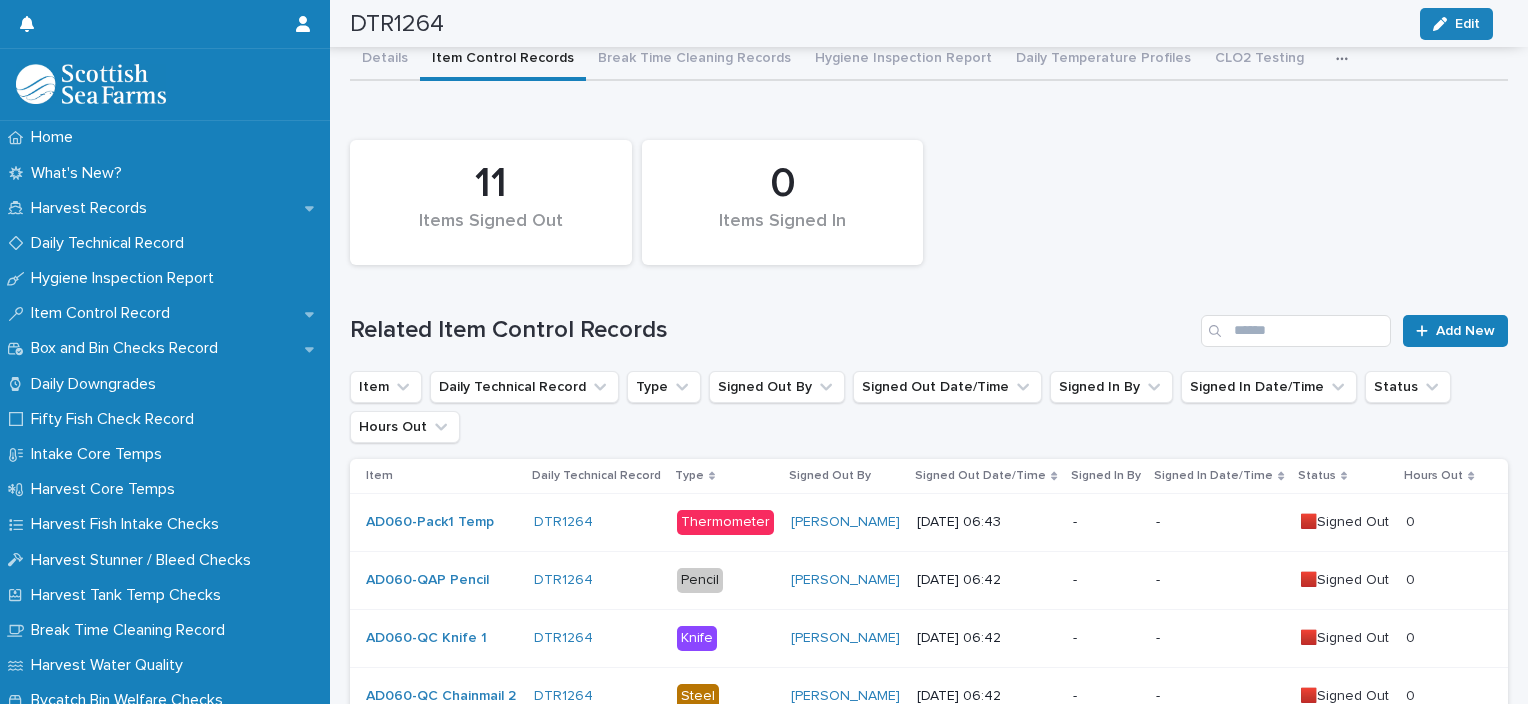 scroll, scrollTop: 13, scrollLeft: 0, axis: vertical 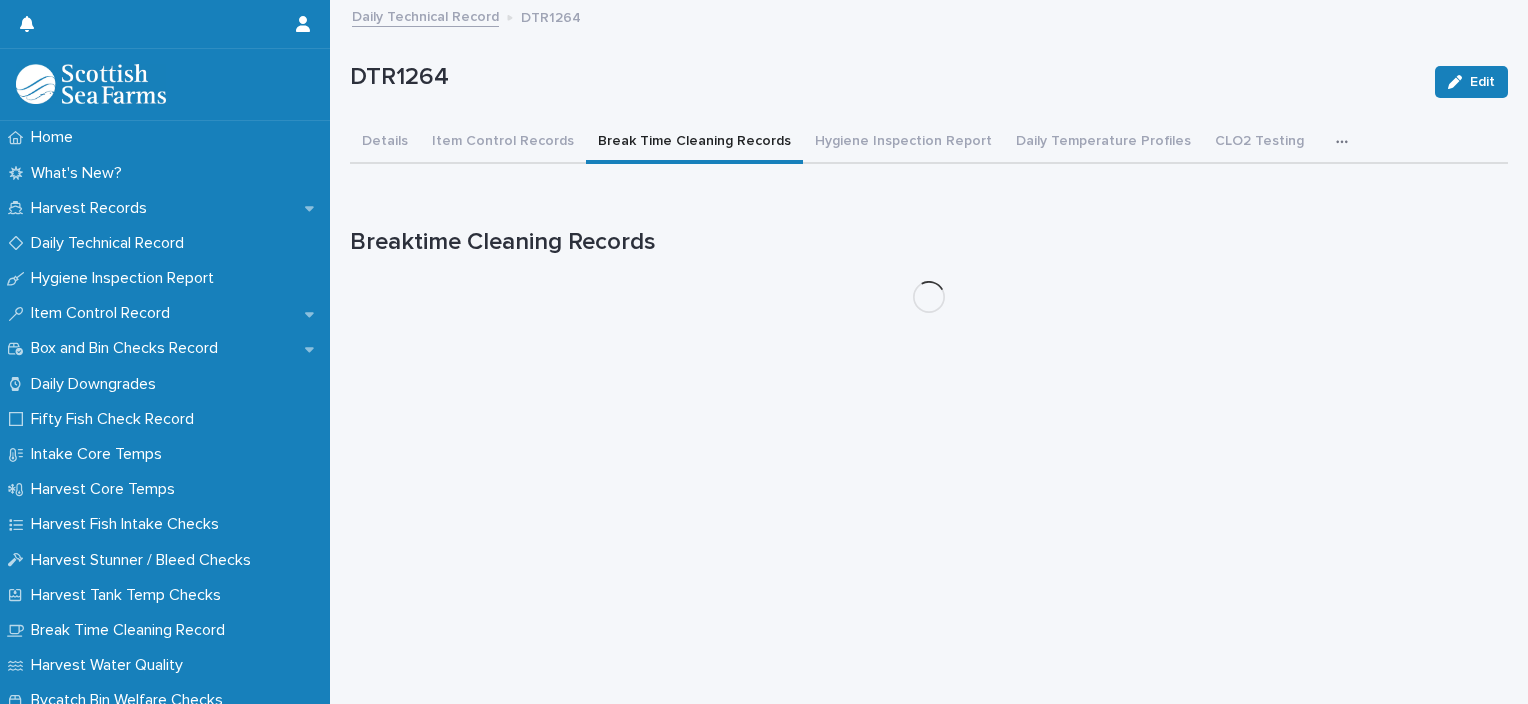click on "Break Time Cleaning Records" at bounding box center [694, 143] 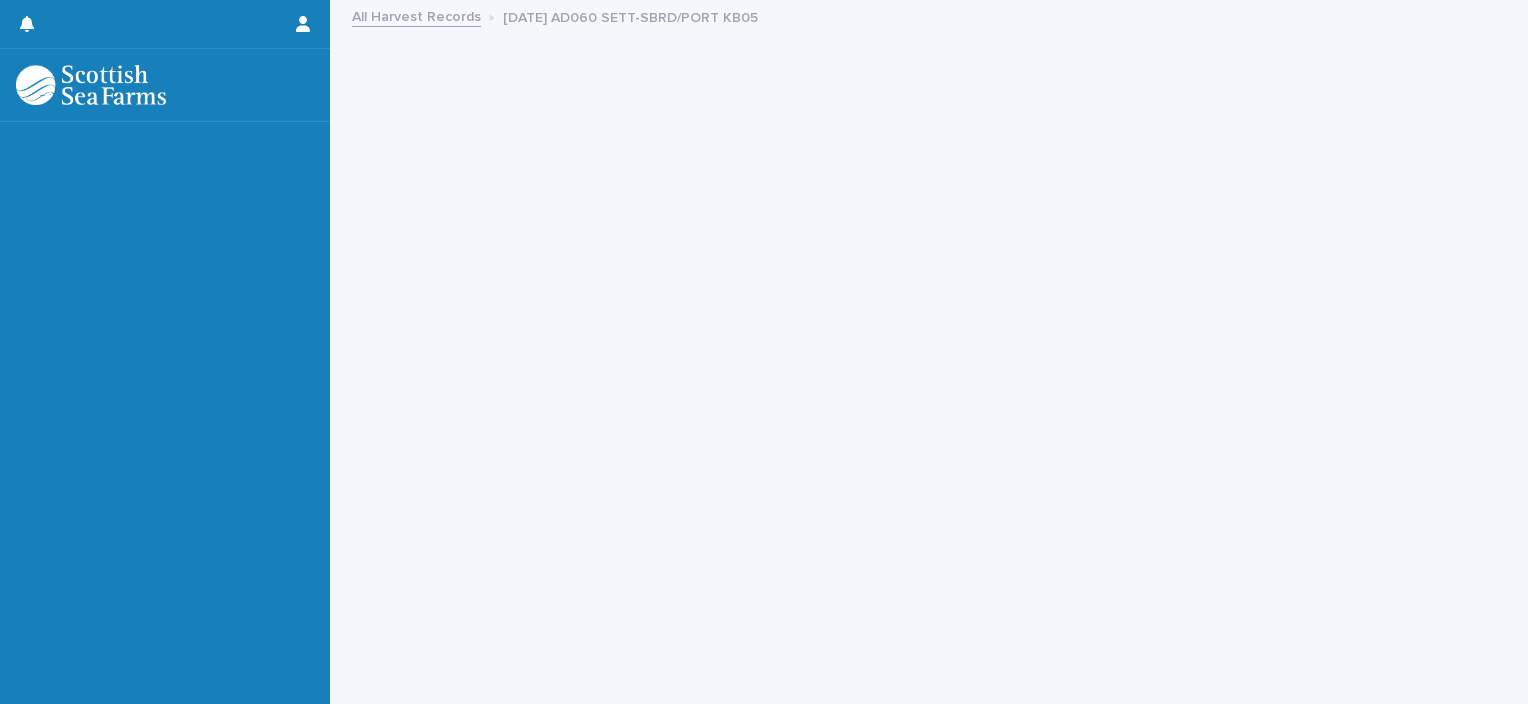 scroll, scrollTop: 0, scrollLeft: 0, axis: both 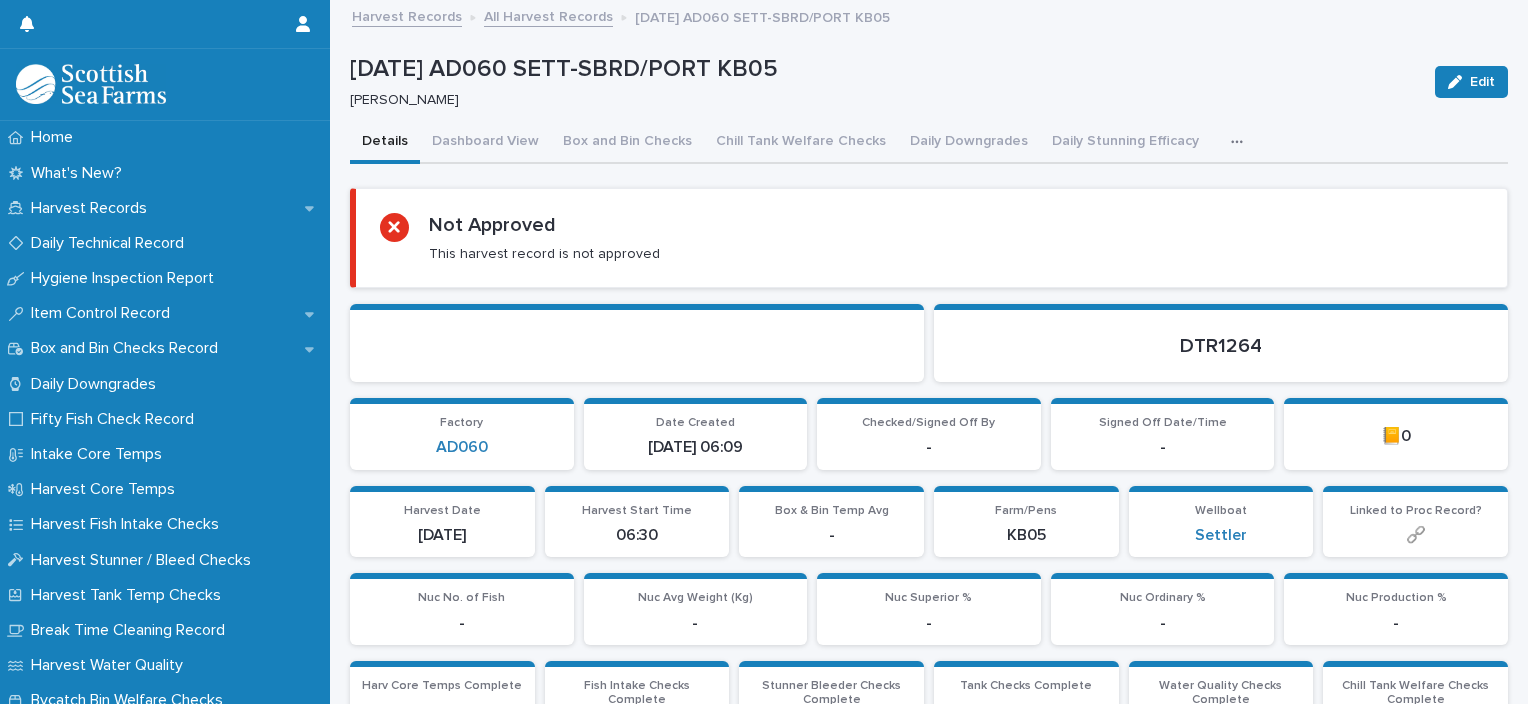 drag, startPoint x: 1200, startPoint y: 142, endPoint x: 1203, endPoint y: 162, distance: 20.22375 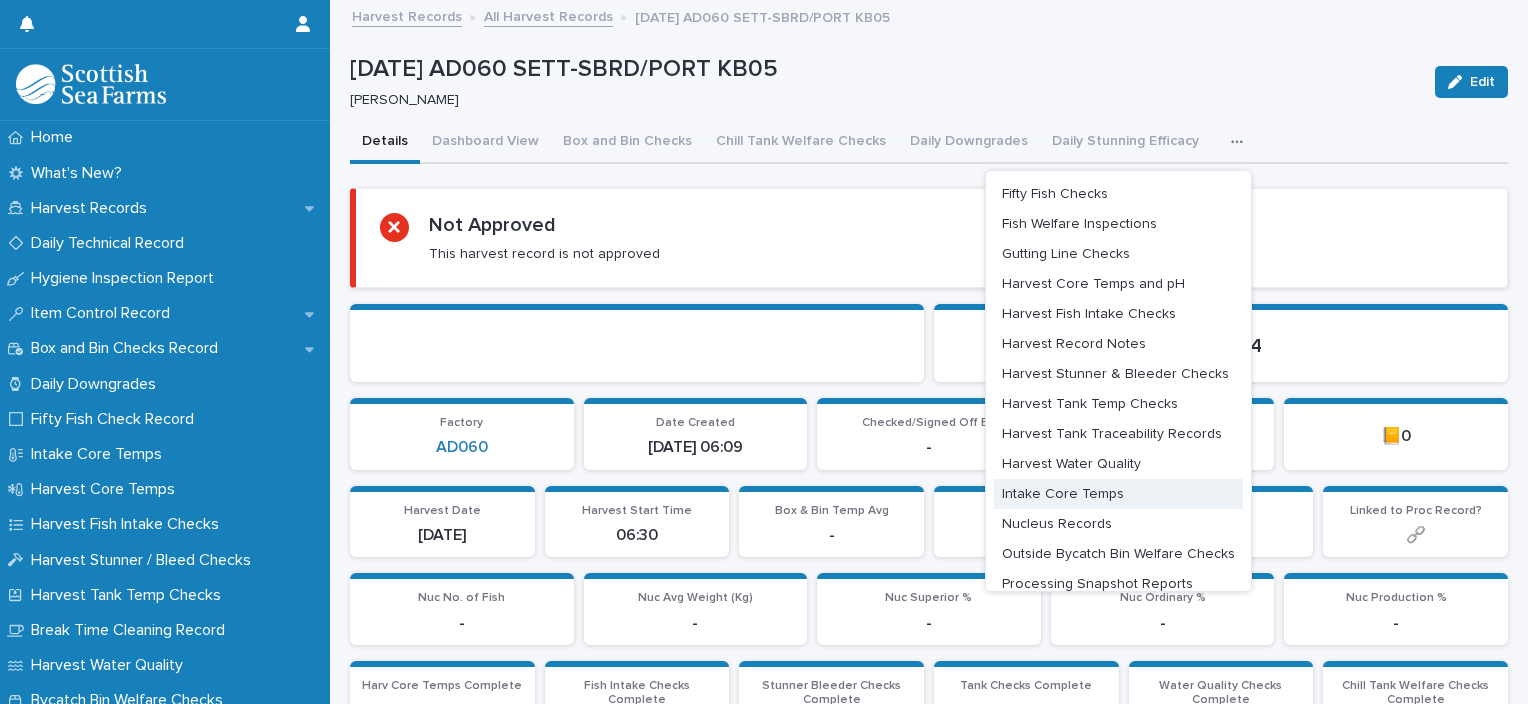 click on "Intake Core Temps" at bounding box center [1063, 494] 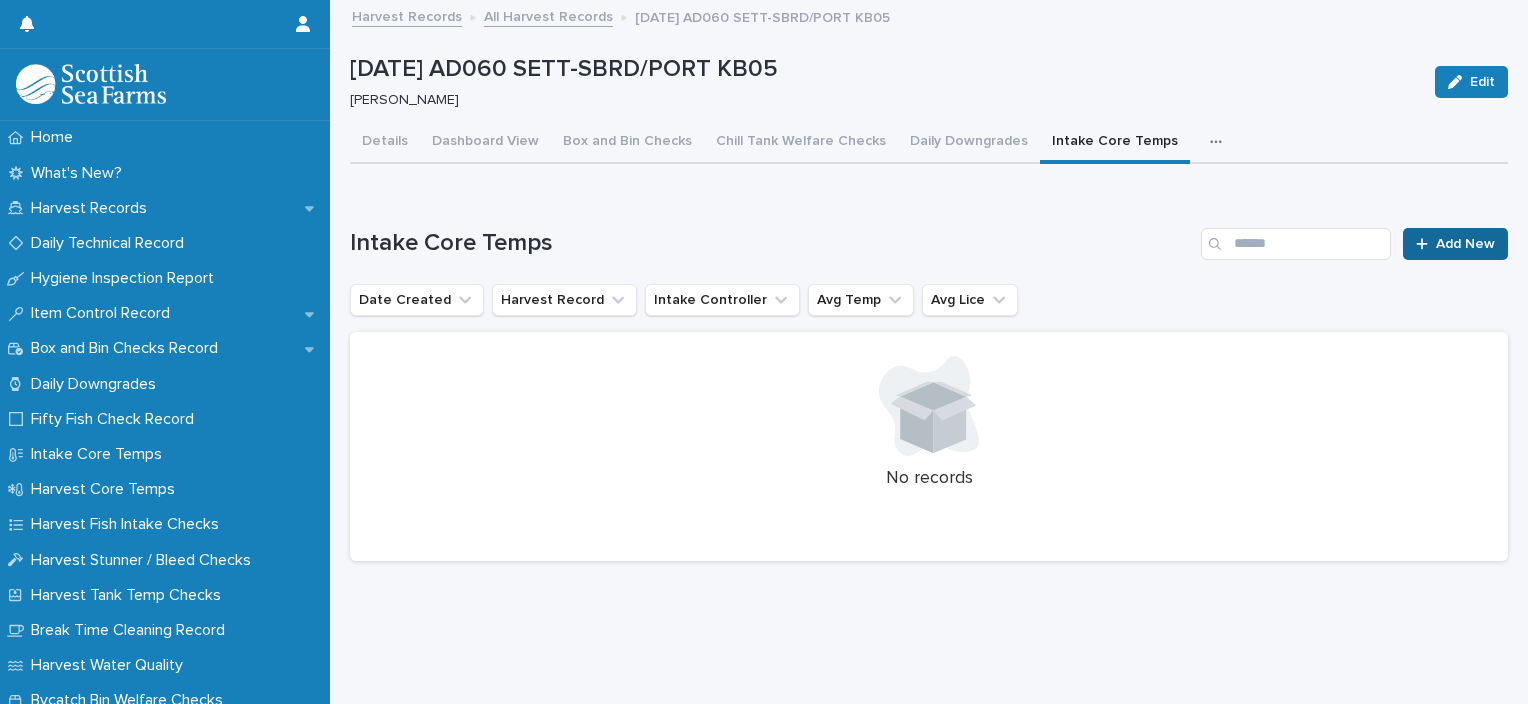 click on "Add New" at bounding box center [1455, 244] 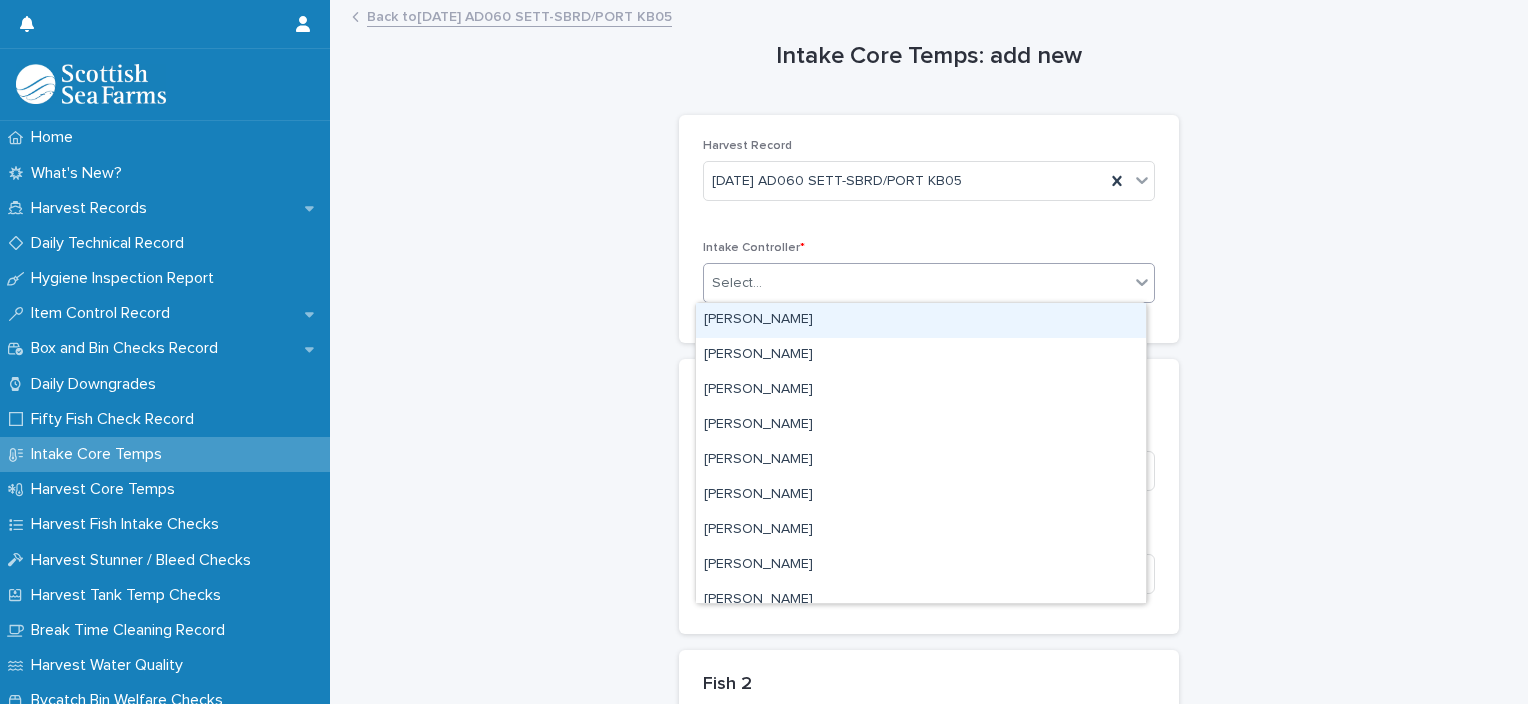 click on "Select..." at bounding box center (916, 283) 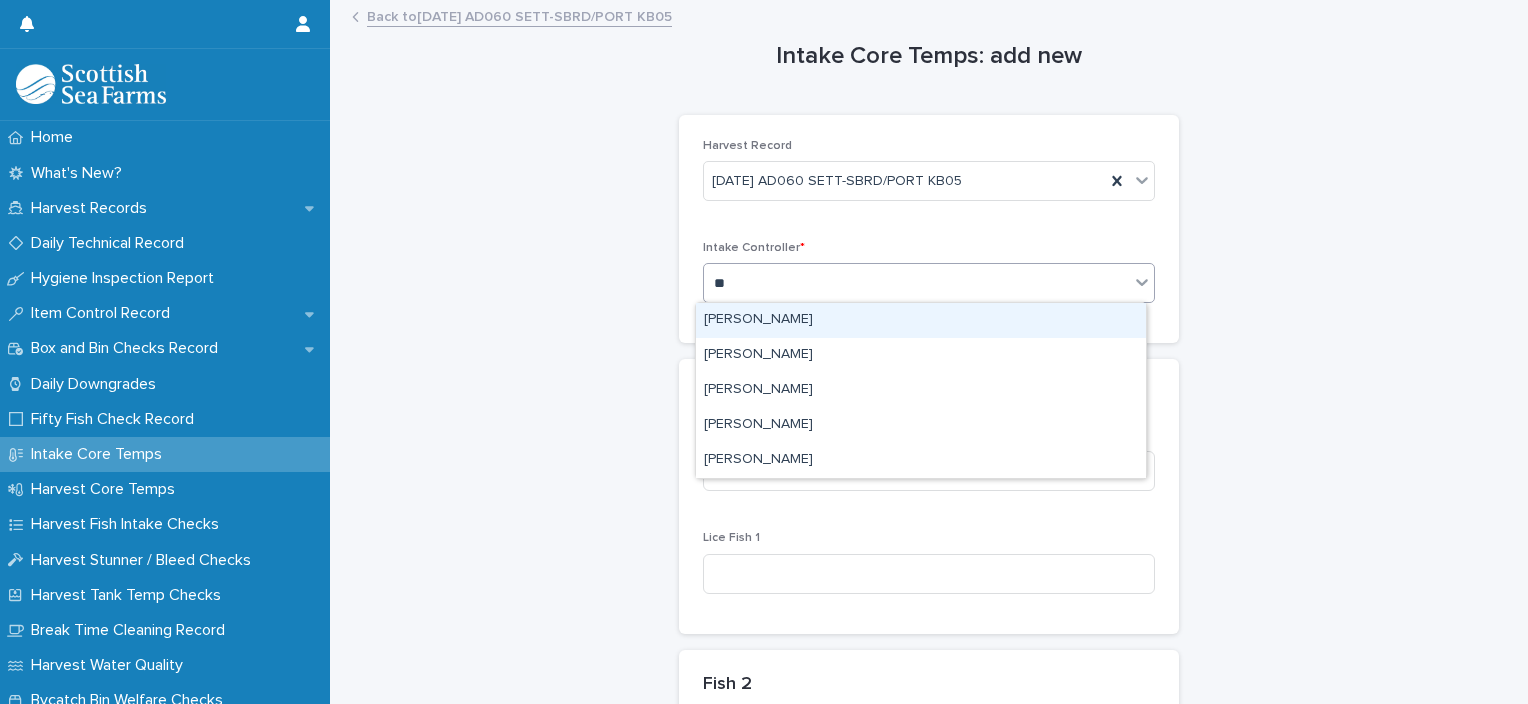type on "***" 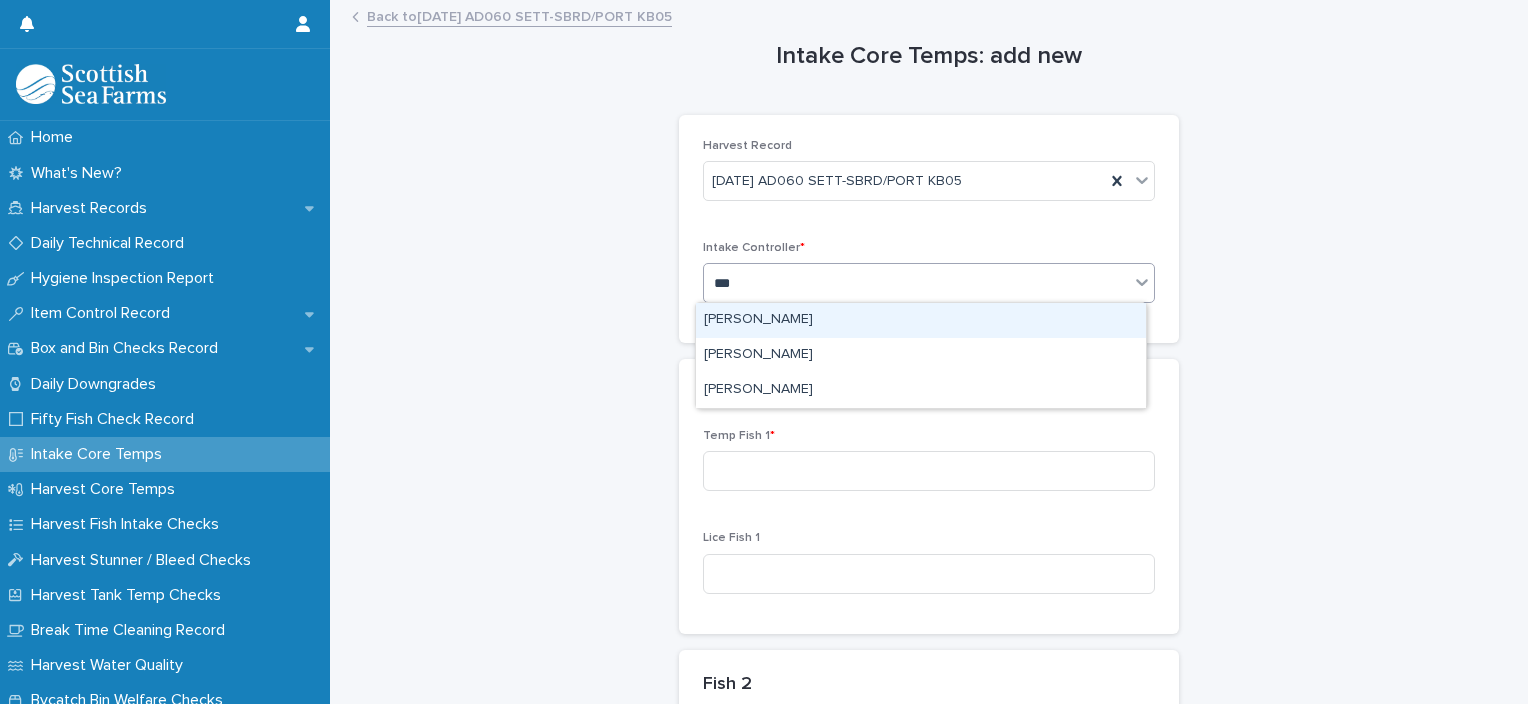 type 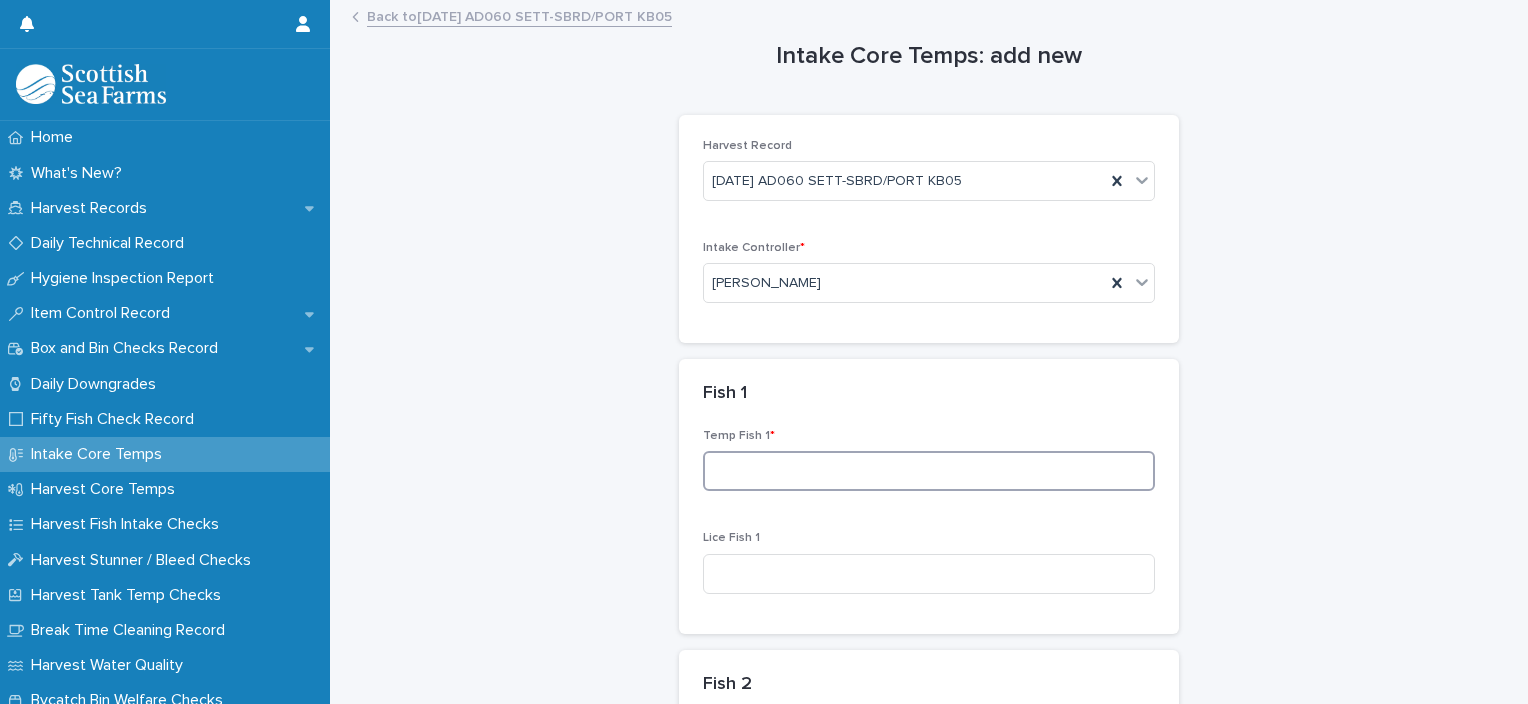 click at bounding box center [929, 471] 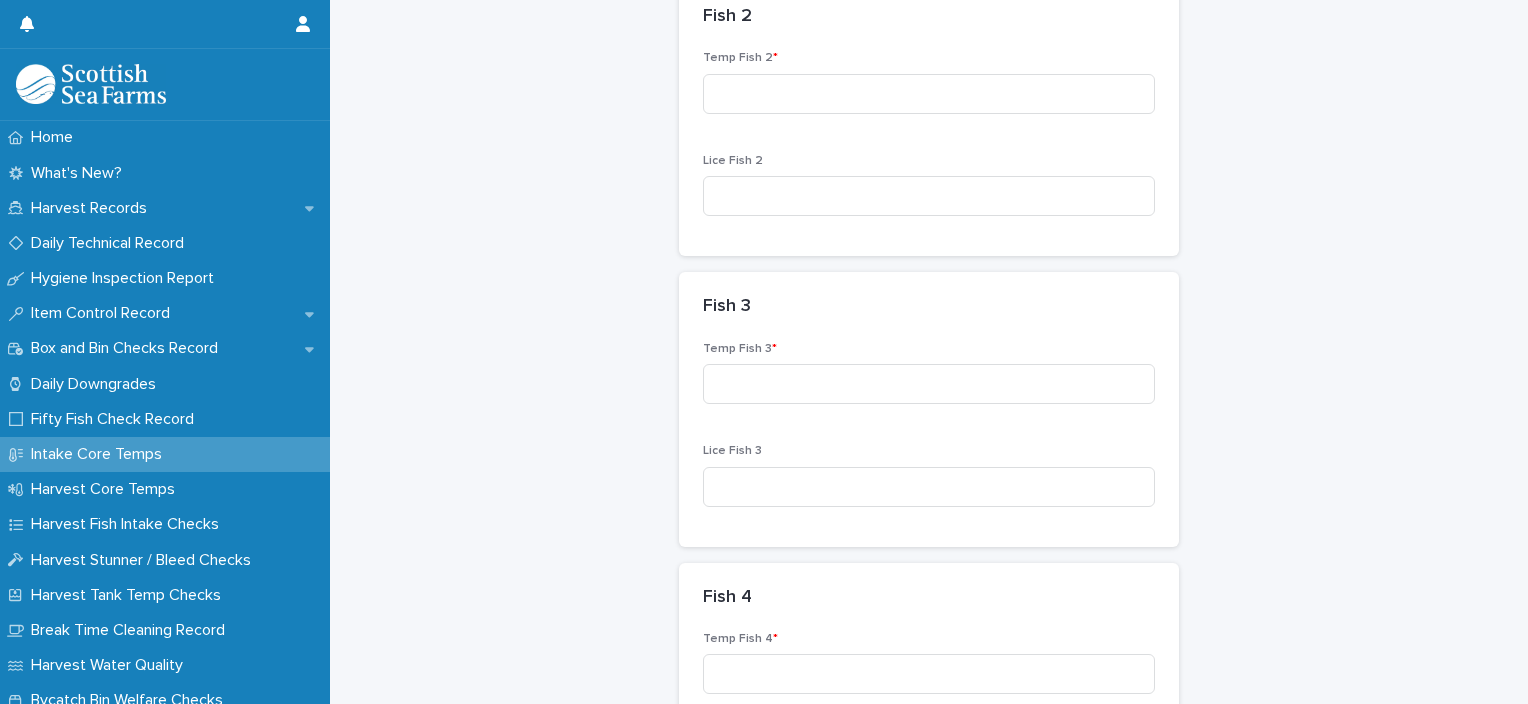 scroll, scrollTop: 691, scrollLeft: 0, axis: vertical 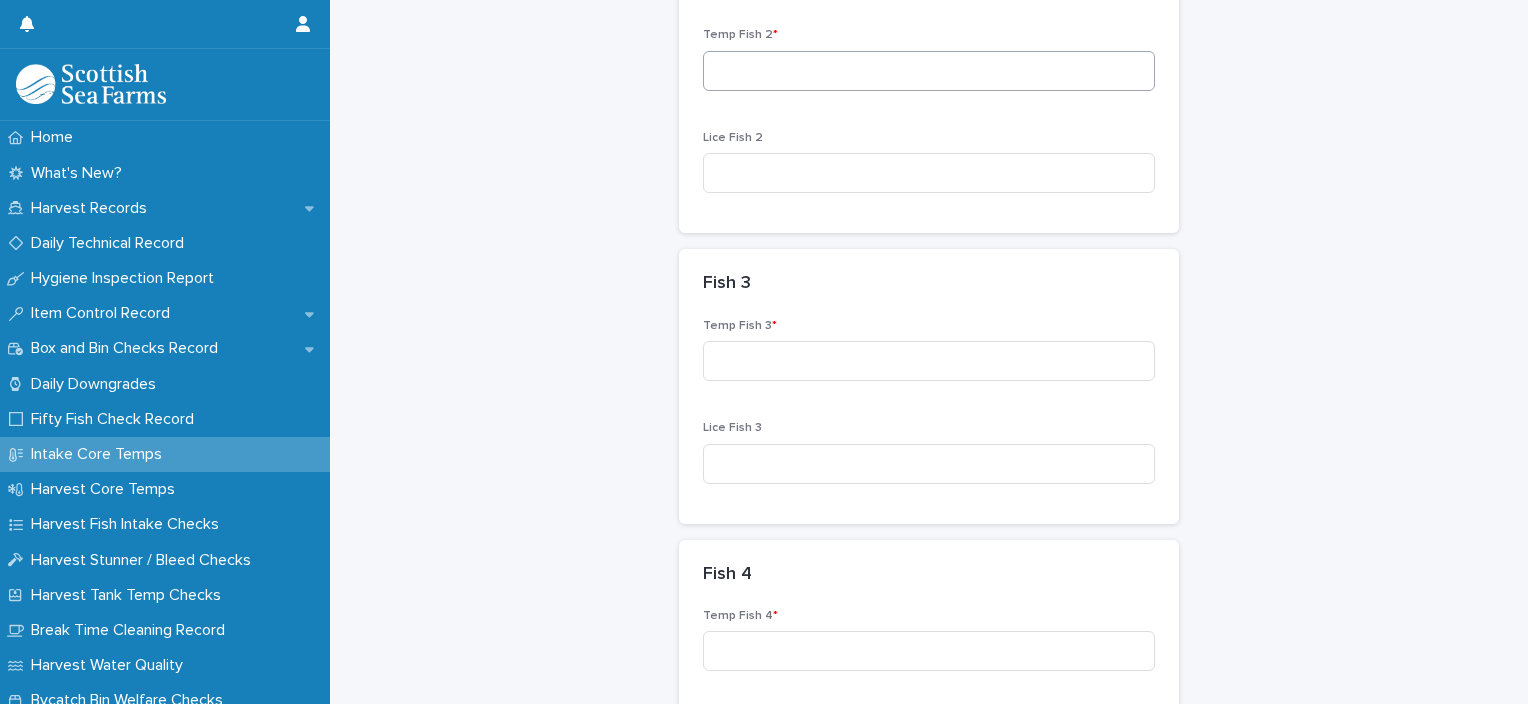 type on "*" 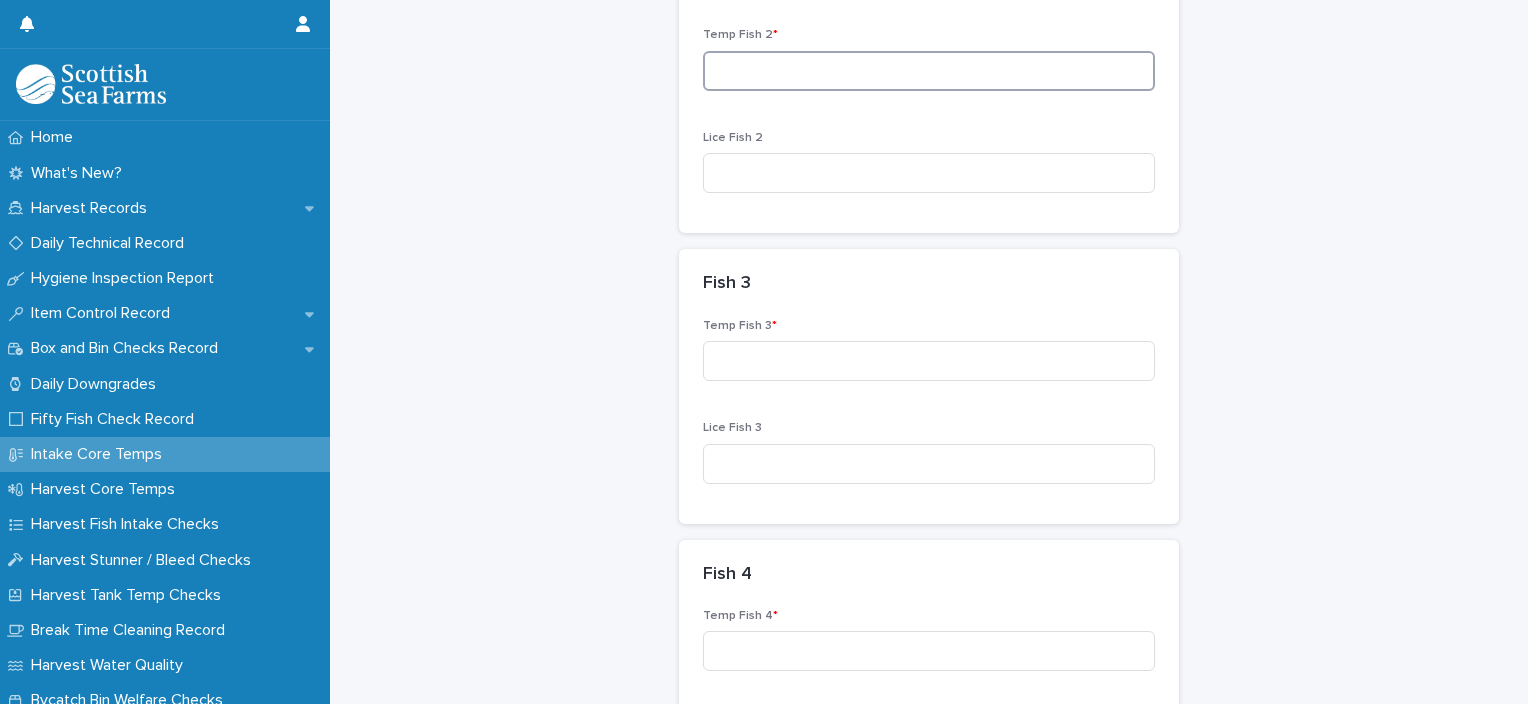 click at bounding box center [929, 71] 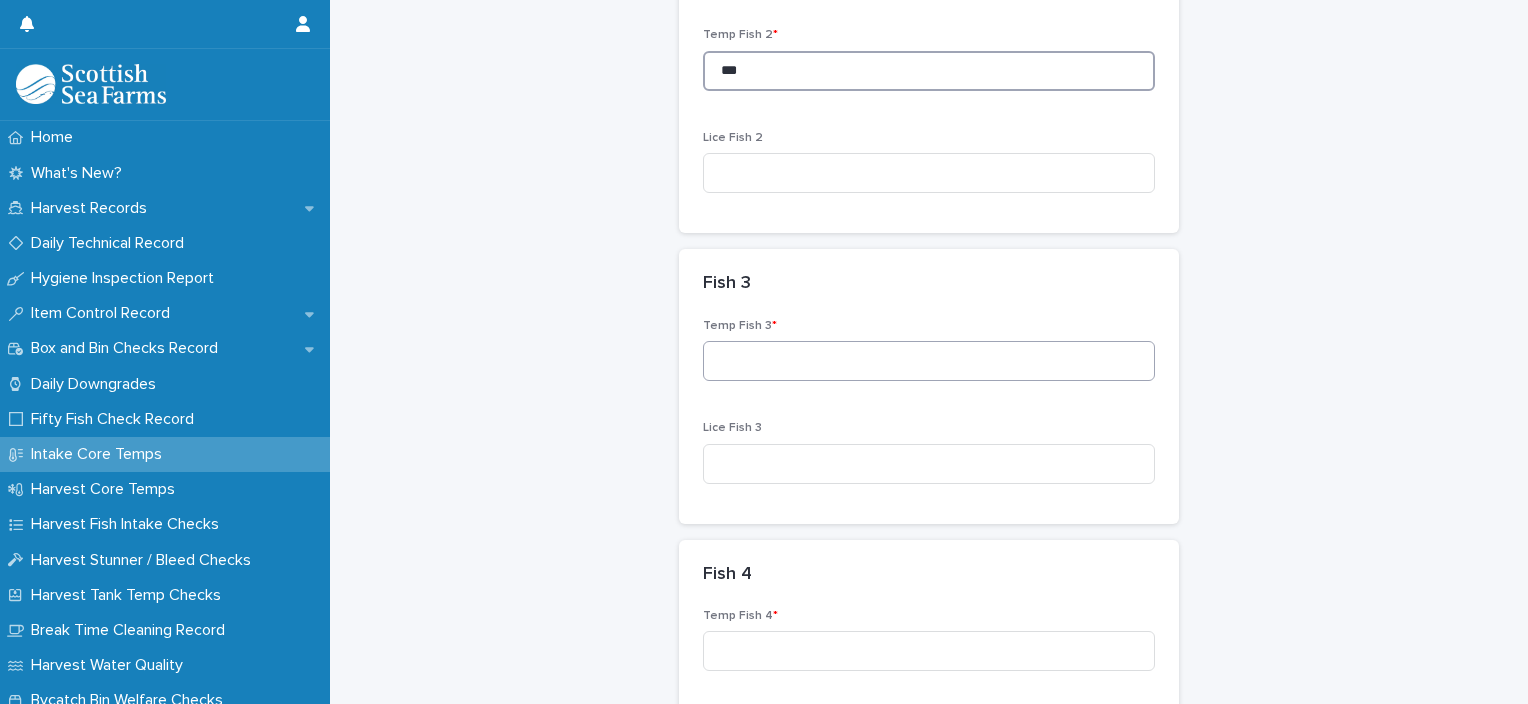 type on "***" 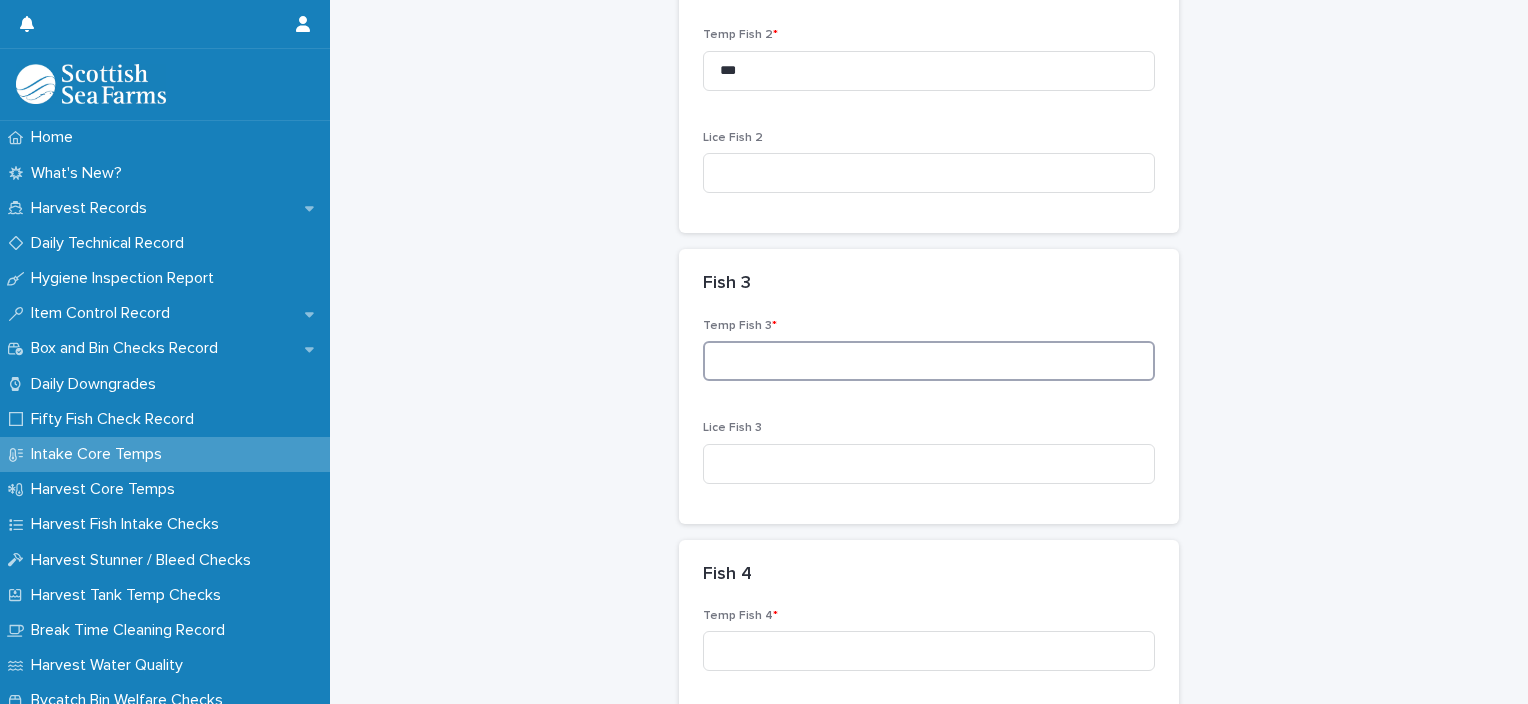 click at bounding box center (929, 361) 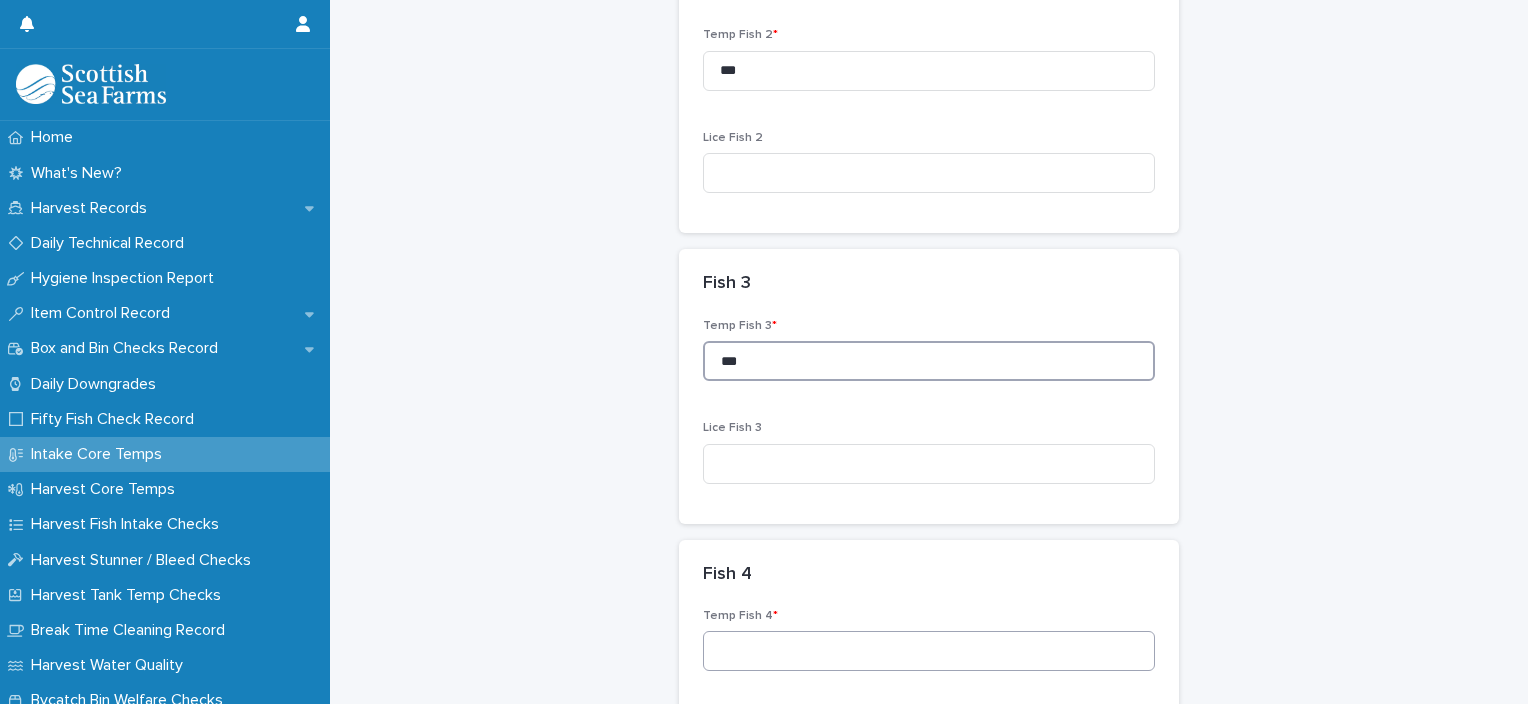 type on "***" 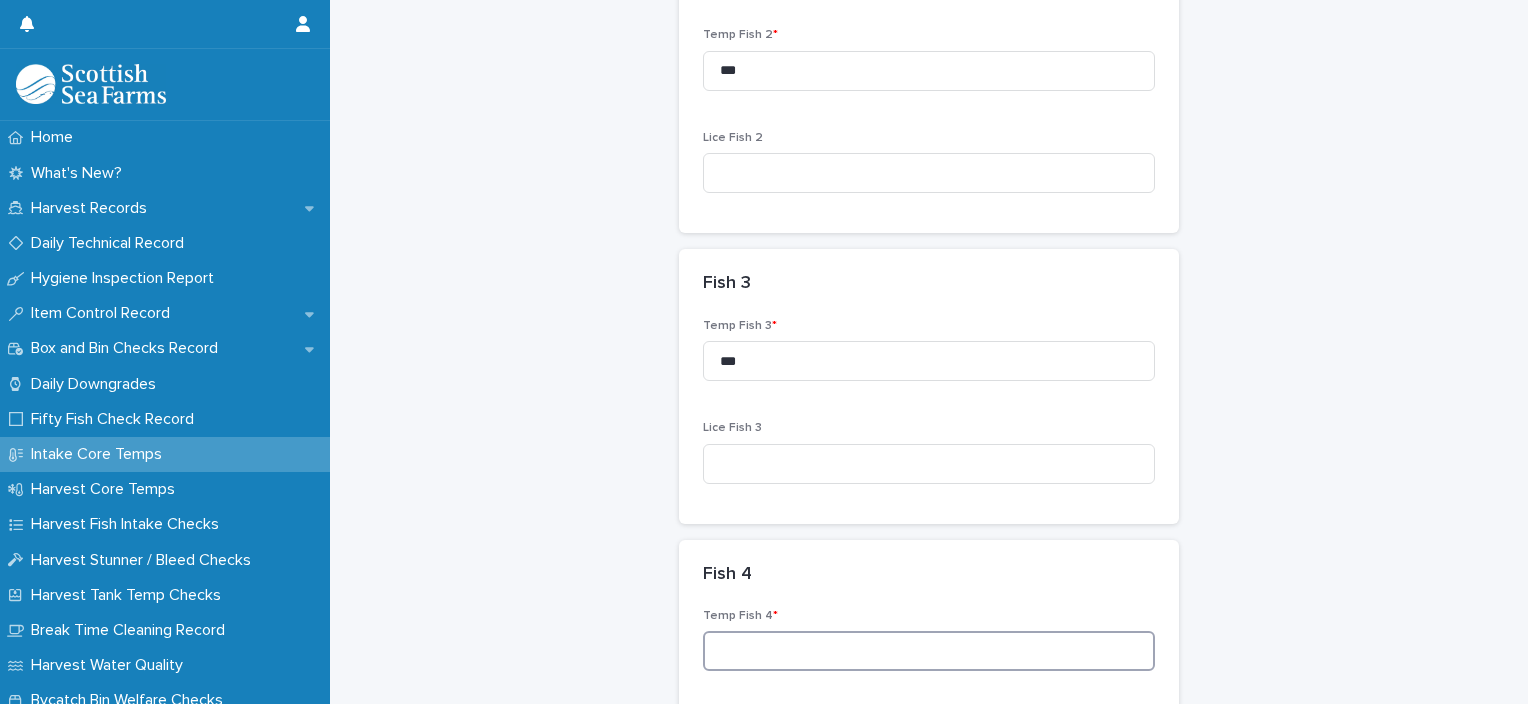 click at bounding box center [929, 651] 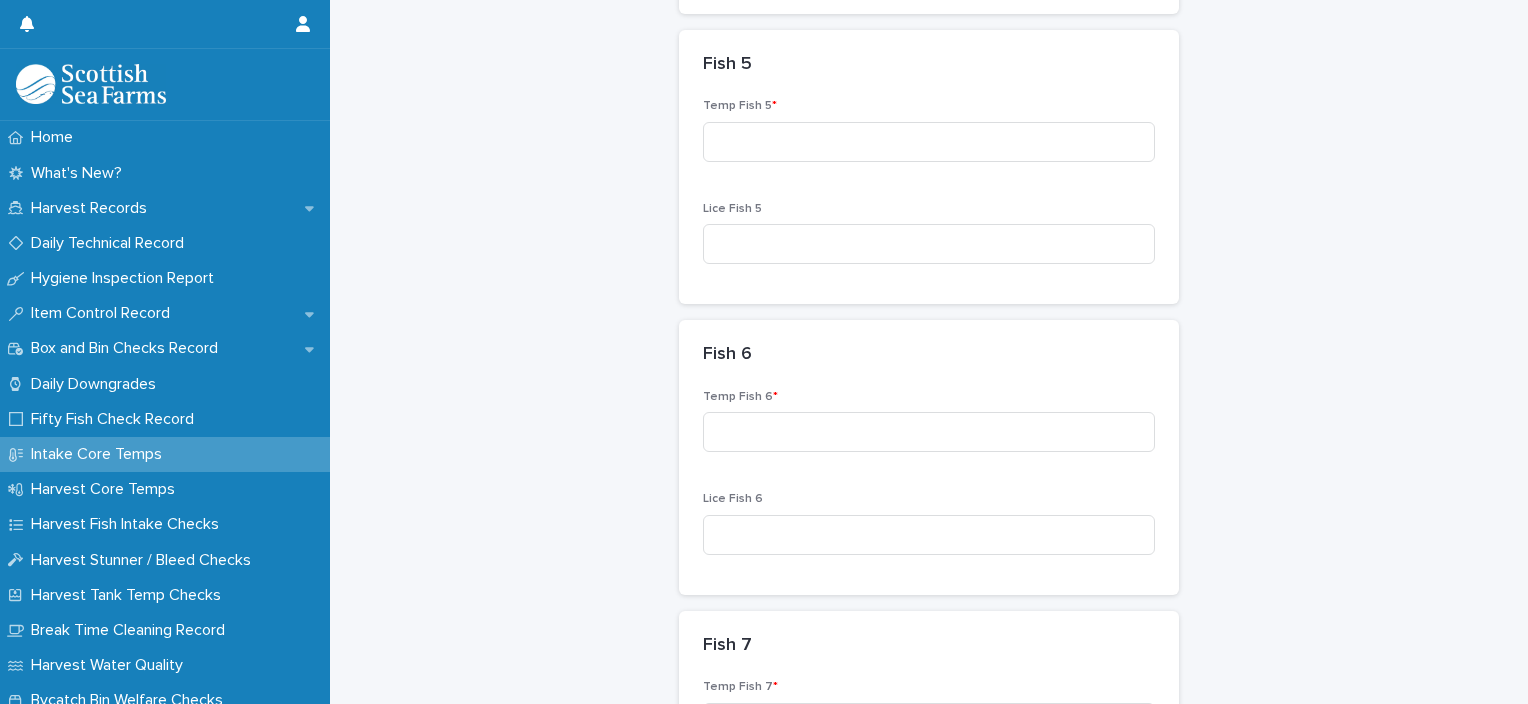 scroll, scrollTop: 1500, scrollLeft: 0, axis: vertical 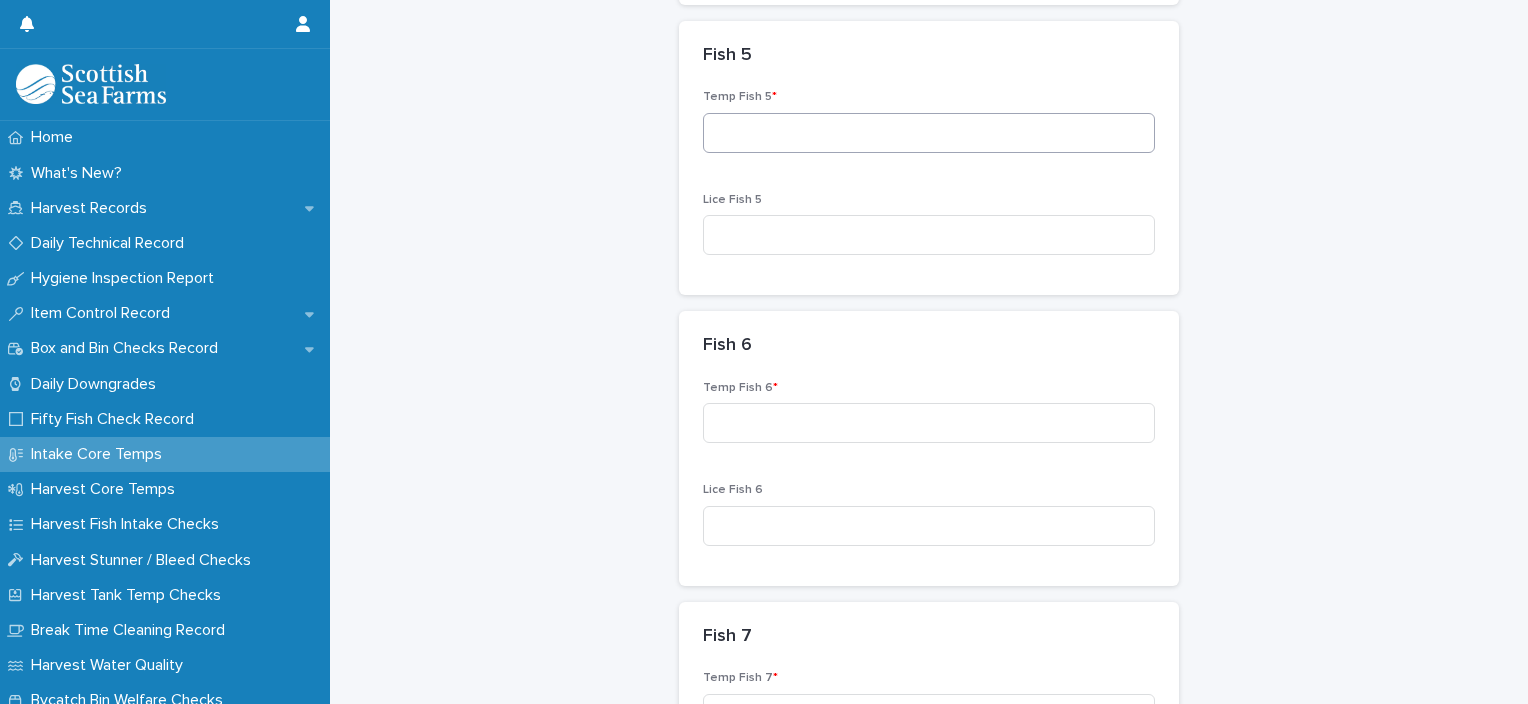 type on "***" 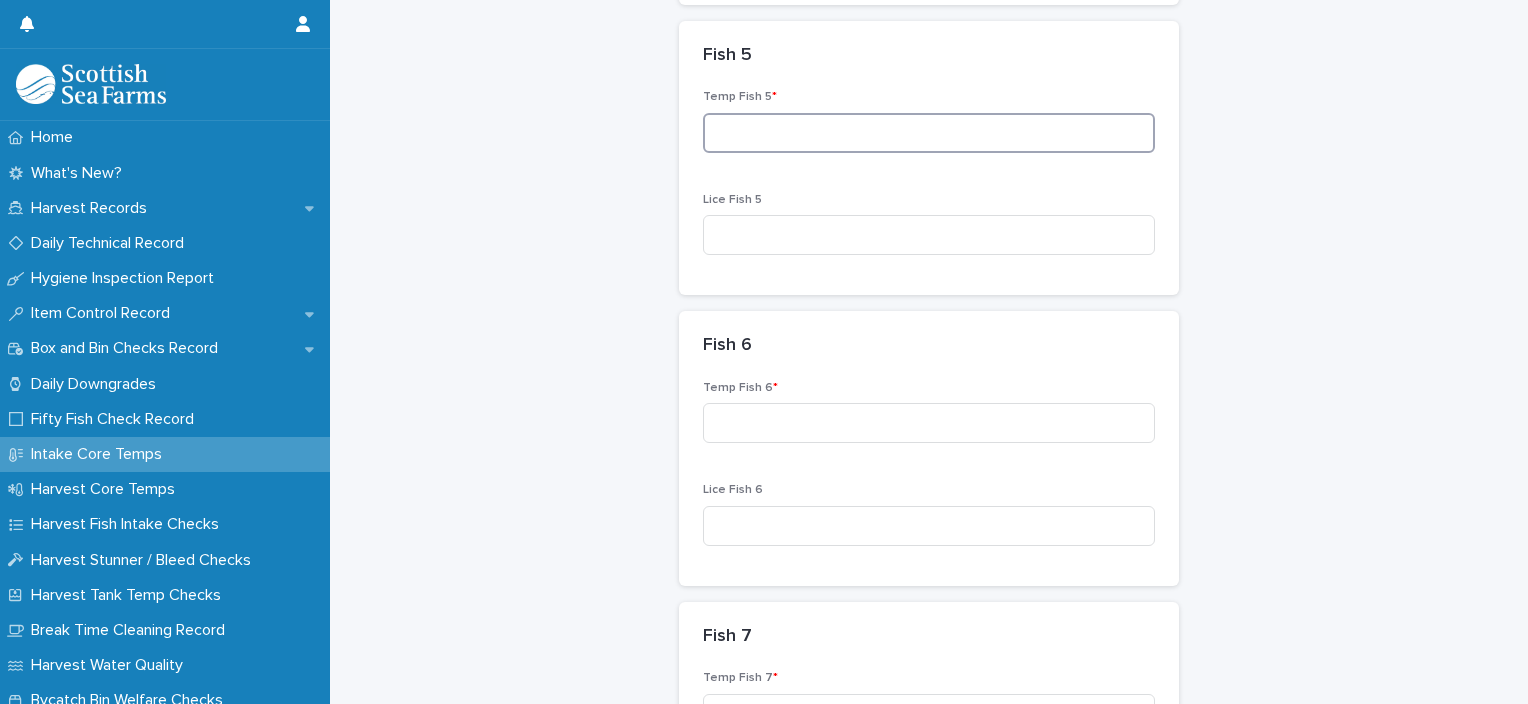 click at bounding box center [929, 133] 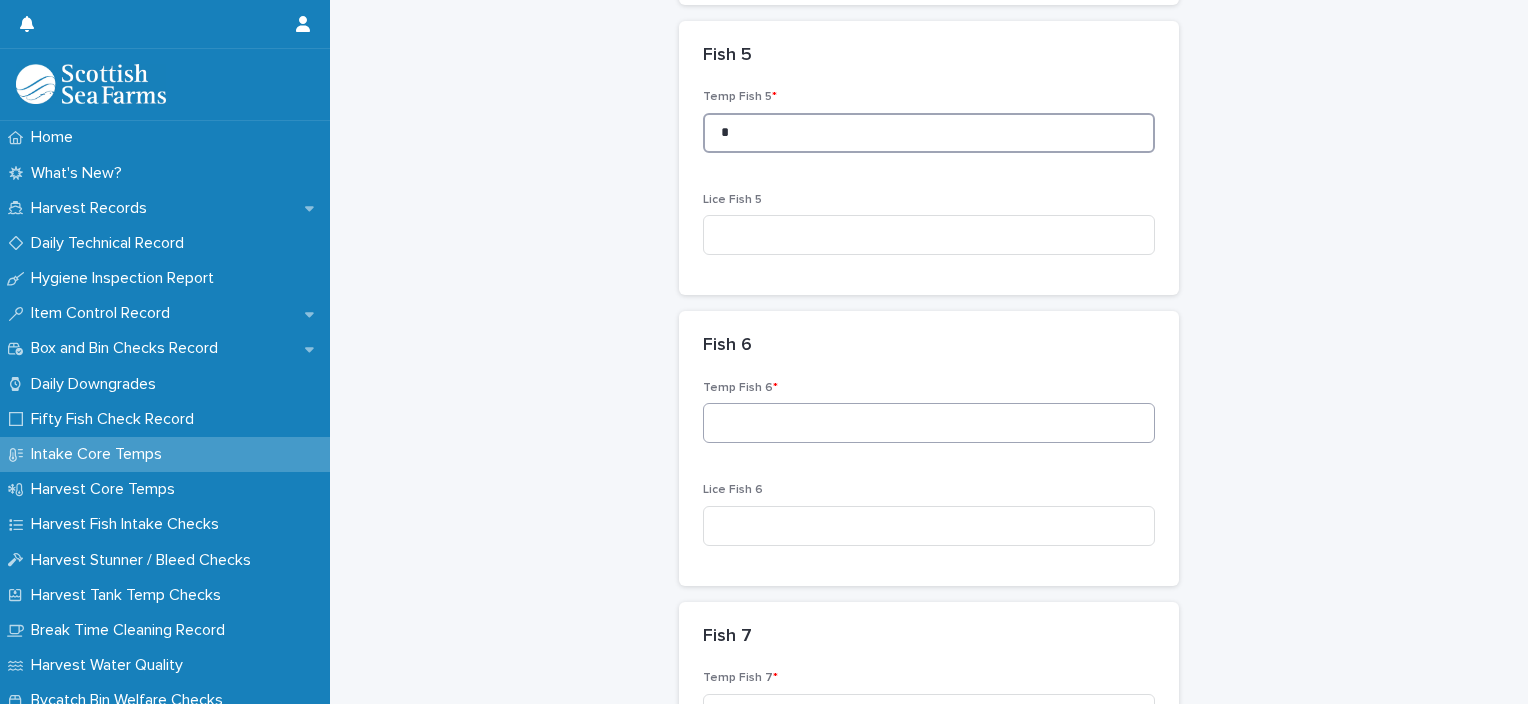 type on "*" 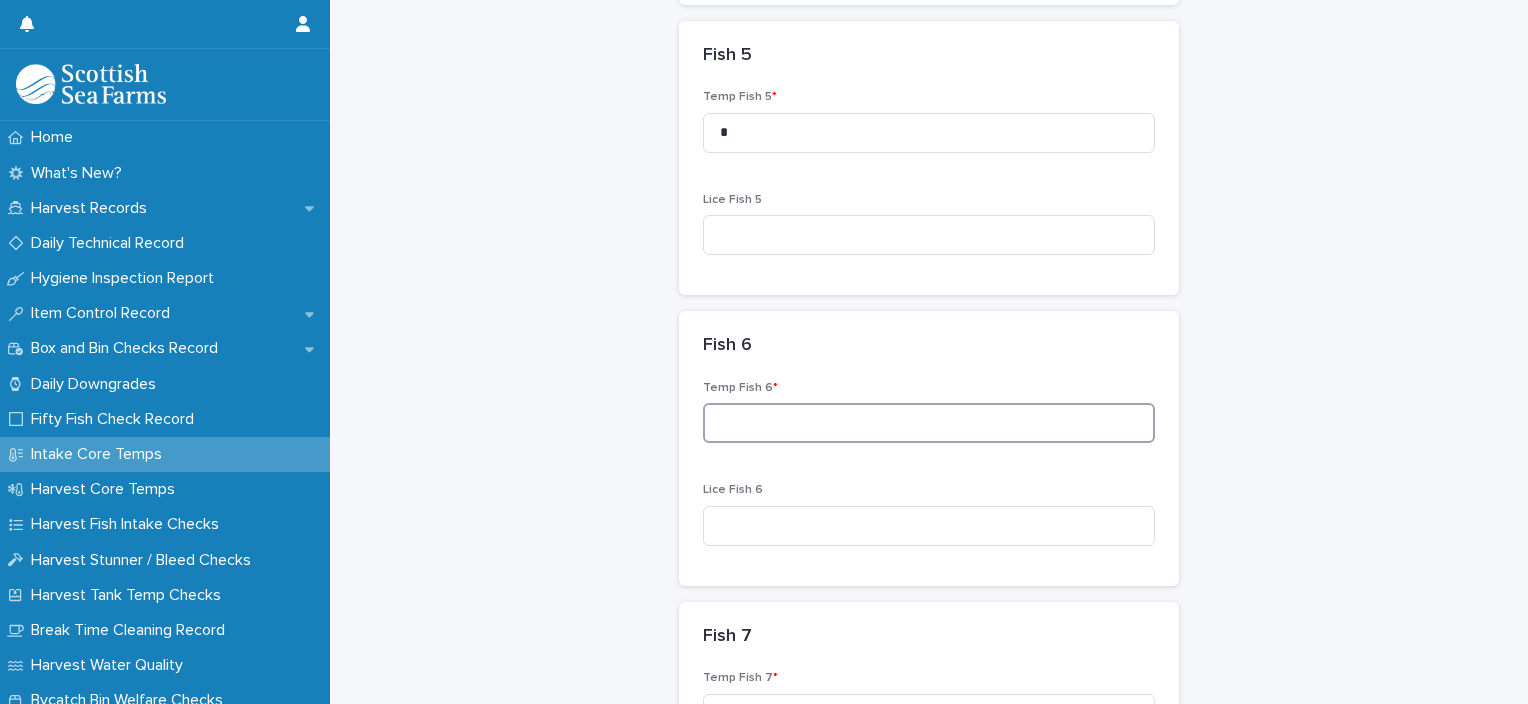 click at bounding box center (929, 423) 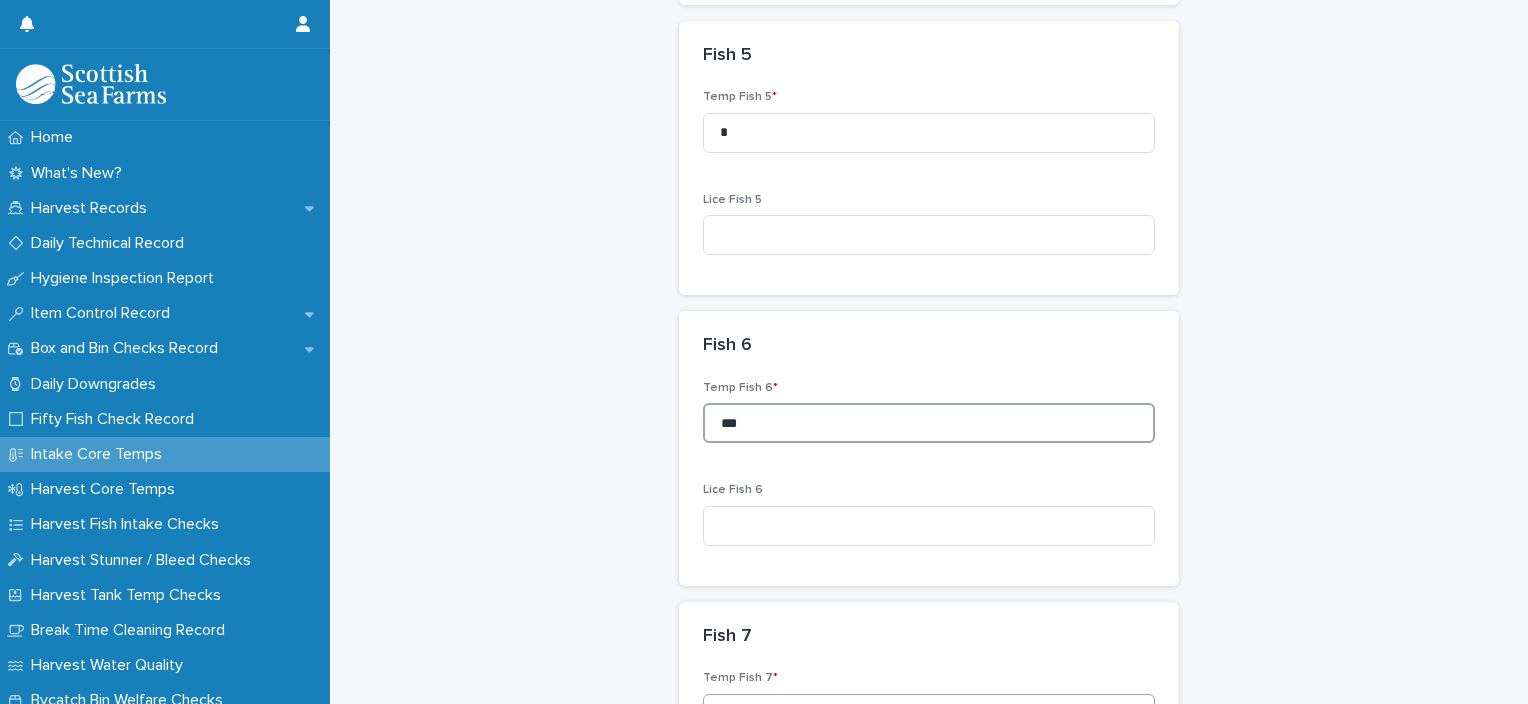 type on "***" 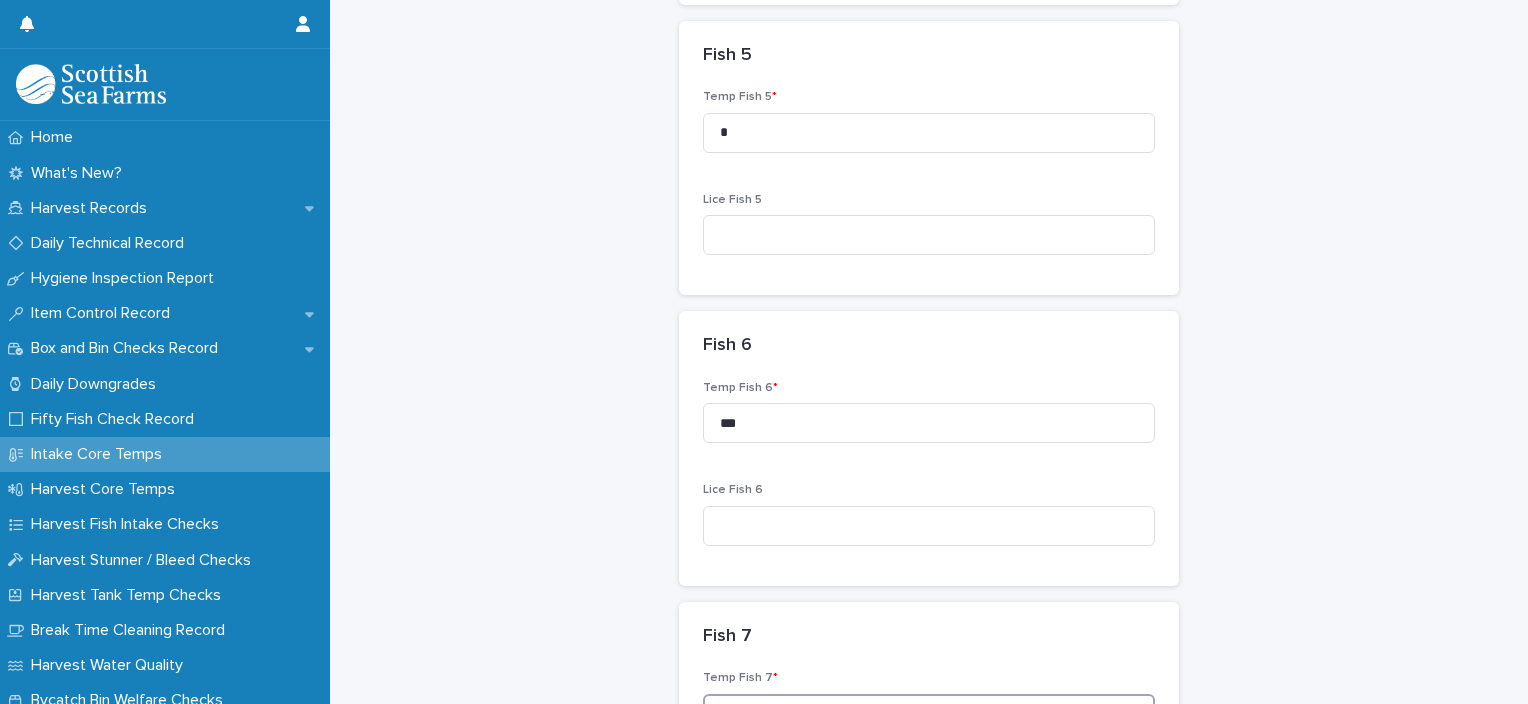 click at bounding box center (929, 714) 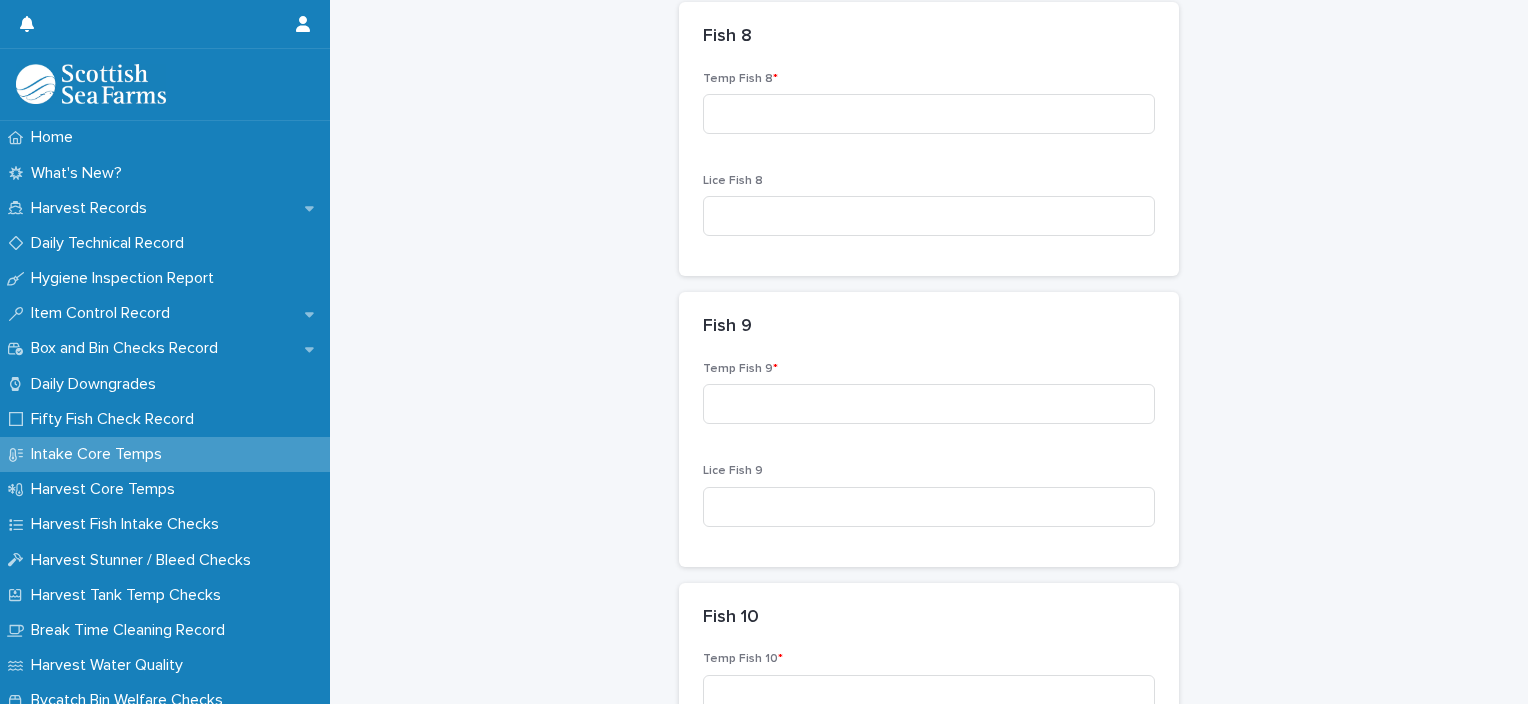 scroll, scrollTop: 2416, scrollLeft: 0, axis: vertical 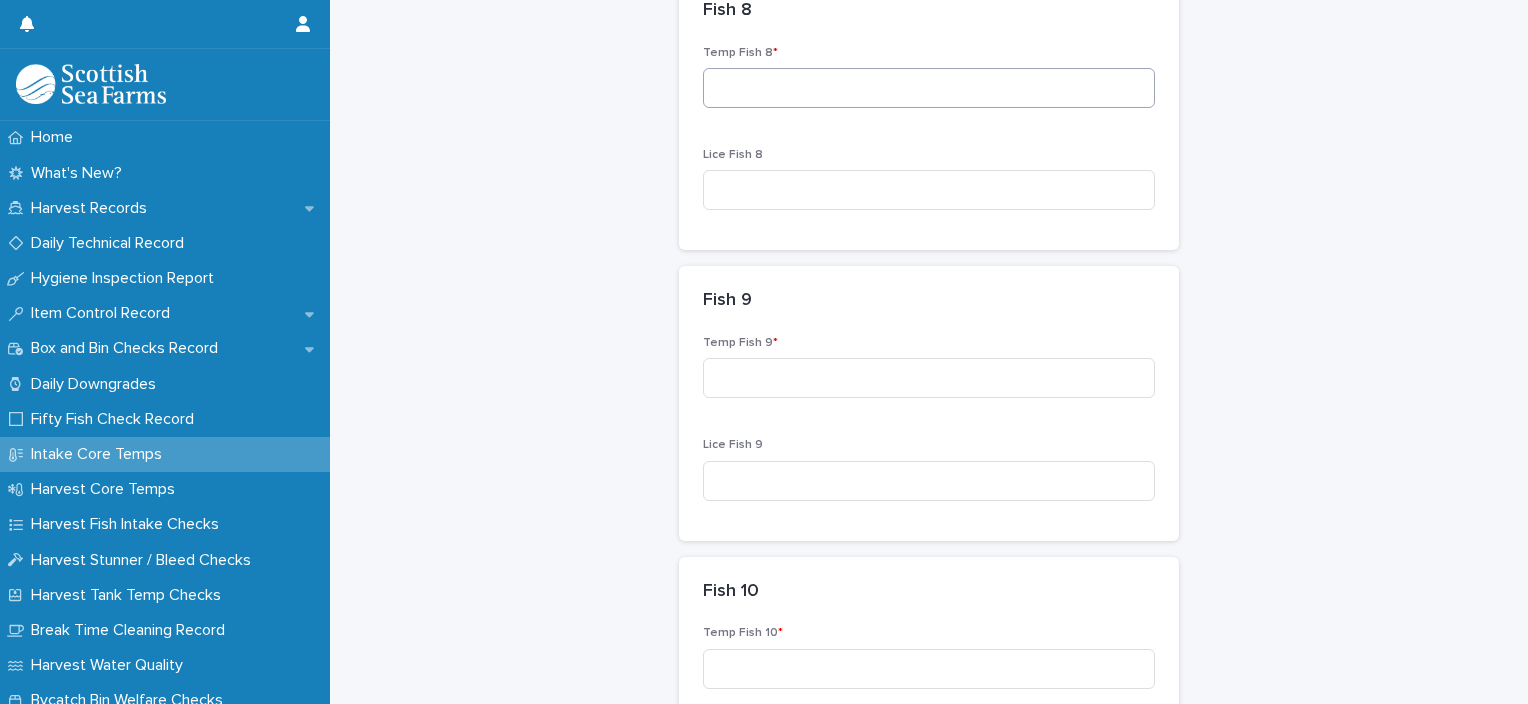 type on "***" 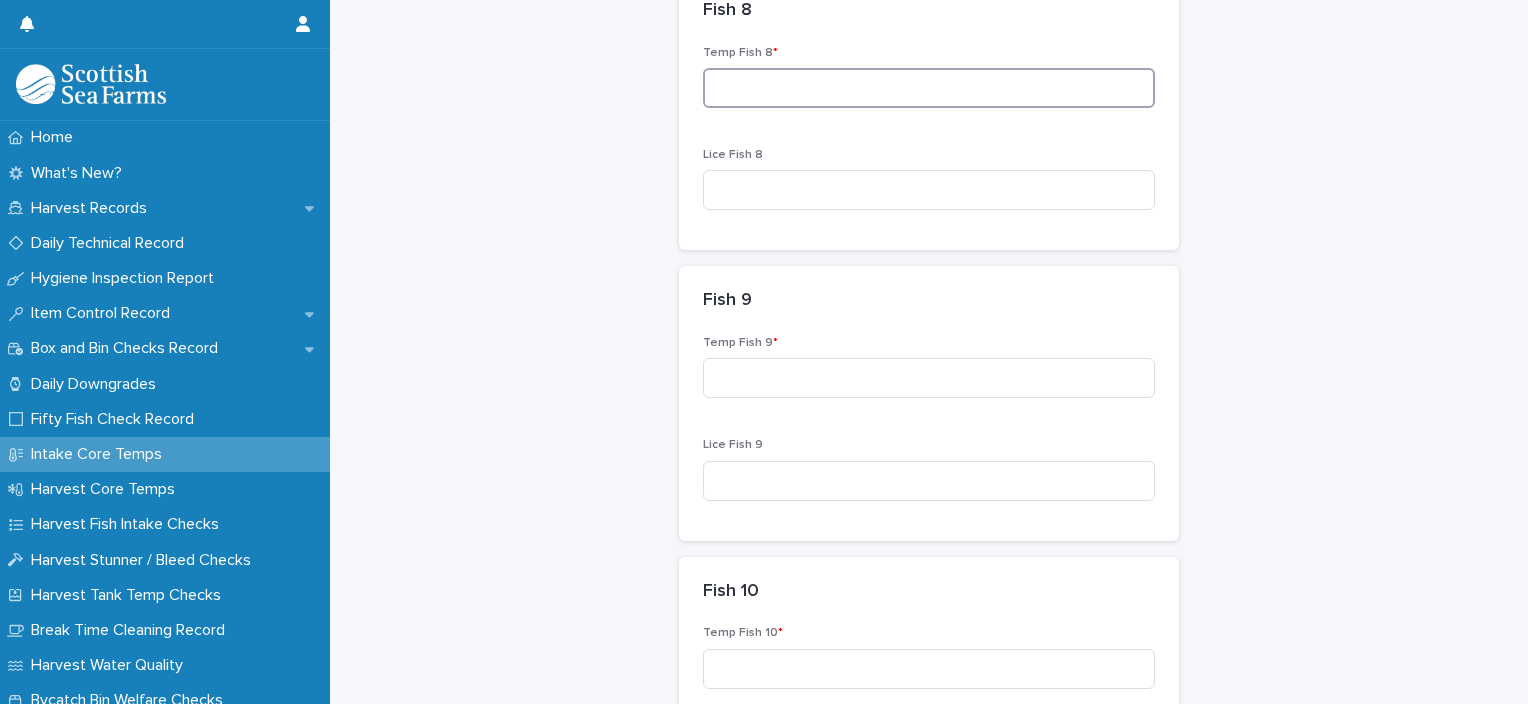 click at bounding box center (929, 88) 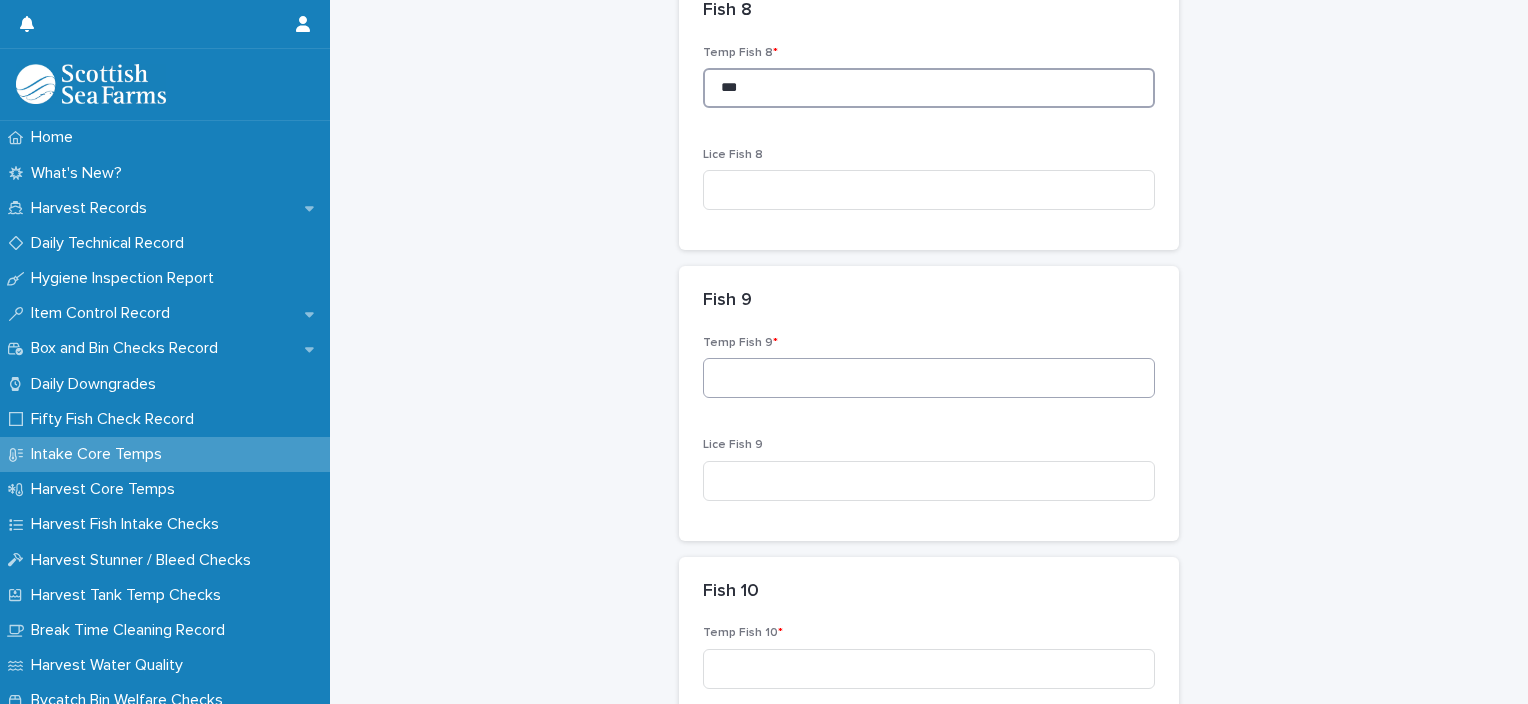 type on "***" 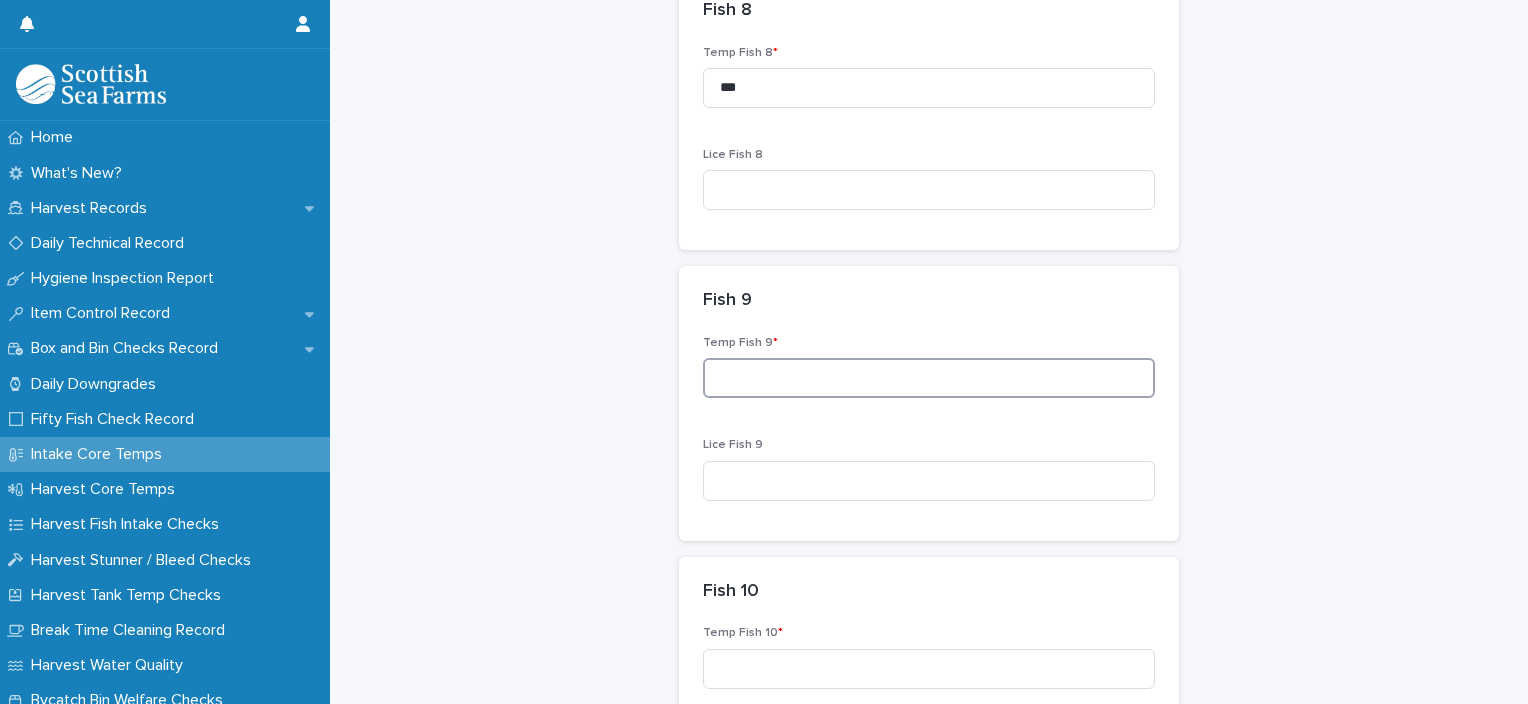 click at bounding box center (929, 378) 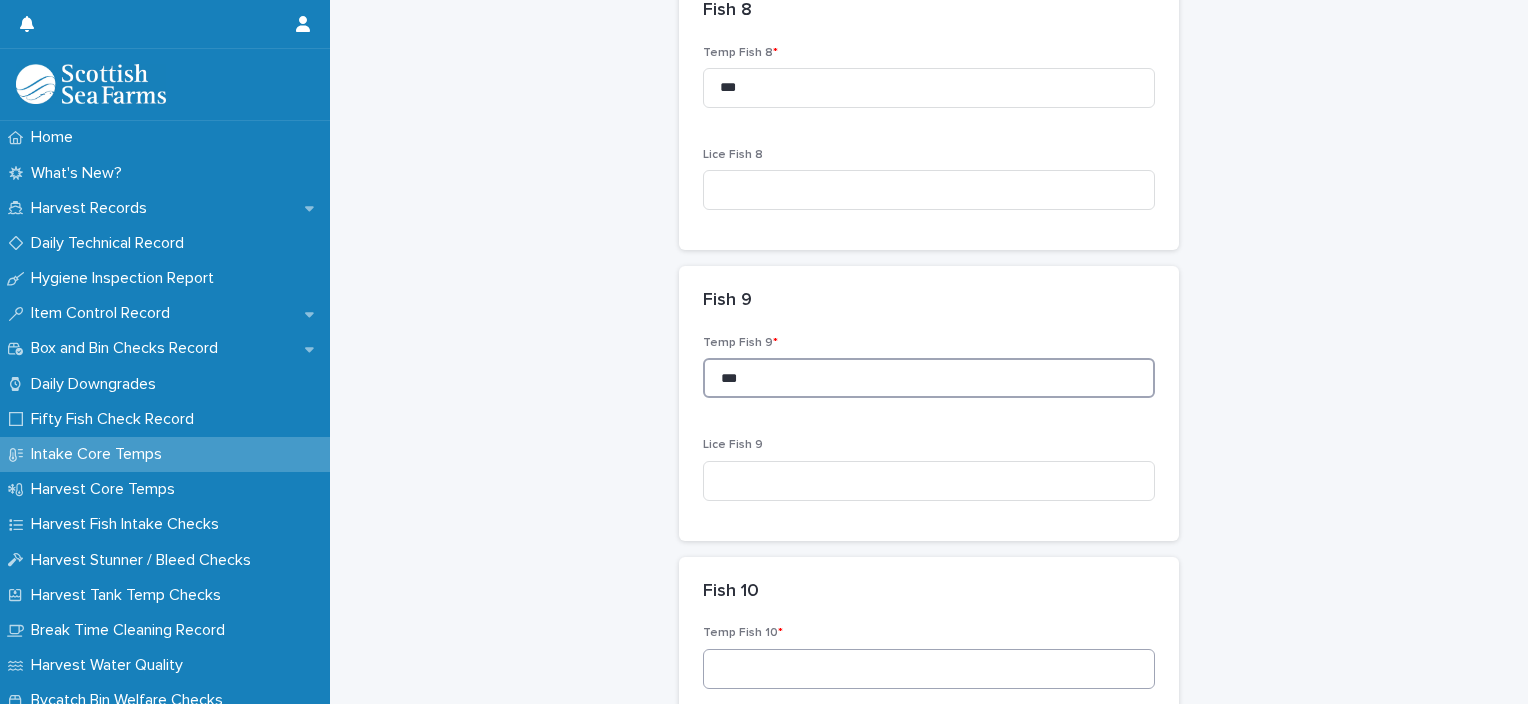 type on "***" 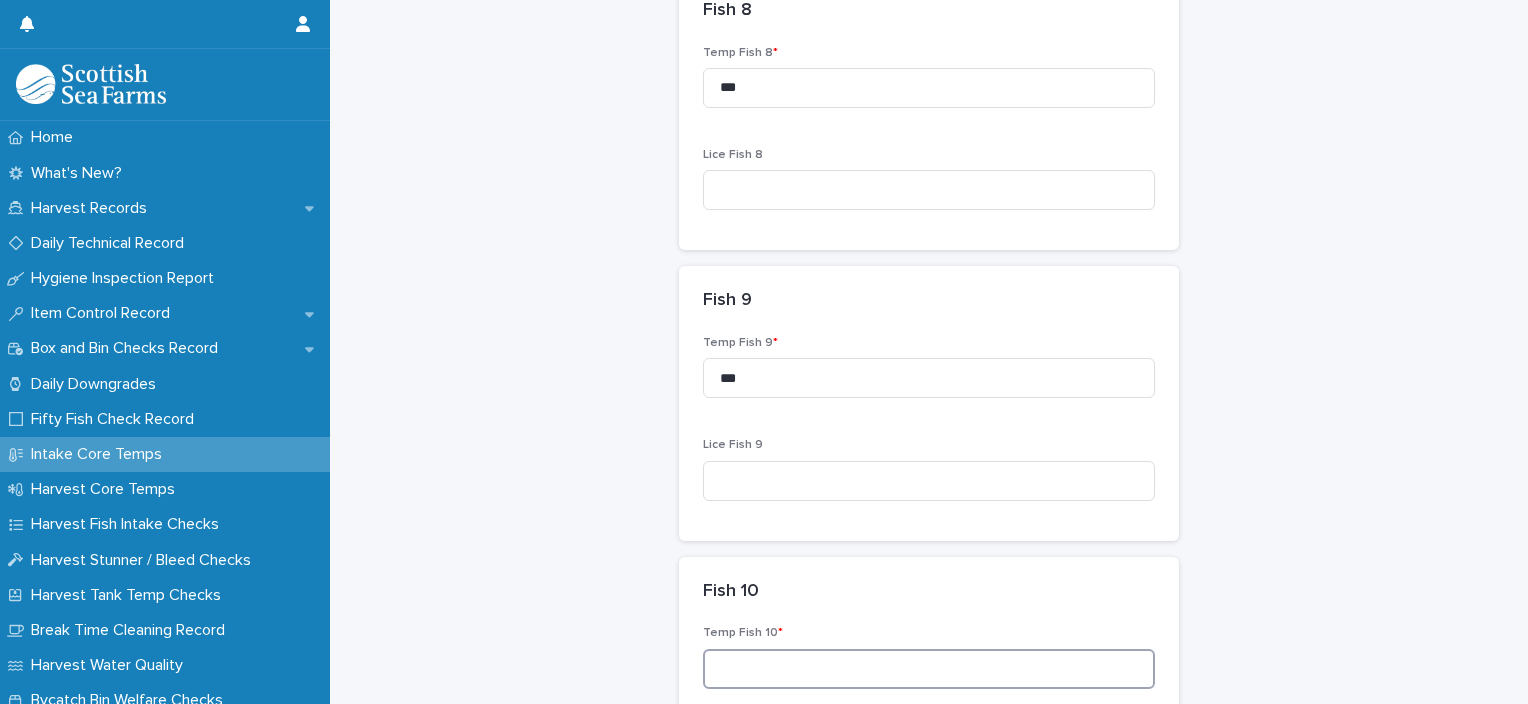 click at bounding box center (929, 669) 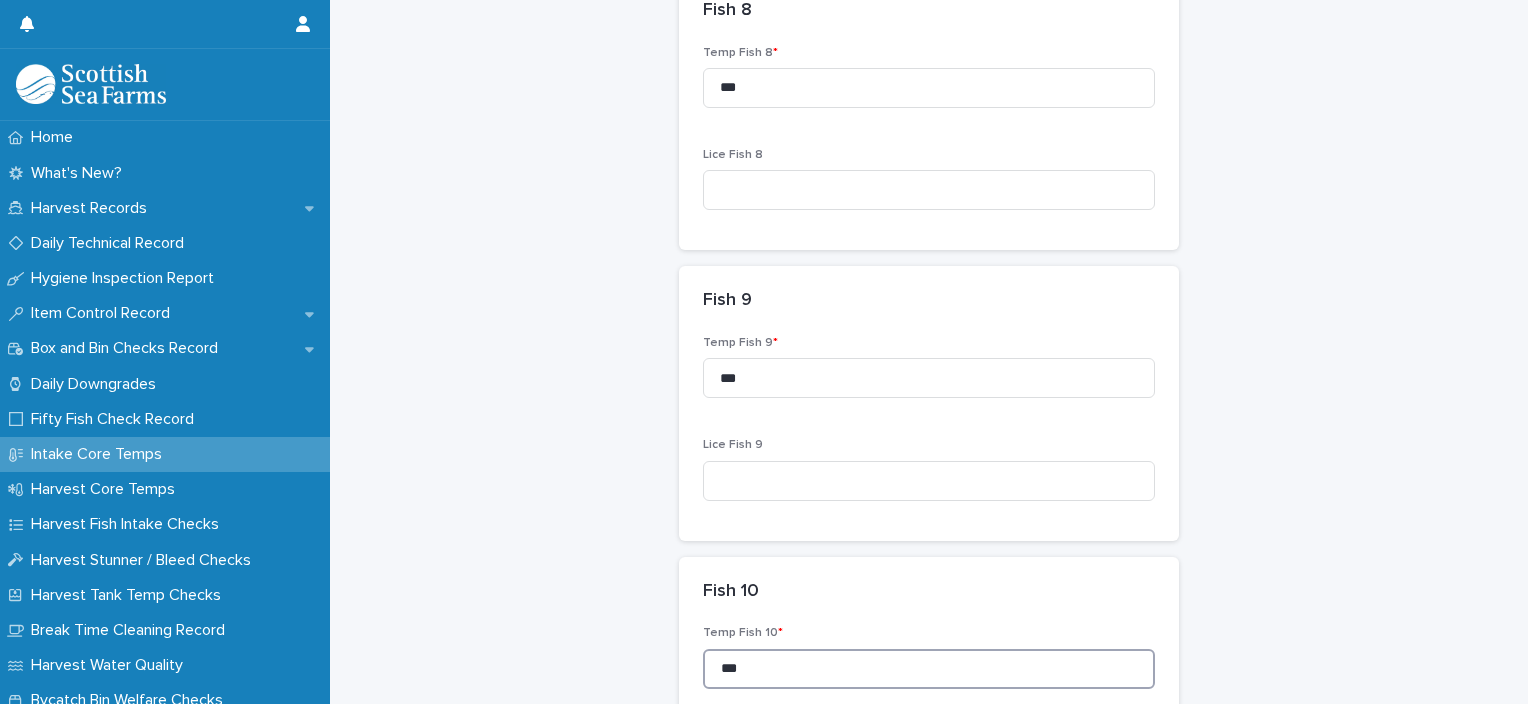 scroll, scrollTop: 2890, scrollLeft: 0, axis: vertical 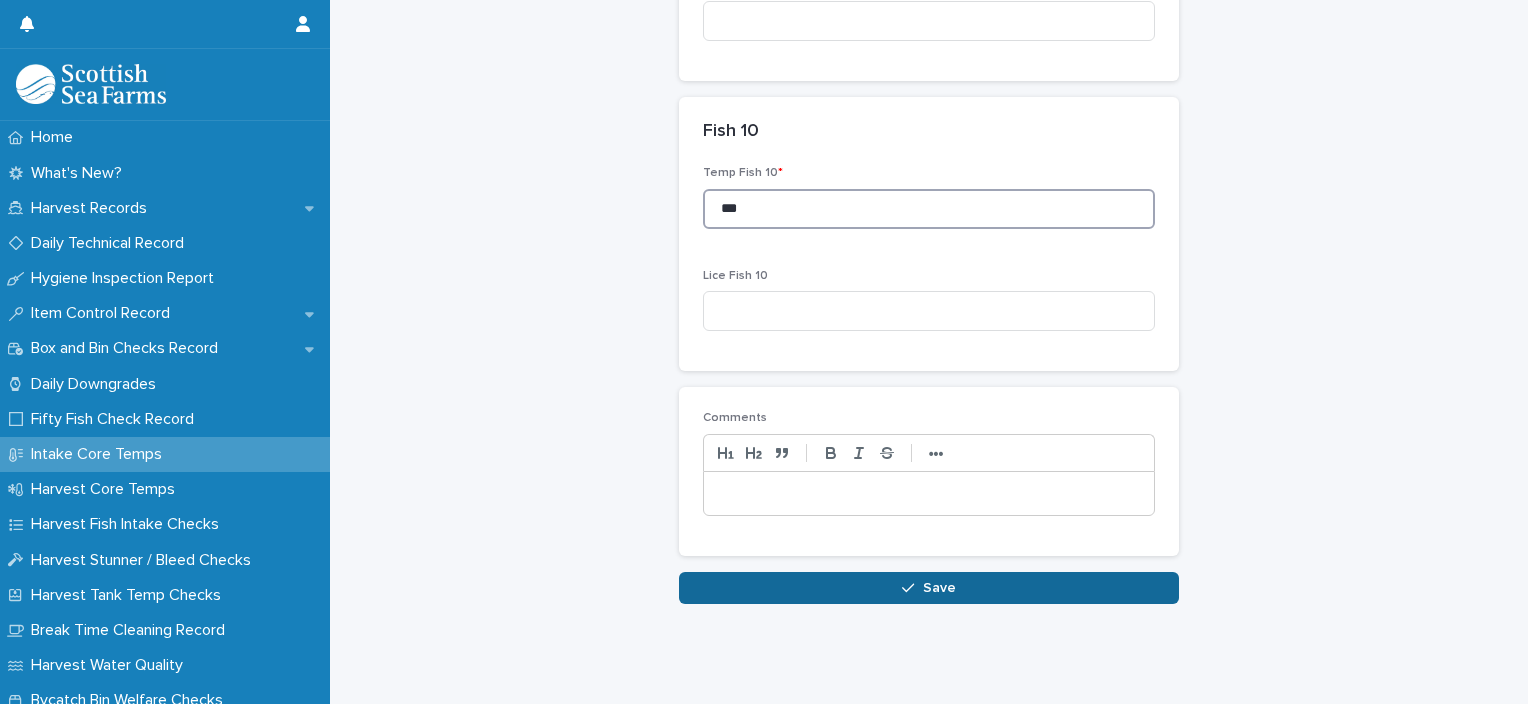 type on "***" 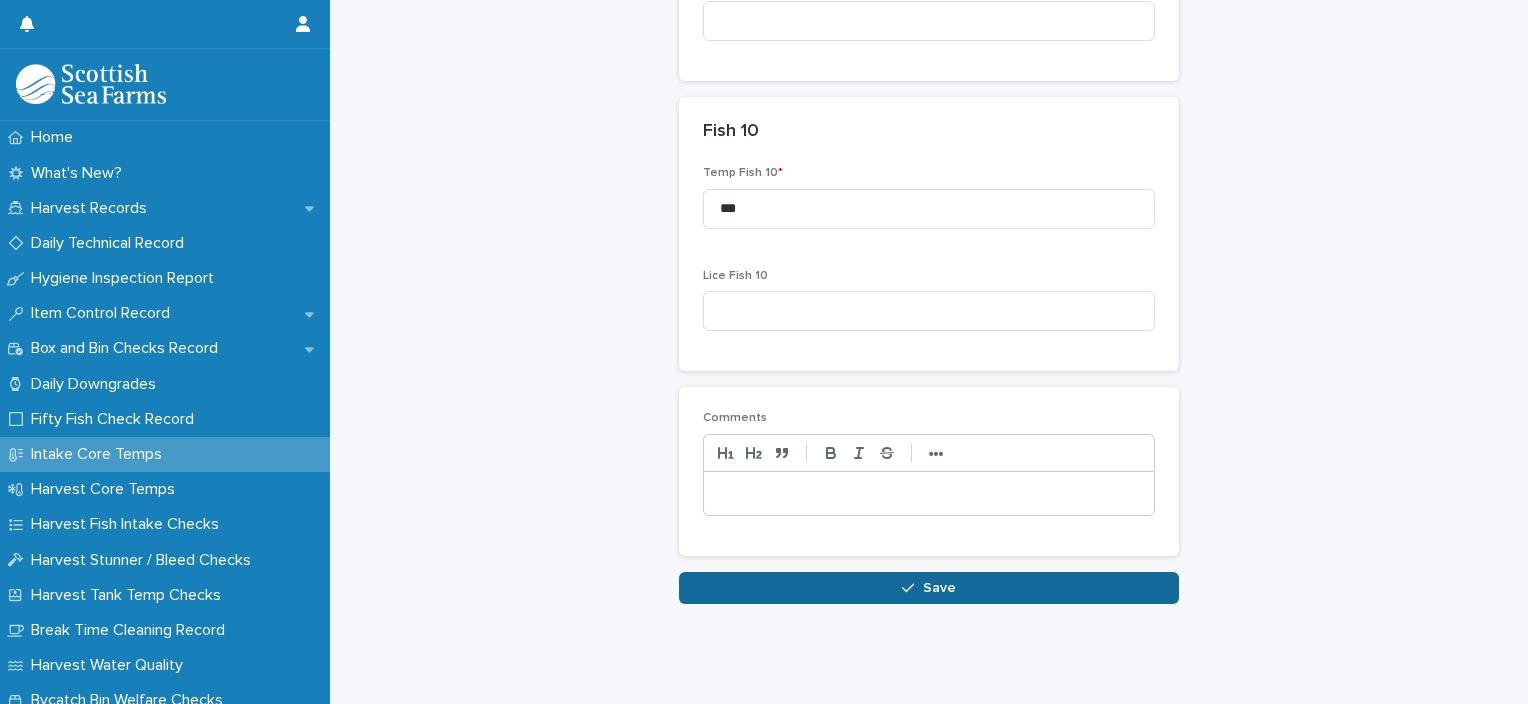 click on "Save" at bounding box center [929, 588] 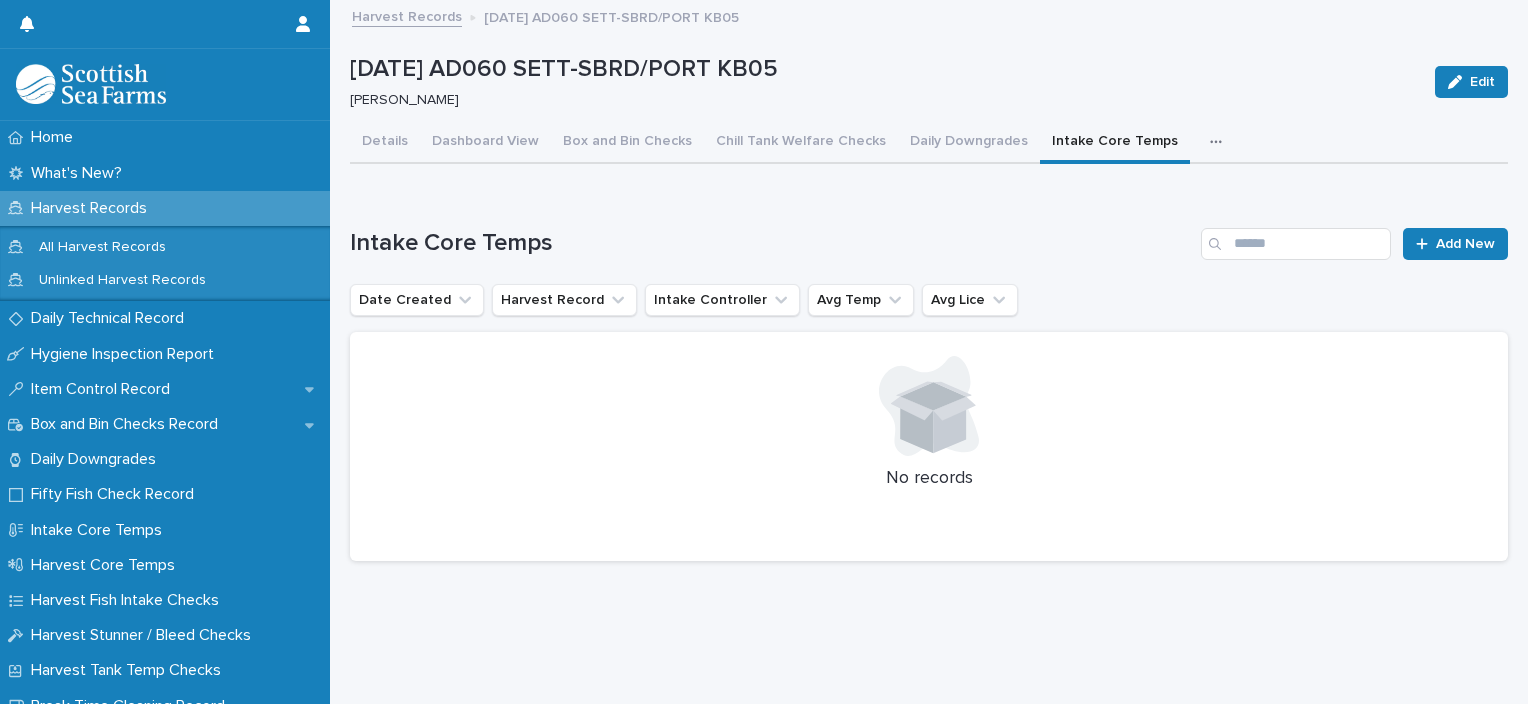 scroll, scrollTop: 0, scrollLeft: 0, axis: both 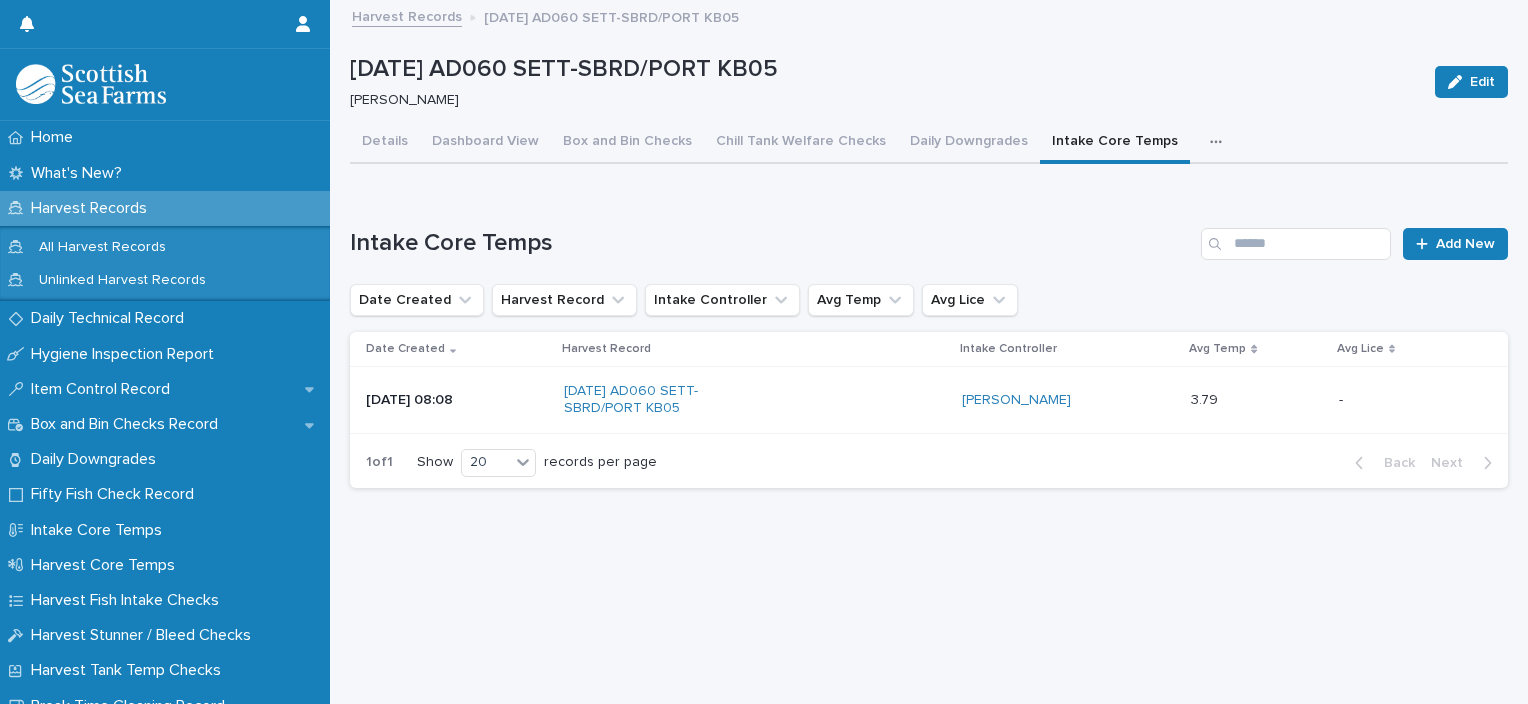 click at bounding box center (1220, 142) 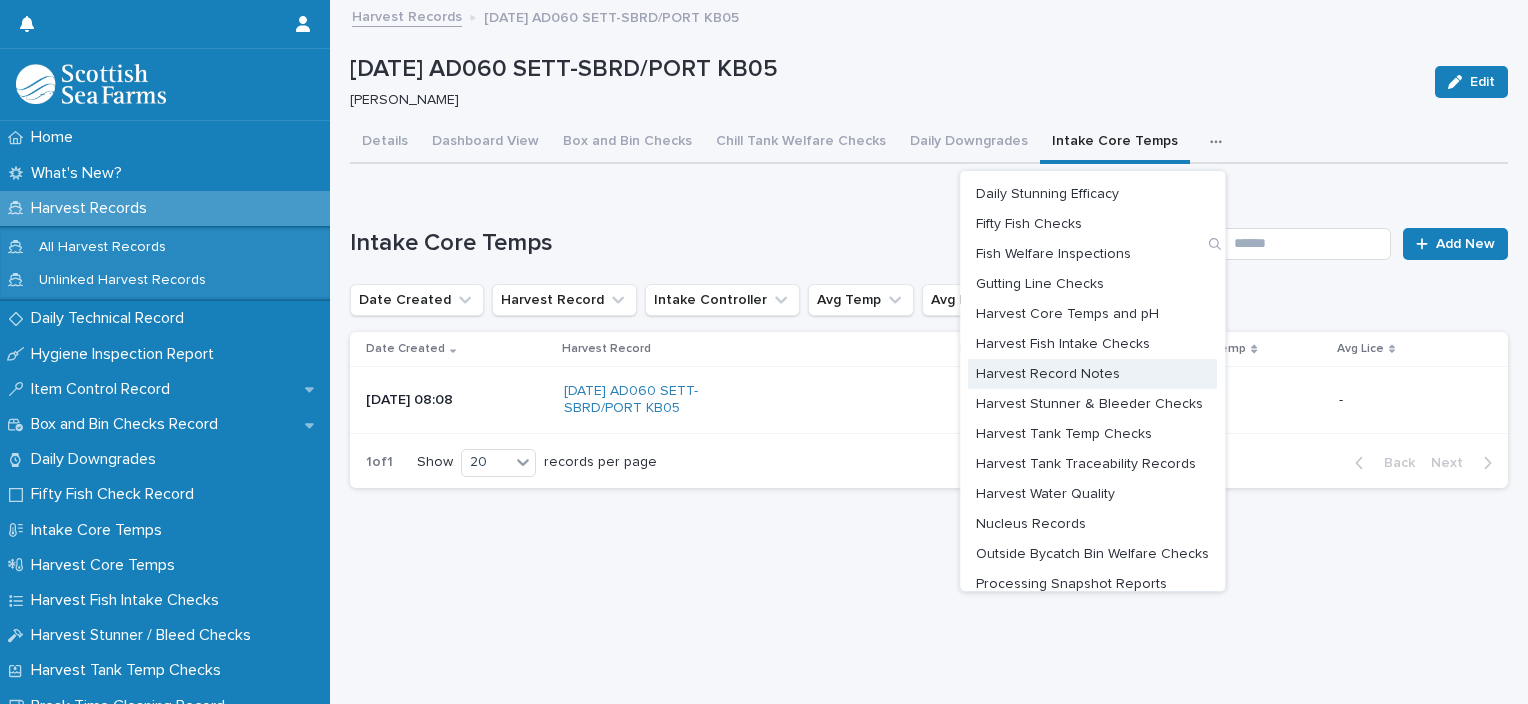click on "Harvest Record Notes" at bounding box center (1048, 374) 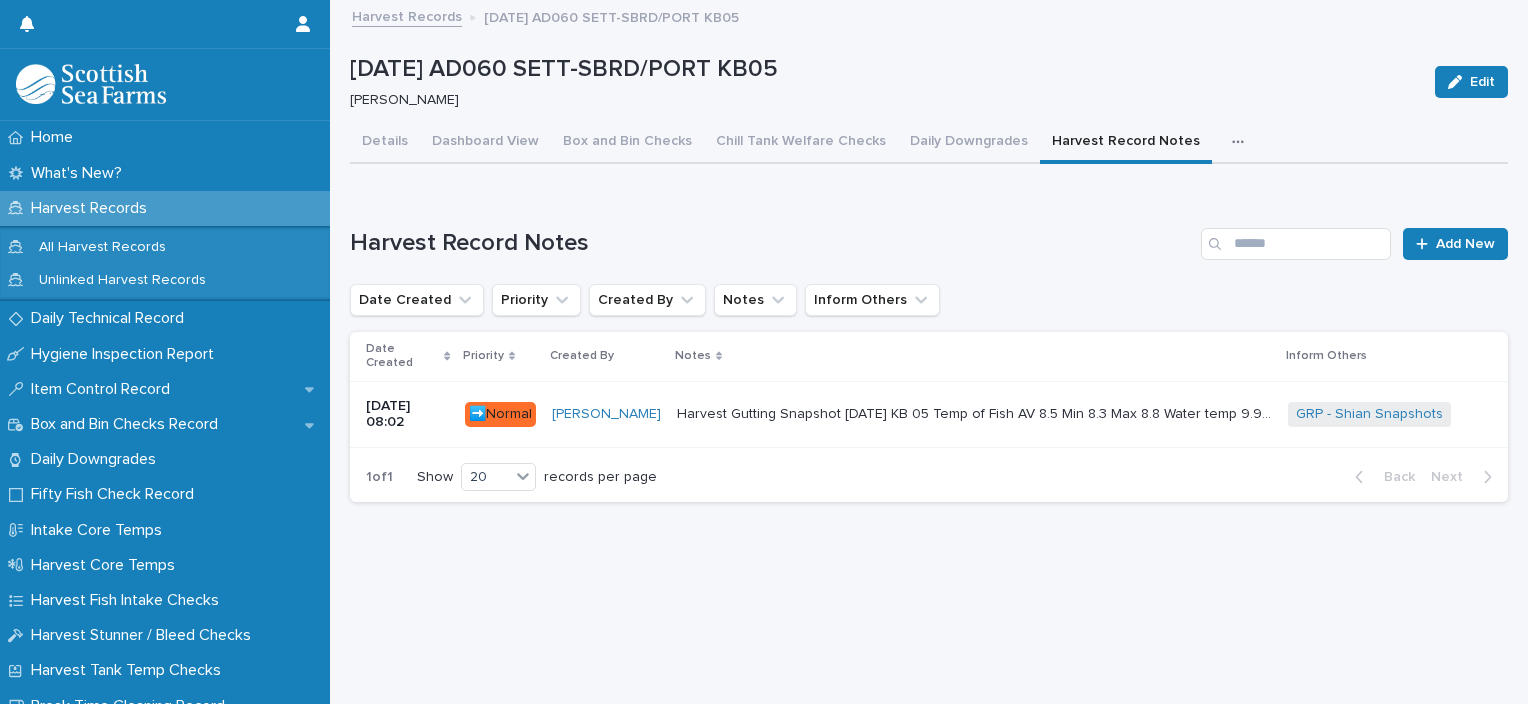 click on "Harvest Gutting Snapshot
[DATE]
KB 05
Temp of Fish
AV 8.5
Min 8.3
Max 8.8
Water temp
9.9
pH
AV 7.50
Min 7.32
Max 7.66
Sea lice❗
AV 11.8
Min 4
Max 18
Gutting
Temp
AV 8.2
Min 5.3
Max 9.4
Sea lice
Av 6.5
Min 2
Max 10
Baader1
9/50 Cleaning issue
uncut membrane
Reported
Baader 2
3/50 Cleaning issue
Baader 3
2/50 baader damage
2/50 cleaning issue
Baader 4
2/50 [MEDICAL_DATA] cut
I noticed a lot of strangled fish (gills still red) , soft , snout damage , lesion, vacc/bruis ,mature fish, few lice damage Pic attached
[PERSON_NAME]" at bounding box center [974, 414] 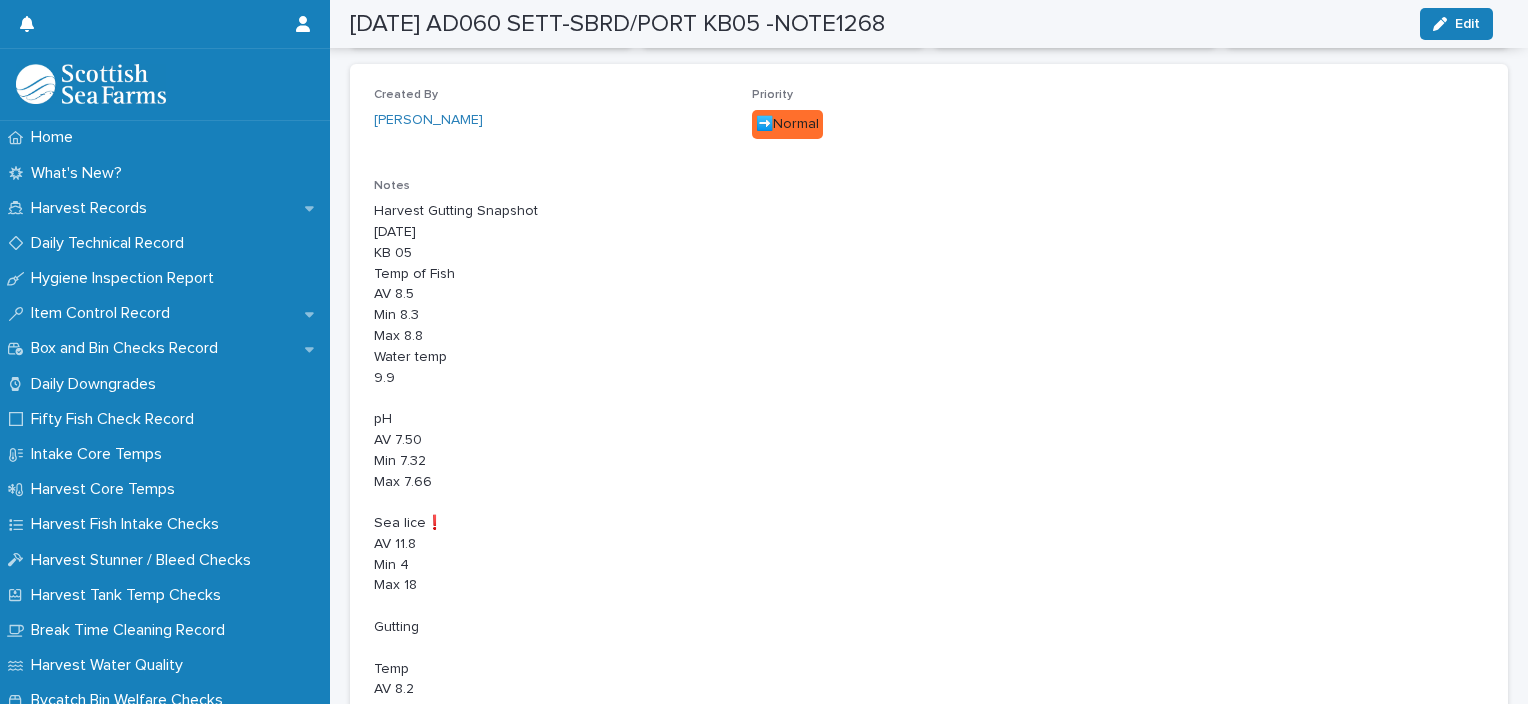 scroll, scrollTop: 3, scrollLeft: 0, axis: vertical 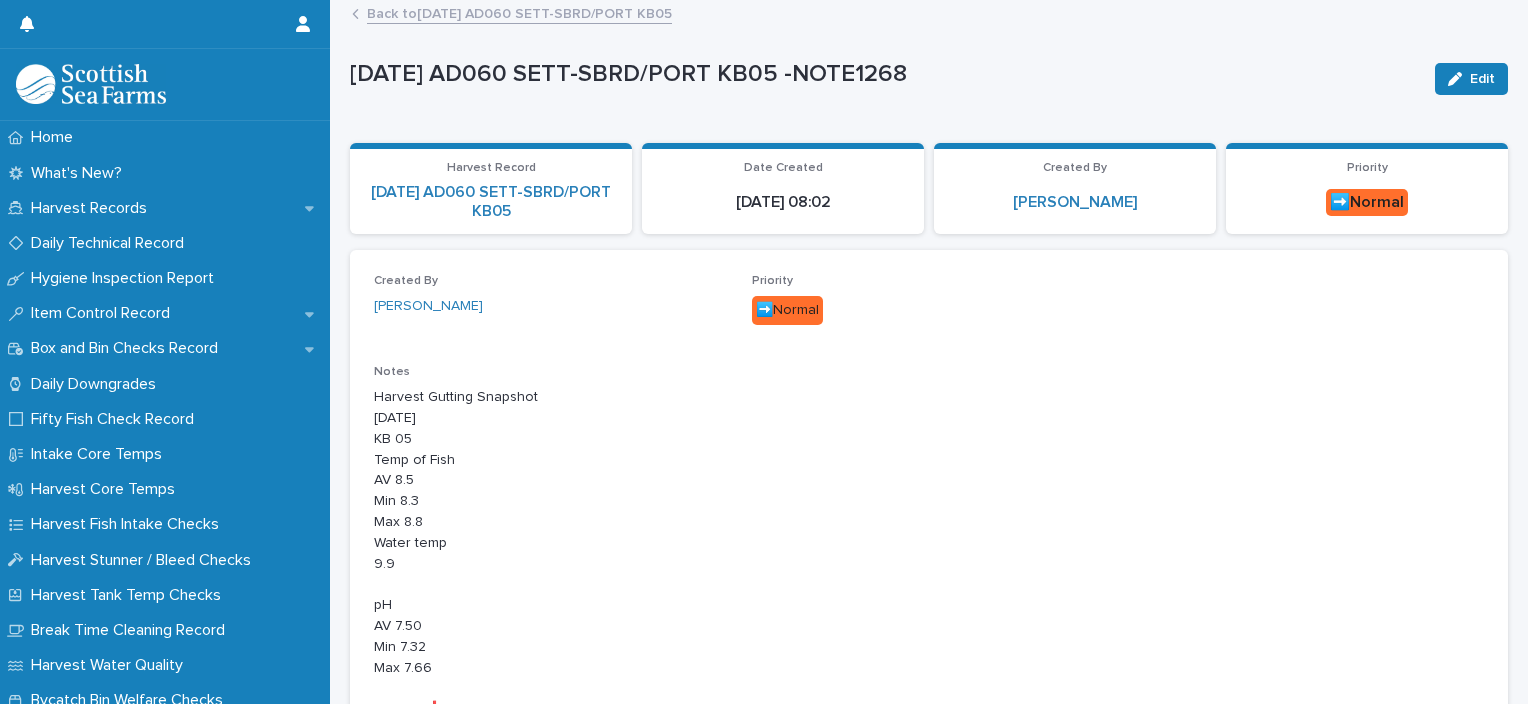 click on "Back to  [DATE] AD060 SETT-SBRD/PORT KB05" at bounding box center [519, 12] 